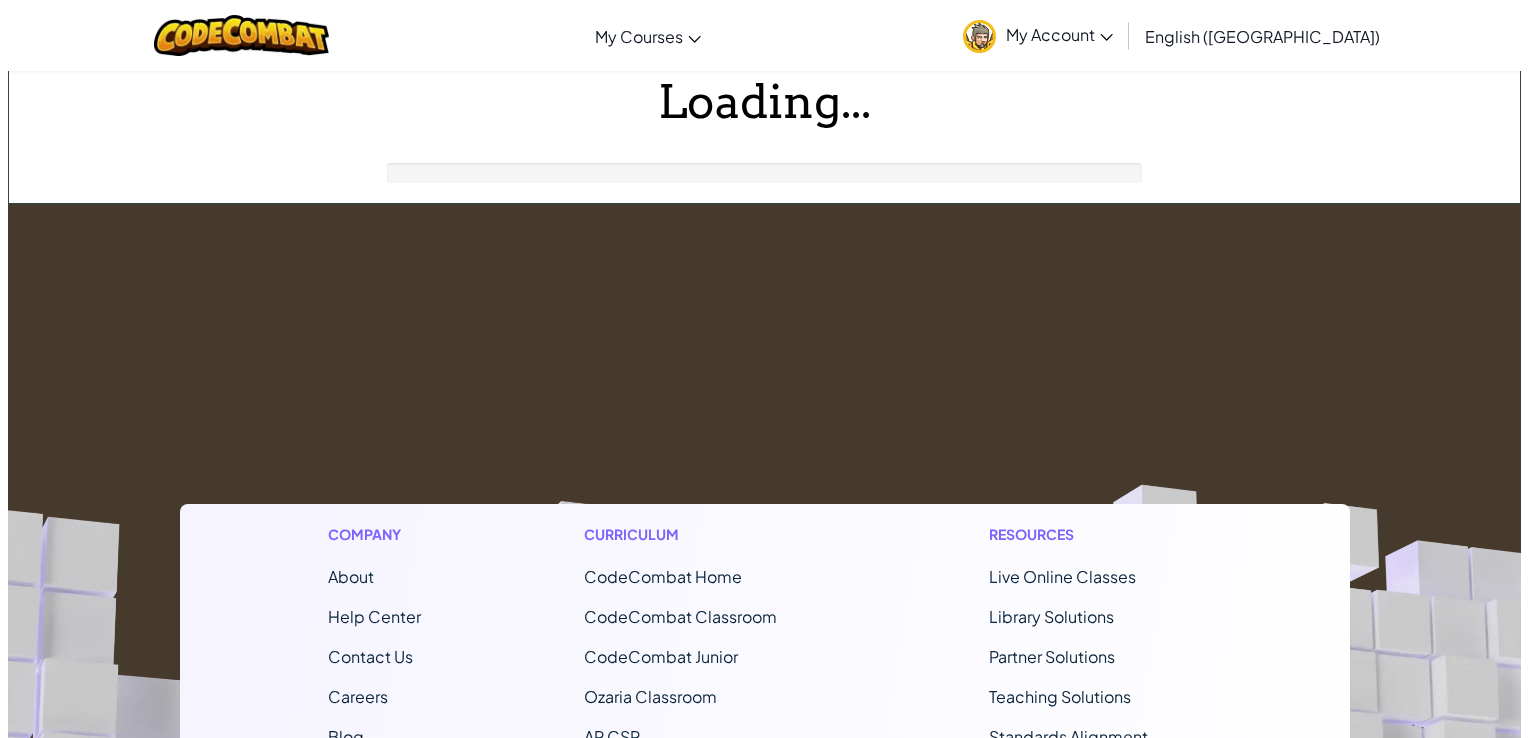 scroll, scrollTop: 0, scrollLeft: 0, axis: both 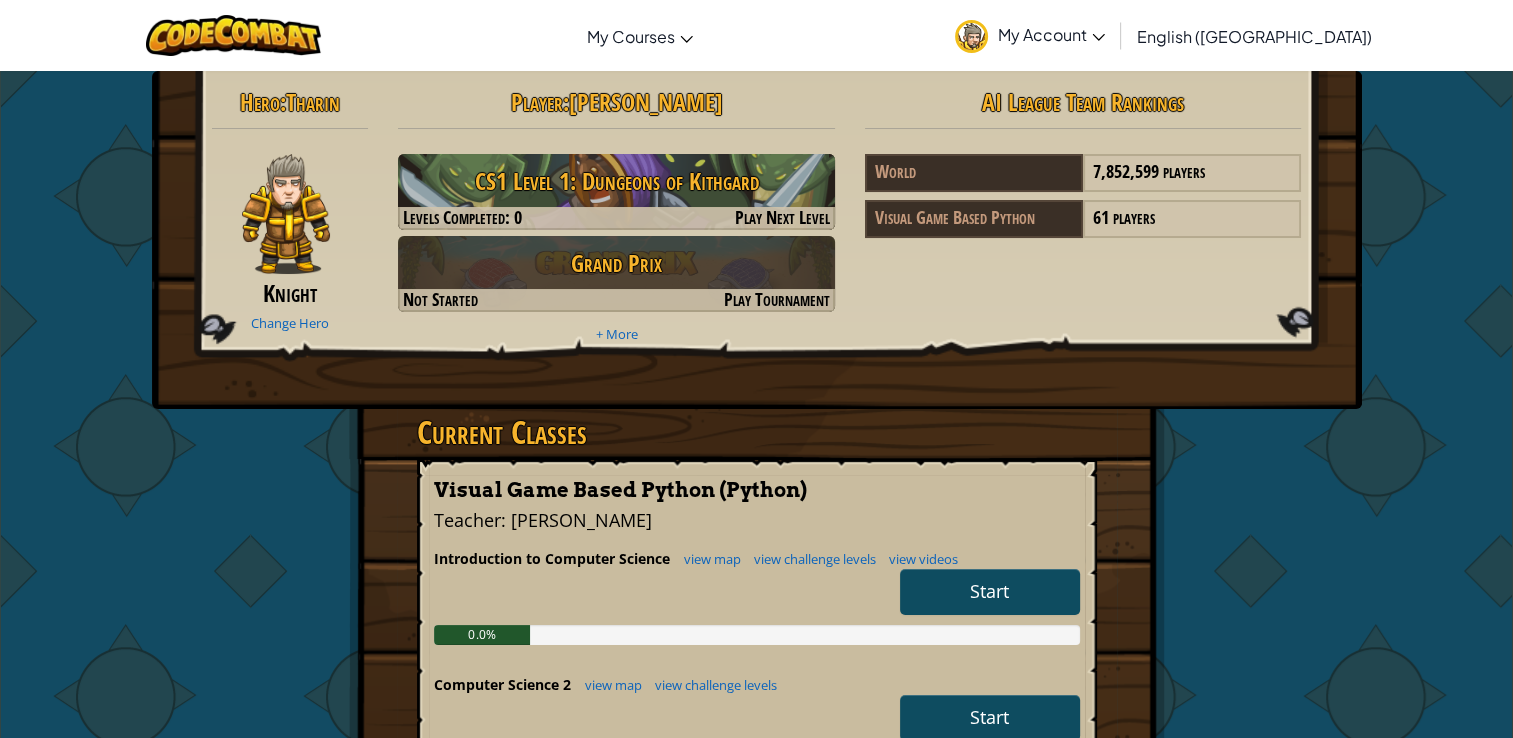 click on "Hero :  [PERSON_NAME] Change Hero Player :  [PERSON_NAME] CS1 Level 1: Dungeons of Kithgard Levels Completed: 0 Play Next Level Grand Prix Not Started Play Tournament + More AI League Team Rankings World 7,852,599   players Visual Game Based Python 61   players Current Classes Visual Game Based Python (Python) Teacher : [PERSON_NAME] Introduction to Computer Science view map   view challenge levels   view videos Start 0.0% Computer Science 2 view map   view challenge levels Start 0.0% Computer Science 3 view map   view challenge levels Start 0.0% AI HackStack Start Join a Class Join" at bounding box center [757, 708] 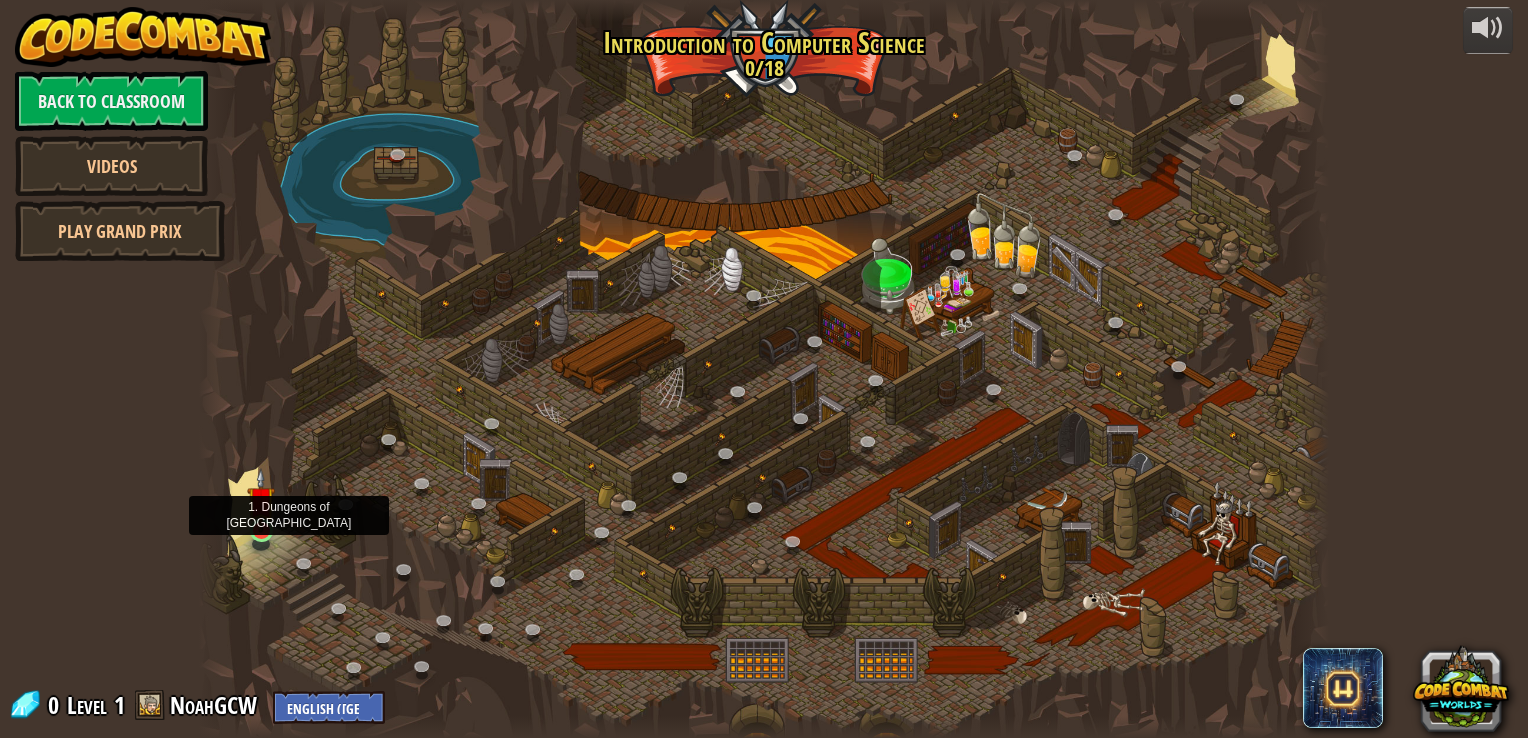 click at bounding box center [261, 500] 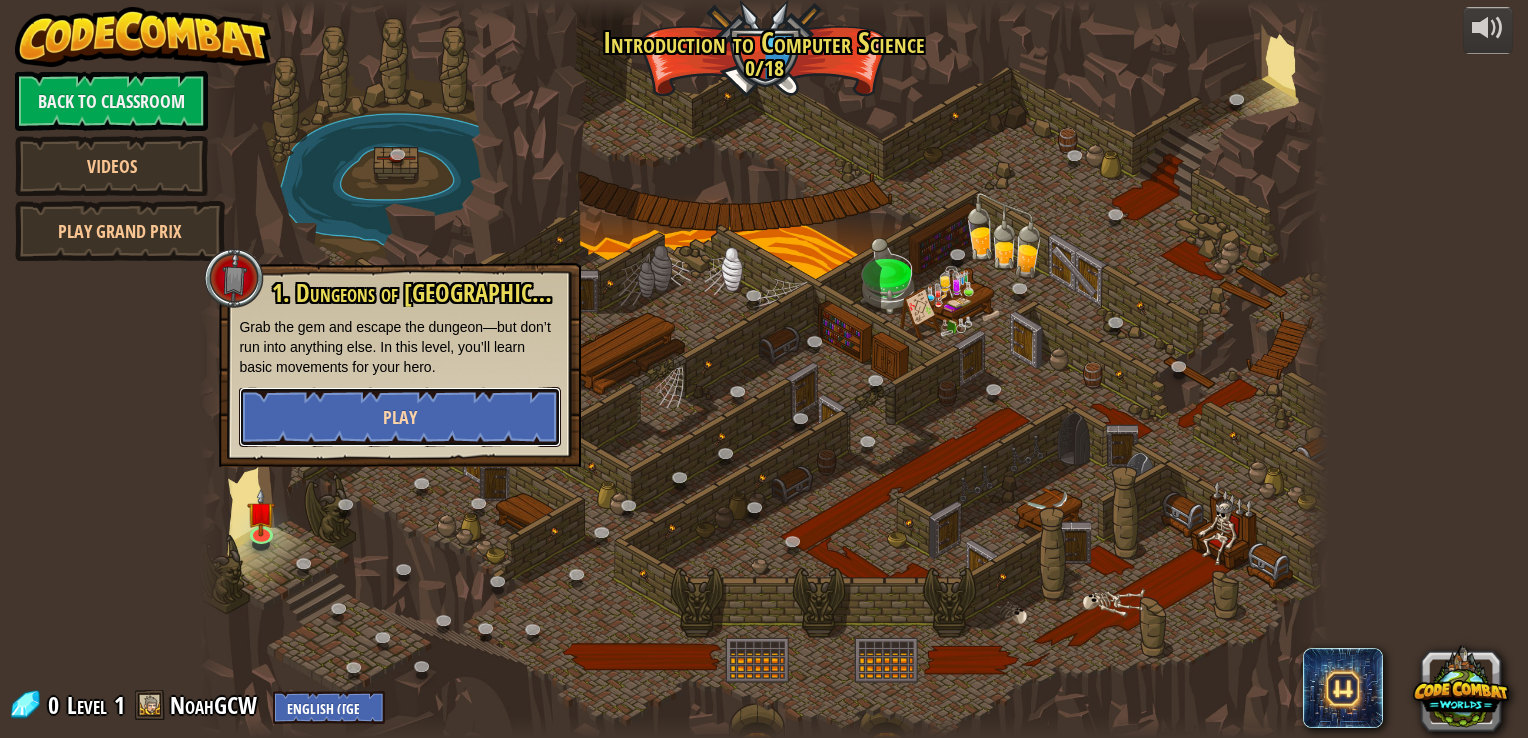 click on "Play" at bounding box center (400, 417) 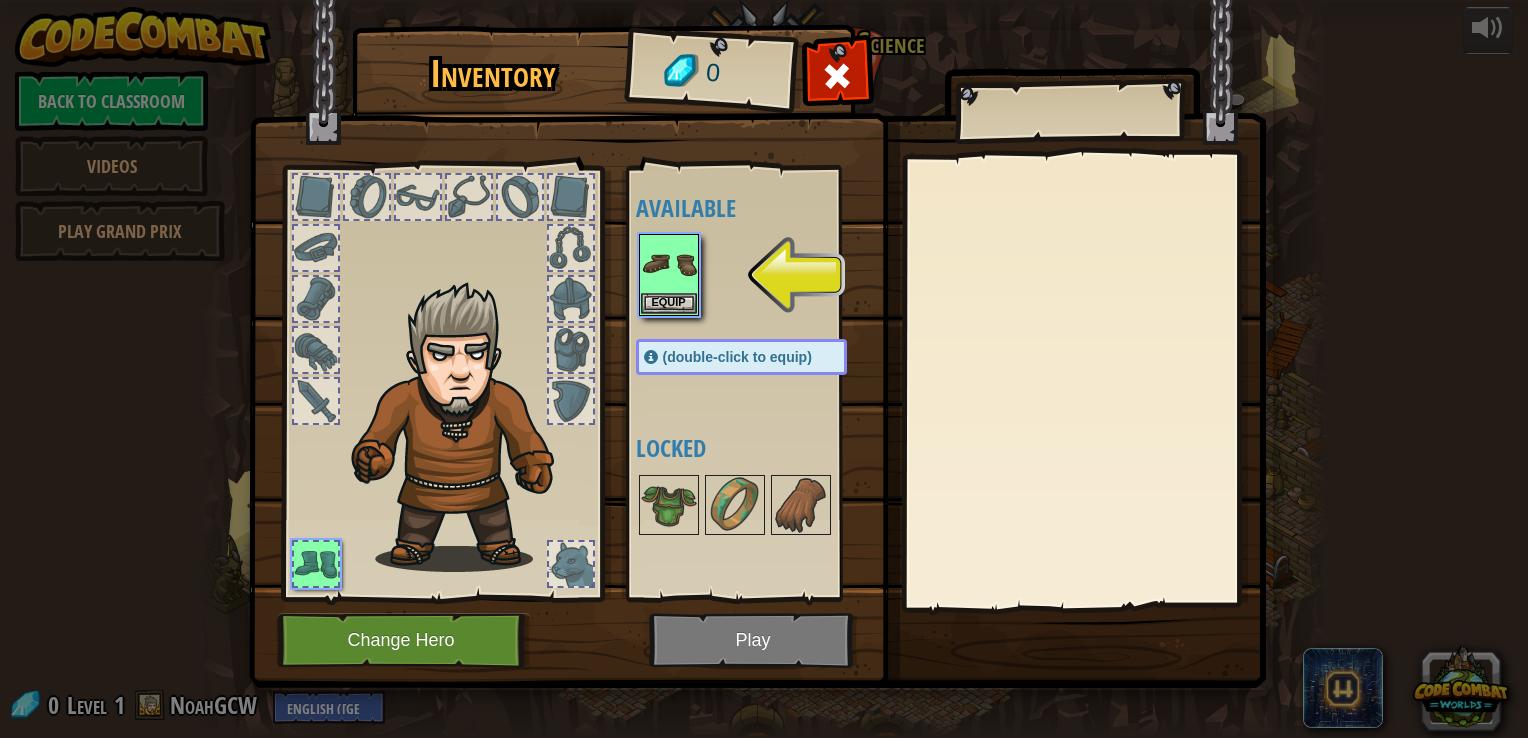 click at bounding box center [757, 325] 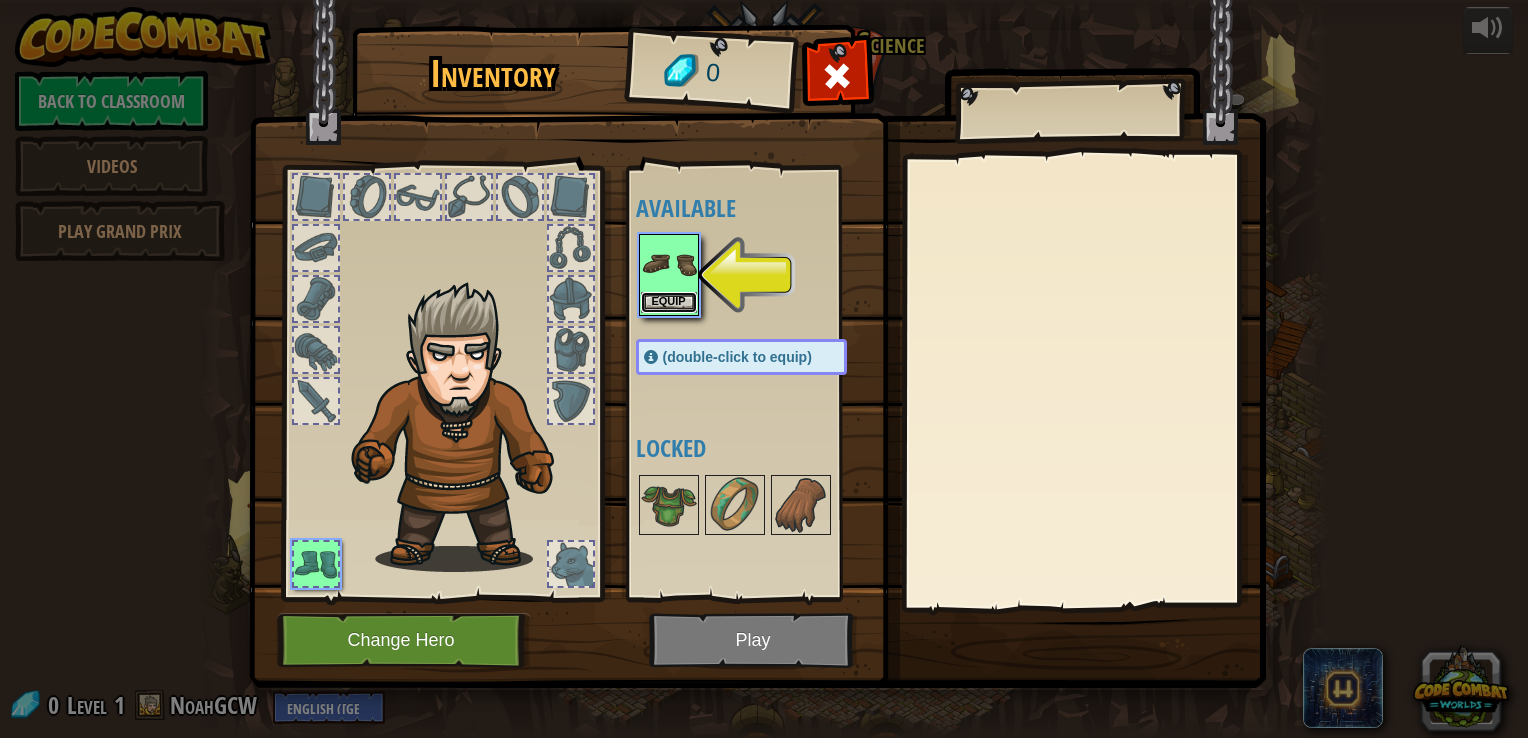 click on "Equip" at bounding box center (669, 302) 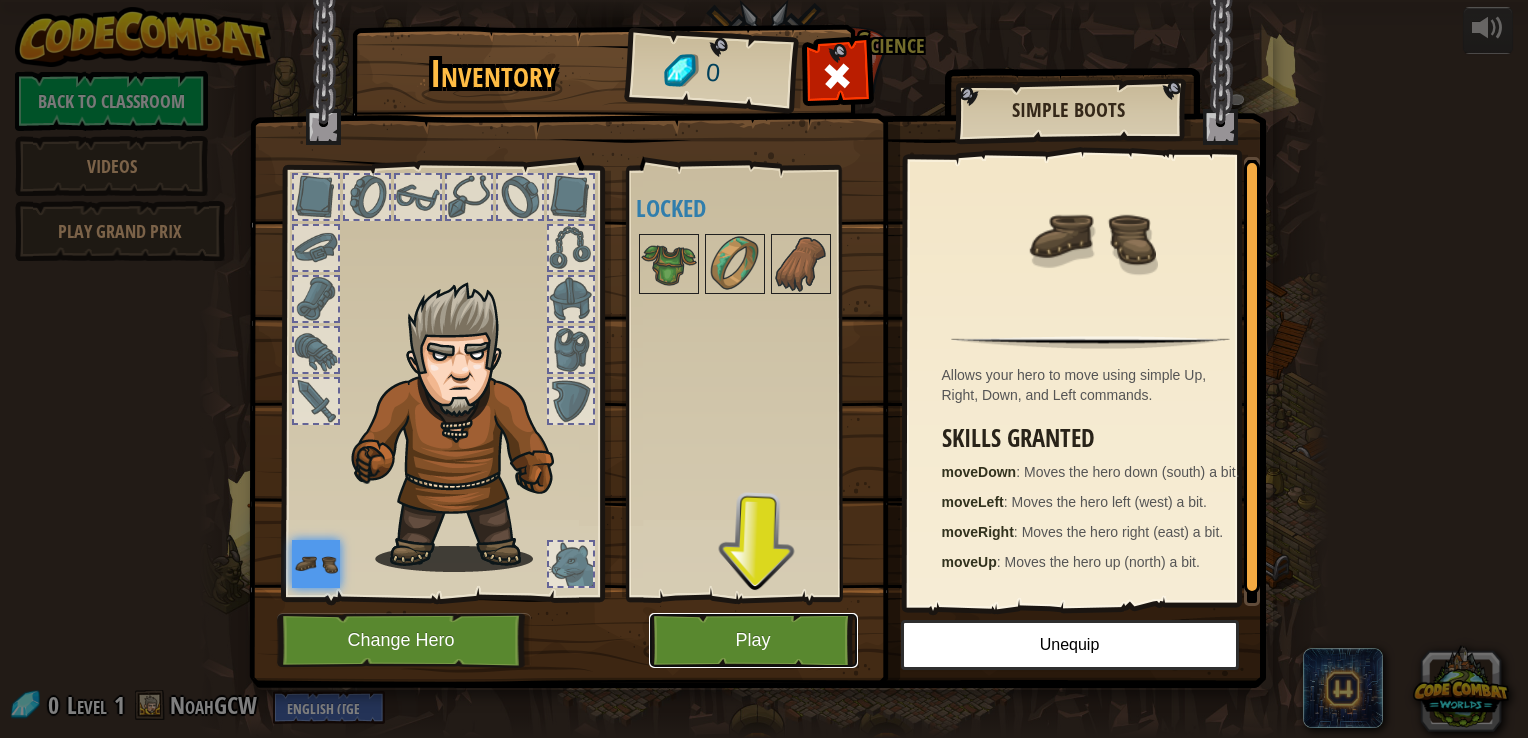 click on "Play" at bounding box center [753, 640] 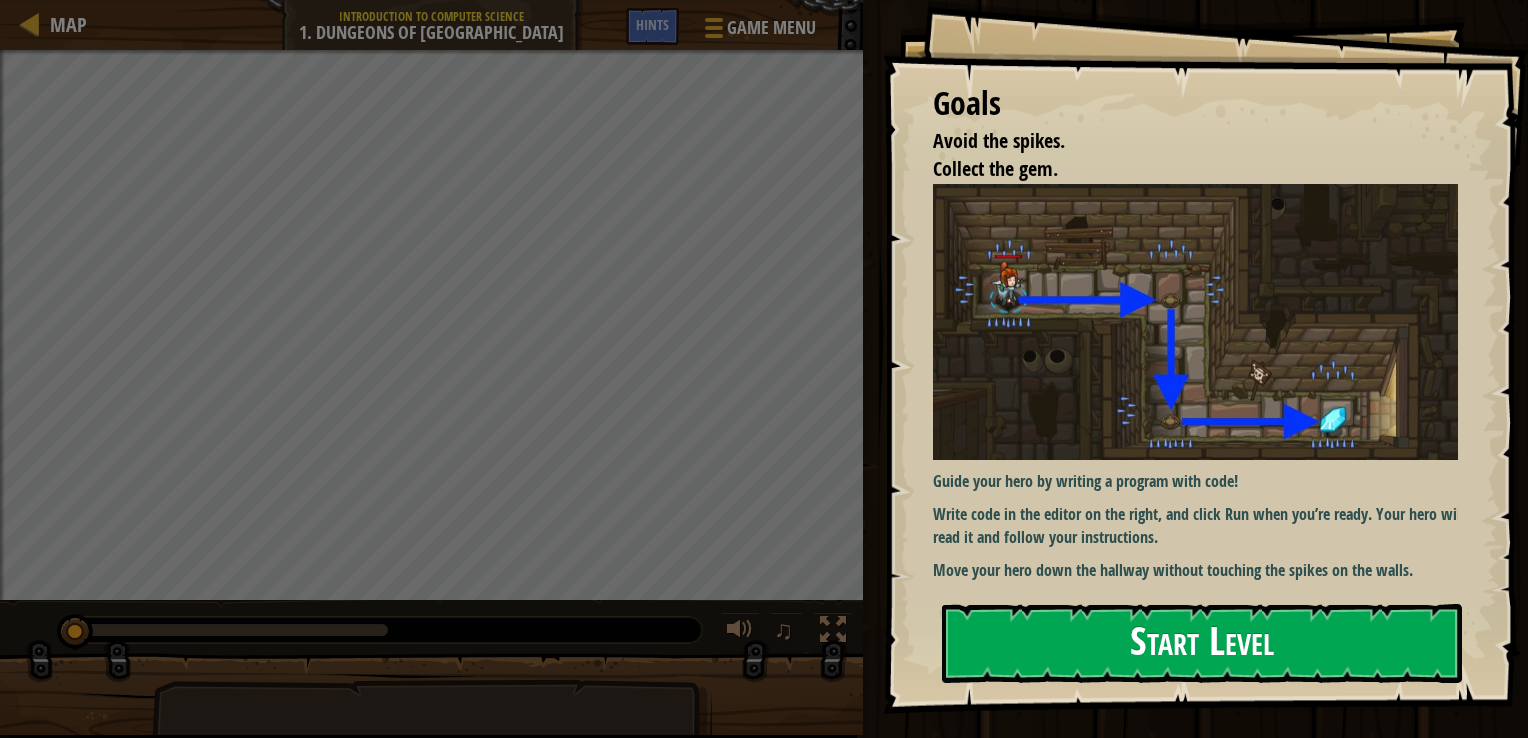 click on "Start Level" at bounding box center [1202, 643] 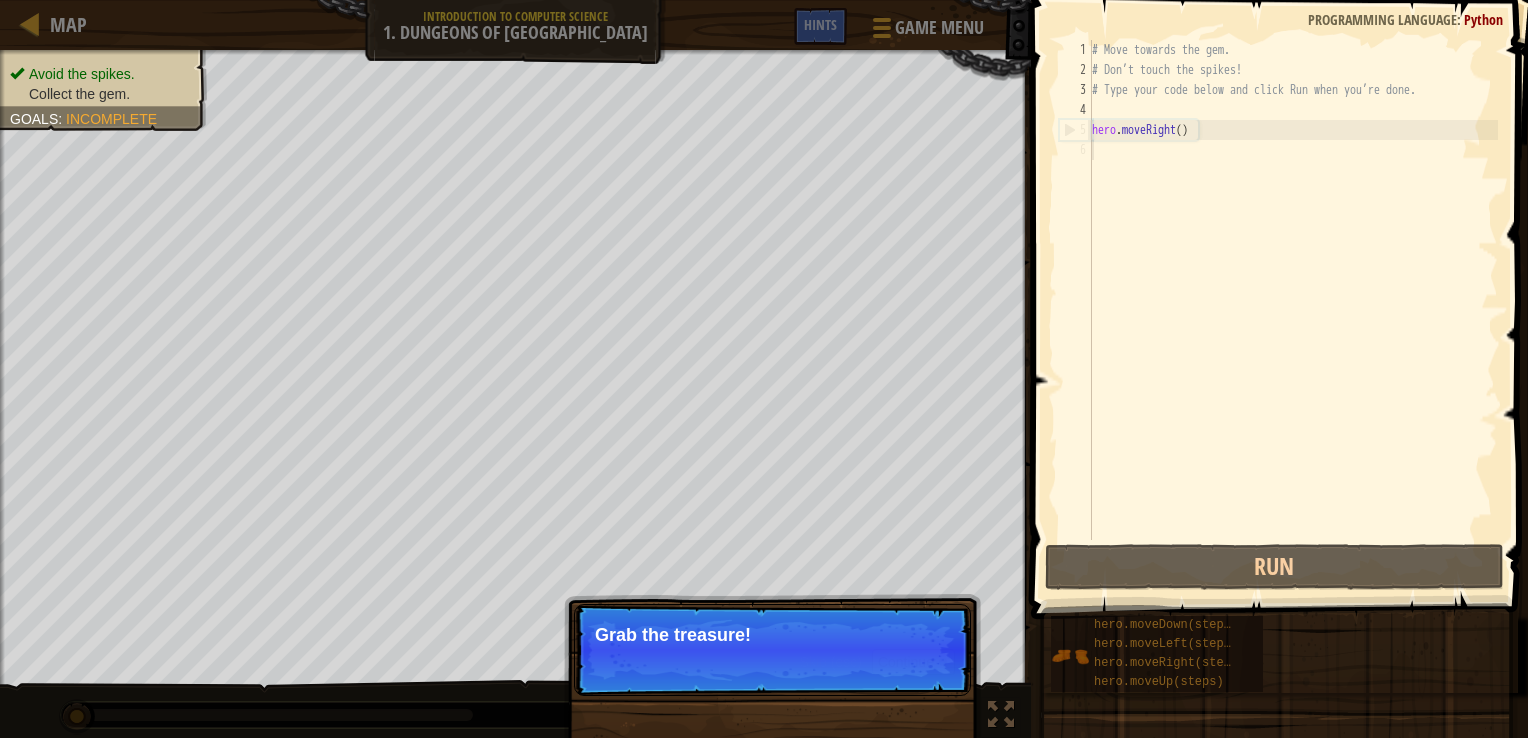 click on "Grab the treasure!" at bounding box center (772, 635) 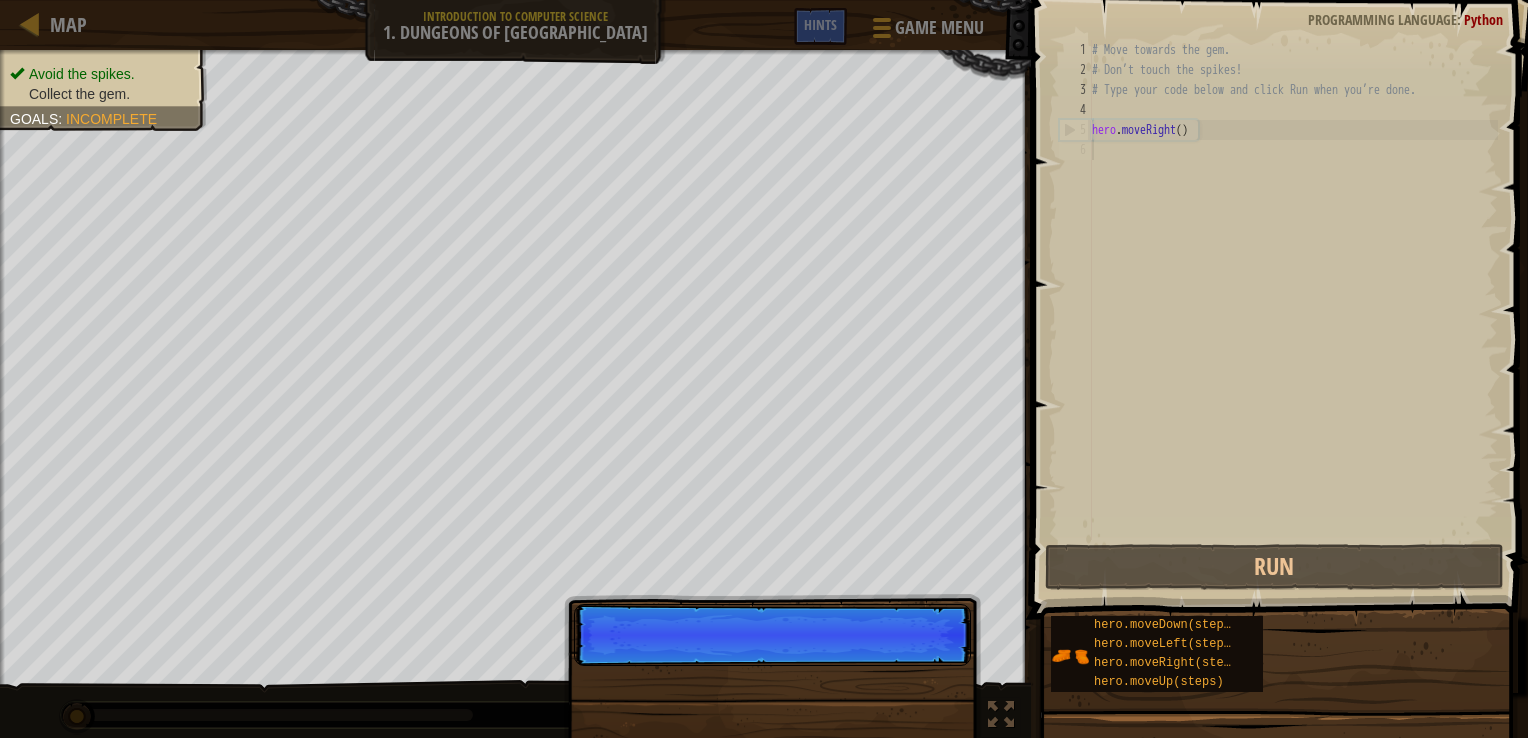scroll, scrollTop: 9, scrollLeft: 0, axis: vertical 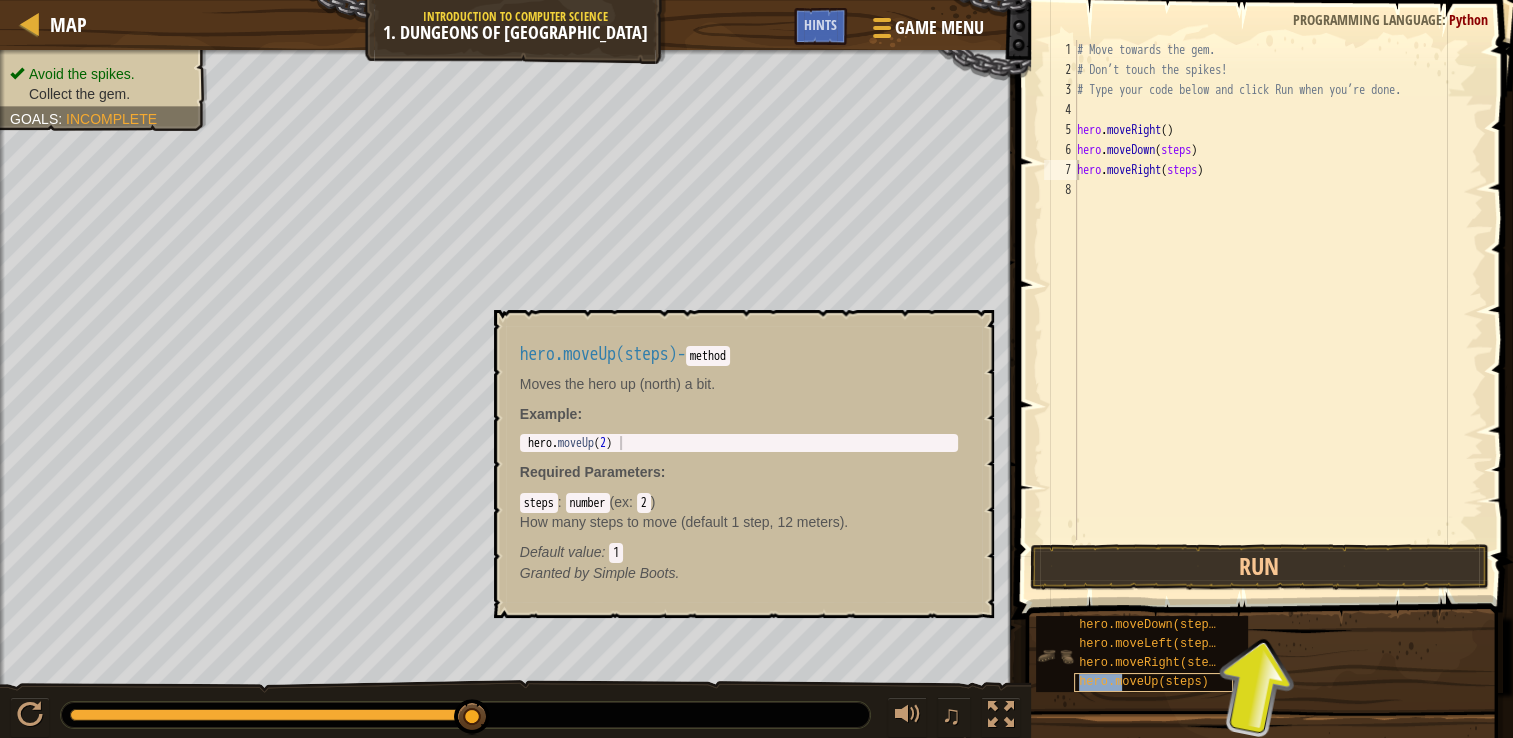 drag, startPoint x: 1126, startPoint y: 672, endPoint x: 1116, endPoint y: 675, distance: 10.440307 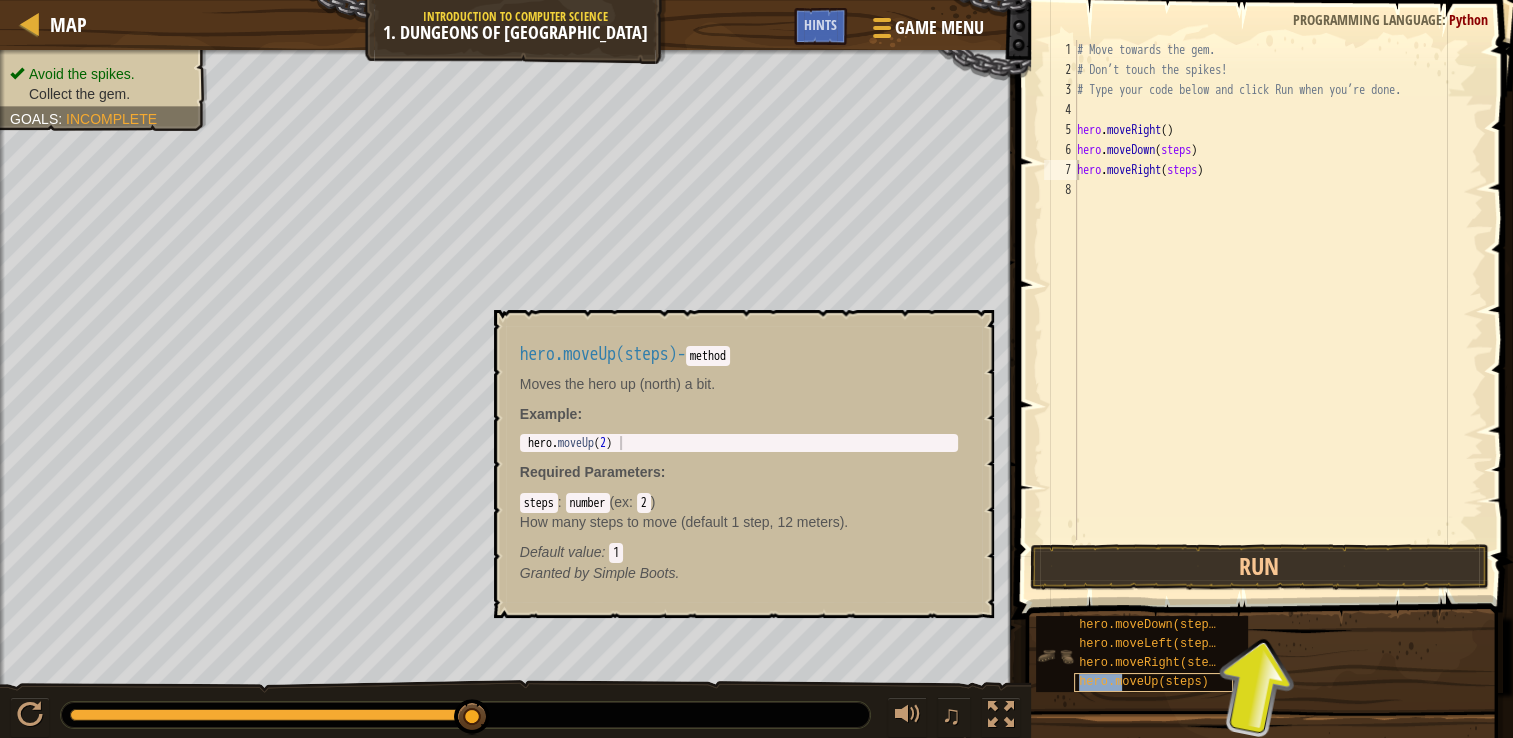 click on "hero.moveUp(steps)" at bounding box center [1153, 682] 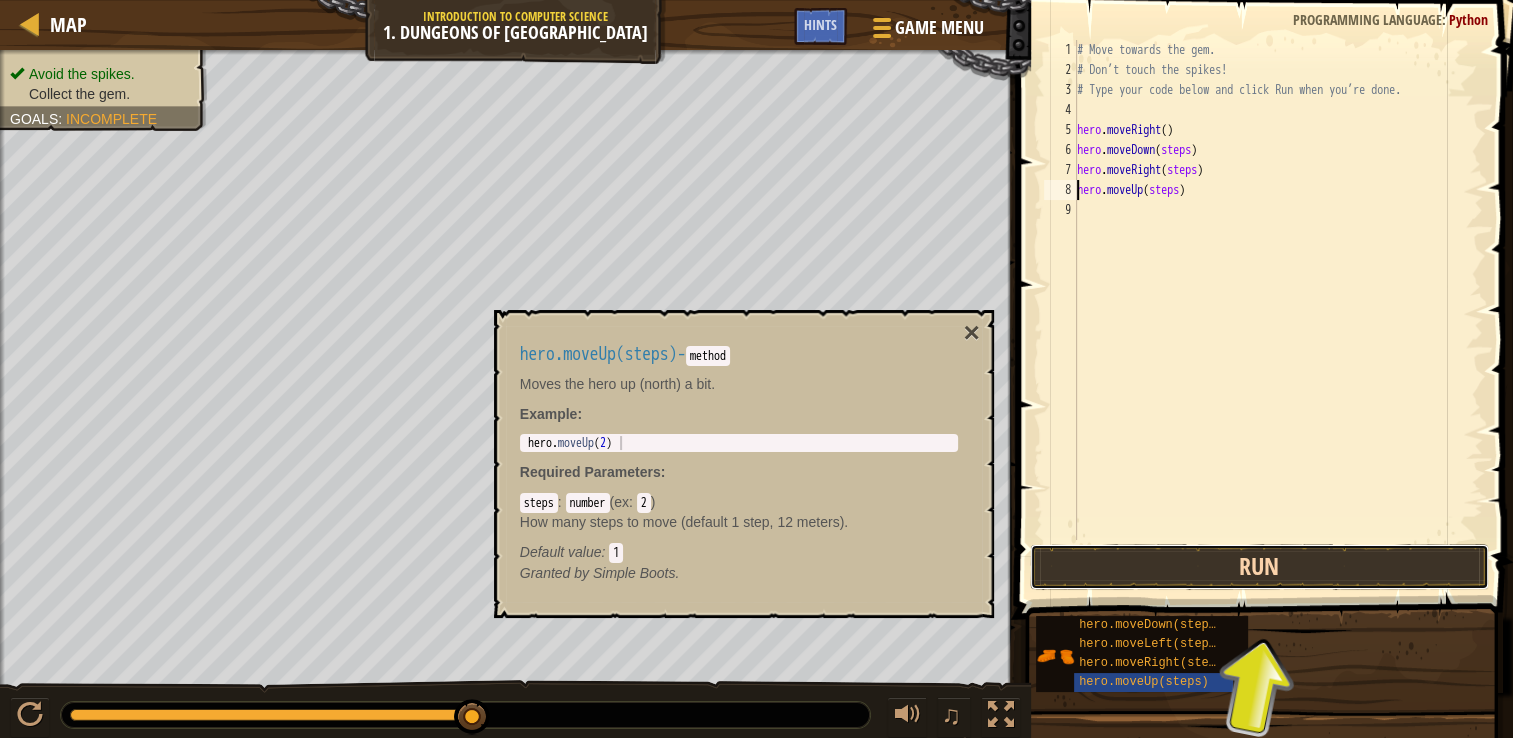 click on "Run" at bounding box center (1259, 567) 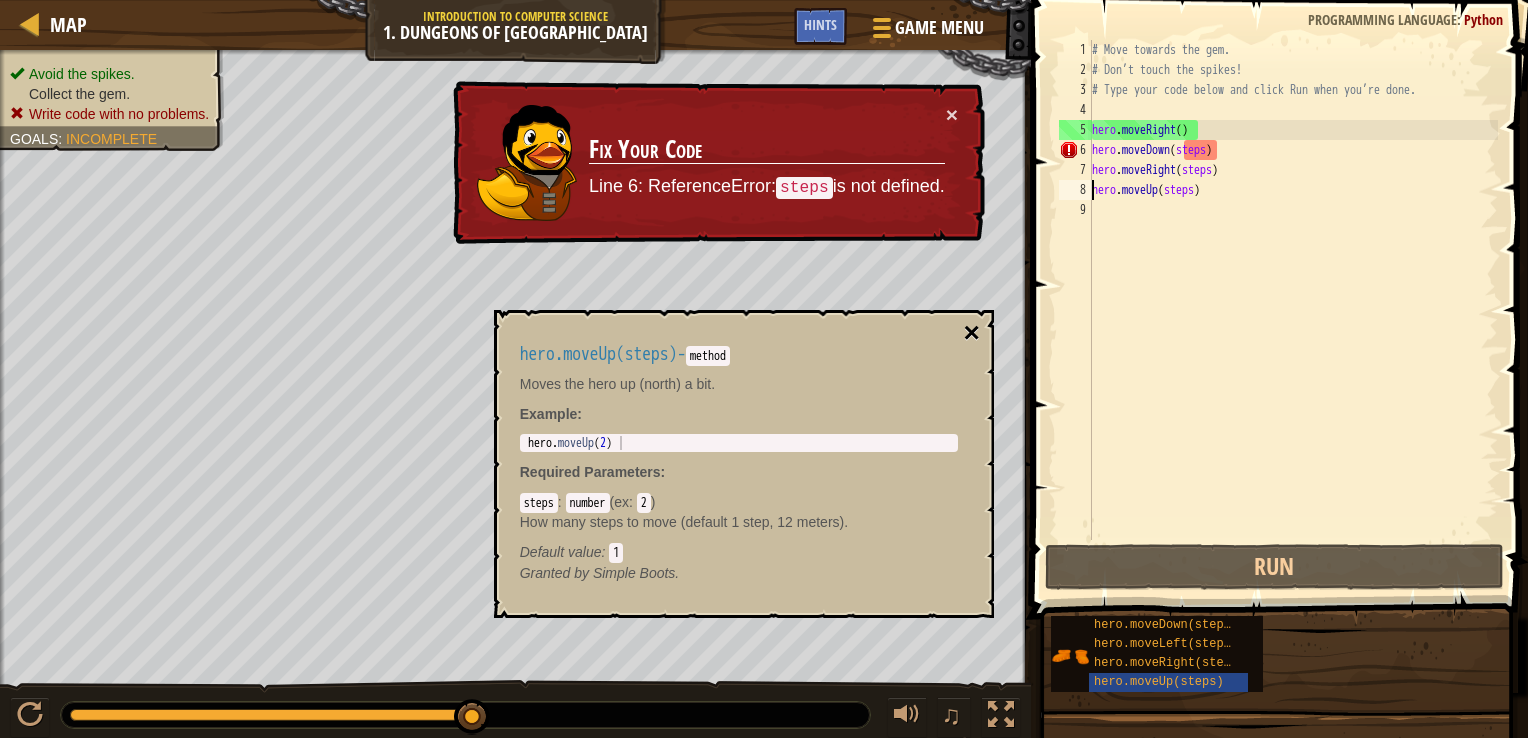 click on "×" at bounding box center (971, 333) 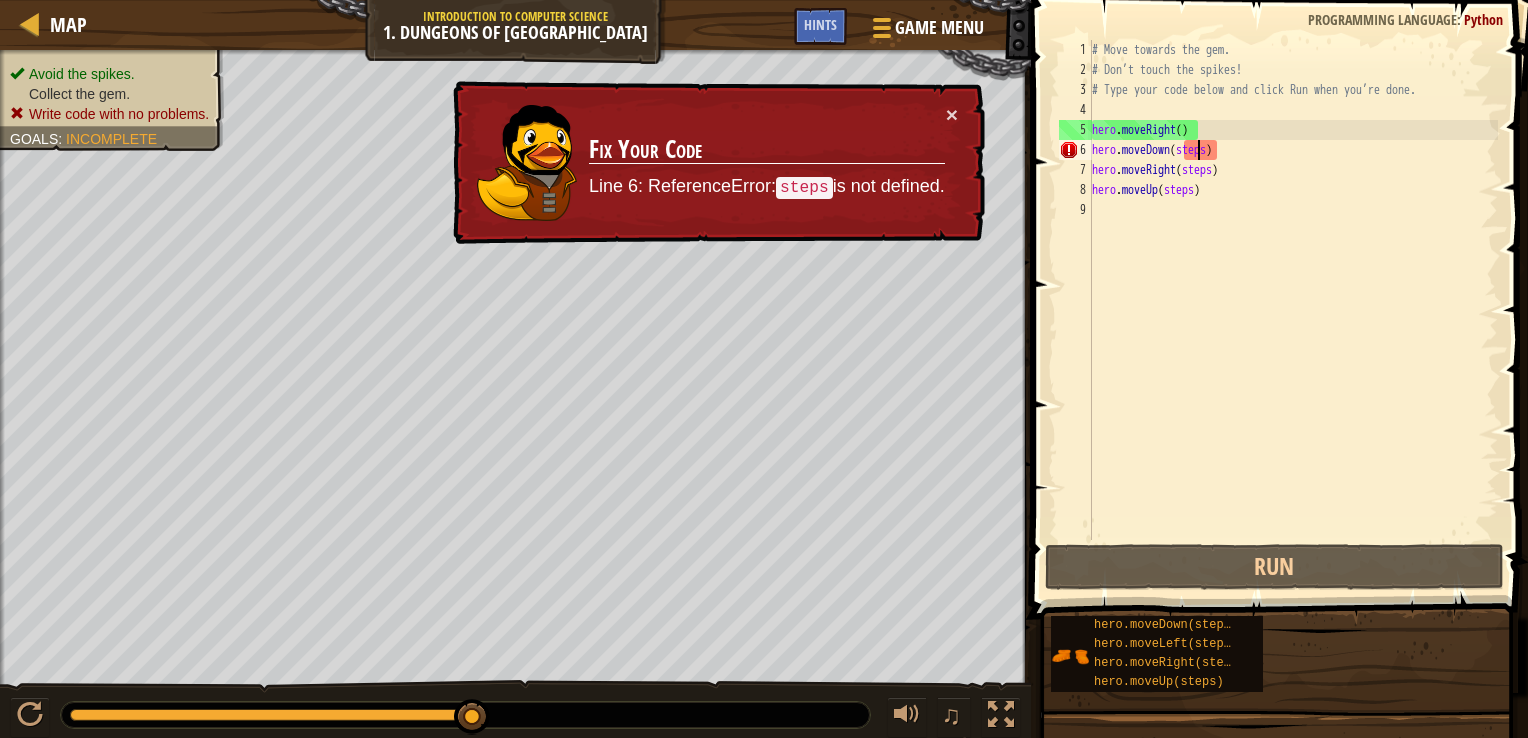 click on "# Move towards the gem. # Don’t touch the spikes! # Type your code below and click Run when you’re done. hero . moveRight ( ) hero . moveDown ( steps ) hero . moveRight ( steps ) hero . moveUp ( steps )" at bounding box center (1293, 310) 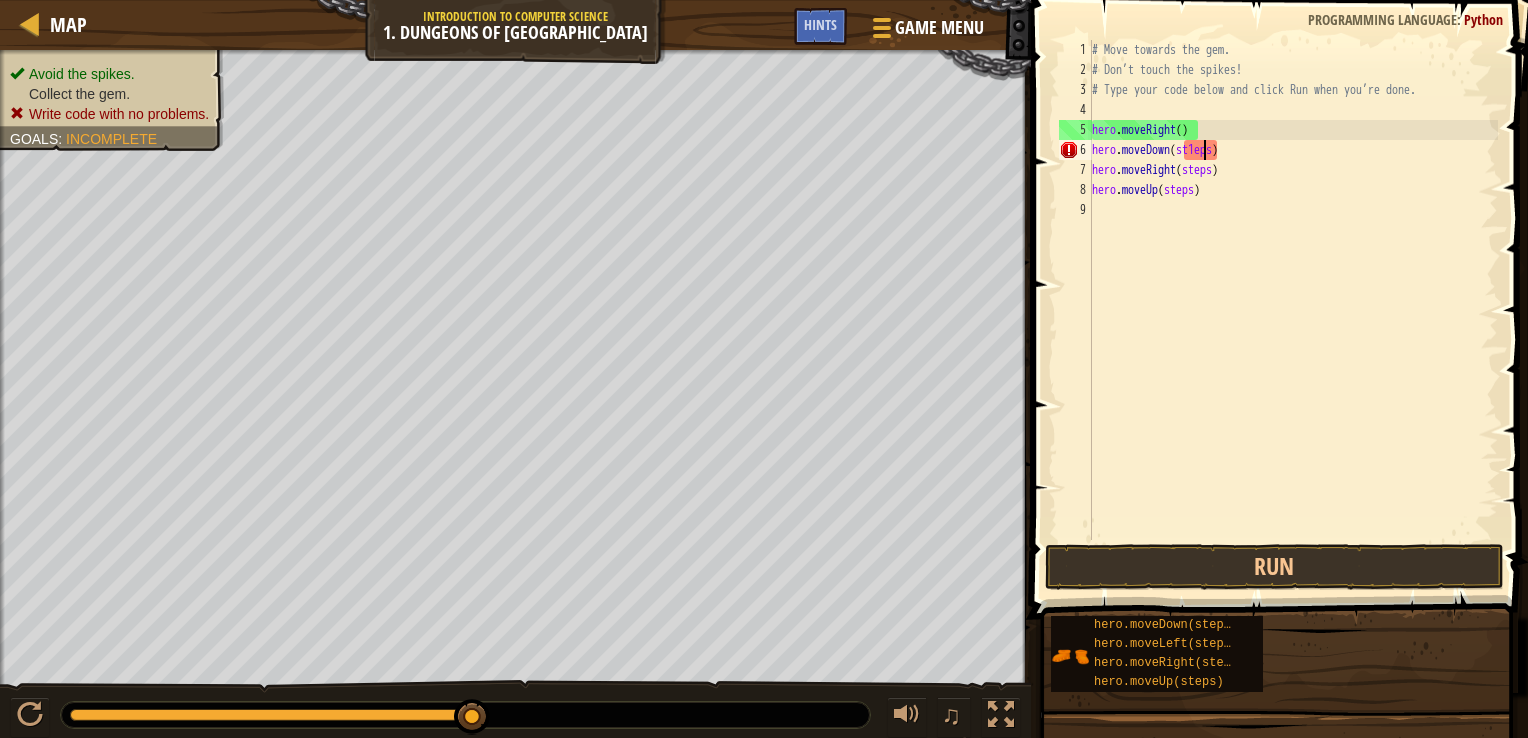 scroll, scrollTop: 9, scrollLeft: 8, axis: both 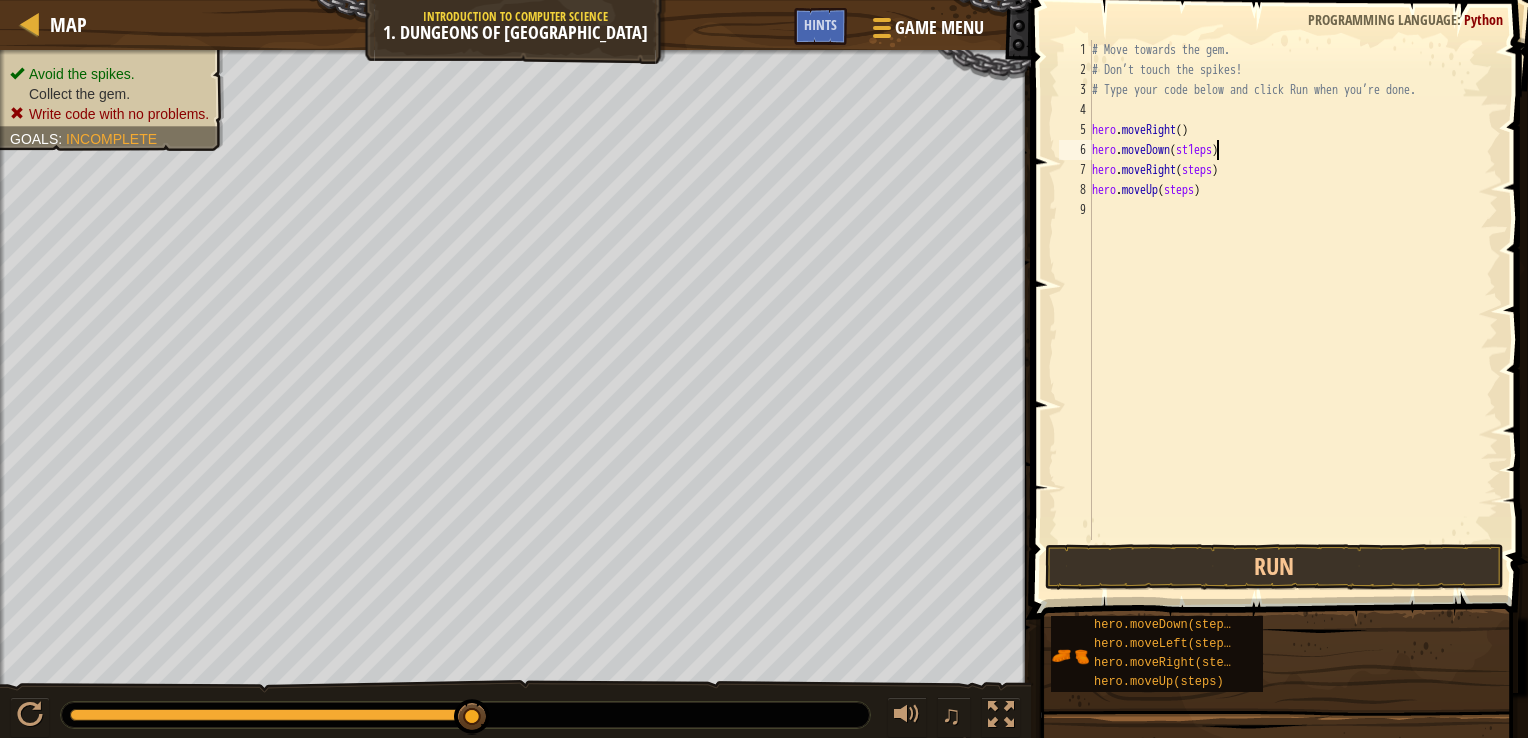 click on "# Move towards the gem. # Don’t touch the spikes! # Type your code below and click Run when you’re done. hero . moveRight ( ) hero . moveDown ( st1eps ) hero . moveRight ( steps ) hero . moveUp ( steps )" at bounding box center [1293, 310] 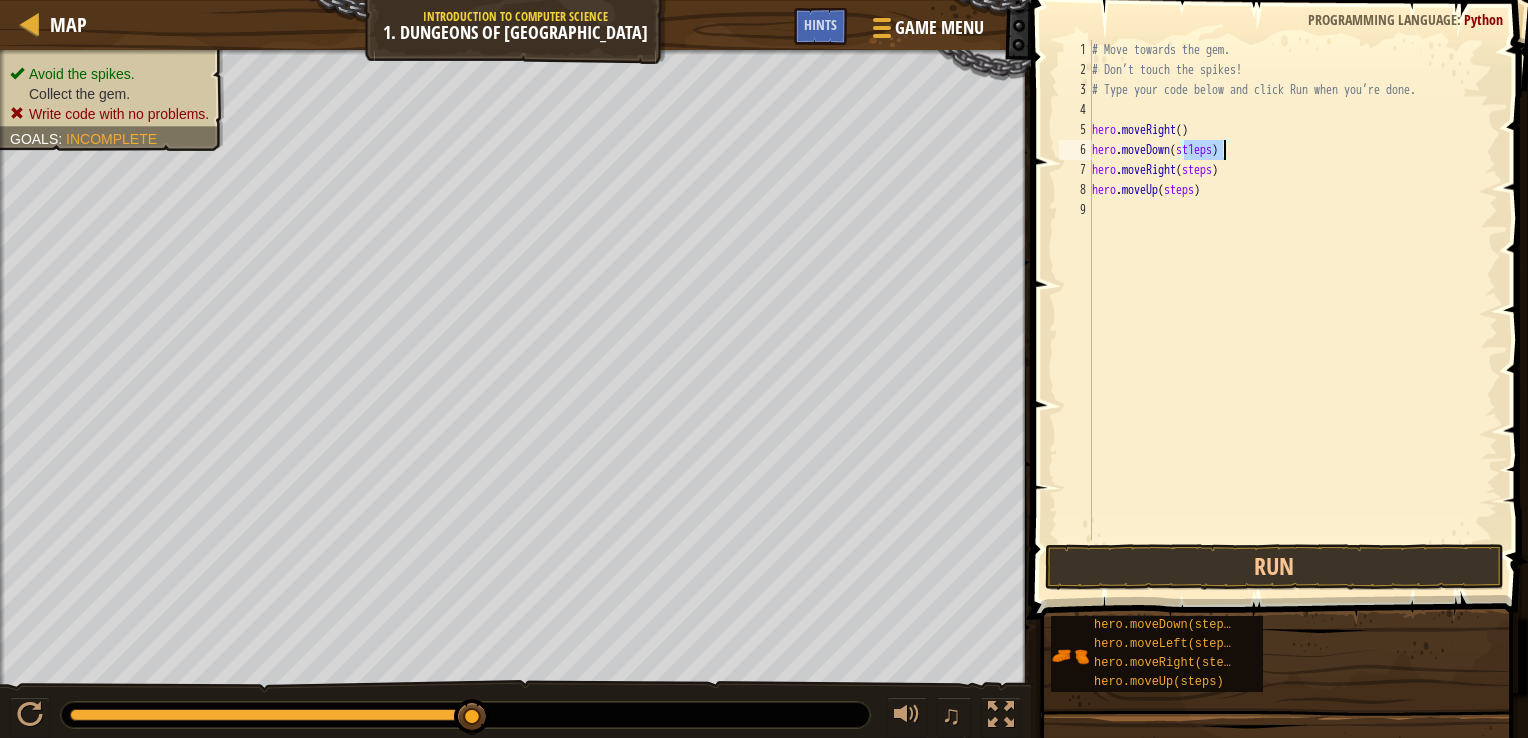 click on "# Move towards the gem. # Don’t touch the spikes! # Type your code below and click Run when you’re done. hero . moveRight ( ) hero . moveDown ( st1eps ) hero . moveRight ( steps ) hero . moveUp ( steps )" at bounding box center [1293, 310] 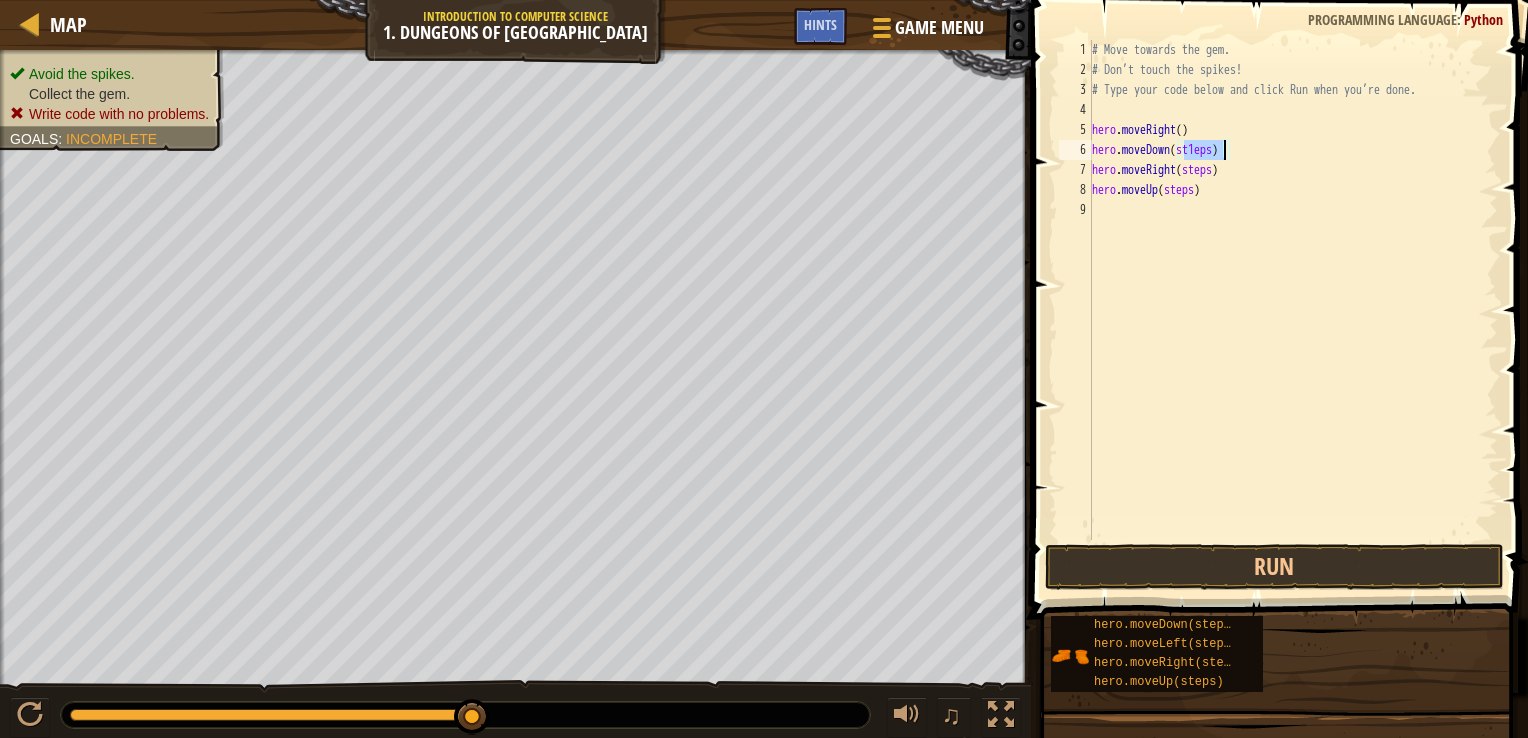 scroll, scrollTop: 9, scrollLeft: 7, axis: both 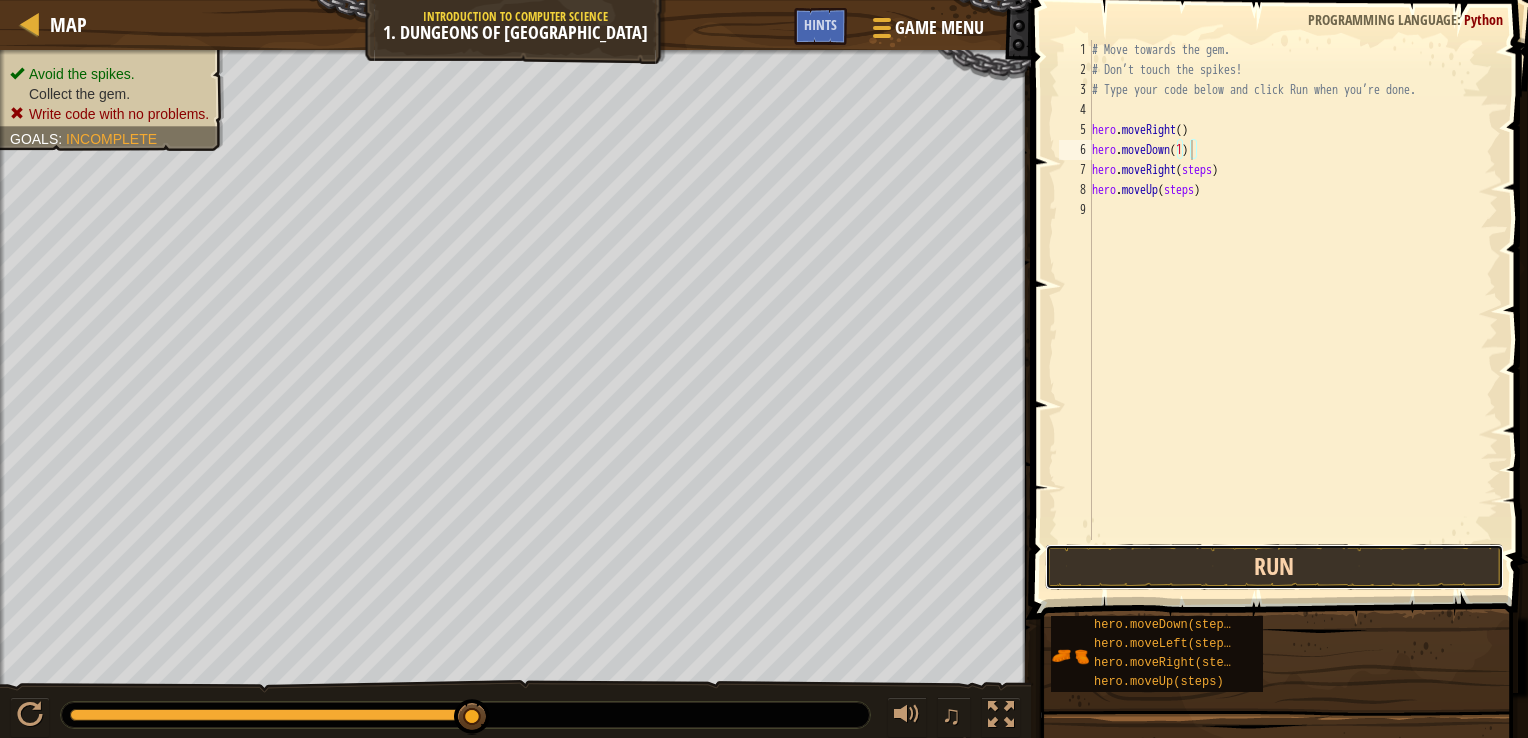 click on "Run" at bounding box center (1274, 567) 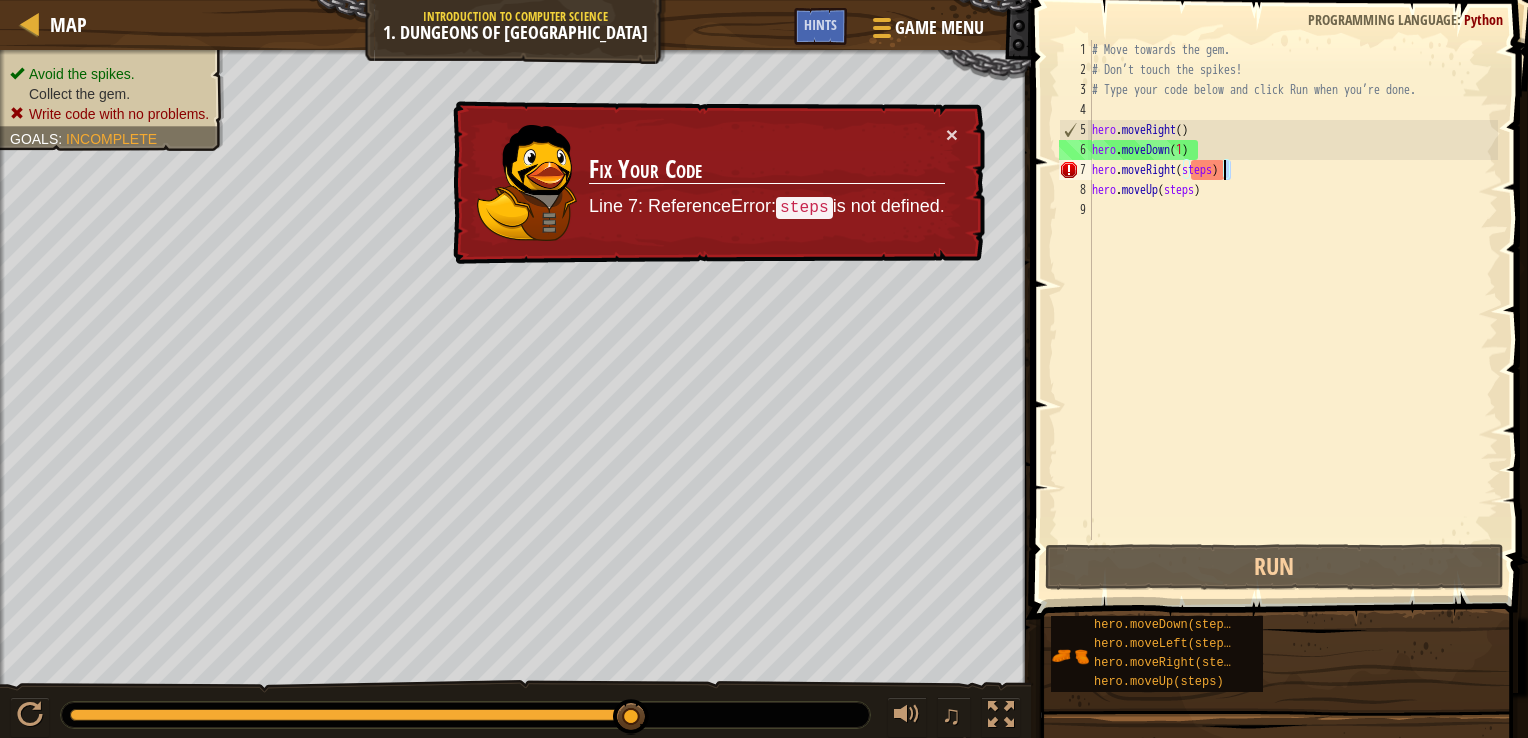 drag, startPoint x: 1239, startPoint y: 178, endPoint x: 1223, endPoint y: 165, distance: 20.615528 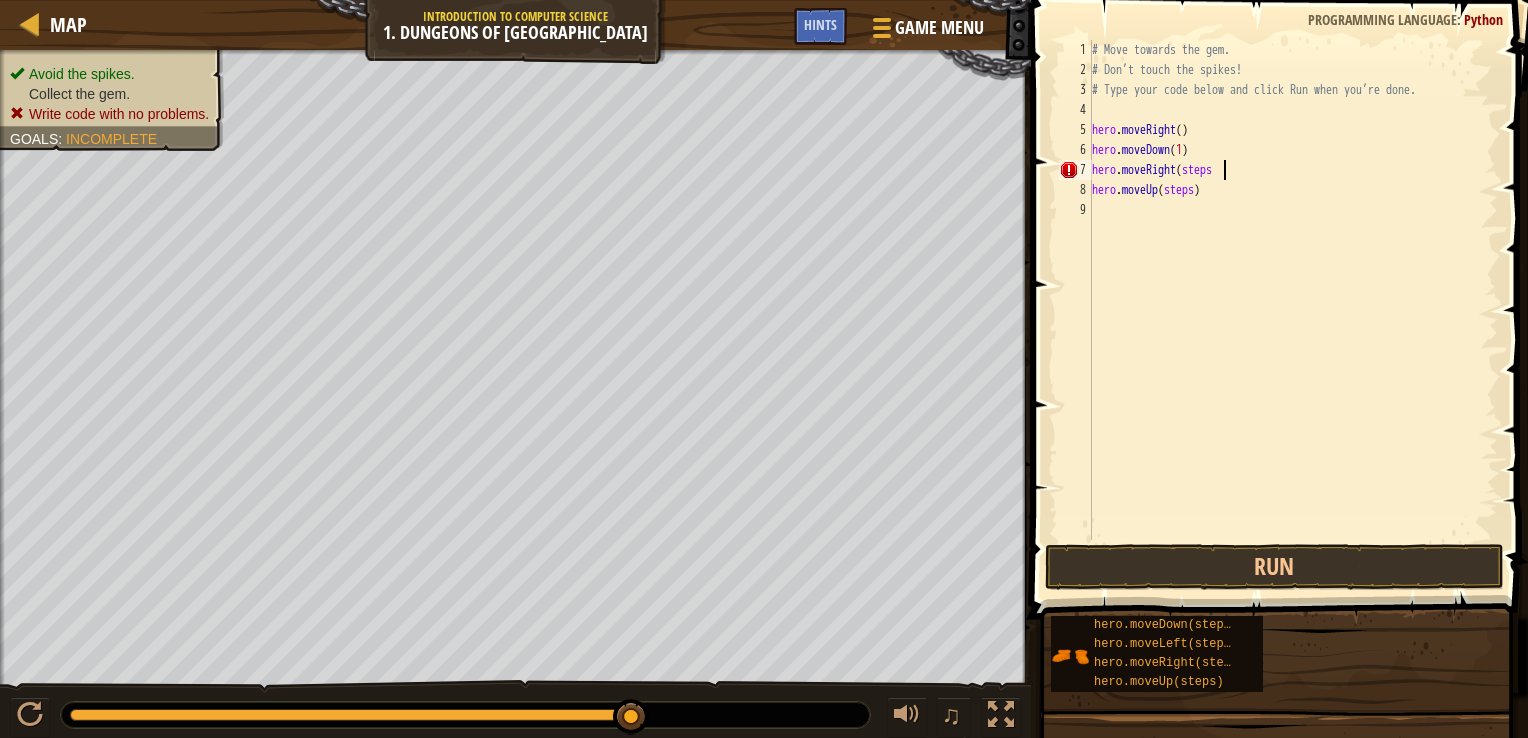 click on "# Move towards the gem. # Don’t touch the spikes! # Type your code below and click Run when you’re done. hero . moveRight ( ) hero . moveDown ( 1 ) hero . moveRight ( steps hero . moveUp ( steps )" at bounding box center [1293, 310] 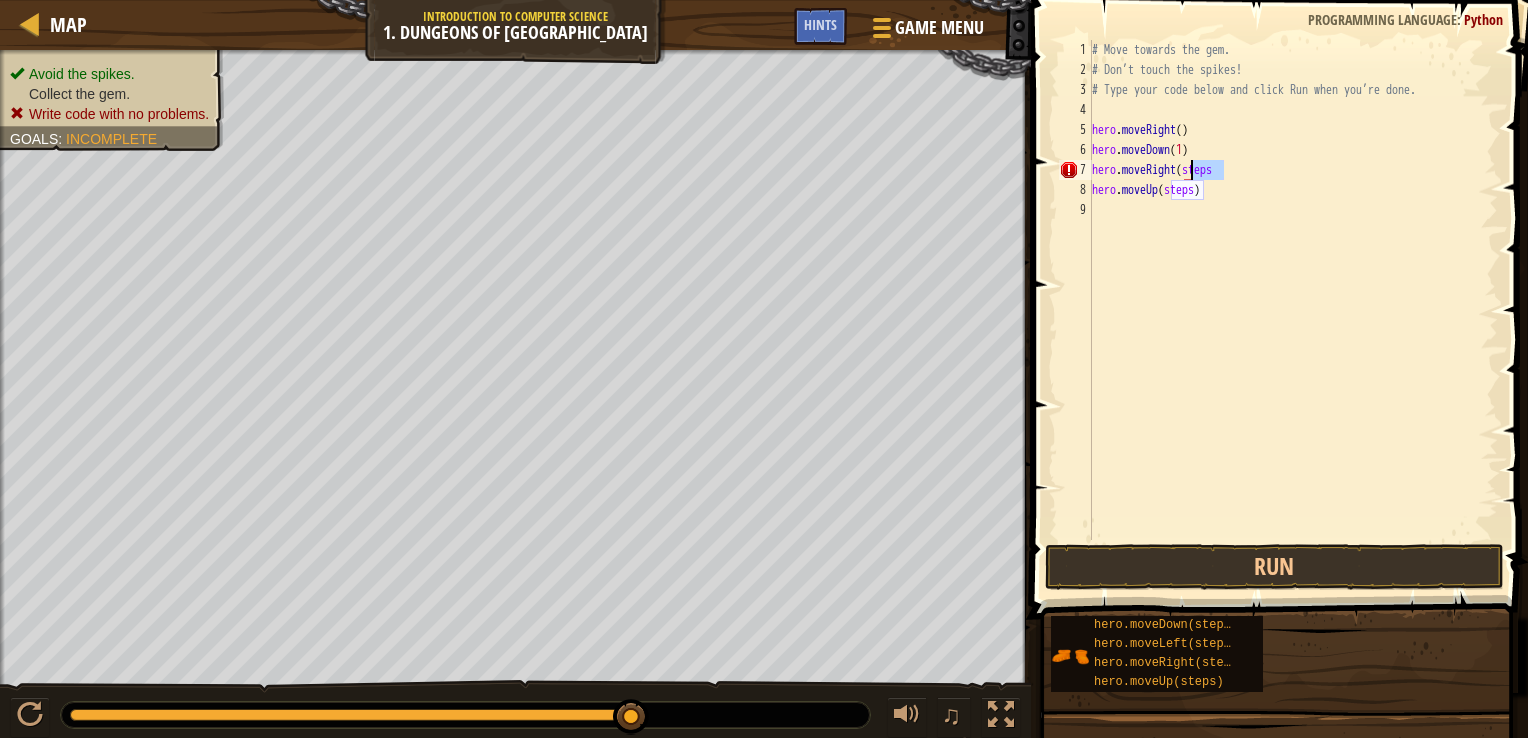 click on "# Move towards the gem. # Don’t touch the spikes! # Type your code below and click Run when you’re done. hero . moveRight ( ) hero . moveDown ( 1 ) hero . moveRight ( steps hero . moveUp ( steps )" at bounding box center (1293, 310) 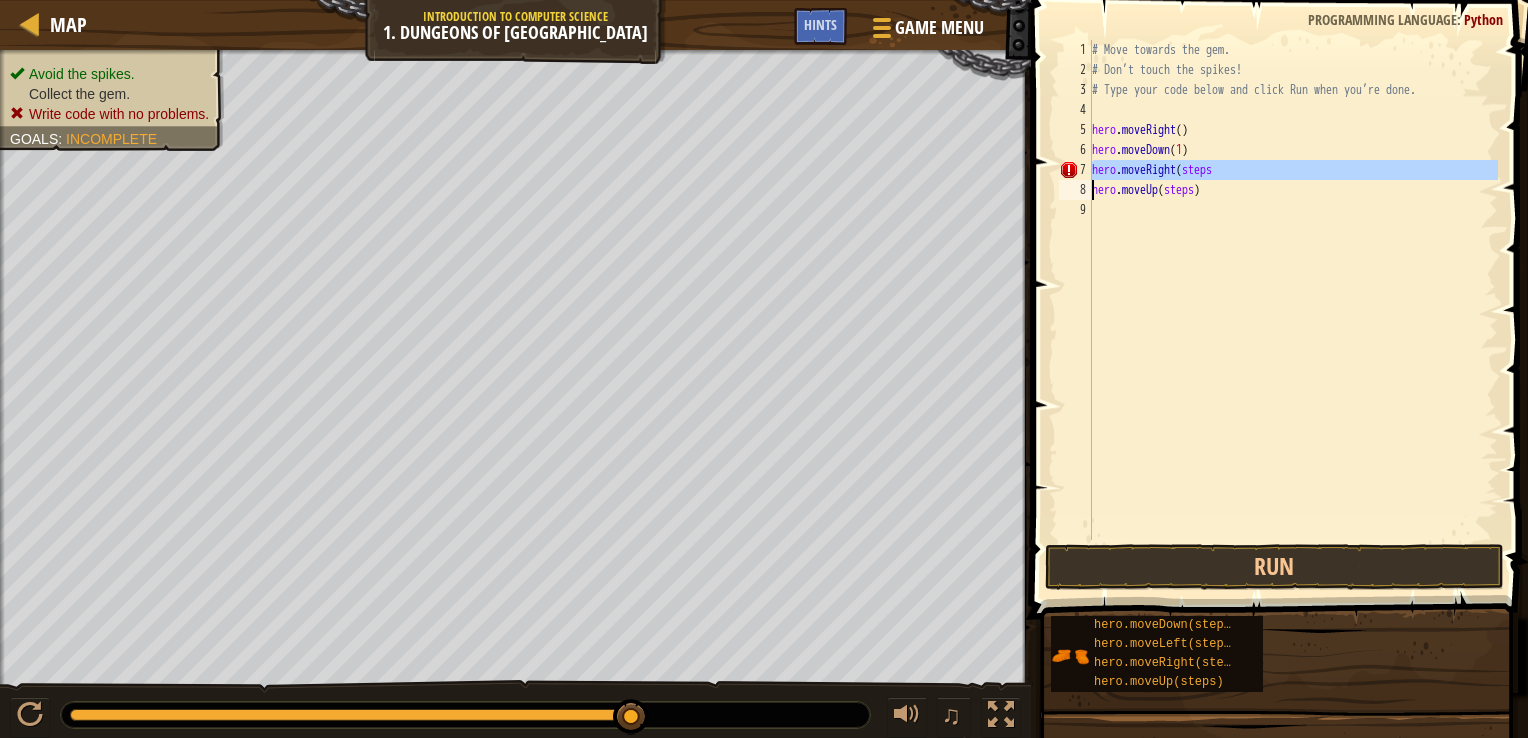 click on "# Move towards the gem. # Don’t touch the spikes! # Type your code below and click Run when you’re done. hero . moveRight ( ) hero . moveDown ( 1 ) hero . moveRight ( steps hero . moveUp ( steps )" at bounding box center [1293, 310] 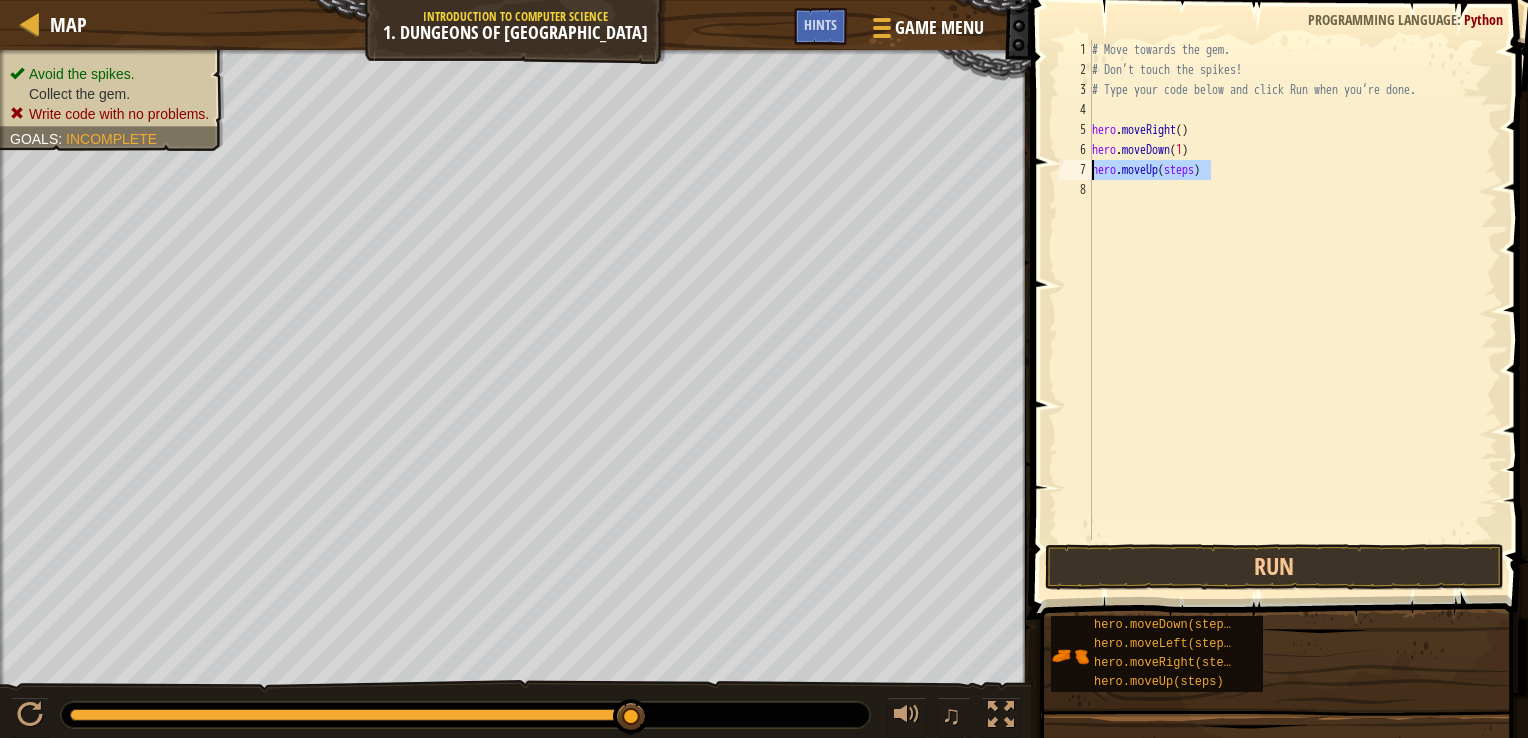drag, startPoint x: 1209, startPoint y: 171, endPoint x: 1092, endPoint y: 163, distance: 117.273186 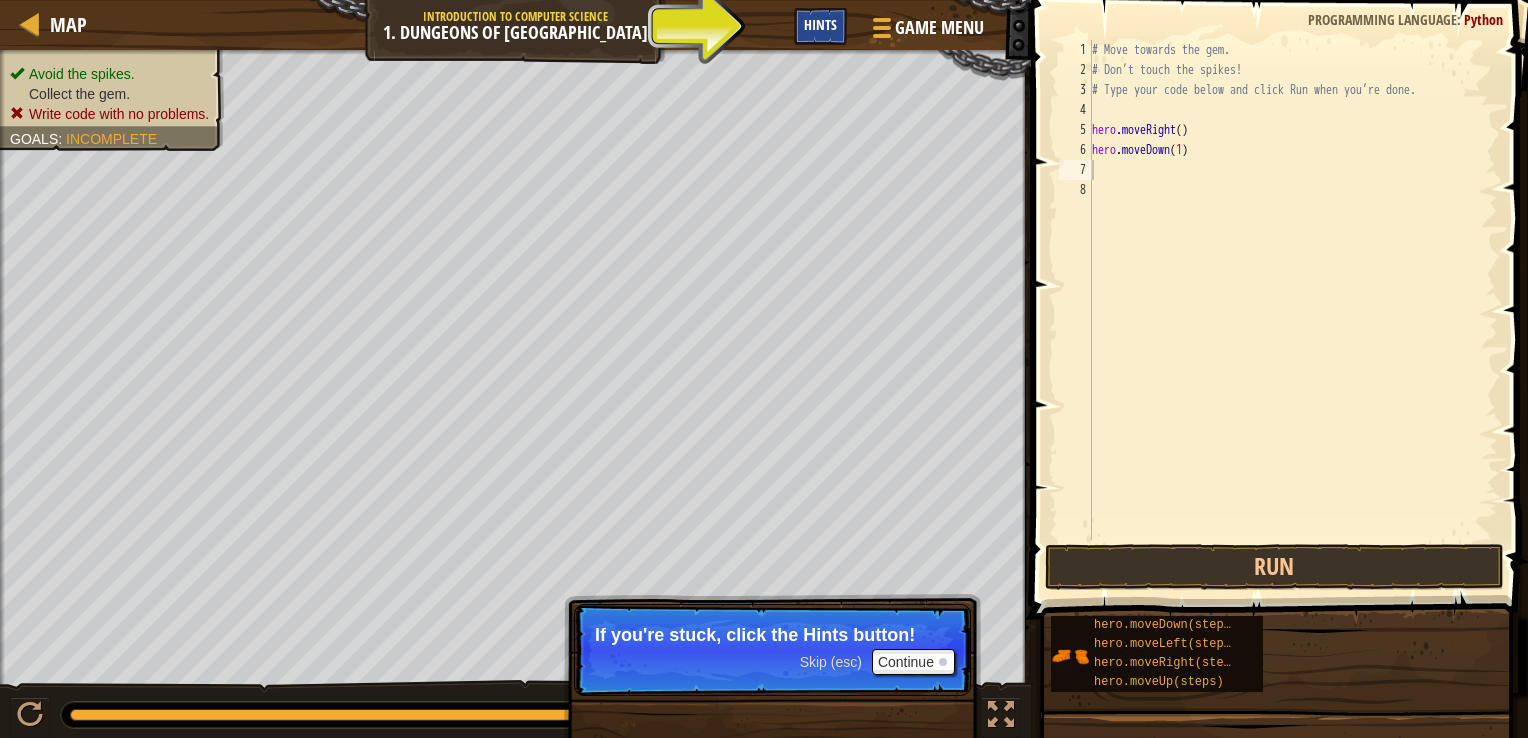 click on "Hints" at bounding box center (820, 26) 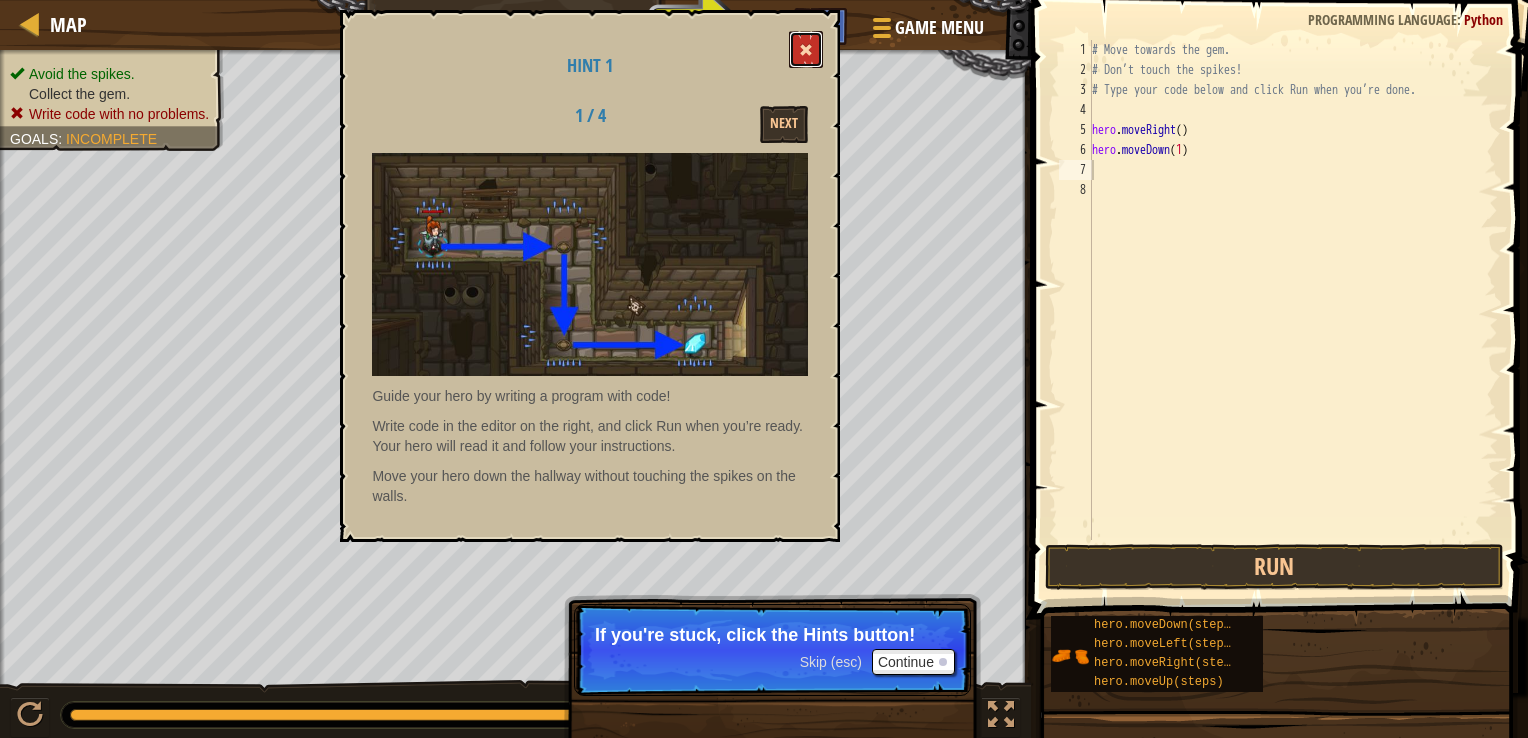 click at bounding box center (806, 49) 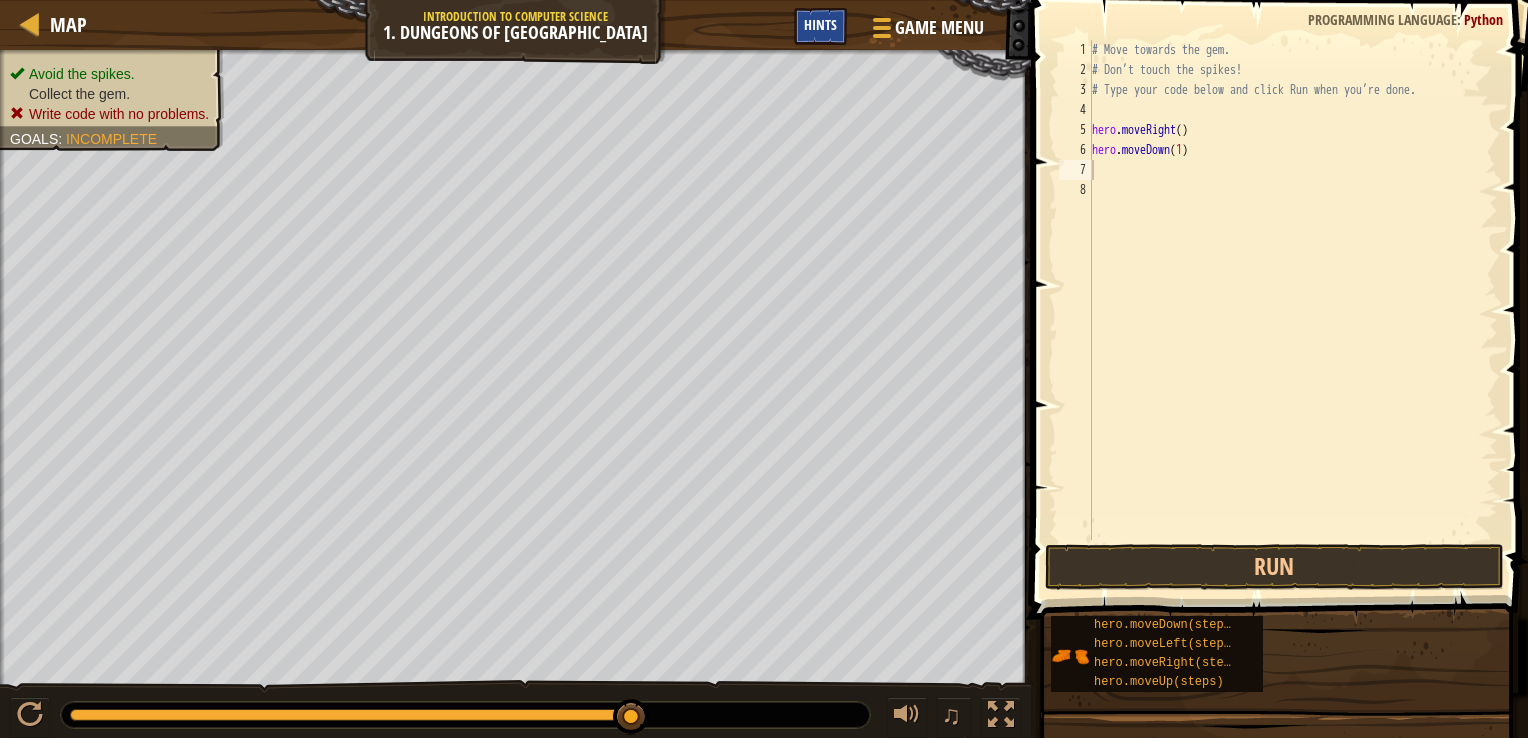 click on "Hints" at bounding box center (820, 24) 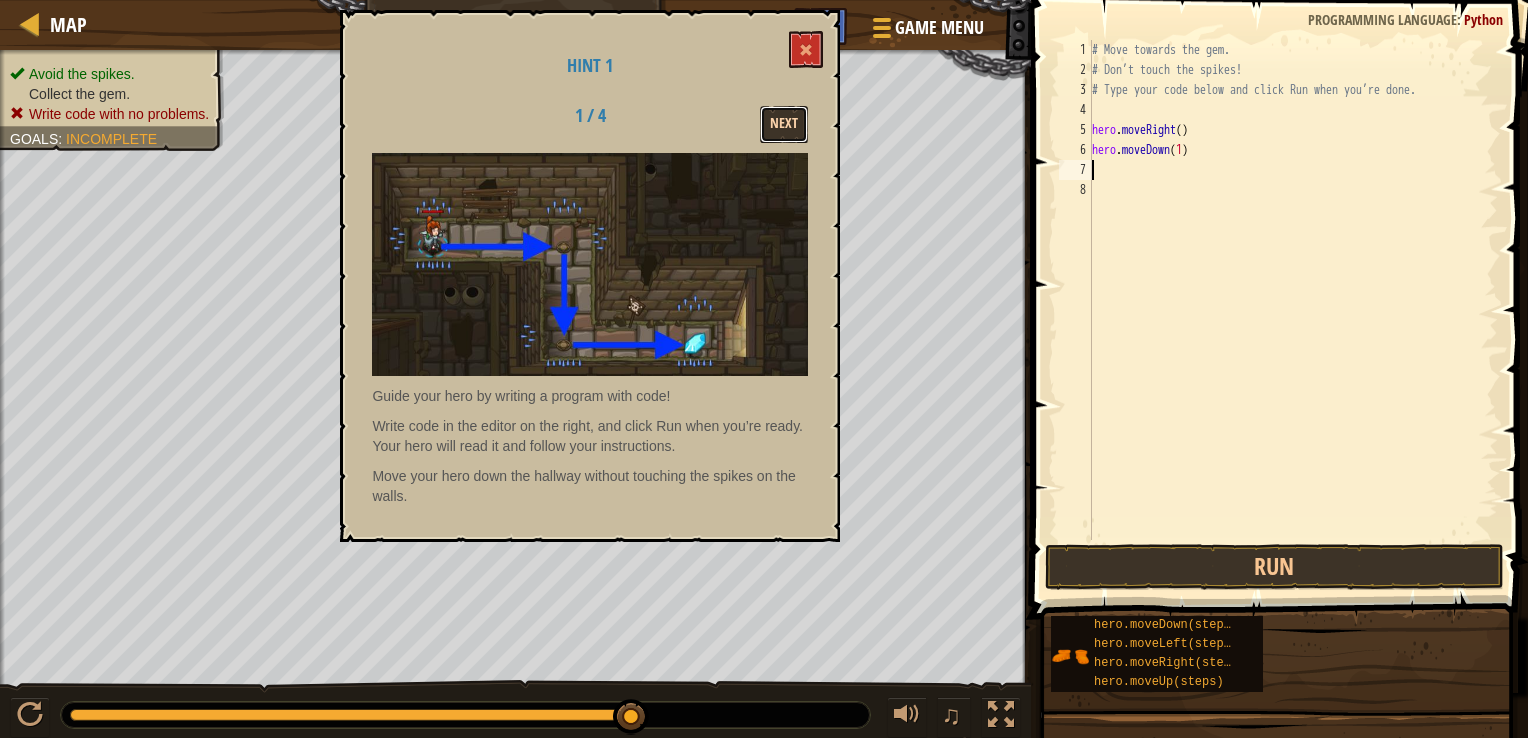 click on "Next" at bounding box center (784, 124) 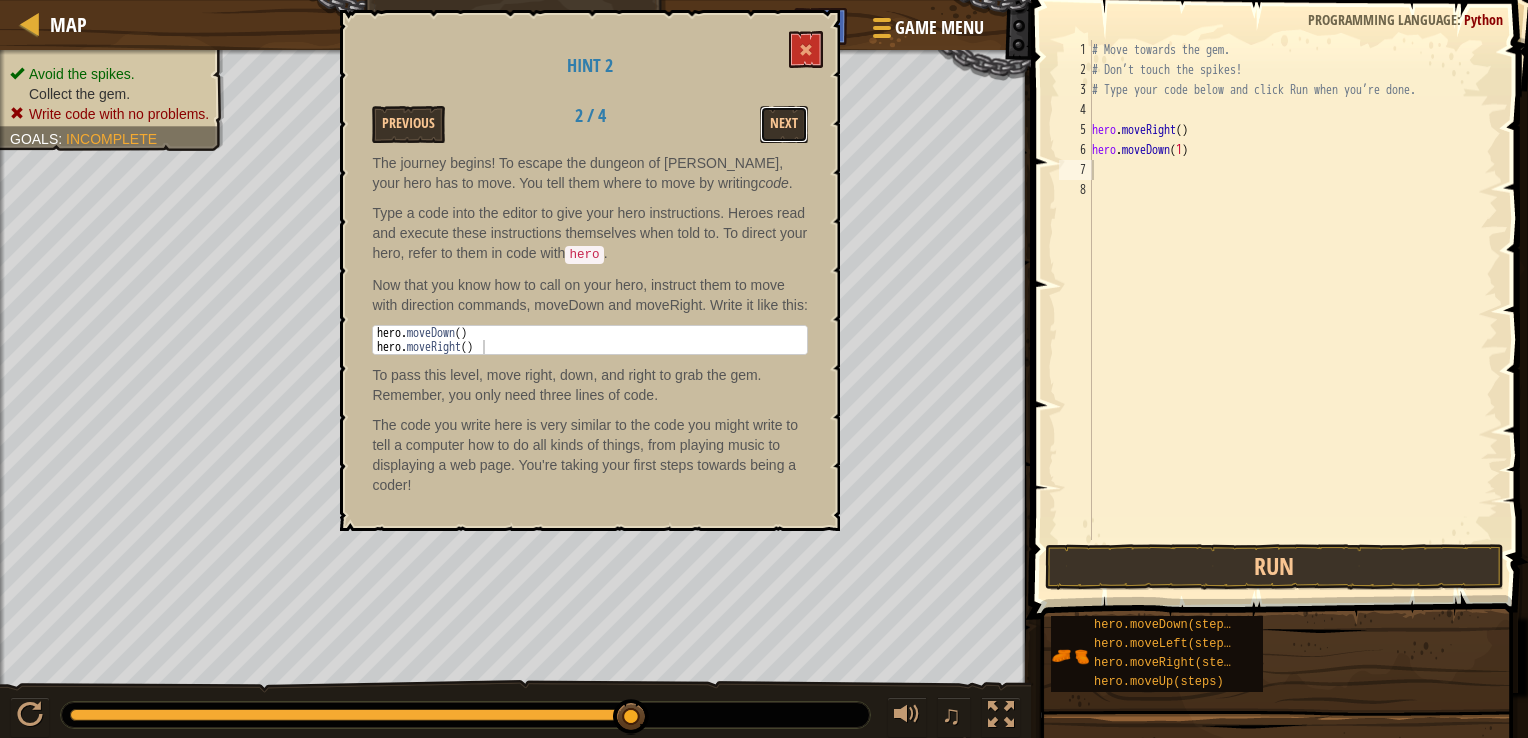 click on "Next" at bounding box center (784, 124) 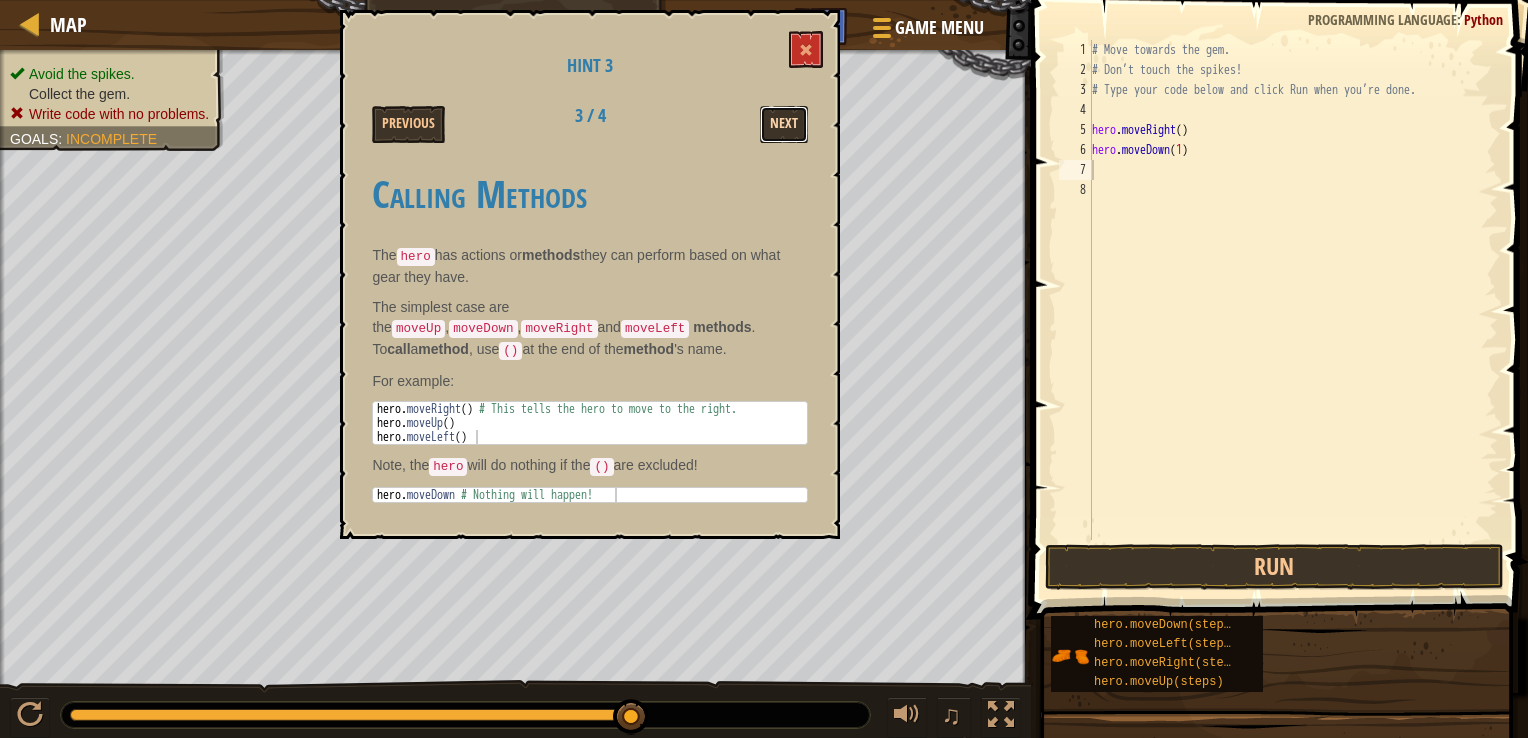 click on "Next" at bounding box center (784, 124) 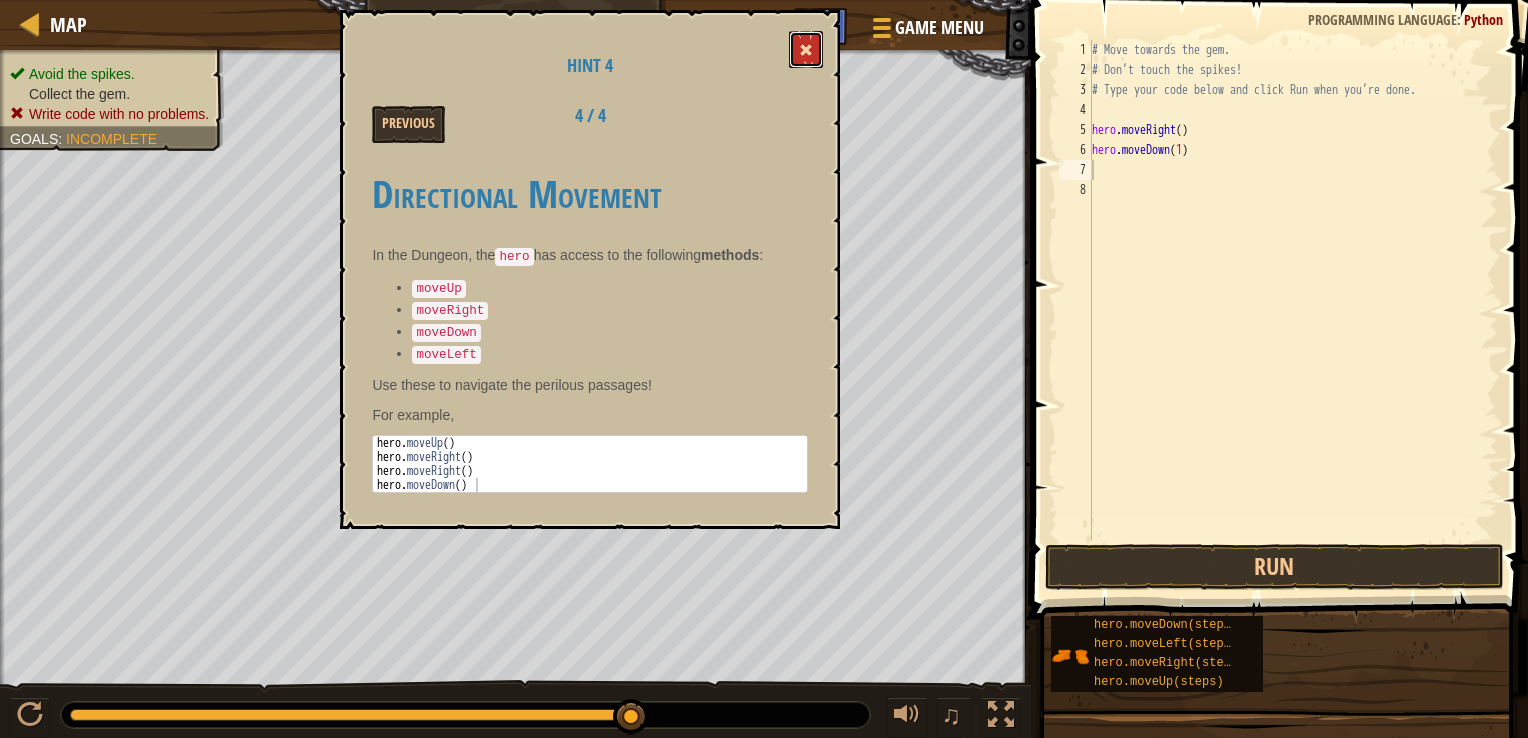 click at bounding box center [806, 49] 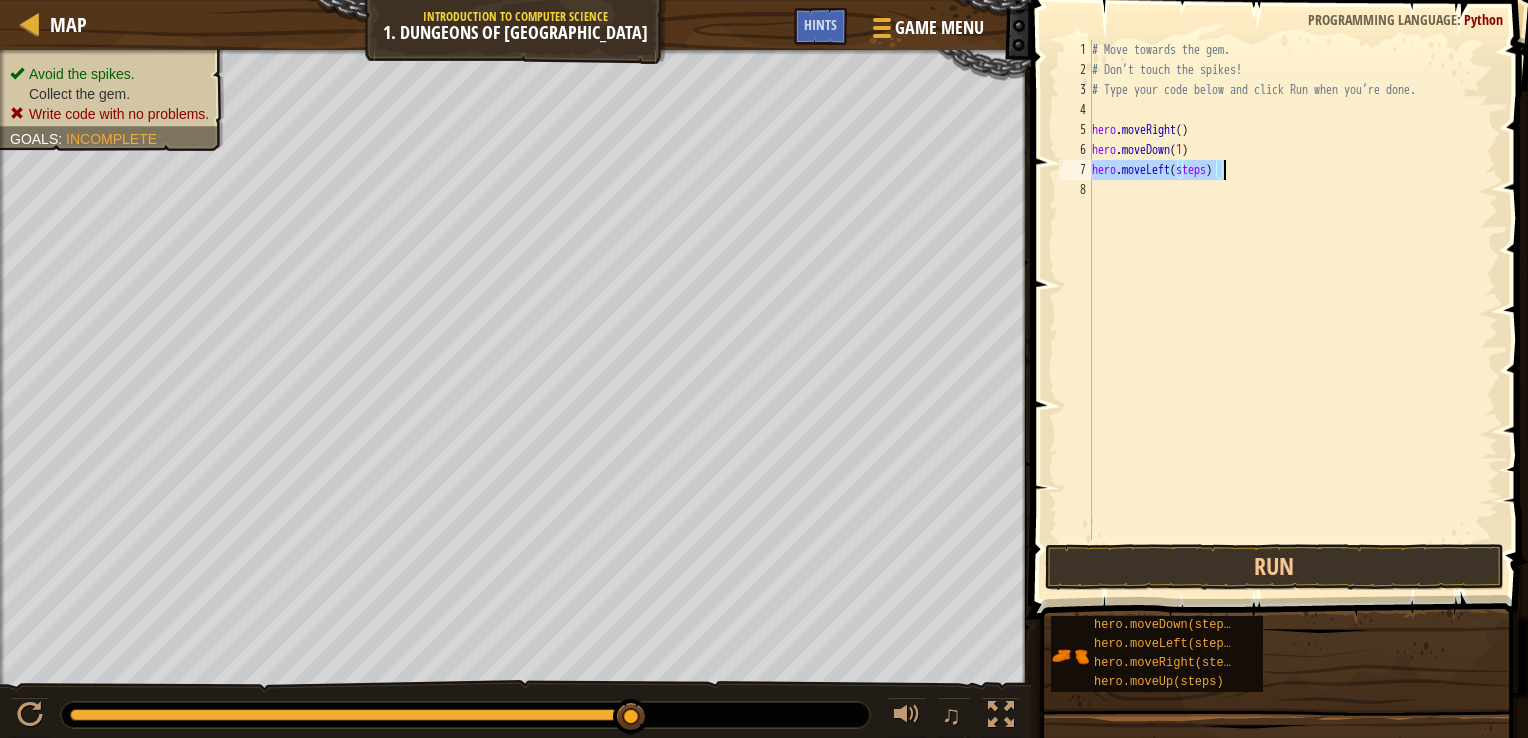 click on "# Move towards the gem. # Don’t touch the spikes! # Type your code below and click Run when you’re done. hero . moveRight ( ) hero . moveDown ( 1 ) hero . moveLeft ( steps )" at bounding box center [1293, 290] 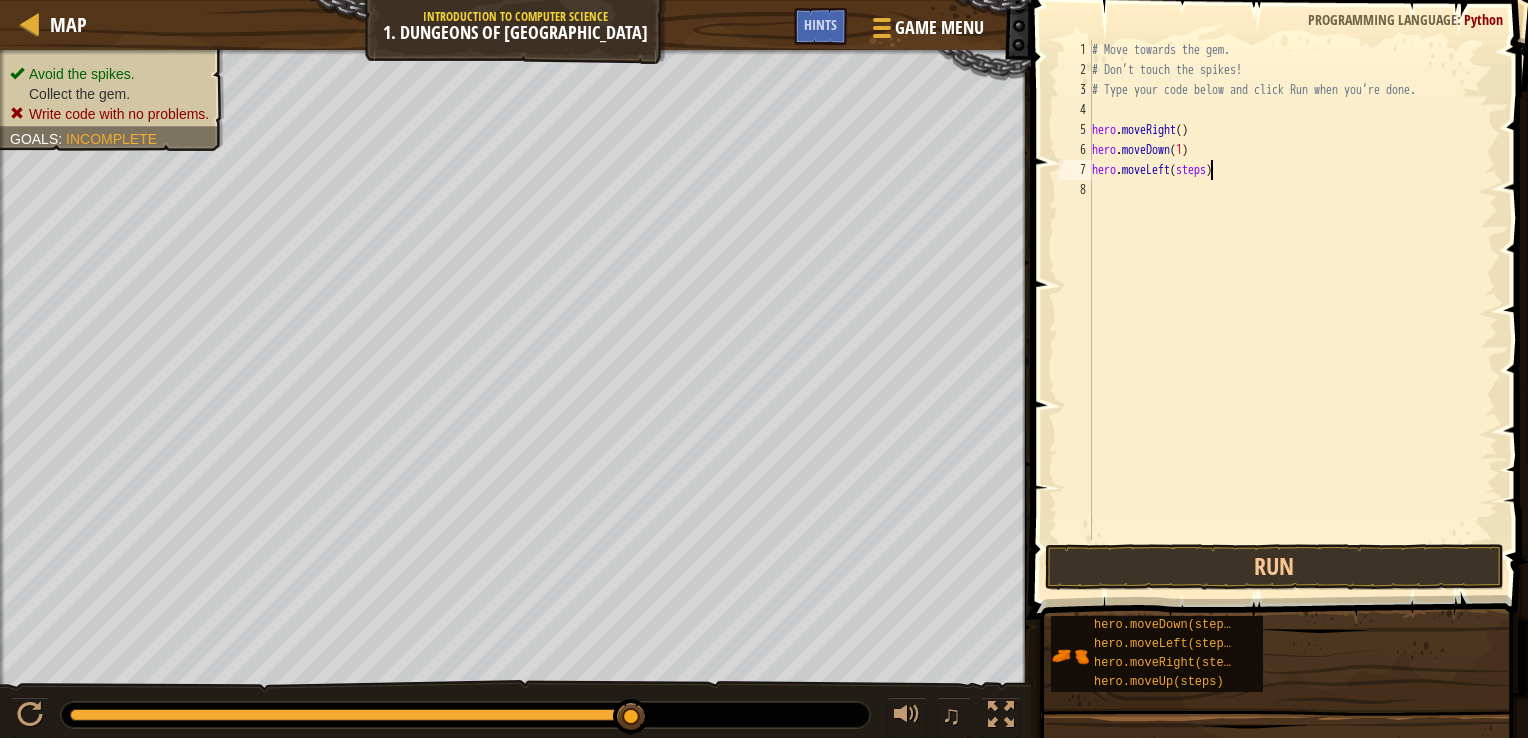 click on "# Move towards the gem. # Don’t touch the spikes! # Type your code below and click Run when you’re done. hero . moveRight ( ) hero . moveDown ( 1 ) hero . moveLeft ( steps )" at bounding box center (1293, 310) 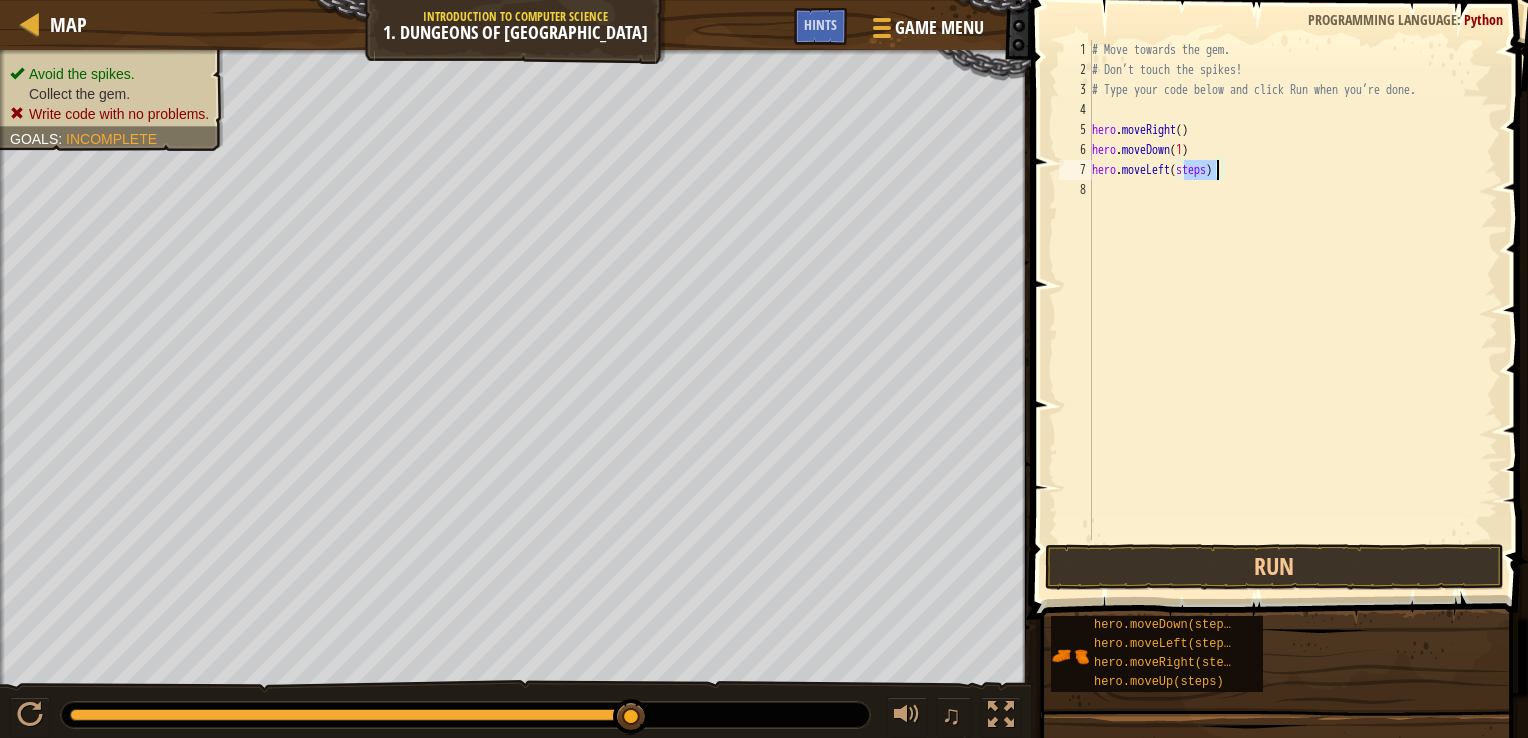 click on "# Move towards the gem. # Don’t touch the spikes! # Type your code below and click Run when you’re done. hero . moveRight ( ) hero . moveDown ( 1 ) hero . moveLeft ( steps )" at bounding box center (1293, 310) 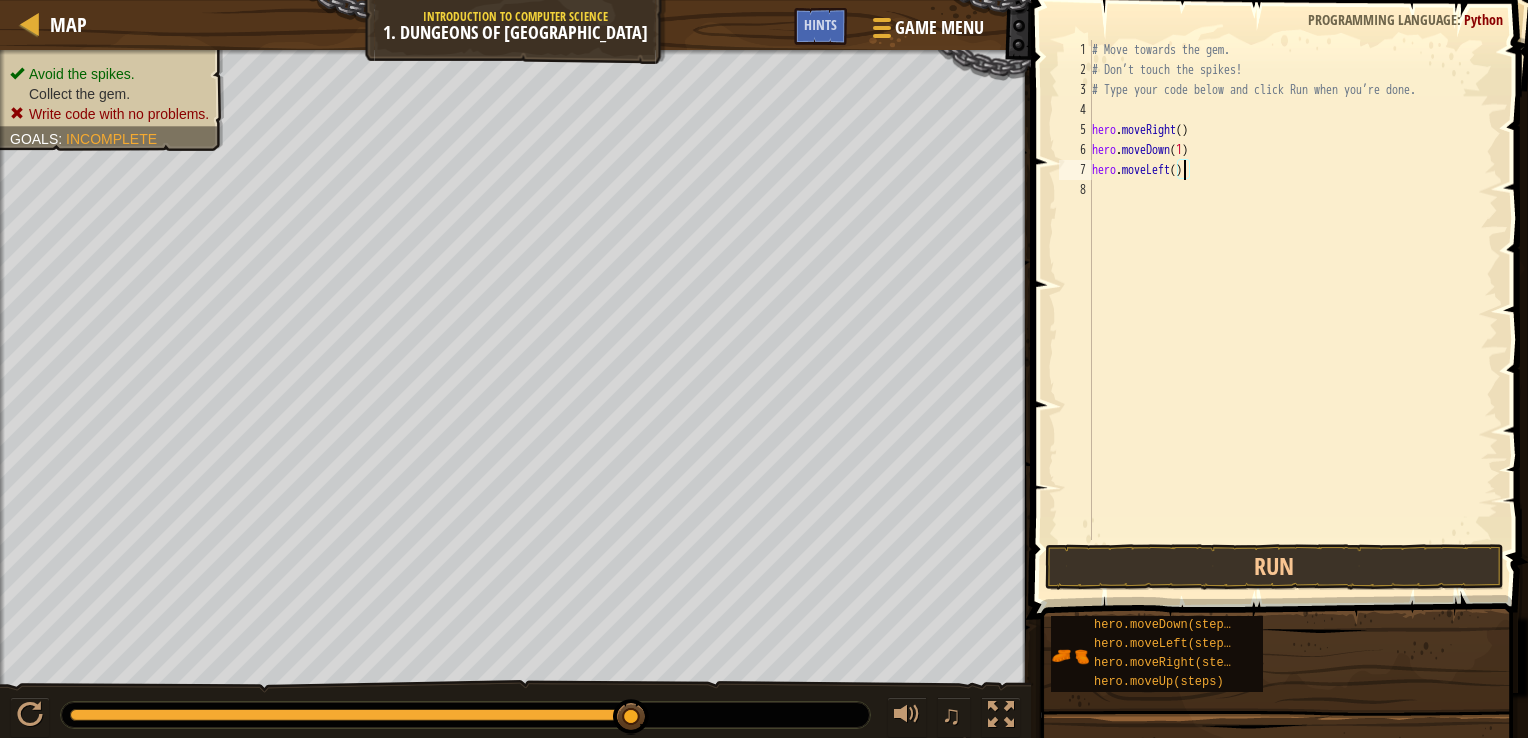 scroll, scrollTop: 9, scrollLeft: 7, axis: both 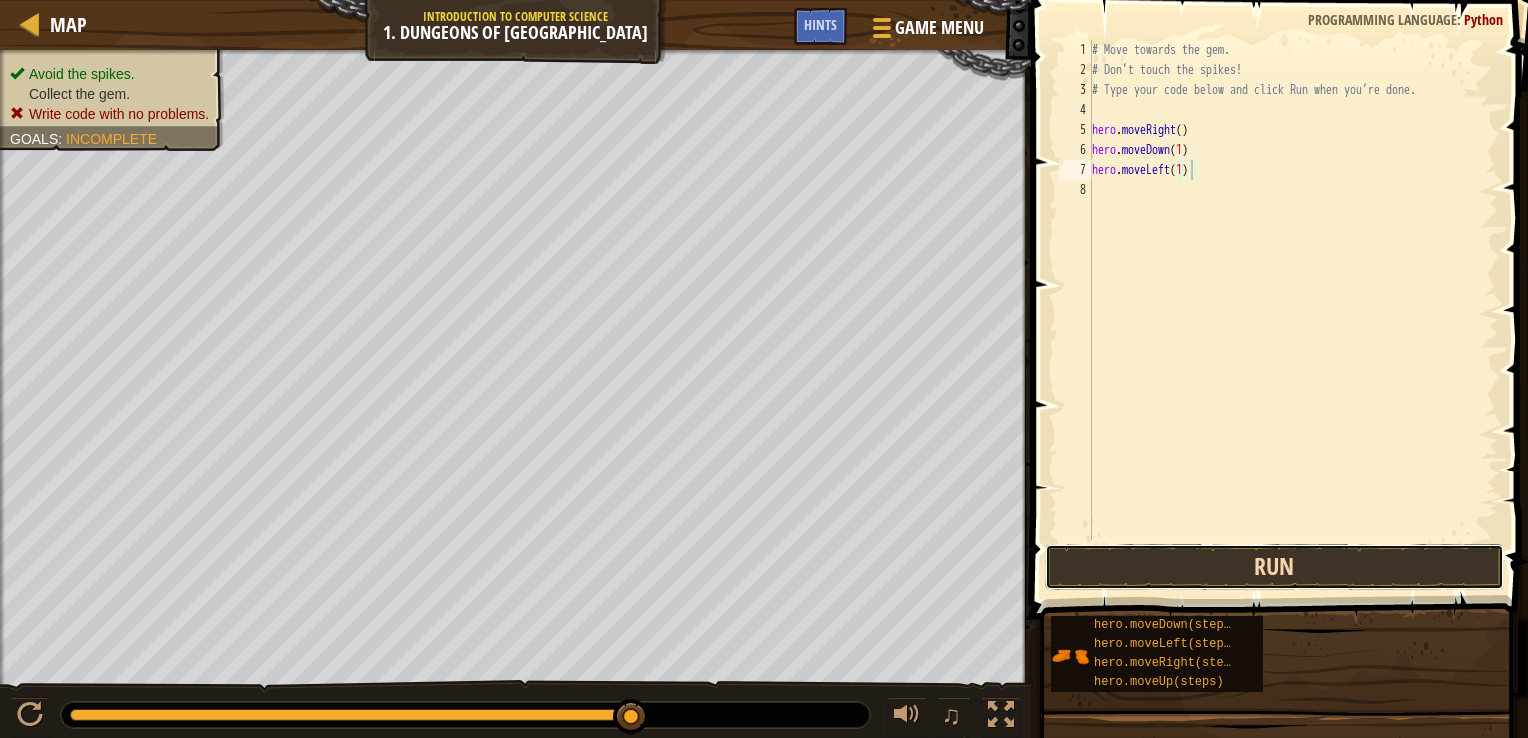 click on "Run" at bounding box center (1274, 567) 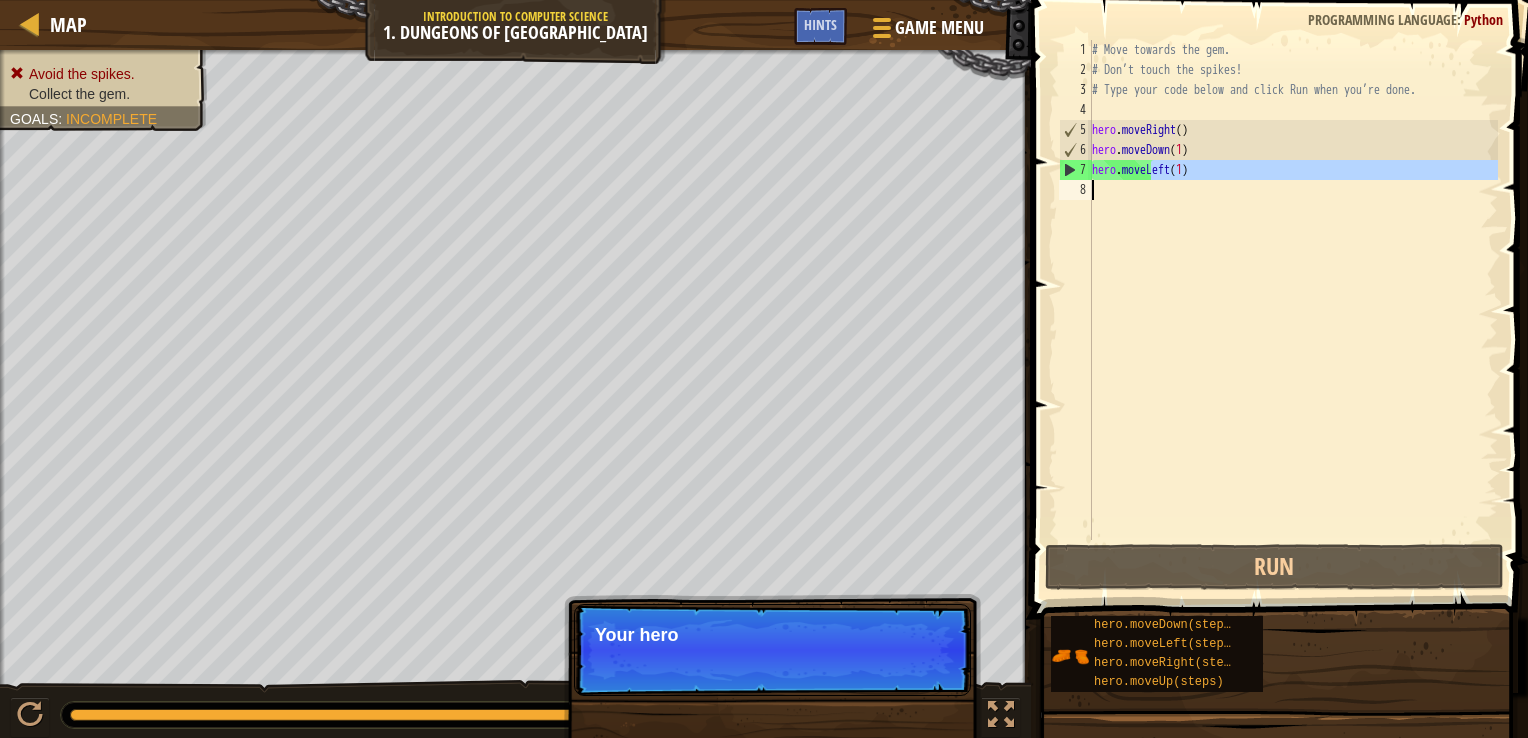 drag, startPoint x: 1151, startPoint y: 171, endPoint x: 1163, endPoint y: 197, distance: 28.635643 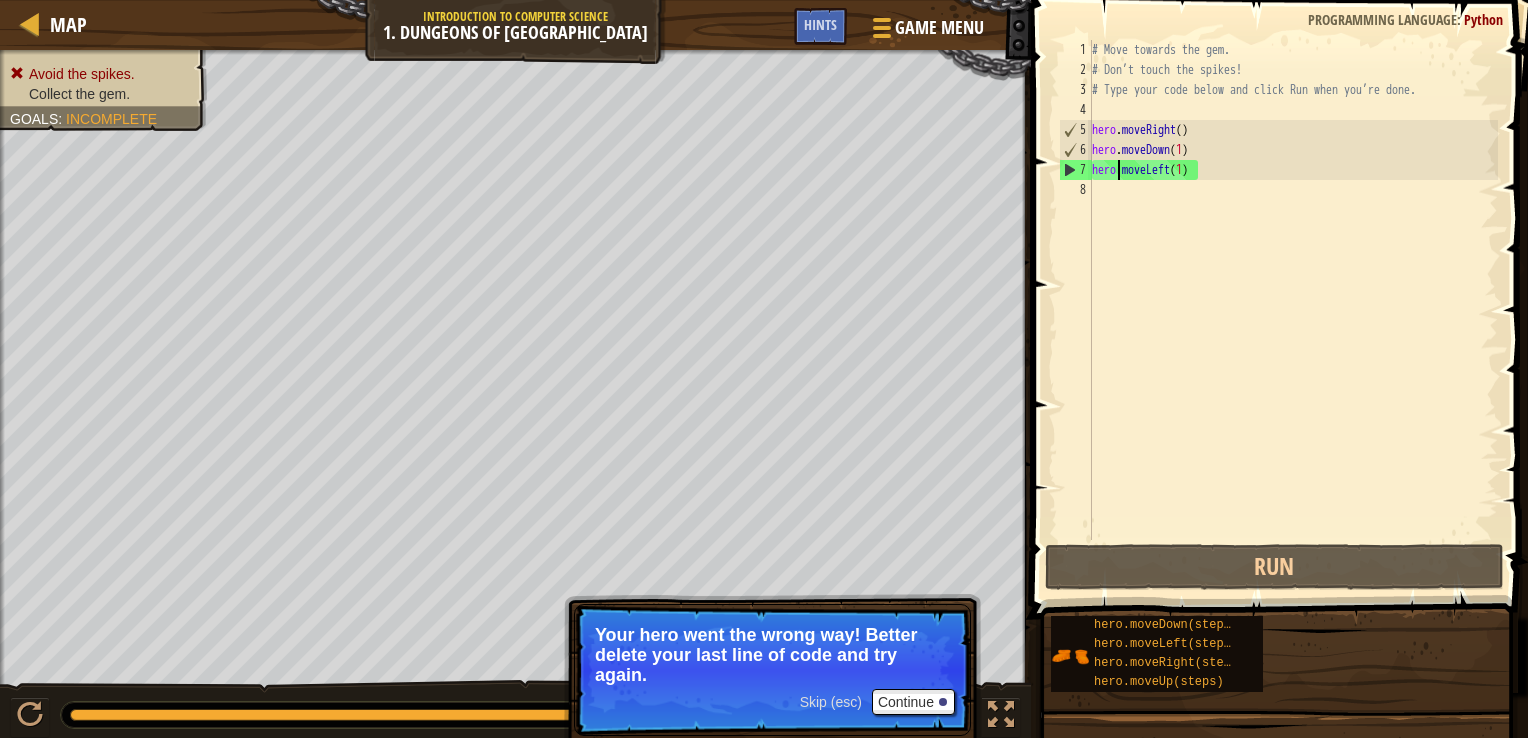 click on "# Move towards the gem. # Don’t touch the spikes! # Type your code below and click Run when you’re done. hero . moveRight ( ) hero . moveDown ( 1 ) hero . moveLeft ( 1 )" at bounding box center [1293, 310] 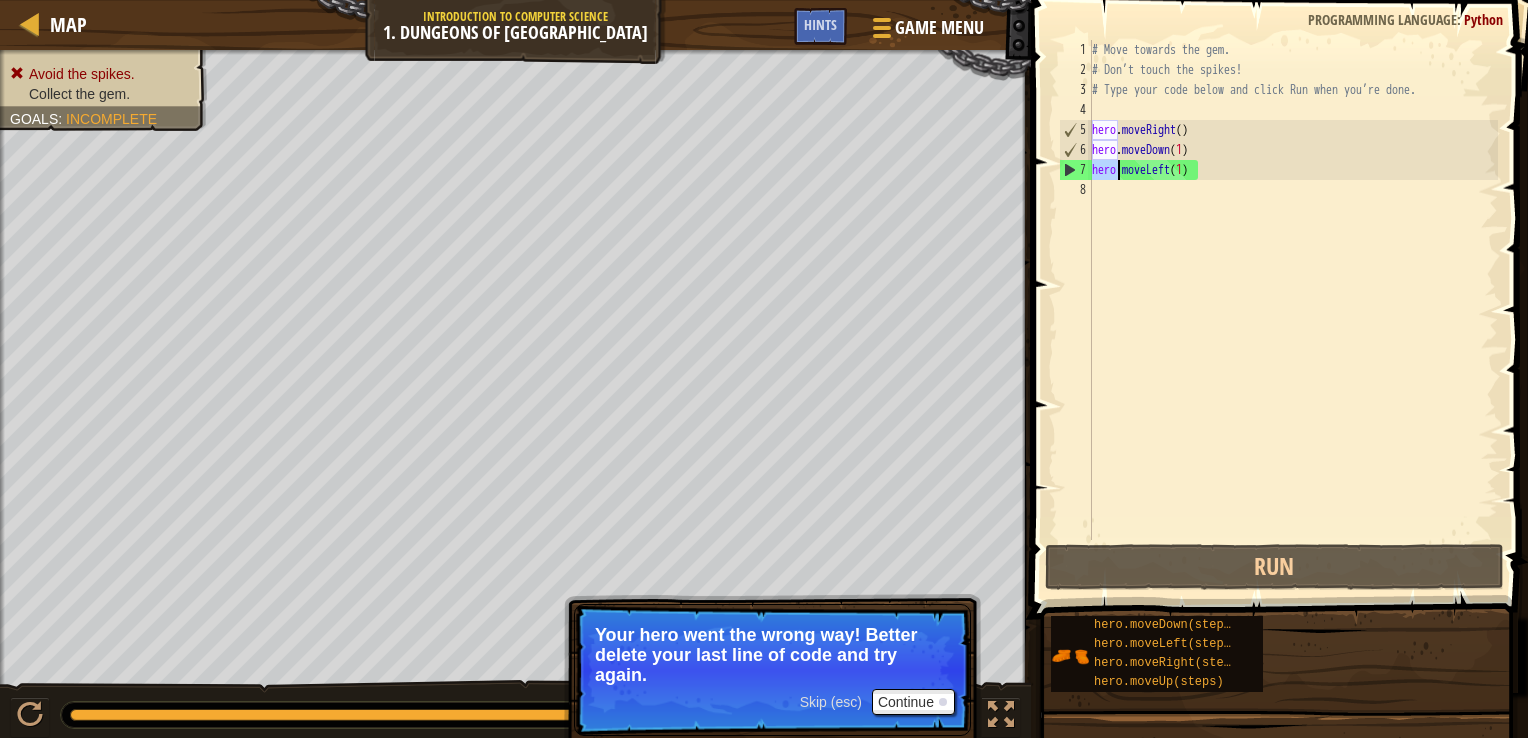 click on "# Move towards the gem. # Don’t touch the spikes! # Type your code below and click Run when you’re done. hero . moveRight ( ) hero . moveDown ( 1 ) hero . moveLeft ( 1 )" at bounding box center (1293, 310) 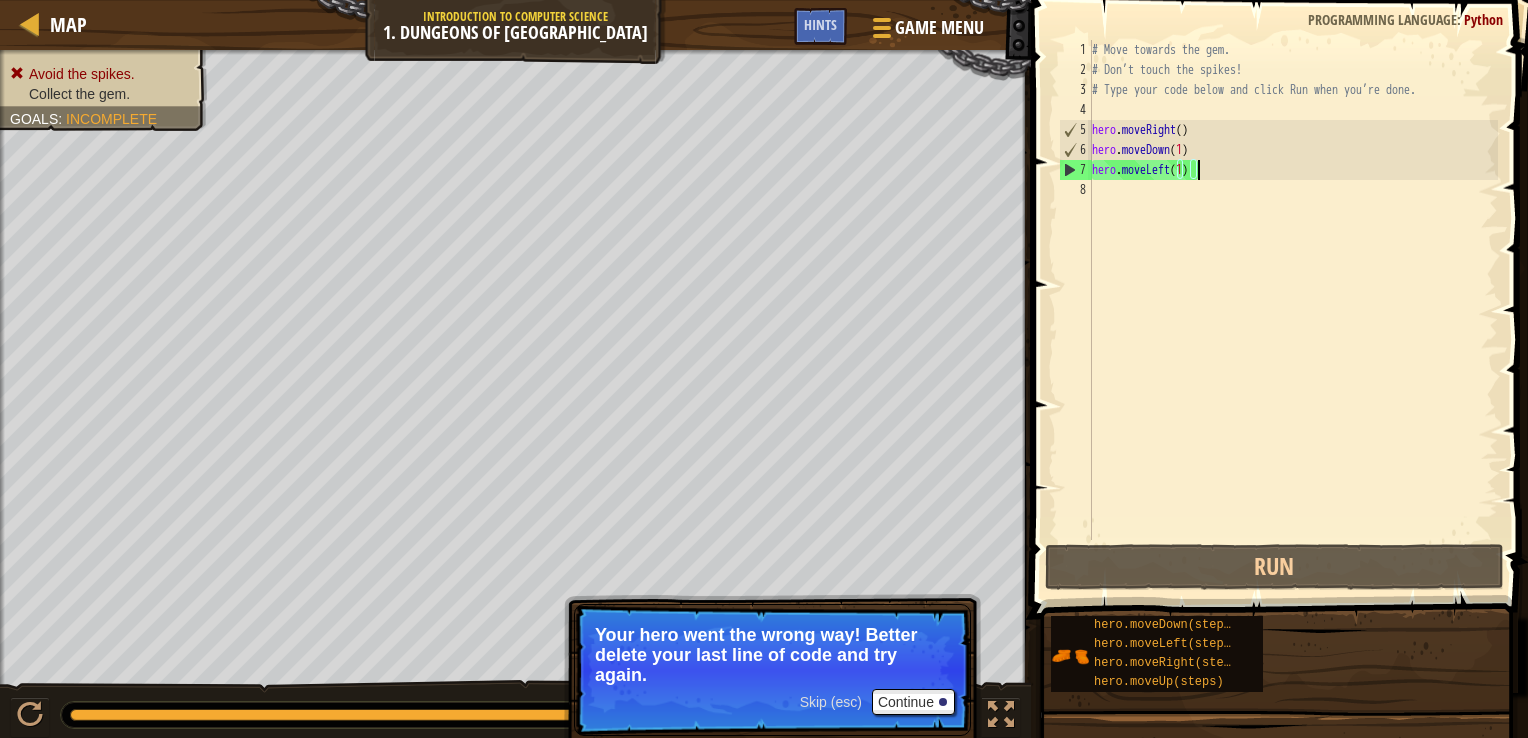 click on "# Move towards the gem. # Don’t touch the spikes! # Type your code below and click Run when you’re done. hero . moveRight ( ) hero . moveDown ( 1 ) hero . moveLeft ( 1 )" at bounding box center (1293, 310) 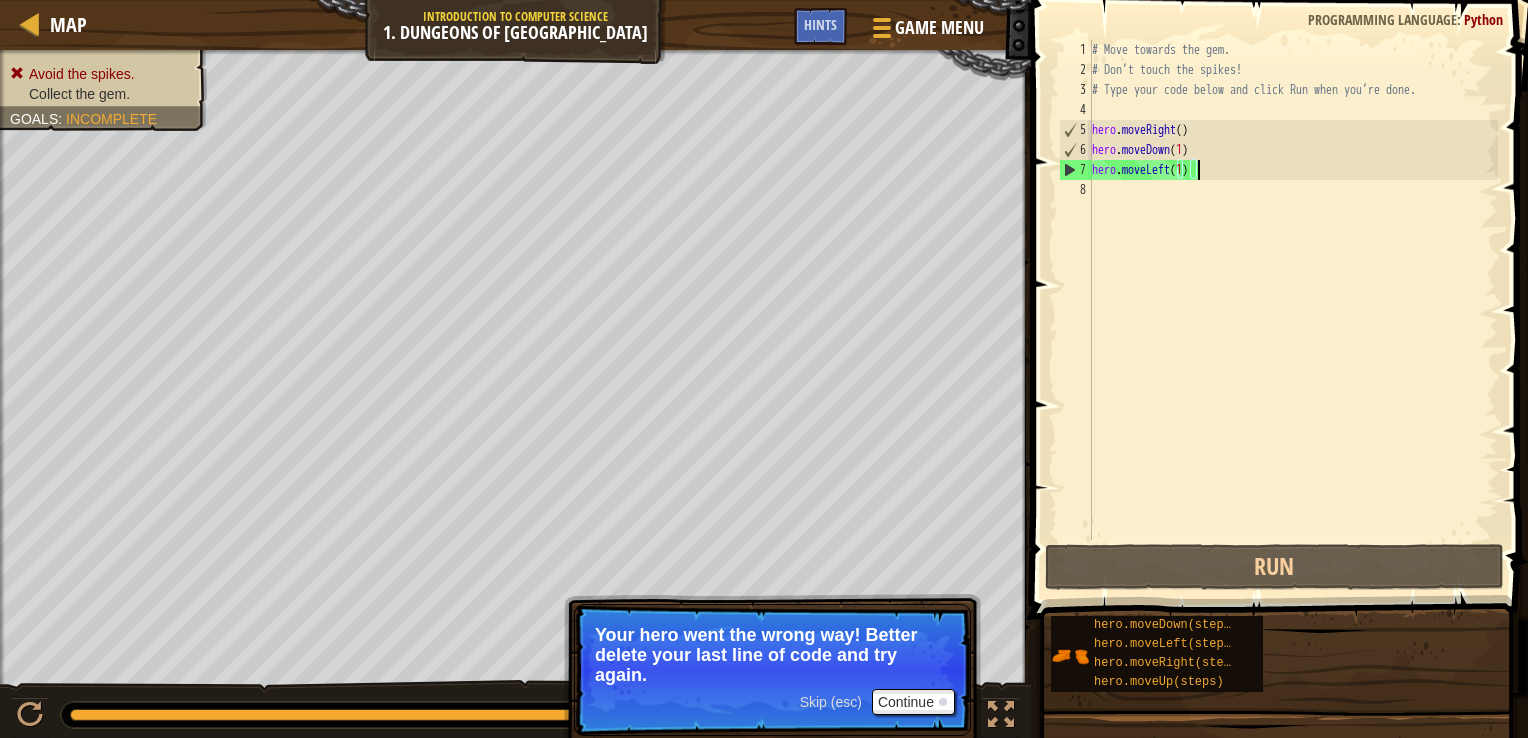 drag, startPoint x: 1314, startPoint y: 171, endPoint x: 1158, endPoint y: 188, distance: 156.92355 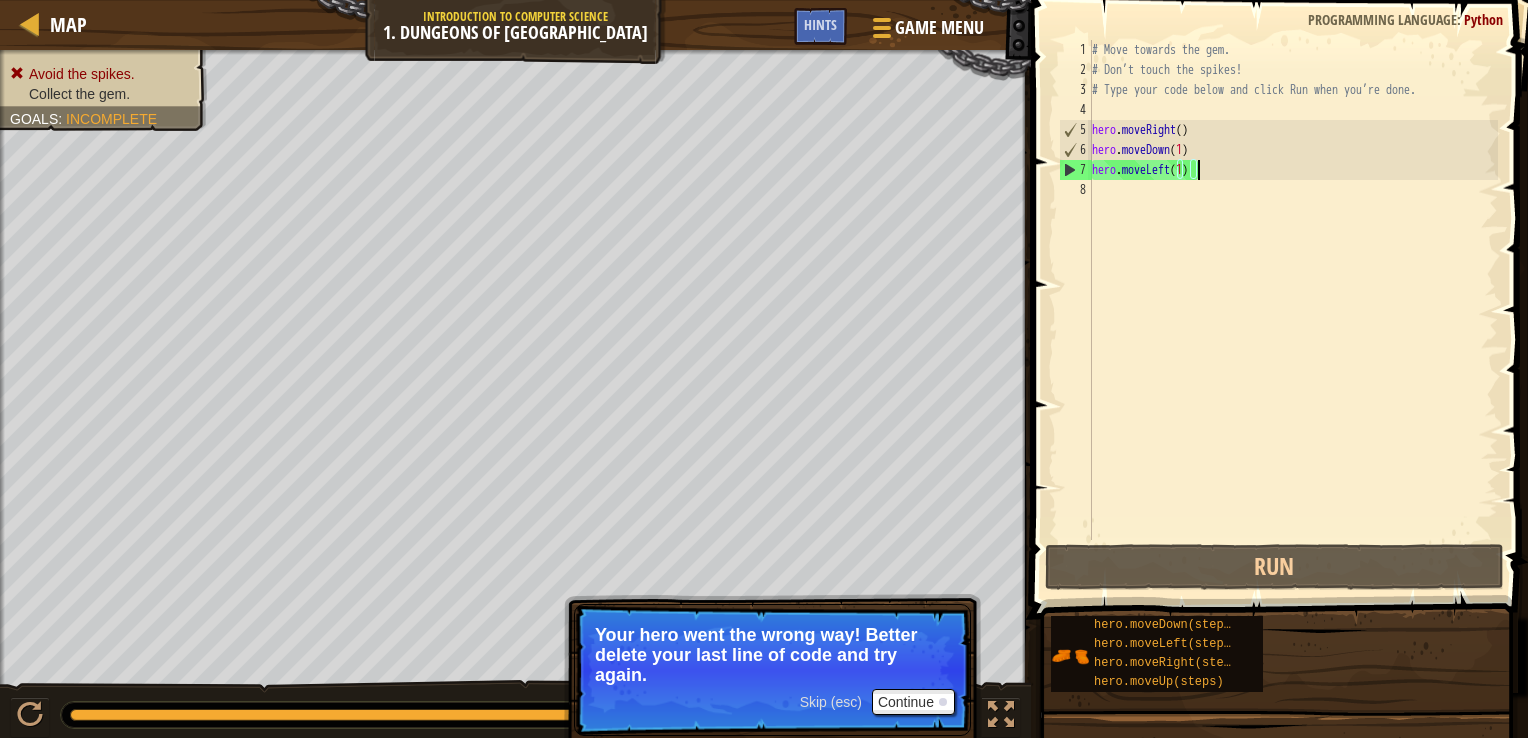 click on "# Move towards the gem. # Don’t touch the spikes! # Type your code below and click Run when you’re done. hero . moveRight ( ) hero . moveDown ( 1 ) hero . moveLeft ( 1 )" at bounding box center [1293, 310] 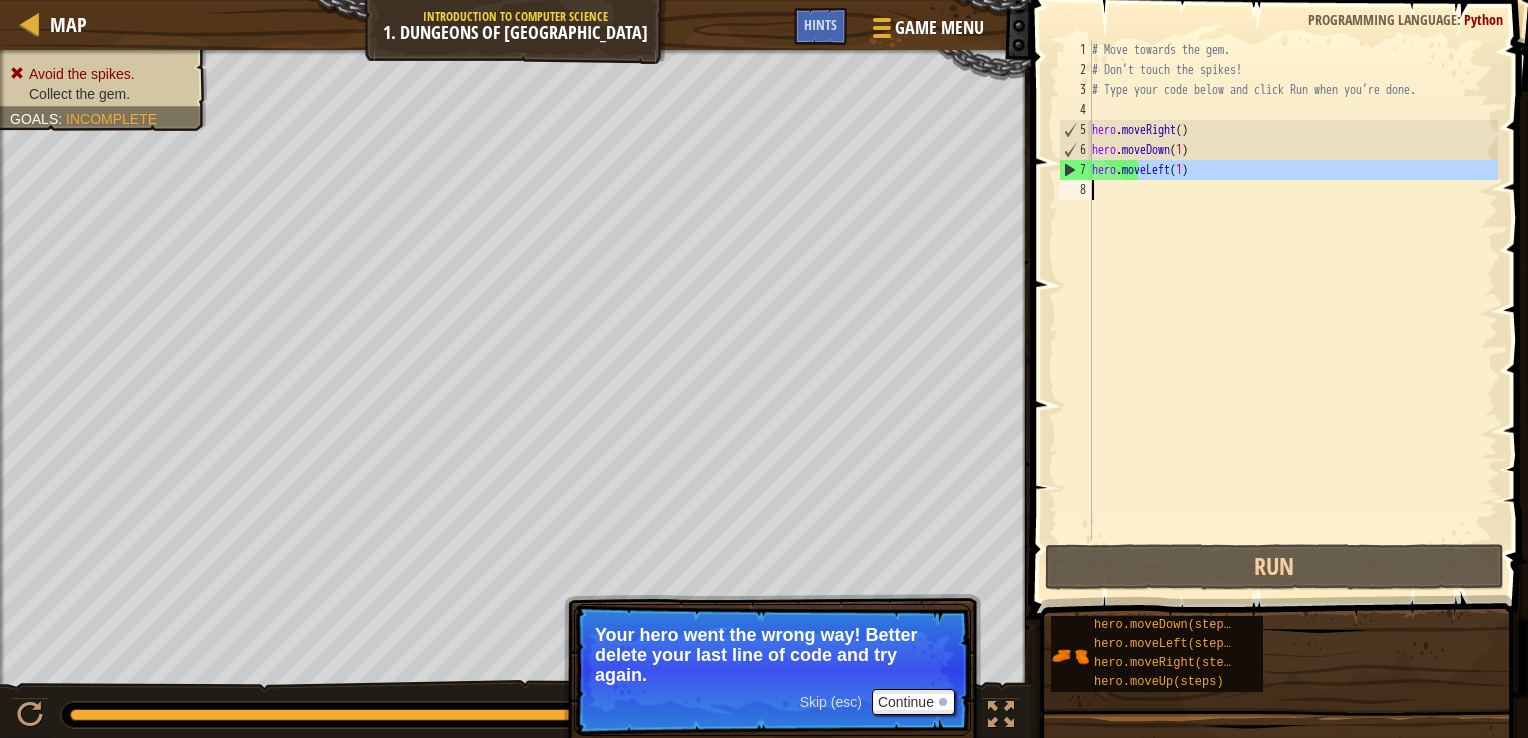 drag, startPoint x: 1139, startPoint y: 170, endPoint x: 1146, endPoint y: 265, distance: 95.257545 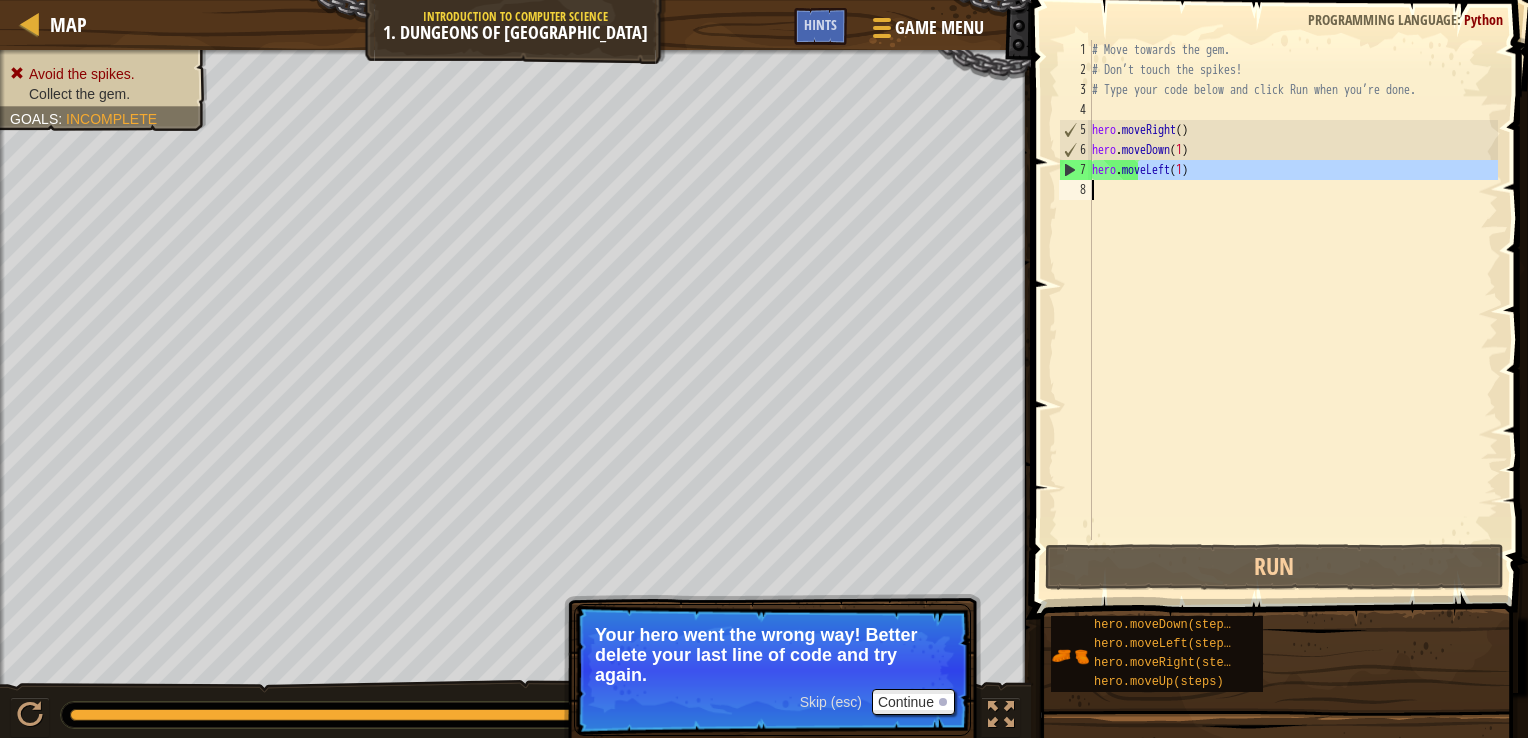 click on "# Move towards the gem. # Don’t touch the spikes! # Type your code below and click Run when you’re done. hero . moveRight ( ) hero . moveDown ( 1 ) hero . moveLeft ( 1 )" at bounding box center (1293, 310) 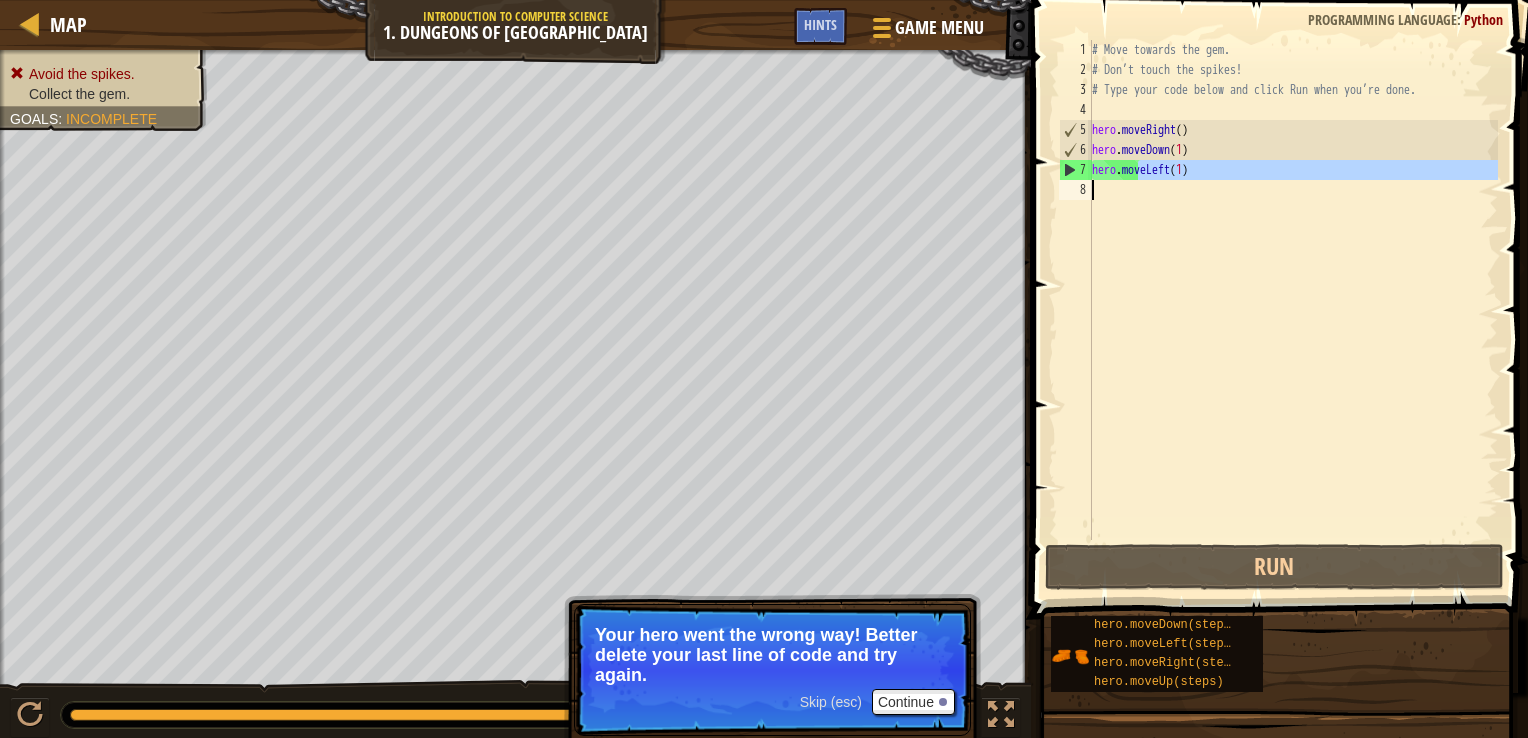 click on "# Move towards the gem. # Don’t touch the spikes! # Type your code below and click Run when you’re done. hero . moveRight ( ) hero . moveDown ( 1 ) hero . moveLeft ( 1 )" at bounding box center [1293, 290] 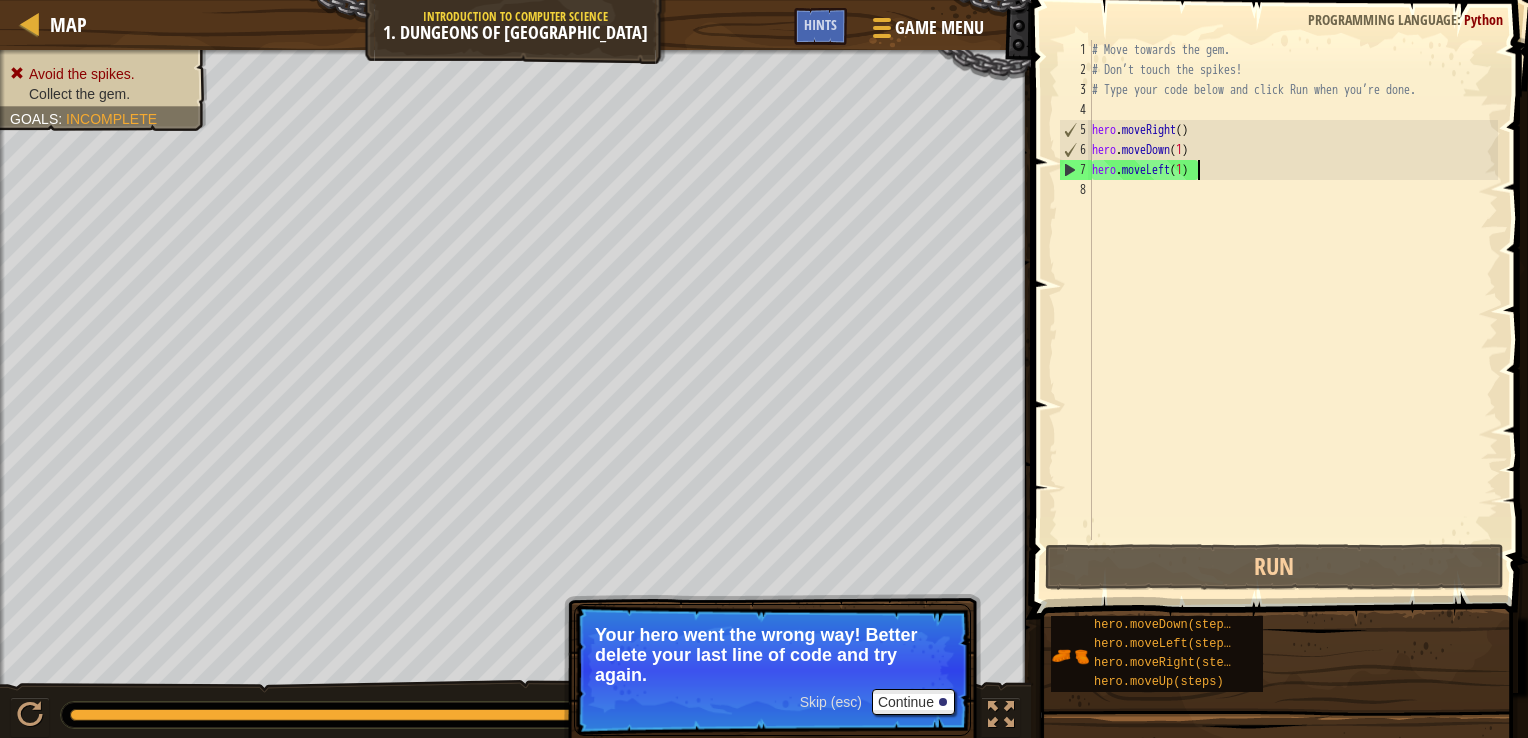 click on "# Move towards the gem. # Don’t touch the spikes! # Type your code below and click Run when you’re done. hero . moveRight ( ) hero . moveDown ( 1 ) hero . moveLeft ( 1 )" at bounding box center (1293, 310) 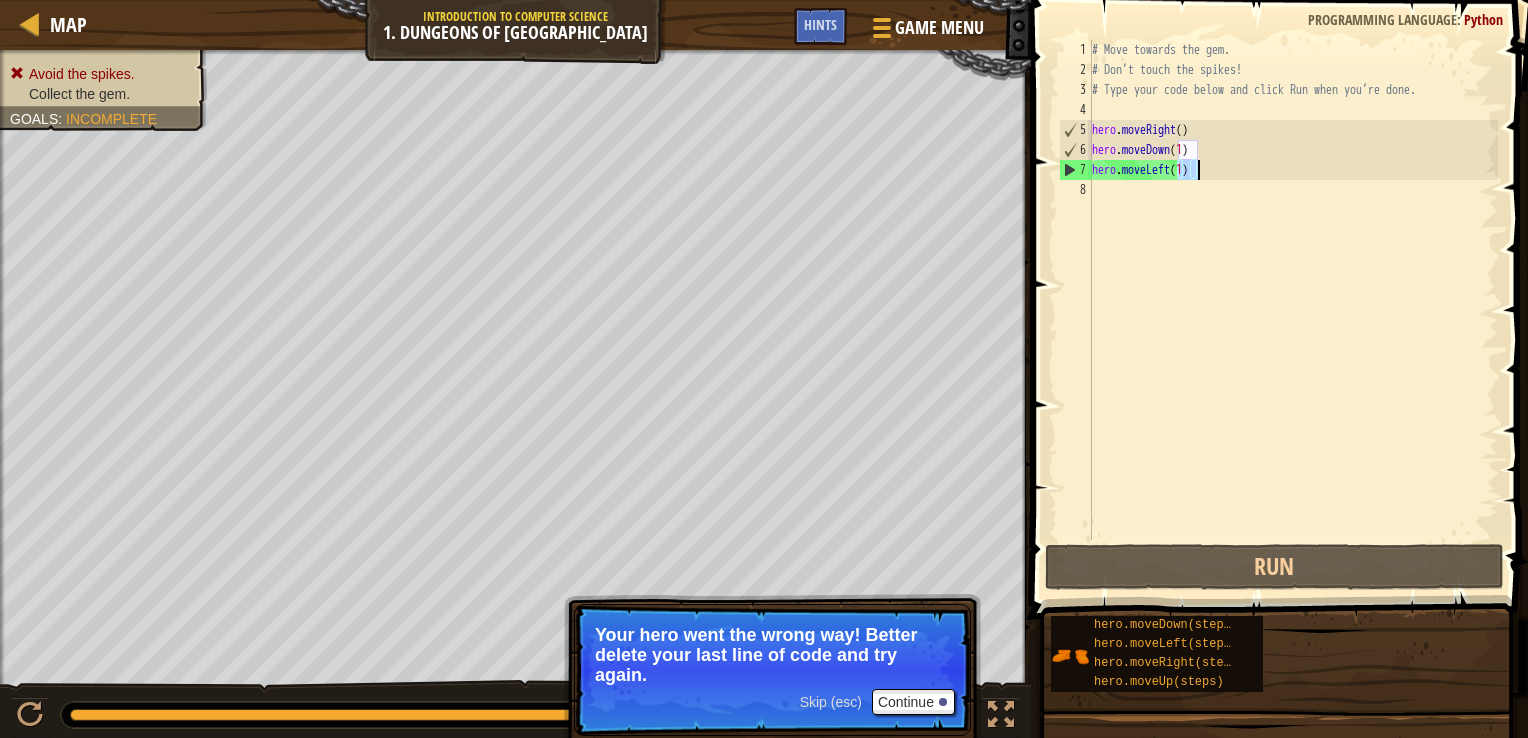 click on "# Move towards the gem. # Don’t touch the spikes! # Type your code below and click Run when you’re done. hero . moveRight ( ) hero . moveDown ( 1 ) hero . moveLeft ( 1 )" at bounding box center (1293, 310) 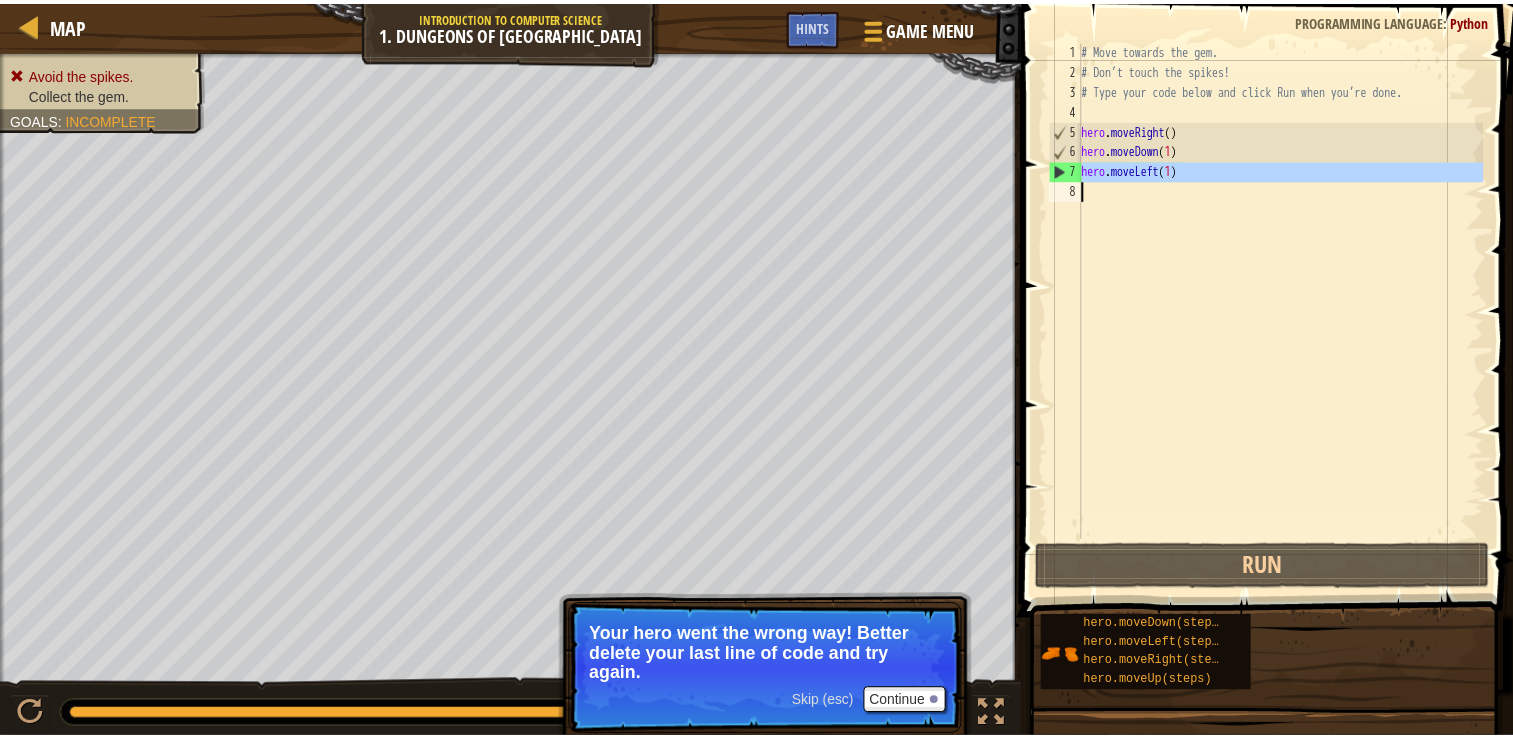 scroll, scrollTop: 9, scrollLeft: 0, axis: vertical 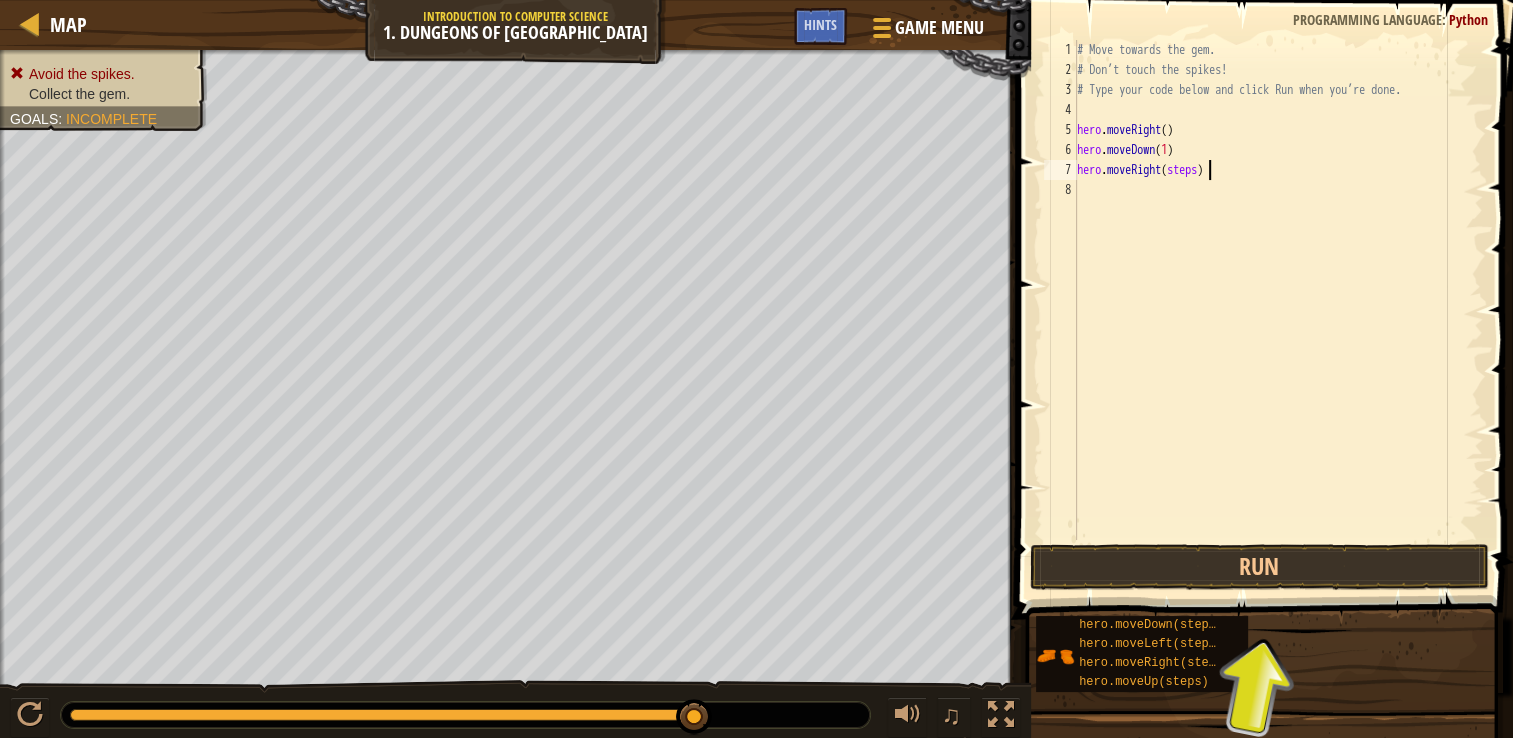 click on "# Move towards the gem. # Don’t touch the spikes! # Type your code below and click Run when you’re done. hero . moveRight ( ) hero . moveDown ( 1 ) hero . moveRight ( steps )" at bounding box center (1278, 310) 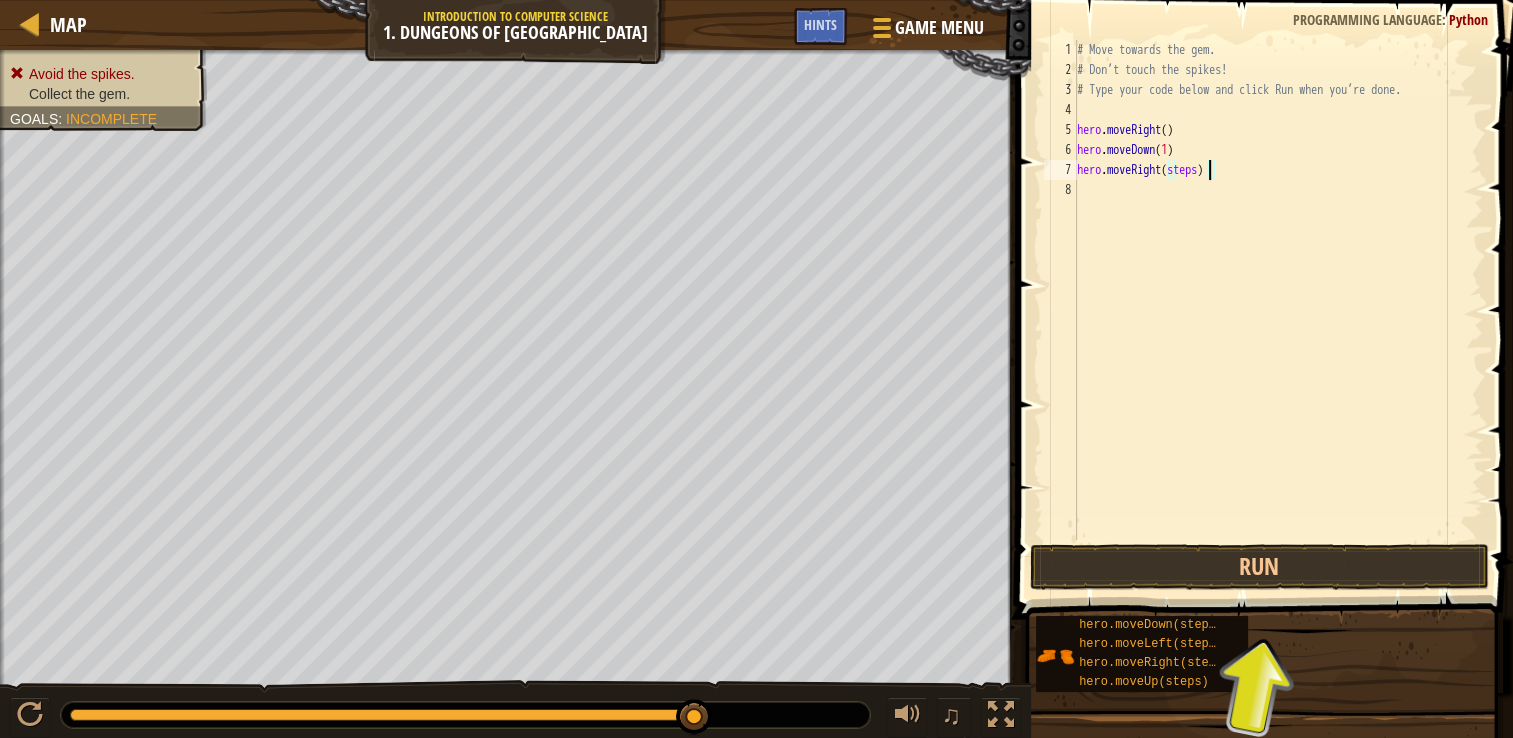 click on "# Move towards the gem. # Don’t touch the spikes! # Type your code below and click Run when you’re done. hero . moveRight ( ) hero . moveDown ( 1 ) hero . moveRight ( steps )" at bounding box center (1278, 310) 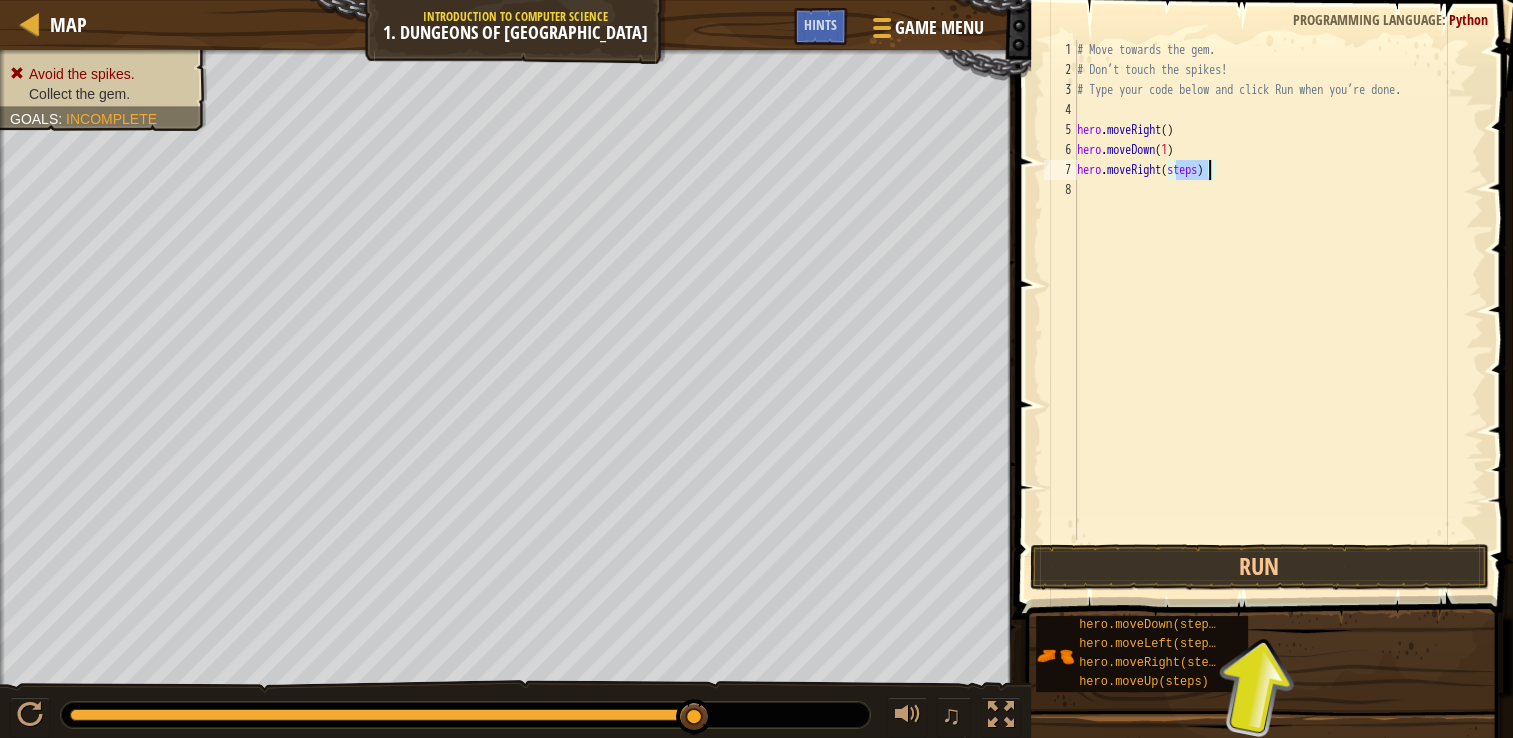 click on "# Move towards the gem. # Don’t touch the spikes! # Type your code below and click Run when you’re done. hero . moveRight ( ) hero . moveDown ( 1 ) hero . moveRight ( steps )" at bounding box center [1278, 310] 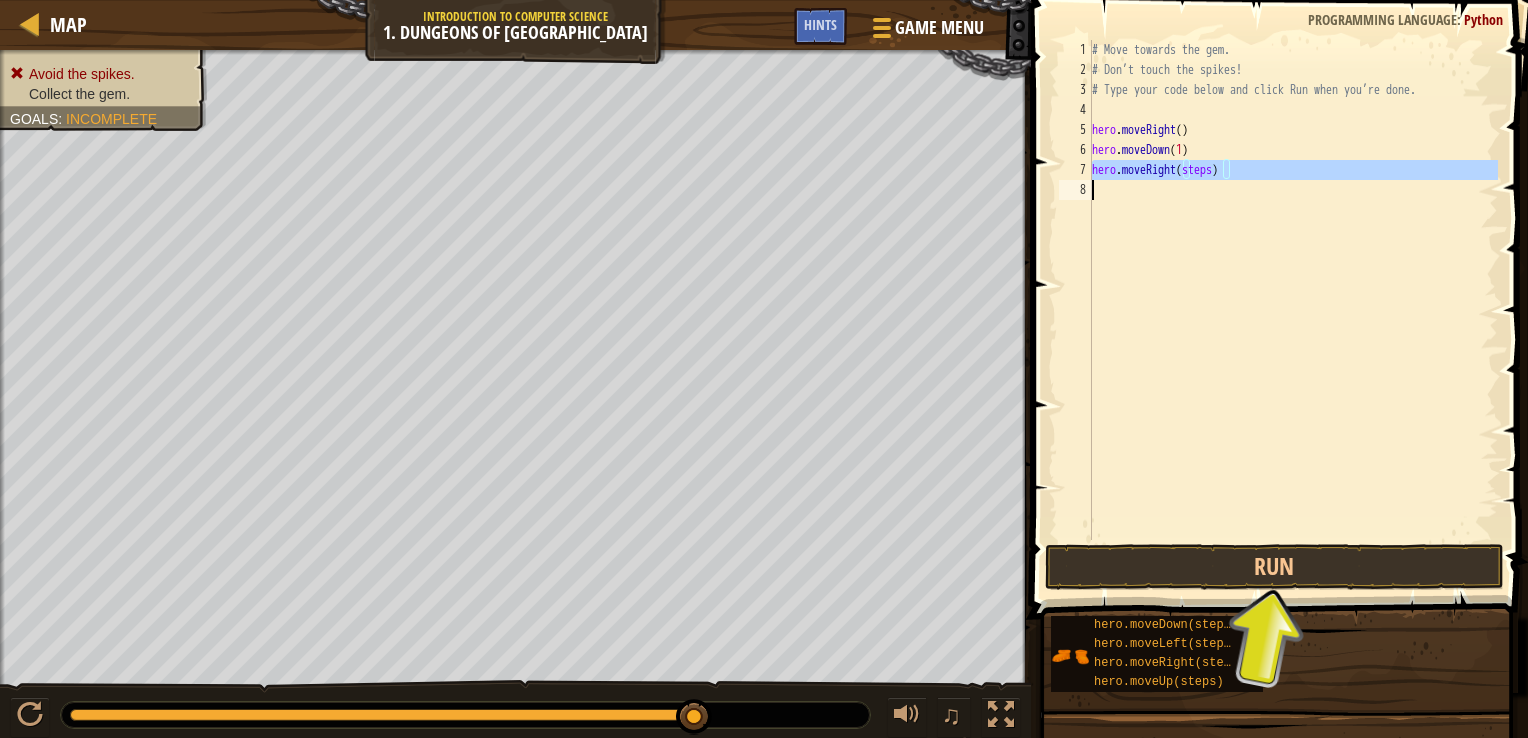 click on "# Move towards the gem. # Don’t touch the spikes! # Type your code below and click Run when you’re done. hero . moveRight ( ) hero . moveDown ( 1 ) hero . moveRight ( steps )" at bounding box center (1293, 310) 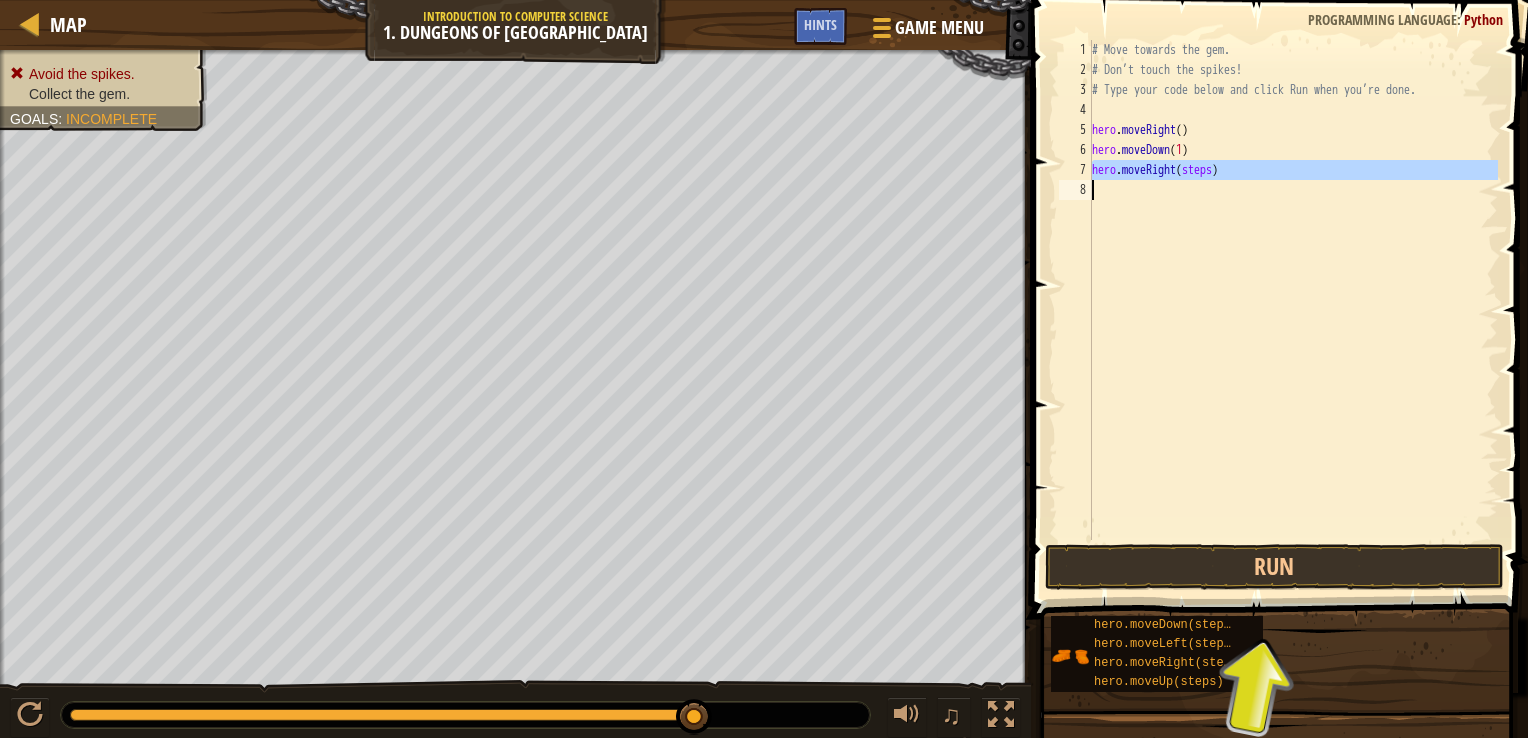 click on "# Move towards the gem. # Don’t touch the spikes! # Type your code below and click Run when you’re done. hero . moveRight ( ) hero . moveDown ( 1 ) hero . moveRight ( steps )" at bounding box center (1293, 290) 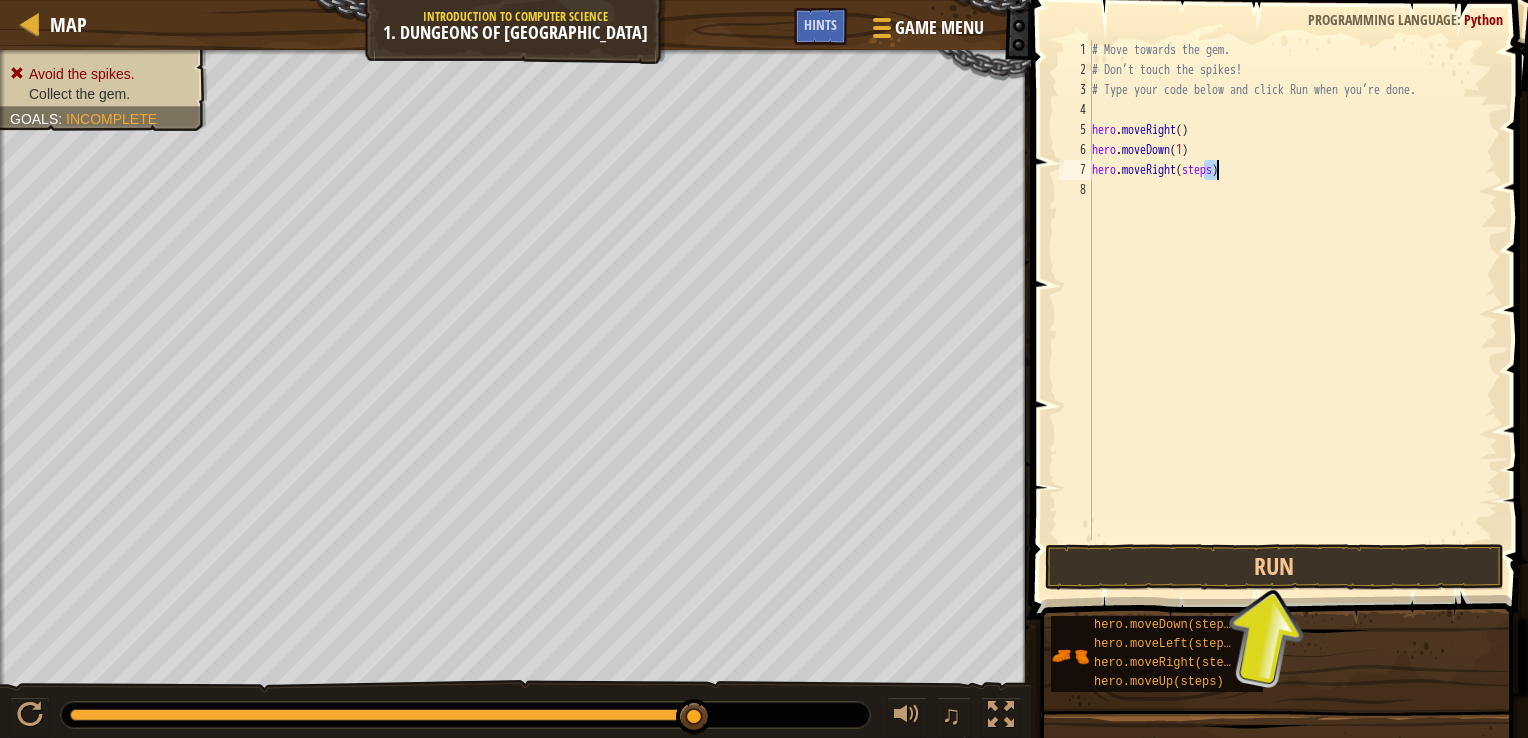 click on "# Move towards the gem. # Don’t touch the spikes! # Type your code below and click Run when you’re done. hero . moveRight ( ) hero . moveDown ( 1 ) hero . moveRight ( steps )" at bounding box center (1293, 290) 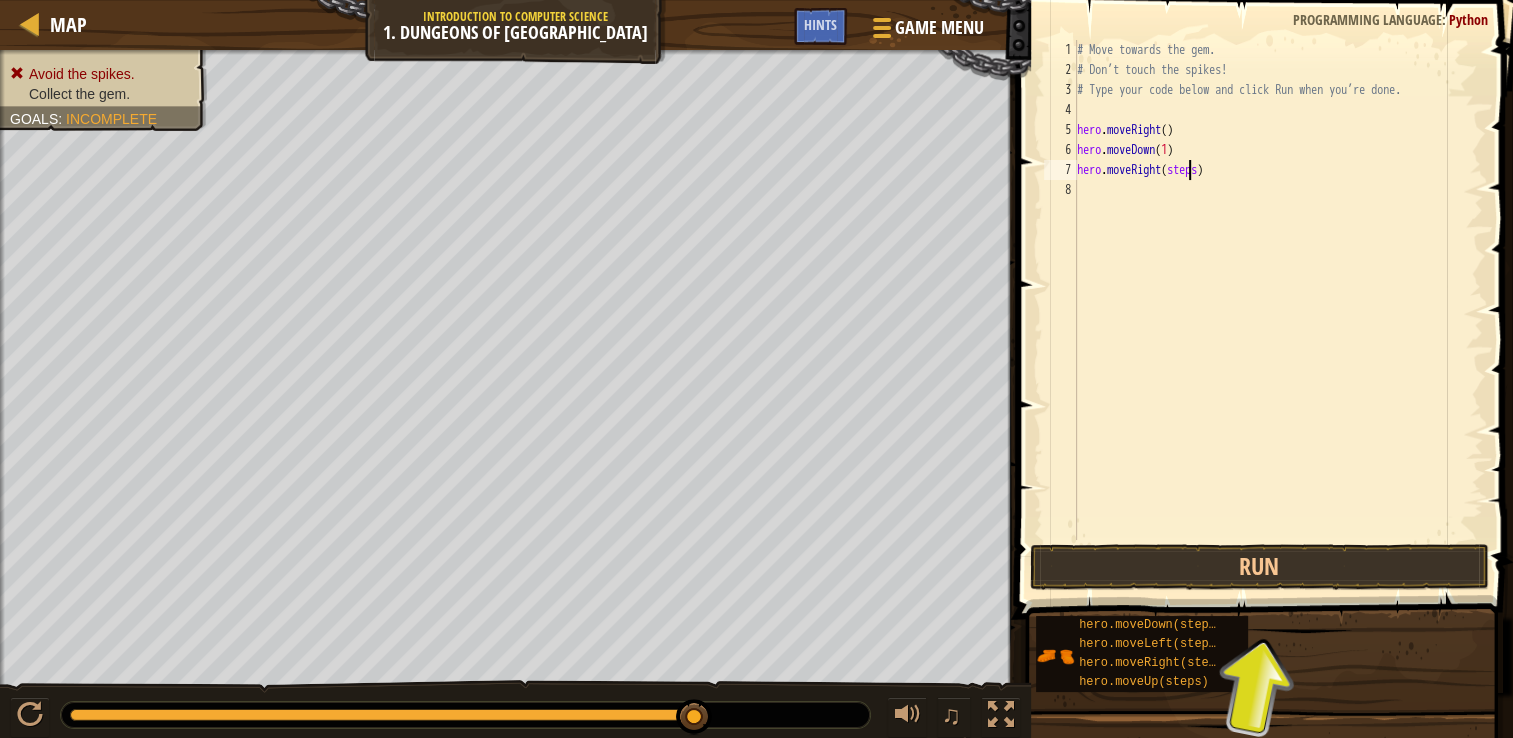 click on "# Move towards the gem. # Don’t touch the spikes! # Type your code below and click Run when you’re done. hero . moveRight ( ) hero . moveDown ( 1 ) hero . moveRight ( steps )" at bounding box center (1278, 310) 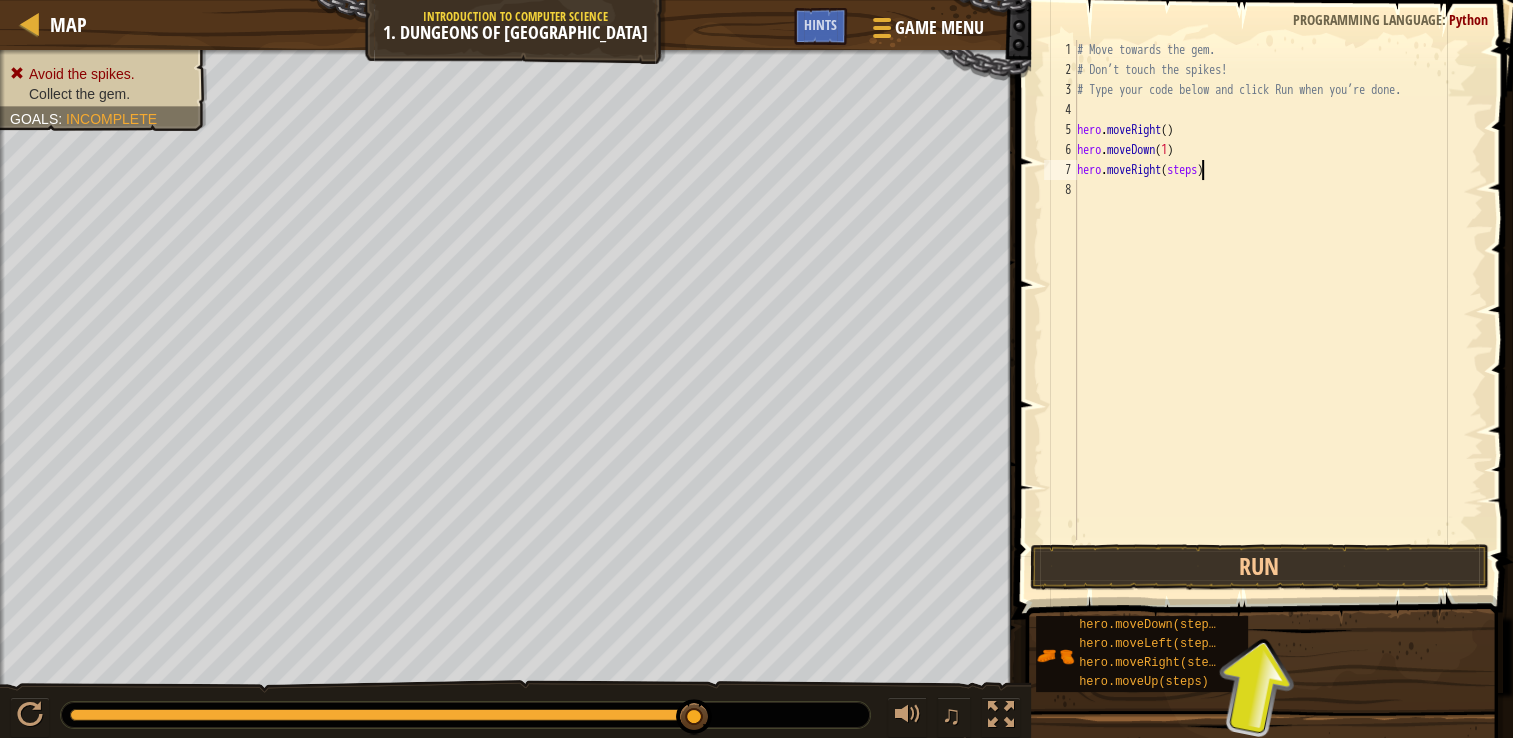 click on "# Move towards the gem. # Don’t touch the spikes! # Type your code below and click Run when you’re done. hero . moveRight ( ) hero . moveDown ( 1 ) hero . moveRight ( steps )" at bounding box center [1278, 310] 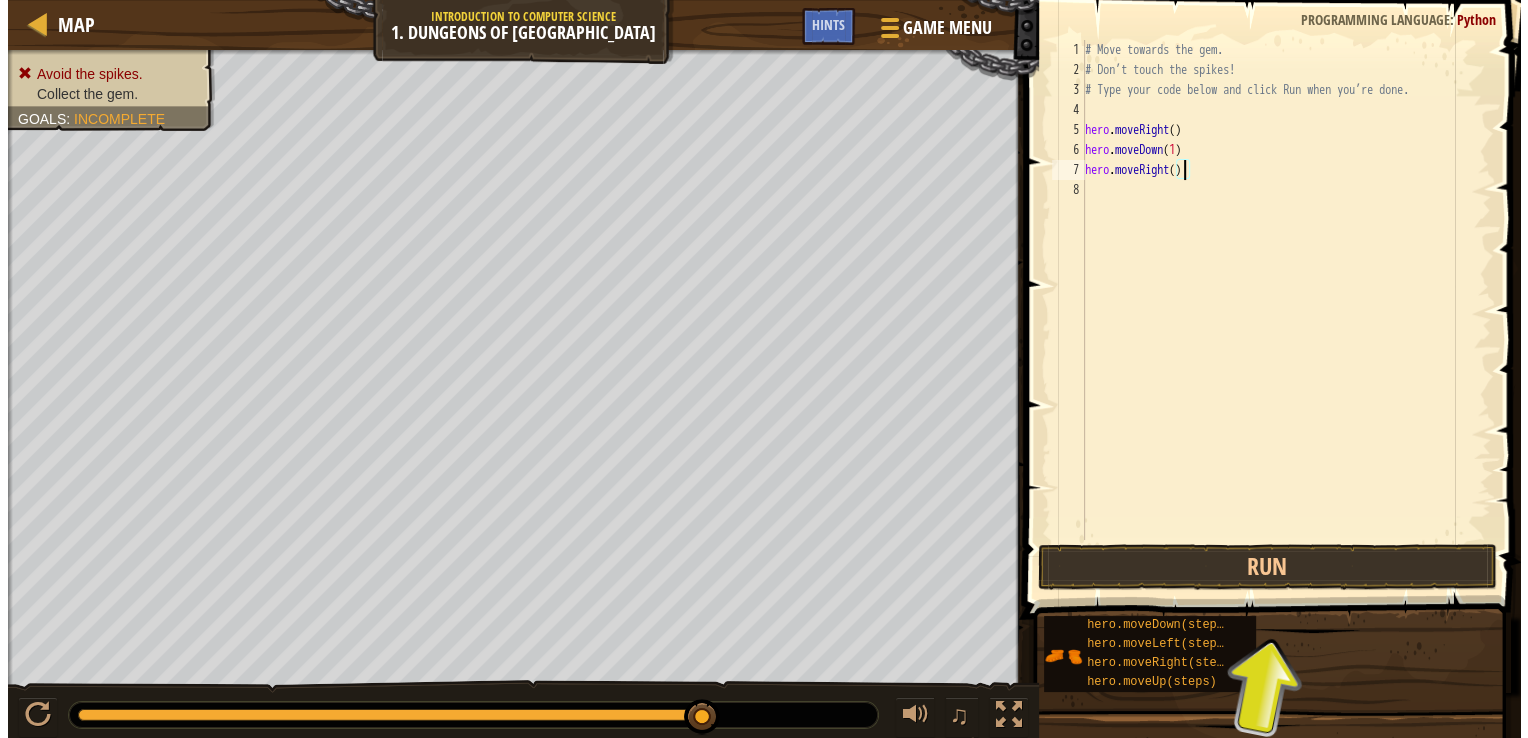 scroll, scrollTop: 9, scrollLeft: 8, axis: both 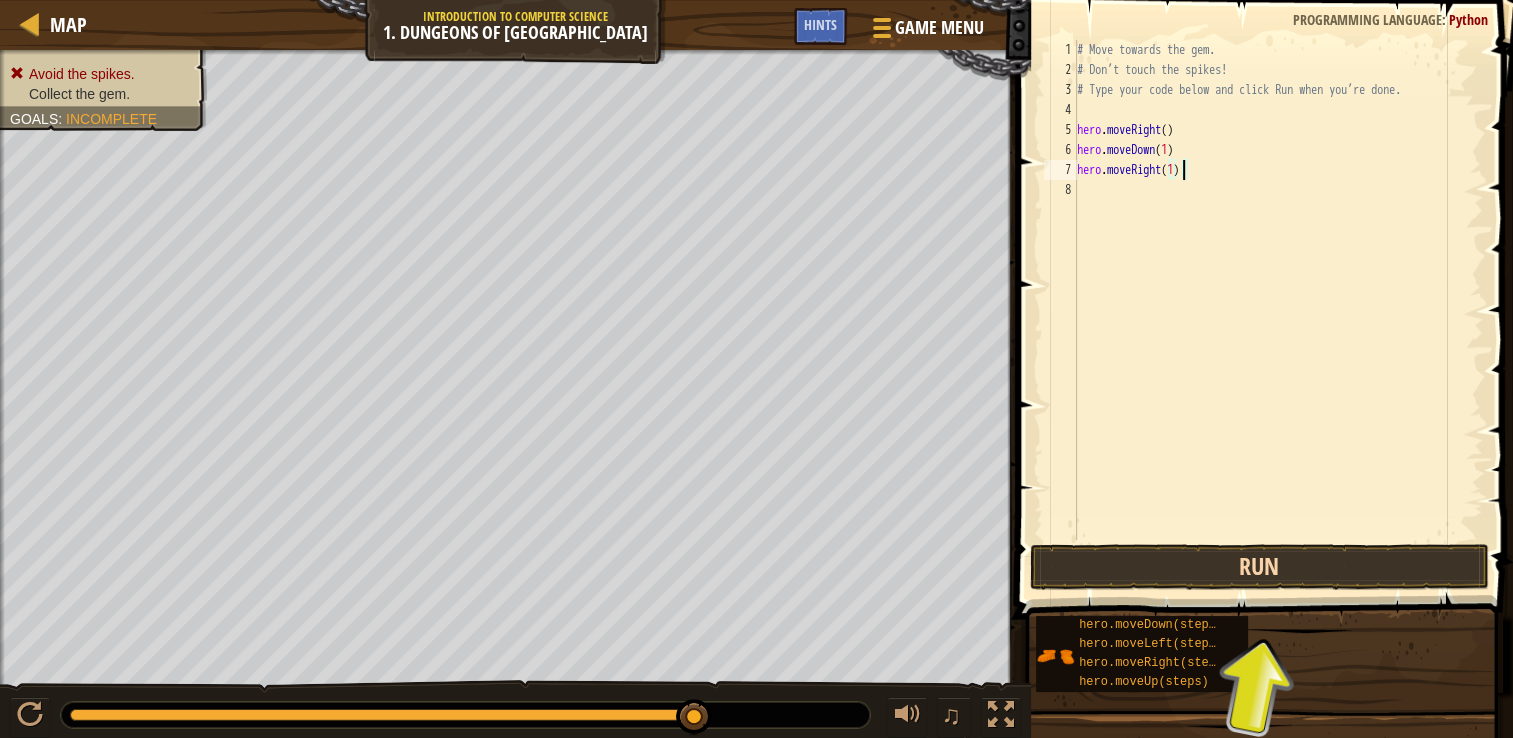 type on "hero.moveRight(1)" 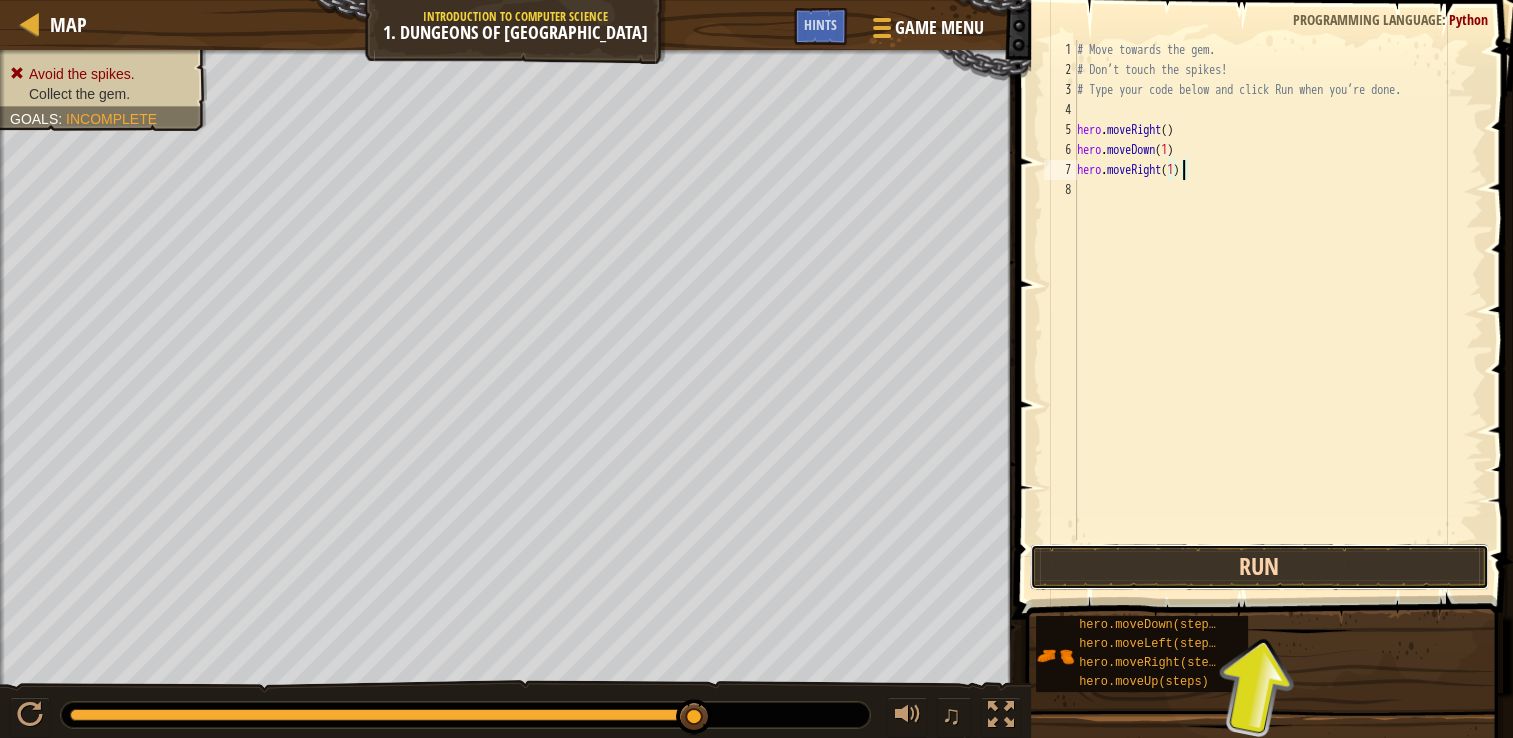 click on "Run" at bounding box center [1259, 567] 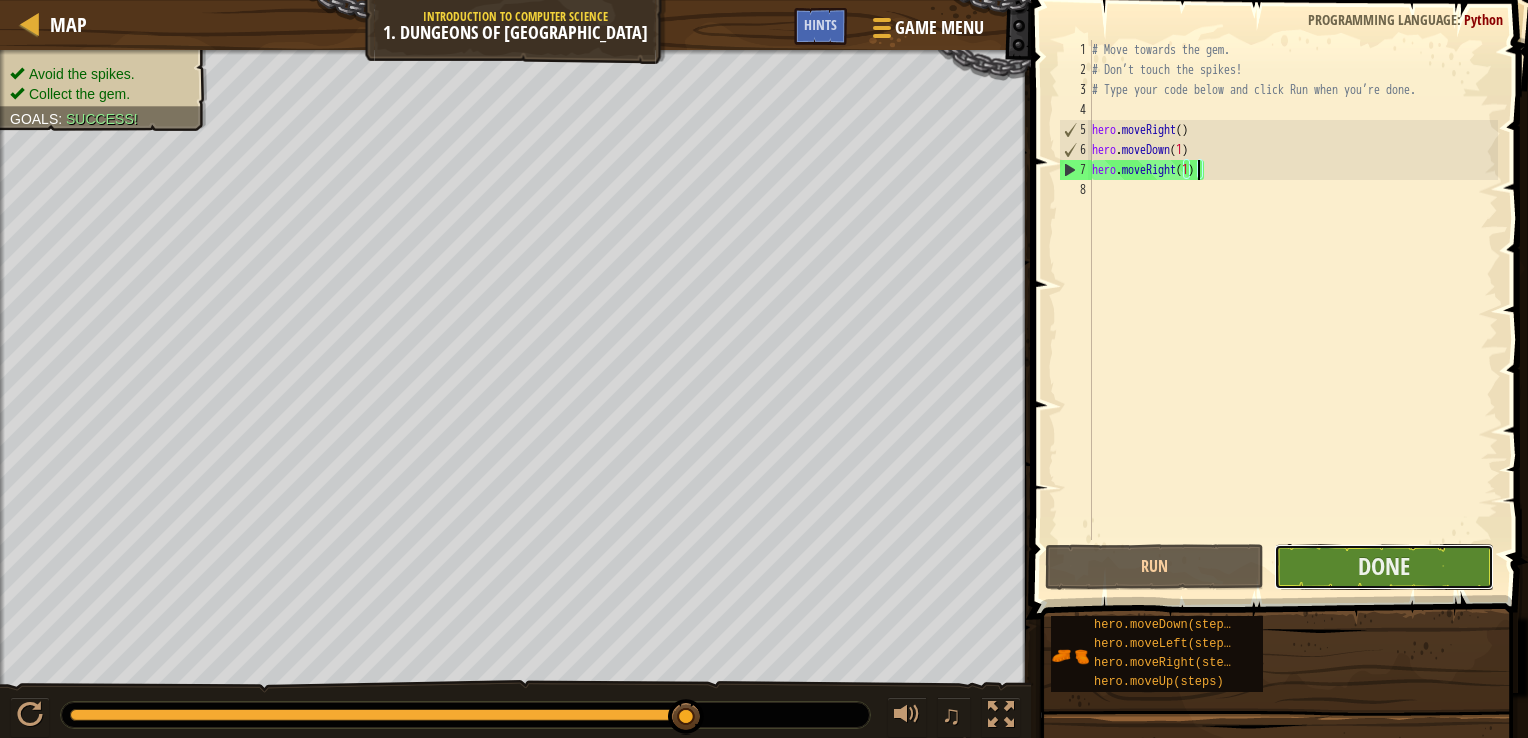 click on "Done" at bounding box center [1383, 567] 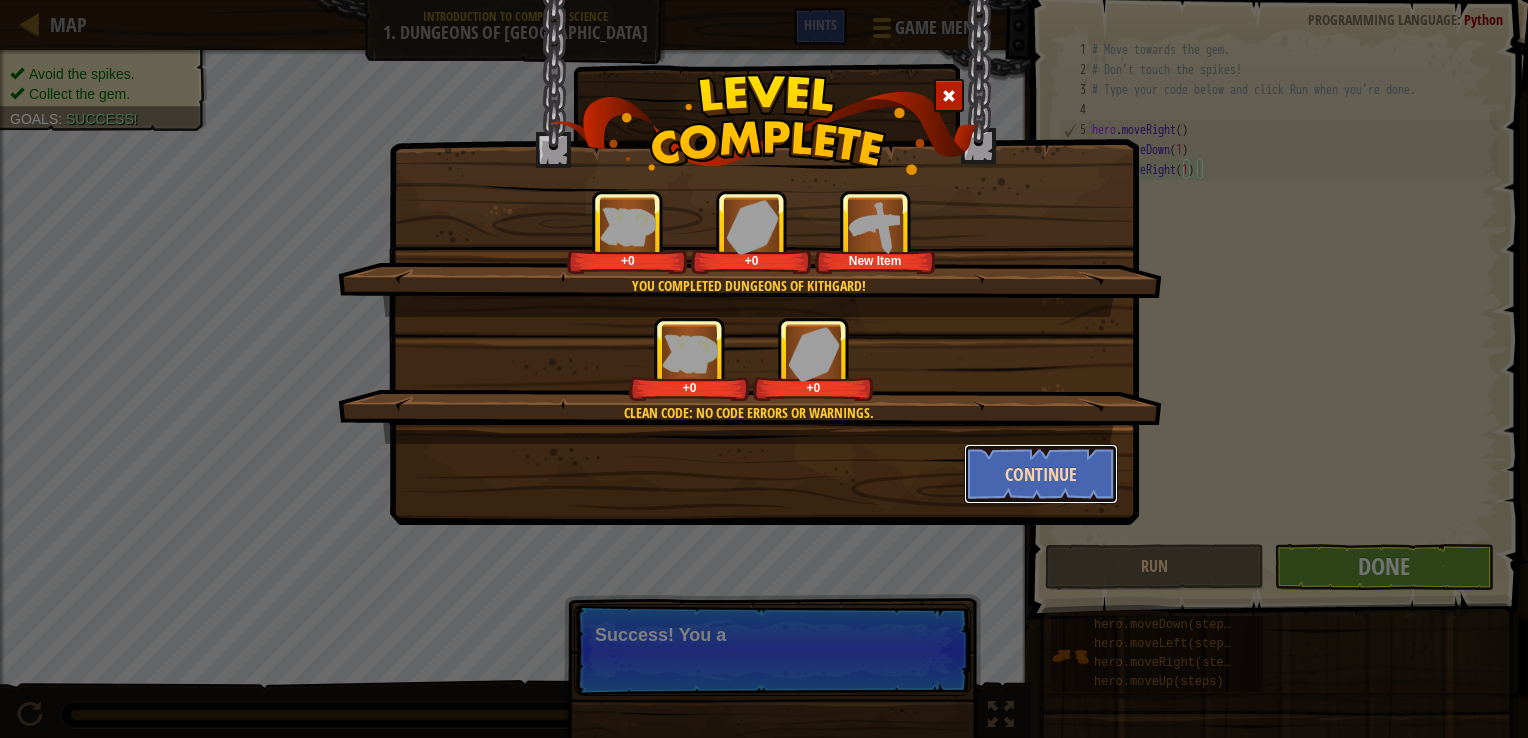 click on "Continue" at bounding box center (1041, 474) 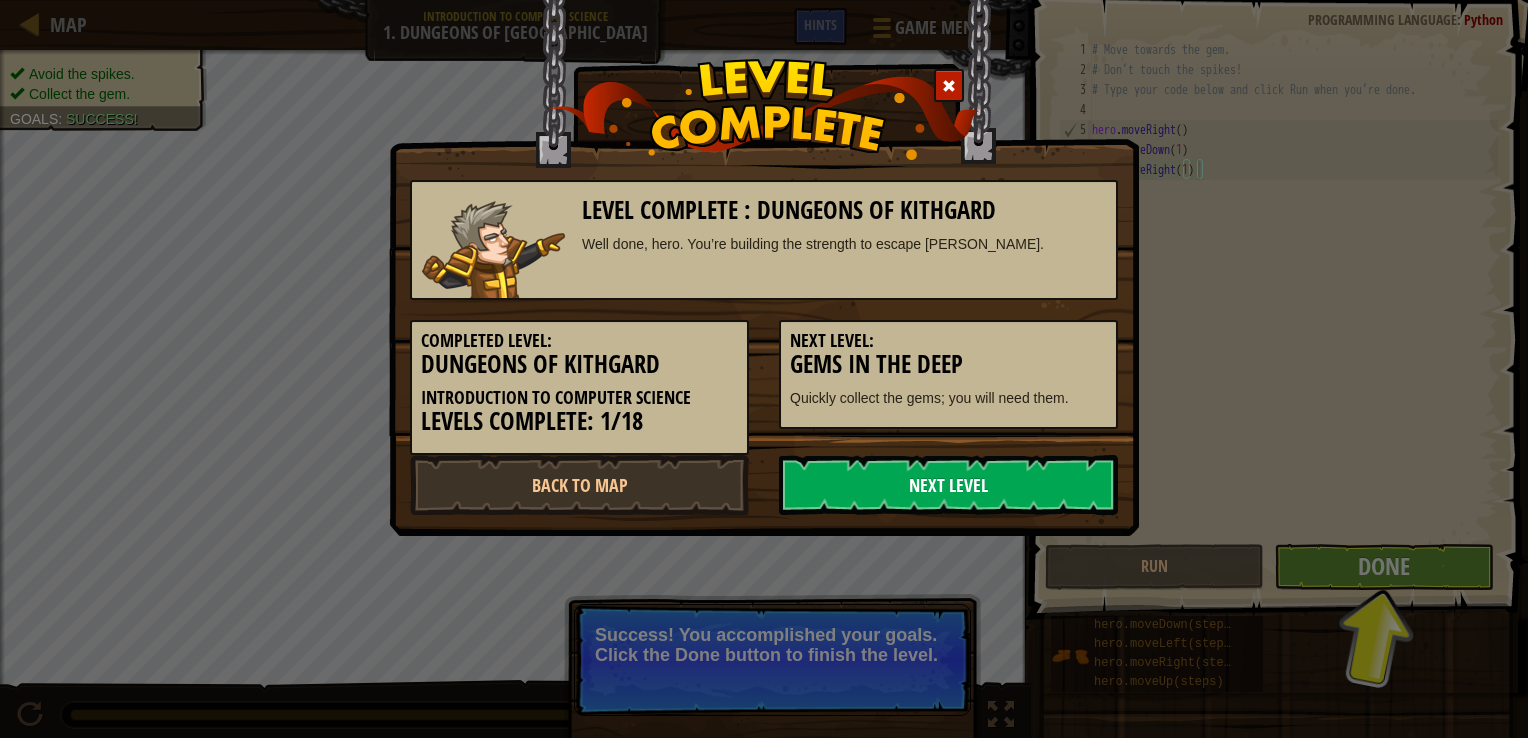 click on "Next Level" at bounding box center (948, 485) 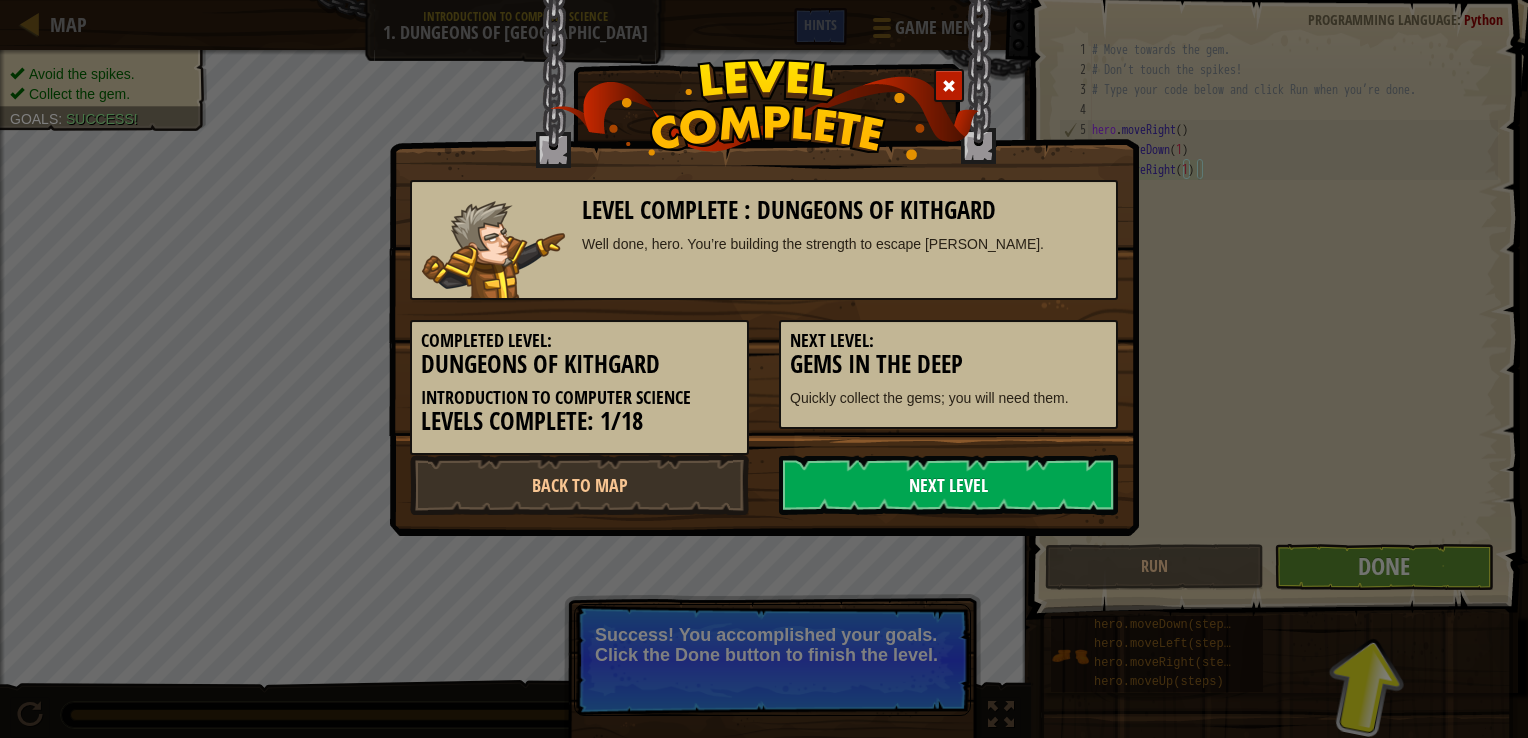 click on "Next Level" at bounding box center [948, 485] 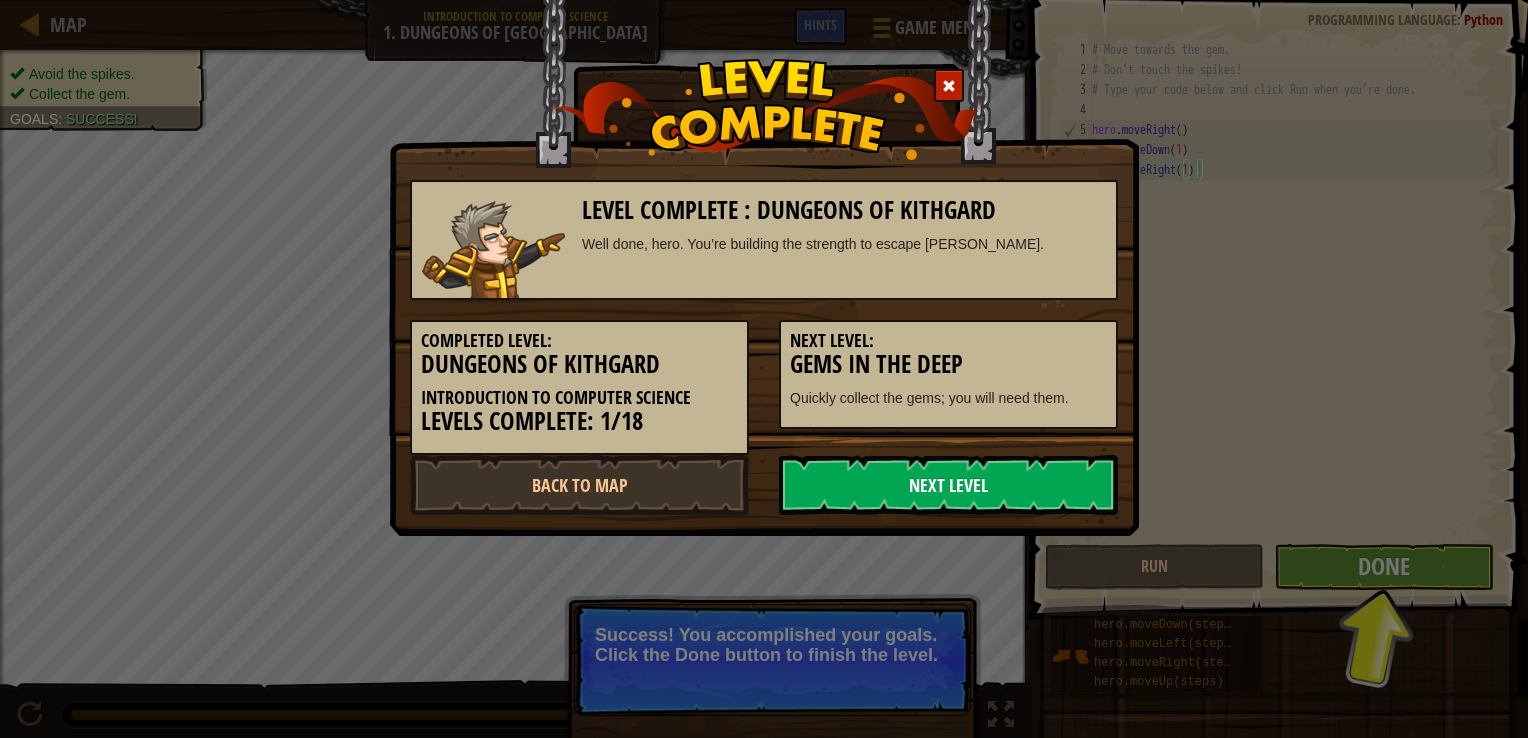 click on "Next Level" at bounding box center (948, 485) 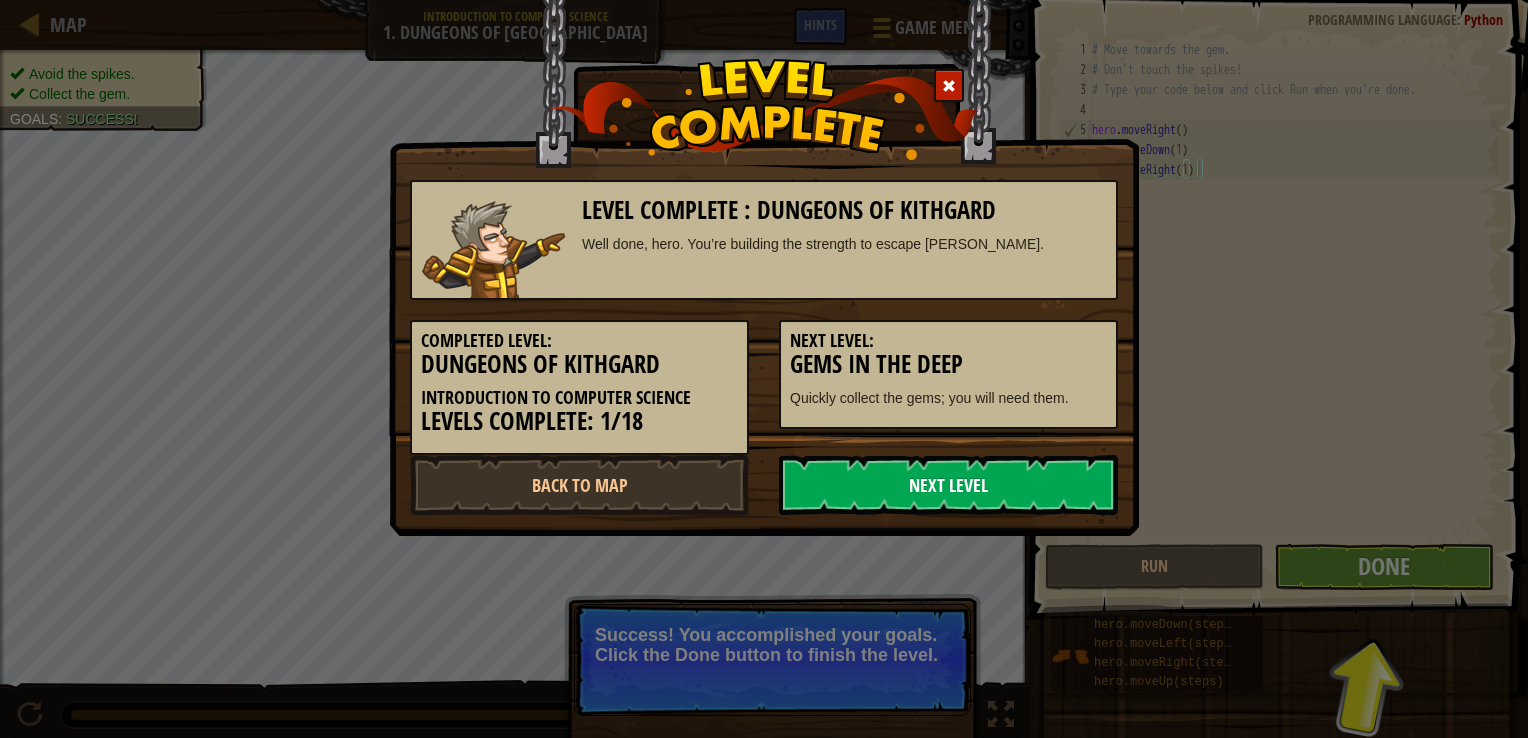 click on "Next Level" at bounding box center (948, 485) 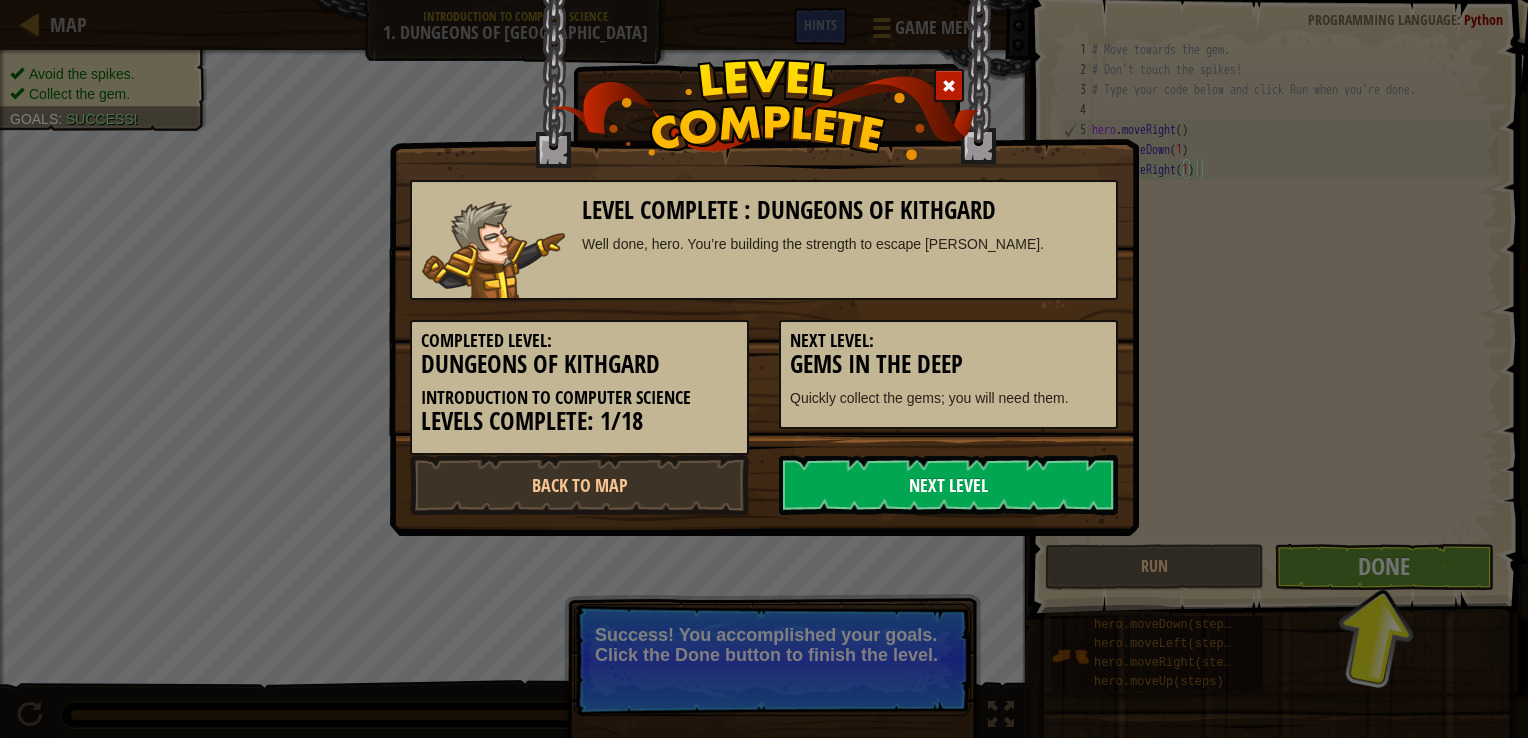 click on "Next Level" at bounding box center [948, 485] 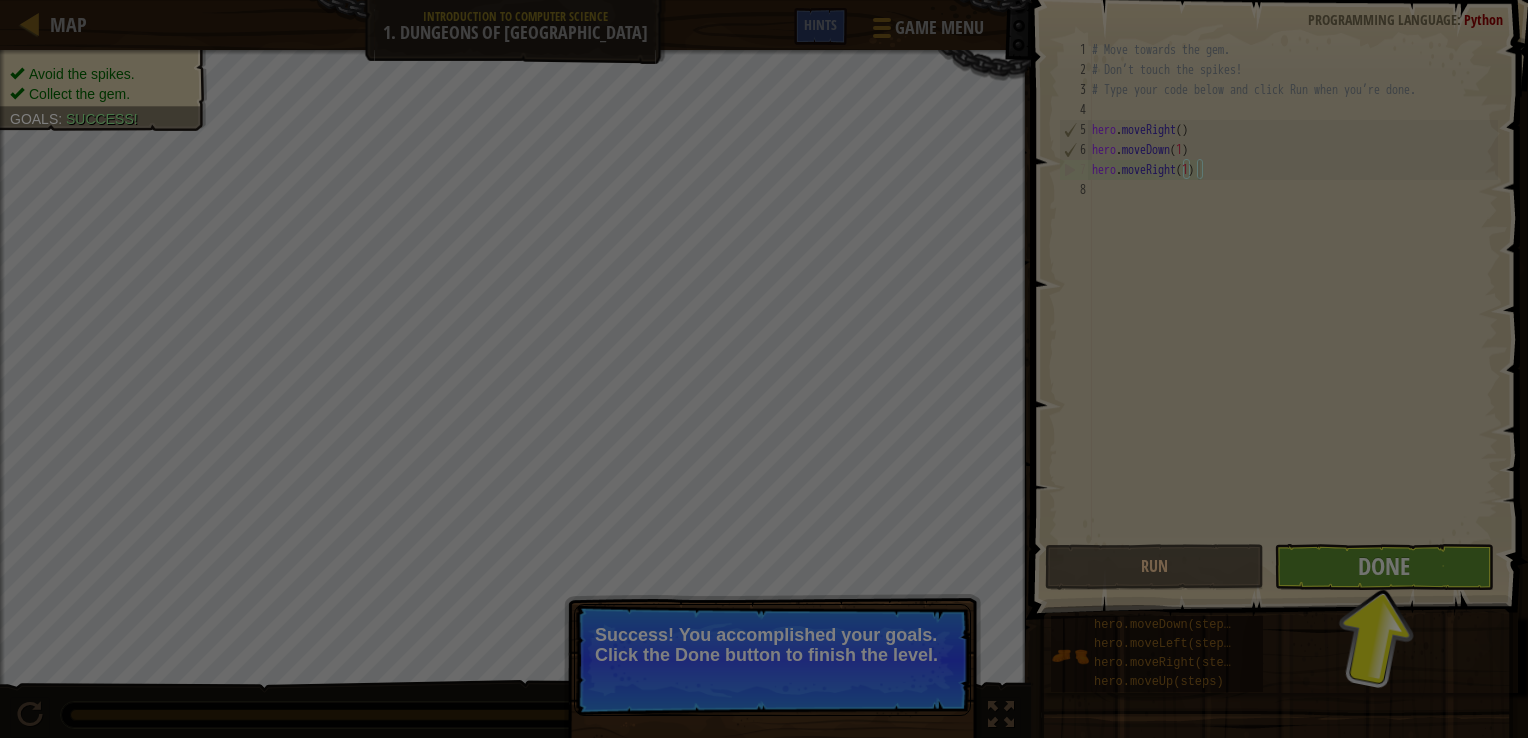 click on "Inventory 26 Available (double-click to equip) Locked Equip Unequip Subscribe to Unlock! (restricted in this level) Change Hero Play" at bounding box center (0, 0) 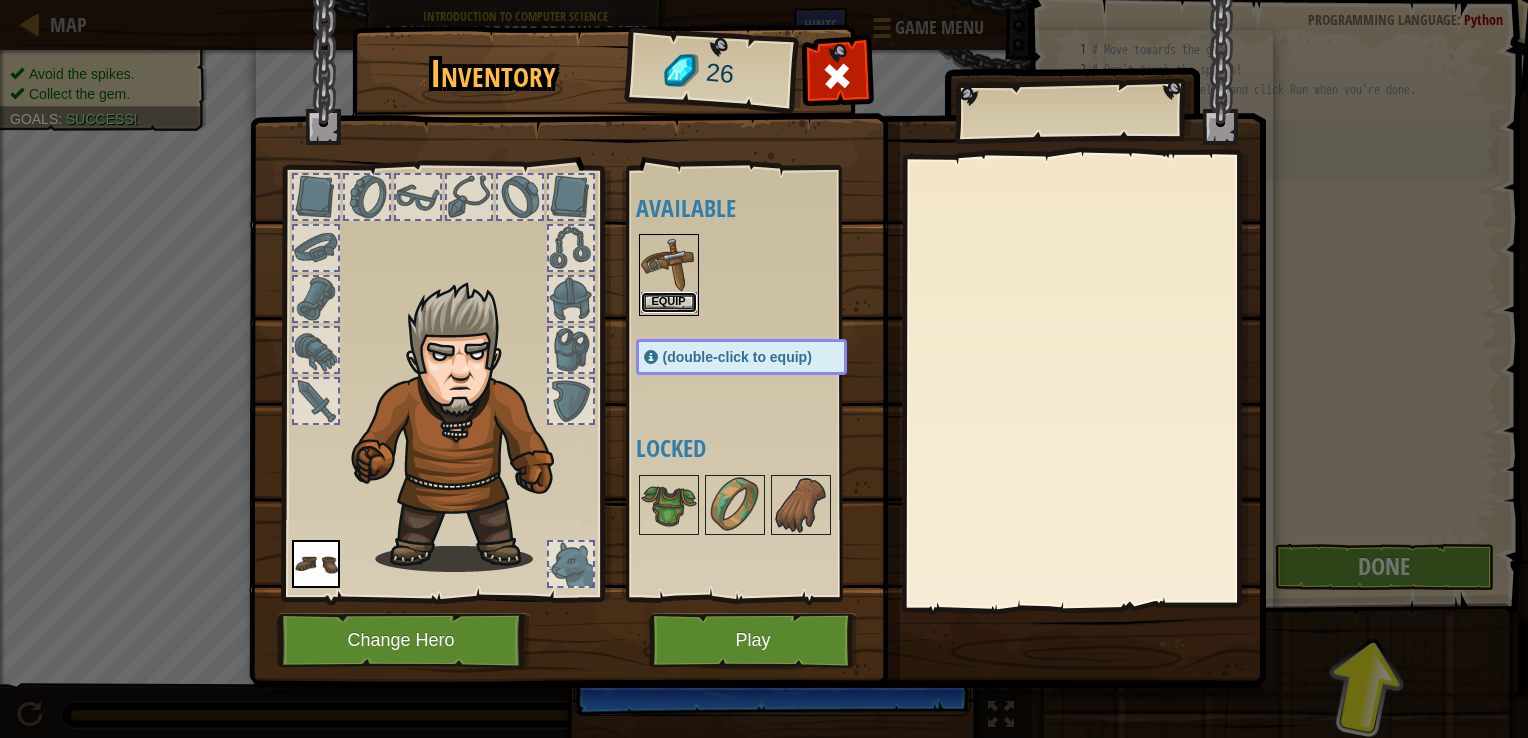 click on "Equip" at bounding box center (669, 302) 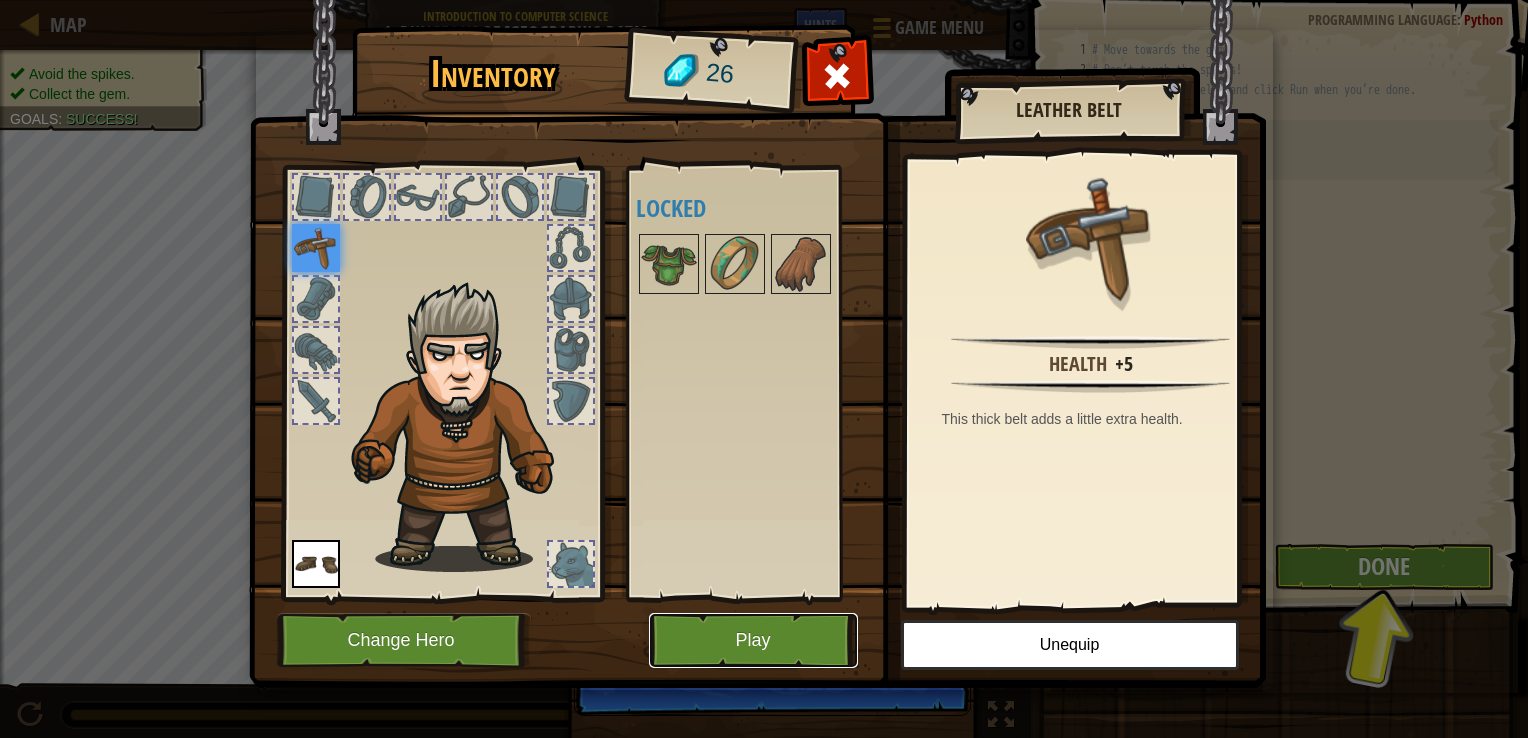 click on "Play" at bounding box center [753, 640] 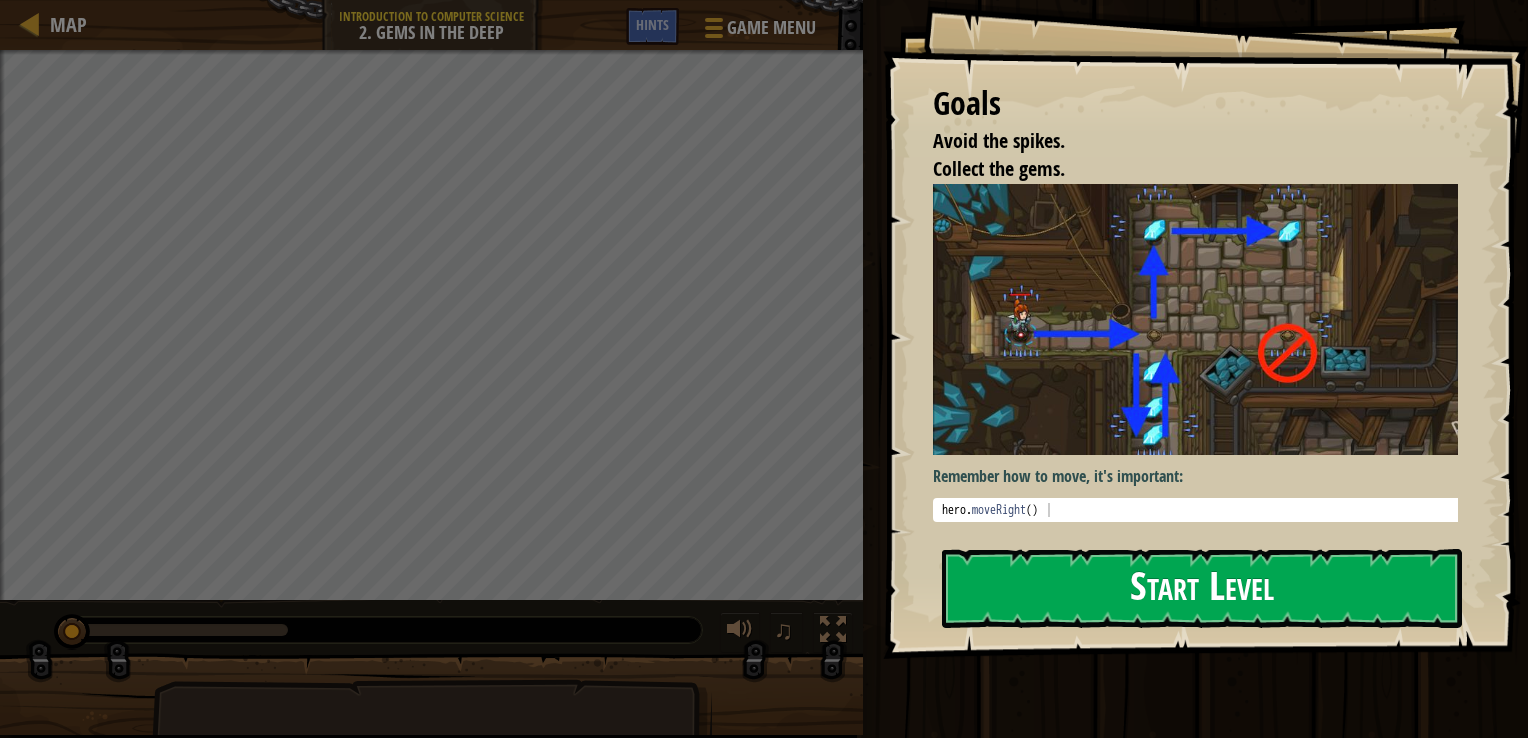 click on "Start Level" at bounding box center (1202, 588) 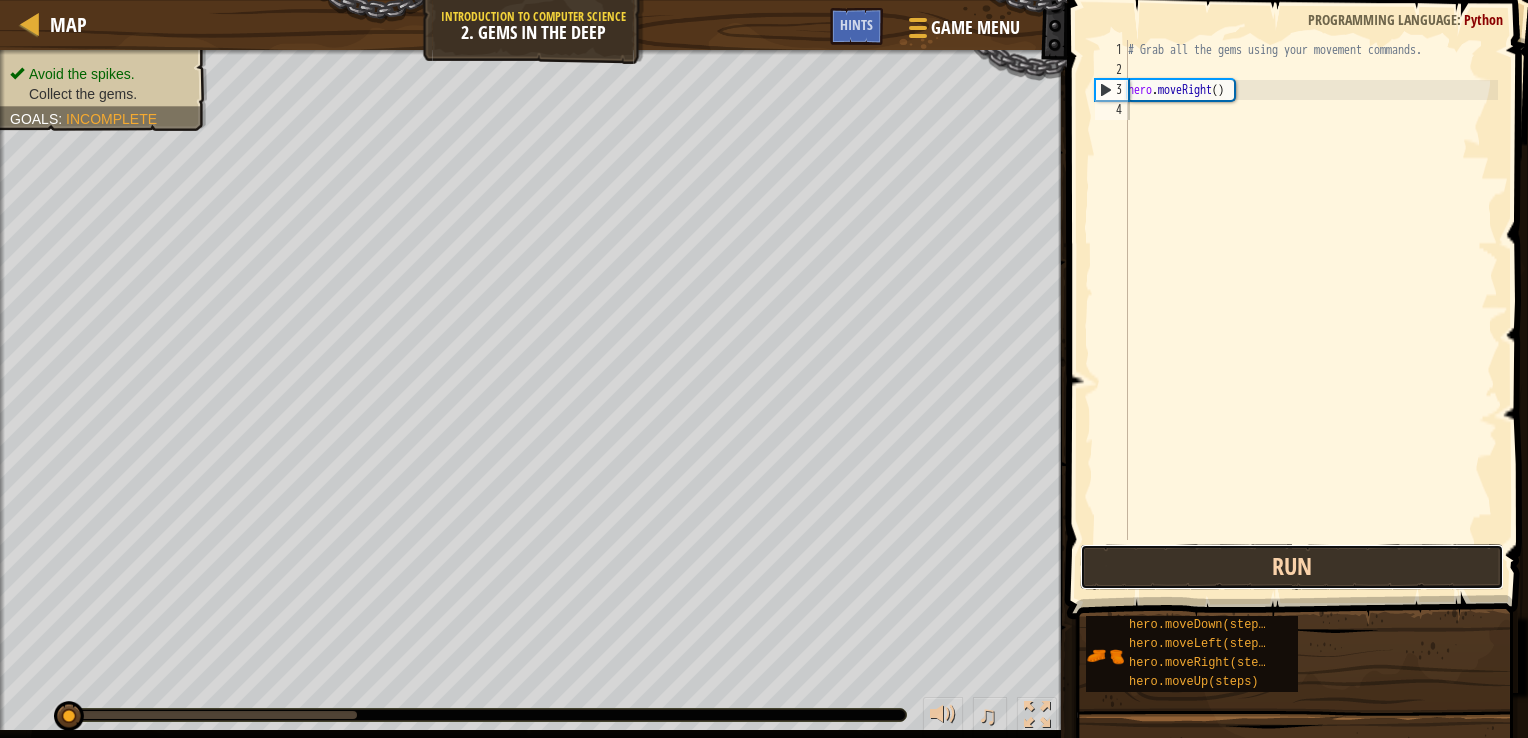 click on "Run" at bounding box center (1292, 567) 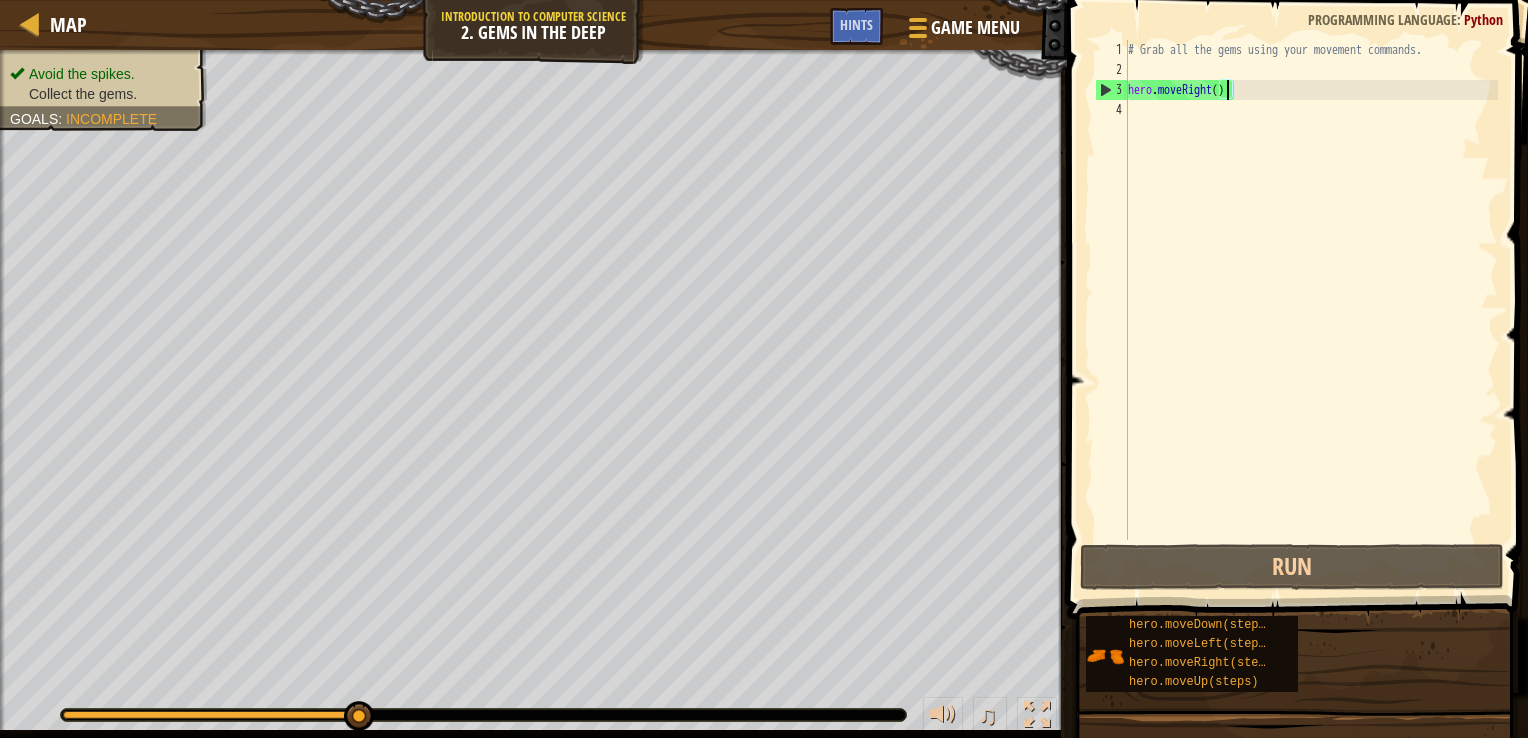 click on "# Grab all the gems using your movement commands. hero . moveRight ( )" at bounding box center (1311, 310) 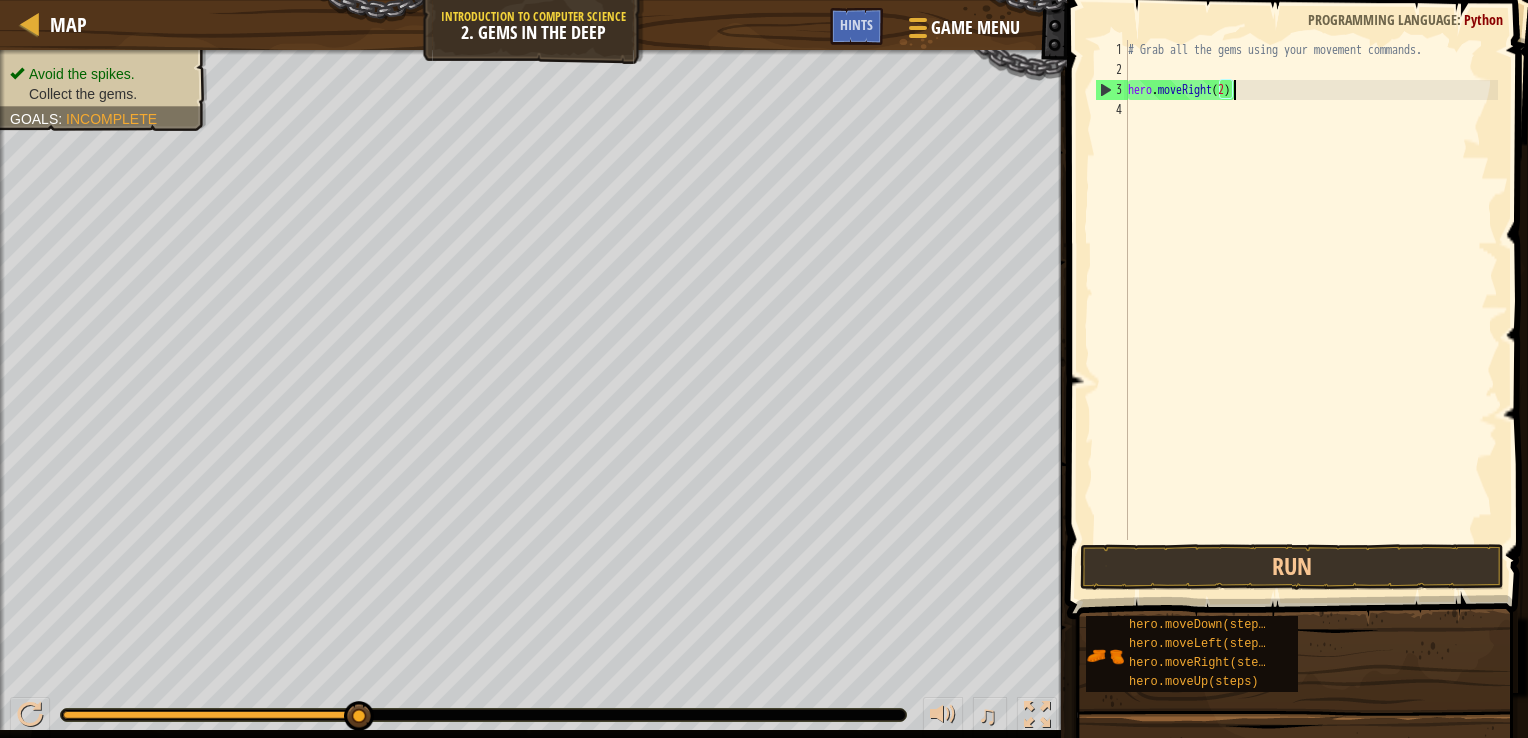 scroll, scrollTop: 9, scrollLeft: 8, axis: both 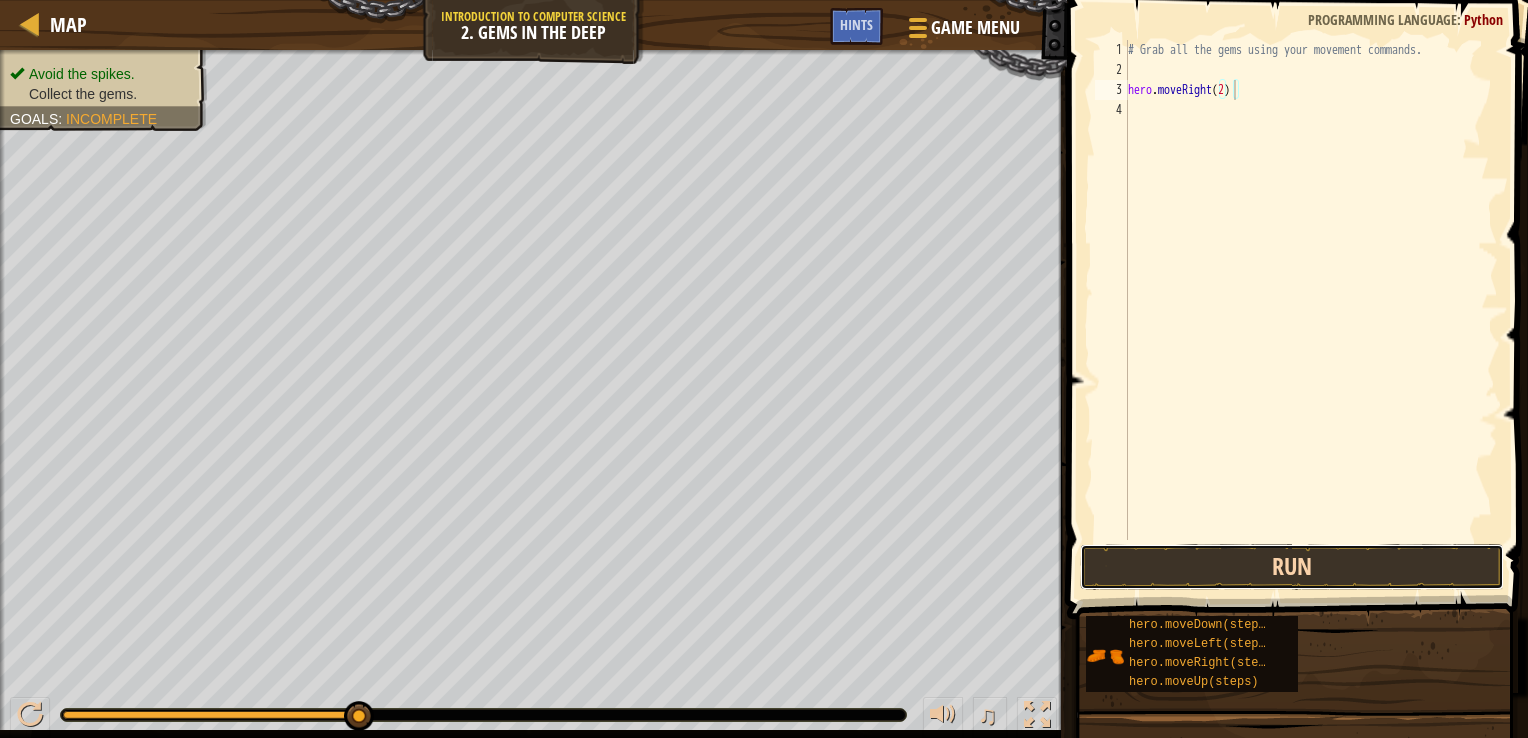 click on "Run" at bounding box center (1292, 567) 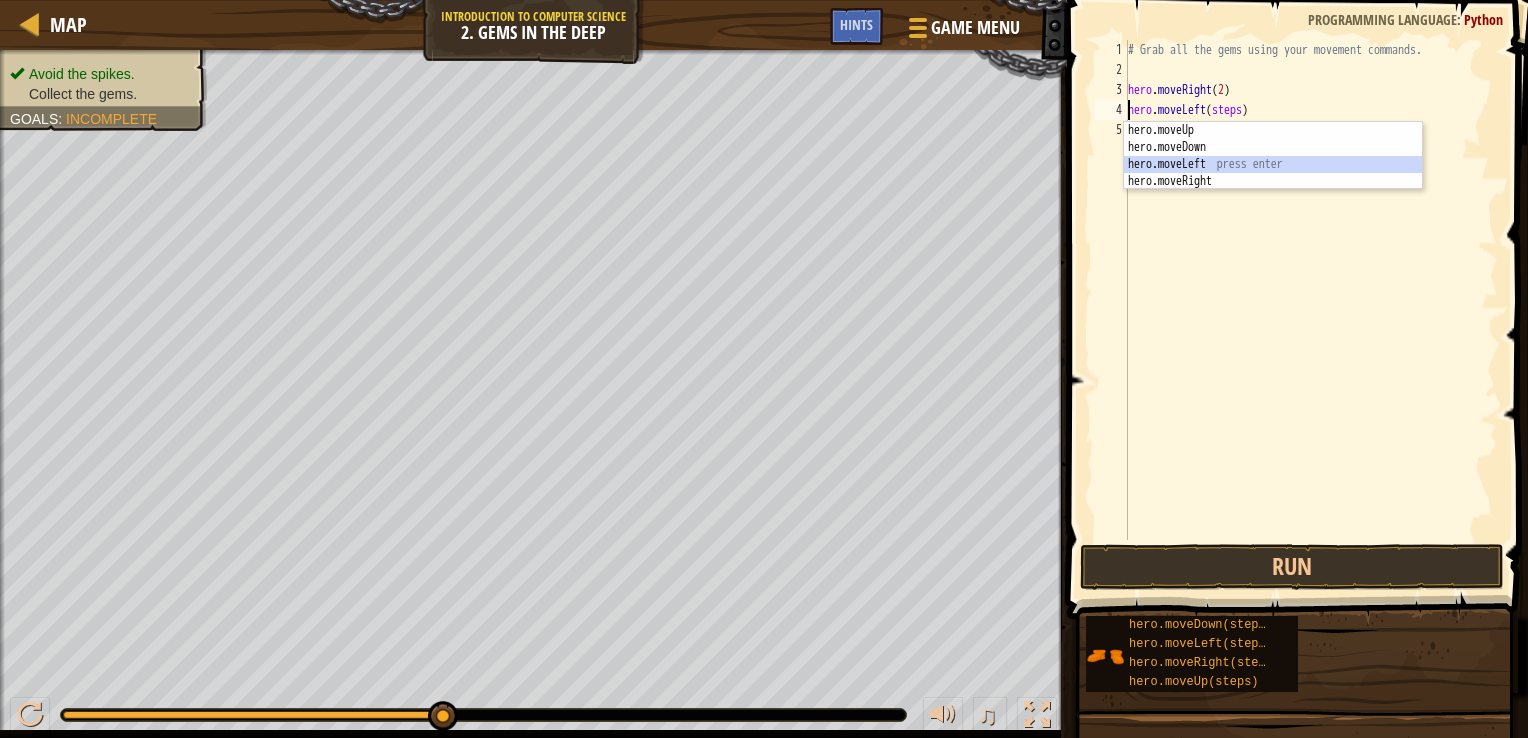 click on "hero.moveUp press enter hero.moveDown press enter hero.moveLeft press enter hero.moveRight press enter" at bounding box center [1273, 173] 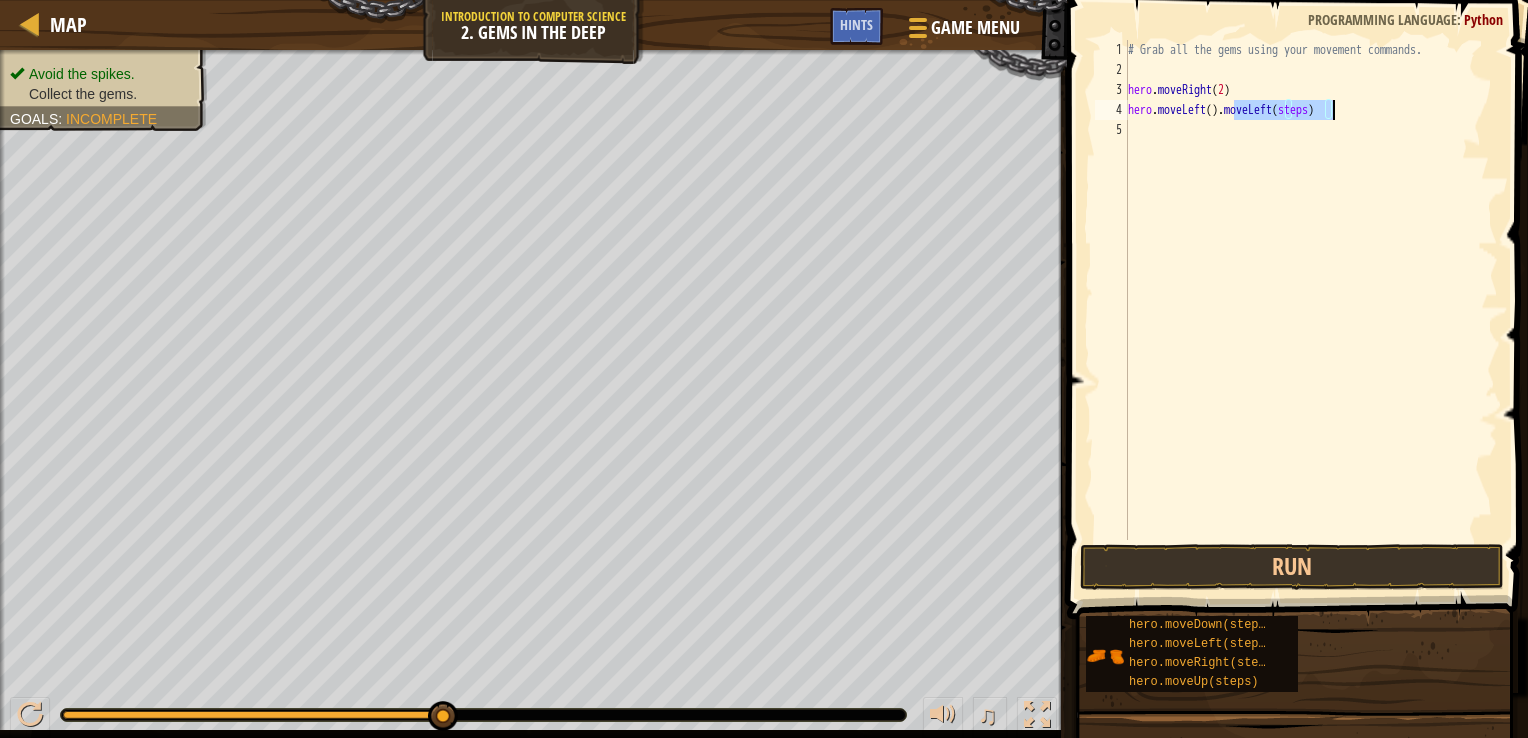 drag, startPoint x: 1234, startPoint y: 109, endPoint x: 1333, endPoint y: 118, distance: 99.40825 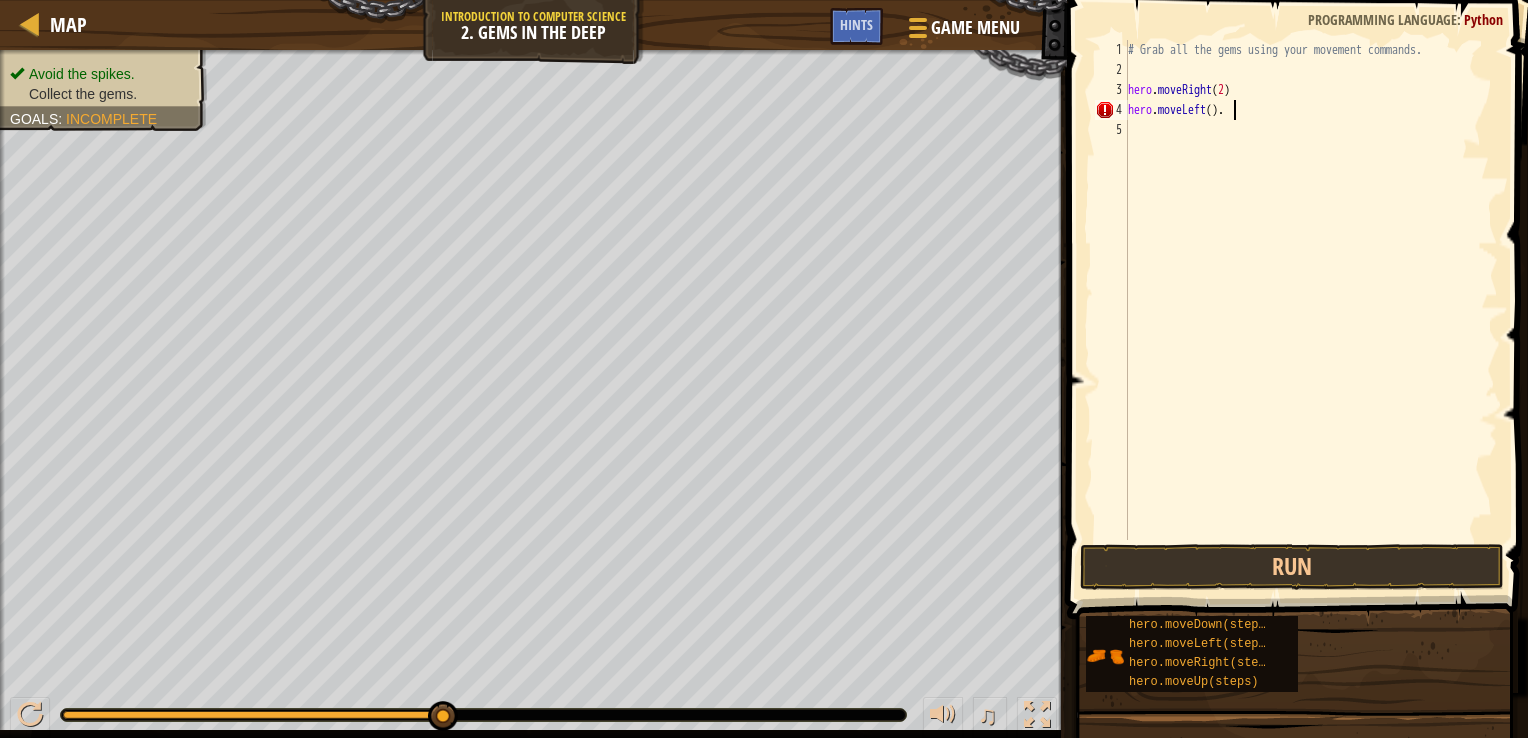 click on "# Grab all the gems using your movement commands. hero . moveRight ( 2 ) hero . moveLeft ( ) ." at bounding box center (1311, 310) 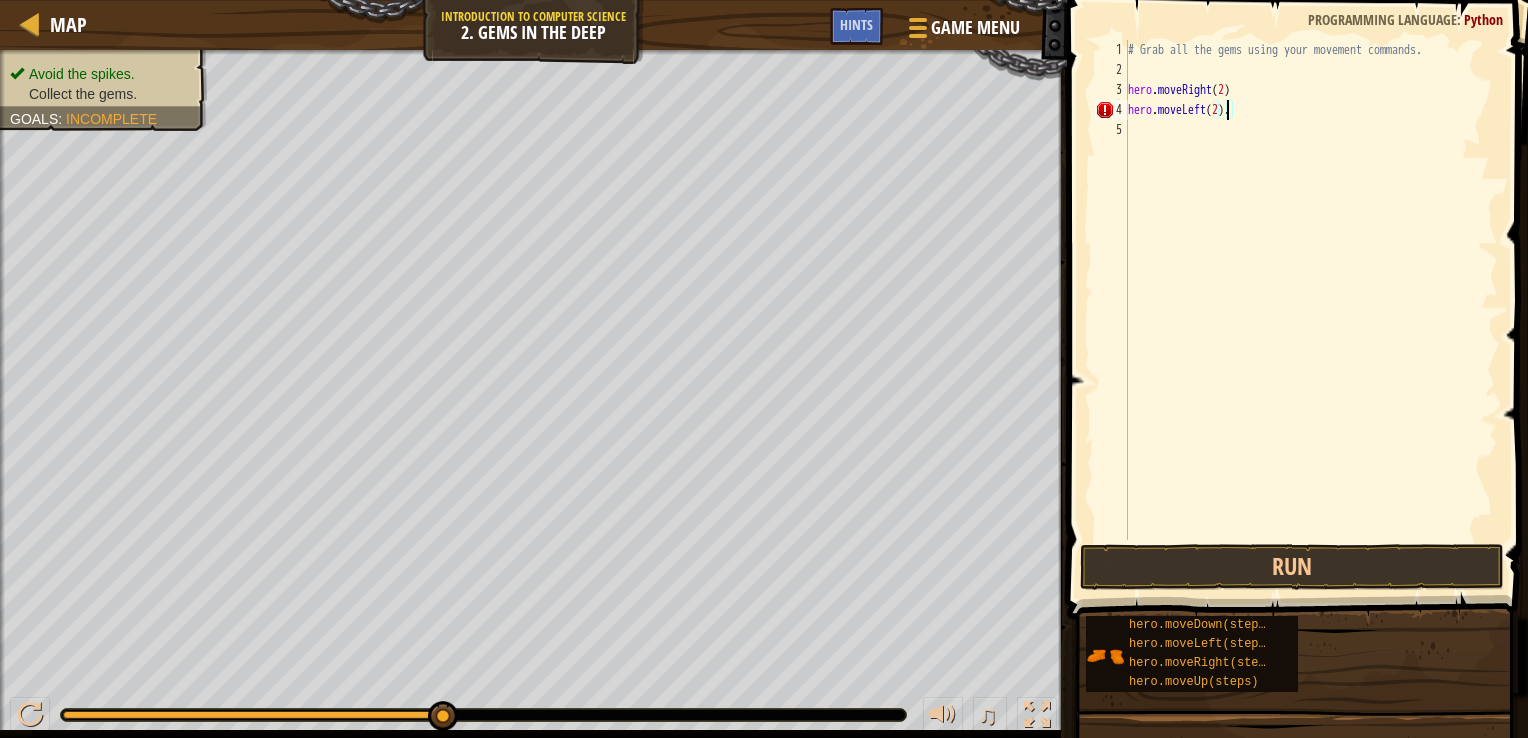 scroll, scrollTop: 9, scrollLeft: 8, axis: both 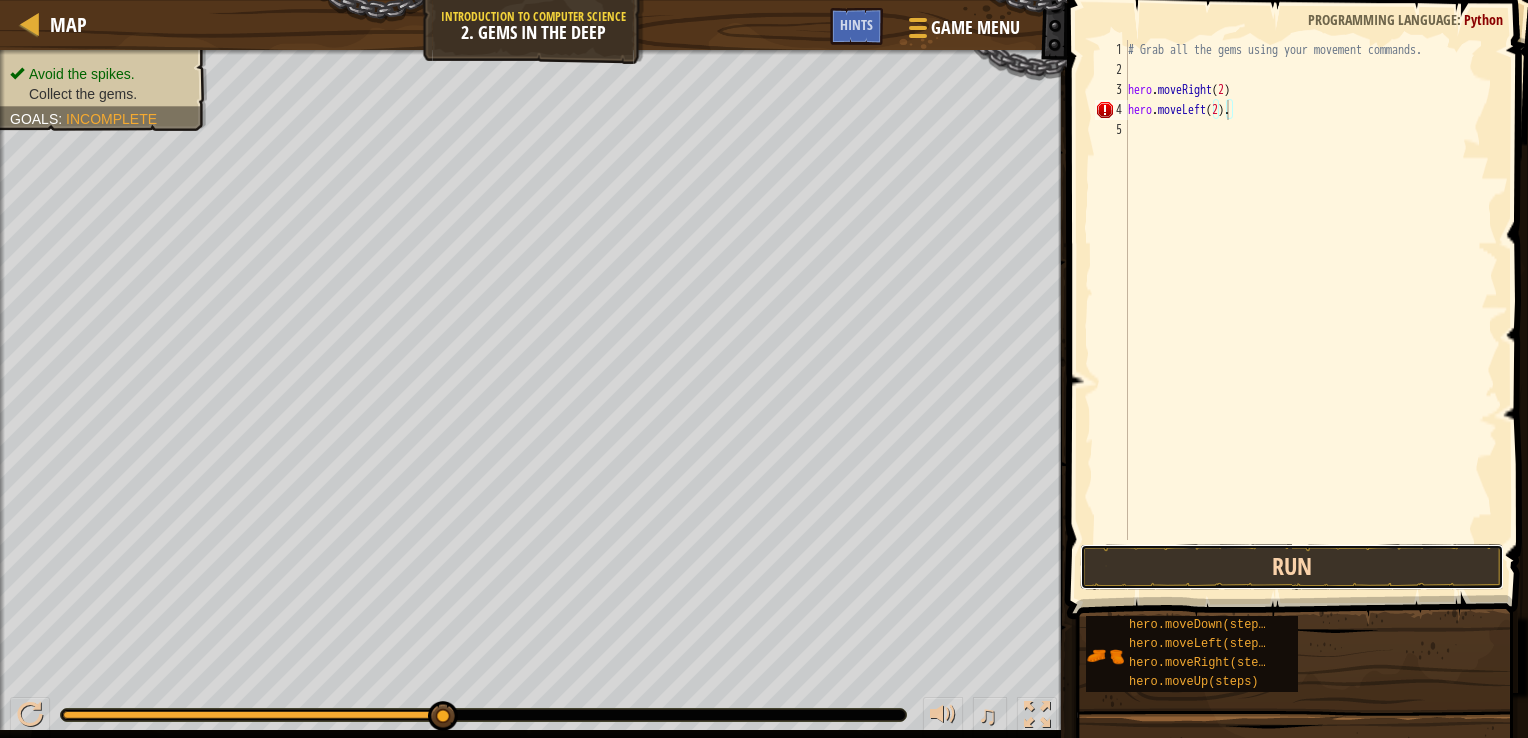 click on "Run" at bounding box center (1292, 567) 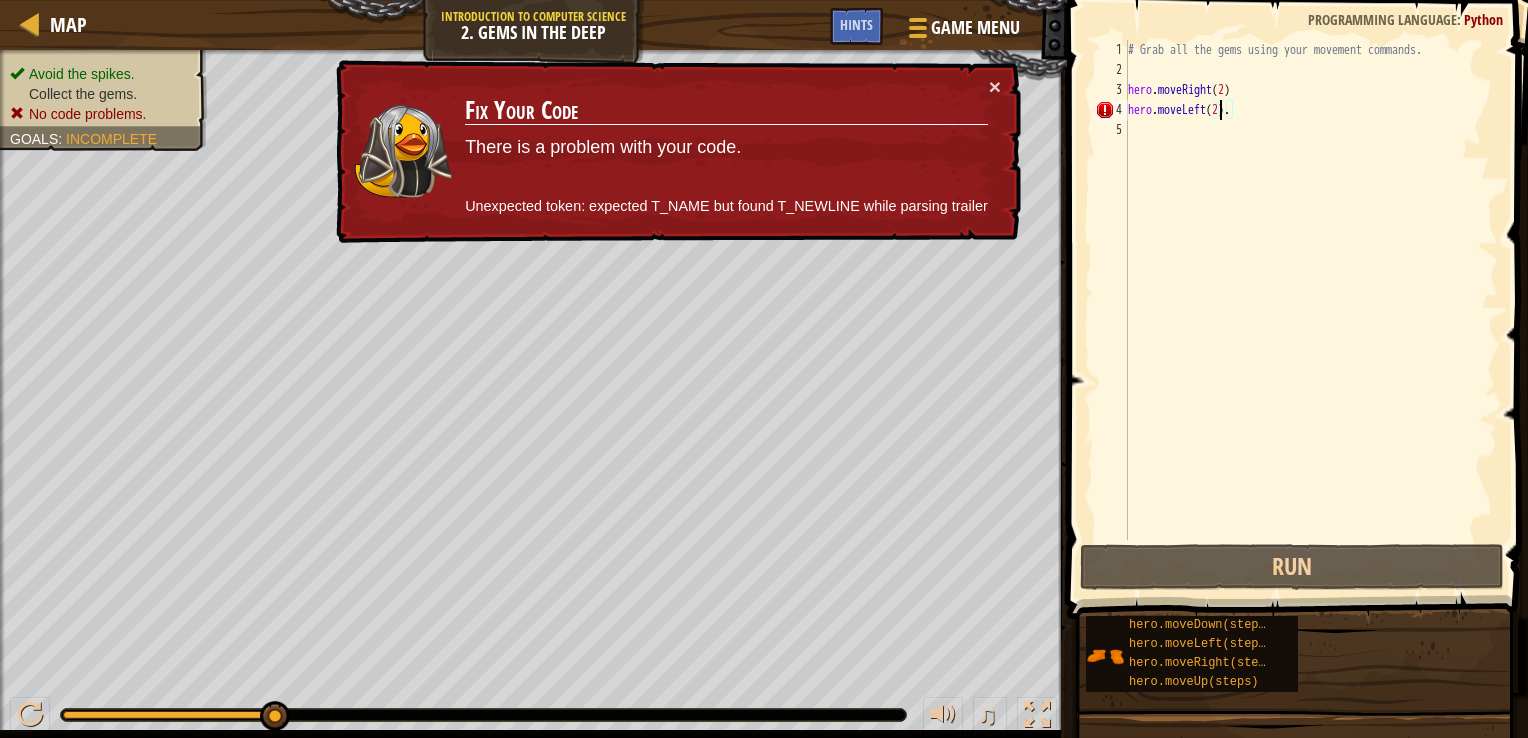 click on "# Grab all the gems using your movement commands. hero . moveRight ( 2 ) hero . moveLeft ( 2 ) ." at bounding box center [1311, 310] 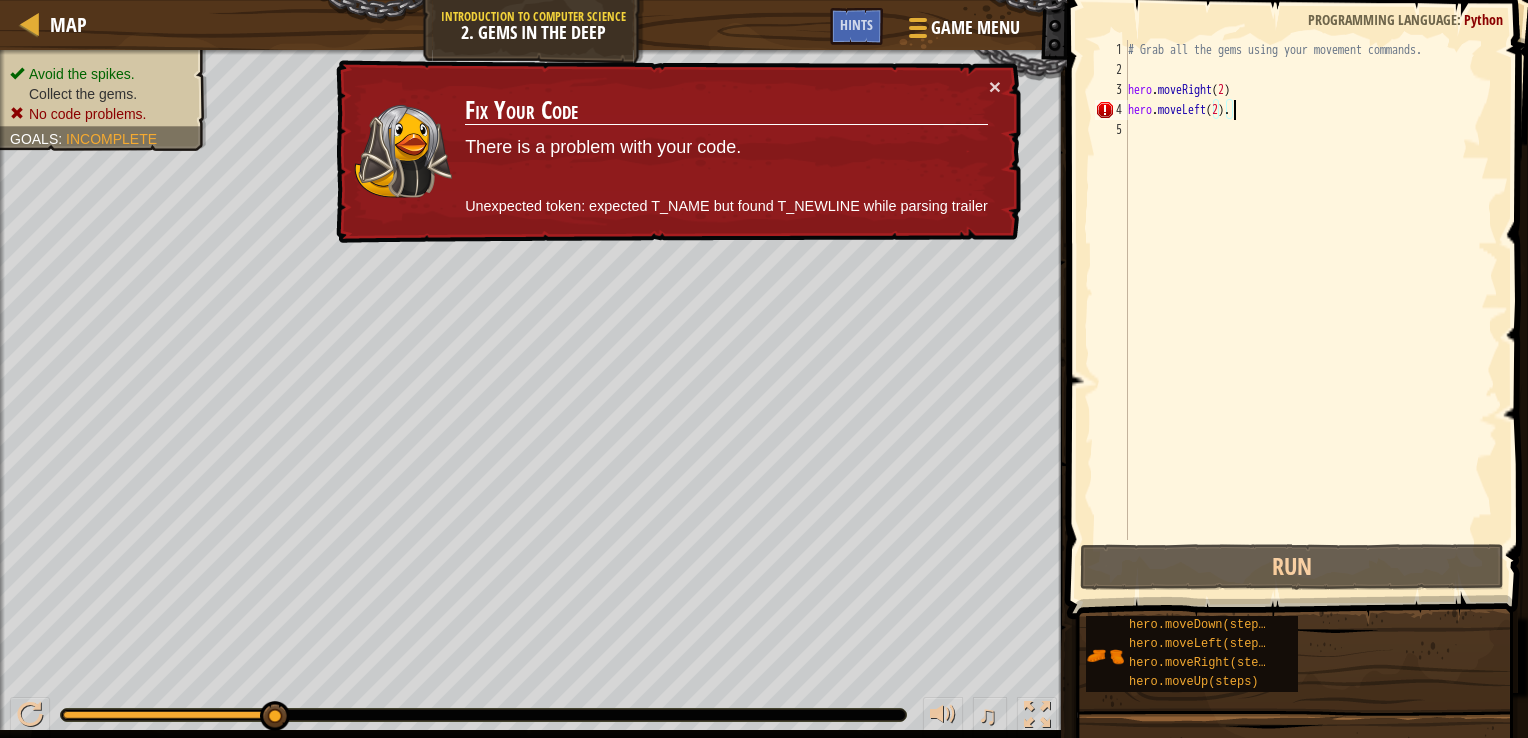 click on "# Grab all the gems using your movement commands. hero . moveRight ( 2 ) hero . moveLeft ( 2 ) ." at bounding box center [1311, 310] 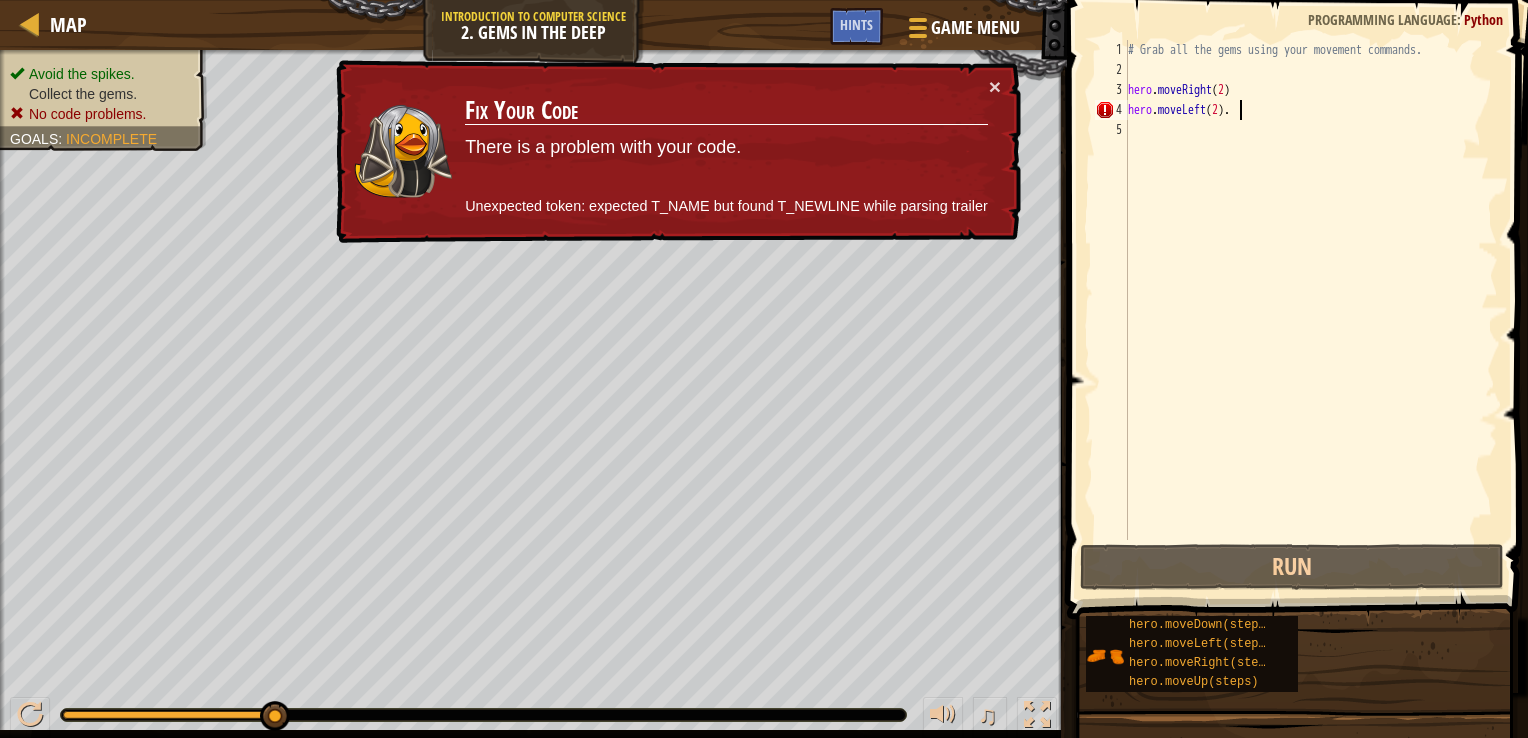 click on "# Grab all the gems using your movement commands. hero . moveRight ( 2 ) hero . moveLeft ( 2 ) ." at bounding box center (1311, 310) 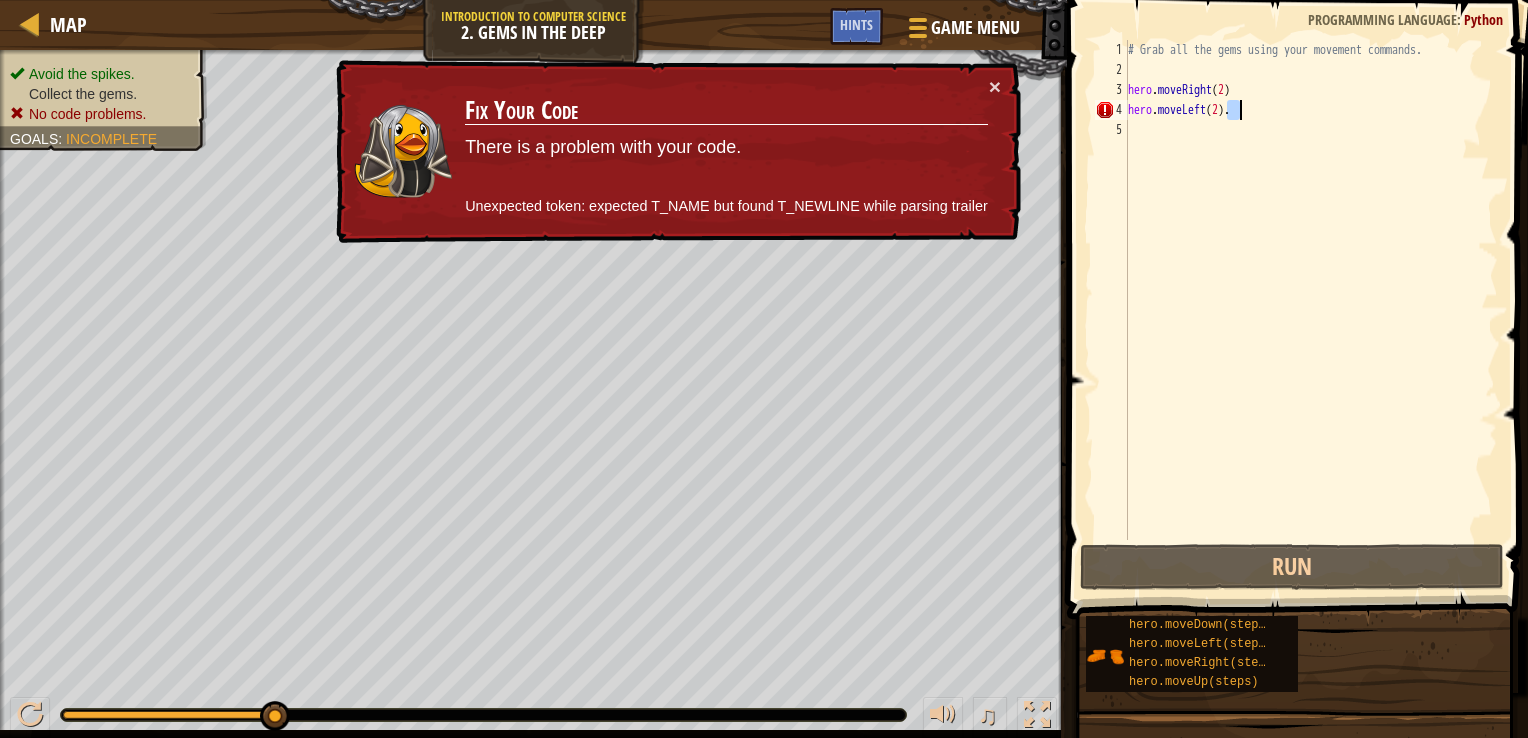 click on "# Grab all the gems using your movement commands. hero . moveRight ( 2 ) hero . moveLeft ( 2 ) ." at bounding box center [1311, 310] 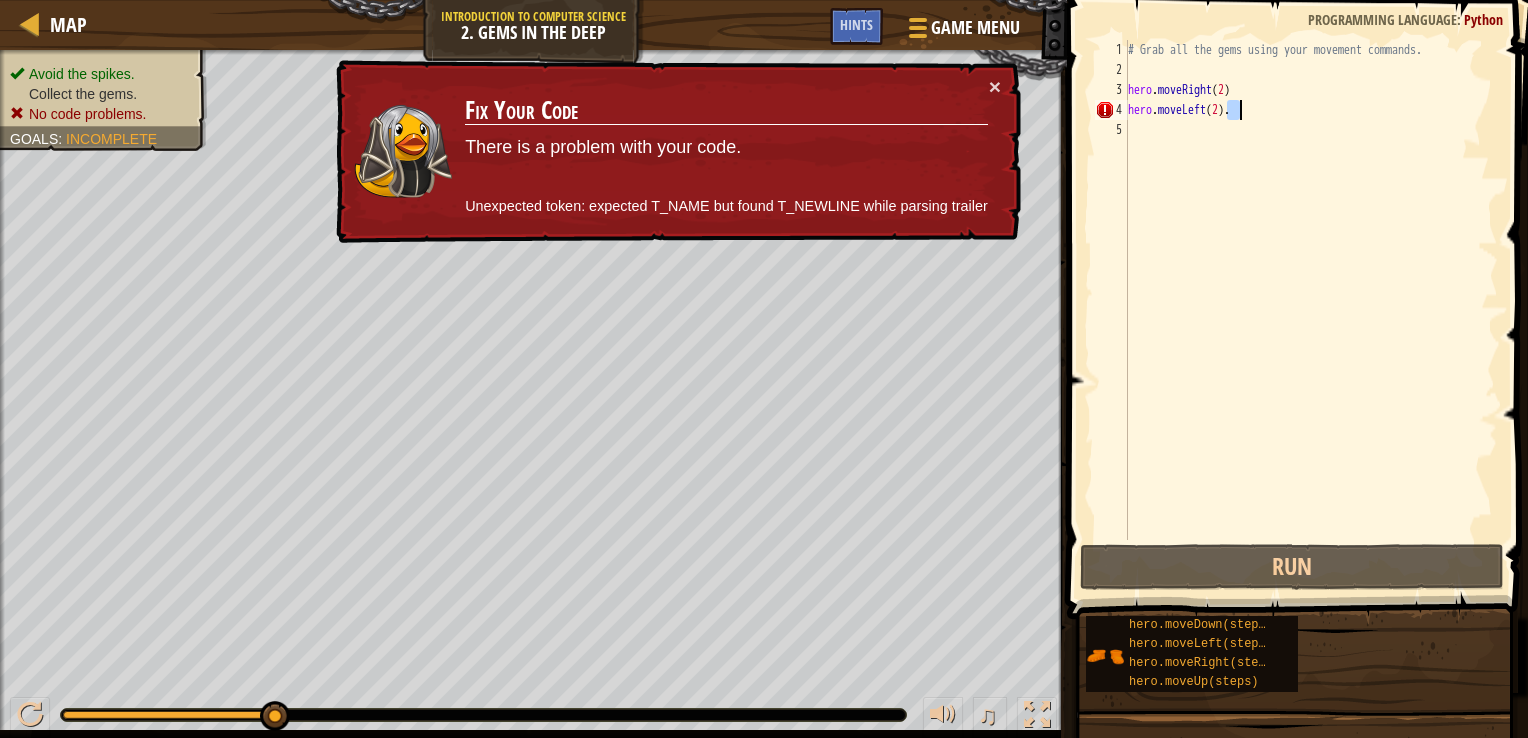 click on "# Grab all the gems using your movement commands. hero . moveRight ( 2 ) hero . moveLeft ( 2 ) ." at bounding box center (1311, 290) 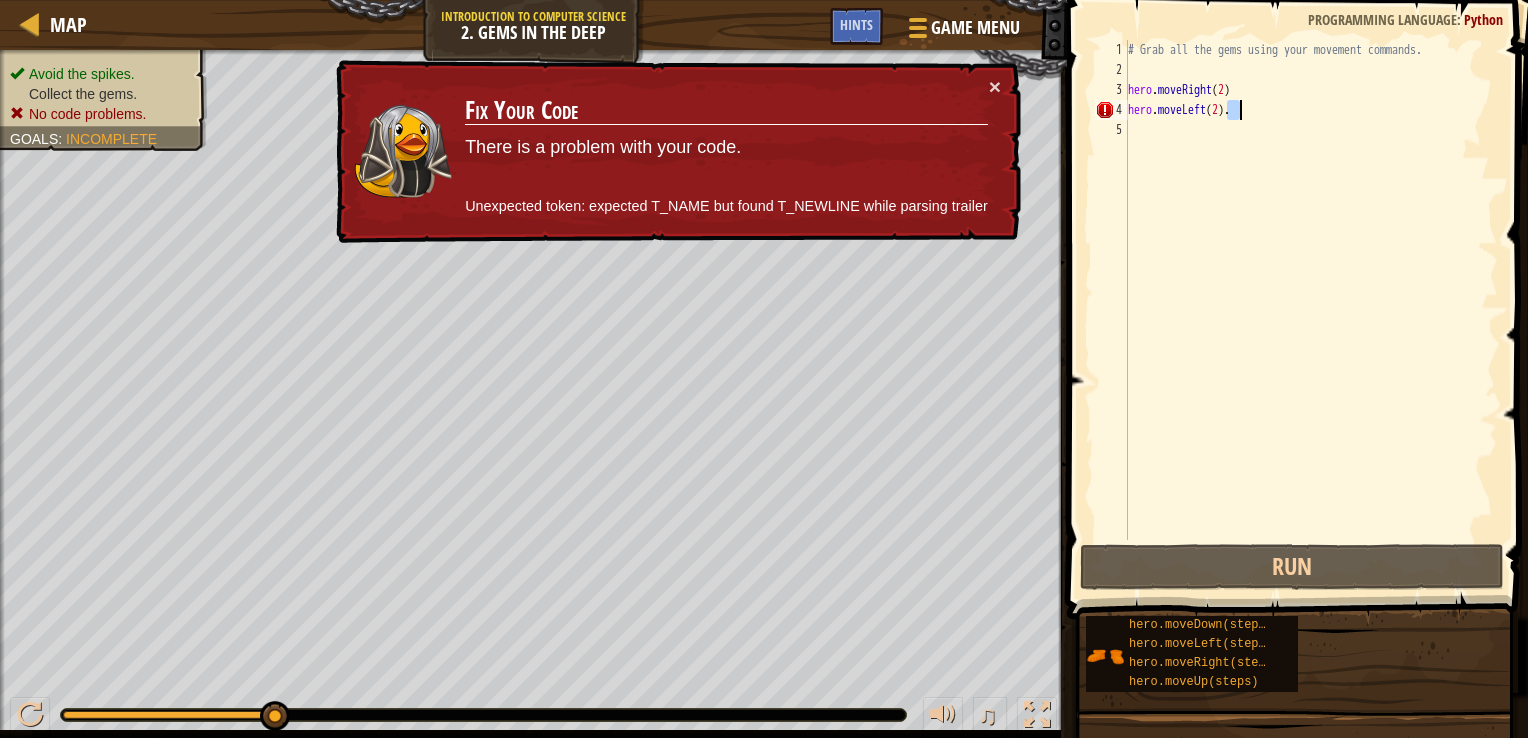 click on "# Grab all the gems using your movement commands. hero . moveRight ( 2 ) hero . moveLeft ( 2 ) ." at bounding box center (1311, 310) 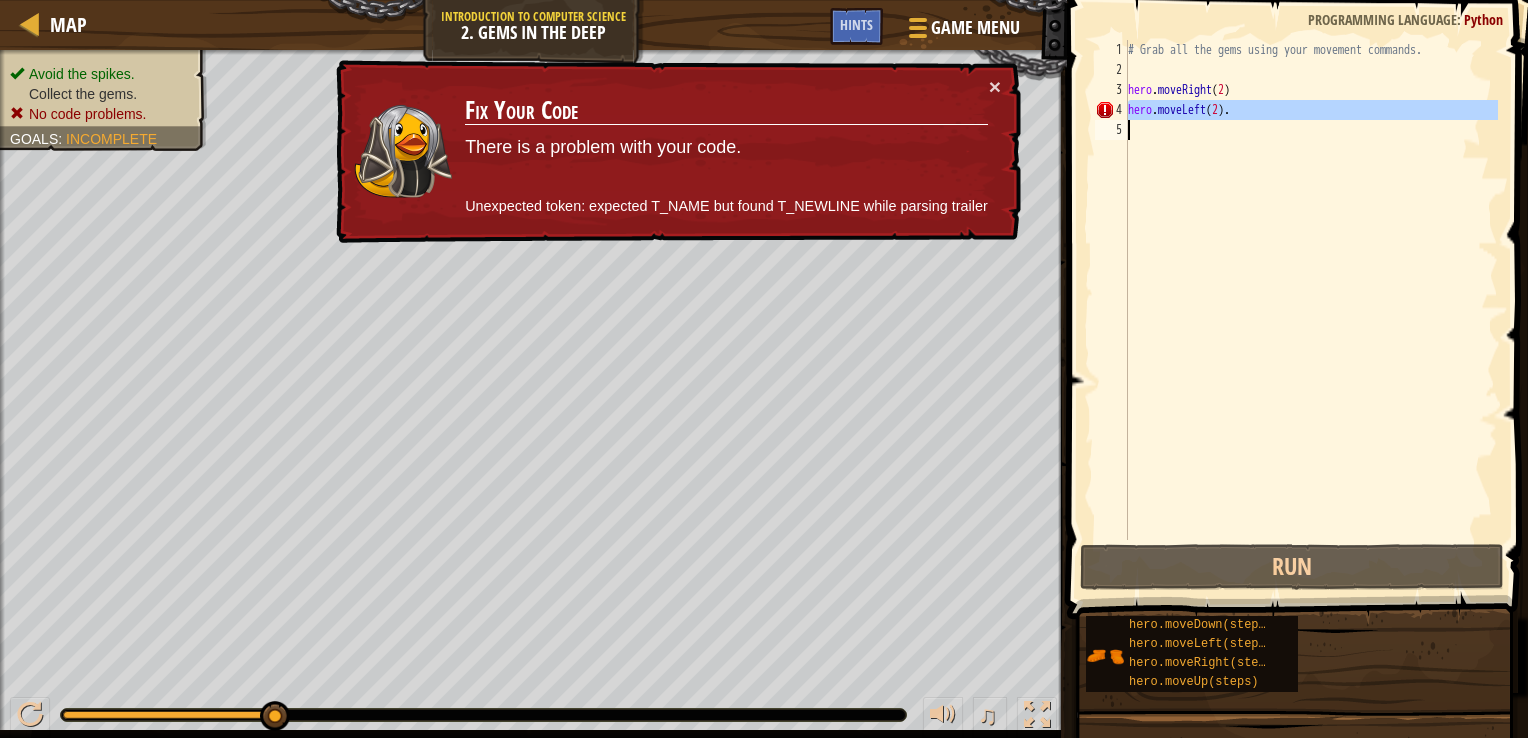 click on "# Grab all the gems using your movement commands. hero . moveRight ( 2 ) hero . moveLeft ( 2 ) ." at bounding box center (1311, 310) 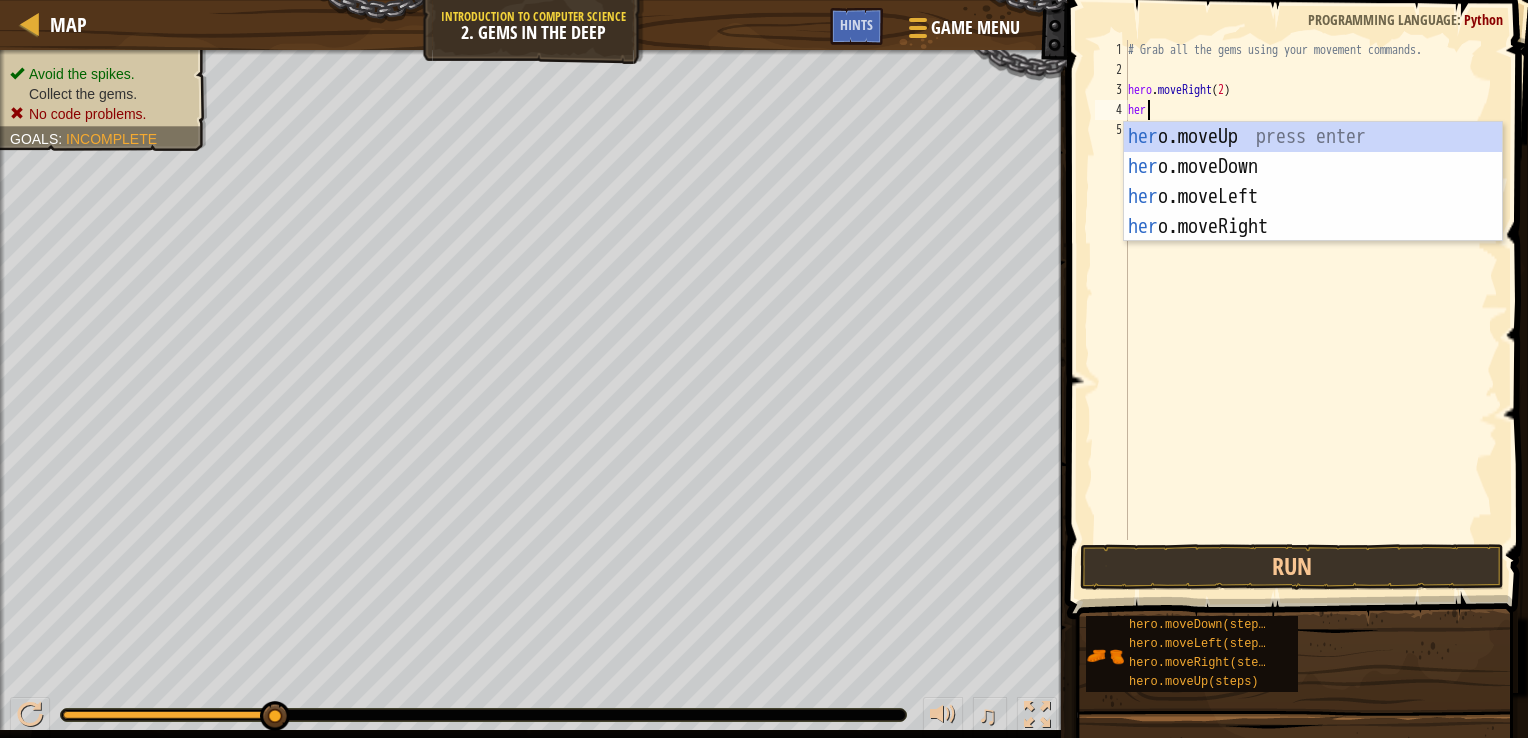type on "heri" 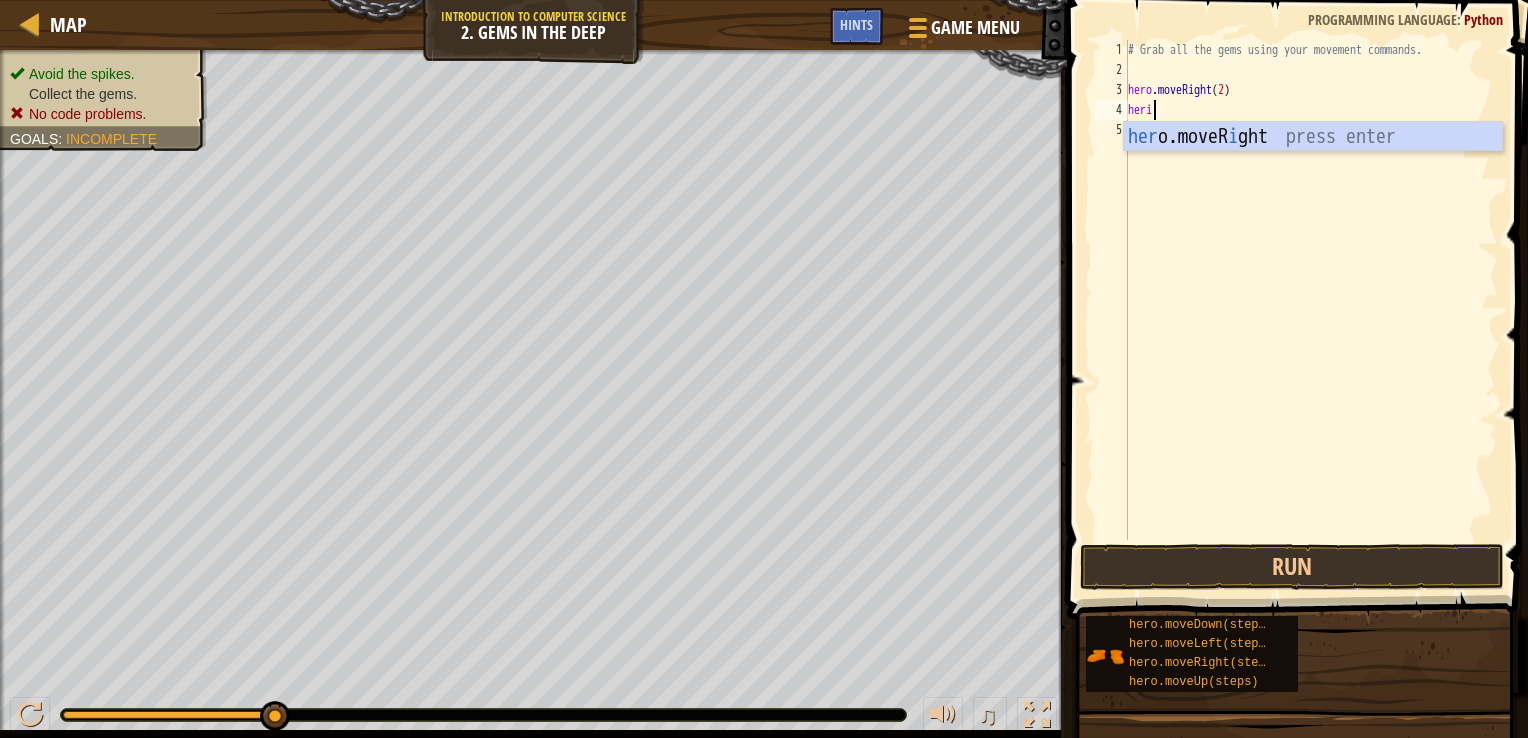 scroll, scrollTop: 9, scrollLeft: 0, axis: vertical 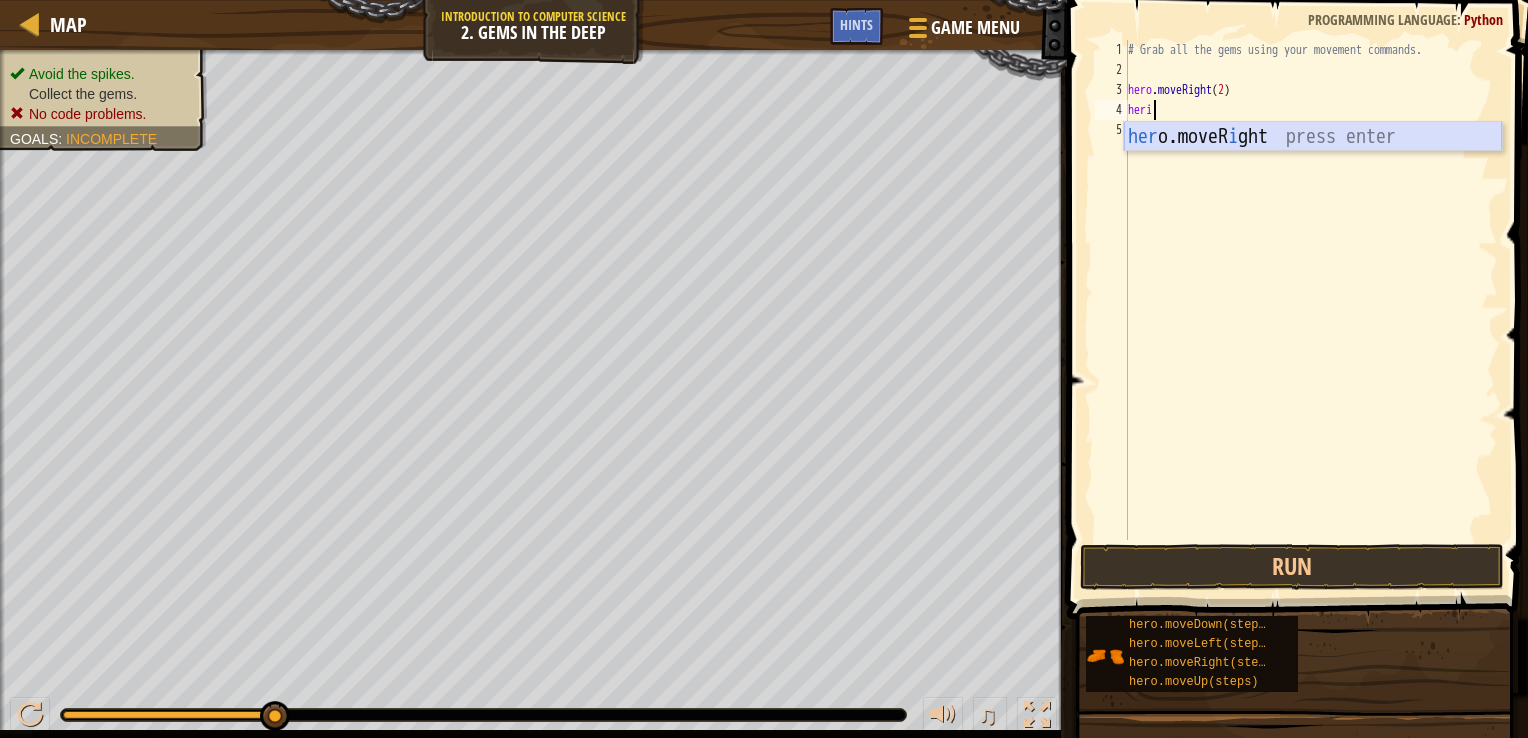 click on "her o.moveR i ght press enter" at bounding box center [1313, 167] 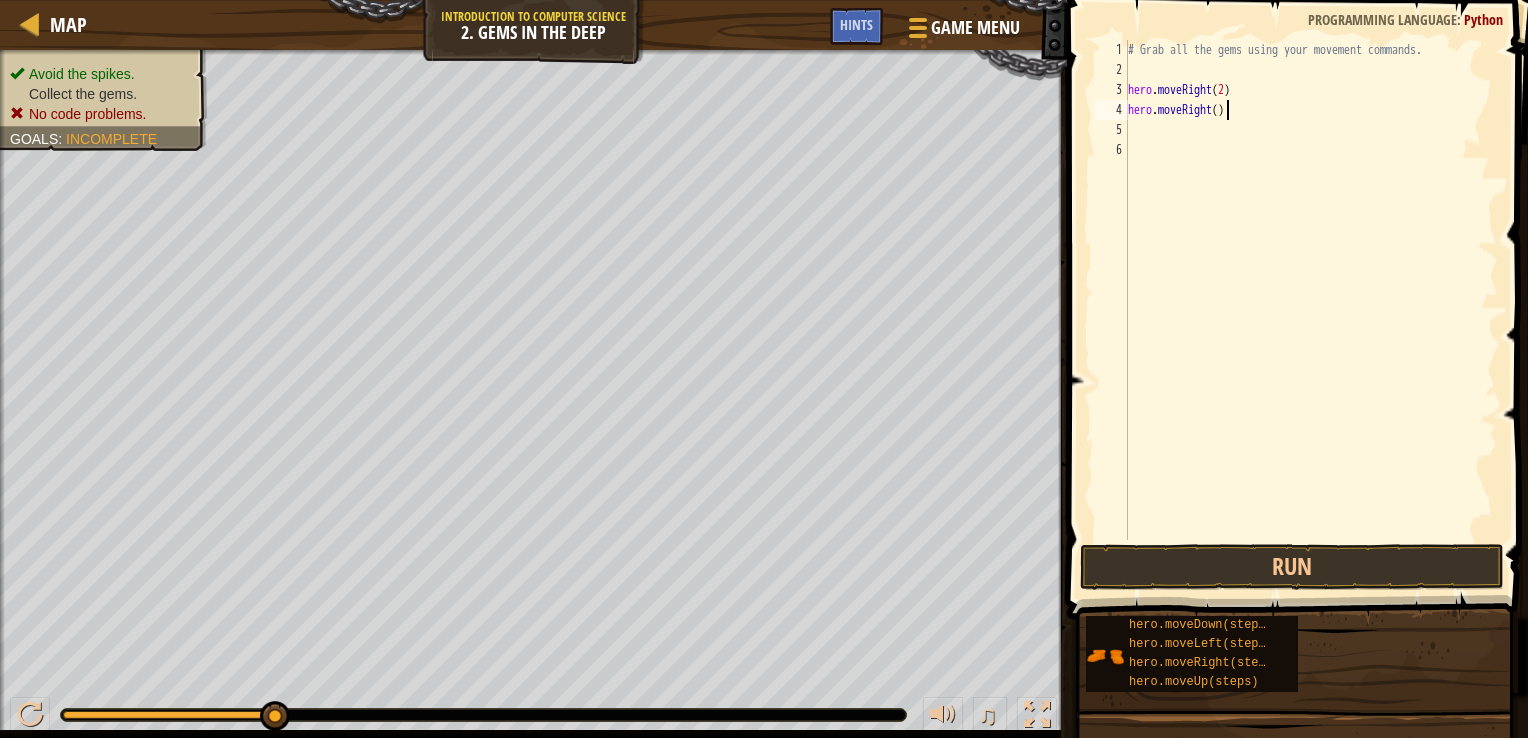 click on "# Grab all the gems using your movement commands. hero . moveRight ( 2 ) hero . moveRight ( )" at bounding box center [1311, 310] 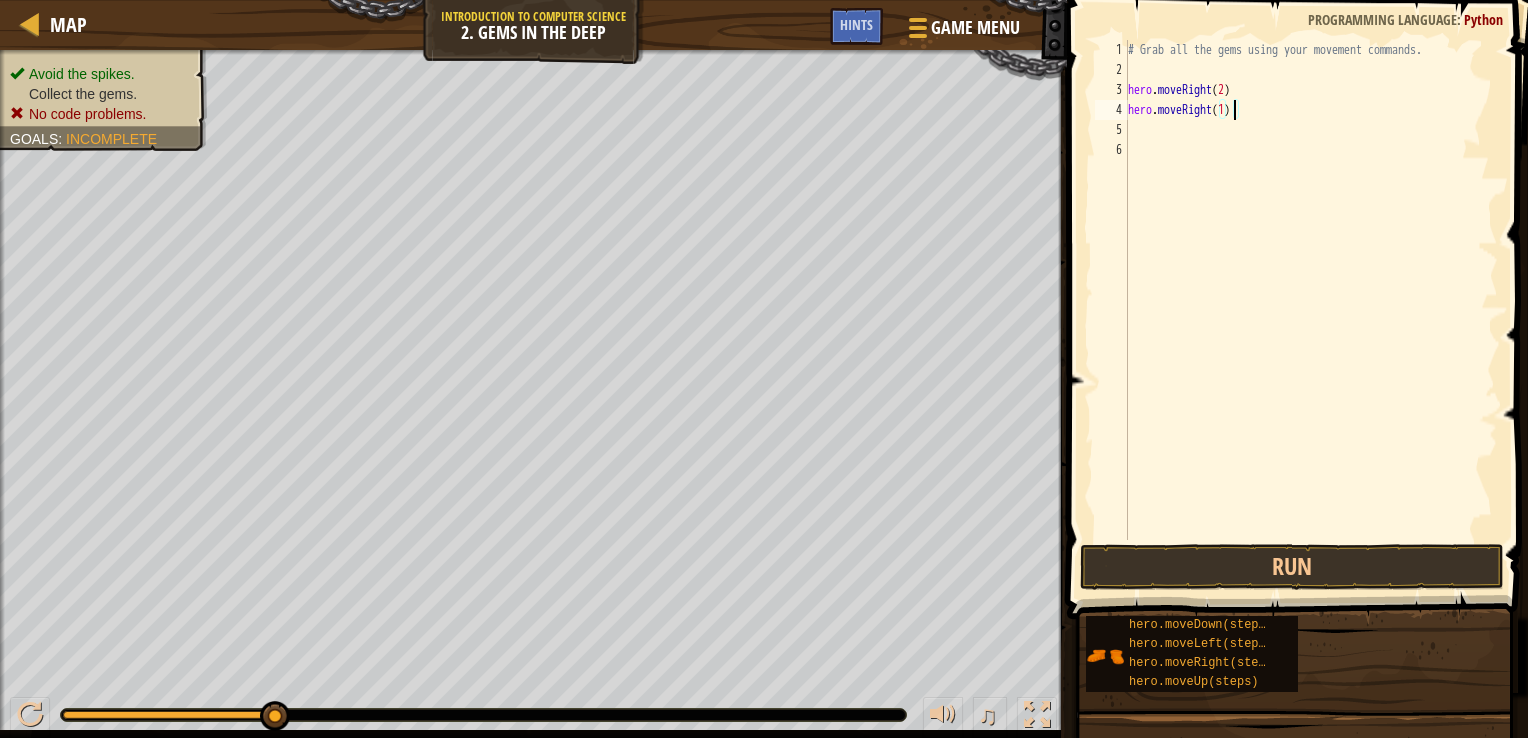 scroll, scrollTop: 9, scrollLeft: 8, axis: both 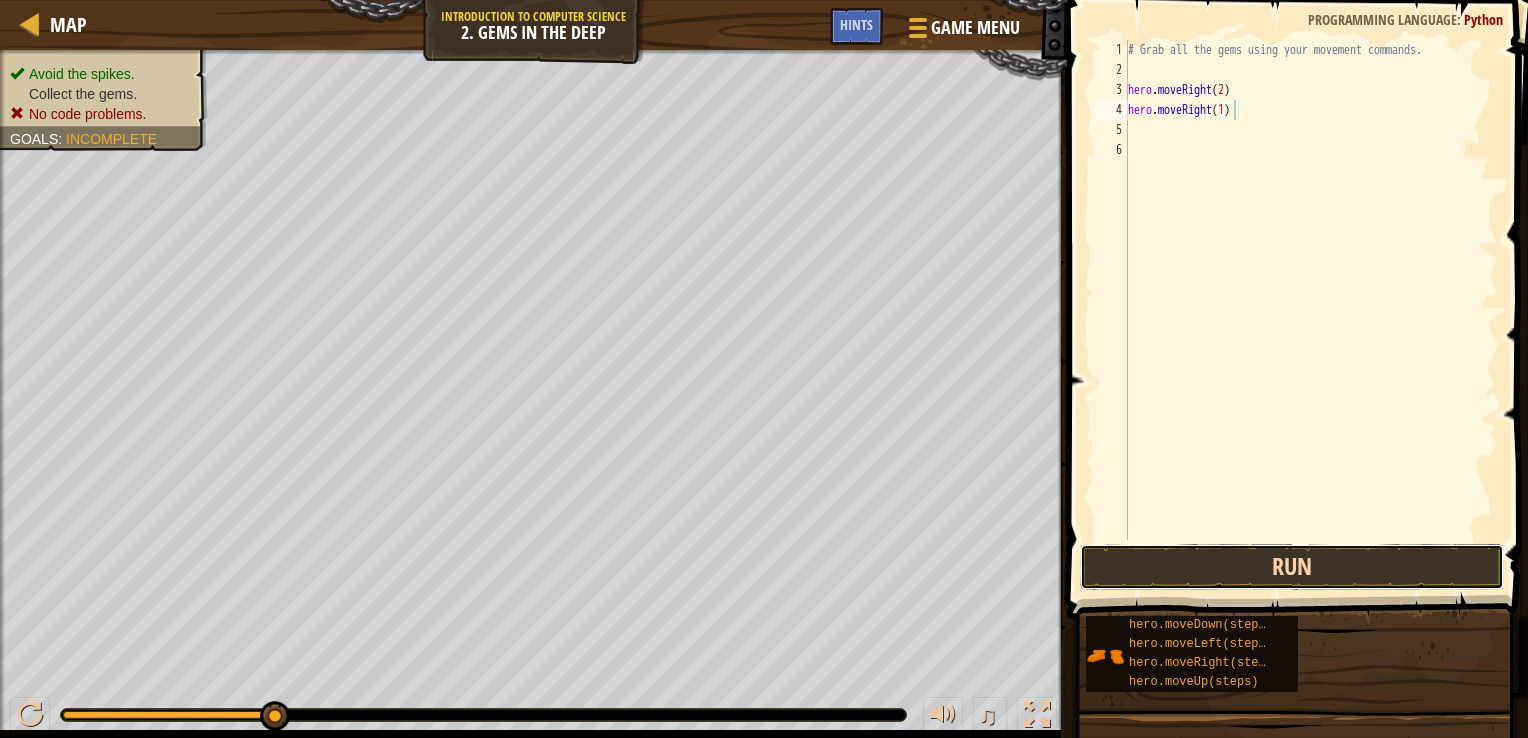 click on "Run" at bounding box center (1292, 567) 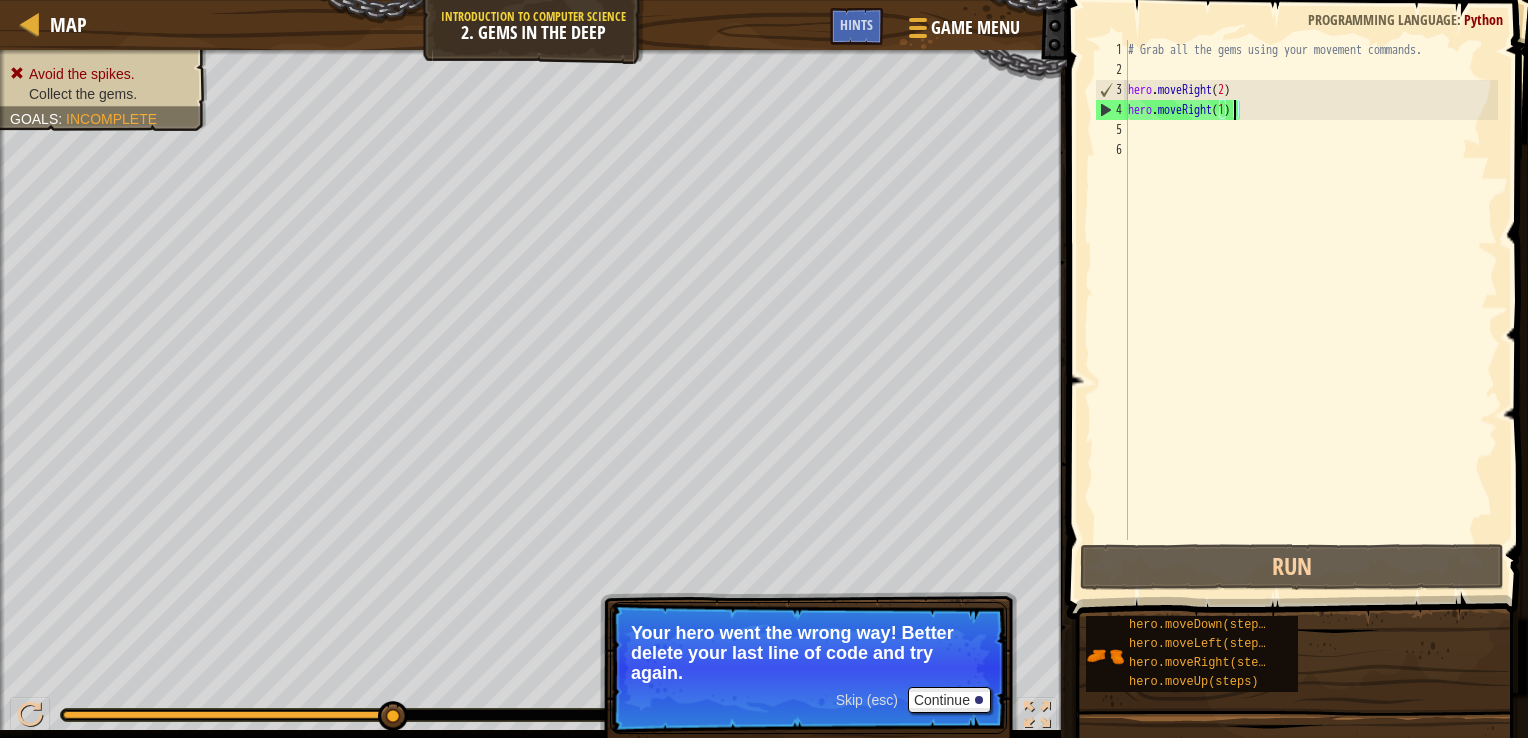 click on "# Grab all the gems using your movement commands. hero . moveRight ( 2 ) hero . moveRight ( 1 )" at bounding box center (1311, 310) 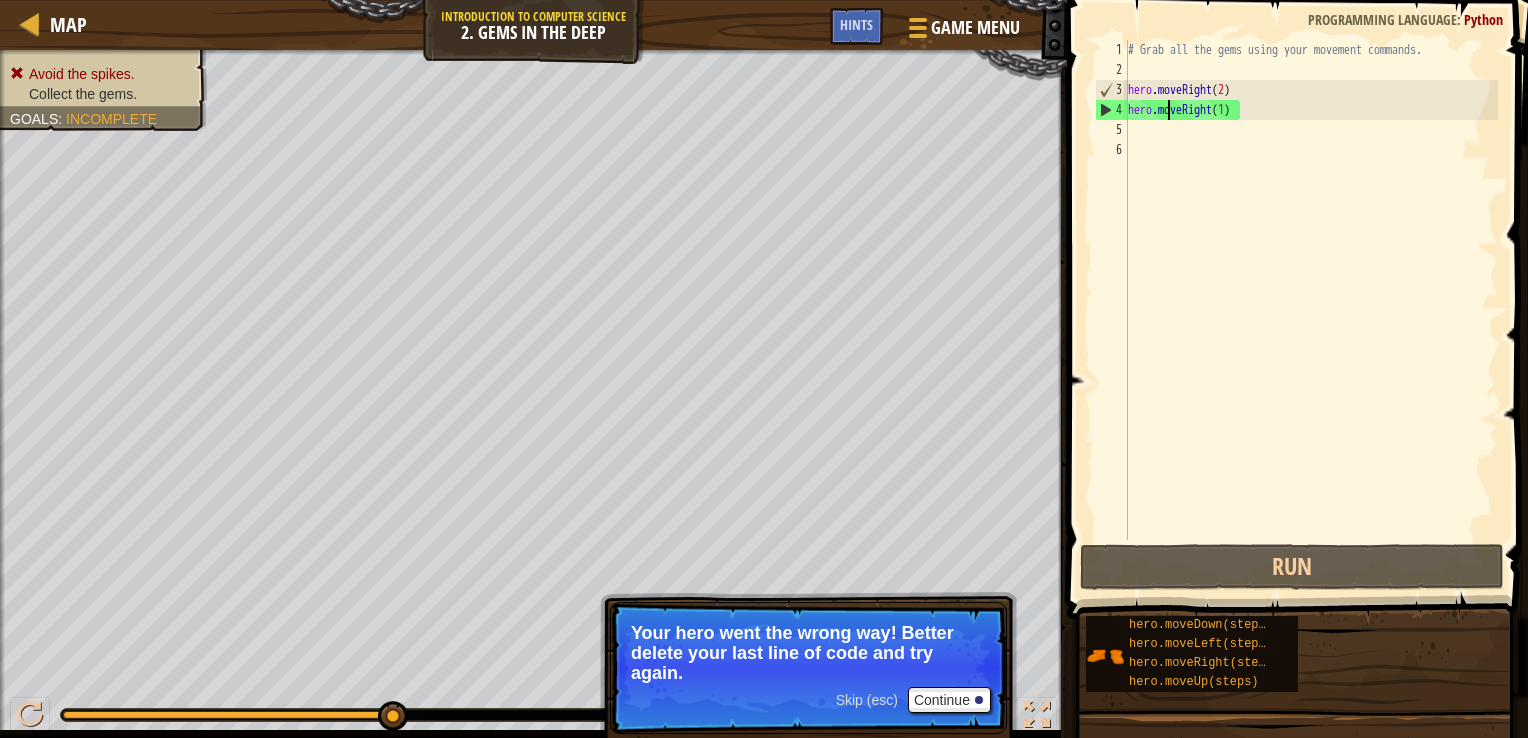 click on "# Grab all the gems using your movement commands. hero . moveRight ( 2 ) hero . moveRight ( 1 )" at bounding box center (1311, 310) 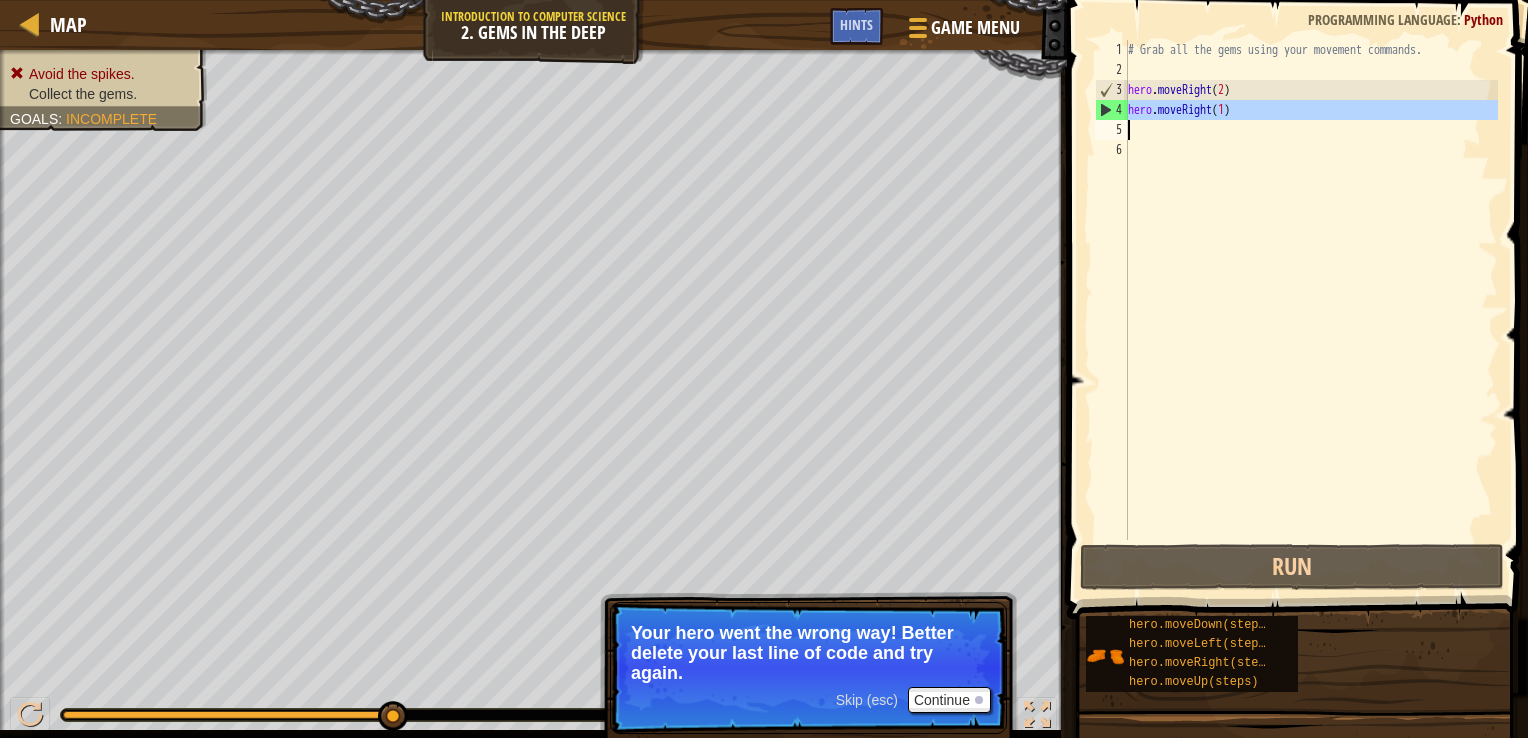 click on "# Grab all the gems using your movement commands. hero . moveRight ( 2 ) hero . moveRight ( 1 )" at bounding box center [1311, 310] 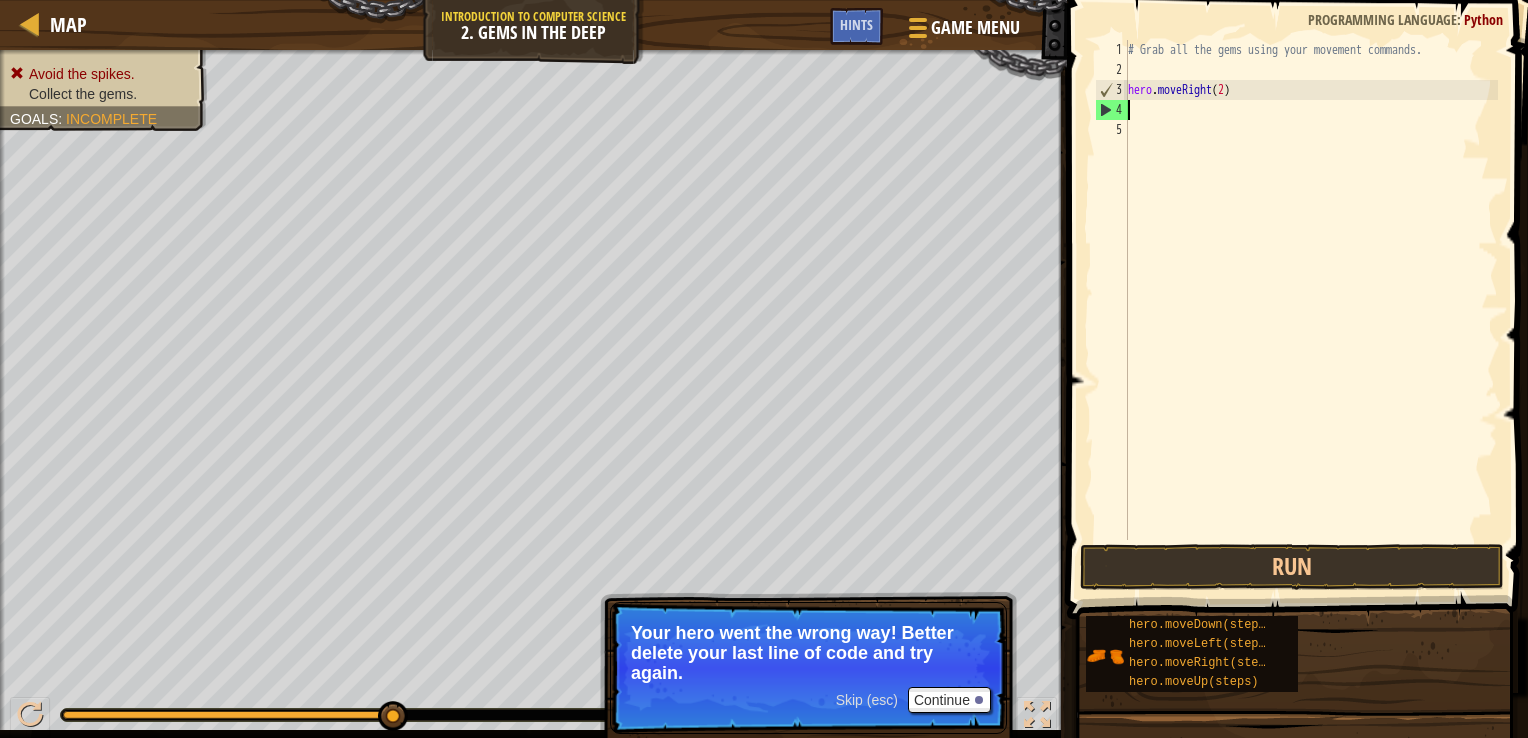 scroll, scrollTop: 9, scrollLeft: 0, axis: vertical 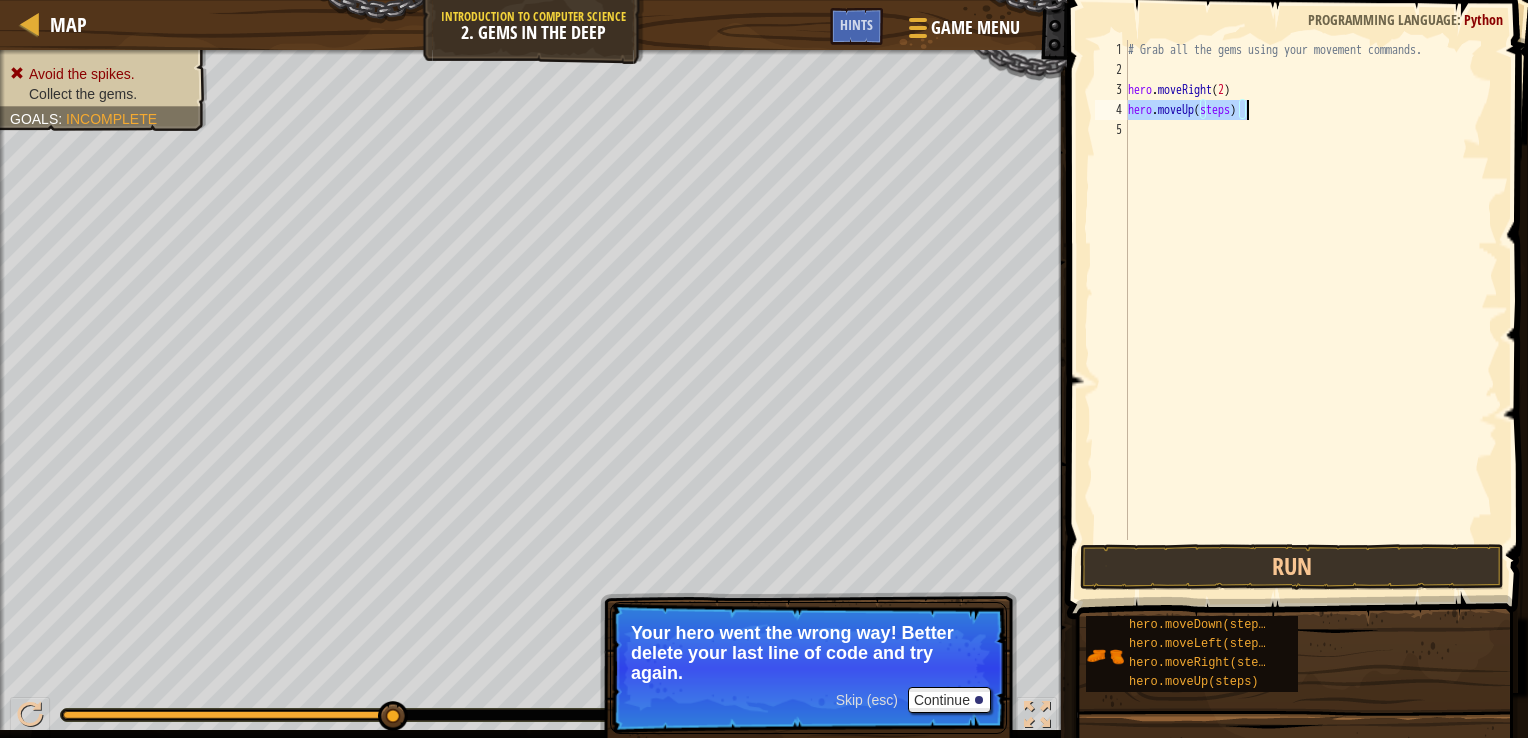click on "# Grab all the gems using your movement commands. hero . moveRight ( 2 ) hero . moveUp ( steps )" at bounding box center (1311, 290) 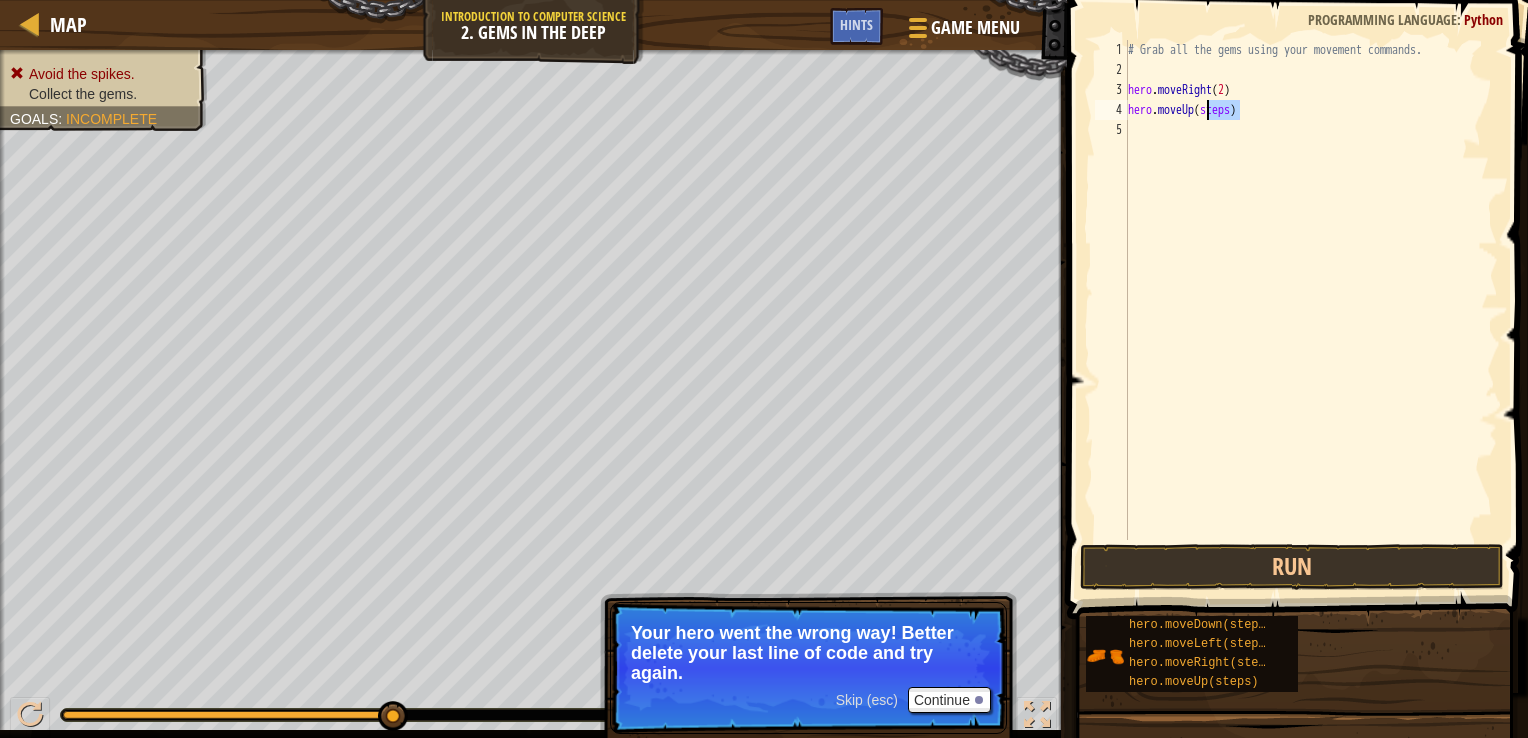 click on "# Grab all the gems using your movement commands. hero . moveRight ( 2 ) hero . moveUp ( steps )" at bounding box center [1311, 310] 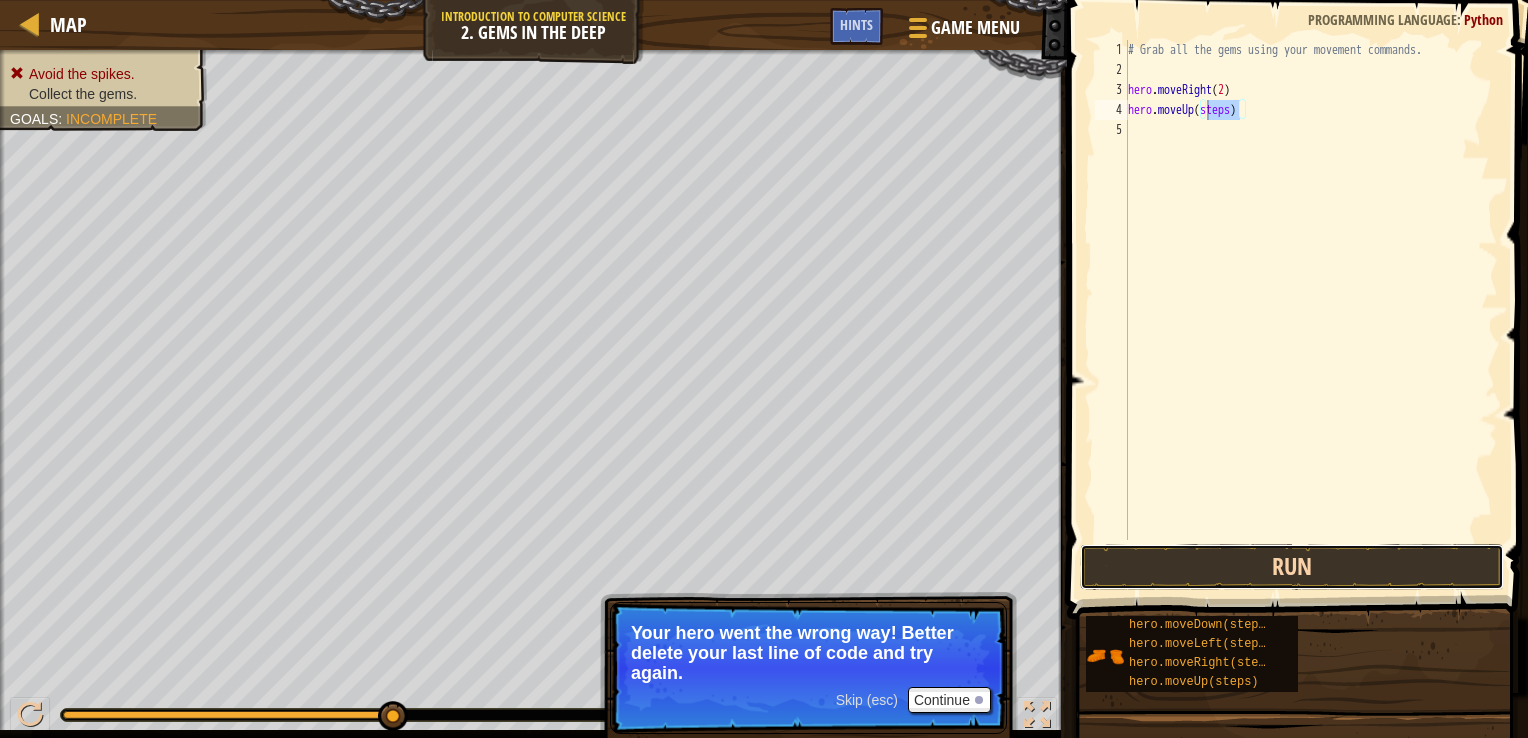 click on "Run" at bounding box center [1292, 567] 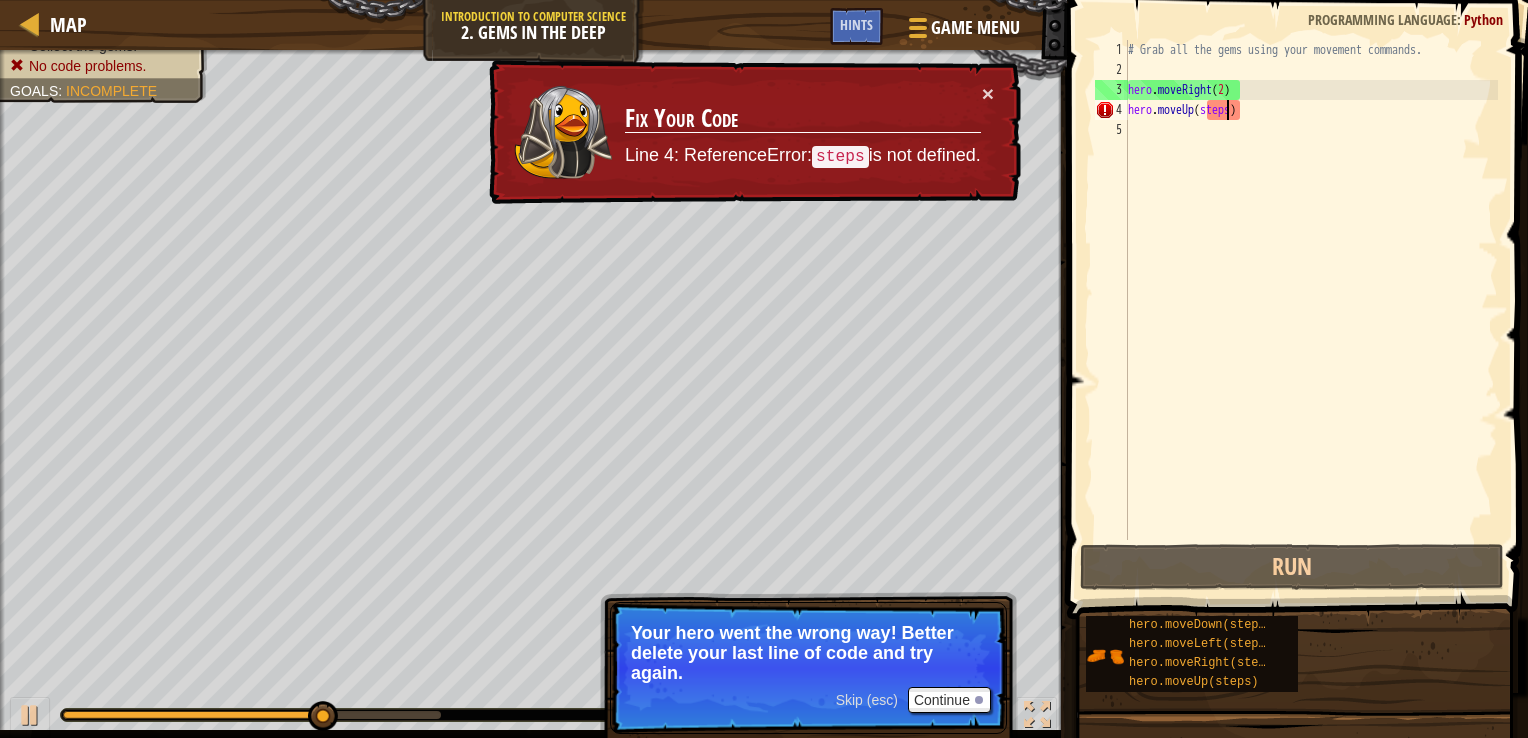 click on "# Grab all the gems using your movement commands. hero . moveRight ( 2 ) hero . moveUp ( steps )" at bounding box center (1311, 310) 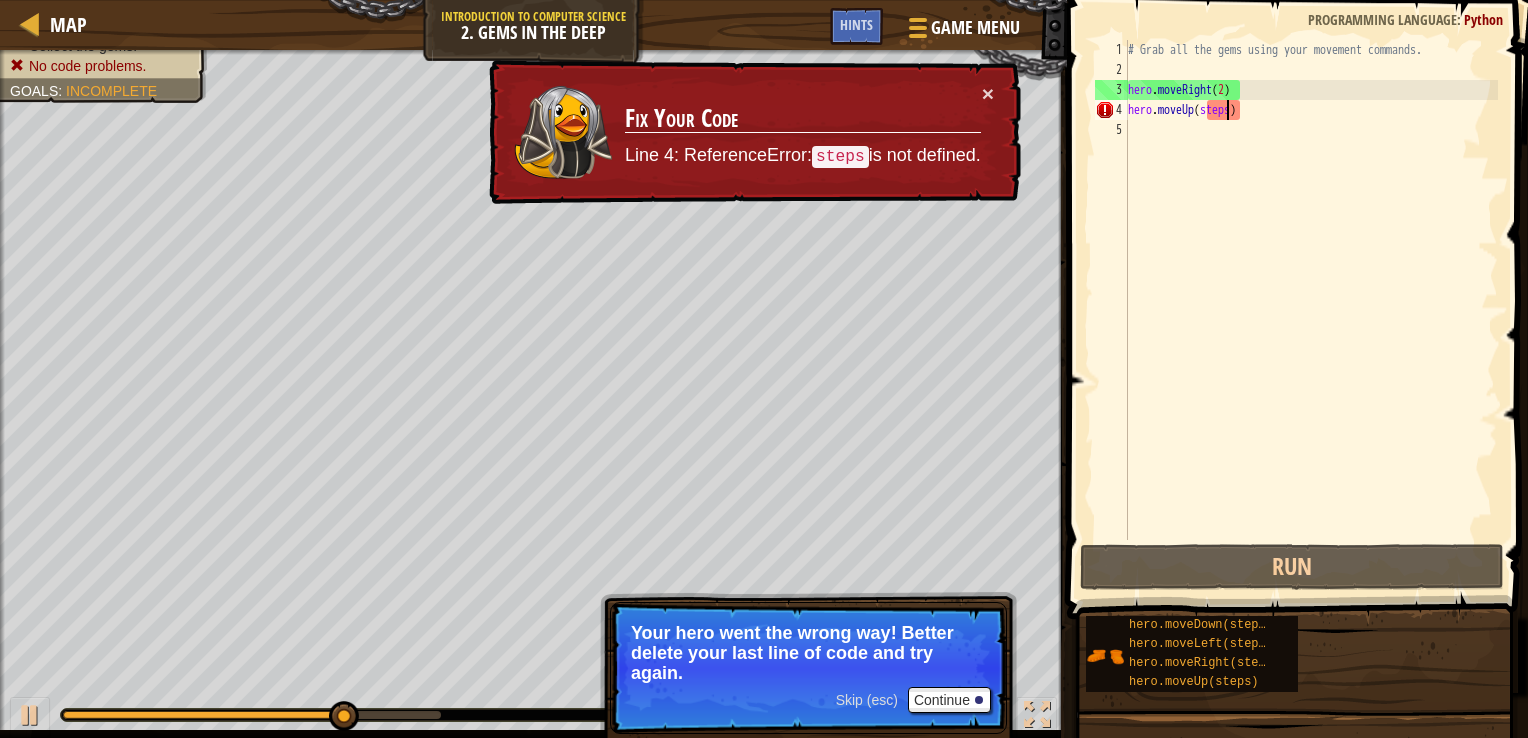 click on "# Grab all the gems using your movement commands. hero . moveRight ( 2 ) hero . moveUp ( steps )" at bounding box center [1311, 310] 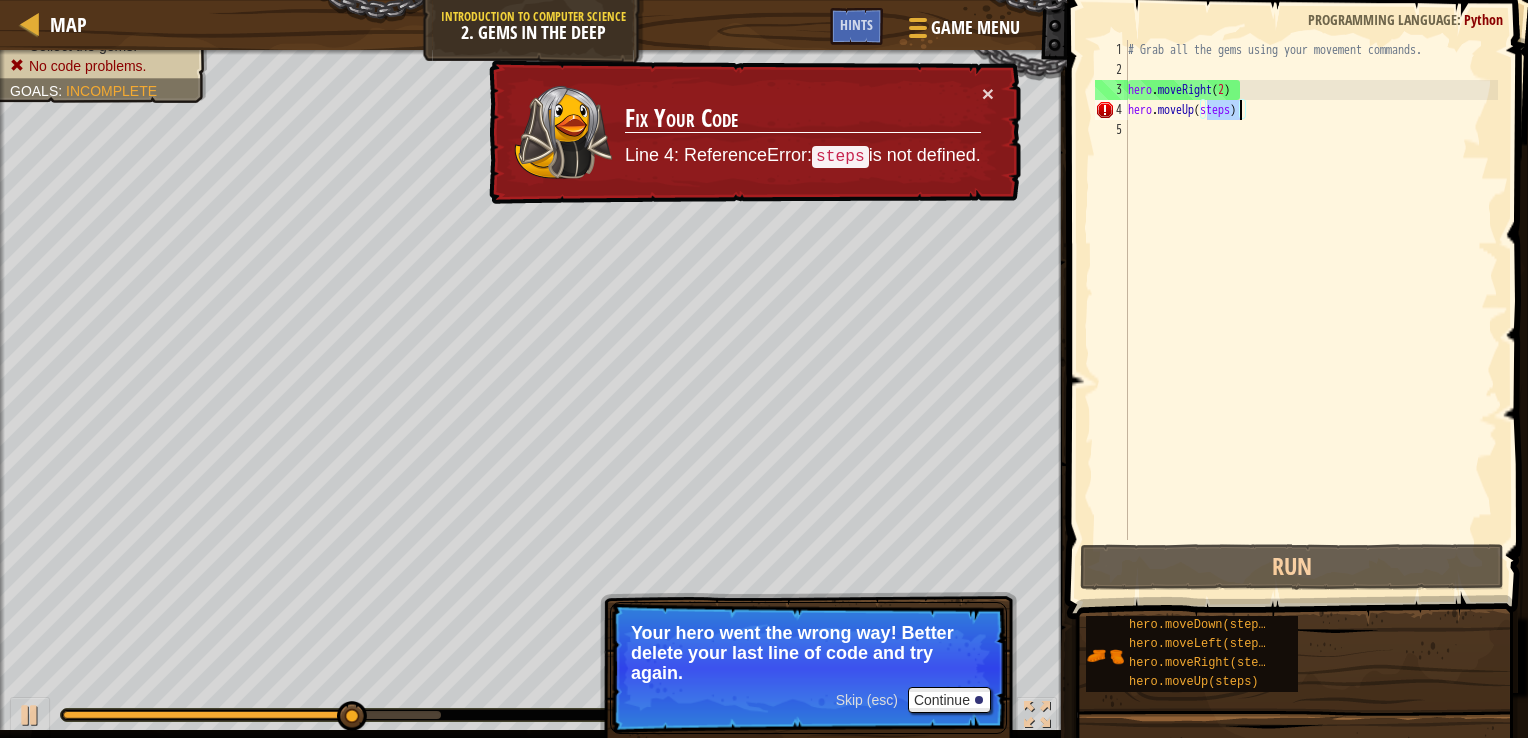 click on "# Grab all the gems using your movement commands. hero . moveRight ( 2 ) hero . moveUp ( steps )" at bounding box center [1311, 310] 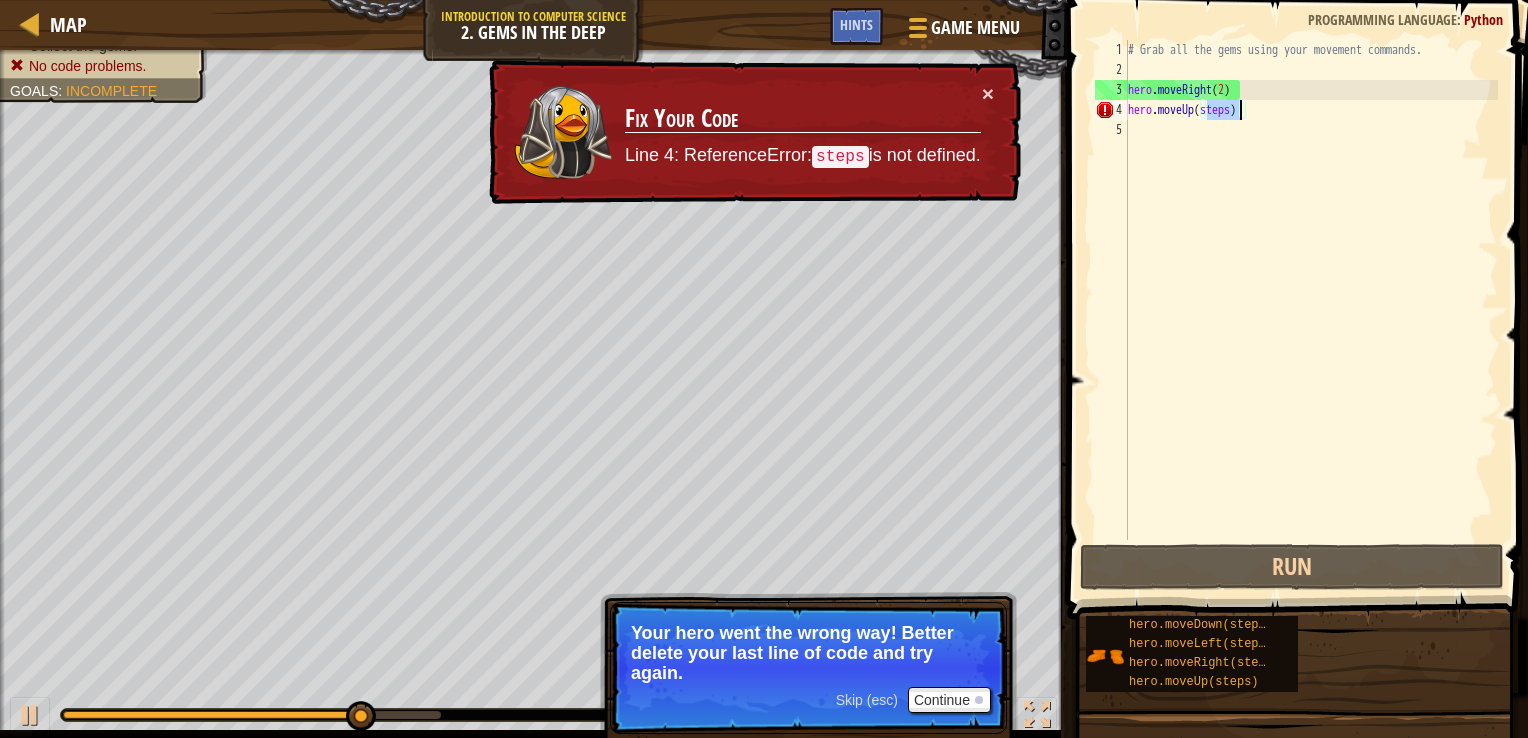 click on "# Grab all the gems using your movement commands. hero . moveRight ( 2 ) hero . moveUp ( steps )" at bounding box center [1311, 290] 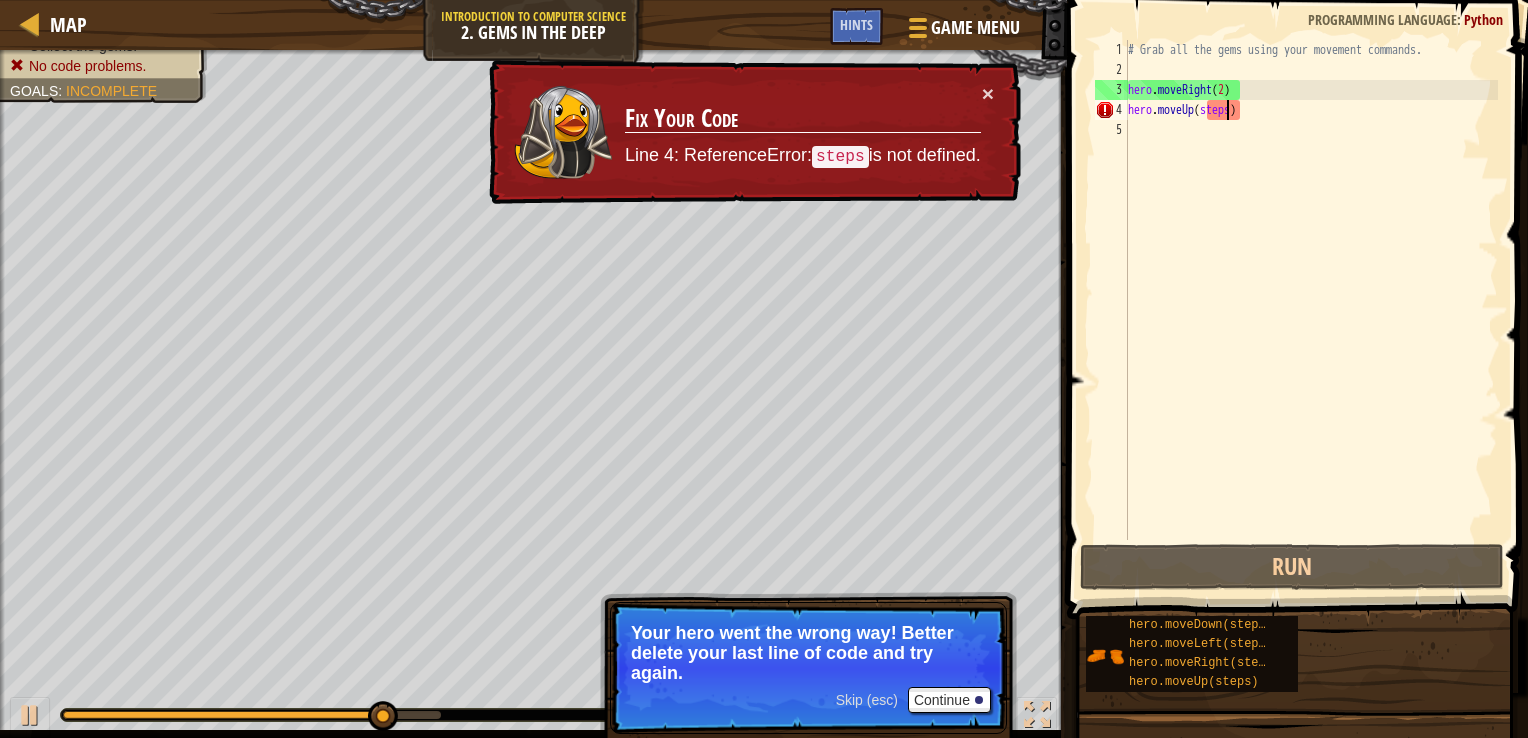 click on "# Grab all the gems using your movement commands. hero . moveRight ( 2 ) hero . moveUp ( steps )" at bounding box center [1311, 310] 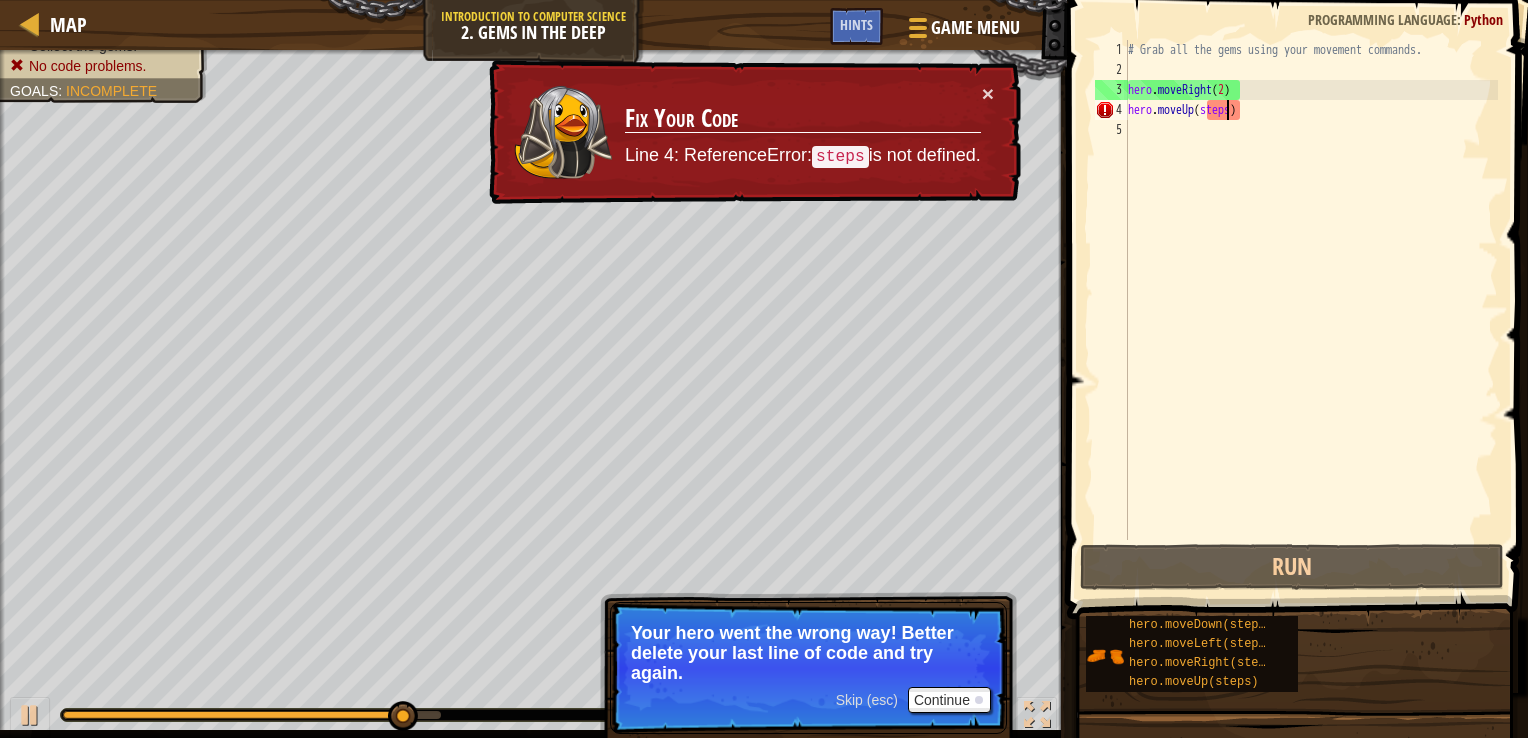 click on "# Grab all the gems using your movement commands. hero . moveRight ( 2 ) hero . moveUp ( steps )" at bounding box center [1311, 310] 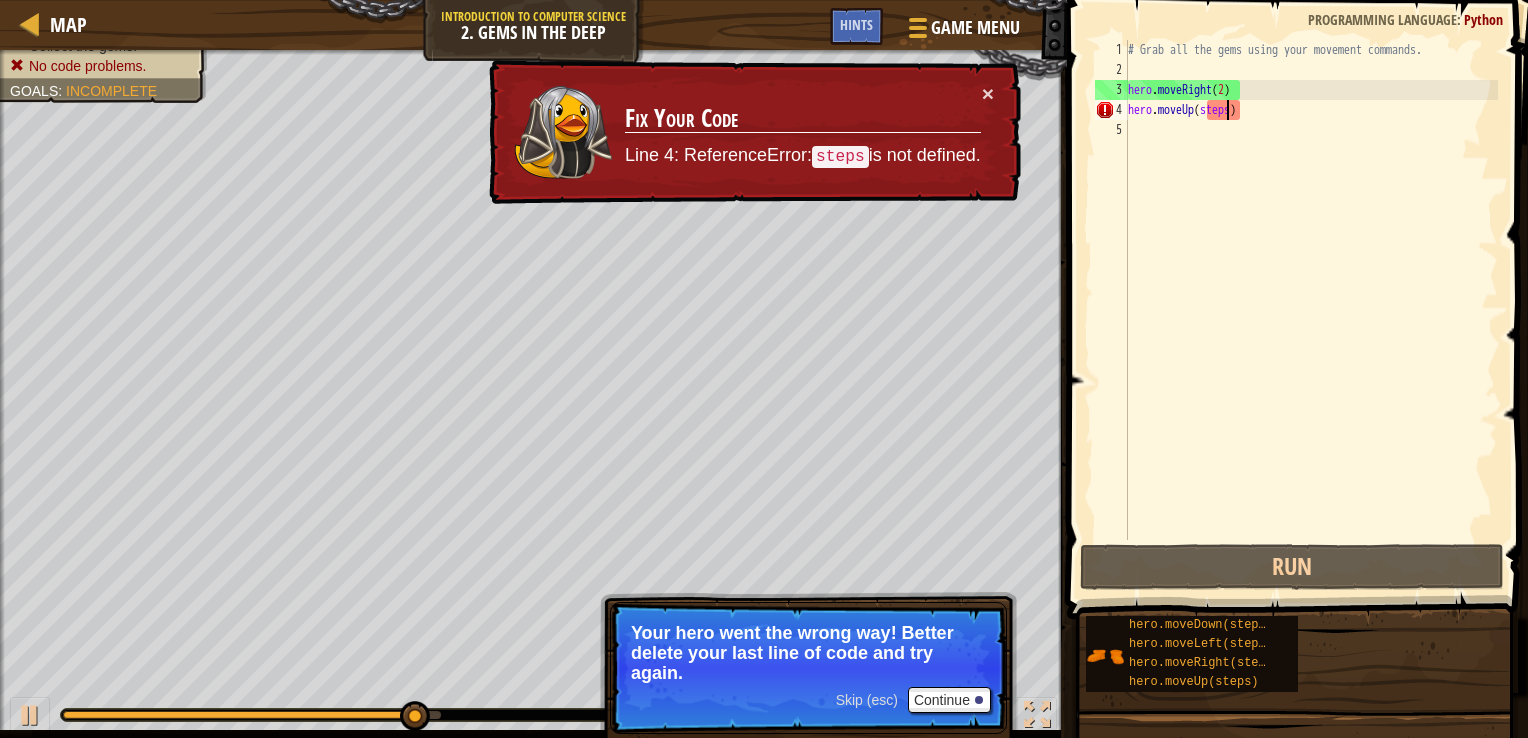 click on "# Grab all the gems using your movement commands. hero . moveRight ( 2 ) hero . moveUp ( steps )" at bounding box center (1311, 310) 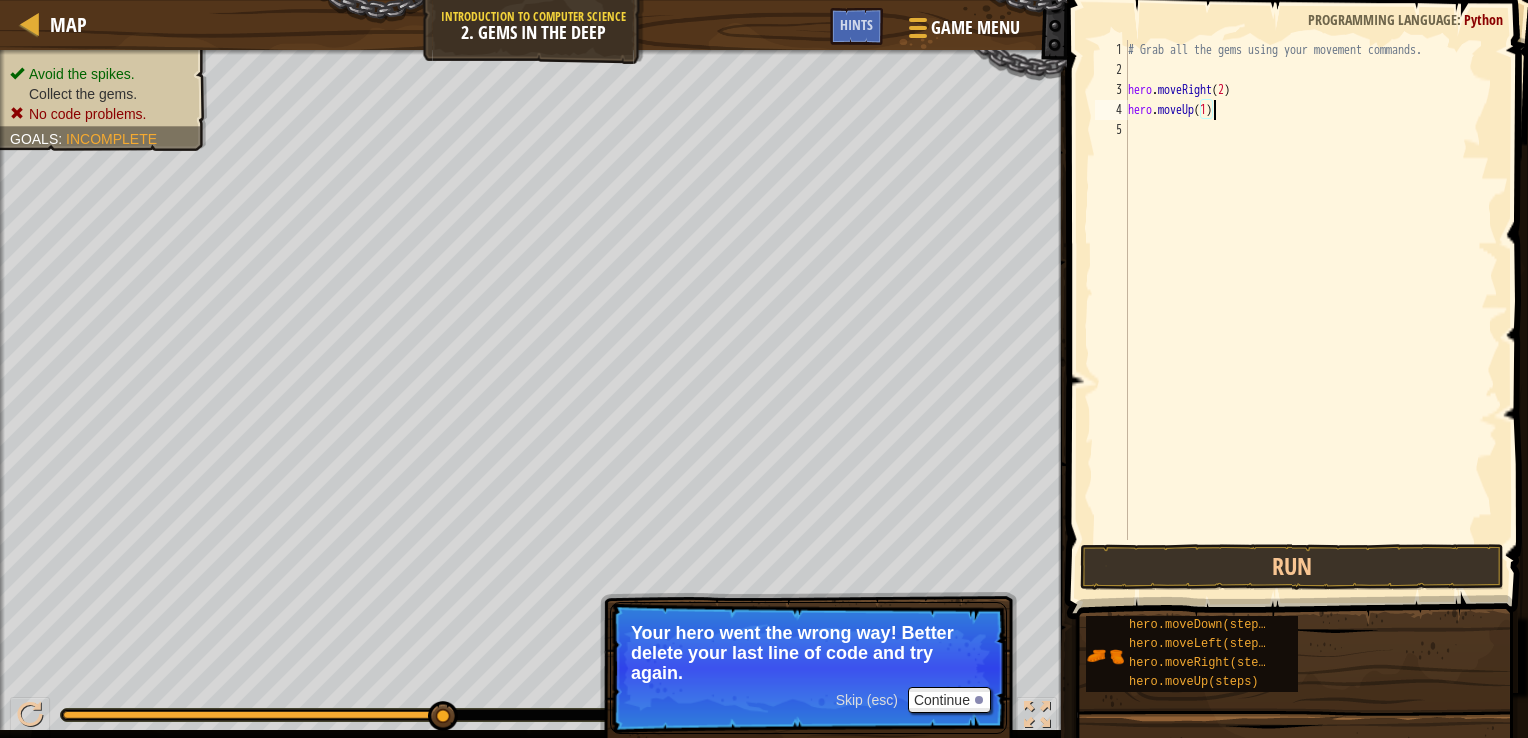 scroll, scrollTop: 9, scrollLeft: 6, axis: both 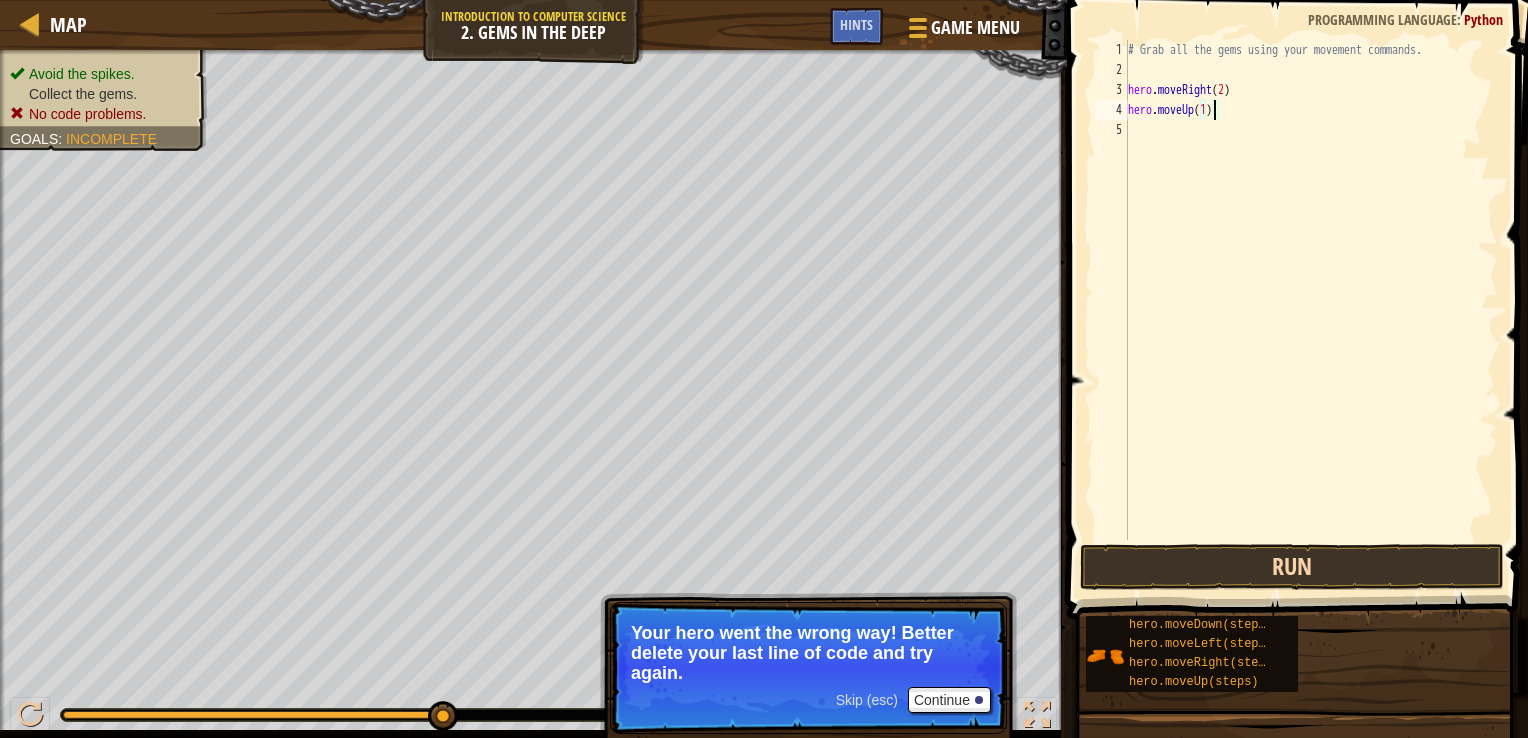 type on "hero.moveUp(1)" 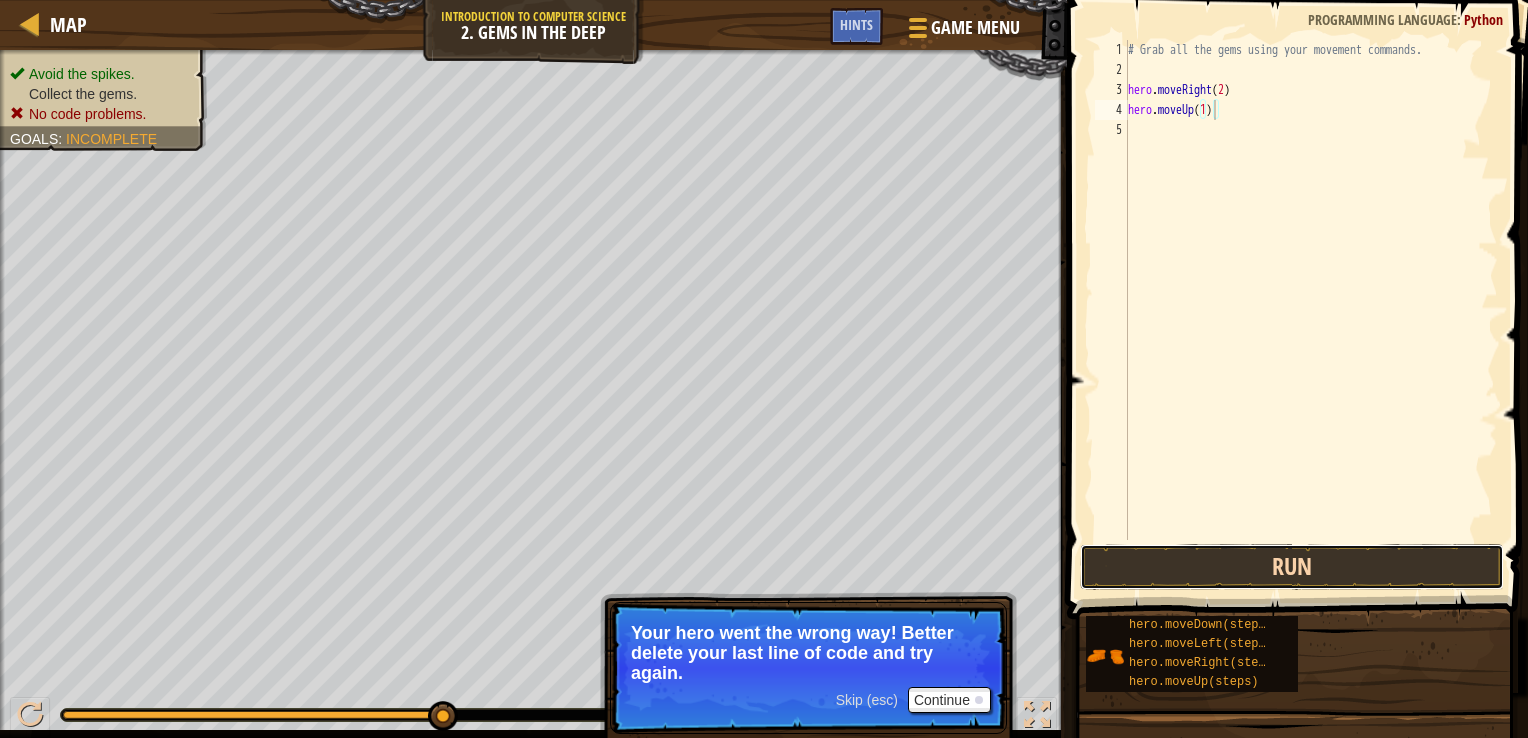 click on "Run" at bounding box center [1292, 567] 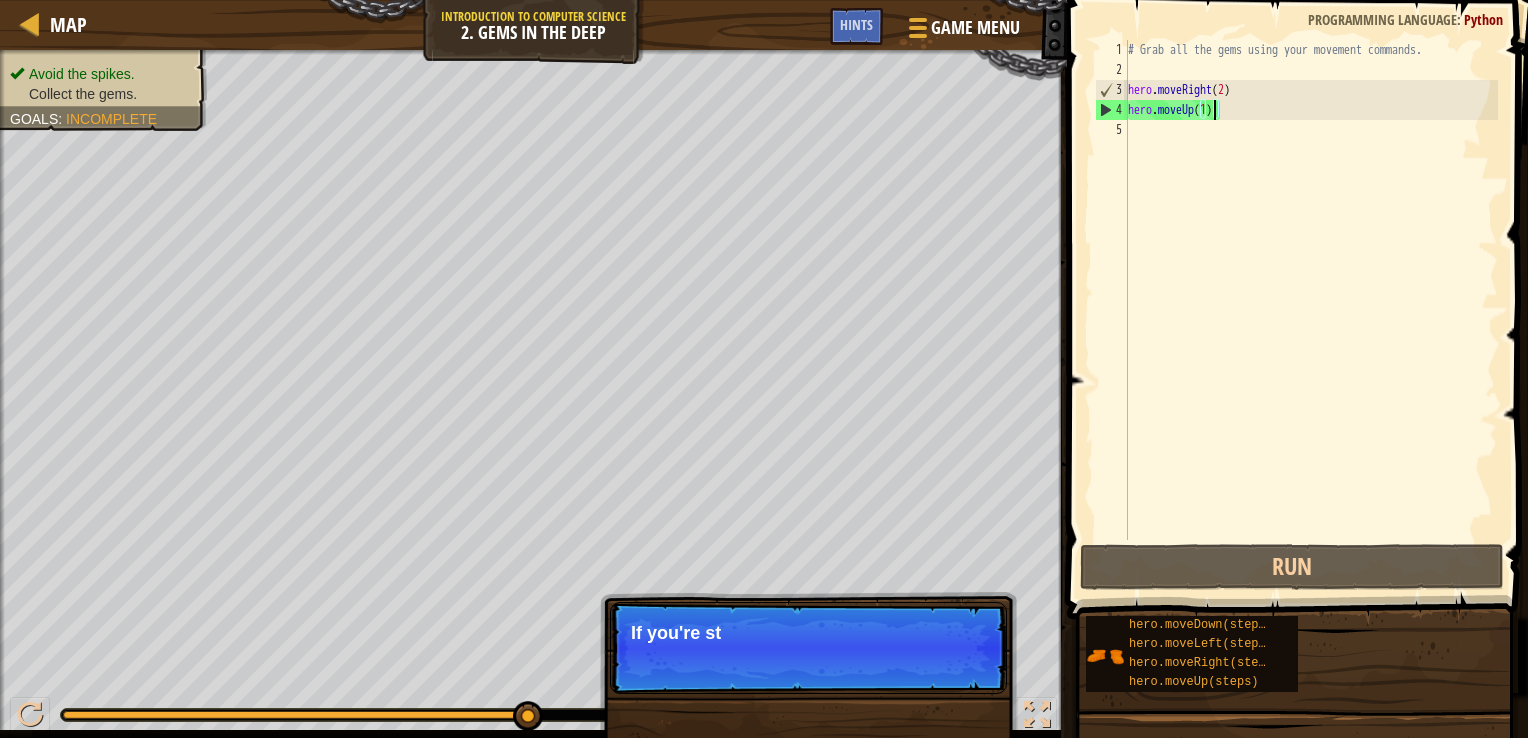 click on "5" at bounding box center [1111, 130] 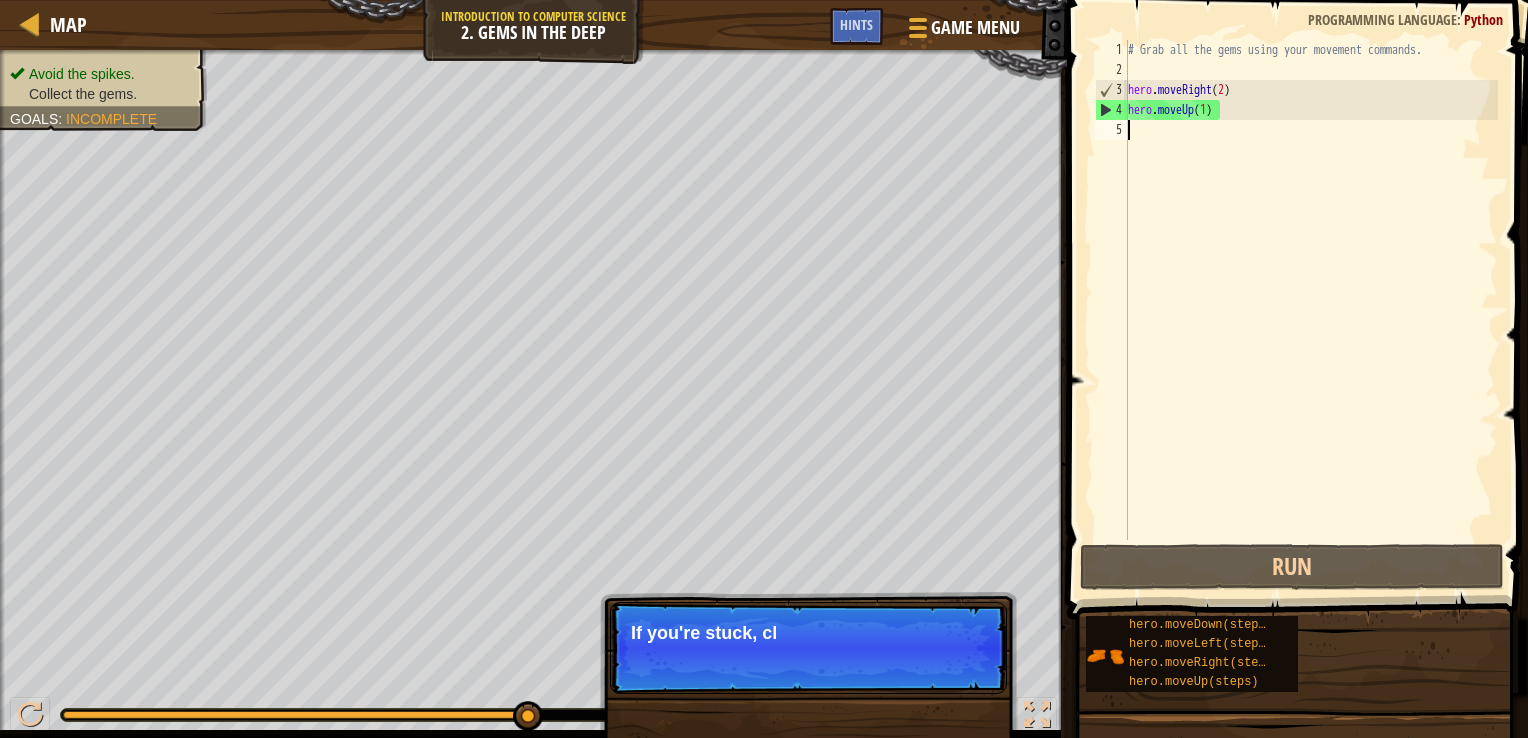 scroll, scrollTop: 9, scrollLeft: 0, axis: vertical 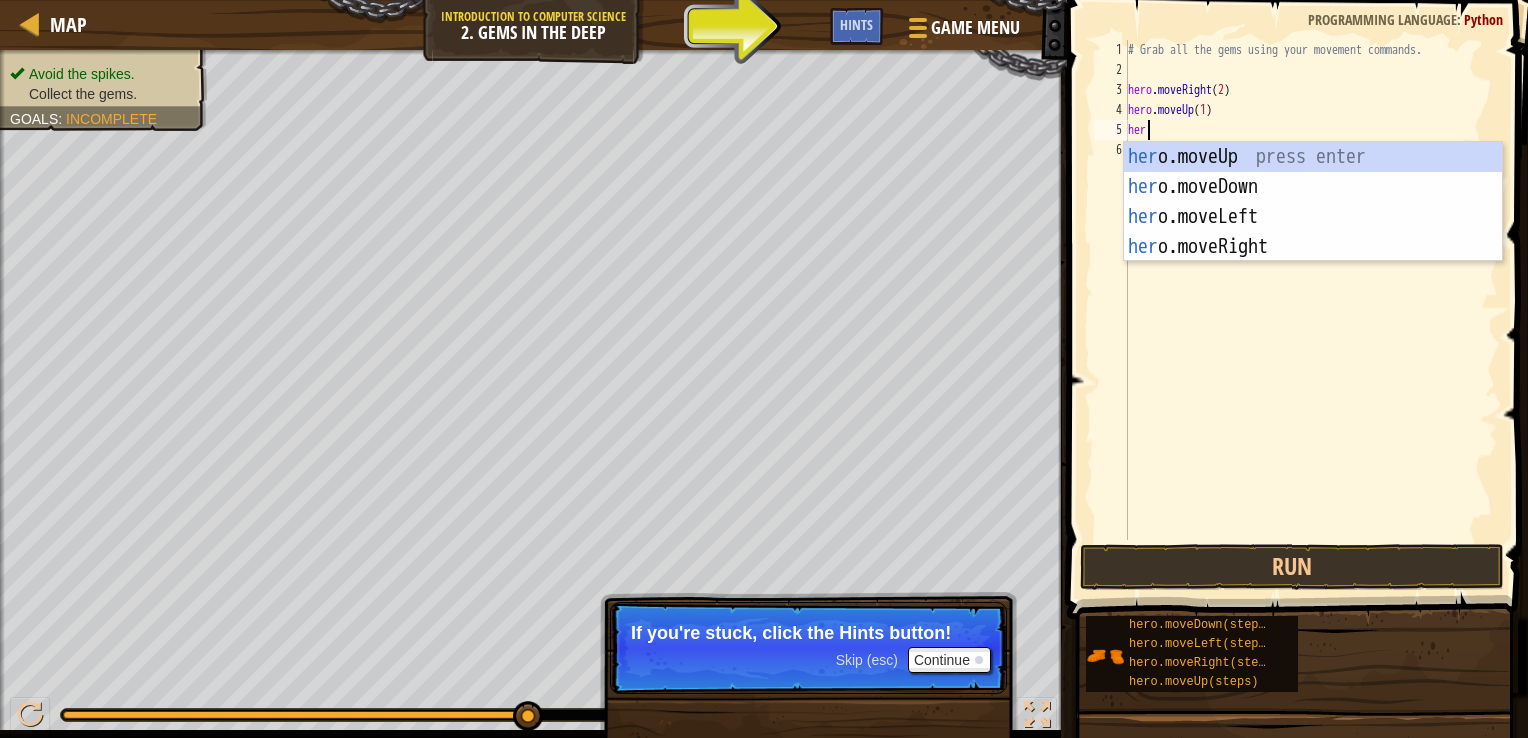 type on "hero" 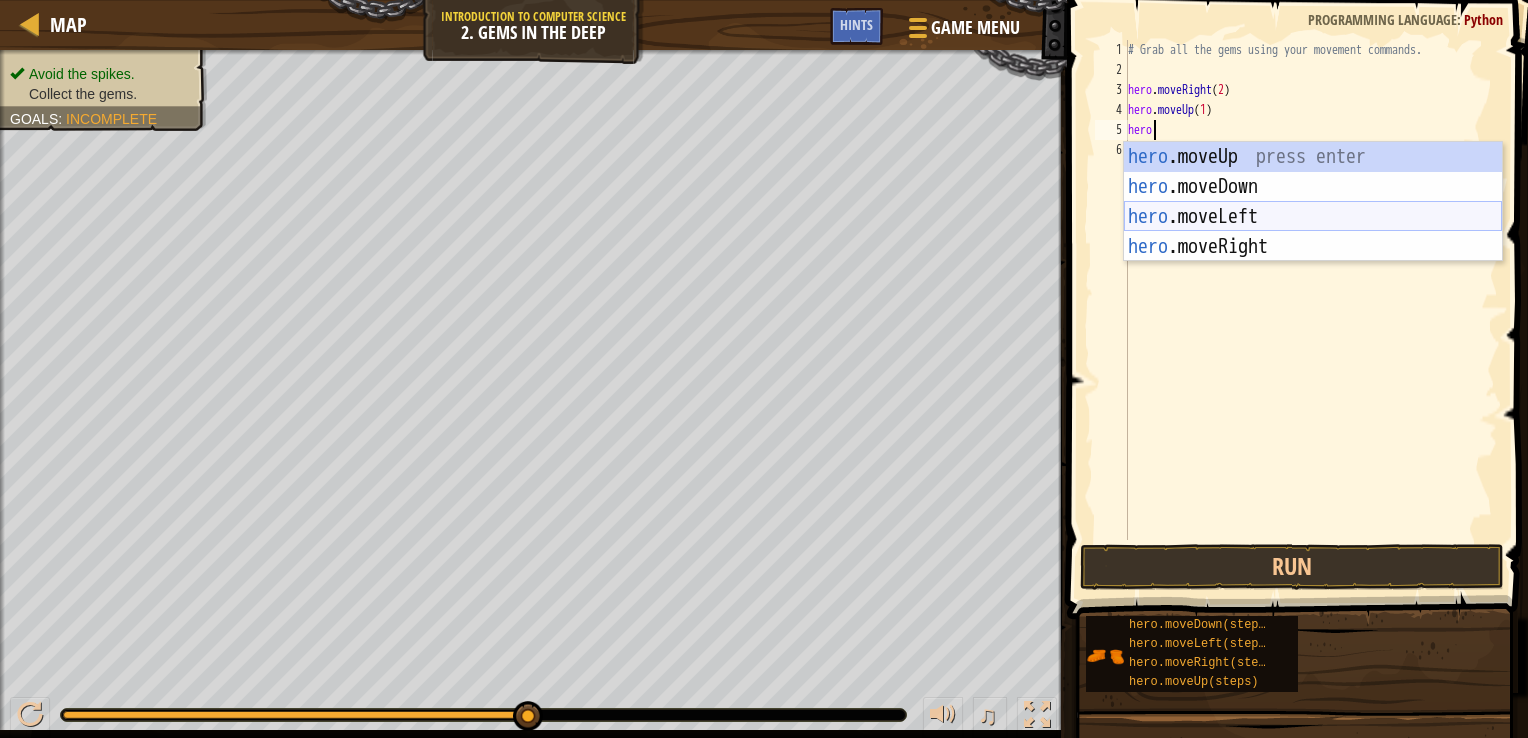 click on "hero .moveUp press enter hero .moveDown press enter hero .moveLeft press enter hero .moveRight press enter" at bounding box center (1313, 232) 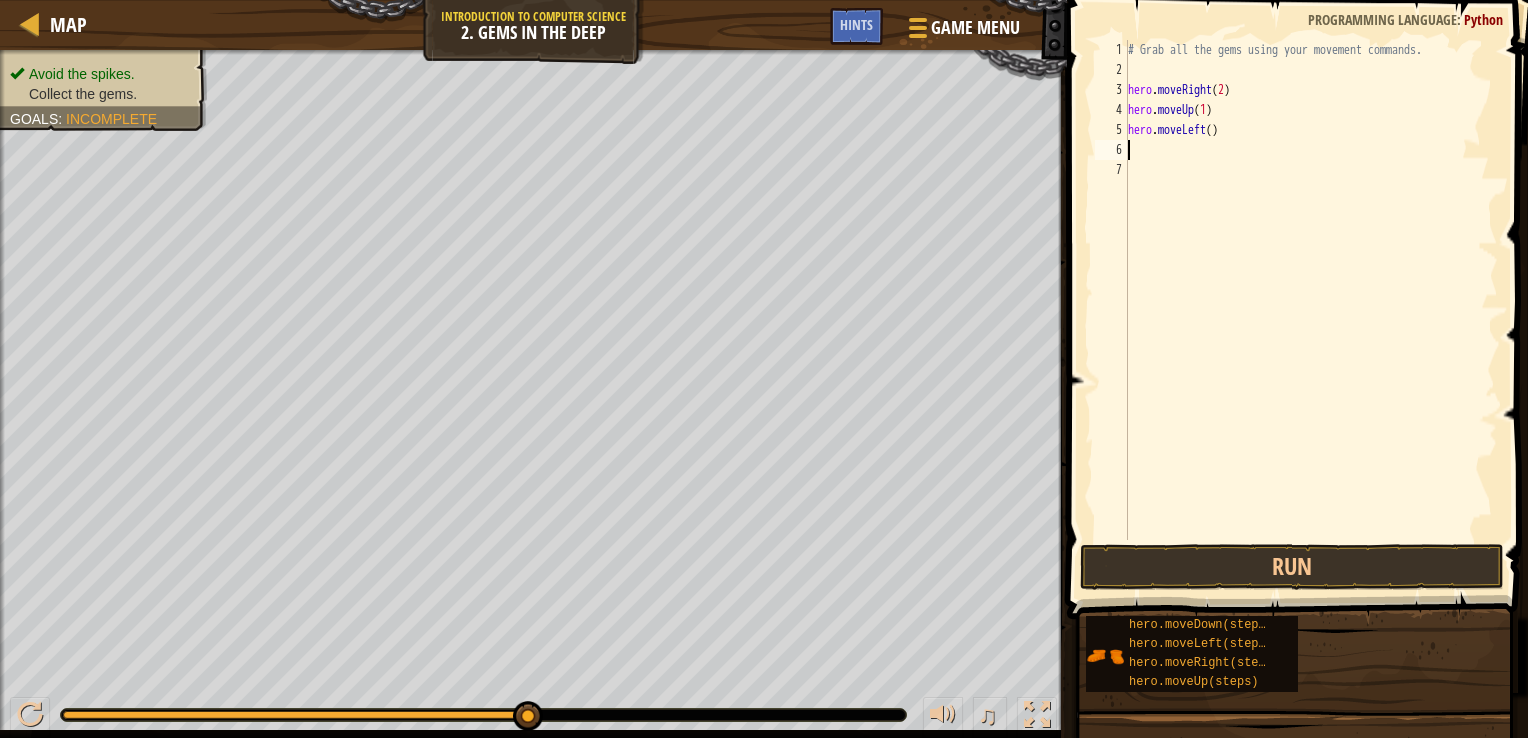scroll, scrollTop: 9, scrollLeft: 0, axis: vertical 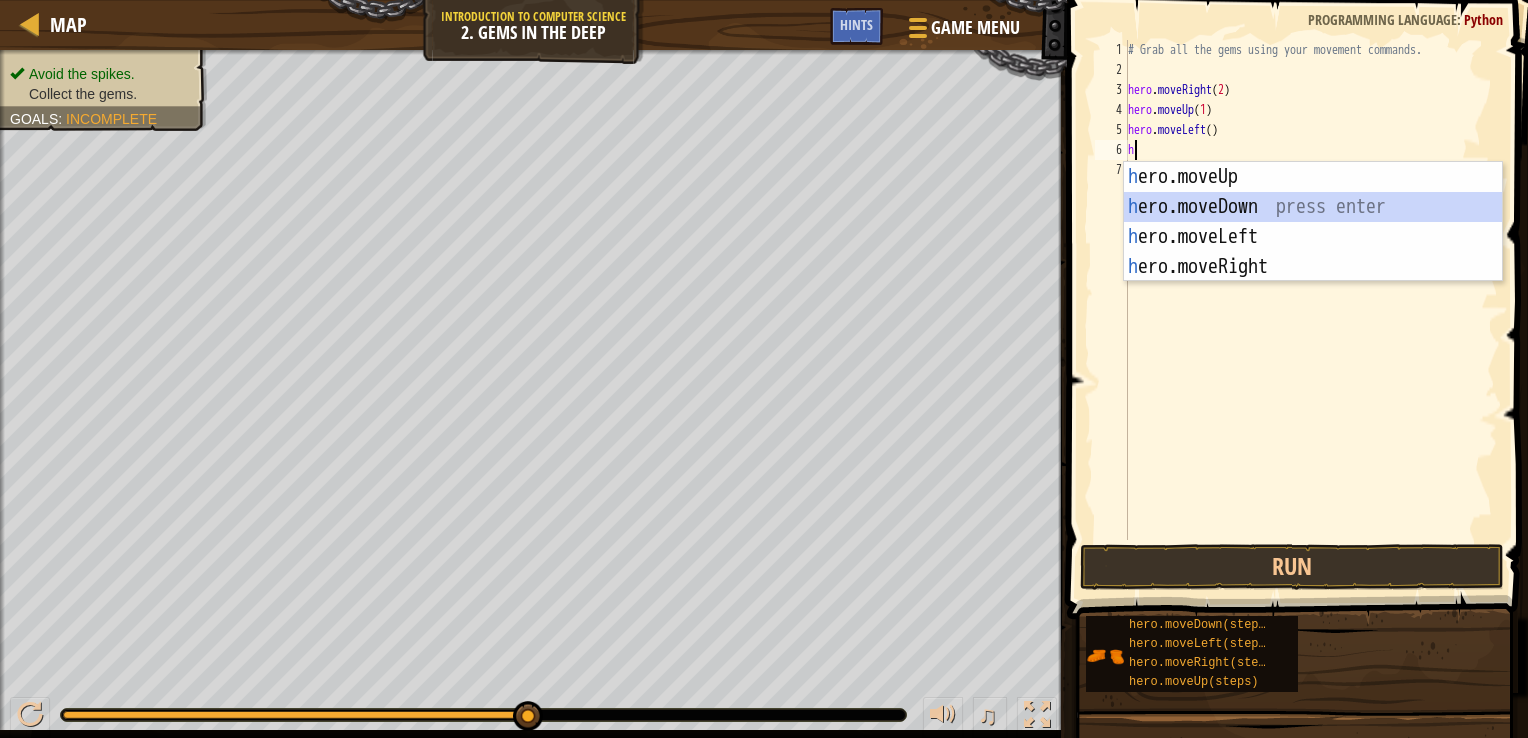 click on "h ero.moveUp press enter h ero.moveDown press enter h ero.moveLeft press enter h ero.moveRight press enter" at bounding box center [1313, 252] 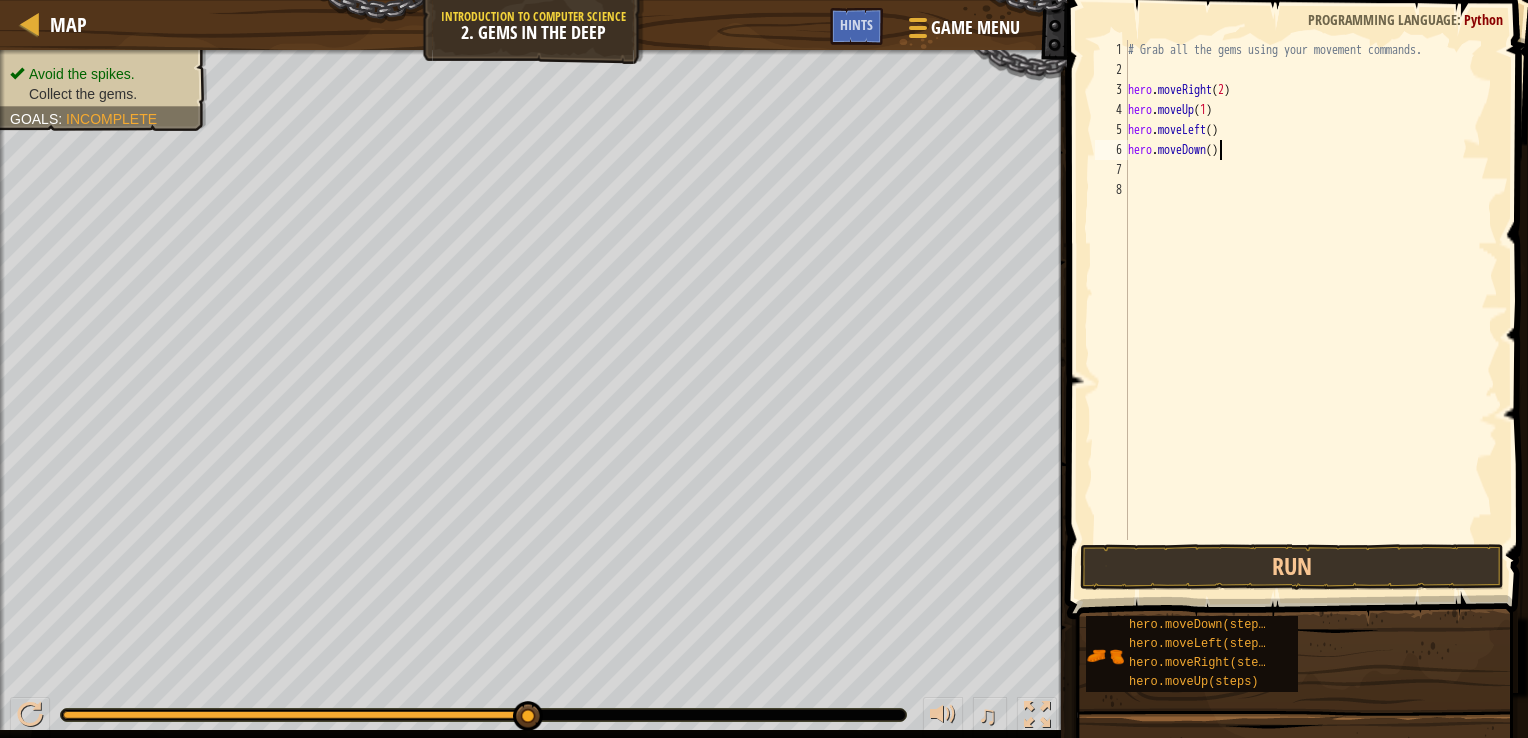 click on "# Grab all the gems using your movement commands. hero . moveRight ( 2 ) hero . moveUp ( 1 ) hero . moveLeft ( ) hero . moveDown ( )" at bounding box center (1311, 310) 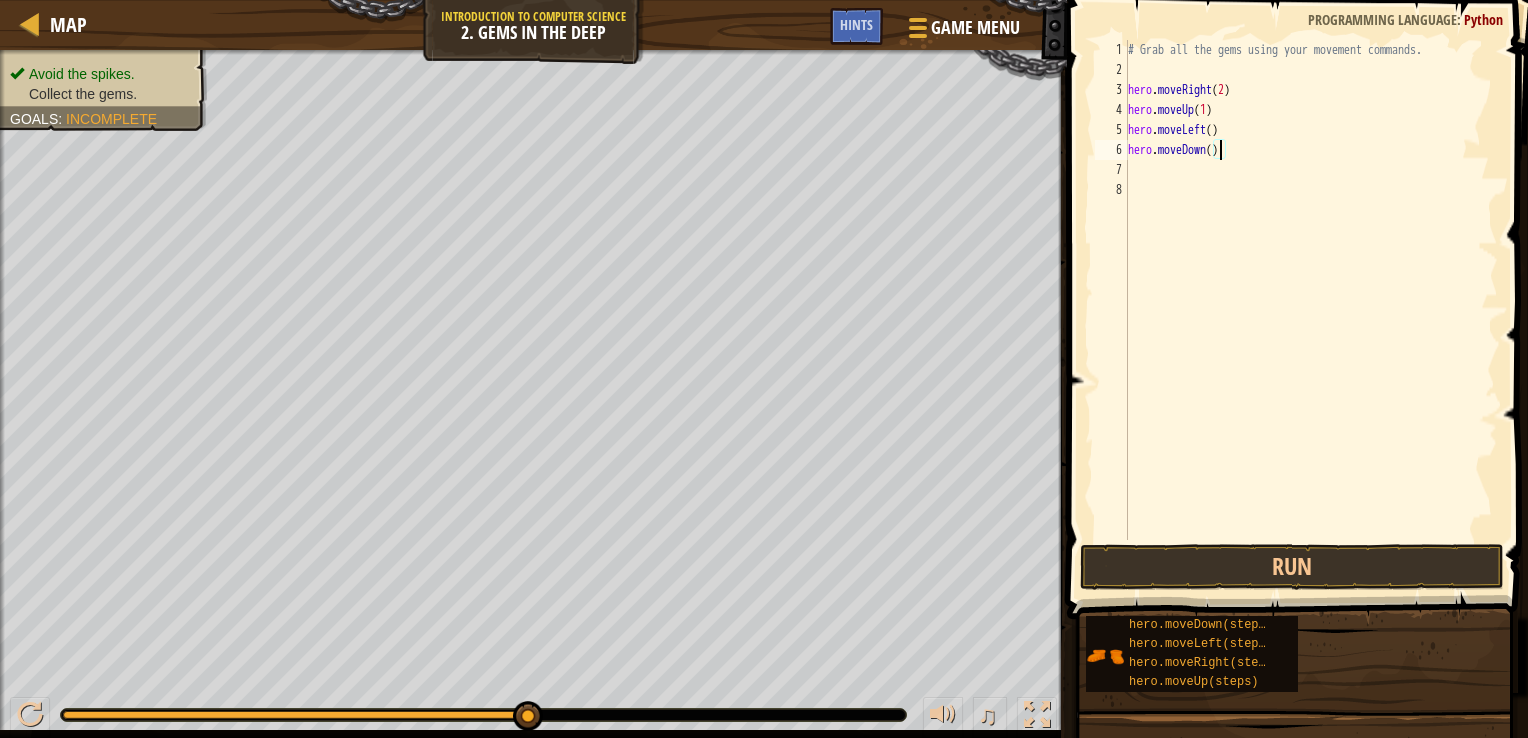 scroll, scrollTop: 9, scrollLeft: 7, axis: both 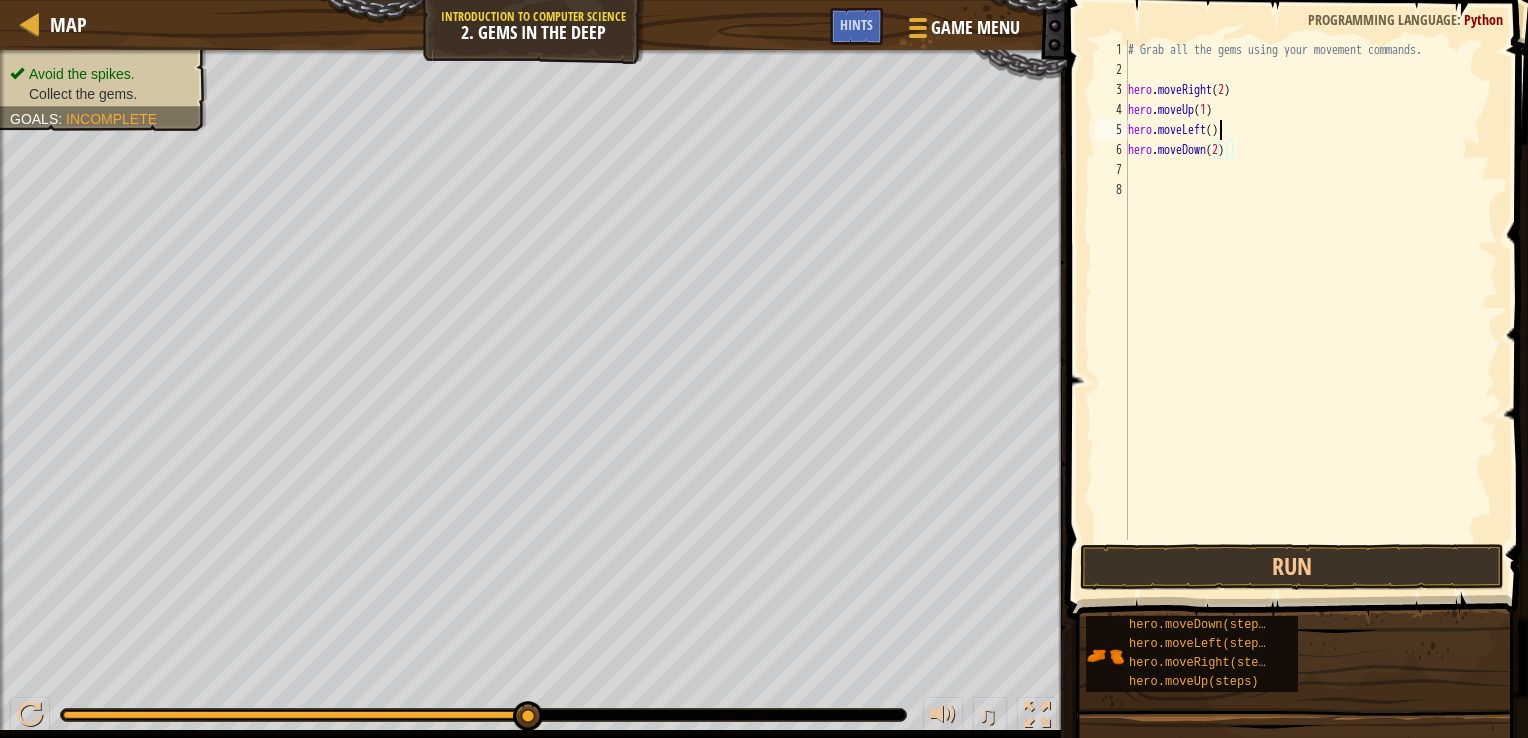 click on "# Grab all the gems using your movement commands. hero . moveRight ( 2 ) hero . moveUp ( 1 ) hero . moveLeft ( ) hero . moveDown ( 2 )" at bounding box center [1311, 310] 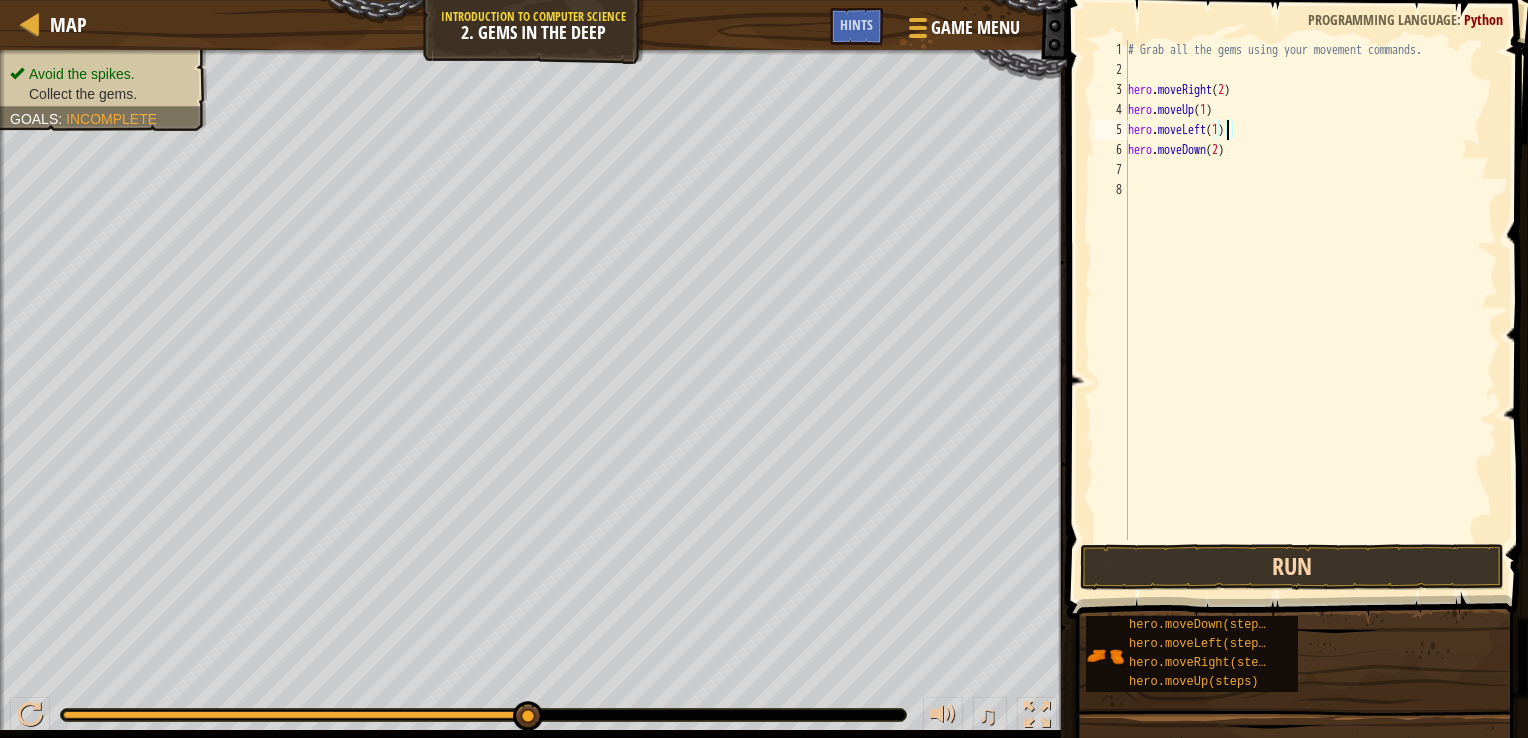 type on "hero.moveLeft(1)" 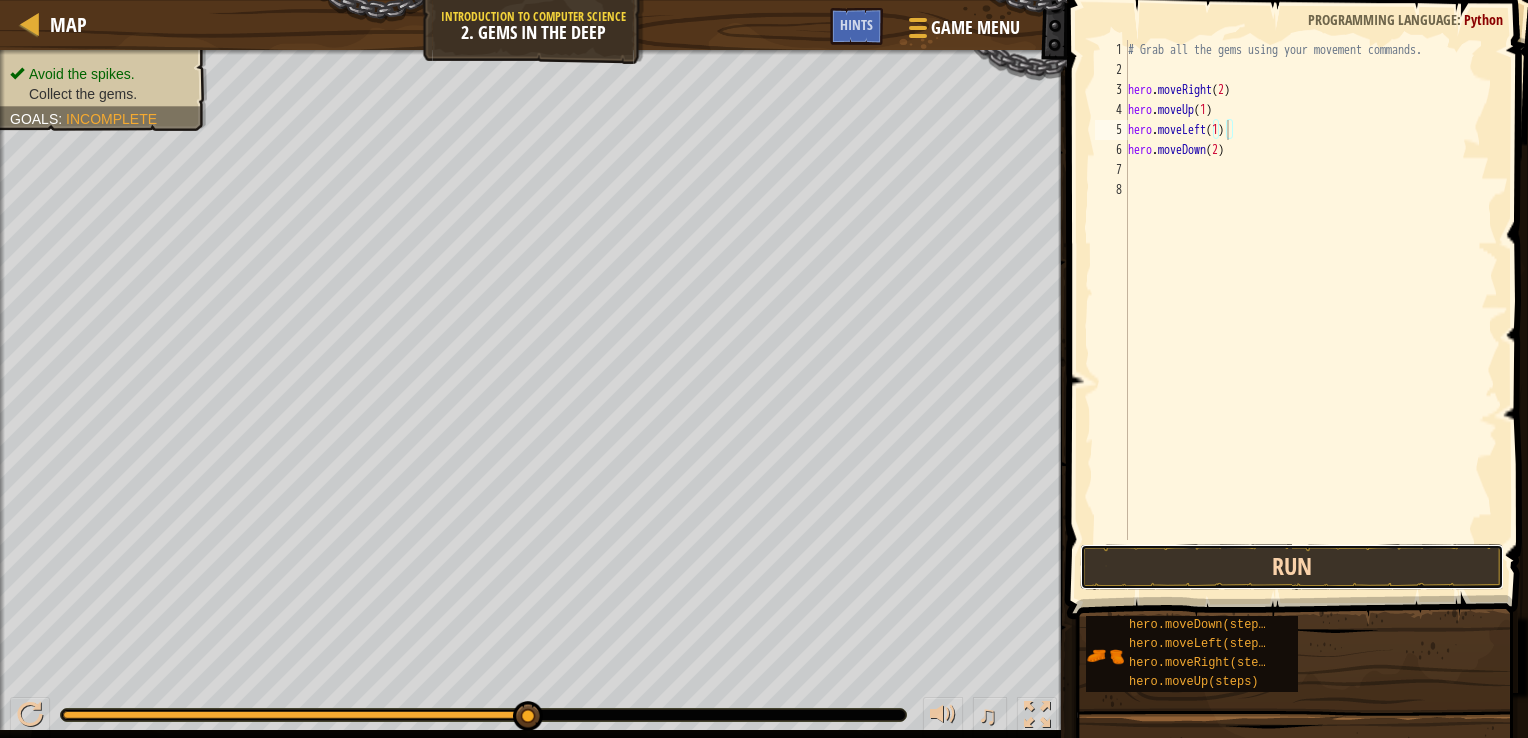 click on "Run" at bounding box center [1292, 567] 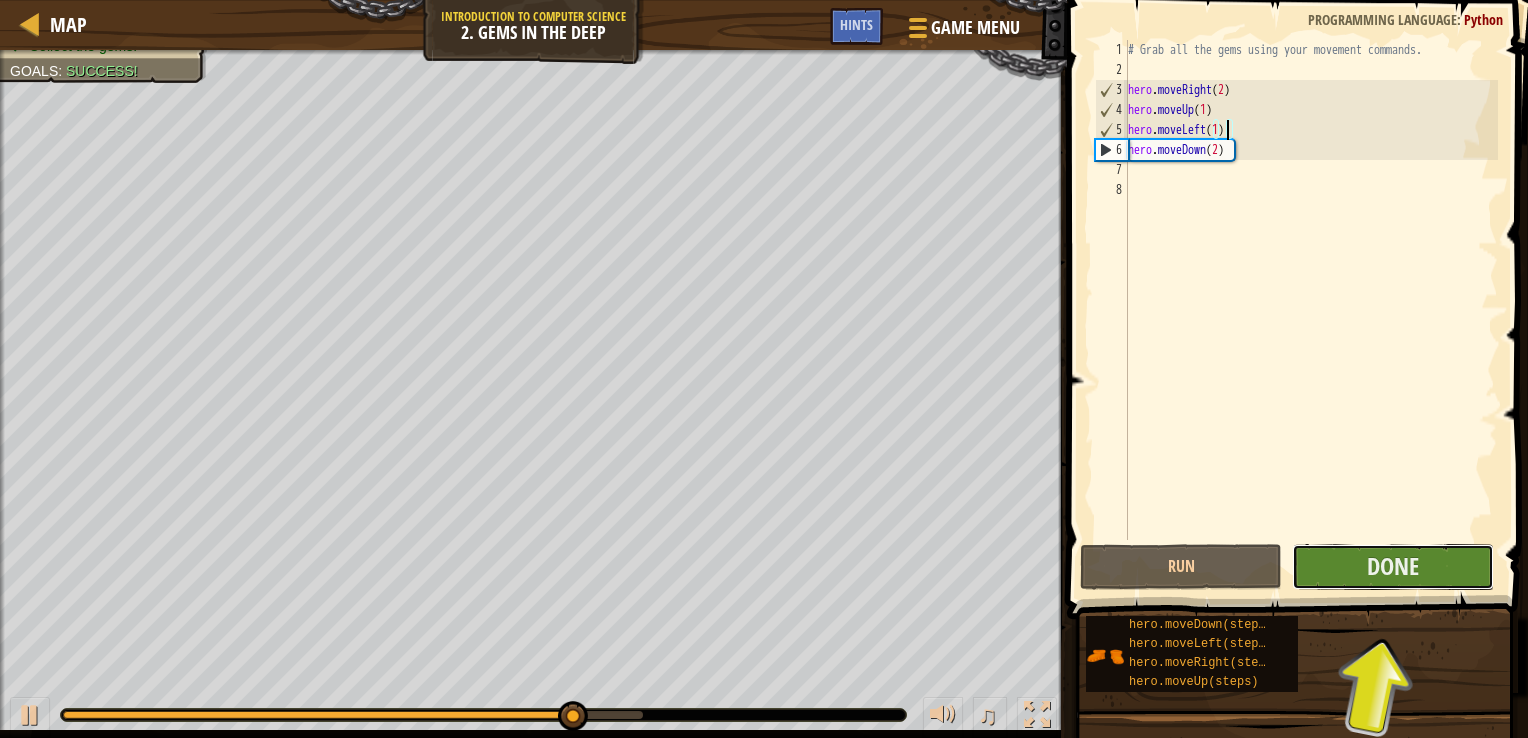 click on "Done" at bounding box center (1393, 567) 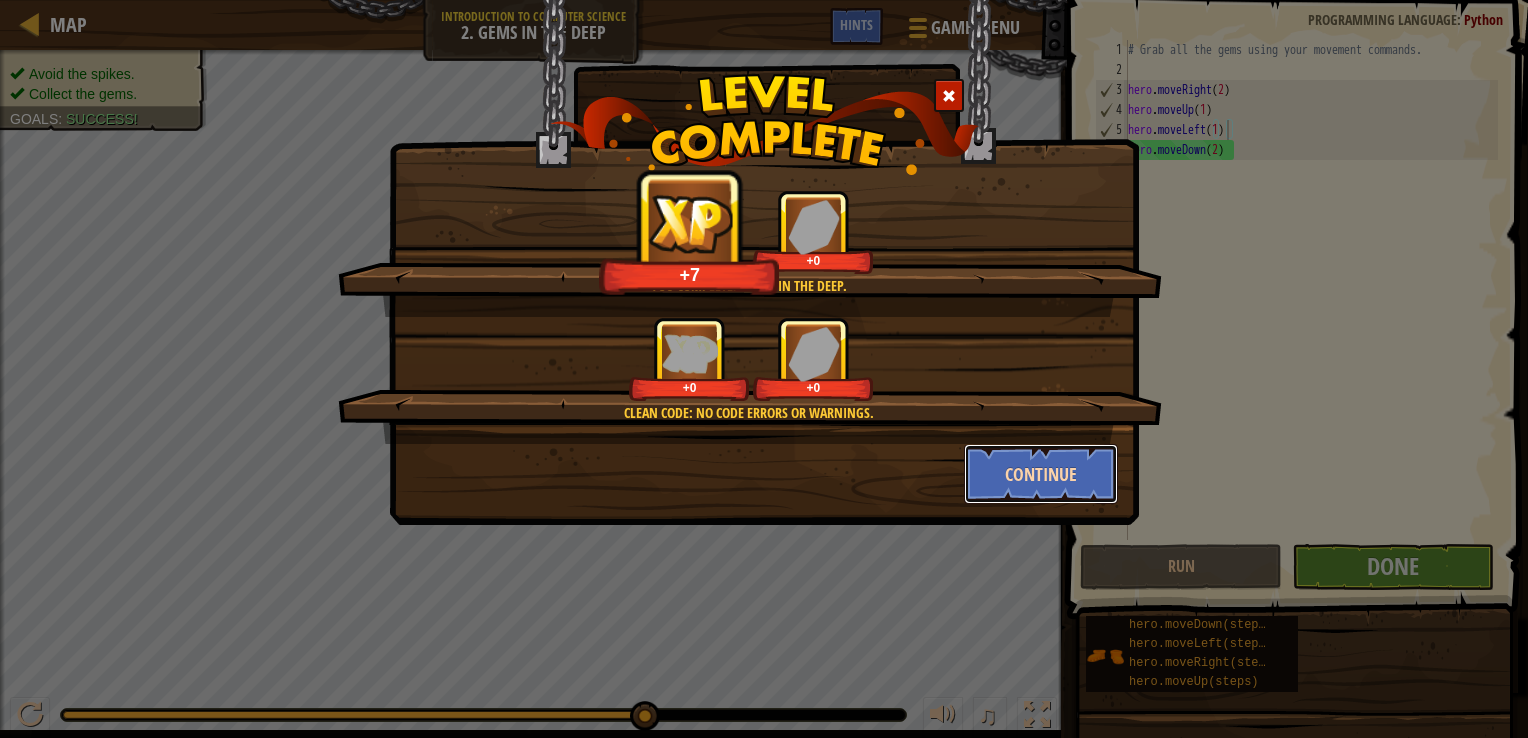 click on "Continue" at bounding box center (1041, 474) 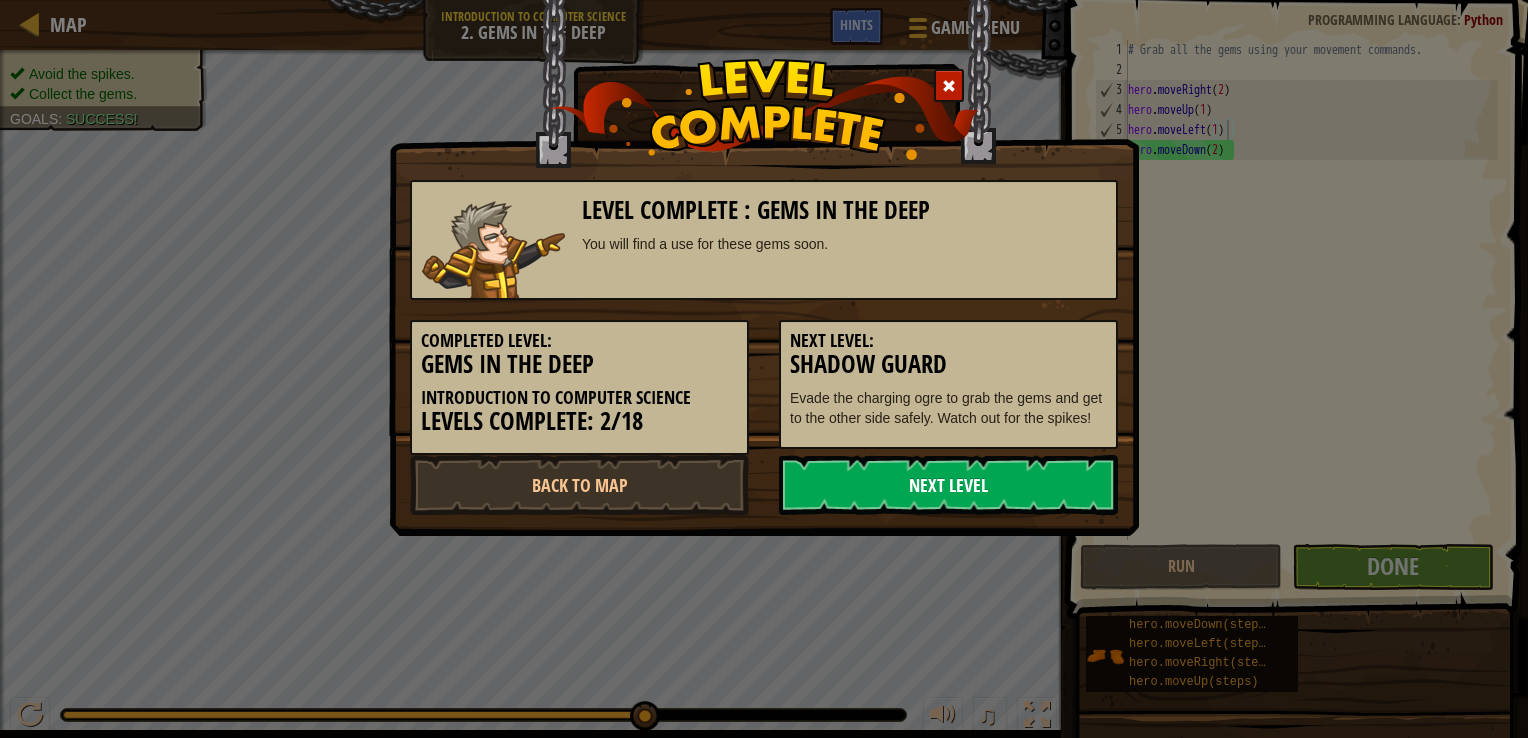 click on "Next Level" at bounding box center [948, 485] 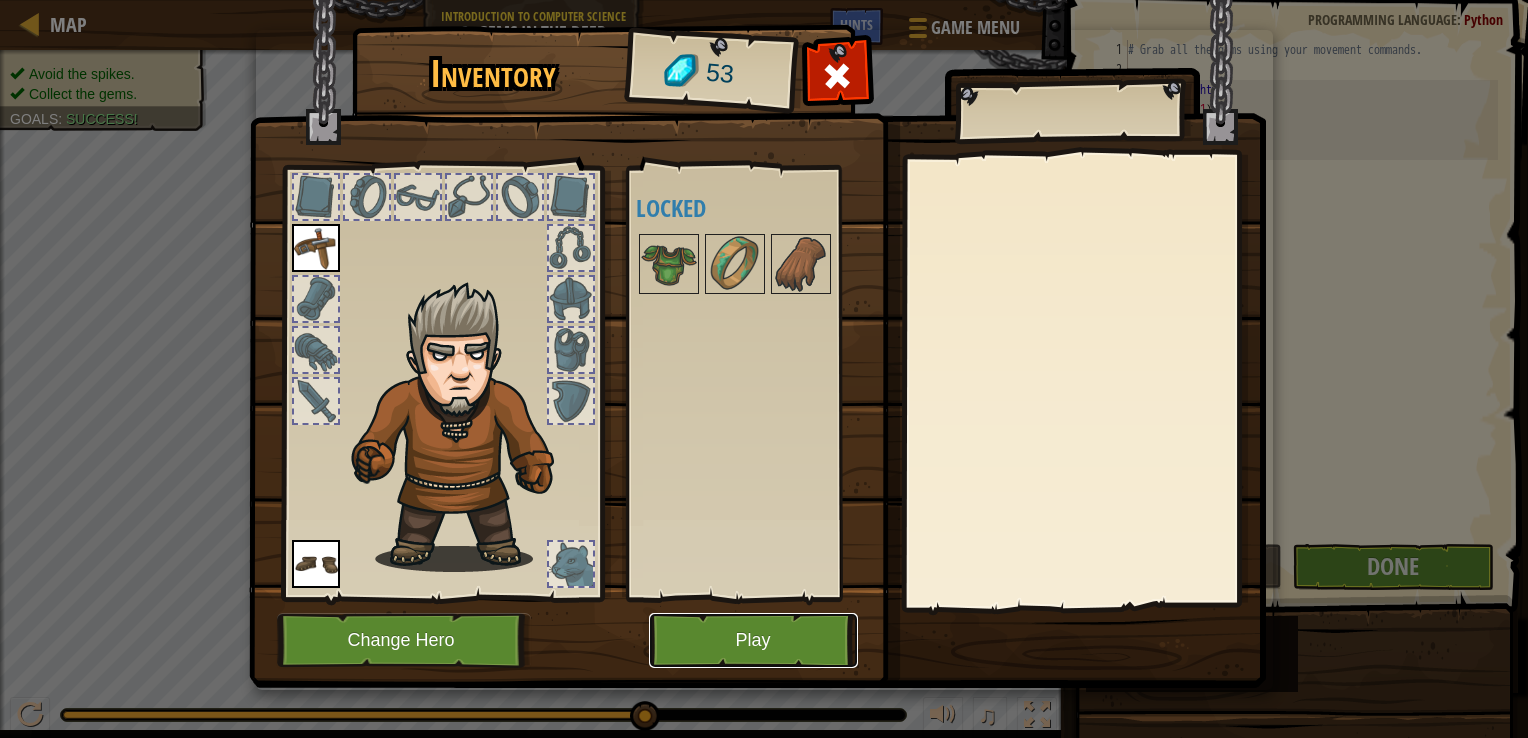 click on "Play" at bounding box center [753, 640] 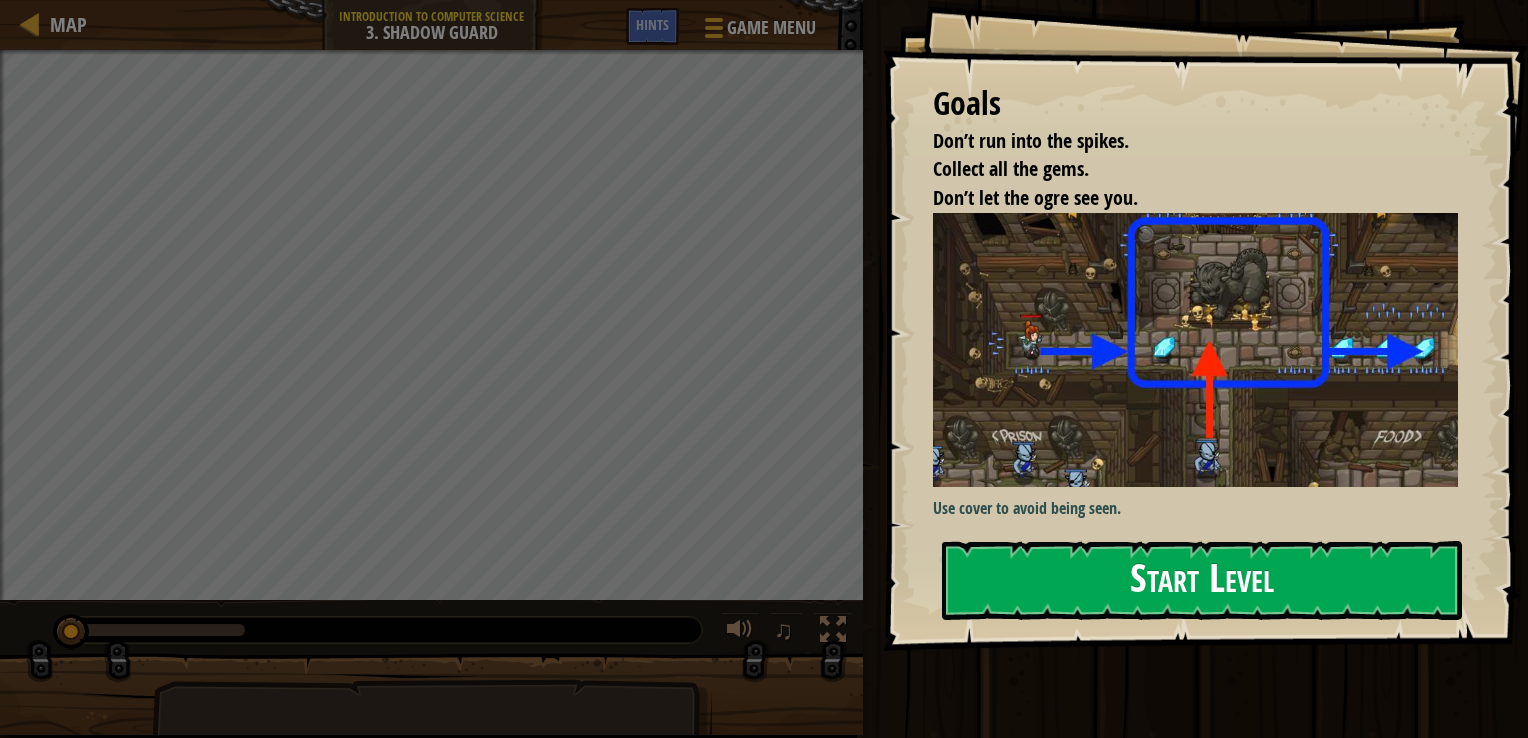 click on "Start Level" at bounding box center [1202, 580] 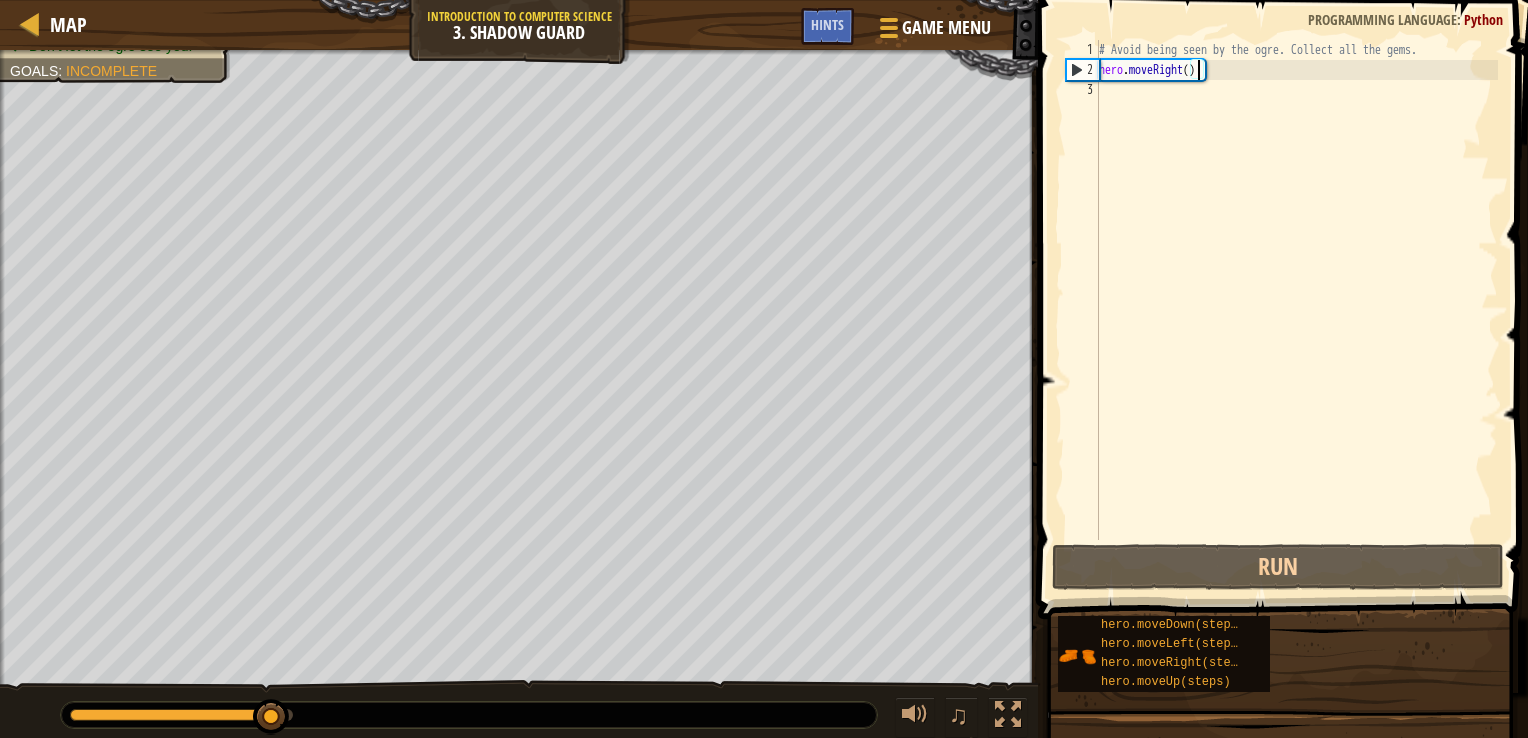 click on "# Avoid being seen by the ogre. Collect all the gems. hero . moveRight ( )" at bounding box center [1296, 310] 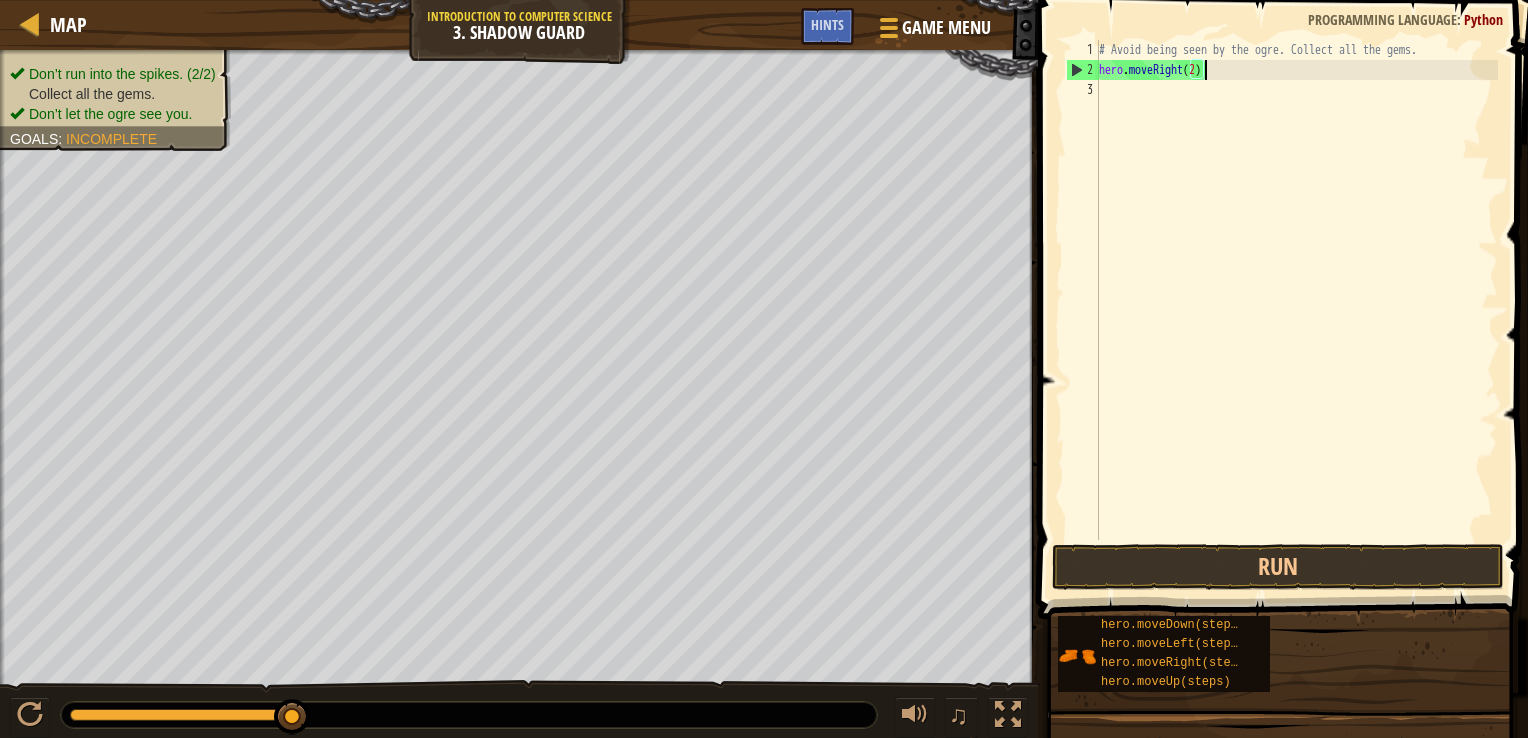 scroll, scrollTop: 9, scrollLeft: 8, axis: both 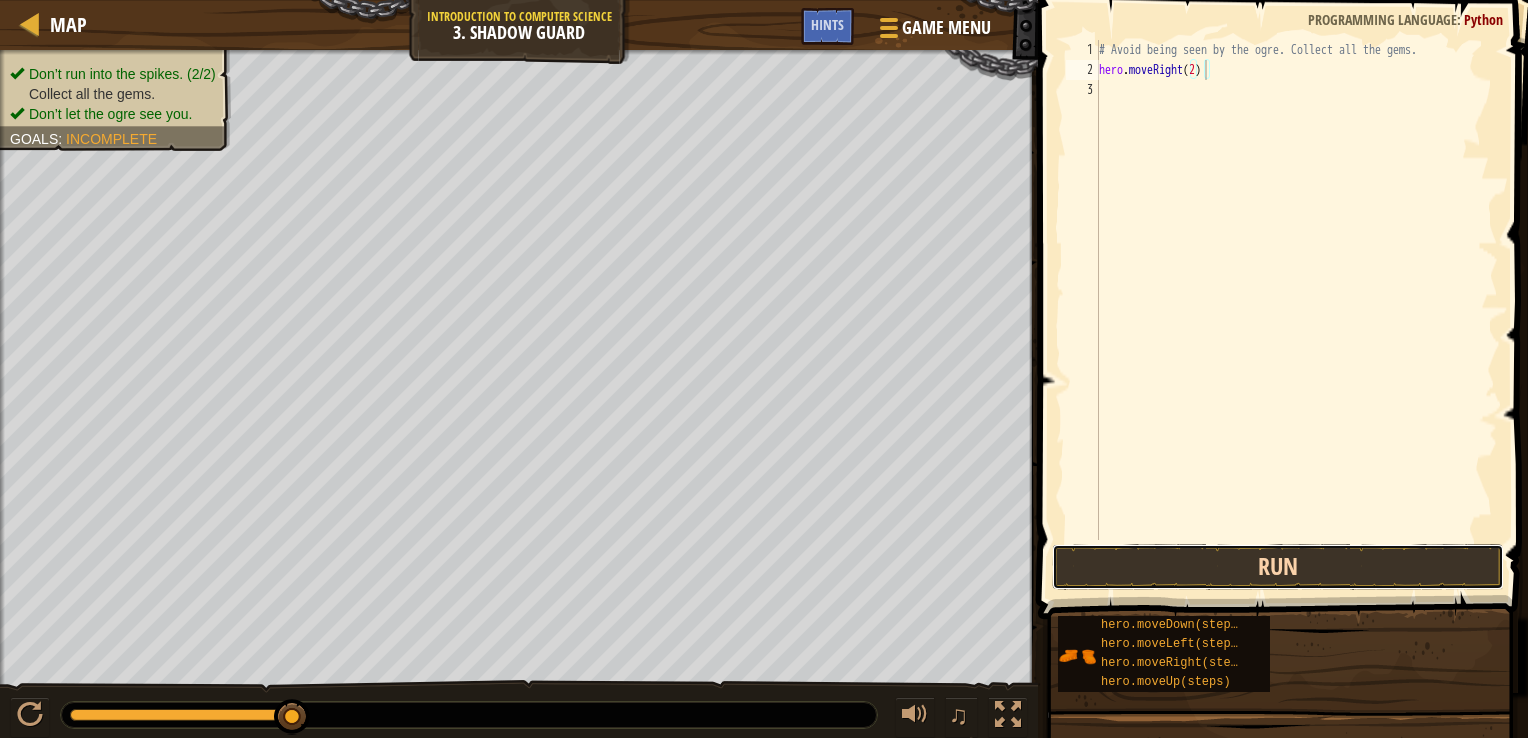 click on "Run" at bounding box center [1278, 567] 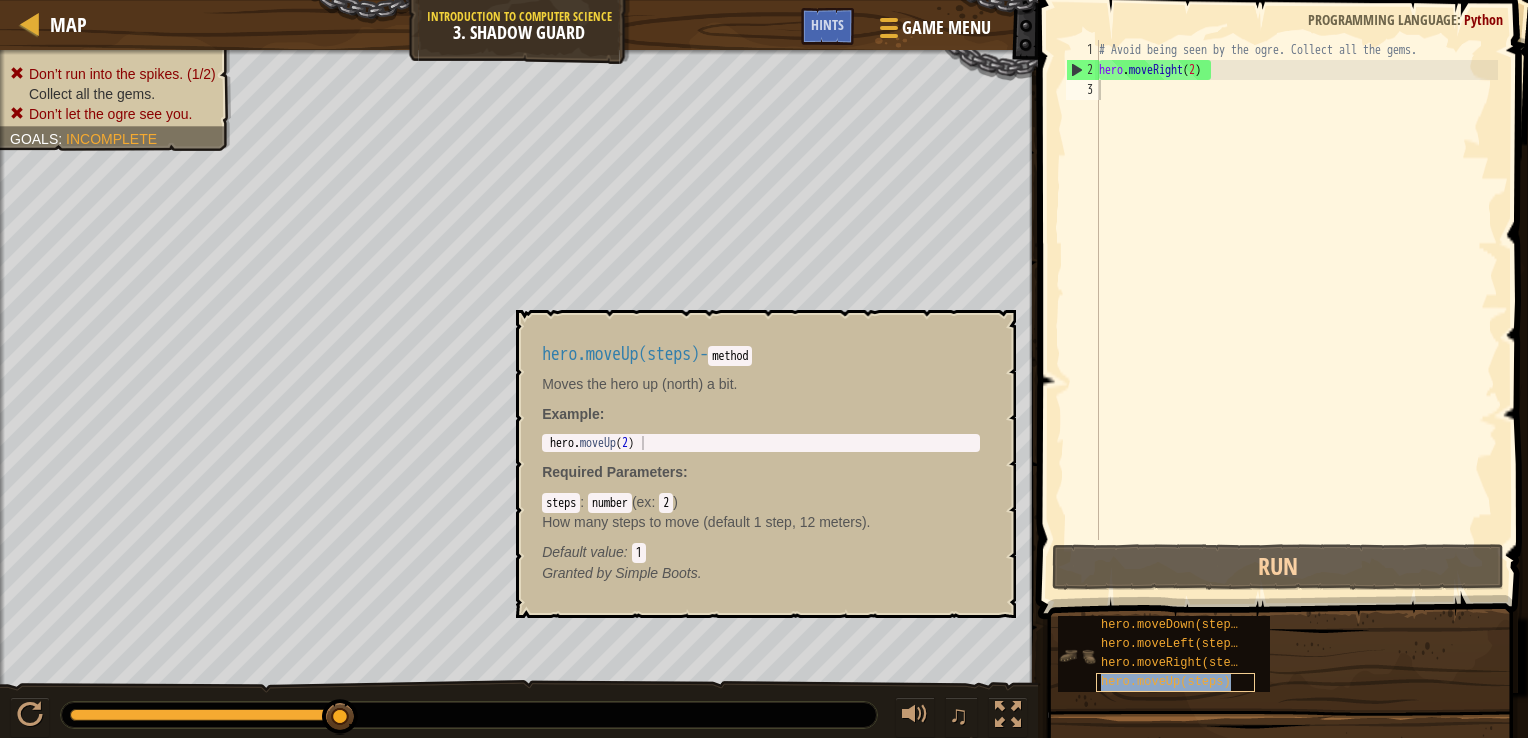 type on "hero.moveUp(steps)" 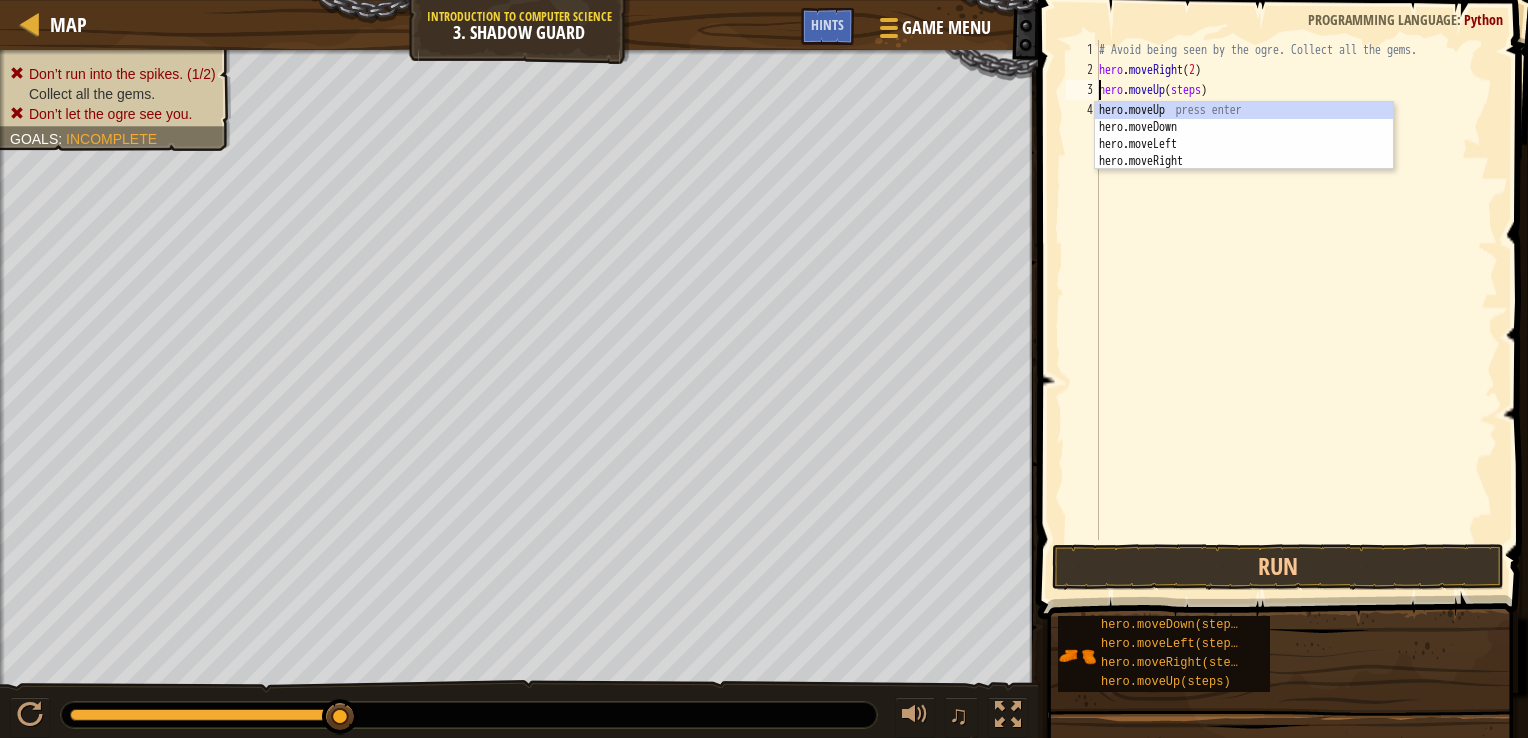 click on "# Avoid being seen by the ogre. Collect all the gems. hero . moveRight ( 2 ) hero . moveUp ( steps )" at bounding box center (1296, 310) 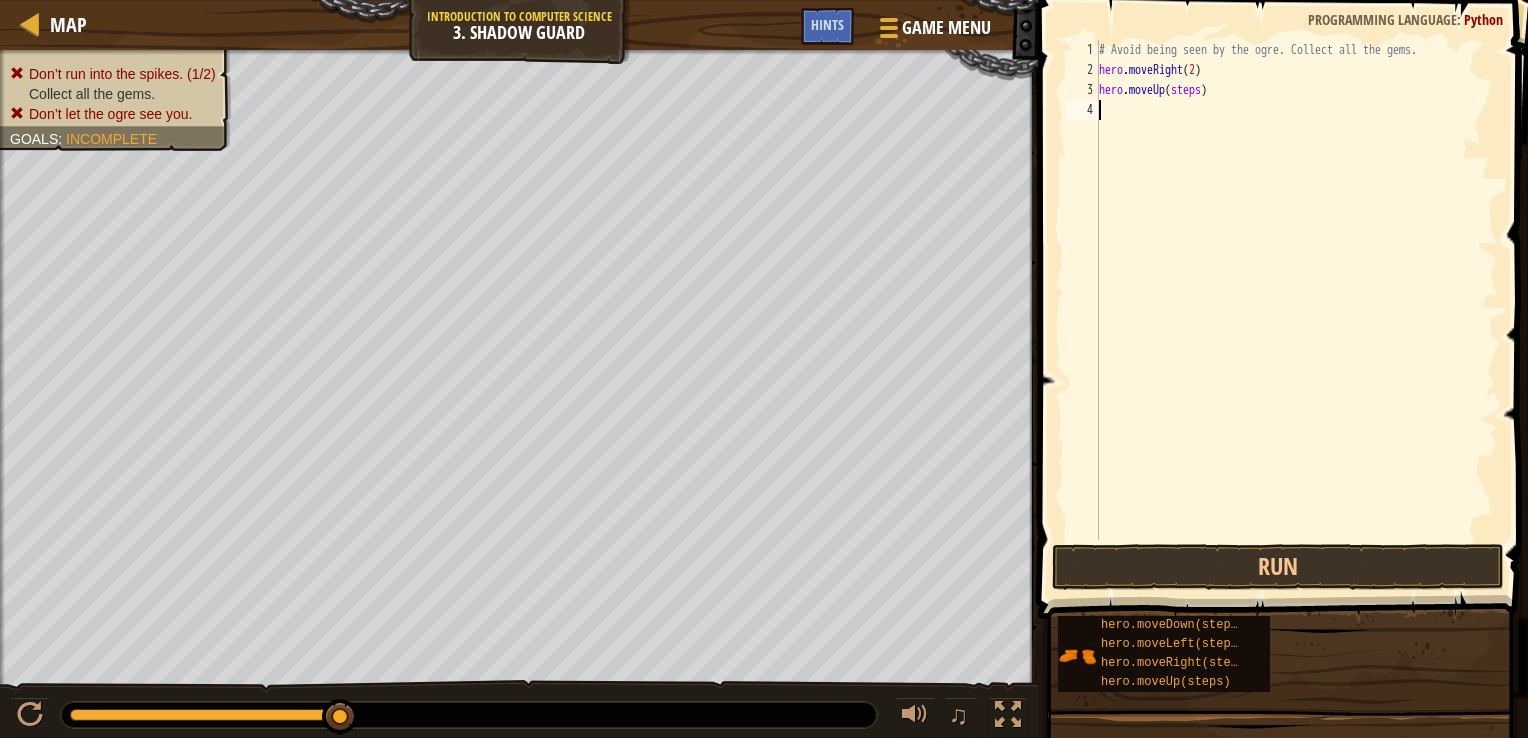 click on "# Avoid being seen by the ogre. Collect all the gems. hero . moveRight ( 2 ) hero . moveUp ( steps )" at bounding box center (1296, 310) 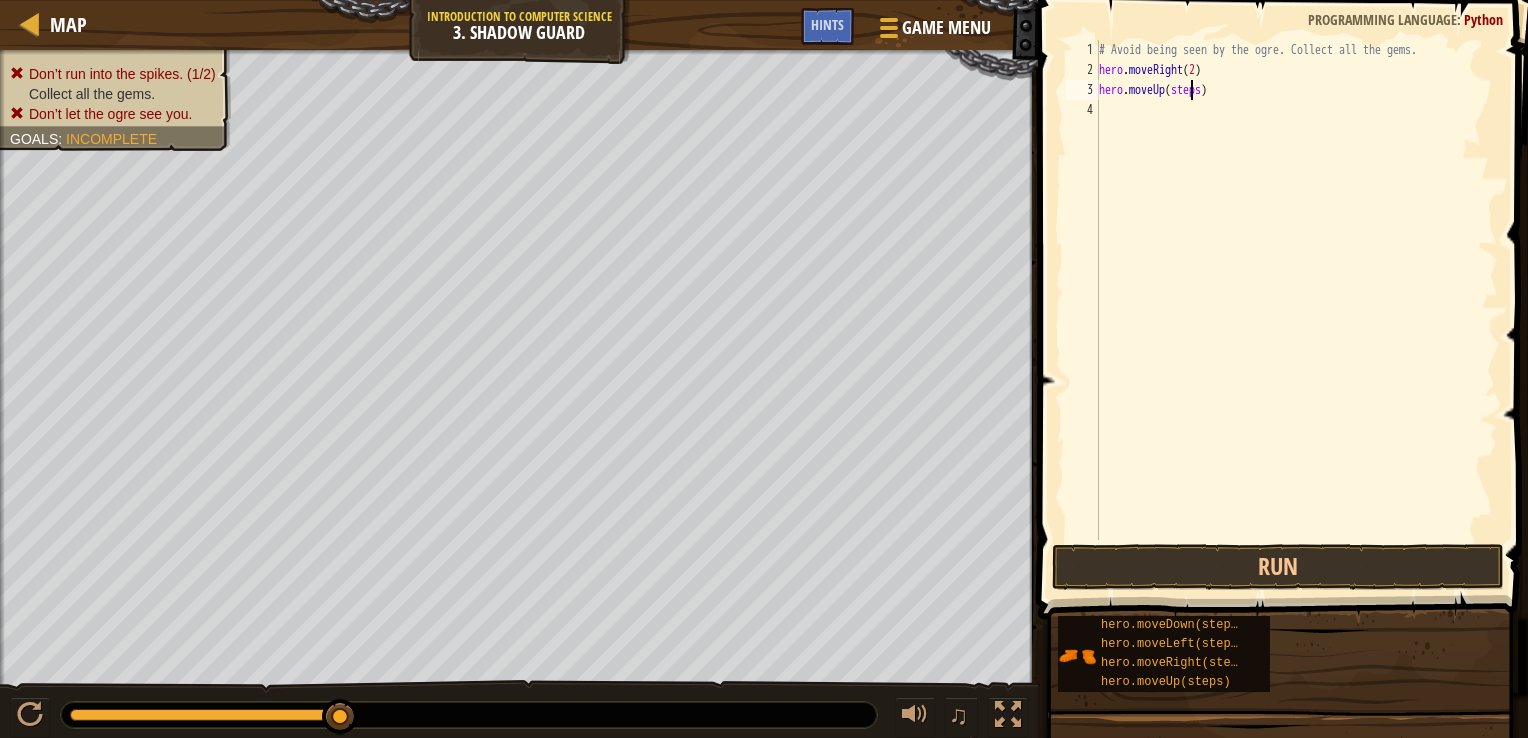 click on "# Avoid being seen by the ogre. Collect all the gems. hero . moveRight ( 2 ) hero . moveUp ( steps )" at bounding box center (1296, 310) 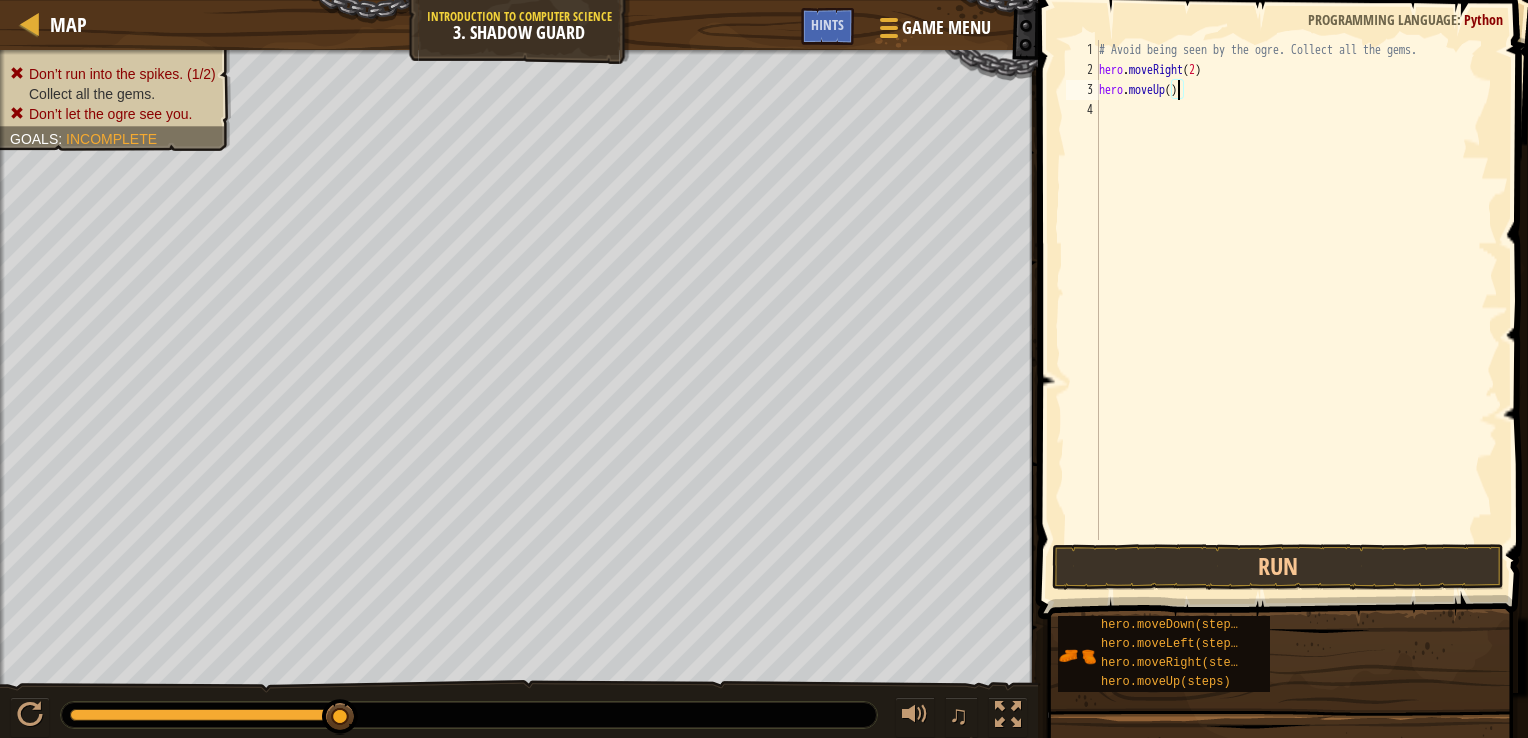 scroll, scrollTop: 9, scrollLeft: 6, axis: both 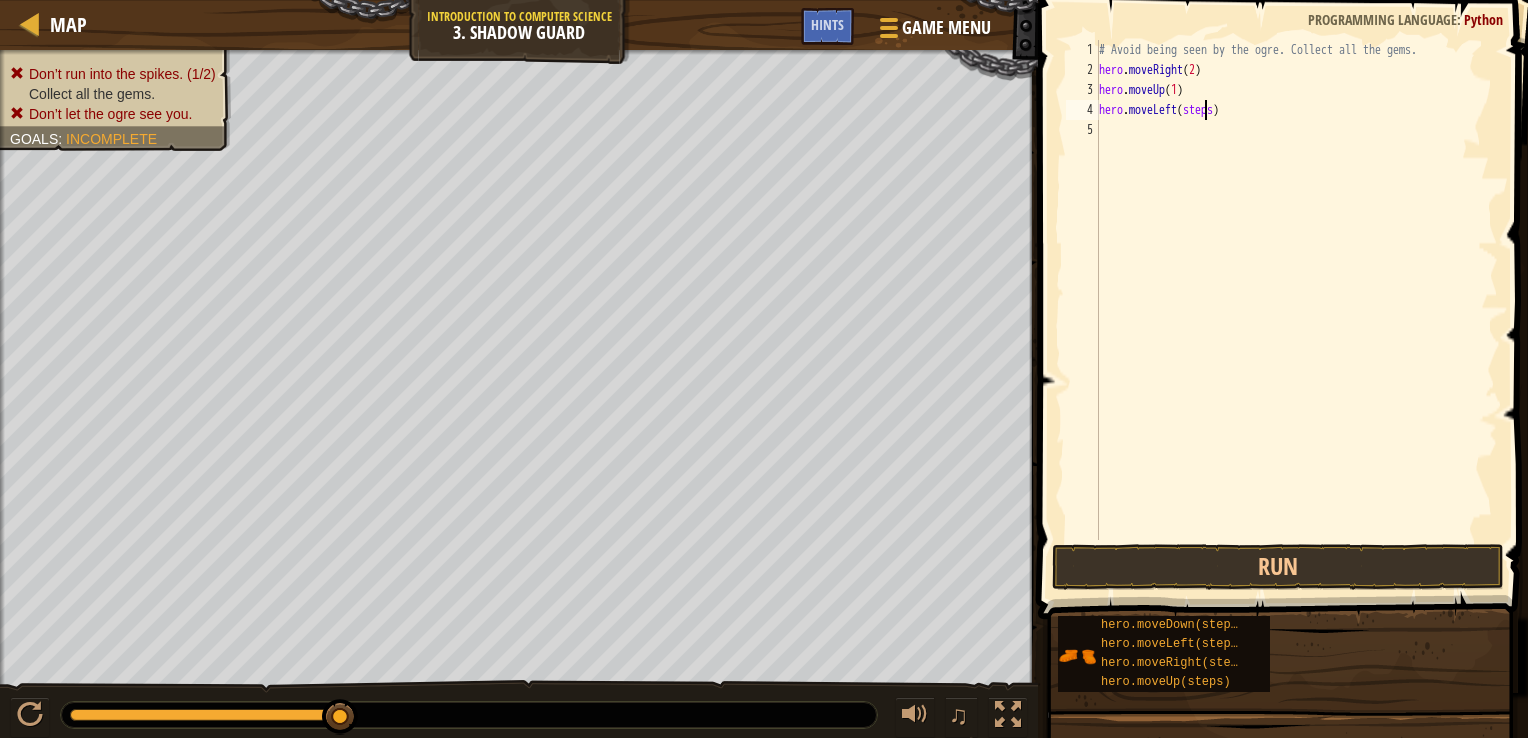 click on "# Avoid being seen by the ogre. Collect all the gems. hero . moveRight ( 2 ) hero . moveUp ( 1 ) hero . moveLeft ( steps )" at bounding box center [1296, 310] 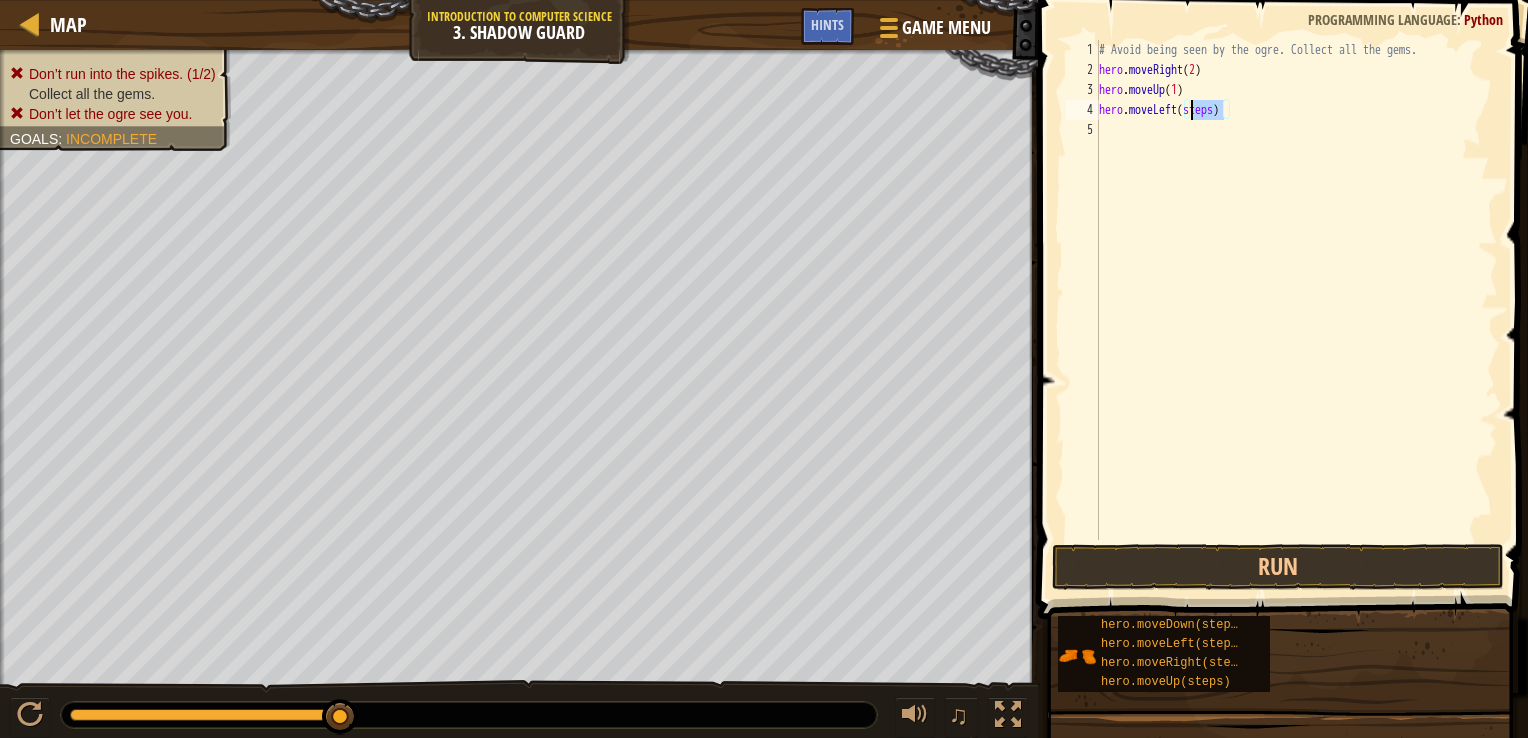 click on "# Avoid being seen by the ogre. Collect all the gems. hero . moveRight ( 2 ) hero . moveUp ( 1 ) hero . moveLeft ( steps )" at bounding box center (1296, 310) 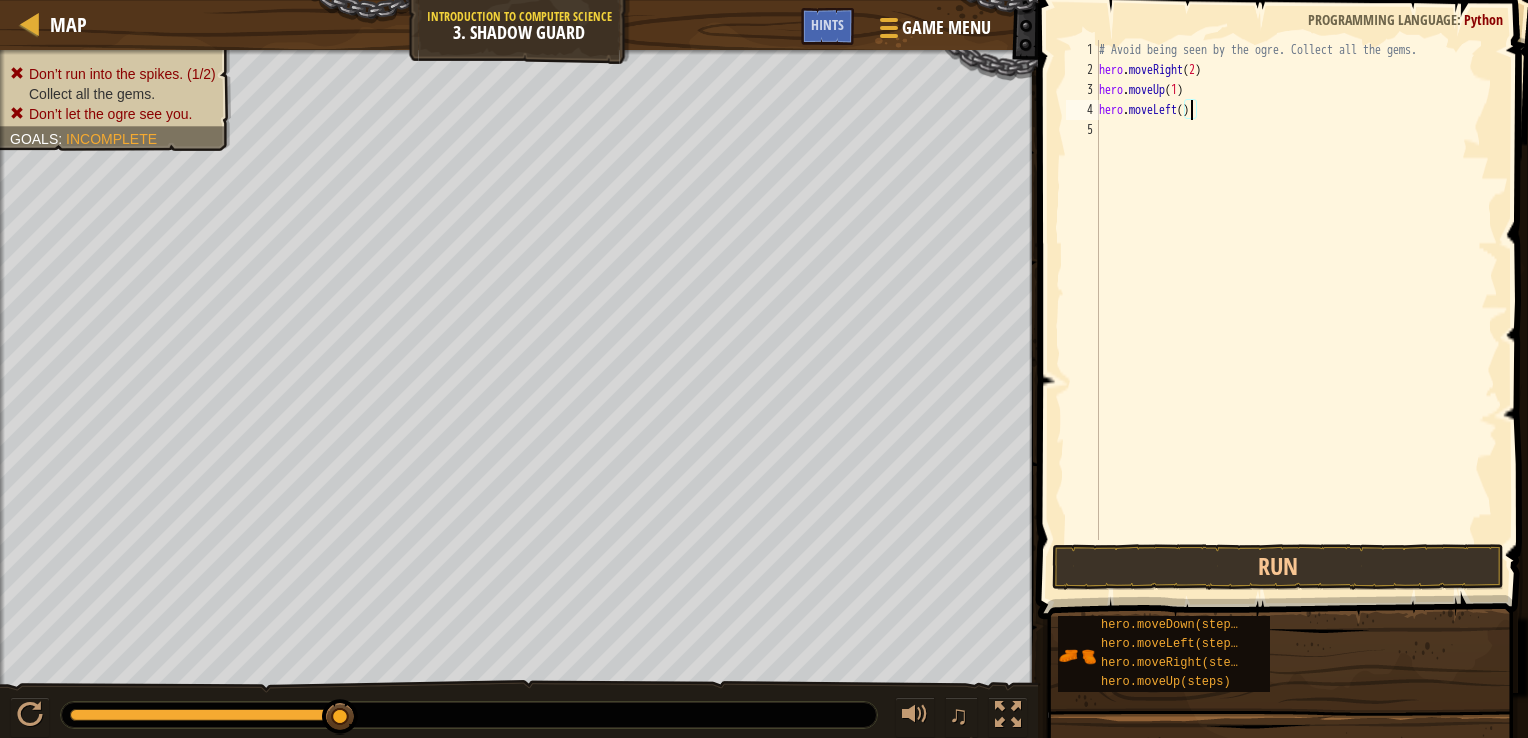 scroll, scrollTop: 9, scrollLeft: 7, axis: both 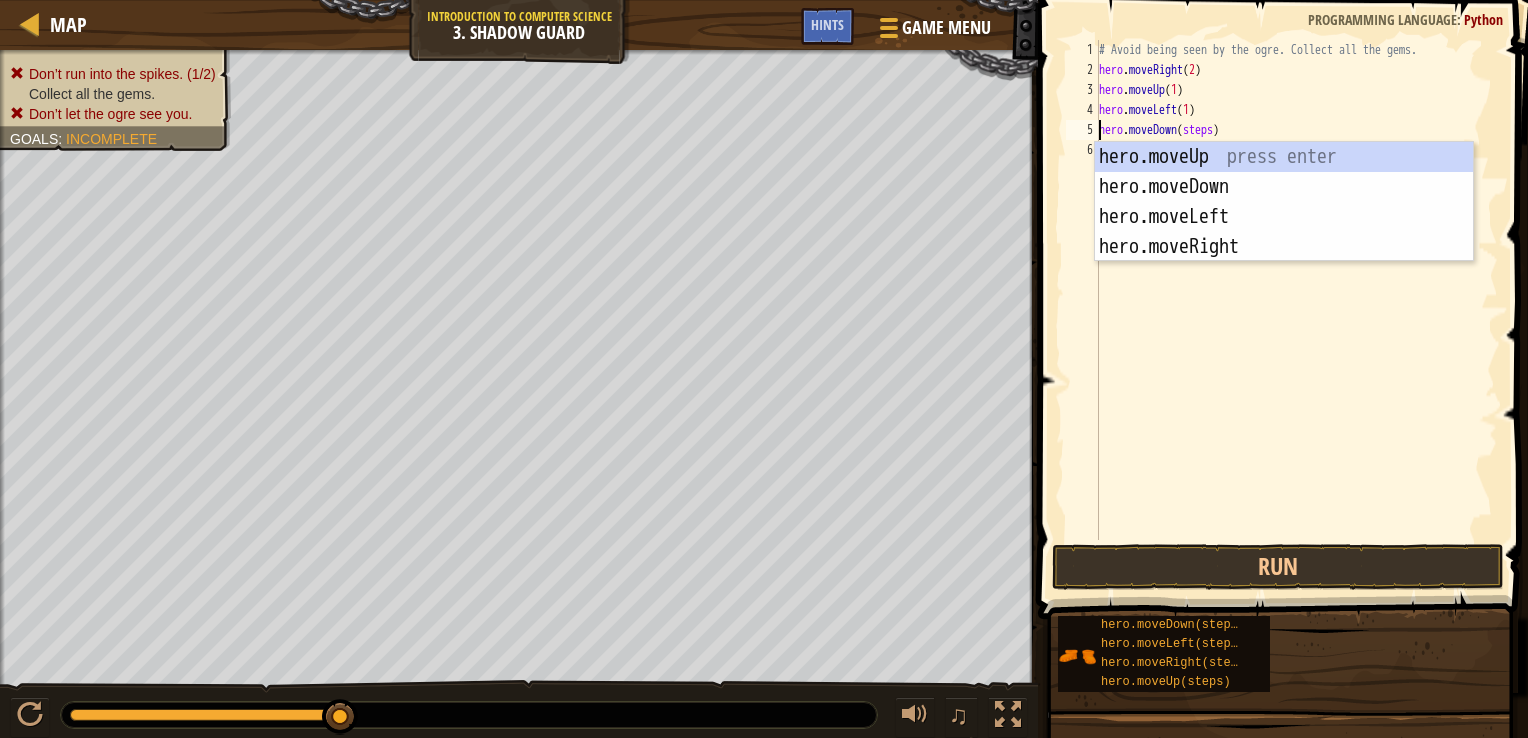click on "# Avoid being seen by the ogre. Collect all the gems. hero . moveRight ( 2 ) hero . moveUp ( 1 ) hero . moveLeft ( 1 ) hero . moveDown ( steps )" at bounding box center [1296, 310] 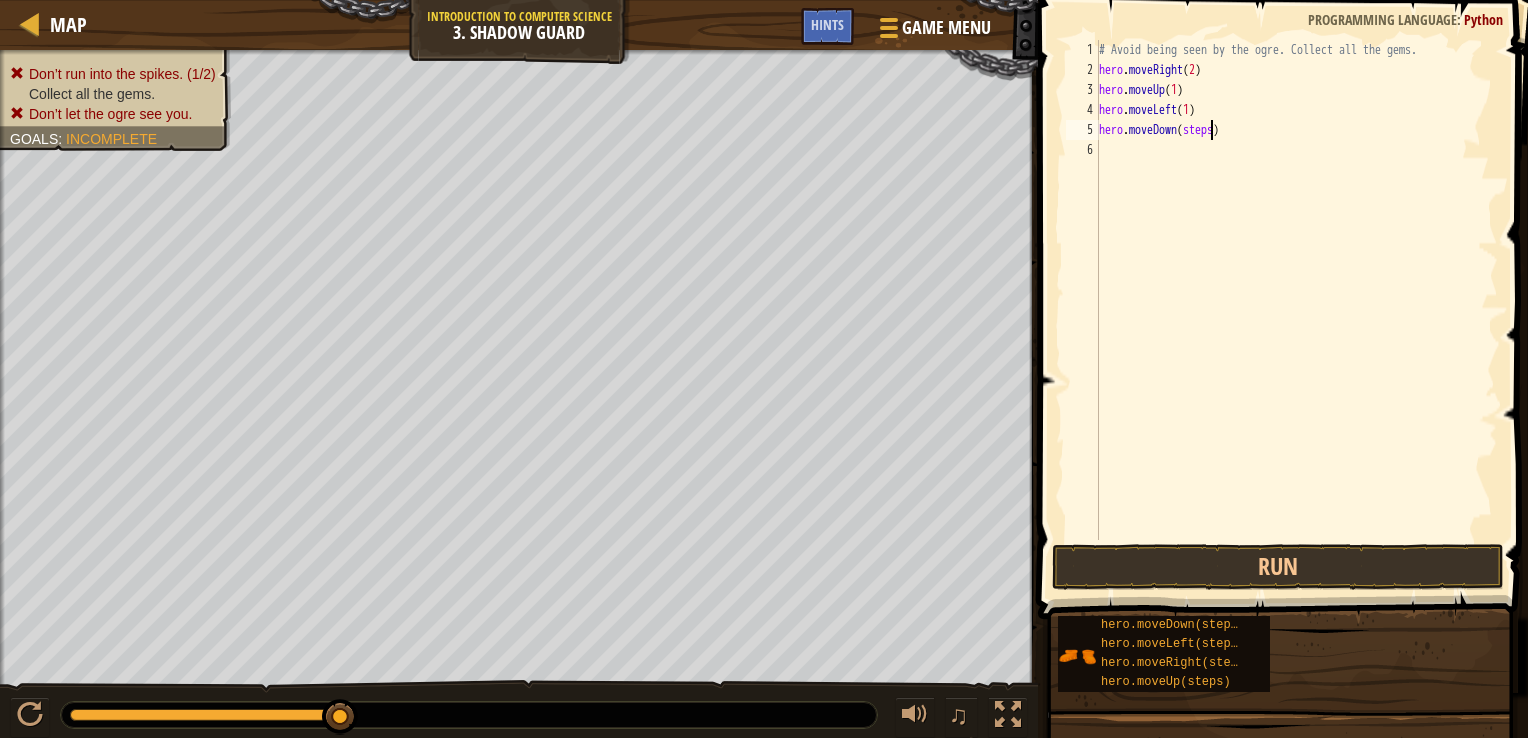 click on "# Avoid being seen by the ogre. Collect all the gems. hero . moveRight ( 2 ) hero . moveUp ( 1 ) hero . moveLeft ( 1 ) hero . moveDown ( steps )" at bounding box center (1296, 310) 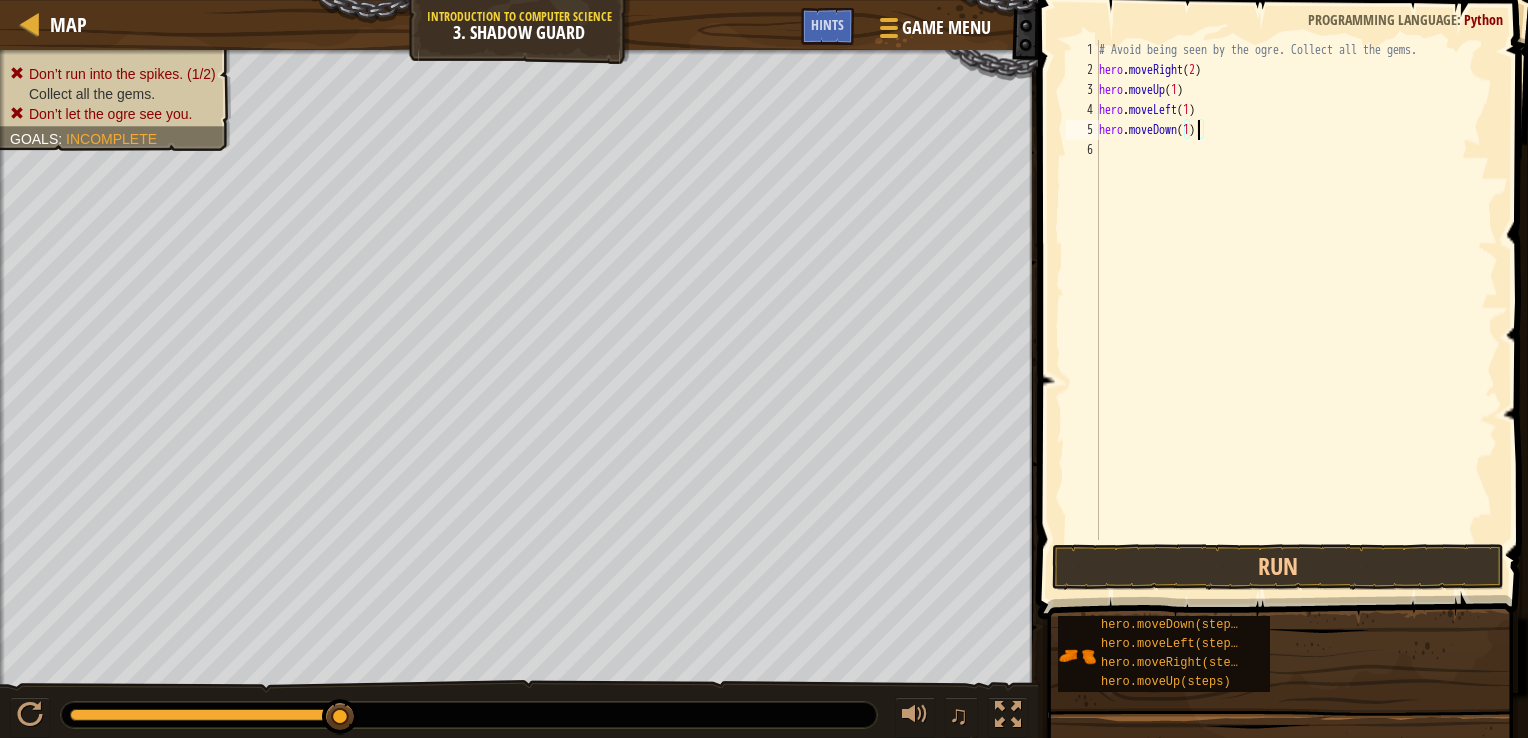 click on "# Avoid being seen by the ogre. Collect all the gems. hero . moveRight ( 2 ) hero . moveUp ( 1 ) hero . moveLeft ( 1 ) hero . moveDown ( 1 )" at bounding box center [1296, 310] 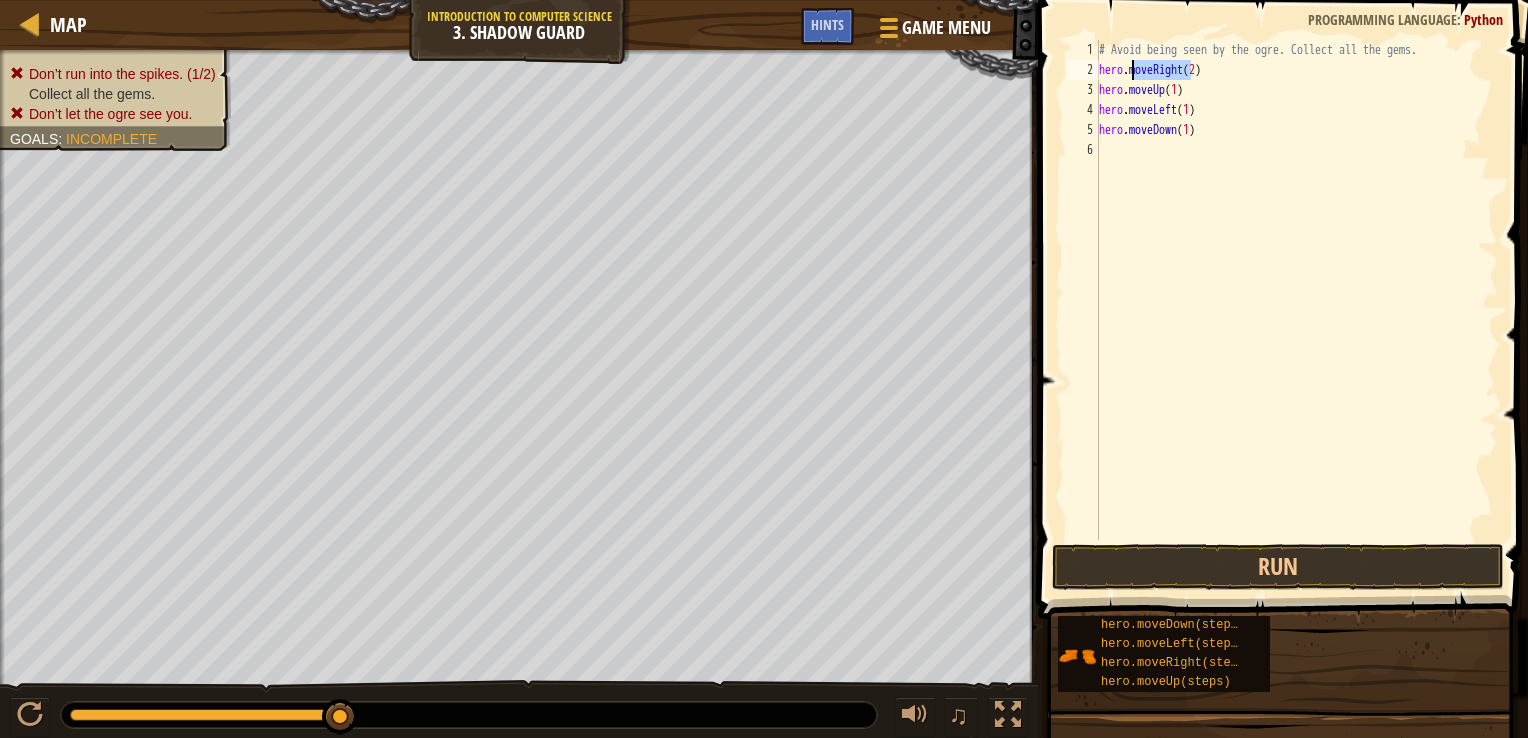 click on "# Avoid being seen by the ogre. Collect all the gems. hero . moveRight ( 2 ) hero . moveUp ( 1 ) hero . moveLeft ( 1 ) hero . moveDown ( 1 )" at bounding box center [1296, 310] 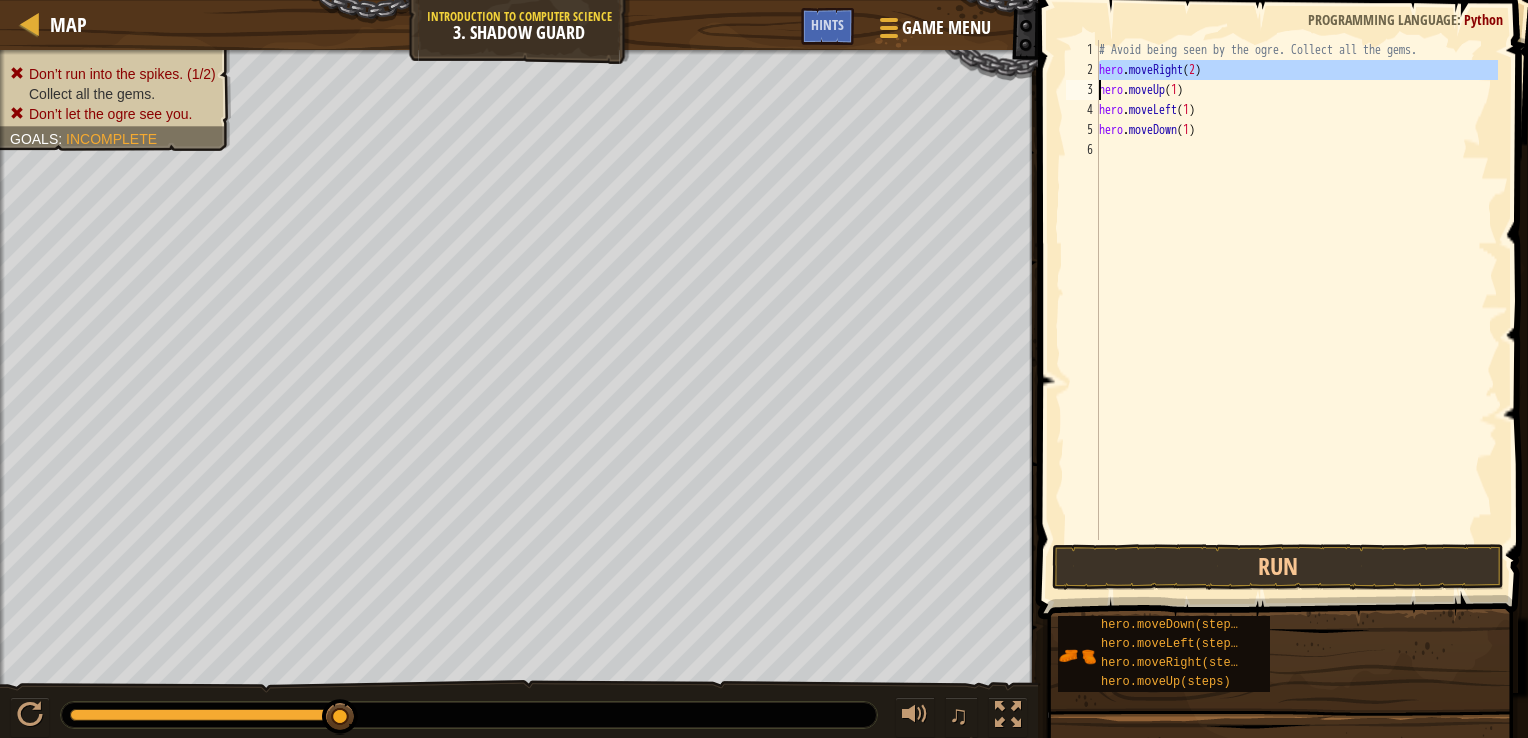 click on "# Avoid being seen by the ogre. Collect all the gems. hero . moveRight ( 2 ) hero . moveUp ( 1 ) hero . moveLeft ( 1 ) hero . moveDown ( 1 )" at bounding box center [1296, 310] 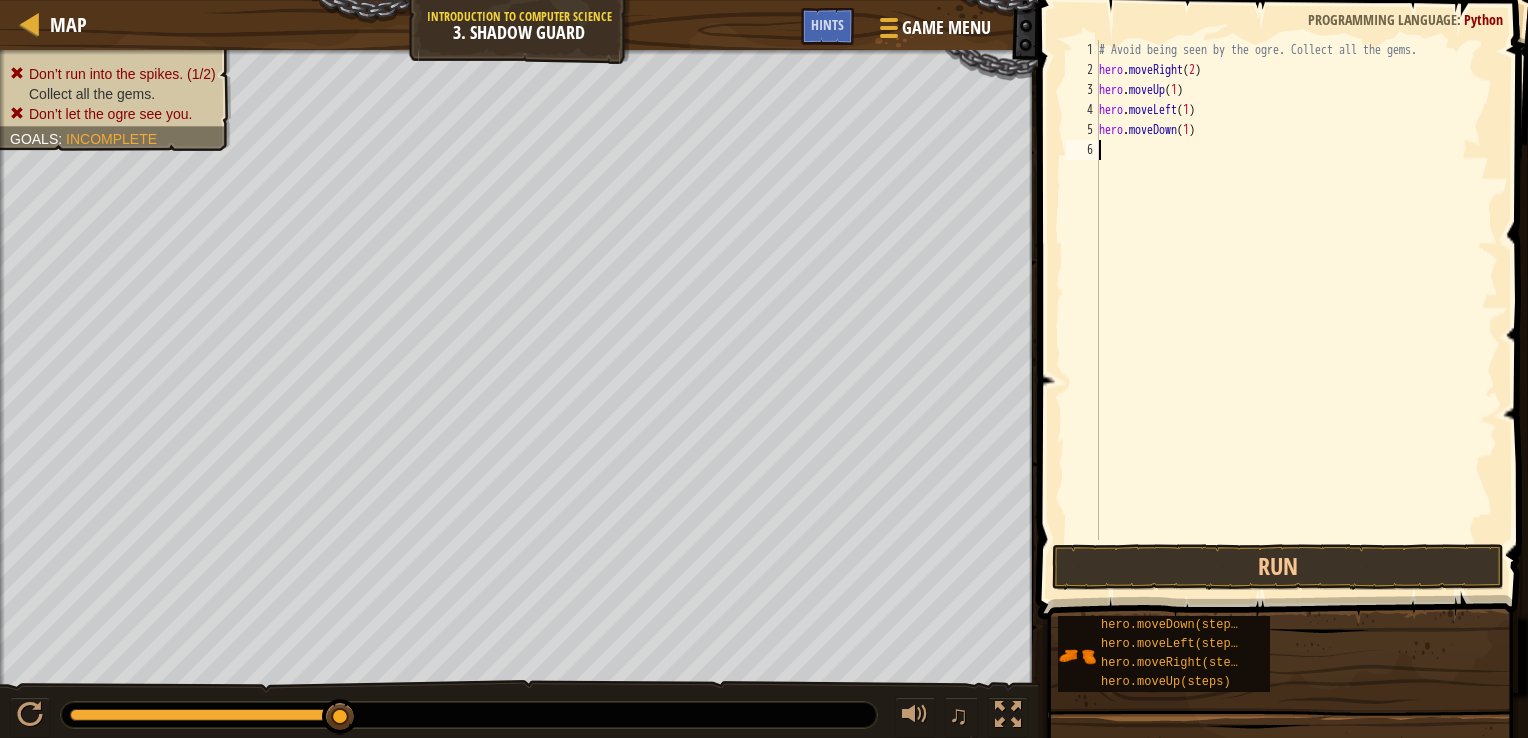 click on "# Avoid being seen by the ogre. Collect all the gems. hero . moveRight ( 2 ) hero . moveUp ( 1 ) hero . moveLeft ( 1 ) hero . moveDown ( 1 )" at bounding box center (1296, 310) 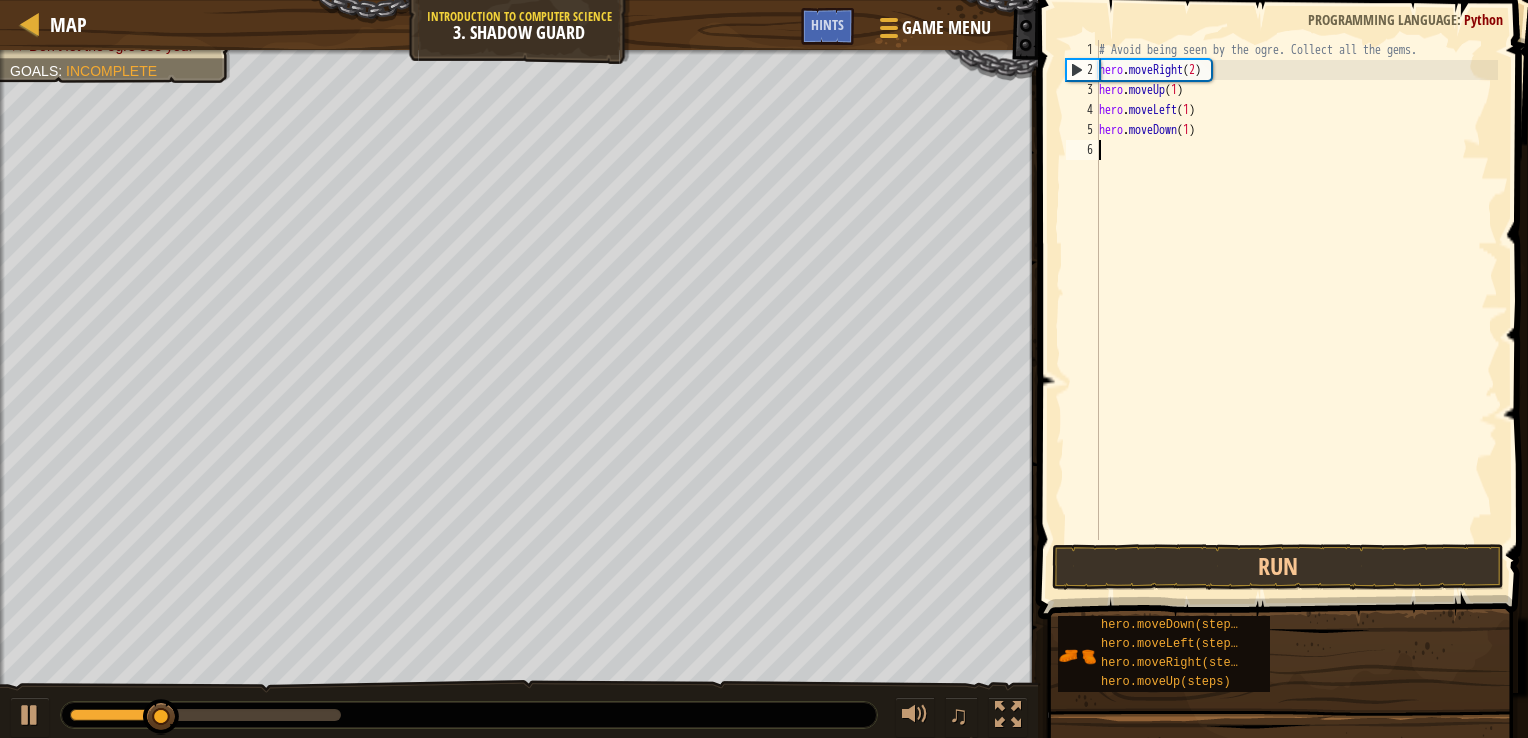 click on "# Avoid being seen by the ogre. Collect all the gems. hero . moveRight ( 2 ) hero . moveUp ( 1 ) hero . moveLeft ( 1 ) hero . moveDown ( 1 )" at bounding box center (1296, 310) 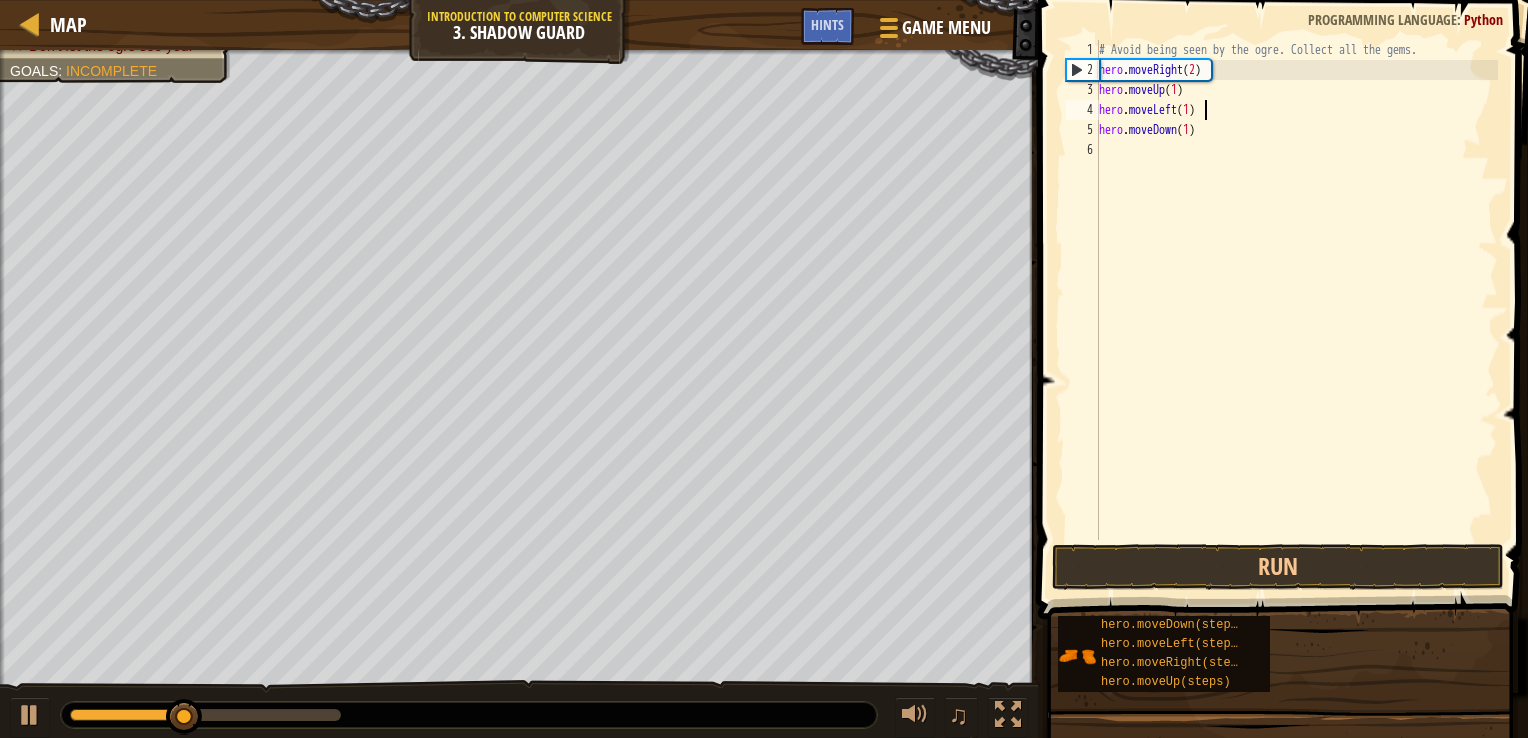drag, startPoint x: 1225, startPoint y: 102, endPoint x: 1225, endPoint y: 89, distance: 13 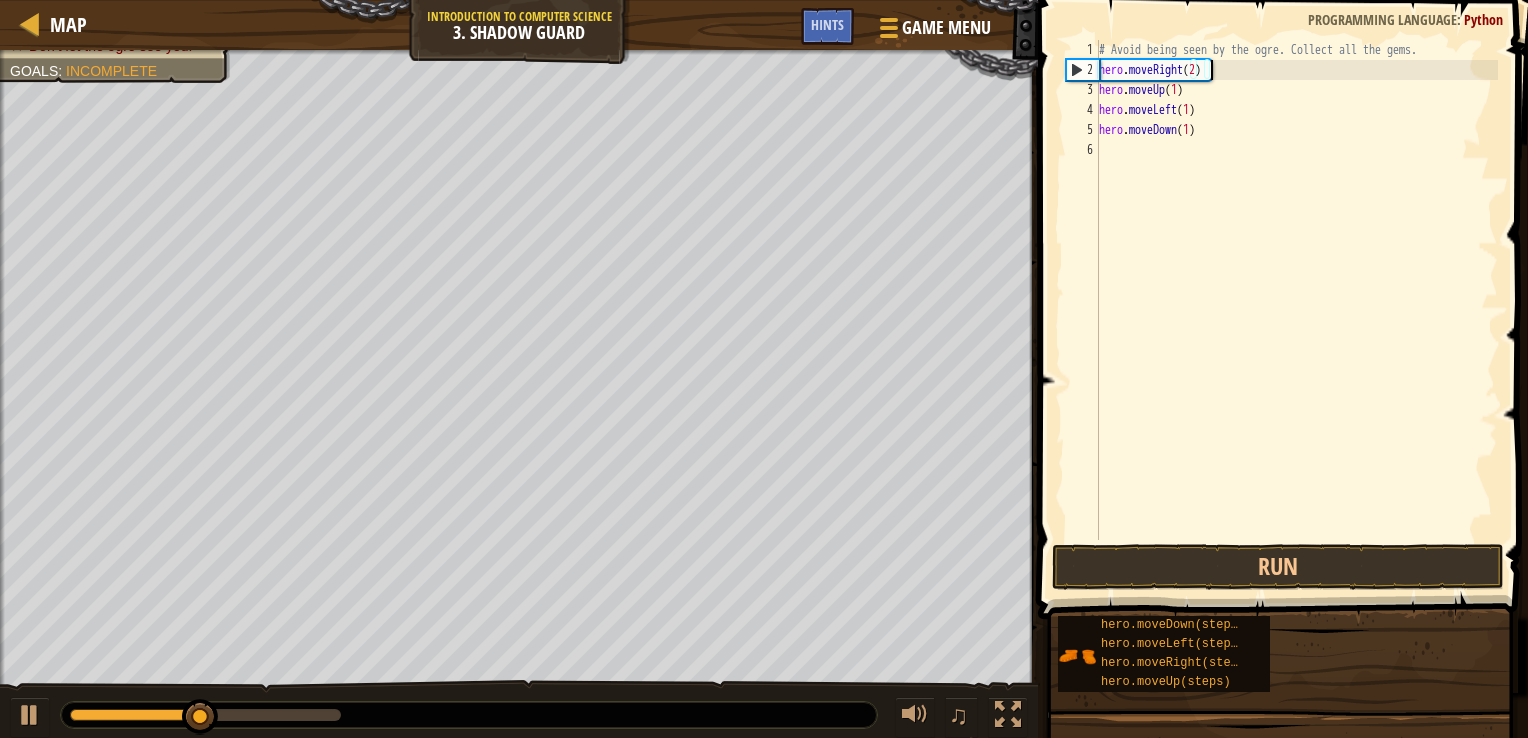 click on "# Avoid being seen by the ogre. Collect all the gems. hero . moveRight ( 2 ) hero . moveUp ( 1 ) hero . moveLeft ( 1 ) hero . moveDown ( 1 )" at bounding box center [1296, 310] 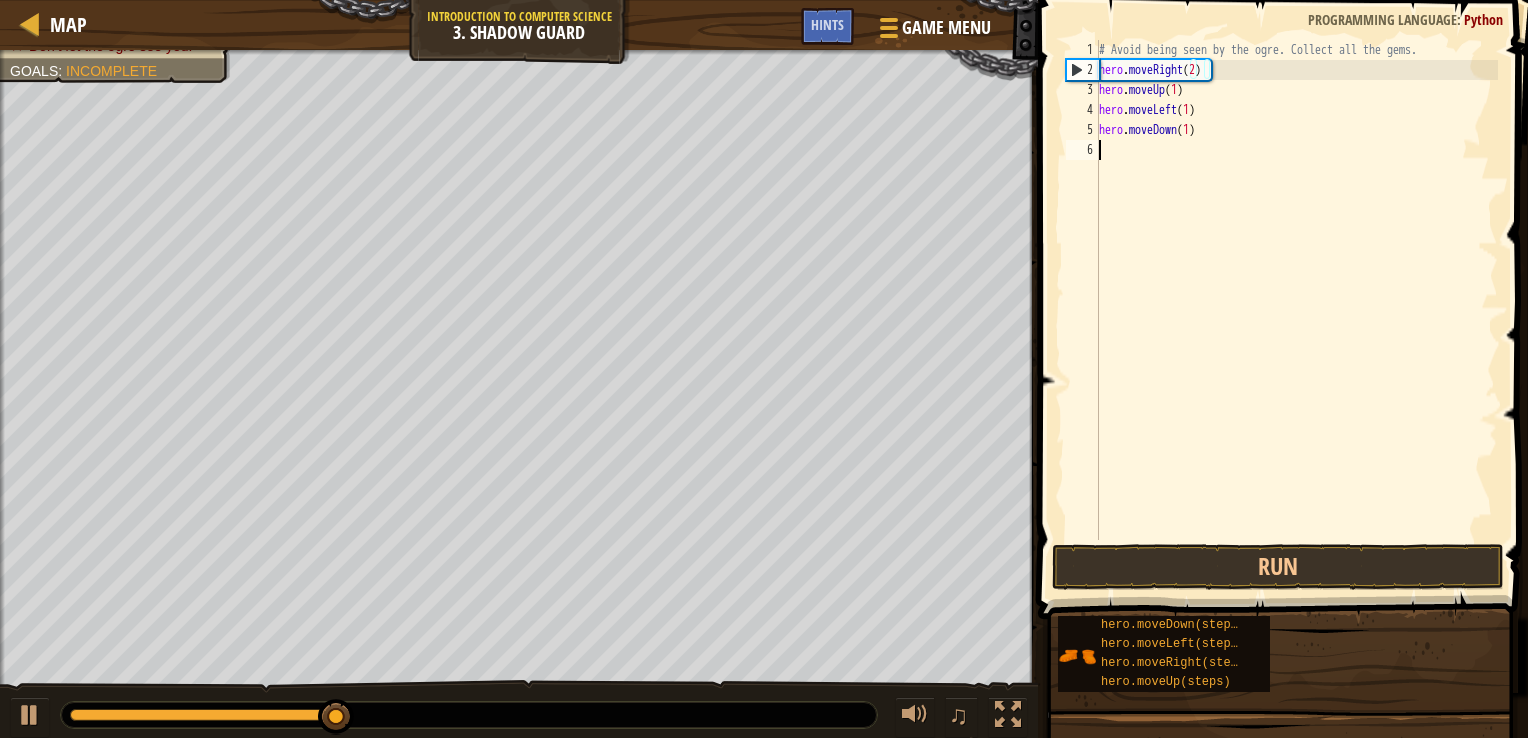 click on "# Avoid being seen by the ogre. Collect all the gems. hero . moveRight ( 2 ) hero . moveUp ( 1 ) hero . moveLeft ( 1 ) hero . moveDown ( 1 )" at bounding box center (1296, 310) 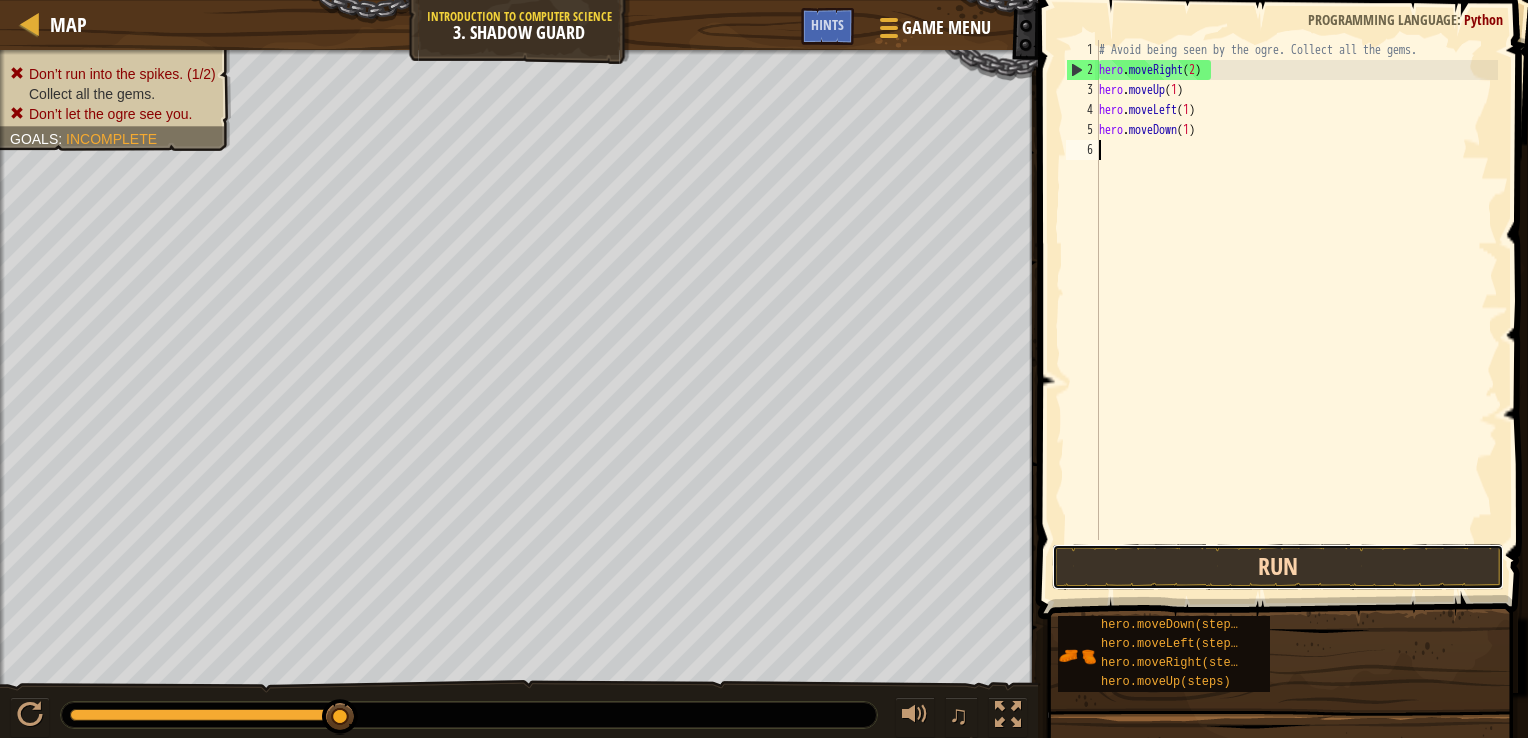 click on "Run" at bounding box center [1278, 567] 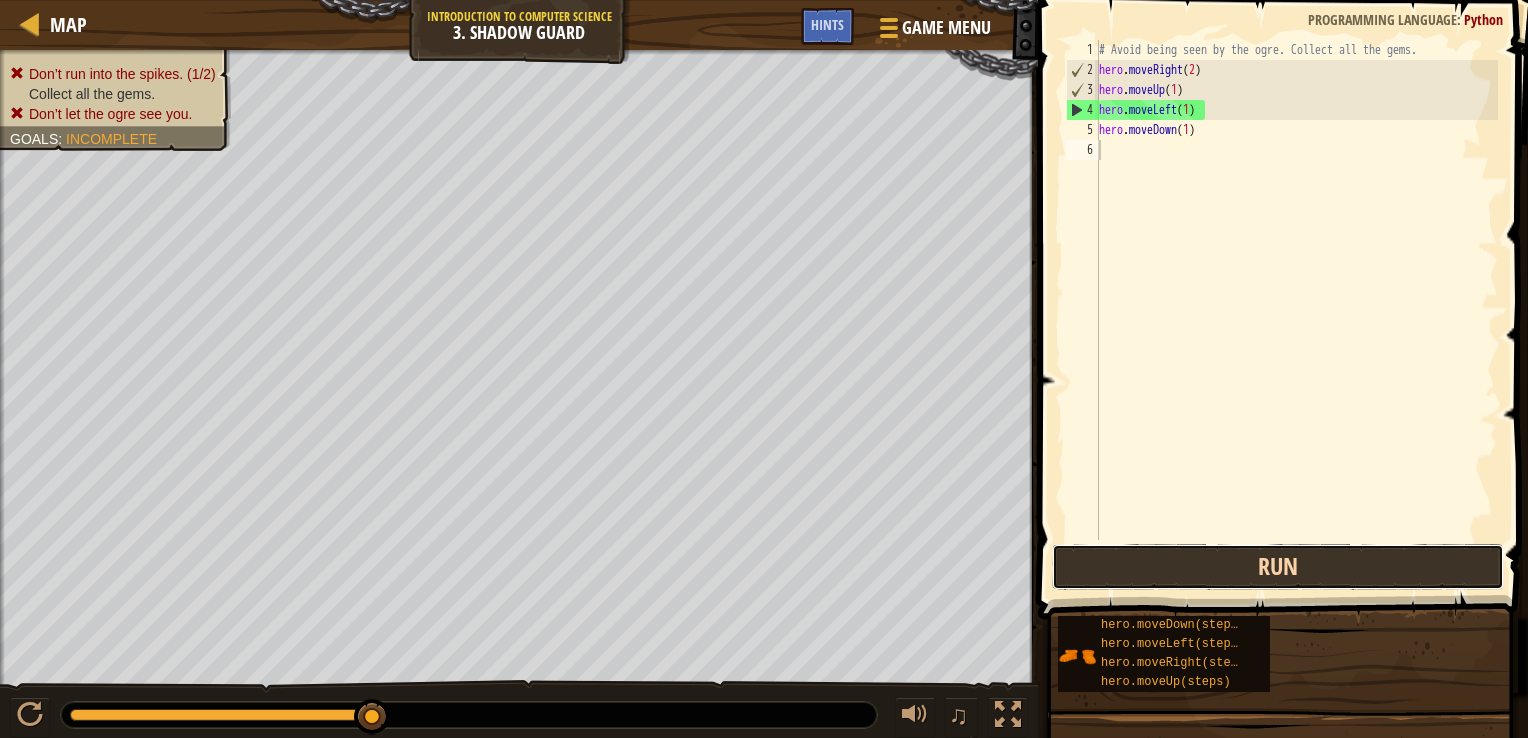 click on "Run" at bounding box center [1278, 567] 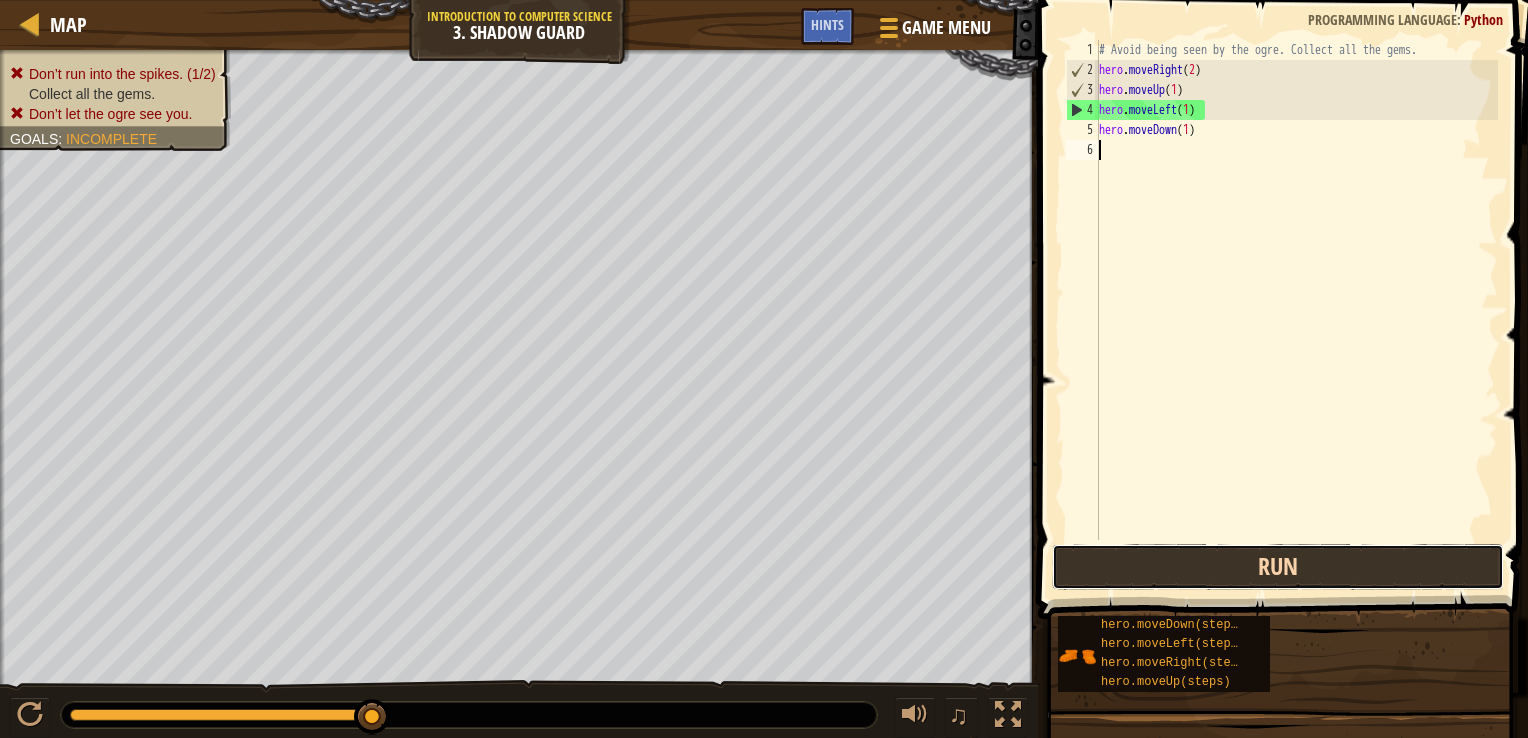 click on "Run" at bounding box center [1278, 567] 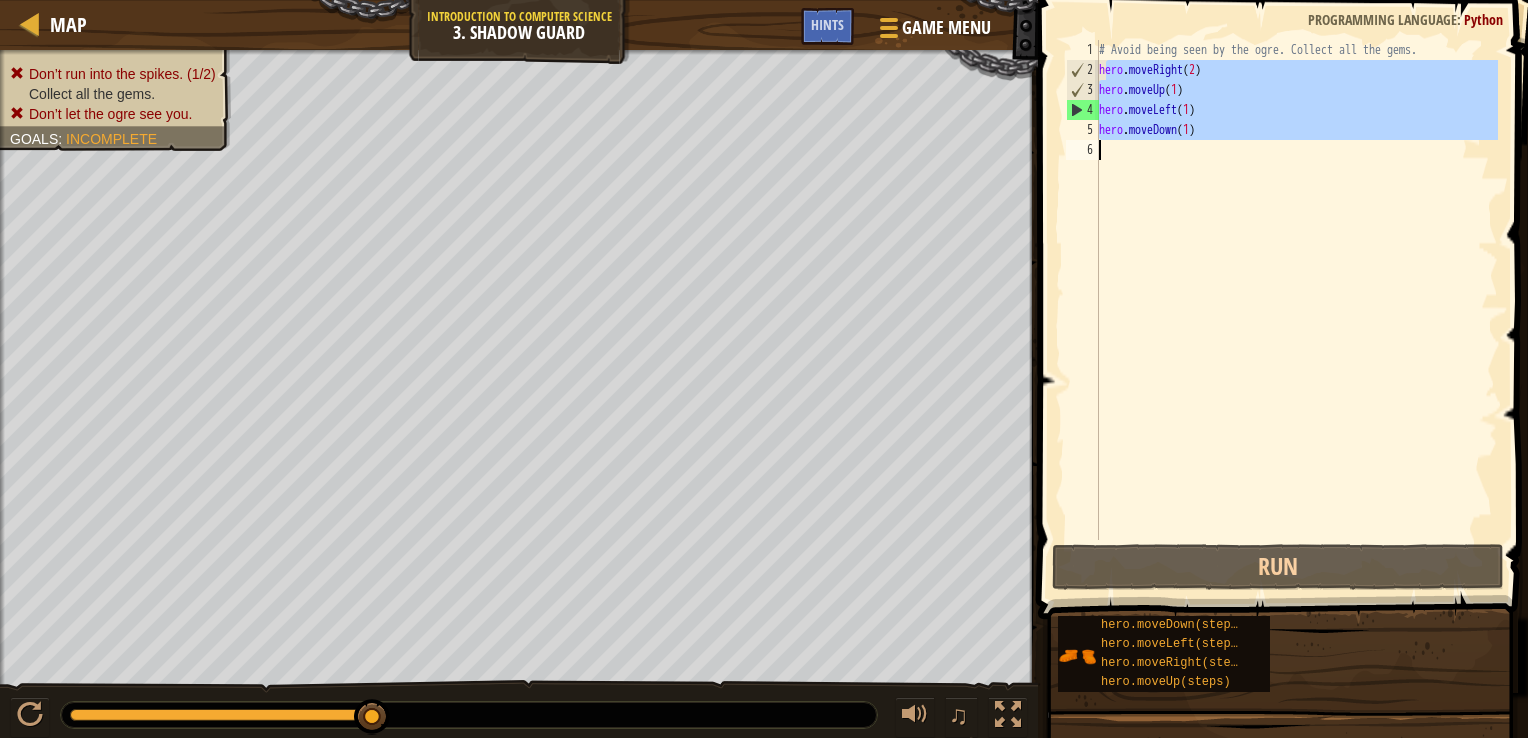 drag, startPoint x: 1105, startPoint y: 61, endPoint x: 1188, endPoint y: 194, distance: 156.77373 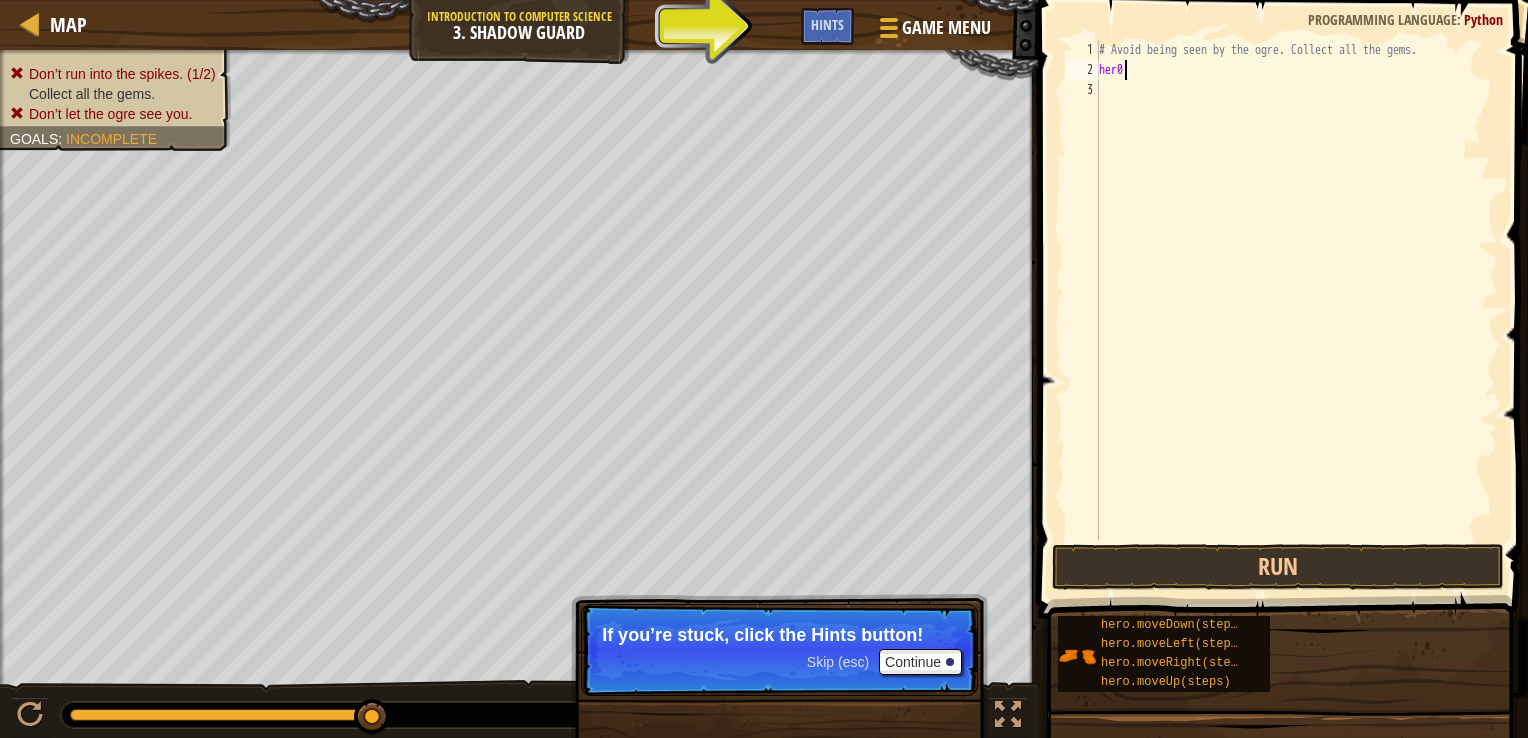 scroll, scrollTop: 9, scrollLeft: 0, axis: vertical 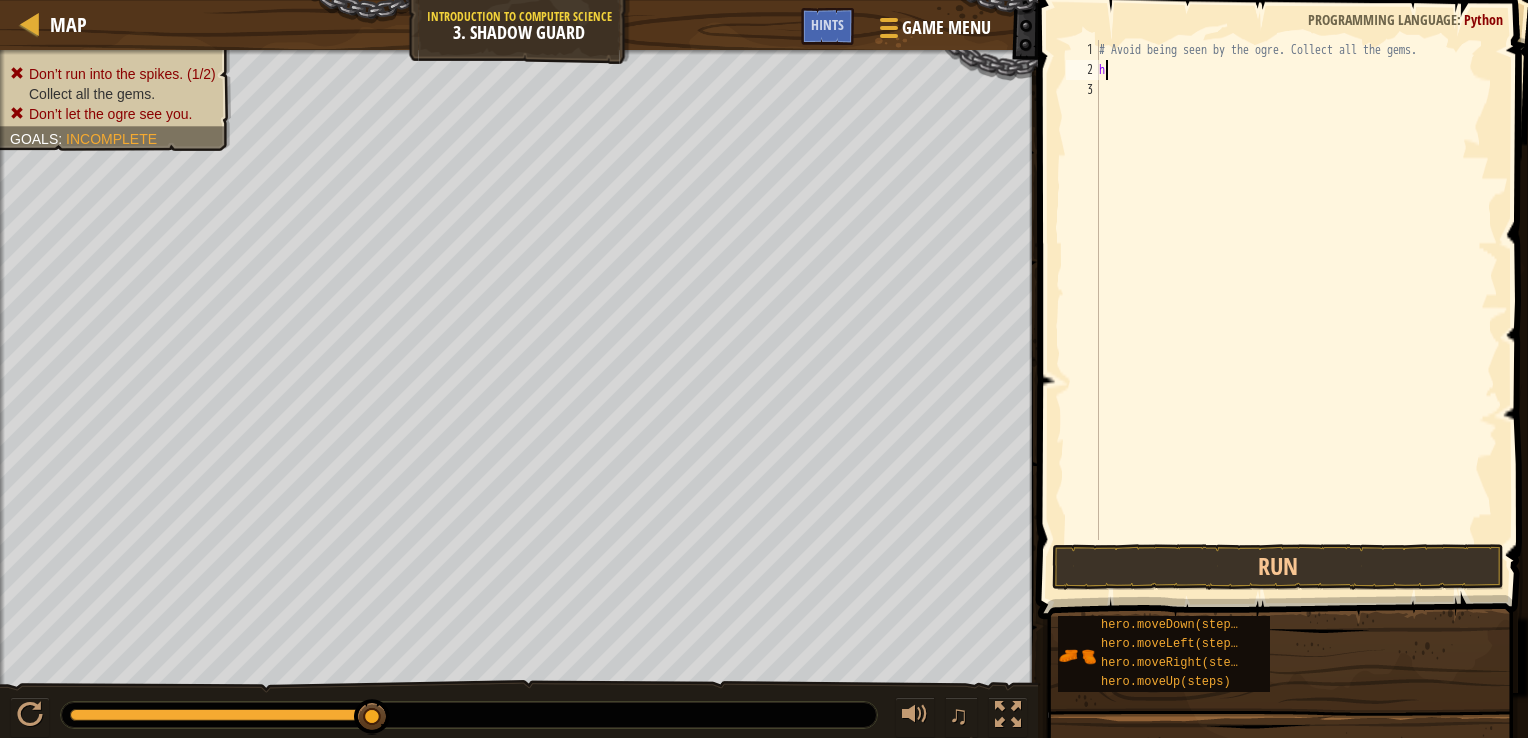 type on "hero.moveDown(steps)" 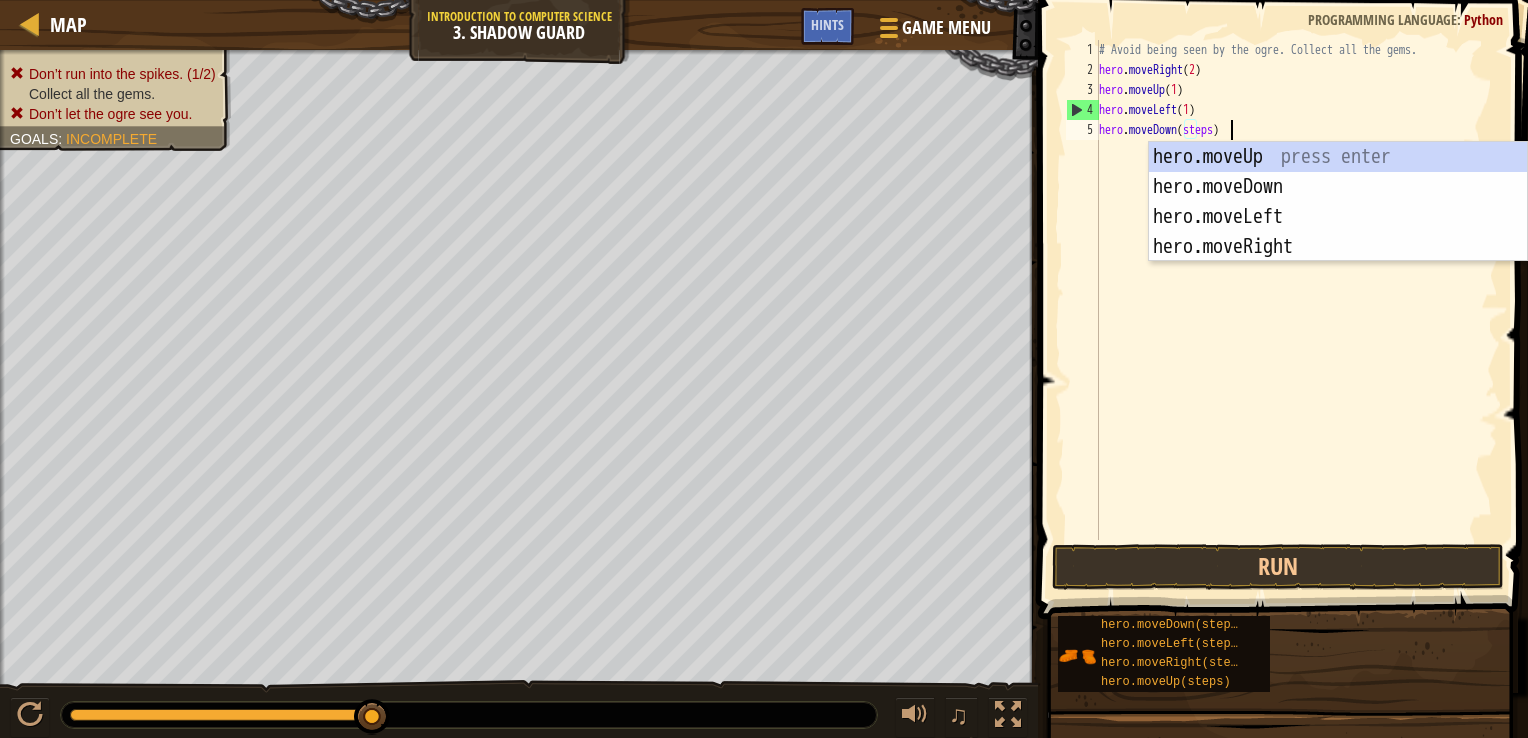 type on "hero.moveLeft(steps)" 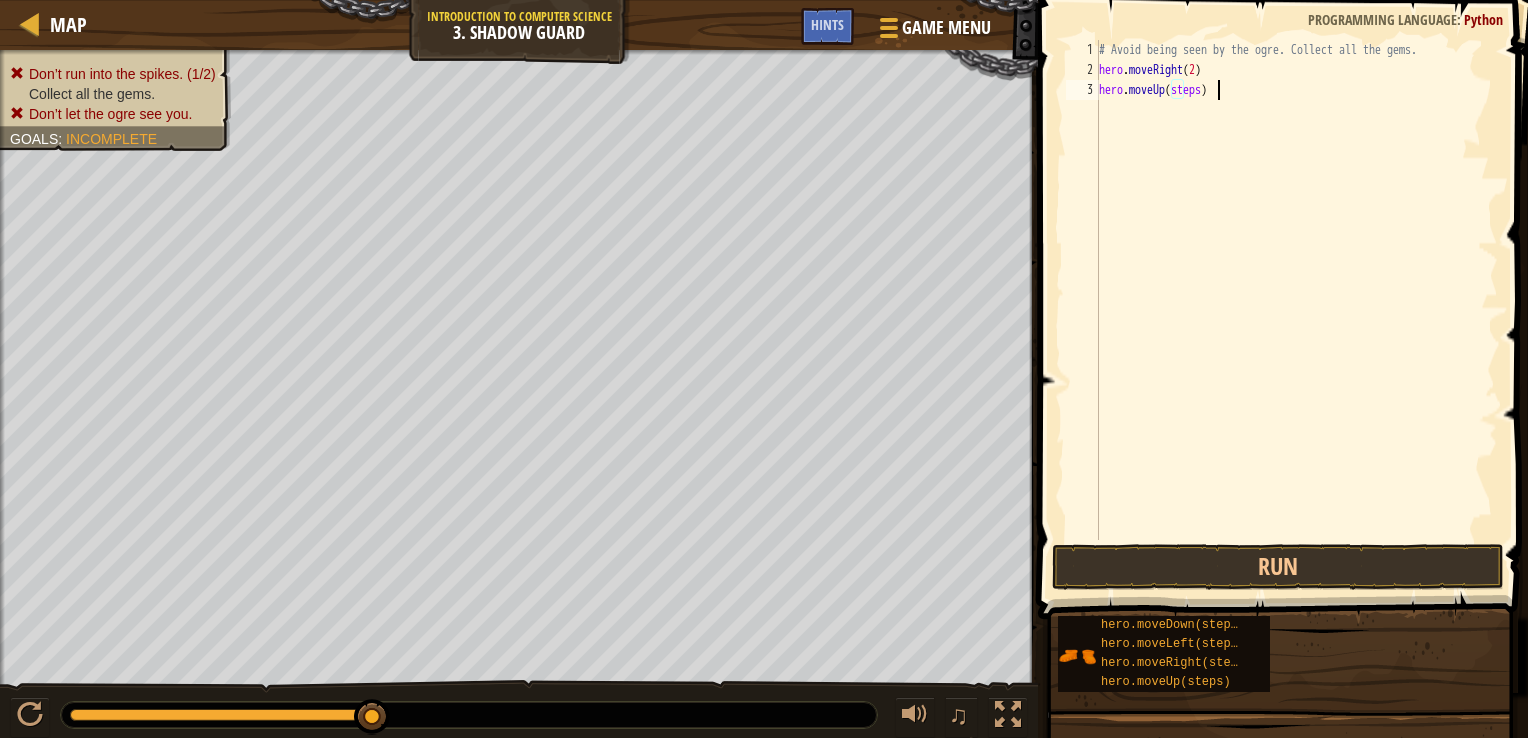 type on "hero.moveRight(2)" 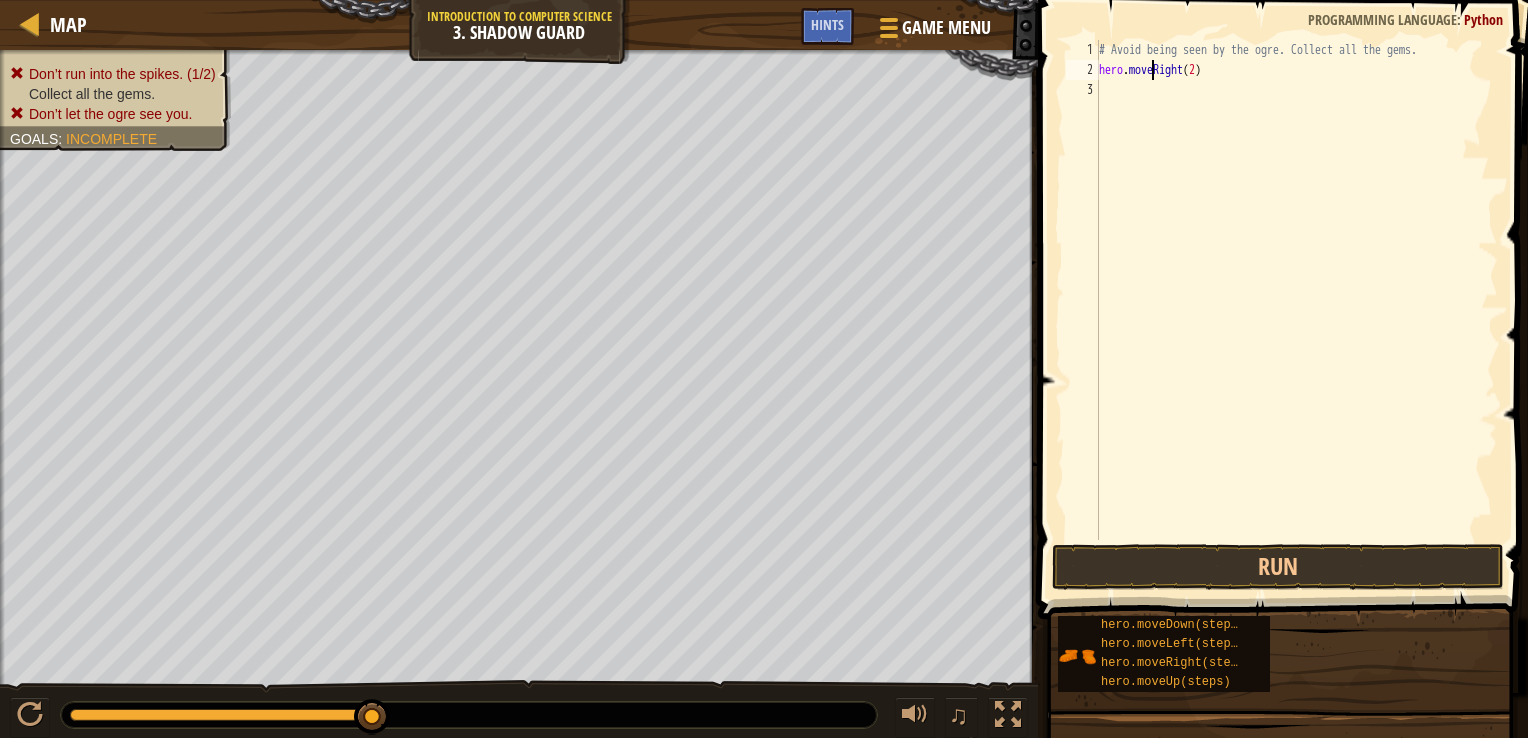 click on "# Avoid being seen by the ogre. Collect all the gems. hero . moveRight ( 2 )" at bounding box center [1296, 310] 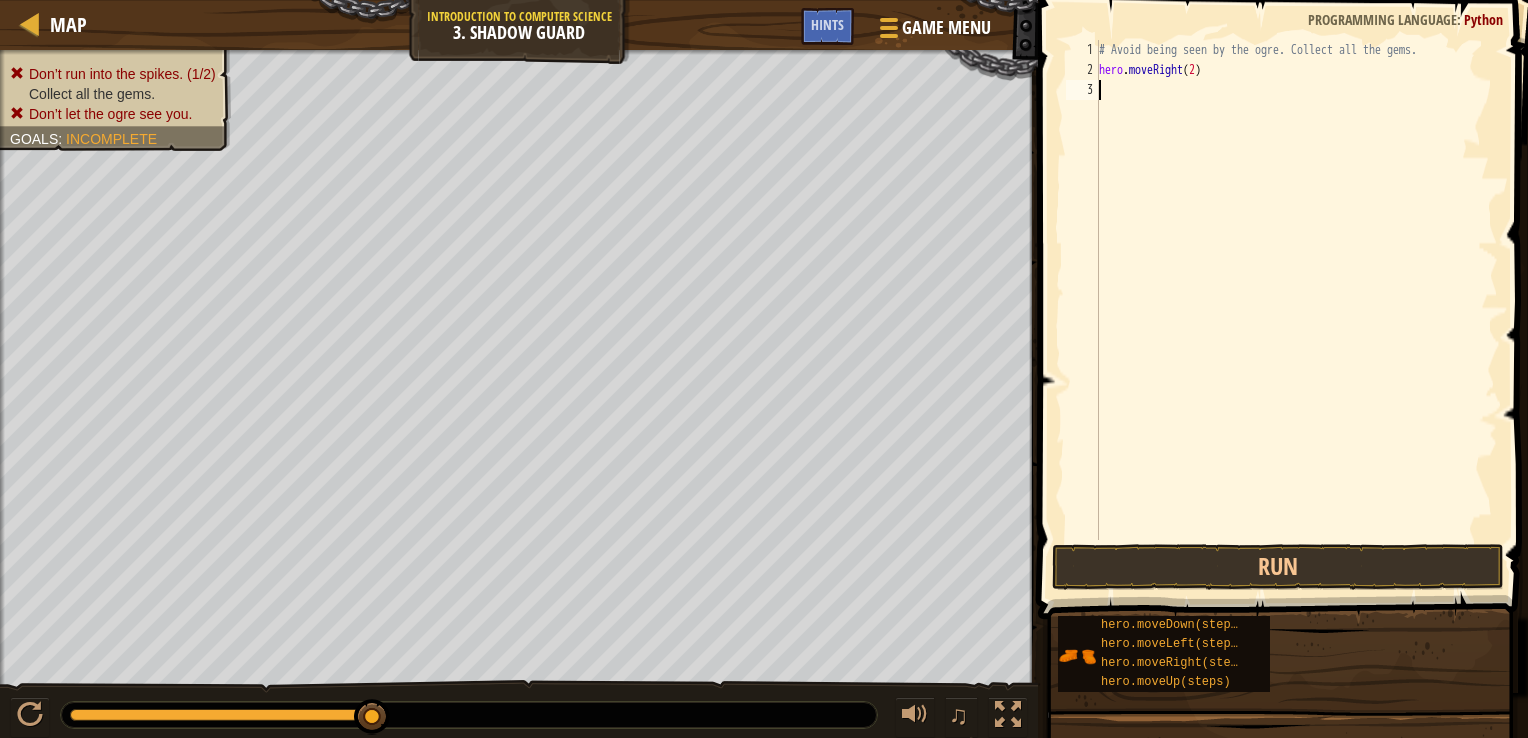 click on "# Avoid being seen by the ogre. Collect all the gems. hero . moveRight ( 2 )" at bounding box center (1296, 310) 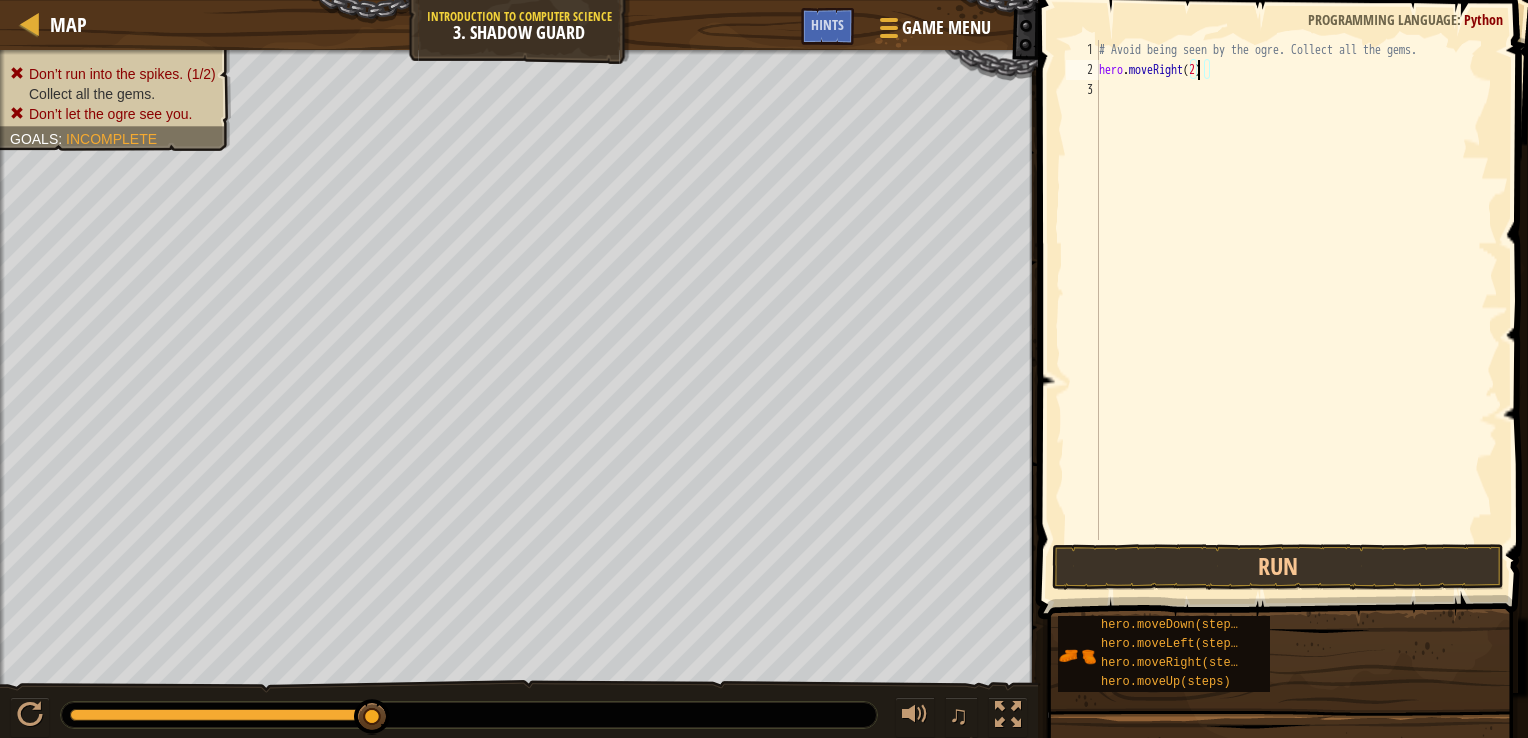 click on "# Avoid being seen by the ogre. Collect all the gems. hero . moveRight ( 2 )" at bounding box center [1296, 310] 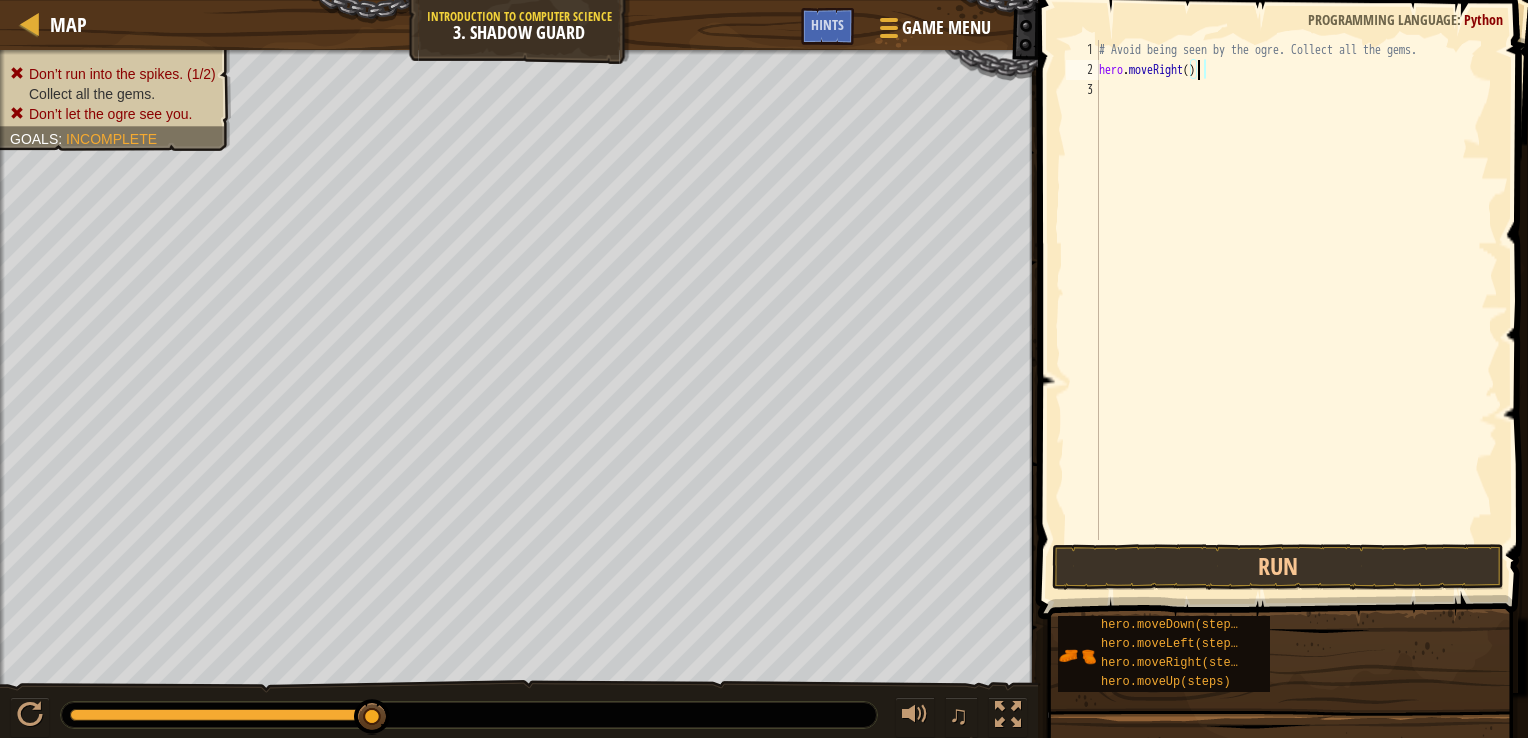 scroll, scrollTop: 9, scrollLeft: 8, axis: both 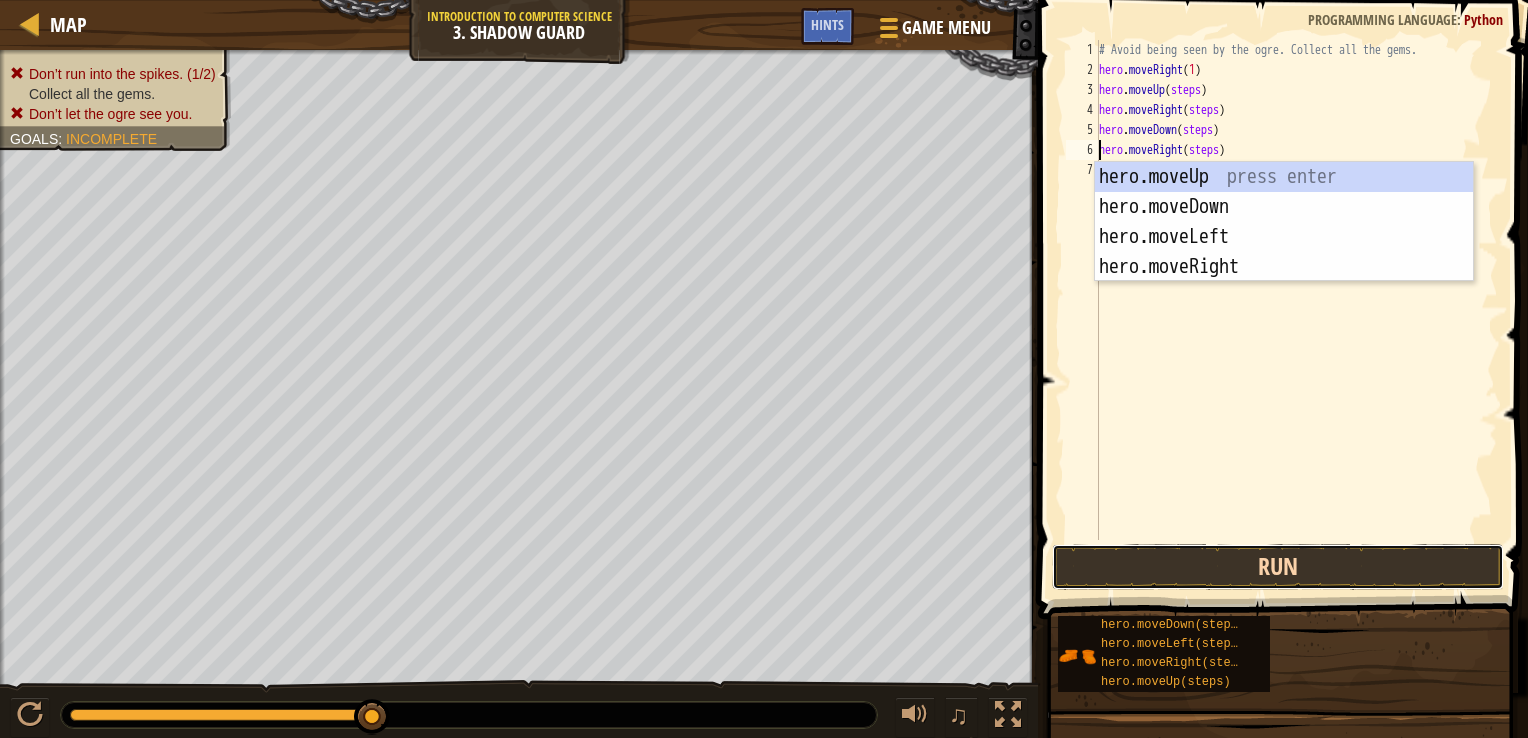 click on "Run" at bounding box center [1278, 567] 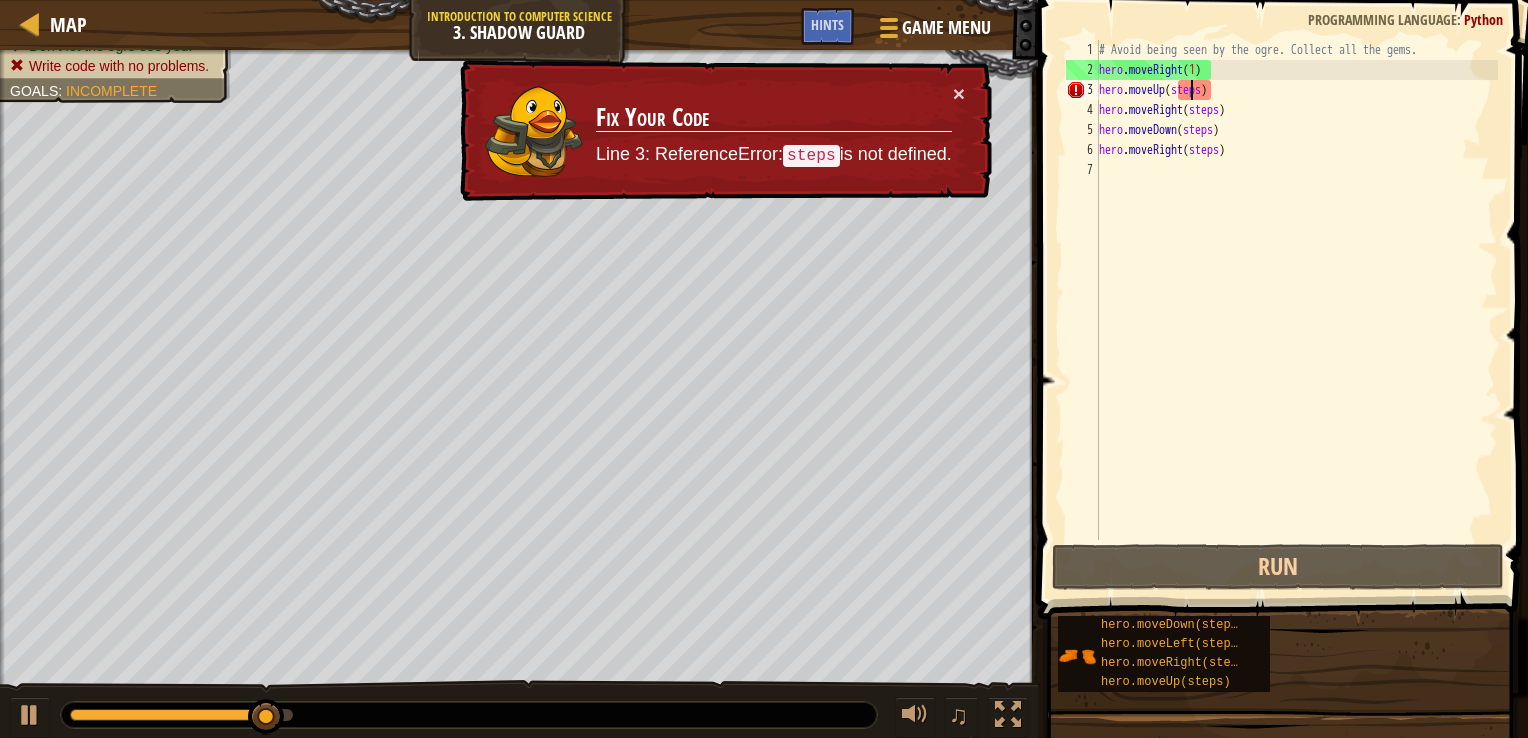click on "# Avoid being seen by the ogre. Collect all the gems. hero . moveRight ( 1 ) hero . moveUp ( steps ) hero . moveRight ( steps ) hero . moveDown ( steps ) hero . moveRight ( steps )" at bounding box center (1296, 310) 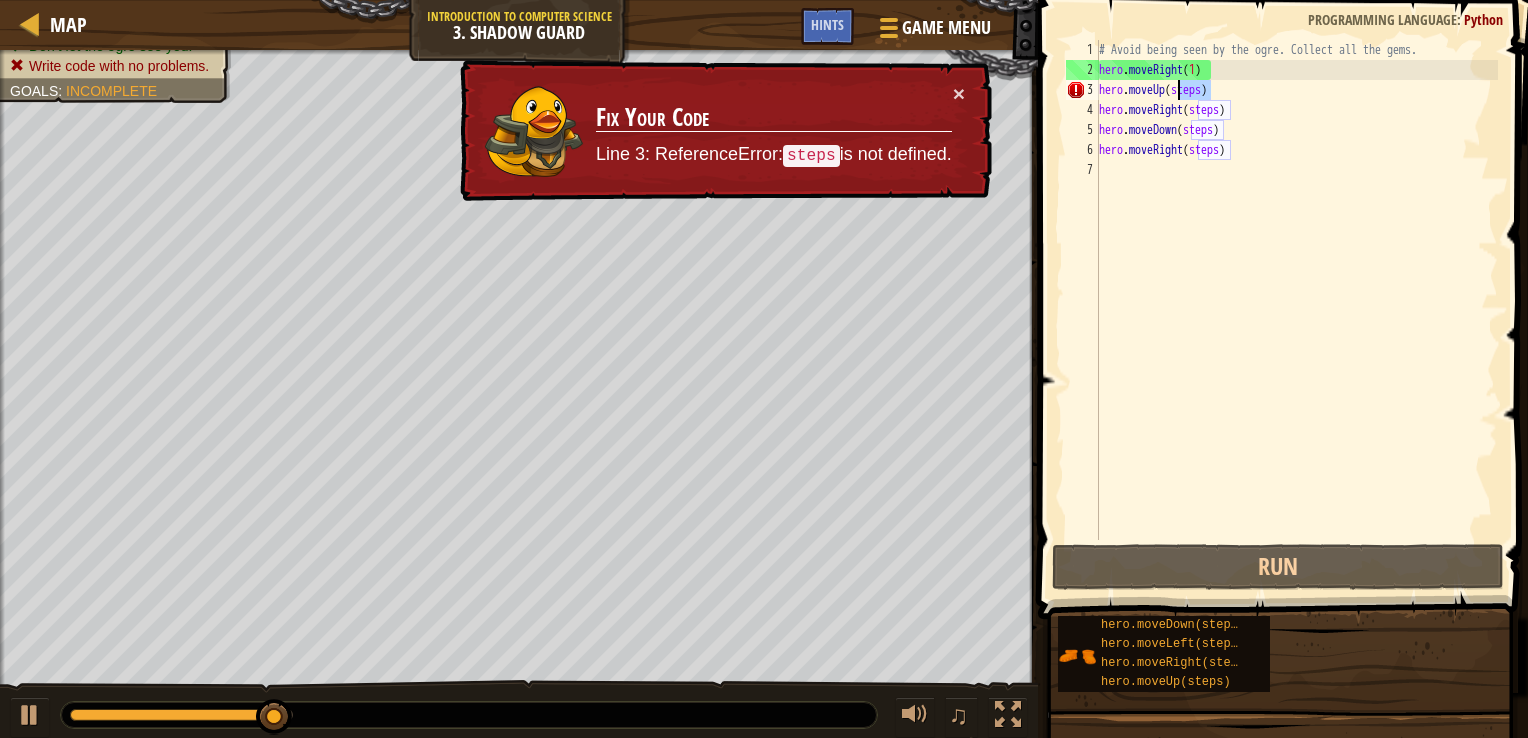 click on "# Avoid being seen by the ogre. Collect all the gems. hero . moveRight ( 1 ) hero . moveUp ( steps ) hero . moveRight ( steps ) hero . moveDown ( steps ) hero . moveRight ( steps )" at bounding box center (1296, 310) 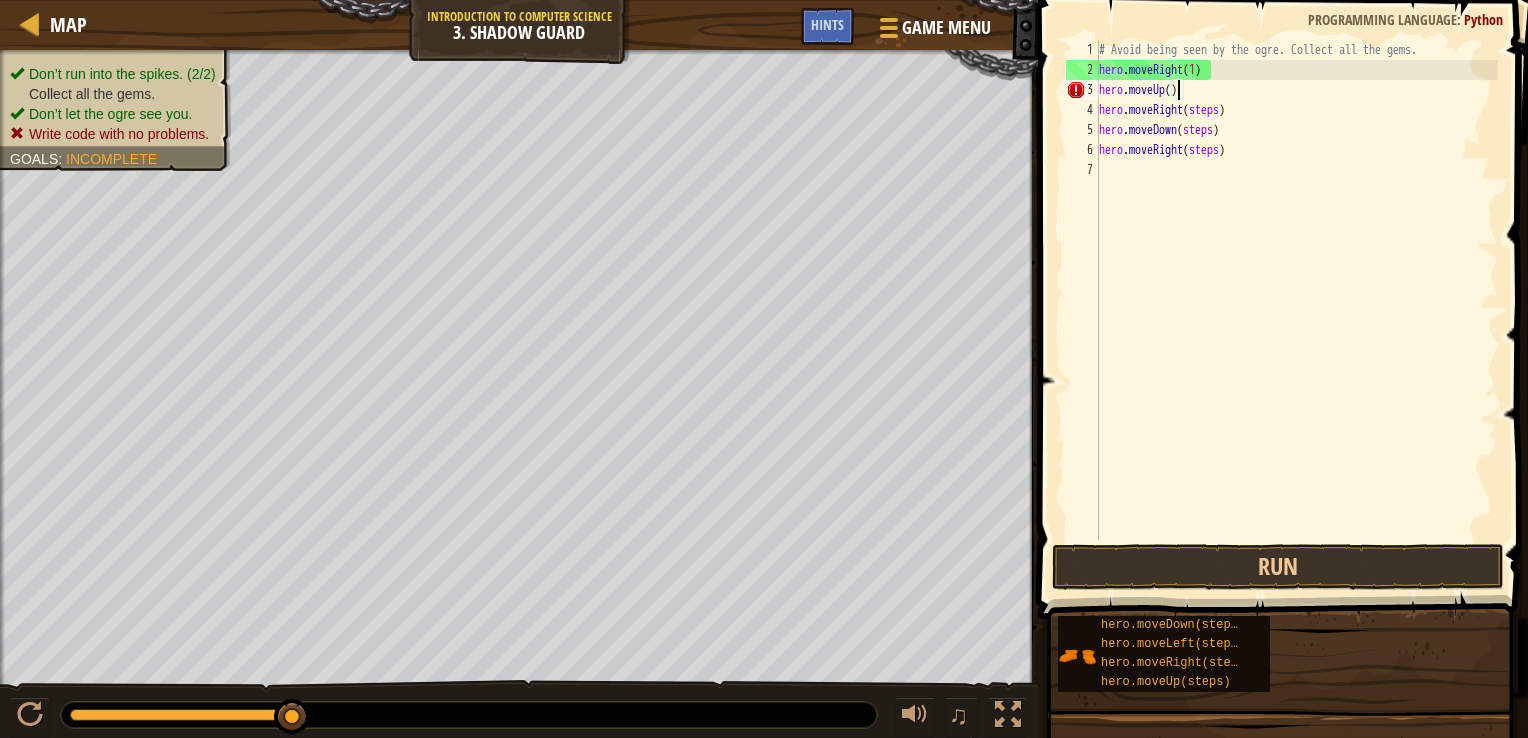 scroll, scrollTop: 9, scrollLeft: 6, axis: both 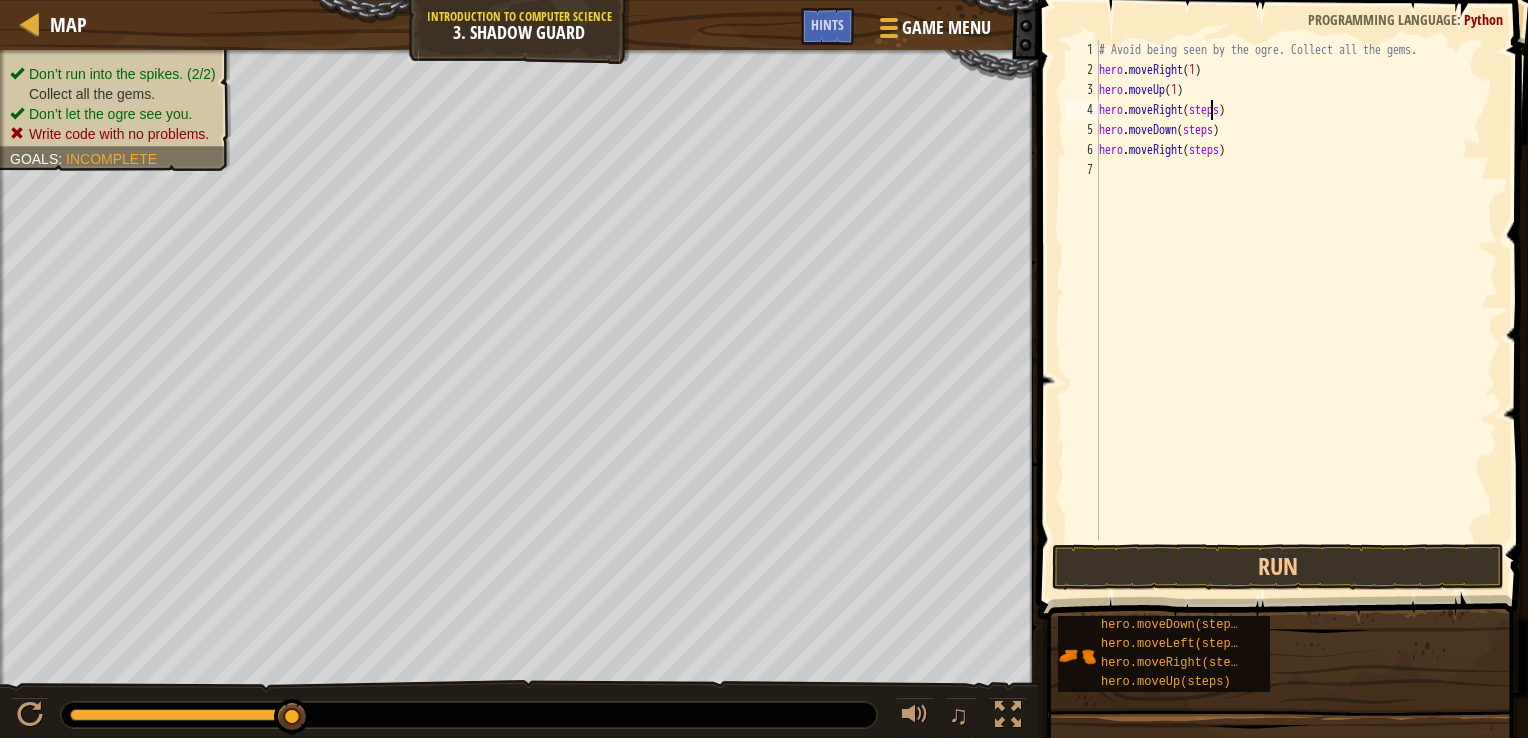 click on "# Avoid being seen by the ogre. Collect all the gems. hero . moveRight ( 1 ) hero . moveUp ( 1 ) hero . moveRight ( steps ) hero . moveDown ( steps ) hero . moveRight ( steps )" at bounding box center [1296, 310] 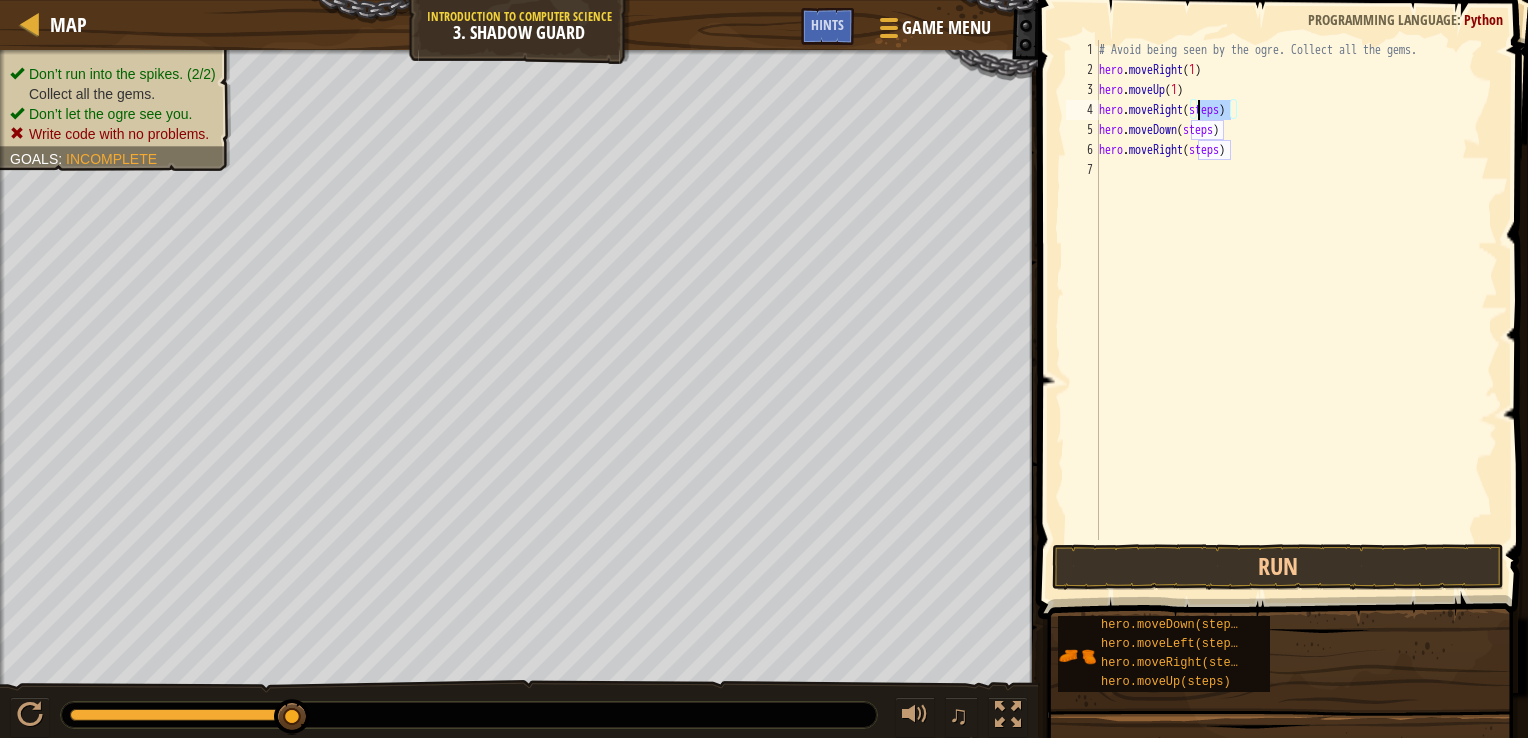 click on "# Avoid being seen by the ogre. Collect all the gems. hero . moveRight ( 1 ) hero . moveUp ( 1 ) hero . moveRight ( steps ) hero . moveDown ( steps ) hero . moveRight ( steps )" at bounding box center (1296, 310) 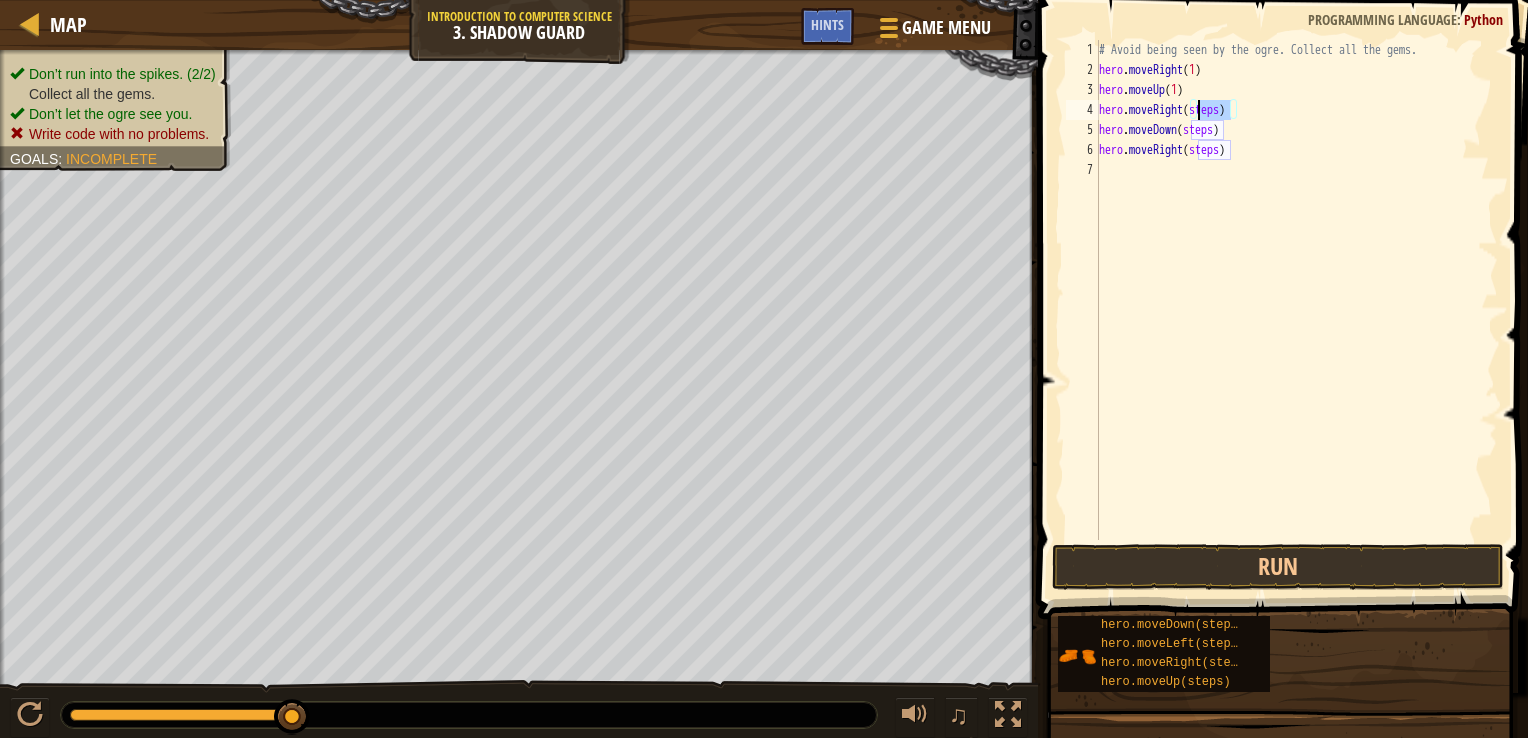 scroll, scrollTop: 9, scrollLeft: 8, axis: both 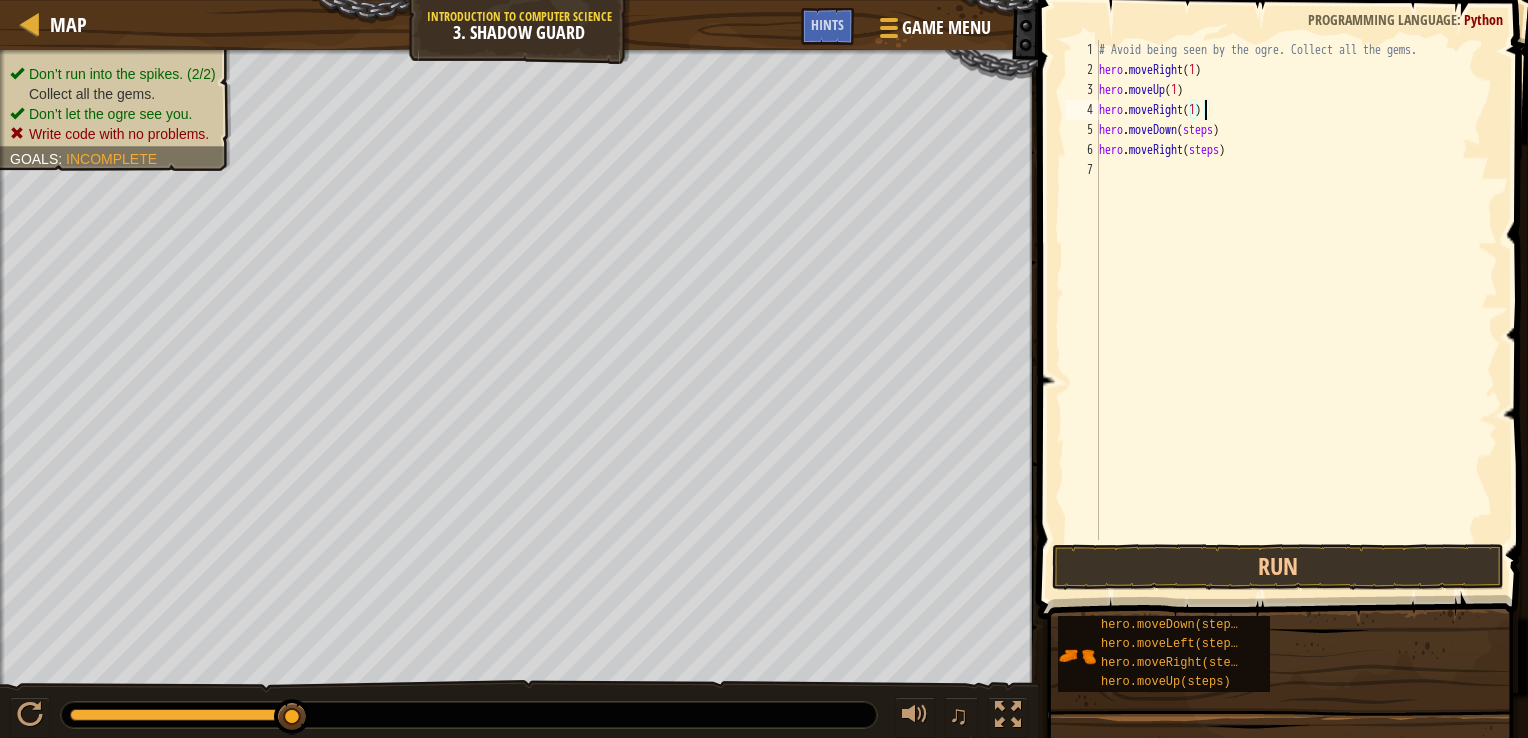click on "# Avoid being seen by the ogre. Collect all the gems. hero . moveRight ( 1 ) hero . moveUp ( 1 ) hero . moveRight ( 1 ) hero . moveDown ( steps ) hero . moveRight ( steps )" at bounding box center [1296, 310] 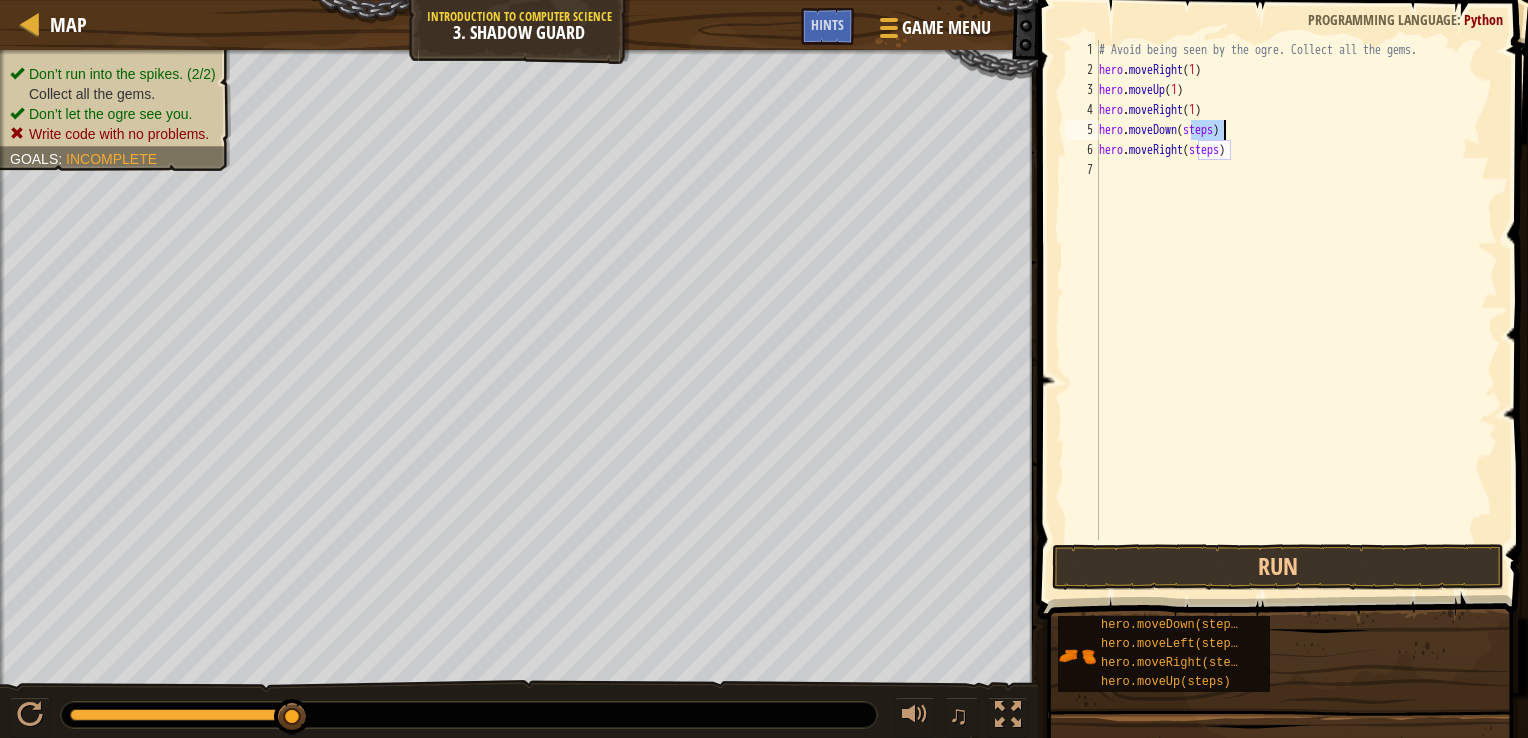 click on "# Avoid being seen by the ogre. Collect all the gems. hero . moveRight ( 1 ) hero . moveUp ( 1 ) hero . moveRight ( 1 ) hero . moveDown ( steps ) hero . moveRight ( steps )" at bounding box center (1296, 310) 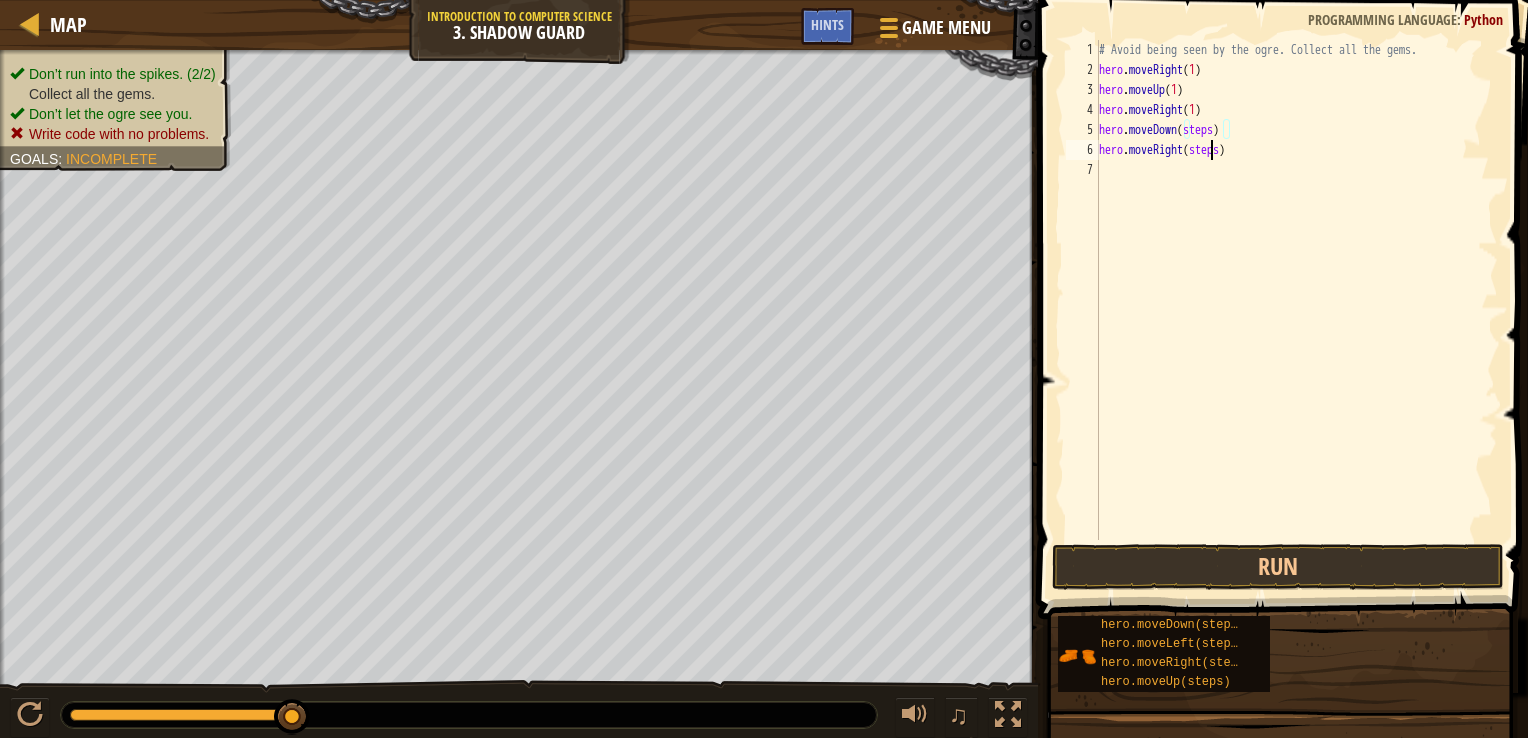 click on "# Avoid being seen by the ogre. Collect all the gems. hero . moveRight ( 1 ) hero . moveUp ( 1 ) hero . moveRight ( 1 ) hero . moveDown ( steps ) hero . moveRight ( steps )" at bounding box center [1296, 310] 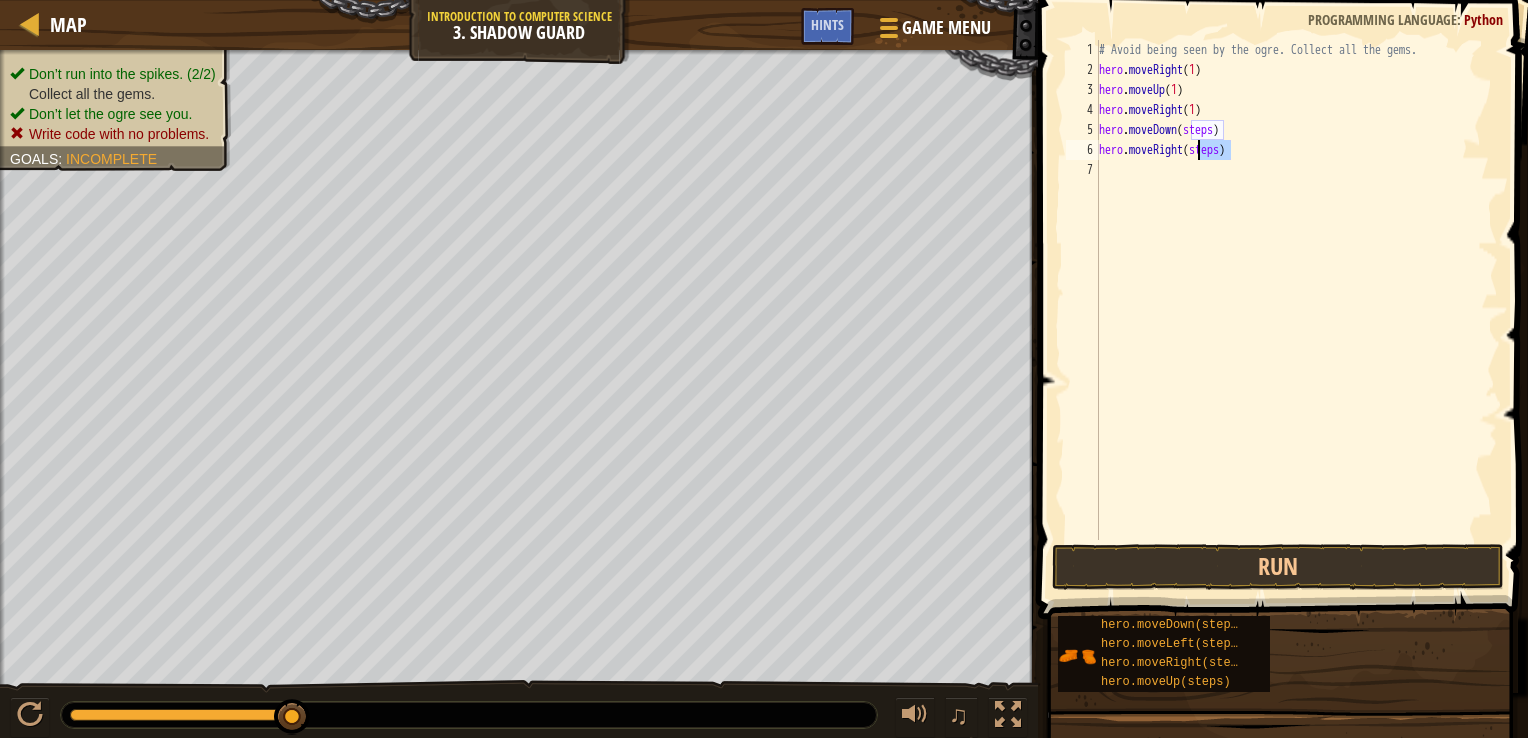 click on "# Avoid being seen by the ogre. Collect all the gems. hero . moveRight ( 1 ) hero . moveUp ( 1 ) hero . moveRight ( 1 ) hero . moveDown ( steps ) hero . moveRight ( steps )" at bounding box center (1296, 310) 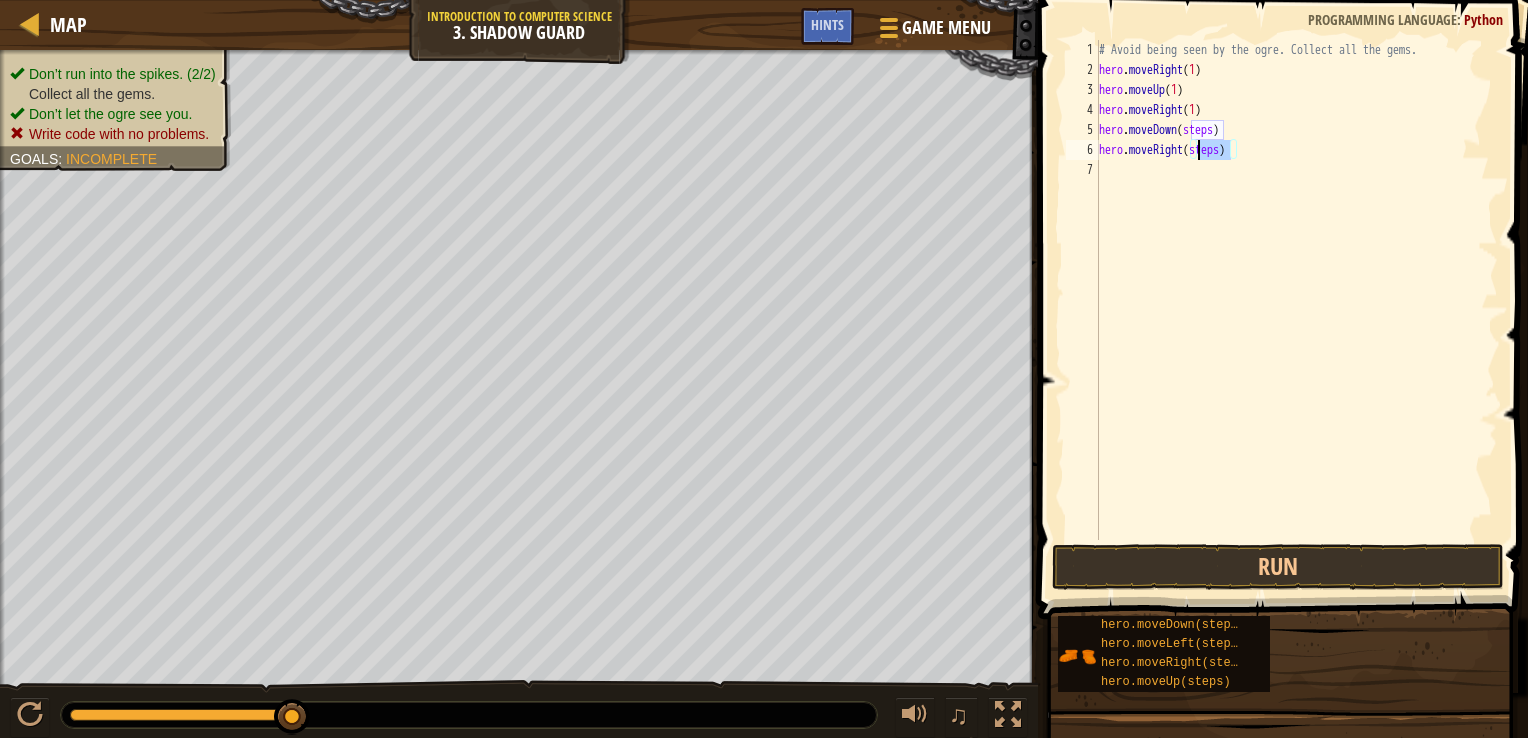 click on "# Avoid being seen by the ogre. Collect all the gems. hero . moveRight ( 1 ) hero . moveUp ( 1 ) hero . moveRight ( 1 ) hero . moveDown ( steps ) hero . moveRight ( steps )" at bounding box center (1296, 290) 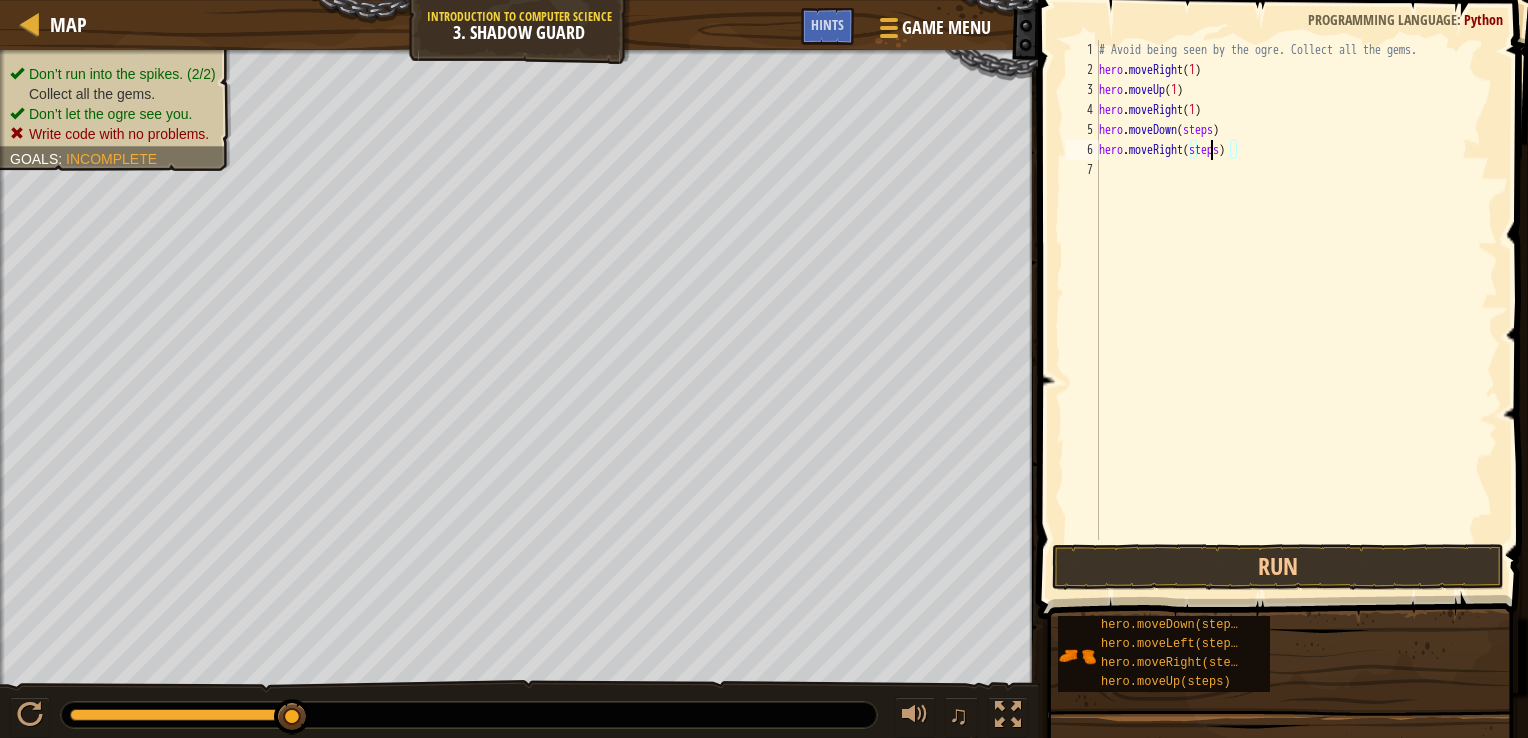 click on "# Avoid being seen by the ogre. Collect all the gems. hero . moveRight ( 1 ) hero . moveUp ( 1 ) hero . moveRight ( 1 ) hero . moveDown ( steps ) hero . moveRight ( steps )" at bounding box center [1296, 310] 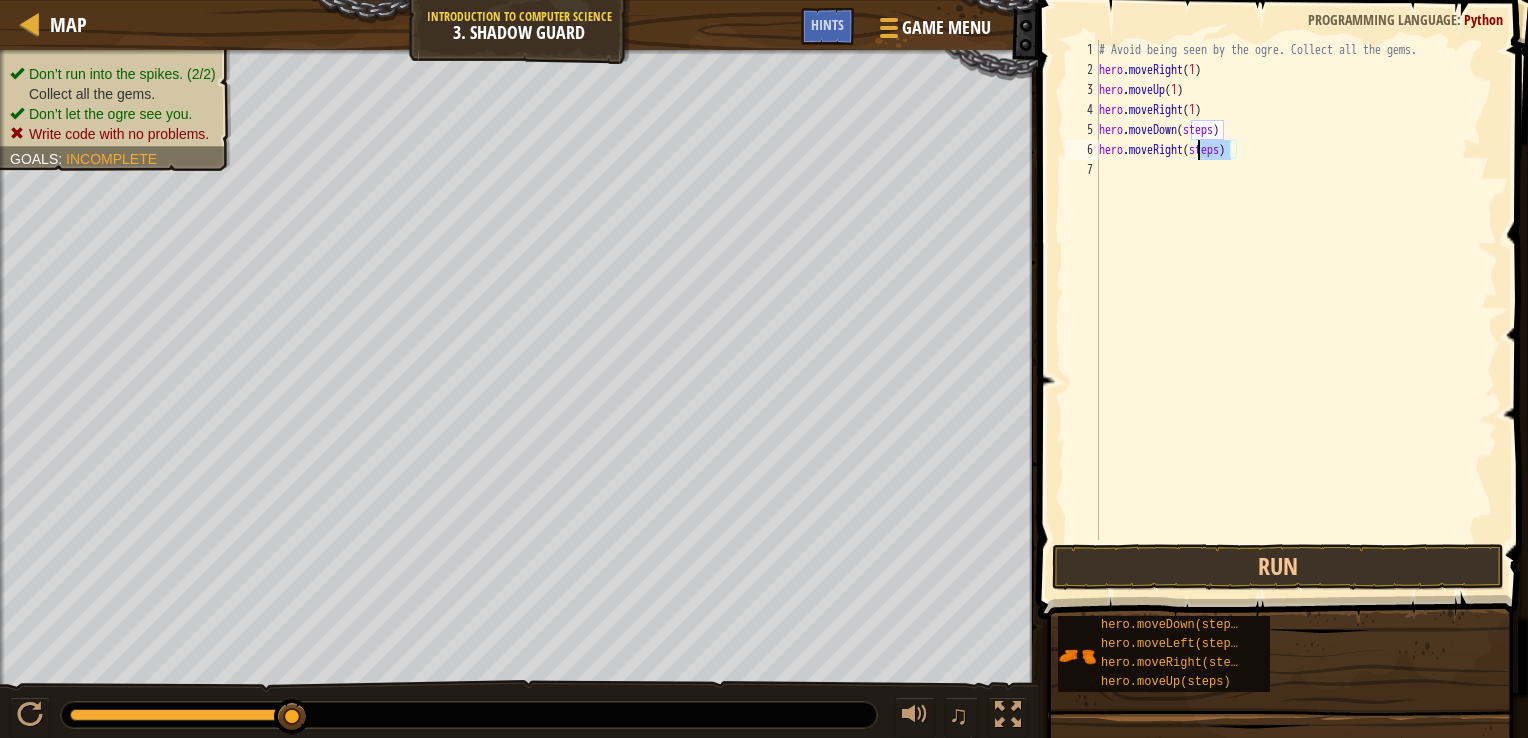 click on "# Avoid being seen by the ogre. Collect all the gems. hero . moveRight ( 1 ) hero . moveUp ( 1 ) hero . moveRight ( 1 ) hero . moveDown ( steps ) hero . moveRight ( steps )" at bounding box center (1296, 310) 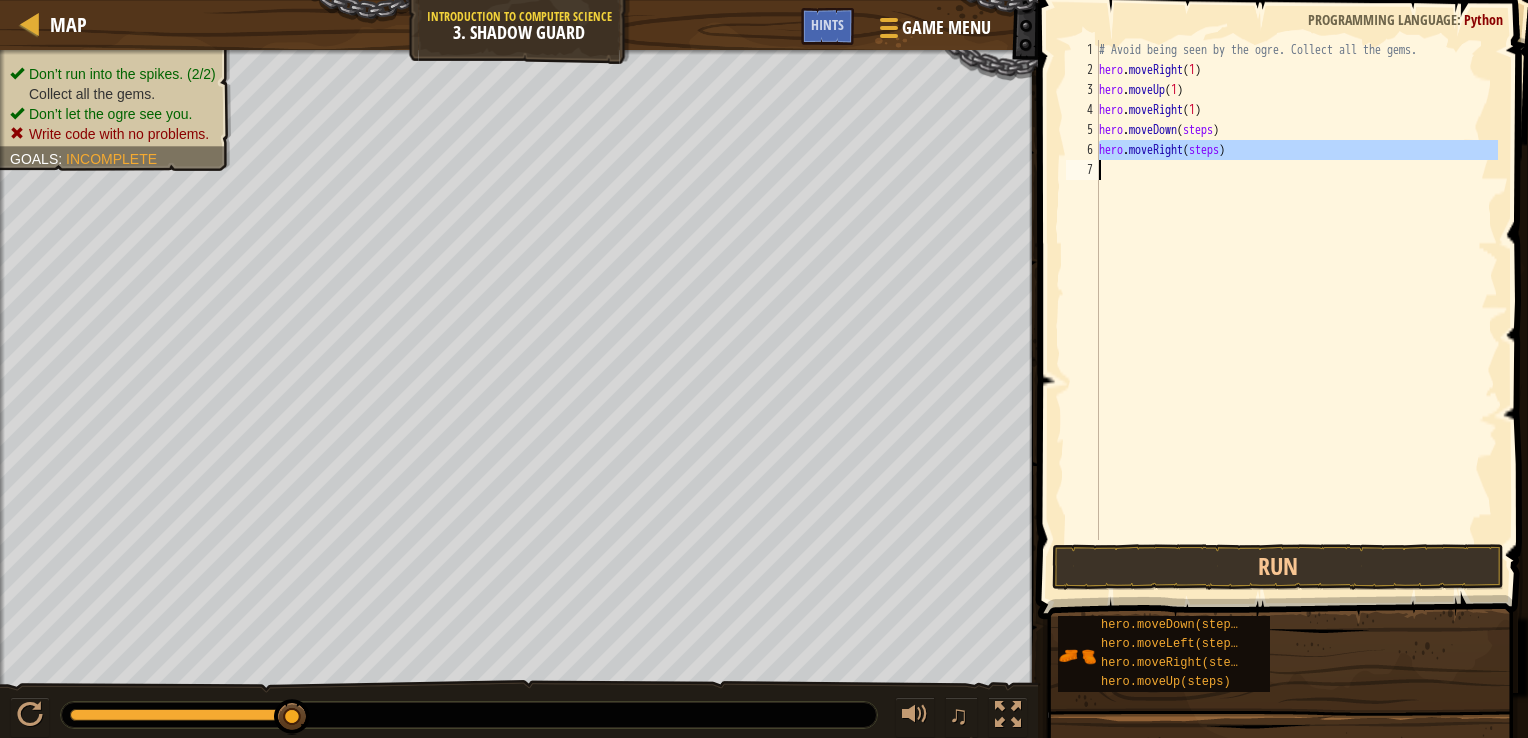 click on "# Avoid being seen by the ogre. Collect all the gems. hero . moveRight ( 1 ) hero . moveUp ( 1 ) hero . moveRight ( 1 ) hero . moveDown ( steps ) hero . moveRight ( steps )" at bounding box center [1296, 290] 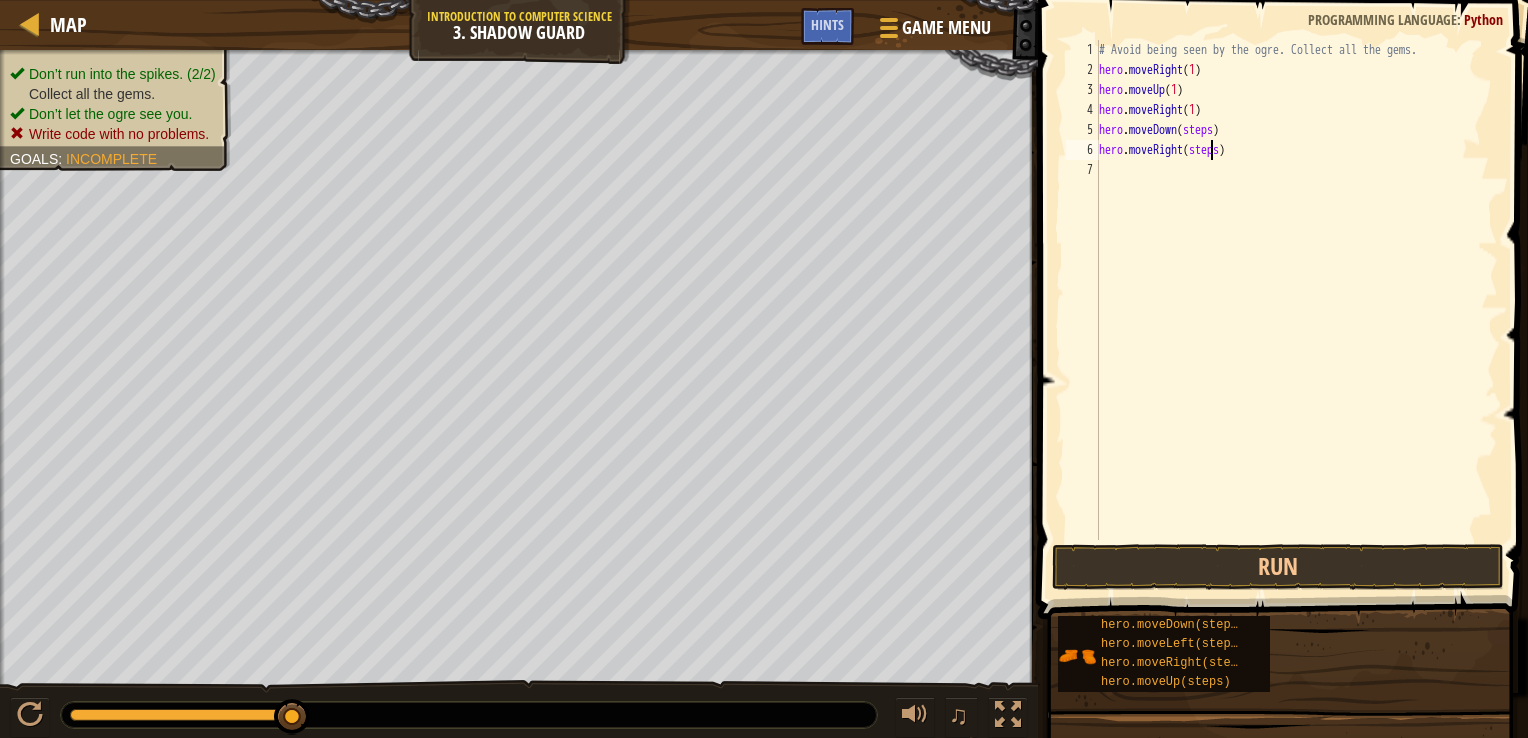 click on "# Avoid being seen by the ogre. Collect all the gems. hero . moveRight ( 1 ) hero . moveUp ( 1 ) hero . moveRight ( 1 ) hero . moveDown ( steps ) hero . moveRight ( steps )" at bounding box center [1296, 310] 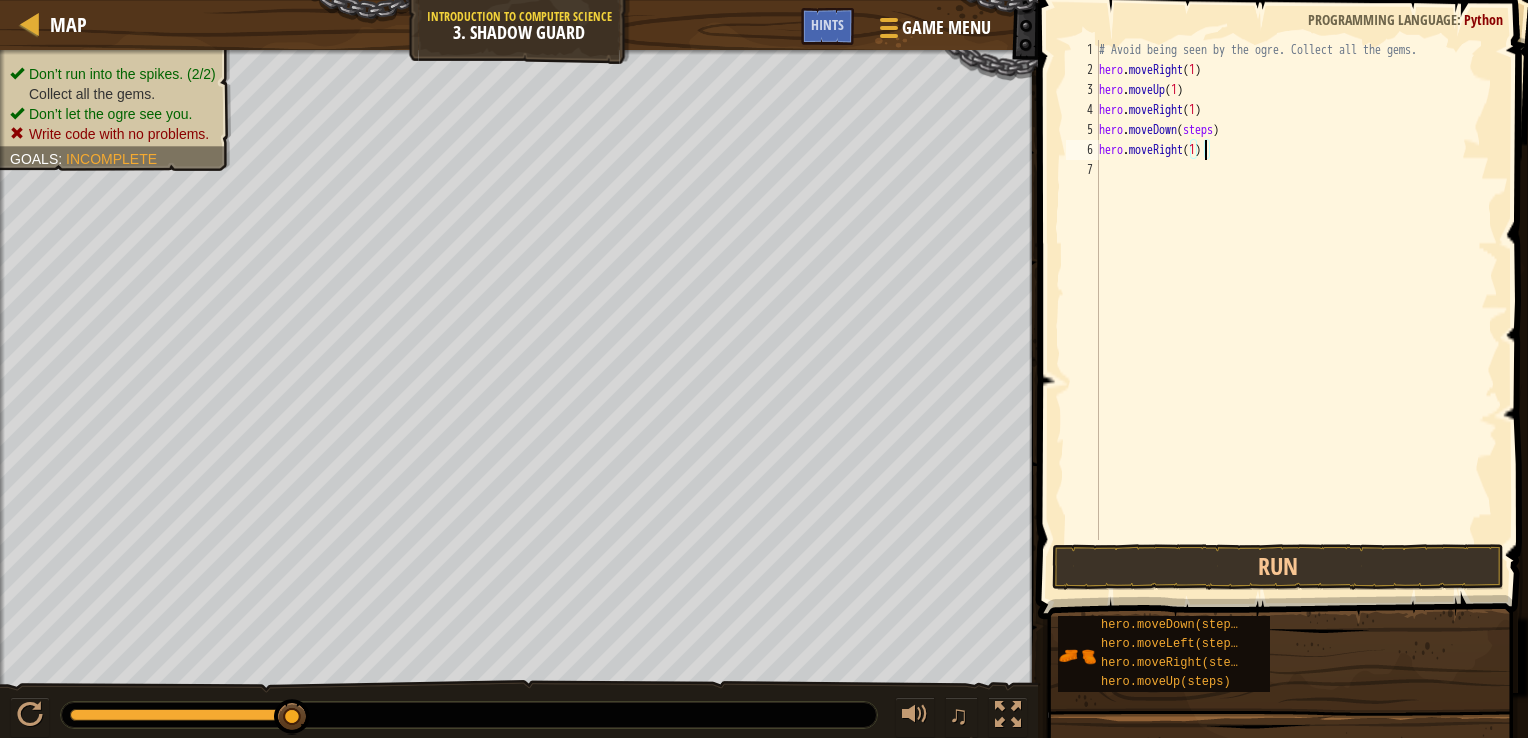 click on "# Avoid being seen by the ogre. Collect all the gems. hero . moveRight ( 1 ) hero . moveUp ( 1 ) hero . moveRight ( 1 ) hero . moveDown ( steps ) hero . moveRight ( 1 )" at bounding box center (1296, 310) 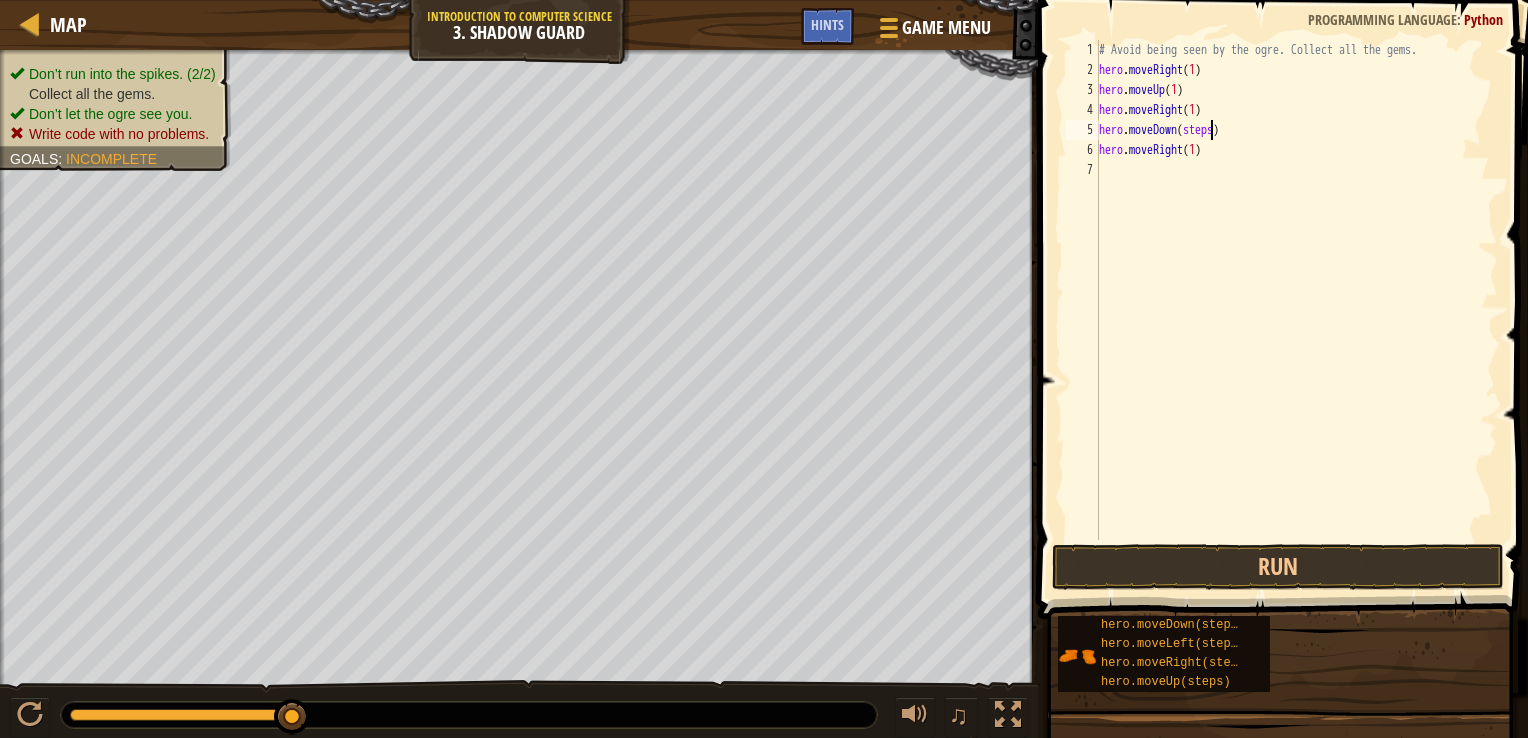 click on "# Avoid being seen by the ogre. Collect all the gems. hero . moveRight ( 1 ) hero . moveUp ( 1 ) hero . moveRight ( 1 ) hero . moveDown ( steps ) hero . moveRight ( 1 )" at bounding box center [1296, 310] 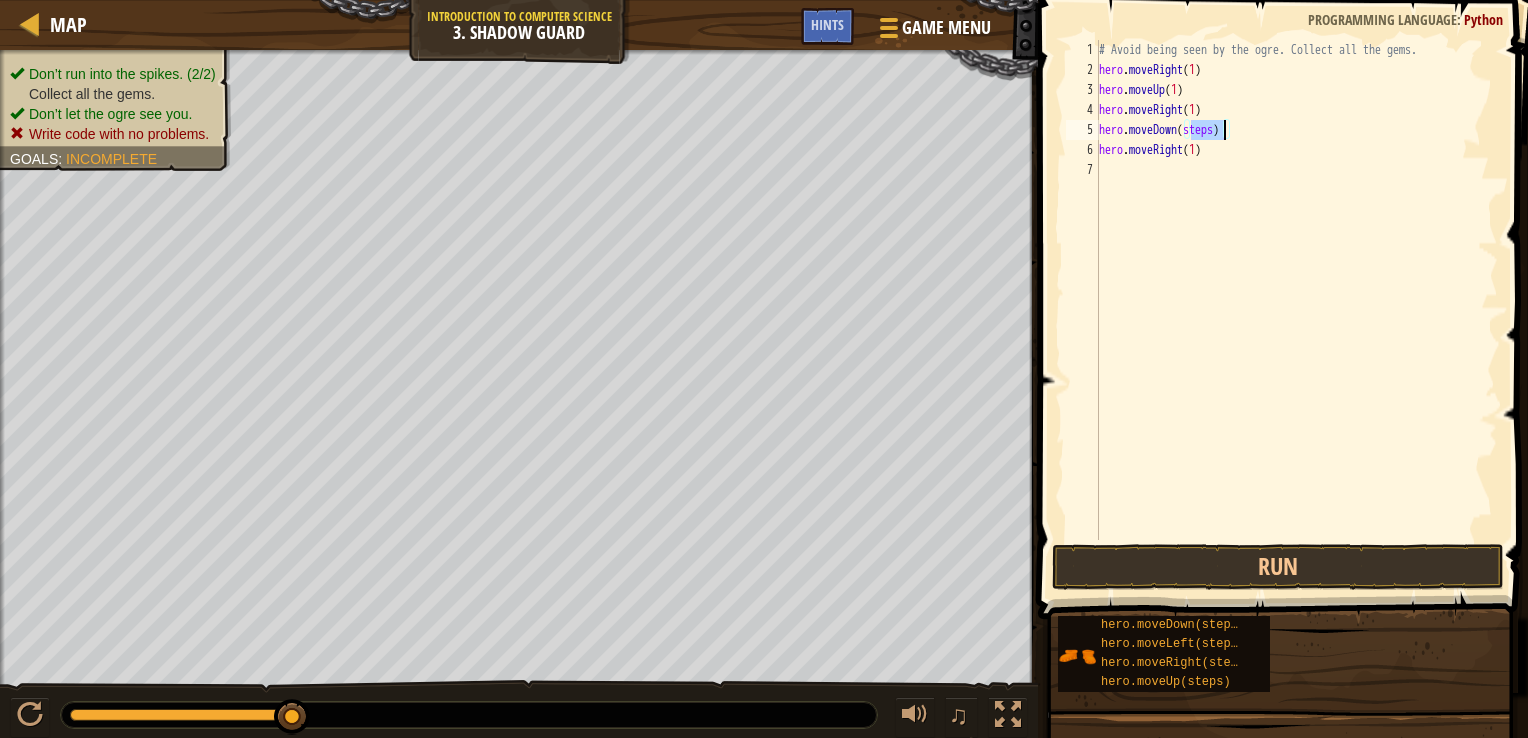 scroll, scrollTop: 9, scrollLeft: 7, axis: both 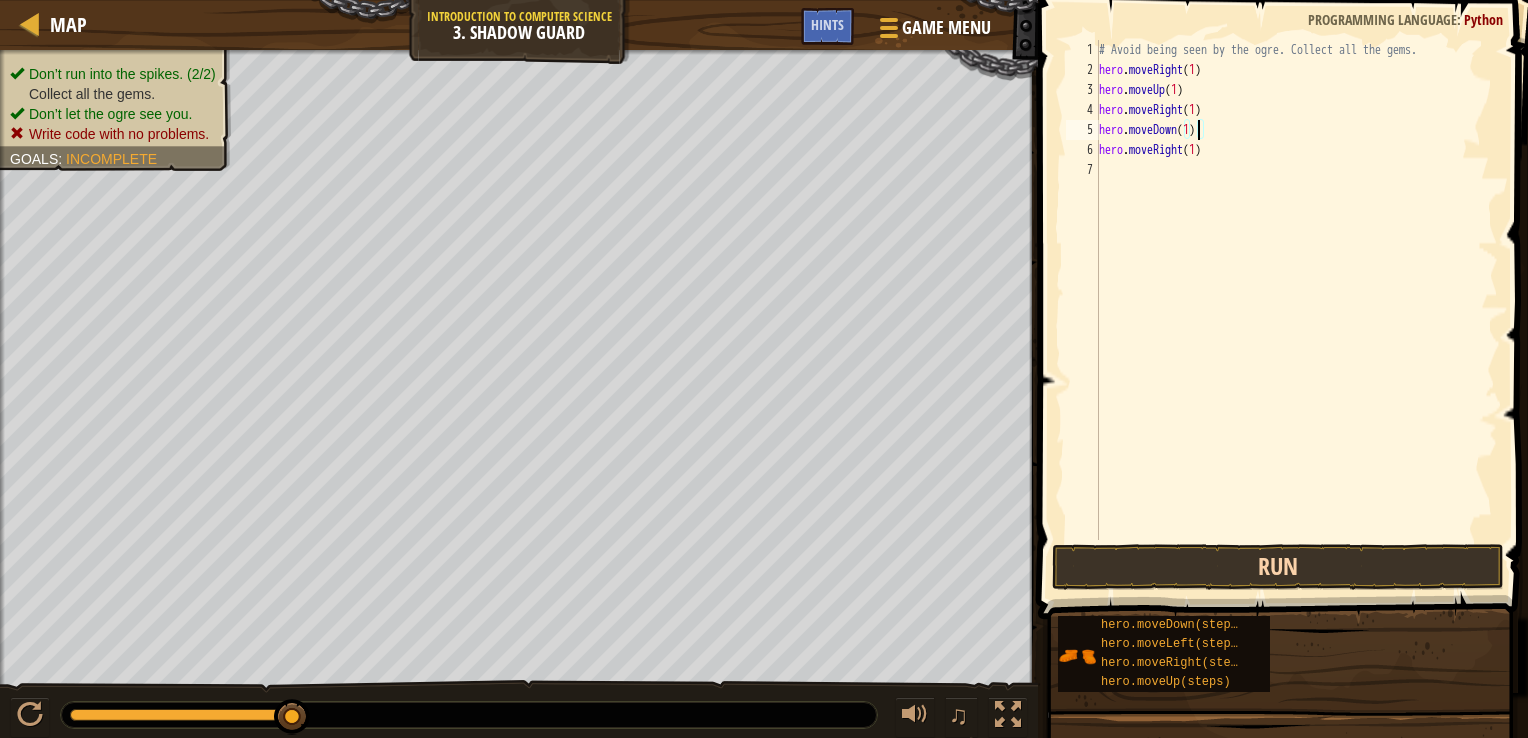 type on "hero.moveDown(1)" 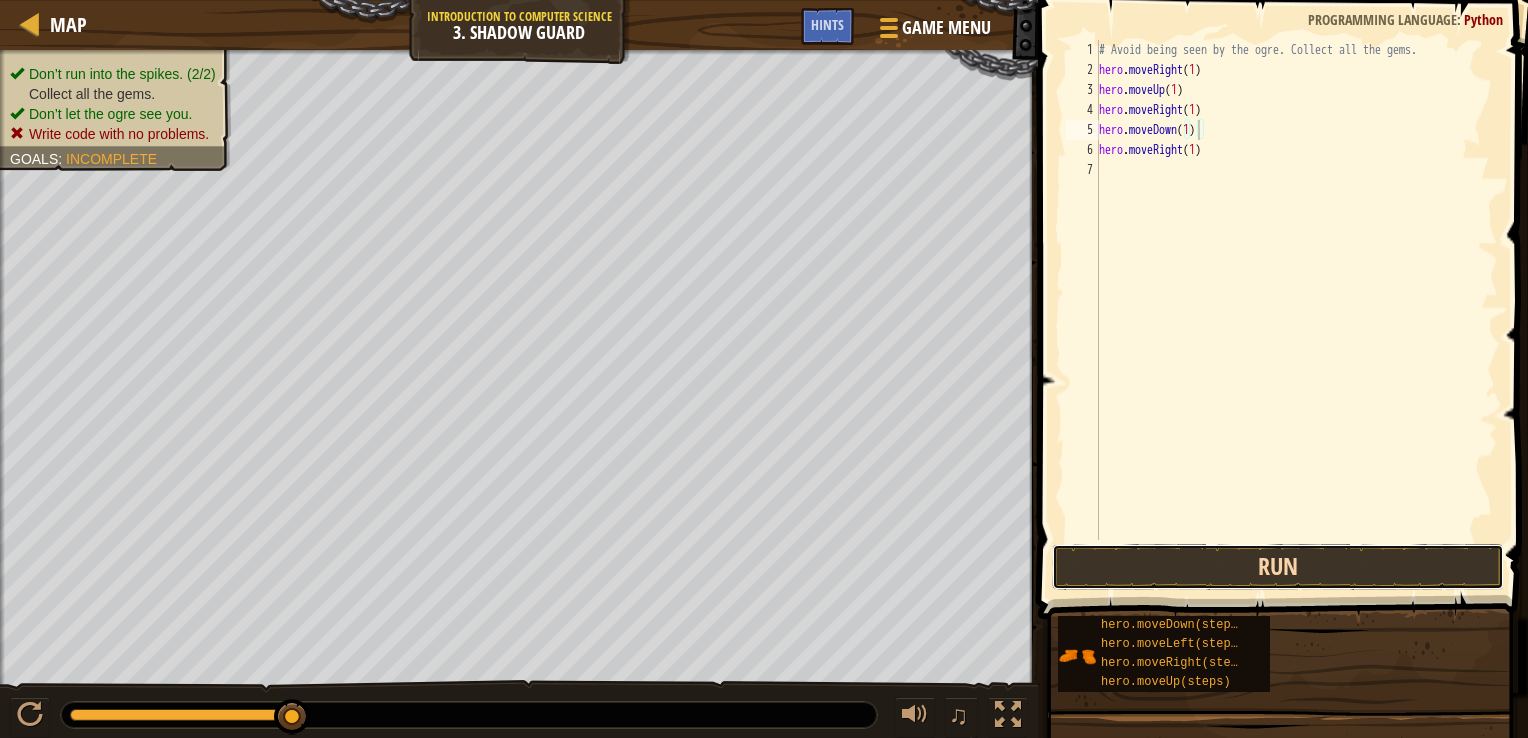 click on "Run" at bounding box center (1278, 567) 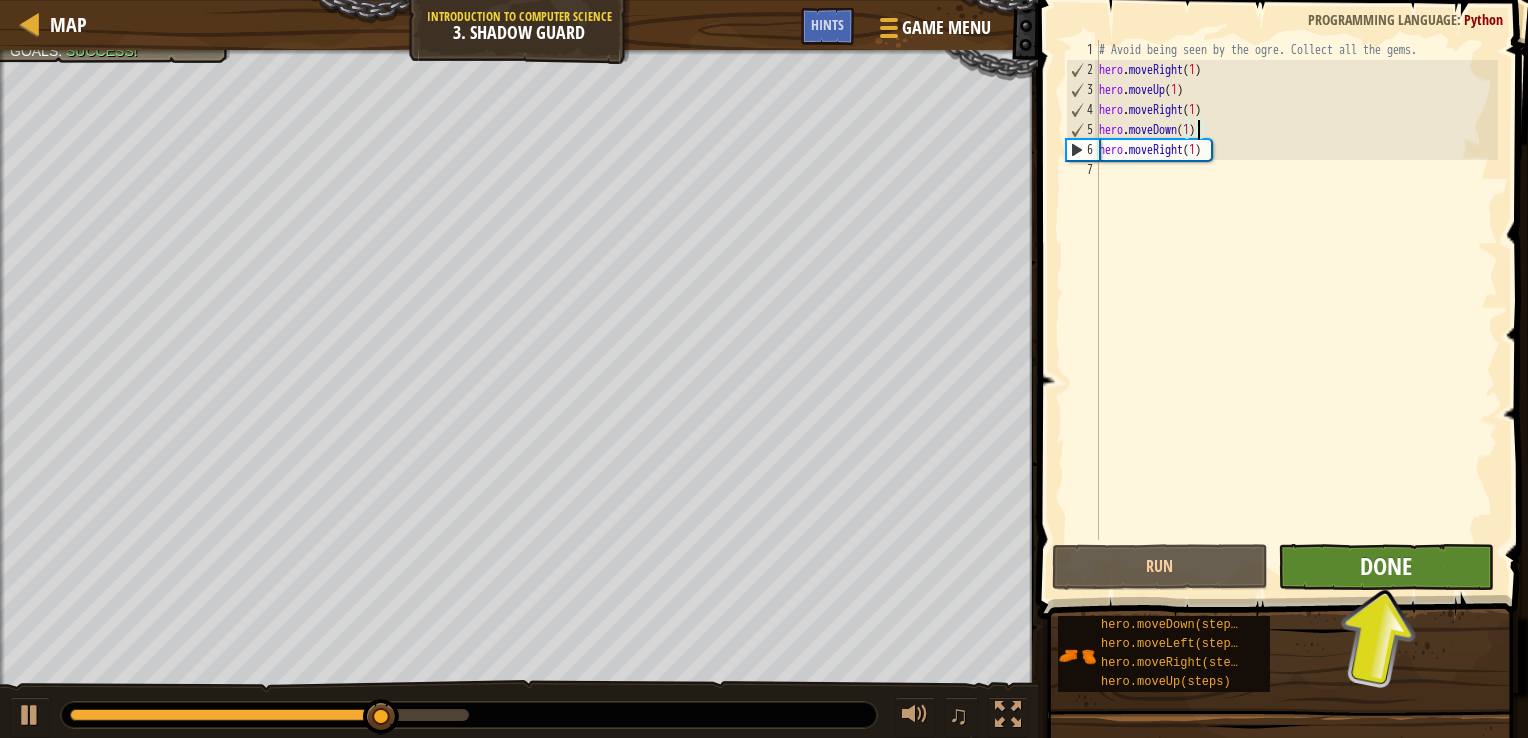 click on "hero.moveDown(1) 1 2 3 4 5 6 7 # Avoid being seen by the ogre. Collect all the gems. hero . moveRight ( 1 ) hero . moveUp ( 1 ) hero . moveRight ( 1 ) hero . moveDown ( 1 ) hero . moveRight ( 1 )     הההההההההההההההההההההההההההההההההההההההההההההההההההההההההההההההההההההההההההההההההההההההההההההההההההההההההההההההההההההההההההההההההההההההההההההההההההההההההההההההההההההההההההההההההההההההההההההההההההההההההההההההההההההההההההההההההההההההההההההההההההההההההההההההה XXXXXXXXXXXXXXXXXXXXXXXXXXXXXXXXXXXXXXXXXXXXXXXXXXXXXXXXXXXXXXXXXXXXXXXXXXXXXXXXXXXXXXXXXXXXXXXXXXXXXXXXXXXXXXXXXXXXXXXXXXXXXXXXXXXXXXXXXXXXXXXXXXXXXXXXXXXXXXXXXXXXXXXXXXXXXXXXXXXXXXXXXXXXXXXXXXXXXXXXXXXXXXXXXXXXXXXXXXXXXXXXXXXXXXXXXXXXXXXXXXXXXXXXXXXXXXXX Code Saved Programming language : Python Run Submit" at bounding box center [1280, 349] 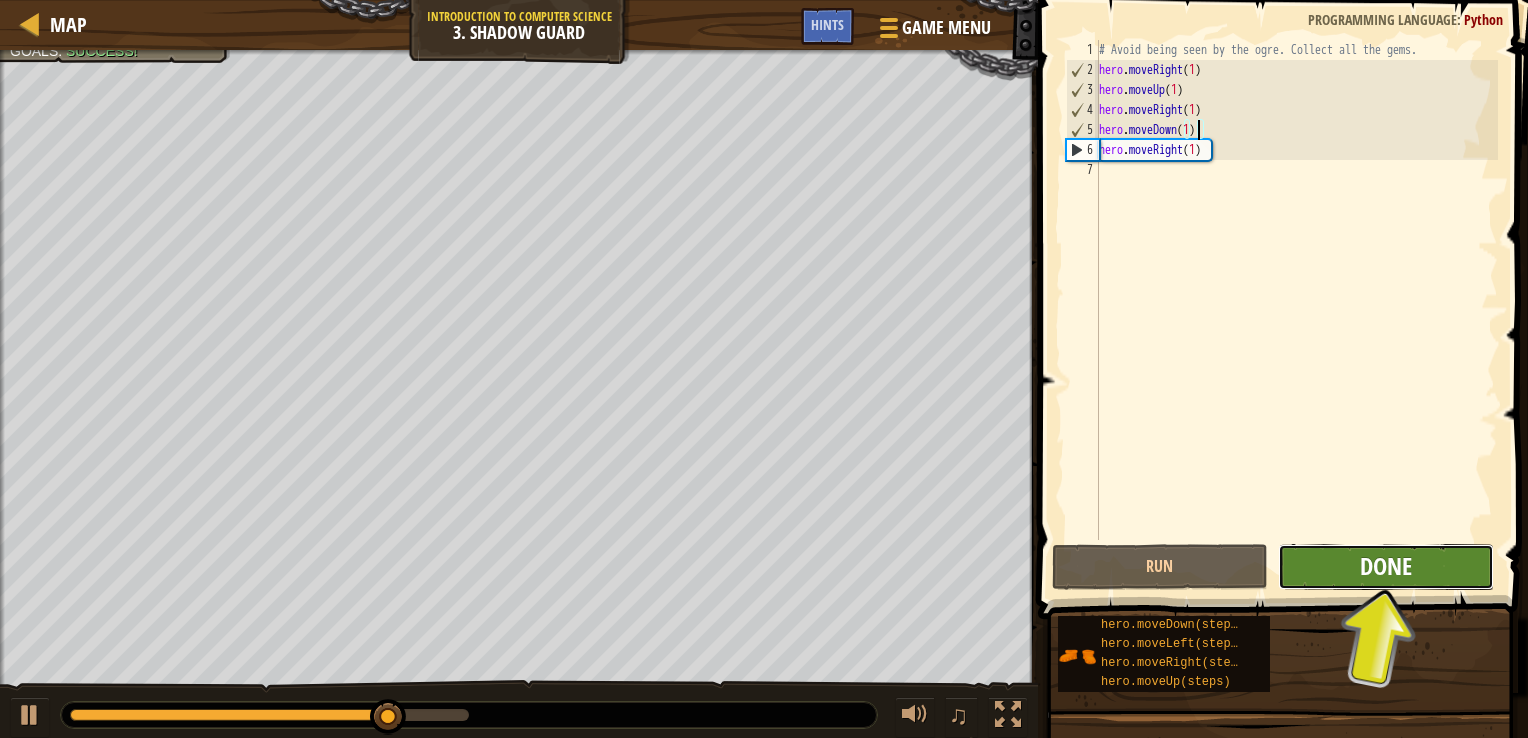 click on "Done" at bounding box center (1386, 566) 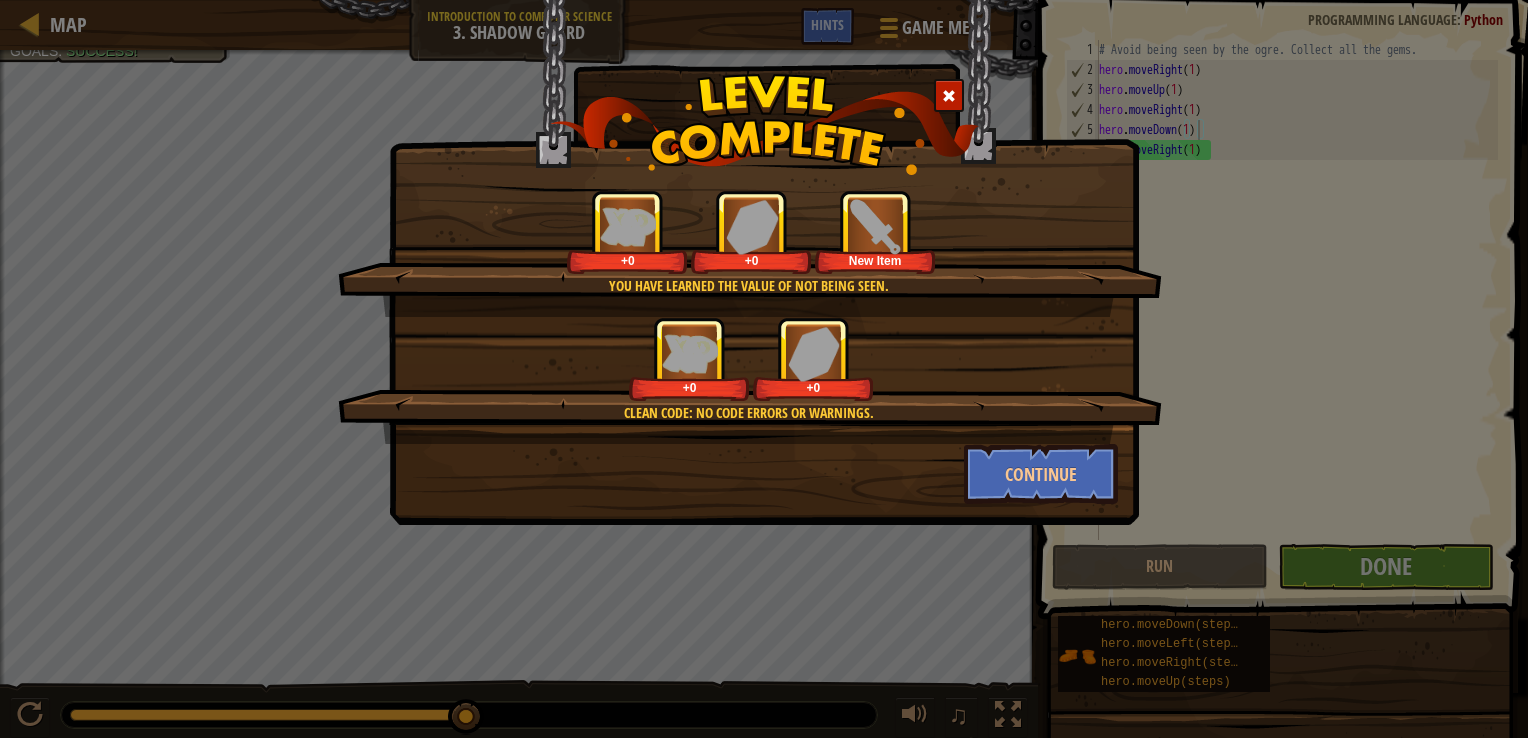 click on "Clean code: no code errors or warnings. +0 +0" at bounding box center (750, 380) 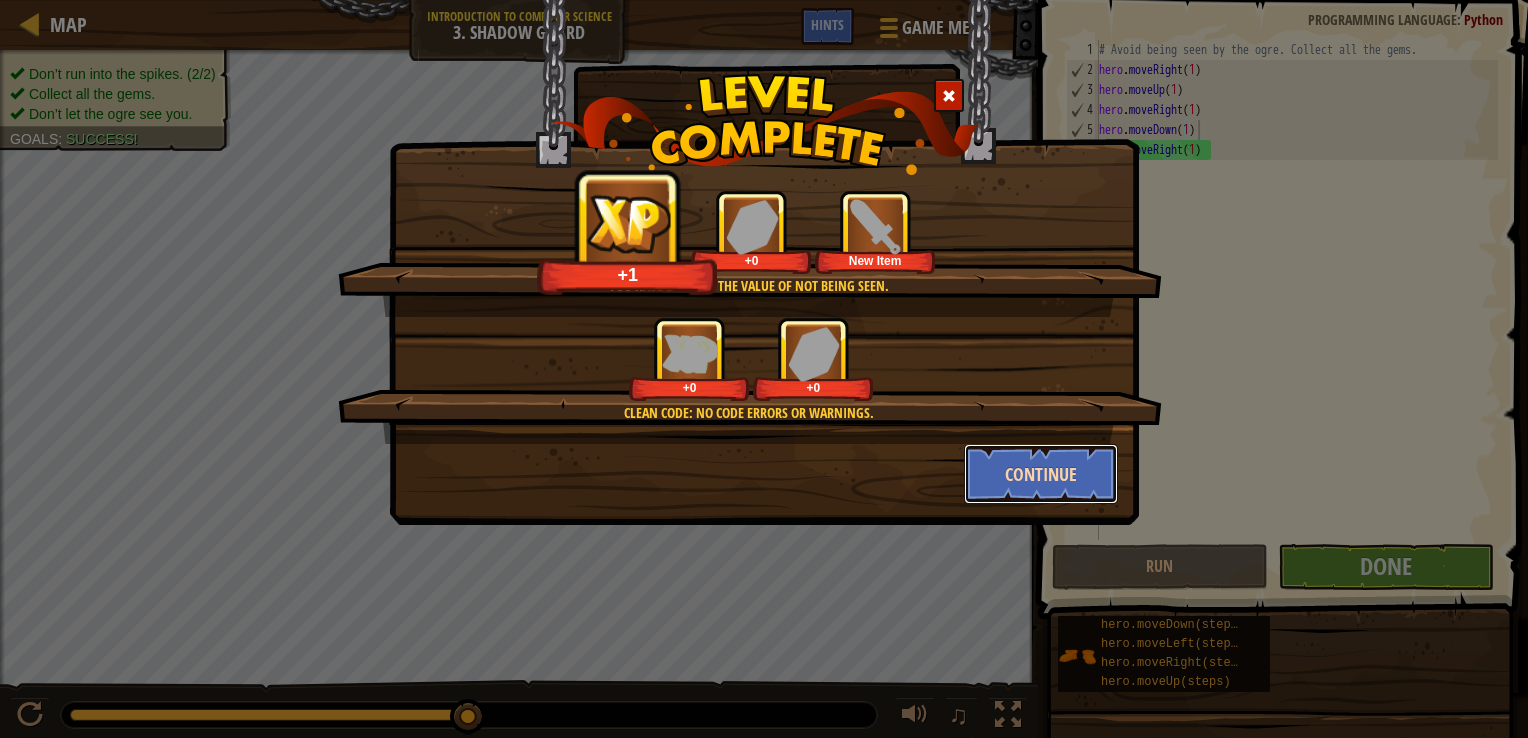 click on "Continue" at bounding box center [1041, 474] 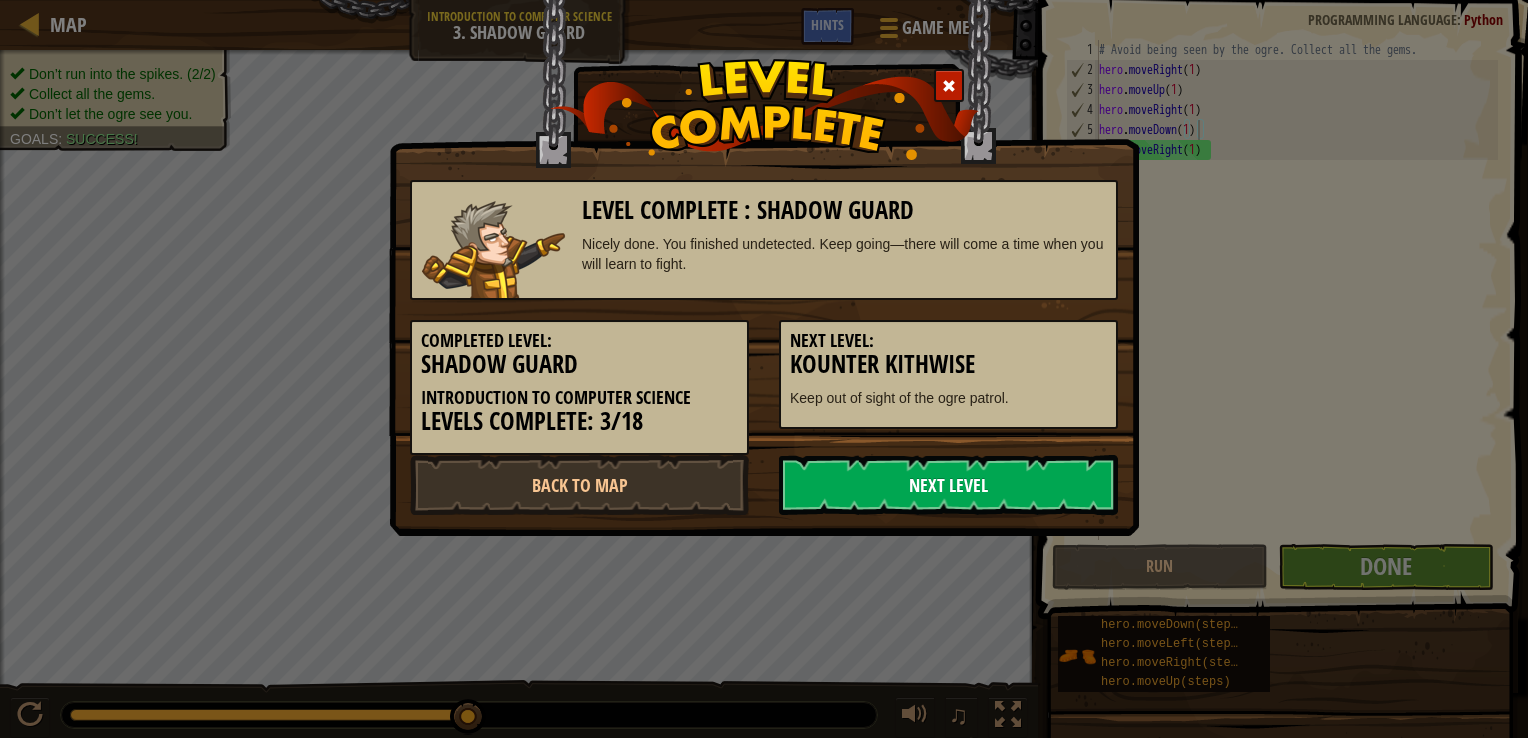 click on "Next Level" at bounding box center [948, 485] 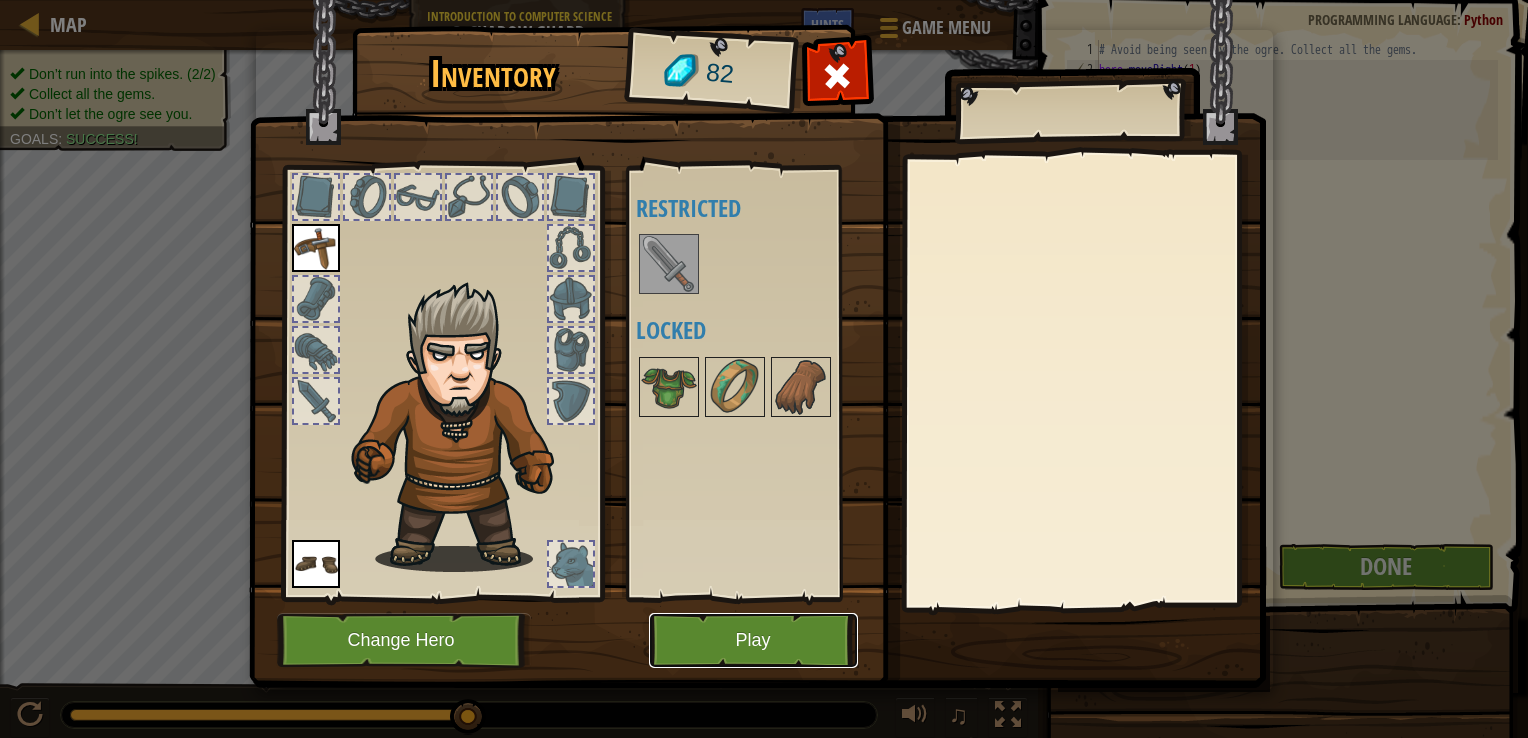 click on "Play" at bounding box center (753, 640) 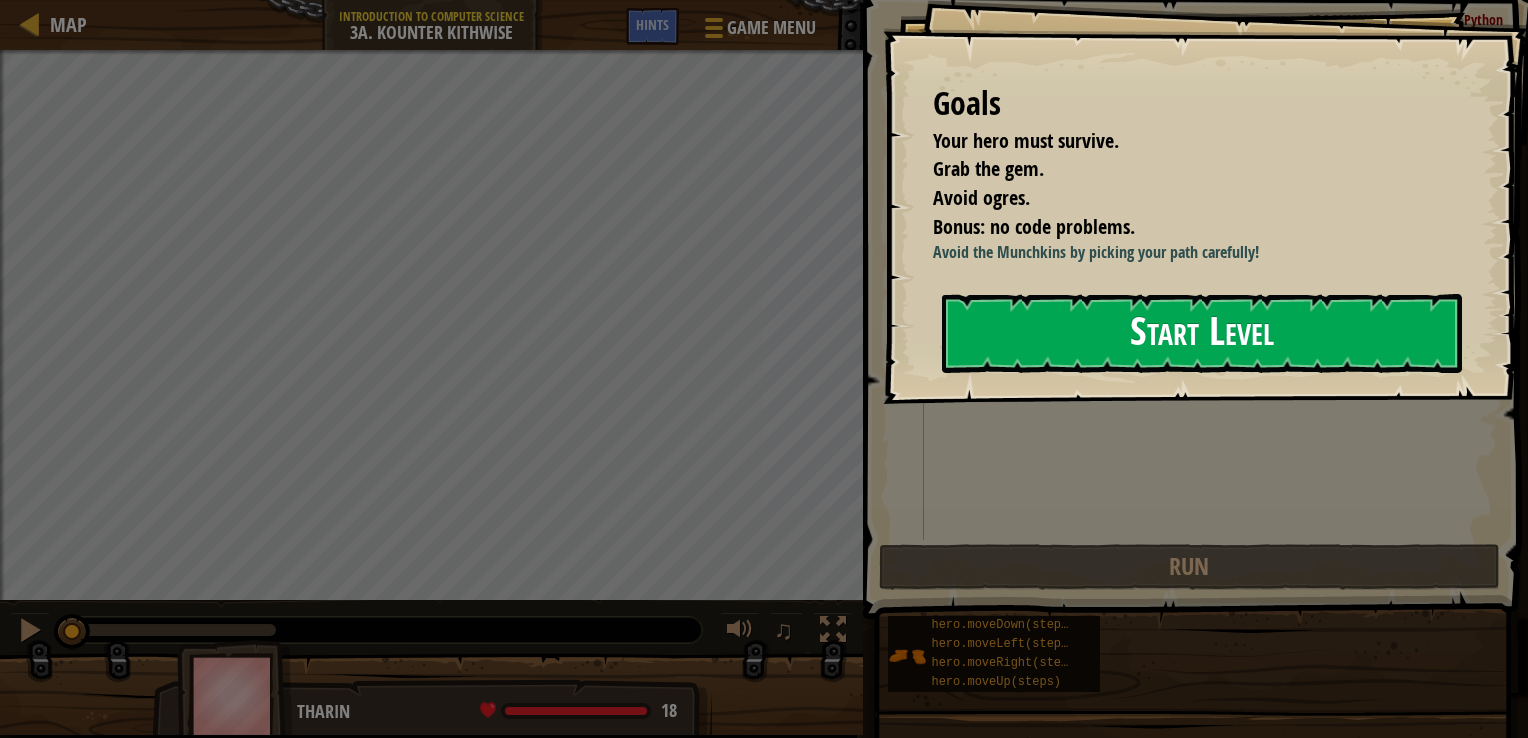 click on "Start Level" at bounding box center [1202, 333] 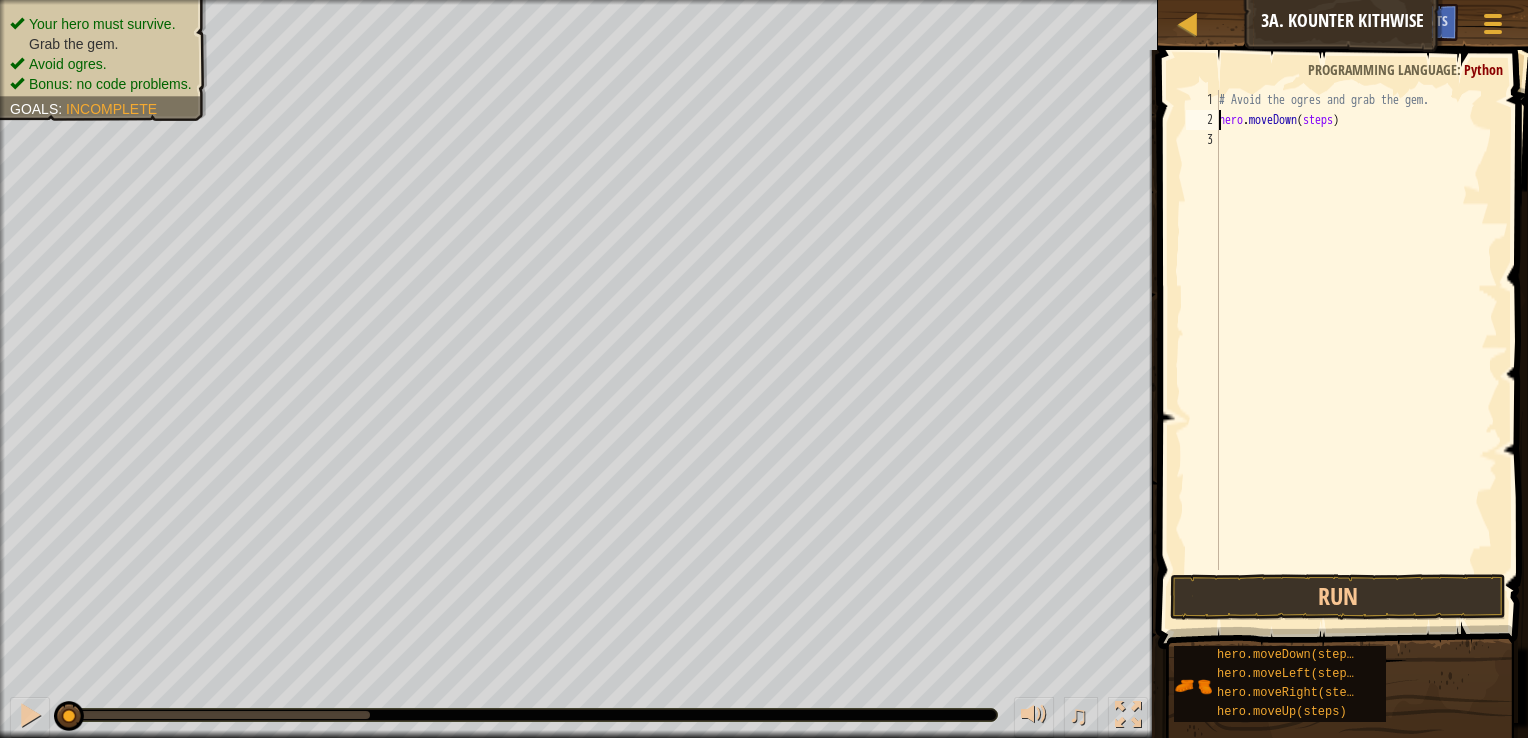 click on "# Avoid the ogres and grab the gem. hero . moveDown ( steps )" at bounding box center [1356, 350] 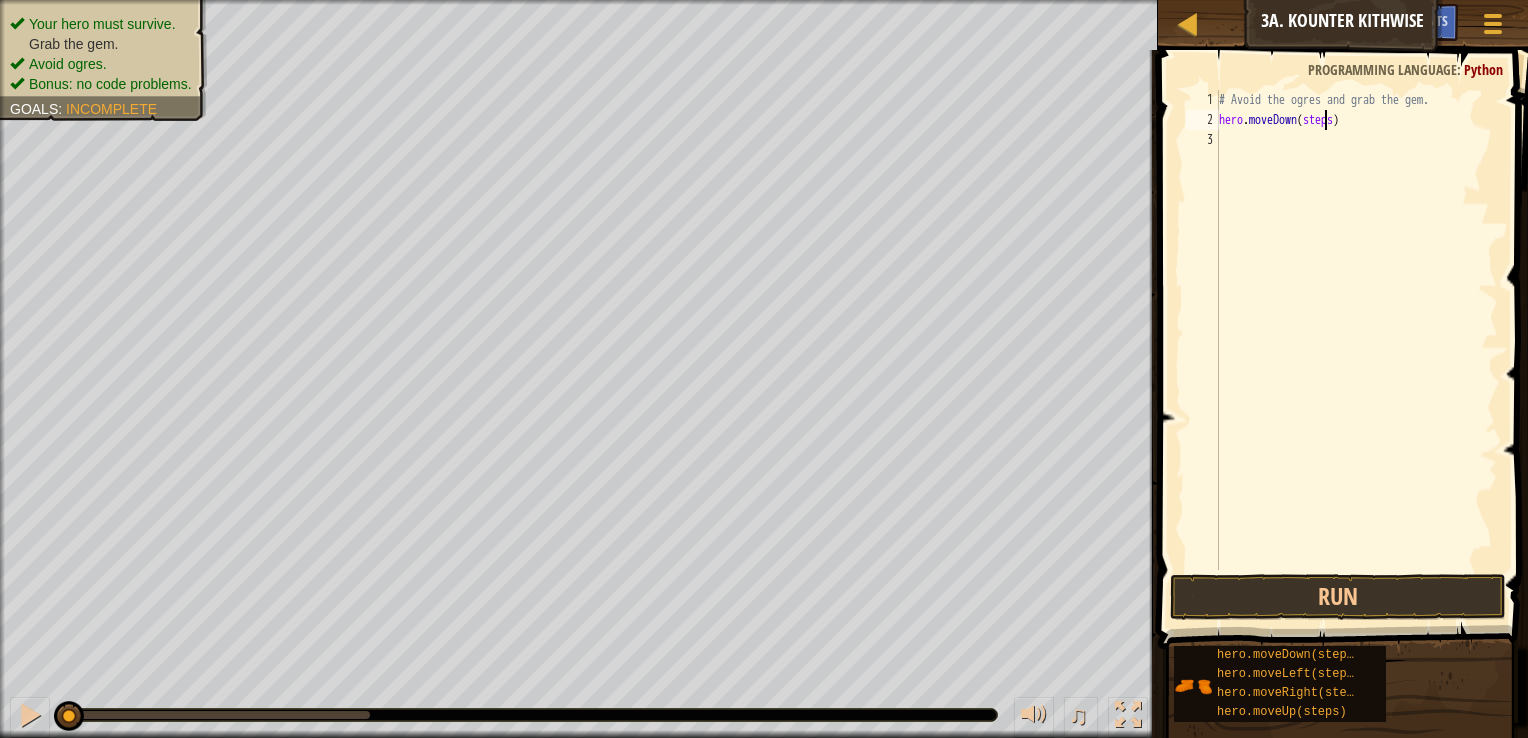 click on "# Avoid the ogres and grab the gem. hero . moveDown ( steps )" at bounding box center [1356, 350] 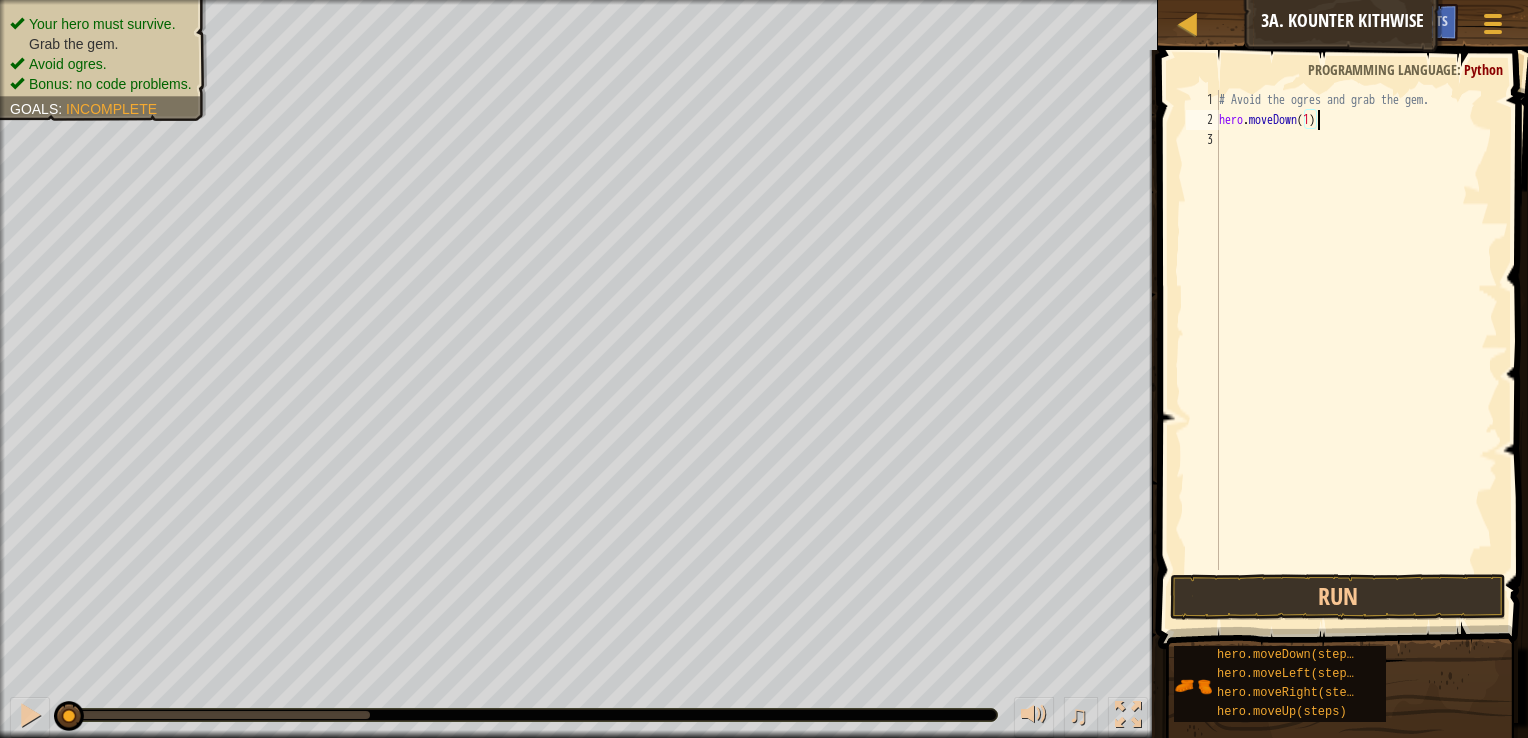 scroll, scrollTop: 9, scrollLeft: 7, axis: both 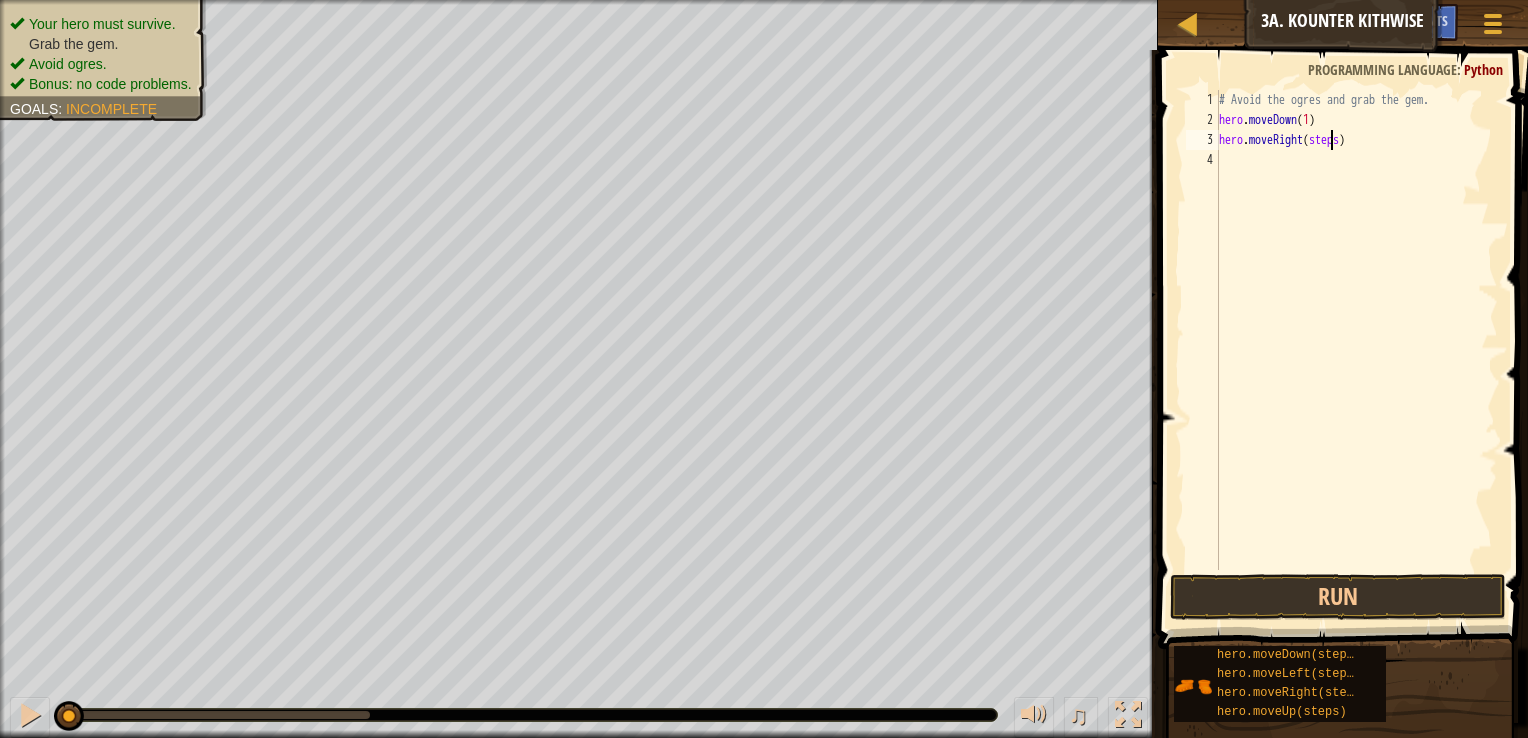 click on "# Avoid the ogres and grab the gem. hero . moveDown ( 1 ) hero . moveRight ( steps )" at bounding box center (1356, 350) 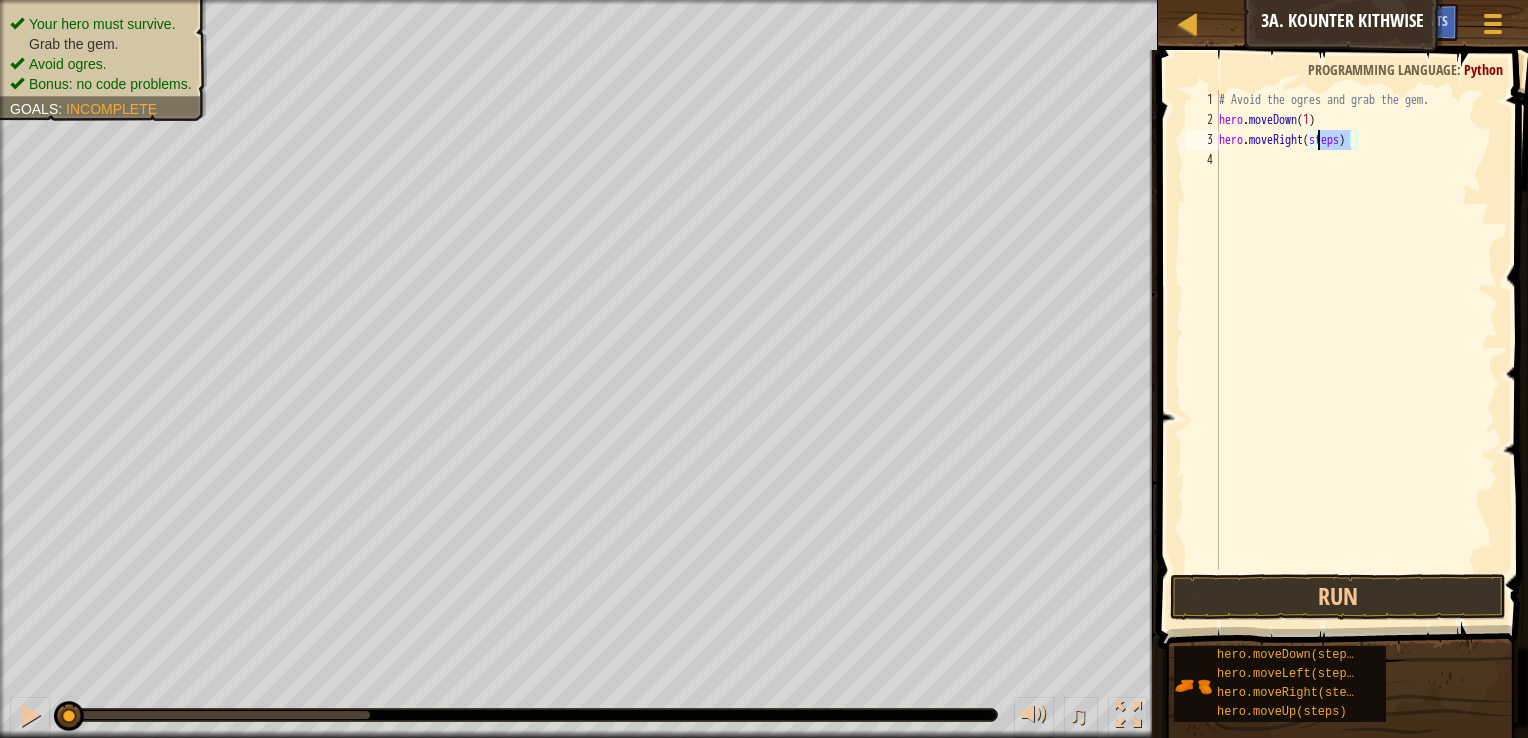 click on "# Avoid the ogres and grab the gem. hero . moveDown ( 1 ) hero . moveRight ( steps )" at bounding box center (1356, 350) 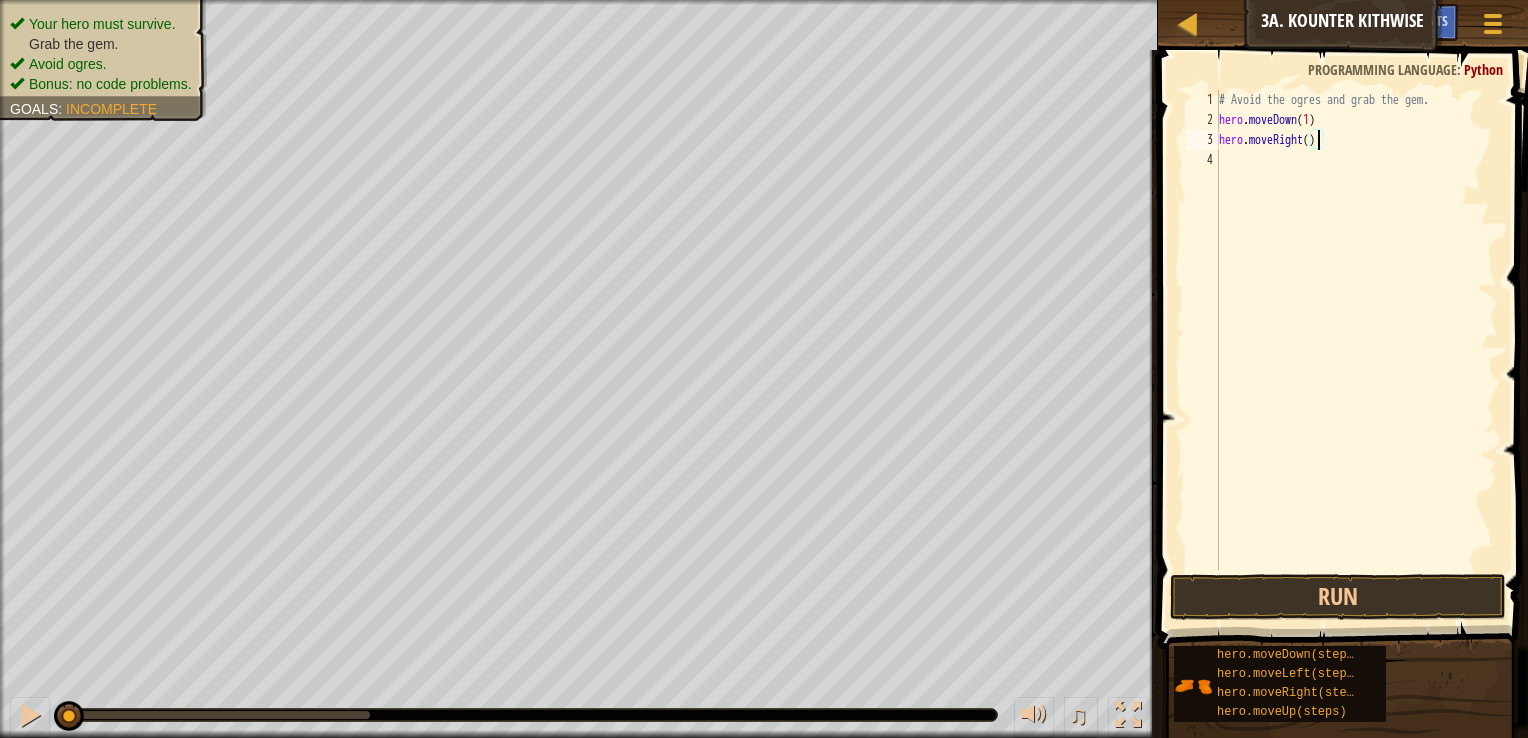 scroll, scrollTop: 9, scrollLeft: 8, axis: both 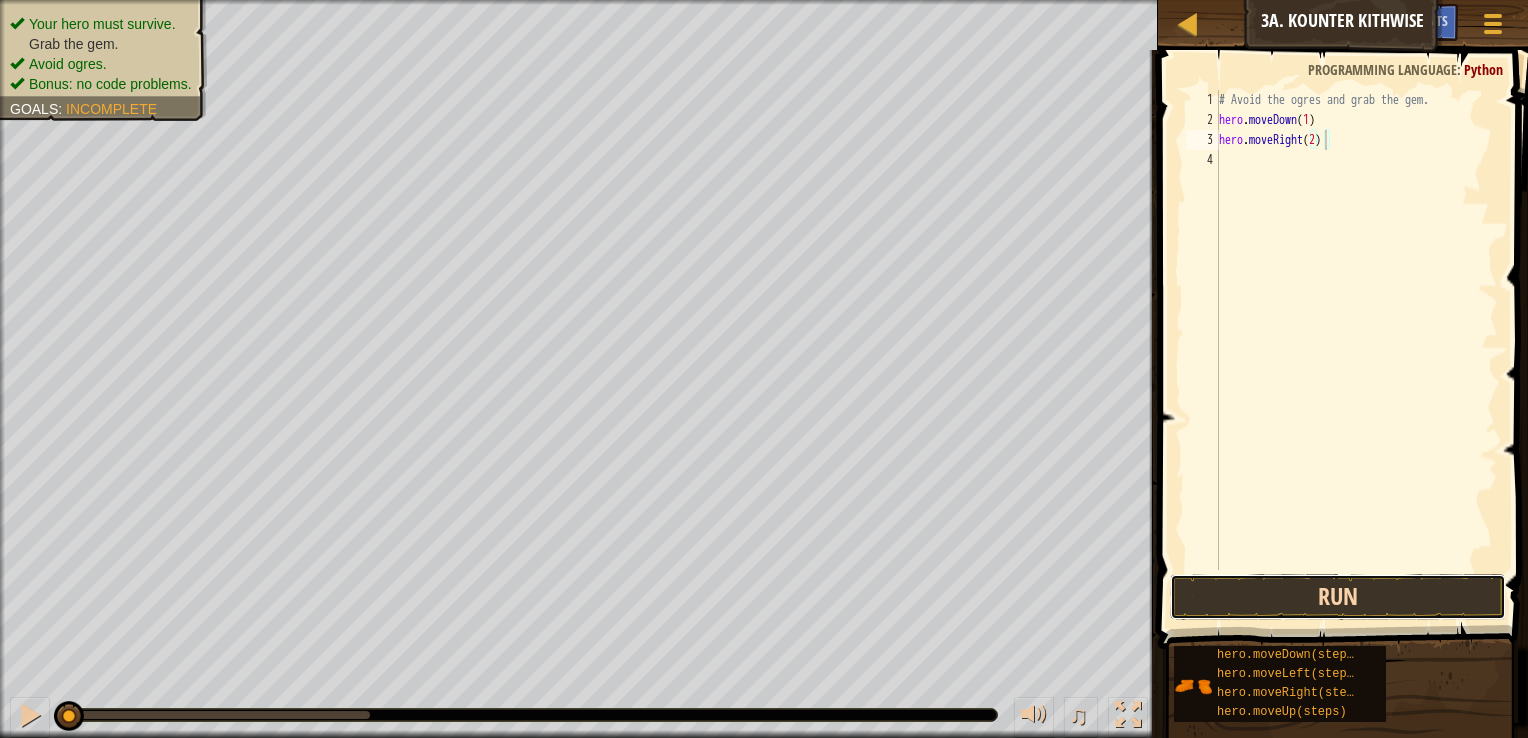 click on "Run" at bounding box center [1338, 597] 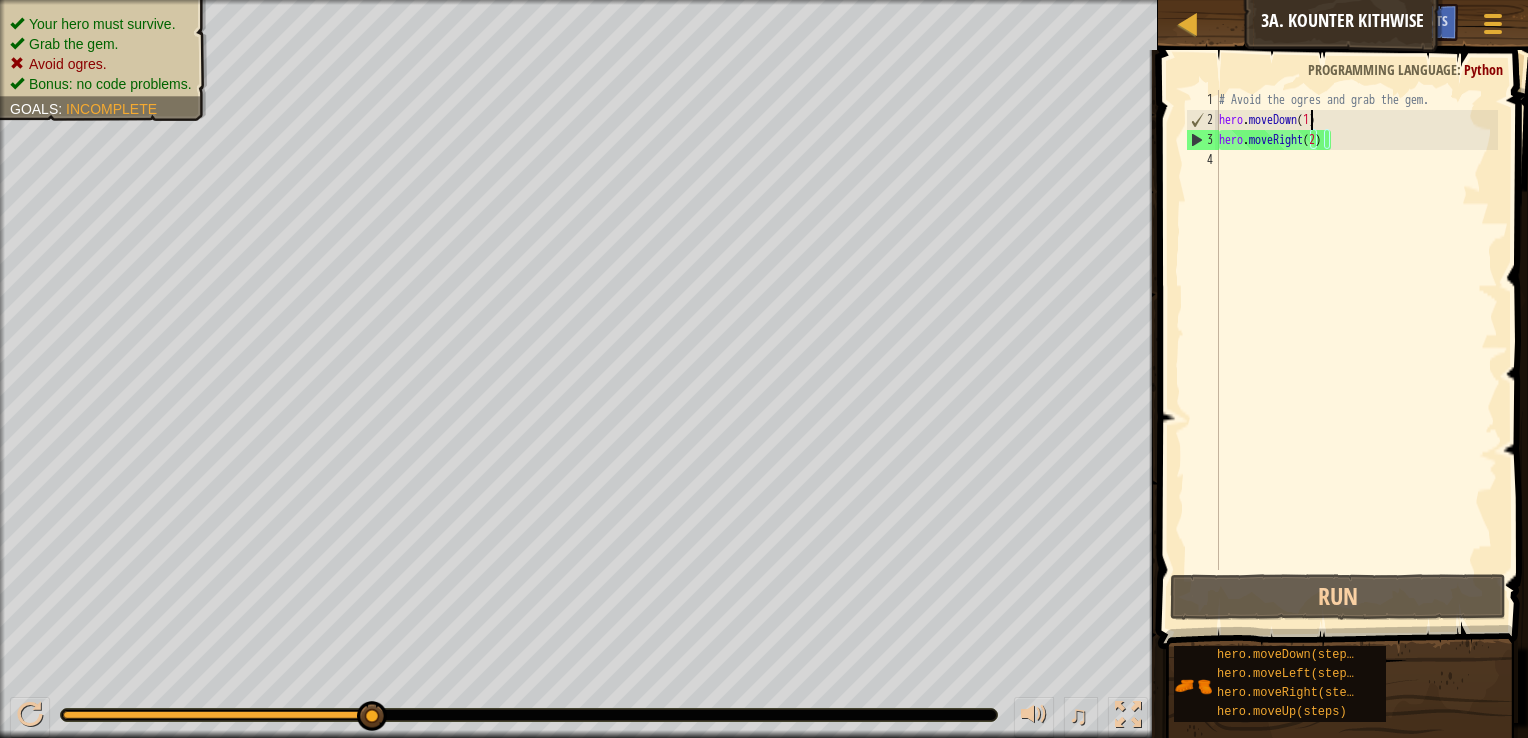 click on "# Avoid the ogres and grab the gem. hero . moveDown ( 1 ) hero . moveRight ( 2 )" at bounding box center (1356, 350) 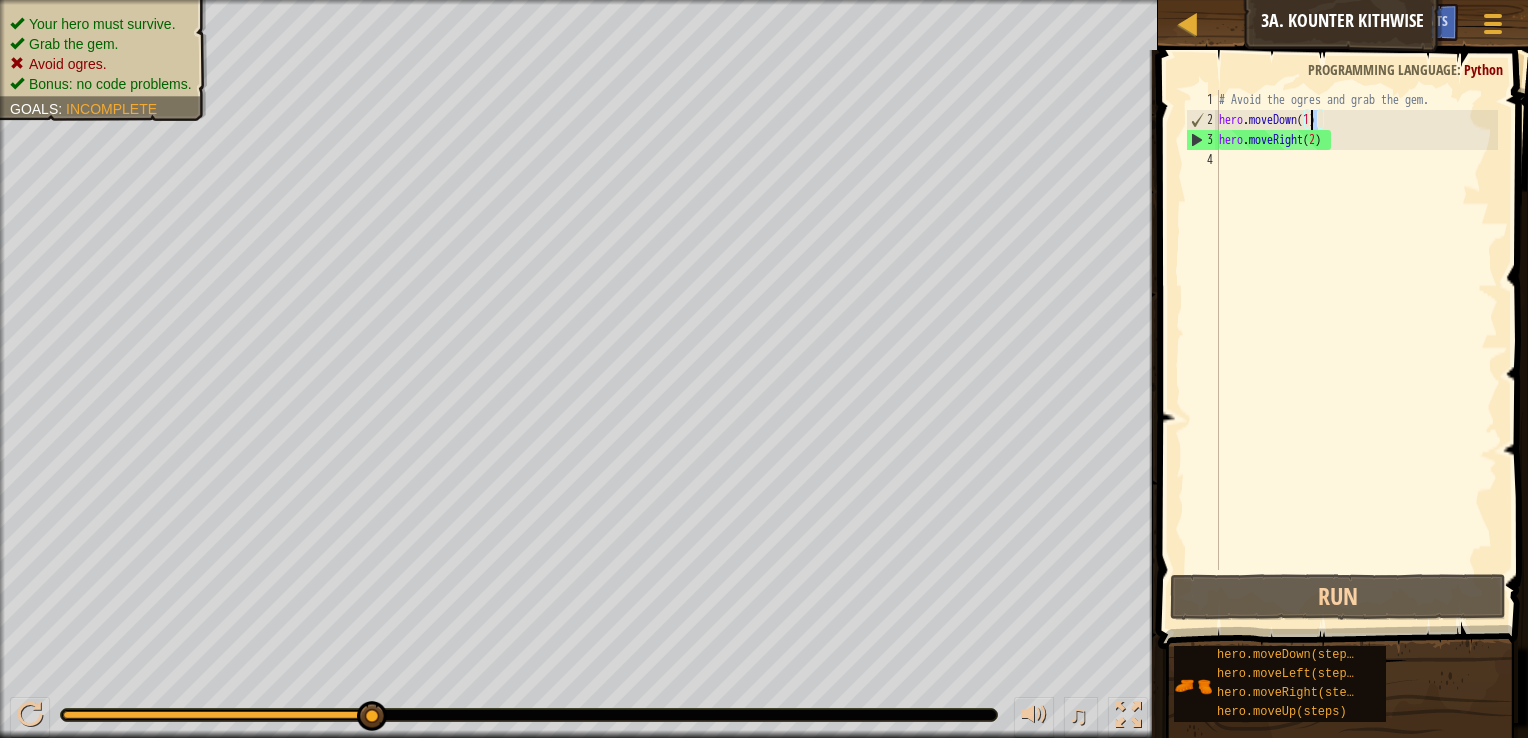 click on "# Avoid the ogres and grab the gem. hero . moveDown ( 1 ) hero . moveRight ( 2 )" at bounding box center [1356, 350] 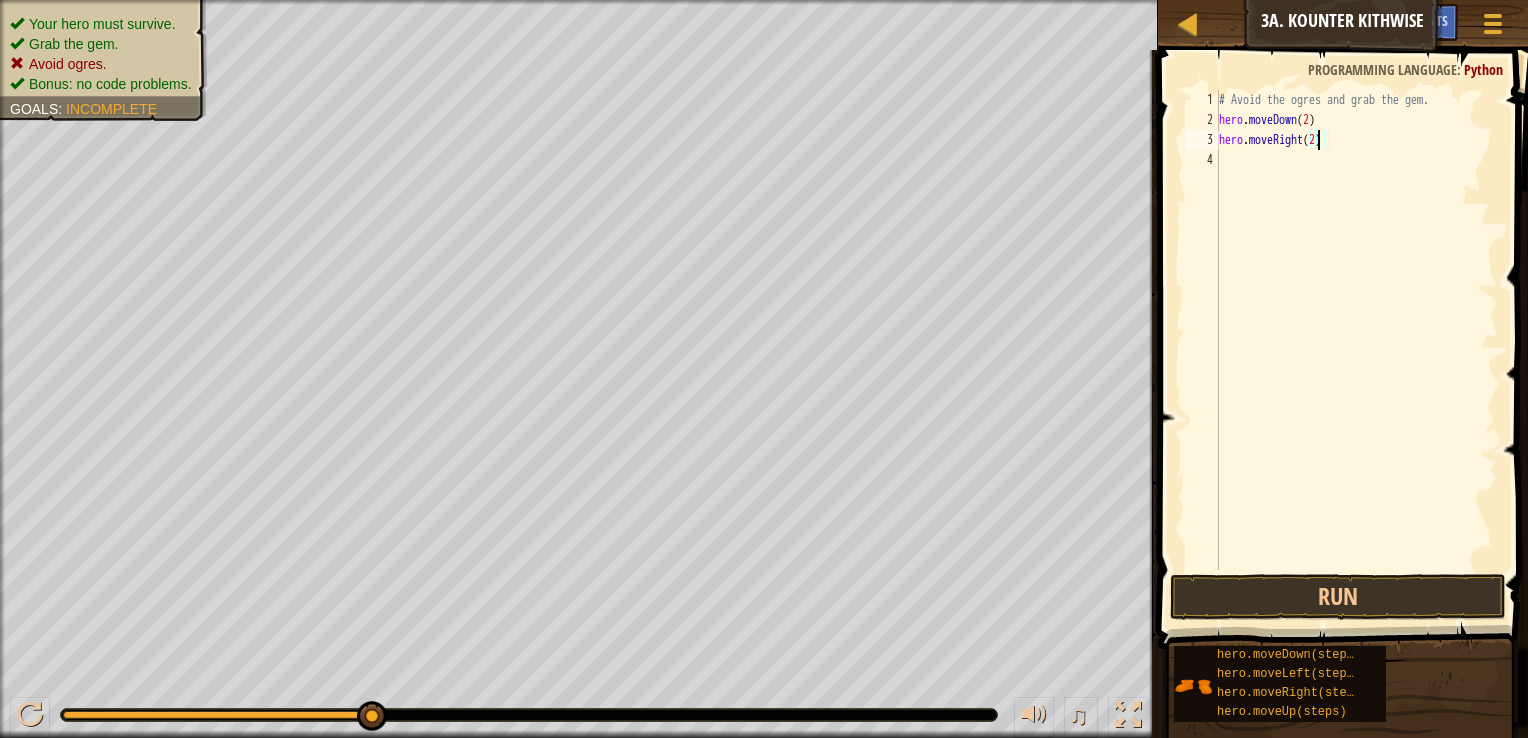 click on "# Avoid the ogres and grab the gem. hero . moveDown ( 2 ) hero . moveRight ( 2 )" at bounding box center [1356, 350] 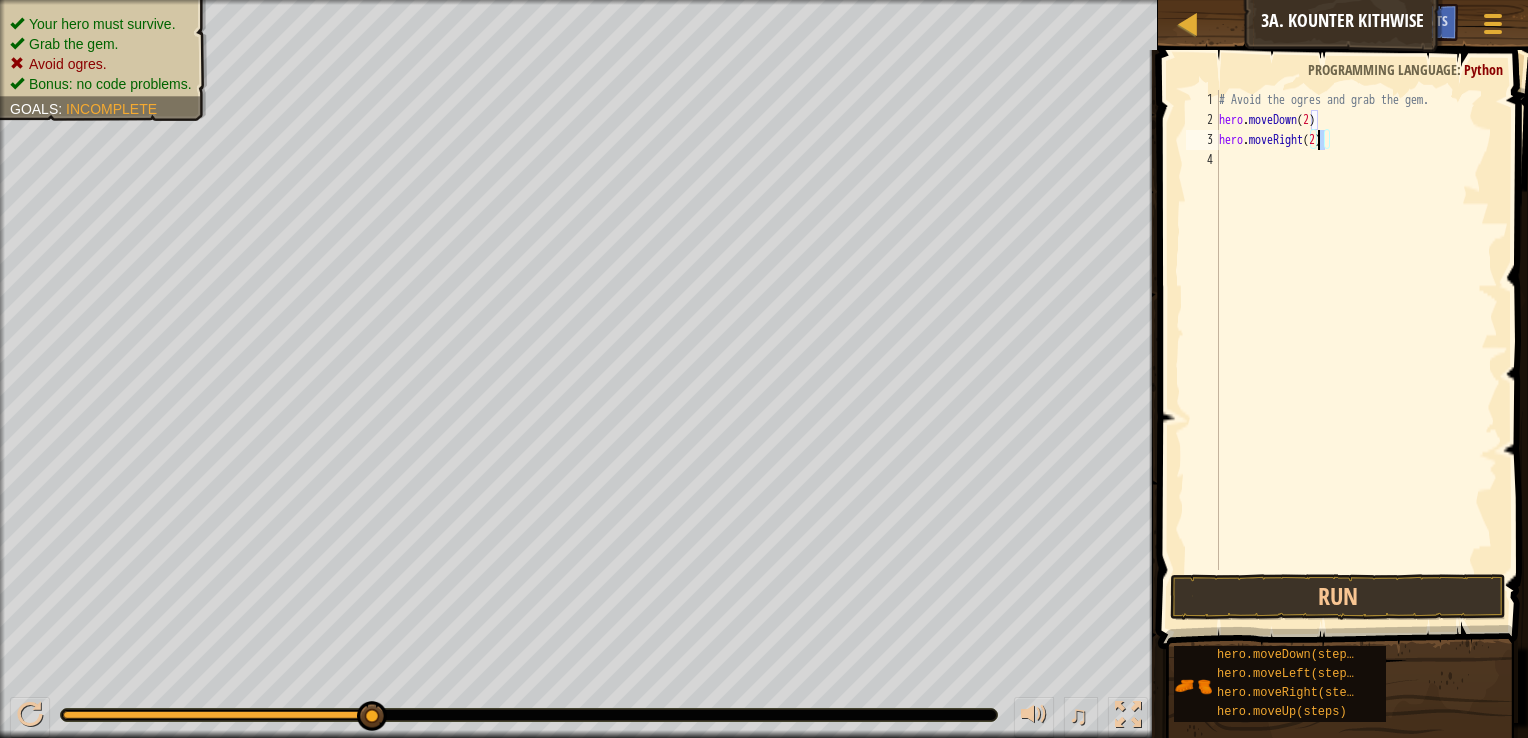click on "# Avoid the ogres and grab the gem. hero . moveDown ( 2 ) hero . moveRight ( 2 )" at bounding box center [1356, 350] 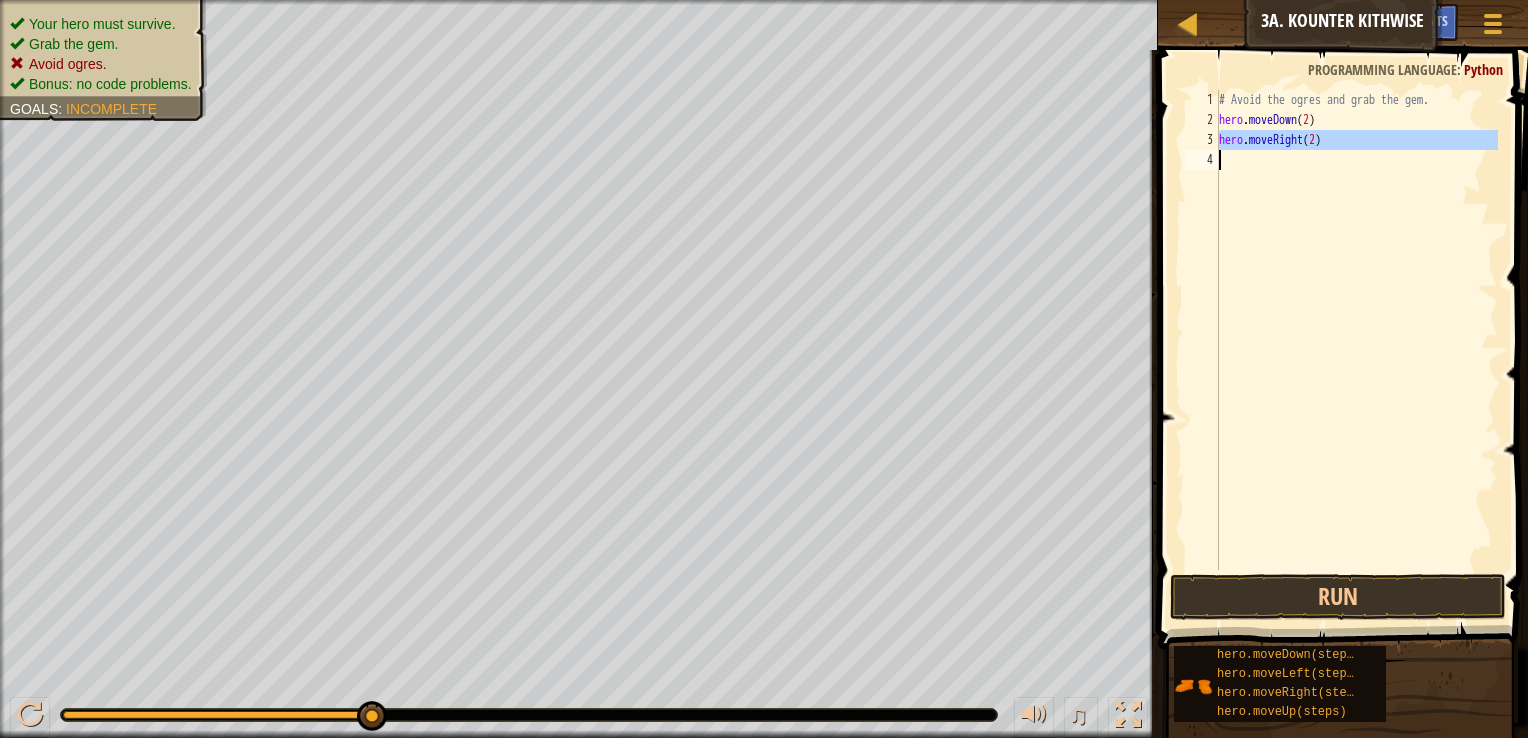 click on "# Avoid the ogres and grab the gem. hero . moveDown ( 2 ) hero . moveRight ( 2 )" at bounding box center (1356, 330) 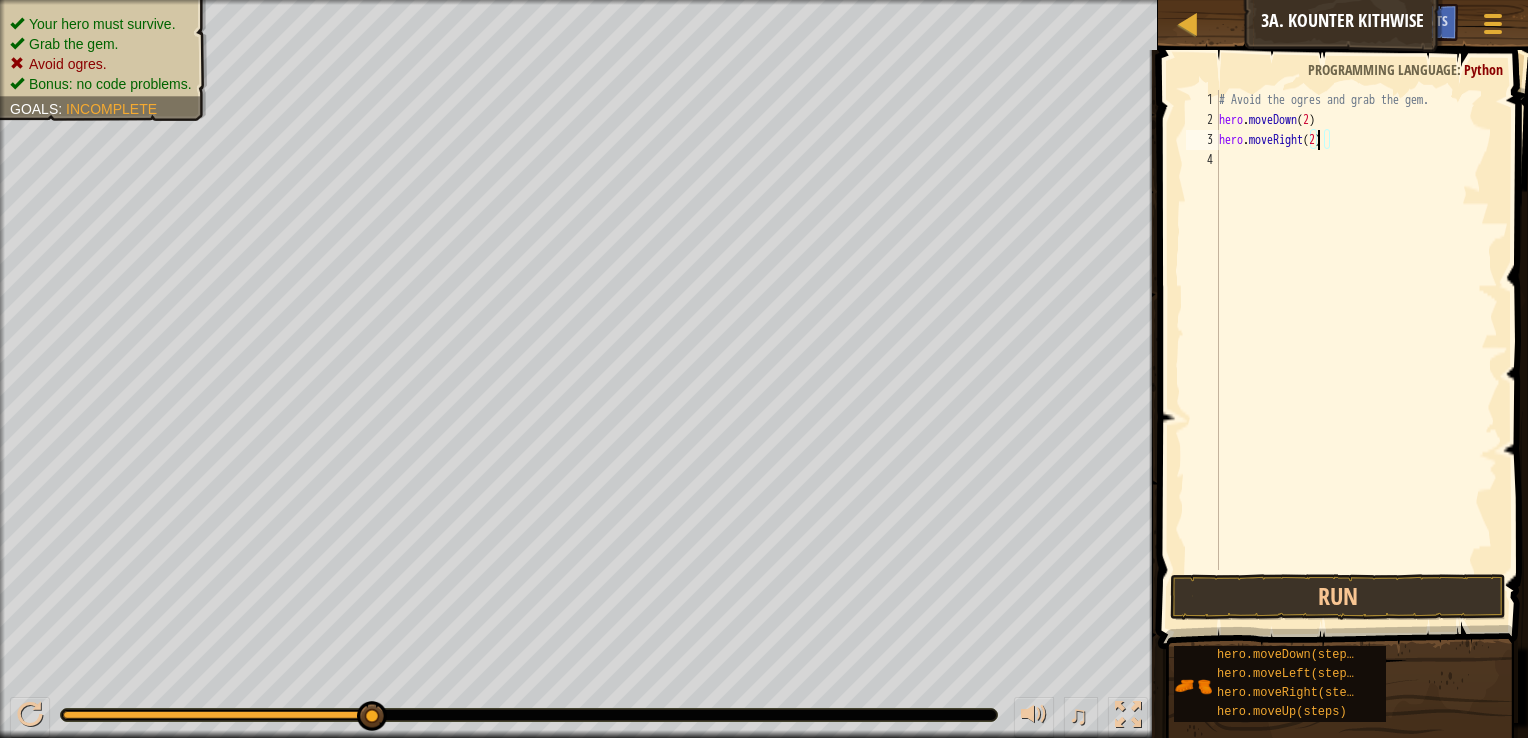 click on "# Avoid the ogres and grab the gem. hero . moveDown ( 2 ) hero . moveRight ( 2 )" at bounding box center (1356, 350) 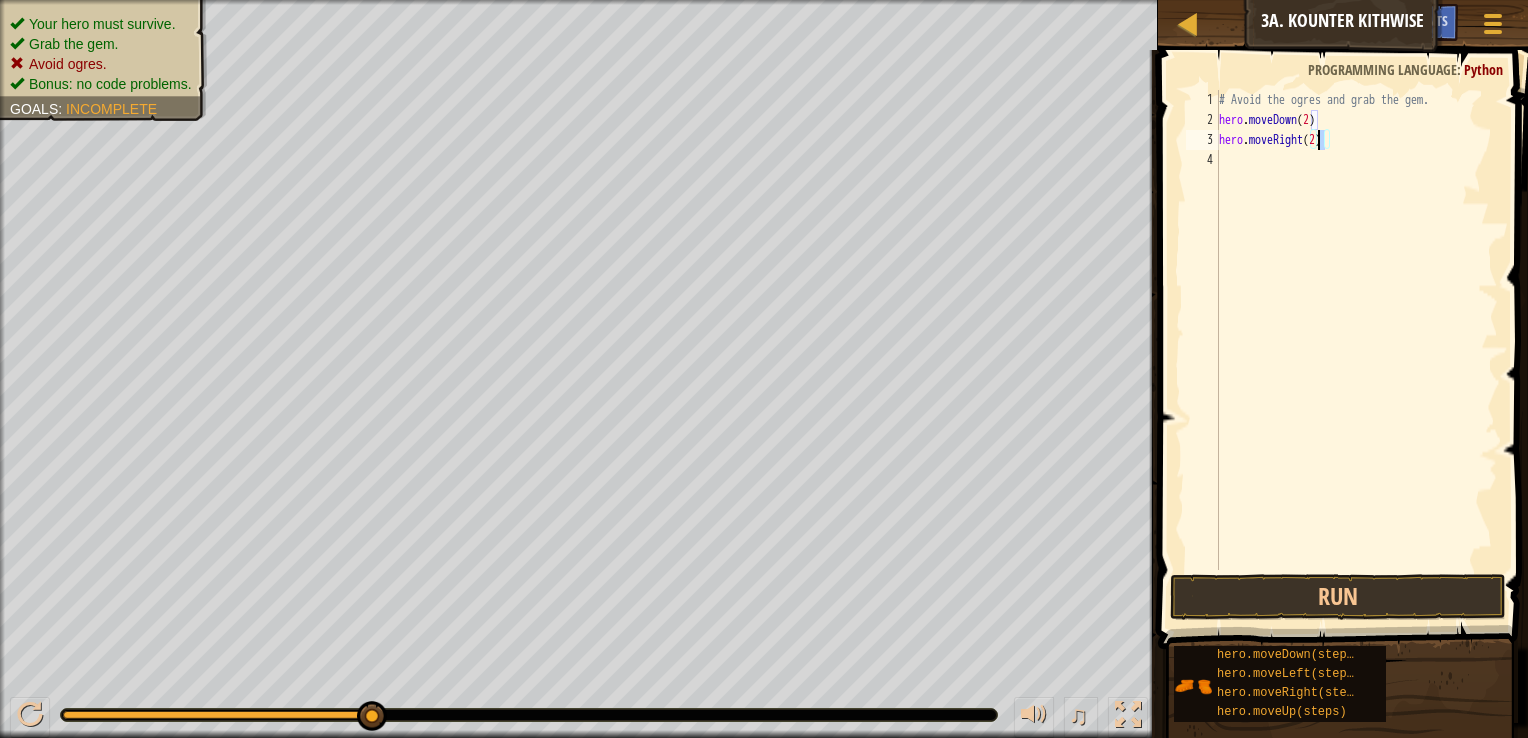 click on "# Avoid the ogres and grab the gem. hero . moveDown ( 2 ) hero . moveRight ( 2 )" at bounding box center (1356, 350) 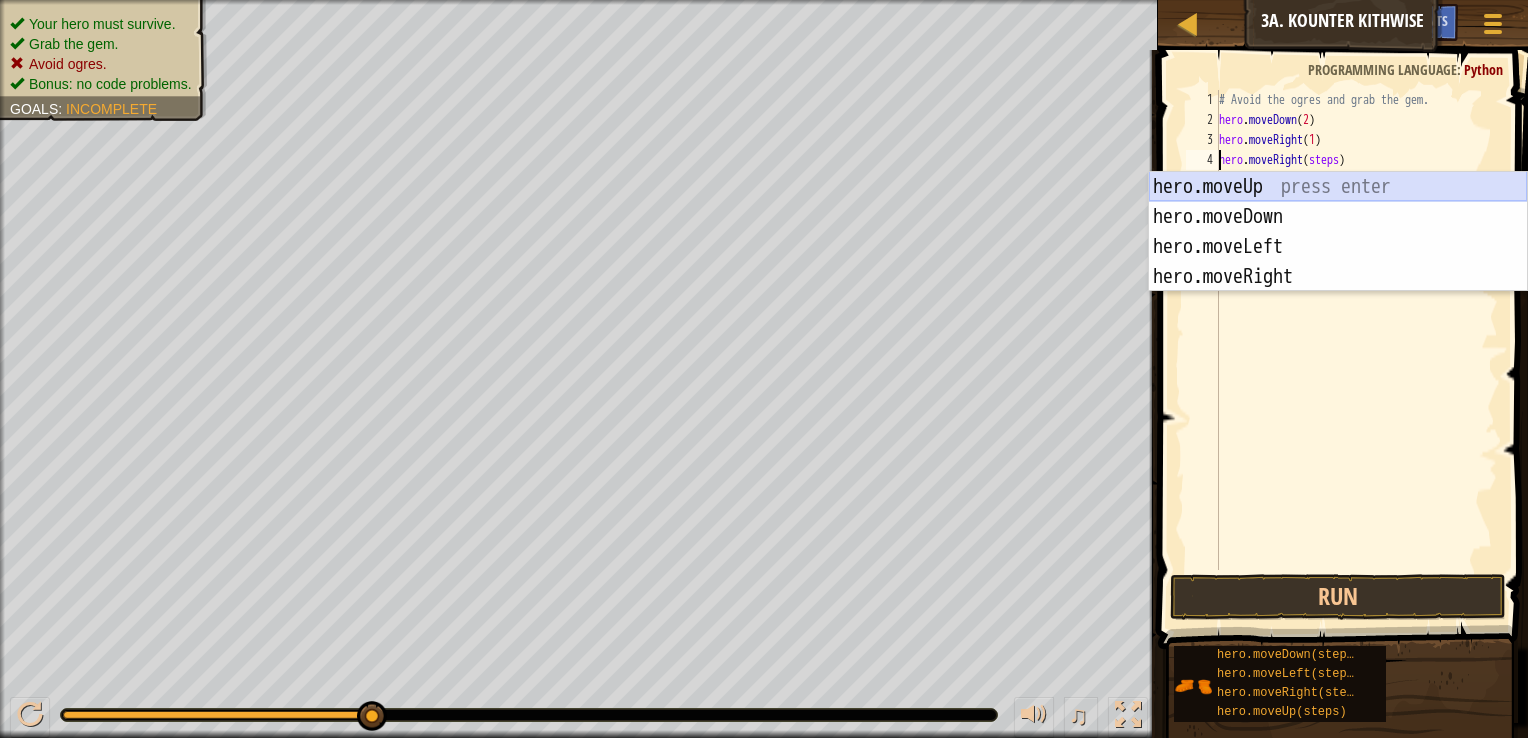 click on "hero.moveUp press enter hero.moveDown press enter hero.moveLeft press enter hero.moveRight press enter" at bounding box center [1338, 262] 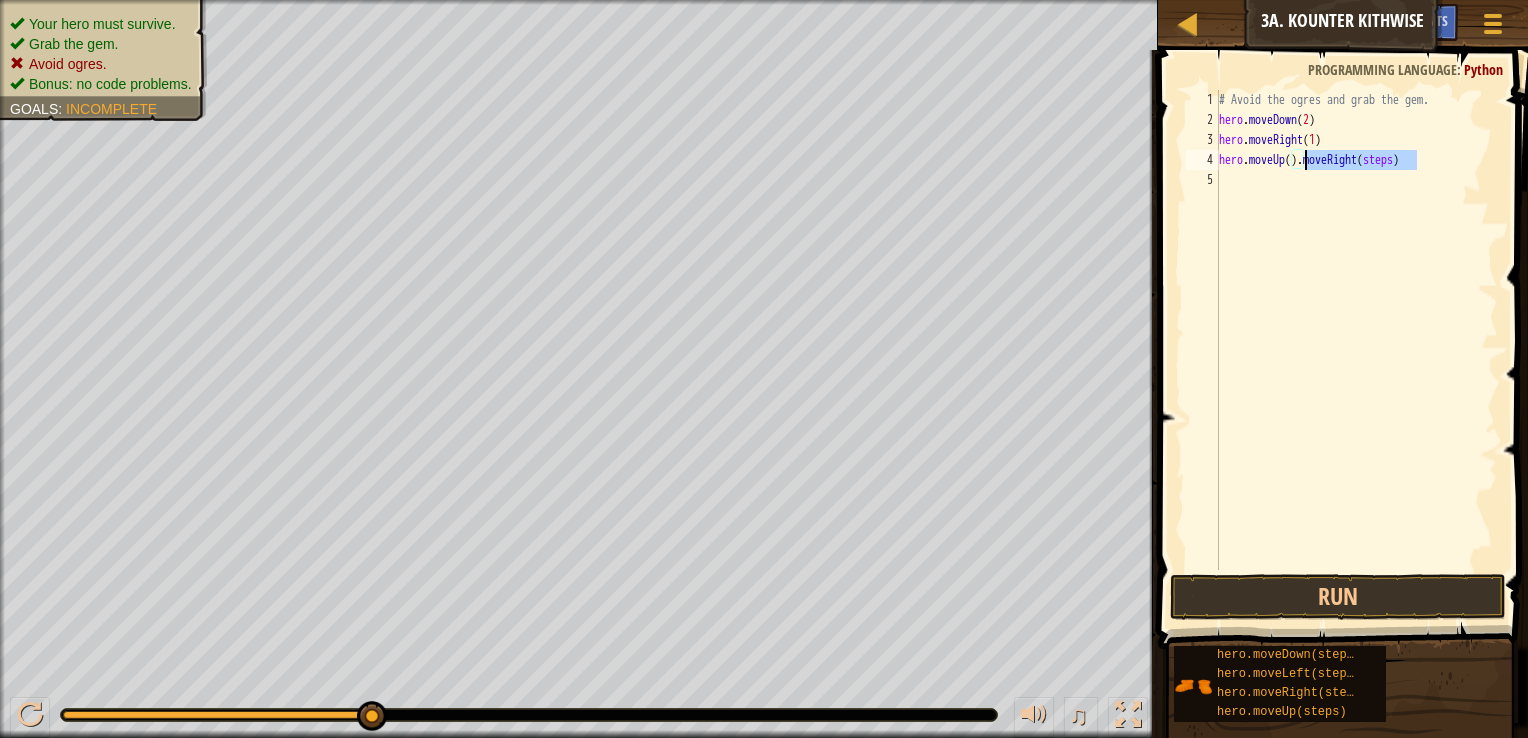 drag, startPoint x: 1420, startPoint y: 160, endPoint x: 1302, endPoint y: 152, distance: 118.270874 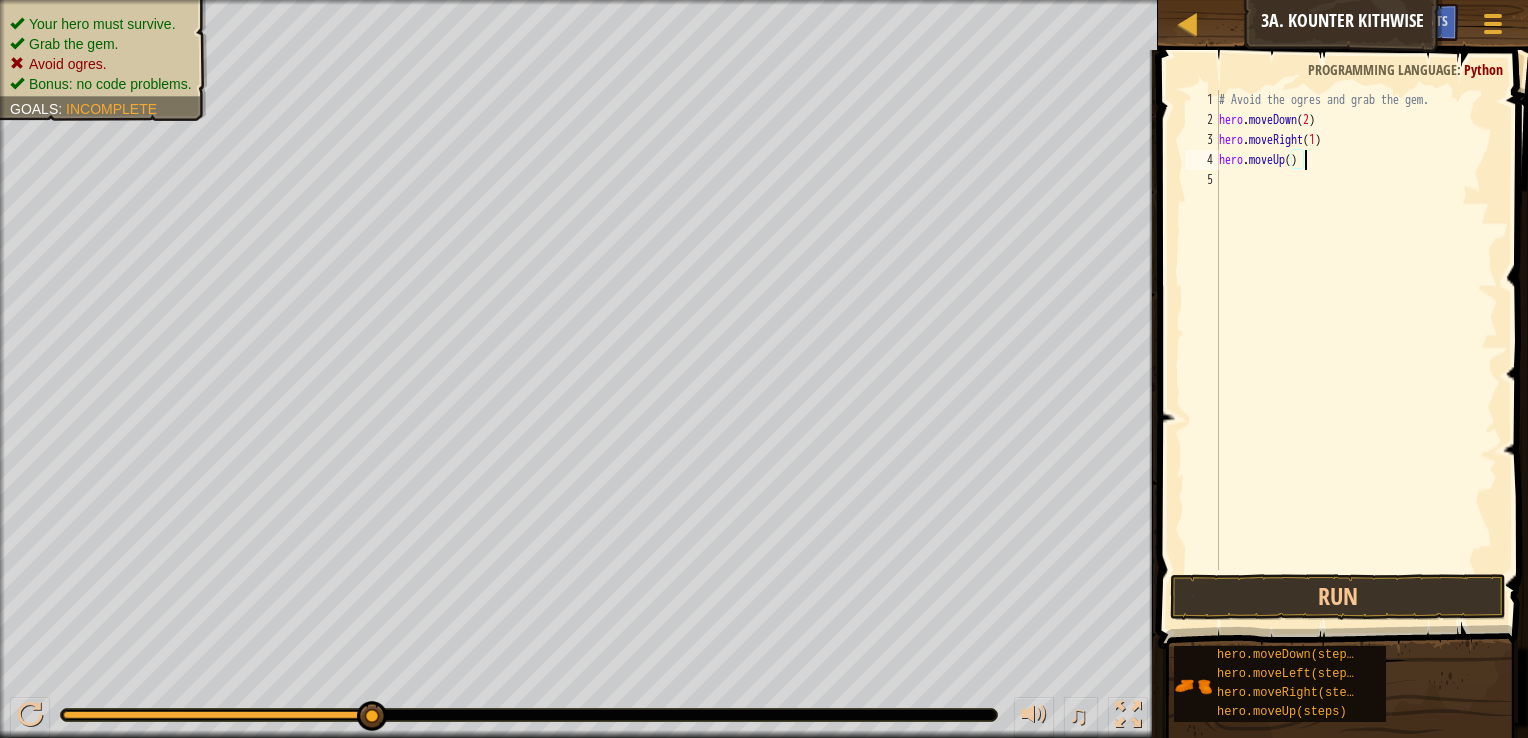 scroll, scrollTop: 9, scrollLeft: 5, axis: both 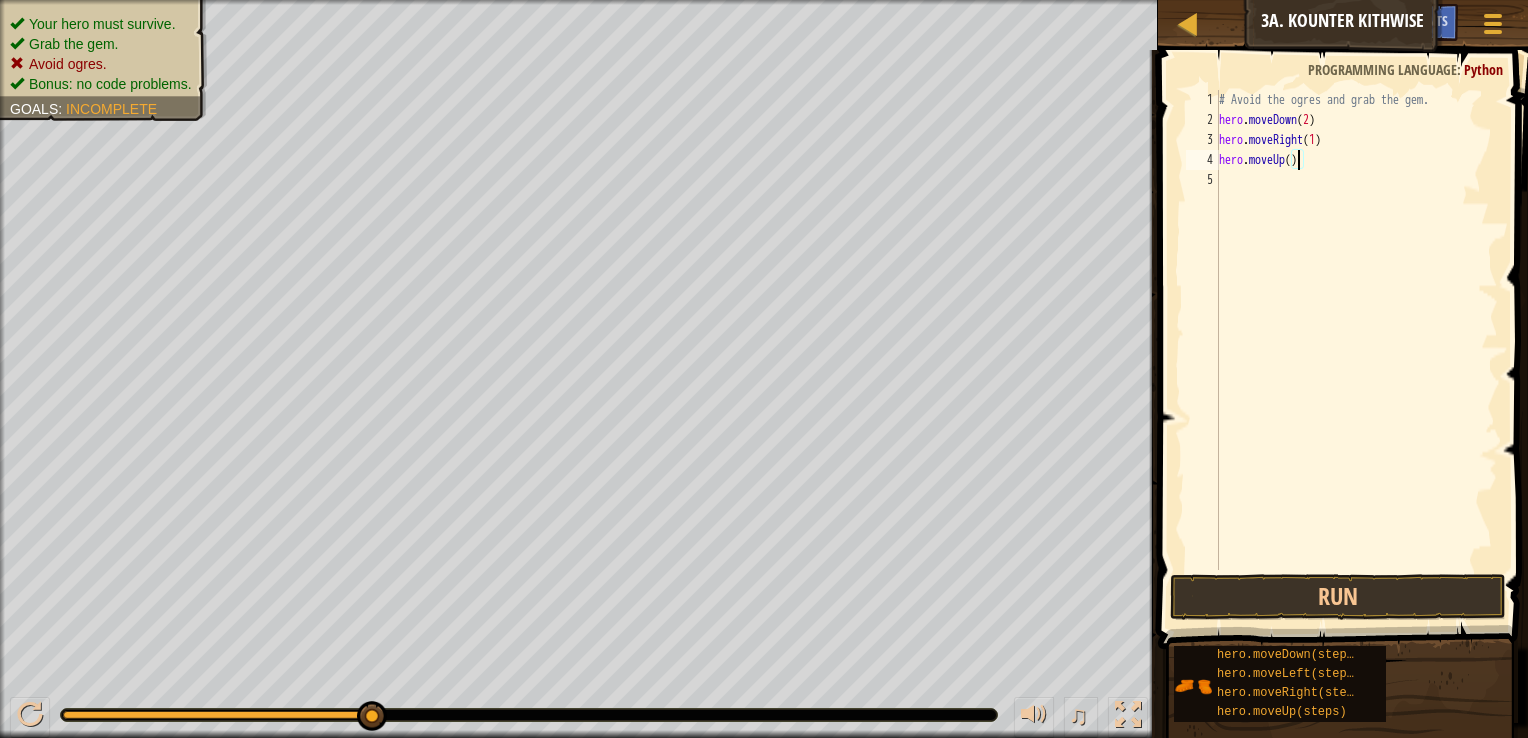click on "# Avoid the ogres and grab the gem. hero . moveDown ( 2 ) hero . moveRight ( 1 ) hero . moveUp ( )" at bounding box center [1356, 350] 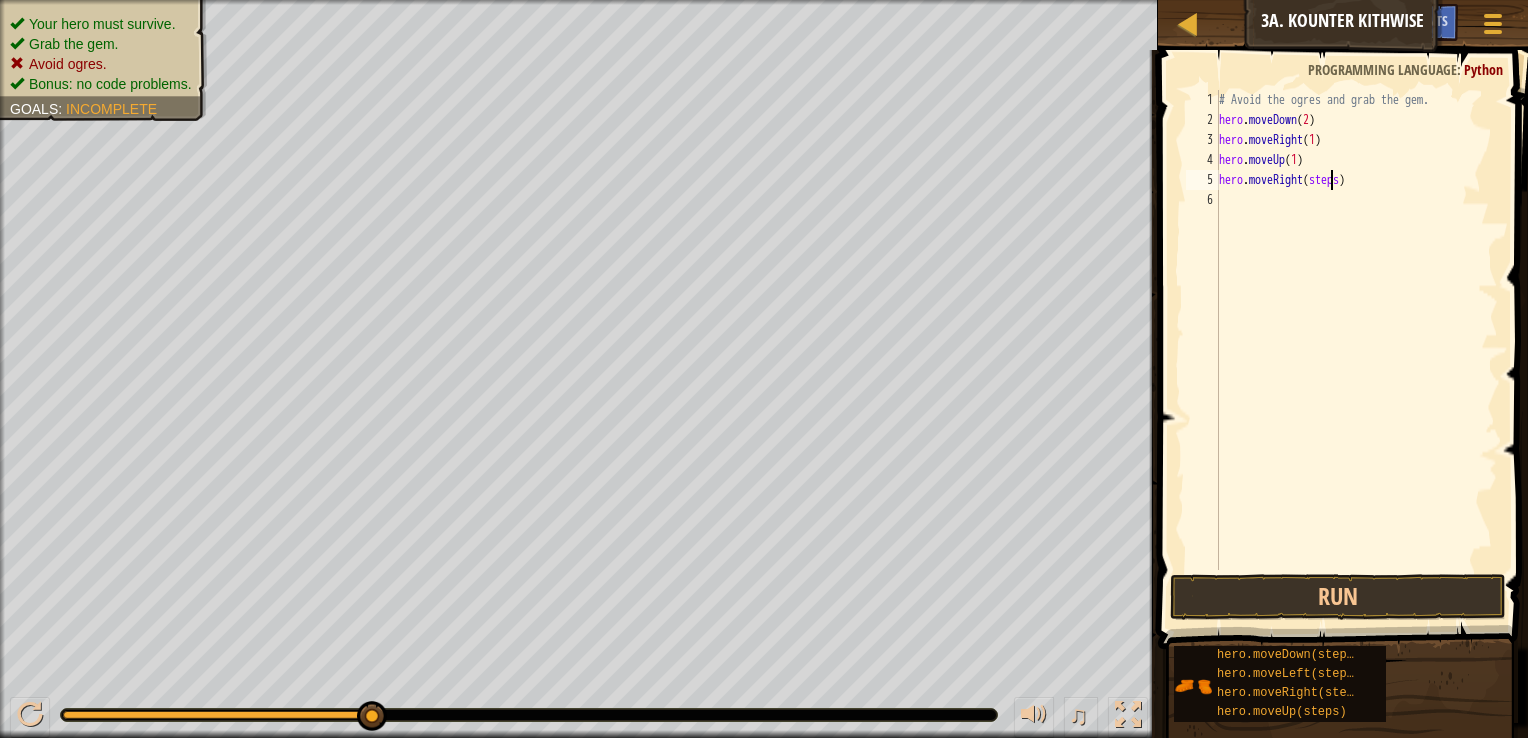click on "# Avoid the ogres and grab the gem. hero . moveDown ( 2 ) hero . moveRight ( 1 ) hero . moveUp ( 1 ) hero . moveRight ( steps )" at bounding box center [1356, 350] 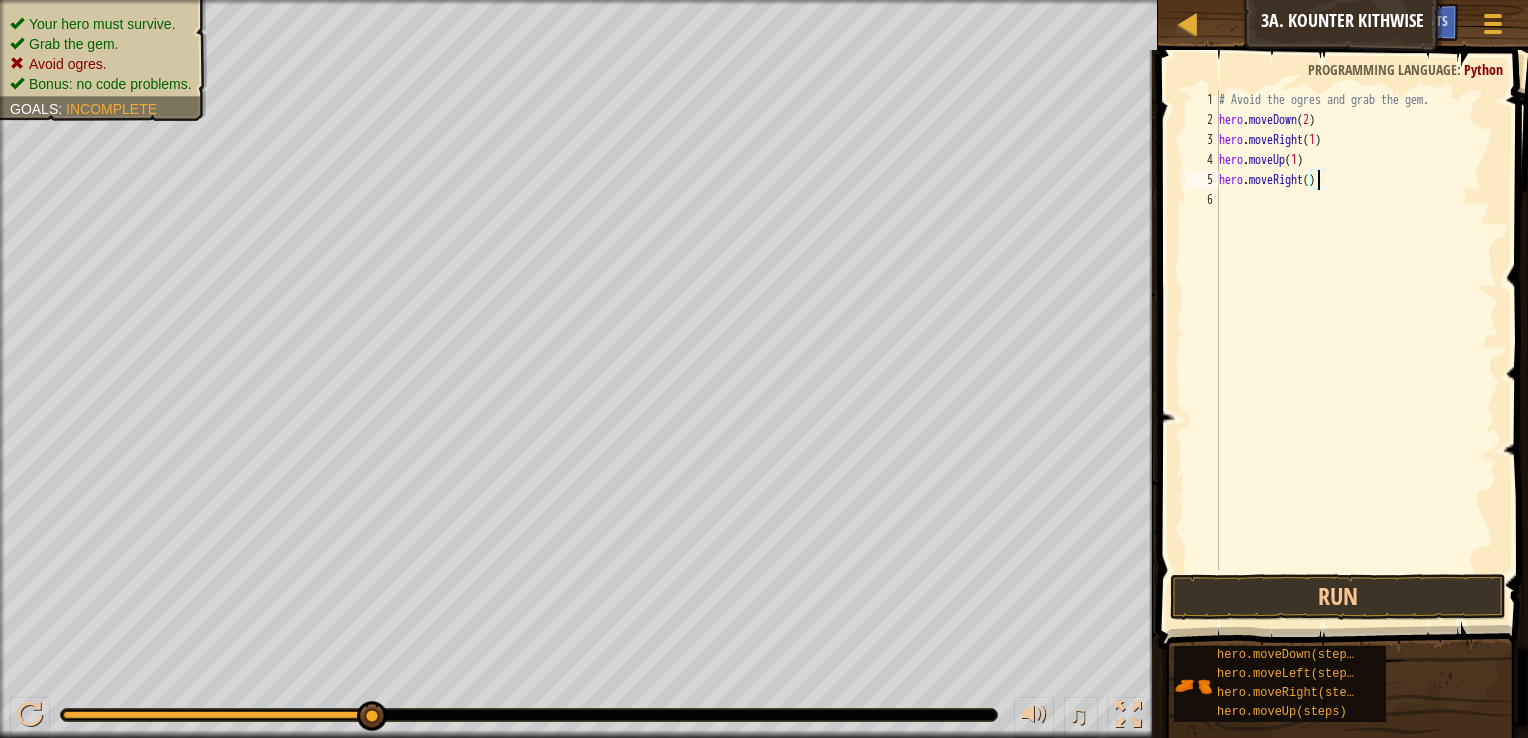 scroll, scrollTop: 9, scrollLeft: 8, axis: both 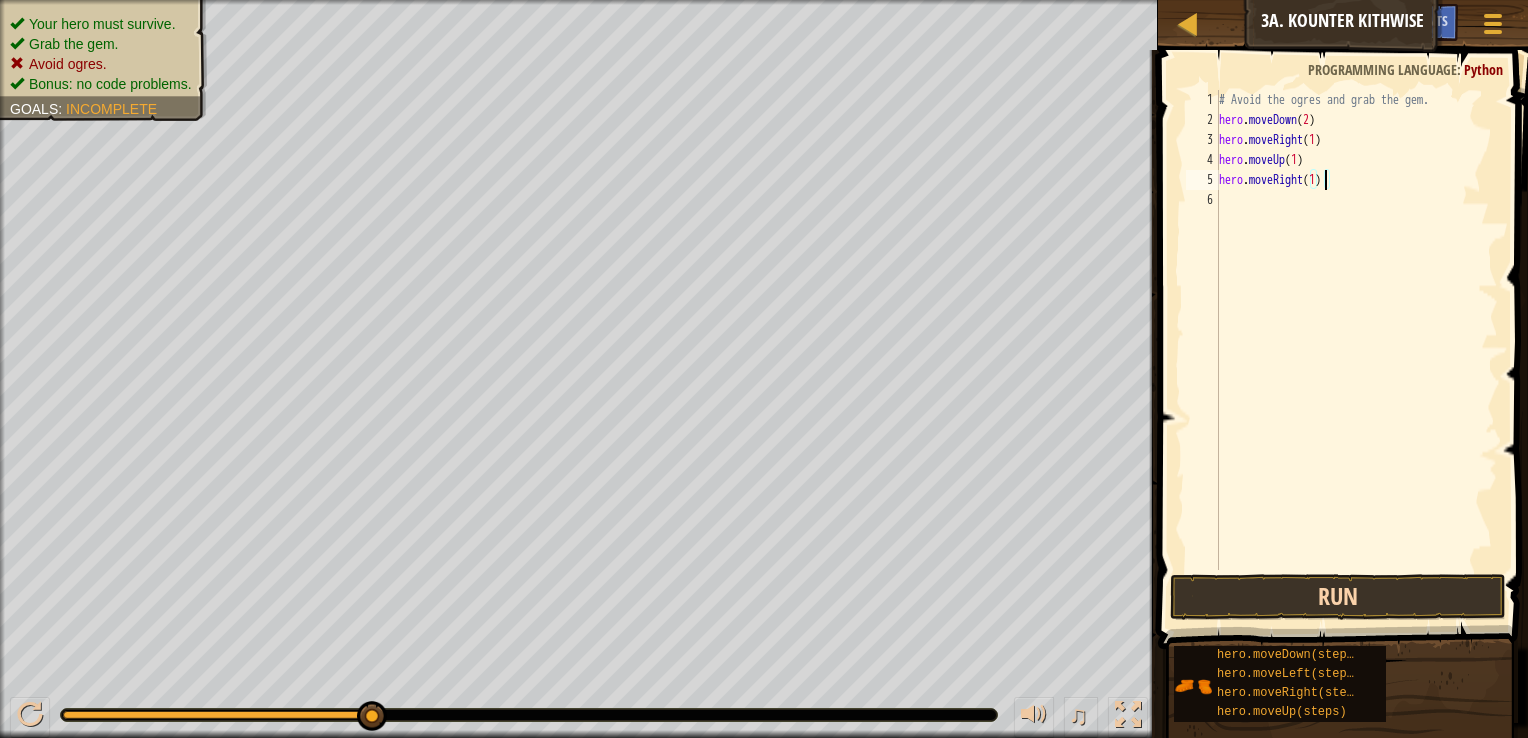 type on "hero.moveRight(1)" 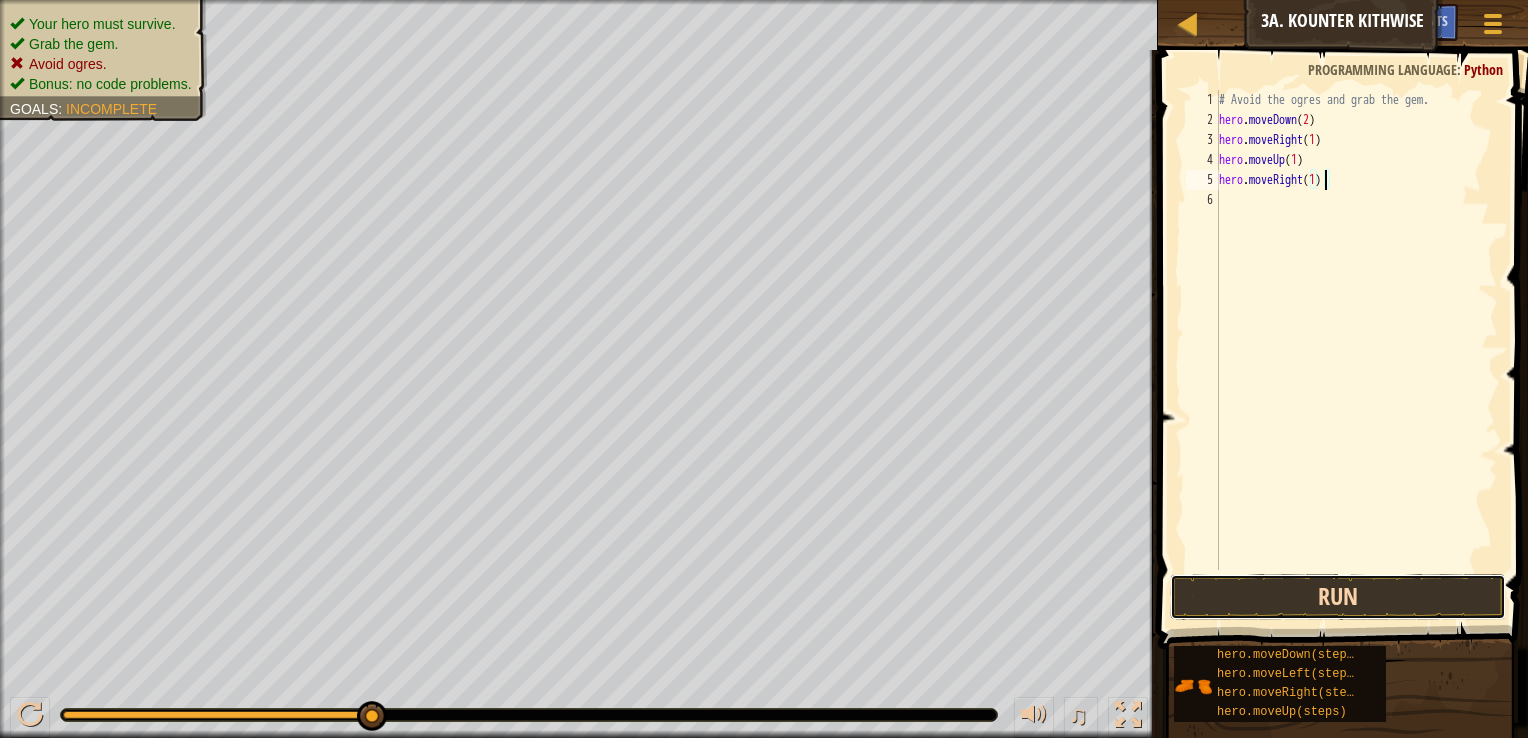 click on "Run" at bounding box center (1338, 597) 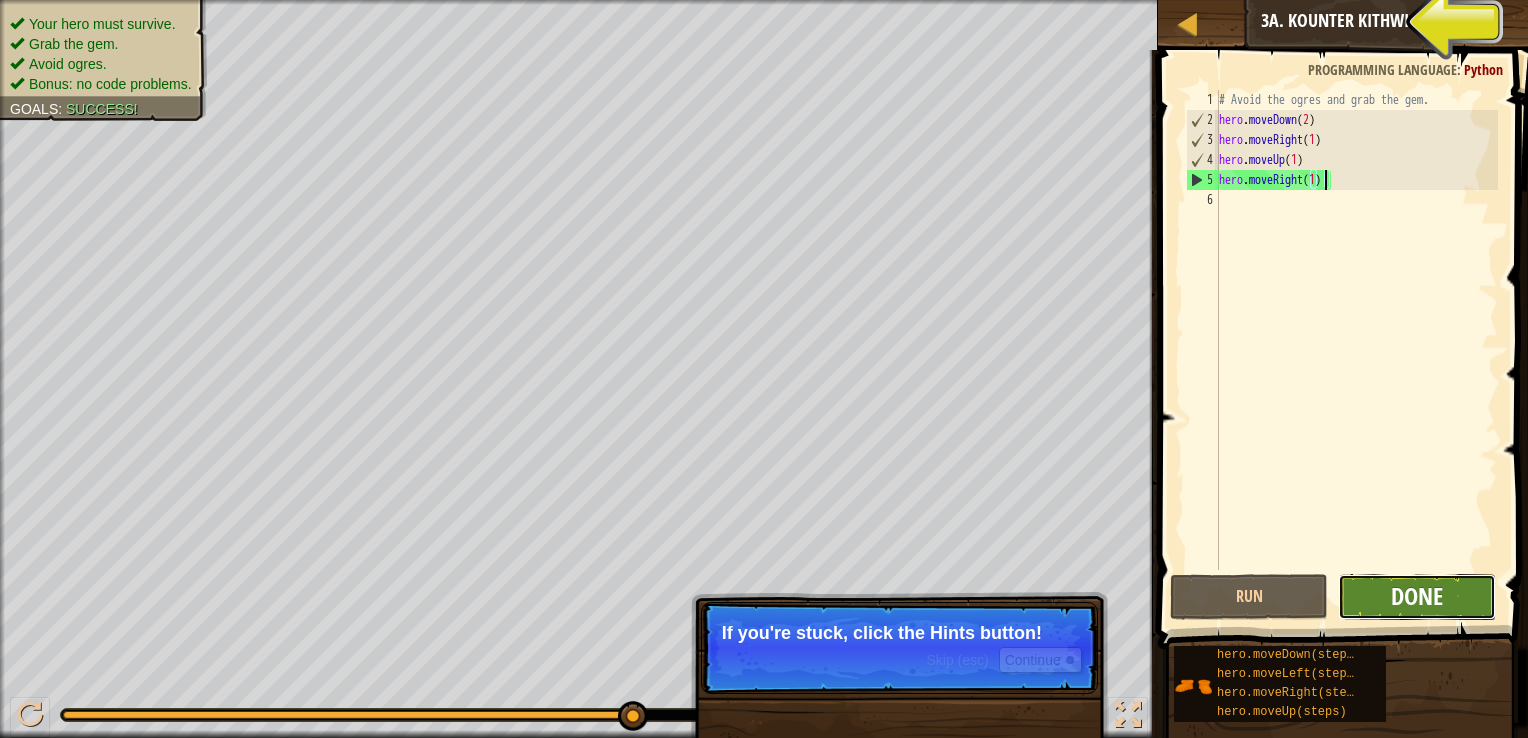 click on "Done" at bounding box center [1417, 596] 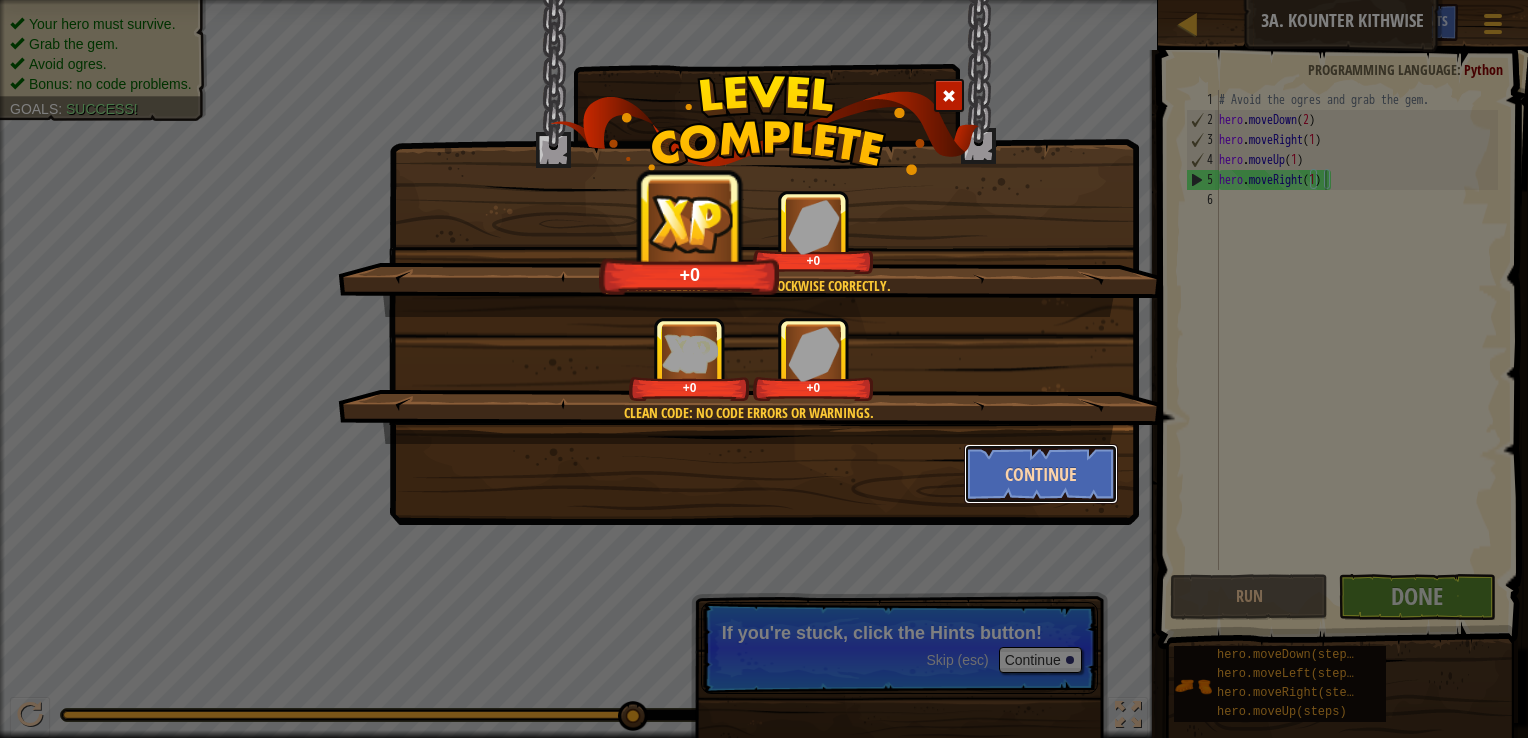 click on "Continue" at bounding box center (1041, 474) 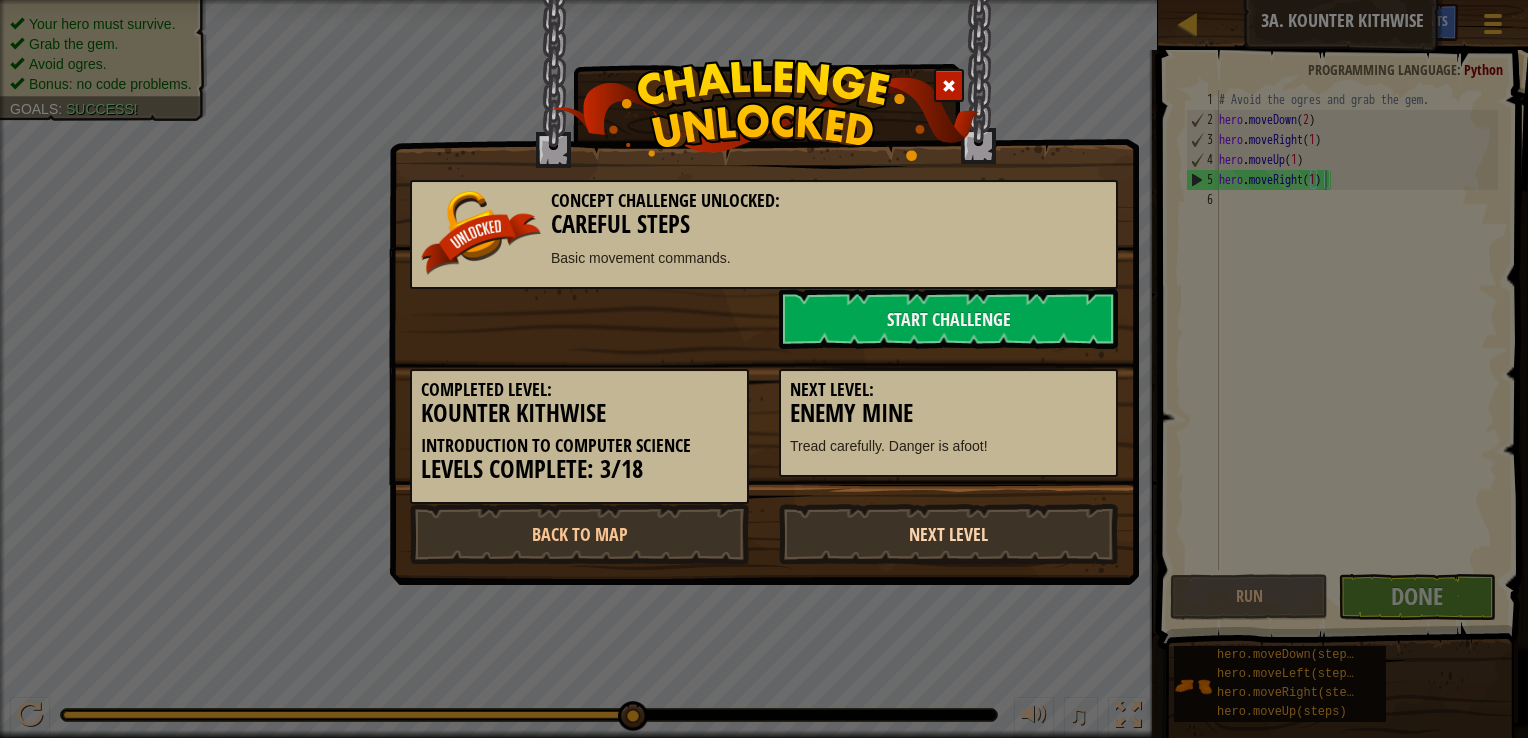 click on "Next Level" at bounding box center [948, 534] 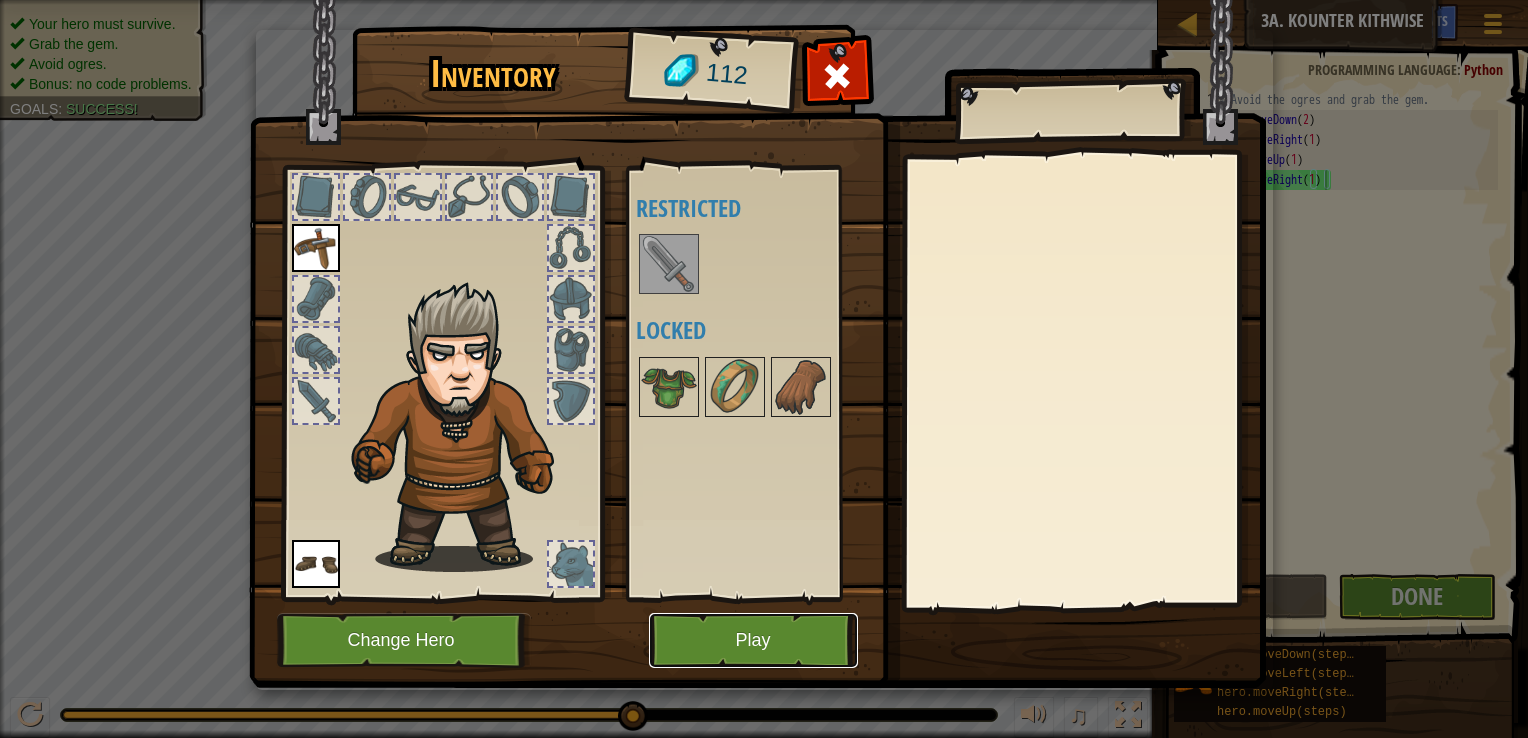 click on "Play" at bounding box center (753, 640) 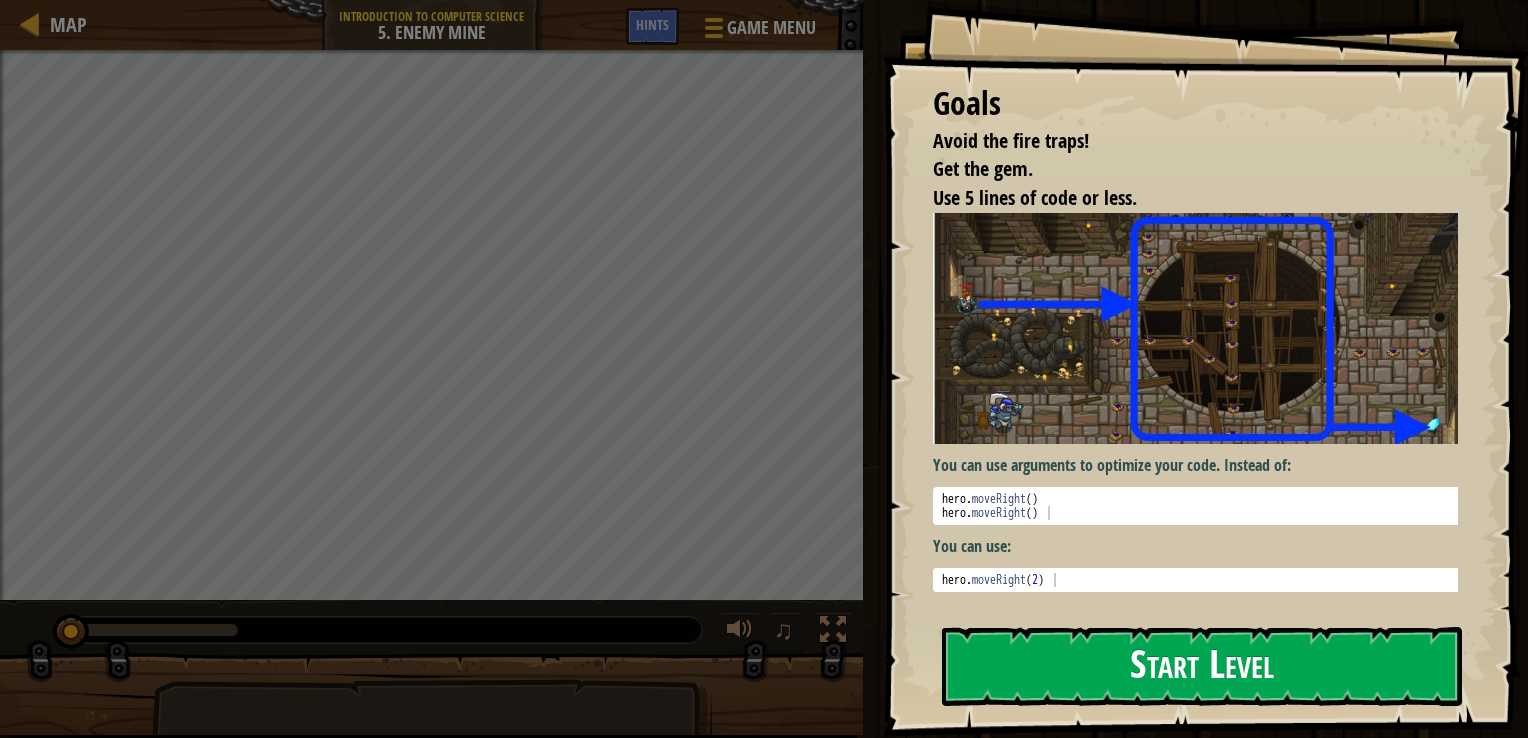 click on "Start Level" at bounding box center [1202, 666] 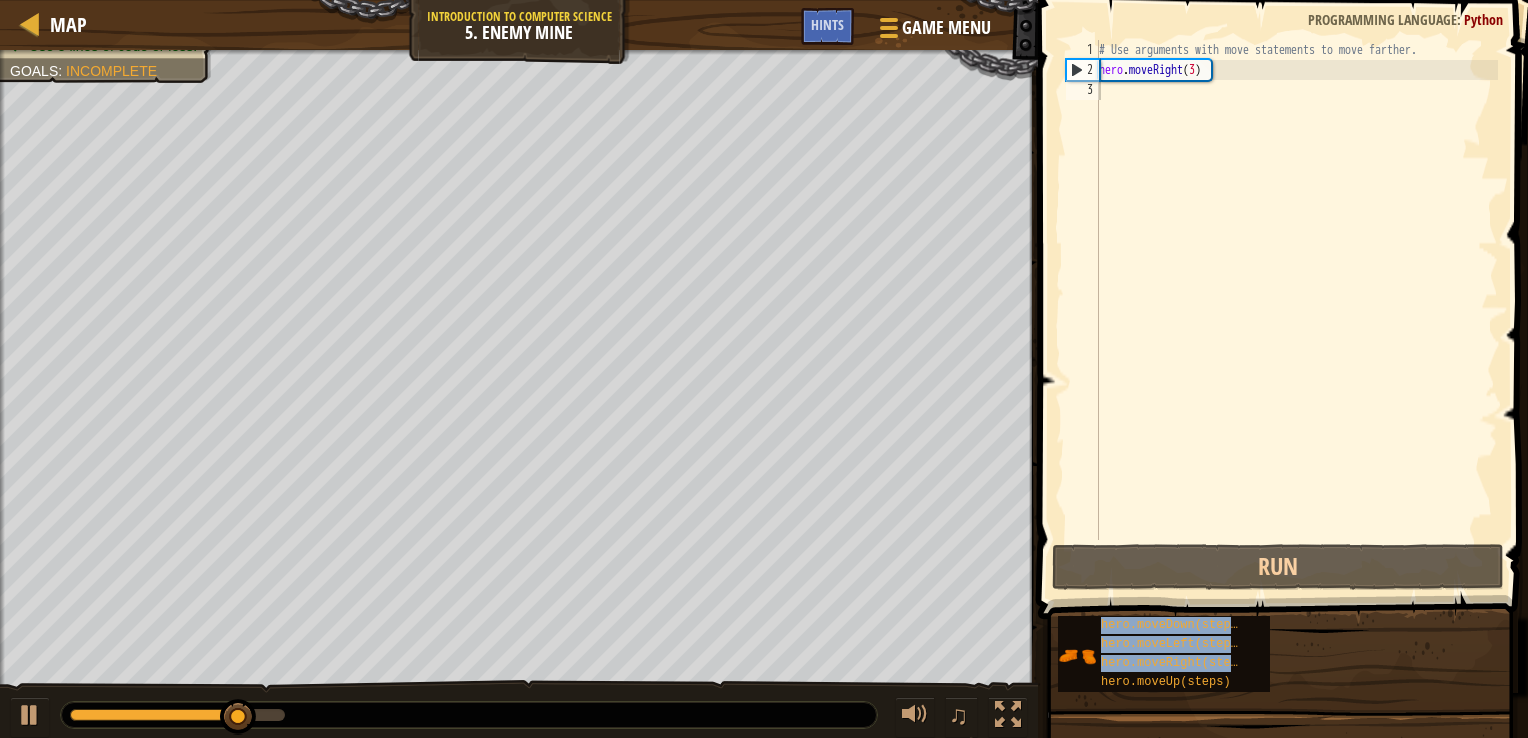 drag, startPoint x: 1116, startPoint y: 672, endPoint x: 1108, endPoint y: 90, distance: 582.055 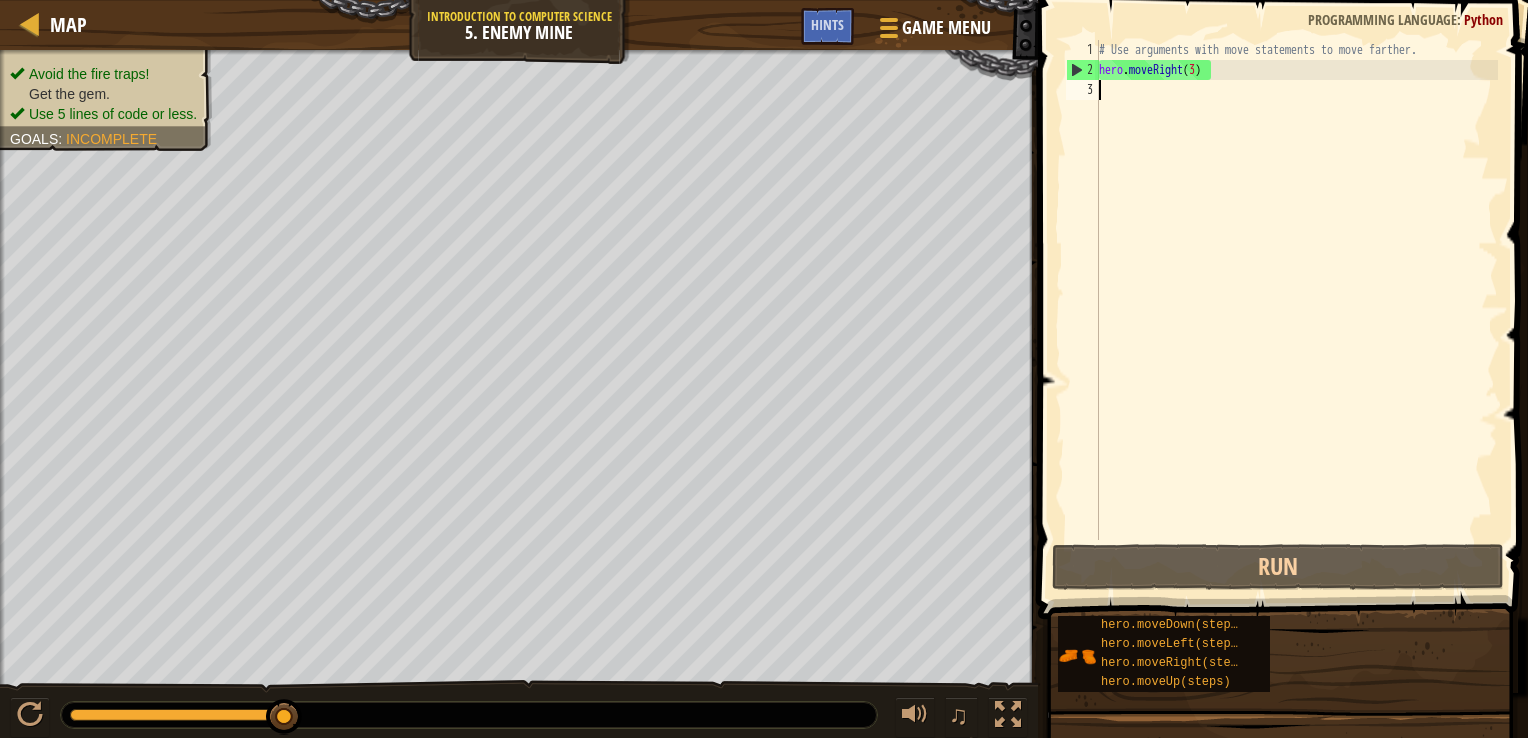 click on "# Use arguments with move statements to move farther. hero . moveRight ( 3 )" at bounding box center (1296, 310) 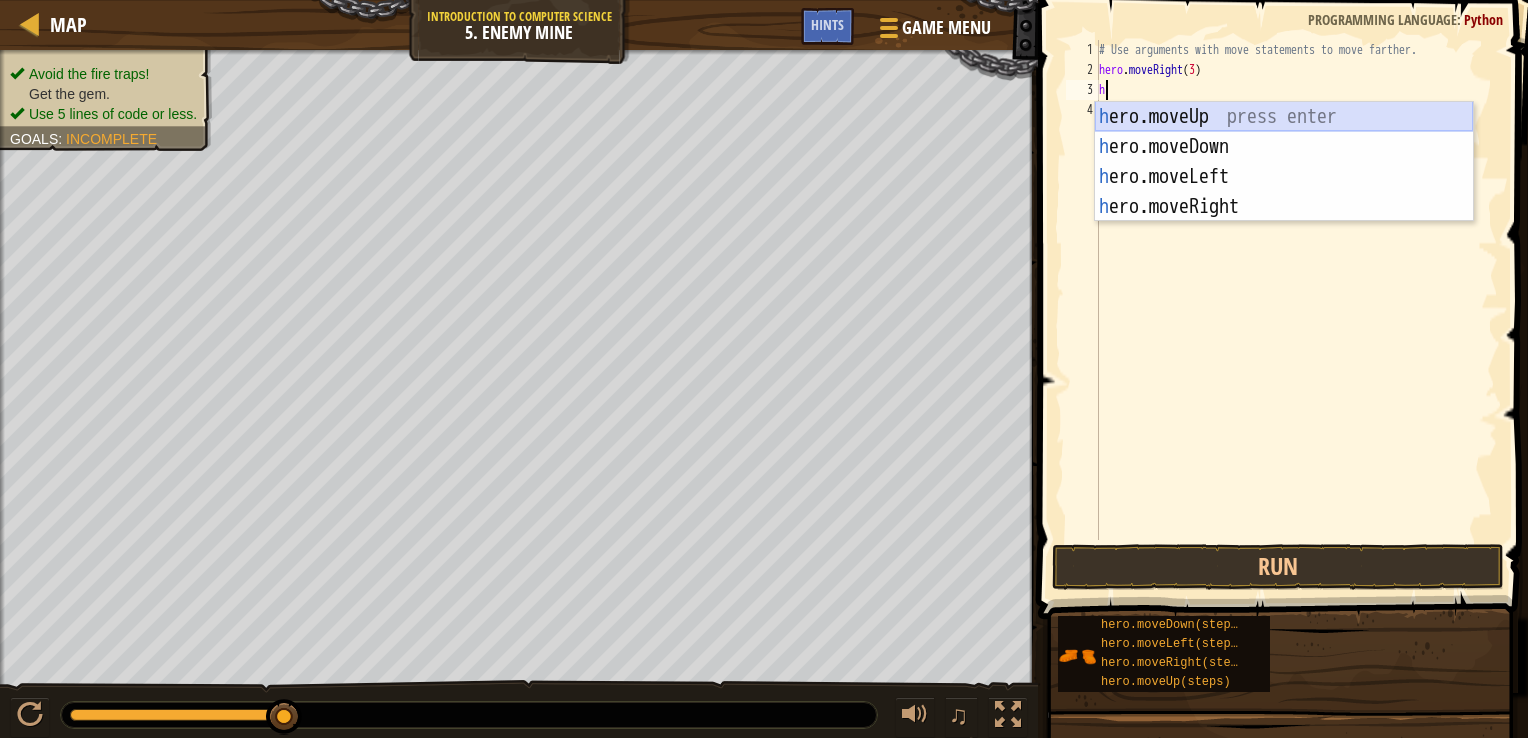 click on "h ero.moveUp press enter h ero.moveDown press enter h ero.moveLeft press enter h ero.moveRight press enter" at bounding box center (1284, 192) 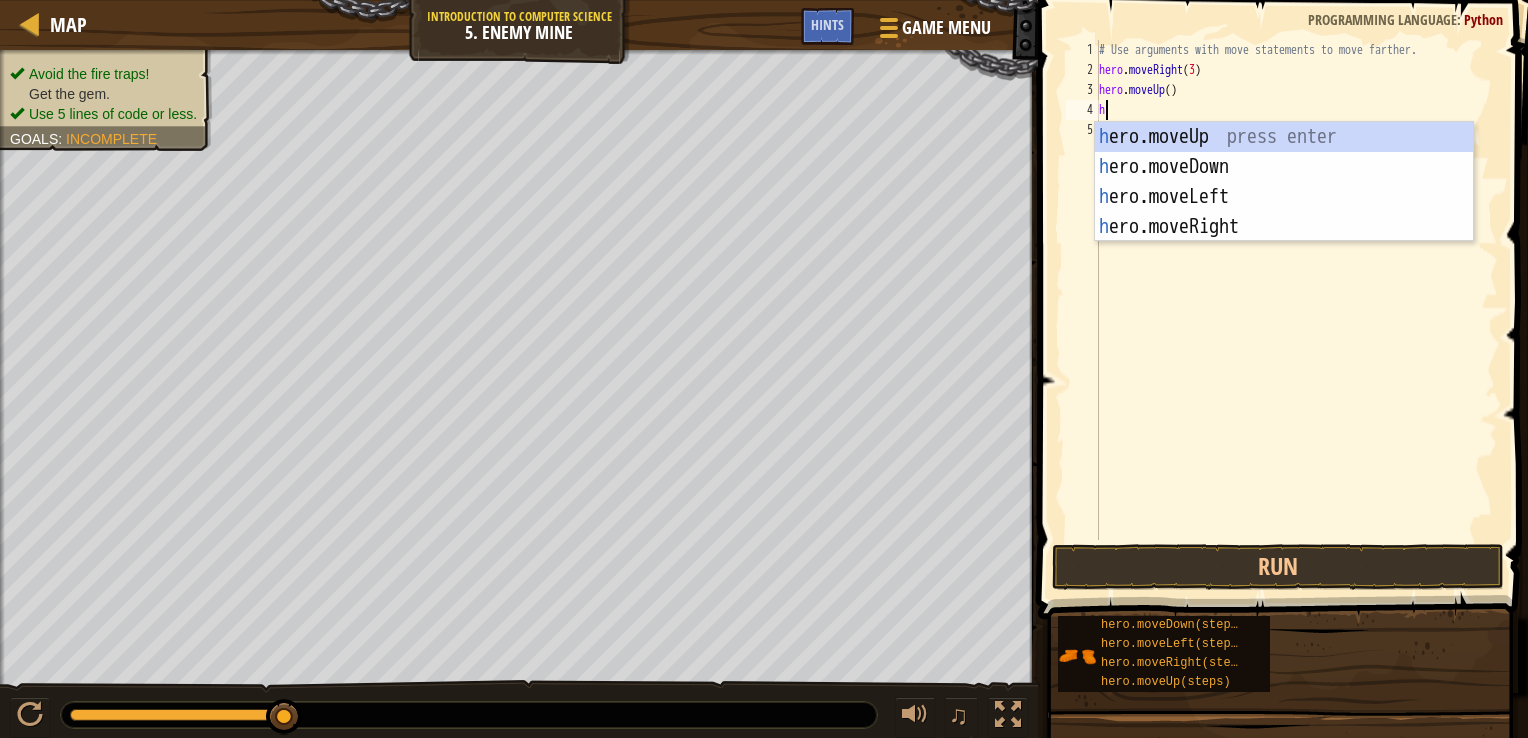 type on "h" 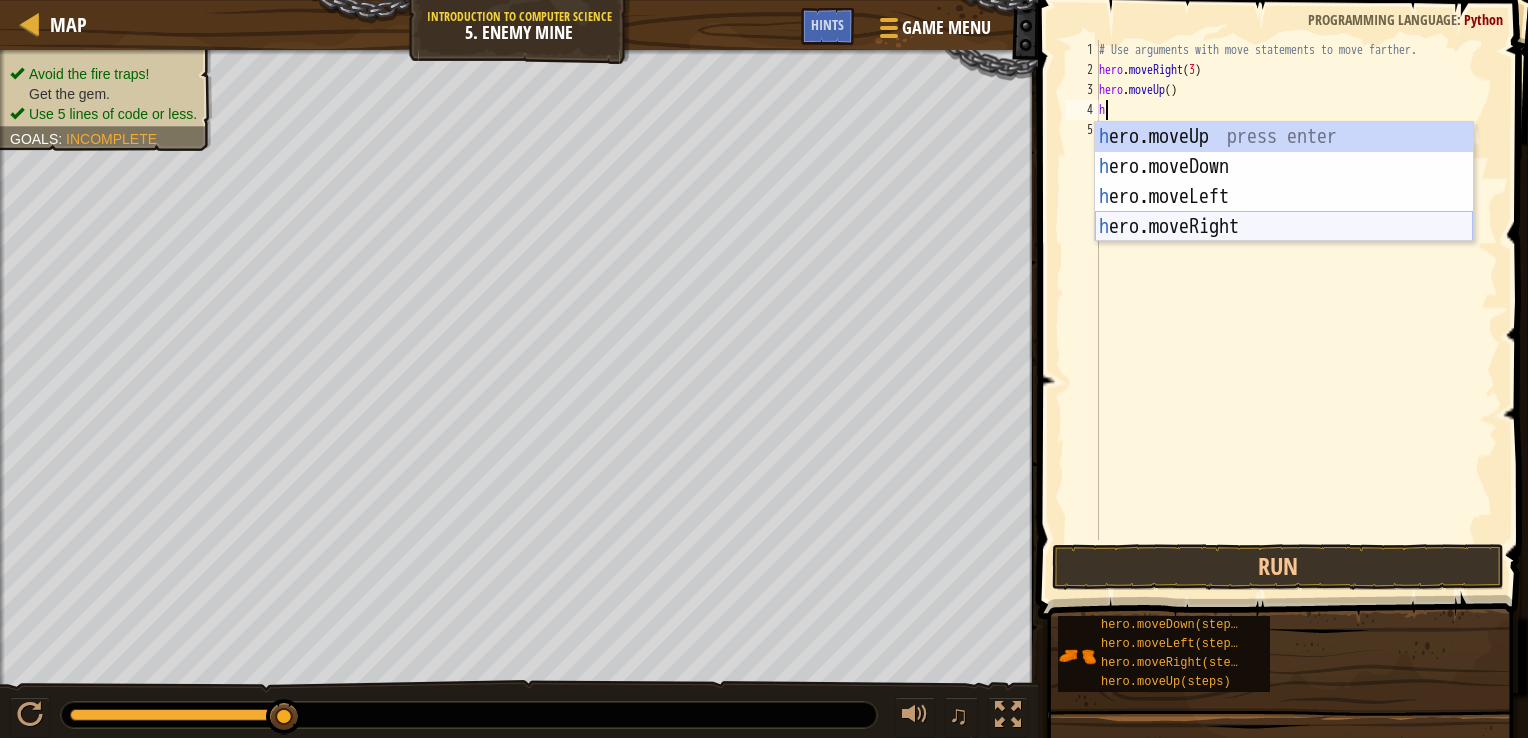 click on "h ero.moveUp press enter h ero.moveDown press enter h ero.moveLeft press enter h ero.moveRight press enter" at bounding box center [1284, 212] 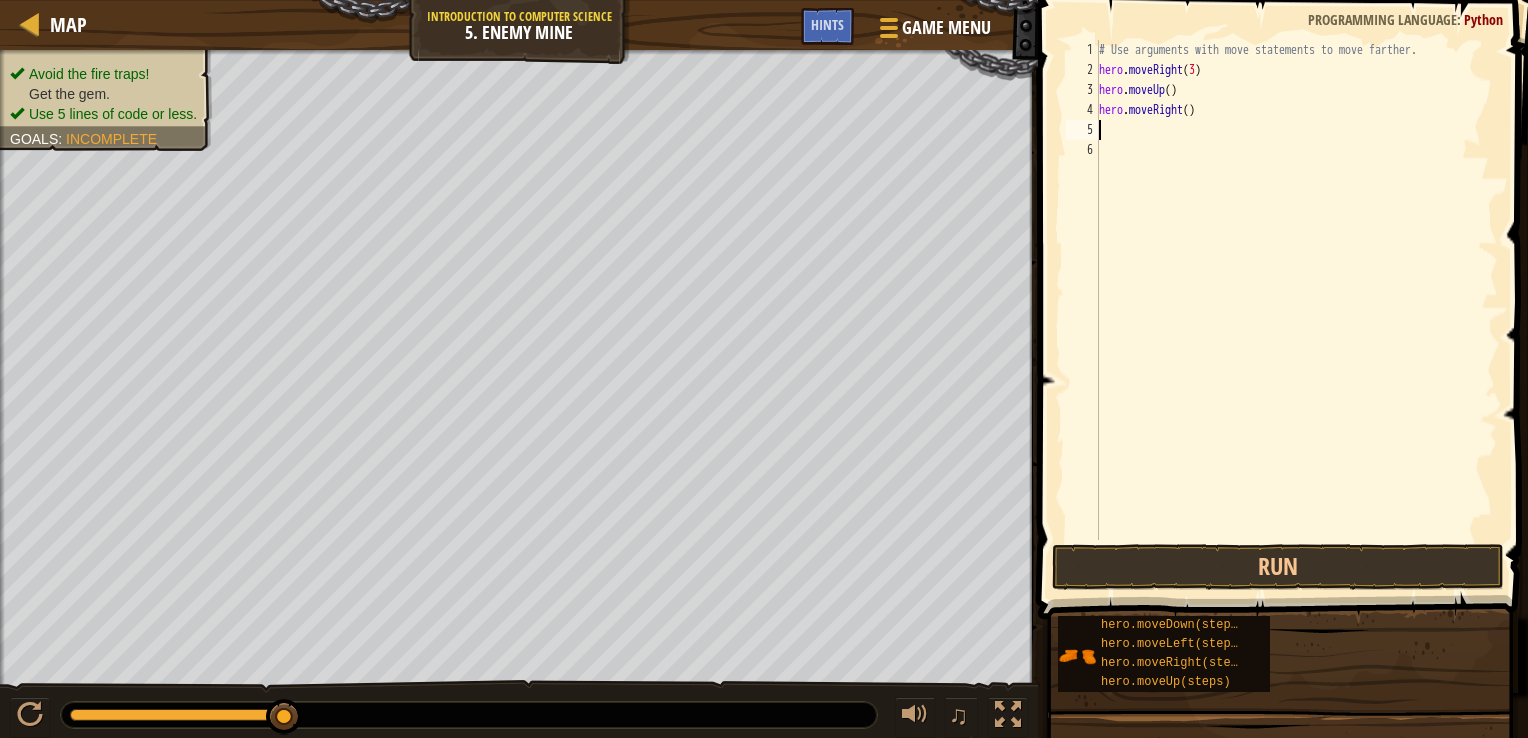 type on "h" 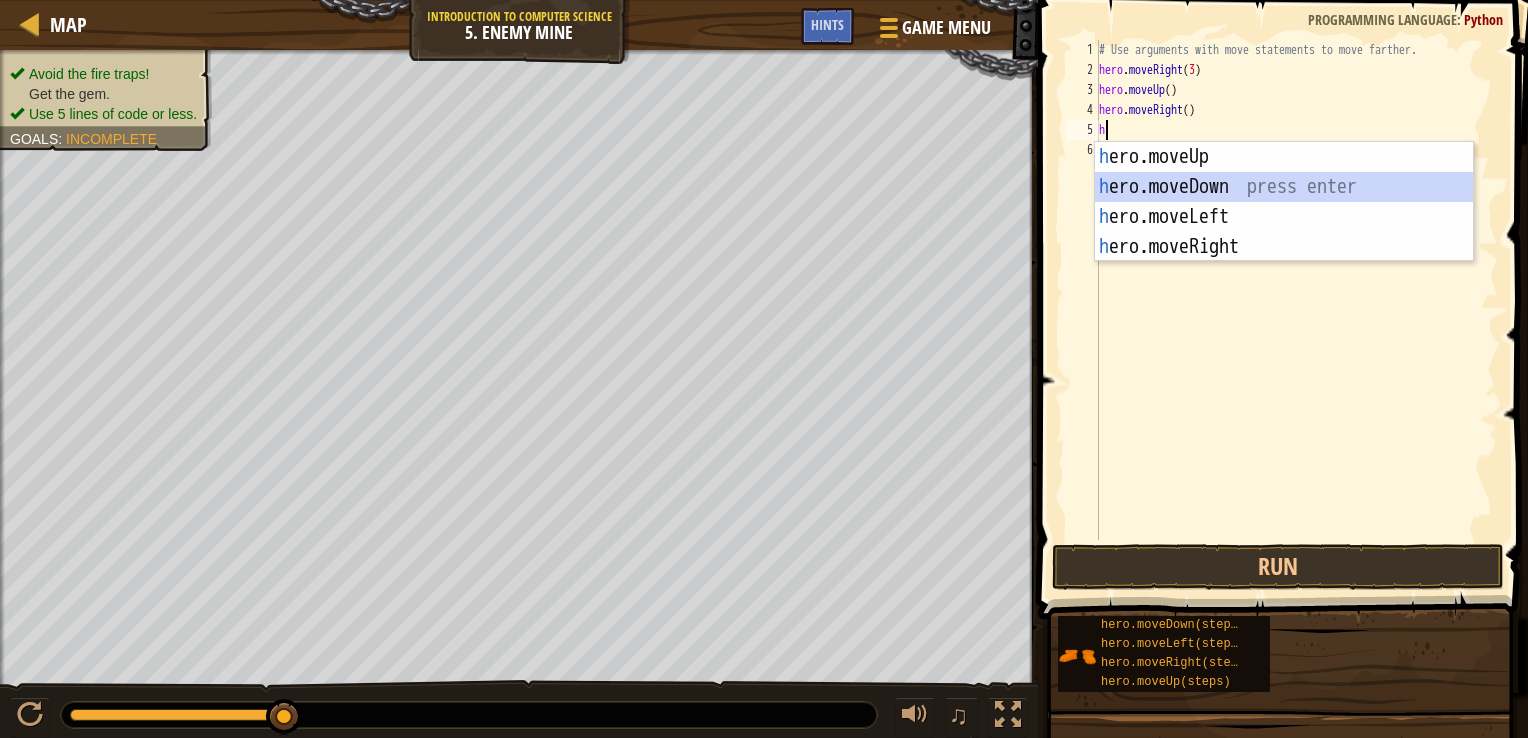 click on "h ero.moveUp press enter h ero.moveDown press enter h ero.moveLeft press enter h ero.moveRight press enter" at bounding box center [1284, 232] 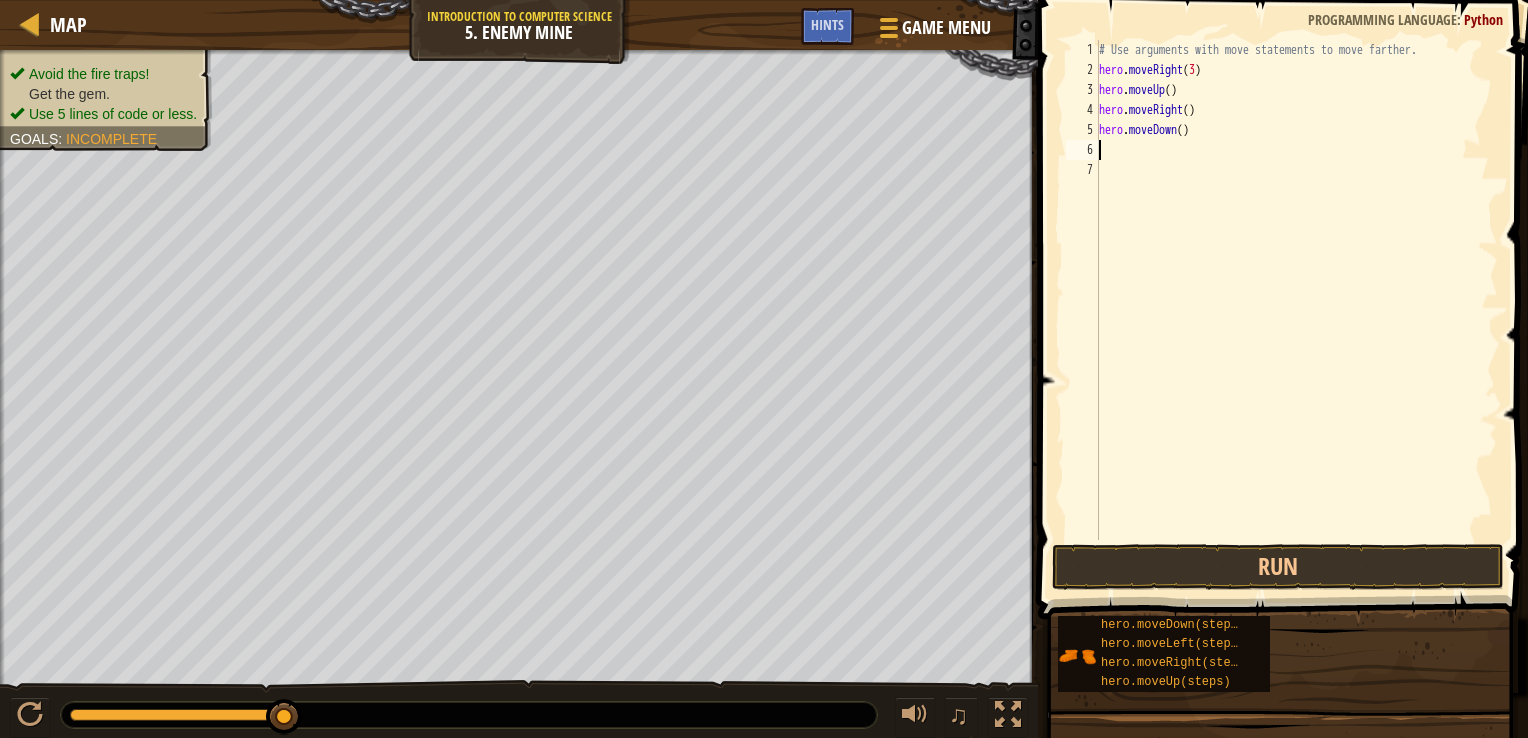 type on "h" 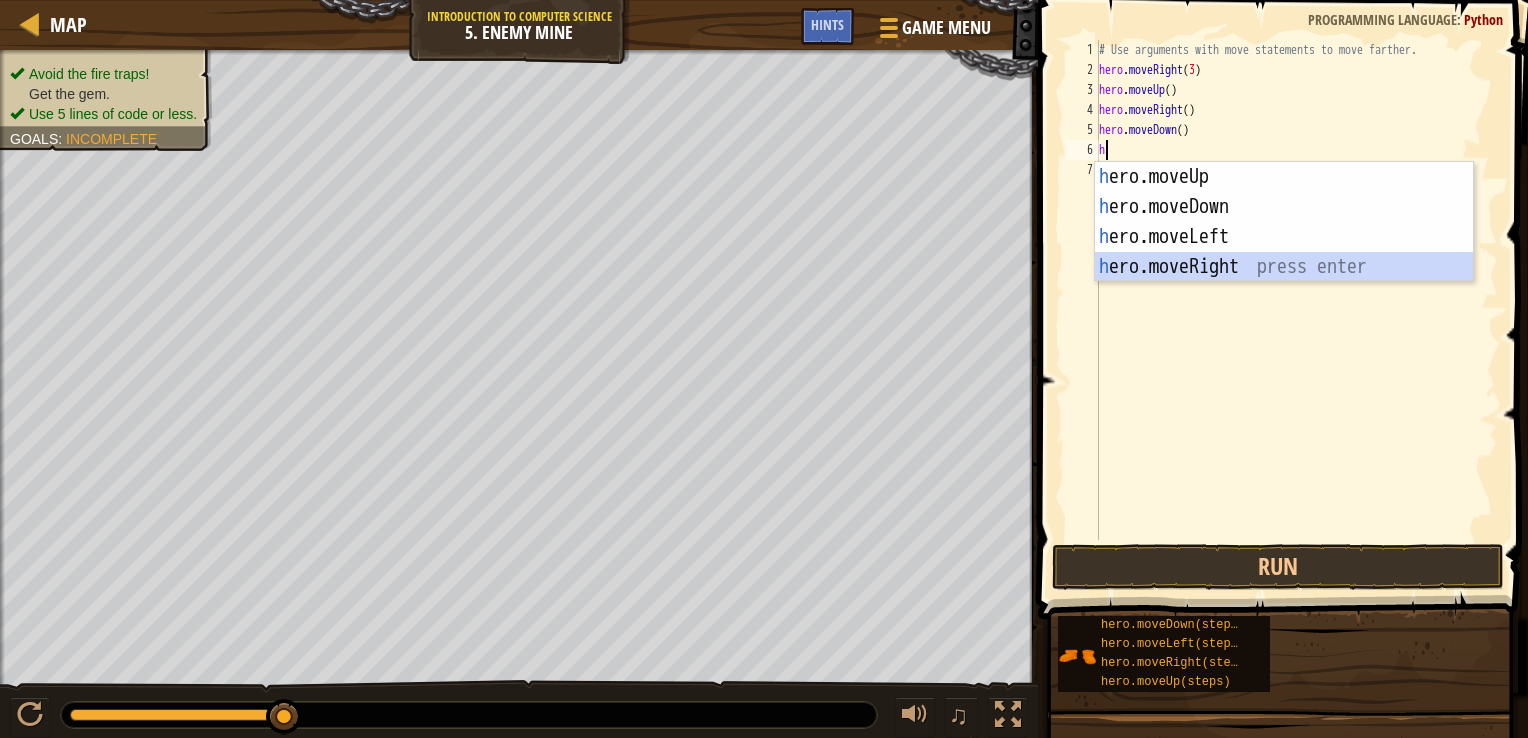 click on "h ero.moveUp press enter h ero.moveDown press enter h ero.moveLeft press enter h ero.moveRight press enter" at bounding box center (1284, 252) 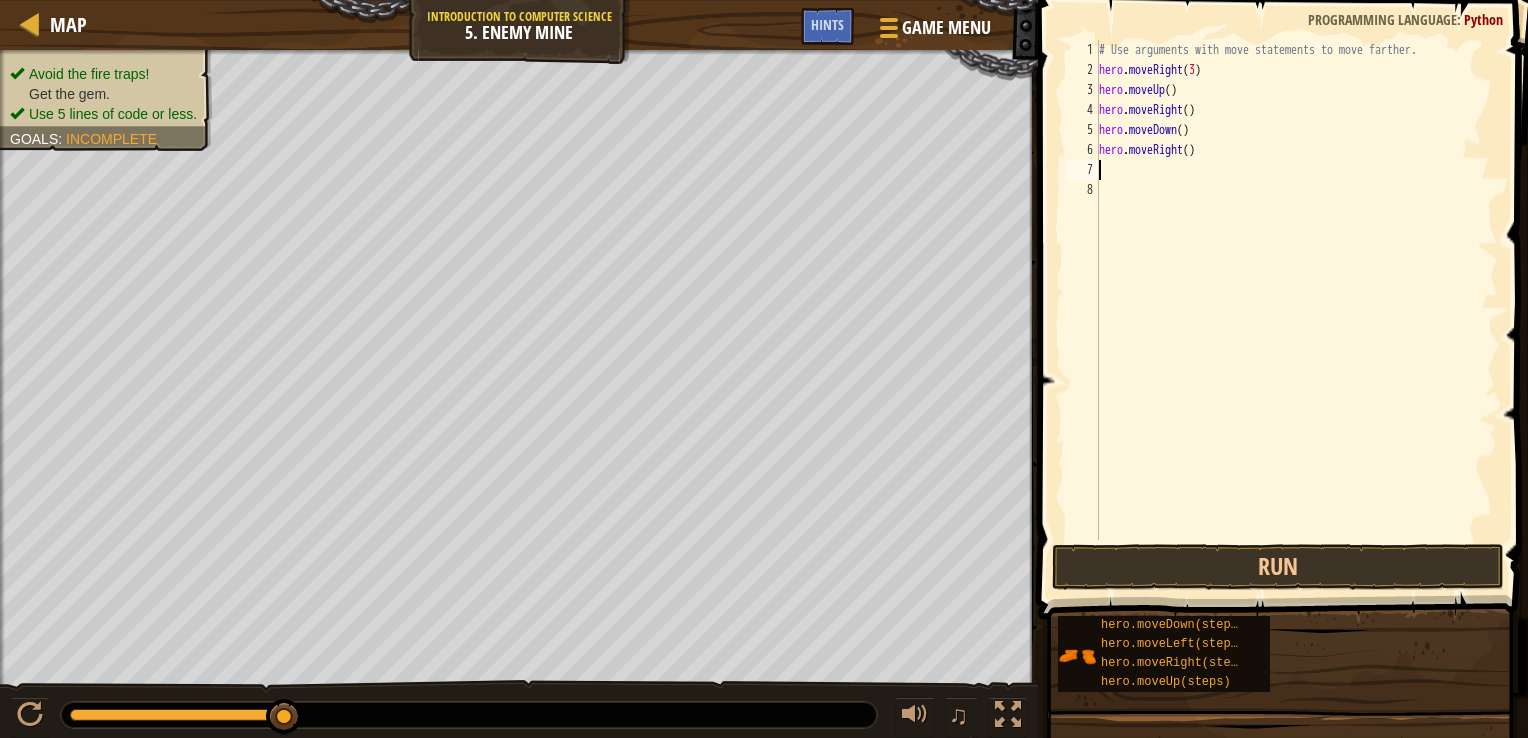 click on "# Use arguments with move statements to move farther. hero . moveRight ( 3 ) hero . moveUp ( ) hero . moveRight ( ) hero . moveDown ( ) hero . moveRight ( )" at bounding box center (1296, 310) 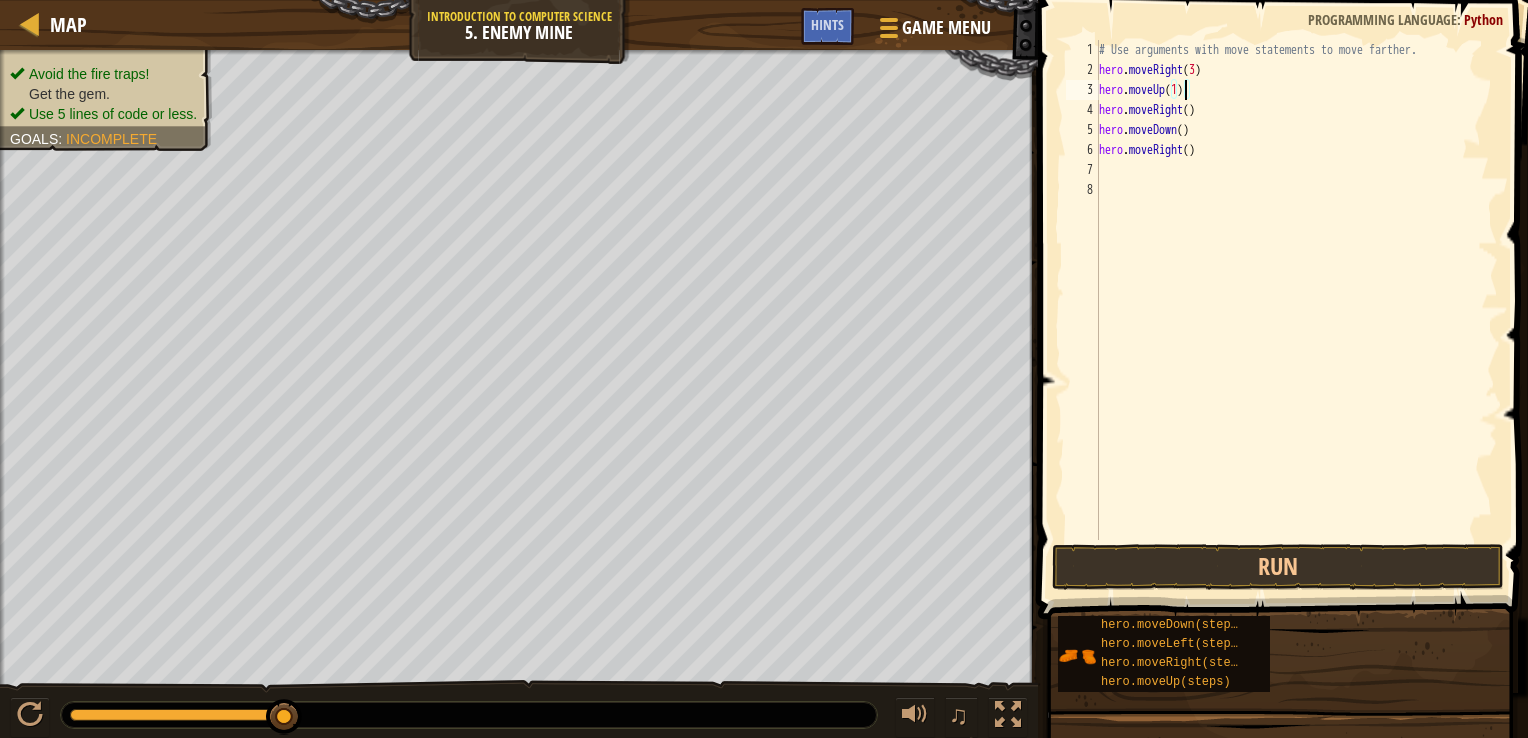 scroll, scrollTop: 9, scrollLeft: 6, axis: both 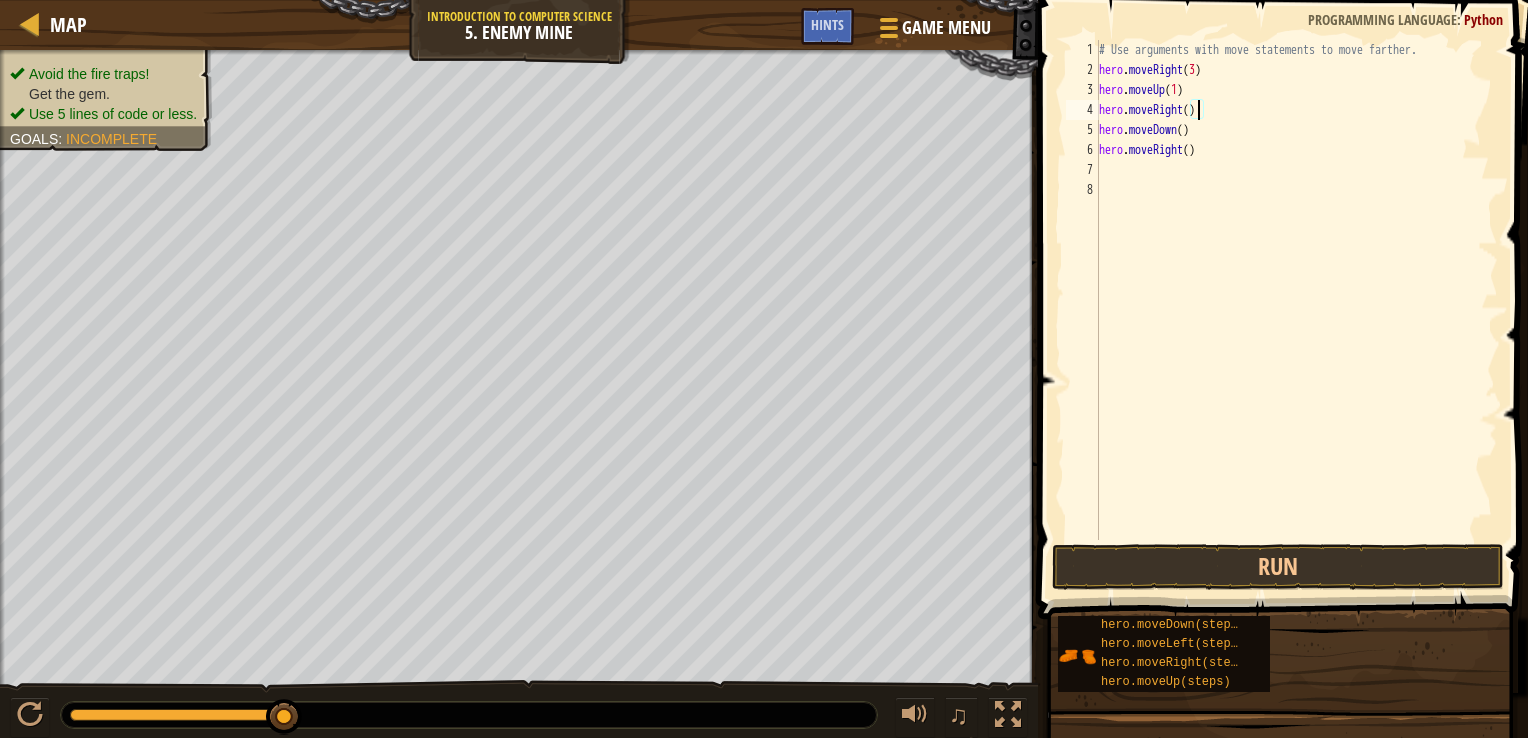 click on "# Use arguments with move statements to move farther. hero . moveRight ( 3 ) hero . moveUp ( 1 ) hero . moveRight ( ) hero . moveDown ( ) hero . moveRight ( )" at bounding box center (1296, 310) 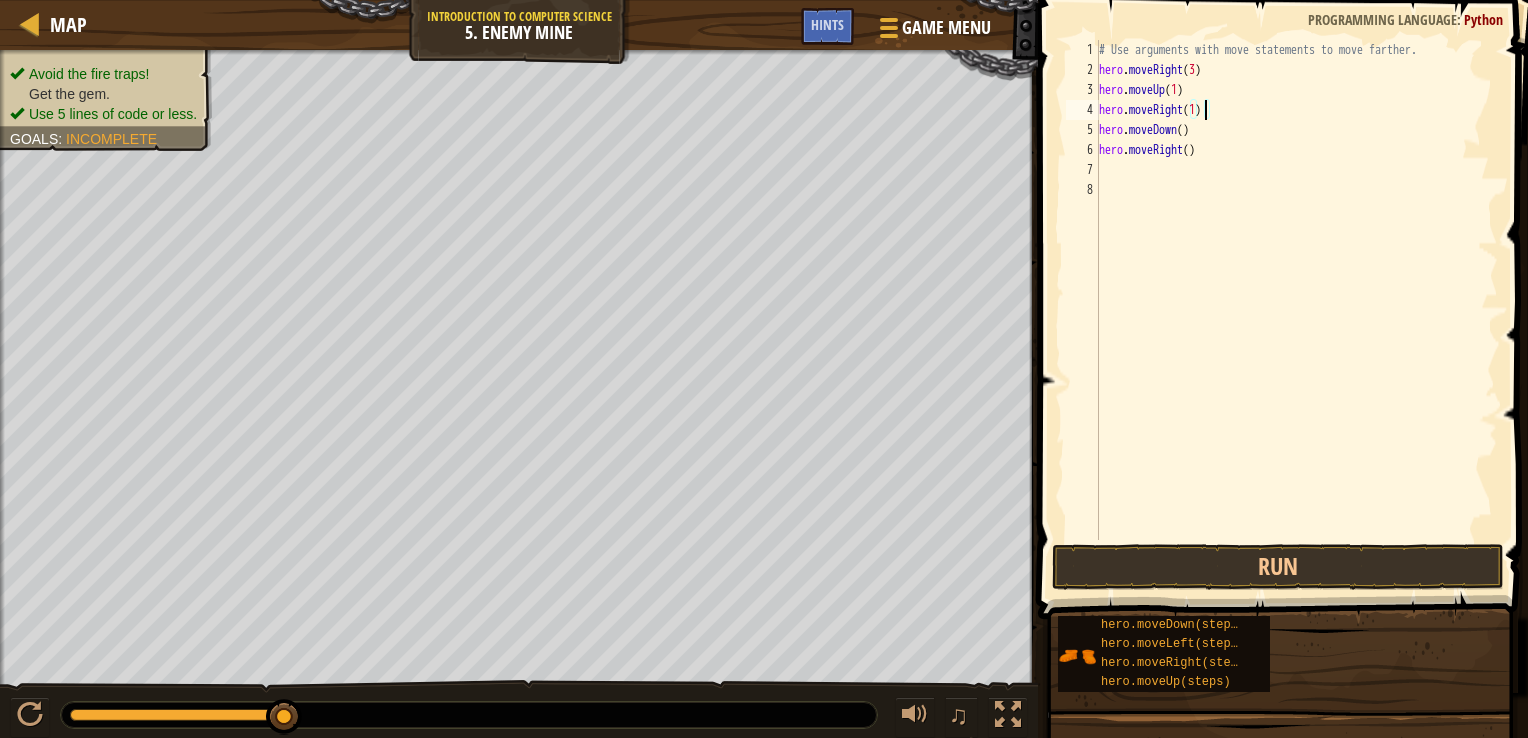 click on "# Use arguments with move statements to move farther. hero . moveRight ( 3 ) hero . moveUp ( 1 ) hero . moveRight ( 1 ) hero . moveDown ( ) hero . moveRight ( )" at bounding box center [1296, 310] 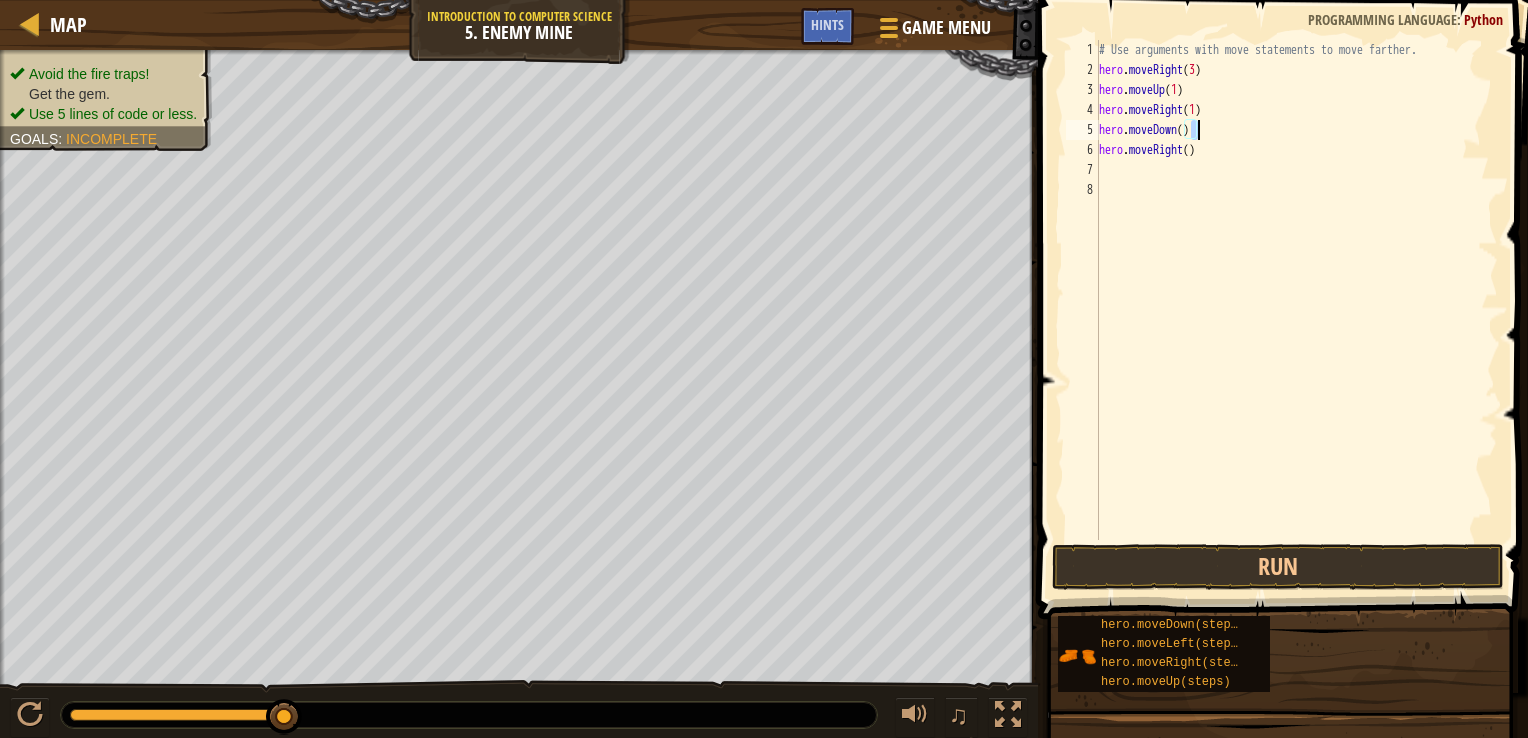 scroll, scrollTop: 9, scrollLeft: 7, axis: both 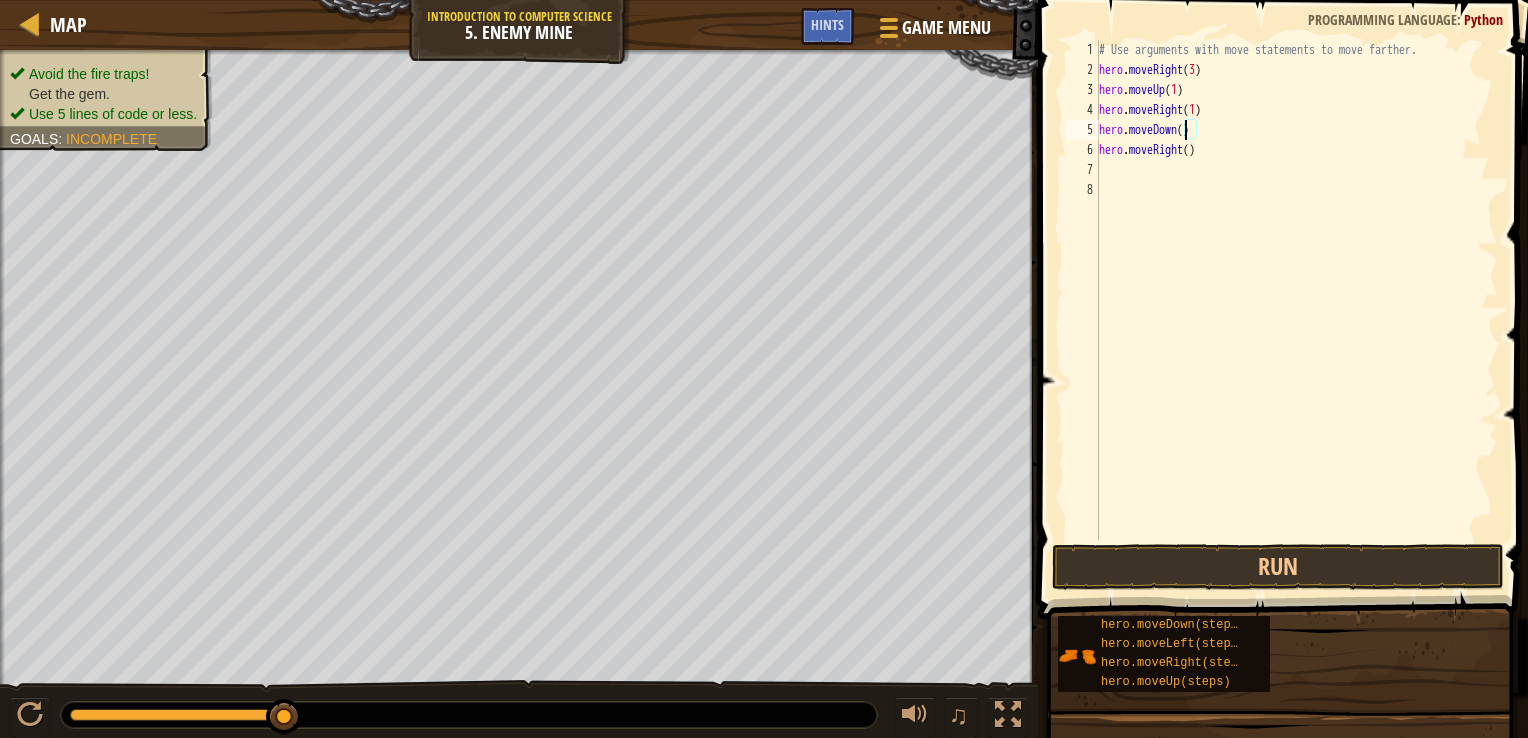 click on "# Use arguments with move statements to move farther. hero . moveRight ( 3 ) hero . moveUp ( 1 ) hero . moveRight ( 1 ) hero . moveDown ( ) hero . moveRight ( )" at bounding box center (1296, 310) 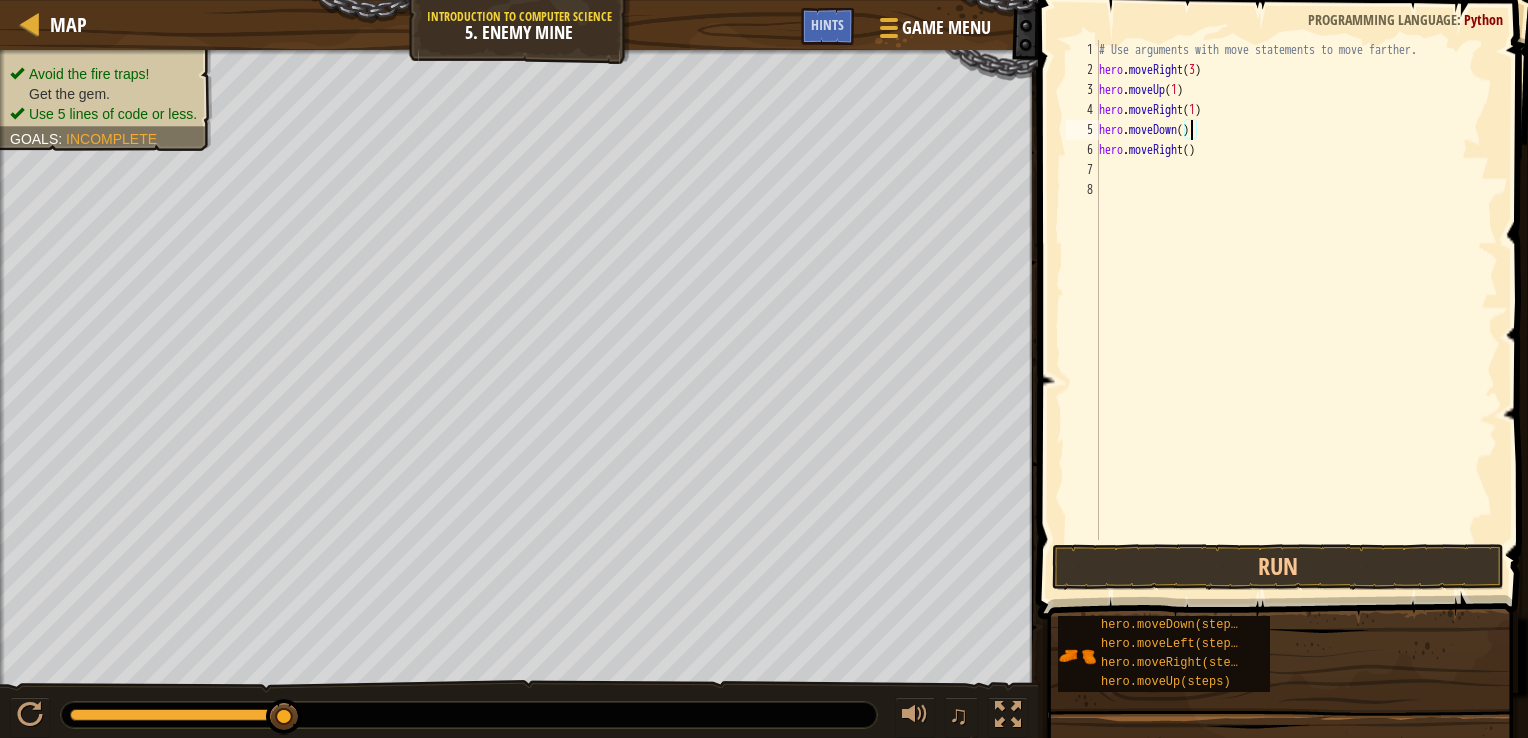 click on "# Use arguments with move statements to move farther. hero . moveRight ( 3 ) hero . moveUp ( 1 ) hero . moveRight ( 1 ) hero . moveDown ( ) hero . moveRight ( )" at bounding box center (1296, 310) 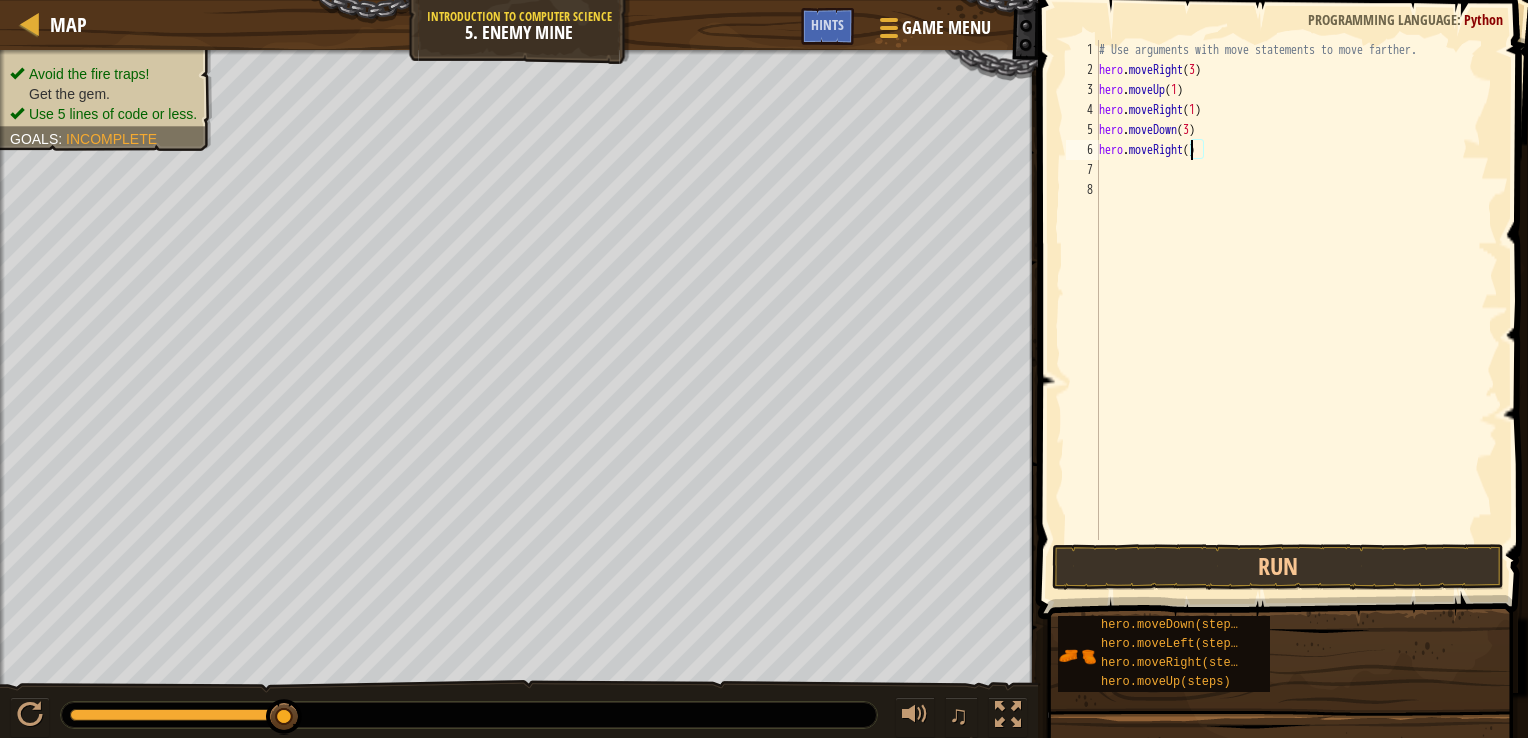 click on "# Use arguments with move statements to move farther. hero . moveRight ( 3 ) hero . moveUp ( 1 ) hero . moveRight ( 1 ) hero . moveDown ( 3 ) hero . moveRight ( )" at bounding box center (1296, 310) 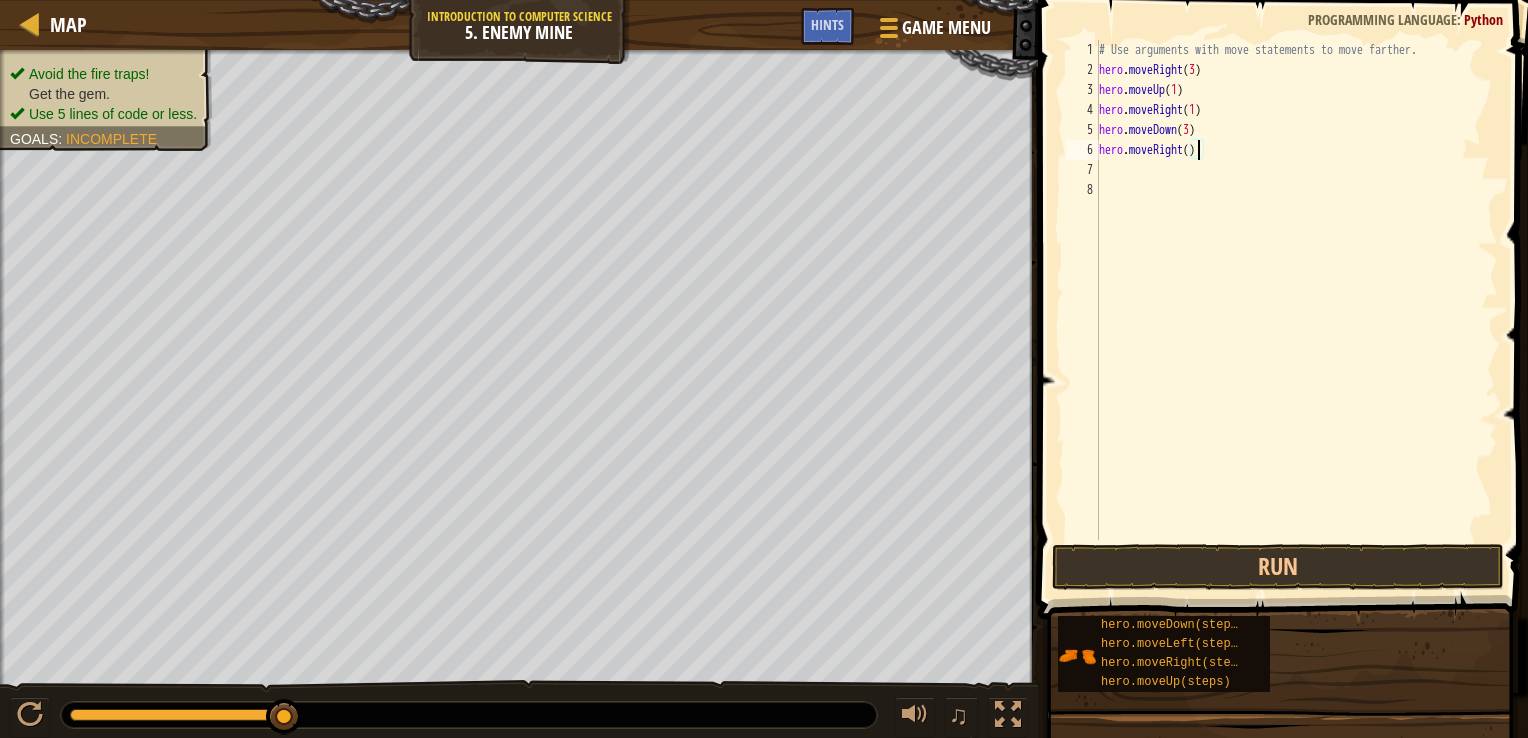 click on "# Use arguments with move statements to move farther. hero . moveRight ( 3 ) hero . moveUp ( 1 ) hero . moveRight ( 1 ) hero . moveDown ( 3 ) hero . moveRight ( )" at bounding box center [1296, 310] 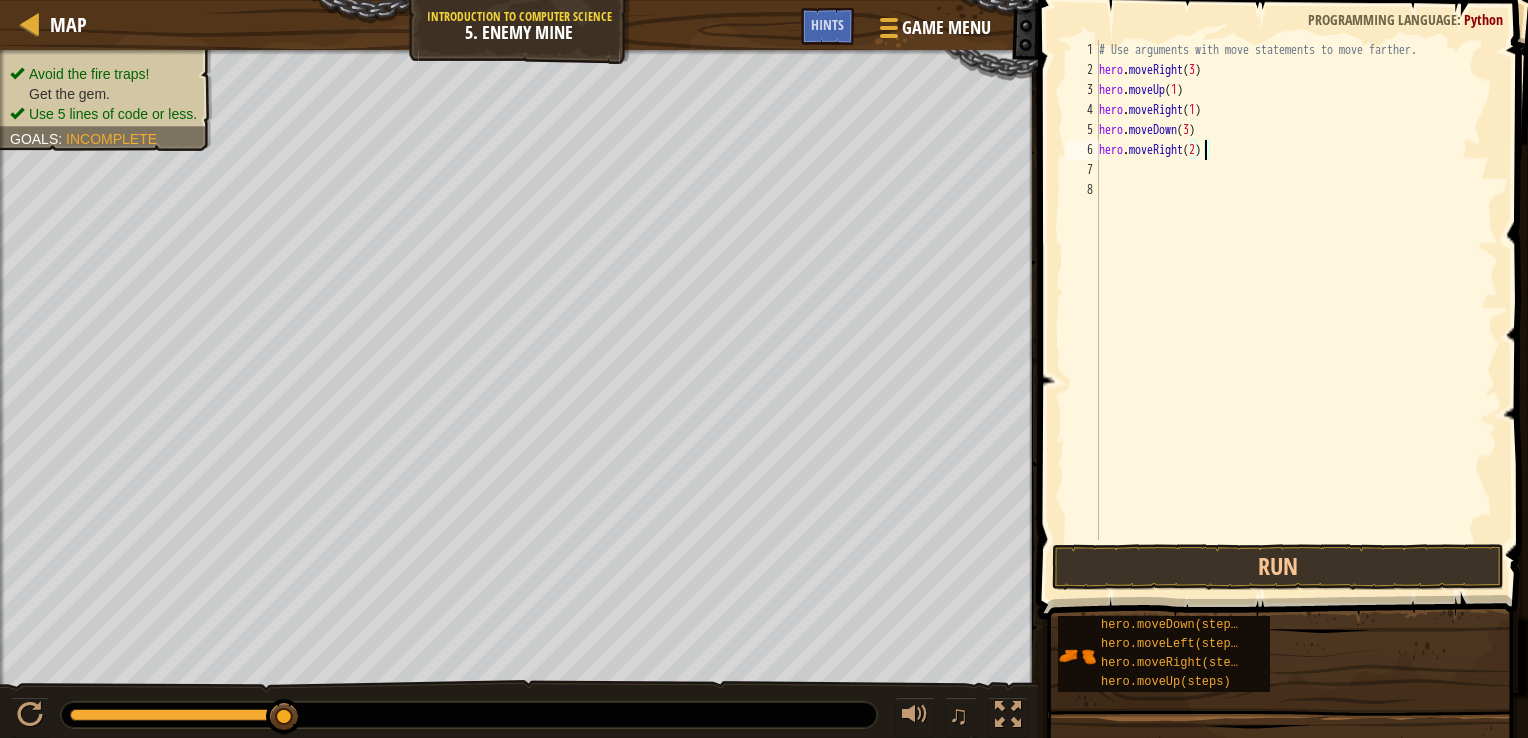 scroll, scrollTop: 9, scrollLeft: 8, axis: both 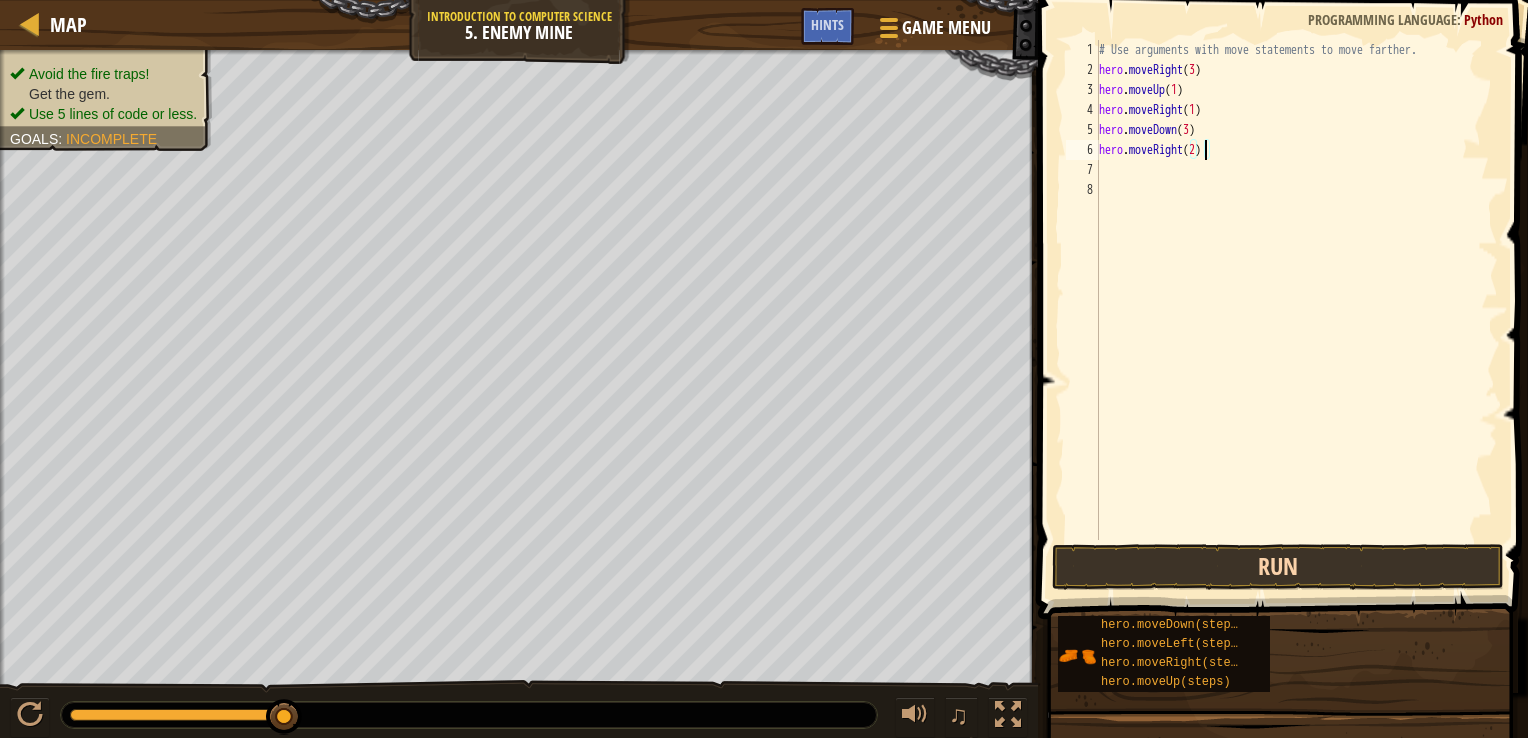type on "hero.moveRight(2)" 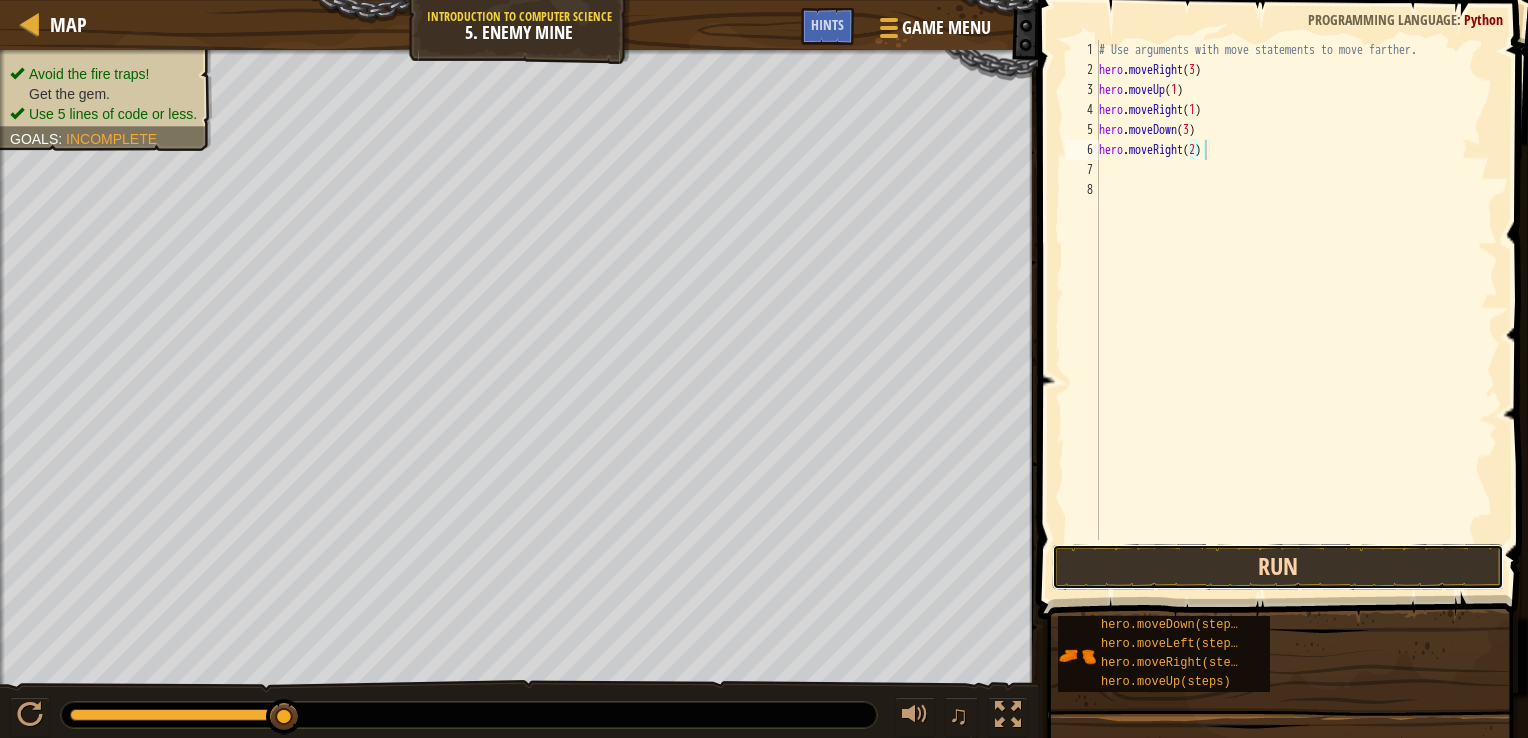 click on "Run" at bounding box center (1278, 567) 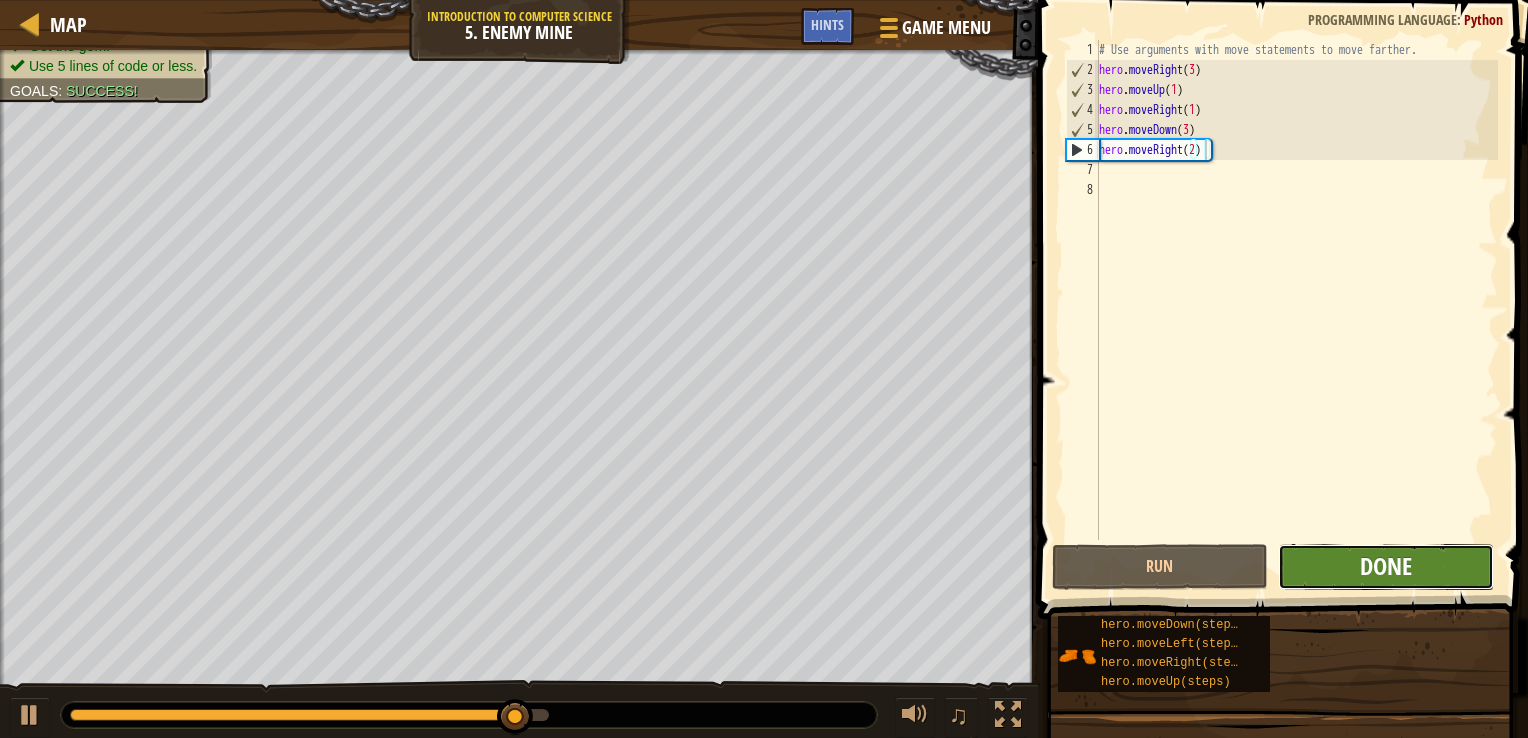 click on "Done" at bounding box center [1386, 567] 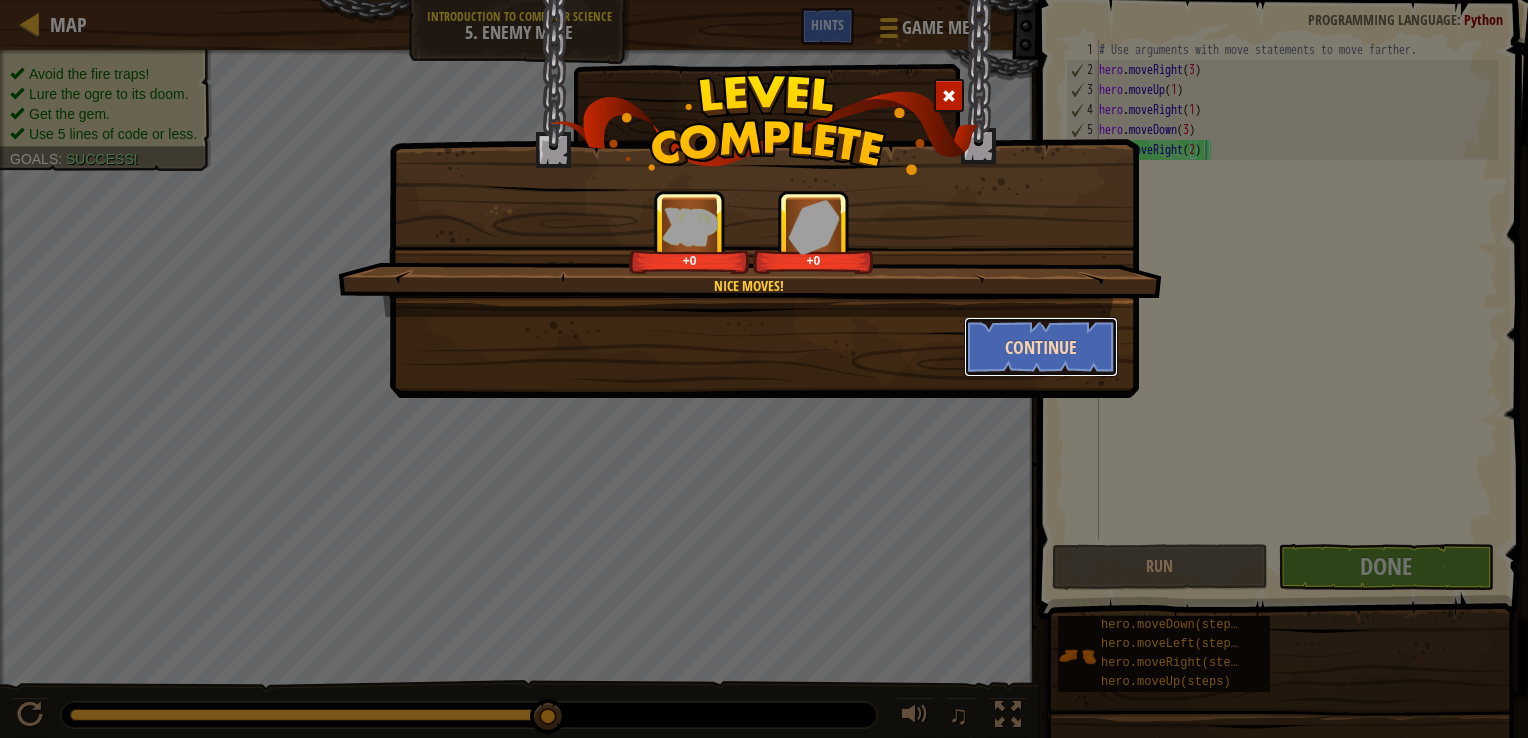 click on "Continue" at bounding box center (1041, 347) 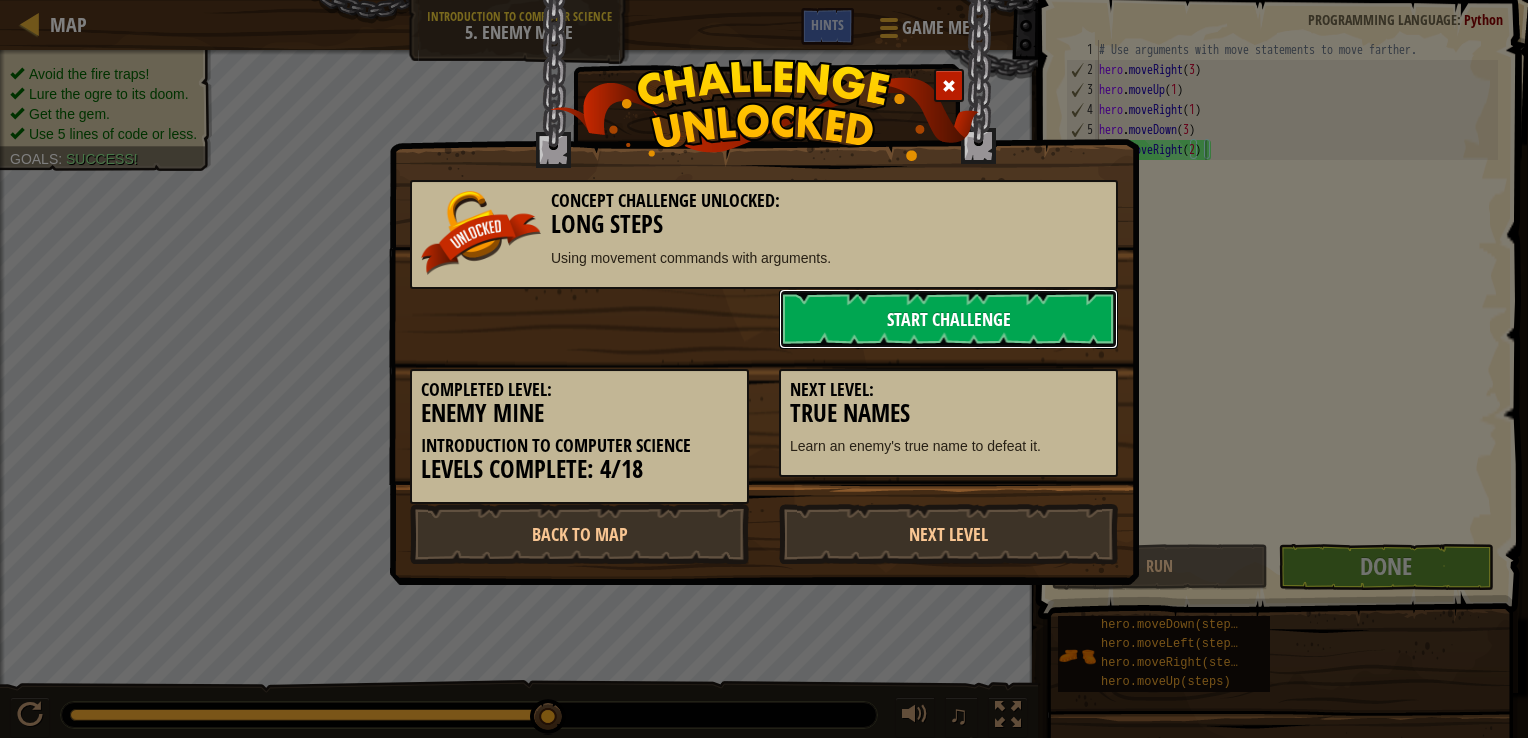 click on "Start Challenge" at bounding box center [948, 319] 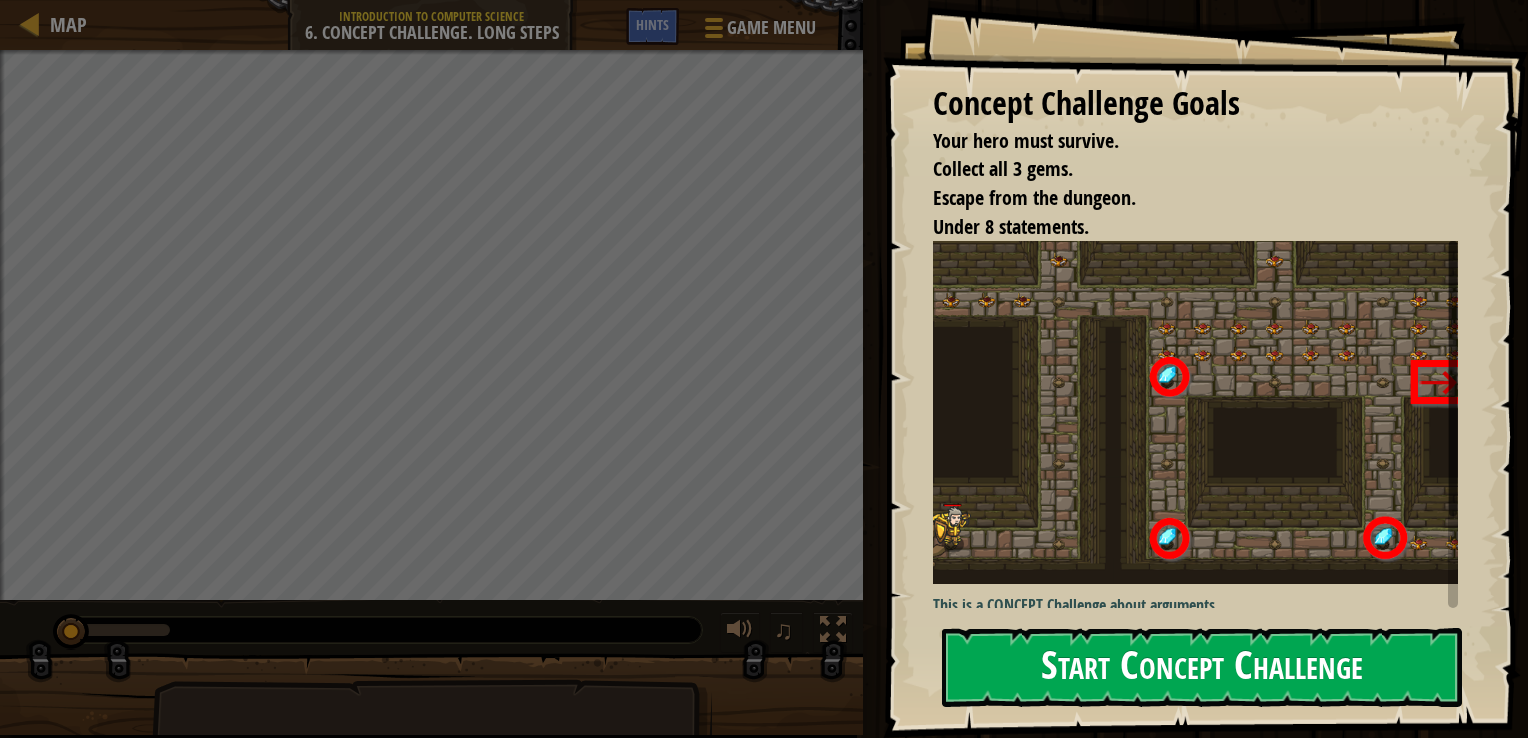 click on "Concept Challenge Goals Your hero must survive. Collect all 3 gems. Escape from the dungeon. Under 8 statements.
This is a CONCEPT Challenge about arguments.
Collect all the gems and escape from the dungeon (the red arrow marks the exit).
Use no more than  7 commands .
You will need to use arguments with your movement commands!
Start Concept Challenge Error loading from server. Try refreshing the page. You'll need a subscription to play this level. Subscribe You'll need to join a course to play this level. Back to my courses Ask your teacher to assign a license to you so you can continue to play CodeCombat! Back to my courses This level is locked. Back to my courses" at bounding box center [1205, 369] 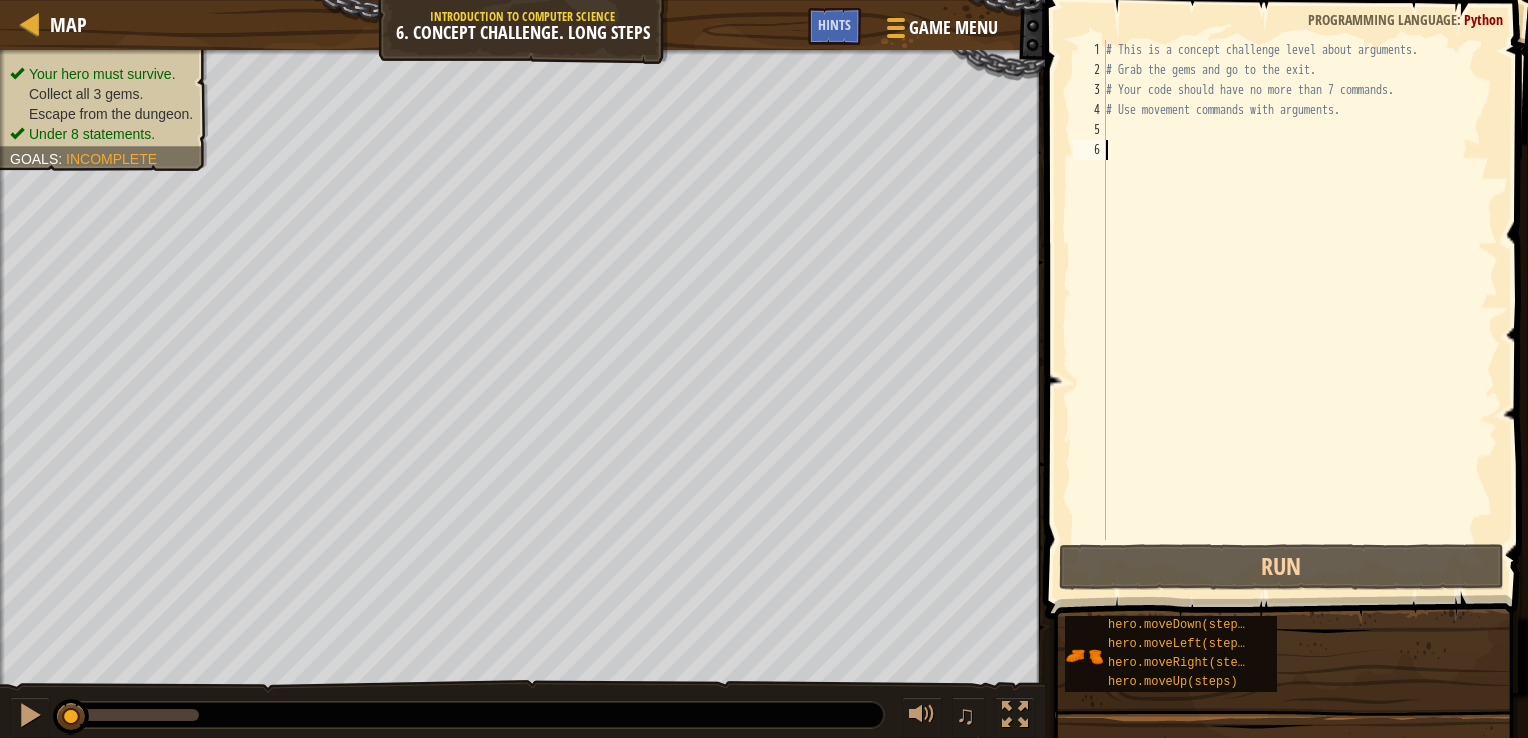 type on "h" 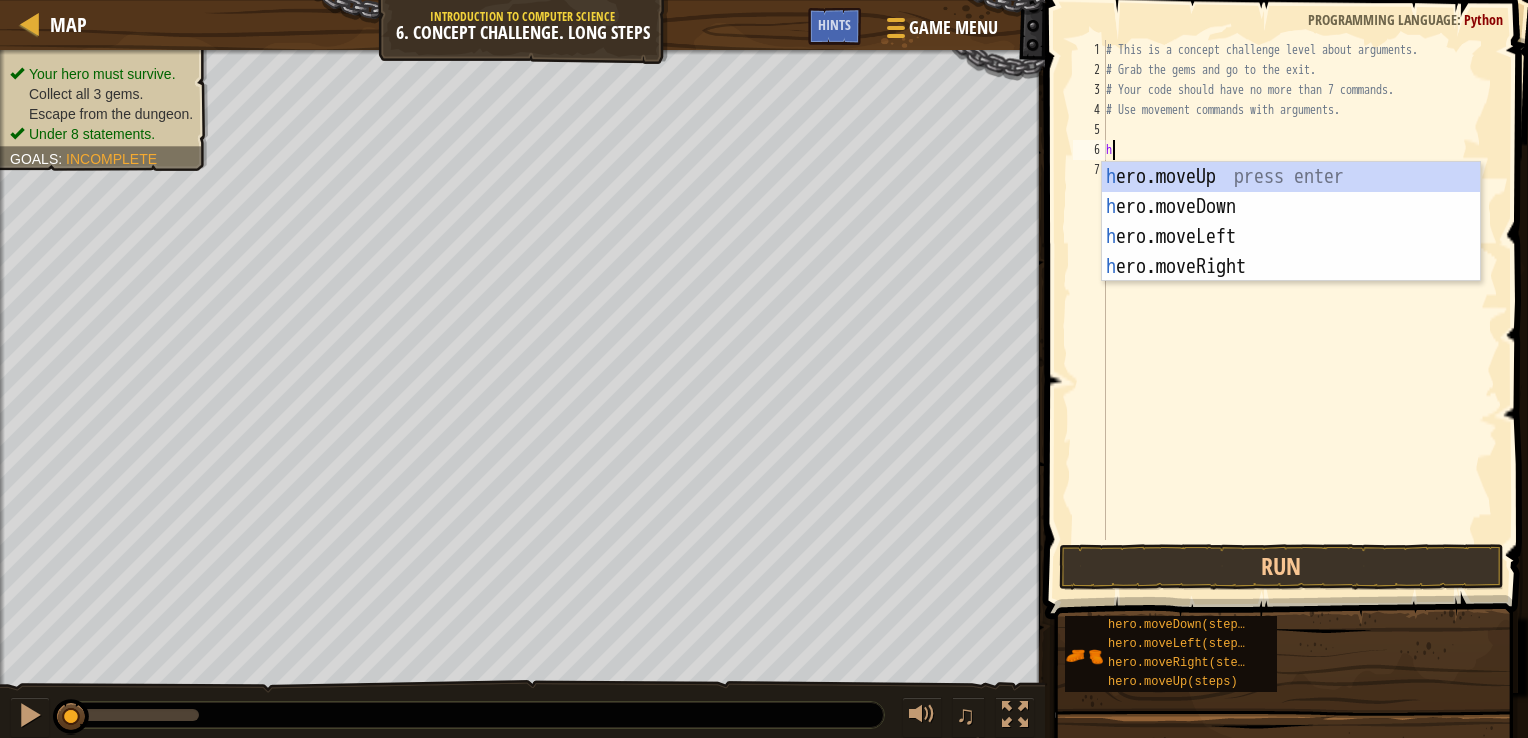 scroll, scrollTop: 9, scrollLeft: 0, axis: vertical 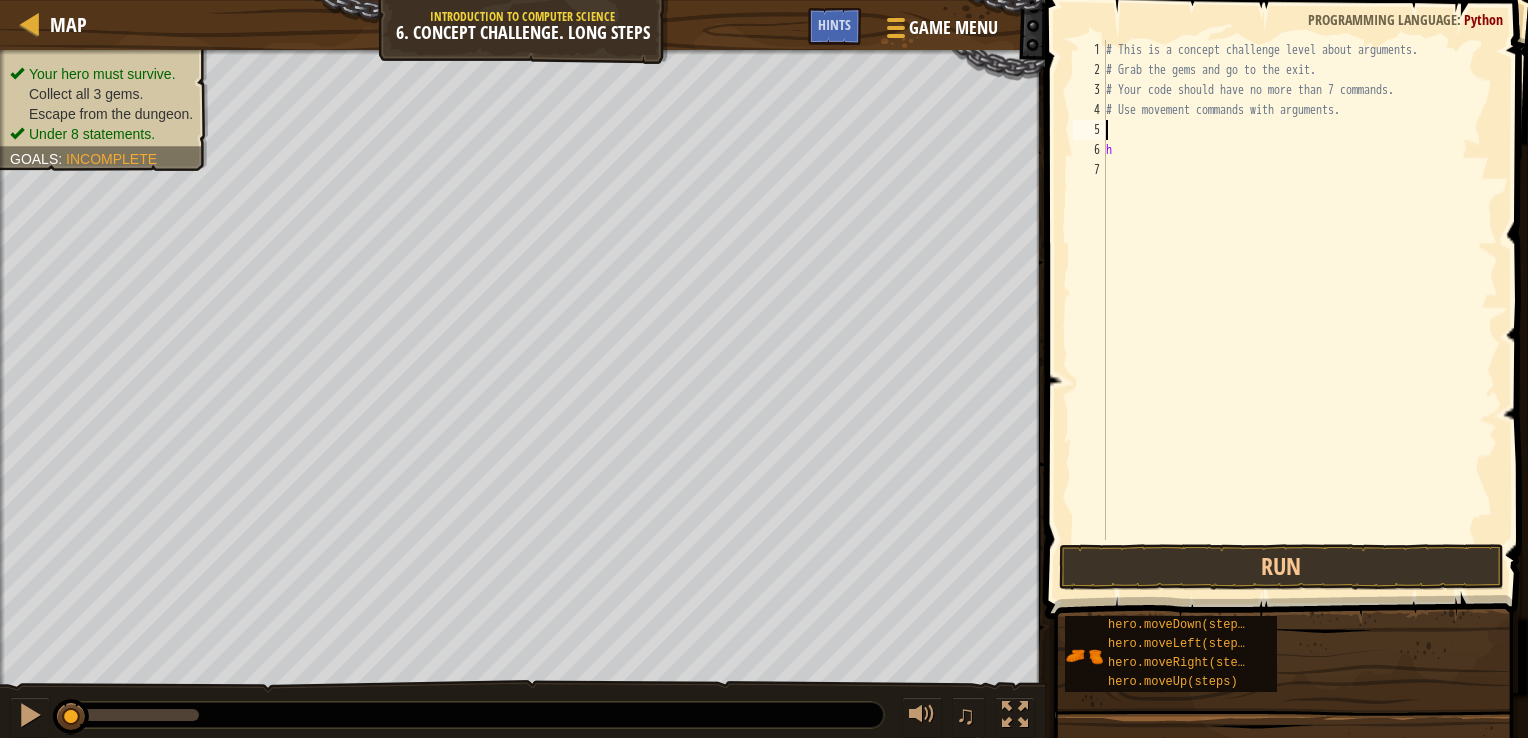 type on "h" 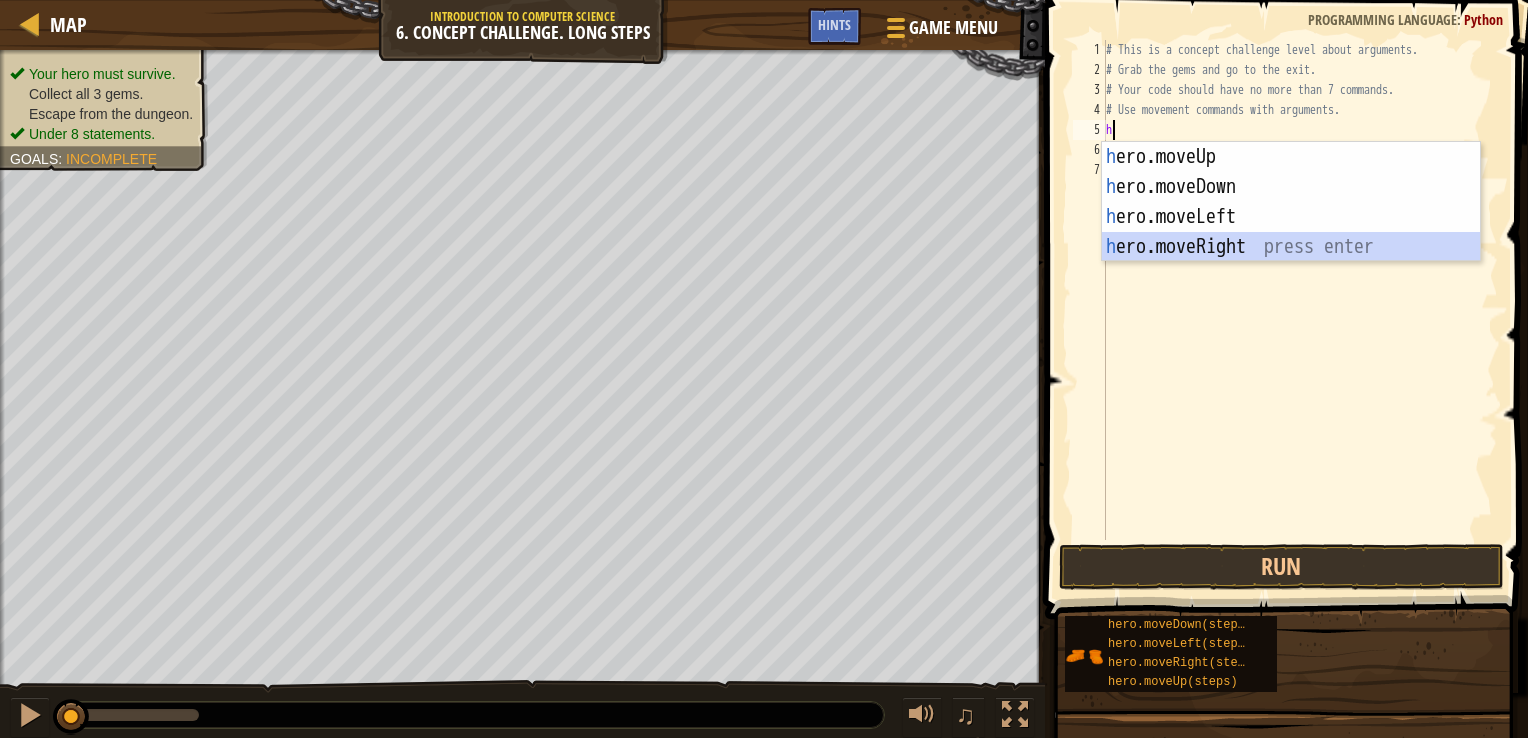 click on "h ero.moveUp press enter h ero.moveDown press enter h ero.moveLeft press enter h ero.moveRight press enter" at bounding box center [1291, 232] 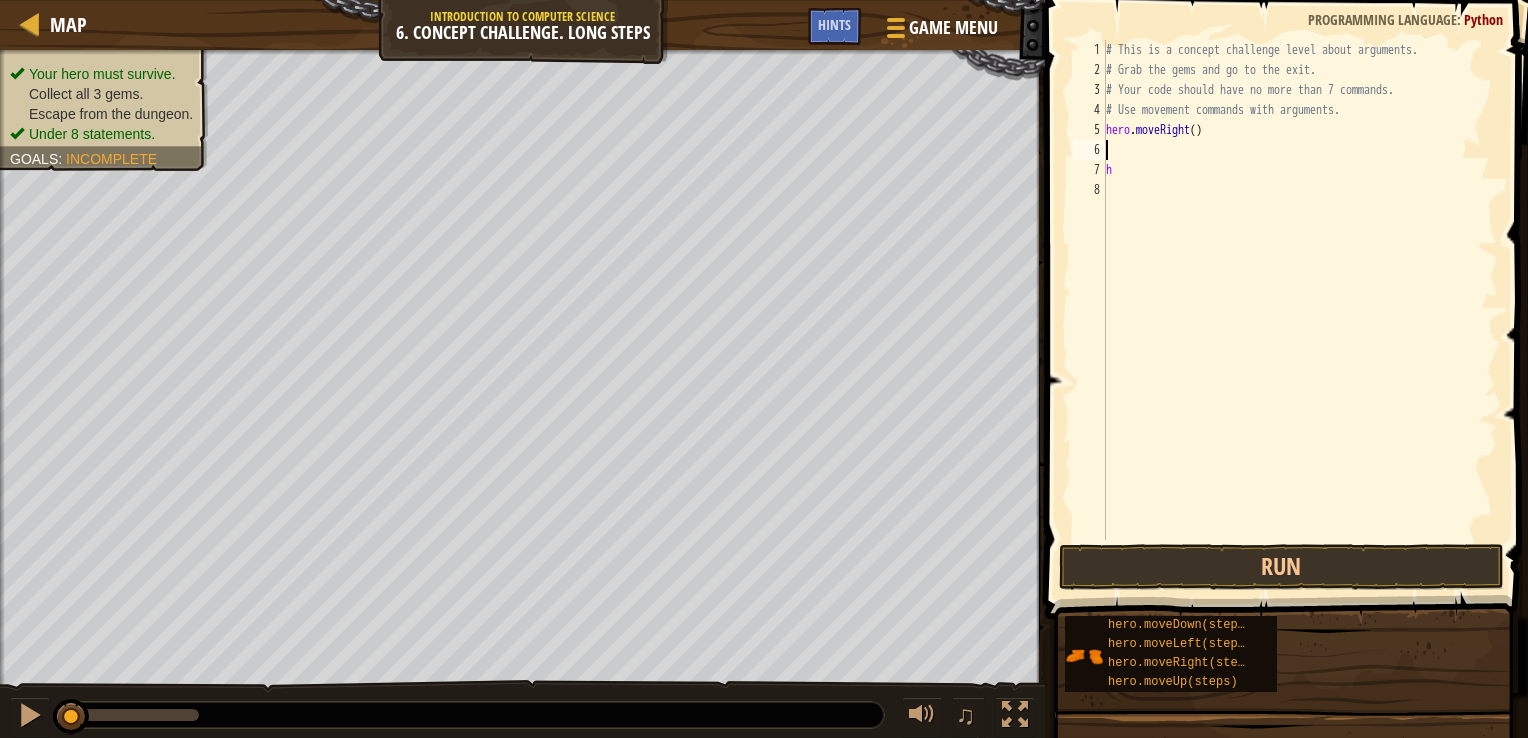 click on "# This is a concept challenge level about arguments. # Grab the gems and go to the exit. # Your code should have no more than 7 commands. # Use movement commands with arguments. hero . moveRight ( ) h" at bounding box center [1300, 310] 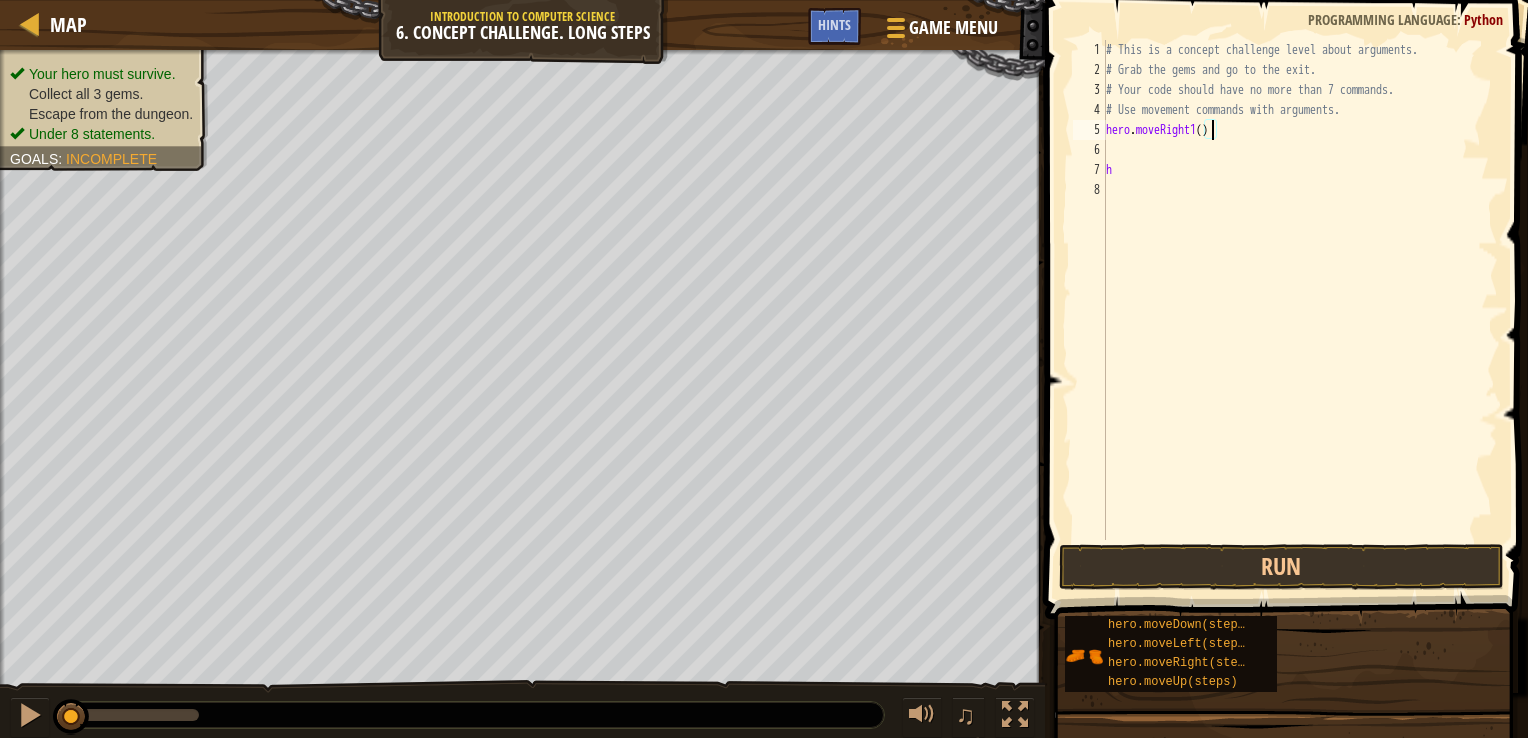 click on "# This is a concept challenge level about arguments. # Grab the gems and go to the exit. # Your code should have no more than 7 commands. # Use movement commands with arguments. hero . moveRight1 ( ) h" at bounding box center (1300, 310) 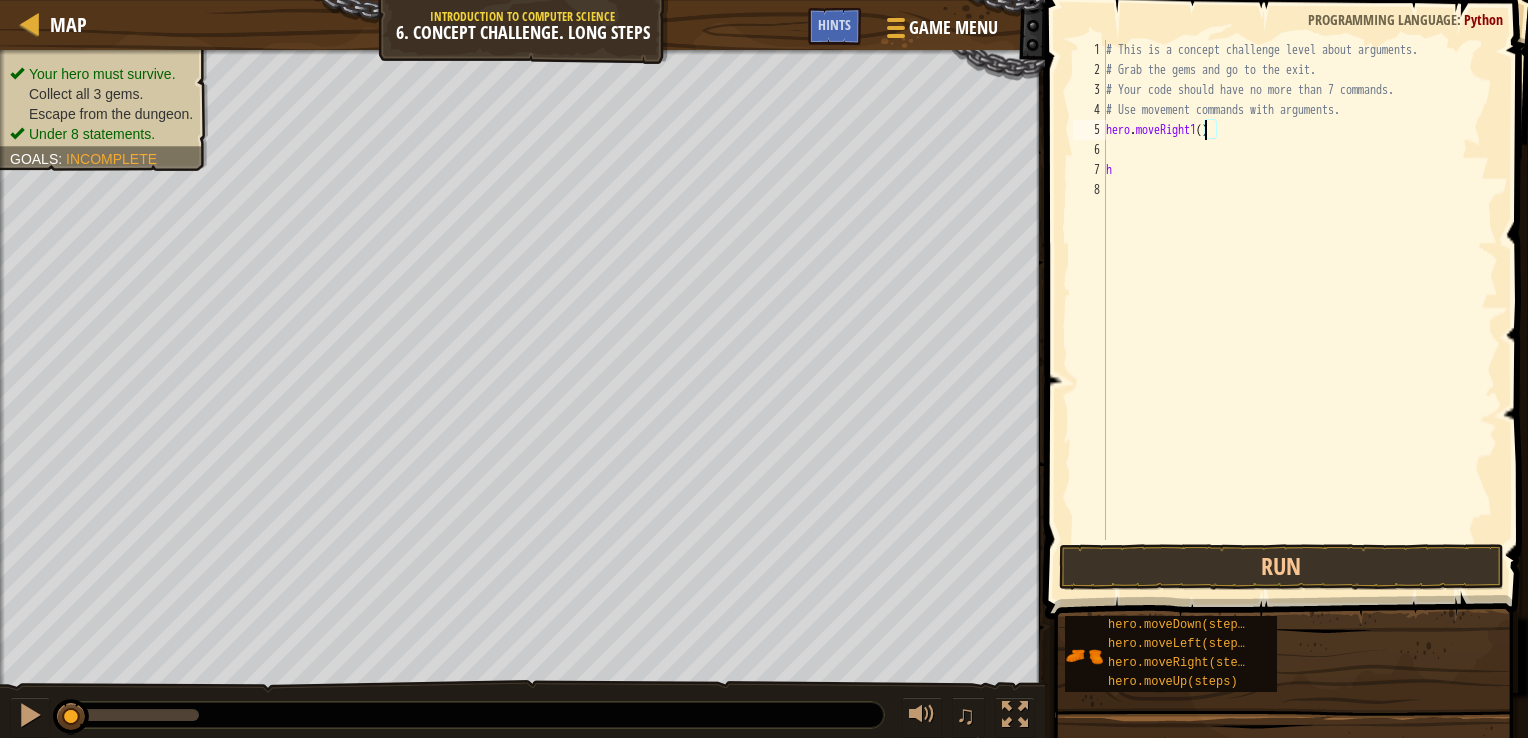 click on "# This is a concept challenge level about arguments. # Grab the gems and go to the exit. # Your code should have no more than 7 commands. # Use movement commands with arguments. hero . moveRight1 ( ) h" at bounding box center (1300, 310) 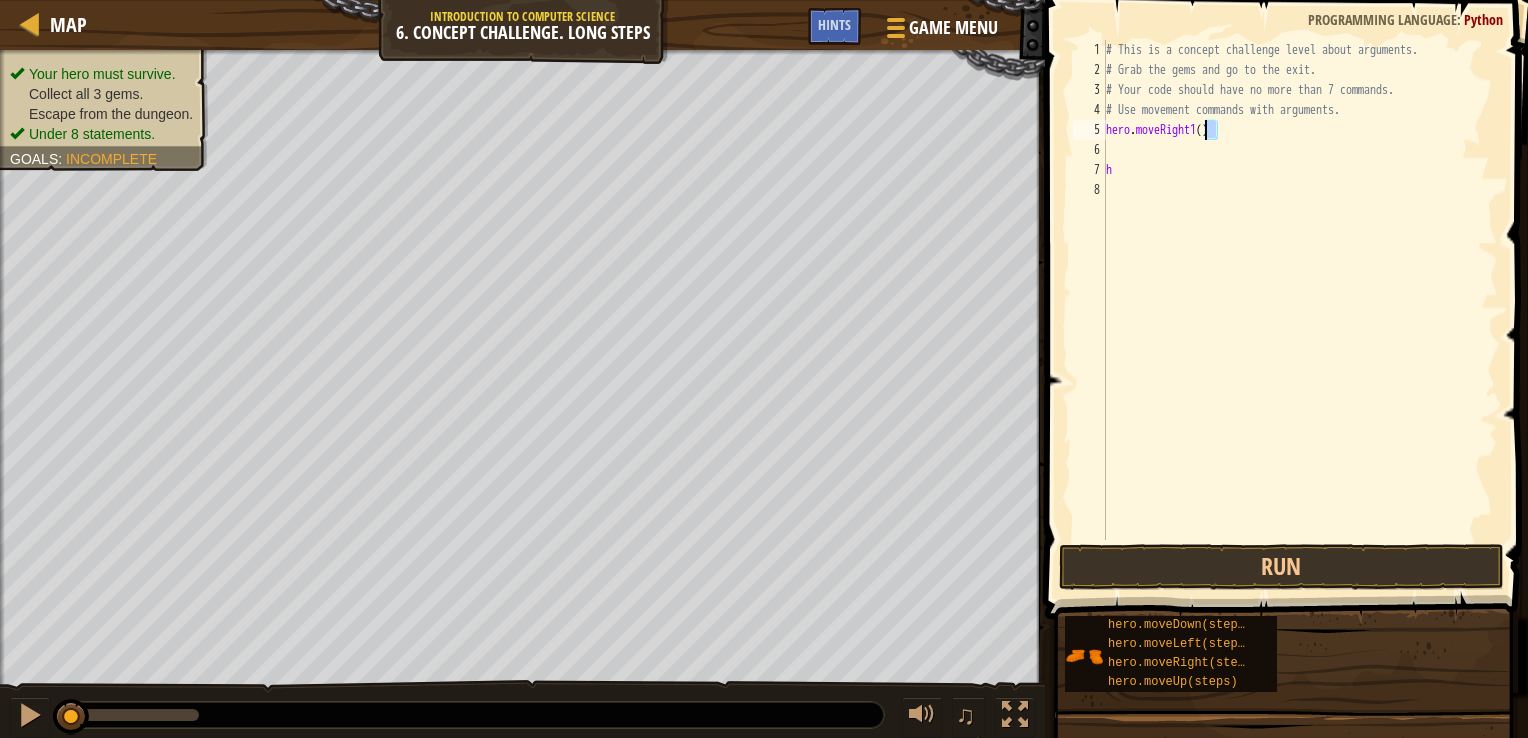 click on "# This is a concept challenge level about arguments. # Grab the gems and go to the exit. # Your code should have no more than 7 commands. # Use movement commands with arguments. hero . moveRight1 ( ) h" at bounding box center (1300, 310) 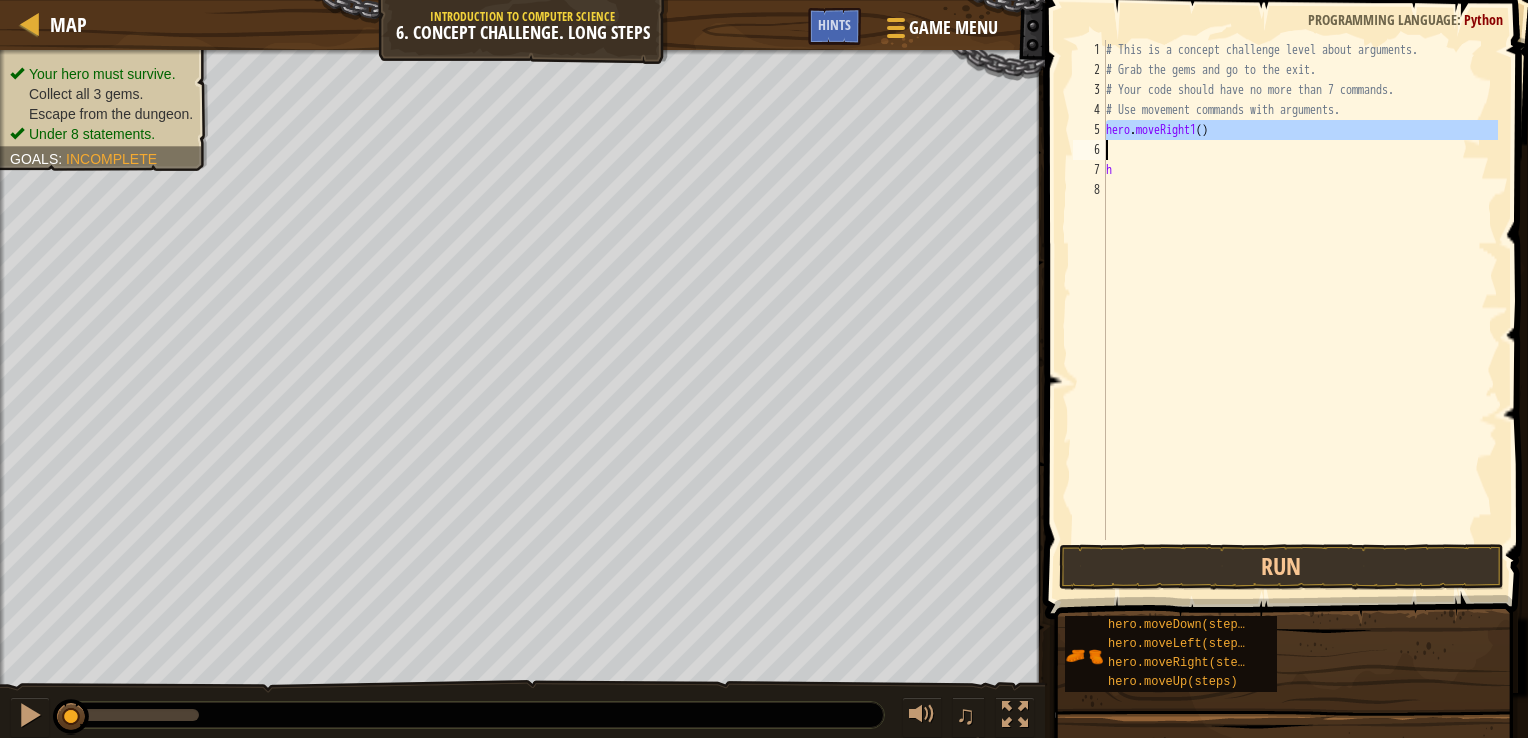 click on "# This is a concept challenge level about arguments. # Grab the gems and go to the exit. # Your code should have no more than 7 commands. # Use movement commands with arguments. hero . moveRight1 ( ) h" at bounding box center [1300, 290] 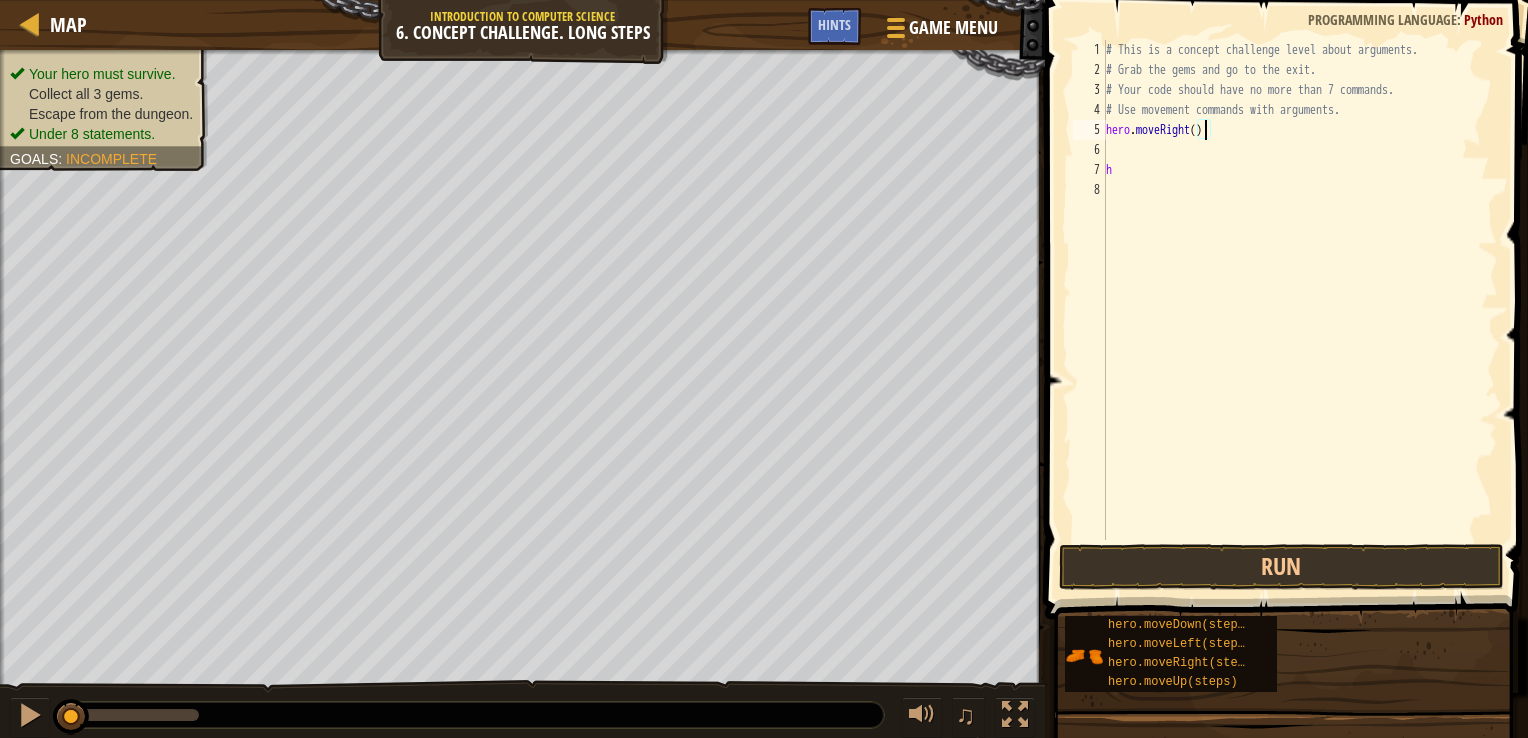 click on "# This is a concept challenge level about arguments. # Grab the gems and go to the exit. # Your code should have no more than 7 commands. # Use movement commands with arguments. hero . moveRight ( ) h" at bounding box center [1300, 310] 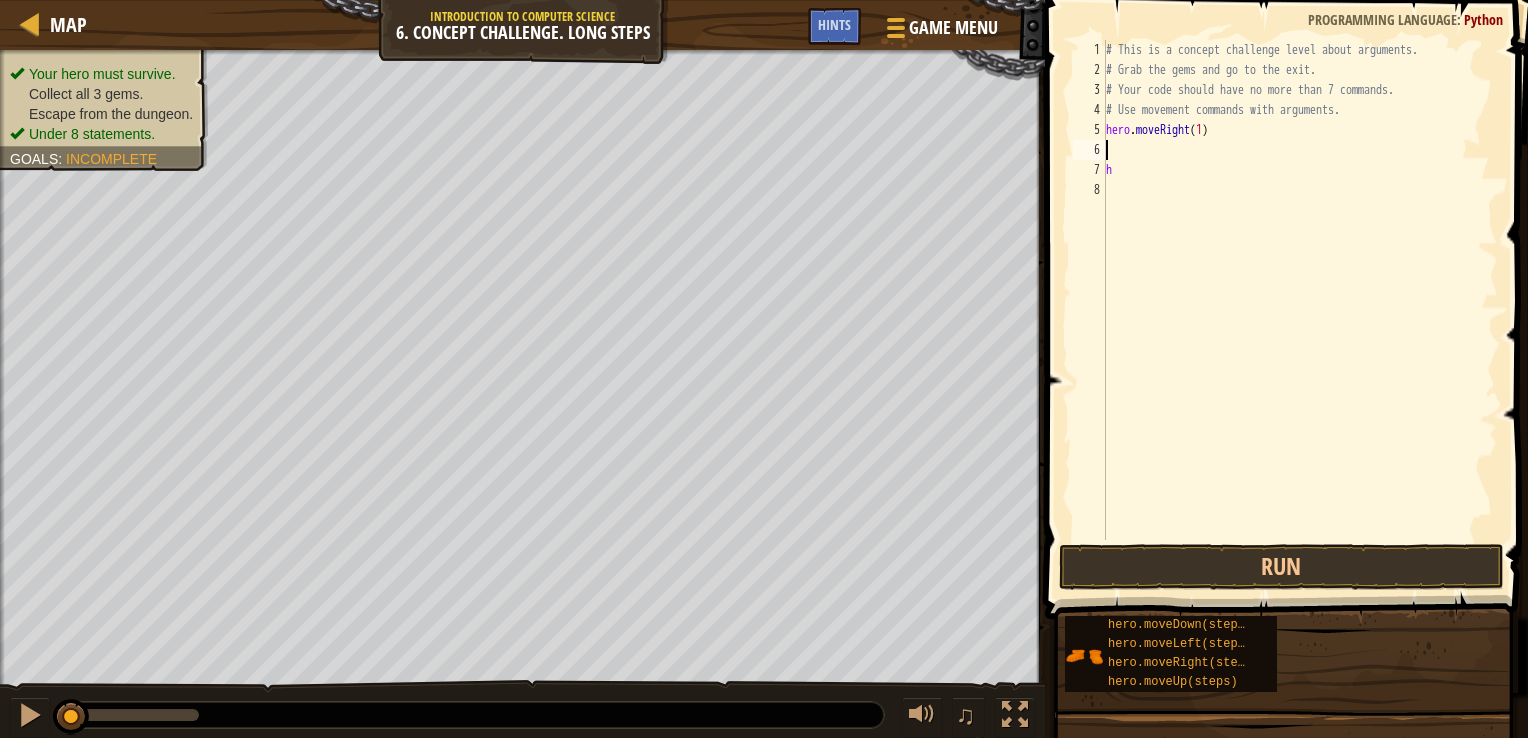 click on "# This is a concept challenge level about arguments. # Grab the gems and go to the exit. # Your code should have no more than 7 commands. # Use movement commands with arguments. hero . moveRight ( 1 ) h" at bounding box center [1300, 310] 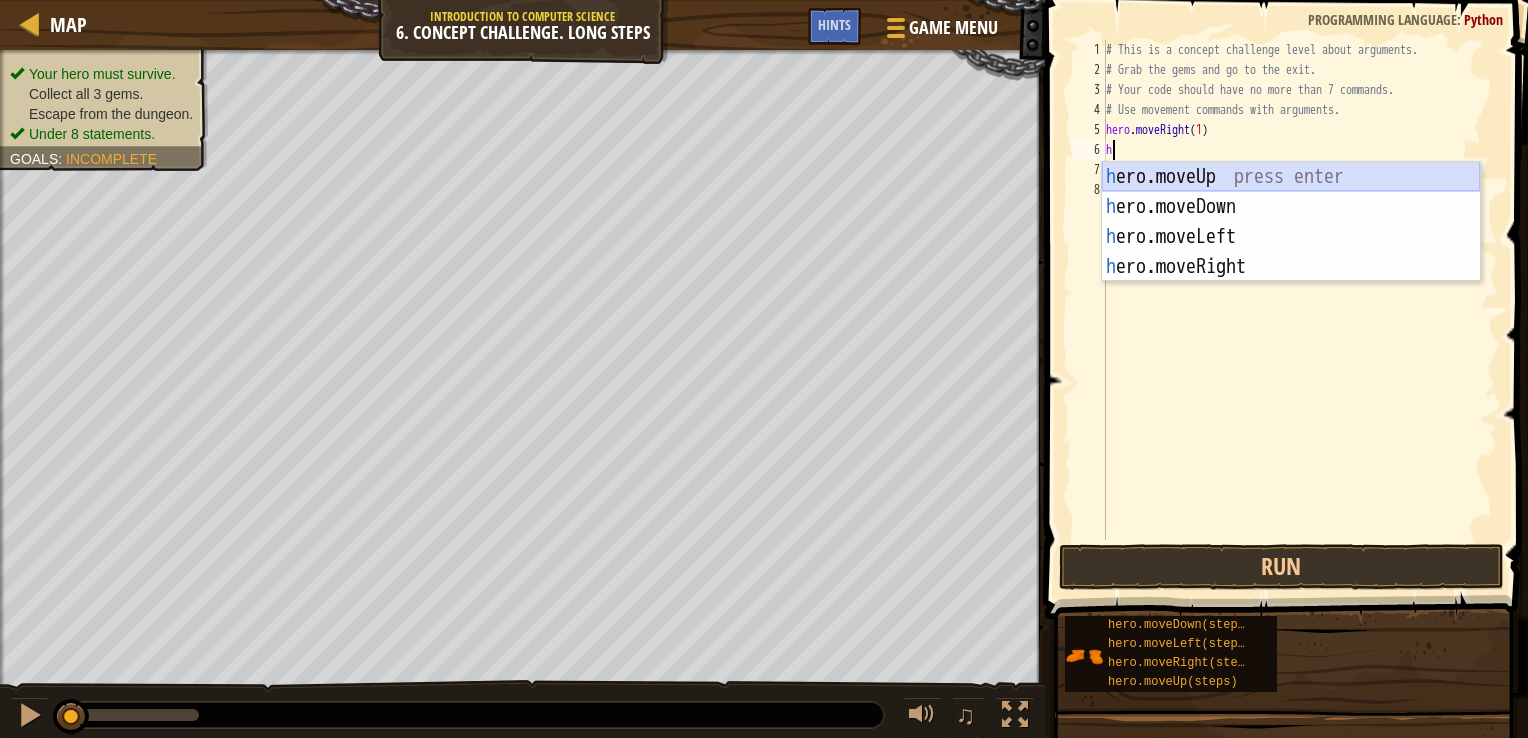 click on "h ero.moveUp press enter h ero.moveDown press enter h ero.moveLeft press enter h ero.moveRight press enter" at bounding box center [1291, 252] 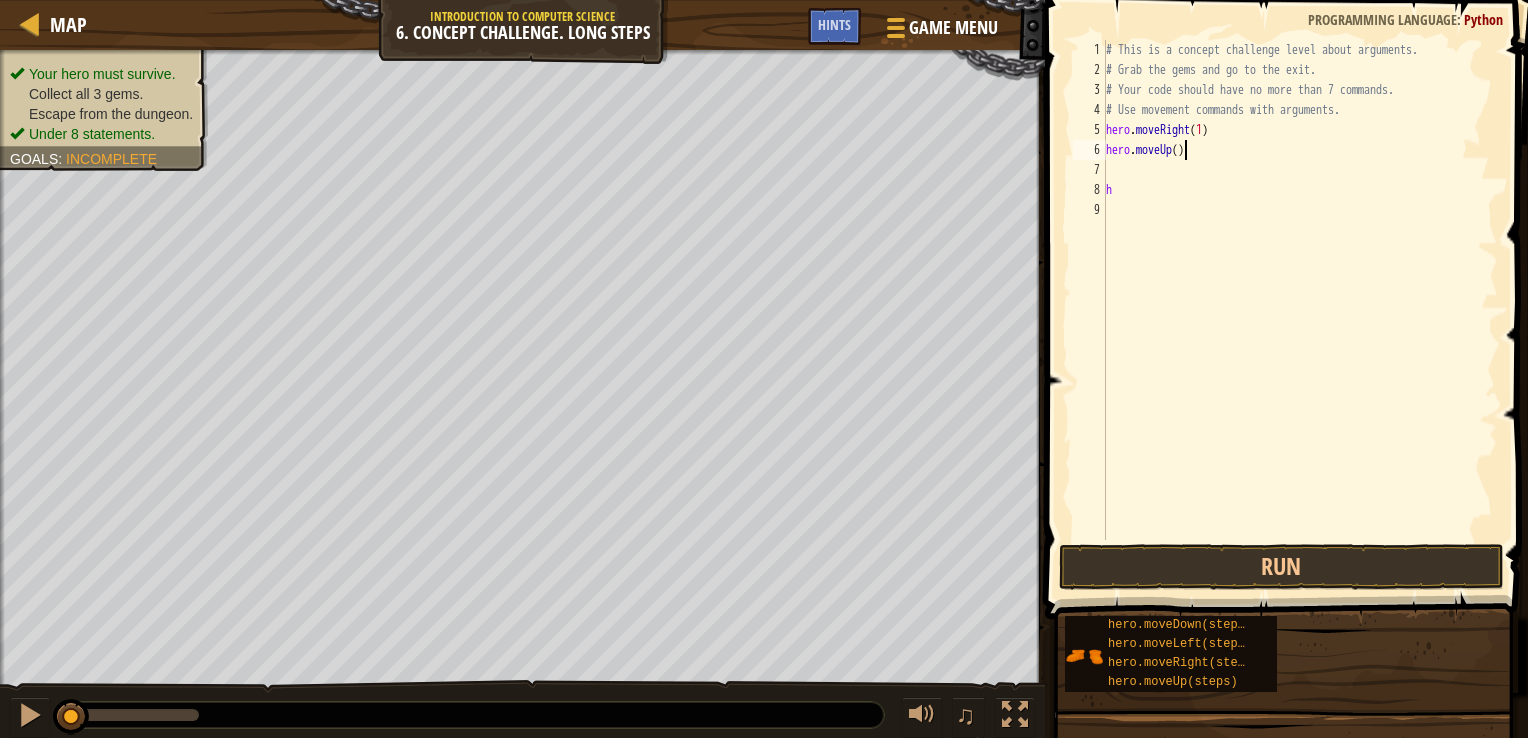 click on "# This is a concept challenge level about arguments. # Grab the gems and go to the exit. # Your code should have no more than 7 commands. # Use movement commands with arguments. hero . moveRight ( 1 ) hero . moveUp ( ) h" at bounding box center (1300, 310) 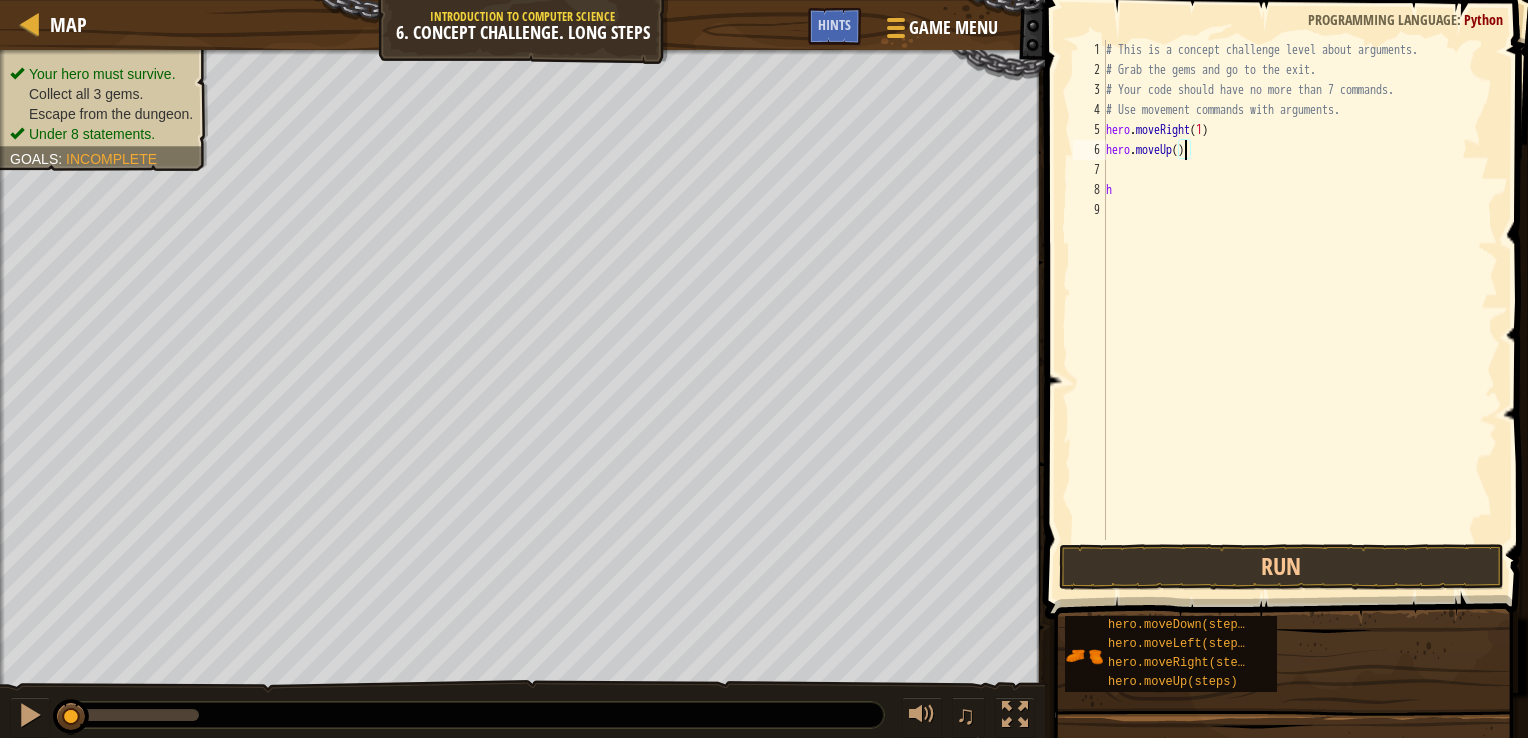 type on "hero.moveUp(3)" 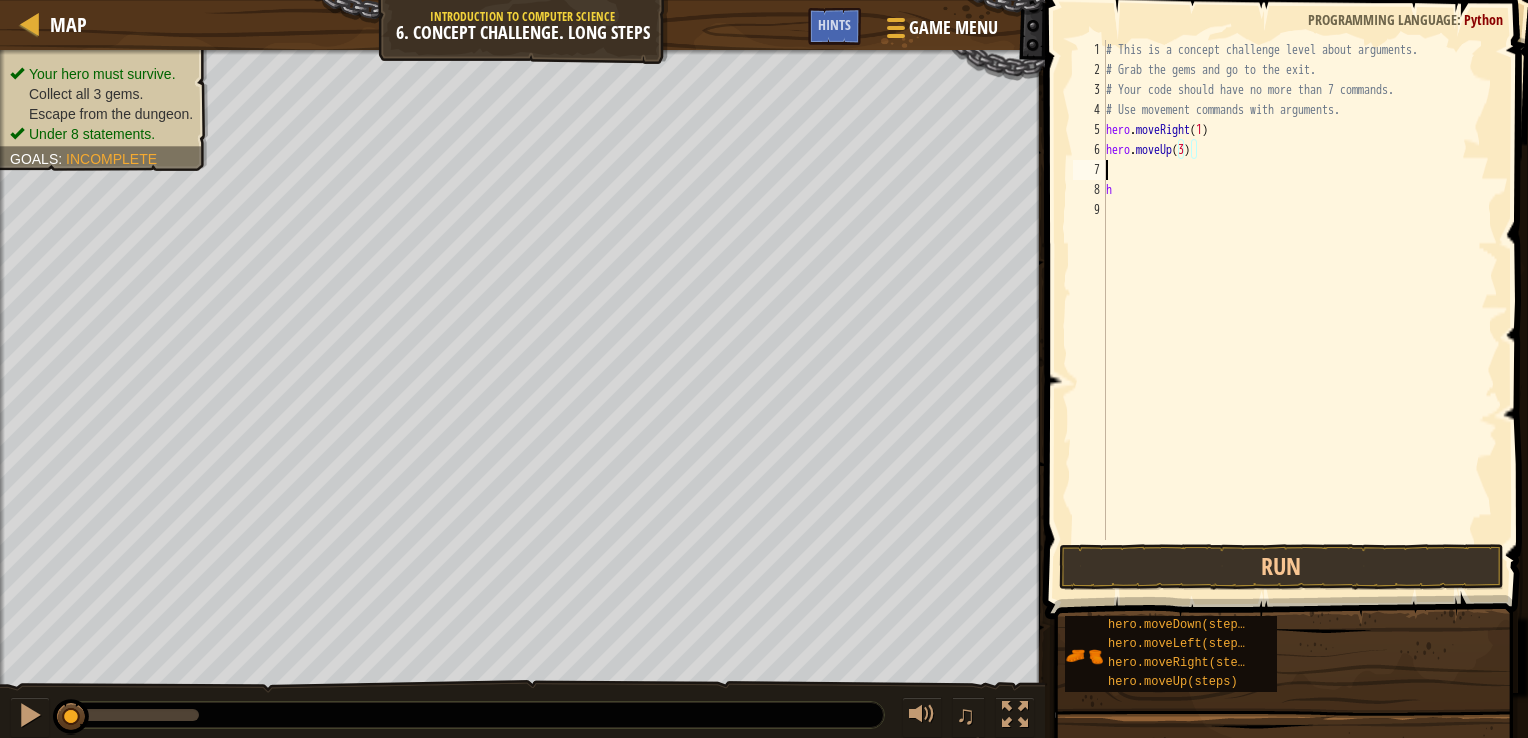 click on "# This is a concept challenge level about arguments. # Grab the gems and go to the exit. # Your code should have no more than 7 commands. # Use movement commands with arguments. hero . moveRight ( 1 ) hero . moveUp ( 3 ) h" at bounding box center (1300, 310) 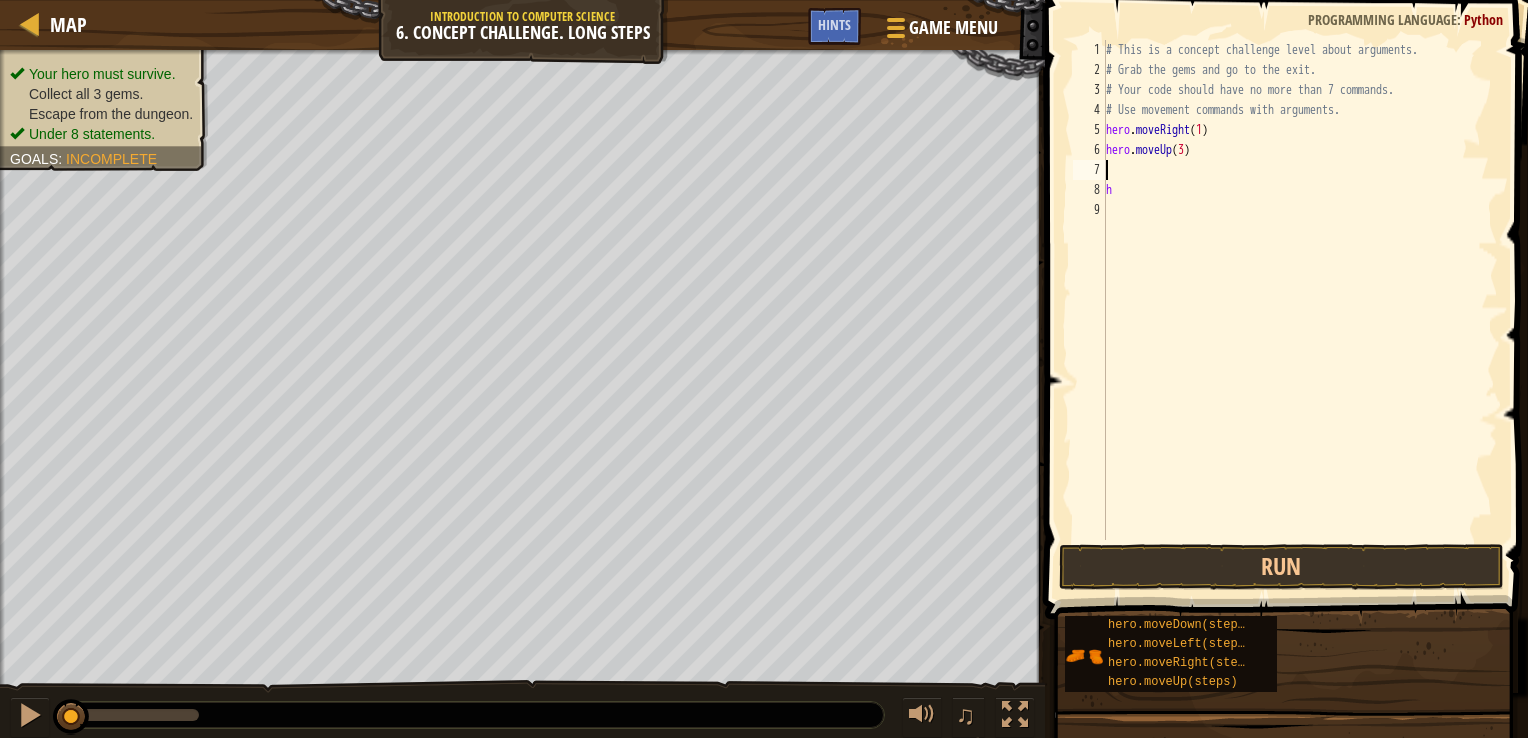 type on "h" 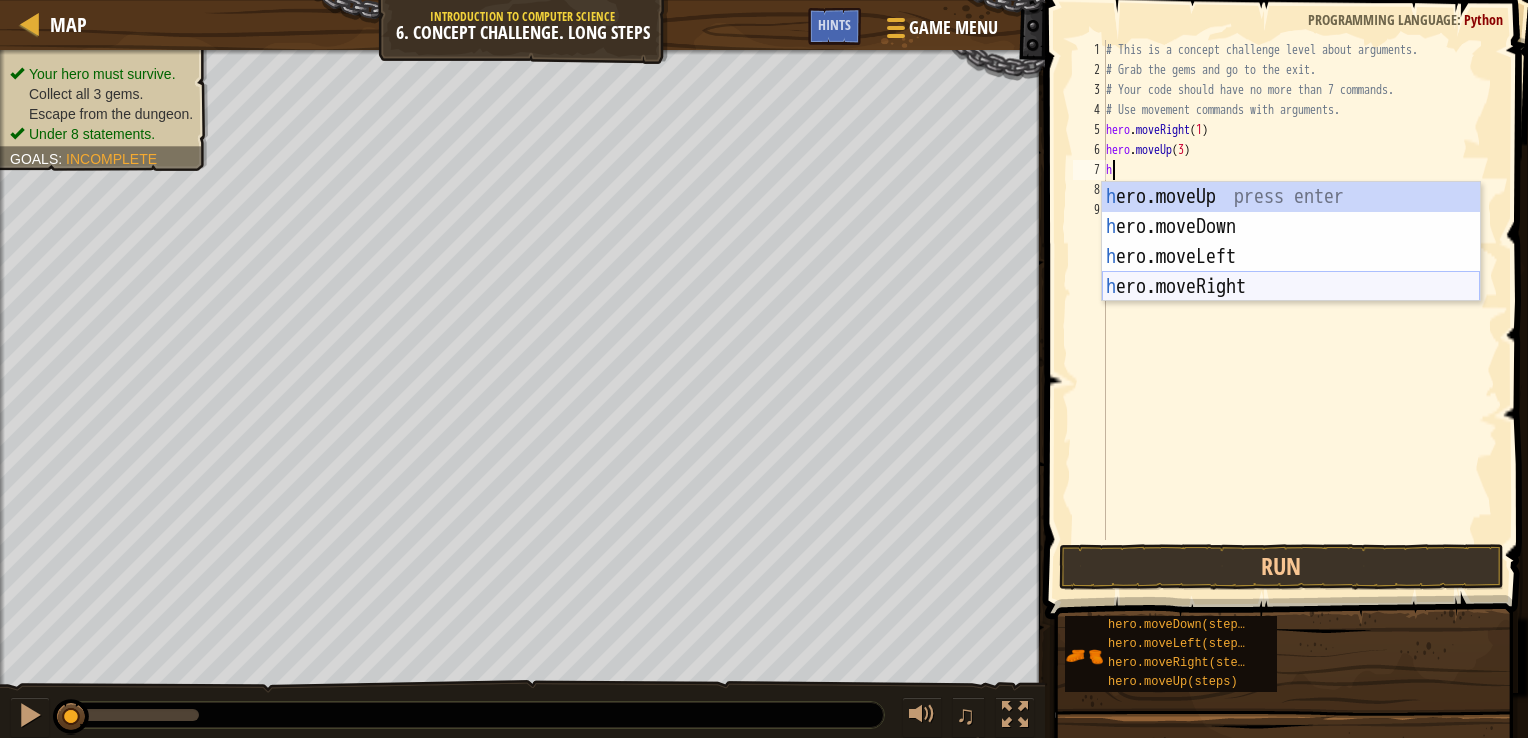 click on "h ero.moveUp press enter h ero.moveDown press enter h ero.moveLeft press enter h ero.moveRight press enter" at bounding box center [1291, 272] 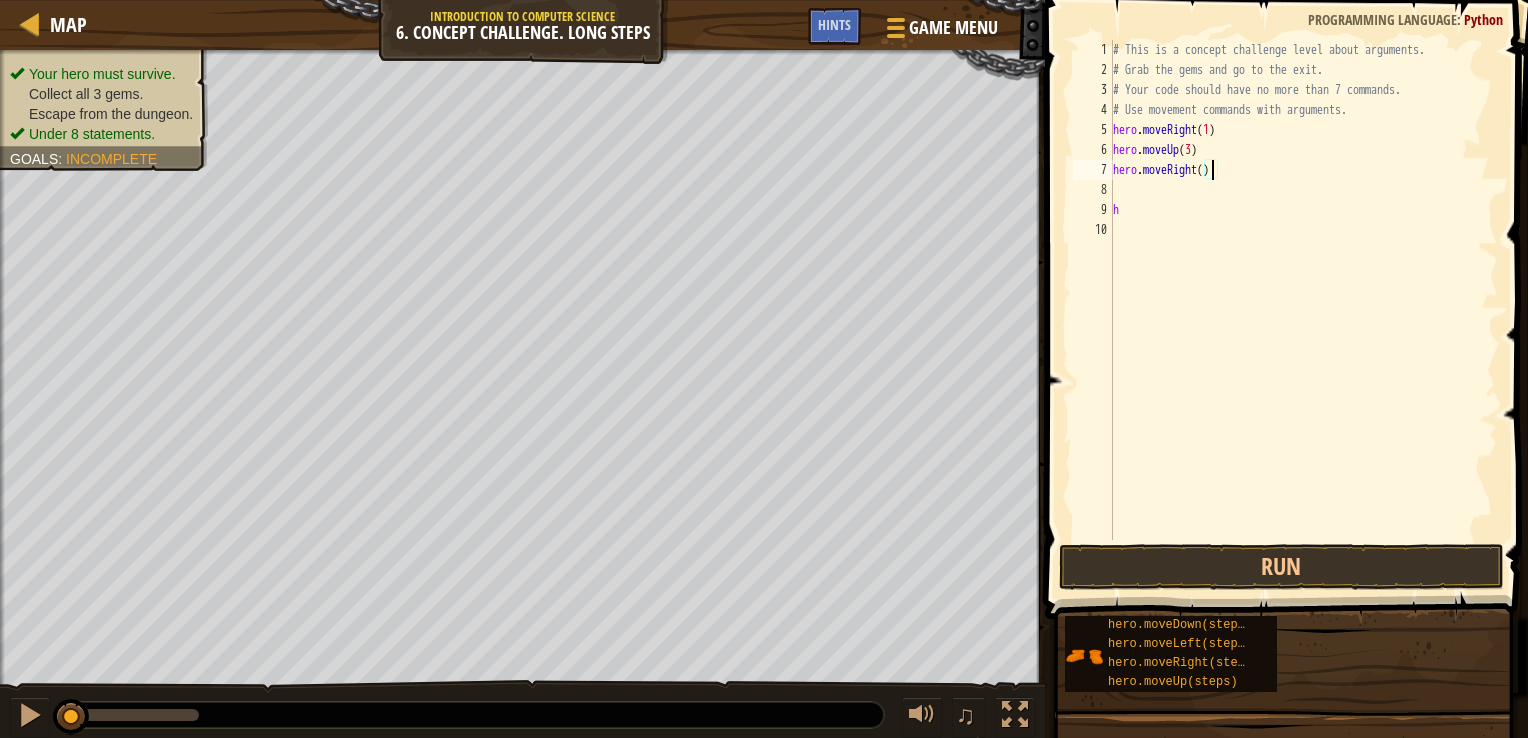 click on "# This is a concept challenge level about arguments. # Grab the gems and go to the exit. # Your code should have no more than 7 commands. # Use movement commands with arguments. hero . moveRight ( 1 ) hero . moveUp ( 3 ) hero . moveRight ( ) h" at bounding box center (1304, 310) 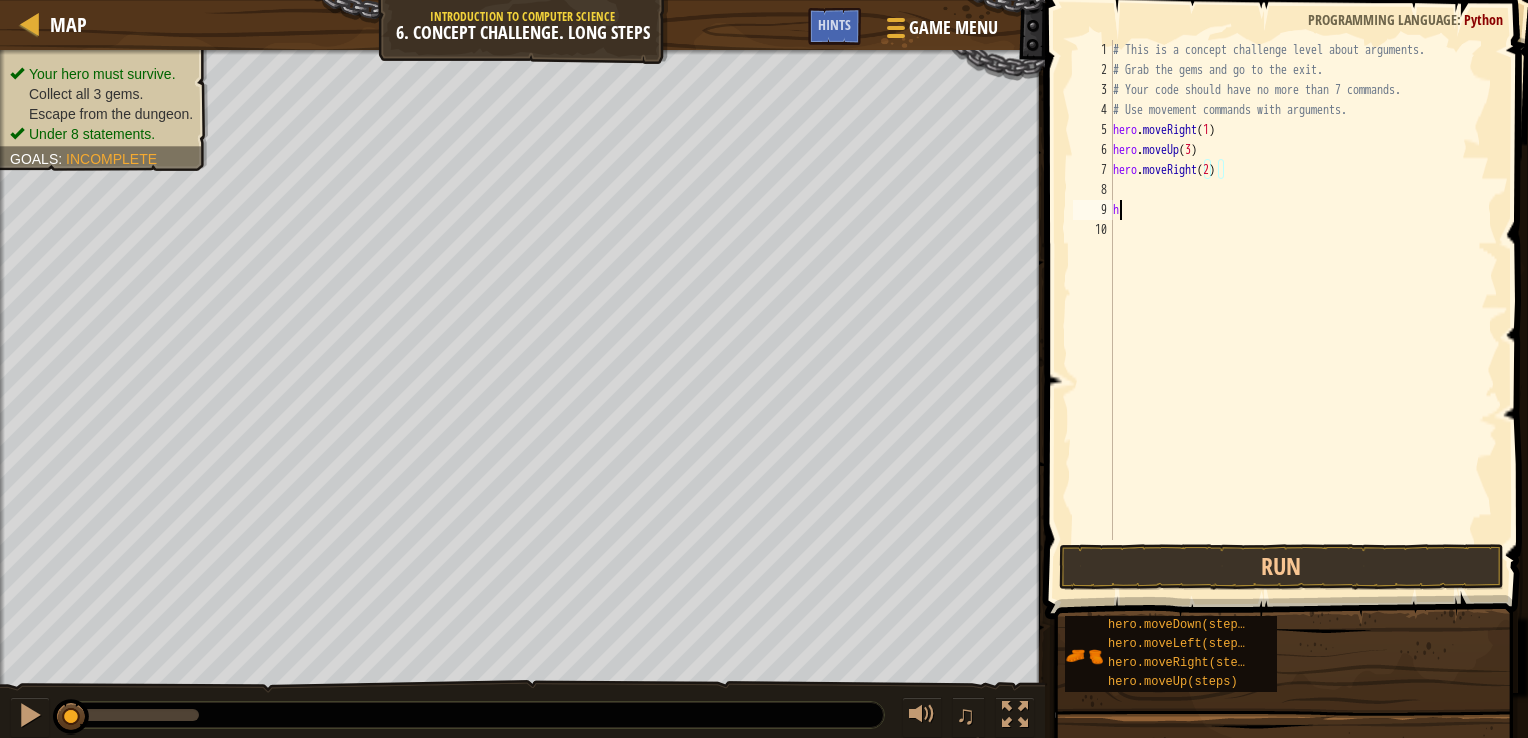 click on "# This is a concept challenge level about arguments. # Grab the gems and go to the exit. # Your code should have no more than 7 commands. # Use movement commands with arguments. hero . moveRight ( 1 ) hero . moveUp ( 3 ) hero . moveRight ( 2 ) h" at bounding box center (1304, 310) 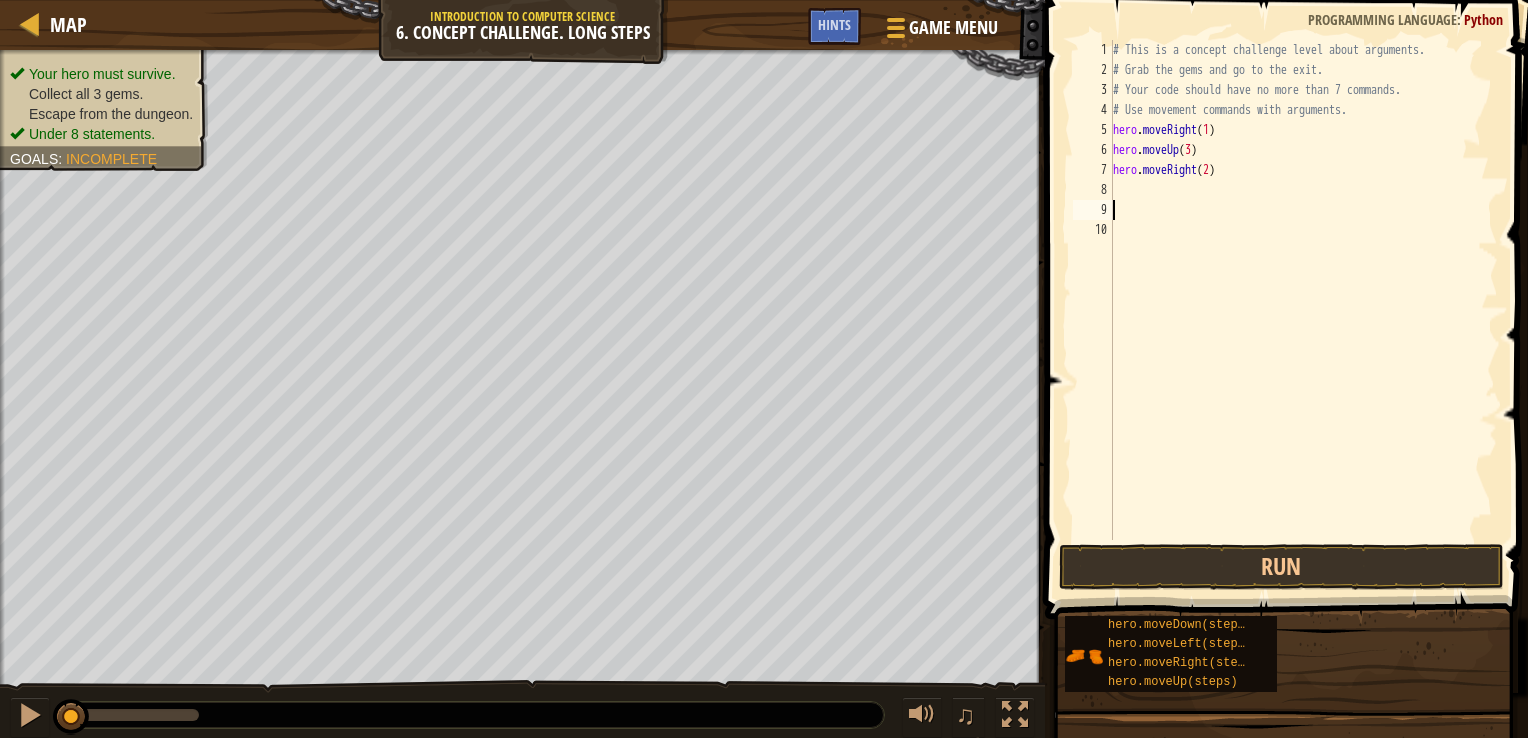 type on "h" 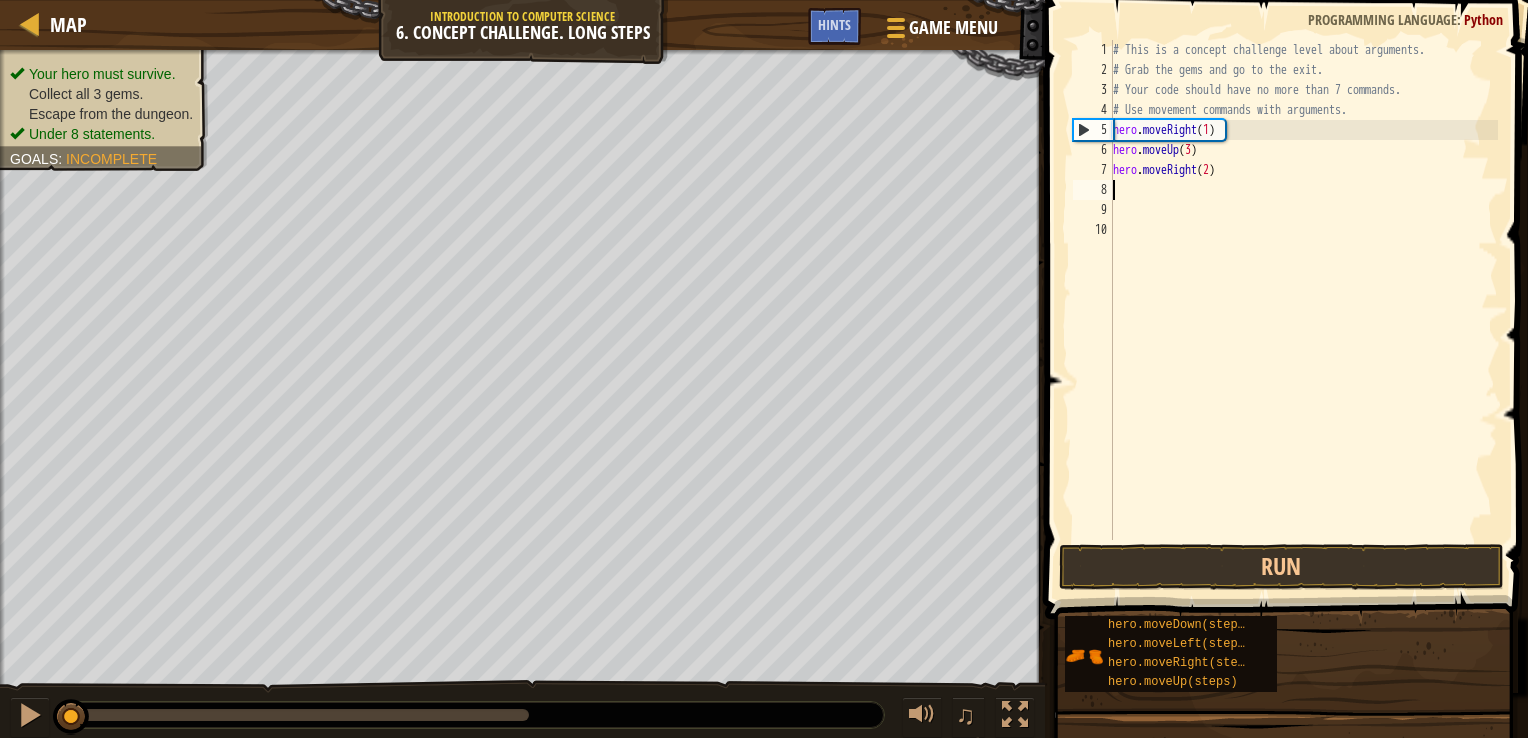 click on "# This is a concept challenge level about arguments. # Grab the gems and go to the exit. # Your code should have no more than 7 commands. # Use movement commands with arguments. hero . moveRight ( 1 ) hero . moveUp ( 3 ) hero . moveRight ( 2 )" at bounding box center [1304, 310] 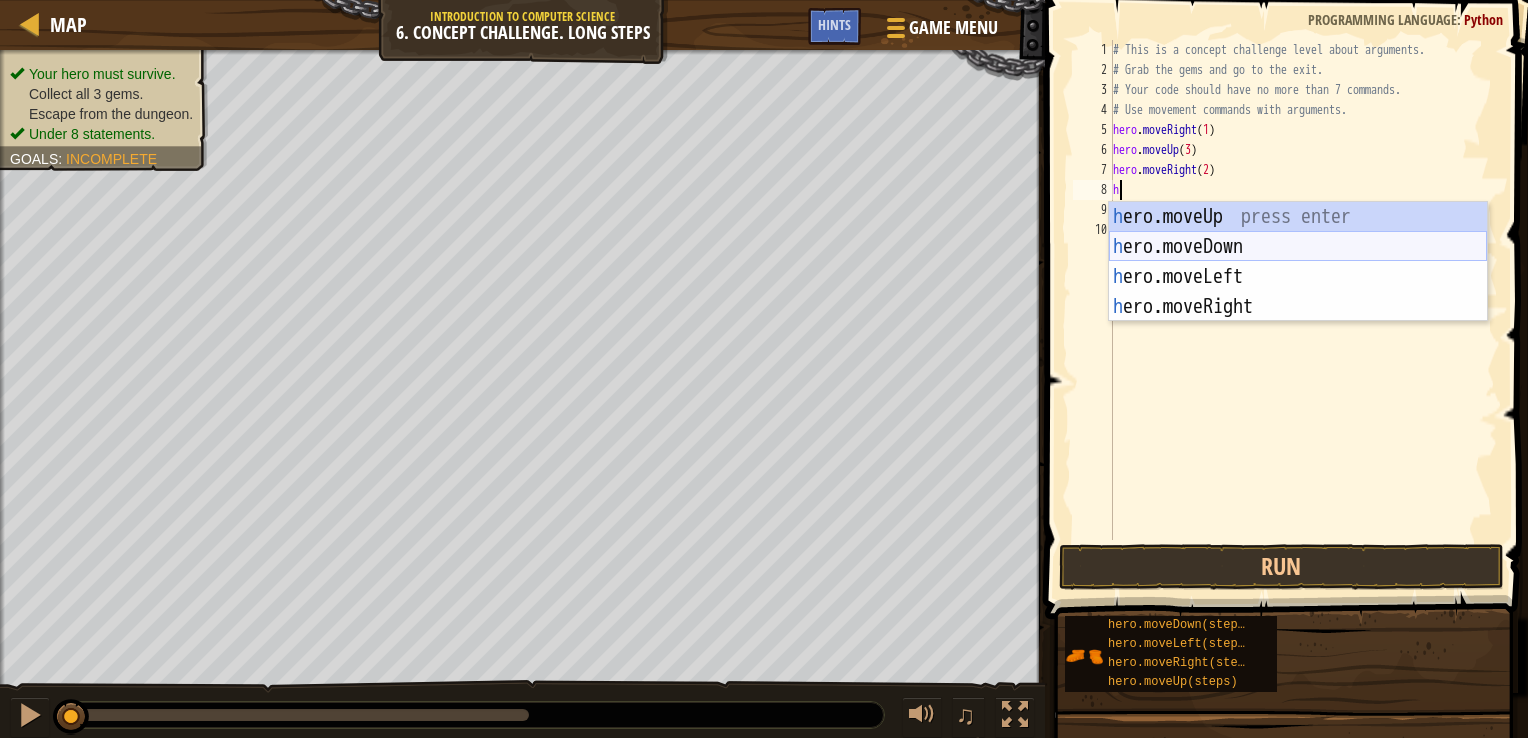 click on "h ero.moveUp press enter h ero.moveDown press enter h ero.moveLeft press enter h ero.moveRight press enter" at bounding box center [1298, 292] 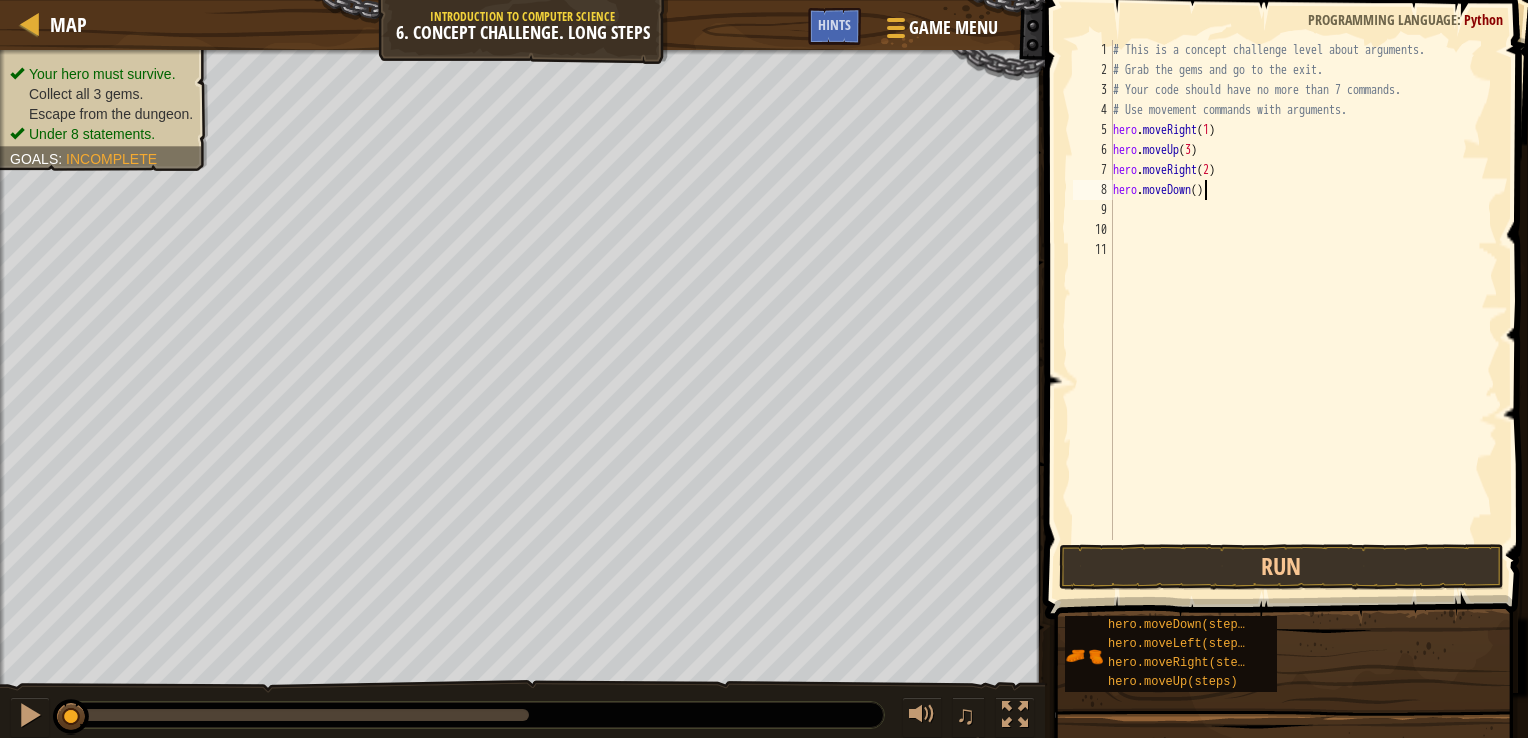 click on "# This is a concept challenge level about arguments. # Grab the gems and go to the exit. # Your code should have no more than 7 commands. # Use movement commands with arguments. hero . moveRight ( 1 ) hero . moveUp ( 3 ) hero . moveRight ( 2 ) hero . moveDown ( )" at bounding box center [1304, 310] 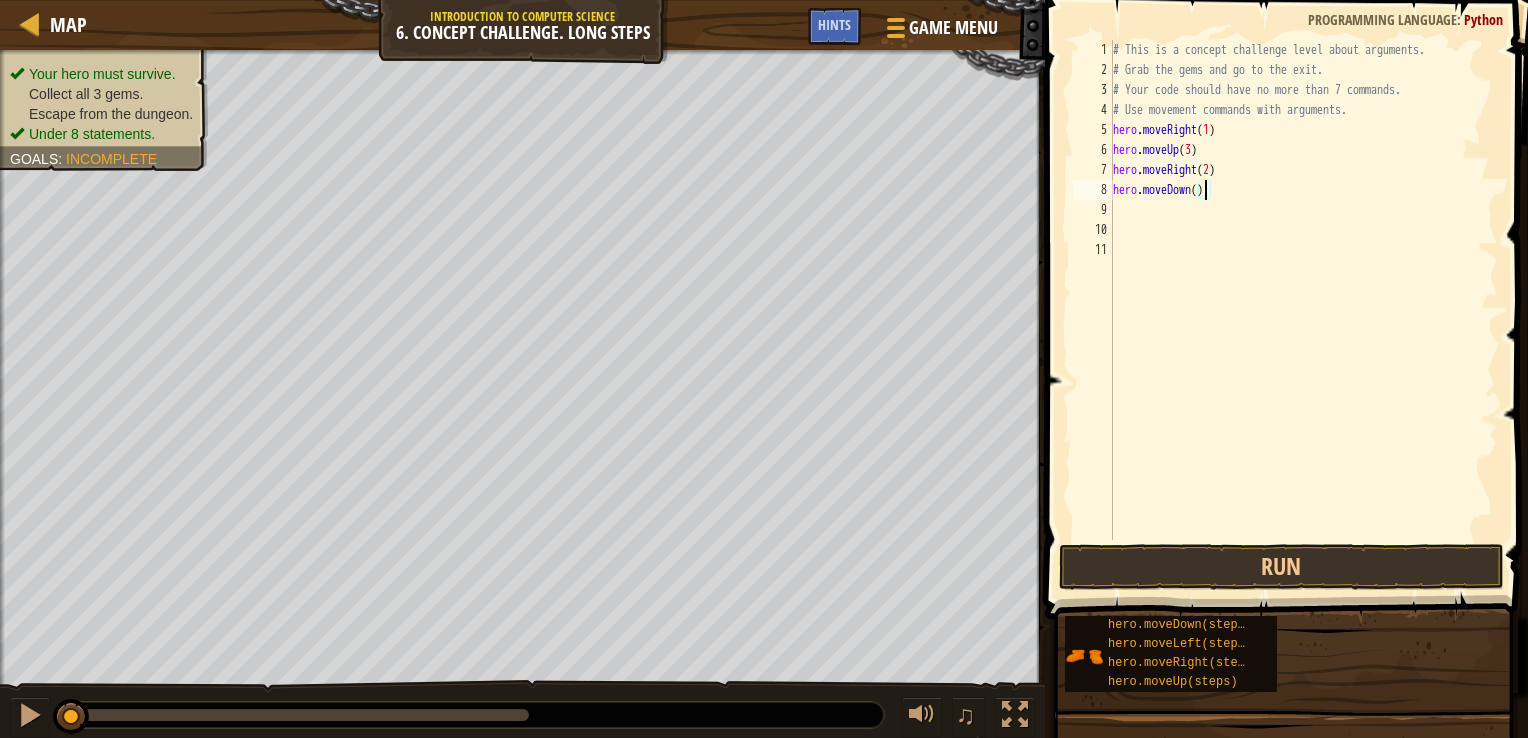 type on "hero.moveDown(1)" 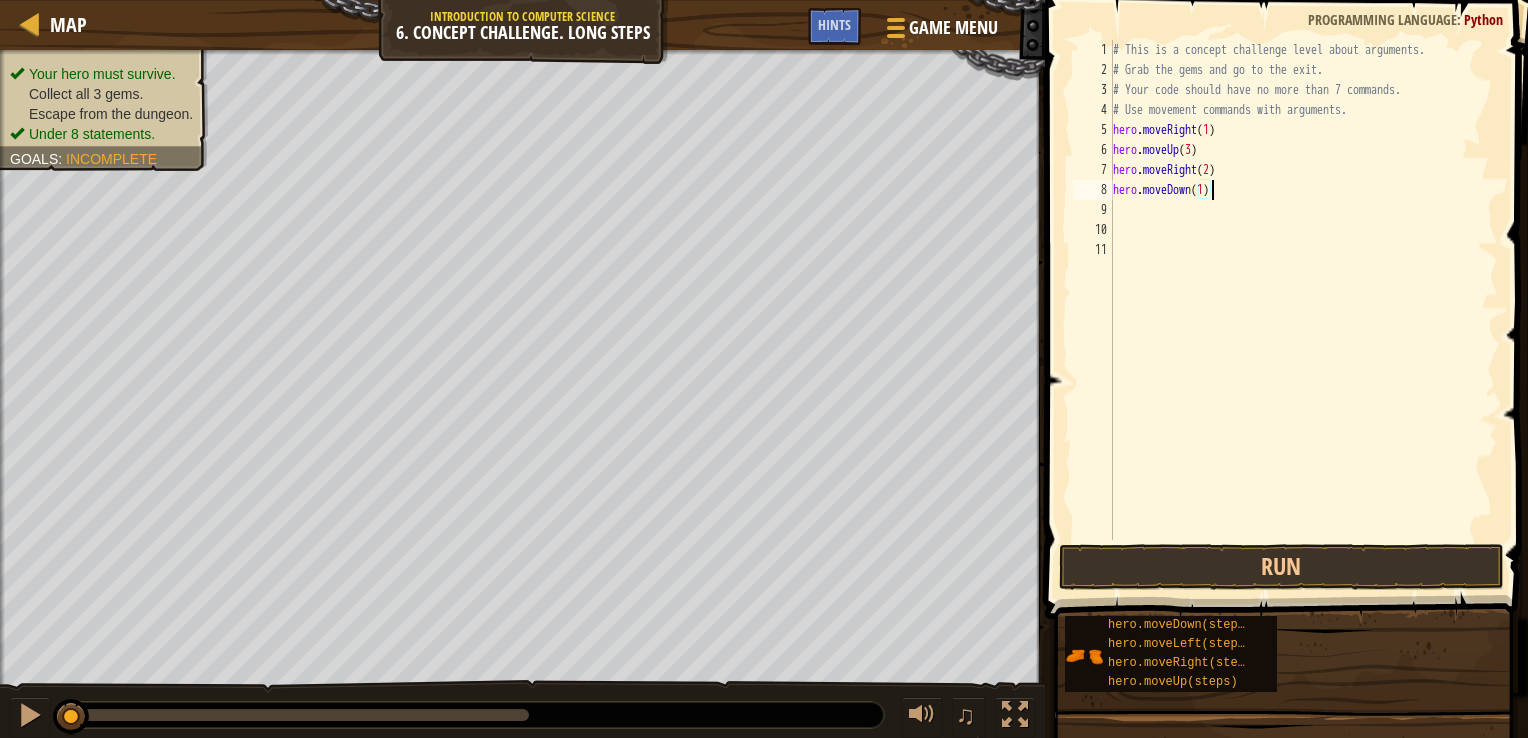scroll, scrollTop: 9, scrollLeft: 7, axis: both 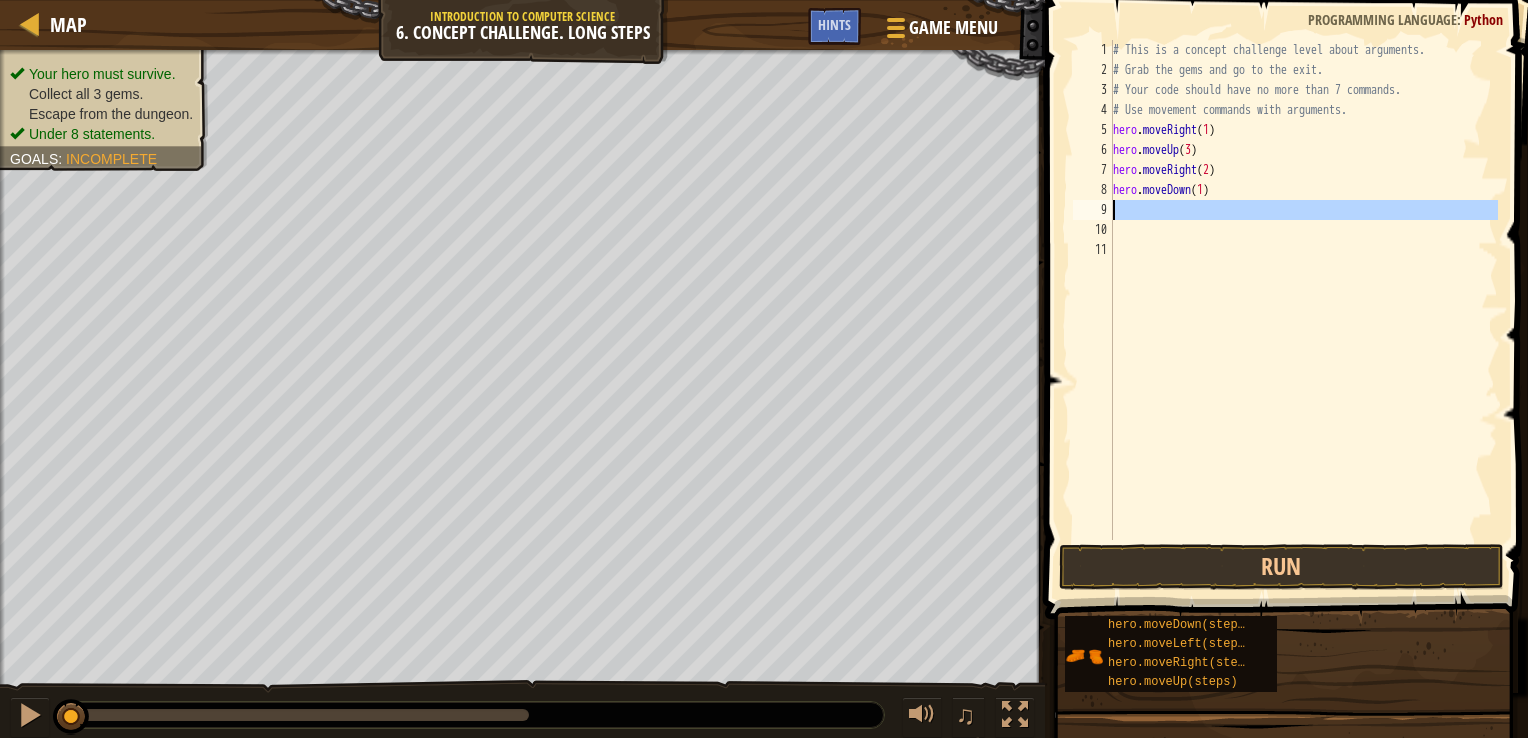 click on "9" at bounding box center [1093, 210] 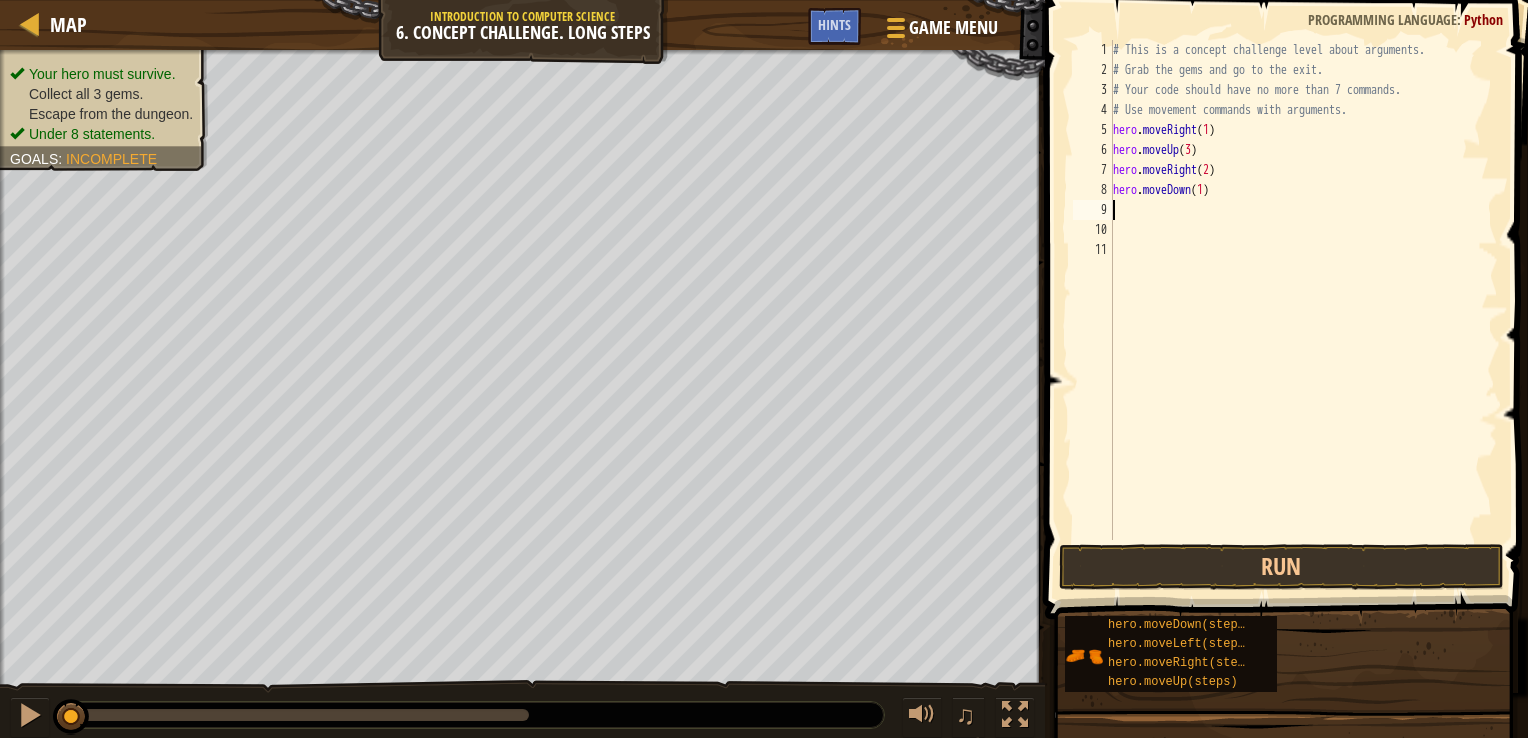type on "h" 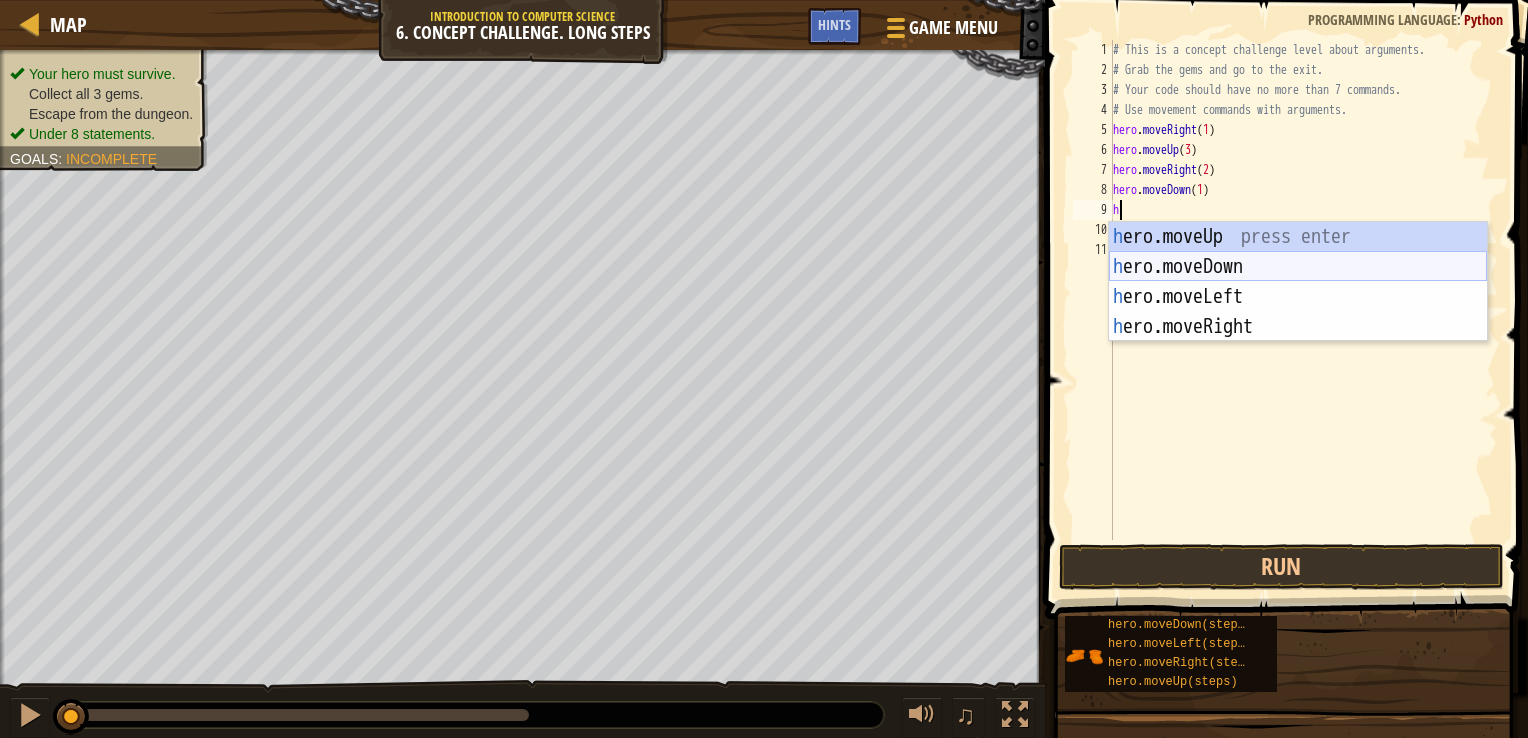 click on "h ero.moveUp press enter h ero.moveDown press enter h ero.moveLeft press enter h ero.moveRight press enter" at bounding box center [1298, 312] 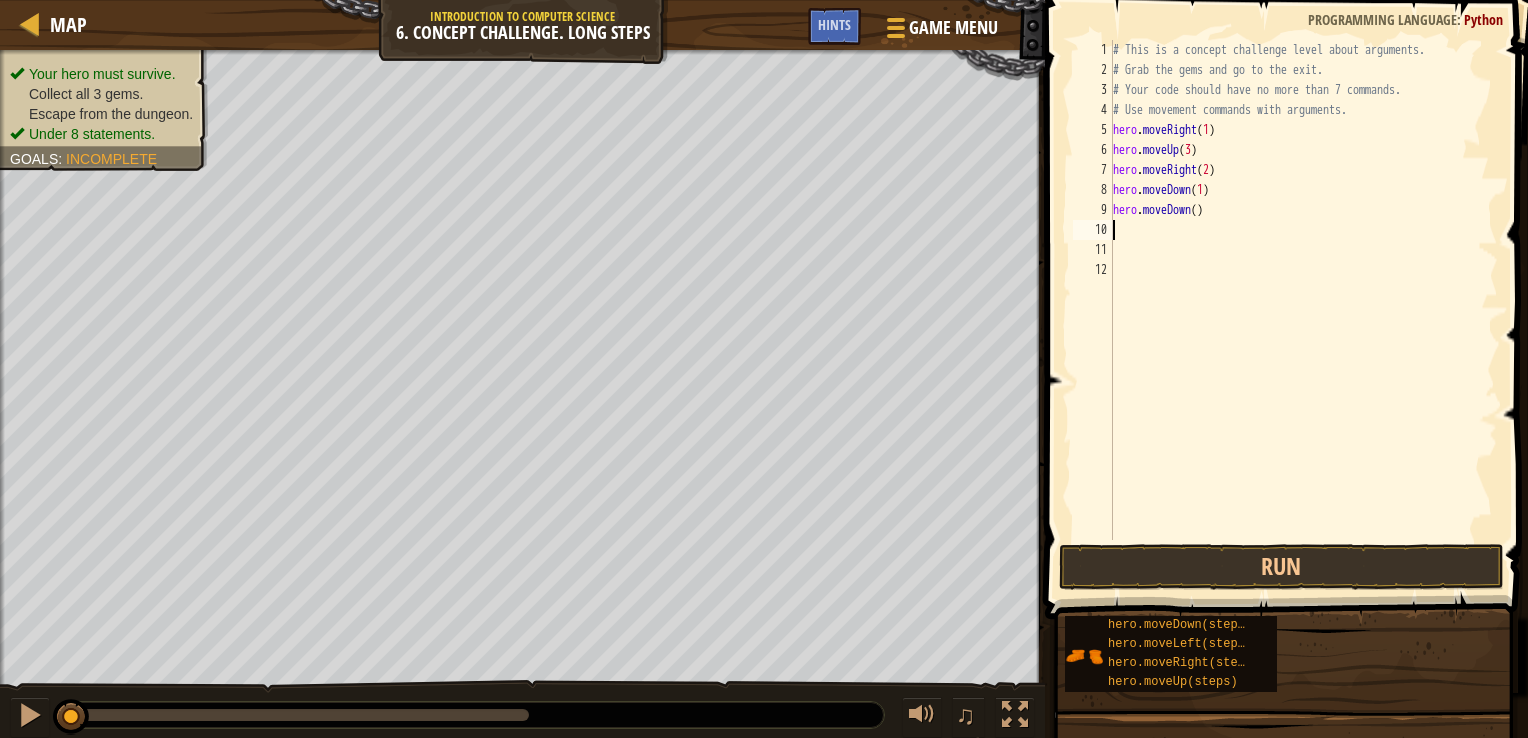 click on "# This is a concept challenge level about arguments. # Grab the gems and go to the exit. # Your code should have no more than 7 commands. # Use movement commands with arguments. hero . moveRight ( 1 ) hero . moveUp ( 3 ) hero . moveRight ( 2 ) hero . moveDown ( 1 ) hero . moveDown ( )" at bounding box center (1304, 310) 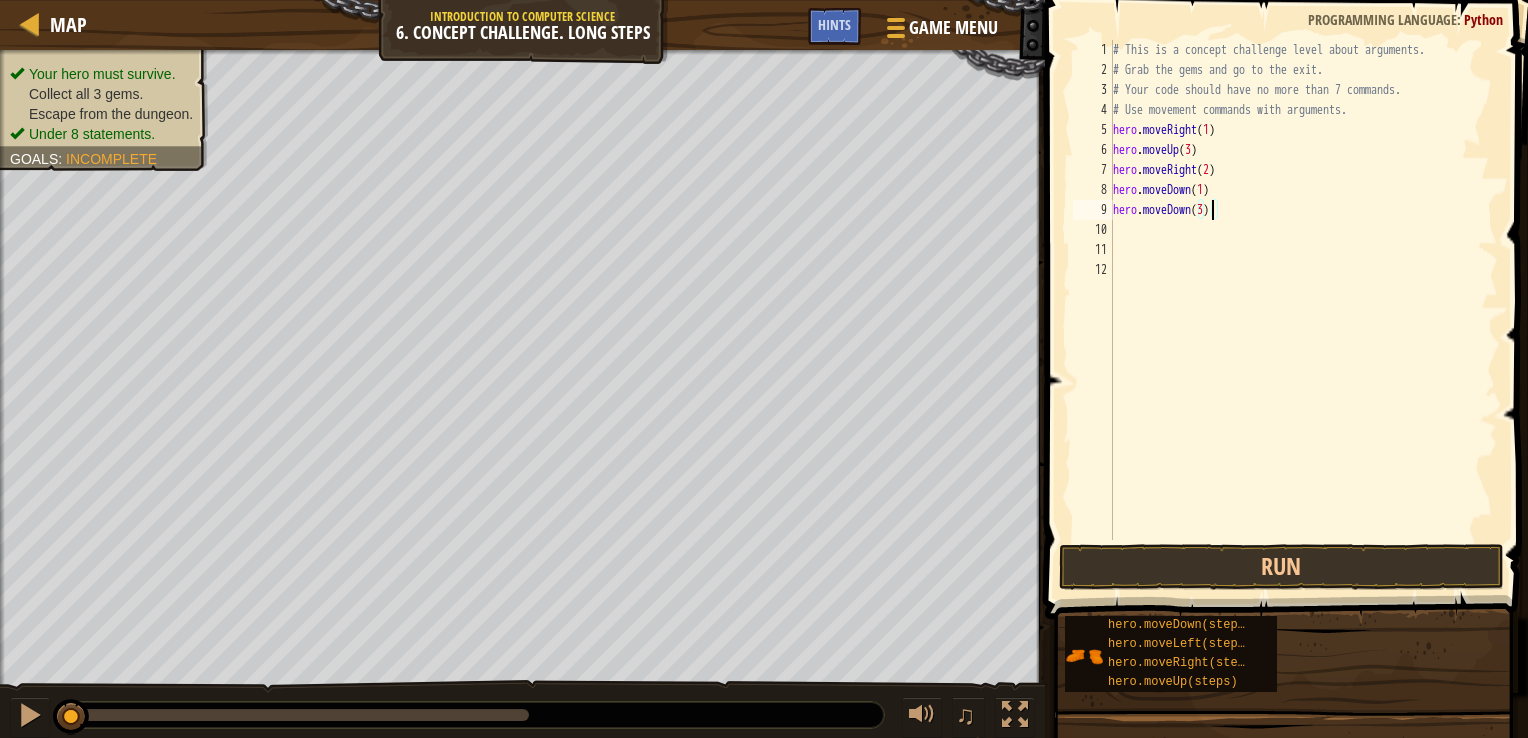 scroll, scrollTop: 9, scrollLeft: 7, axis: both 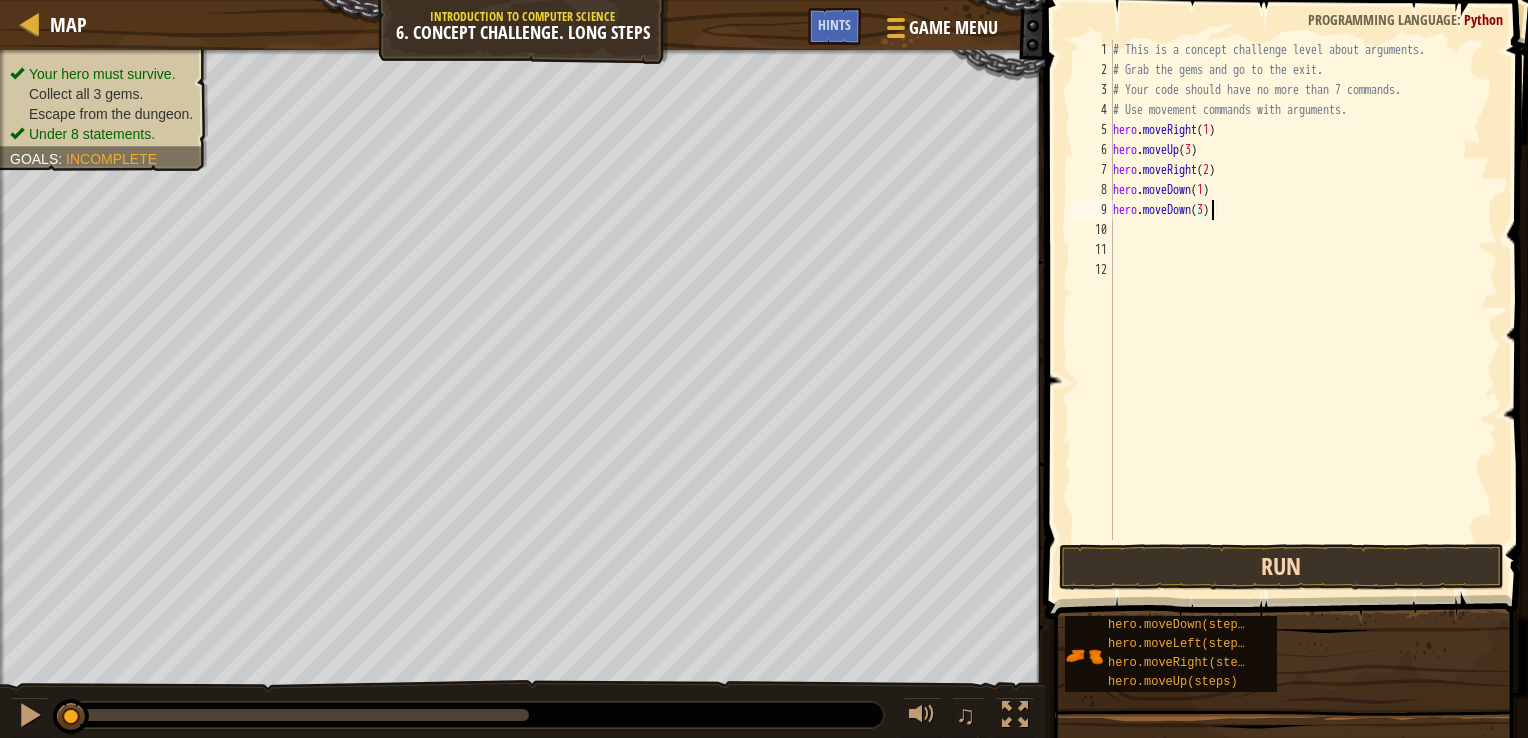 type on "hero.moveDown(3)" 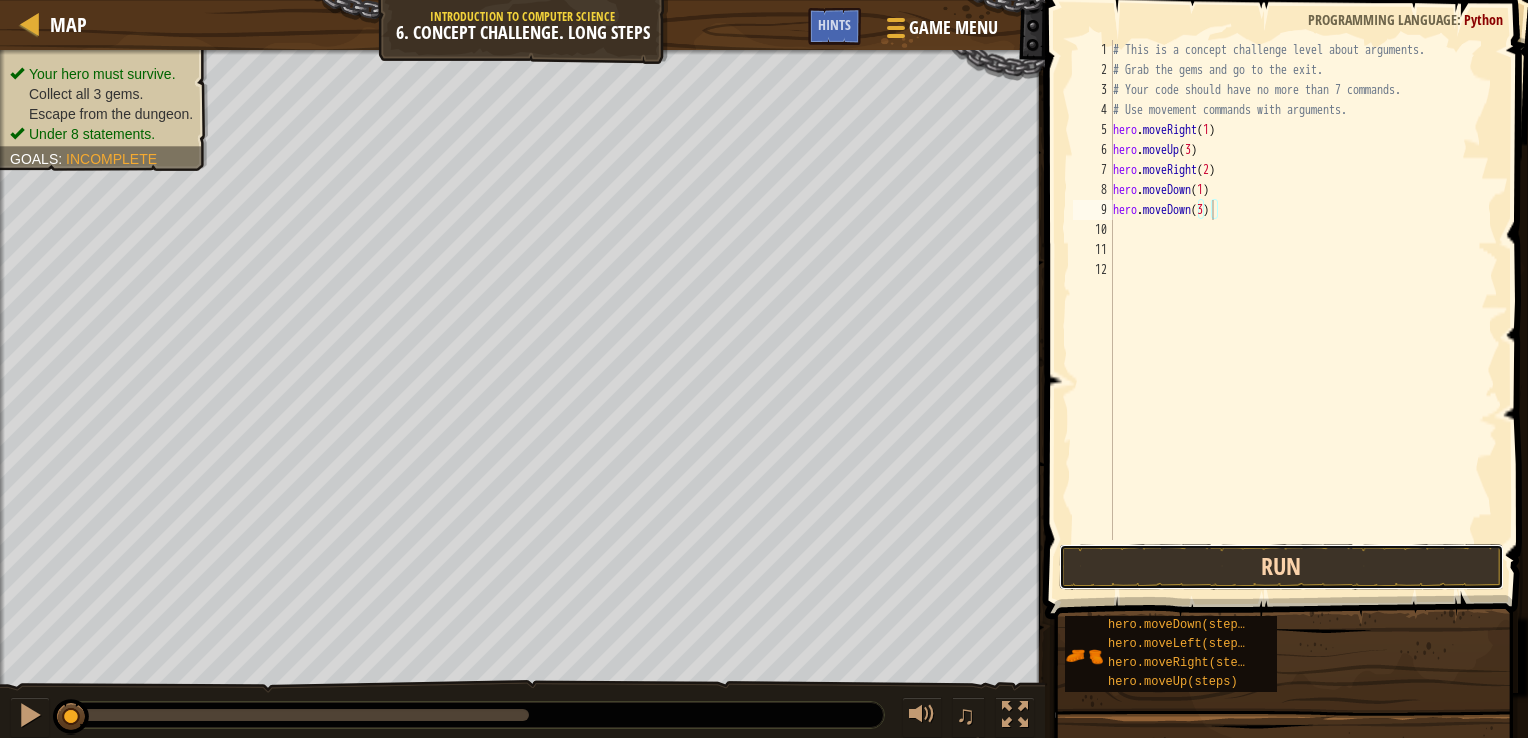 click on "Run" at bounding box center (1281, 567) 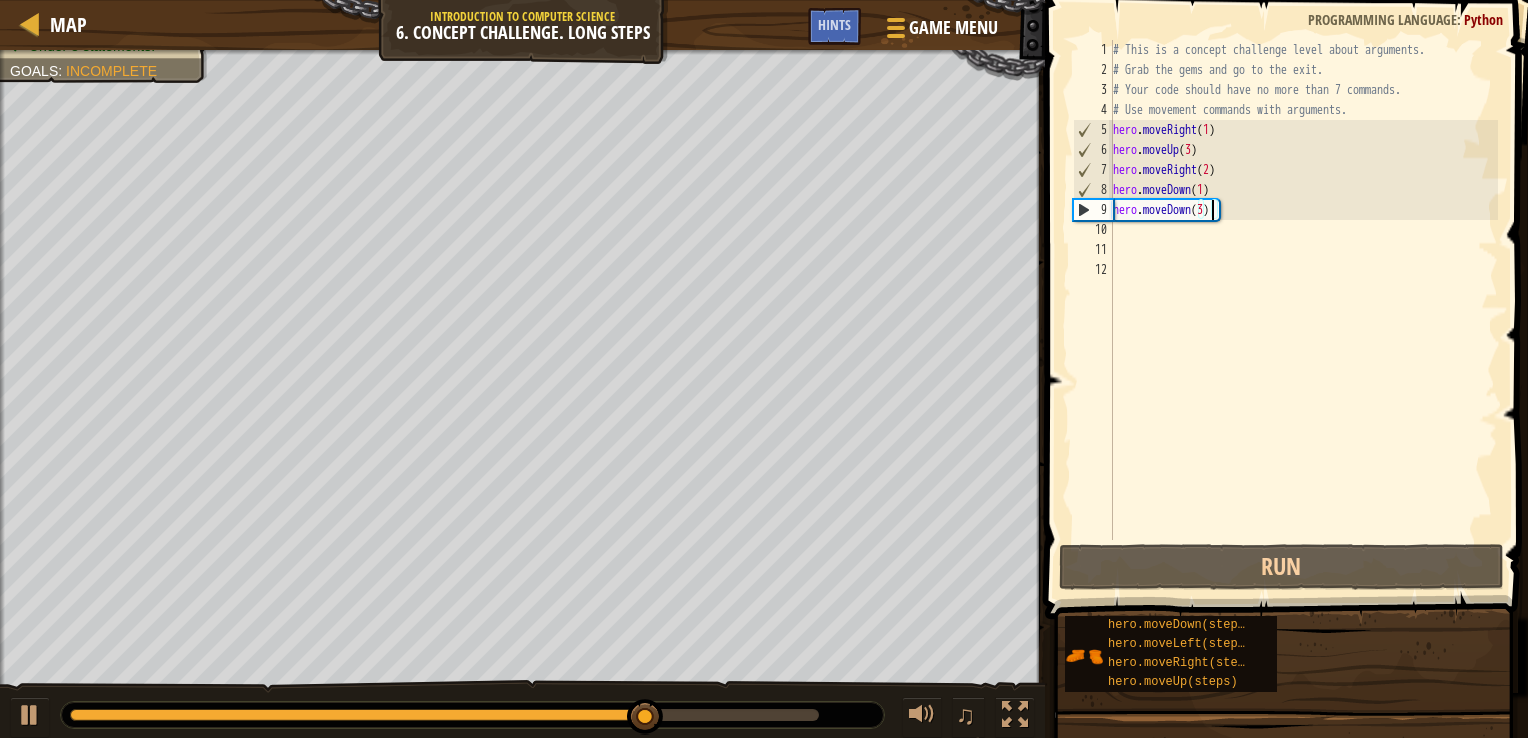 click on "# This is a concept challenge level about arguments. # Grab the gems and go to the exit. # Your code should have no more than 7 commands. # Use movement commands with arguments. hero . moveRight ( 1 ) hero . moveUp ( 3 ) hero . moveRight ( 2 ) hero . moveDown ( 1 ) hero . moveDown ( 3 )" at bounding box center [1304, 310] 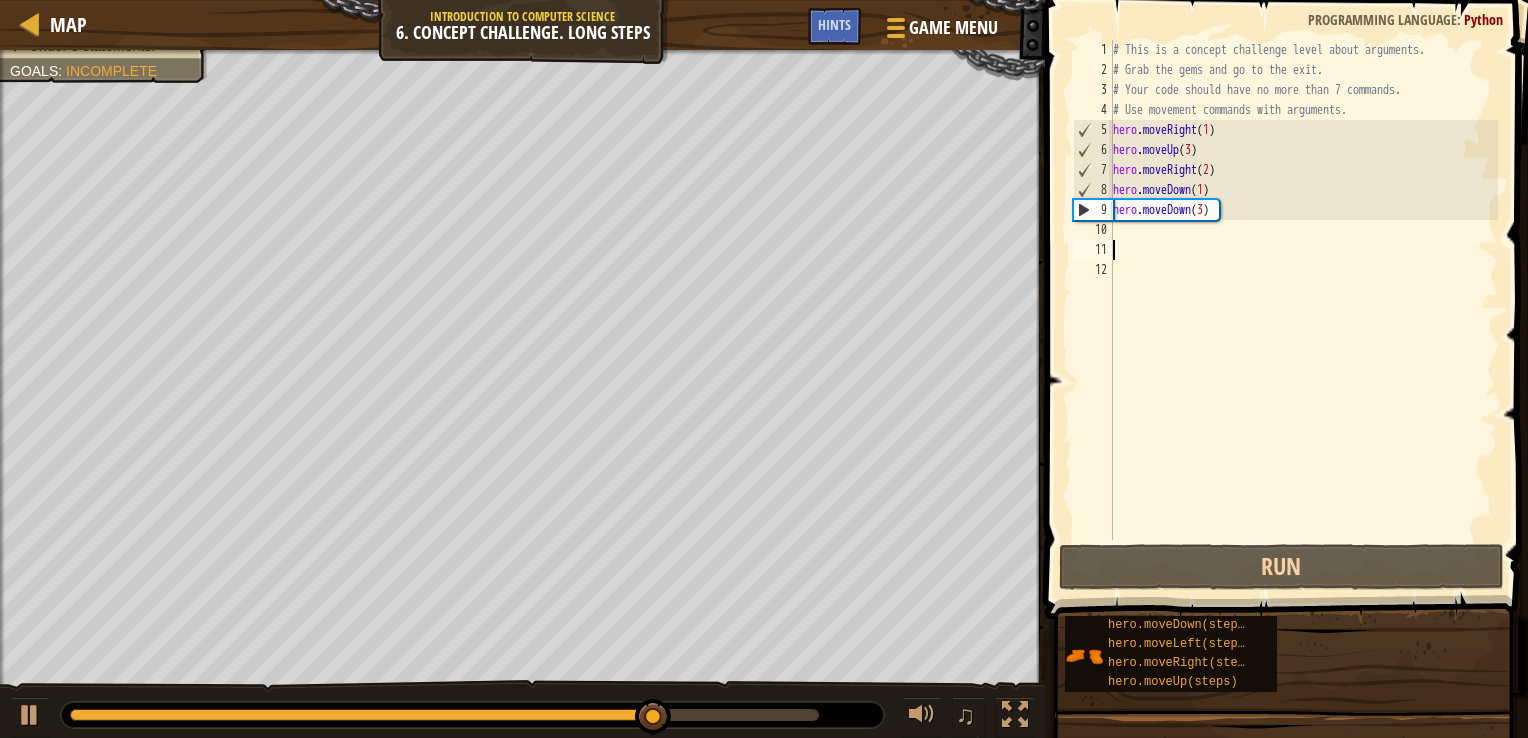 scroll, scrollTop: 9, scrollLeft: 0, axis: vertical 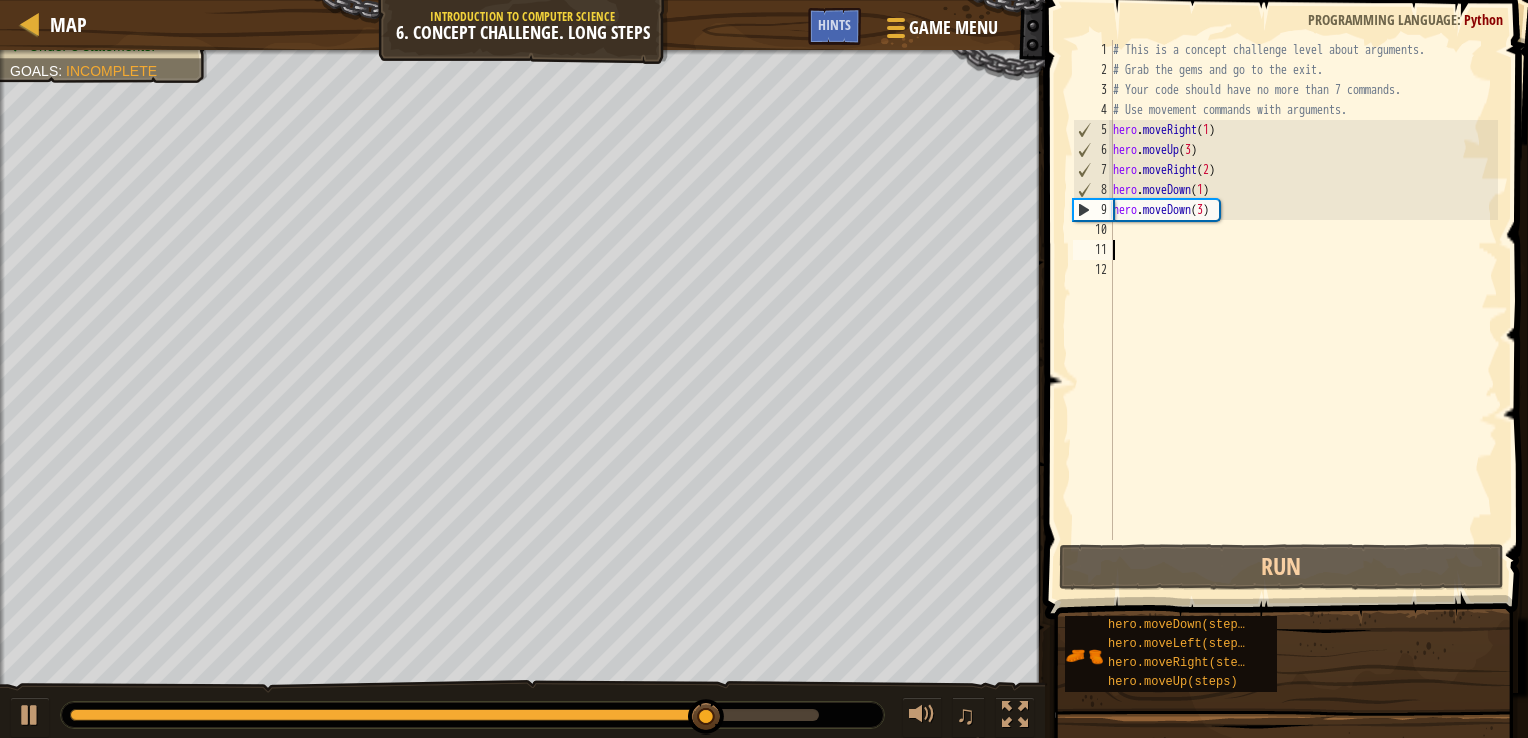 click on "# This is a concept challenge level about arguments. # Grab the gems and go to the exit. # Your code should have no more than 7 commands. # Use movement commands with arguments. hero . moveRight ( 1 ) hero . moveUp ( 3 ) hero . moveRight ( 2 ) hero . moveDown ( 1 ) hero . moveDown ( 3 )" at bounding box center [1304, 310] 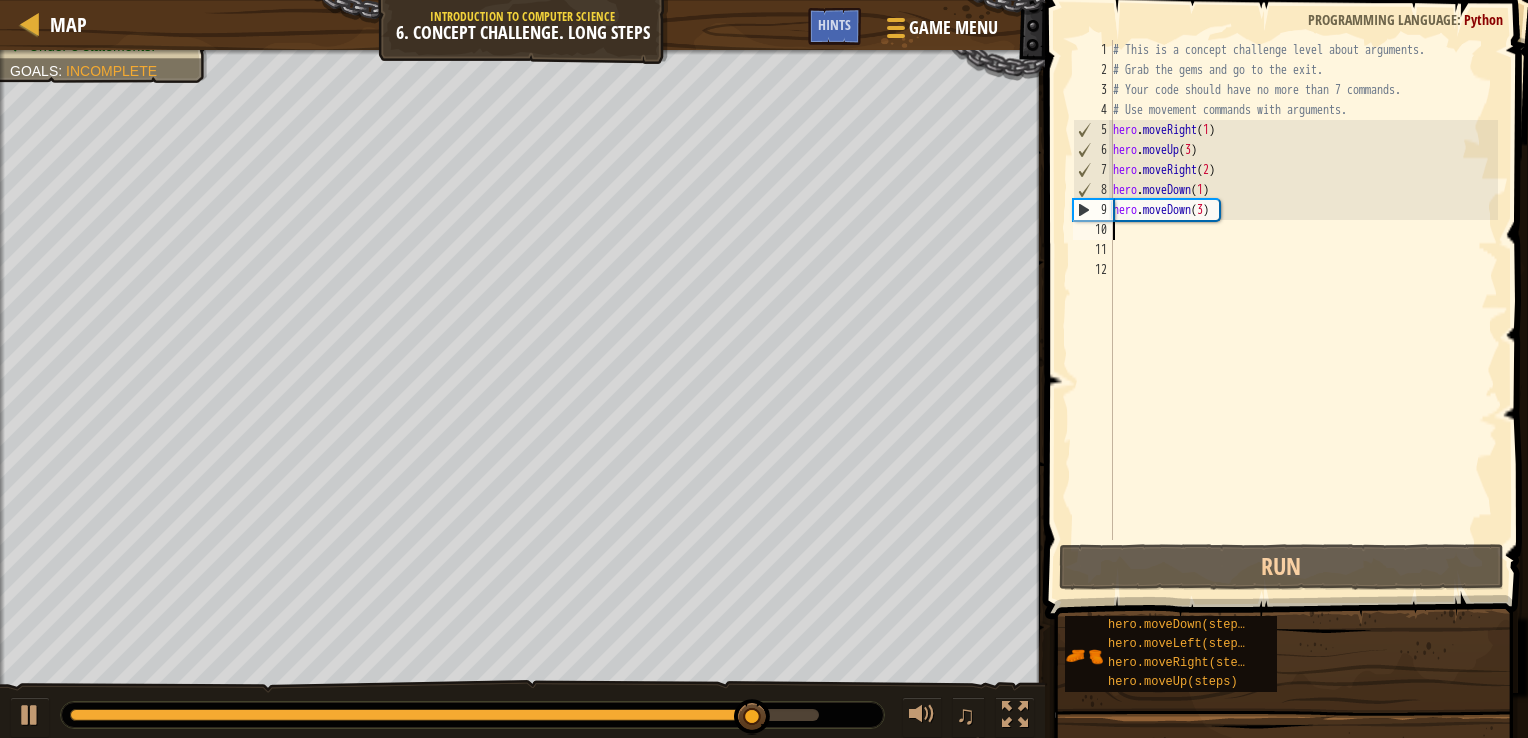type on "h" 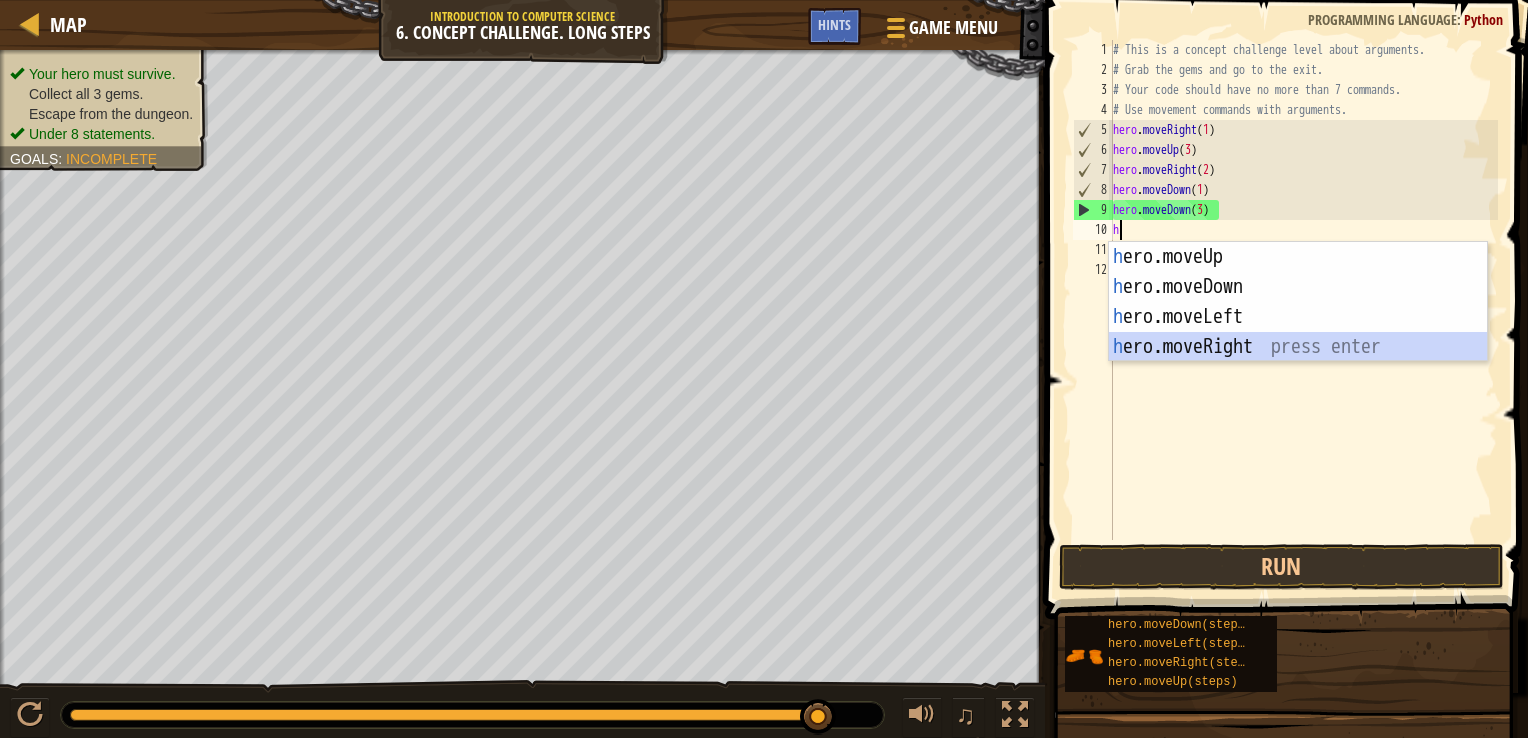 click on "h ero.moveUp press enter h ero.moveDown press enter h ero.moveLeft press enter h ero.moveRight press enter" at bounding box center (1298, 332) 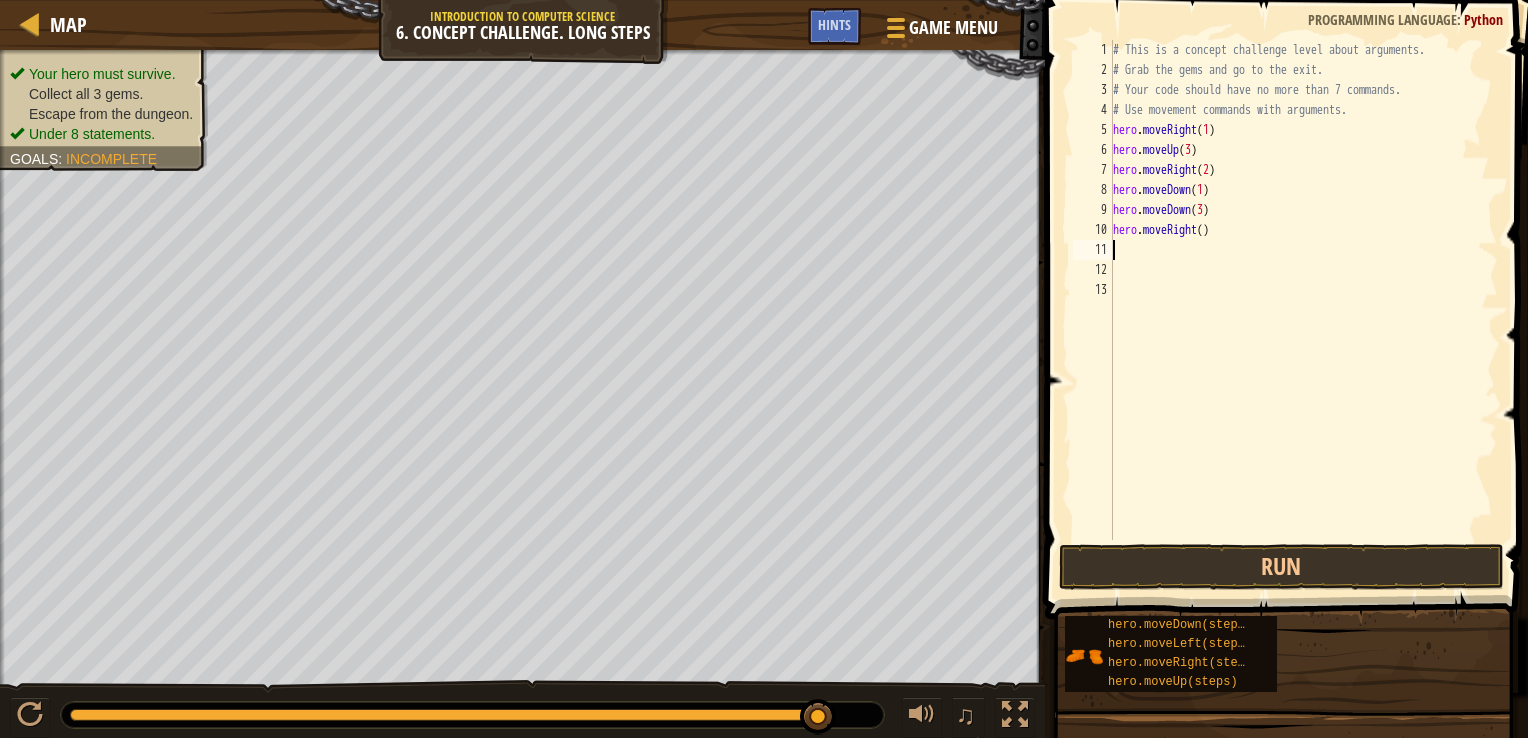 click on "# This is a concept challenge level about arguments. # Grab the gems and go to the exit. # Your code should have no more than 7 commands. # Use movement commands with arguments. hero . moveRight ( 1 ) hero . moveUp ( 3 ) hero . moveRight ( 2 ) hero . moveDown ( 1 ) hero . moveDown ( 3 ) hero . moveRight ( )" at bounding box center [1304, 310] 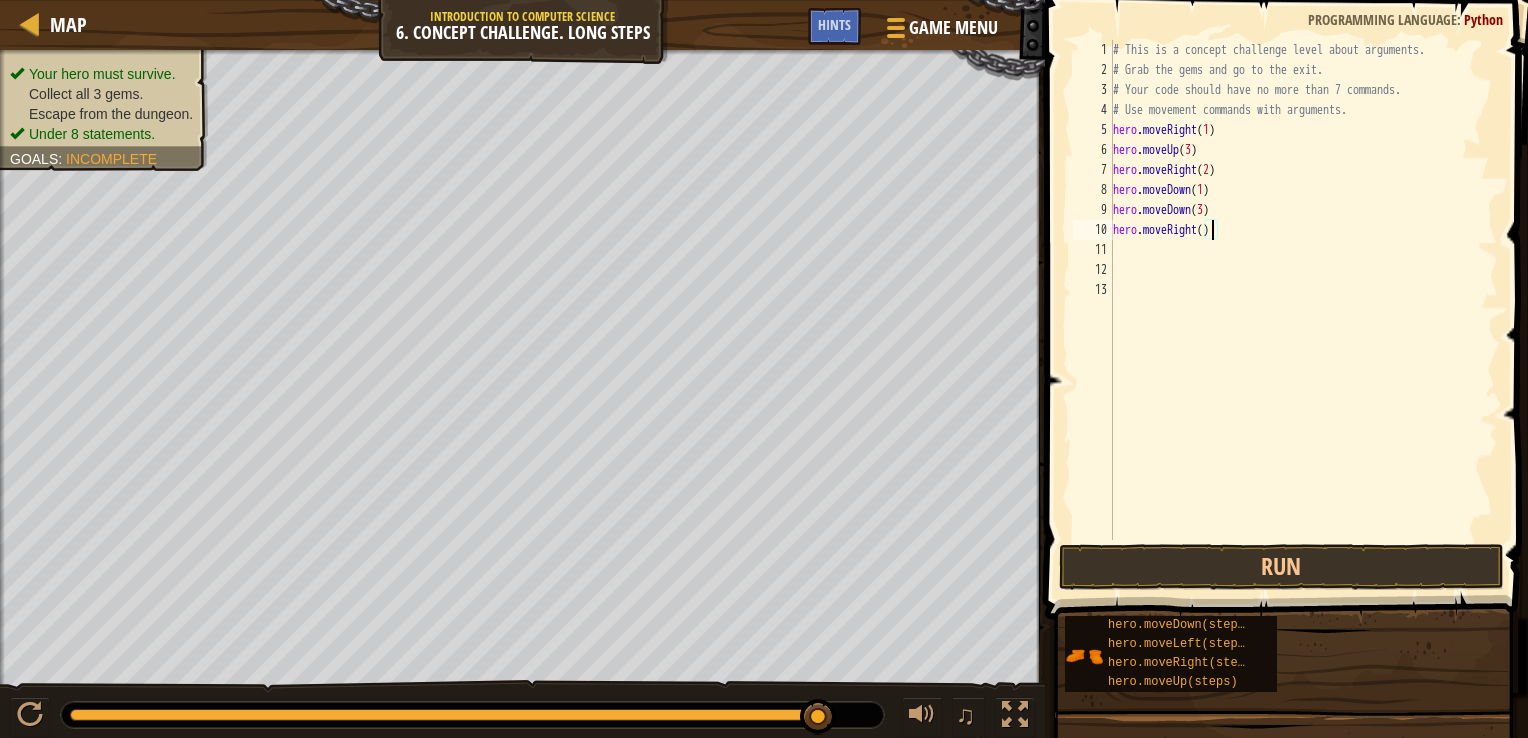 scroll, scrollTop: 9, scrollLeft: 8, axis: both 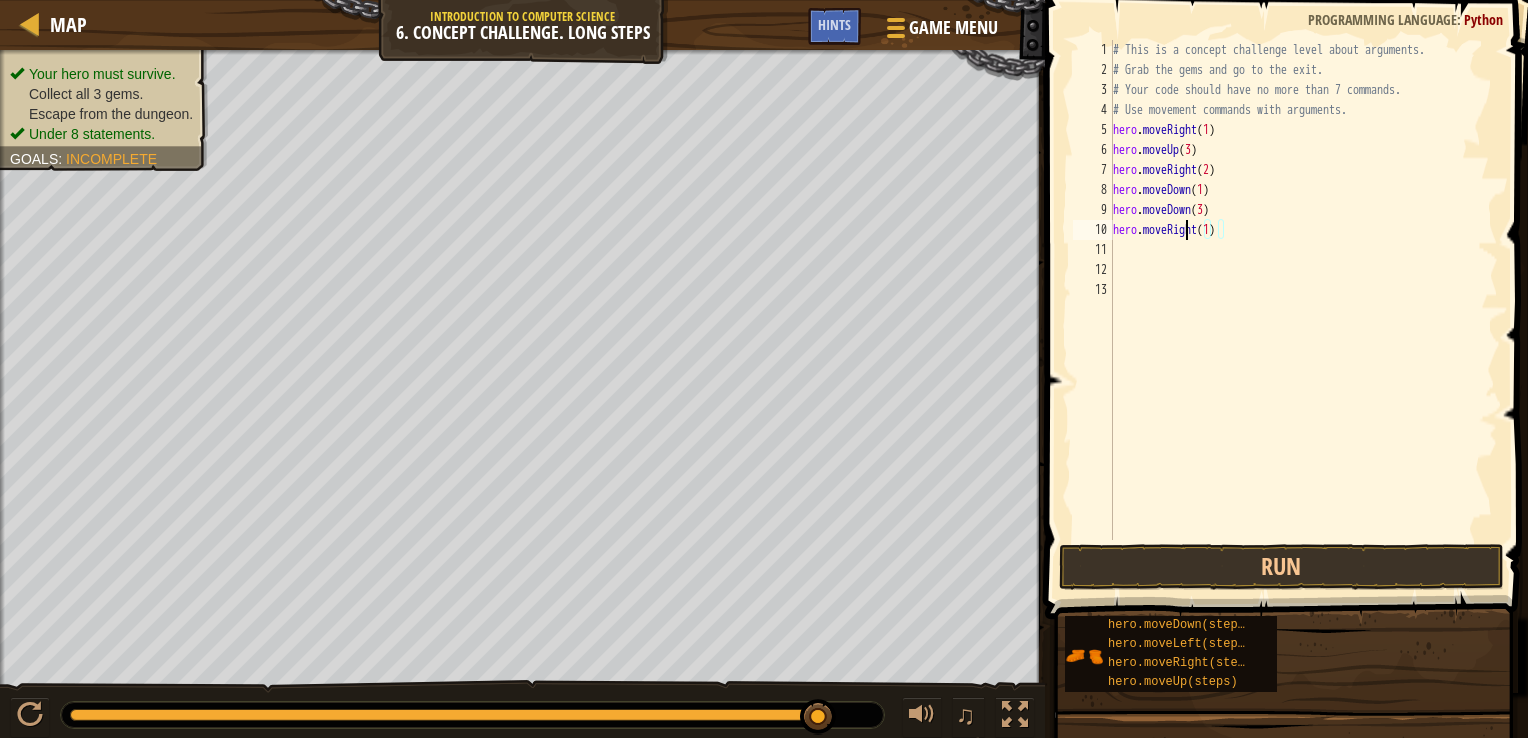click on "# This is a concept challenge level about arguments. # Grab the gems and go to the exit. # Your code should have no more than 7 commands. # Use movement commands with arguments. hero . moveRight ( 1 ) hero . moveUp ( 3 ) hero . moveRight ( 2 ) hero . moveDown ( 1 ) hero . moveDown ( 3 ) hero . moveRight ( 1 )" at bounding box center (1304, 310) 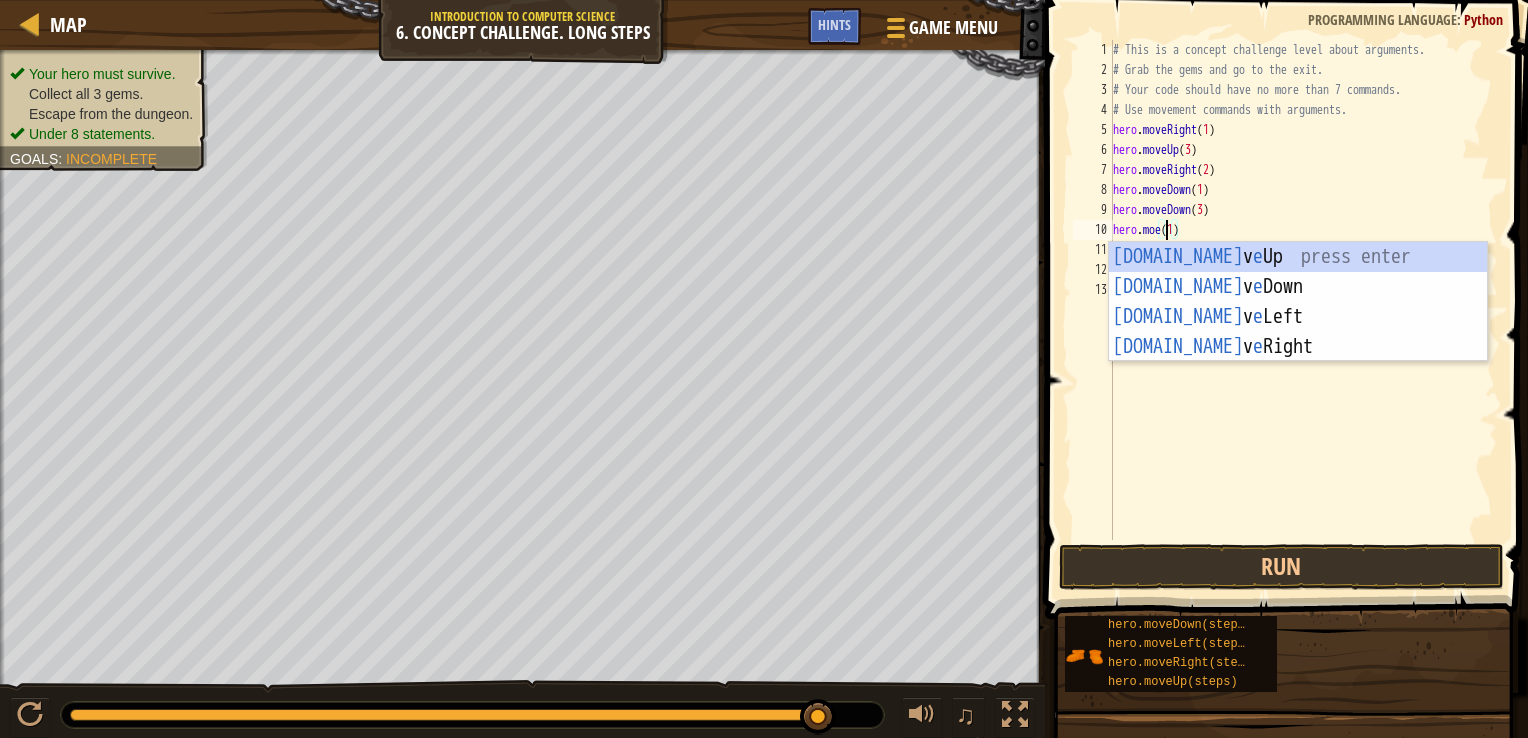scroll, scrollTop: 9, scrollLeft: 4, axis: both 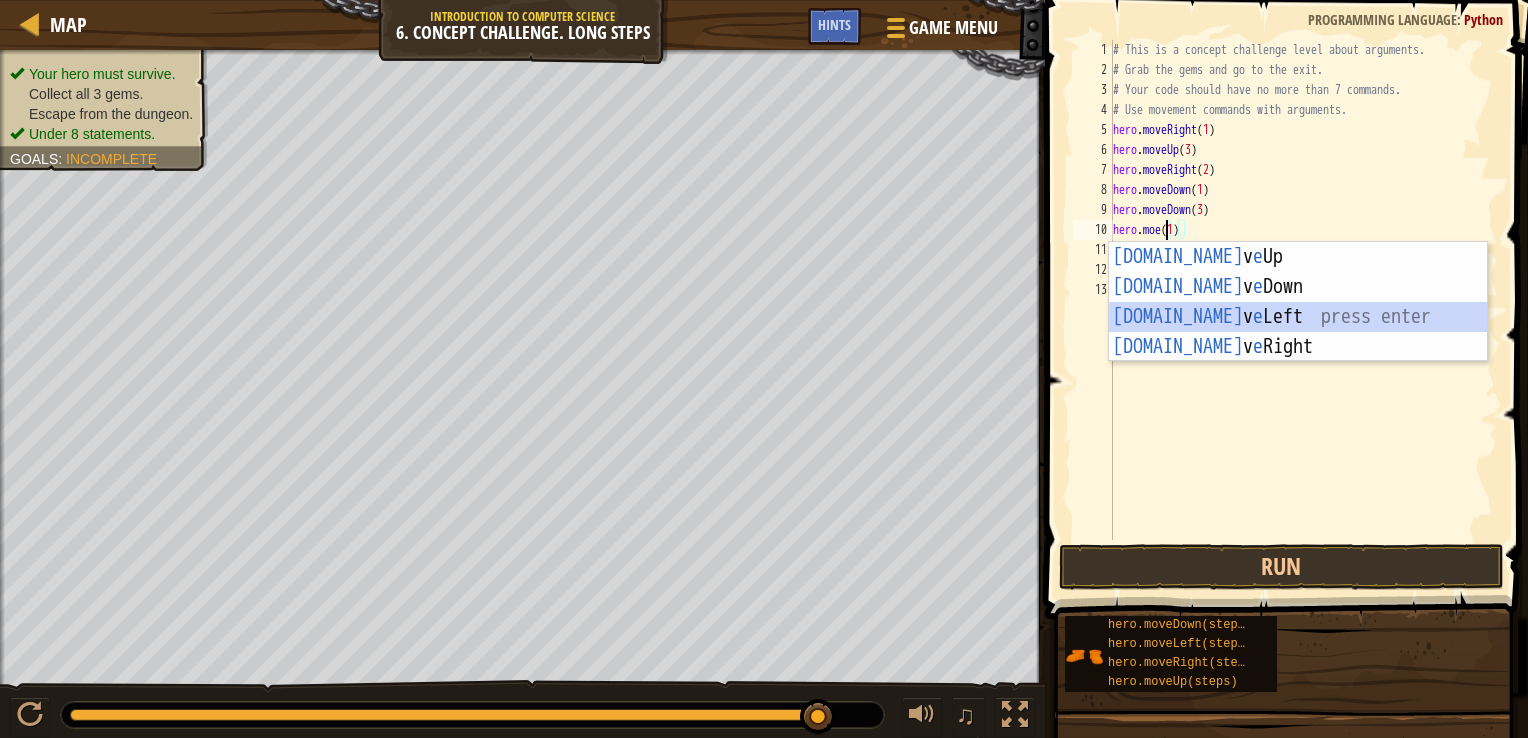 click on "[DOMAIN_NAME] v e Up press enter [DOMAIN_NAME] v e Down press enter [DOMAIN_NAME] v e Left press enter [DOMAIN_NAME] v e Right press enter" at bounding box center (1298, 332) 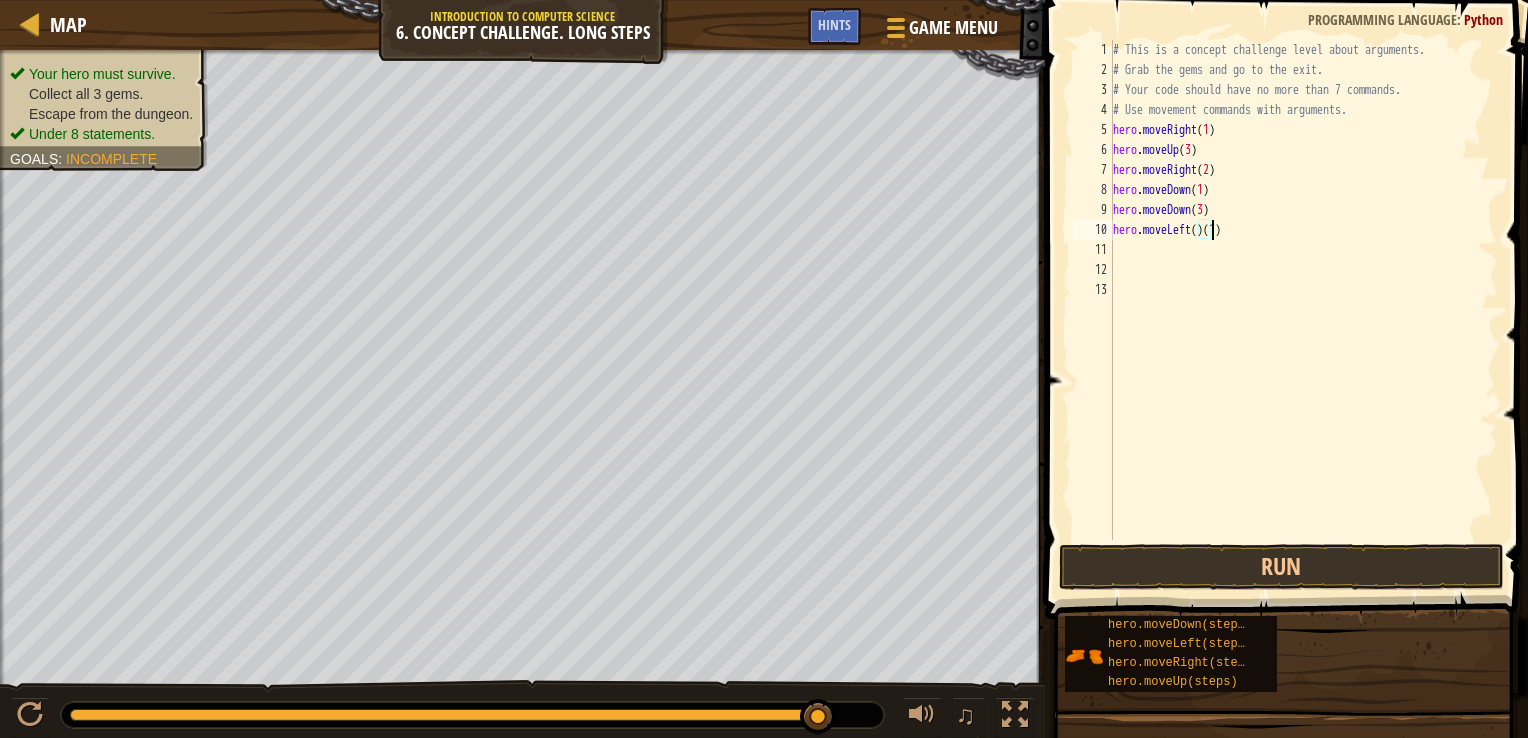 type on "hero.moveLeft(1)" 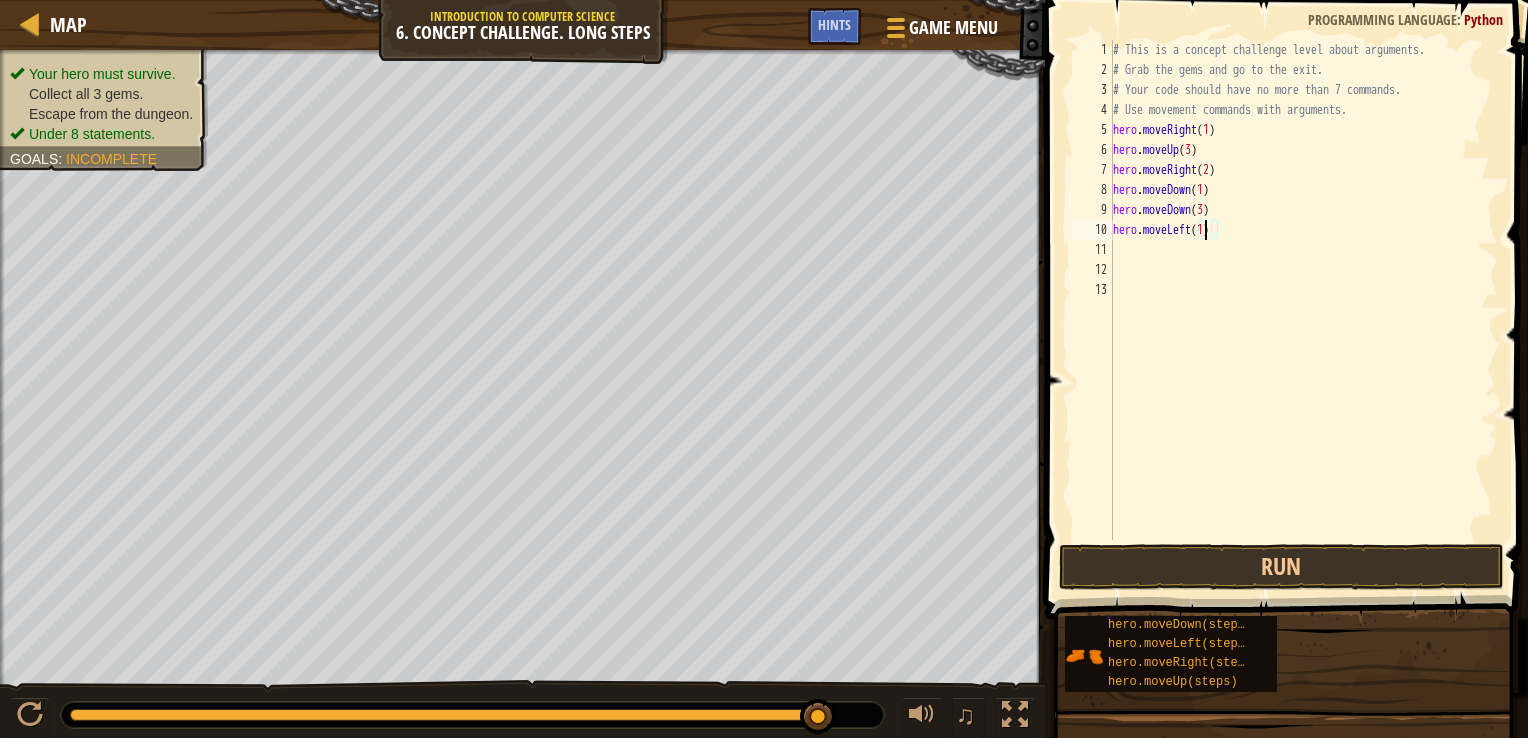 click on "# This is a concept challenge level about arguments. # Grab the gems and go to the exit. # Your code should have no more than 7 commands. # Use movement commands with arguments. hero . moveRight ( 1 ) hero . moveUp ( 3 ) hero . moveRight ( 2 ) hero . moveDown ( 1 ) hero . moveDown ( 3 ) hero . moveLeft ( 1 )" at bounding box center (1304, 310) 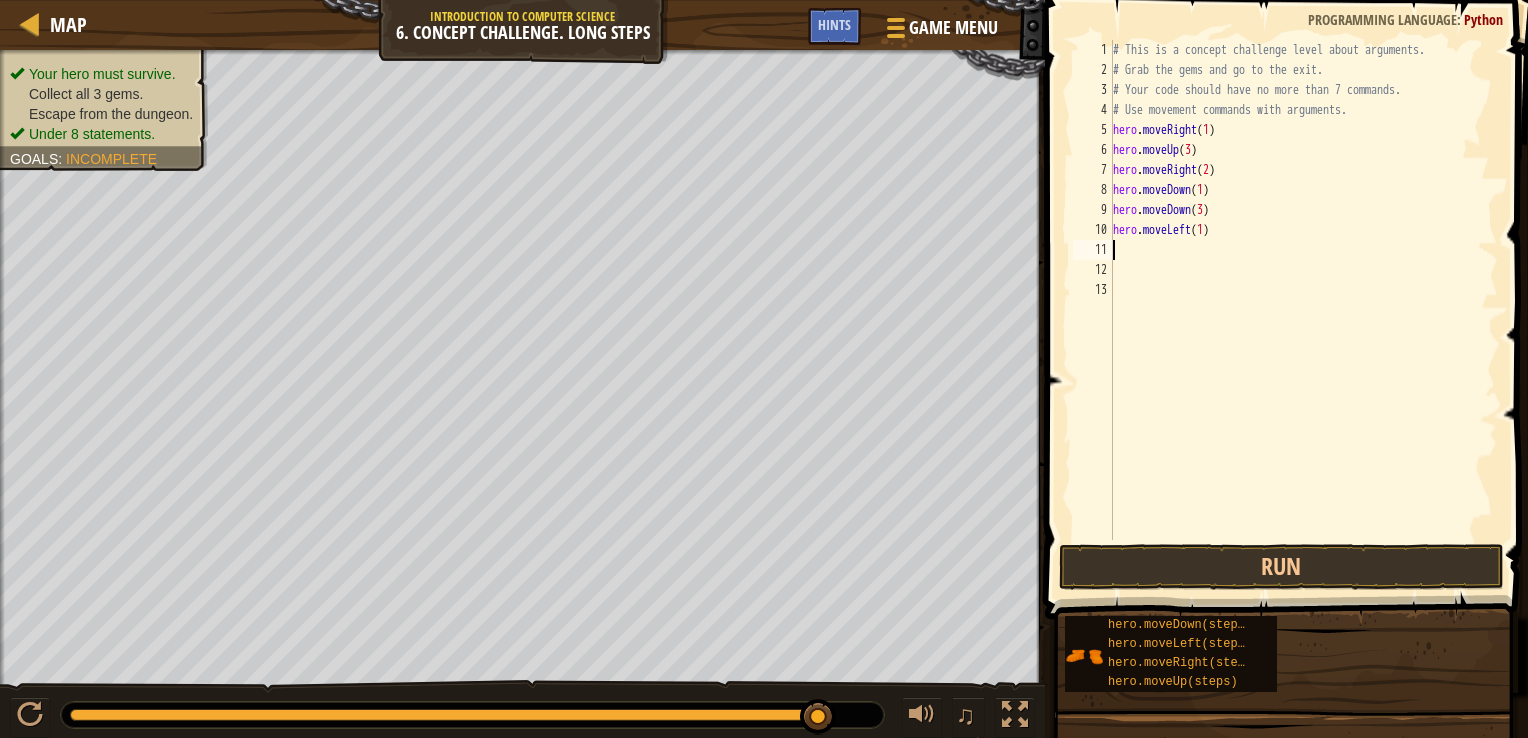 scroll, scrollTop: 9, scrollLeft: 0, axis: vertical 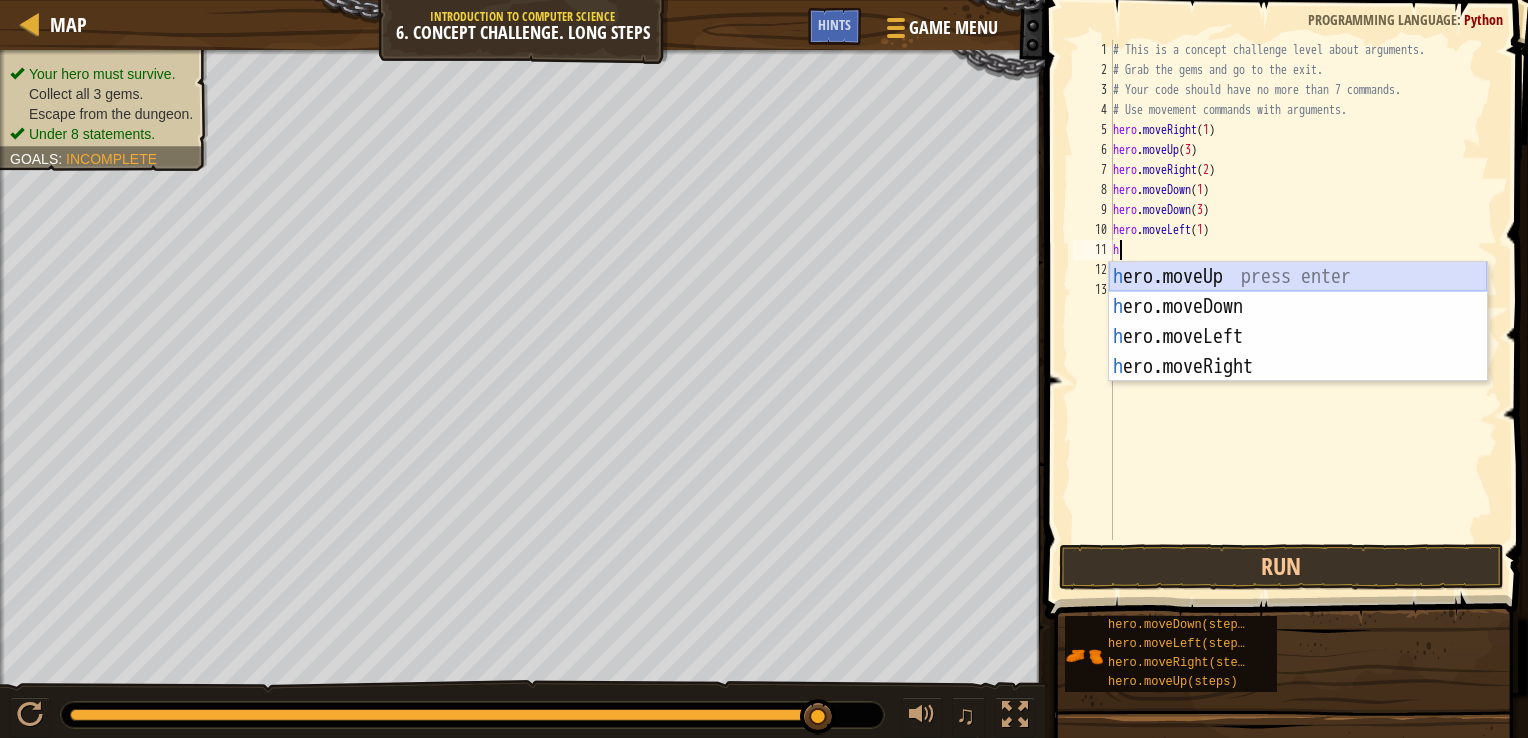click on "h ero.moveUp press enter h ero.moveDown press enter h ero.moveLeft press enter h ero.moveRight press enter" at bounding box center (1298, 352) 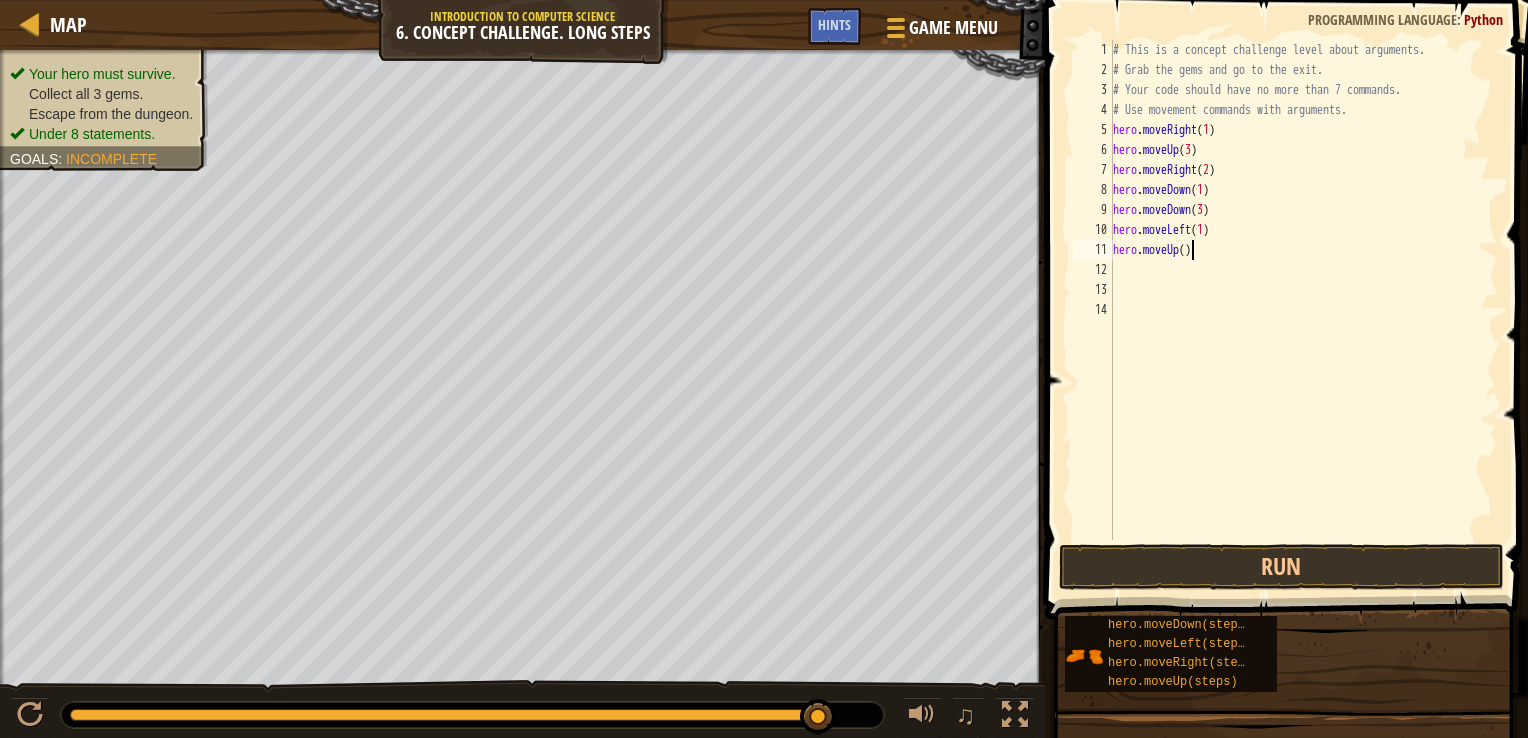 click on "# This is a concept challenge level about arguments. # Grab the gems and go to the exit. # Your code should have no more than 7 commands. # Use movement commands with arguments. hero . moveRight ( 1 ) hero . moveUp ( 3 ) hero . moveRight ( 2 ) hero . moveDown ( 1 ) hero . moveDown ( 3 ) hero . moveLeft ( 1 ) hero . moveUp ( )" at bounding box center [1304, 310] 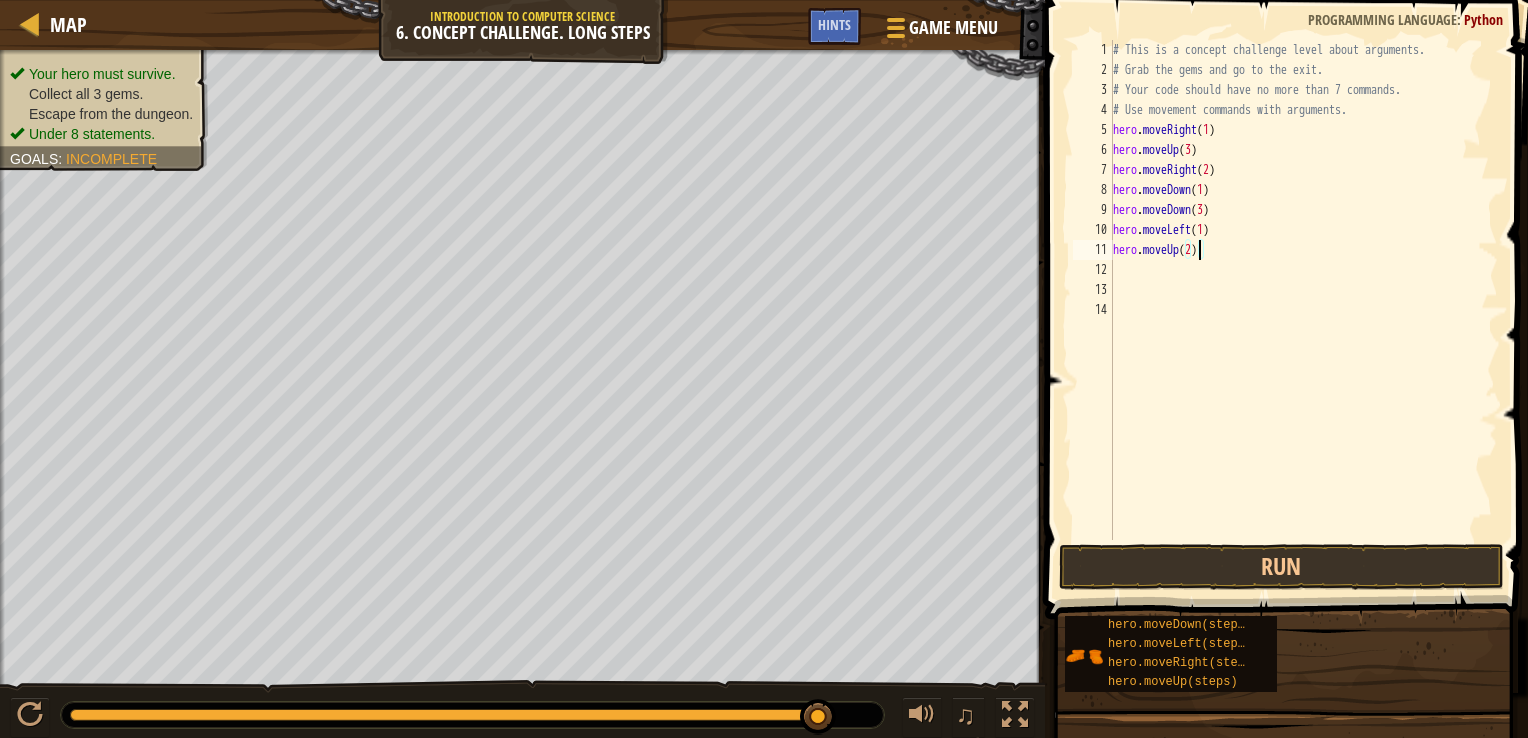 scroll, scrollTop: 9, scrollLeft: 6, axis: both 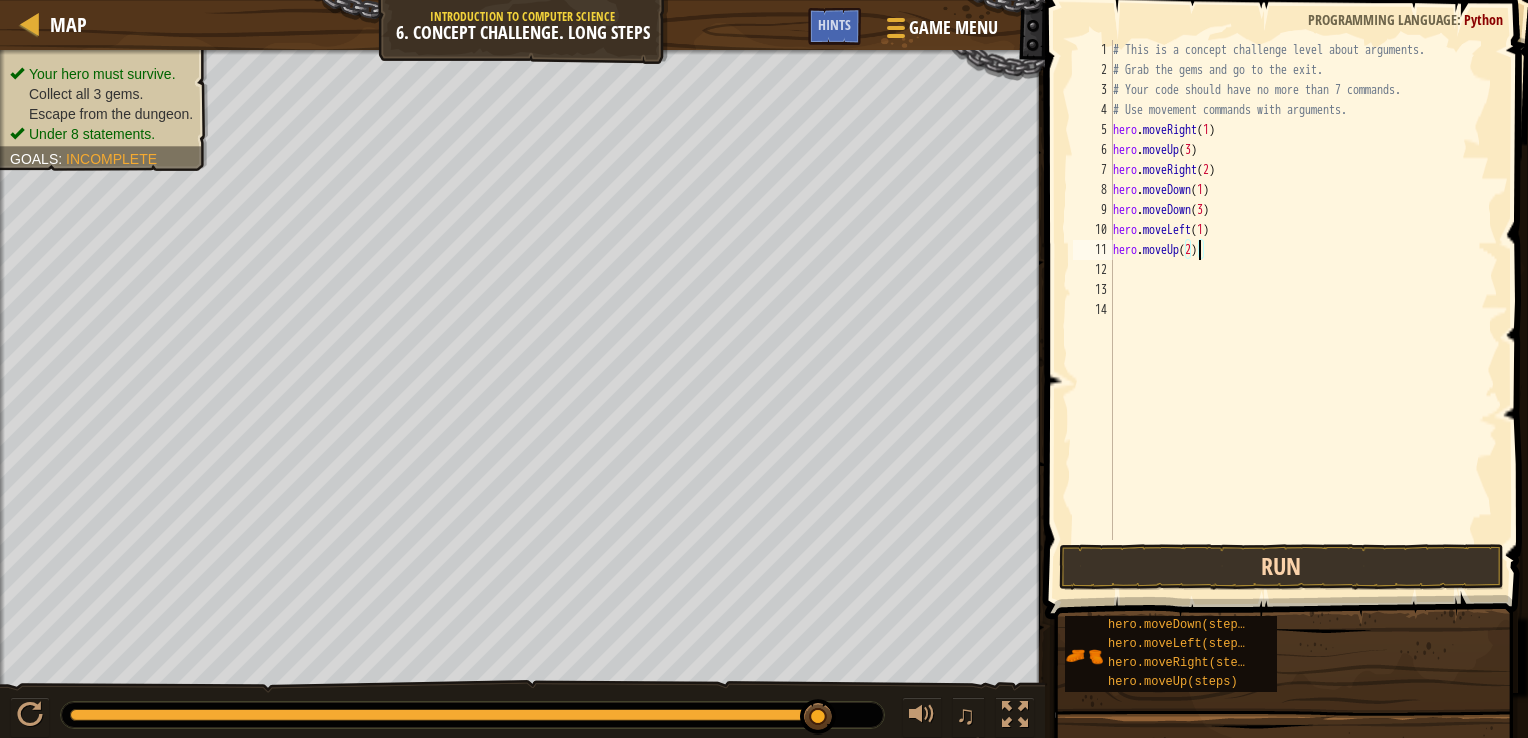 type on "hero.moveUp(2)" 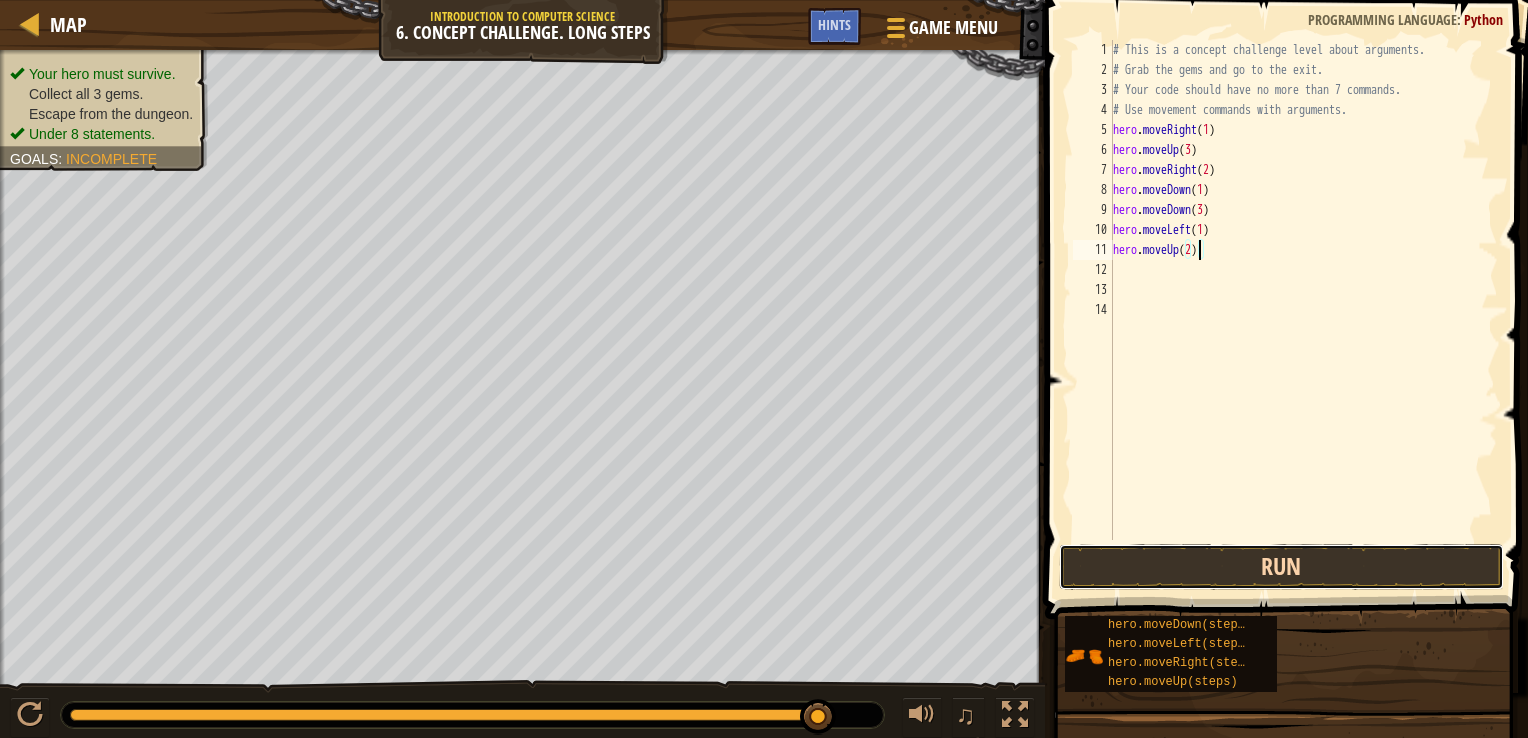 drag, startPoint x: 1109, startPoint y: 558, endPoint x: 1108, endPoint y: 544, distance: 14.035668 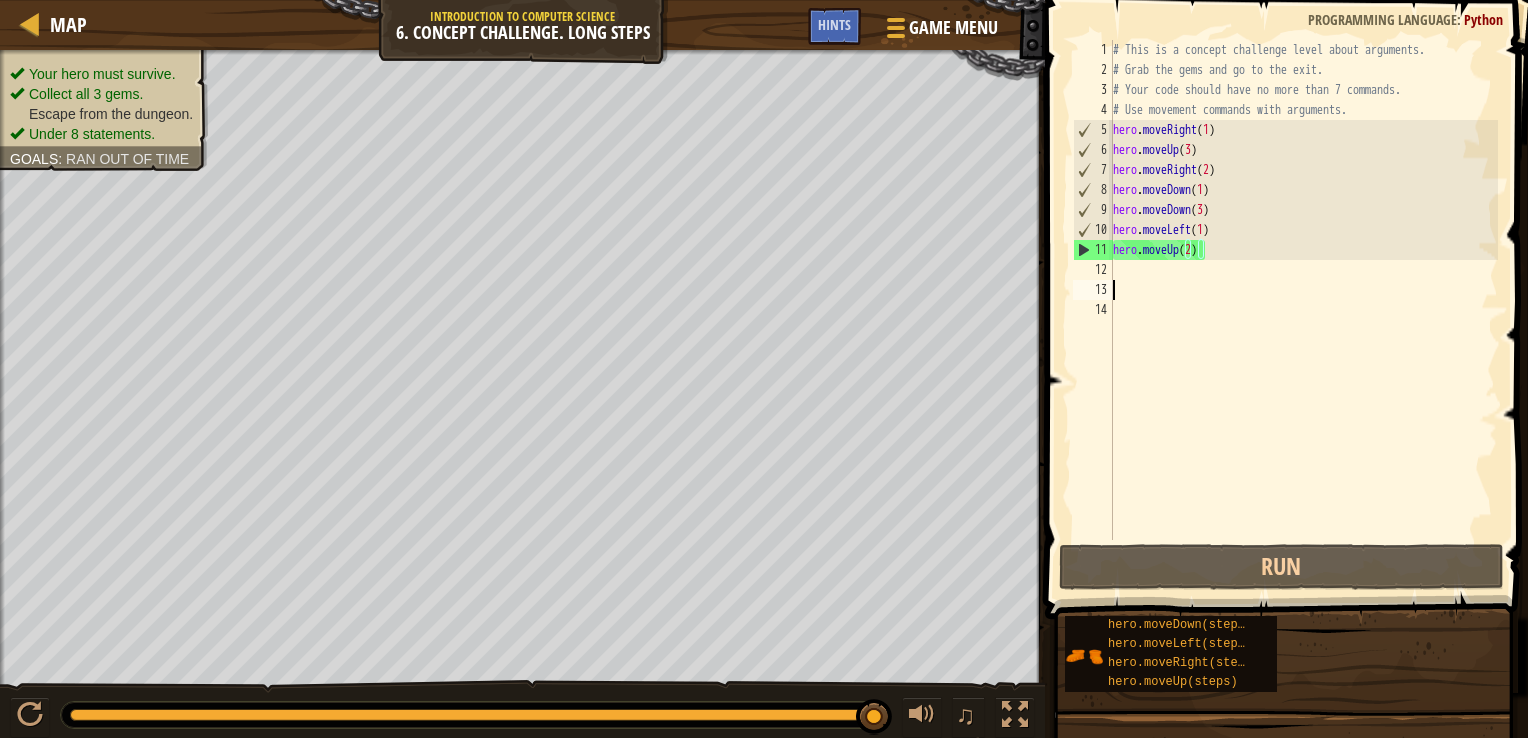 click on "# This is a concept challenge level about arguments. # Grab the gems and go to the exit. # Your code should have no more than 7 commands. # Use movement commands with arguments. hero . moveRight ( 1 ) hero . moveUp ( 3 ) hero . moveRight ( 2 ) hero . moveDown ( 1 ) hero . moveDown ( 3 ) hero . moveLeft ( 1 ) hero . moveUp ( 2 )" at bounding box center (1304, 310) 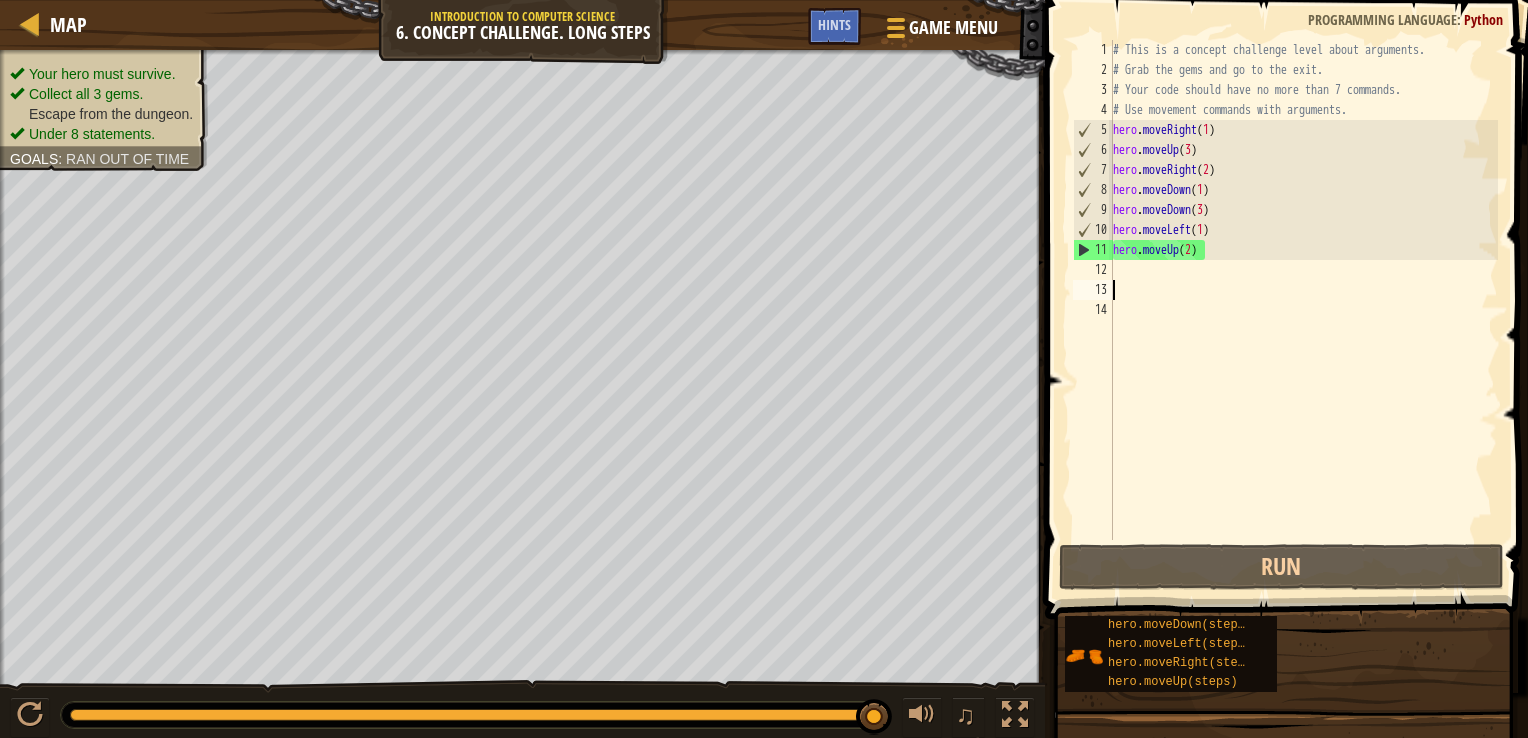 click on "# This is a concept challenge level about arguments. # Grab the gems and go to the exit. # Your code should have no more than 7 commands. # Use movement commands with arguments. hero . moveRight ( 1 ) hero . moveUp ( 3 ) hero . moveRight ( 2 ) hero . moveDown ( 1 ) hero . moveDown ( 3 ) hero . moveLeft ( 1 ) hero . moveUp ( 2 )" at bounding box center [1304, 310] 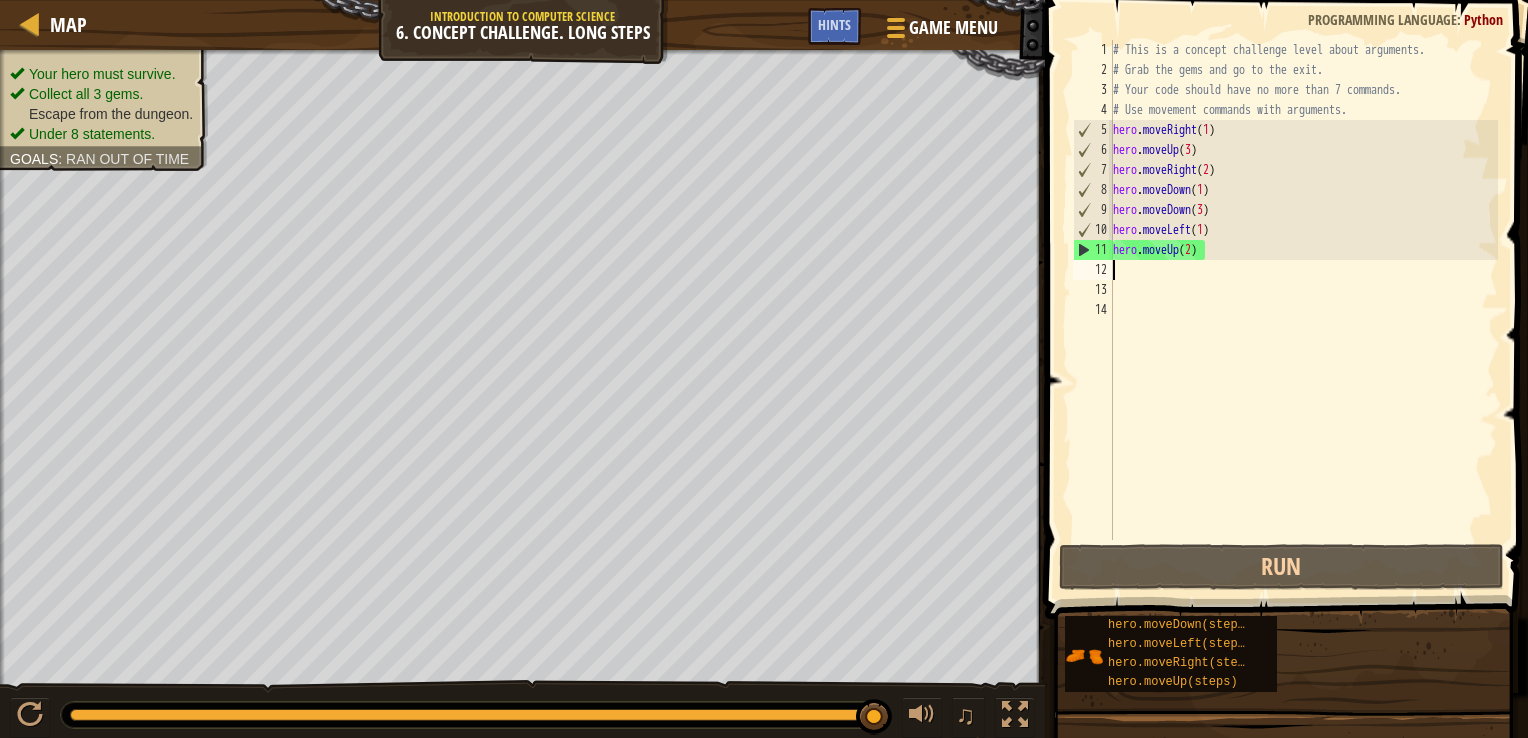 click on "# This is a concept challenge level about arguments. # Grab the gems and go to the exit. # Your code should have no more than 7 commands. # Use movement commands with arguments. hero . moveRight ( 1 ) hero . moveUp ( 3 ) hero . moveRight ( 2 ) hero . moveDown ( 1 ) hero . moveDown ( 3 ) hero . moveLeft ( 1 ) hero . moveUp ( 2 )" at bounding box center (1304, 310) 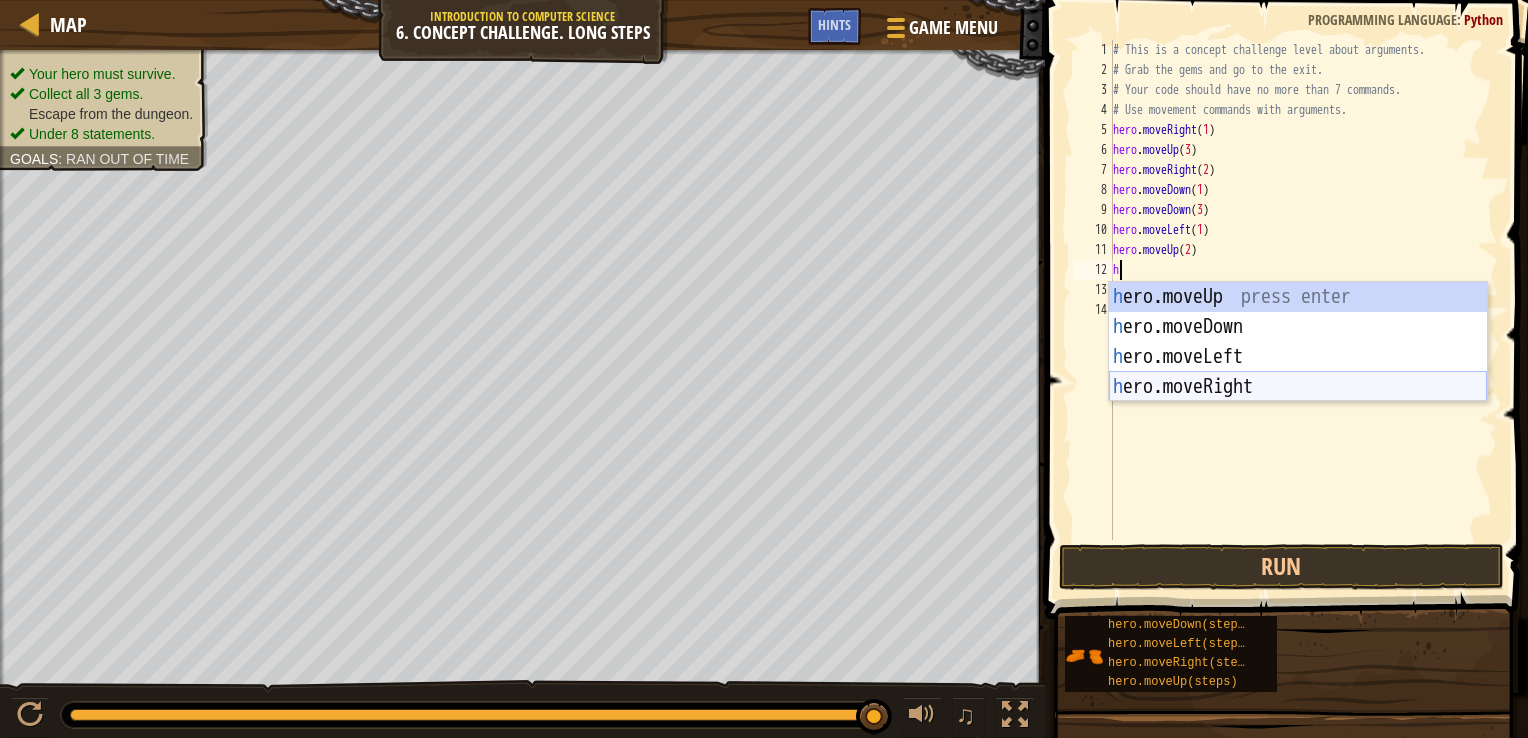 click on "h ero.moveUp press enter h ero.moveDown press enter h ero.moveLeft press enter h ero.moveRight press enter" at bounding box center (1298, 372) 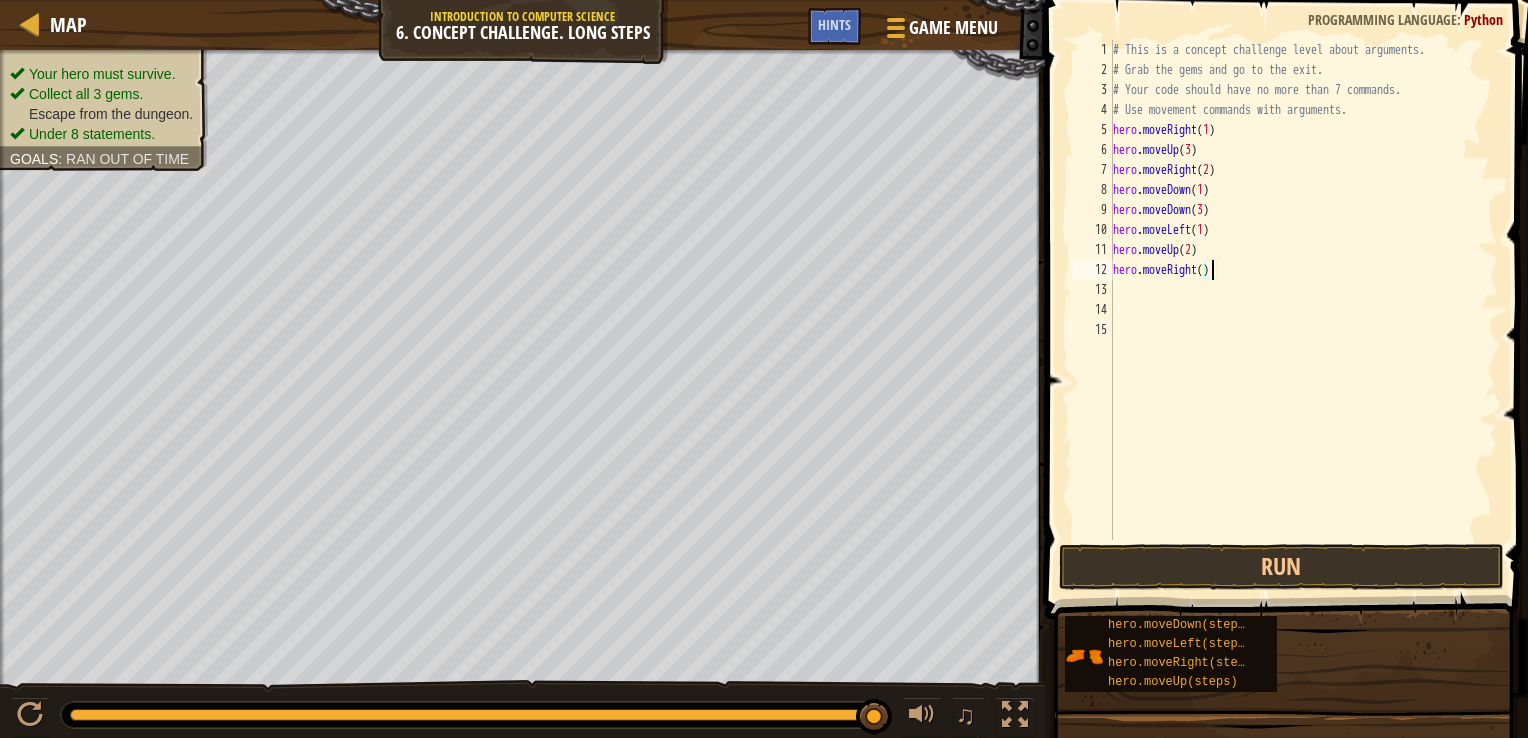 click on "# This is a concept challenge level about arguments. # Grab the gems and go to the exit. # Your code should have no more than 7 commands. # Use movement commands with arguments. hero . moveRight ( 1 ) hero . moveUp ( 3 ) hero . moveRight ( 2 ) hero . moveDown ( 1 ) hero . moveDown ( 3 ) hero . moveLeft ( 1 ) hero . moveUp ( 2 ) hero . moveRight ( )" at bounding box center [1304, 310] 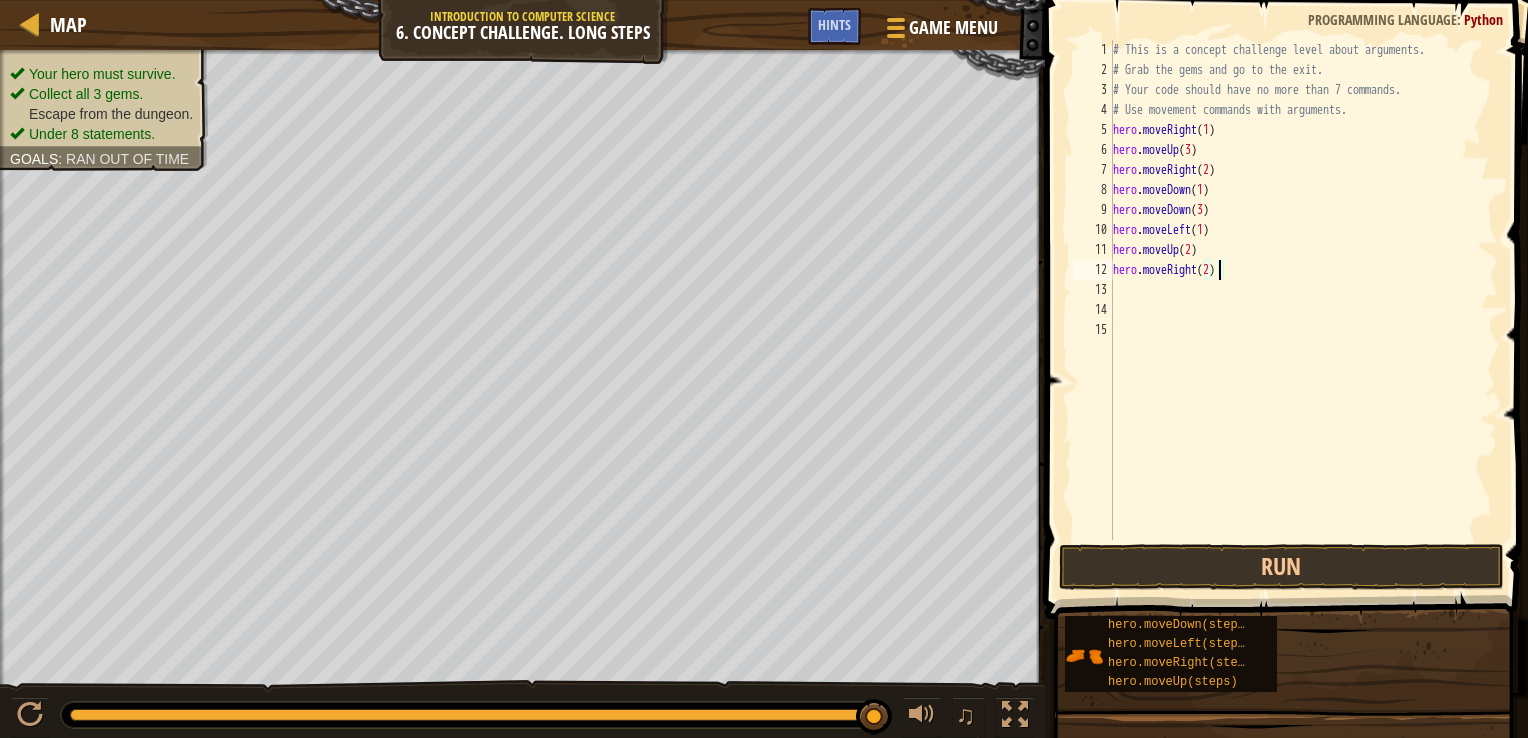 scroll, scrollTop: 9, scrollLeft: 8, axis: both 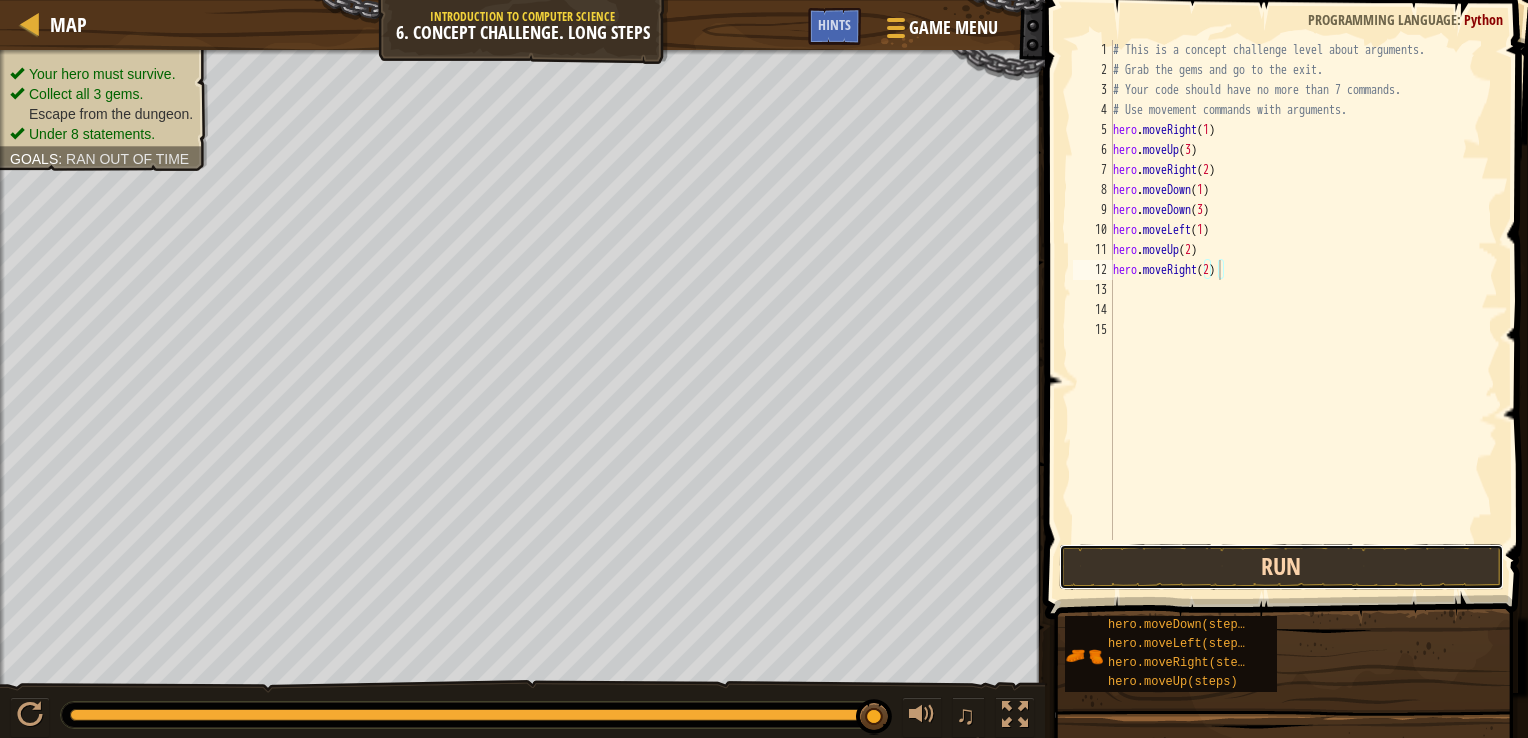 click on "Run" at bounding box center [1281, 567] 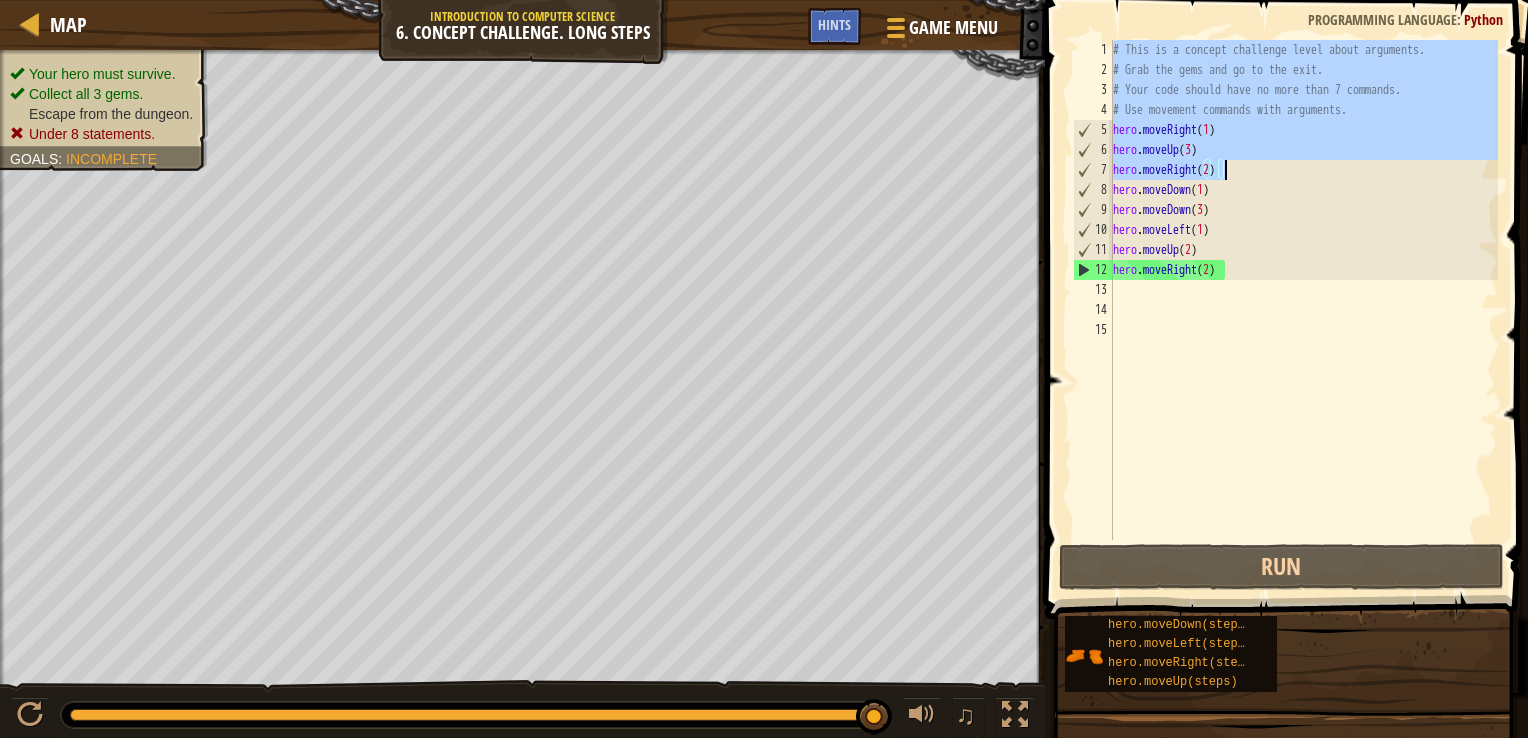 drag, startPoint x: 1113, startPoint y: 47, endPoint x: 1292, endPoint y: 174, distance: 219.47665 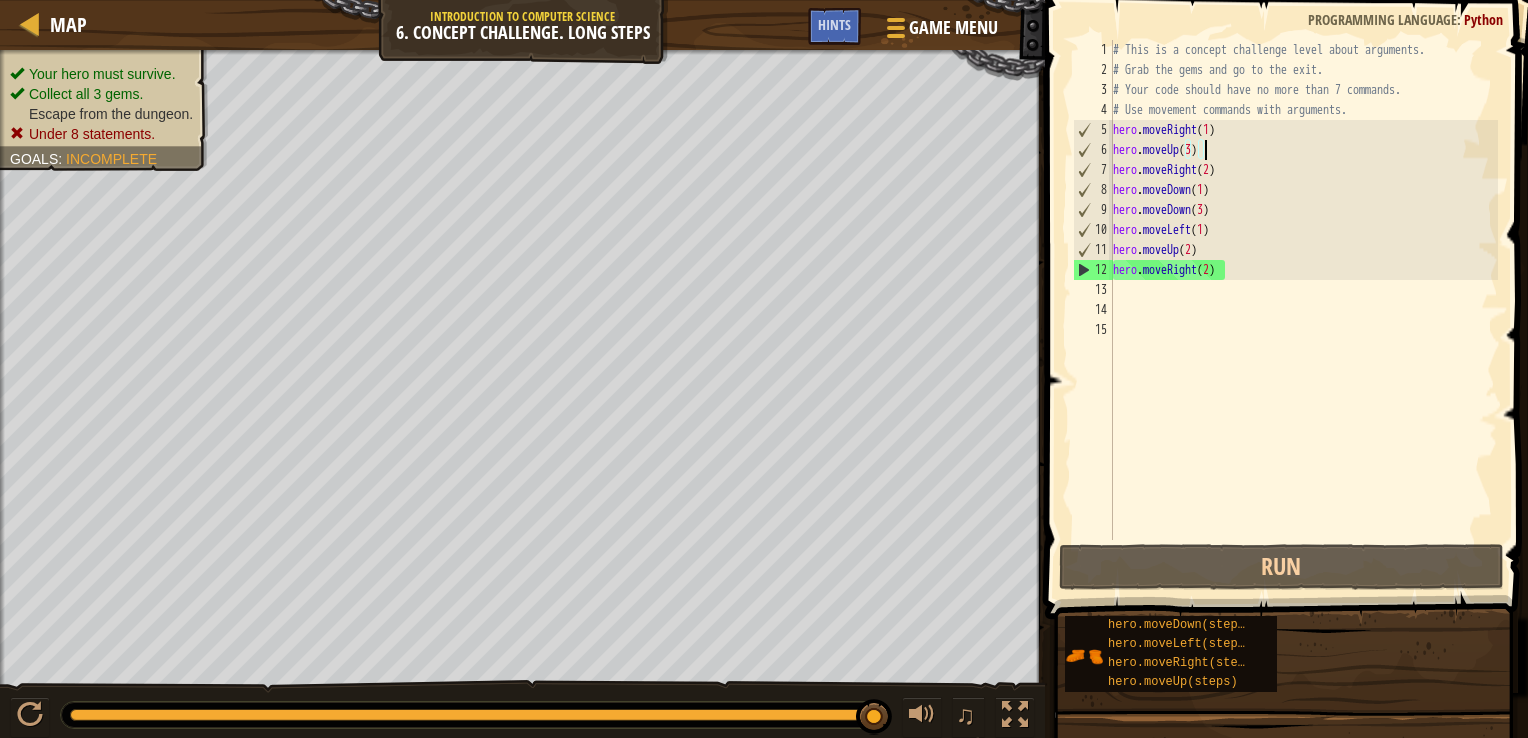 scroll, scrollTop: 9, scrollLeft: 6, axis: both 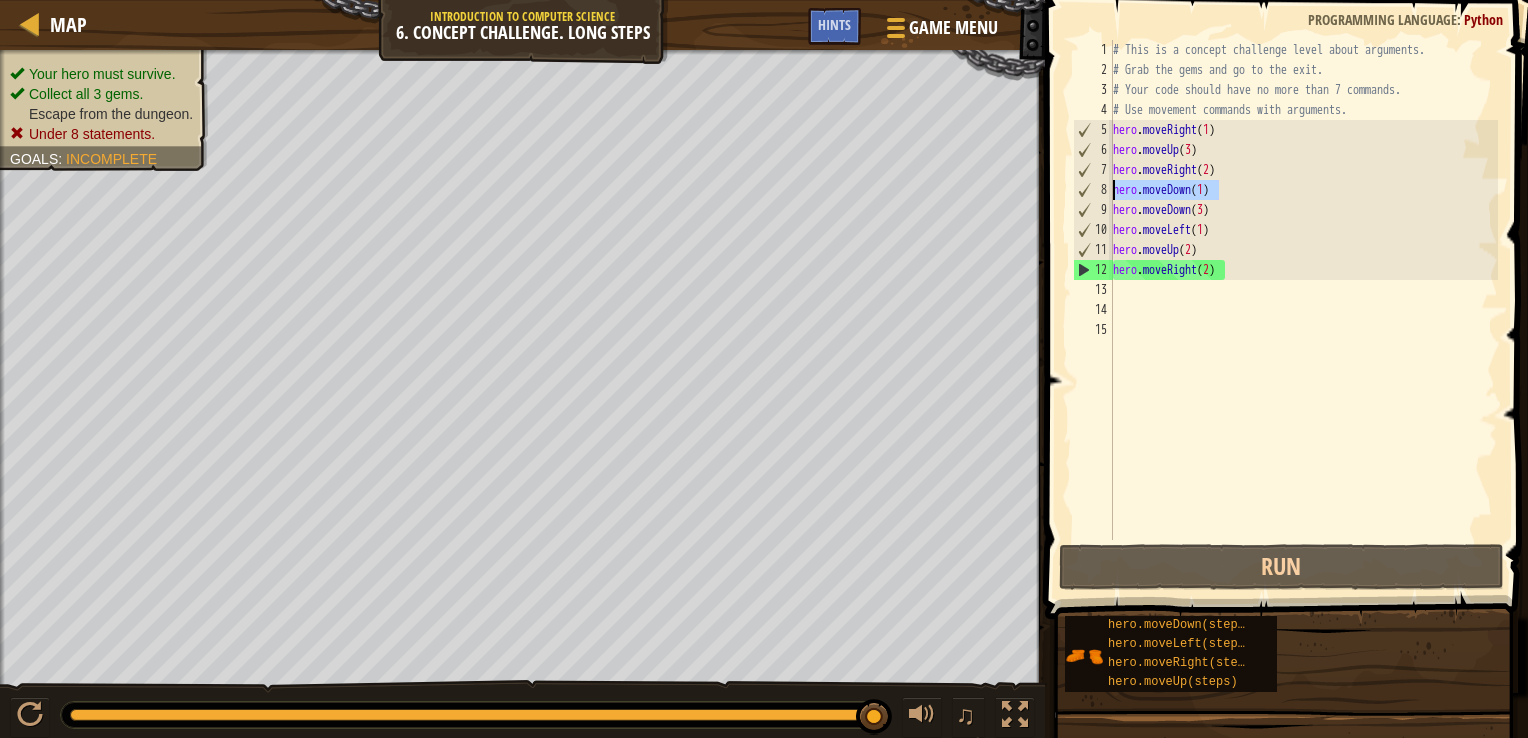 drag, startPoint x: 1224, startPoint y: 195, endPoint x: 1108, endPoint y: 188, distance: 116.21101 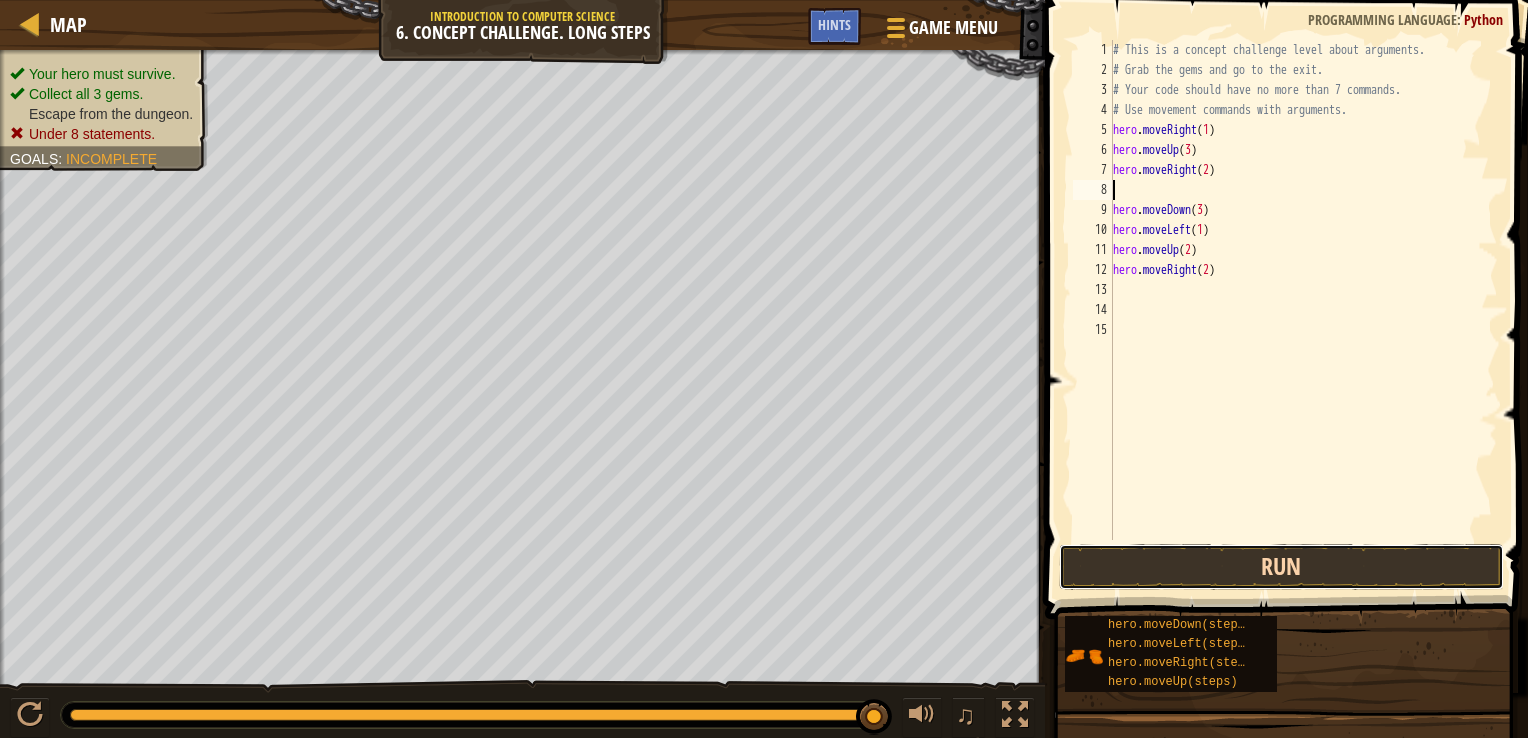 click on "Run" at bounding box center [1281, 567] 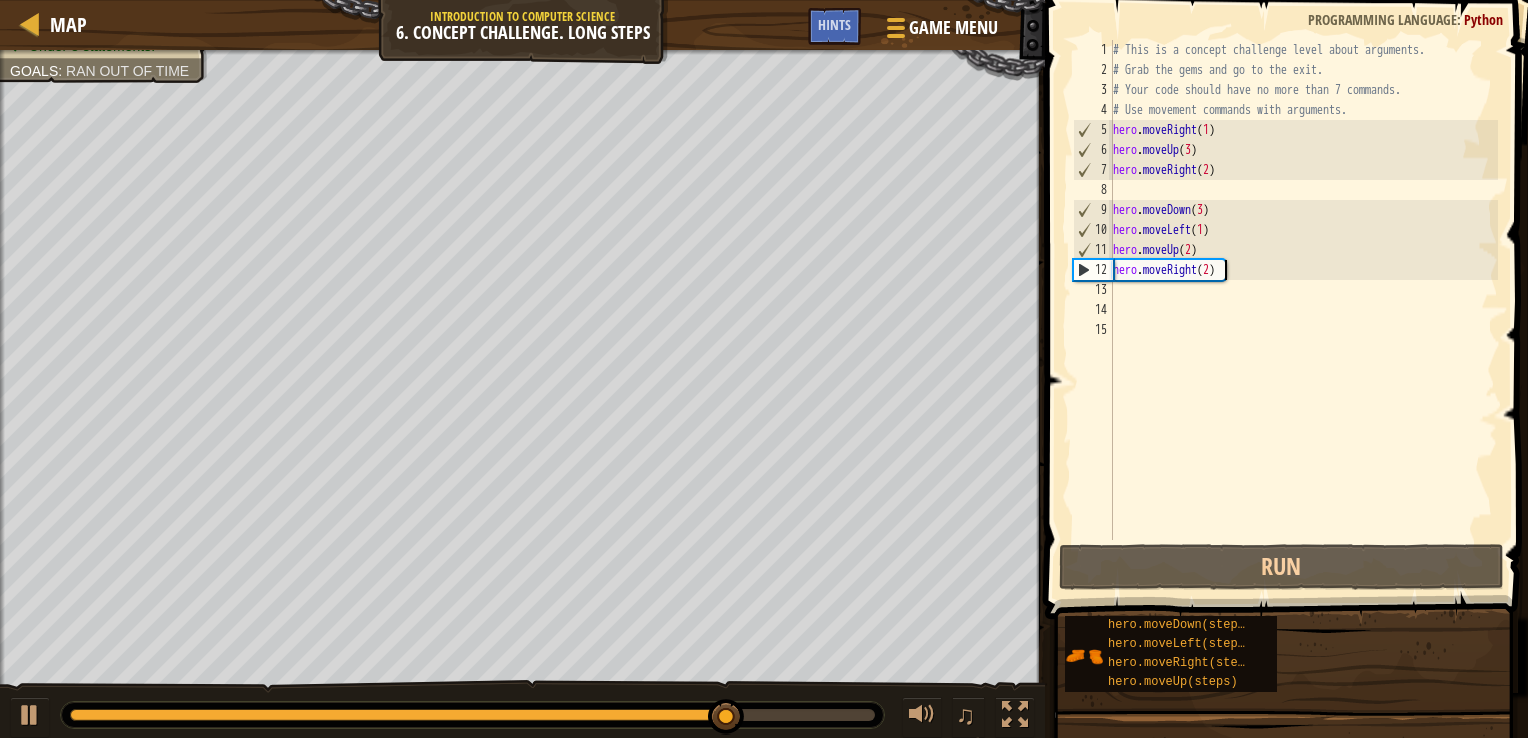 click on "# This is a concept challenge level about arguments. # Grab the gems and go to the exit. # Your code should have no more than 7 commands. # Use movement commands with arguments. hero . moveRight ( 1 ) hero . moveUp ( 3 ) hero . moveRight ( 2 ) hero . moveDown ( 3 ) hero . moveLeft ( 1 ) hero . moveUp ( 2 ) hero . moveRight ( 2 )" at bounding box center (1304, 310) 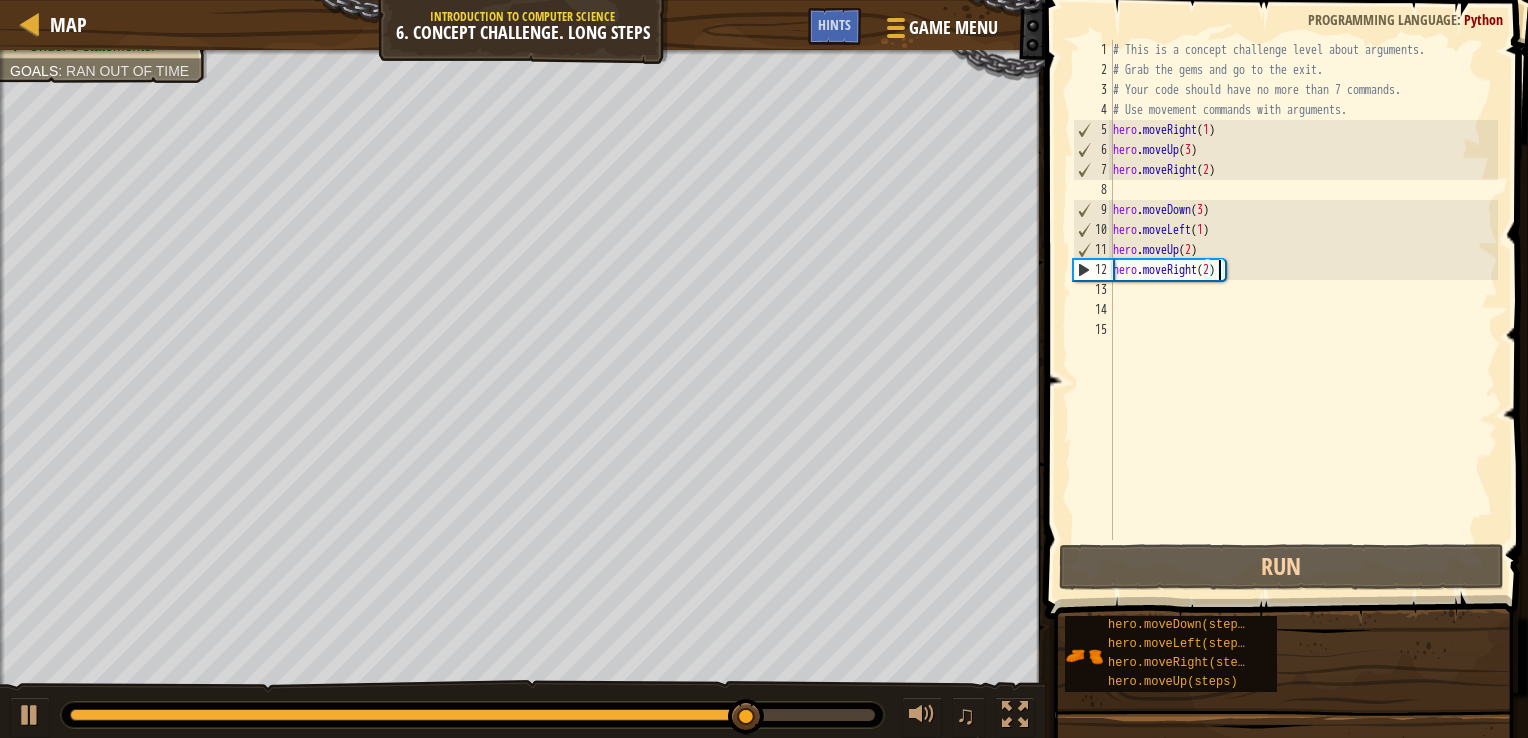 click on "# This is a concept challenge level about arguments. # Grab the gems and go to the exit. # Your code should have no more than 7 commands. # Use movement commands with arguments. hero . moveRight ( 1 ) hero . moveUp ( 3 ) hero . moveRight ( 2 ) hero . moveDown ( 3 ) hero . moveLeft ( 1 ) hero . moveUp ( 2 ) hero . moveRight ( 2 )" at bounding box center [1304, 310] 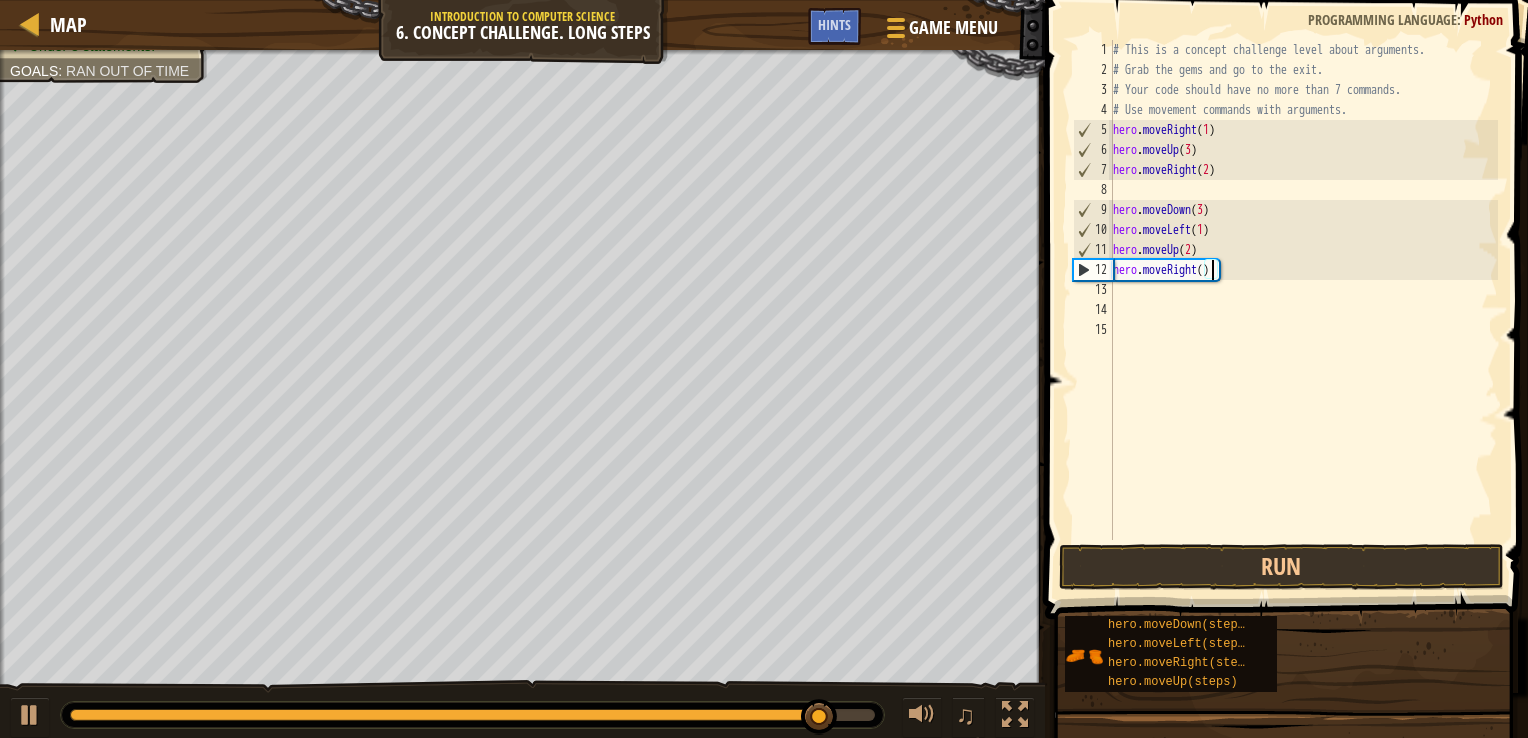 scroll, scrollTop: 9, scrollLeft: 8, axis: both 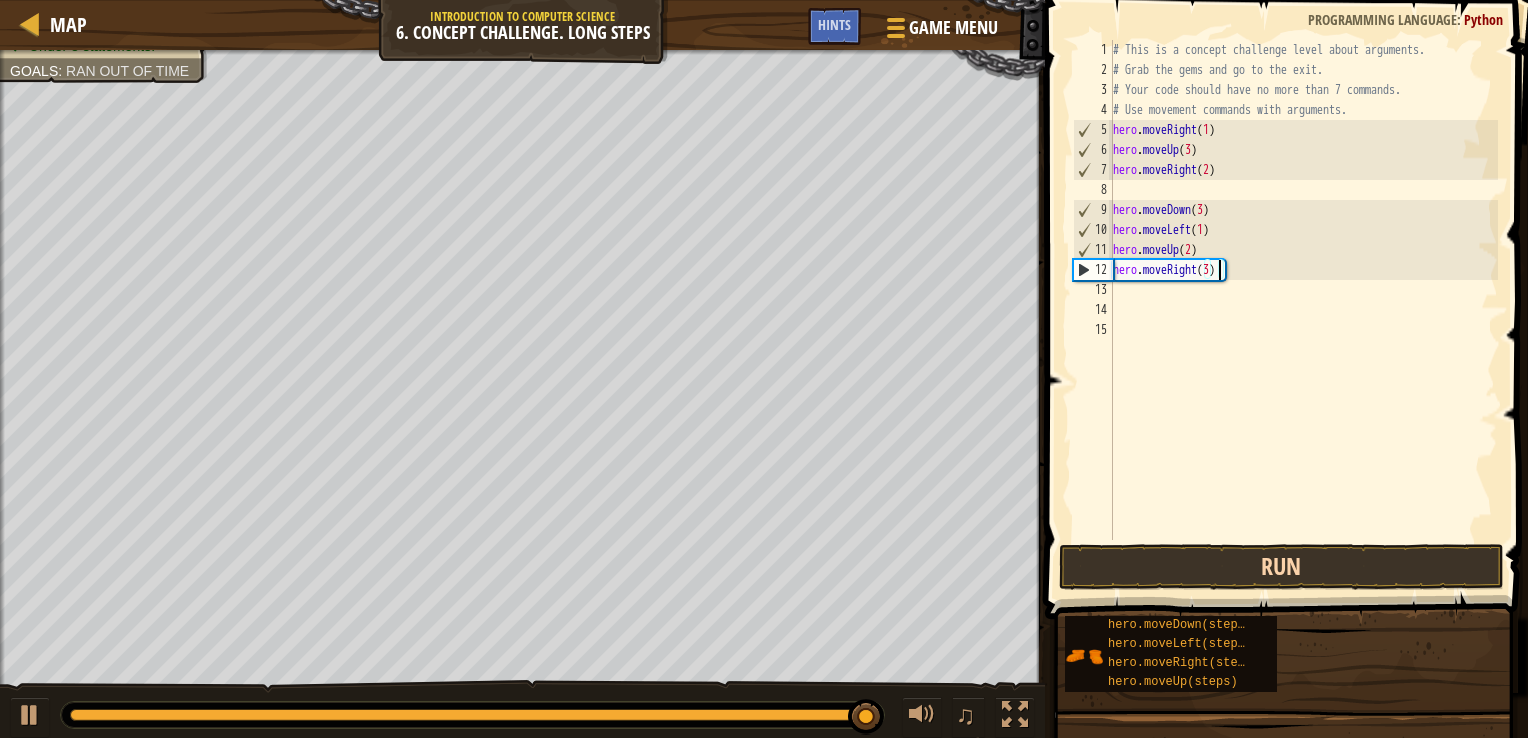 type on "hero.moveRight(3)" 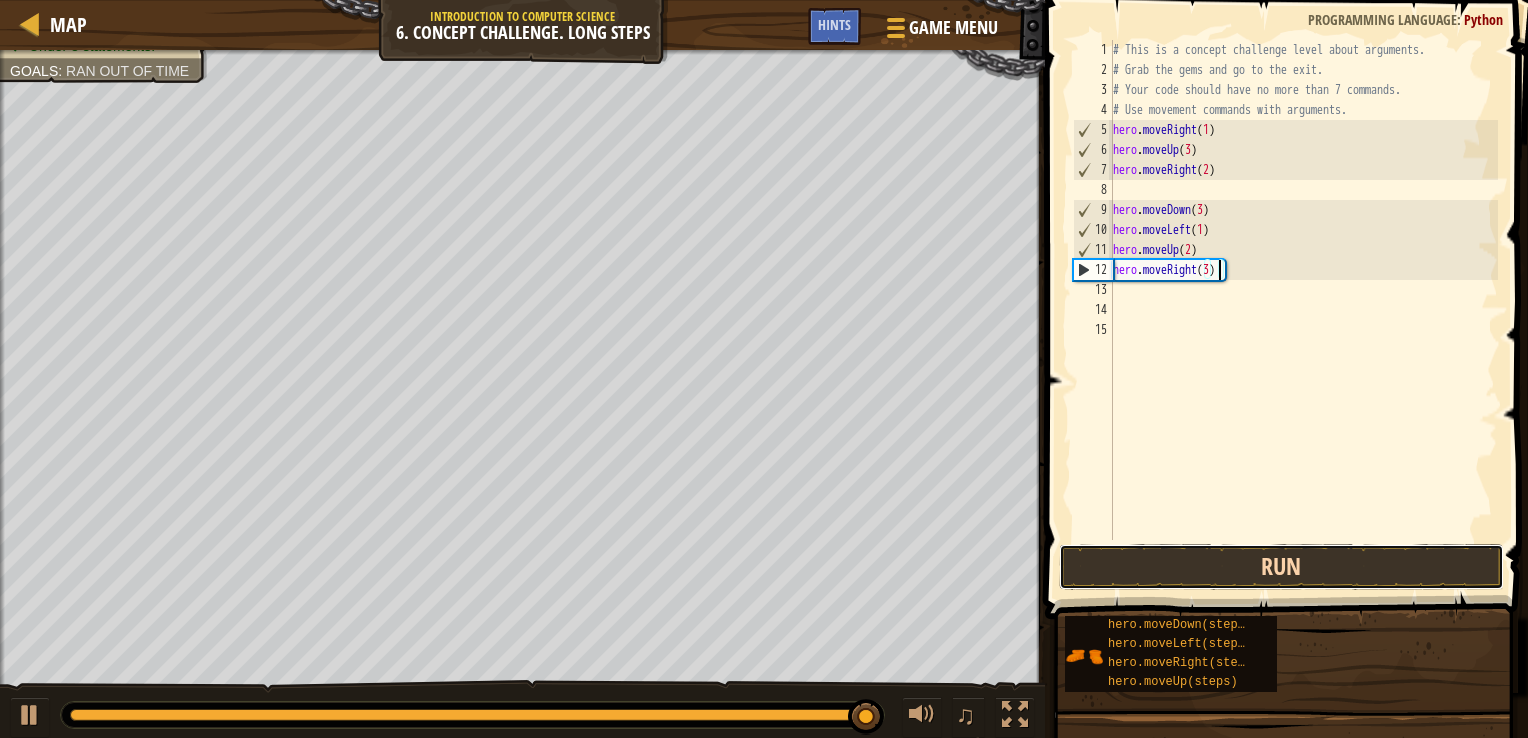 click on "Run" at bounding box center [1281, 567] 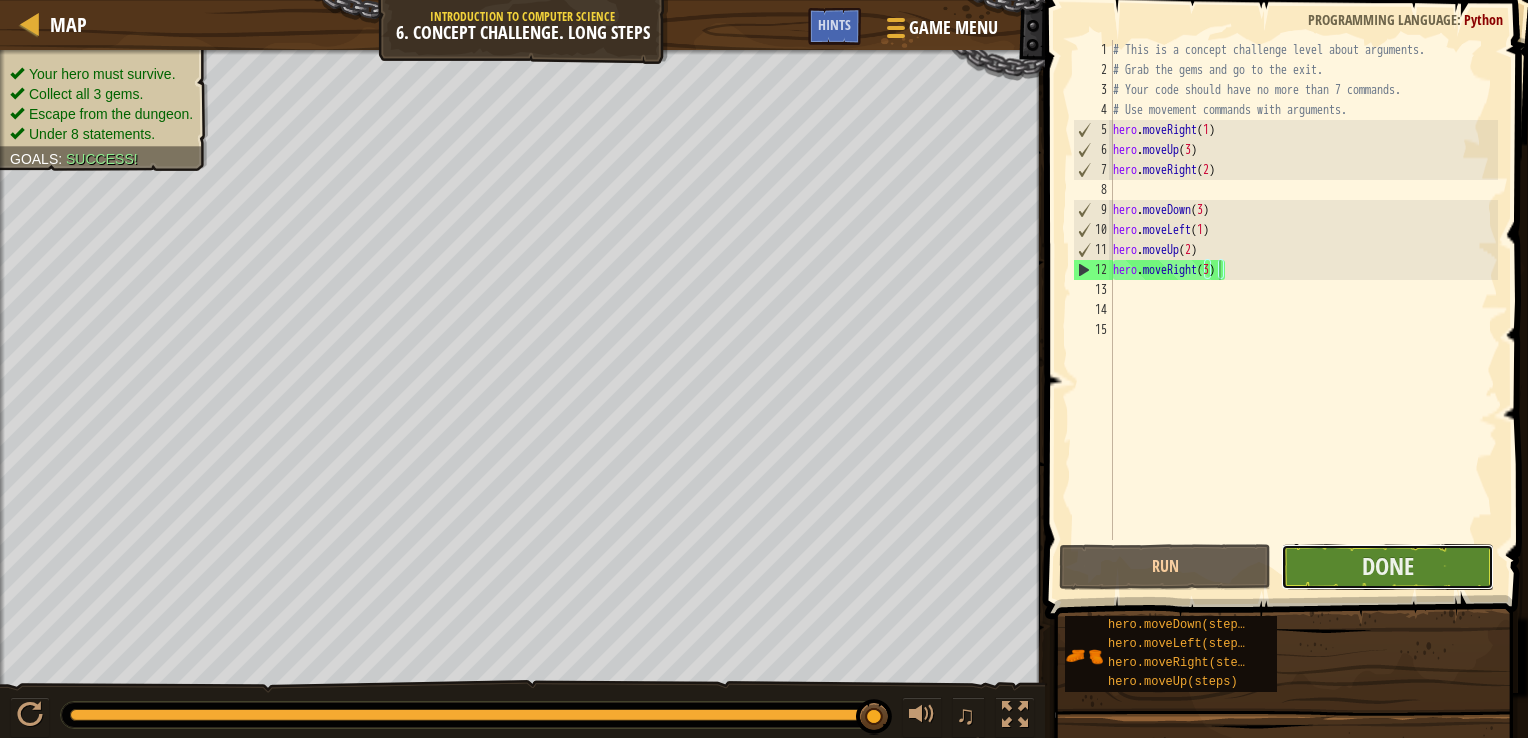 click on "Done" at bounding box center (1387, 567) 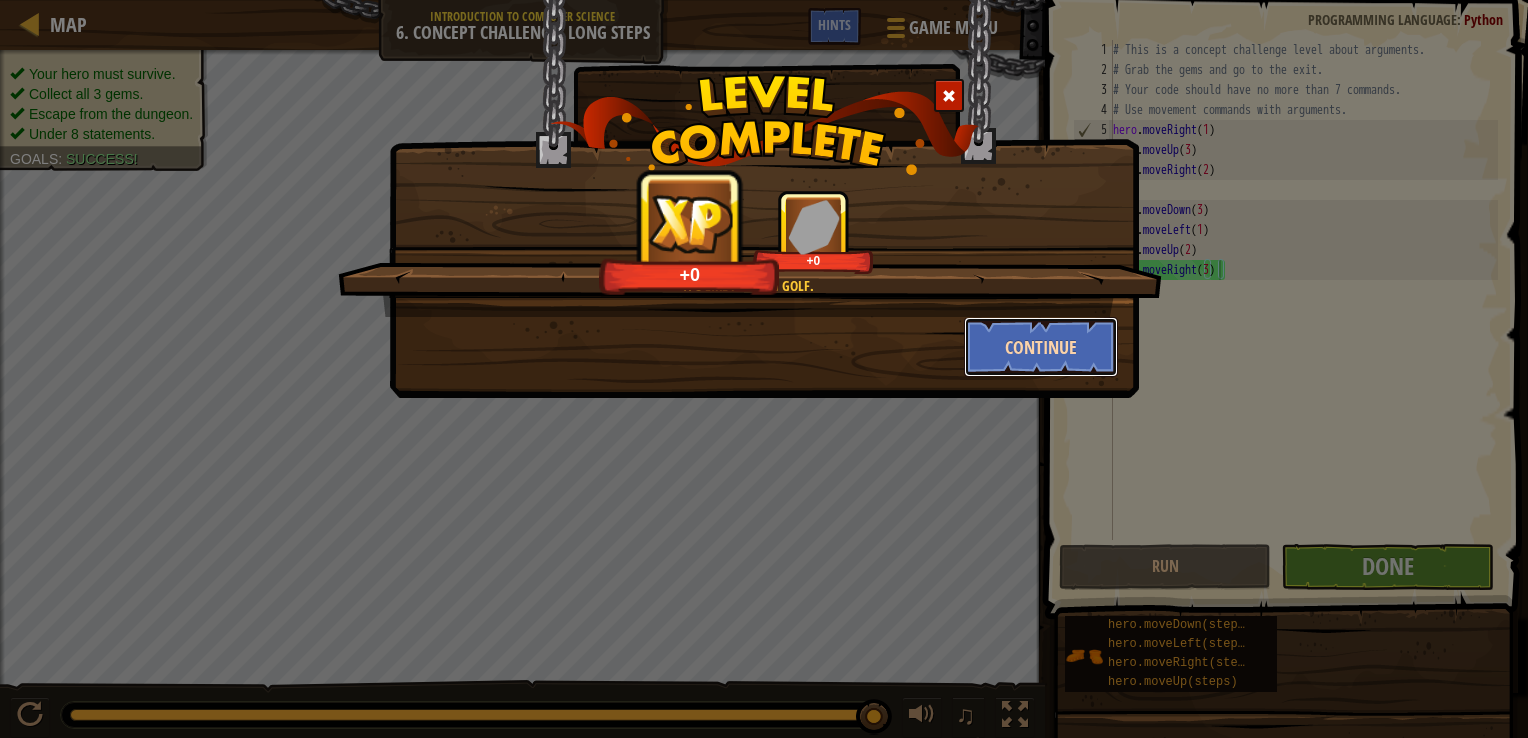 click on "Continue" at bounding box center (1041, 347) 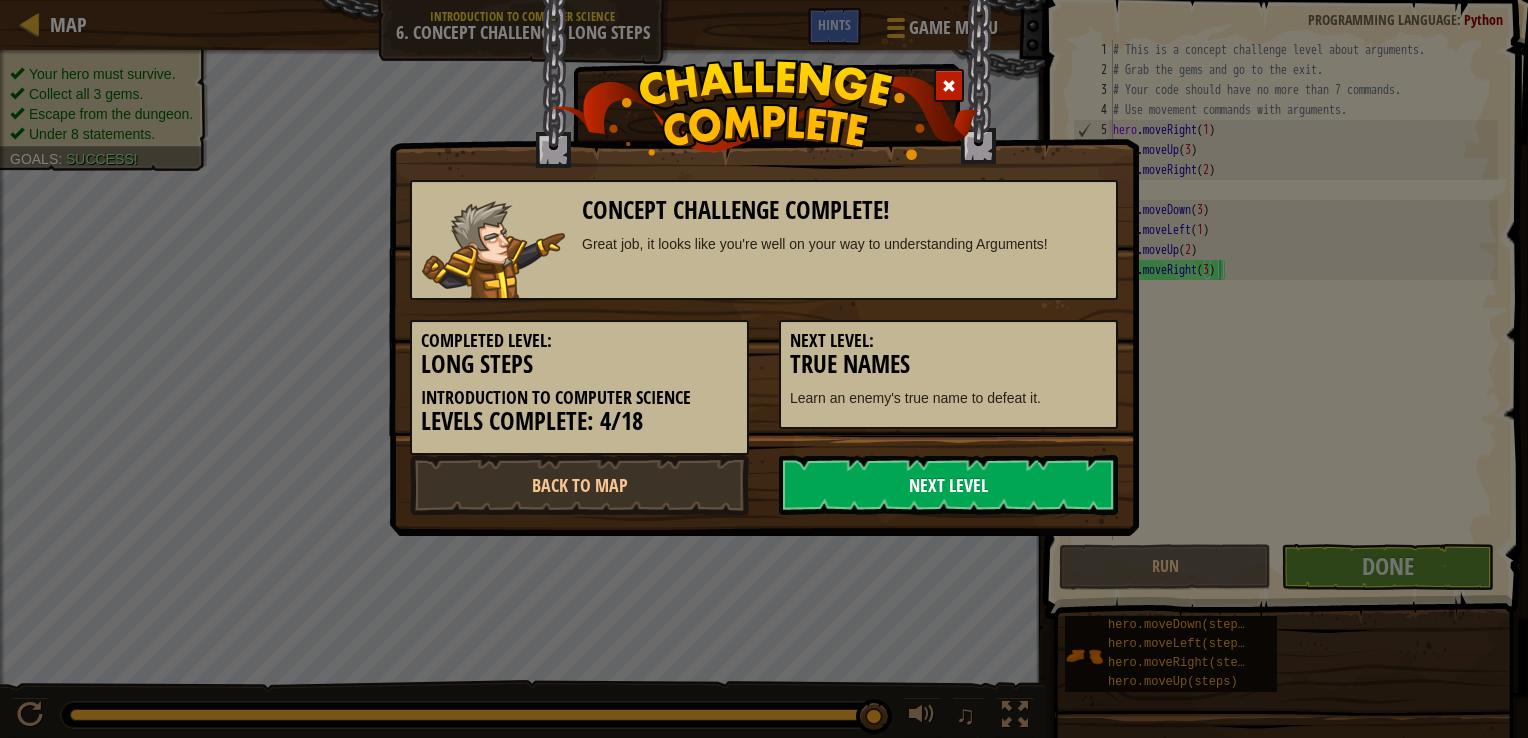 click on "Next Level" at bounding box center [948, 485] 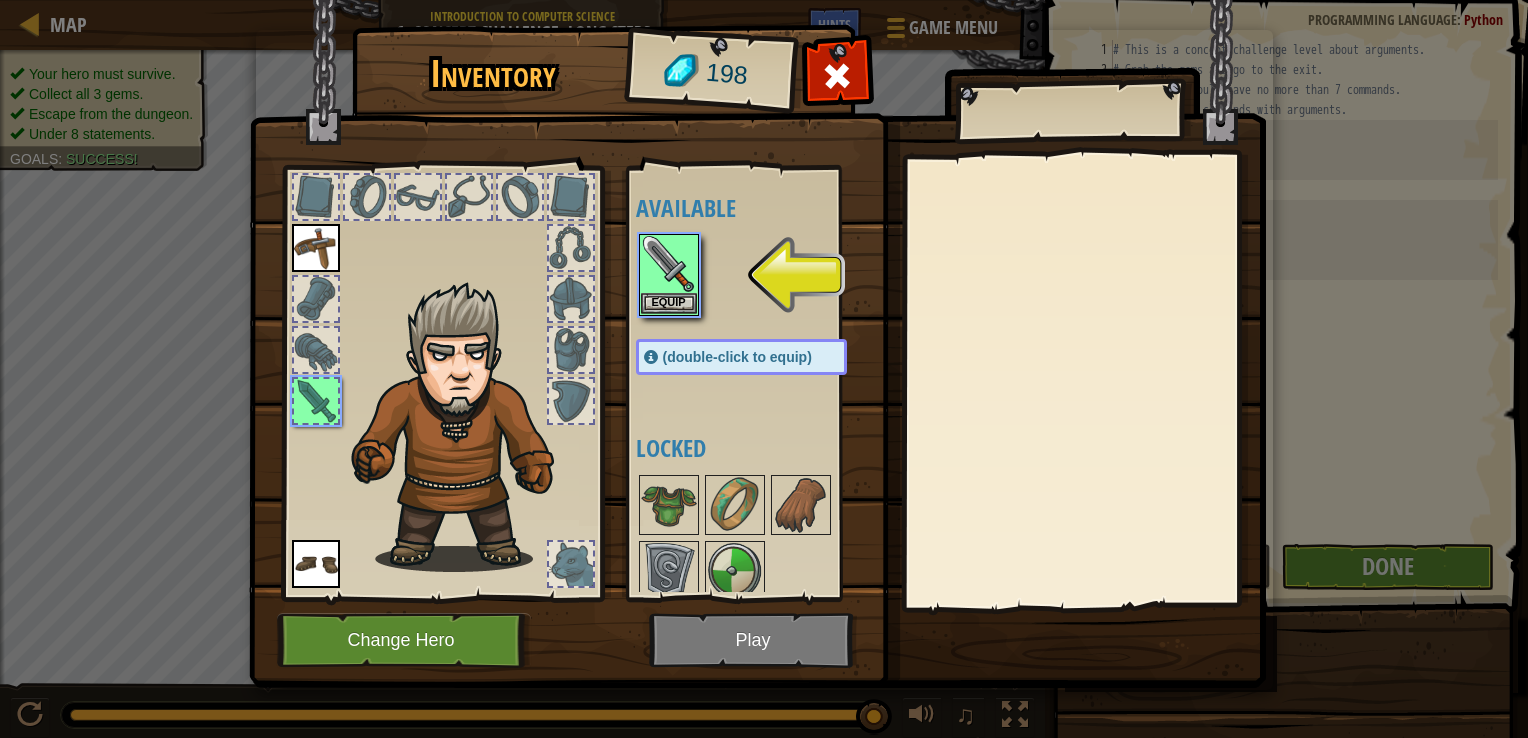 click at bounding box center (757, 325) 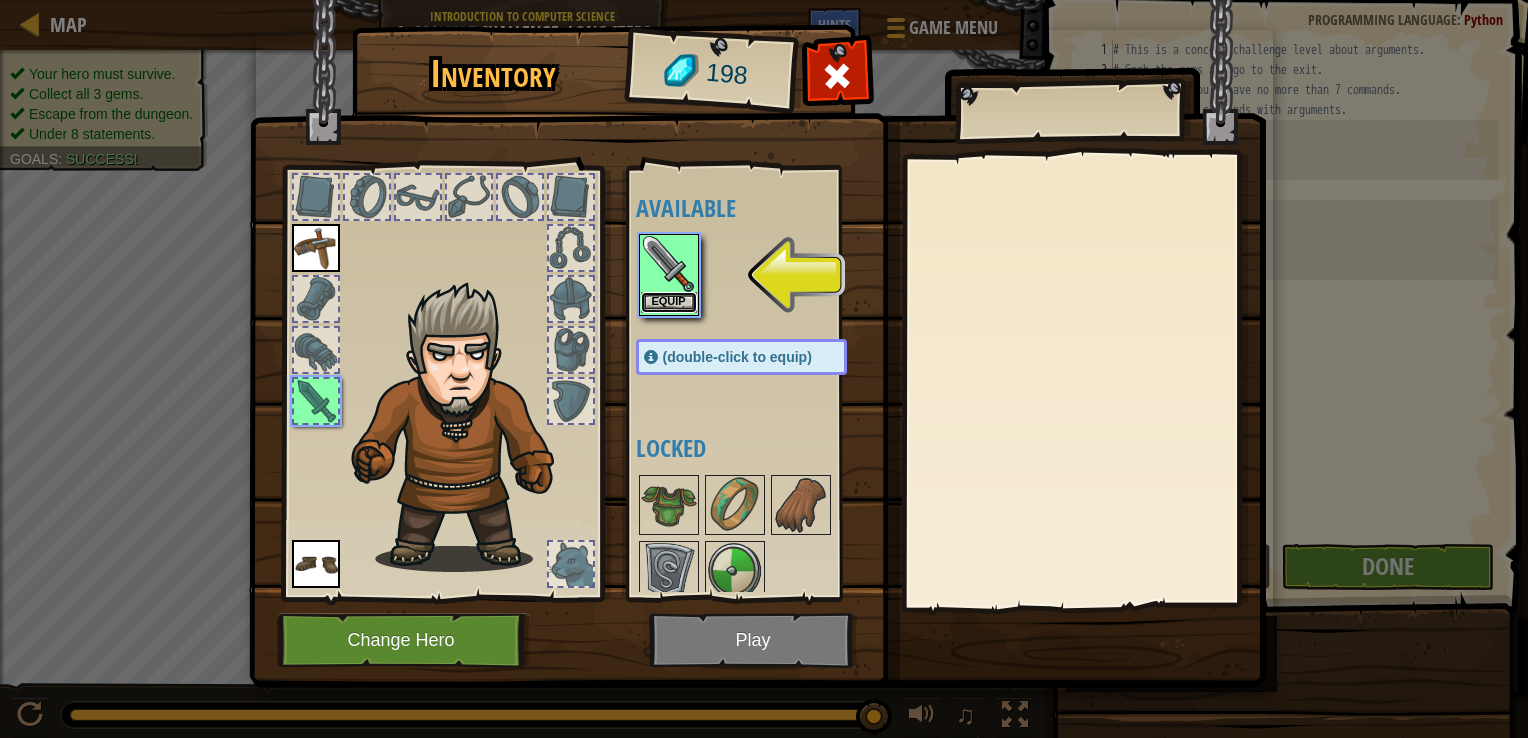 click on "Equip" at bounding box center (669, 302) 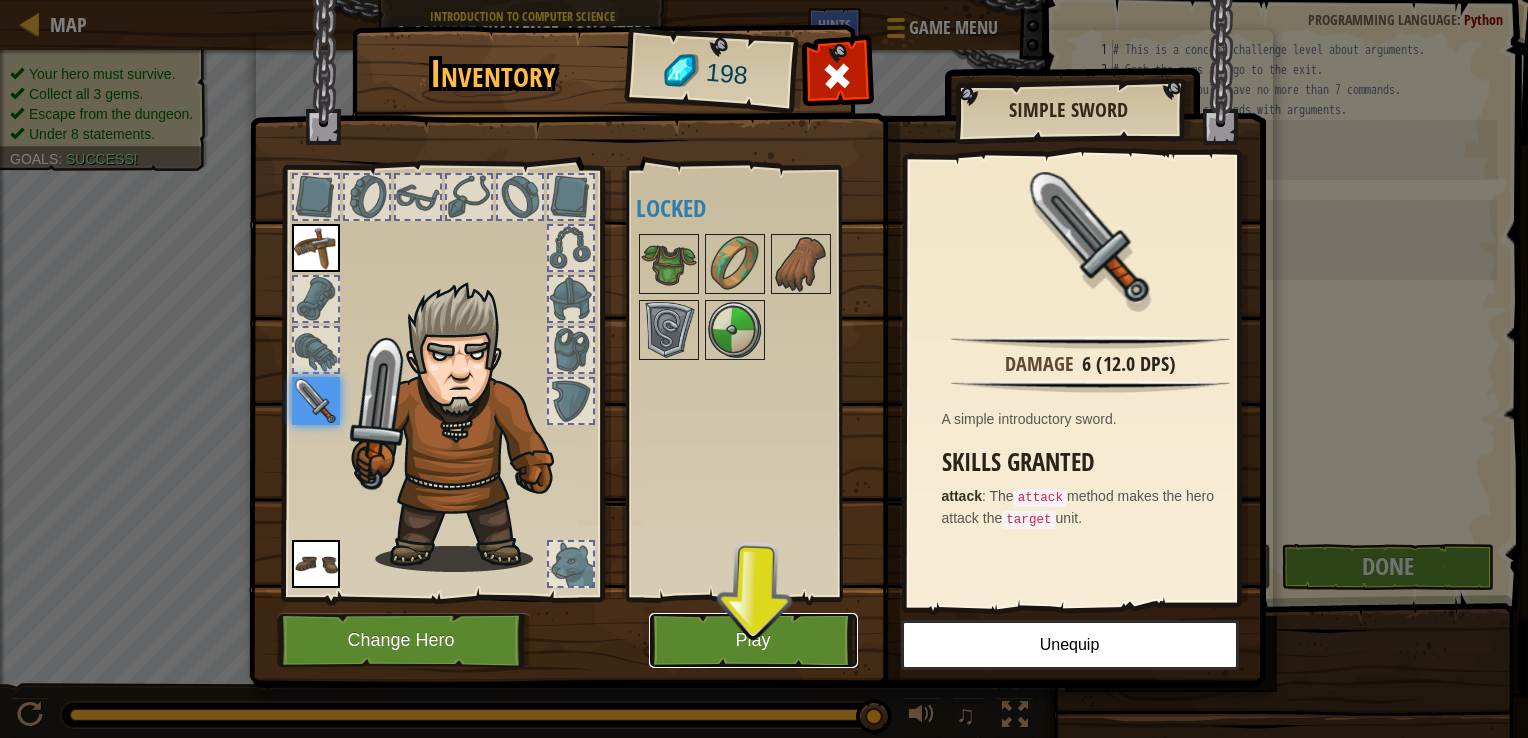 click on "Play" at bounding box center (753, 640) 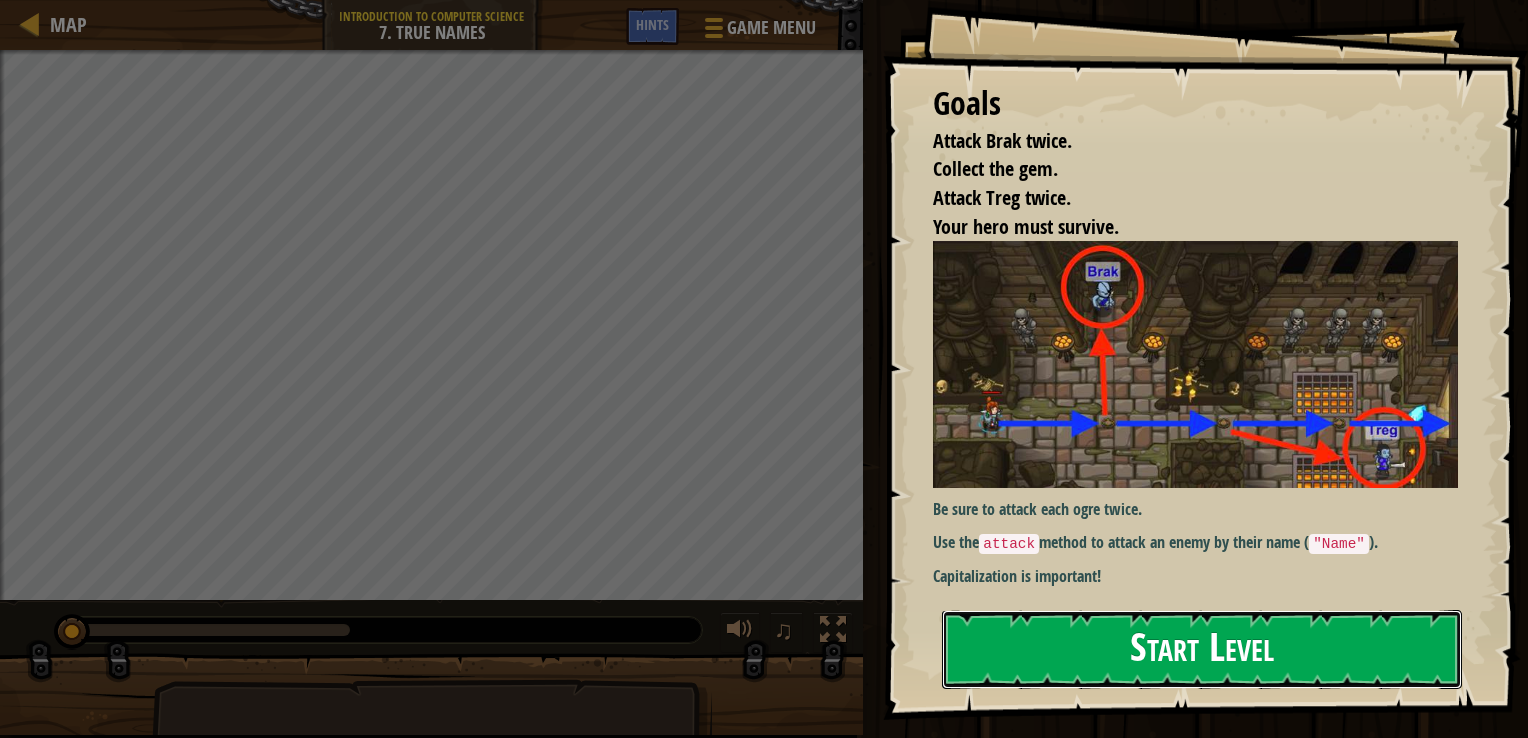 click on "Start Level" at bounding box center (1202, 649) 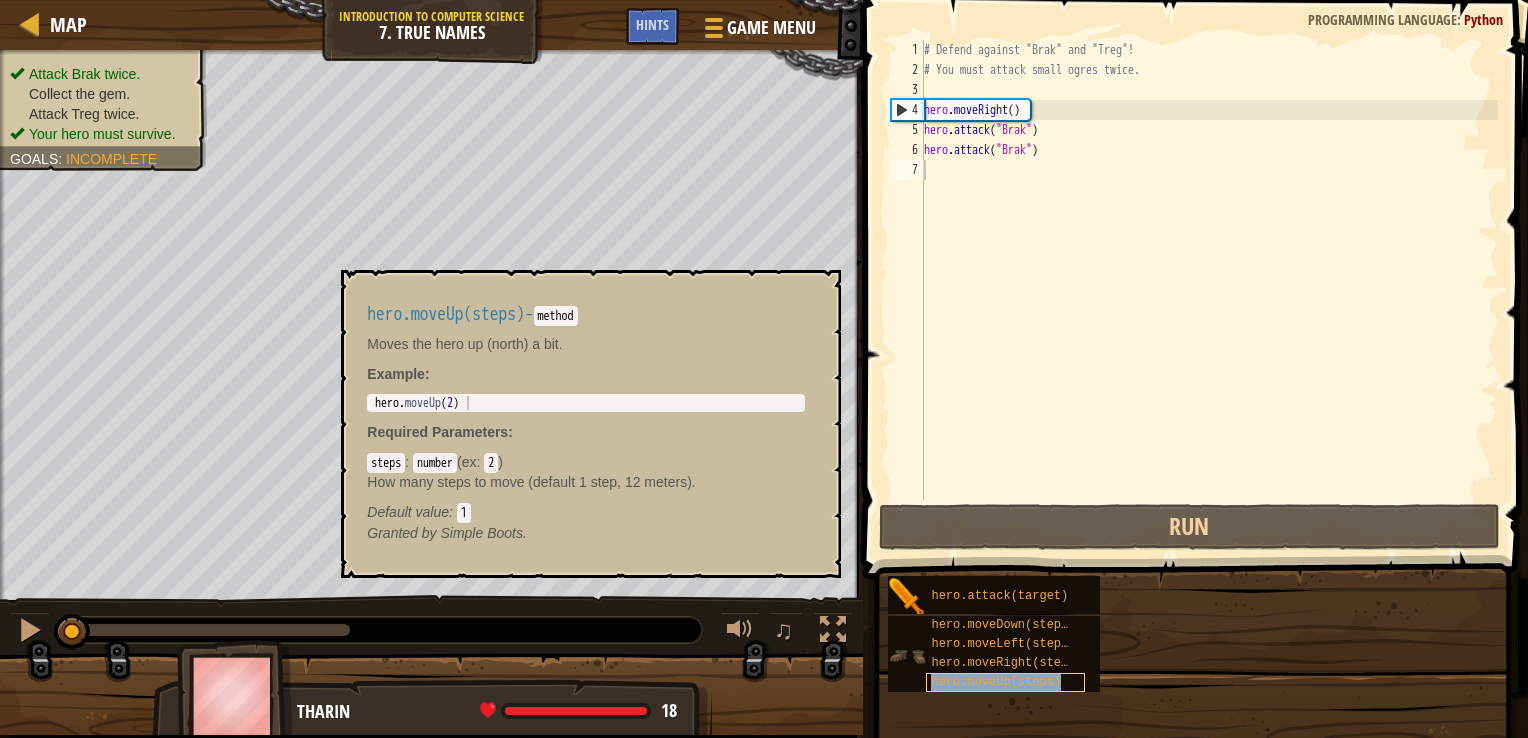 click on "hero.moveUp(steps)" at bounding box center (996, 682) 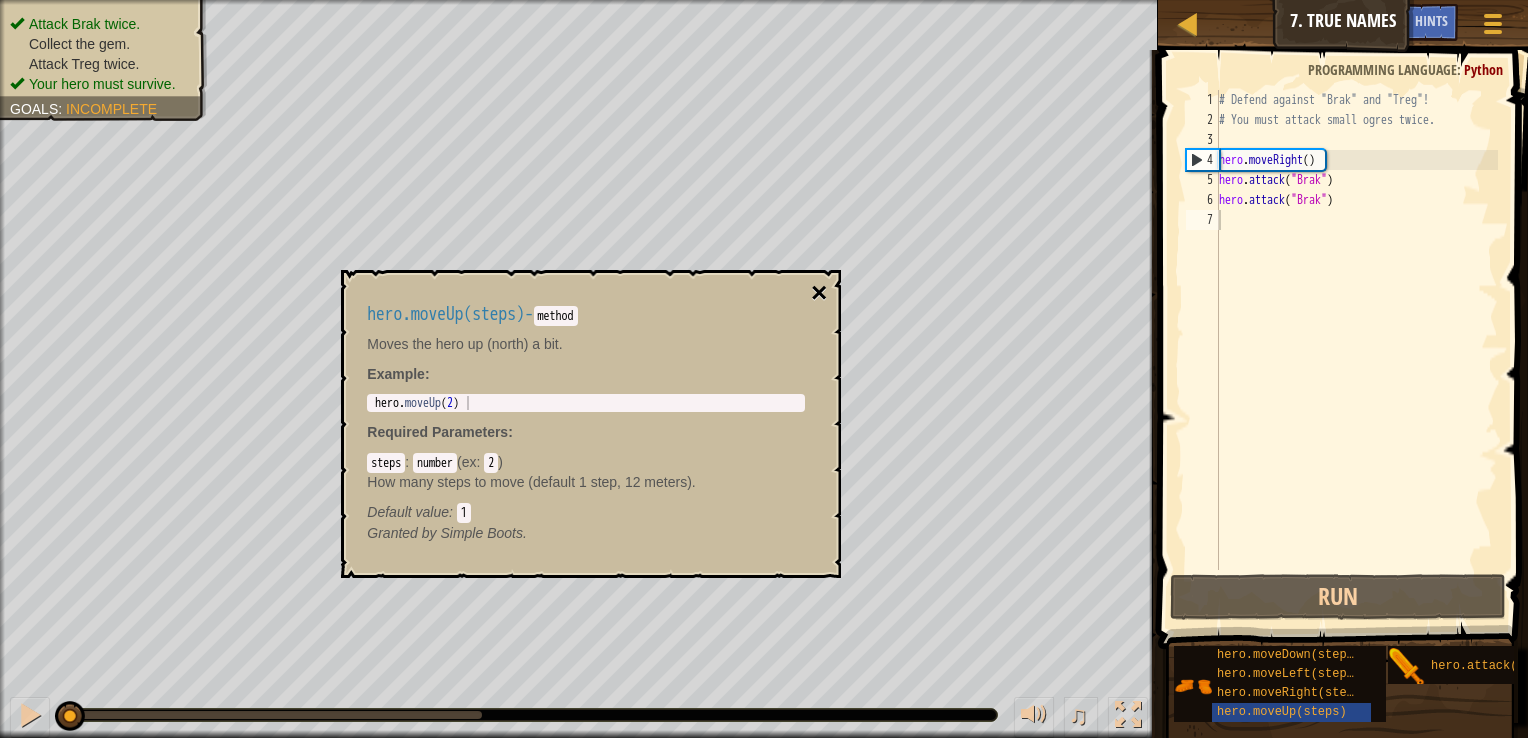 click on "×" at bounding box center [819, 293] 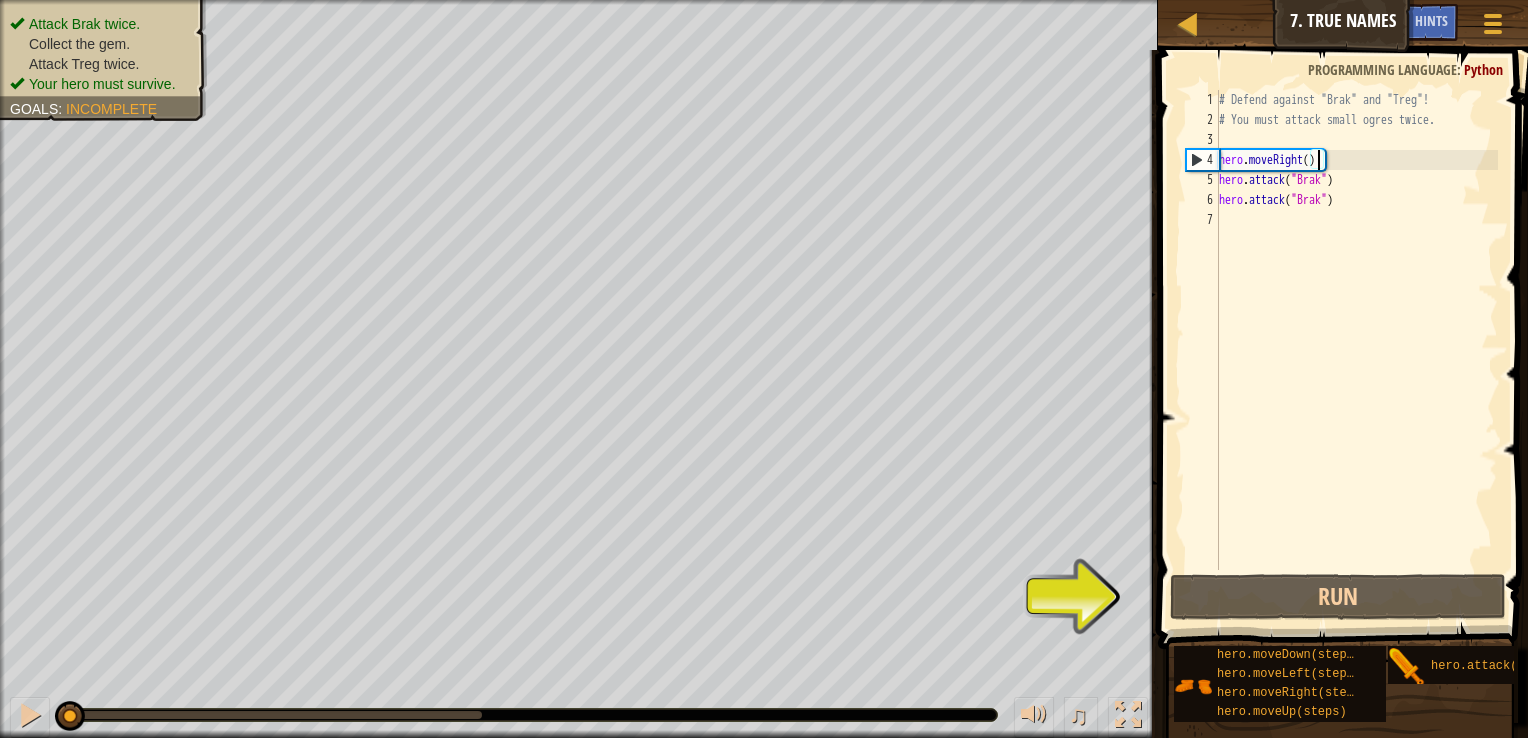 click on "# Defend against "Brak" and "Treg"! # You must attack small ogres twice. hero . moveRight ( ) hero . attack ( "Brak" ) hero . attack ( "Brak" )" at bounding box center [1356, 350] 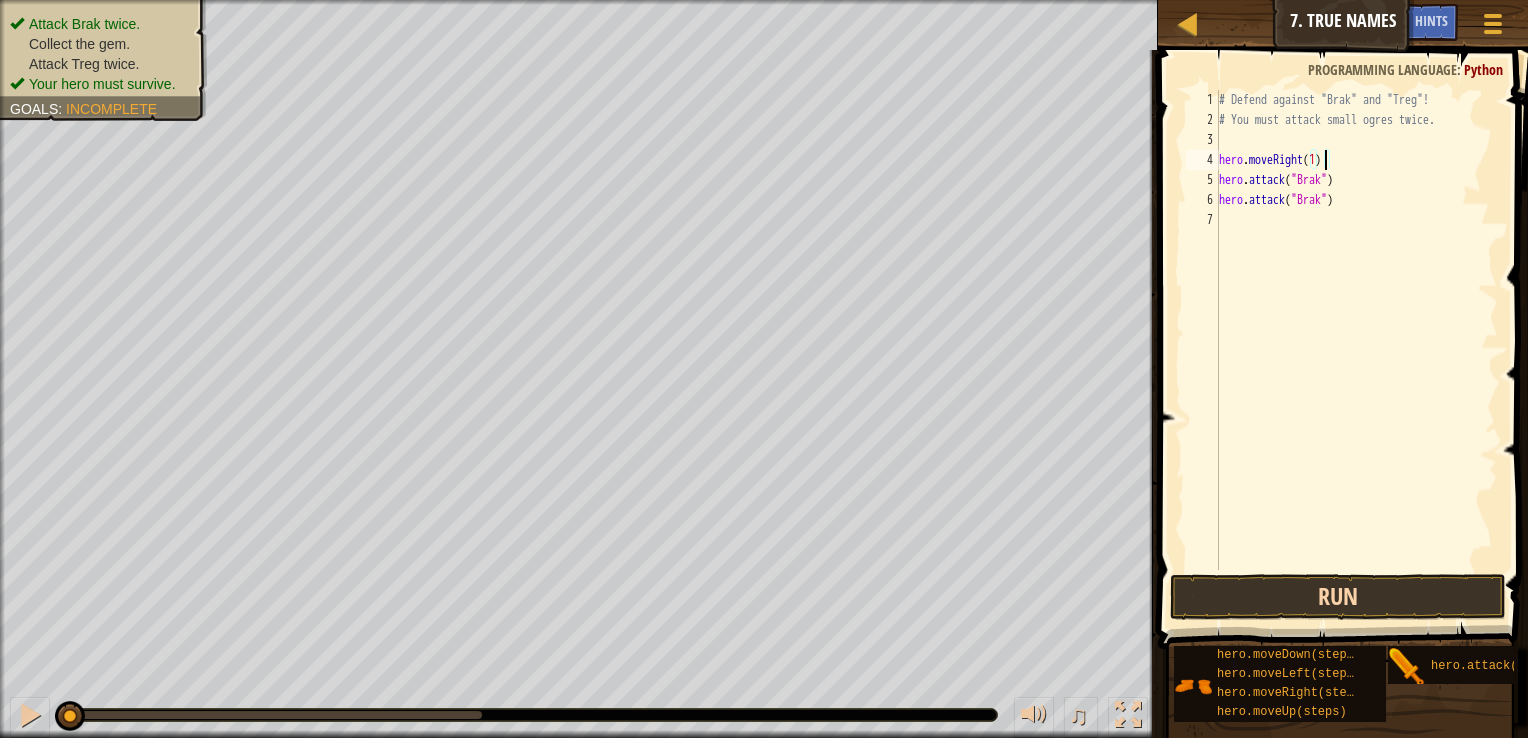 type on "hero.moveRight(1)" 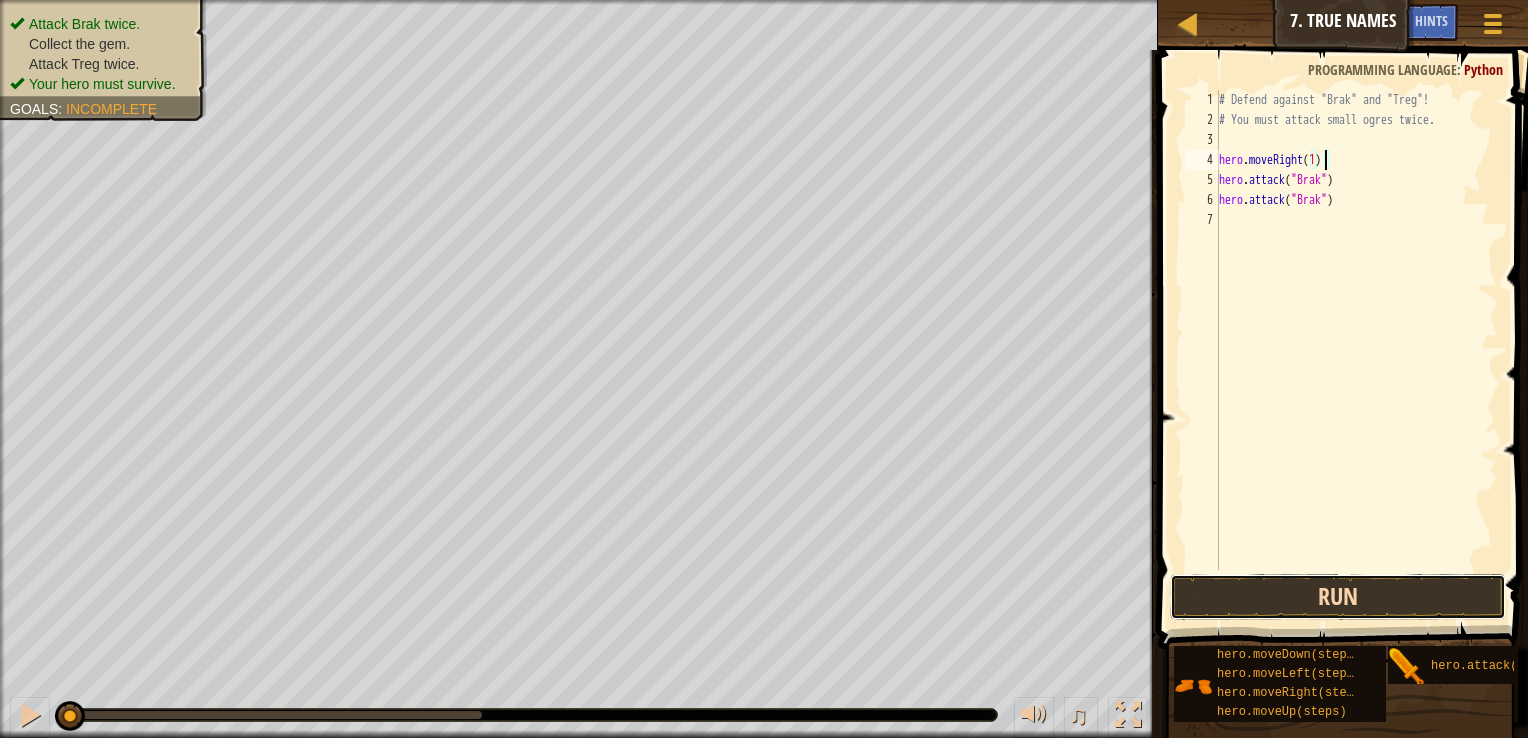 click on "Run" at bounding box center (1338, 597) 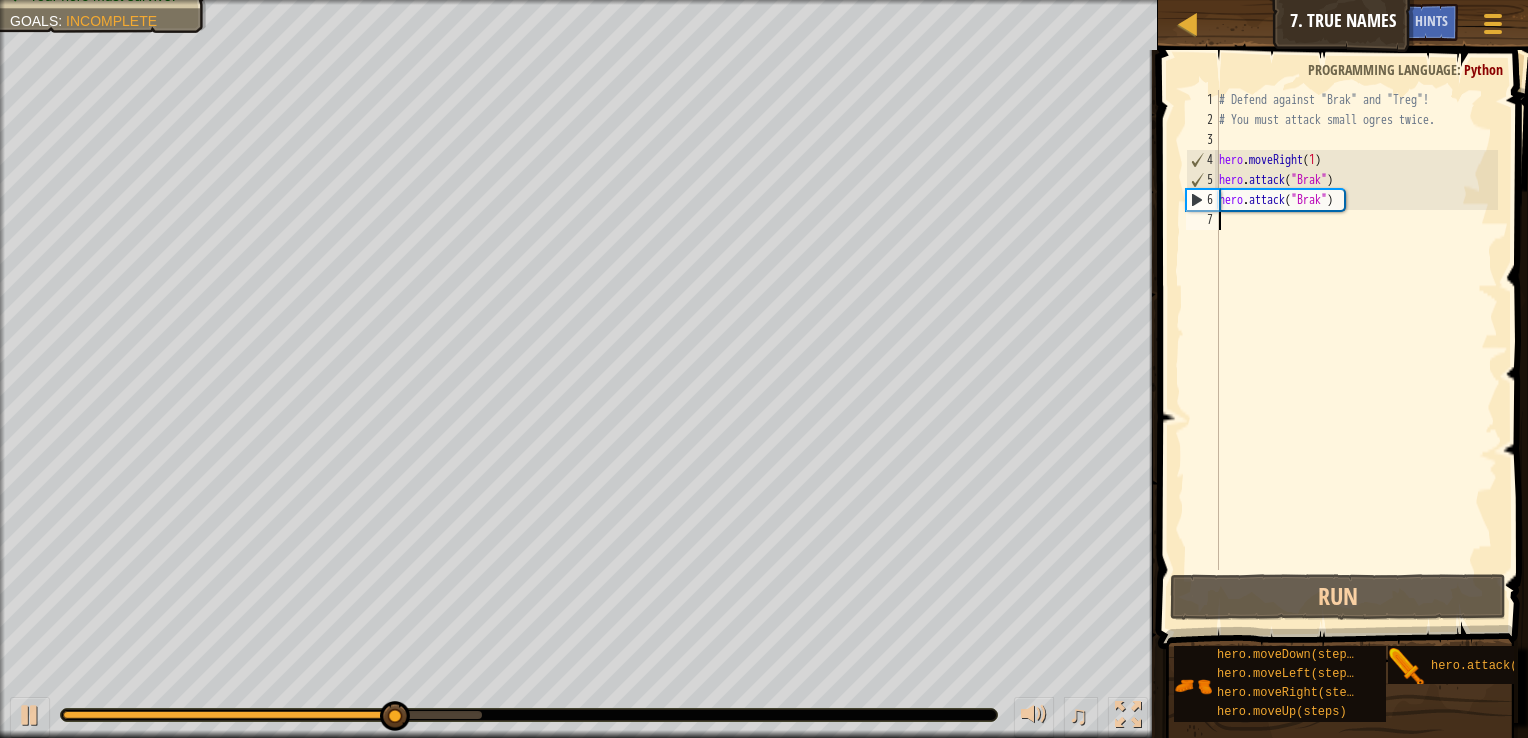 click on "# Defend against "Brak" and "Treg"! # You must attack small ogres twice. hero . moveRight ( 1 ) hero . attack ( "Brak" ) hero . attack ( "Brak" )" at bounding box center [1356, 350] 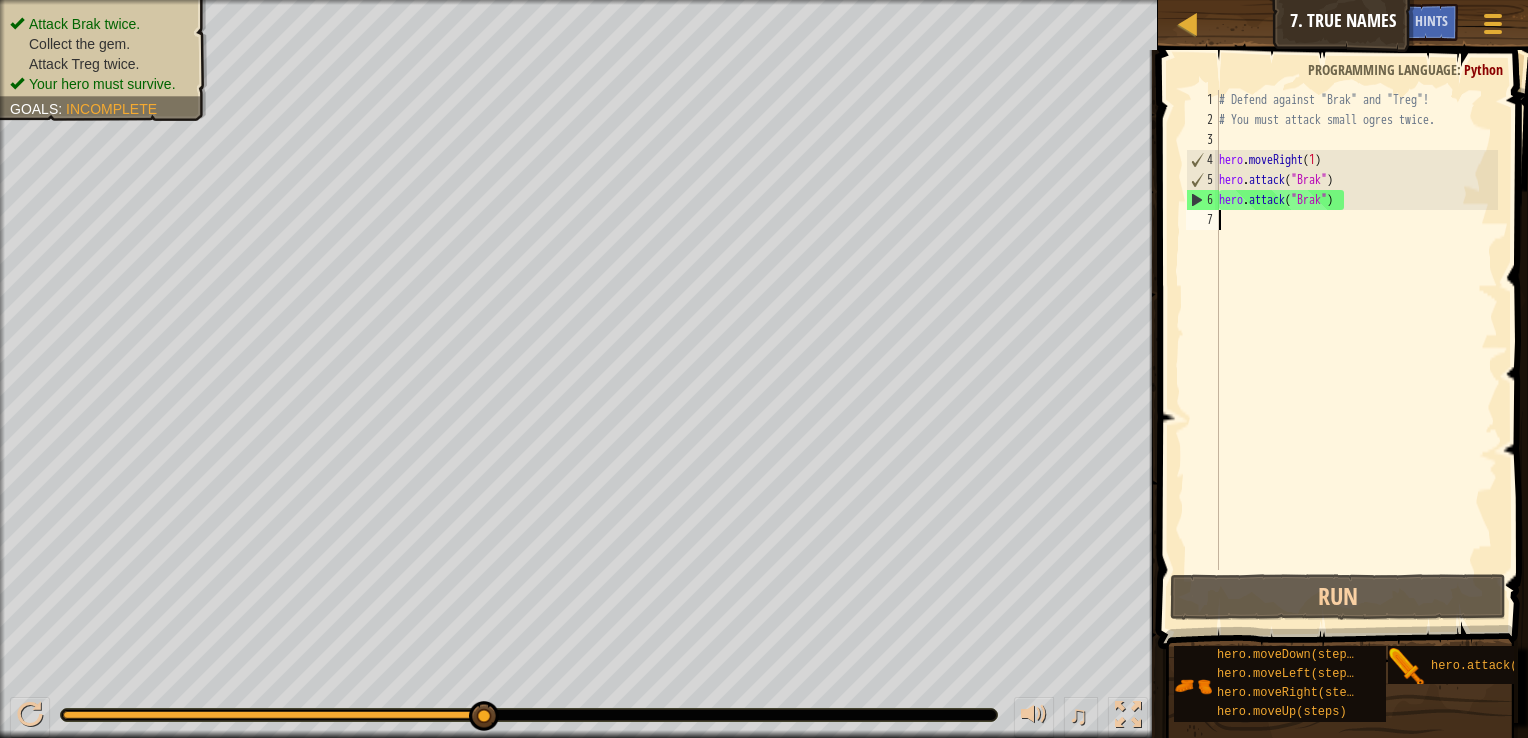 type on "h" 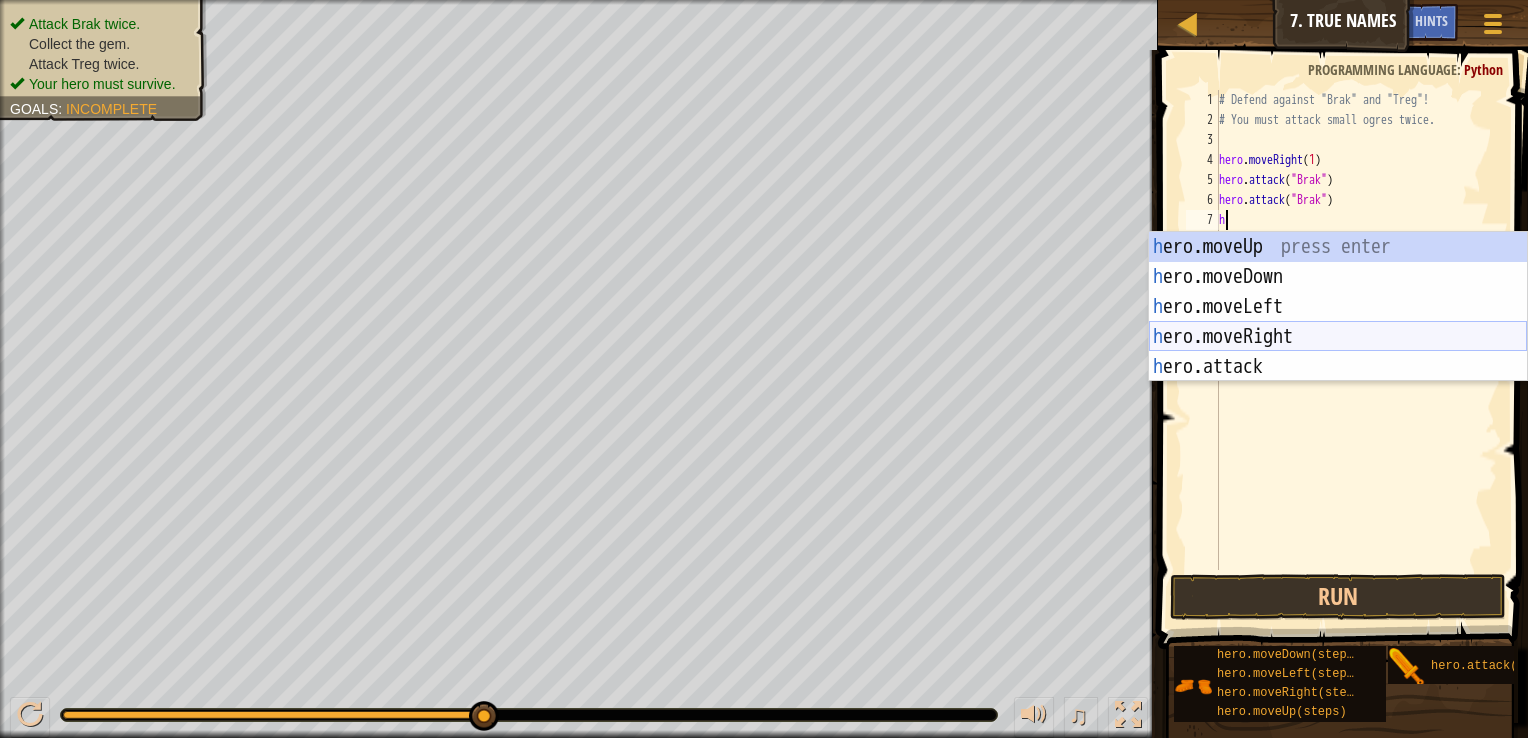 click on "h ero.moveUp press enter h ero.moveDown press enter h ero.moveLeft press enter h ero.moveRight press enter h ero.attack press enter" at bounding box center (1338, 337) 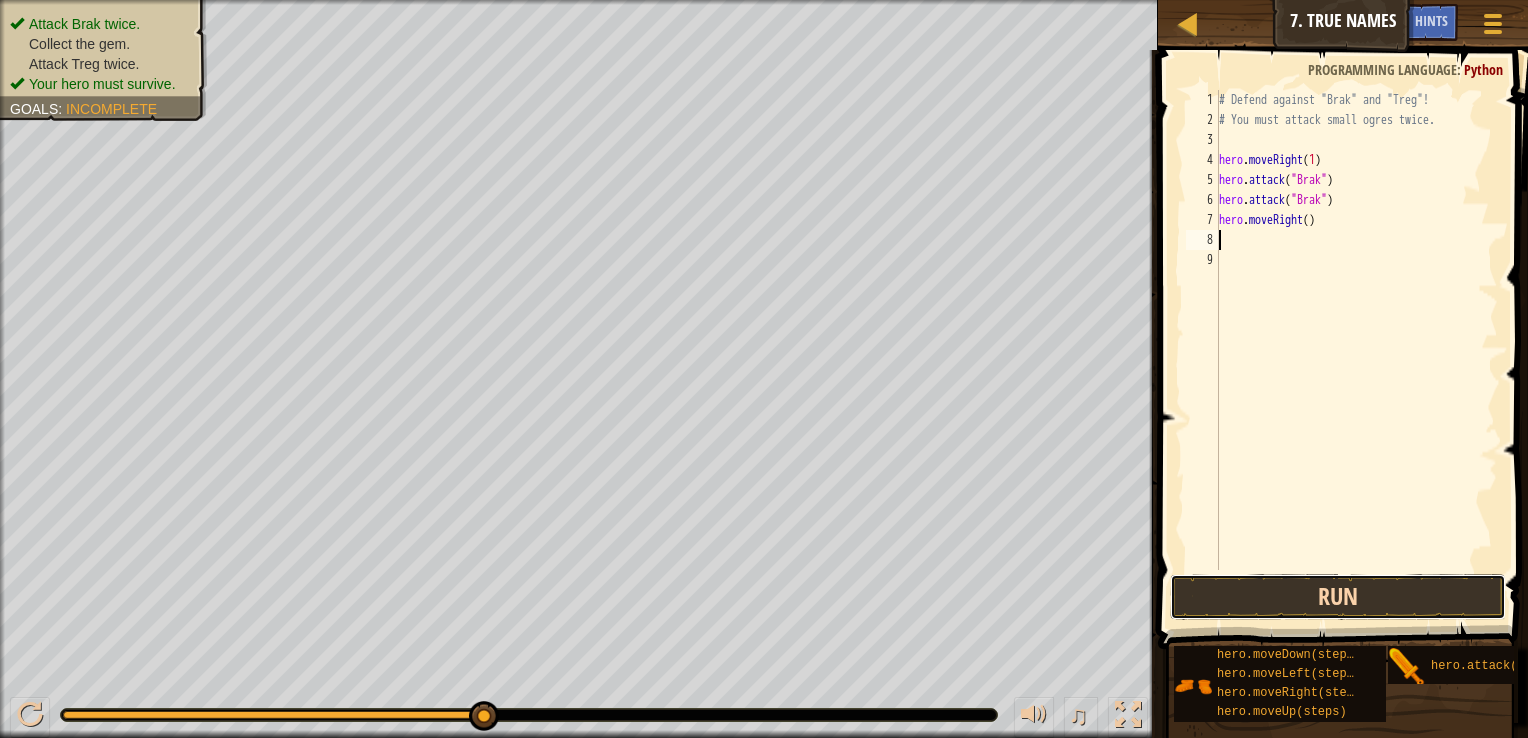 click on "Run" at bounding box center [1338, 597] 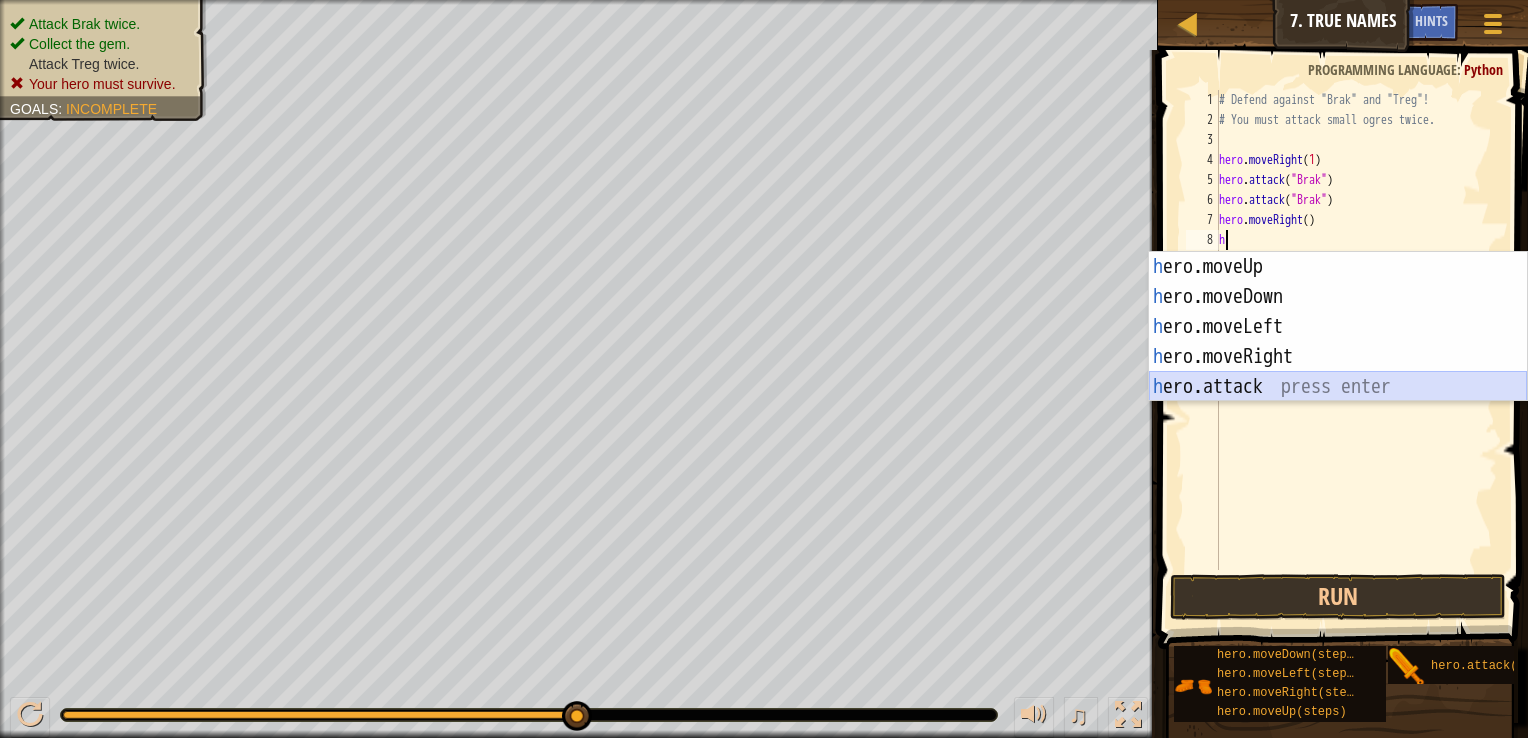 click on "h ero.moveUp press enter h ero.moveDown press enter h ero.moveLeft press enter h ero.moveRight press enter h ero.attack press enter" at bounding box center (1338, 357) 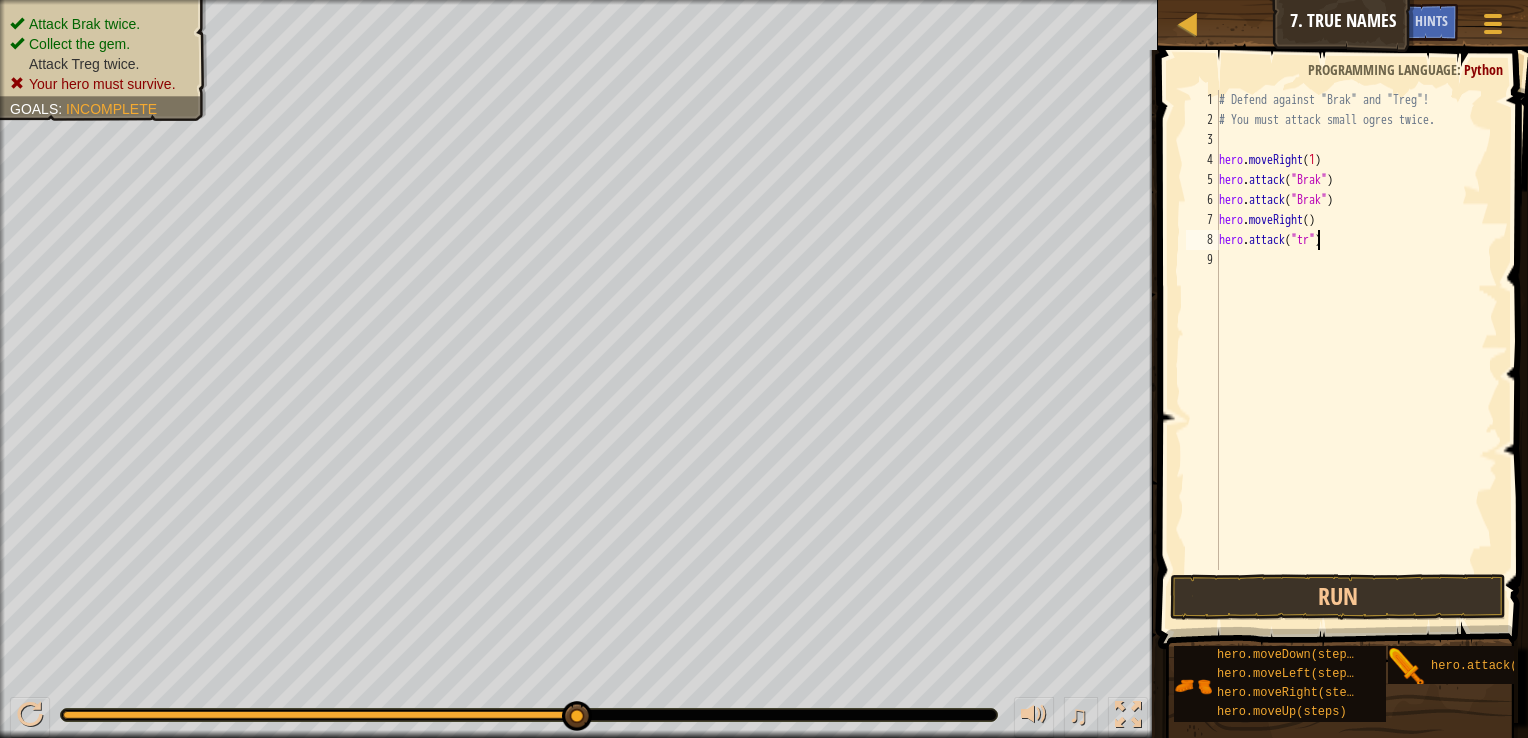 scroll, scrollTop: 9, scrollLeft: 8, axis: both 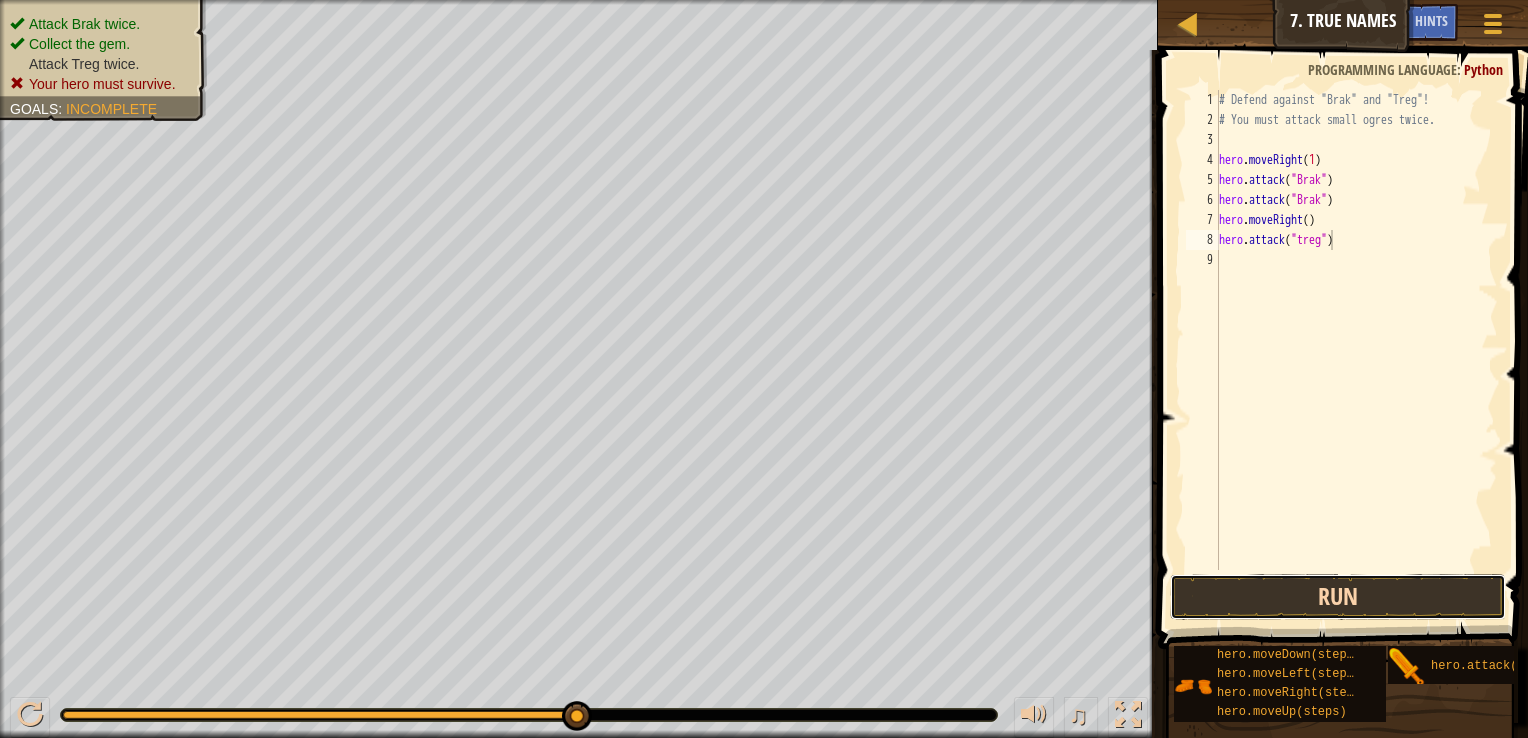 click on "Run" at bounding box center [1338, 597] 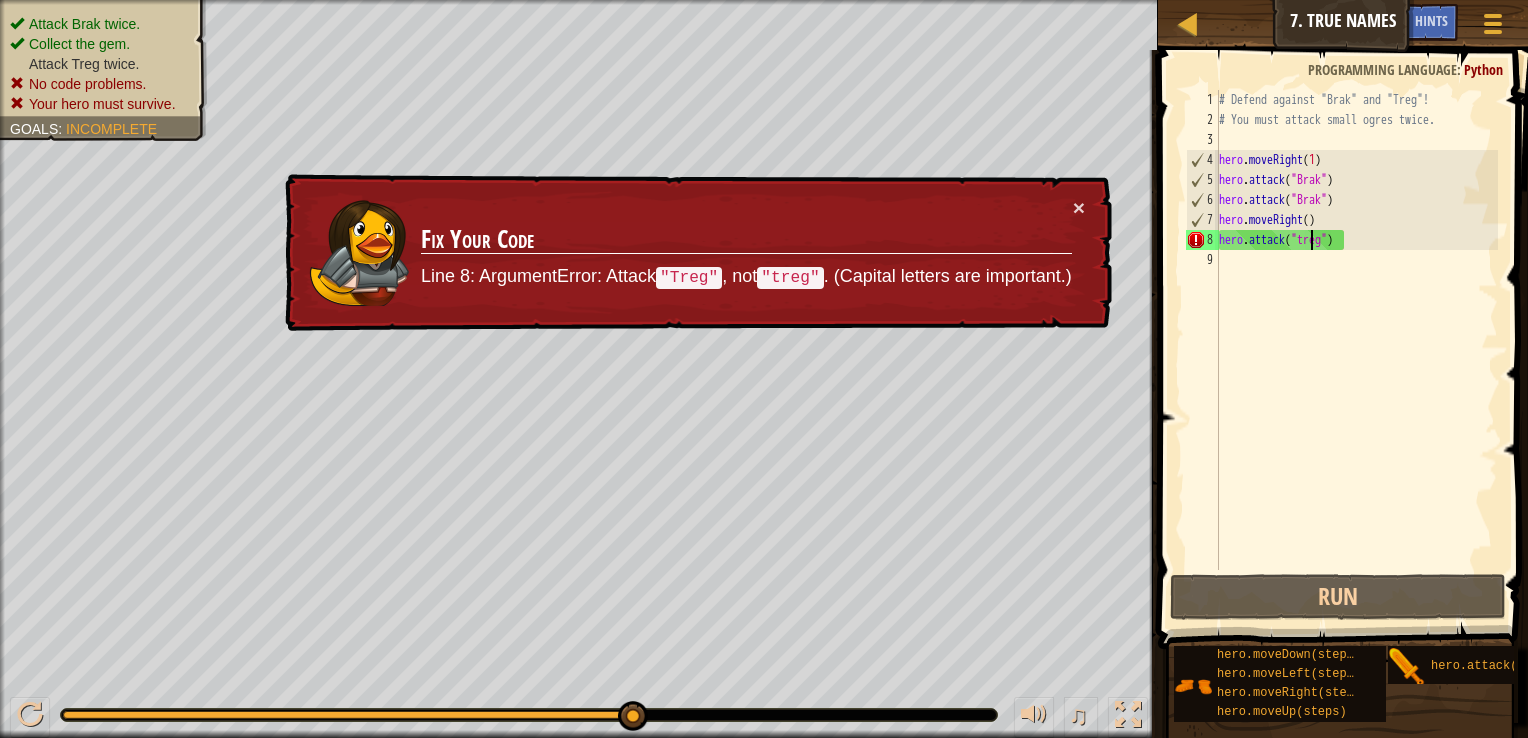 click on "# Defend against "Brak" and "Treg"! # You must attack small ogres twice. hero . moveRight ( 1 ) hero . attack ( "Brak" ) hero . attack ( "Brak" ) hero . moveRight ( ) hero . attack ( "treg" )" at bounding box center (1356, 350) 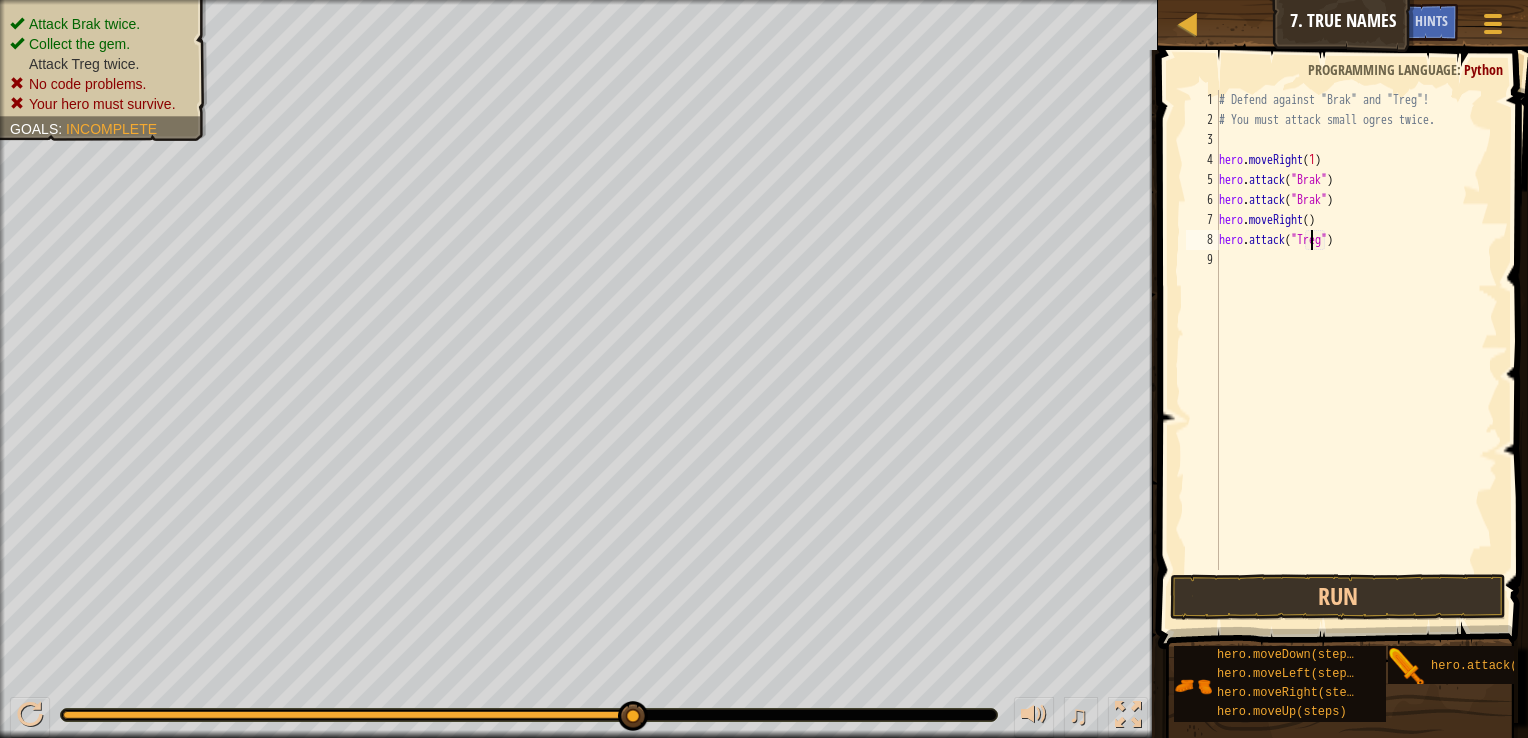 scroll, scrollTop: 9, scrollLeft: 8, axis: both 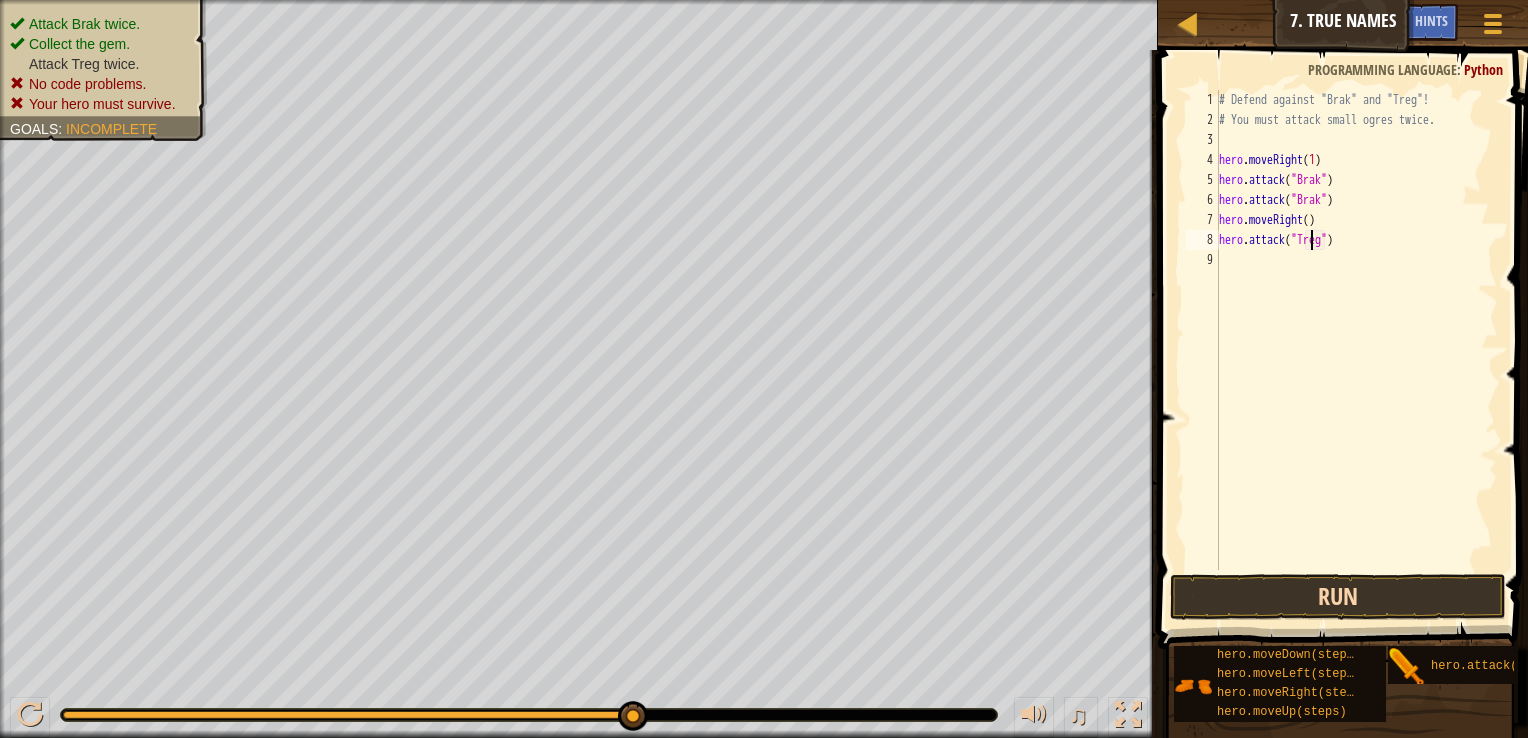 type on "hero.attack("Treg")" 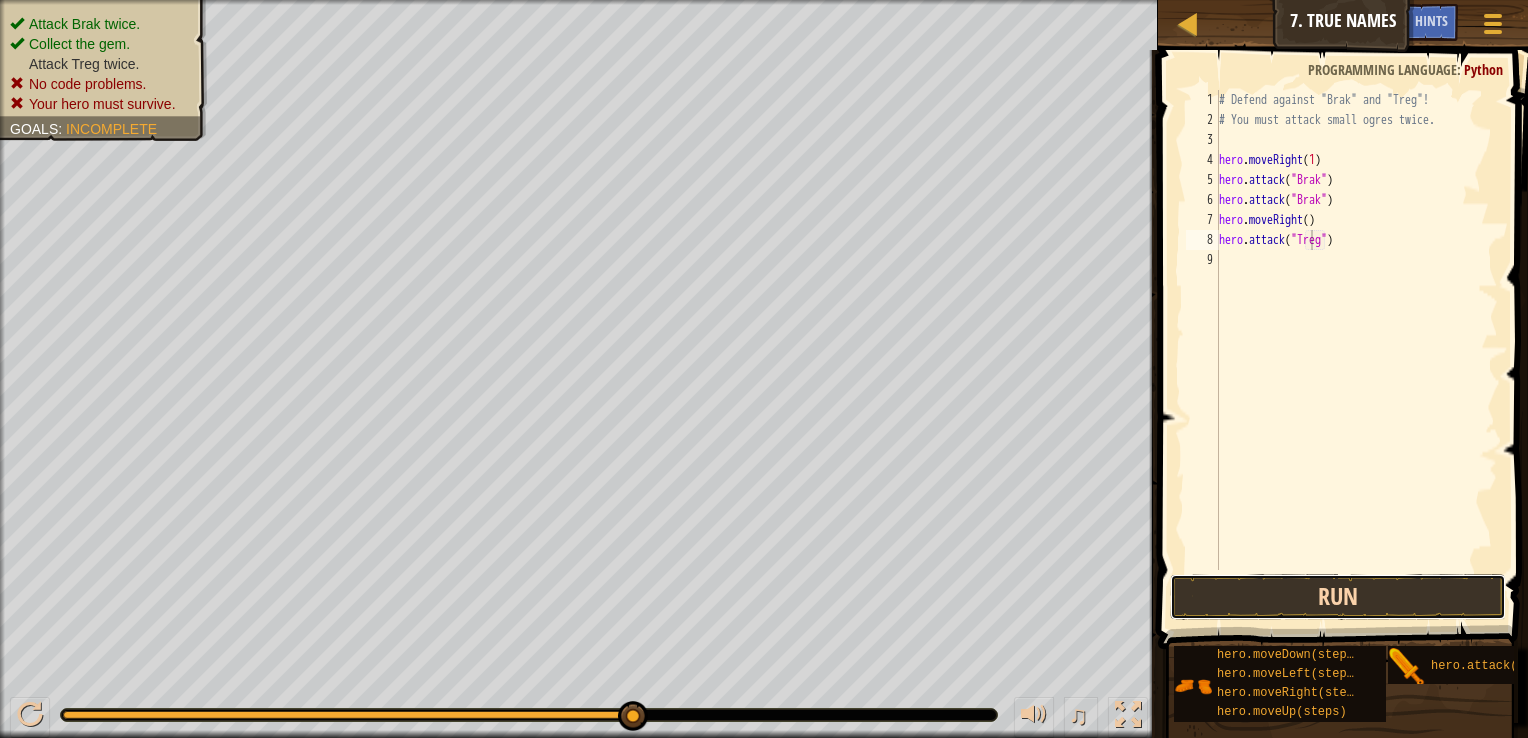 click on "Run" at bounding box center [1338, 597] 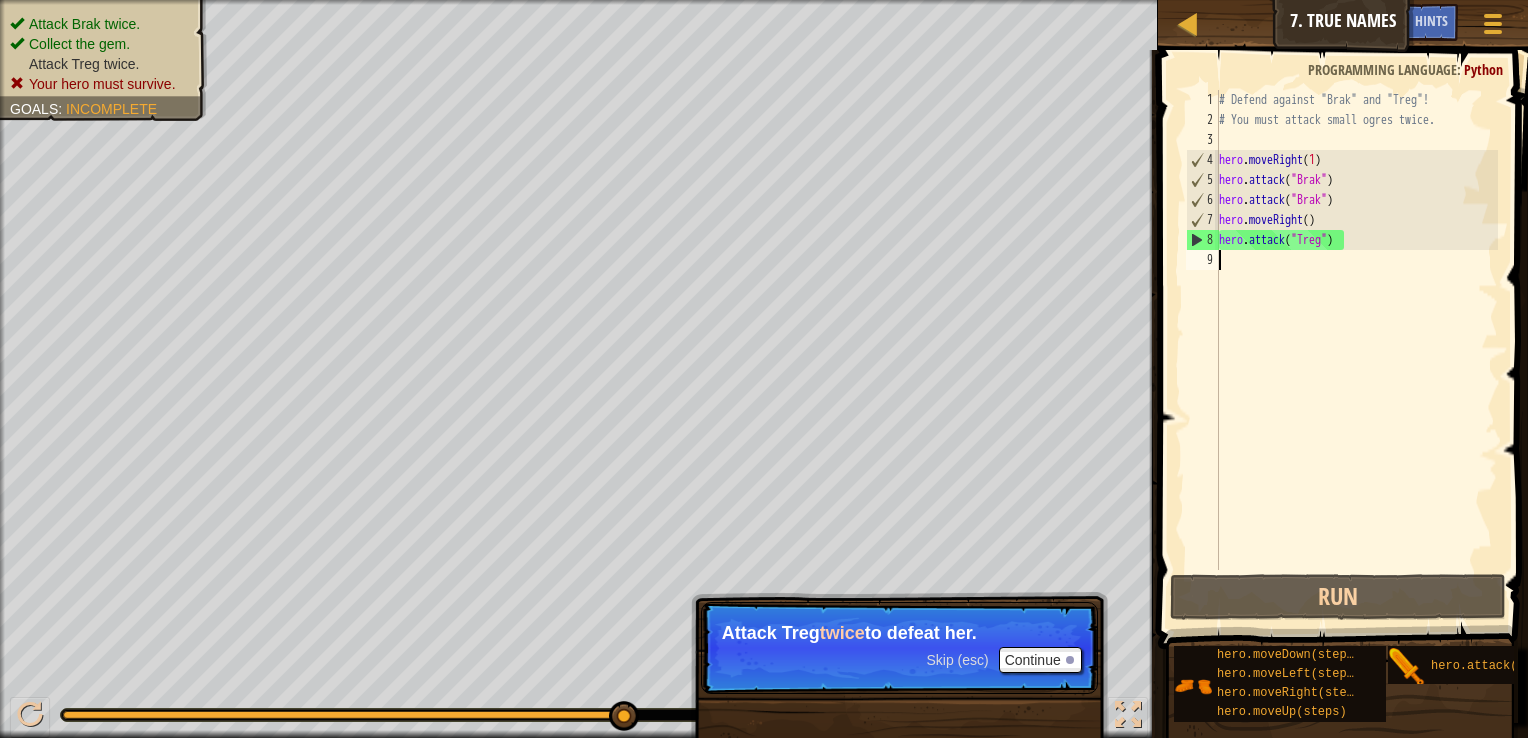click on "# Defend against "Brak" and "Treg"! # You must attack small ogres twice. hero . moveRight ( 1 ) hero . attack ( "Brak" ) hero . attack ( "Brak" ) hero . moveRight ( ) hero . attack ( "Treg" )" at bounding box center [1356, 350] 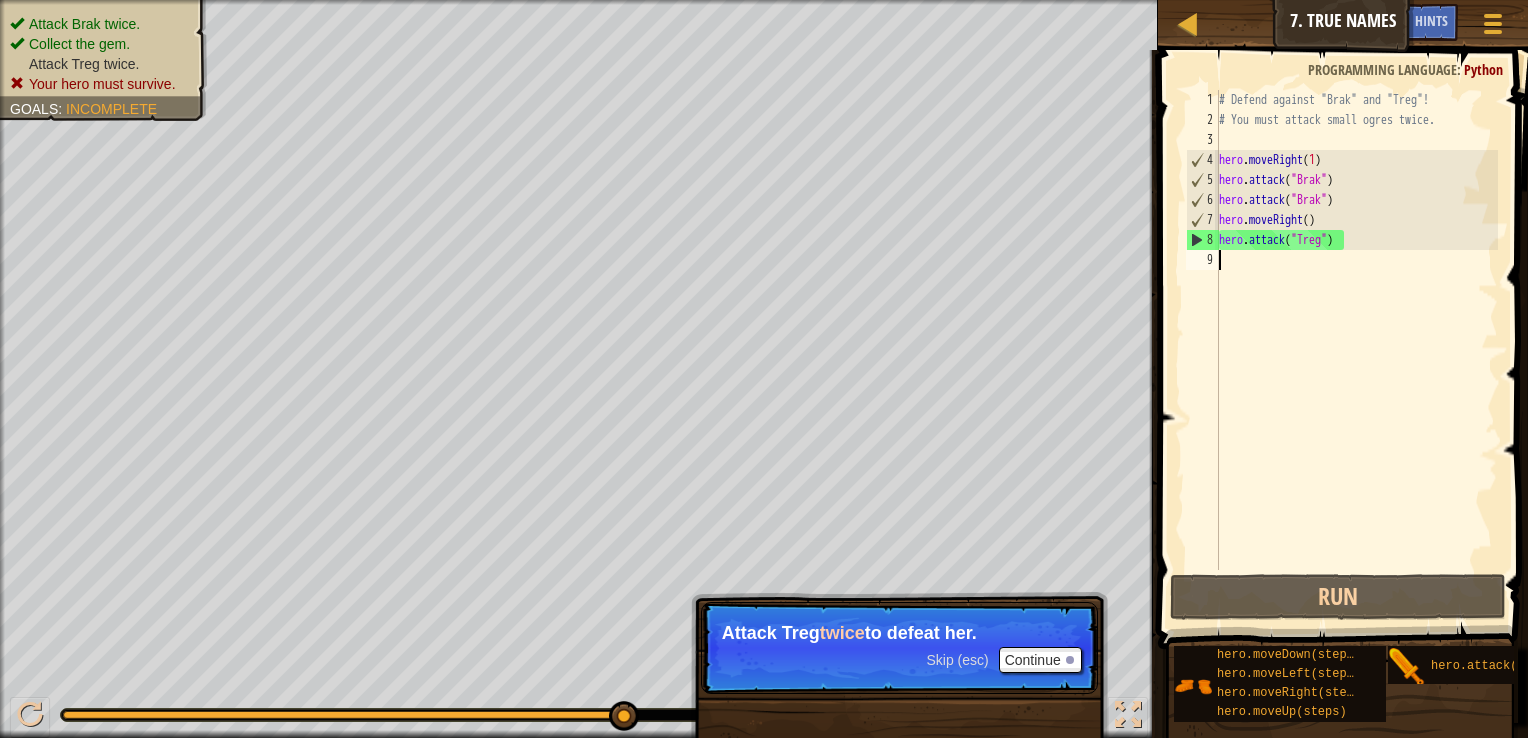 scroll, scrollTop: 9, scrollLeft: 0, axis: vertical 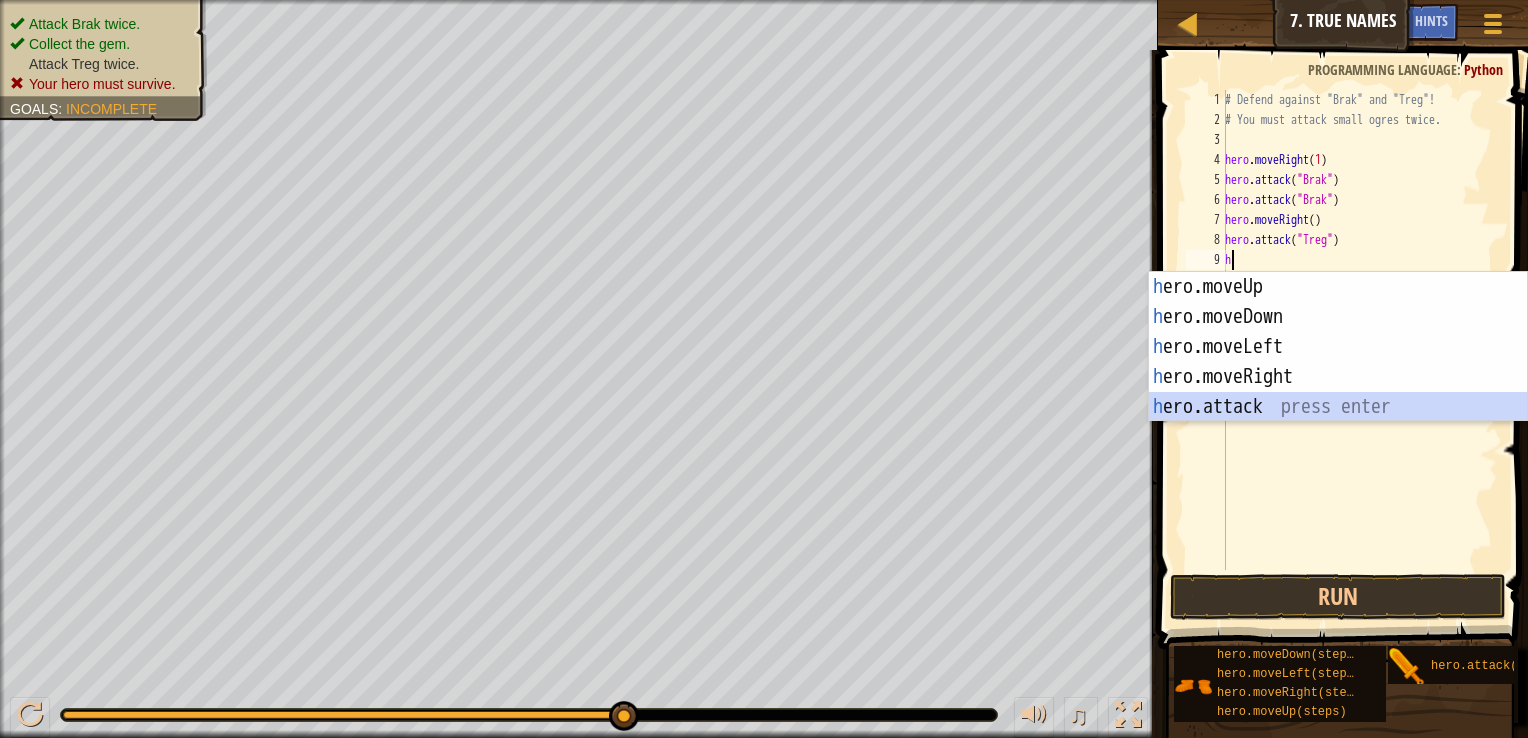 click on "h ero.moveUp press enter h ero.moveDown press enter h ero.moveLeft press enter h ero.moveRight press enter h ero.attack press enter" at bounding box center [1338, 377] 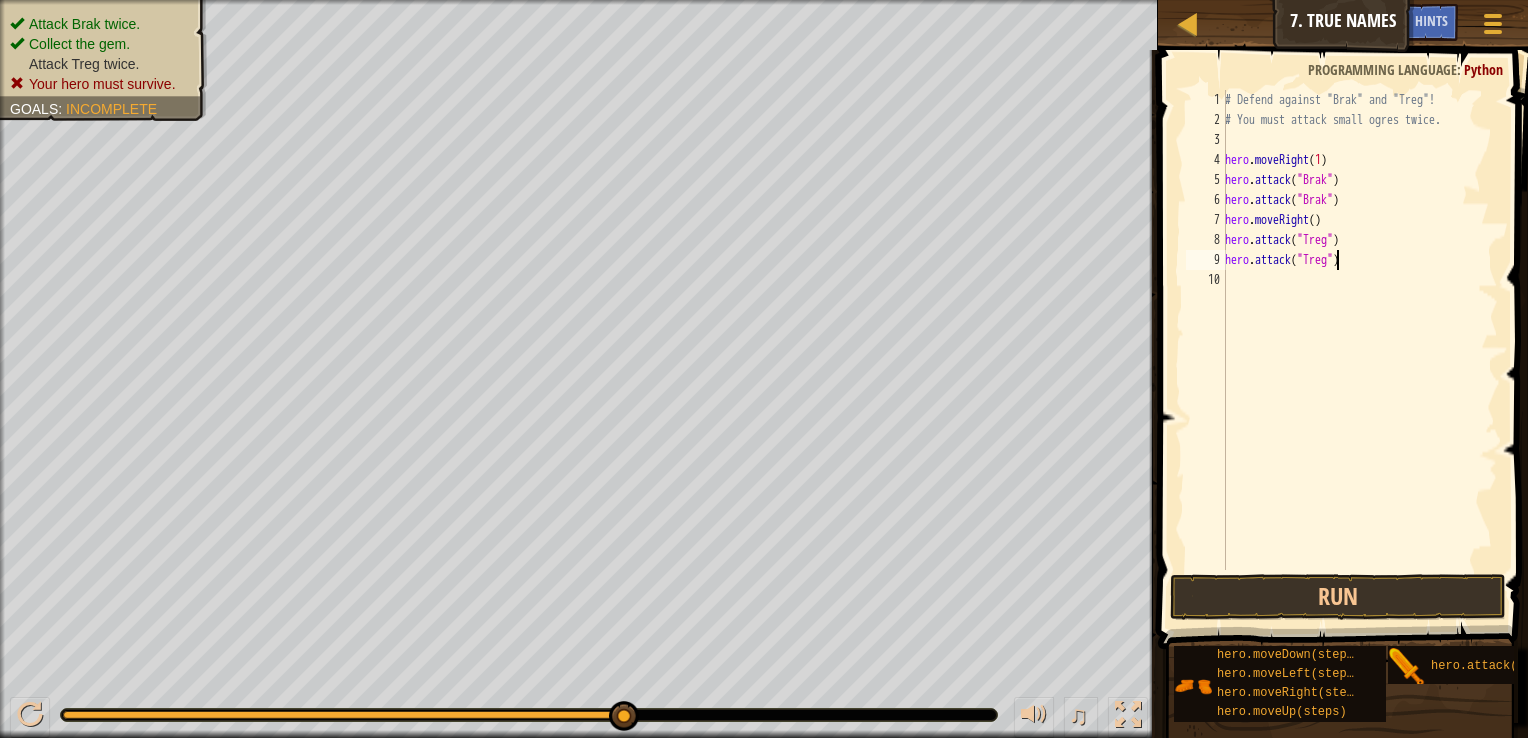 scroll, scrollTop: 9, scrollLeft: 8, axis: both 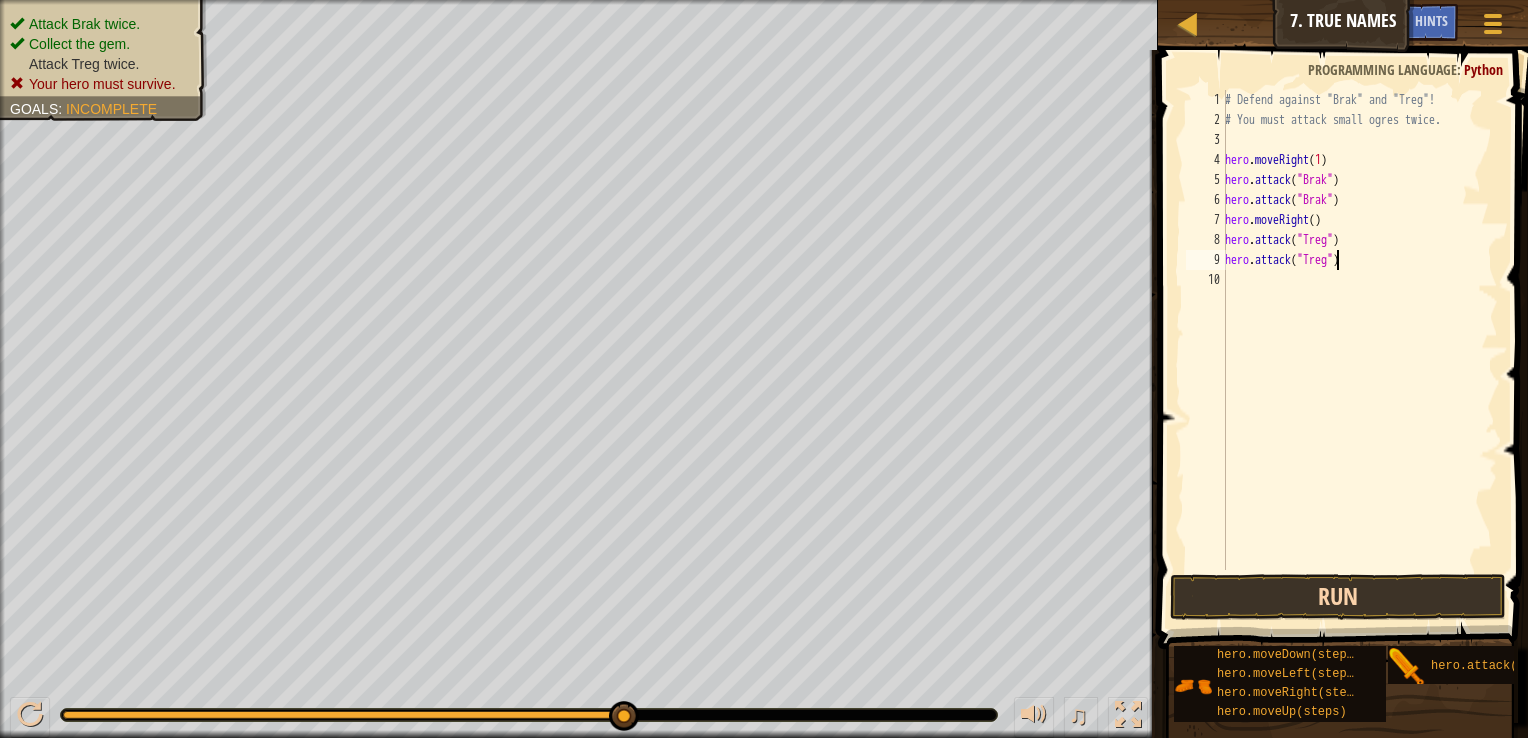 type on "hero.attack("Treg")" 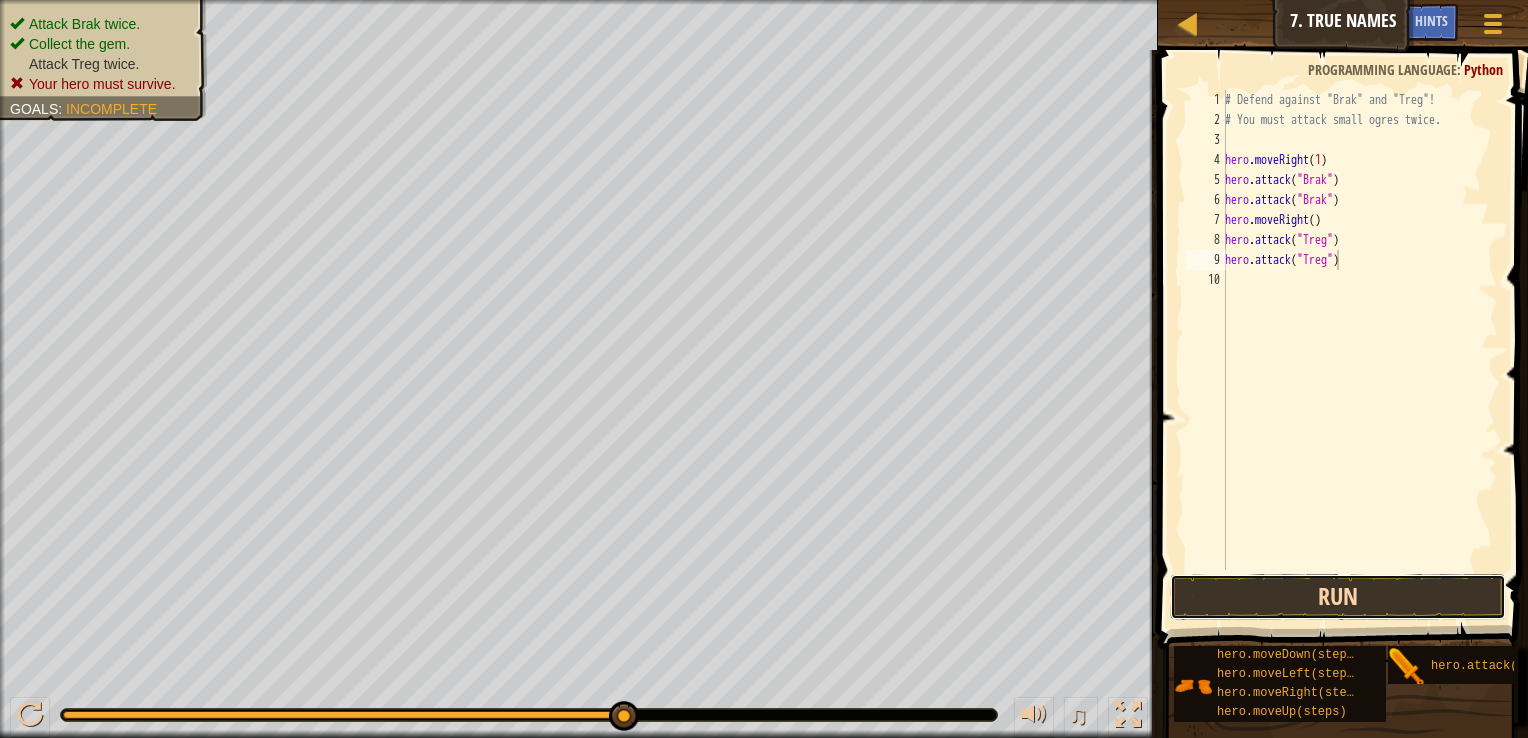 click on "Run" at bounding box center [1338, 597] 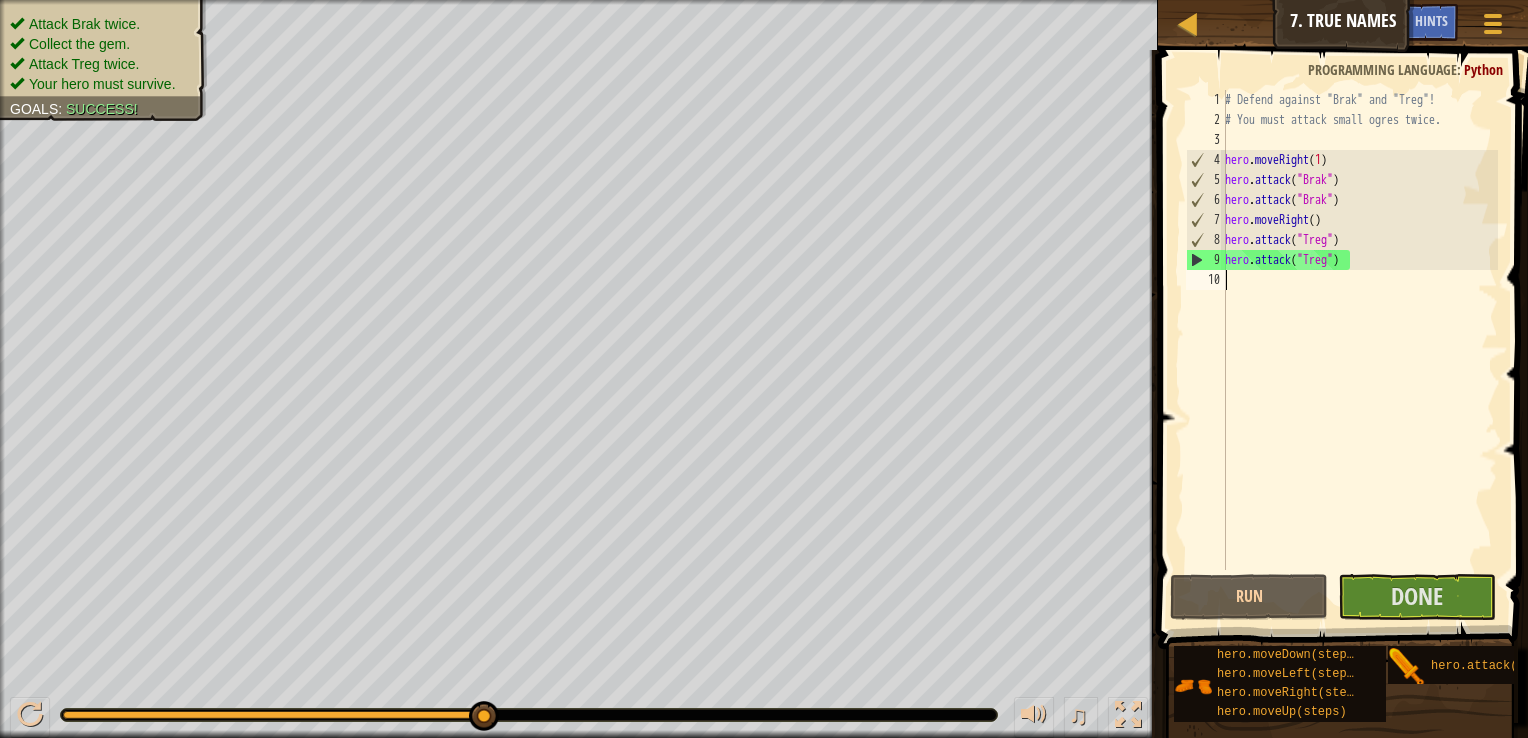 click on "# Defend against "Brak" and "Treg"! # You must attack small ogres twice. hero . moveRight ( 1 ) hero . attack ( "Brak" ) hero . attack ( "Brak" ) hero . moveRight ( ) hero . attack ( "Treg" ) hero . attack ( "Treg" )" at bounding box center (1359, 350) 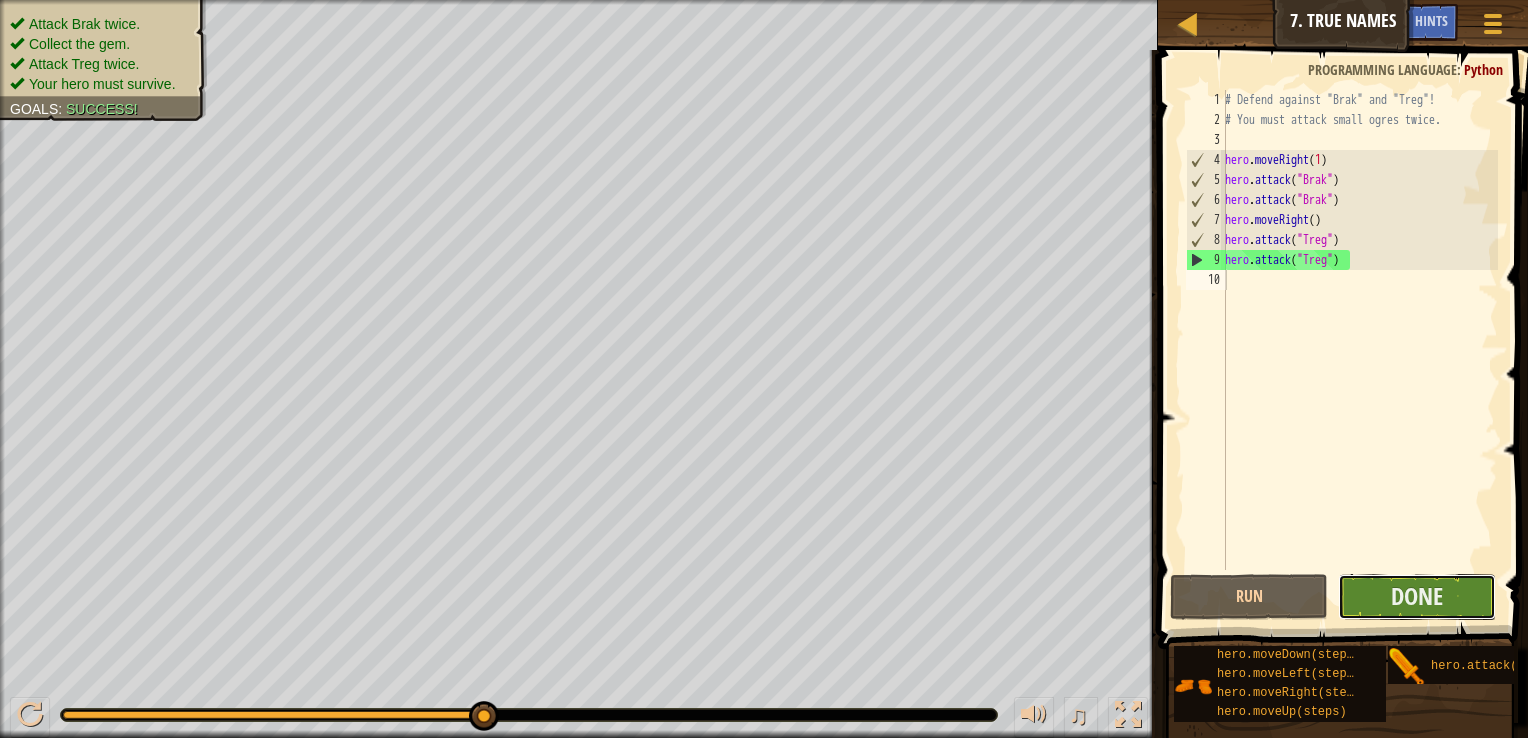 click on "Done" at bounding box center (1417, 597) 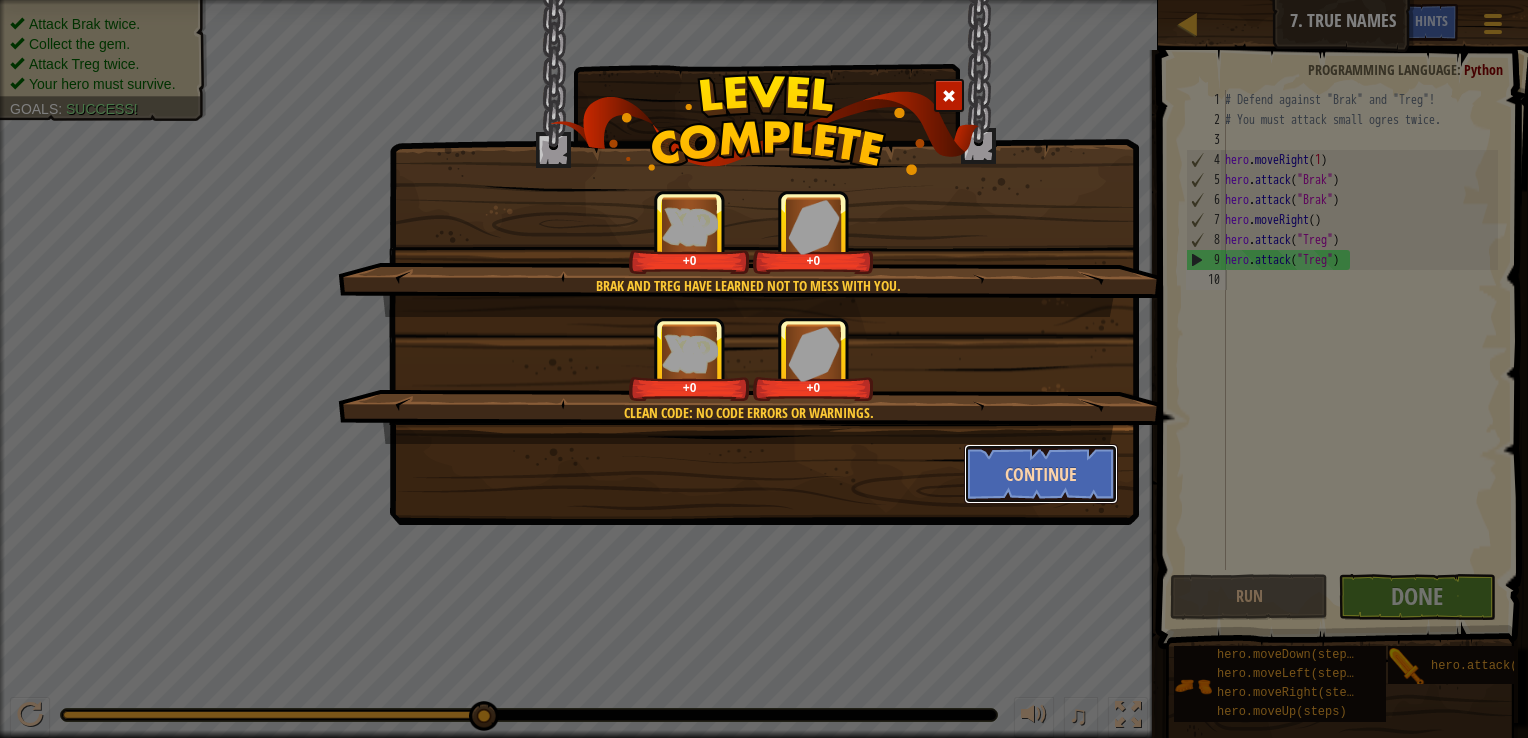 click on "Continue" at bounding box center (1041, 474) 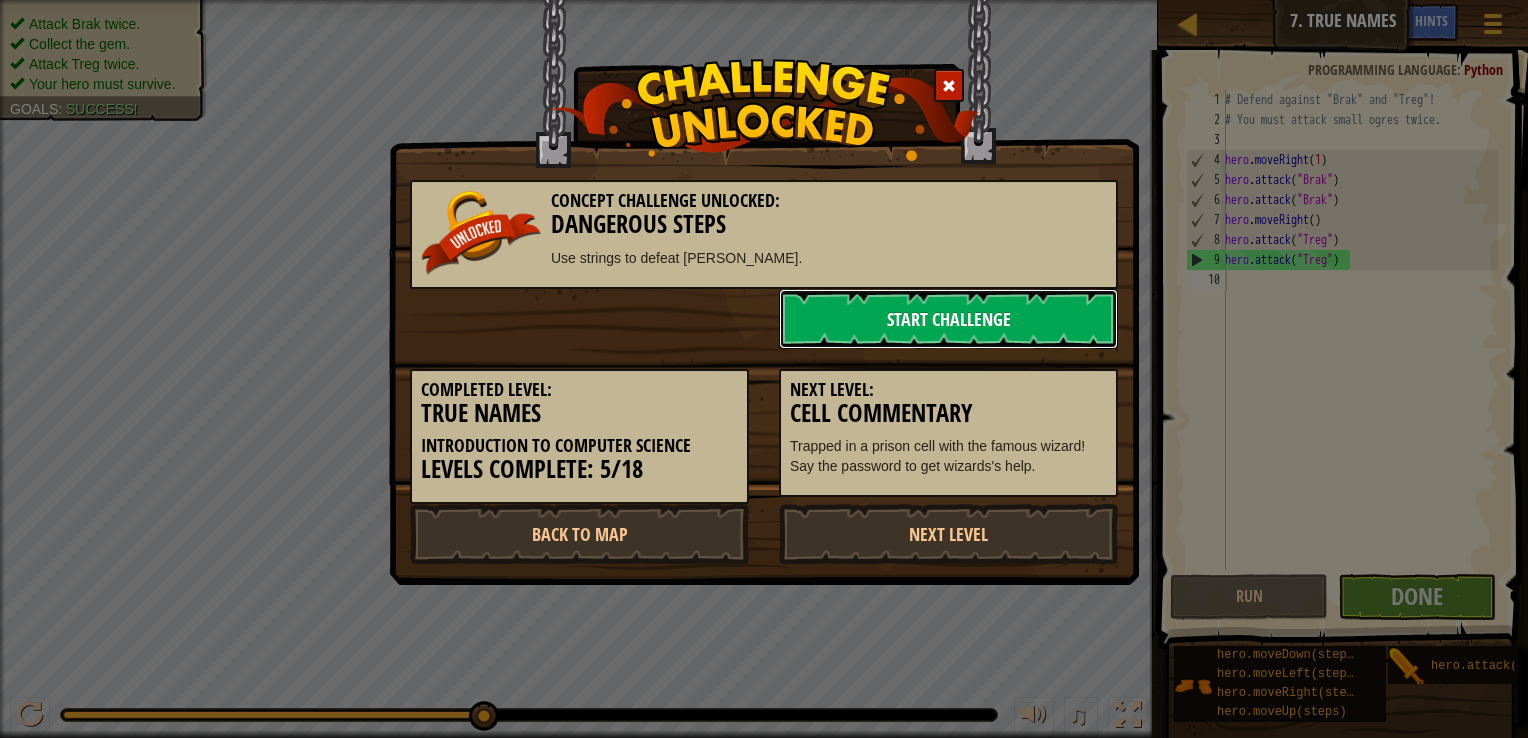 click on "Start Challenge" at bounding box center [948, 319] 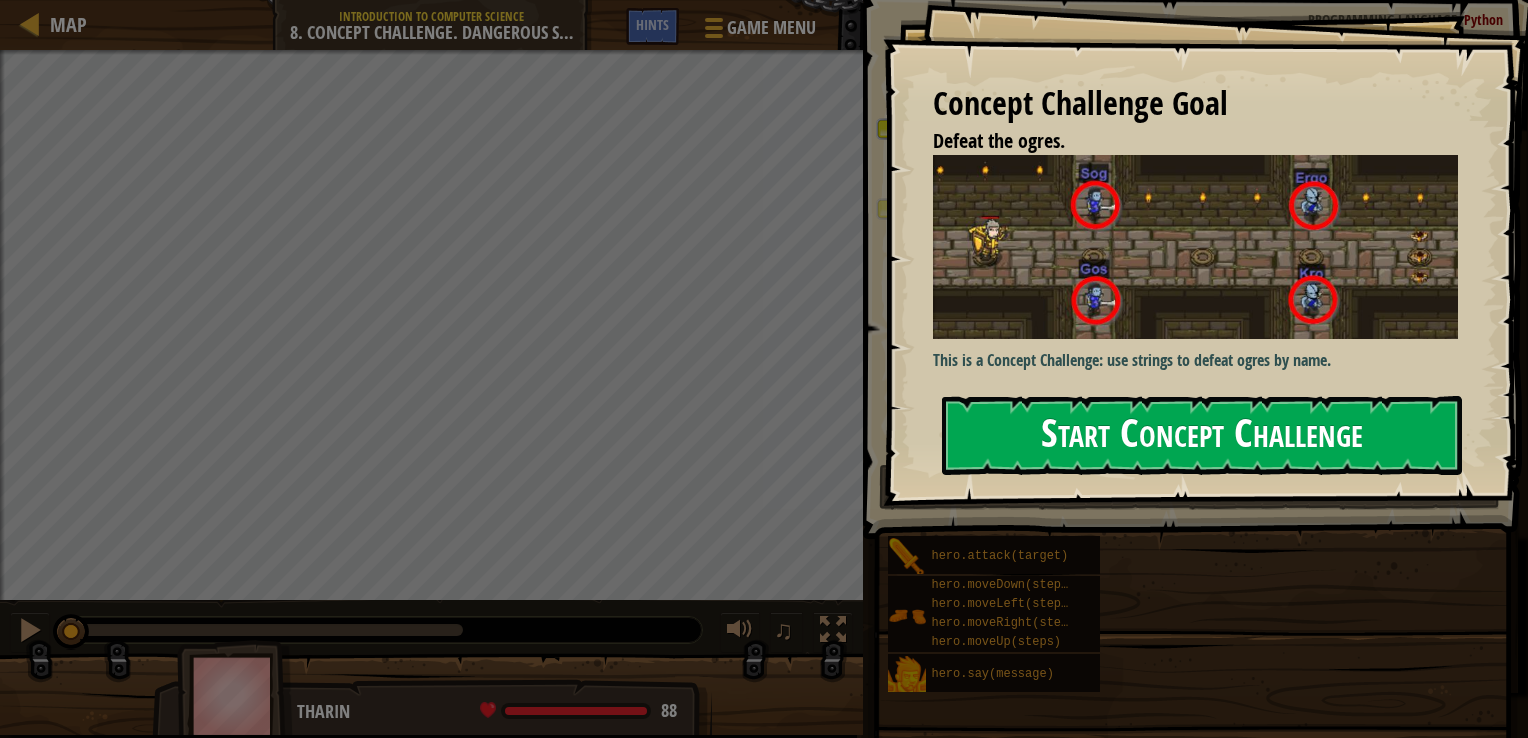 click on "Start Concept Challenge" at bounding box center (1202, 435) 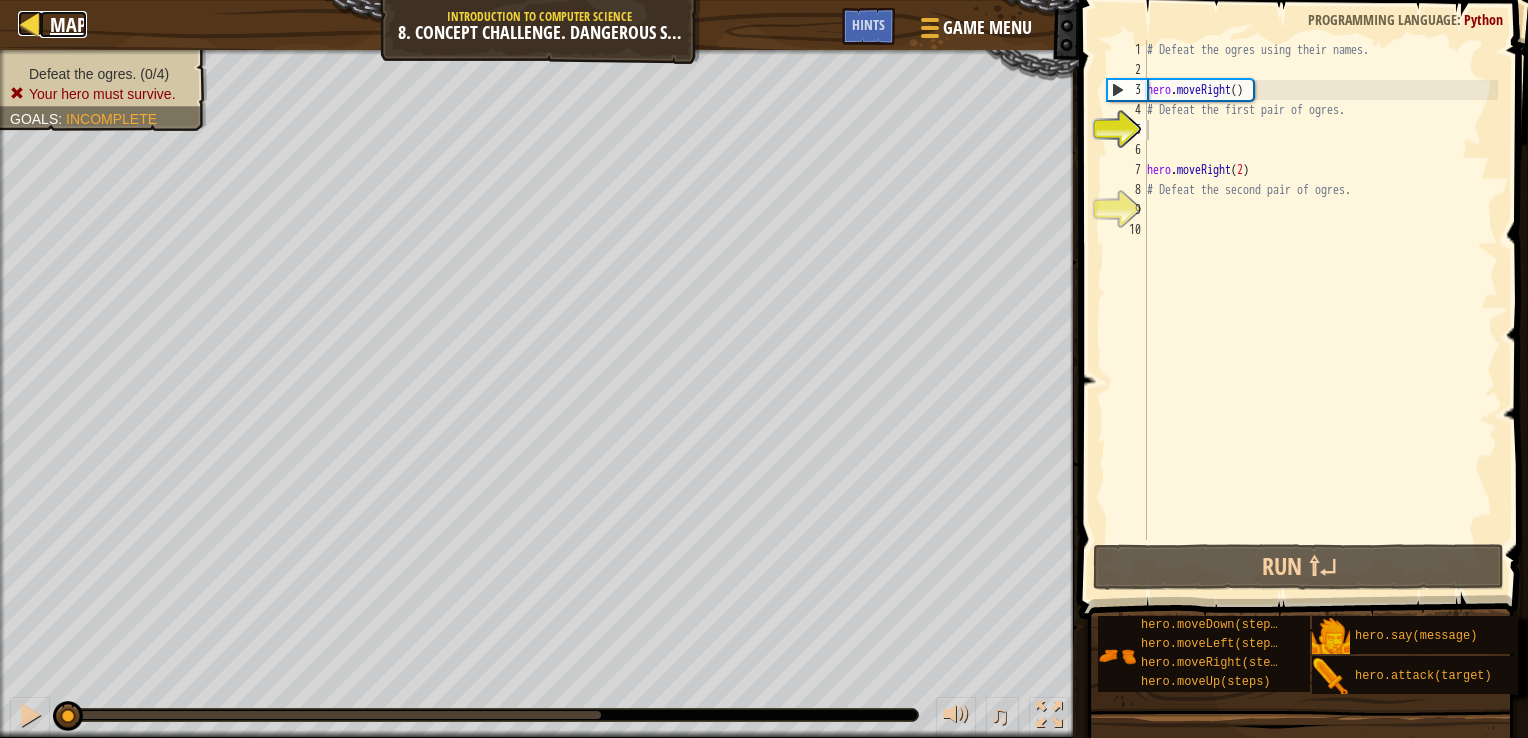 click on "Map" at bounding box center (68, 24) 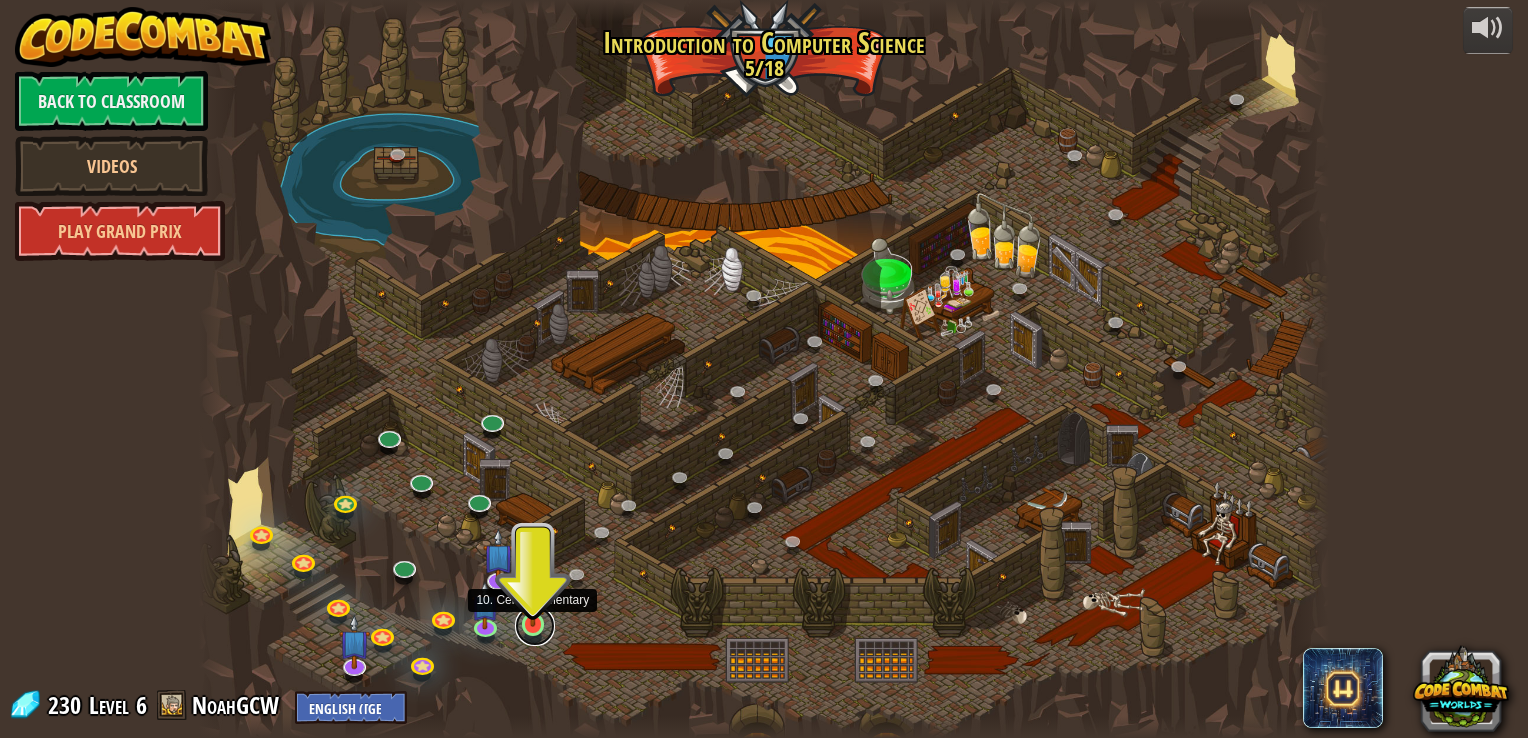 click at bounding box center [535, 626] 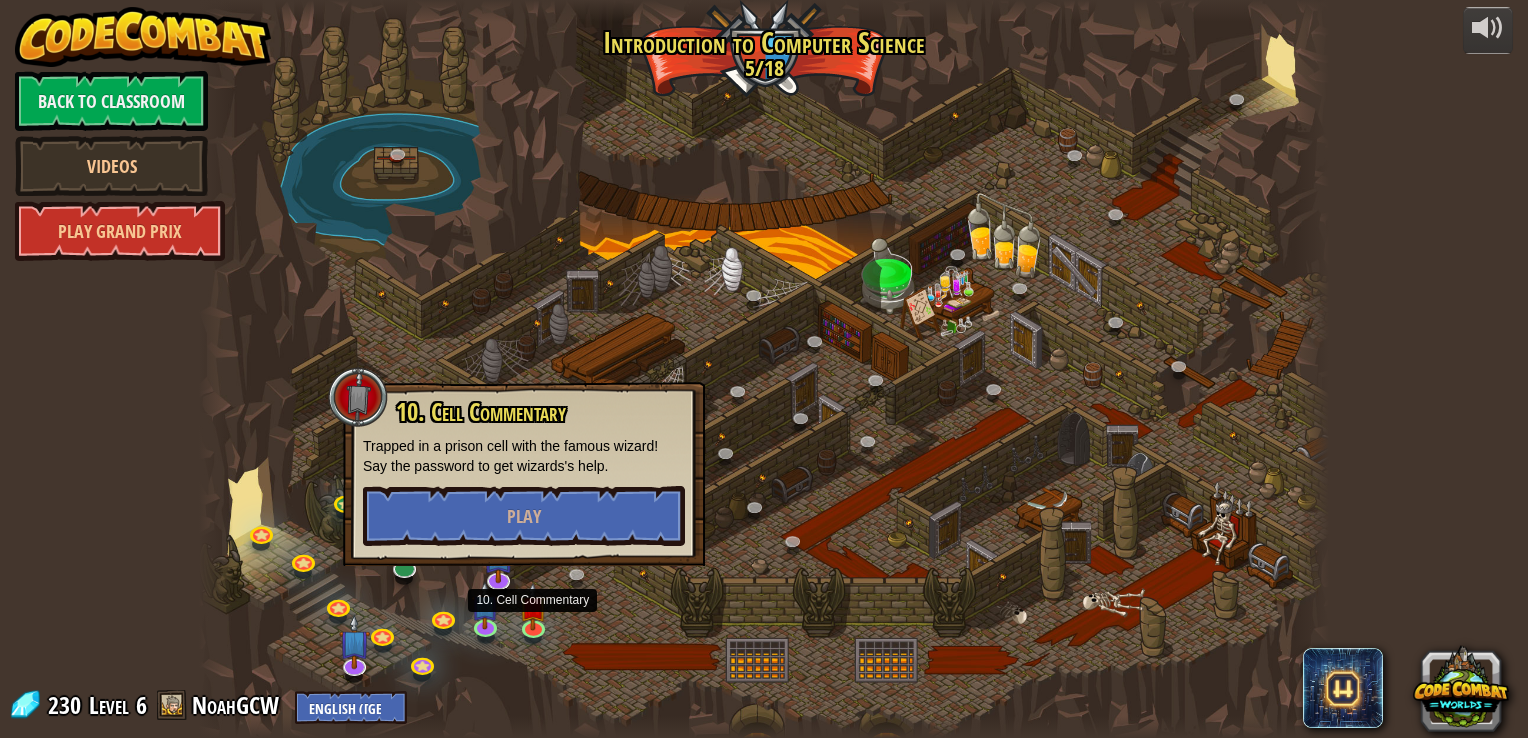click on "10. Cell Commentary Trapped in a prison cell with the famous wizard! Say the password to get wizards's help.
Play" at bounding box center (524, 474) 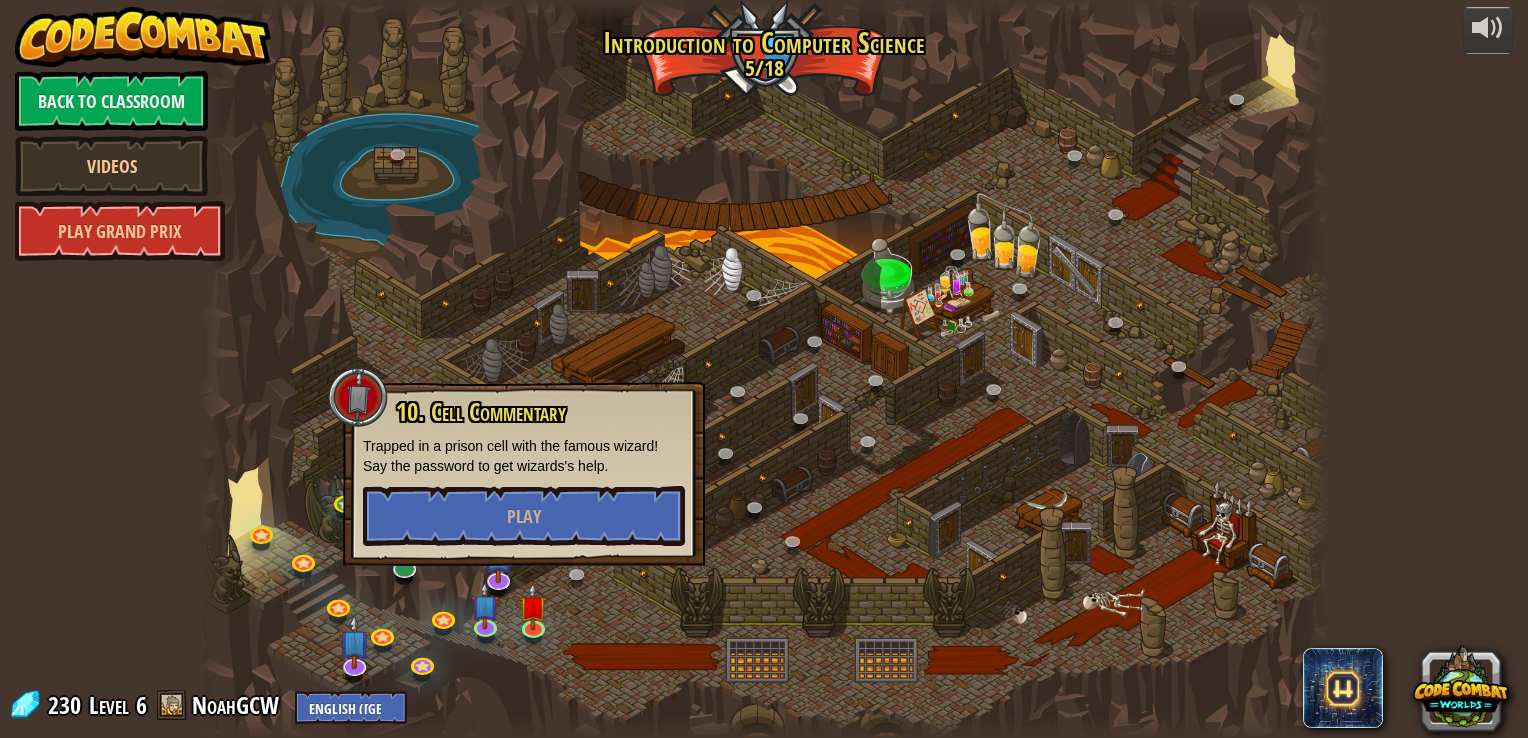 click at bounding box center (763, 369) 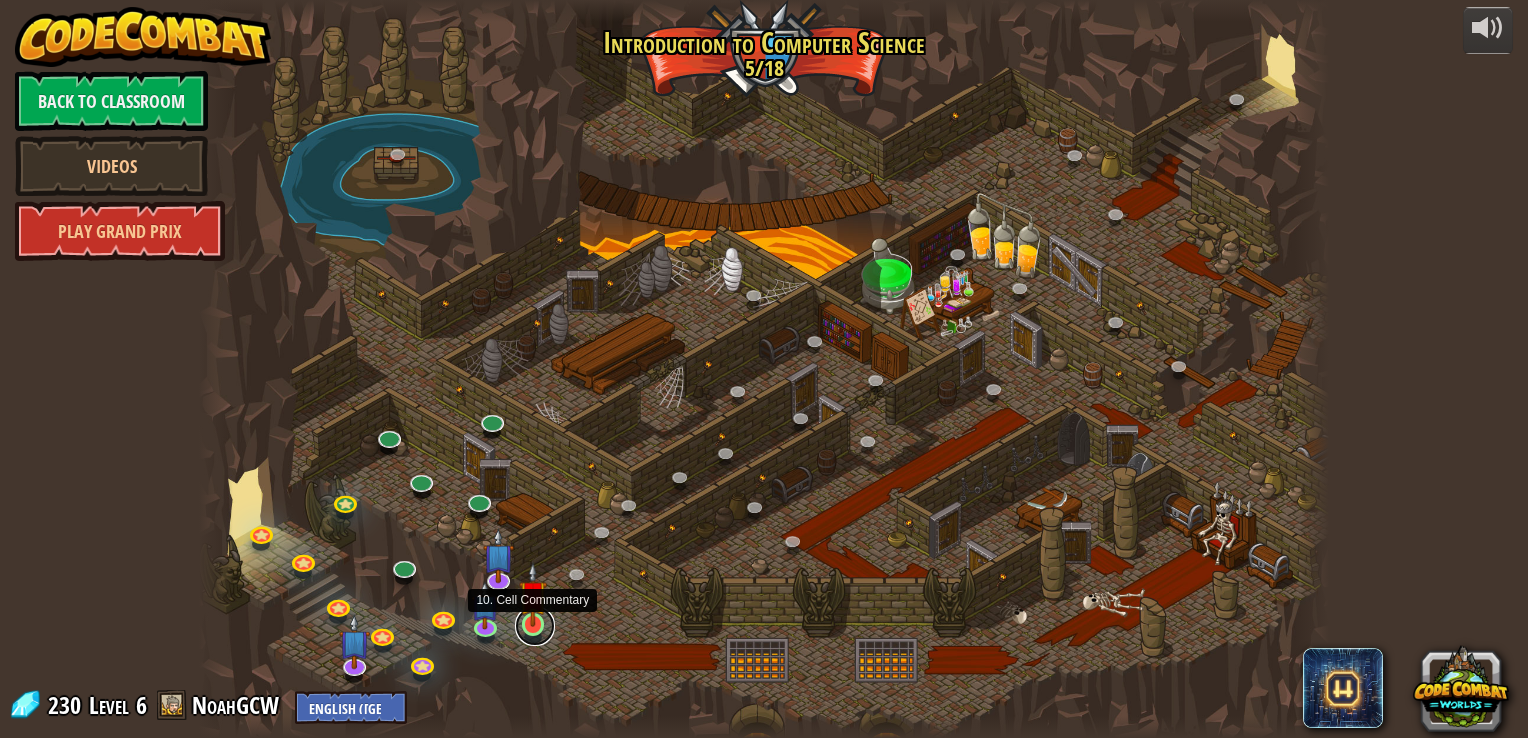 click at bounding box center [535, 626] 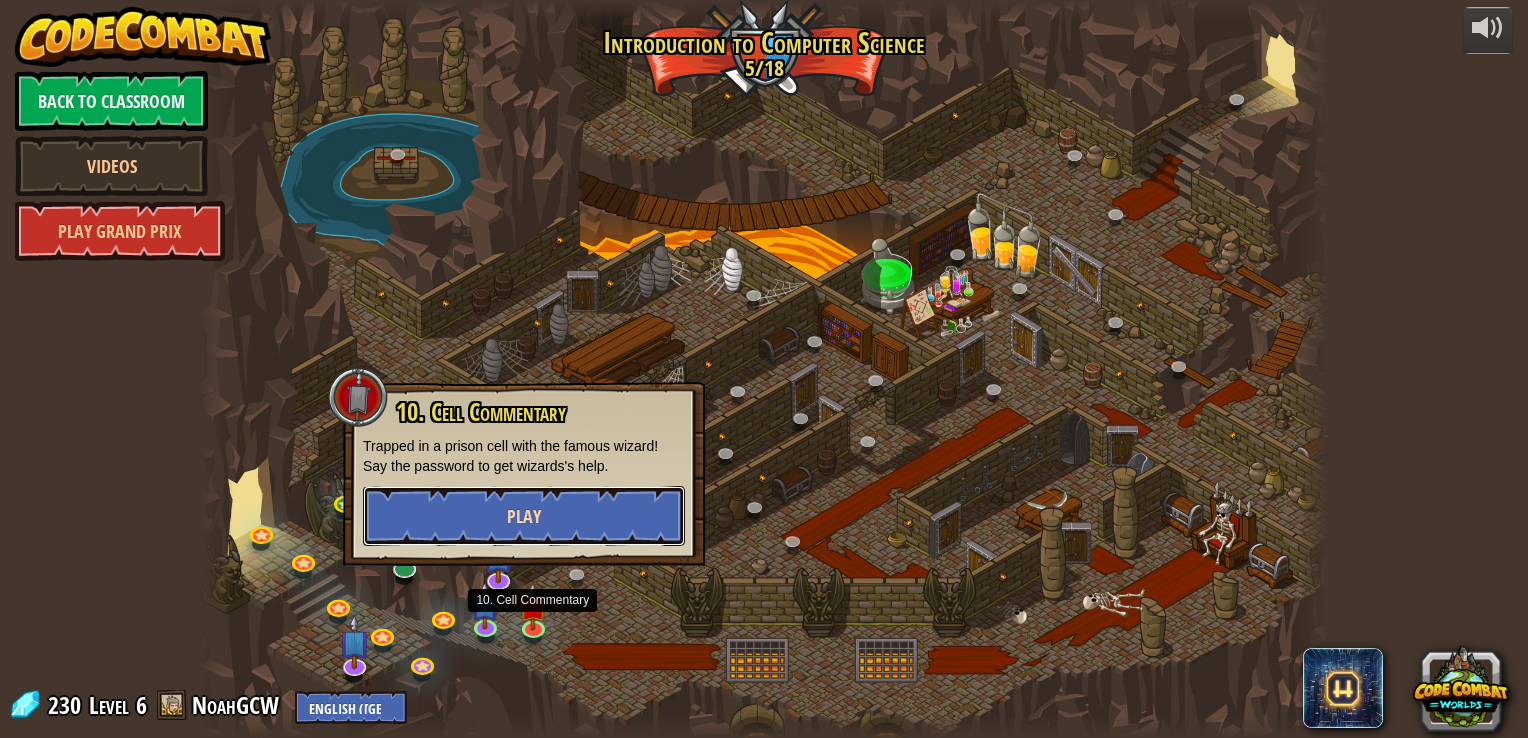 click on "Play" at bounding box center [524, 516] 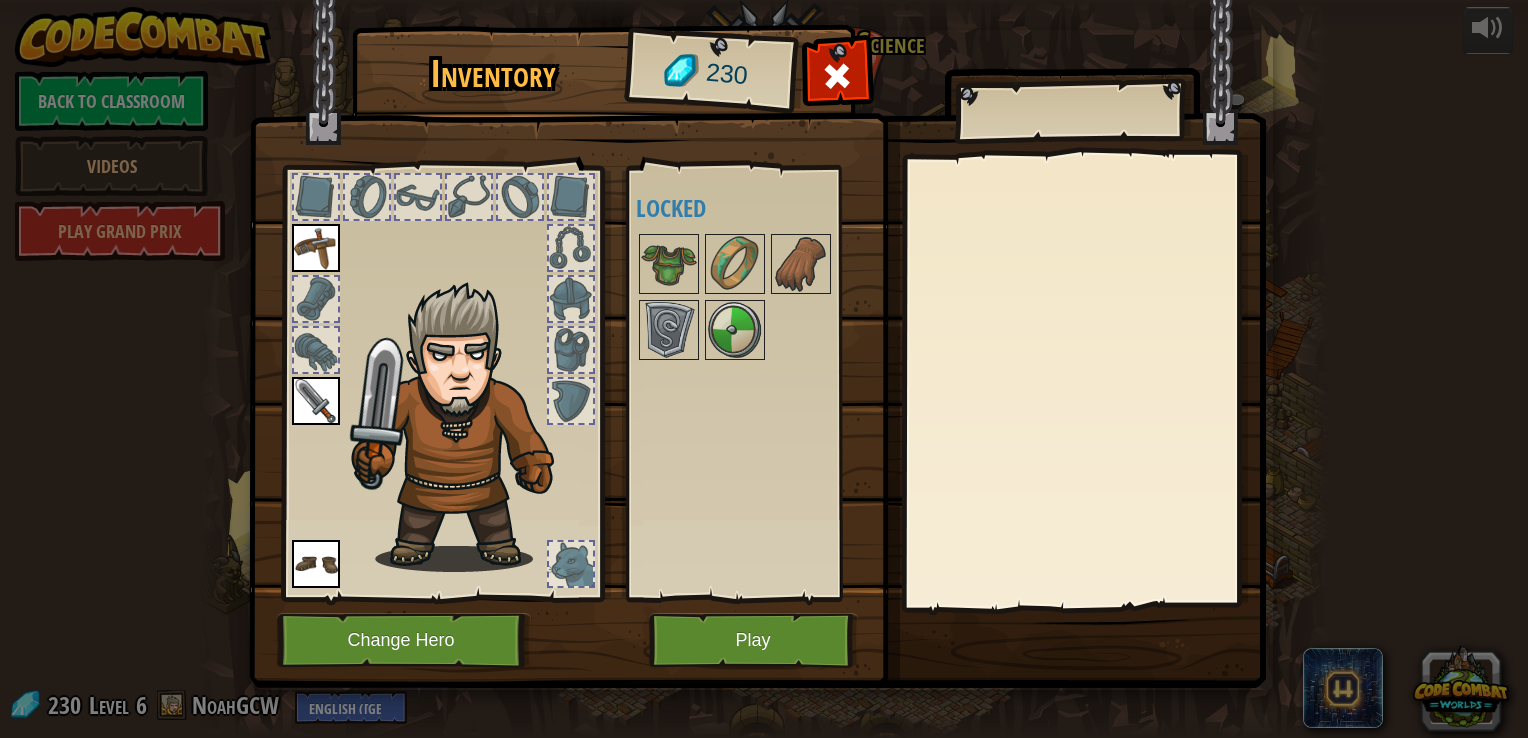 click at bounding box center (757, 325) 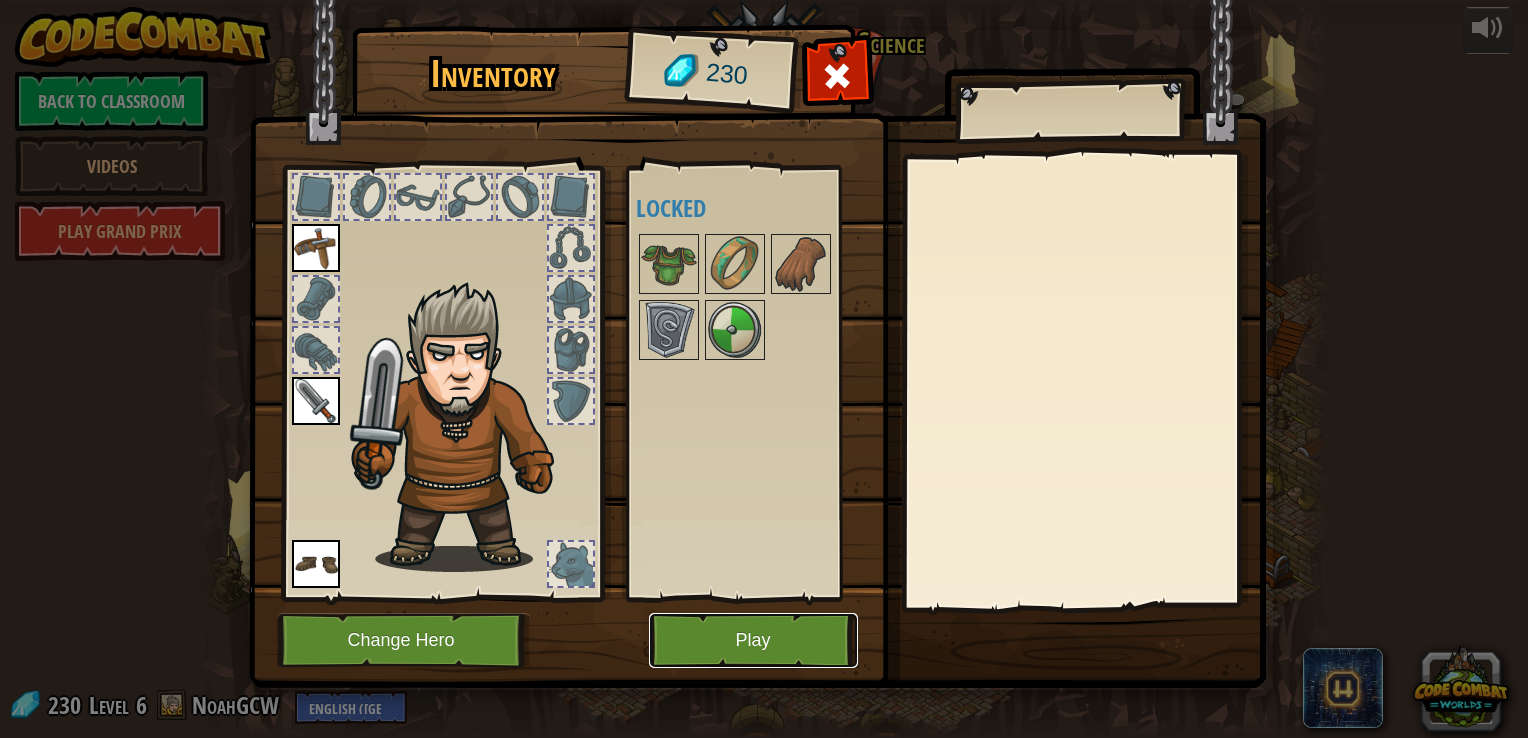 click on "Play" at bounding box center (753, 640) 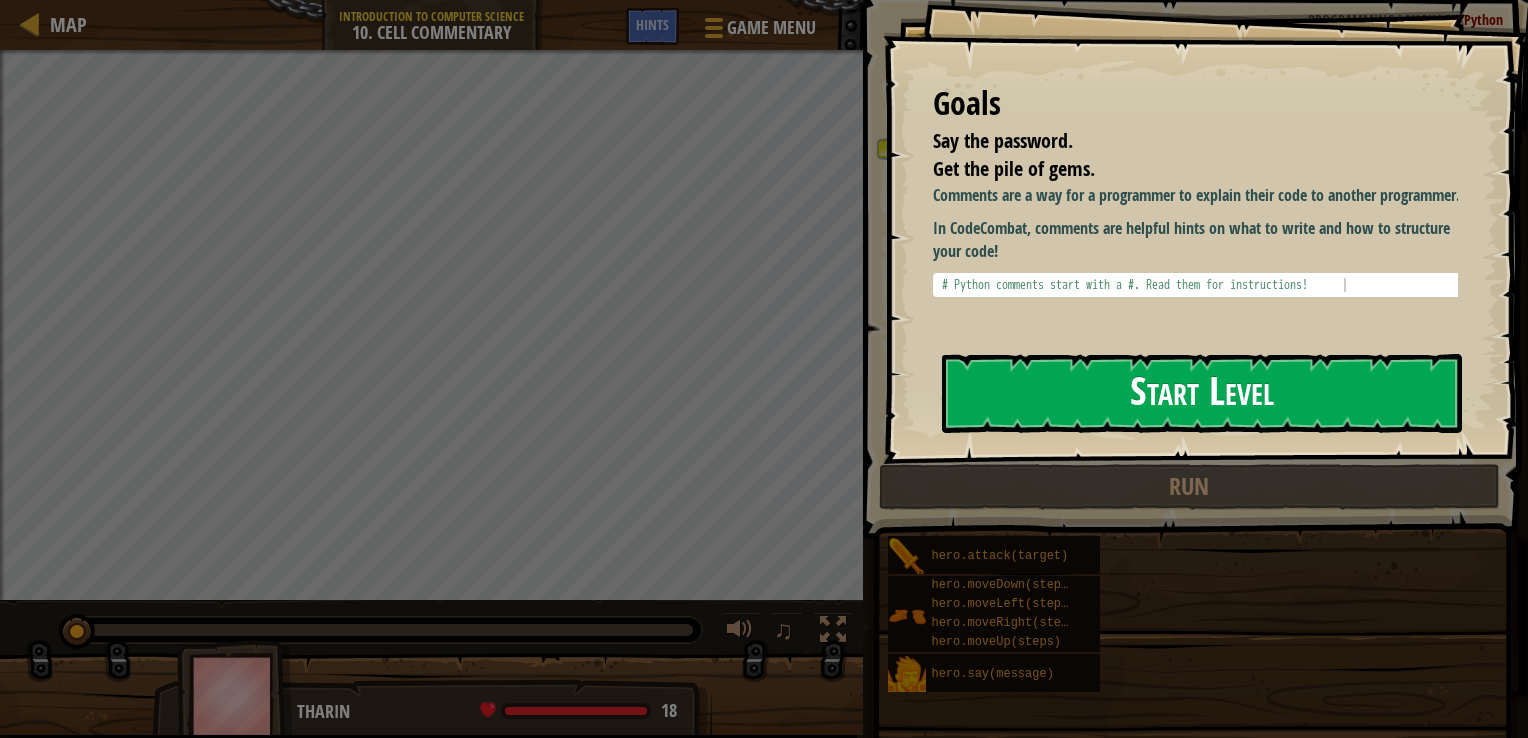 click on "Start Level" at bounding box center [1202, 393] 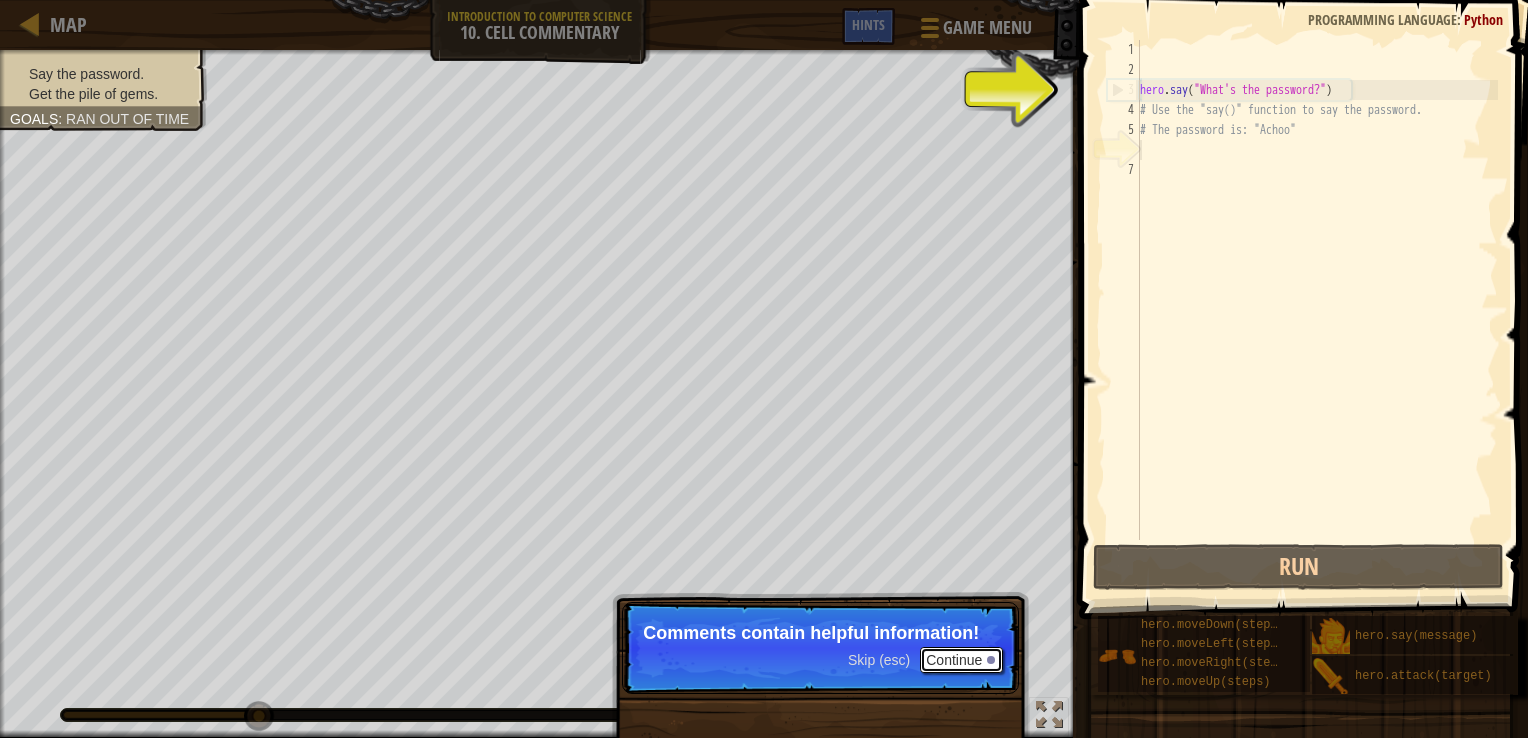 click on "Continue" at bounding box center (961, 660) 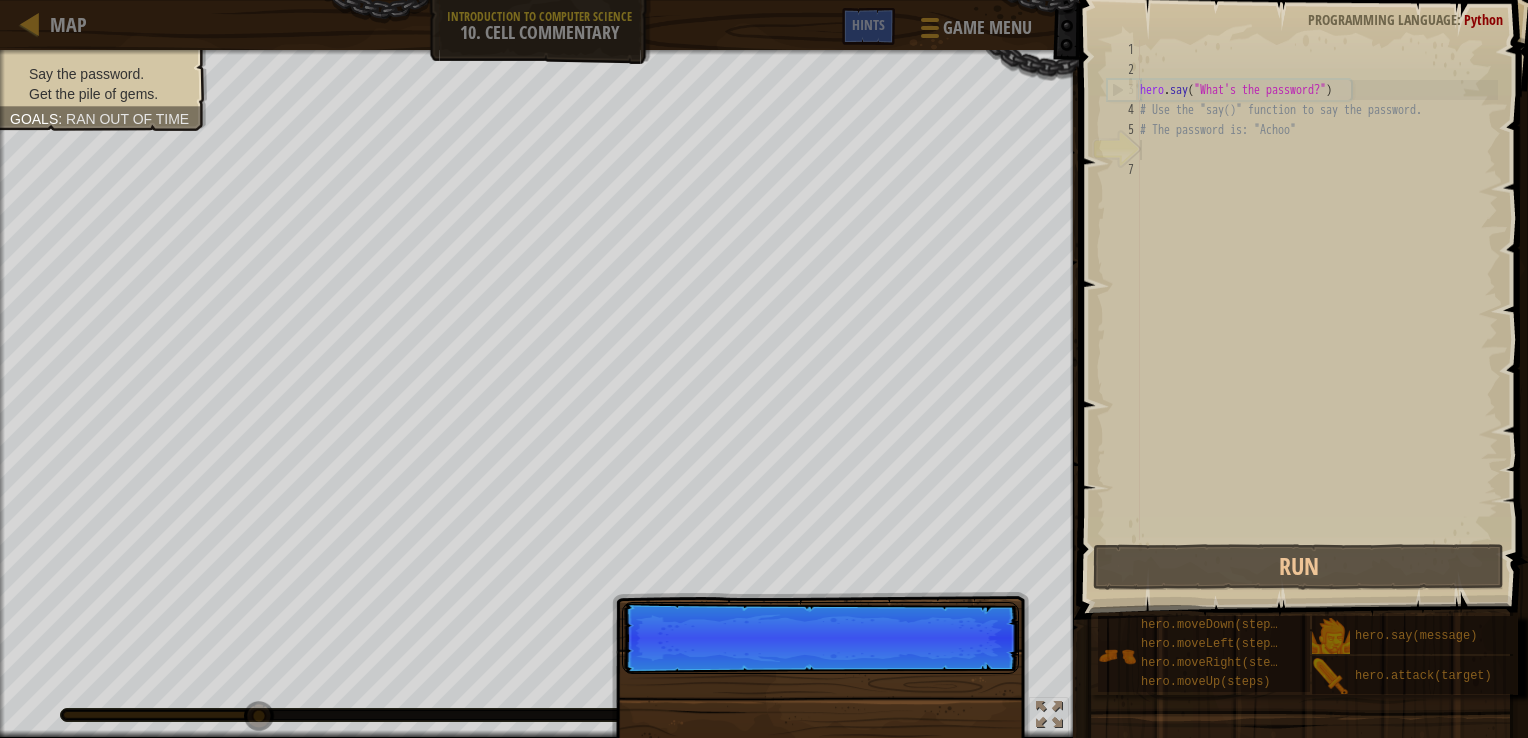 scroll, scrollTop: 9, scrollLeft: 0, axis: vertical 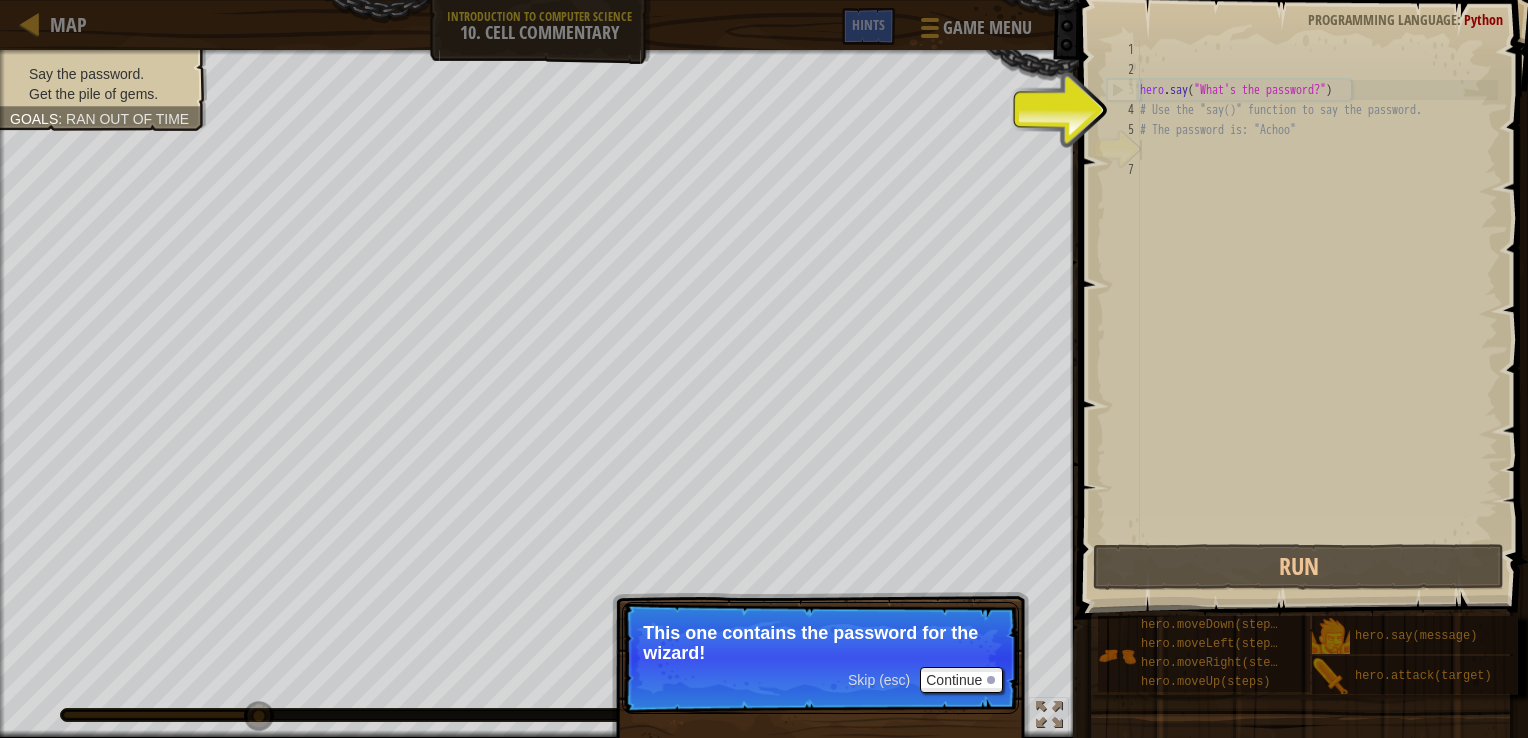 click on "hero . say ( "What's the password?" ) # Use the "say()" function to say the password. # The password is: "Achoo"" at bounding box center (1317, 310) 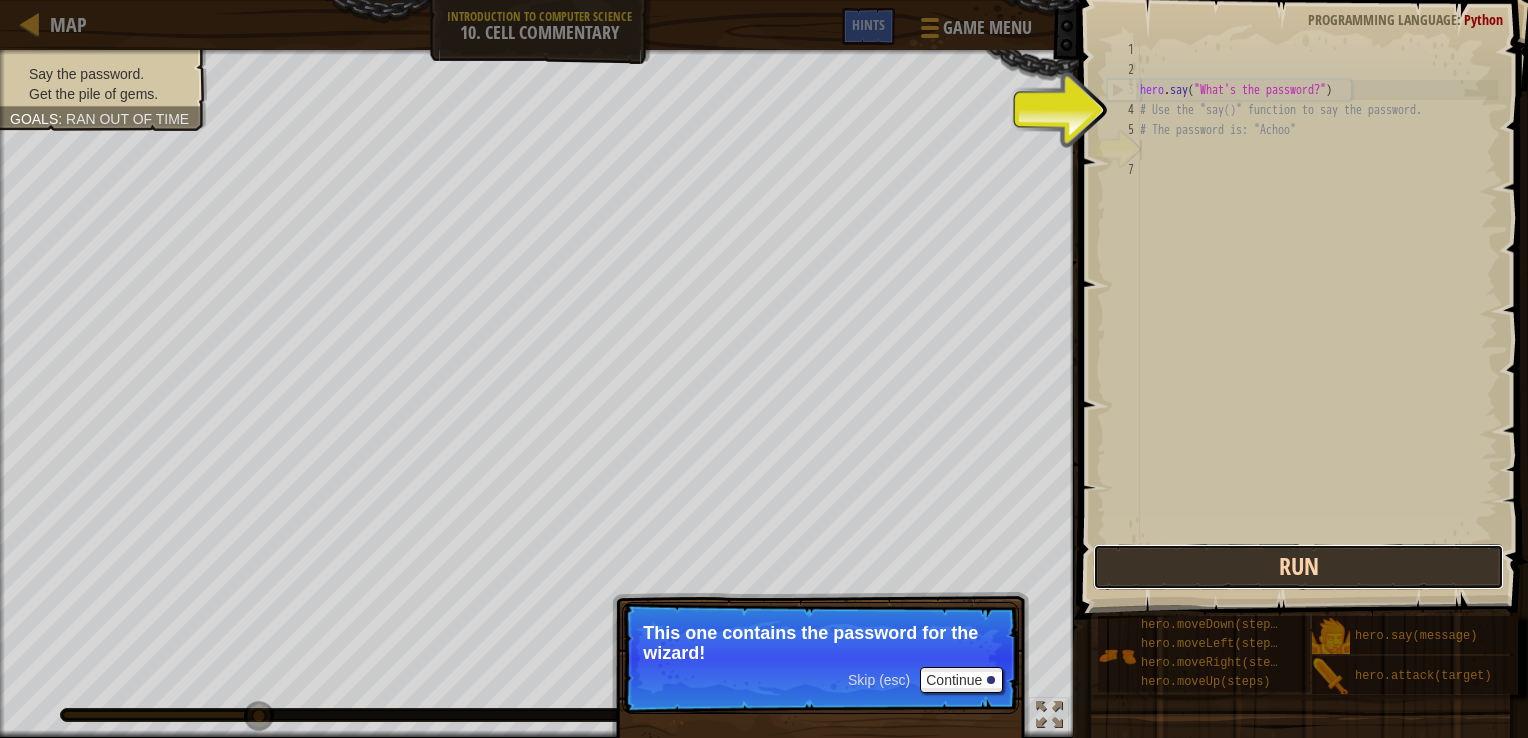click on "Run" at bounding box center [1299, 567] 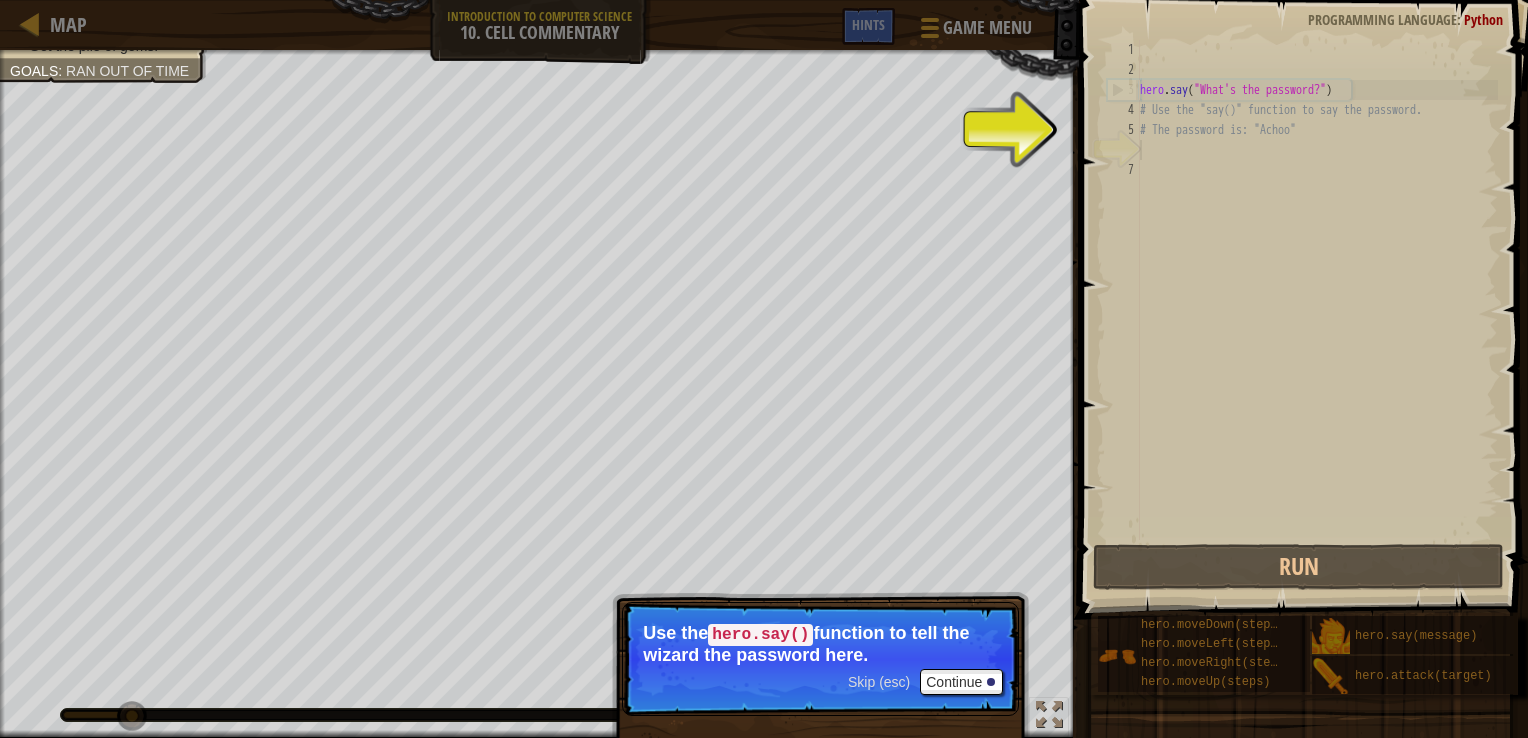 click on "hero . say ( "What's the password?" ) # Use the "say()" function to say the password. # The password is: "Achoo"" at bounding box center (1317, 310) 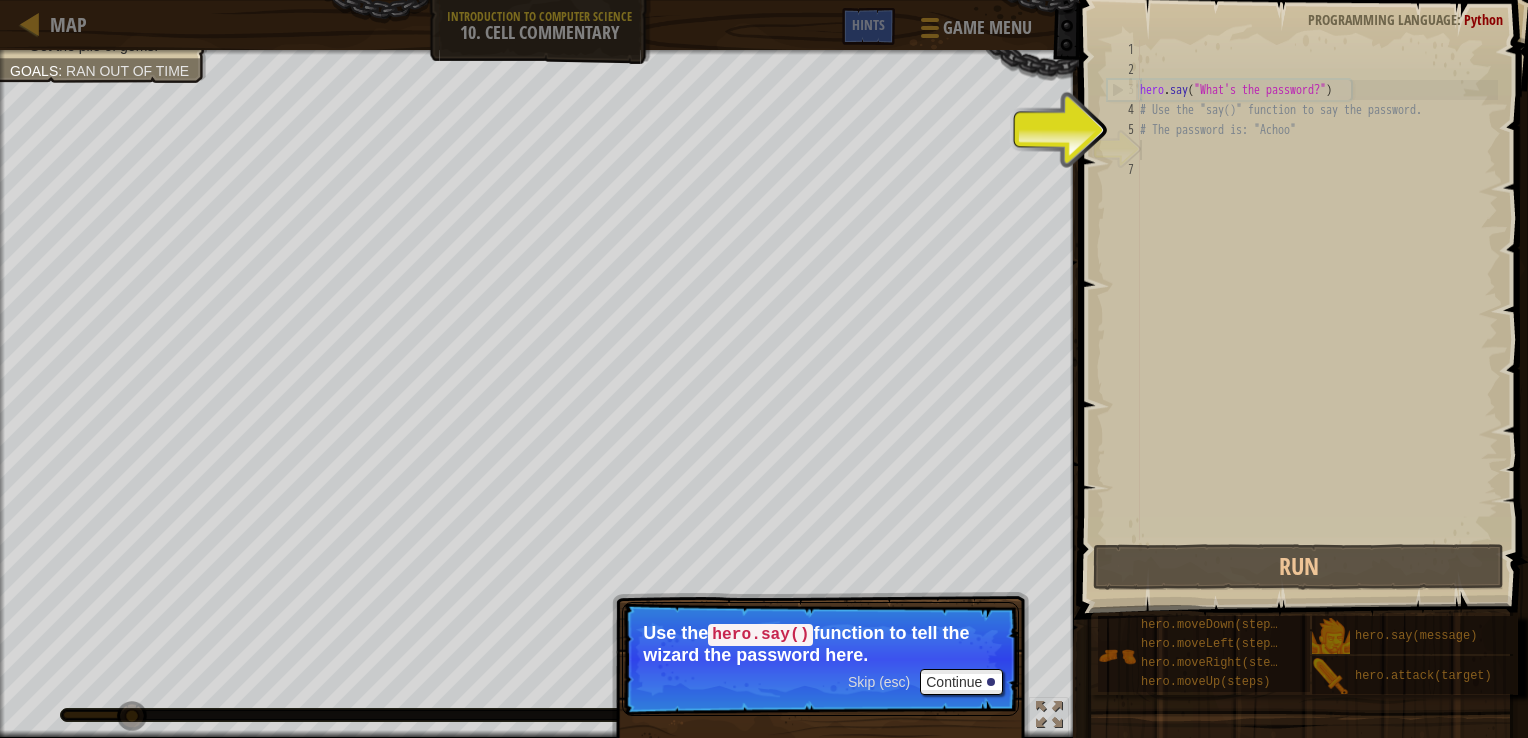 click on "hero . say ( "What's the password?" ) # Use the "say()" function to say the password. # The password is: "Achoo"" at bounding box center (1317, 310) 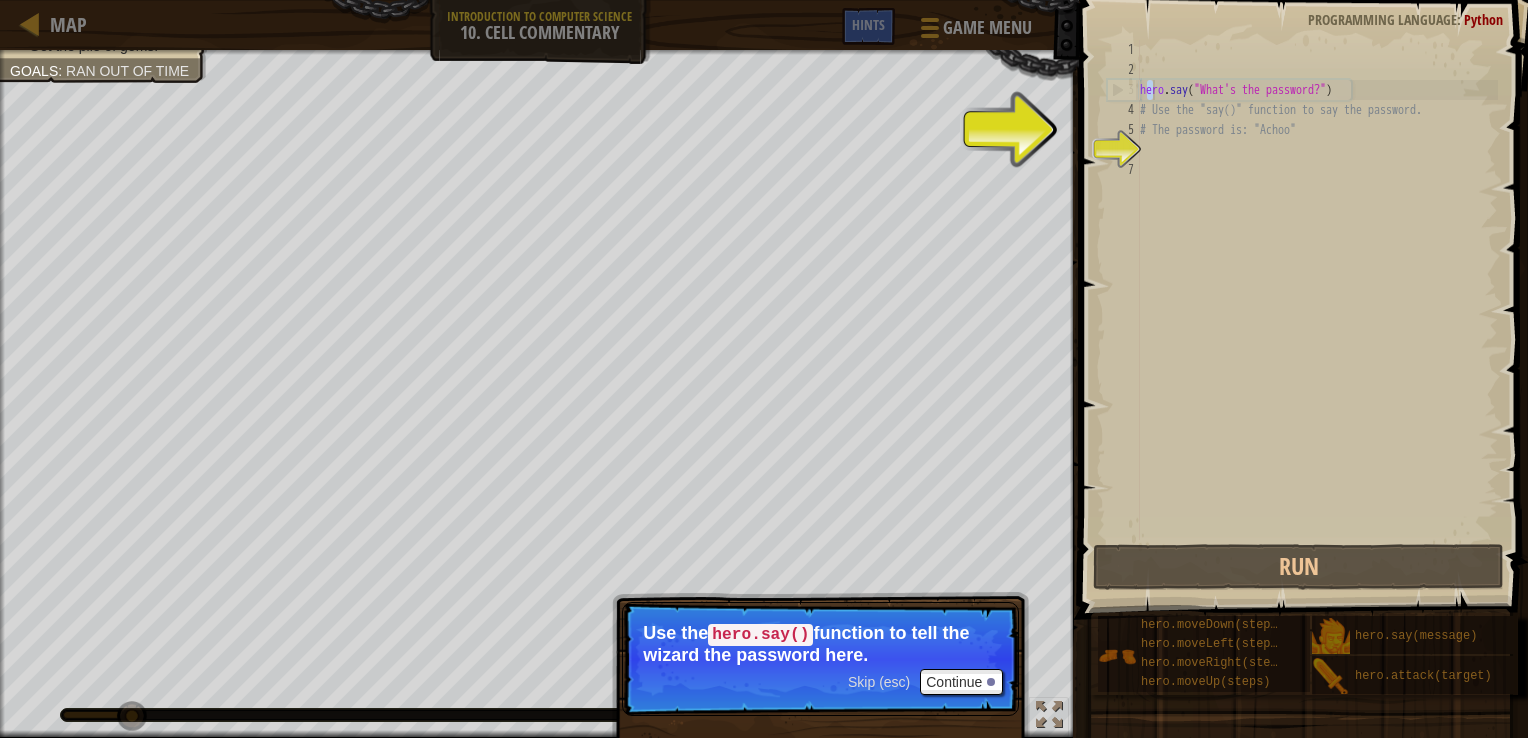 drag, startPoint x: 1151, startPoint y: 86, endPoint x: 1365, endPoint y: 66, distance: 214.93254 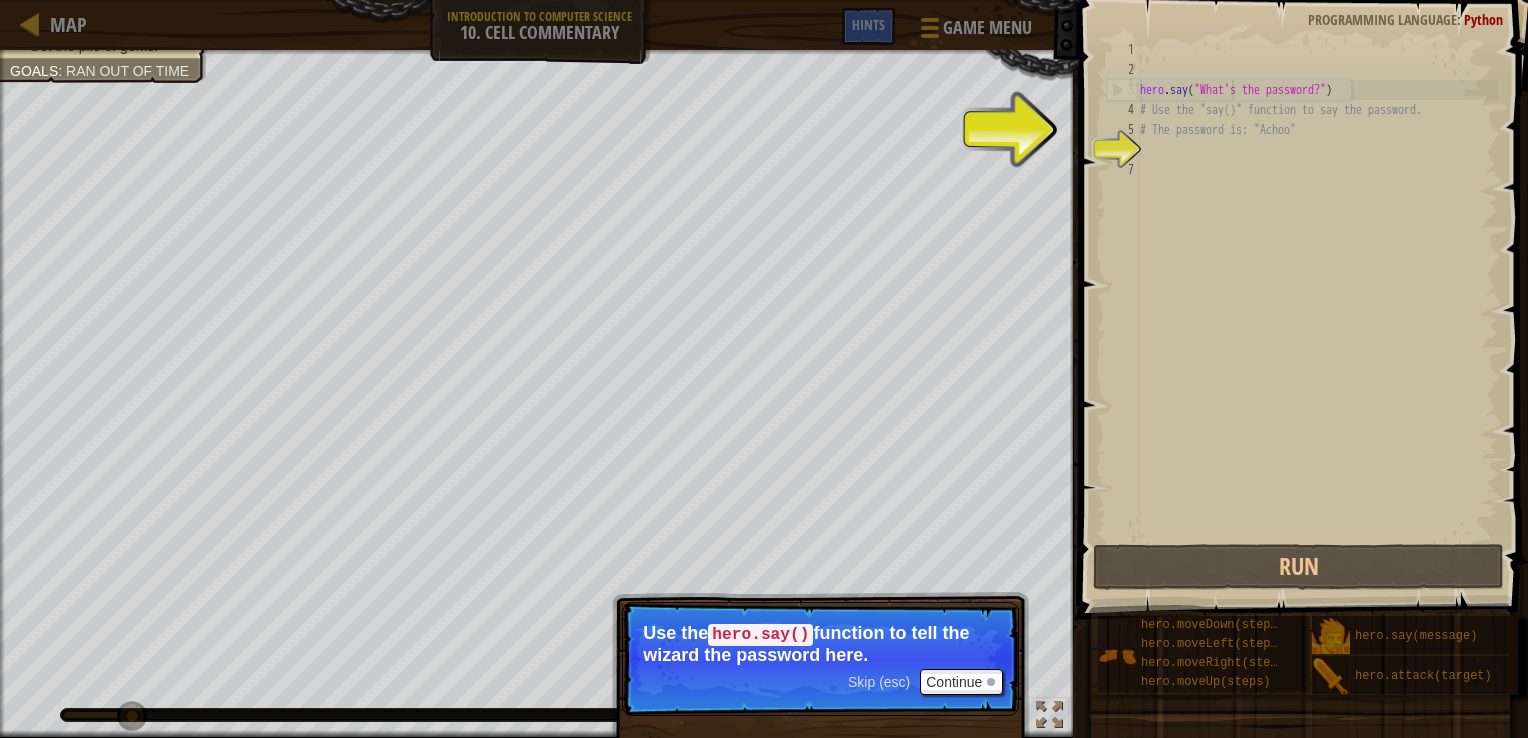 click on "hero . say ( "What's the password?" ) # Use the "say()" function to say the password. # The password is: "Achoo"" at bounding box center (1317, 310) 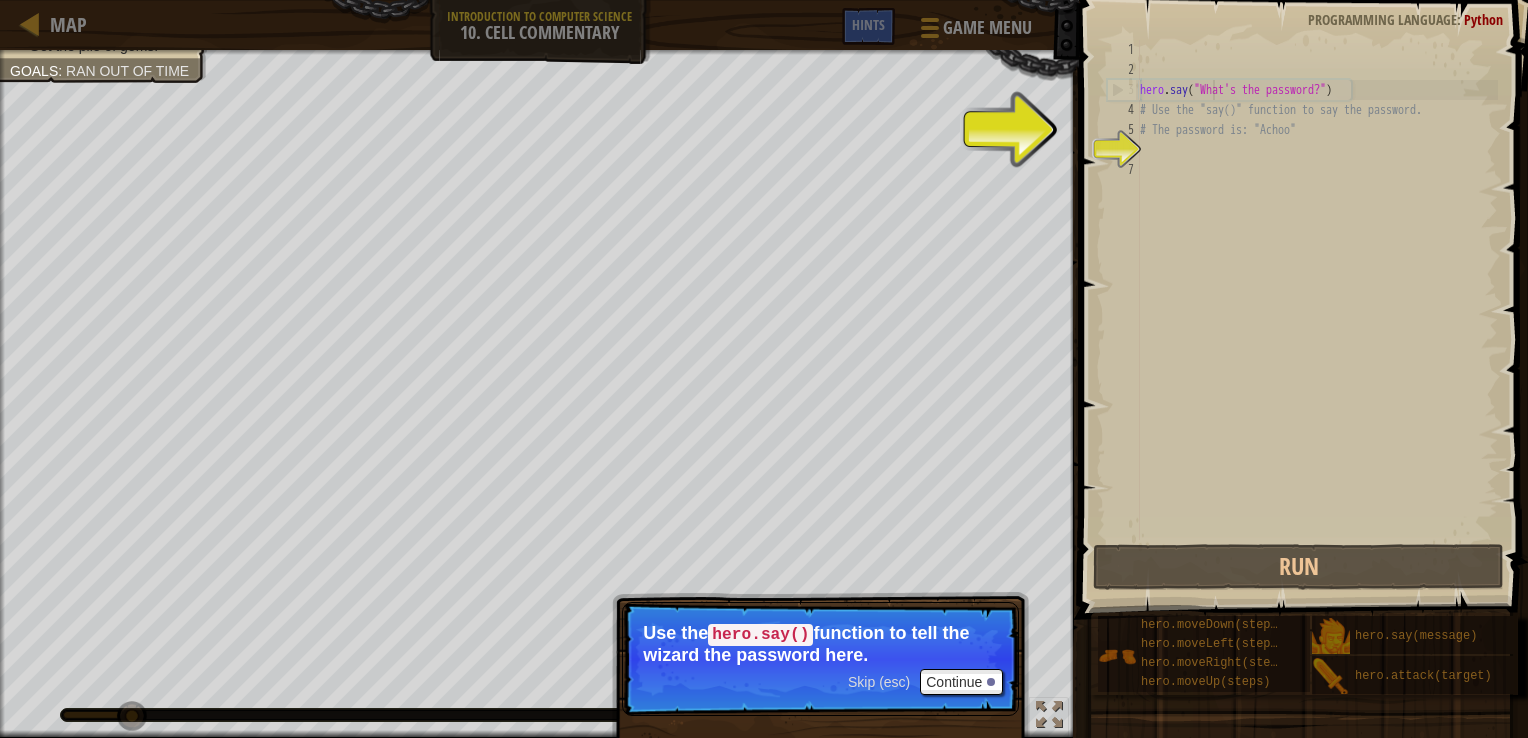 click on "hero . say ( "What's the password?" ) # Use the "say()" function to say the password. # The password is: "Achoo"" at bounding box center (1317, 310) 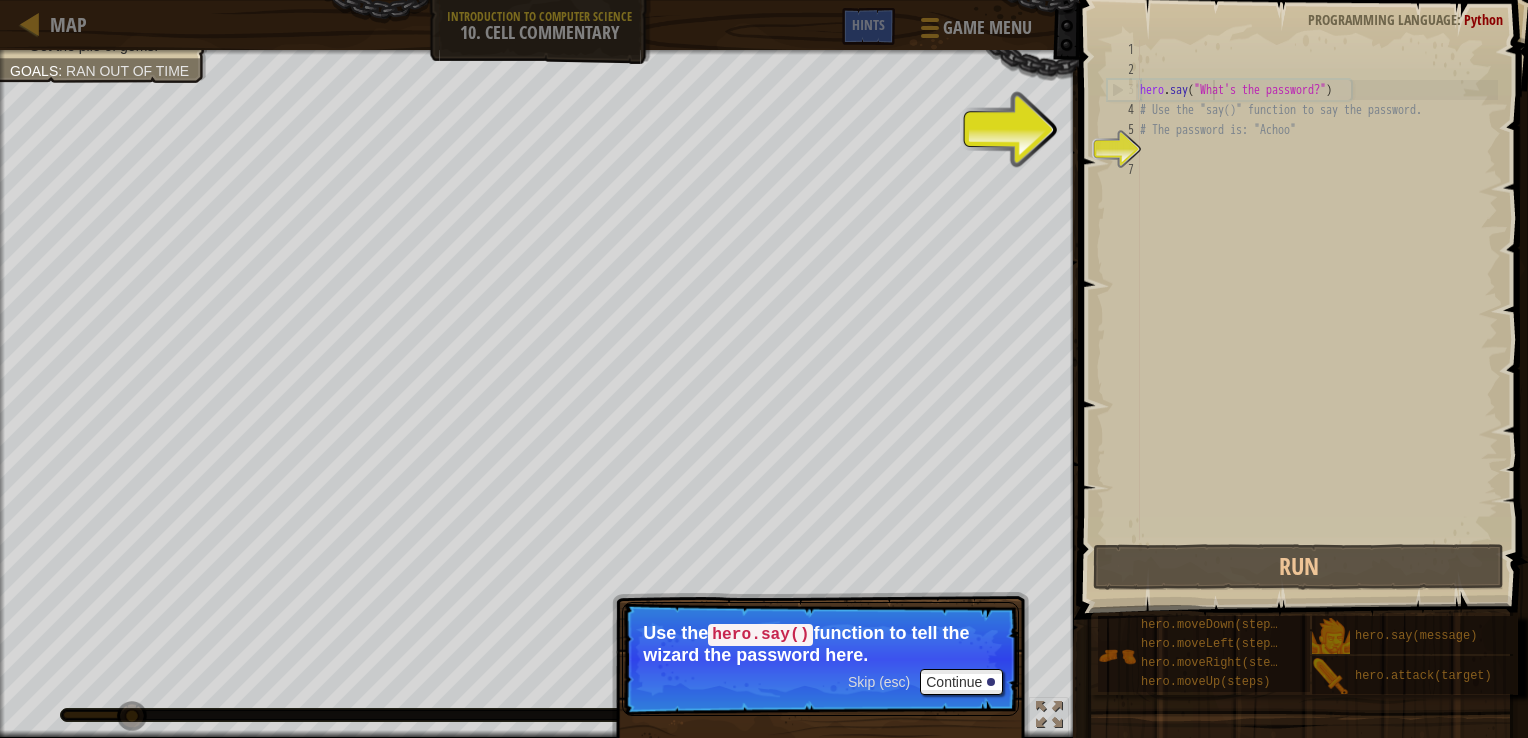 click on "Use the  hero.say()  function to tell the wizard the password here." at bounding box center [820, 644] 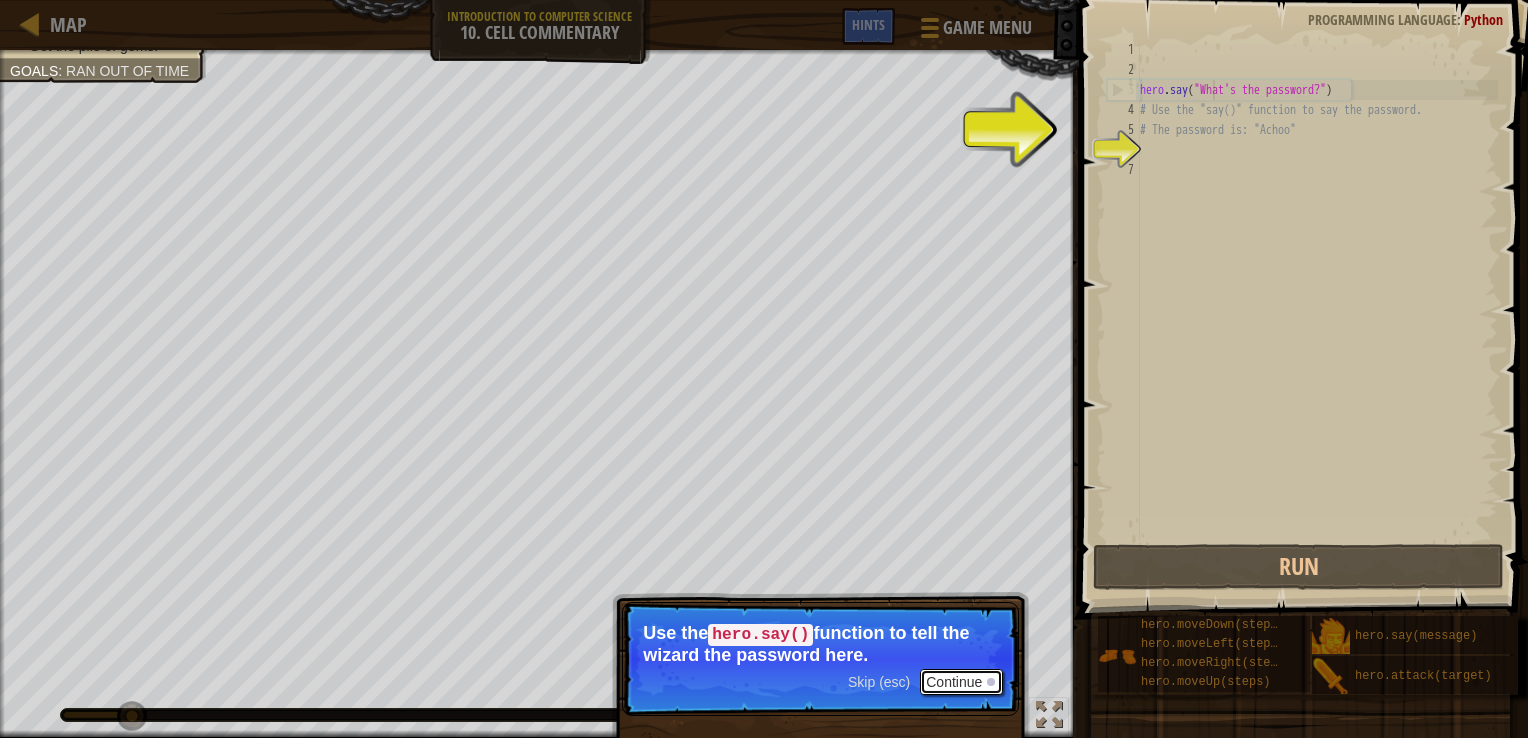 click on "Continue" at bounding box center [961, 682] 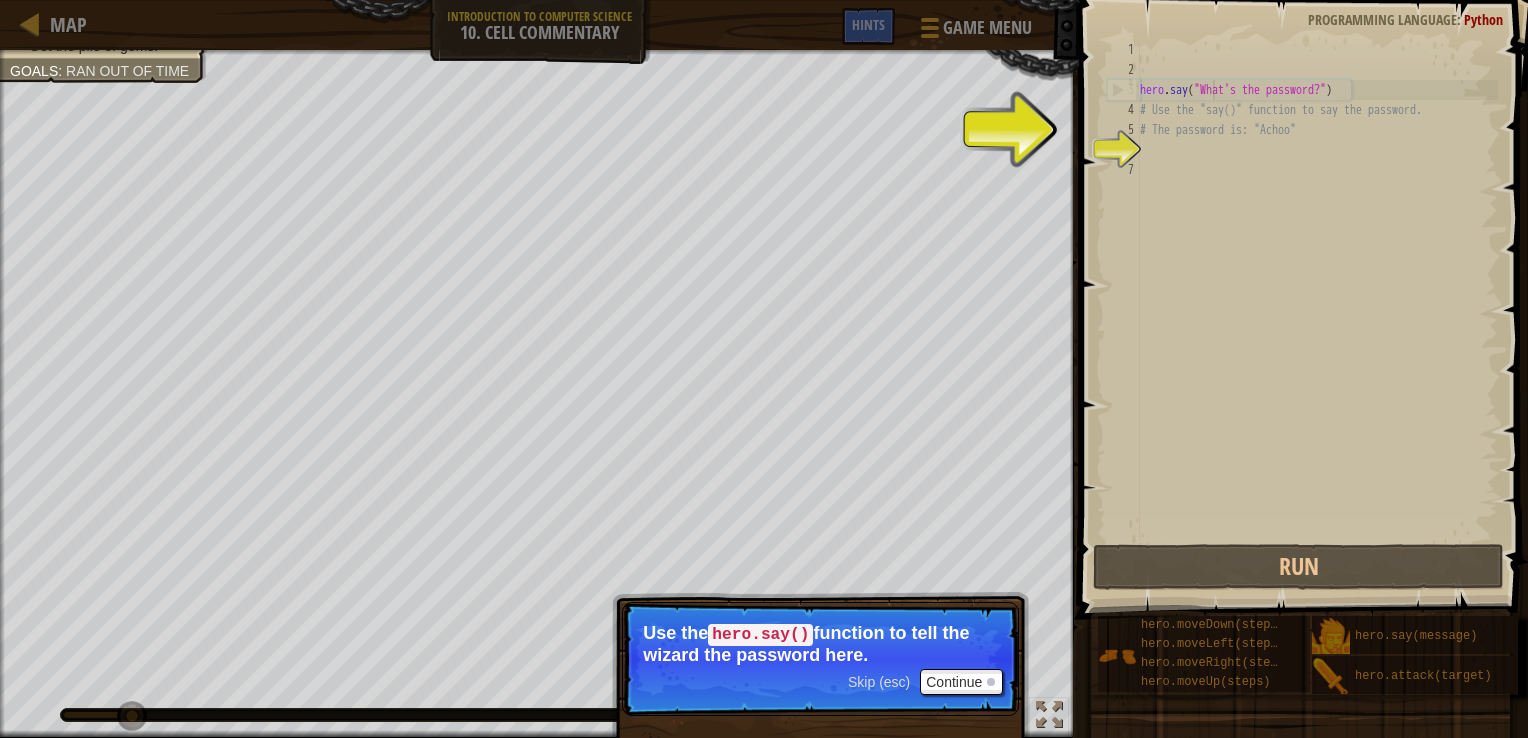 scroll, scrollTop: 9, scrollLeft: 5, axis: both 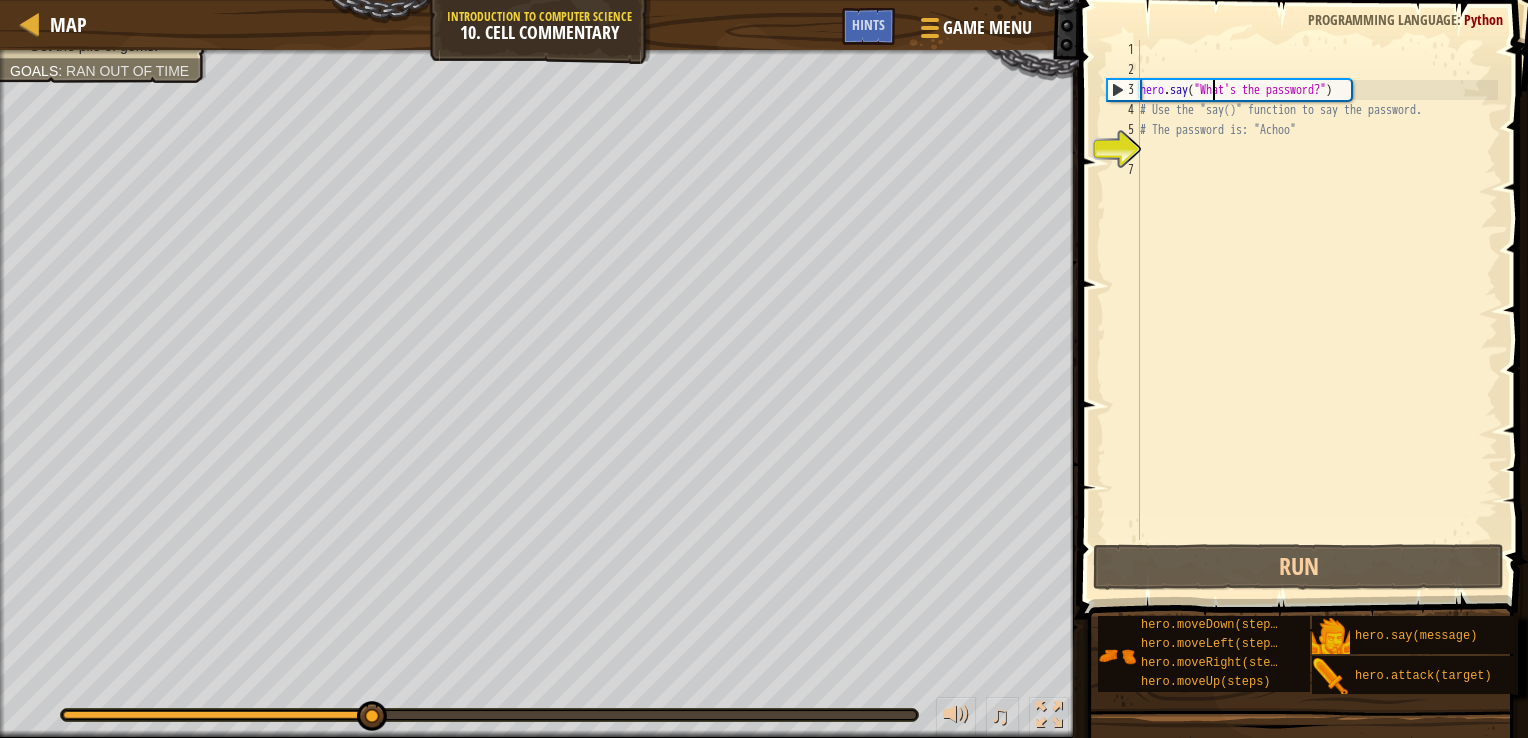 click on "hero . say ( "What's the password?" ) # Use the "say()" function to say the password. # The password is: "Achoo"" at bounding box center (1317, 310) 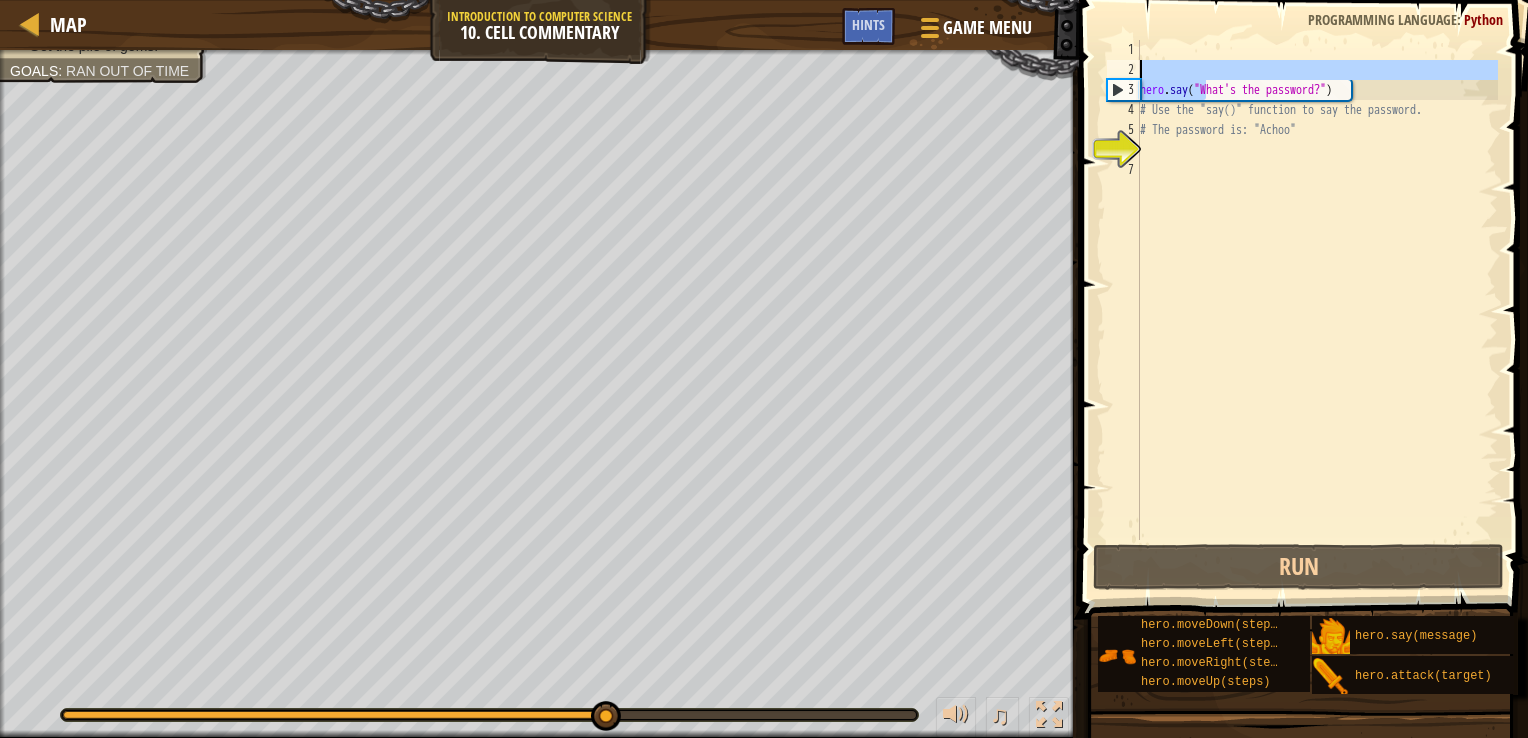 drag, startPoint x: 1204, startPoint y: 93, endPoint x: 1231, endPoint y: 68, distance: 36.796738 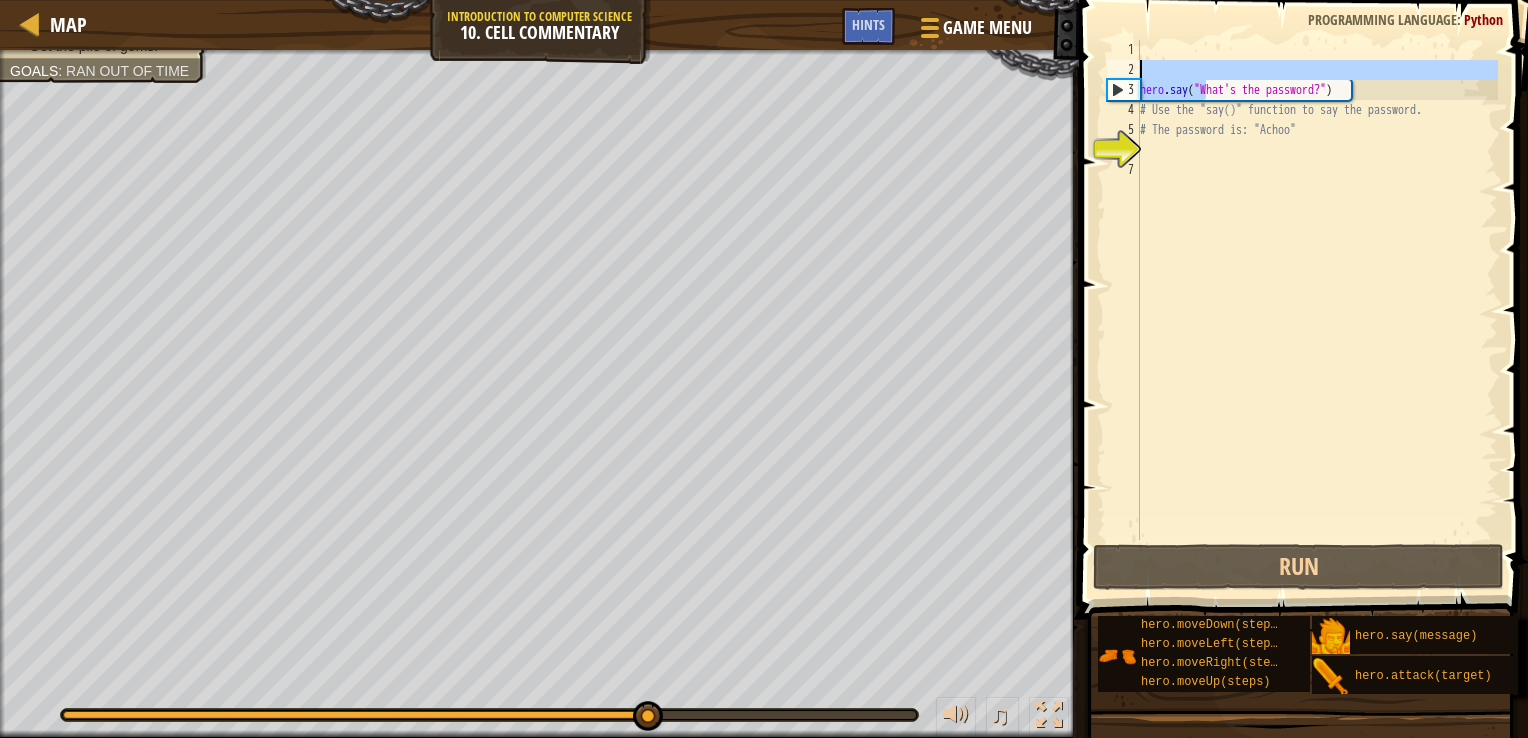 click on "hero . say ( "What's the password?" ) # Use the "say()" function to say the password. # The password is: "Achoo"" at bounding box center (1317, 290) 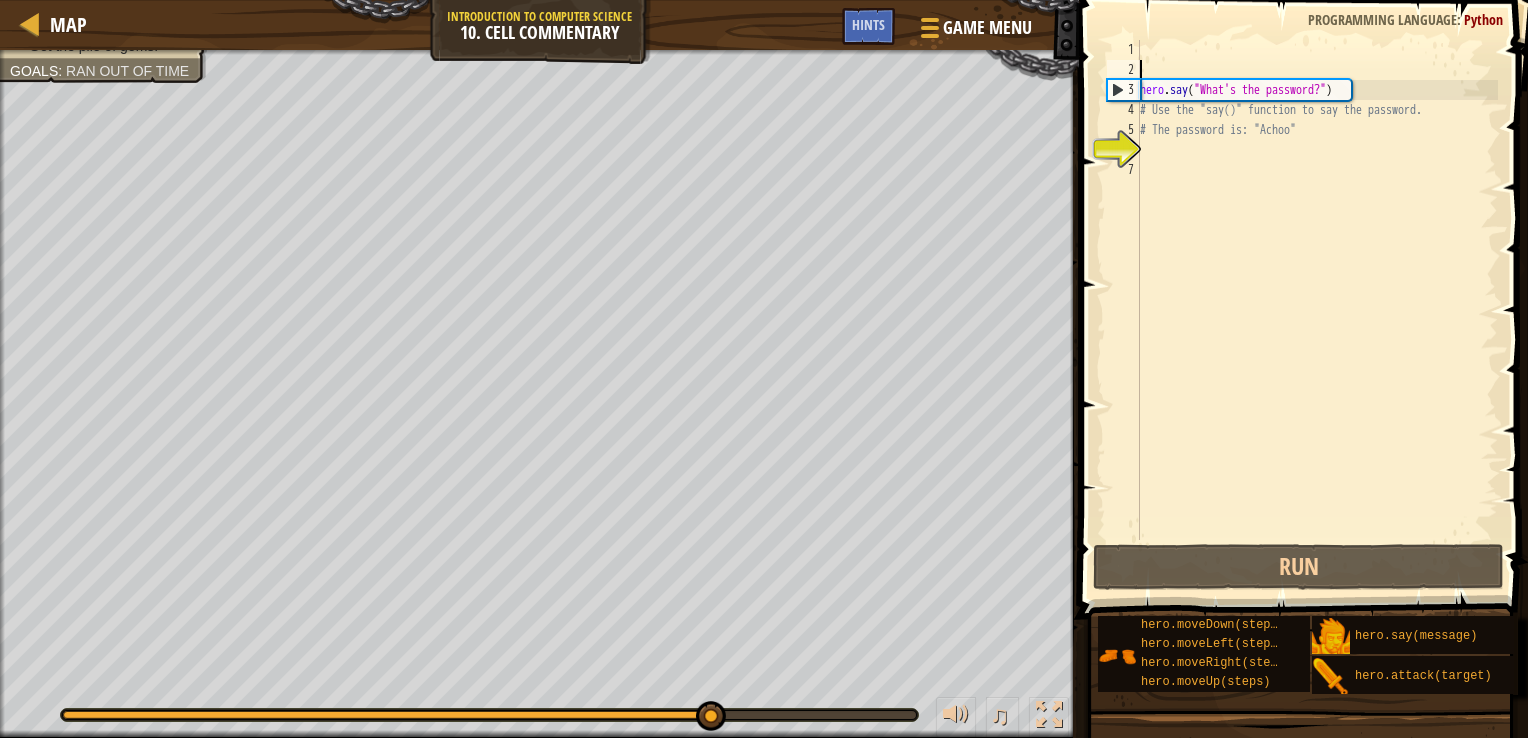 click on "hero . say ( "What's the password?" ) # Use the "say()" function to say the password. # The password is: "Achoo"" at bounding box center [1317, 310] 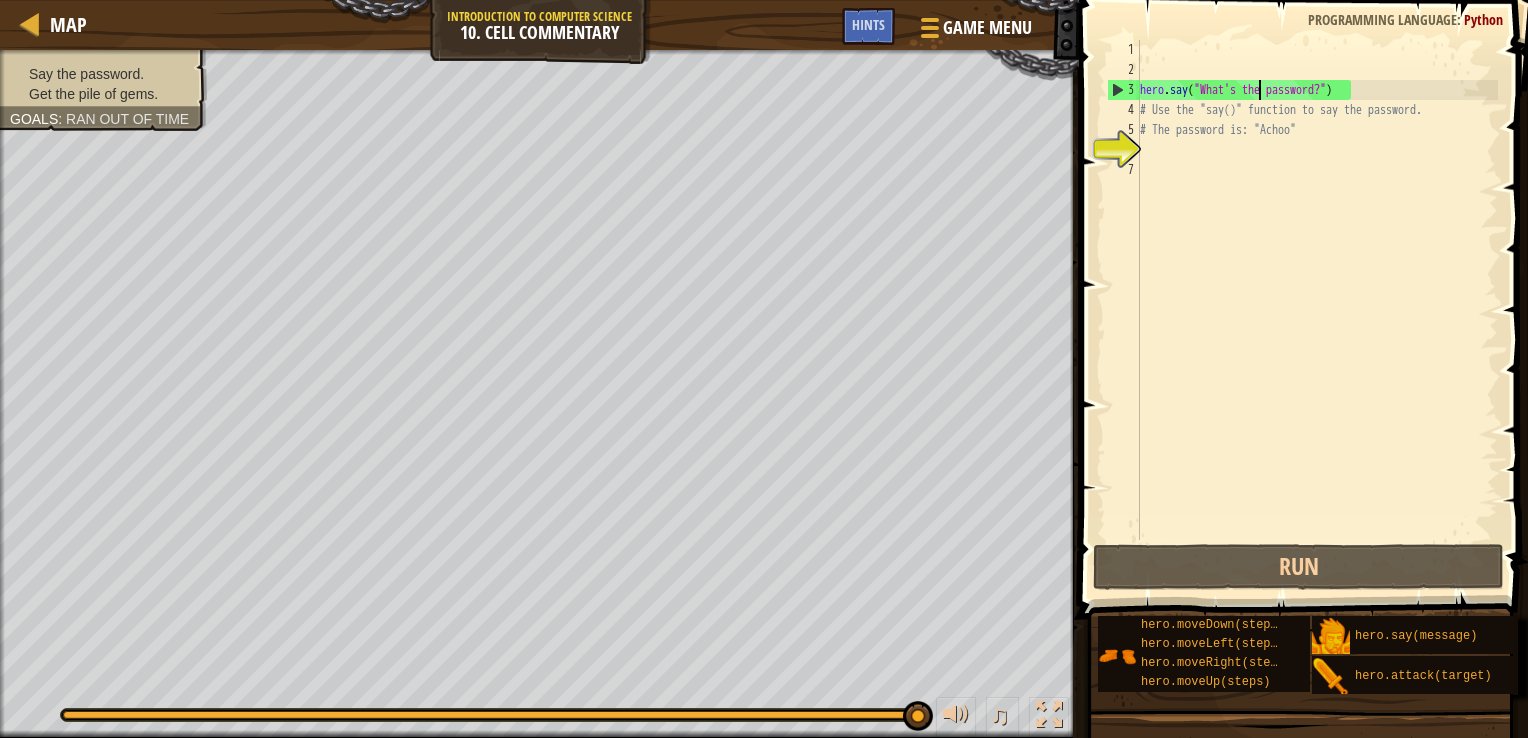 click on "hero . say ( "What's the password?" ) # Use the "say()" function to say the password. # The password is: "Achoo"" at bounding box center [1317, 310] 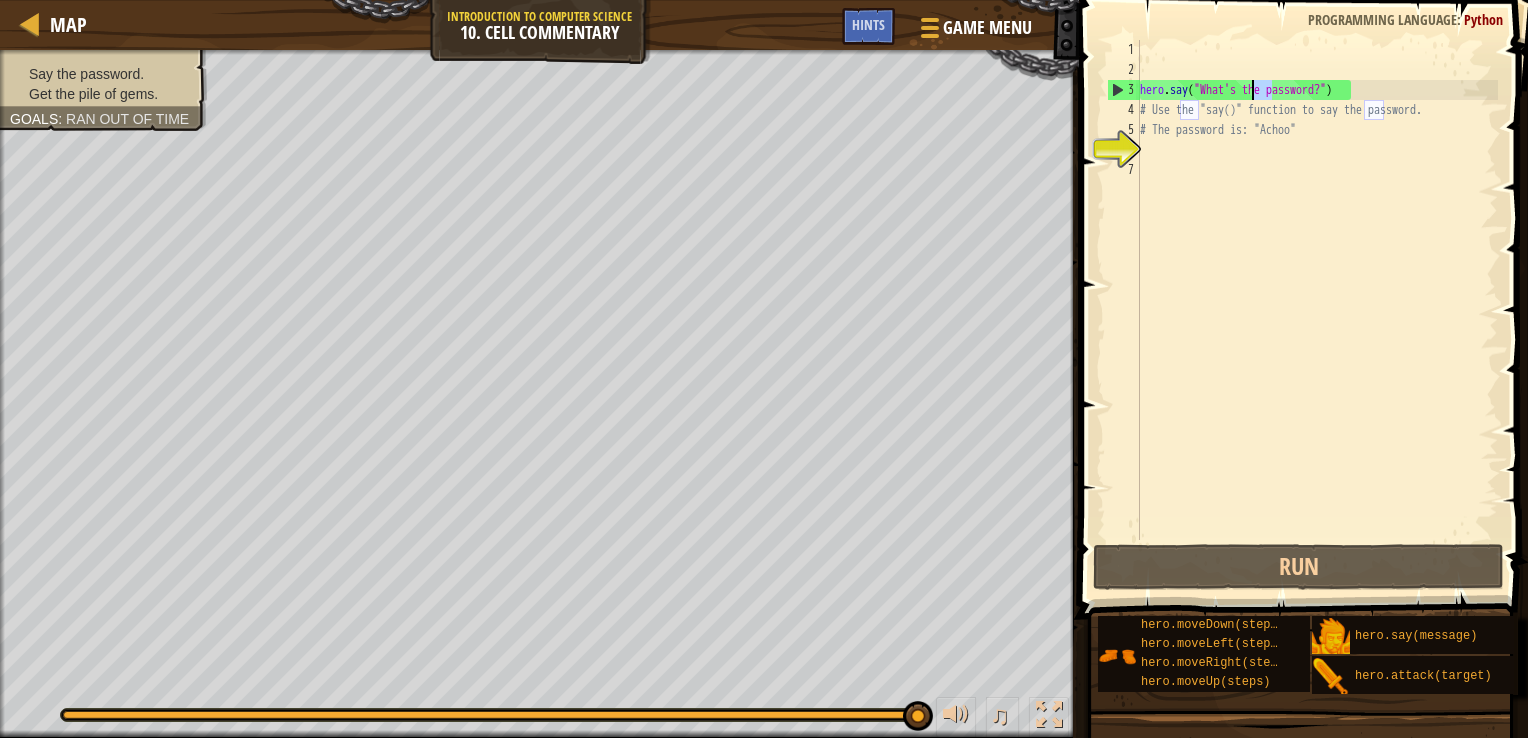 click on "hero . say ( "What's the password?" ) # Use the "say()" function to say the password. # The password is: "Achoo"" at bounding box center [1317, 310] 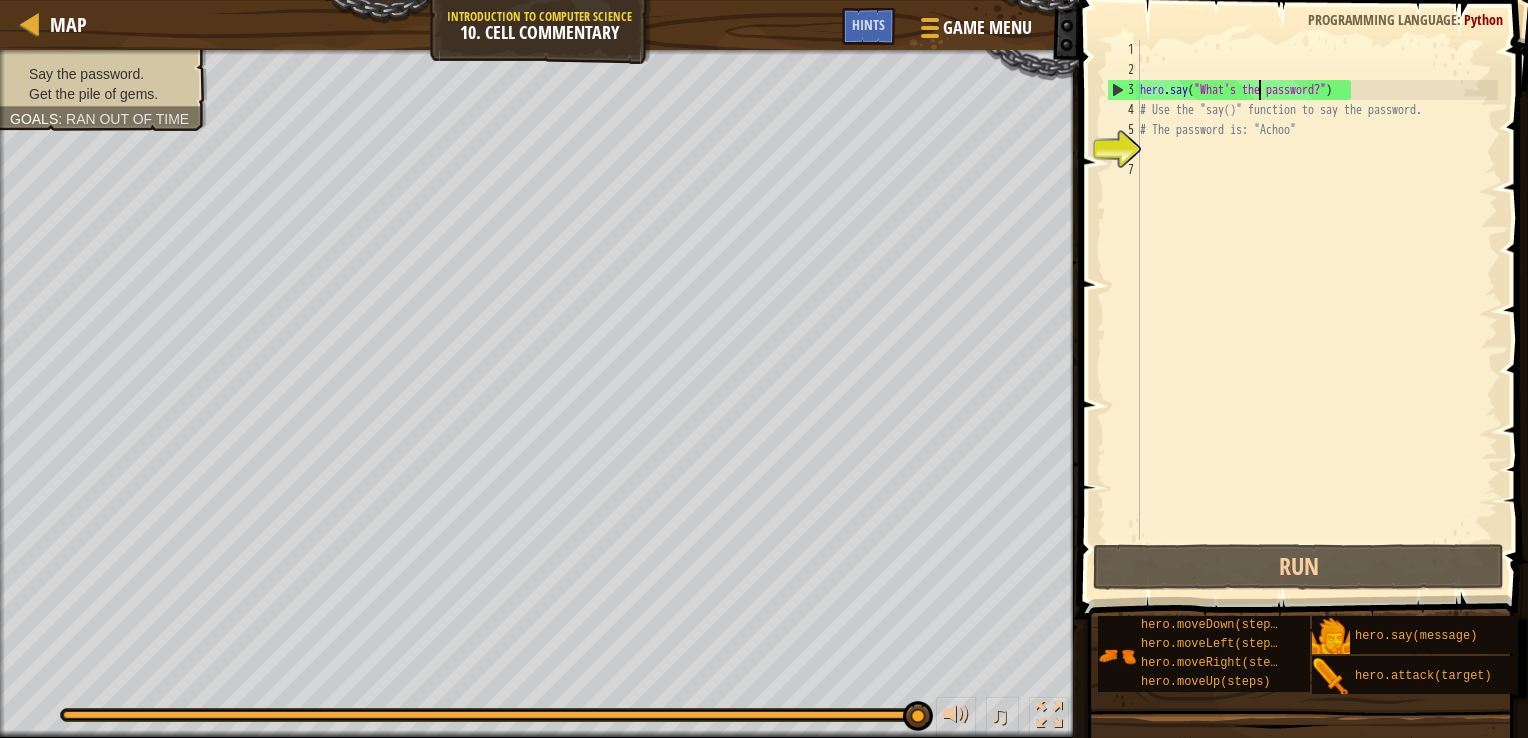 click on "hero . say ( "What's the password?" ) # Use the "say()" function to say the password. # The password is: "Achoo"" at bounding box center (1317, 310) 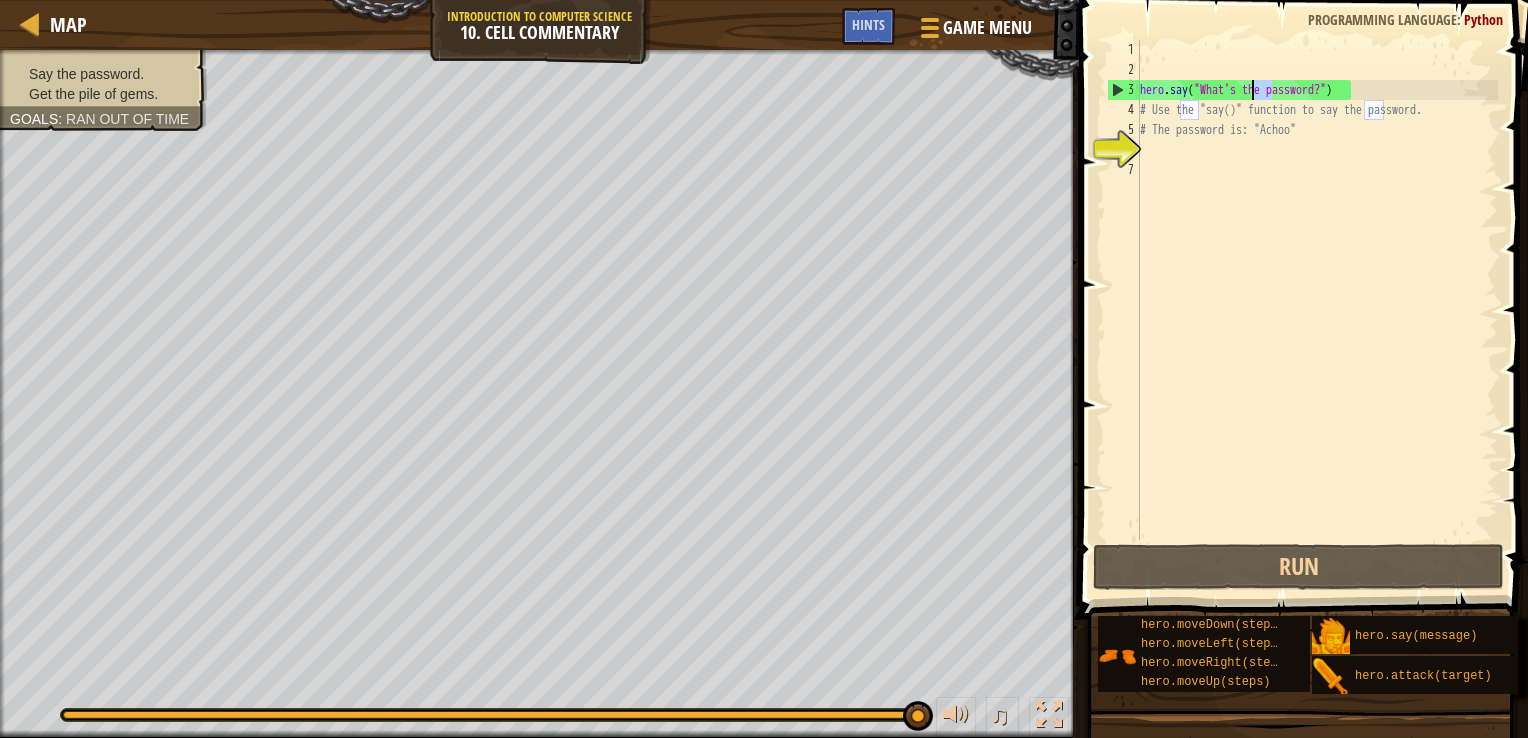 click on "hero . say ( "What's the password?" ) # Use the "say()" function to say the password. # The password is: "Achoo"" at bounding box center [1317, 310] 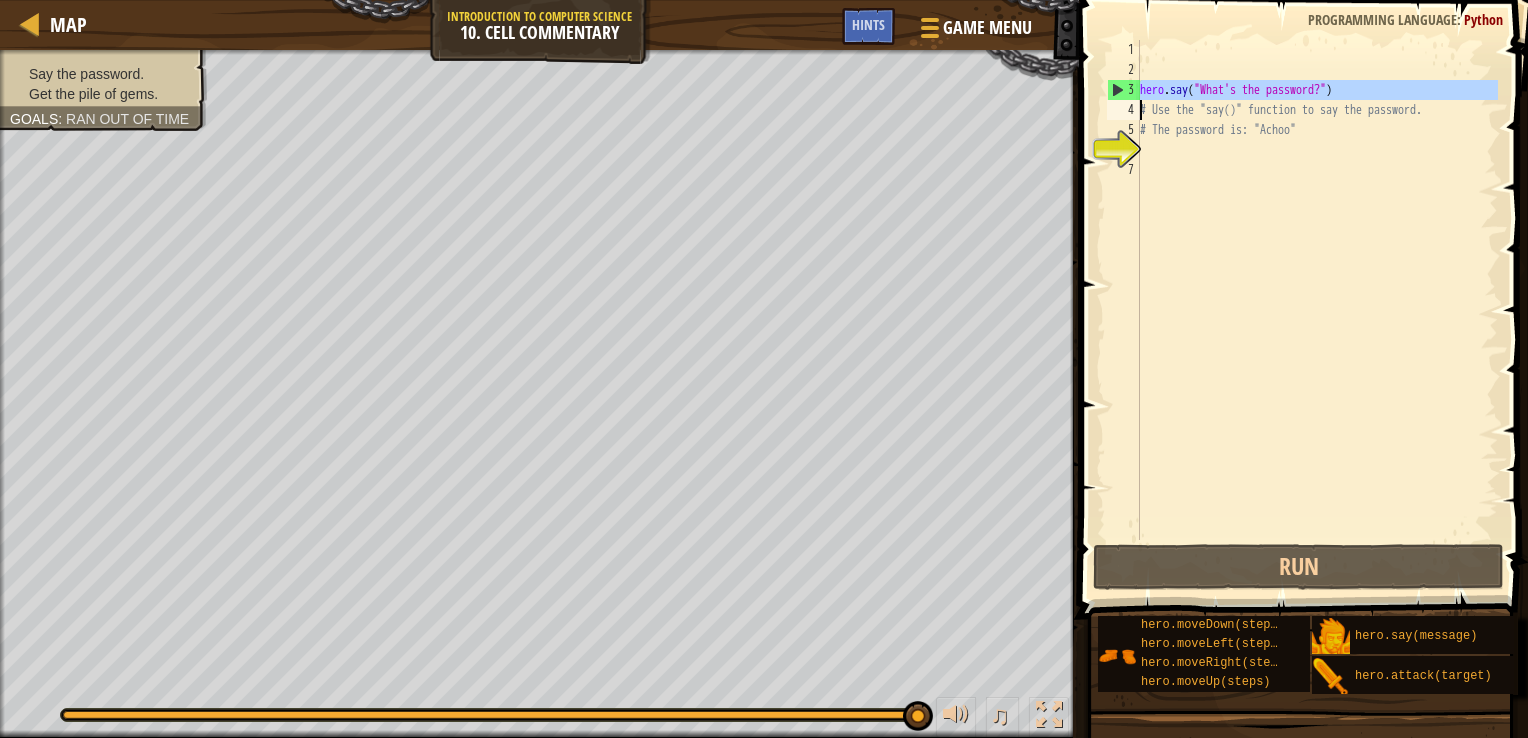 click on "hero . say ( "What's the password?" ) # Use the "say()" function to say the password. # The password is: "Achoo"" at bounding box center (1317, 290) 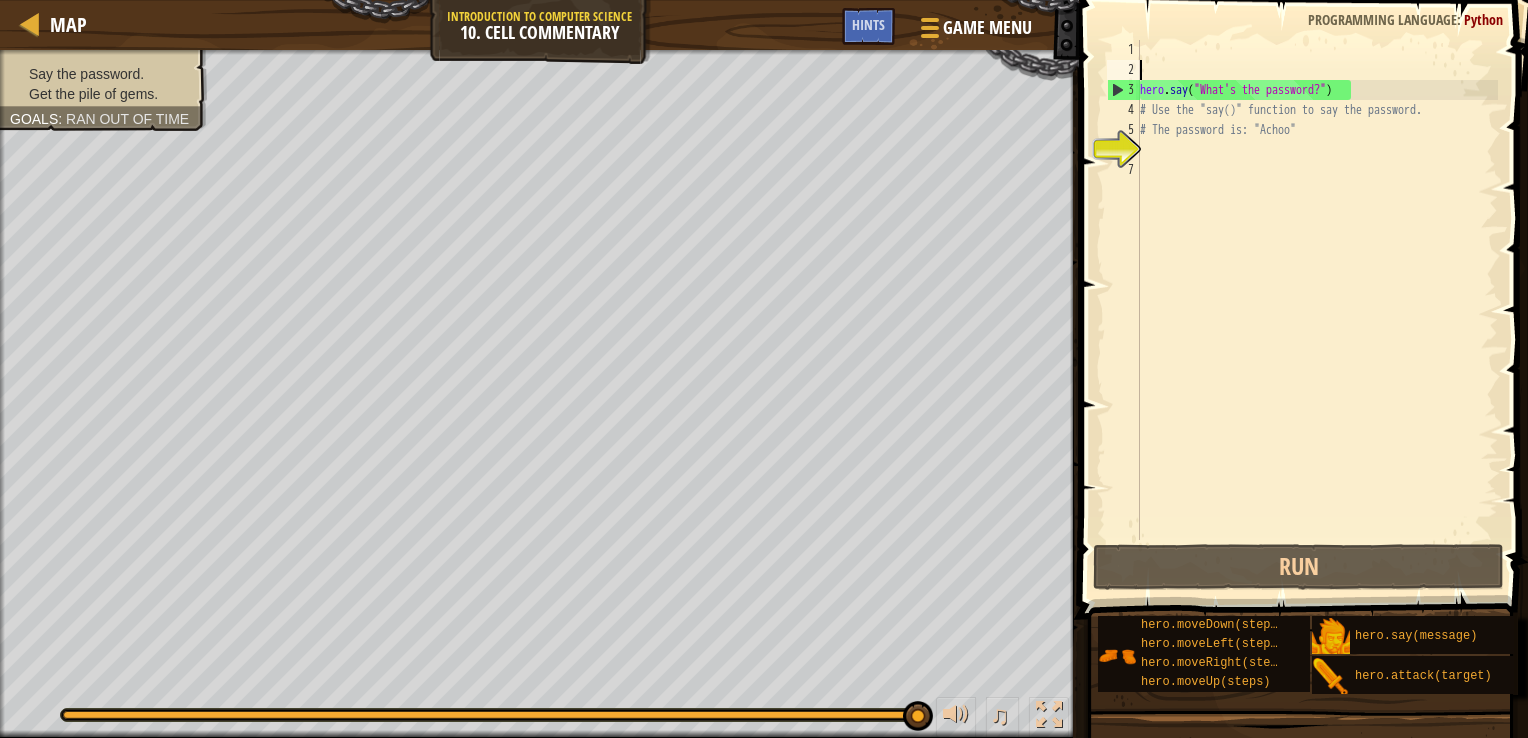 click on "hero . say ( "What's the password?" ) # Use the "say()" function to say the password. # The password is: "Achoo"" at bounding box center [1317, 310] 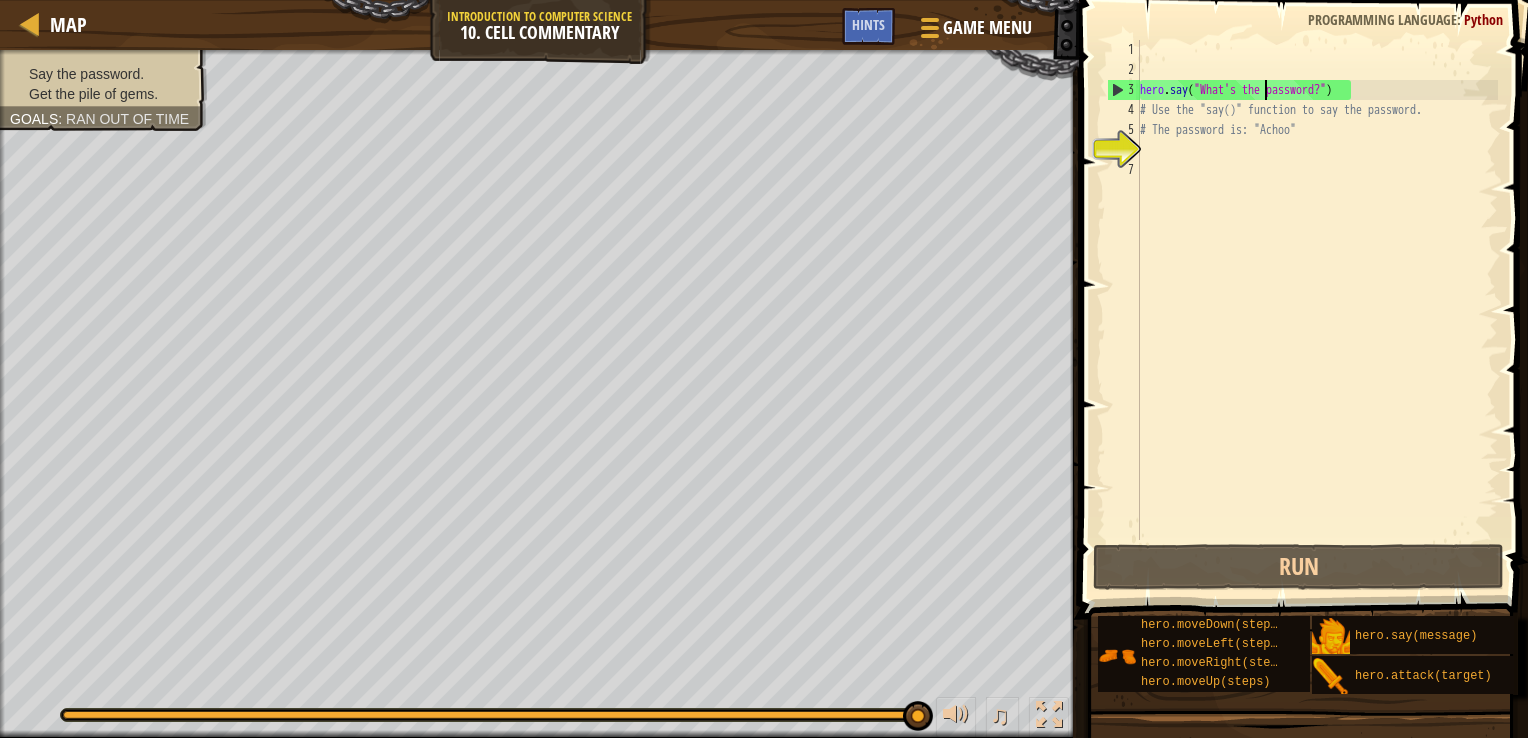 click on "hero . say ( "What's the password?" ) # Use the "say()" function to say the password. # The password is: "Achoo"" at bounding box center [1317, 310] 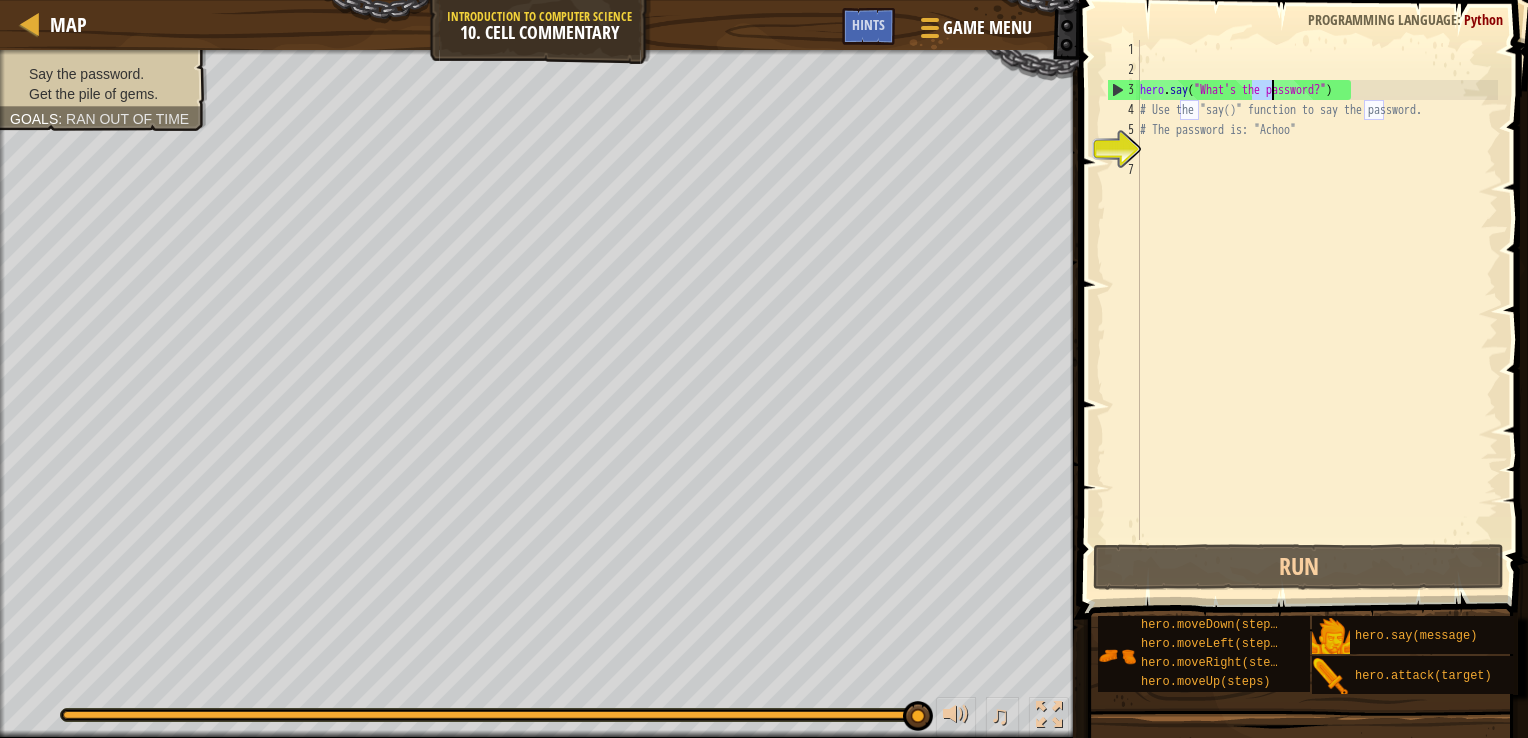 click on "hero . say ( "What's the password?" ) # Use the "say()" function to say the password. # The password is: "Achoo"" at bounding box center [1317, 310] 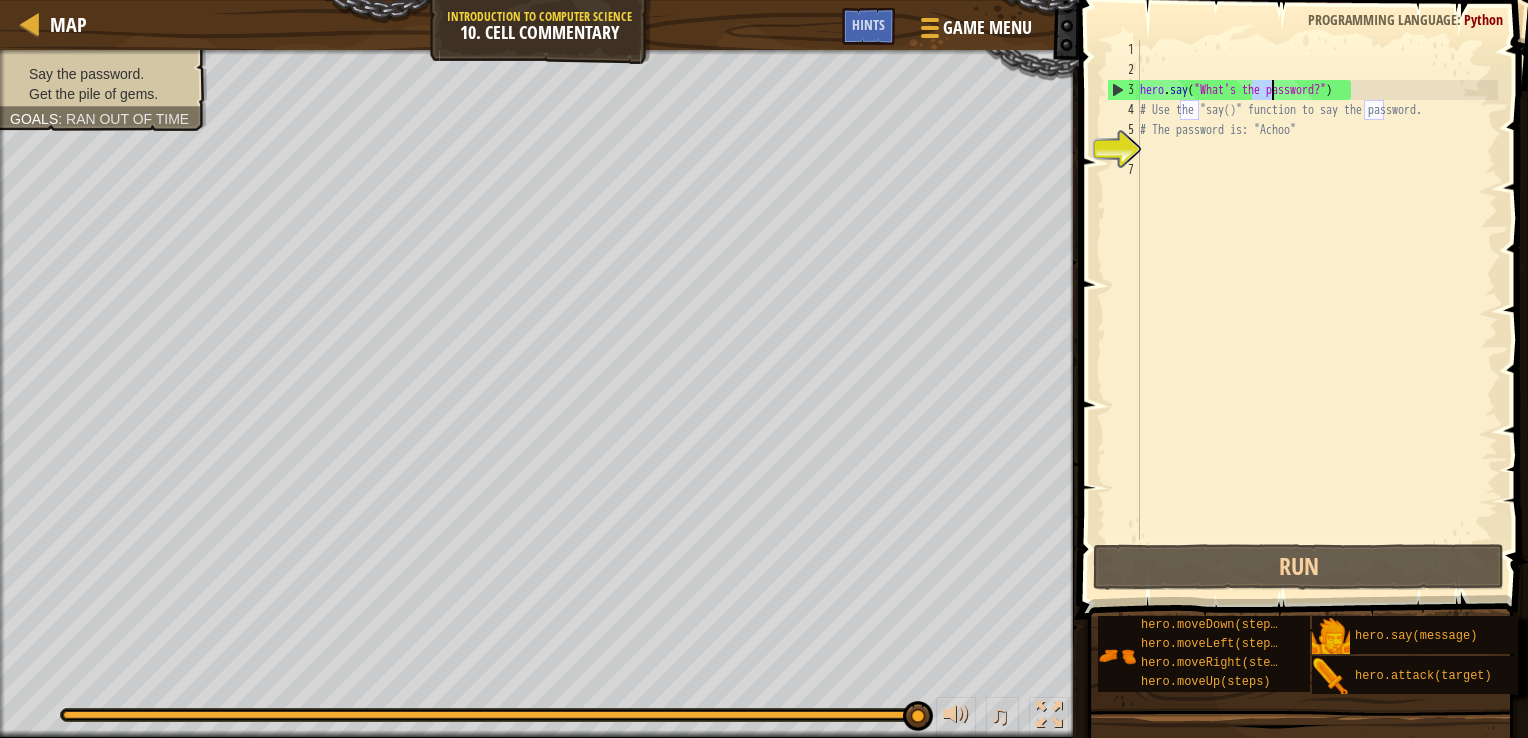 click on "hero . say ( "What's the password?" ) # Use the "say()" function to say the password. # The password is: "Achoo"" at bounding box center (1317, 290) 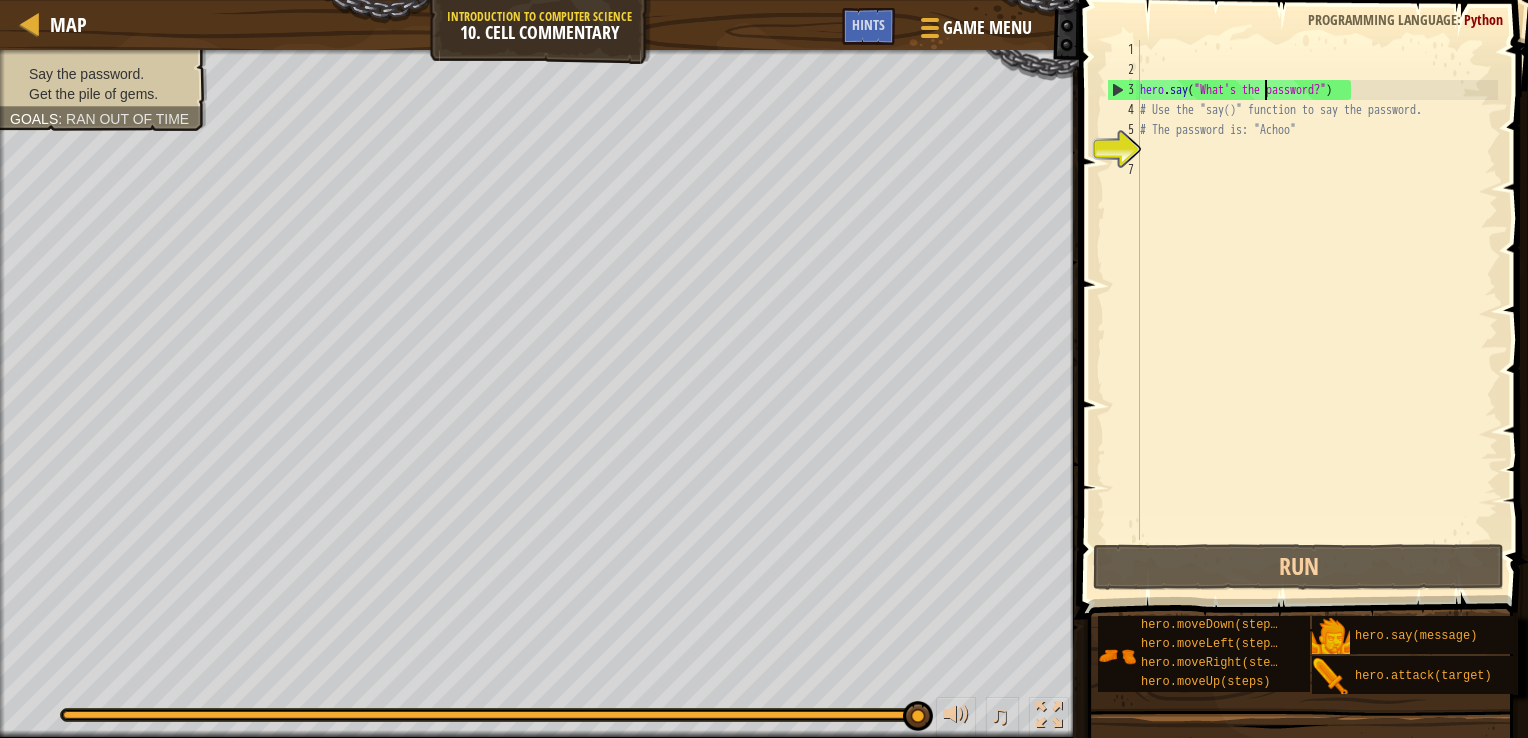 click on "hero . say ( "What's the password?" ) # Use the "say()" function to say the password. # The password is: "Achoo"" at bounding box center (1317, 310) 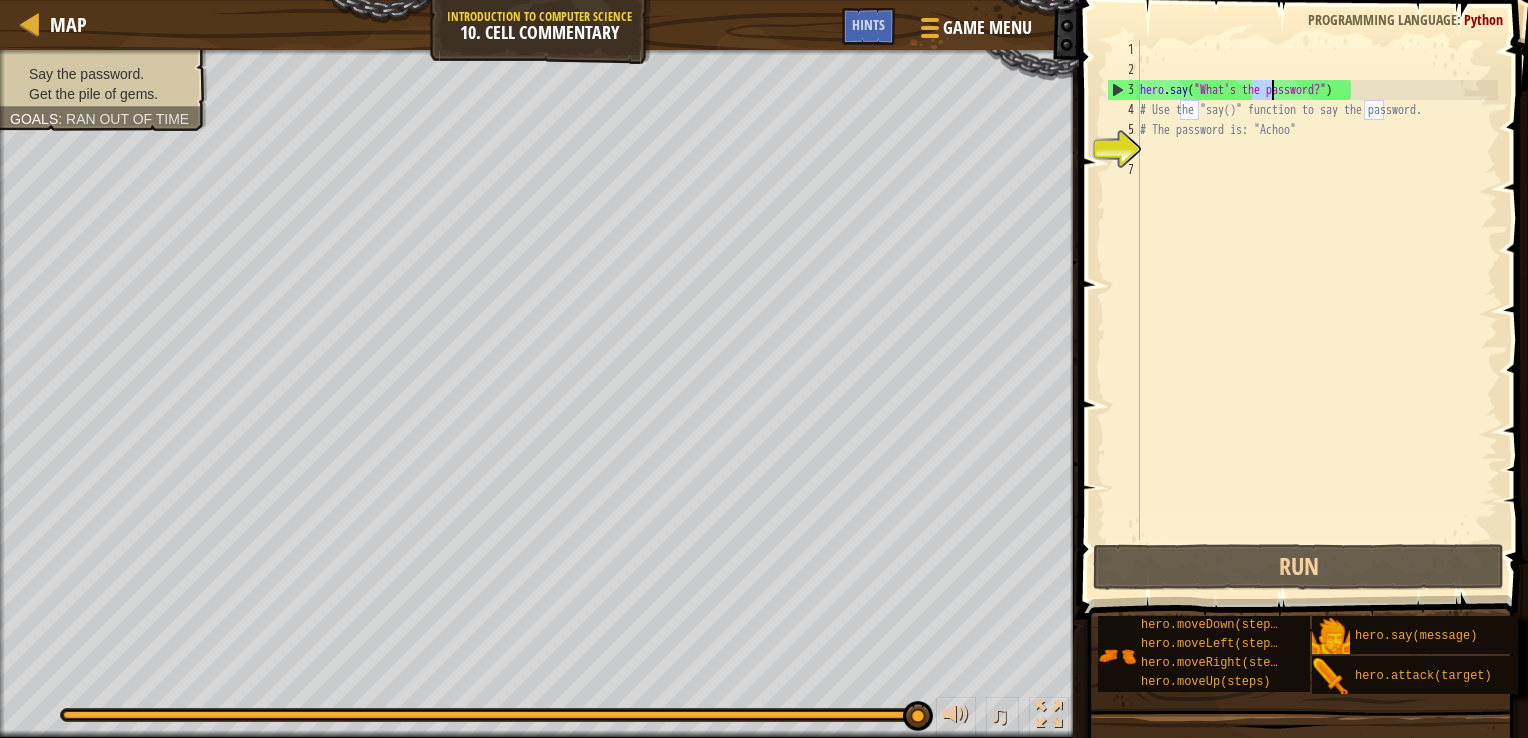 click on "hero . say ( "What's the password?" ) # Use the "say()" function to say the password. # The password is: "Achoo"" at bounding box center (1317, 310) 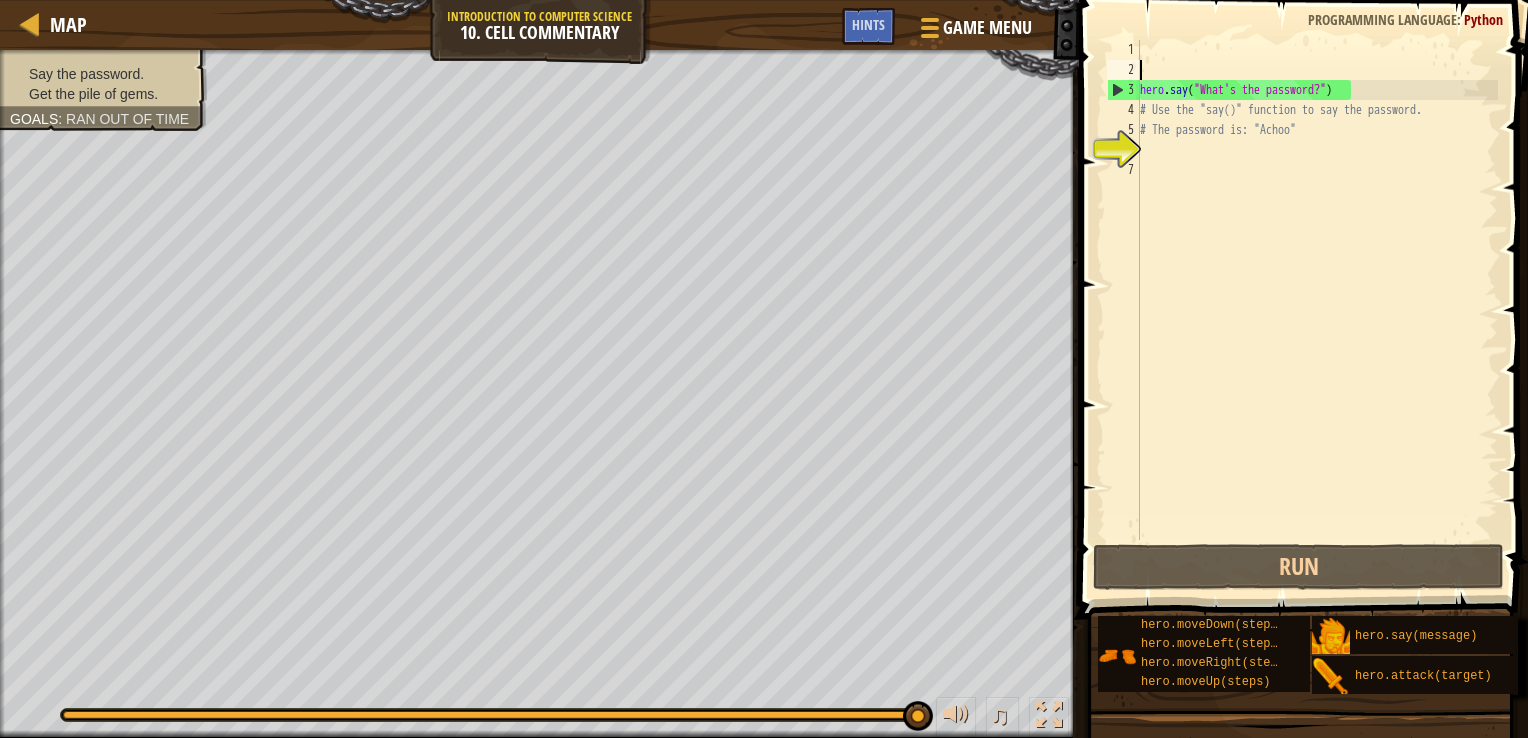click on "hero . say ( "What's the password?" ) # Use the "say()" function to say the password. # The password is: "Achoo"" at bounding box center [1317, 310] 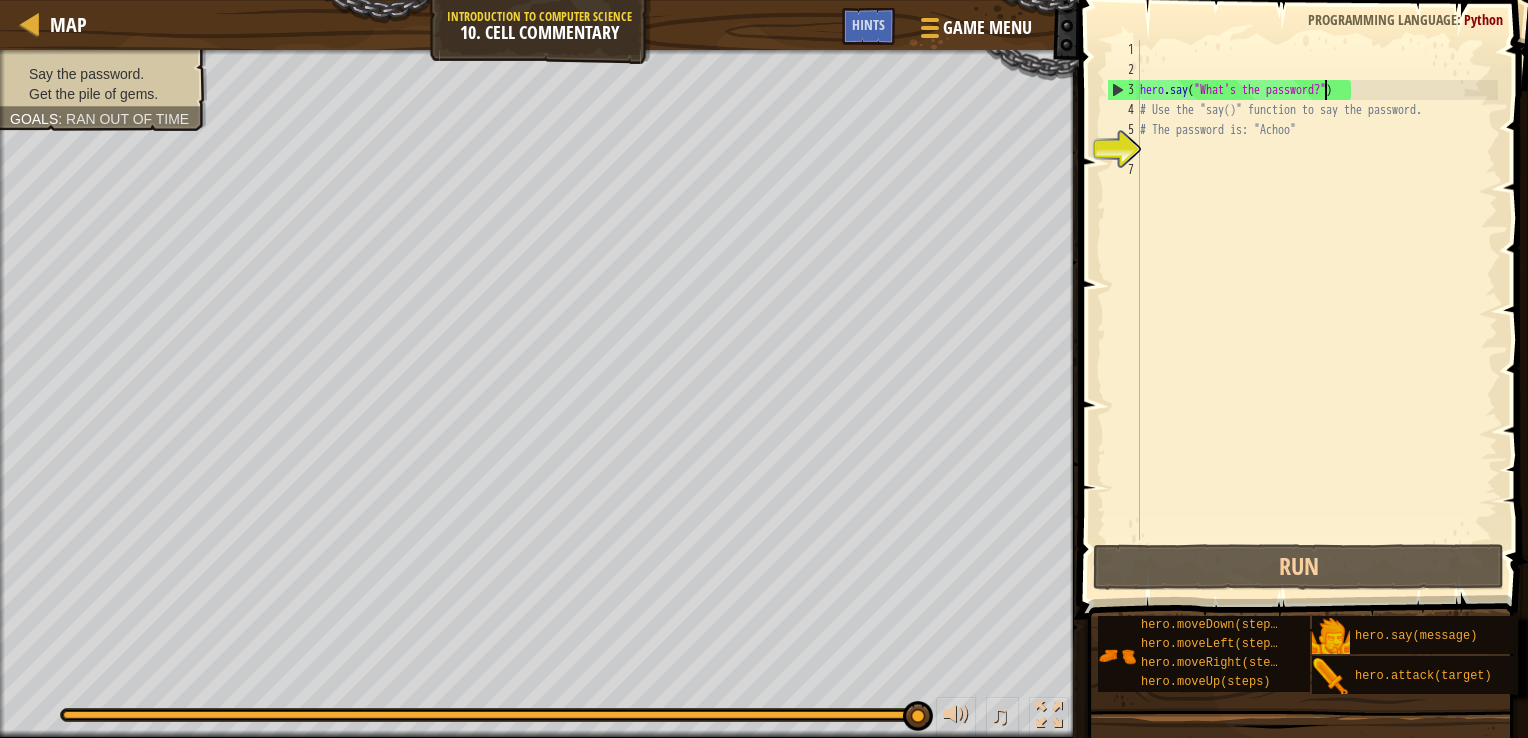 click on "hero . say ( "What's the password?" ) # Use the "say()" function to say the password. # The password is: "Achoo"" at bounding box center [1317, 310] 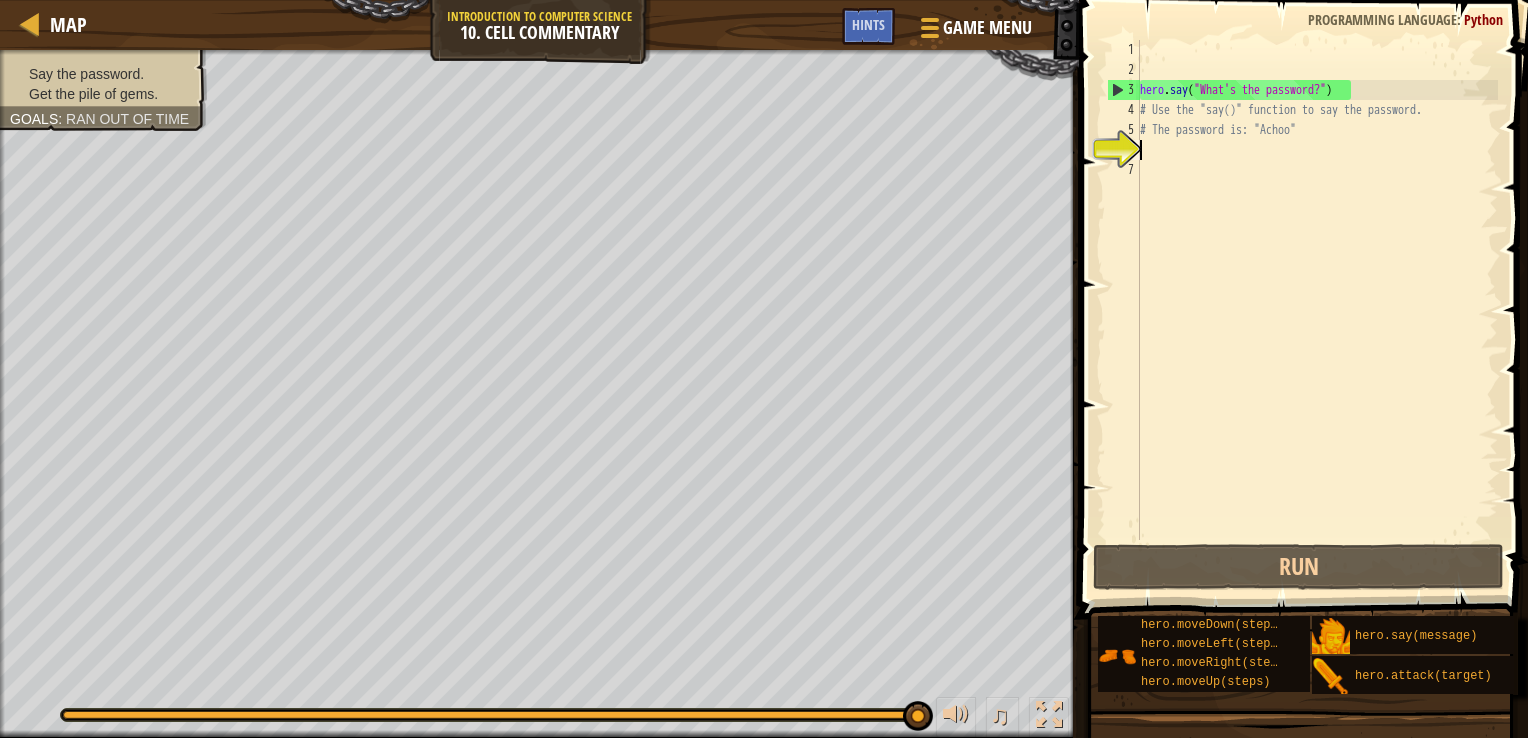 click on "hero . say ( "What's the password?" ) # Use the "say()" function to say the password. # The password is: "Achoo"" at bounding box center [1317, 310] 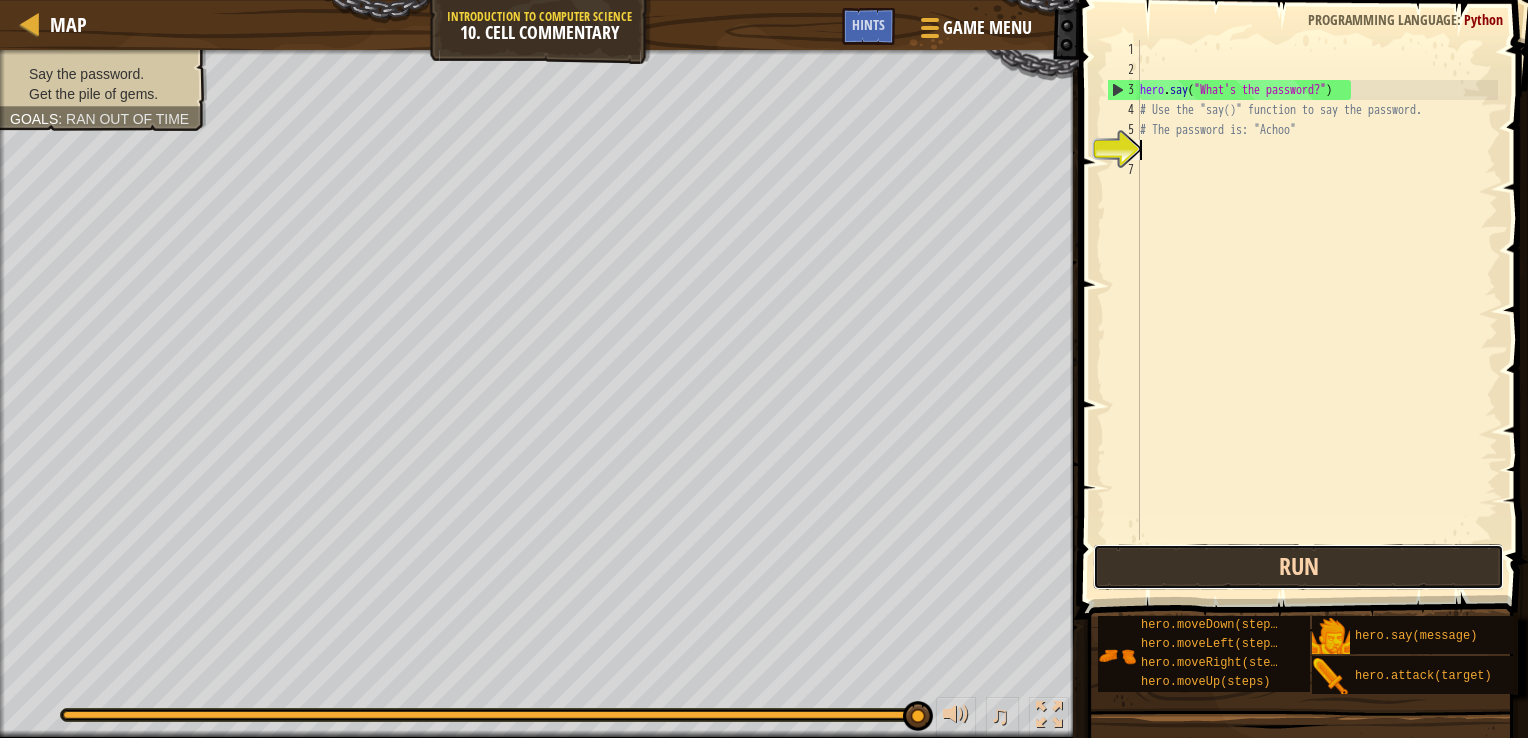 click on "Run" at bounding box center (1299, 567) 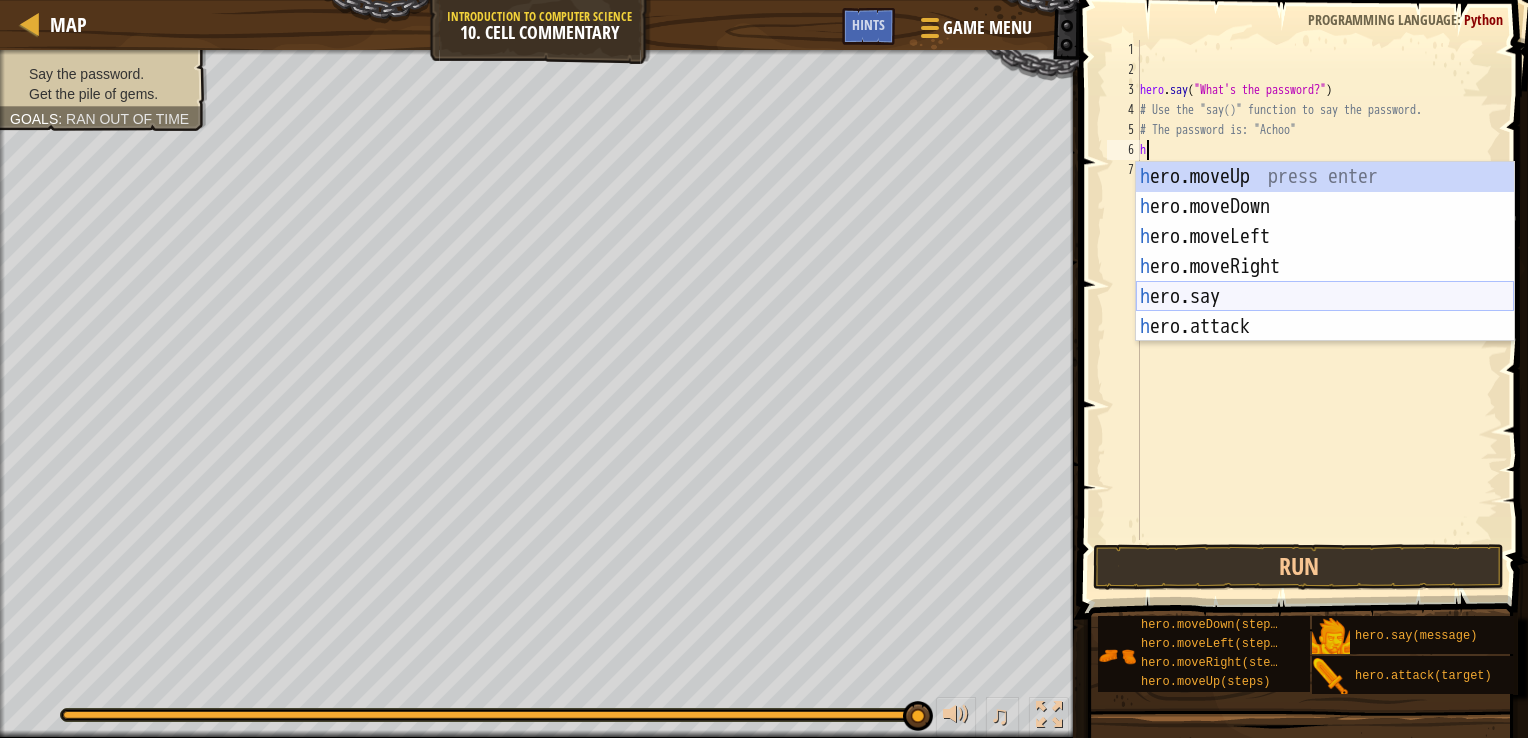 click on "h ero.moveUp press enter h ero.moveDown press enter h ero.moveLeft press enter h ero.moveRight press enter h ero.say press enter h ero.attack press enter" at bounding box center [1325, 282] 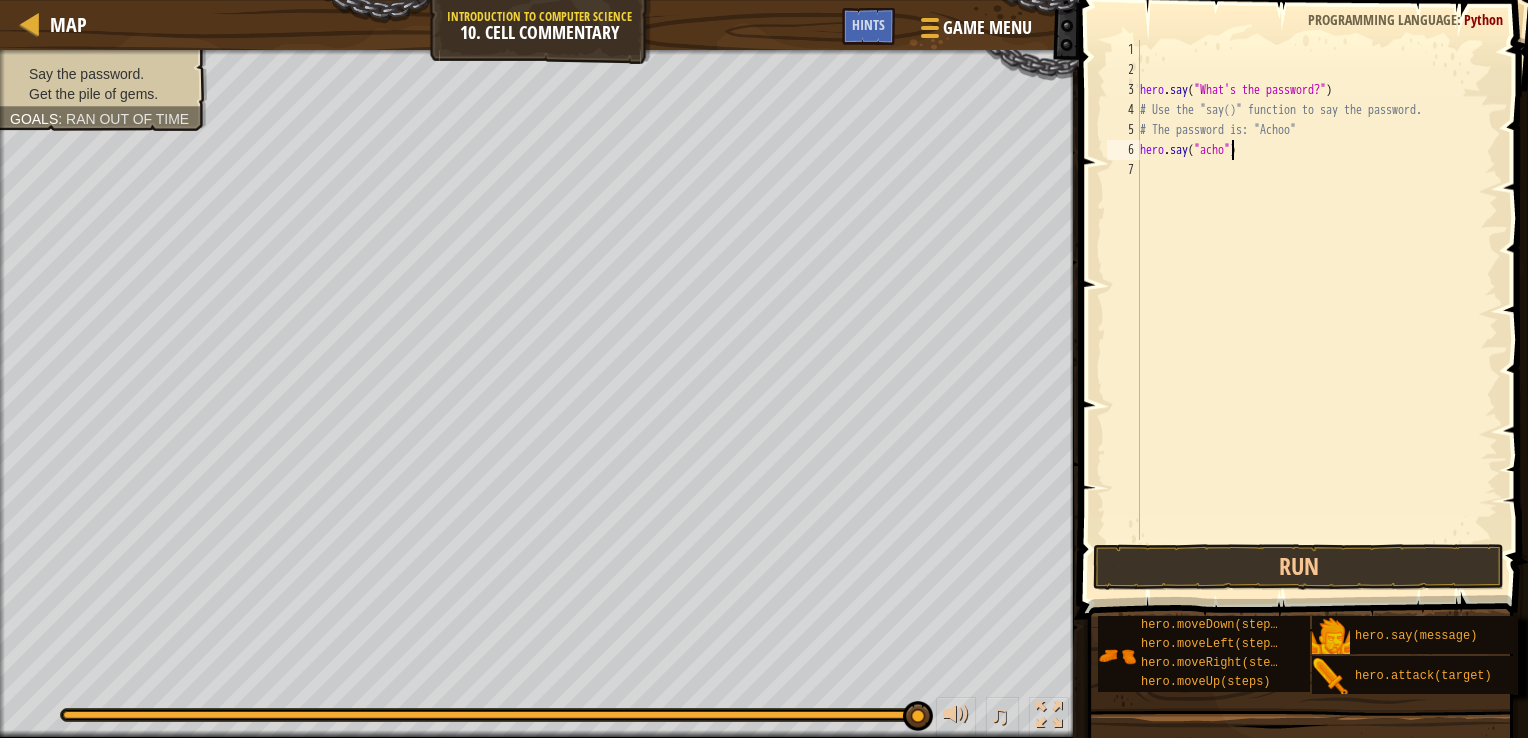 scroll, scrollTop: 9, scrollLeft: 8, axis: both 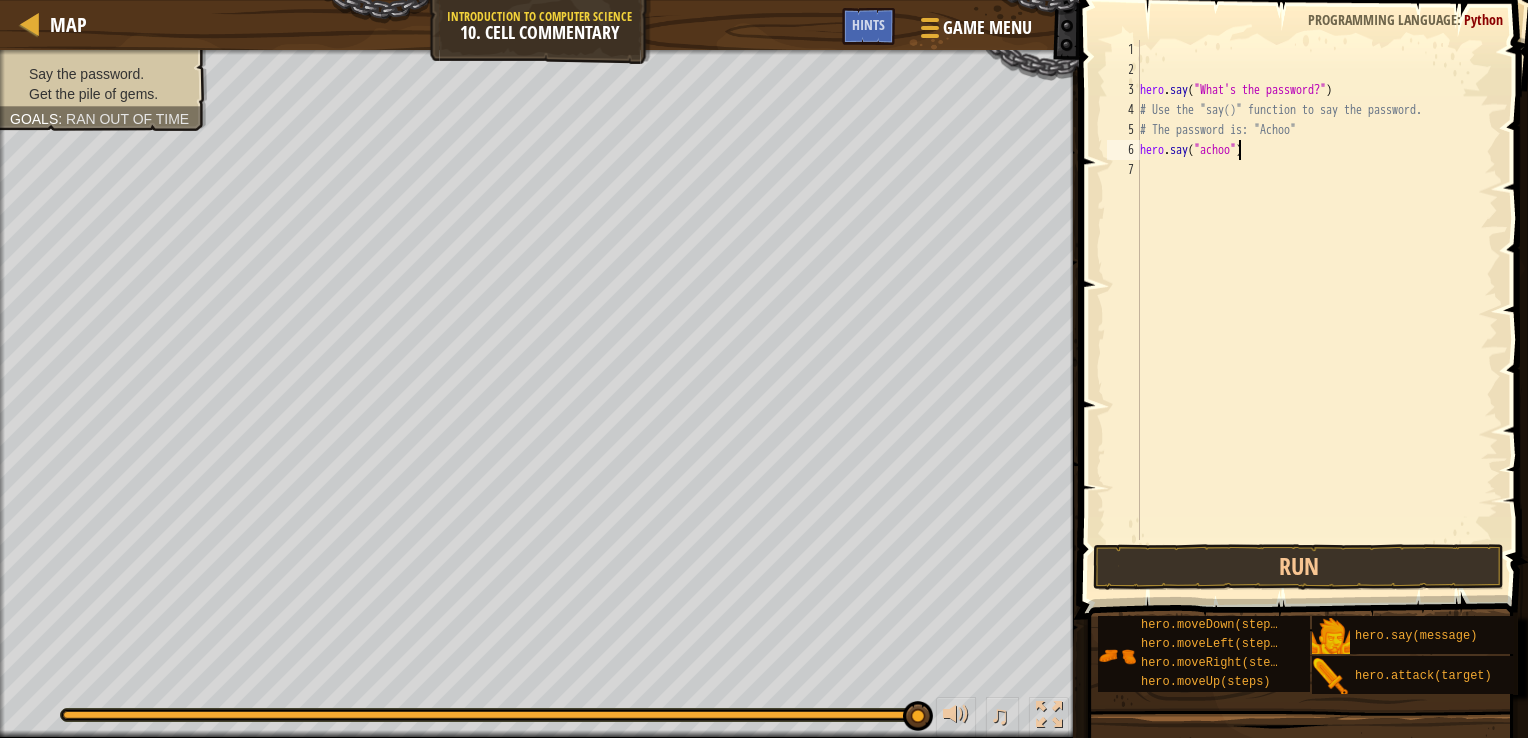 click on "hero . say ( "What's the password?" ) # Use the "say()" function to say the password. # The password is: "Achoo" hero . say ( "achoo" )" at bounding box center (1317, 310) 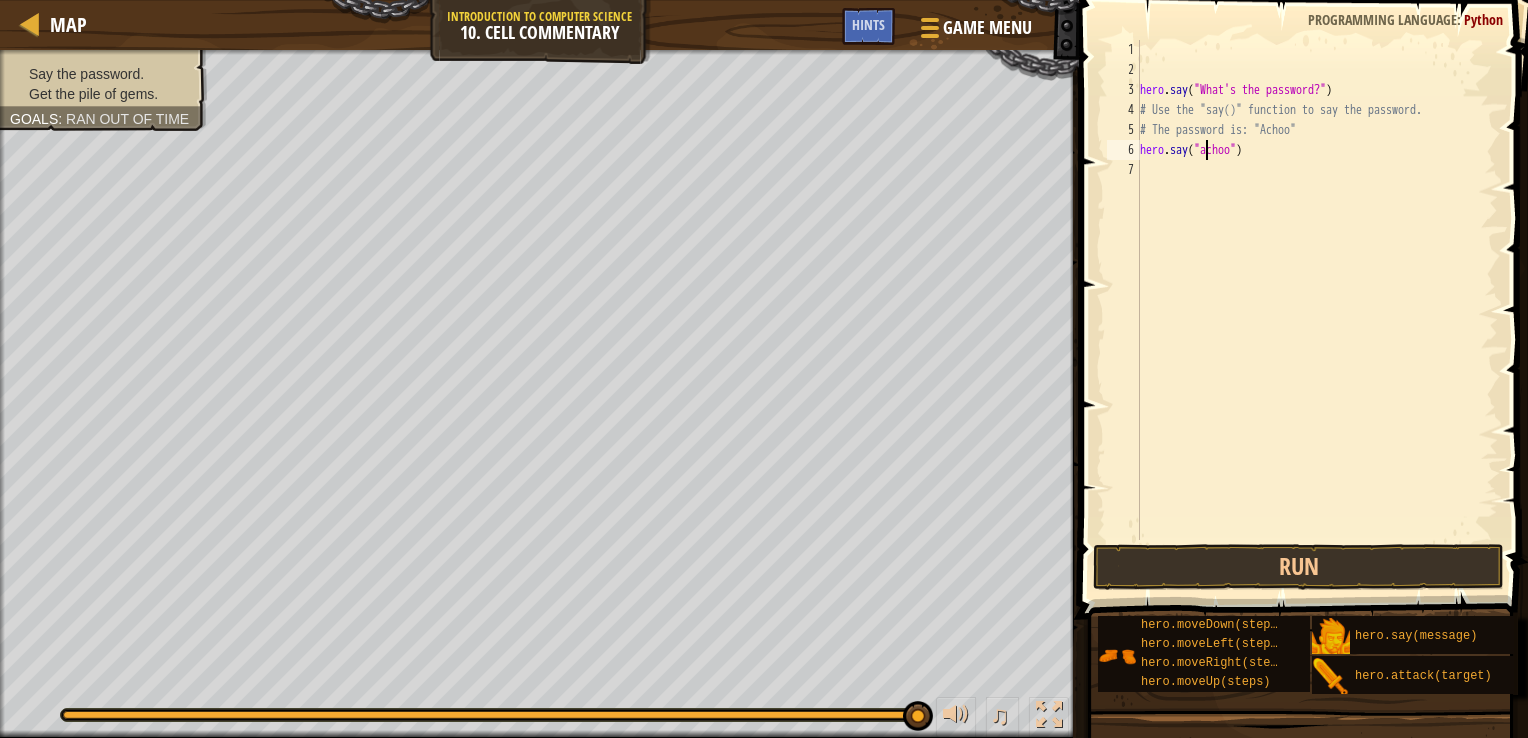 click on "hero . say ( "What's the password?" ) # Use the "say()" function to say the password. # The password is: "Achoo" hero . say ( "achoo" )" at bounding box center (1317, 310) 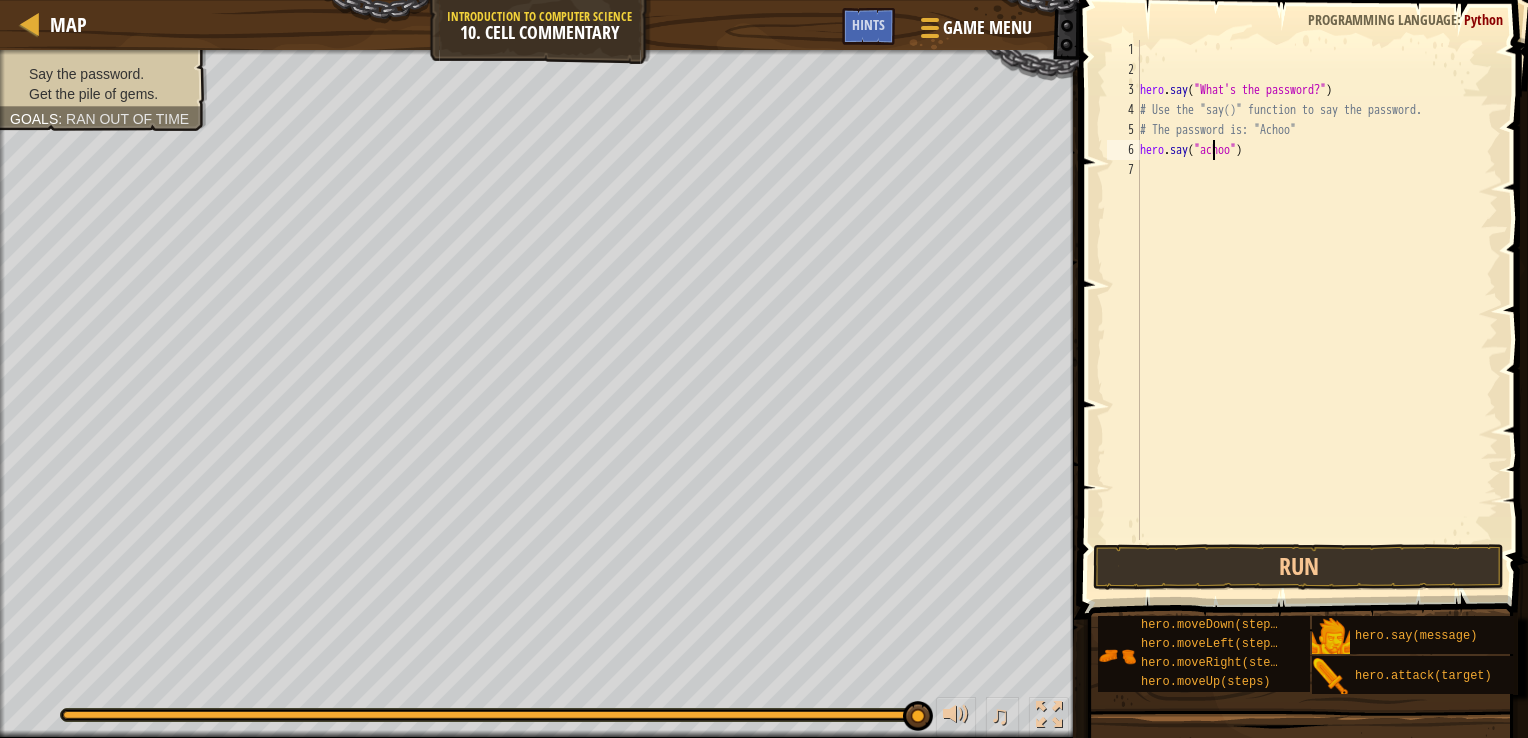 click on "hero . say ( "What's the password?" ) # Use the "say()" function to say the password. # The password is: "Achoo" hero . say ( "achoo" )" at bounding box center [1317, 310] 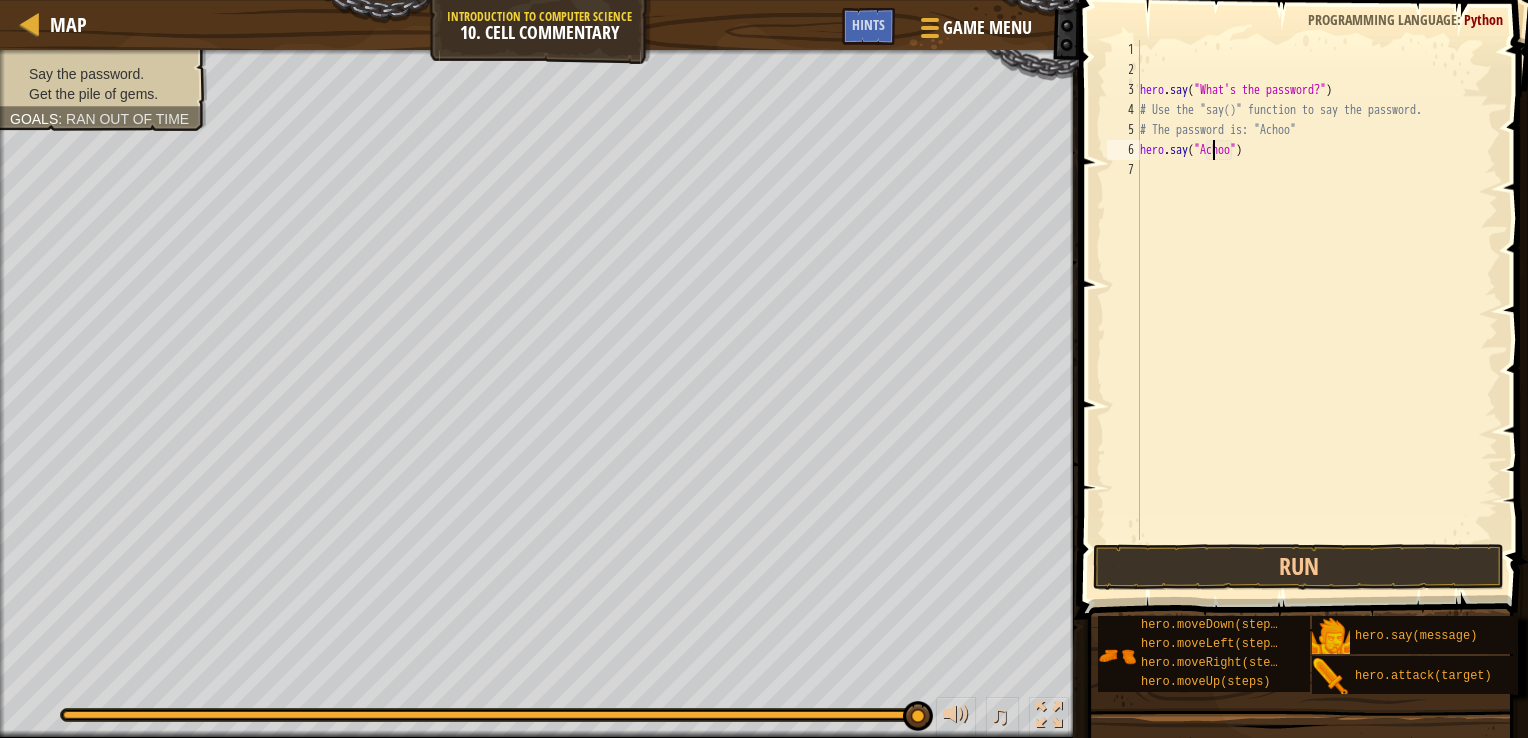 scroll, scrollTop: 9, scrollLeft: 6, axis: both 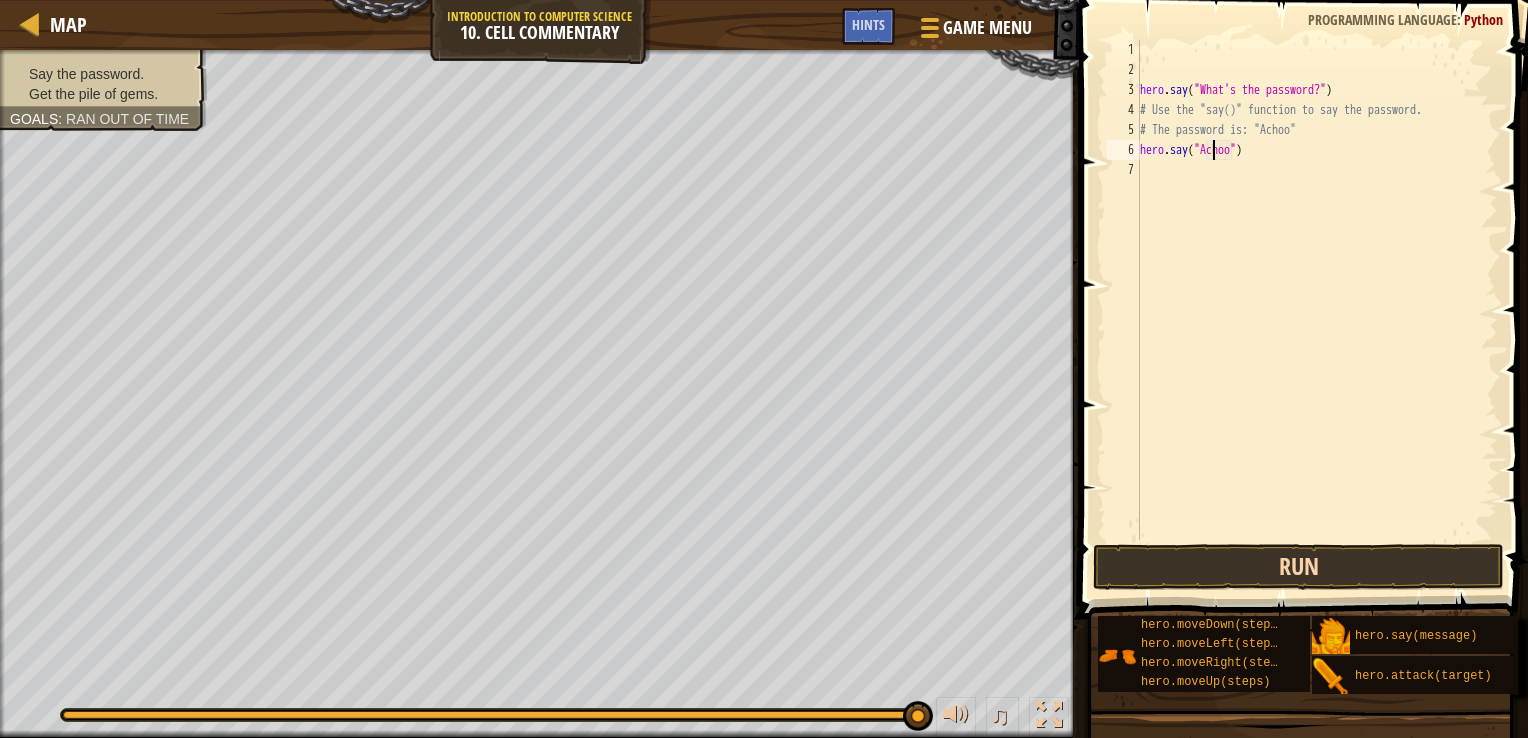 type on "hero.say("Achoo")" 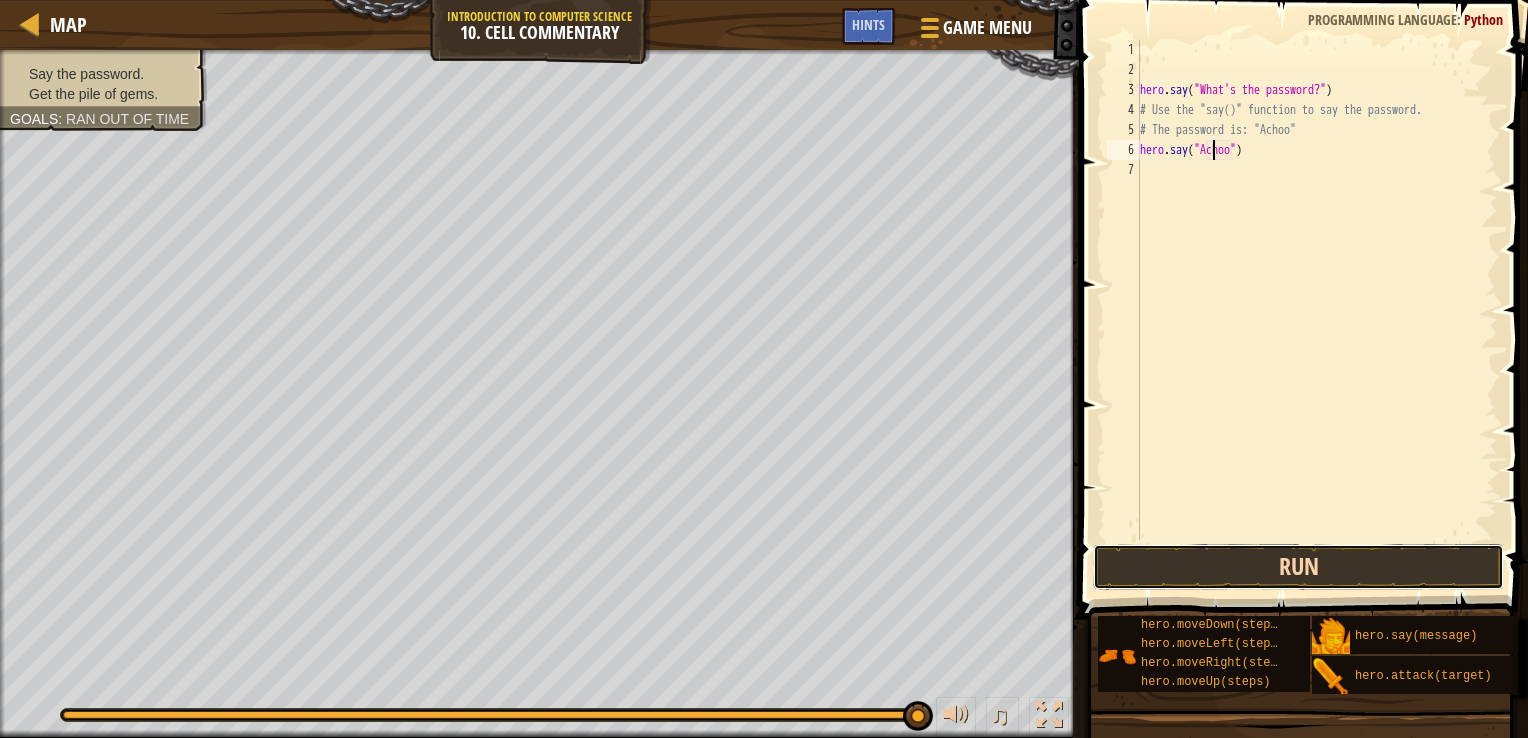 drag, startPoint x: 1249, startPoint y: 571, endPoint x: 1227, endPoint y: 578, distance: 23.086792 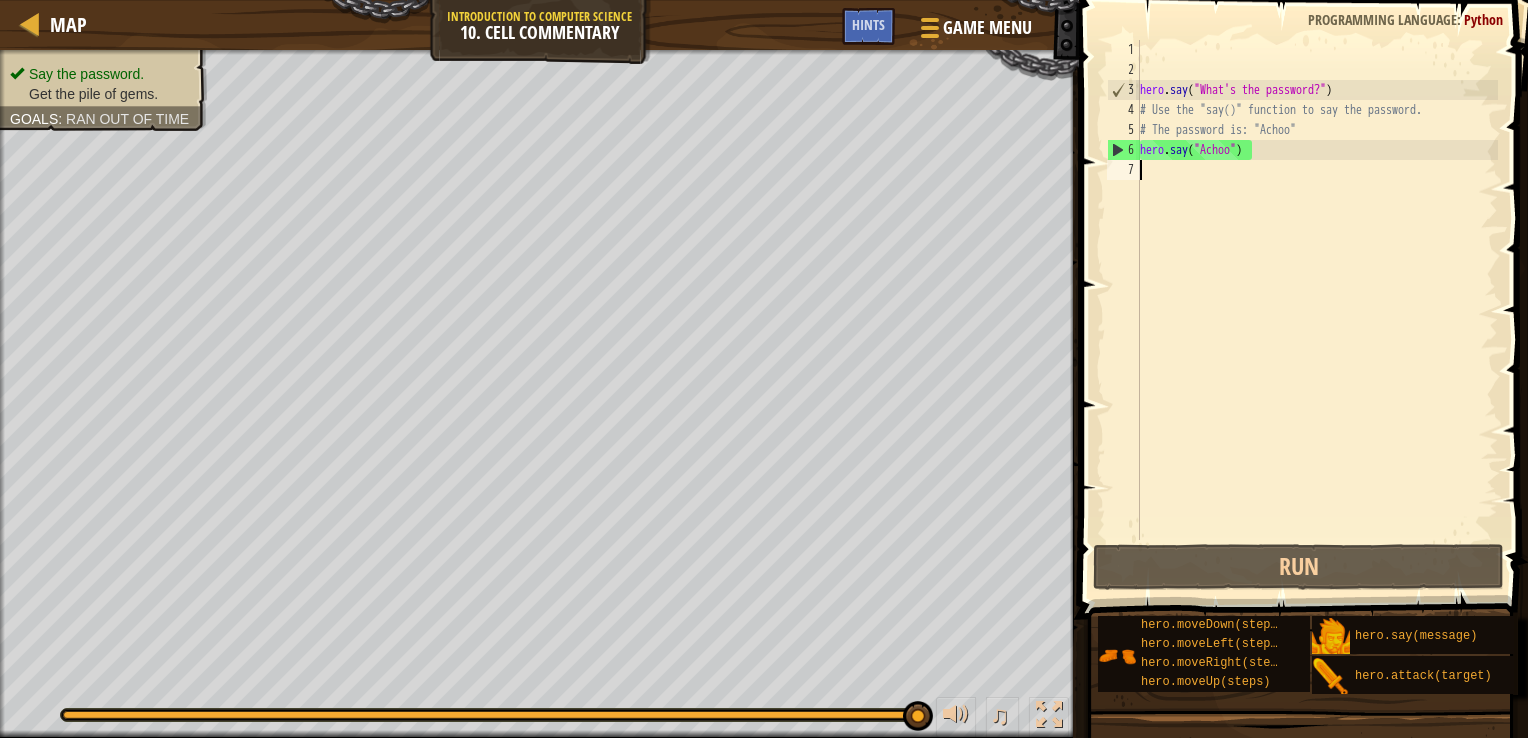 click on "hero . say ( "What's the password?" ) # Use the "say()" function to say the password. # The password is: "Achoo" hero . say ( "Achoo" )" at bounding box center [1317, 310] 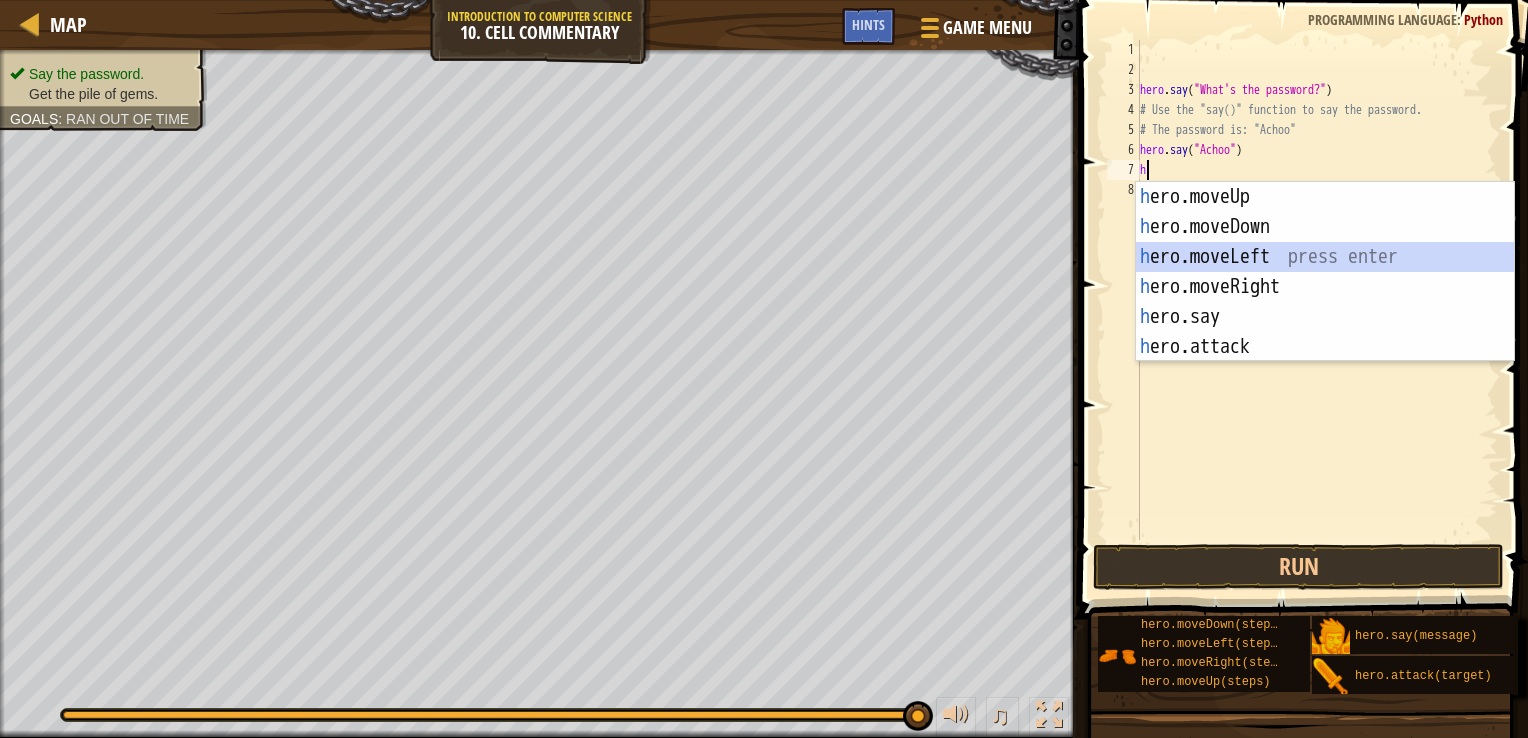click on "h ero.moveUp press enter h ero.moveDown press enter h ero.moveLeft press enter h ero.moveRight press enter h ero.say press enter h ero.attack press enter" at bounding box center (1325, 302) 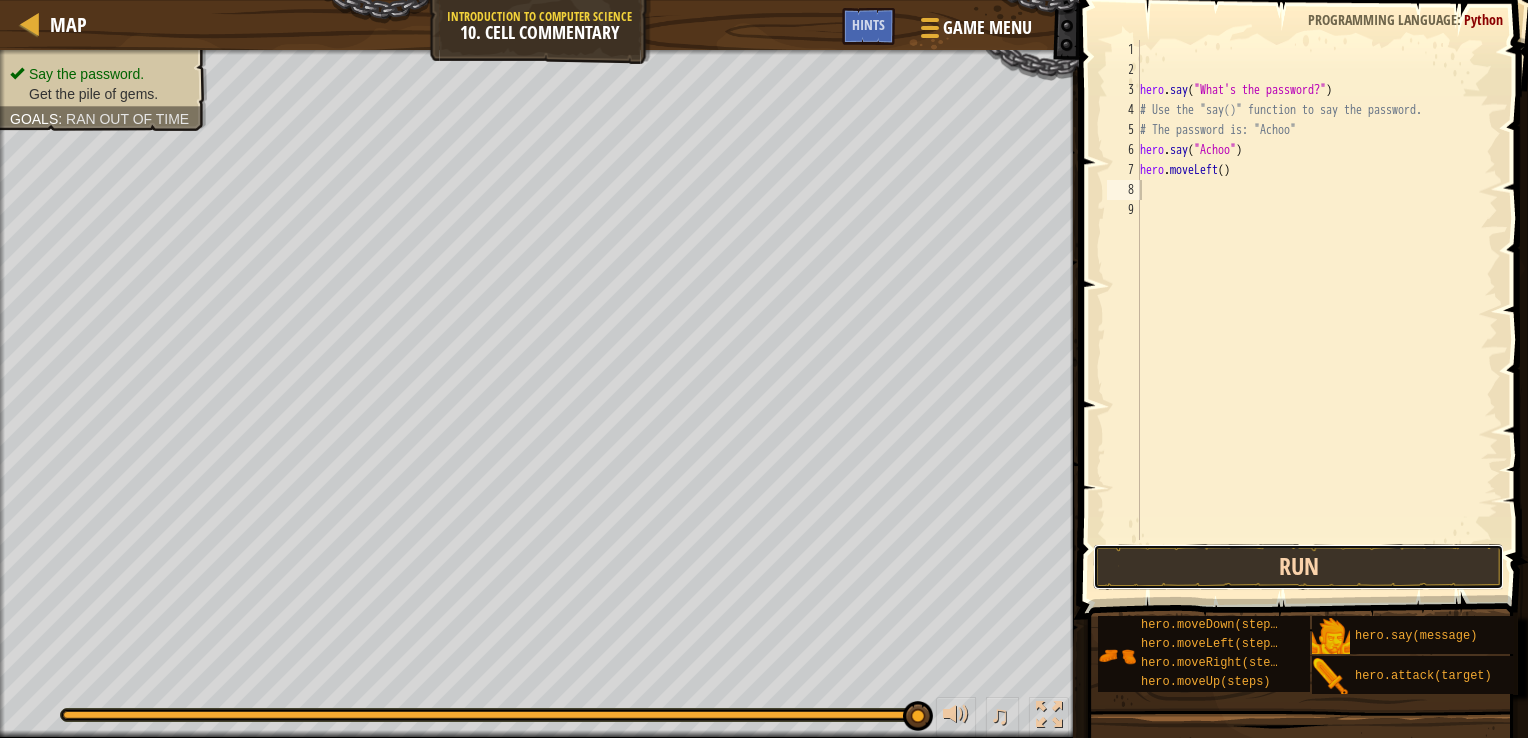 click on "Run" at bounding box center (1299, 567) 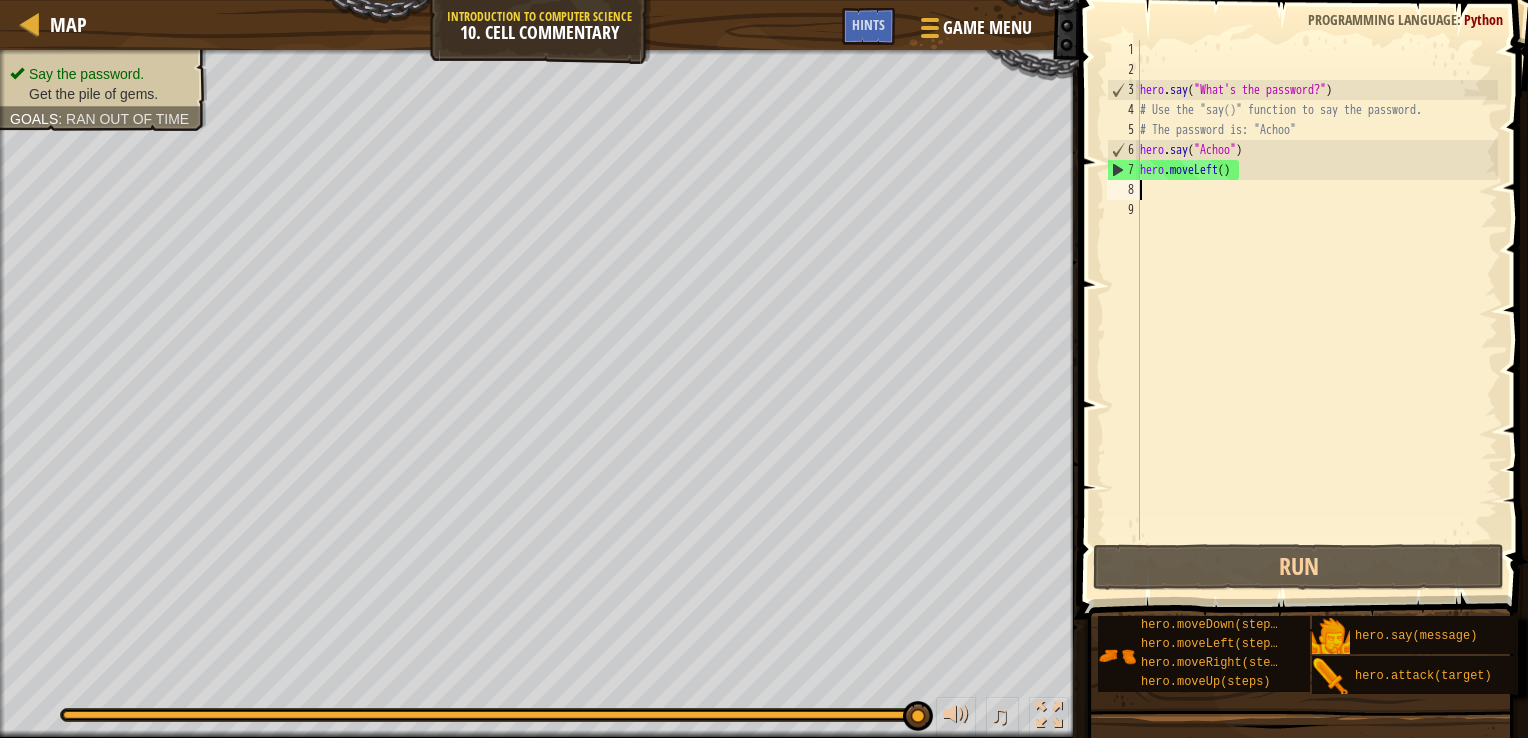 click on "hero . say ( "What's the password?" ) # Use the "say()" function to say the password. # The password is: "Achoo" hero . say ( "Achoo" ) hero . moveLeft ( )" at bounding box center (1317, 310) 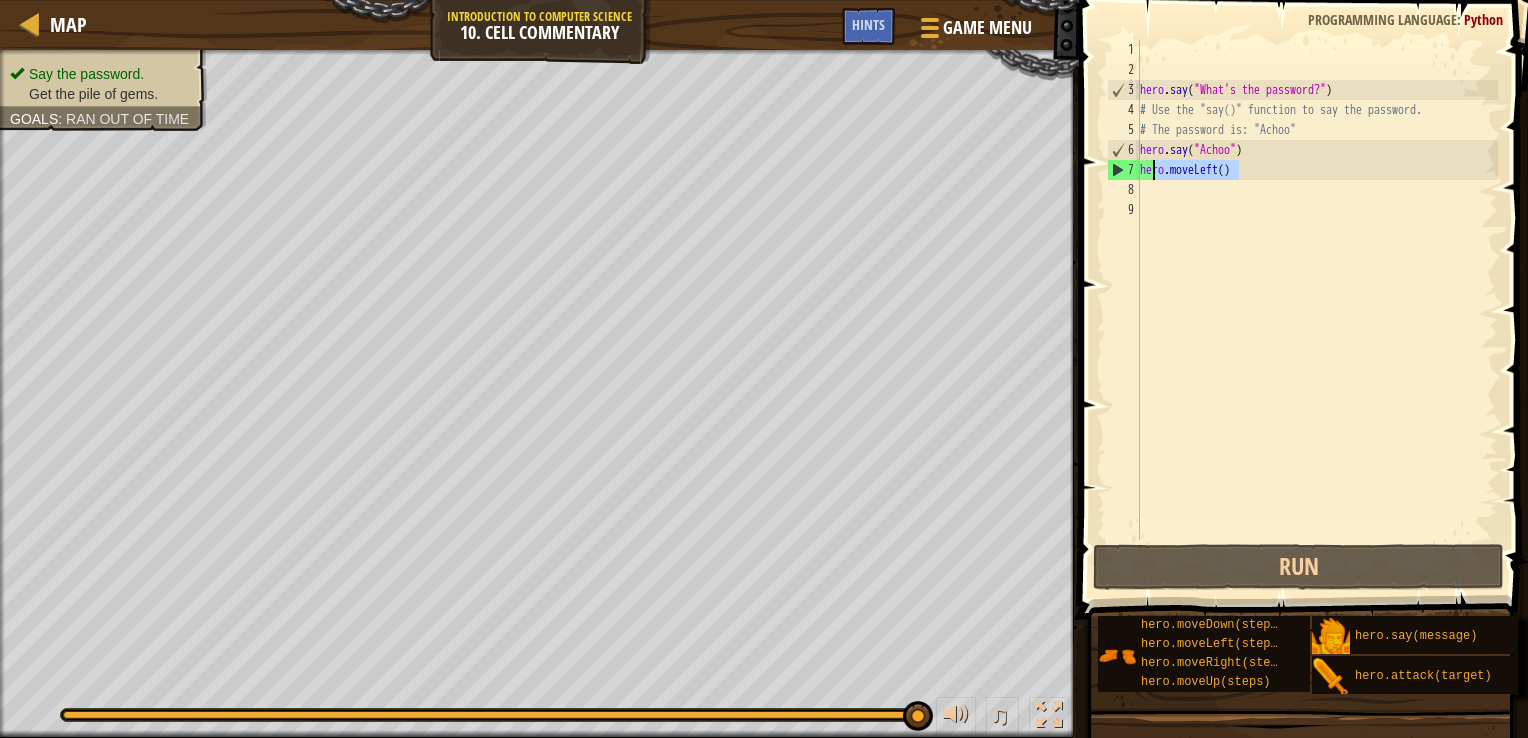 drag, startPoint x: 1238, startPoint y: 174, endPoint x: 1152, endPoint y: 176, distance: 86.023254 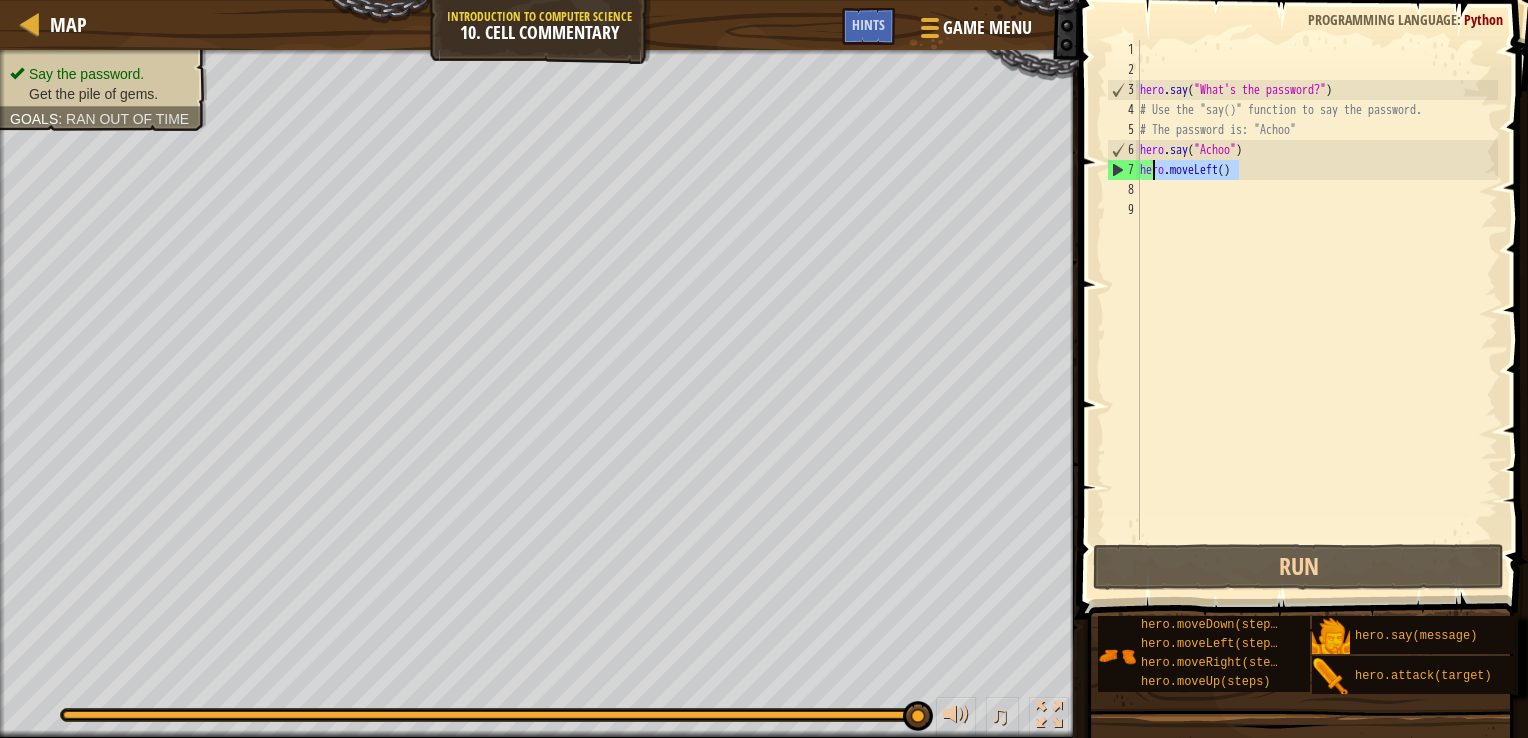 click on "hero . say ( "What's the password?" ) # Use the "say()" function to say the password. # The password is: "Achoo" hero . say ( "Achoo" ) hero . moveLeft ( )" at bounding box center (1317, 290) 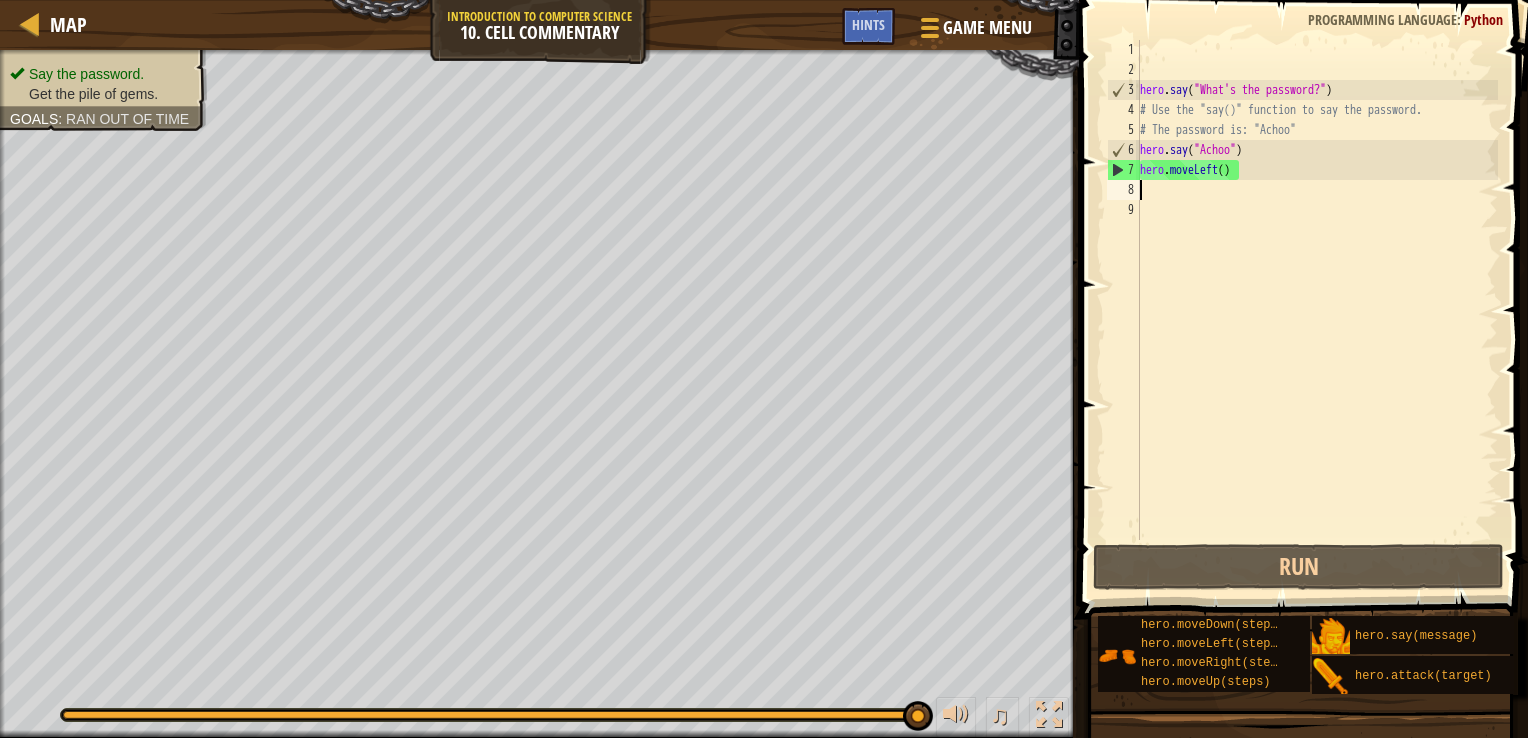 drag, startPoint x: 1246, startPoint y: 180, endPoint x: 1216, endPoint y: 175, distance: 30.413813 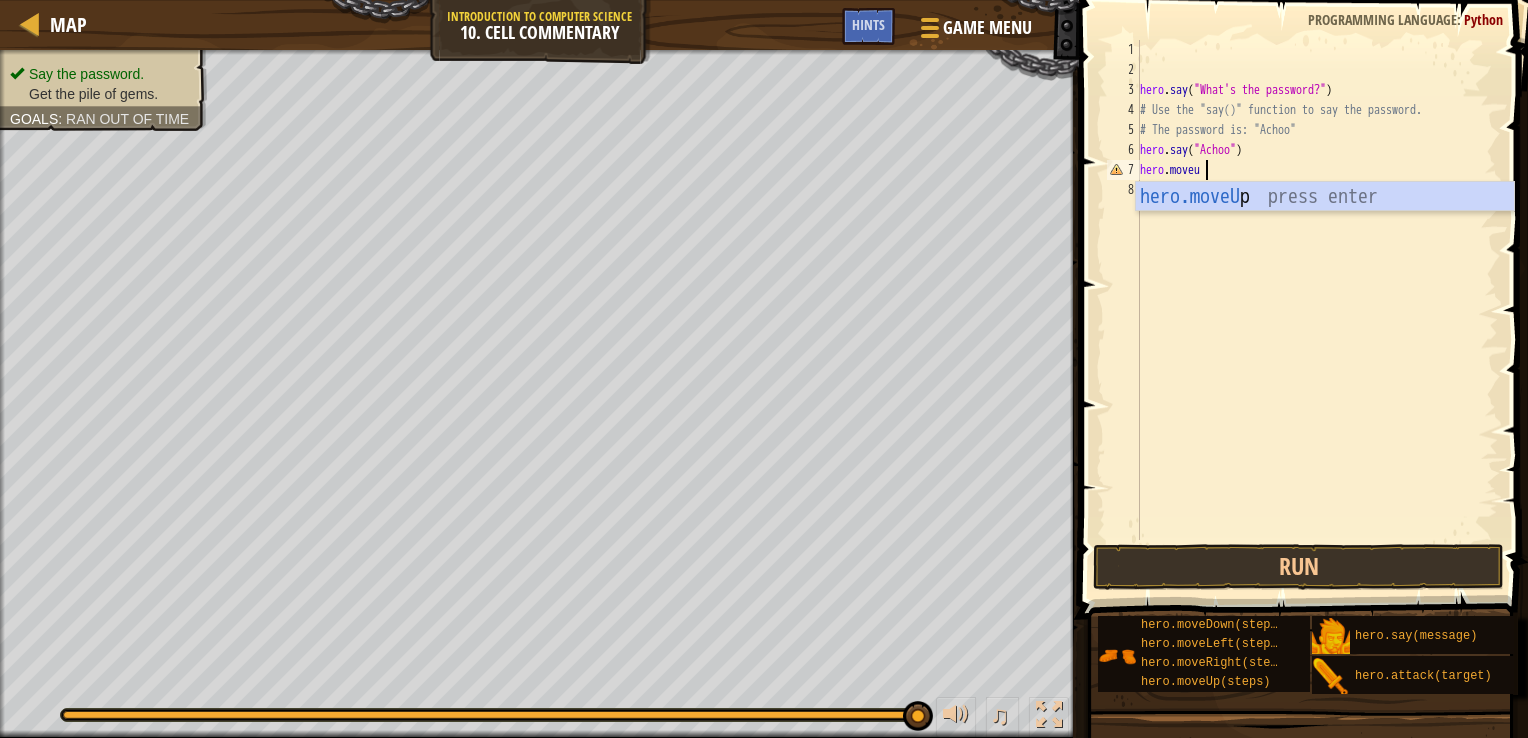 scroll, scrollTop: 9, scrollLeft: 4, axis: both 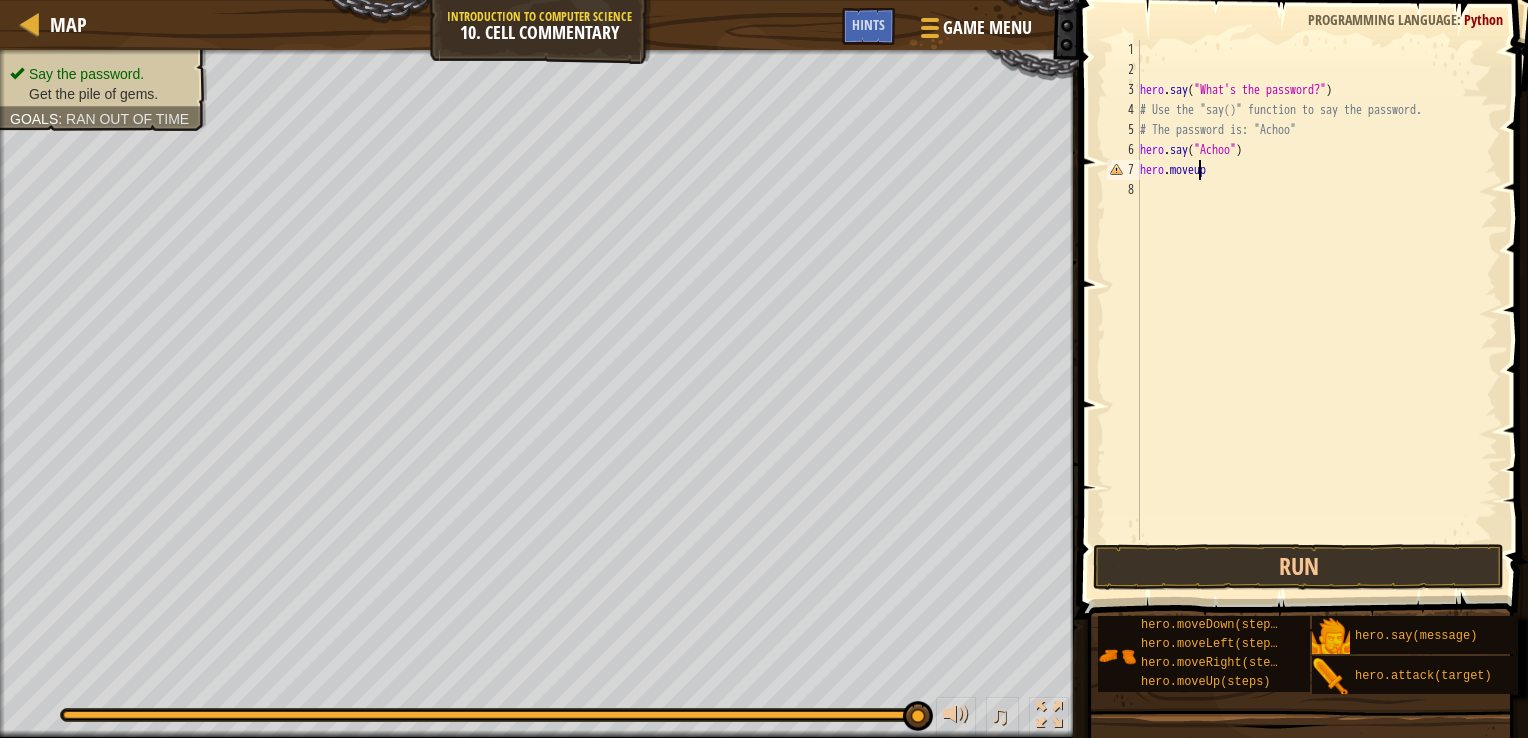 click on "hero . say ( "What's the password?" ) # Use the "say()" function to say the password. # The password is: "Achoo" hero . say ( "Achoo" ) hero . moveup" at bounding box center [1317, 310] 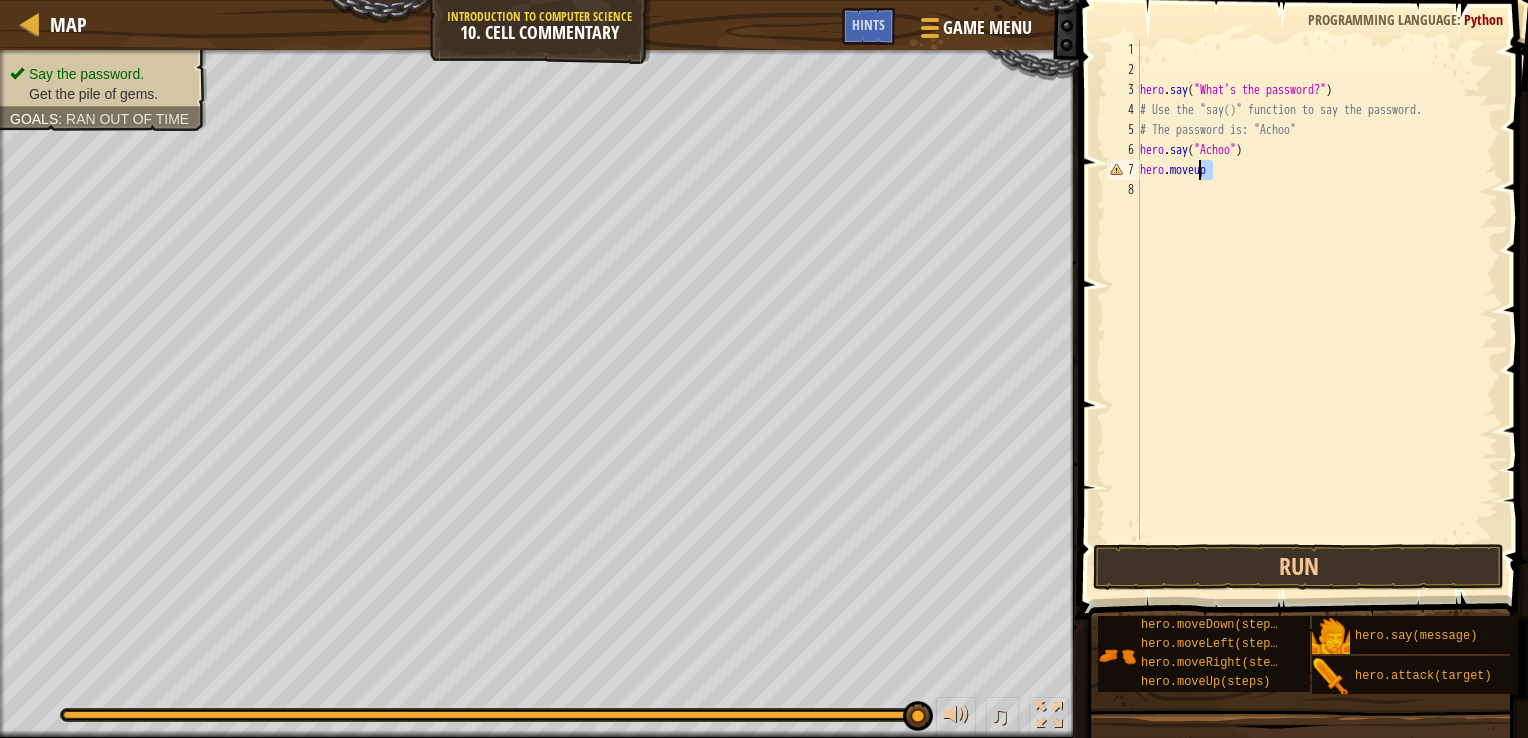 drag, startPoint x: 1216, startPoint y: 169, endPoint x: 1201, endPoint y: 163, distance: 16.155495 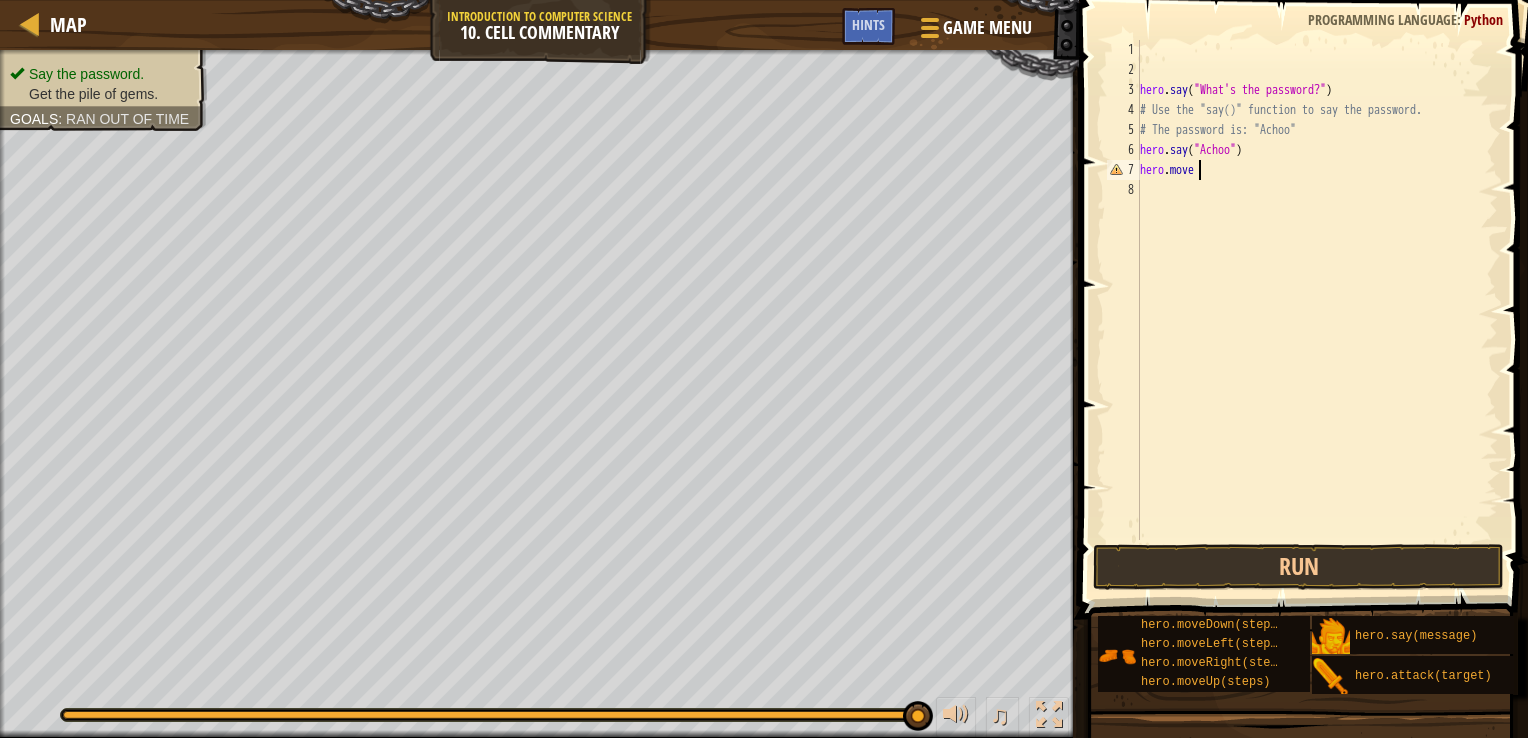scroll, scrollTop: 9, scrollLeft: 3, axis: both 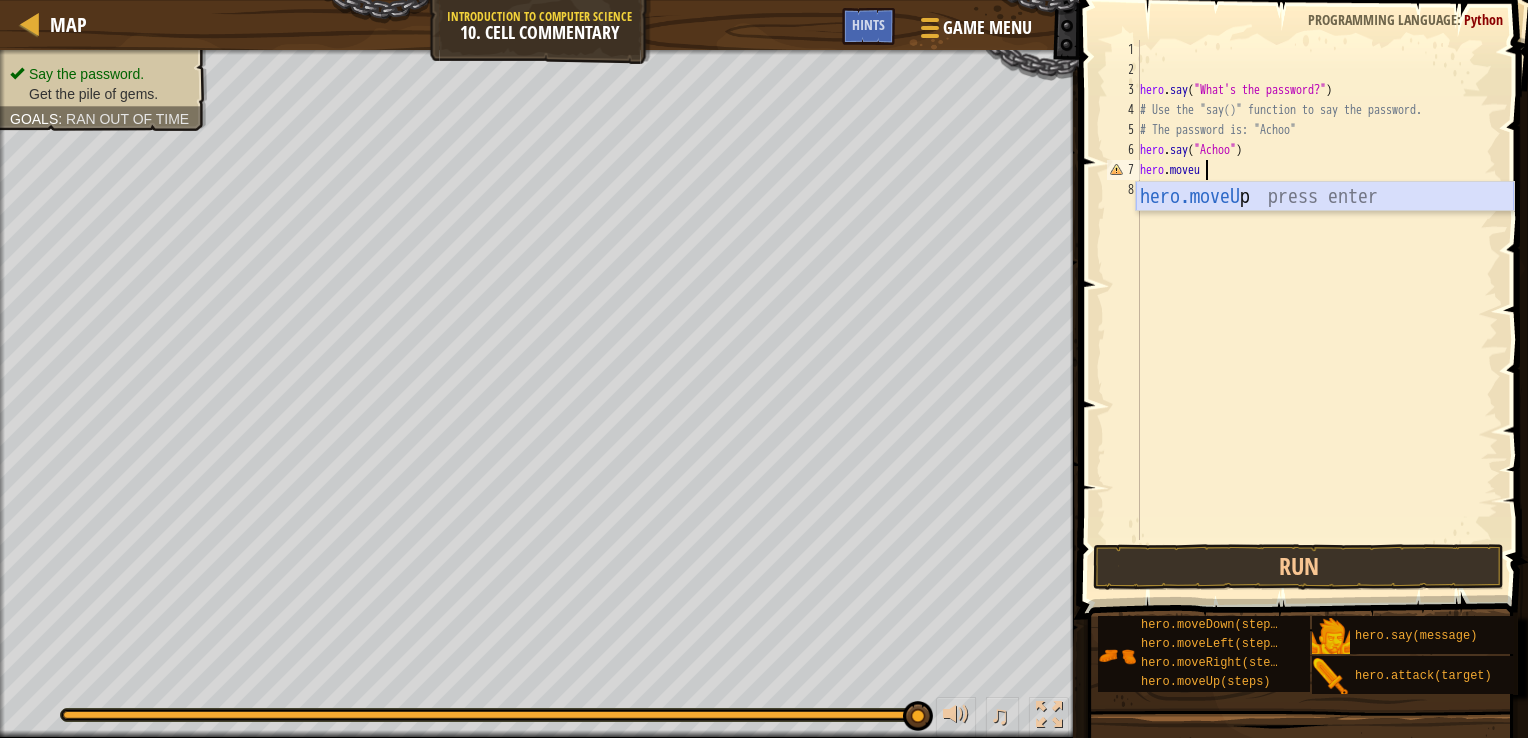 click on "hero.moveU p press enter" at bounding box center (1325, 227) 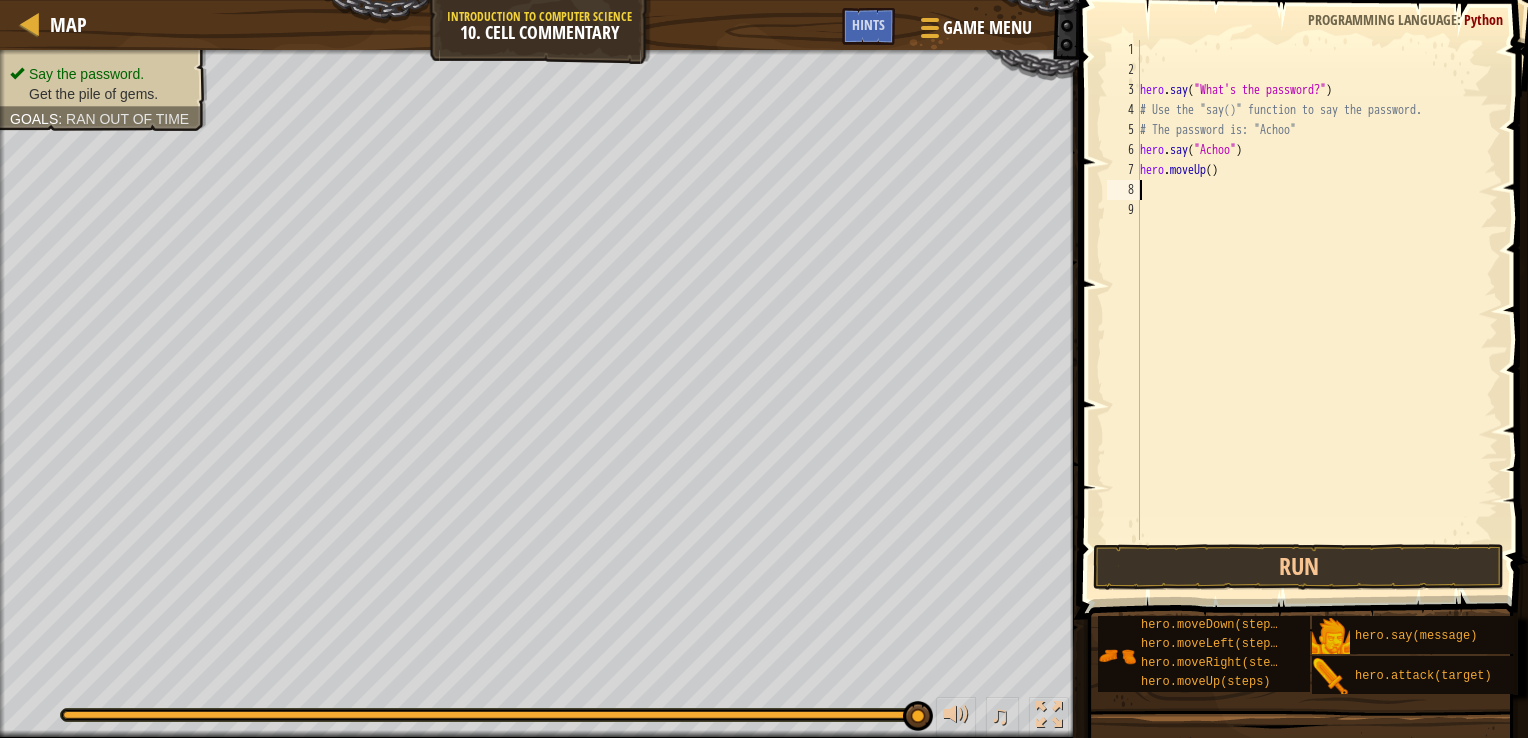 click on "hero . say ( "What's the password?" ) # Use the "say()" function to say the password. # The password is: "Achoo" hero . say ( "Achoo" ) hero . moveUp ( )" at bounding box center [1317, 310] 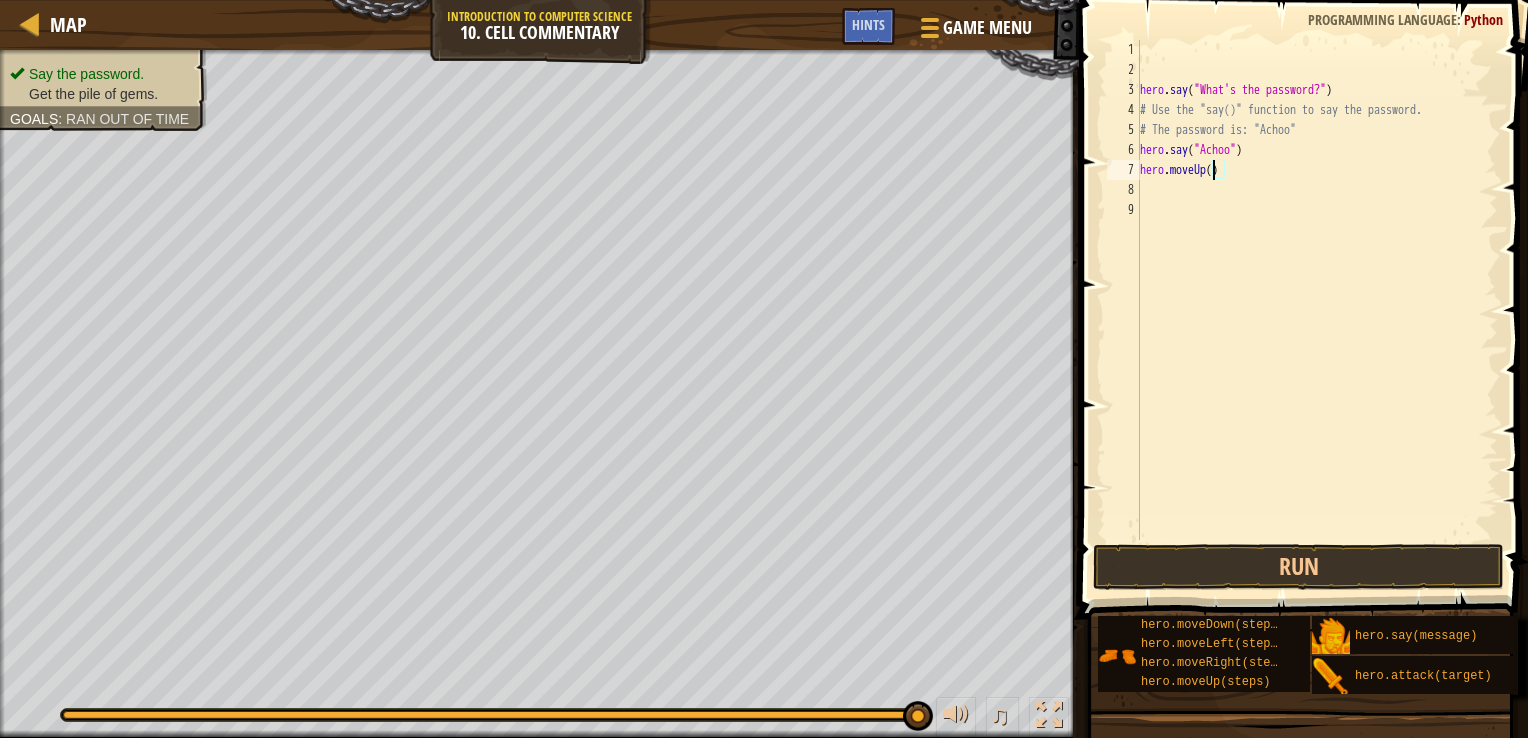 click on "hero . say ( "What's the password?" ) # Use the "say()" function to say the password. # The password is: "Achoo" hero . say ( "Achoo" ) hero . moveUp ( )" at bounding box center (1317, 310) 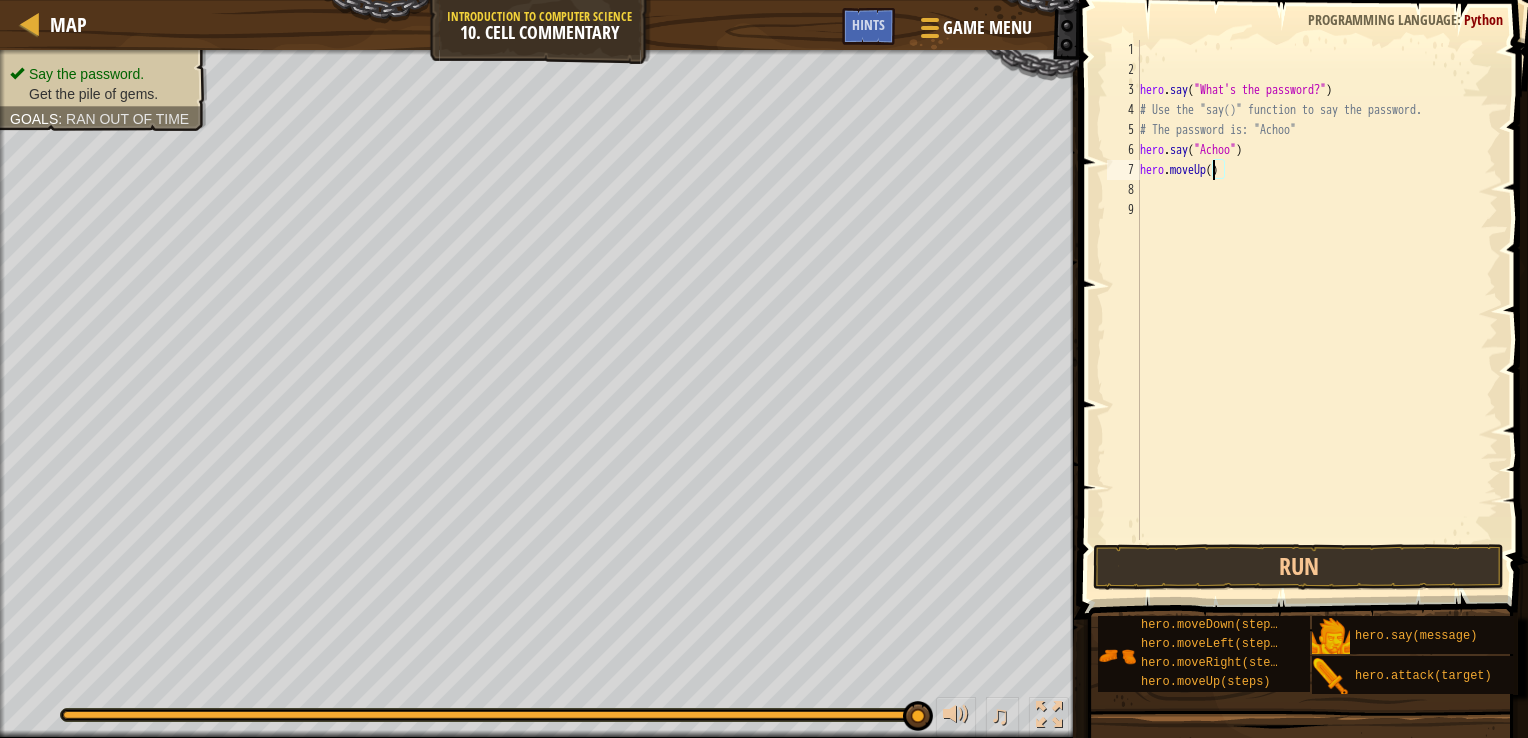 click on "hero . say ( "What's the password?" ) # Use the "say()" function to say the password. # The password is: "Achoo" hero . say ( "Achoo" ) hero . moveUp ( )" at bounding box center [1317, 310] 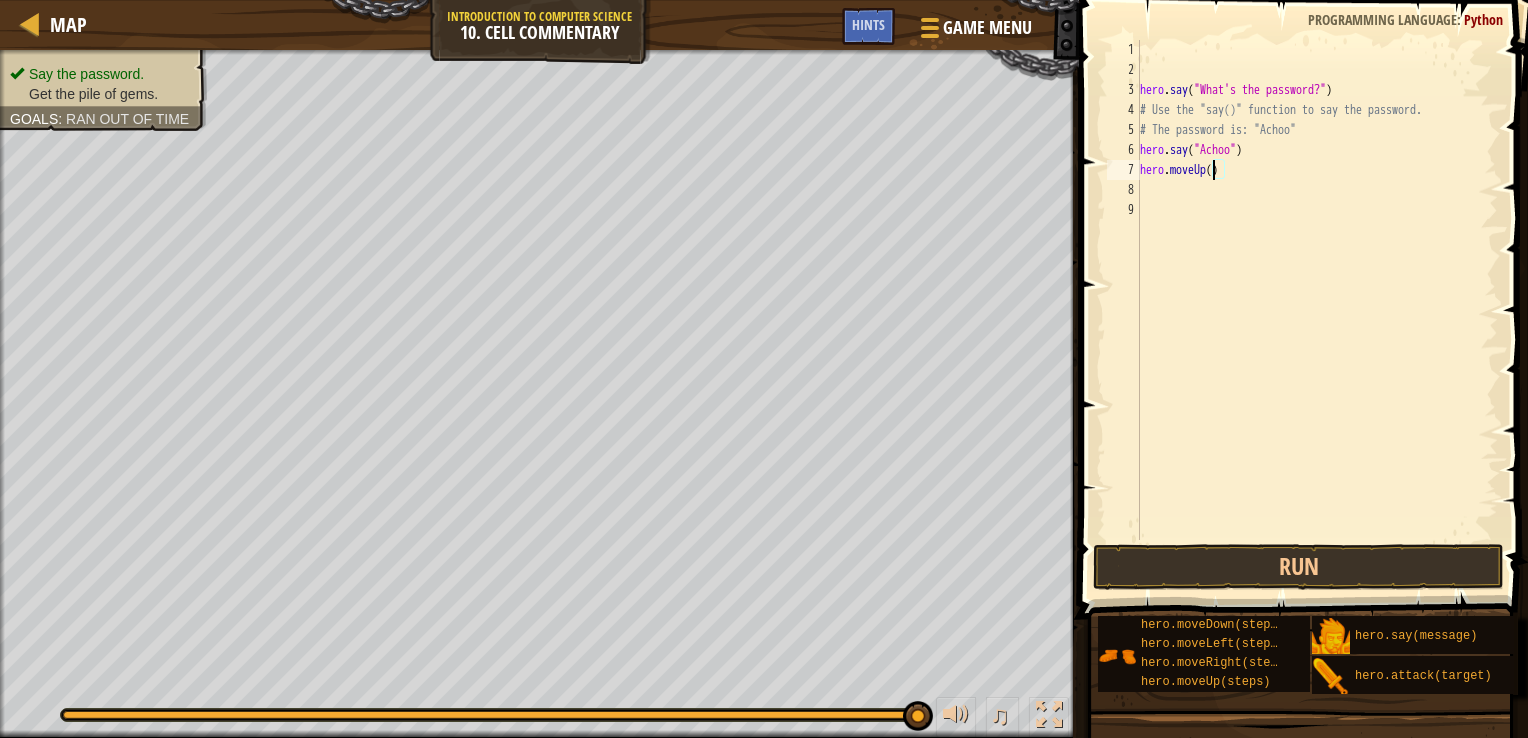 click on "hero . say ( "What's the password?" ) # Use the "say()" function to say the password. # The password is: "Achoo" hero . say ( "Achoo" ) hero . moveUp ( )" at bounding box center [1317, 310] 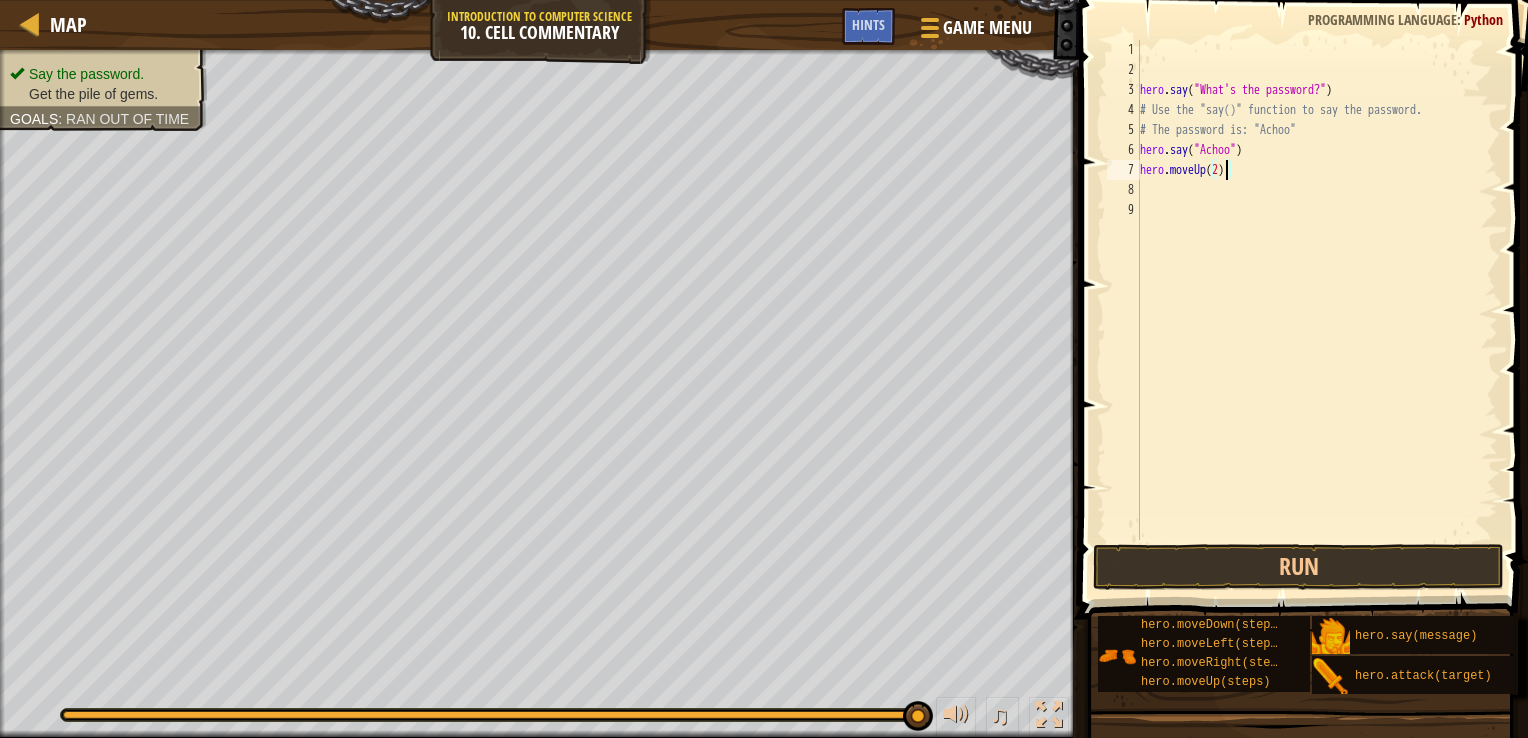 scroll, scrollTop: 9, scrollLeft: 6, axis: both 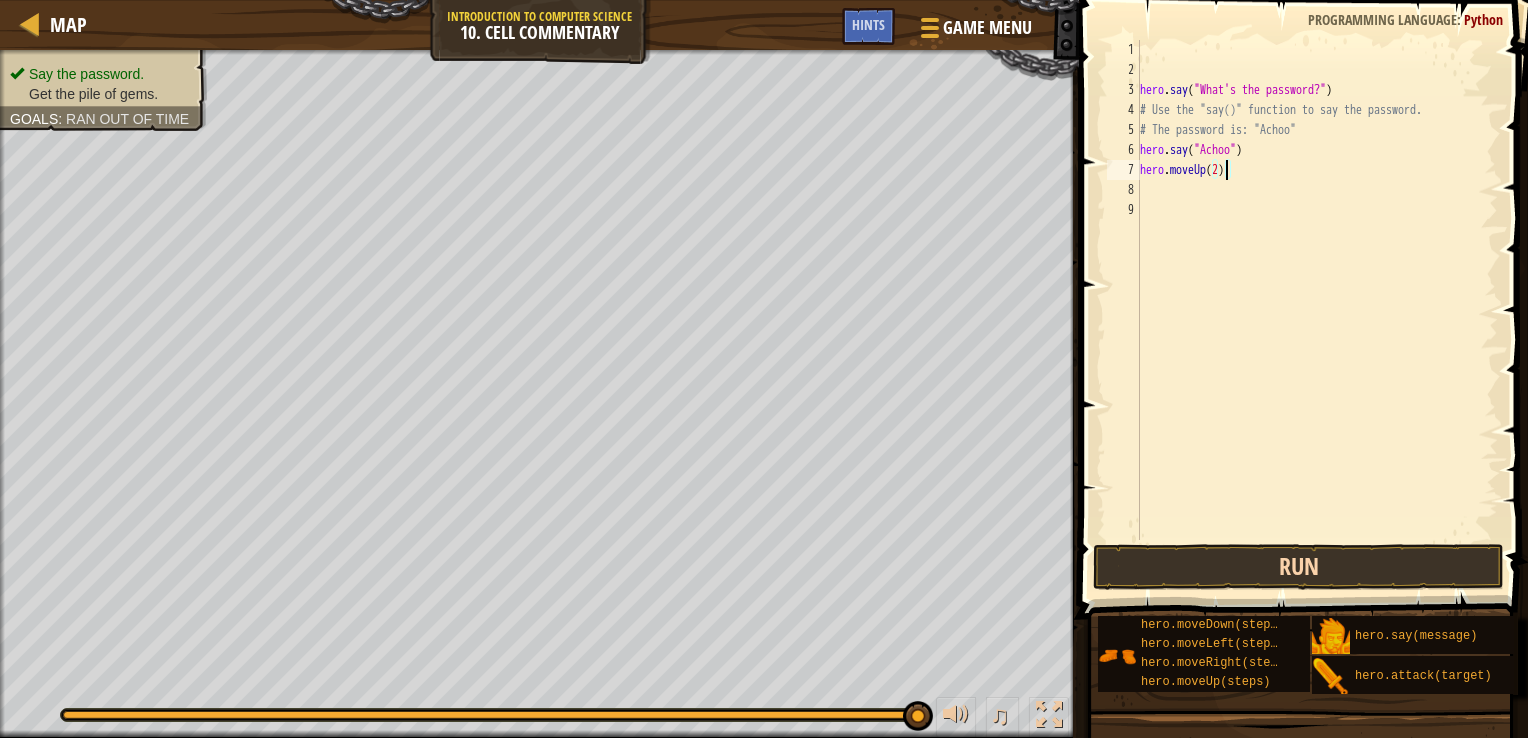 type on "hero.moveUp(2)" 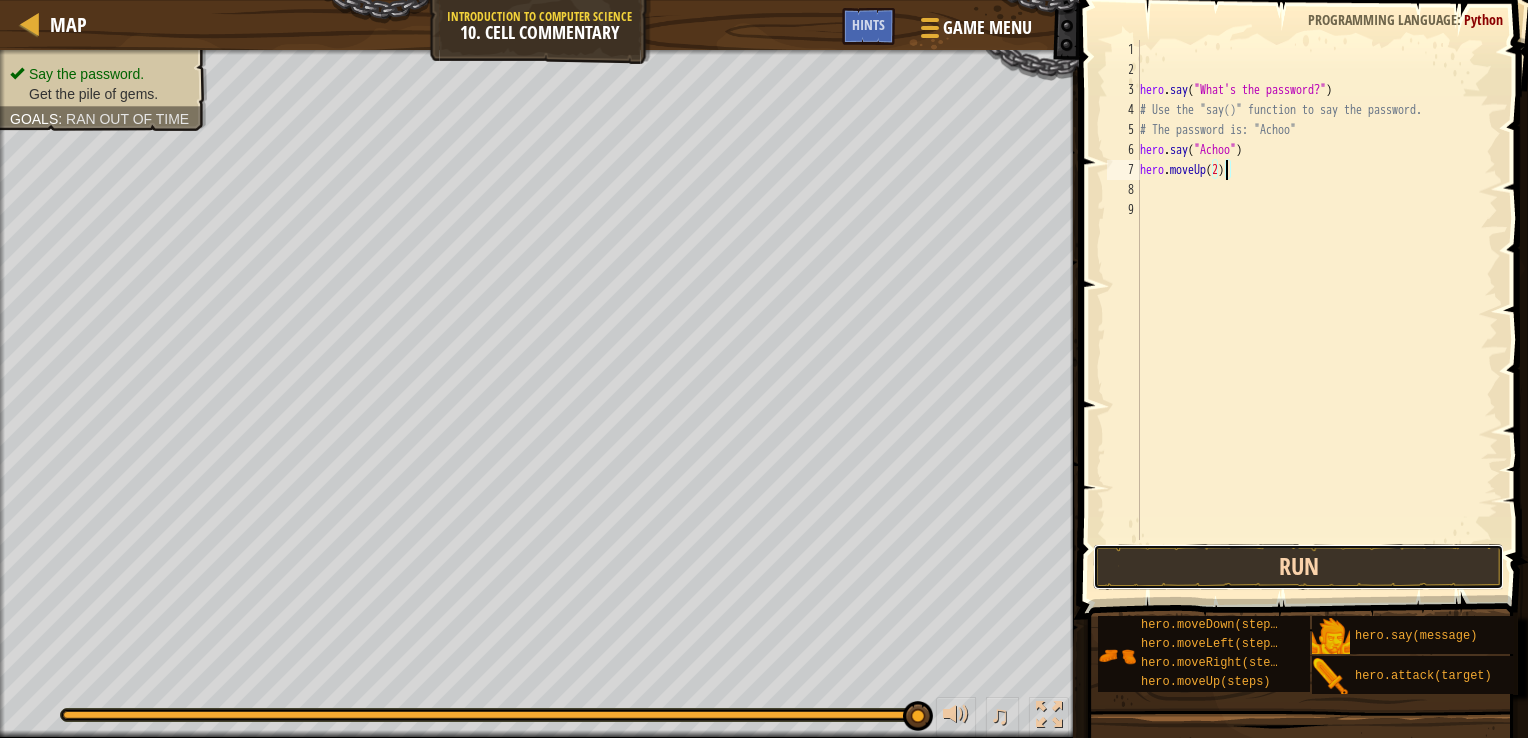 click on "Run" at bounding box center (1299, 567) 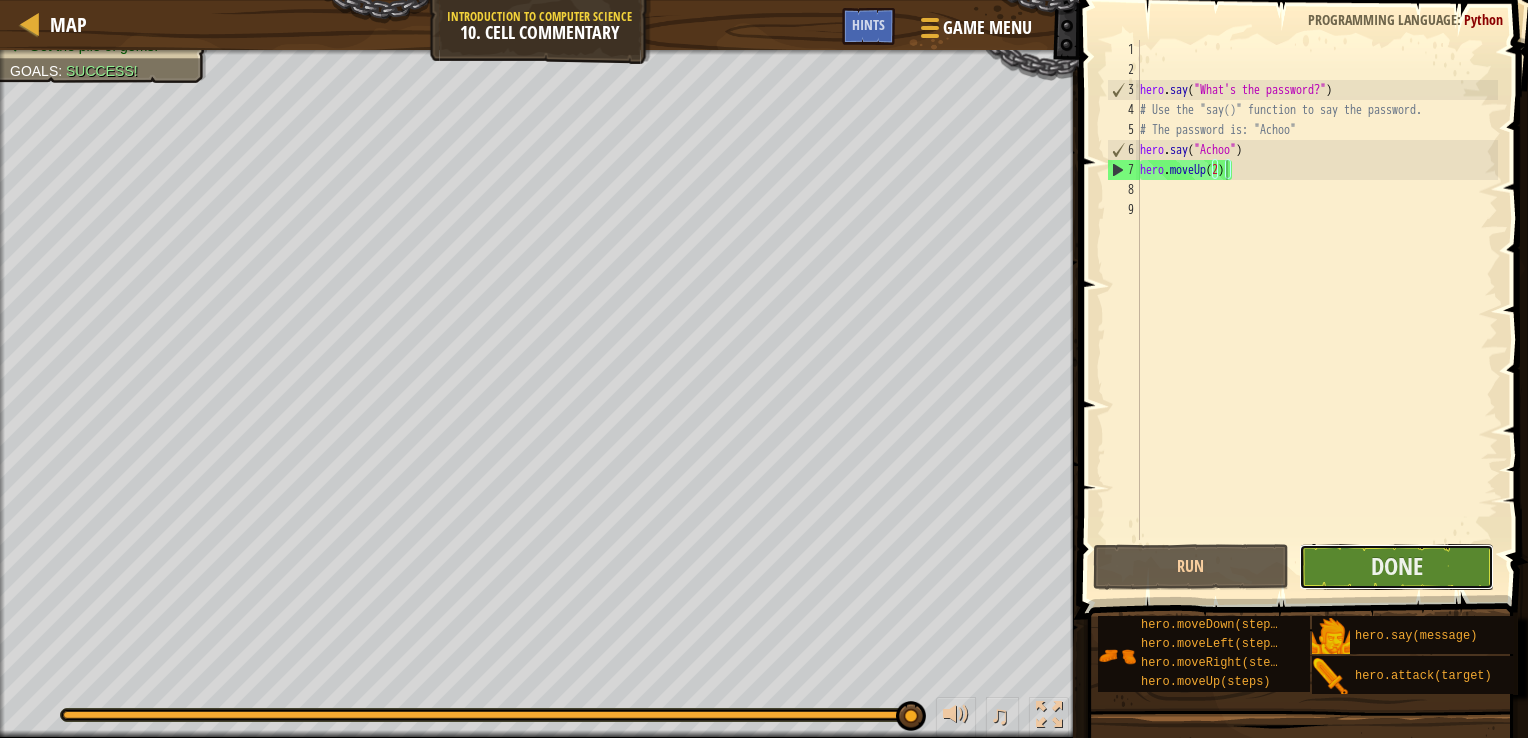 click on "Done" at bounding box center (1397, 567) 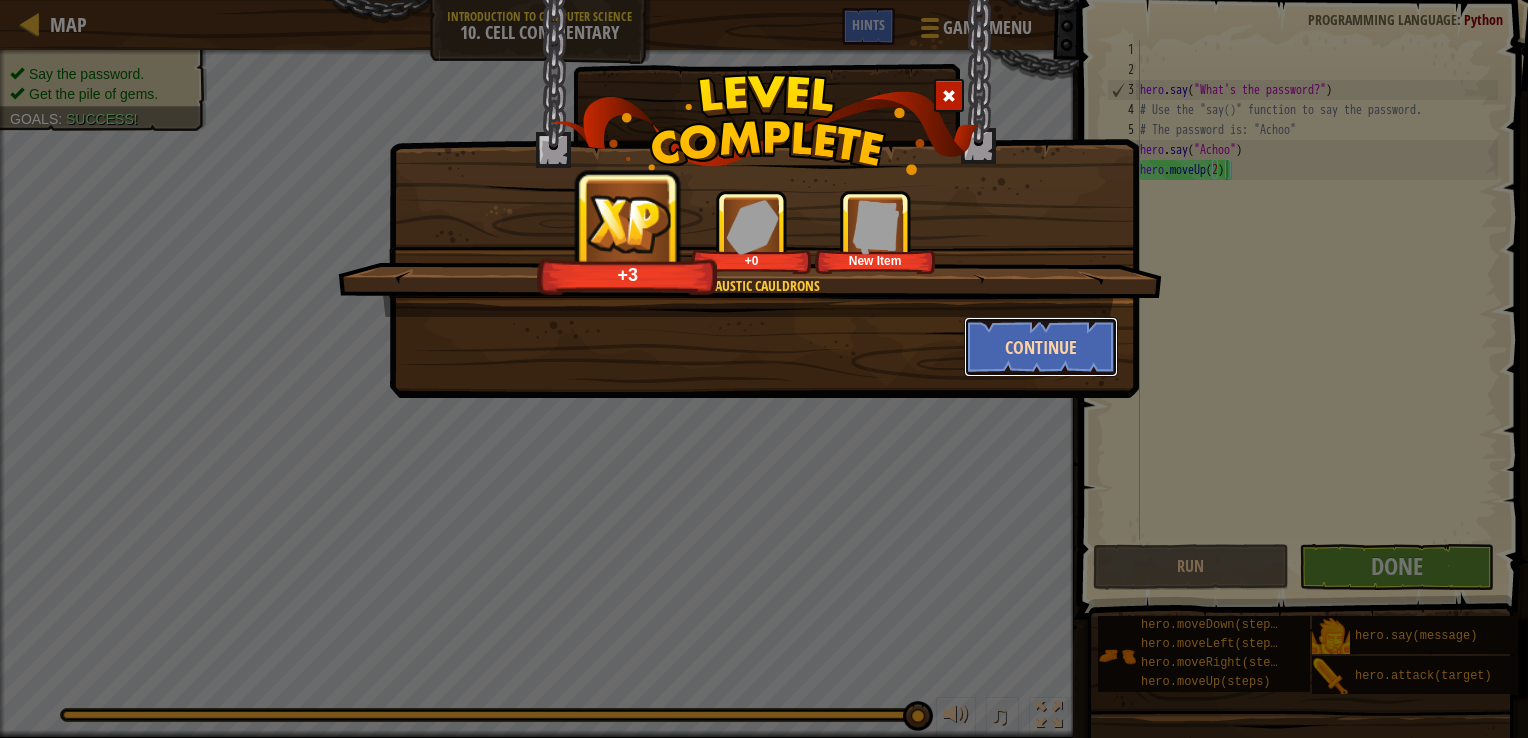 click on "Continue" at bounding box center (1041, 347) 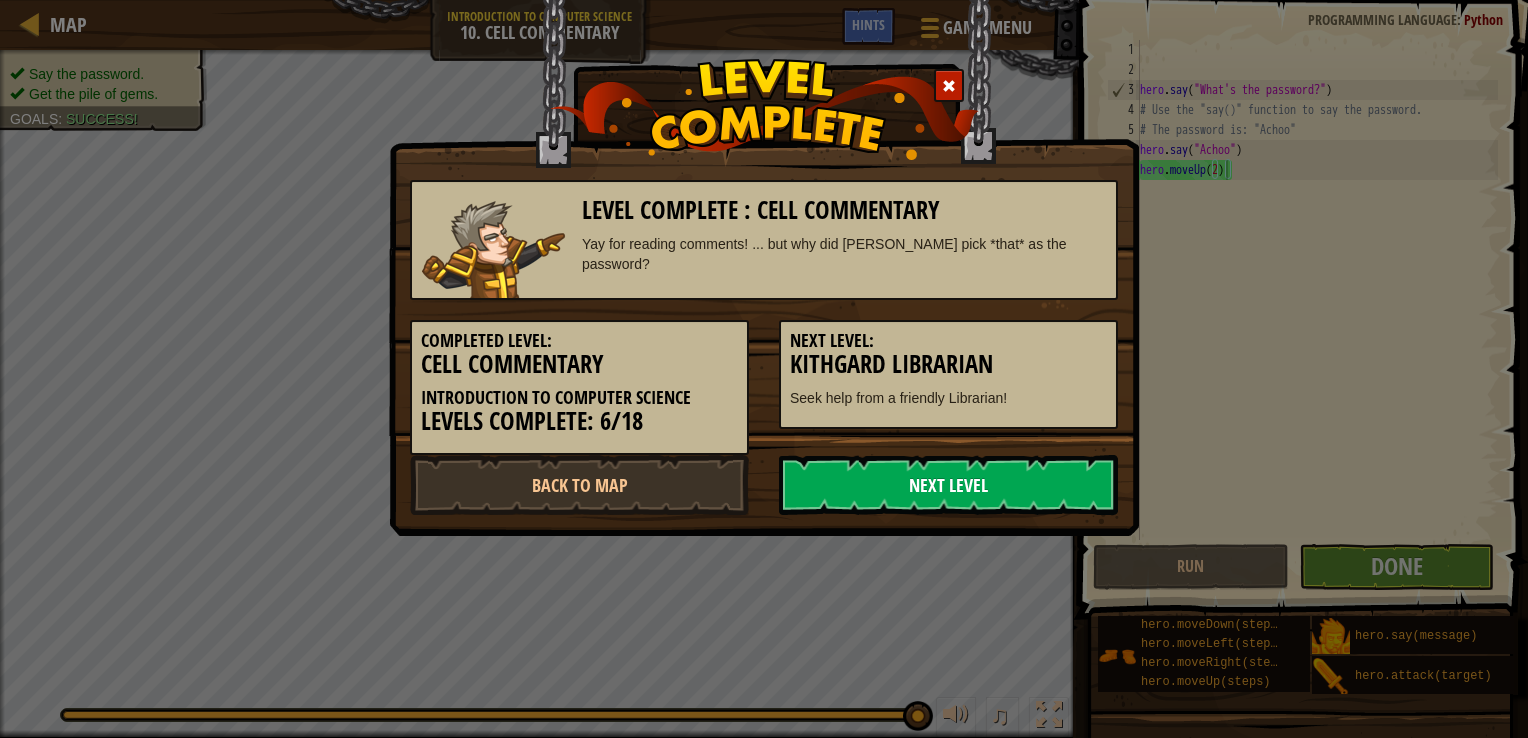 click on "Next Level" at bounding box center (948, 485) 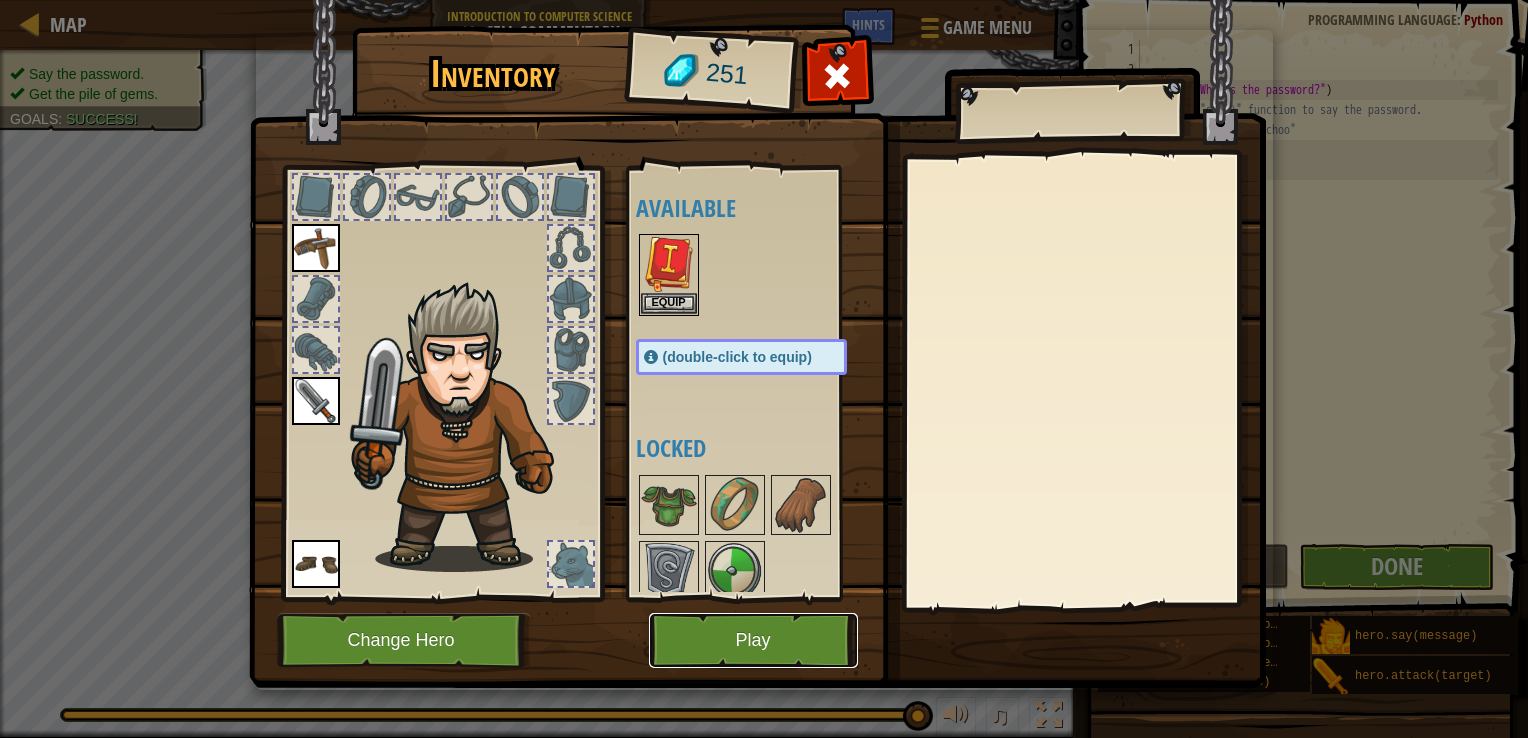 click on "Play" at bounding box center (753, 640) 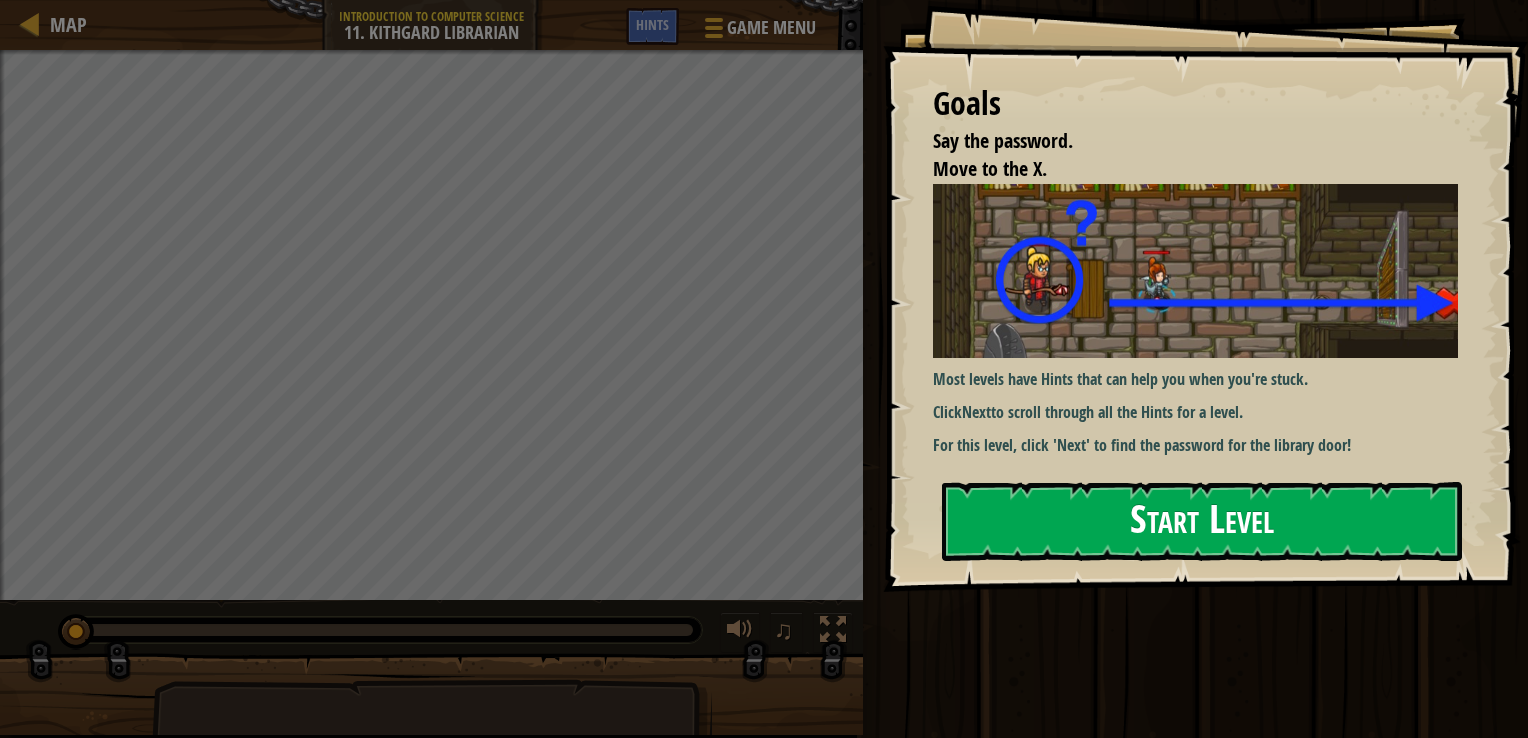 click on "Start Level" at bounding box center (1202, 521) 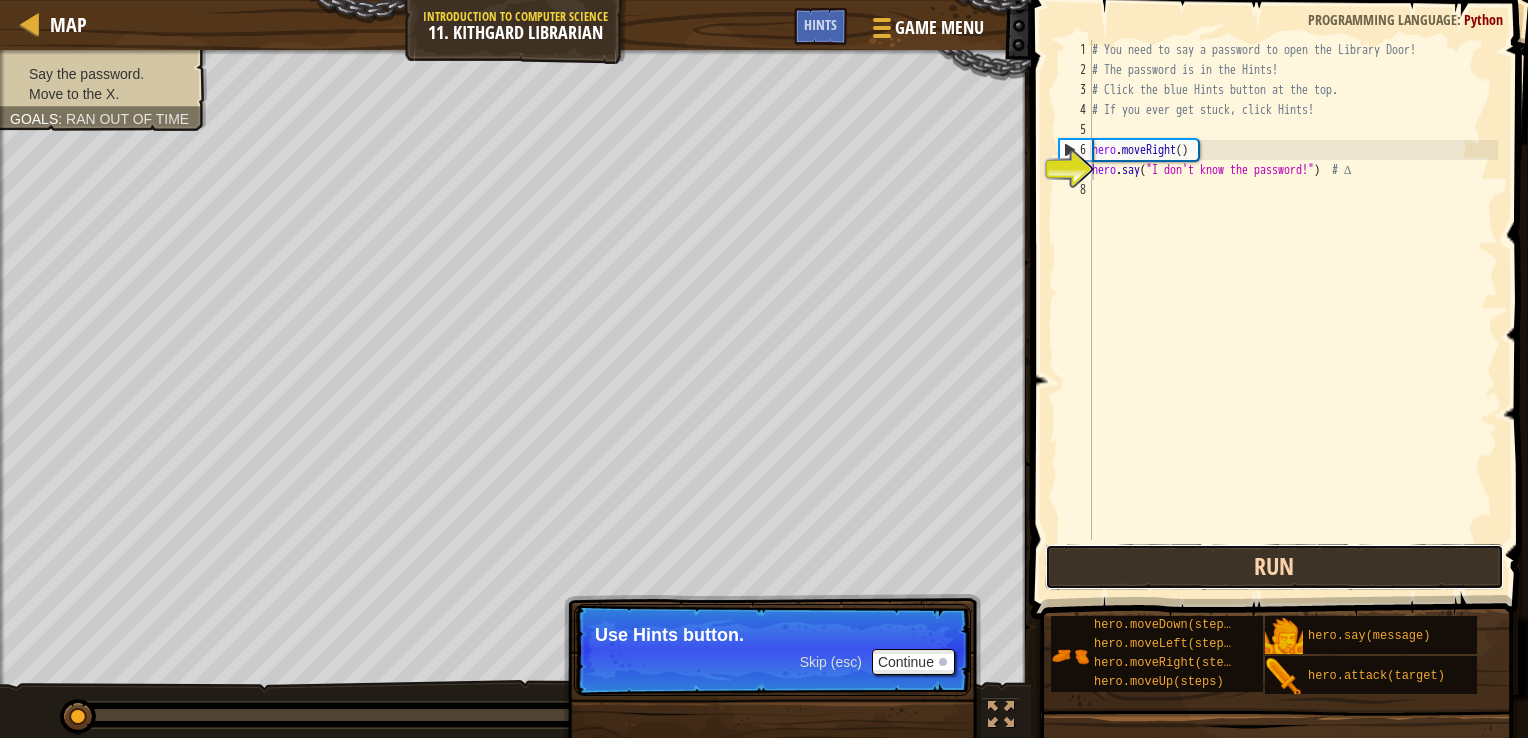 click on "Run" at bounding box center [1274, 567] 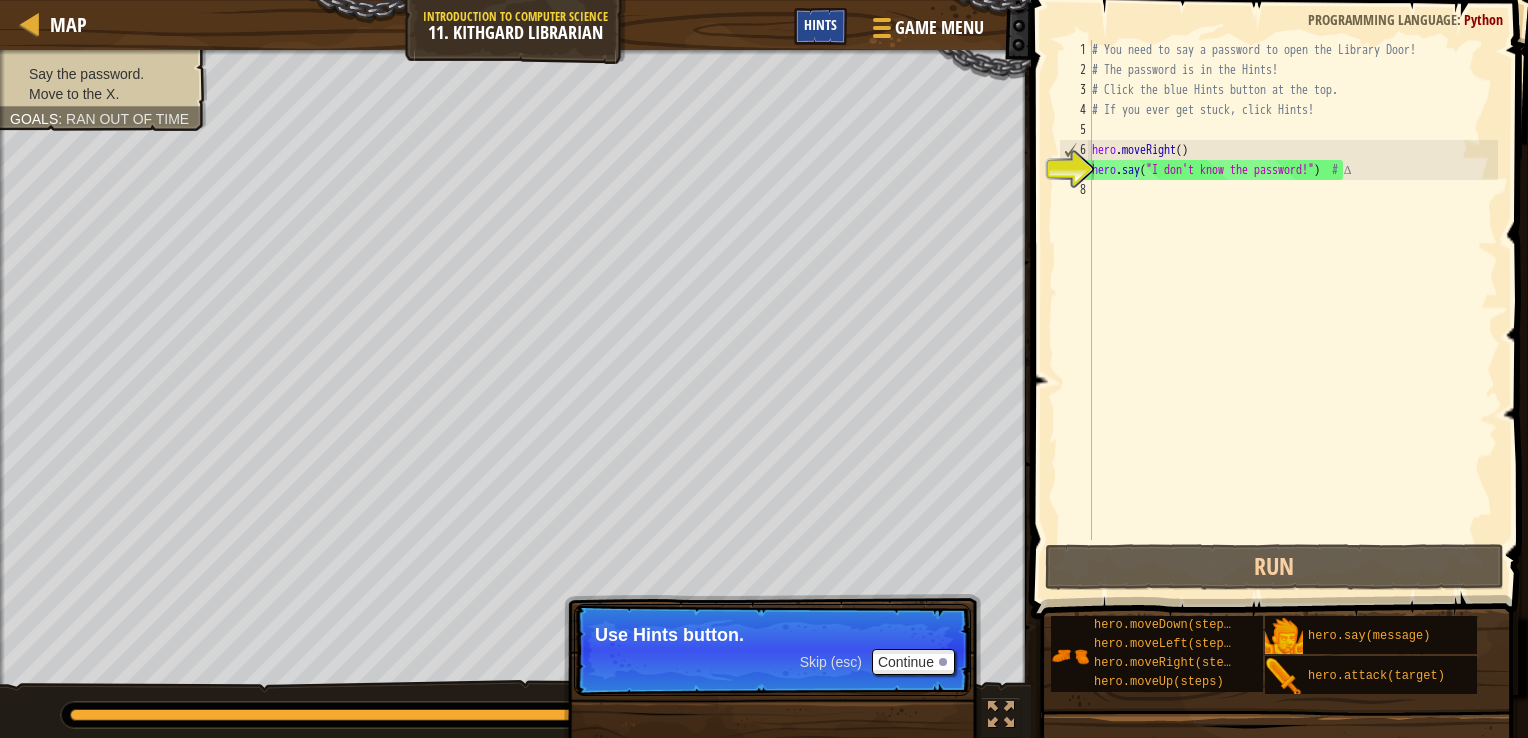 click on "Hints" at bounding box center (820, 24) 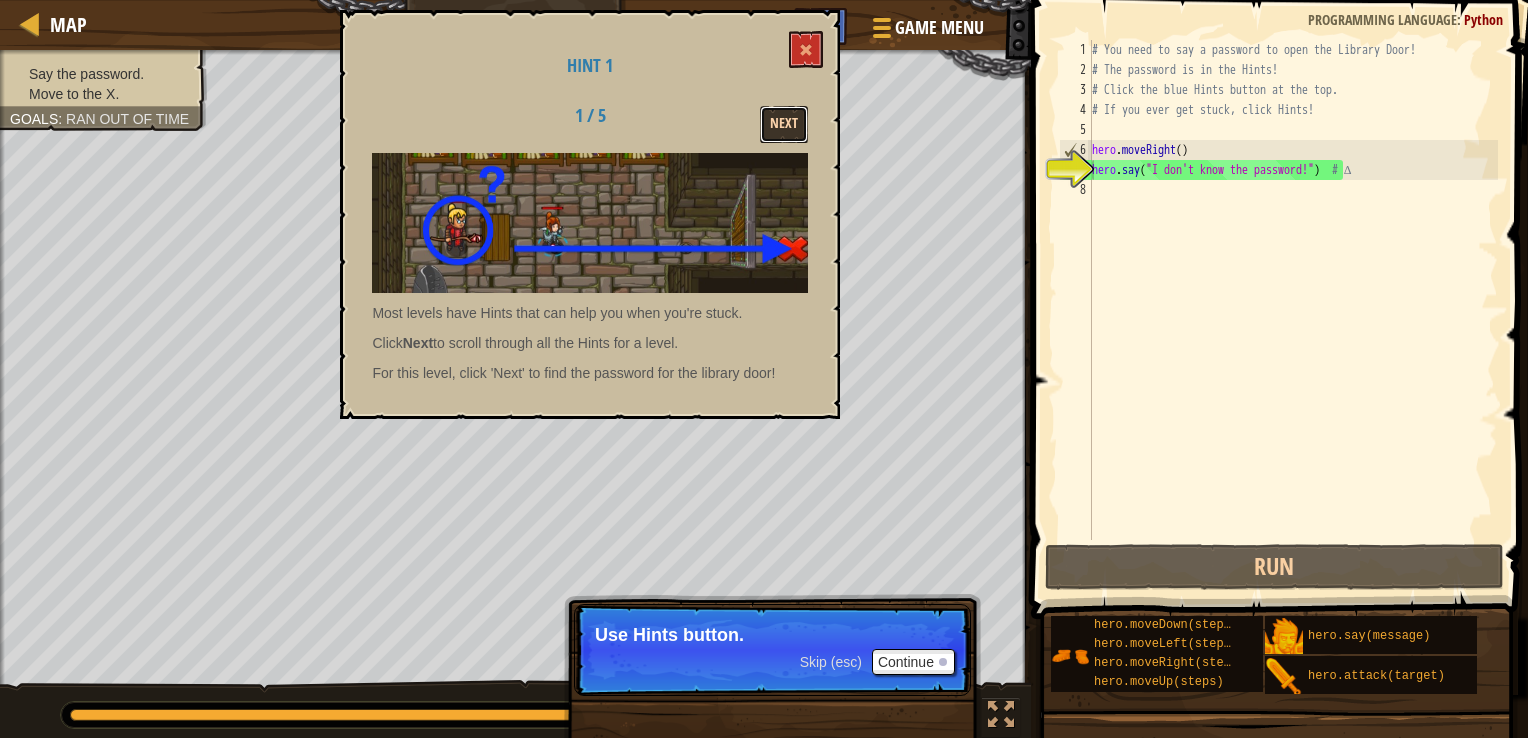 click on "Next" at bounding box center (784, 124) 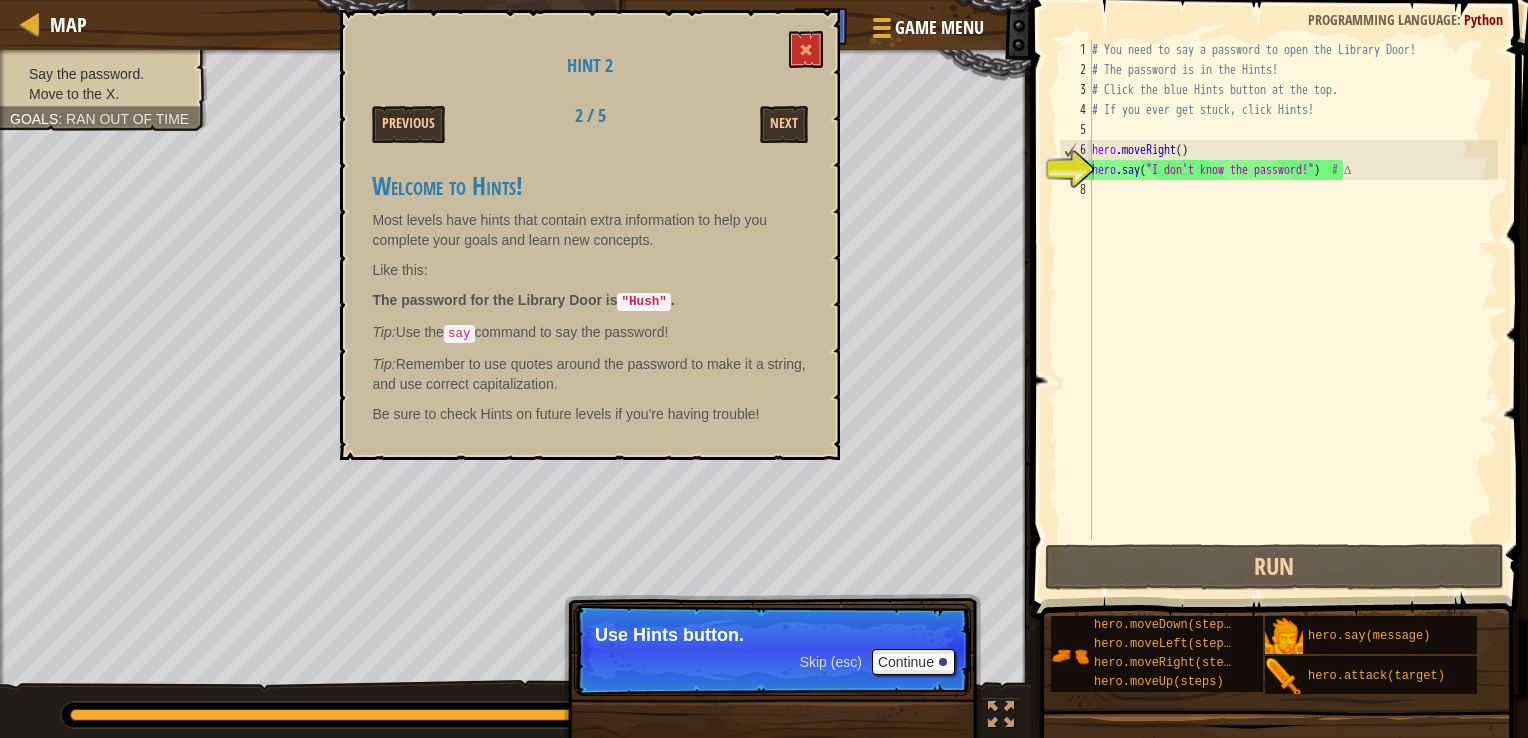 click on "Hint 2 Previous 2 / 5 Next Welcome to Hints!
Most levels have hints that contain extra information to help you complete your goals and learn new concepts.
Like this:
The password for the Library Door is  "Hush" .
Tip:  Use the  say  command to say the password!
Tip:  Remember to use quotes around the password to make it a string, and use correct capitalization.
Be sure to check Hints on future levels if you're having trouble!" at bounding box center (590, 235) 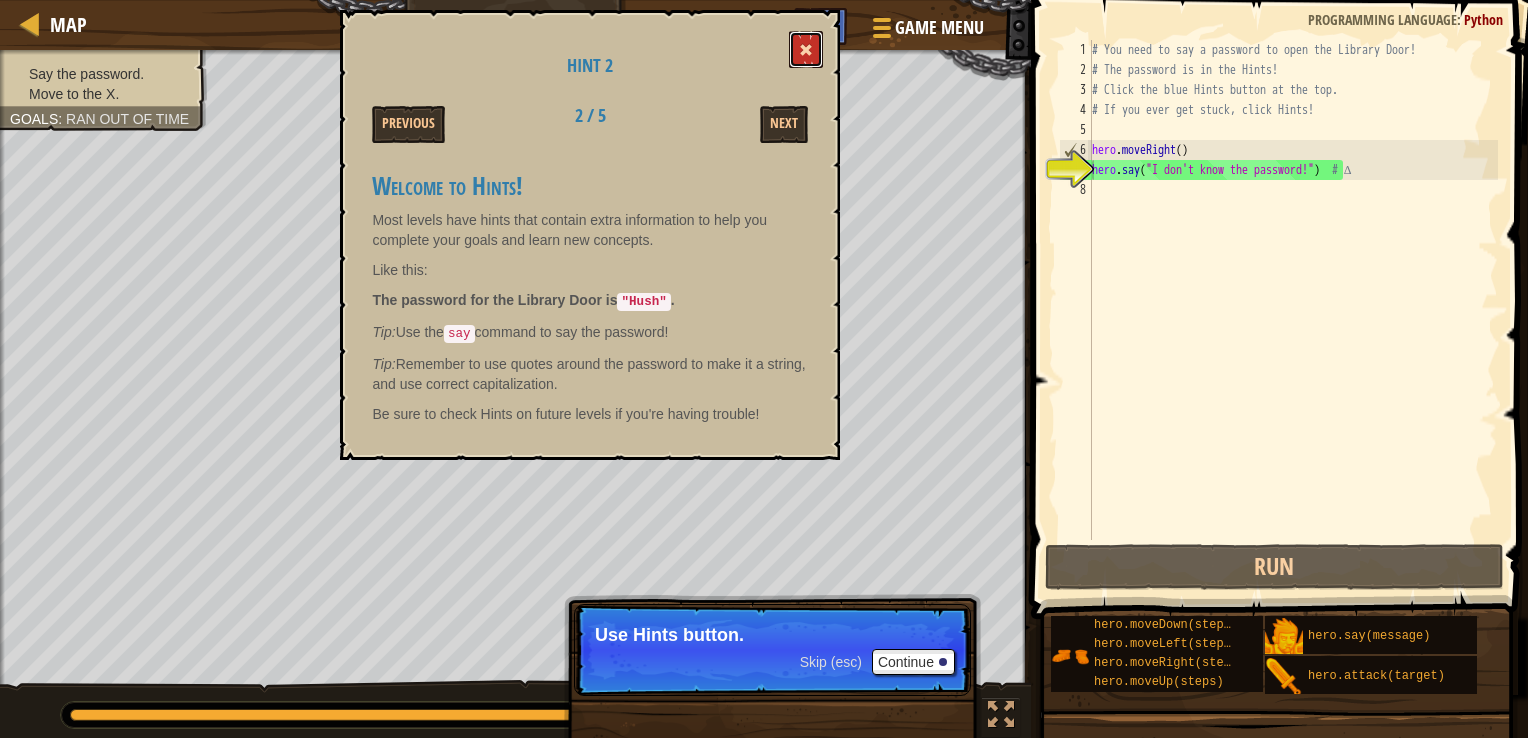 click at bounding box center [806, 49] 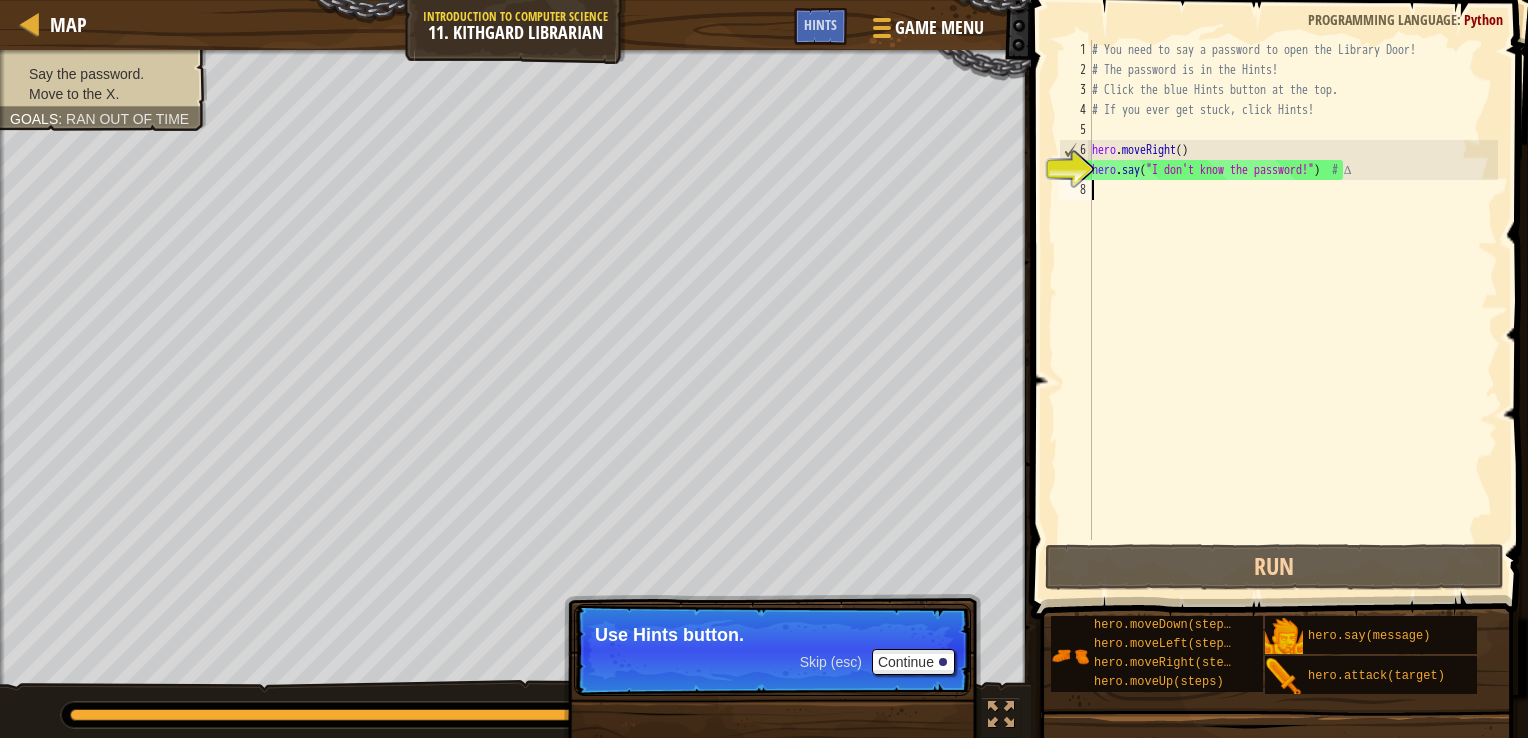 click on "# You need to say a password to open the Library Door! # The password is in the Hints! # Click the blue Hints button at the top. # If you ever get stuck, click Hints! hero . moveRight ( ) hero . say ( "I don't know the password!" )    # ∆" at bounding box center [1293, 310] 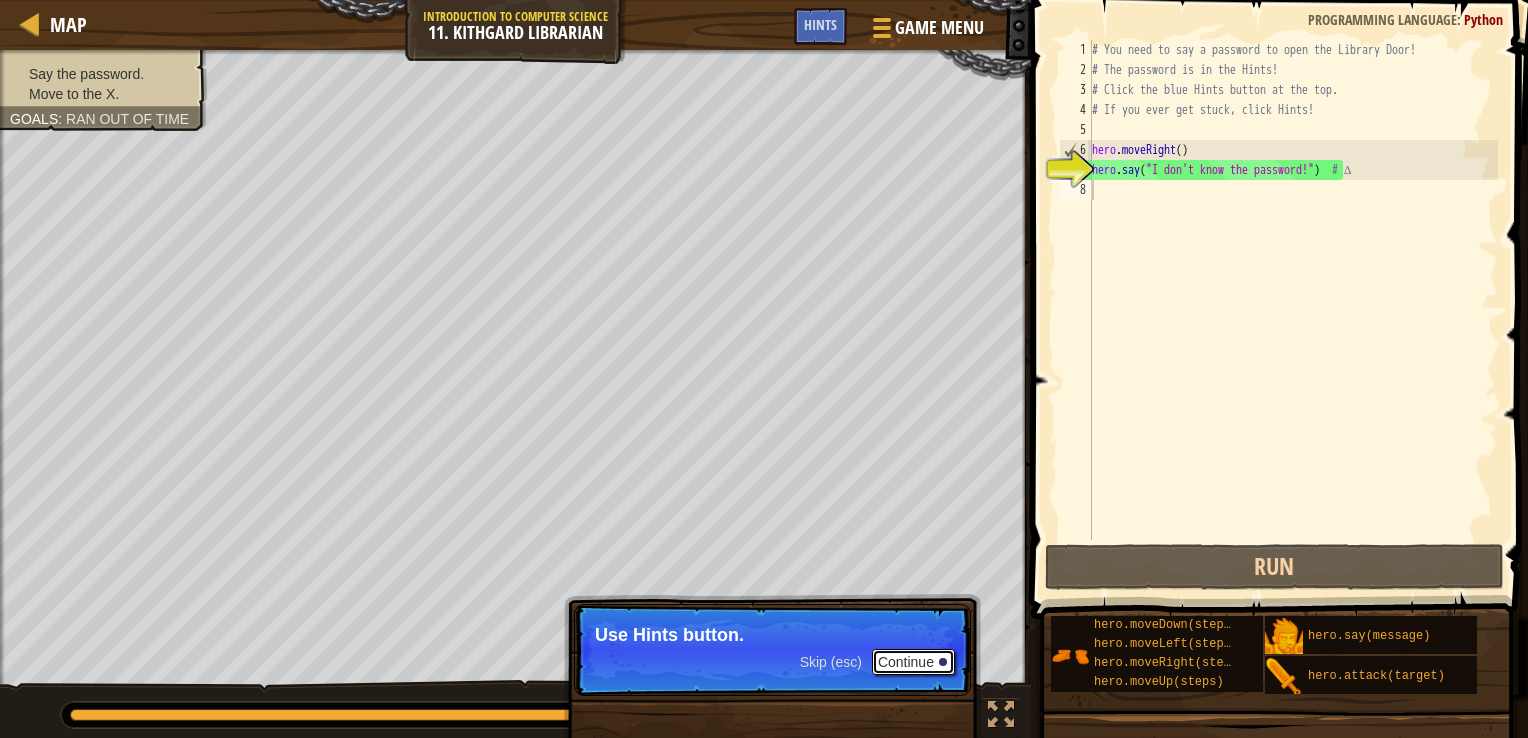 click on "Continue" at bounding box center (913, 662) 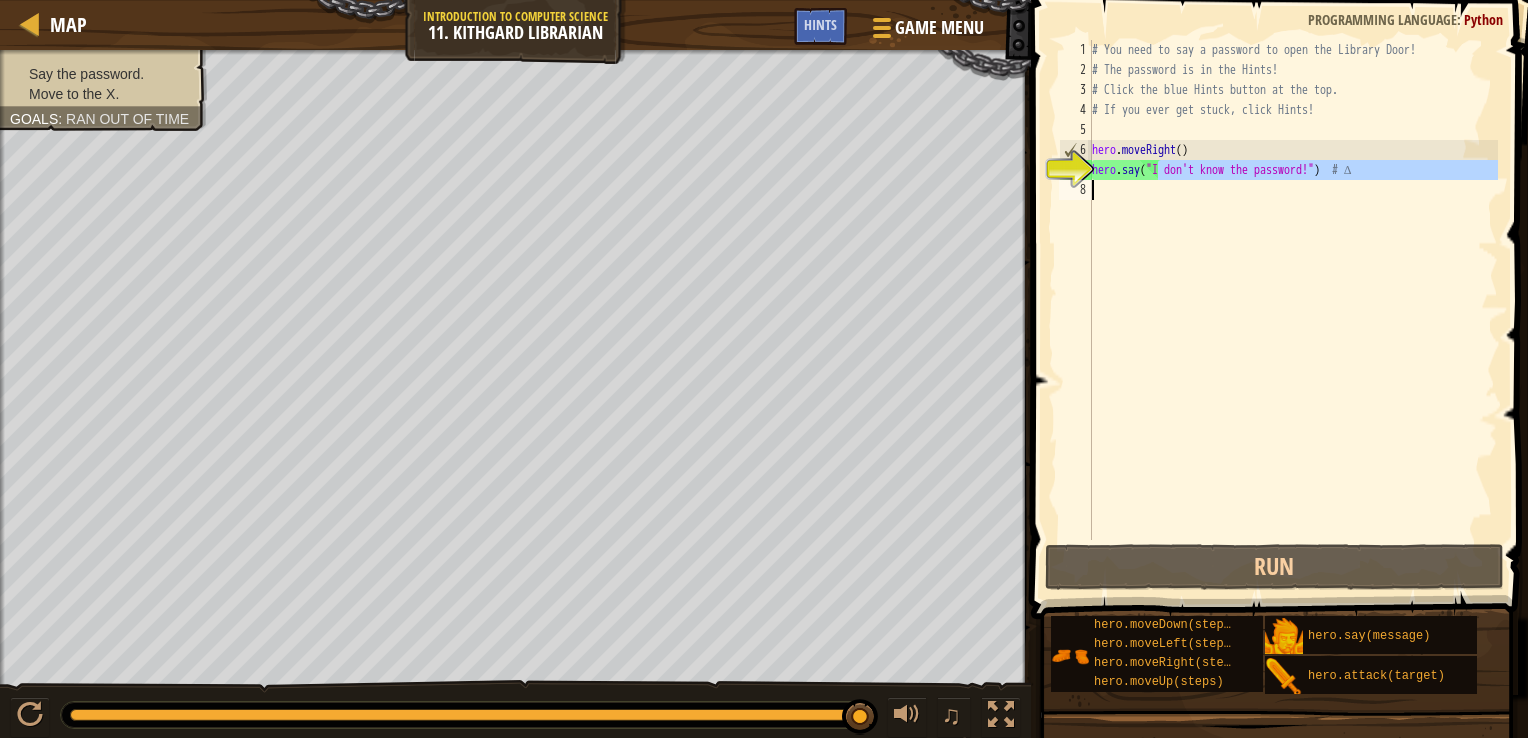 drag, startPoint x: 1161, startPoint y: 174, endPoint x: 1185, endPoint y: 219, distance: 51 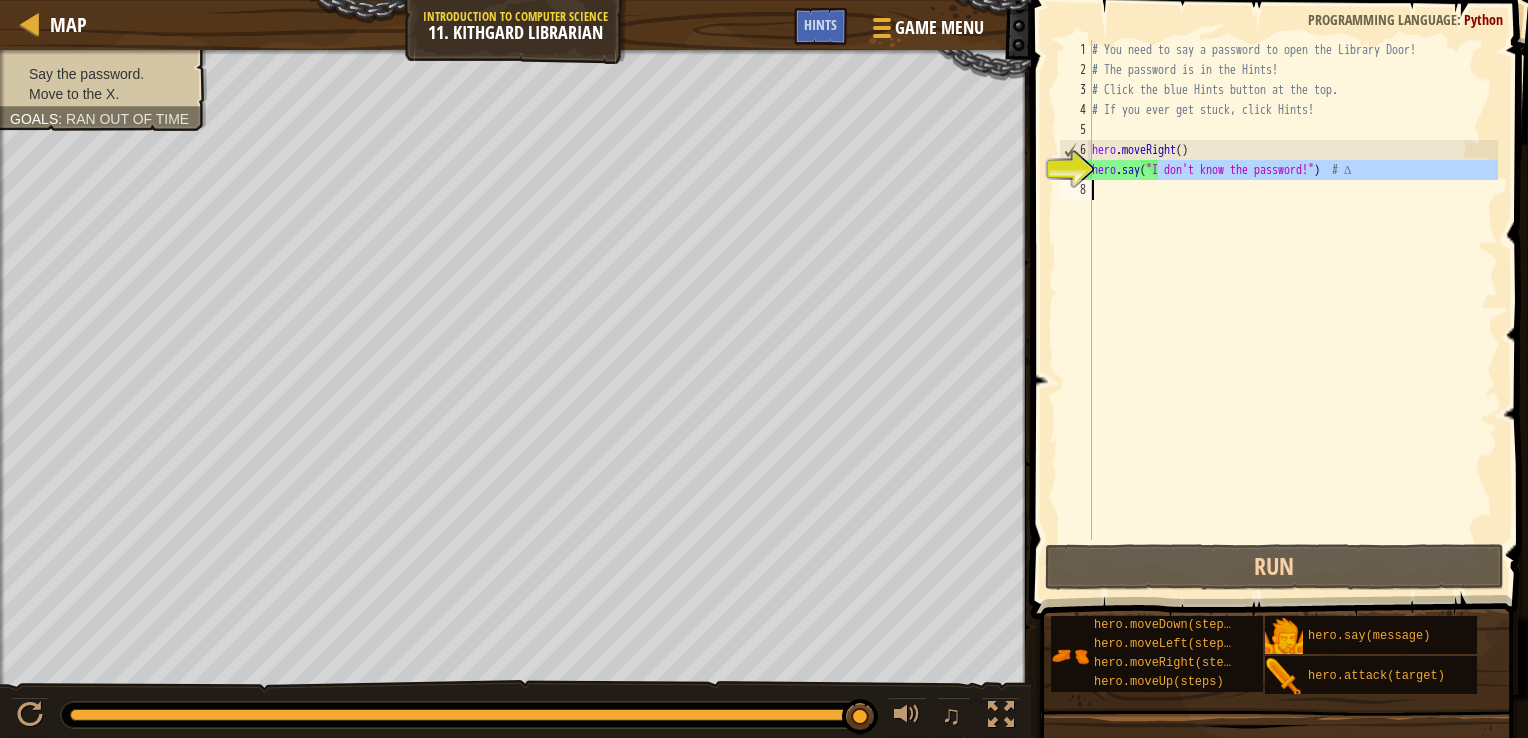 click on "# You need to say a password to open the Library Door! # The password is in the Hints! # Click the blue Hints button at the top. # If you ever get stuck, click Hints! hero . moveRight ( ) hero . say ( "I don't know the password!" )    # ∆" at bounding box center (1293, 290) 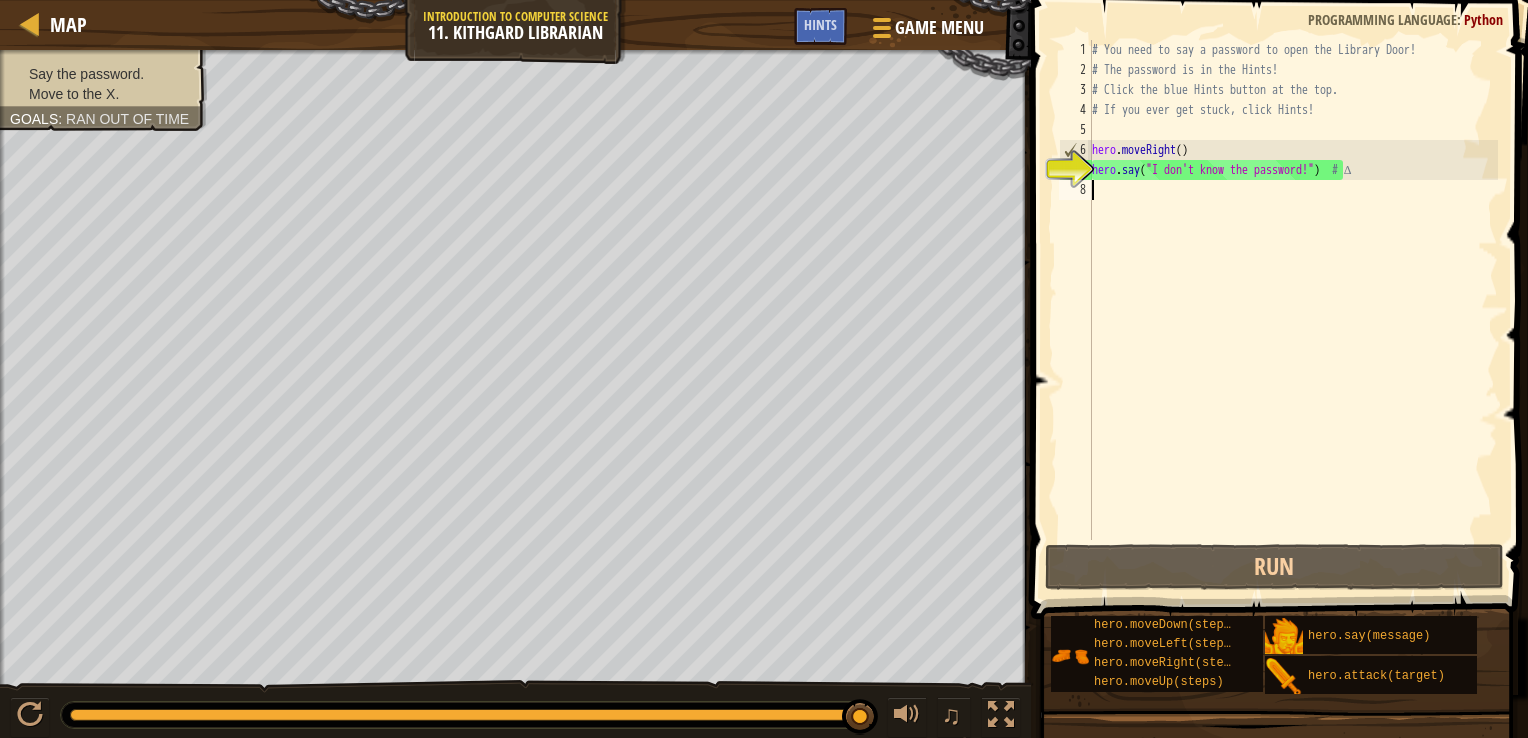 click on "# You need to say a password to open the Library Door! # The password is in the Hints! # Click the blue Hints button at the top. # If you ever get stuck, click Hints! hero . moveRight ( ) hero . say ( "I don't know the password!" )    # ∆" at bounding box center [1293, 310] 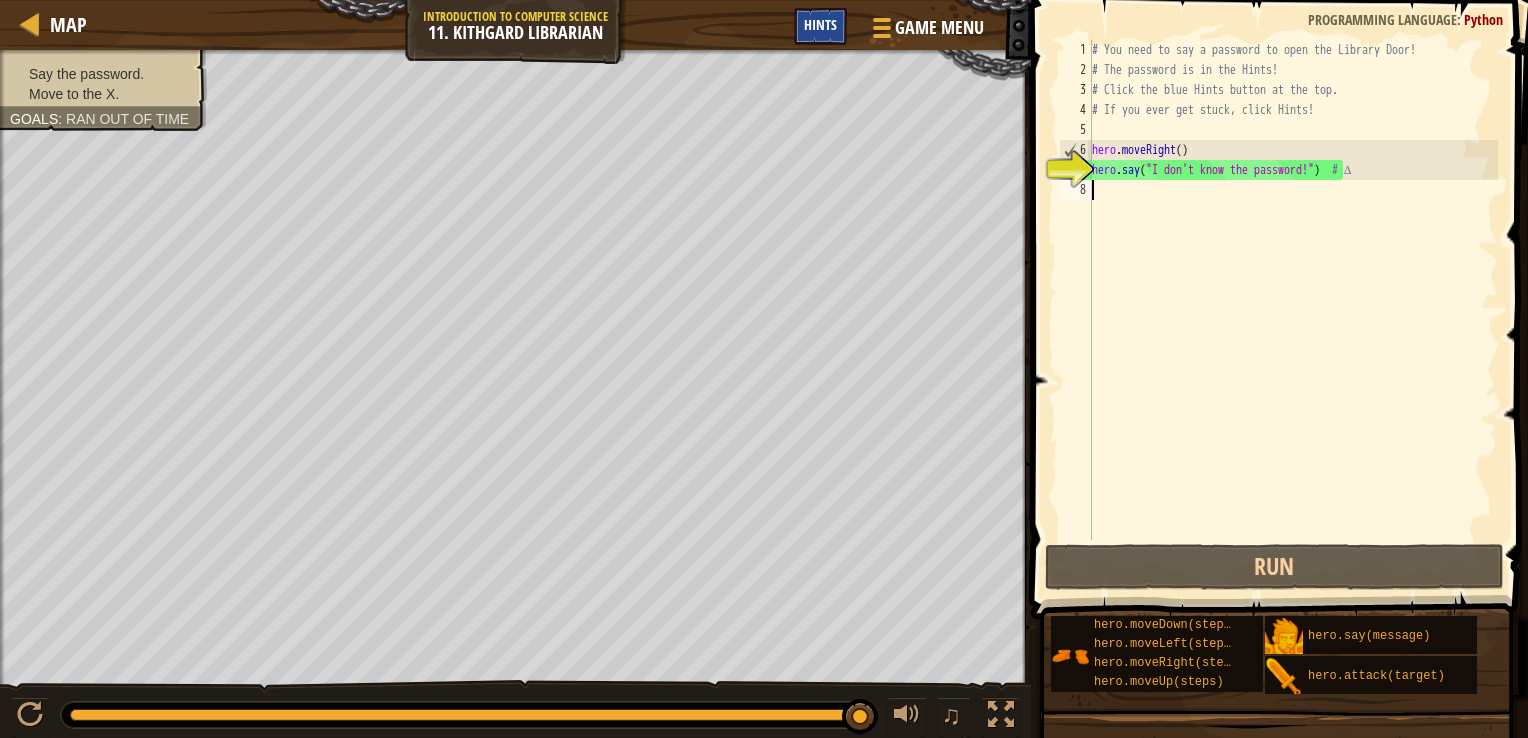 click on "Hints" at bounding box center (820, 24) 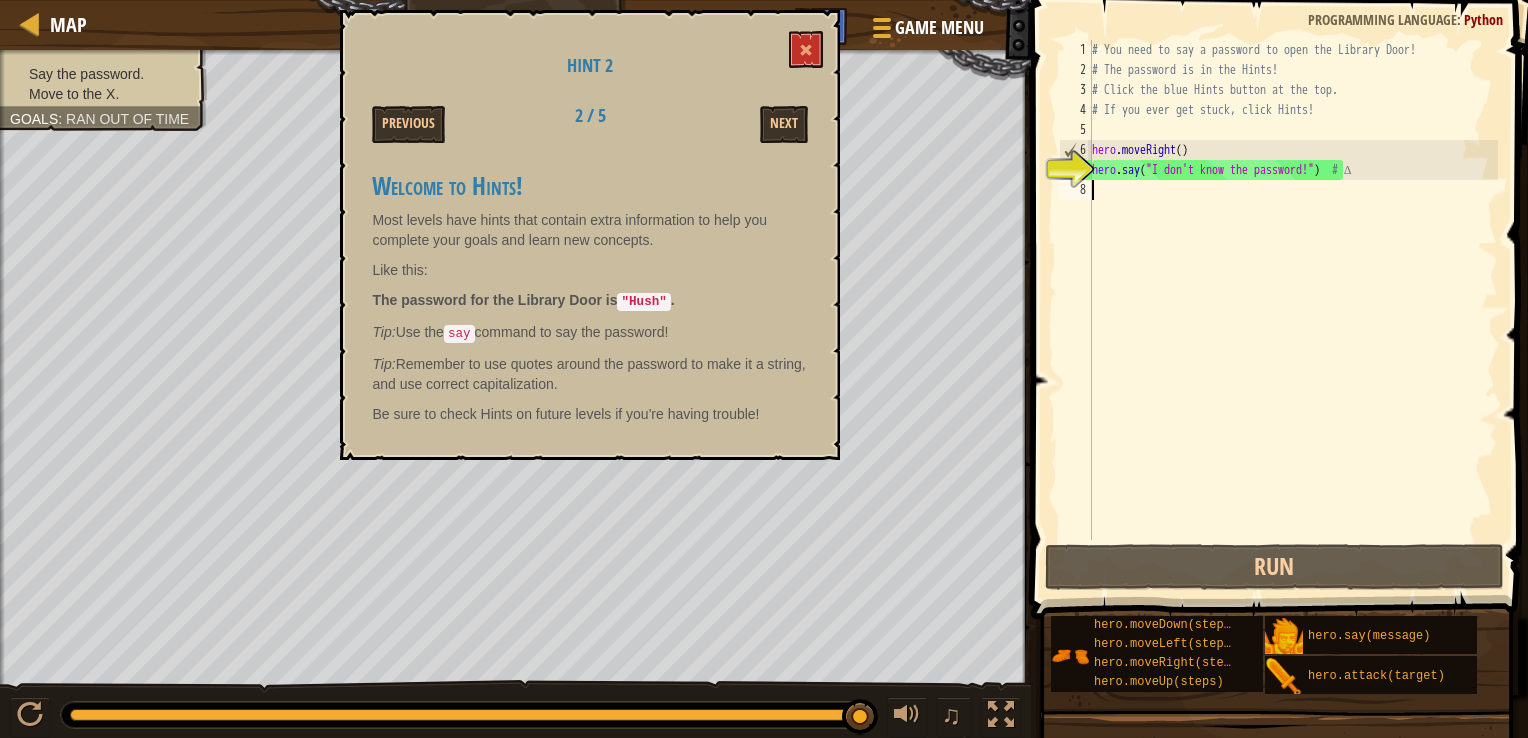 click on "Hint 2 Previous 2 / 5 Next Welcome to Hints!
Most levels have hints that contain extra information to help you complete your goals and learn new concepts.
Like this:
The password for the Library Door is  "Hush" .
Tip:  Use the  say  command to say the password!
Tip:  Remember to use quotes around the password to make it a string, and use correct capitalization.
Be sure to check Hints on future levels if you're having trouble!" at bounding box center (590, 235) 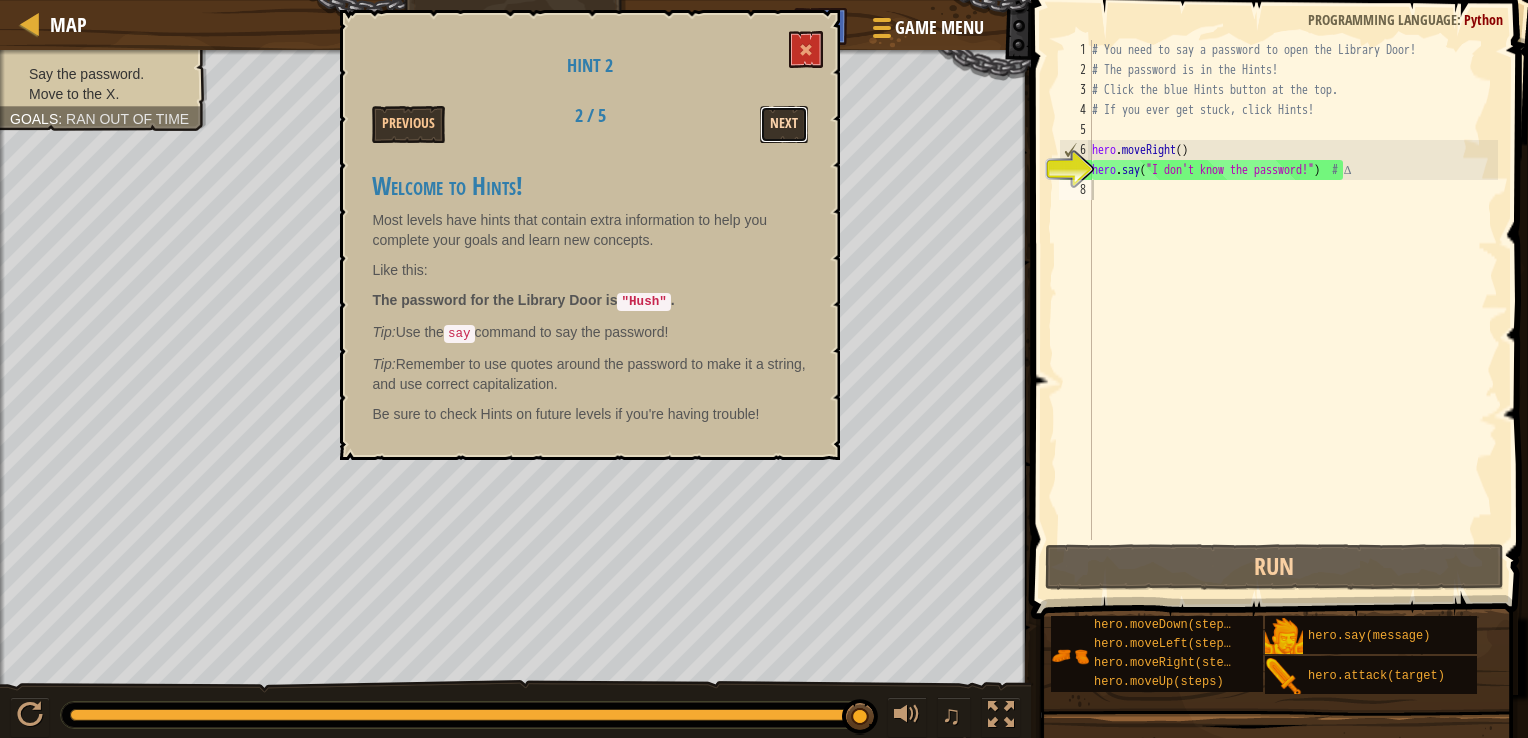 click on "Next" at bounding box center [784, 124] 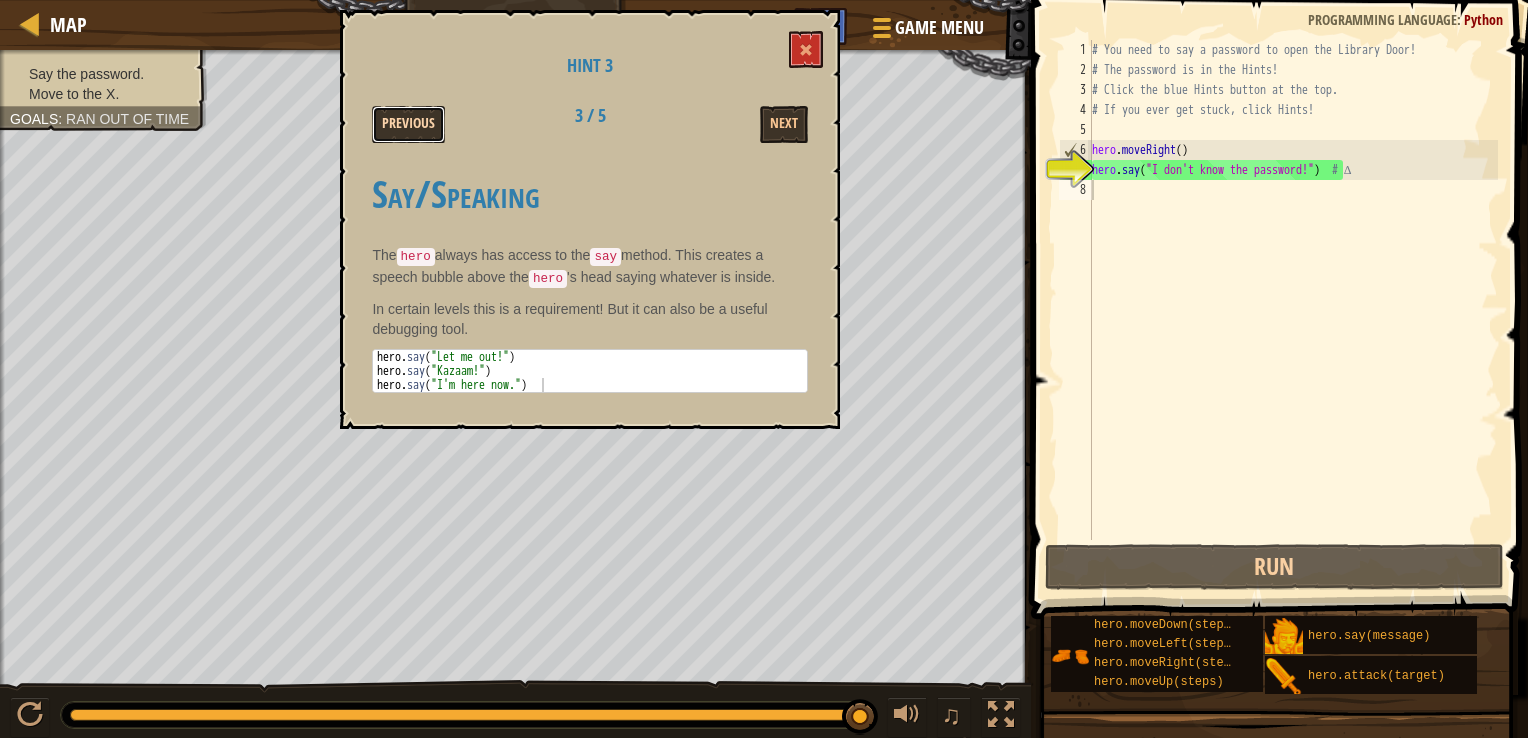 click on "Previous" at bounding box center [408, 124] 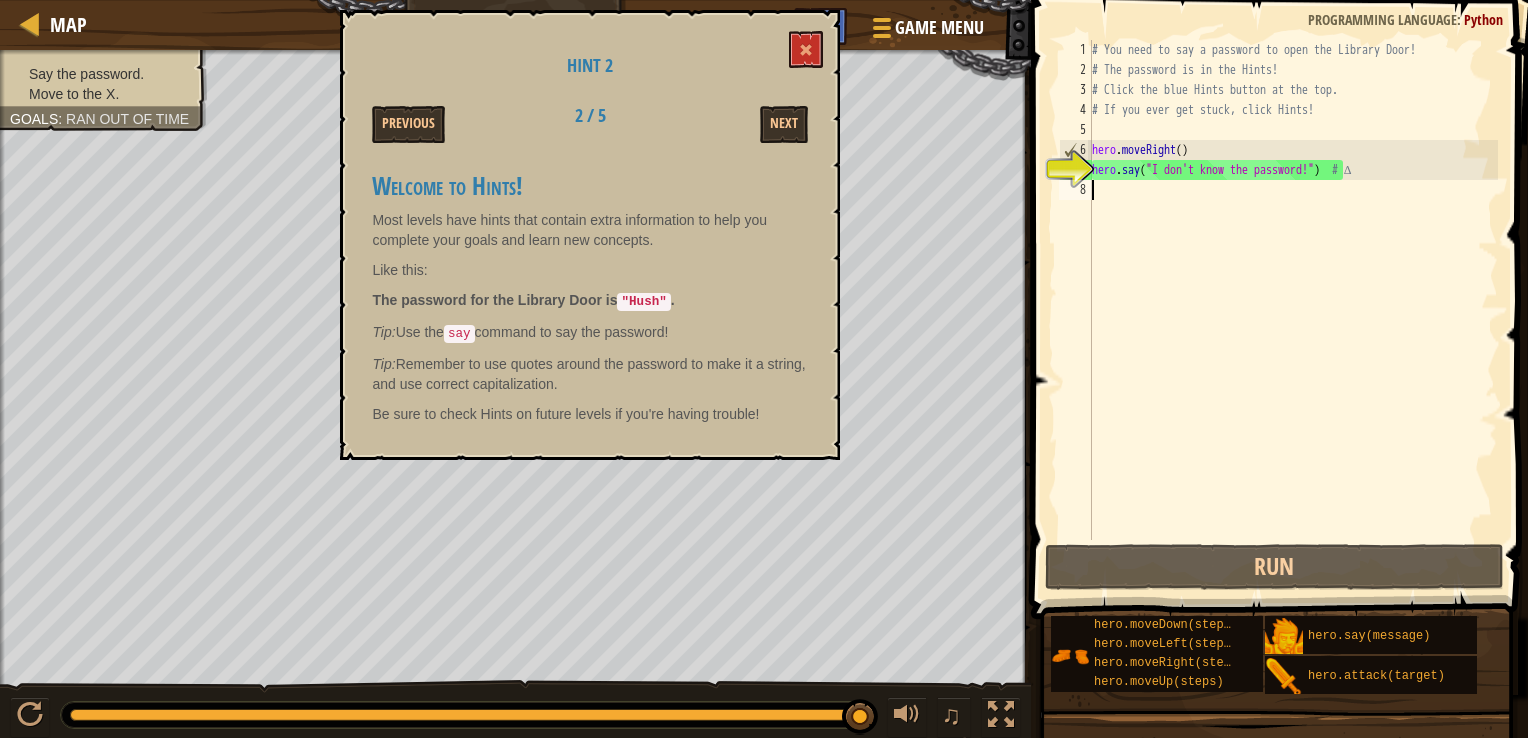 click on "# You need to say a password to open the Library Door! # The password is in the Hints! # Click the blue Hints button at the top. # If you ever get stuck, click Hints! hero . moveRight ( ) hero . say ( "I don't know the password!" )    # ∆" at bounding box center (1293, 310) 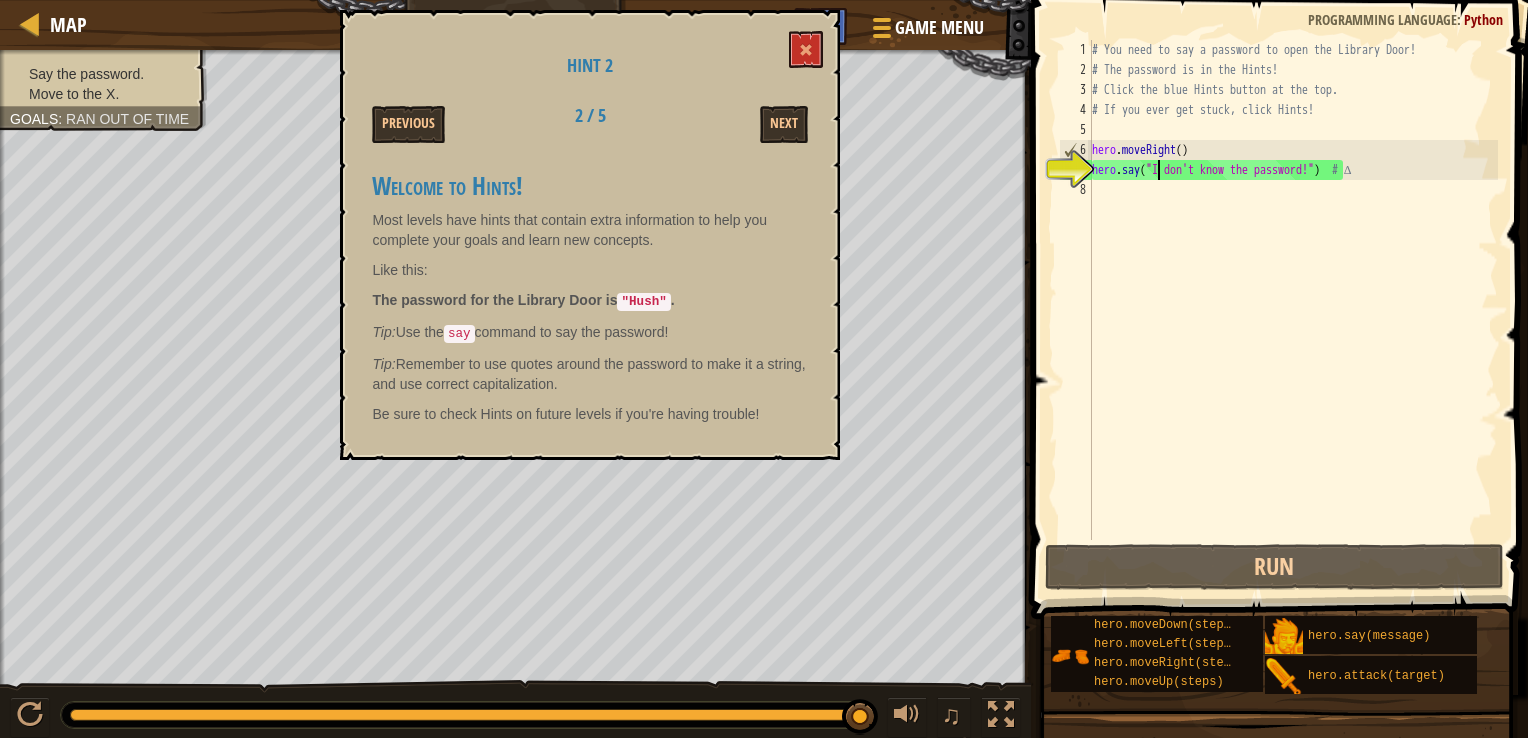 click on "# You need to say a password to open the Library Door! # The password is in the Hints! # Click the blue Hints button at the top. # If you ever get stuck, click Hints! hero . moveRight ( ) hero . say ( "I don't know the password!" )    # ∆" at bounding box center [1293, 310] 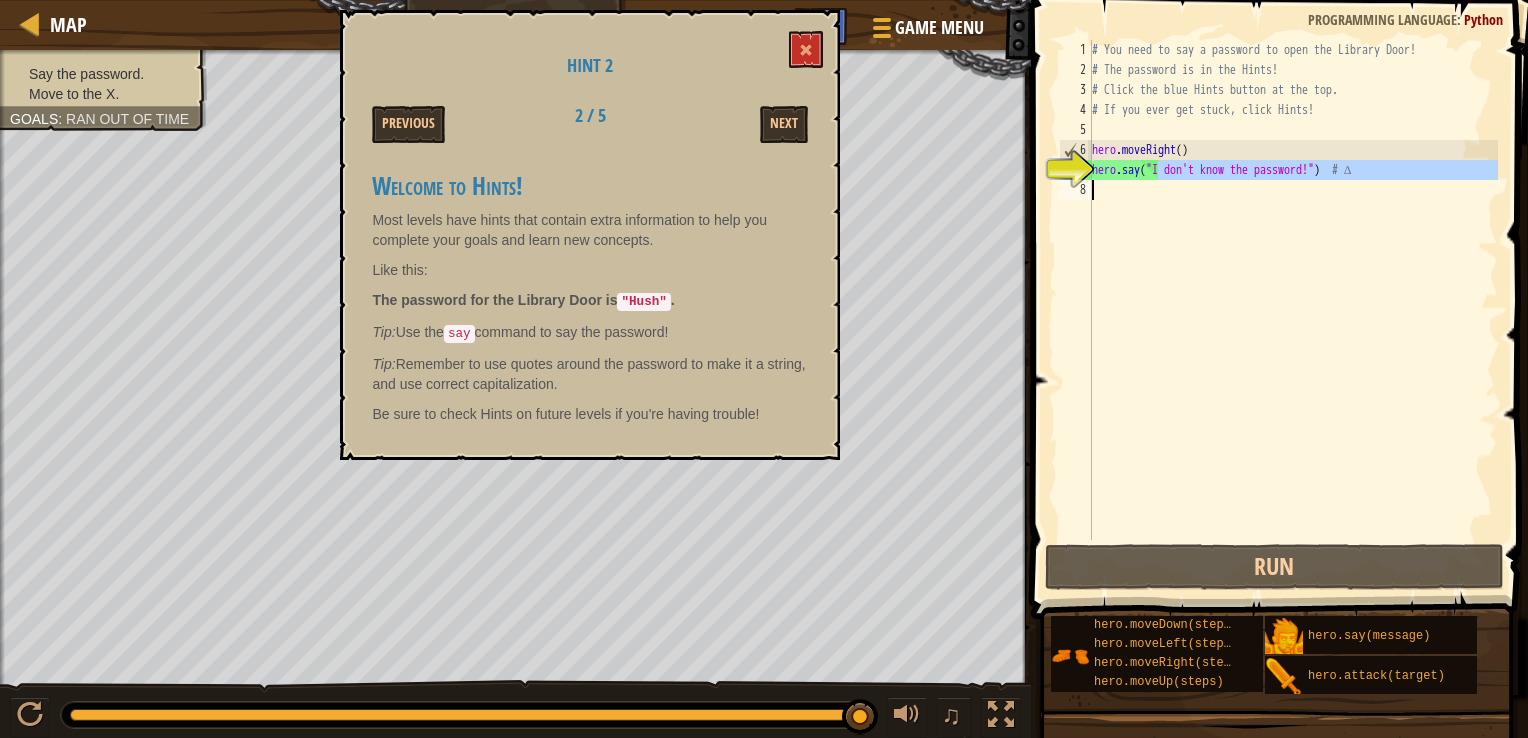 drag, startPoint x: 1157, startPoint y: 169, endPoint x: 1211, endPoint y: 218, distance: 72.91776 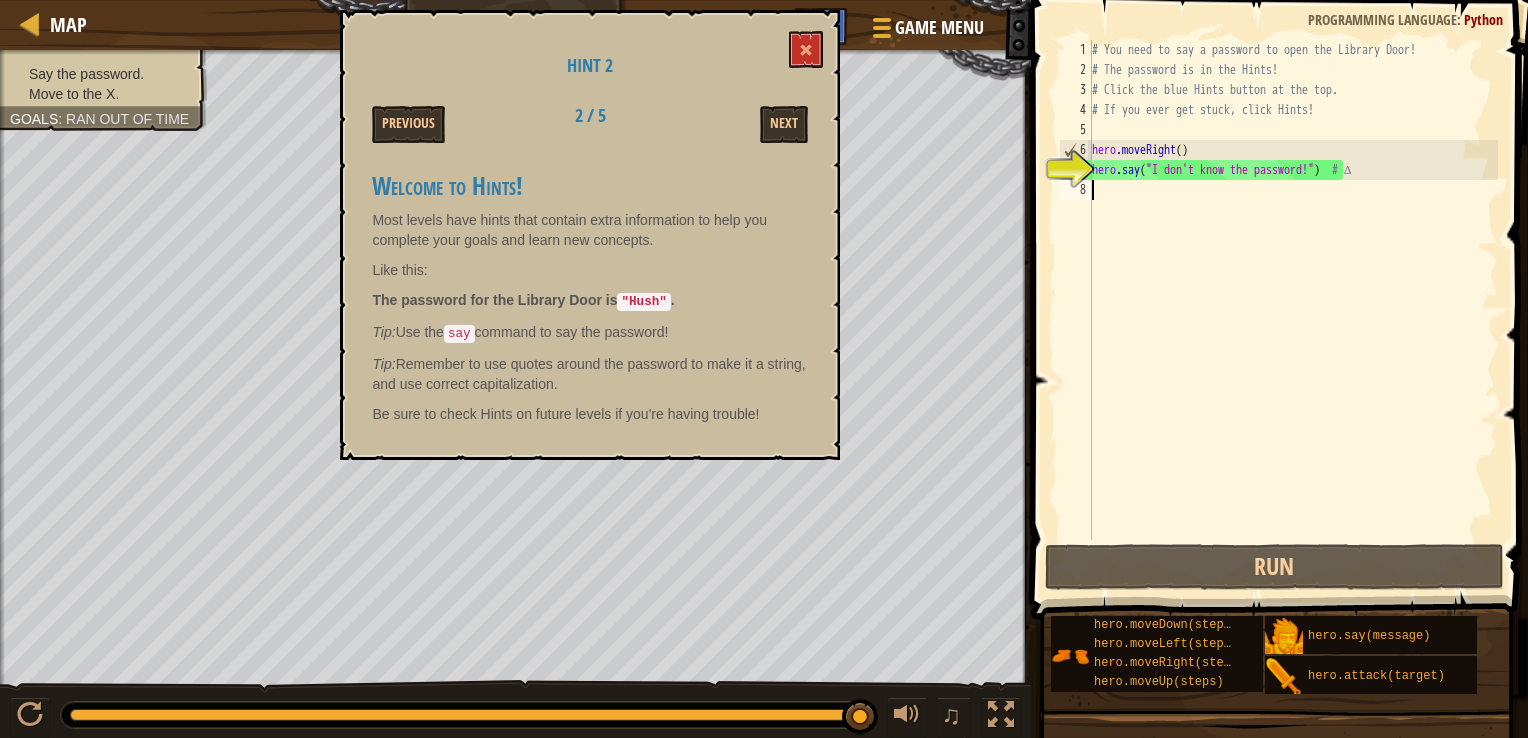 click on "# You need to say a password to open the Library Door! # The password is in the Hints! # Click the blue Hints button at the top. # If you ever get stuck, click Hints! hero . moveRight ( ) hero . say ( "I don't know the password!" )    # ∆" at bounding box center (1293, 310) 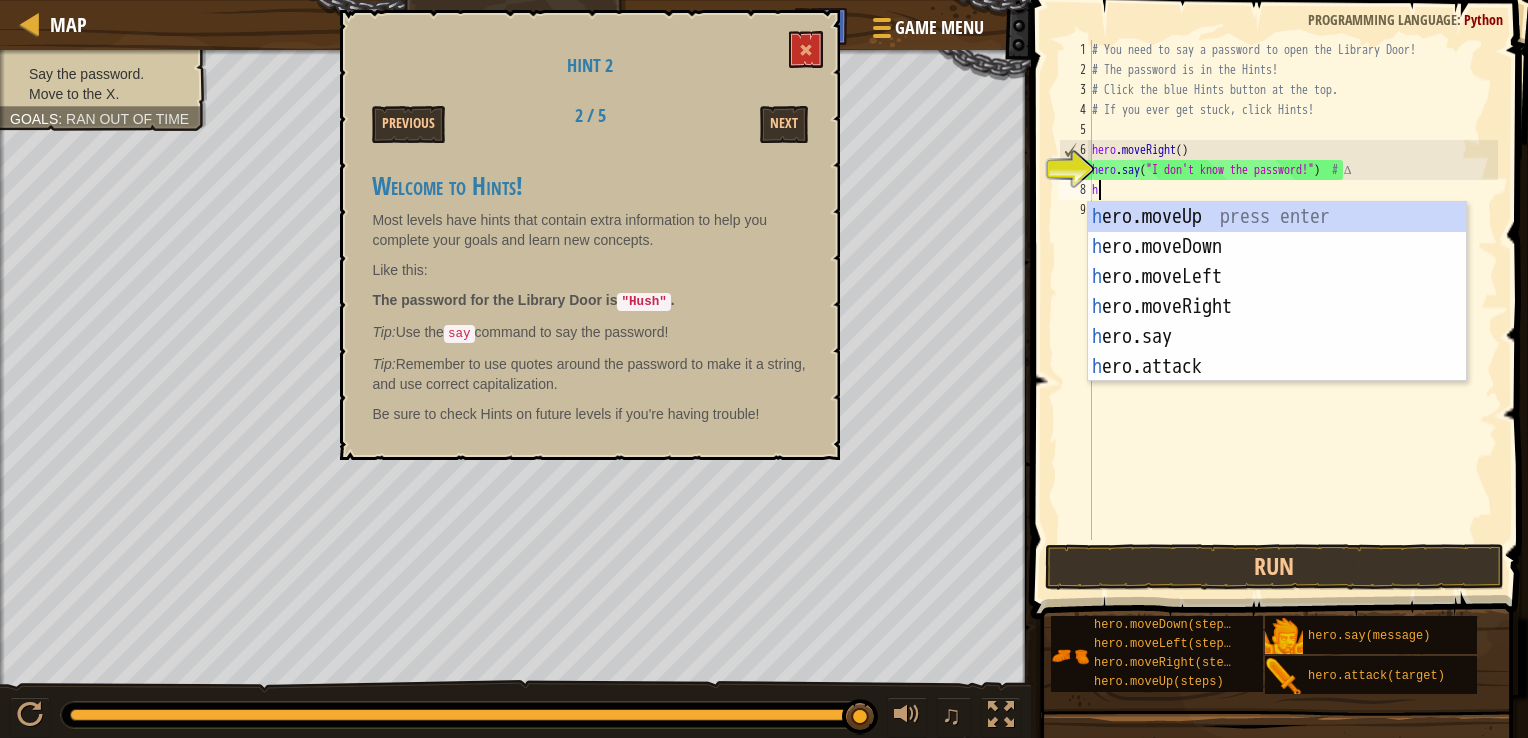 scroll, scrollTop: 9, scrollLeft: 0, axis: vertical 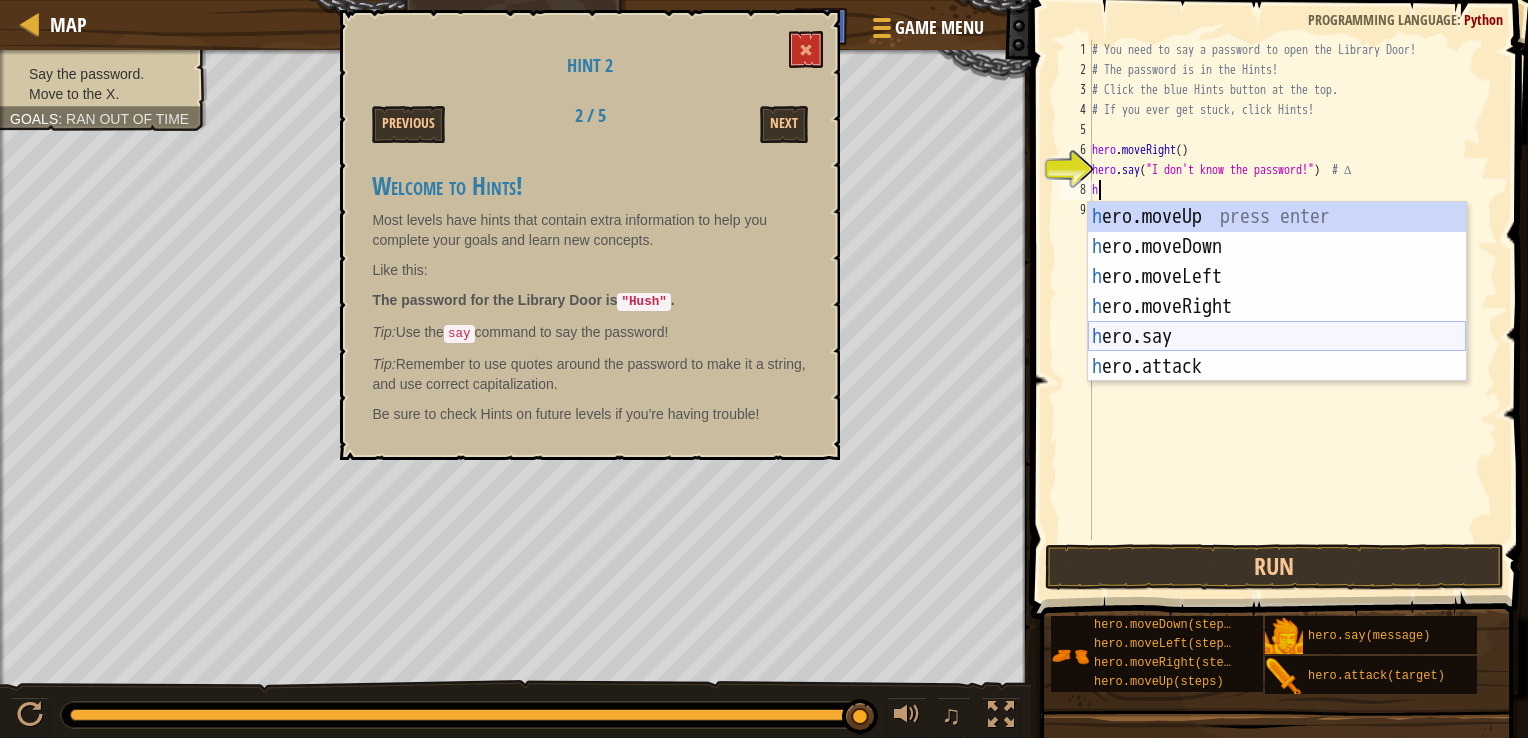 click on "h ero.moveUp press enter h ero.moveDown press enter h ero.moveLeft press enter h ero.moveRight press enter h ero.say press enter h ero.attack press enter" at bounding box center (1277, 322) 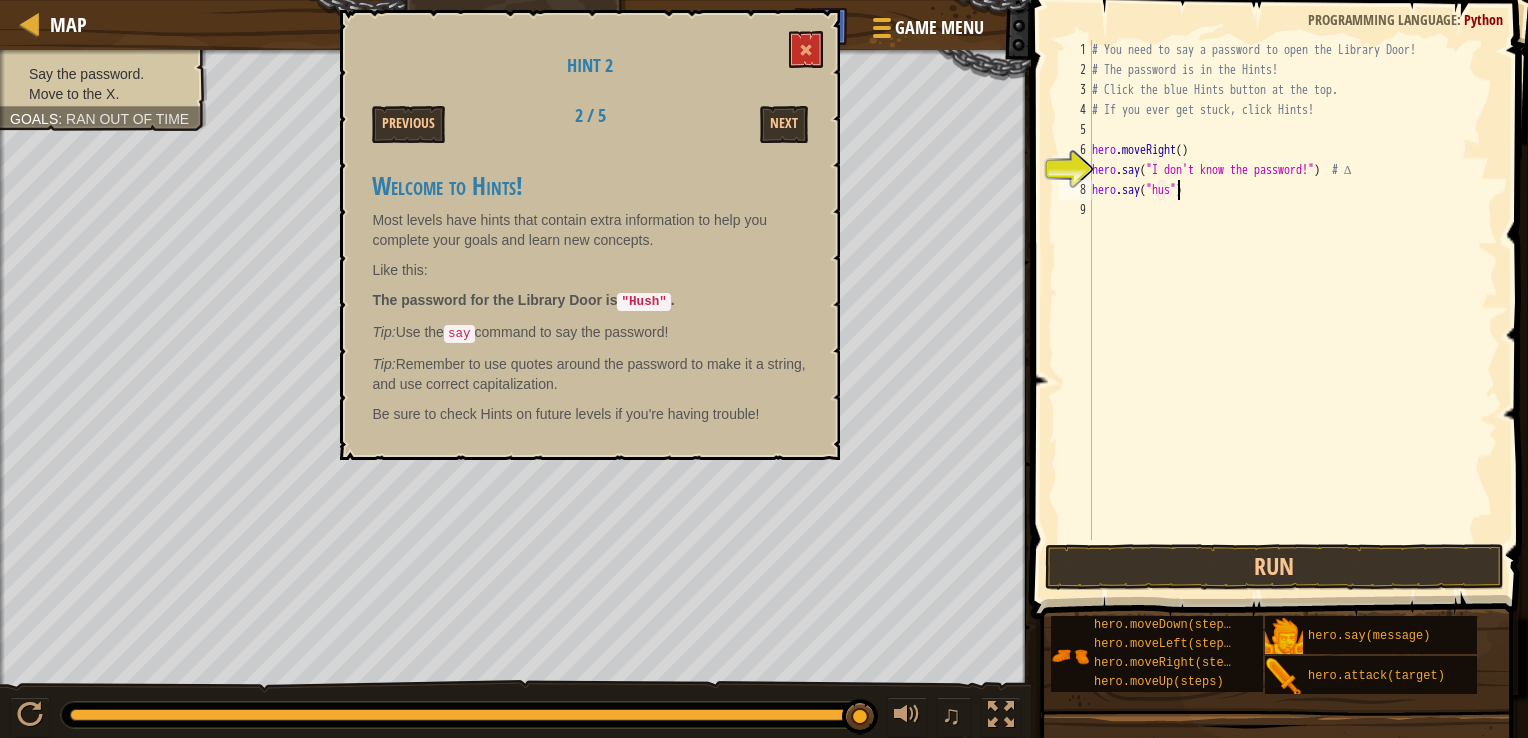 scroll, scrollTop: 9, scrollLeft: 7, axis: both 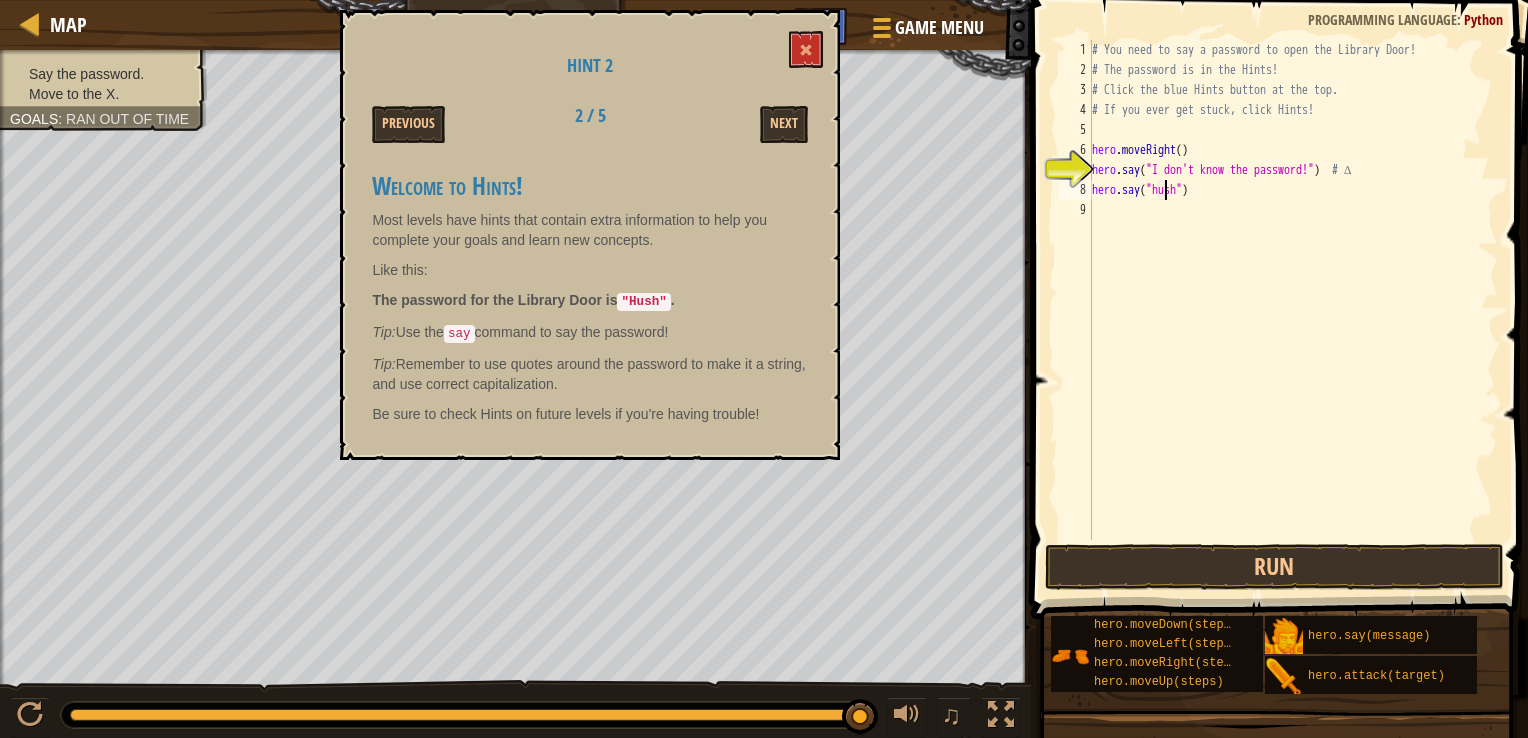 click on "# You need to say a password to open the Library Door! # The password is in the Hints! # Click the blue Hints button at the top. # If you ever get stuck, click Hints! hero . moveRight ( ) hero . say ( "I don't know the password!" )    # ∆ hero . say ( "hush" )" at bounding box center [1293, 310] 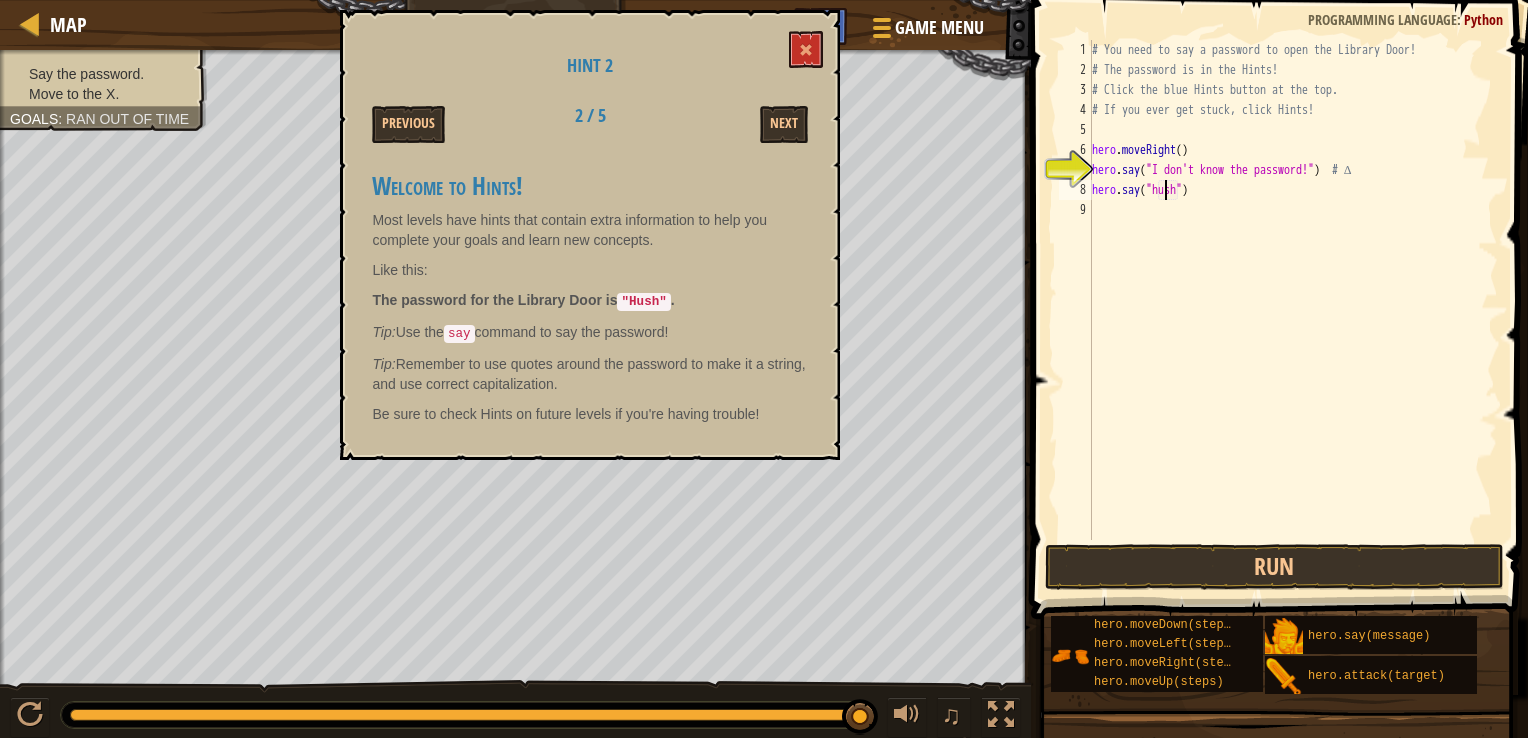 scroll, scrollTop: 9, scrollLeft: 6, axis: both 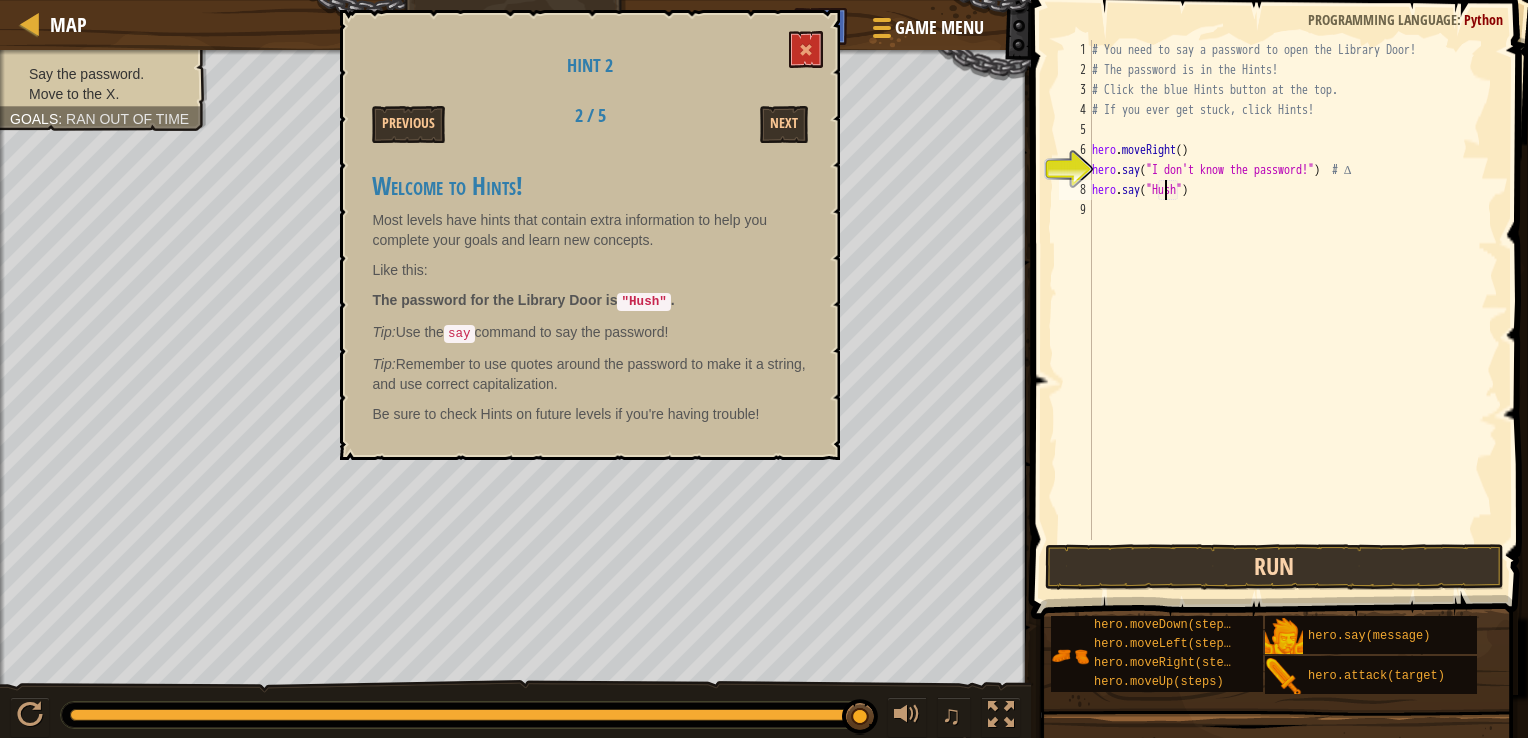 type on "hero.say("Hush")" 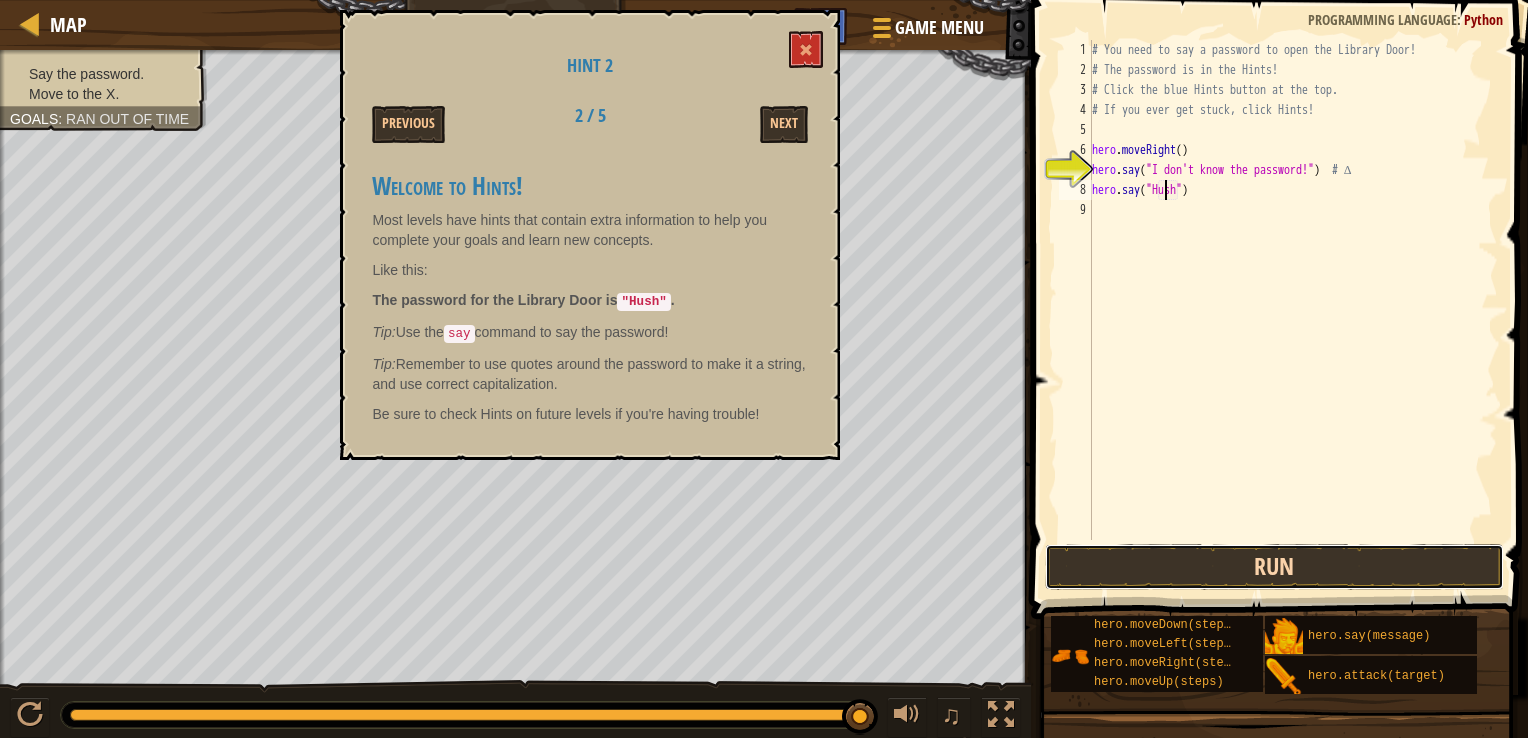 click on "Run" at bounding box center [1274, 567] 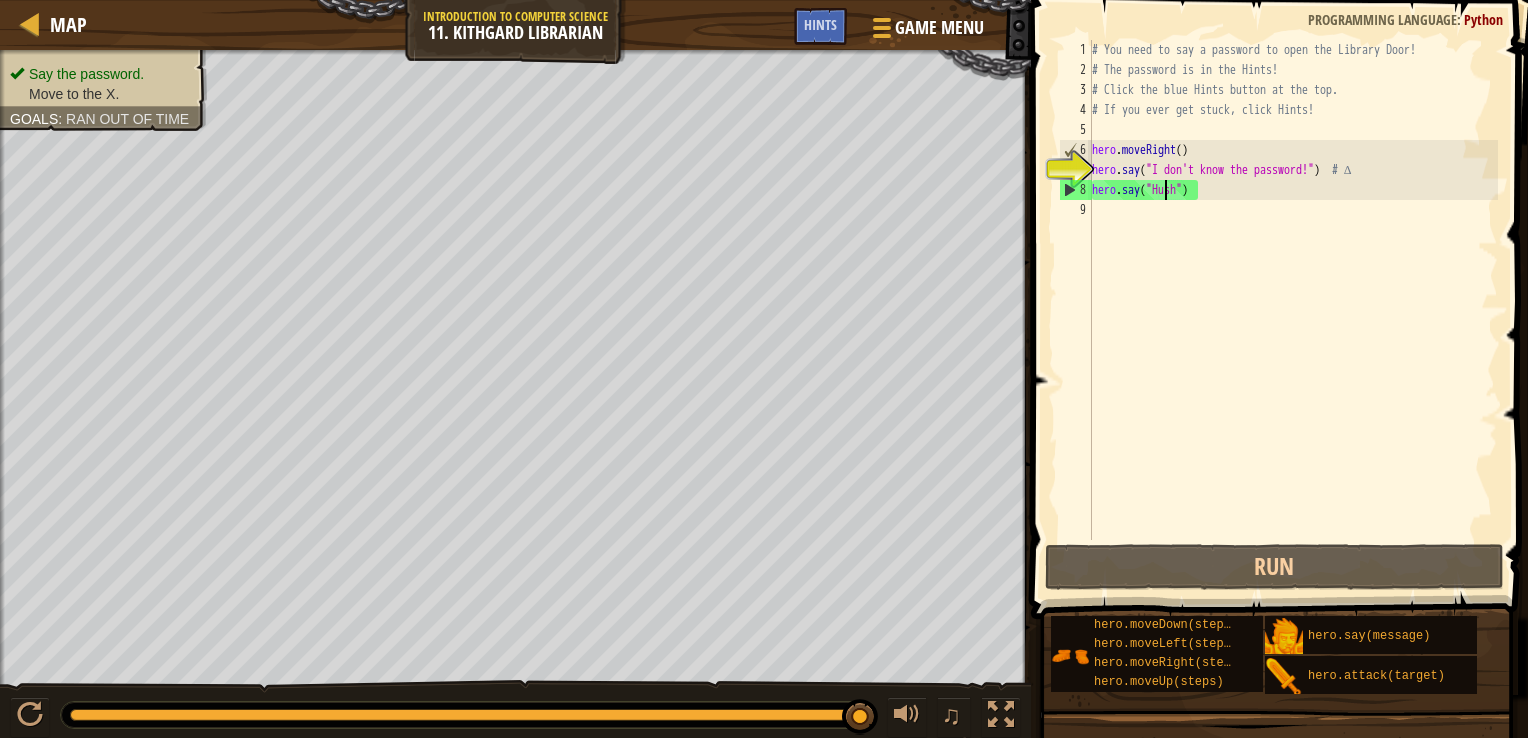 click on "9" at bounding box center [1075, 210] 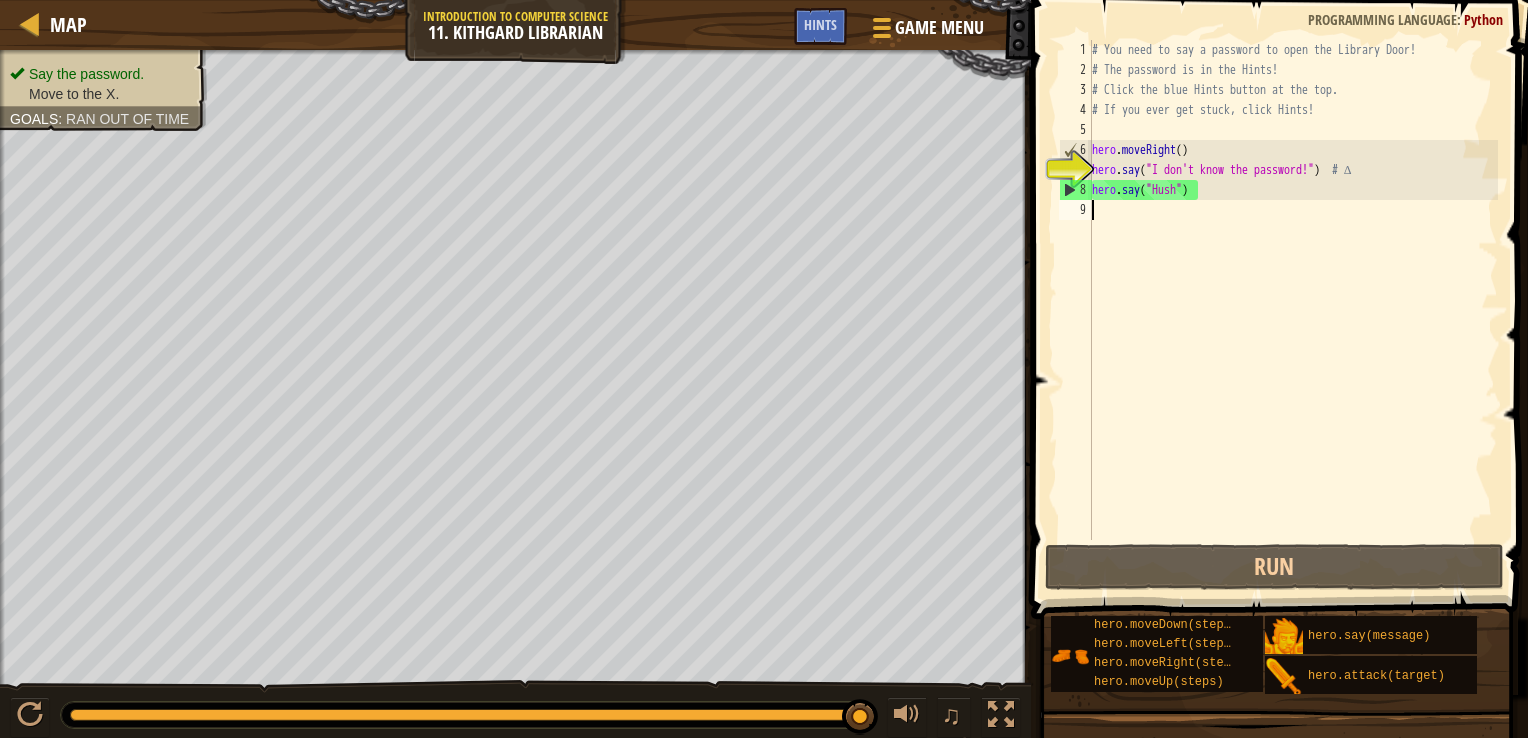 scroll, scrollTop: 9, scrollLeft: 0, axis: vertical 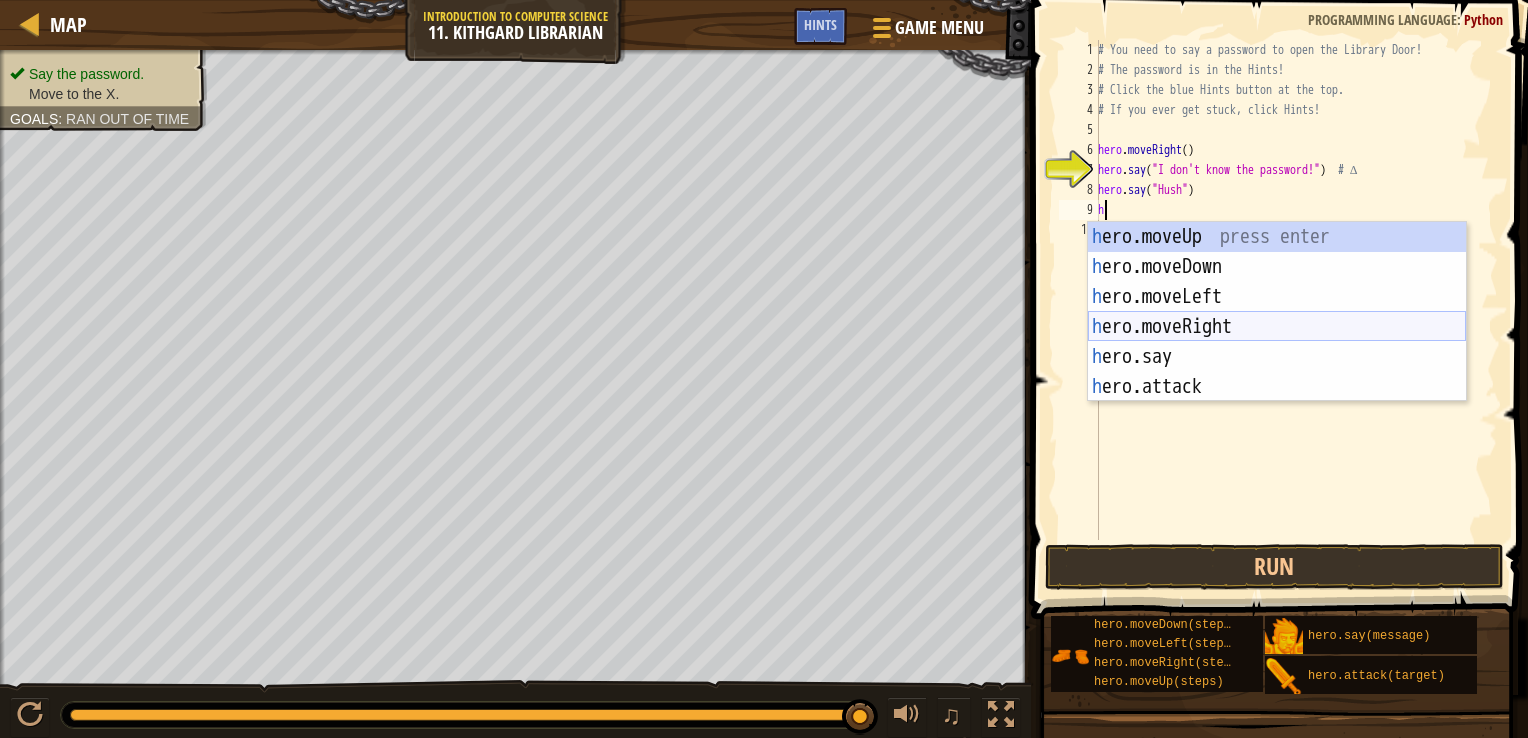 click on "h ero.moveUp press enter h ero.moveDown press enter h ero.moveLeft press enter h ero.moveRight press enter h ero.say press enter h ero.attack press enter" at bounding box center (1277, 342) 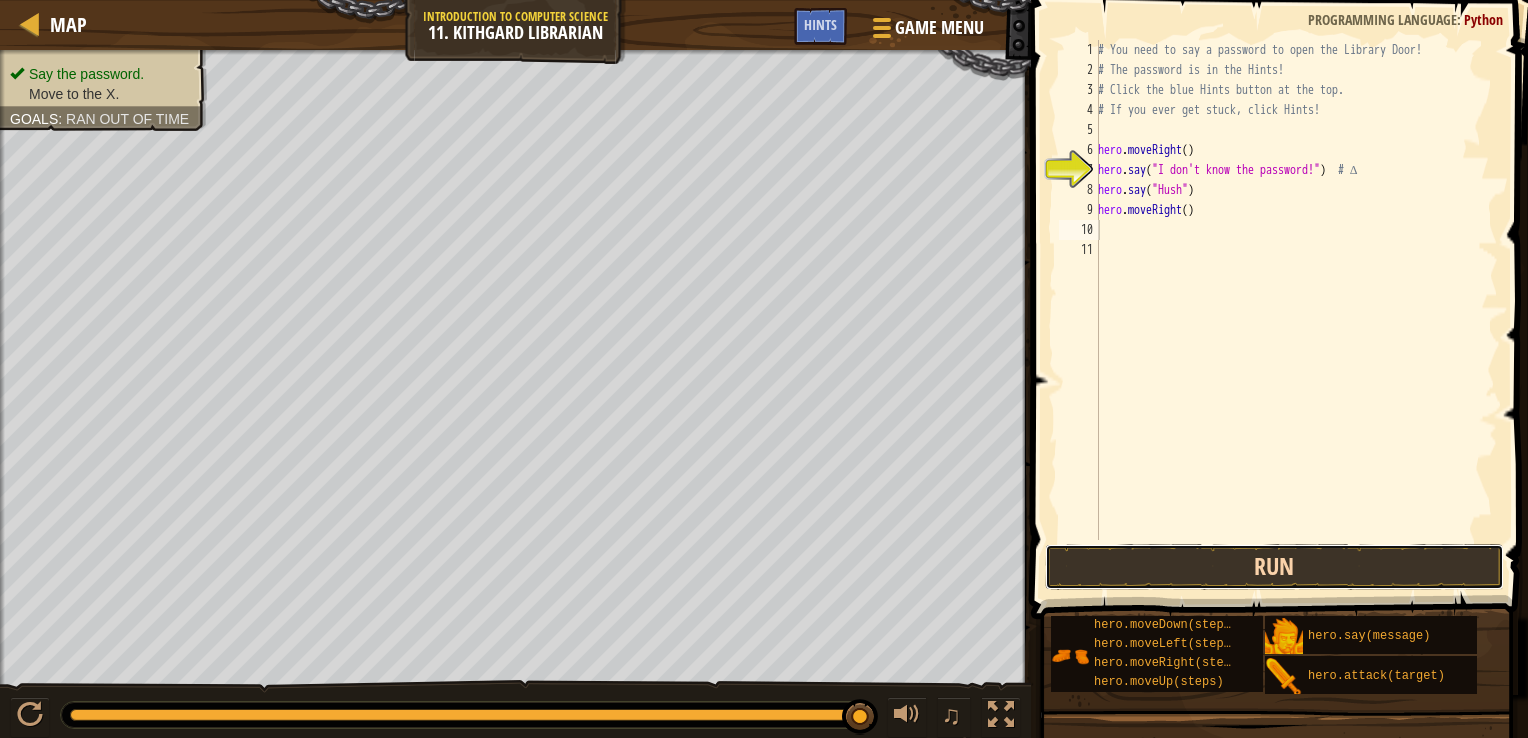 click on "Run" at bounding box center [1274, 567] 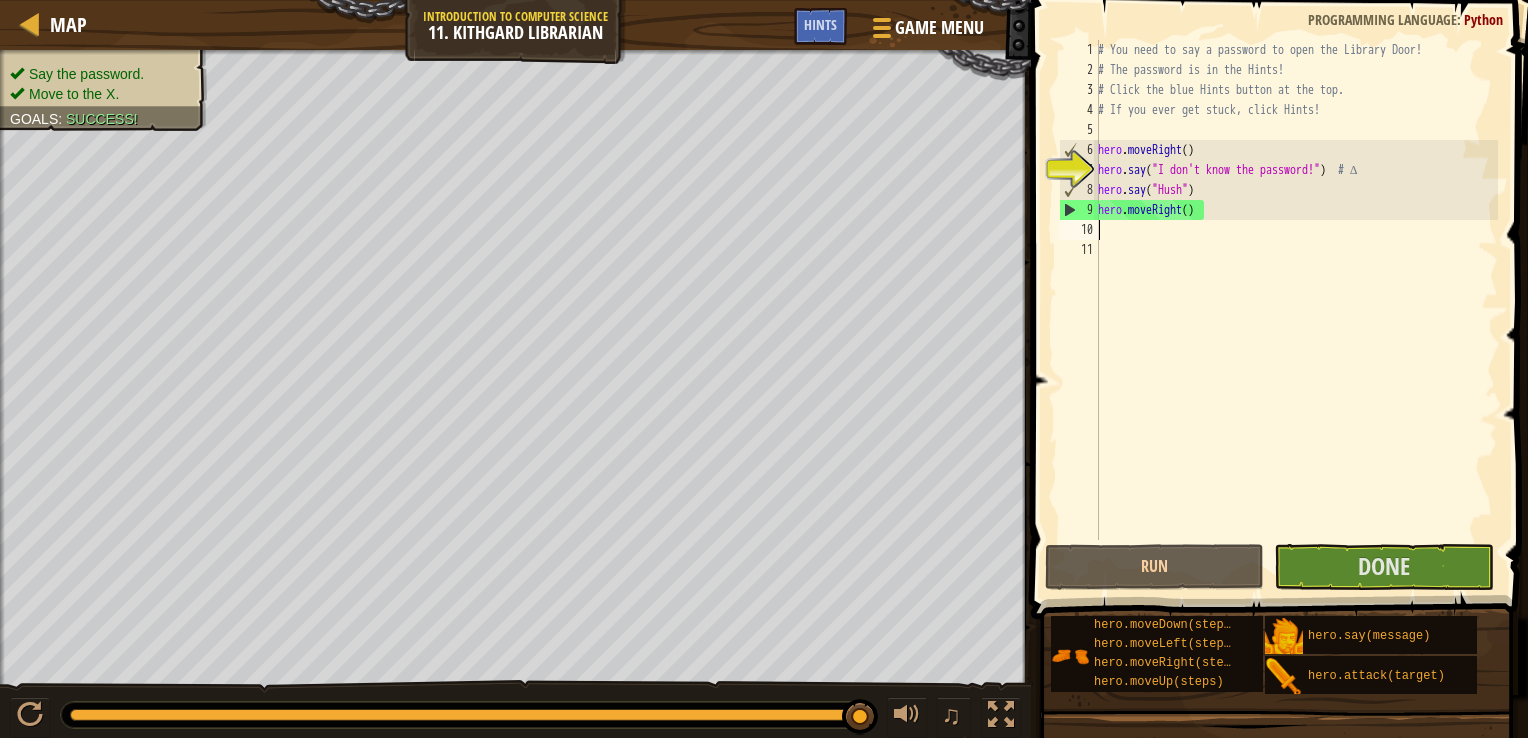 click on "# You need to say a password to open the Library Door! # The password is in the Hints! # Click the blue Hints button at the top. # If you ever get stuck, click Hints! hero . moveRight ( ) hero . say ( "I don't know the password!" )    # ∆ hero . say ( "Hush" ) hero . moveRight ( )" at bounding box center [1296, 310] 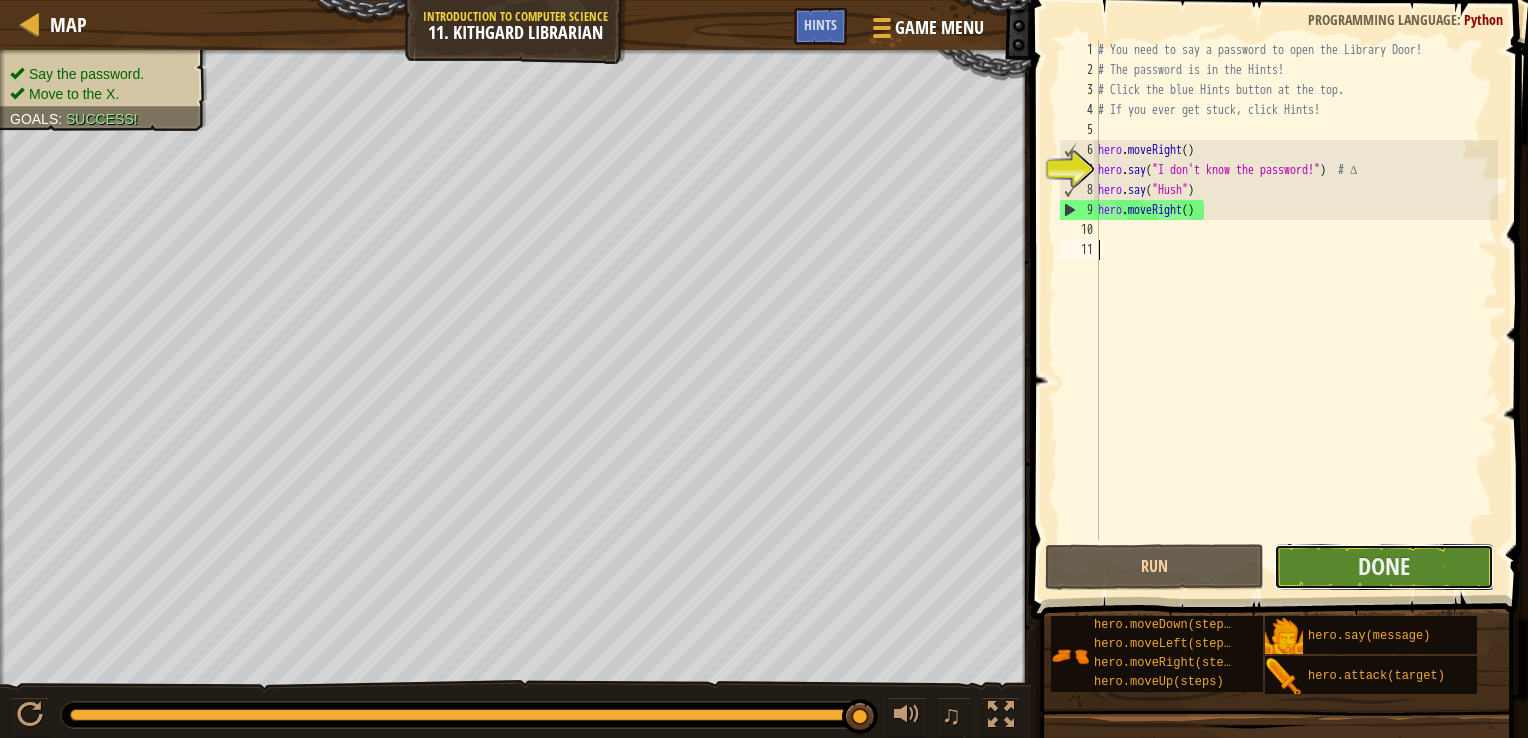 click on "Done" at bounding box center (1383, 567) 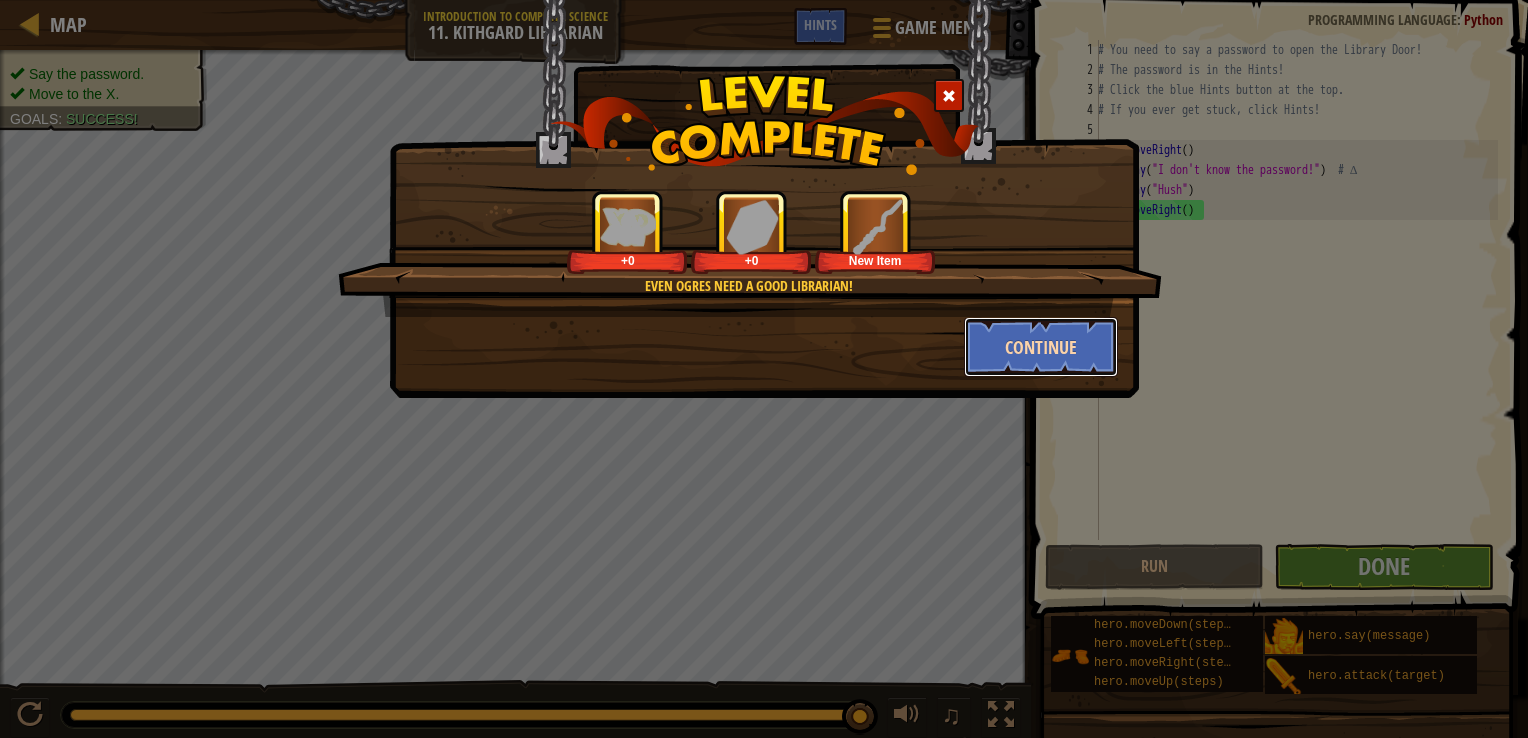click on "Continue" at bounding box center [1041, 347] 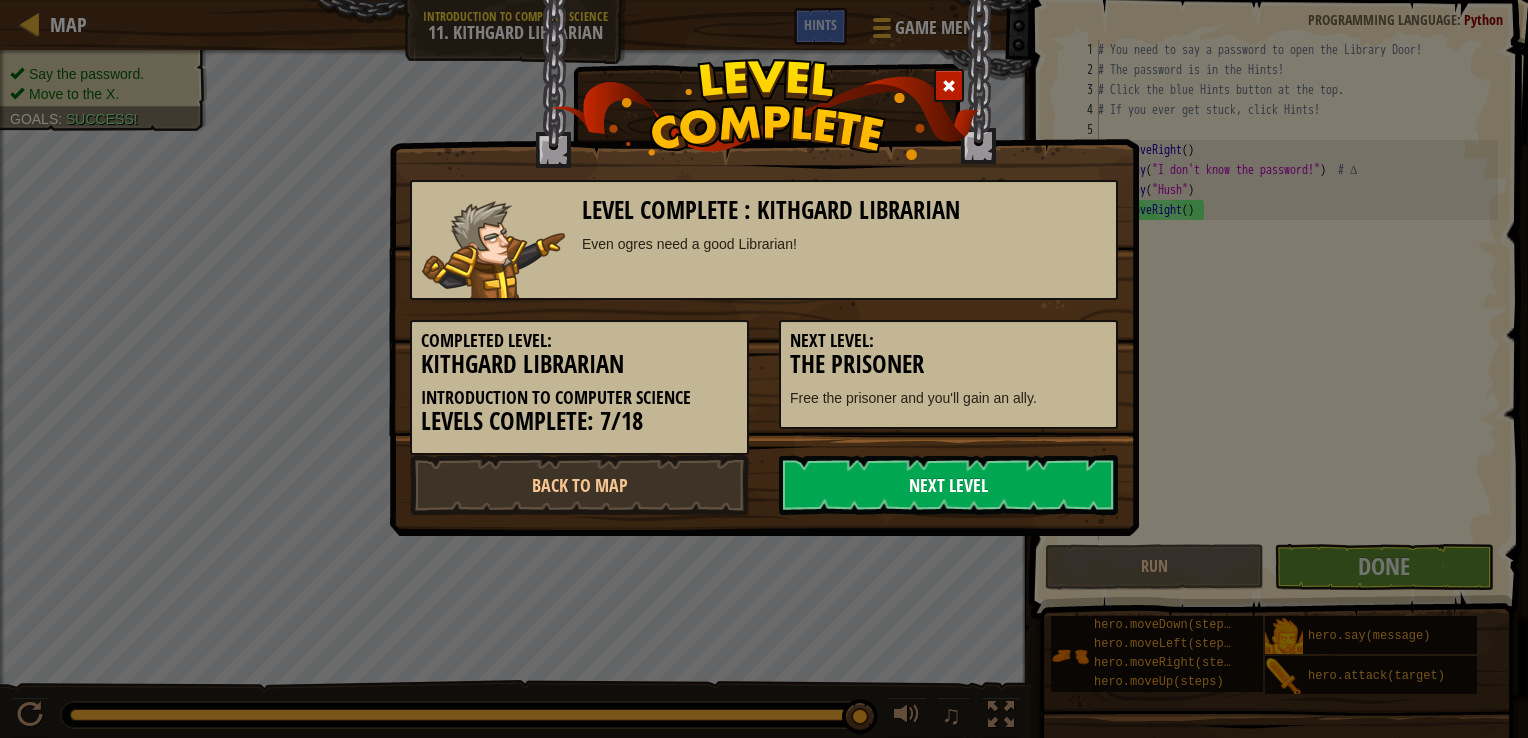 click on "Next Level" at bounding box center (948, 485) 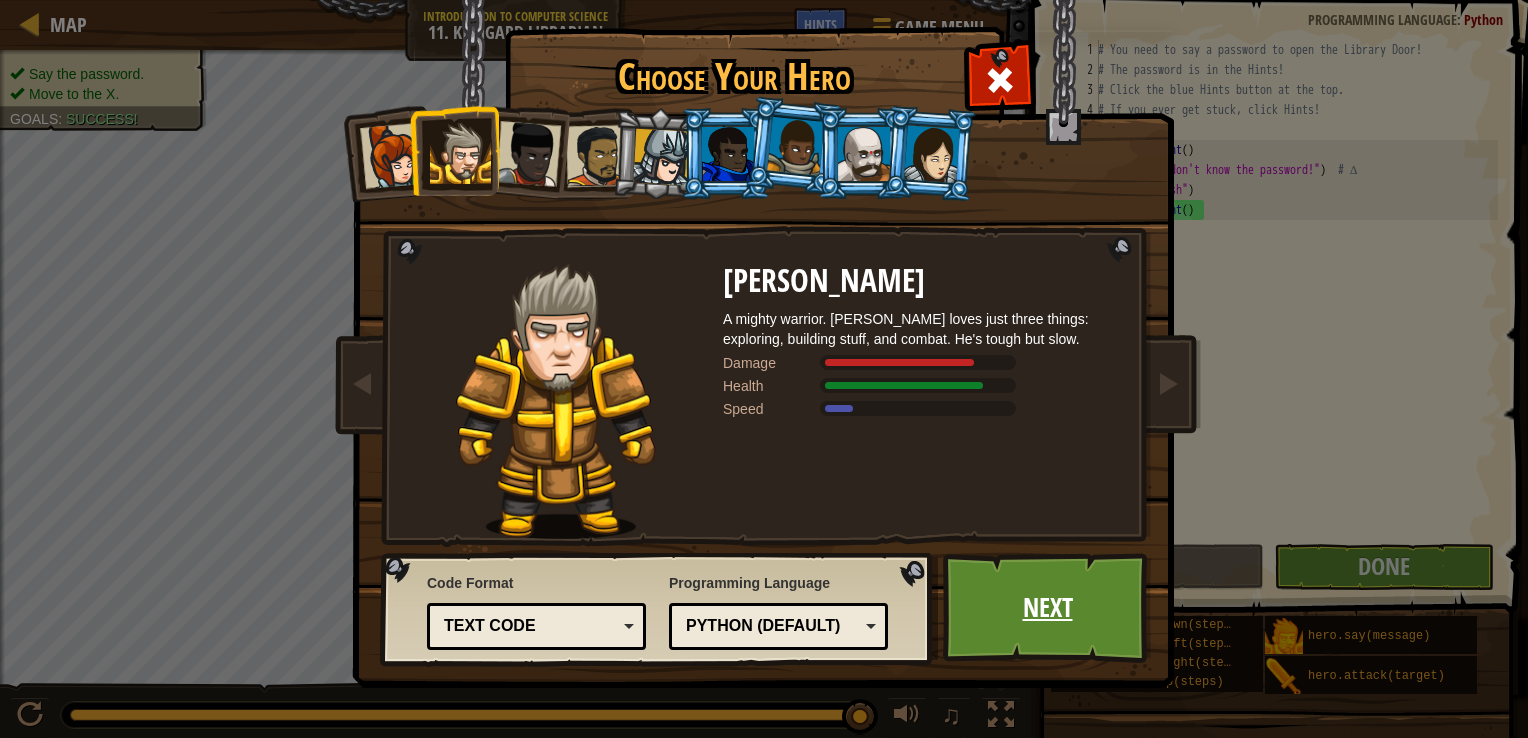 click on "Next" at bounding box center [1047, 608] 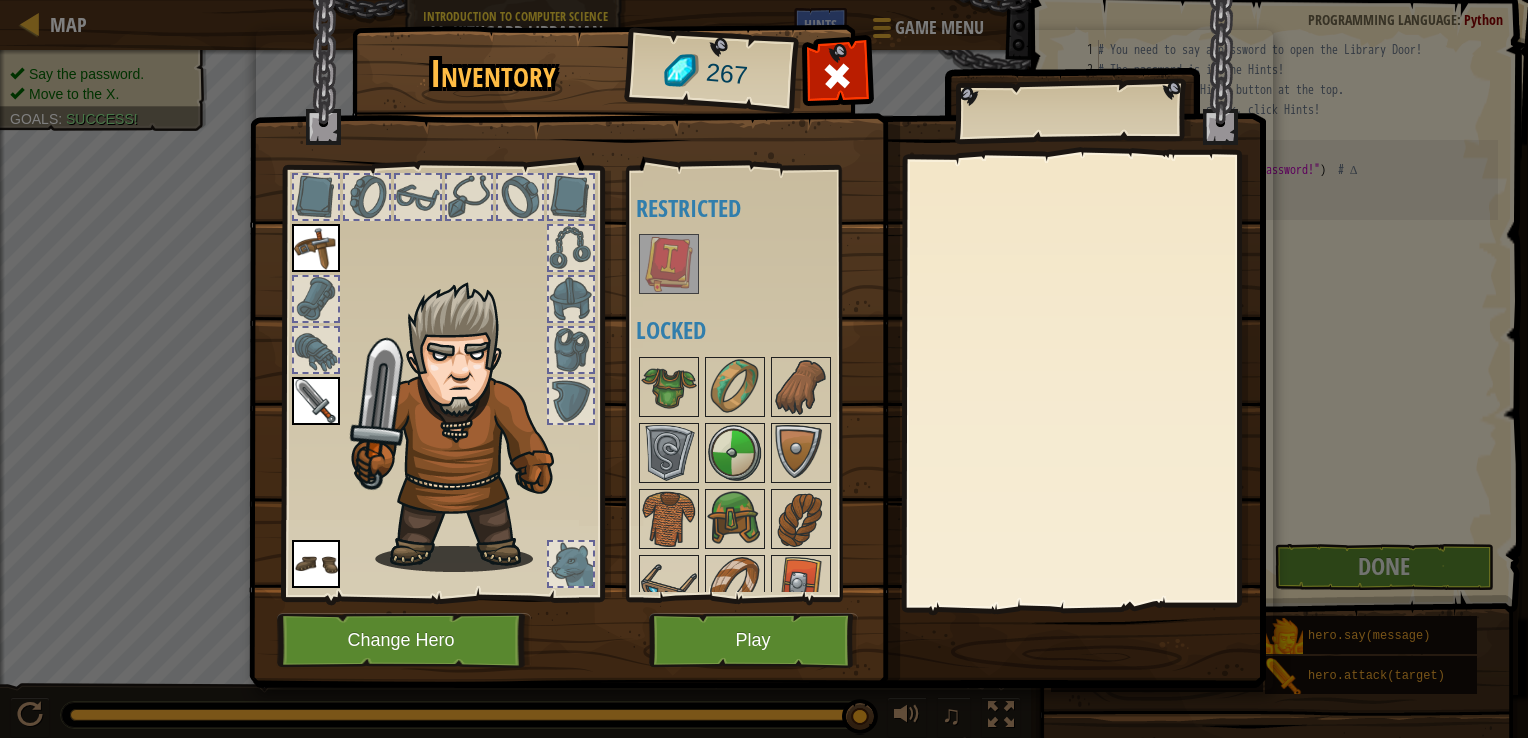 click on "Inventory 267 Available Equip Equip Equip (double-click to equip) Restricted Locked Equip Unequip Subscribe to Unlock! (restricted in this level) Change Hero Play" at bounding box center [764, 369] 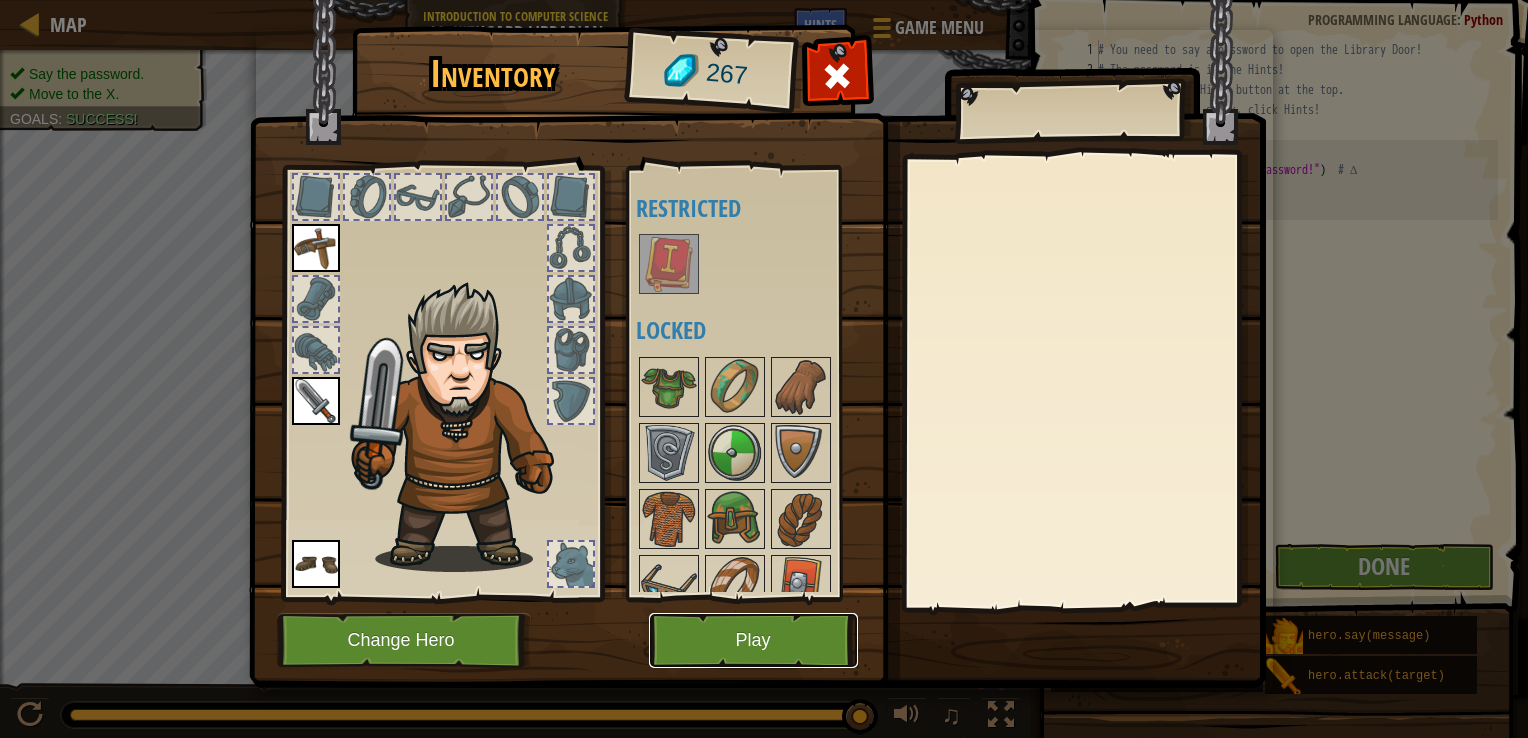 click on "Play" at bounding box center (753, 640) 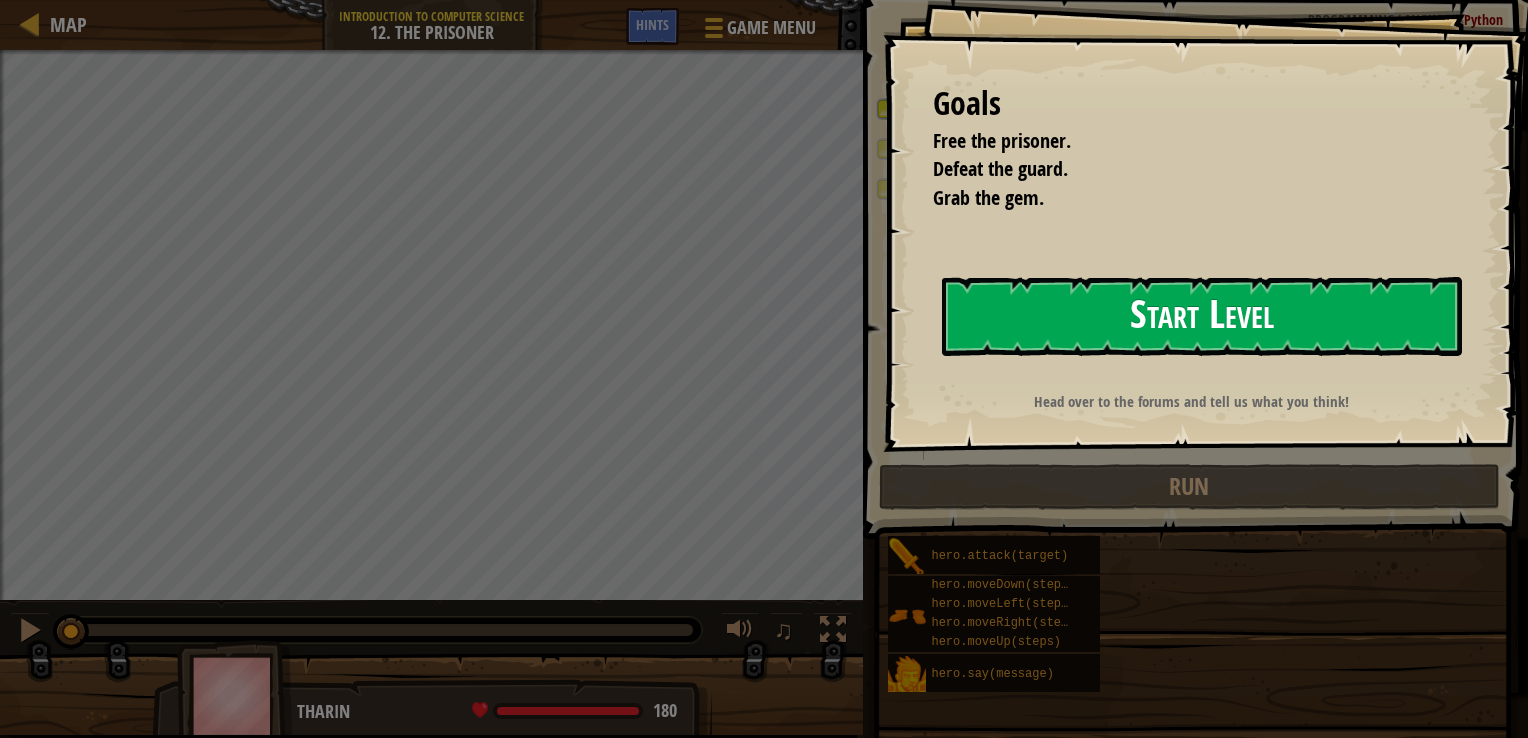 click on "Start Level" at bounding box center [1202, 316] 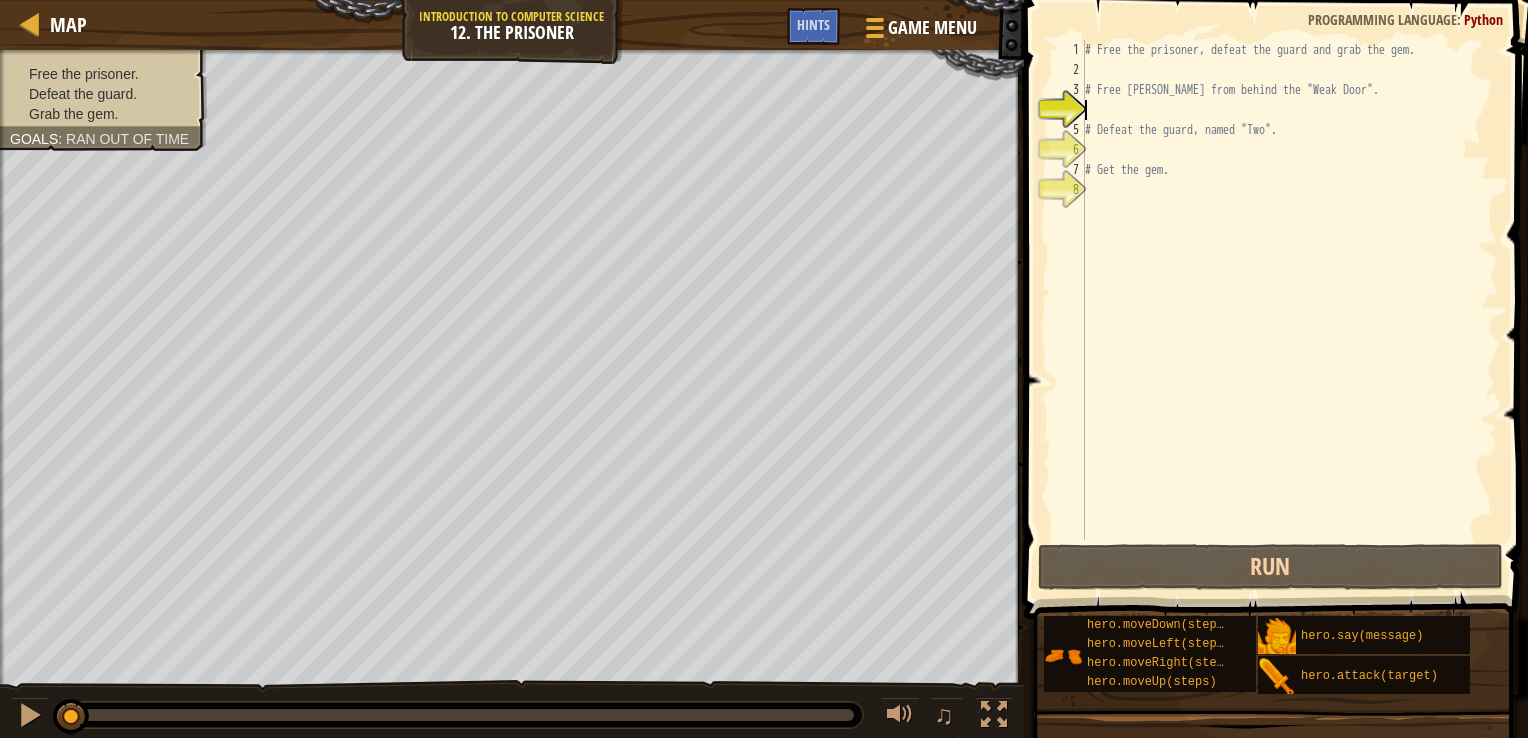 type on "h" 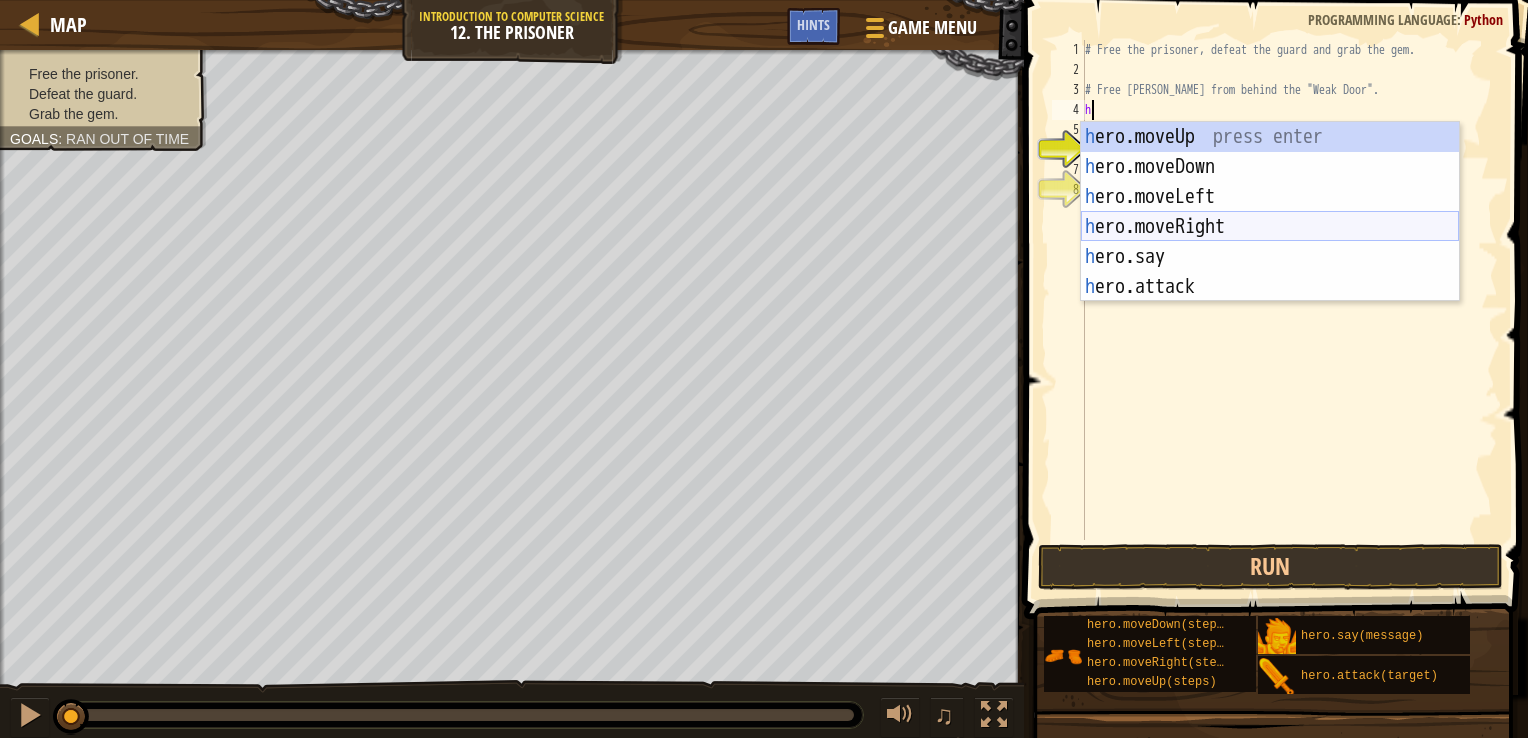 click on "h ero.moveUp press enter h ero.moveDown press enter h ero.moveLeft press enter h ero.moveRight press enter h ero.say press enter h ero.attack press enter" at bounding box center (1270, 242) 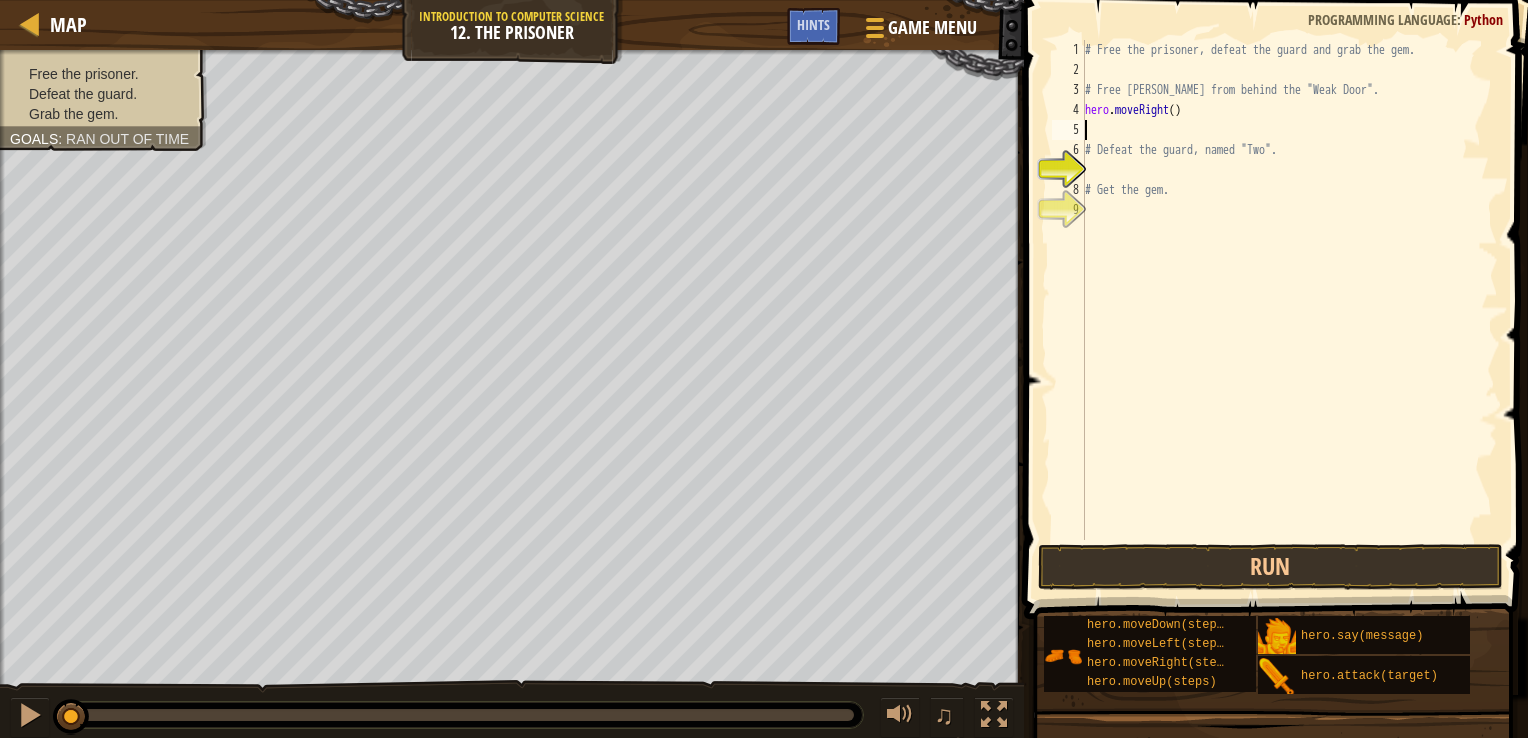 click on "# Free the prisoner, defeat the guard and grab the gem. # Free [PERSON_NAME] from behind the "Weak Door". hero . moveRight ( ) # Defeat the guard, named "Two". # Get the gem." at bounding box center (1289, 310) 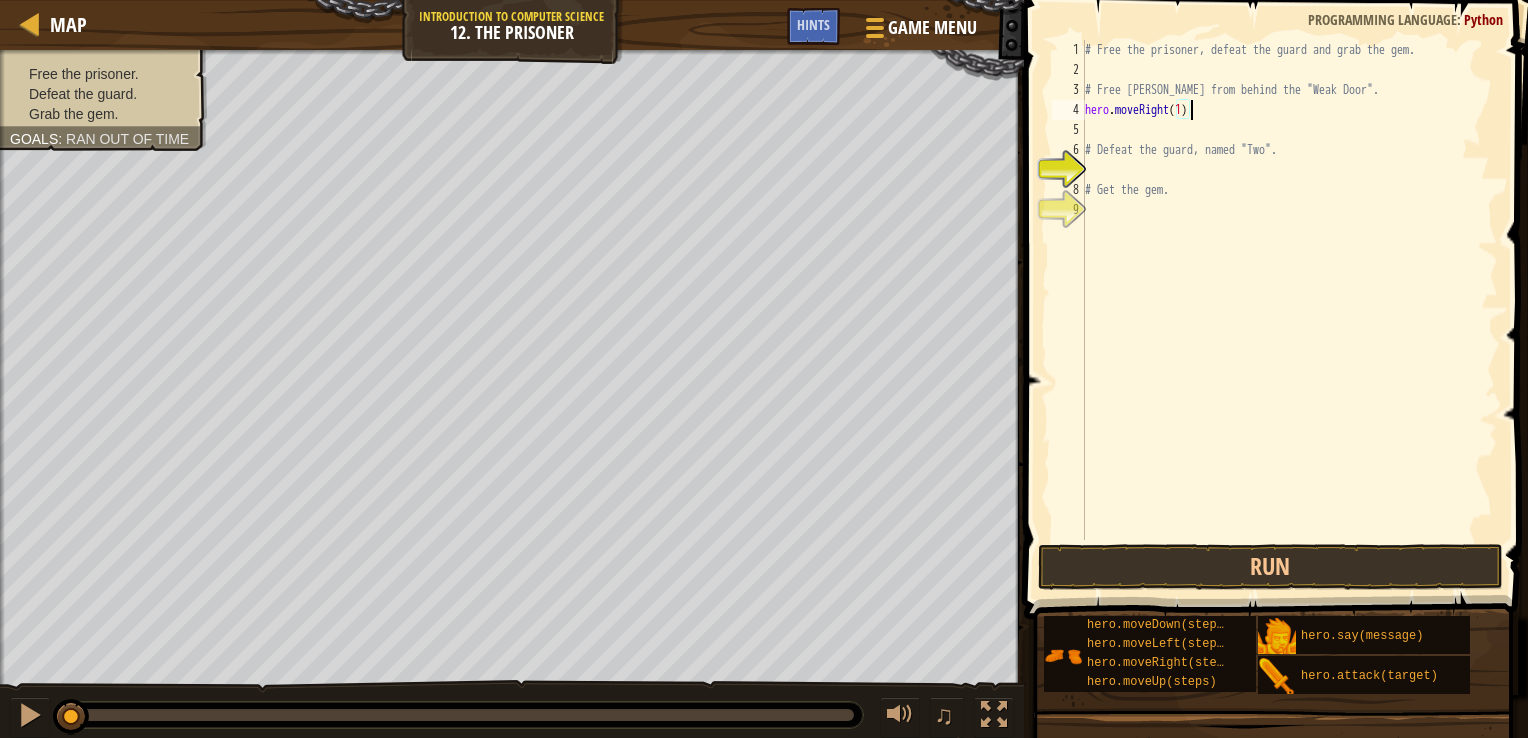scroll, scrollTop: 9, scrollLeft: 8, axis: both 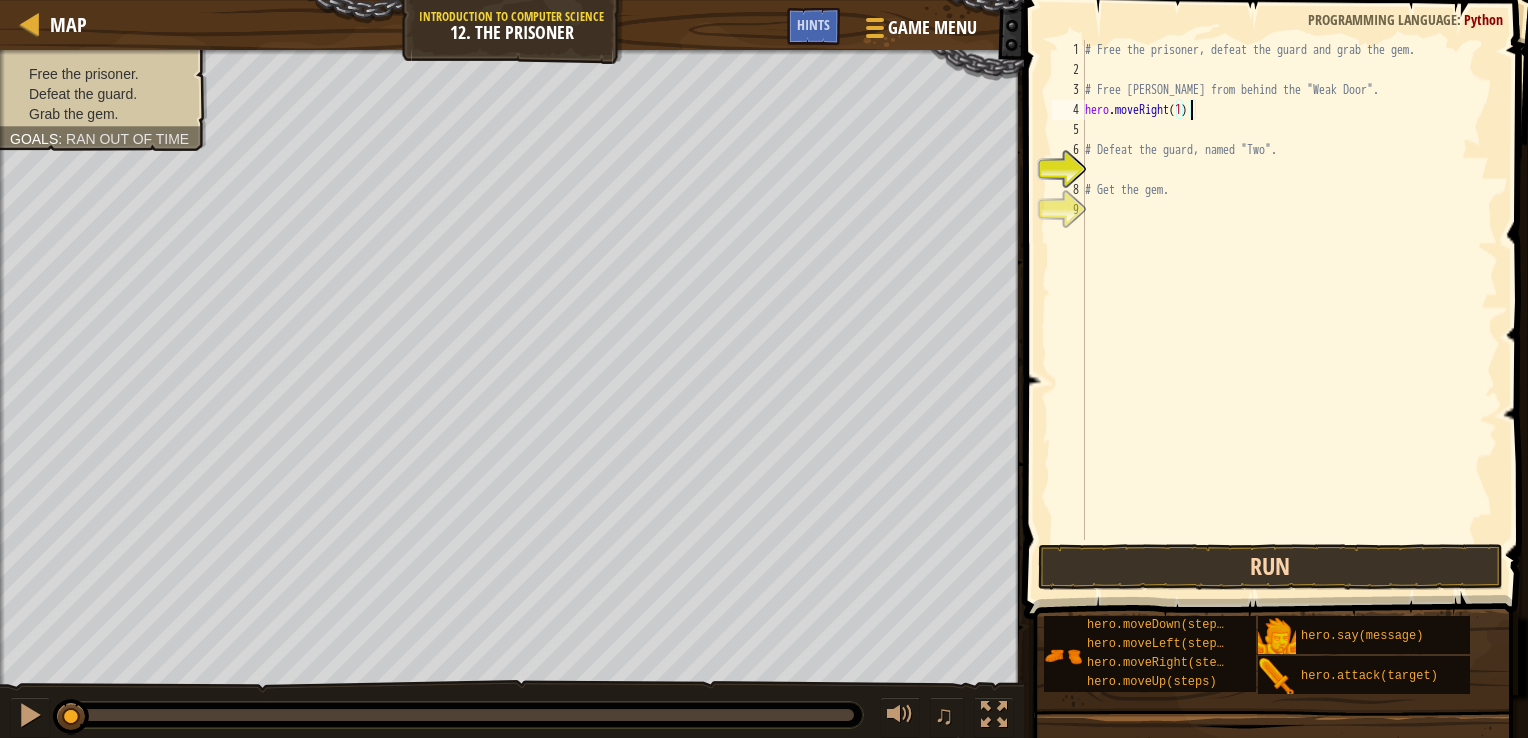 type on "hero.moveRight(1)" 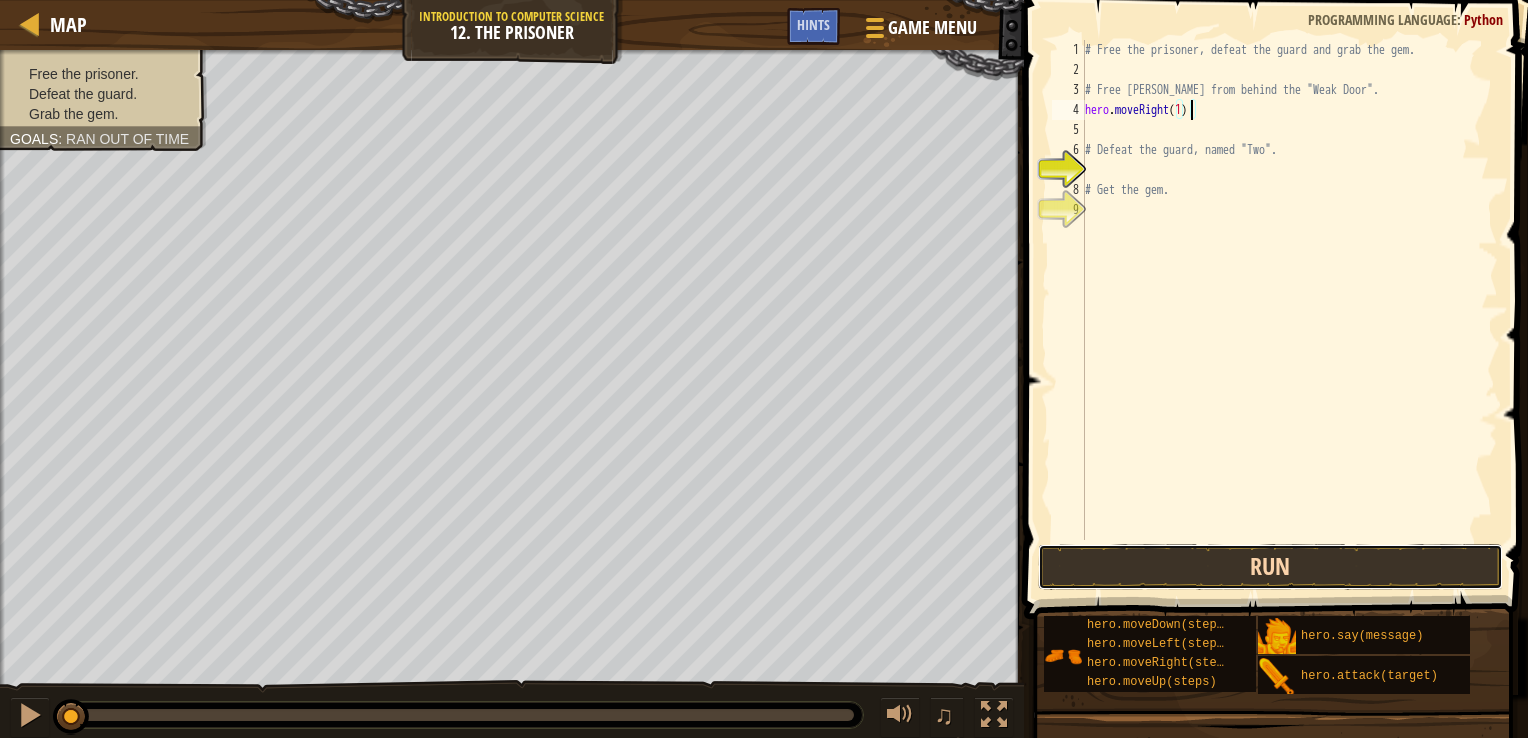 click on "Run" at bounding box center [1271, 567] 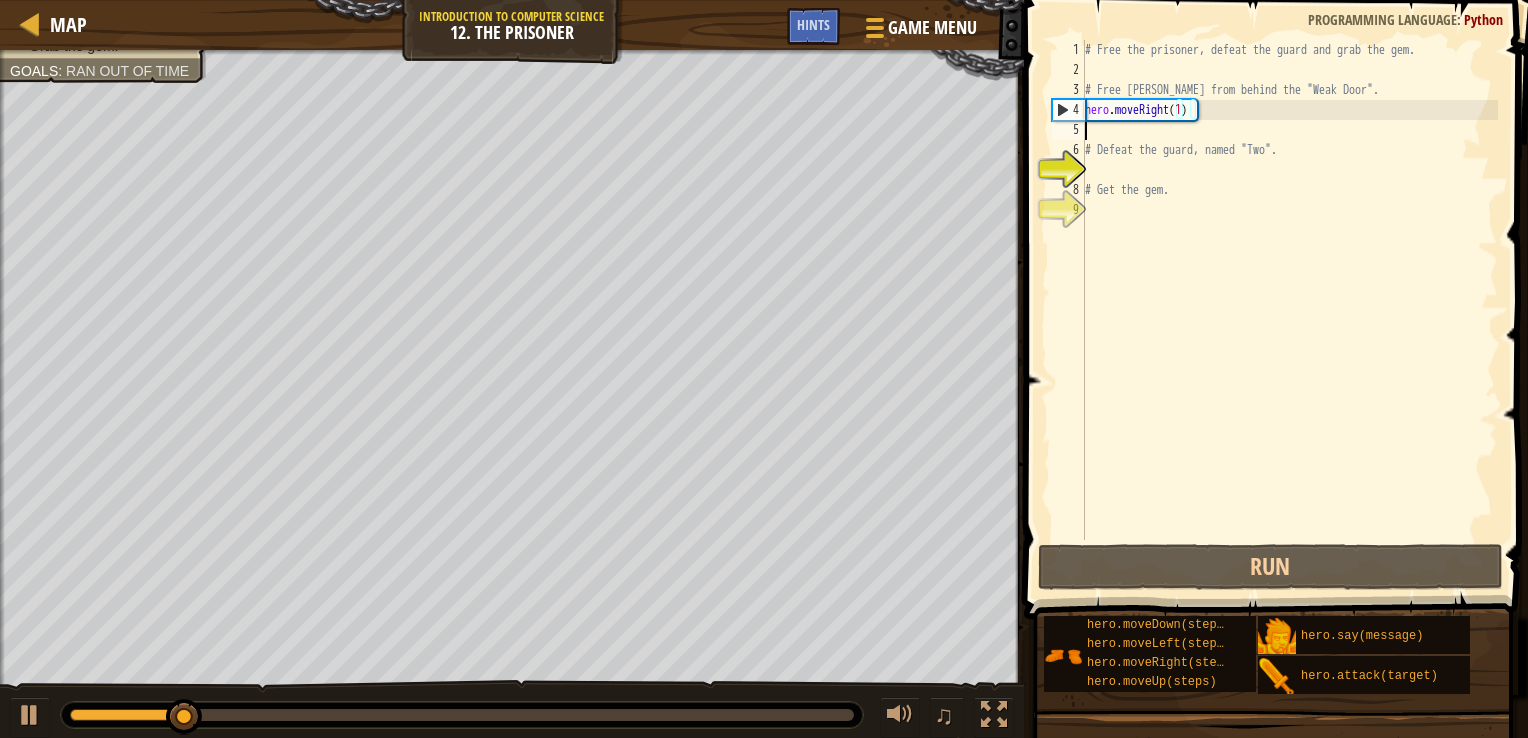 click on "# Free the prisoner, defeat the guard and grab the gem. # Free [PERSON_NAME] from behind the "Weak Door". hero . moveRight ( 1 ) # Defeat the guard, named "Two". # Get the gem." at bounding box center (1289, 310) 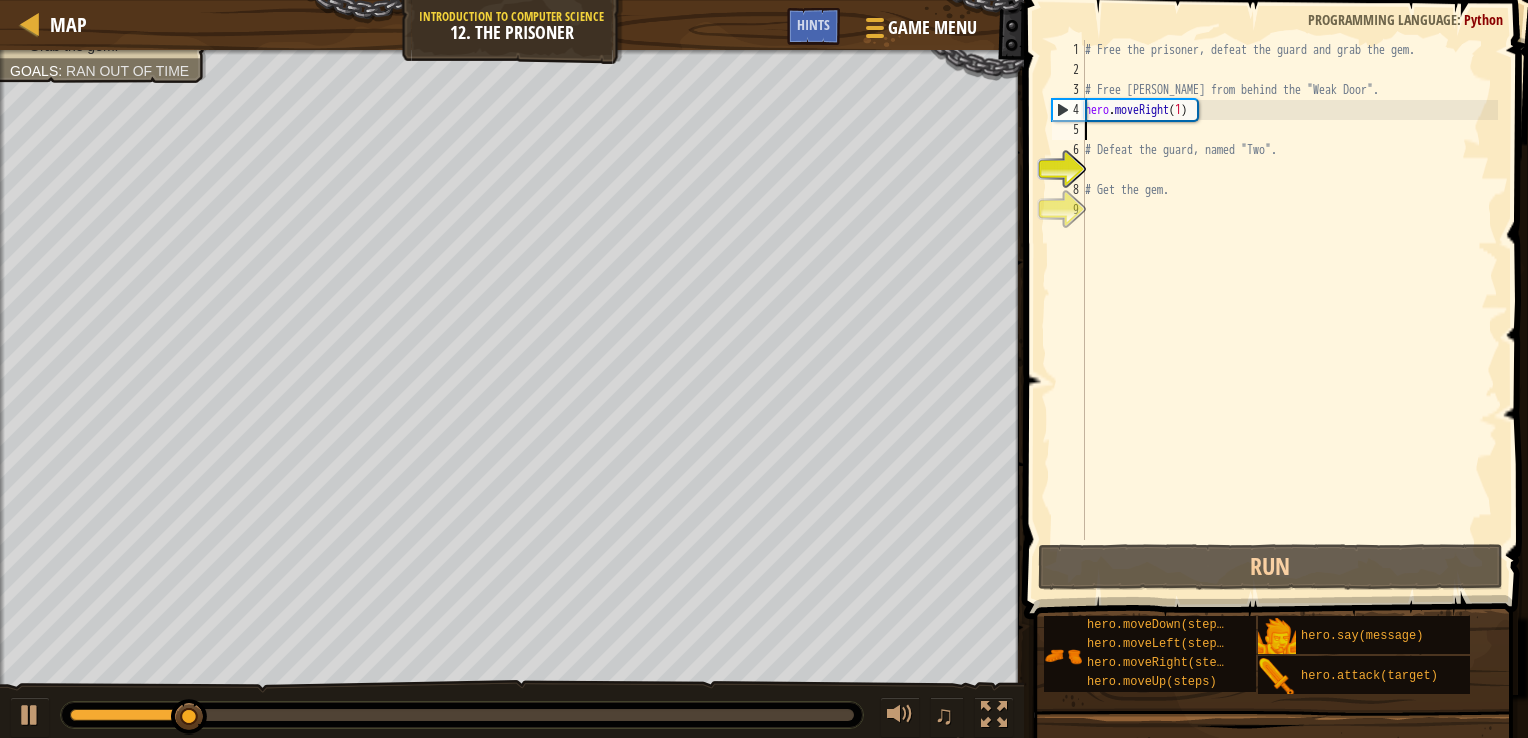 scroll, scrollTop: 9, scrollLeft: 0, axis: vertical 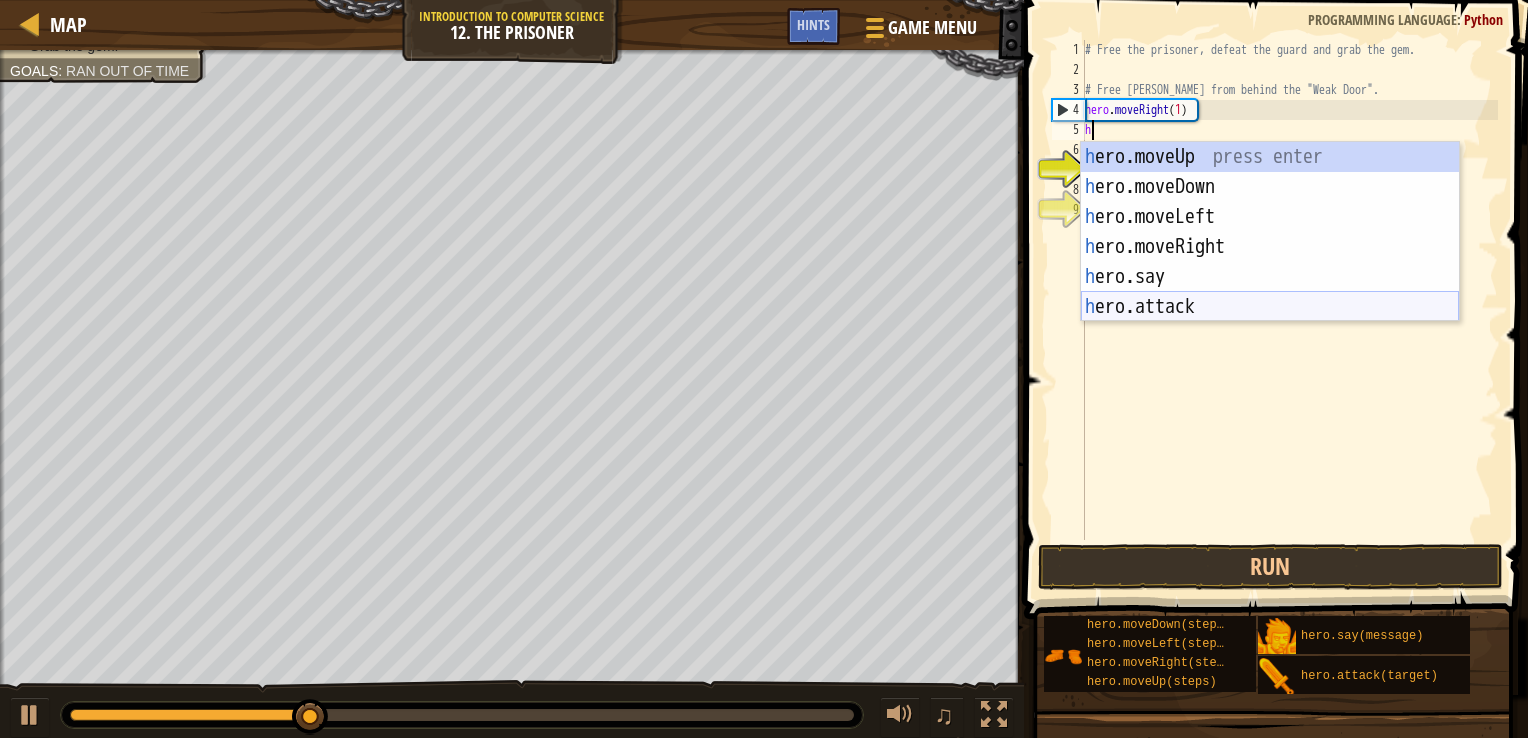 click on "h ero.moveUp press enter h ero.moveDown press enter h ero.moveLeft press enter h ero.moveRight press enter h ero.say press enter h ero.attack press enter" at bounding box center [1270, 262] 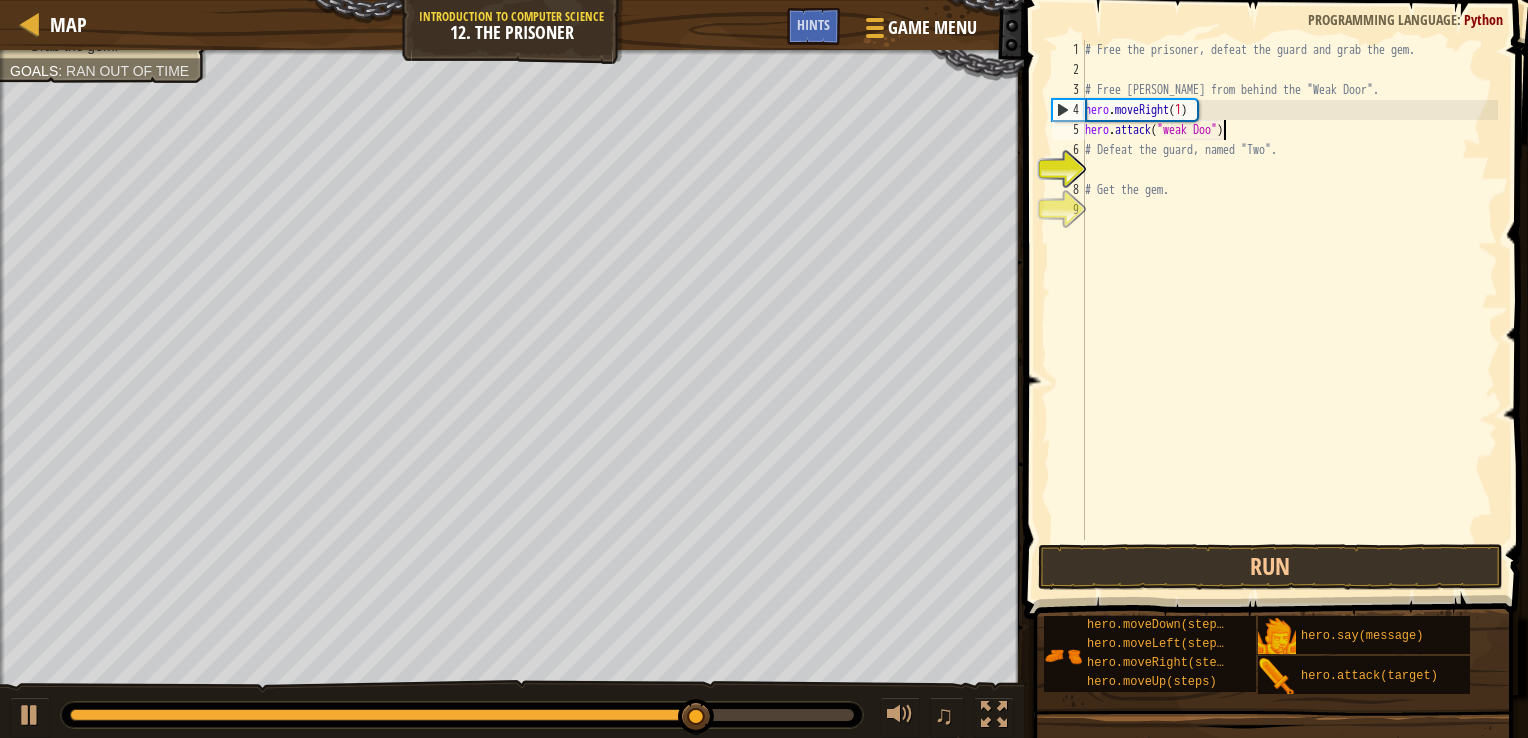 scroll, scrollTop: 9, scrollLeft: 12, axis: both 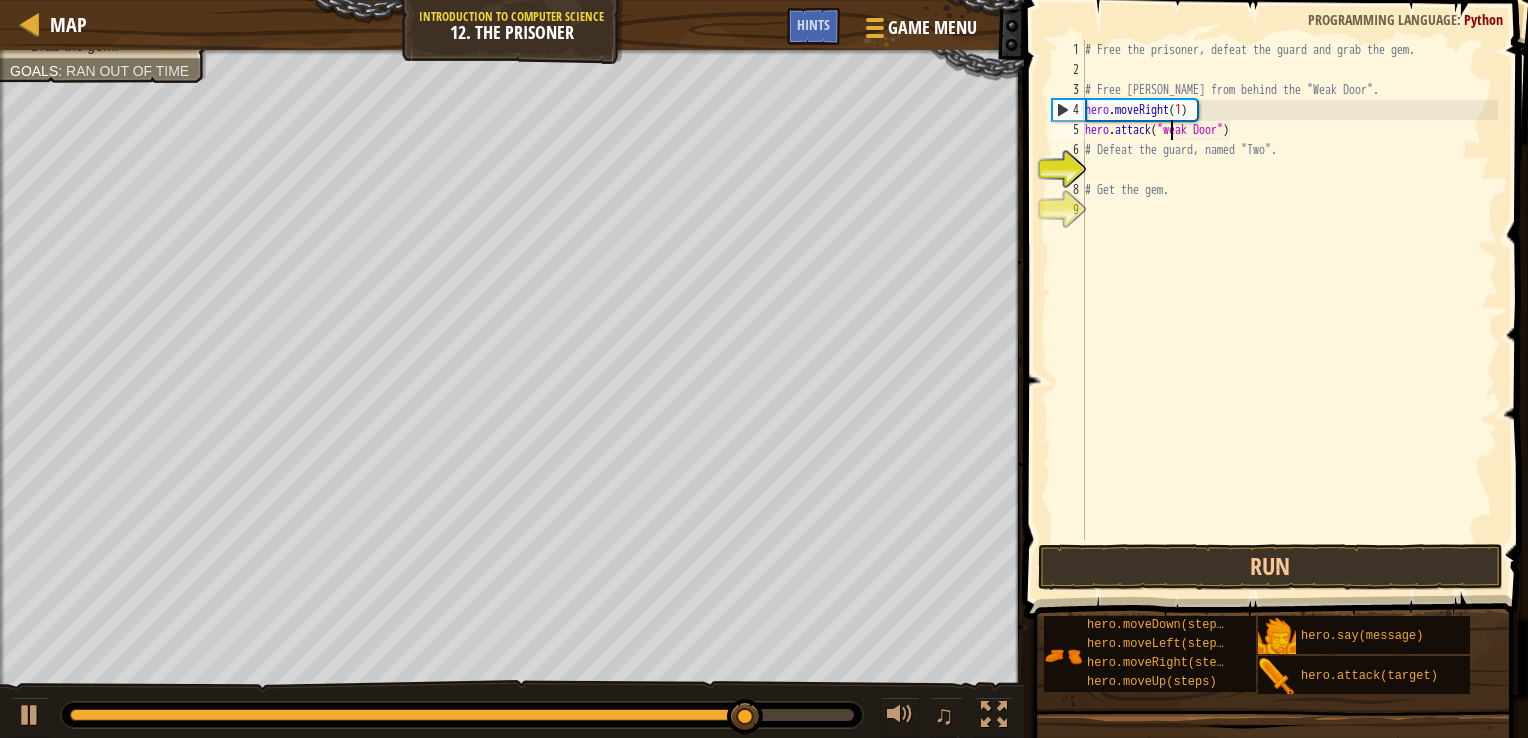 click on "# Free the prisoner, defeat the guard and grab the gem. # Free [PERSON_NAME] from behind the "Weak Door". hero . moveRight ( 1 ) hero . attack ( "weak Door" ) # Defeat the guard, named "Two". # Get the gem." at bounding box center [1289, 310] 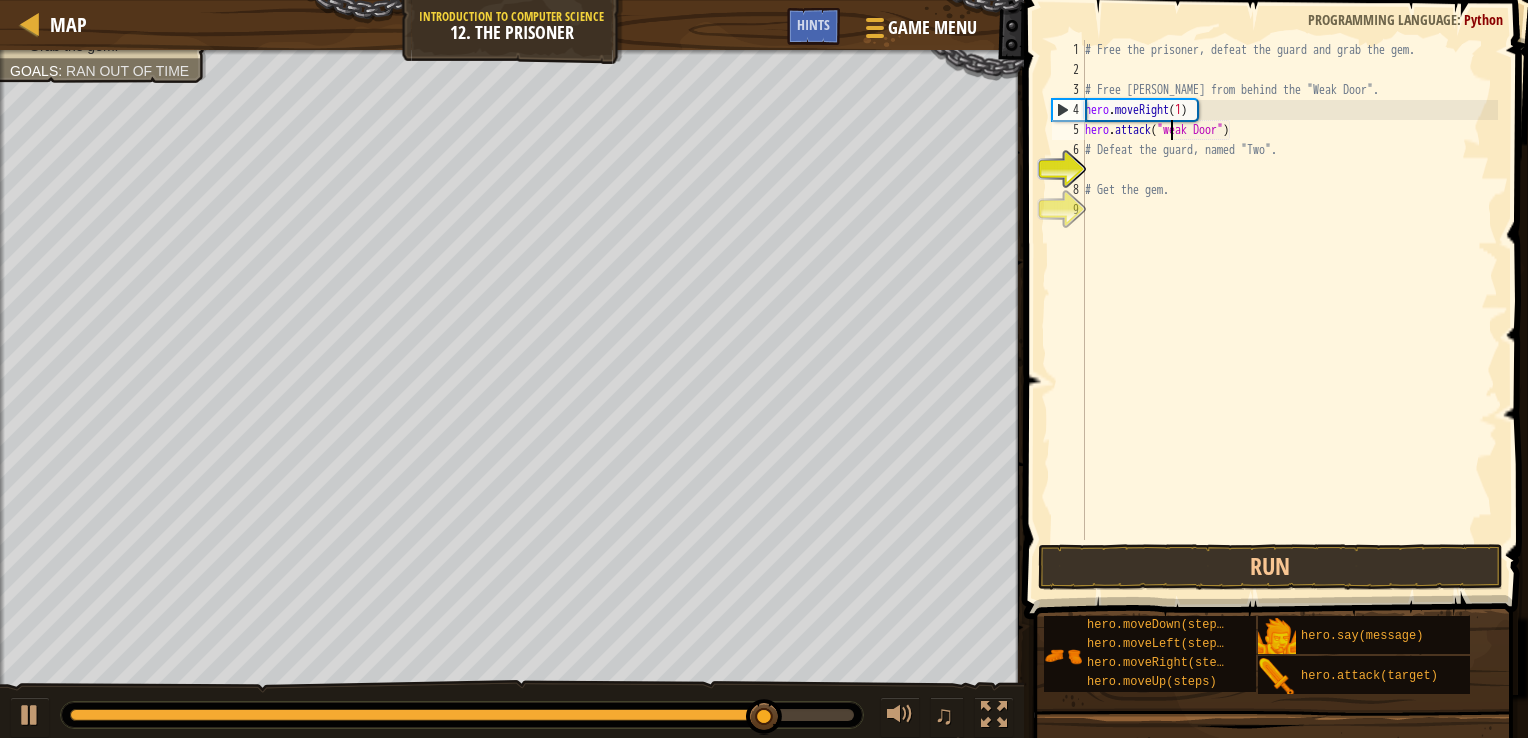 click on "# Free the prisoner, defeat the guard and grab the gem. # Free [PERSON_NAME] from behind the "Weak Door". hero . moveRight ( 1 ) hero . attack ( "weak Door" ) # Defeat the guard, named "Two". # Get the gem." at bounding box center [1289, 310] 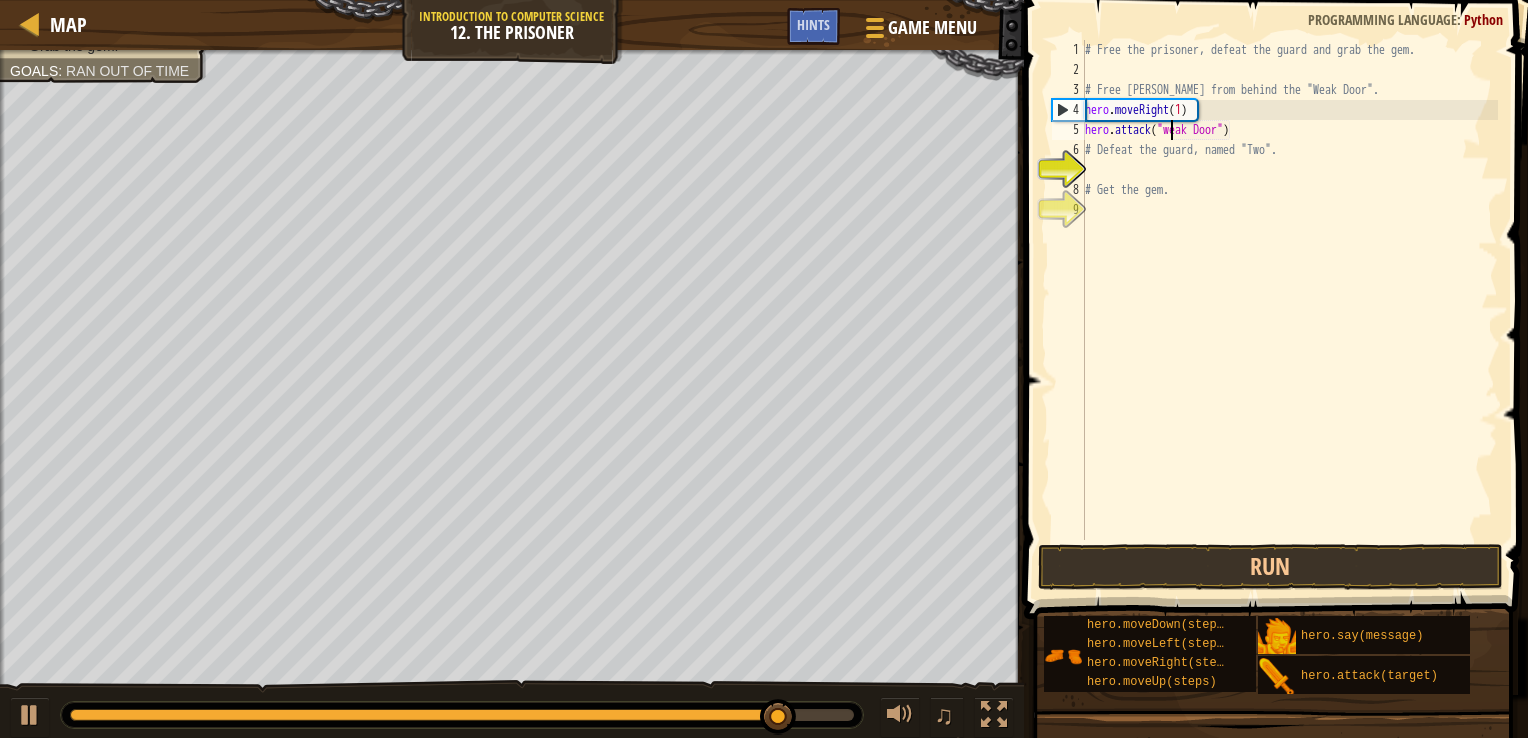 click on "# Free the prisoner, defeat the guard and grab the gem. # Free [PERSON_NAME] from behind the "Weak Door". hero . moveRight ( 1 ) hero . attack ( "weak Door" ) # Defeat the guard, named "Two". # Get the gem." at bounding box center [1289, 310] 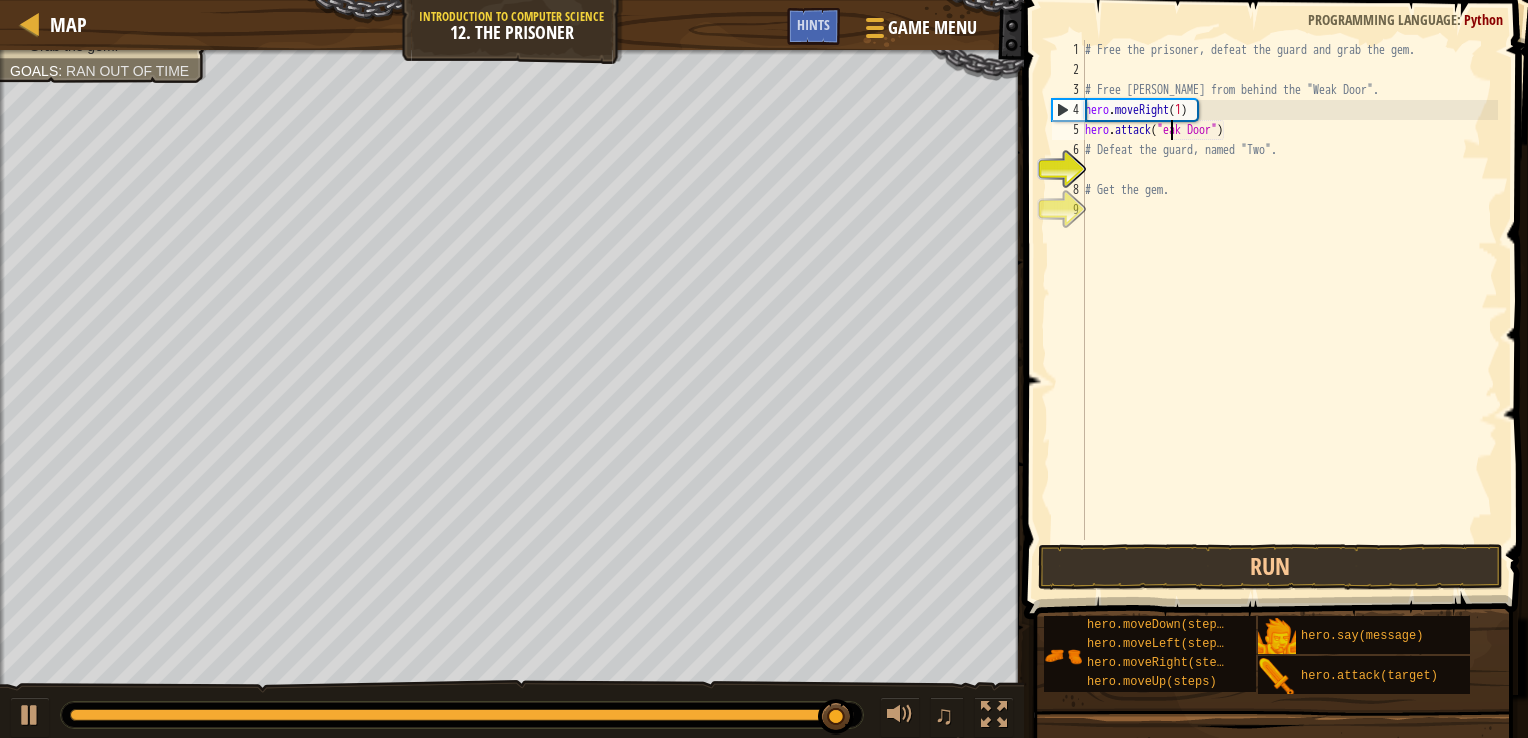 scroll, scrollTop: 9, scrollLeft: 8, axis: both 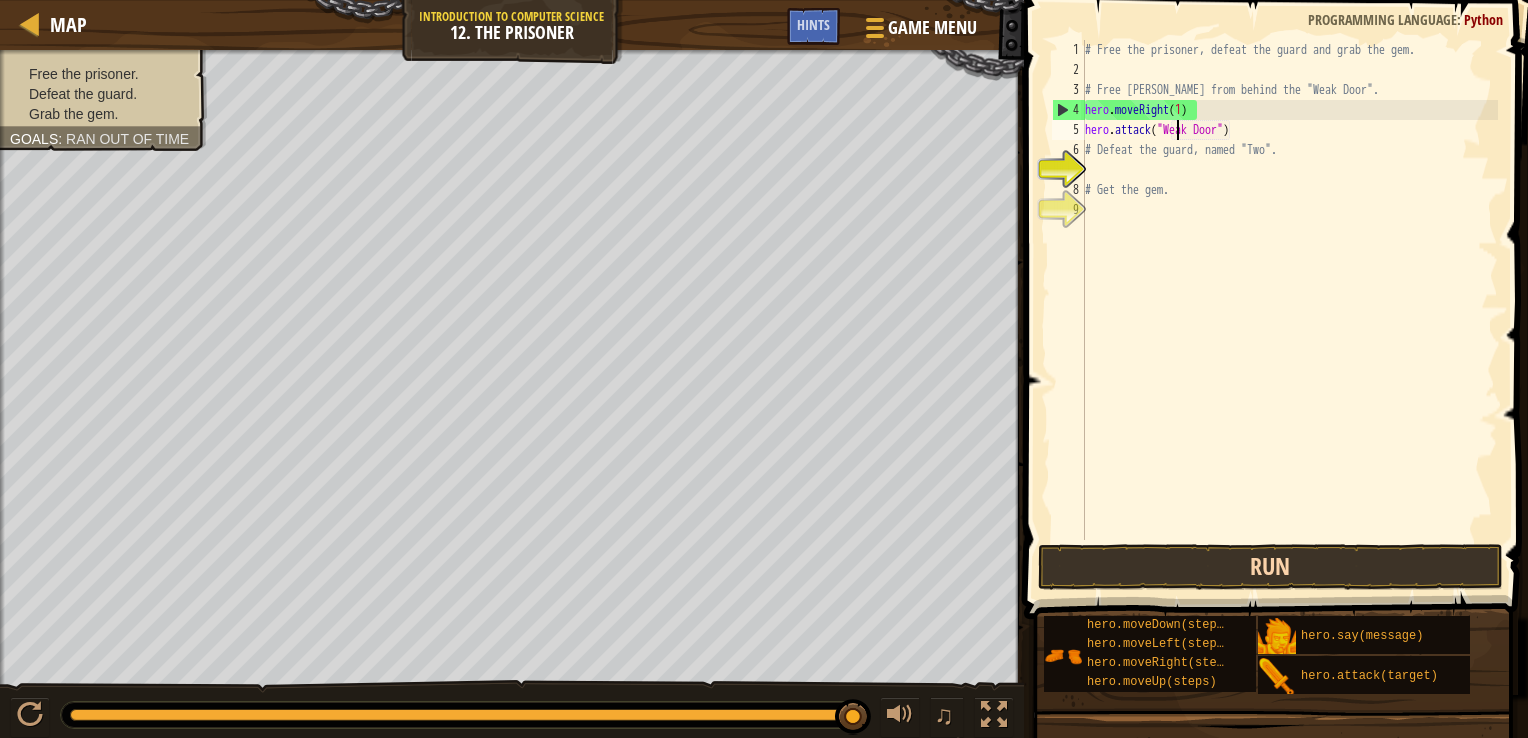 type on "hero.attack("Weak Door")" 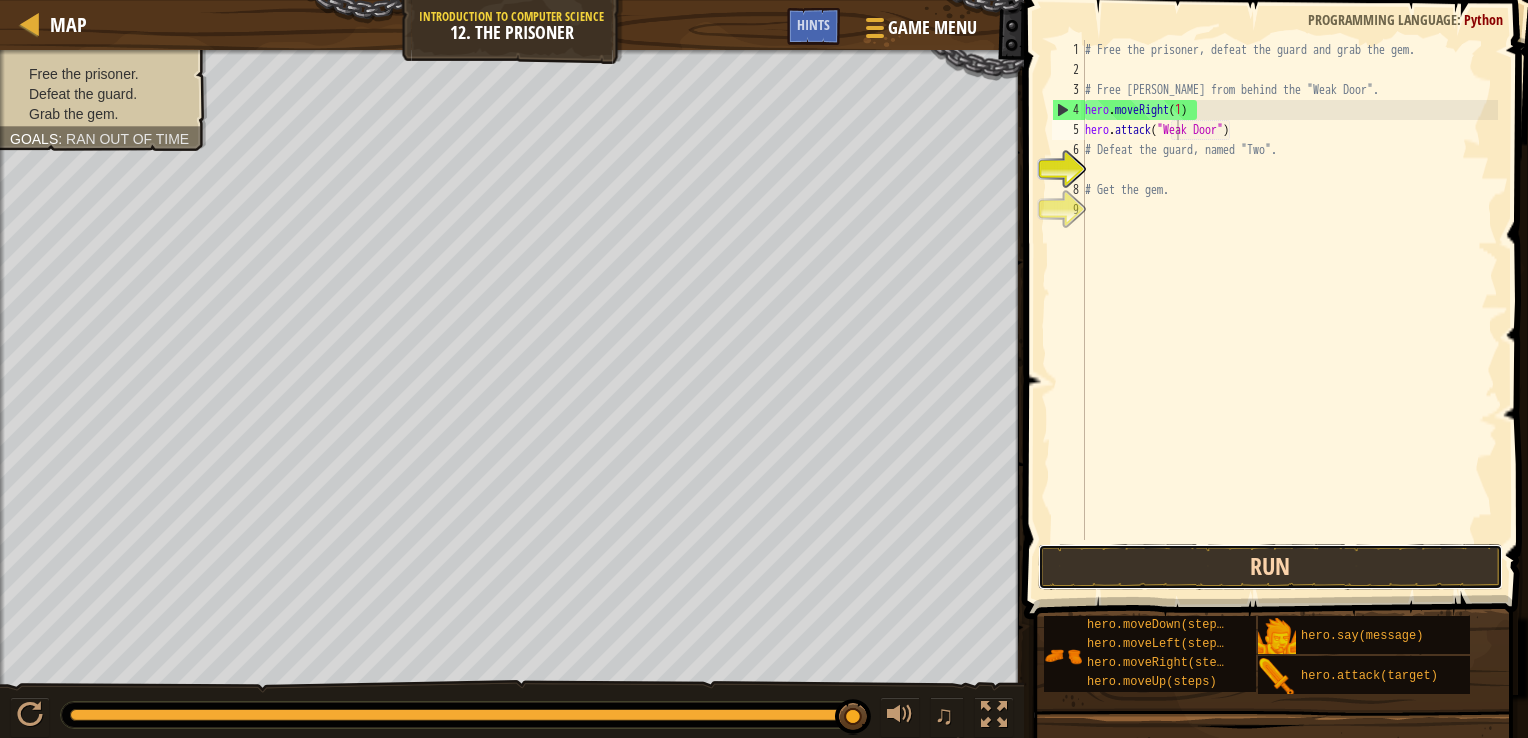 click on "Run" at bounding box center [1271, 567] 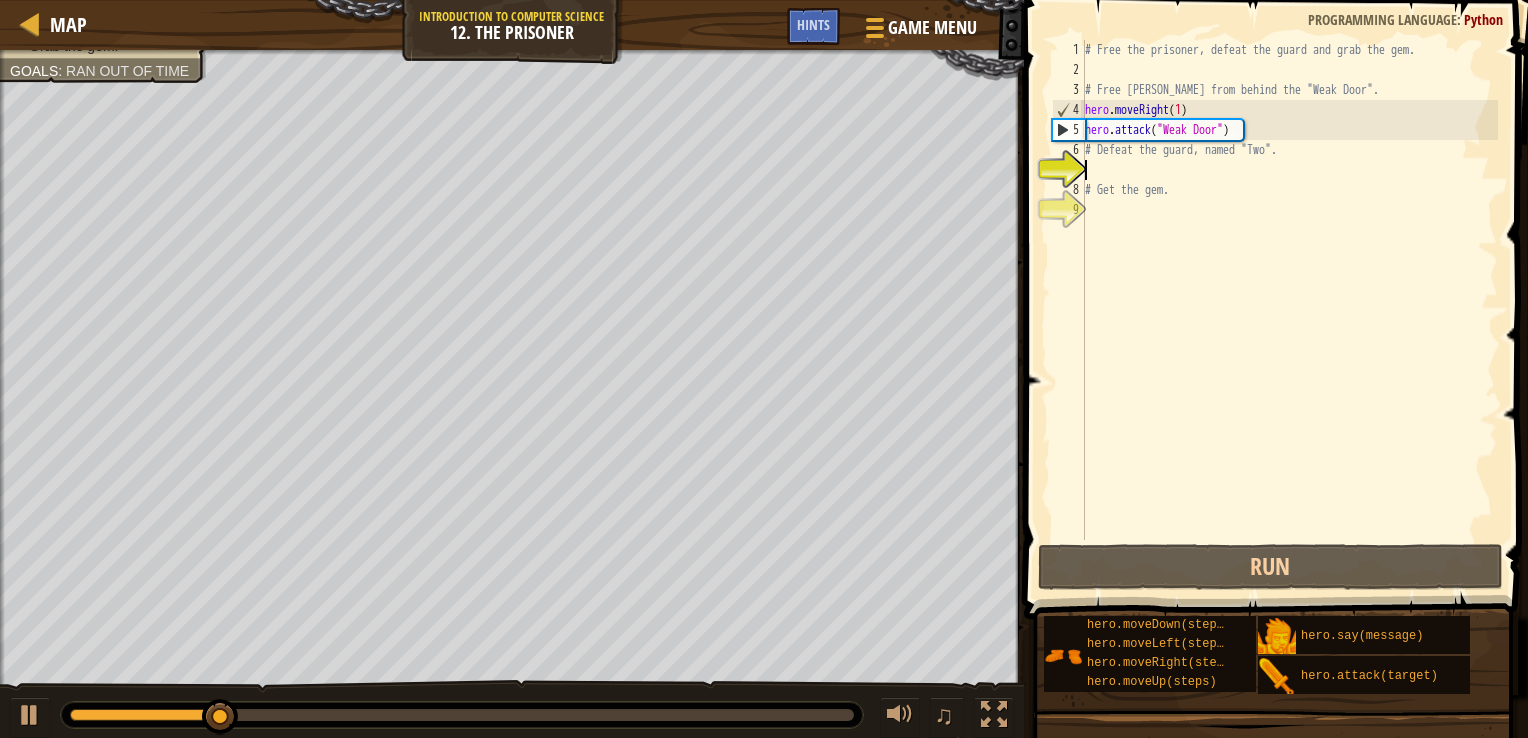 click on "# Free the prisoner, defeat the guard and grab the gem. # Free [PERSON_NAME] from behind the "Weak Door". hero . moveRight ( 1 ) hero . attack ( "Weak Door" ) # Defeat the guard, named "Two". # Get the gem." at bounding box center (1289, 310) 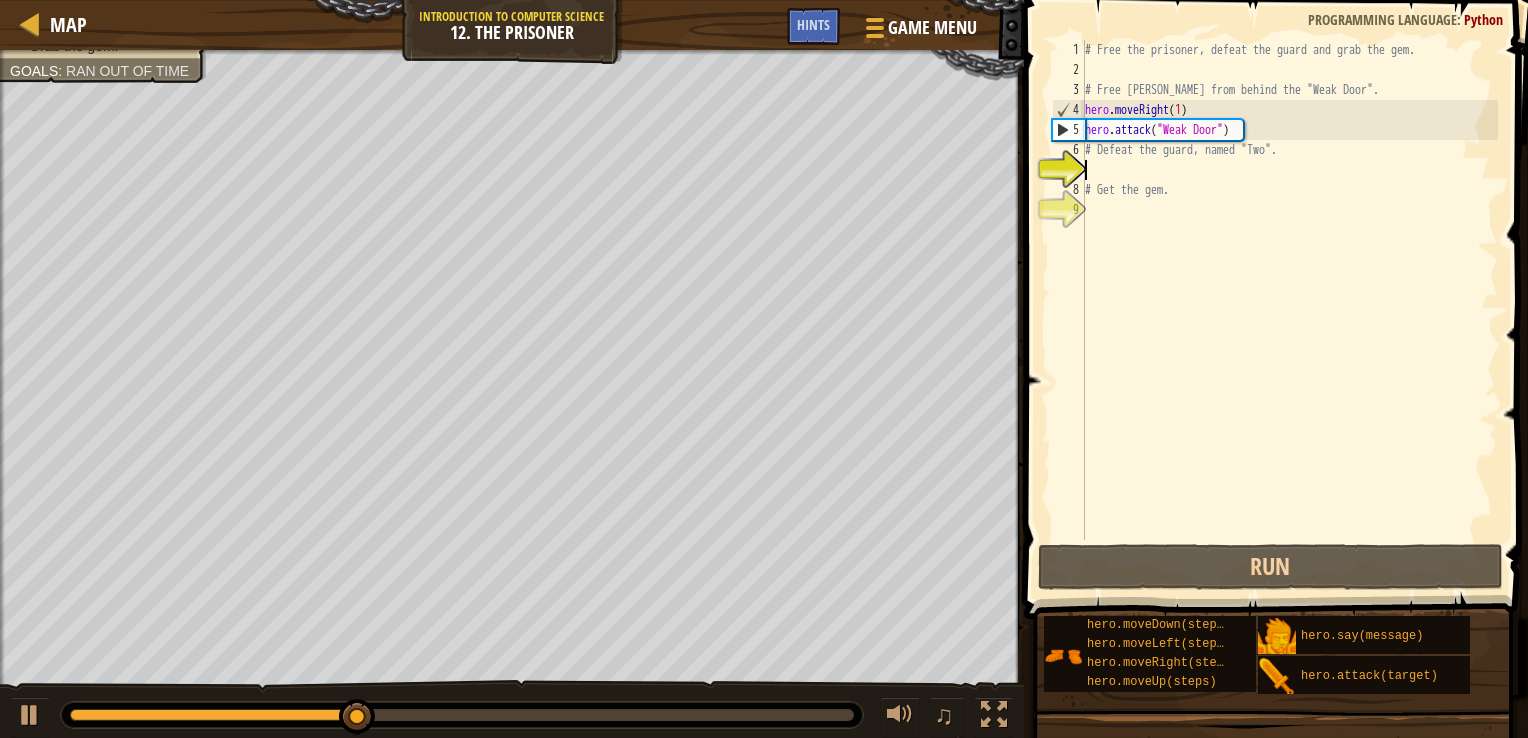 type on "h" 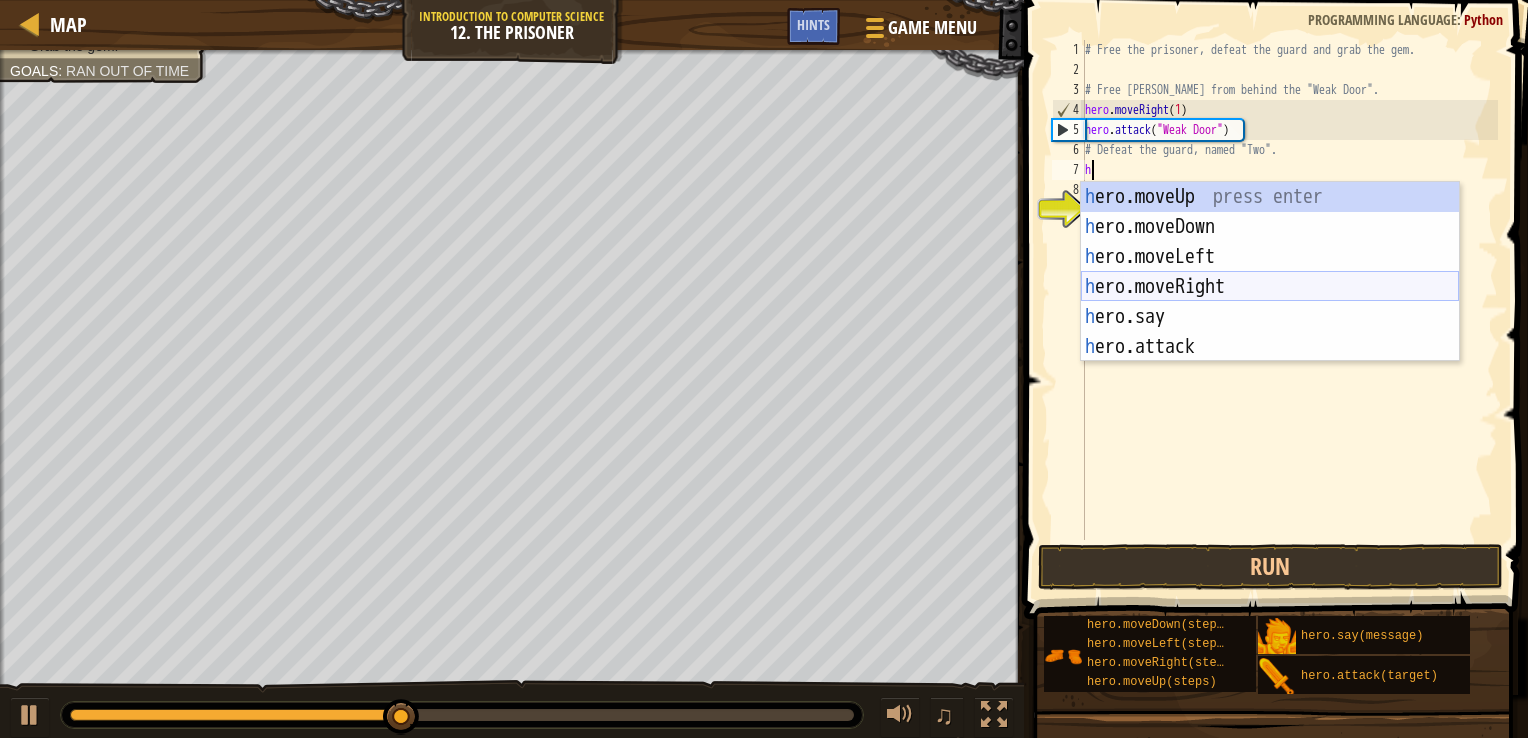 click on "h ero.moveUp press enter h ero.moveDown press enter h ero.moveLeft press enter h ero.moveRight press enter h ero.say press enter h ero.attack press enter" at bounding box center (1270, 302) 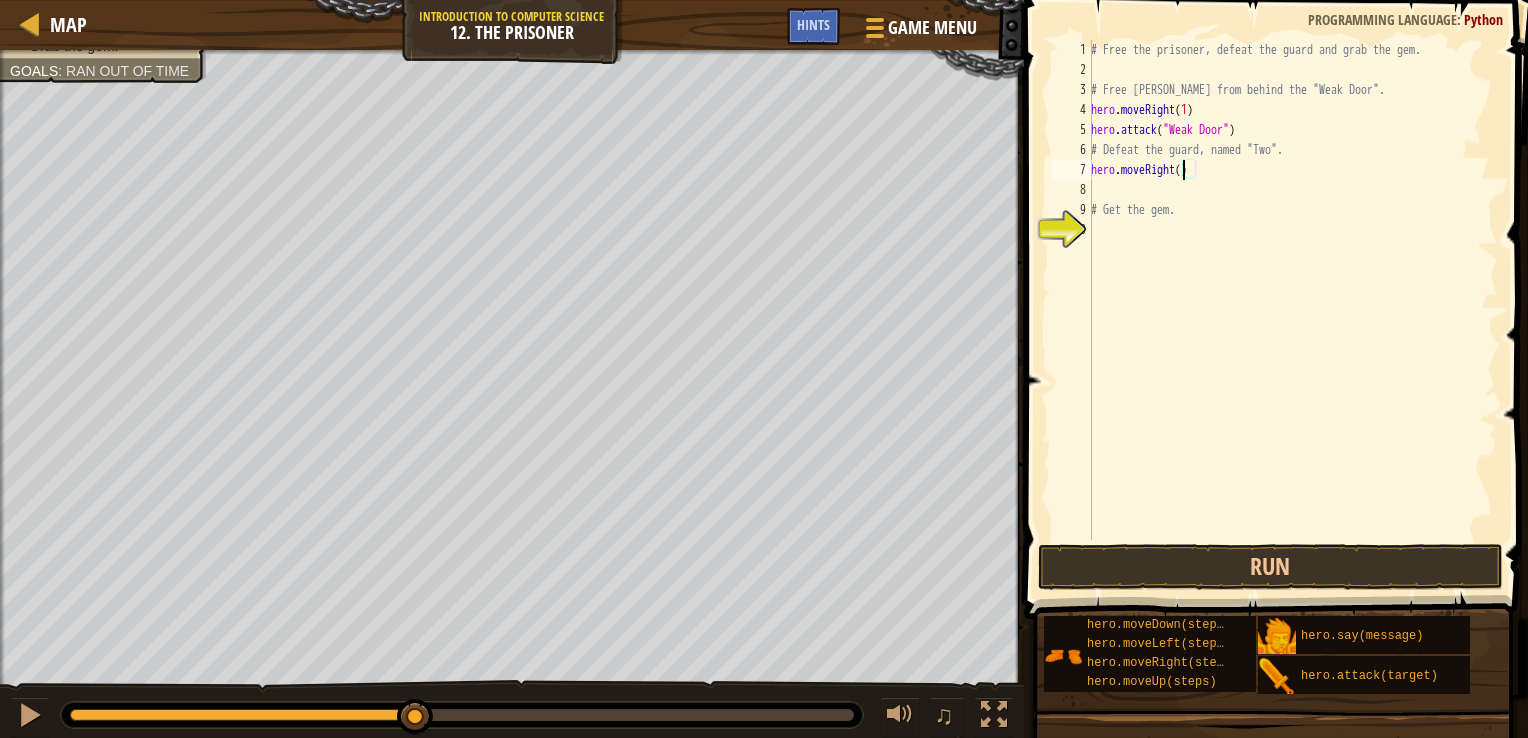 click on "# Free the prisoner, defeat the guard and grab the gem. # Free [PERSON_NAME] from behind the "Weak Door". hero . moveRight ( 1 ) hero . attack ( "Weak Door" ) # Defeat the guard, named "Two". hero . moveRight ( ) # Get the gem." at bounding box center [1292, 310] 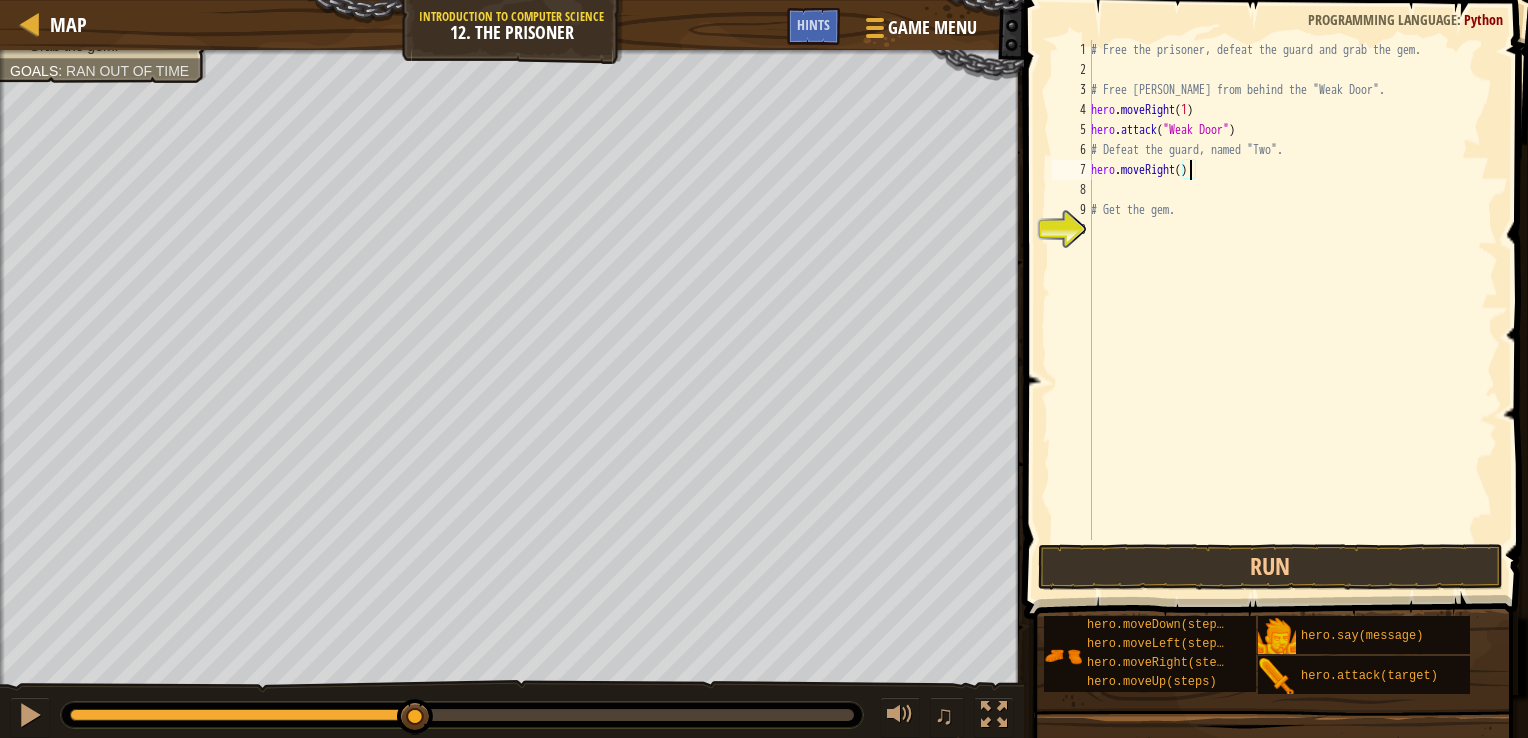 click on "# Free the prisoner, defeat the guard and grab the gem. # Free [PERSON_NAME] from behind the "Weak Door". hero . moveRight ( 1 ) hero . attack ( "Weak Door" ) # Defeat the guard, named "Two". hero . moveRight ( ) # Get the gem." at bounding box center (1292, 310) 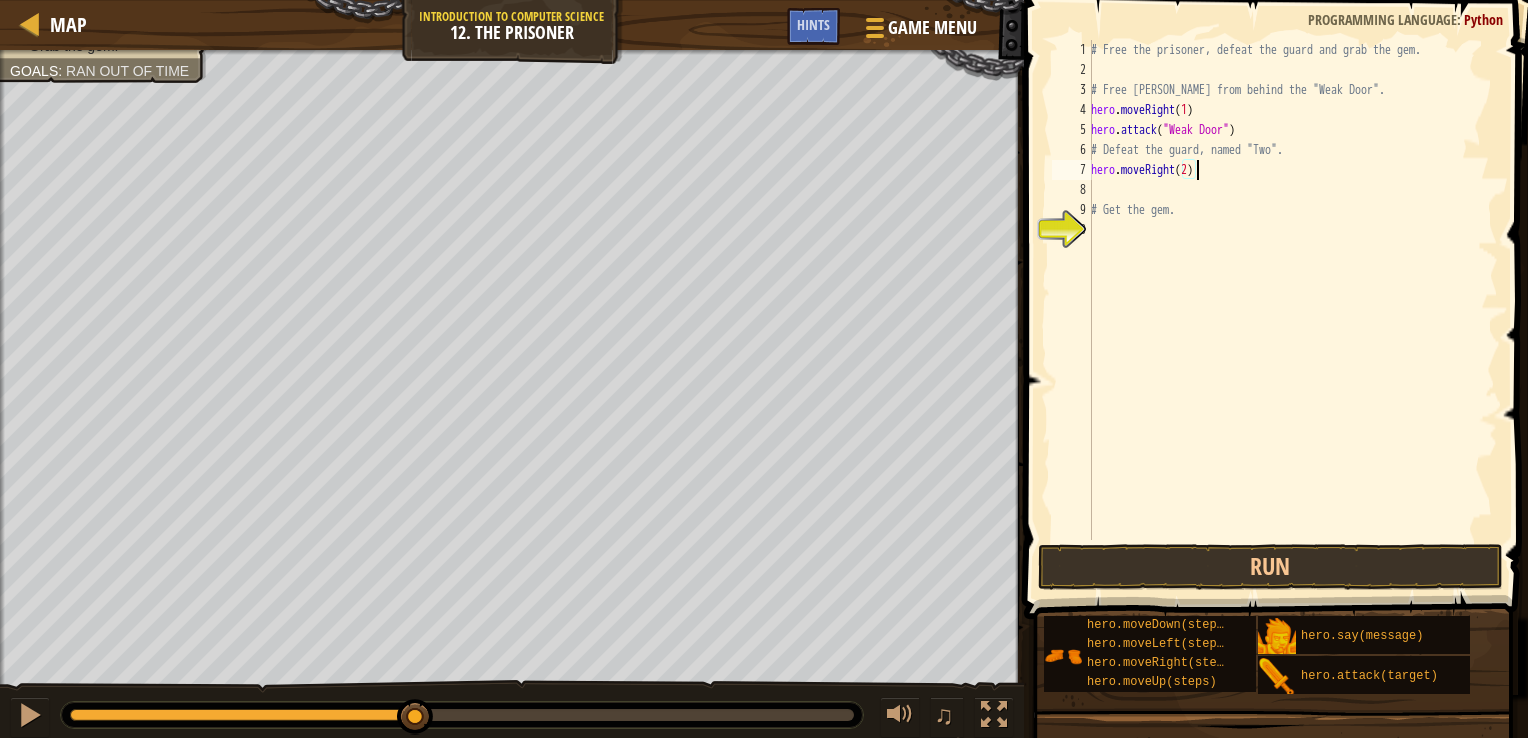 scroll, scrollTop: 9, scrollLeft: 8, axis: both 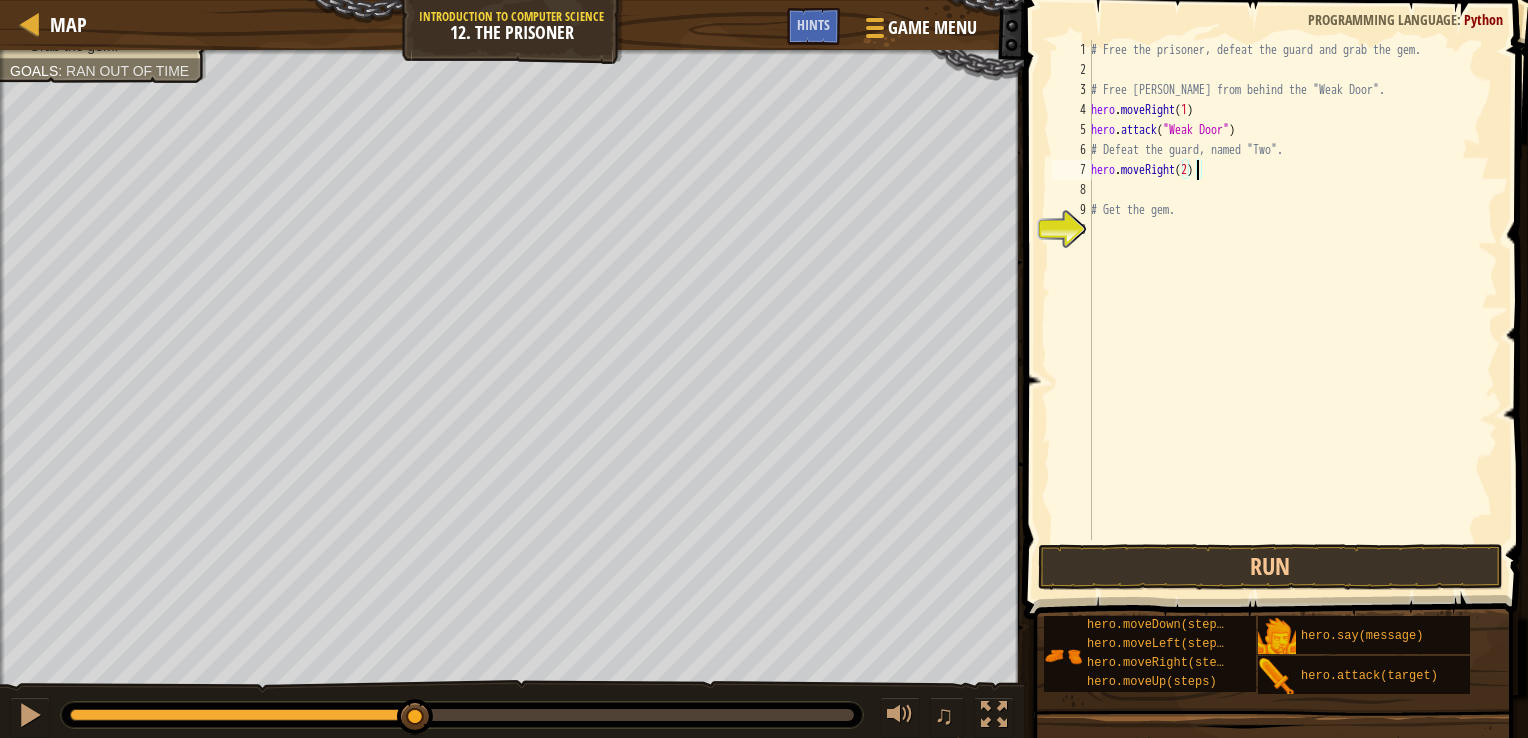 click on "# Free the prisoner, defeat the guard and grab the gem. # Free [PERSON_NAME] from behind the "Weak Door". hero . moveRight ( 1 ) hero . attack ( "Weak Door" ) # Defeat the guard, named "Two". hero . moveRight ( 2 ) # Get the gem." at bounding box center [1292, 310] 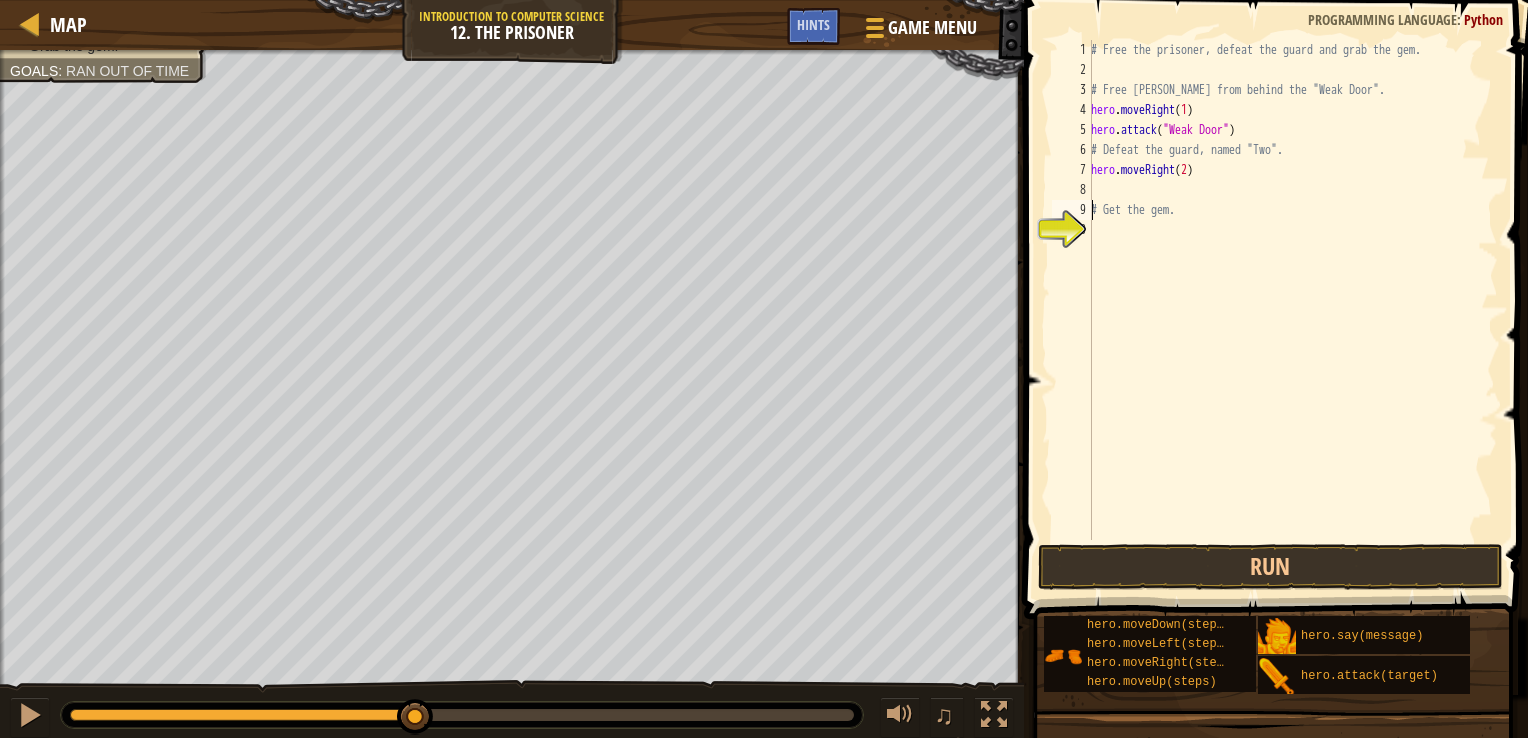 scroll, scrollTop: 9, scrollLeft: 6, axis: both 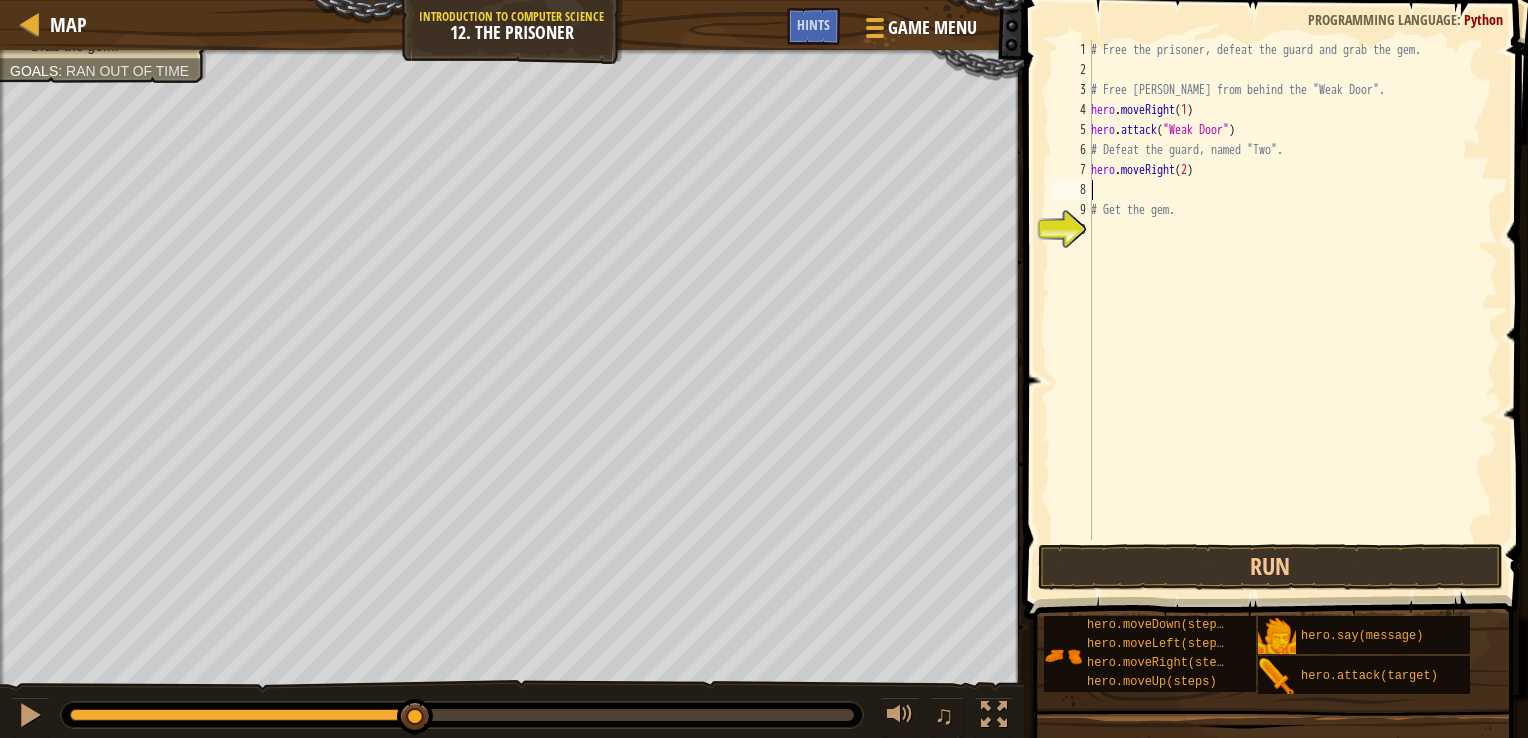 click on "# Free the prisoner, defeat the guard and grab the gem. # Free [PERSON_NAME] from behind the "Weak Door". hero . moveRight ( 1 ) hero . attack ( "Weak Door" ) # Defeat the guard, named "Two". hero . moveRight ( 2 ) # Get the gem." at bounding box center (1292, 310) 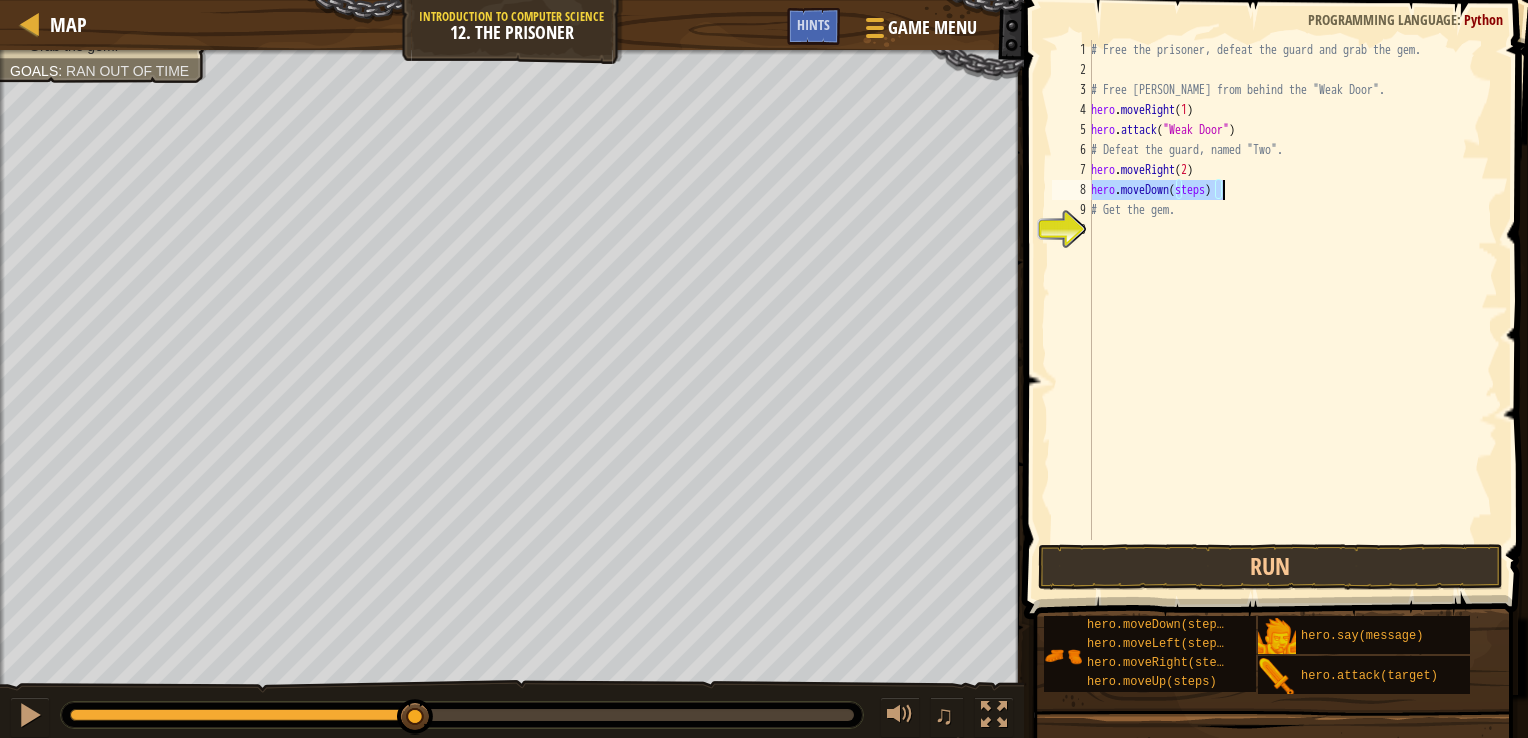 click on "# Free the prisoner, defeat the guard and grab the gem. # Free [PERSON_NAME] from behind the "Weak Door". hero . moveRight ( 1 ) hero . attack ( "Weak Door" ) # Defeat the guard, named "Two". hero . moveRight ( 2 ) hero . moveDown ( steps ) # Get the gem." at bounding box center (1292, 290) 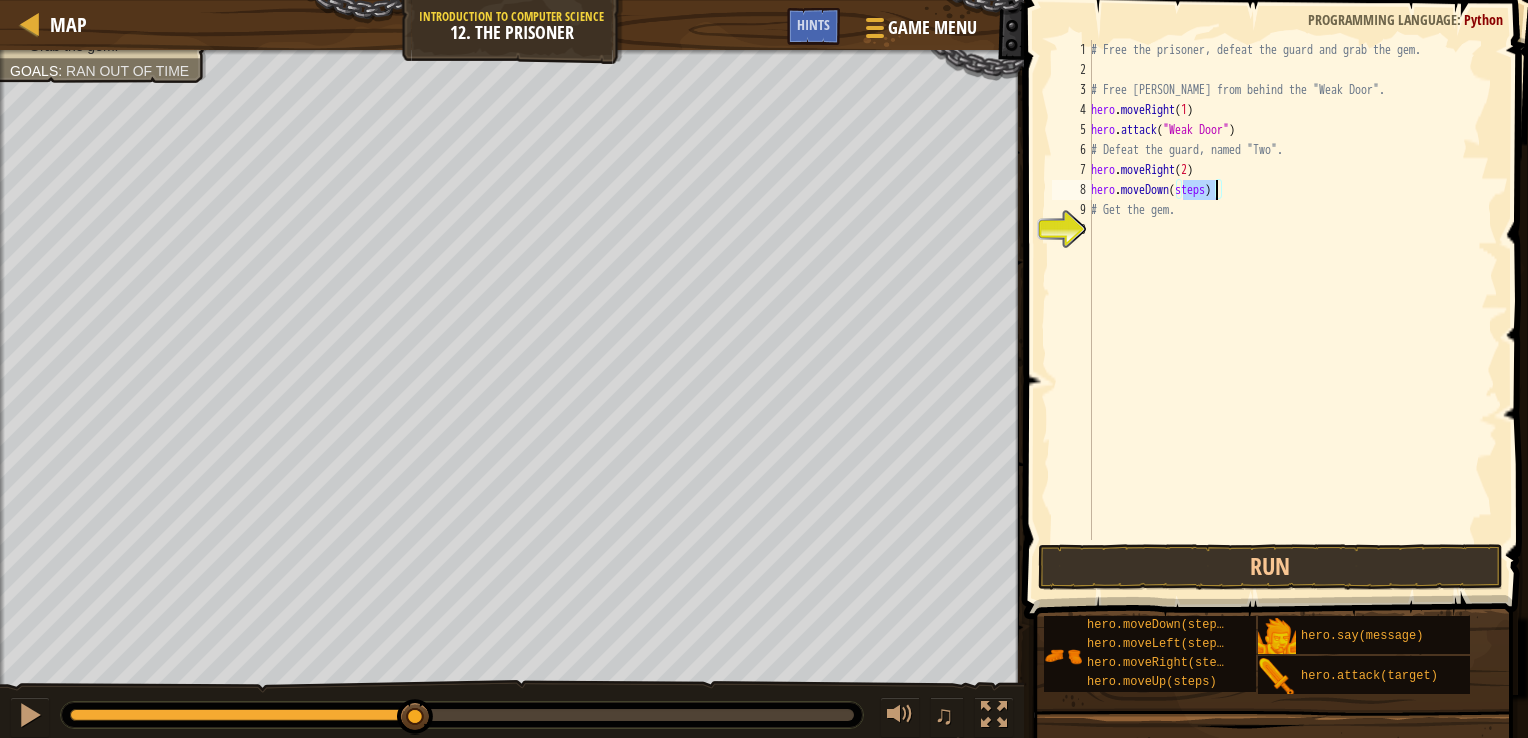 click on "# Free the prisoner, defeat the guard and grab the gem. # Free [PERSON_NAME] from behind the "Weak Door". hero . moveRight ( 1 ) hero . attack ( "Weak Door" ) # Defeat the guard, named "Two". hero . moveRight ( 2 ) hero . moveDown ( steps ) # Get the gem." at bounding box center [1292, 310] 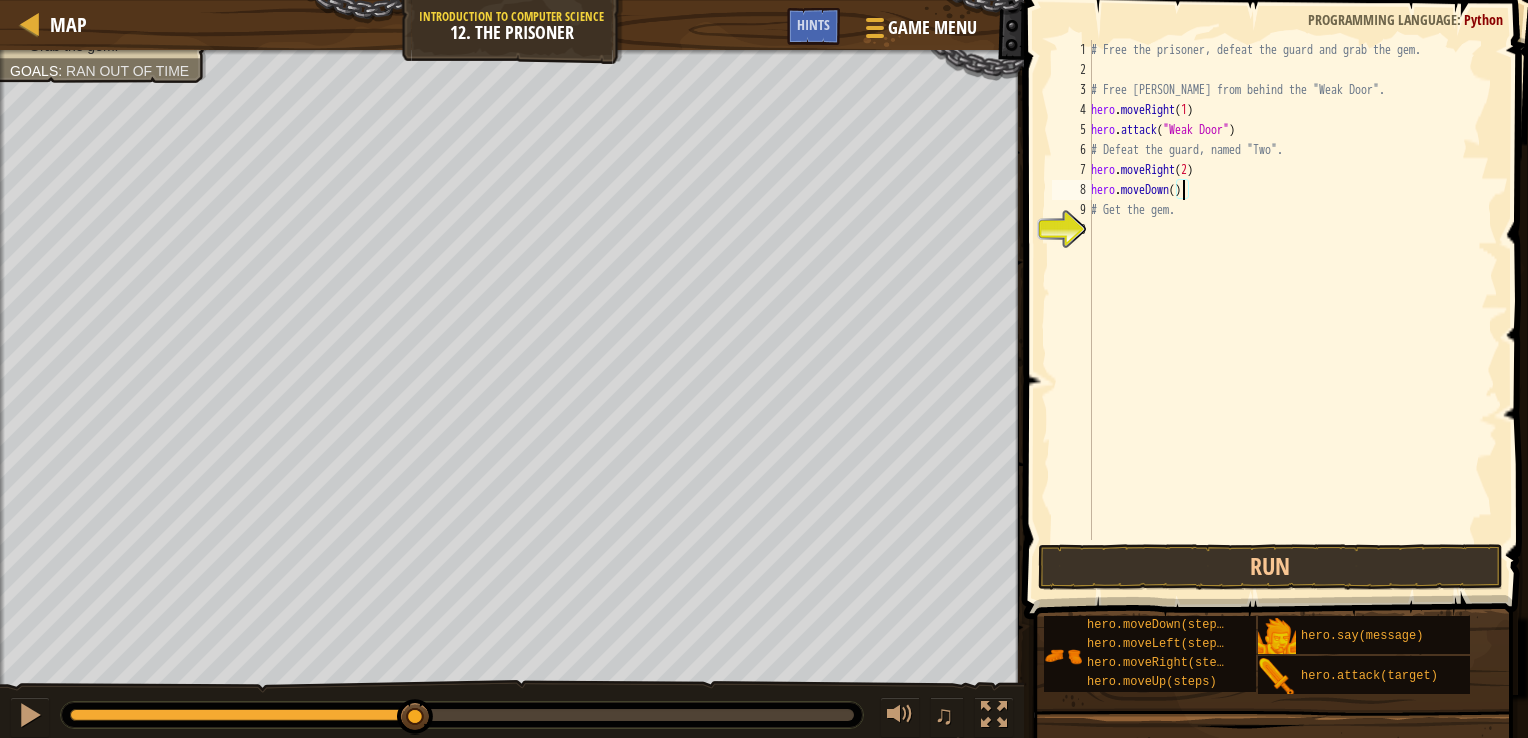 type on "hero.moveDown(1)" 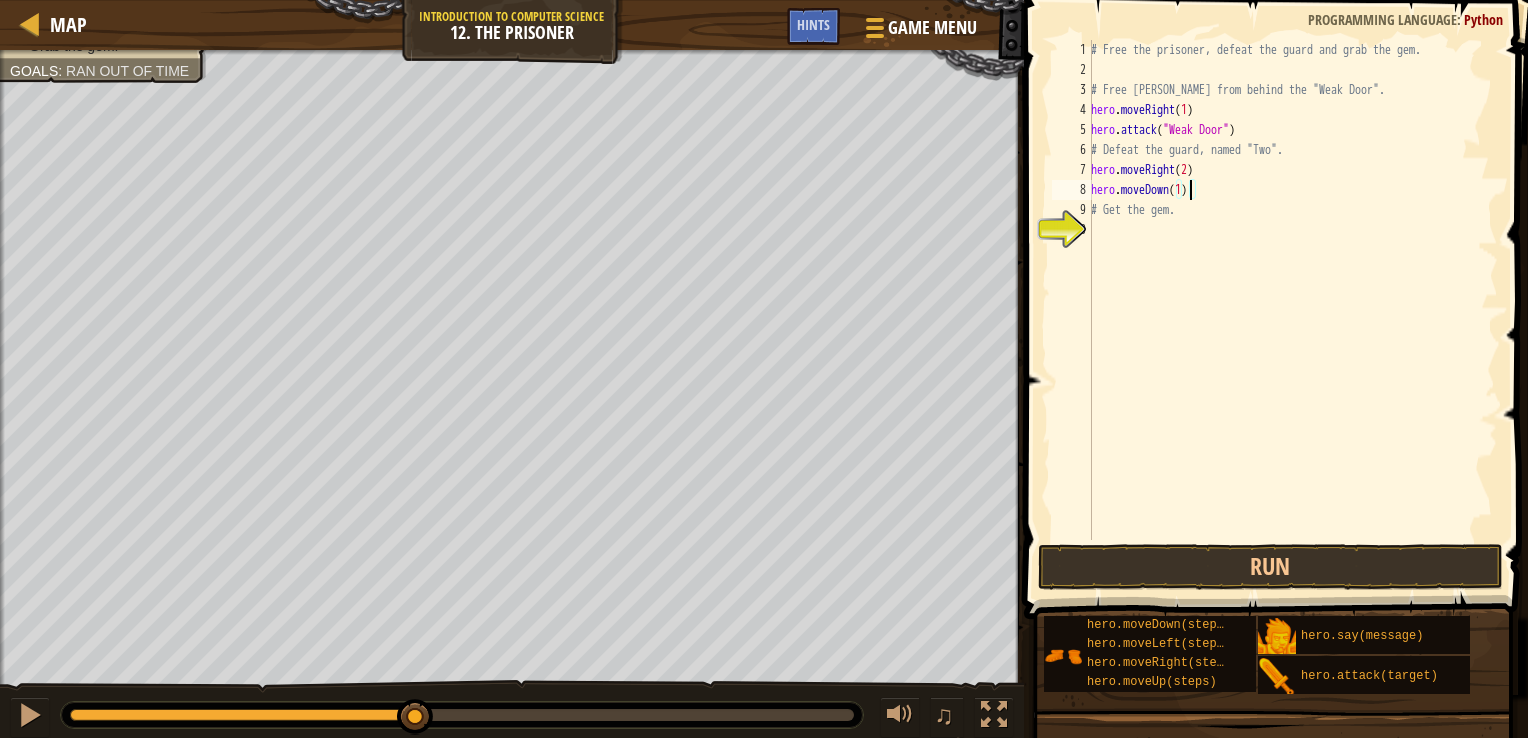 scroll, scrollTop: 9, scrollLeft: 7, axis: both 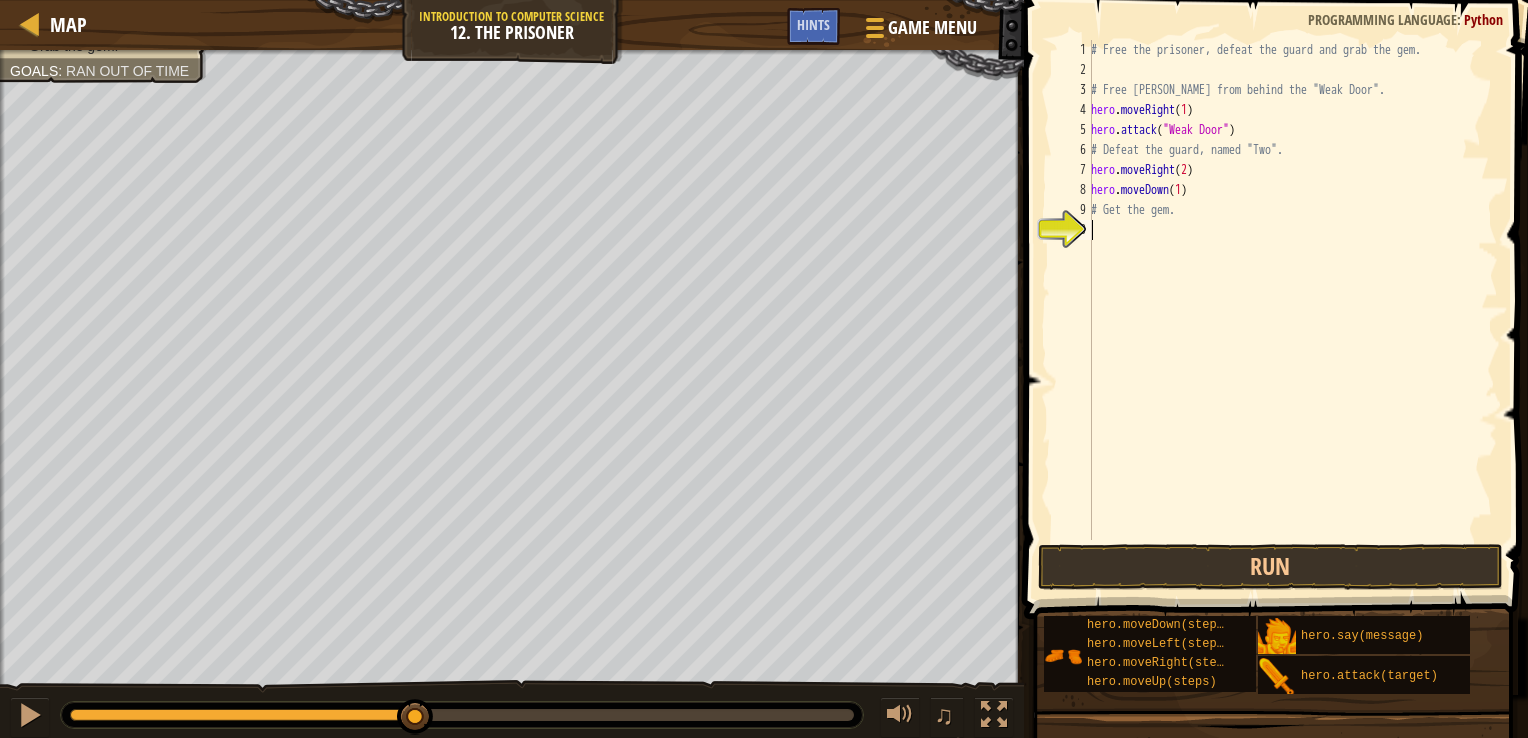 click on "10" at bounding box center (1072, 230) 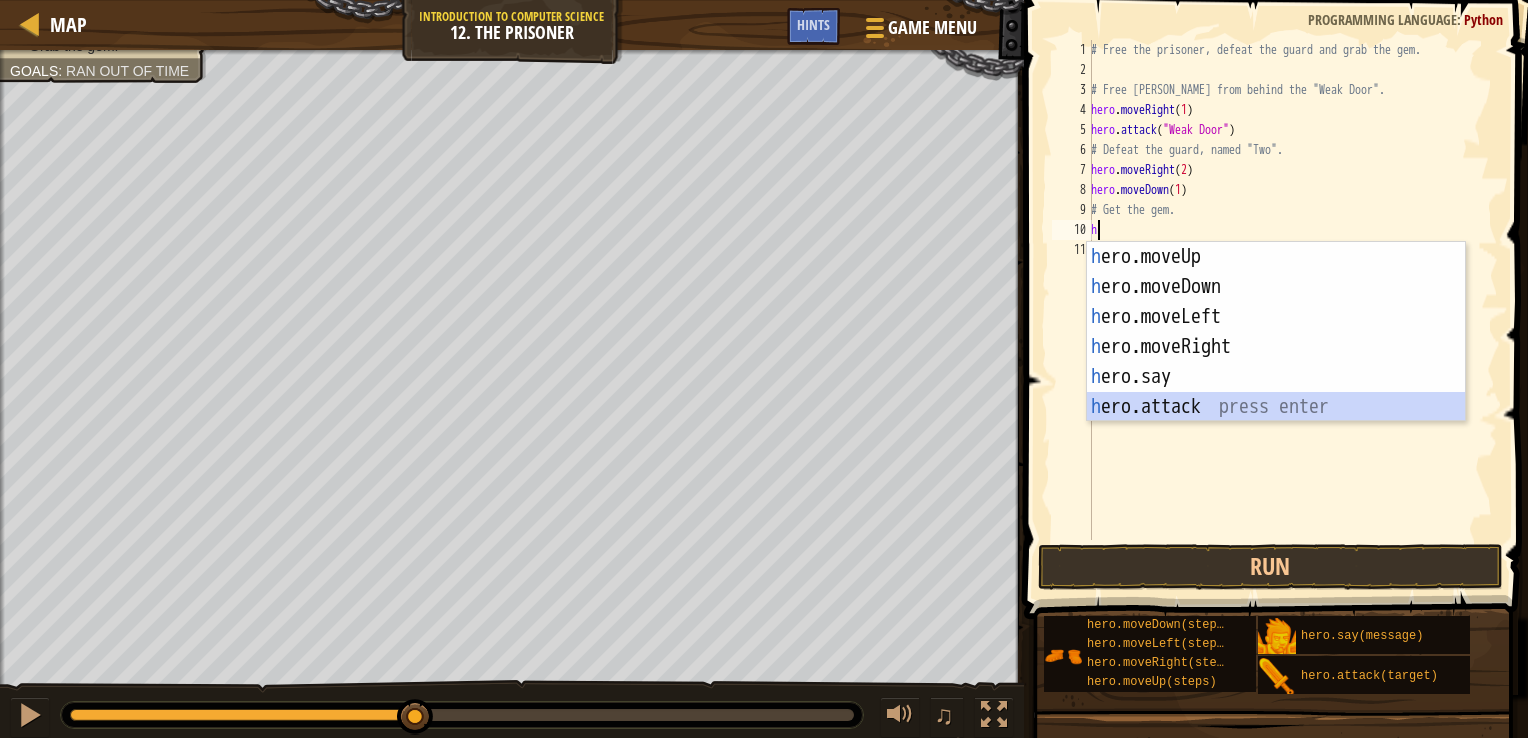 click on "h ero.moveUp press enter h ero.moveDown press enter h ero.moveLeft press enter h ero.moveRight press enter h ero.say press enter h ero.attack press enter" at bounding box center [1276, 362] 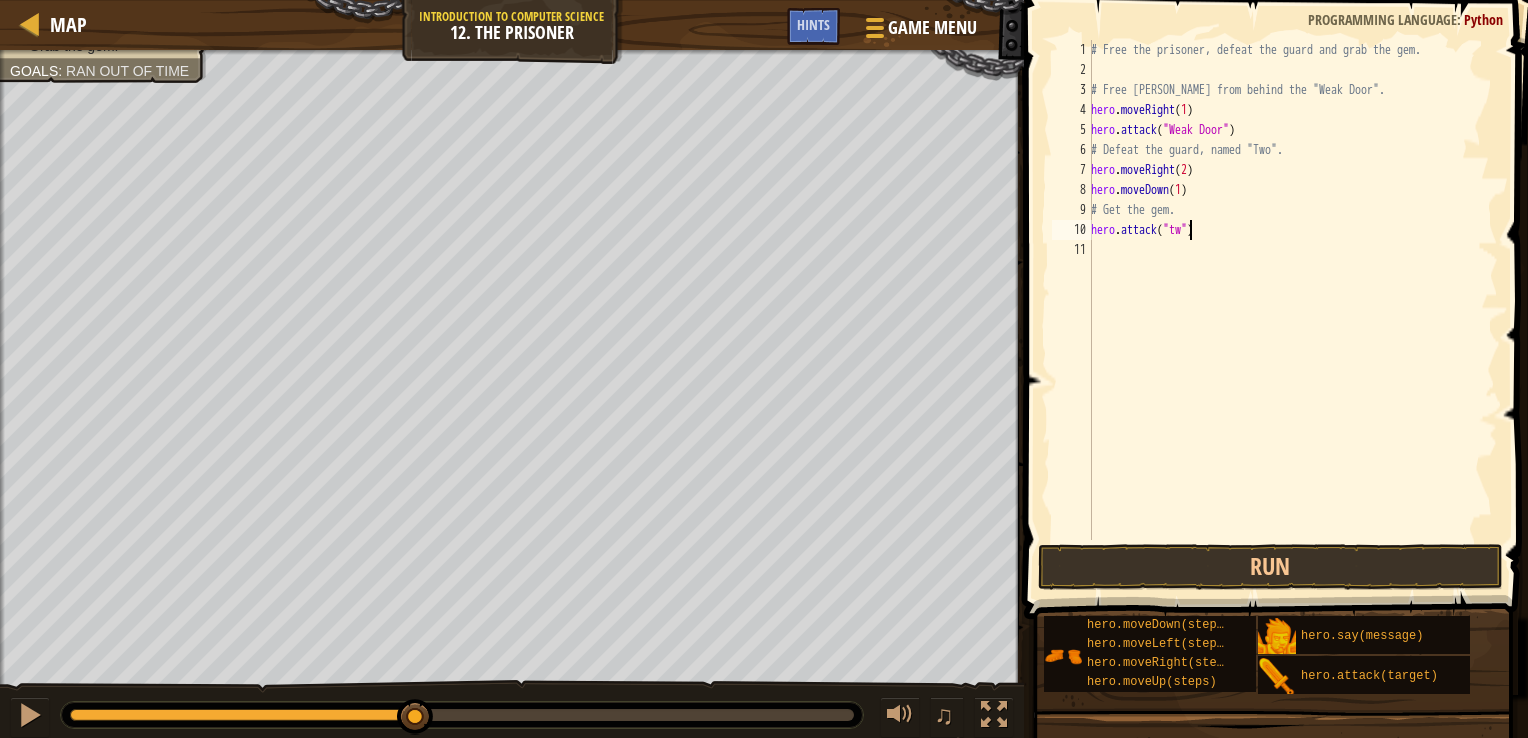 scroll, scrollTop: 9, scrollLeft: 8, axis: both 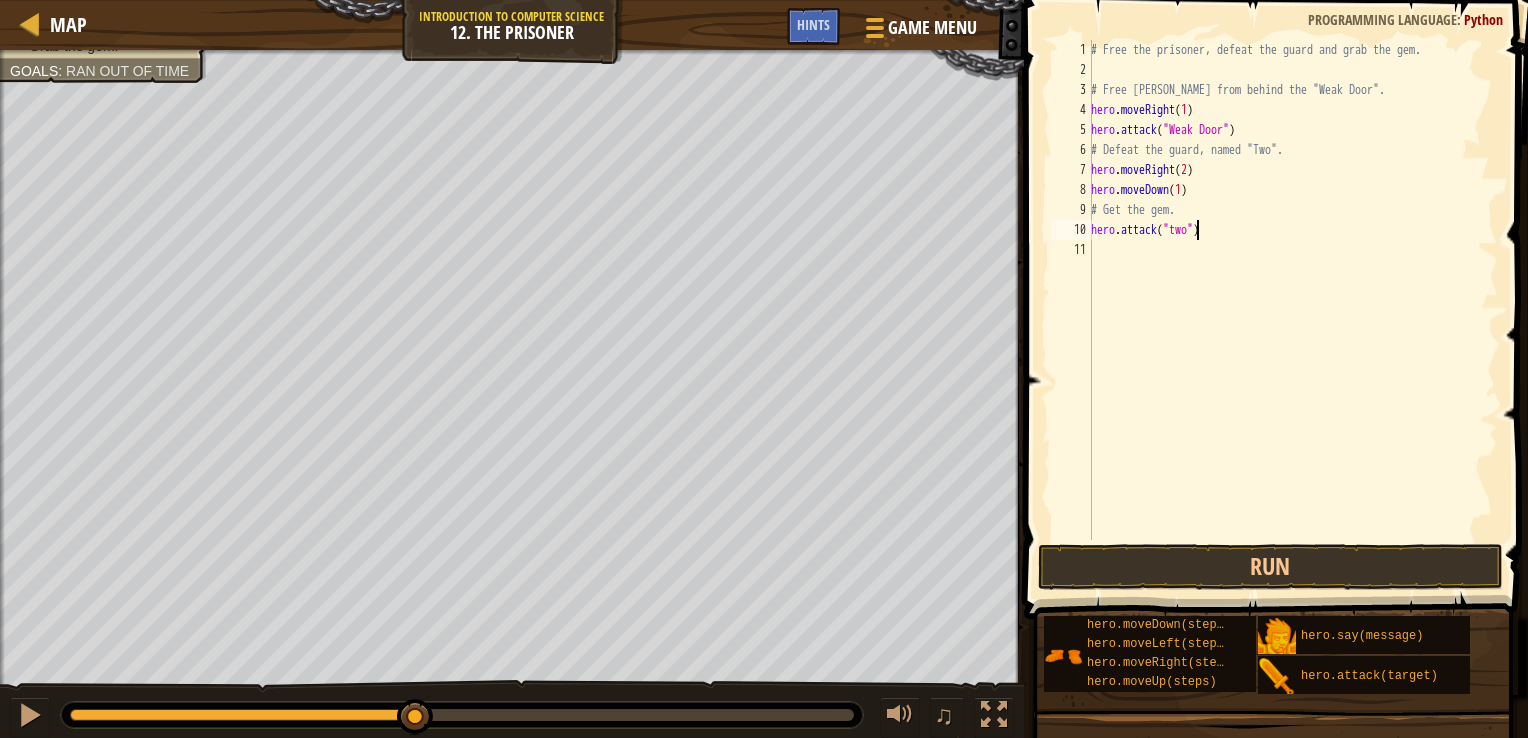 click on "# Free the prisoner, defeat the guard and grab the gem. # Free [PERSON_NAME] from behind the "Weak Door". hero . moveRight ( 1 ) hero . attack ( "Weak Door" ) # Defeat the guard, named "Two". hero . moveRight ( 2 ) hero . moveDown ( 1 ) # Get the gem. hero . attack ( "two" )" at bounding box center (1292, 310) 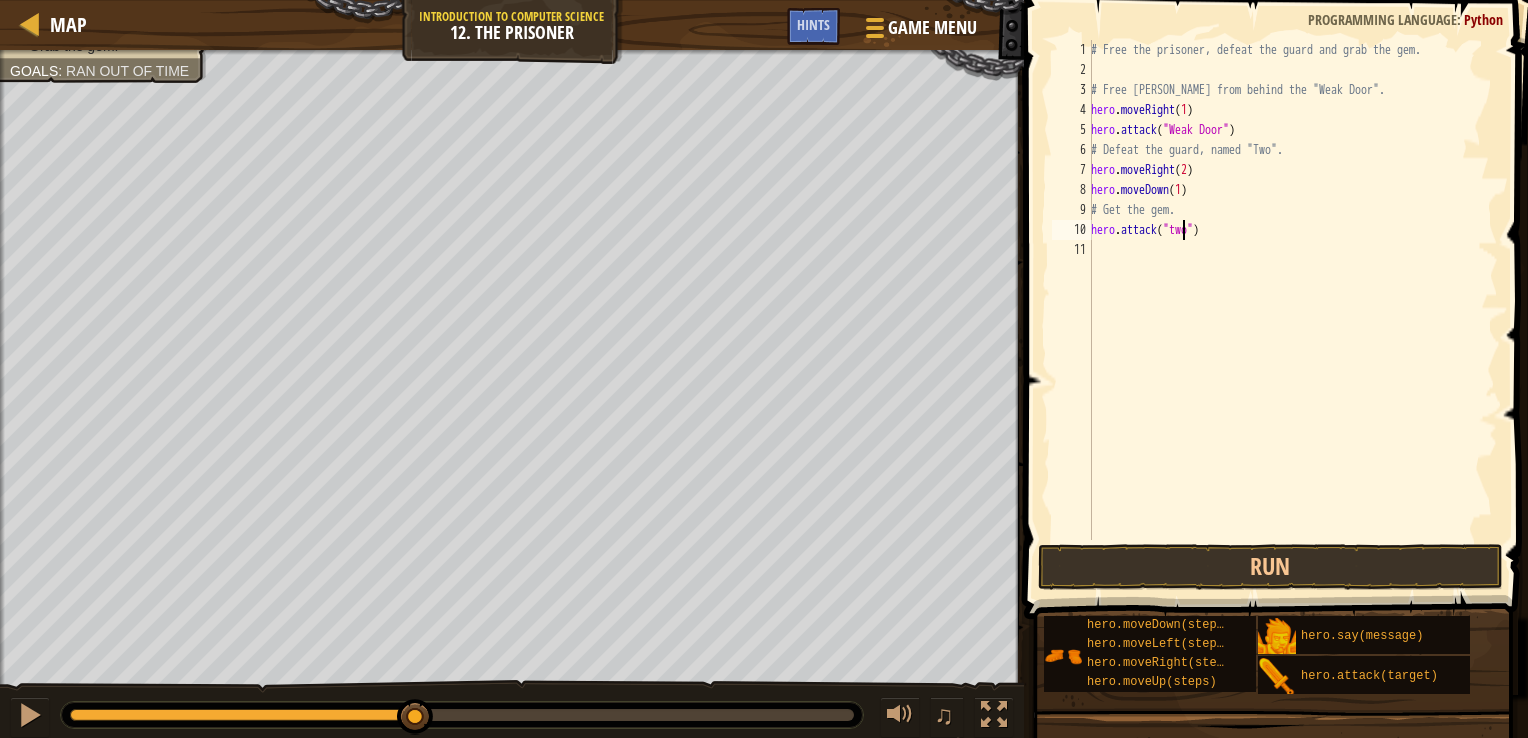 click on "# Free the prisoner, defeat the guard and grab the gem. # Free [PERSON_NAME] from behind the "Weak Door". hero . moveRight ( 1 ) hero . attack ( "Weak Door" ) # Defeat the guard, named "Two". hero . moveRight ( 2 ) hero . moveDown ( 1 ) # Get the gem. hero . attack ( "two" )" at bounding box center (1292, 310) 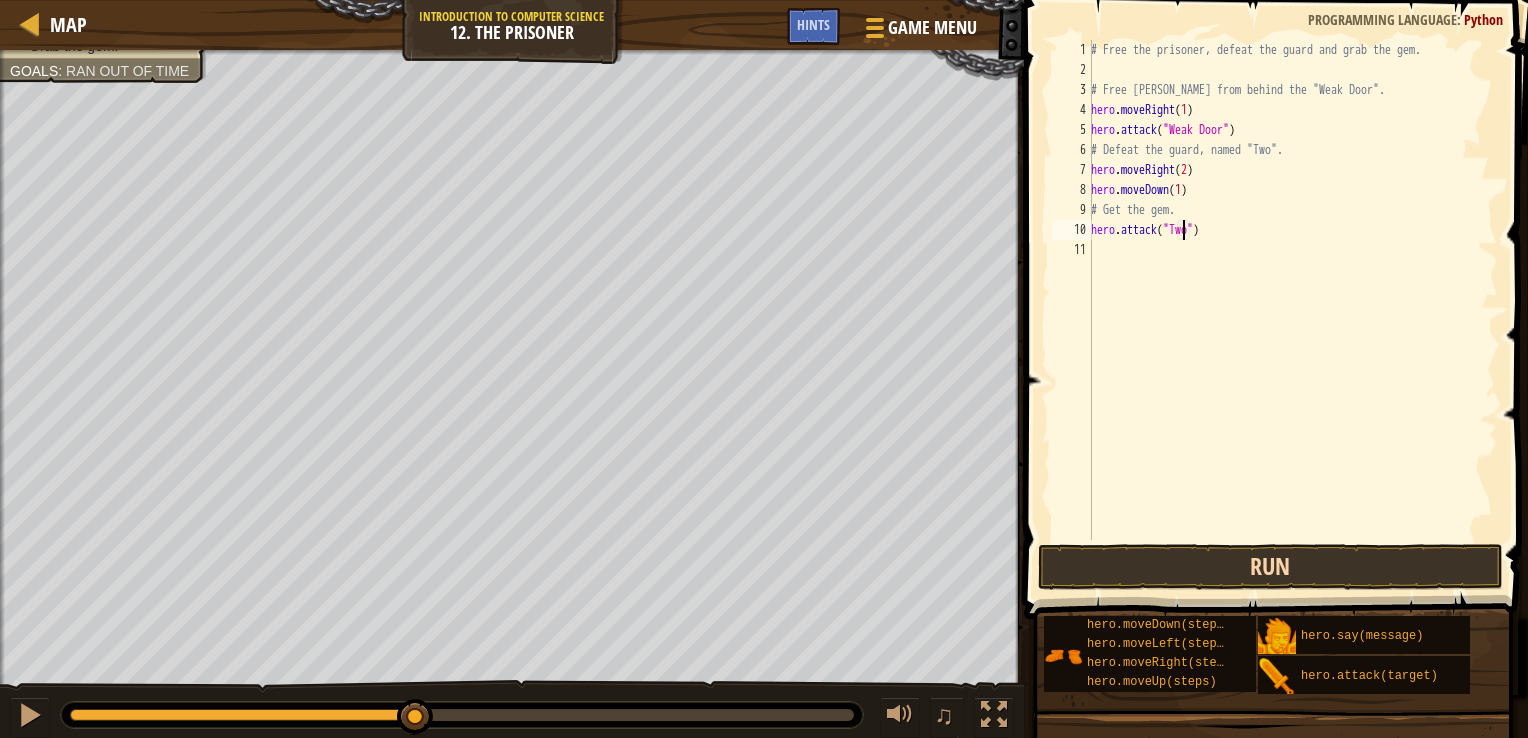 type on "hero.attack("Two")" 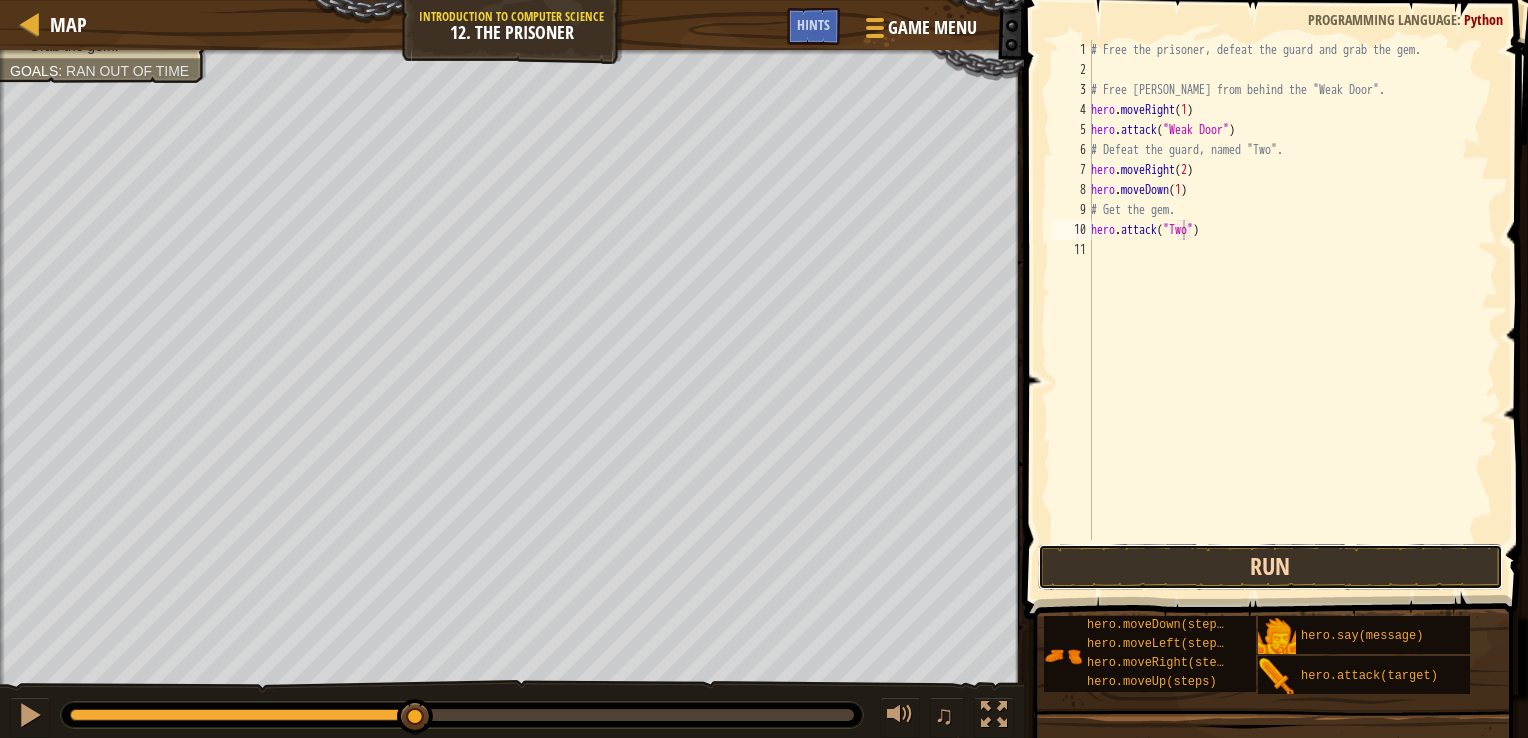 click on "Run" at bounding box center [1271, 567] 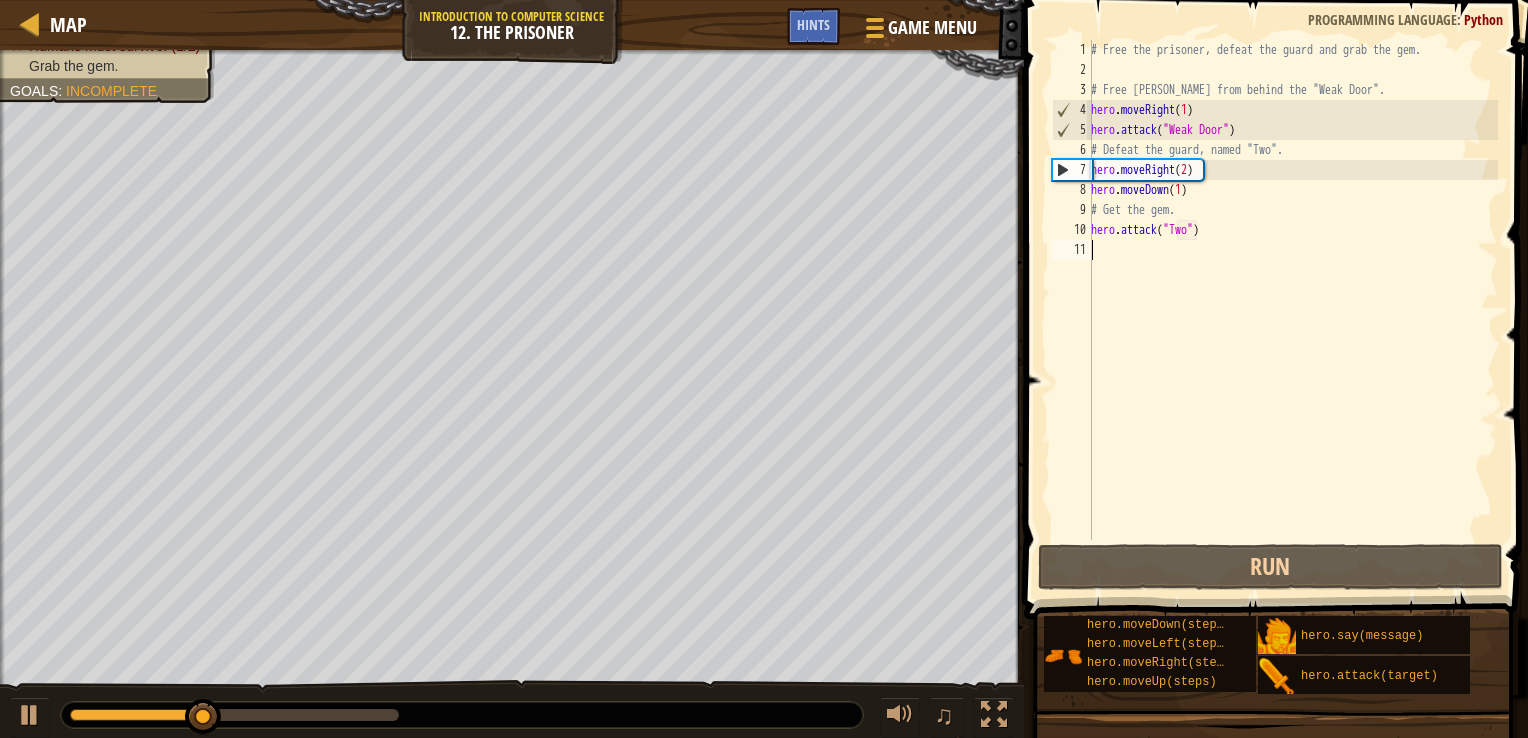 click on "# Free the prisoner, defeat the guard and grab the gem. # Free [PERSON_NAME] from behind the "Weak Door". hero . moveRight ( 1 ) hero . attack ( "Weak Door" ) # Defeat the guard, named "Two". hero . moveRight ( 2 ) hero . moveDown ( 1 ) # Get the gem. hero . attack ( "Two" )" at bounding box center (1292, 310) 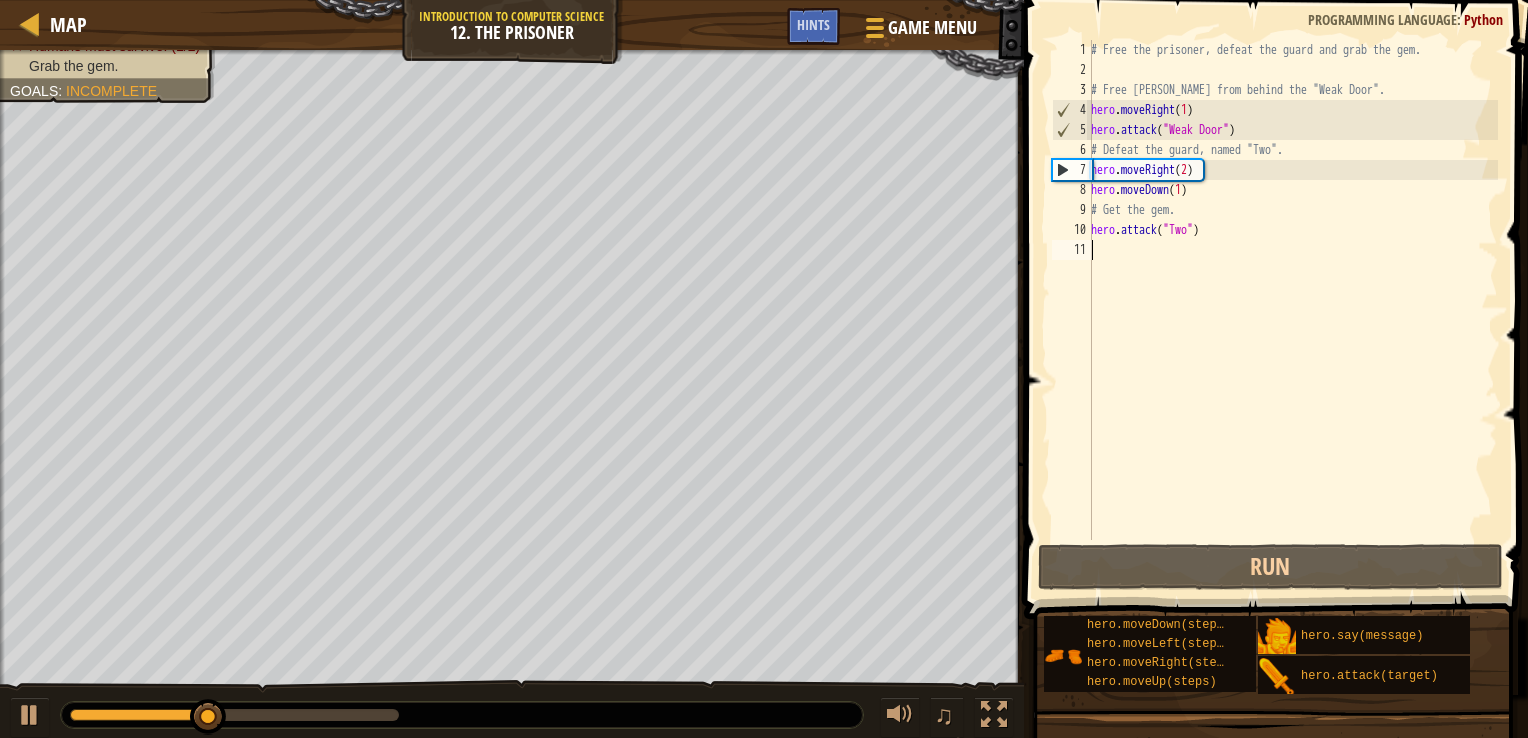 scroll, scrollTop: 9, scrollLeft: 0, axis: vertical 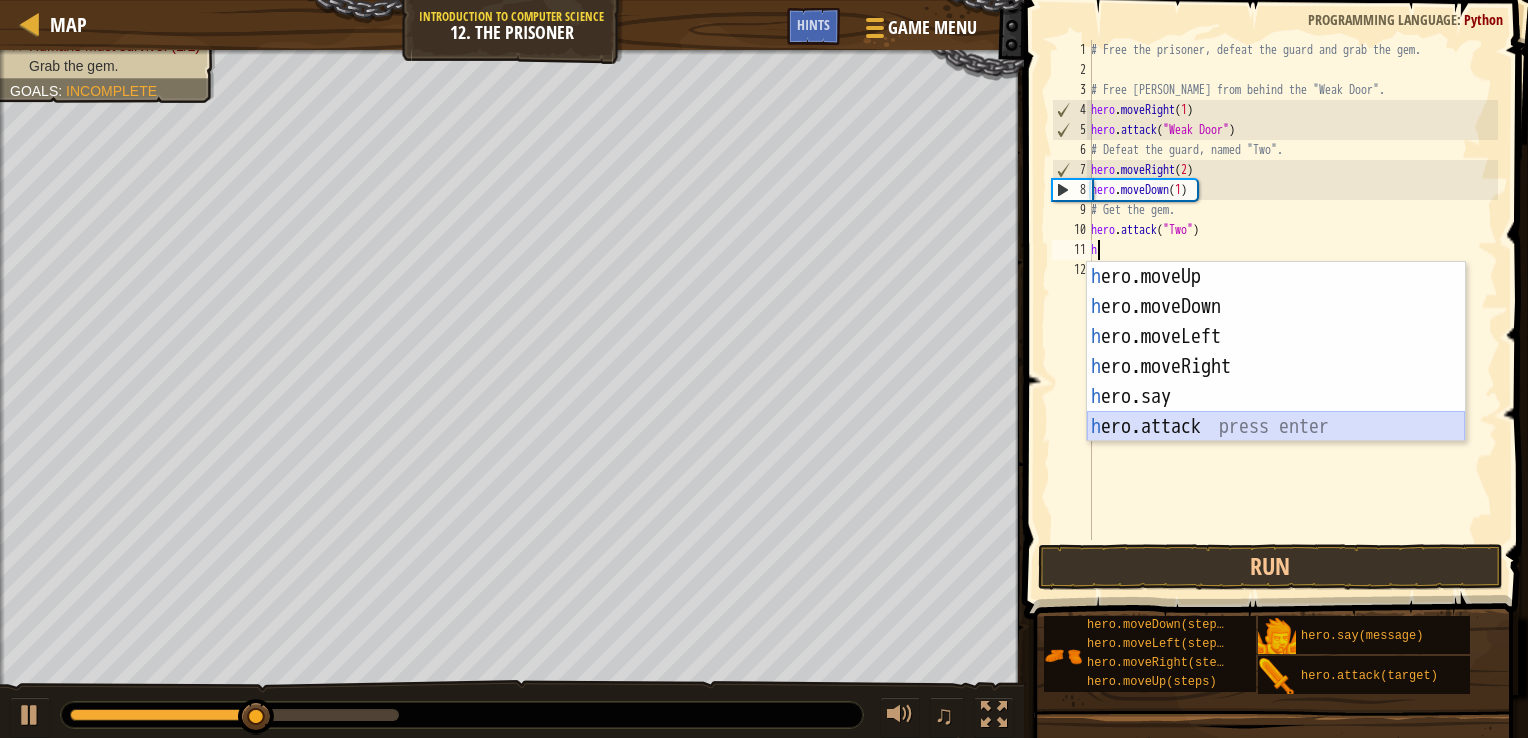 click on "Map Introduction to Computer Science 12. The Prisoner Game Menu Done Hints 1     הההההההההההההההההההההההההההההההההההההההההההההההההההההההההההההההההההההההההההההההההההההההההההההההההההההההההההההההההההההההההההההההההההההההההההההההההההההההההההההההההההההההההההההההההההההההההההההההההההההההההההההההההההההההההההההההההההההההההההההההההההההההההההההההה XXXXXXXXXXXXXXXXXXXXXXXXXXXXXXXXXXXXXXXXXXXXXXXXXXXXXXXXXXXXXXXXXXXXXXXXXXXXXXXXXXXXXXXXXXXXXXXXXXXXXXXXXXXXXXXXXXXXXXXXXXXXXXXXXXXXXXXXXXXXXXXXXXXXXXXXXXXXXXXXXXXXXXXXXXXXXXXXXXXXXXXXXXXXXXXXXXXXXXXXXXXXXXXXXXXXXXXXXXXXXXXXXXXXXXXXXXXXXXXXXXXXXXXXXXXXXXXX Solution × Hints Videos h 1 2 3 4 5 6 7 8 9 10 11 12 # Free the prisoner, defeat the guard and grab the gem. # Free [PERSON_NAME] from behind the "Weak Door". hero . moveRight" at bounding box center [764, 0] 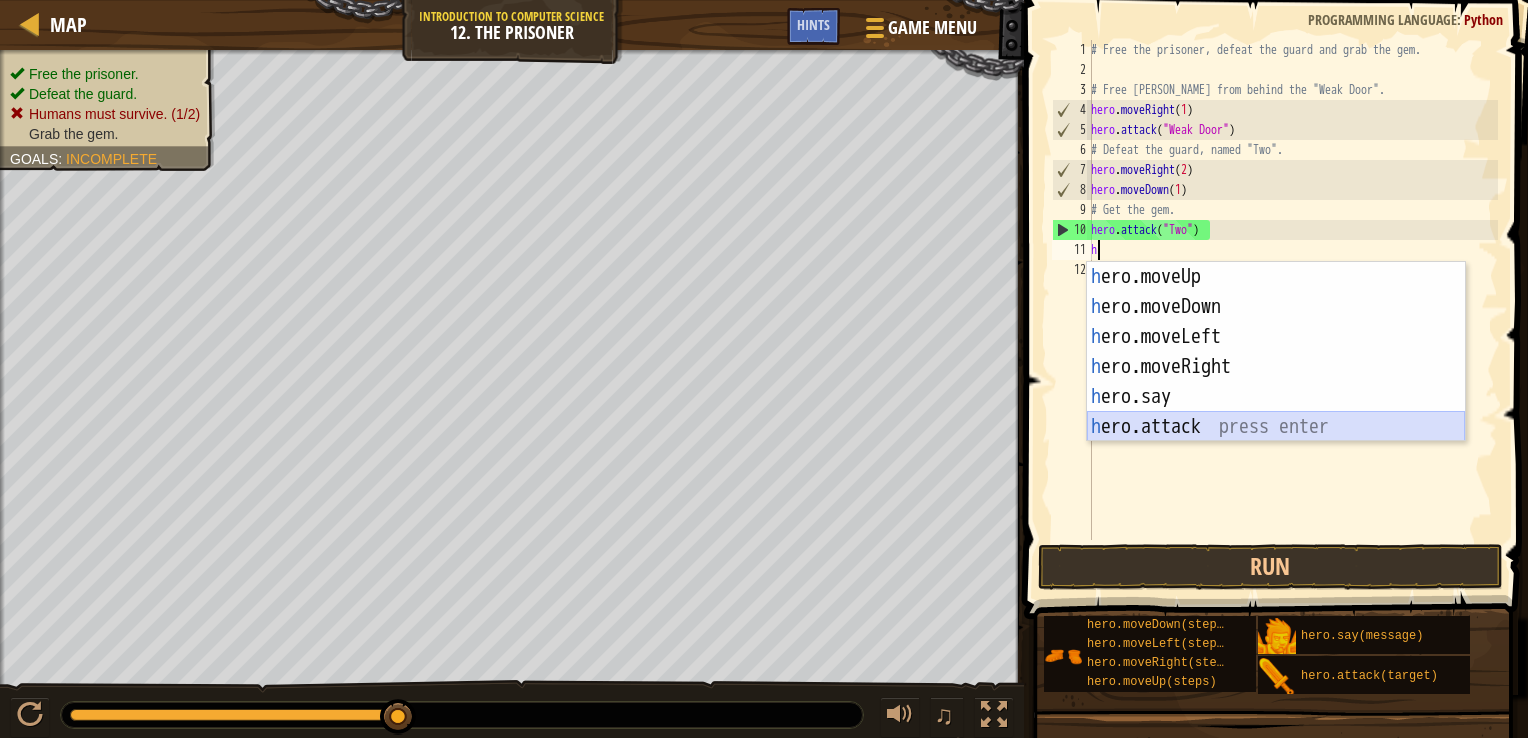 click on "h ero.moveUp press enter h ero.moveDown press enter h ero.moveLeft press enter h ero.moveRight press enter h ero.say press enter h ero.attack press enter" at bounding box center (1276, 382) 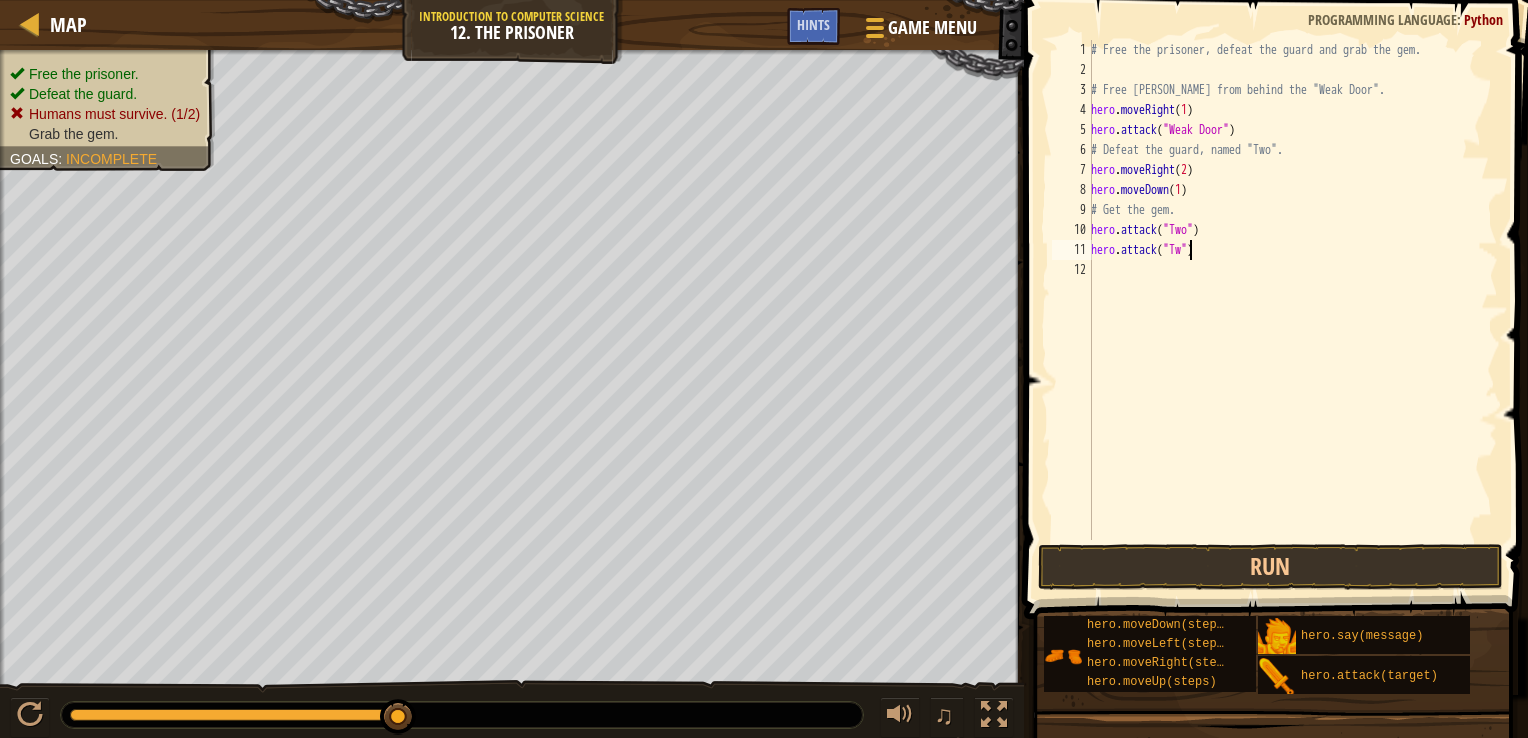 scroll, scrollTop: 9, scrollLeft: 8, axis: both 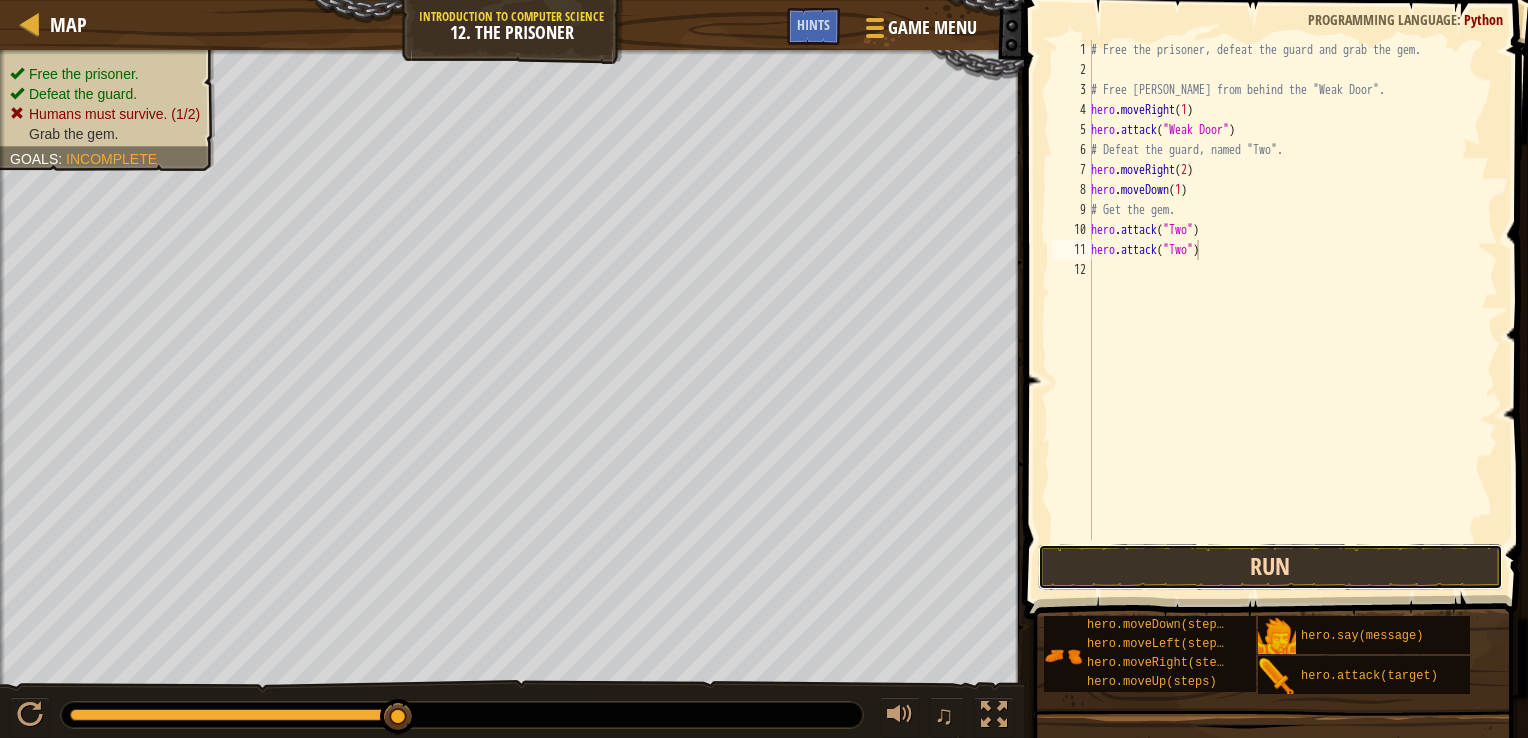 click on "Run" at bounding box center (1271, 567) 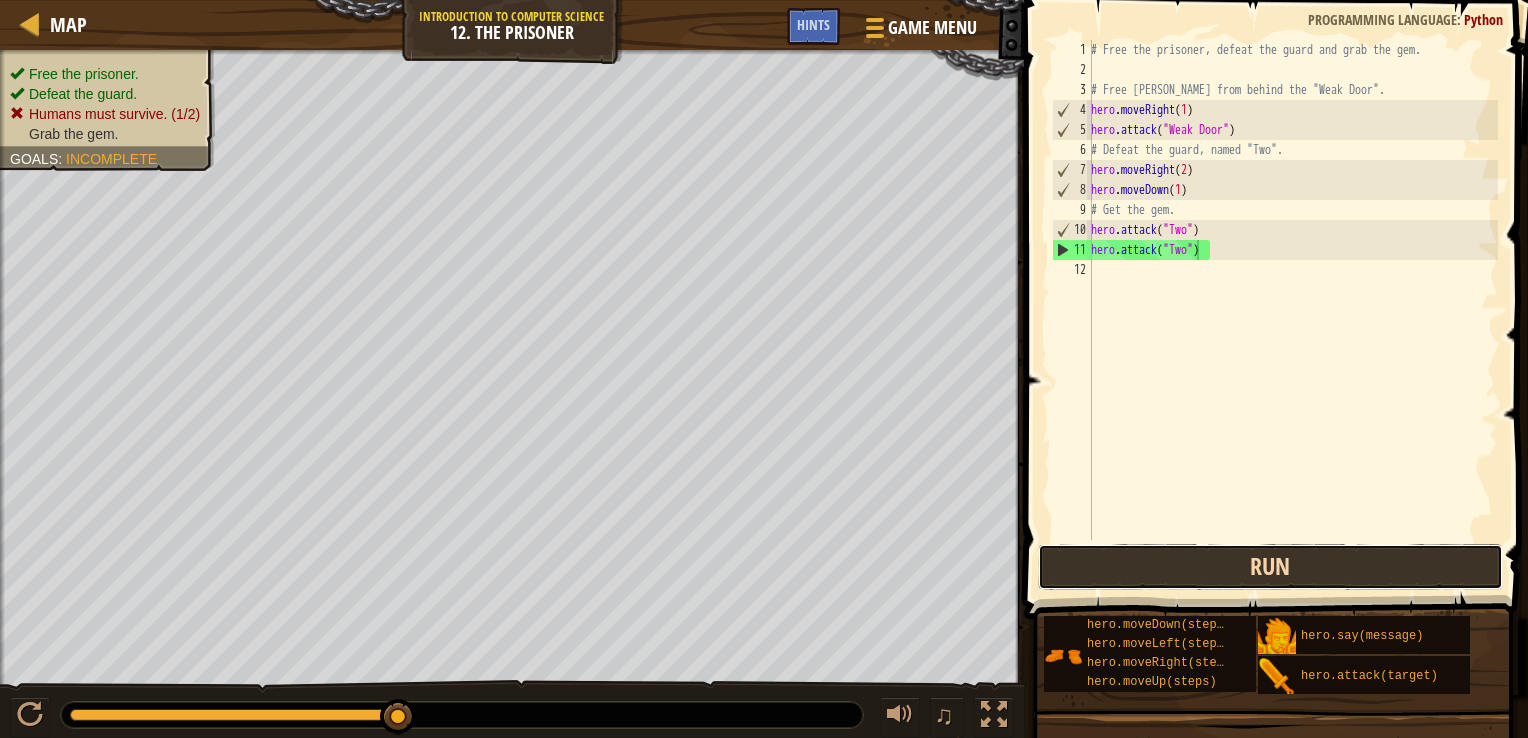 click on "Run" at bounding box center [1271, 567] 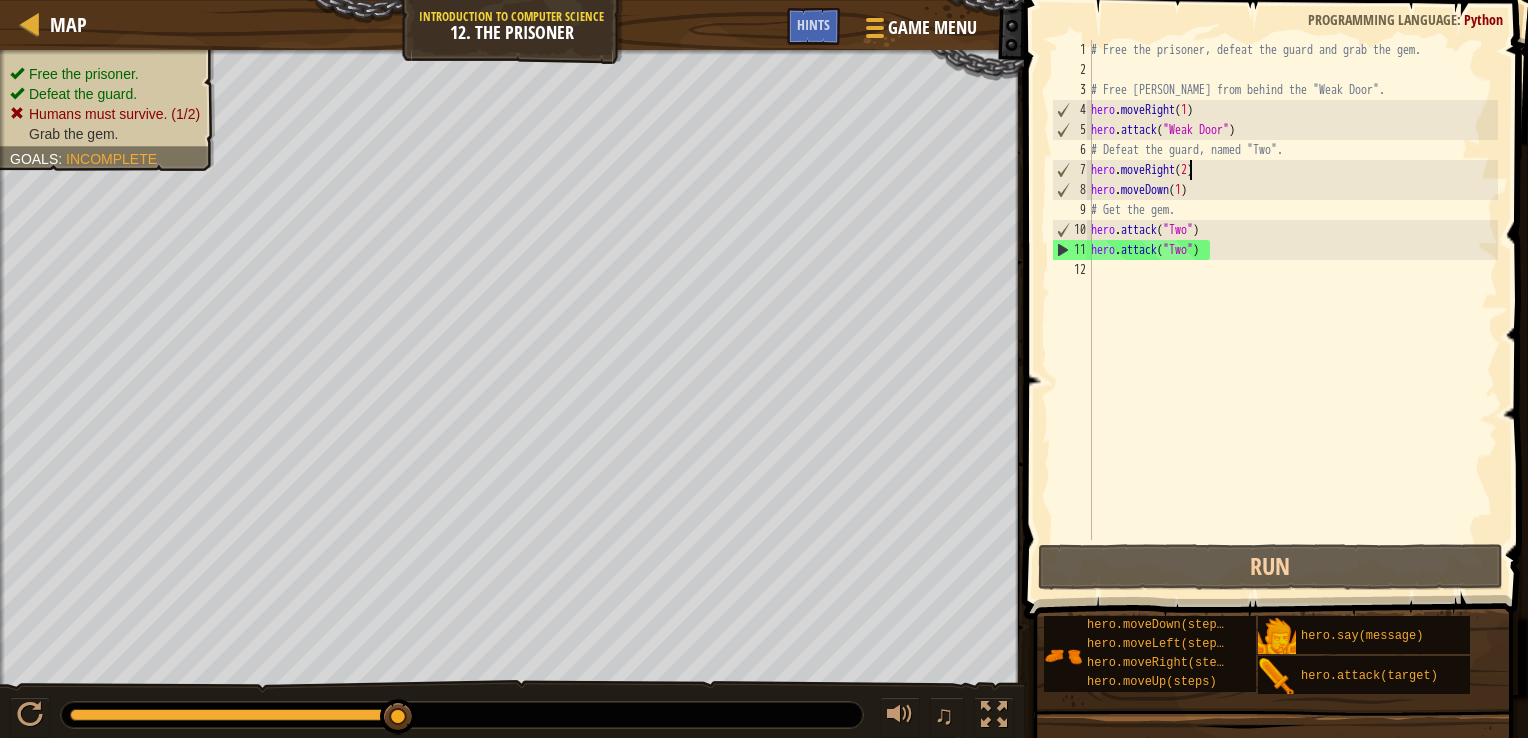 click on "# Free the prisoner, defeat the guard and grab the gem. # Free [PERSON_NAME] from behind the "Weak Door". hero . moveRight ( 1 ) hero . attack ( "Weak Door" ) # Defeat the guard, named "Two". hero . moveRight ( 2 ) hero . moveDown ( 1 ) # Get the gem. hero . attack ( "Two" ) hero . attack ( "Two" )" at bounding box center (1292, 310) 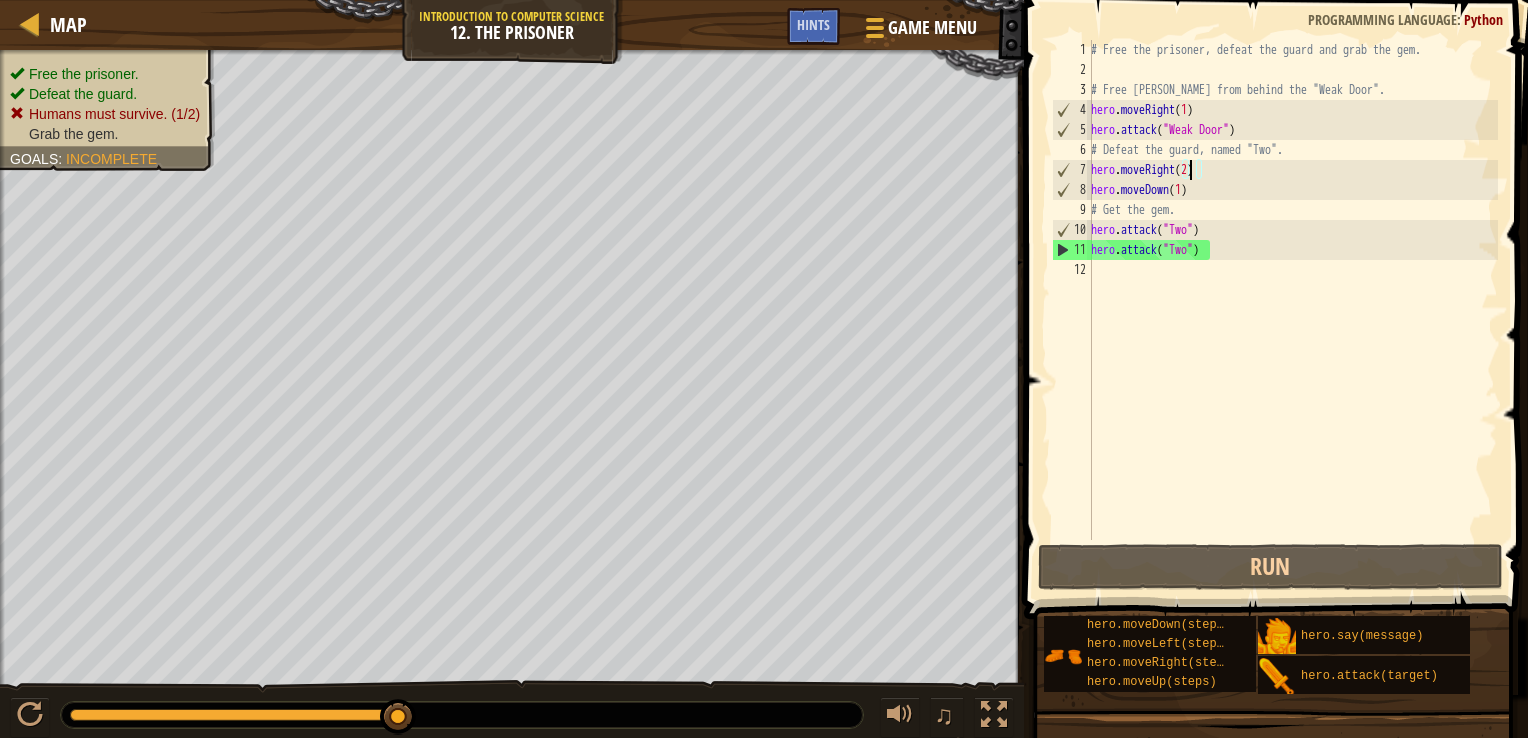 scroll, scrollTop: 9, scrollLeft: 8, axis: both 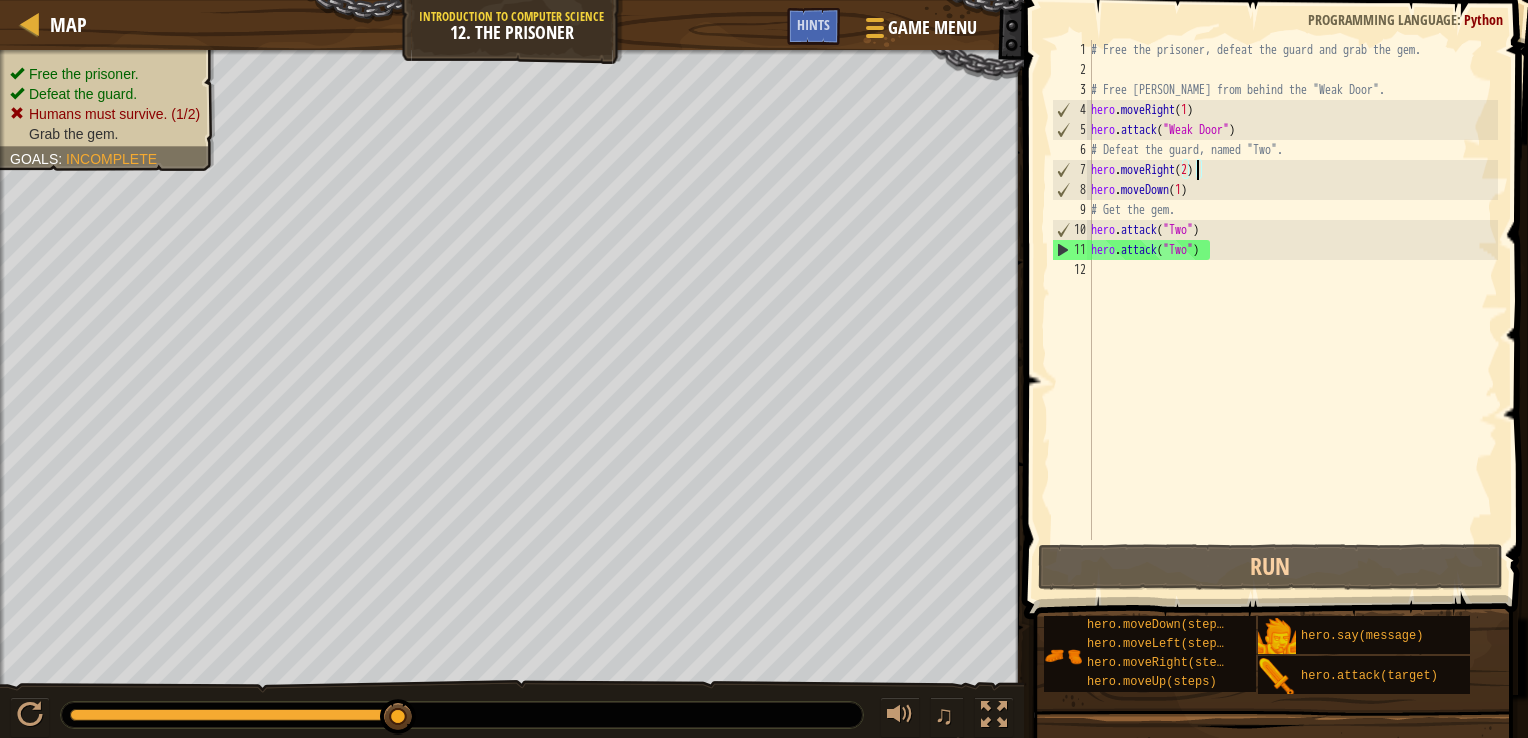 click on "# Free the prisoner, defeat the guard and grab the gem. # Free [PERSON_NAME] from behind the "Weak Door". hero . moveRight ( 1 ) hero . attack ( "Weak Door" ) # Defeat the guard, named "Two". hero . moveRight ( 2 ) hero . moveDown ( 1 ) # Get the gem. hero . attack ( "Two" ) hero . attack ( "Two" )" at bounding box center [1292, 310] 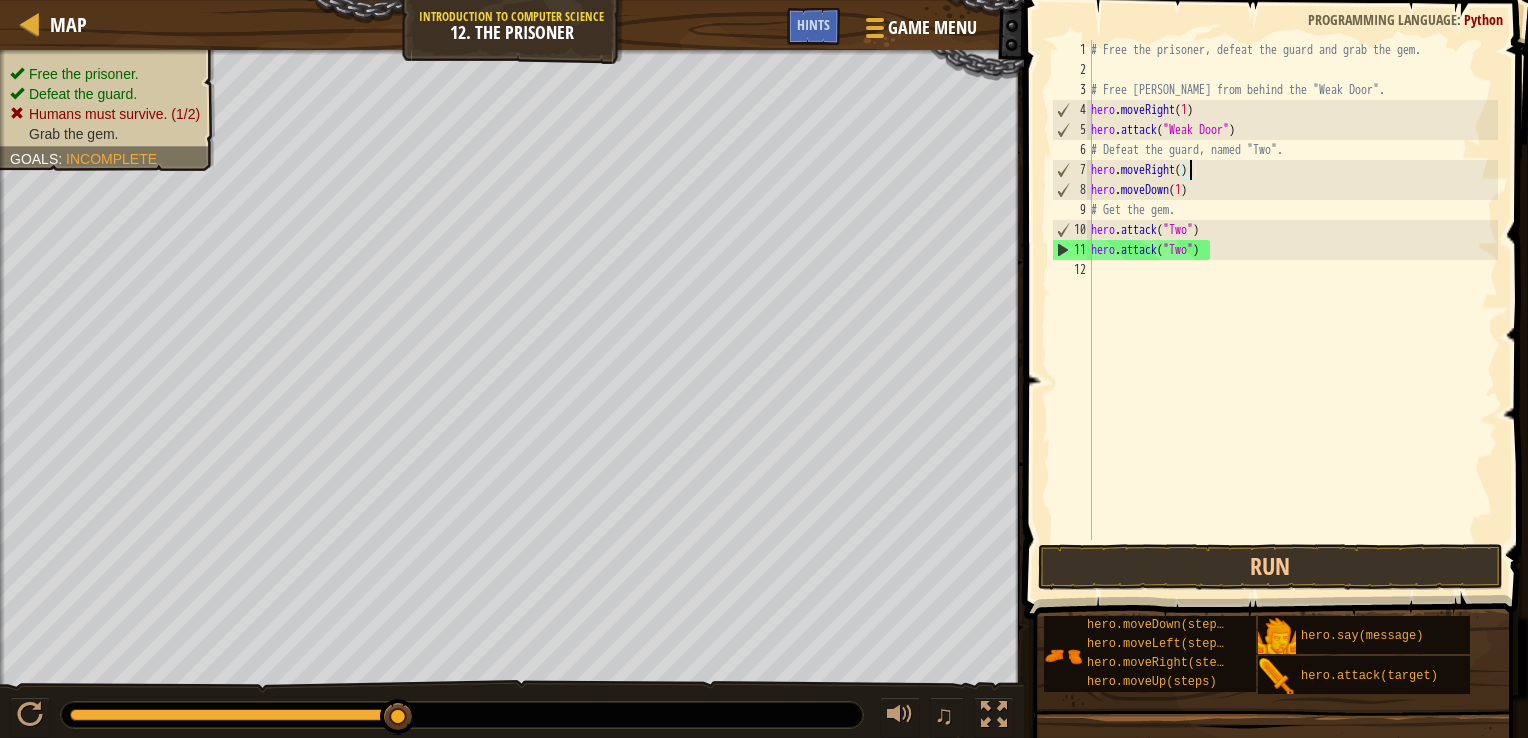 scroll, scrollTop: 9, scrollLeft: 8, axis: both 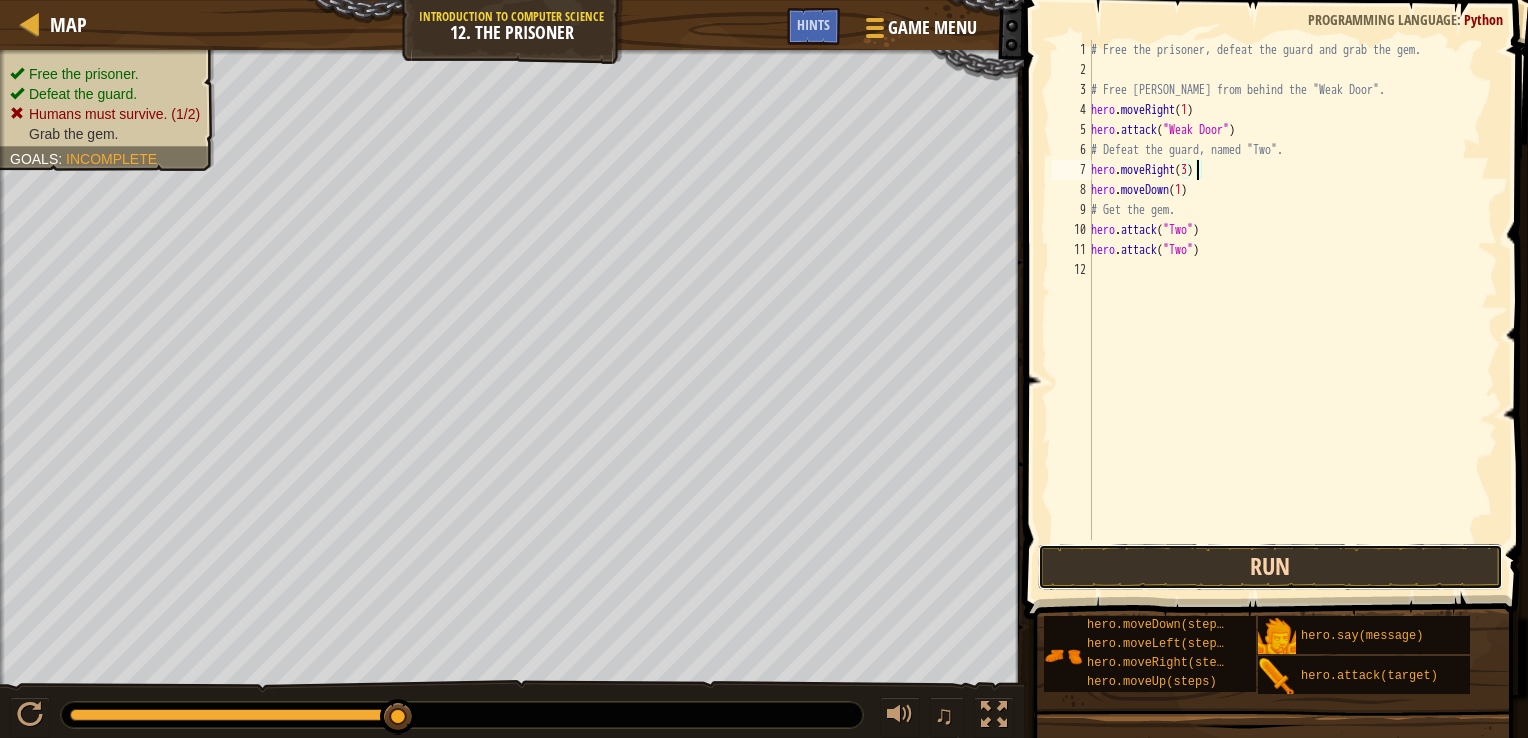 click on "Run" at bounding box center [1271, 567] 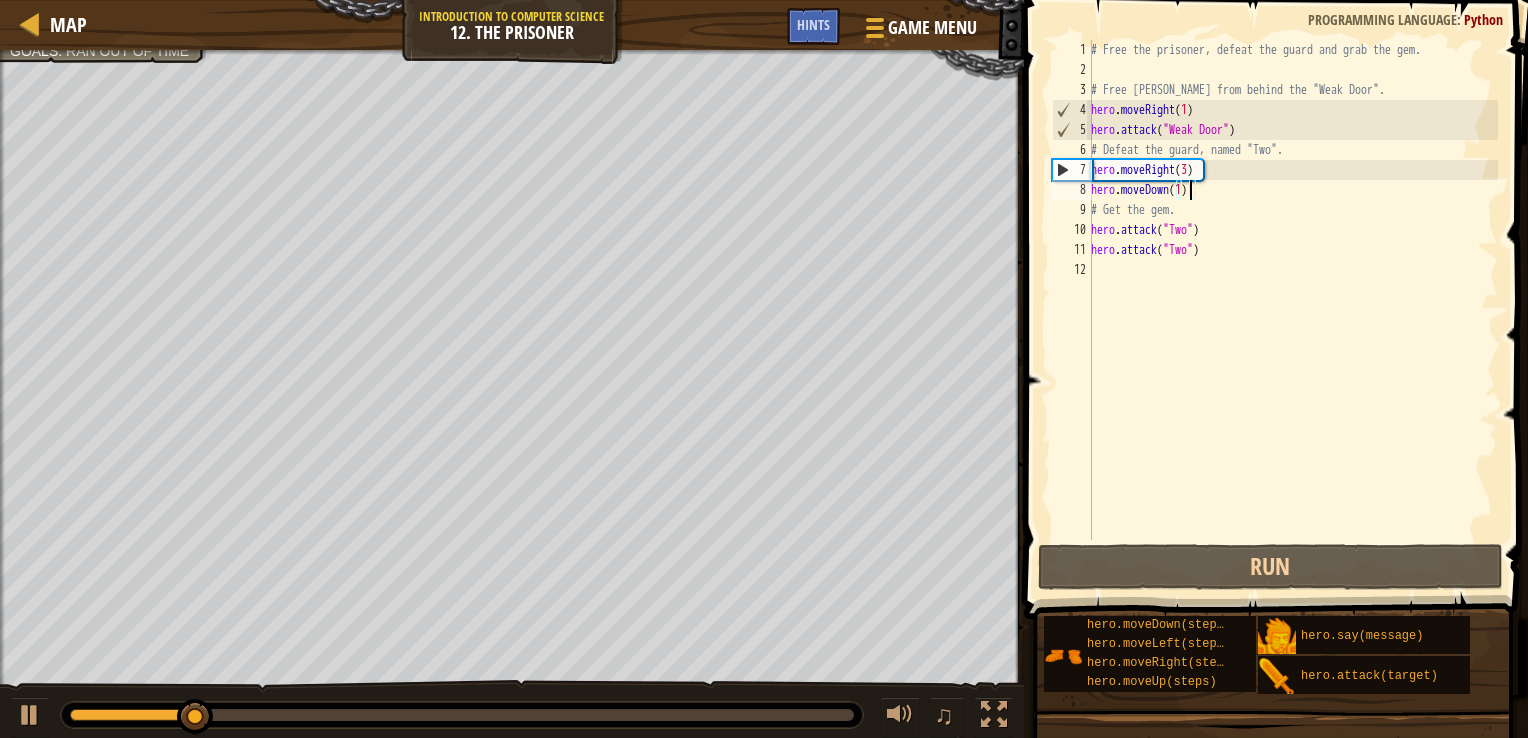 click on "# Free the prisoner, defeat the guard and grab the gem. # Free [PERSON_NAME] from behind the "Weak Door". hero . moveRight ( 1 ) hero . attack ( "Weak Door" ) # Defeat the guard, named "Two". hero . moveRight ( 3 ) hero . moveDown ( 1 ) # Get the gem. hero . attack ( "Two" ) hero . attack ( "Two" )" at bounding box center (1292, 310) 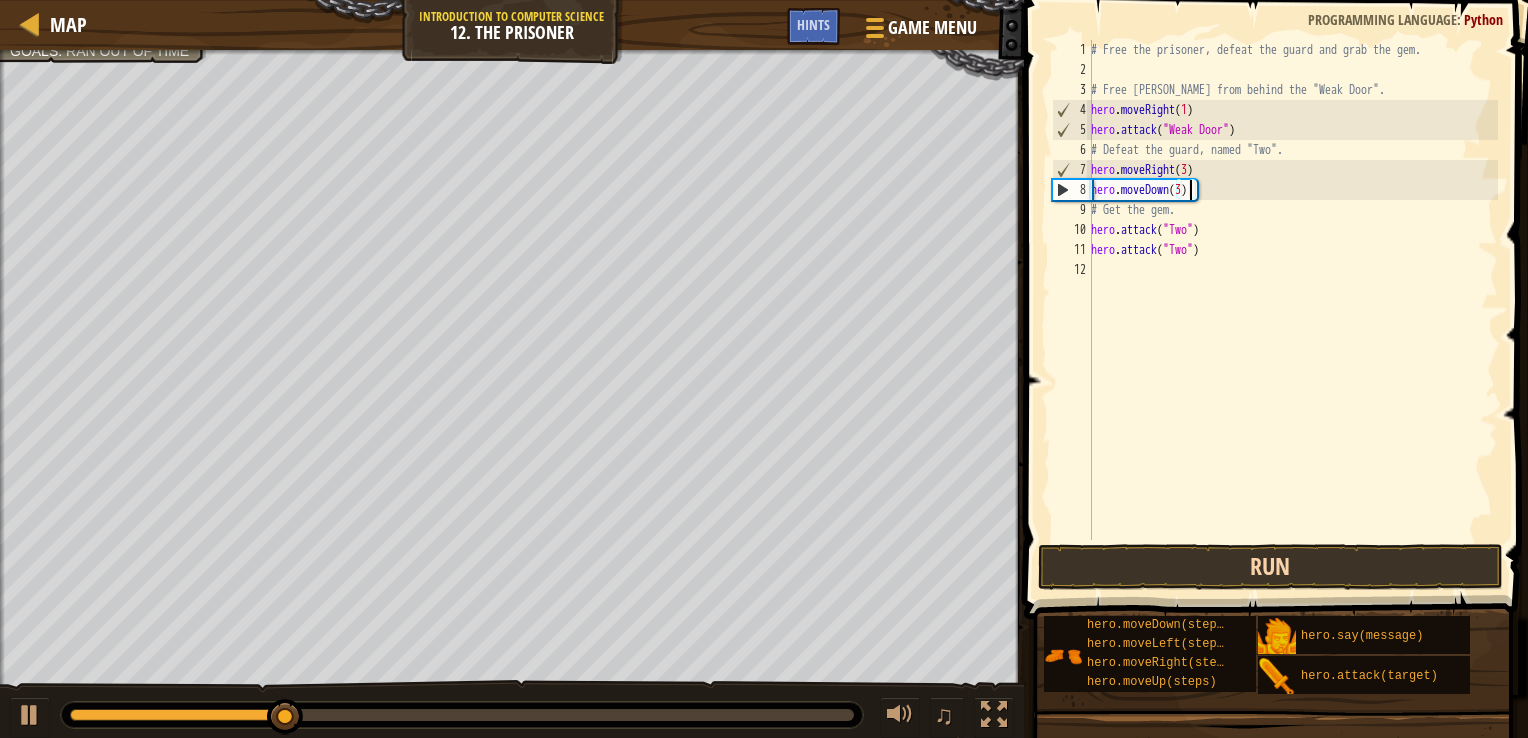 type on "hero.moveDown(3)" 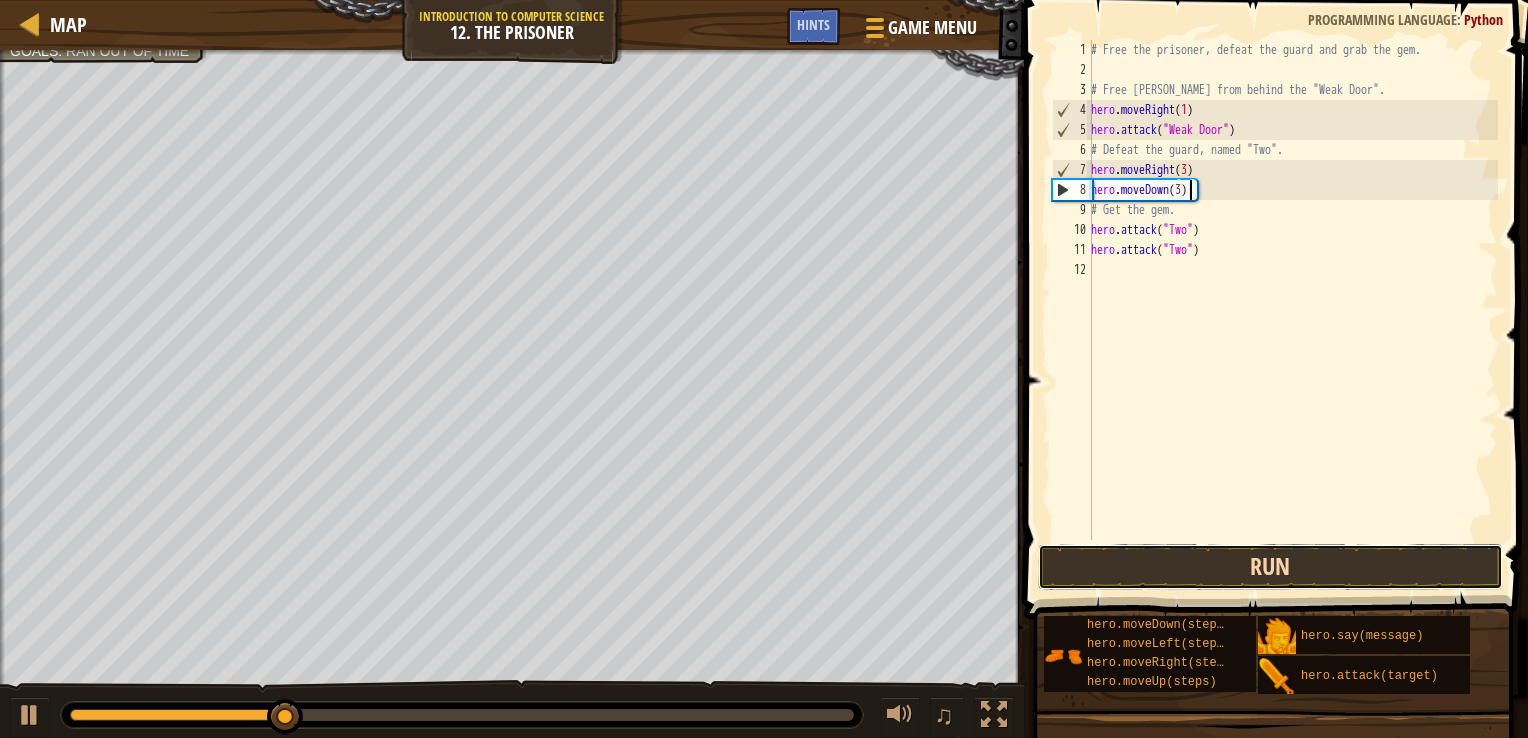 click on "Run" at bounding box center (1271, 567) 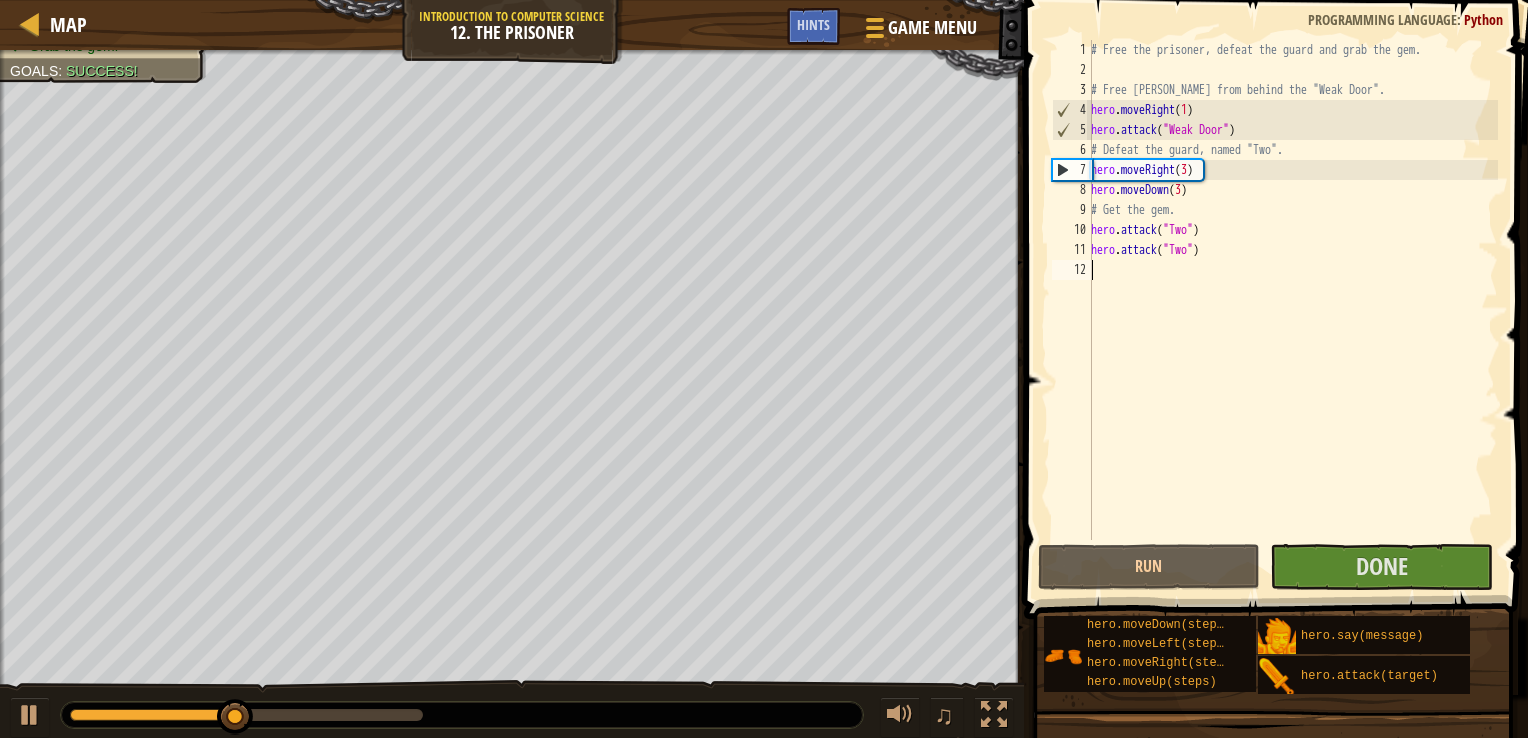 click on "# Free the prisoner, defeat the guard and grab the gem. # Free [PERSON_NAME] from behind the "Weak Door". hero . moveRight ( 1 ) hero . attack ( "Weak Door" ) # Defeat the guard, named "Two". hero . moveRight ( 3 ) hero . moveDown ( 3 ) # Get the gem. hero . attack ( "Two" ) hero . attack ( "Two" )" at bounding box center (1292, 310) 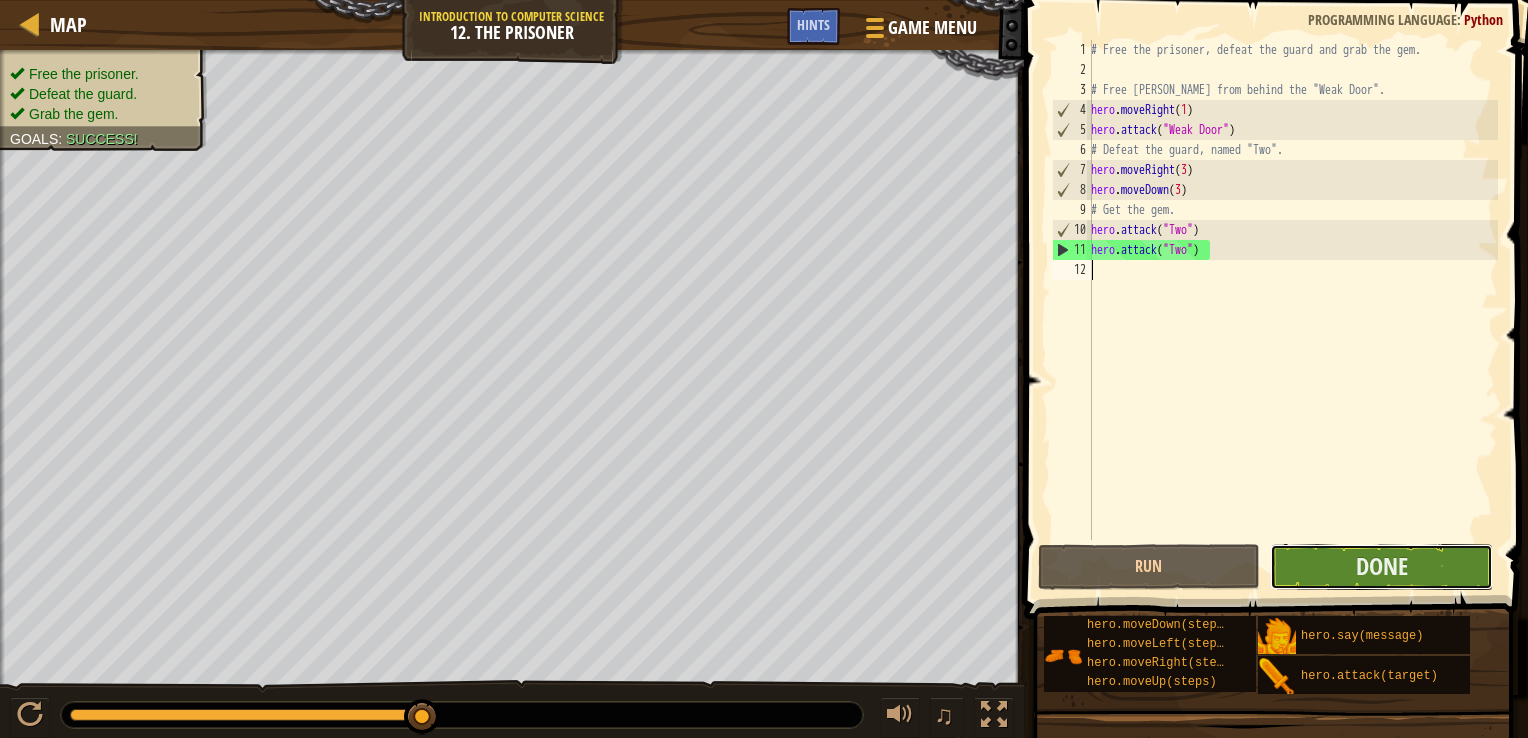 click on "Done" at bounding box center (1381, 567) 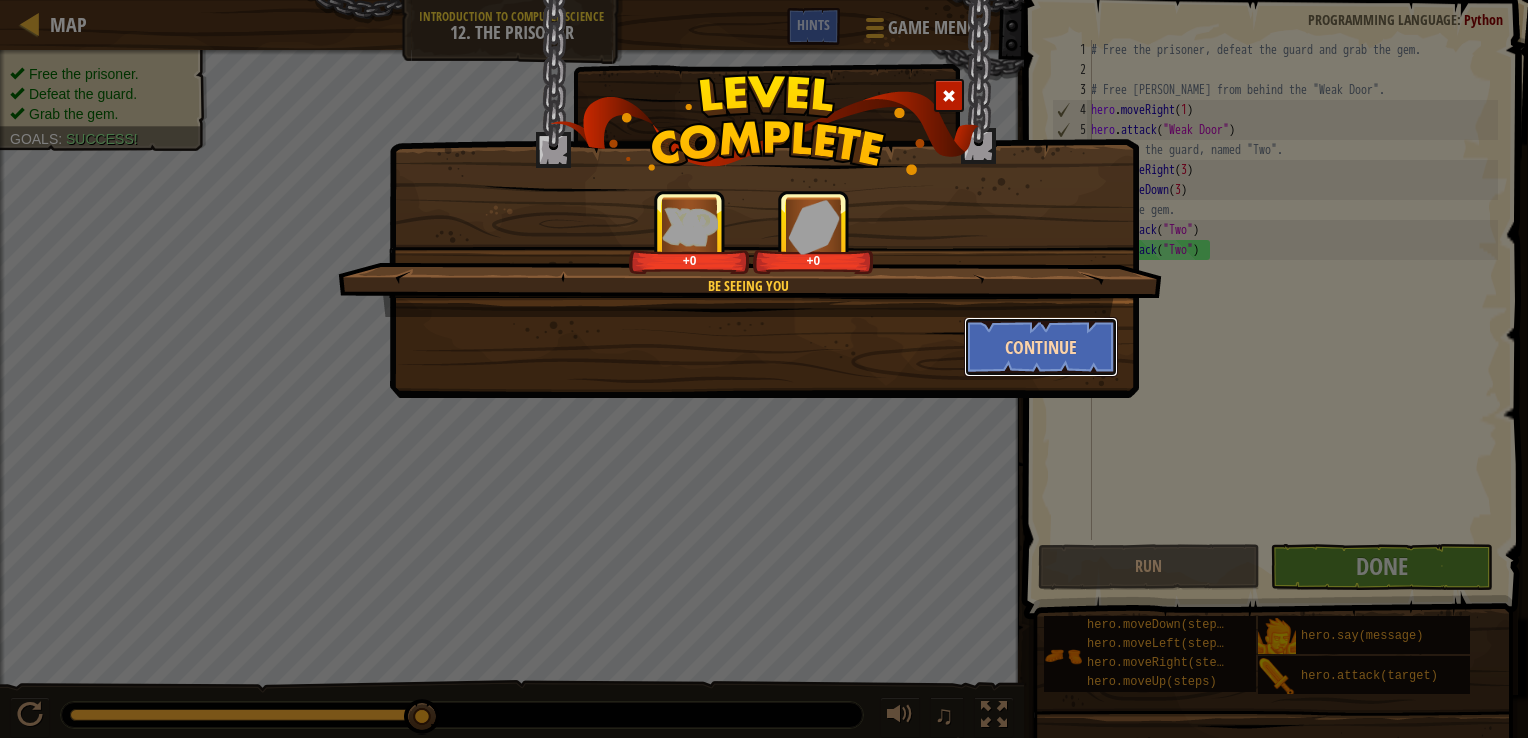 click on "Continue" at bounding box center (1041, 347) 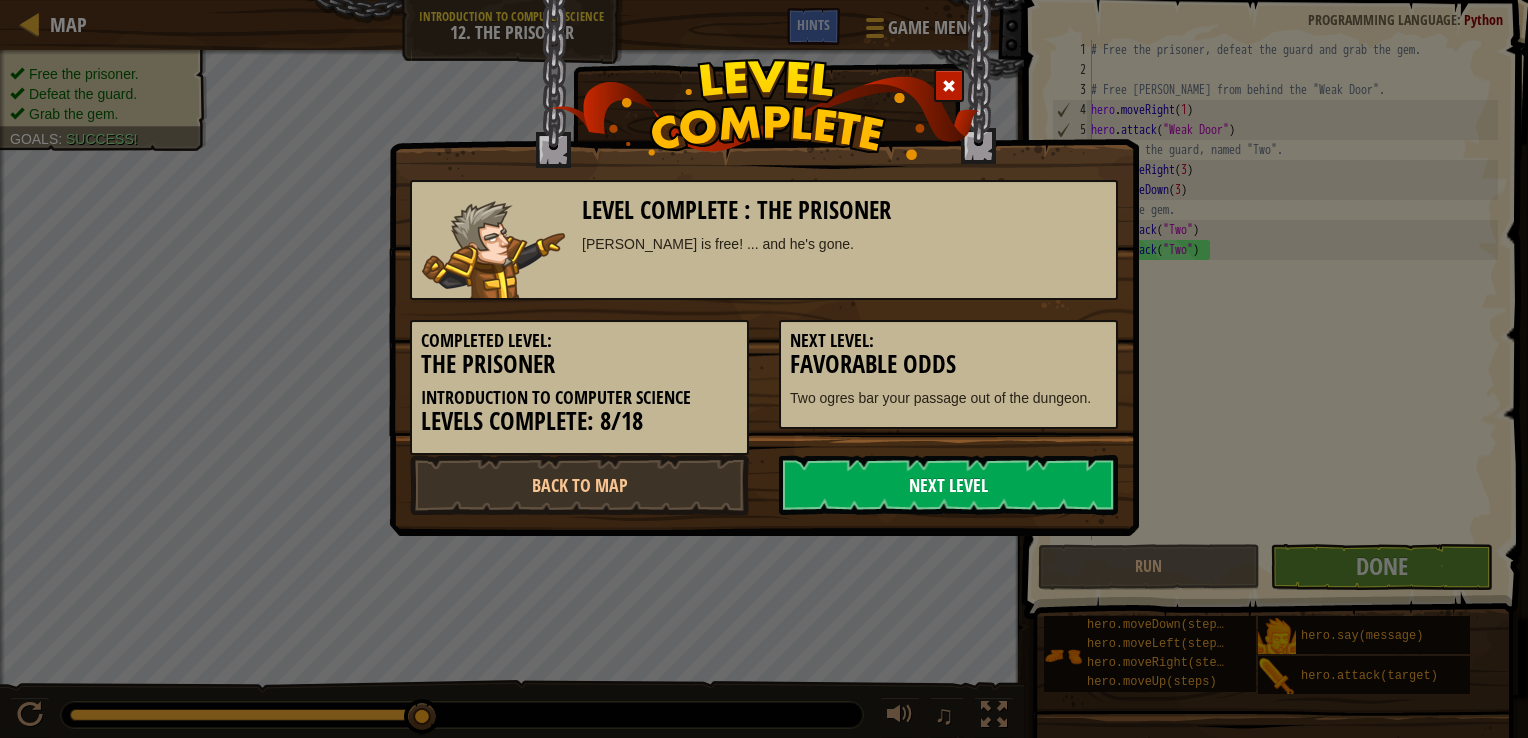 click on "Next Level" at bounding box center [948, 485] 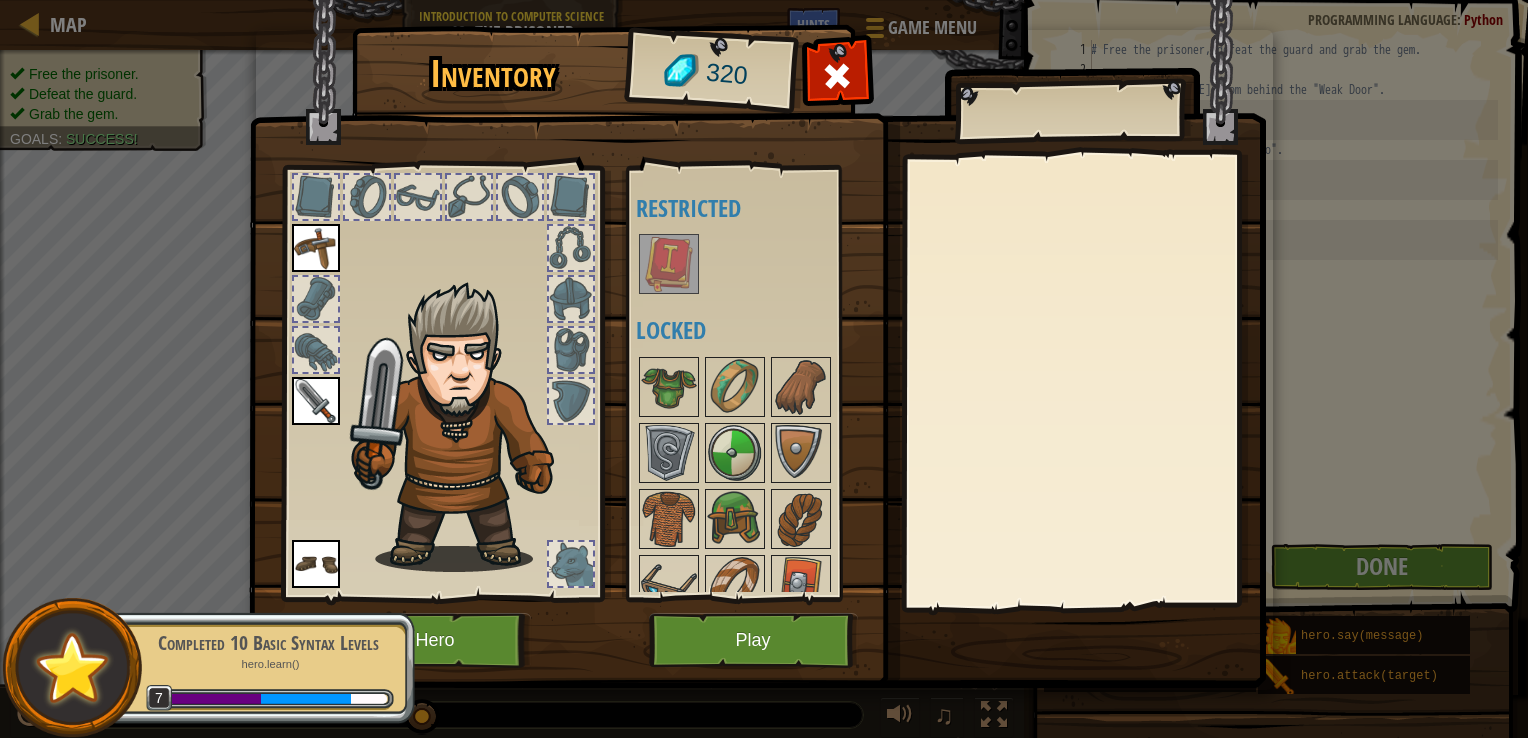 click at bounding box center (757, 325) 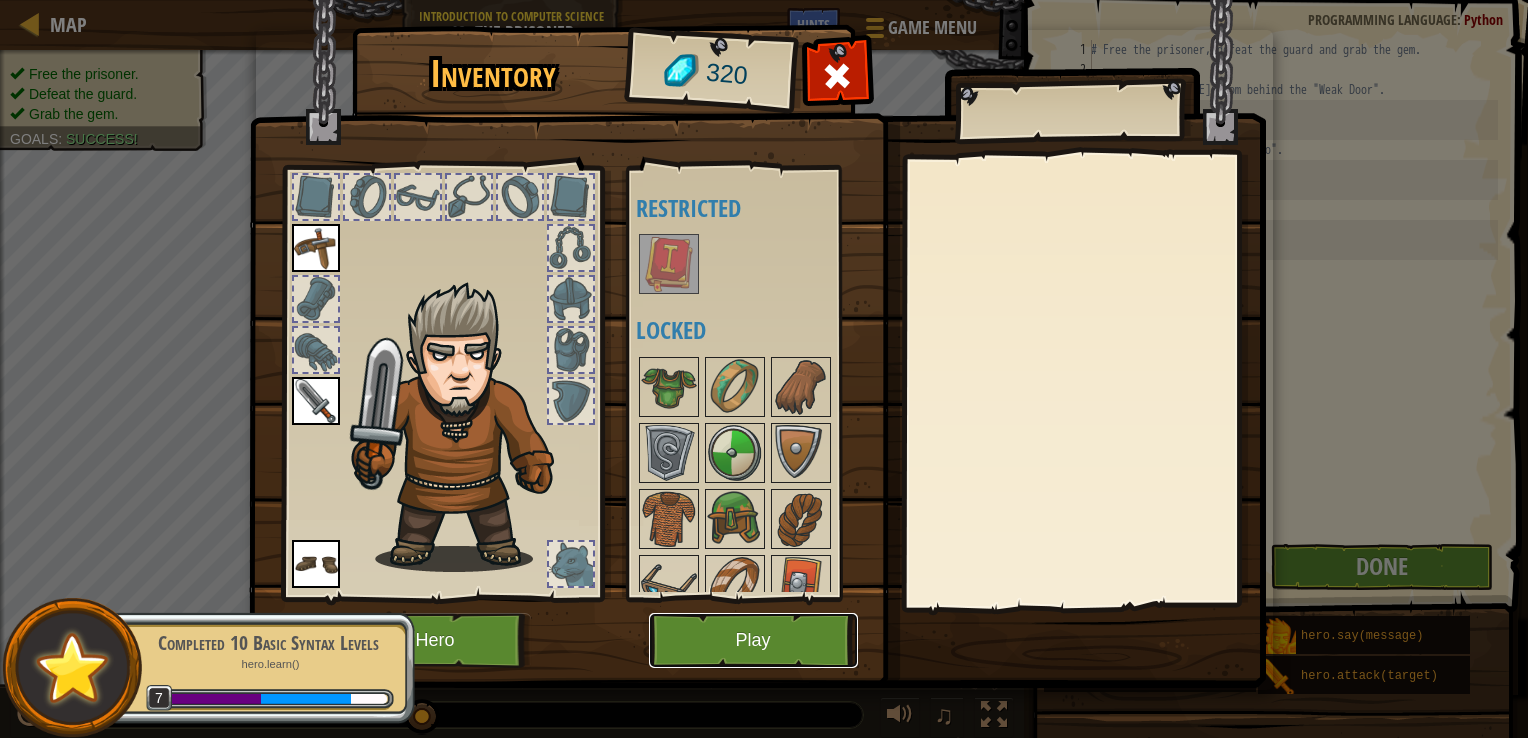 click on "Play" at bounding box center (753, 640) 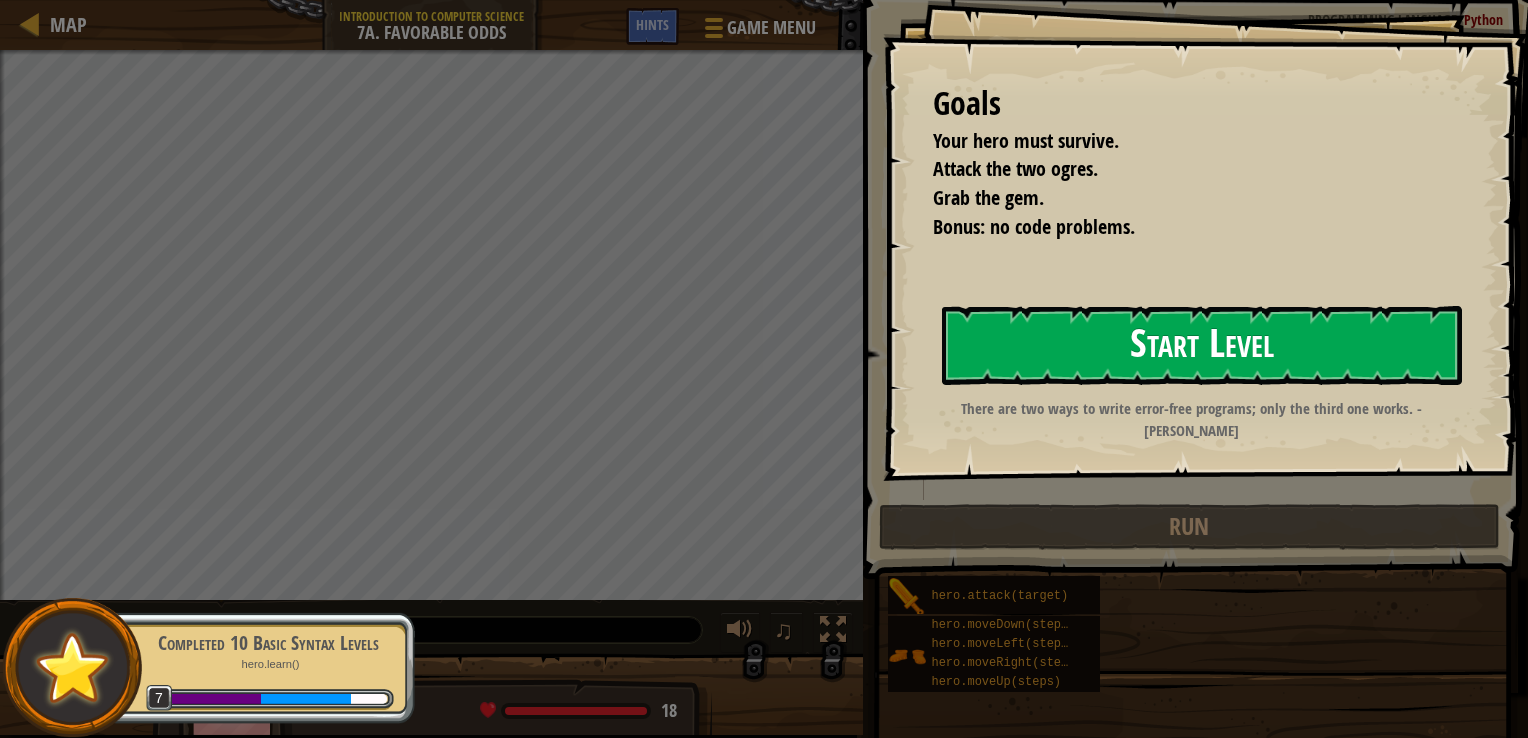 click on "Start Level" at bounding box center [1202, 345] 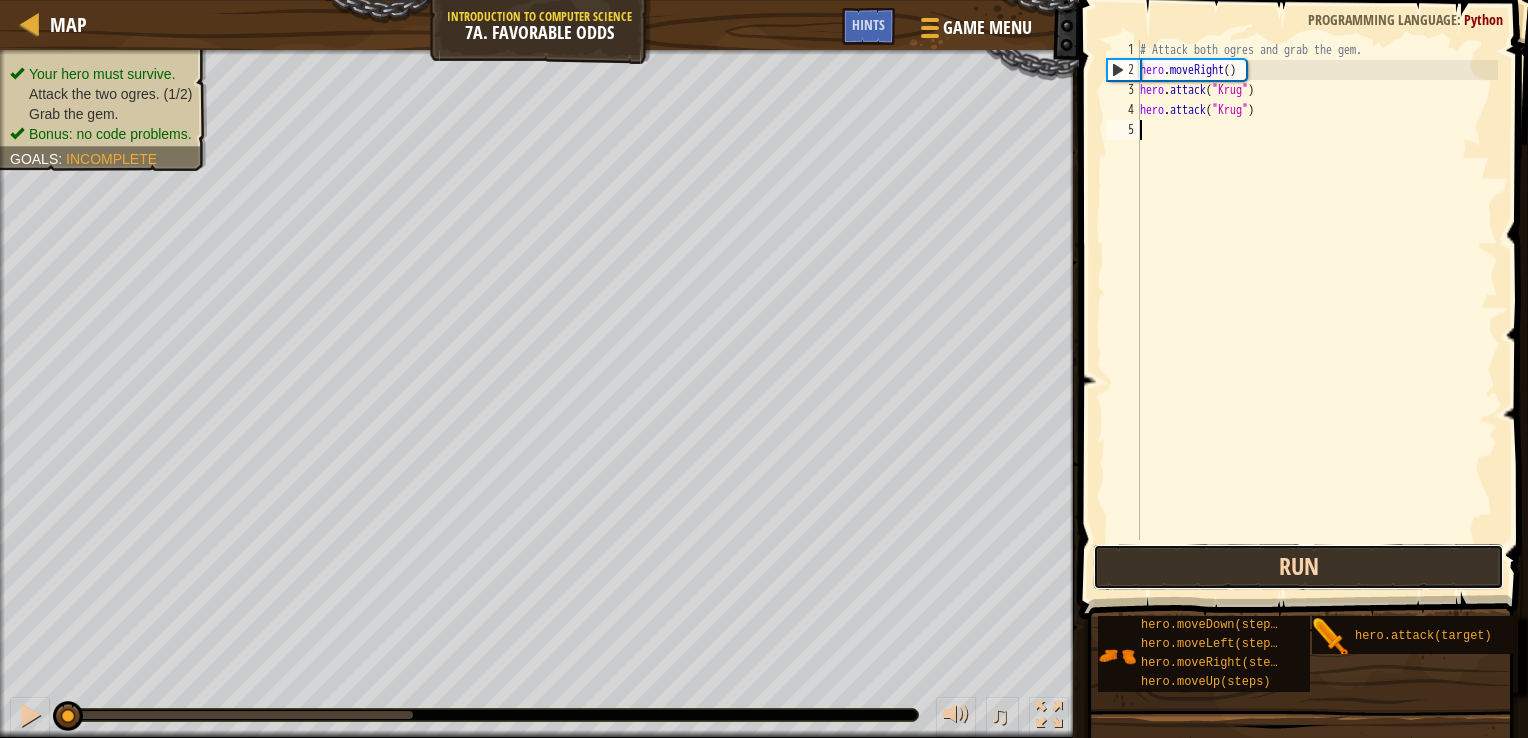 click on "Run" at bounding box center (1299, 567) 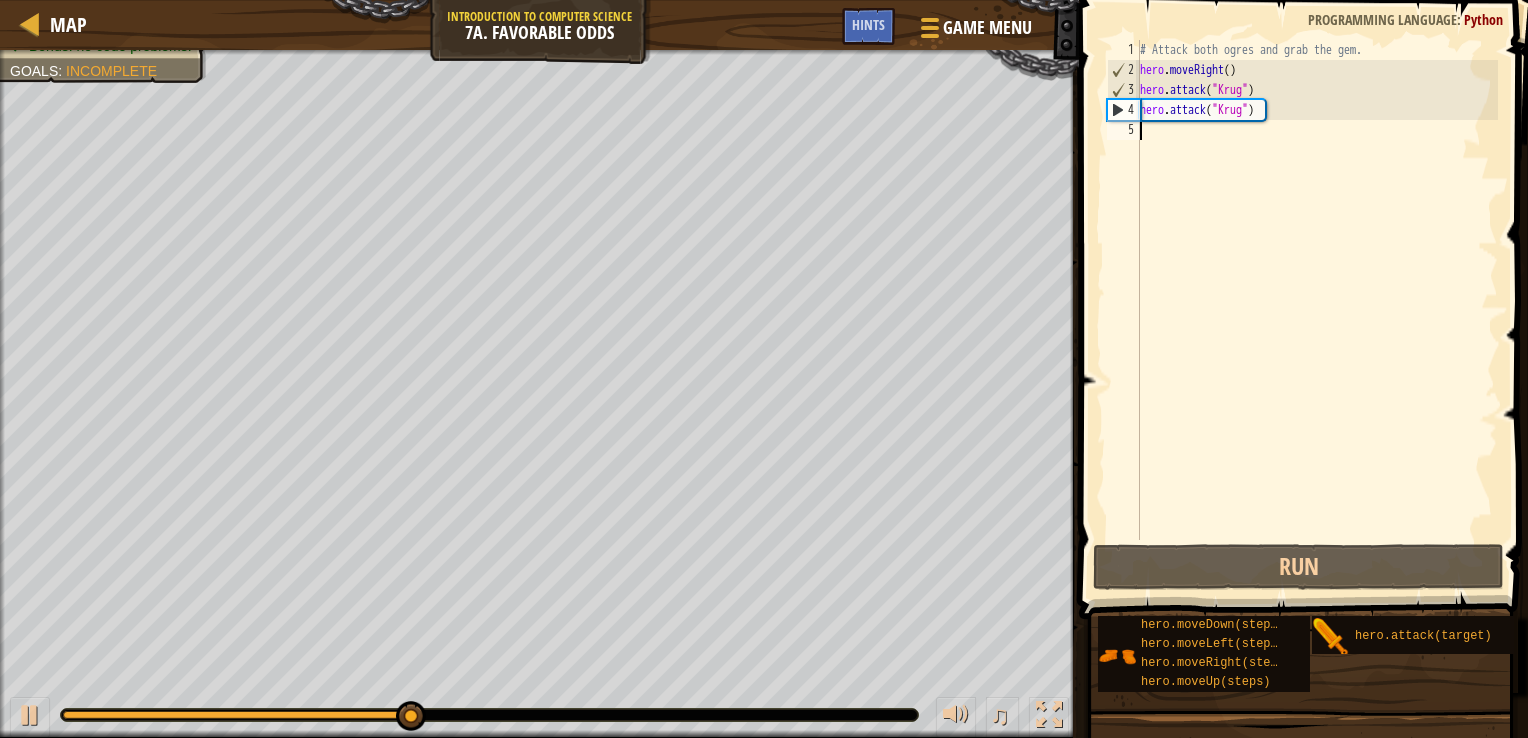 type on "h" 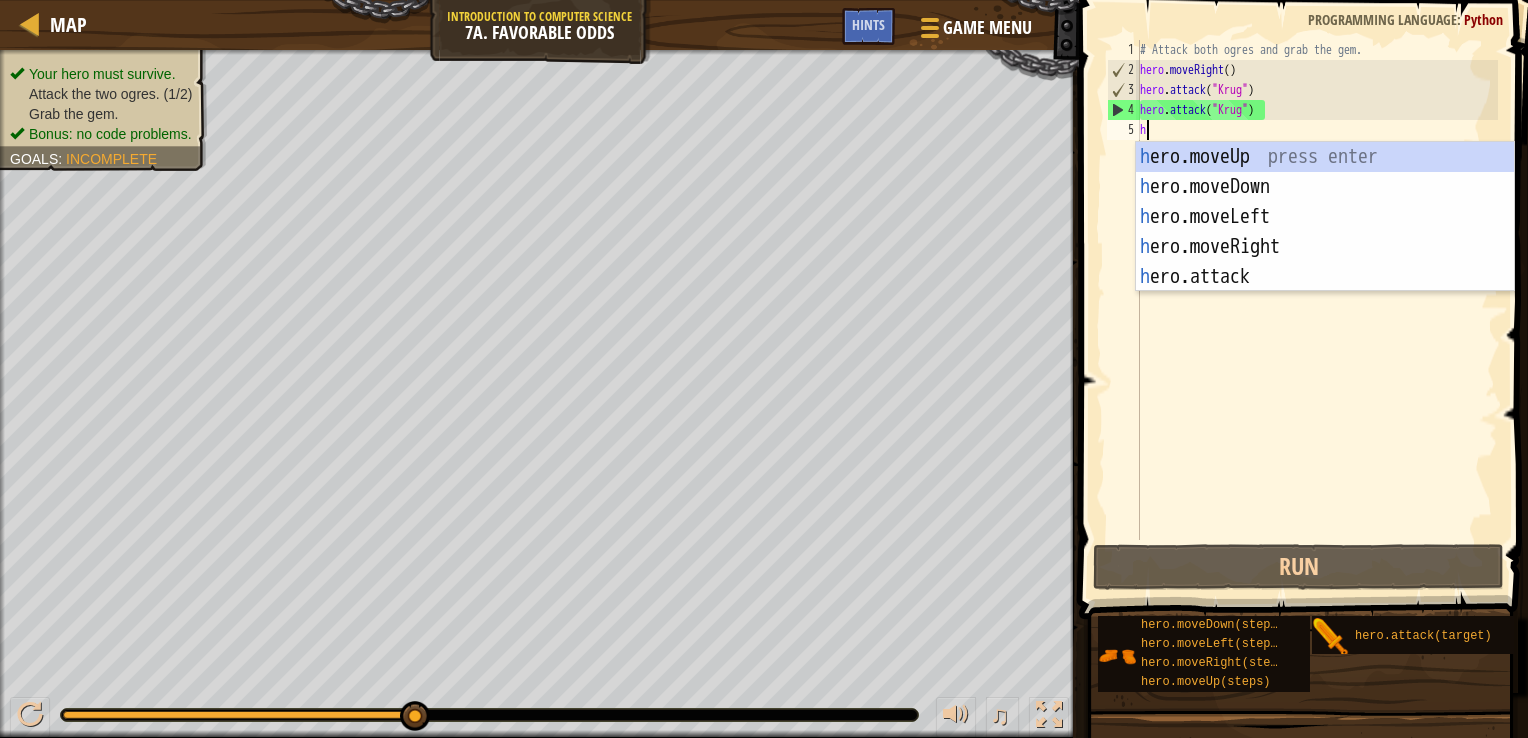 scroll, scrollTop: 9, scrollLeft: 0, axis: vertical 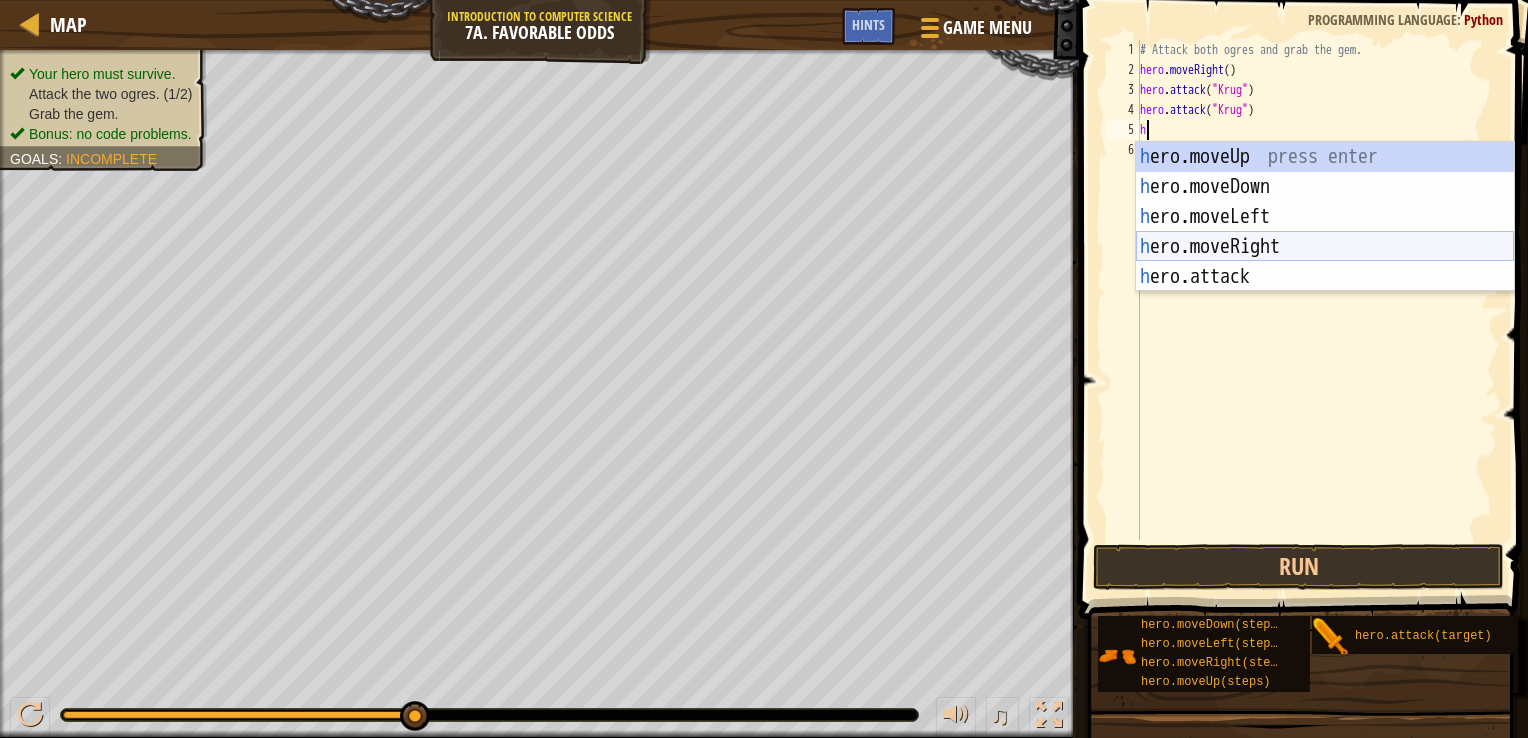 click on "h ero.moveUp press enter h ero.moveDown press enter h ero.moveLeft press enter h ero.moveRight press enter h ero.attack press enter" at bounding box center [1325, 247] 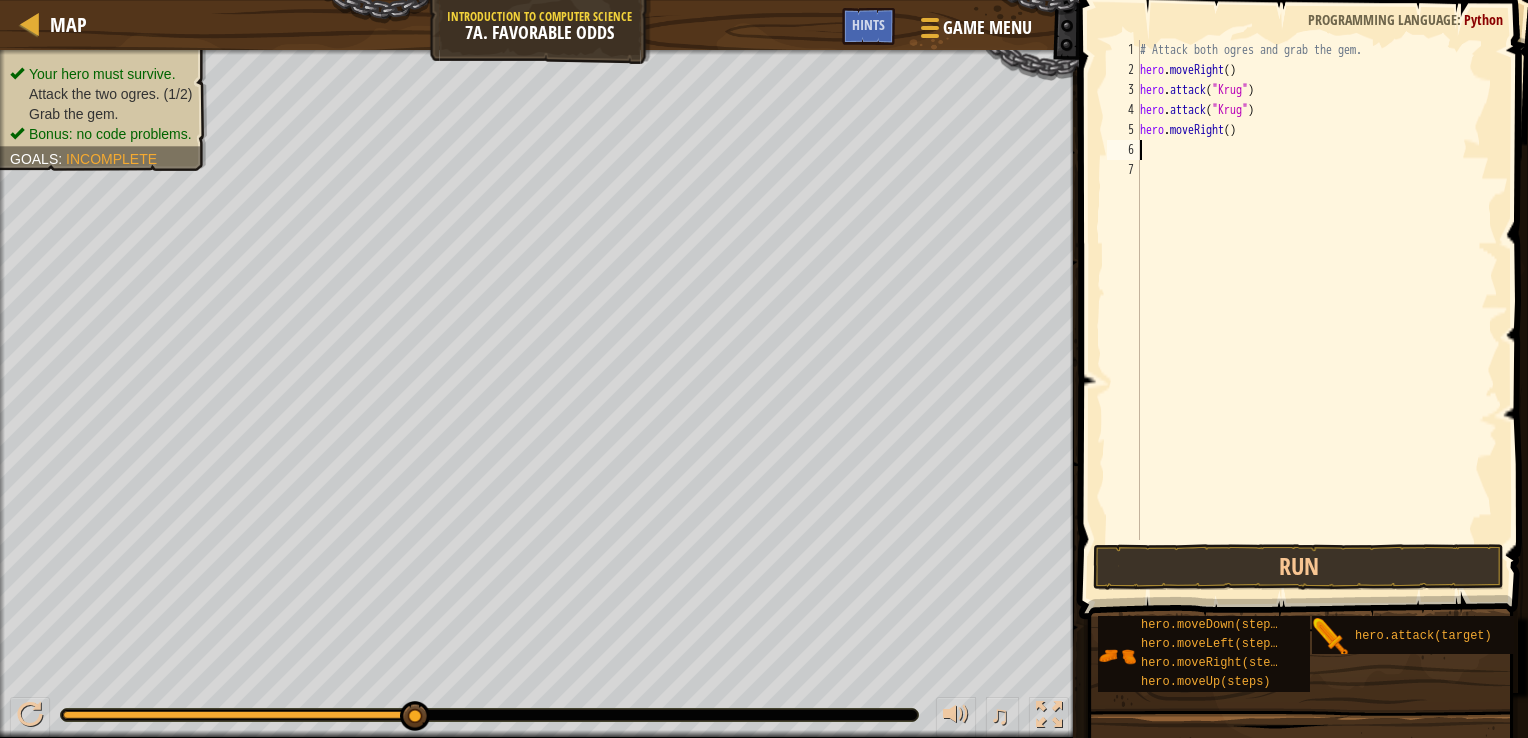 click on "# Attack both ogres and grab the gem. hero . moveRight ( ) hero . attack ( "[PERSON_NAME]" ) hero . attack ( "[PERSON_NAME]" ) hero . moveRight ( )" at bounding box center [1317, 310] 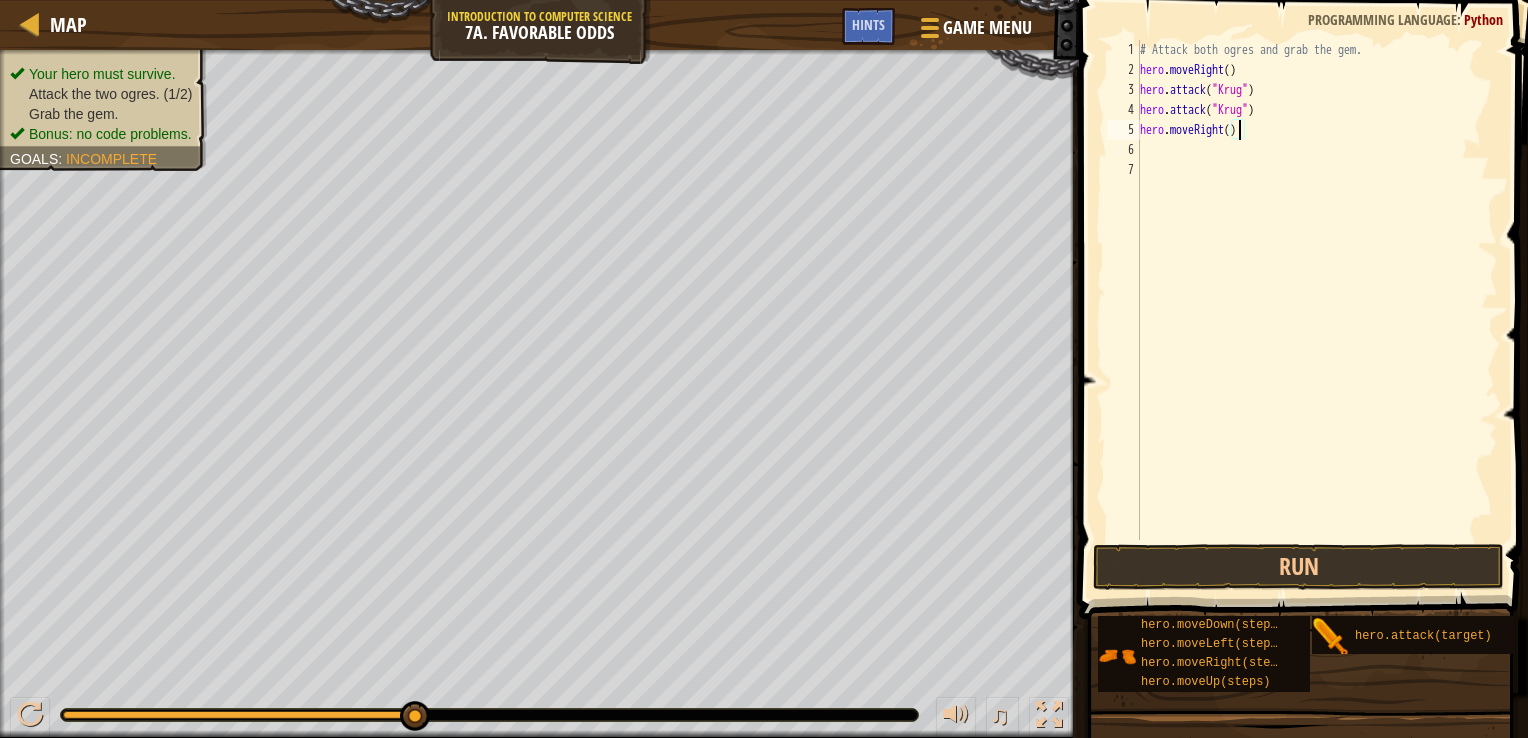 click on "# Attack both ogres and grab the gem. hero . moveRight ( ) hero . attack ( "[PERSON_NAME]" ) hero . attack ( "[PERSON_NAME]" ) hero . moveRight ( )" at bounding box center (1317, 310) 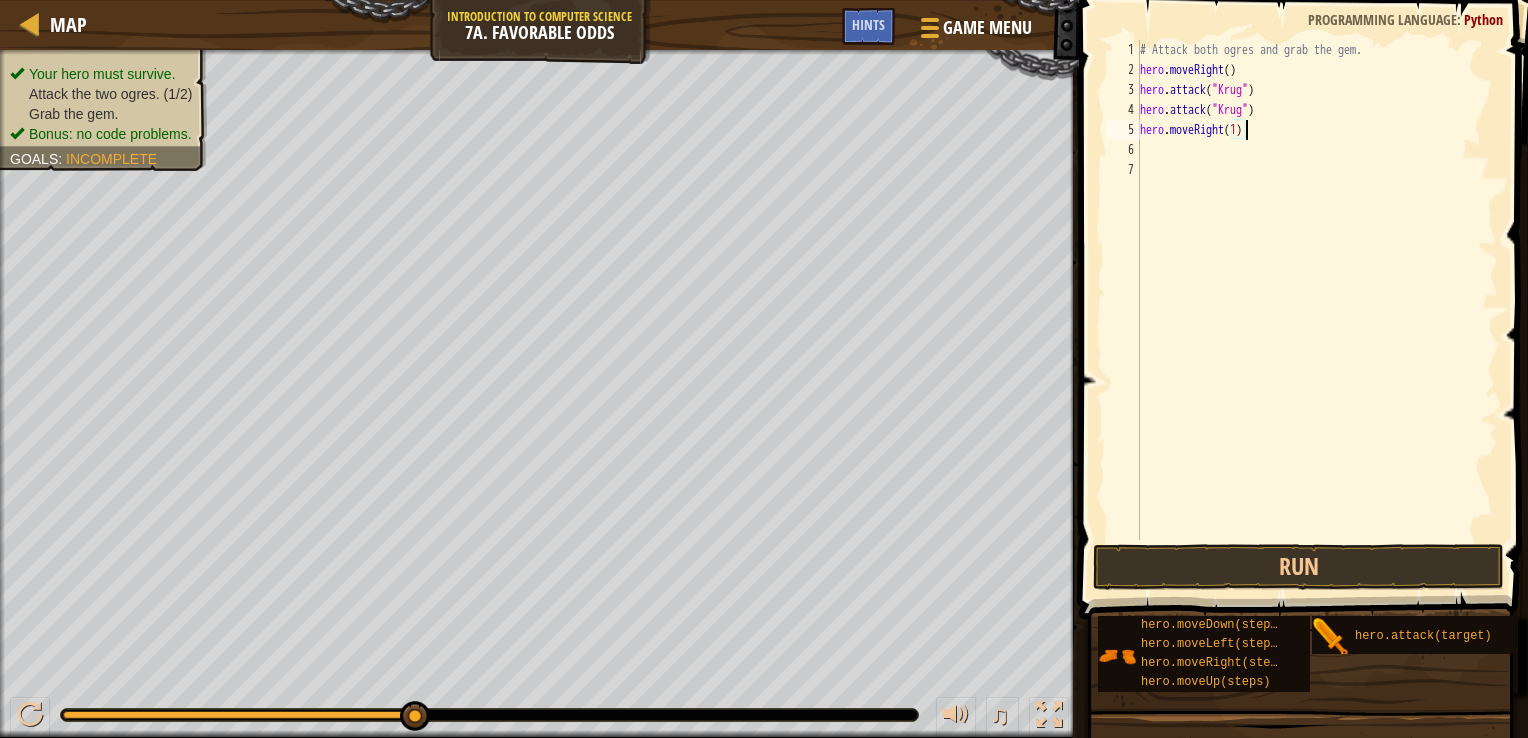 scroll, scrollTop: 9, scrollLeft: 8, axis: both 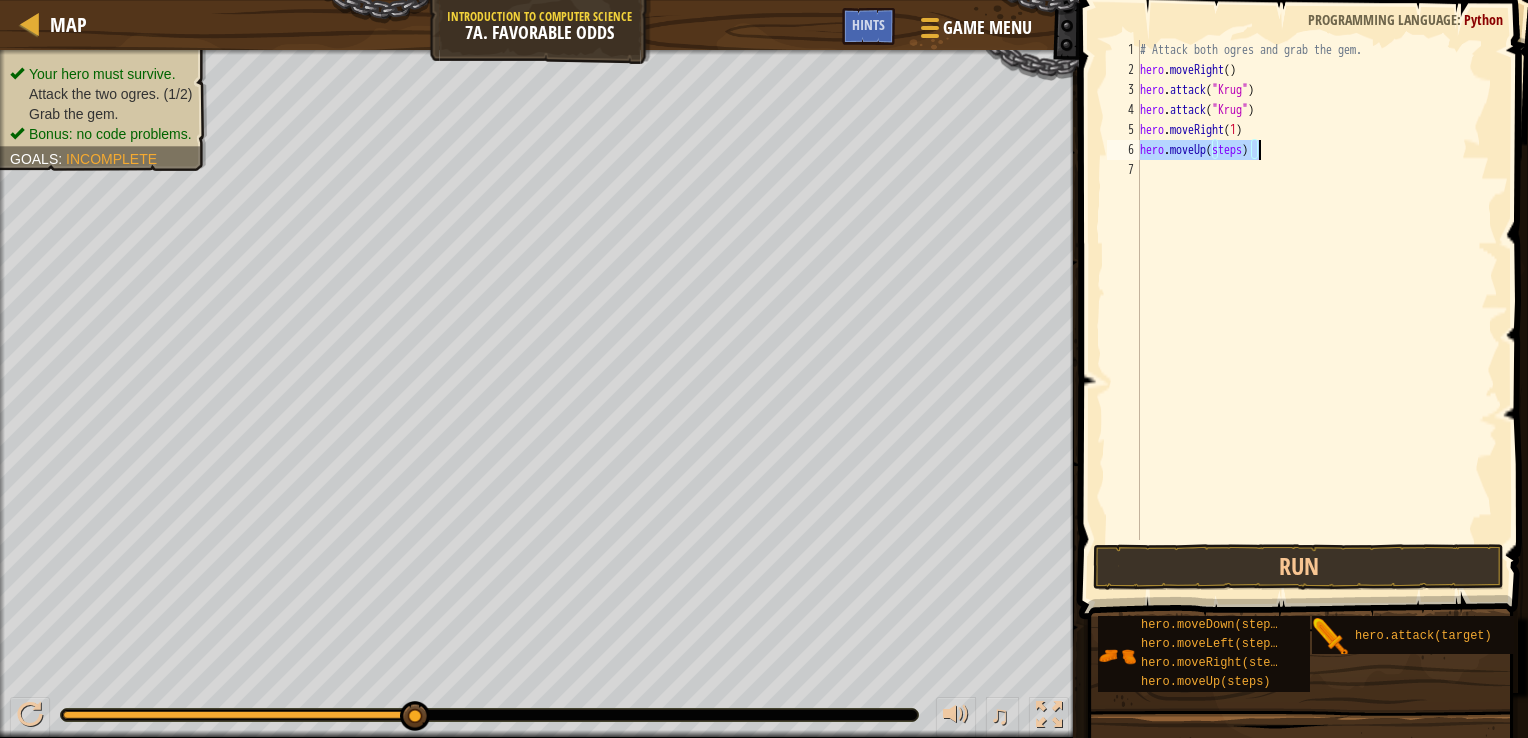 click on "# Attack both ogres and grab the gem. hero . moveRight ( ) hero . attack ( "[PERSON_NAME]" ) hero . attack ( "[PERSON_NAME]" ) hero . moveRight ( 1 ) hero . moveUp ( steps )" at bounding box center [1317, 290] 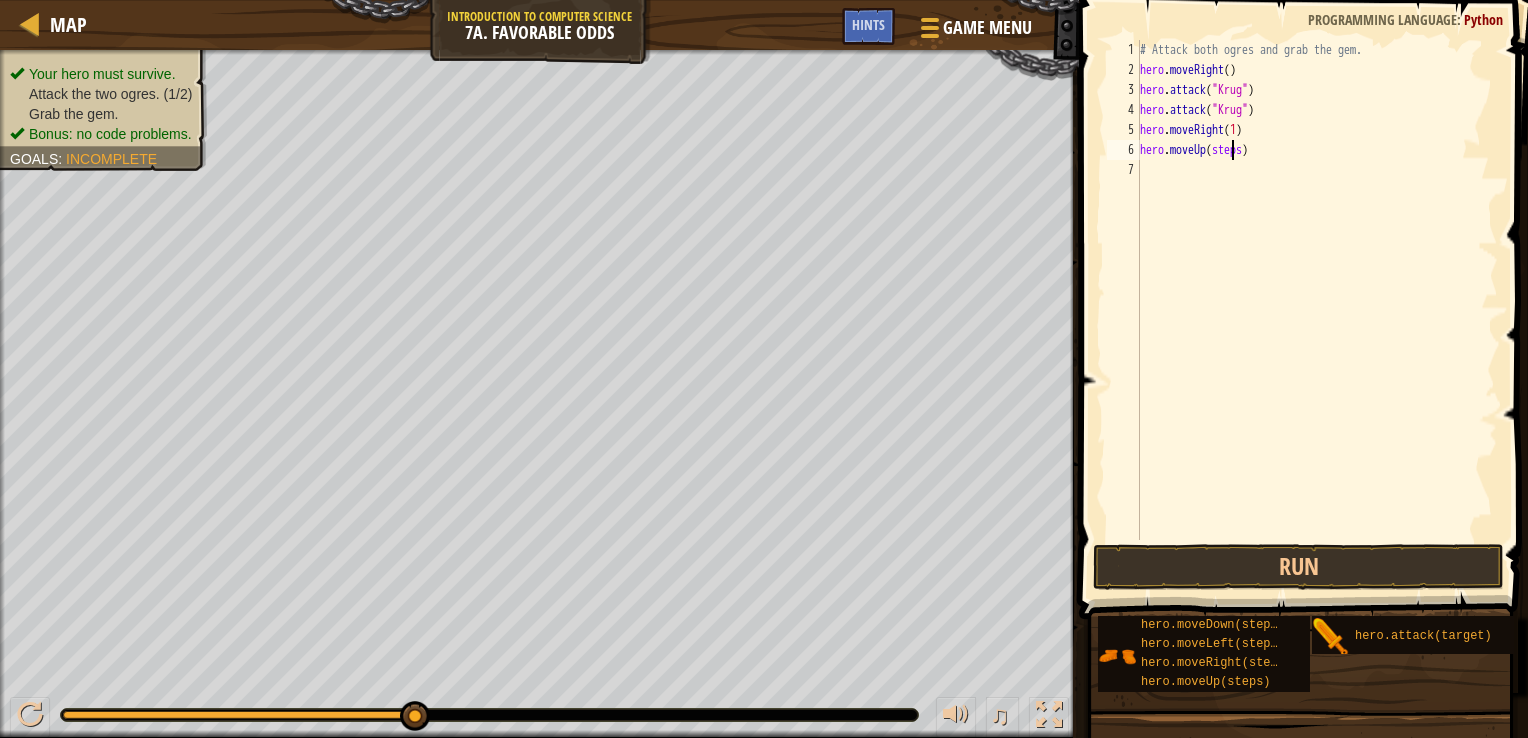 click on "# Attack both ogres and grab the gem. hero . moveRight ( ) hero . attack ( "[PERSON_NAME]" ) hero . attack ( "[PERSON_NAME]" ) hero . moveRight ( 1 ) hero . moveUp ( steps )" at bounding box center (1317, 310) 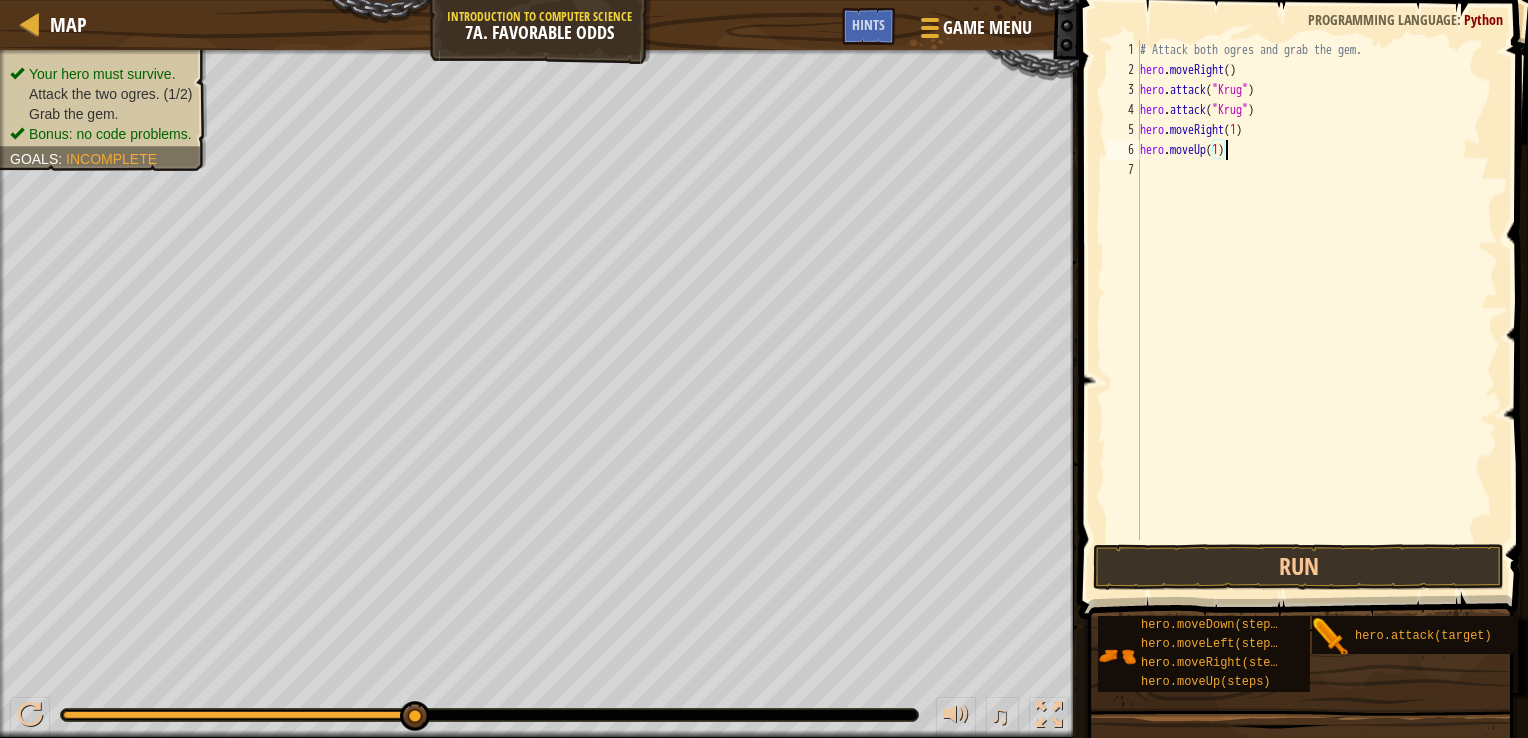 scroll, scrollTop: 9, scrollLeft: 6, axis: both 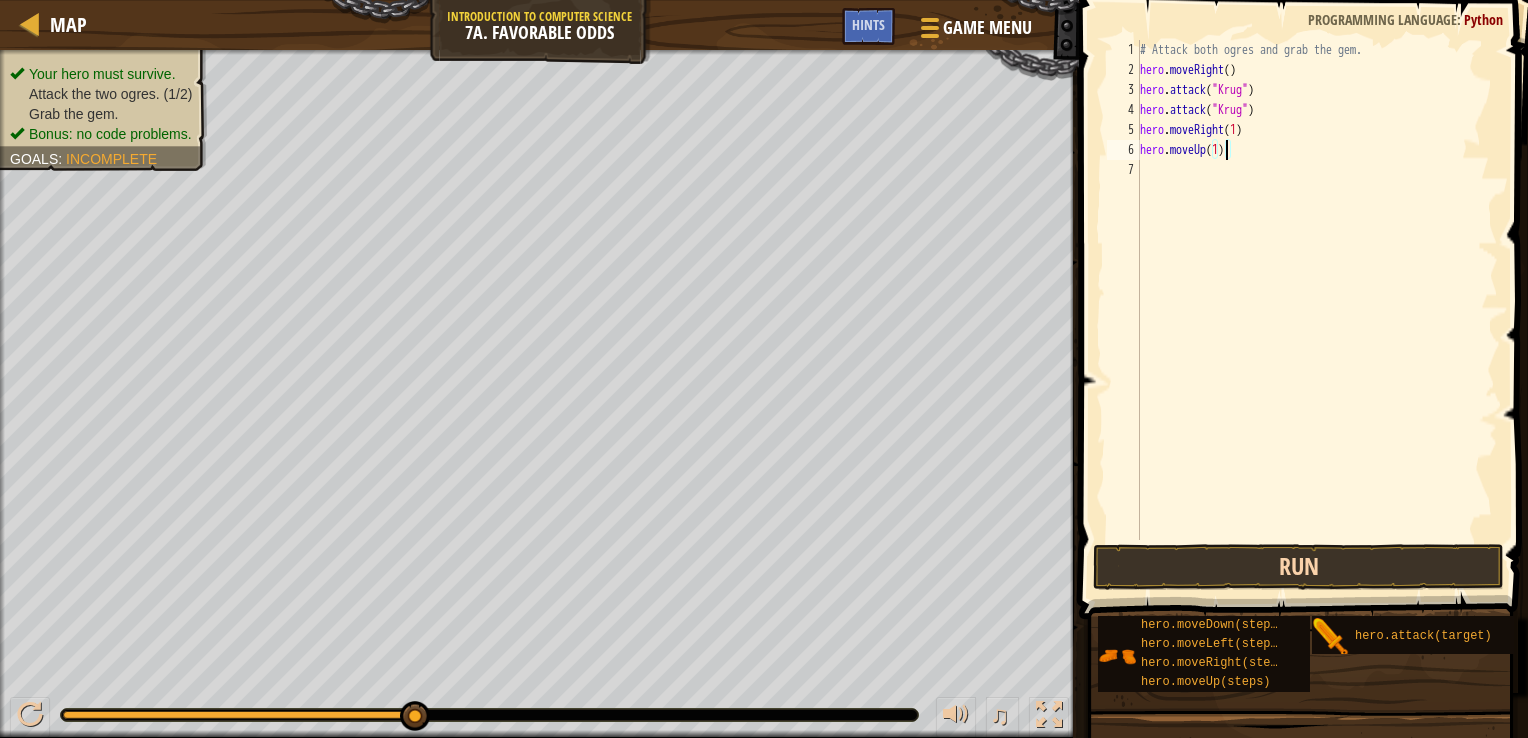 type on "hero.moveUp(1)" 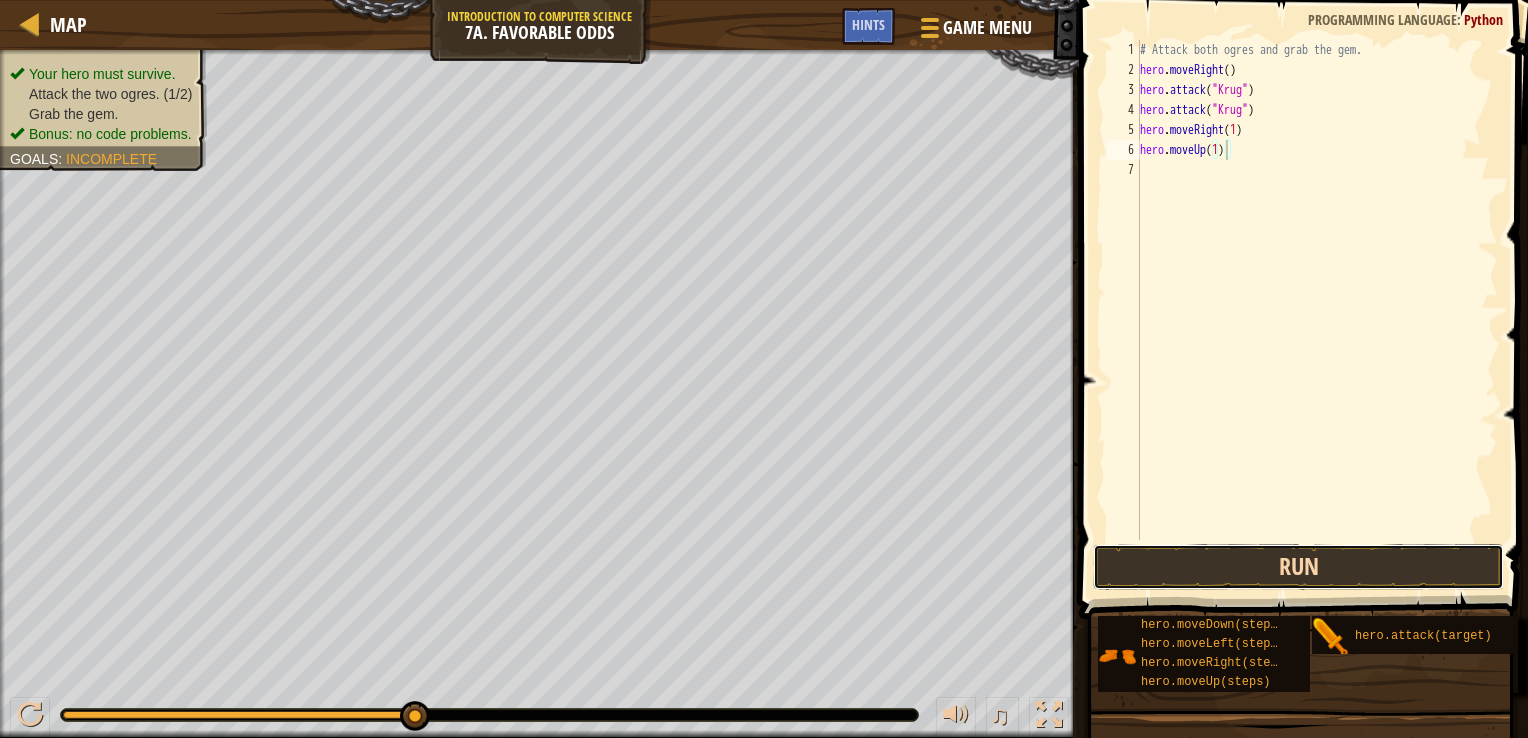 click on "Run" at bounding box center (1299, 567) 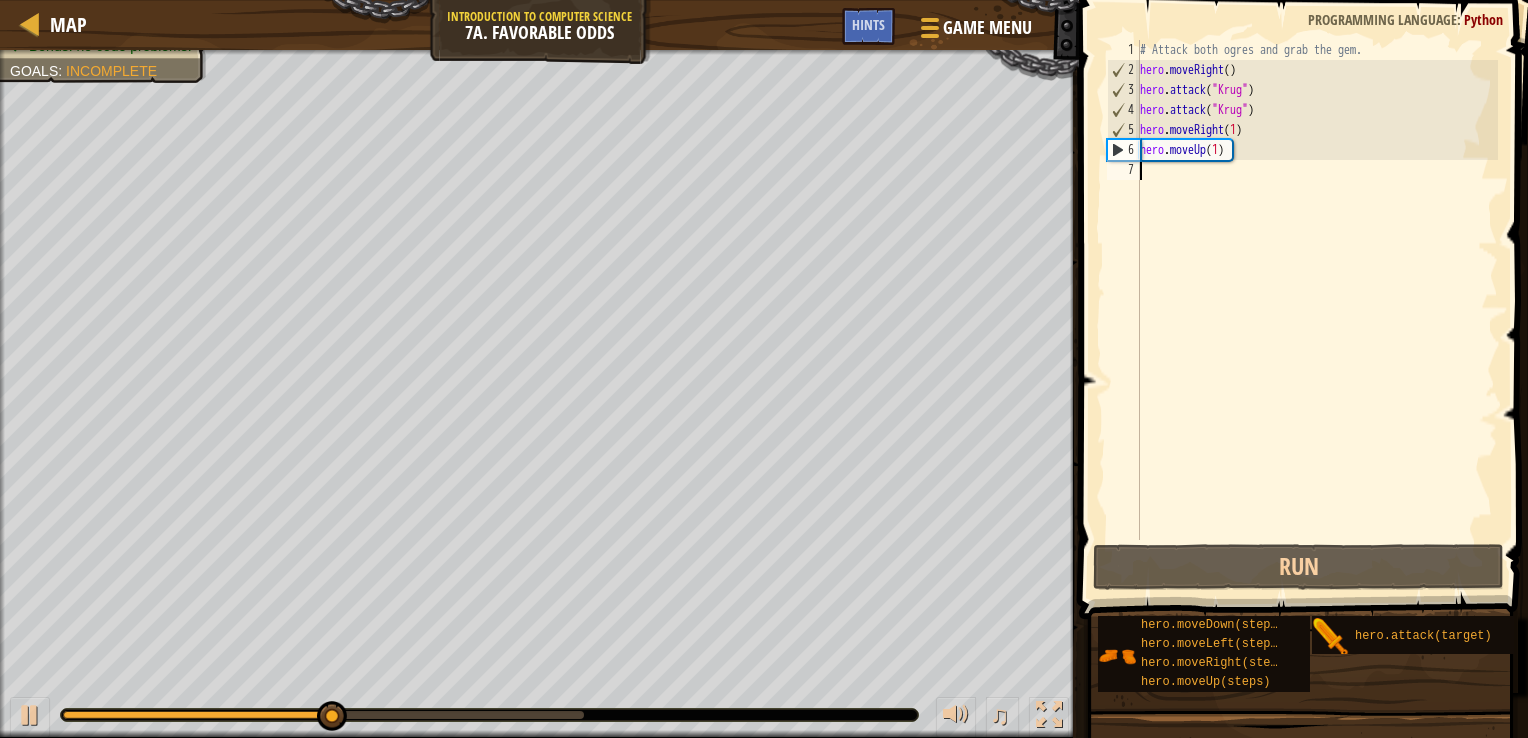 click on "# Attack both ogres and grab the gem. hero . moveRight ( ) hero . attack ( "[PERSON_NAME]" ) hero . attack ( "[PERSON_NAME]" ) hero . moveRight ( 1 ) hero . moveUp ( 1 )" at bounding box center (1317, 310) 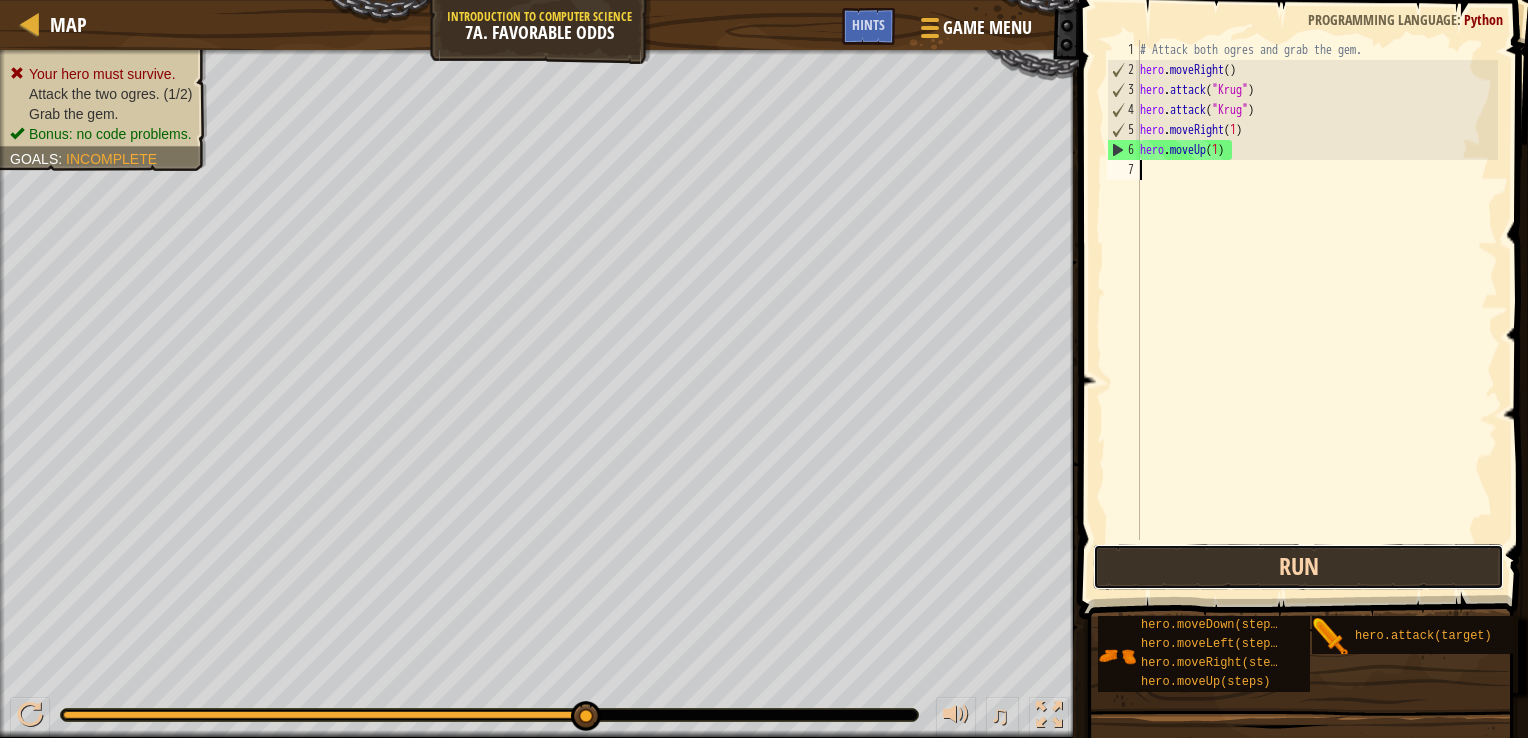 click on "Run" at bounding box center [1299, 567] 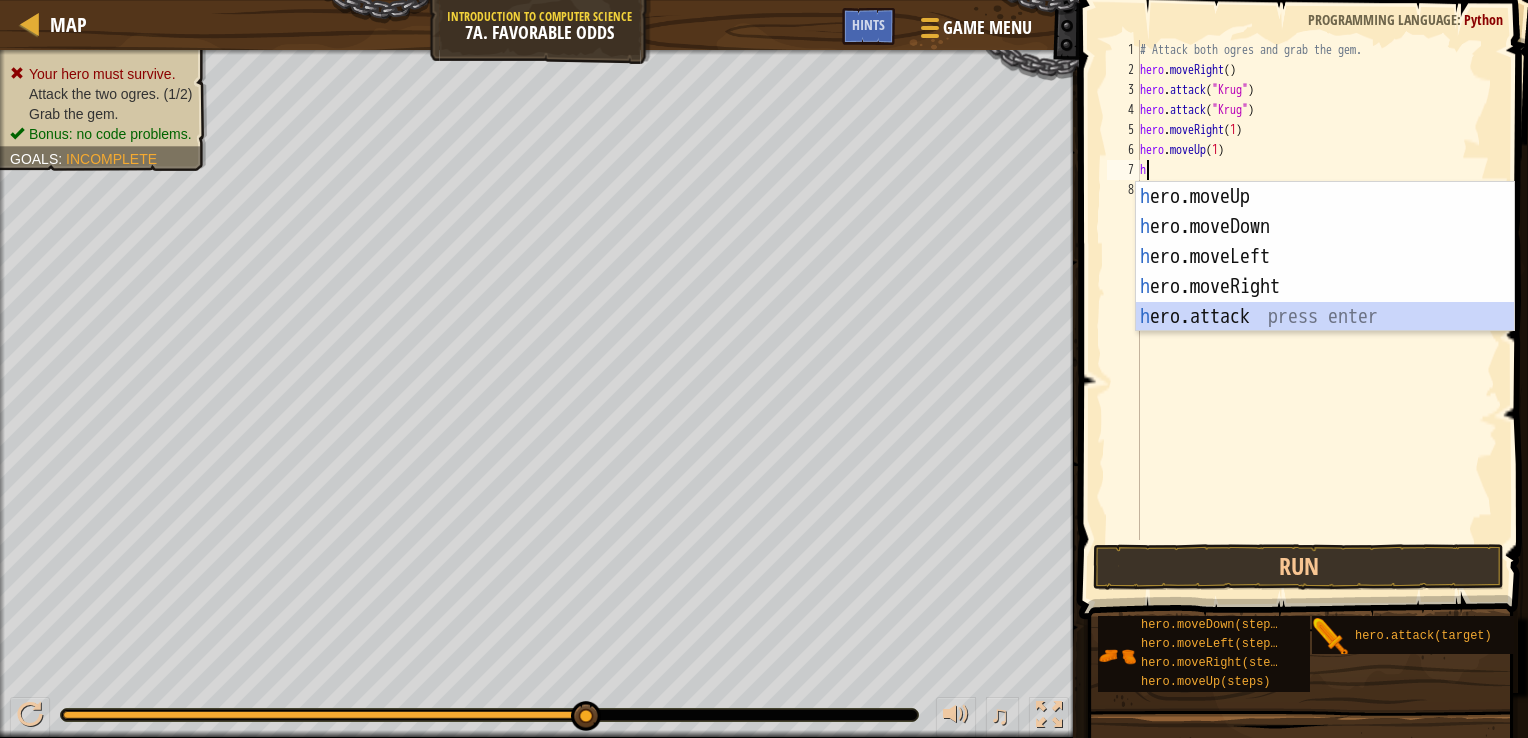 click on "h ero.moveUp press enter h ero.moveDown press enter h ero.moveLeft press enter h ero.moveRight press enter h ero.attack press enter" at bounding box center [1325, 287] 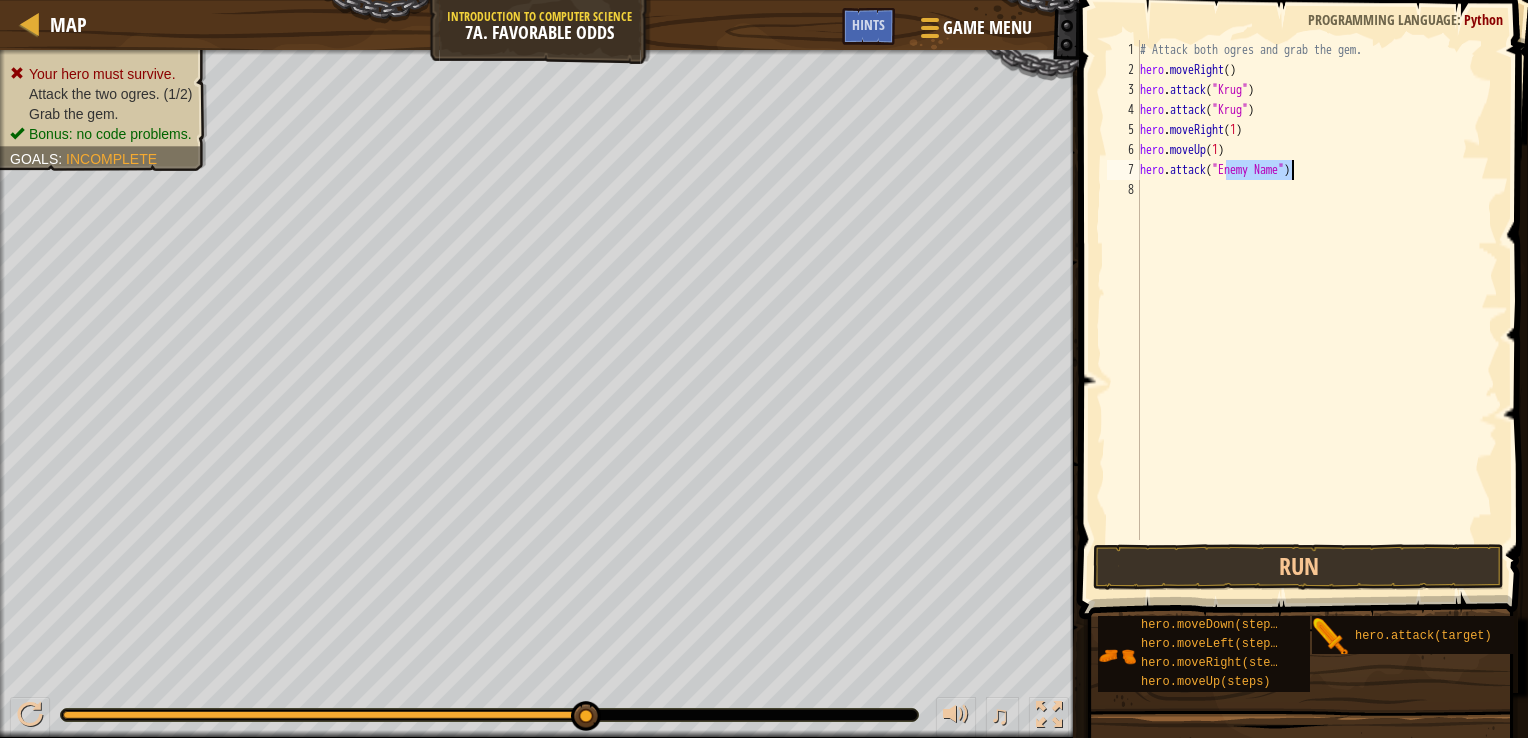 click on "# Attack both ogres and grab the gem. hero . moveRight ( ) hero . attack ( "[PERSON_NAME]" ) hero . attack ( "[PERSON_NAME]" ) hero . moveRight ( 1 ) hero . moveUp ( 1 ) hero . attack ( "Enemy Name" )" at bounding box center (1317, 310) 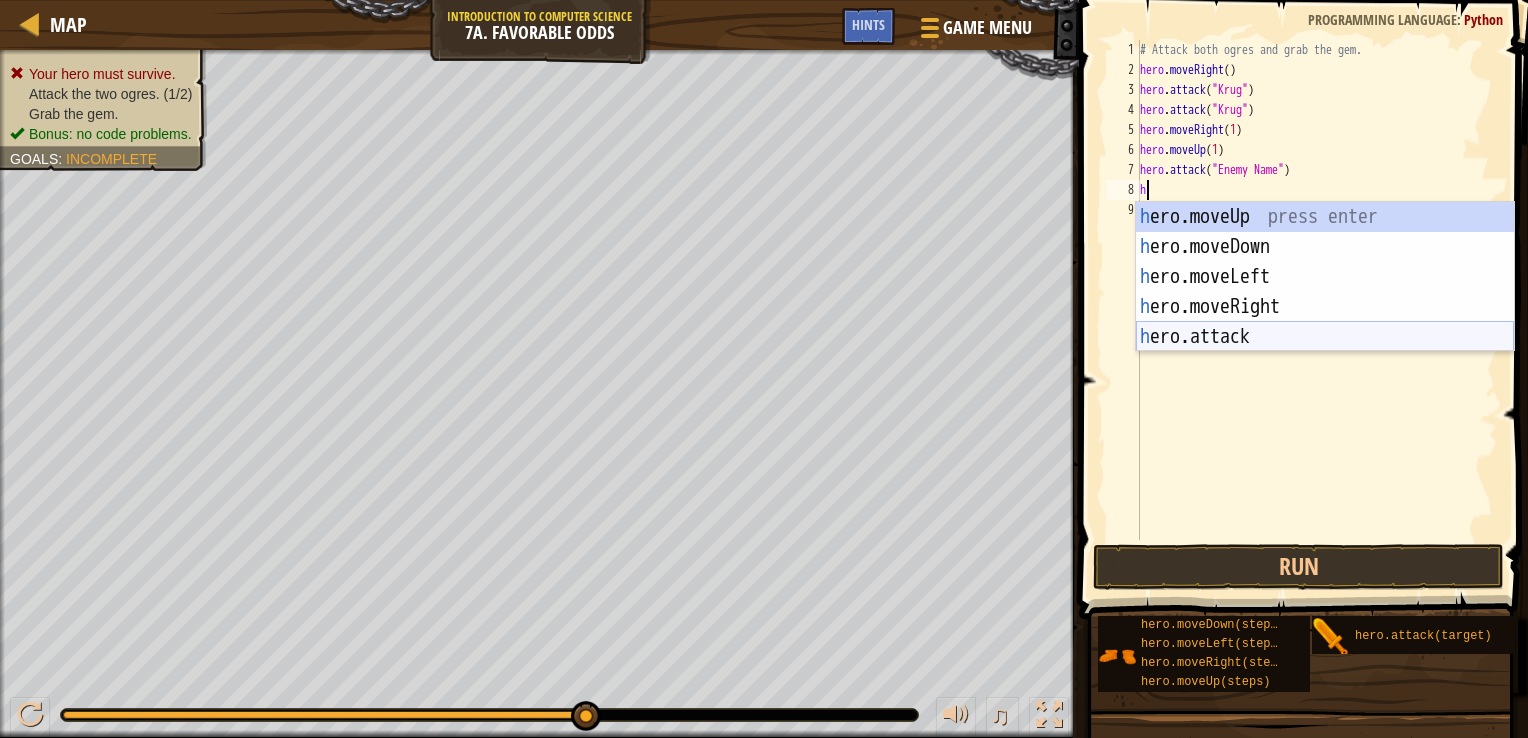 click on "h ero.moveUp press enter h ero.moveDown press enter h ero.moveLeft press enter h ero.moveRight press enter h ero.attack press enter" at bounding box center [1325, 307] 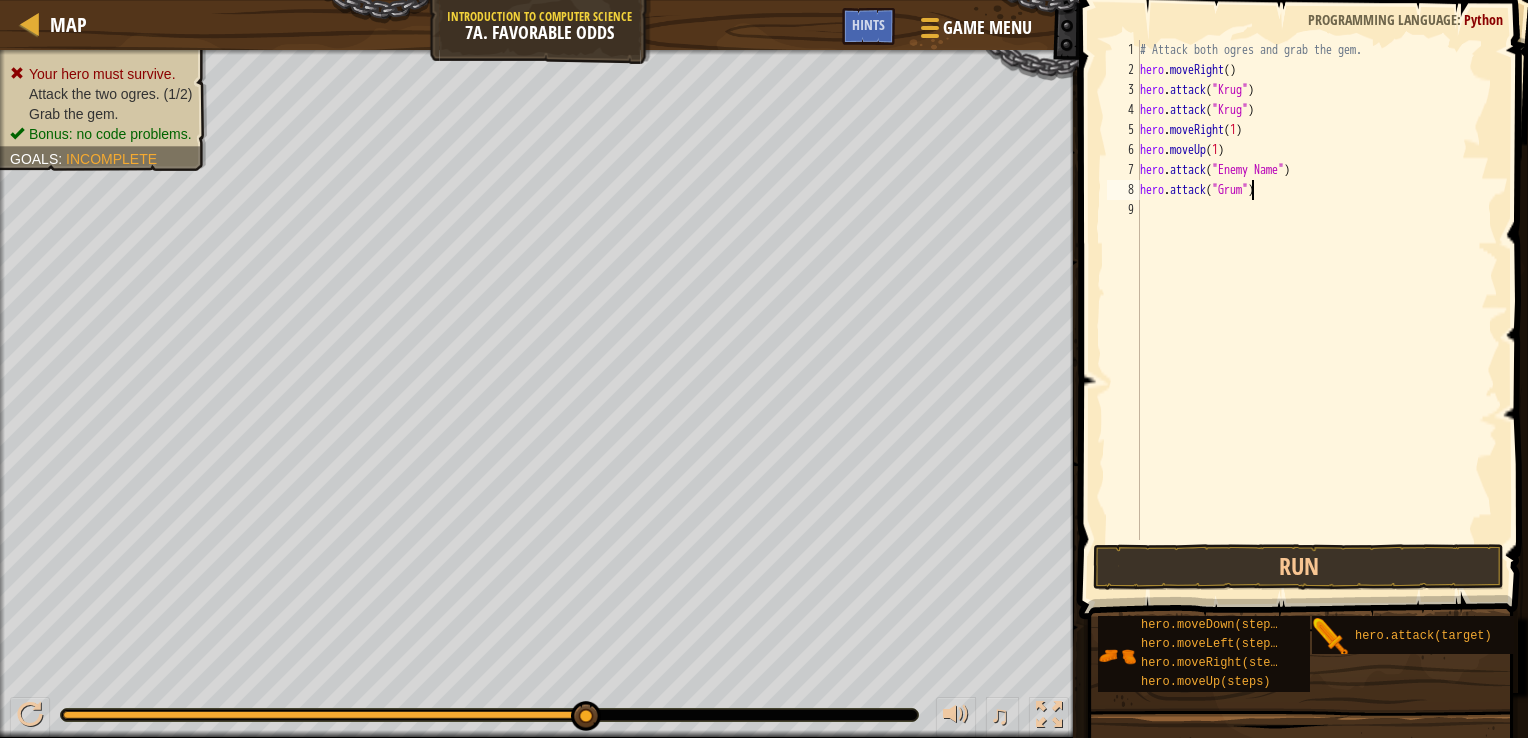 scroll, scrollTop: 9, scrollLeft: 9, axis: both 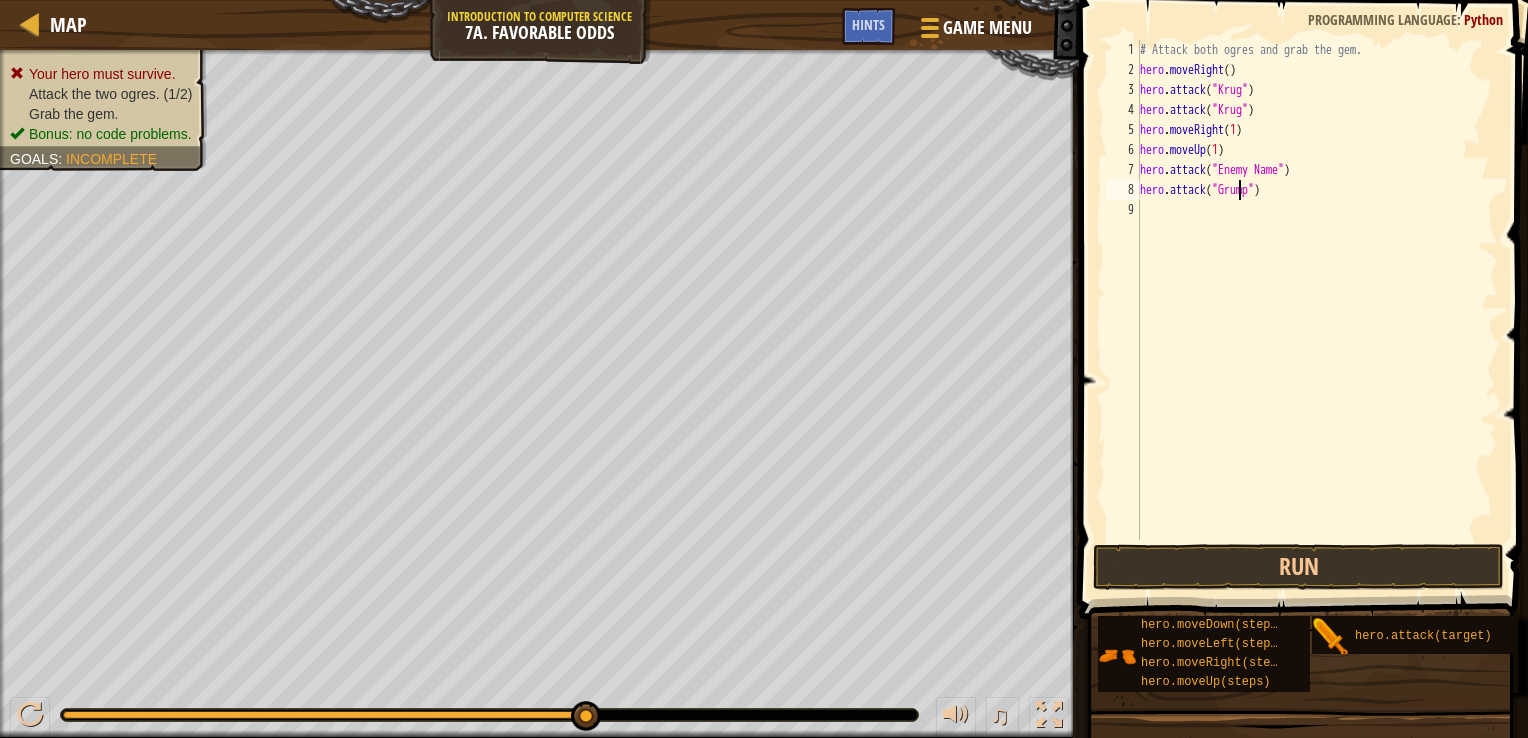 click on "# Attack both ogres and grab the gem. hero . moveRight ( ) hero . attack ( "[PERSON_NAME]" ) hero . attack ( "[PERSON_NAME]" ) hero . moveRight ( 1 ) hero . moveUp ( 1 ) hero . attack ( "Enemy Name" ) hero . attack ( "Grump" )" at bounding box center [1317, 310] 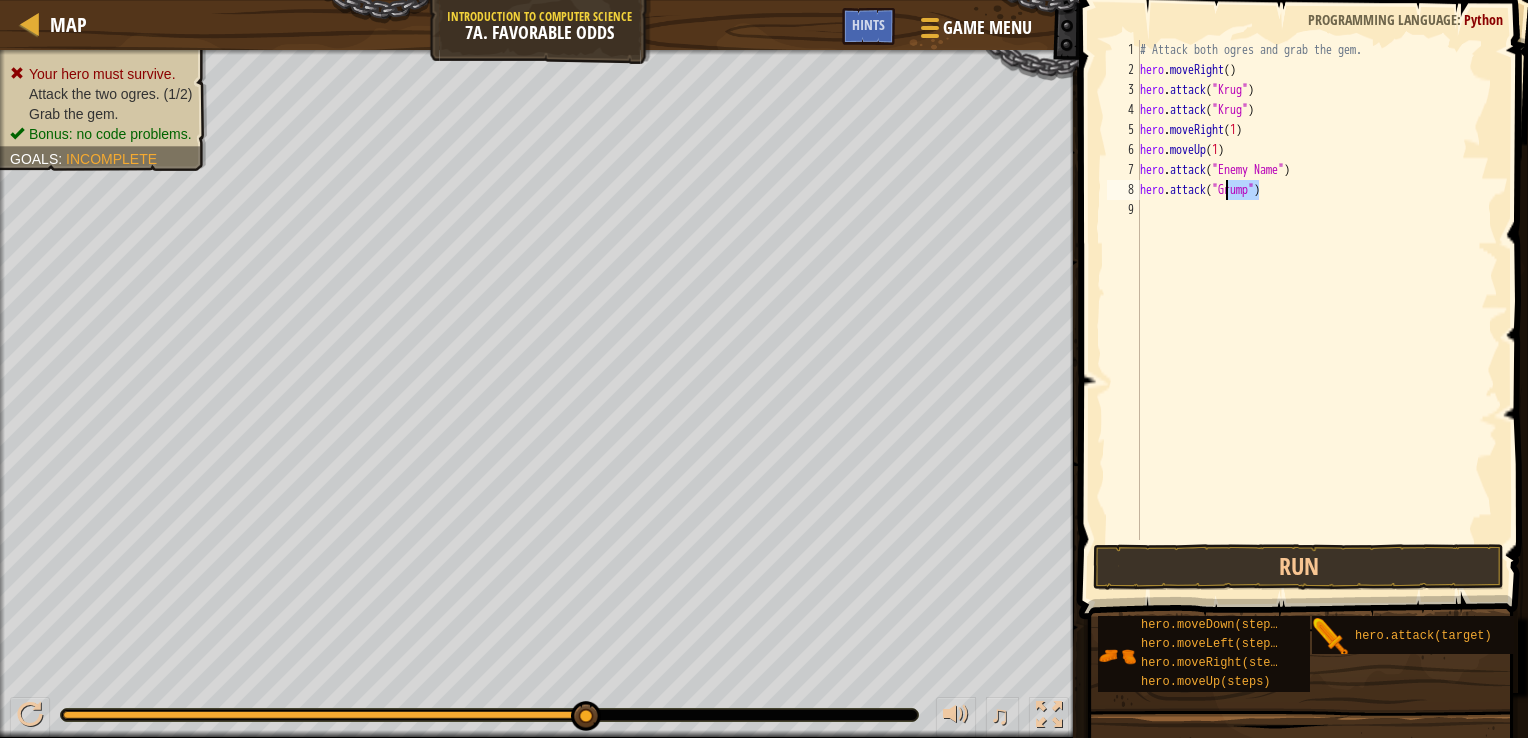 click on "# Attack both ogres and grab the gem. hero . moveRight ( ) hero . attack ( "[PERSON_NAME]" ) hero . attack ( "[PERSON_NAME]" ) hero . moveRight ( 1 ) hero . moveUp ( 1 ) hero . attack ( "Enemy Name" ) hero . attack ( "Grump" )" at bounding box center [1317, 310] 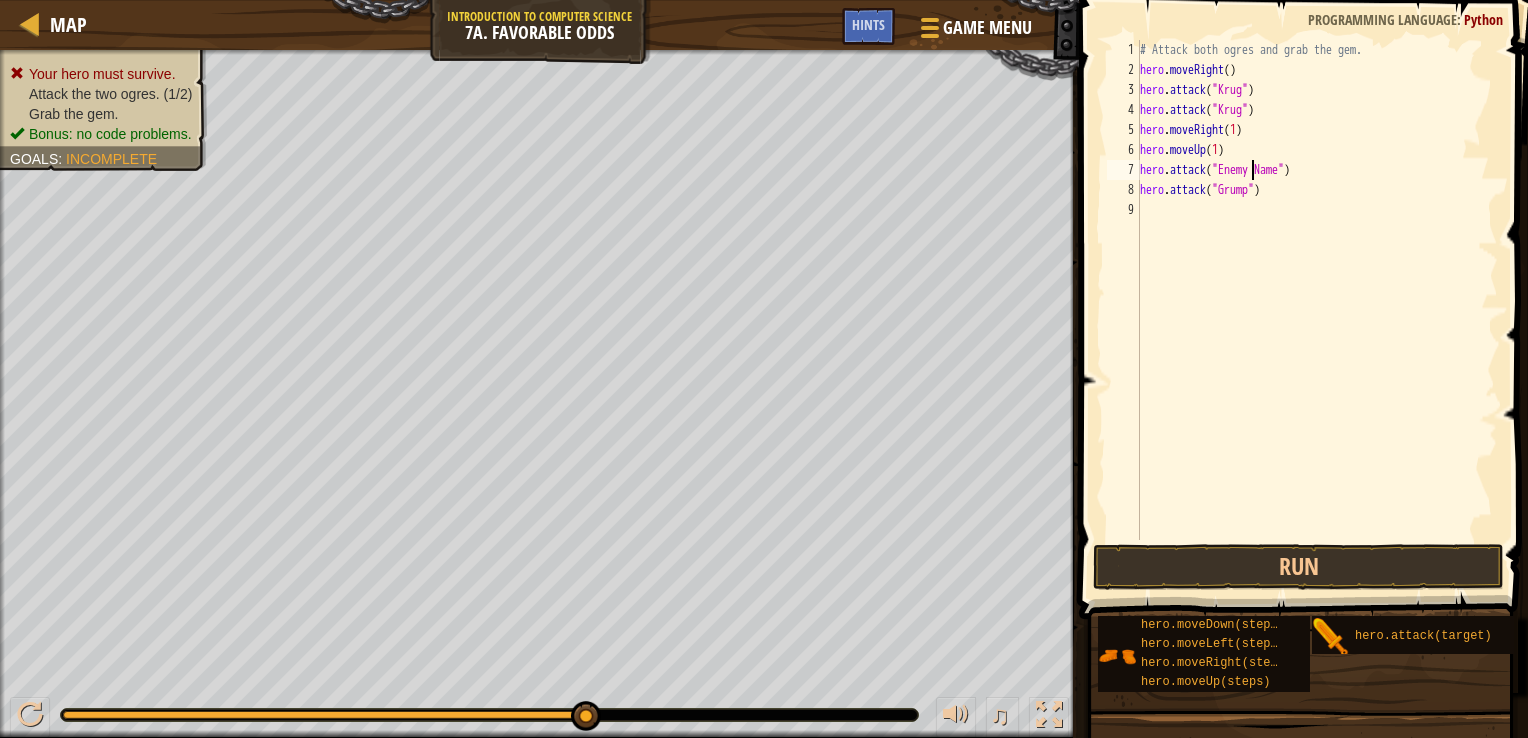 click on "# Attack both ogres and grab the gem. hero . moveRight ( ) hero . attack ( "[PERSON_NAME]" ) hero . attack ( "[PERSON_NAME]" ) hero . moveRight ( 1 ) hero . moveUp ( 1 ) hero . attack ( "Enemy Name" ) hero . attack ( "Grump" )" at bounding box center (1317, 310) 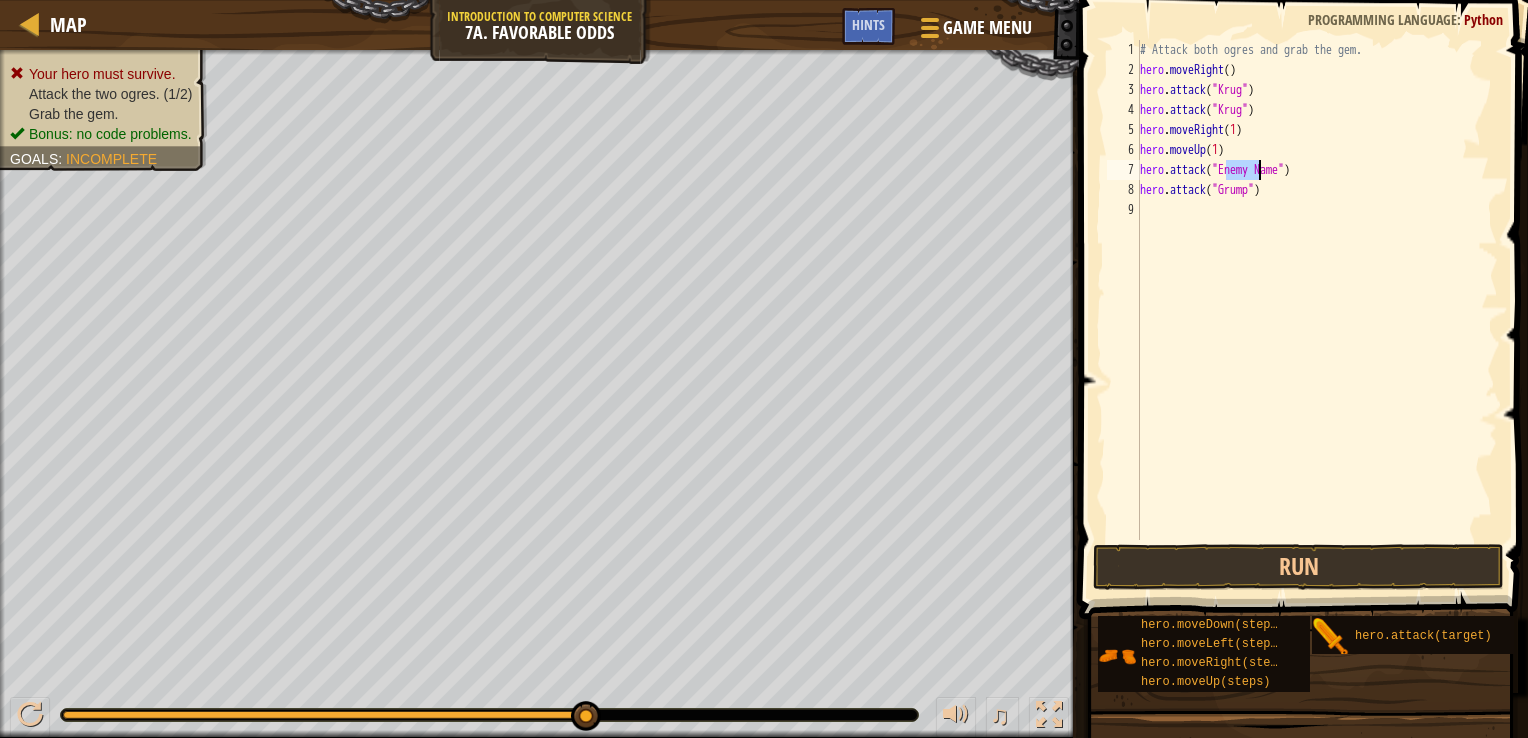 click on "# Attack both ogres and grab the gem. hero . moveRight ( ) hero . attack ( "[PERSON_NAME]" ) hero . attack ( "[PERSON_NAME]" ) hero . moveRight ( 1 ) hero . moveUp ( 1 ) hero . attack ( "Enemy Name" ) hero . attack ( "Grump" )" at bounding box center (1317, 310) 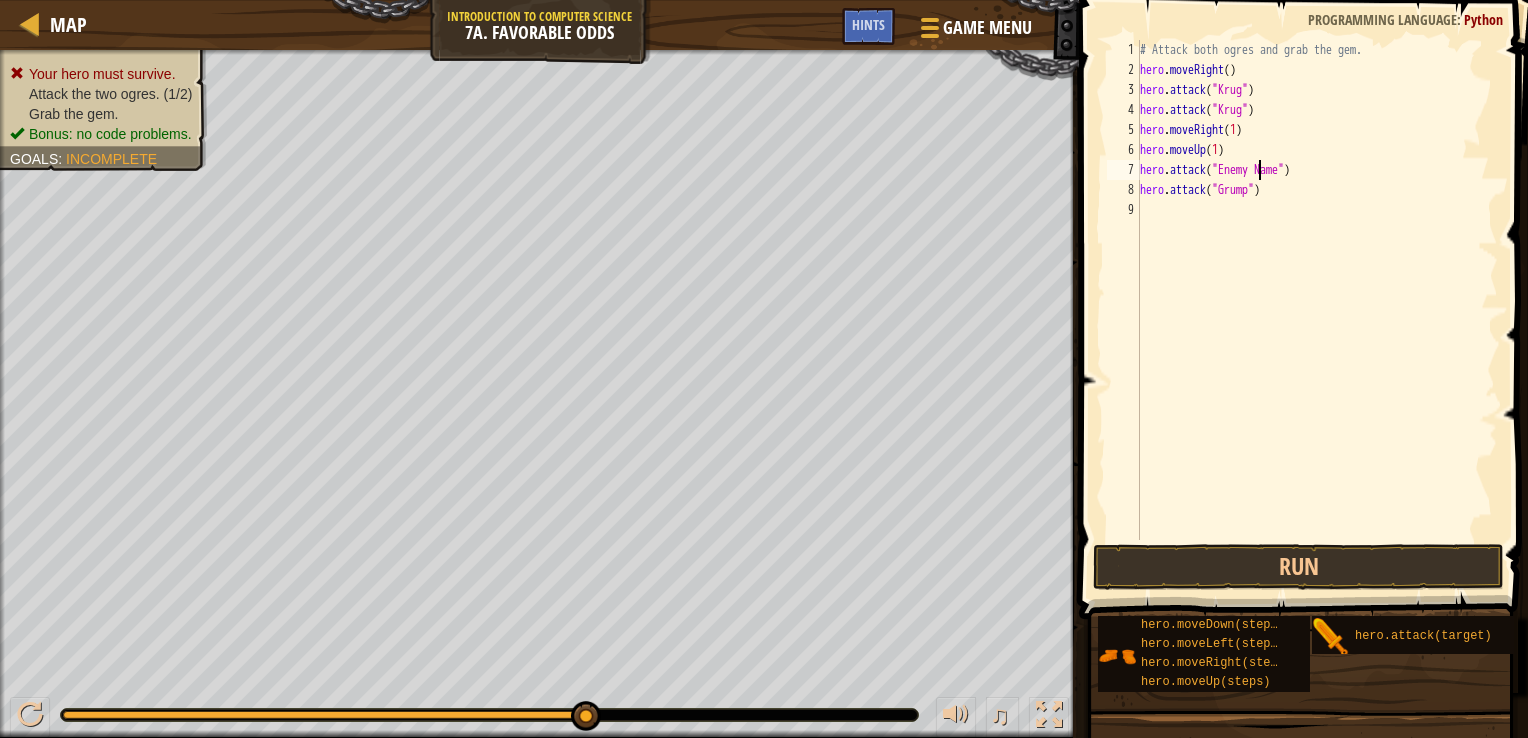click on "# Attack both ogres and grab the gem. hero . moveRight ( ) hero . attack ( "[PERSON_NAME]" ) hero . attack ( "[PERSON_NAME]" ) hero . moveRight ( 1 ) hero . moveUp ( 1 ) hero . attack ( "Enemy Name" ) hero . attack ( "Grump" )" at bounding box center (1317, 310) 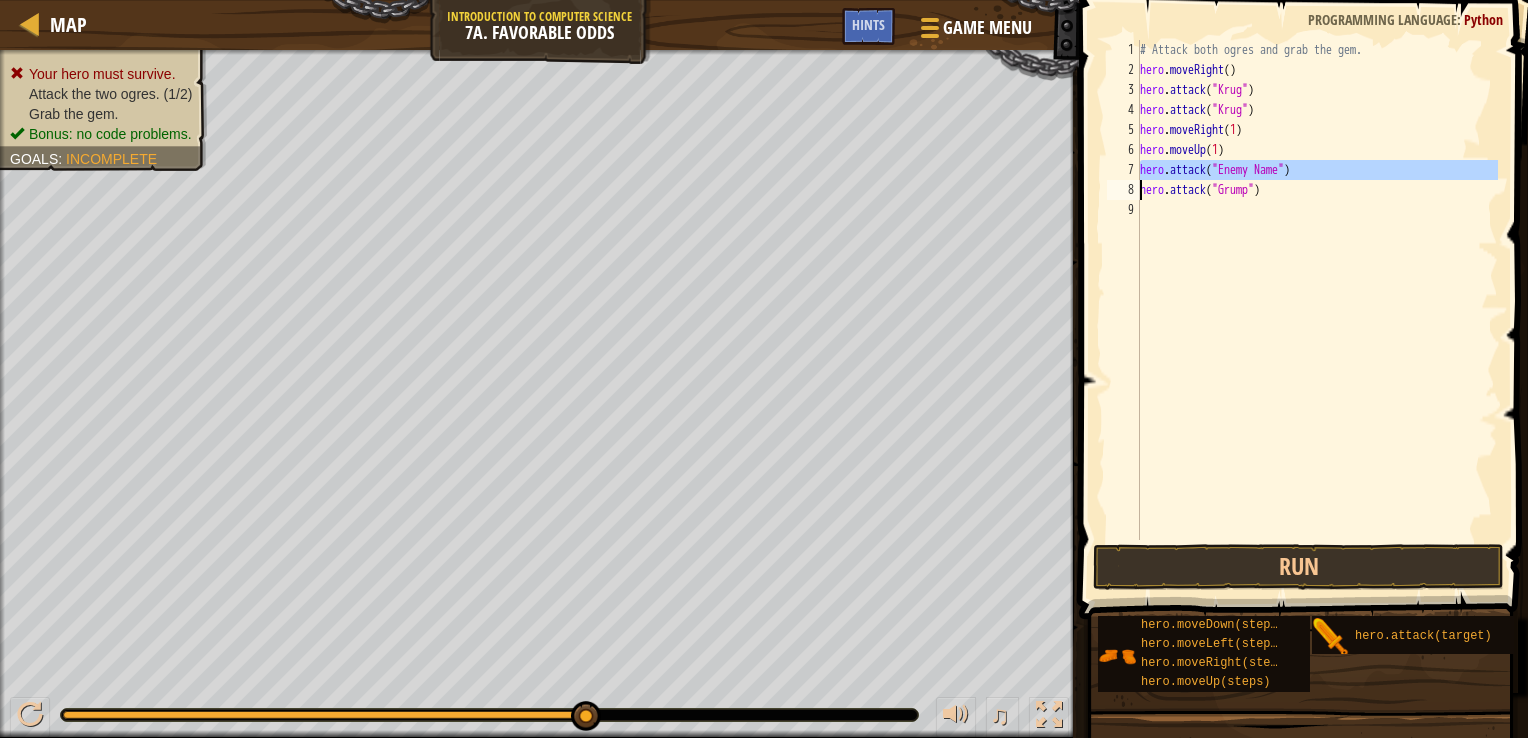 click on "# Attack both ogres and grab the gem. hero . moveRight ( ) hero . attack ( "[PERSON_NAME]" ) hero . attack ( "[PERSON_NAME]" ) hero . moveRight ( 1 ) hero . moveUp ( 1 ) hero . attack ( "Enemy Name" ) hero . attack ( "Grump" )" at bounding box center (1317, 310) 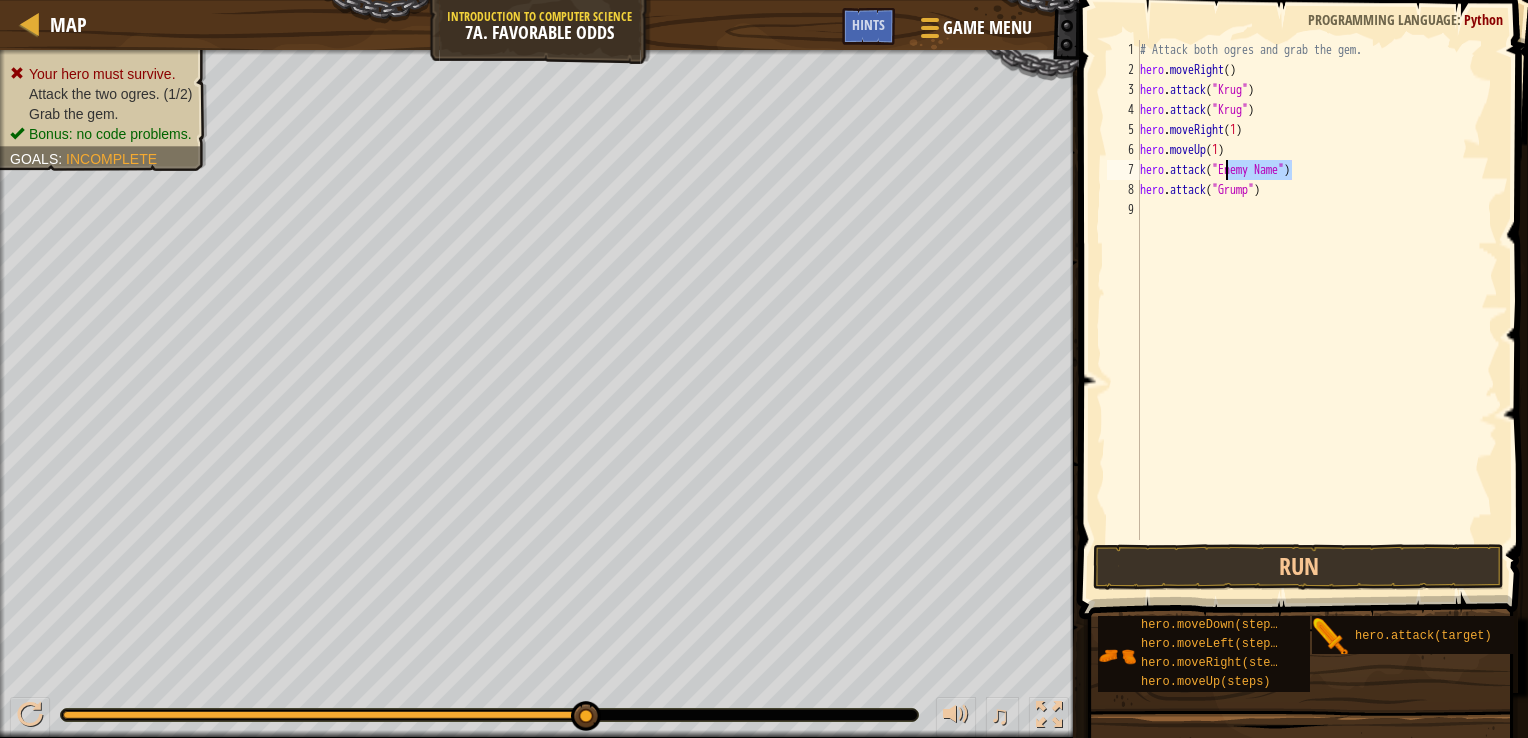 drag, startPoint x: 1290, startPoint y: 167, endPoint x: 1226, endPoint y: 163, distance: 64.12488 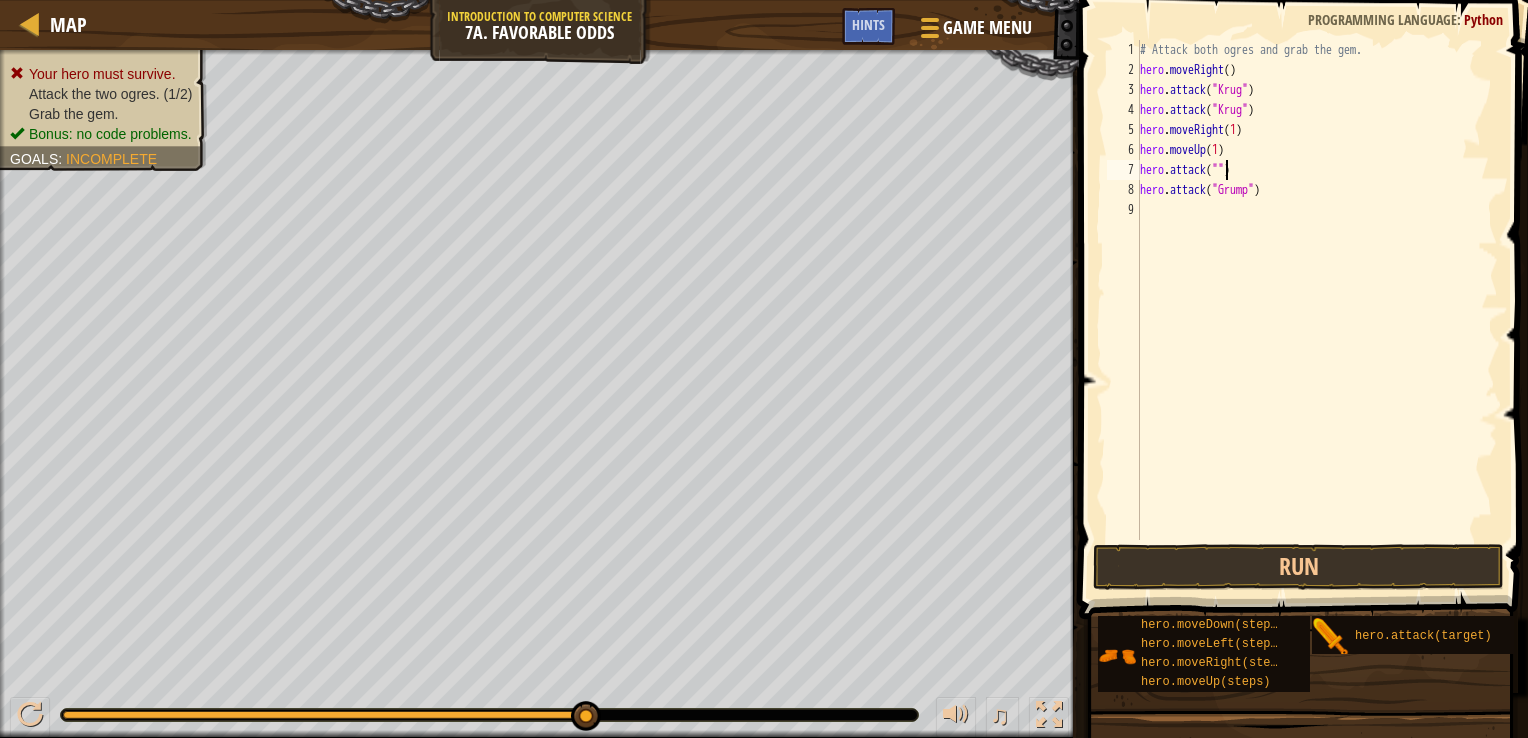 paste on "Grump" 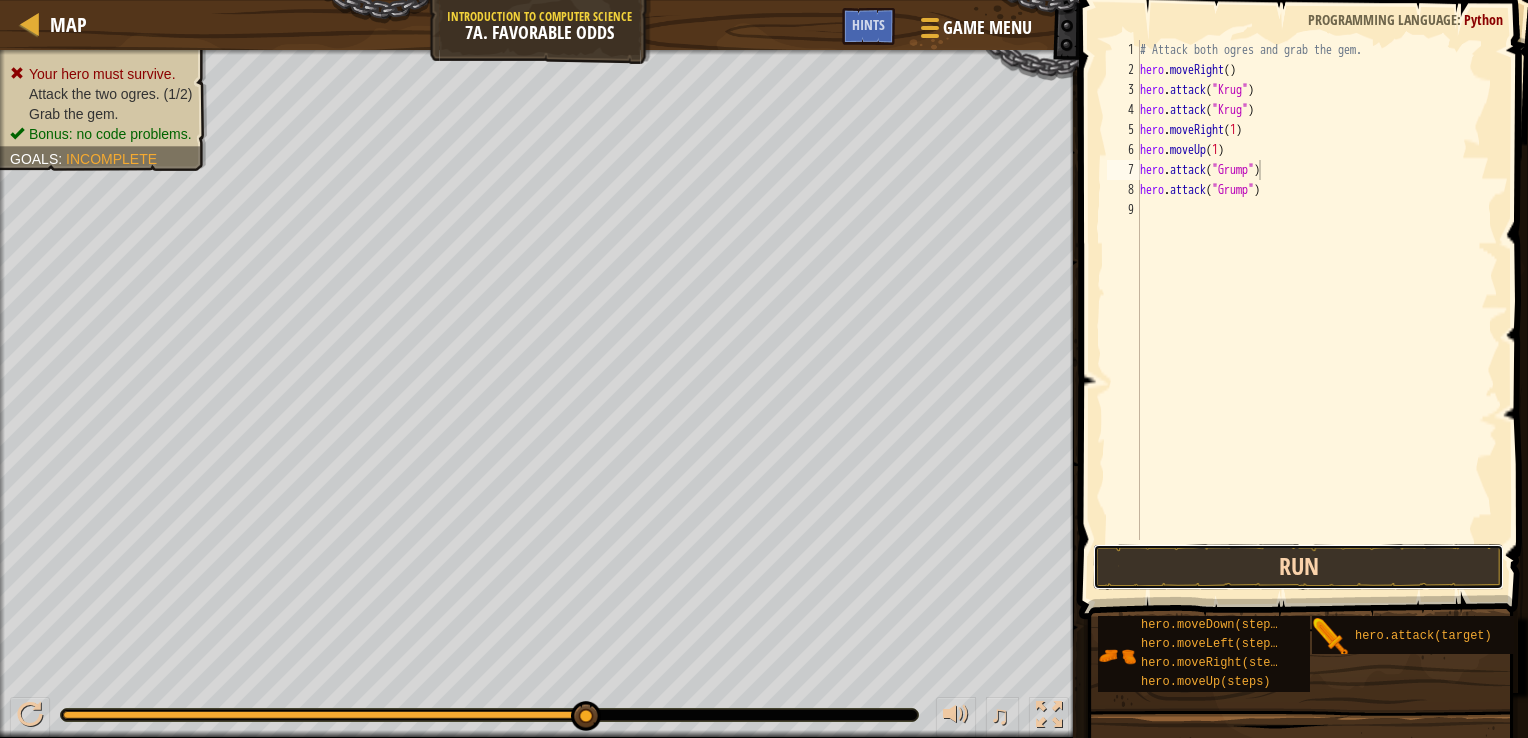 click on "Run" at bounding box center [1299, 567] 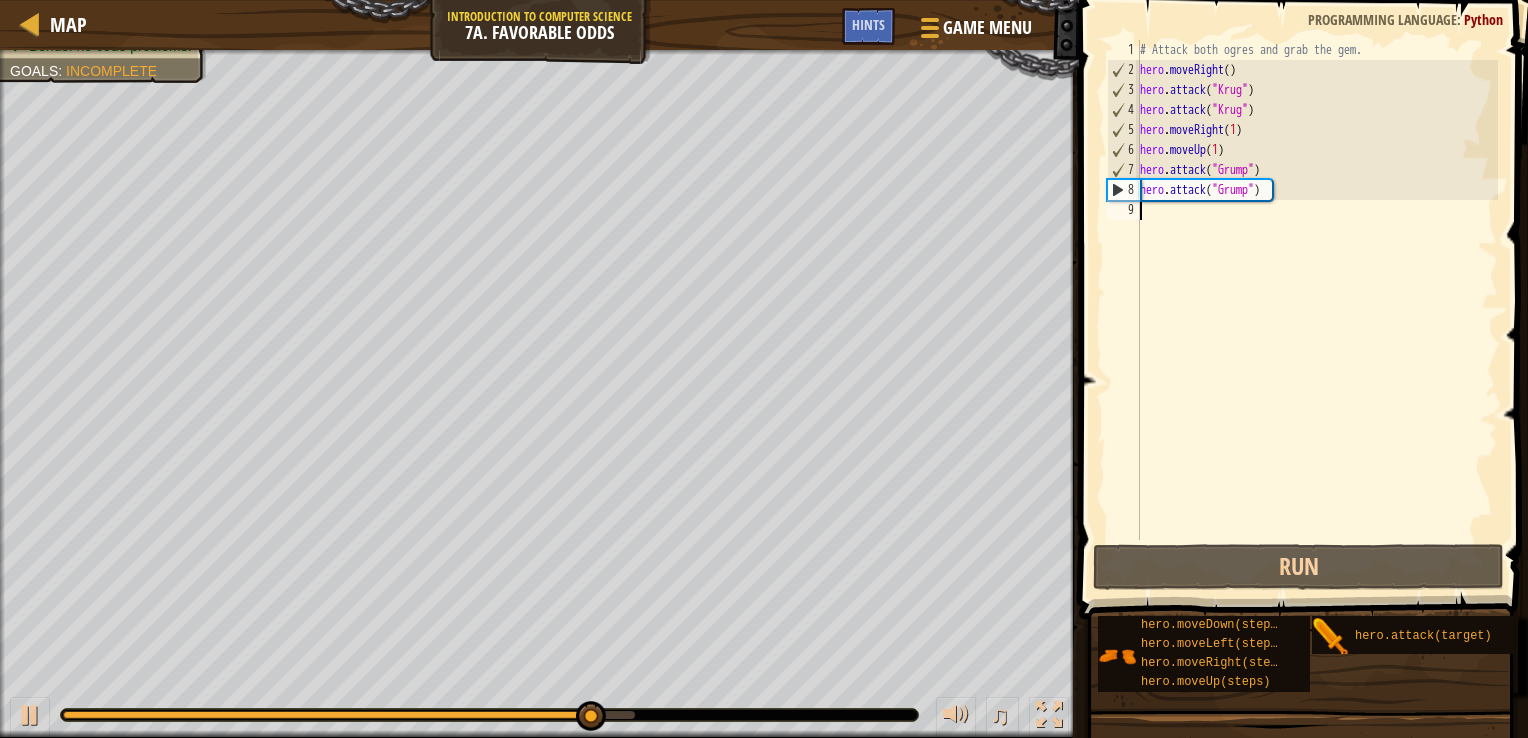 click on "# Attack both ogres and grab the gem. hero . moveRight ( ) hero . attack ( "[PERSON_NAME]" ) hero . attack ( "[PERSON_NAME]" ) hero . moveRight ( 1 ) hero . moveUp ( 1 ) hero . attack ( "Grump" ) hero . attack ( "Grump" )" at bounding box center [1317, 310] 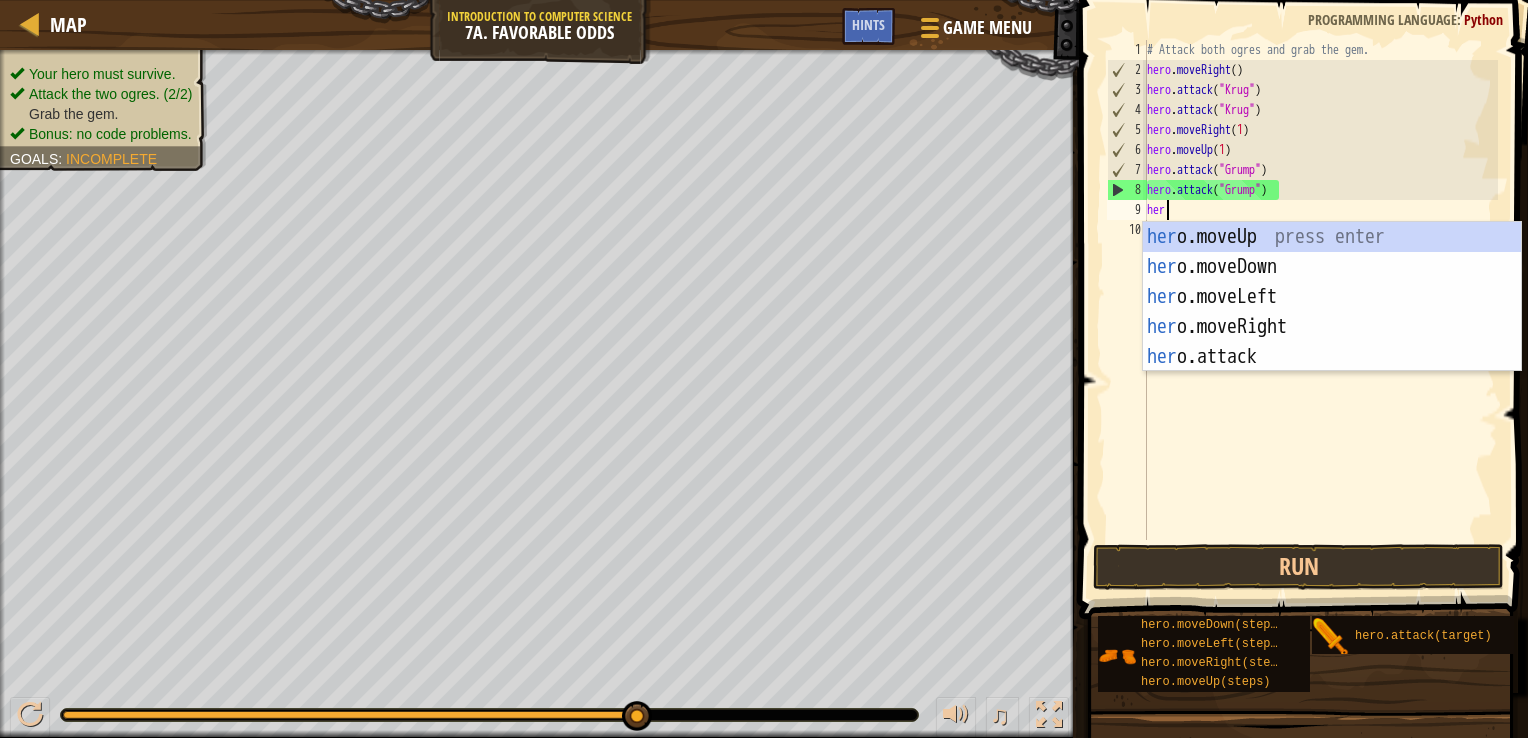 type on "hero" 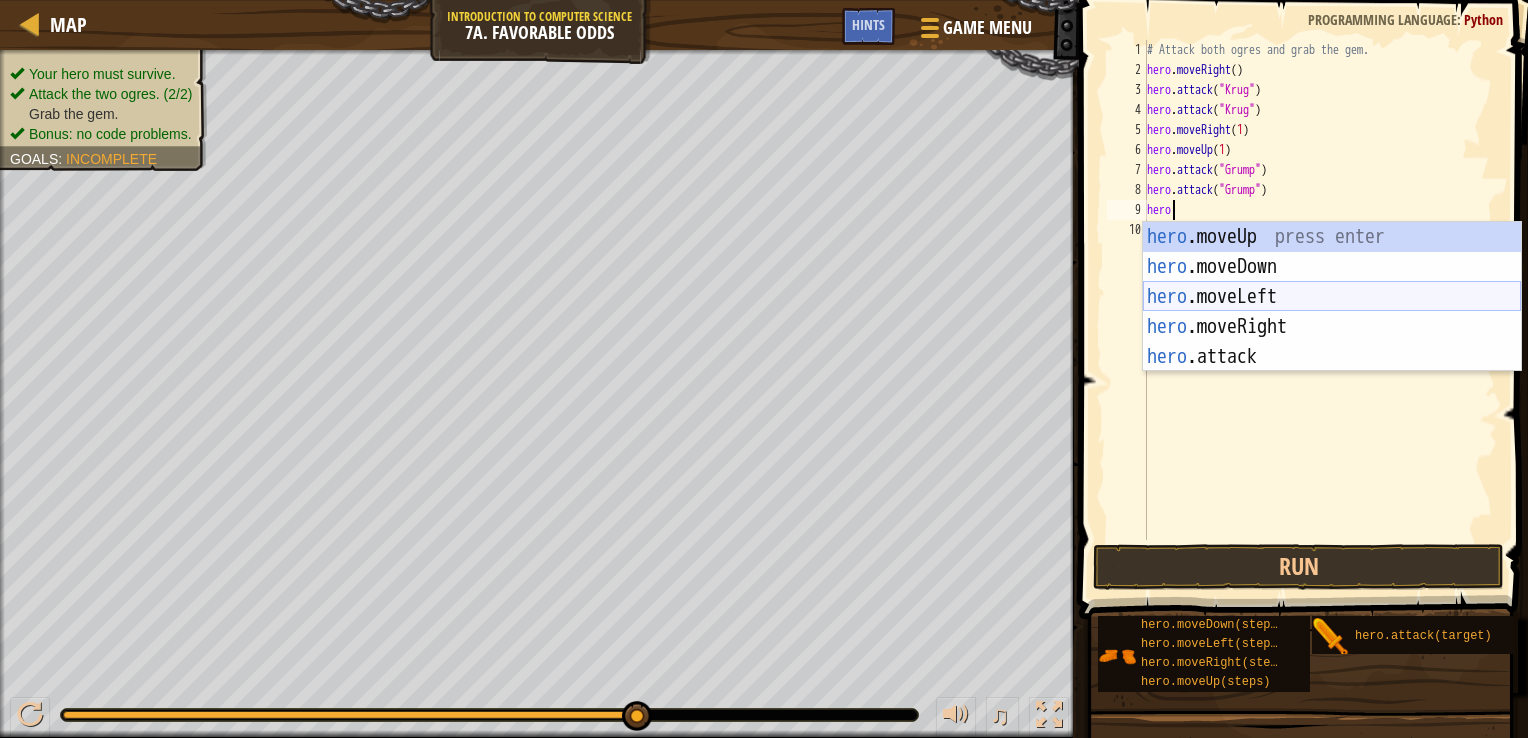click on "hero .moveUp press enter hero .moveDown press enter hero .moveLeft press enter hero .moveRight press enter hero .attack press enter" at bounding box center [1332, 327] 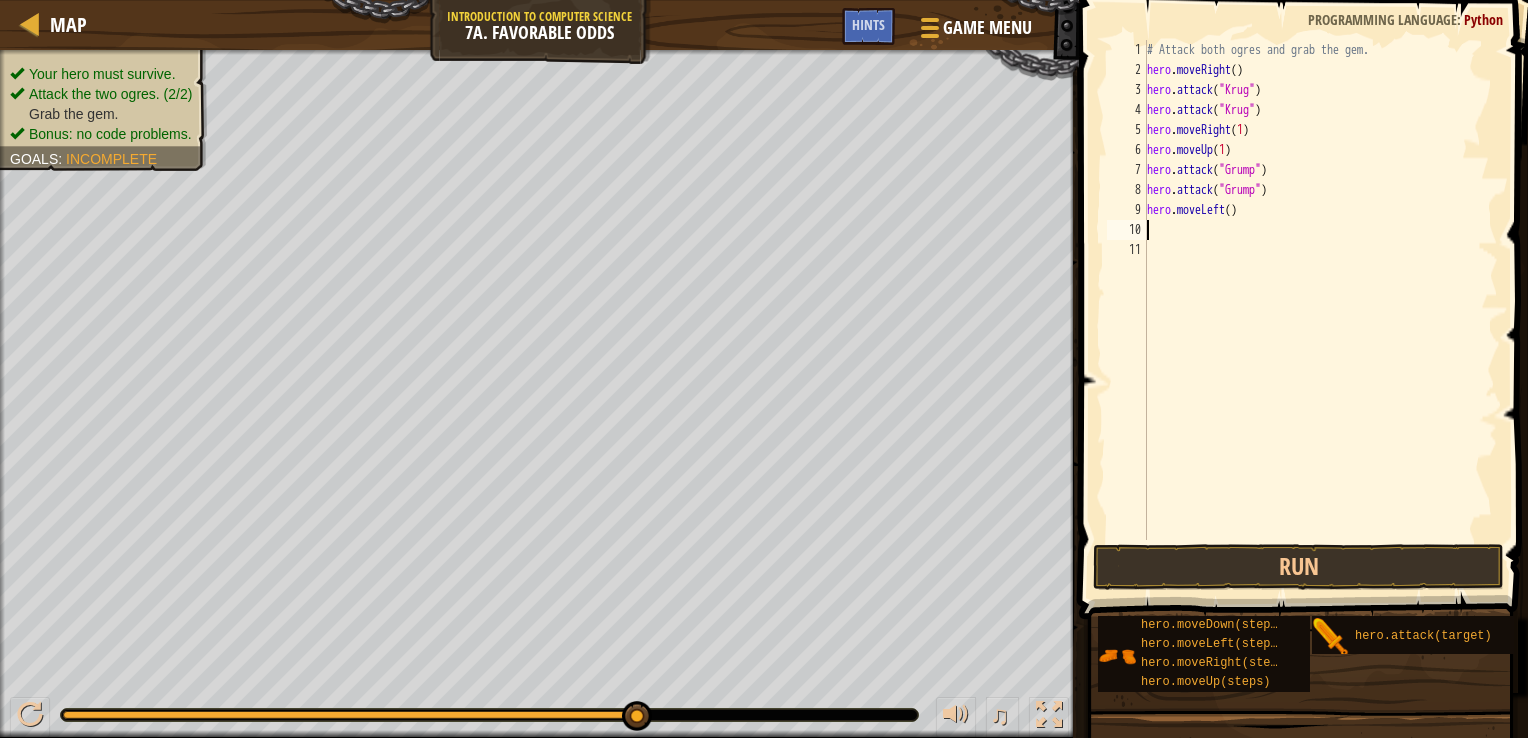 scroll, scrollTop: 9, scrollLeft: 0, axis: vertical 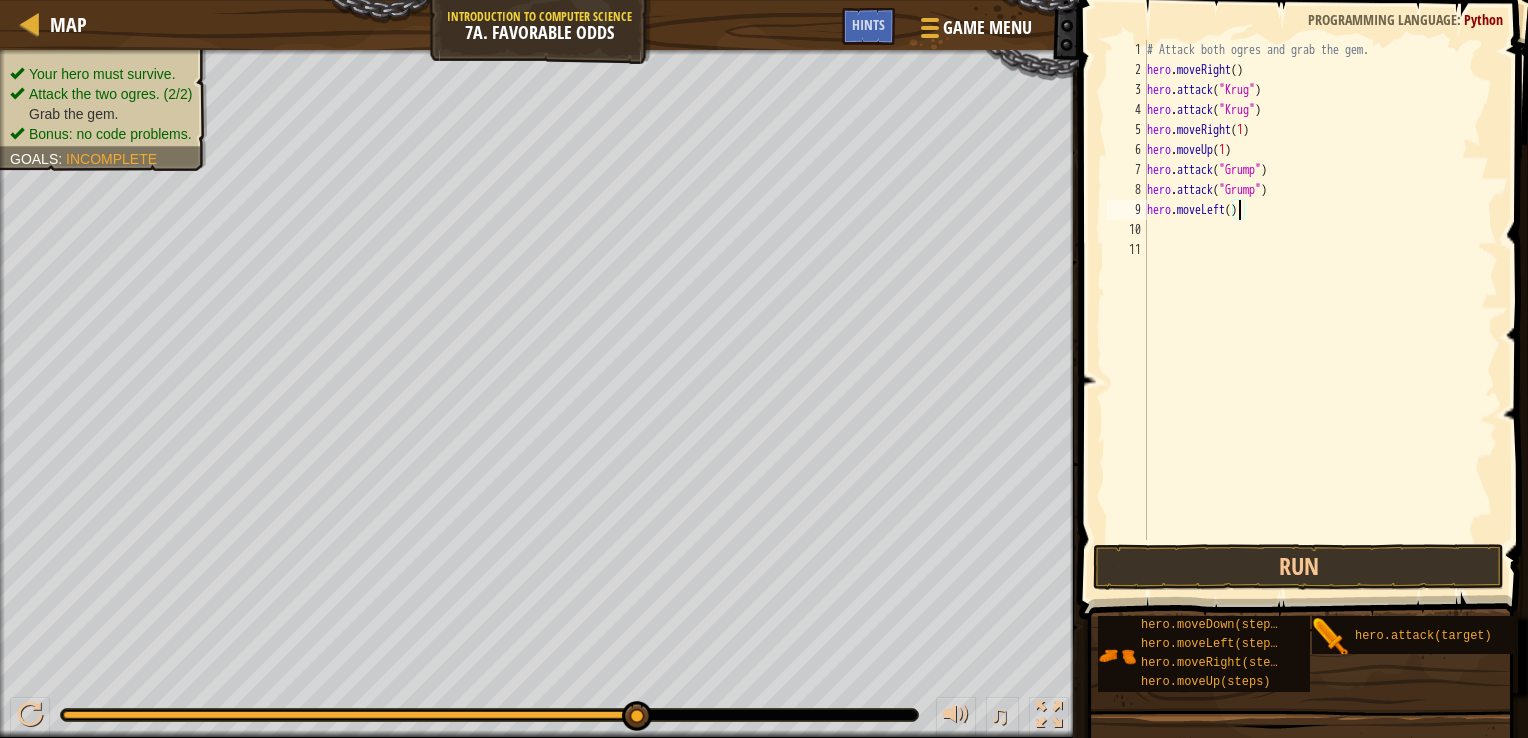 click on "# Attack both ogres and grab the gem. hero . moveRight ( ) hero . attack ( "[PERSON_NAME]" ) hero . attack ( "[PERSON_NAME]" ) hero . moveRight ( 1 ) hero . moveUp ( 1 ) hero . attack ( "Grump" ) hero . attack ( "Grump" ) hero . moveLeft ( )" at bounding box center [1321, 310] 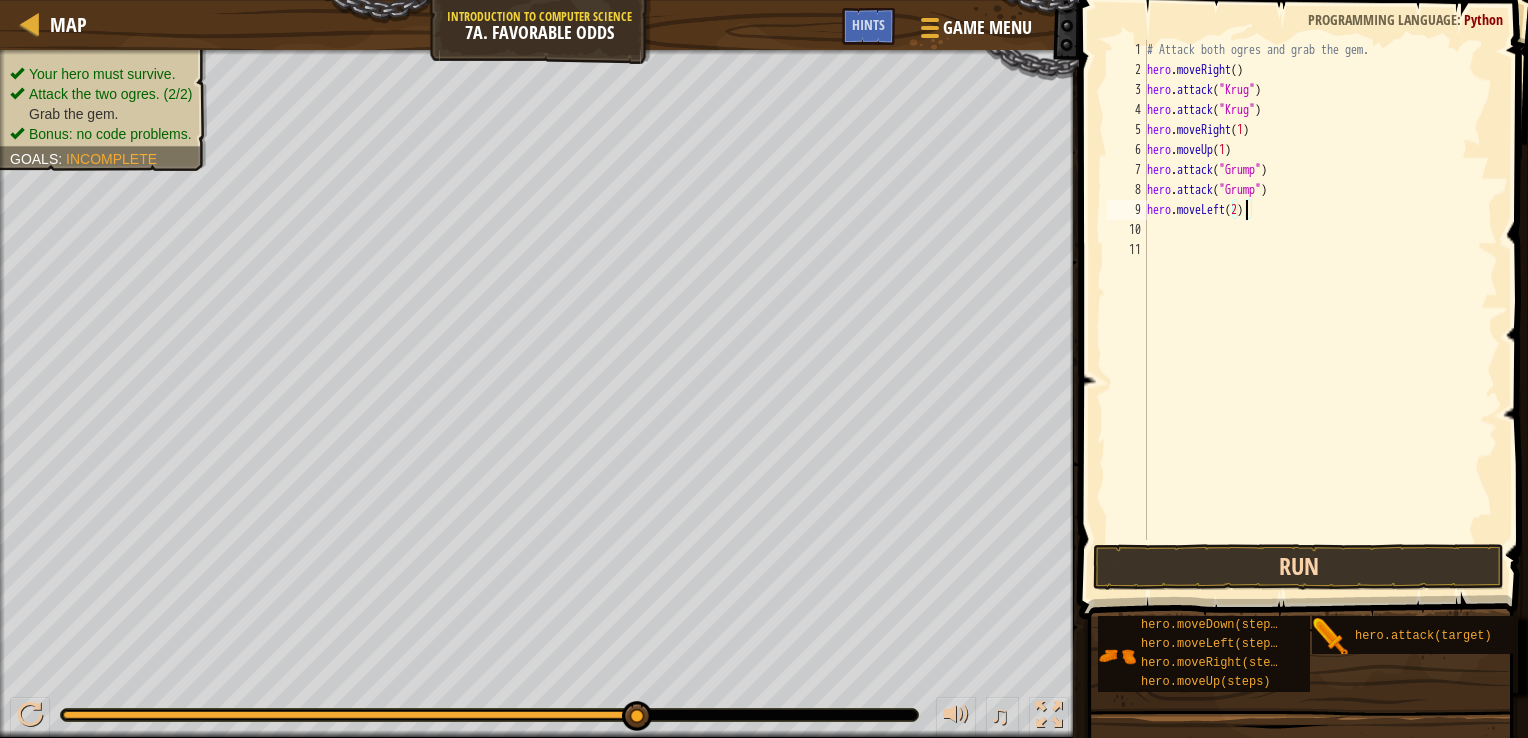 type on "hero.moveLeft(2)" 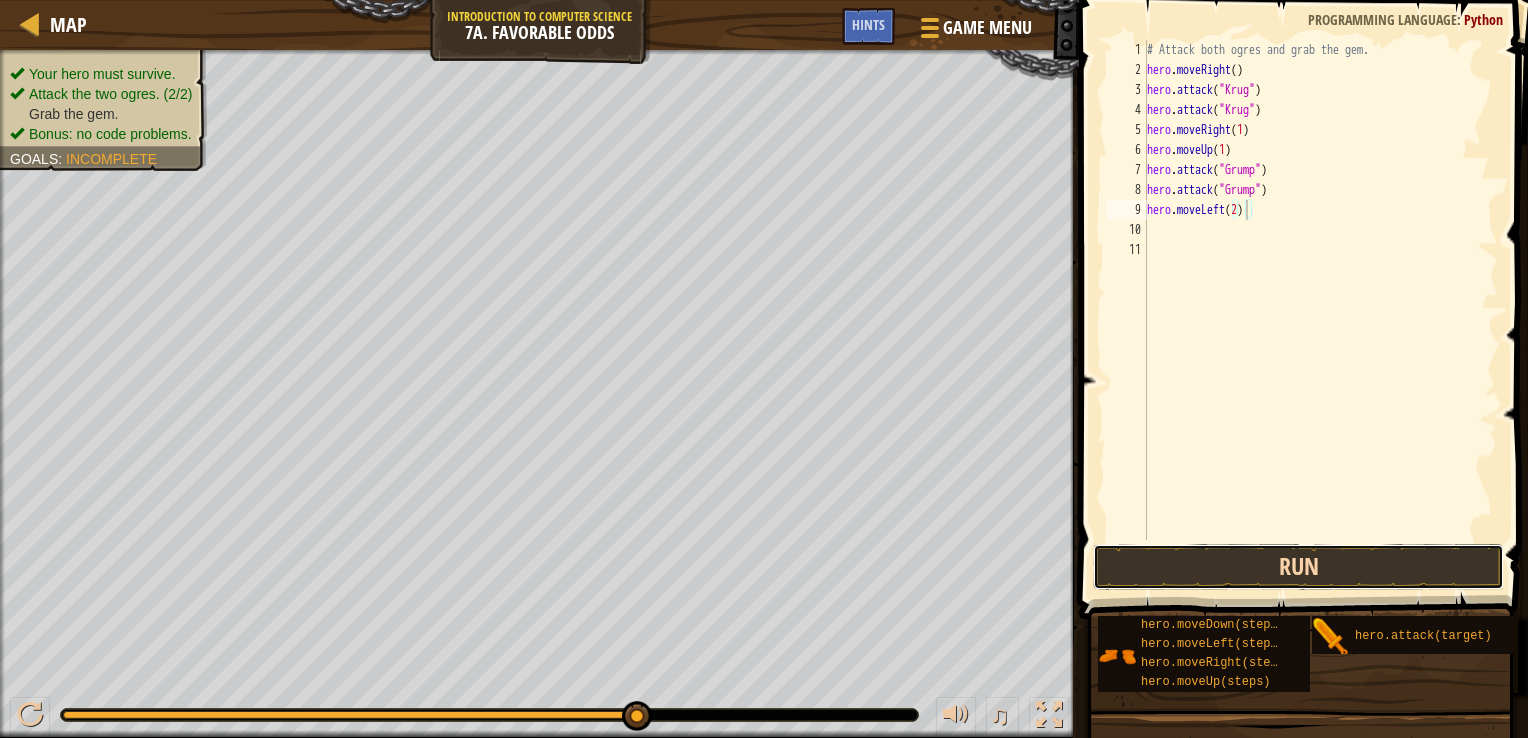 click on "Run" at bounding box center [1299, 567] 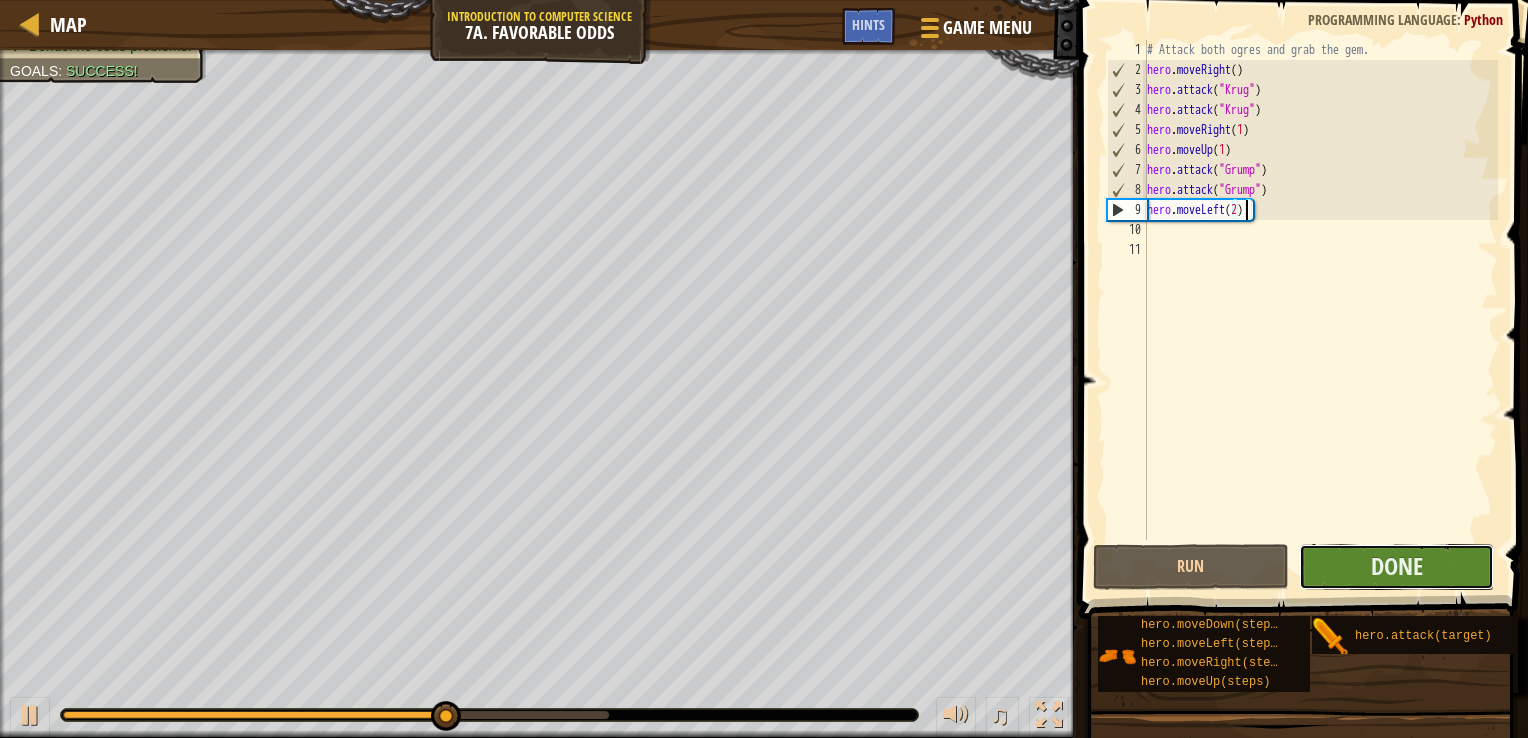 click on "Done" at bounding box center [1397, 567] 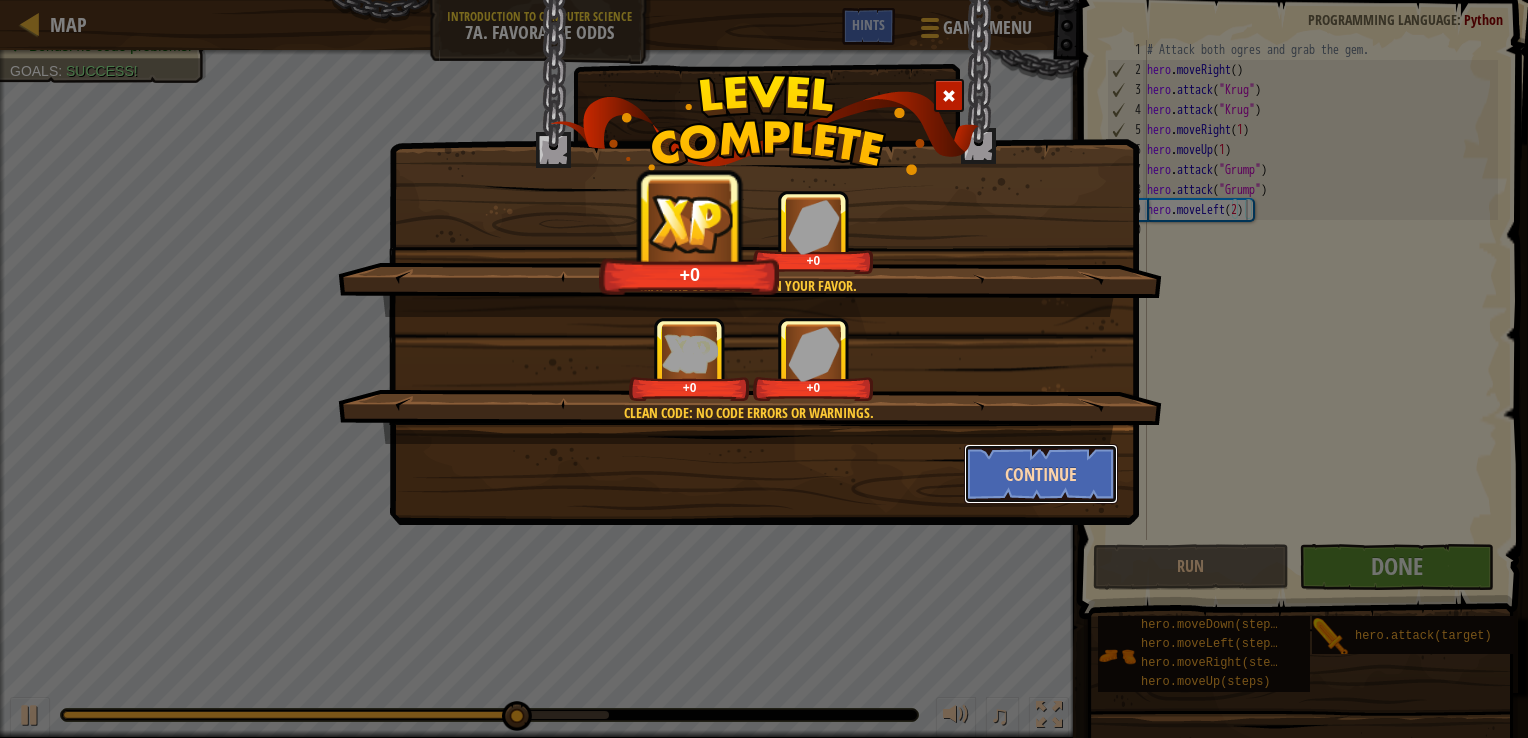 click on "Continue" at bounding box center (1041, 474) 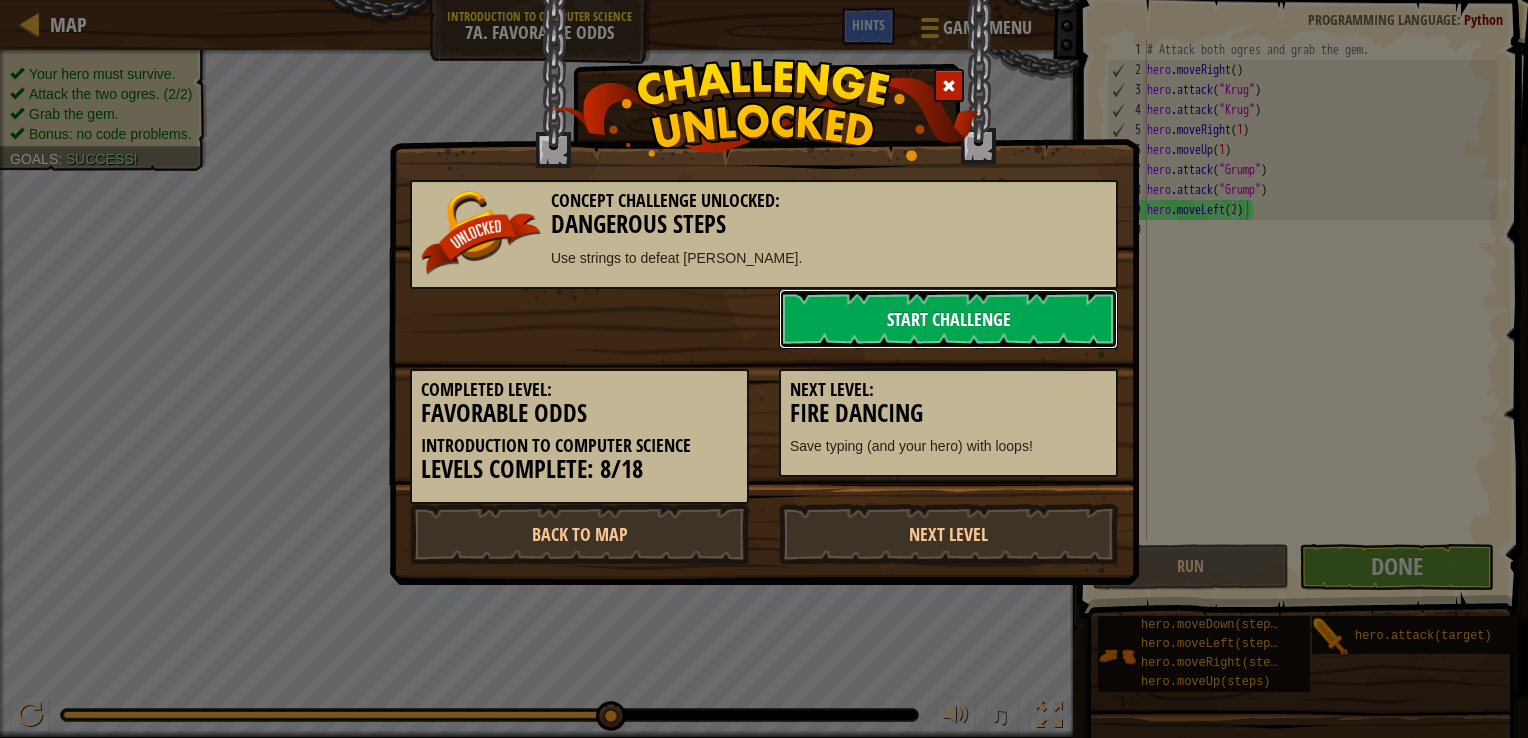 click on "Start Challenge" at bounding box center (948, 319) 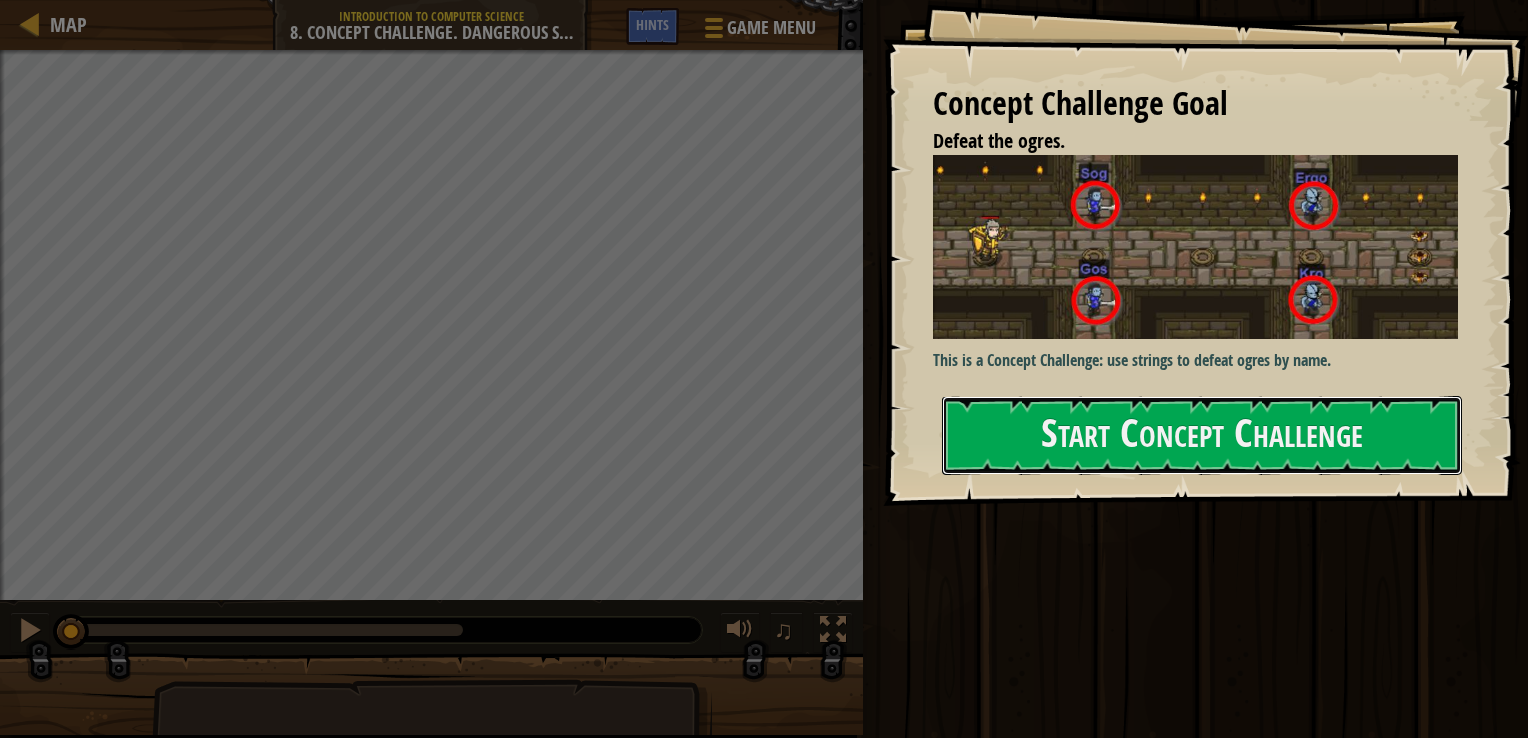 click on "Start Concept Challenge" at bounding box center (1202, 435) 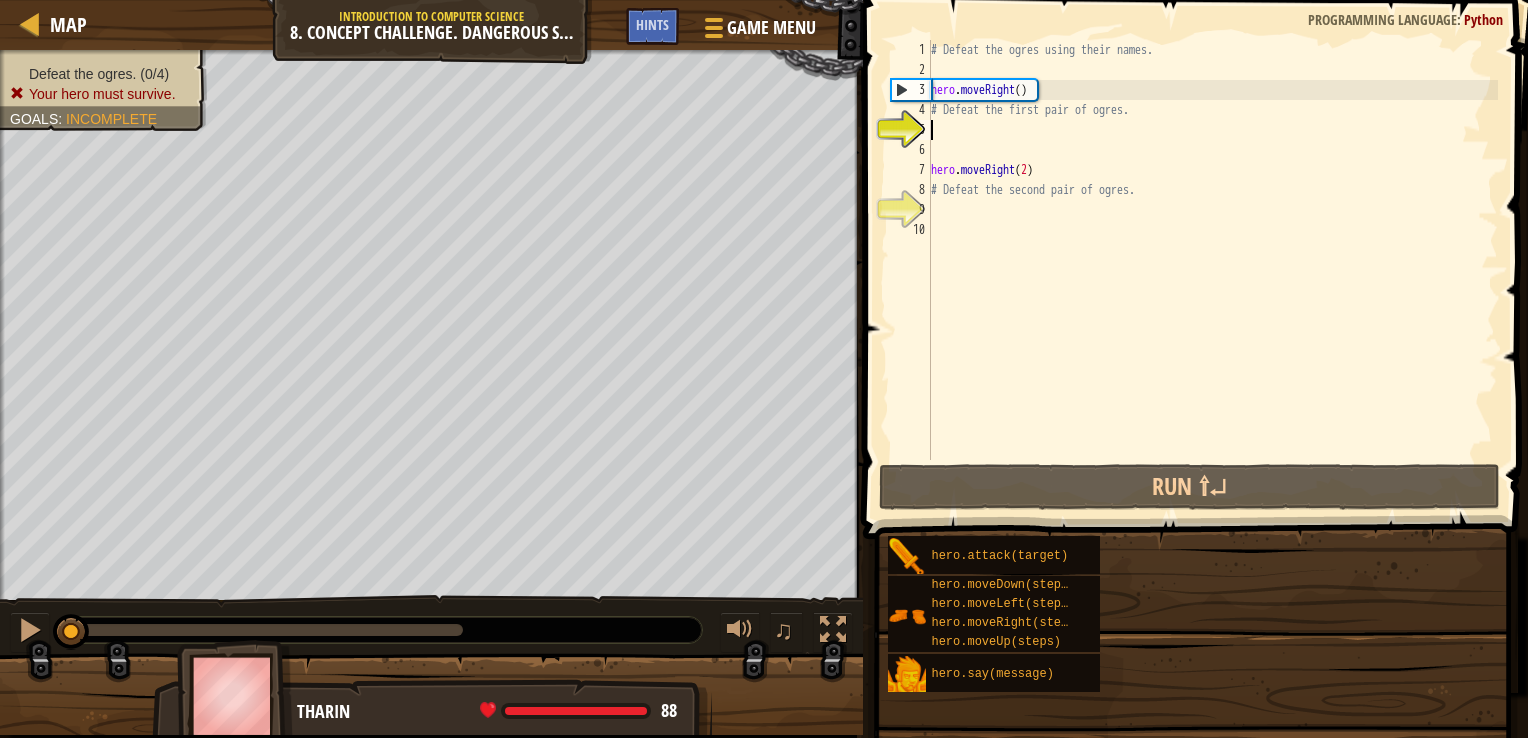 click on "Map Introduction to Computer Science 8. Concept Challenge. Dangerous Steps Game Menu Done Hints" at bounding box center (431, 25) 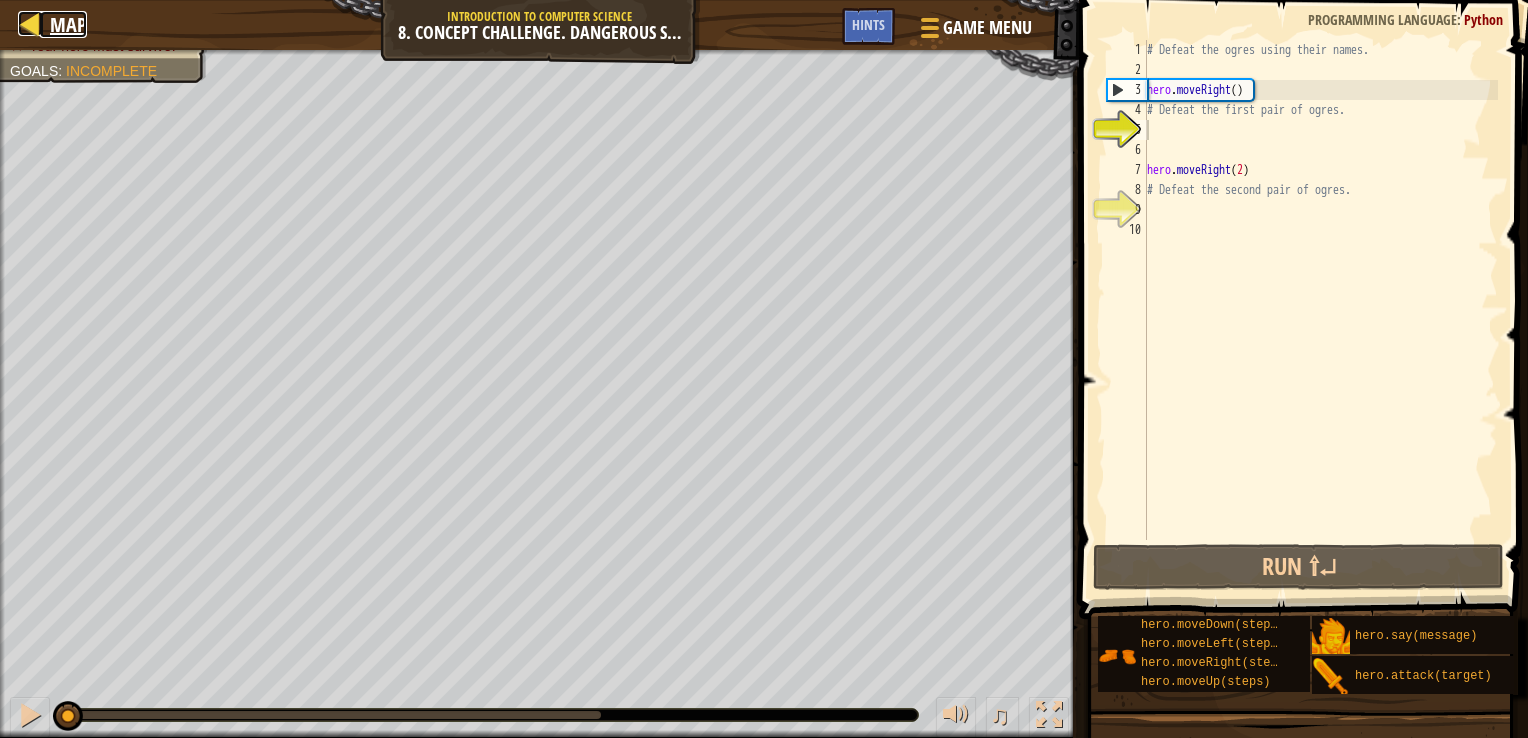 click on "Map" at bounding box center (63, 24) 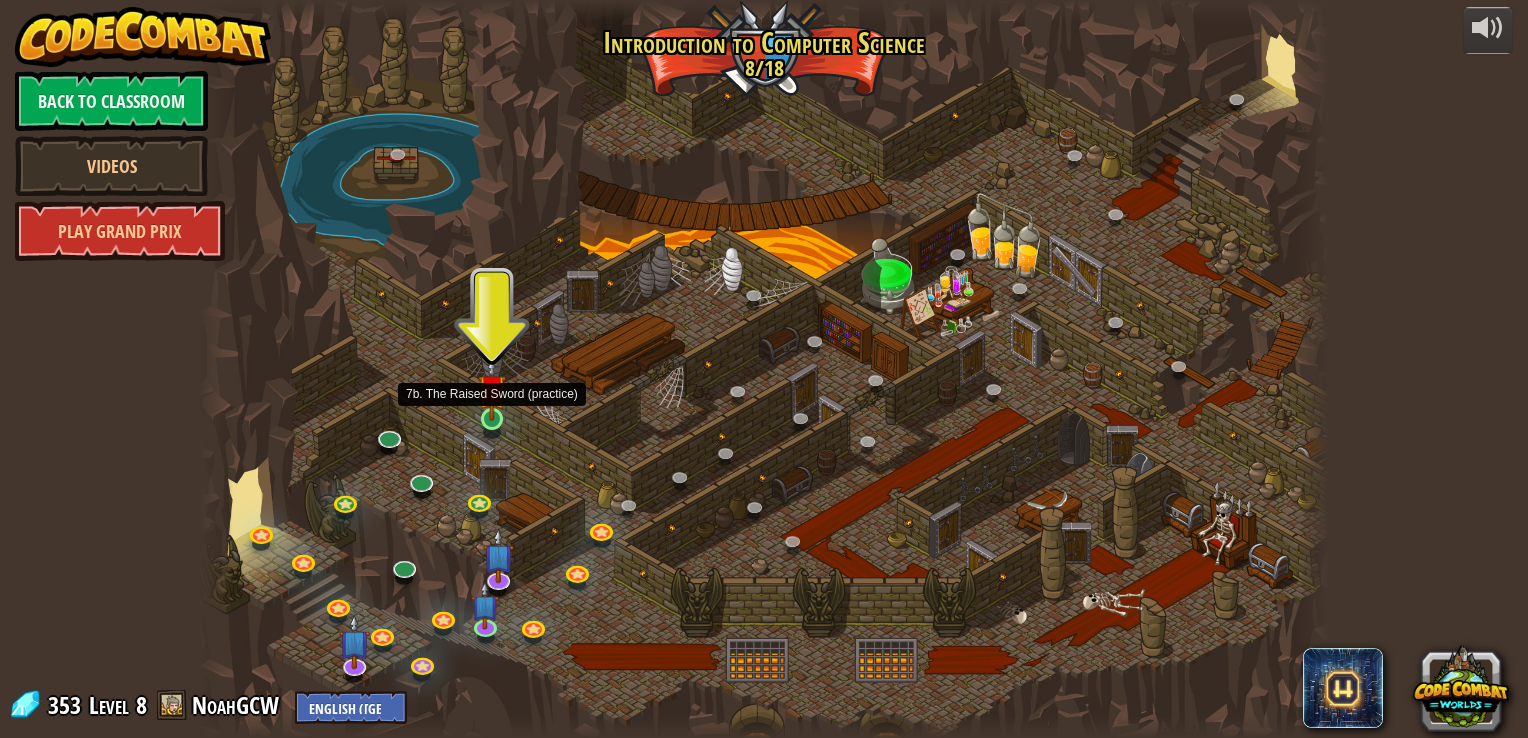 click at bounding box center (492, 388) 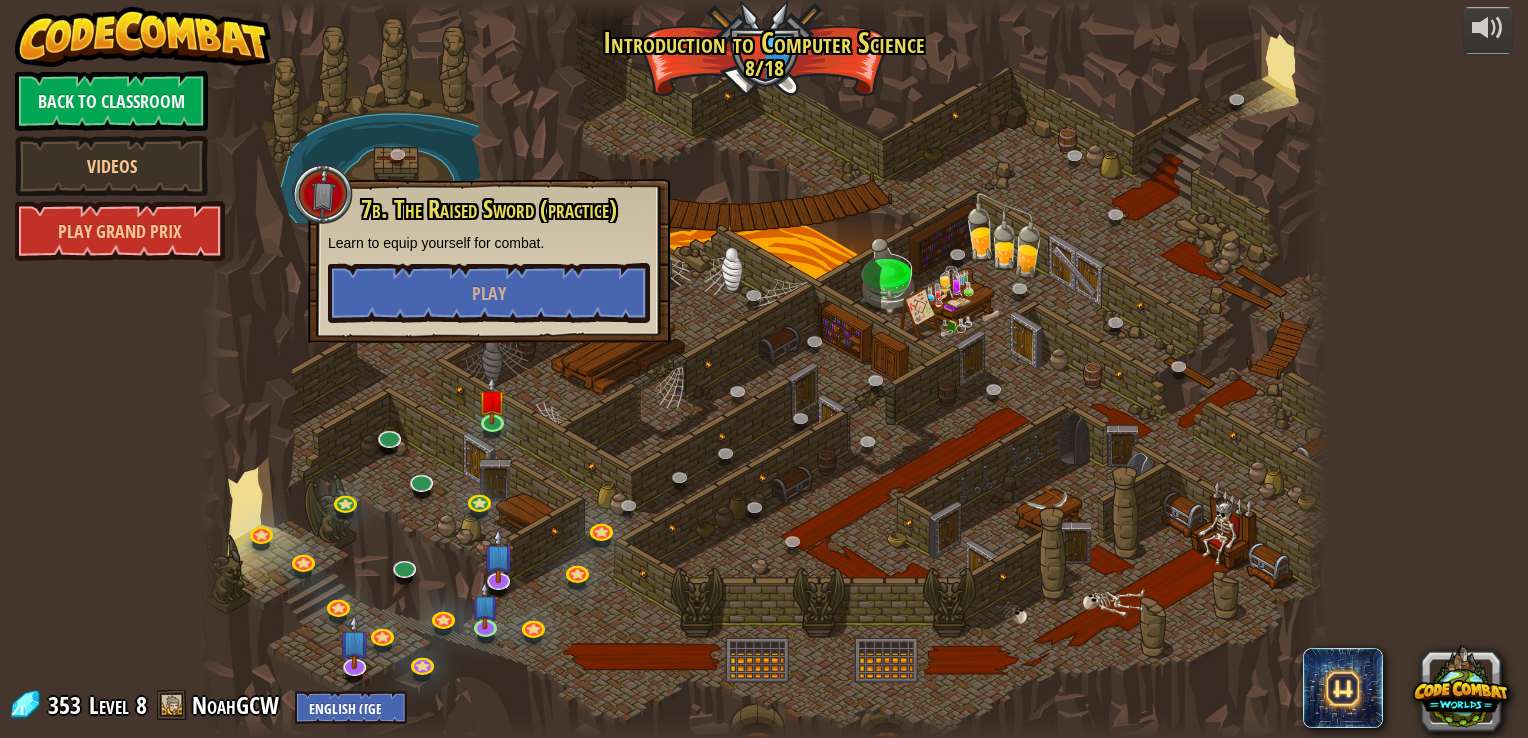 click at bounding box center (763, 369) 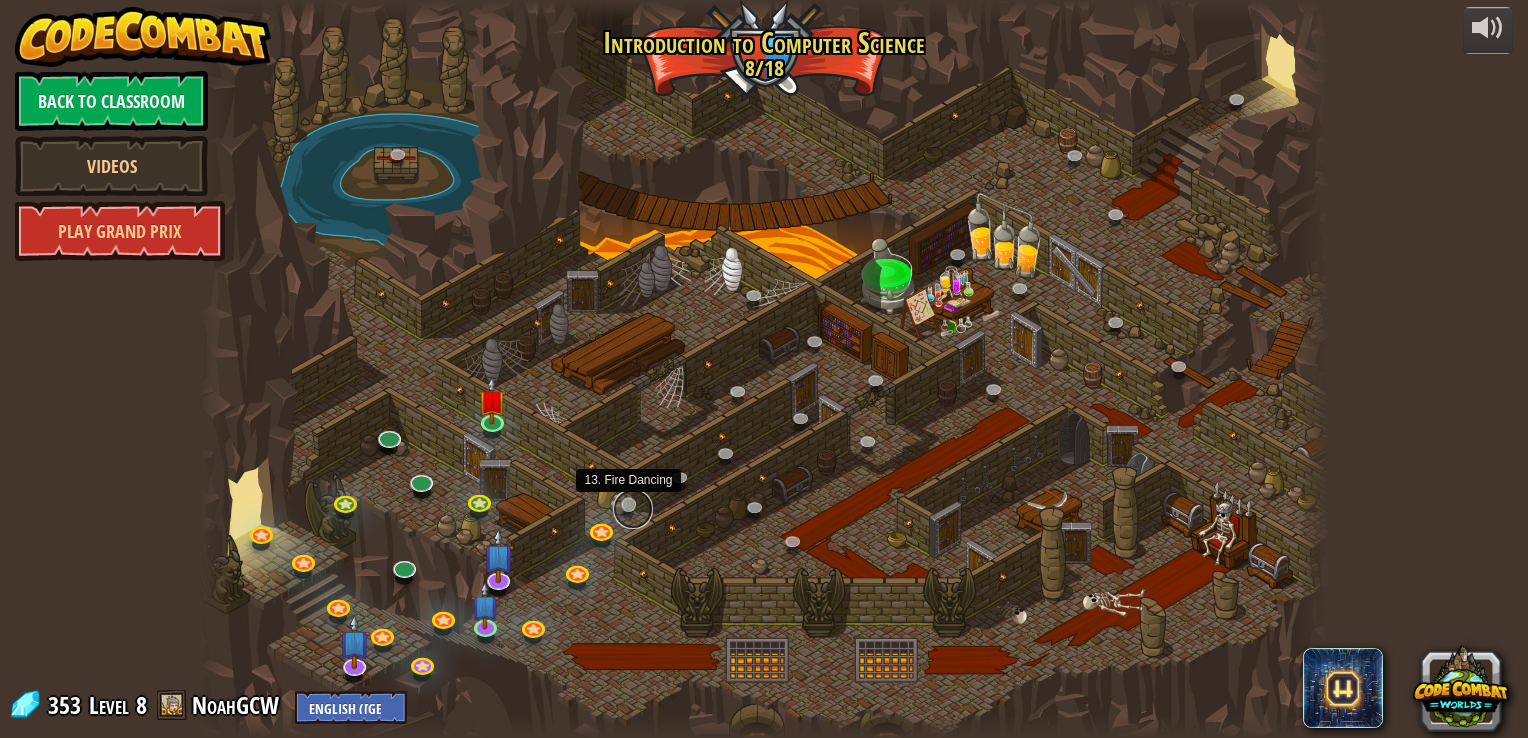 click at bounding box center [633, 509] 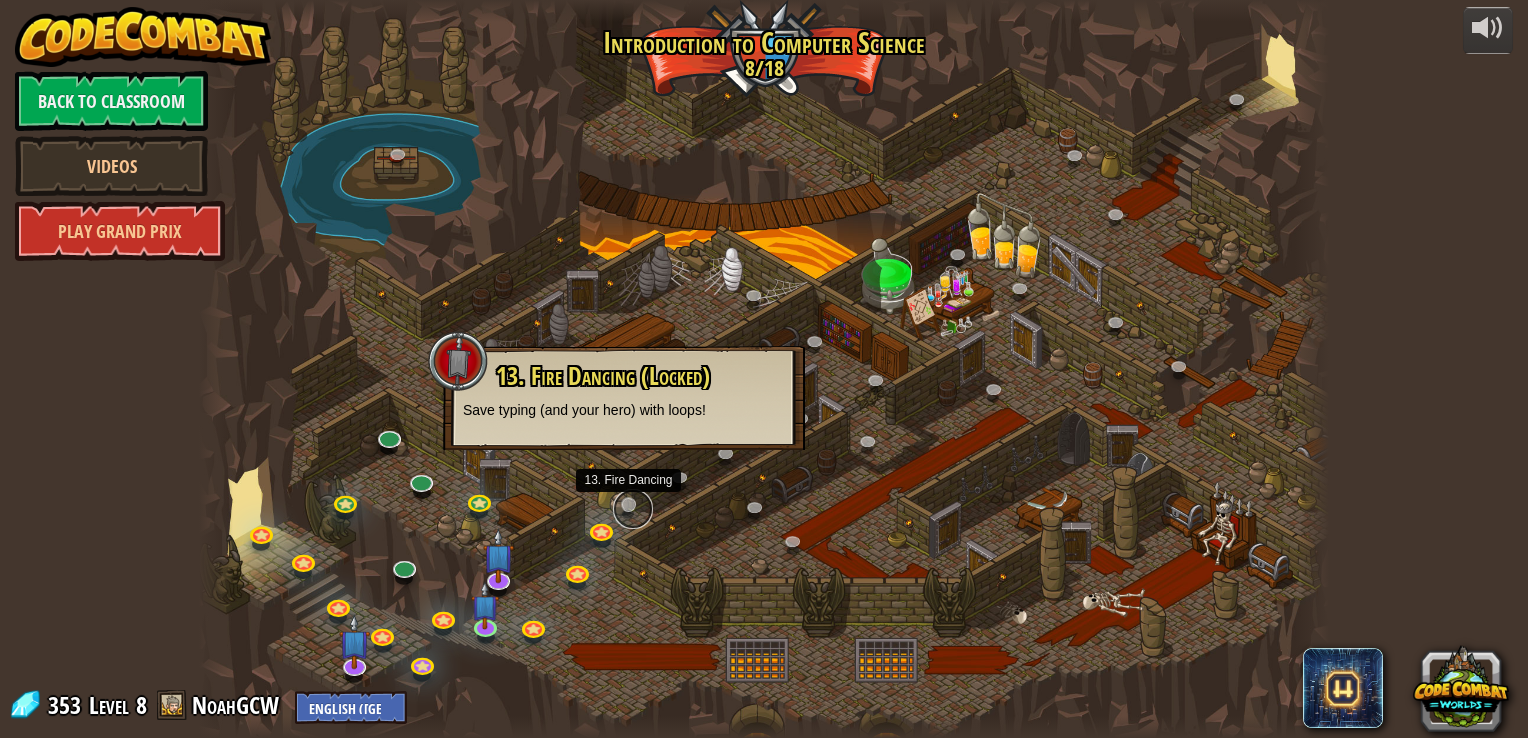 click at bounding box center (633, 509) 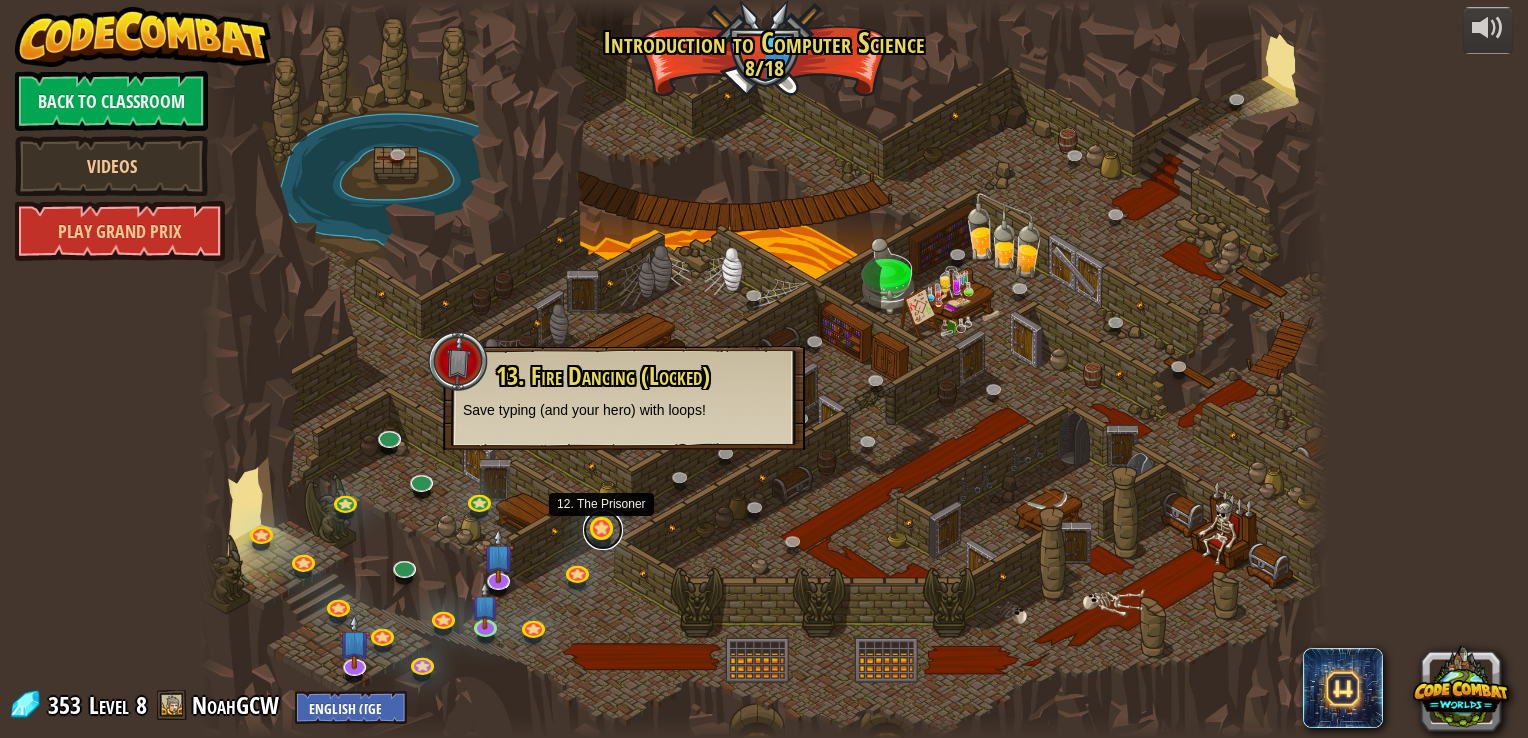 click at bounding box center [603, 530] 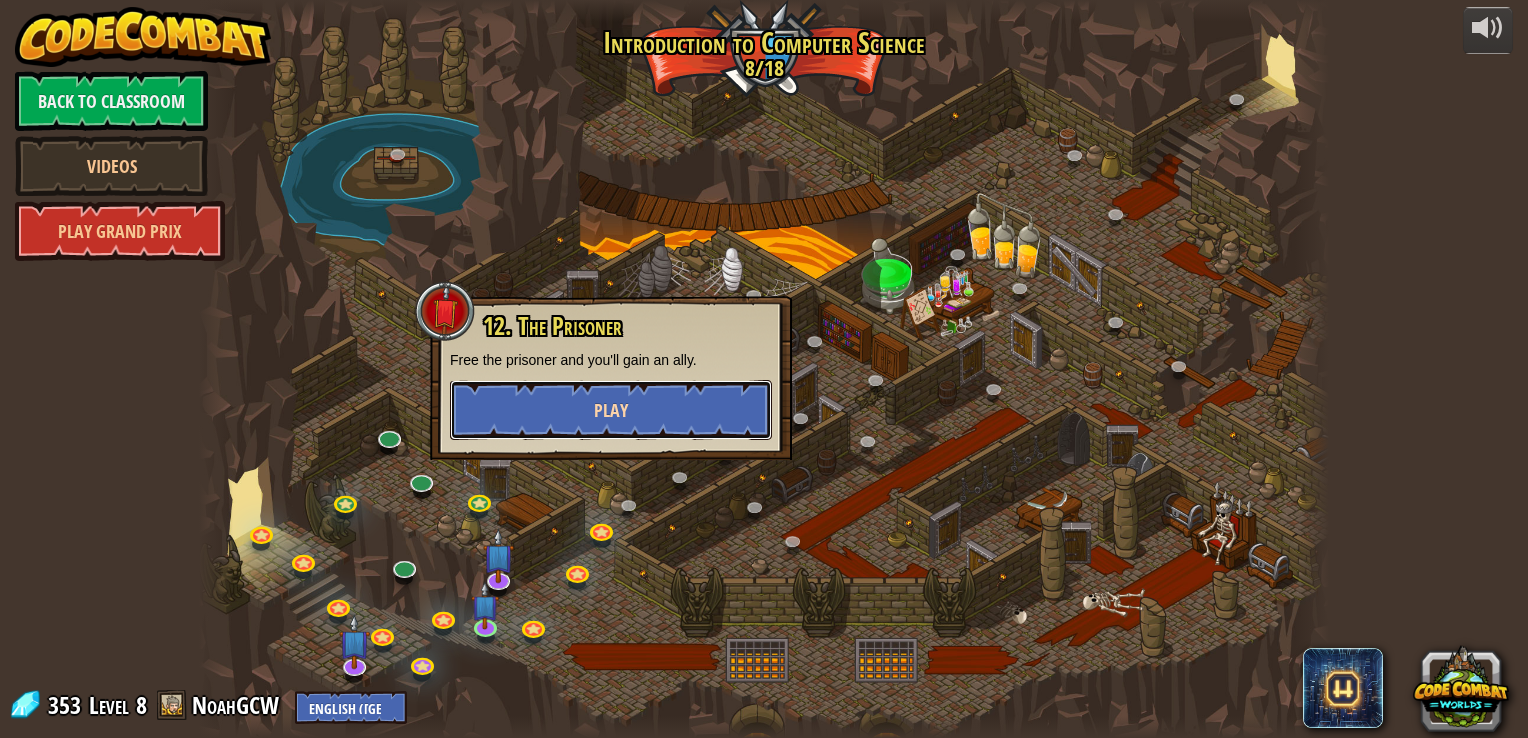 click on "Play" at bounding box center [611, 410] 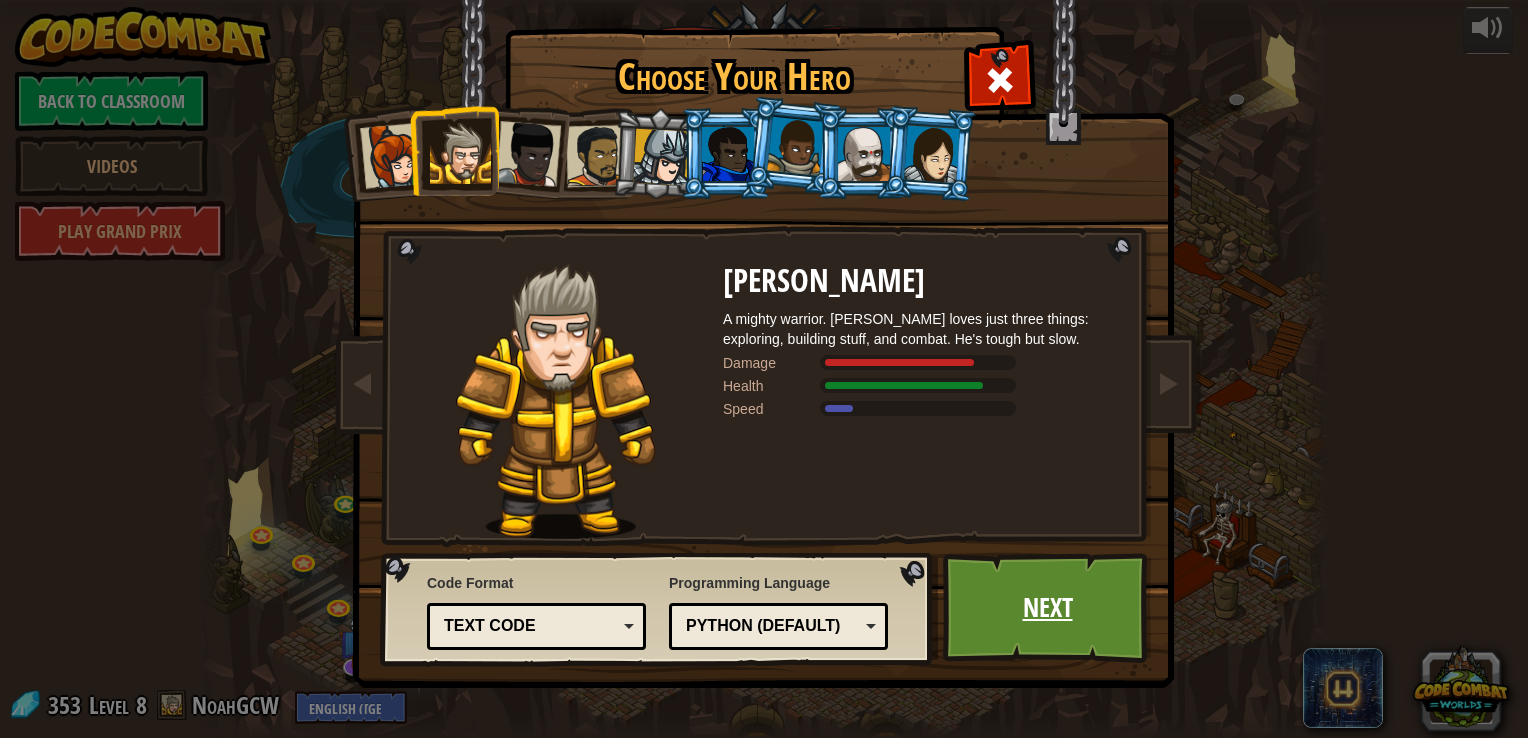 click on "Next" at bounding box center [1047, 608] 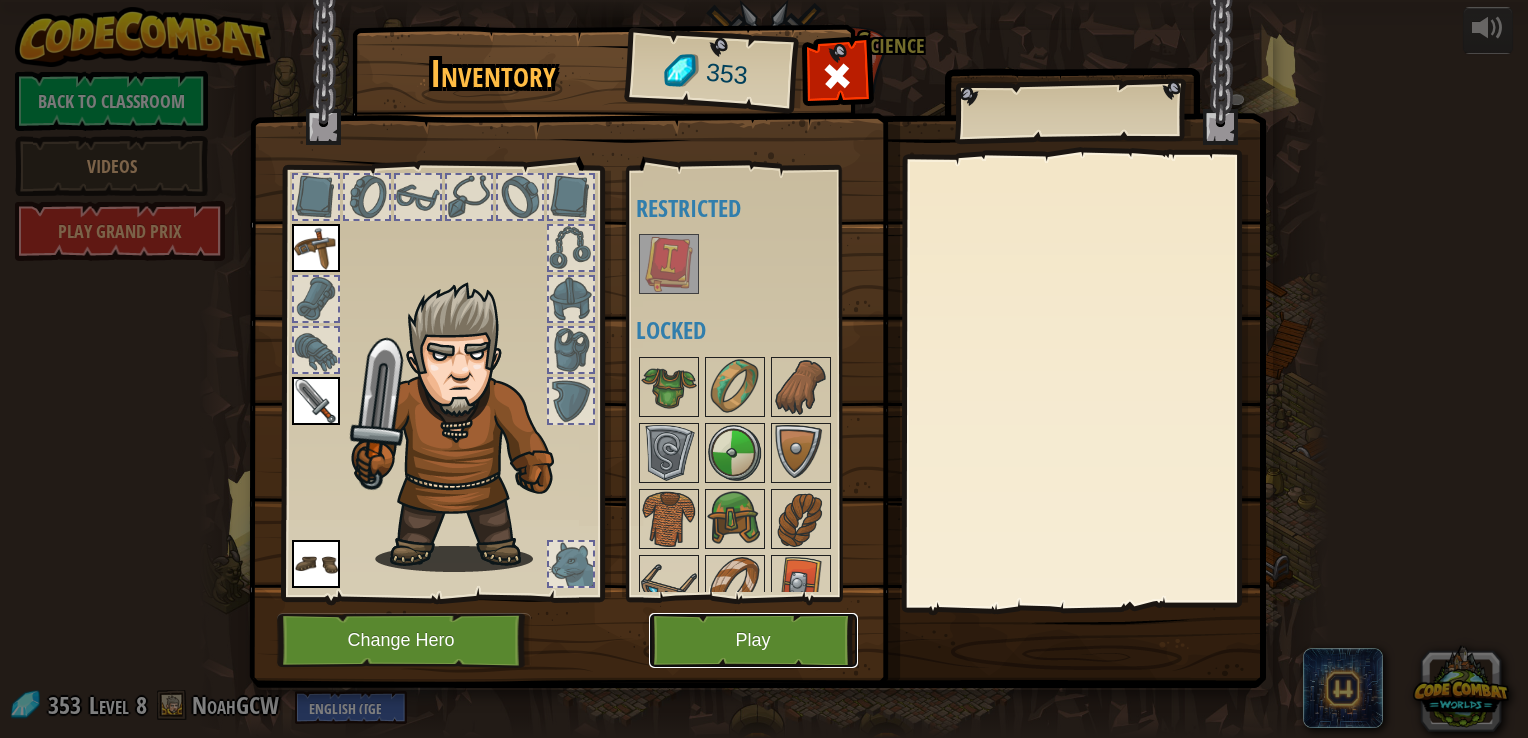 click on "Play" at bounding box center [753, 640] 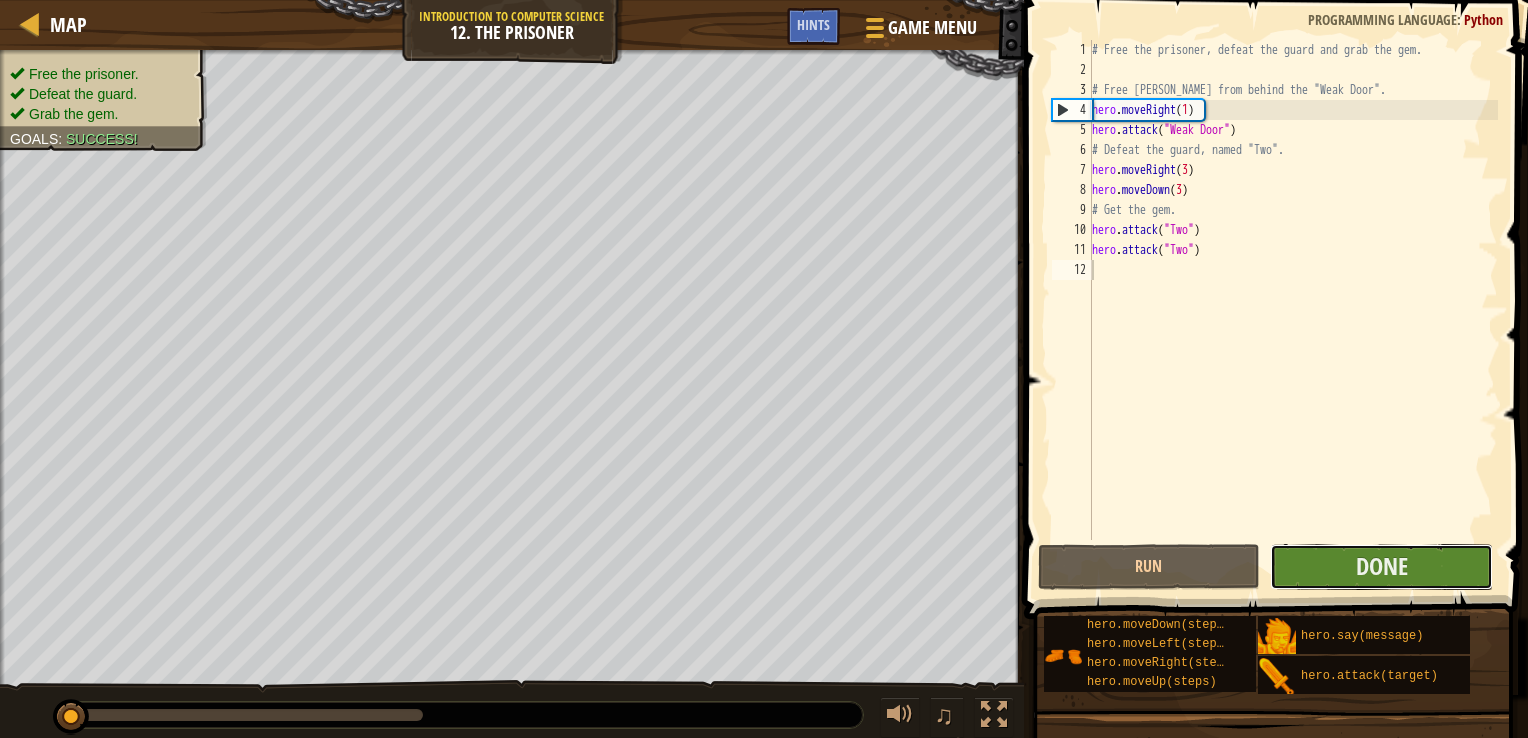 click on "Done" at bounding box center (1381, 567) 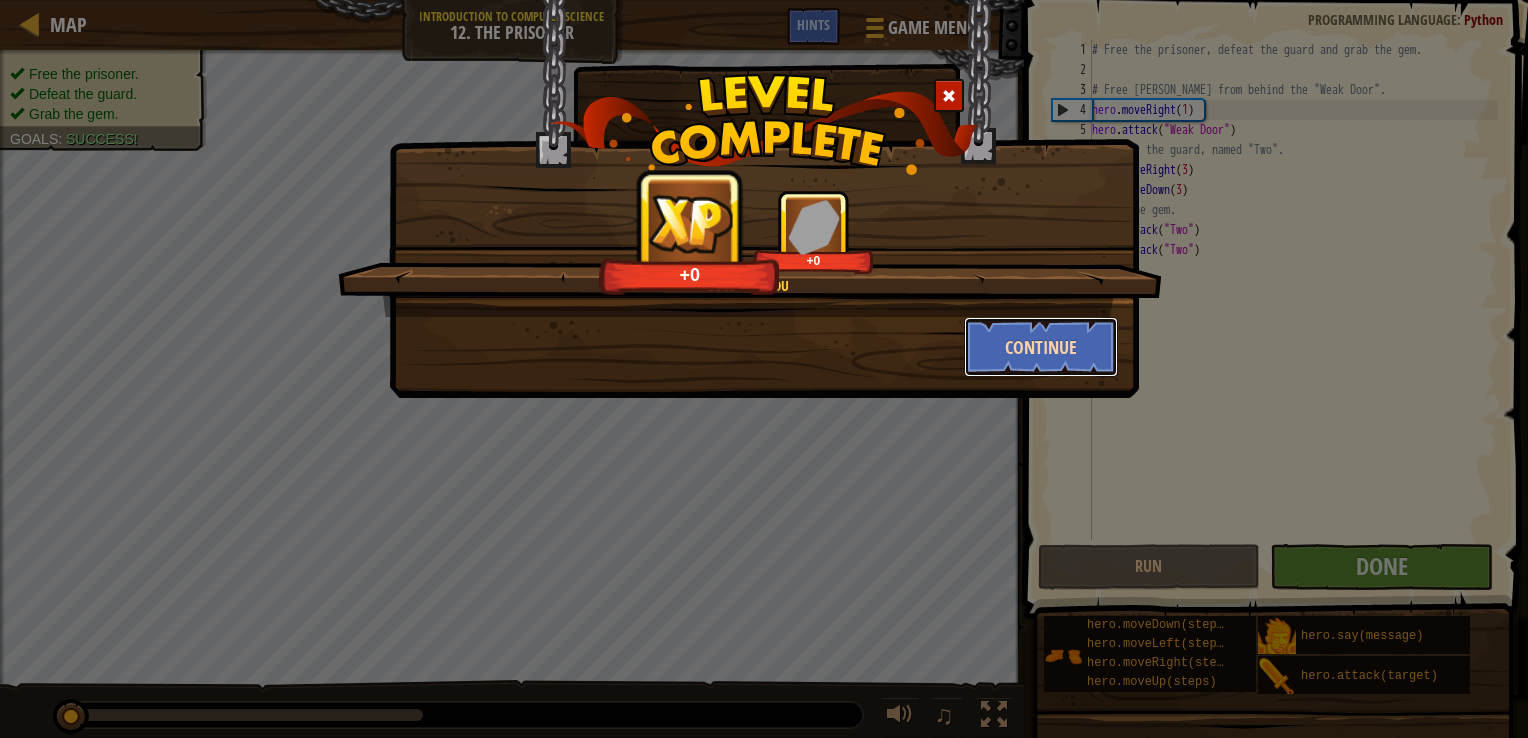 click on "Continue" at bounding box center (1041, 347) 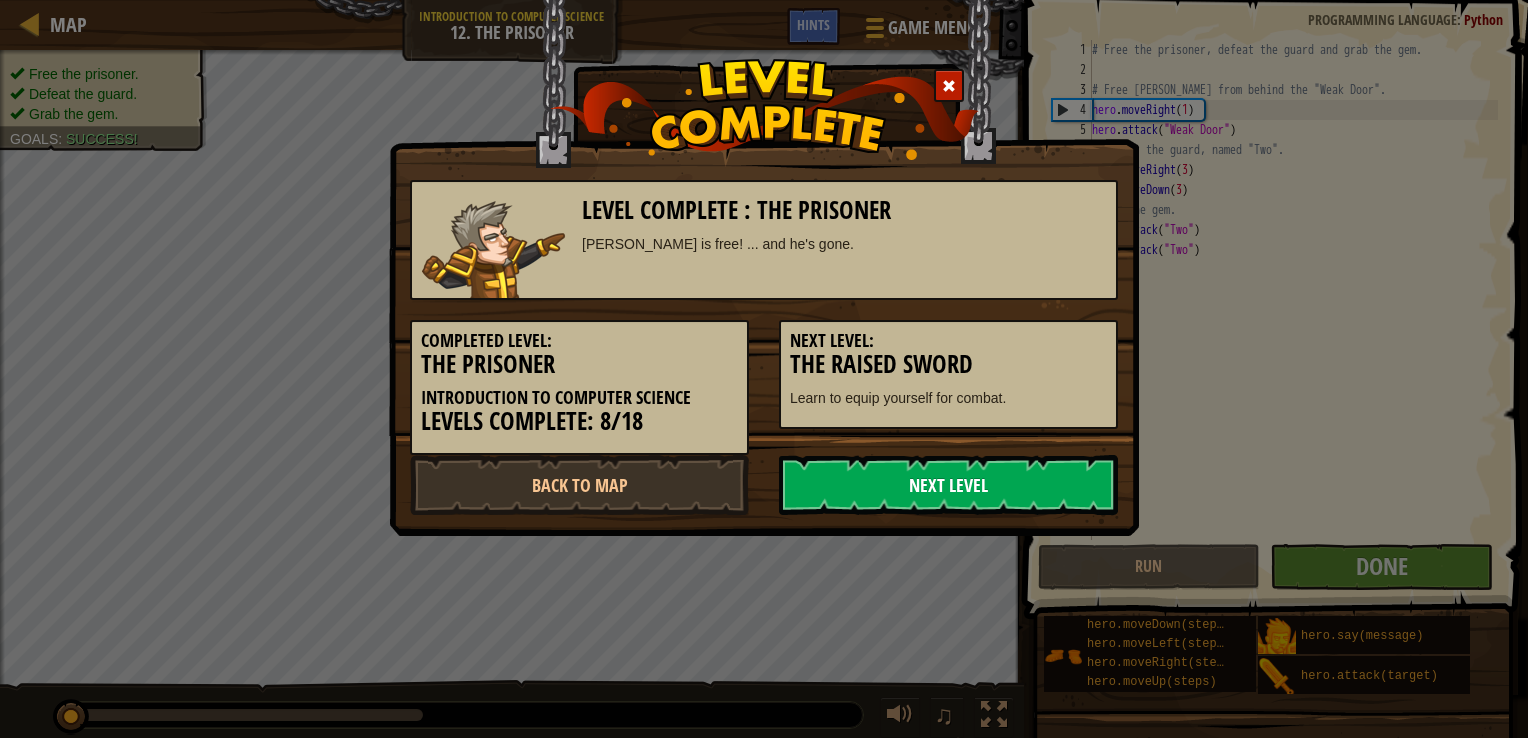 click on "Next Level" at bounding box center (948, 485) 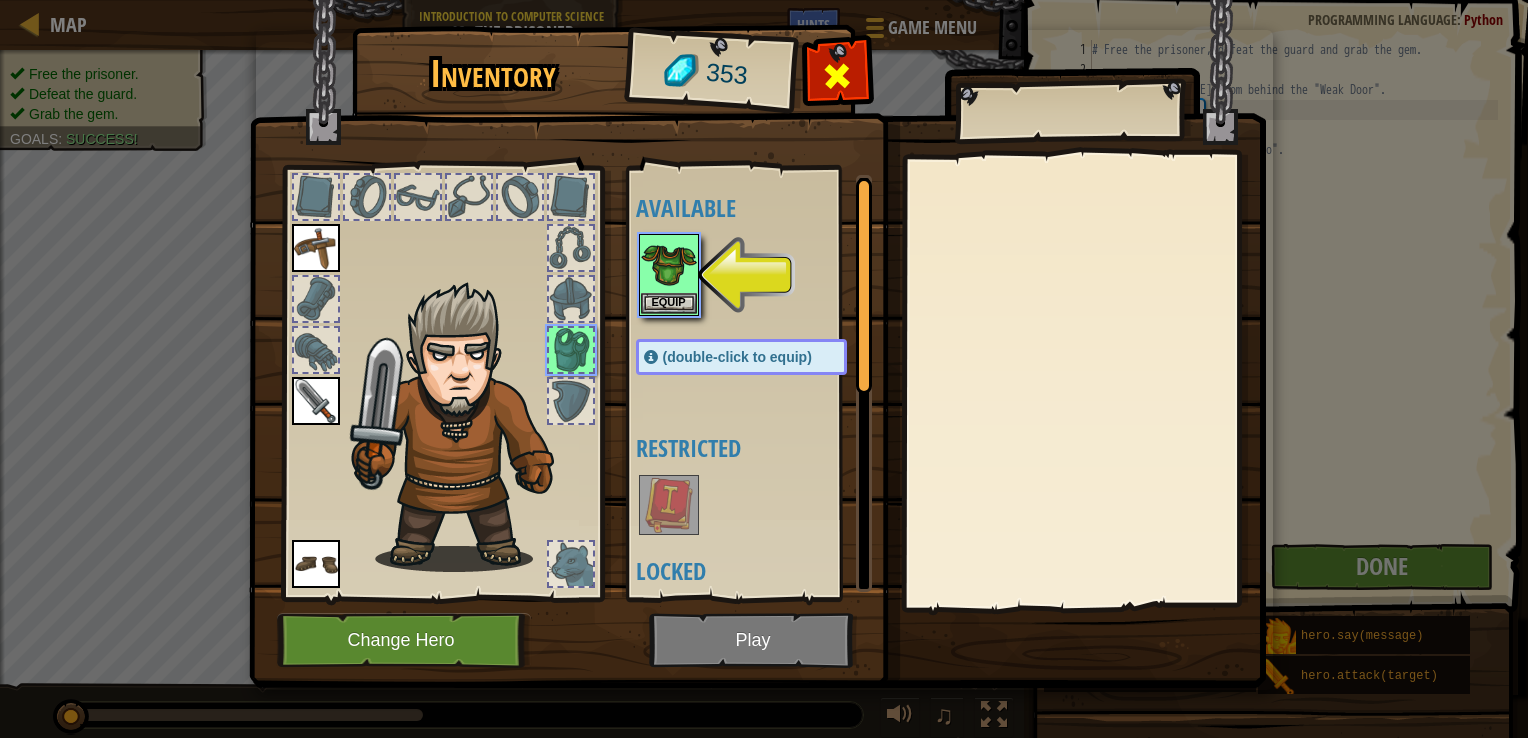 click at bounding box center (837, 76) 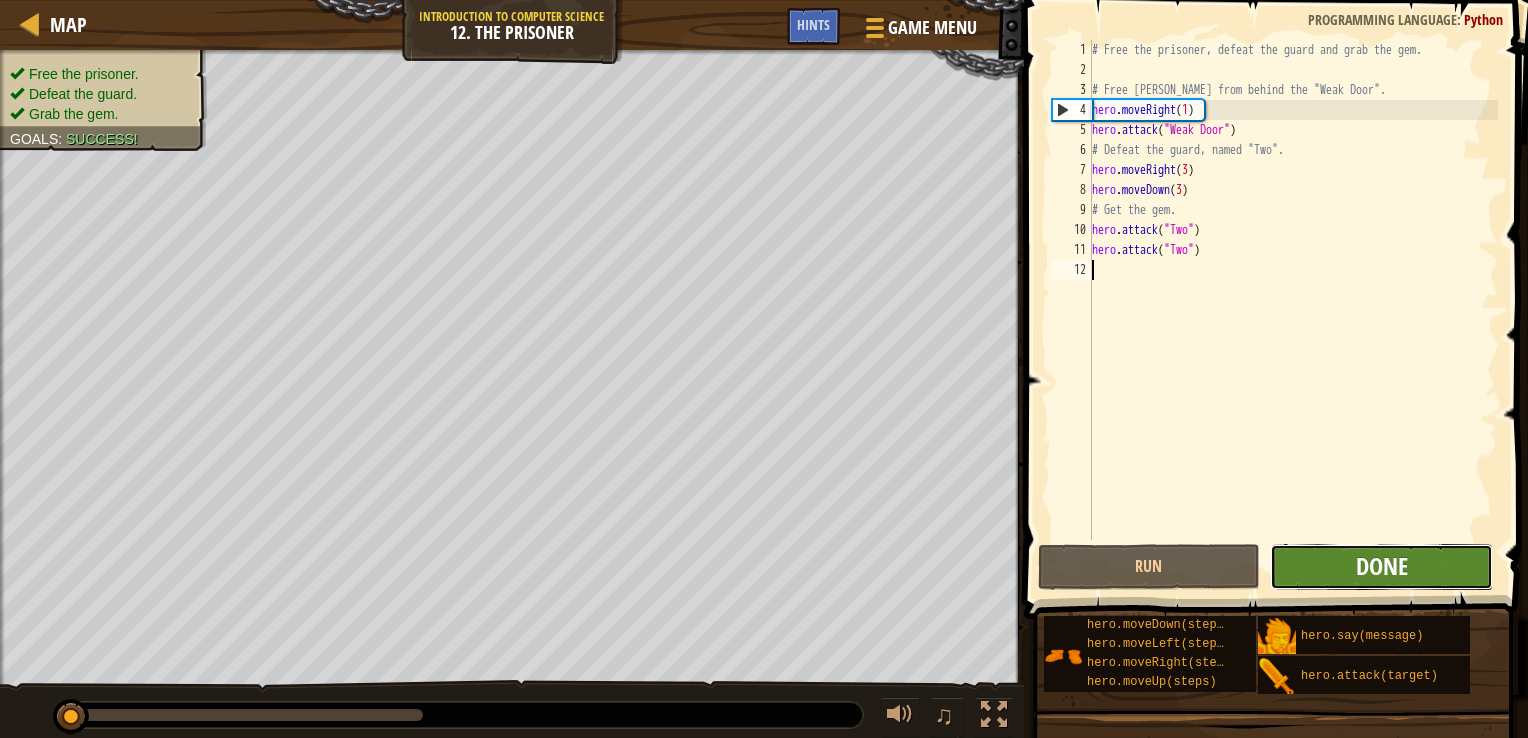 click on "Done" at bounding box center (1382, 566) 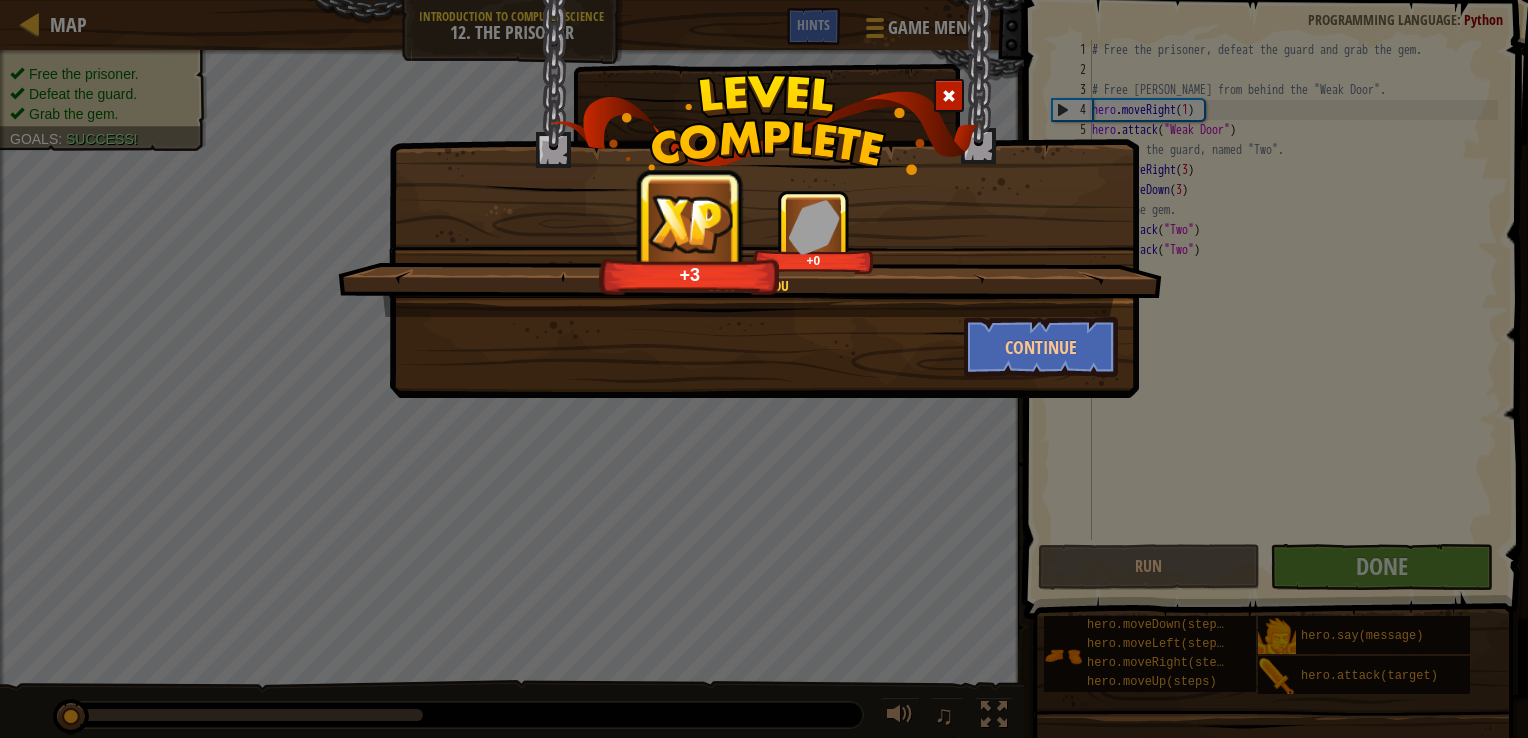 click on "Be Seeing You +3 +0 Continue" at bounding box center [764, 199] 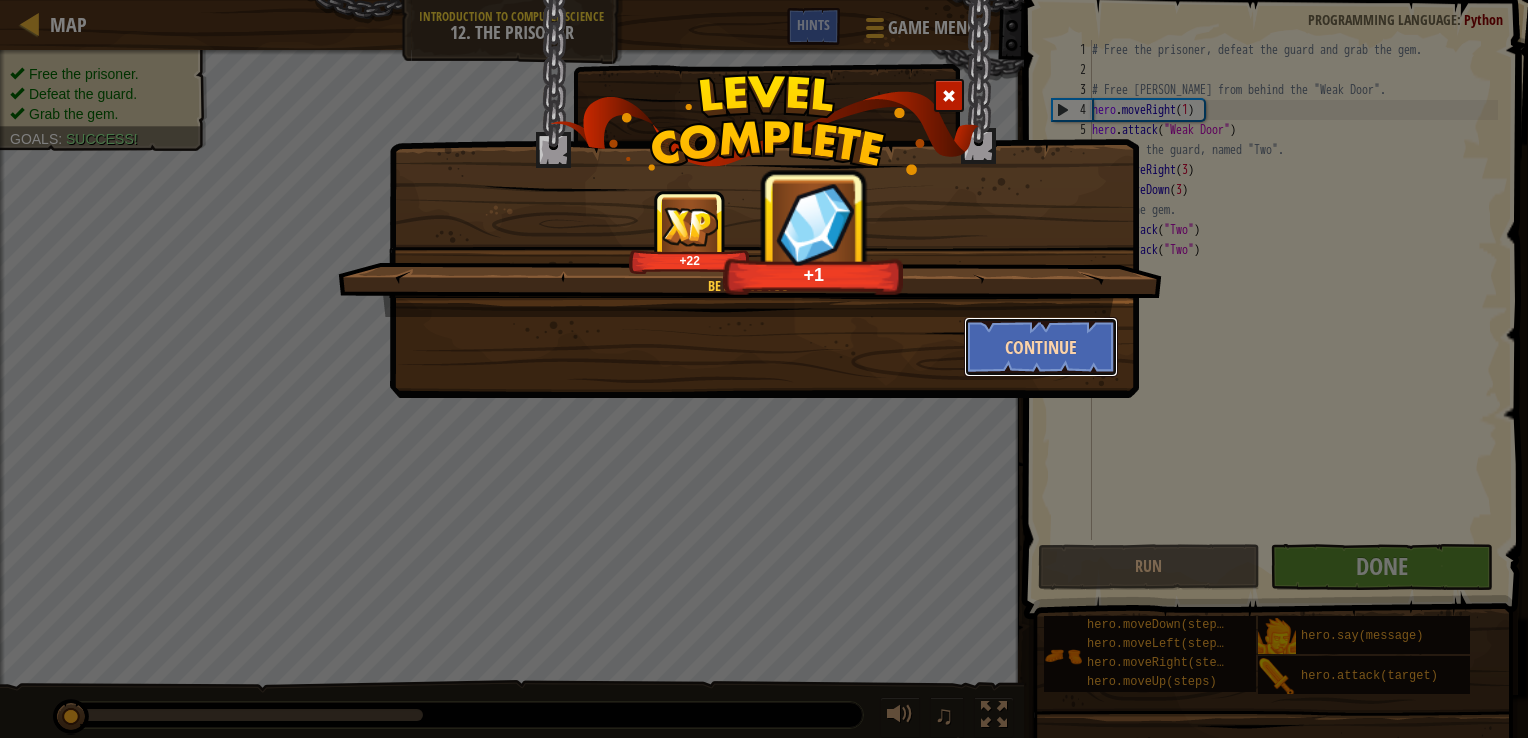 click on "Continue" at bounding box center [1041, 347] 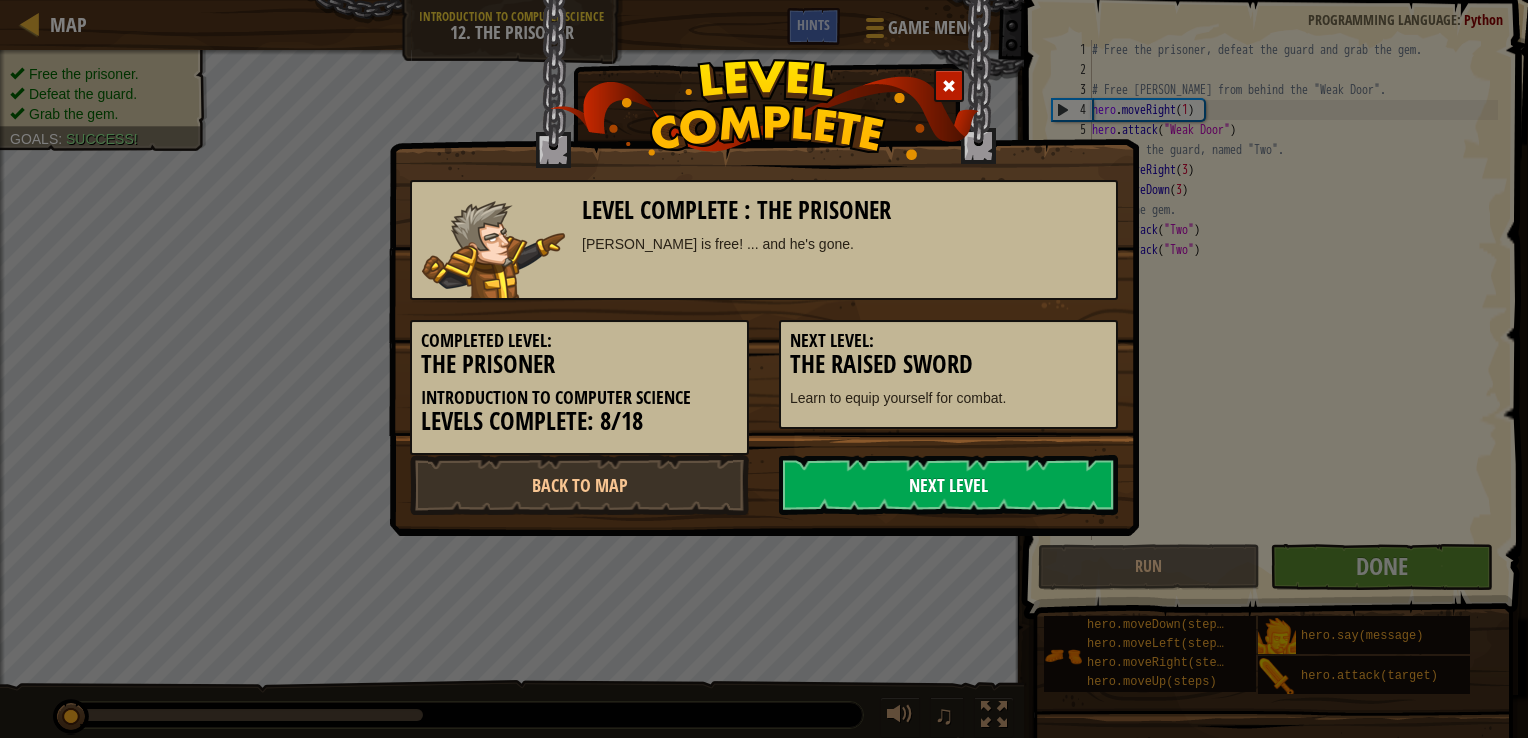 click on "Next Level" at bounding box center (948, 485) 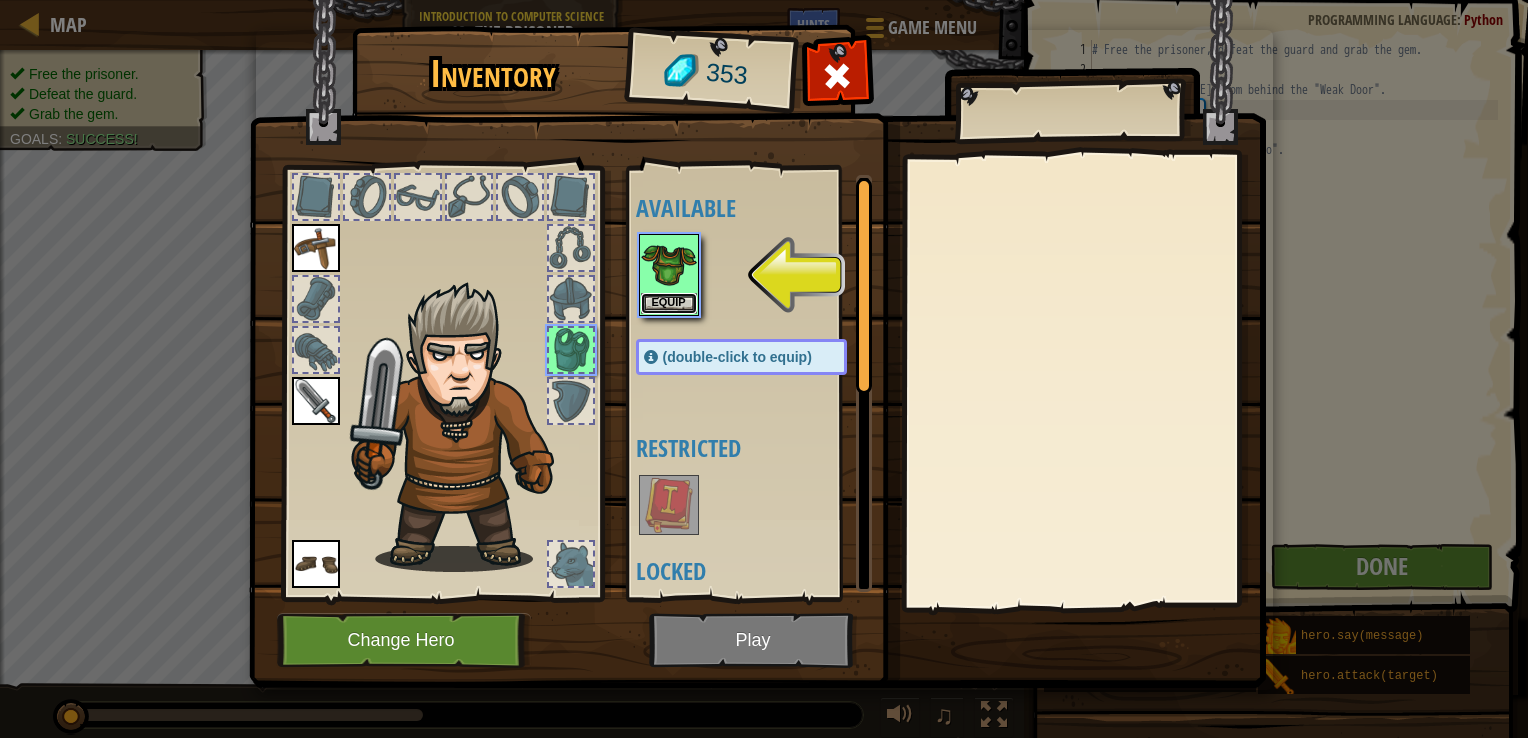 click on "Equip" at bounding box center [669, 303] 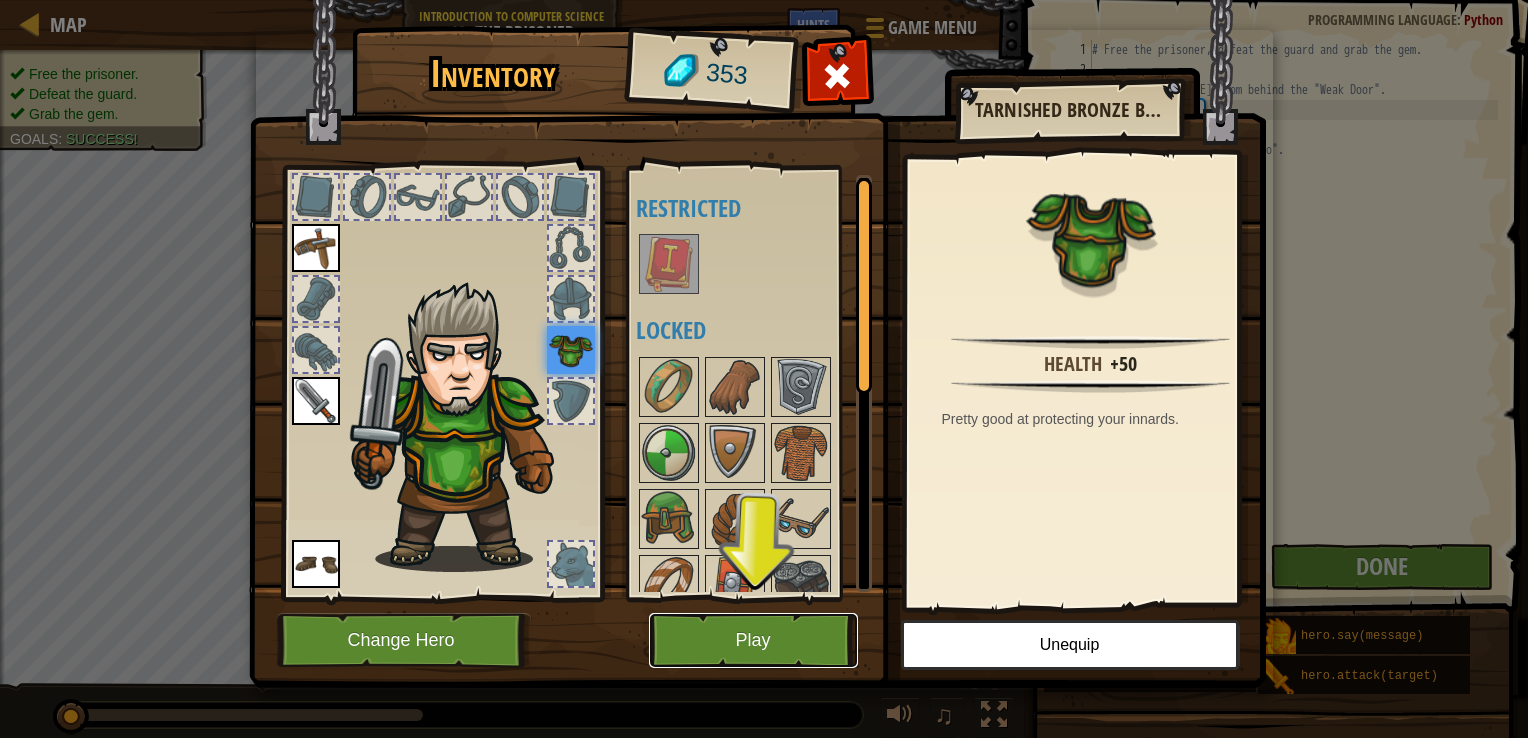 click on "Play" at bounding box center [753, 640] 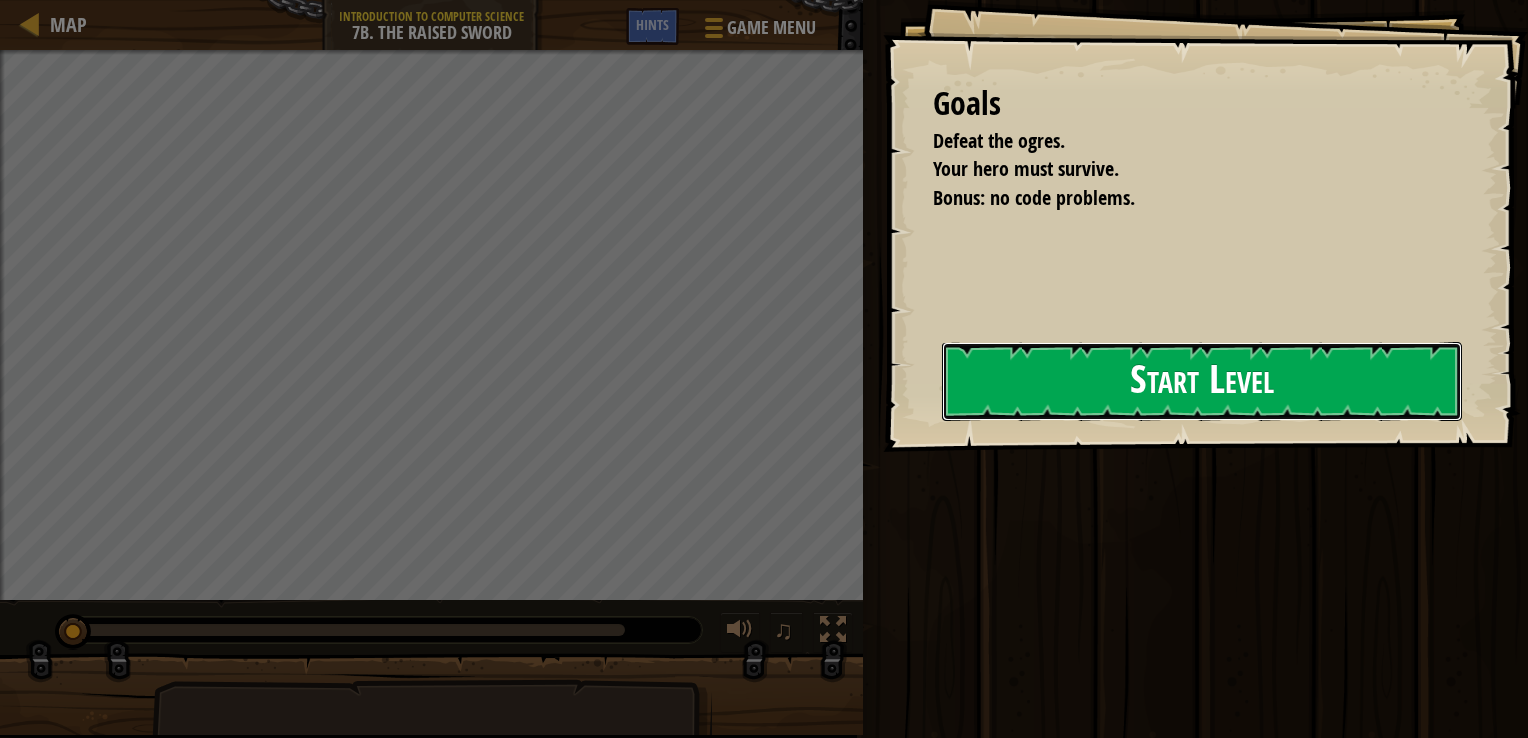 click on "Goals Defeat the ogres. Your hero must survive. Bonus: no code problems. Start Level Error loading from server. Try refreshing the page. You'll need a subscription to play this level. Subscribe You'll need to join a course to play this level. Back to my courses Ask your teacher to assign a license to you so you can continue to play CodeCombat! Back to my courses This level is locked. Back to my courses" at bounding box center (1205, 226) 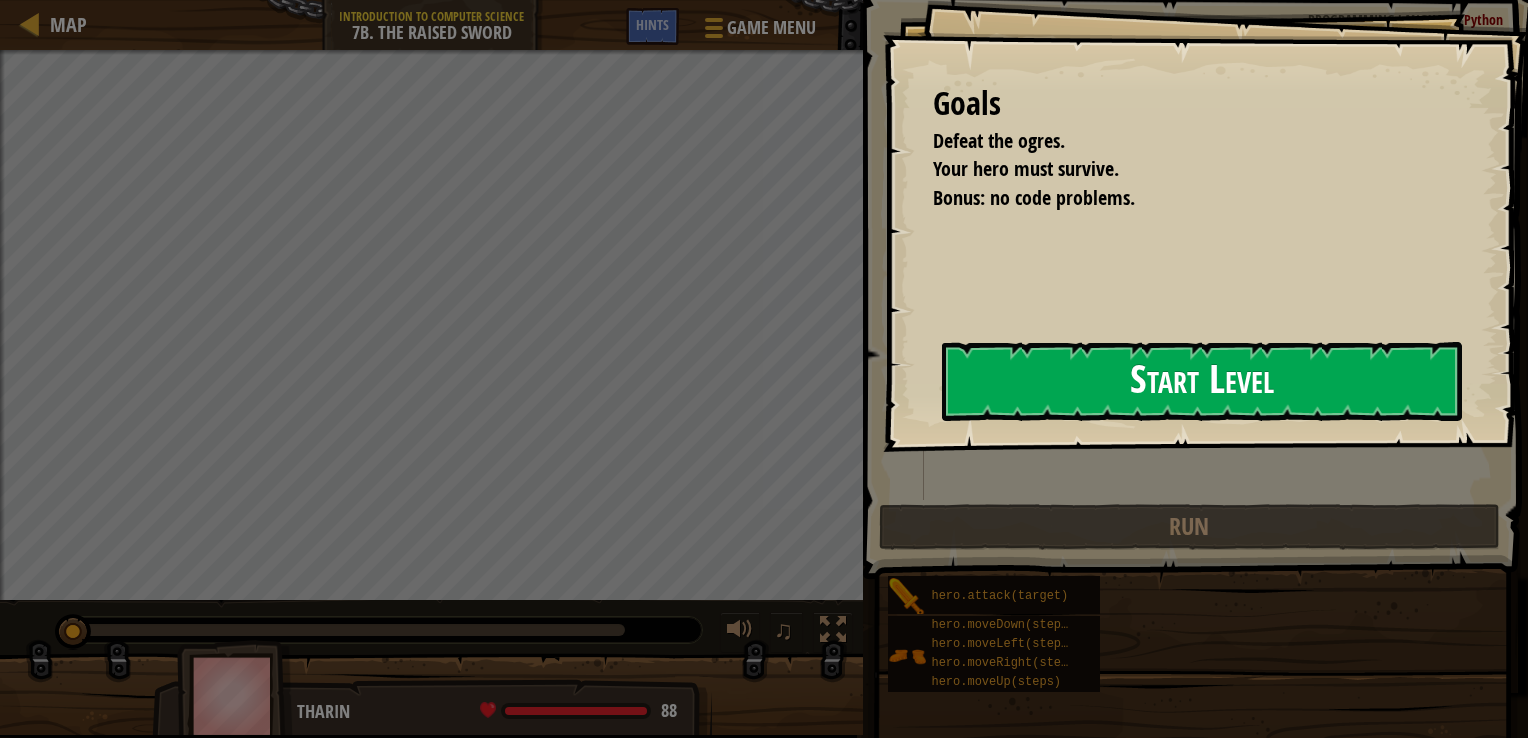 click on "Hints Videos 1 2 3 4 # Defeat the ogres. # Remember that they each take two hits.     הההההההההההההההההההההההההההההההההההההההההההההההההההההההההההההההההההההההההההההההההההההההההההההההההההההההההההההההההההההההההההההההההההההההההההההההההההההההההההההההההההההההההההההההההההההההההההההההההההההההההההההההההההההההההההההההההההההההההההההההההההההההההההההההה XXXXXXXXXXXXXXXXXXXXXXXXXXXXXXXXXXXXXXXXXXXXXXXXXXXXXXXXXXXXXXXXXXXXXXXXXXXXXXXXXXXXXXXXXXXXXXXXXXXXXXXXXXXXXXXXXXXXXXXXXXXXXXXXXXXXXXXXXXXXXXXXXXXXXXXXXXXXXXXXXXXXXXXXXXXXXXXXXXXXXXXXXXXXXXXXXXXXXXXXXXXXXXXXXXXXXXXXXXXXXXXXXXXXXXXXXXXXXXXXXXXXXXXXXXXXXXXX Code Saved Programming language : Python Run Submit Done Statement   /  Call   /  hero.attack(target) hero.moveDown(steps) hero.moveLeft(steps) hero.moveRight(steps)" at bounding box center (1192, 364) 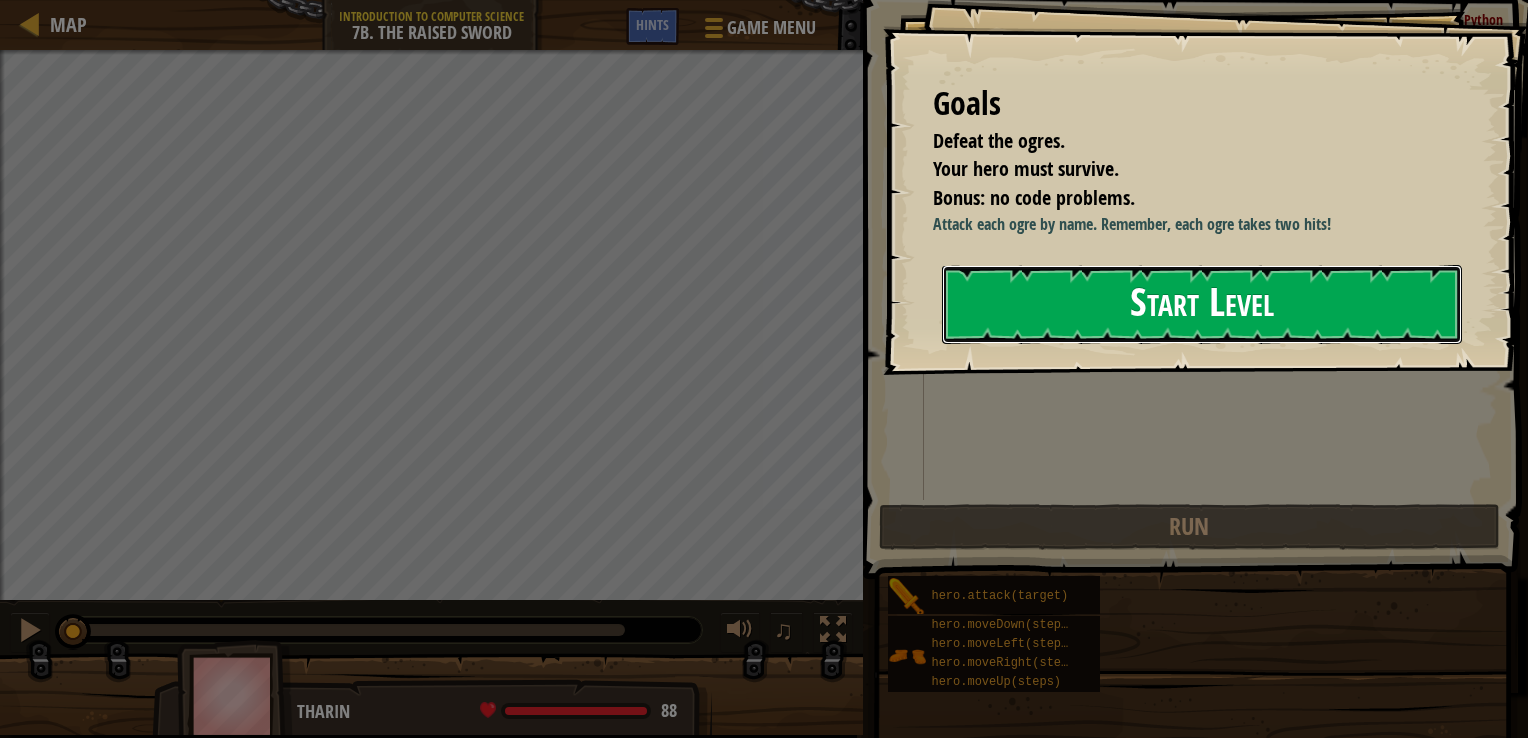 click on "Goals Defeat the ogres. Your hero must survive. Bonus: no code problems. Attack each ogre by name. Remember, each ogre takes two hits!
Start Level Error loading from server. Try refreshing the page. You'll need a subscription to play this level. Subscribe You'll need to join a course to play this level. Back to my courses Ask your teacher to assign a license to you so you can continue to play CodeCombat! Back to my courses This level is locked. Back to my courses" at bounding box center (1205, 187) 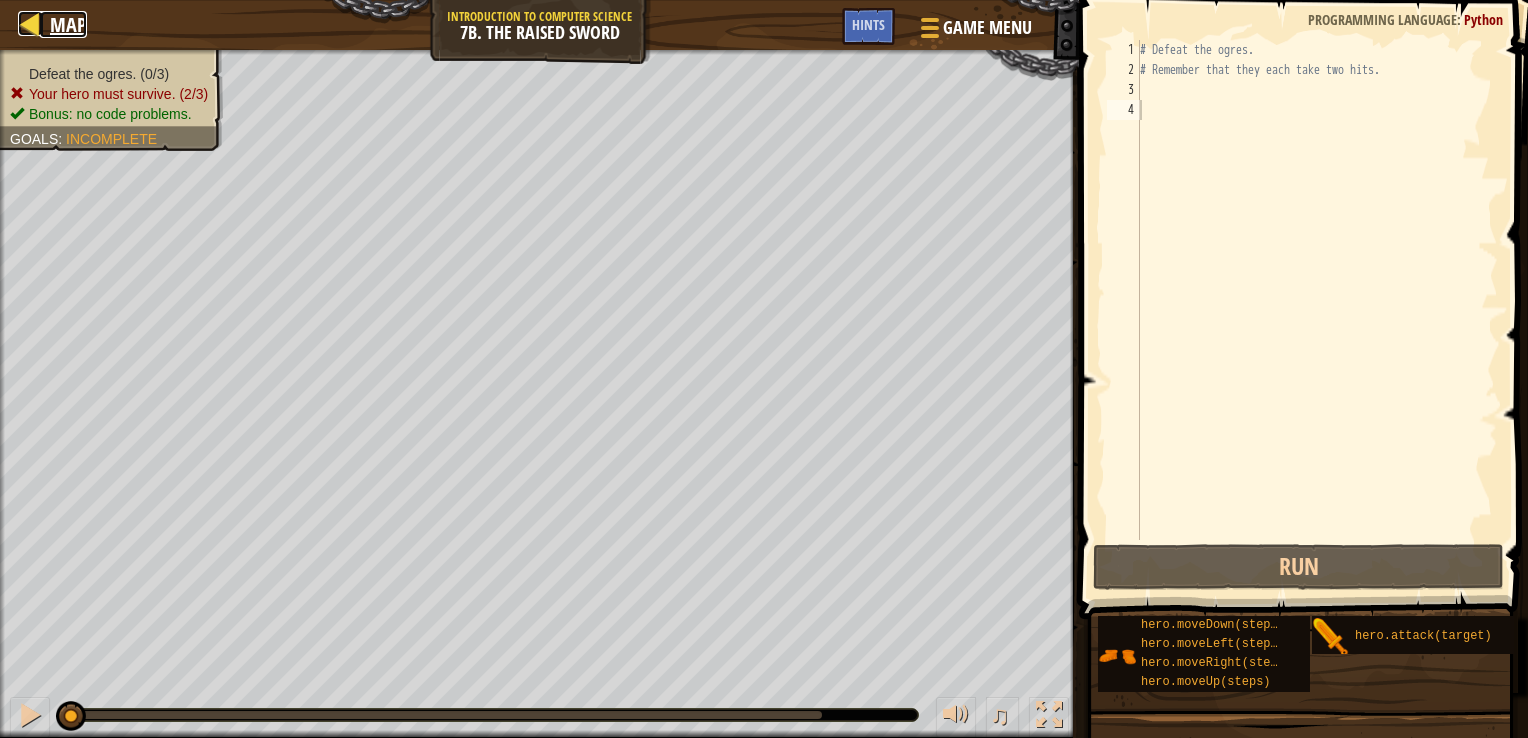 click on "Map" at bounding box center [68, 24] 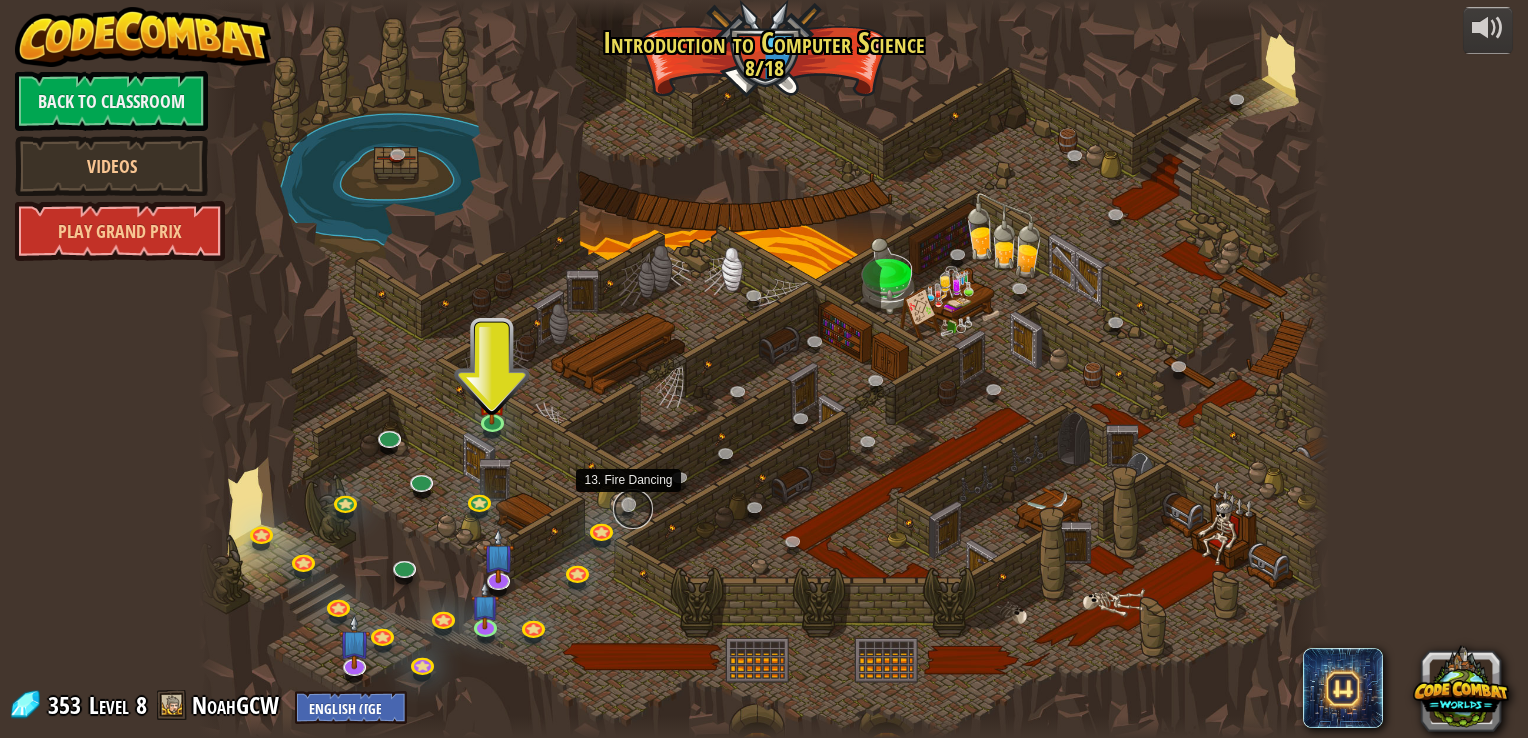 click at bounding box center [633, 509] 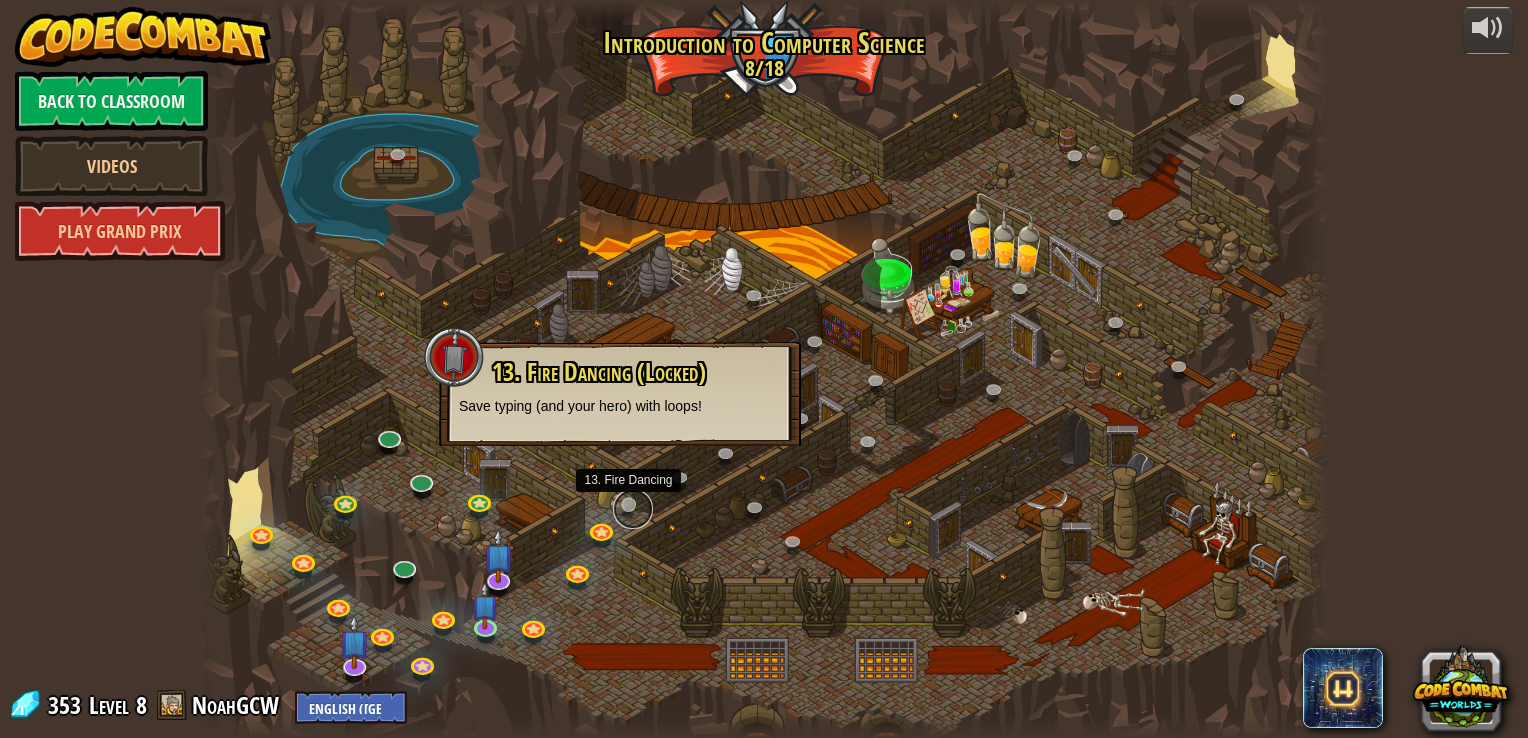 click at bounding box center (633, 509) 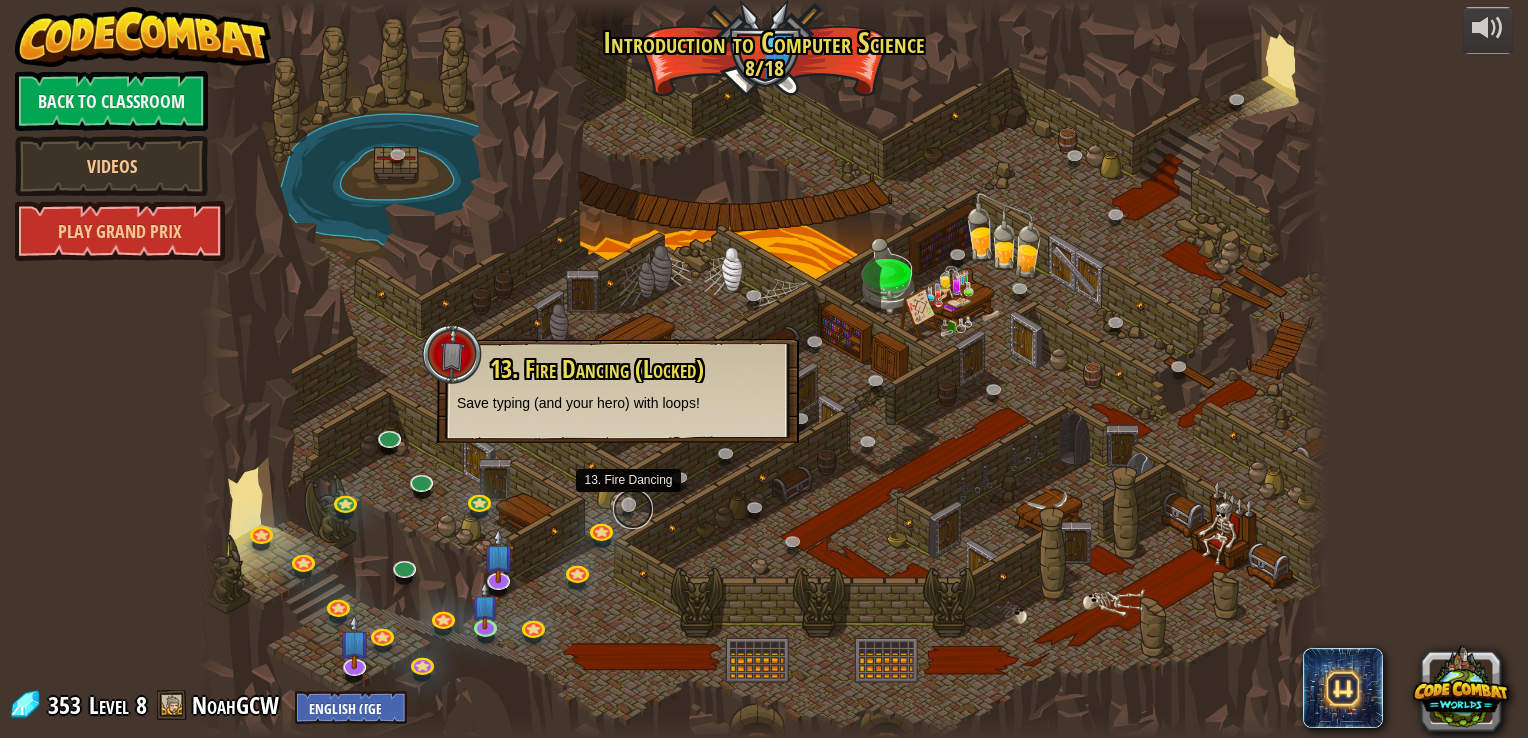 click at bounding box center [633, 509] 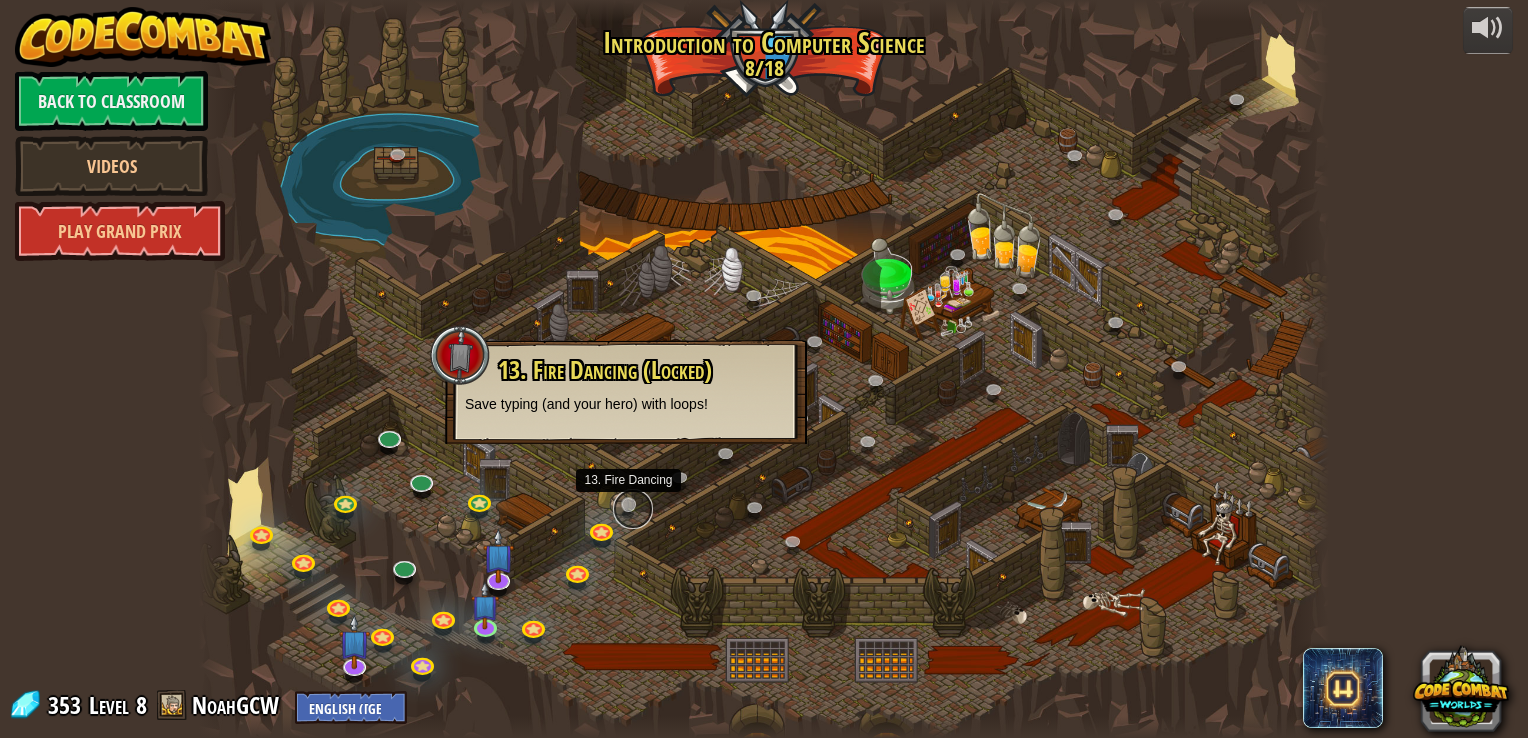 click at bounding box center (633, 509) 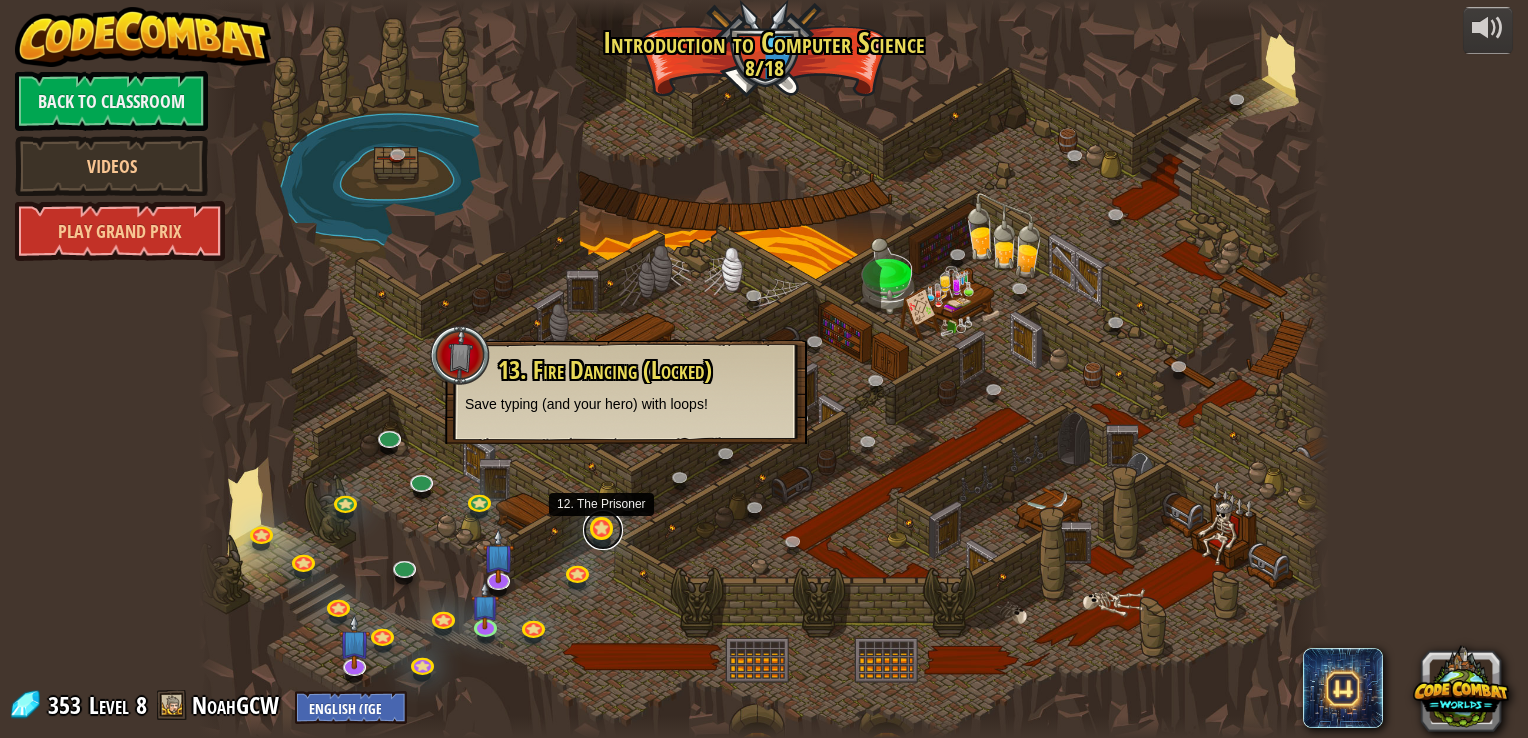 click at bounding box center [603, 530] 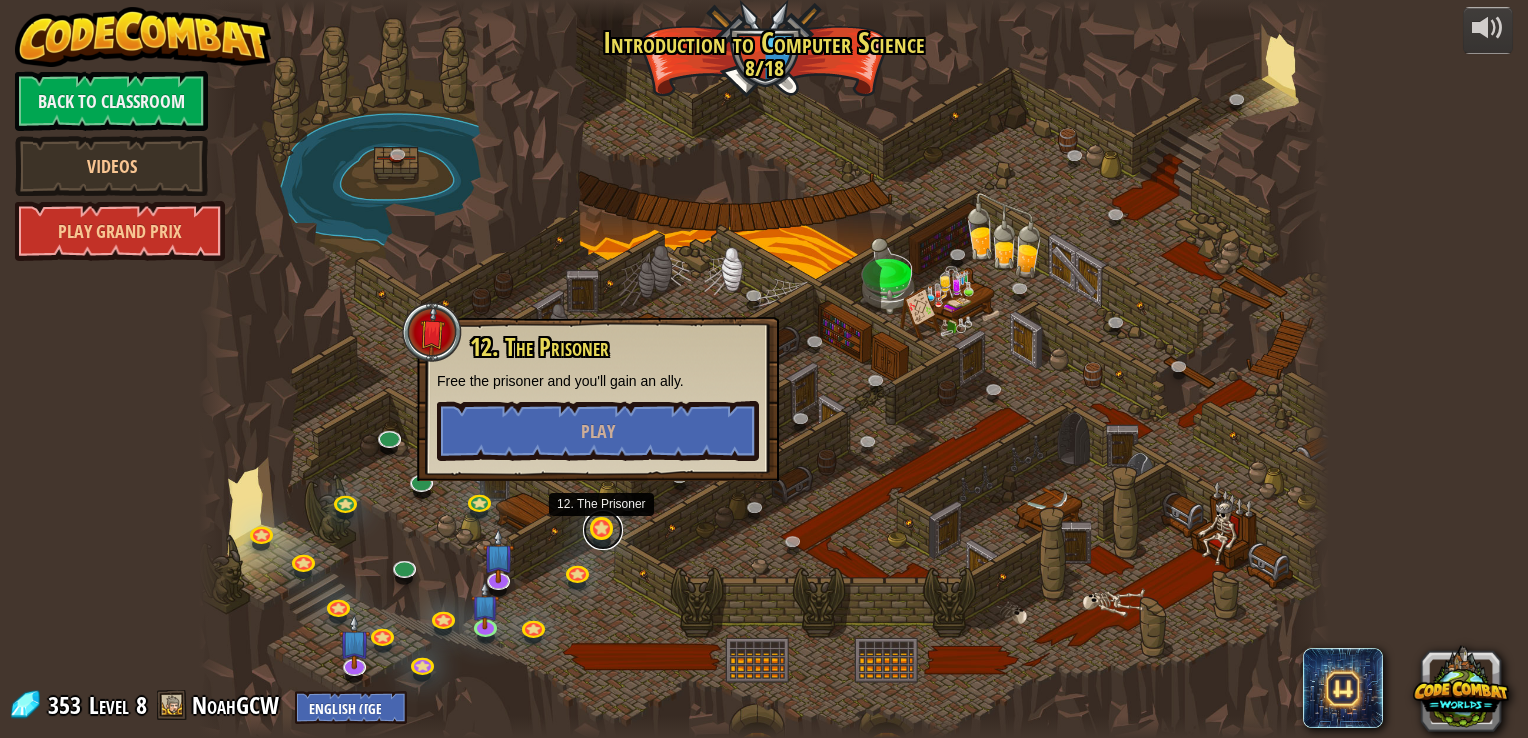 click at bounding box center (603, 530) 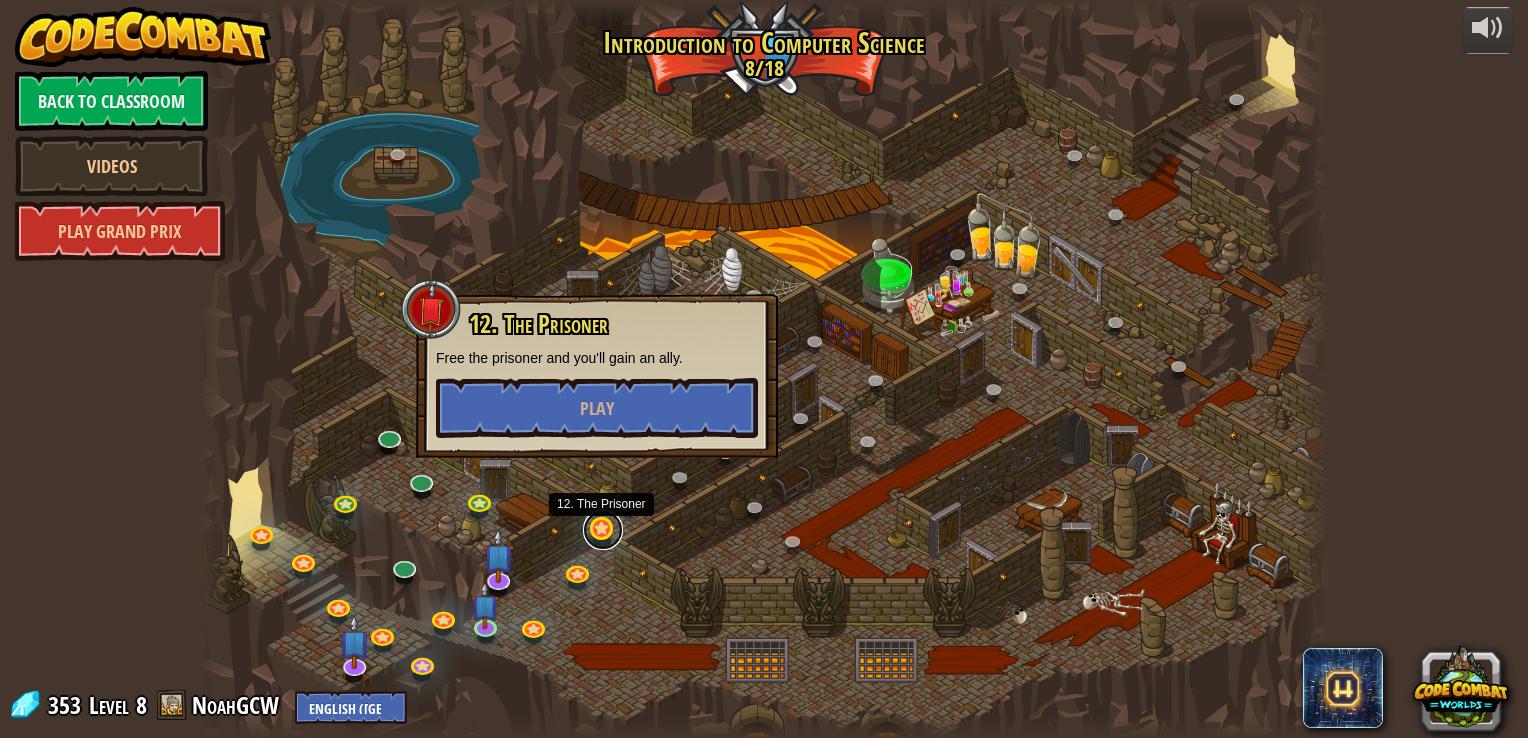 click at bounding box center (603, 530) 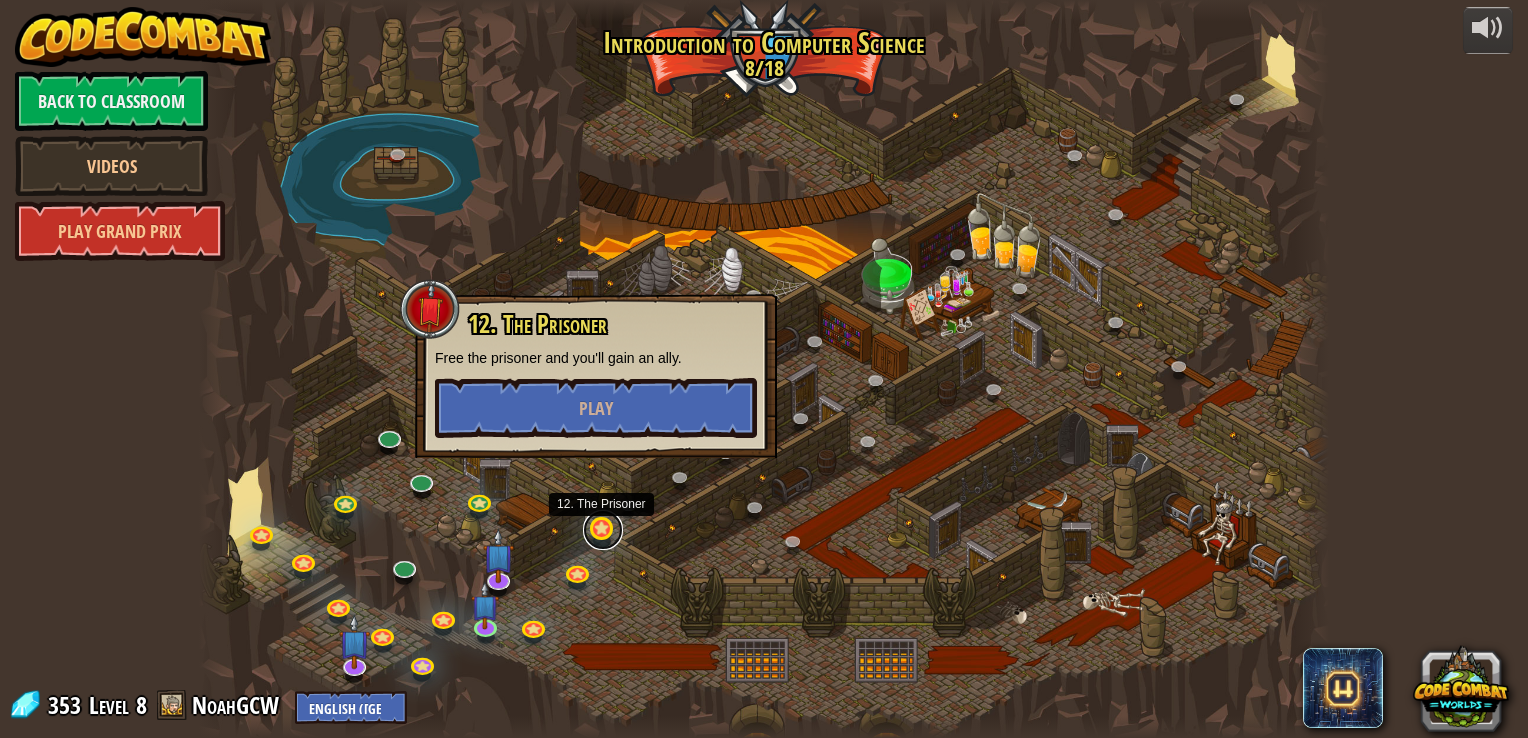 click at bounding box center [603, 530] 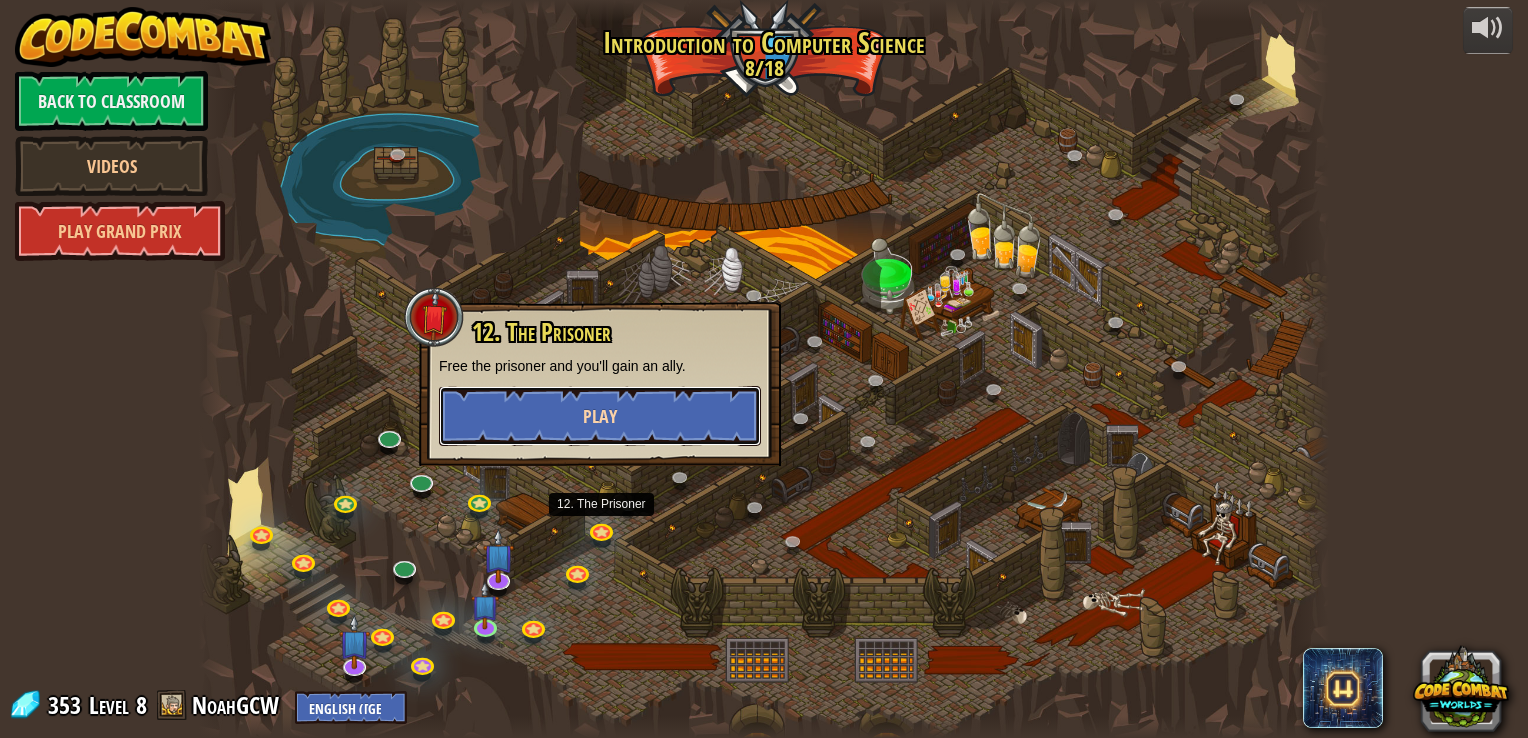 click on "Play" at bounding box center (600, 416) 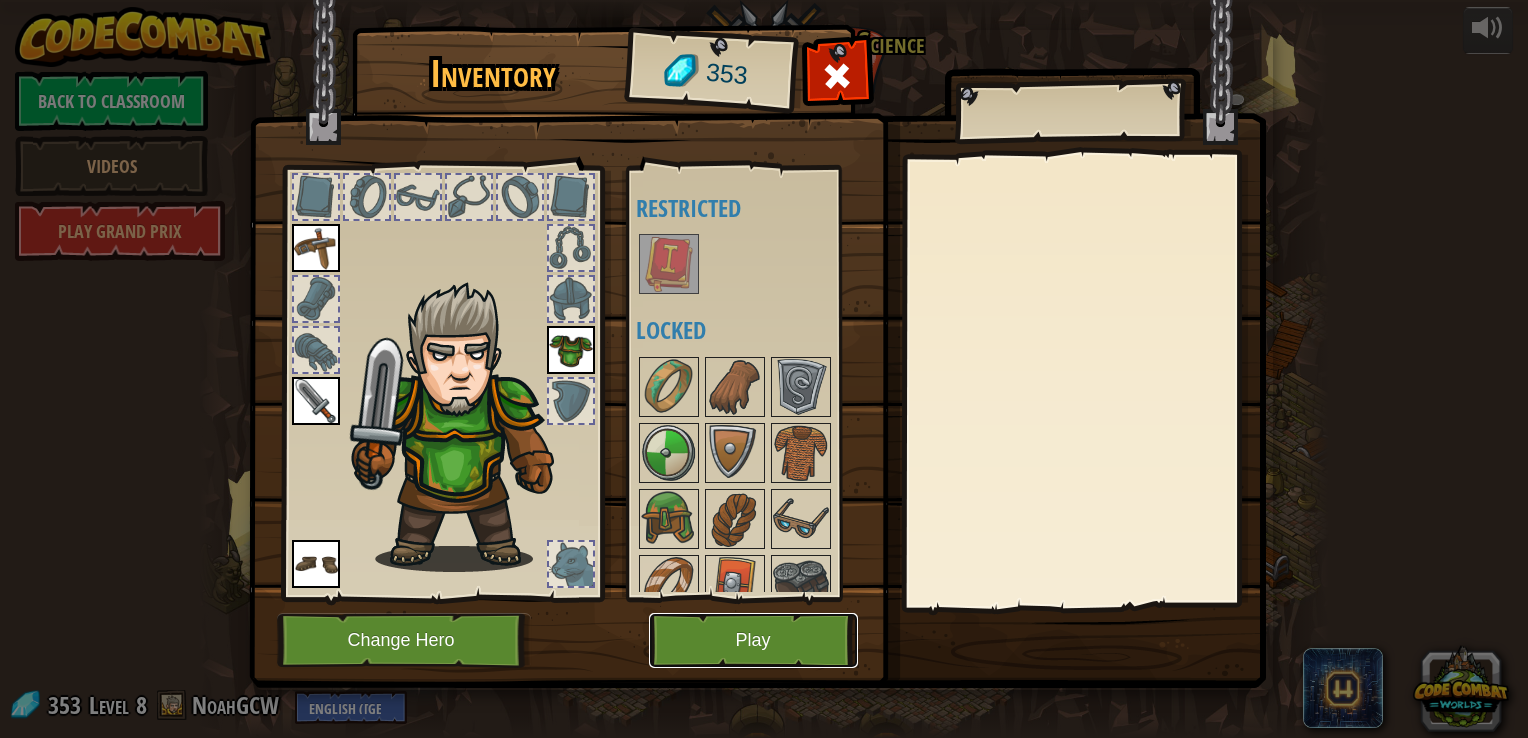 click on "Play" at bounding box center (753, 640) 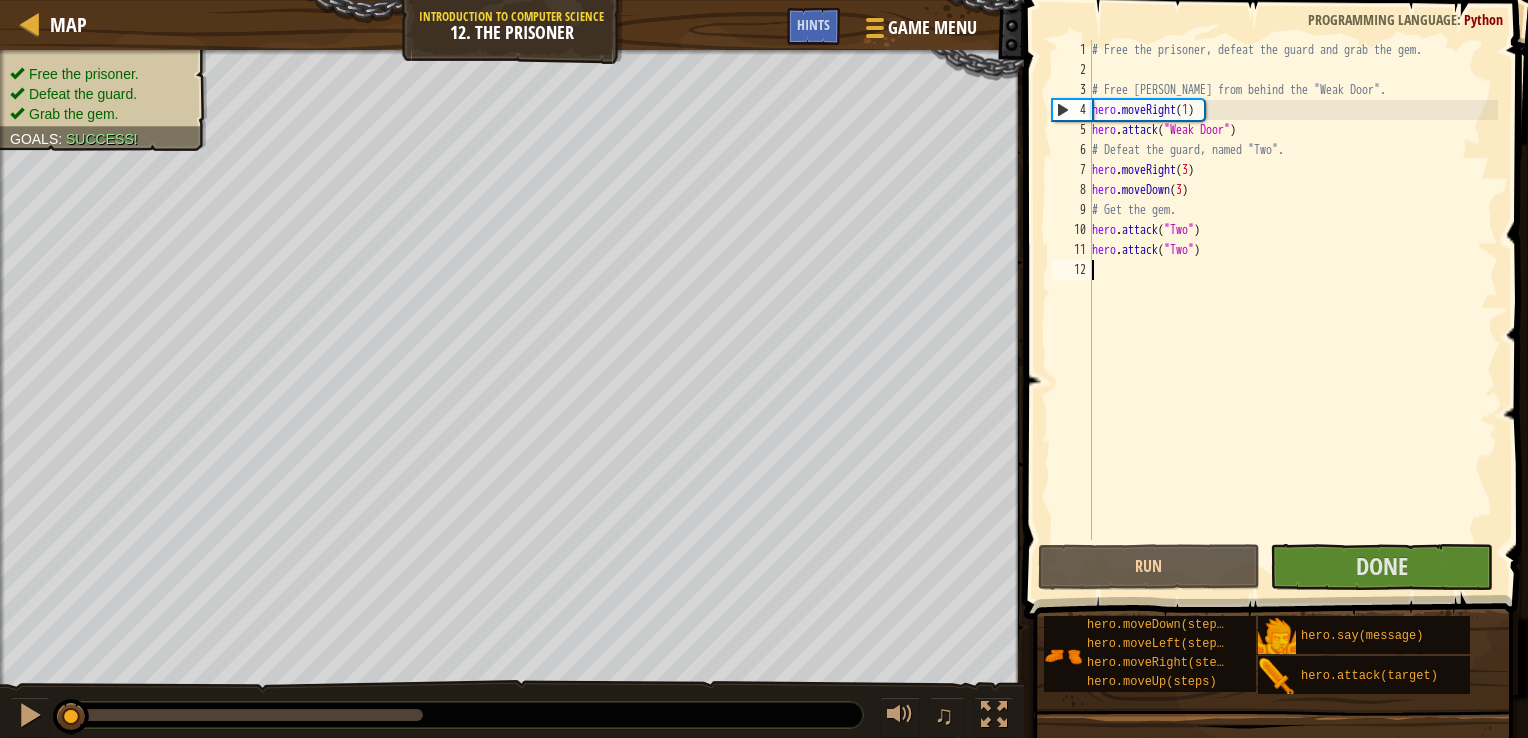 click on "# Free the prisoner, defeat the guard and grab the gem. # Free [PERSON_NAME] from behind the "Weak Door". hero . moveRight ( 1 ) hero . attack ( "Weak Door" ) # Defeat the guard, named "Two". hero . moveRight ( 3 ) hero . moveDown ( 3 ) # Get the gem. hero . attack ( "Two" ) hero . attack ( "Two" )" at bounding box center (1293, 310) 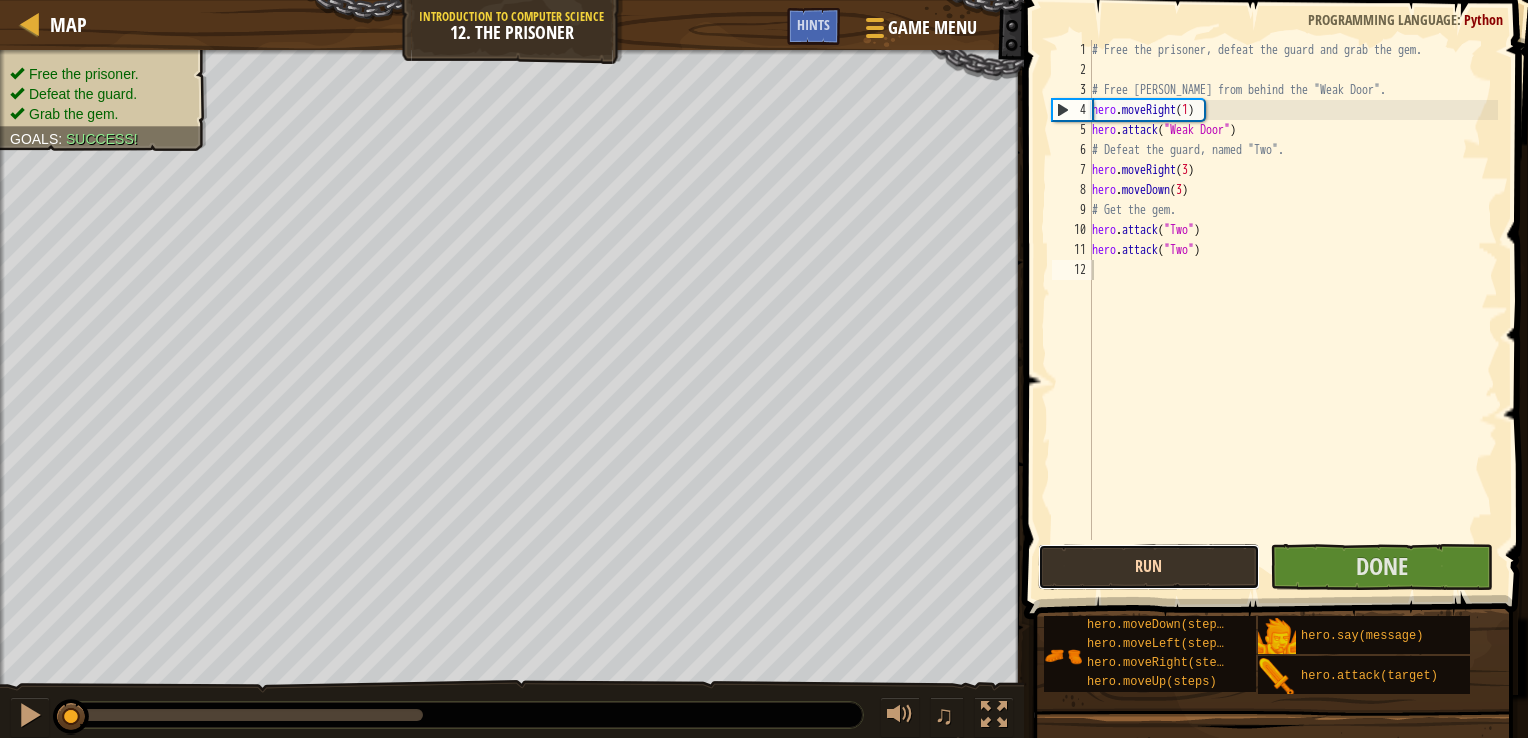 click on "Run" at bounding box center (1149, 567) 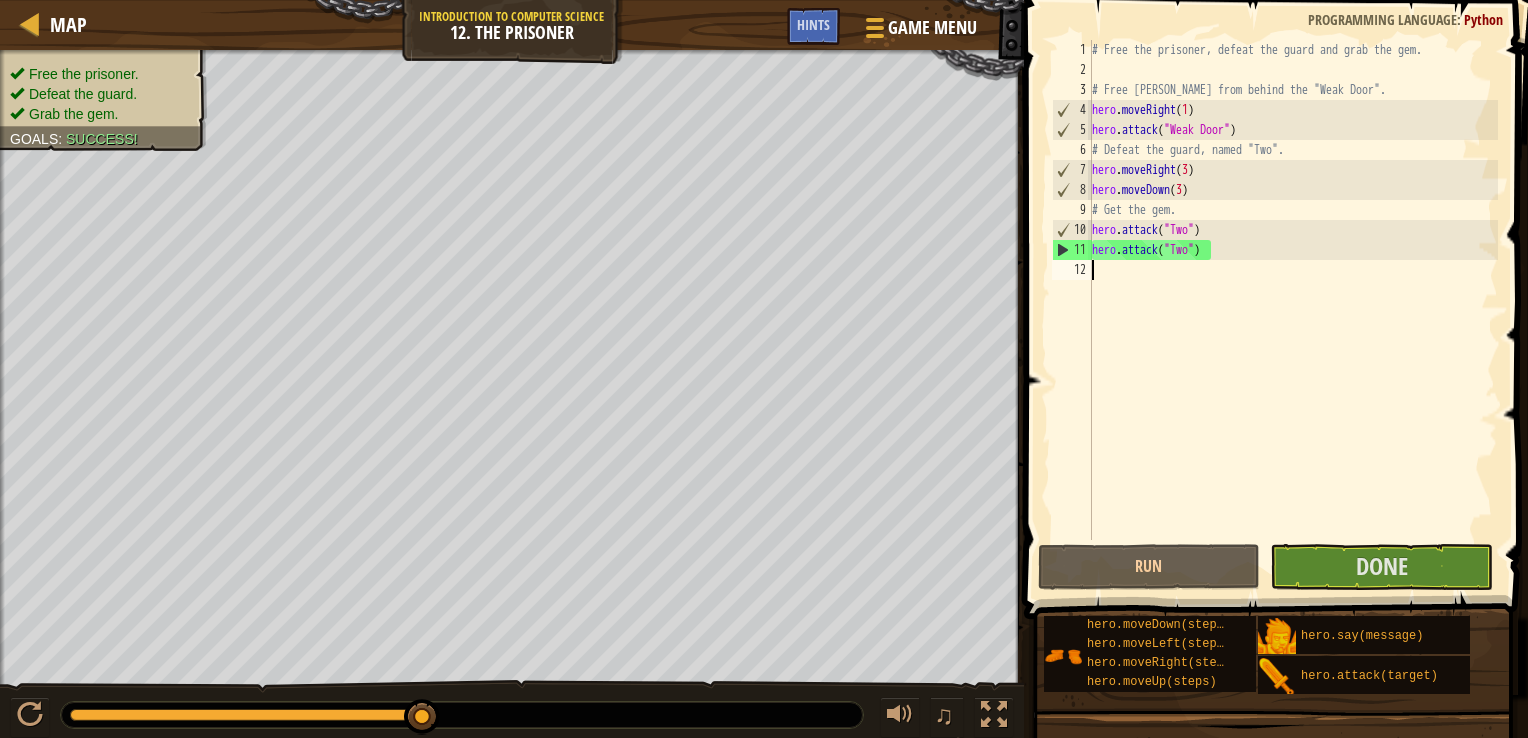 type on "h" 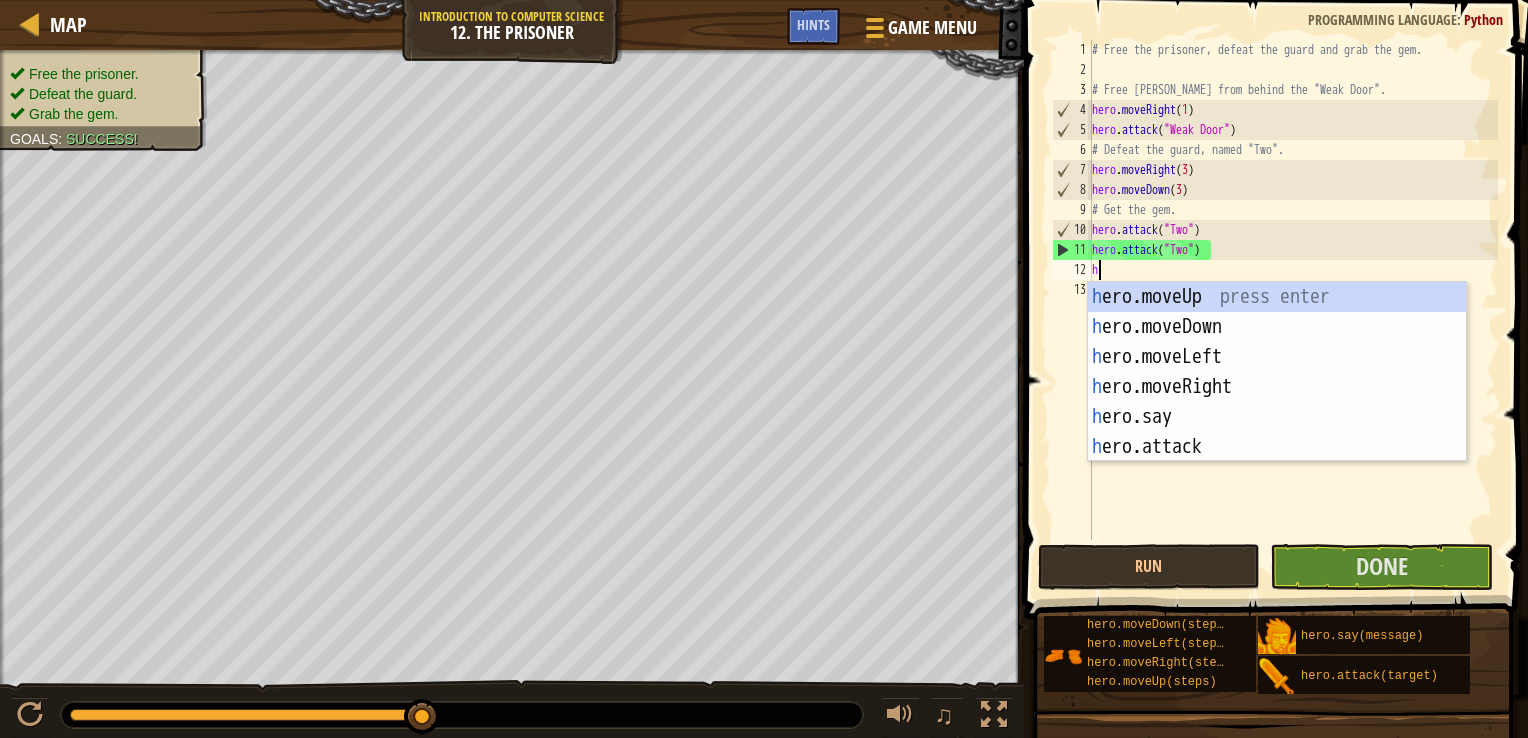 scroll, scrollTop: 9, scrollLeft: 0, axis: vertical 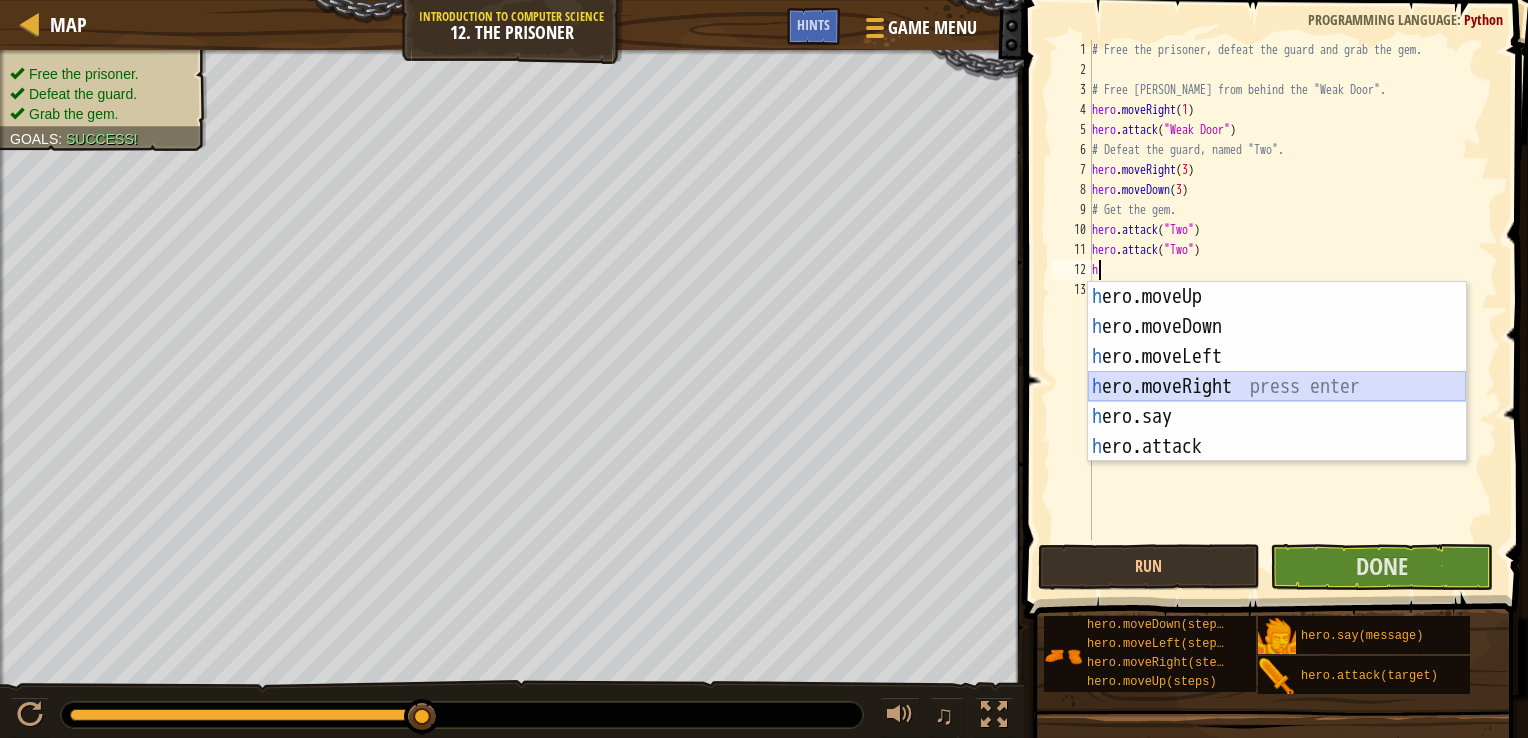 drag, startPoint x: 1256, startPoint y: 382, endPoint x: 1300, endPoint y: 455, distance: 85.23497 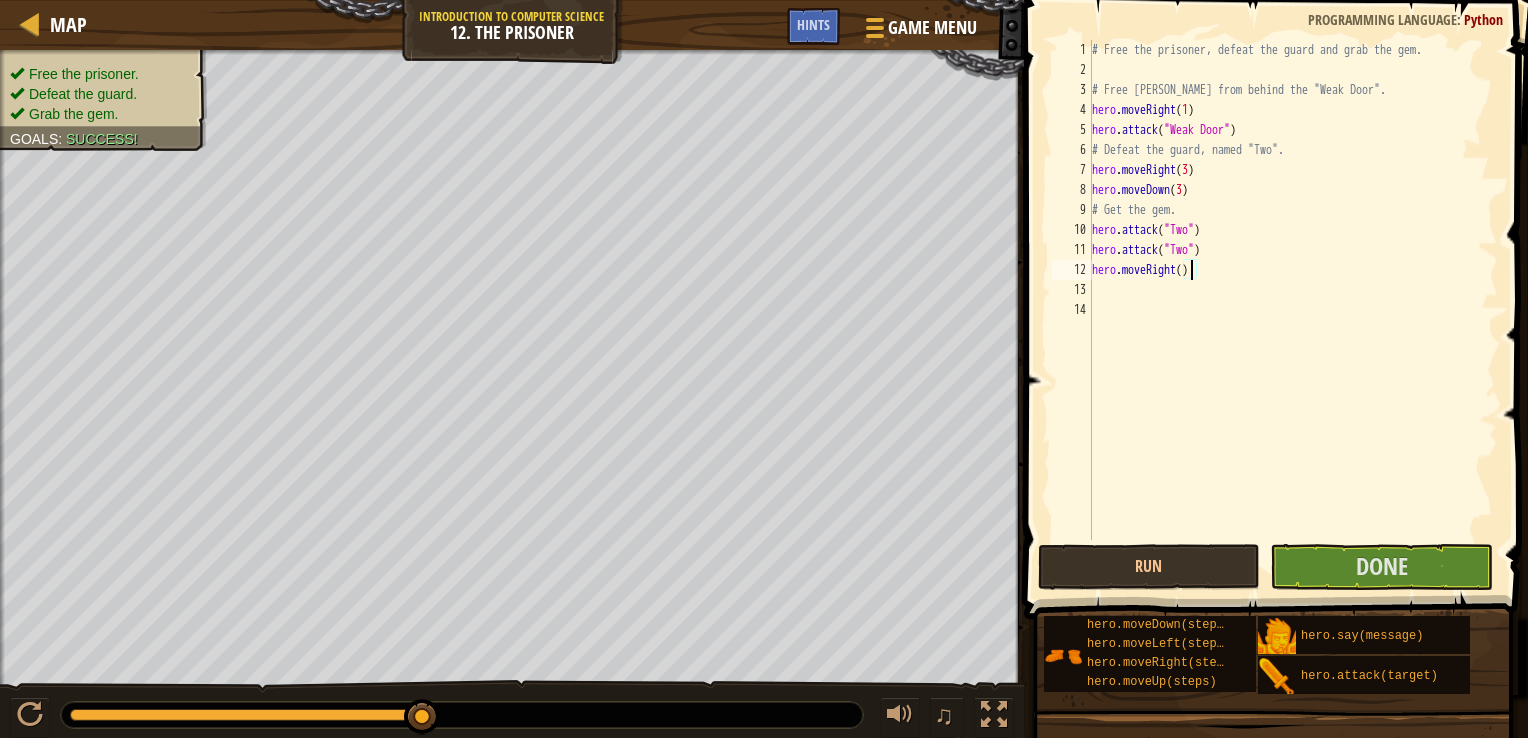 click on "# Free the prisoner, defeat the guard and grab the gem. # Free [PERSON_NAME] from behind the "Weak Door". hero . moveRight ( 1 ) hero . attack ( "Weak Door" ) # Defeat the guard, named "Two". hero . moveRight ( 3 ) hero . moveDown ( 3 ) # Get the gem. hero . attack ( "Two" ) hero . attack ( "Two" ) hero . moveRight ( )" at bounding box center (1293, 310) 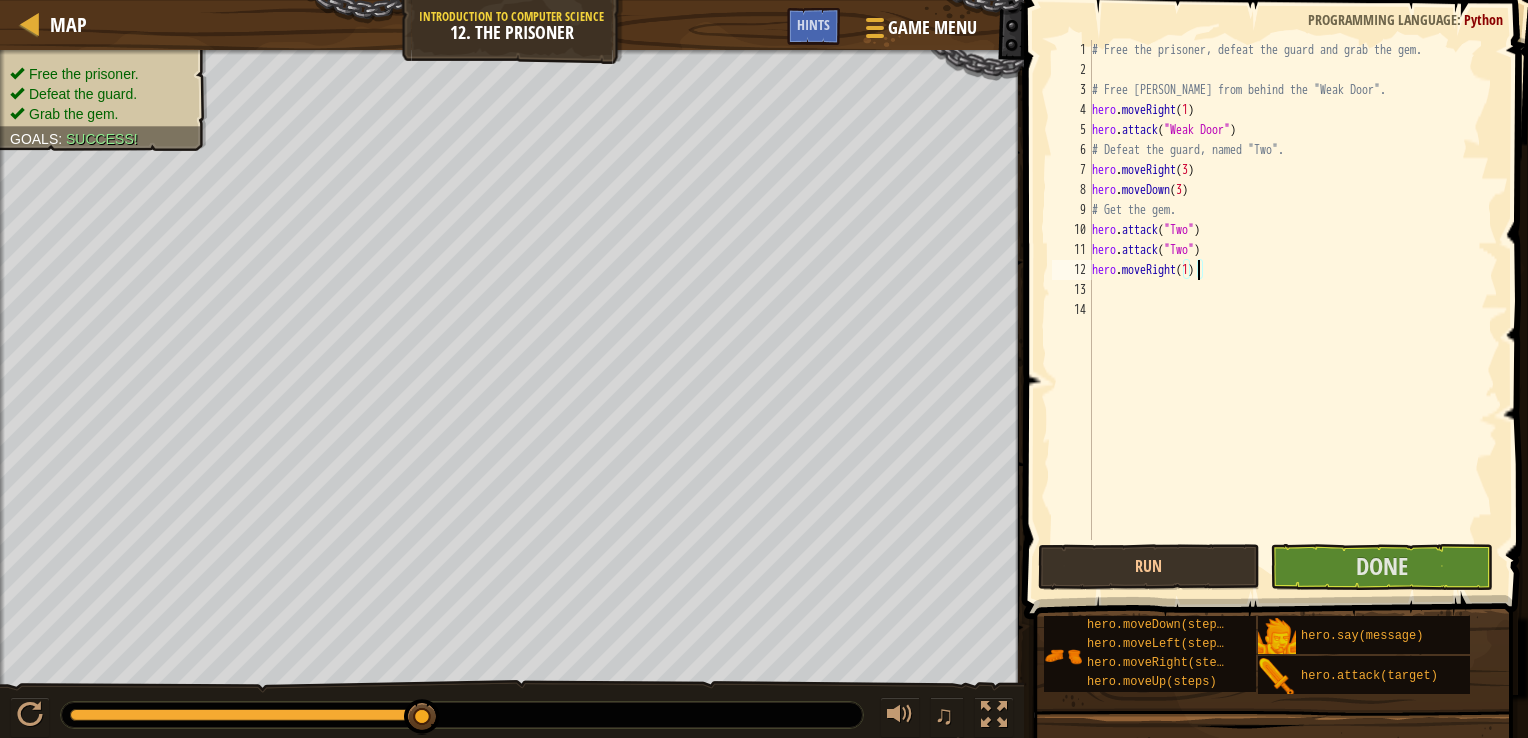 scroll, scrollTop: 9, scrollLeft: 8, axis: both 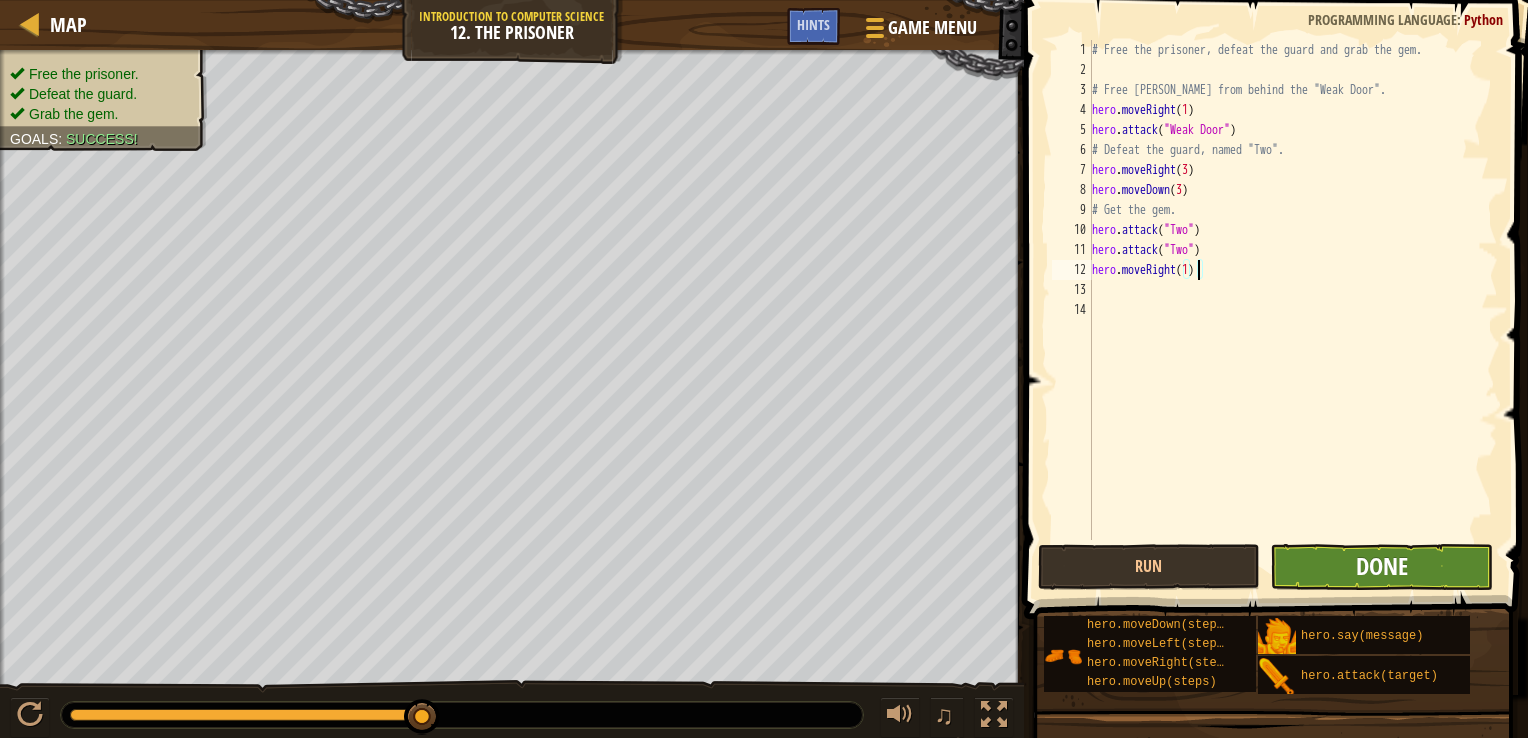 type on "hero.moveRight(1)" 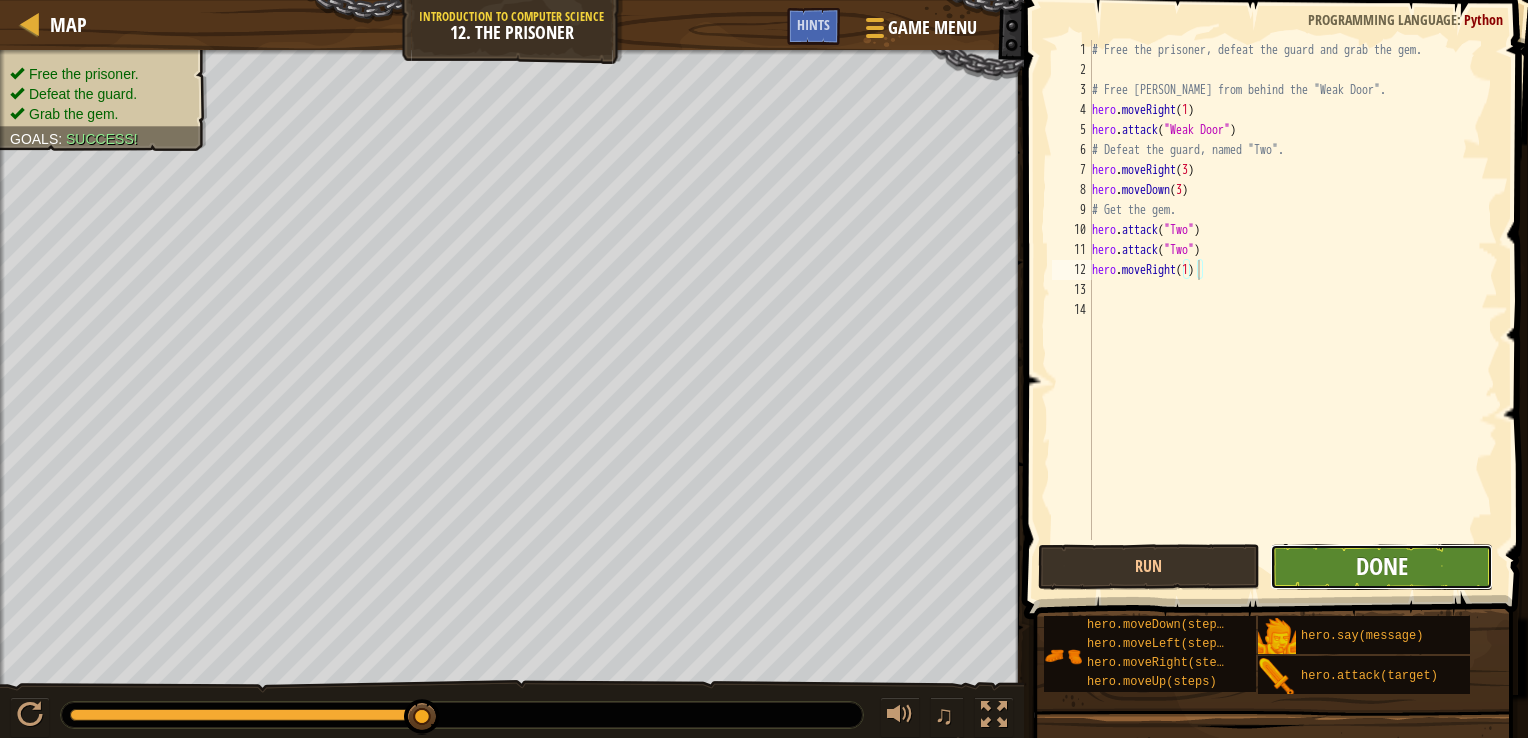 click on "Done" at bounding box center (1382, 566) 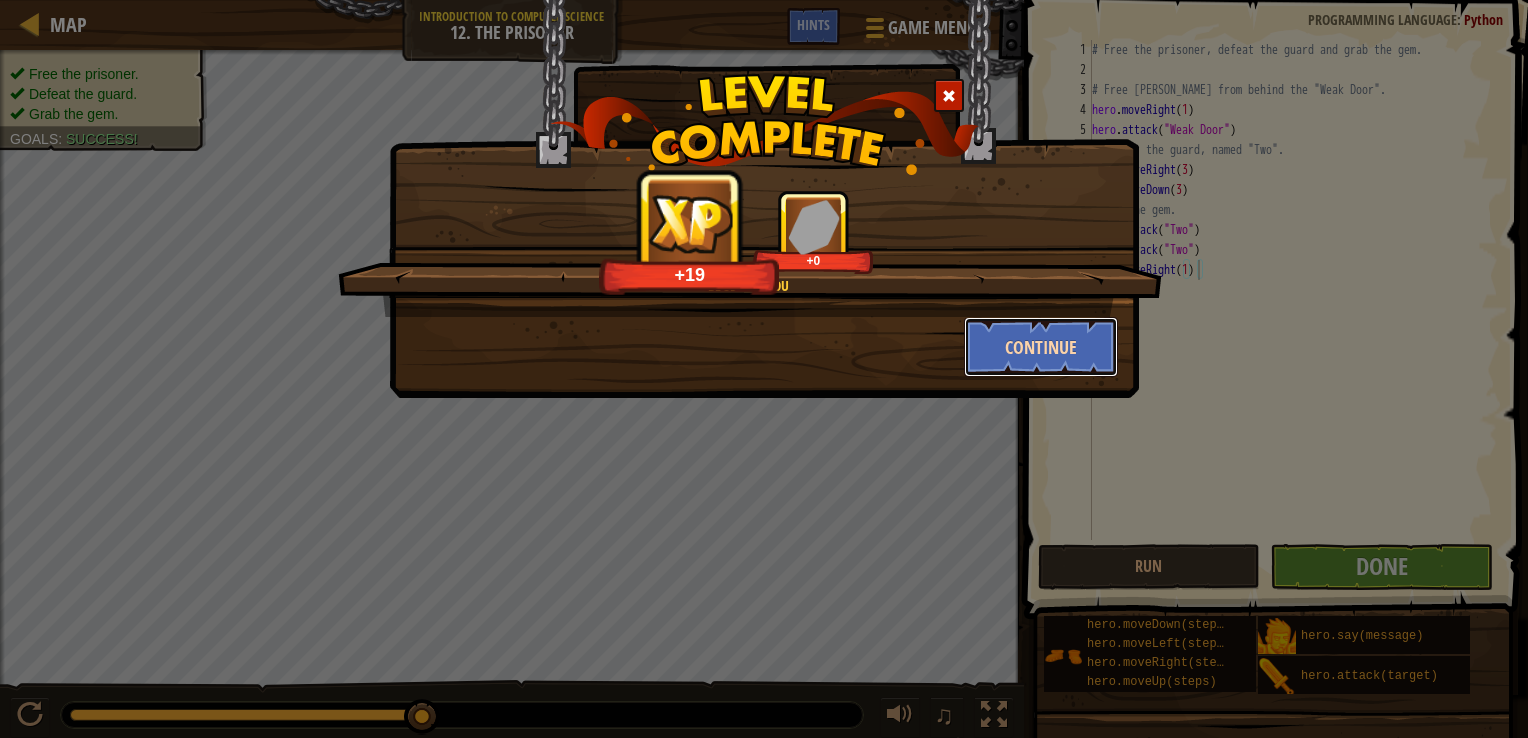click on "Continue" at bounding box center [1041, 347] 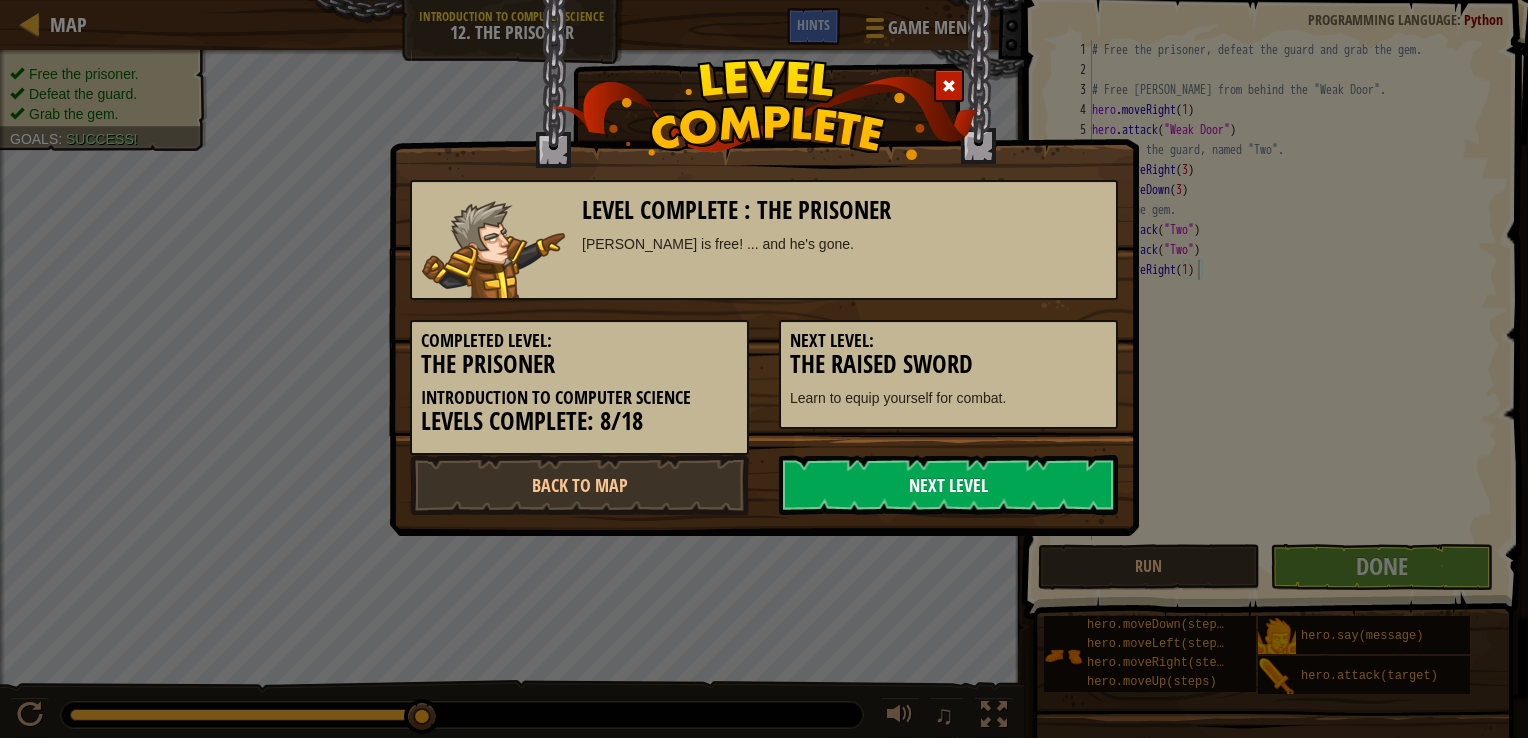 click on "Next Level" at bounding box center (948, 485) 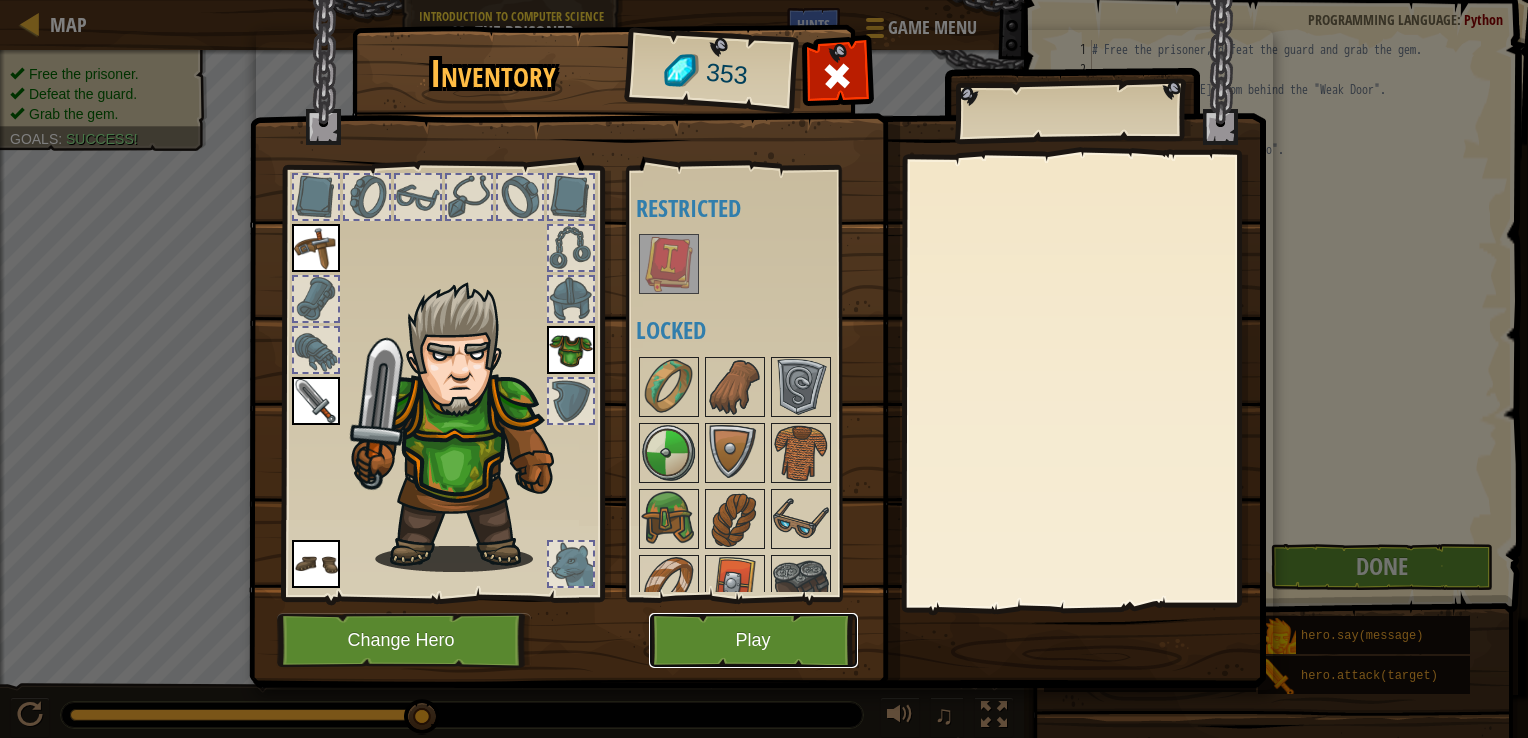 click on "Play" at bounding box center (753, 640) 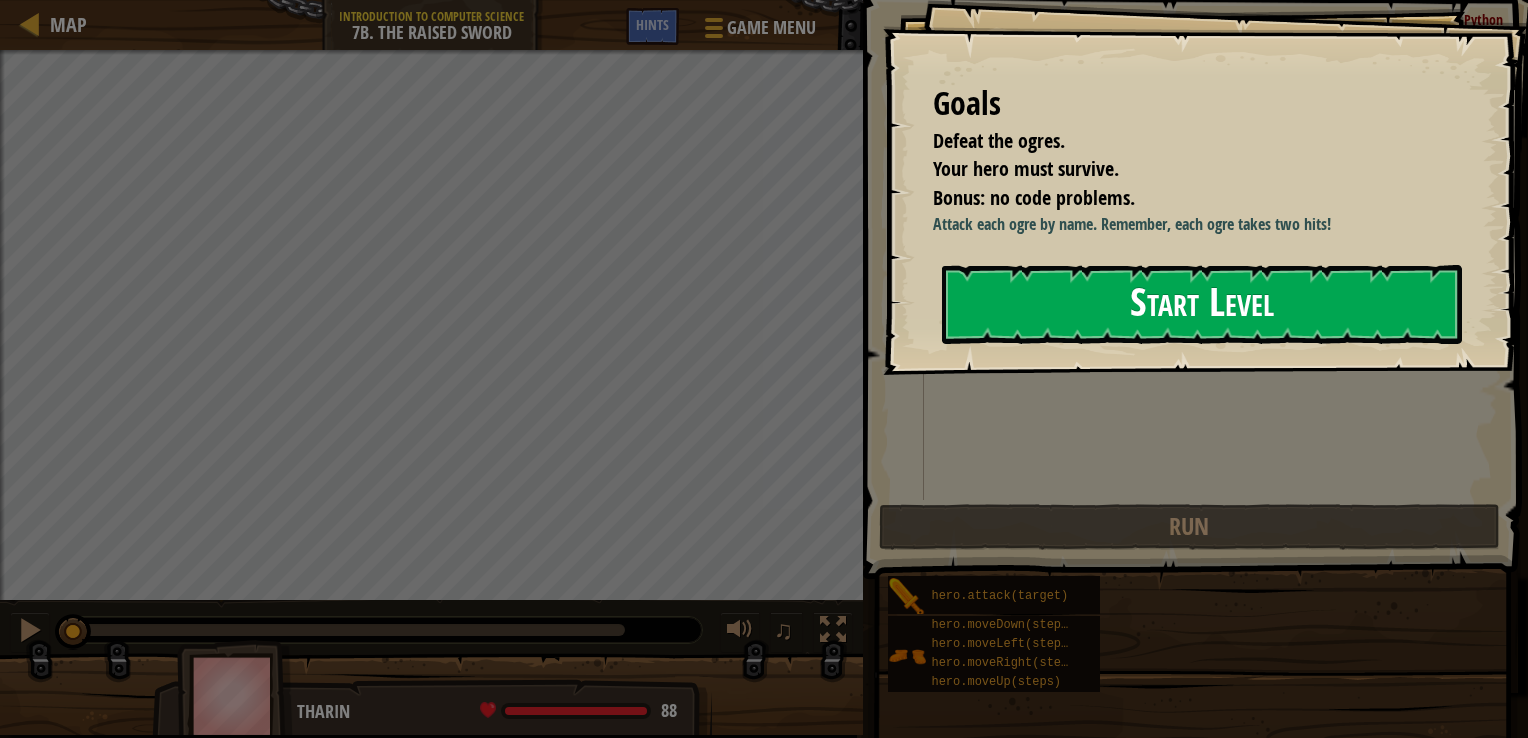 click on "Start Level" at bounding box center [1202, 304] 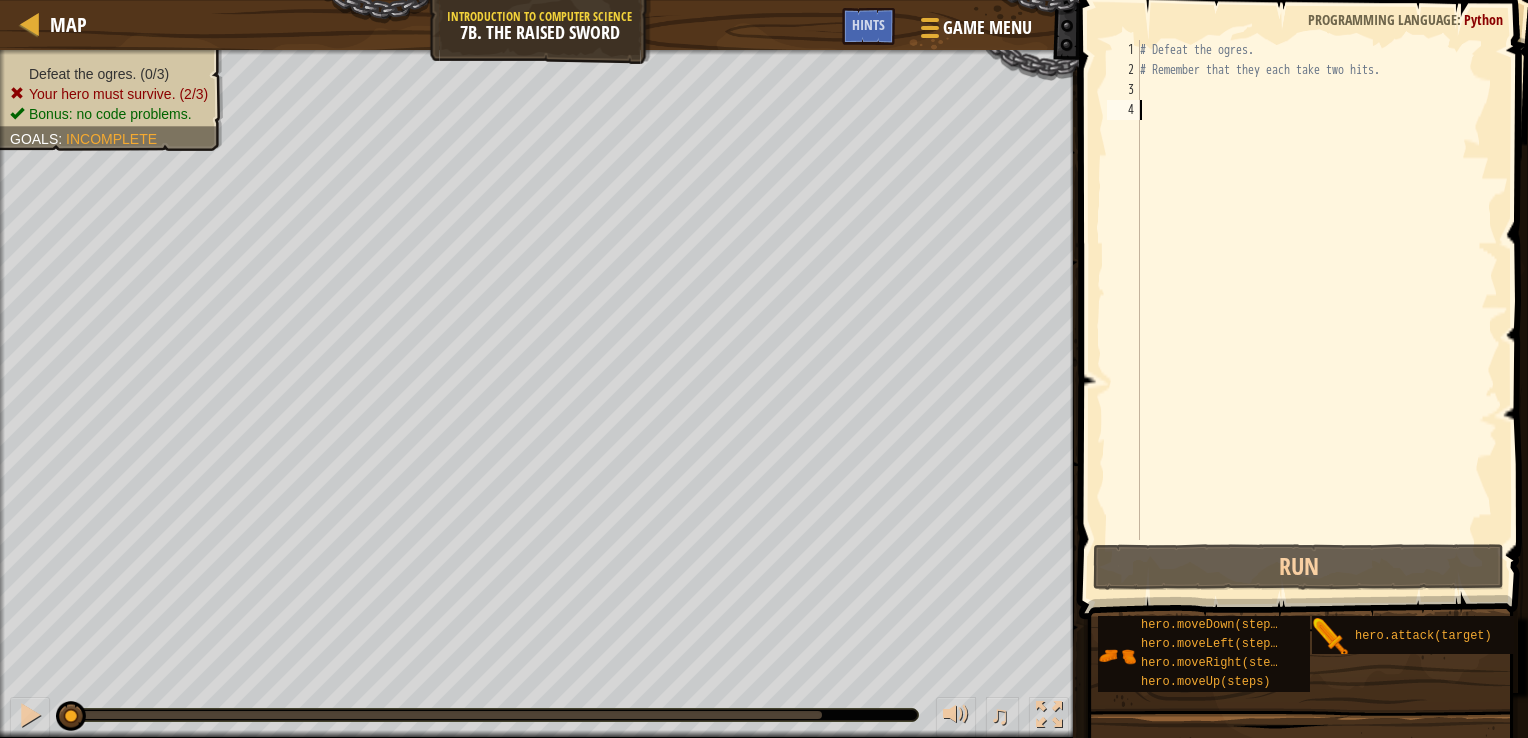 scroll, scrollTop: 9, scrollLeft: 0, axis: vertical 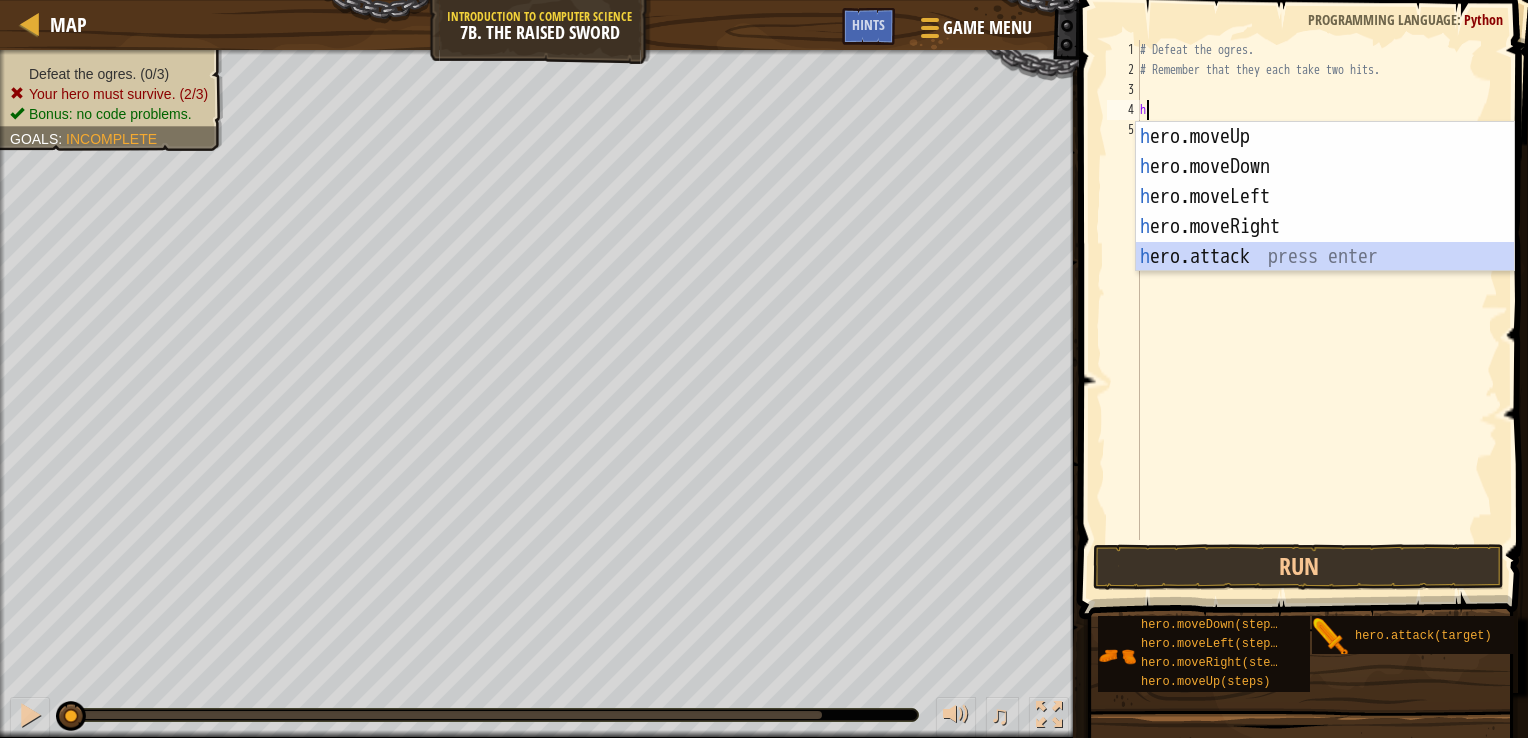 click on "h ero.moveUp press enter h ero.moveDown press enter h ero.moveLeft press enter h ero.moveRight press enter h ero.attack press enter" at bounding box center (1325, 227) 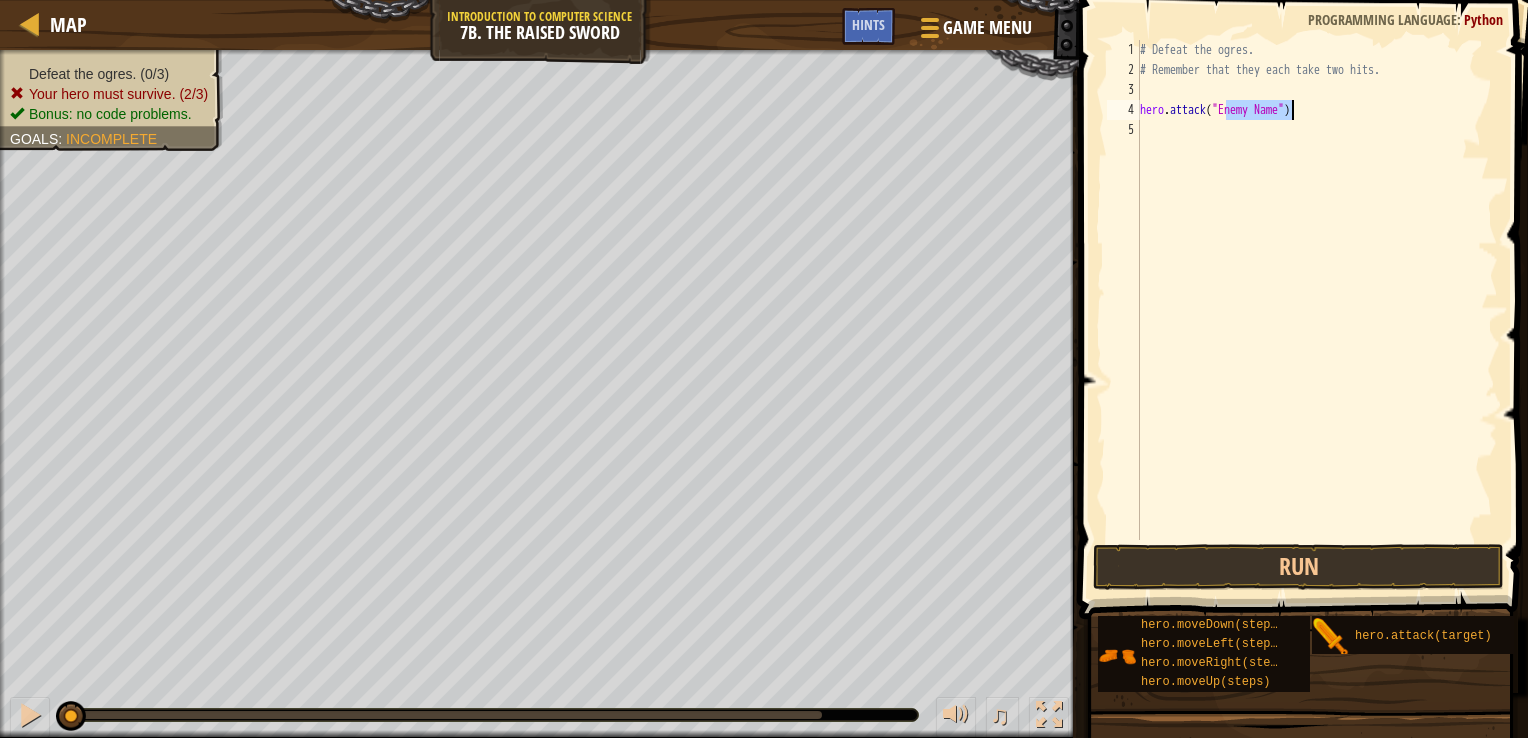 click on "5" at bounding box center (1123, 130) 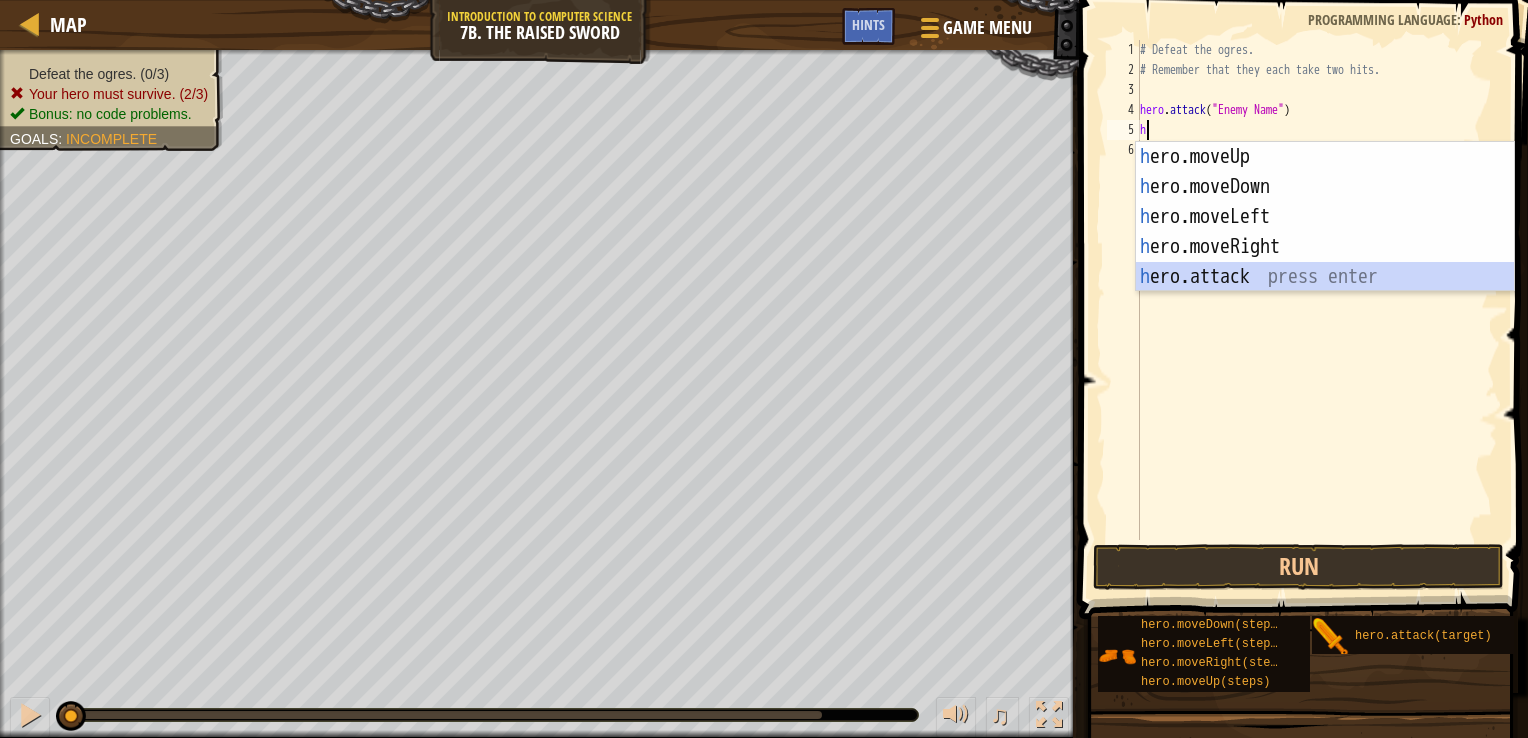 click on "h ero.moveUp press enter h ero.moveDown press enter h ero.moveLeft press enter h ero.moveRight press enter h ero.attack press enter" at bounding box center (1325, 247) 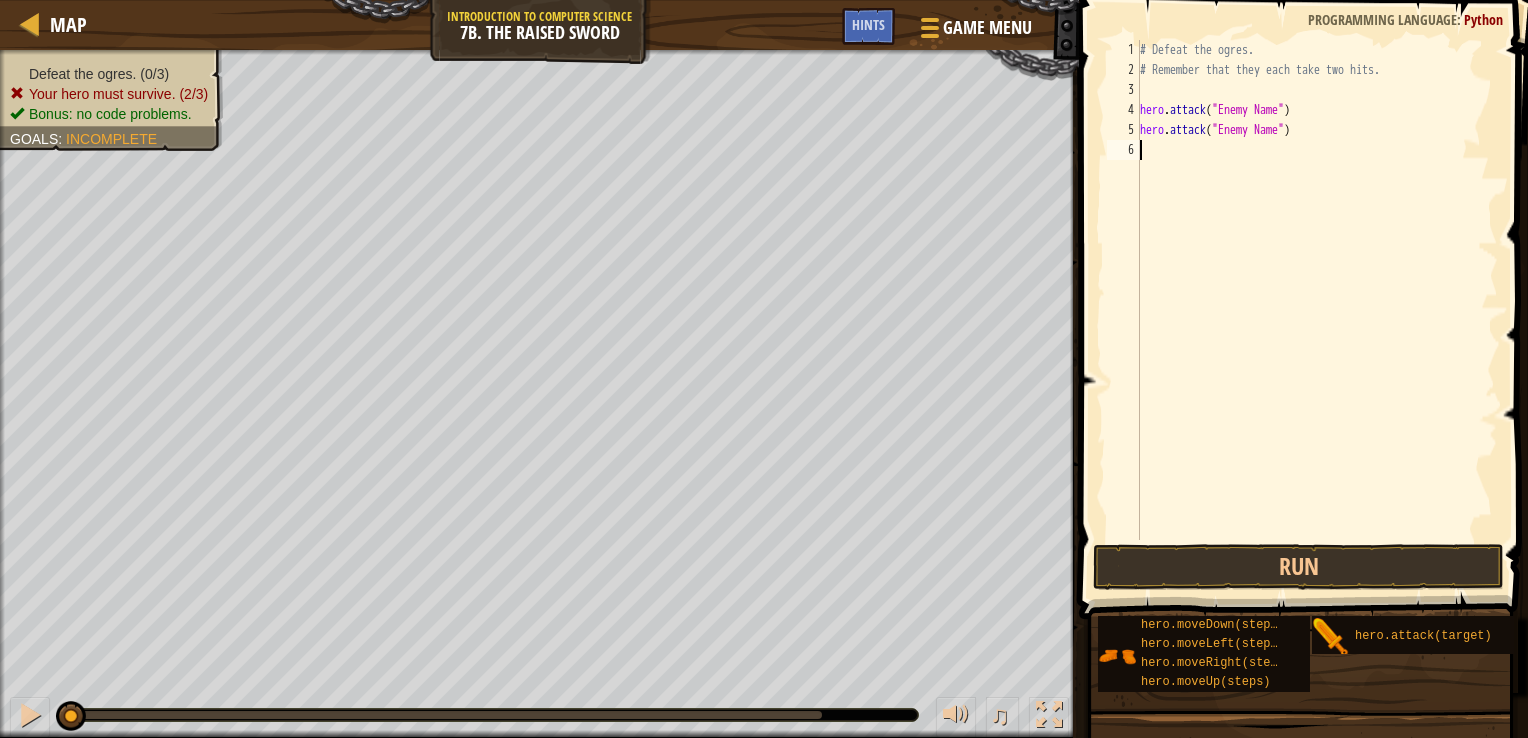click on "# Defeat the ogres. # Remember that they each take two hits. hero . attack ( "Enemy Name" ) hero . attack ( "Enemy Name" )" at bounding box center (1317, 310) 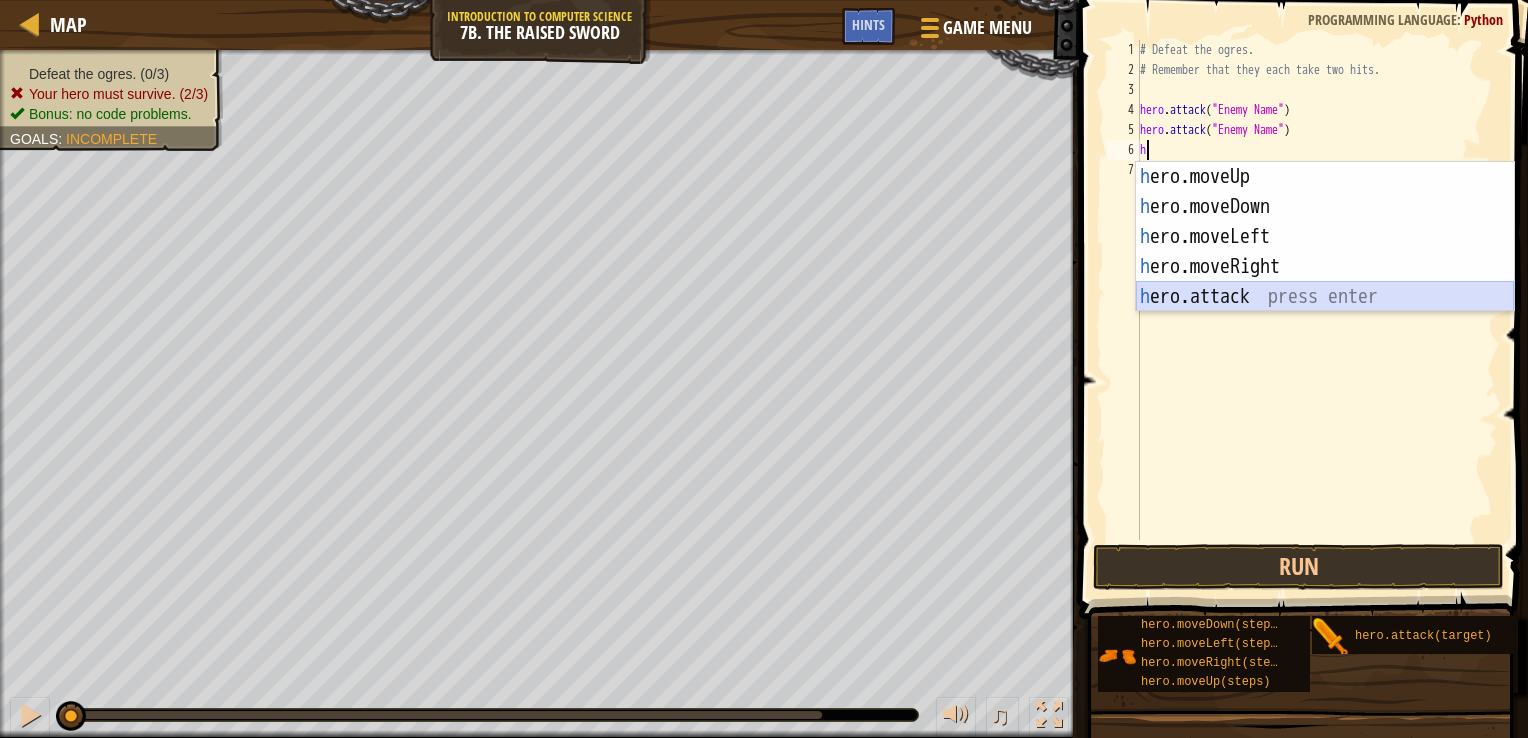 click on "h ero.moveUp press enter h ero.moveDown press enter h ero.moveLeft press enter h ero.moveRight press enter h ero.attack press enter" at bounding box center (1325, 267) 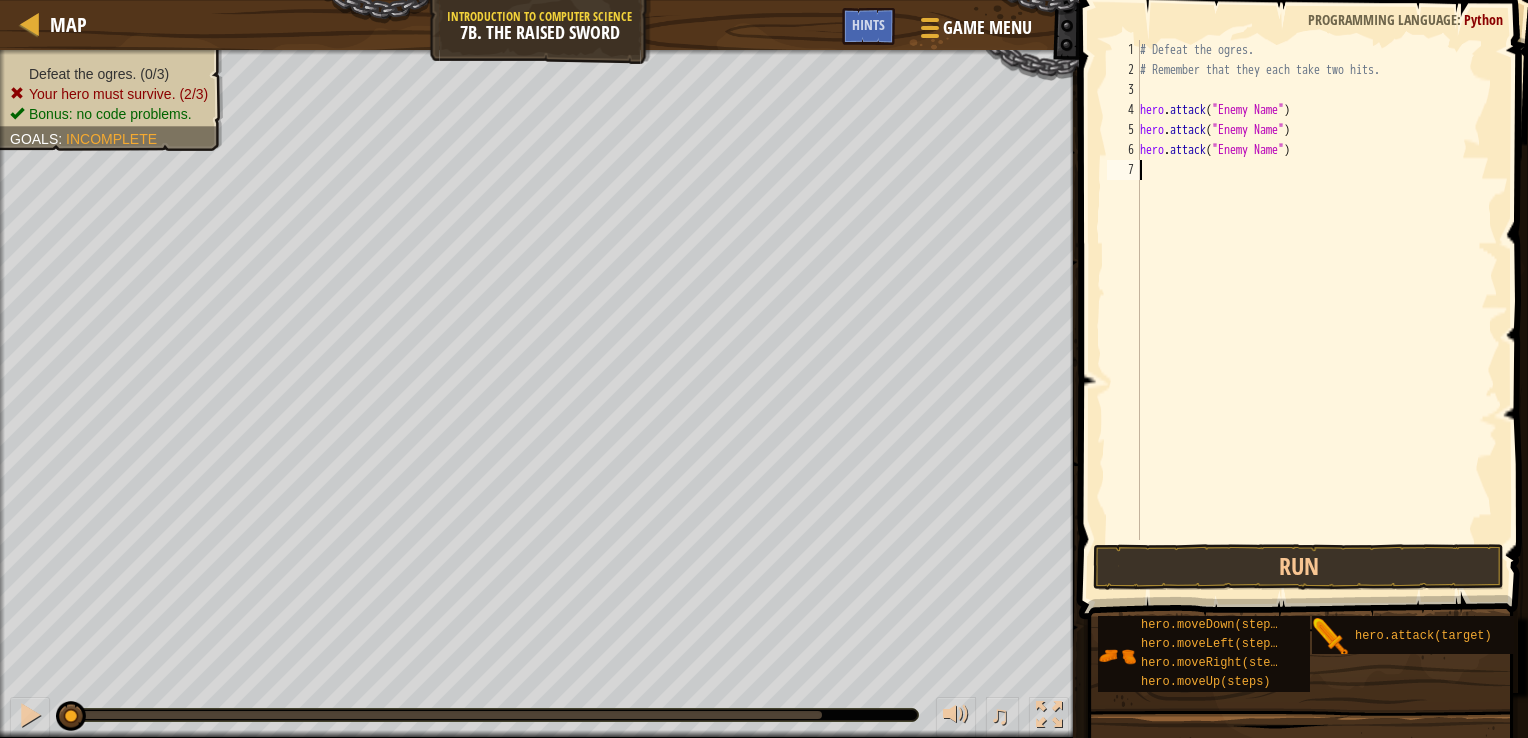 click on "# Defeat the ogres. # Remember that they each take two hits. hero . attack ( "Enemy Name" ) hero . attack ( "Enemy Name" ) hero . attack ( "Enemy Name" )" at bounding box center (1317, 310) 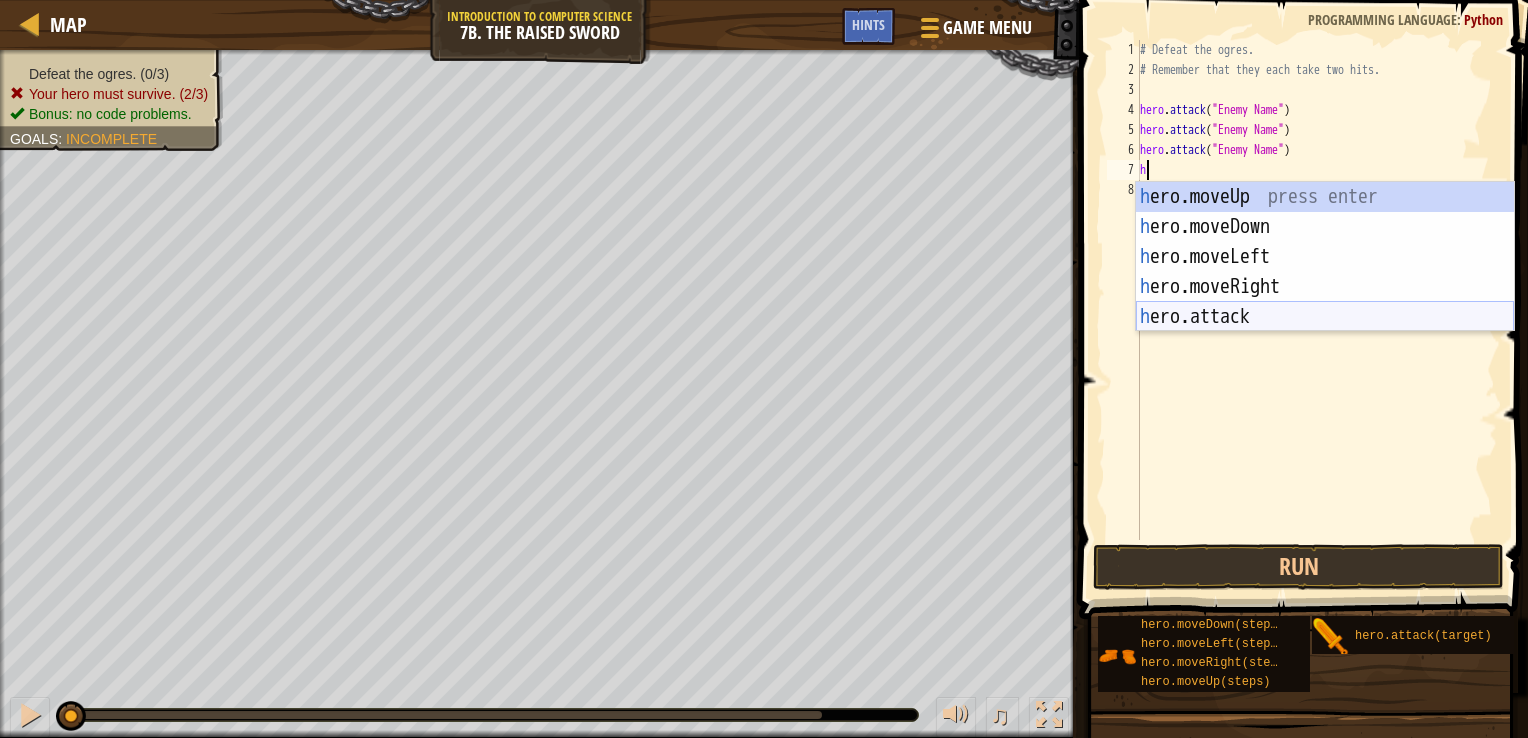 click on "h ero.moveUp press enter h ero.moveDown press enter h ero.moveLeft press enter h ero.moveRight press enter h ero.attack press enter" at bounding box center (1325, 287) 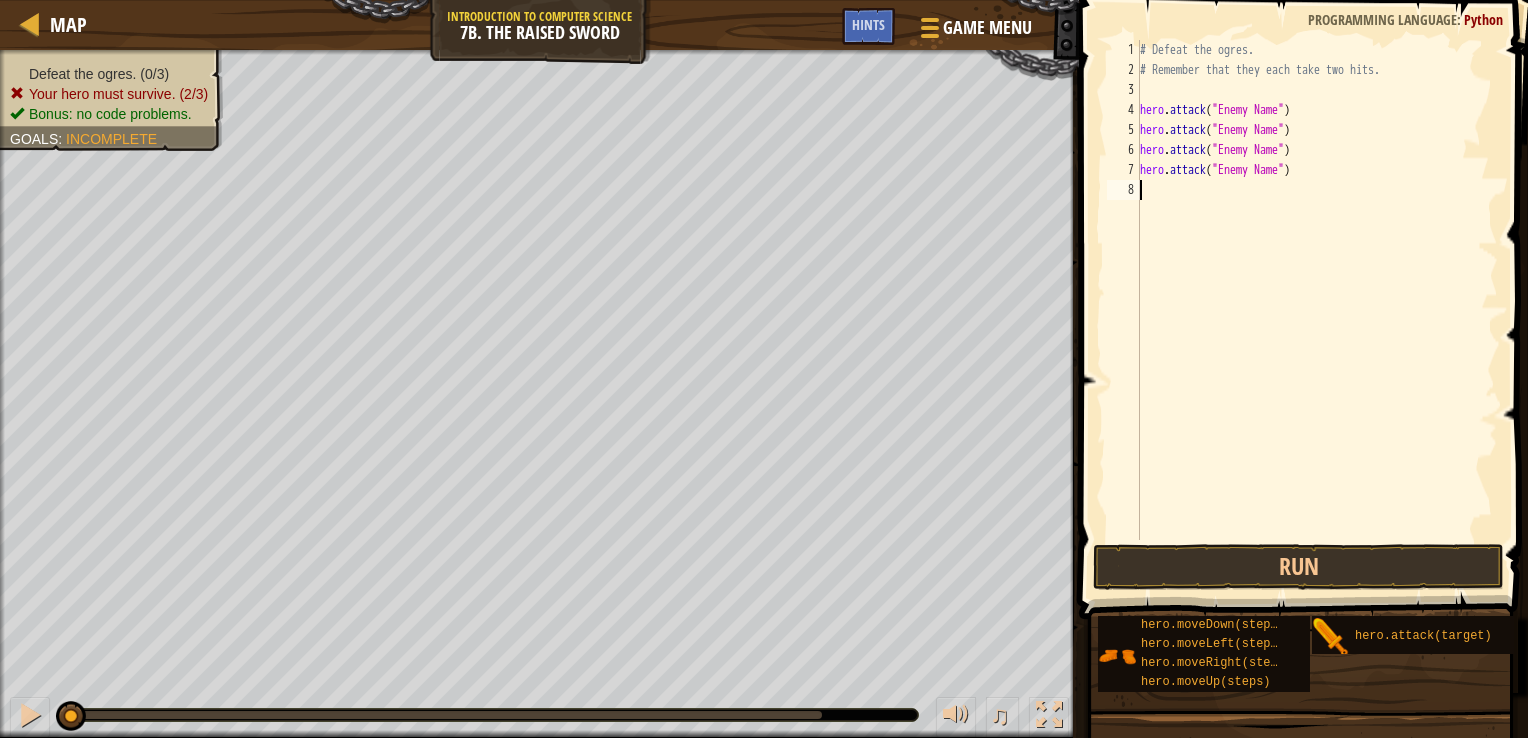 click on "8" at bounding box center [1123, 190] 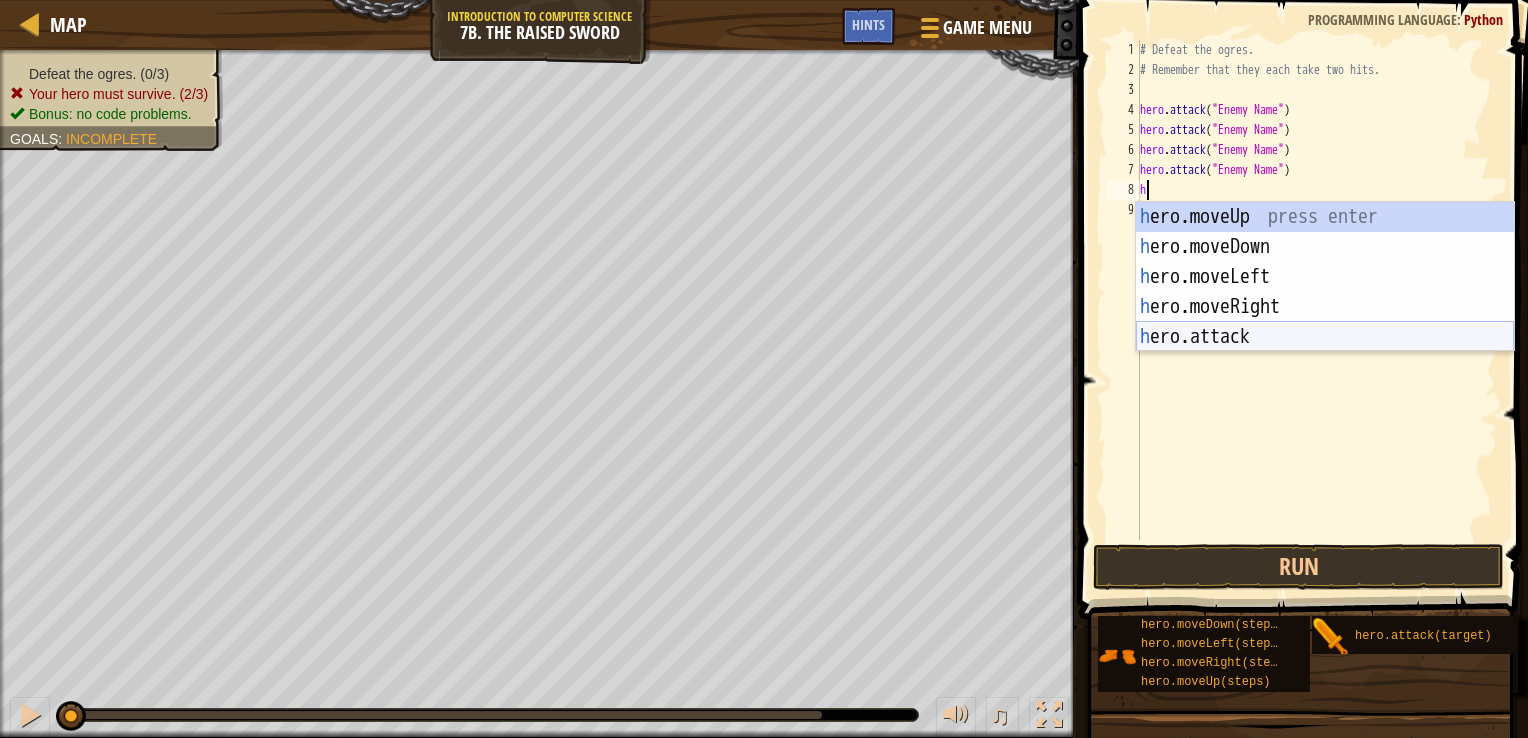 click on "h ero.moveUp press enter h ero.moveDown press enter h ero.moveLeft press enter h ero.moveRight press enter h ero.attack press enter" at bounding box center (1325, 307) 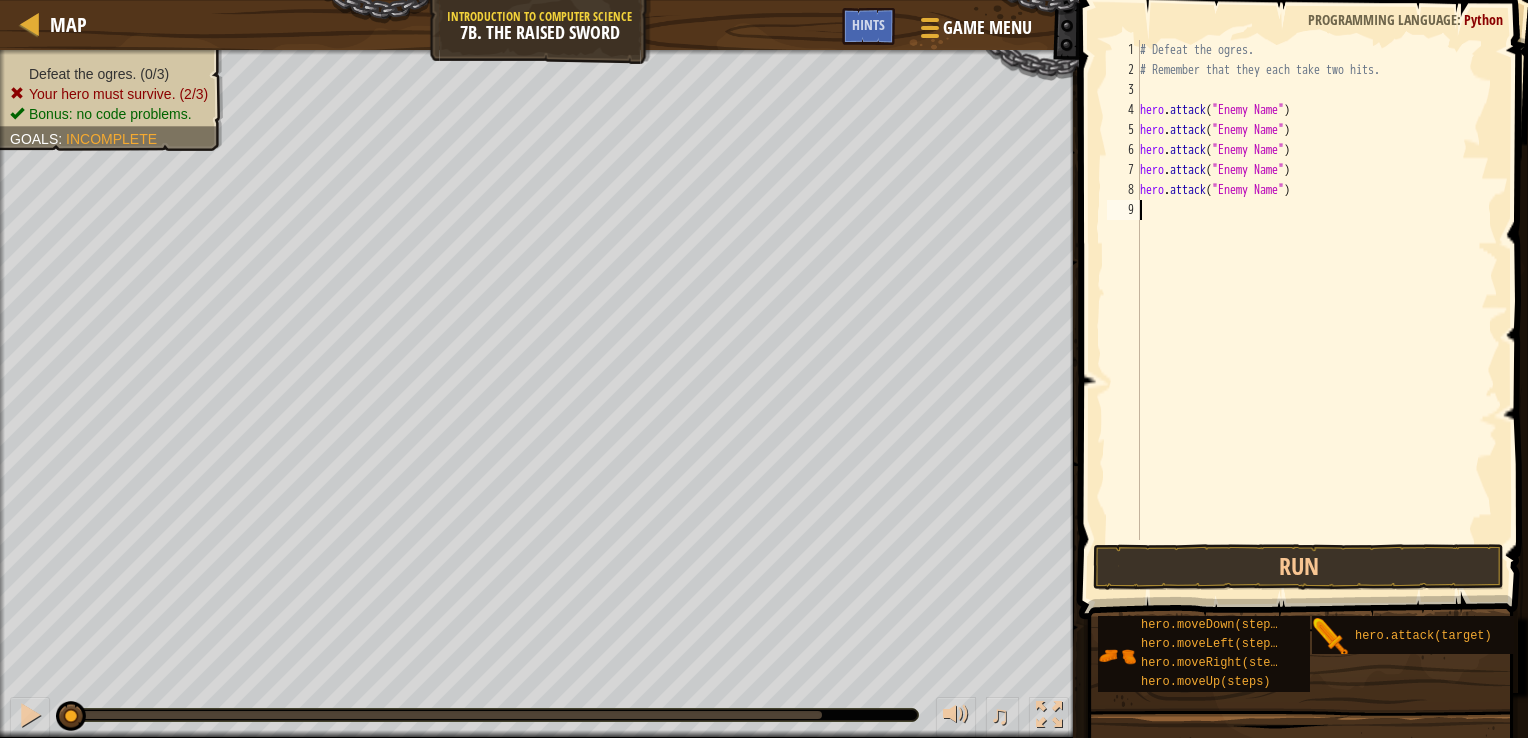 click on "# Defeat the ogres. # Remember that they each take two hits. hero . attack ( "Enemy Name" ) hero . attack ( "Enemy Name" ) hero . attack ( "Enemy Name" ) hero . attack ( "Enemy Name" ) hero . attack ( "Enemy Name" )" at bounding box center (1317, 310) 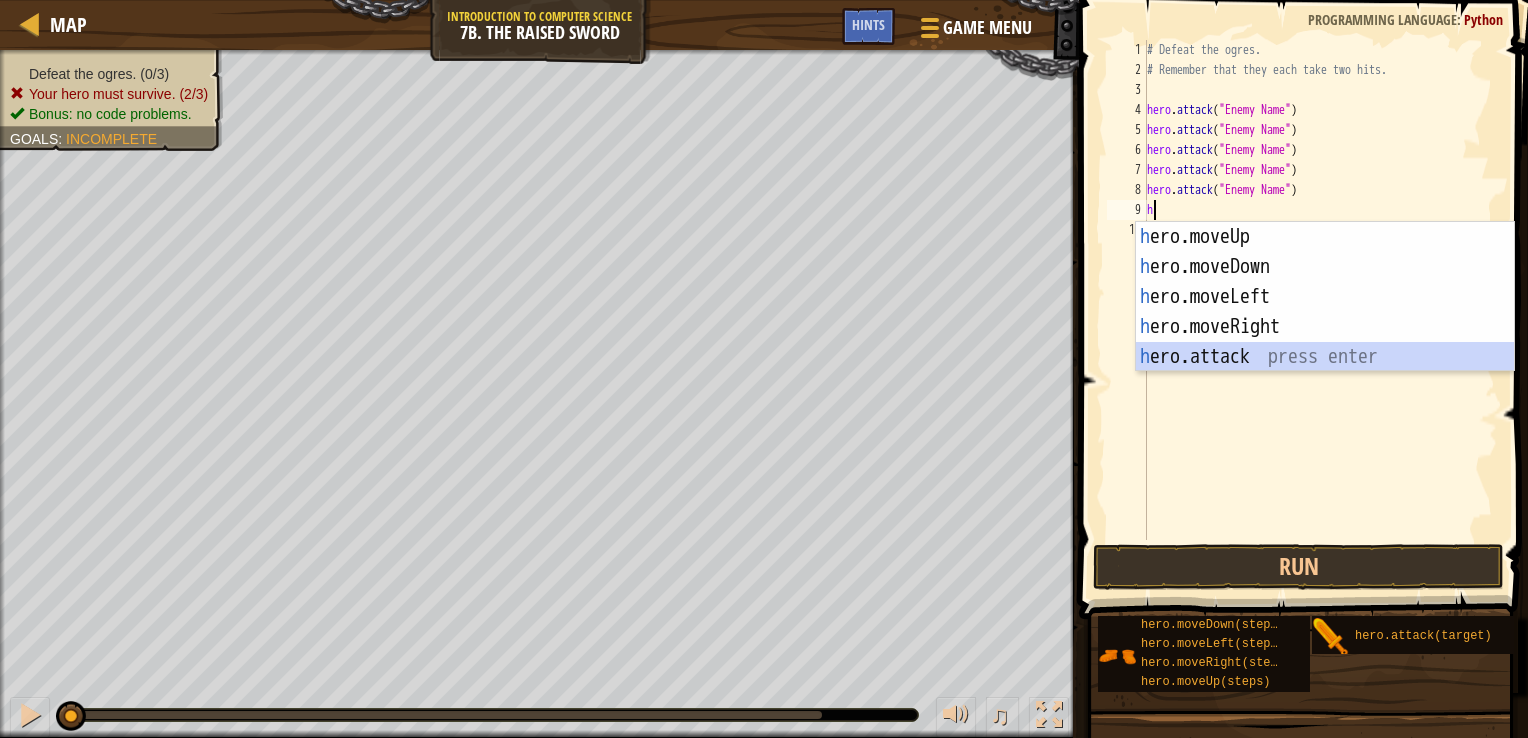 click on "h ero.moveUp press enter h ero.moveDown press enter h ero.moveLeft press enter h ero.moveRight press enter h ero.attack press enter" at bounding box center (1325, 327) 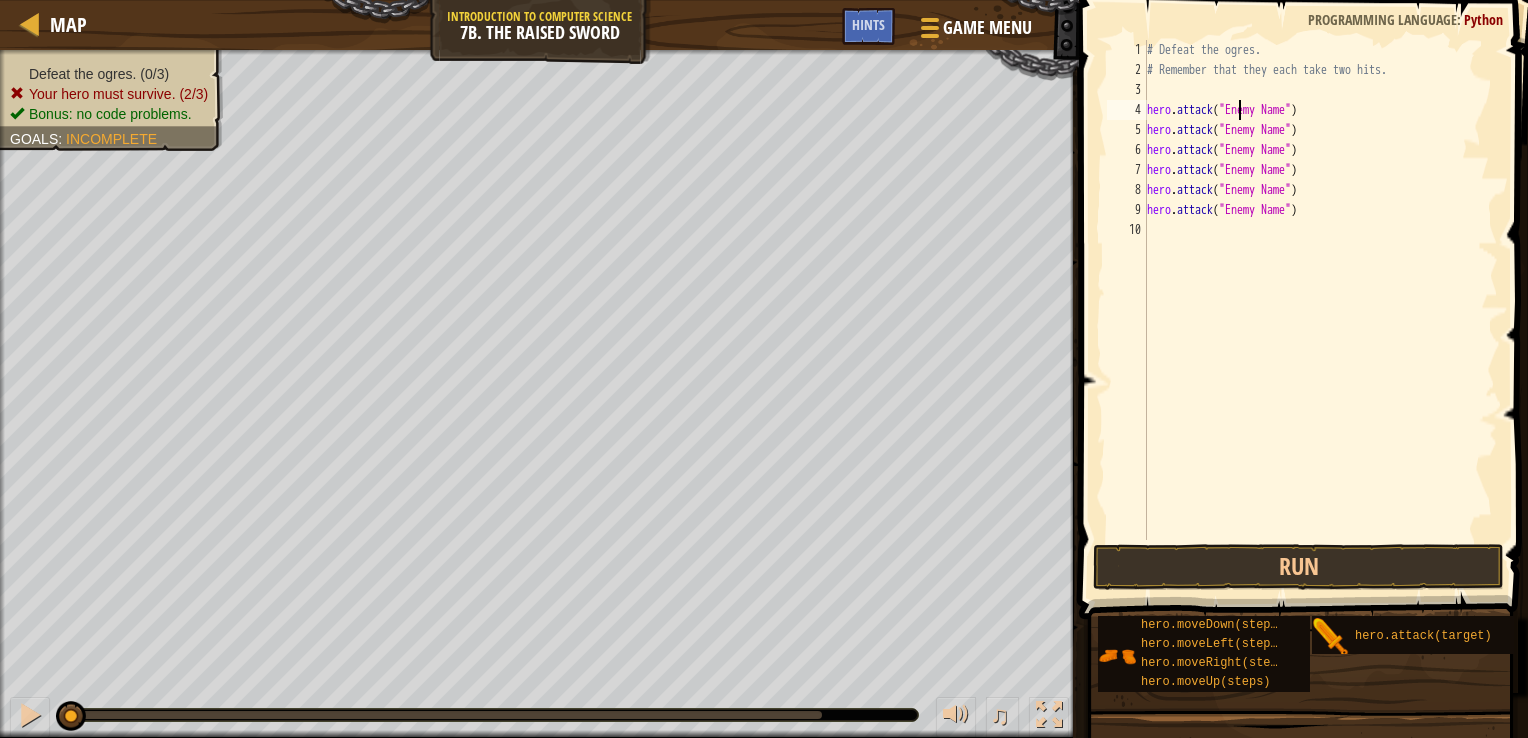 click on "# Defeat the ogres. # Remember that they each take two hits. hero . attack ( "Enemy Name" ) hero . attack ( "Enemy Name" ) hero . attack ( "Enemy Name" ) hero . attack ( "Enemy Name" ) hero . attack ( "Enemy Name" ) hero . attack ( "Enemy Name" )" at bounding box center [1321, 310] 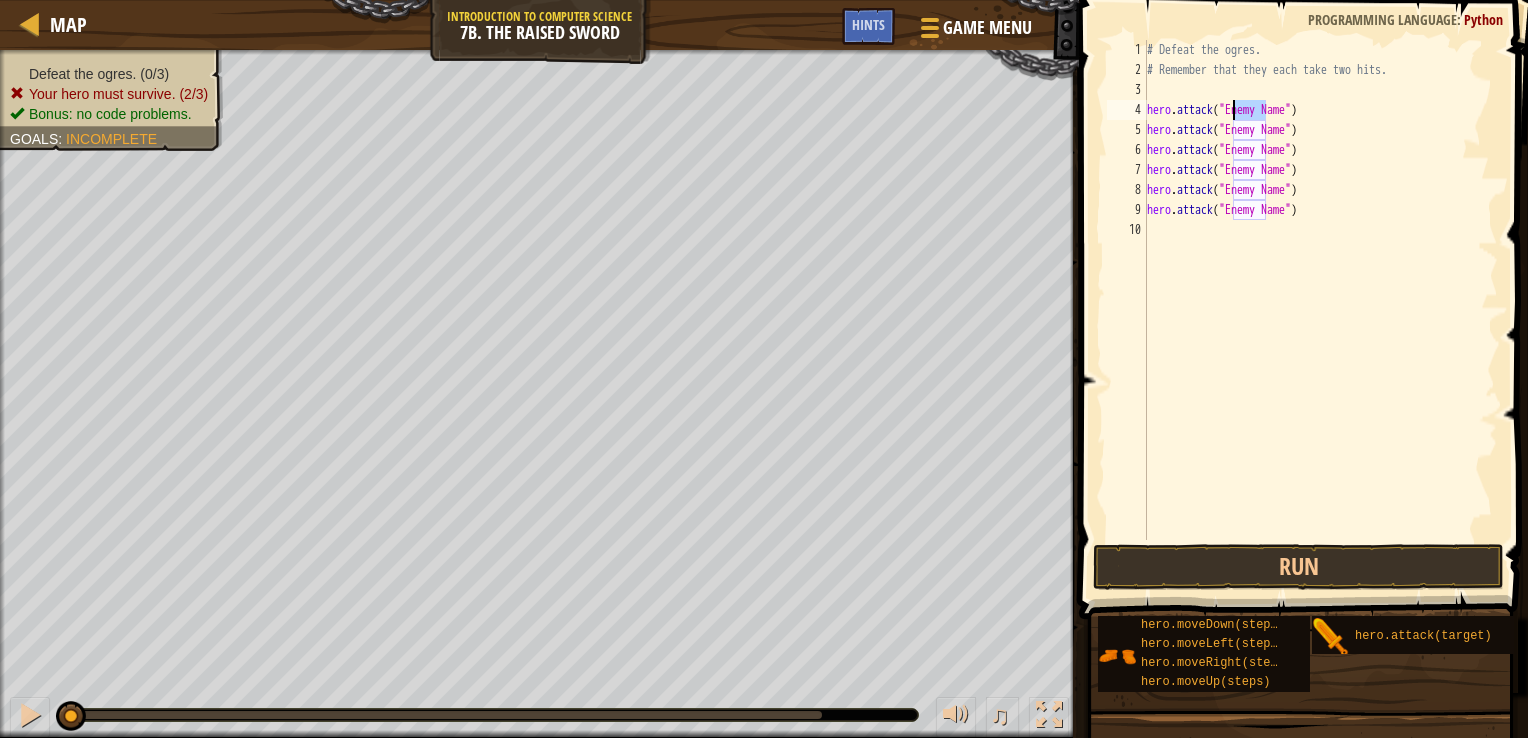 click on "# Defeat the ogres. # Remember that they each take two hits. hero . attack ( "Enemy Name" ) hero . attack ( "Enemy Name" ) hero . attack ( "Enemy Name" ) hero . attack ( "Enemy Name" ) hero . attack ( "Enemy Name" ) hero . attack ( "Enemy Name" )" at bounding box center [1321, 310] 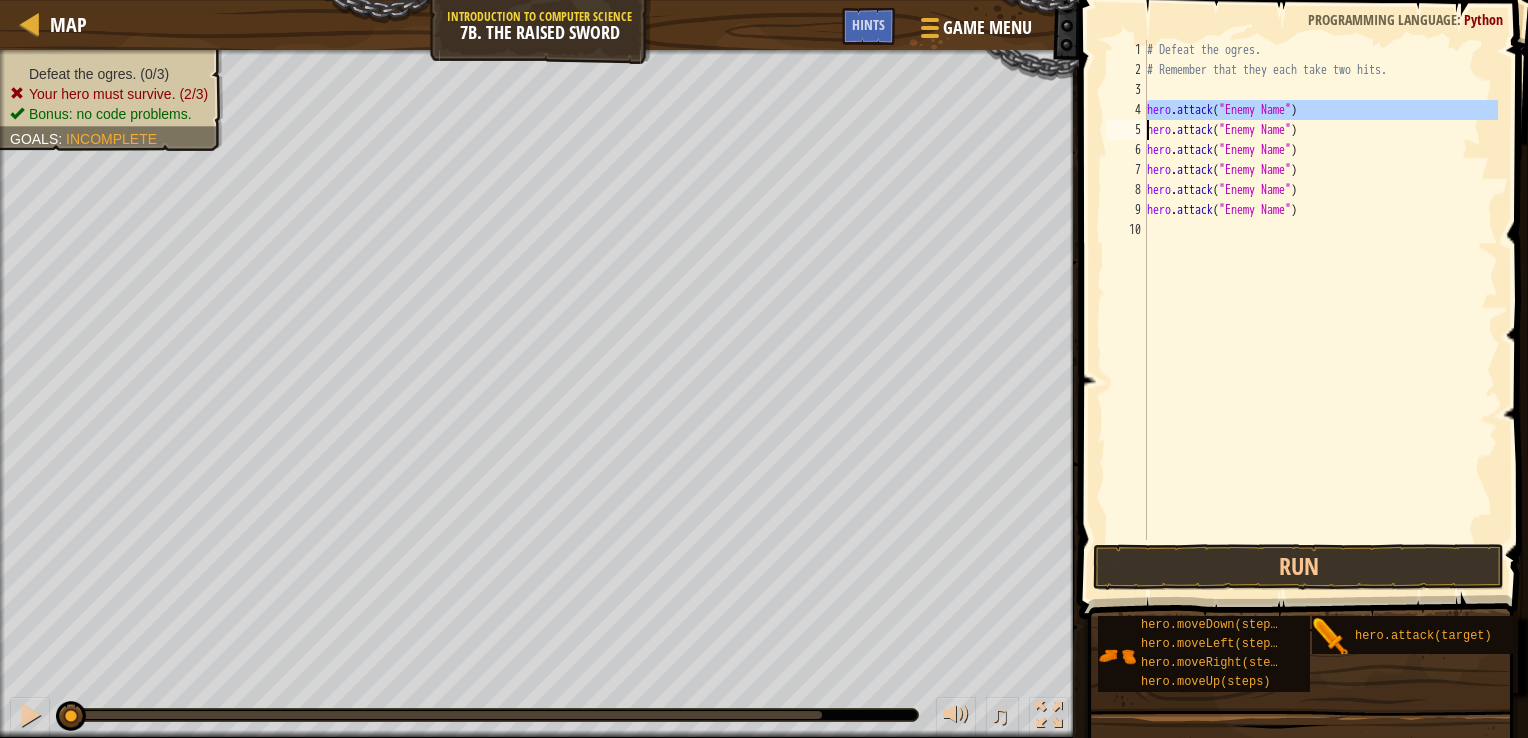 click on "# Defeat the ogres. # Remember that they each take two hits. hero . attack ( "Enemy Name" ) hero . attack ( "Enemy Name" ) hero . attack ( "Enemy Name" ) hero . attack ( "Enemy Name" ) hero . attack ( "Enemy Name" ) hero . attack ( "Enemy Name" )" at bounding box center [1321, 290] 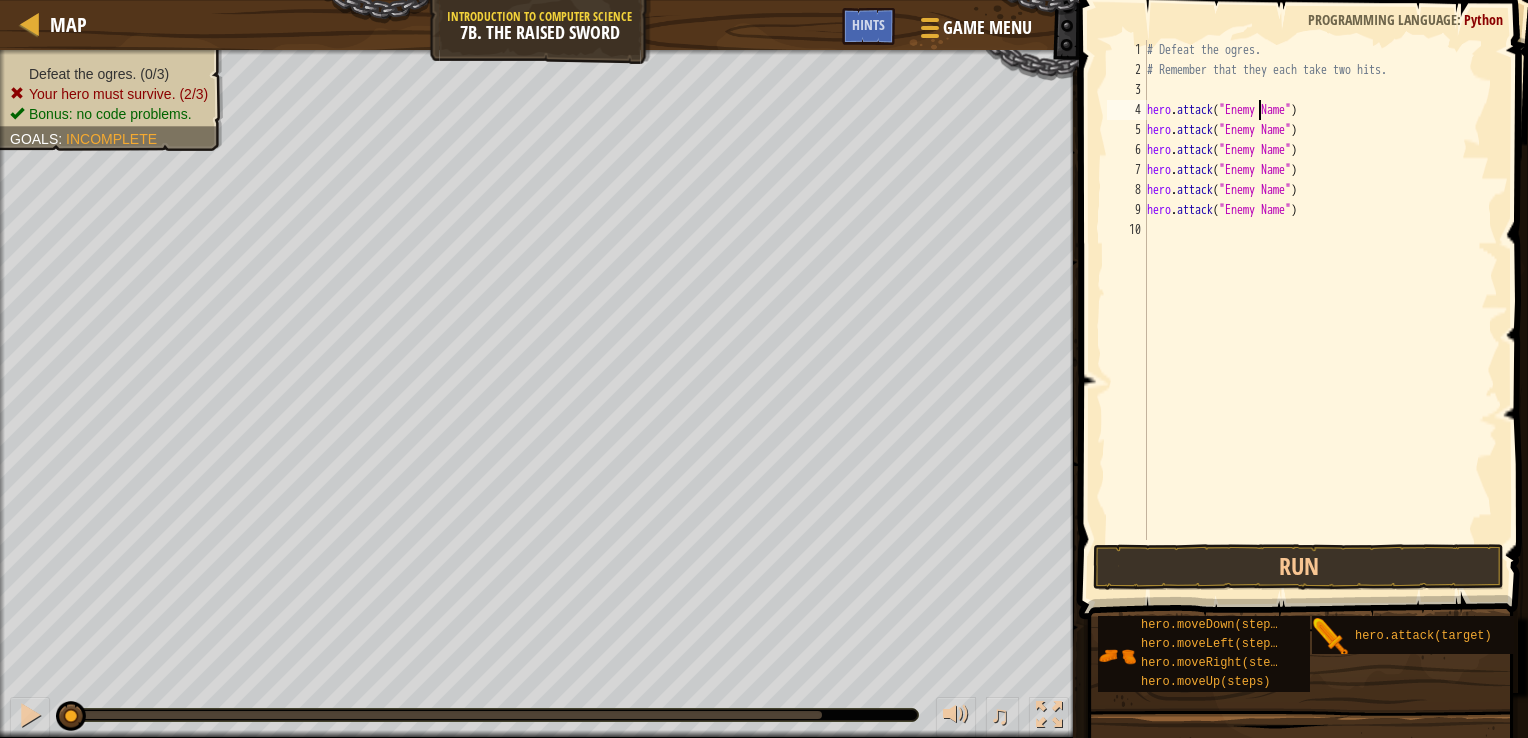 click on "# Defeat the ogres. # Remember that they each take two hits. hero . attack ( "Enemy Name" ) hero . attack ( "Enemy Name" ) hero . attack ( "Enemy Name" ) hero . attack ( "Enemy Name" ) hero . attack ( "Enemy Name" ) hero . attack ( "Enemy Name" )" at bounding box center [1321, 310] 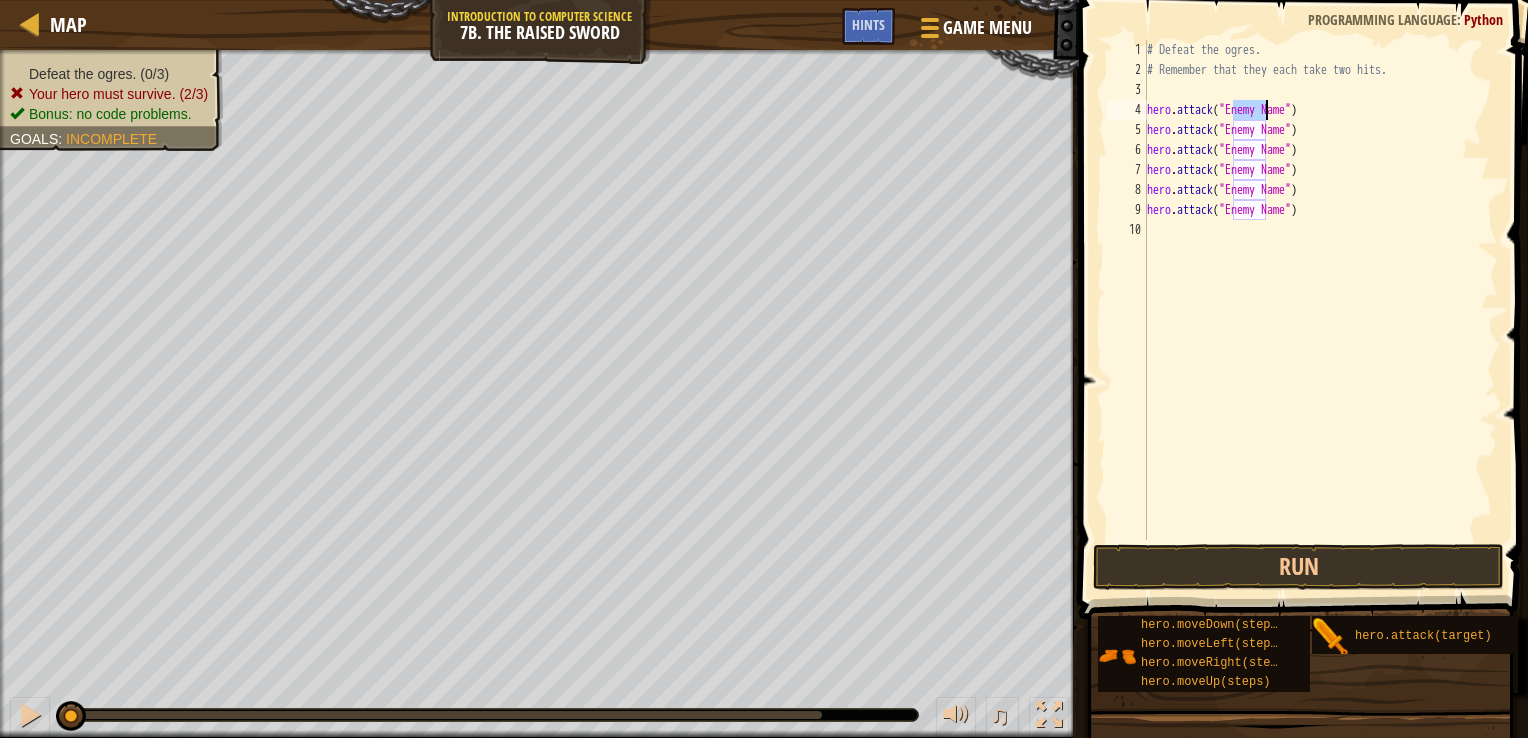 click on "# Defeat the ogres. # Remember that they each take two hits. hero . attack ( "Enemy Name" ) hero . attack ( "Enemy Name" ) hero . attack ( "Enemy Name" ) hero . attack ( "Enemy Name" ) hero . attack ( "Enemy Name" ) hero . attack ( "Enemy Name" )" at bounding box center (1321, 310) 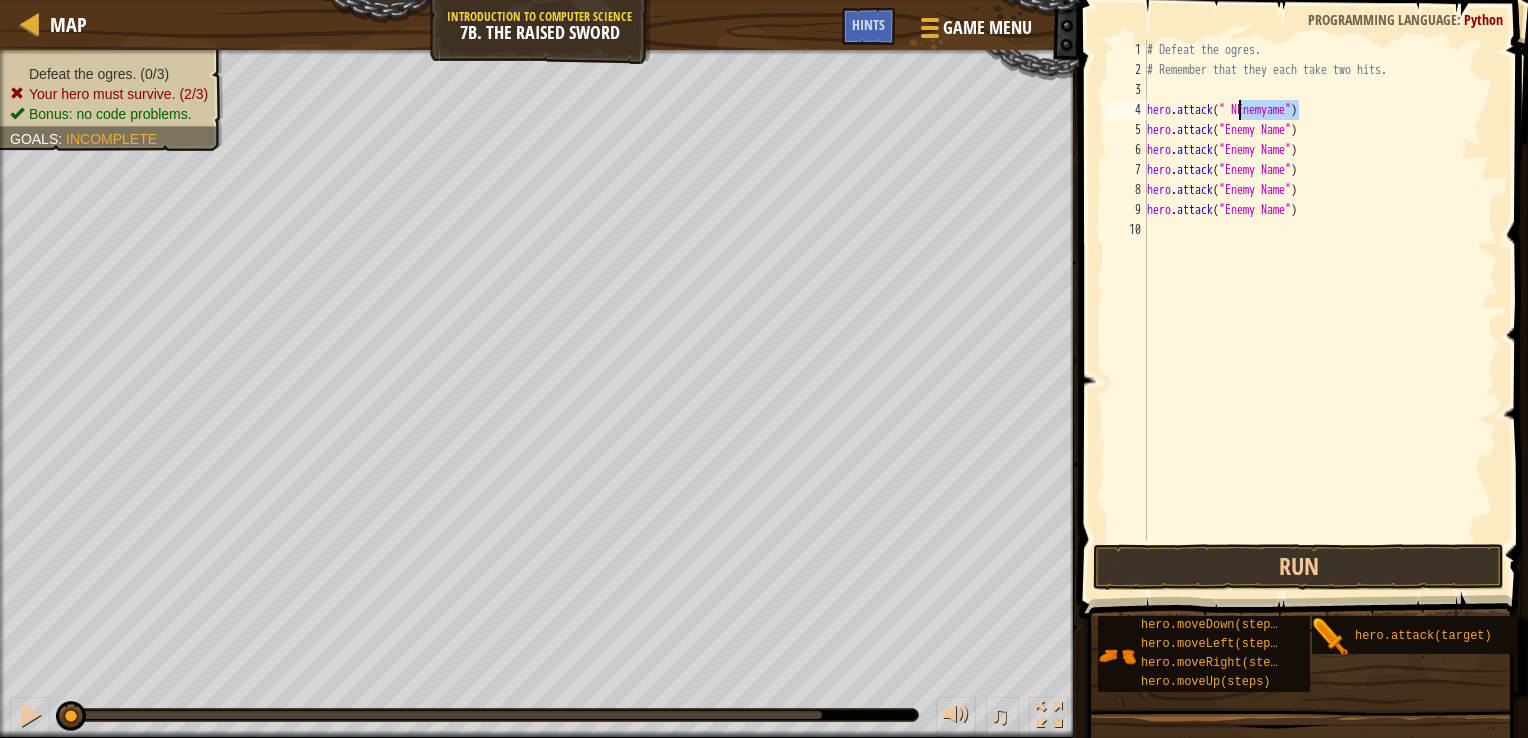 drag, startPoint x: 1296, startPoint y: 109, endPoint x: 1241, endPoint y: 105, distance: 55.145264 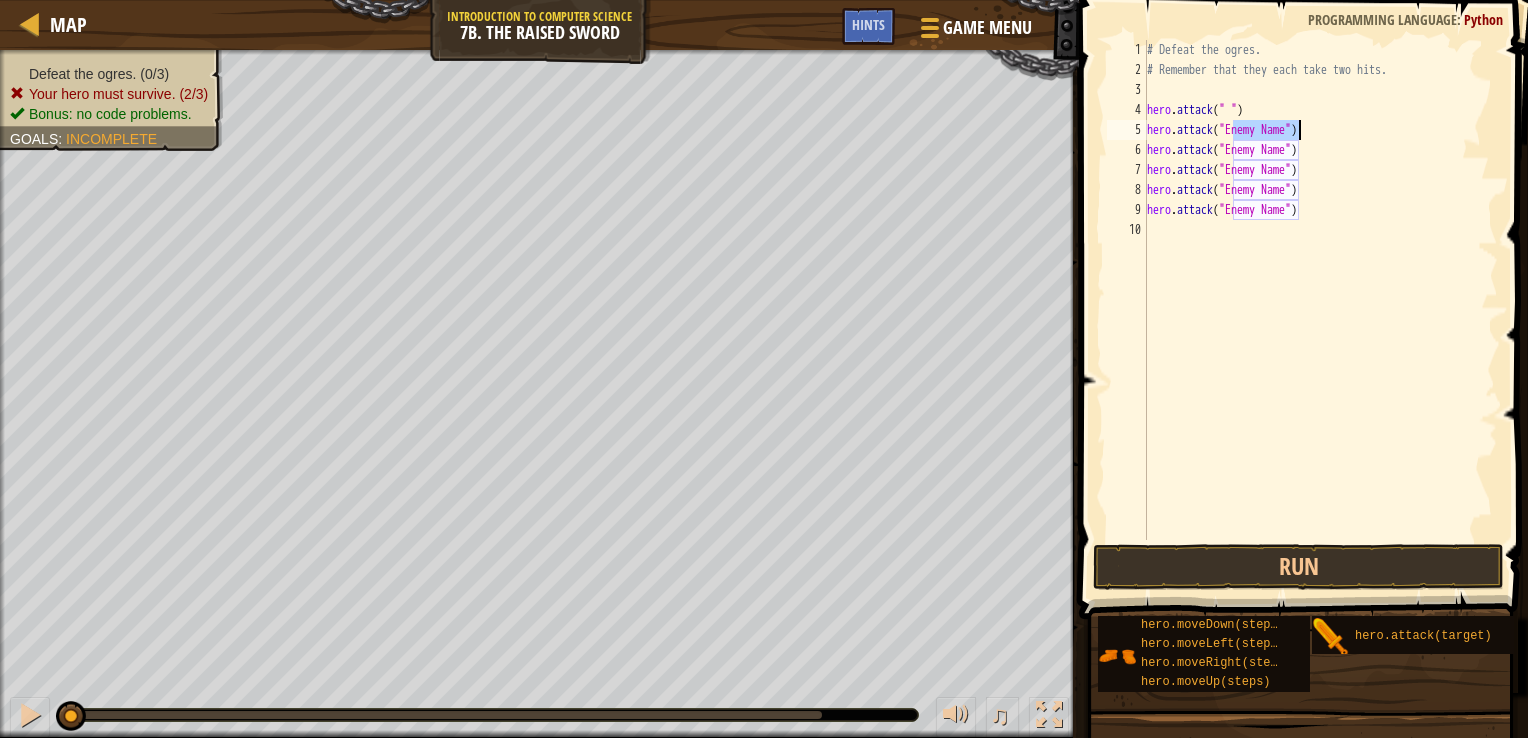 drag, startPoint x: 1233, startPoint y: 127, endPoint x: 1297, endPoint y: 134, distance: 64.381676 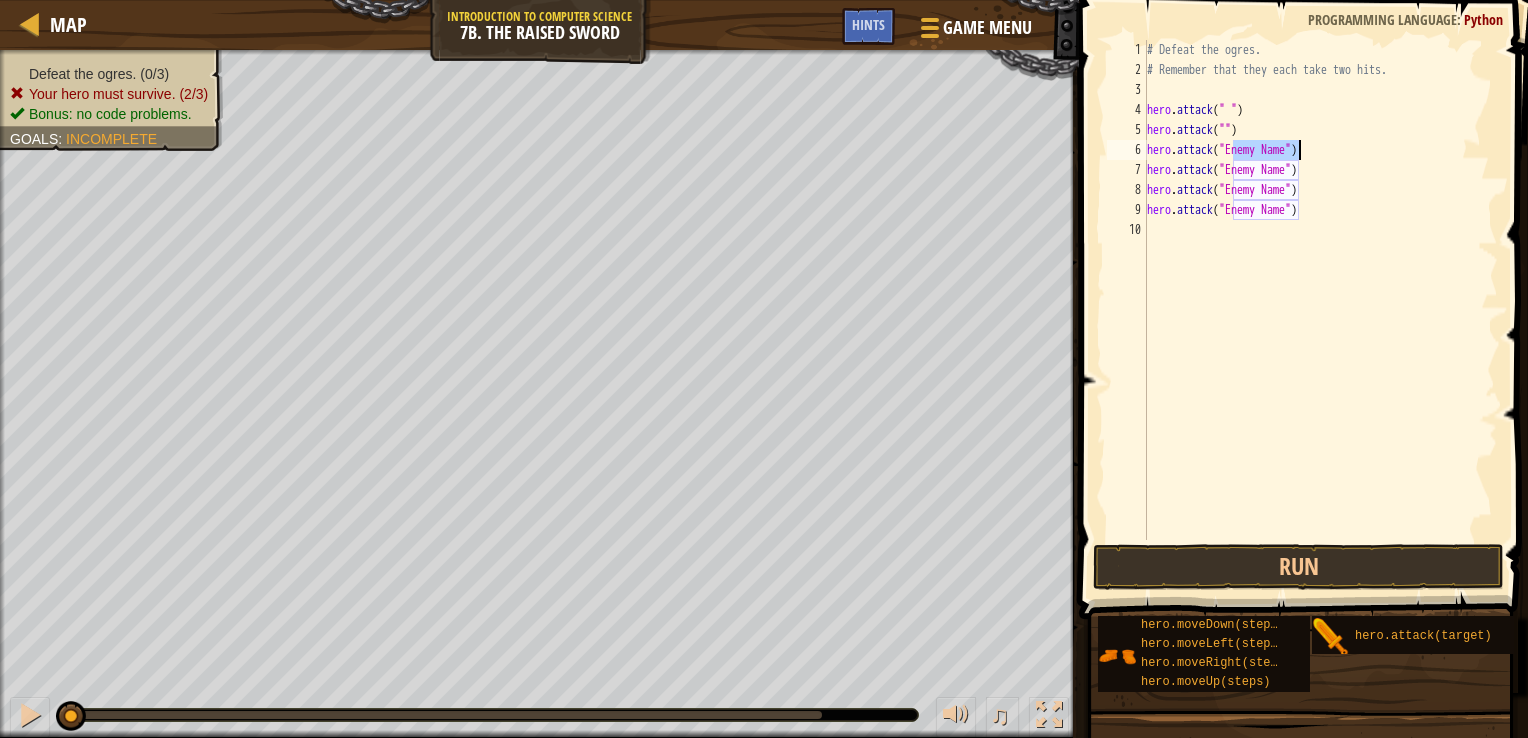 drag, startPoint x: 1232, startPoint y: 153, endPoint x: 1298, endPoint y: 153, distance: 66 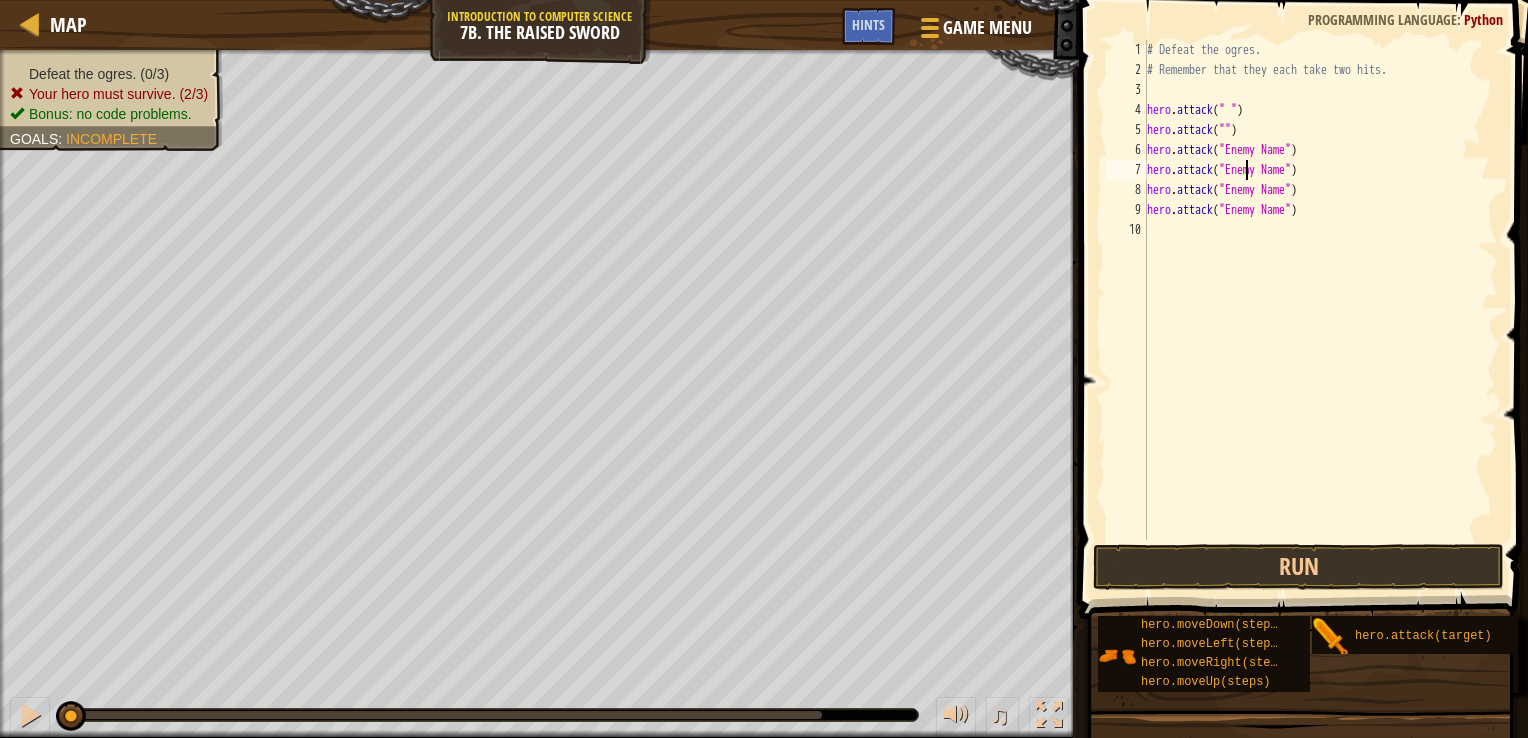 click on "# Defeat the ogres. # Remember that they each take two hits. hero . attack ( " " ) hero . attack ( "" ) hero . attack ( "Enemy Name" ) hero . attack ( "Enemy Name" ) hero . attack ( "Enemy Name" ) hero . attack ( "Enemy Name" )" at bounding box center (1321, 310) 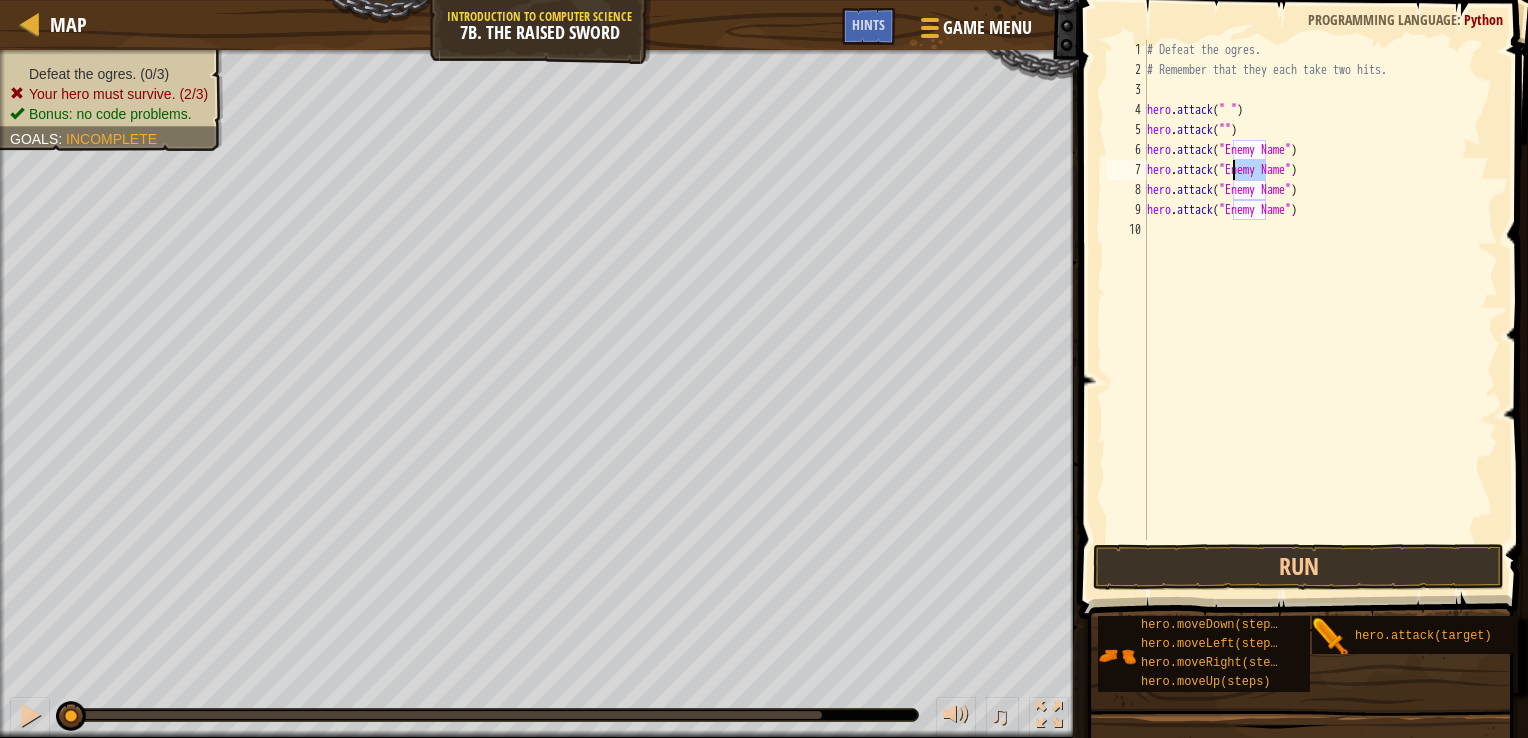 click on "# Defeat the ogres. # Remember that they each take two hits. hero . attack ( " " ) hero . attack ( "" ) hero . attack ( "Enemy Name" ) hero . attack ( "Enemy Name" ) hero . attack ( "Enemy Name" ) hero . attack ( "Enemy Name" )" at bounding box center [1321, 310] 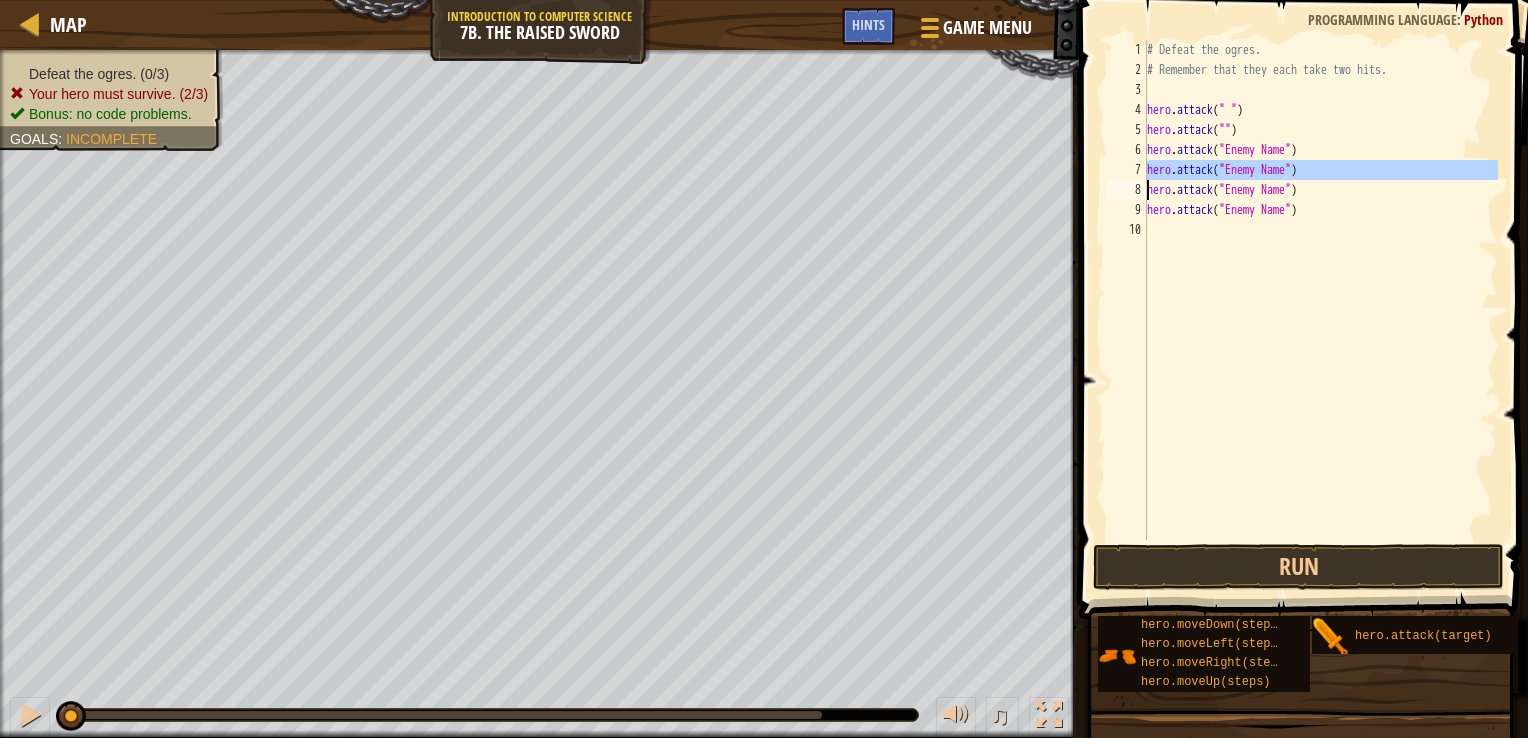 click on "# Defeat the ogres. # Remember that they each take two hits. hero . attack ( " " ) hero . attack ( "" ) hero . attack ( "Enemy Name" ) hero . attack ( "Enemy Name" ) hero . attack ( "Enemy Name" ) hero . attack ( "Enemy Name" )" at bounding box center (1321, 290) 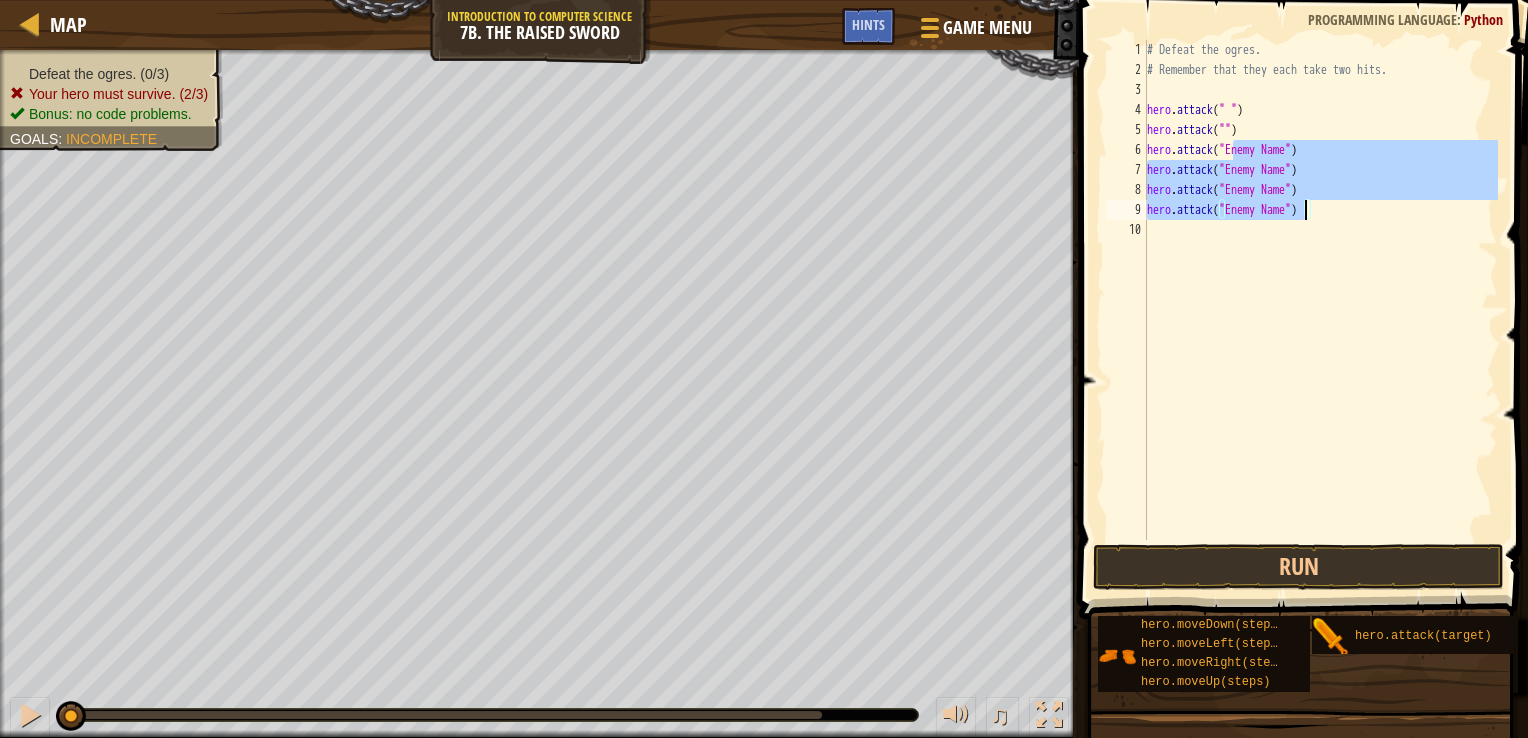 drag, startPoint x: 1229, startPoint y: 150, endPoint x: 1304, endPoint y: 206, distance: 93.60021 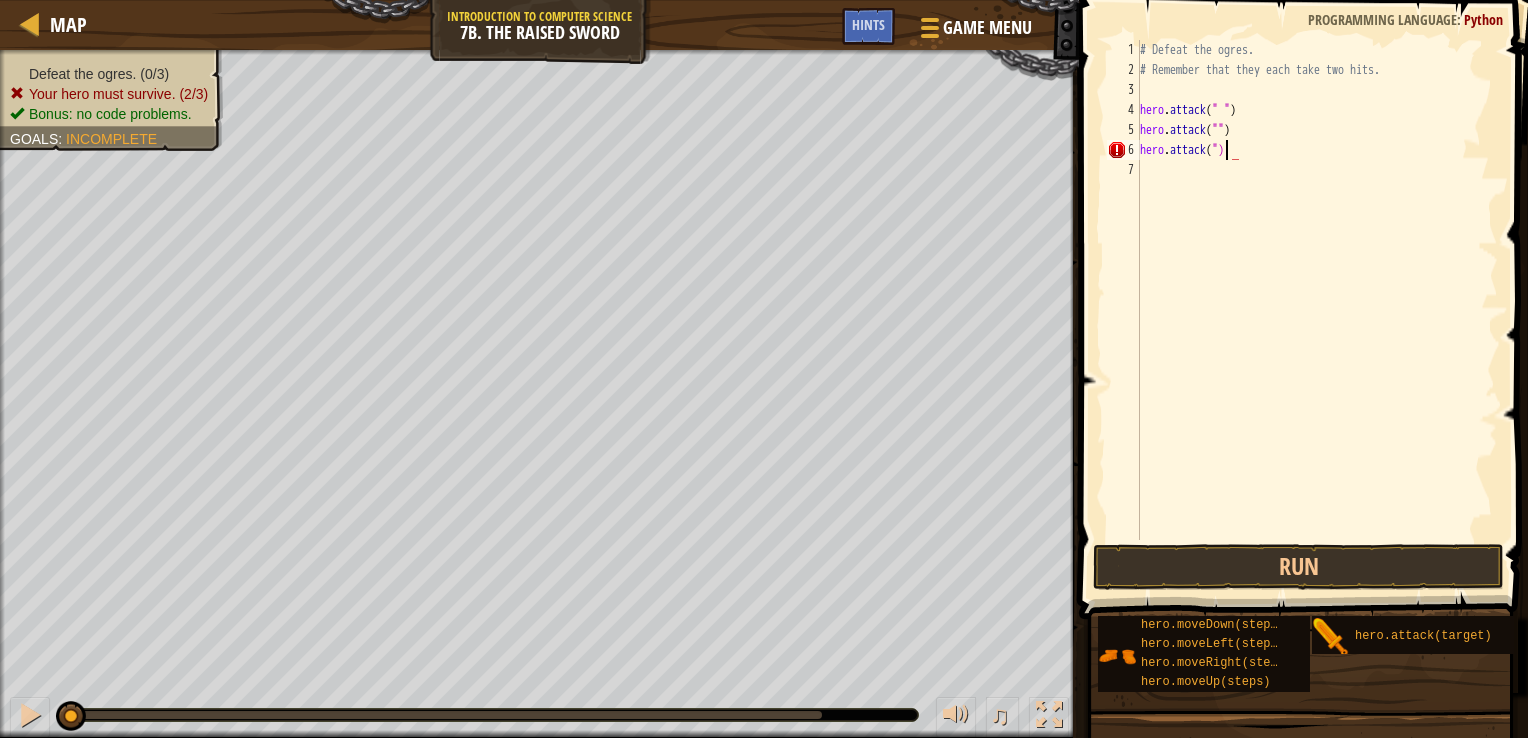 scroll, scrollTop: 9, scrollLeft: 6, axis: both 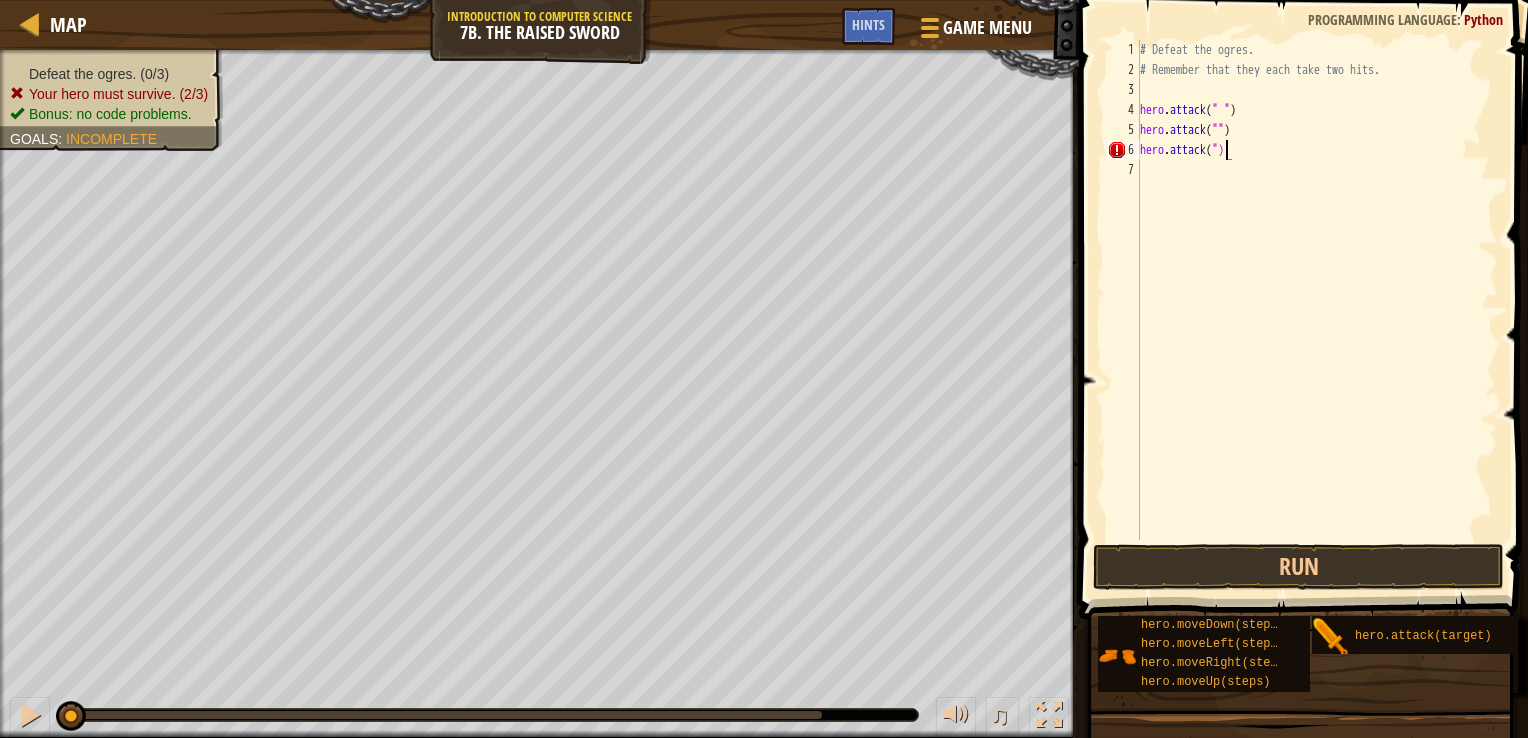 type on "hero.attack("Enemy Name")
hero.attack("Enemy Name")" 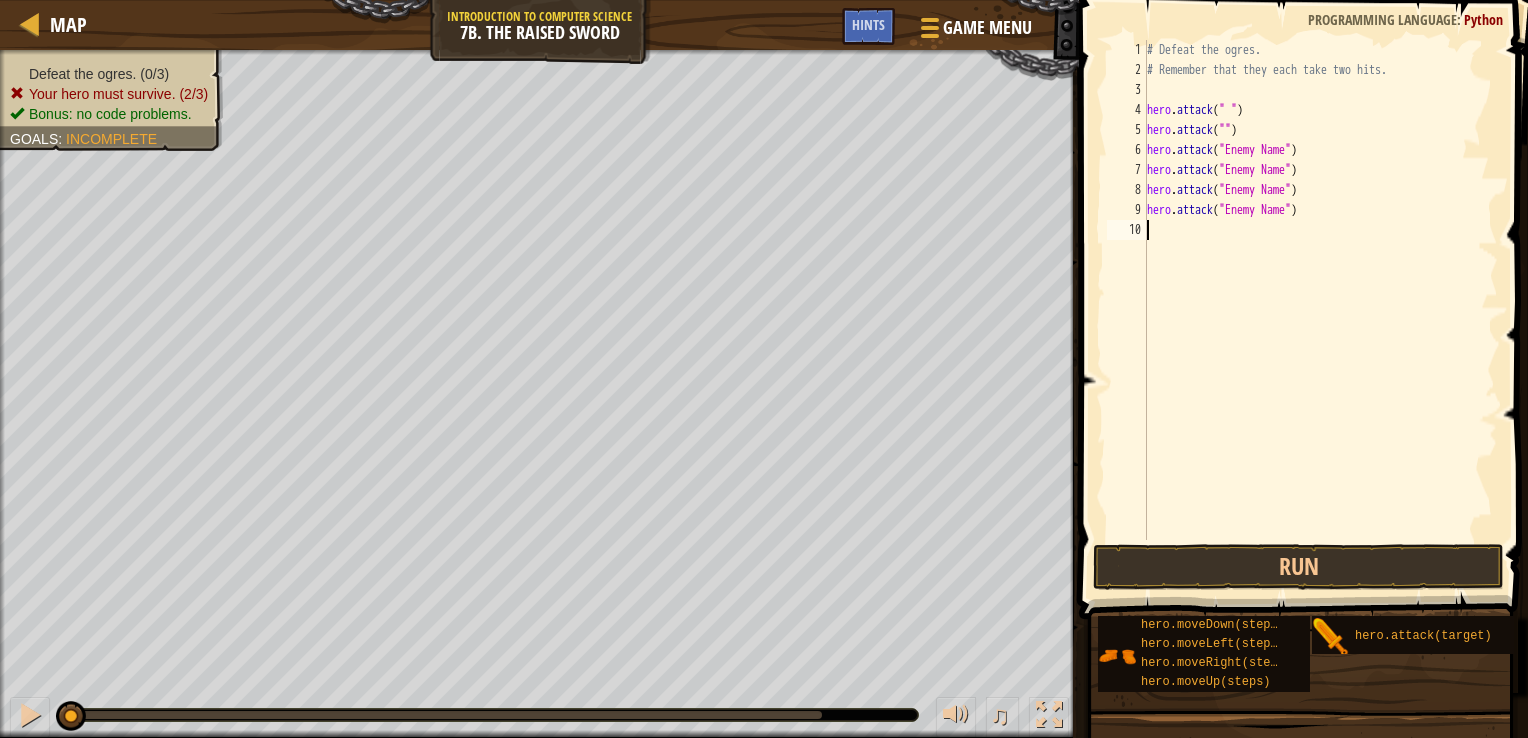 drag, startPoint x: 1292, startPoint y: 250, endPoint x: 1276, endPoint y: 226, distance: 28.84441 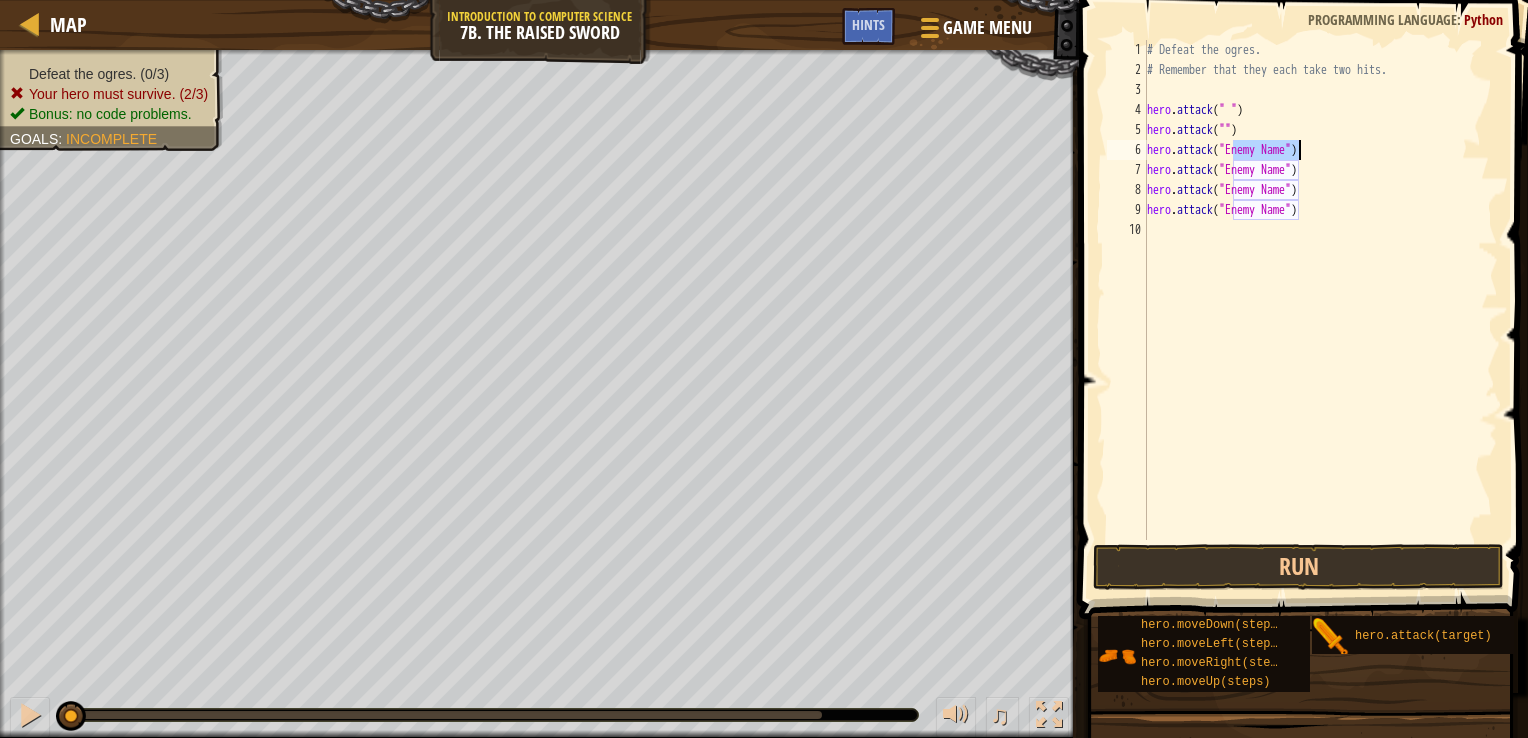 drag, startPoint x: 1234, startPoint y: 148, endPoint x: 1296, endPoint y: 159, distance: 62.968246 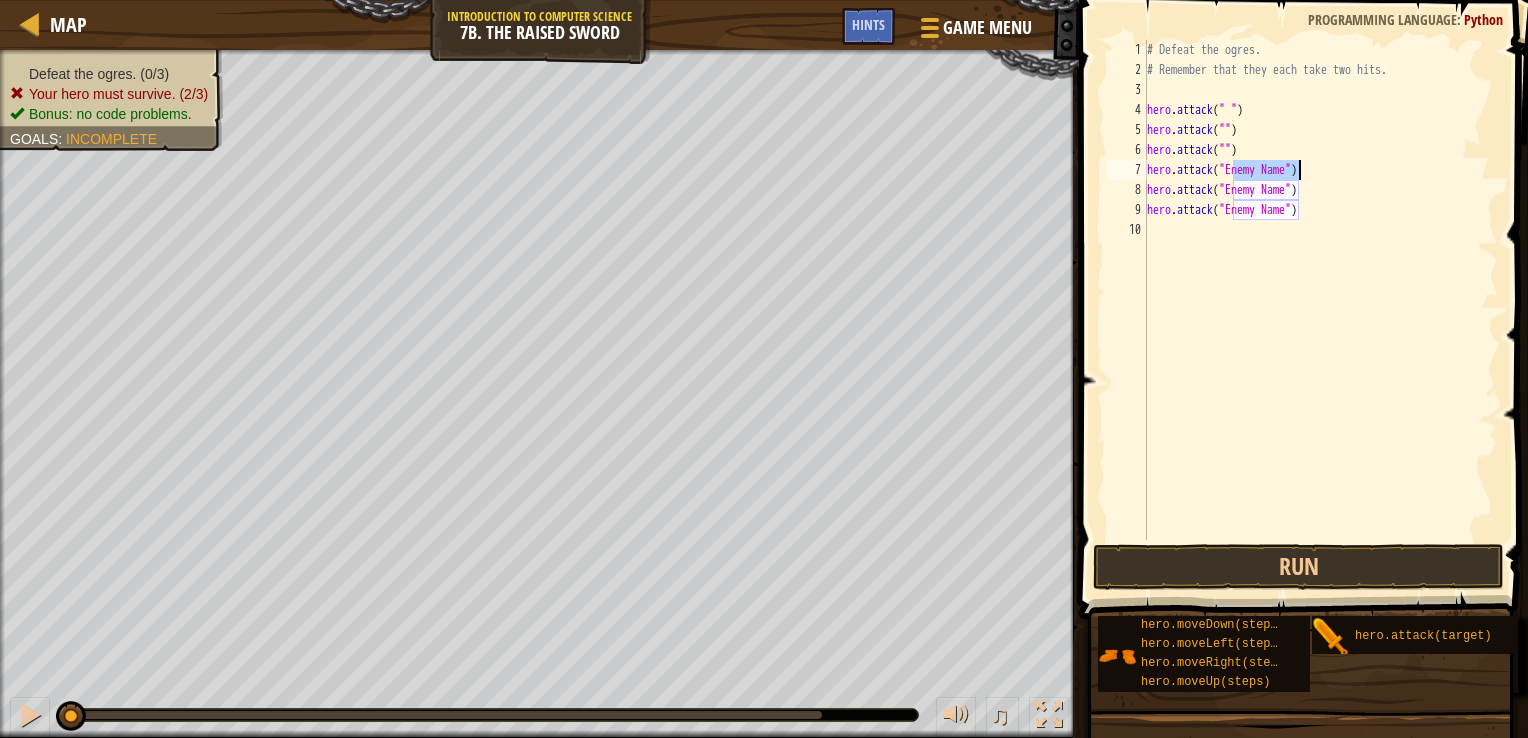 drag, startPoint x: 1232, startPoint y: 173, endPoint x: 1301, endPoint y: 177, distance: 69.115845 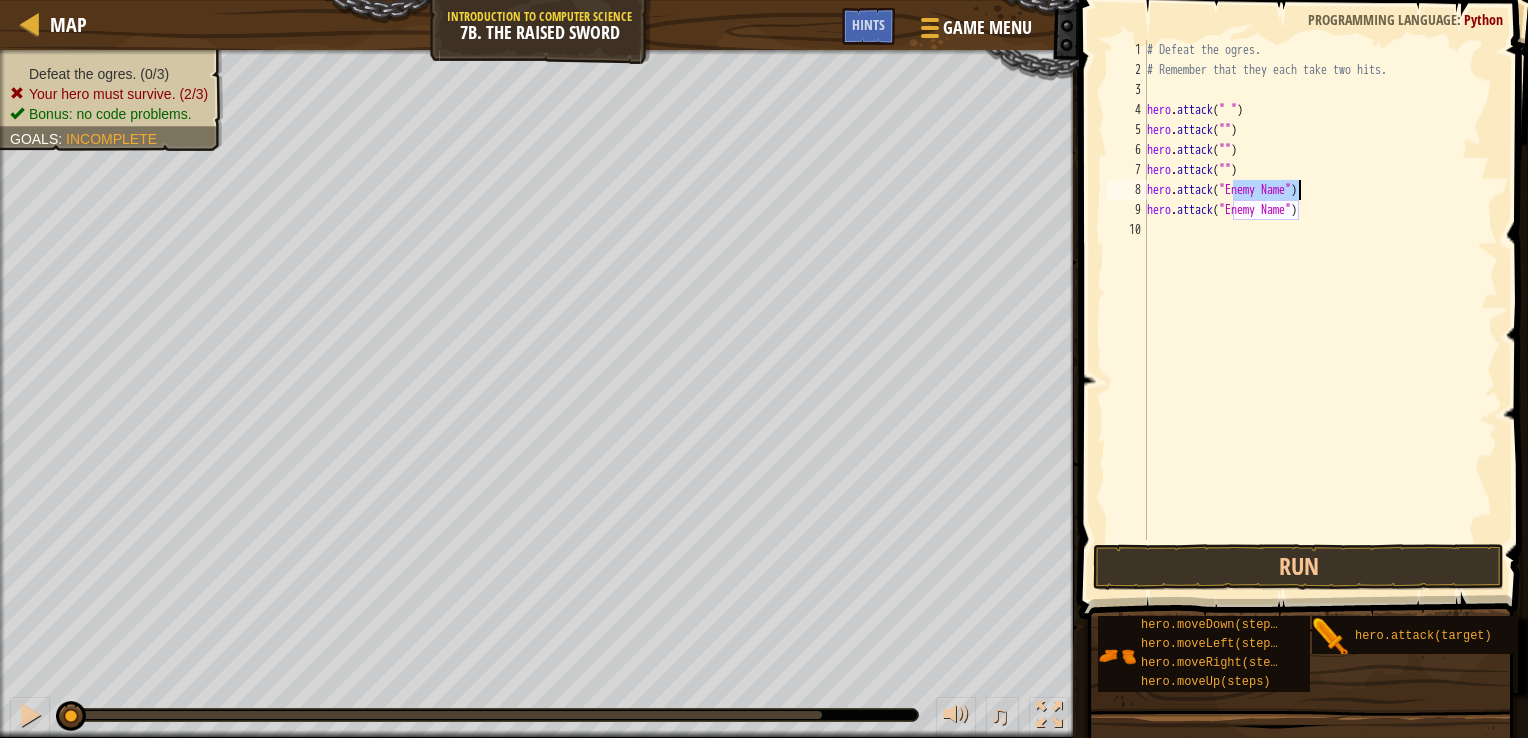 drag, startPoint x: 1235, startPoint y: 195, endPoint x: 1296, endPoint y: 185, distance: 61.81424 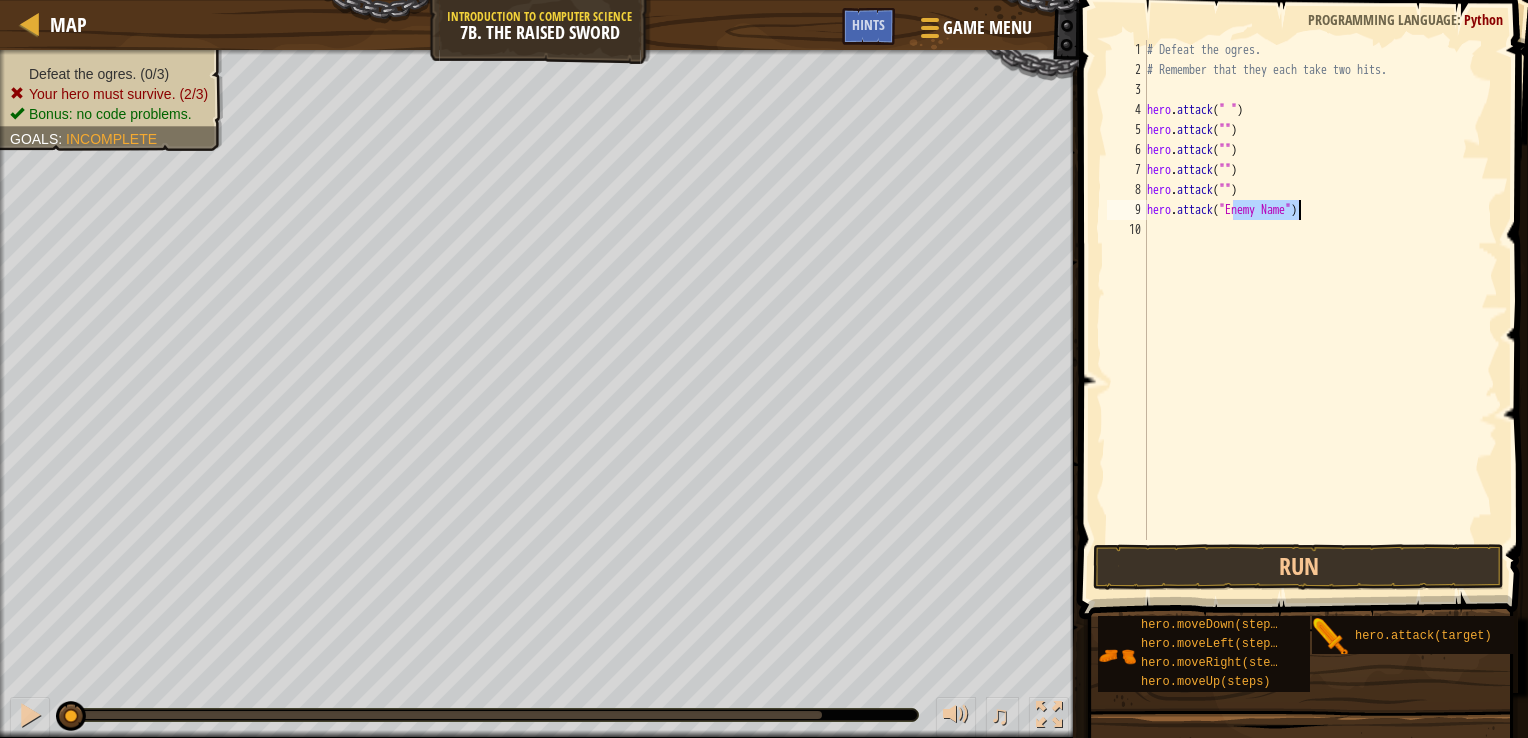 drag, startPoint x: 1233, startPoint y: 210, endPoint x: 1295, endPoint y: 212, distance: 62.03225 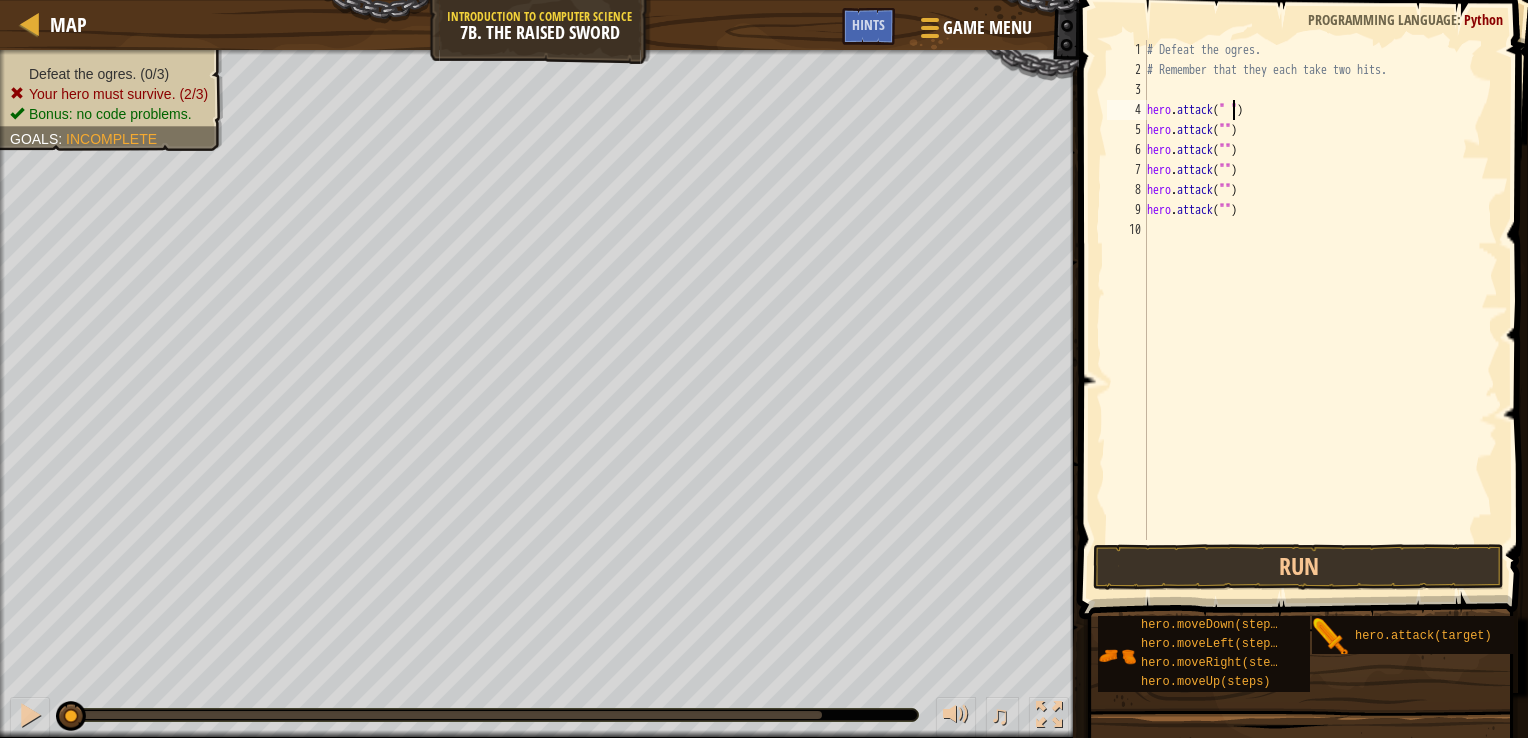 click on "# Defeat the ogres. # Remember that they each take two hits. hero . attack ( " " ) hero . attack ( "" ) hero . attack ( "" ) hero . attack ( "" ) hero . attack ( "" ) hero . attack ( "" )" at bounding box center (1321, 310) 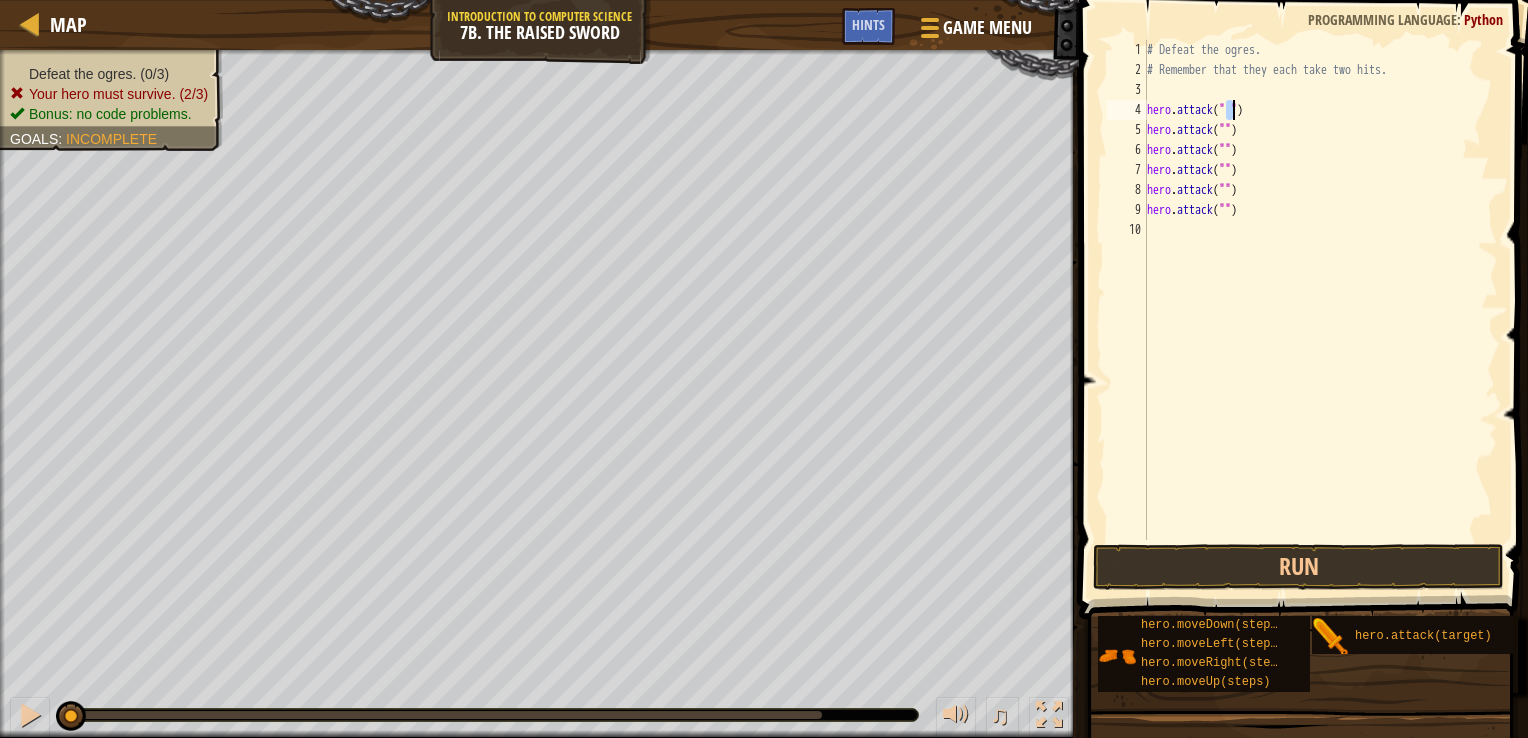 click on "# Defeat the ogres. # Remember that they each take two hits. hero . attack ( " " ) hero . attack ( "" ) hero . attack ( "" ) hero . attack ( "" ) hero . attack ( "" ) hero . attack ( "" )" at bounding box center [1321, 310] 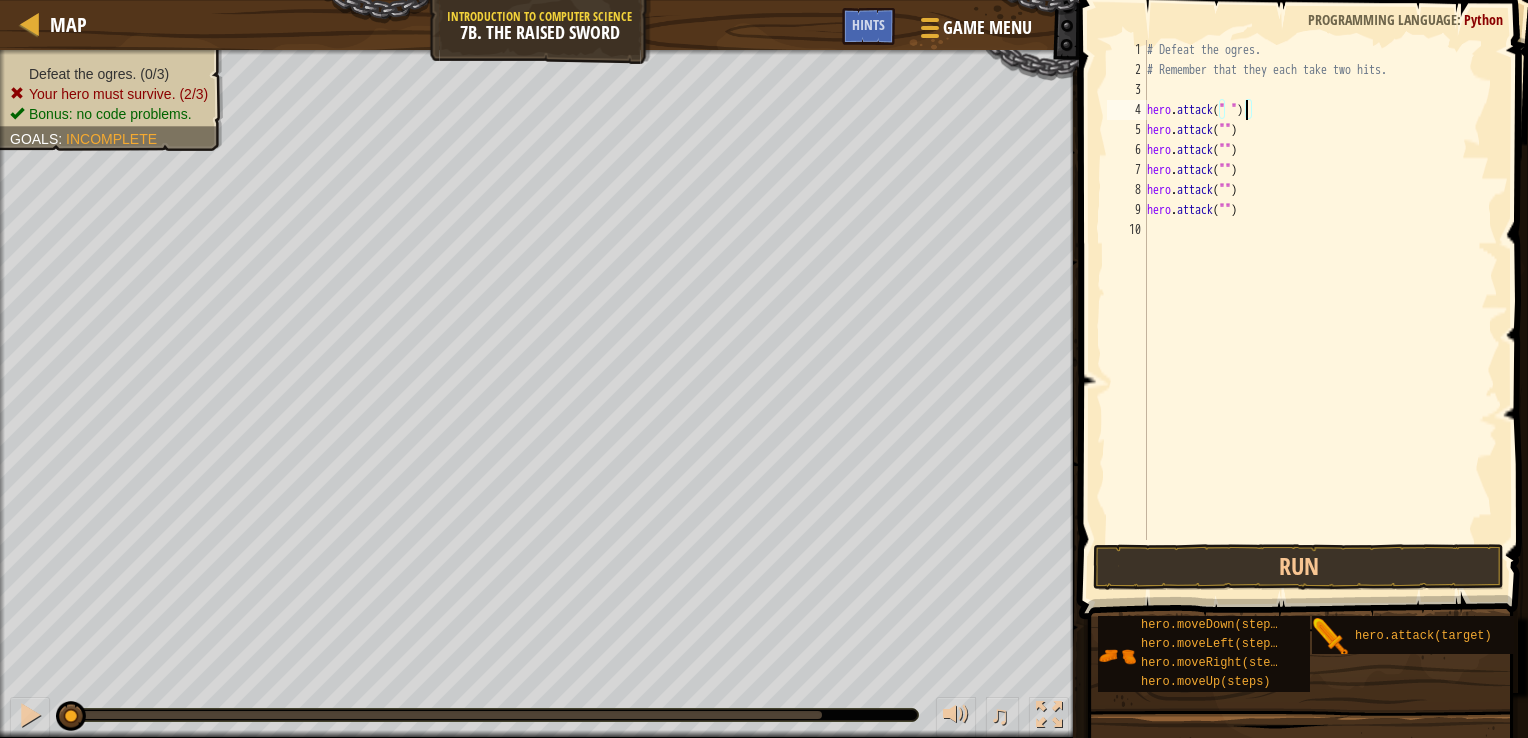 click on "# Defeat the ogres. # Remember that they each take two hits. hero . attack ( " " ) hero . attack ( "" ) hero . attack ( "" ) hero . attack ( "" ) hero . attack ( "" ) hero . attack ( "" )" at bounding box center (1321, 310) 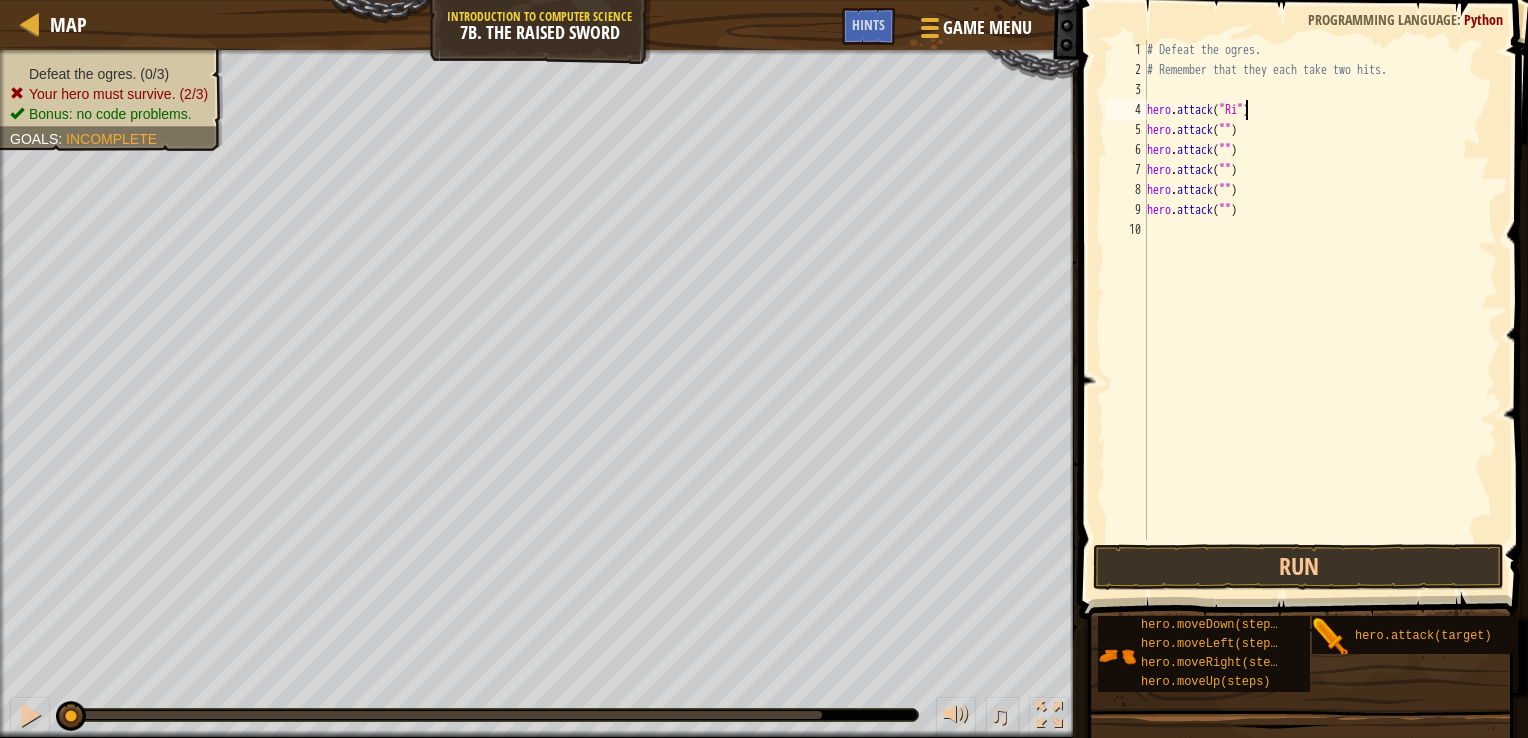 scroll, scrollTop: 9, scrollLeft: 8, axis: both 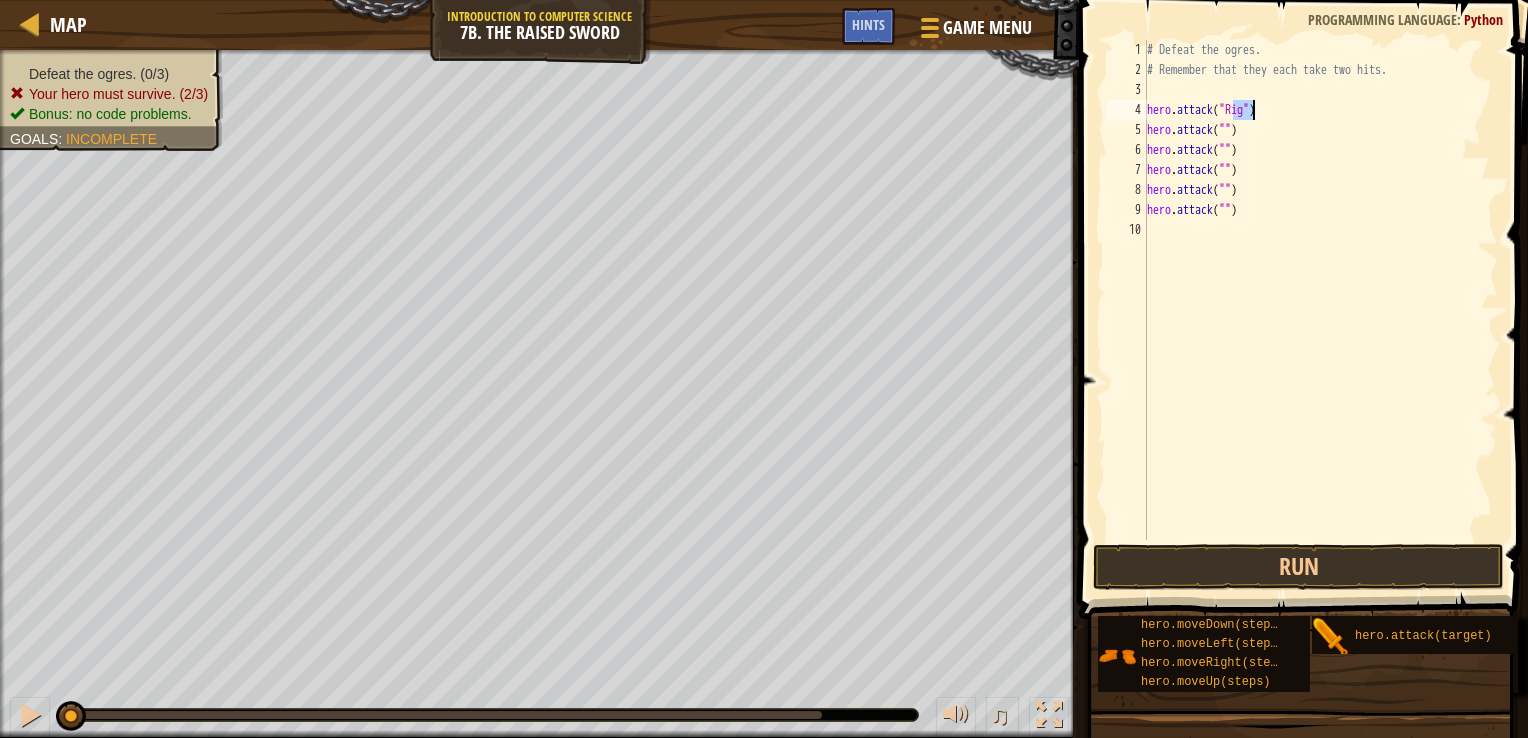 drag, startPoint x: 1232, startPoint y: 106, endPoint x: 1249, endPoint y: 114, distance: 18.788294 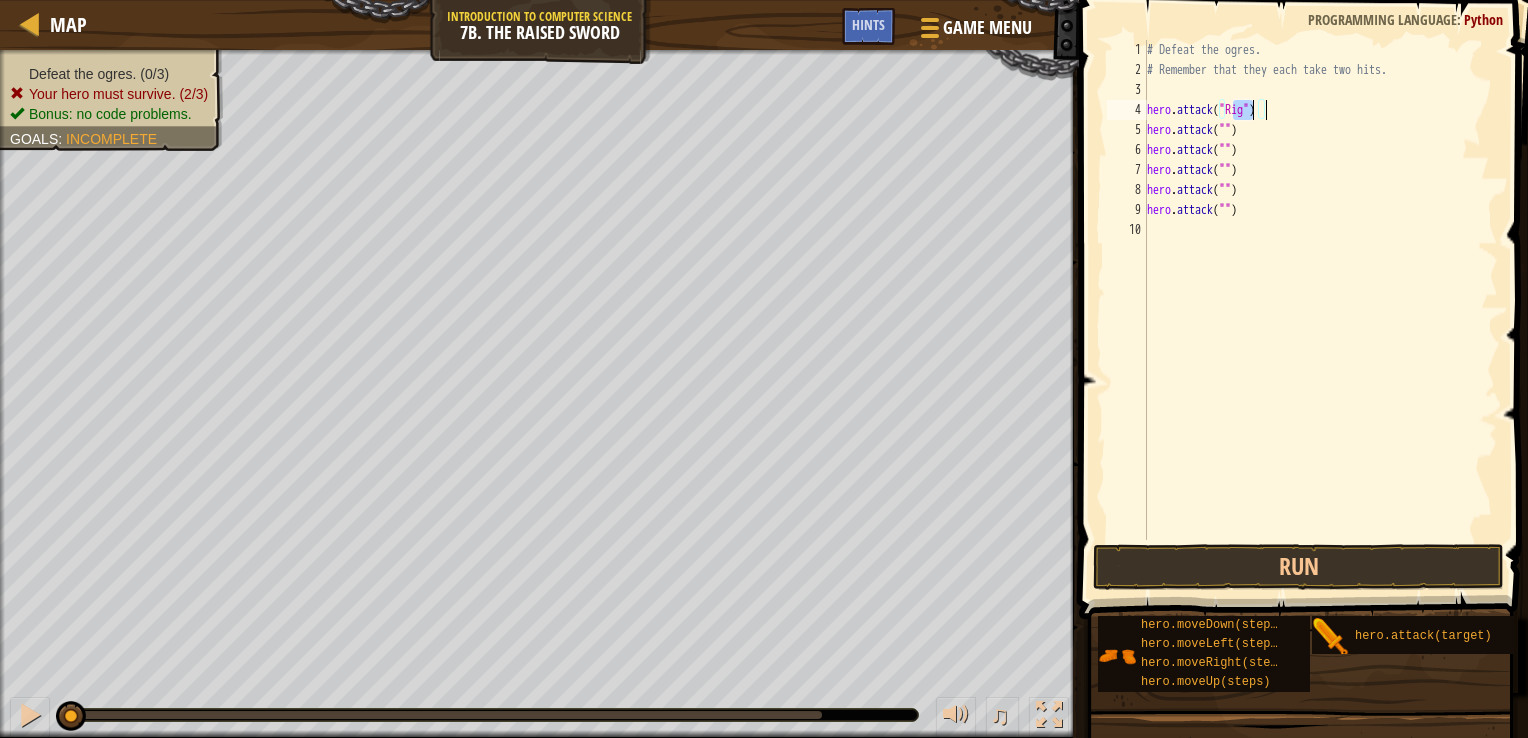 paste on "Rig" 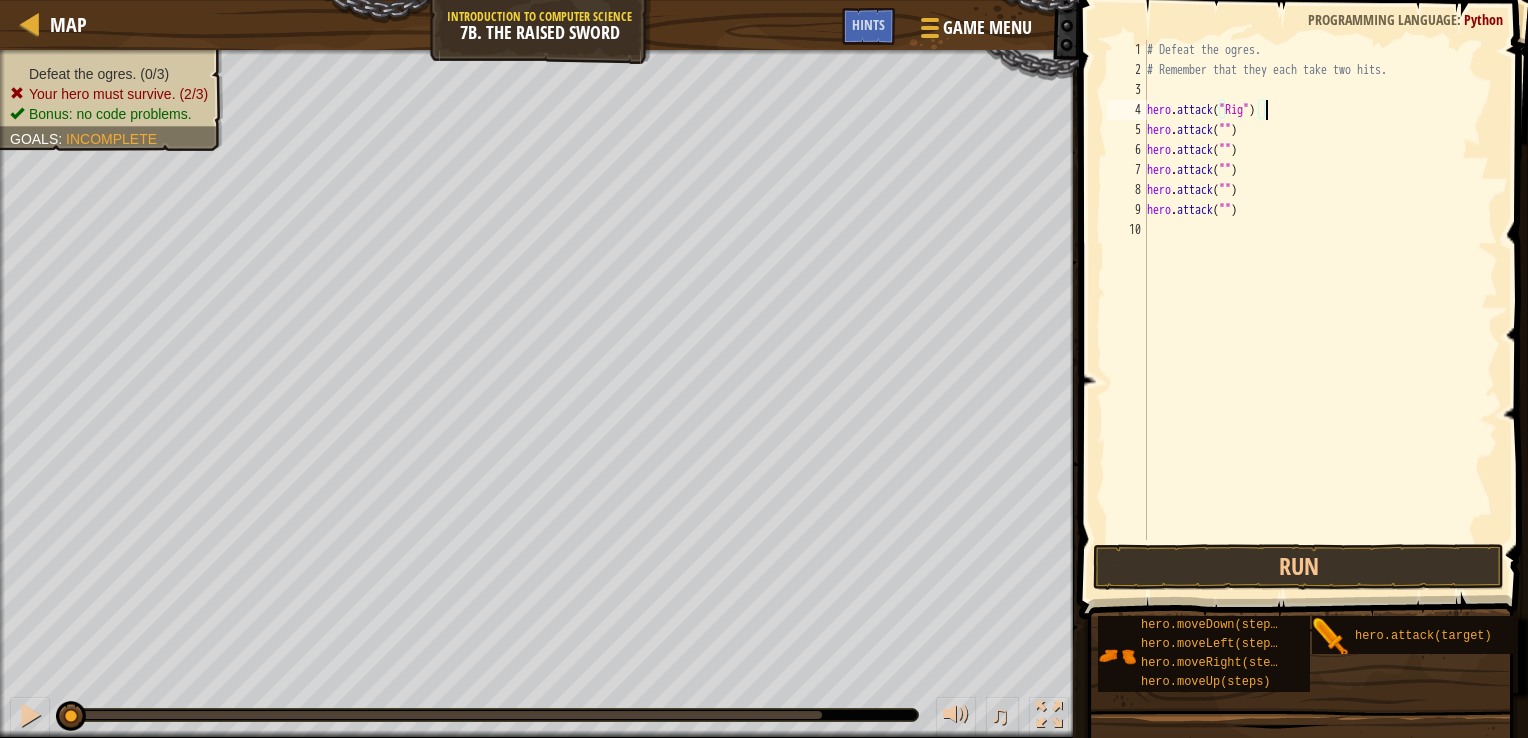 click on "# Defeat the ogres. # Remember that they each take two hits. hero . attack ( "Rig" ) hero . attack ( "" ) hero . attack ( "" ) hero . attack ( "" ) hero . attack ( "" ) hero . attack ( "" )" at bounding box center (1321, 310) 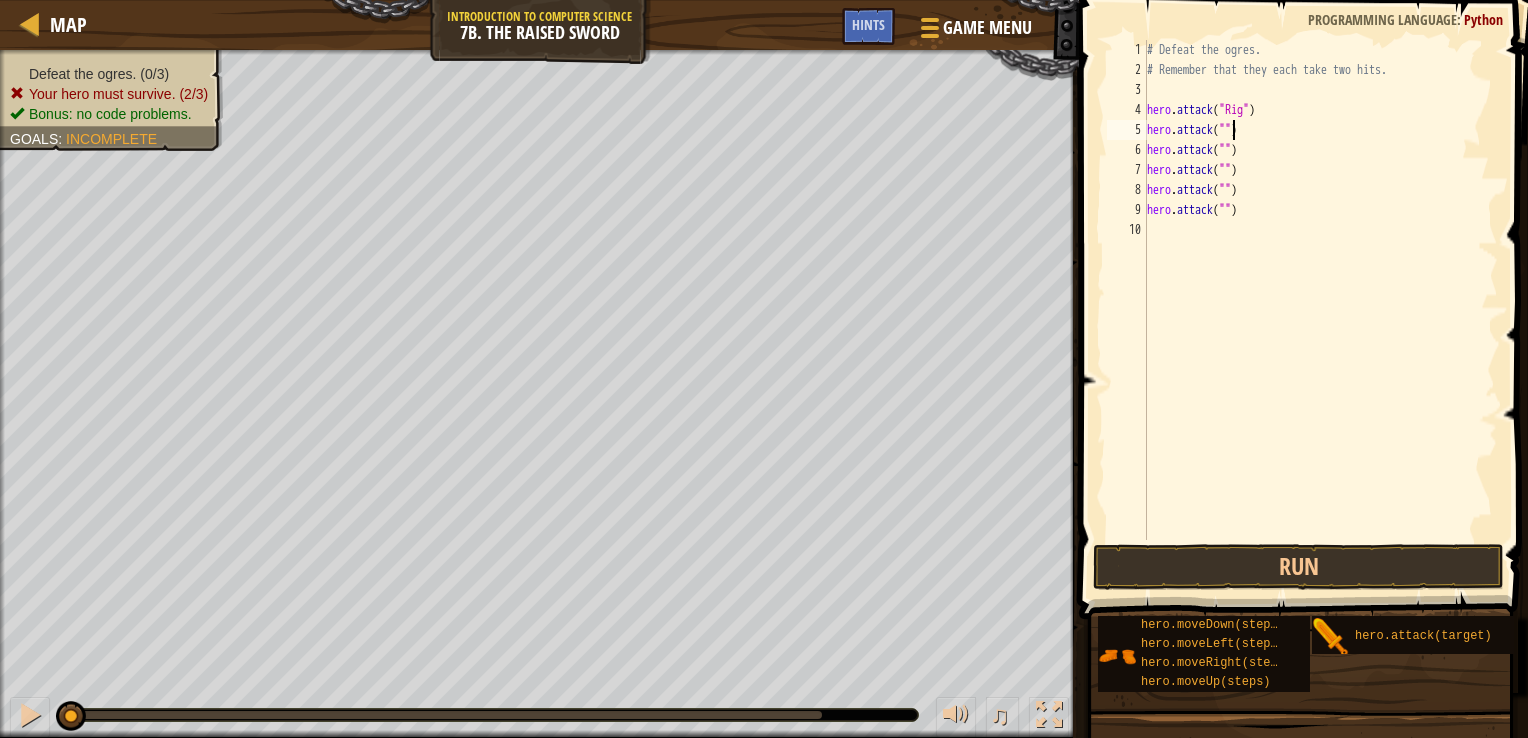 scroll, scrollTop: 9, scrollLeft: 7, axis: both 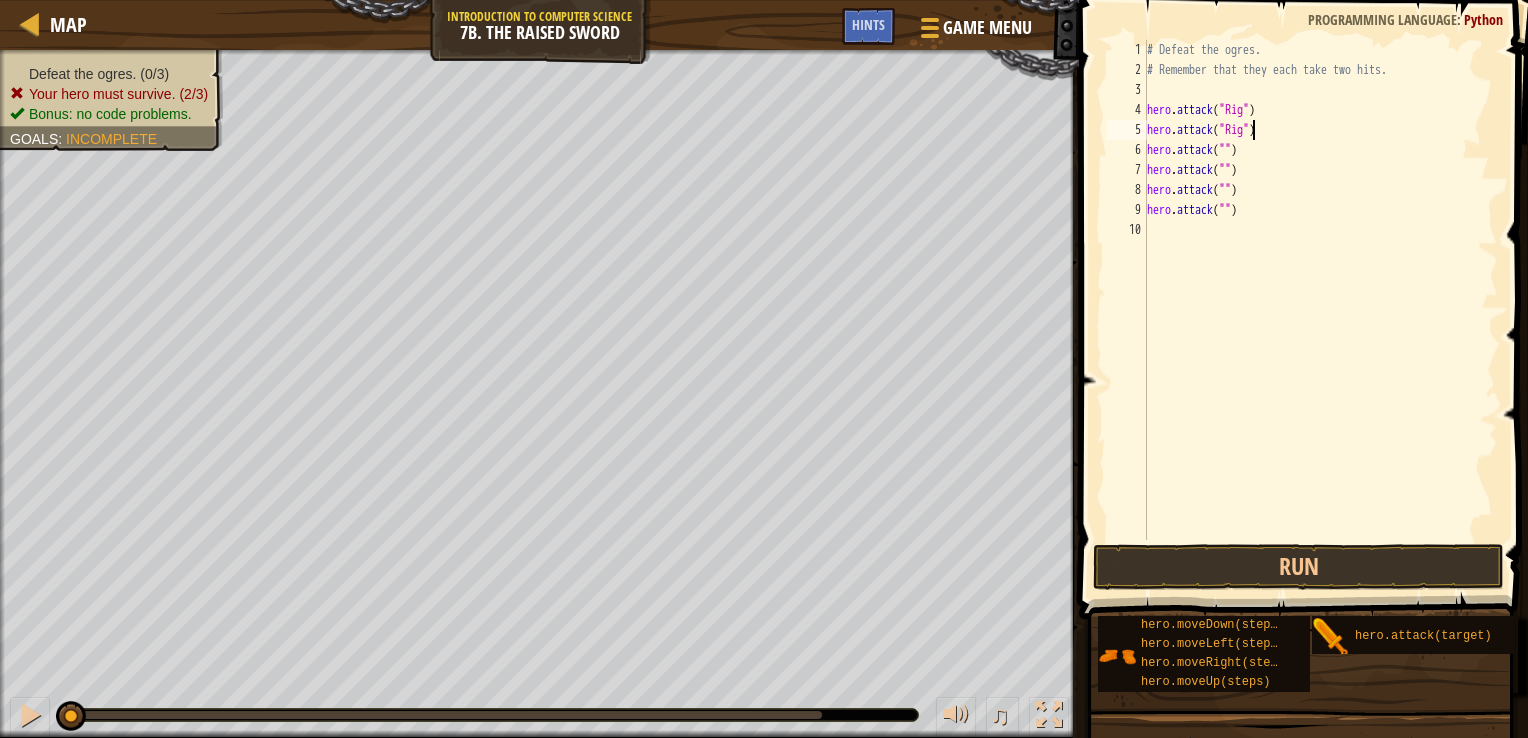 click on "# Defeat the ogres. # Remember that they each take two hits. hero . attack ( "Rig" ) hero . attack ( "Rig" ) hero . attack ( "" ) hero . attack ( "" ) hero . attack ( "" ) hero . attack ( "" )" at bounding box center [1321, 310] 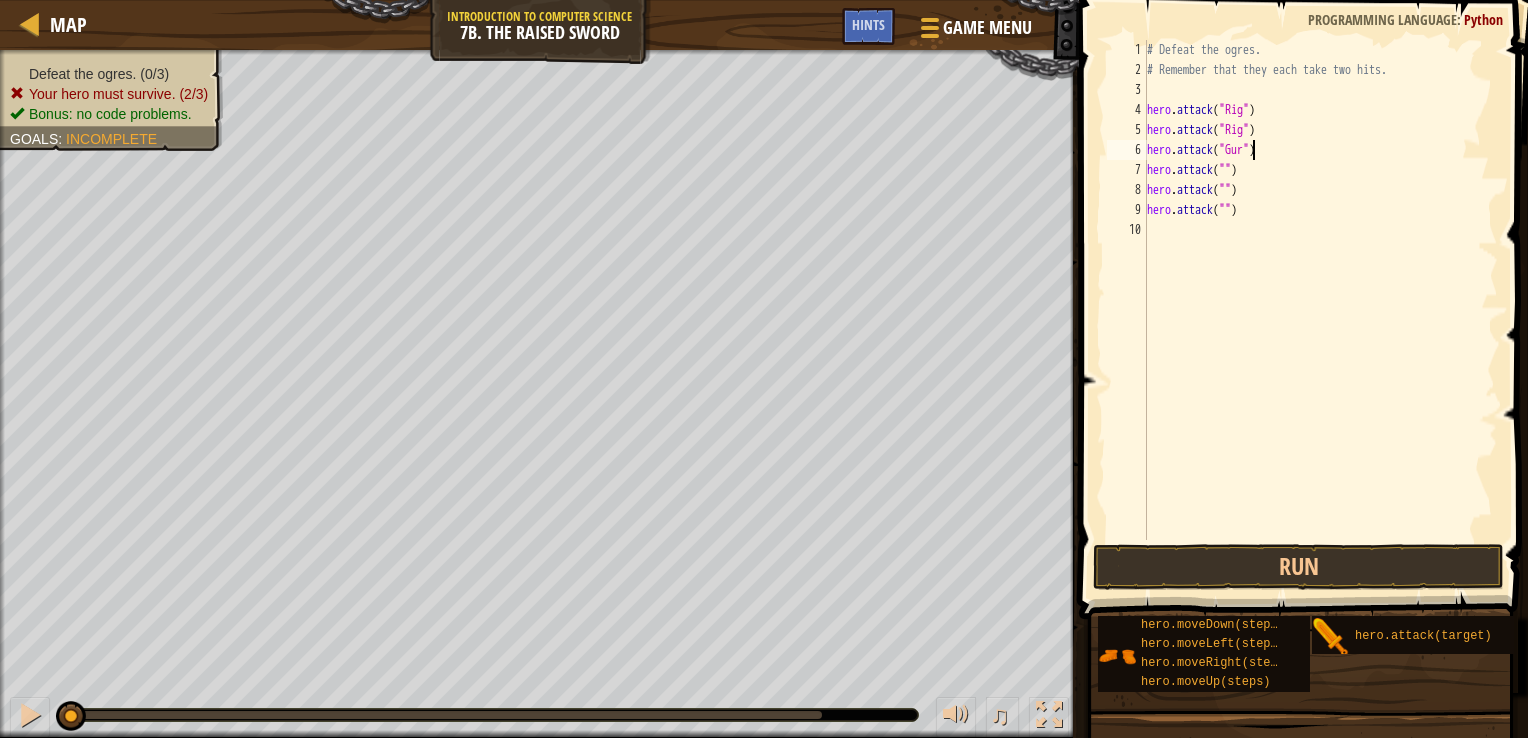 scroll, scrollTop: 9, scrollLeft: 8, axis: both 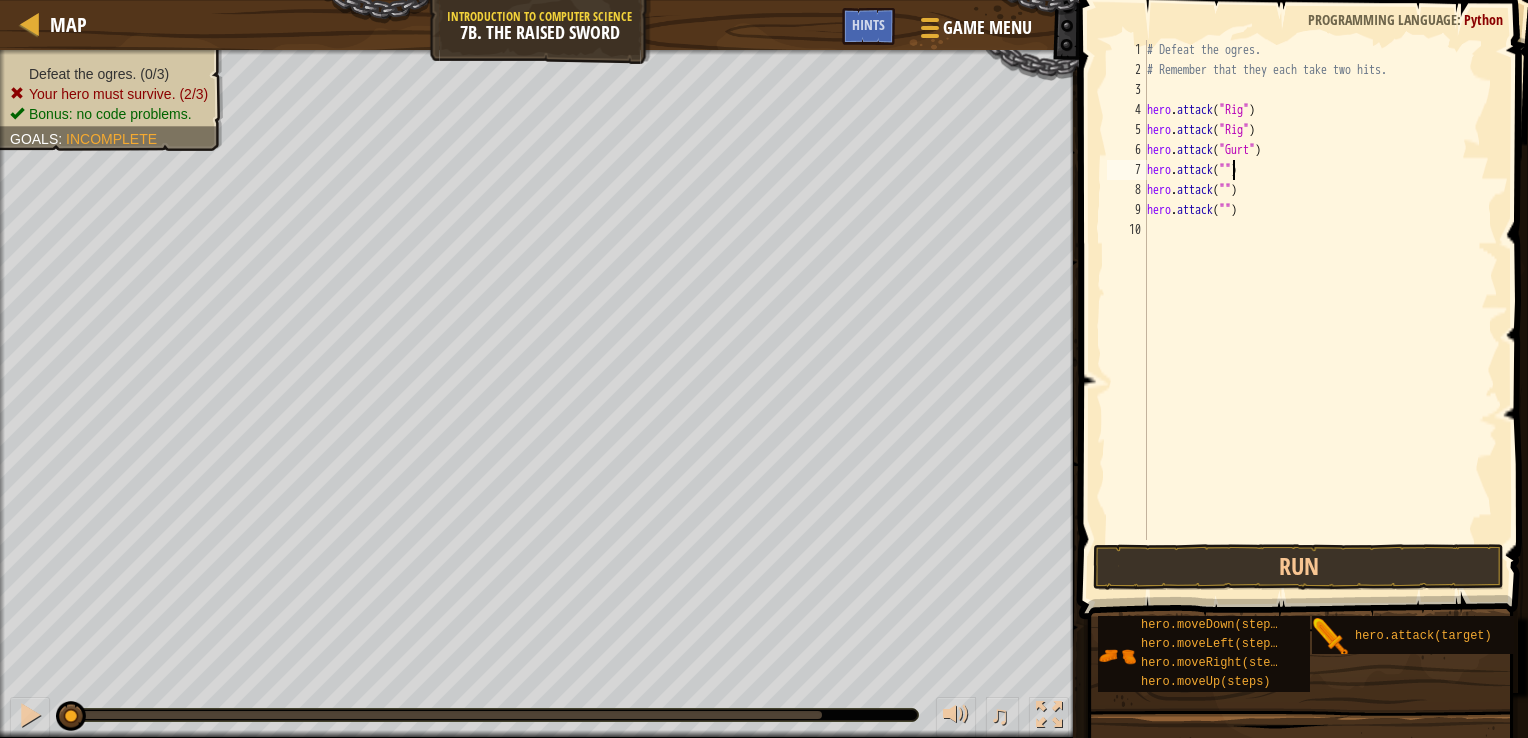 click on "# Defeat the ogres. # Remember that they each take two hits. hero . attack ( "Rig" ) hero . attack ( "Rig" ) hero . attack ( "Gurt" ) hero . attack ( "" ) hero . attack ( "" ) hero . attack ( "" )" at bounding box center [1321, 310] 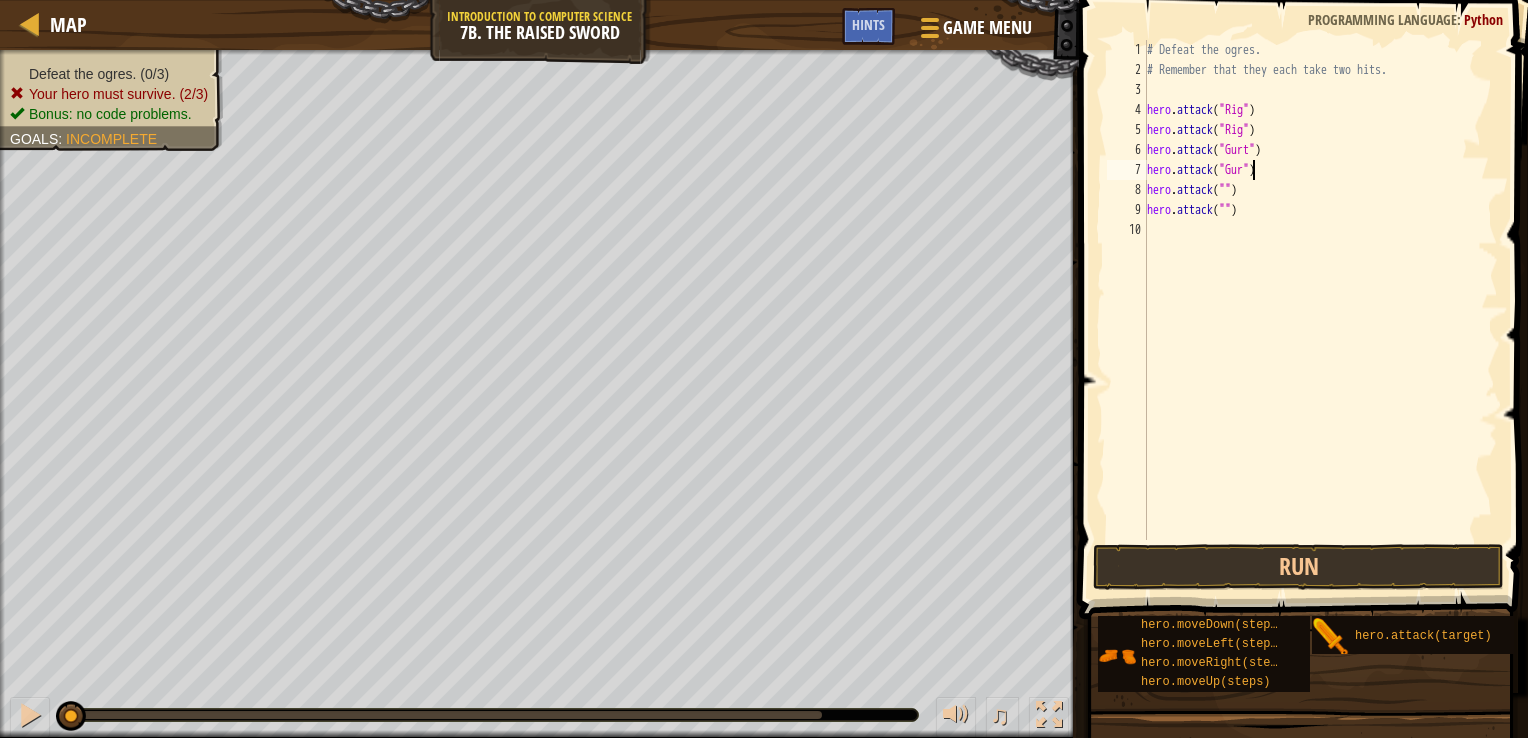 scroll, scrollTop: 9, scrollLeft: 8, axis: both 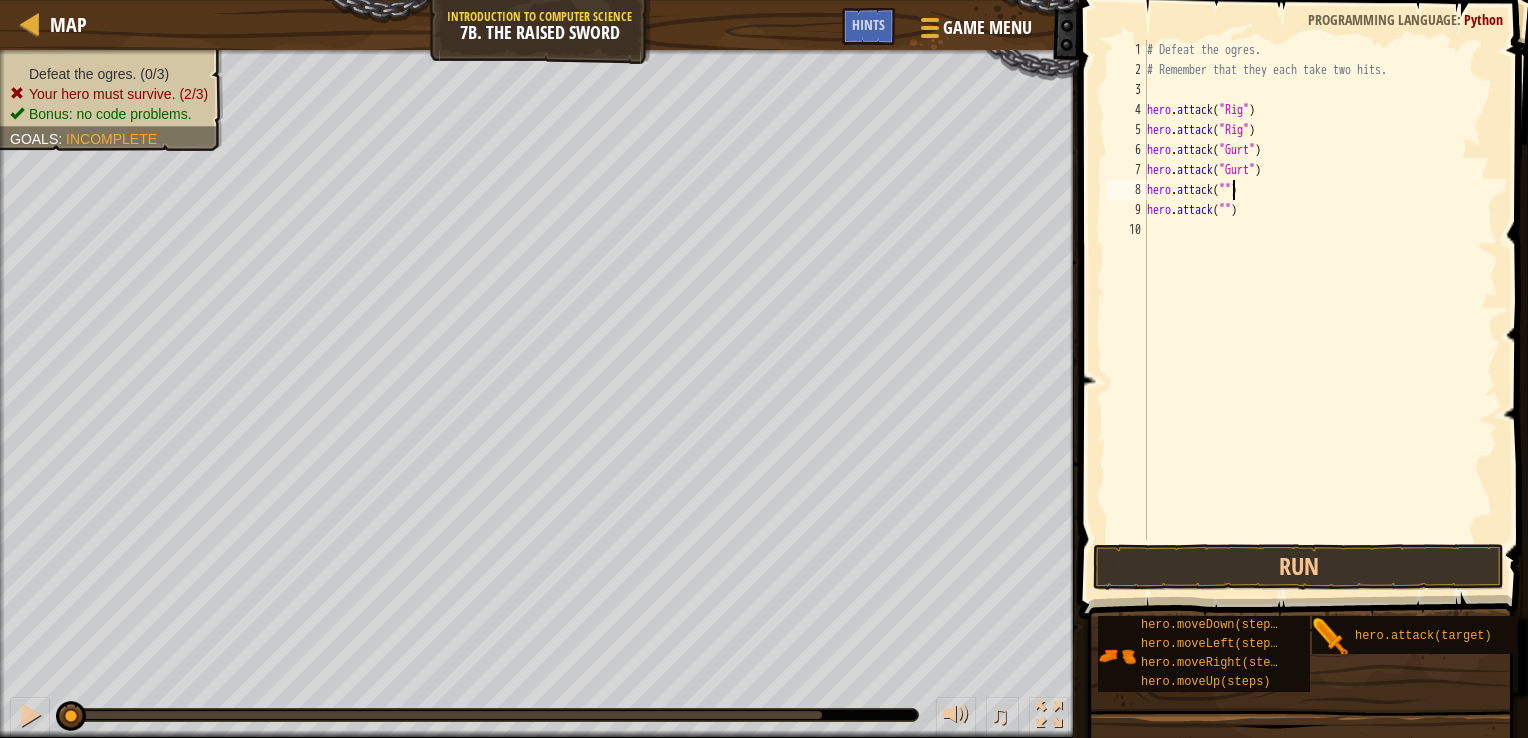 click on "# Defeat the ogres. # Remember that they each take two hits. hero . attack ( "Rig" ) hero . attack ( "Rig" ) hero . attack ( "Gurt" ) hero . attack ( "Gurt" ) hero . attack ( "" ) hero . attack ( "" )" at bounding box center (1321, 310) 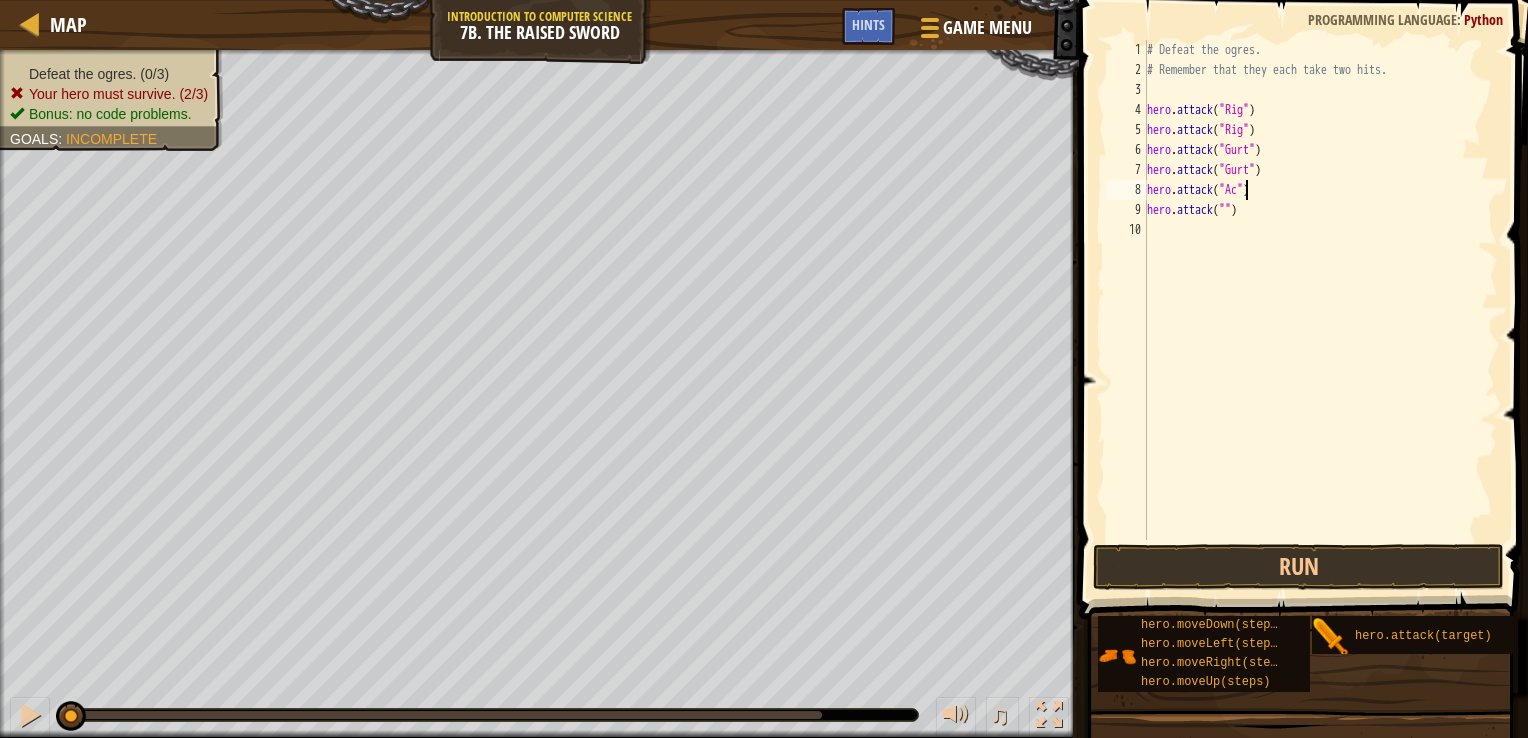 scroll, scrollTop: 9, scrollLeft: 8, axis: both 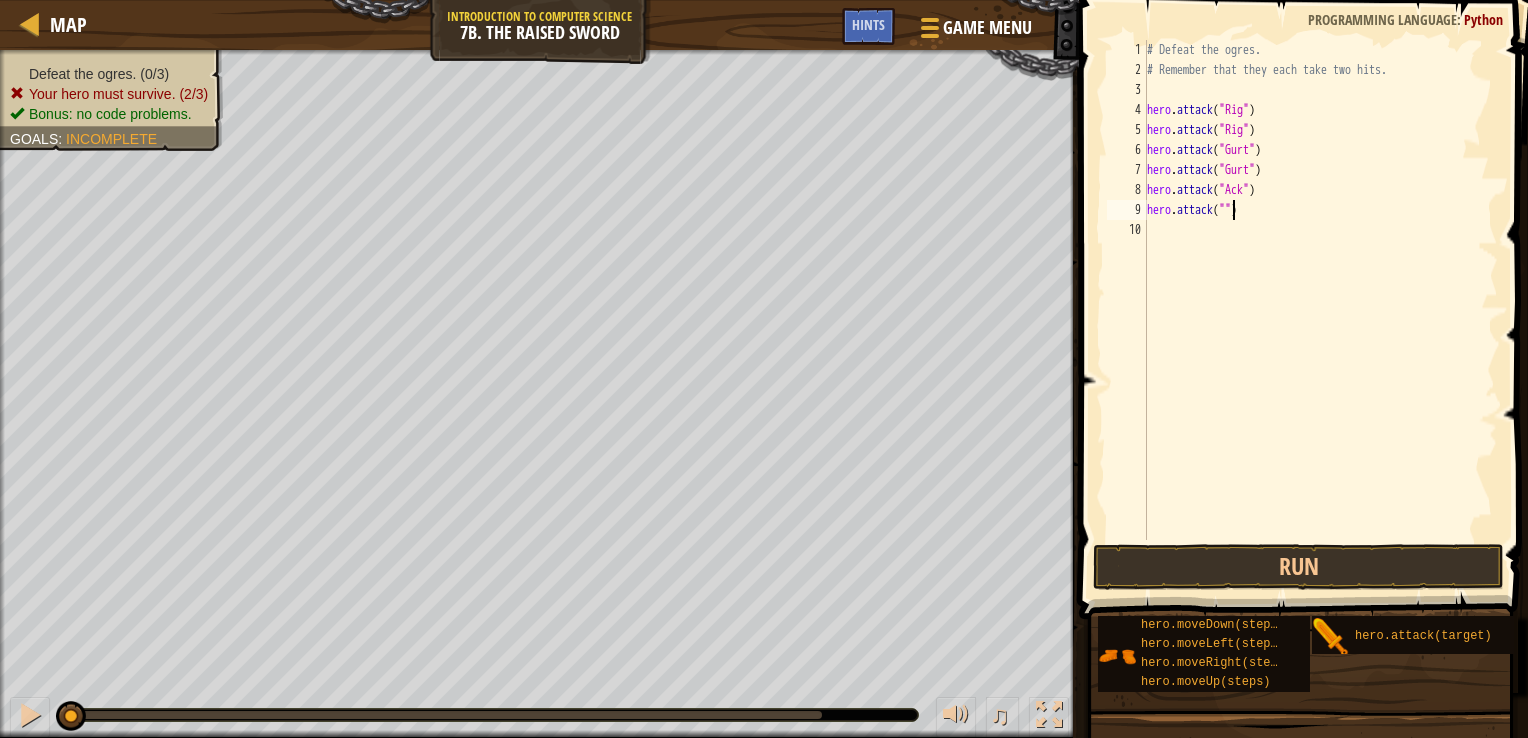 click on "# Defeat the ogres. # Remember that they each take two hits. hero . attack ( "Rig" ) hero . attack ( "Rig" ) hero . attack ( "Gurt" ) hero . attack ( "Gurt" ) hero . attack ( "Ack" ) hero . attack ( "" )" at bounding box center [1321, 310] 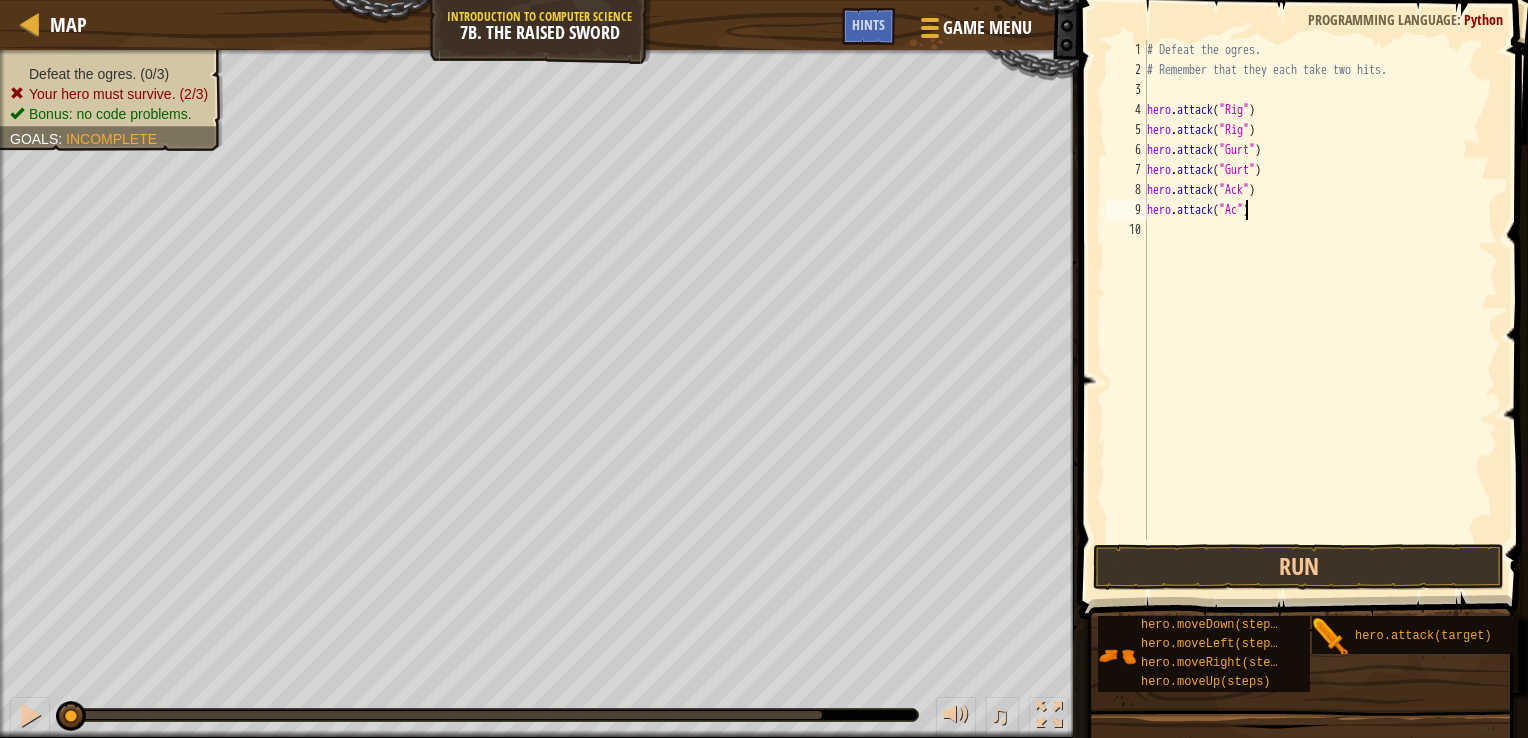 scroll, scrollTop: 9, scrollLeft: 8, axis: both 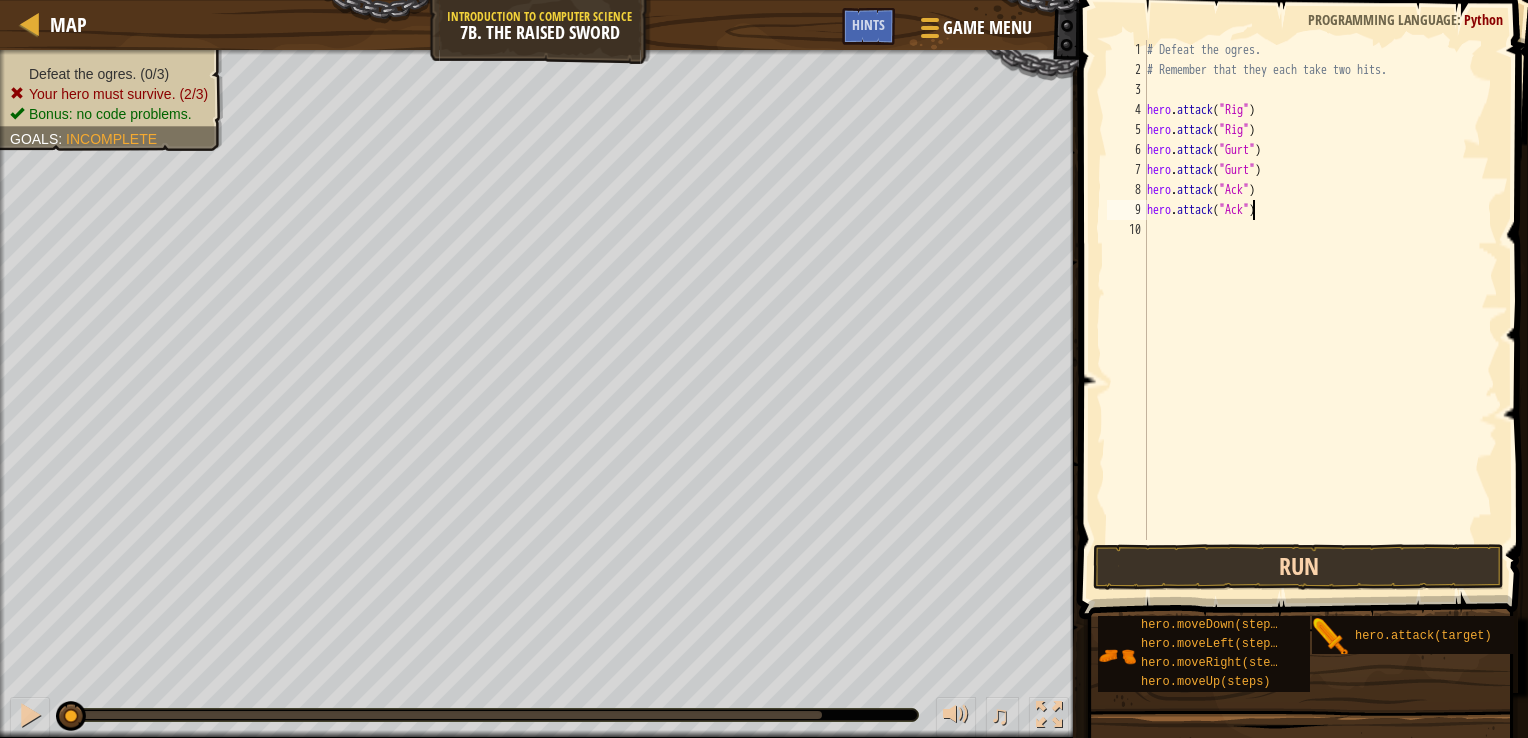type on "hero.attack("Ack")" 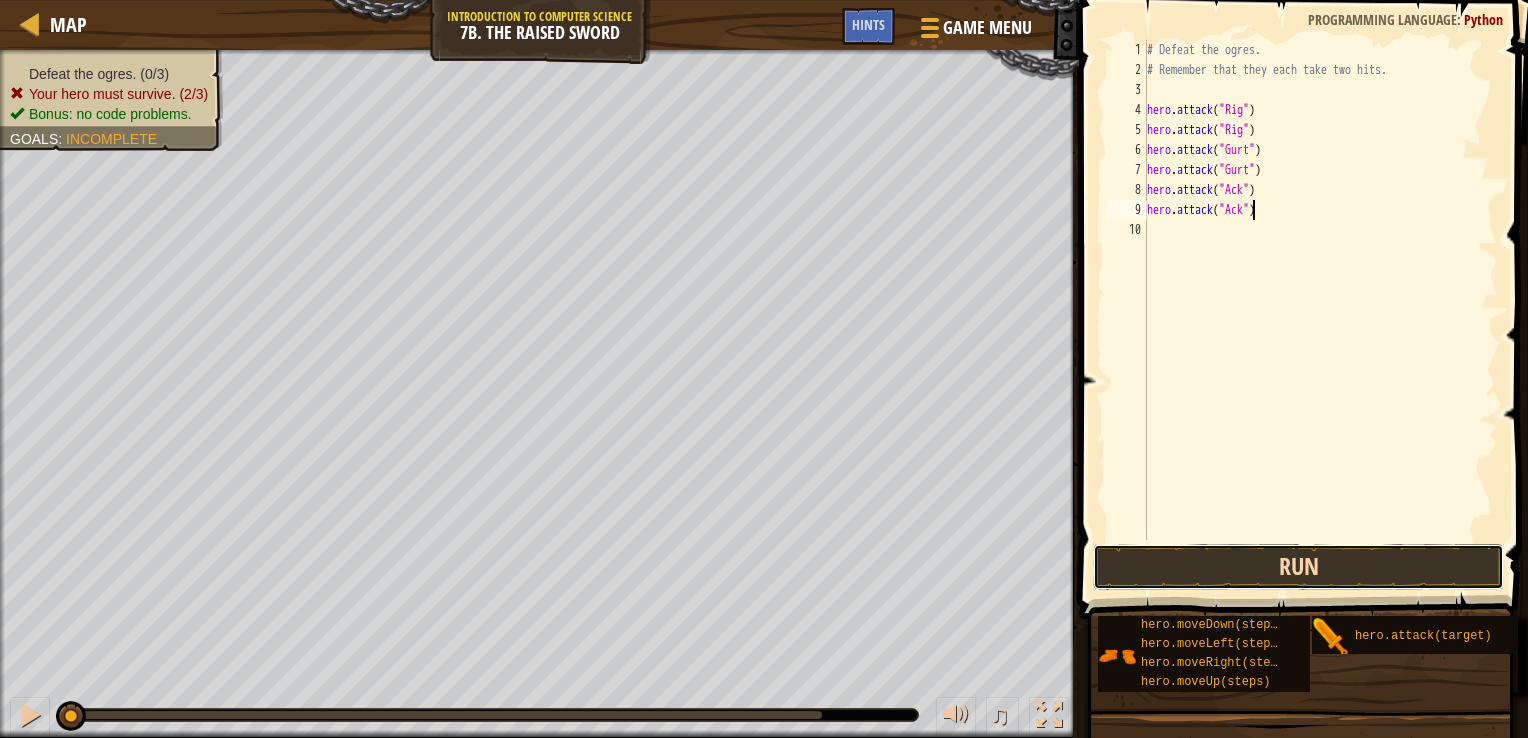 click on "Run" at bounding box center [1299, 567] 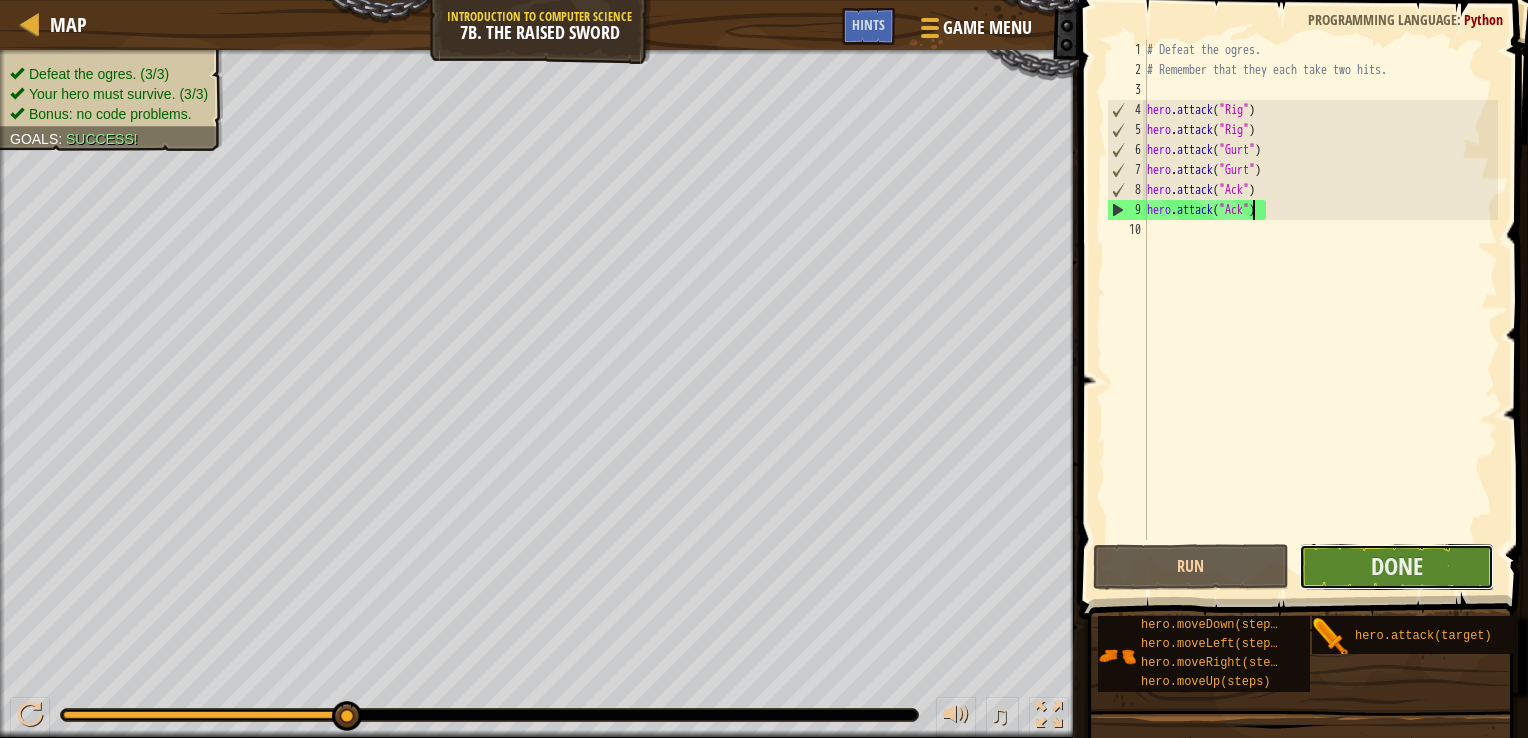 click on "Done" at bounding box center [1397, 567] 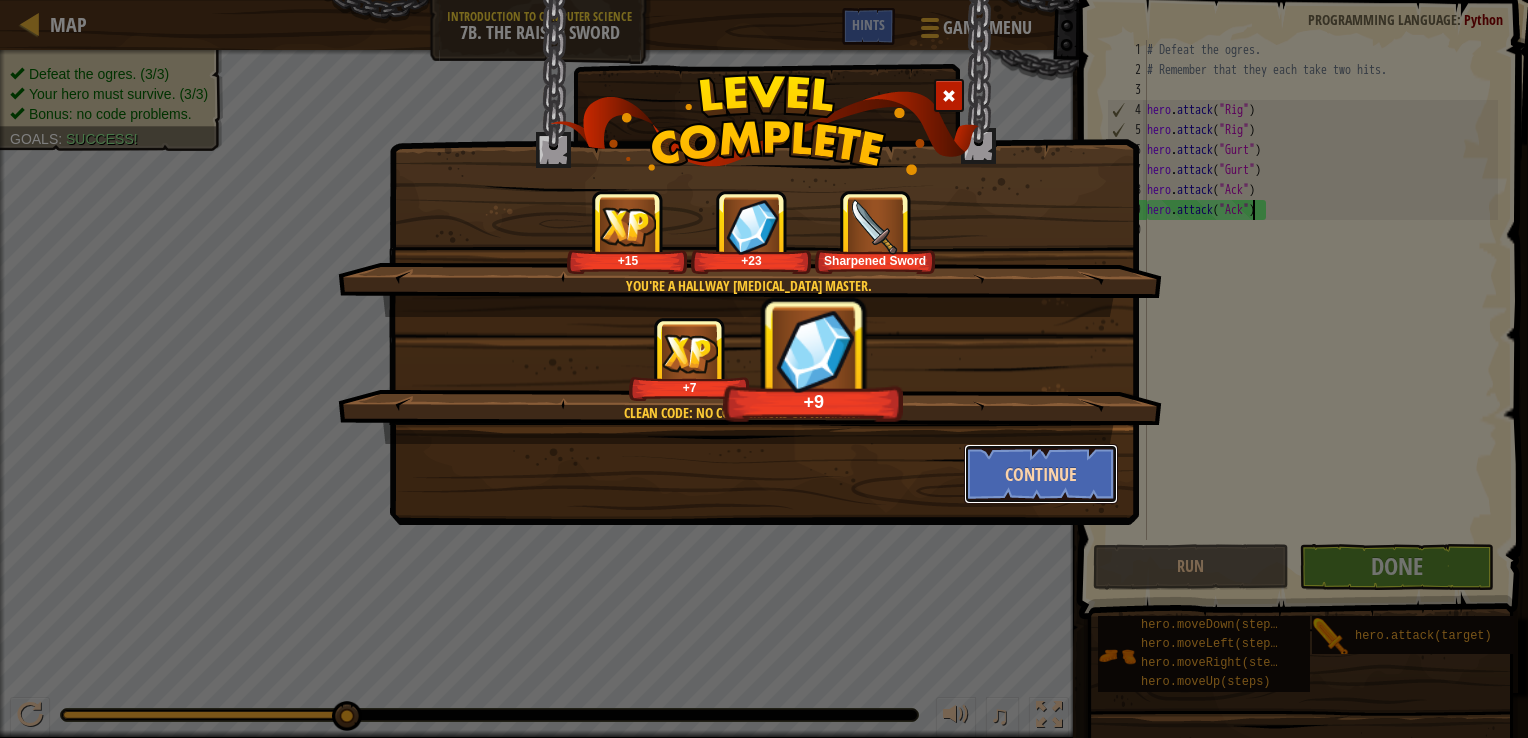 click on "Continue" at bounding box center (1041, 474) 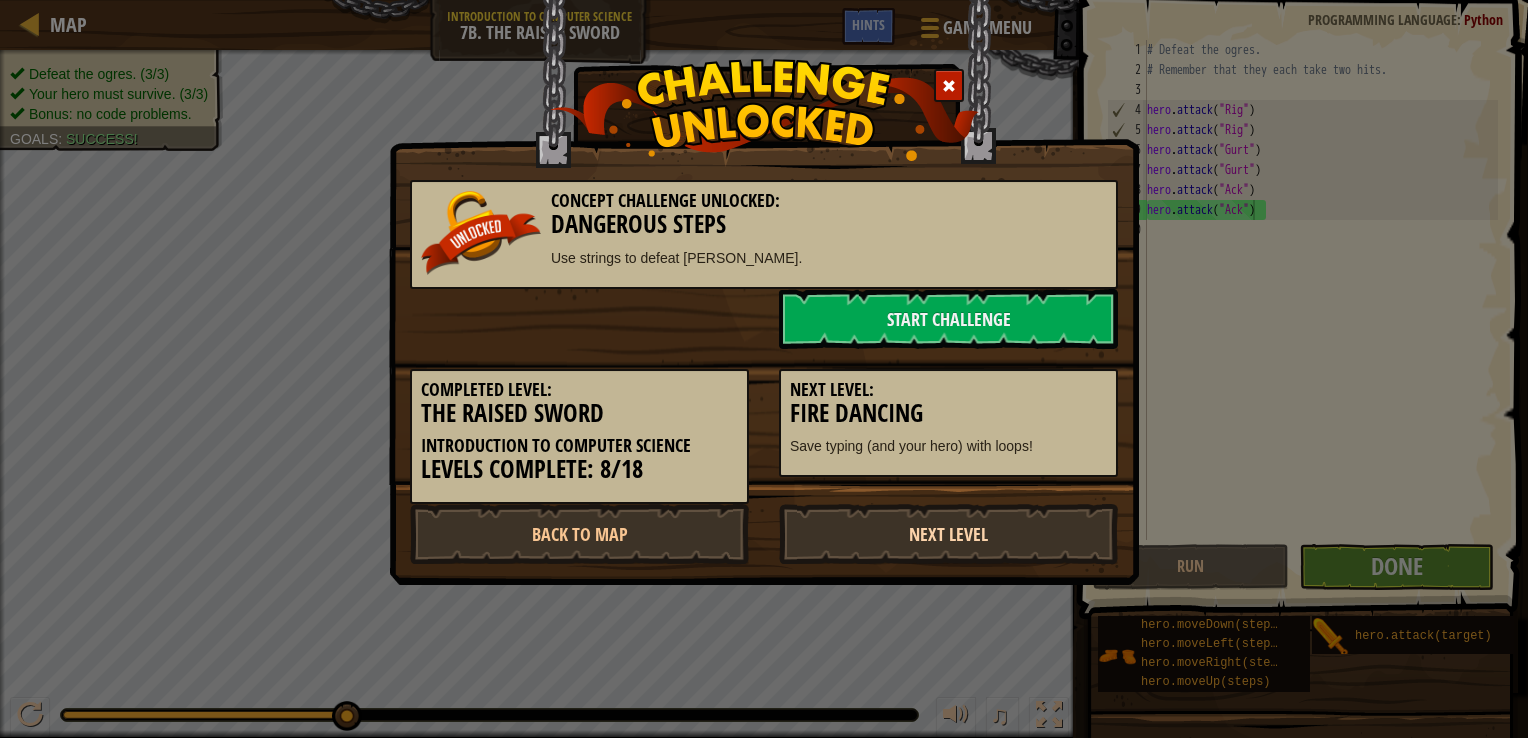 click on "Next Level" at bounding box center [948, 534] 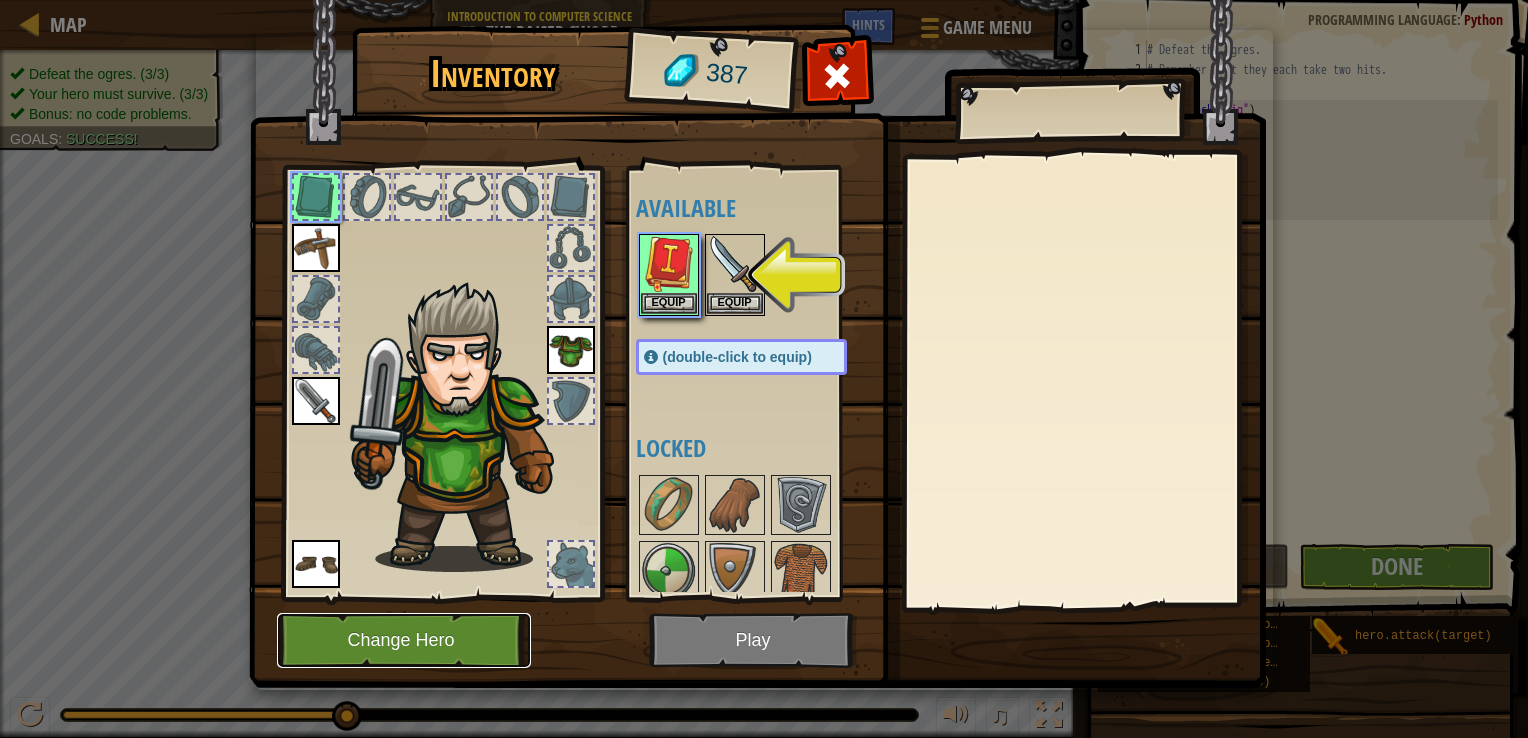 click on "Change Hero" at bounding box center [404, 640] 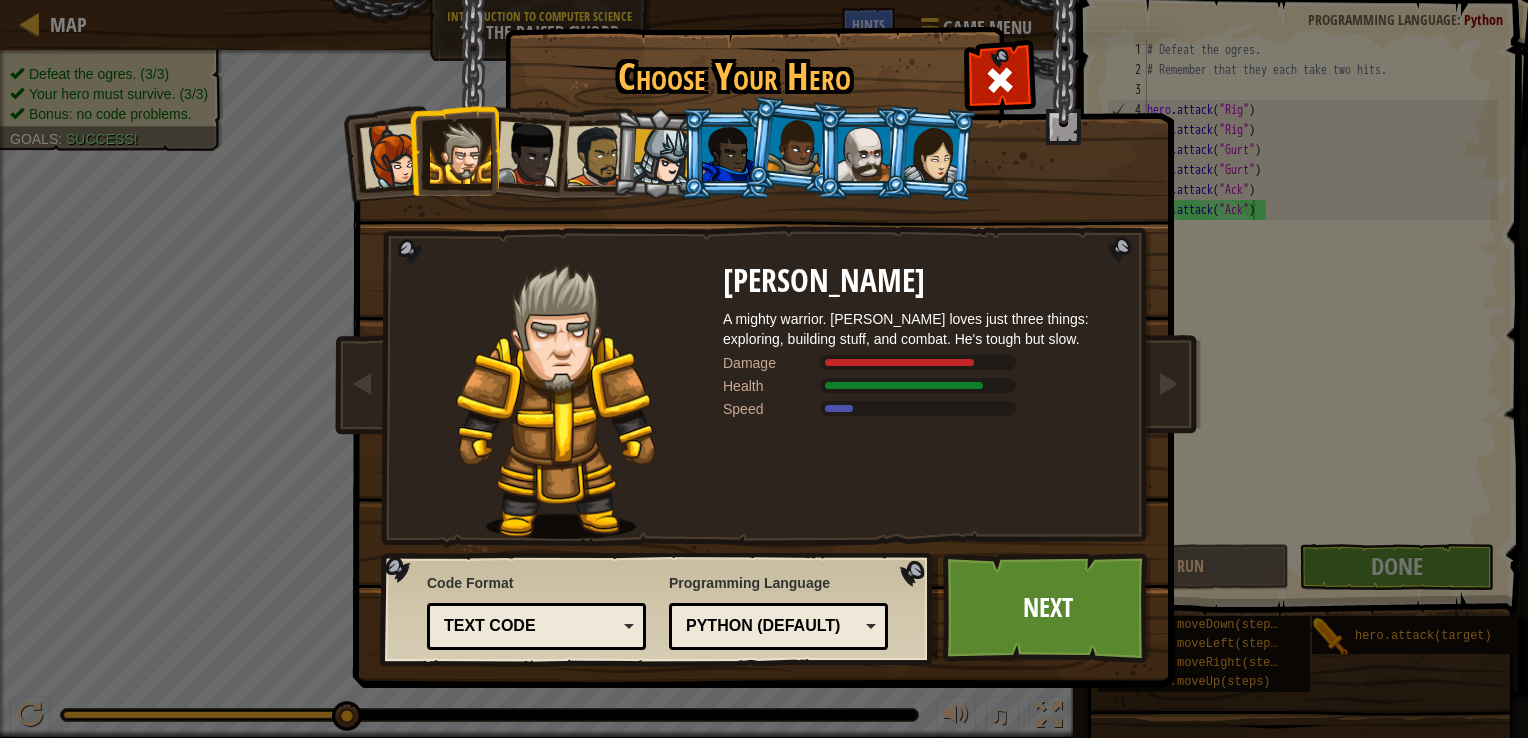 click at bounding box center (864, 154) 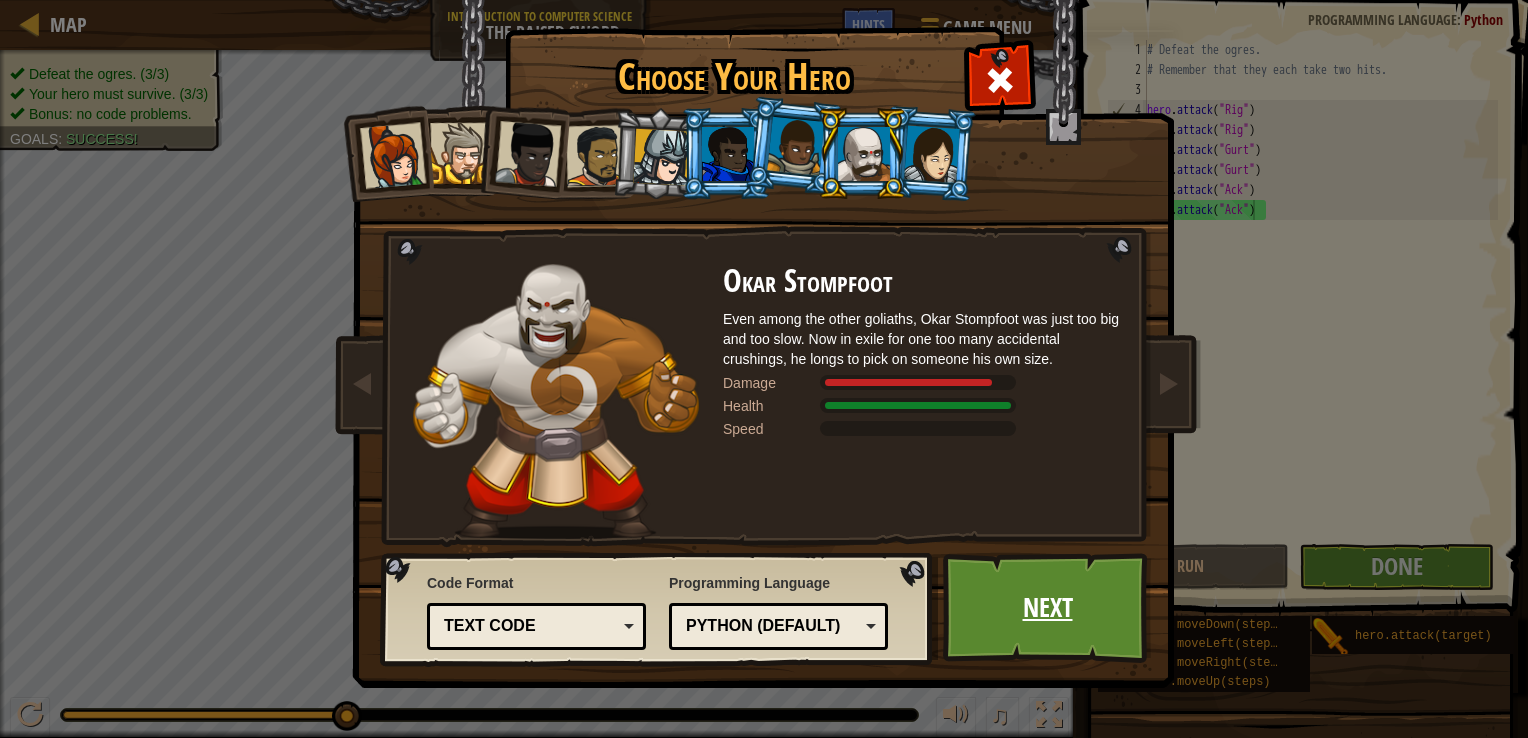 click on "Next" at bounding box center (1047, 608) 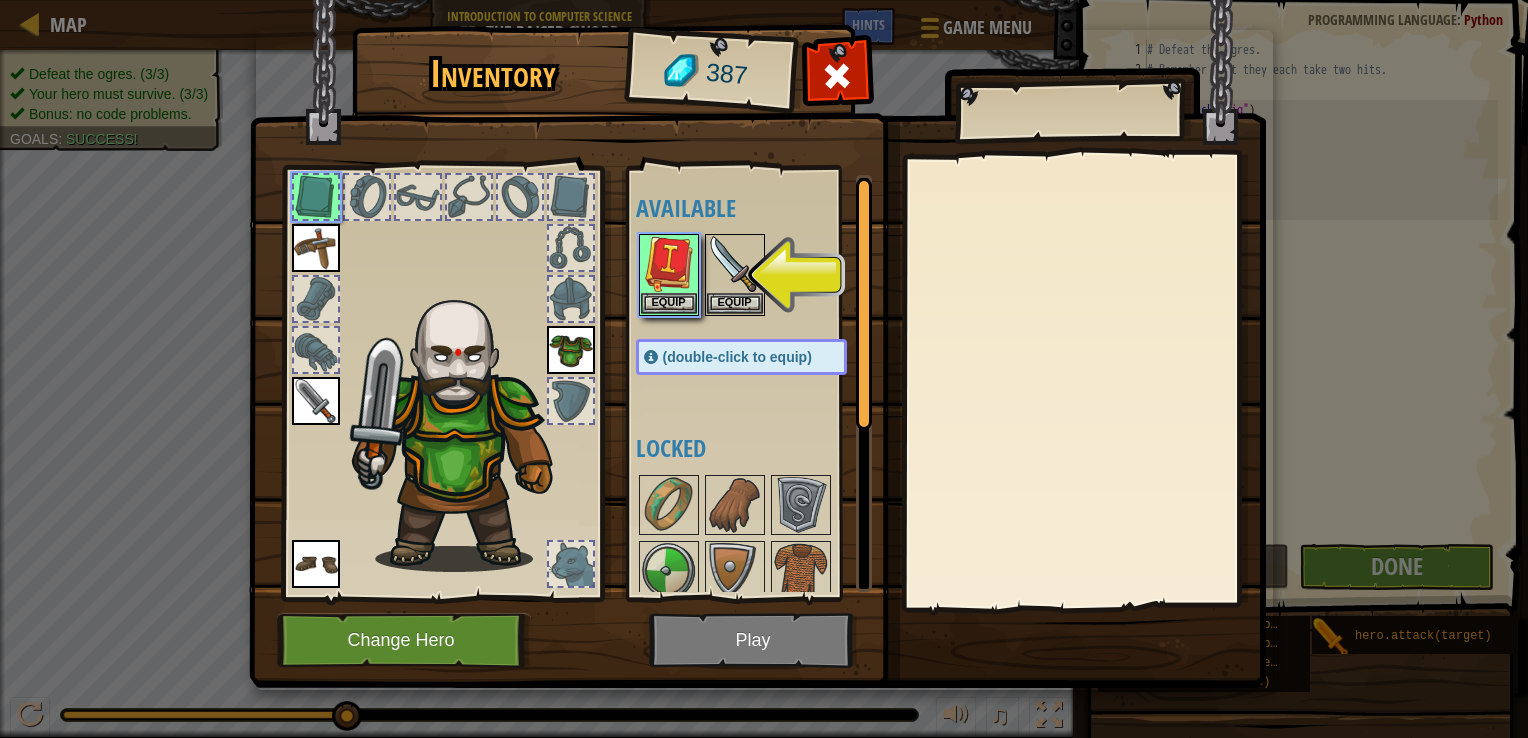 click at bounding box center (316, 564) 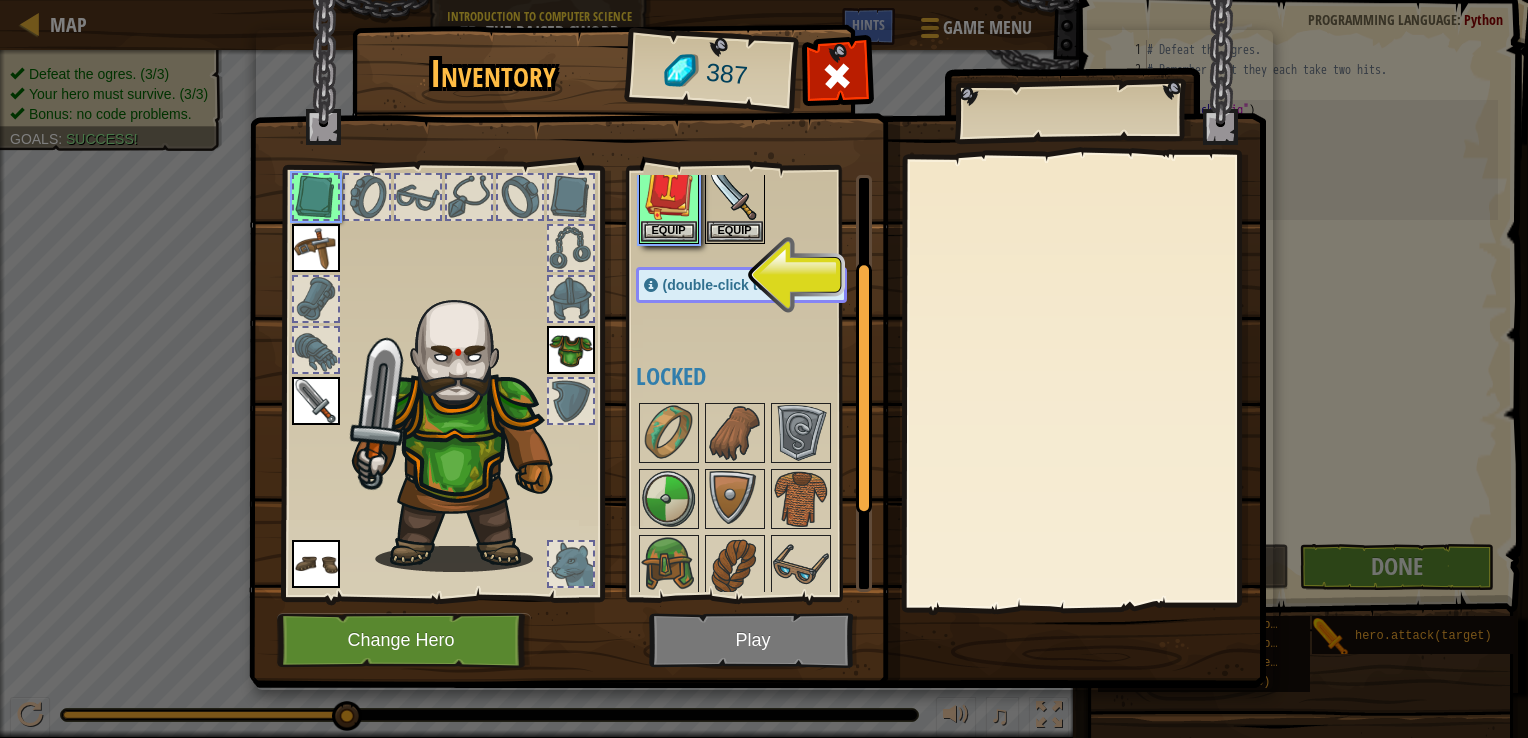 scroll, scrollTop: 0, scrollLeft: 0, axis: both 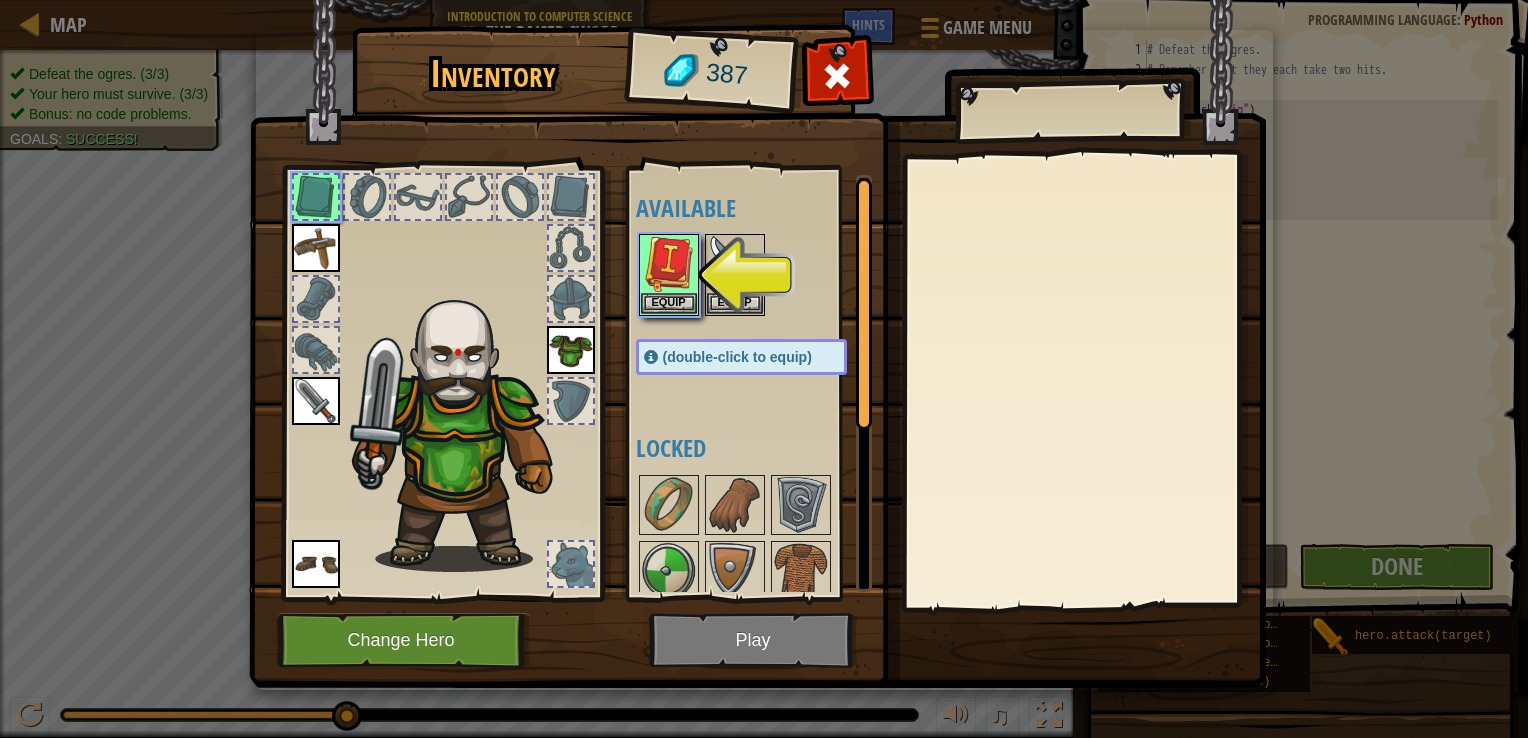 click at bounding box center [316, 248] 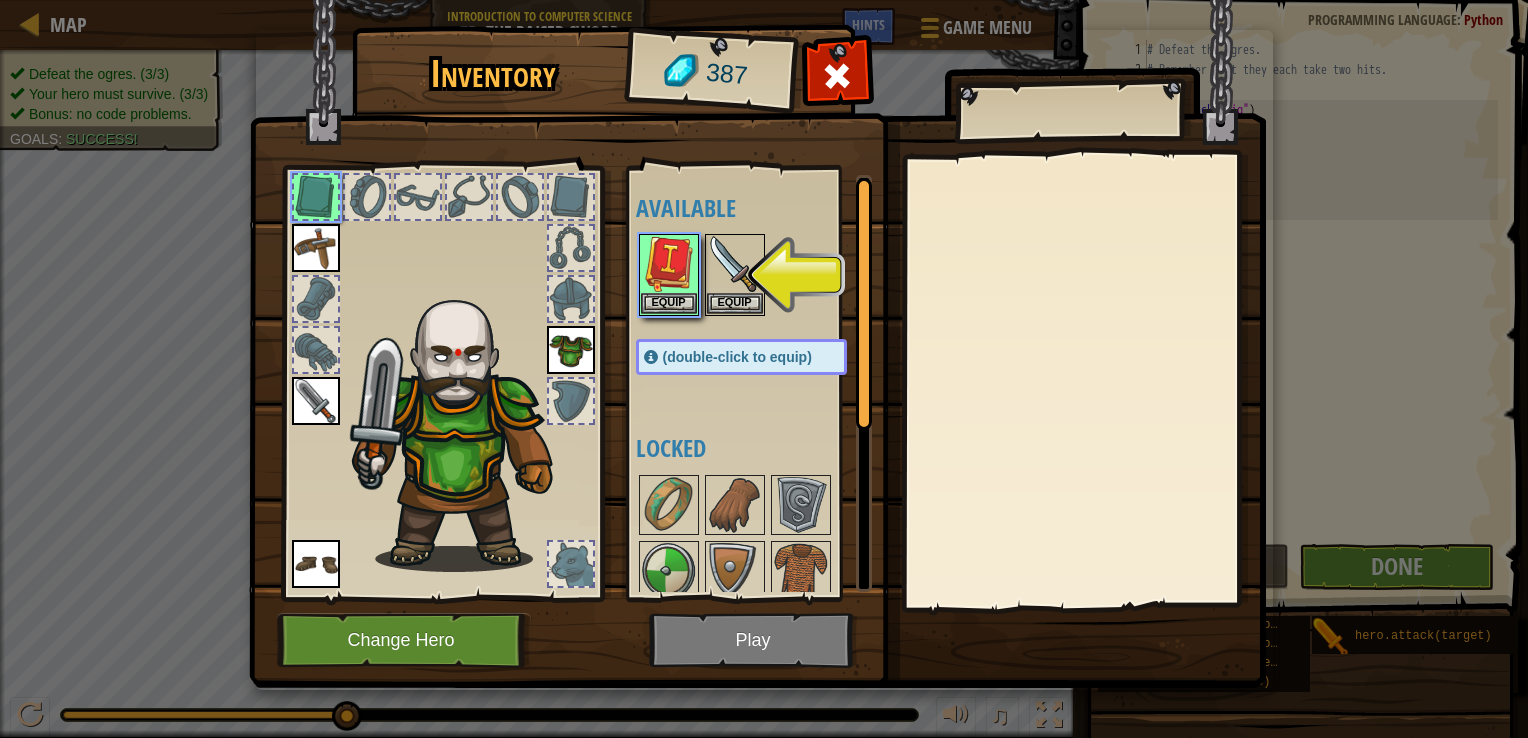 click at bounding box center [316, 248] 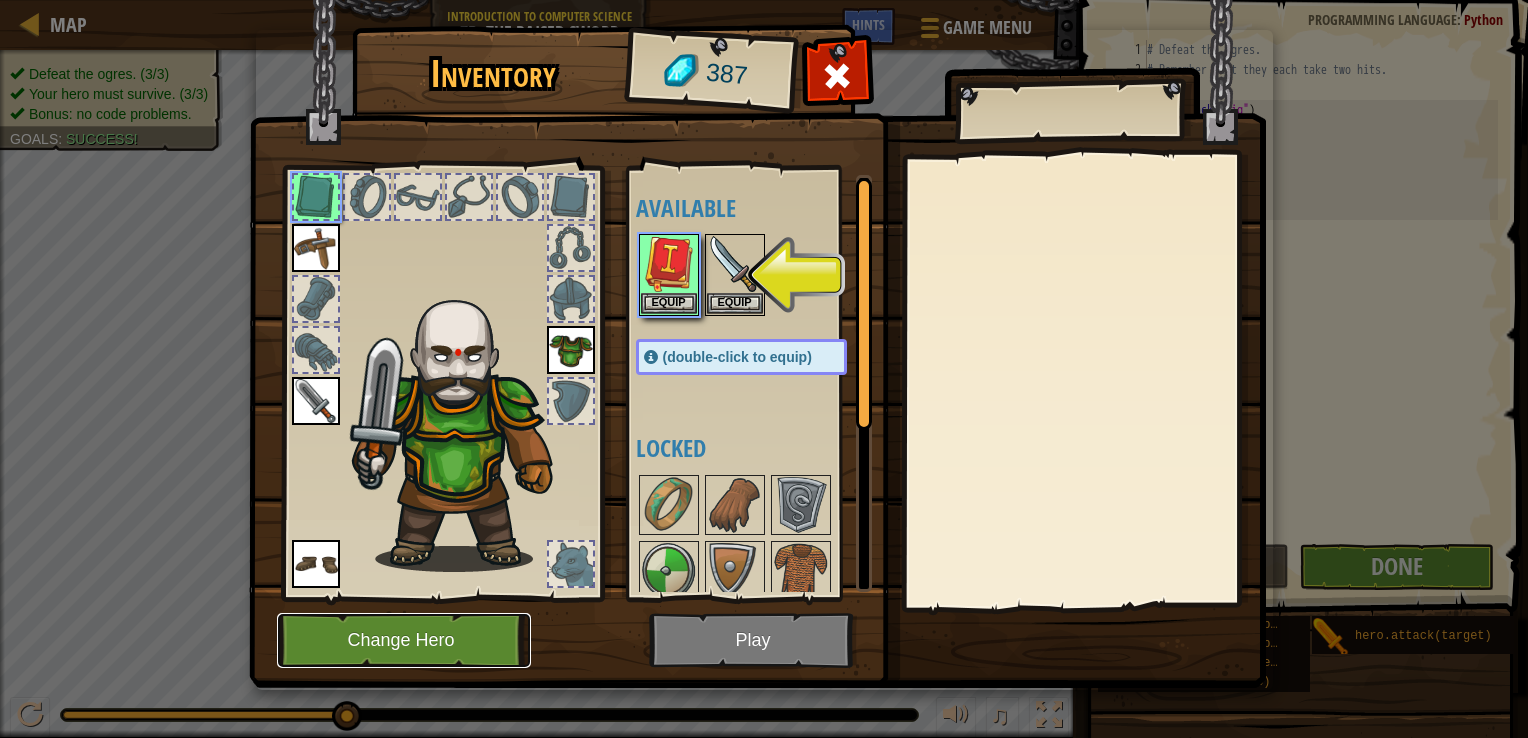 click on "Change Hero" at bounding box center (404, 640) 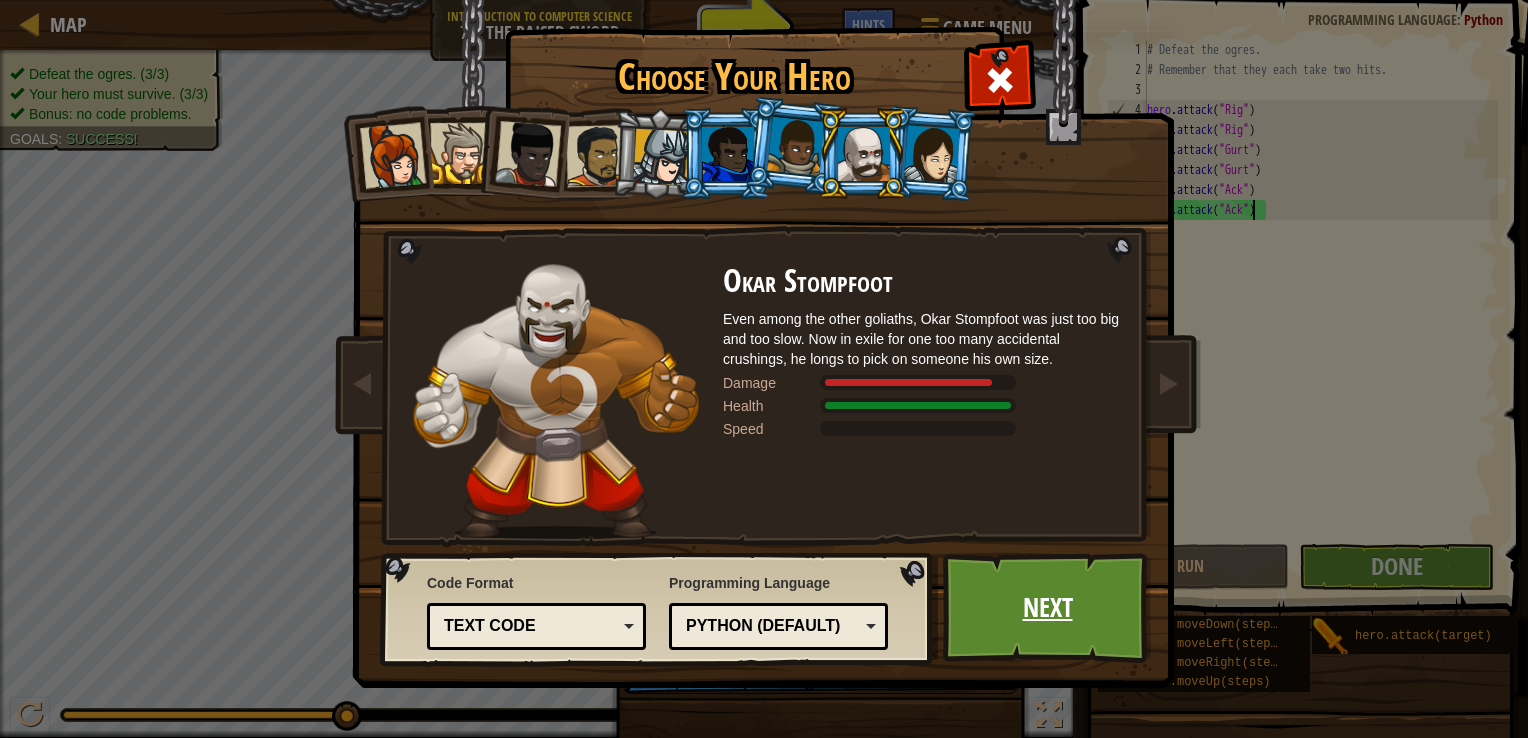 click on "Next" at bounding box center (1047, 608) 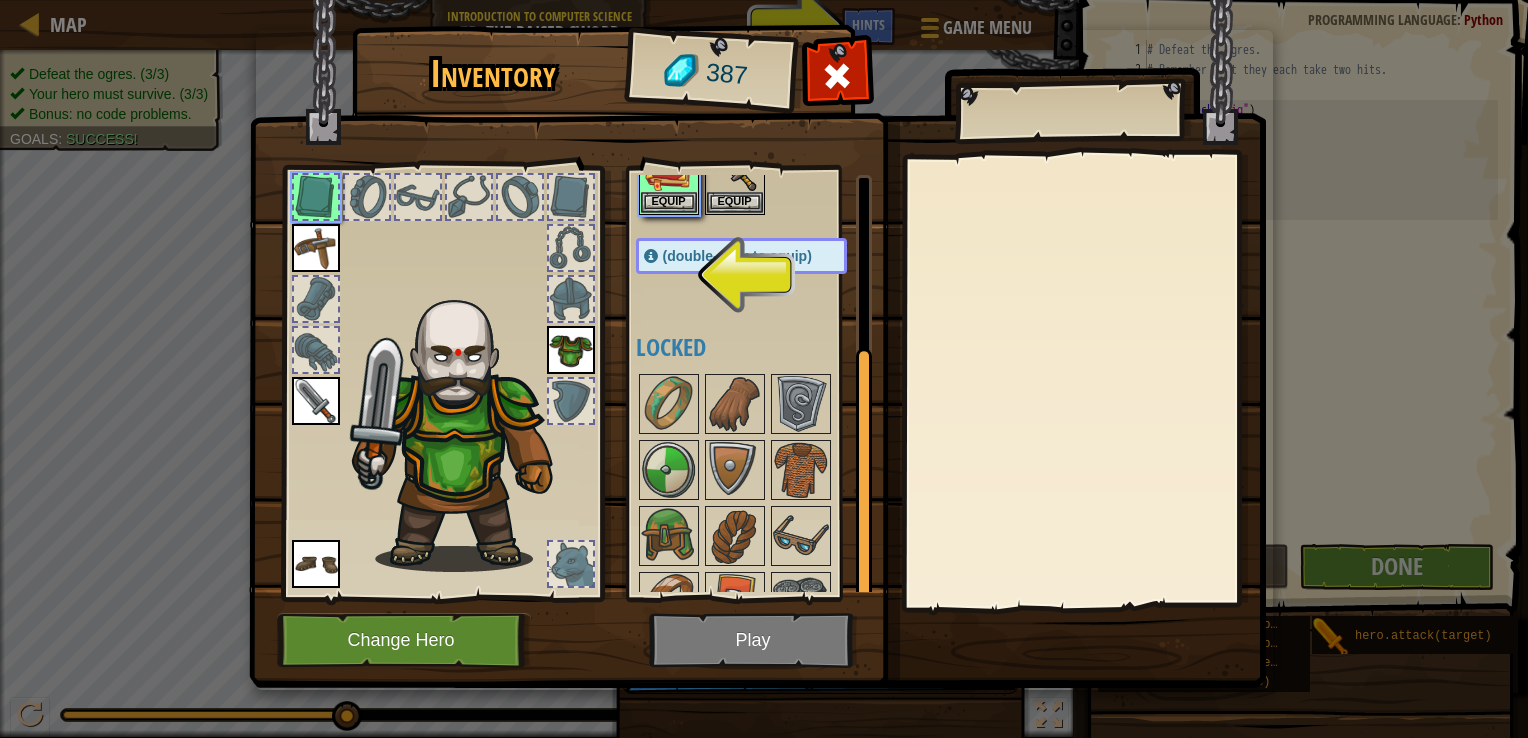 scroll, scrollTop: 0, scrollLeft: 0, axis: both 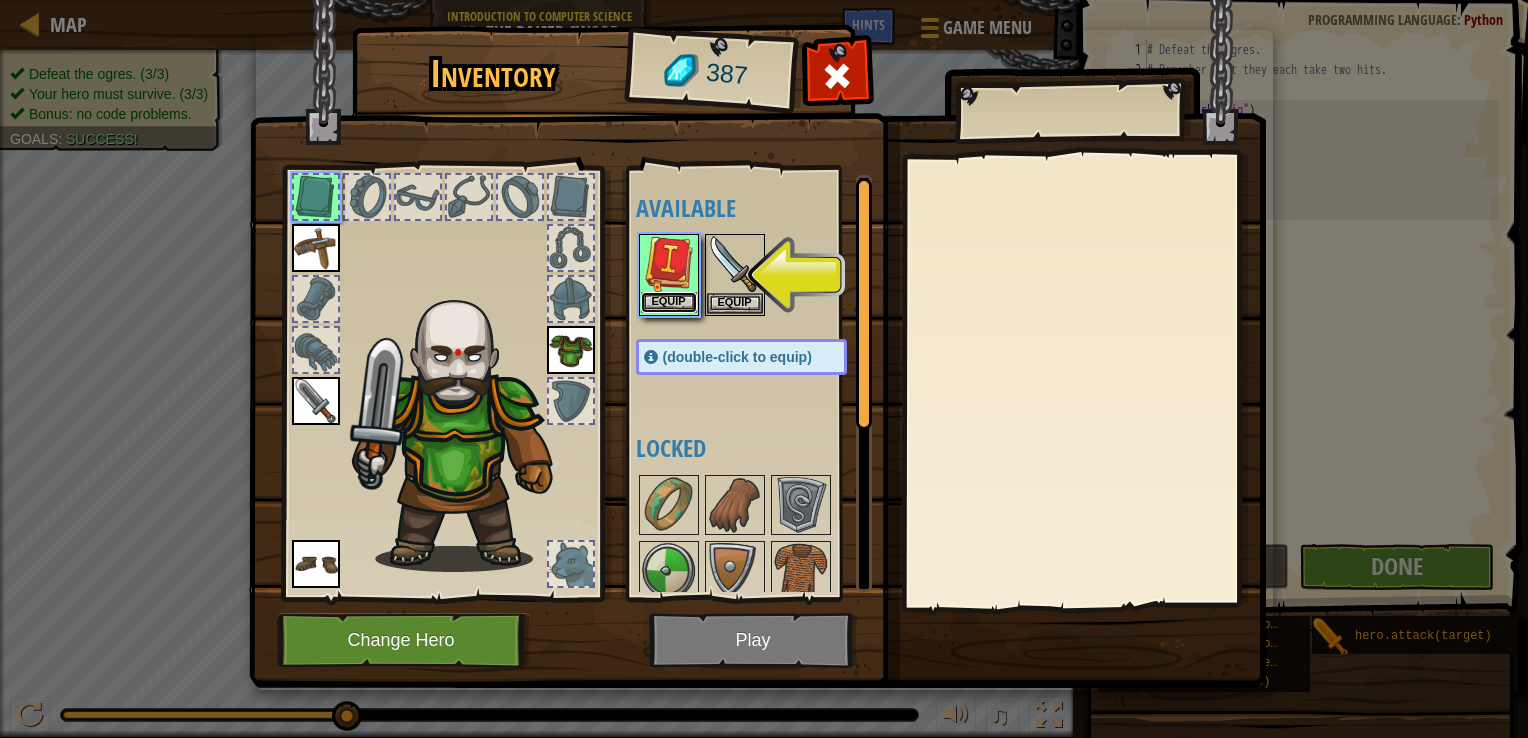 click on "Equip" at bounding box center [669, 302] 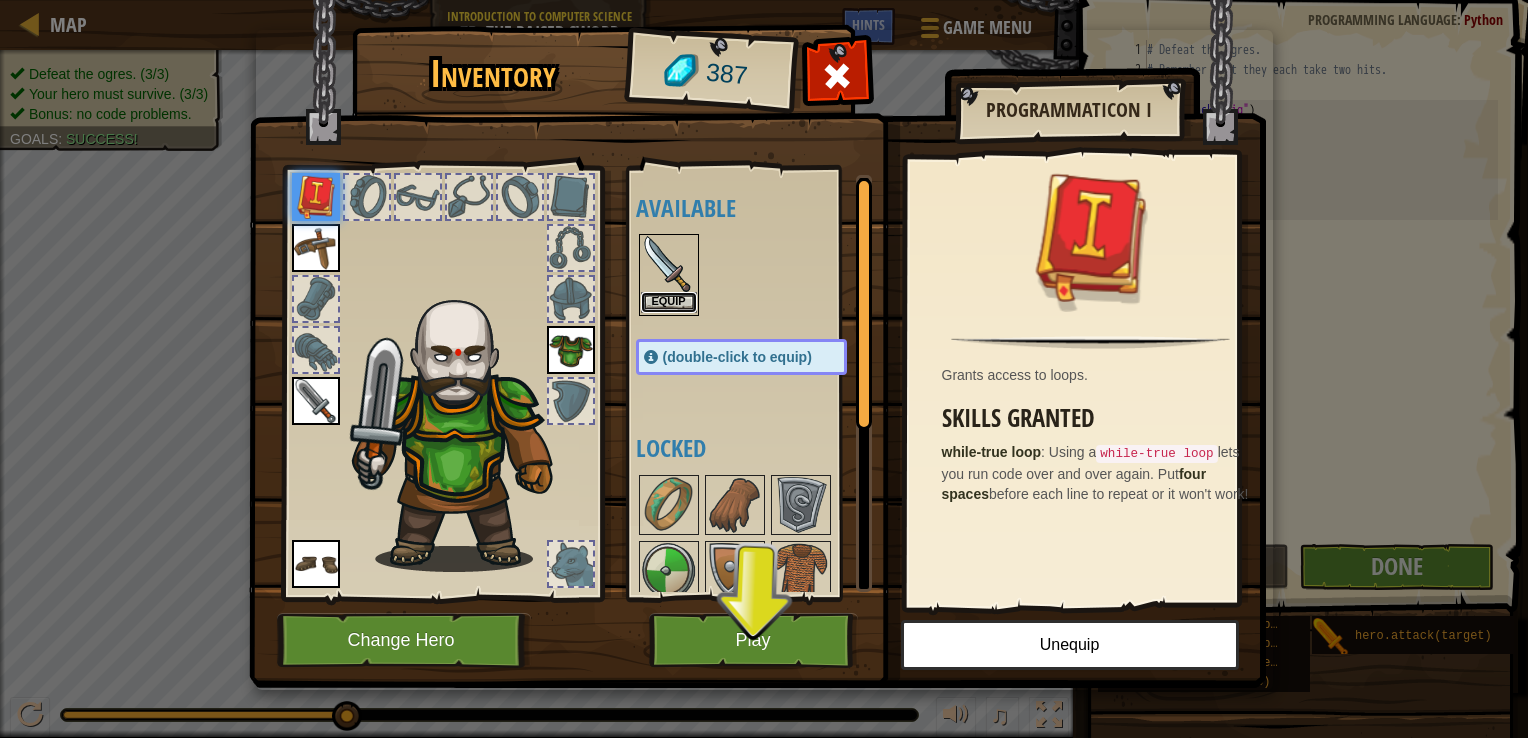 click on "Equip" at bounding box center (669, 302) 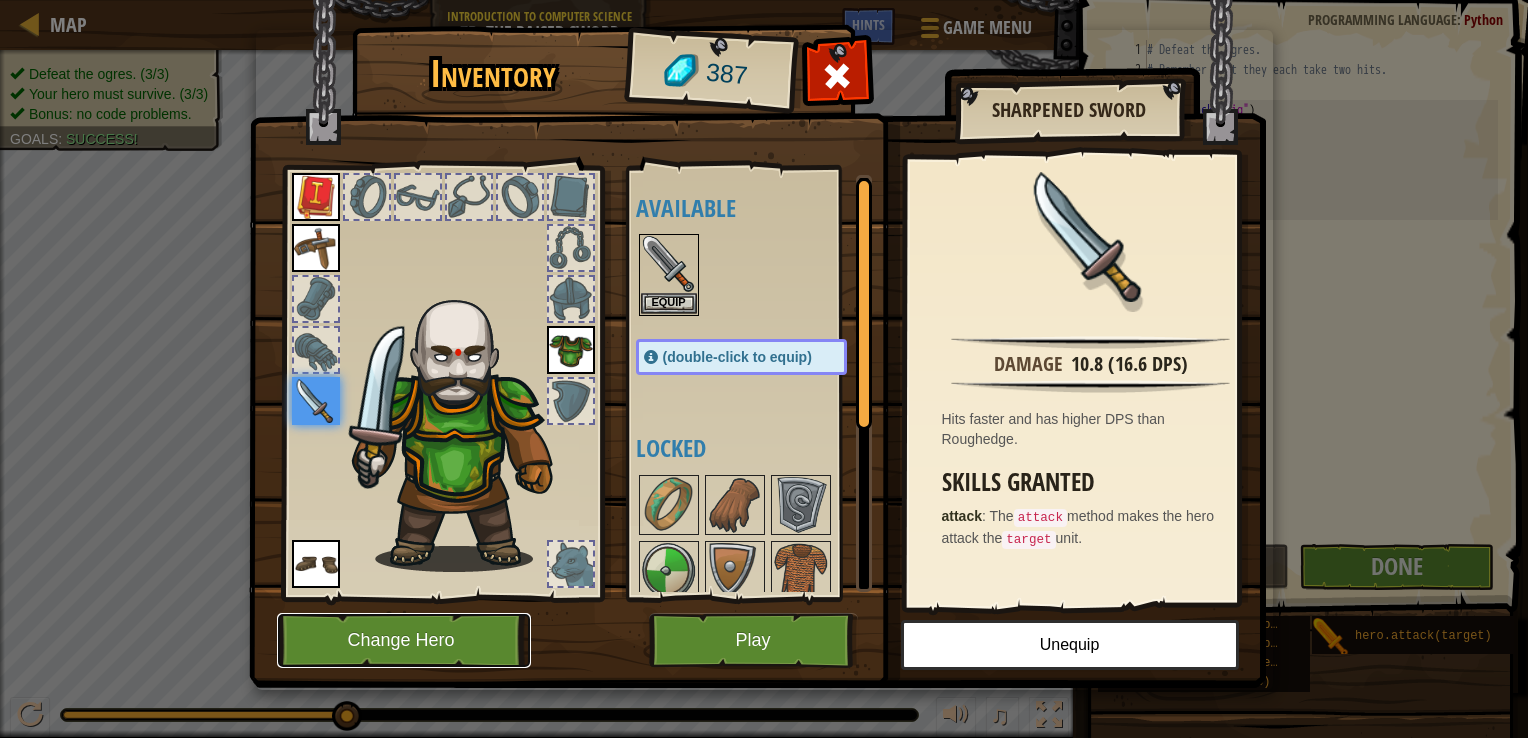 click on "Change Hero" at bounding box center [404, 640] 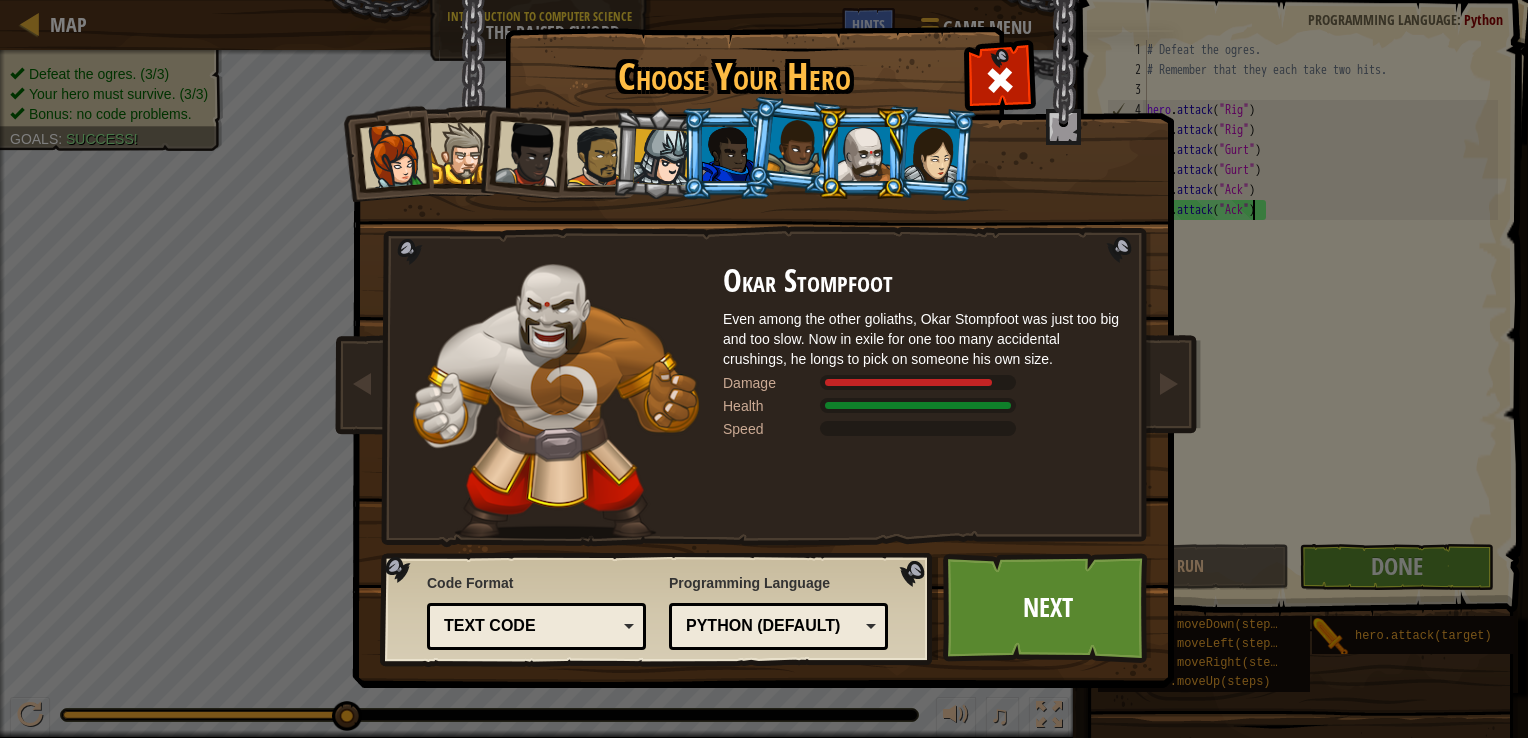 click at bounding box center [728, 154] 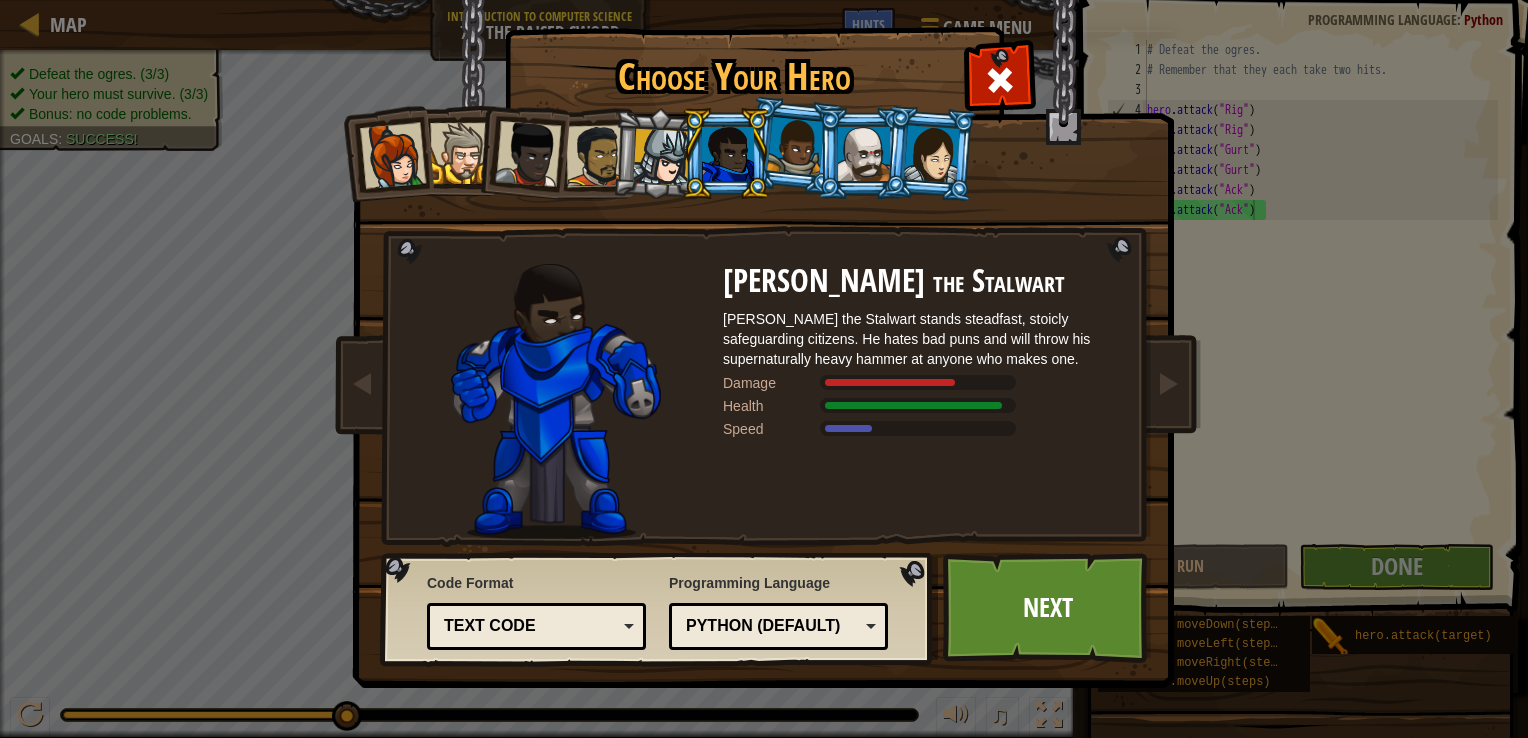 click on "Python (Default) JavaScript Lua C++ Java (Experimental) Python (Default)" at bounding box center (778, 626) 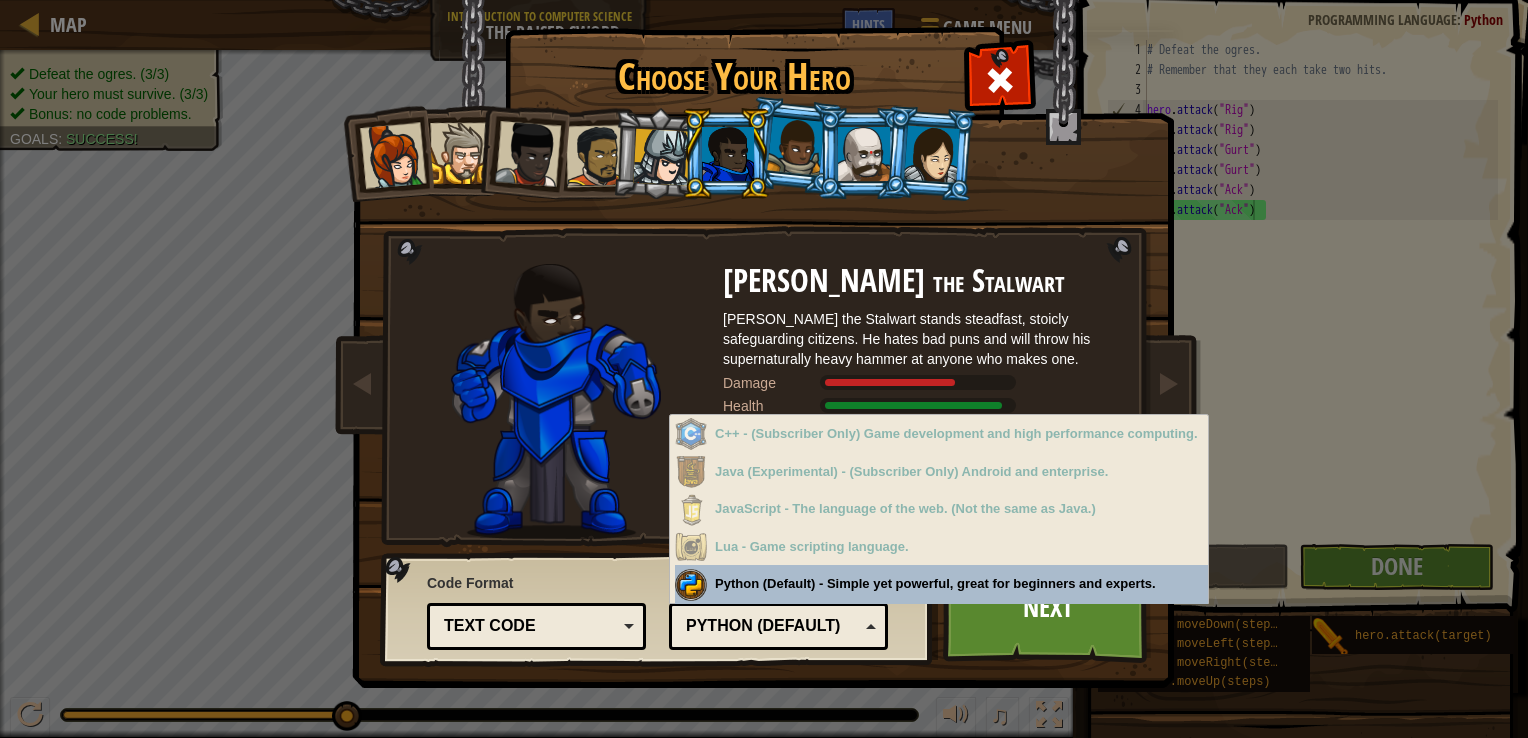 click on "Python (Default)" at bounding box center [772, 626] 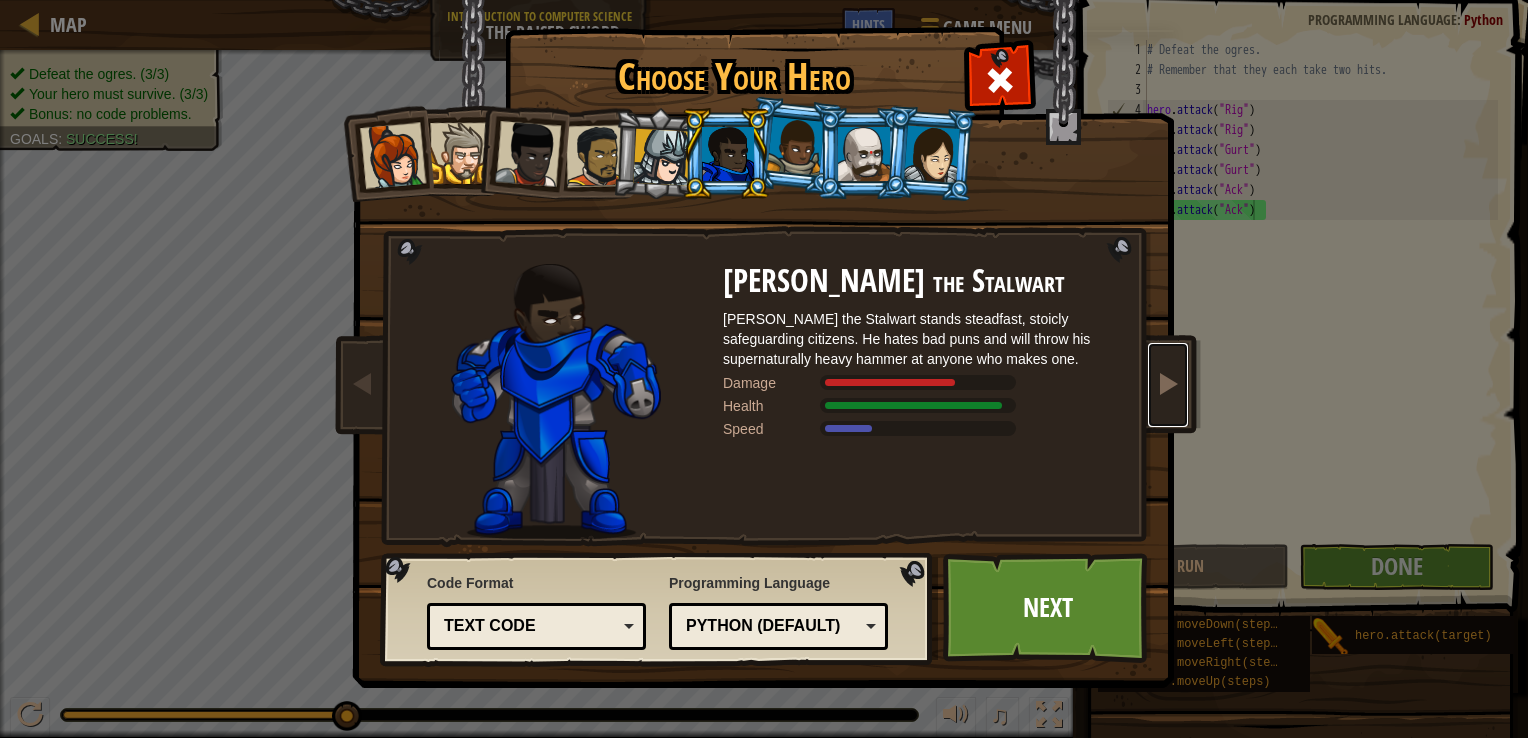click at bounding box center (1168, 385) 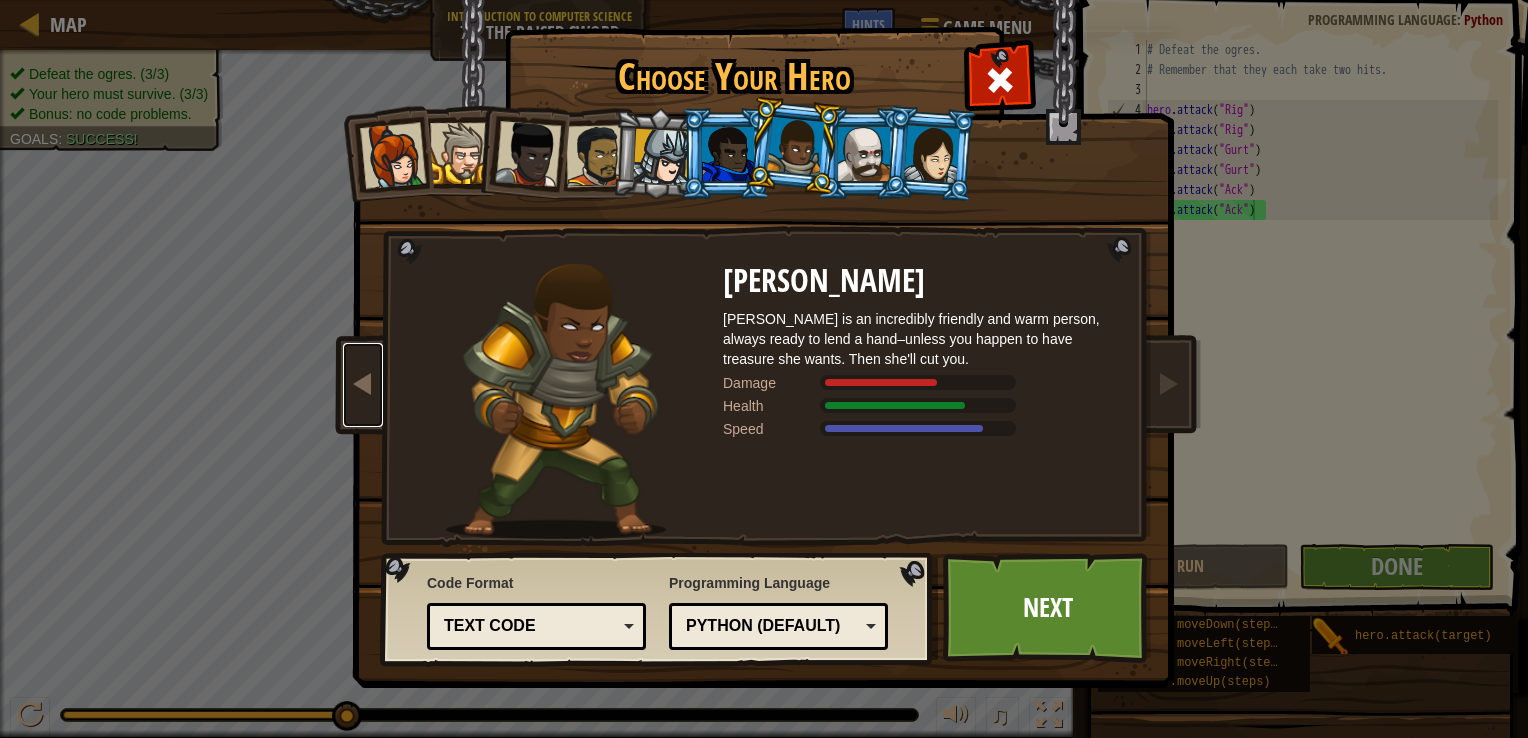 click at bounding box center (363, 383) 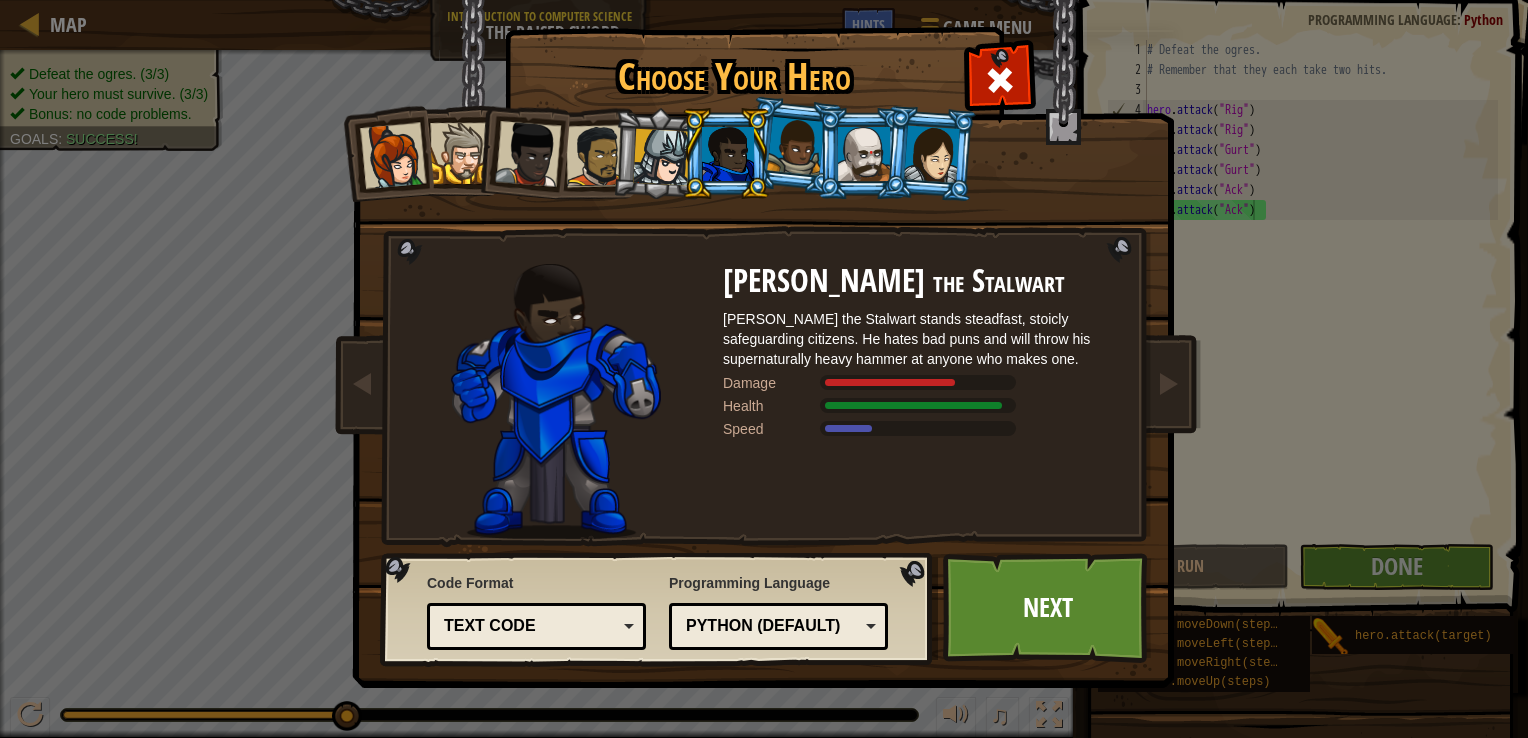 click at bounding box center (768, 330) 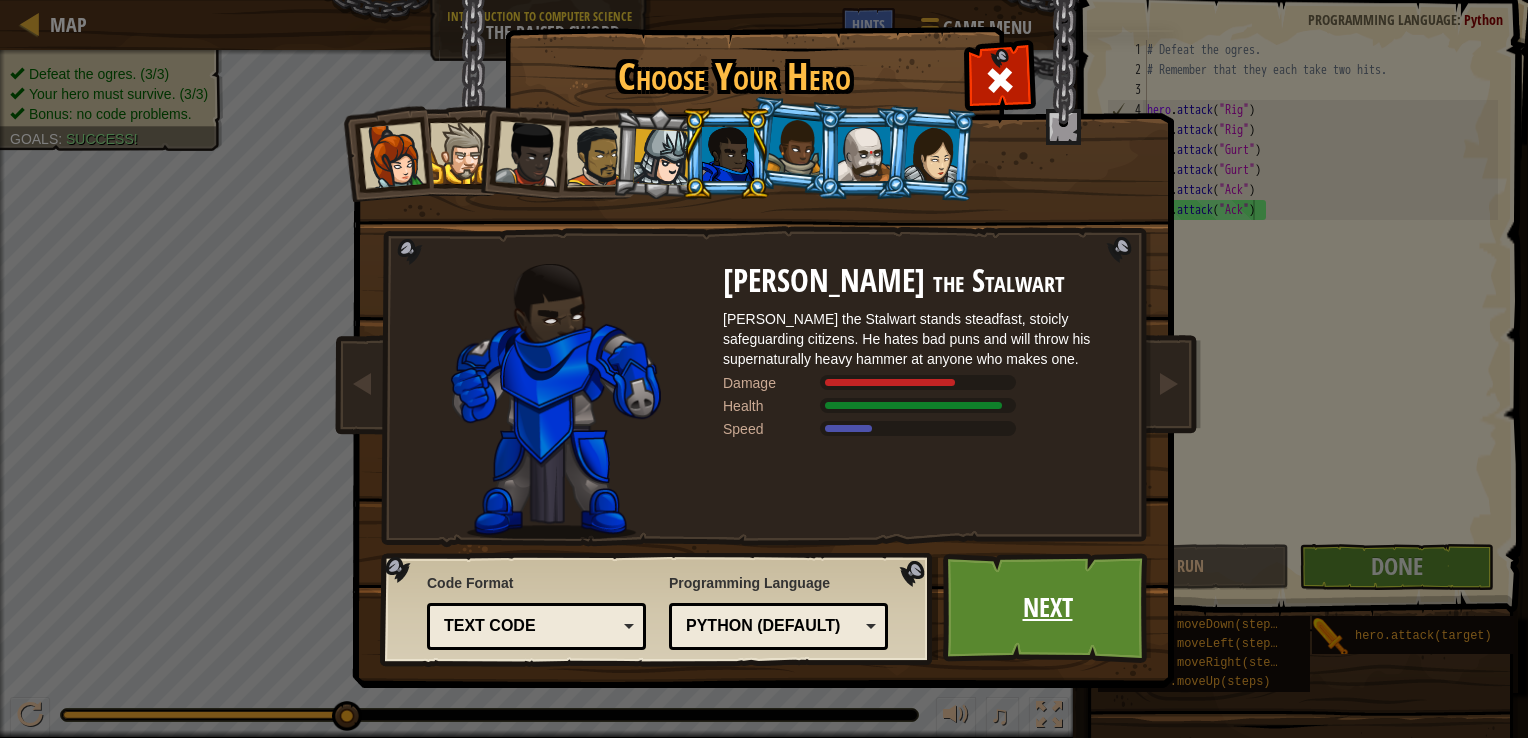 click on "Next" at bounding box center (1047, 608) 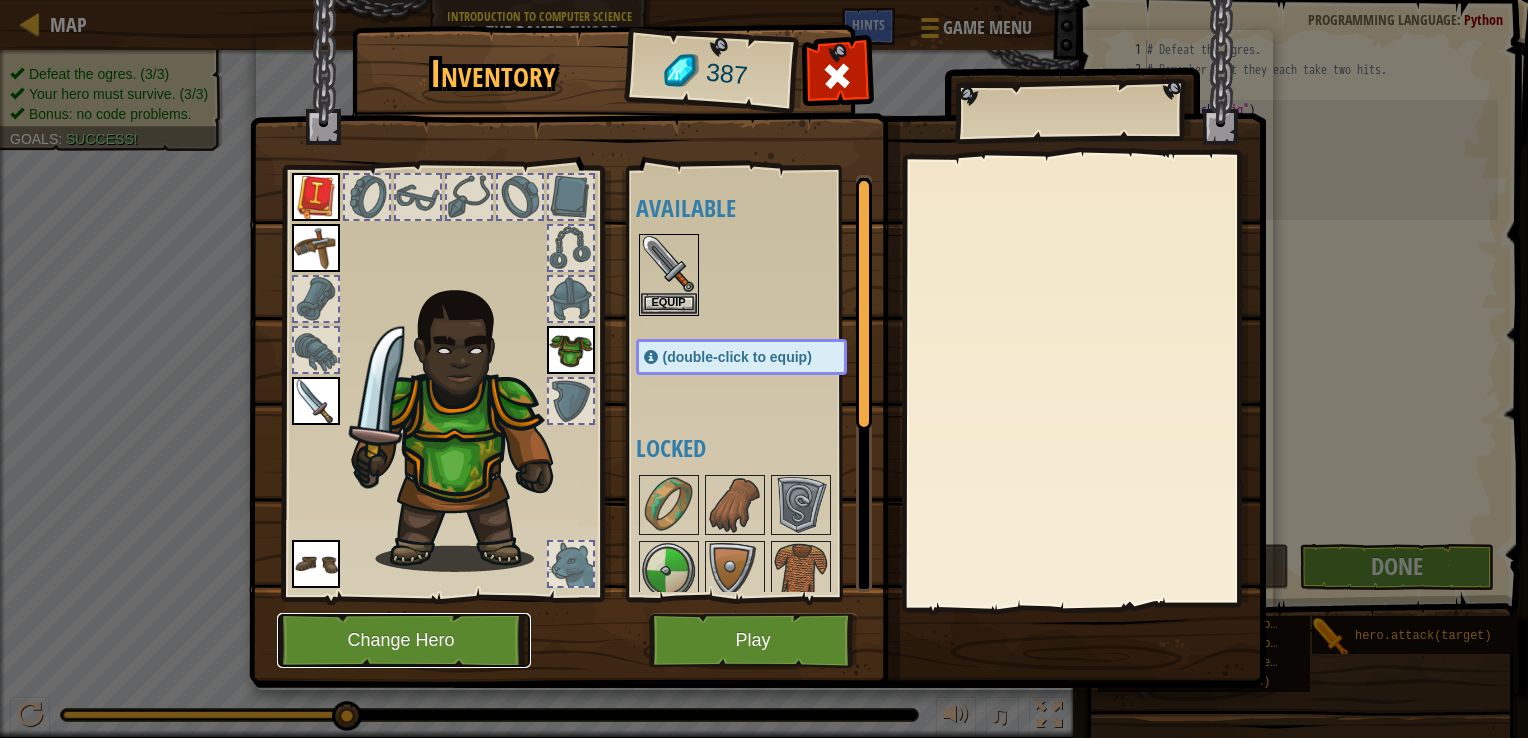 click on "Change Hero" at bounding box center [404, 640] 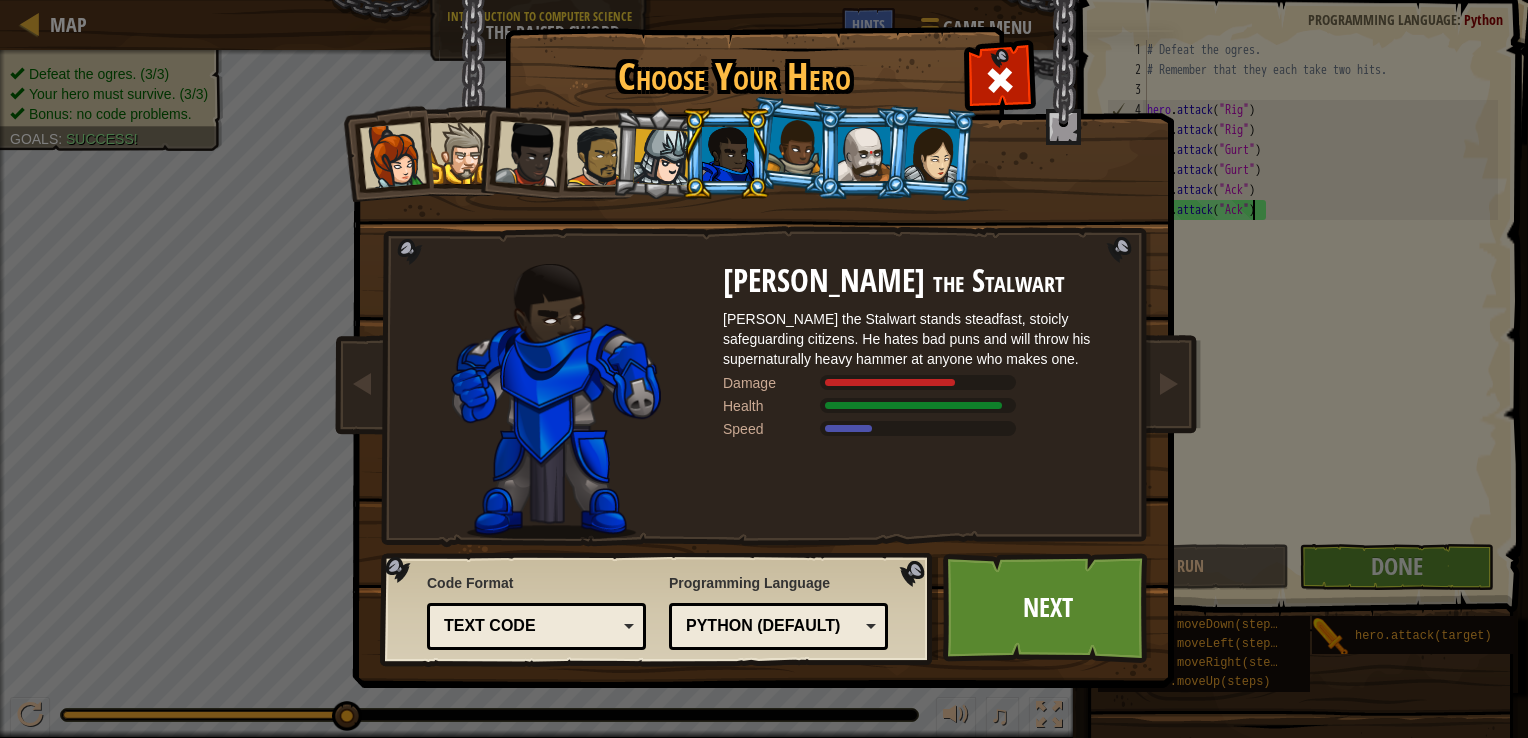 scroll, scrollTop: 0, scrollLeft: 0, axis: both 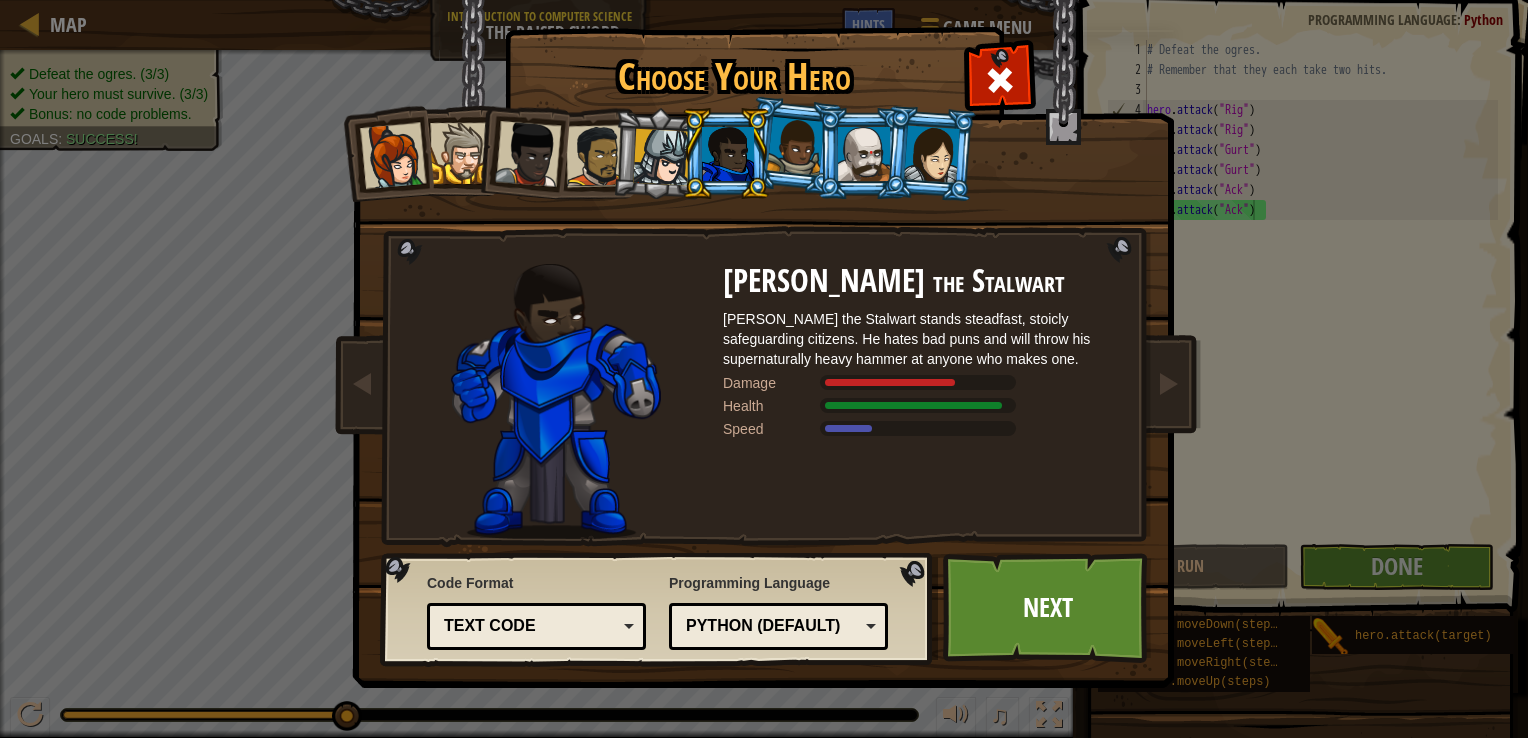 click at bounding box center [864, 154] 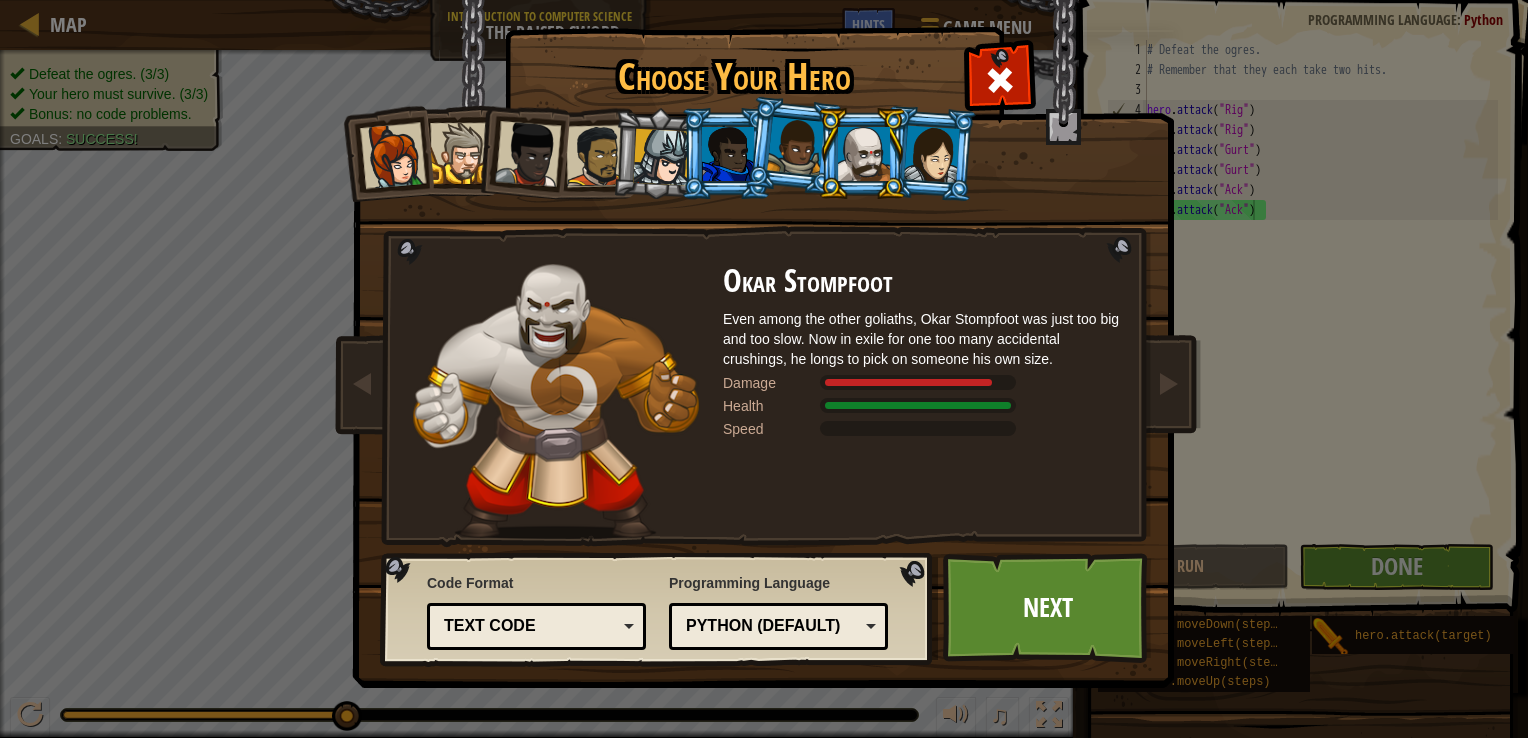 click at bounding box center (864, 154) 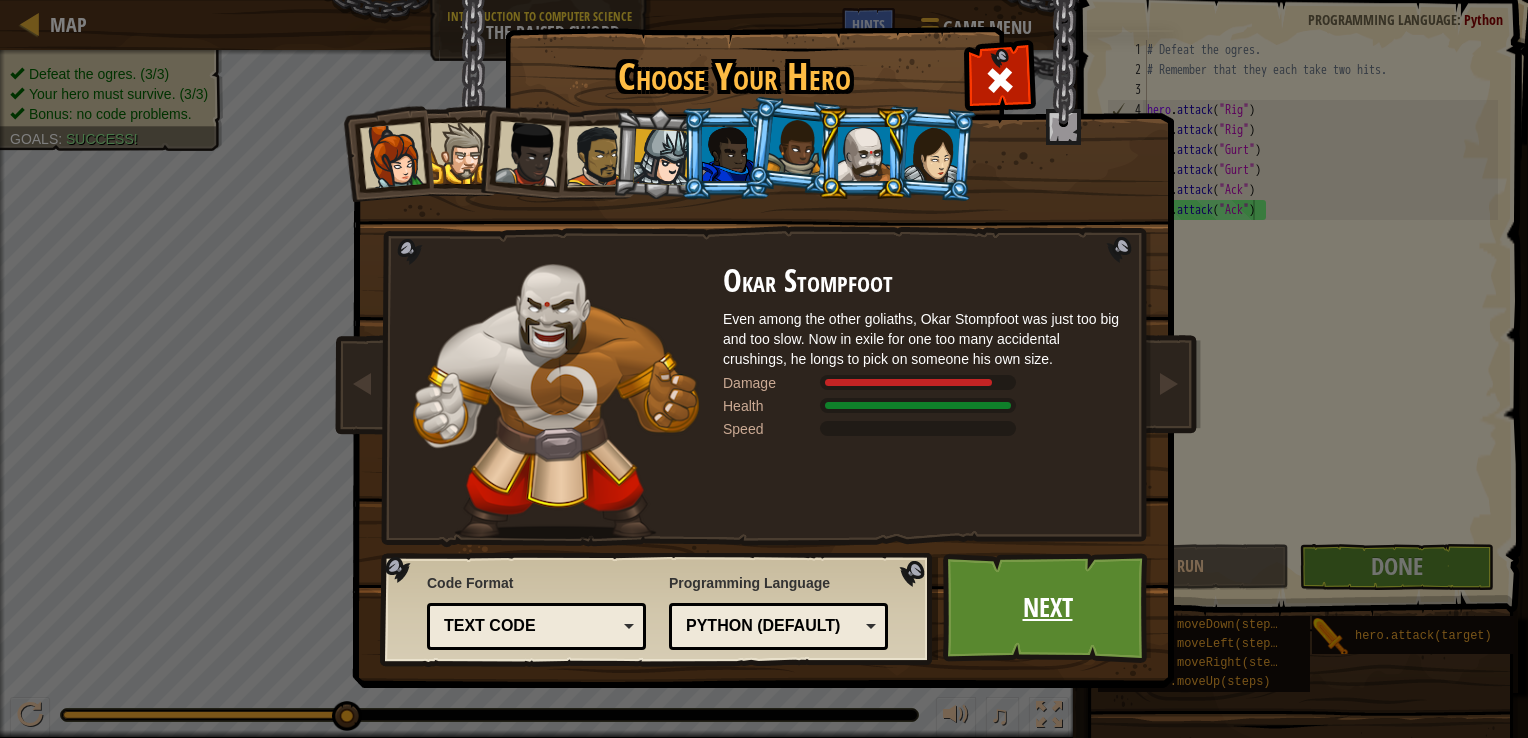 click on "Next" at bounding box center (1047, 608) 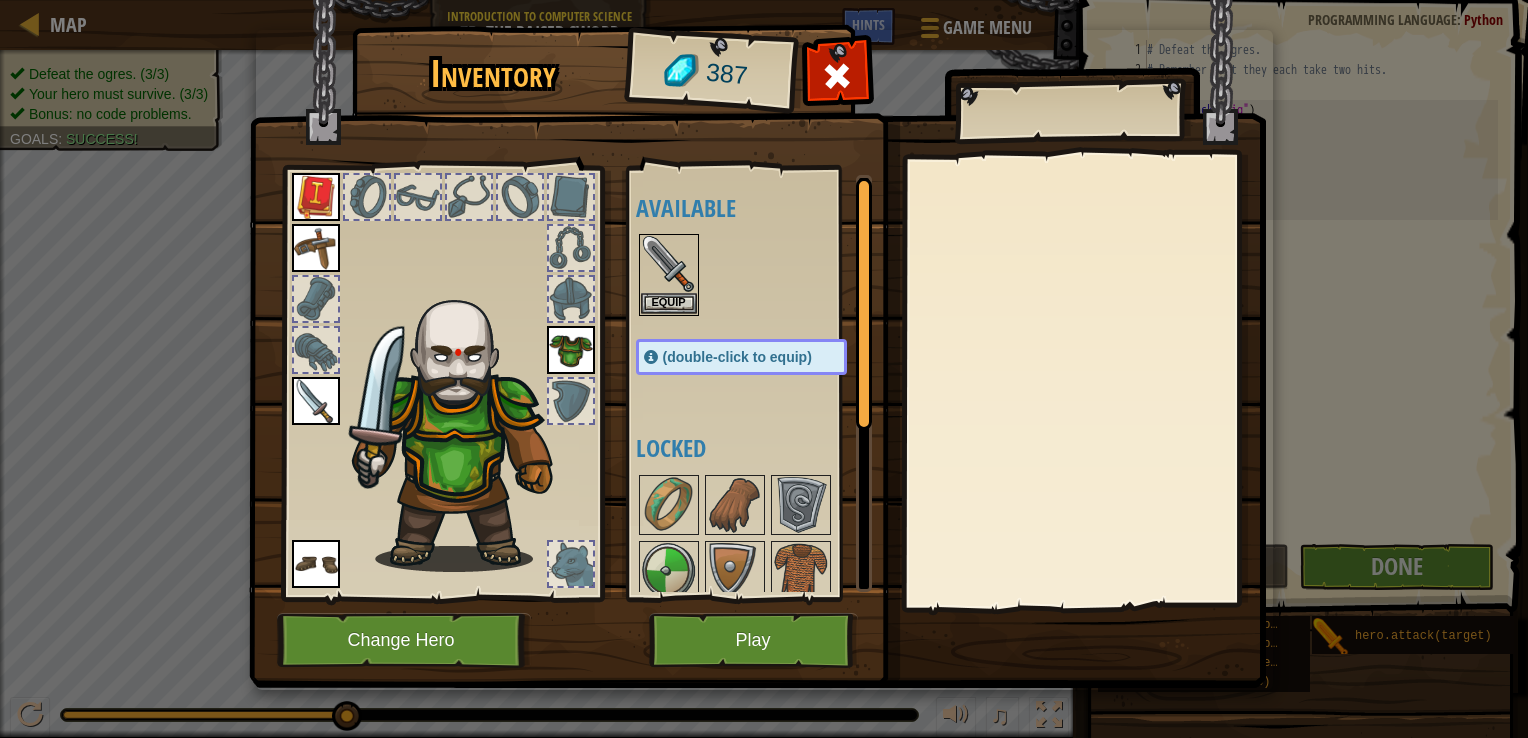 click at bounding box center [571, 350] 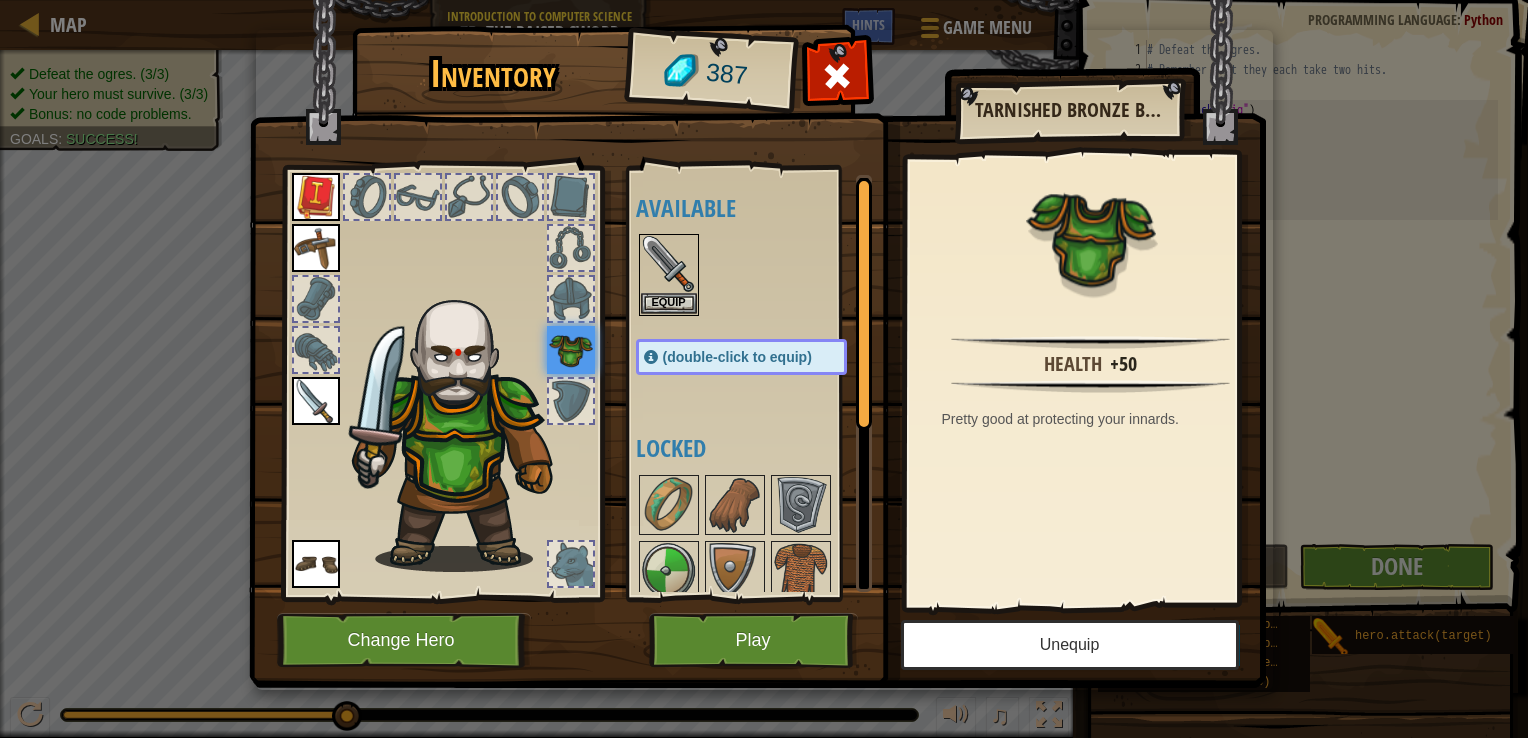 drag, startPoint x: 1124, startPoint y: 682, endPoint x: 1102, endPoint y: 644, distance: 43.908997 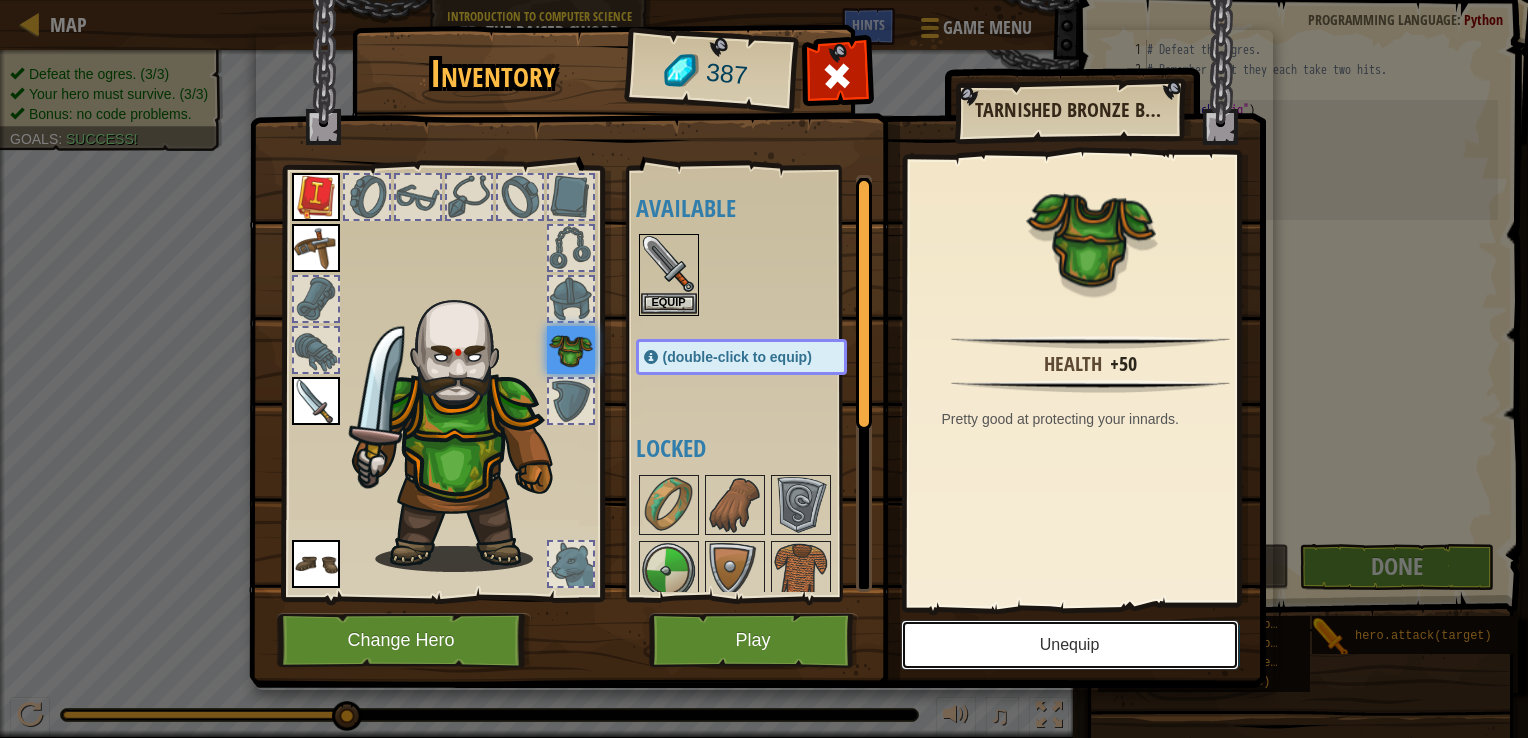 click on "Unequip" at bounding box center (1070, 645) 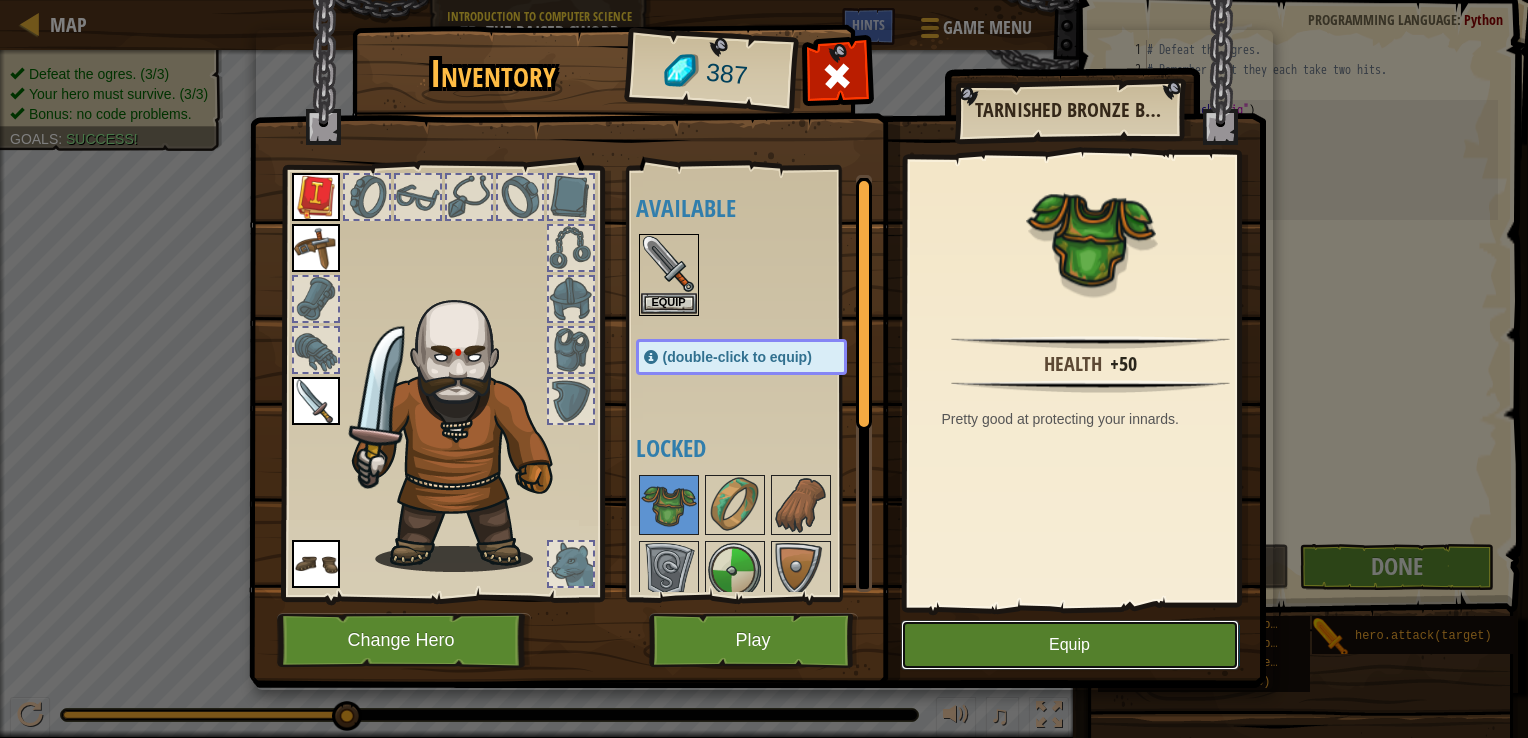 click on "Equip" at bounding box center [1070, 645] 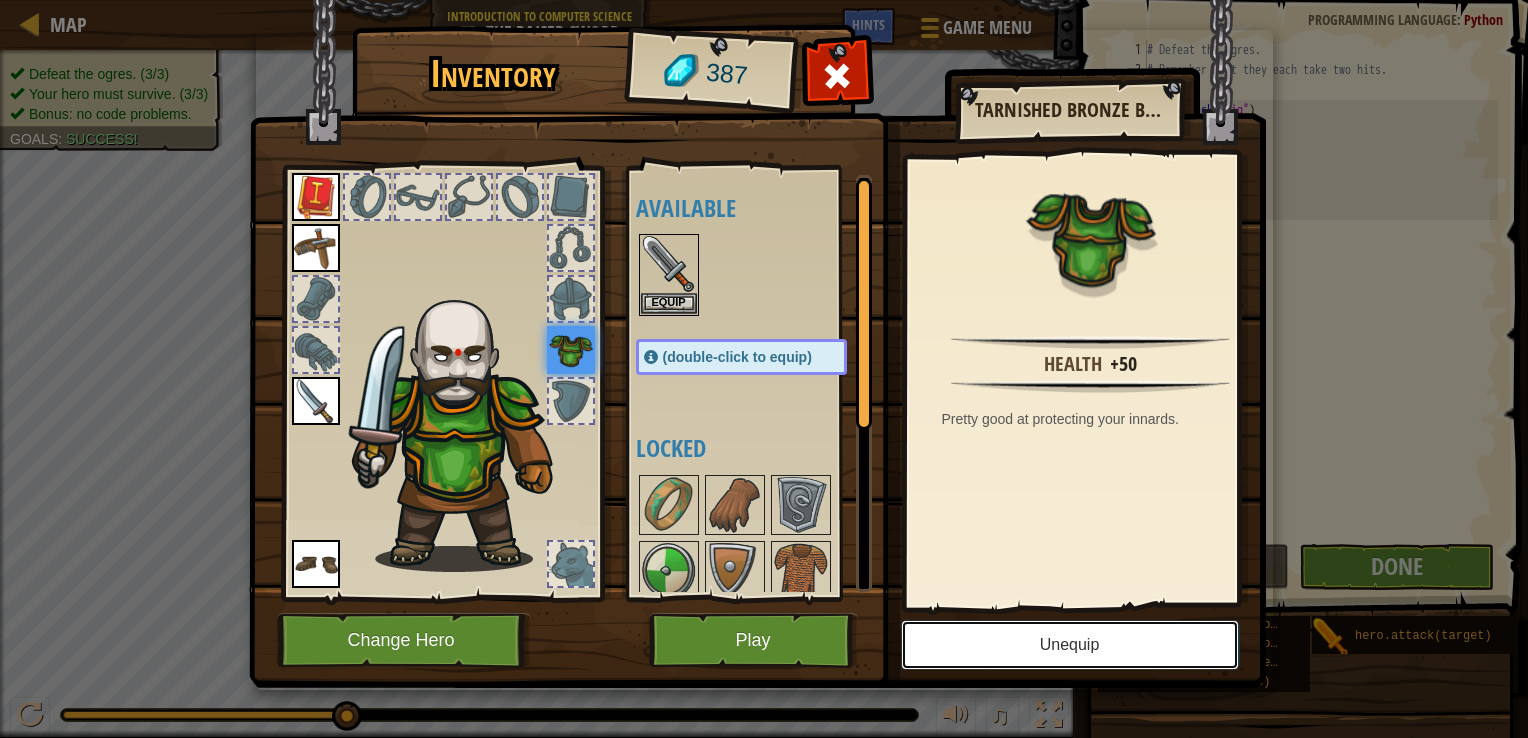 click on "Unequip" at bounding box center [1070, 645] 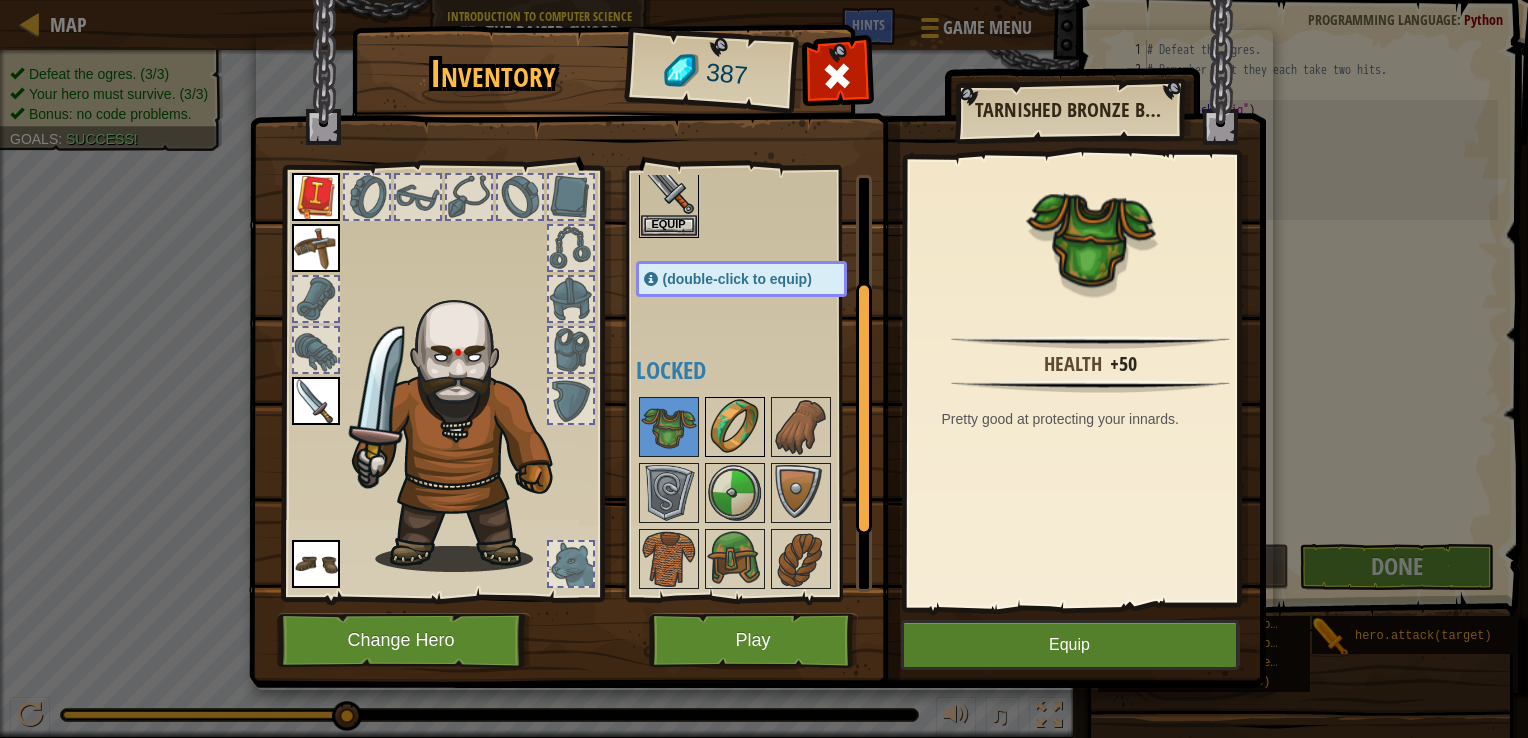 scroll, scrollTop: 336, scrollLeft: 0, axis: vertical 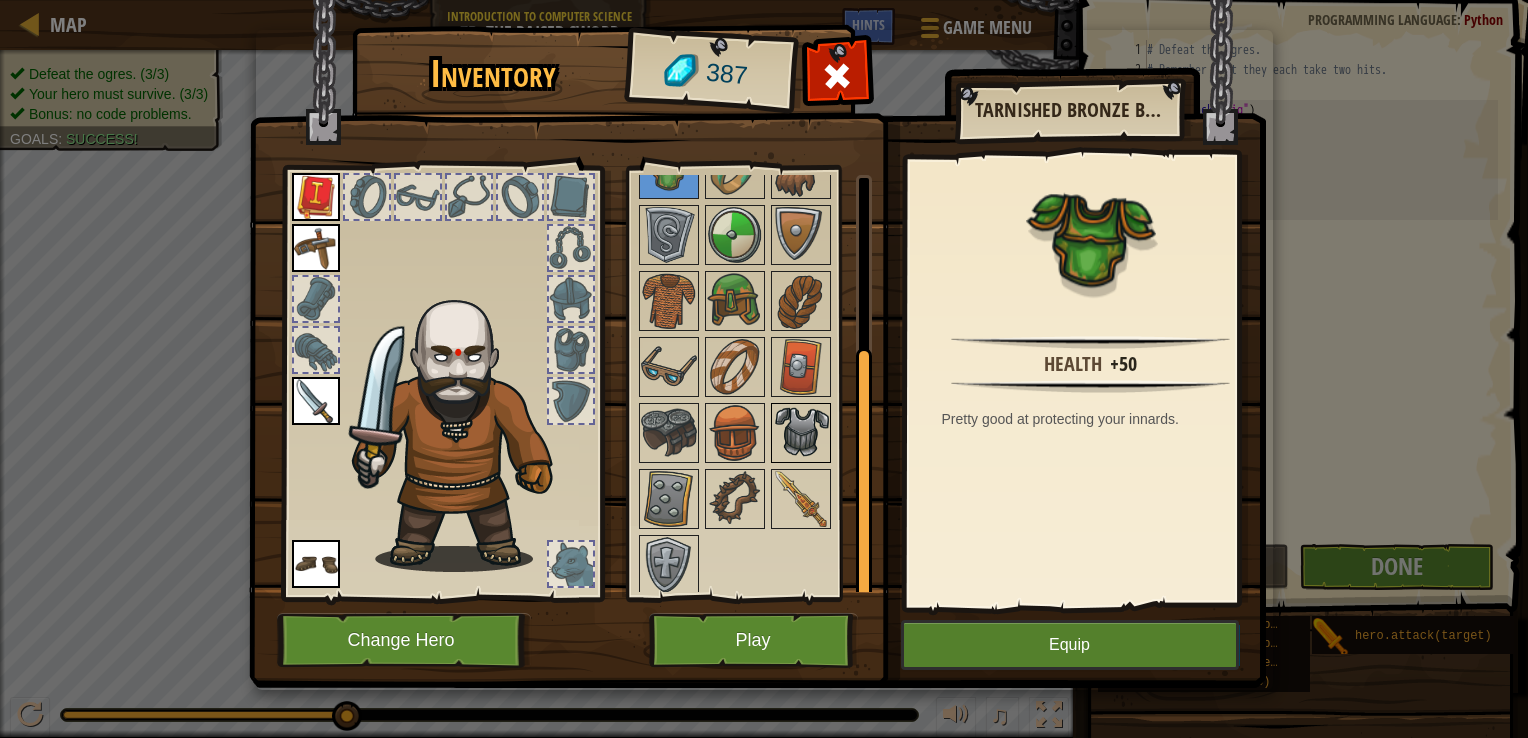 click at bounding box center [801, 433] 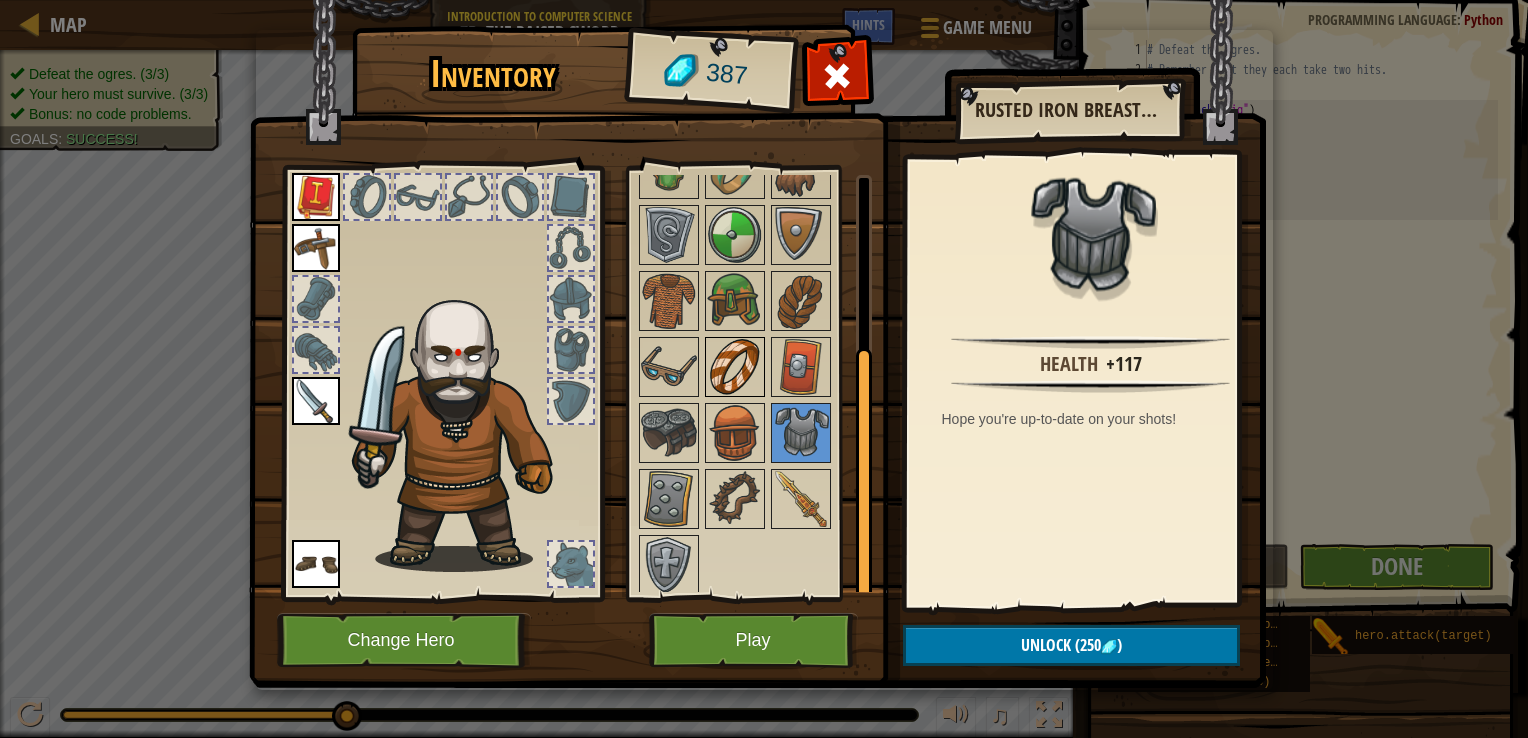 click at bounding box center (735, 367) 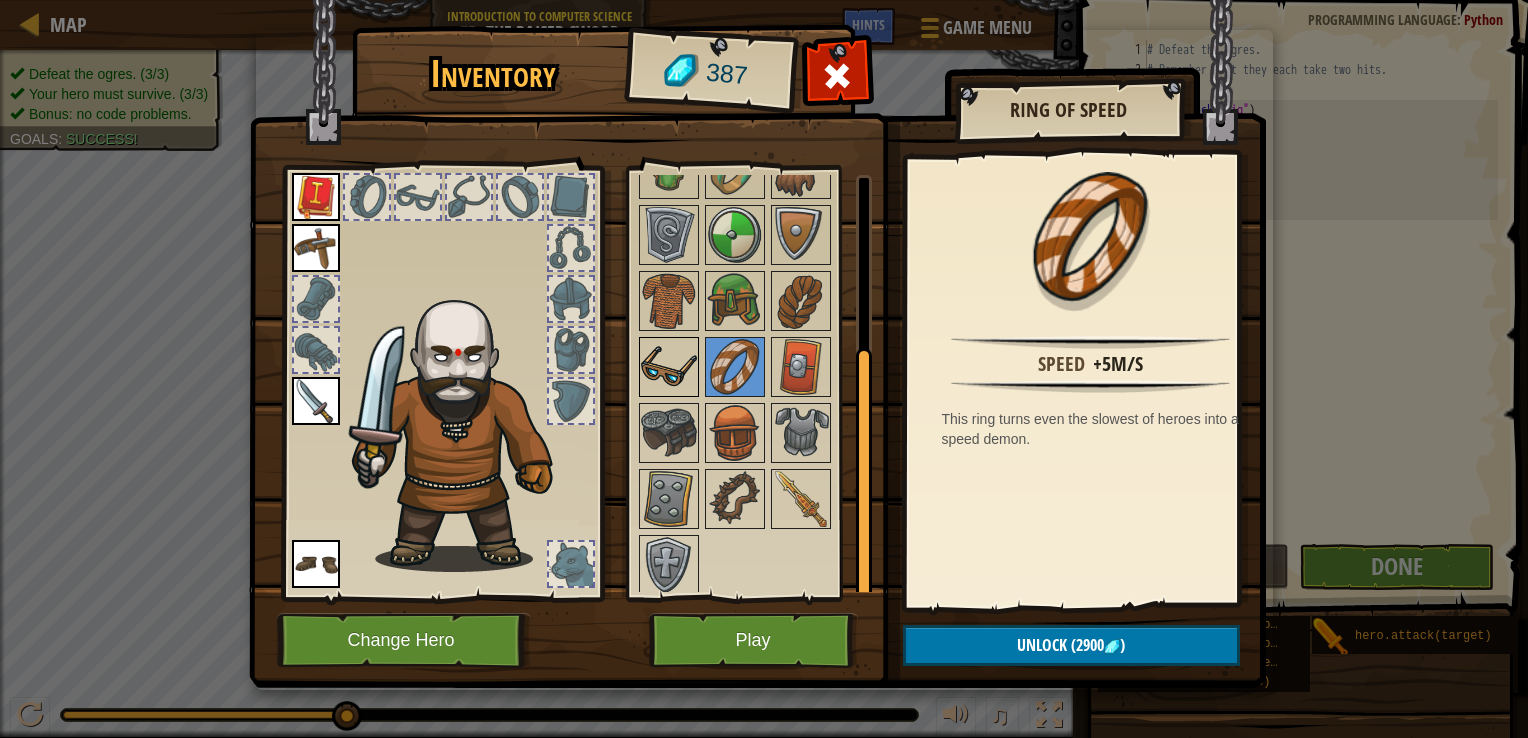 click at bounding box center (669, 367) 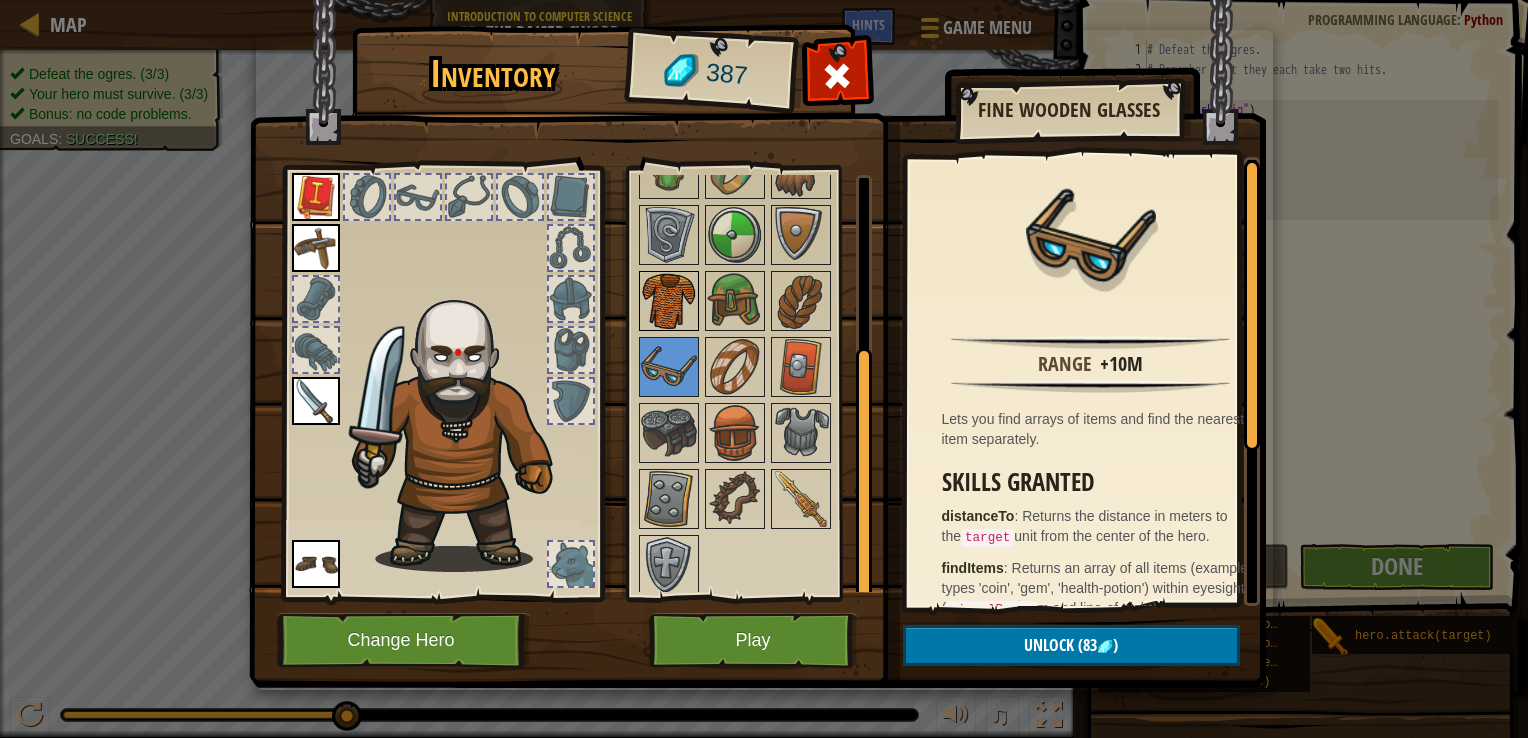 click at bounding box center [669, 301] 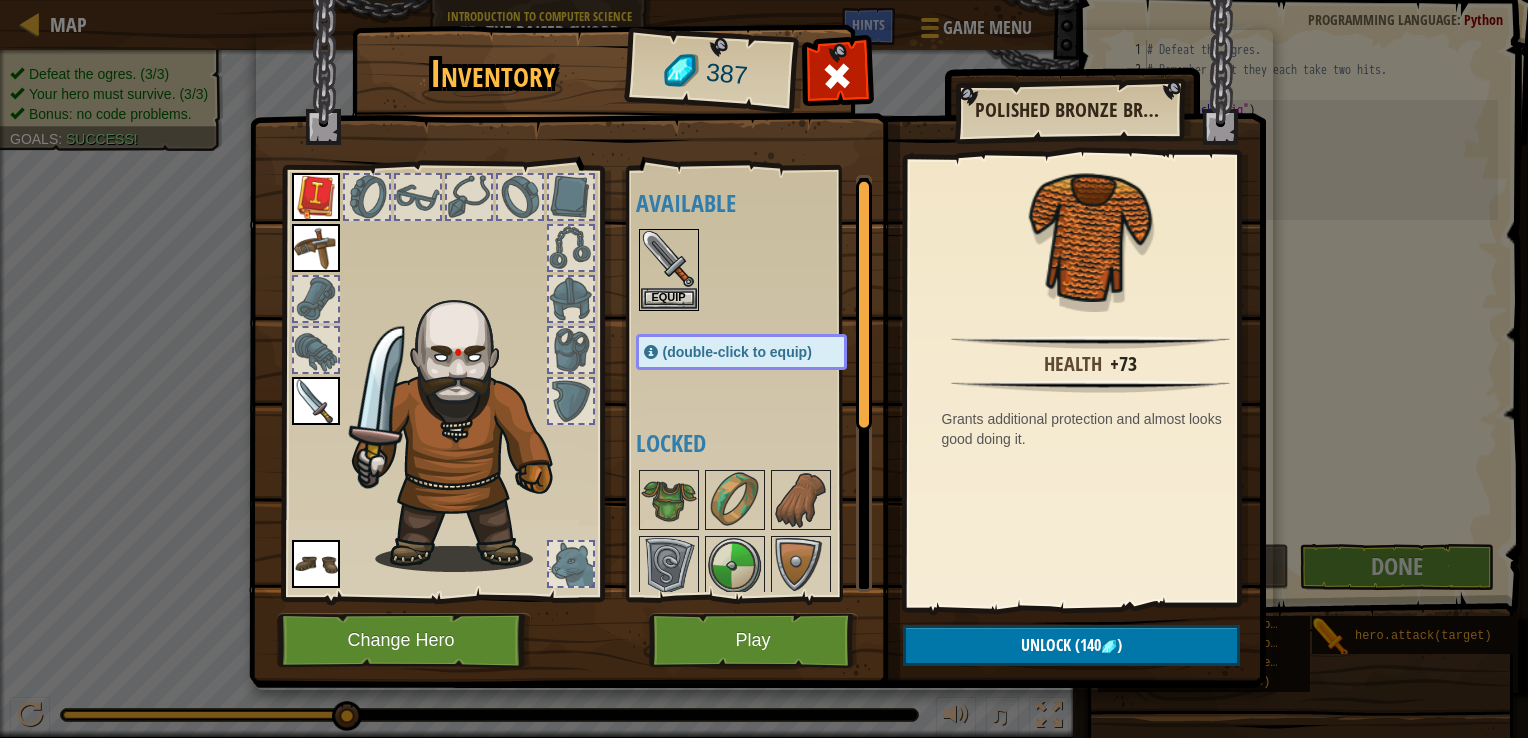 scroll, scrollTop: 0, scrollLeft: 0, axis: both 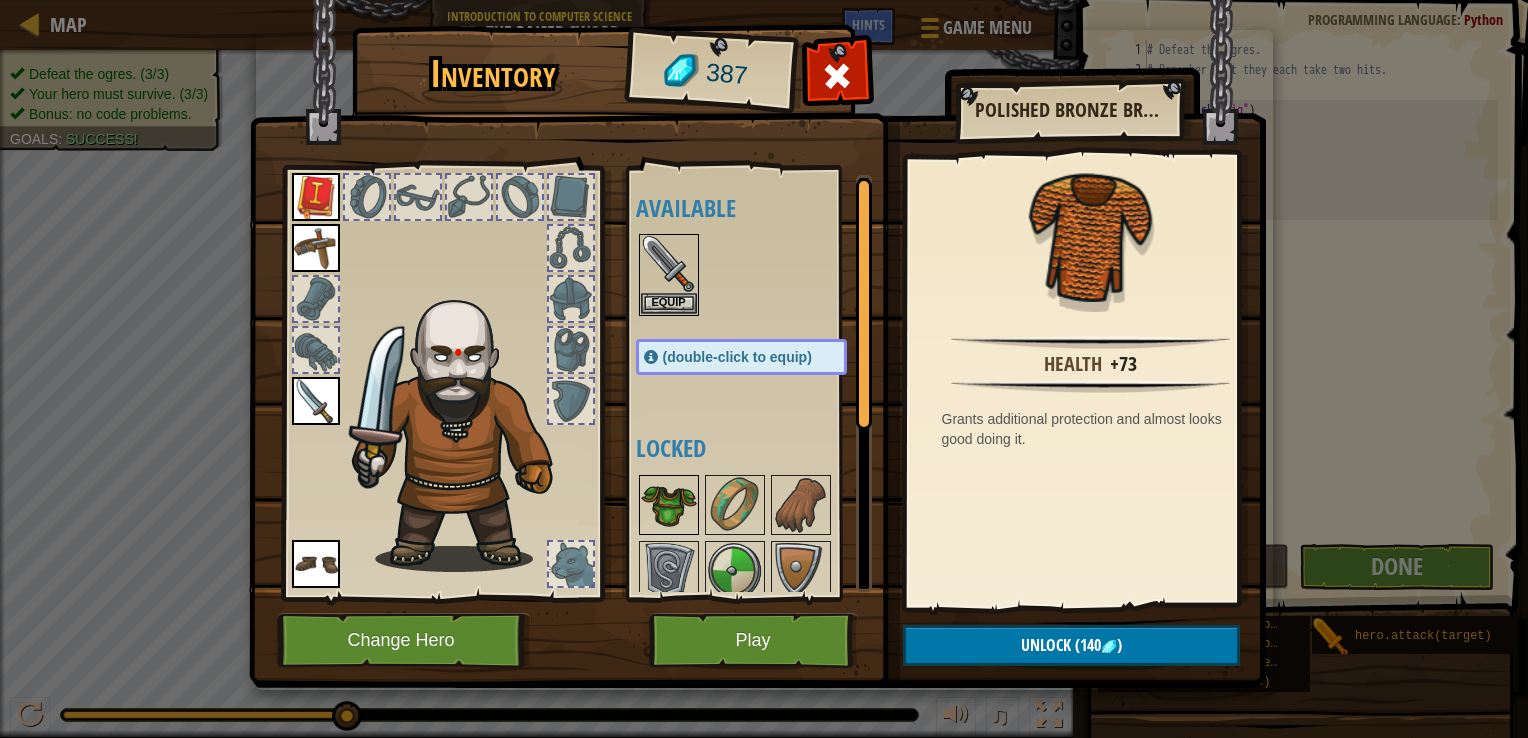 click at bounding box center (669, 505) 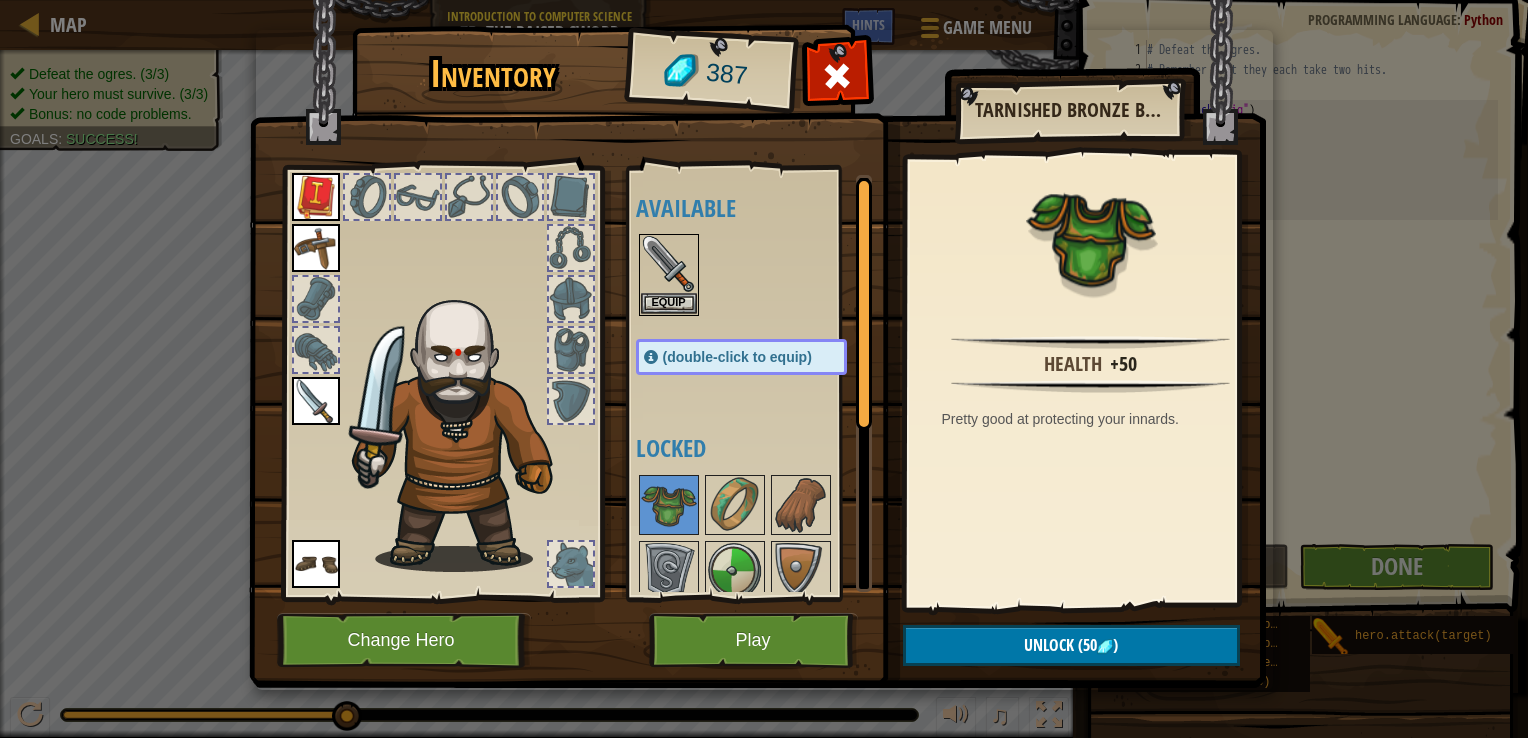 click at bounding box center (571, 350) 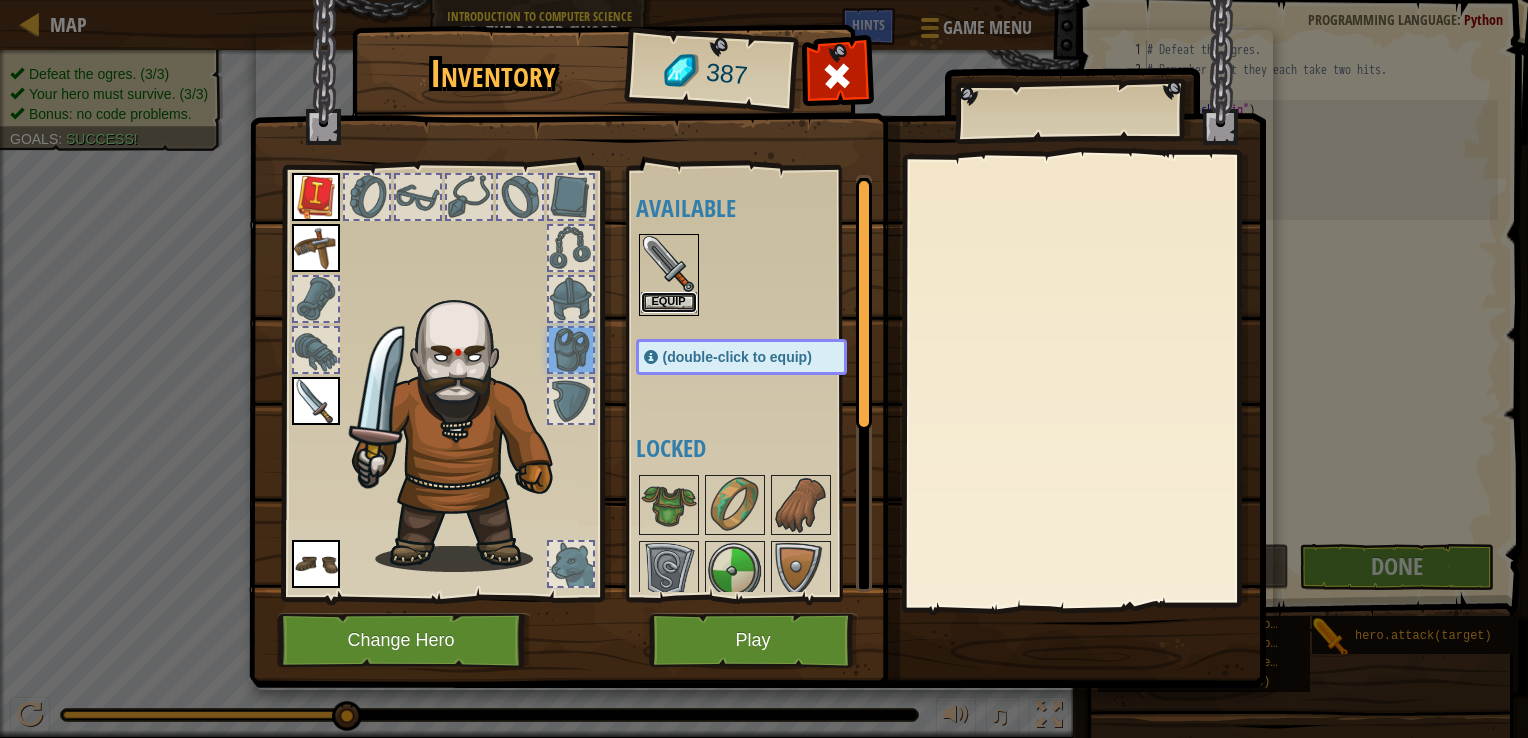 click on "Equip" at bounding box center (669, 302) 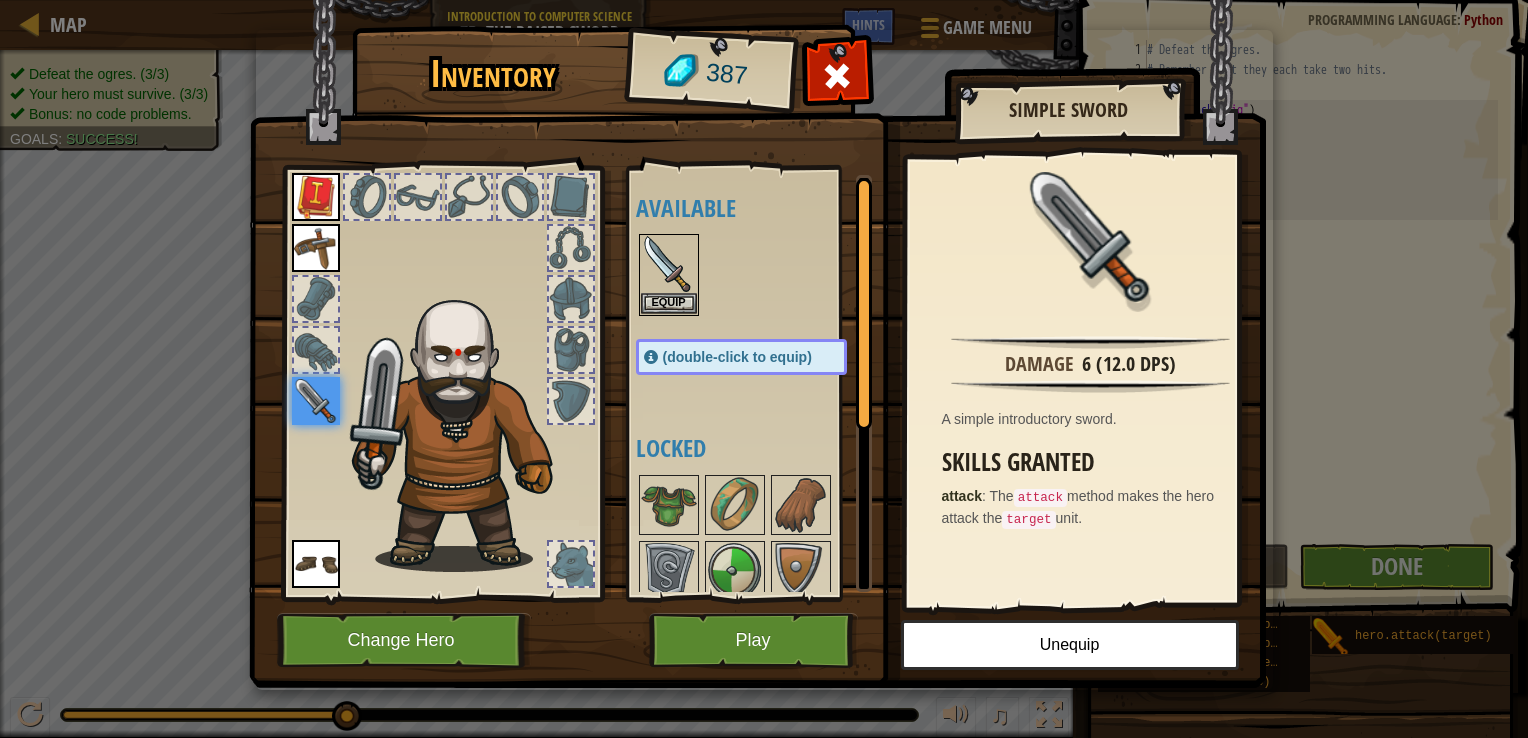 click at bounding box center [571, 350] 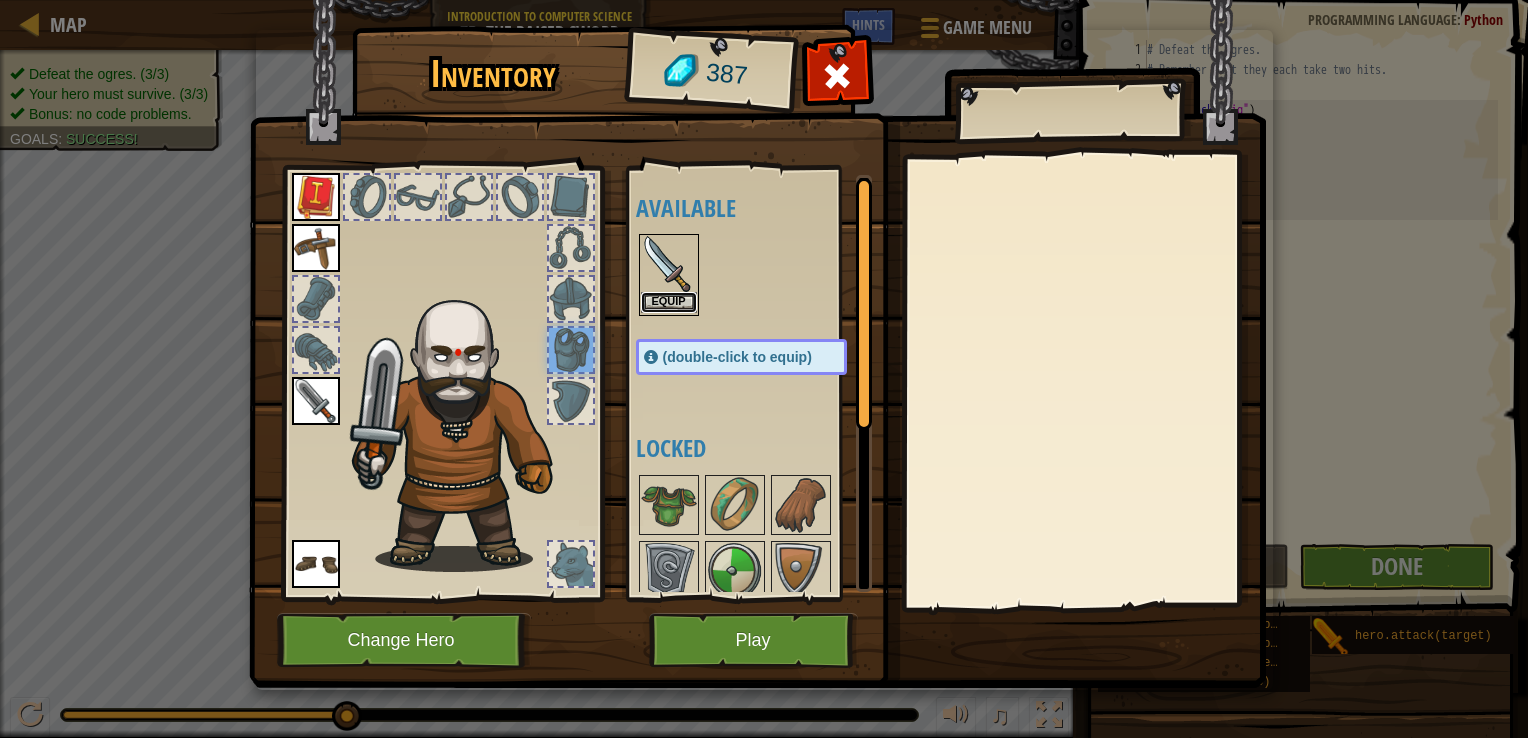click on "Equip" at bounding box center (669, 302) 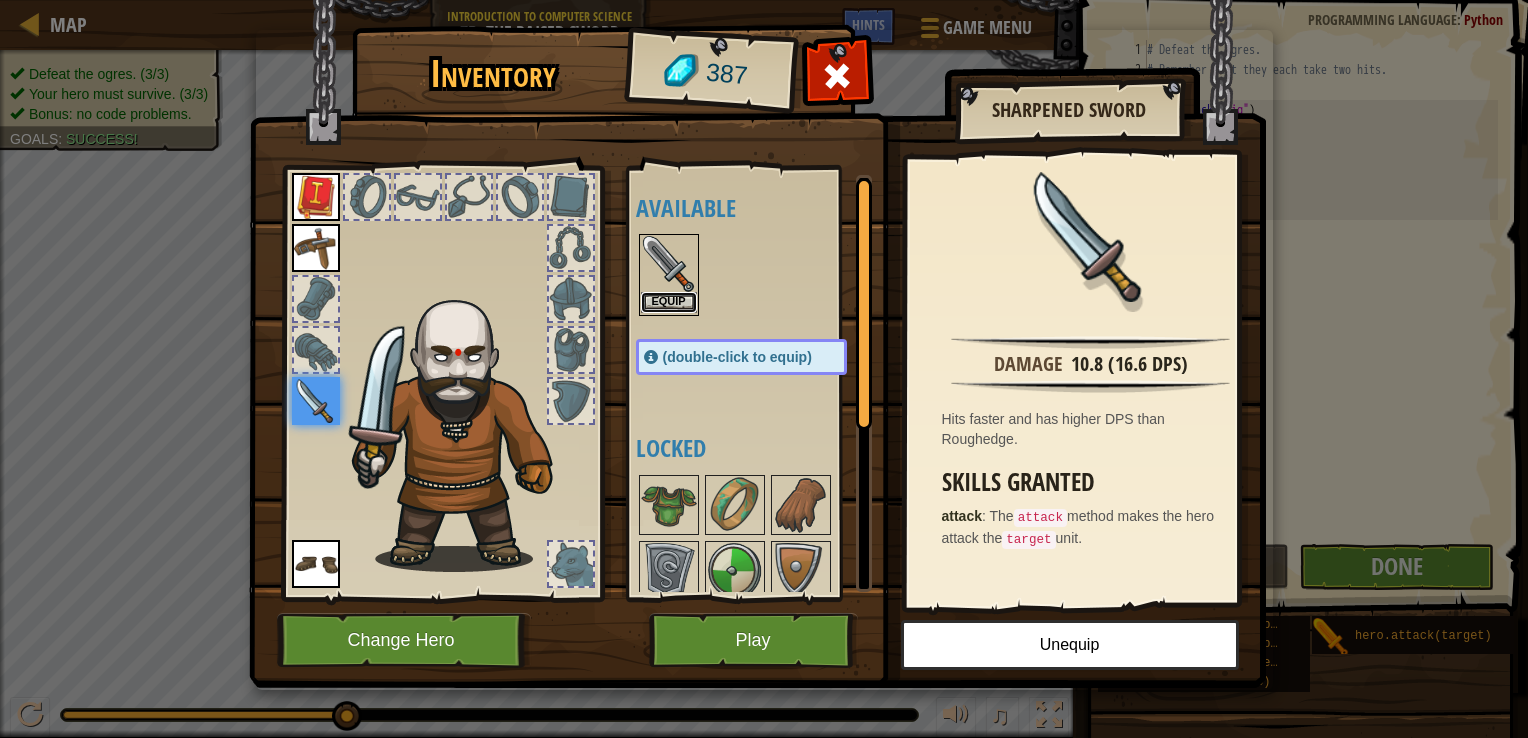 click on "Equip" at bounding box center (669, 302) 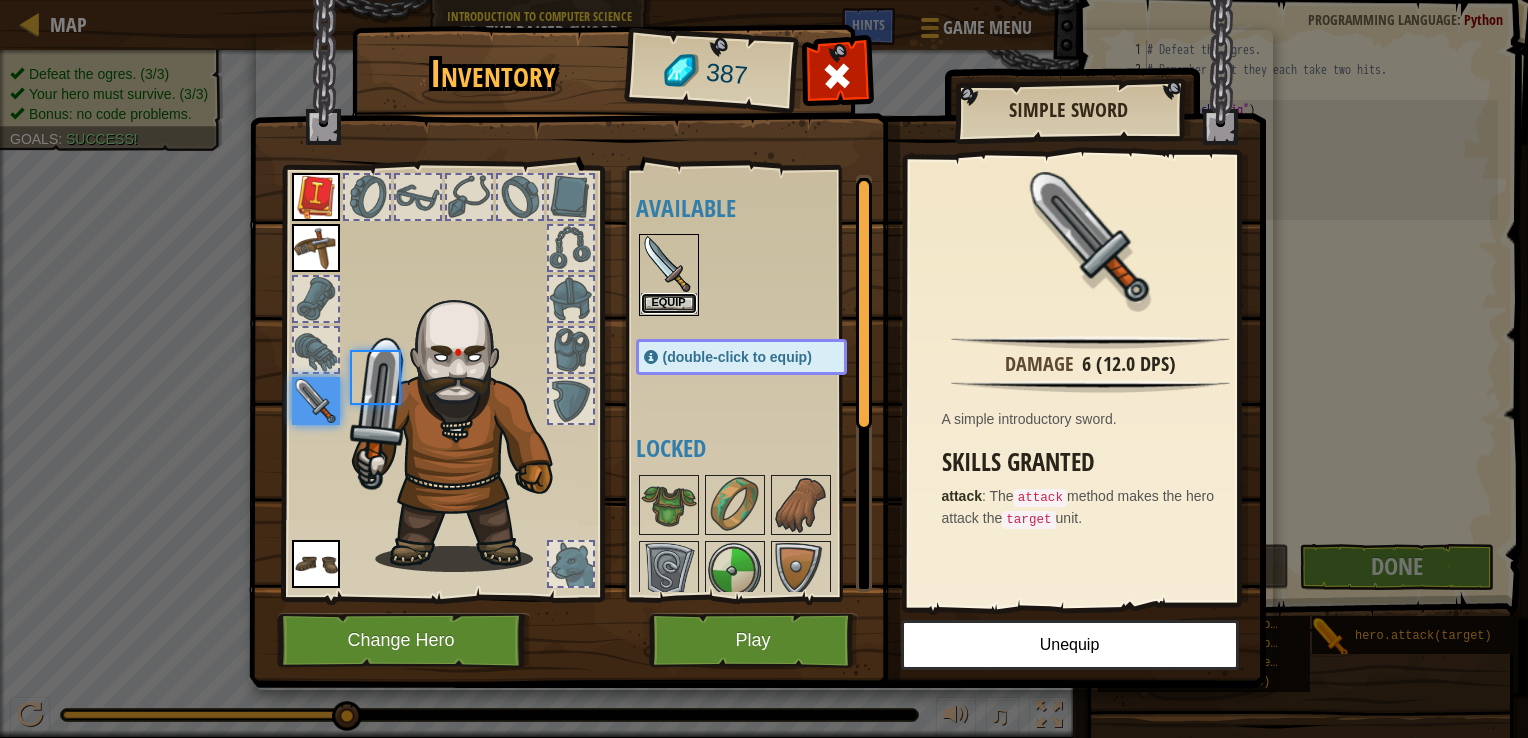 click on "Equip" at bounding box center [669, 303] 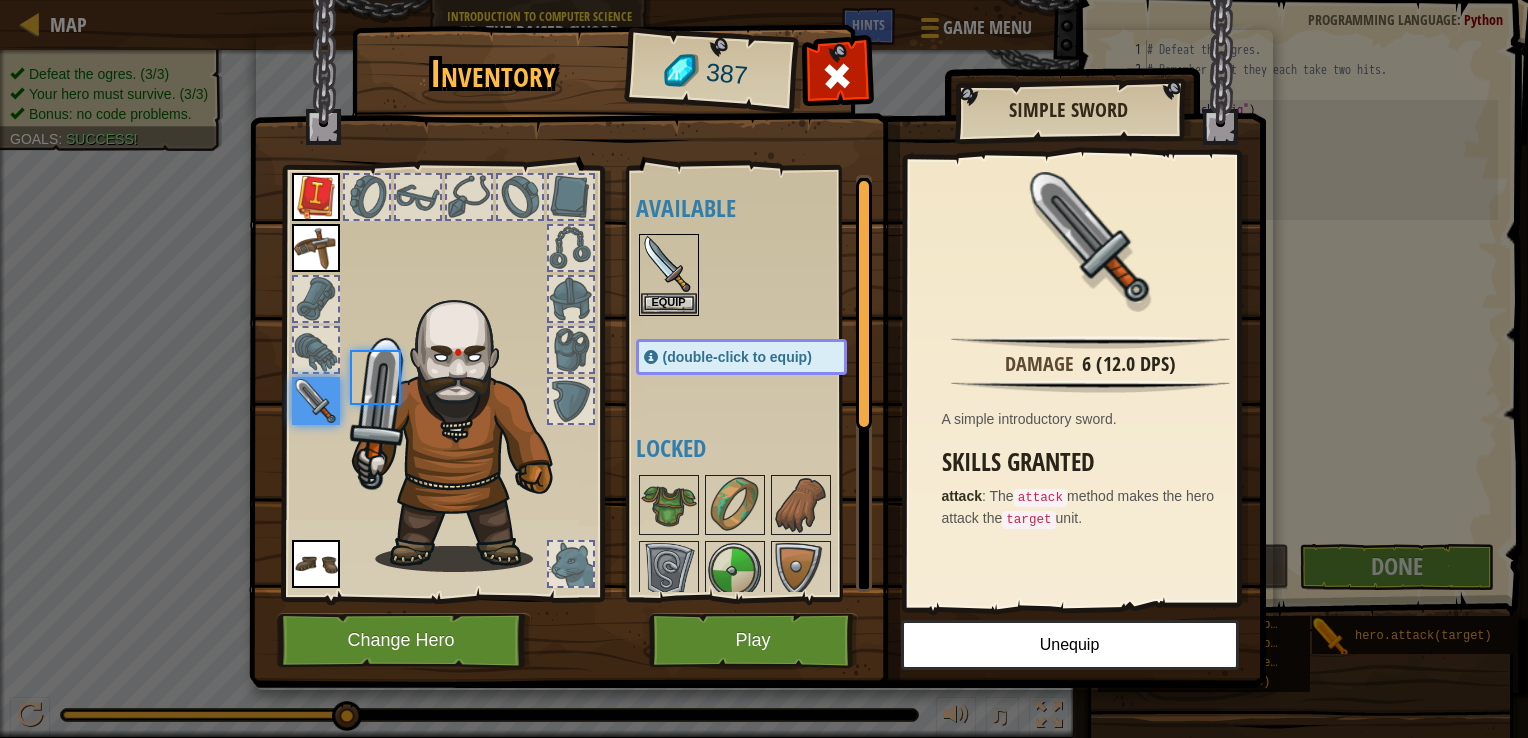 click on "Equip" at bounding box center [0, 0] 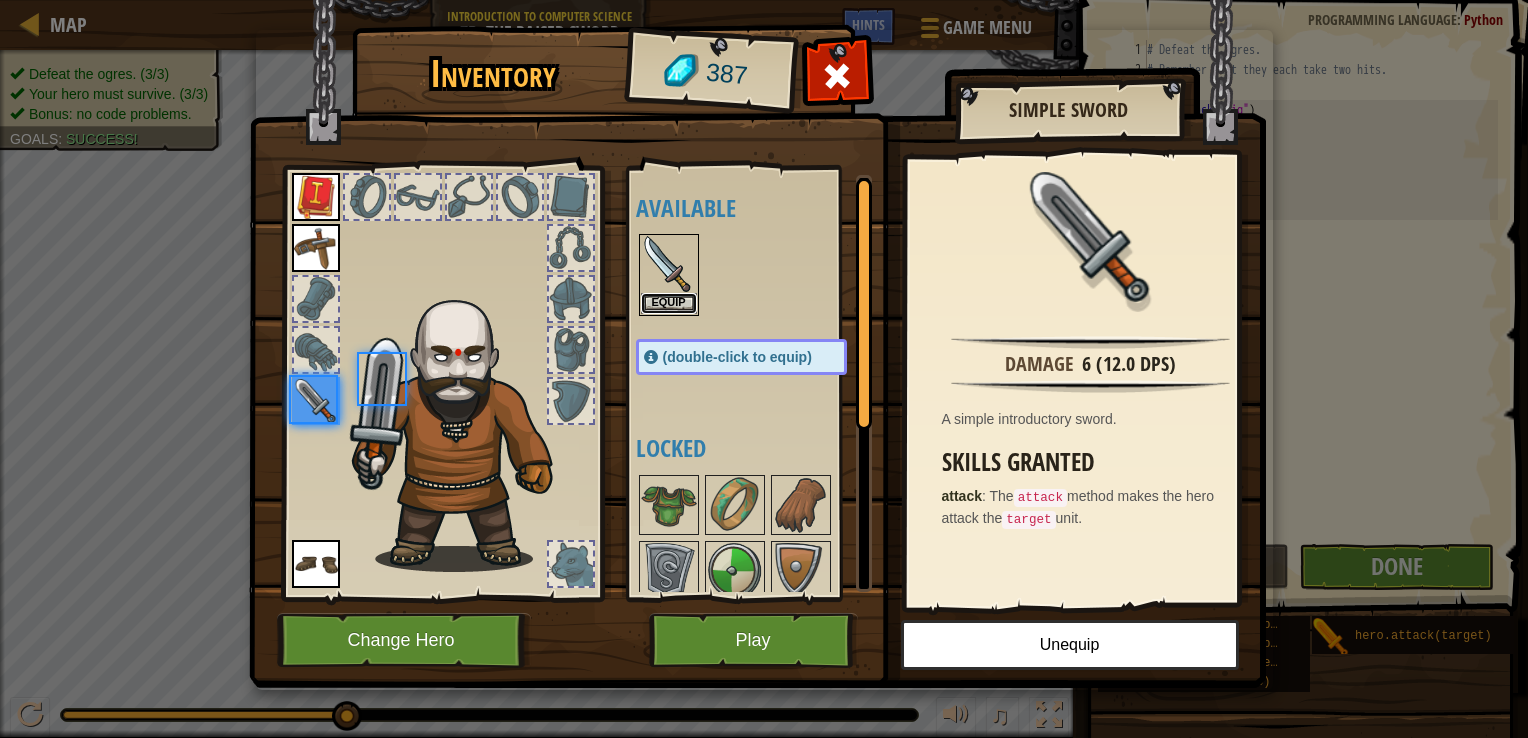 click on "Equip" at bounding box center [669, 303] 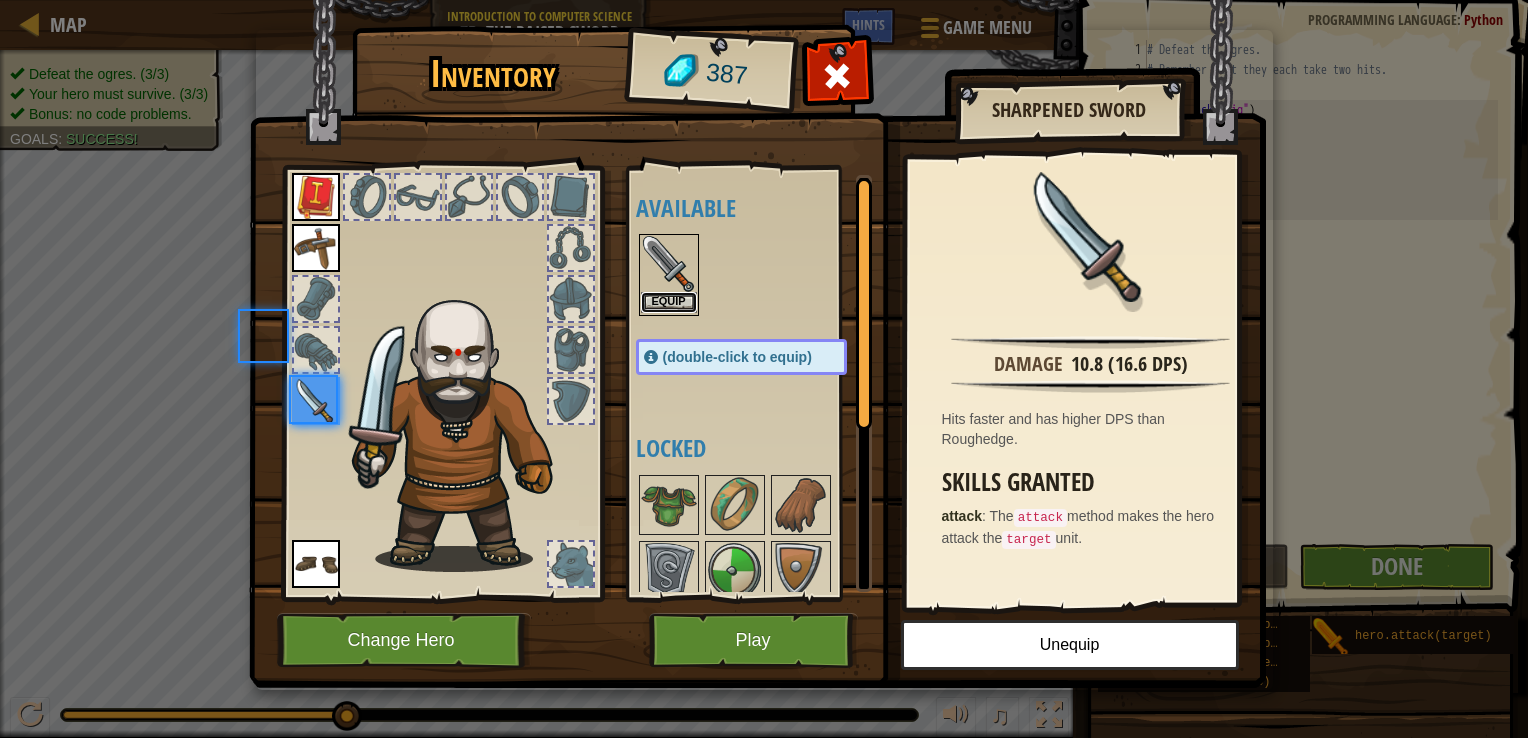 click on "Equip" at bounding box center (669, 302) 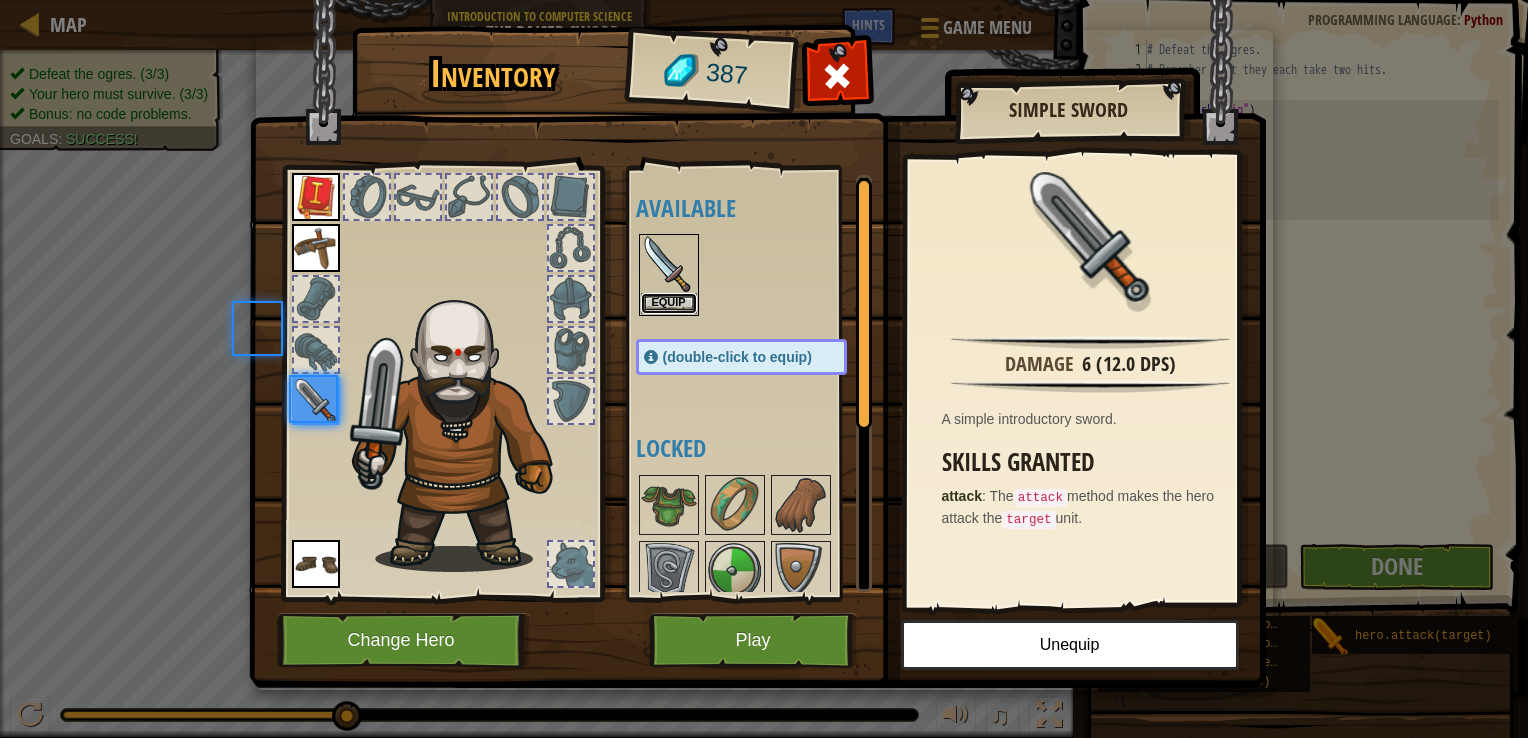click on "Equip" at bounding box center (669, 303) 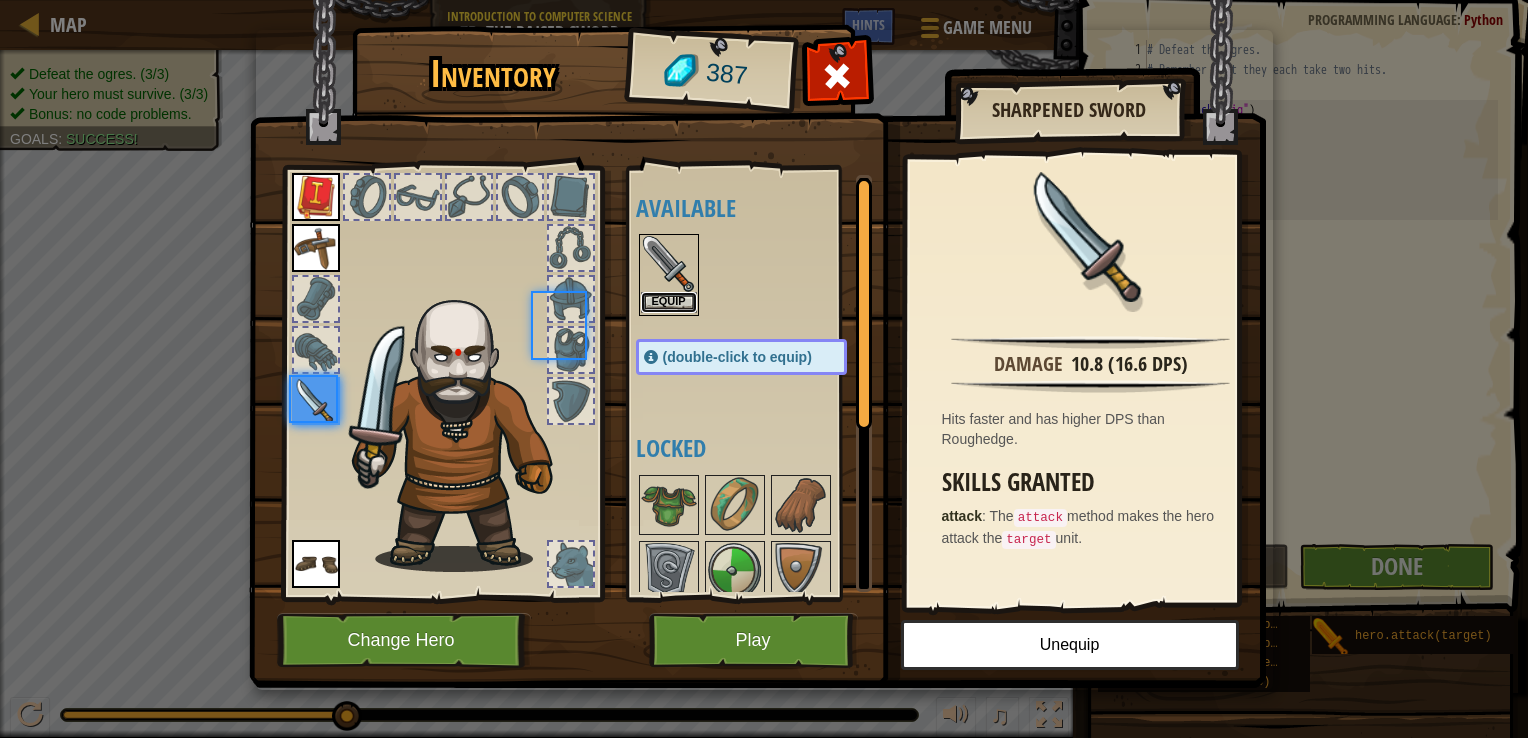 click on "Equip" at bounding box center [669, 302] 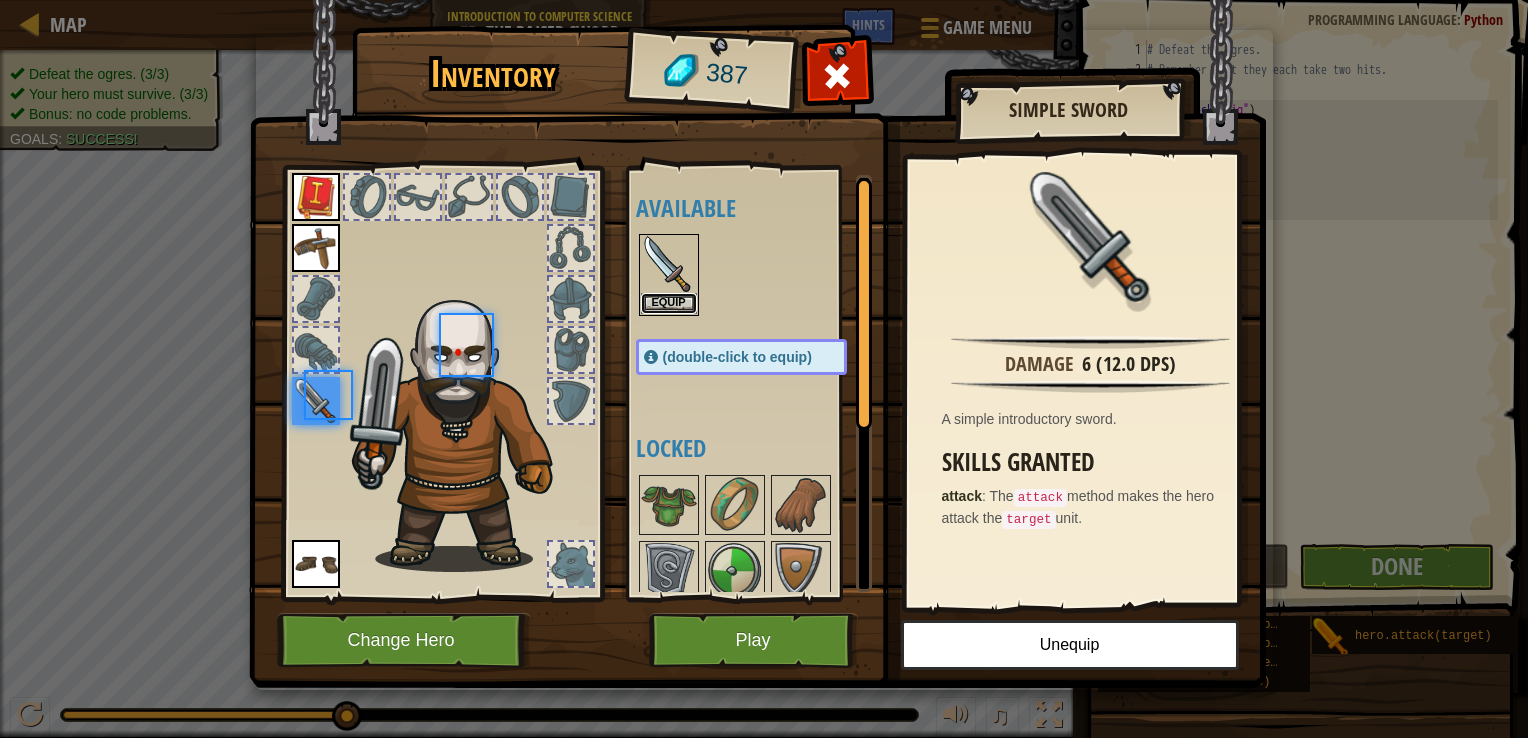 click on "Equip" at bounding box center (669, 303) 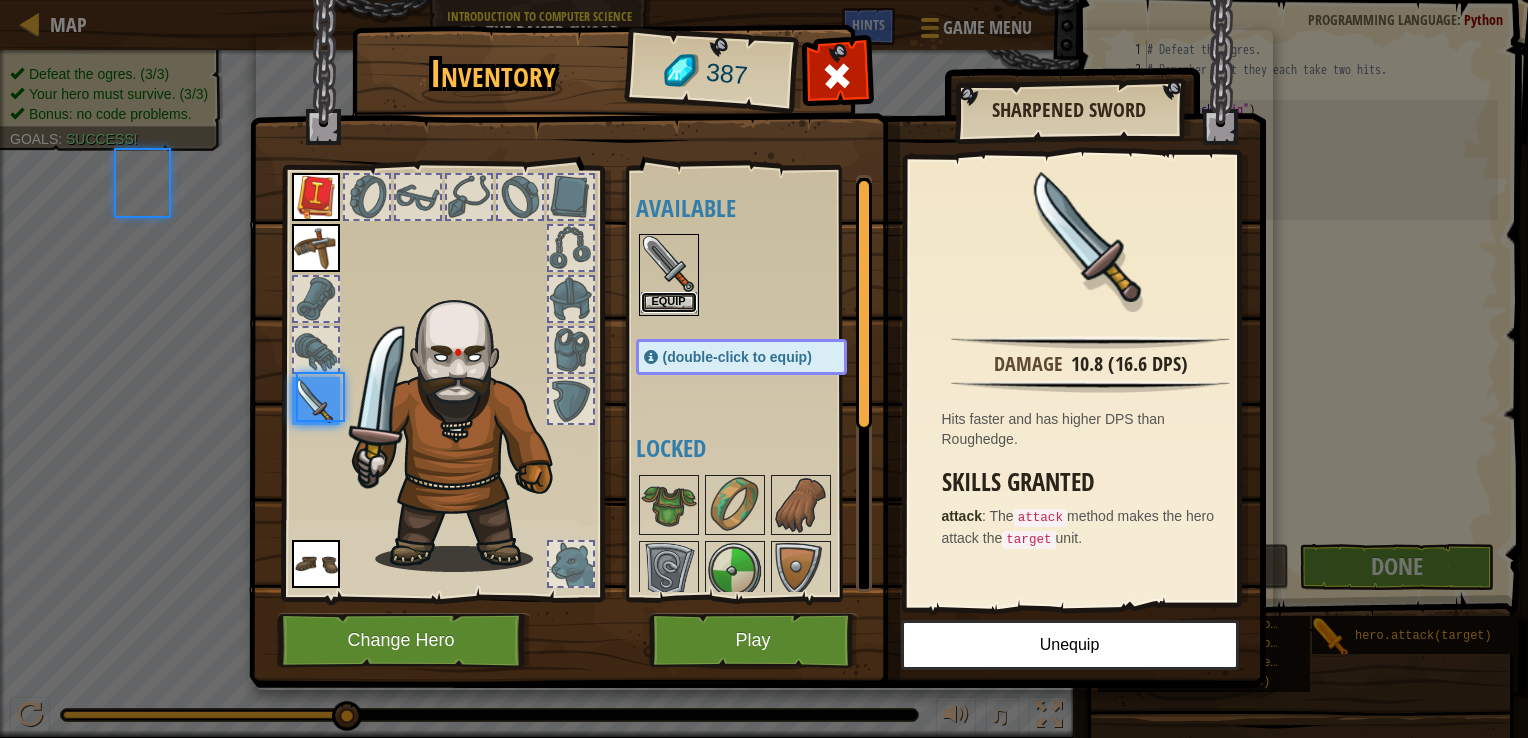 click on "Equip" at bounding box center [669, 302] 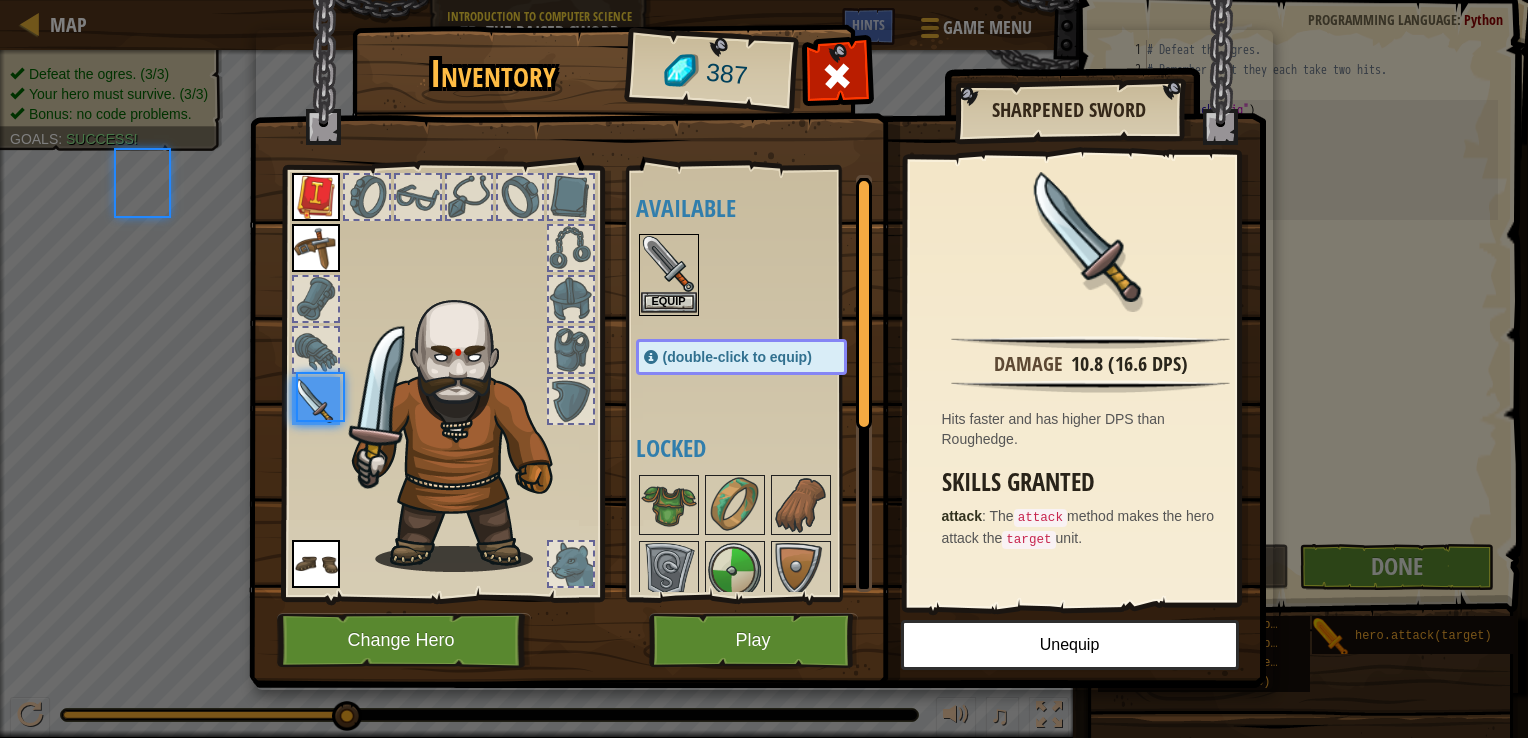 click on "Equip" at bounding box center (0, 0) 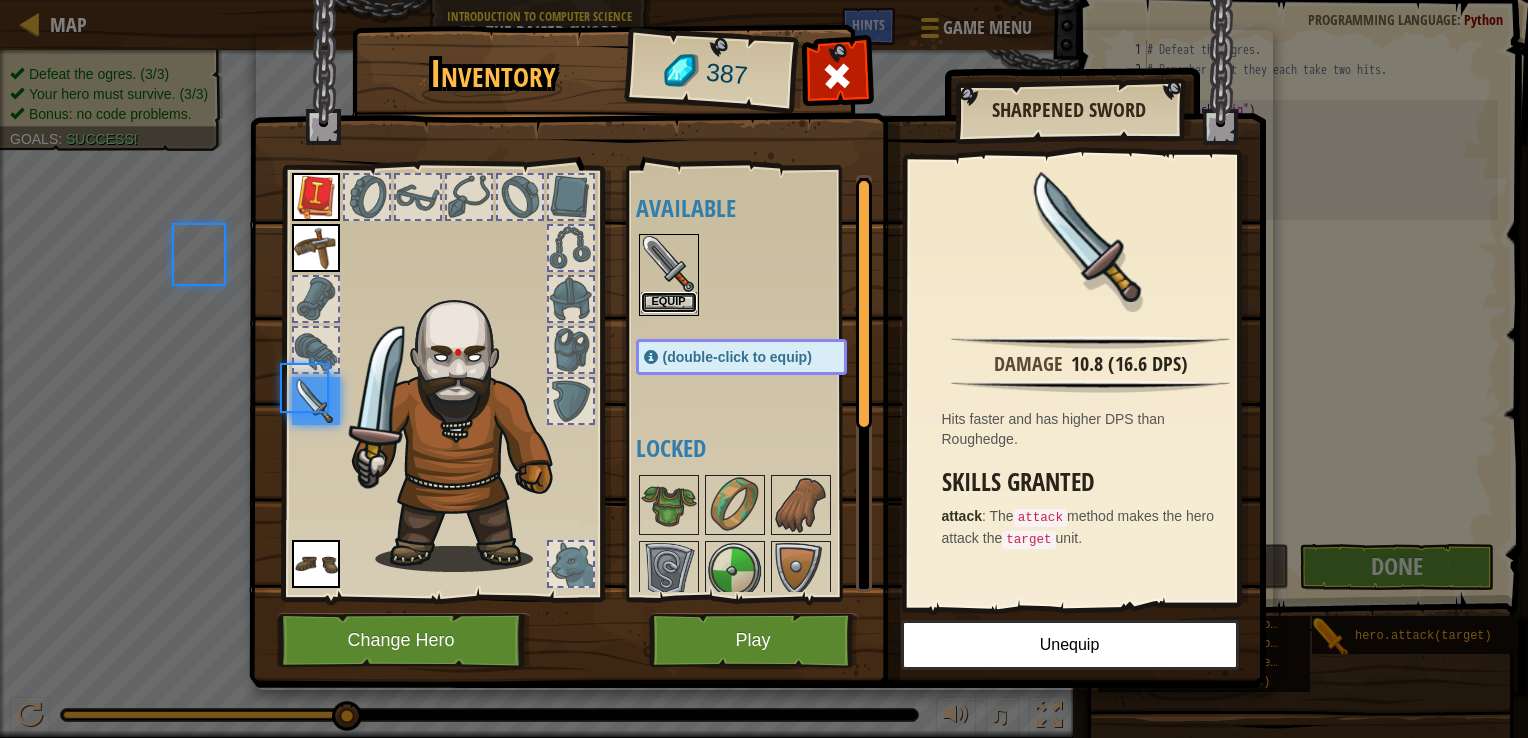 click on "Equip" at bounding box center (669, 302) 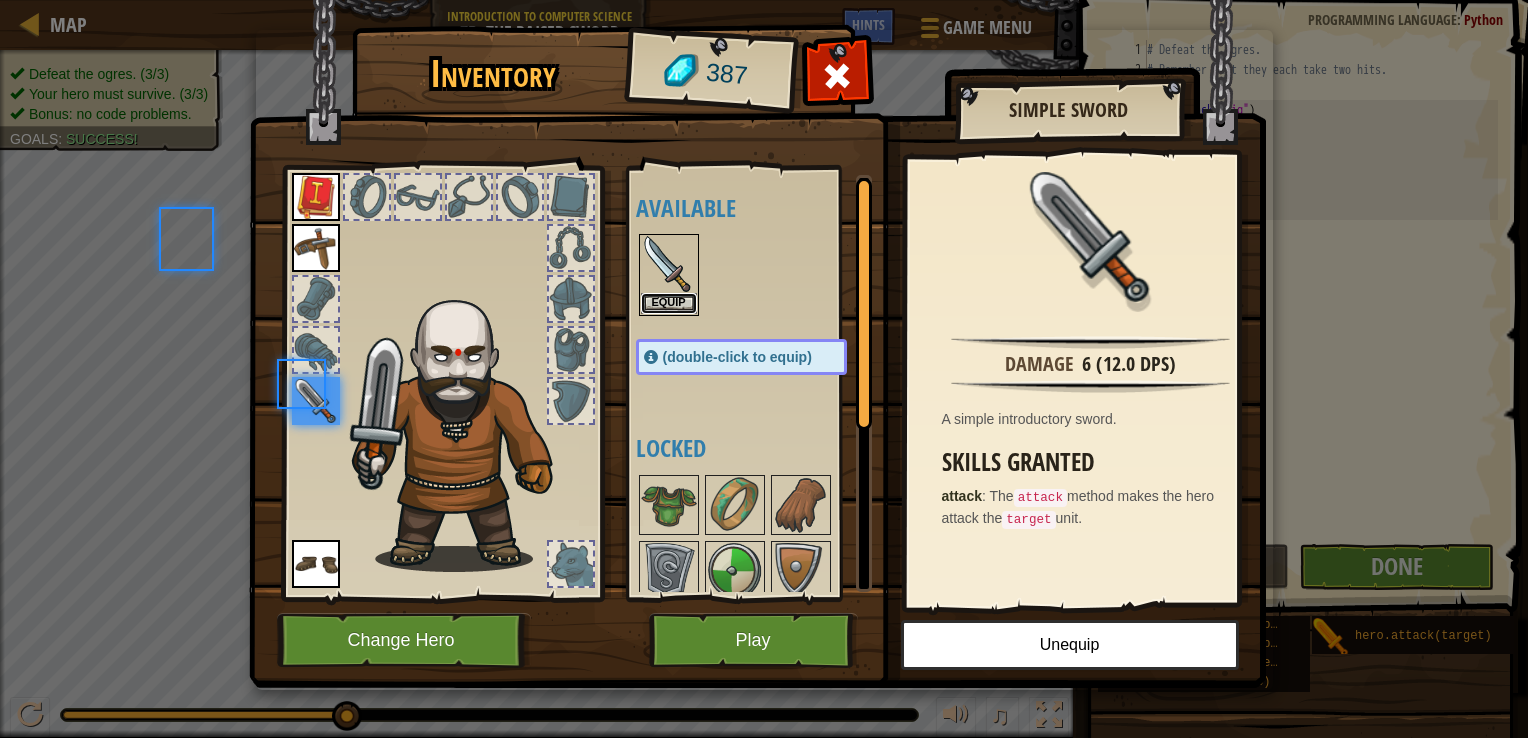 click on "Equip" at bounding box center [669, 303] 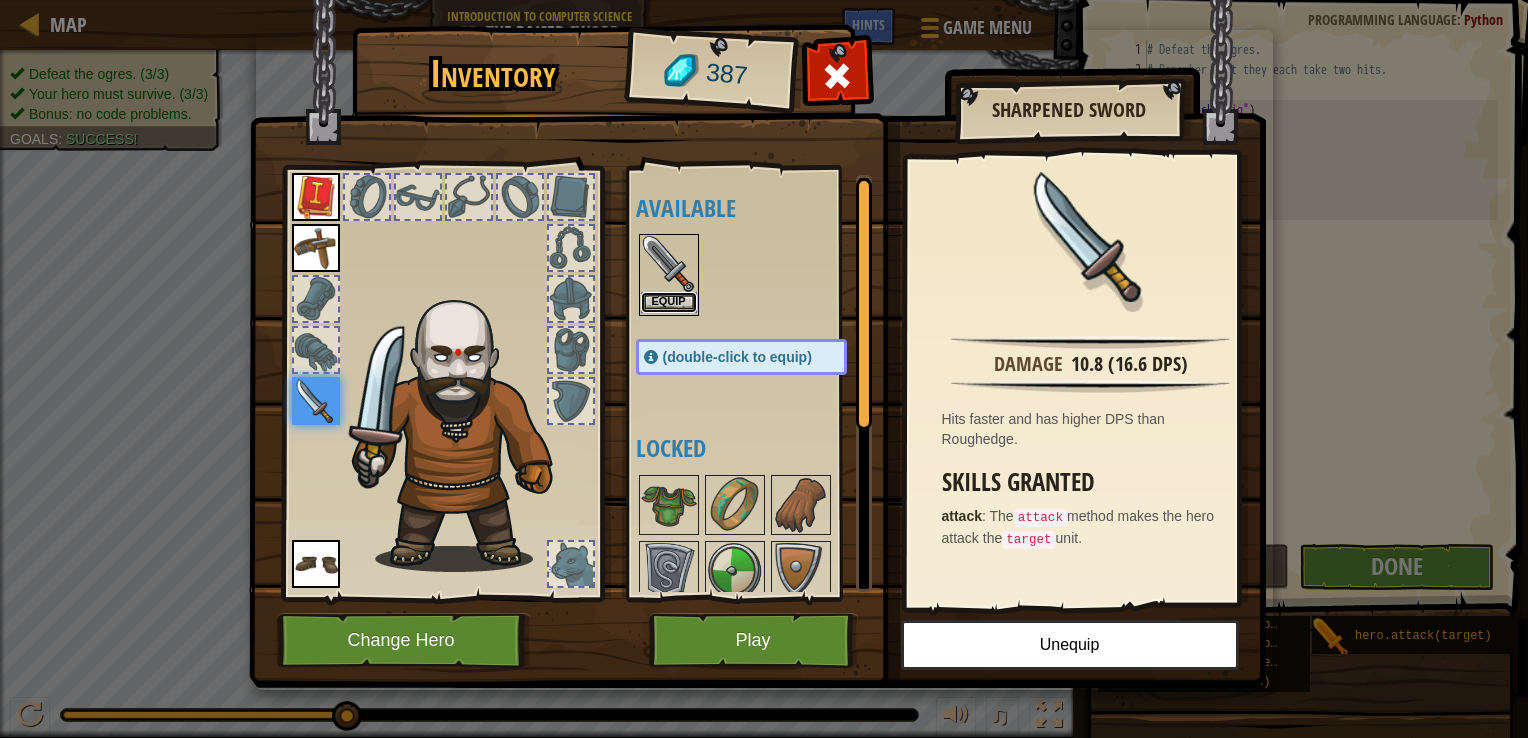 click on "Equip" at bounding box center [669, 302] 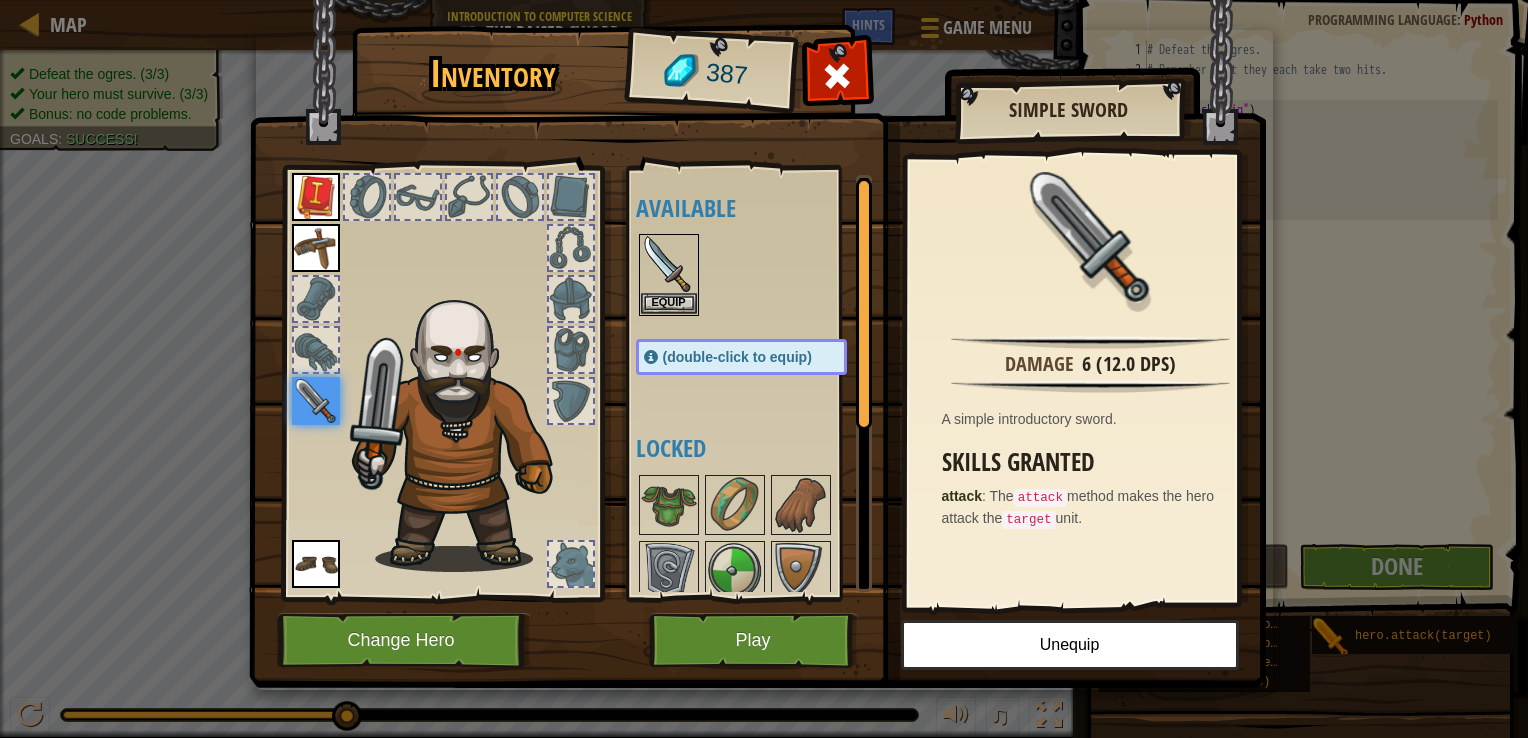click on "Available Equip Equip Equip Equip Equip (double-click to equip) Locked" at bounding box center [749, 383] 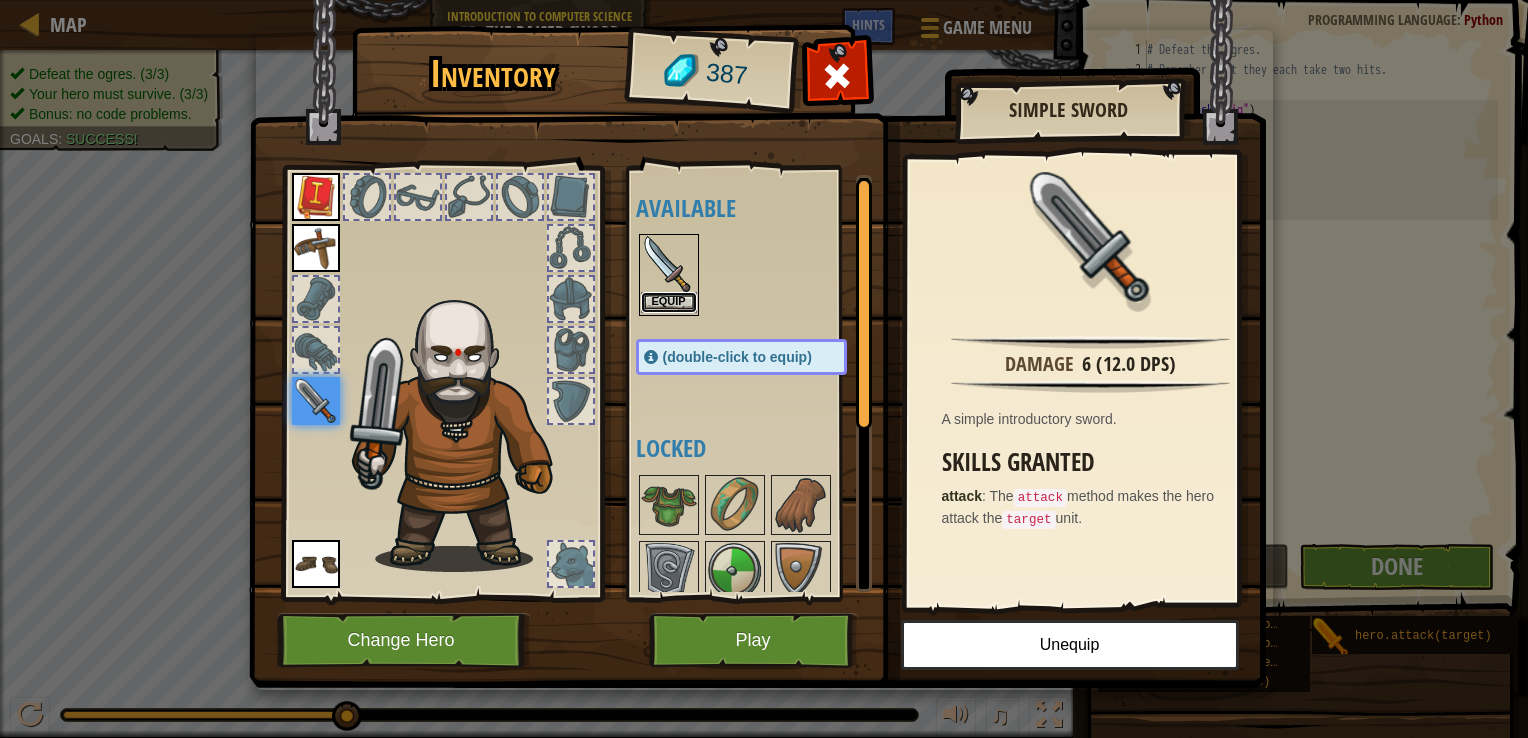 click on "Equip" at bounding box center (669, 302) 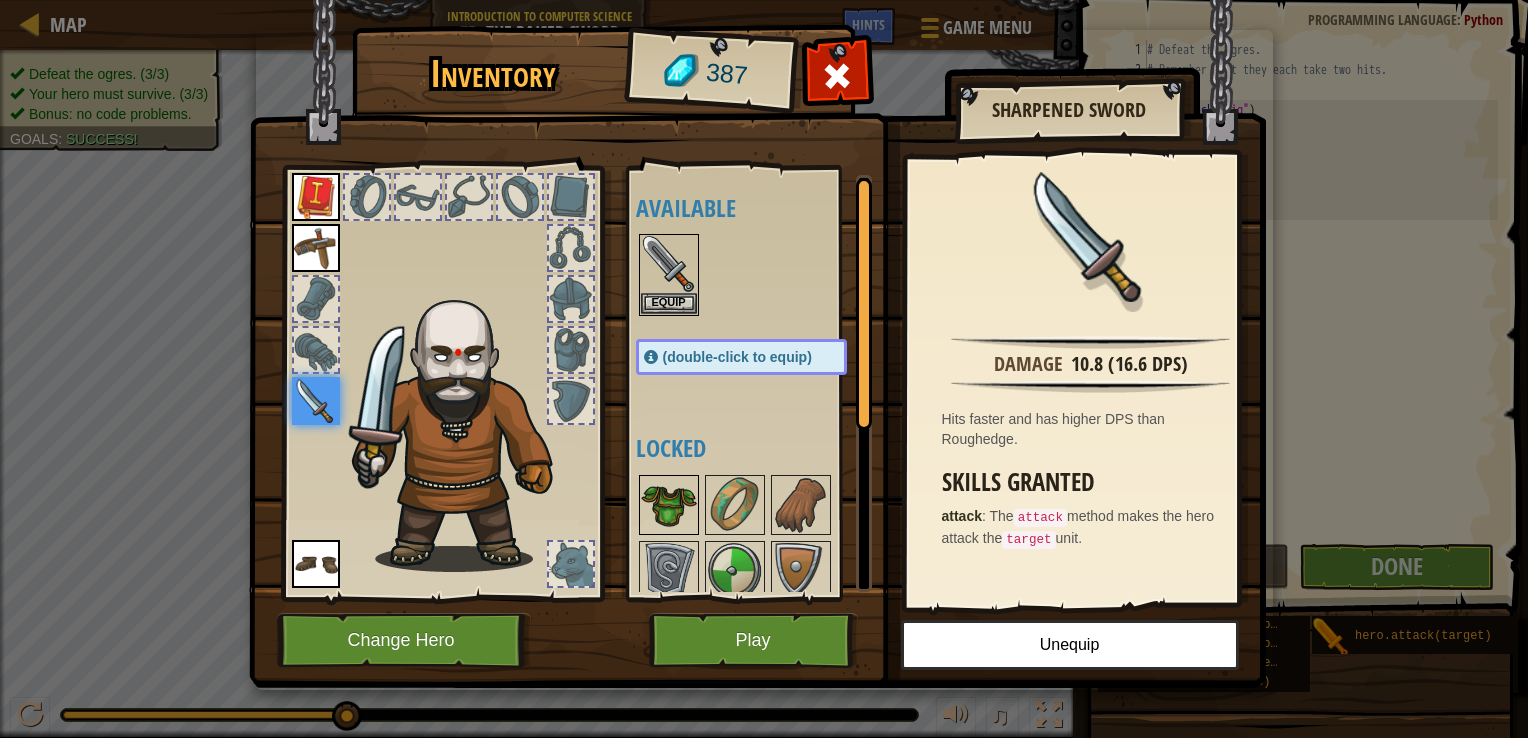 click at bounding box center (669, 505) 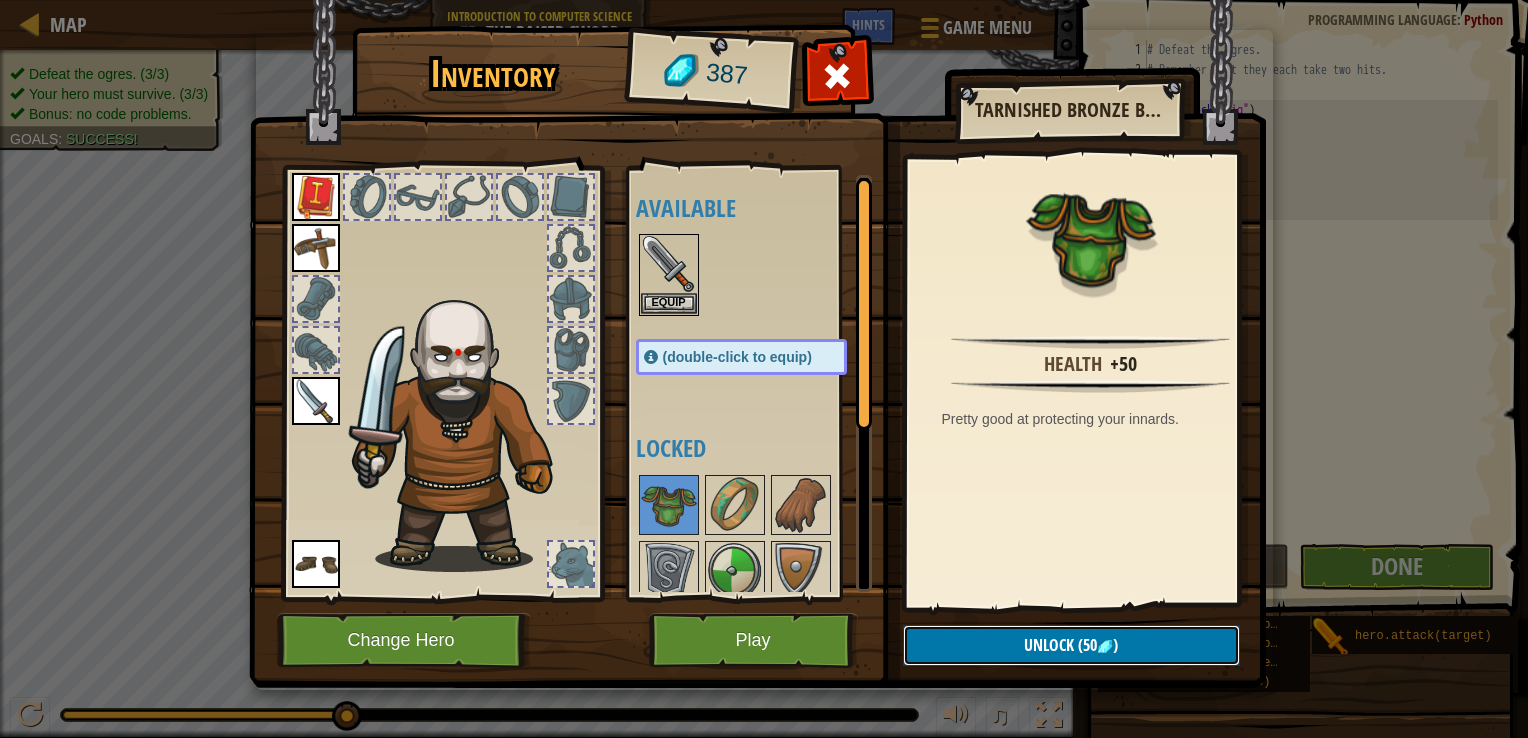 click on "Unlock (50 )" at bounding box center [1071, 645] 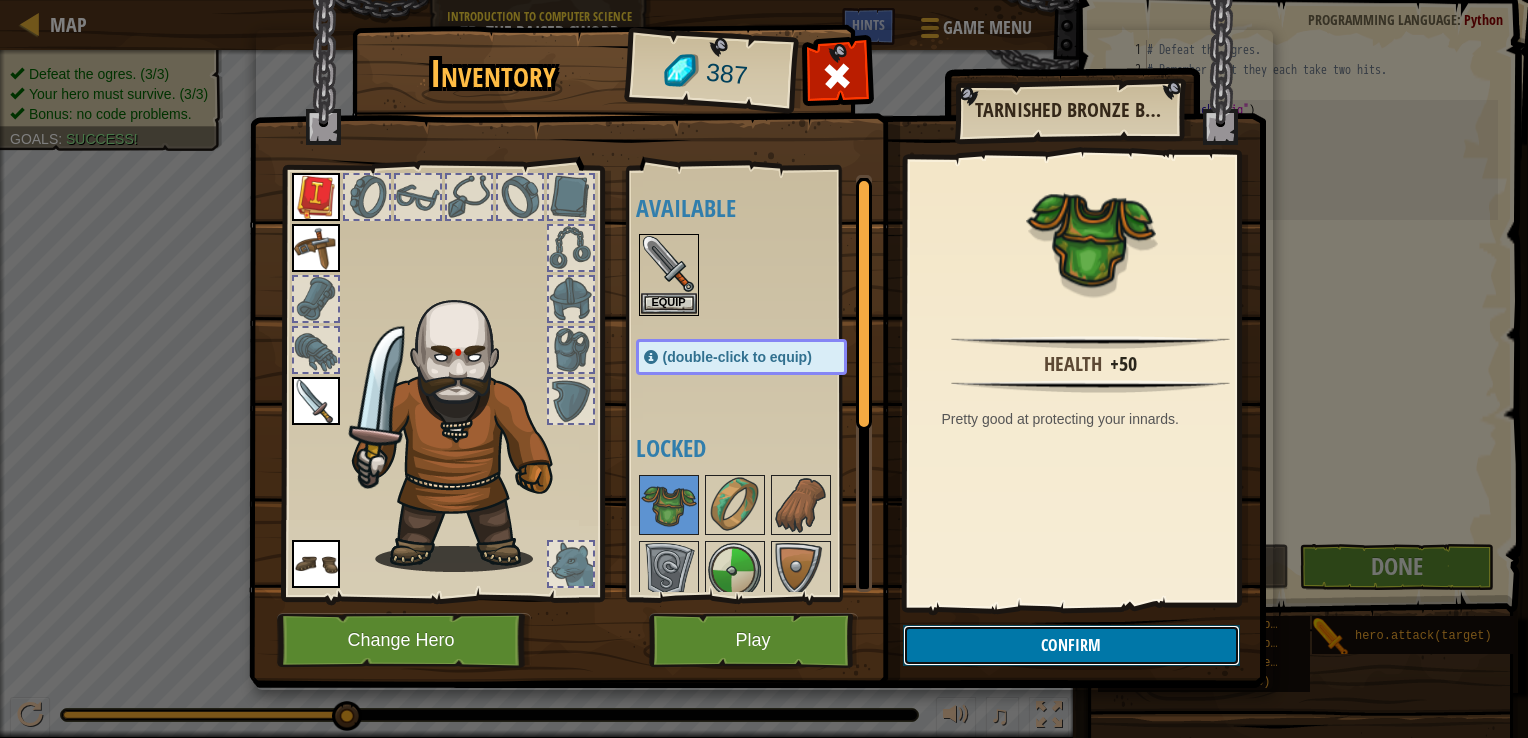 click on "Confirm" at bounding box center [1071, 645] 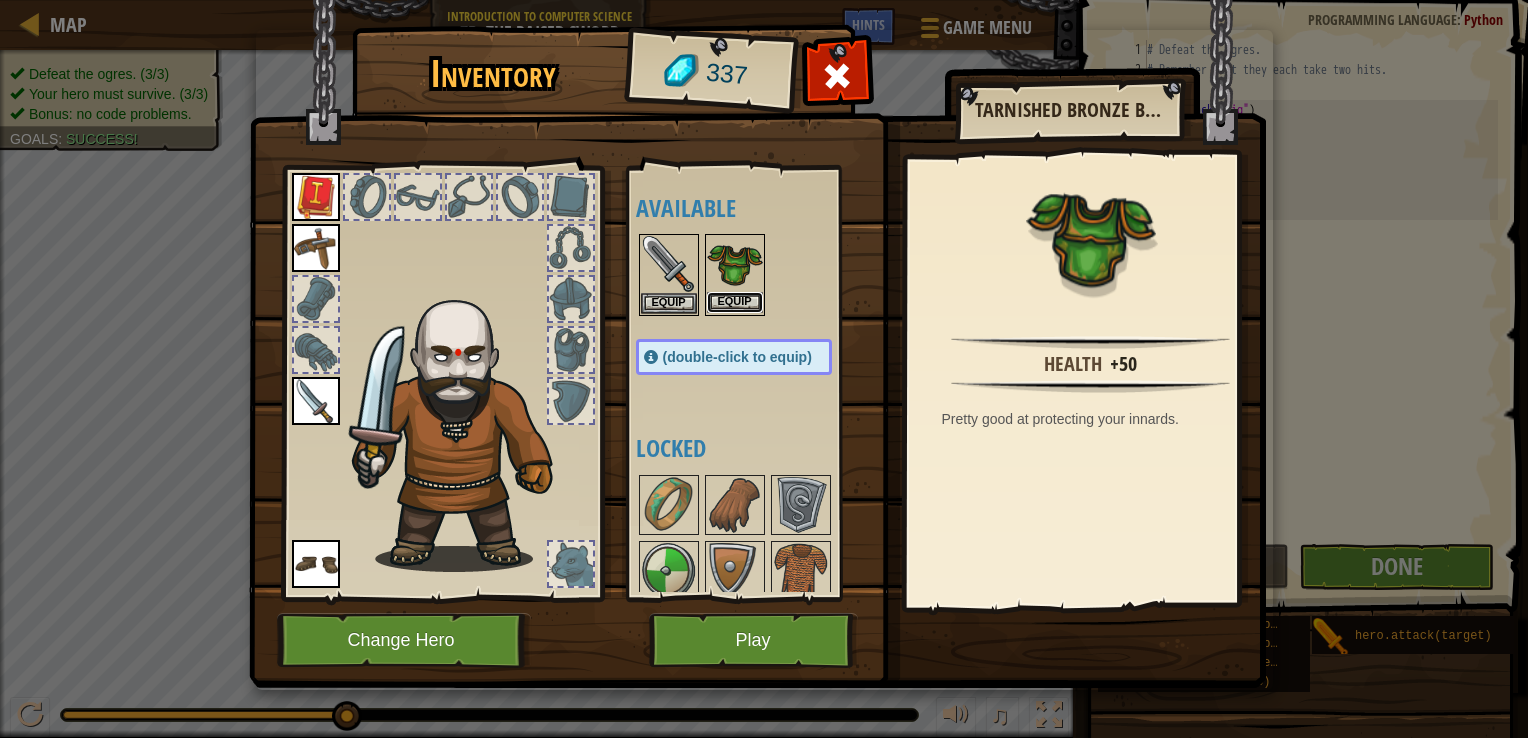 drag, startPoint x: 738, startPoint y: 301, endPoint x: 722, endPoint y: 299, distance: 16.124516 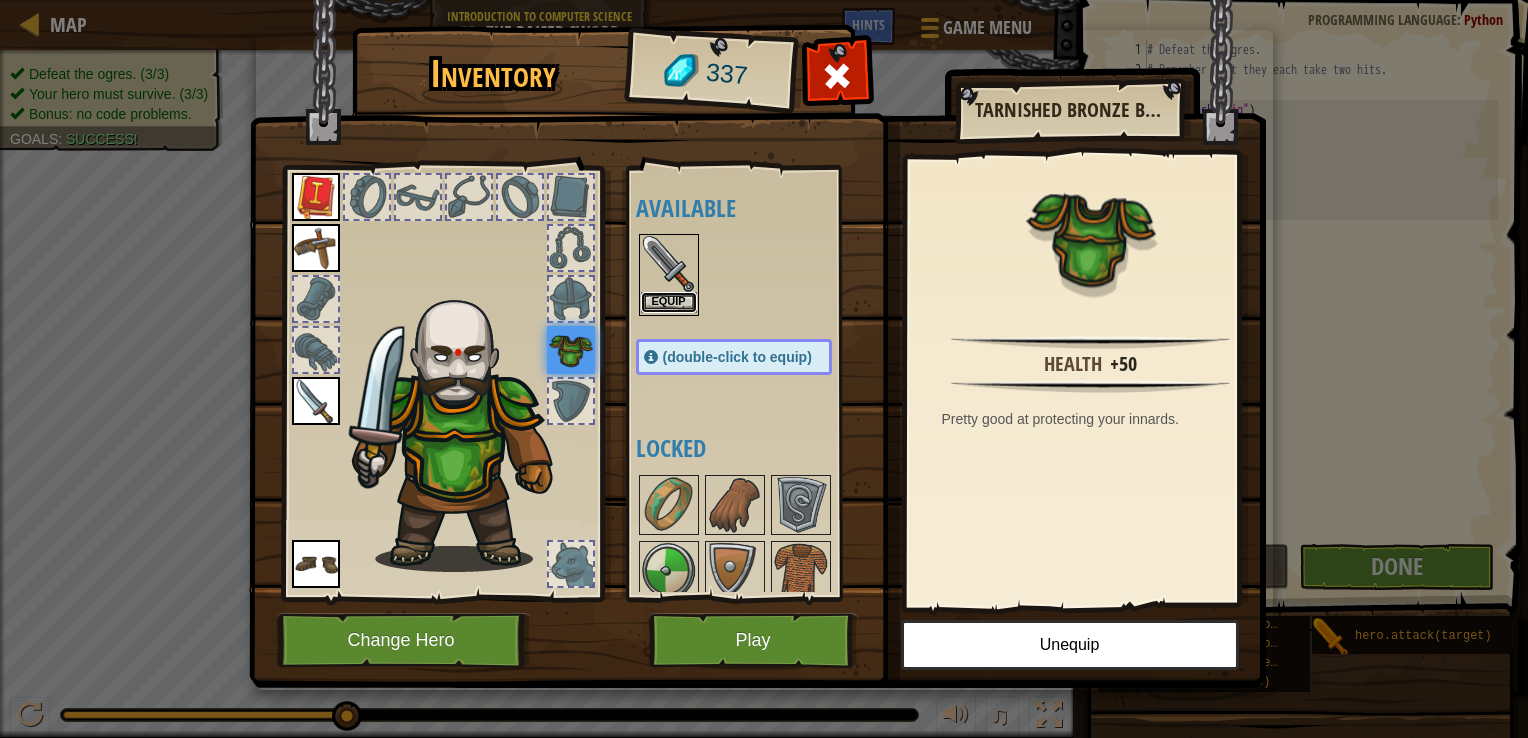 click on "Equip" at bounding box center [669, 302] 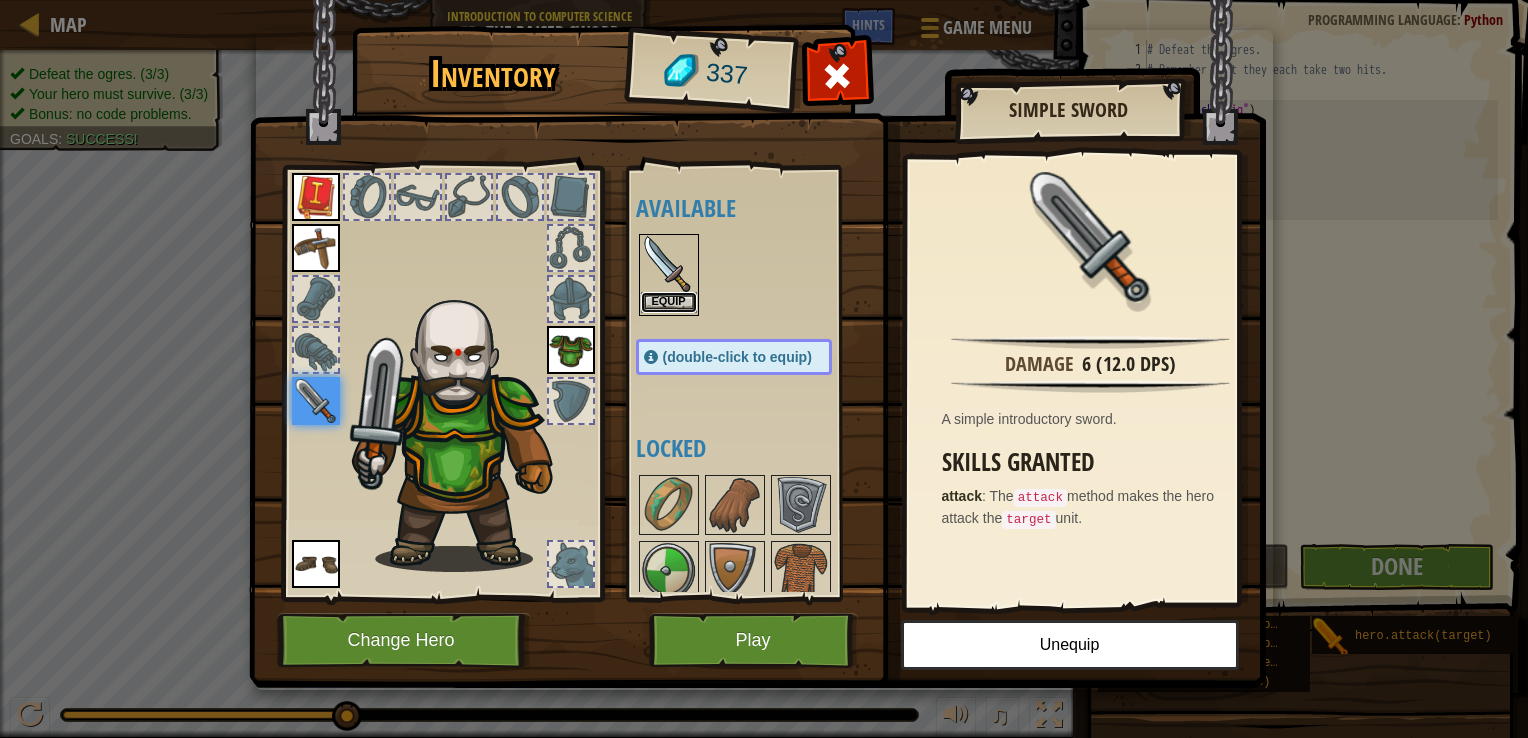 click on "Equip" at bounding box center (669, 302) 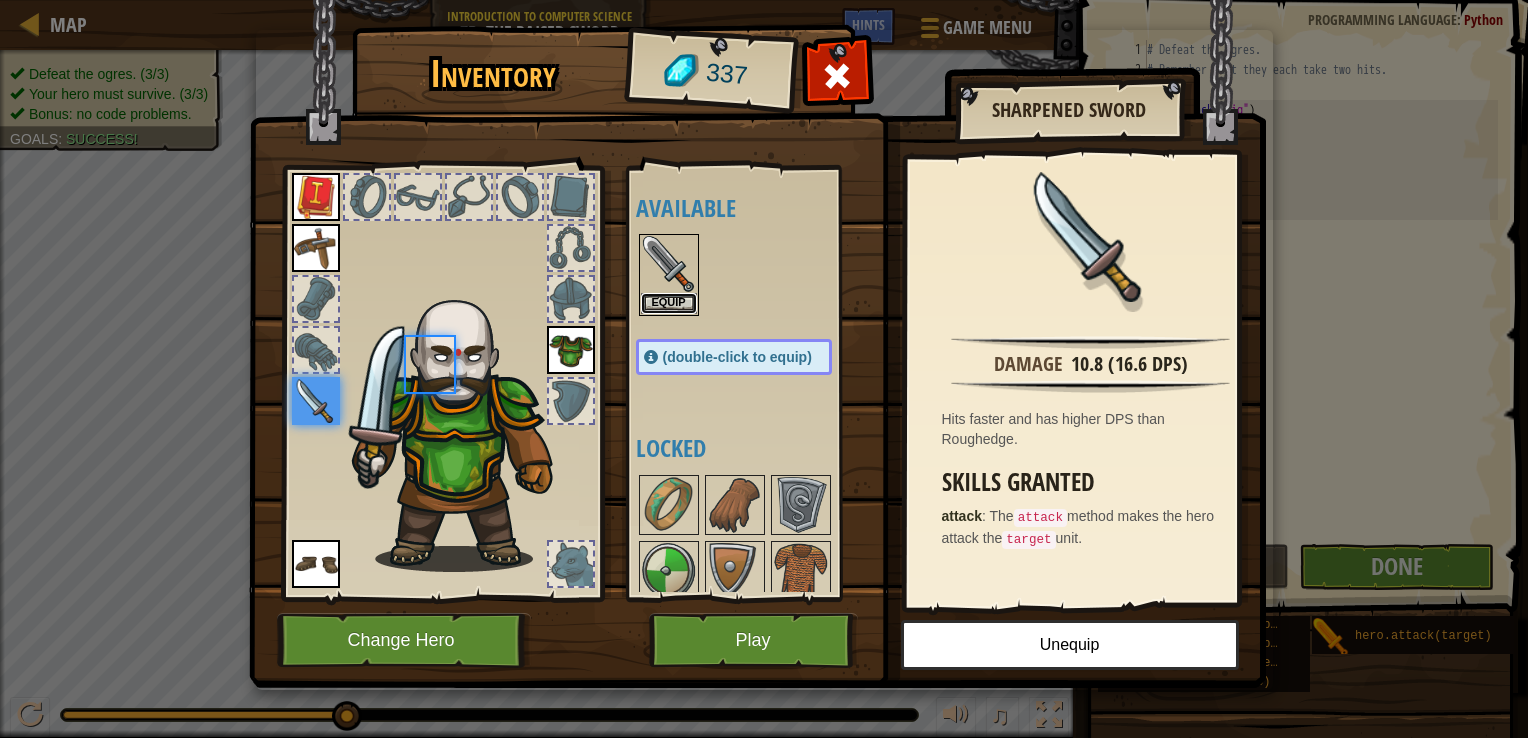 click on "Equip" at bounding box center [669, 303] 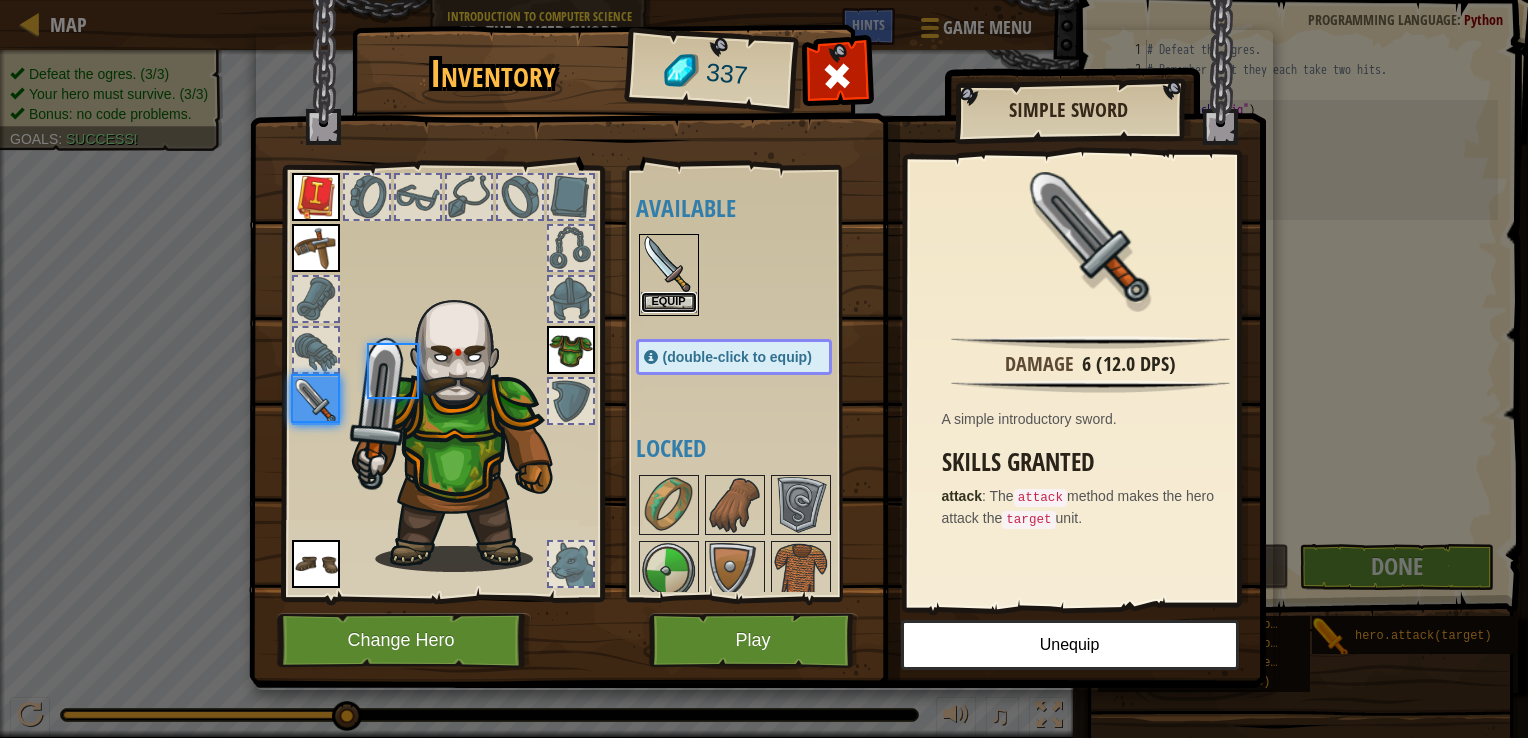 click on "Equip" at bounding box center [669, 302] 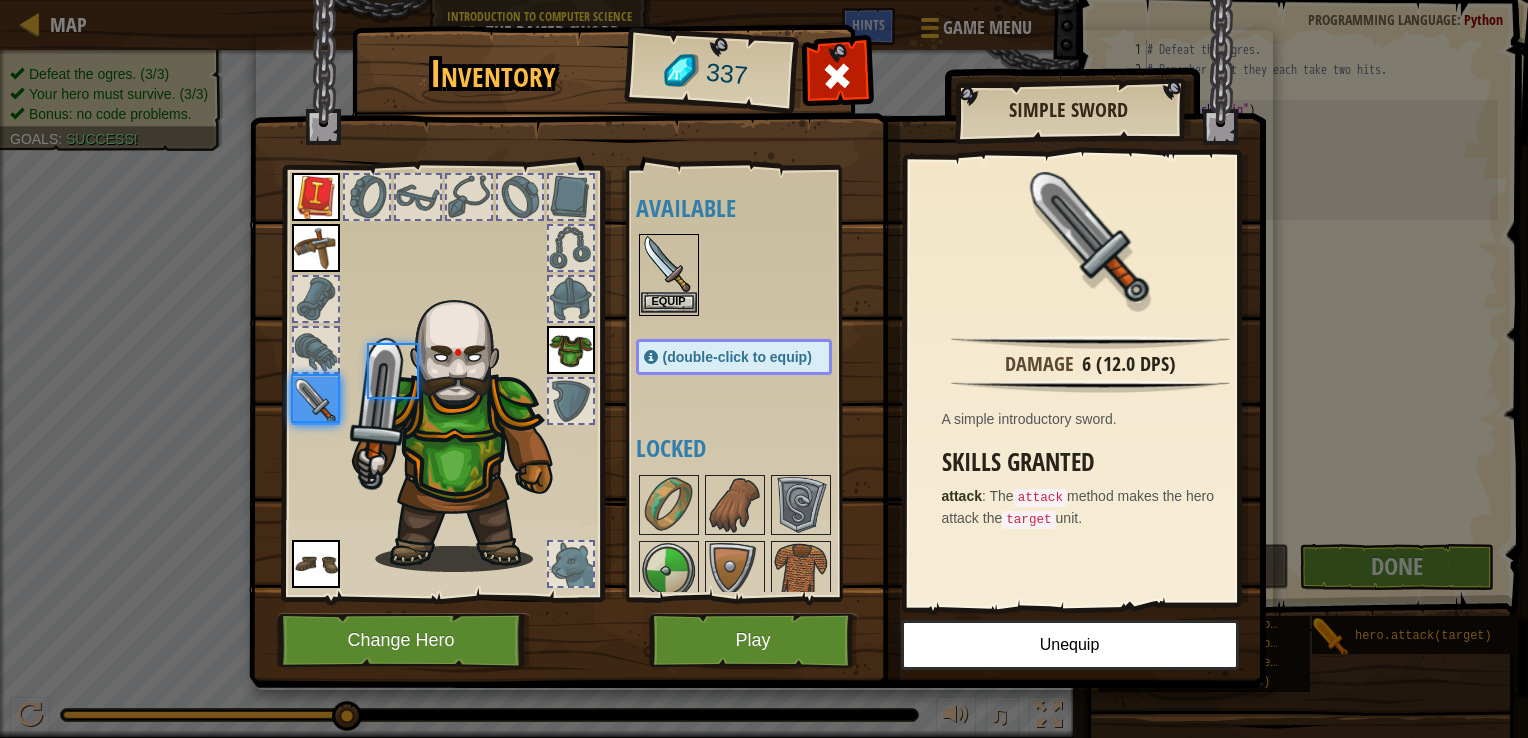 click on "Equip" at bounding box center [0, 0] 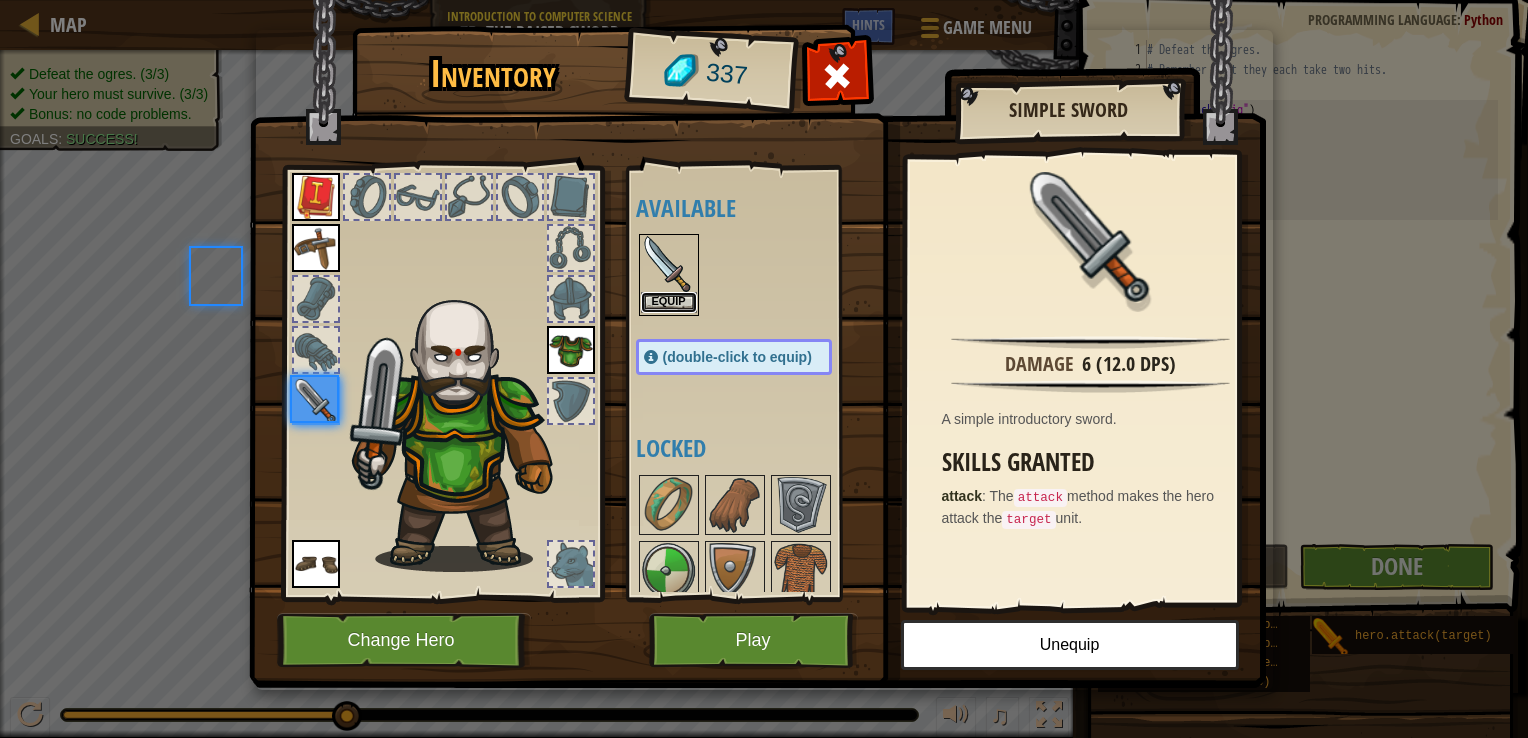 click on "Equip" at bounding box center [669, 302] 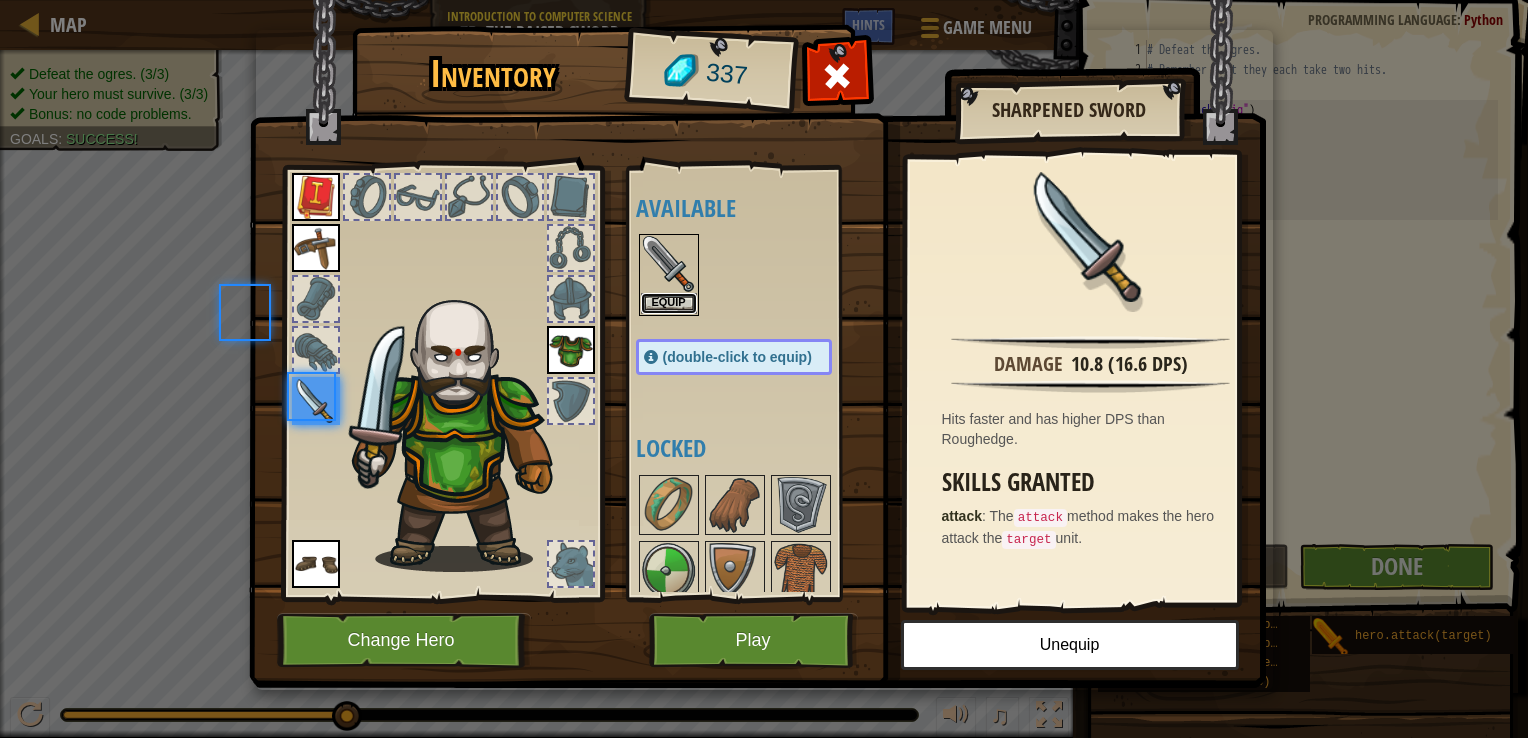 click on "Equip" at bounding box center [669, 303] 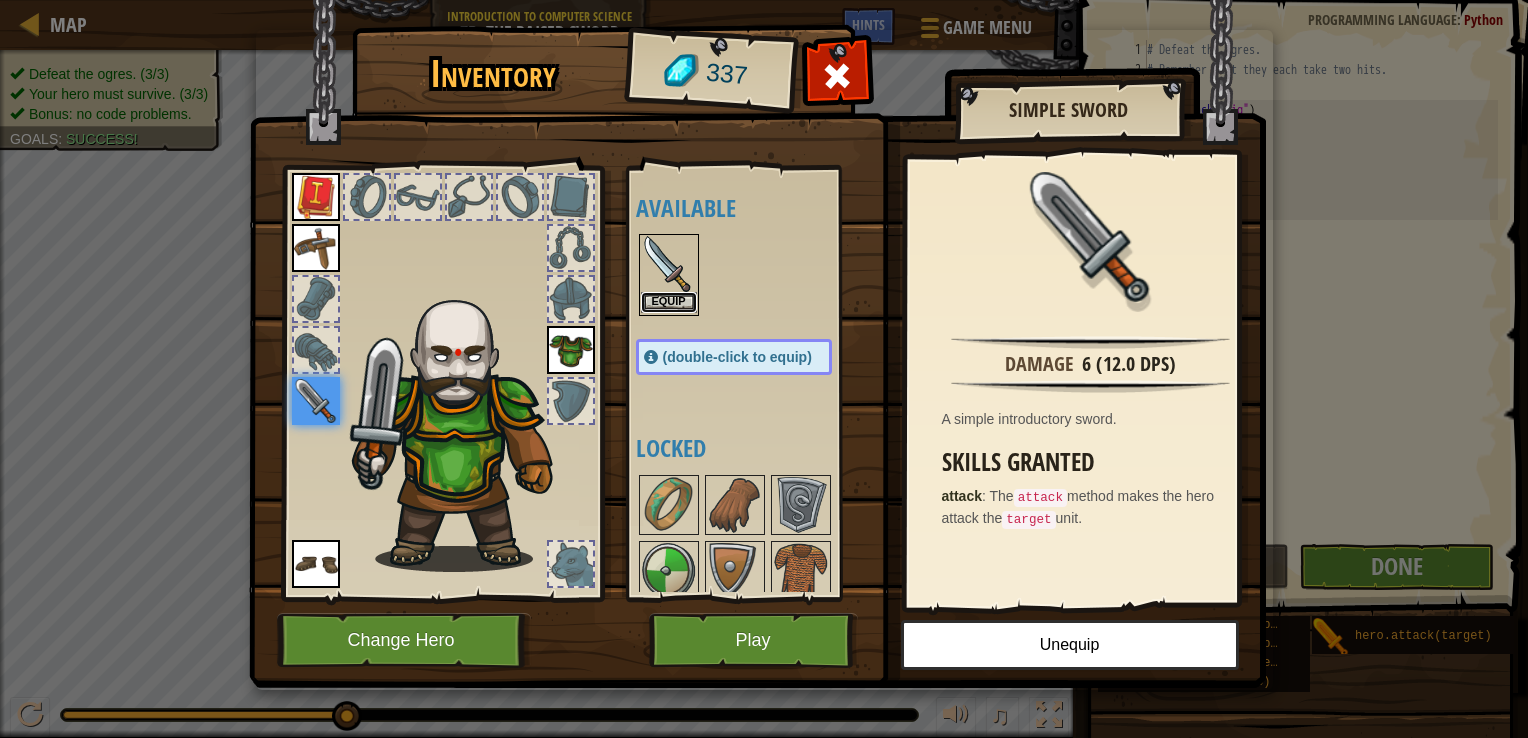 click on "Equip" at bounding box center (669, 302) 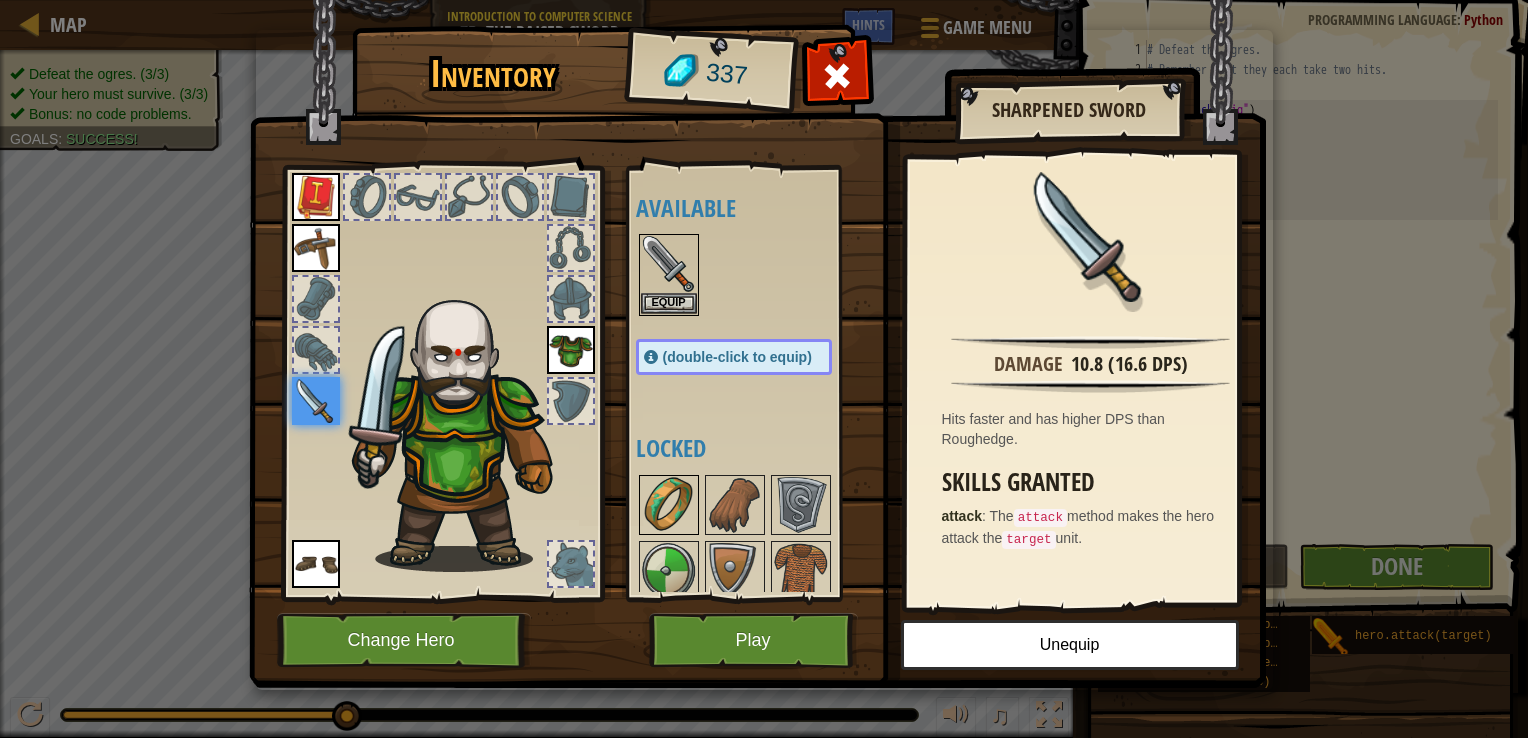 click at bounding box center (669, 505) 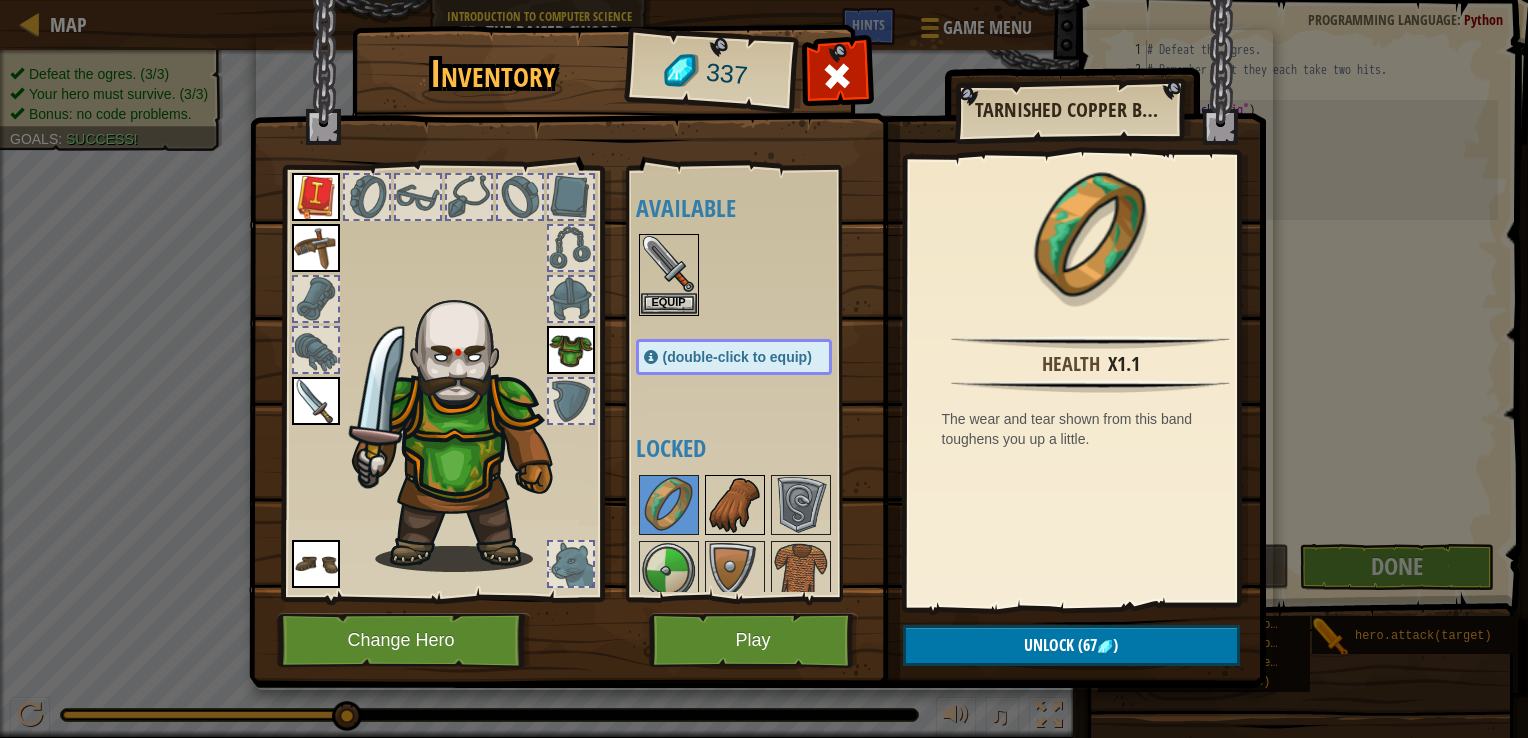 click at bounding box center (735, 505) 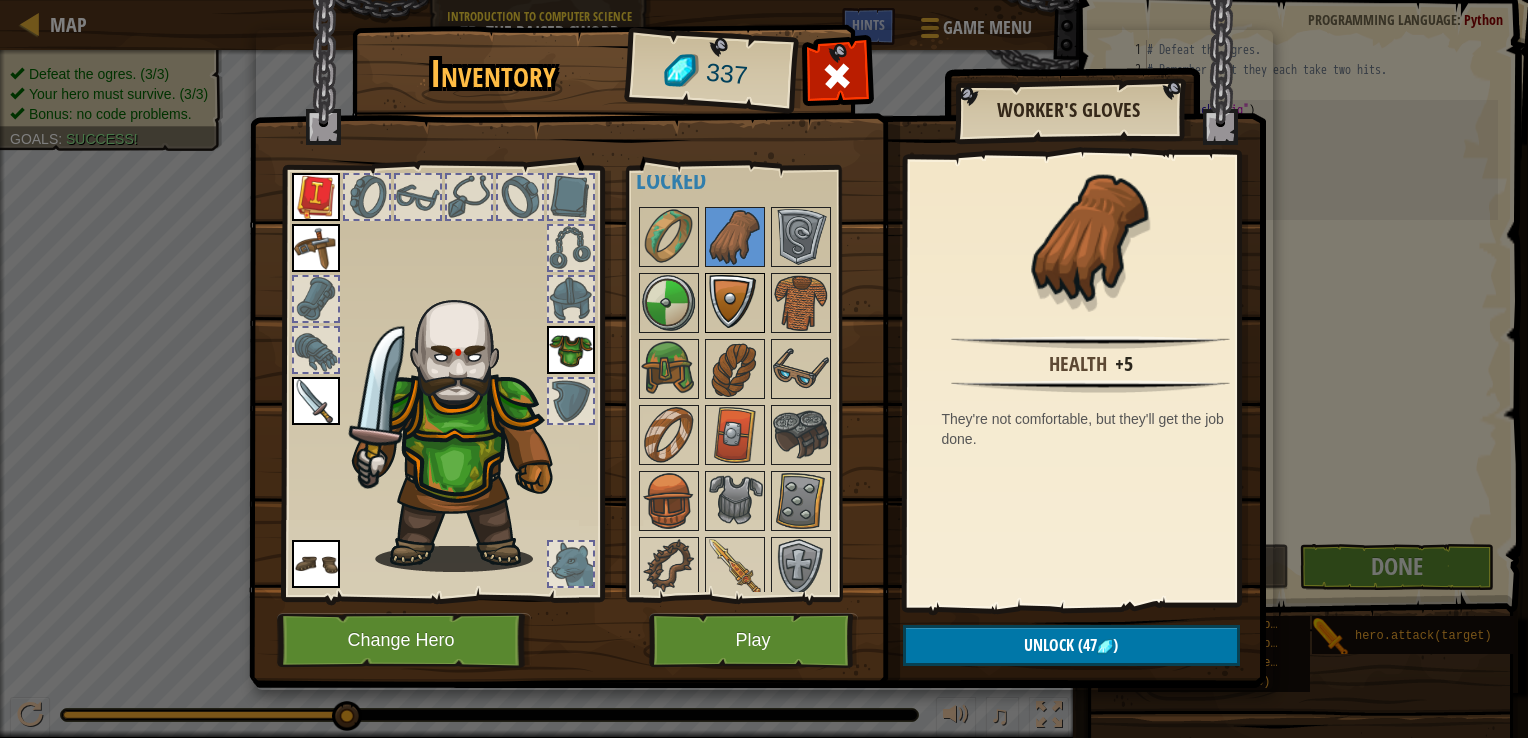 scroll, scrollTop: 271, scrollLeft: 0, axis: vertical 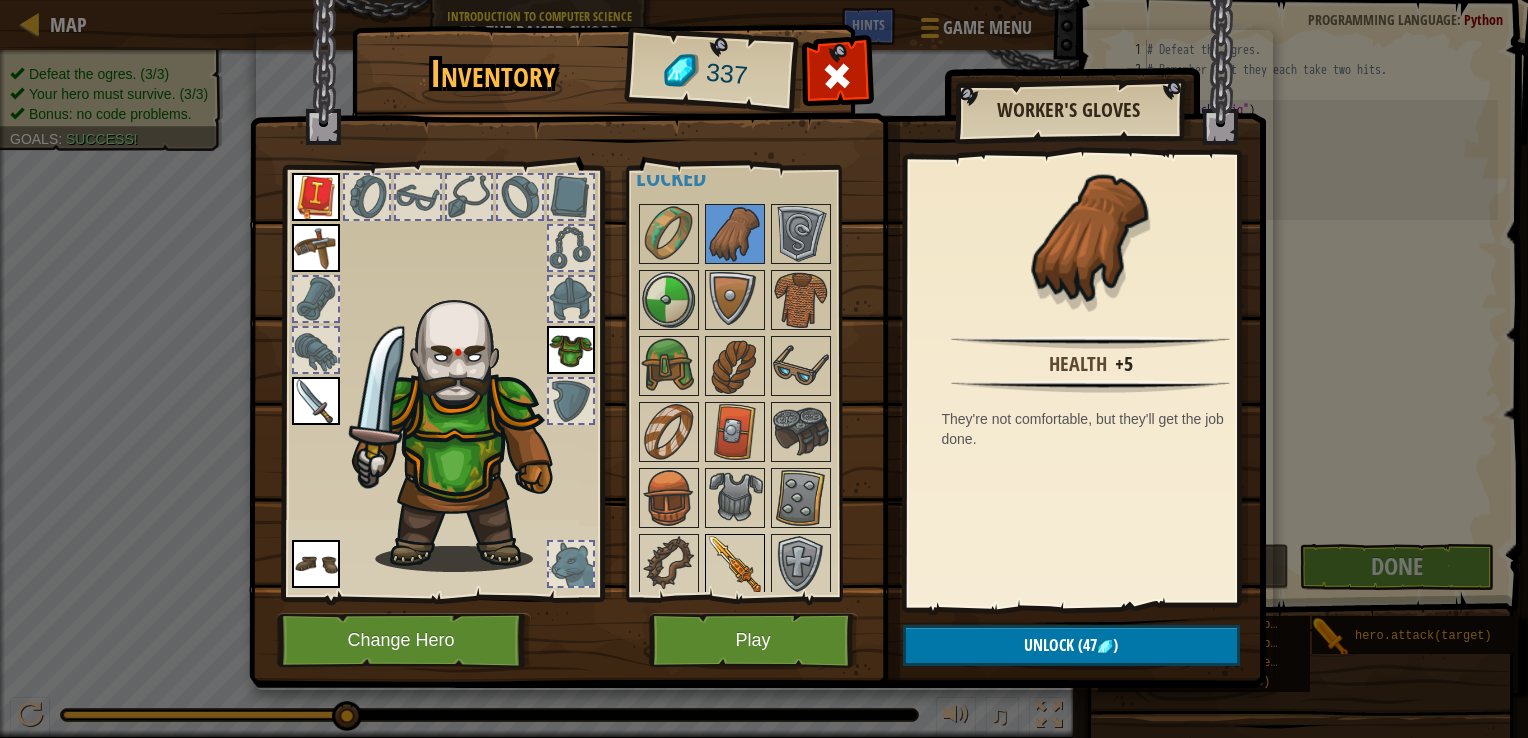 click at bounding box center [735, 564] 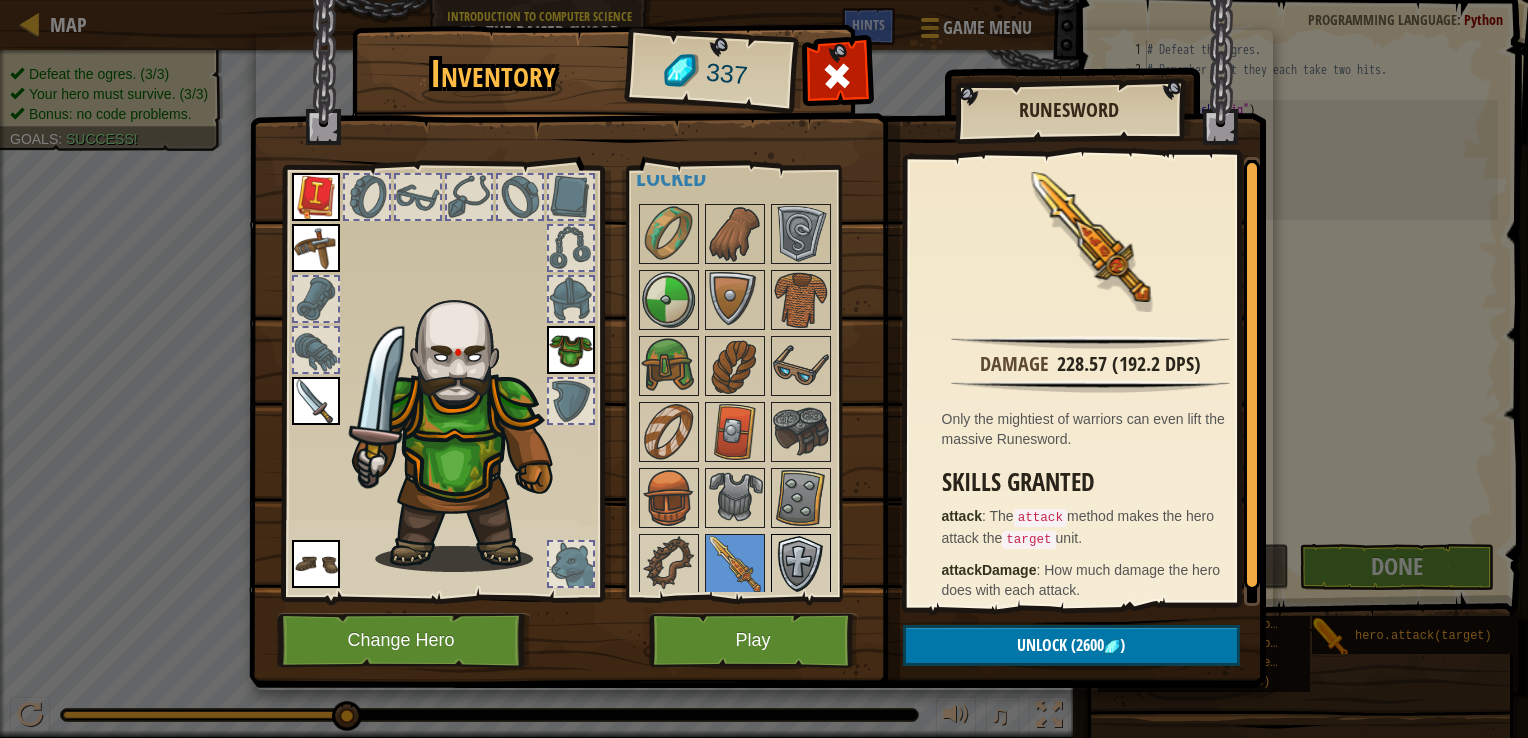 click at bounding box center [801, 564] 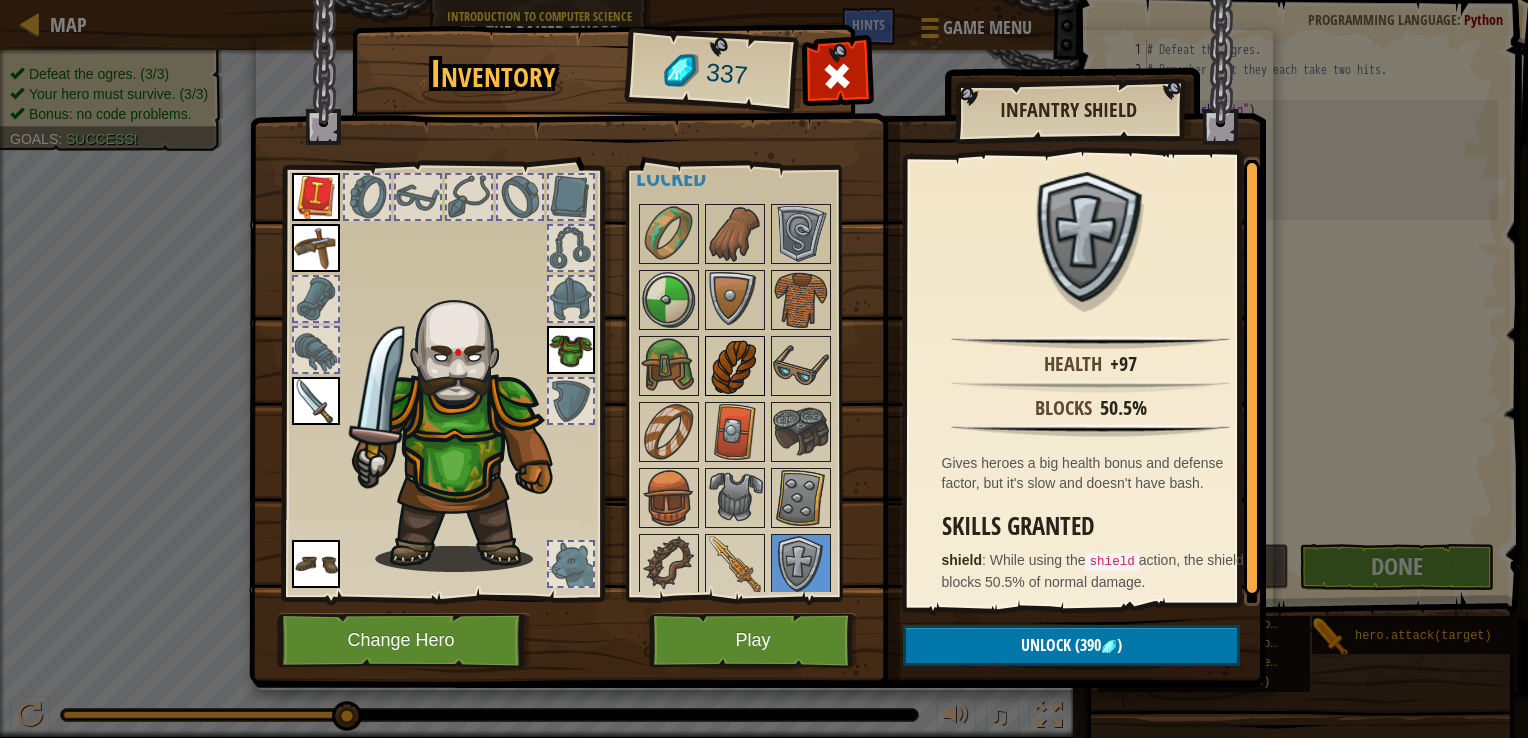 click at bounding box center (735, 366) 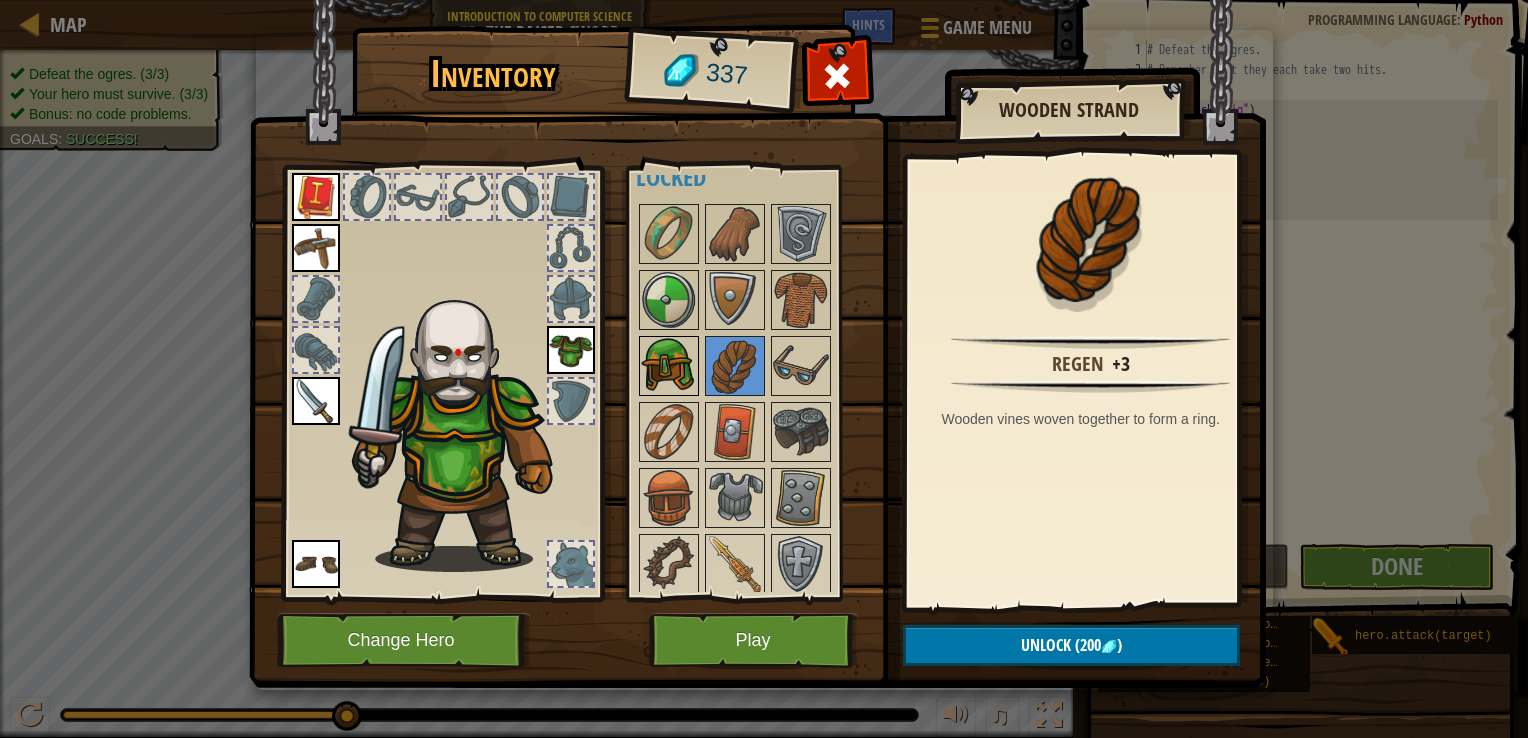 click at bounding box center [669, 366] 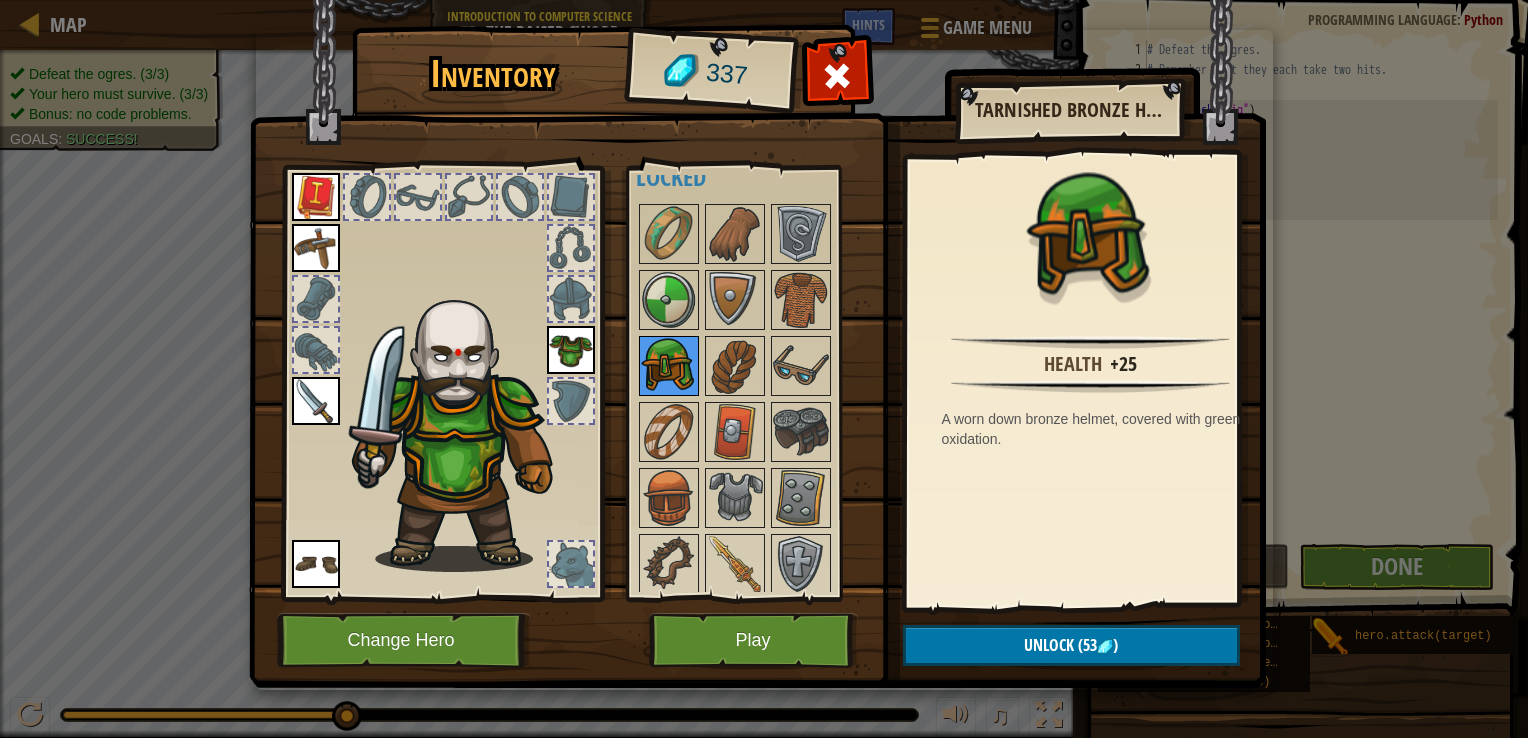 click at bounding box center [669, 366] 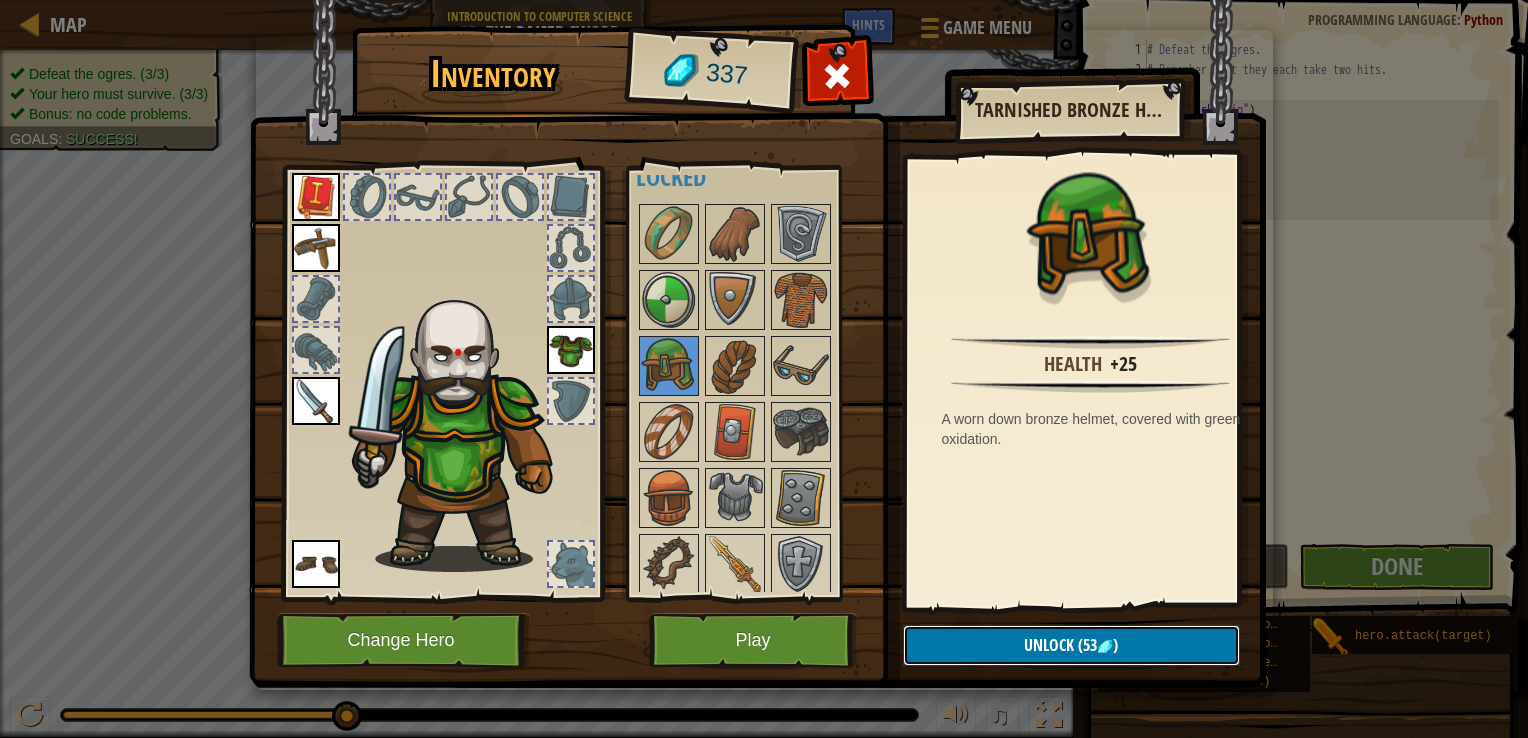 click on "Unlock (53 )" at bounding box center (1071, 645) 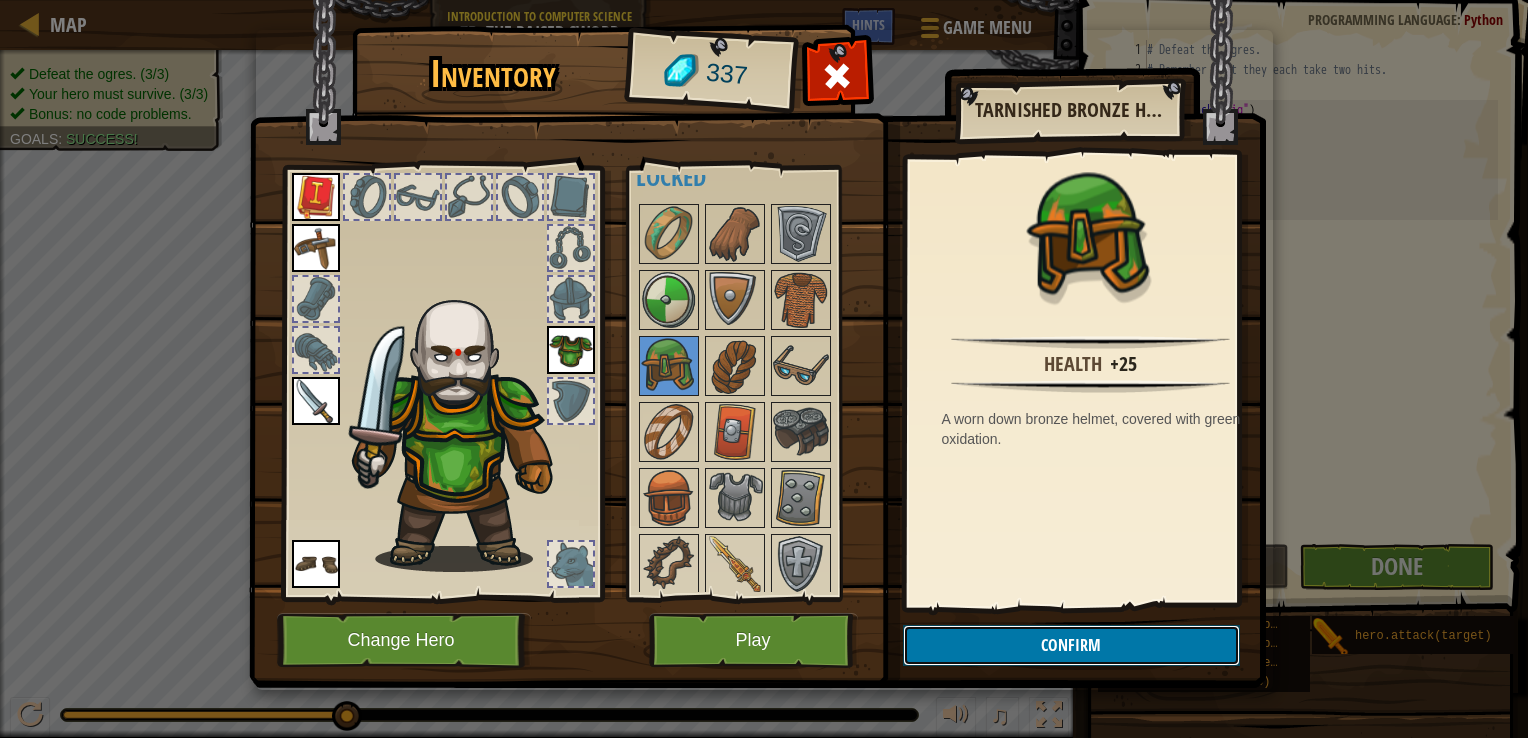 click on "Confirm" at bounding box center (1071, 645) 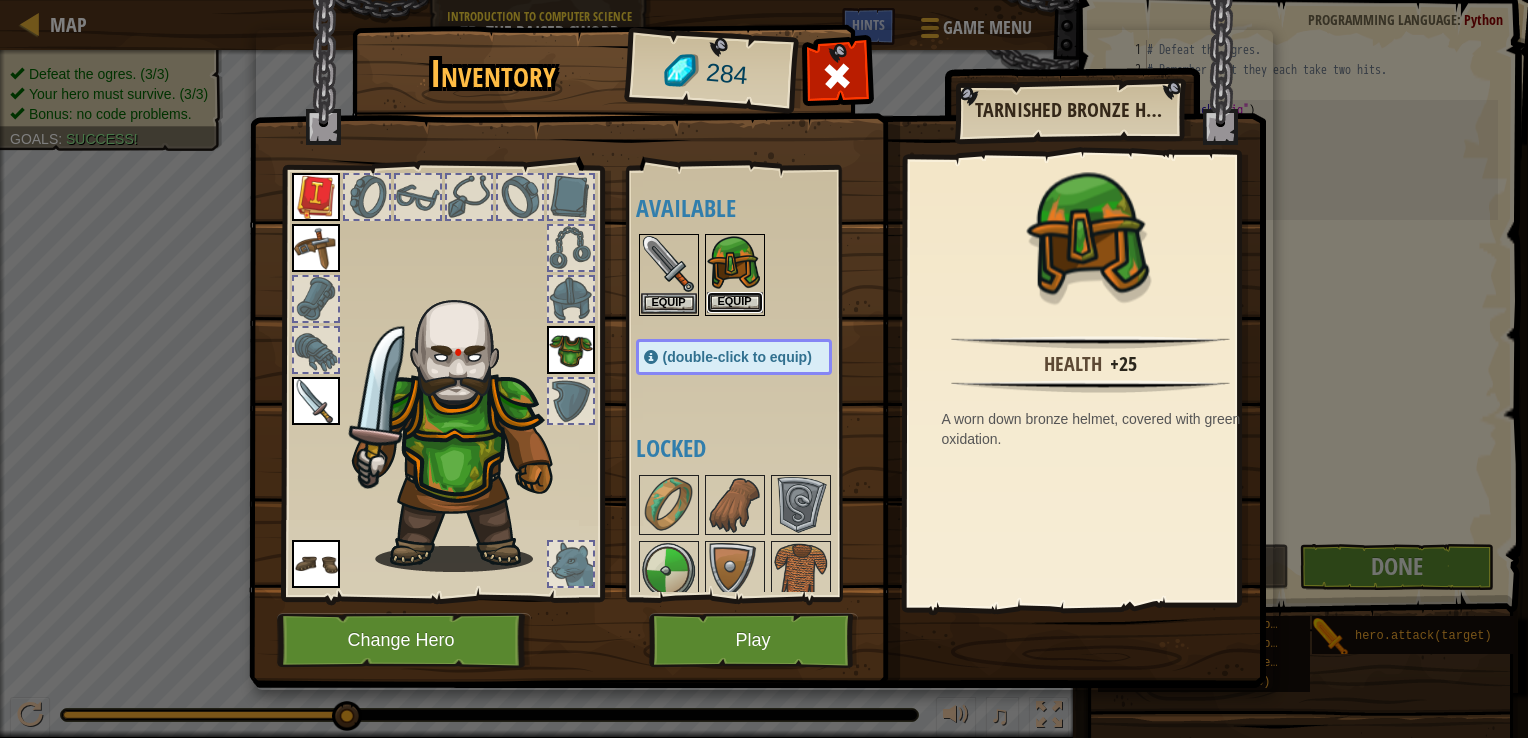 click on "Equip" at bounding box center [735, 302] 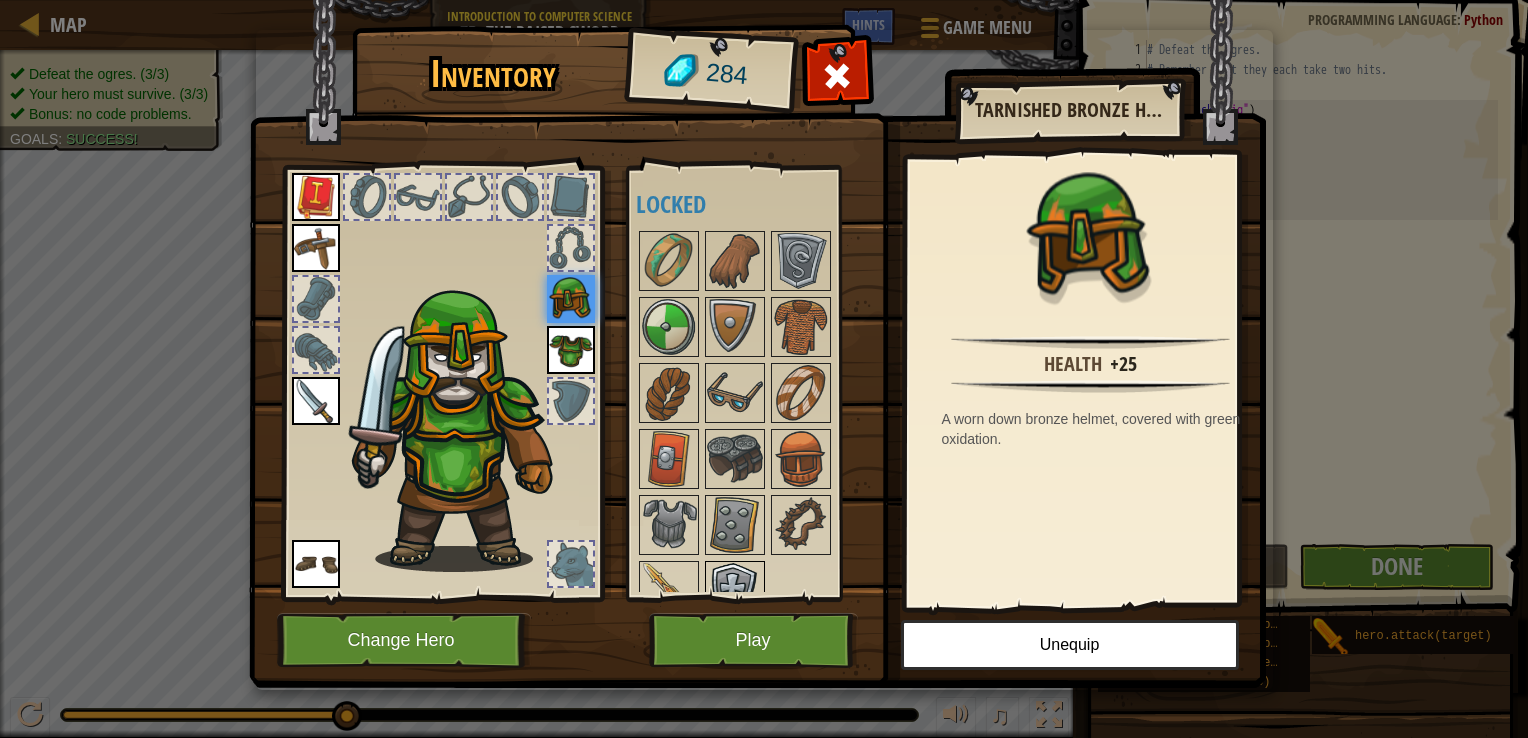 scroll, scrollTop: 271, scrollLeft: 0, axis: vertical 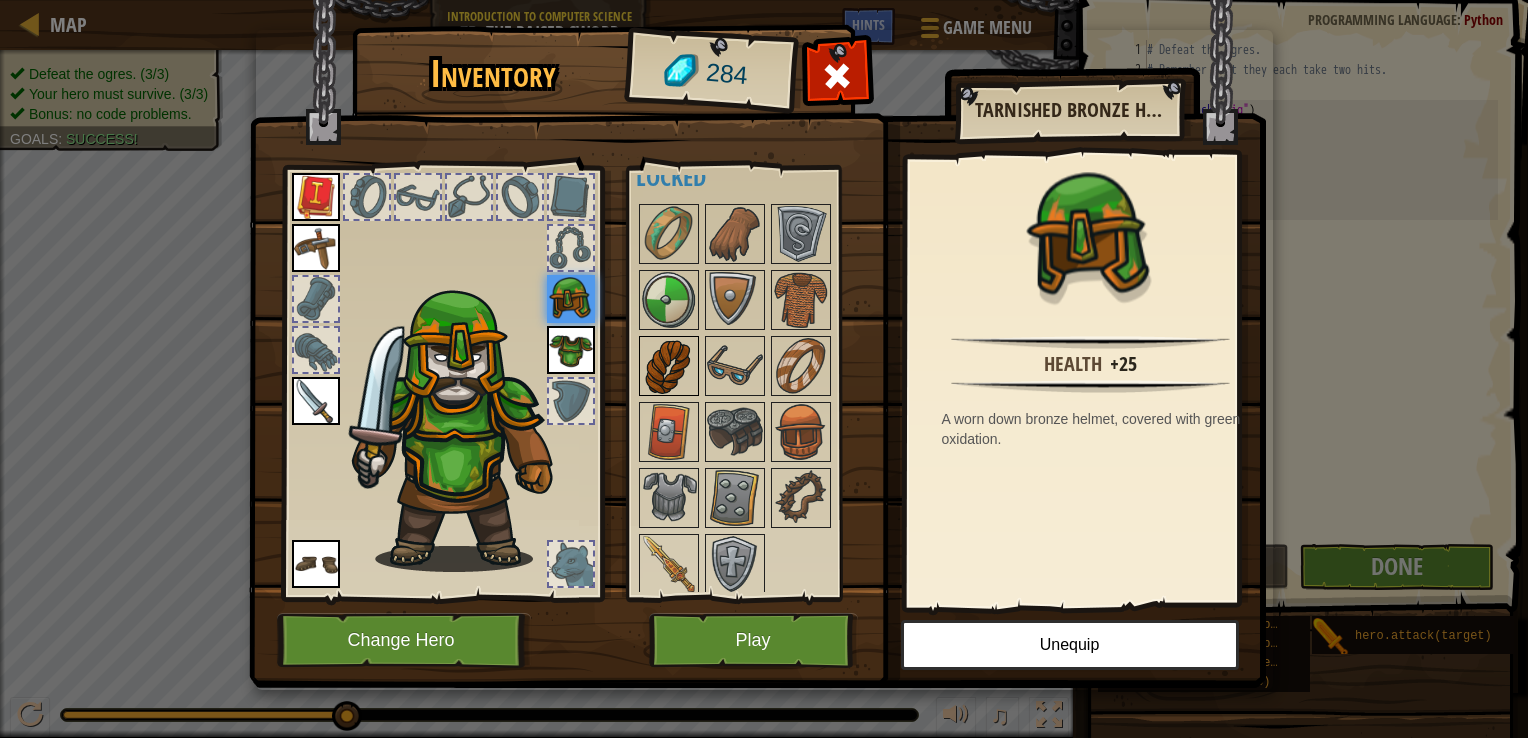 click at bounding box center [669, 366] 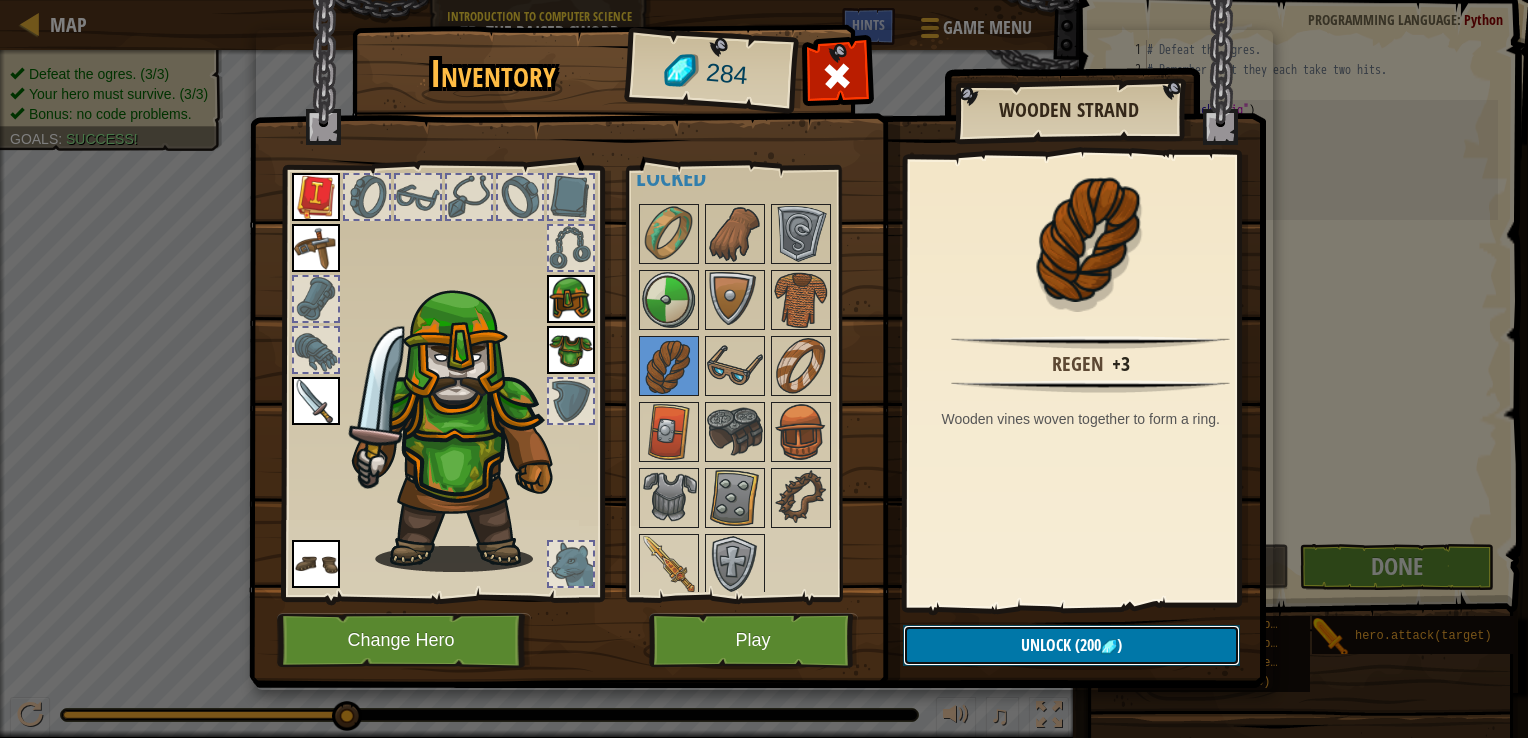 click on "Unlock (200 )" at bounding box center (1071, 645) 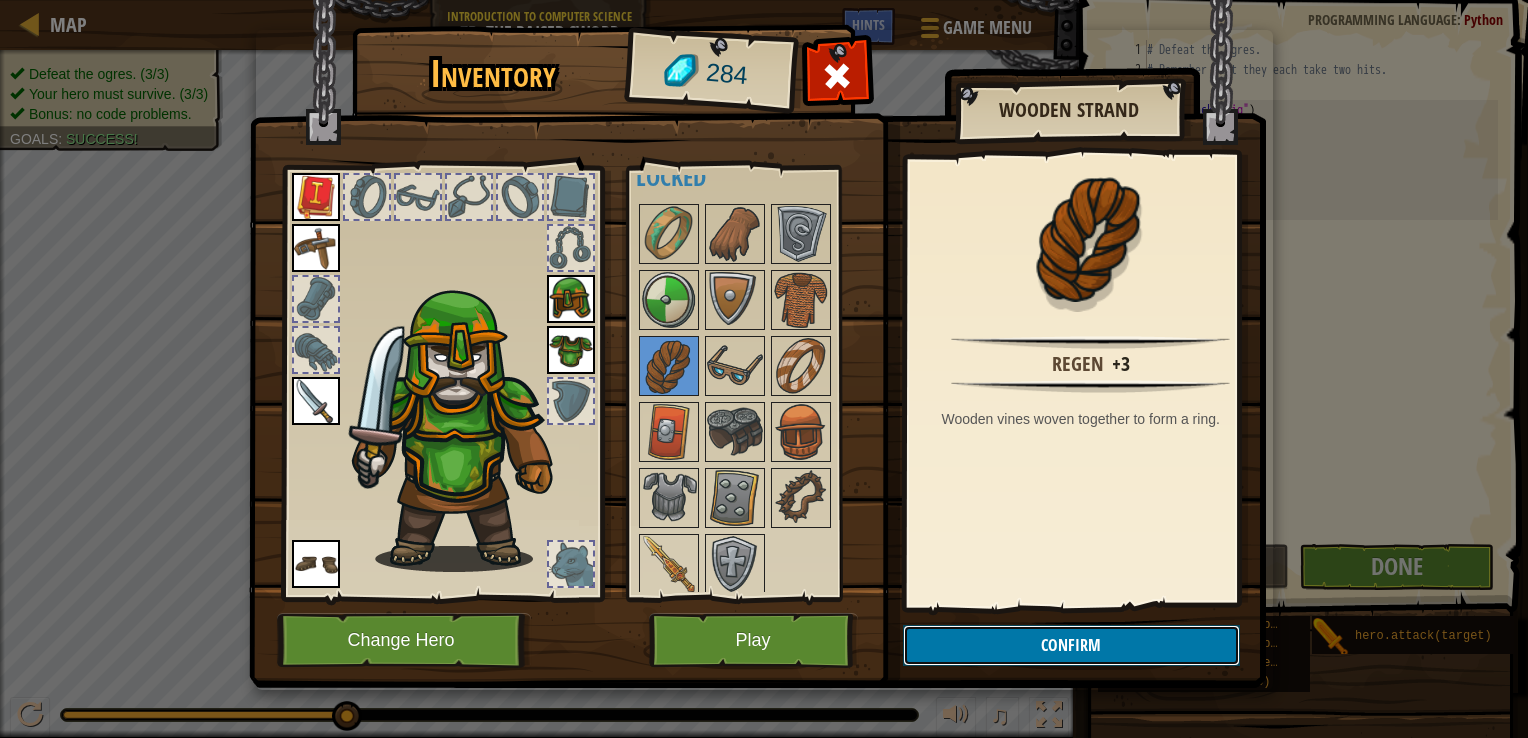 click on "Confirm" at bounding box center (1071, 645) 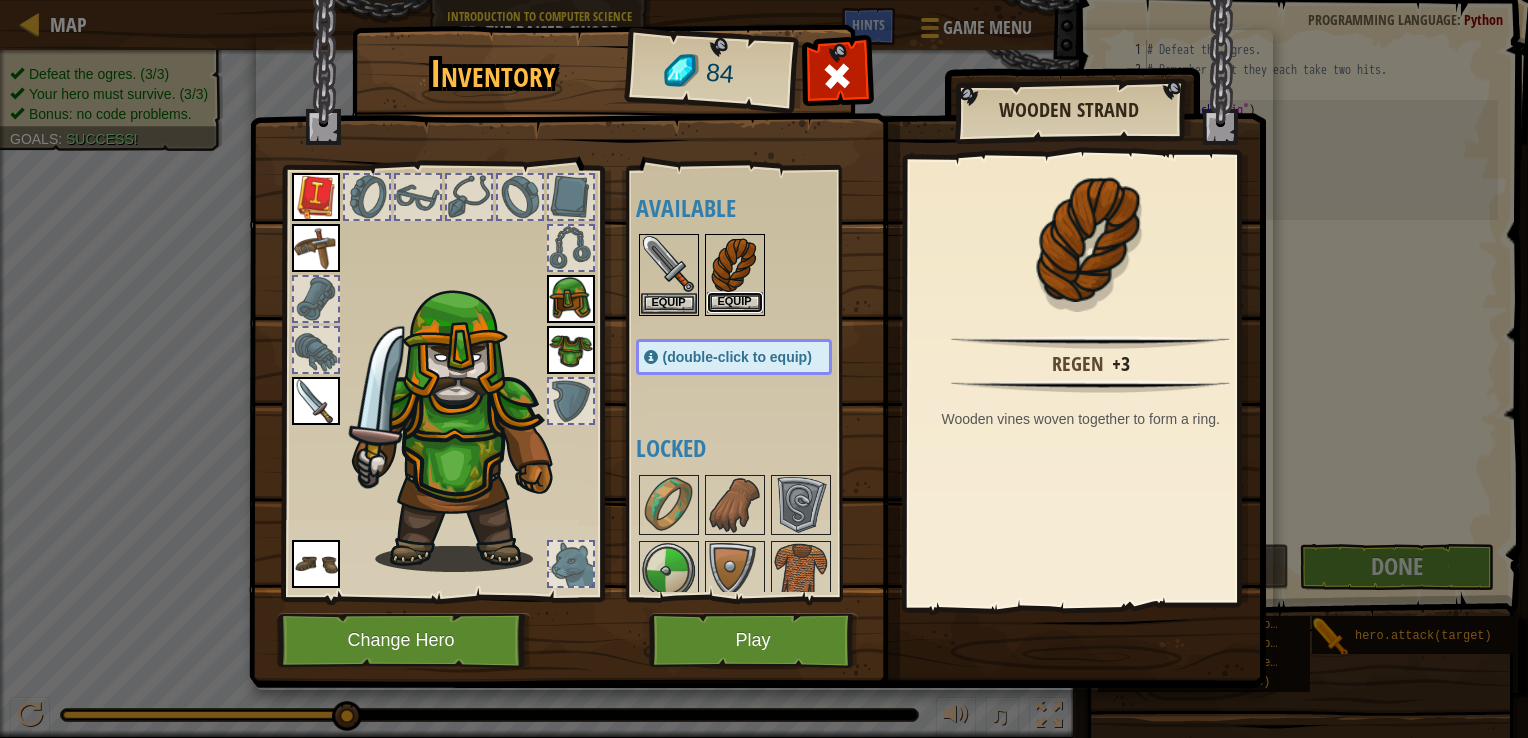 click on "Equip" at bounding box center (735, 302) 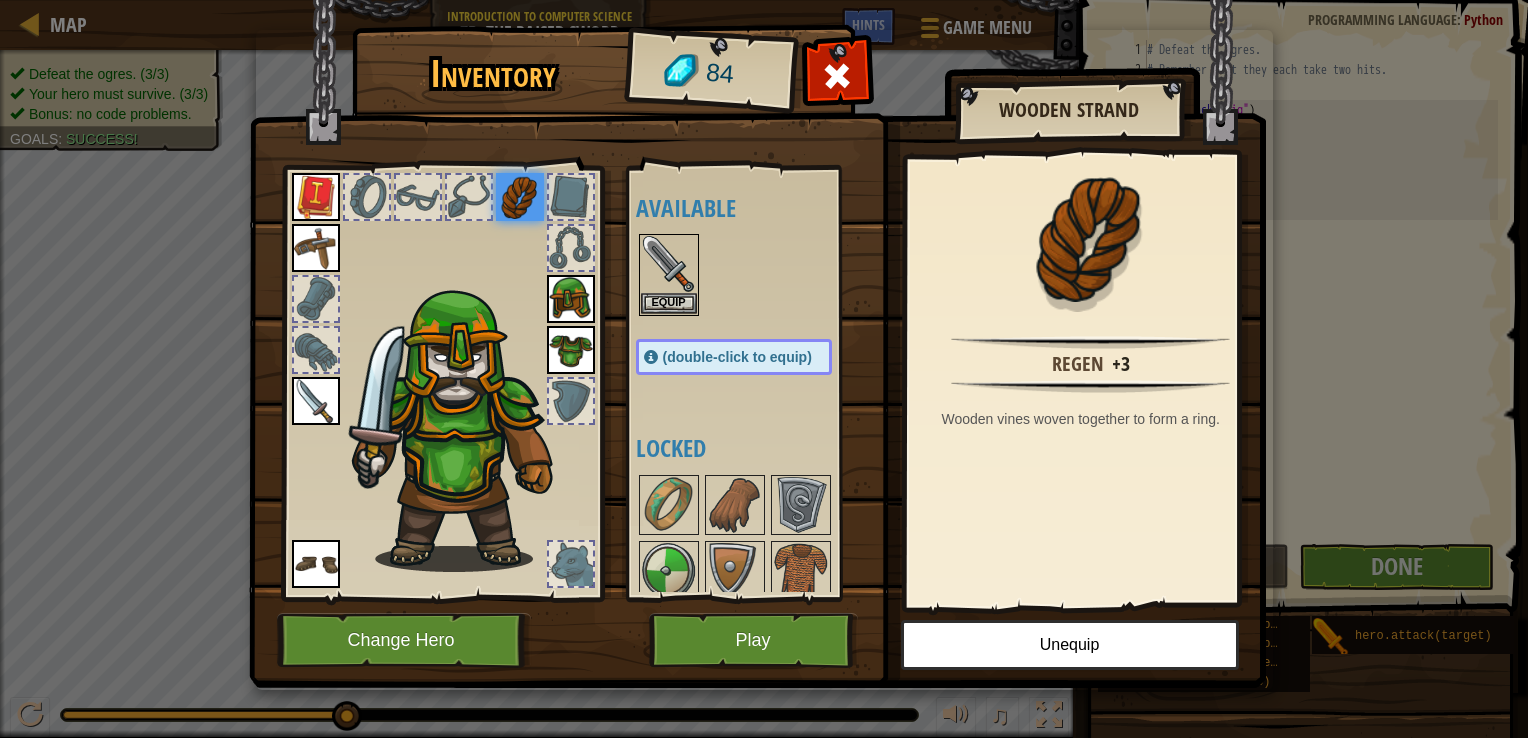 click at bounding box center [520, 197] 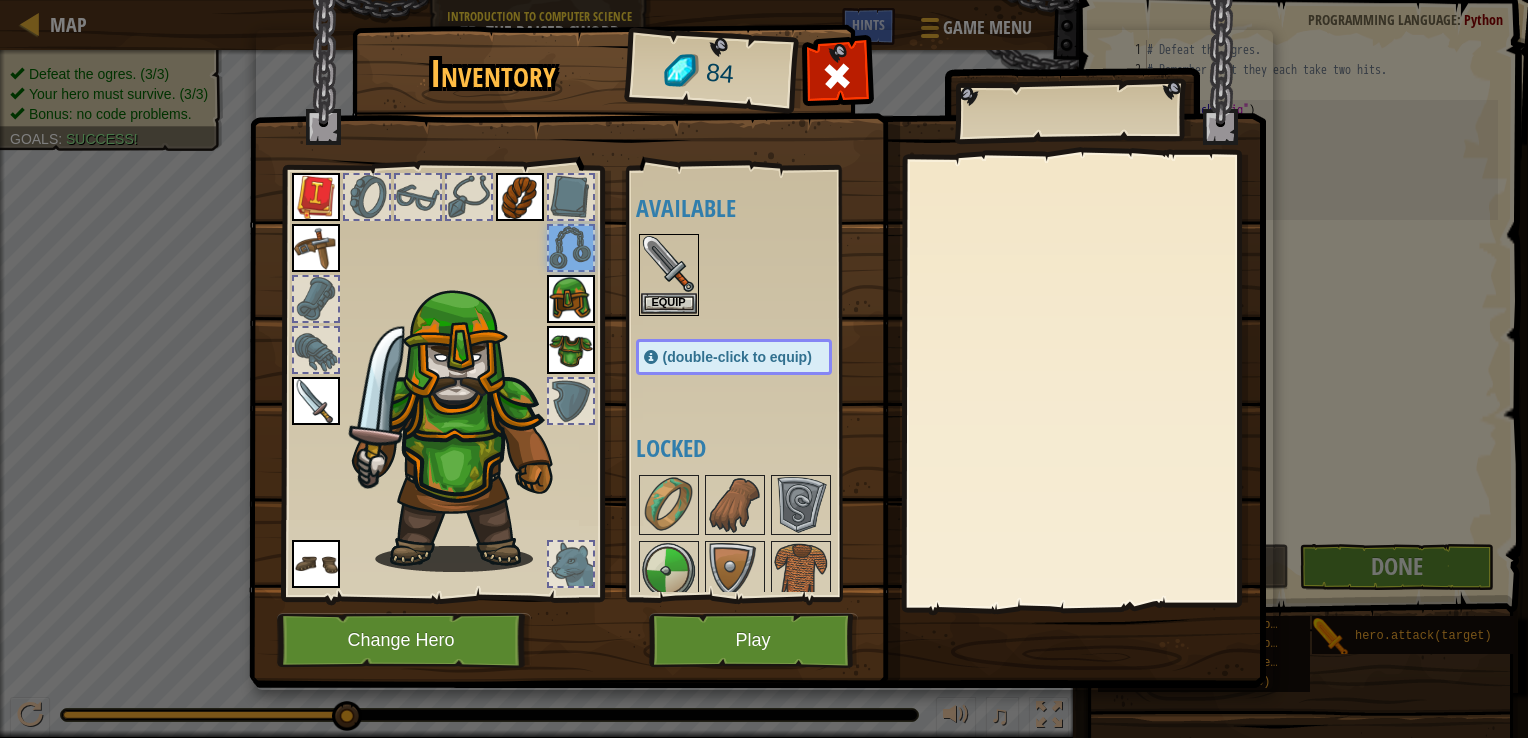 click at bounding box center (520, 197) 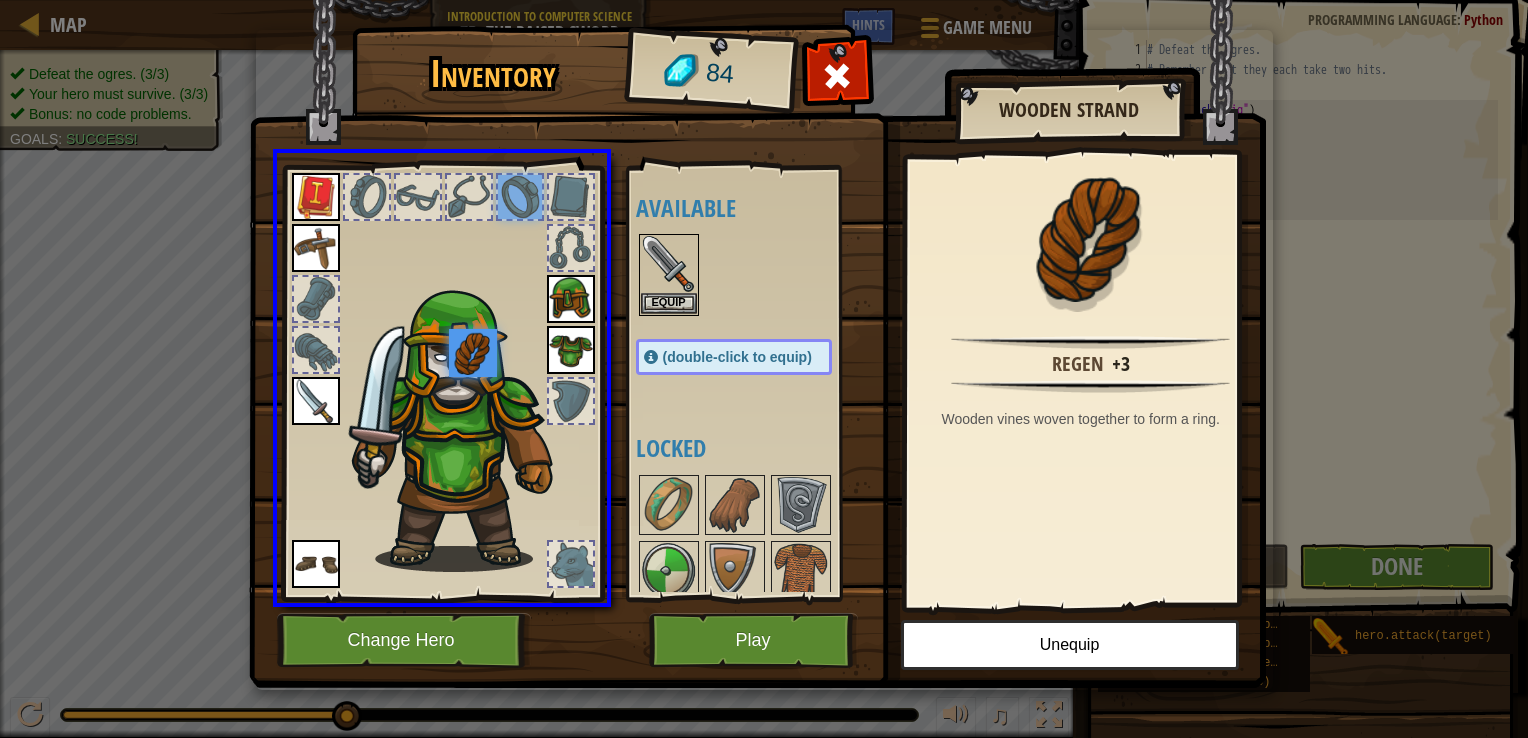 drag, startPoint x: 524, startPoint y: 205, endPoint x: 478, endPoint y: 367, distance: 168.40428 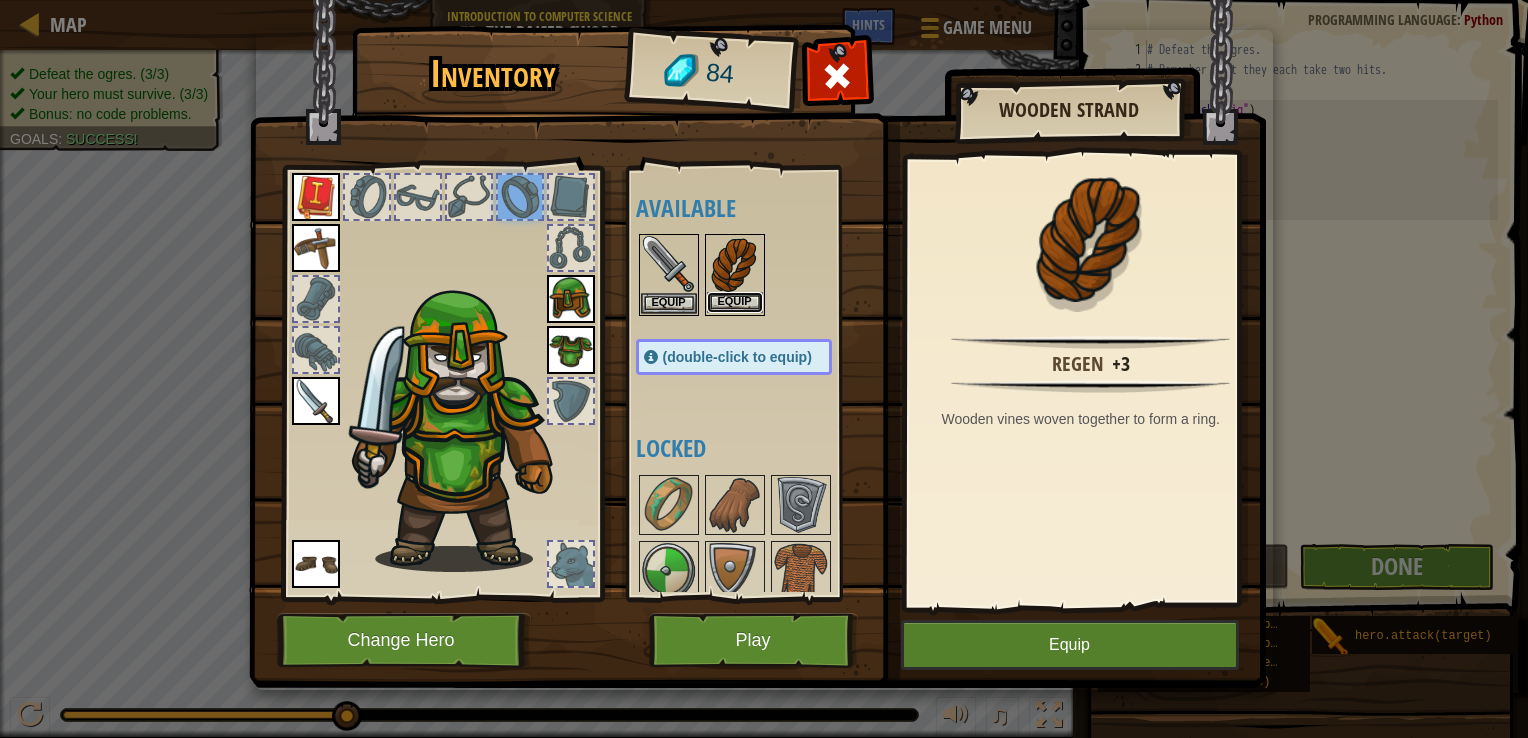 click on "Equip" at bounding box center (735, 302) 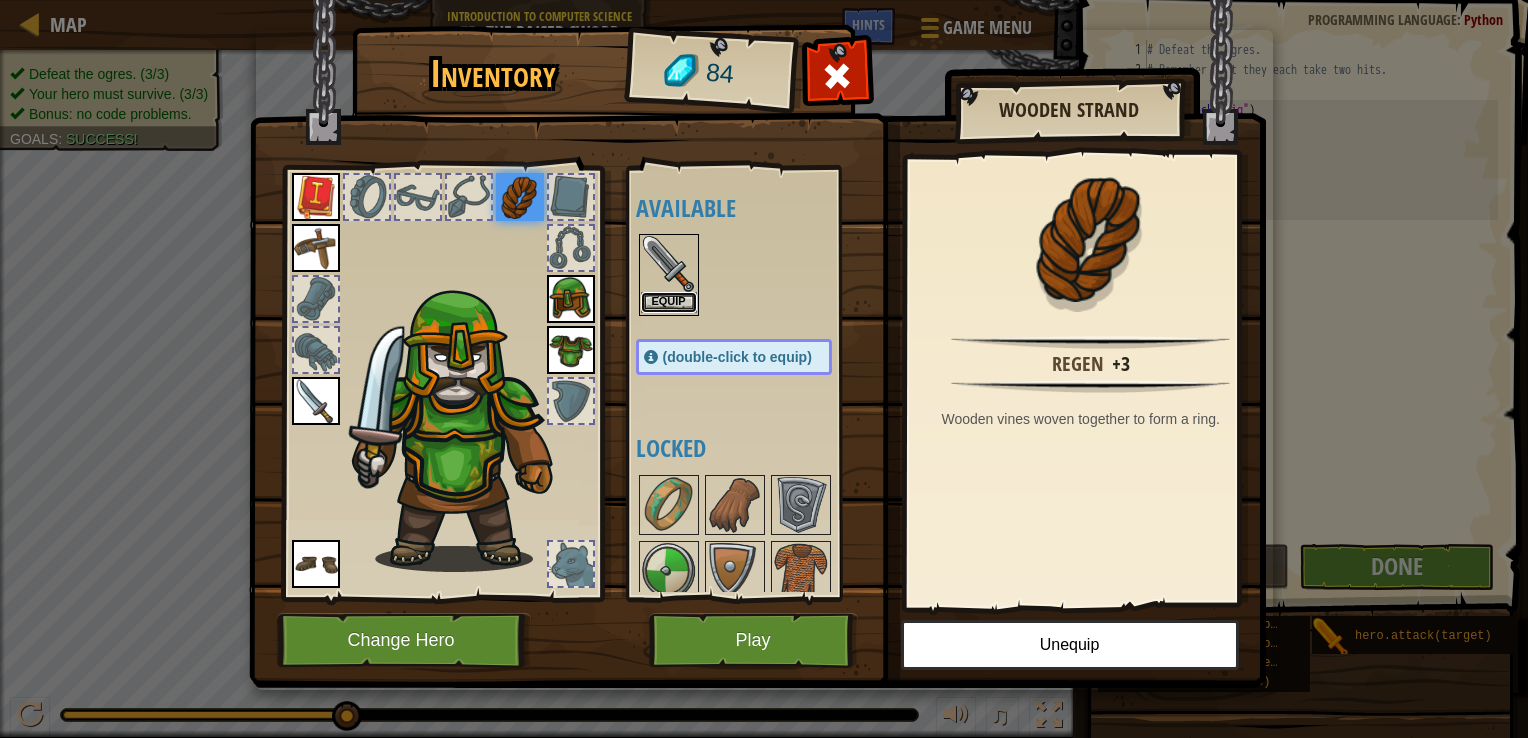 click on "Equip" at bounding box center (669, 302) 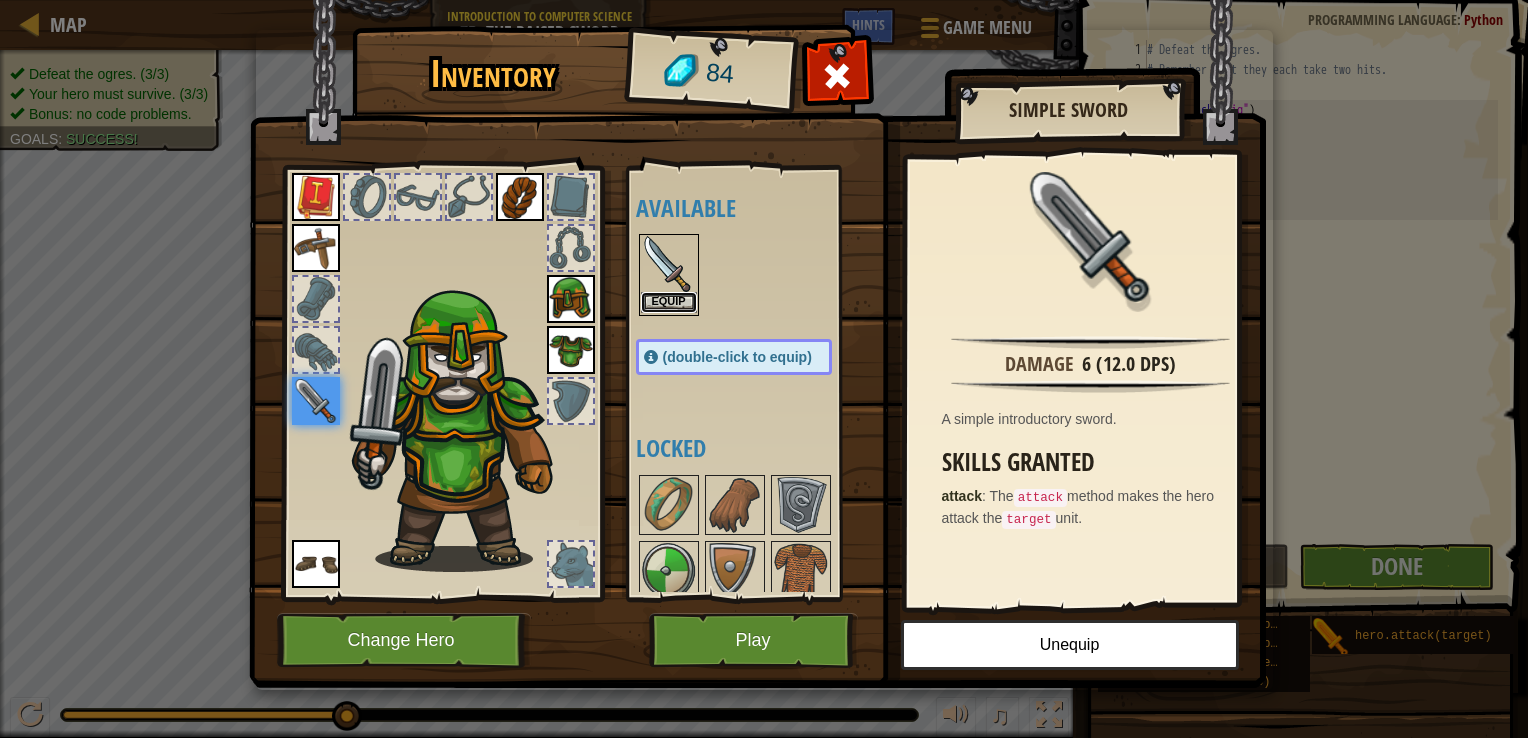 click on "Equip" at bounding box center (669, 302) 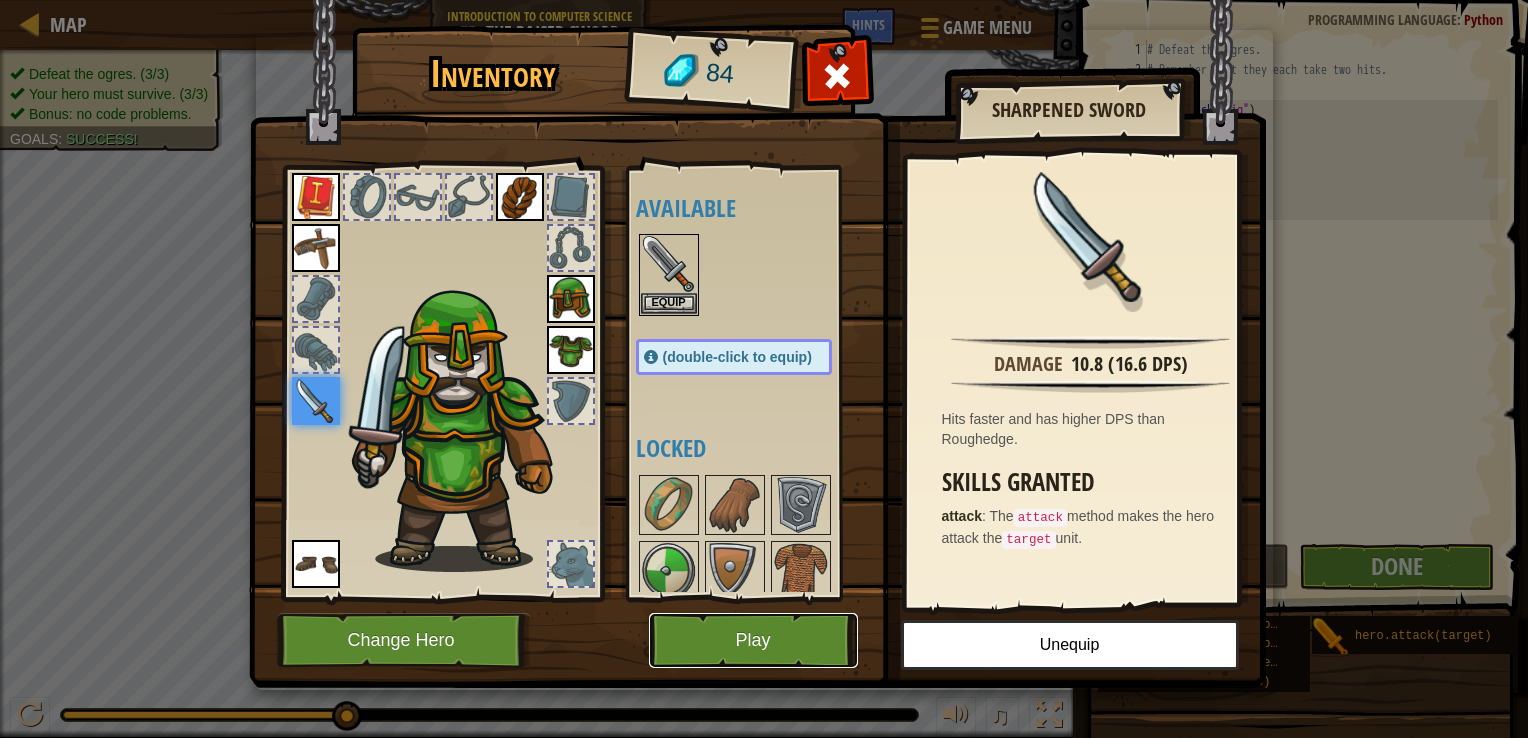 click on "Play" at bounding box center [753, 640] 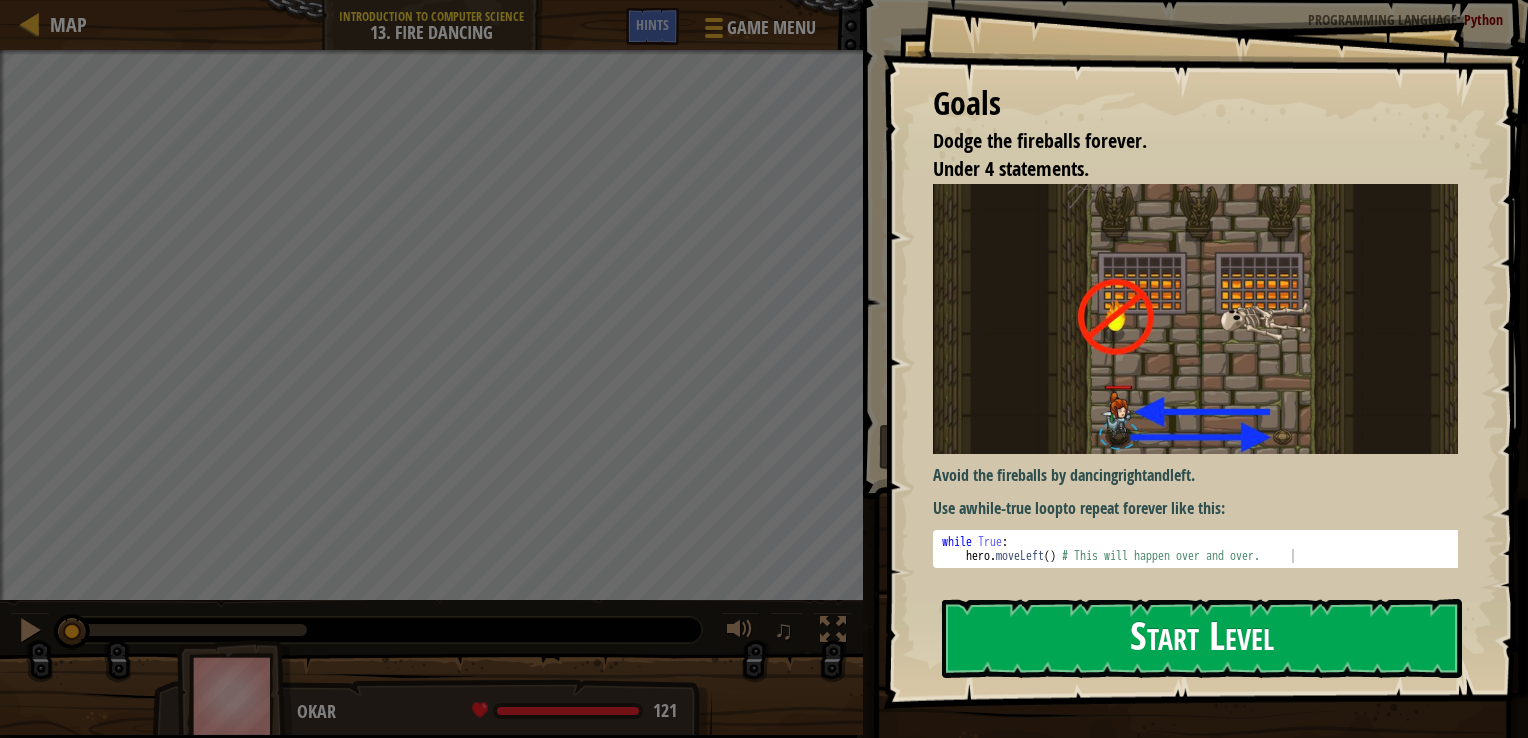 click on "Start Level" at bounding box center (1202, 638) 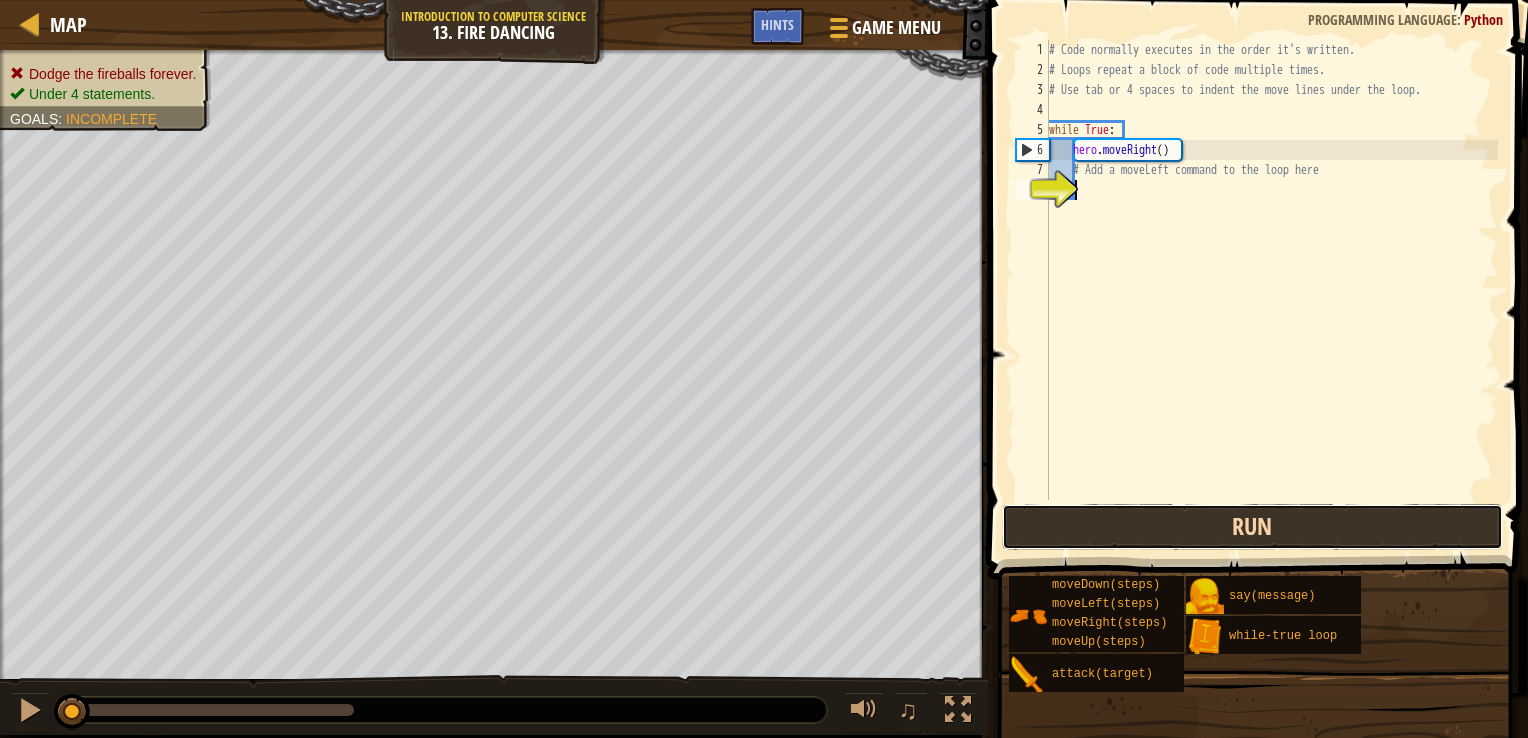 click on "Run" at bounding box center [1252, 527] 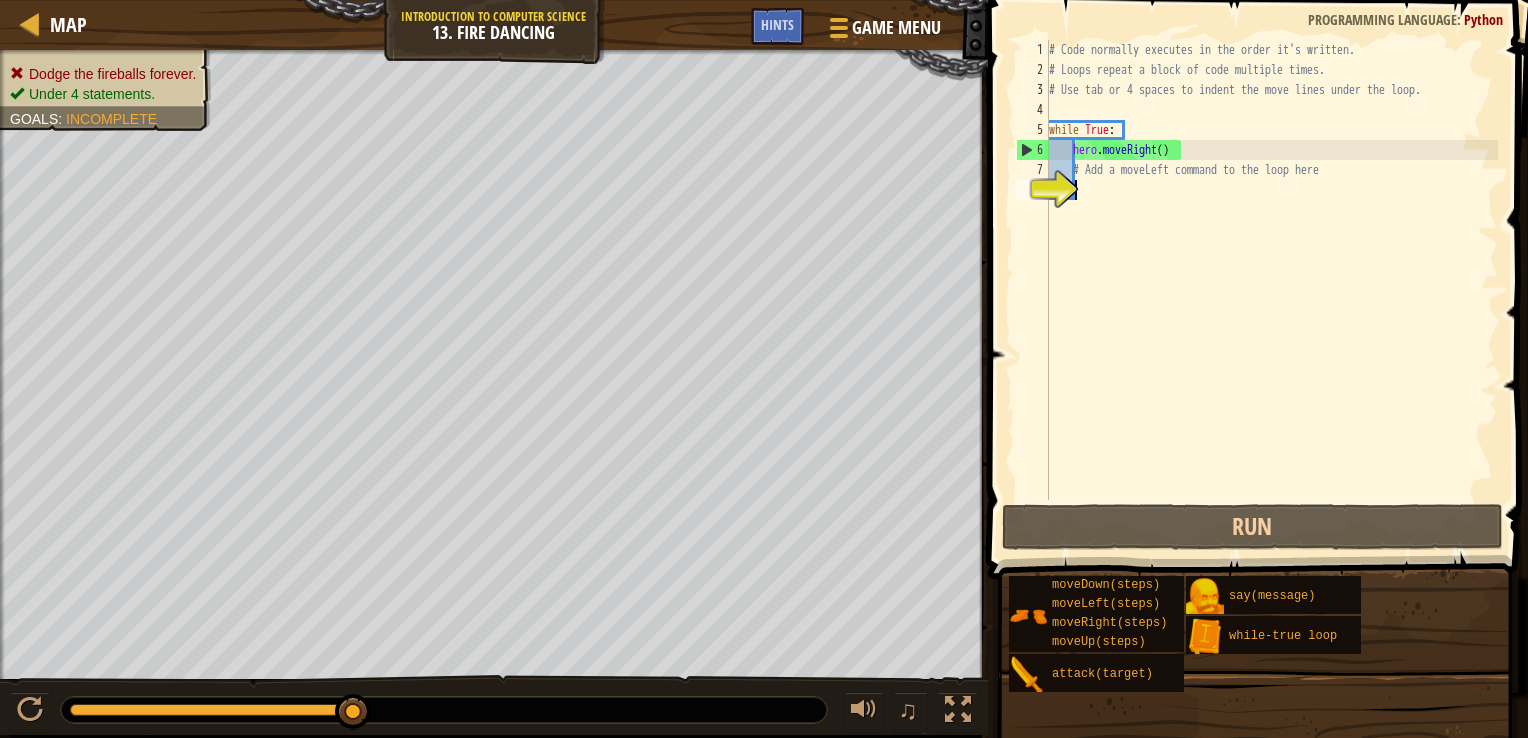 type on "h" 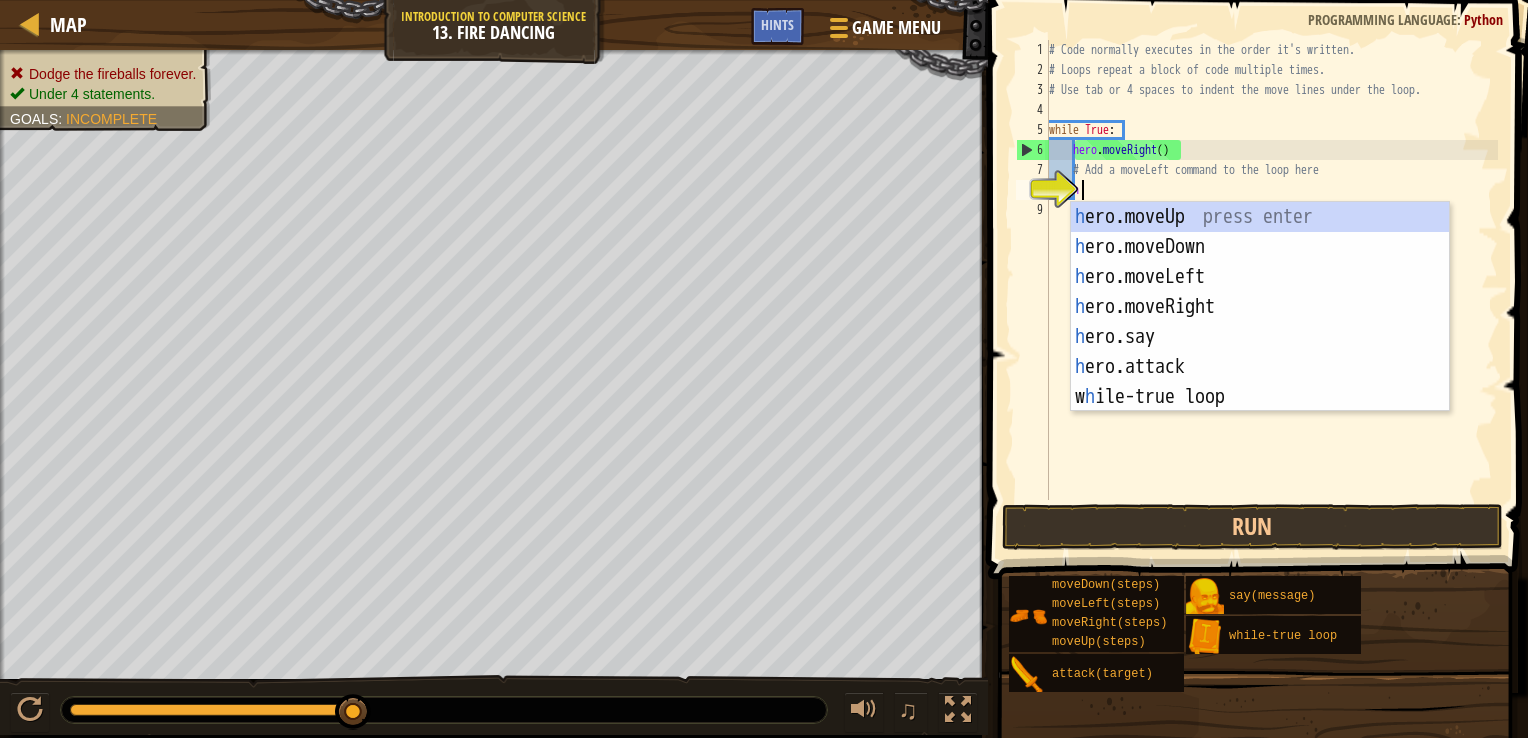 scroll, scrollTop: 9, scrollLeft: 1, axis: both 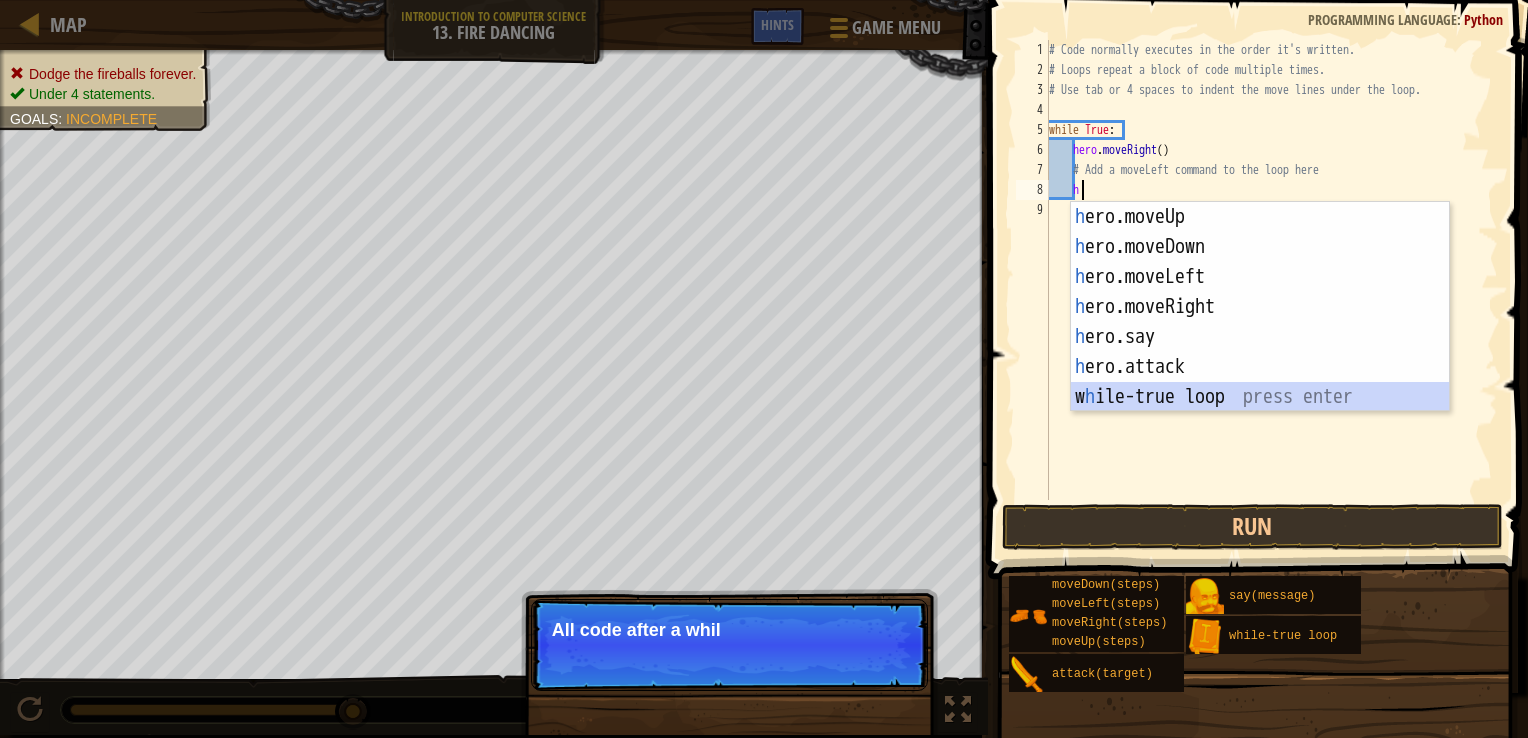 click on "h ero.moveUp press enter h ero.moveDown press enter h ero.moveLeft press enter h ero.moveRight press enter h ero.say press enter h ero.attack press enter w h ile-true loop press enter" at bounding box center (1260, 337) 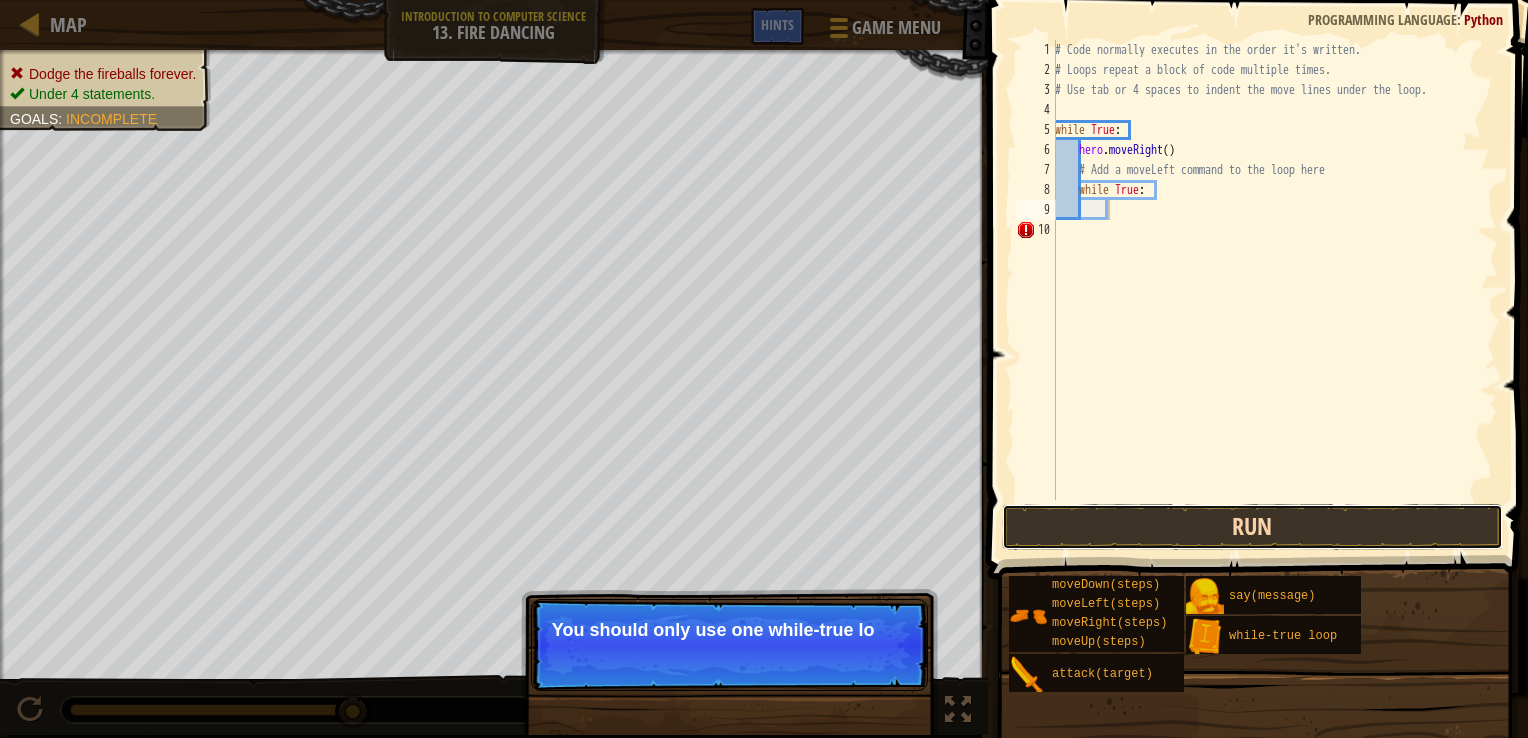 click on "Run" at bounding box center (1252, 527) 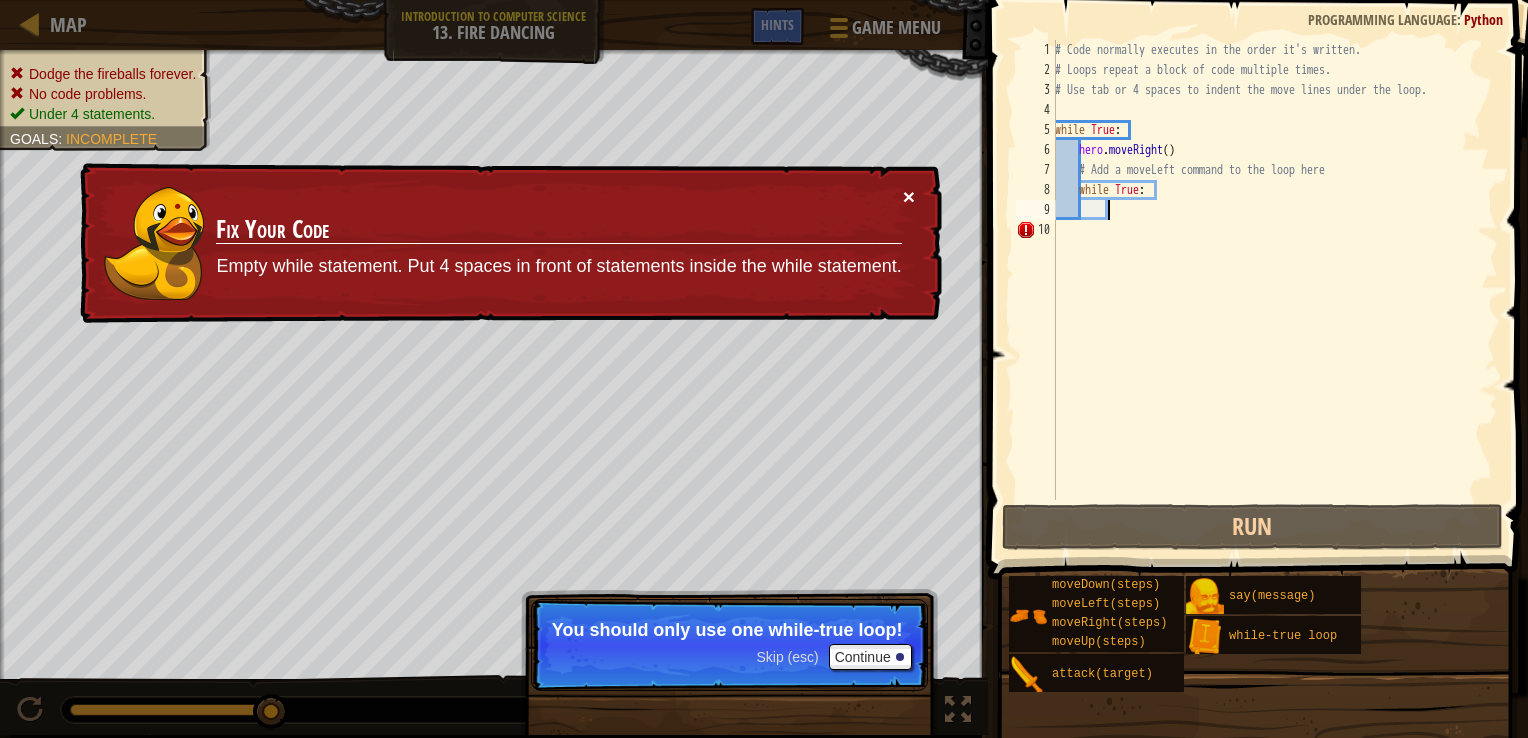 click on "×" at bounding box center (909, 196) 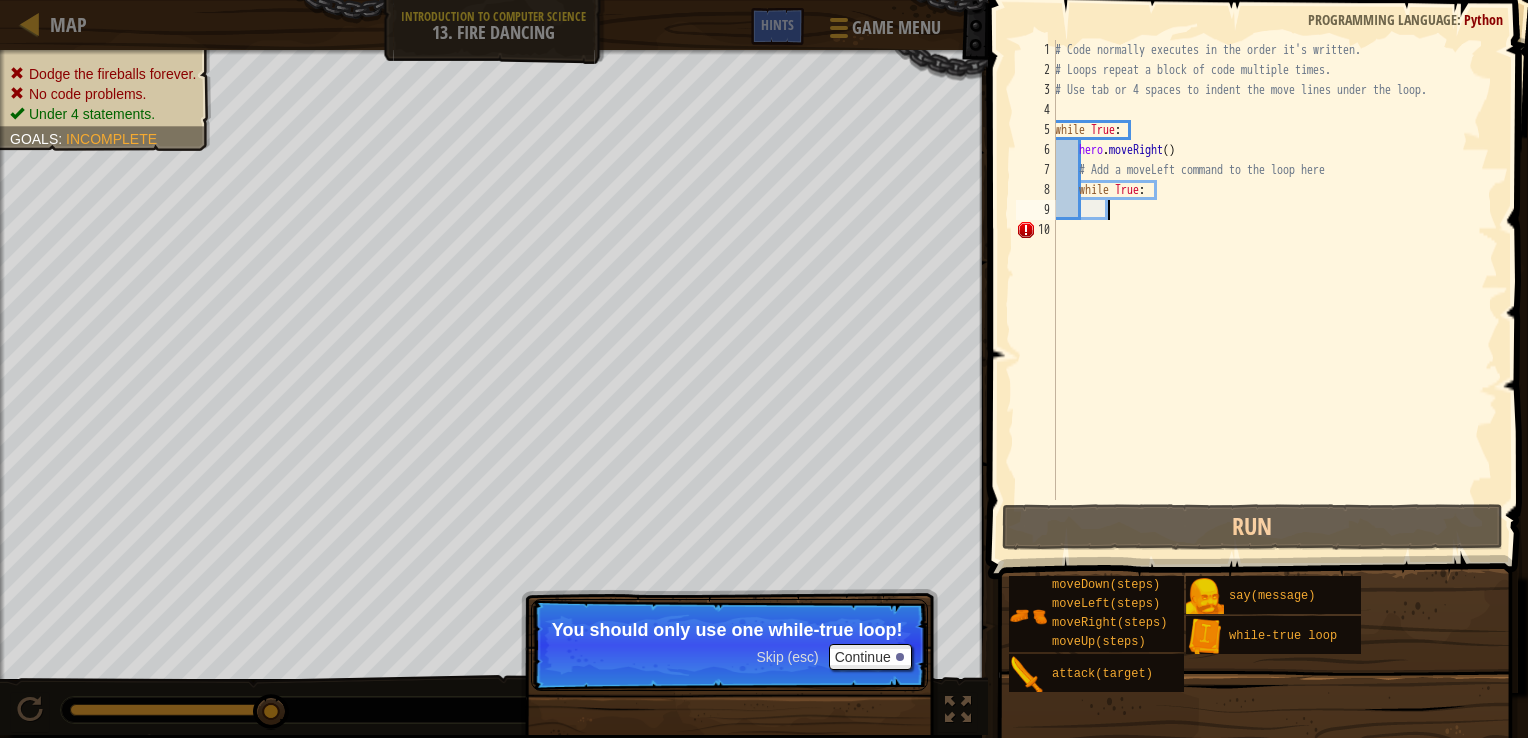 click on "# Code normally executes in the order it's written. # Loops repeat a block of code multiple times. # Use tab or 4 spaces to indent the move lines under the loop. while   True :      hero . moveRight ( )      # Add a moveLeft command to the loop here      while   True :" at bounding box center (1274, 290) 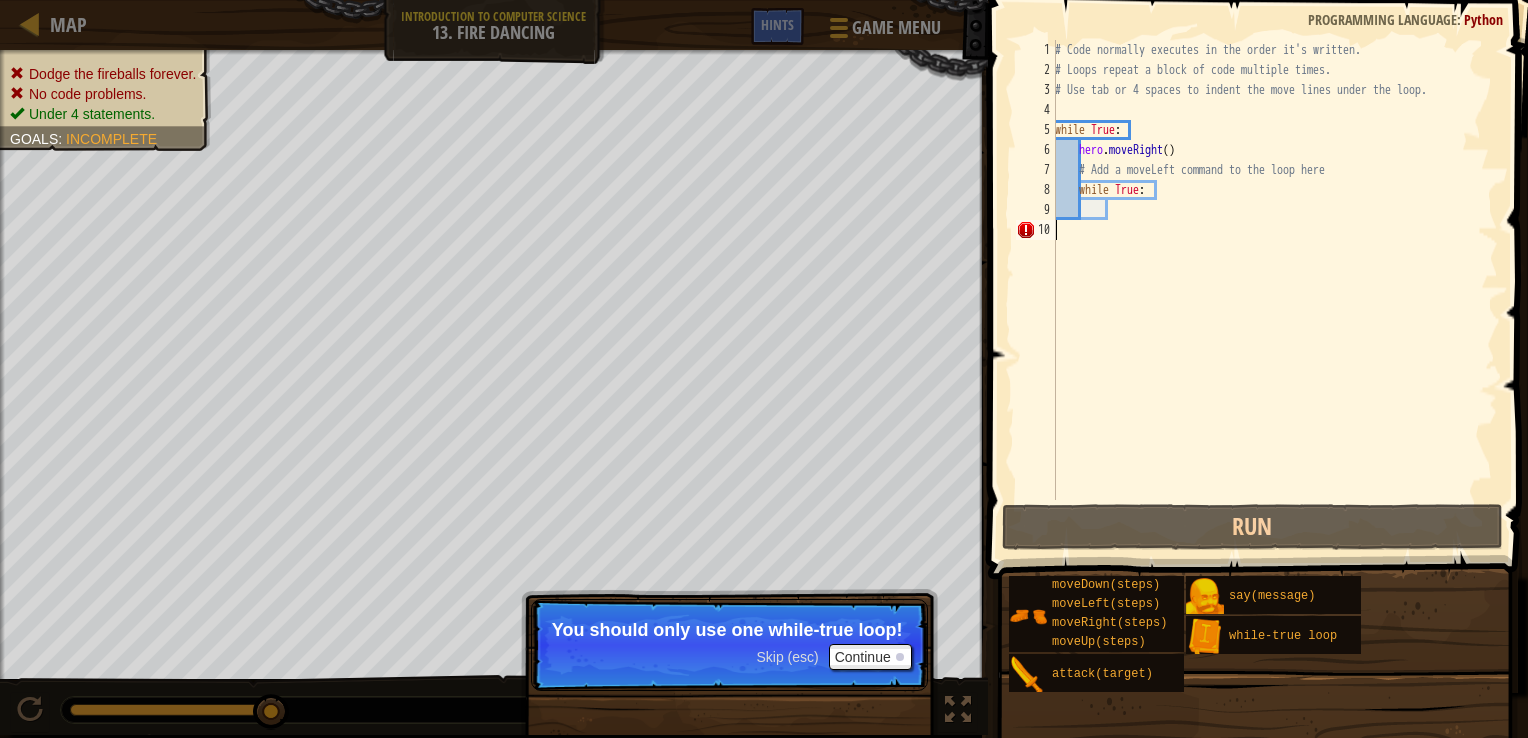scroll, scrollTop: 9, scrollLeft: 0, axis: vertical 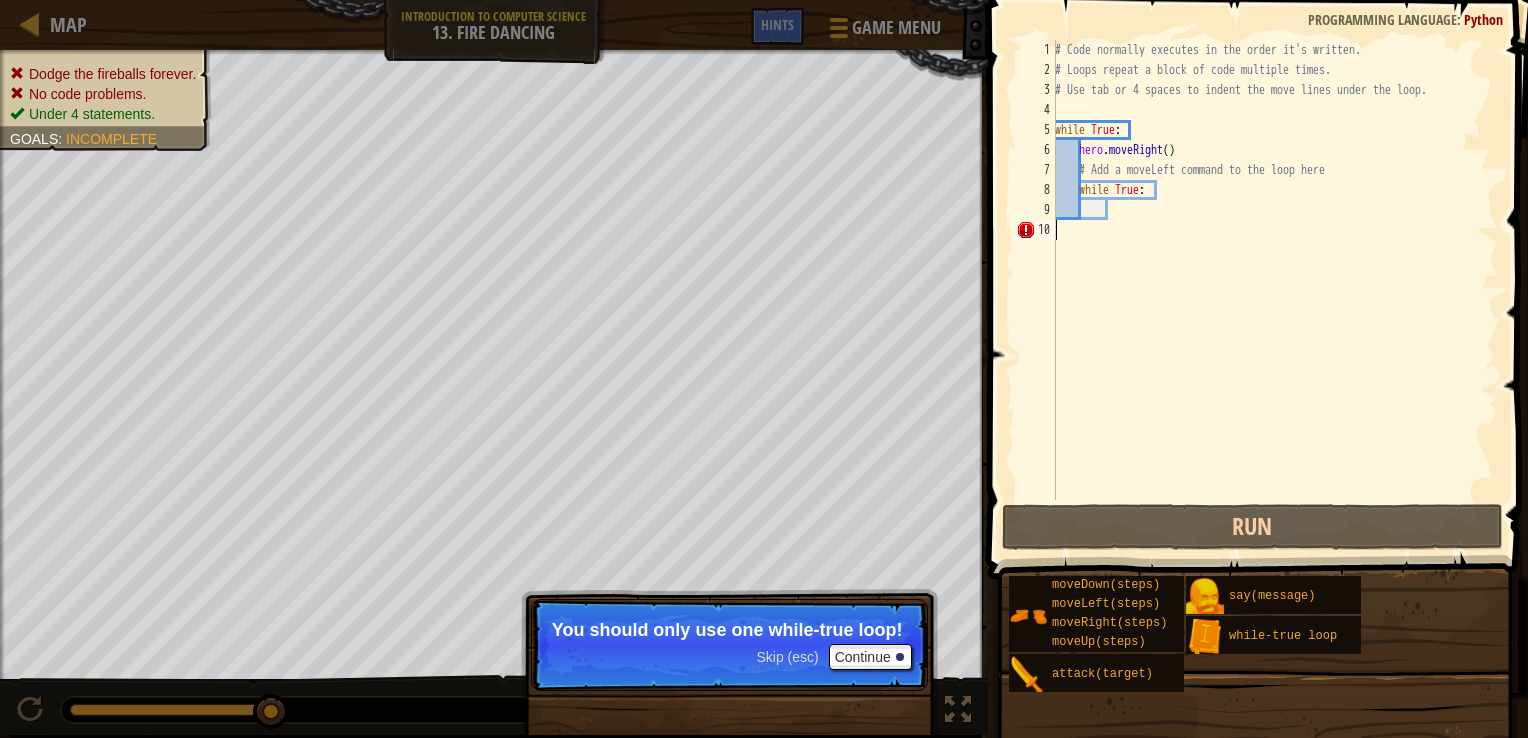 click on "# Code normally executes in the order it's written. # Loops repeat a block of code multiple times. # Use tab or 4 spaces to indent the move lines under the loop. while   True :      hero . moveRight ( )      # Add a moveLeft command to the loop here      while   True :" at bounding box center (1274, 290) 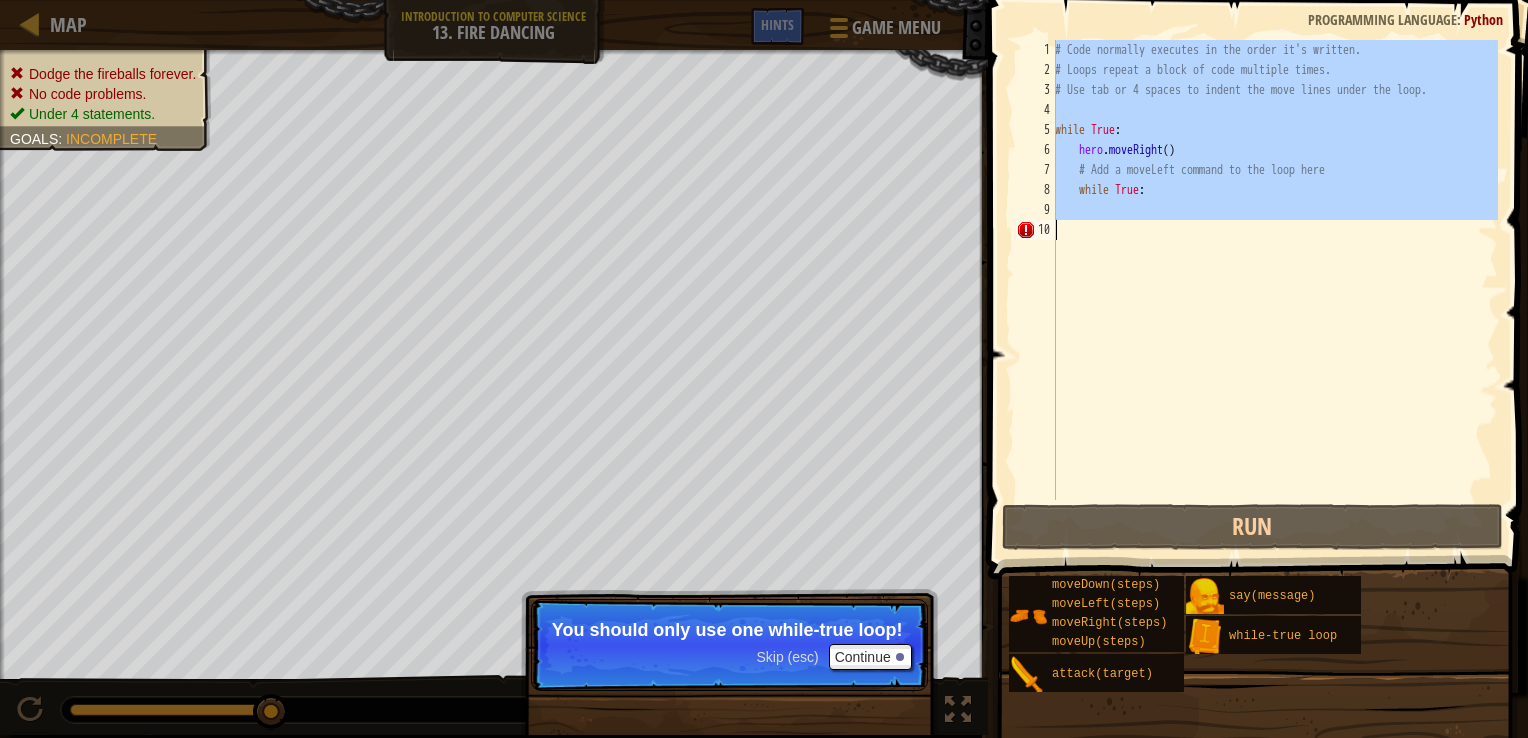 type on "h" 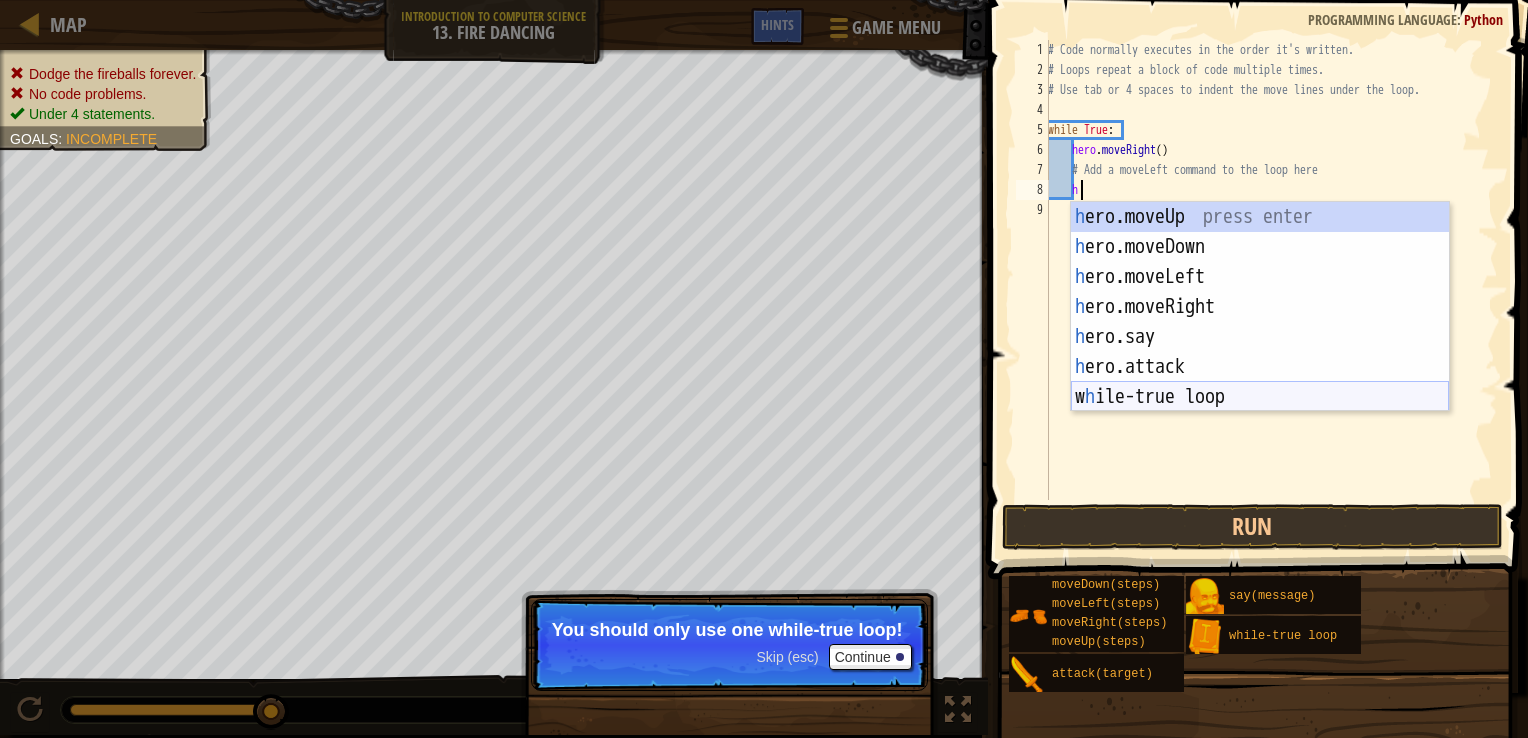 click on "h ero.moveUp press enter h ero.moveDown press enter h ero.moveLeft press enter h ero.moveRight press enter h ero.say press enter h ero.attack press enter w h ile-true loop press enter" at bounding box center (1260, 337) 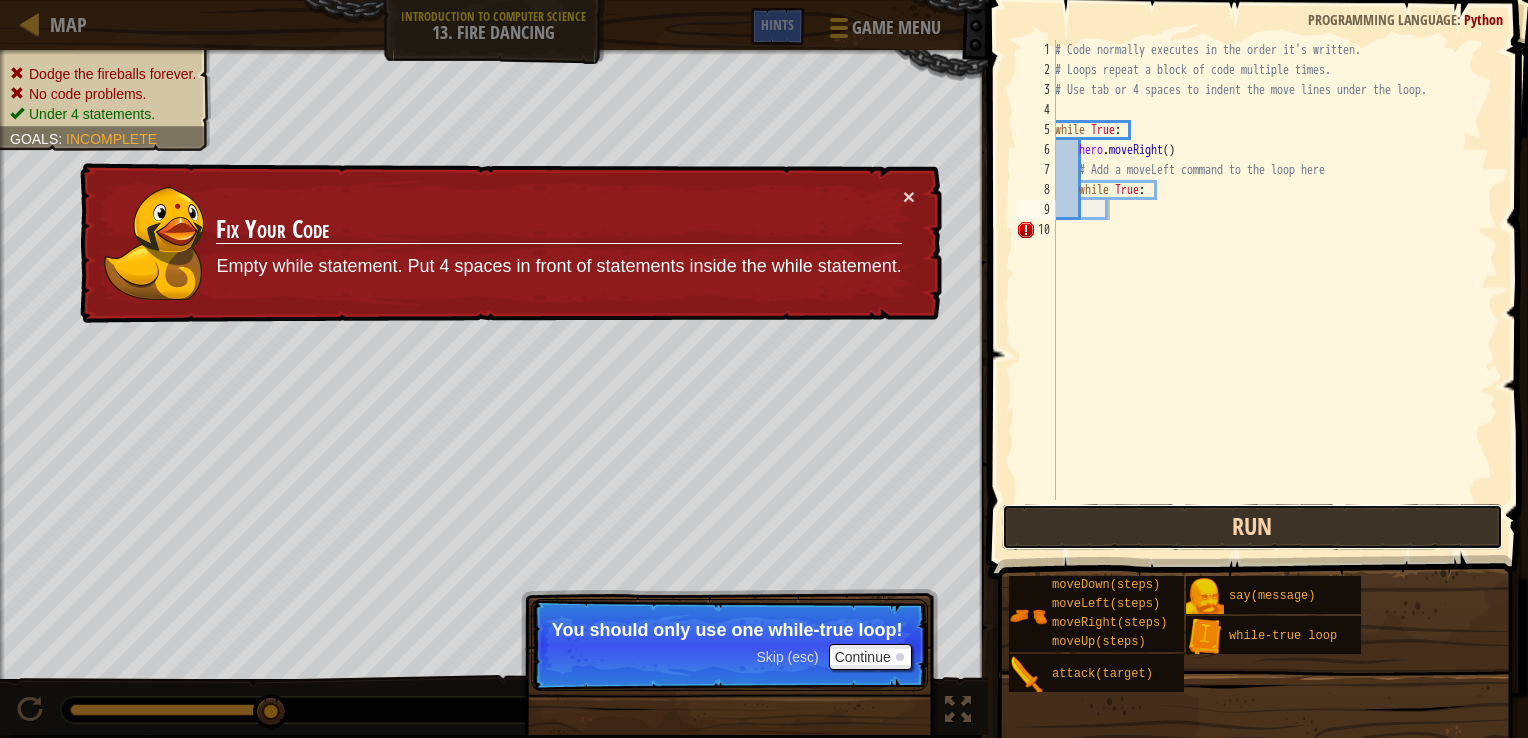 click on "Run" at bounding box center (1252, 527) 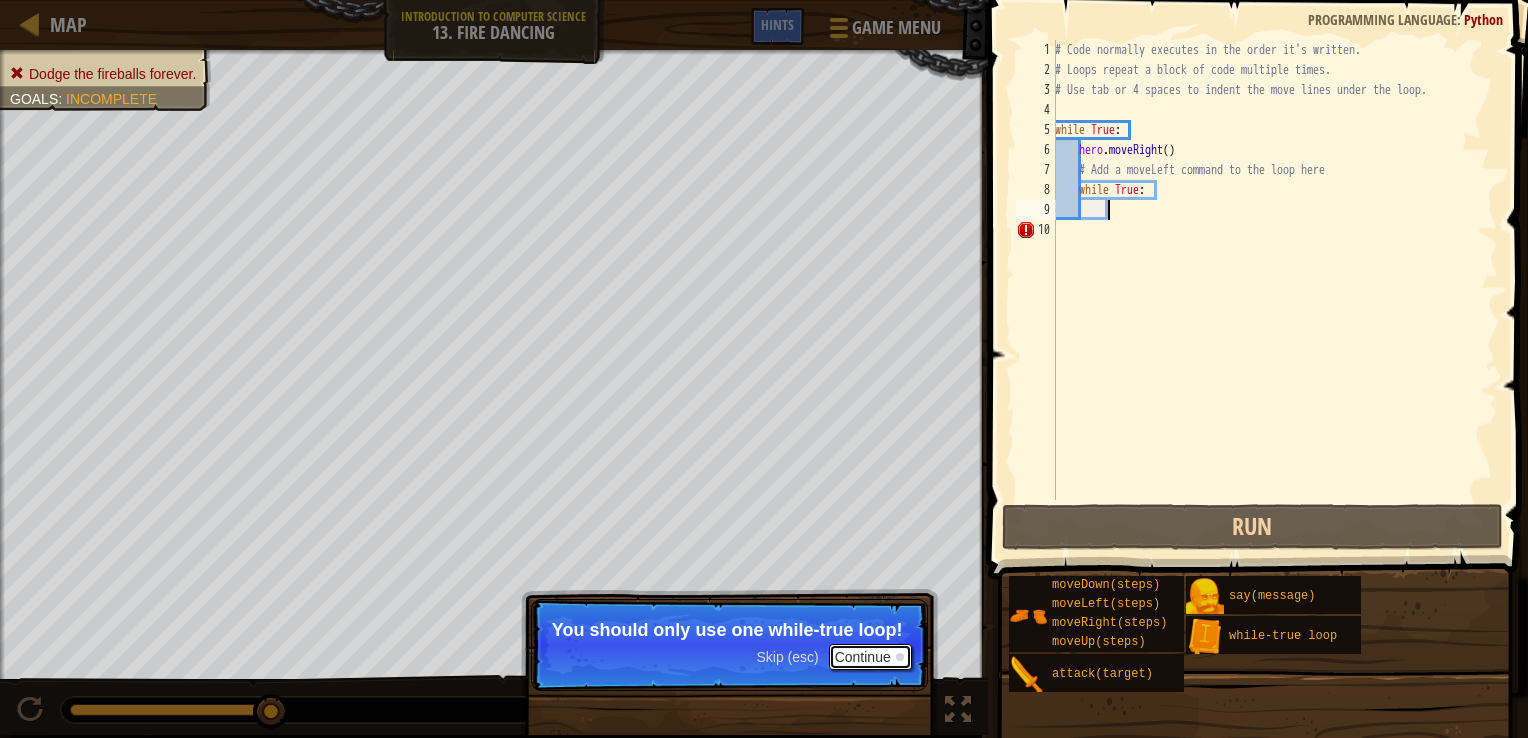 click on "Continue" at bounding box center (870, 657) 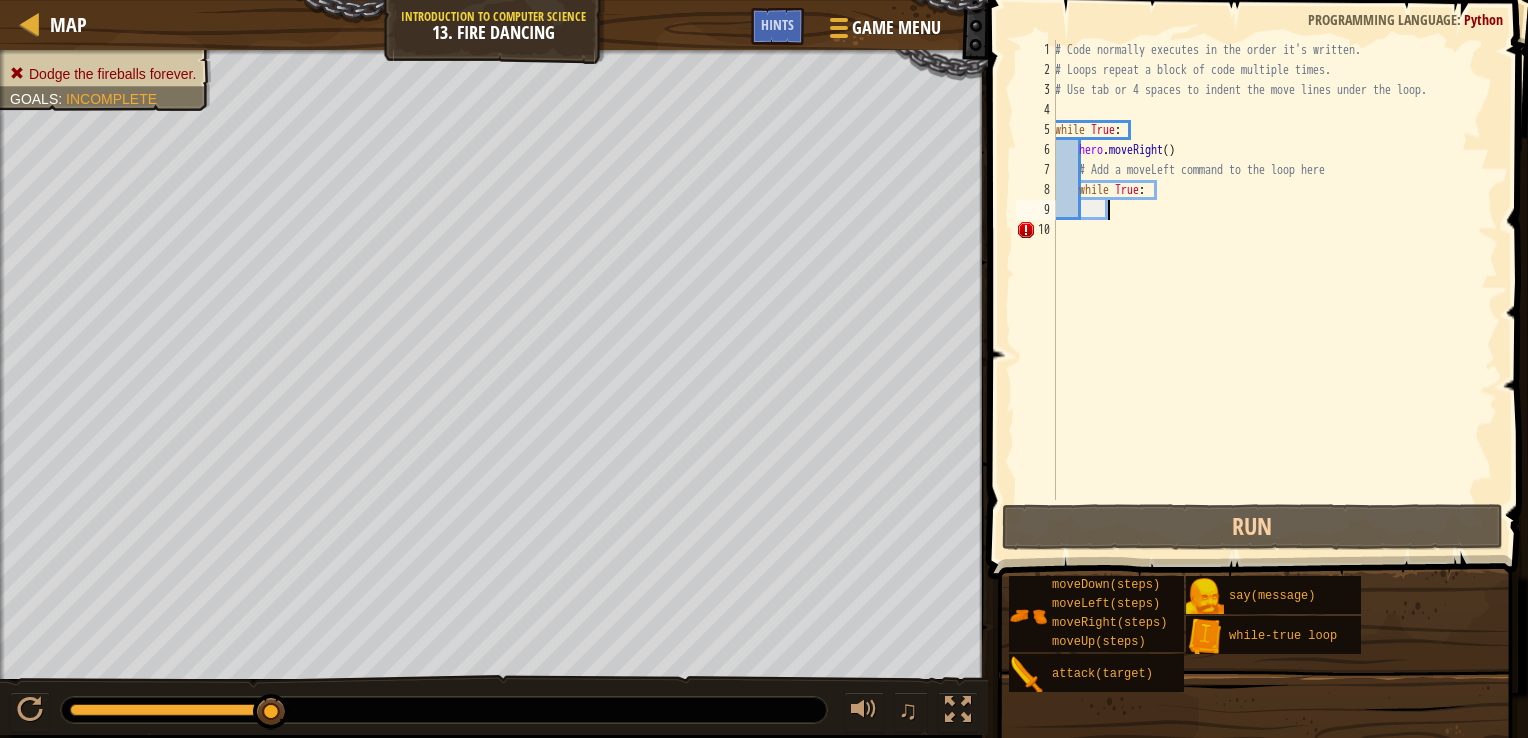 scroll, scrollTop: 9, scrollLeft: 3, axis: both 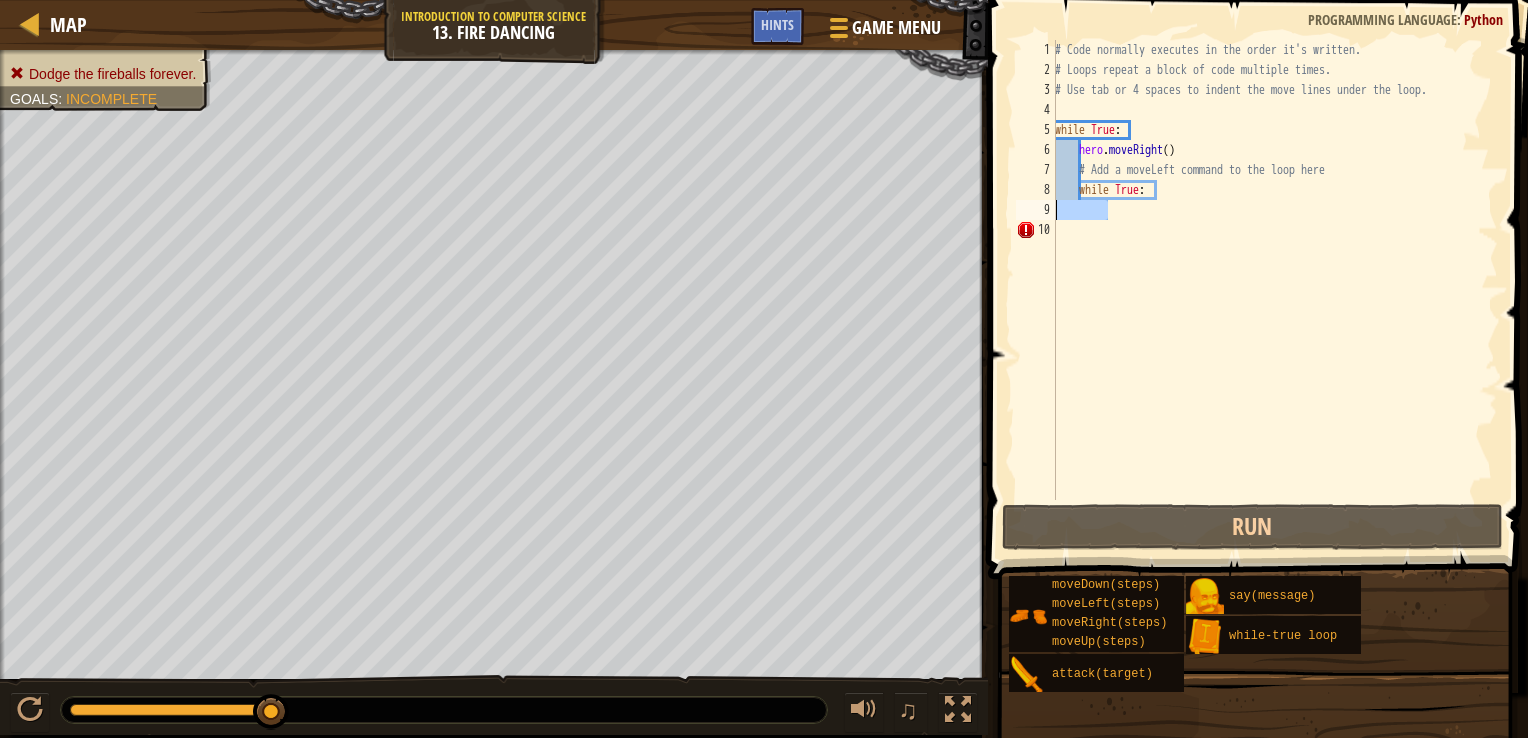 drag, startPoint x: 1155, startPoint y: 200, endPoint x: 1049, endPoint y: 202, distance: 106.01887 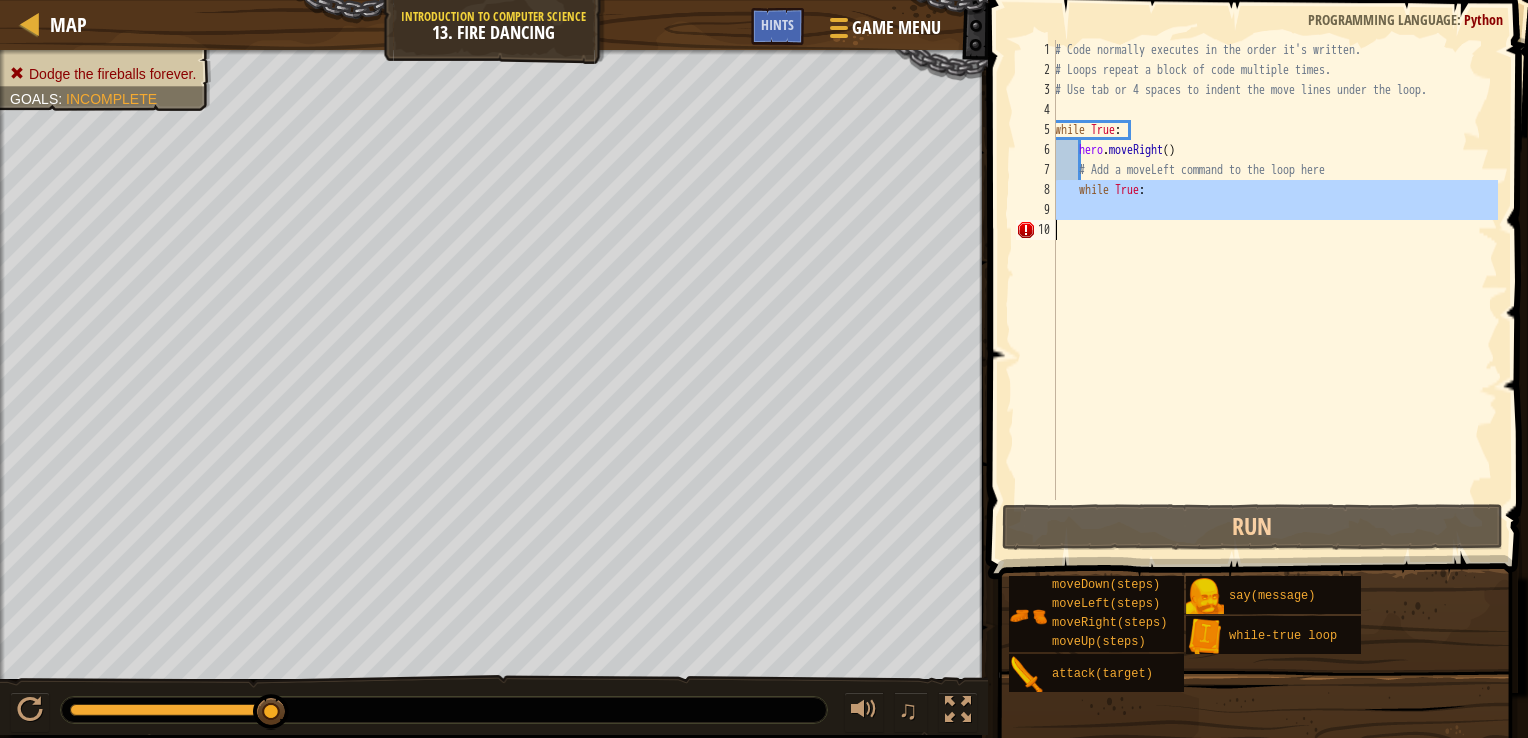 drag, startPoint x: 1055, startPoint y: 190, endPoint x: 1082, endPoint y: 202, distance: 29.546574 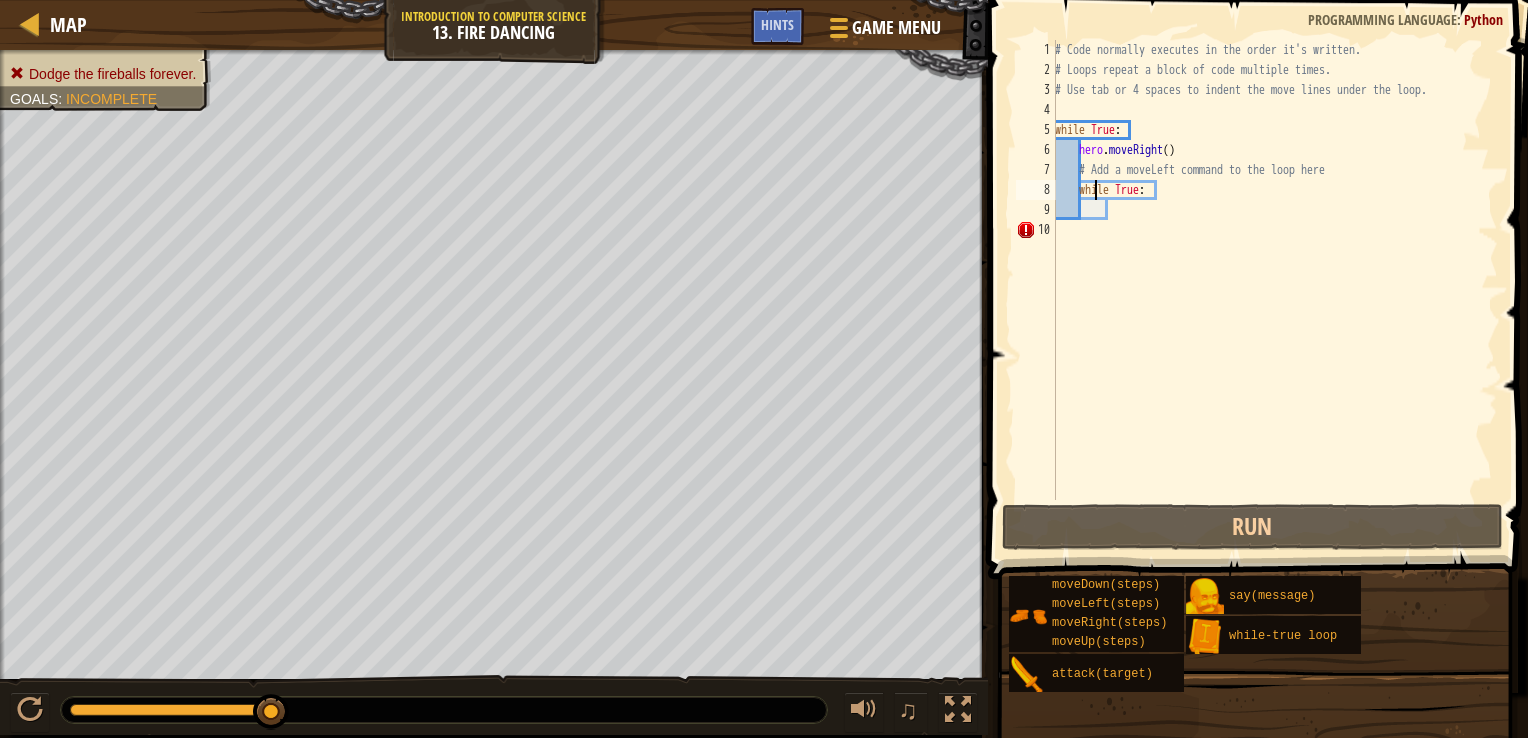 click on "# Code normally executes in the order it's written. # Loops repeat a block of code multiple times. # Use tab or 4 spaces to indent the move lines under the loop. while   True :      hero . moveRight ( )      # Add a moveLeft command to the loop here      while   True :" at bounding box center [1274, 290] 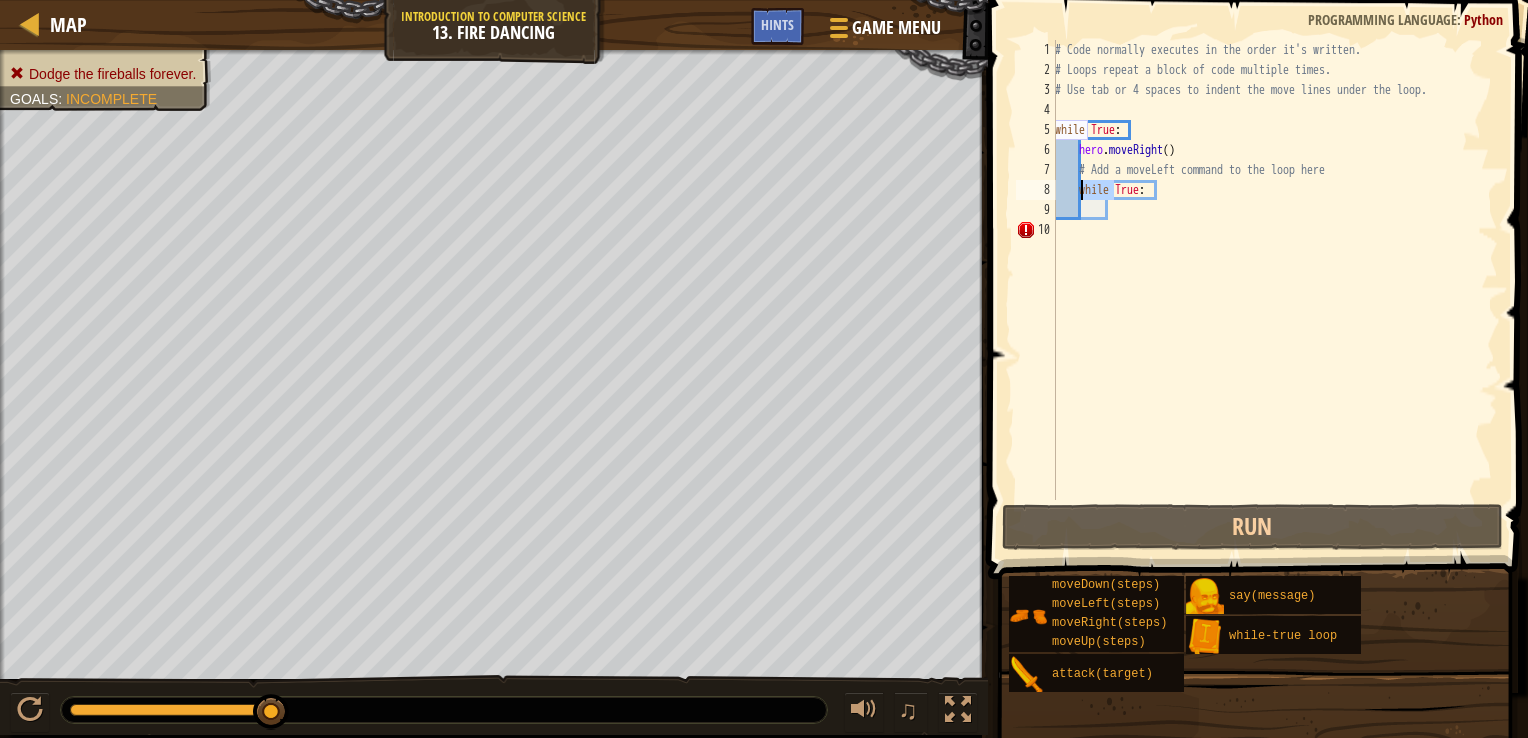 click on "# Code normally executes in the order it's written. # Loops repeat a block of code multiple times. # Use tab or 4 spaces to indent the move lines under the loop. while   True :      hero . moveRight ( )      # Add a moveLeft command to the loop here      while   True :" at bounding box center (1274, 290) 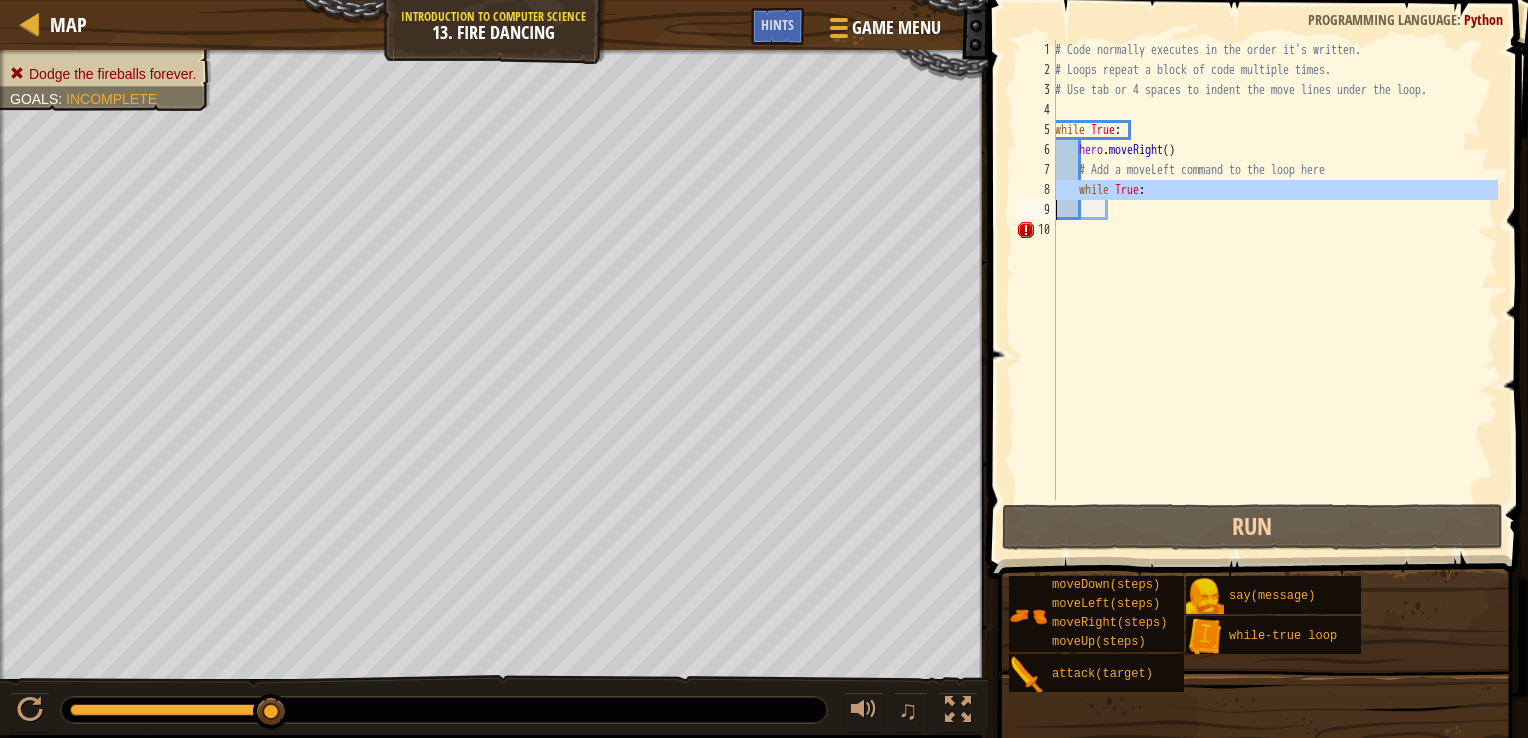 click on "# Code normally executes in the order it's written. # Loops repeat a block of code multiple times. # Use tab or 4 spaces to indent the move lines under the loop. while   True :      hero . moveRight ( )      # Add a moveLeft command to the loop here      while   True :" at bounding box center [1274, 290] 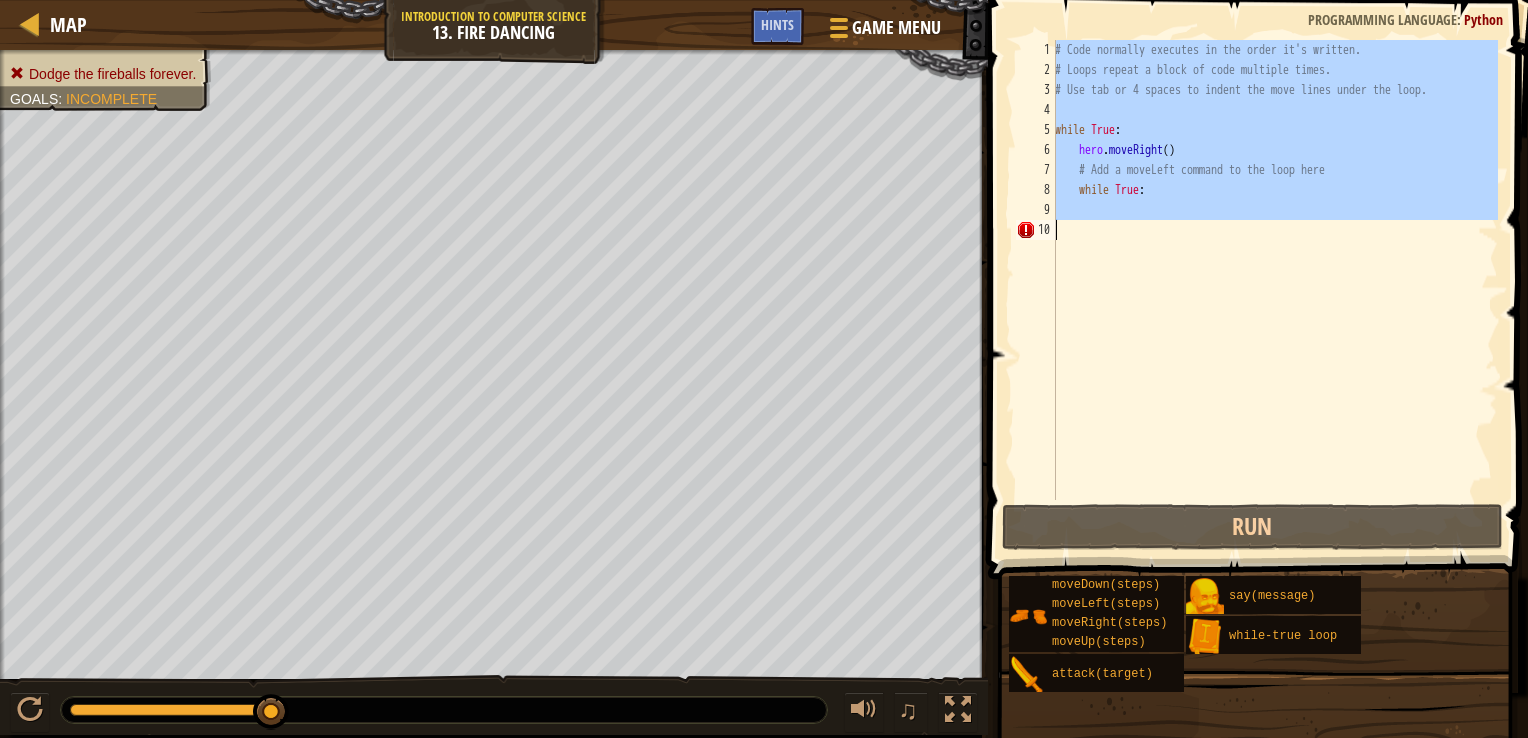 click on "# Code normally executes in the order it's written. # Loops repeat a block of code multiple times. # Use tab or 4 spaces to indent the move lines under the loop. while   True :      hero . moveRight ( )      # Add a moveLeft command to the loop here      while   True :" at bounding box center (1274, 270) 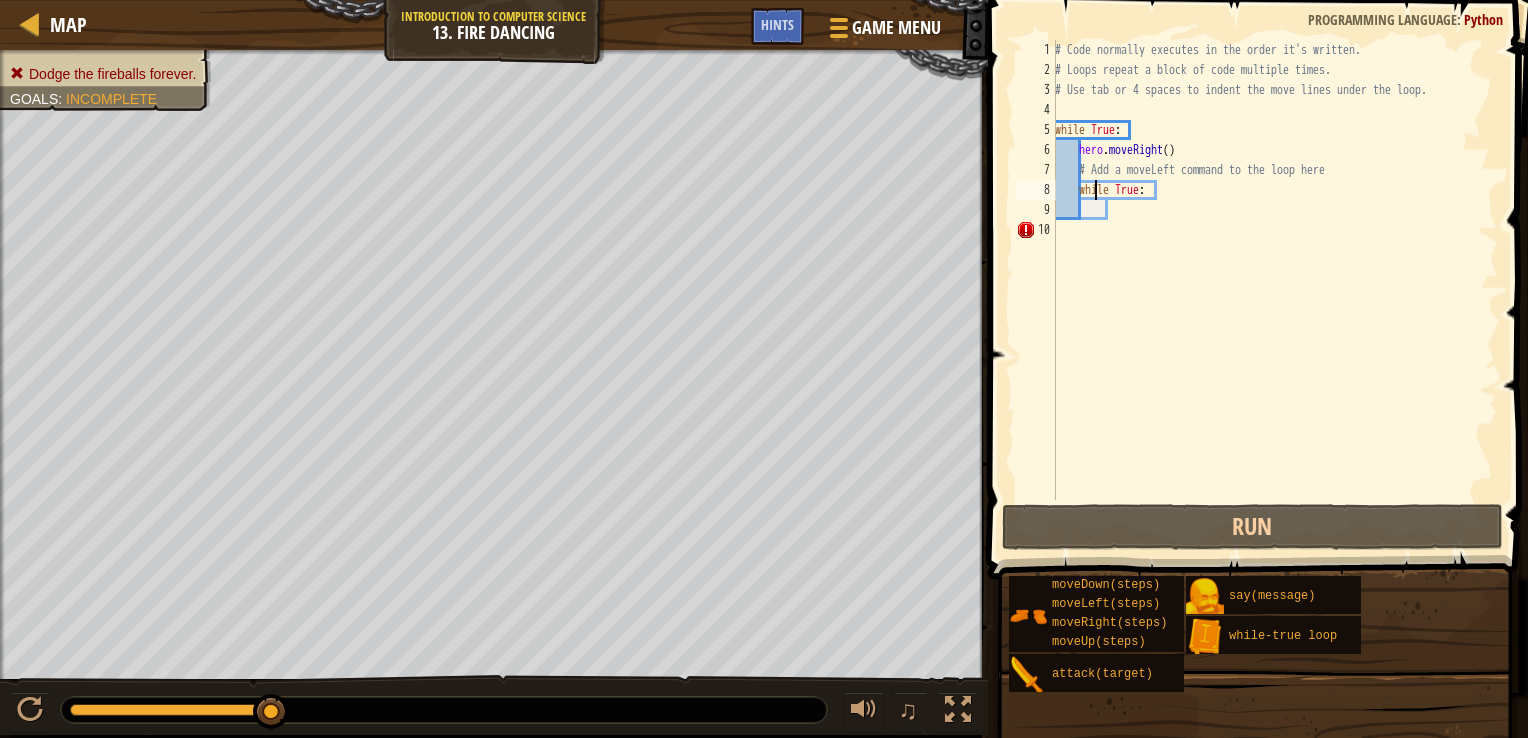 click on "# Code normally executes in the order it's written. # Loops repeat a block of code multiple times. # Use tab or 4 spaces to indent the move lines under the loop. while   True :      hero . moveRight ( )      # Add a moveLeft command to the loop here      while   True :" at bounding box center [1274, 290] 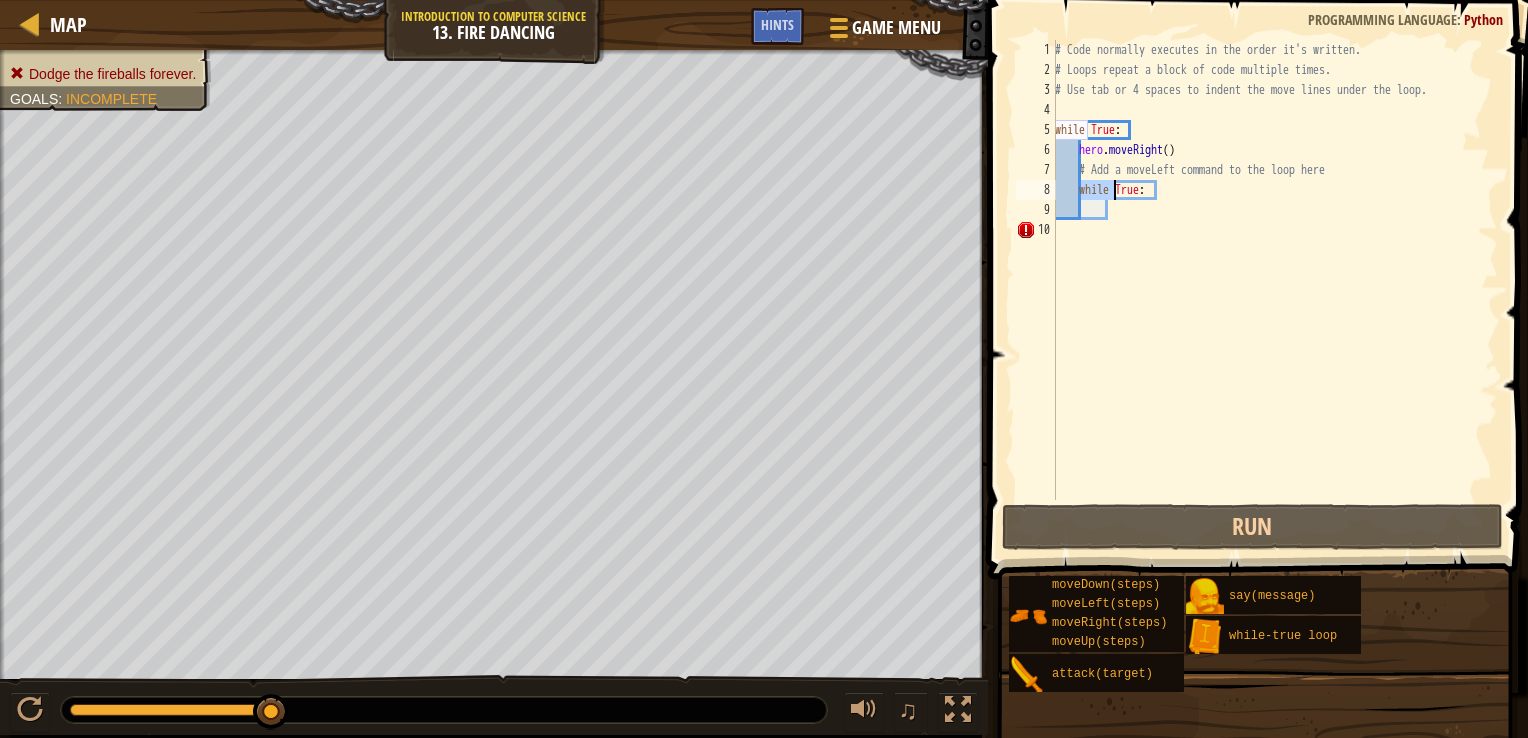 click on "# Code normally executes in the order it's written. # Loops repeat a block of code multiple times. # Use tab or 4 spaces to indent the move lines under the loop. while   True :      hero . moveRight ( )      # Add a moveLeft command to the loop here      while   True :" at bounding box center (1274, 290) 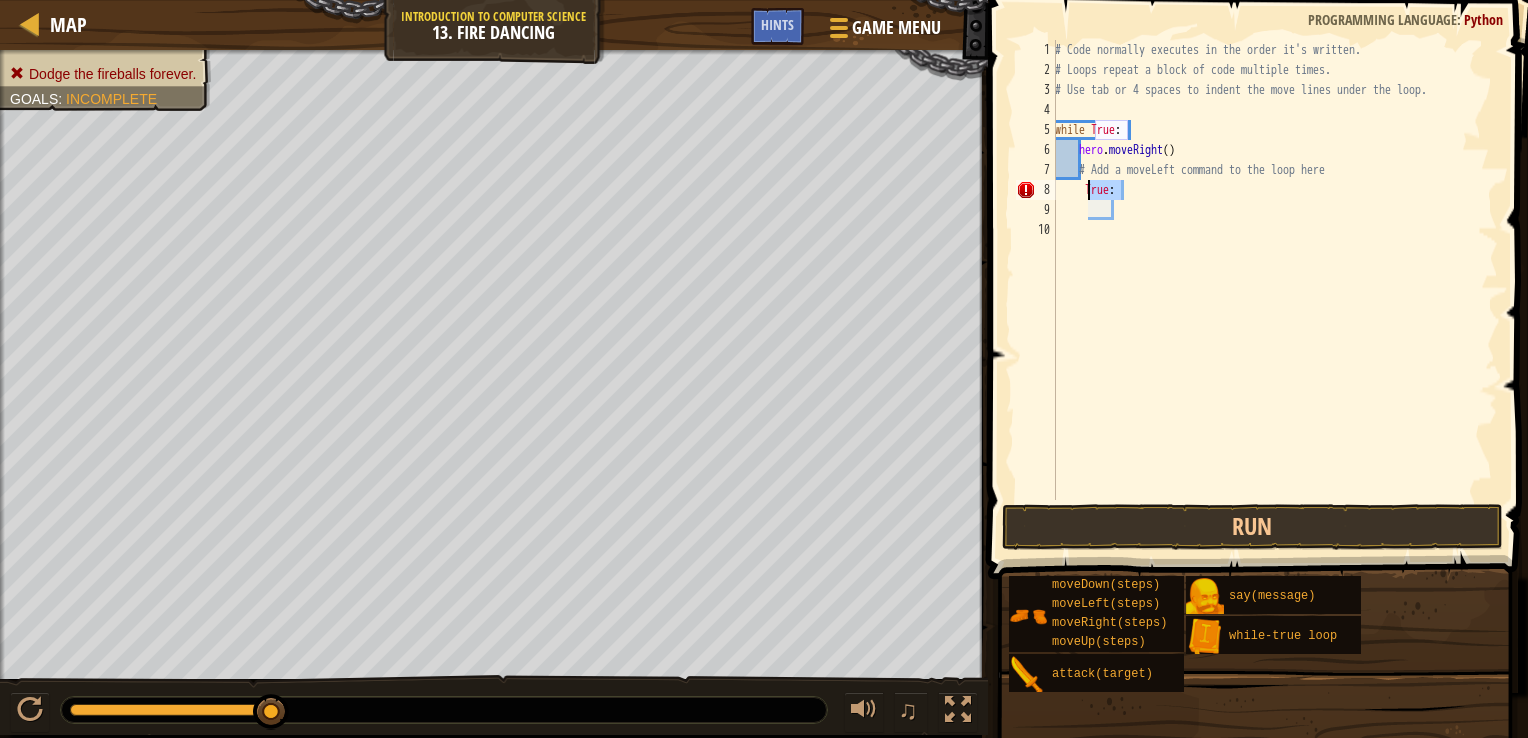drag, startPoint x: 1124, startPoint y: 192, endPoint x: 1090, endPoint y: 193, distance: 34.0147 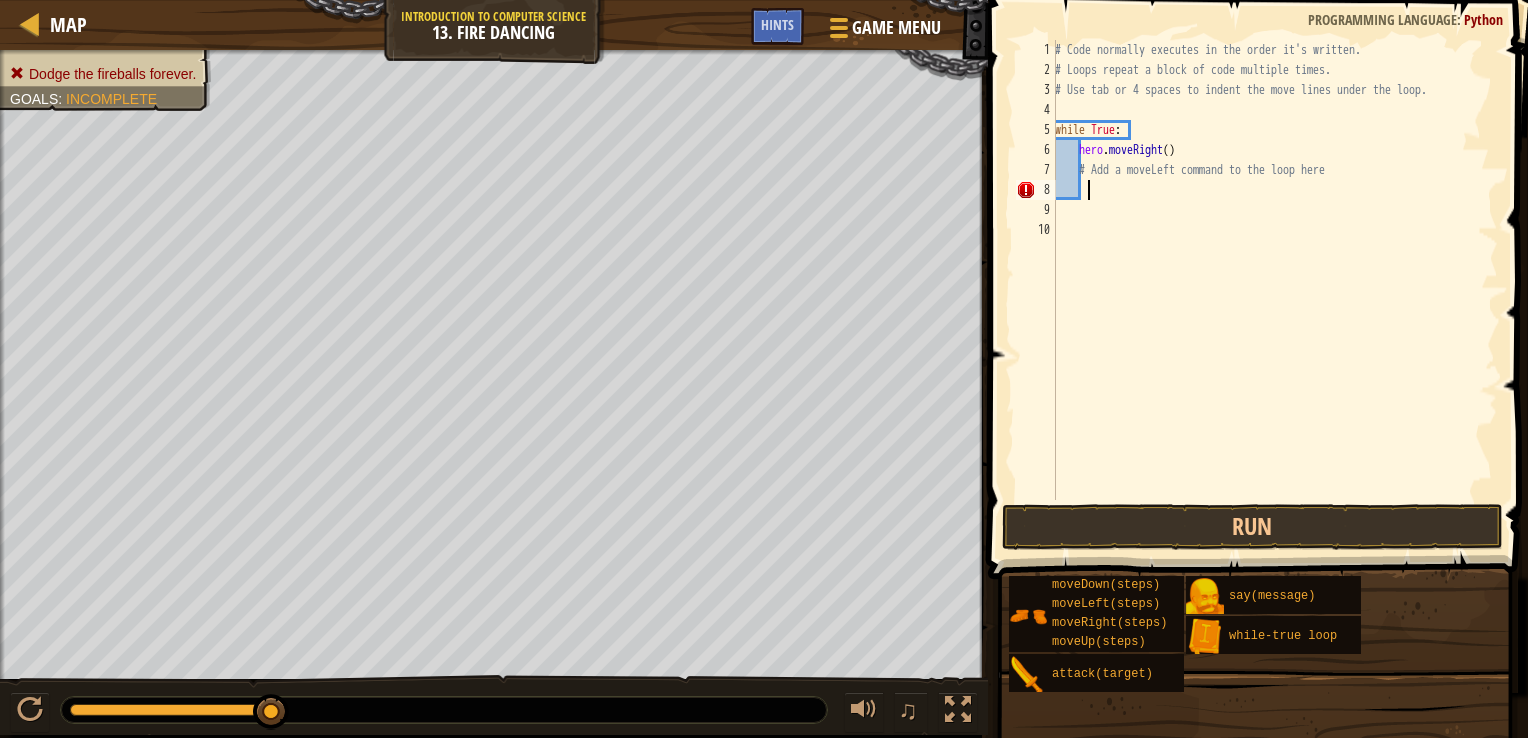 scroll, scrollTop: 9, scrollLeft: 1, axis: both 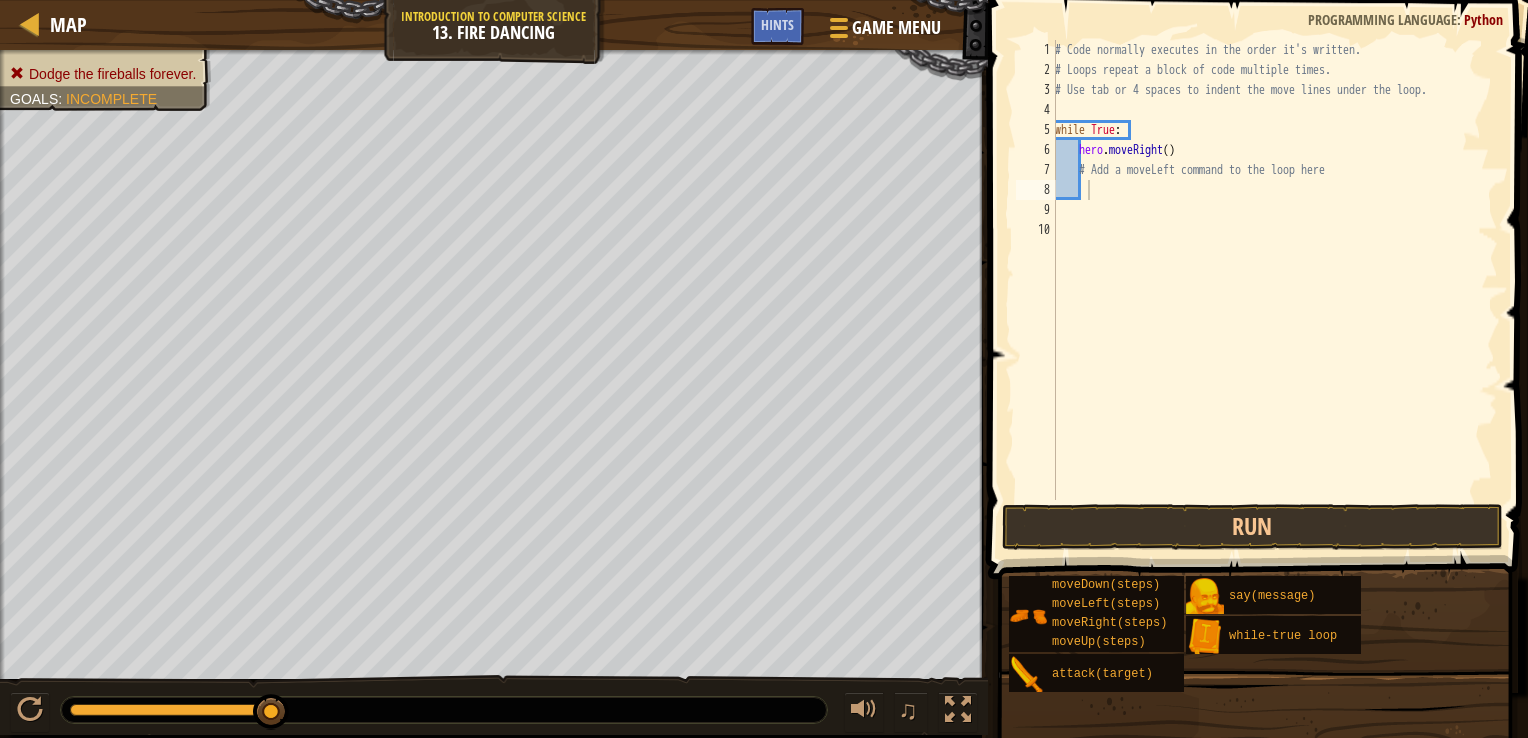 click at bounding box center [1260, 261] 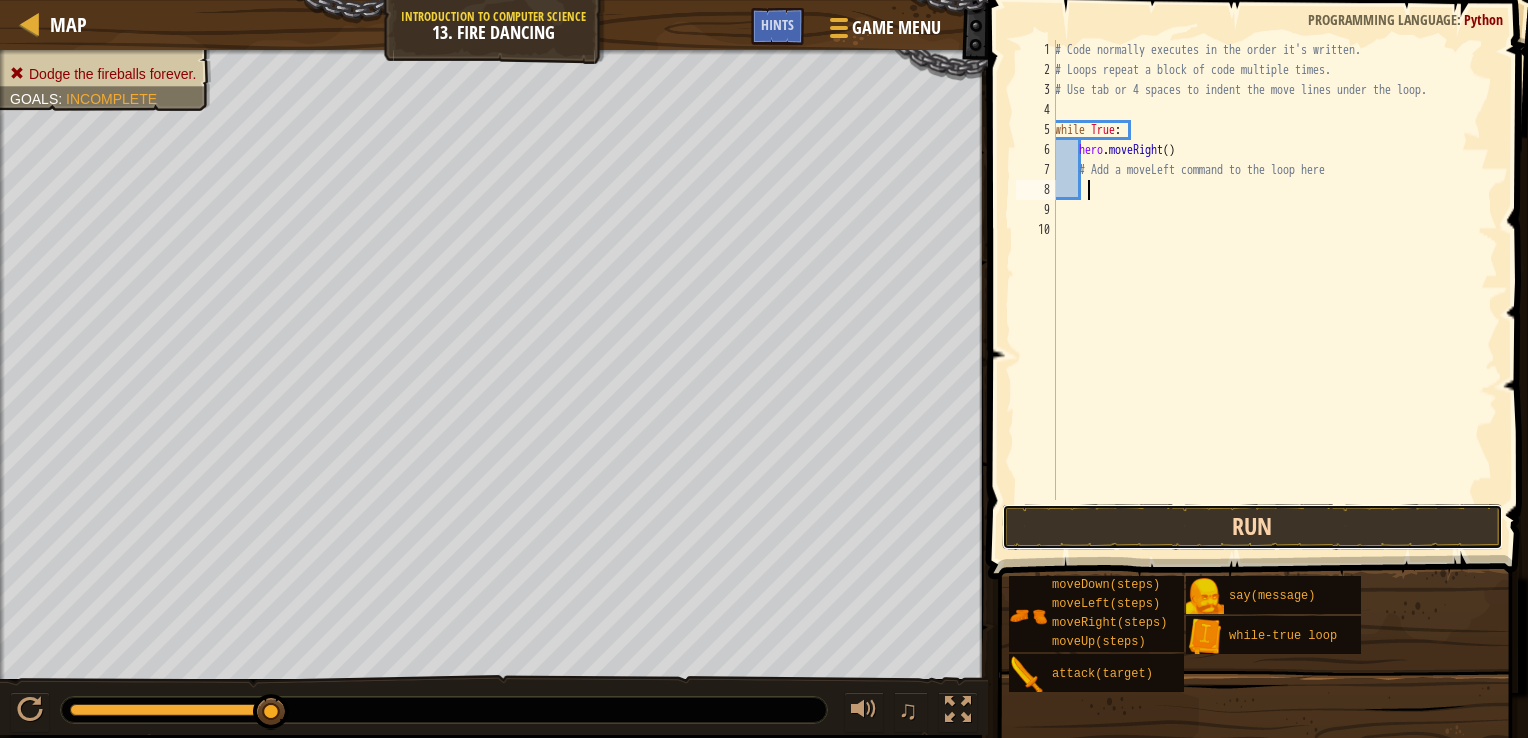 click on "Run" at bounding box center [1252, 527] 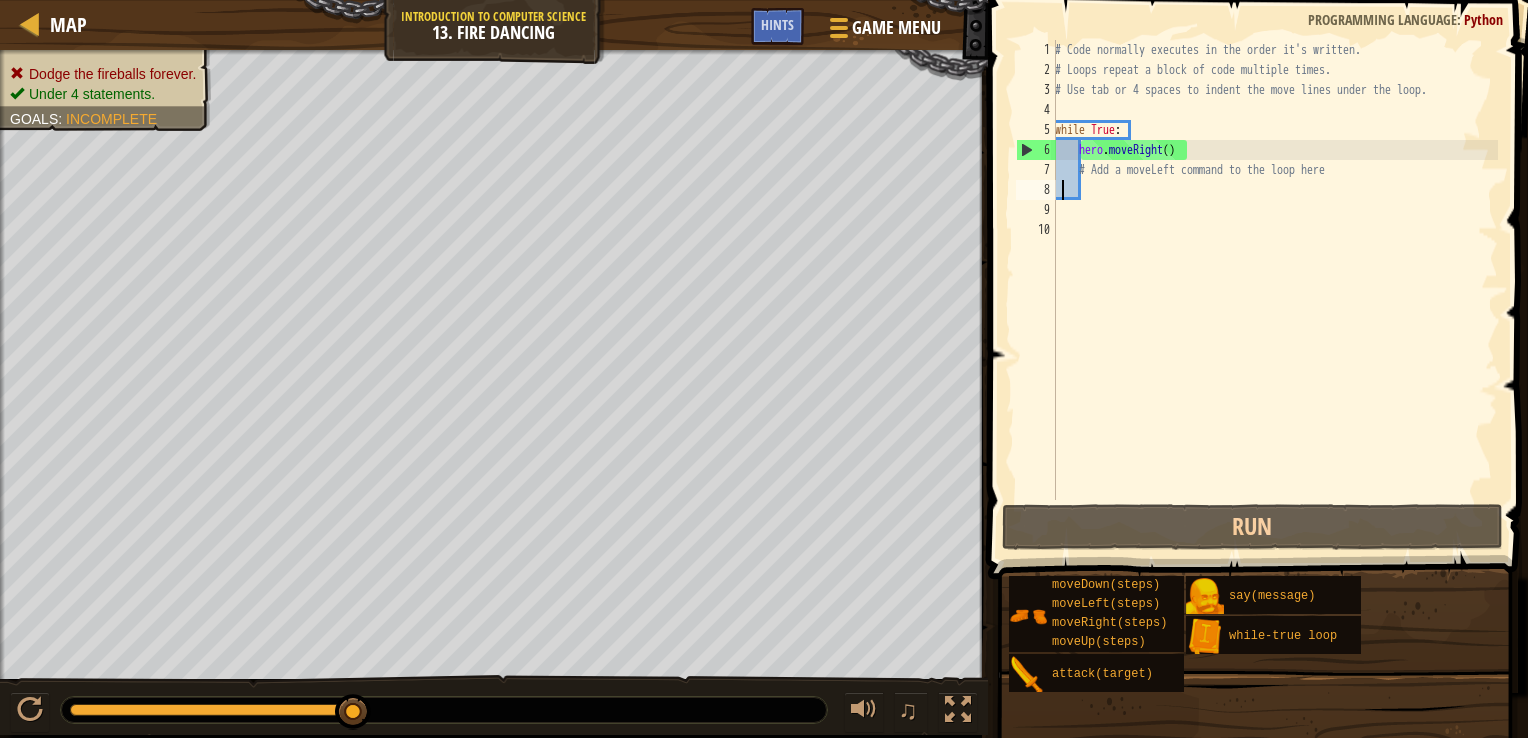click on "# Code normally executes in the order it's written. # Loops repeat a block of code multiple times. # Use tab or 4 spaces to indent the move lines under the loop. while   True :      hero . moveRight ( )      # Add a moveLeft command to the loop here" at bounding box center (1274, 290) 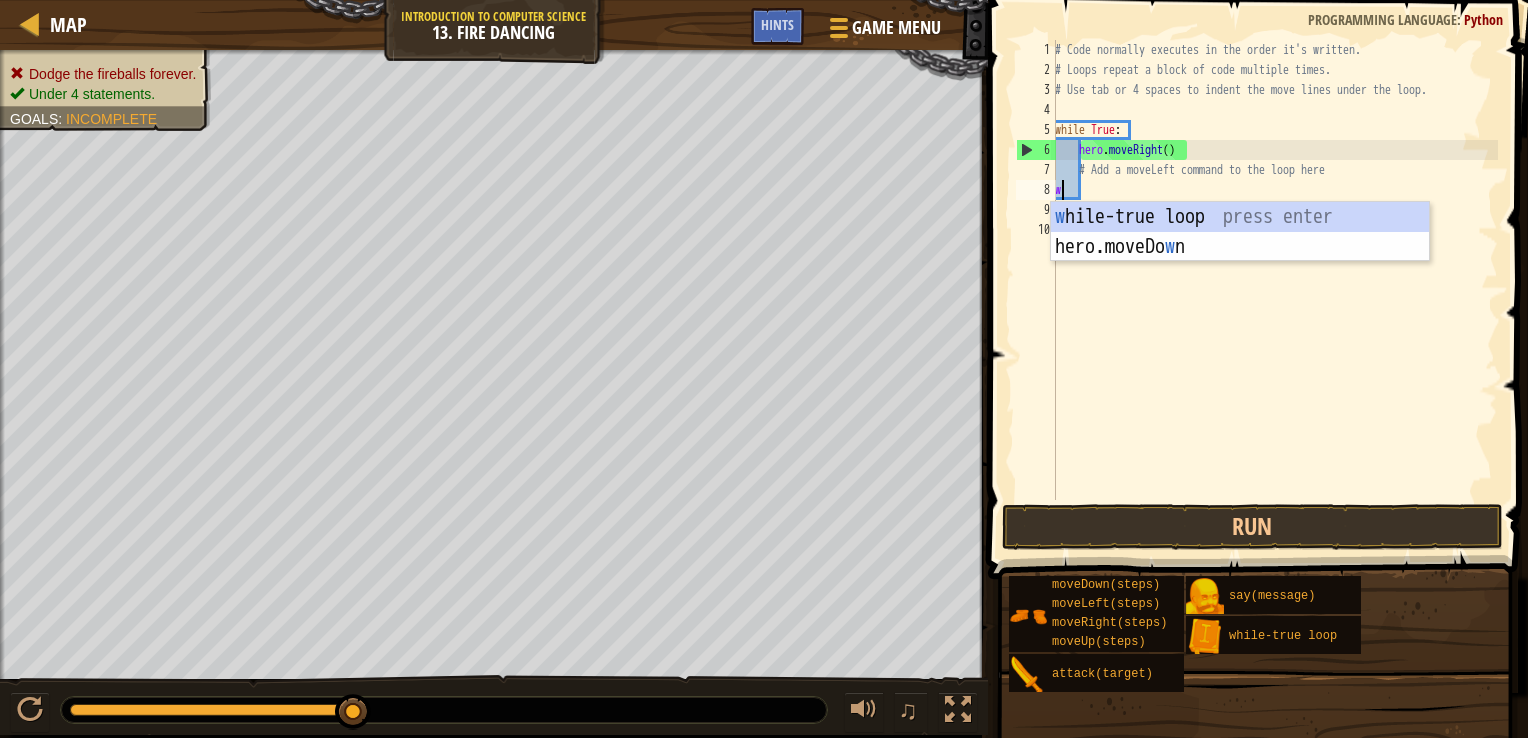 scroll, scrollTop: 9, scrollLeft: 1, axis: both 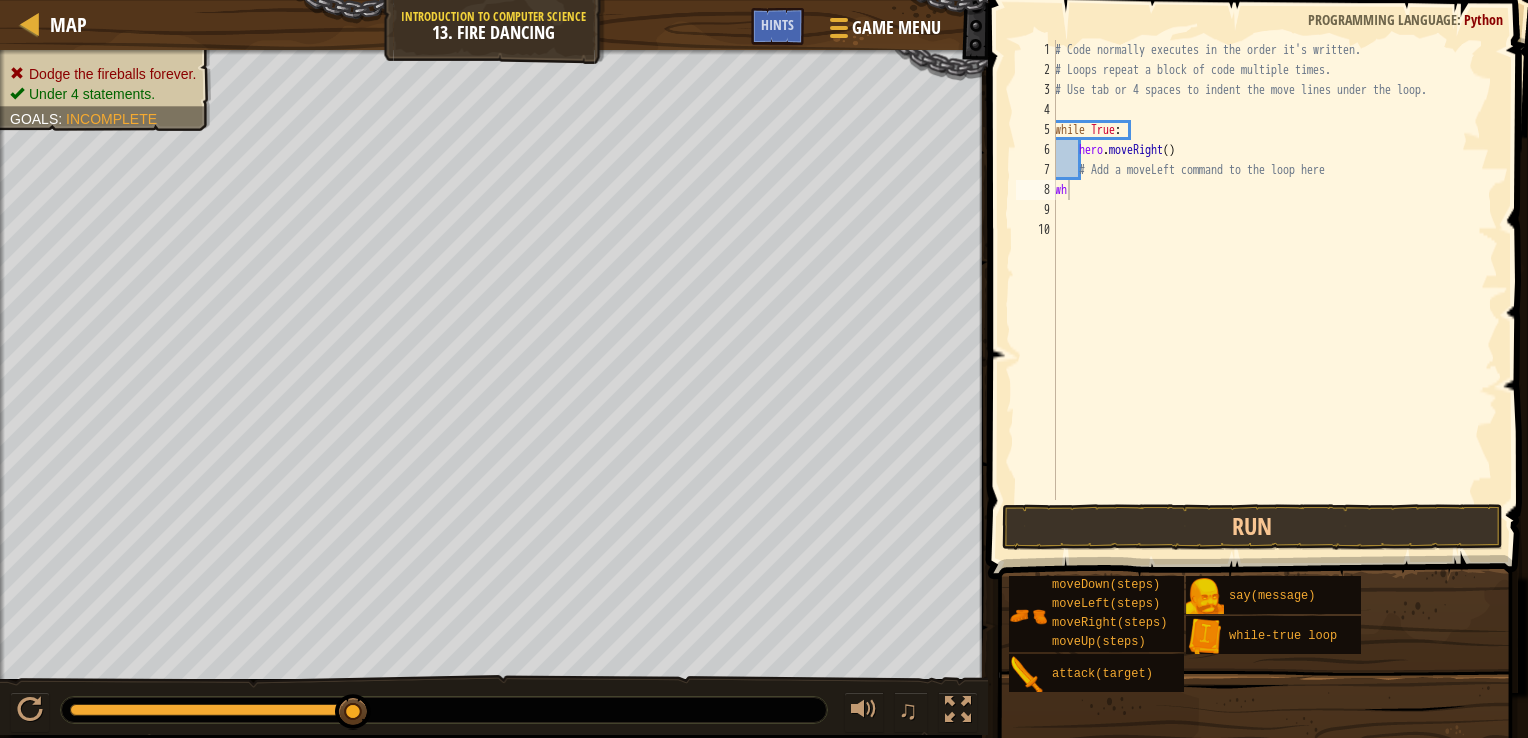 click on "Map Introduction to Computer Science 13. Fire Dancing Game Menu Done Hints 1     הההההההההההההההההההההההההההההההההההההההההההההההההההההההההההההההההההההההההההההההההההההההההההההההההההההההההההההההההההההההההההההההההההההההההההההההההההההההההההההההההההההההההההההההההההההההההההההההההההההההההההההההההההההההההההההההההההההההההההההההההההההההההההההההה XXXXXXXXXXXXXXXXXXXXXXXXXXXXXXXXXXXXXXXXXXXXXXXXXXXXXXXXXXXXXXXXXXXXXXXXXXXXXXXXXXXXXXXXXXXXXXXXXXXXXXXXXXXXXXXXXXXXXXXXXXXXXXXXXXXXXXXXXXXXXXXXXXXXXXXXXXXXXXXXXXXXXXXXXXXXXXXXXXXXXXXXXXXXXXXXXXXXXXXXXXXXXXXXXXXXXXXXXXXXXXXXXXXXXXXXXXXXXXXXXXXXXXXXXXXXXXXX Solution × Hints Videos wh 1 2 3 4 5 6 7 8 9 10 # Code normally executes in the order it's written. # Loops repeat a block of code multiple times. while   True :      . (" at bounding box center (764, 0) 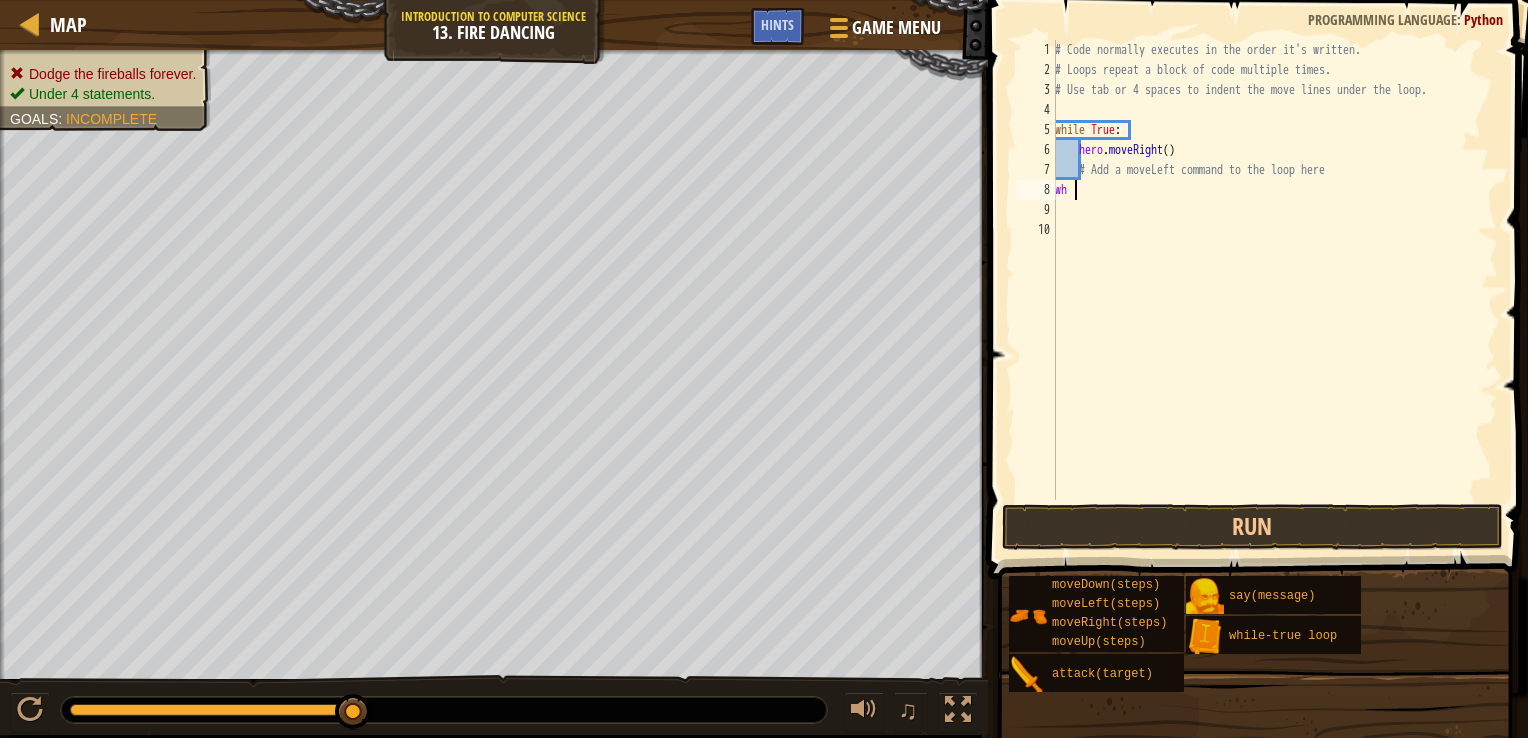 click on "# Code normally executes in the order it's written. # Loops repeat a block of code multiple times. # Use tab or 4 spaces to indent the move lines under the loop. while   True :      hero . moveRight ( )      # Add a moveLeft command to the loop here wh" at bounding box center (1274, 290) 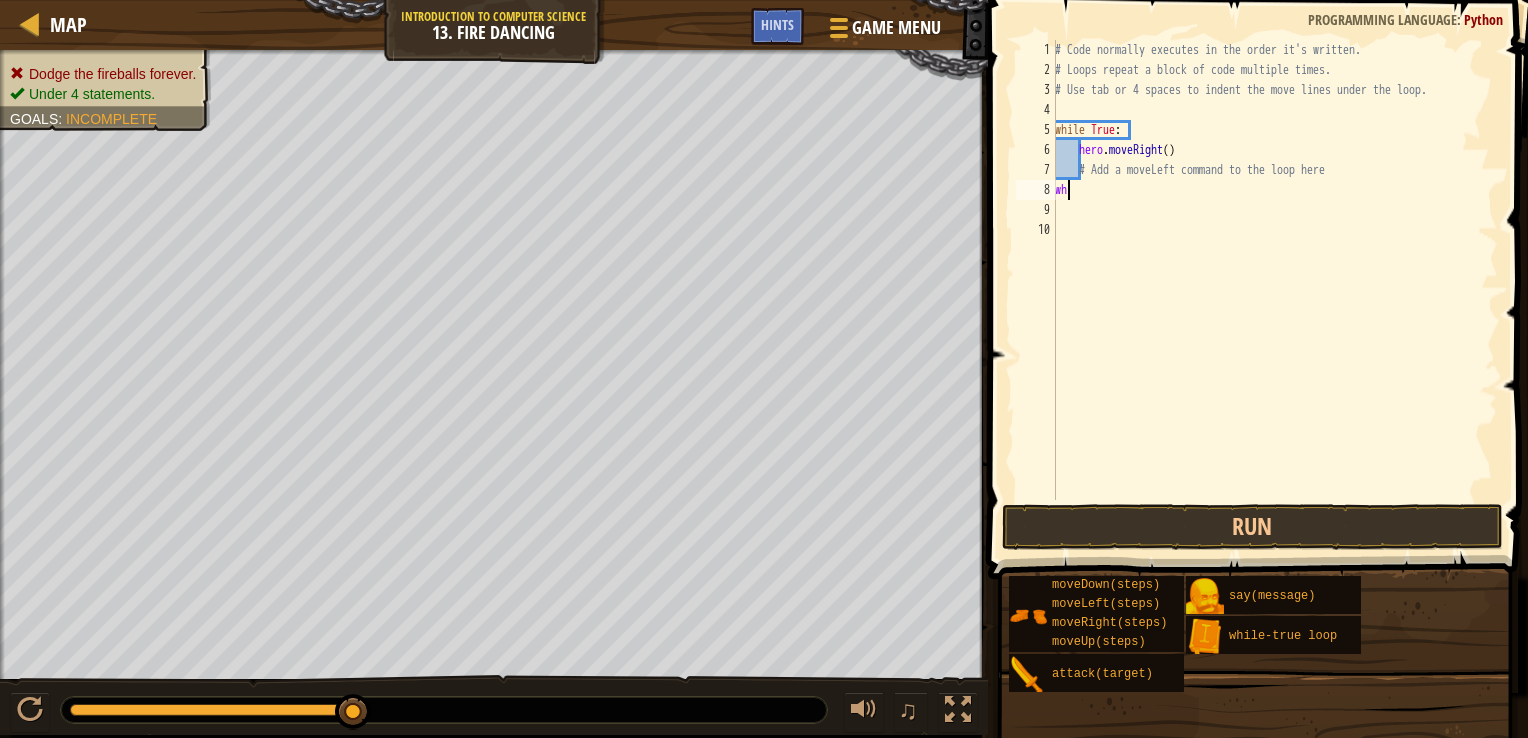 click on "# Code normally executes in the order it's written. # Loops repeat a block of code multiple times. # Use tab or 4 spaces to indent the move lines under the loop. while   True :      hero . moveRight ( )      # Add a moveLeft command to the loop here wh" at bounding box center [1274, 290] 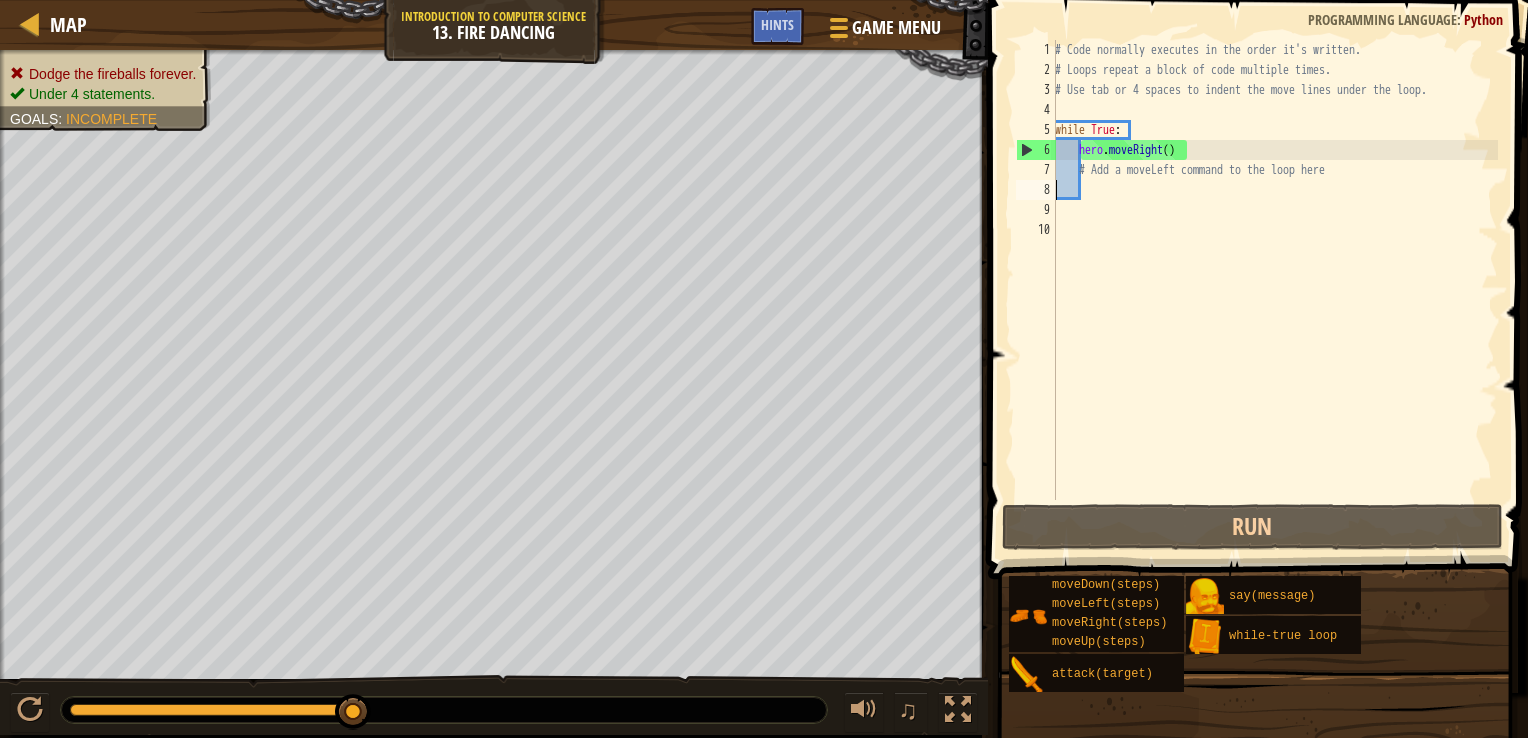 type on "w" 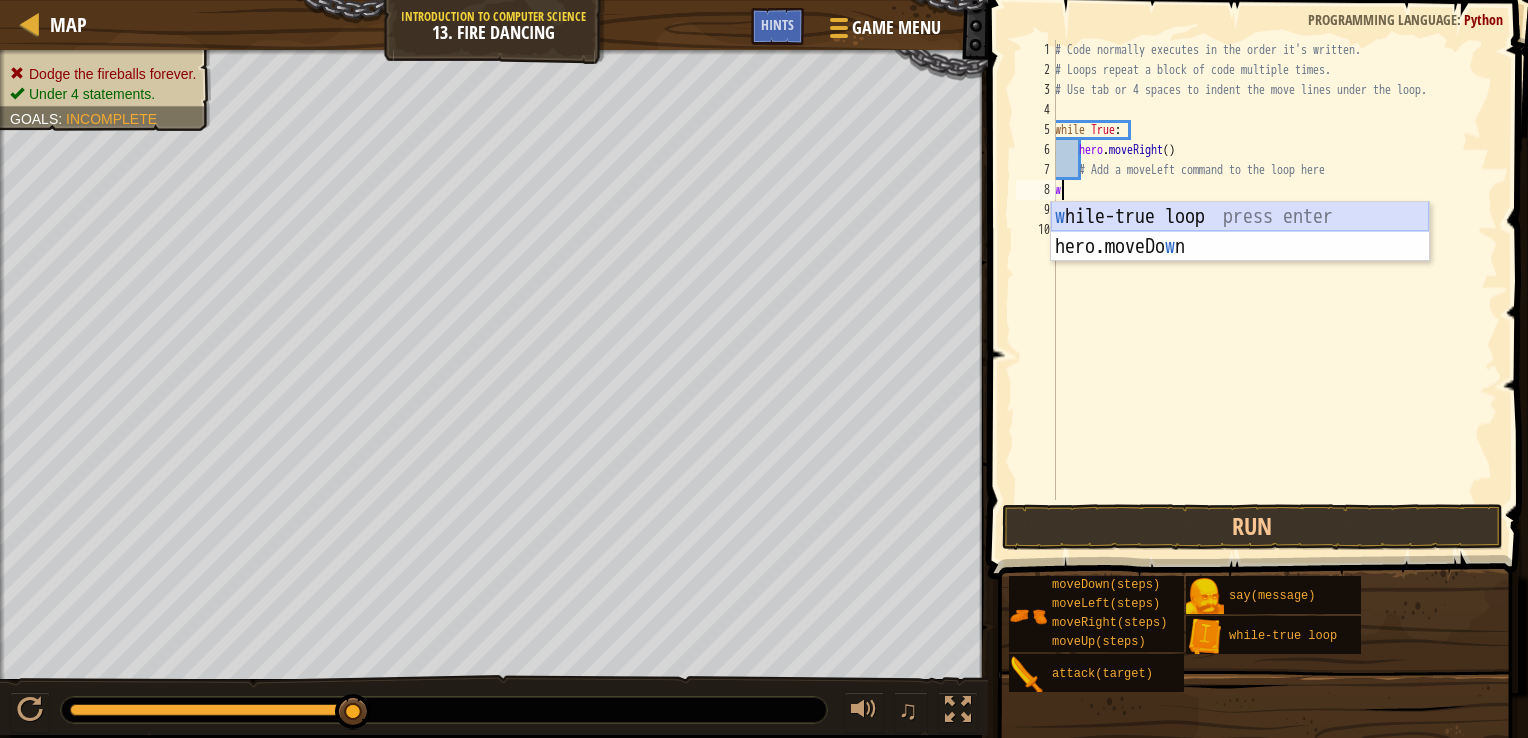click on "w hile-true loop press enter hero.moveDo w n press enter" at bounding box center [1240, 262] 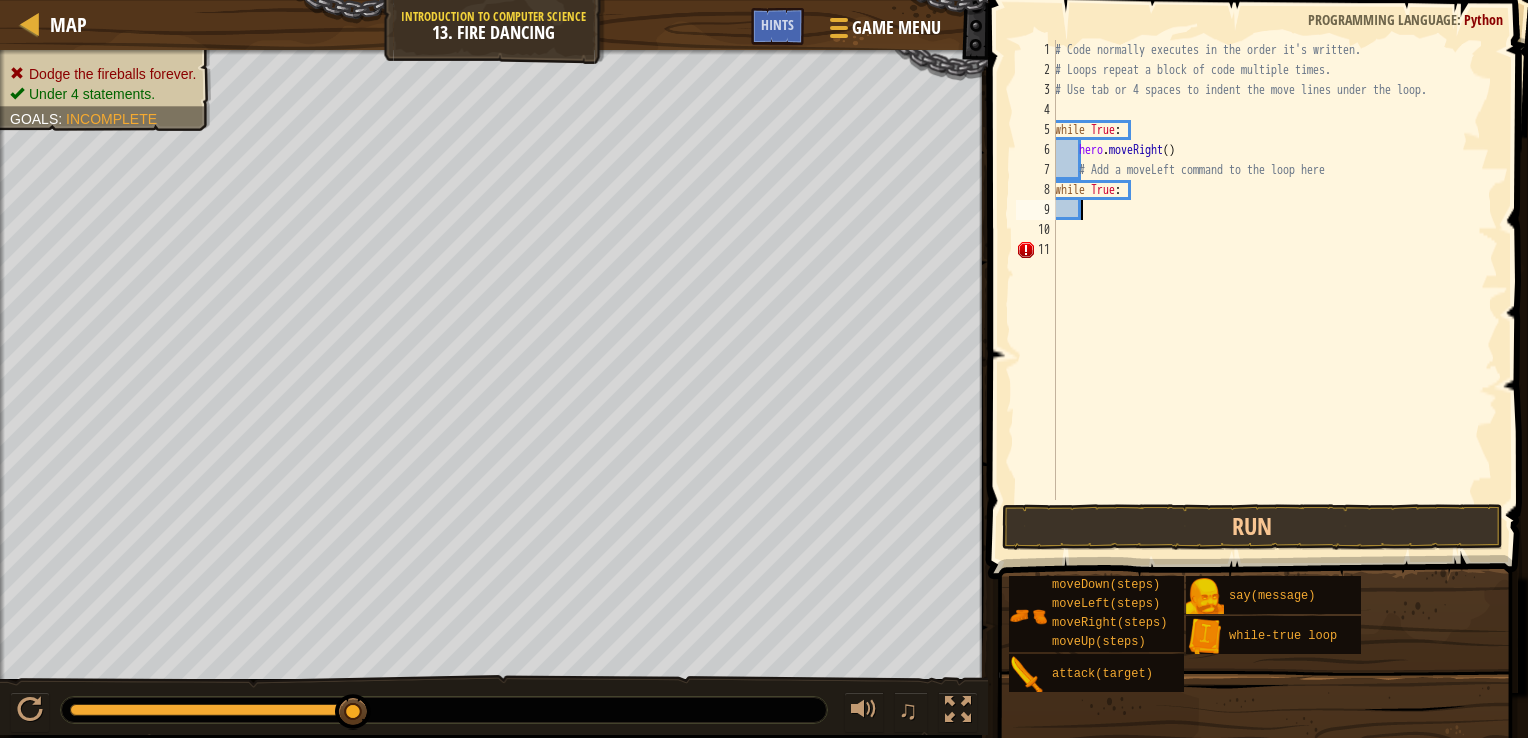type on "h" 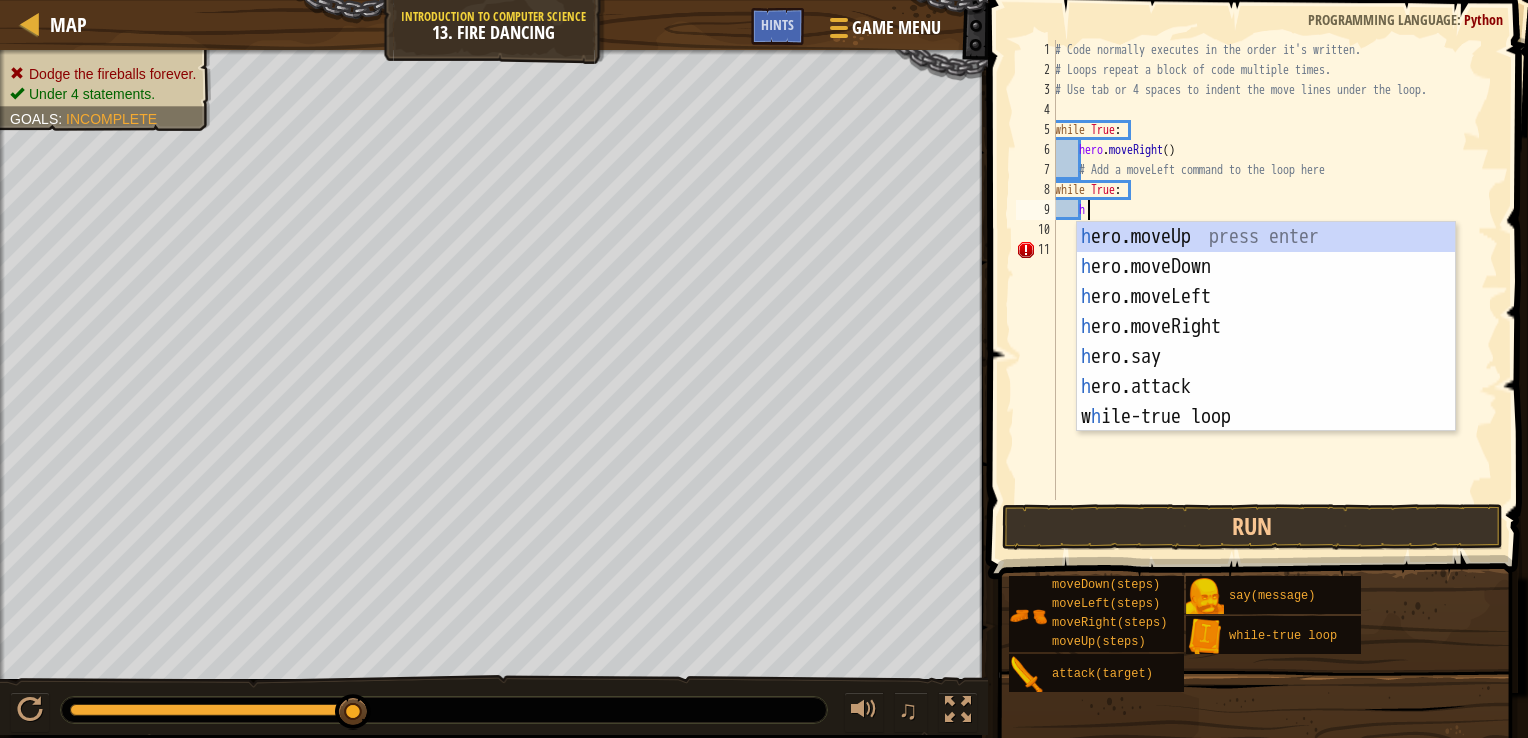 scroll, scrollTop: 9, scrollLeft: 3, axis: both 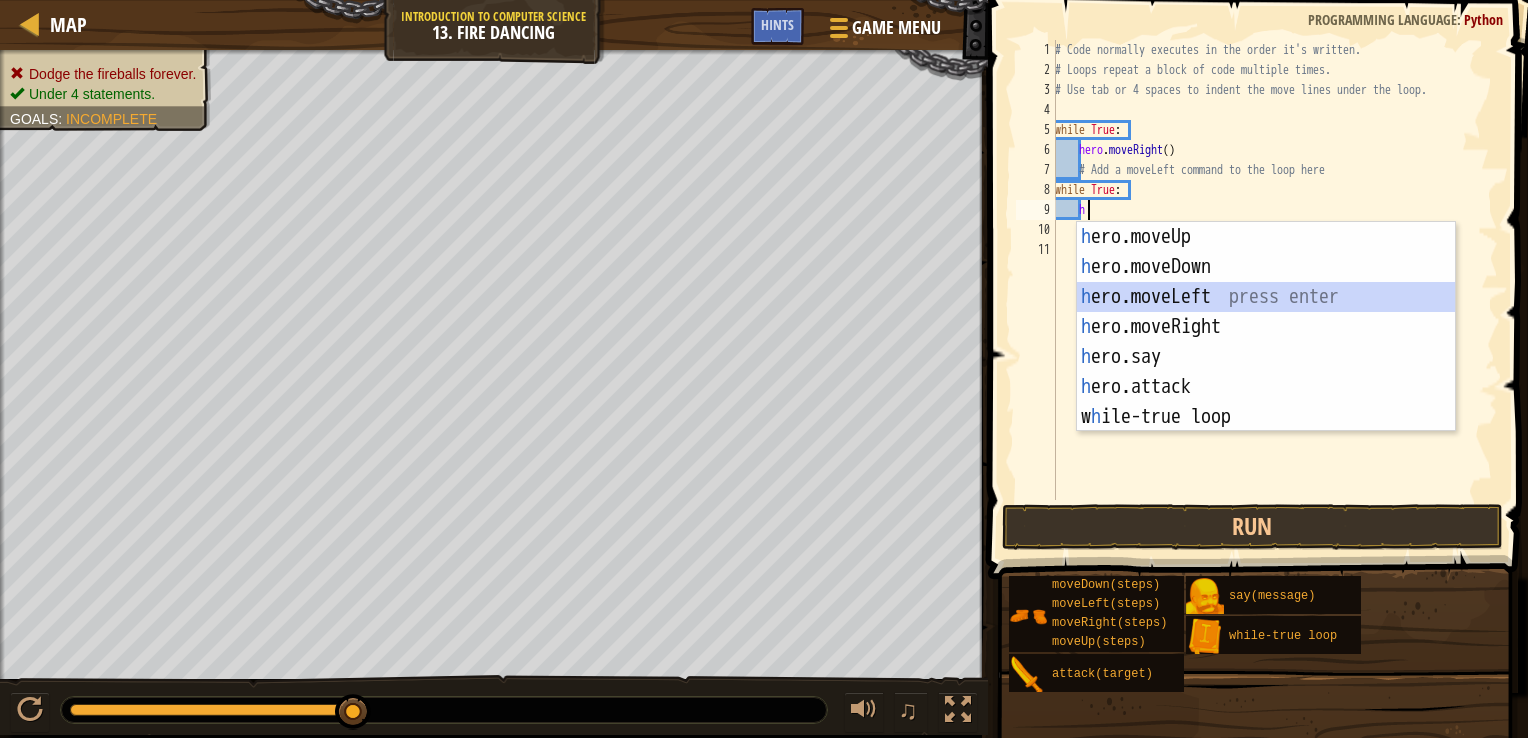 click on "h ero.moveUp press enter h ero.moveDown press enter h ero.moveLeft press enter h ero.moveRight press enter h ero.say press enter h ero.attack press enter w h ile-true loop press enter" at bounding box center [1266, 357] 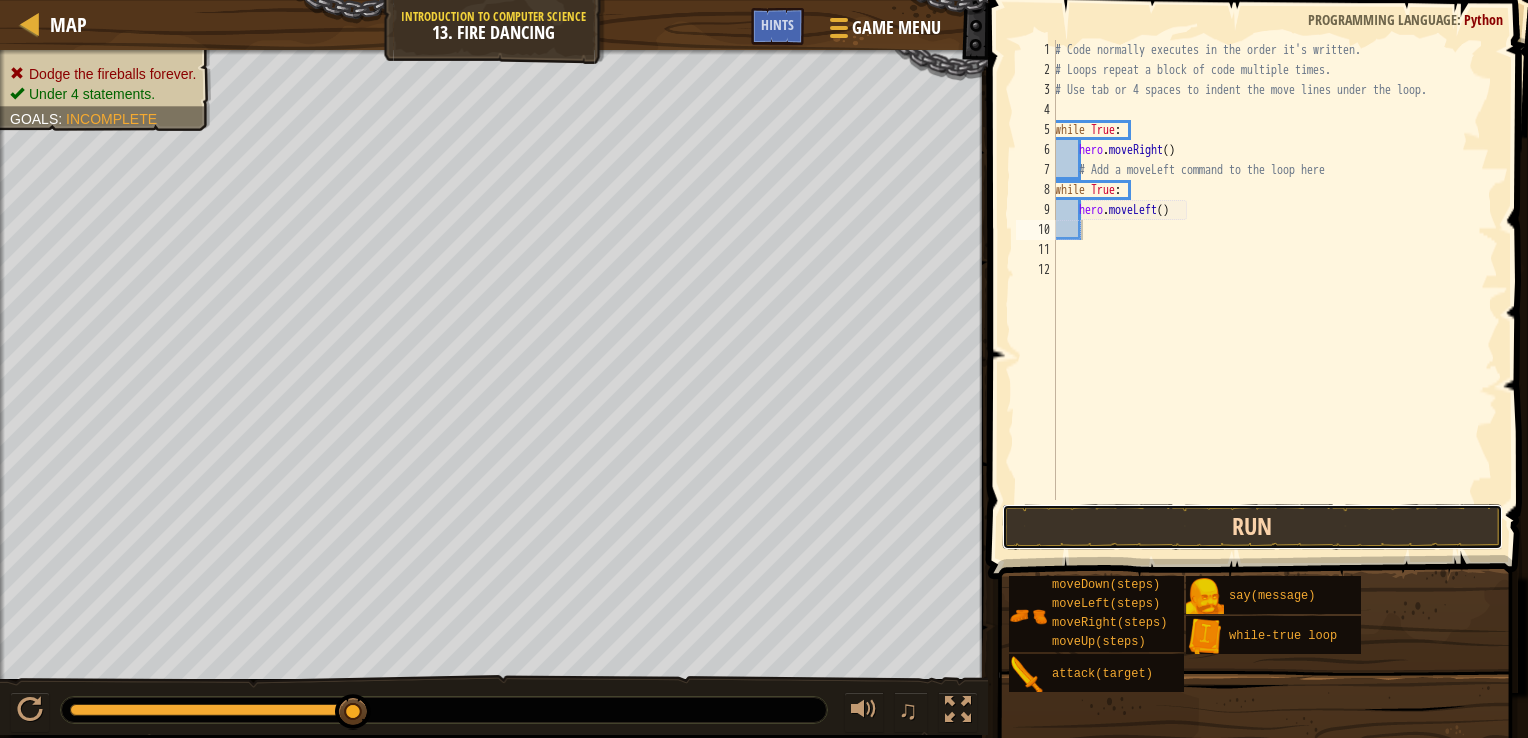 click on "Run" at bounding box center (1252, 527) 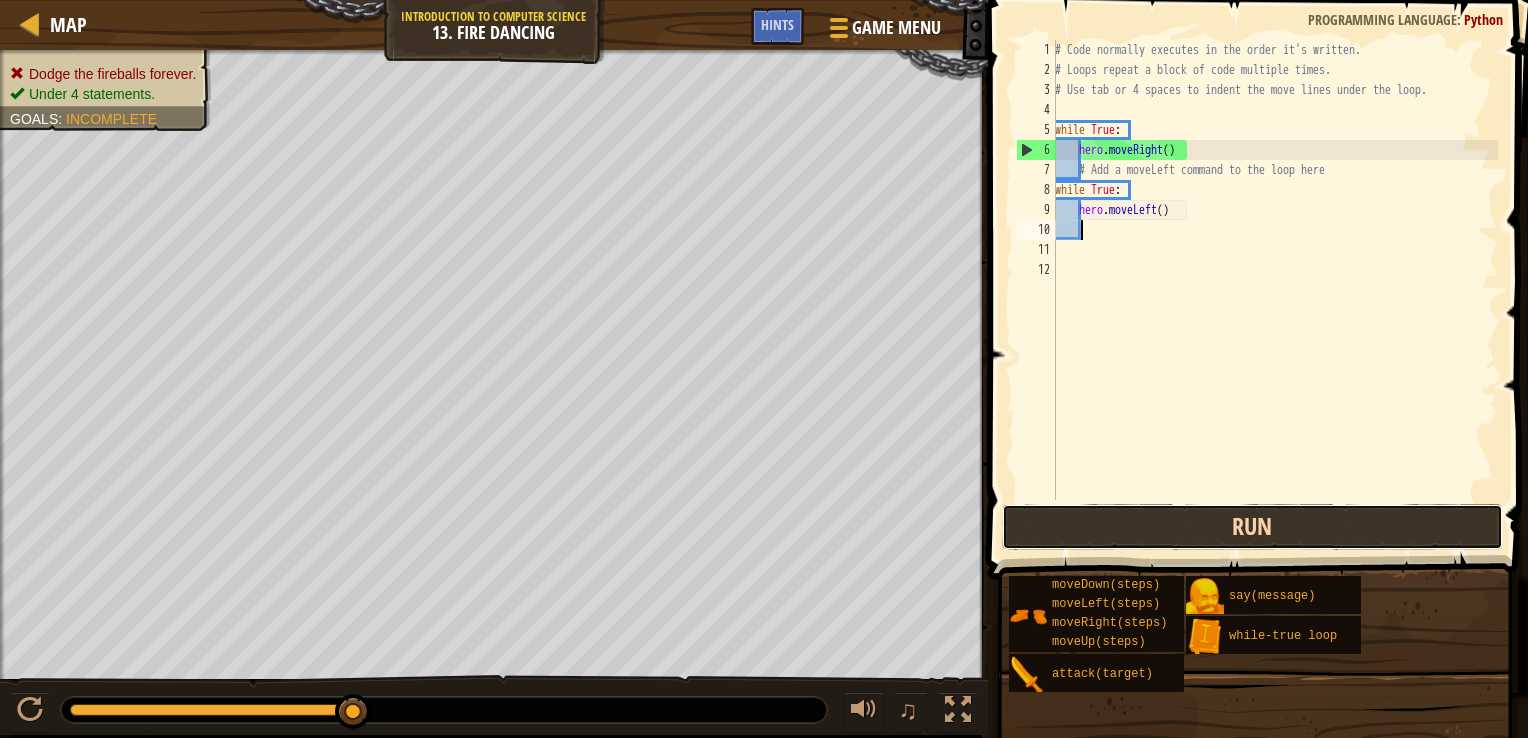 click on "Run" at bounding box center [1252, 527] 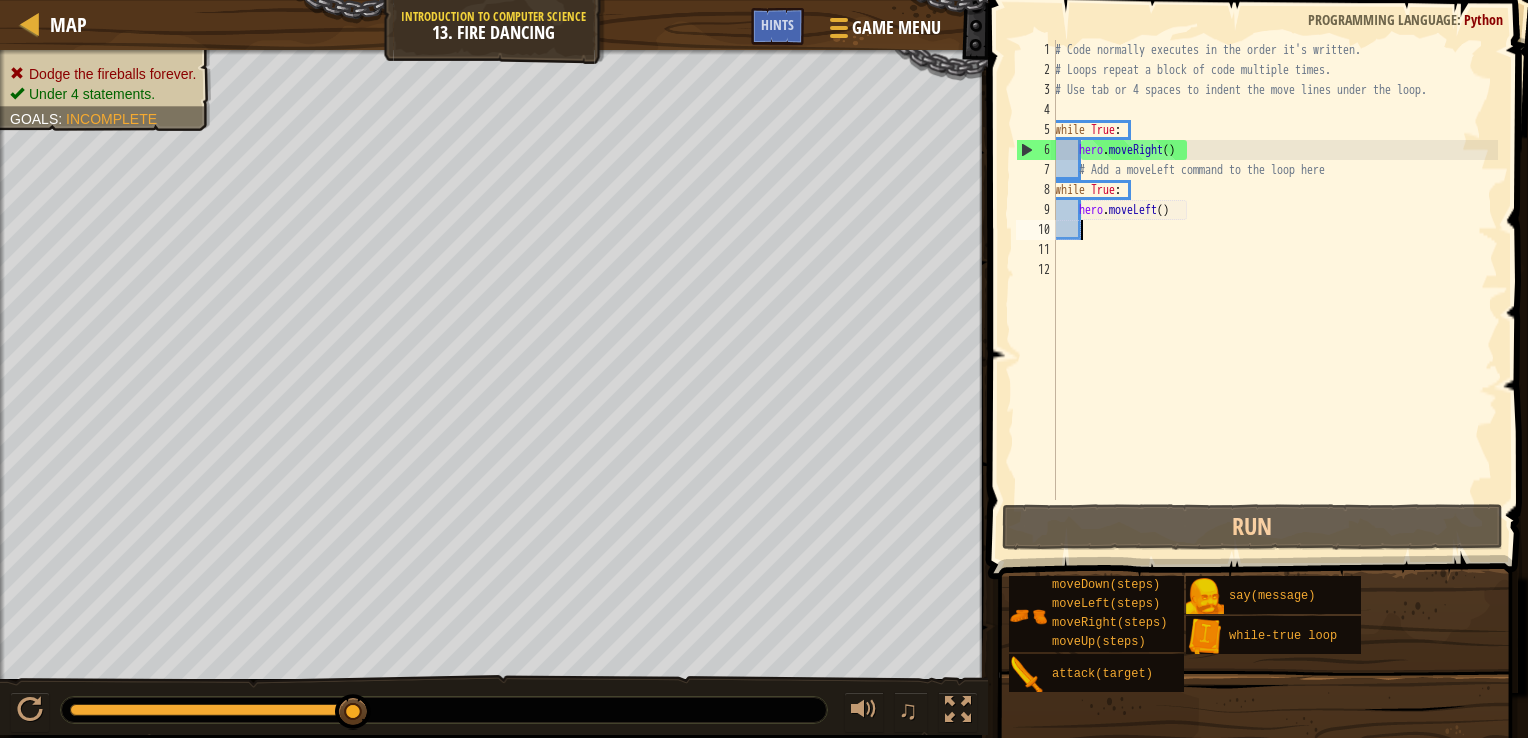 click on "# Code normally executes in the order it's written. # Loops repeat a block of code multiple times. # Use tab or 4 spaces to indent the move lines under the loop. while   True :      hero . moveRight ( )      # Add a moveLeft command to the loop here while   True :      hero . moveLeft ( )" at bounding box center (1274, 290) 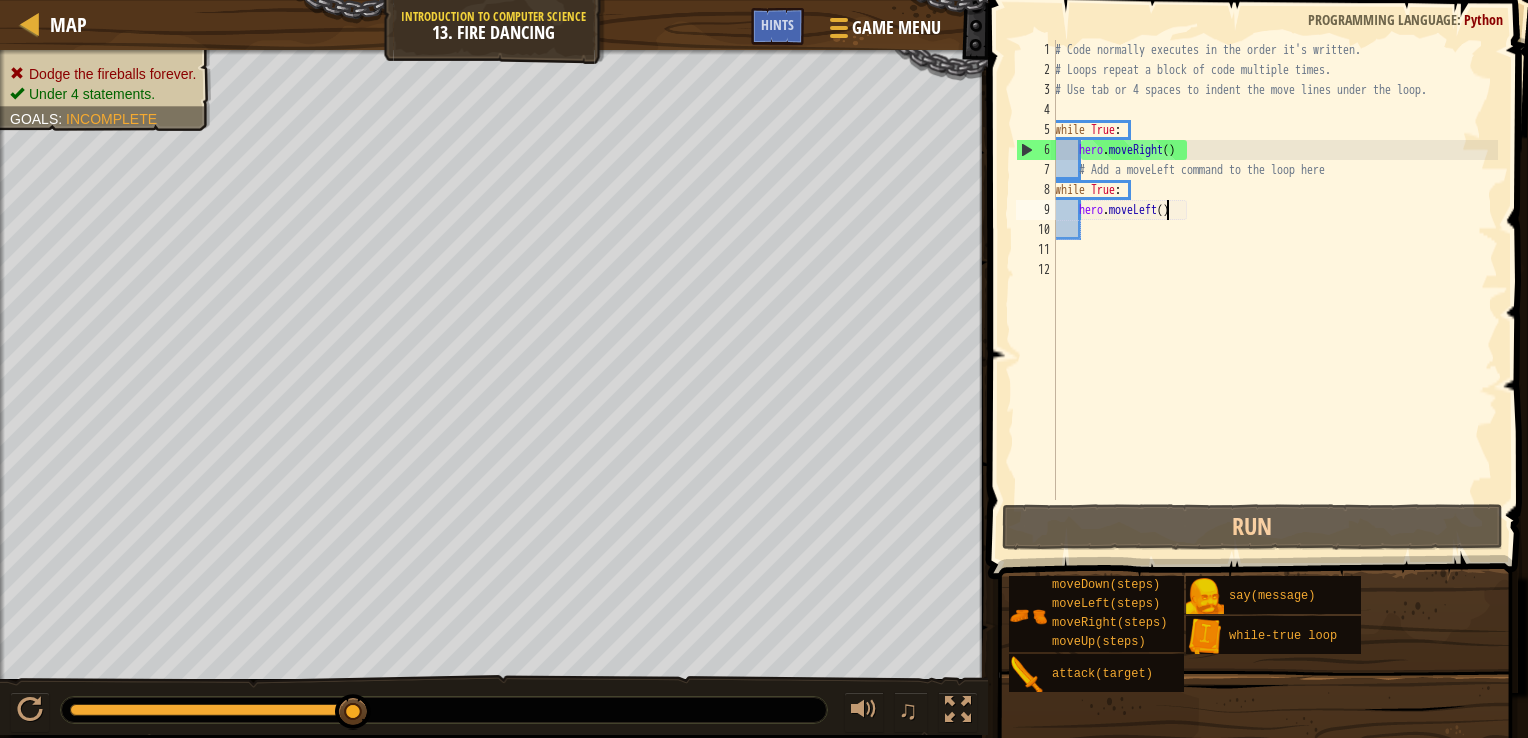 click on "# Code normally executes in the order it's written. # Loops repeat a block of code multiple times. # Use tab or 4 spaces to indent the move lines under the loop. while   True :      hero . moveRight ( )      # Add a moveLeft command to the loop here while   True :      hero . moveLeft ( )" at bounding box center [1274, 290] 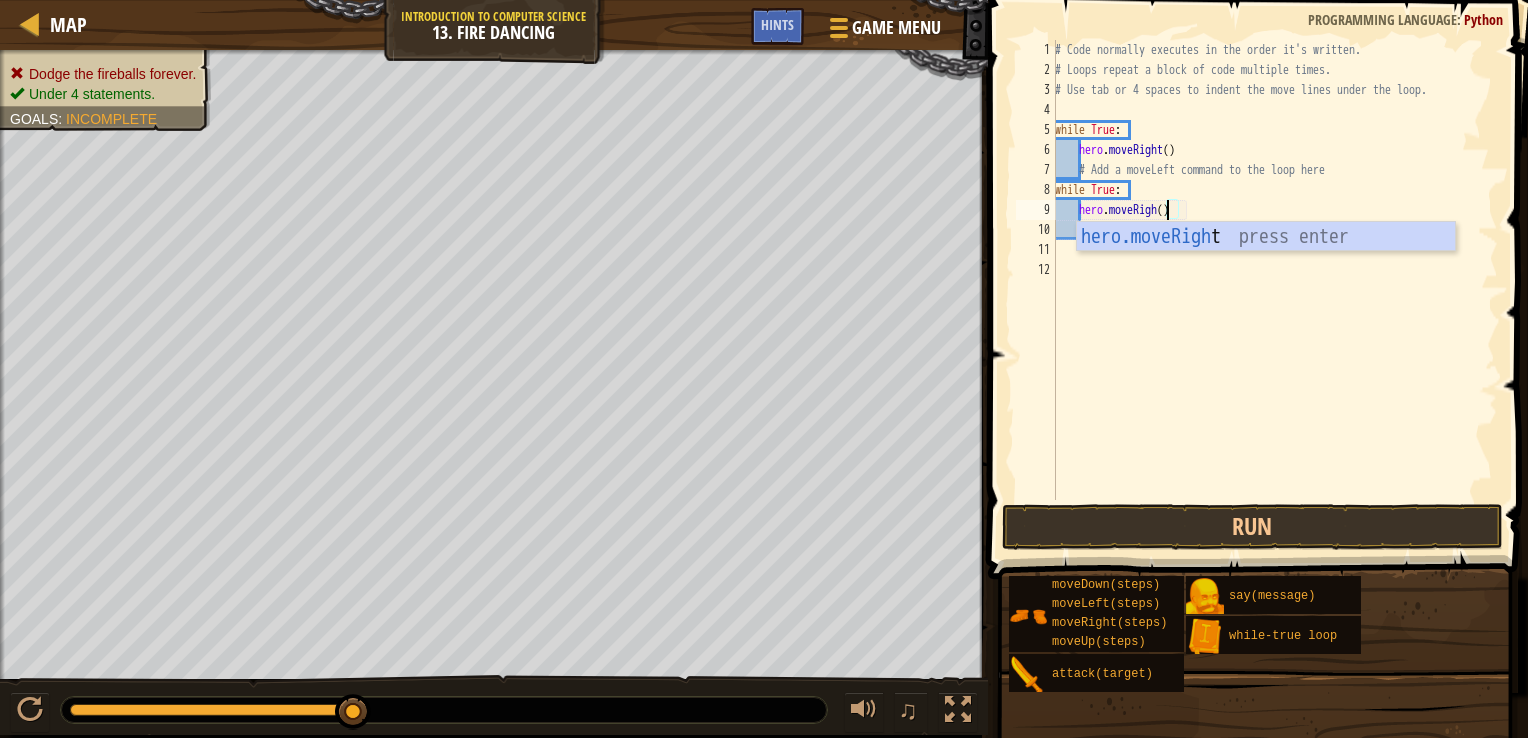 scroll, scrollTop: 9, scrollLeft: 9, axis: both 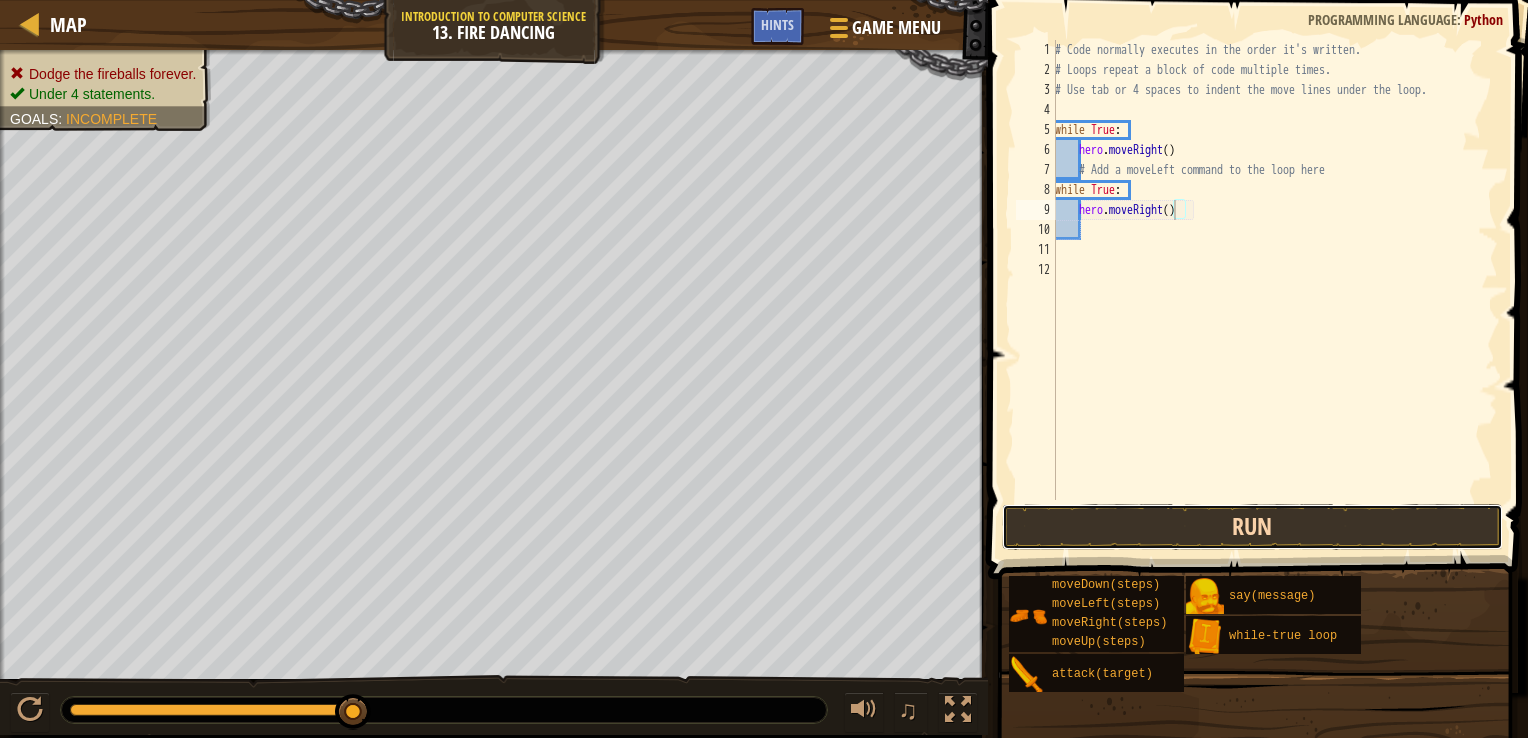 click on "Run" at bounding box center [1252, 527] 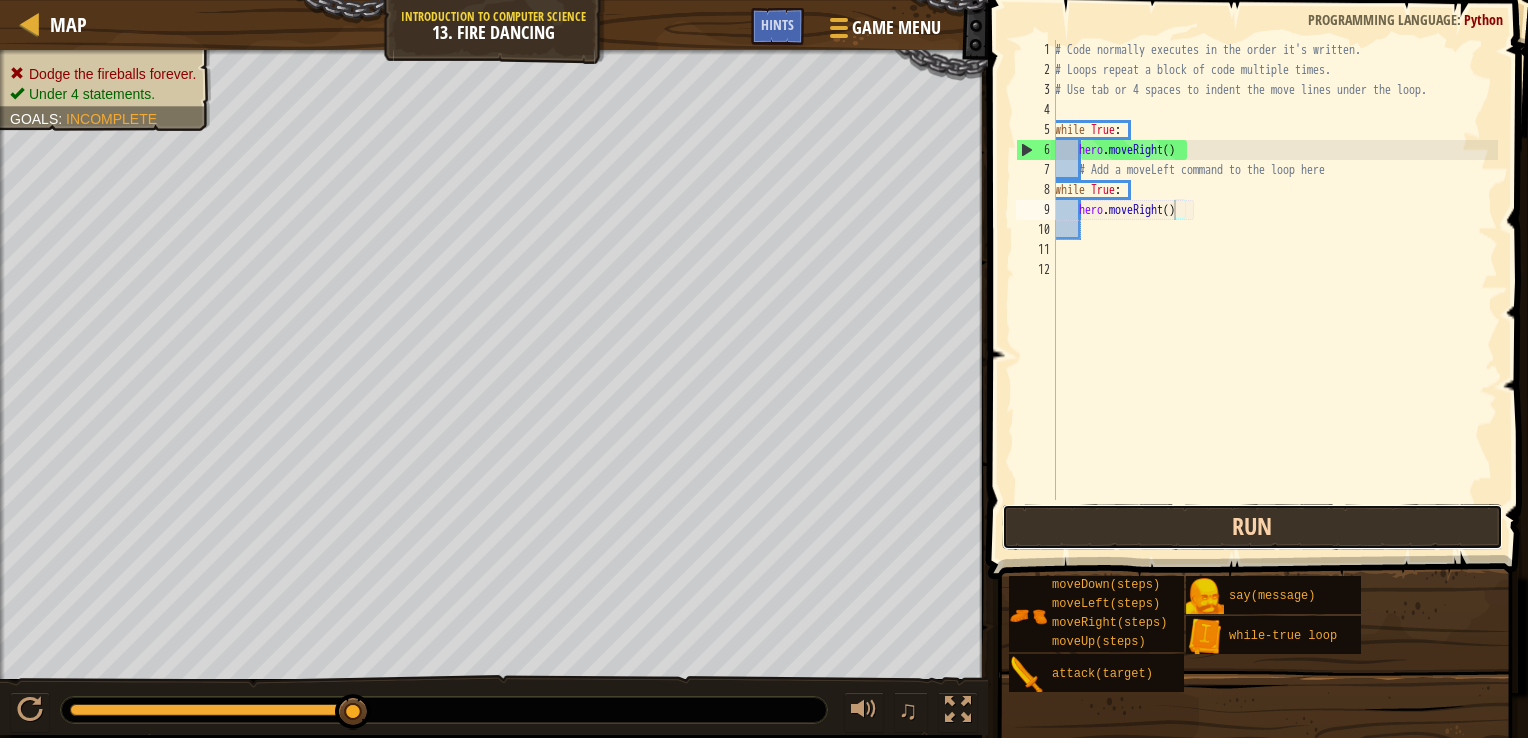 click on "Run" at bounding box center [1252, 527] 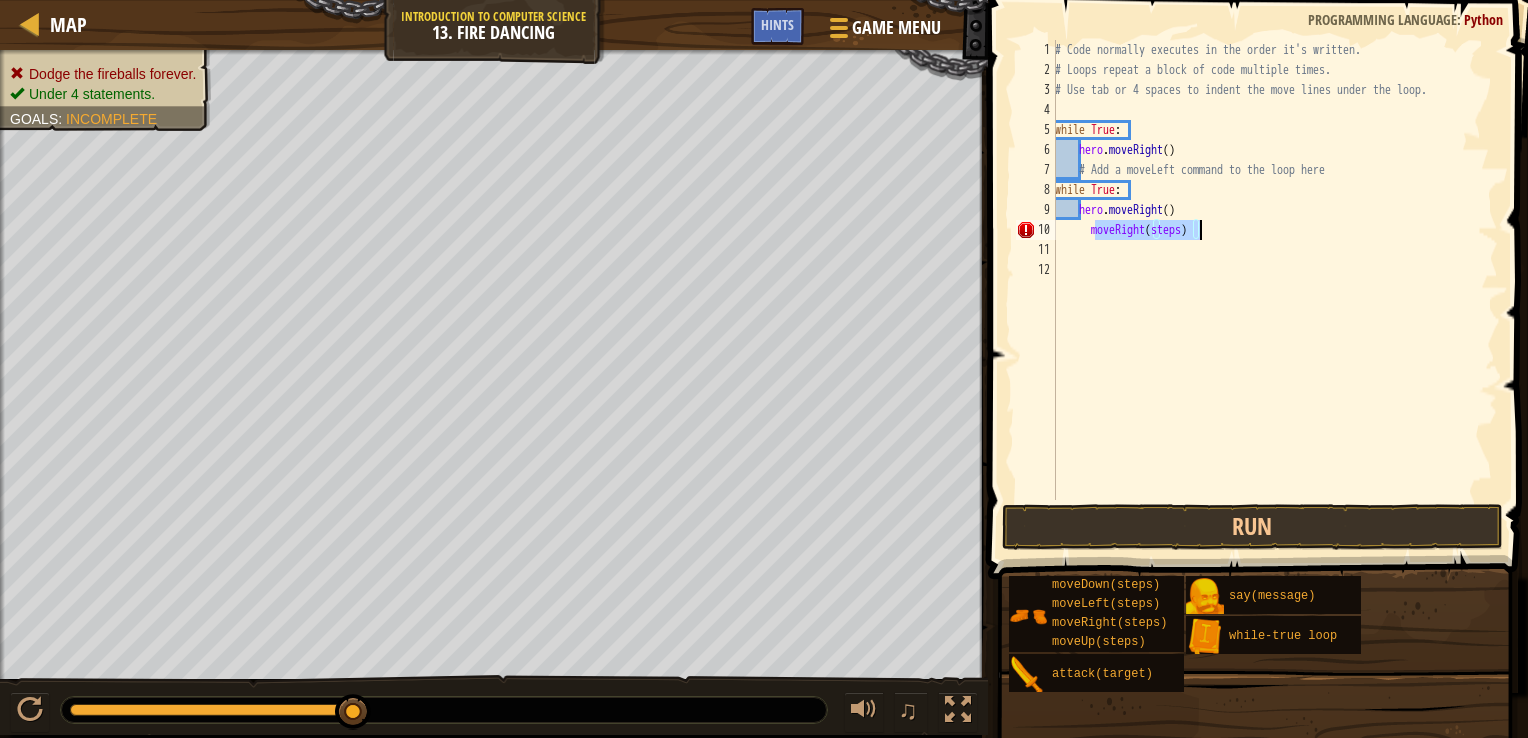 click on "# Code normally executes in the order it's written. # Loops repeat a block of code multiple times. # Use tab or 4 spaces to indent the move lines under the loop. while   True :      hero . moveRight ( )      # Add a moveLeft command to the loop here while   True :      hero . moveRight ( )        moveRight ( steps )" at bounding box center (1274, 290) 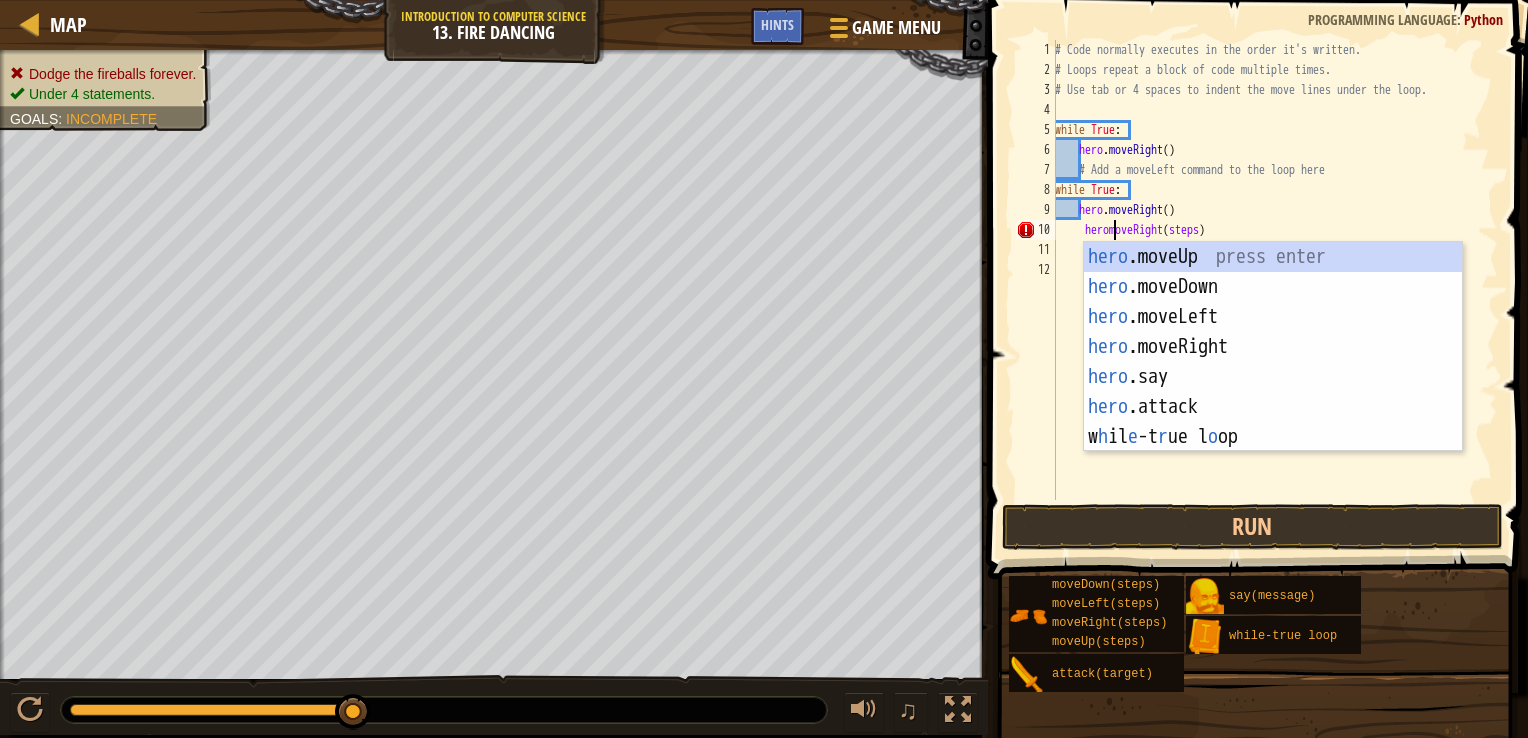 scroll, scrollTop: 9, scrollLeft: 4, axis: both 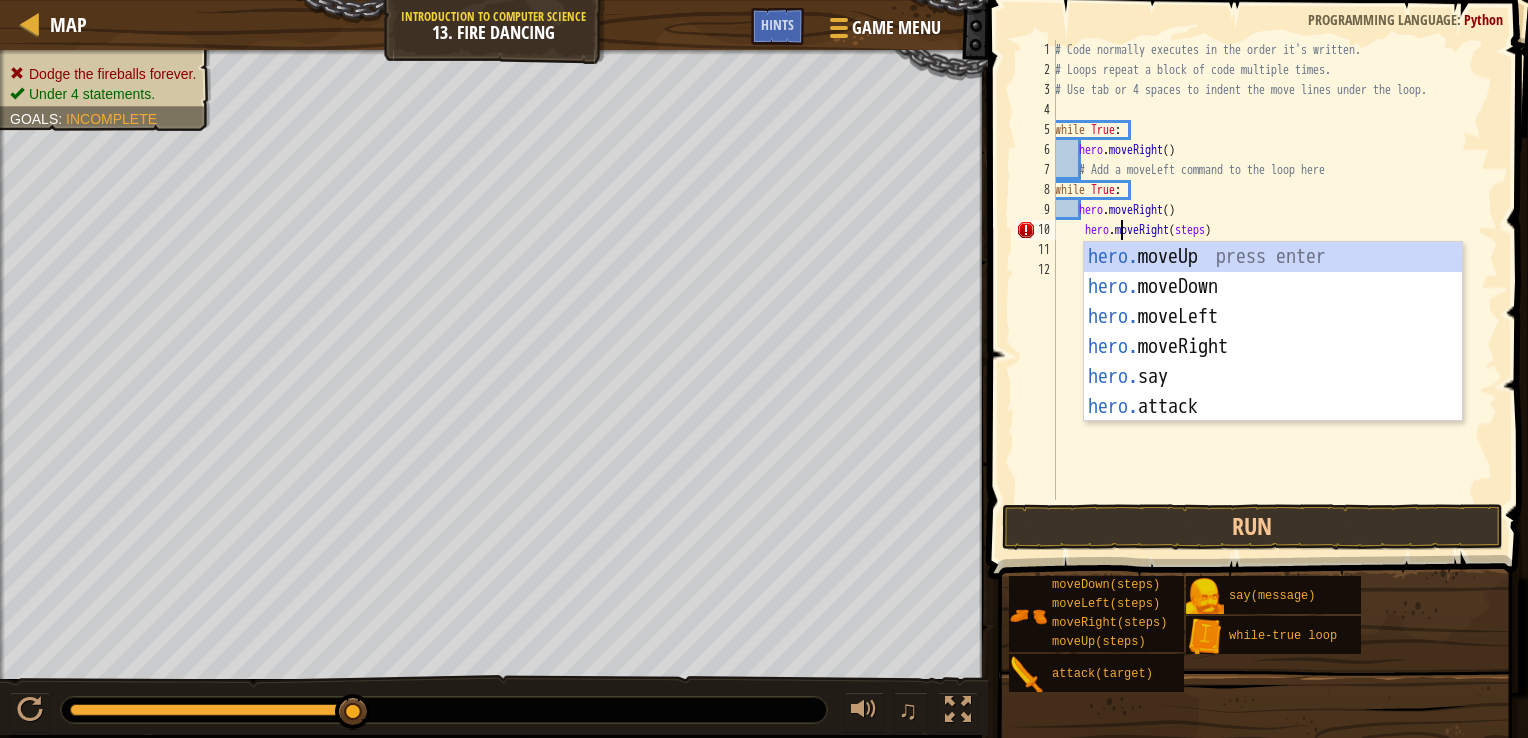 click on "# Code normally executes in the order it's written. # Loops repeat a block of code multiple times. # Use tab or 4 spaces to indent the move lines under the loop. while   True :      hero . moveRight ( )      # Add a moveLeft command to the loop here while   True :      hero . moveRight ( )       hero . moveRight ( steps )" at bounding box center (1274, 290) 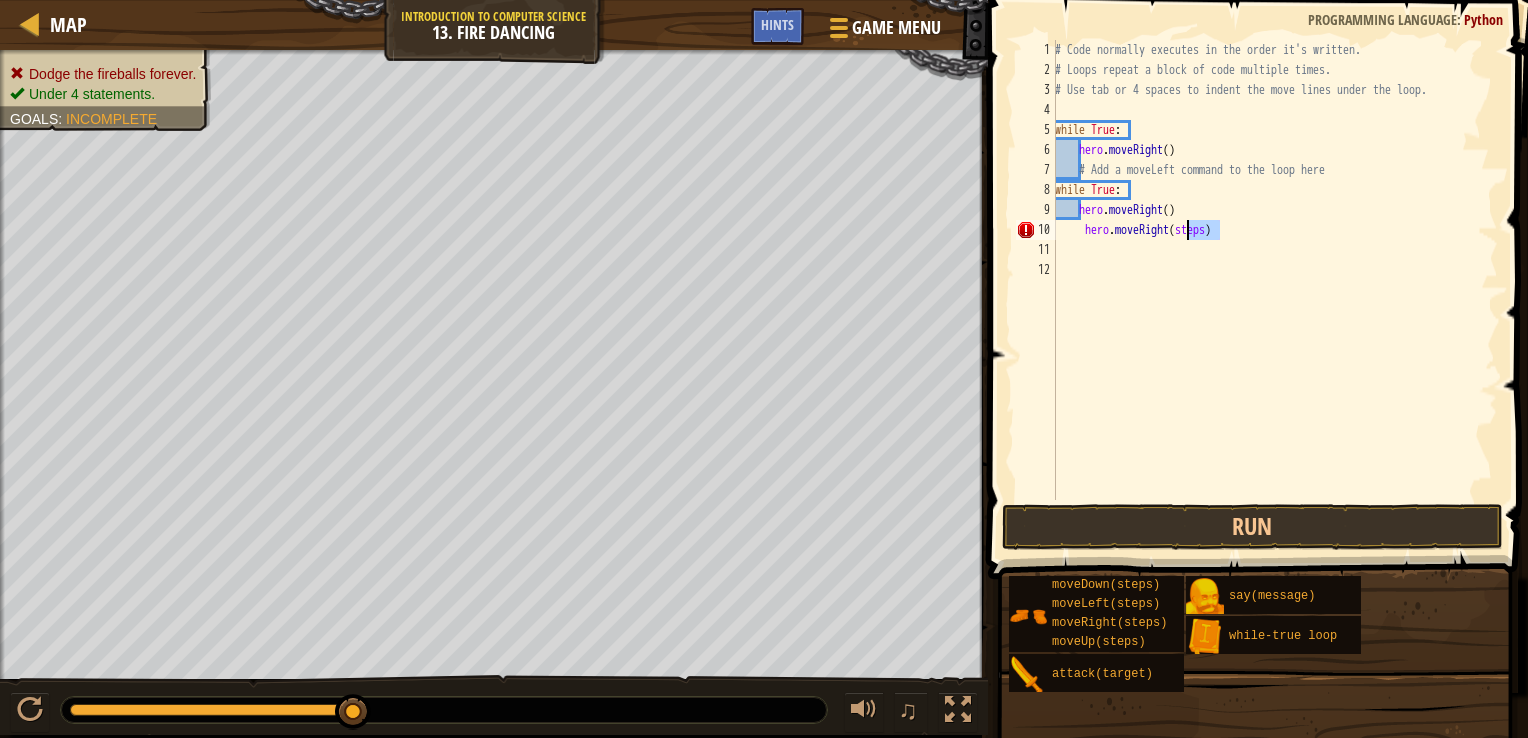 drag, startPoint x: 1196, startPoint y: 232, endPoint x: 1180, endPoint y: 188, distance: 46.818798 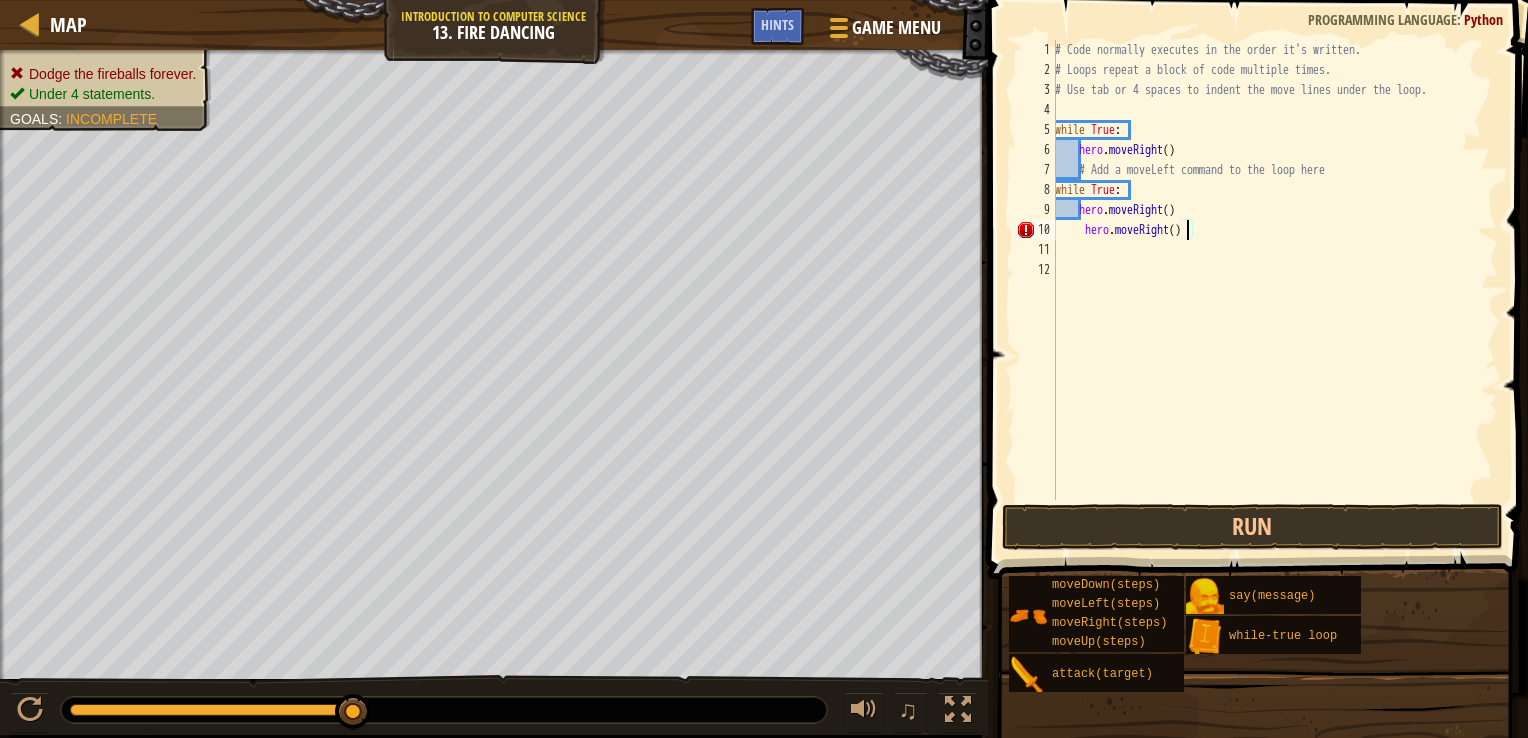 drag, startPoint x: 1088, startPoint y: 228, endPoint x: 1074, endPoint y: 218, distance: 17.20465 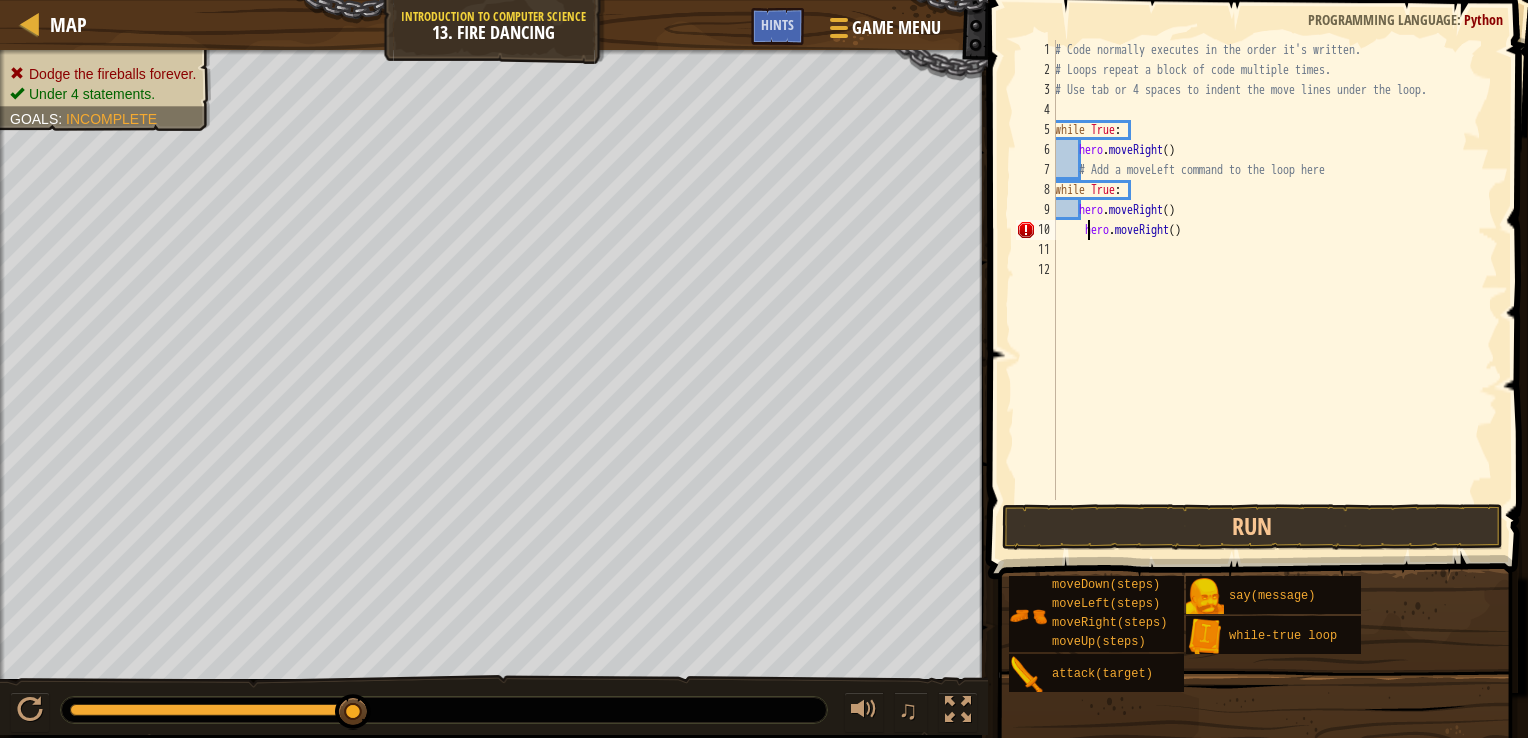 type on "hero.moveRight()" 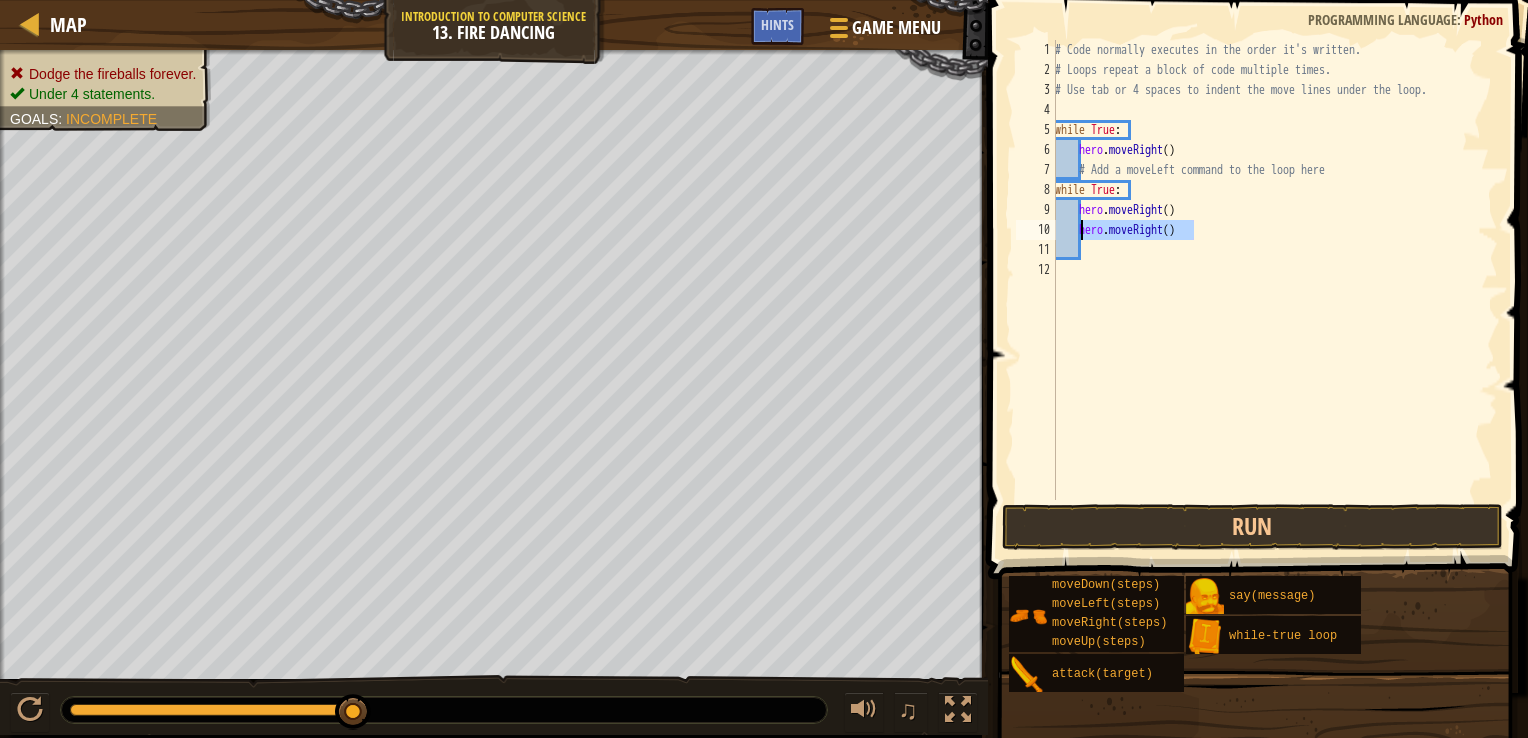drag, startPoint x: 1193, startPoint y: 230, endPoint x: 1084, endPoint y: 233, distance: 109.041275 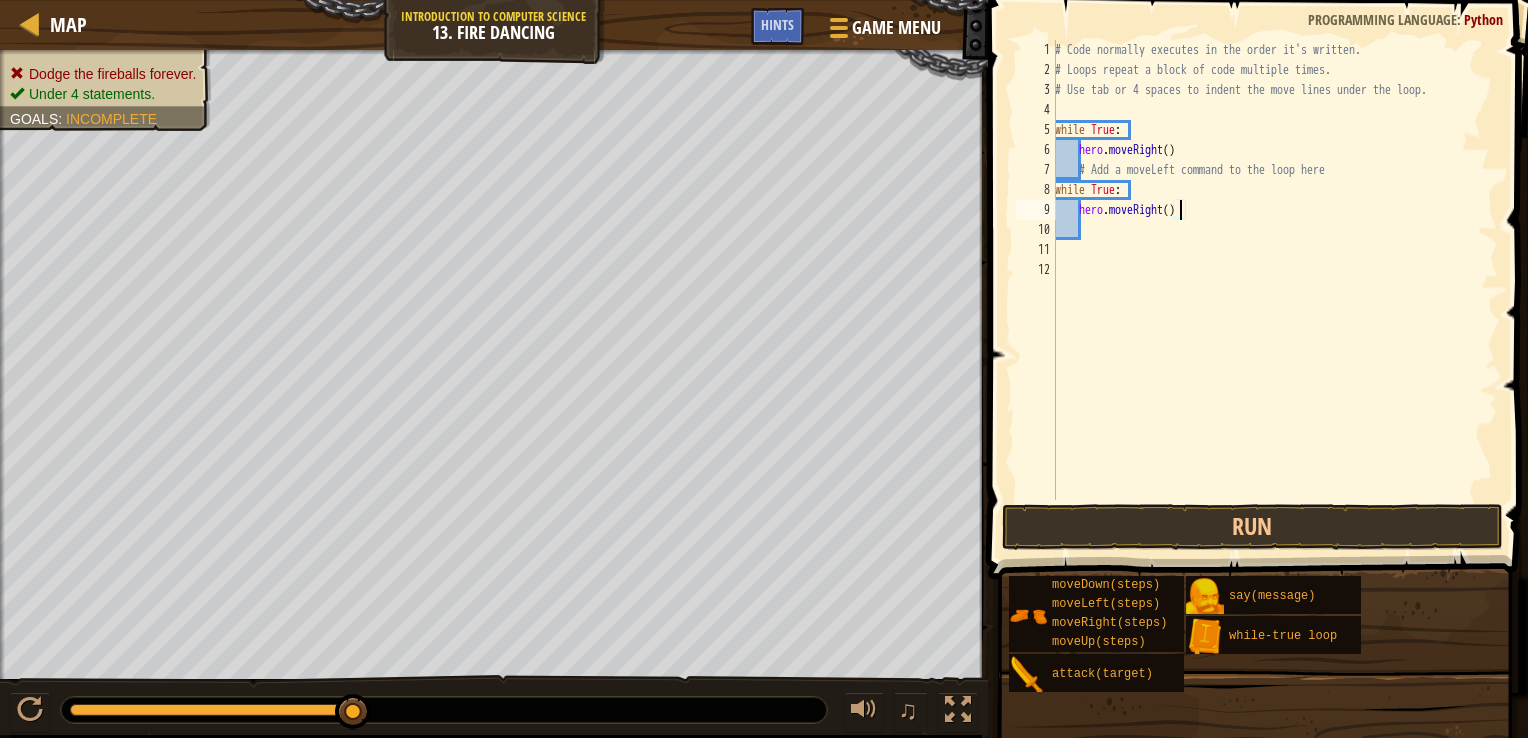 click on "# Code normally executes in the order it's written. # Loops repeat a block of code multiple times. # Use tab or 4 spaces to indent the move lines under the loop. while   True :      hero . moveRight ( )      # Add a moveLeft command to the loop here while   True :      hero . moveRight ( )" at bounding box center [1274, 290] 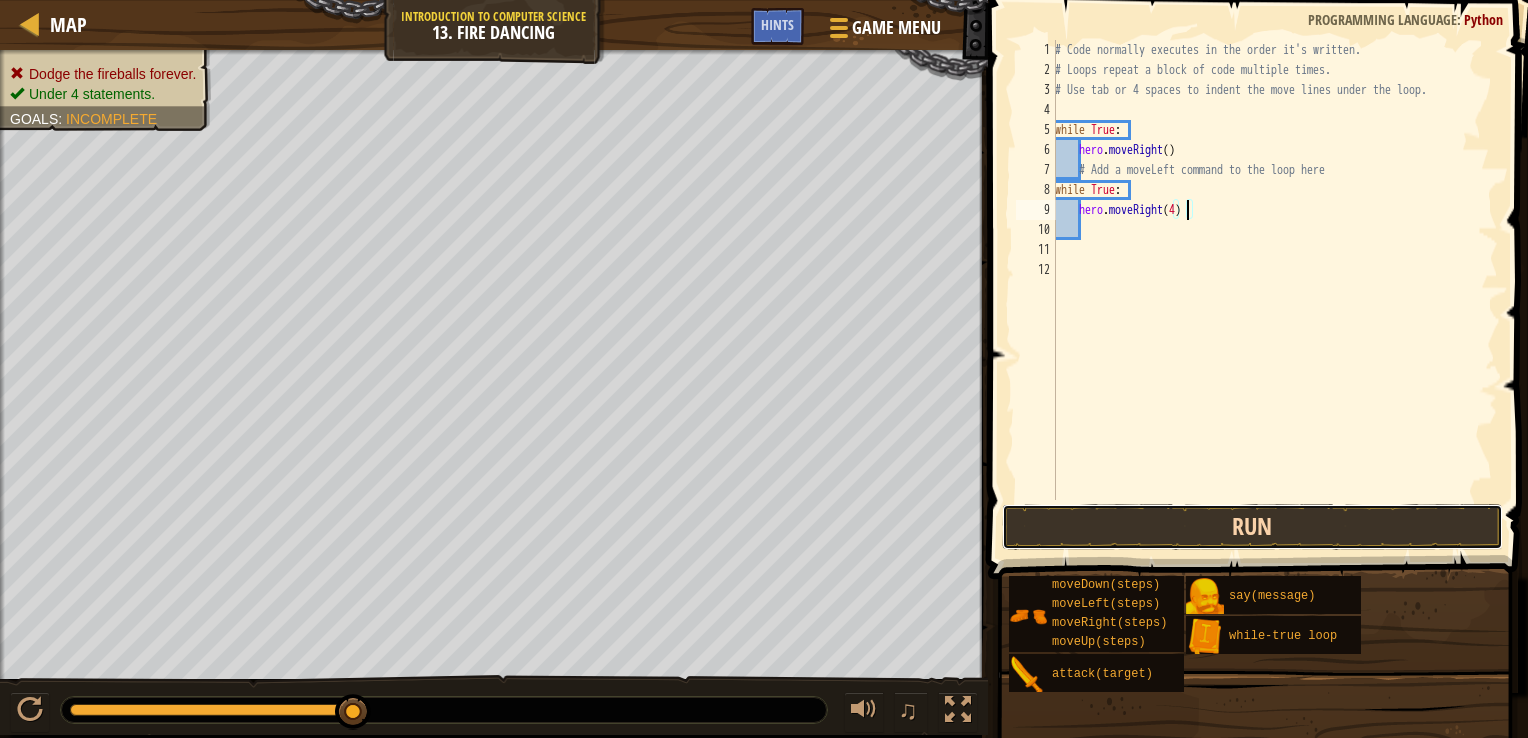 click on "Run" at bounding box center [1252, 527] 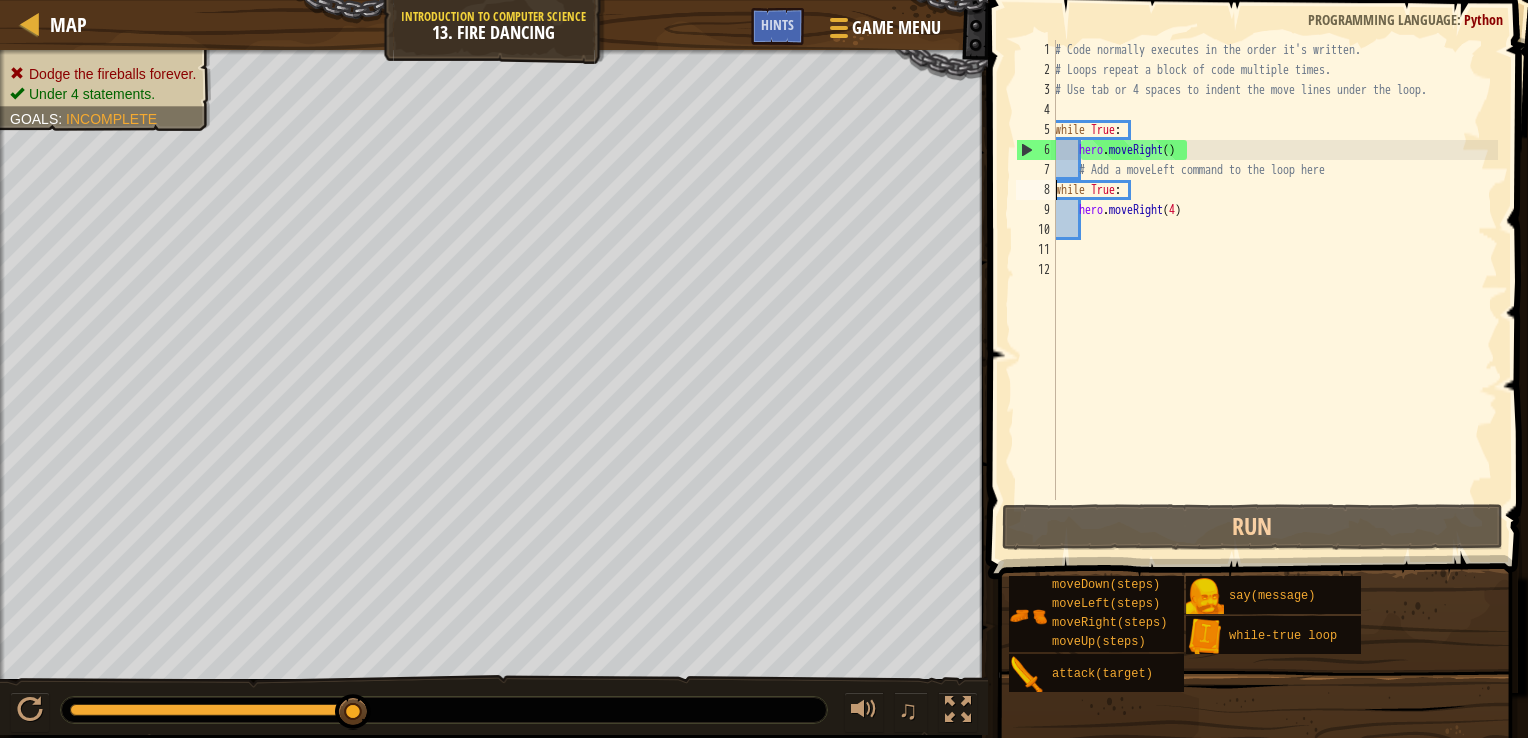 click on "# Code normally executes in the order it's written. # Loops repeat a block of code multiple times. # Use tab or 4 spaces to indent the move lines under the loop. while   True :      hero . moveRight ( )      # Add a moveLeft command to the loop here while   True :      hero . moveRight ( 4 )" at bounding box center (1274, 290) 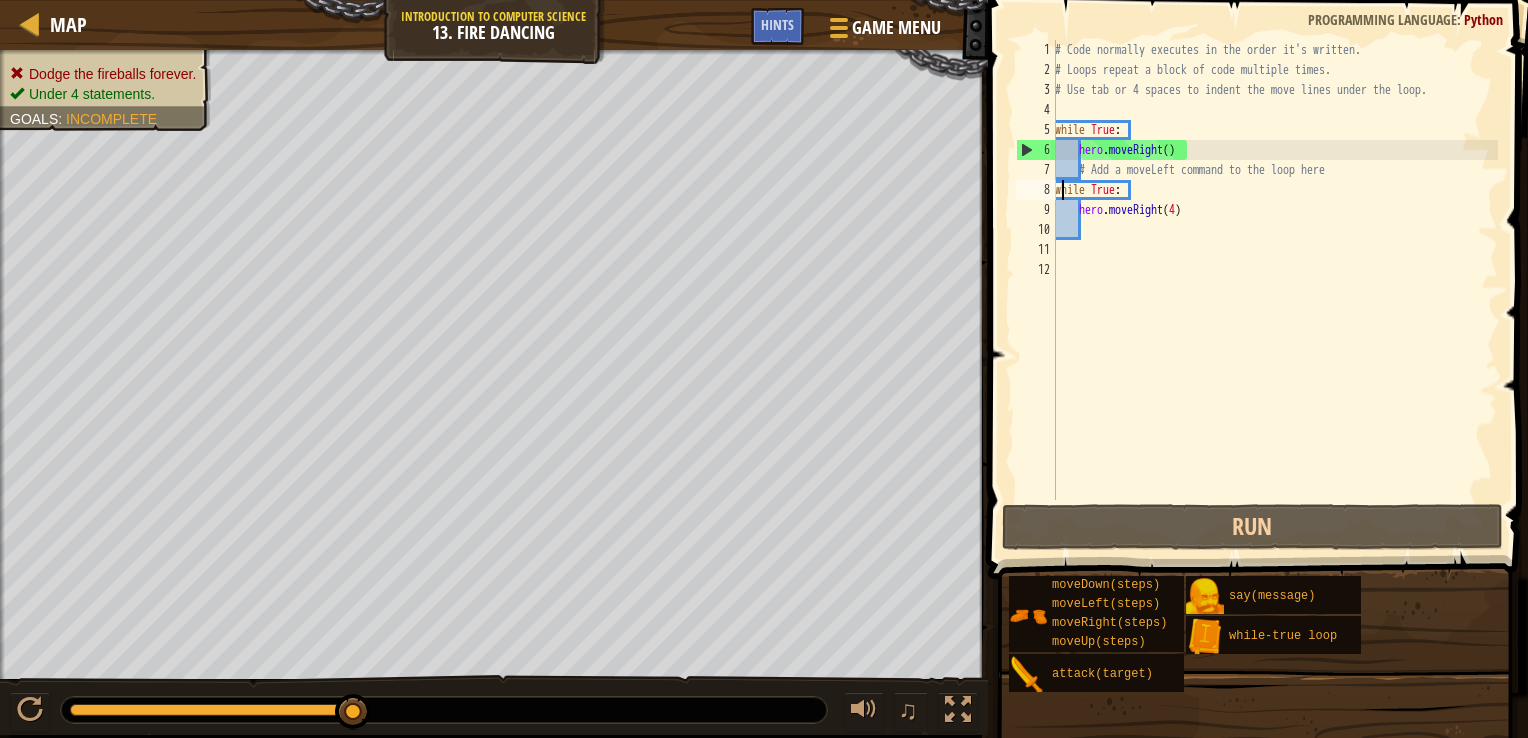 click on "# Code normally executes in the order it's written. # Loops repeat a block of code multiple times. # Use tab or 4 spaces to indent the move lines under the loop. while   True :      hero . moveRight ( )      # Add a moveLeft command to the loop here while   True :      hero . moveRight ( 4 )" at bounding box center (1274, 290) 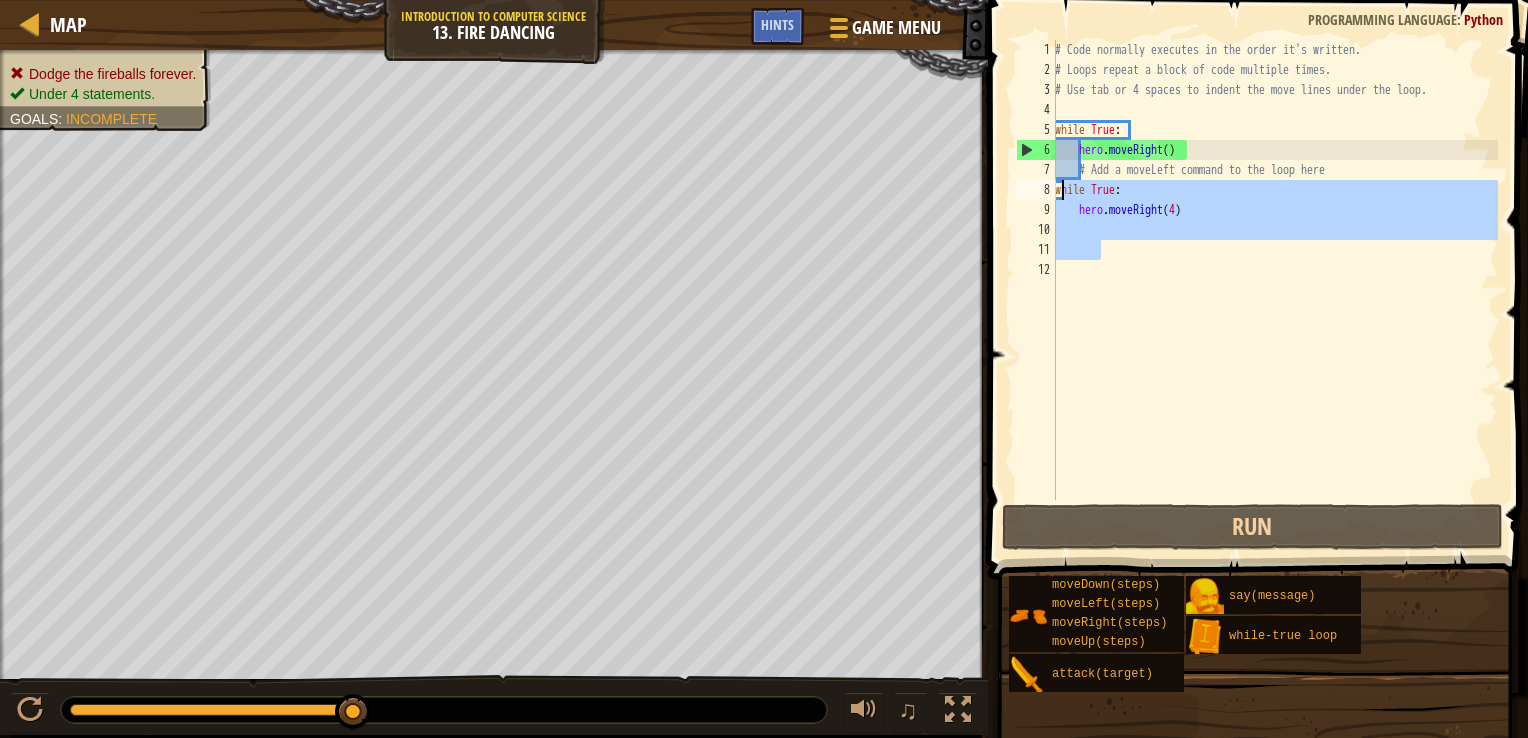 drag, startPoint x: 1104, startPoint y: 241, endPoint x: 1058, endPoint y: 198, distance: 62.968246 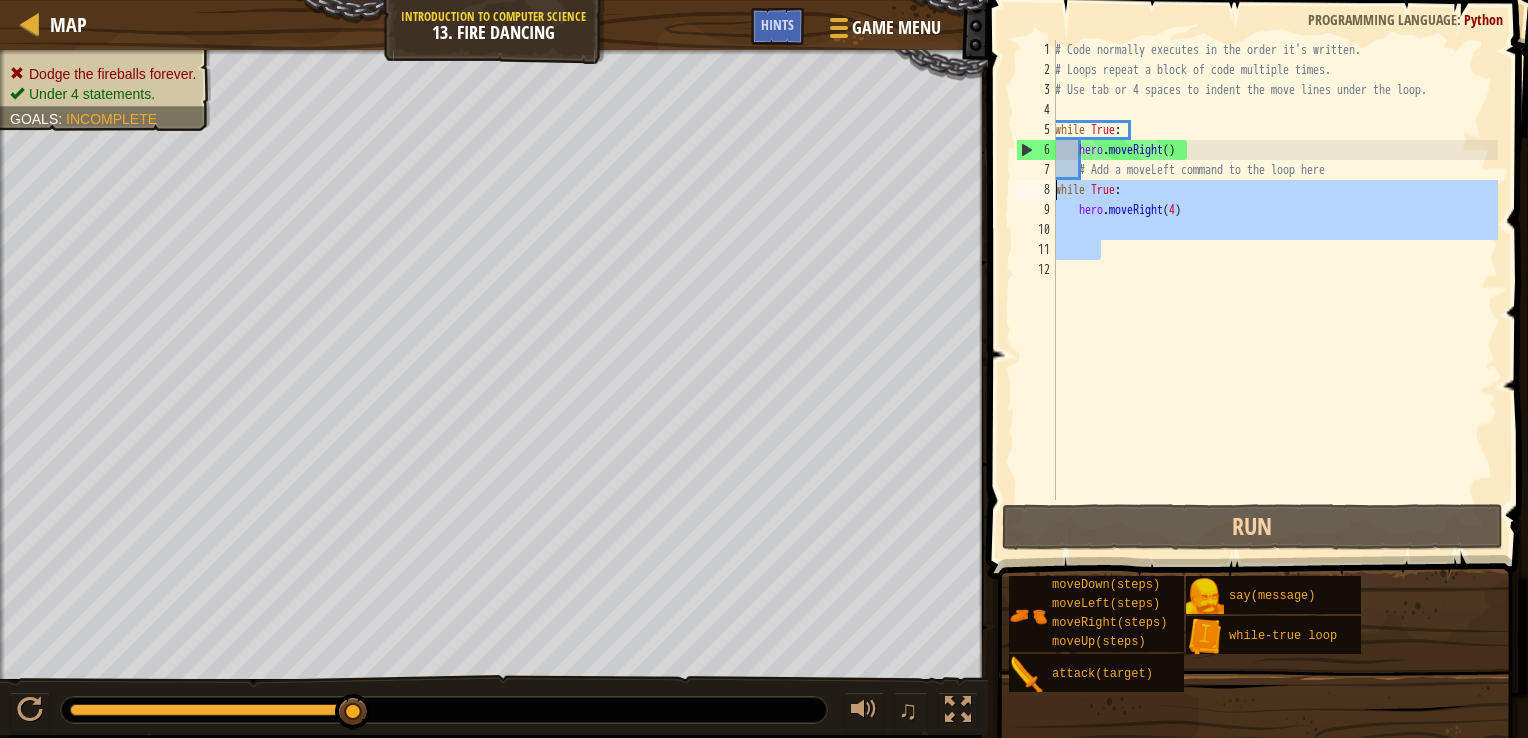 scroll, scrollTop: 9, scrollLeft: 0, axis: vertical 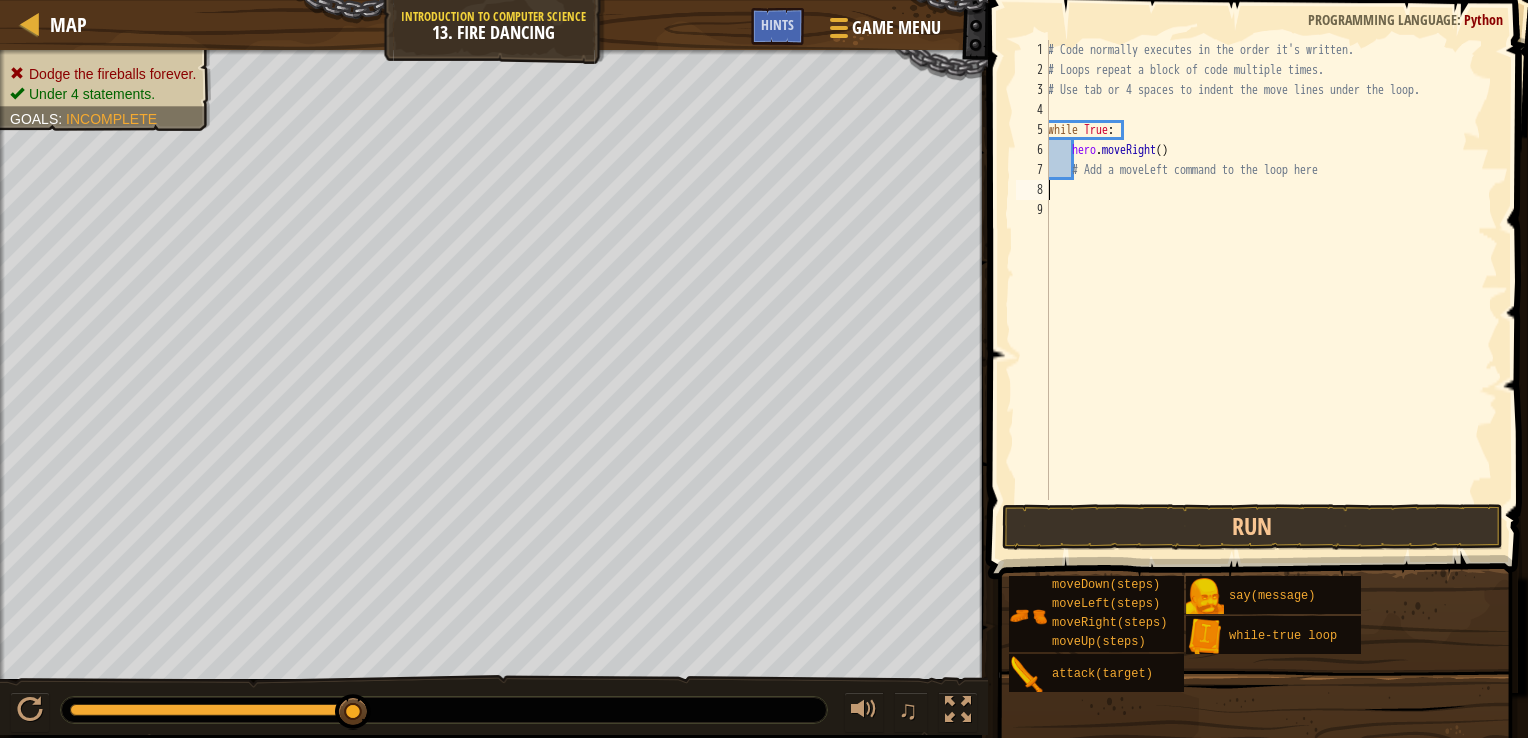 click on "# Code normally executes in the order it's written. # Loops repeat a block of code multiple times. # Use tab or 4 spaces to indent the move lines under the loop. while   True :      hero . moveRight ( )      # Add a moveLeft command to the loop here" at bounding box center (1271, 290) 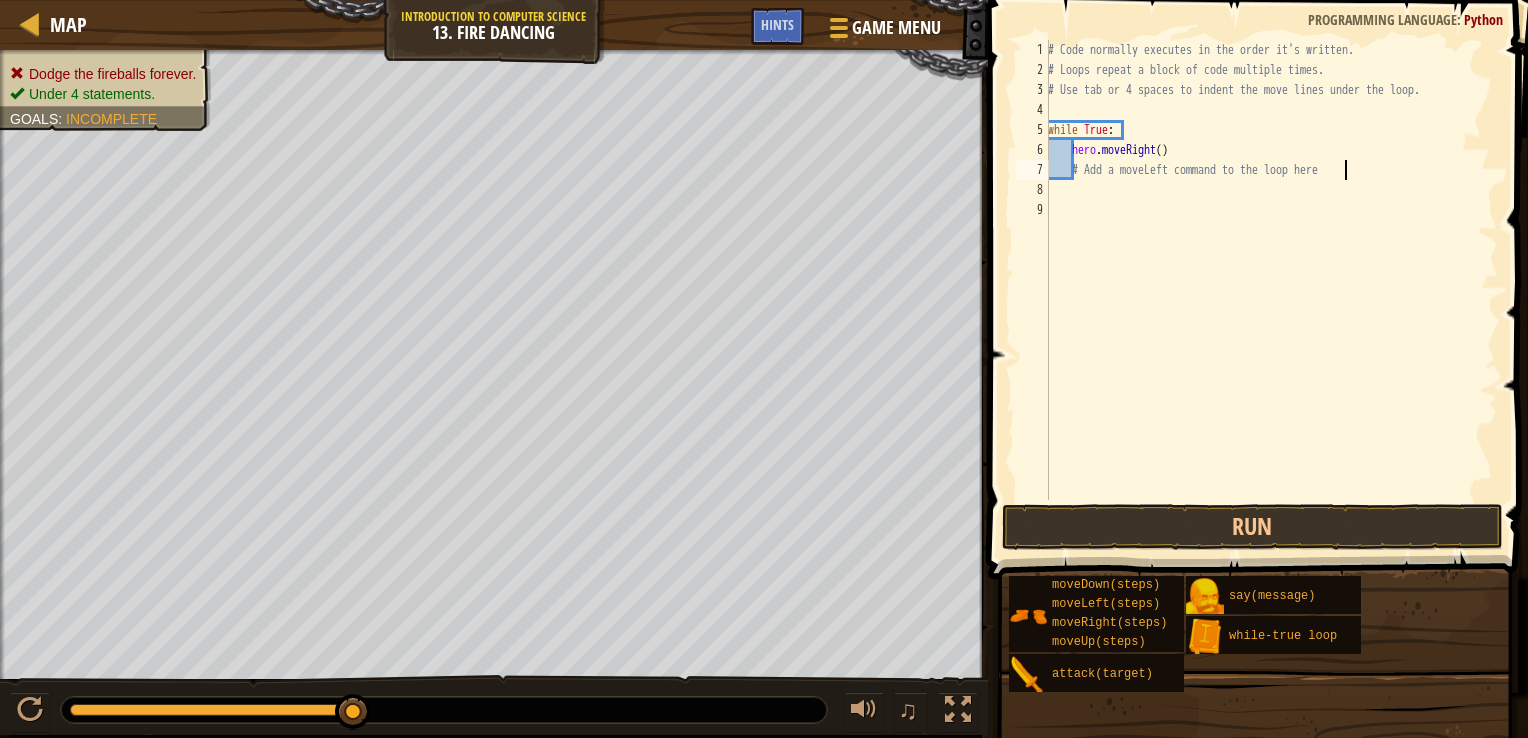 type on "# Add a moveLeft command to the loop here" 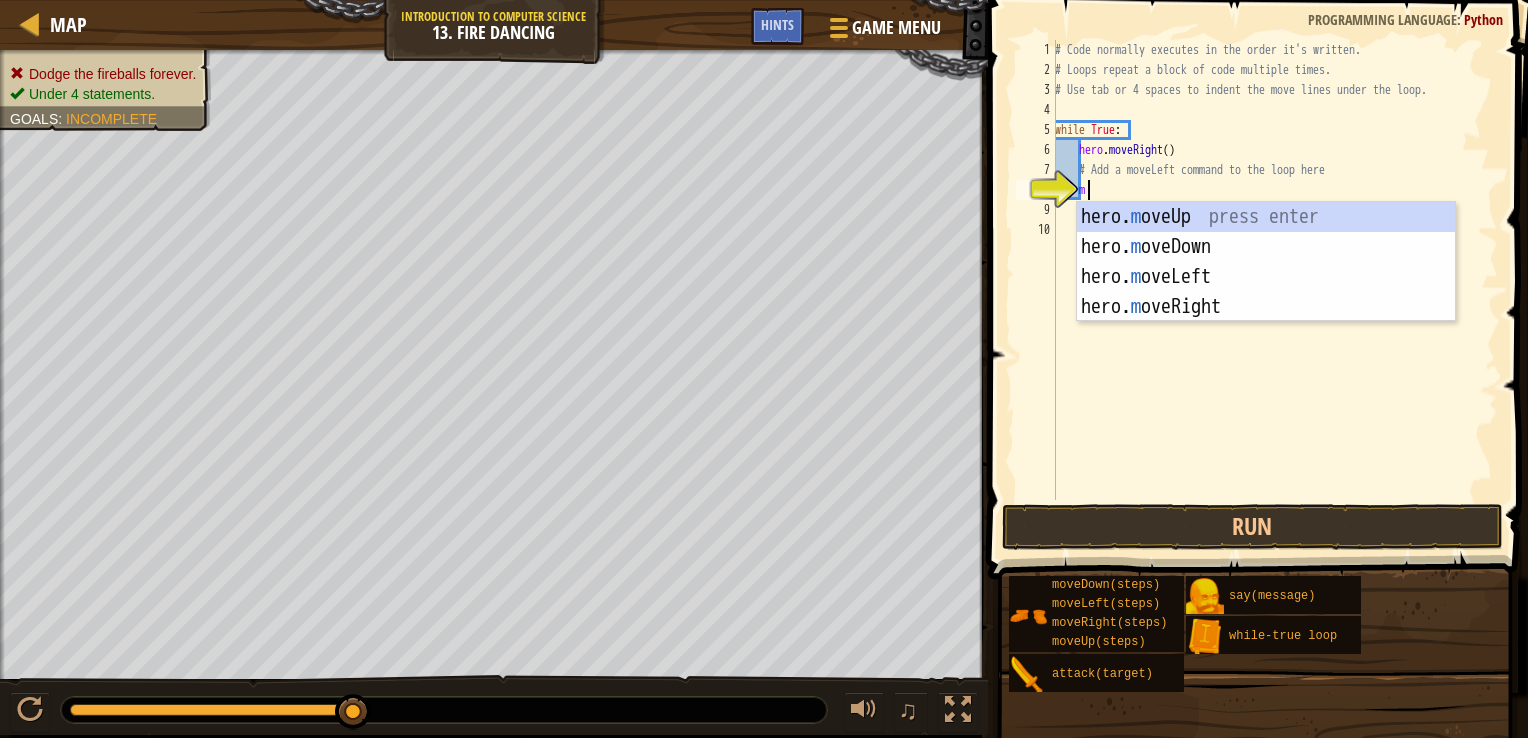 scroll, scrollTop: 9, scrollLeft: 1, axis: both 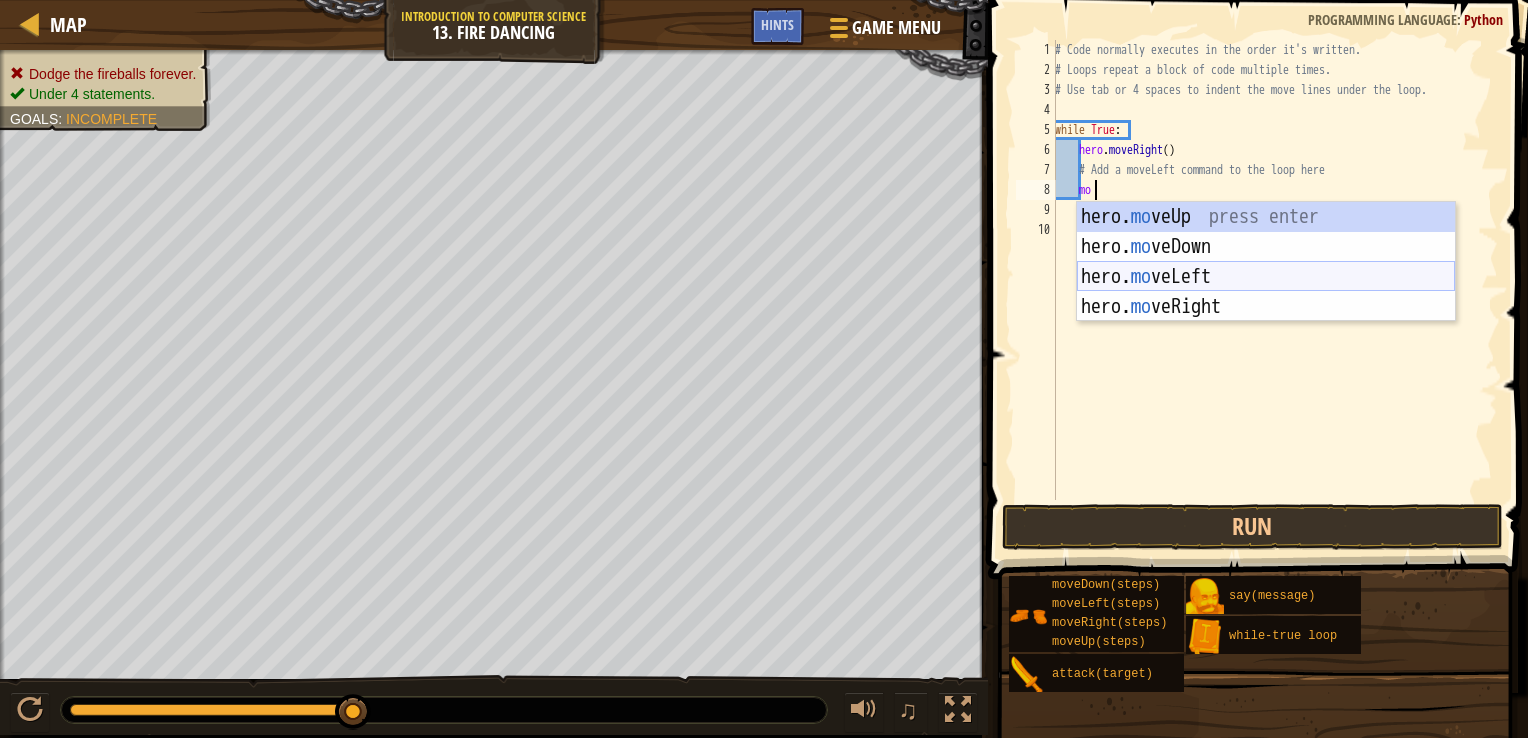 click on "hero. mo veUp press enter hero. mo veDown press enter hero. mo veLeft press enter hero. mo veRight press enter" at bounding box center (1266, 292) 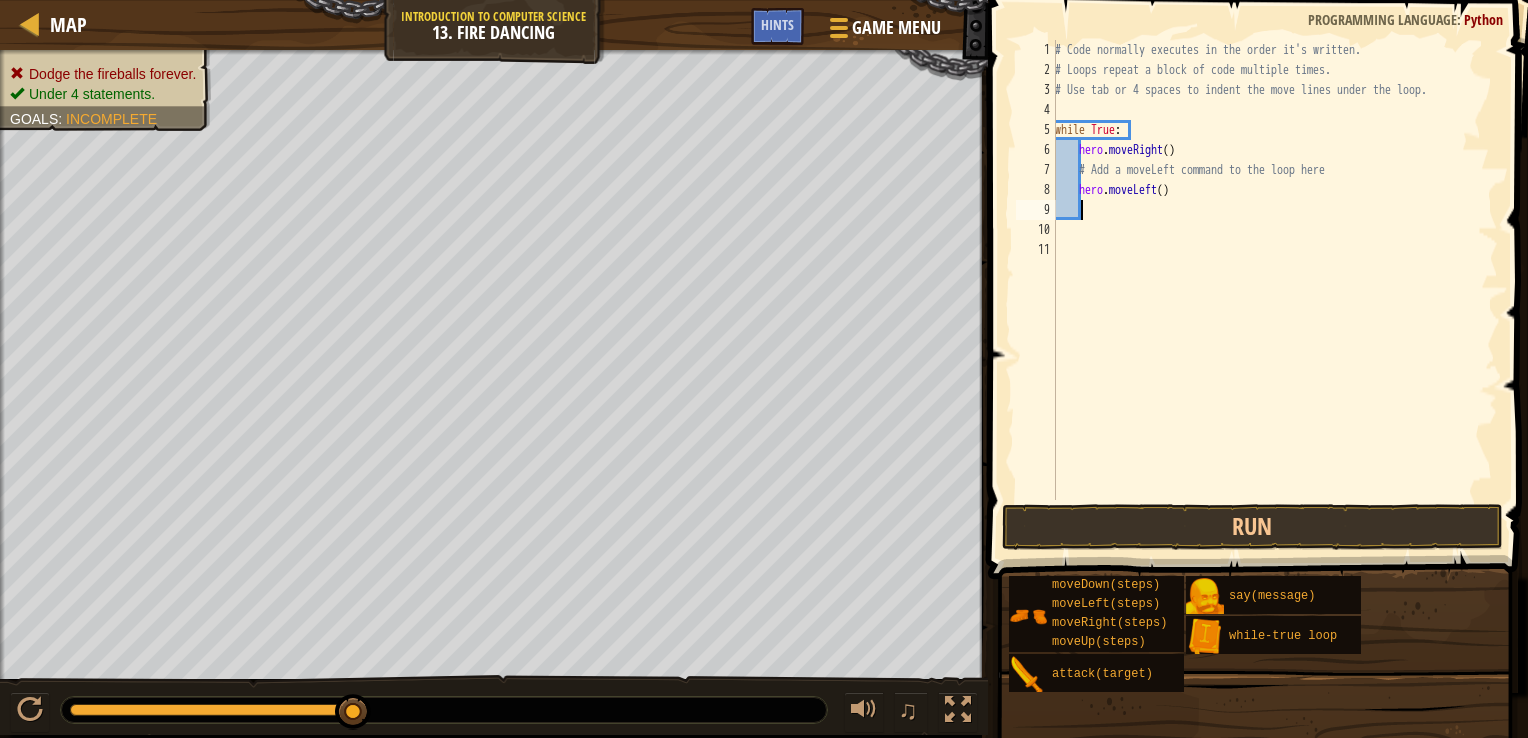 scroll, scrollTop: 9, scrollLeft: 0, axis: vertical 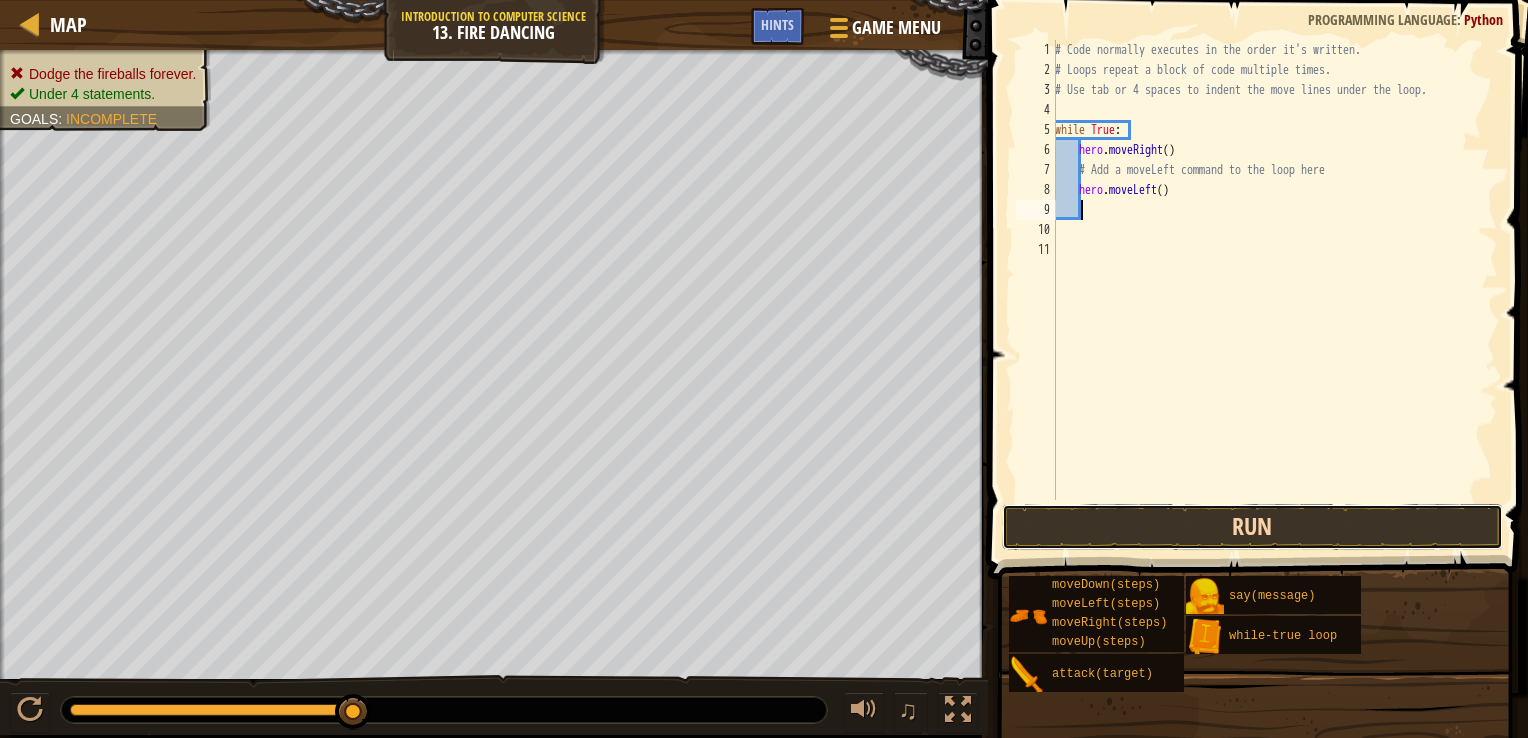 click on "Run" at bounding box center [1252, 527] 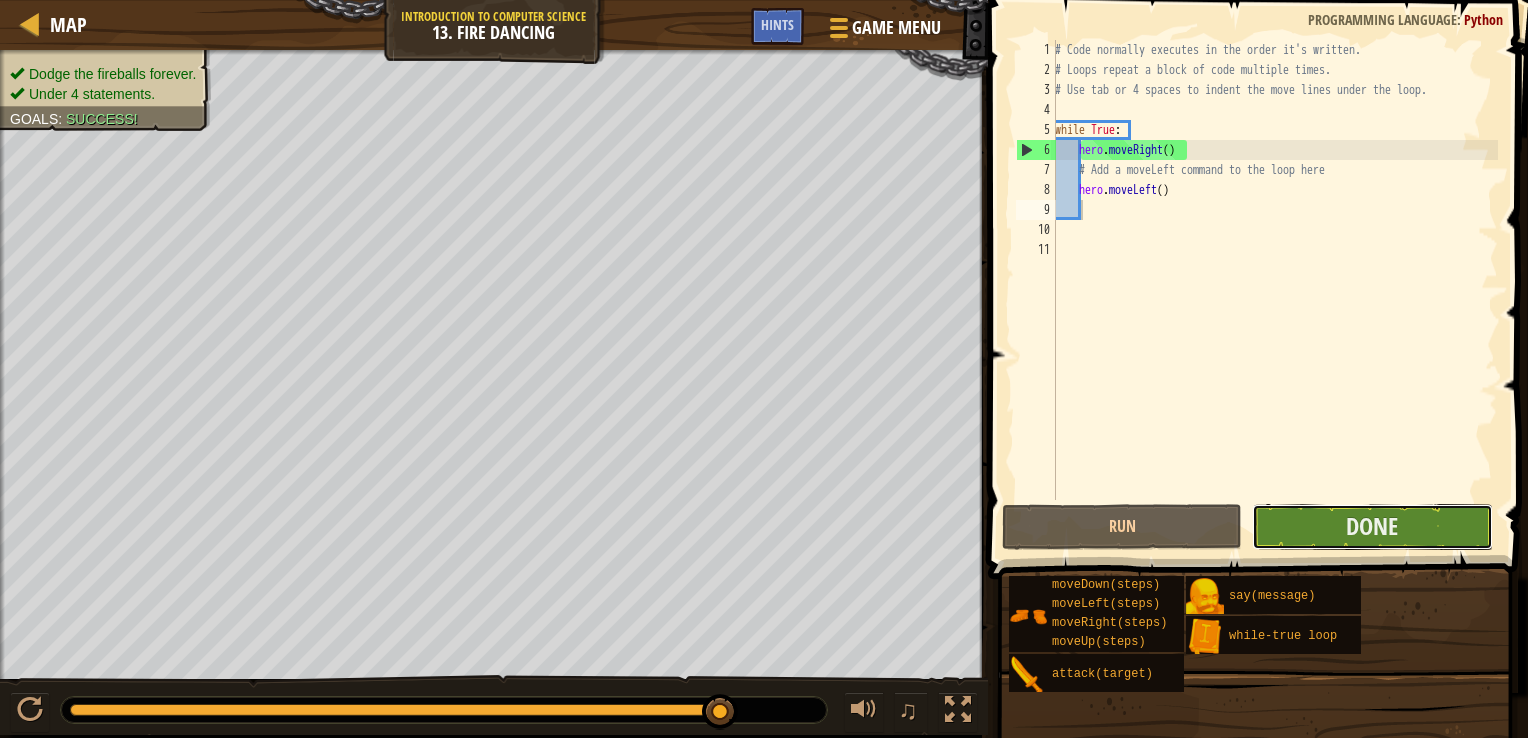 click on "Done" at bounding box center (1372, 527) 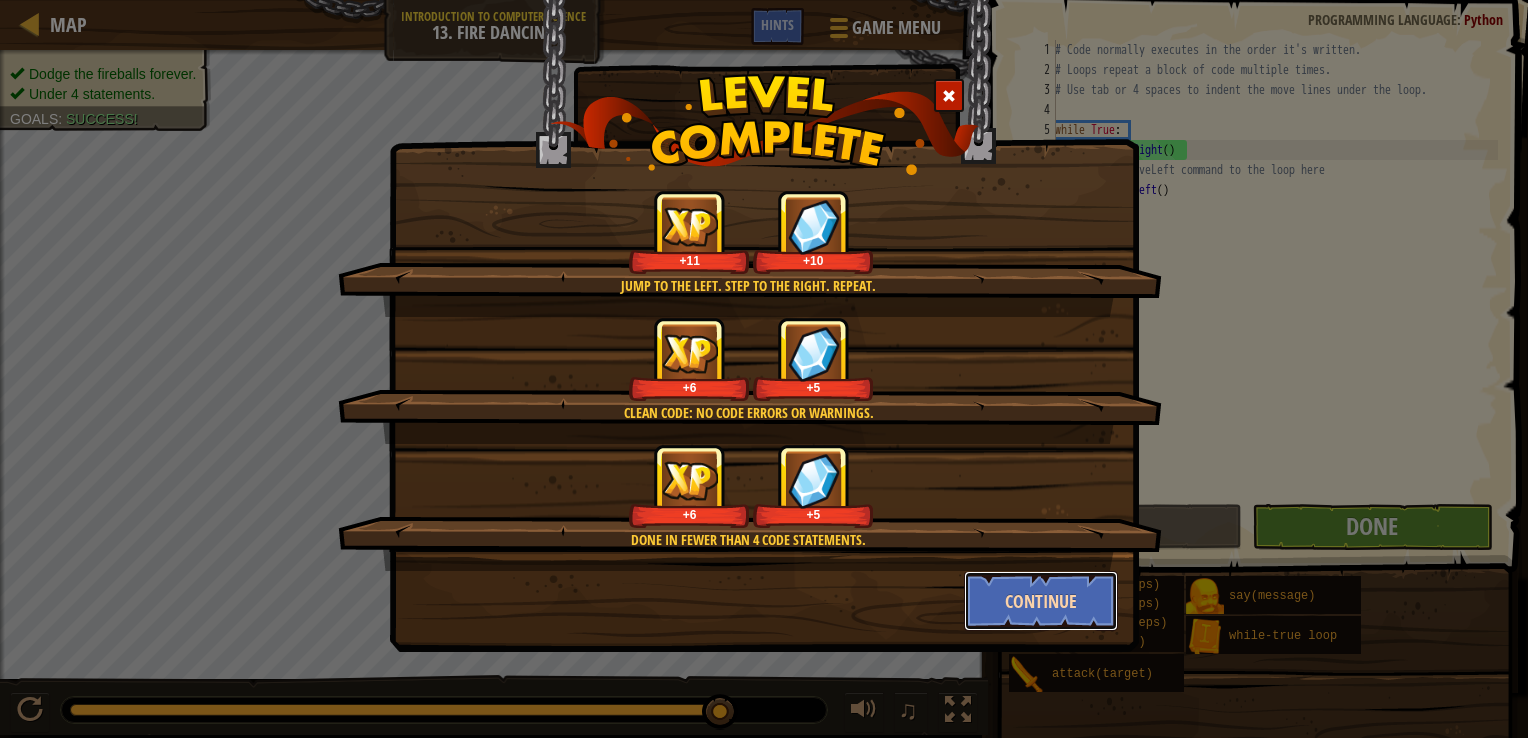 click on "Continue" at bounding box center [1041, 601] 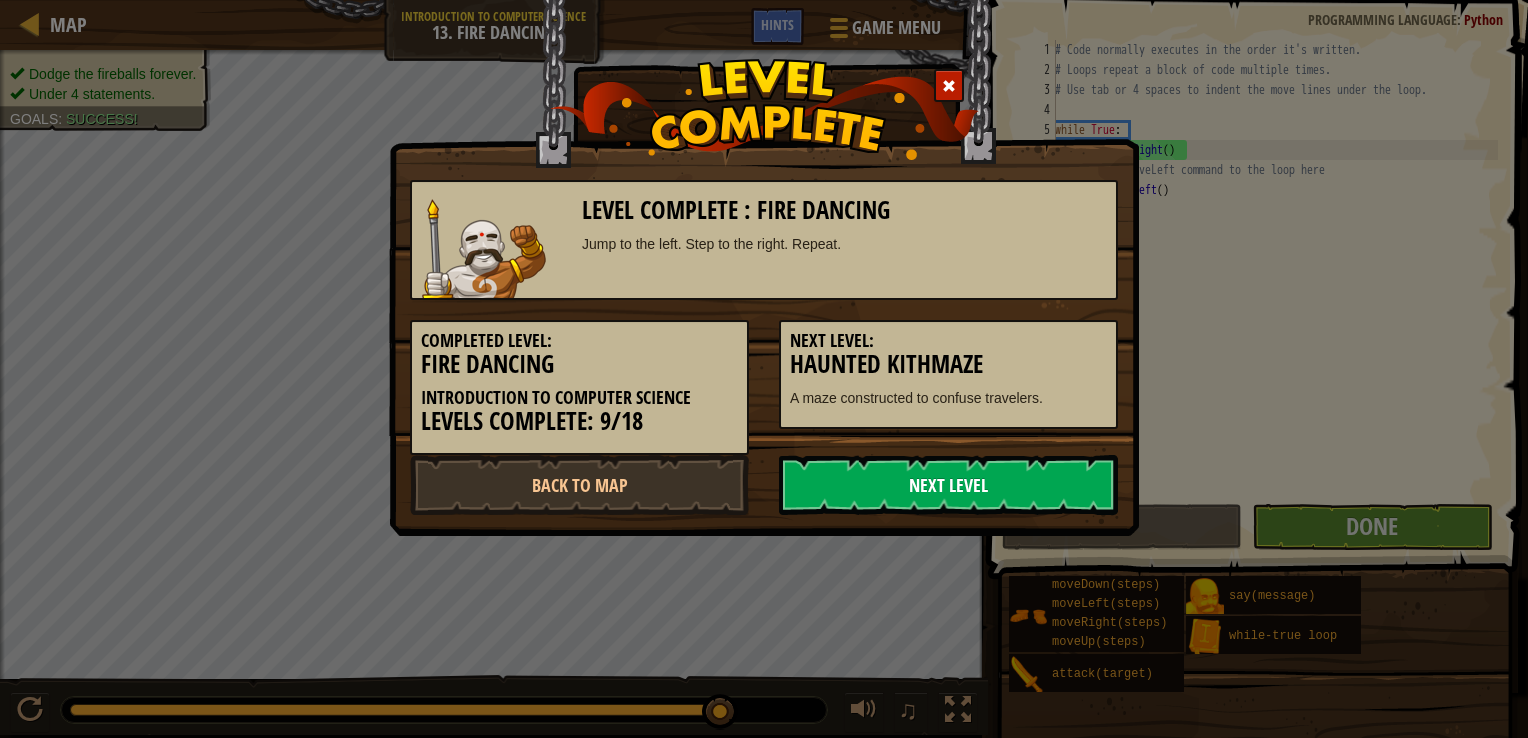 click on "Next Level" at bounding box center [948, 485] 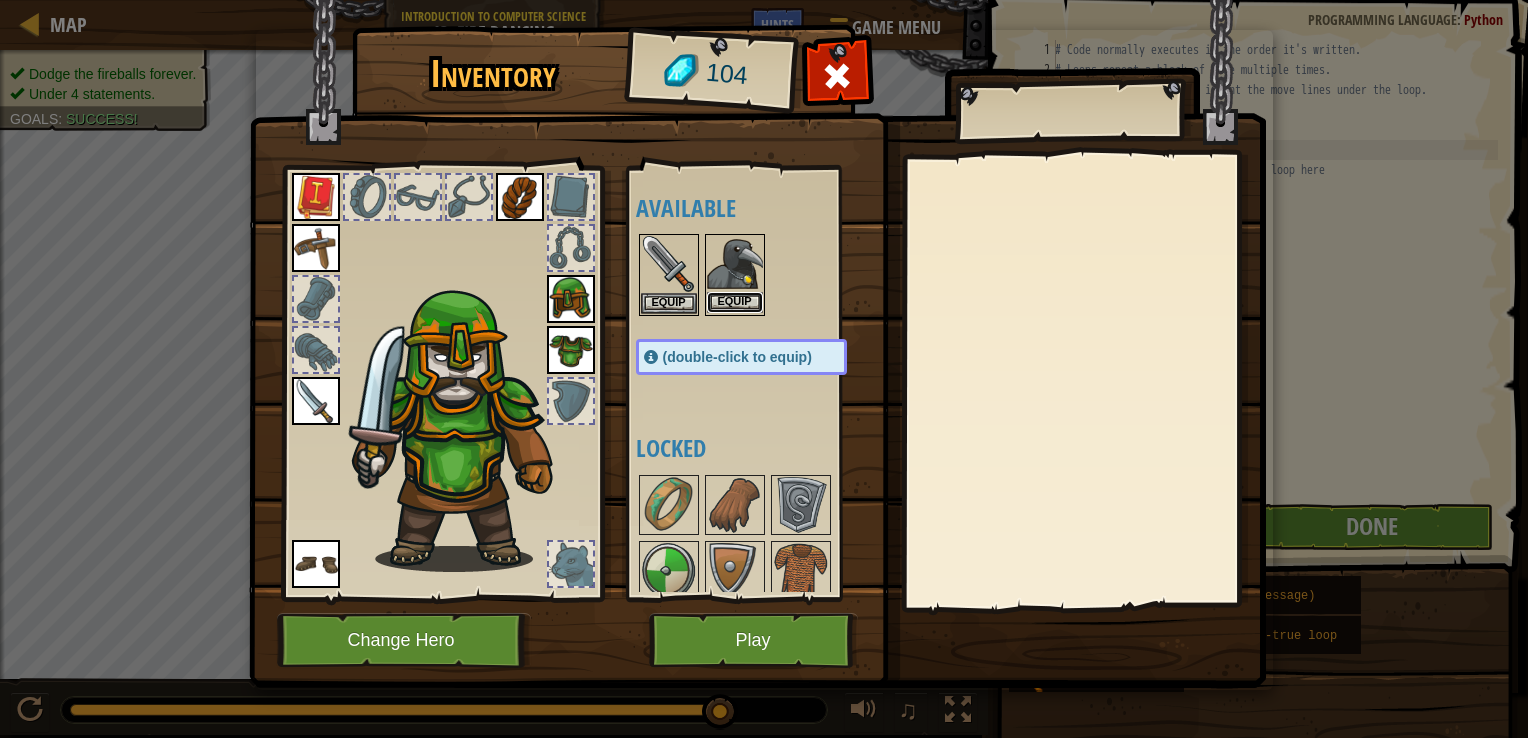click on "Equip" at bounding box center [735, 302] 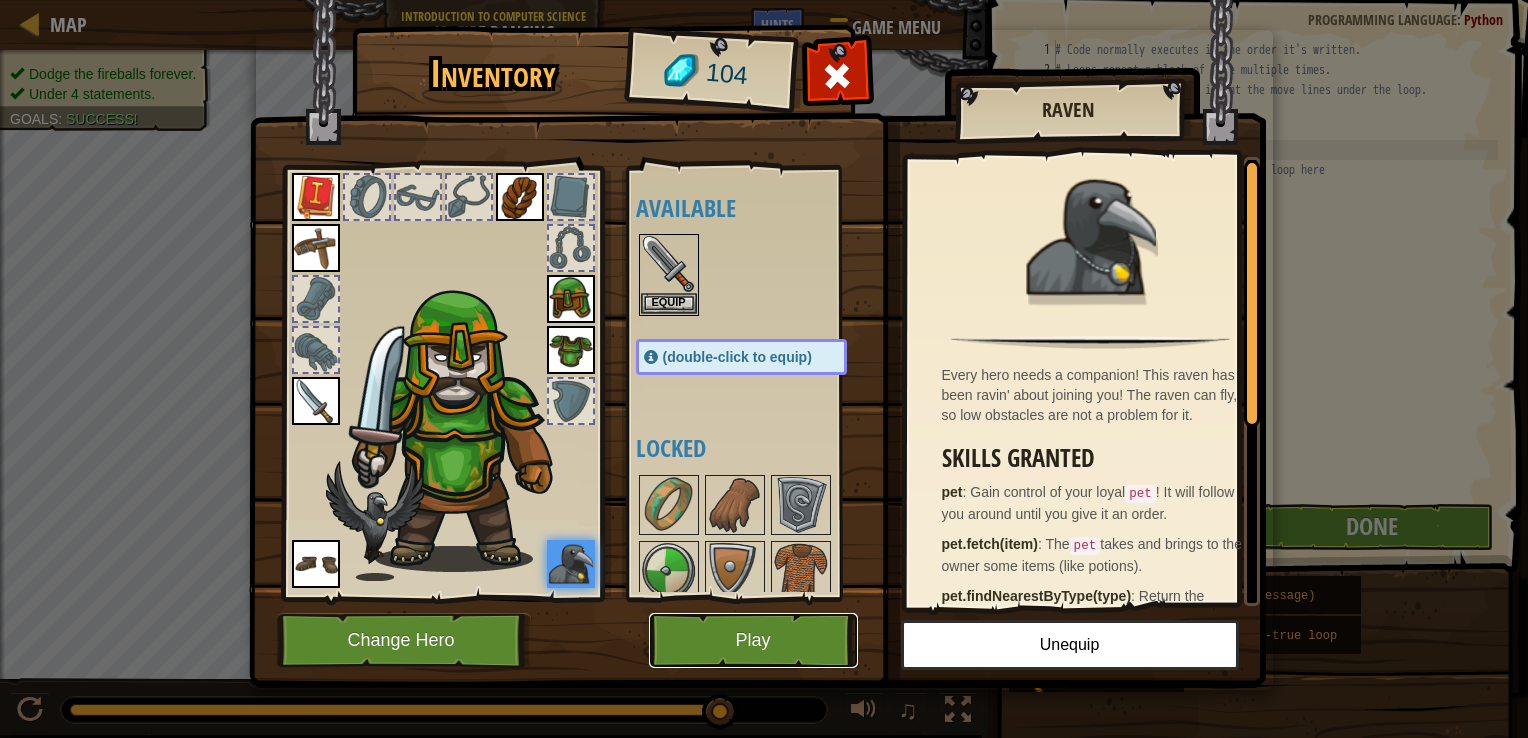 click on "Play" at bounding box center [753, 640] 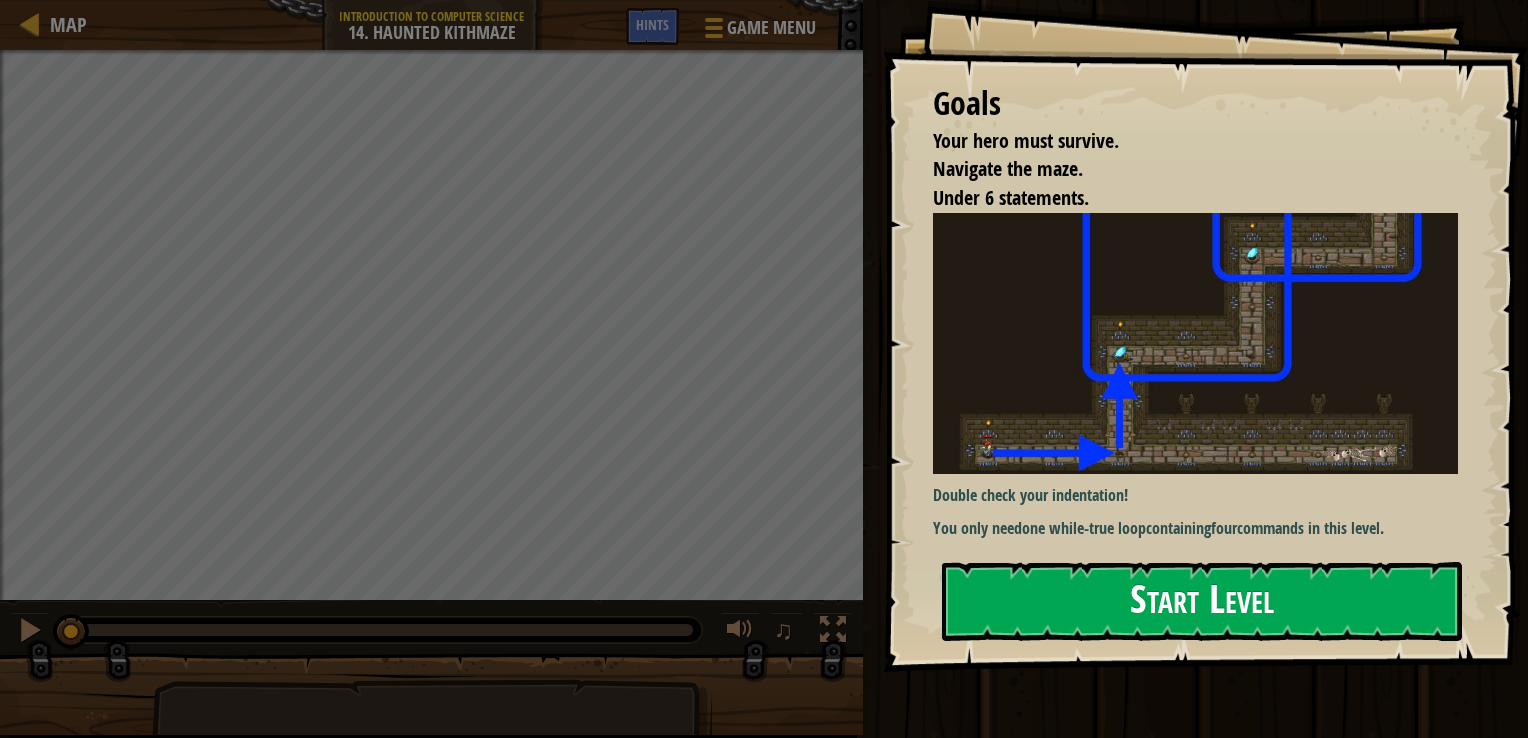 click on "Start Level" at bounding box center [1202, 601] 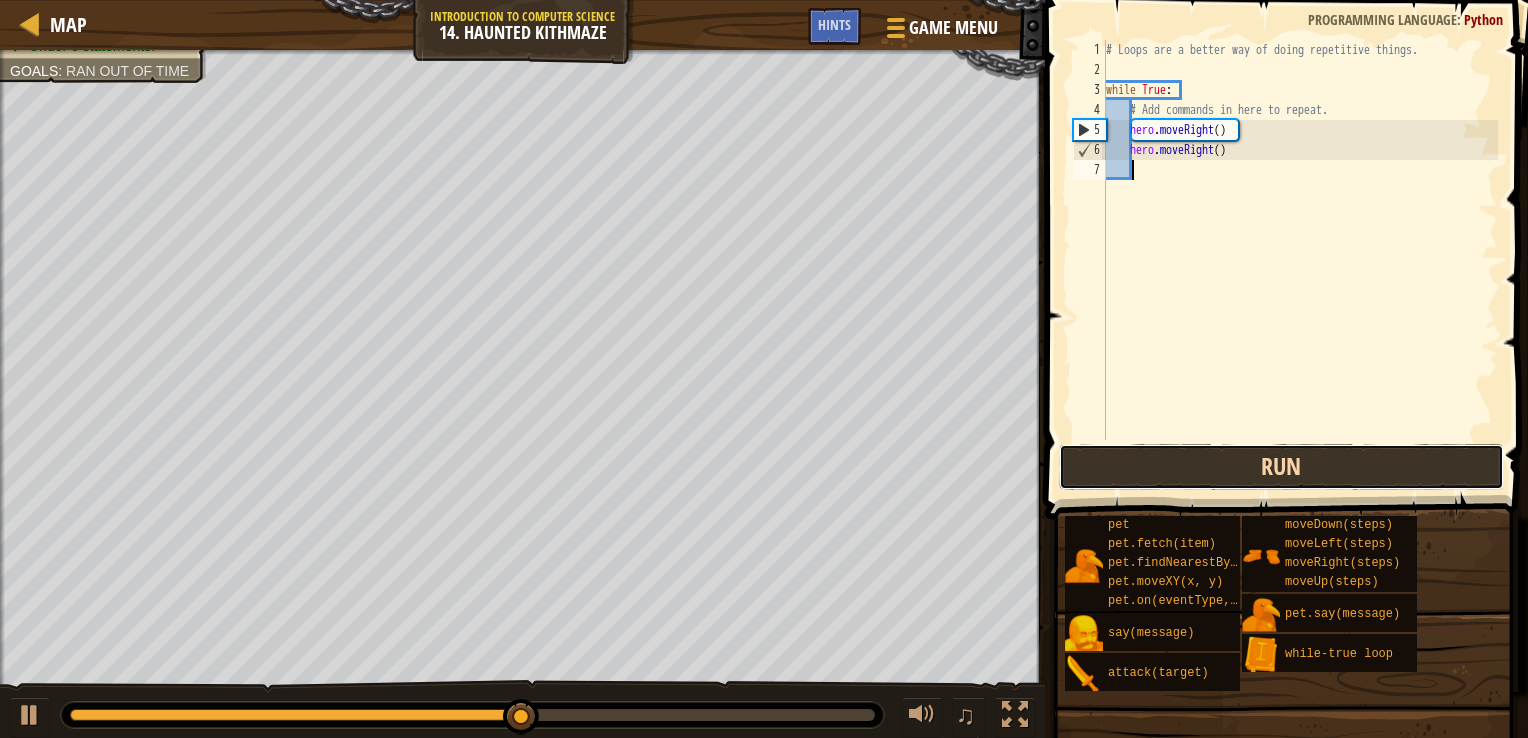 click on "Run" at bounding box center (1281, 467) 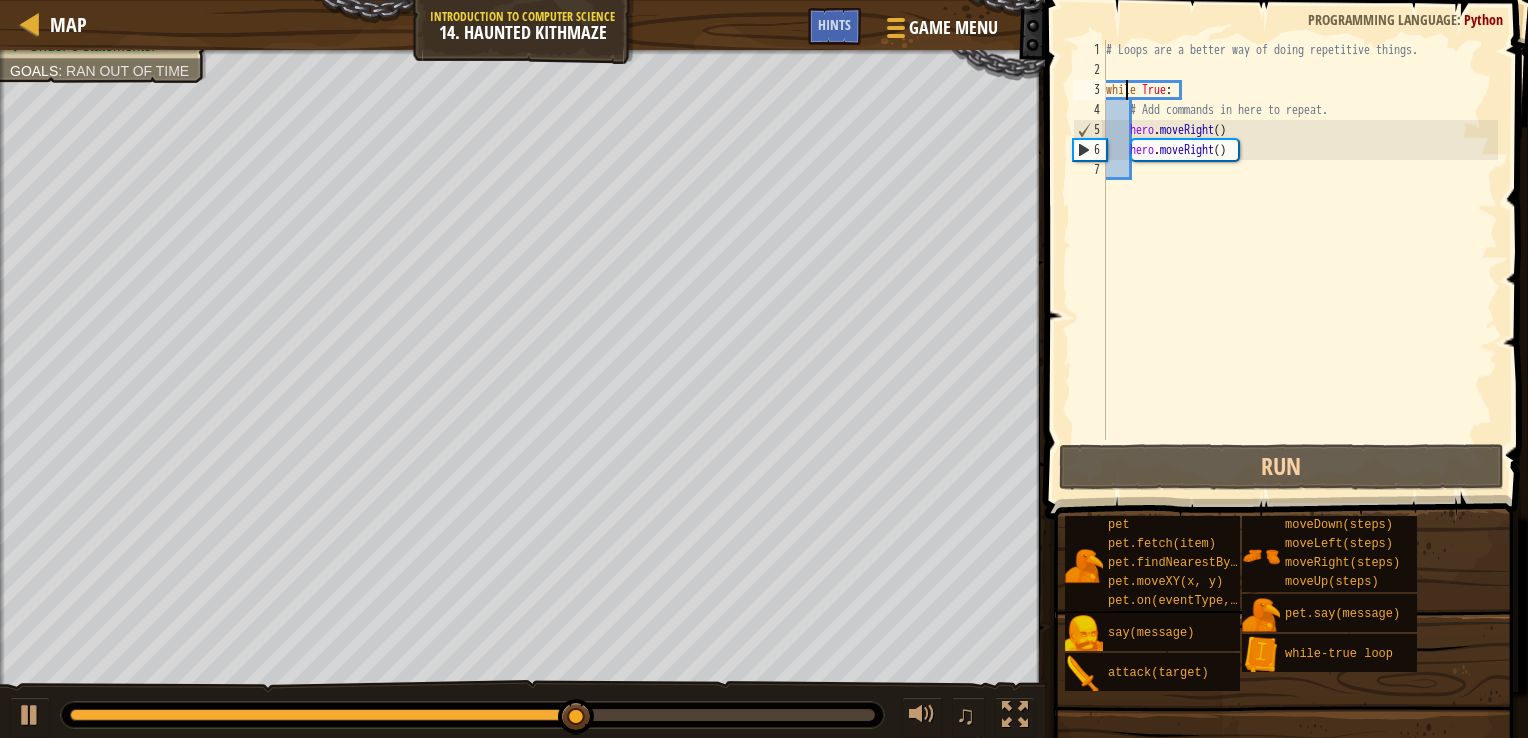 click on "# Loops are a better way of doing repetitive things. while   True :      # Add commands in here to repeat.      hero . moveRight ( )      hero . moveRight ( )" at bounding box center [1300, 260] 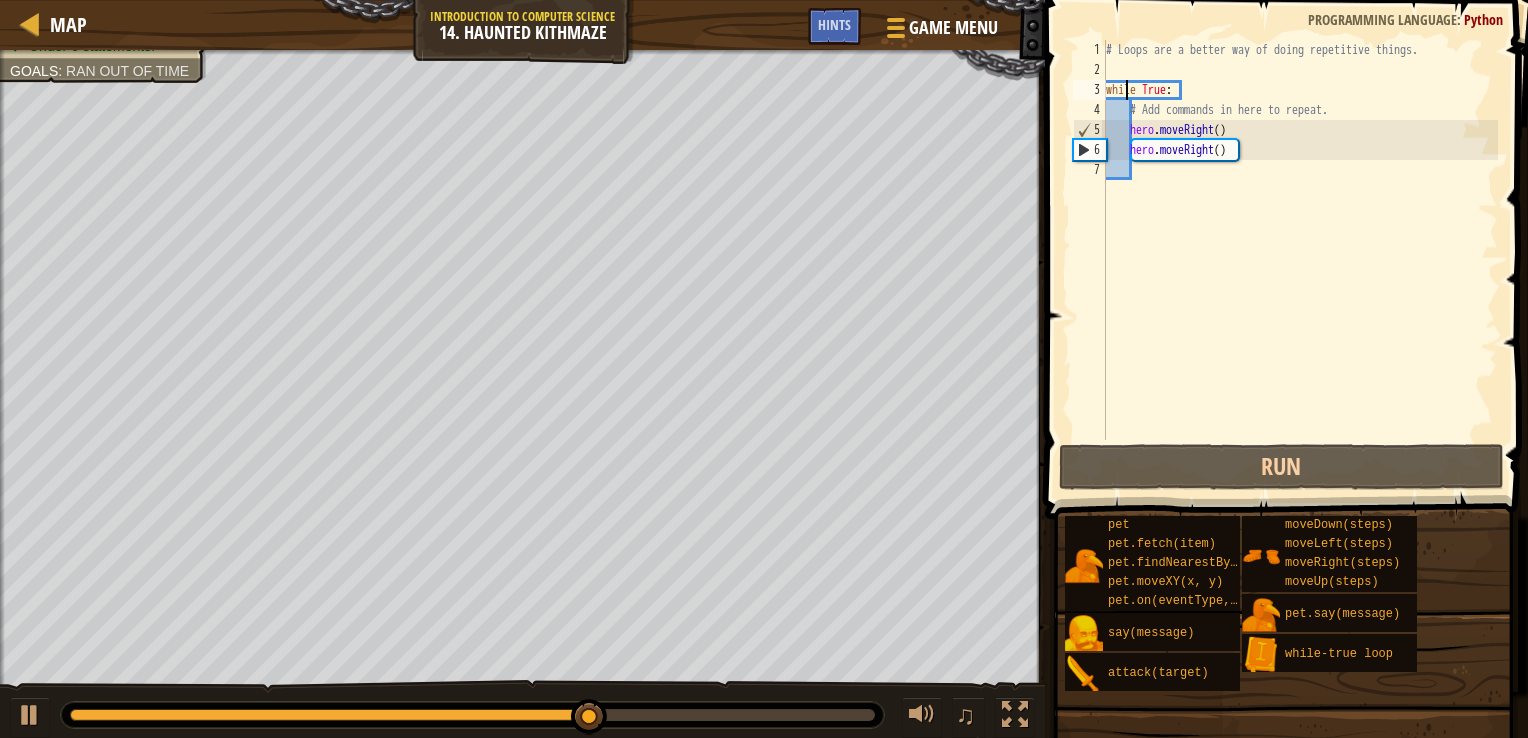 click on "# Loops are a better way of doing repetitive things. while   True :      # Add commands in here to repeat.      hero . moveRight ( )      hero . moveRight ( )" at bounding box center (1300, 260) 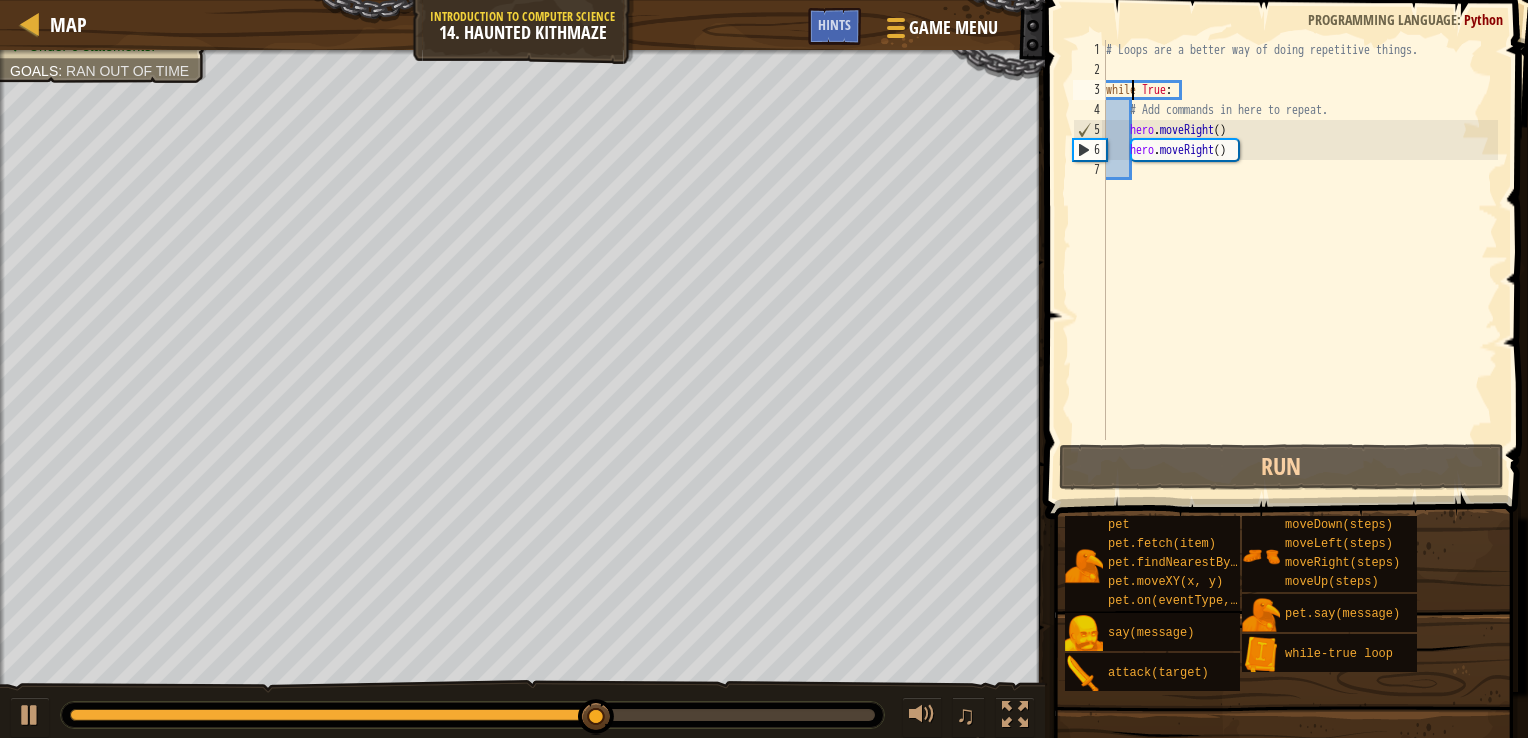 click on "# Loops are a better way of doing repetitive things. while   True :      # Add commands in here to repeat.      hero . moveRight ( )      hero . moveRight ( )" at bounding box center (1300, 260) 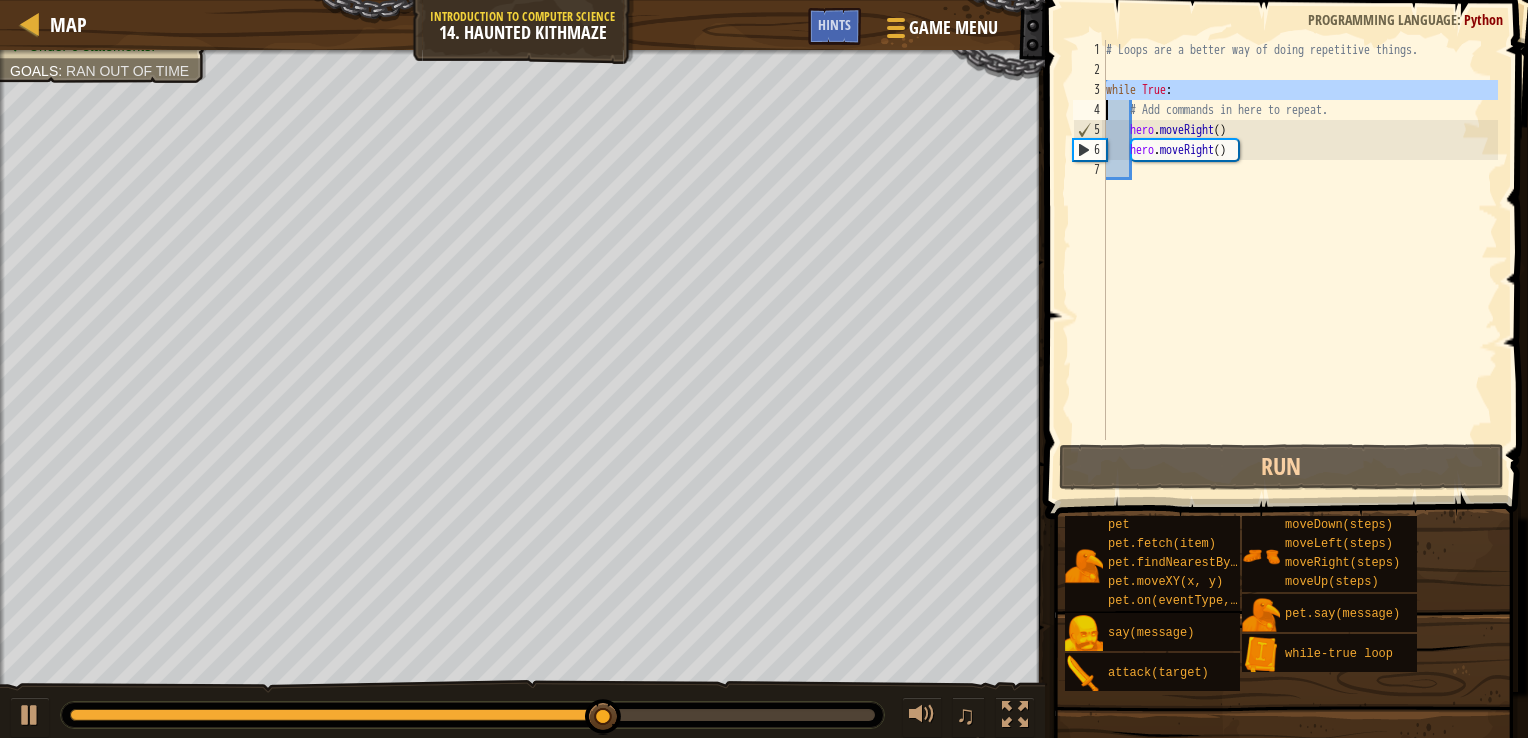 click on "# Loops are a better way of doing repetitive things. while   True :      # Add commands in here to repeat.      hero . moveRight ( )      hero . moveRight ( )" at bounding box center [1300, 260] 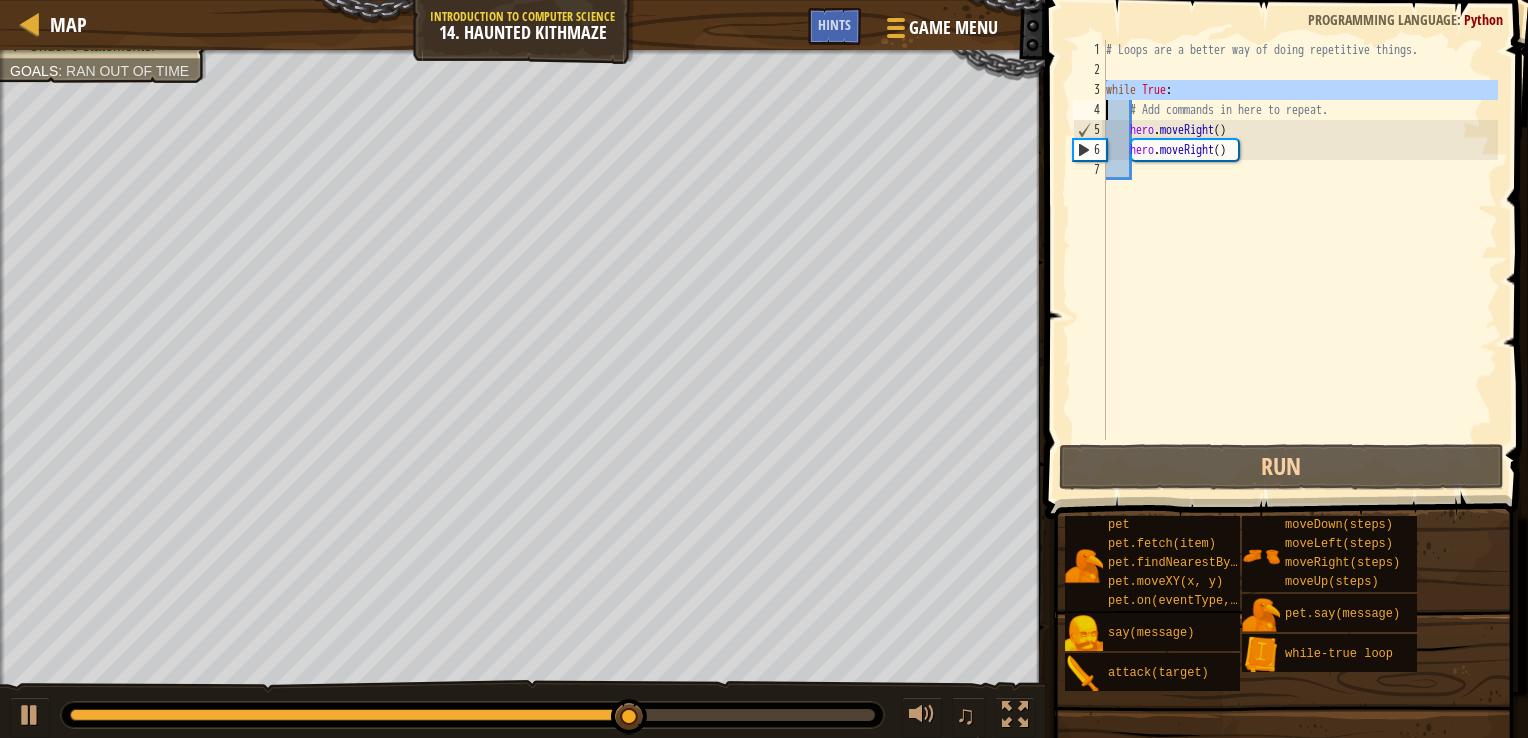type on "# Add commands in here to repeat." 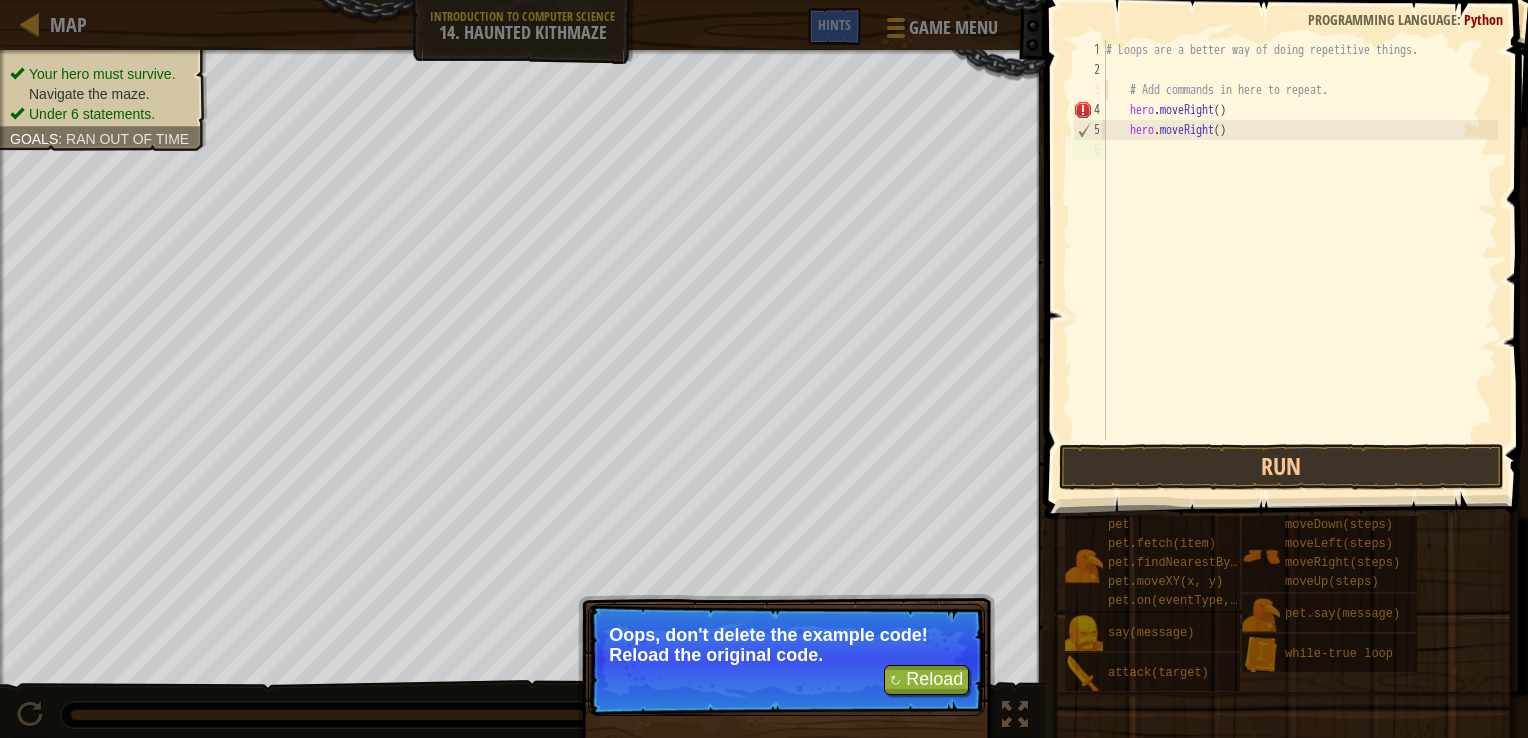 click on "Map Introduction to Computer Science 14. Haunted Kithmaze Game Menu Done Hints 1     הההההההההההההההההההההההההההההההההההההההההההההההההההההההההההההההההההההההההההההההההההההההההההההההההההההההההההההההההההההההההההההההההההההההההההההההההההההההההההההההההההההההההההההההההההההההההההההההההההההההההההההההההההההההההההההההההההההההההההההההההההההההההההההההה XXXXXXXXXXXXXXXXXXXXXXXXXXXXXXXXXXXXXXXXXXXXXXXXXXXXXXXXXXXXXXXXXXXXXXXXXXXXXXXXXXXXXXXXXXXXXXXXXXXXXXXXXXXXXXXXXXXXXXXXXXXXXXXXXXXXXXXXXXXXXXXXXXXXXXXXXXXXXXXXXXXXXXXXXXXXXXXXXXXXXXXXXXXXXXXXXXXXXXXXXXXXXXXXXXXXXXXXXXXXXXXXXXXXXXXXXXXXXXXXXXXXXXXXXXXXXXXX Solution × Hints Videos # Add commands in here to repeat. 1 2 3 4 5 6 # Loops are a better way of doing repetitive things.      # Add commands in here to repeat." at bounding box center [764, 369] 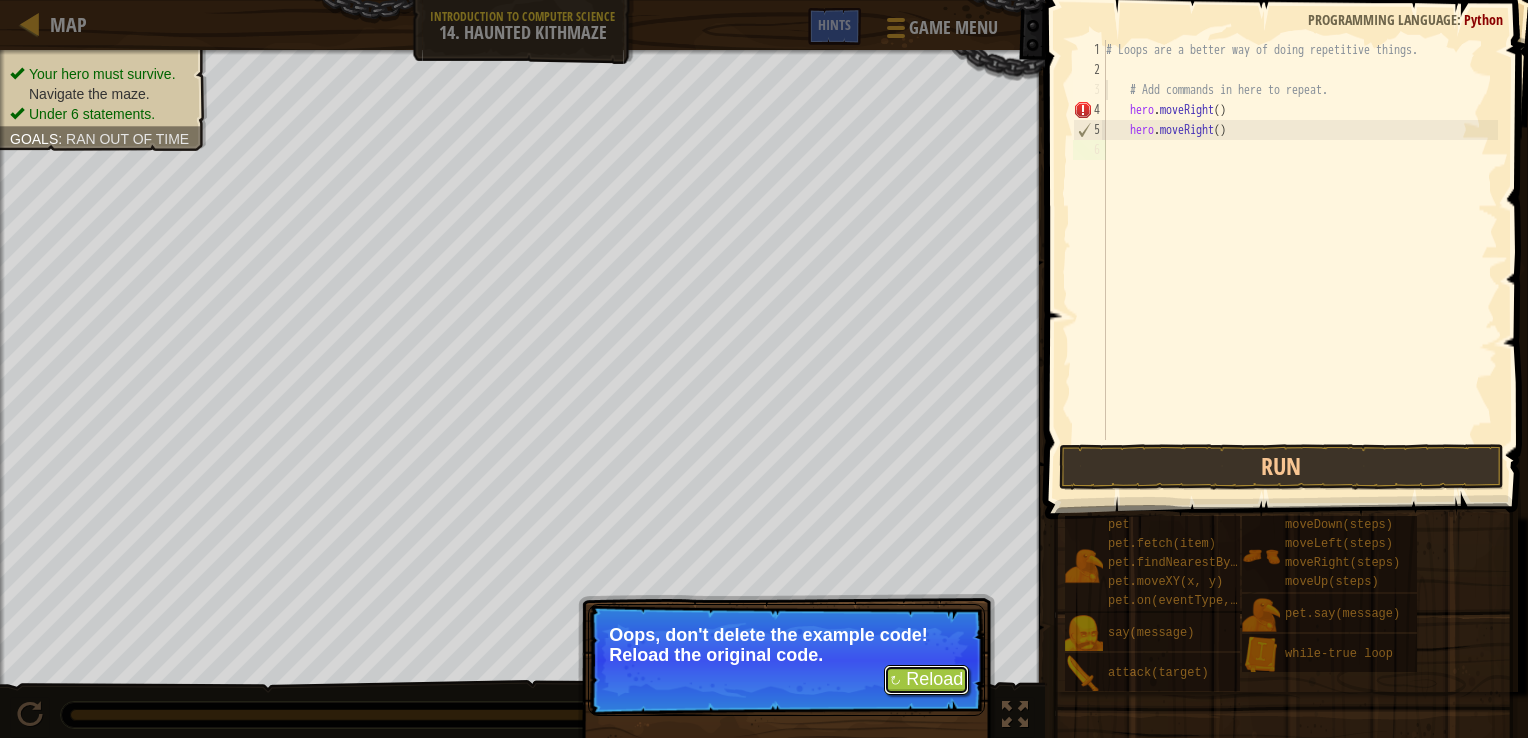 click on "↻ Reload" at bounding box center (926, 680) 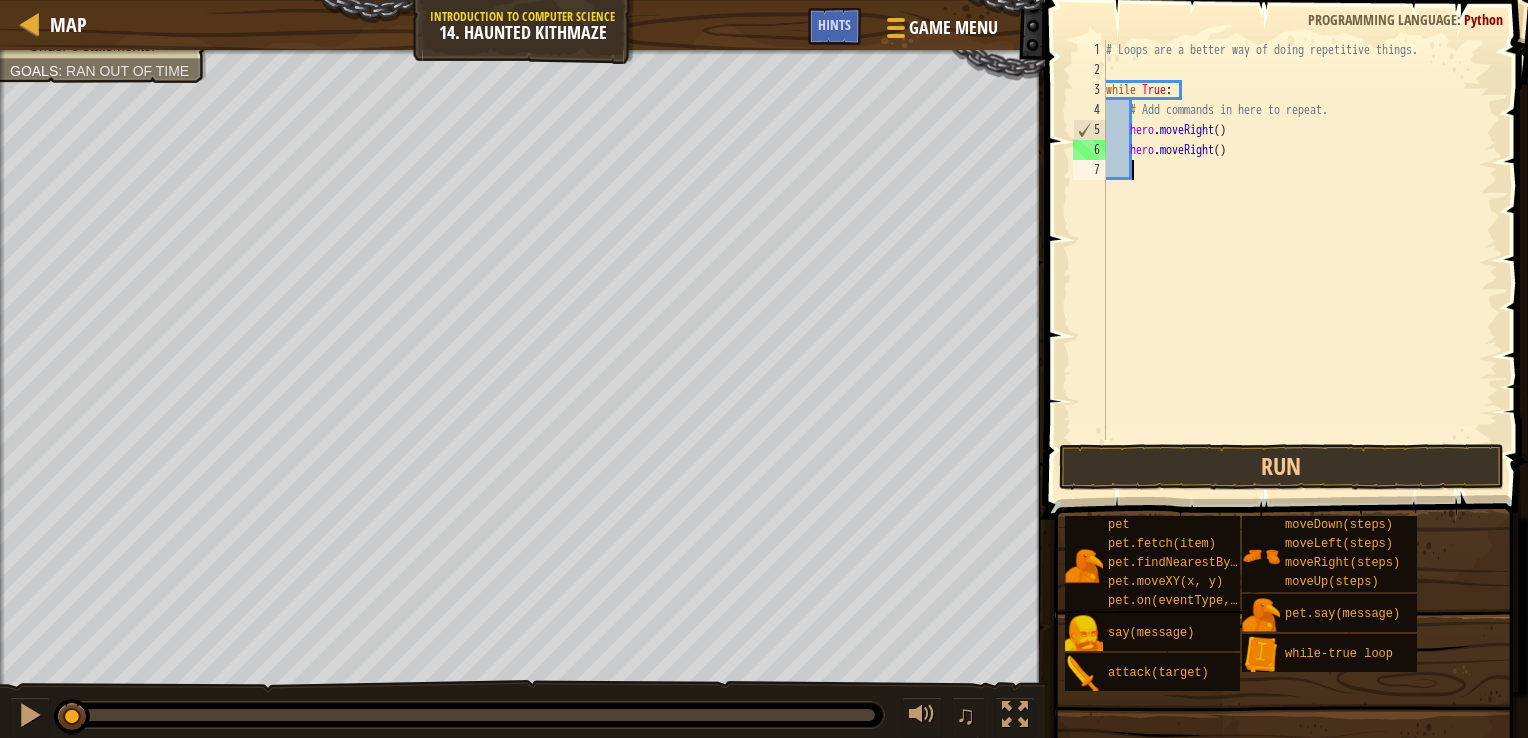 scroll, scrollTop: 9, scrollLeft: 0, axis: vertical 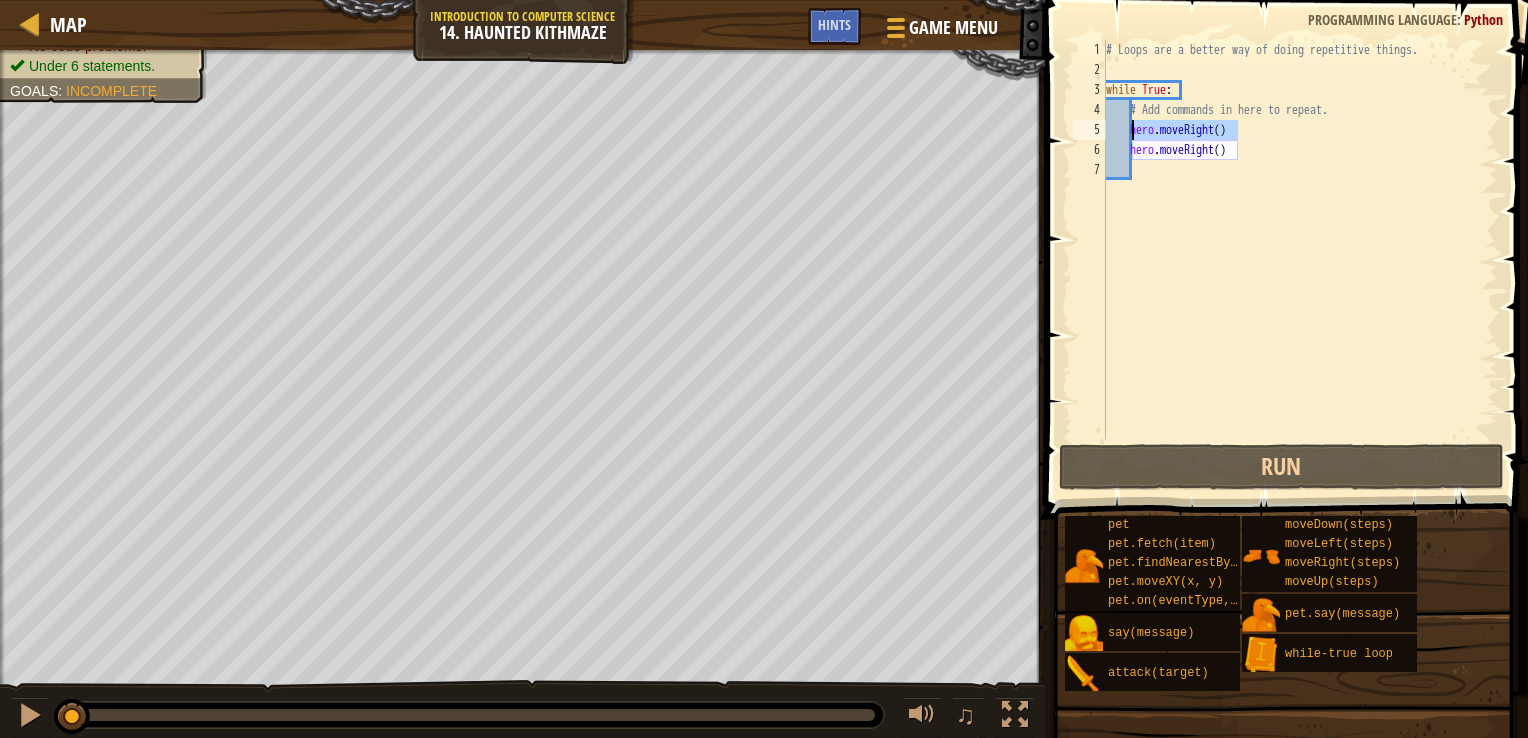 drag, startPoint x: 1237, startPoint y: 127, endPoint x: 1134, endPoint y: 137, distance: 103.4843 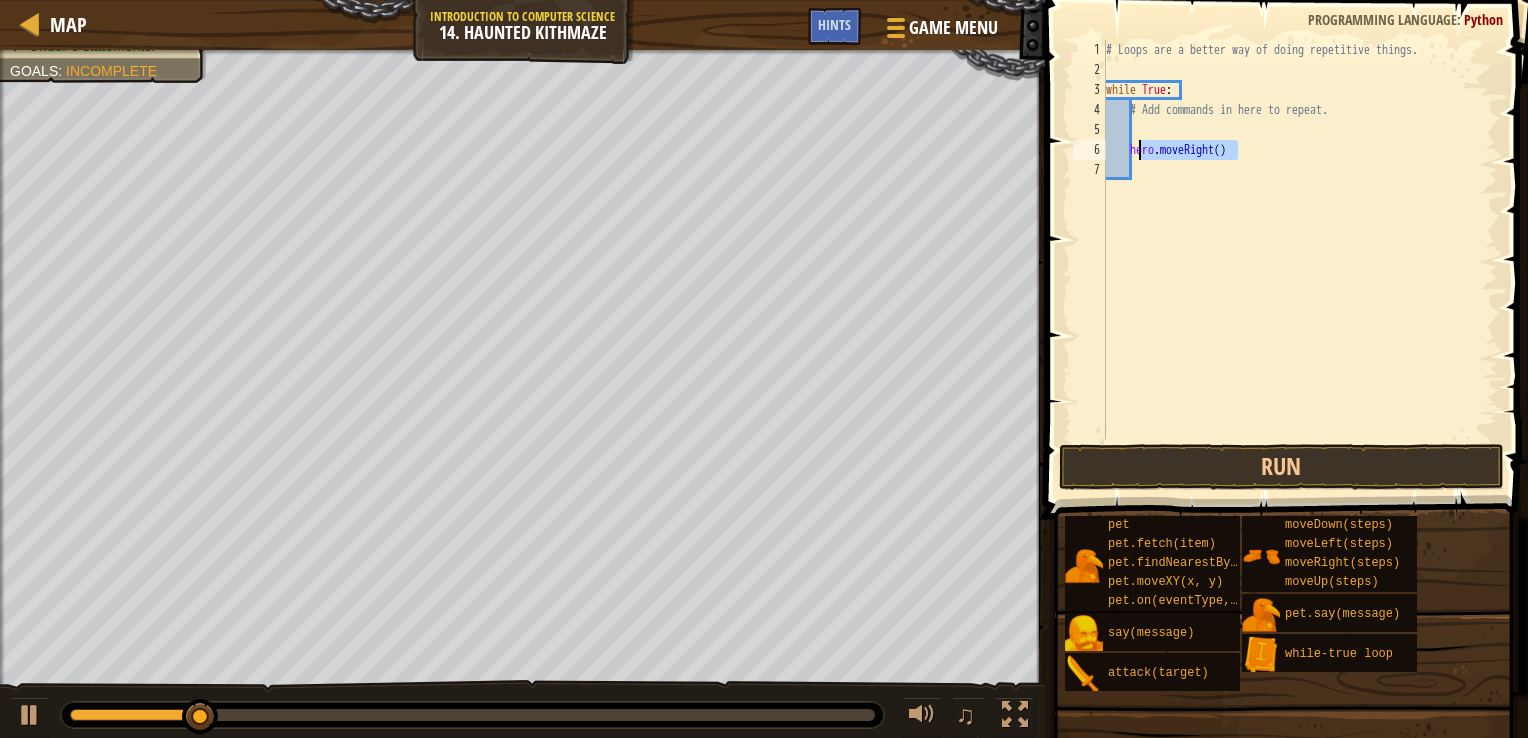drag, startPoint x: 1236, startPoint y: 149, endPoint x: 1135, endPoint y: 147, distance: 101.0198 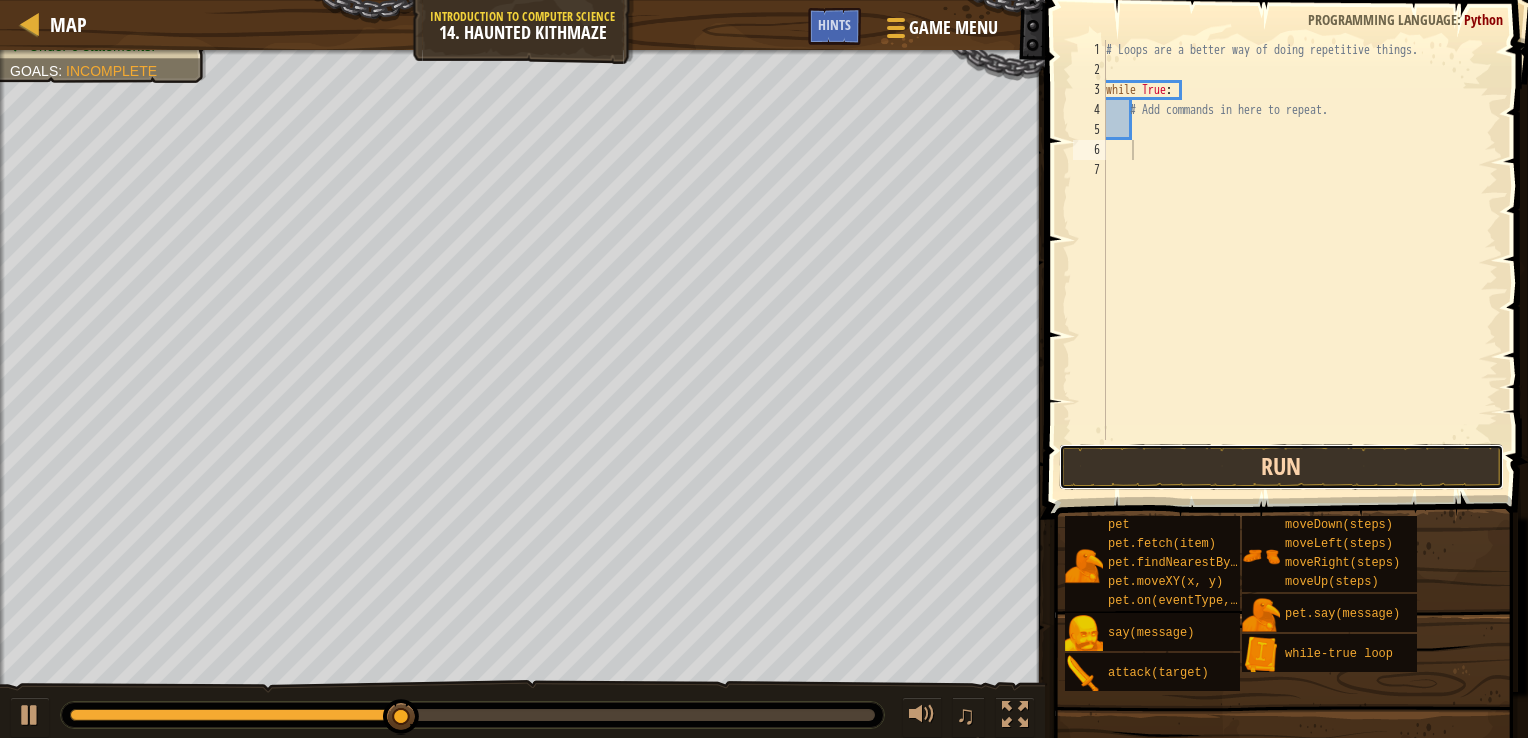 click on "Run" at bounding box center [1281, 467] 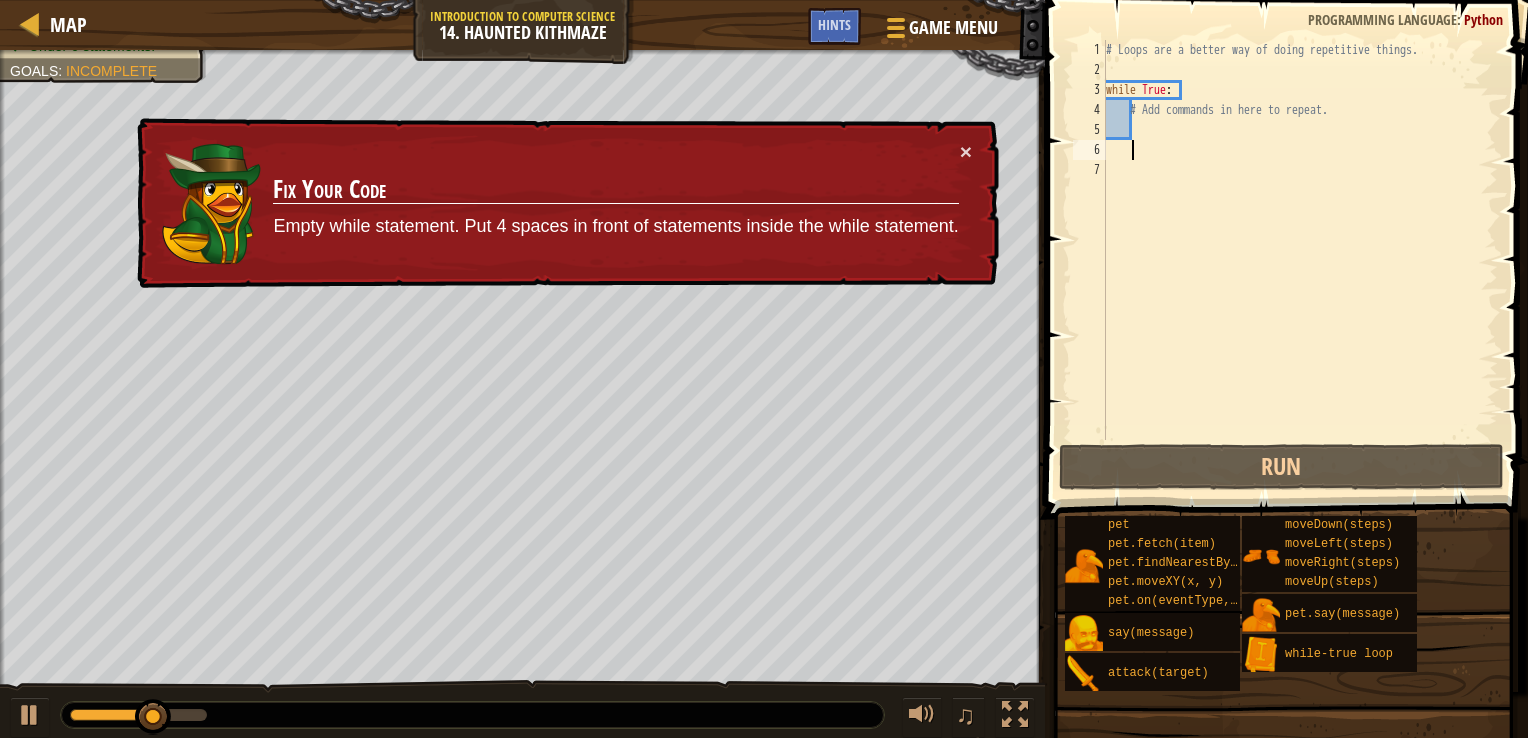 click on "# Loops are a better way of doing repetitive things. while   True :      # Add commands in here to repeat." at bounding box center (1300, 260) 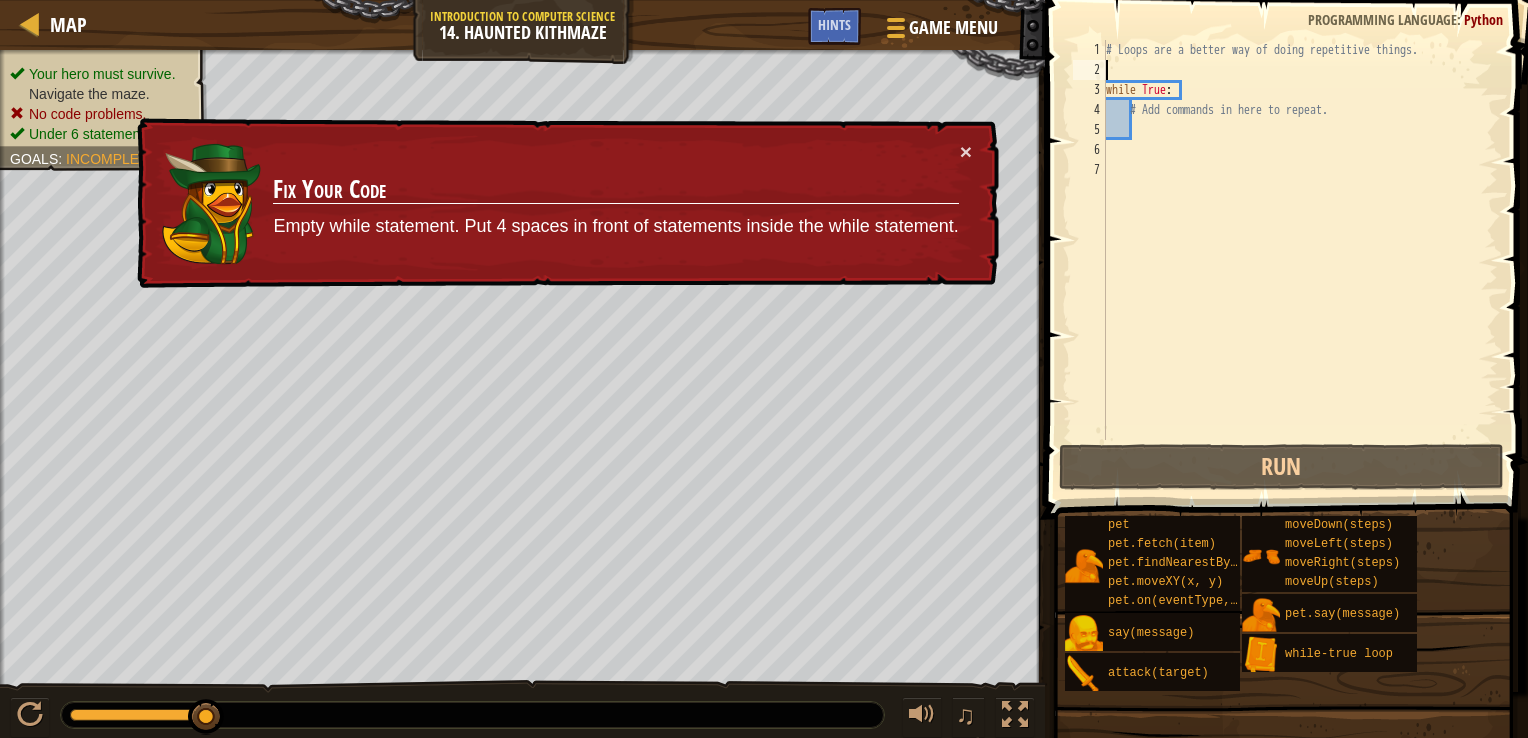 drag, startPoint x: 1128, startPoint y: 122, endPoint x: 1141, endPoint y: 124, distance: 13.152946 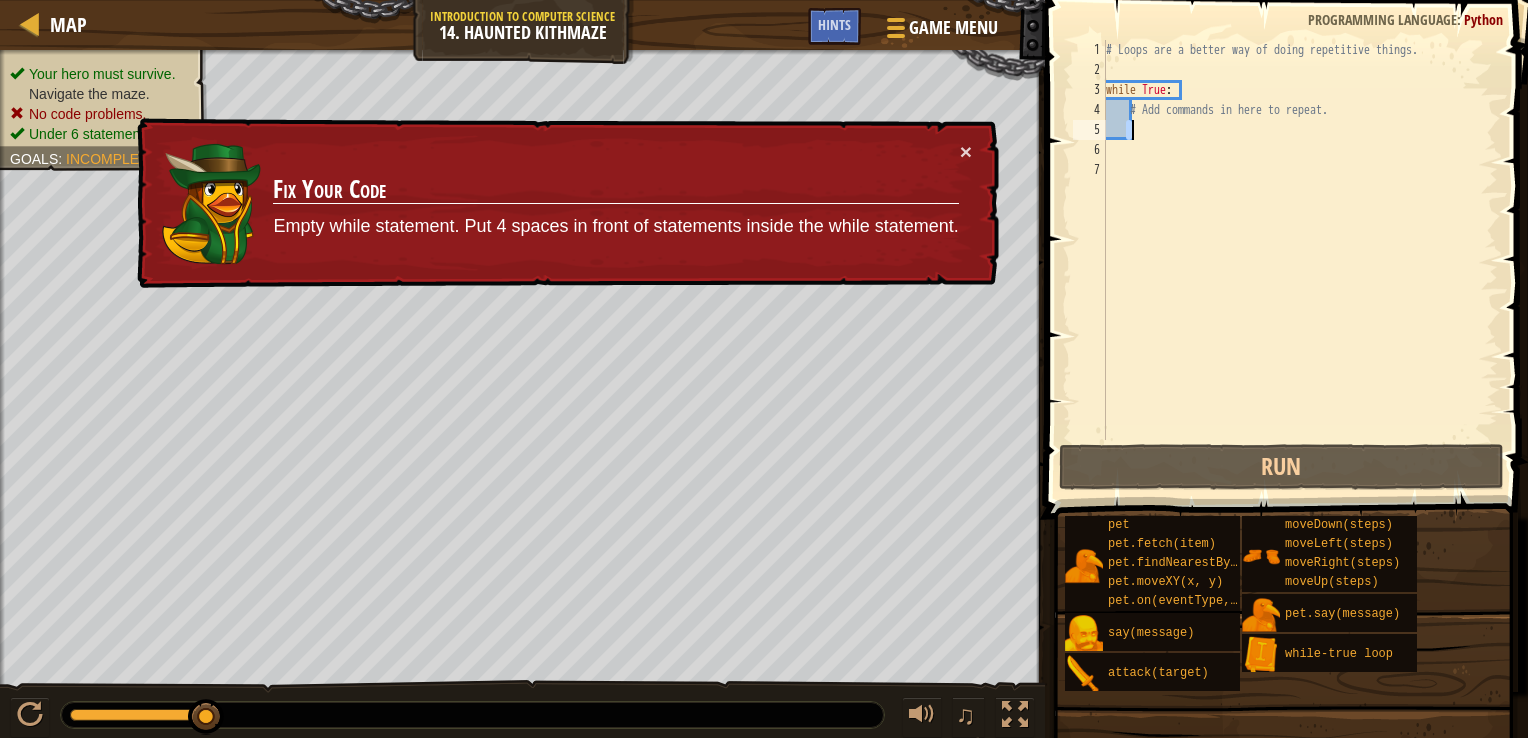 click on "# Loops are a better way of doing repetitive things. while   True :      # Add commands in here to repeat." at bounding box center [1300, 240] 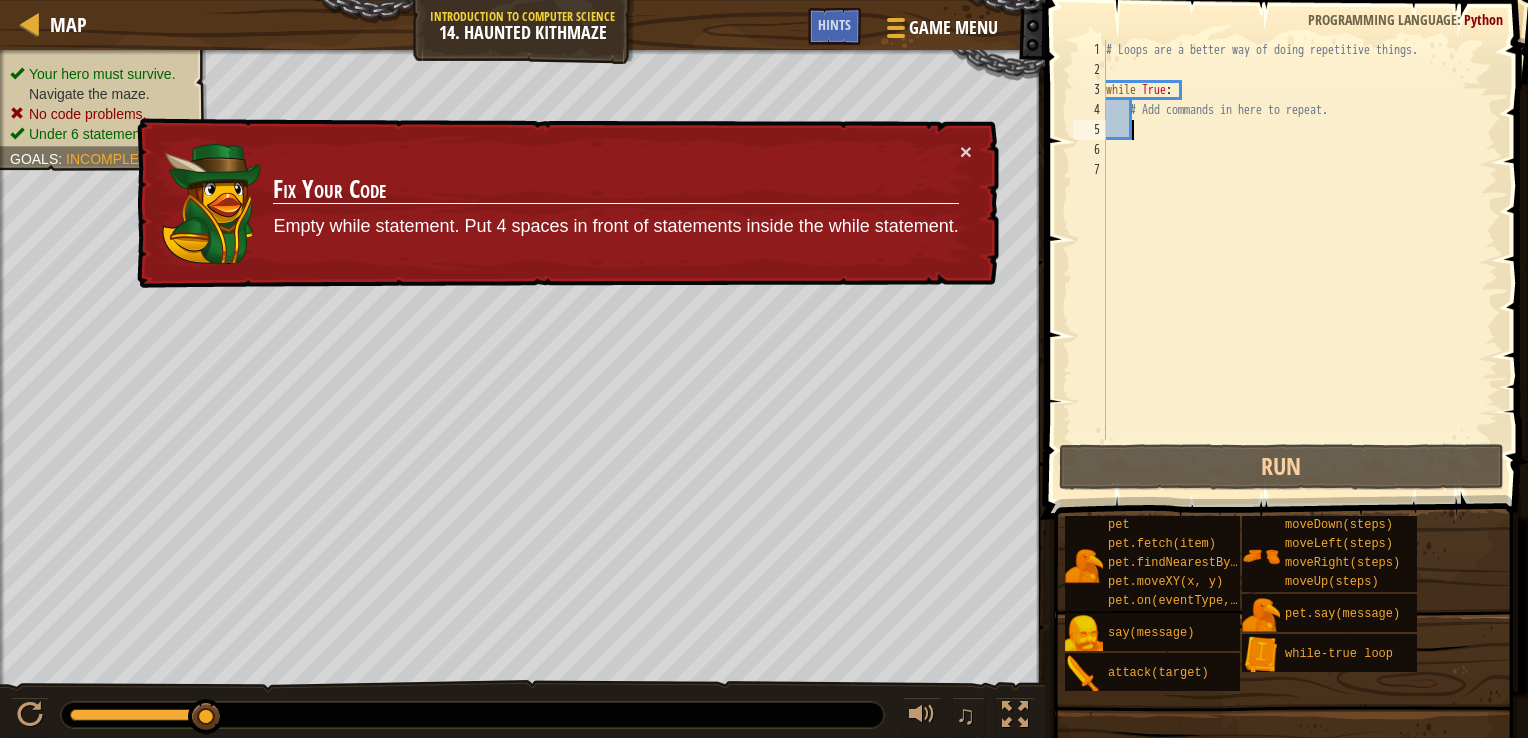 click on "# Loops are a better way of doing repetitive things. while   True :      # Add commands in here to repeat." at bounding box center [1300, 260] 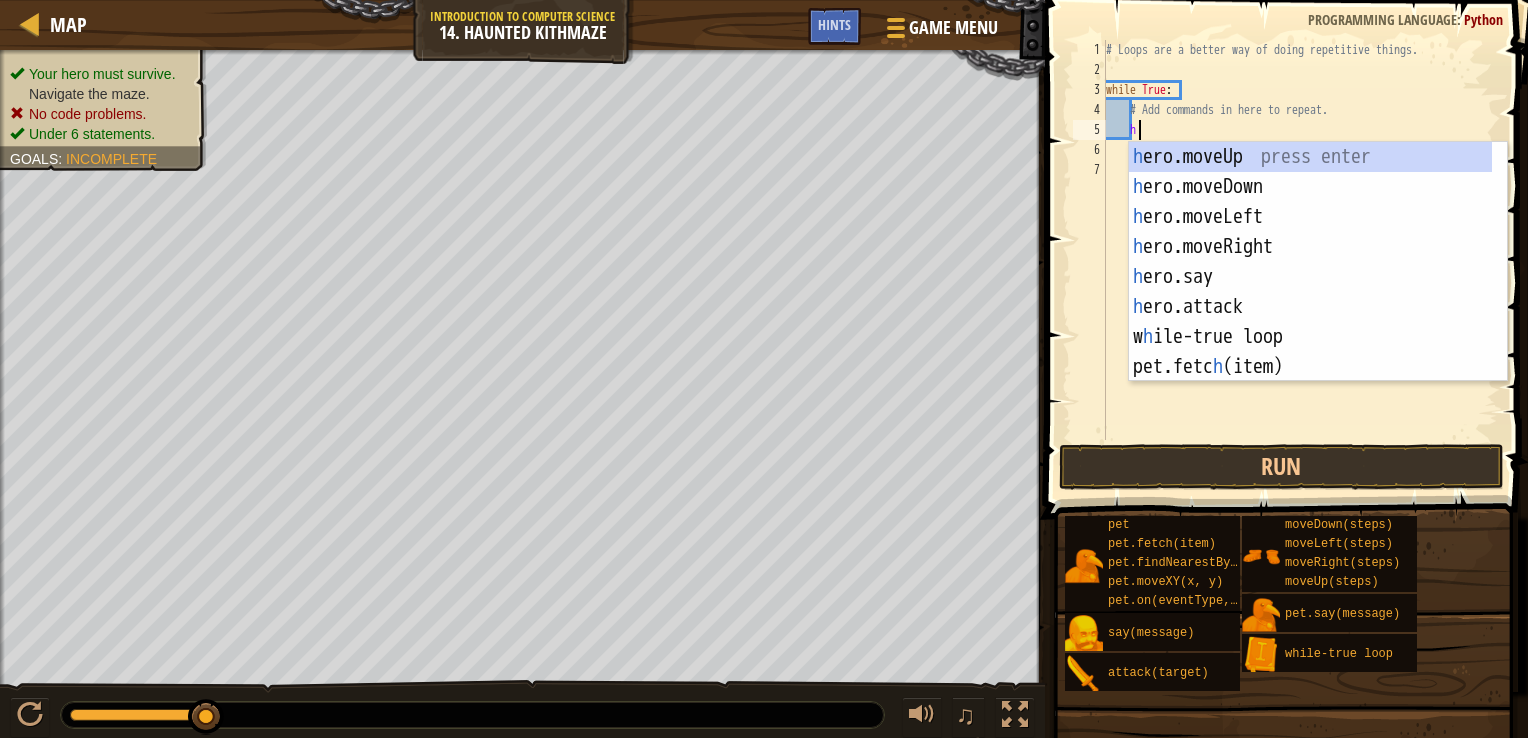 scroll, scrollTop: 9, scrollLeft: 1, axis: both 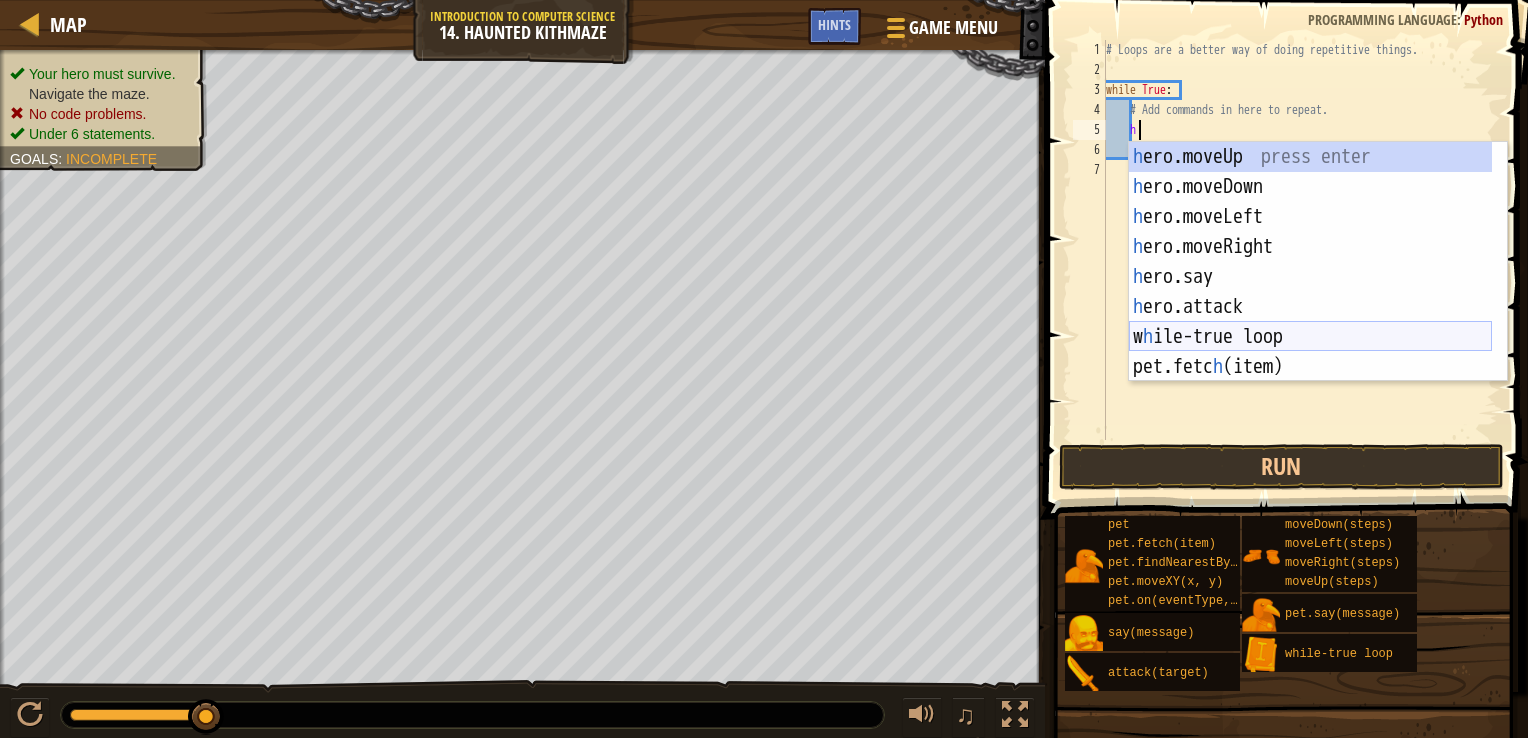 click on "h ero.moveUp press enter h ero.moveDown press enter h ero.moveLeft press enter h ero.moveRight press enter h ero.say press enter h ero.attack press enter w h ile-true loop press enter pet.fetc h (item) press enter pet.on(eventType,  h andler) press enter" at bounding box center (1310, 292) 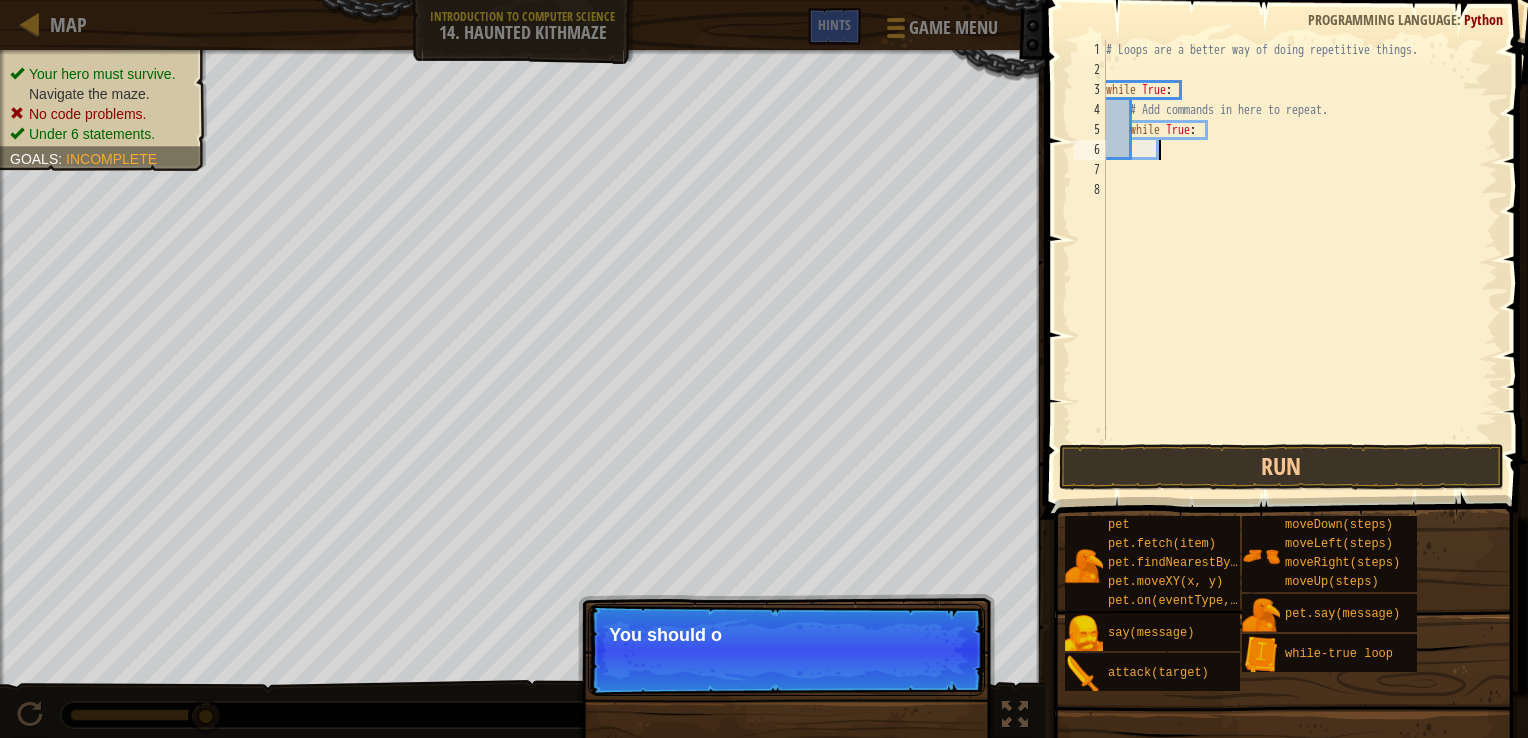 scroll, scrollTop: 9, scrollLeft: 0, axis: vertical 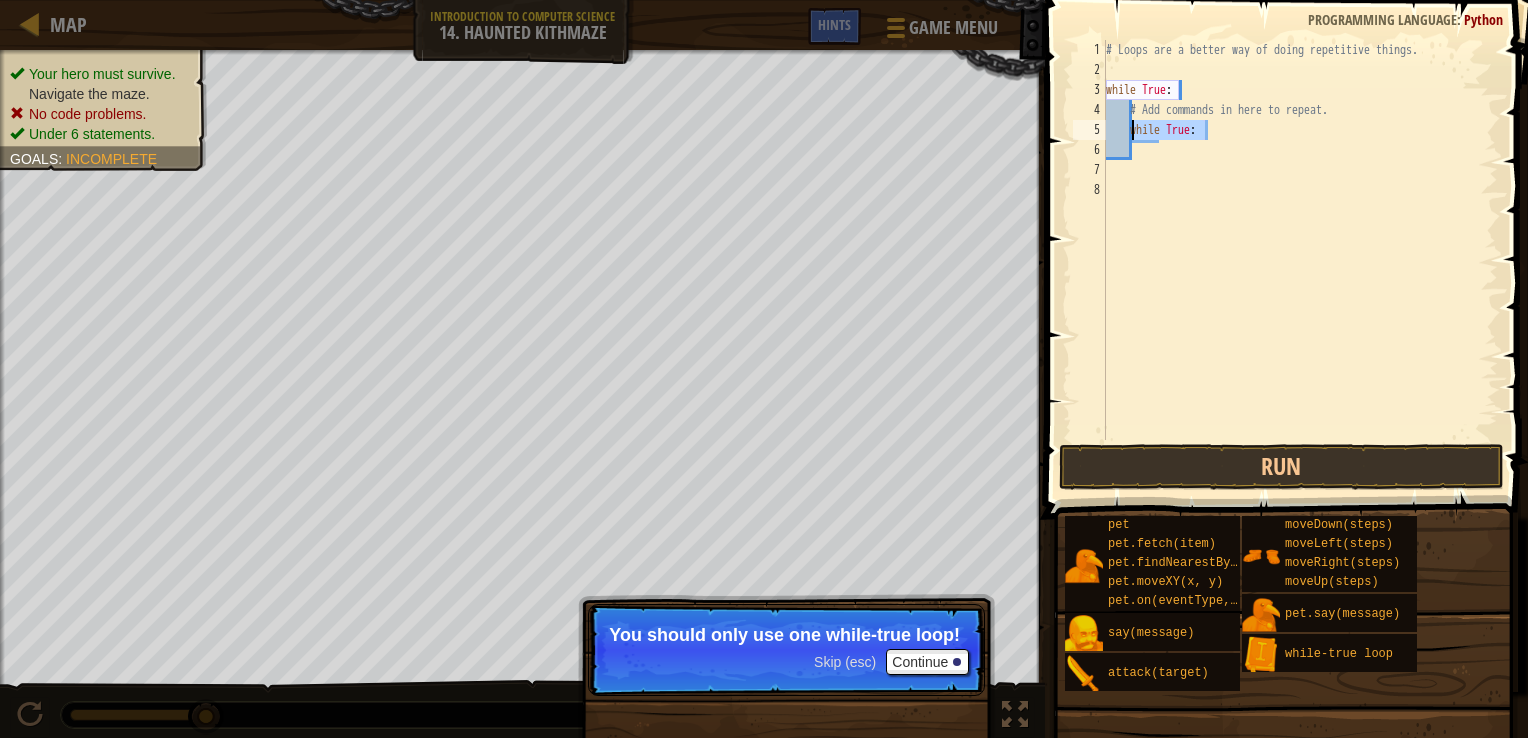 drag, startPoint x: 1212, startPoint y: 132, endPoint x: 1133, endPoint y: 130, distance: 79.025314 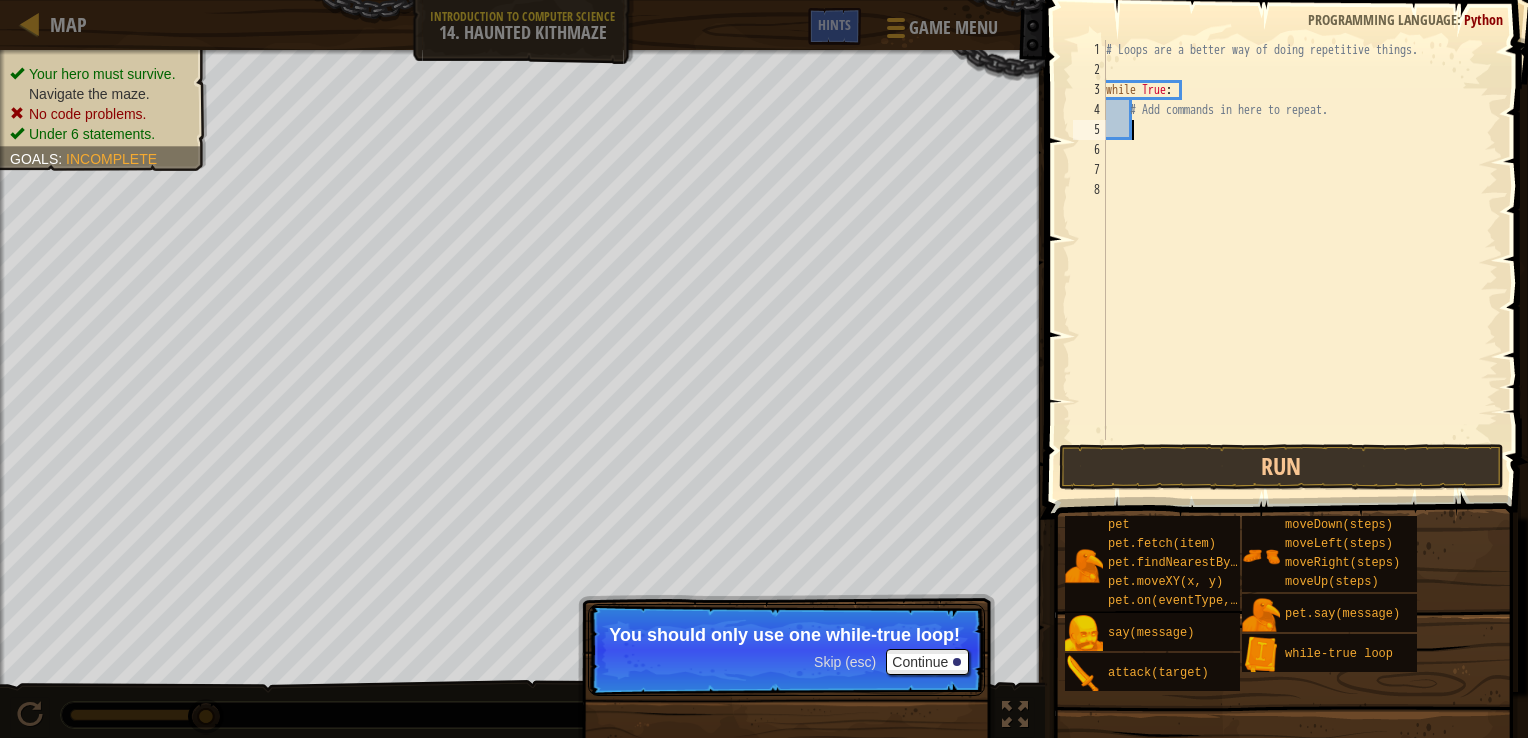 type on "h" 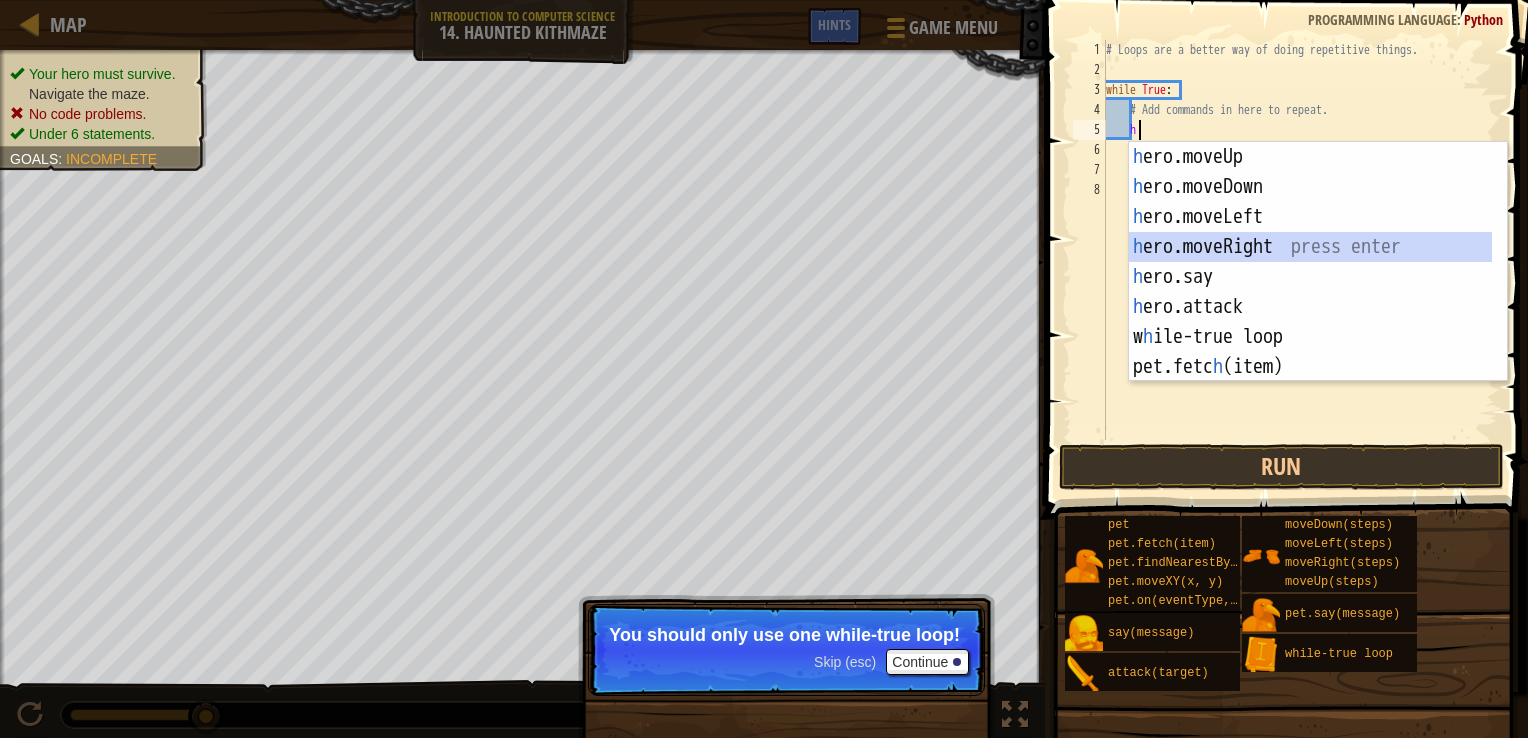 click on "h ero.moveUp press enter h ero.moveDown press enter h ero.moveLeft press enter h ero.moveRight press enter h ero.say press enter h ero.attack press enter w h ile-true loop press enter pet.fetc h (item) press enter pet.on(eventType,  h andler) press enter" at bounding box center [1310, 292] 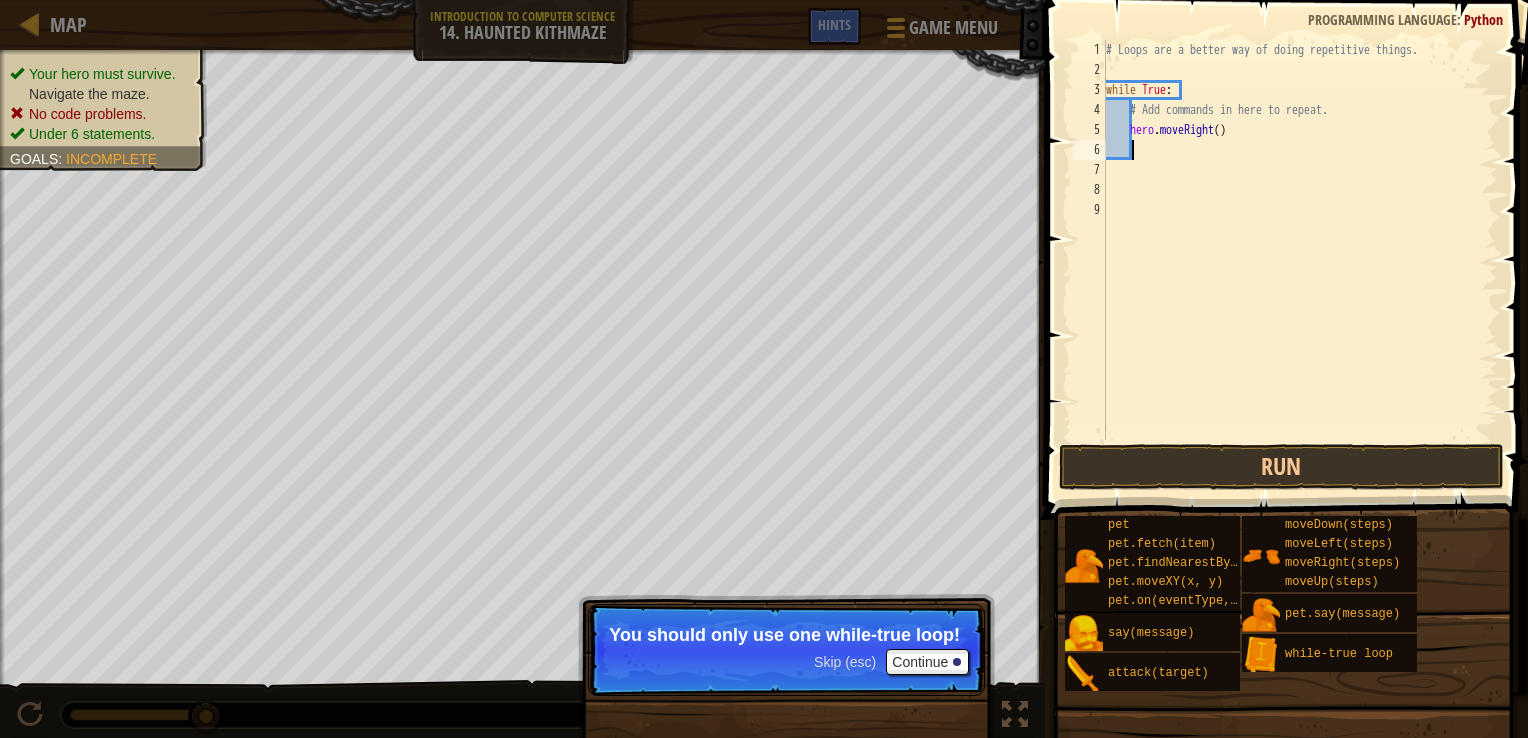 click on "# Loops are a better way of doing repetitive things. while   True :      # Add commands in here to repeat.      hero . moveRight ( )" at bounding box center (1300, 260) 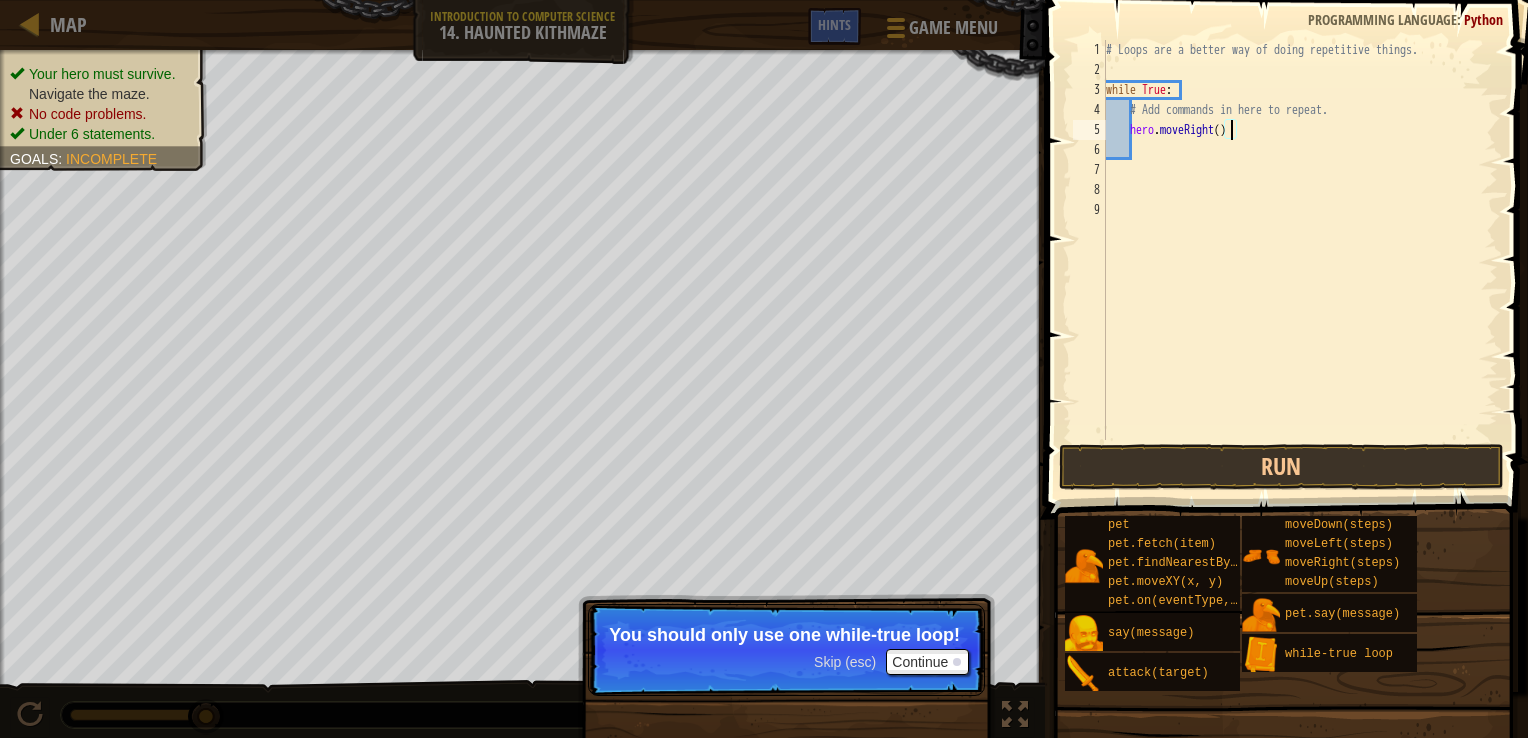 type on "hero.moveRight(2)" 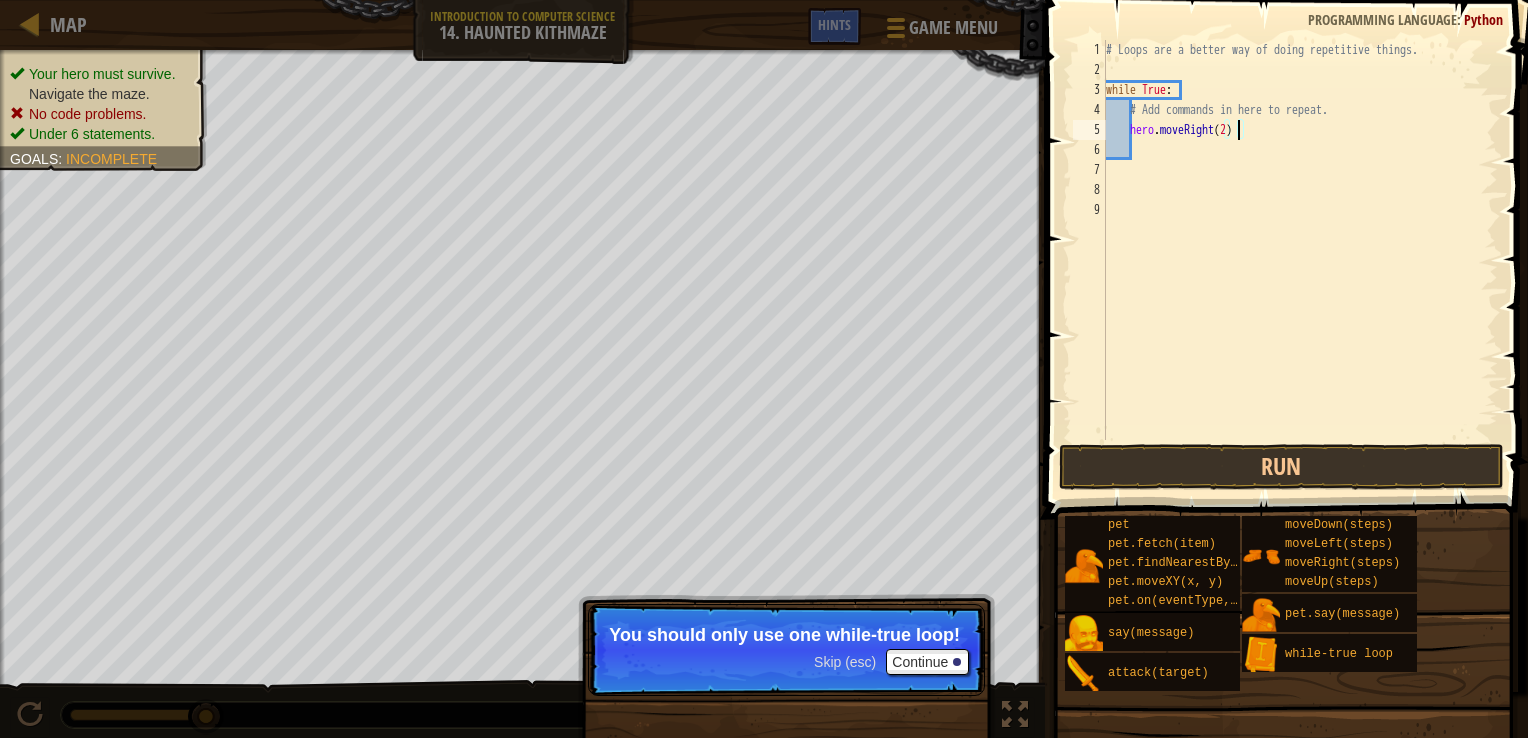 scroll, scrollTop: 9, scrollLeft: 10, axis: both 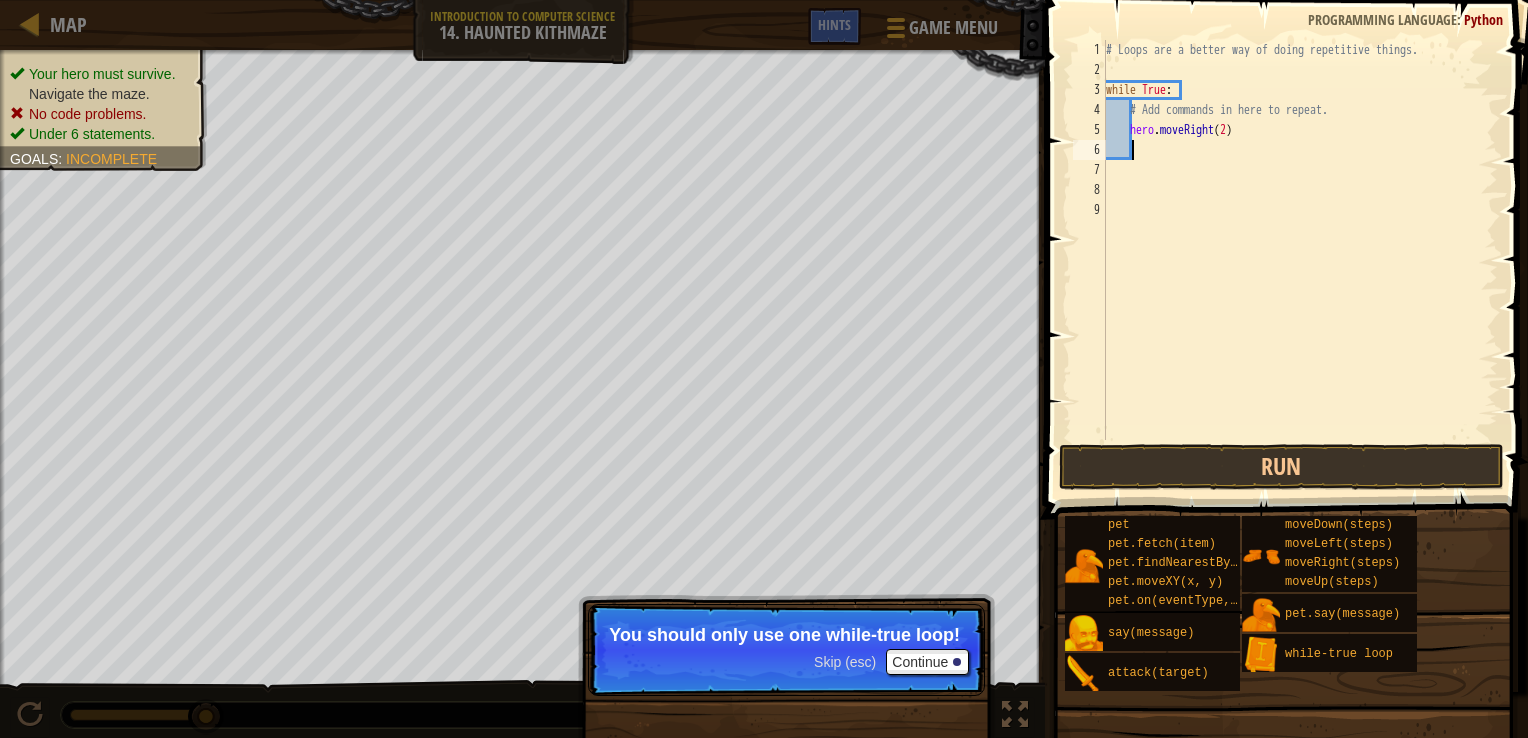 click on "# Loops are a better way of doing repetitive things. while   True :      # Add commands in here to repeat.      hero . moveRight ( 2 )" at bounding box center (1300, 260) 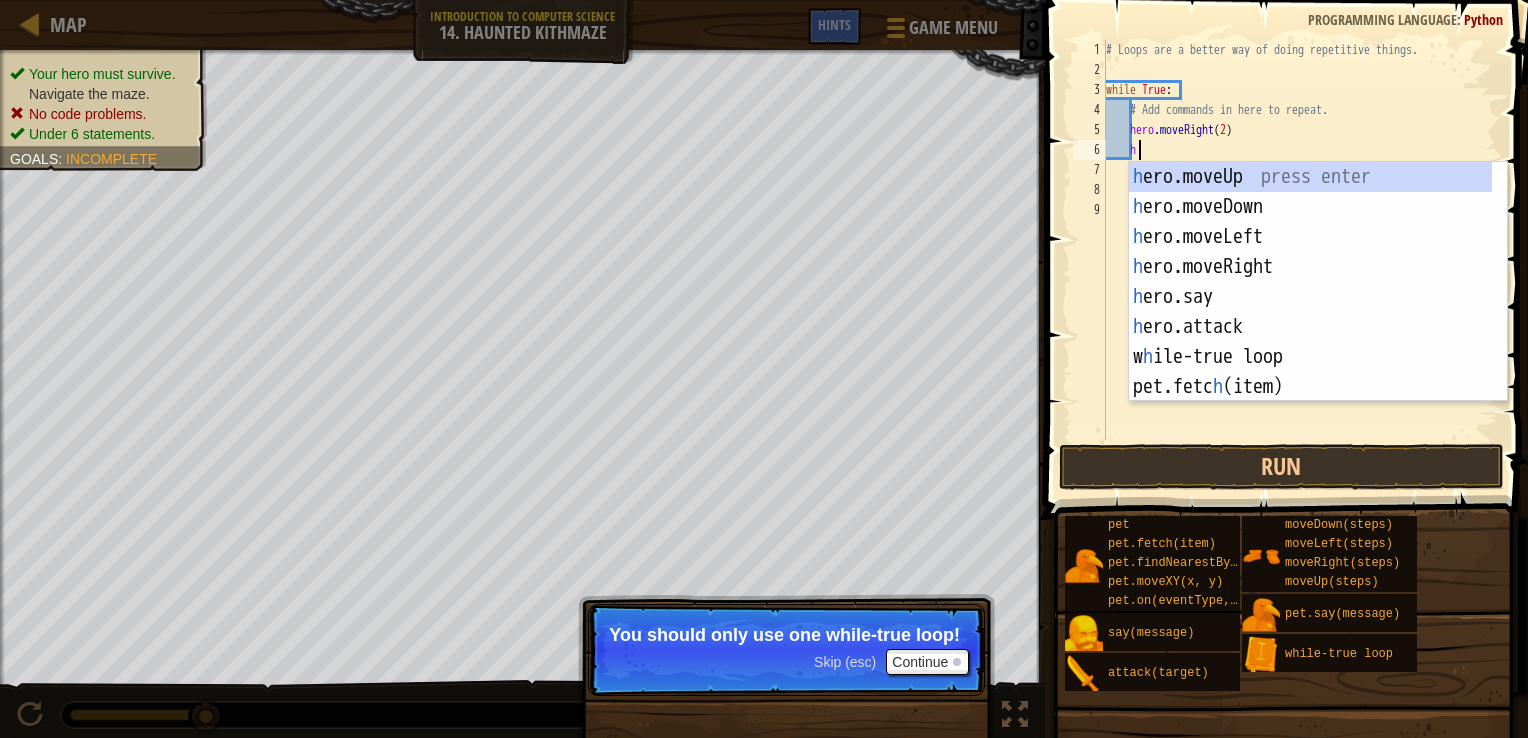 scroll, scrollTop: 9, scrollLeft: 1, axis: both 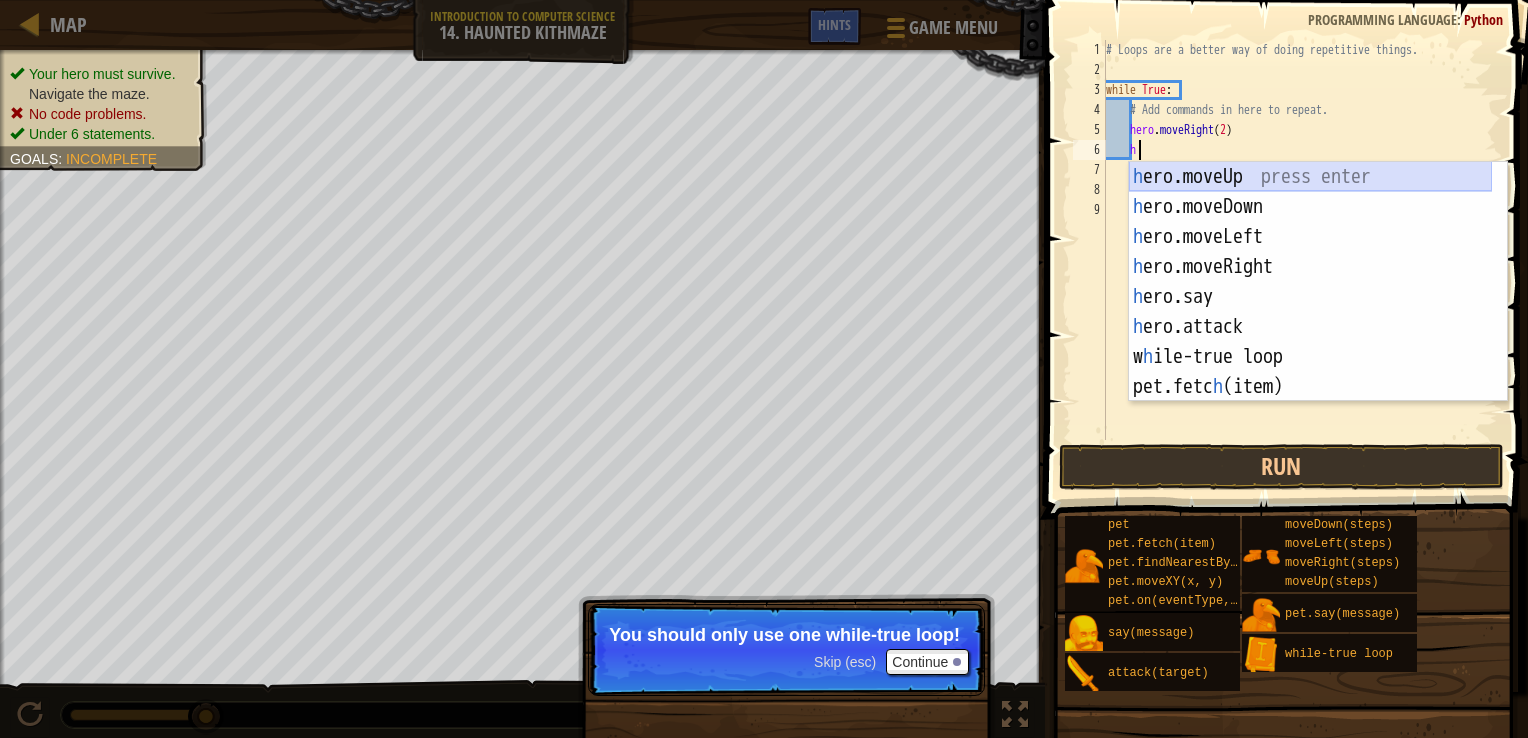 click on "h ero.moveUp press enter h ero.moveDown press enter h ero.moveLeft press enter h ero.moveRight press enter h ero.say press enter h ero.attack press enter w h ile-true loop press enter pet.fetc h (item) press enter pet.on(eventType,  h andler) press enter" at bounding box center [1310, 312] 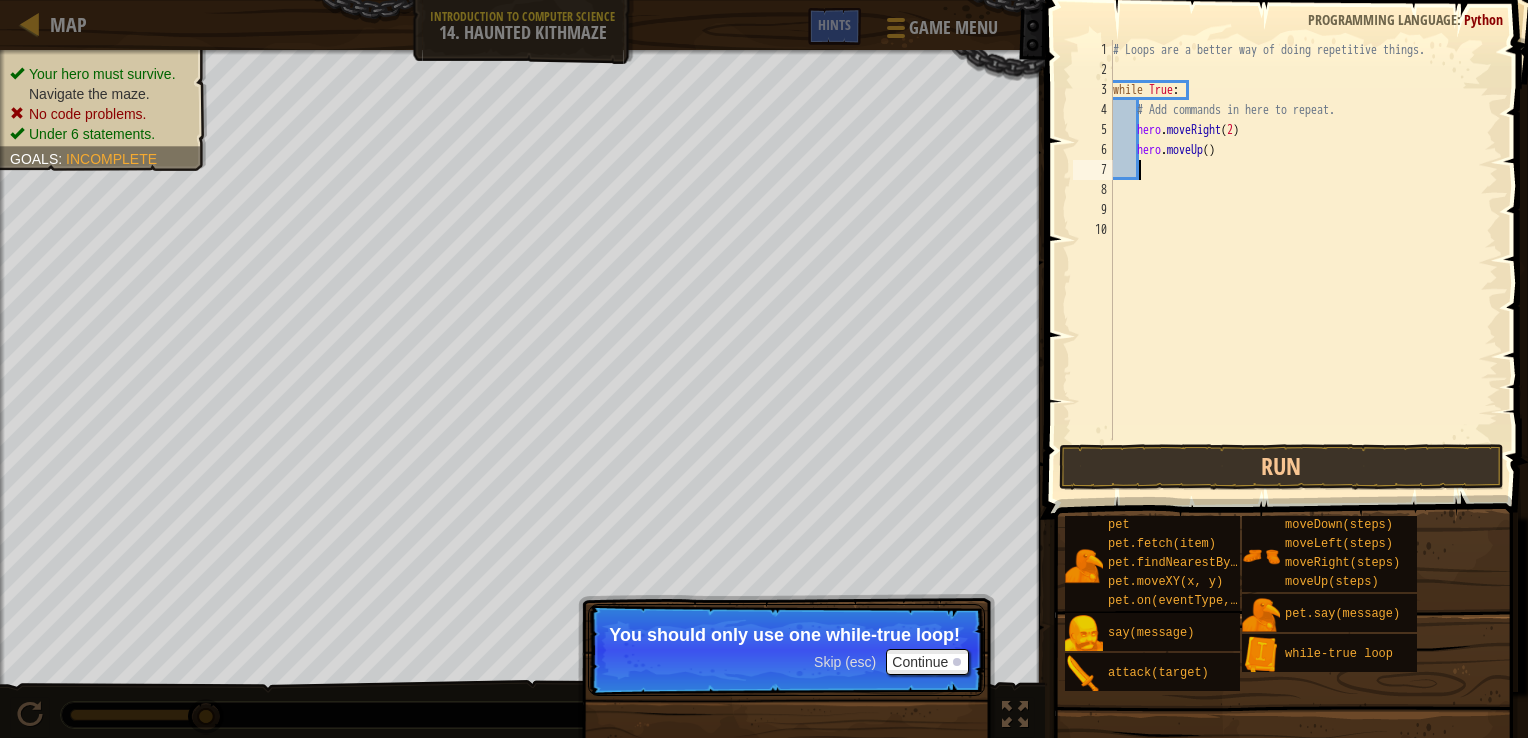 scroll, scrollTop: 9, scrollLeft: 0, axis: vertical 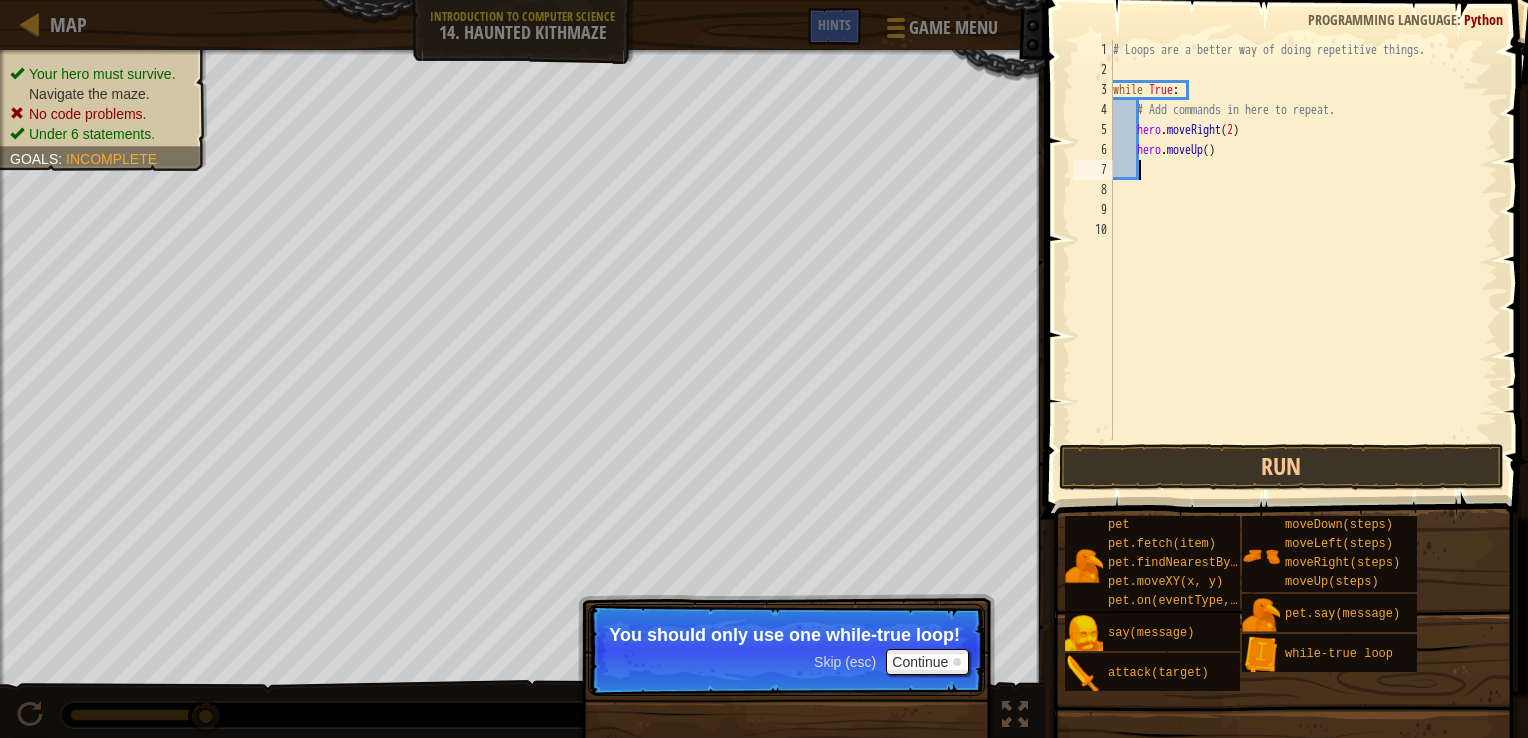click on "# Loops are a better way of doing repetitive things. while   True :      # Add commands in here to repeat.      hero . moveRight ( 2 )      hero . moveUp ( )" at bounding box center [1304, 260] 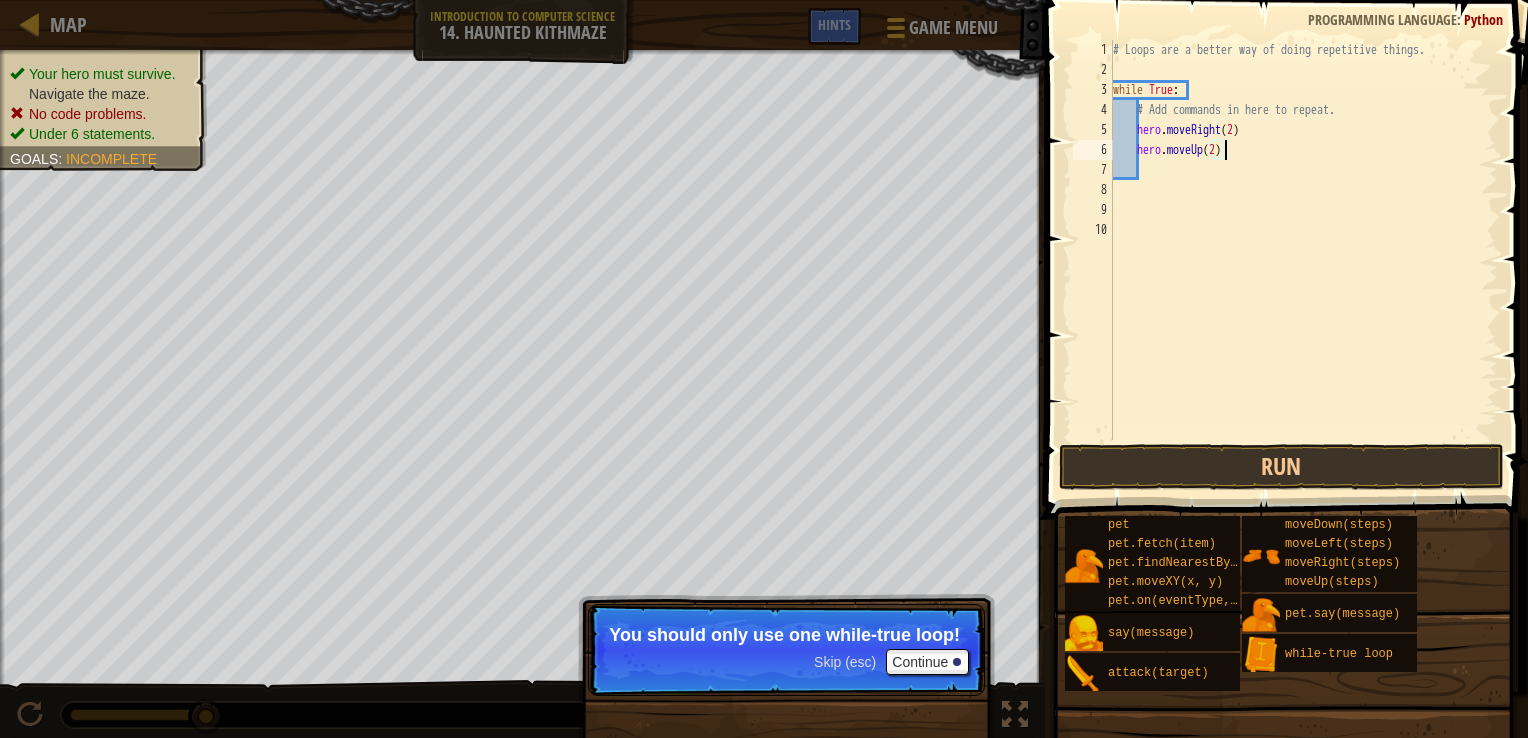 scroll, scrollTop: 9, scrollLeft: 8, axis: both 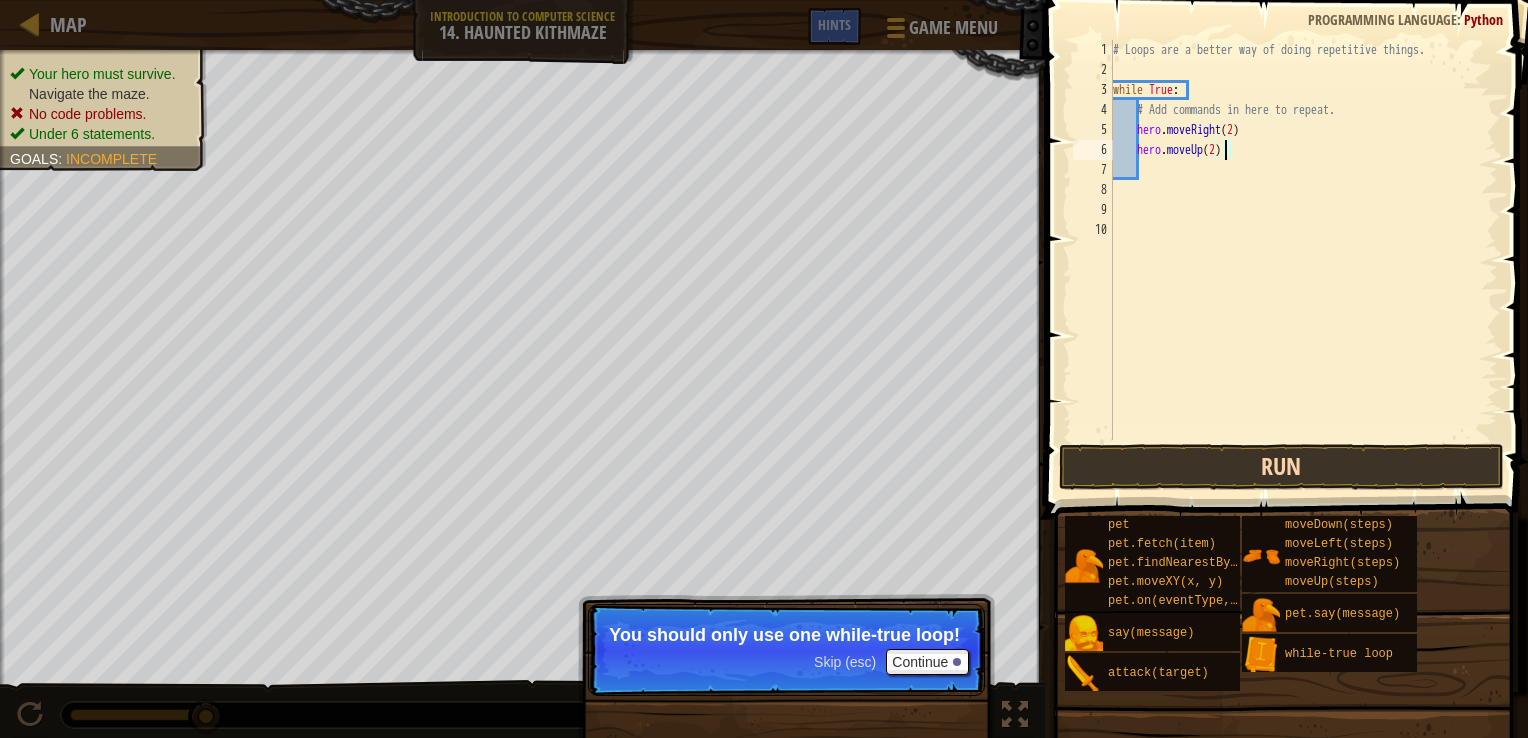 type on "hero.moveUp(2)" 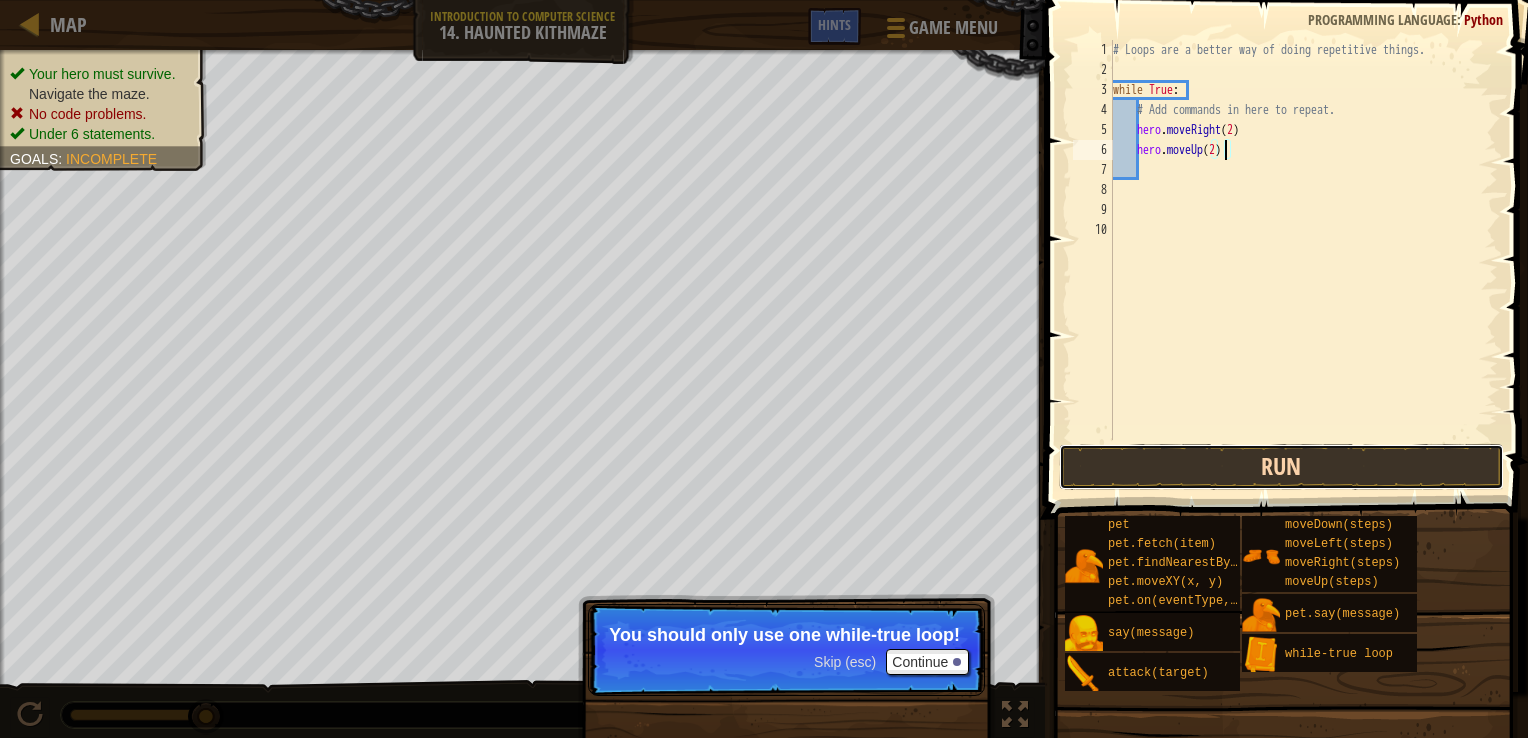 click on "Run" at bounding box center [1281, 467] 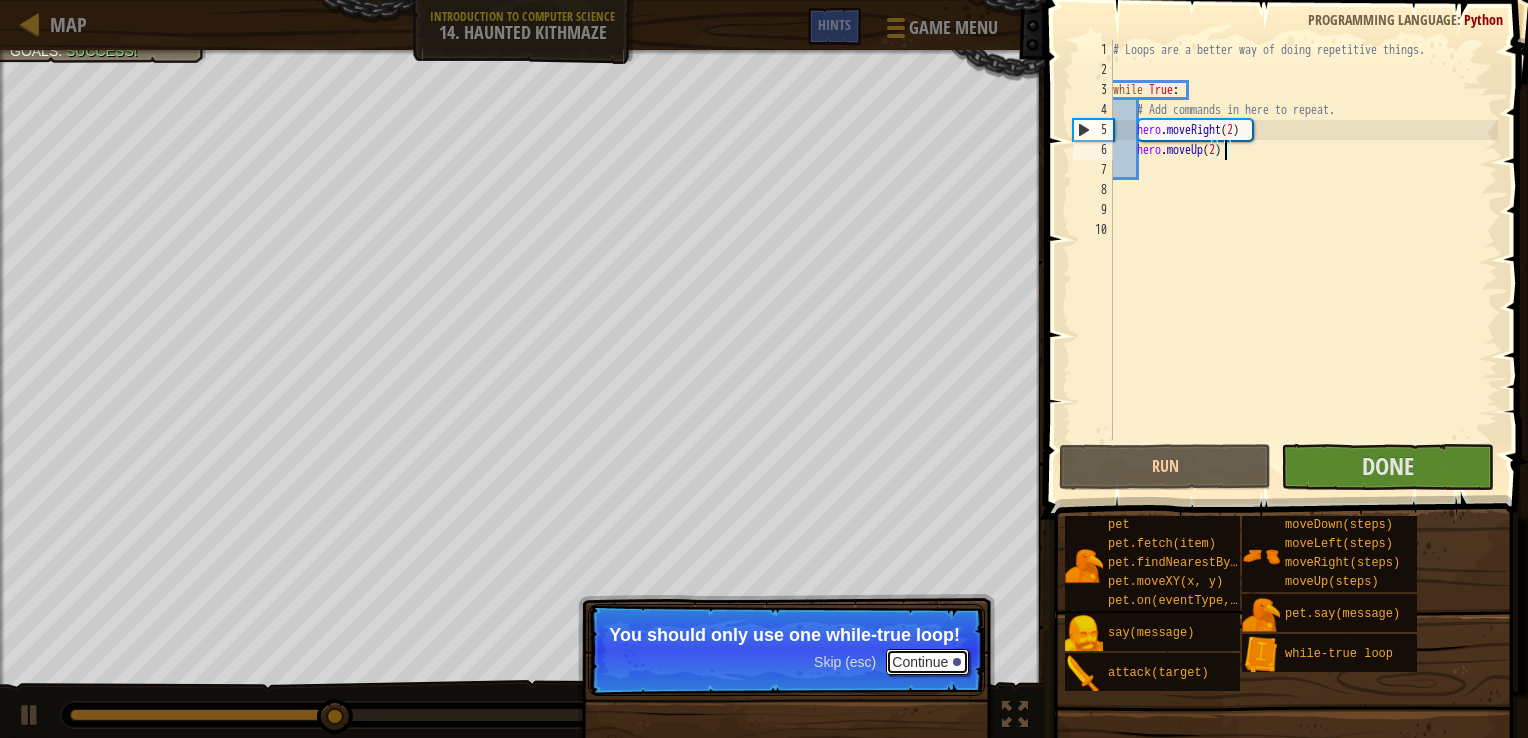 click on "Continue" at bounding box center (927, 662) 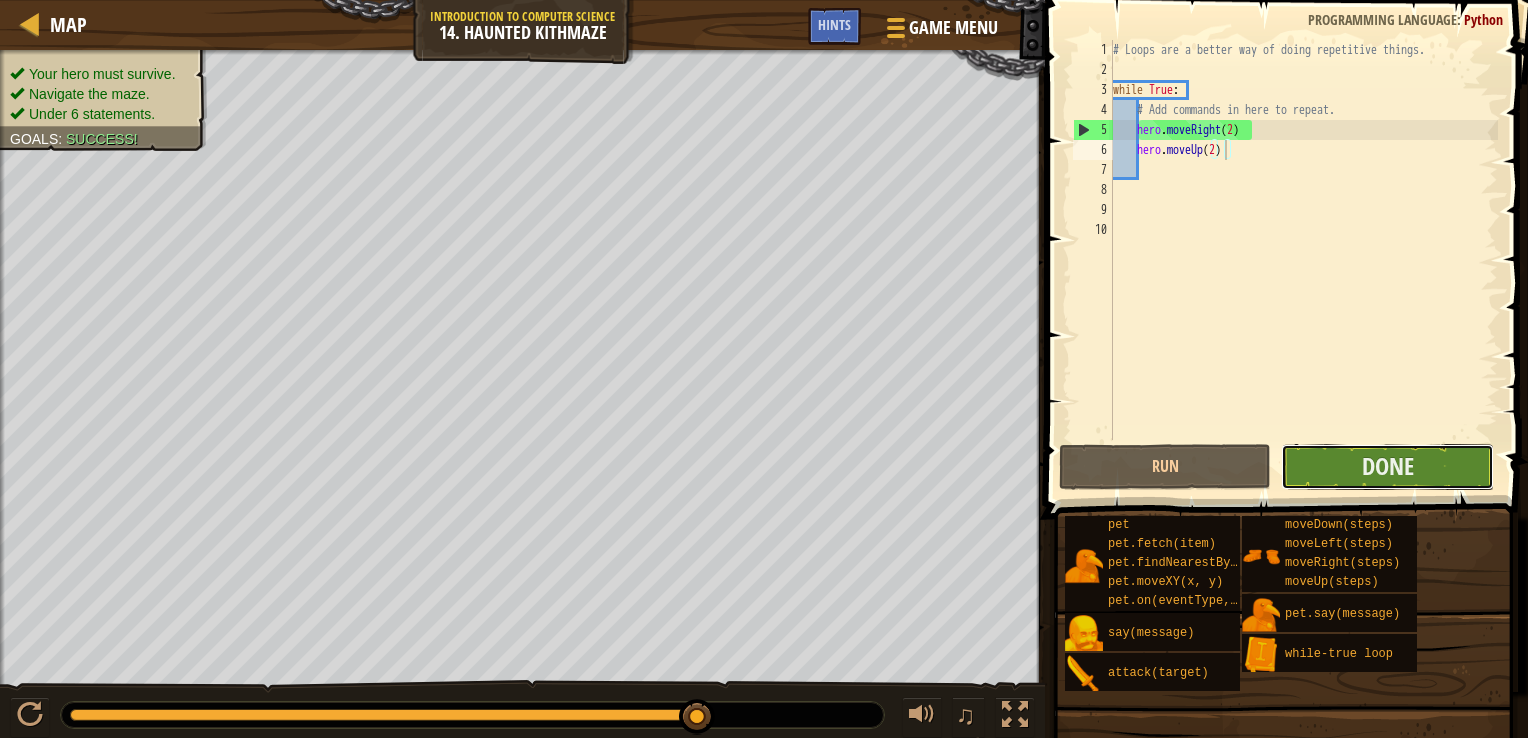 click on "Done" at bounding box center [1387, 467] 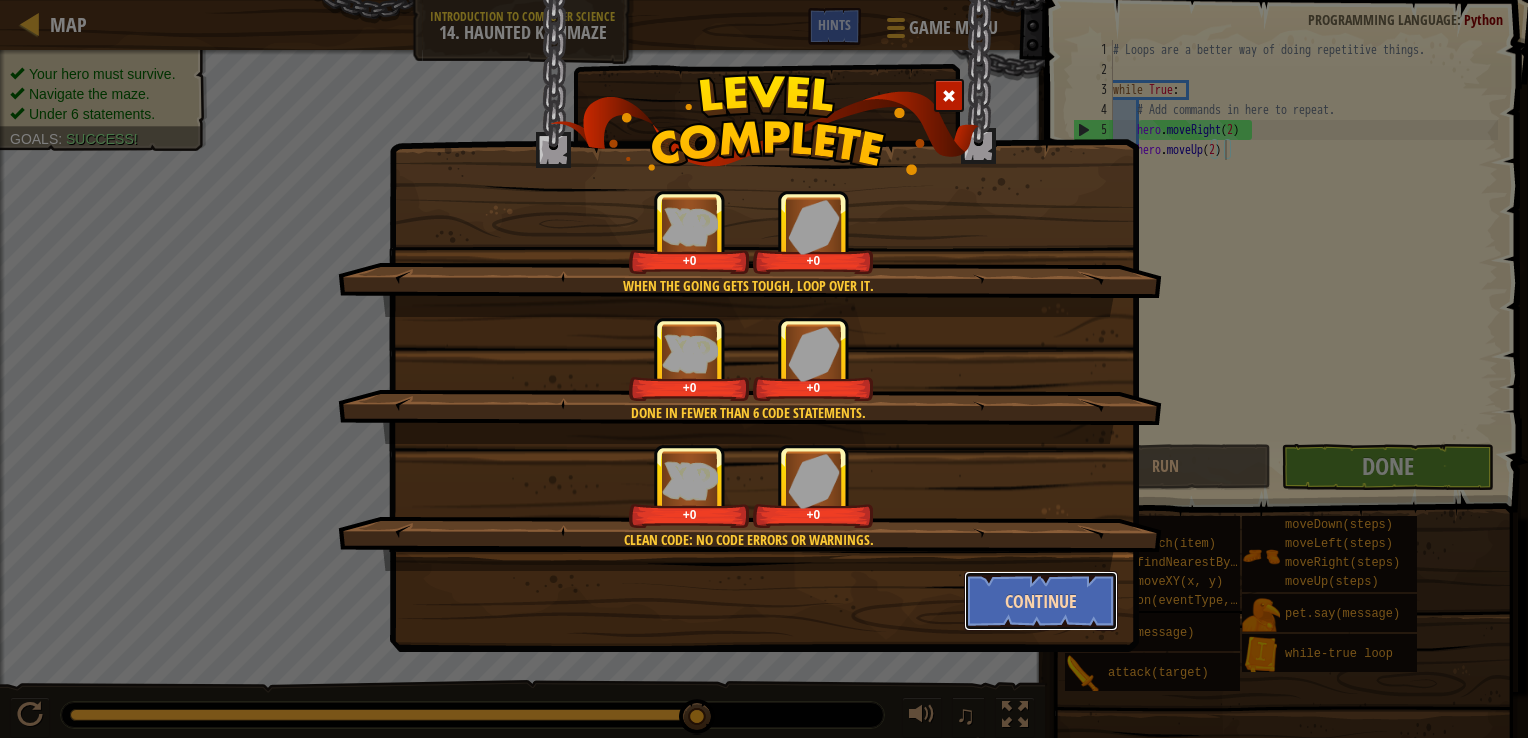 click on "Continue" at bounding box center (1041, 601) 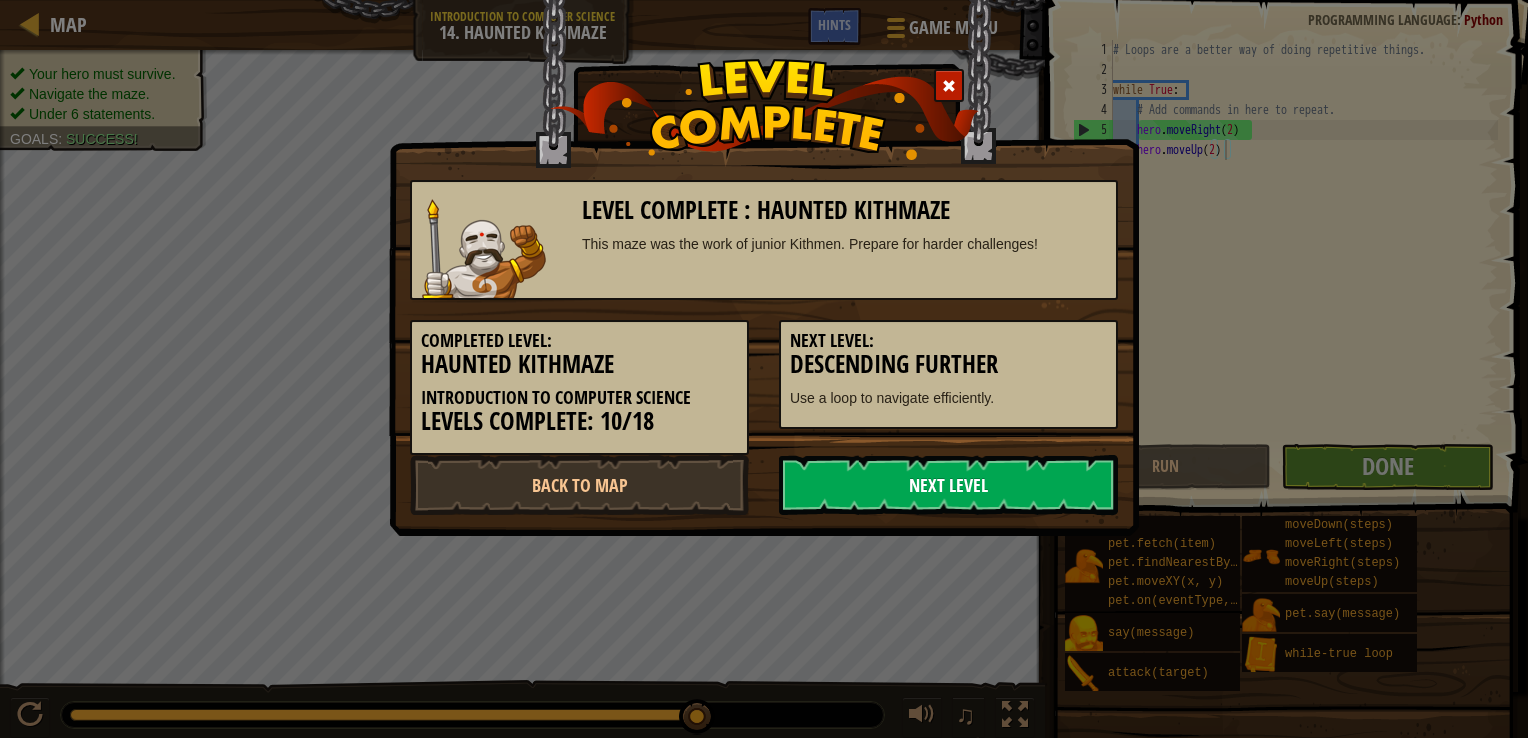 click on "Next Level" at bounding box center (948, 485) 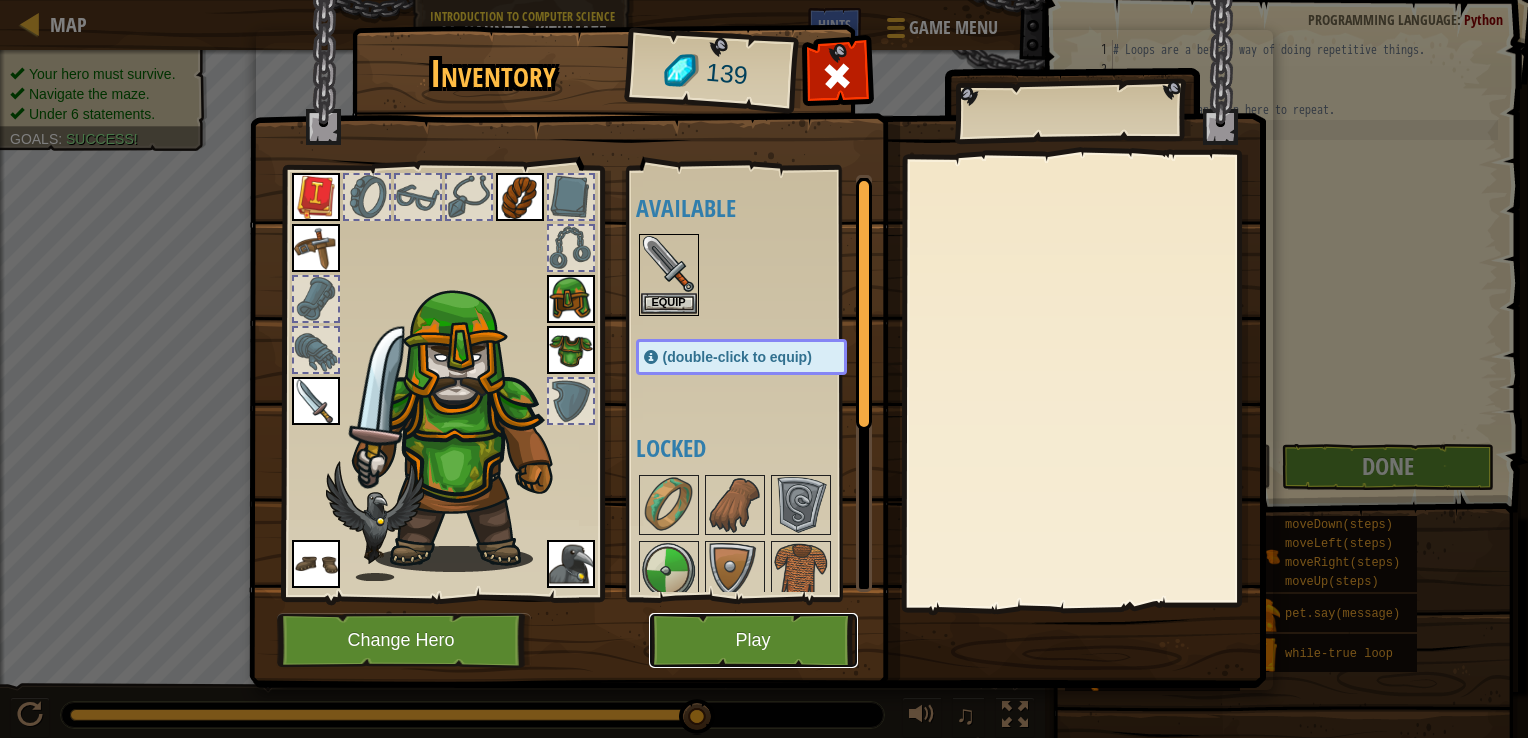 click on "Play" at bounding box center [753, 640] 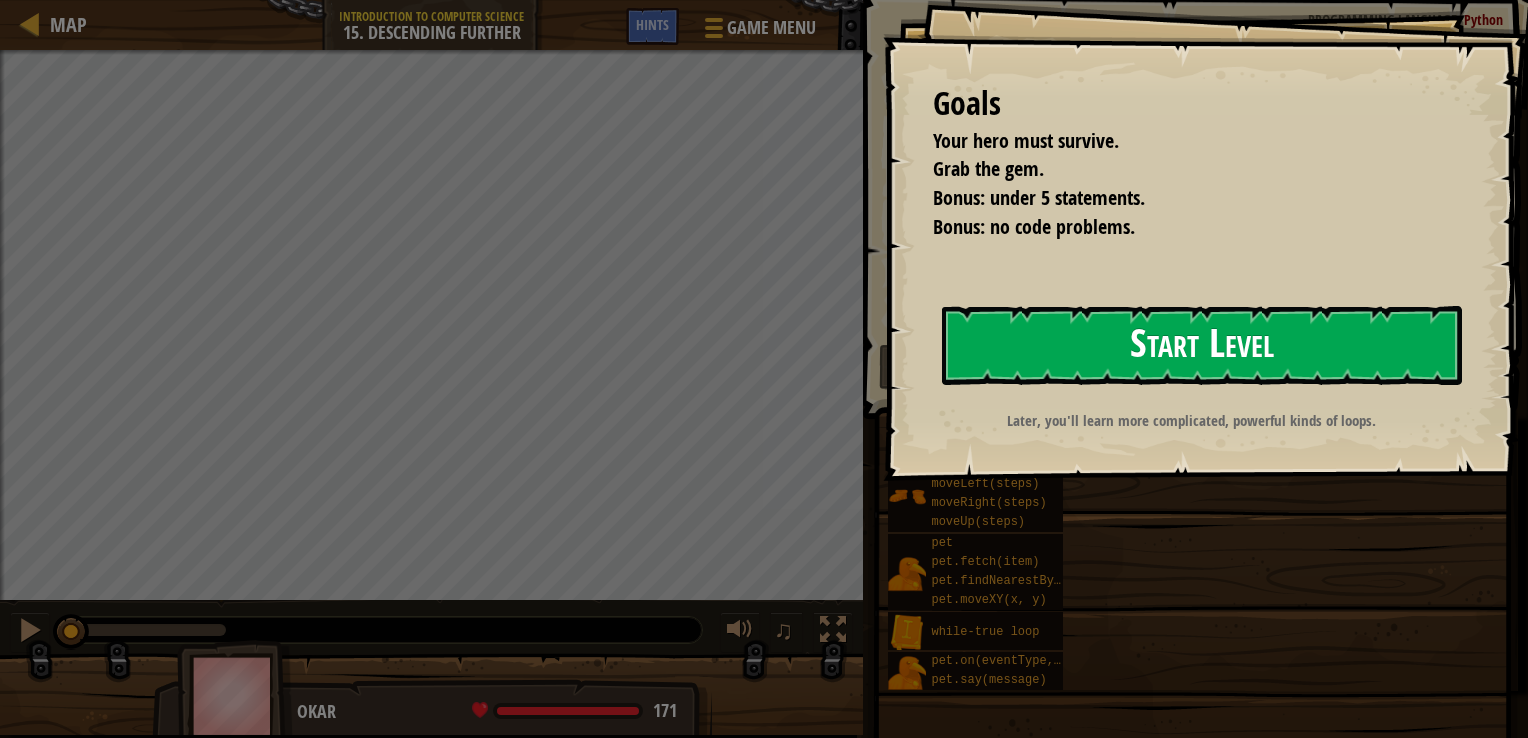 click on "Start Level" at bounding box center [1202, 345] 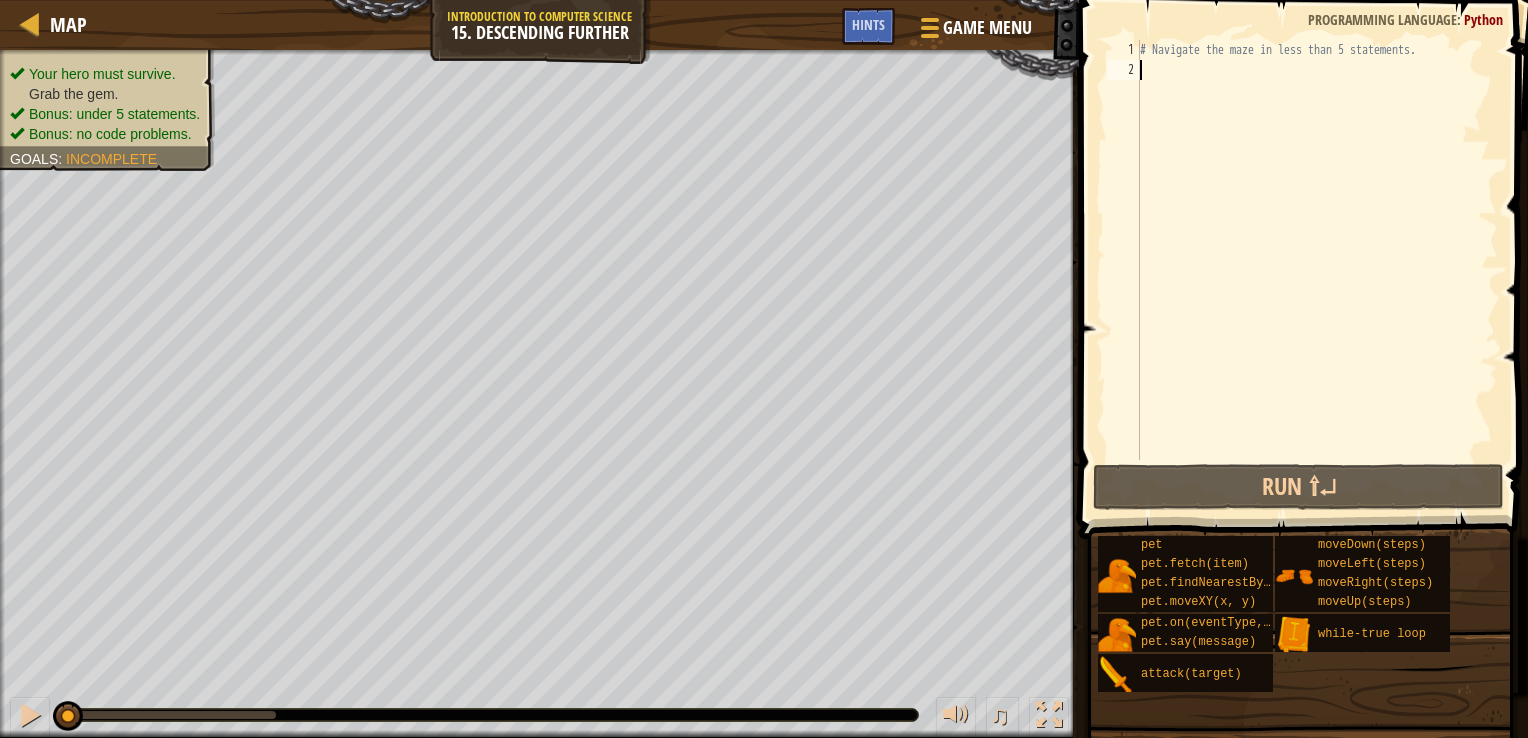 type on "h" 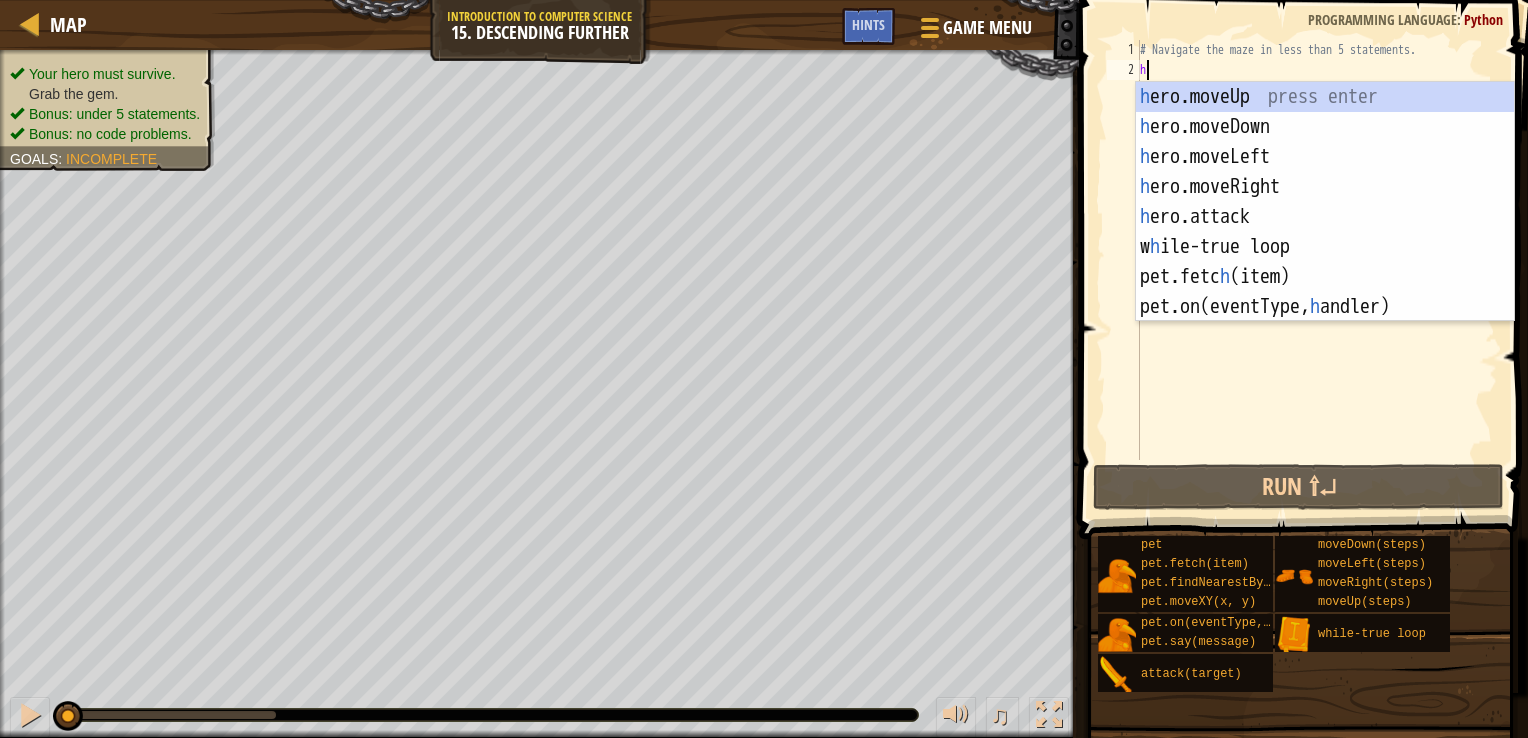 scroll, scrollTop: 9, scrollLeft: 0, axis: vertical 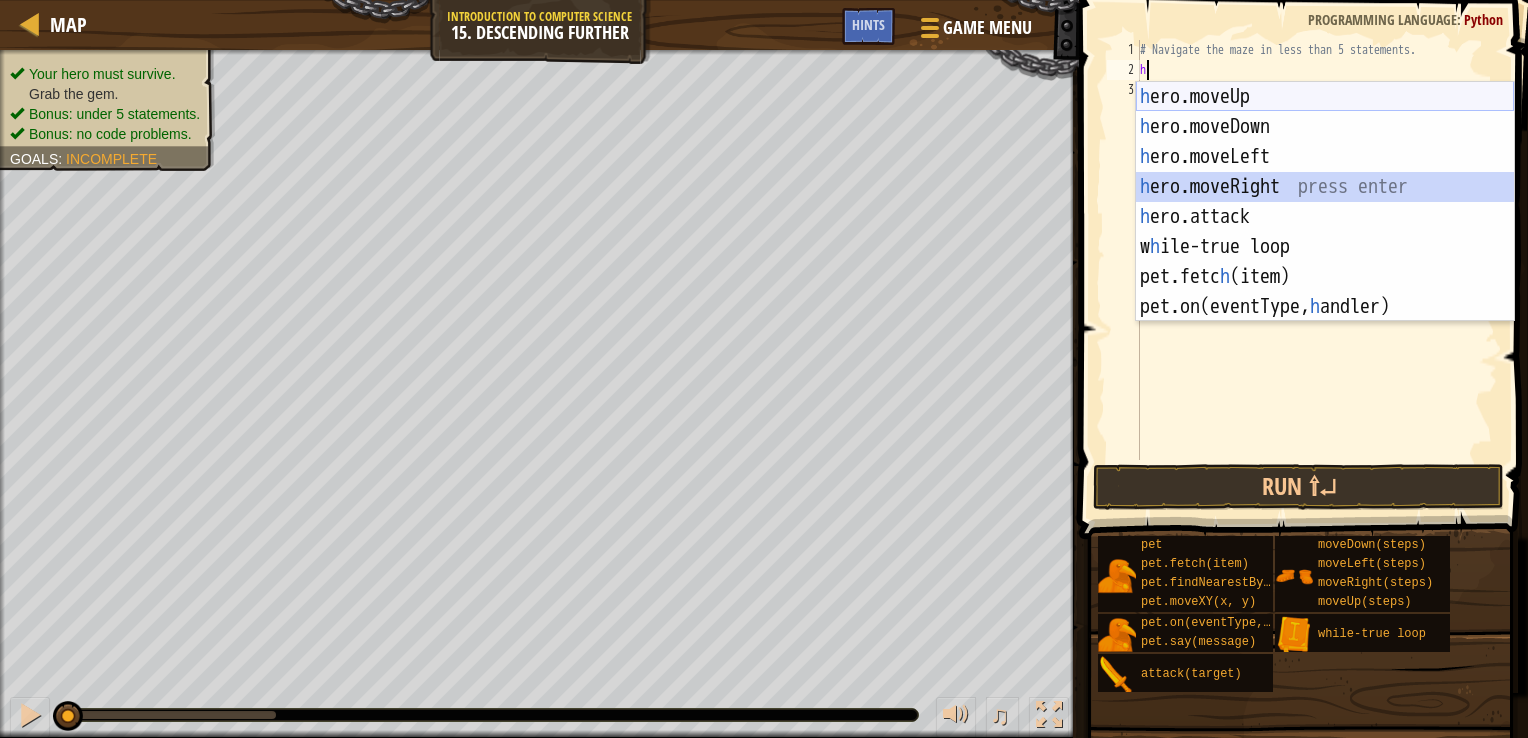 drag, startPoint x: 1234, startPoint y: 176, endPoint x: 1206, endPoint y: 91, distance: 89.49302 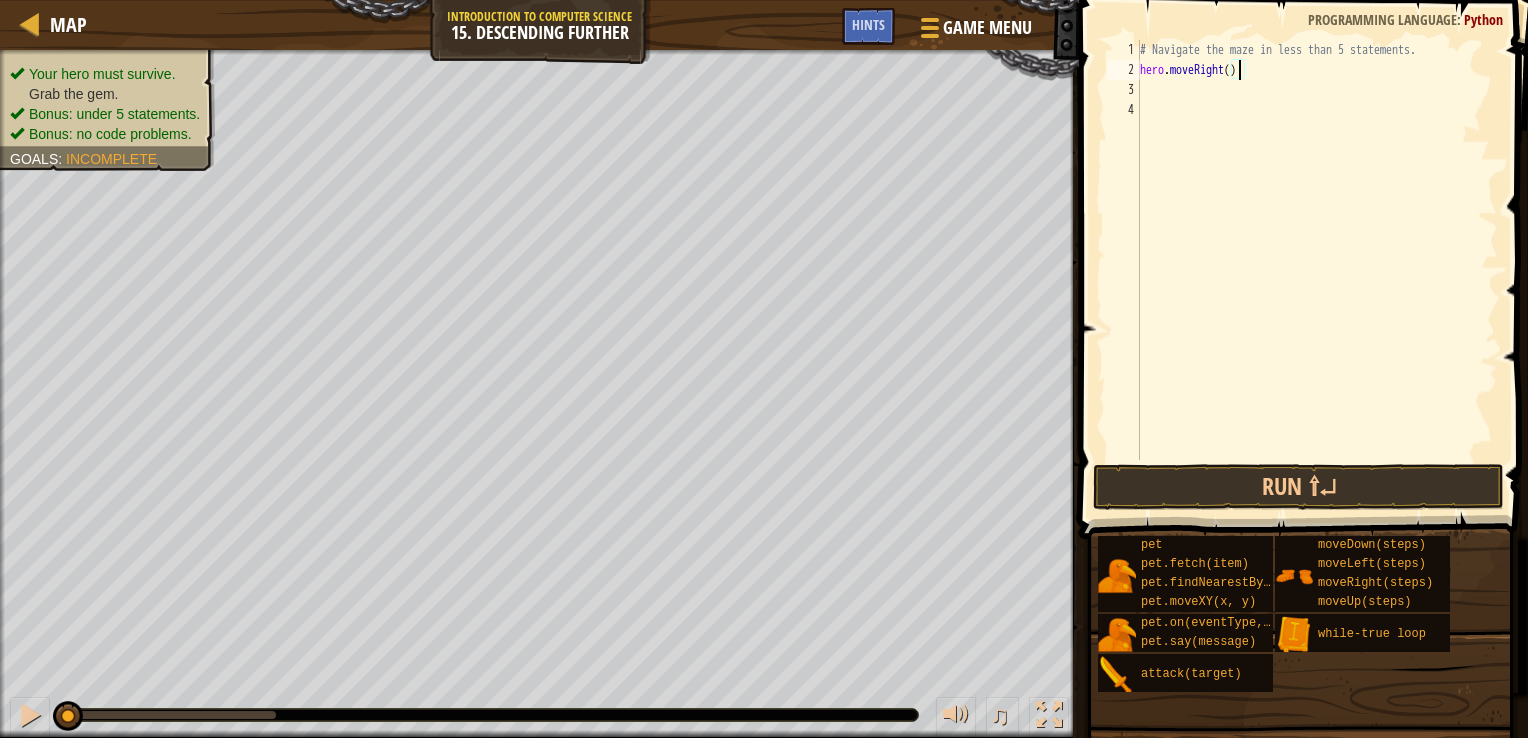 click on "# Navigate the maze in less than 5 statements. hero . moveRight ( )" at bounding box center [1317, 270] 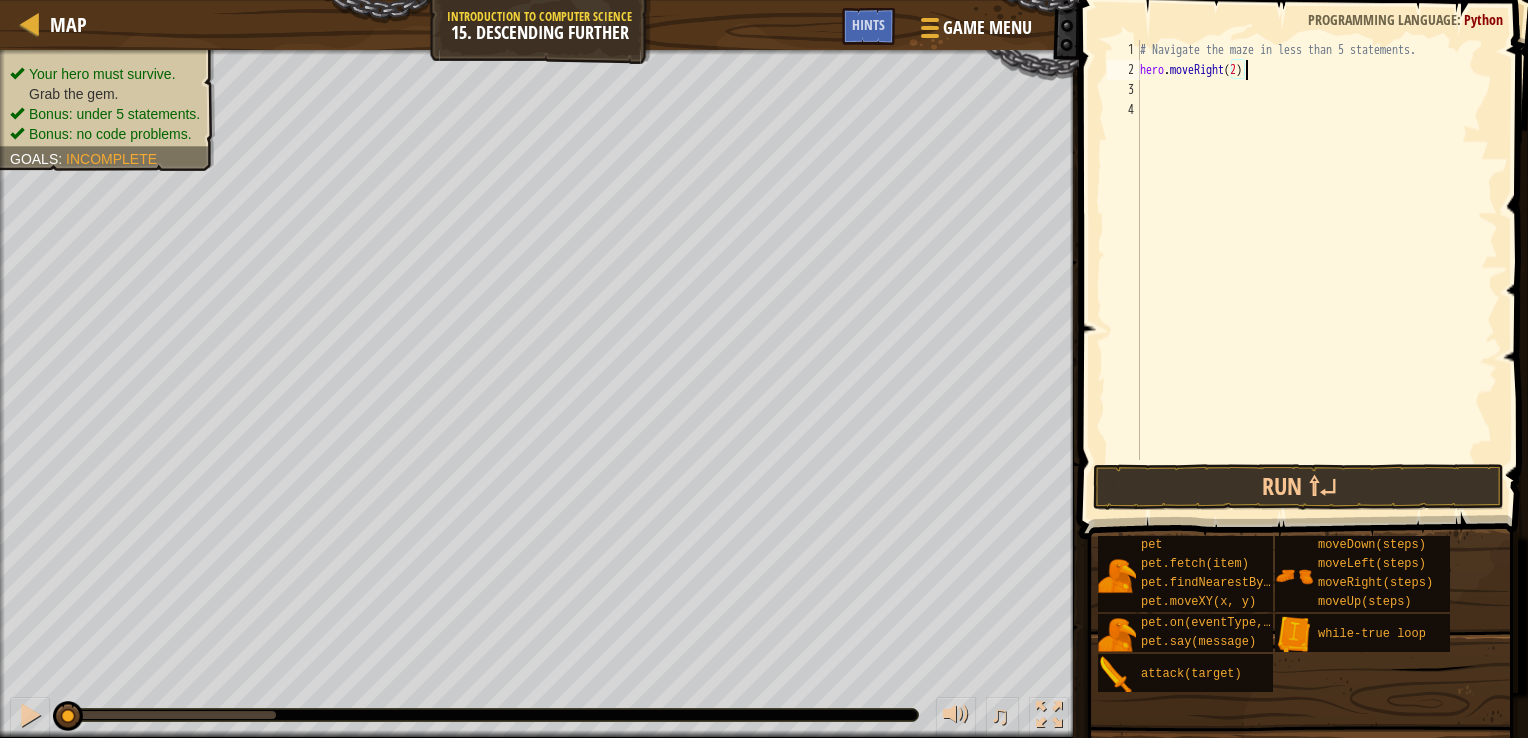 scroll, scrollTop: 9, scrollLeft: 8, axis: both 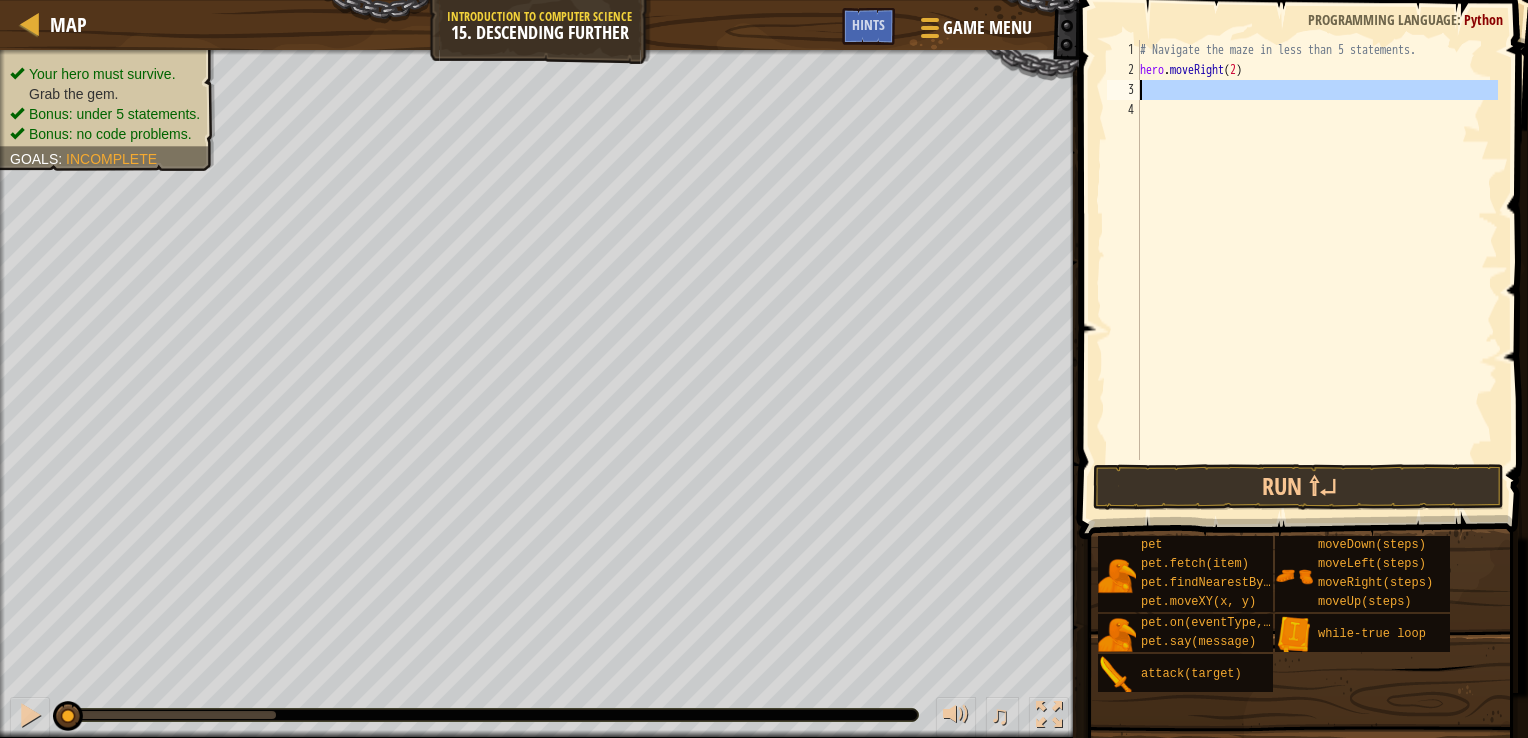 click on "3" at bounding box center (1123, 90) 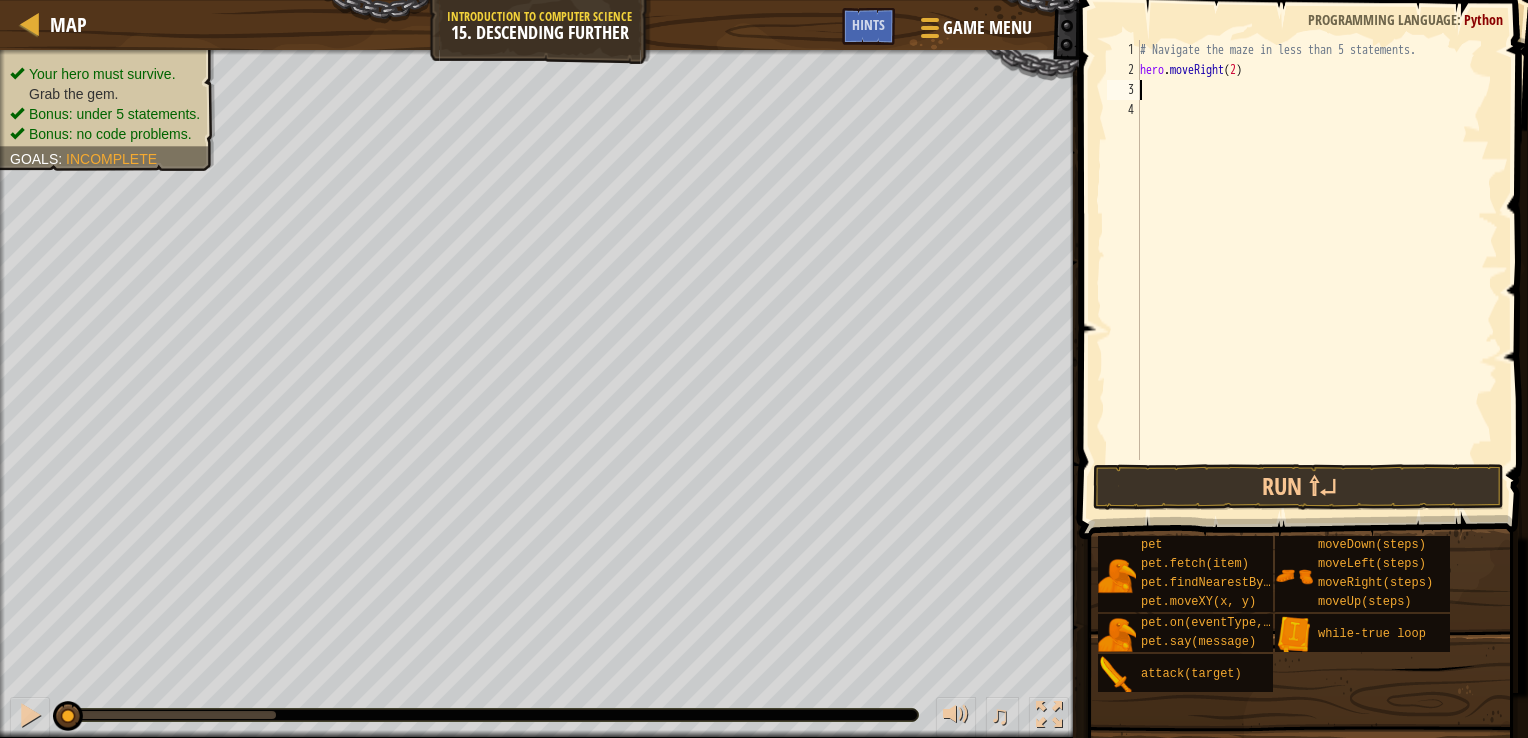 type on "h" 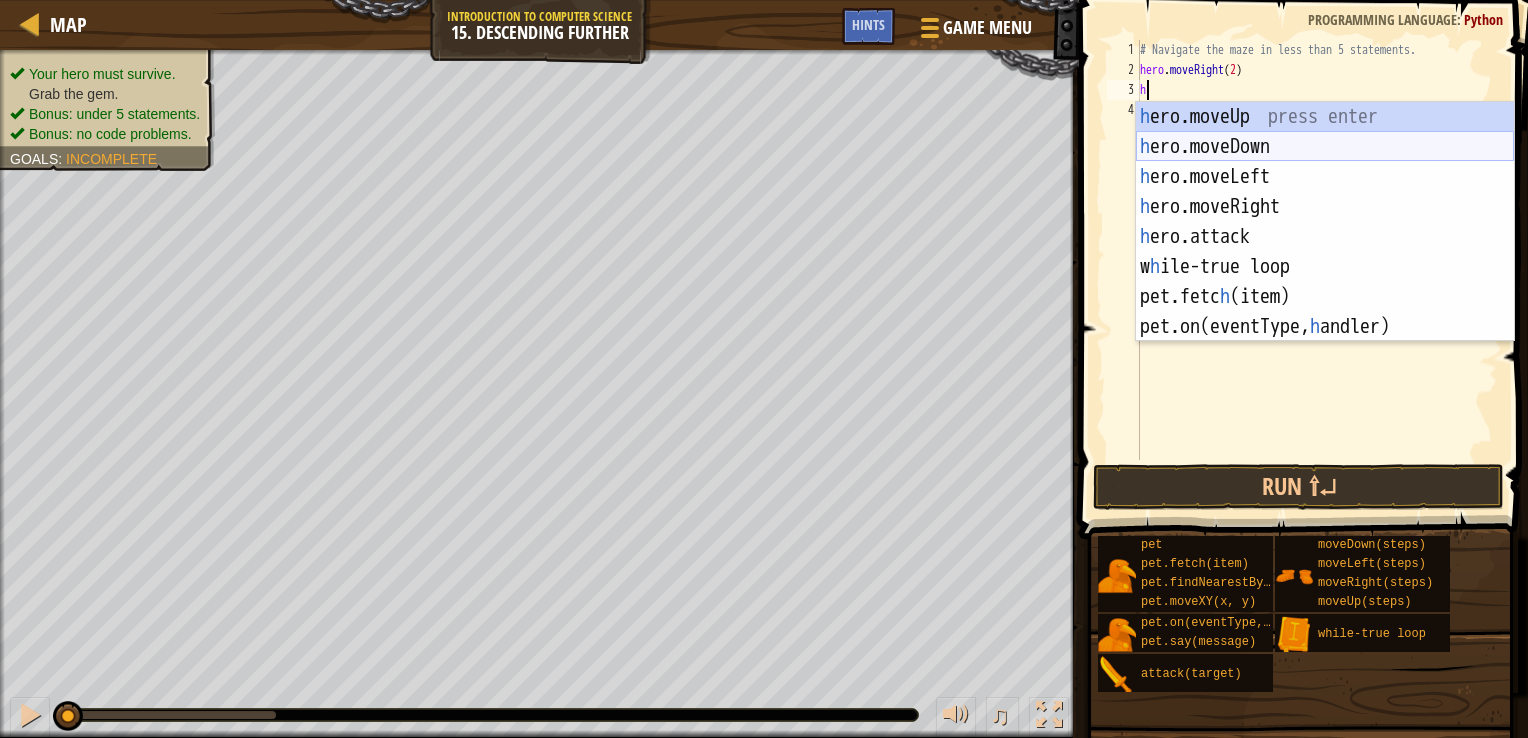 click on "h ero.moveUp press enter h ero.moveDown press enter h ero.moveLeft press enter h ero.moveRight press enter h ero.attack press enter w h ile-true loop press enter pet.fetc h (item) press enter pet.on(eventType,  h andler) press enter" at bounding box center [1325, 252] 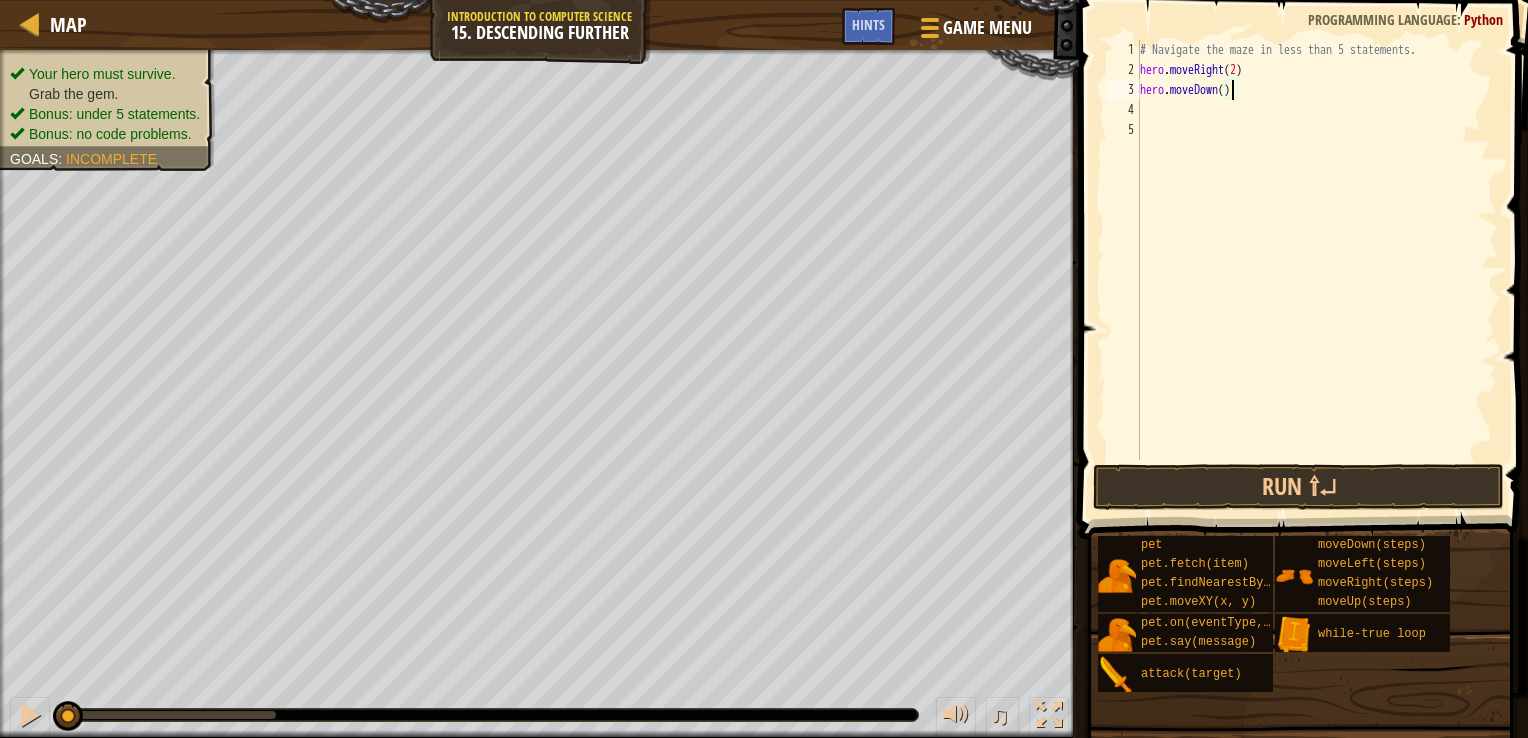 click on "# Navigate the maze in less than 5 statements. hero . moveRight ( 2 ) hero . moveDown ( )" at bounding box center (1317, 270) 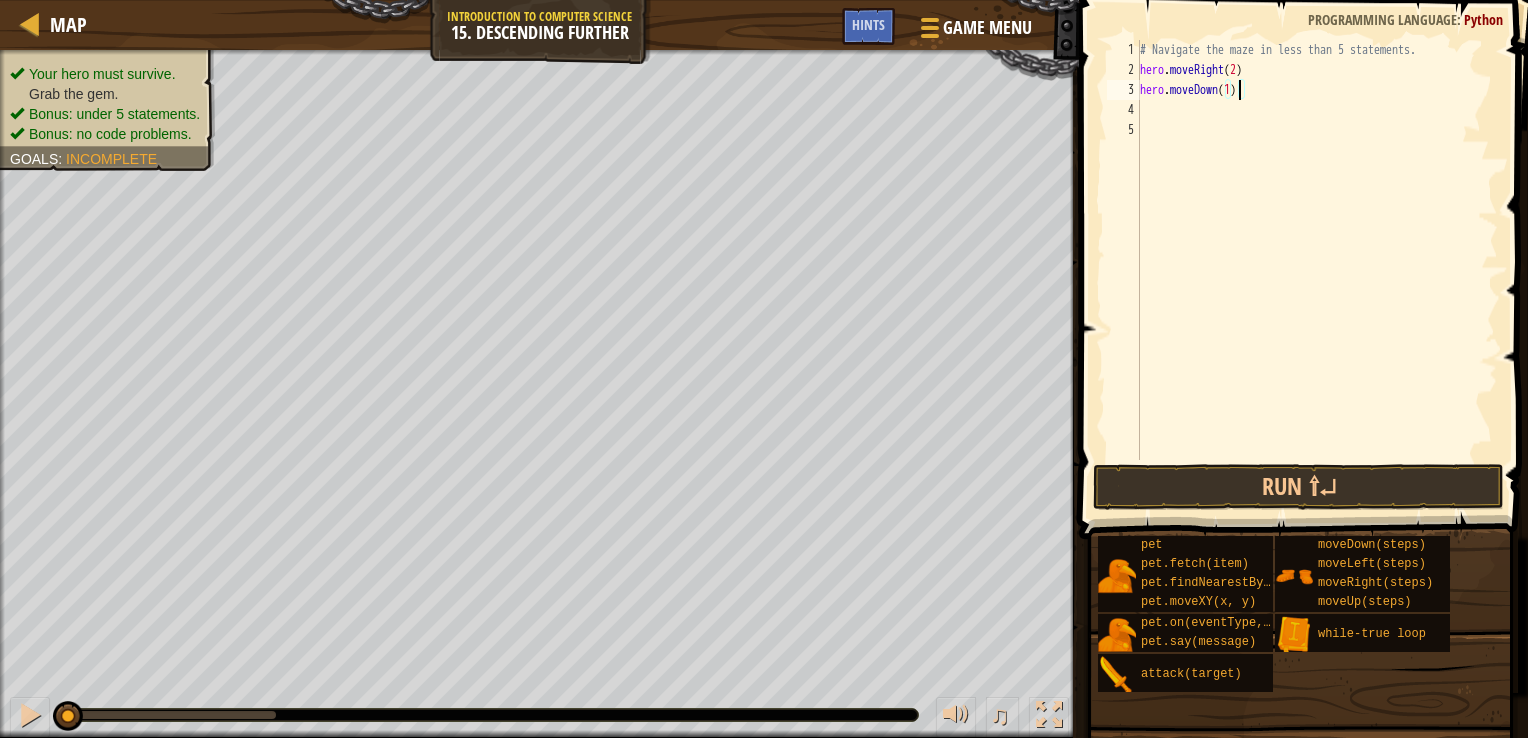 scroll, scrollTop: 9, scrollLeft: 7, axis: both 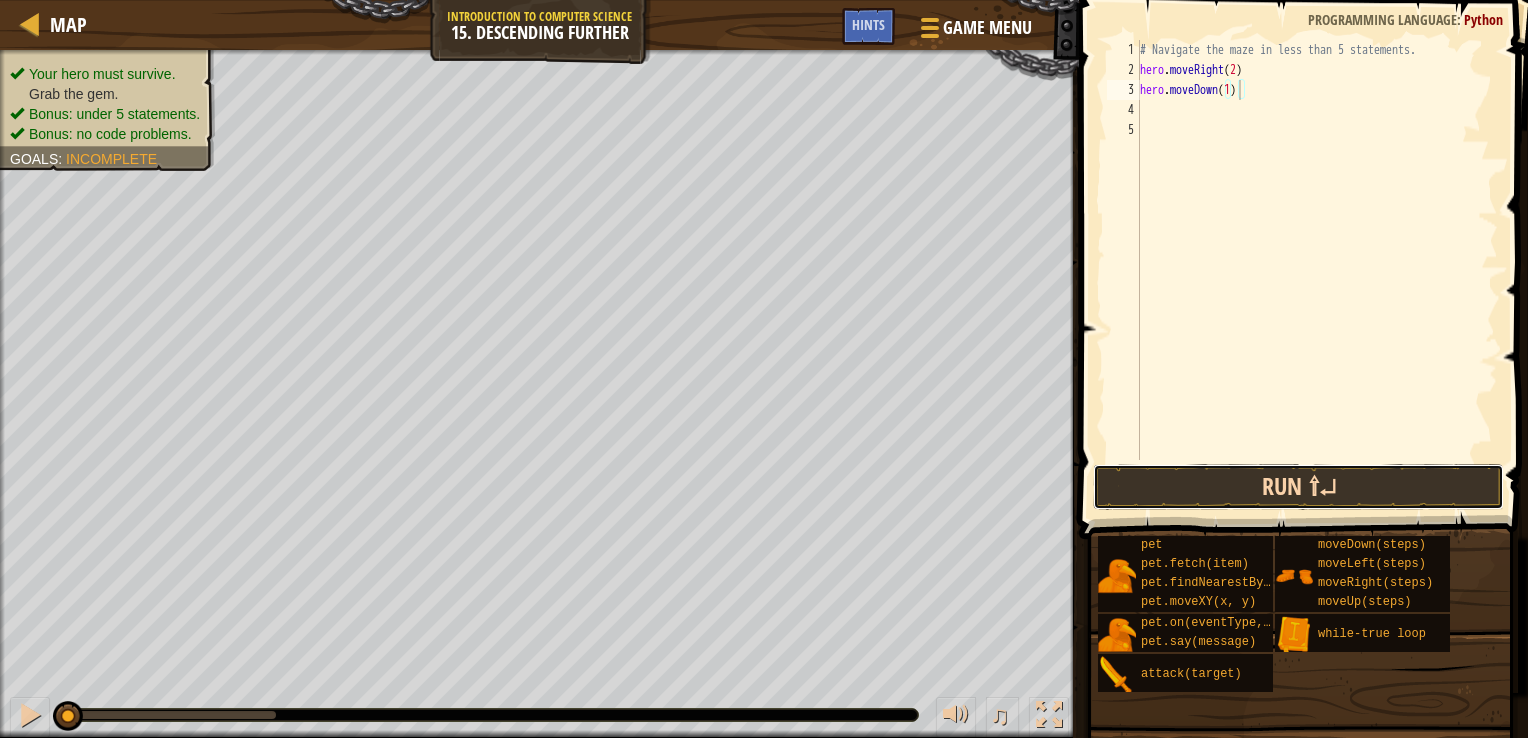 click on "Run ⇧↵" at bounding box center [1299, 487] 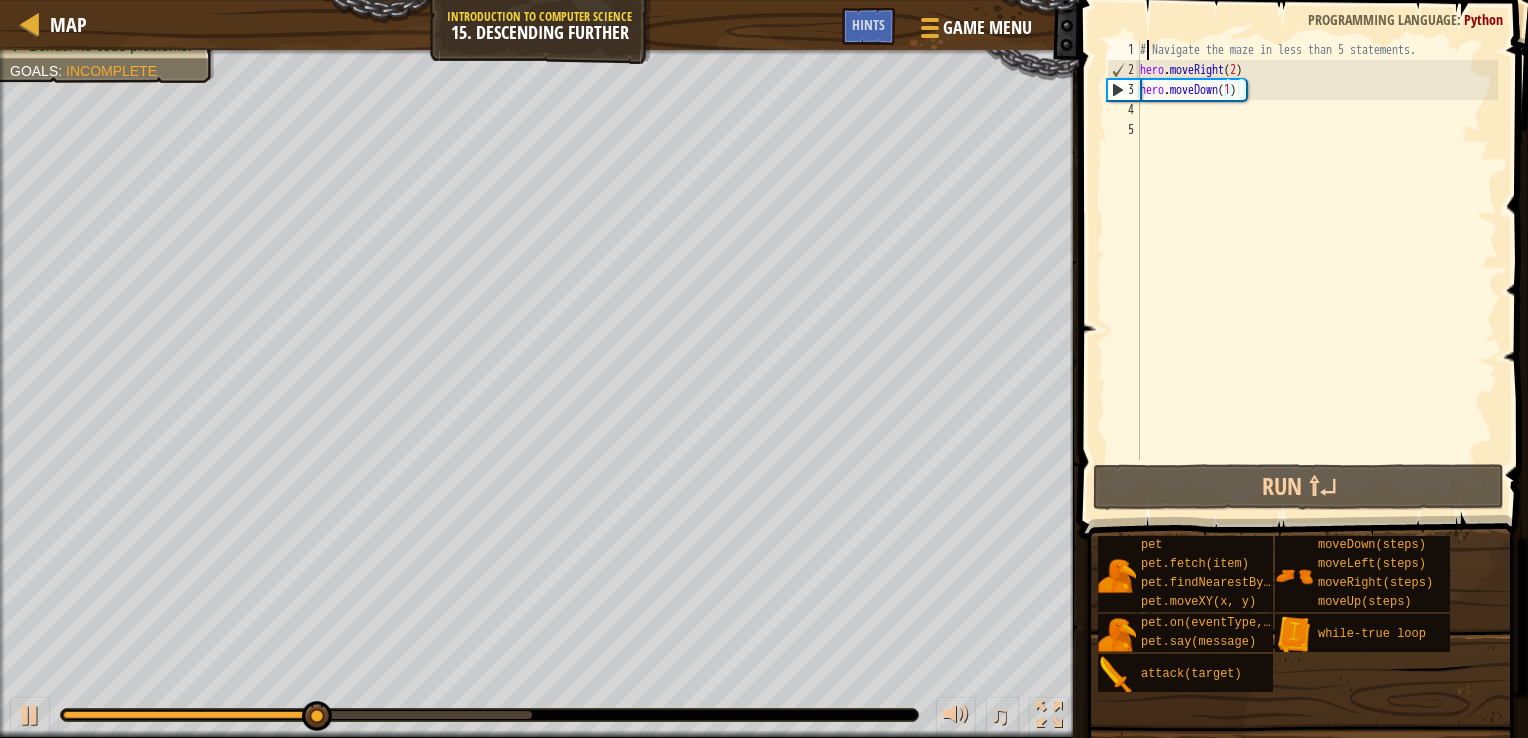 click on "# Navigate the maze in less than 5 statements. hero . moveRight ( 2 ) hero . moveDown ( 1 )" at bounding box center [1317, 270] 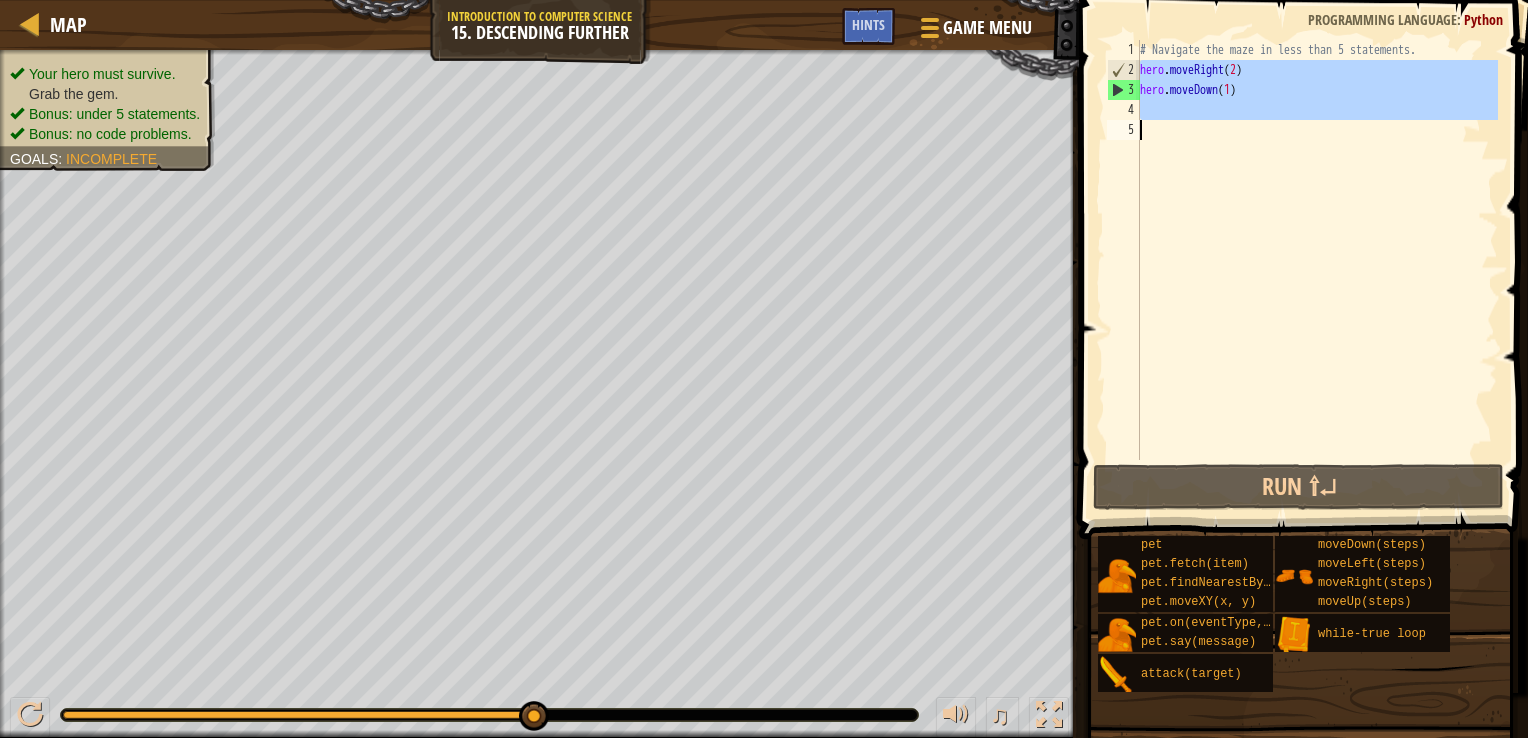 drag, startPoint x: 1139, startPoint y: 66, endPoint x: 1313, endPoint y: 151, distance: 193.65175 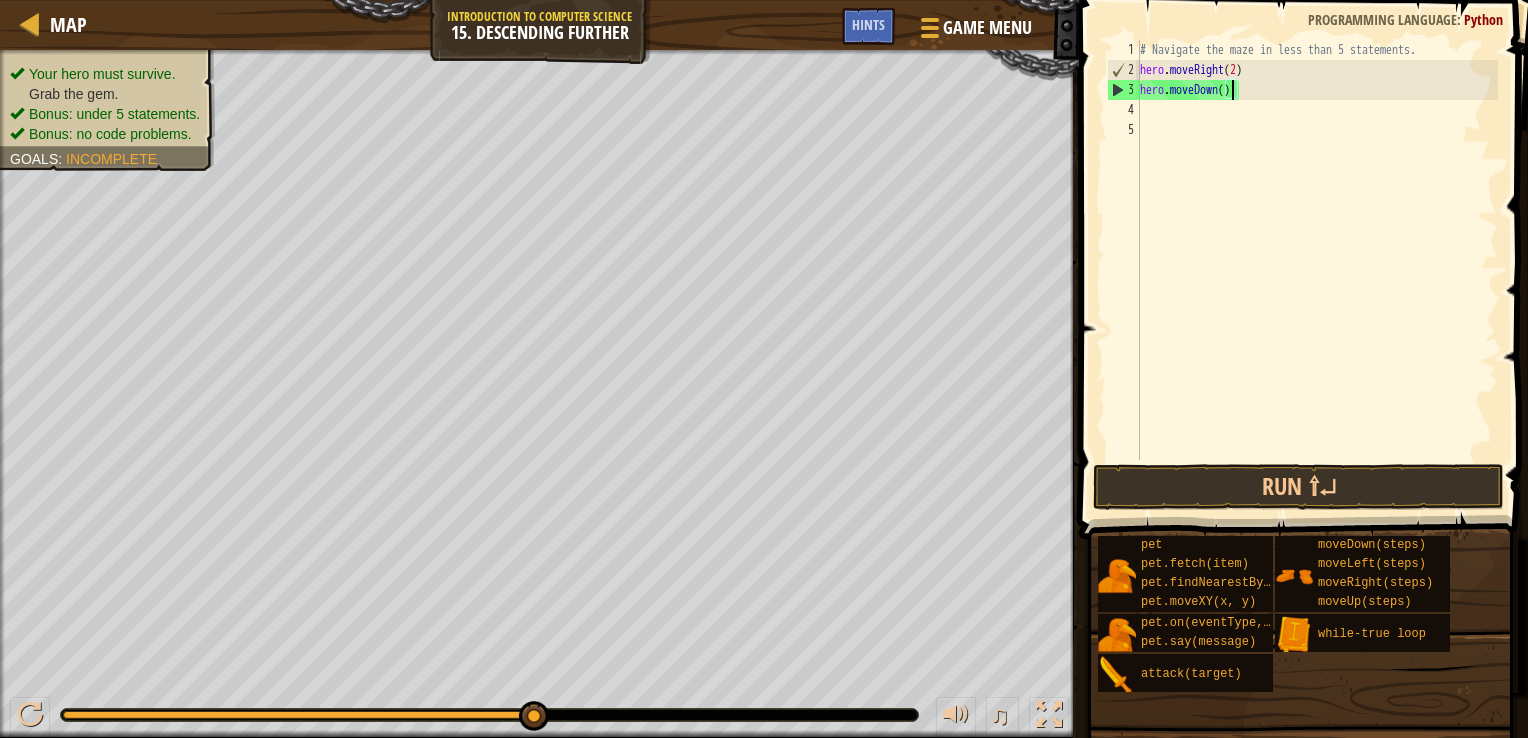 type on "h" 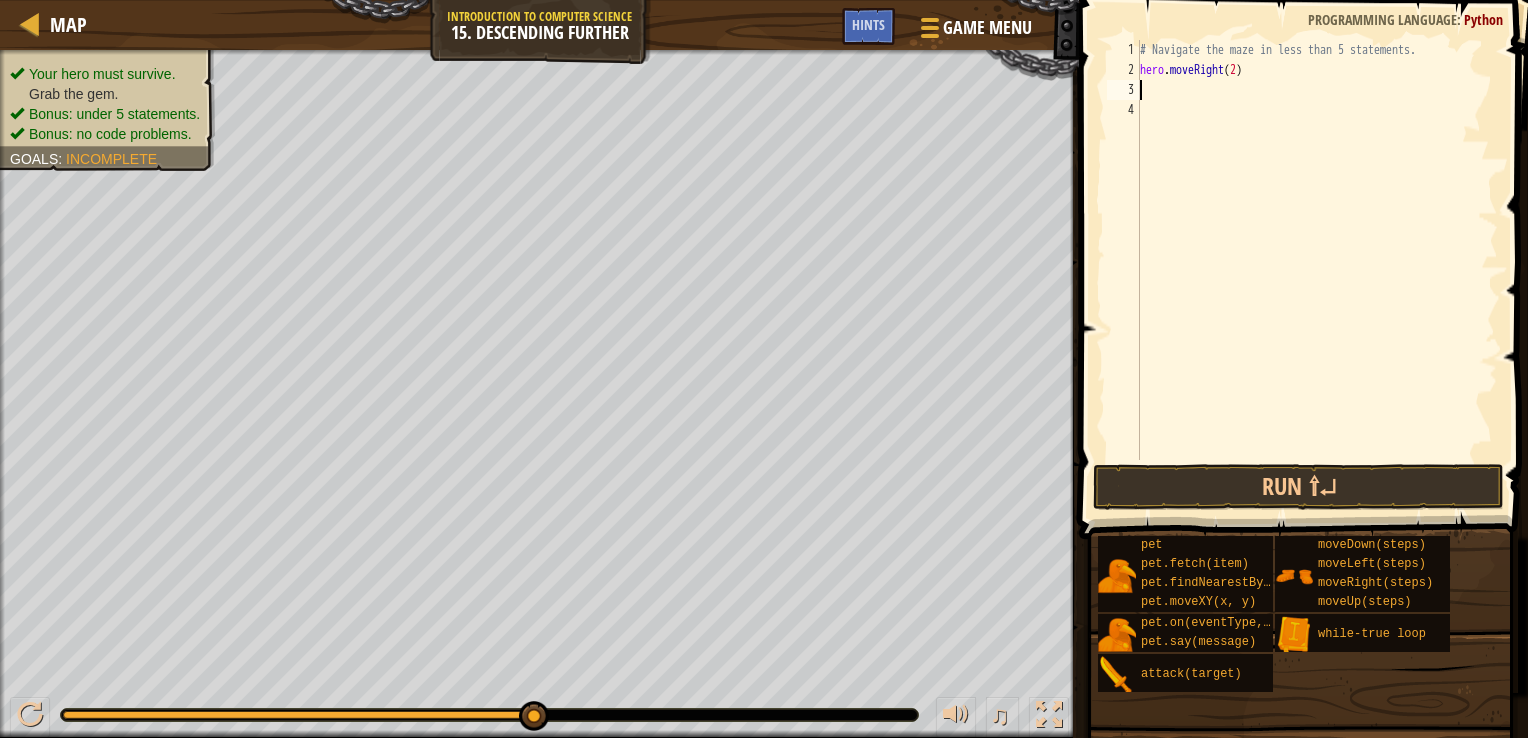 type on "z" 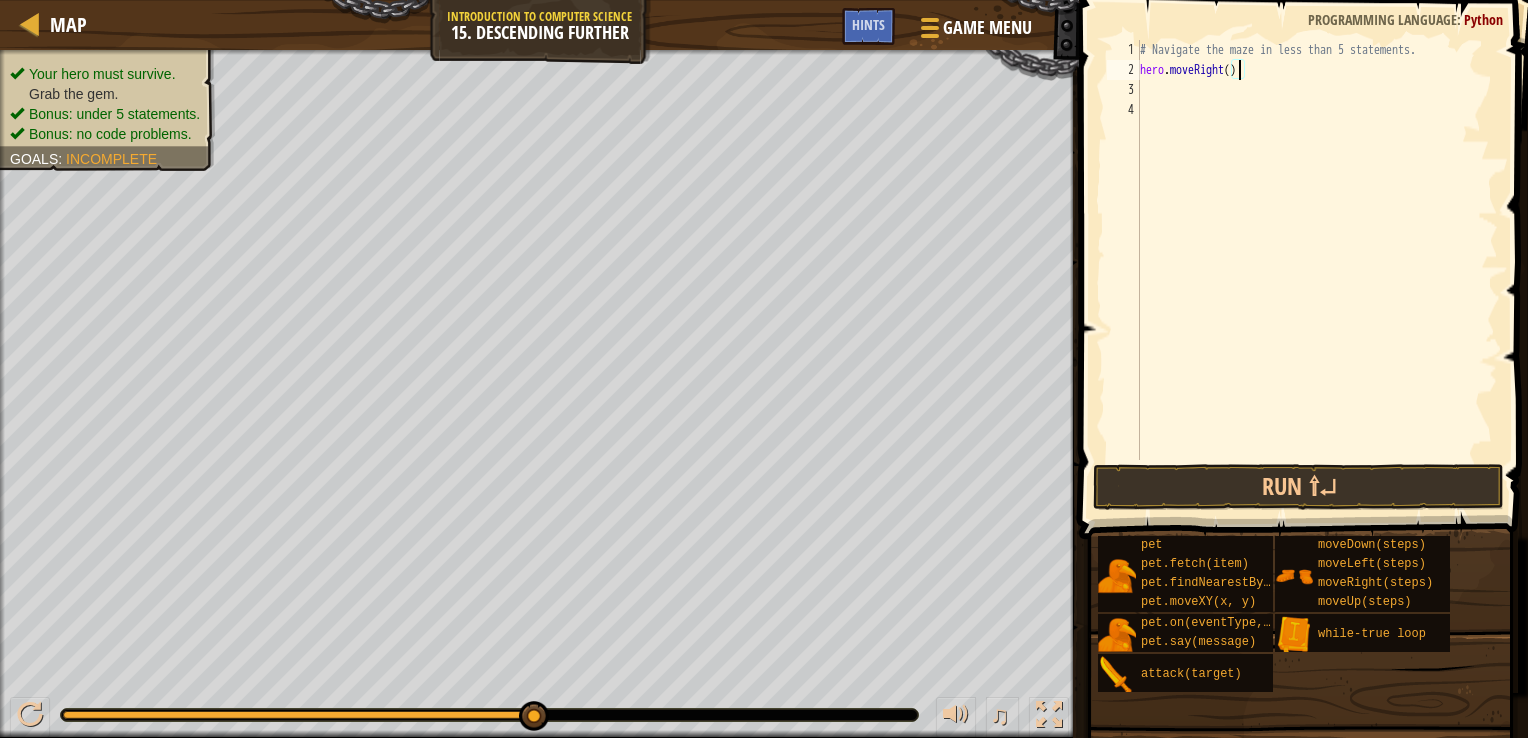 type on "h" 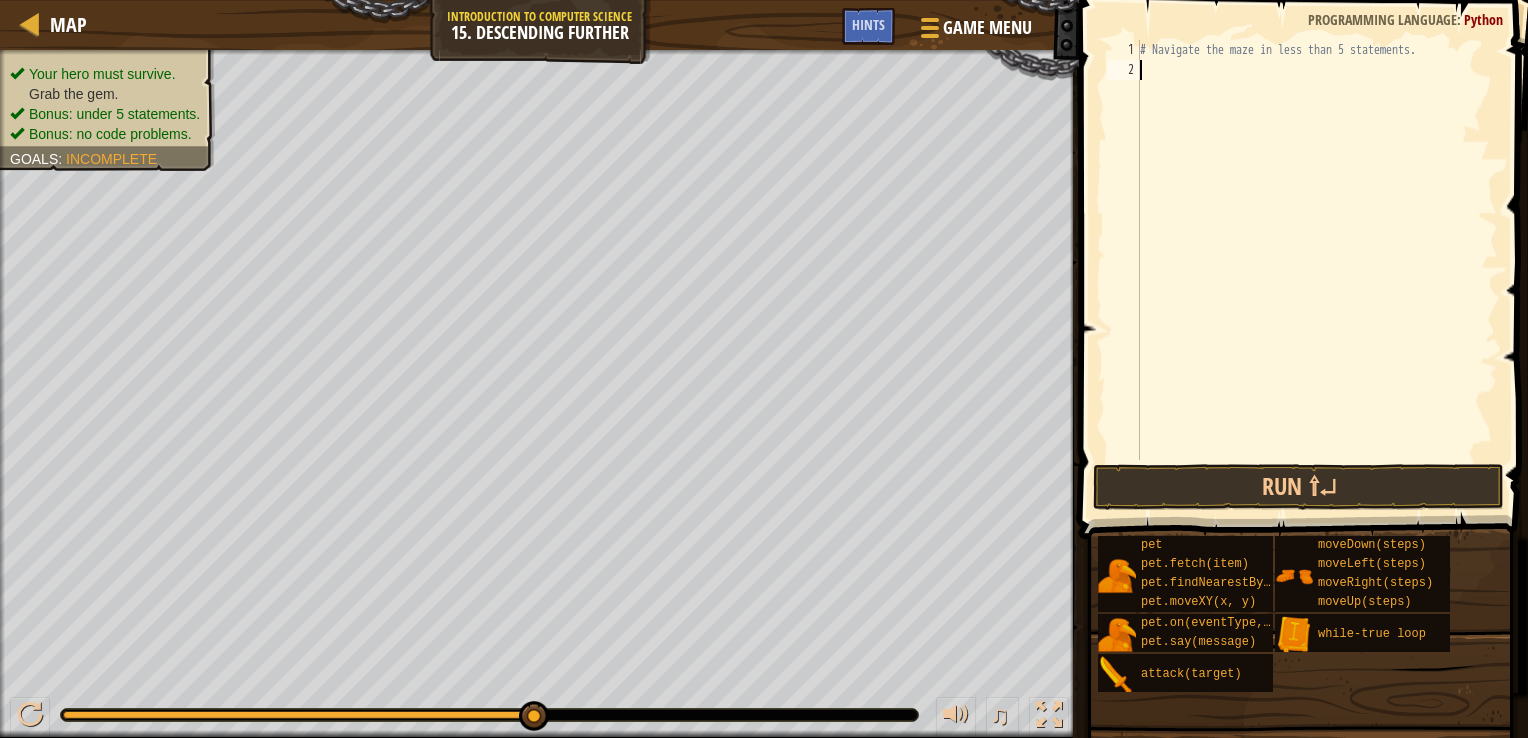 type on "w" 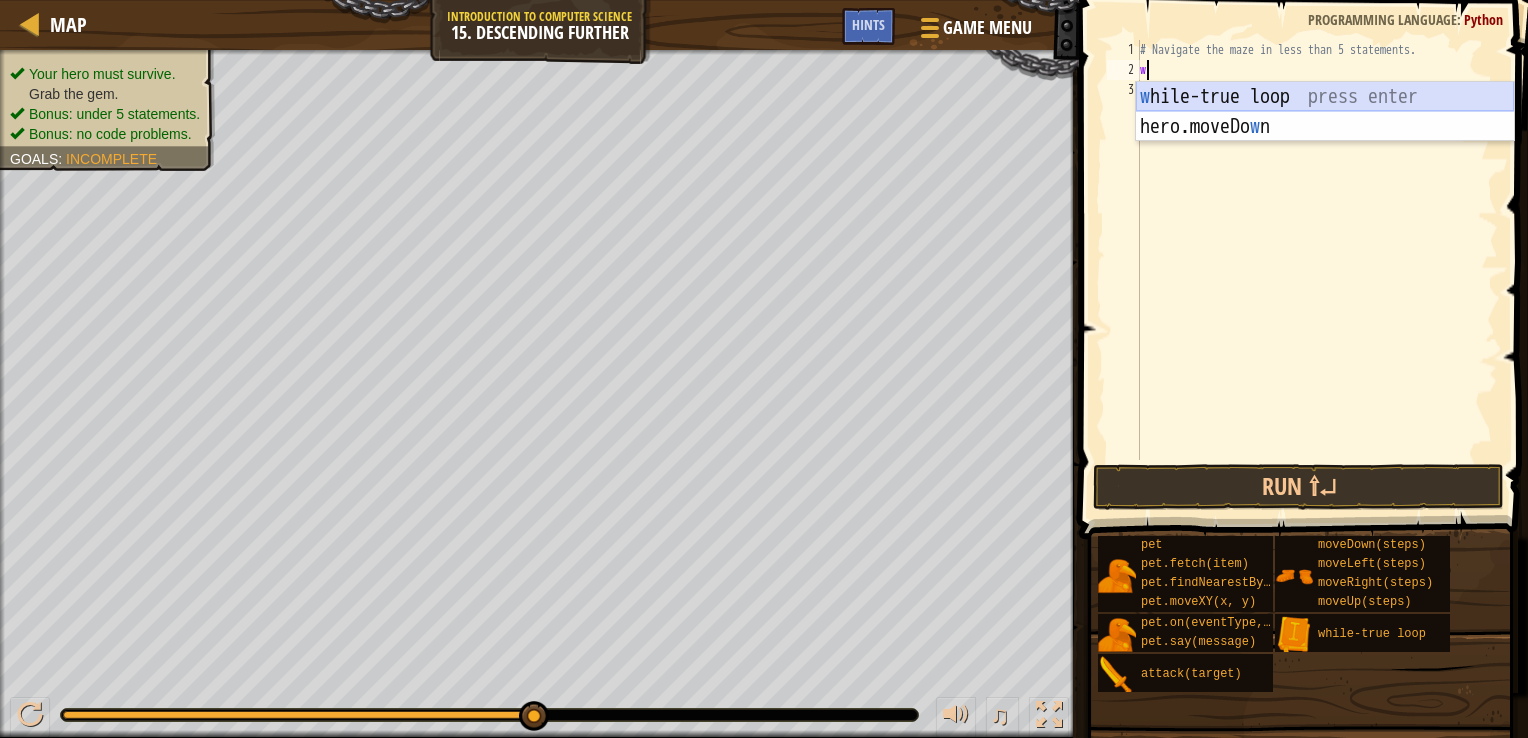 click on "w hile-true loop press enter hero.moveDo w n press enter" at bounding box center [1325, 142] 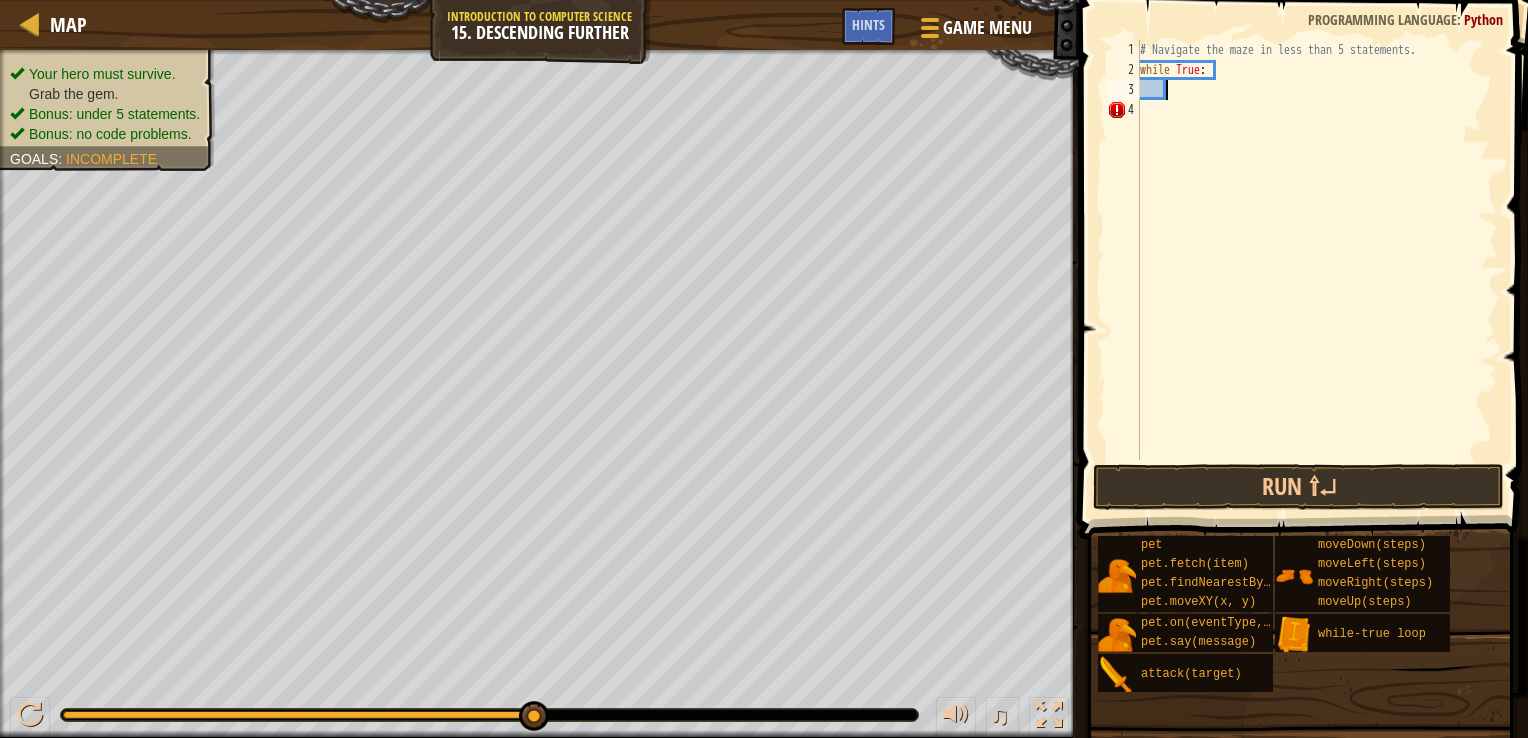 type on "h" 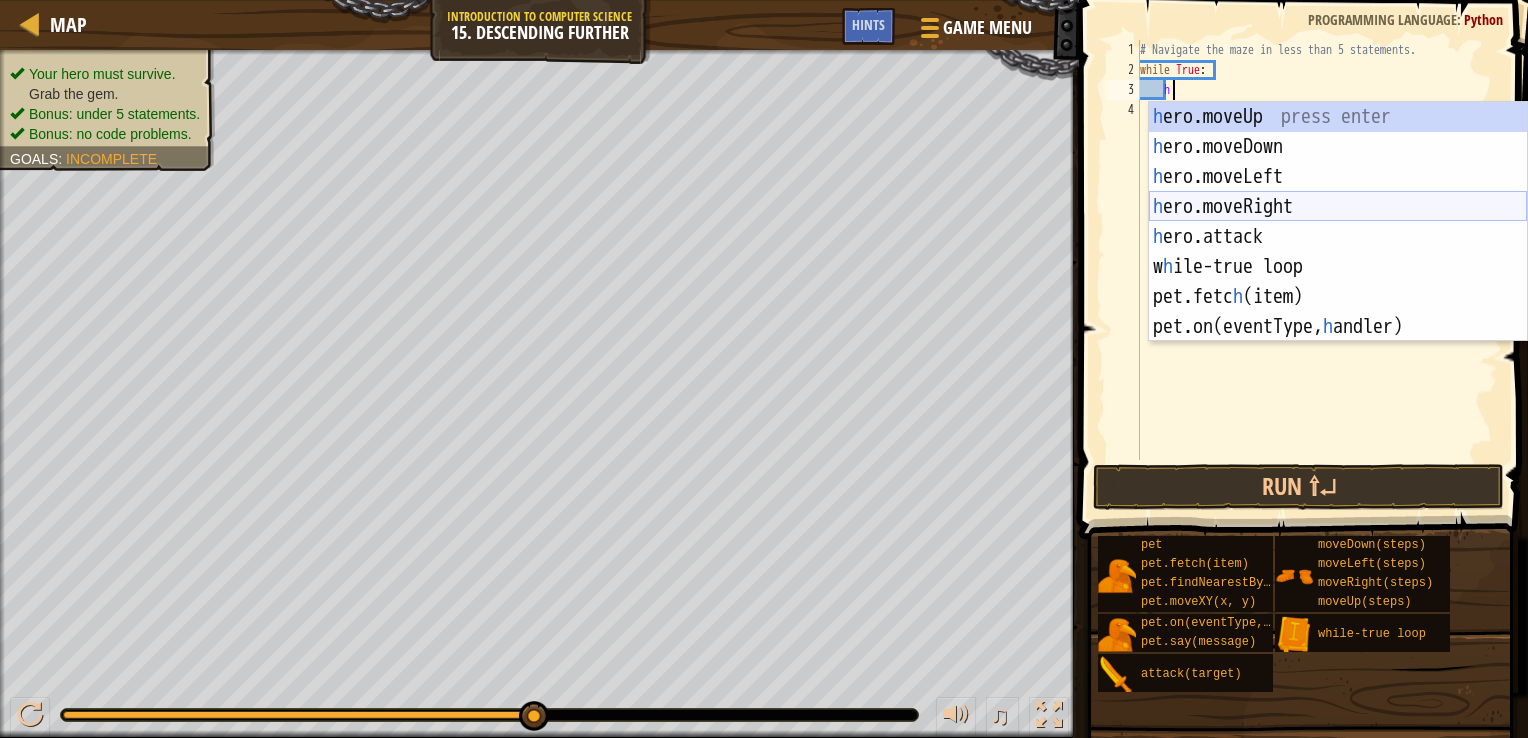 click on "h ero.moveUp press enter h ero.moveDown press enter h ero.moveLeft press enter h ero.moveRight press enter h ero.attack press enter w h ile-true loop press enter pet.fetc h (item) press enter pet.on(eventType,  h andler) press enter" at bounding box center [1338, 252] 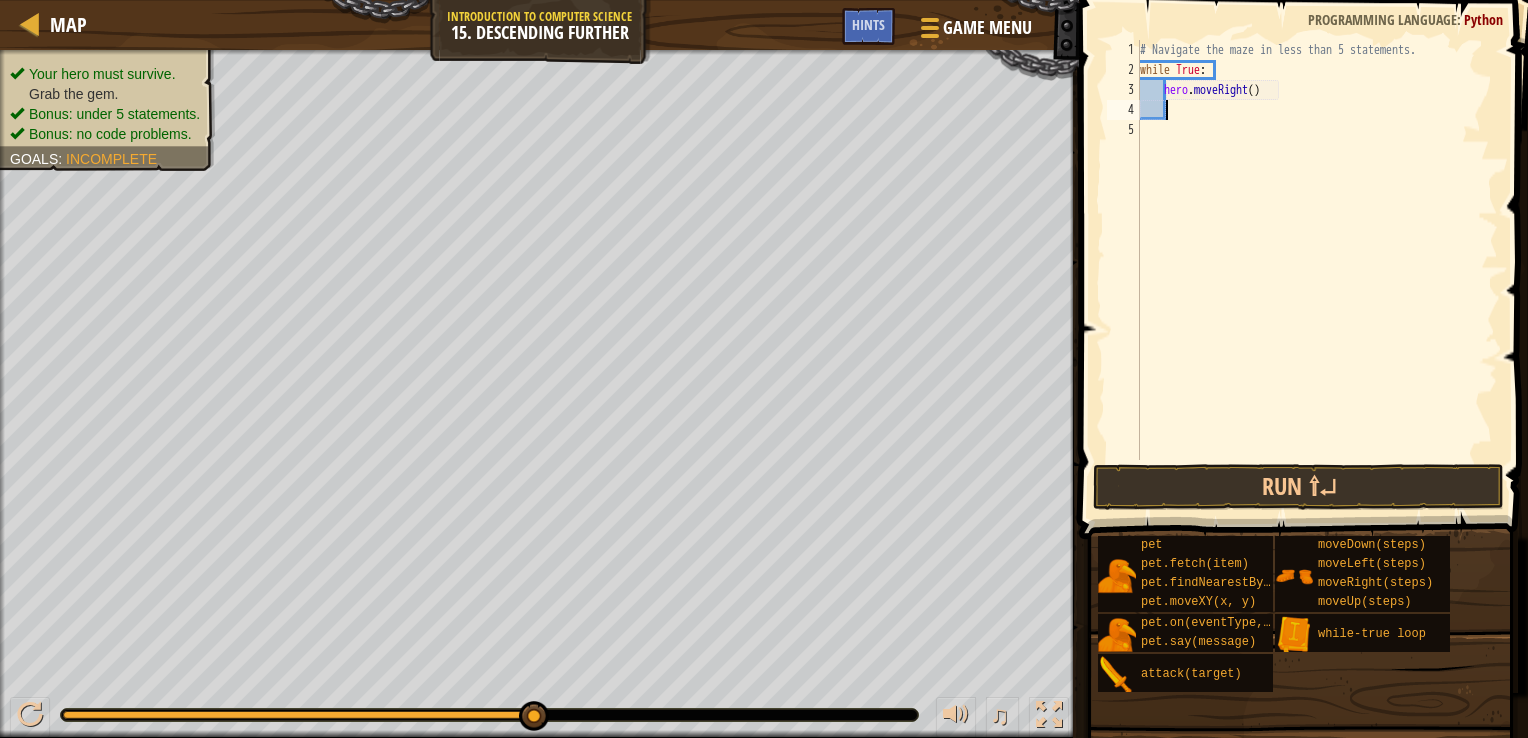scroll, scrollTop: 9, scrollLeft: 0, axis: vertical 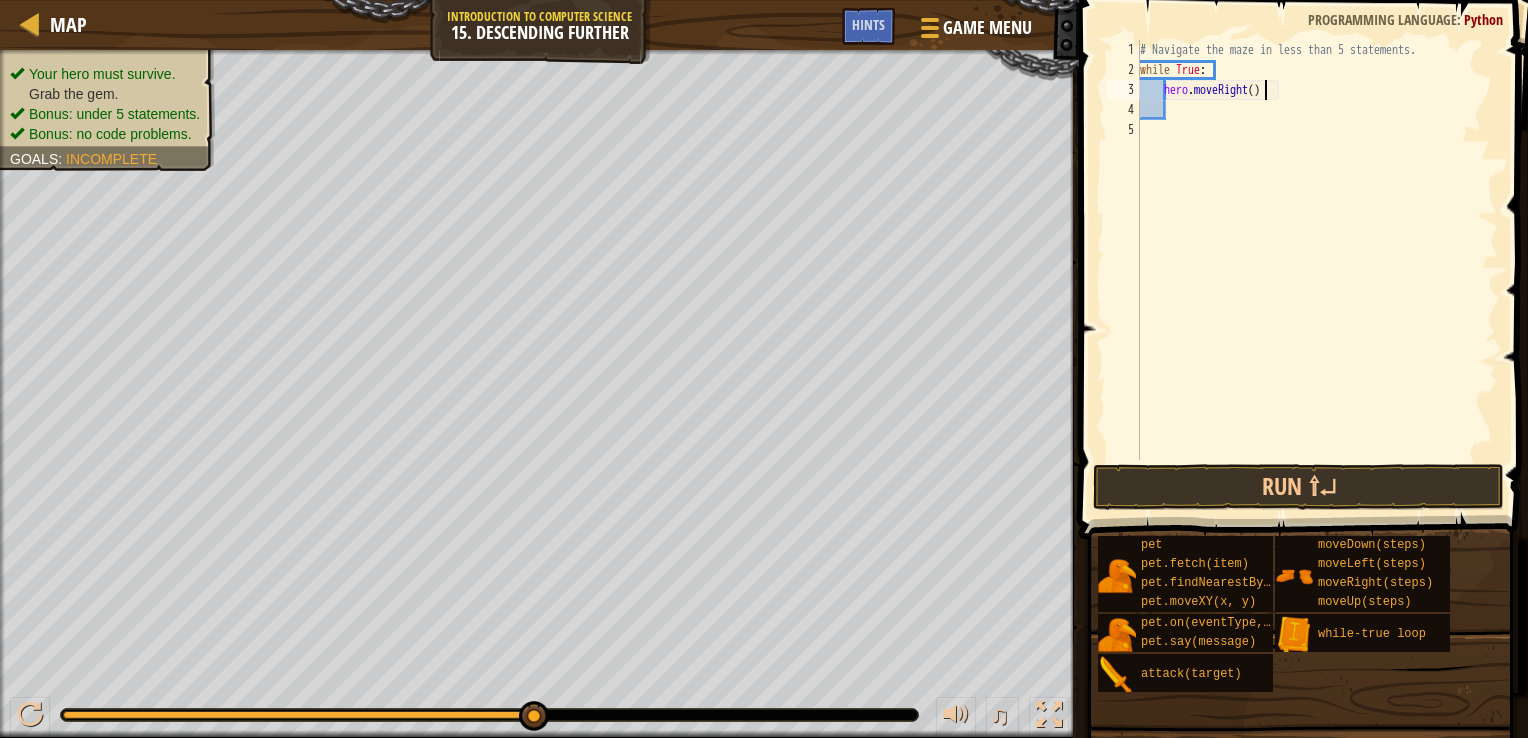 click on "# Navigate the maze in less than 5 statements. while   True :      hero . moveRight ( )" at bounding box center (1317, 270) 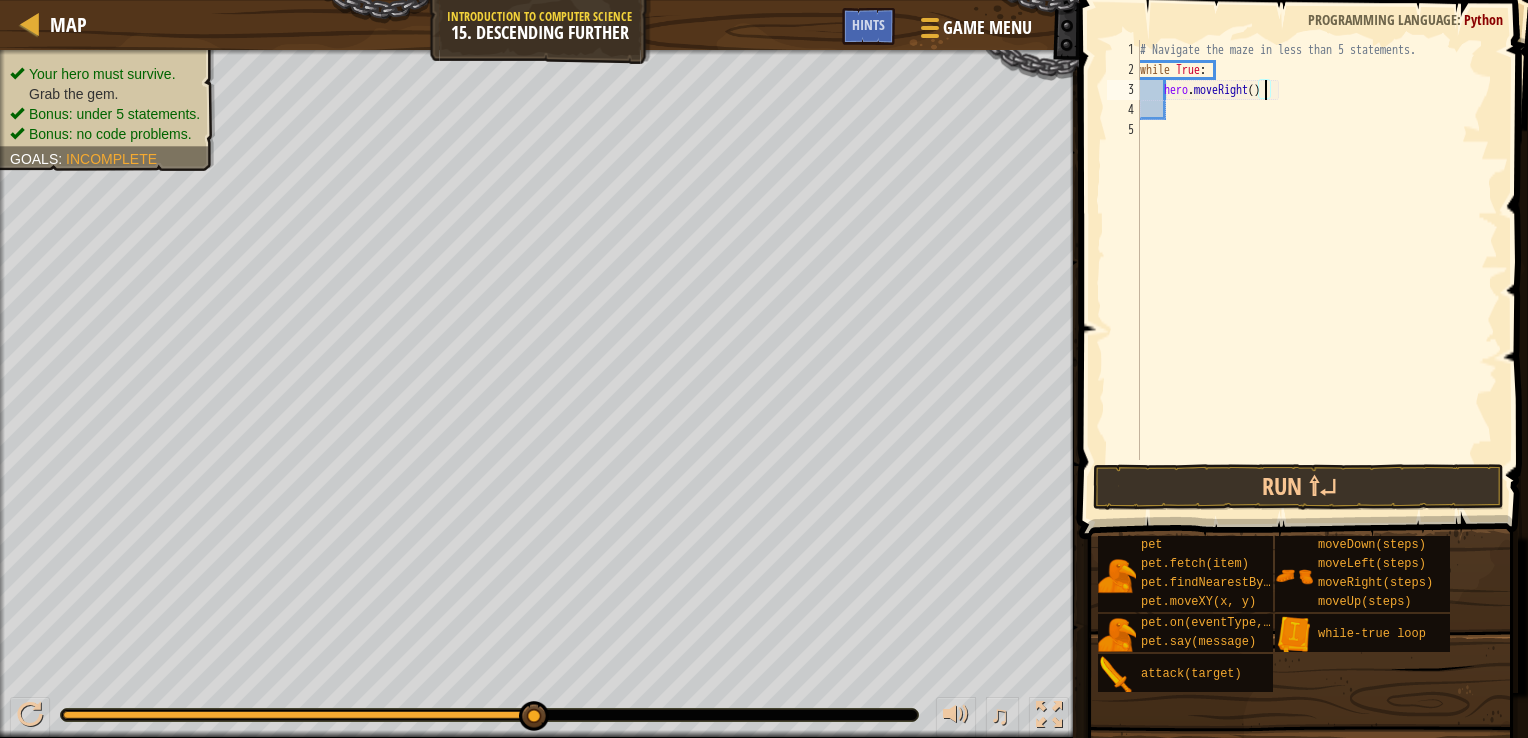 type on "hero.moveRight(2)" 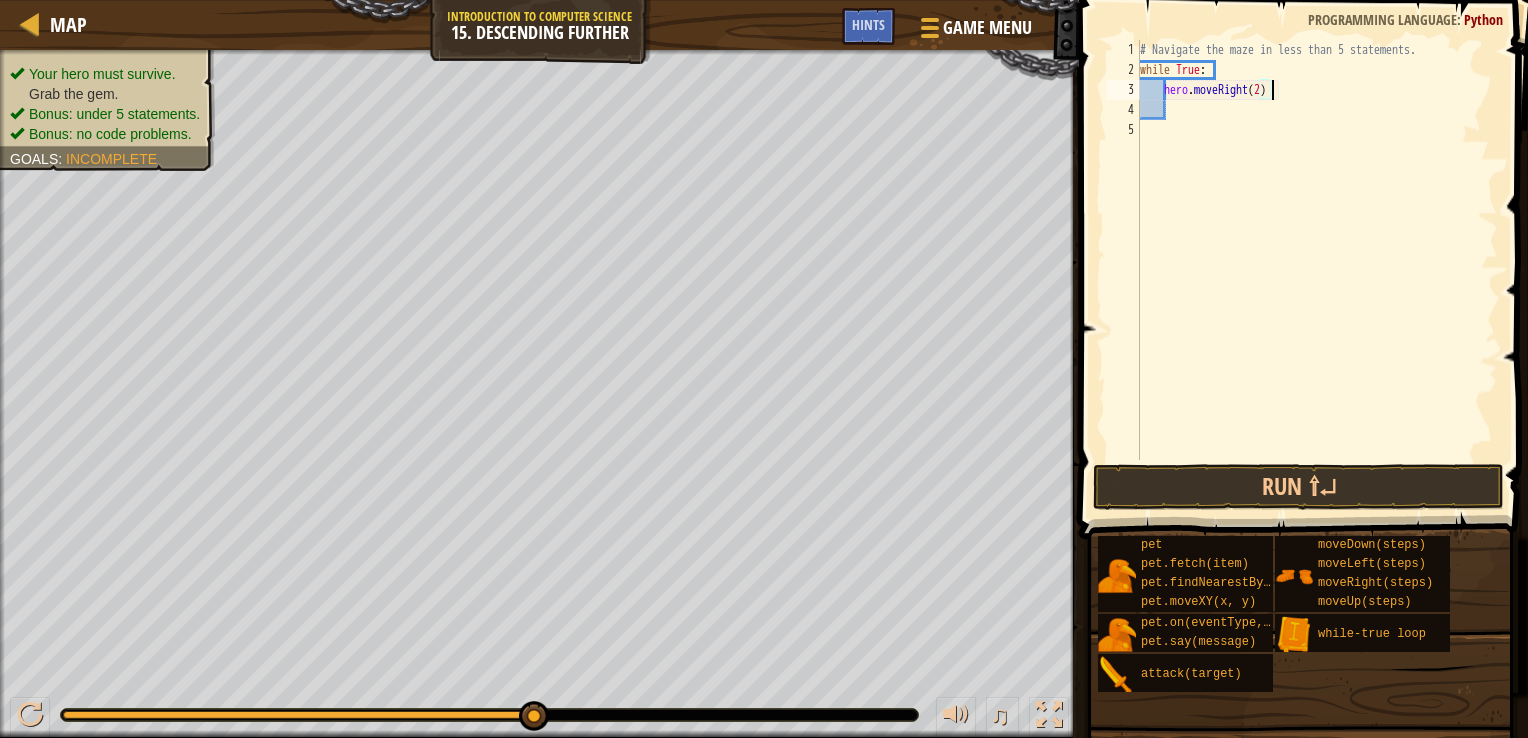 scroll, scrollTop: 9, scrollLeft: 10, axis: both 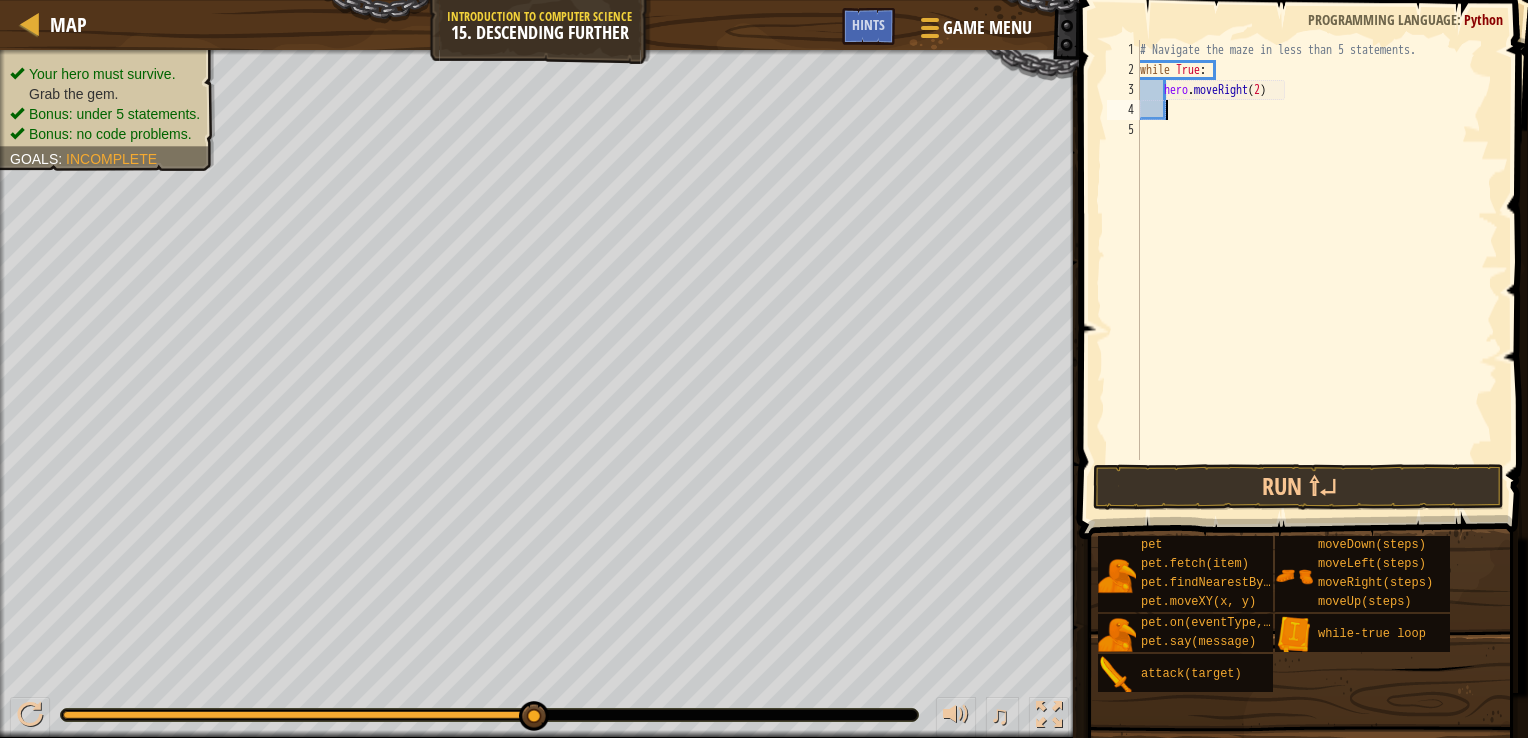 click on "# Navigate the maze in less than 5 statements. while   True :      hero . moveRight ( 2 )" at bounding box center (1317, 270) 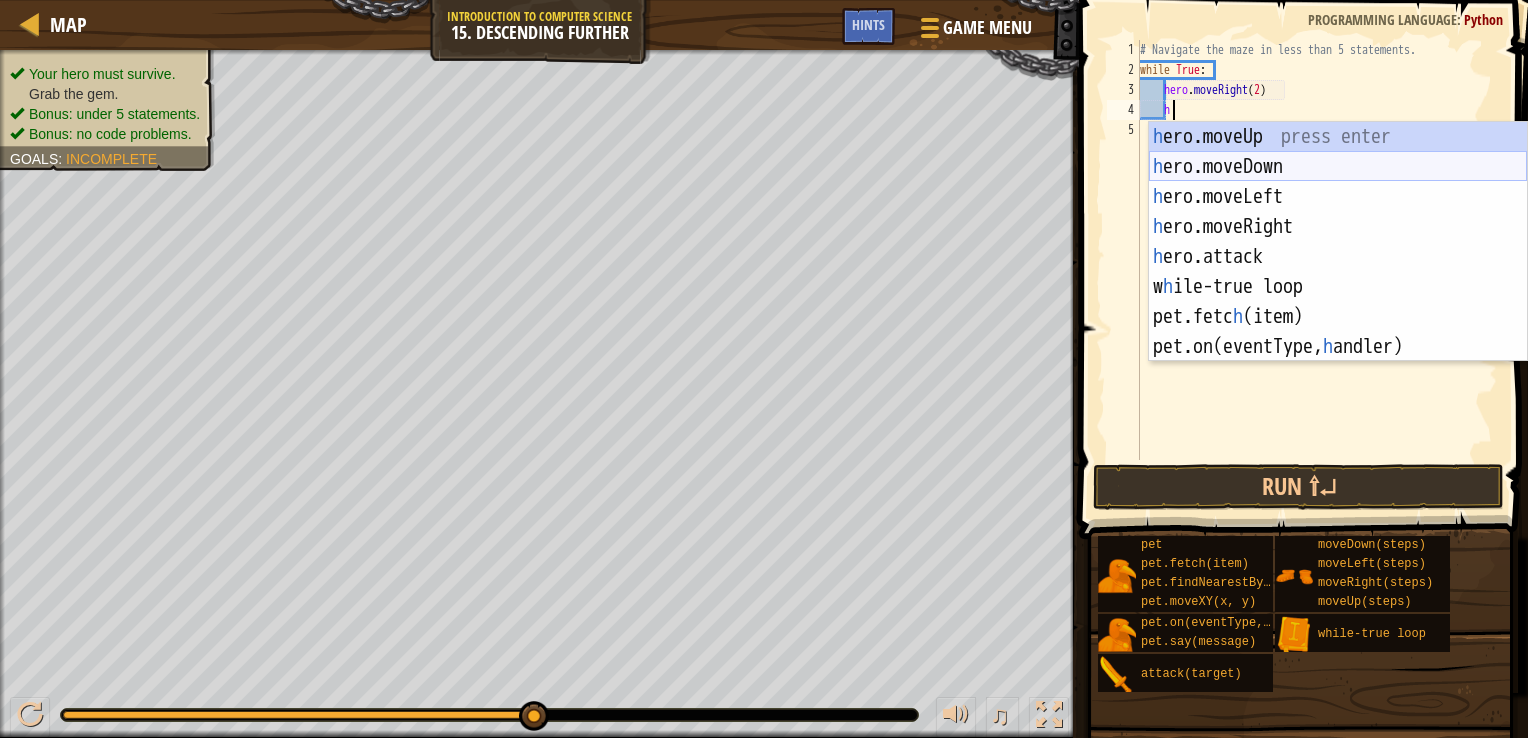 click on "h ero.moveUp press enter h ero.moveDown press enter h ero.moveLeft press enter h ero.moveRight press enter h ero.attack press enter w h ile-true loop press enter pet.fetc h (item) press enter pet.on(eventType,  h andler) press enter" at bounding box center [1338, 272] 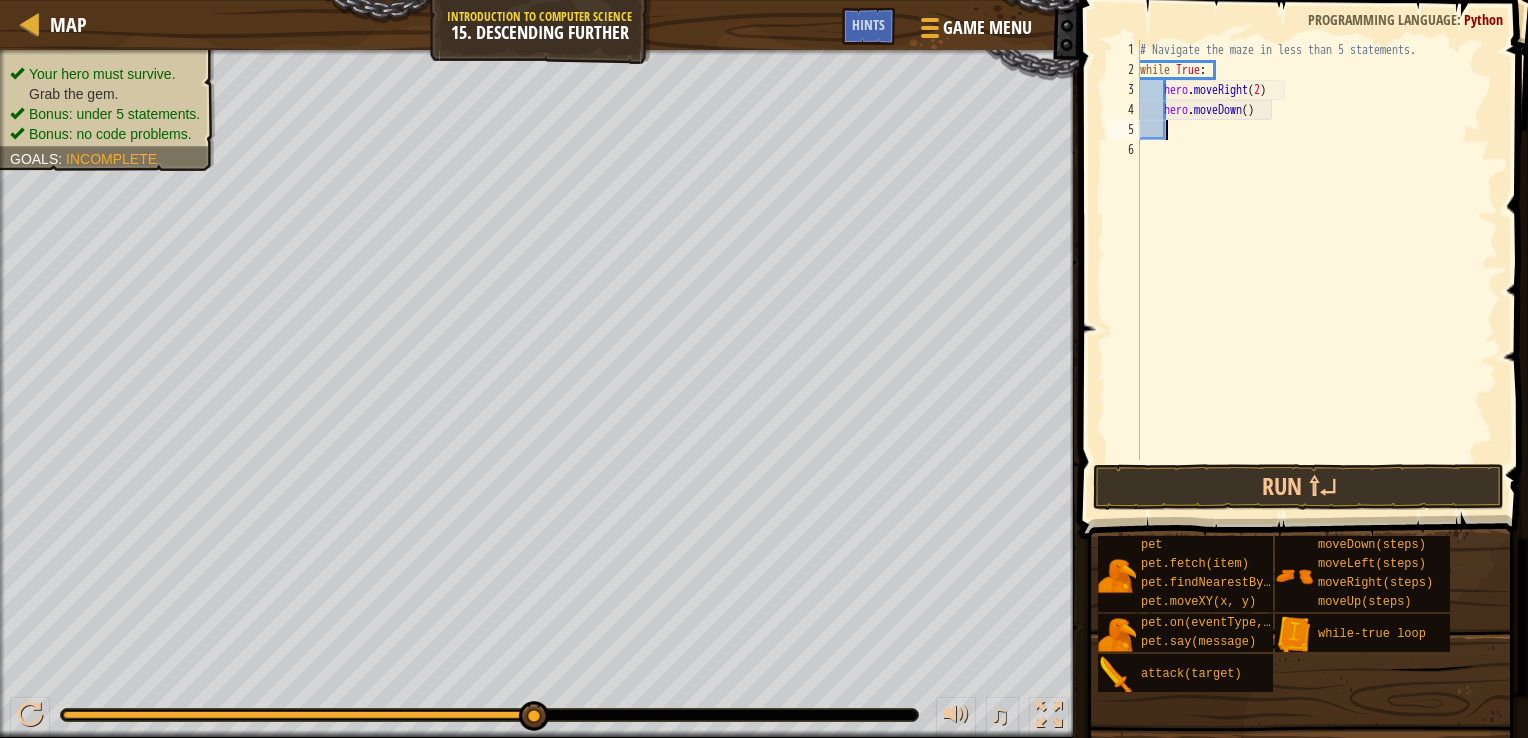 scroll, scrollTop: 9, scrollLeft: 0, axis: vertical 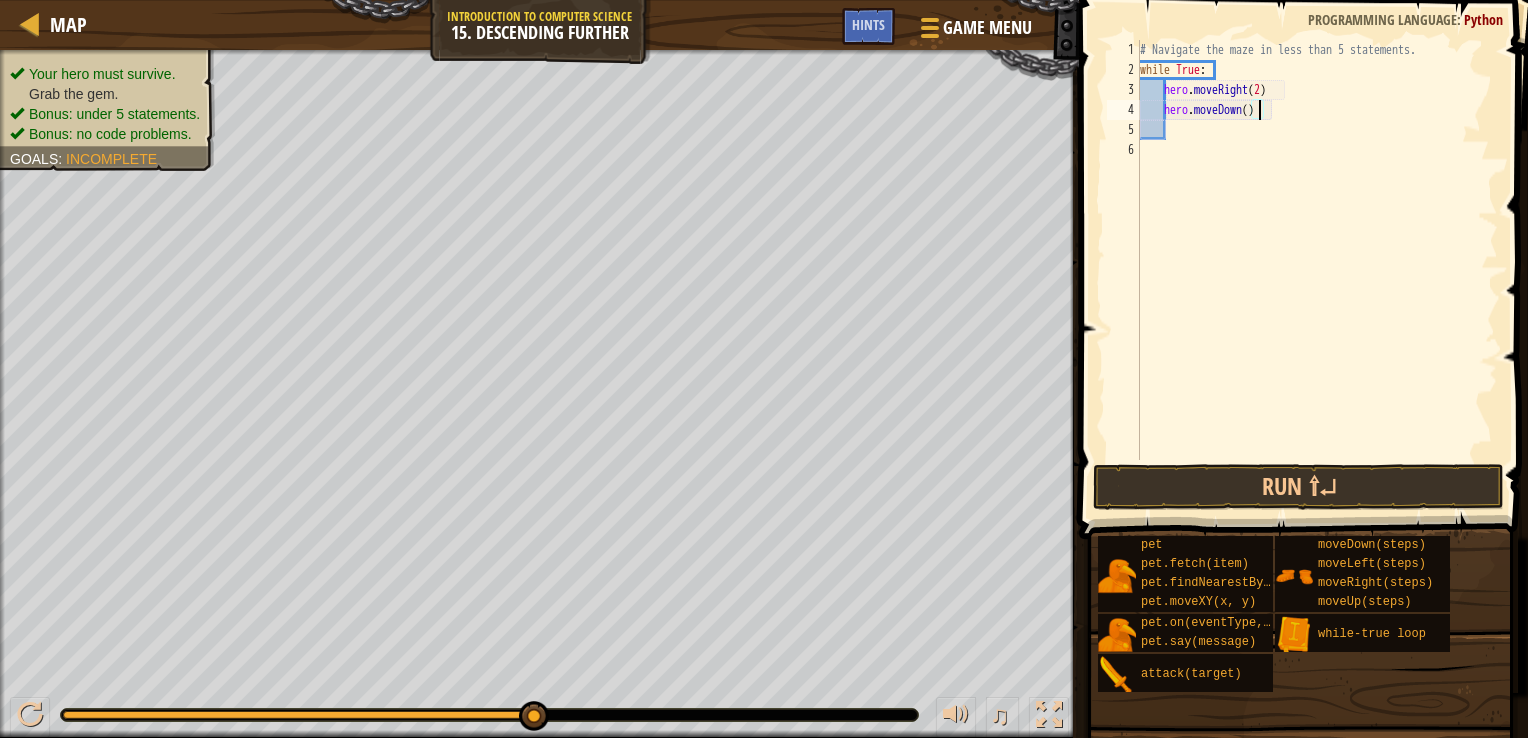 click on "# Navigate the maze in less than 5 statements. while   True :      hero . moveRight ( 2 )      hero . moveDown ( )" at bounding box center (1317, 270) 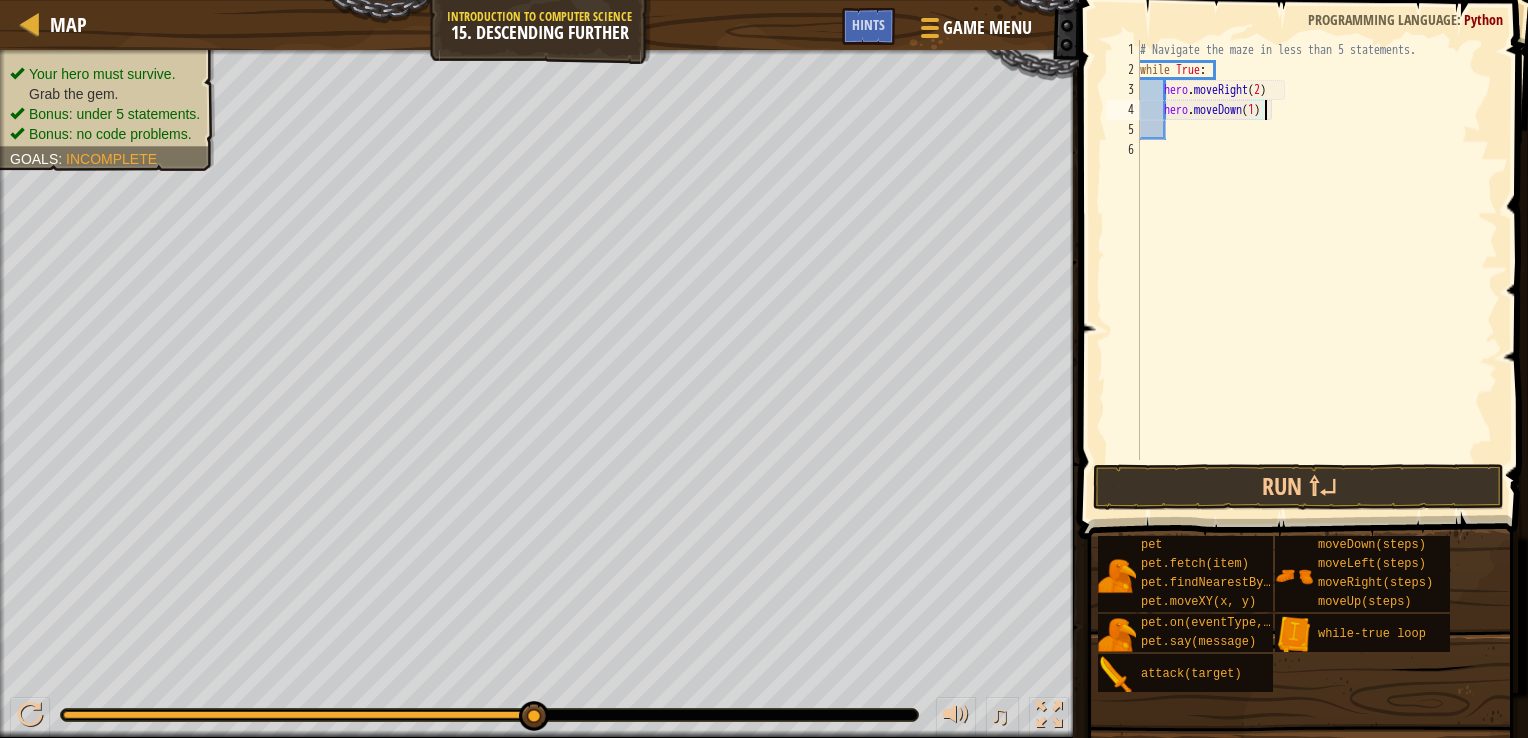 scroll, scrollTop: 9, scrollLeft: 9, axis: both 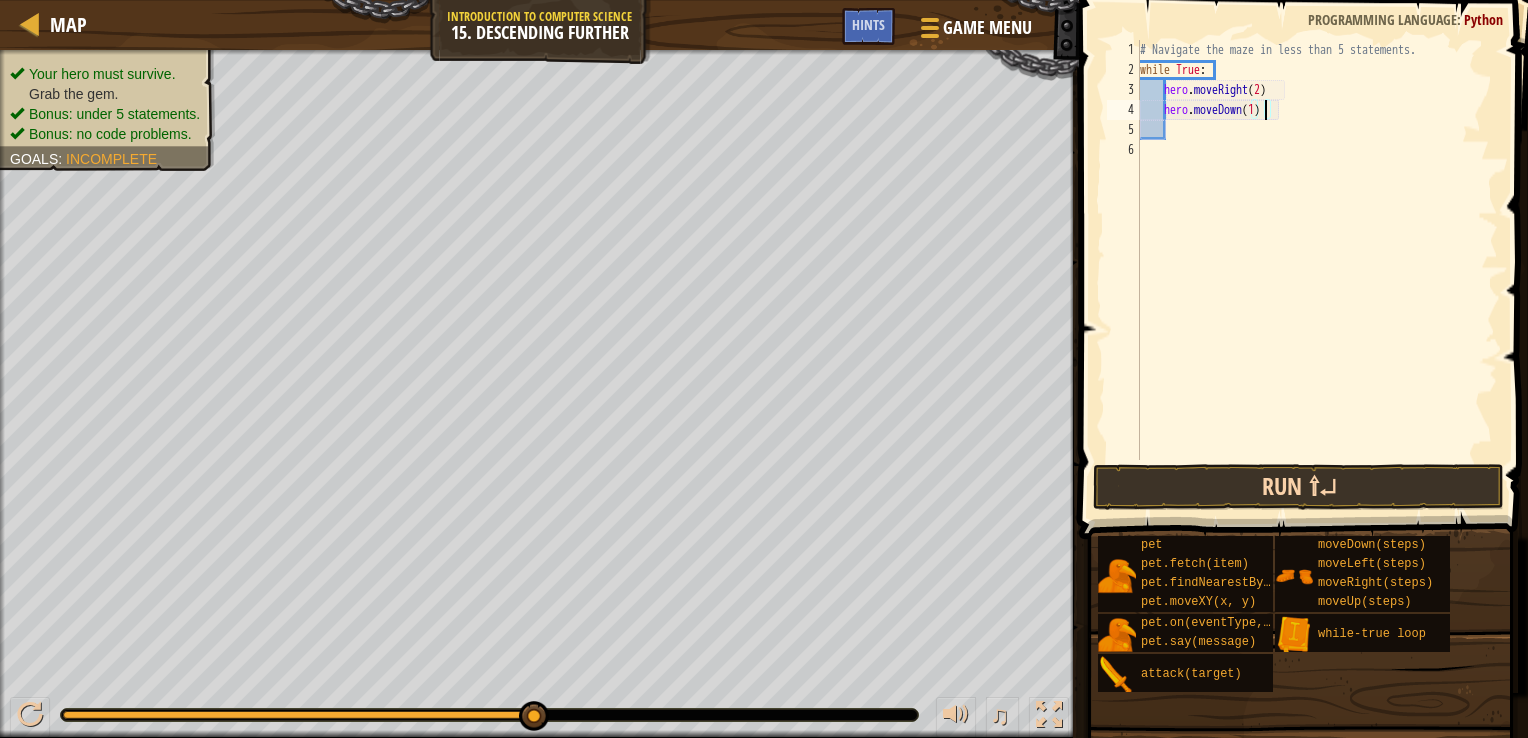 type on "hero.moveDown(1)" 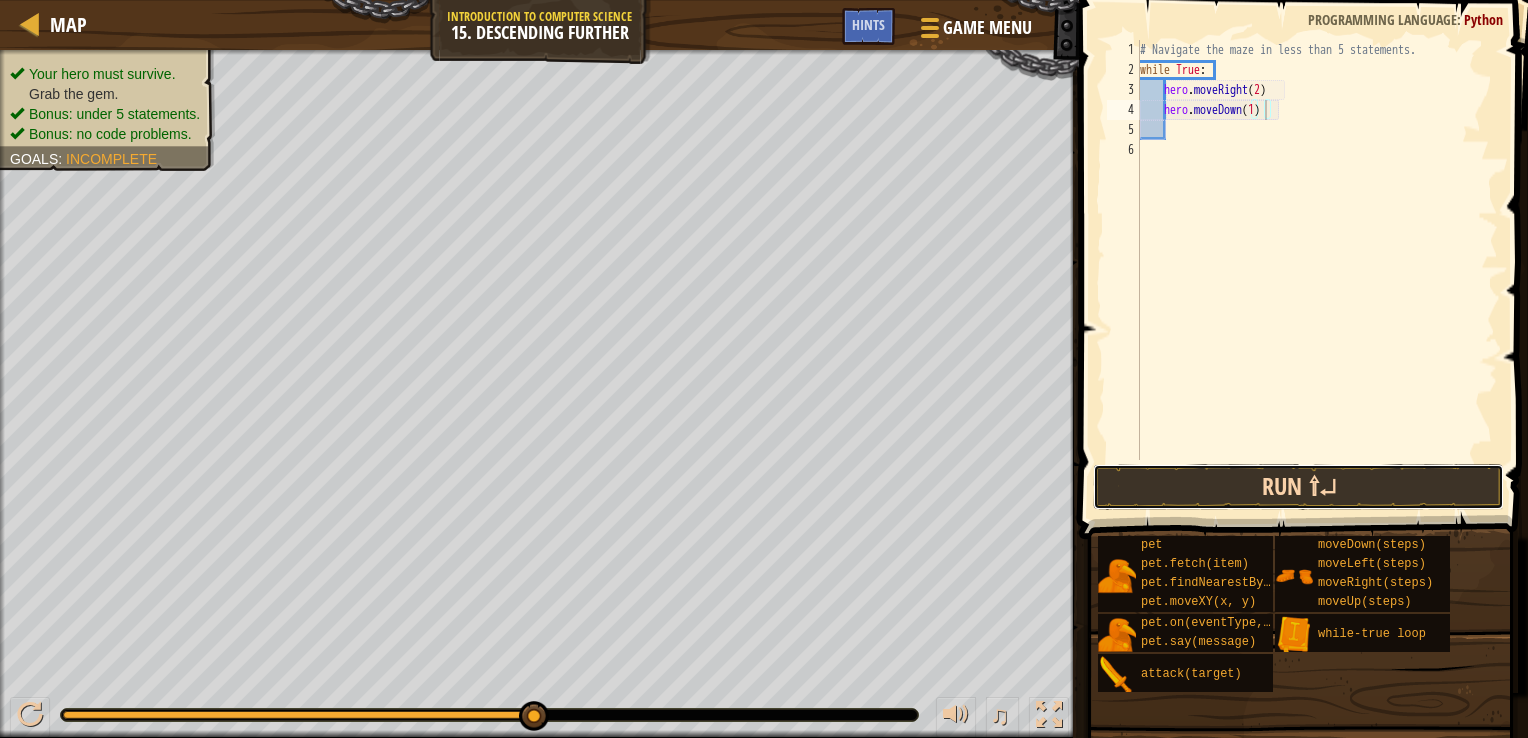 click on "Run ⇧↵" at bounding box center (1299, 487) 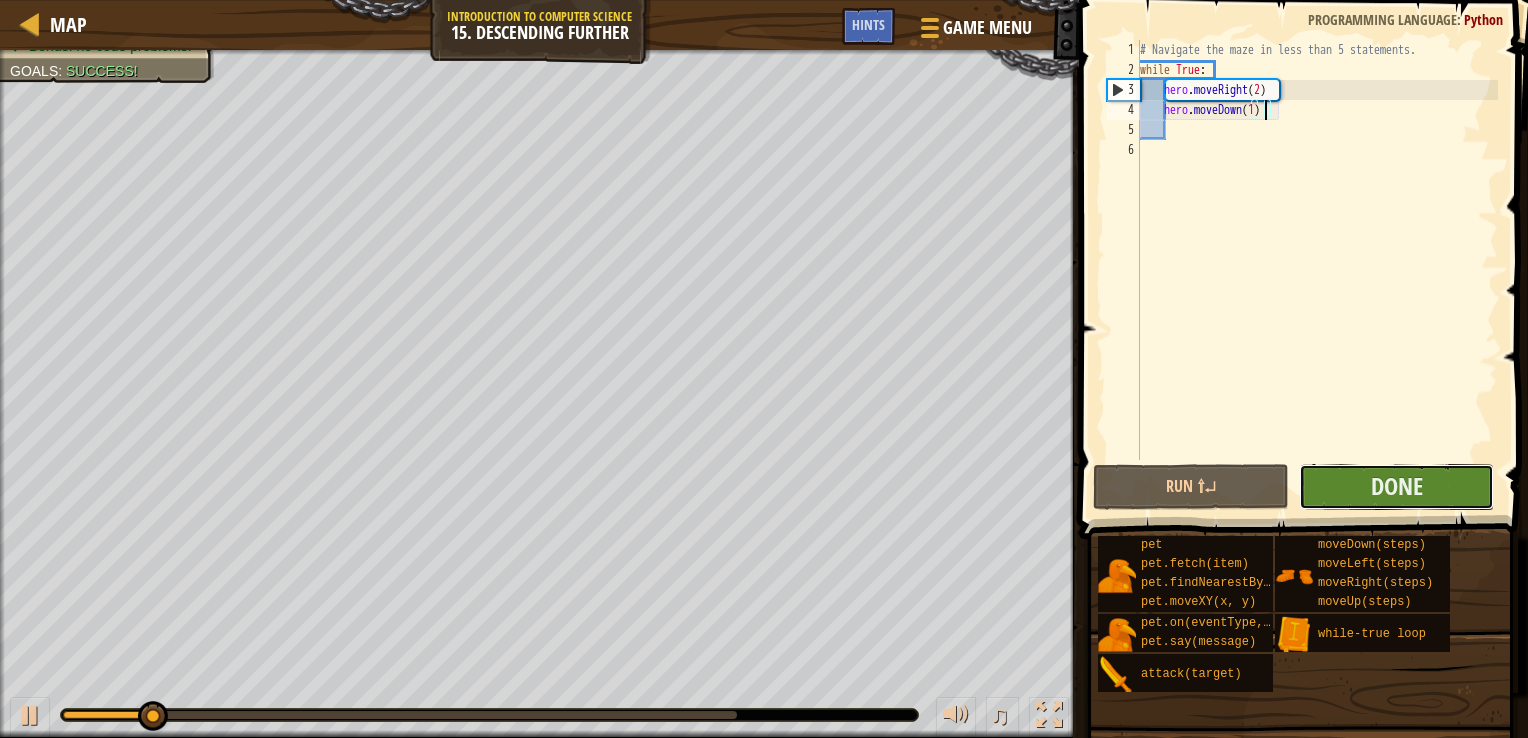 click on "Done" at bounding box center (1397, 487) 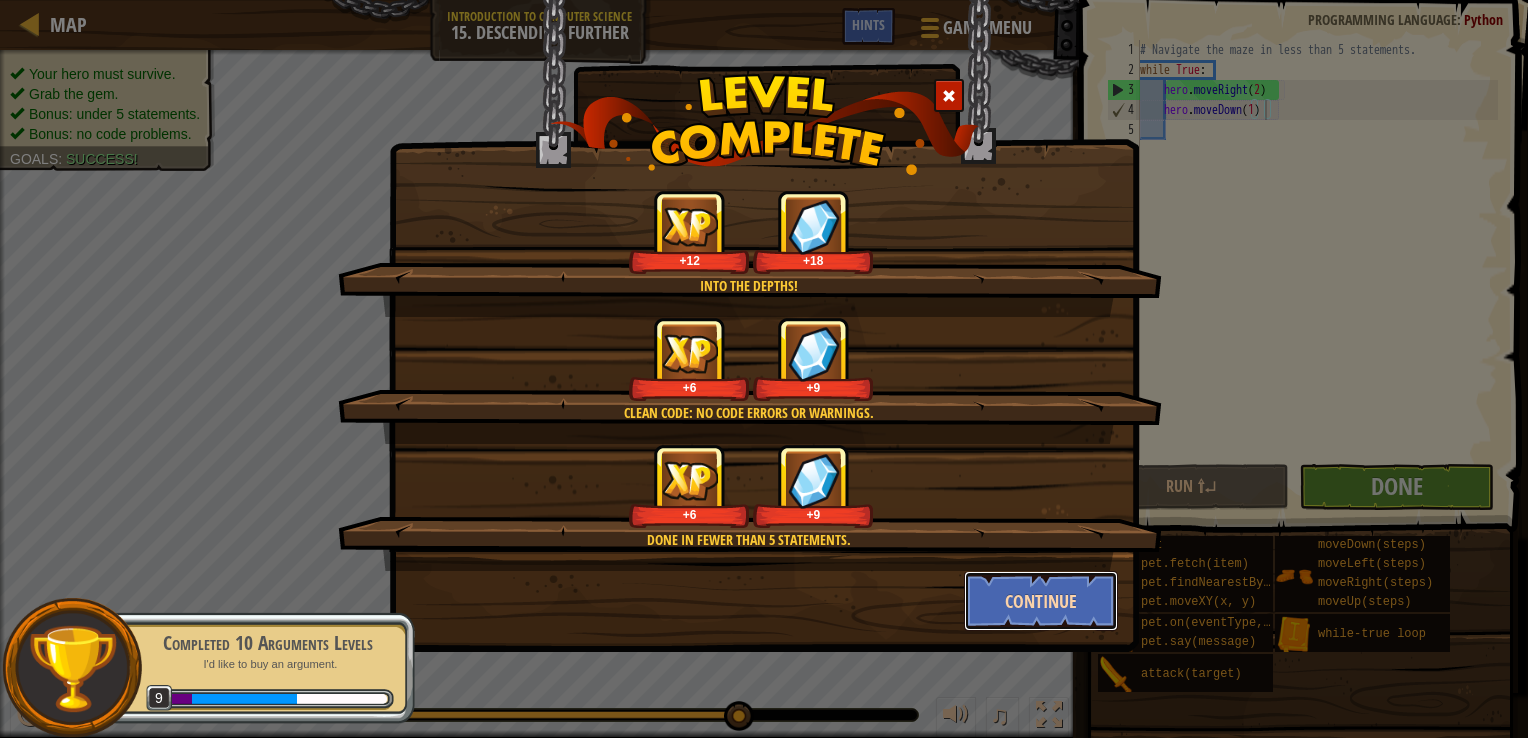 click on "Continue" at bounding box center [1041, 601] 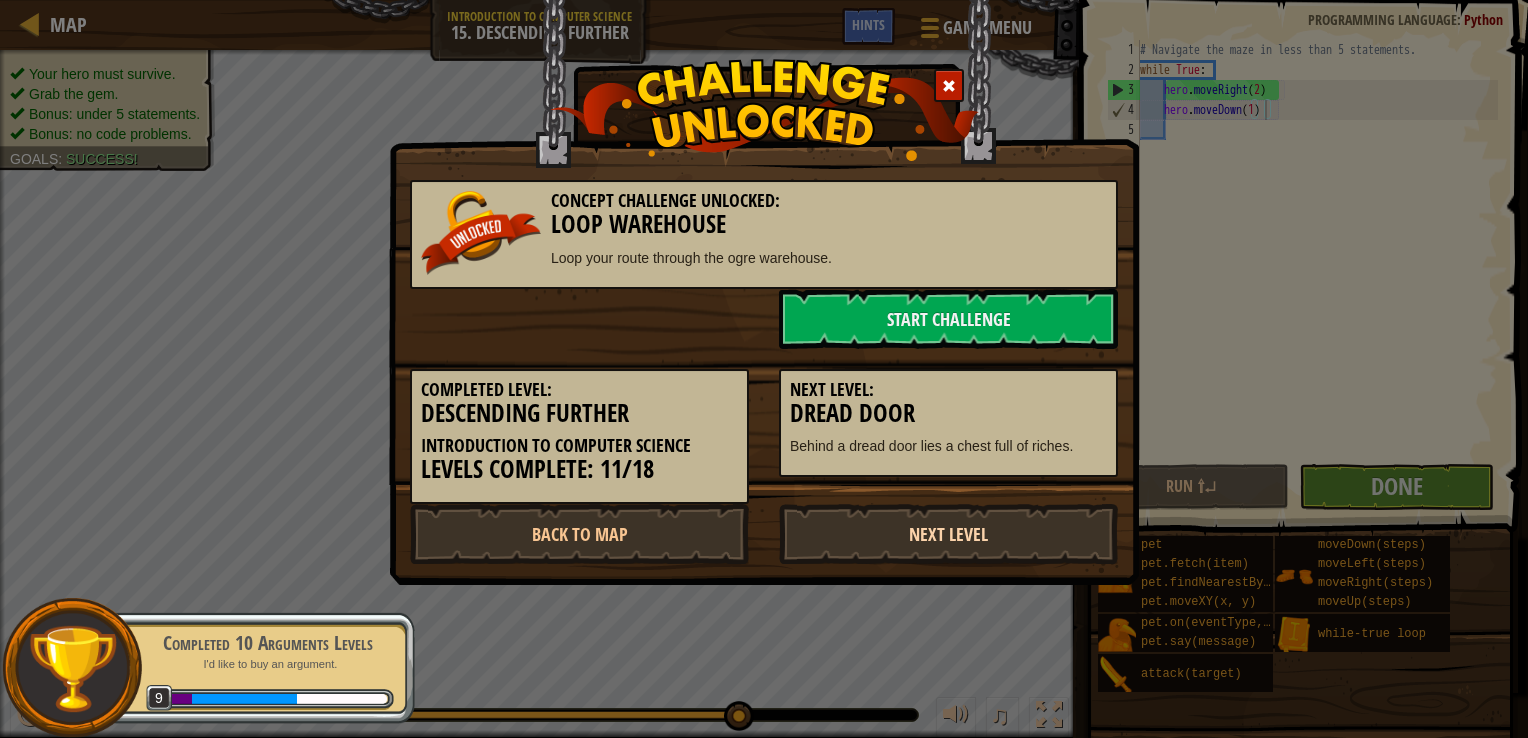 click on "Next Level" at bounding box center [948, 534] 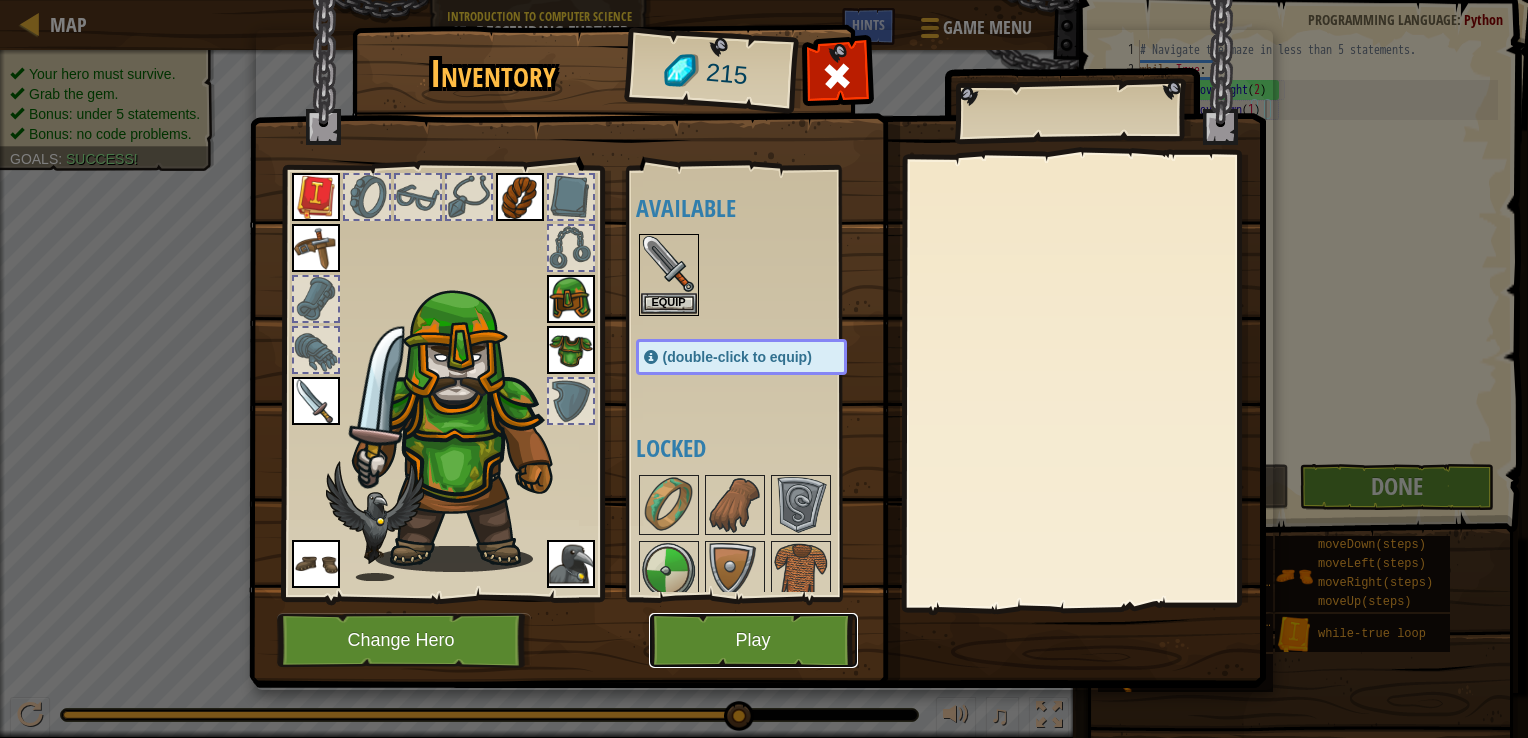 click on "Play" at bounding box center [753, 640] 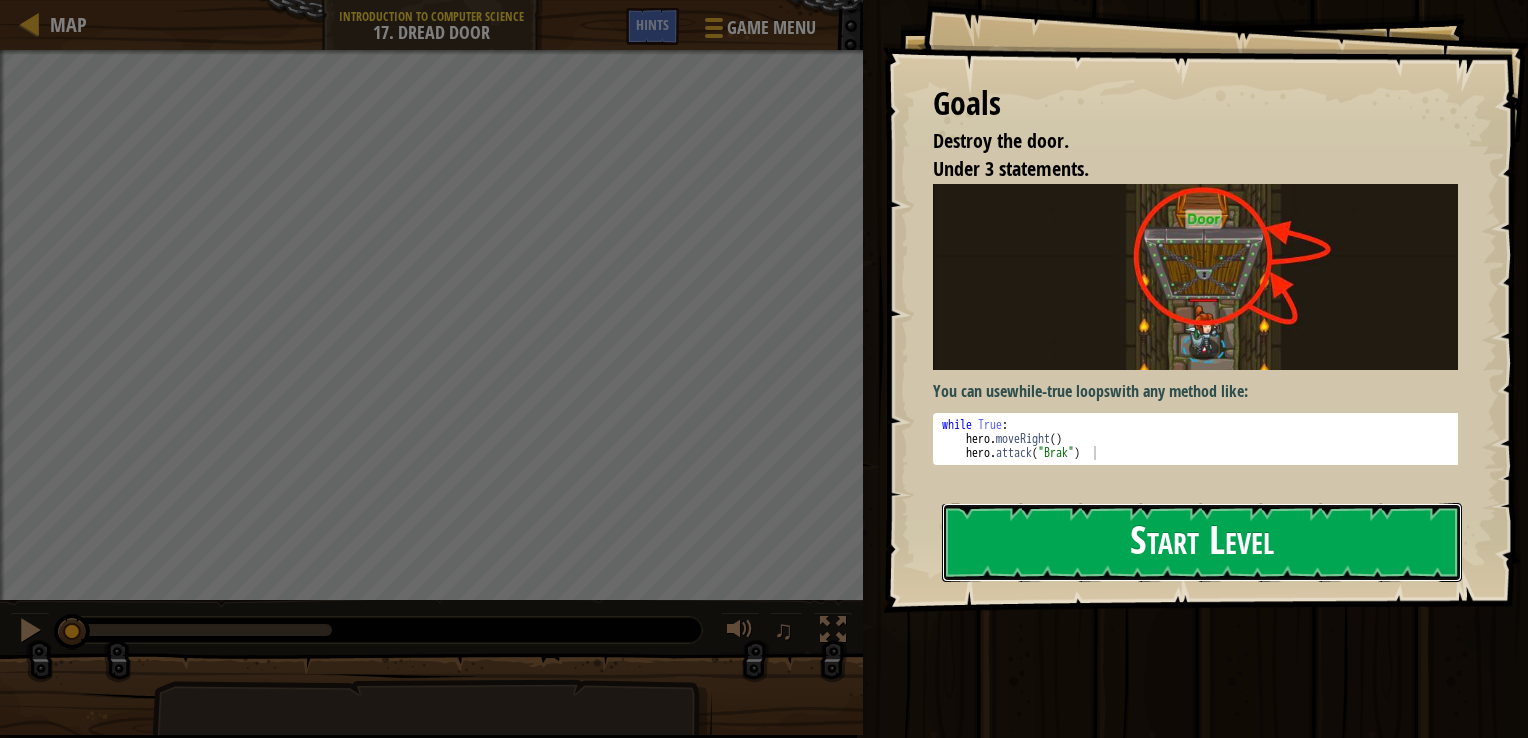 click on "Start Level" at bounding box center (1202, 542) 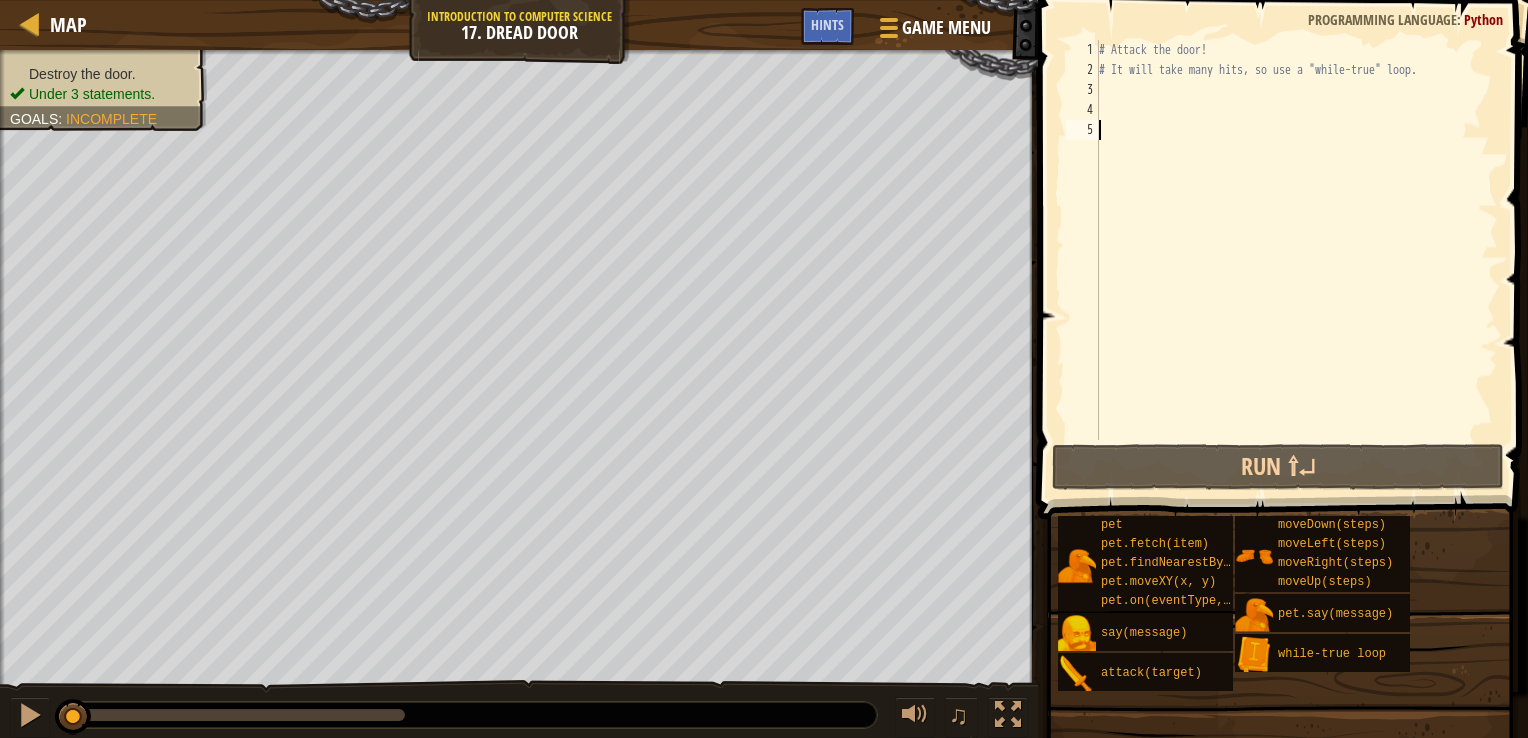 scroll, scrollTop: 9, scrollLeft: 0, axis: vertical 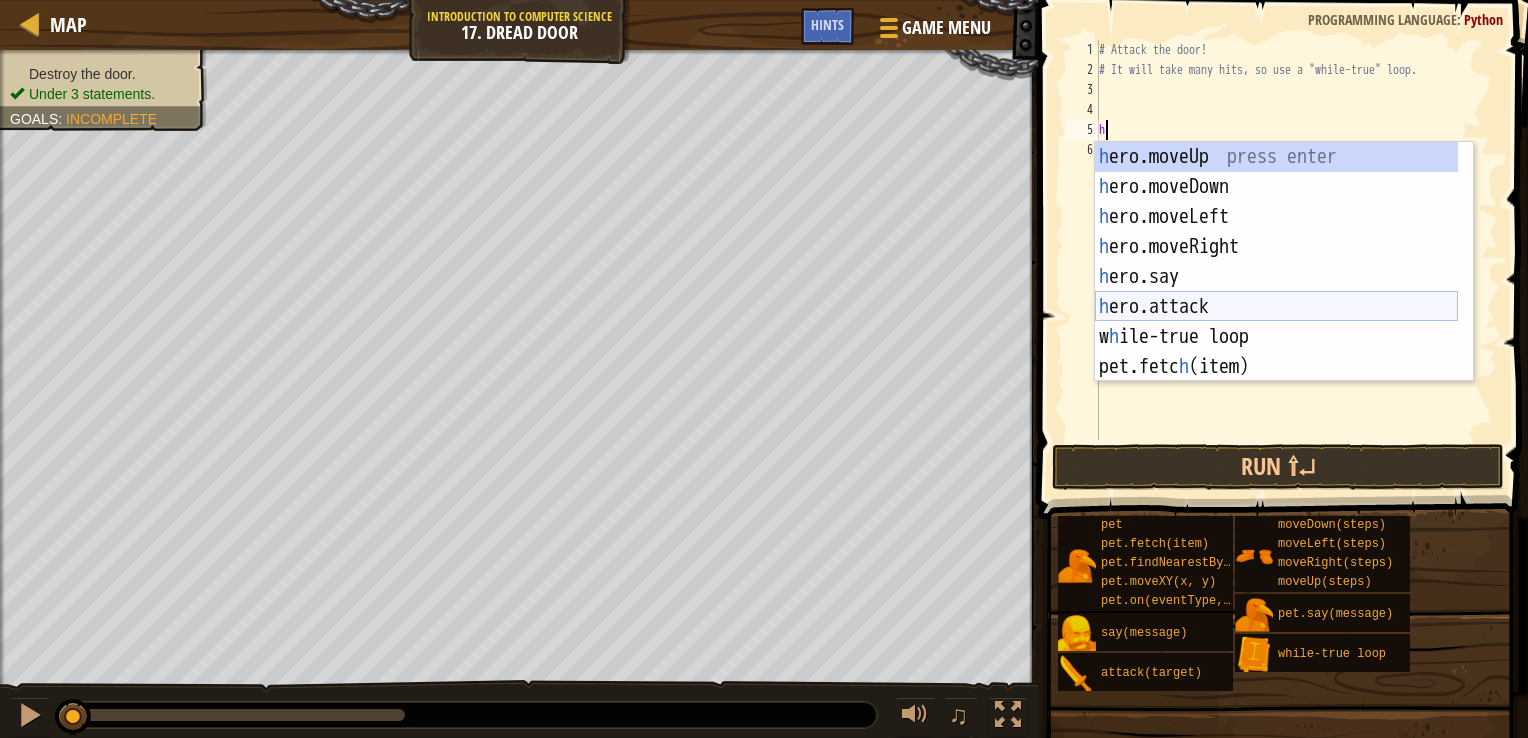click on "h ero.moveUp press enter h ero.moveDown press enter h ero.moveLeft press enter h ero.moveRight press enter h ero.say press enter h ero.attack press enter w h ile-true loop press enter pet.fetc h (item) press enter pet.on(eventType,  h andler) press enter" at bounding box center (1276, 292) 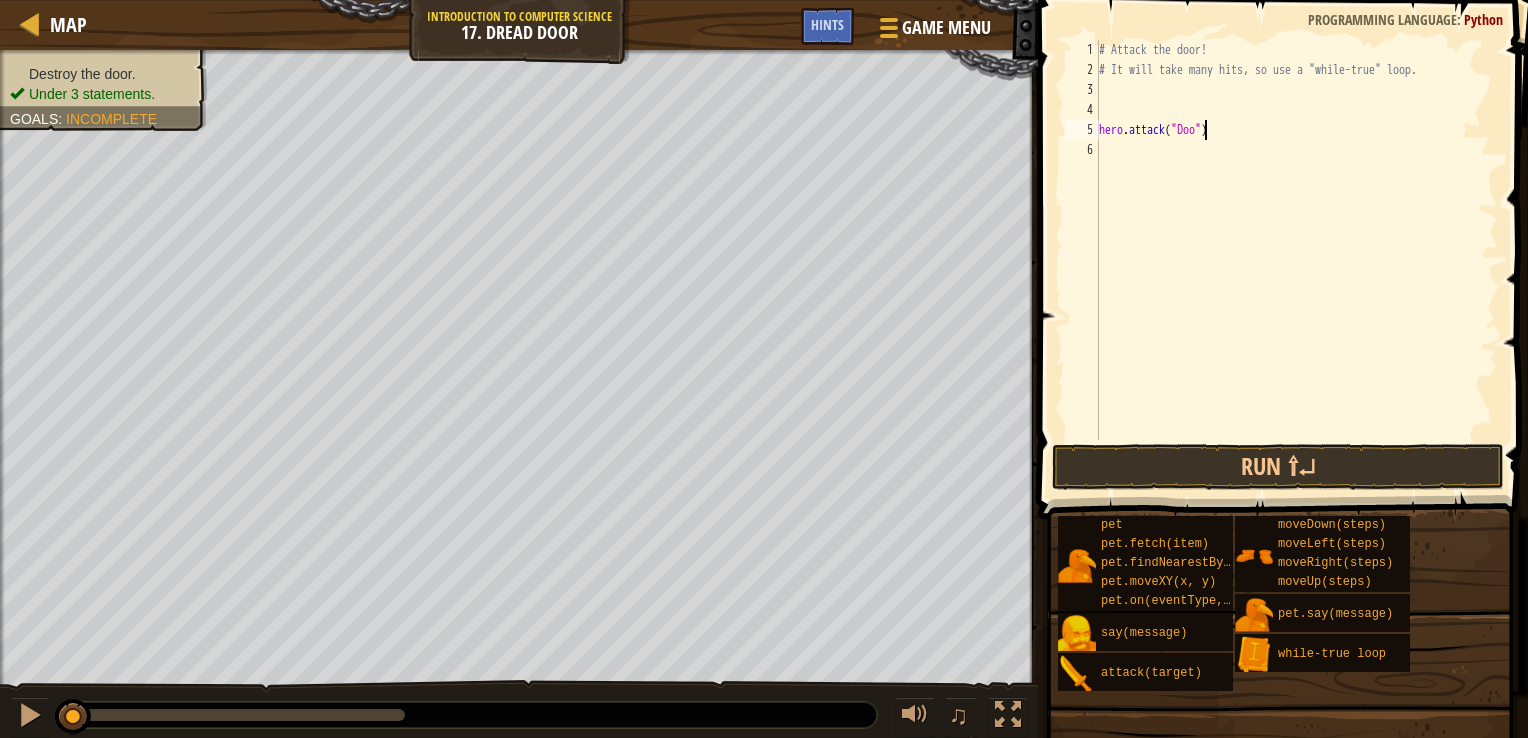 scroll, scrollTop: 9, scrollLeft: 8, axis: both 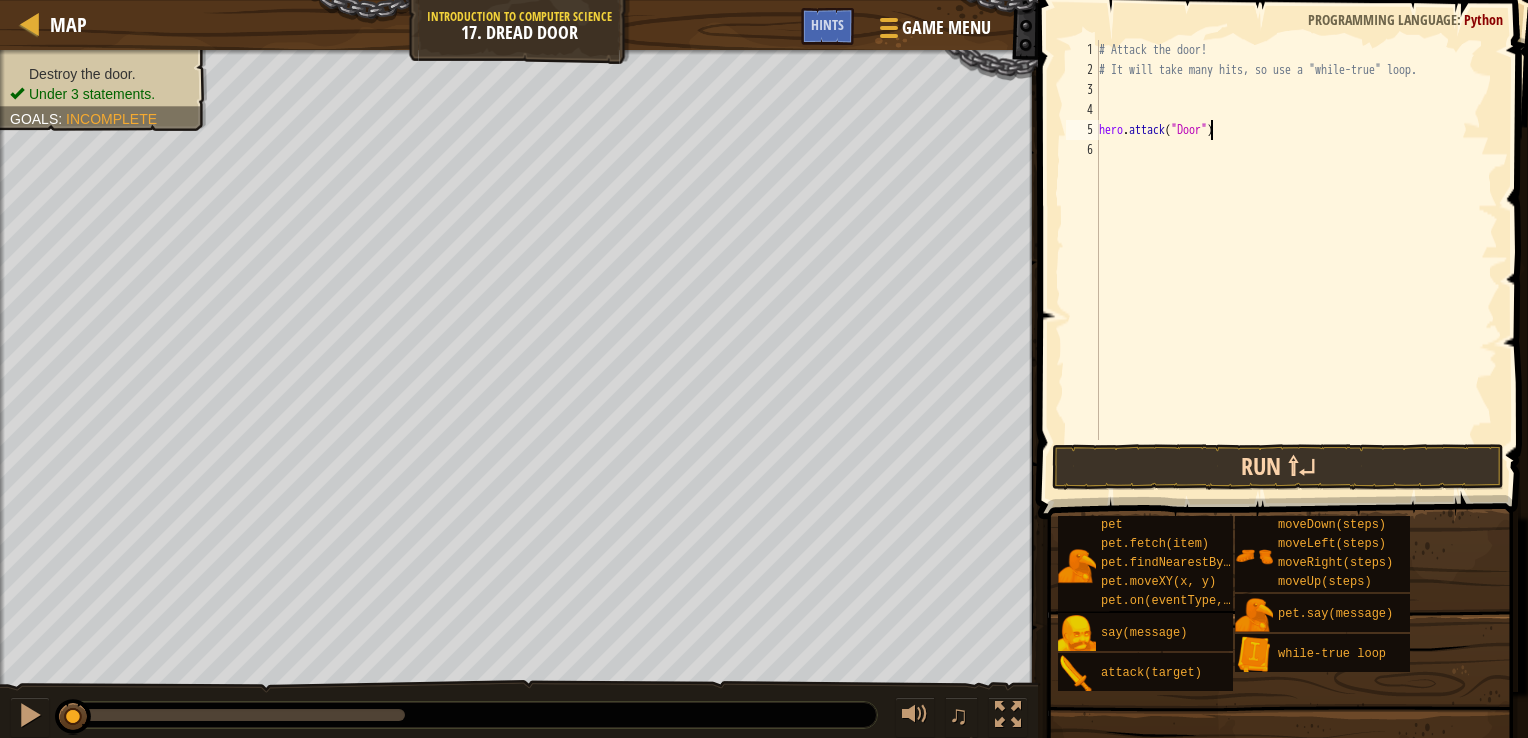 type on "hero.attack("Door")" 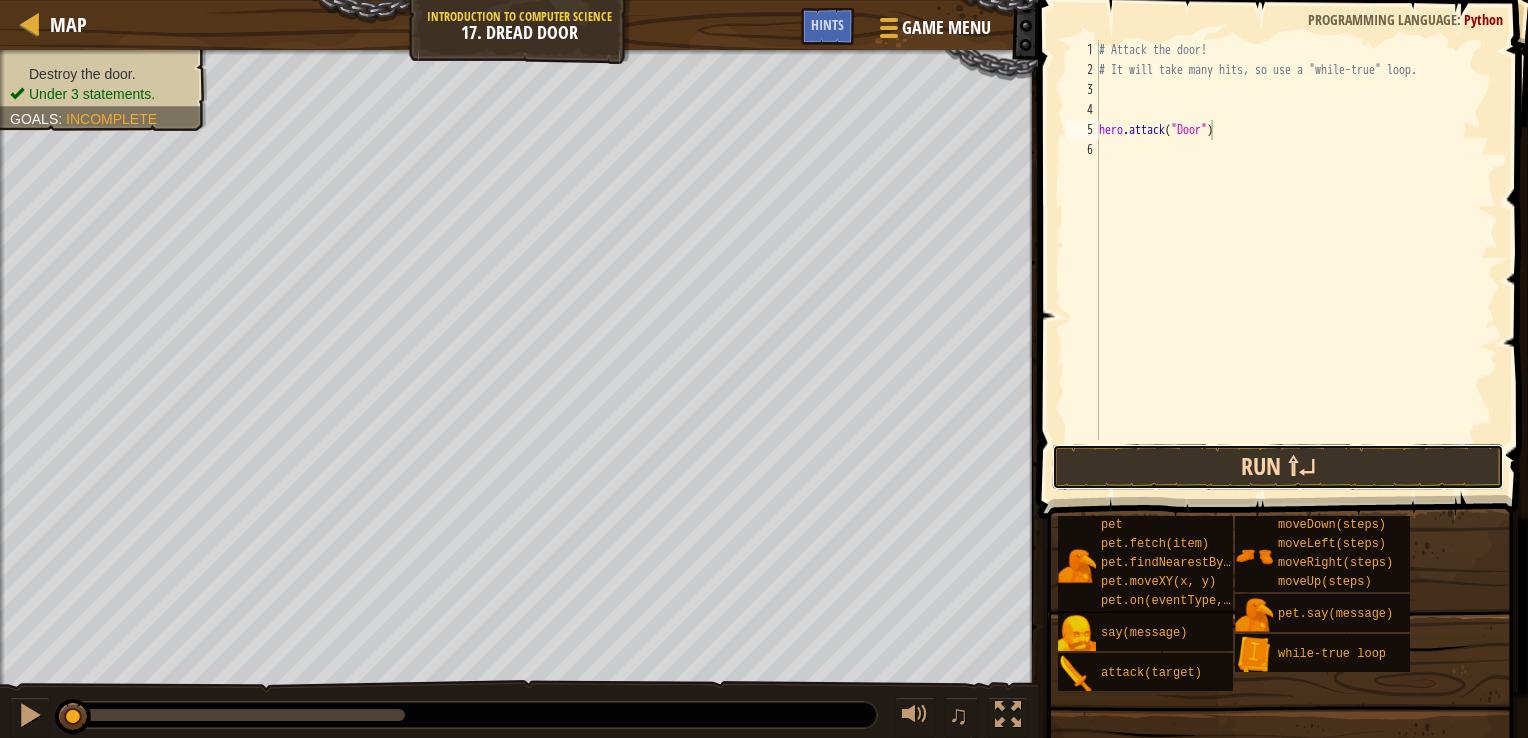 click on "Run ⇧↵" at bounding box center [1278, 467] 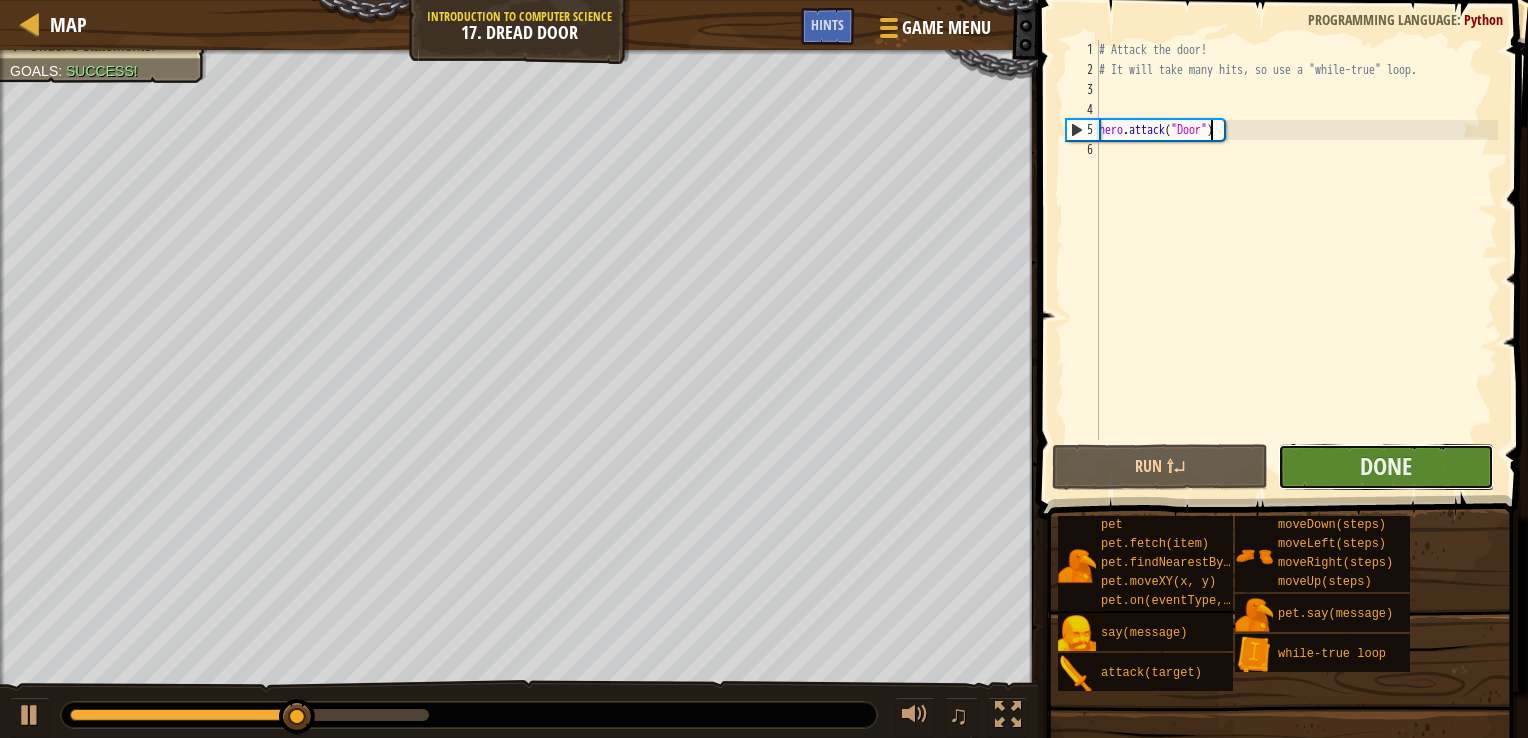 click on "Done" at bounding box center [1386, 467] 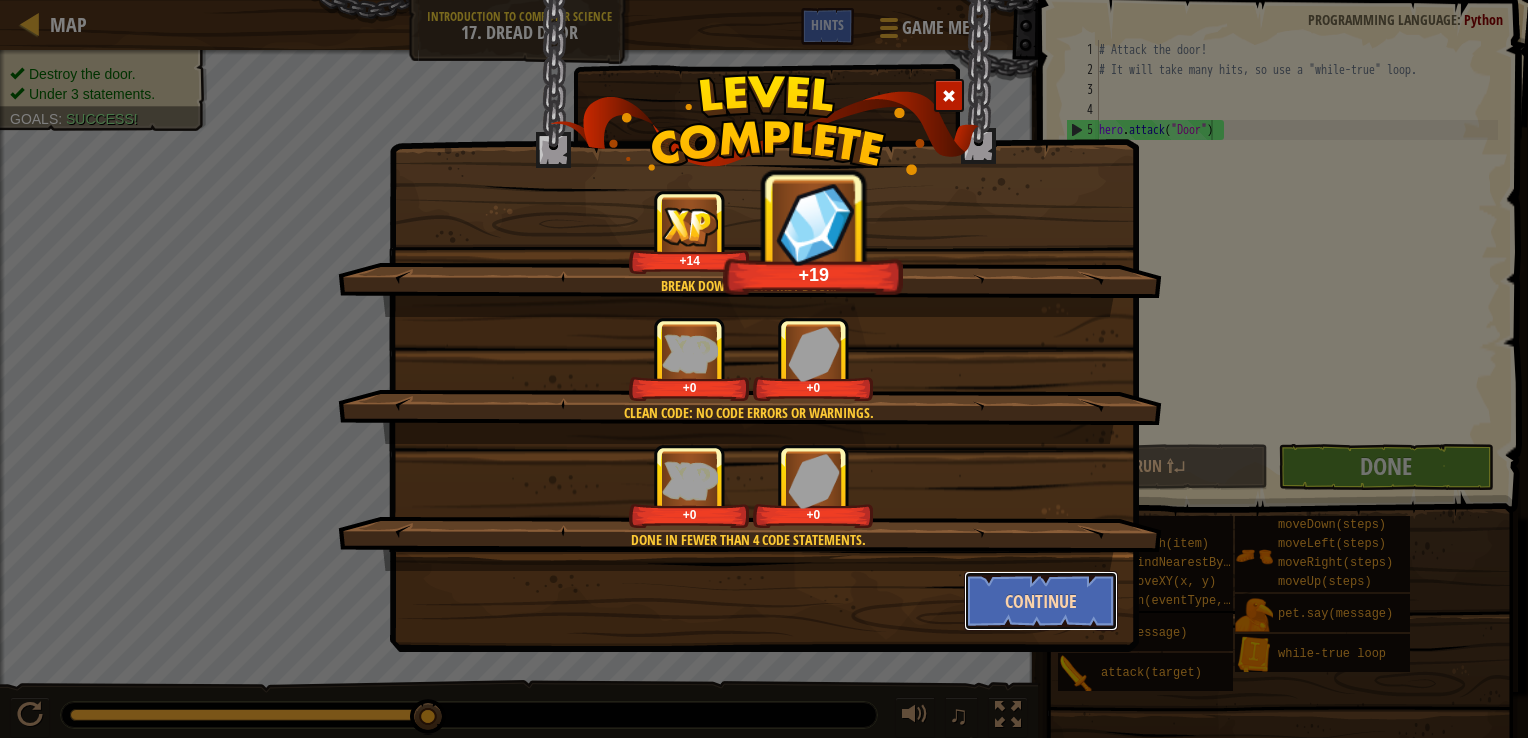 click on "Continue" at bounding box center (1041, 601) 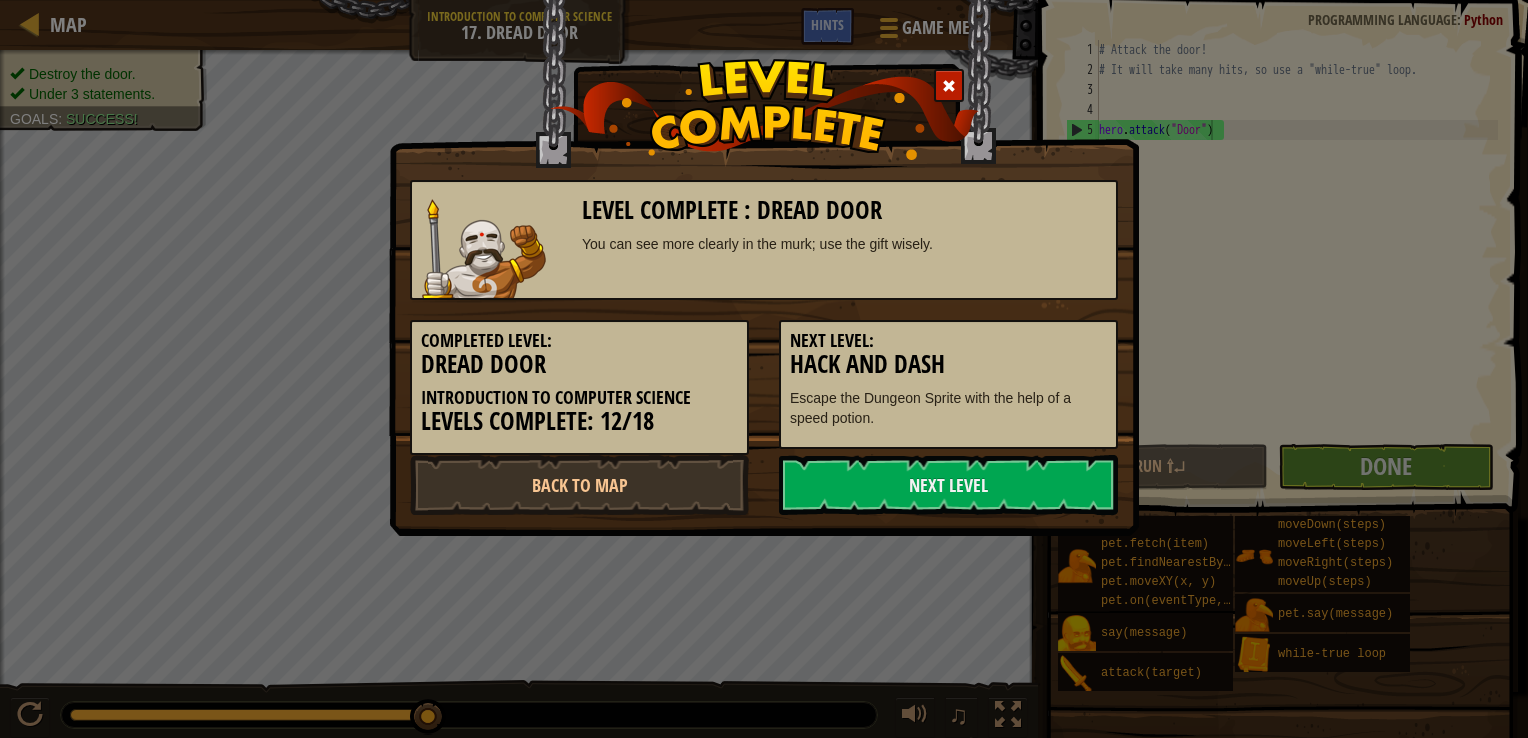 click on "Level Complete : Dread Door You can see more clearly in the murk; use the gift wisely. Completed Level: Dread Door Introduction to Computer Science Levels Complete: 12/18 Next Level: Hack and Dash Escape the Dungeon Sprite with the help of a speed potion.
Back to Map Next Level" at bounding box center (764, 369) 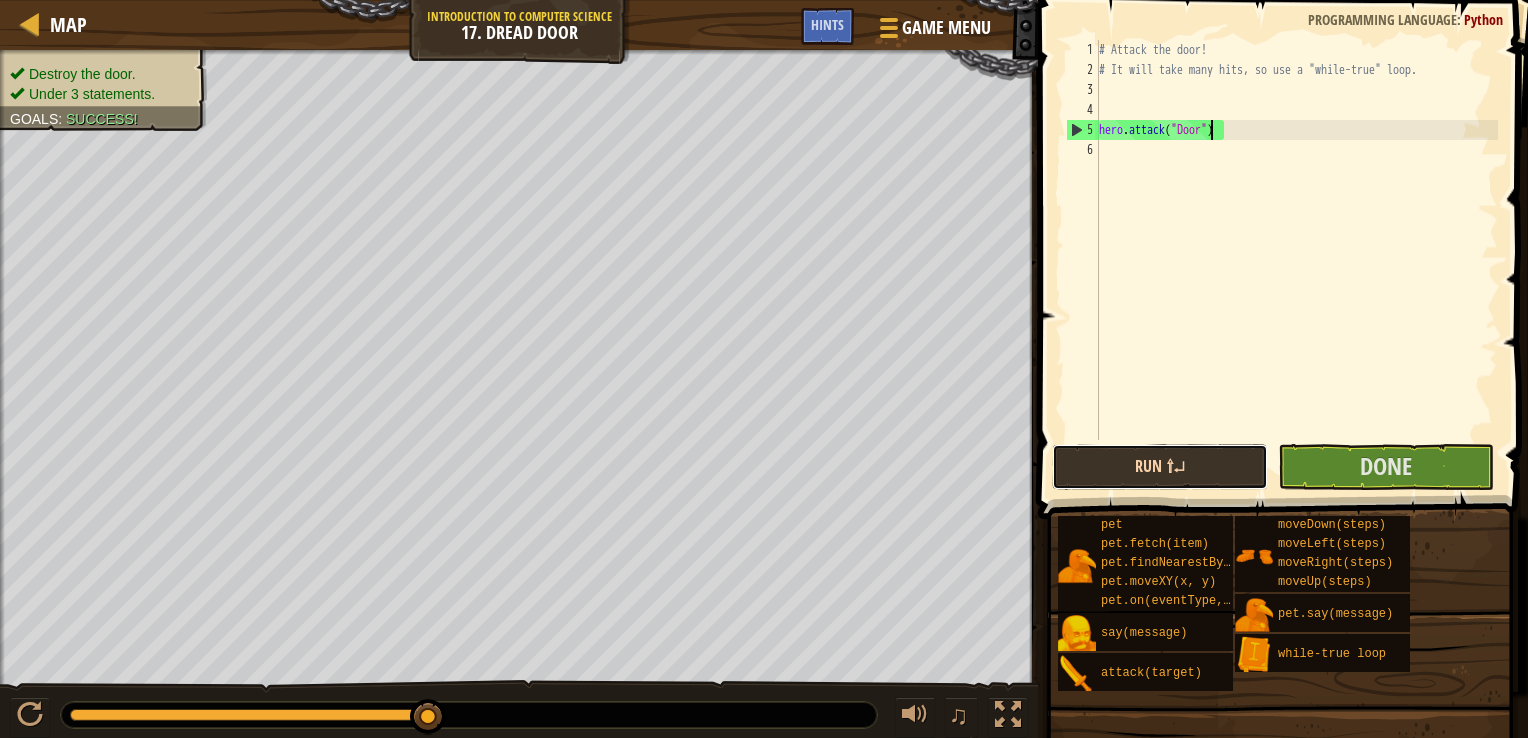 click on "Run ⇧↵" at bounding box center [1160, 467] 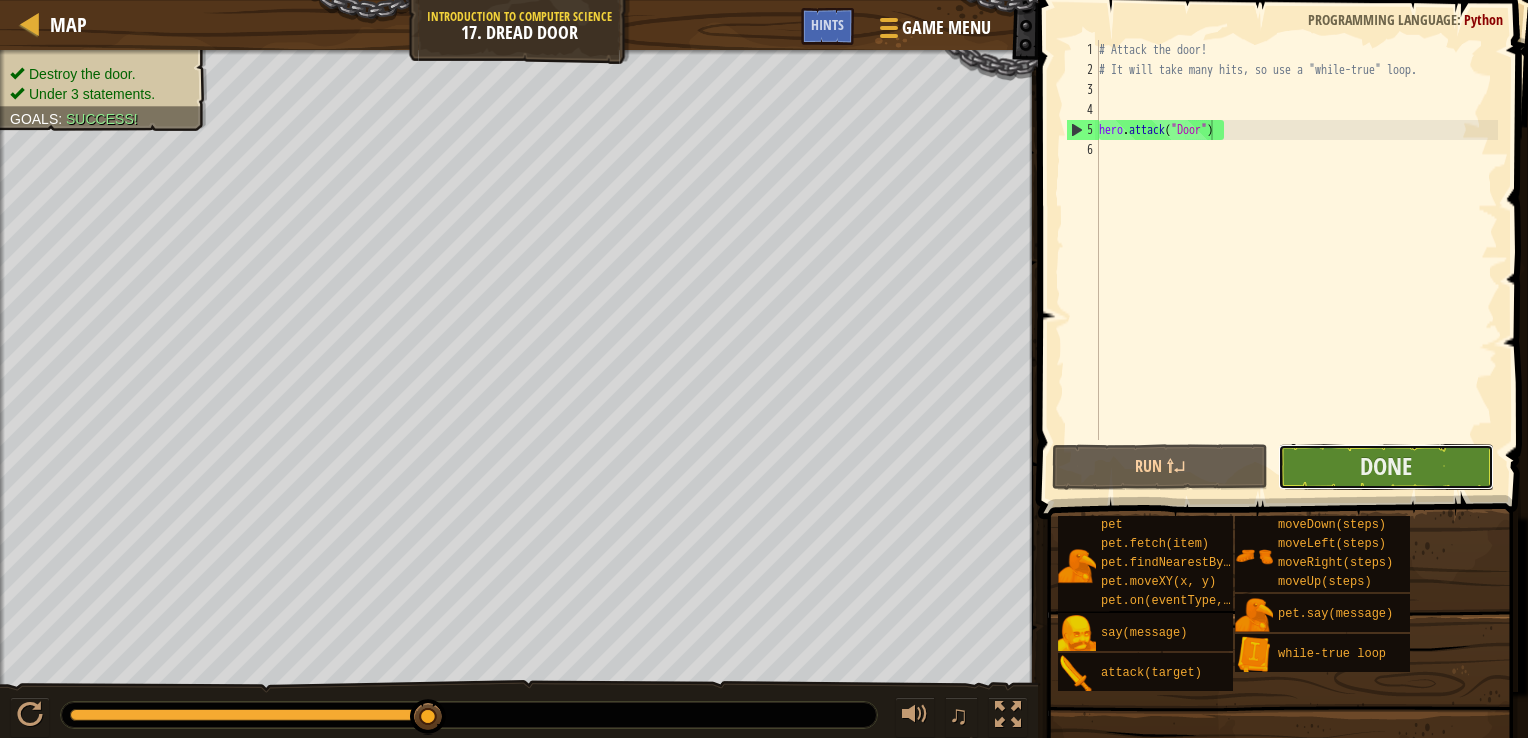 click on "Done" at bounding box center [1386, 467] 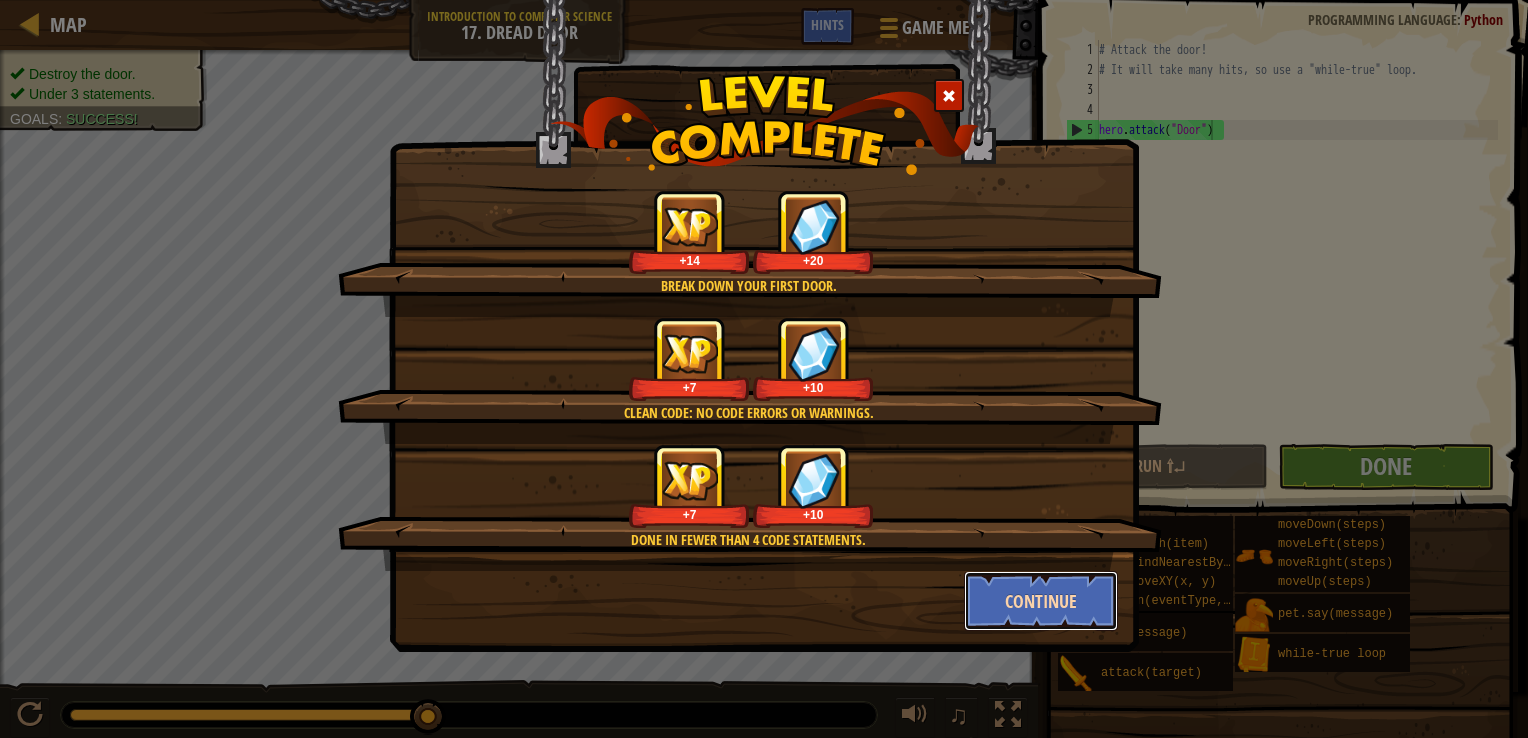 click on "Continue" at bounding box center (1041, 601) 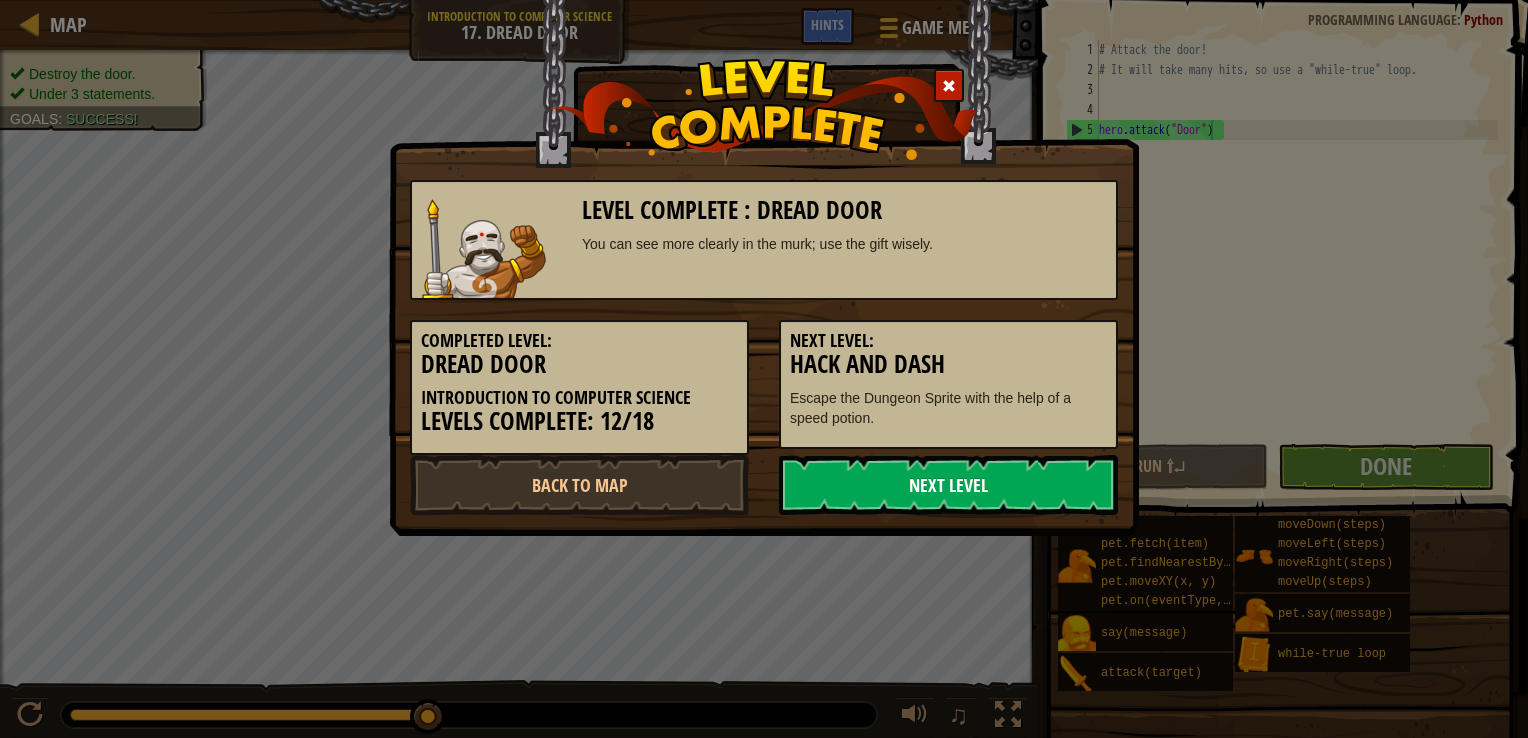 click on "Next Level" at bounding box center [948, 485] 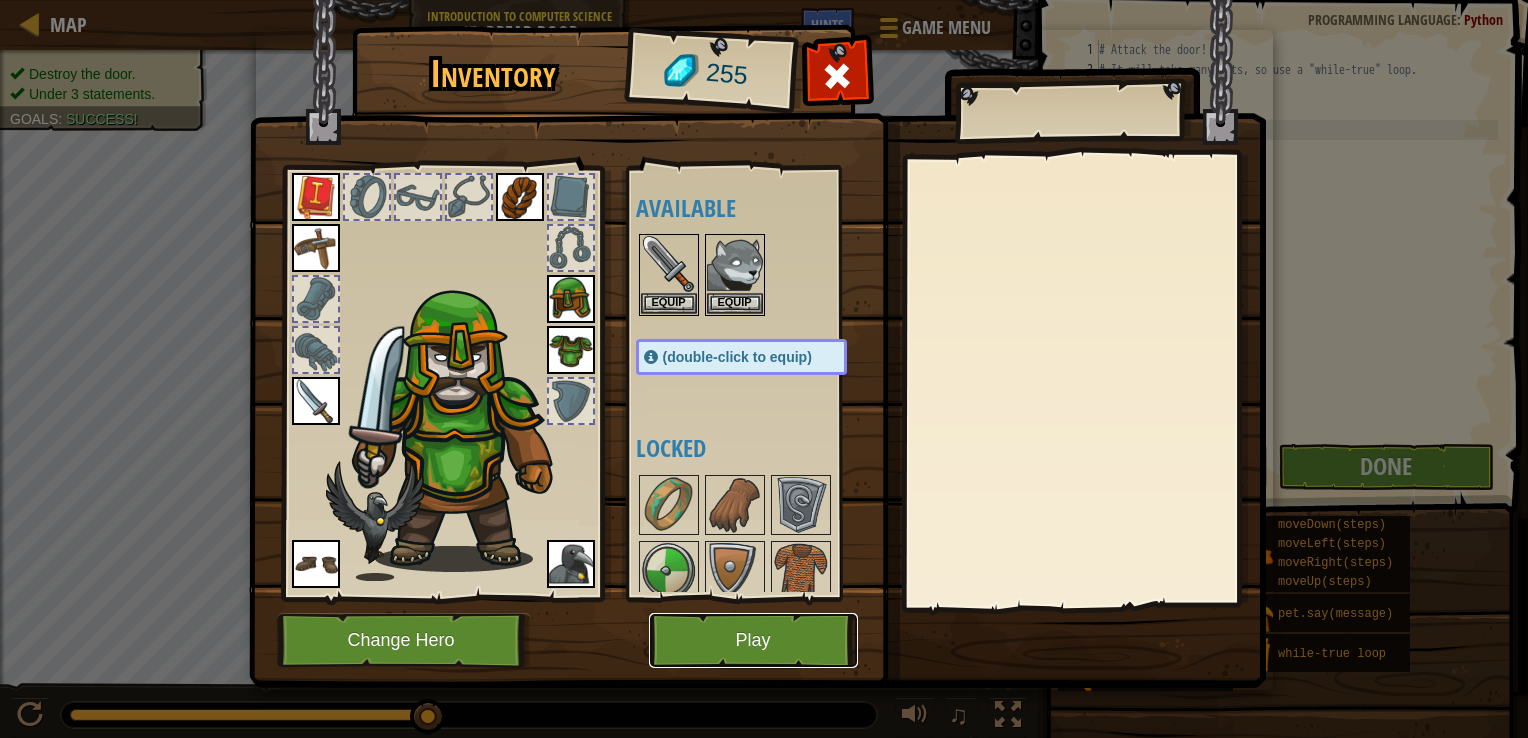 click on "Play" at bounding box center [753, 640] 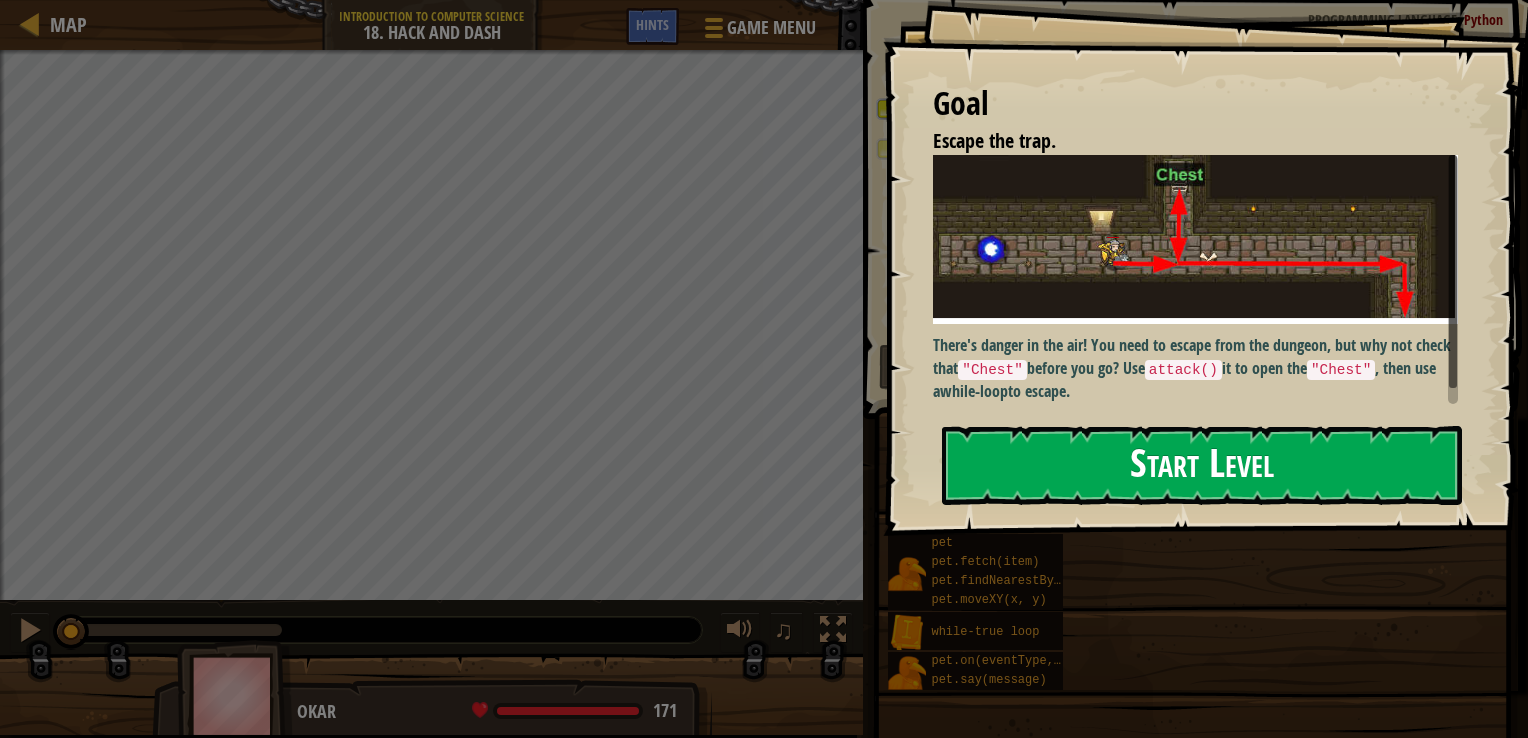 click on "Start Level" at bounding box center (1202, 465) 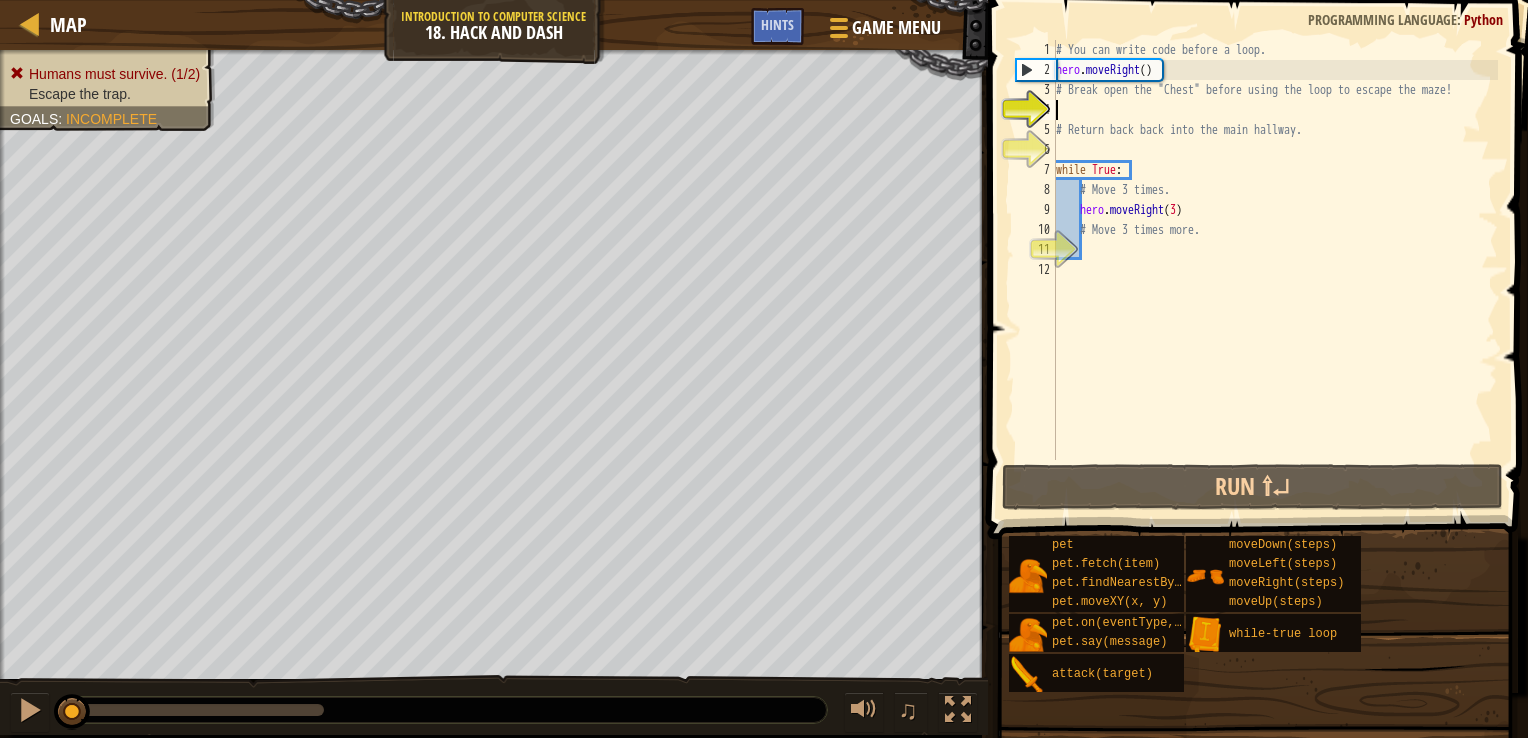 click on "Humans must survive. (1/2) Escape the trap. Goals : Incomplete ♫ Okar 171 x: 39 y: 110 x: 50 y: 110" at bounding box center (764, 392) 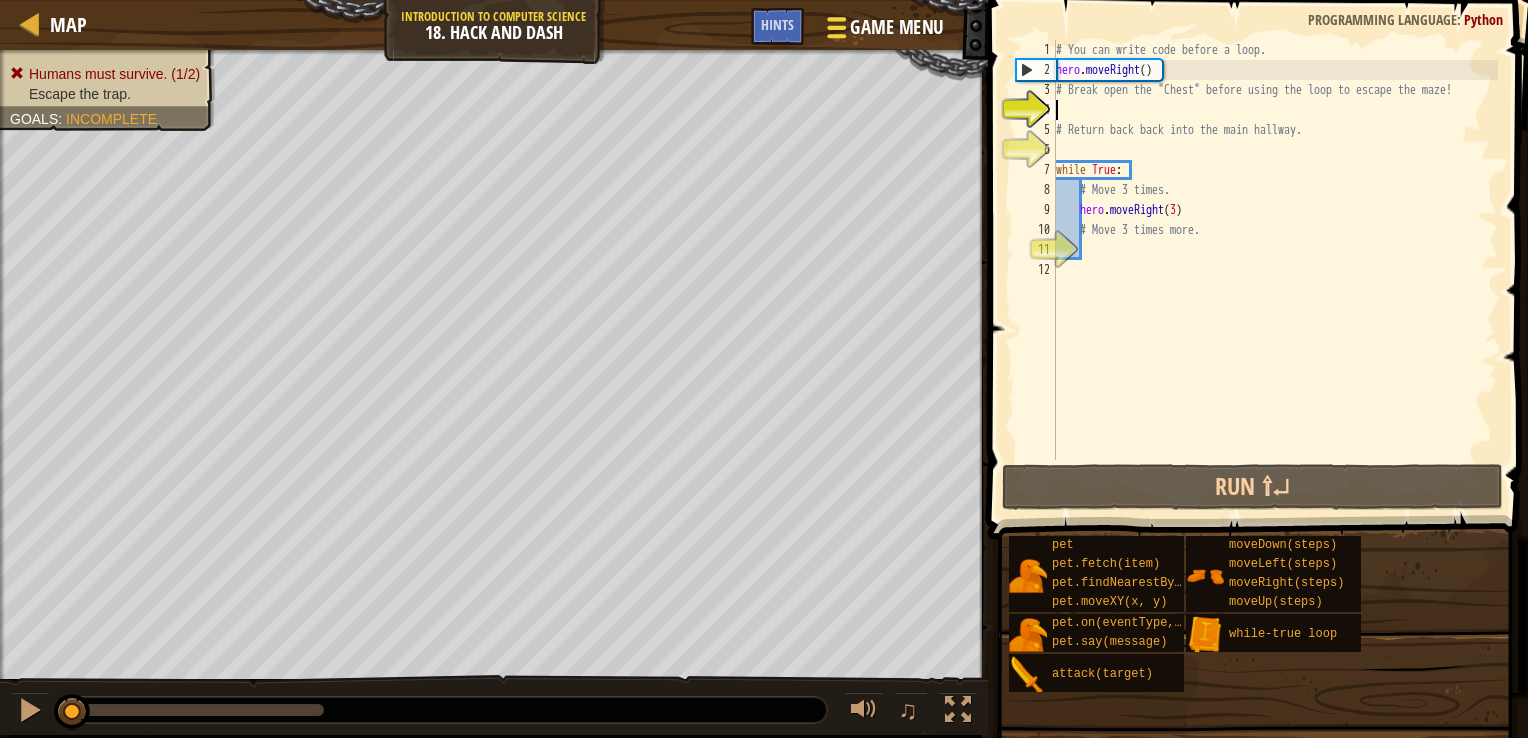 click on "Map Introduction to Computer Science 18. Hack and Dash Game Menu Done Hints 1     הההההההההההההההההההההההההההההההההההההההההההההההההההההההההההההההההההההההההההההההההההההההההההההההההההההההההההההההההההההההההההההההההההההההההההההההההההההההההההההההההההההההההההההההההההההההההההההההההההההההההההההההההההההההההההההההההההההההההההההההההההההההההההההההה XXXXXXXXXXXXXXXXXXXXXXXXXXXXXXXXXXXXXXXXXXXXXXXXXXXXXXXXXXXXXXXXXXXXXXXXXXXXXXXXXXXXXXXXXXXXXXXXXXXXXXXXXXXXXXXXXXXXXXXXXXXXXXXXXXXXXXXXXXXXXXXXXXXXXXXXXXXXXXXXXXXXXXXXXXXXXXXXXXXXXXXXXXXXXXXXXXXXXXXXXXXXXXXXXXXXXXXXXXXXXXXXXXXXXXXXXXXXXXXXXXXXXXXXXXXXXXXX Solution × Hints Videos 1 2 3 4 5 6 7 8 9 10 11 12 # You can write code before a loop. hero . moveRight ( ) # Return back back into the main hallway. while   True :" at bounding box center (764, 369) 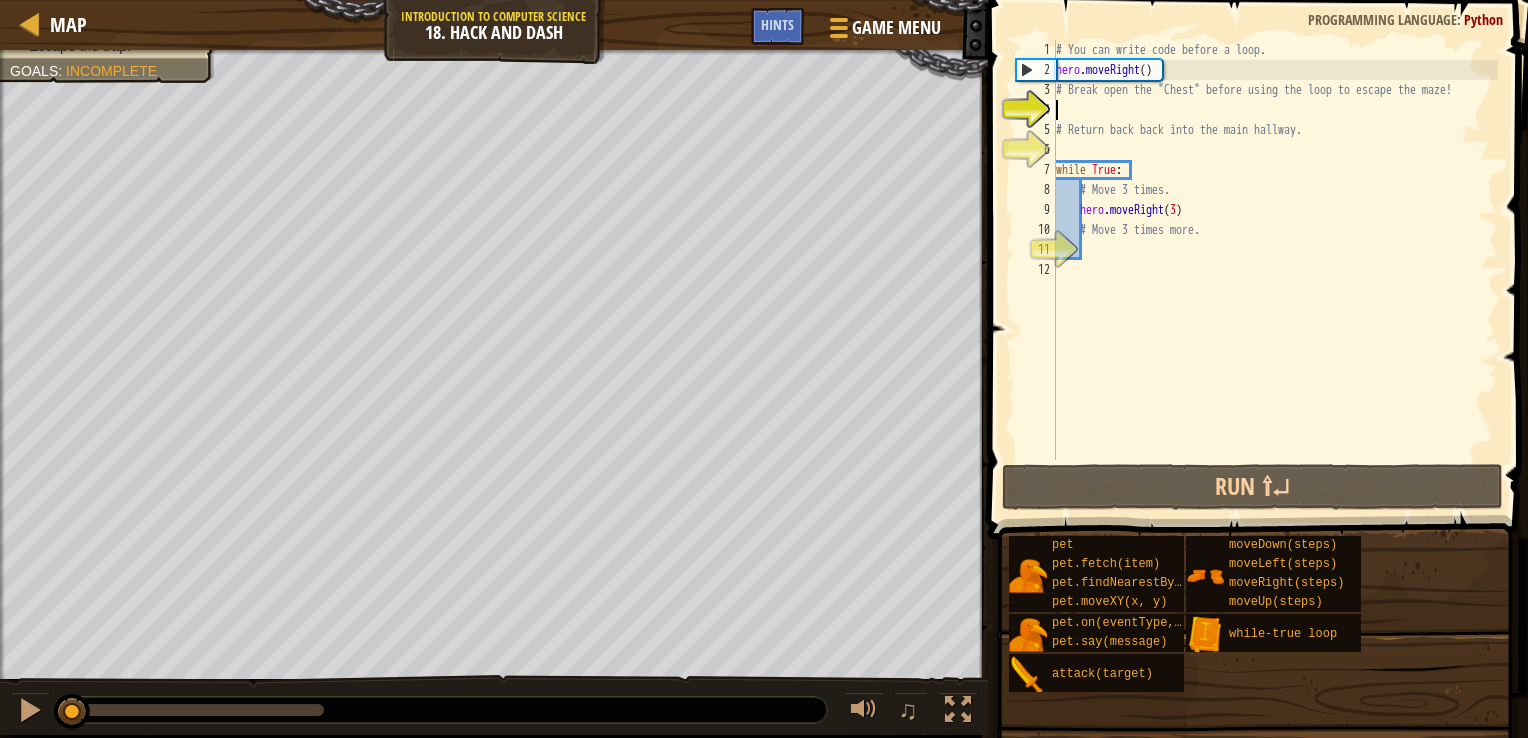 type on "h" 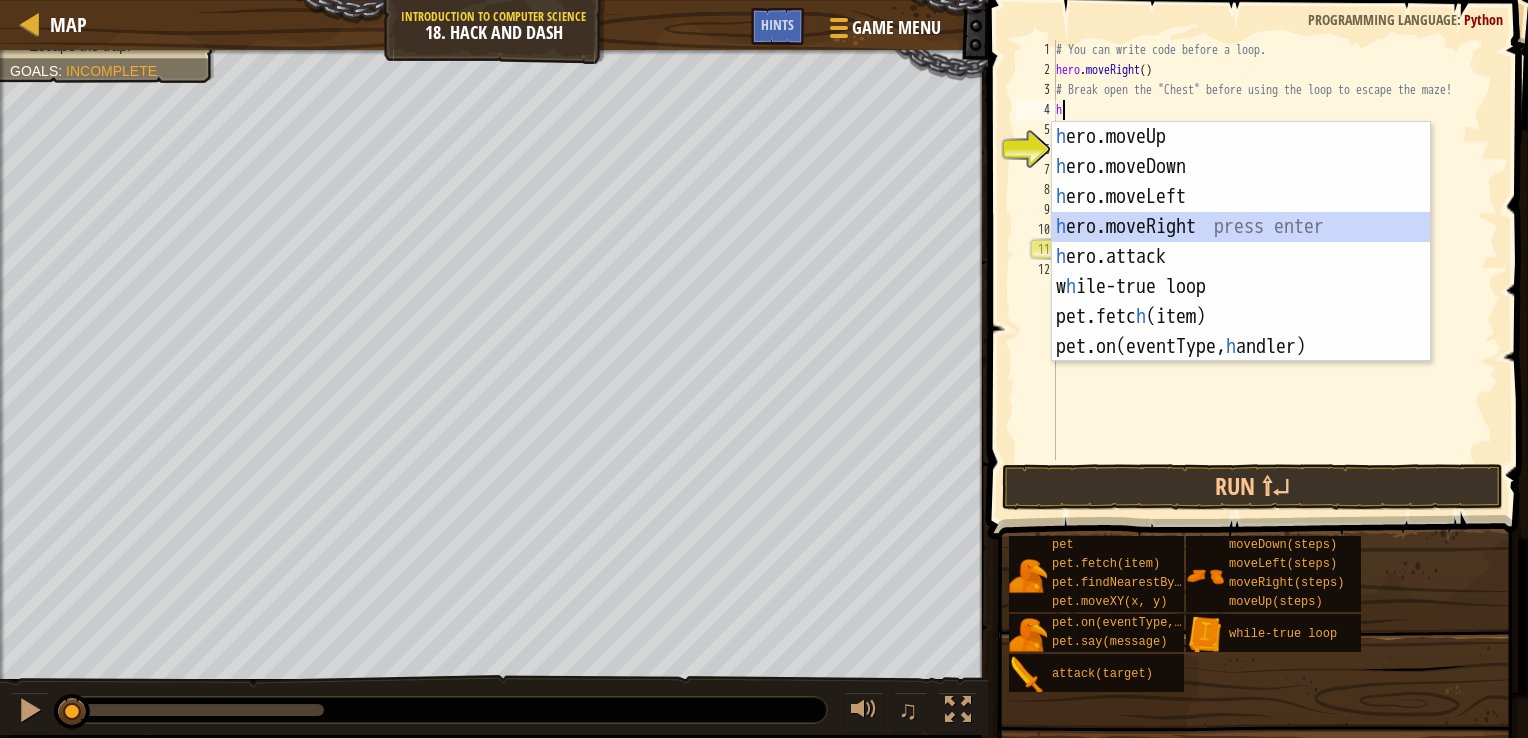 click on "h ero.moveUp press enter h ero.moveDown press enter h ero.moveLeft press enter h ero.moveRight press enter h ero.attack press enter w h ile-true loop press enter pet.fetc h (item) press enter pet.on(eventType,  h andler) press enter" at bounding box center [1241, 272] 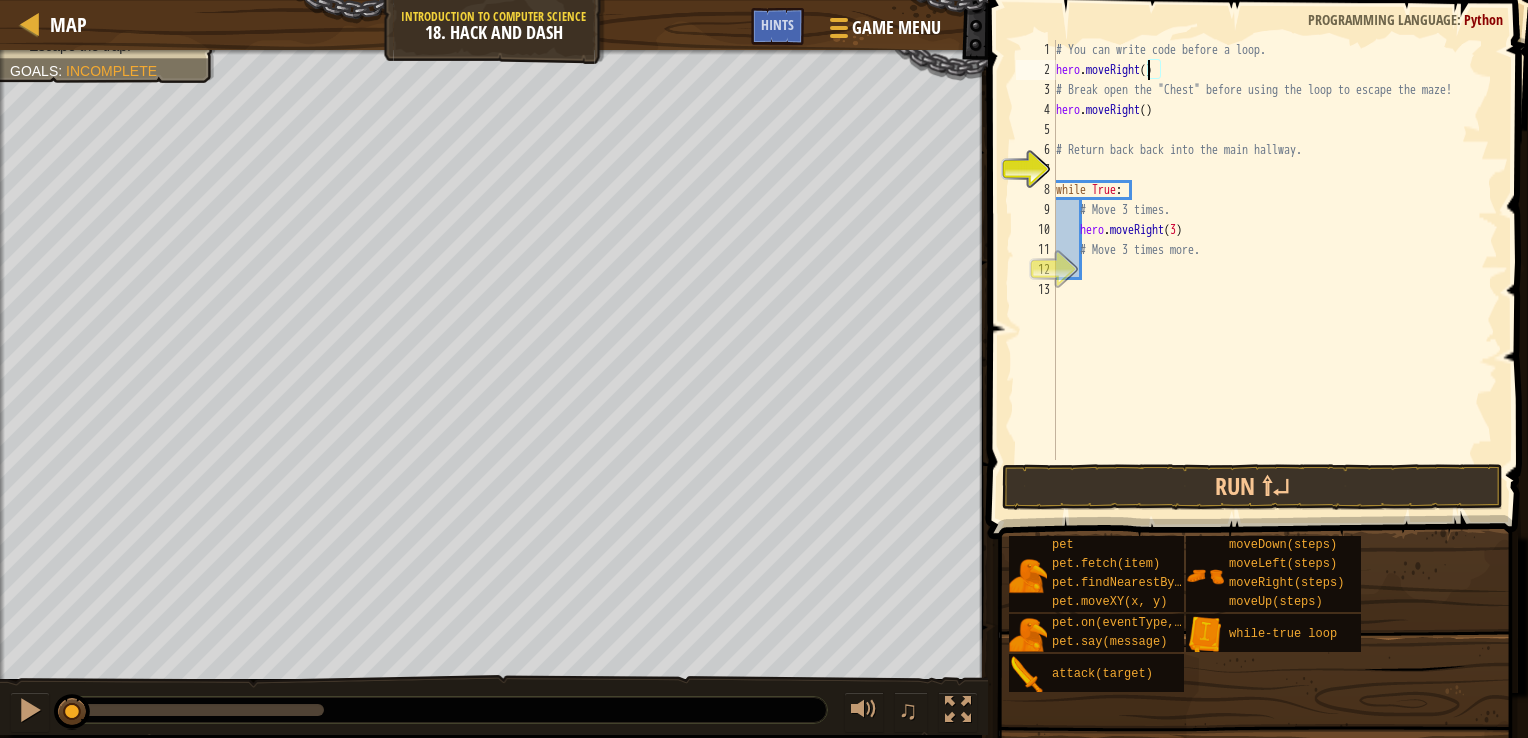 click on "# You can write code before a loop. hero . moveRight ( ) # Break open the "Chest" before using the loop to escape the maze! hero . moveRight ( ) # Return back back into the main hallway. while   True :      # Move 3 times.      hero . moveRight ( 3 )      # Move 3 times more." at bounding box center [1275, 270] 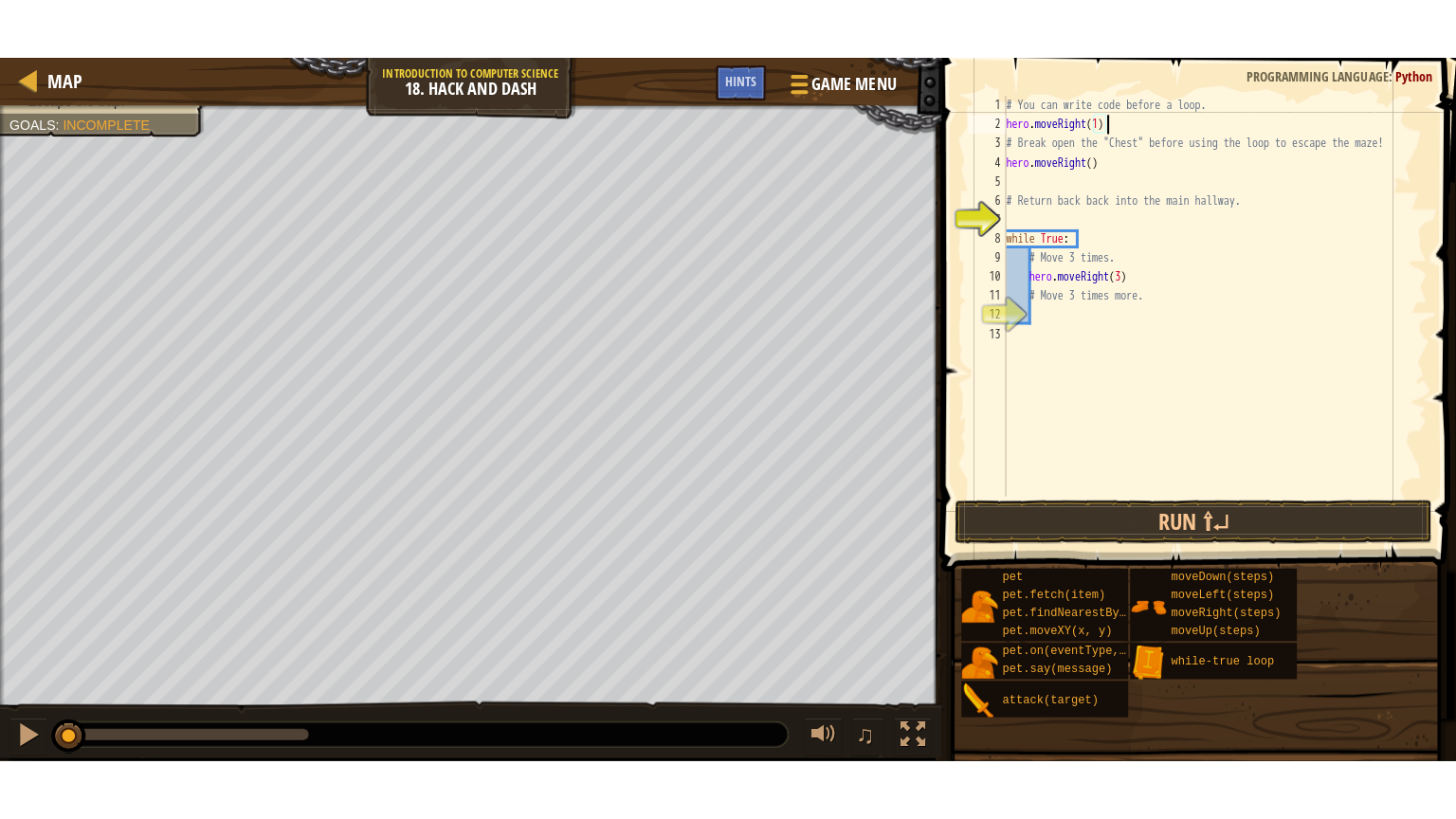 scroll, scrollTop: 9, scrollLeft: 8, axis: both 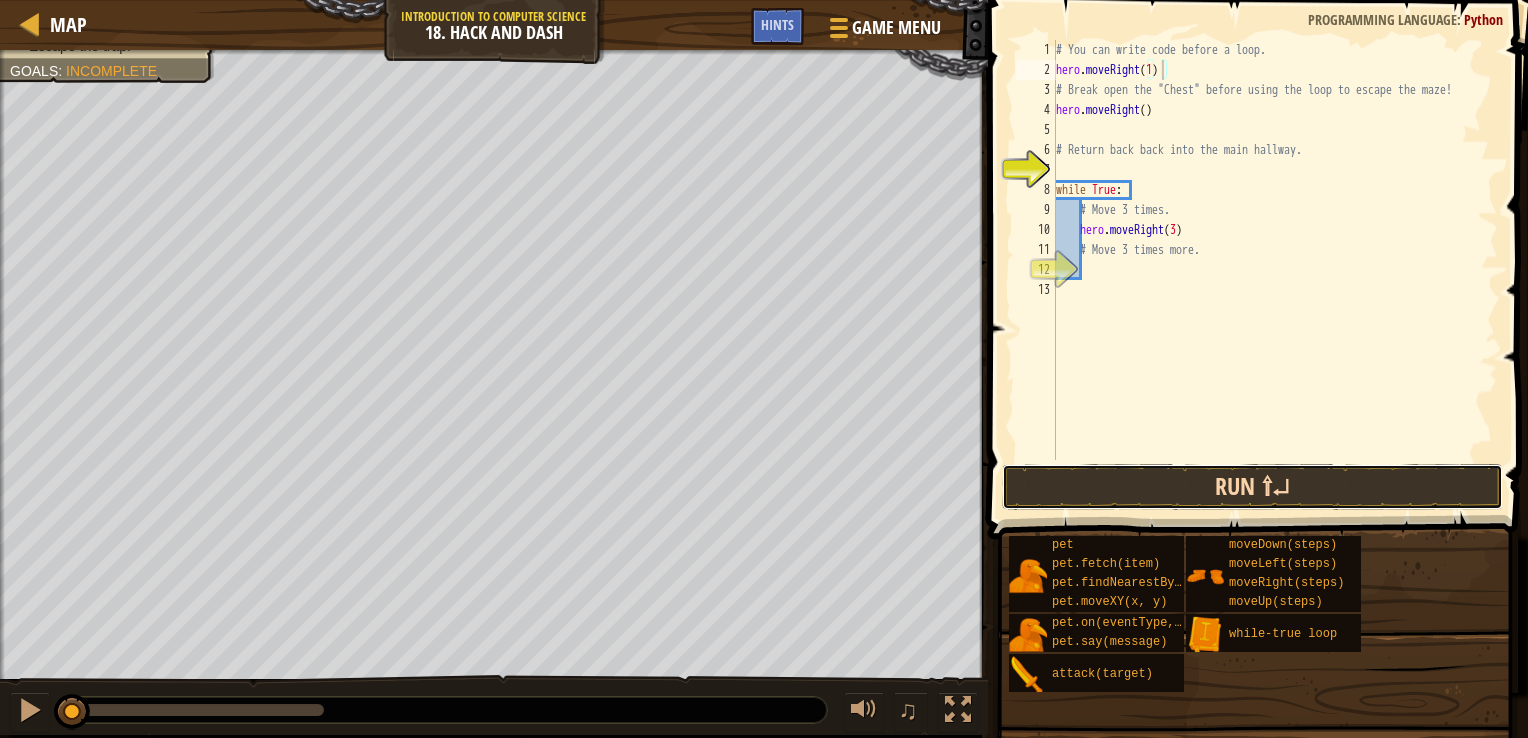 click on "Run ⇧↵" at bounding box center (1252, 487) 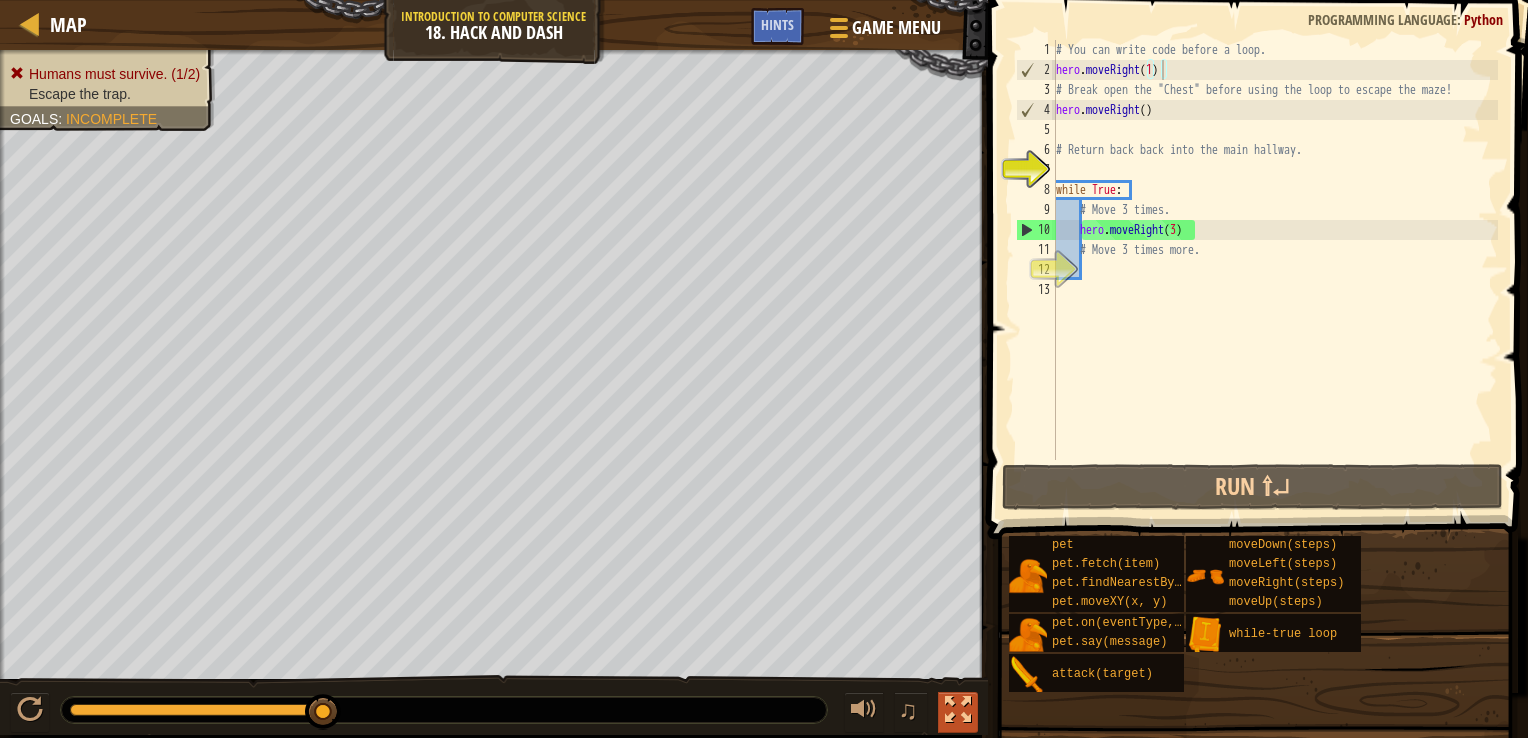 click at bounding box center (958, 710) 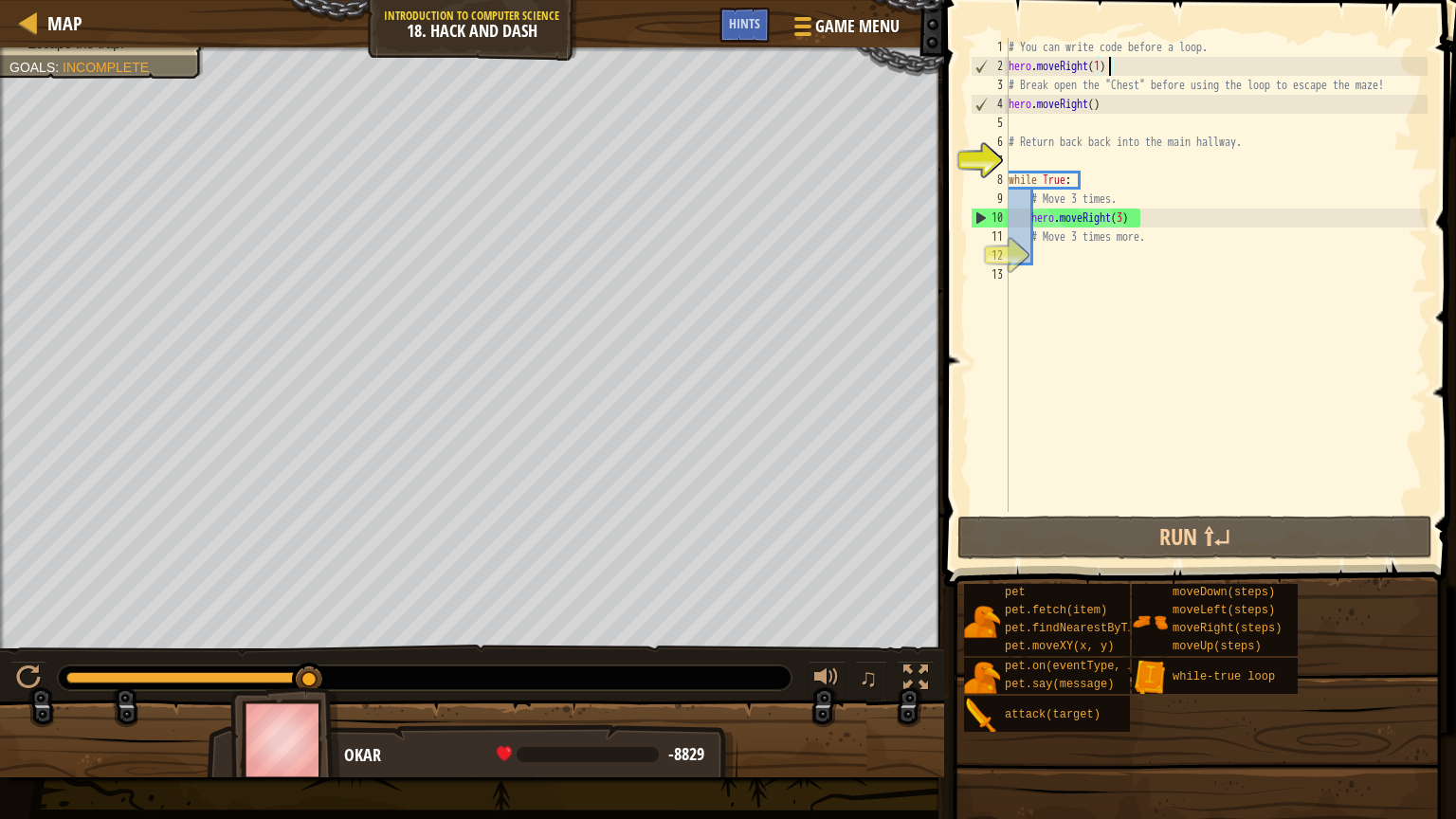 click on "Map Introduction to Computer Science 18. Hack and Dash Game Menu Done Hints 1     הההההההההההההההההההההההההההההההההההההההההההההההההההההההההההההההההההההההההההההההההההההההההההההההההההההההההההההההההההההההההההההההההההההההההההההההההההההההההההההההההההההההההההההההההההההההההההההההההההההההההההההההההההההההההההההההההההההההההההההההההההההההההההההההה XXXXXXXXXXXXXXXXXXXXXXXXXXXXXXXXXXXXXXXXXXXXXXXXXXXXXXXXXXXXXXXXXXXXXXXXXXXXXXXXXXXXXXXXXXXXXXXXXXXXXXXXXXXXXXXXXXXXXXXXXXXXXXXXXXXXXXXXXXXXXXXXXXXXXXXXXXXXXXXXXXXXXXXXXXXXXXXXXXXXXXXXXXXXXXXXXXXXXXXXXXXXXXXXXXXXXXXXXXXXXXXXXXXXXXXXXXXXXXXXXXXXXXXXXXXXXXXX Solution × Hints Videos hero.moveRight(1) 1 2 3 4 5 6 7 8 9 10 11 12 13 # You can write code before a loop. hero . moveRight ( 1 ) hero . moveRight ( ) while   True : ." at bounding box center [728, 410] 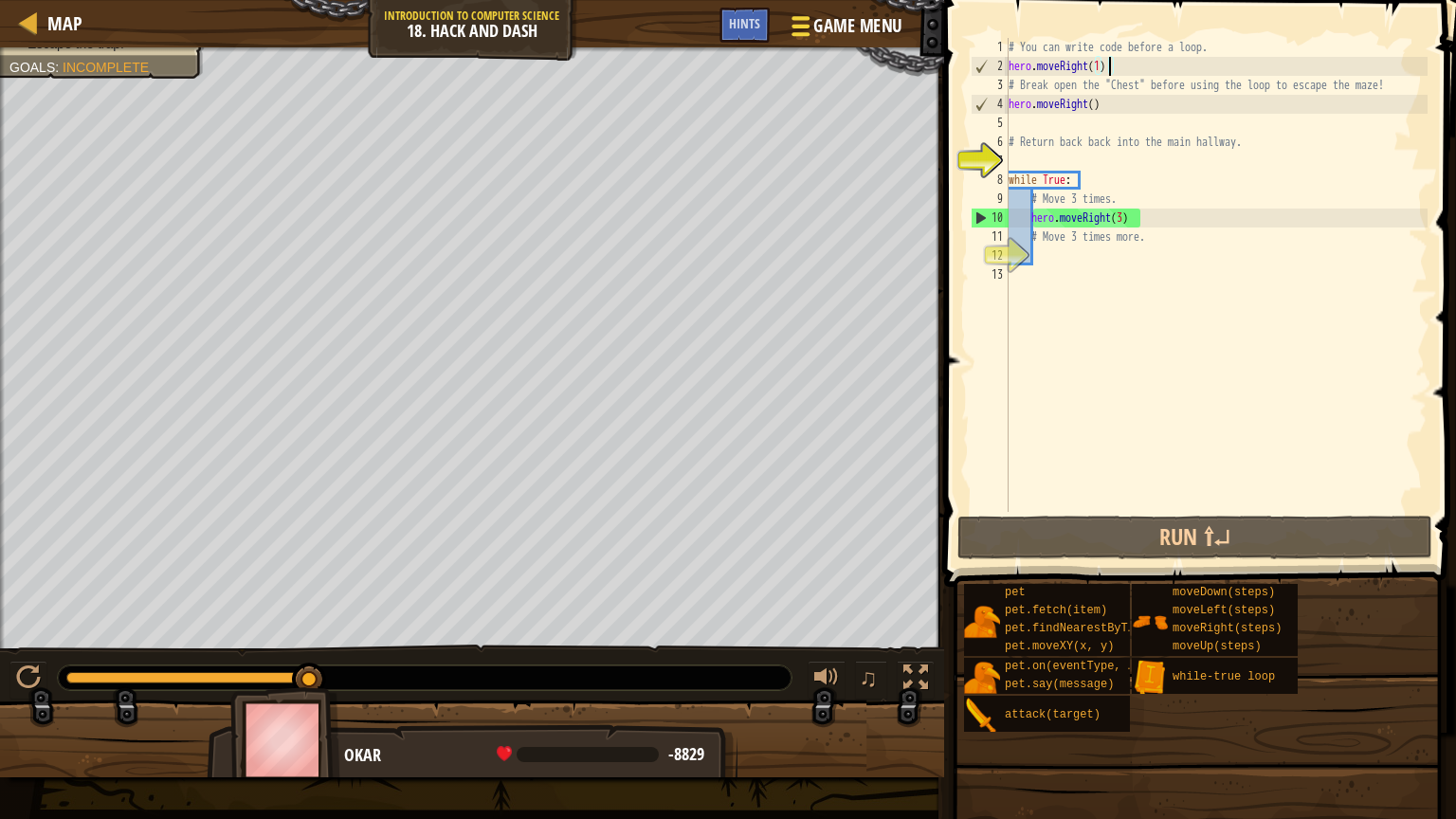click on "Map Introduction to Computer Science 18. Hack and Dash Game Menu Done Hints 1     הההההההההההההההההההההההההההההההההההההההההההההההההההההההההההההההההההההההההההההההההההההההההההההההההההההההההההההההההההההההההההההההההההההההההההההההההההההההההההההההההההההההההההההההההההההההההההההההההההההההההההההההההההההההההההההההההההההההההההההההההההההההההההההההה XXXXXXXXXXXXXXXXXXXXXXXXXXXXXXXXXXXXXXXXXXXXXXXXXXXXXXXXXXXXXXXXXXXXXXXXXXXXXXXXXXXXXXXXXXXXXXXXXXXXXXXXXXXXXXXXXXXXXXXXXXXXXXXXXXXXXXXXXXXXXXXXXXXXXXXXXXXXXXXXXXXXXXXXXXXXXXXXXXXXXXXXXXXXXXXXXXXXXXXXXXXXXXXXXXXXXXXXXXXXXXXXXXXXXXXXXXXXXXXXXXXXXXXXXXXXXXXX Solution × Hints Videos hero.moveRight(1) 1 2 3 4 5 6 7 8 9 10 11 12 13 # You can write code before a loop. hero . moveRight ( 1 ) hero . moveRight ( ) while   True : ." at bounding box center [728, 410] 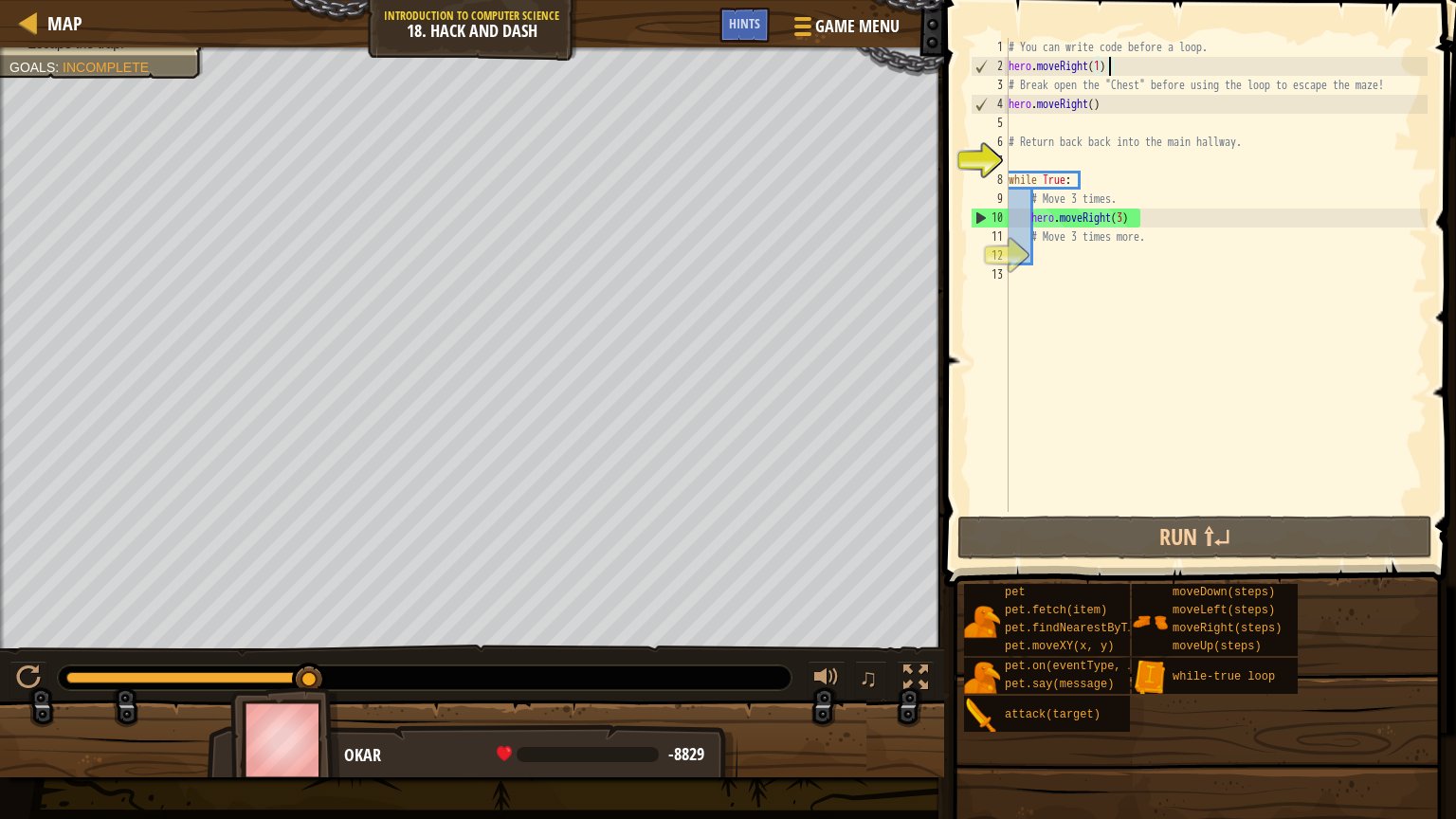 click on "Map Introduction to Computer Science 18. Hack and Dash Game Menu Done Hints 1     הההההההההההההההההההההההההההההההההההההההההההההההההההההההההההההההההההההההההההההההההההההההההההההההההההההההההההההההההההההההההההההההההההההההההההההההההההההההההההההההההההההההההההההההההההההההההההההההההההההההההההההההההההההההההההההההההההההההההההההההההההההההההההההההה XXXXXXXXXXXXXXXXXXXXXXXXXXXXXXXXXXXXXXXXXXXXXXXXXXXXXXXXXXXXXXXXXXXXXXXXXXXXXXXXXXXXXXXXXXXXXXXXXXXXXXXXXXXXXXXXXXXXXXXXXXXXXXXXXXXXXXXXXXXXXXXXXXXXXXXXXXXXXXXXXXXXXXXXXXXXXXXXXXXXXXXXXXXXXXXXXXXXXXXXXXXXXXXXXXXXXXXXXXXXXXXXXXXXXXXXXXXXXXXXXXXXXXXXXXXXXXXX Solution × Hints Videos hero.moveRight(1) 1 2 3 4 5 6 7 8 9 10 11 12 13 # You can write code before a loop. hero . moveRight ( 1 ) hero . moveRight ( ) while   True : ." at bounding box center (728, 410) 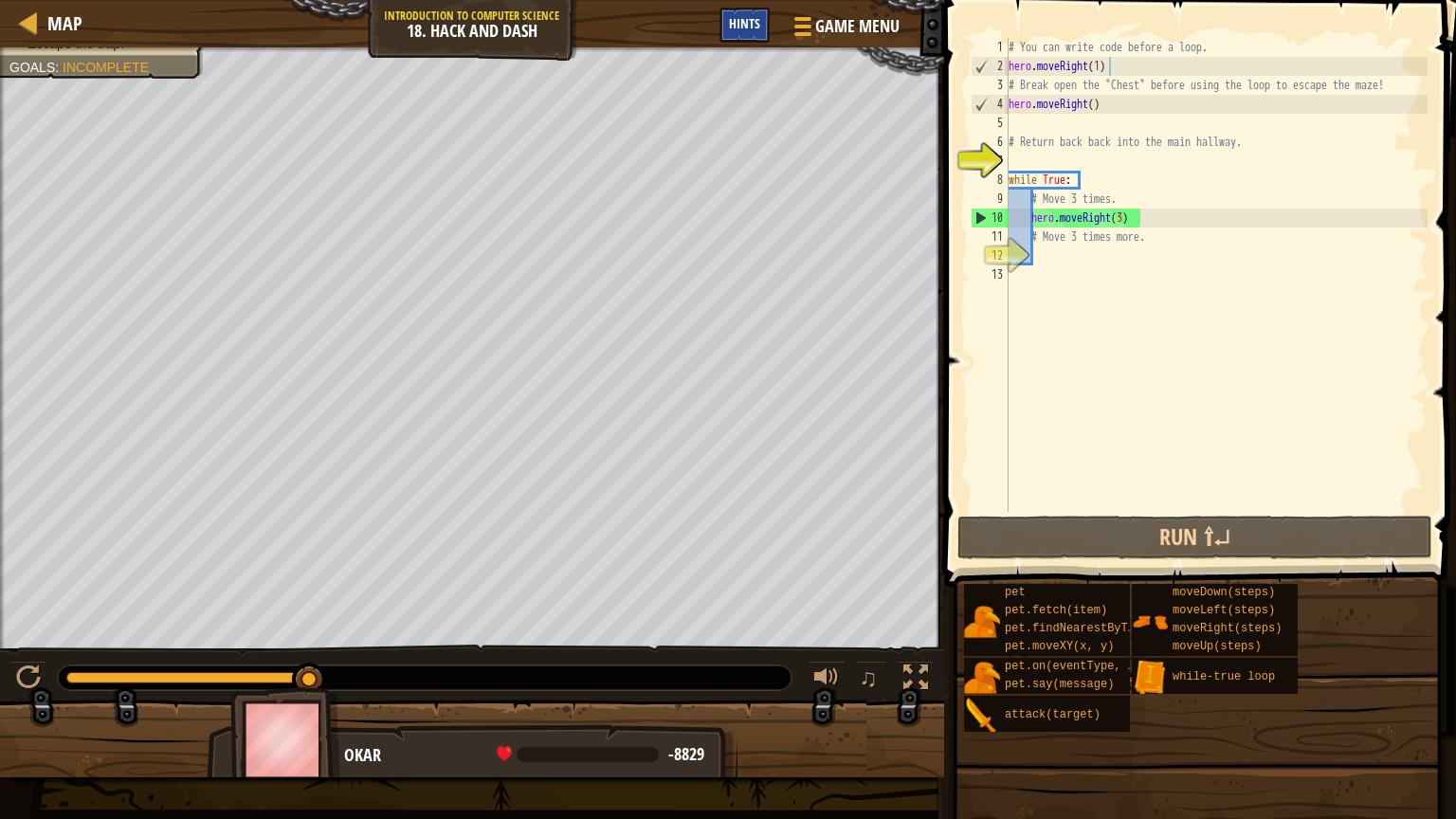 click on "Hints" at bounding box center (744, 23) 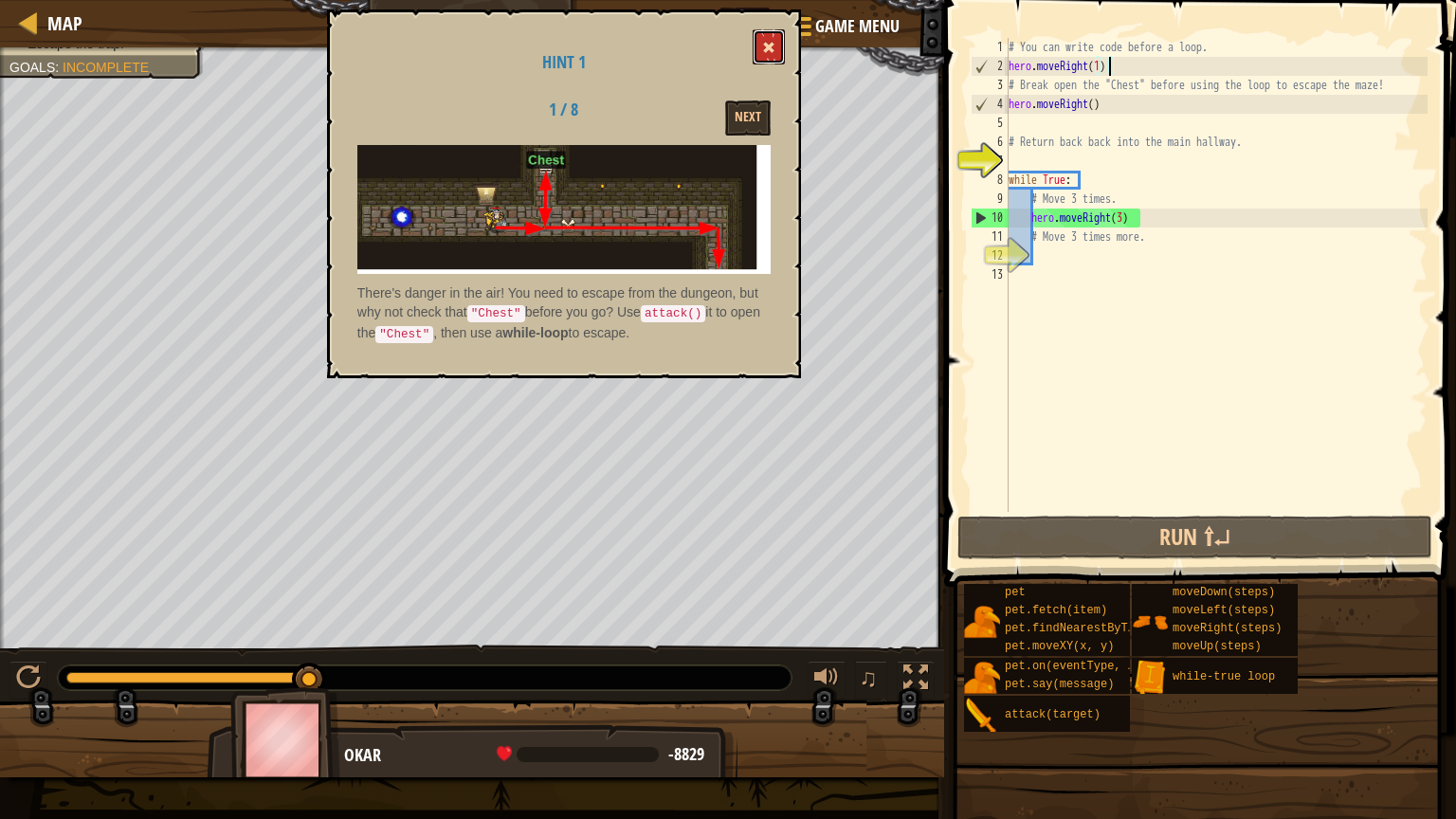 click at bounding box center (769, 46) 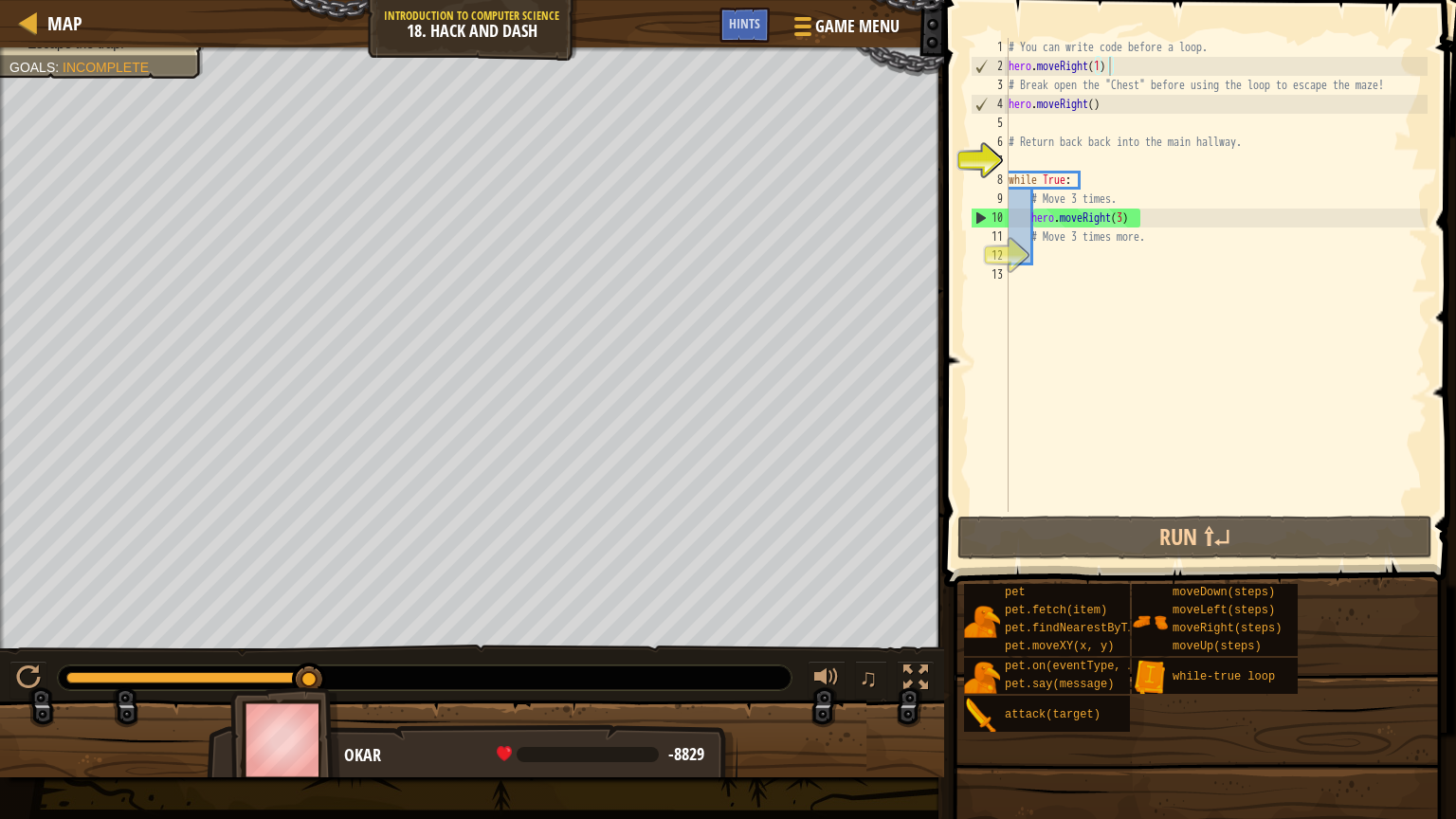scroll, scrollTop: 9, scrollLeft: 7, axis: both 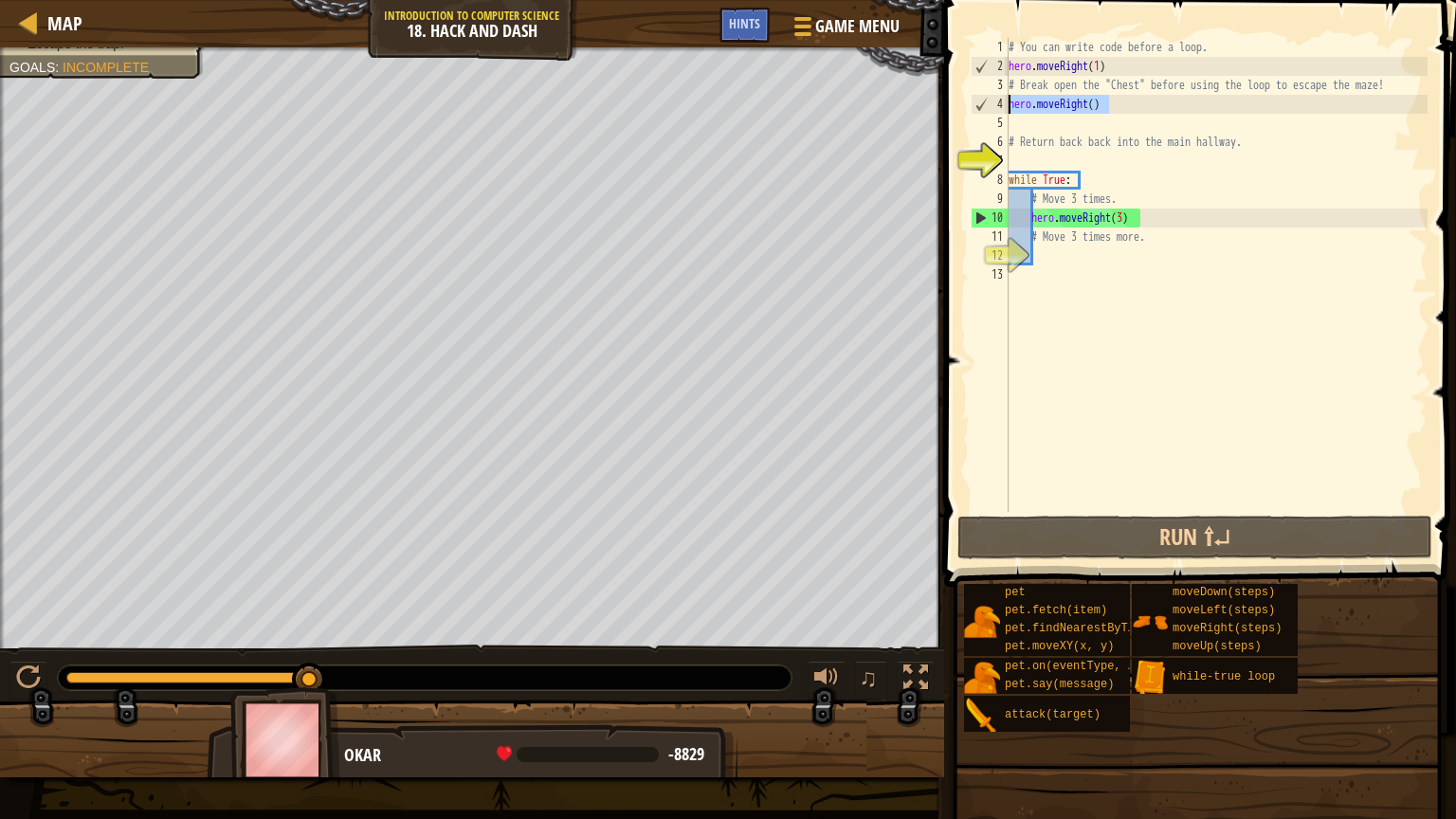 drag, startPoint x: 1115, startPoint y: 107, endPoint x: 1010, endPoint y: 111, distance: 105.07616 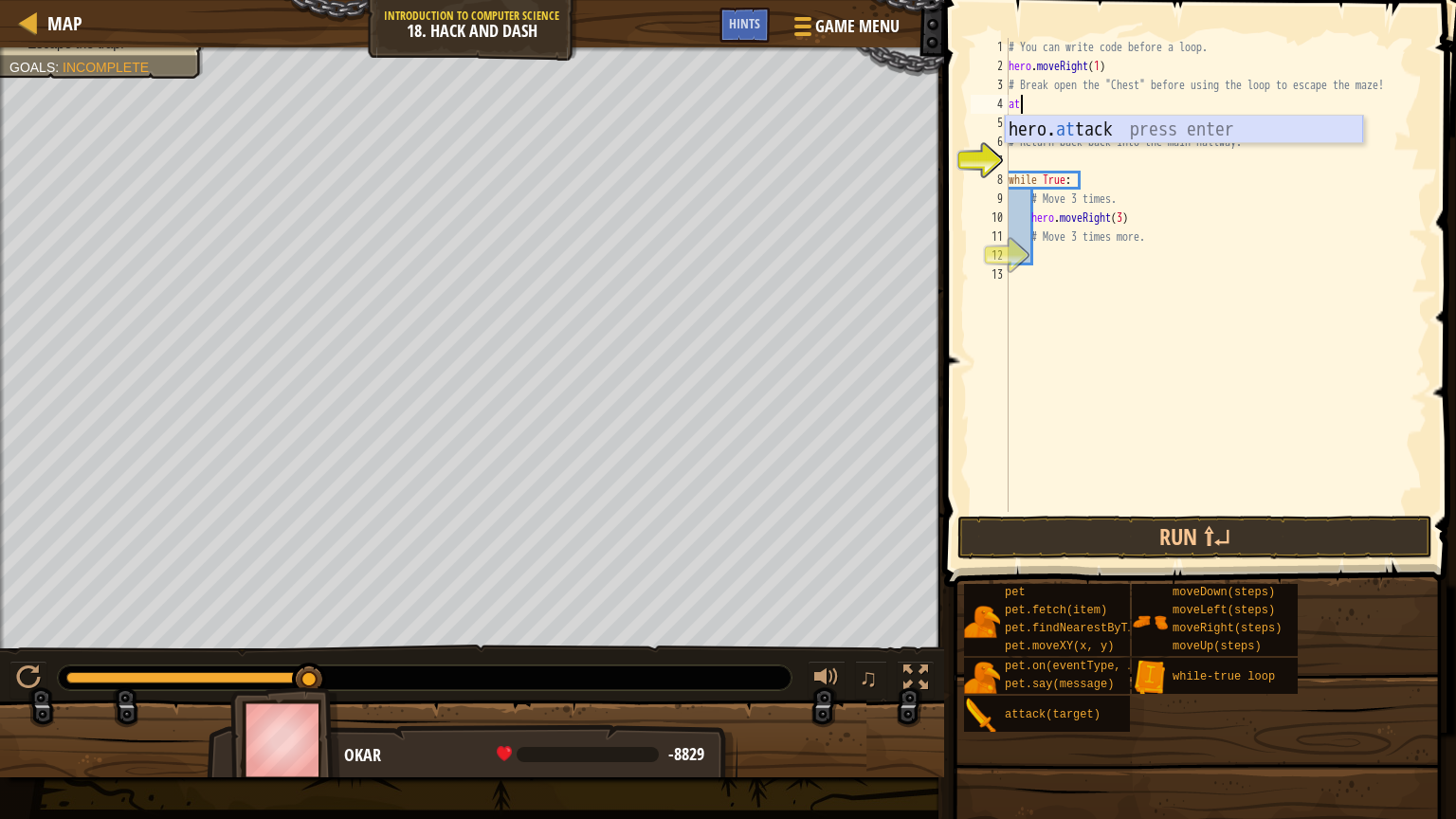 click on "hero. at tack press enter" at bounding box center (1184, 158) 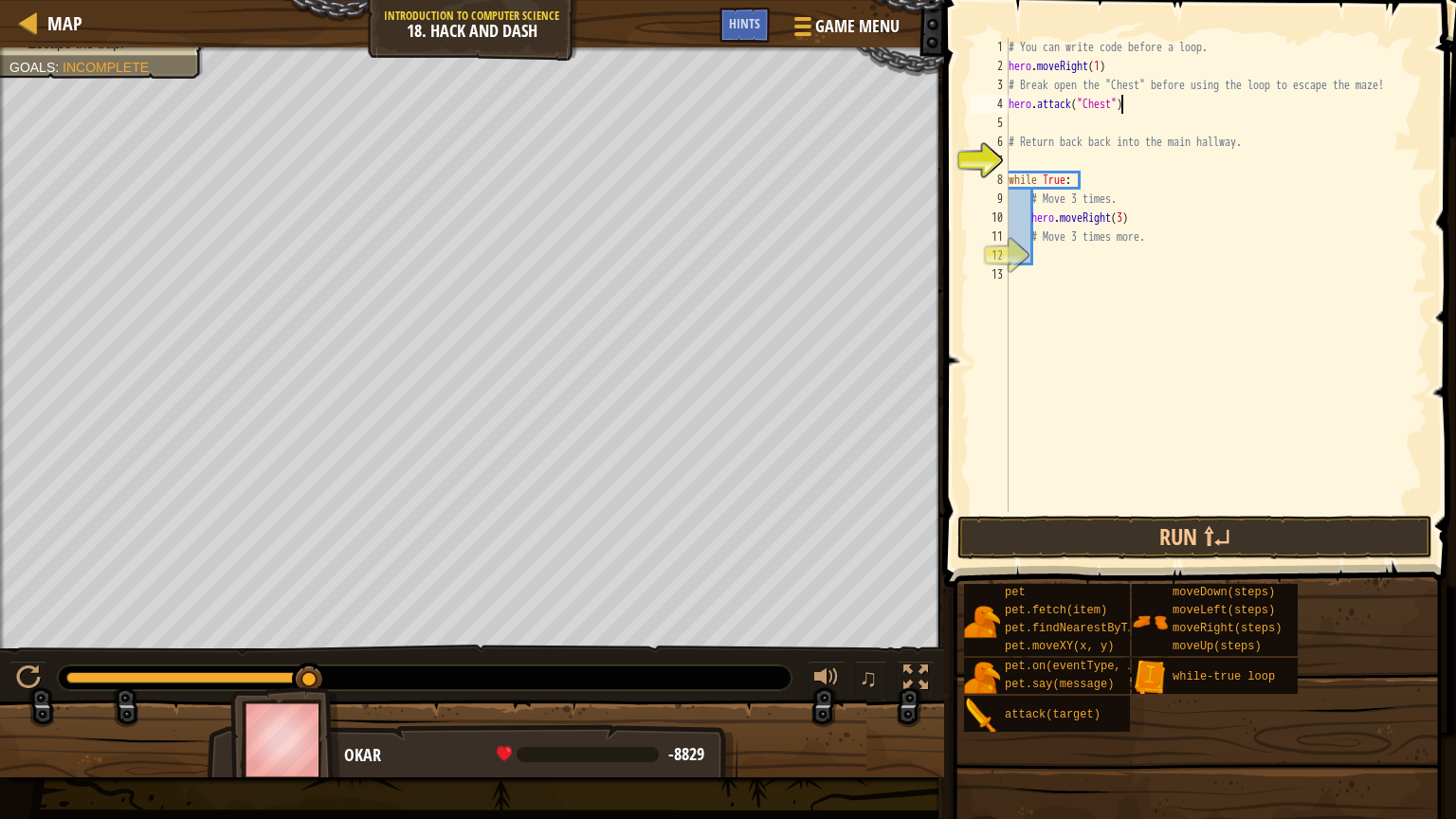 scroll, scrollTop: 9, scrollLeft: 9, axis: both 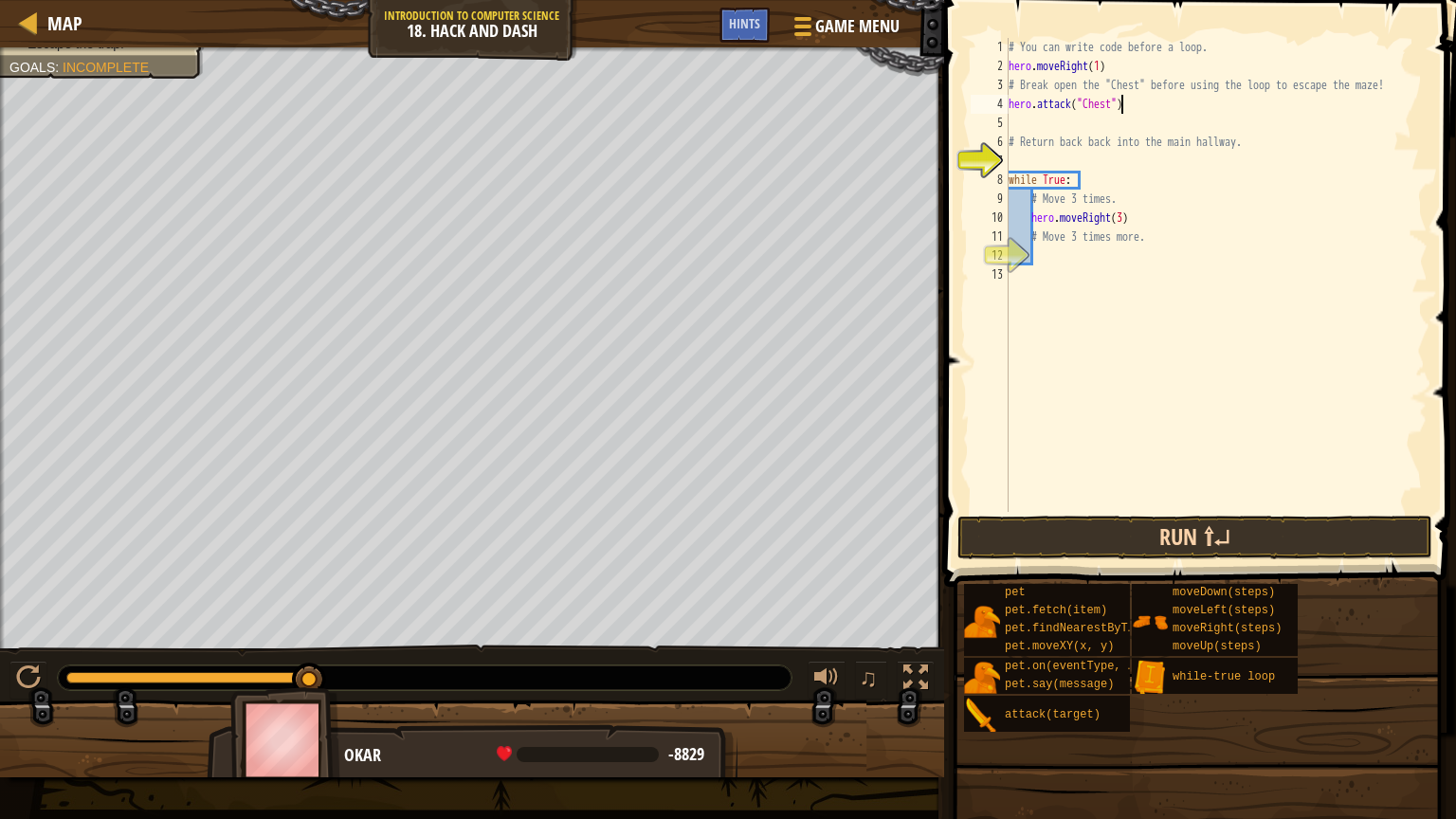 type on "hero.attack("Chest")" 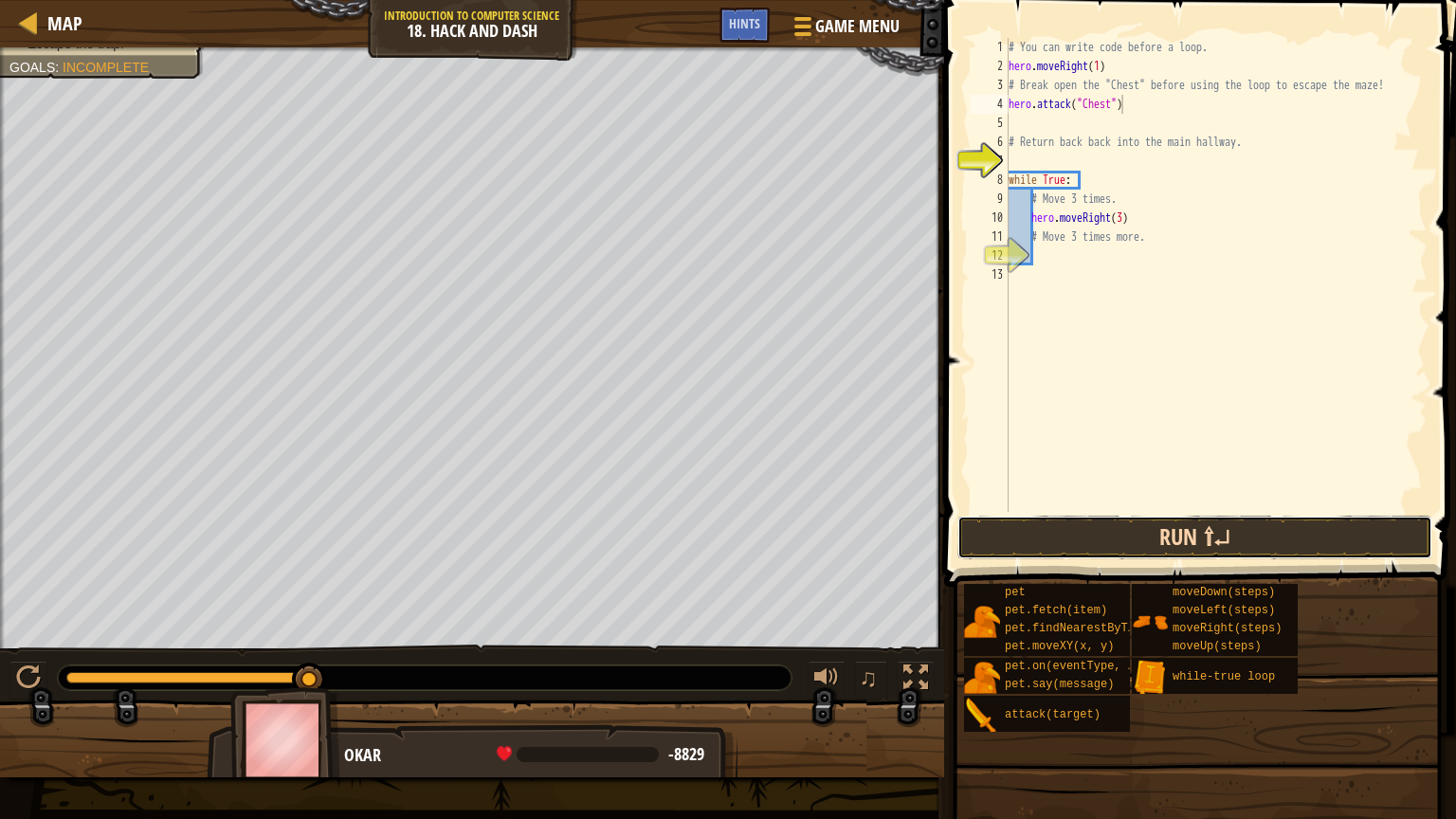 click on "Run ⇧↵" at bounding box center (1194, 537) 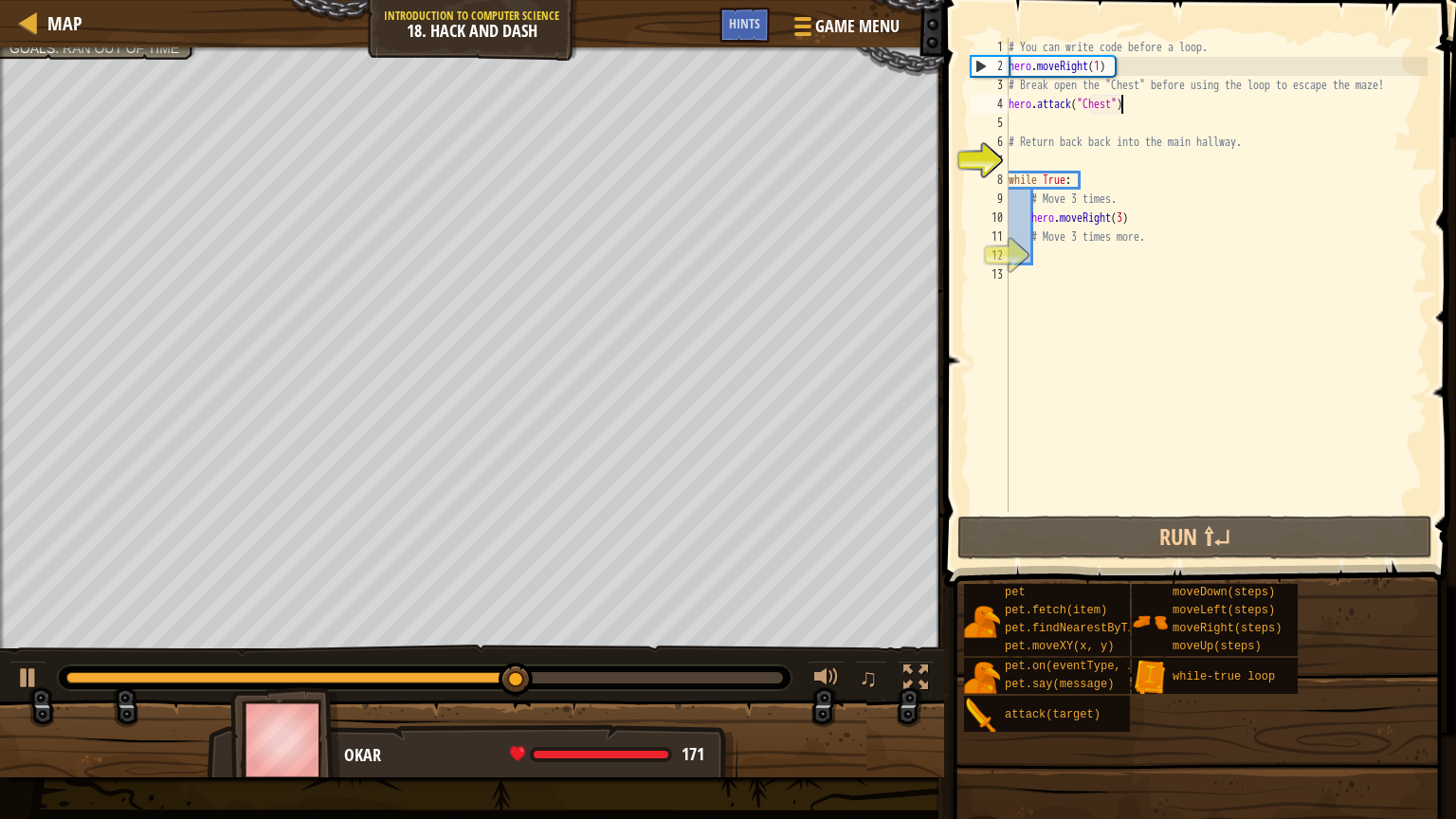 click on "# You can write code before a loop. hero . moveRight ( 1 ) # Break open the "Chest" before using the loop to escape the maze! hero . attack ( "Chest" ) # Return back back into the main hallway. while   True :      # Move 3 times.      hero . moveRight ( 3 )      # Move 3 times more." at bounding box center [1216, 294] 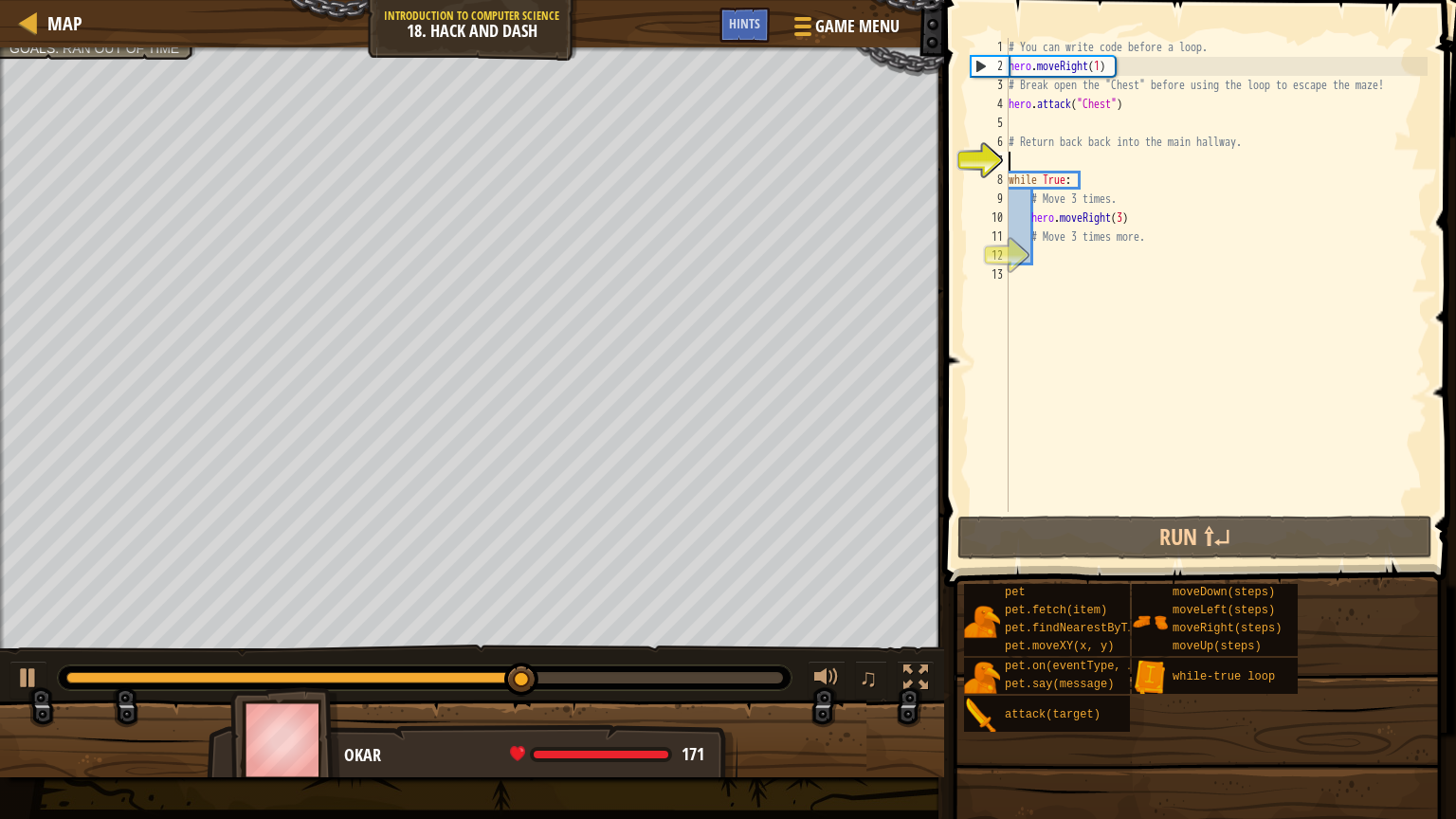 scroll, scrollTop: 9, scrollLeft: 0, axis: vertical 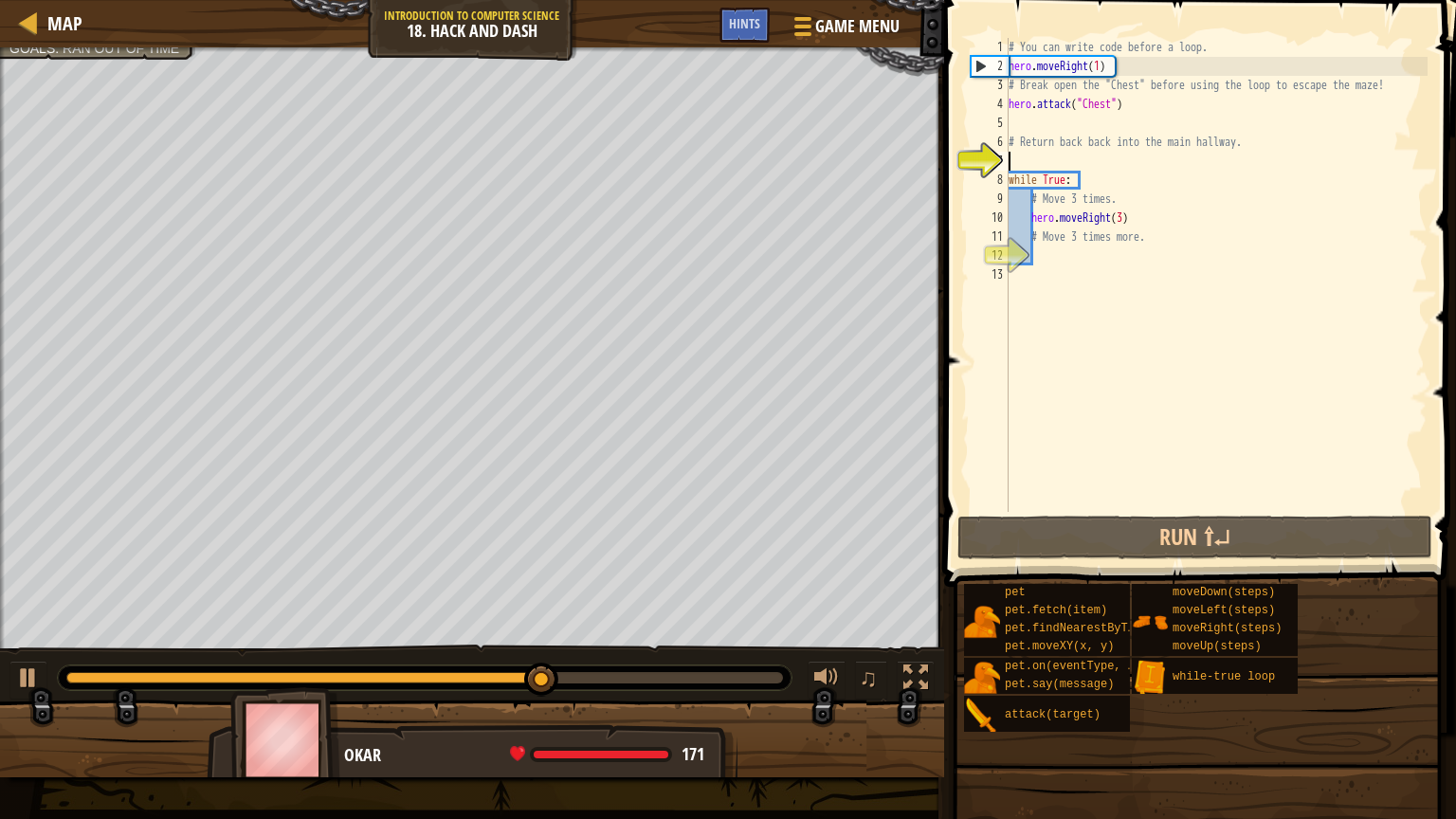 type on "d" 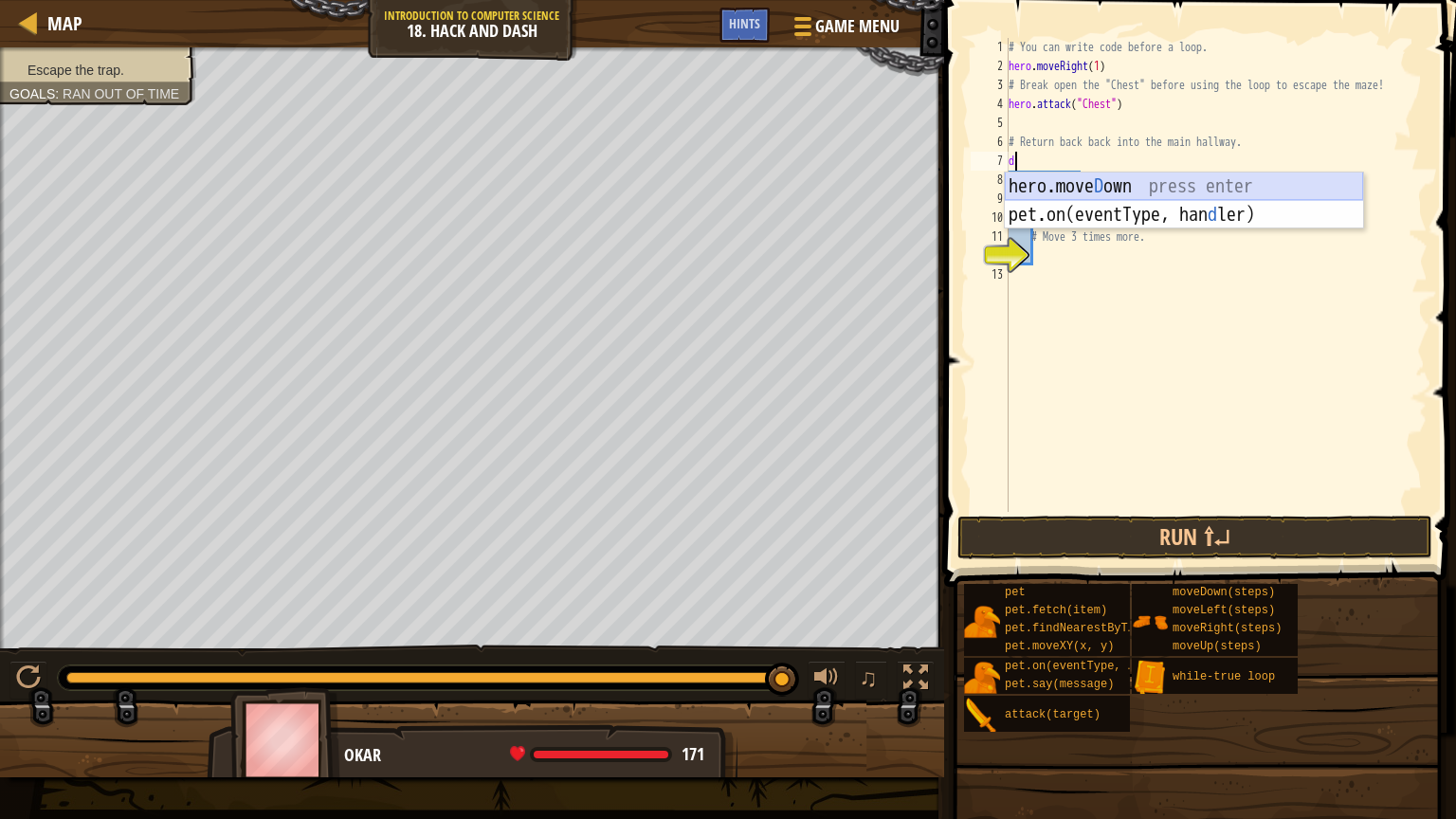 click on "hero.move D own press enter pet.on(eventType, han d ler) press enter" at bounding box center [1184, 229] 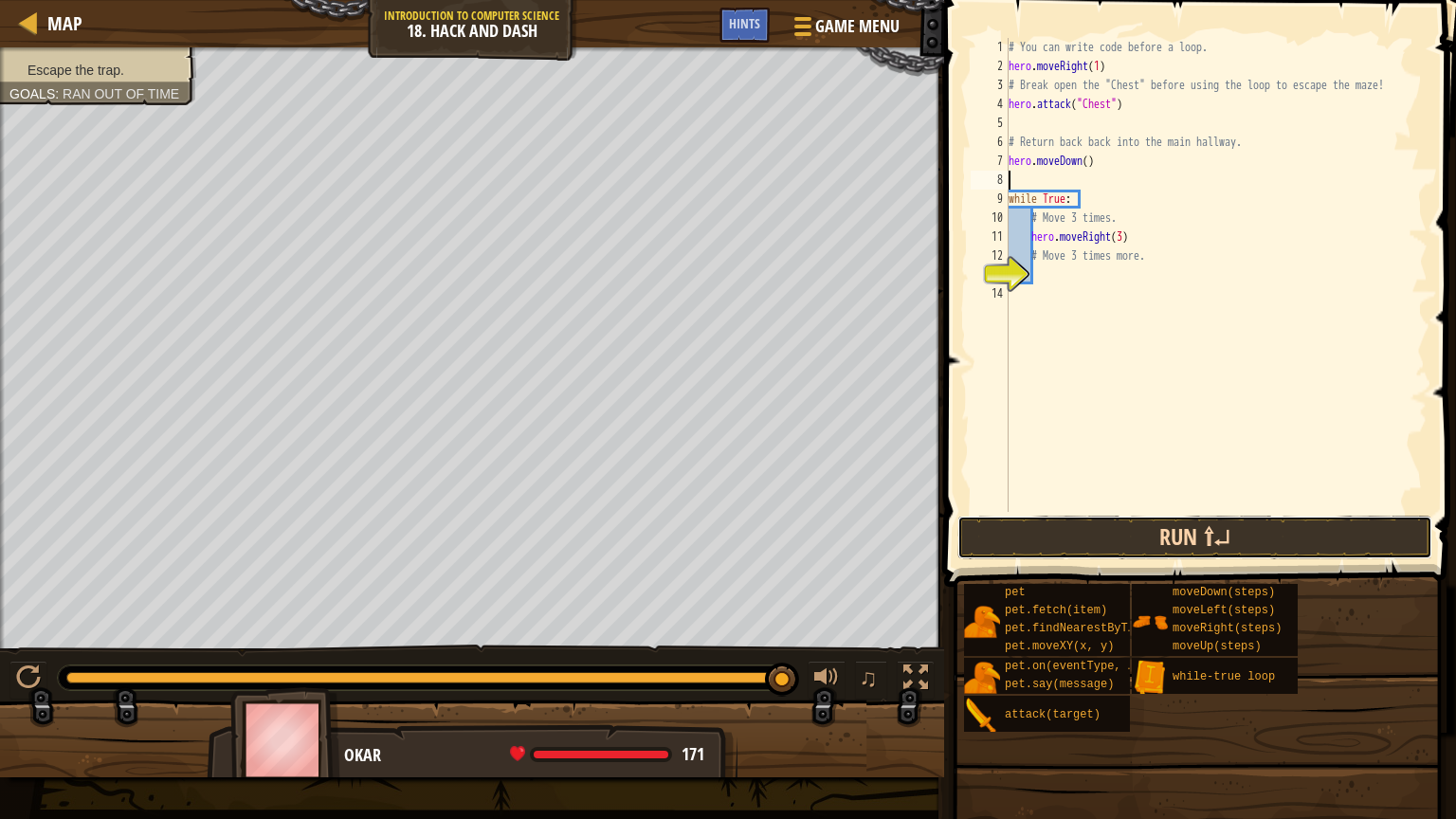 click on "Run ⇧↵" at bounding box center [1194, 537] 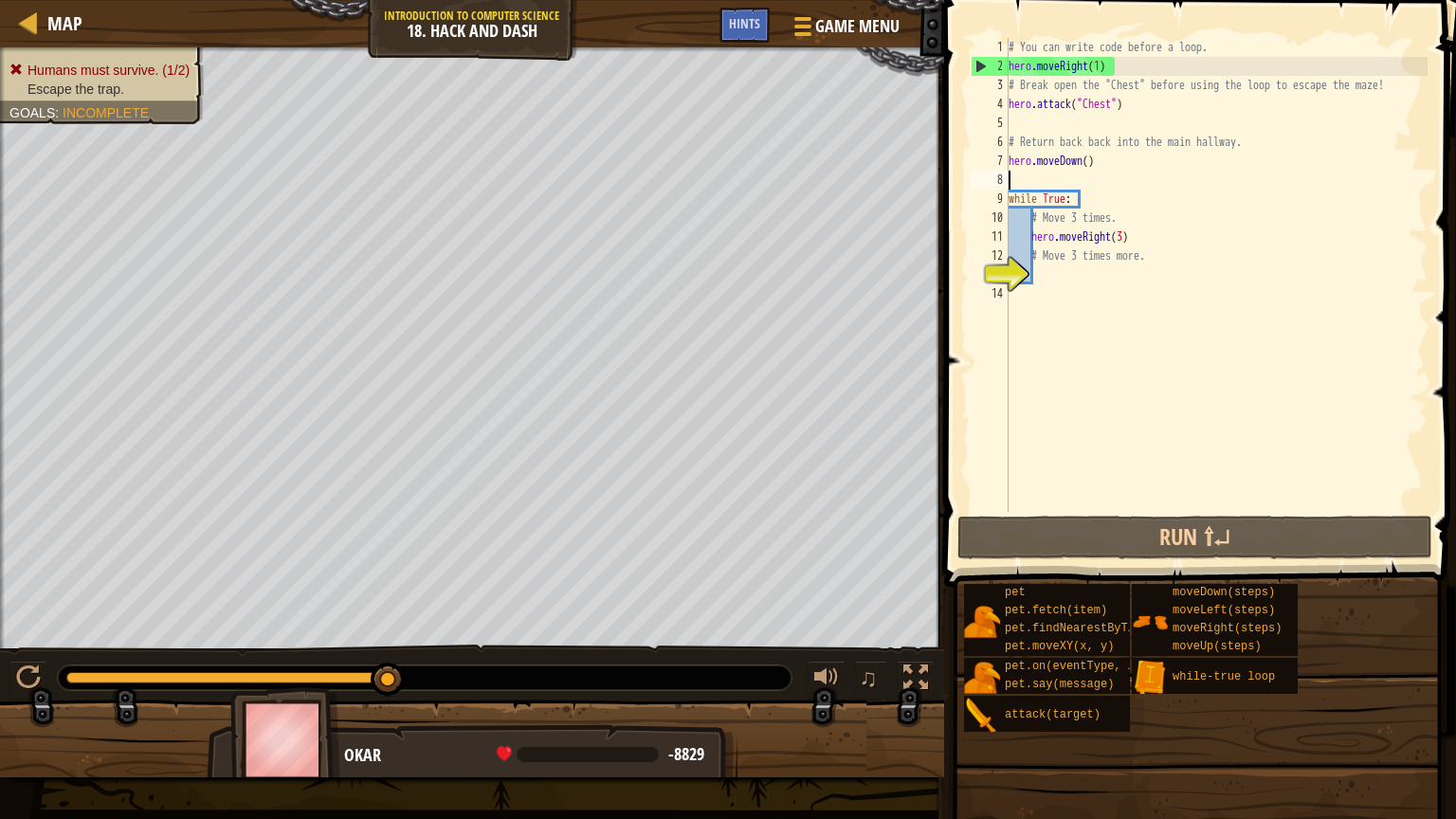 click on "# You can write code before a loop. hero . moveRight ( 1 ) # Break open the "Chest" before using the loop to escape the maze! hero . attack ( "Chest" ) # Return back back into the main hallway. hero . moveDown ( ) while   True :      # Move 3 times.      hero . moveRight ( 3 )      # Move 3 times more." at bounding box center [1216, 294] 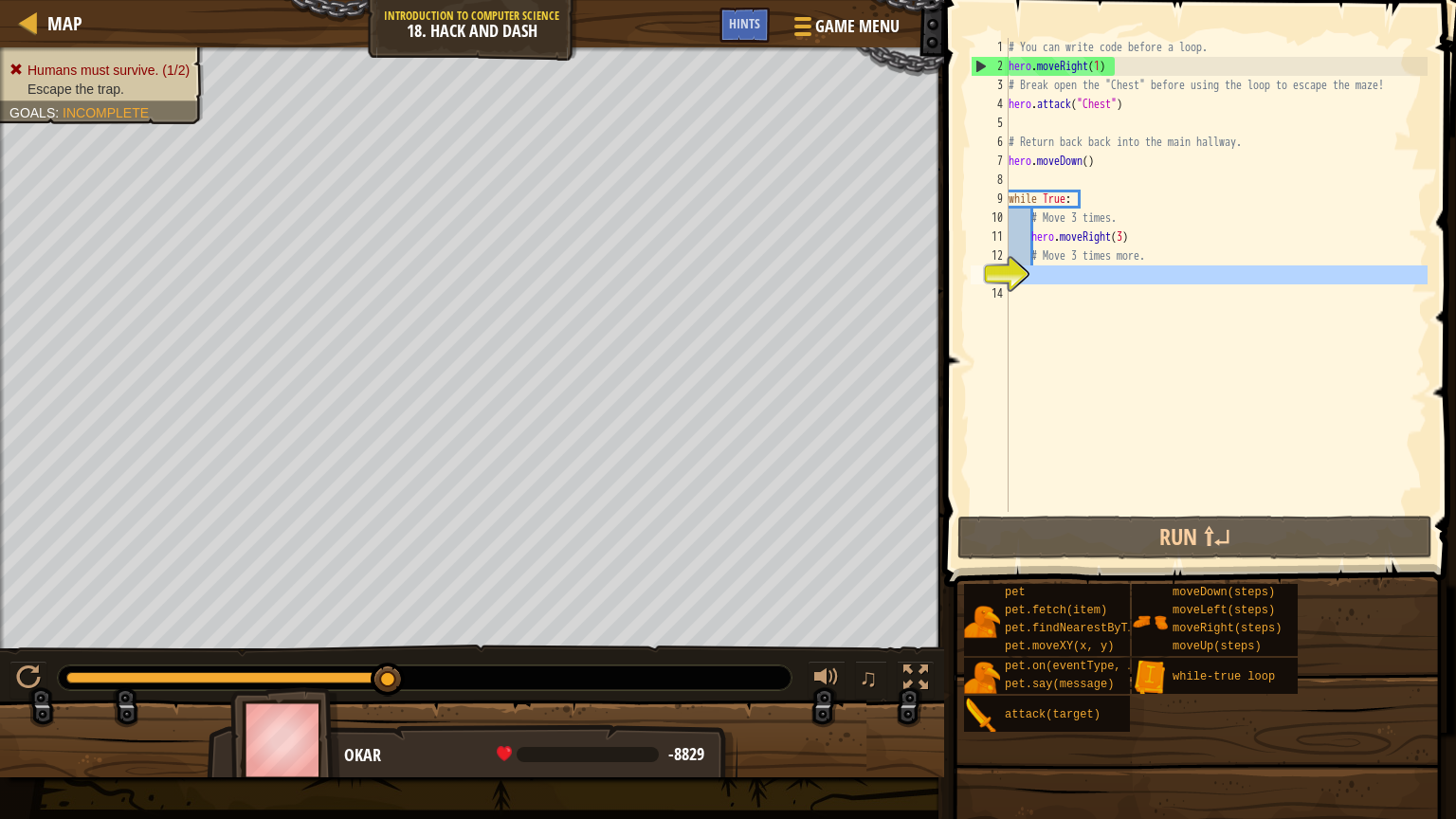 click on "13" at bounding box center [990, 275] 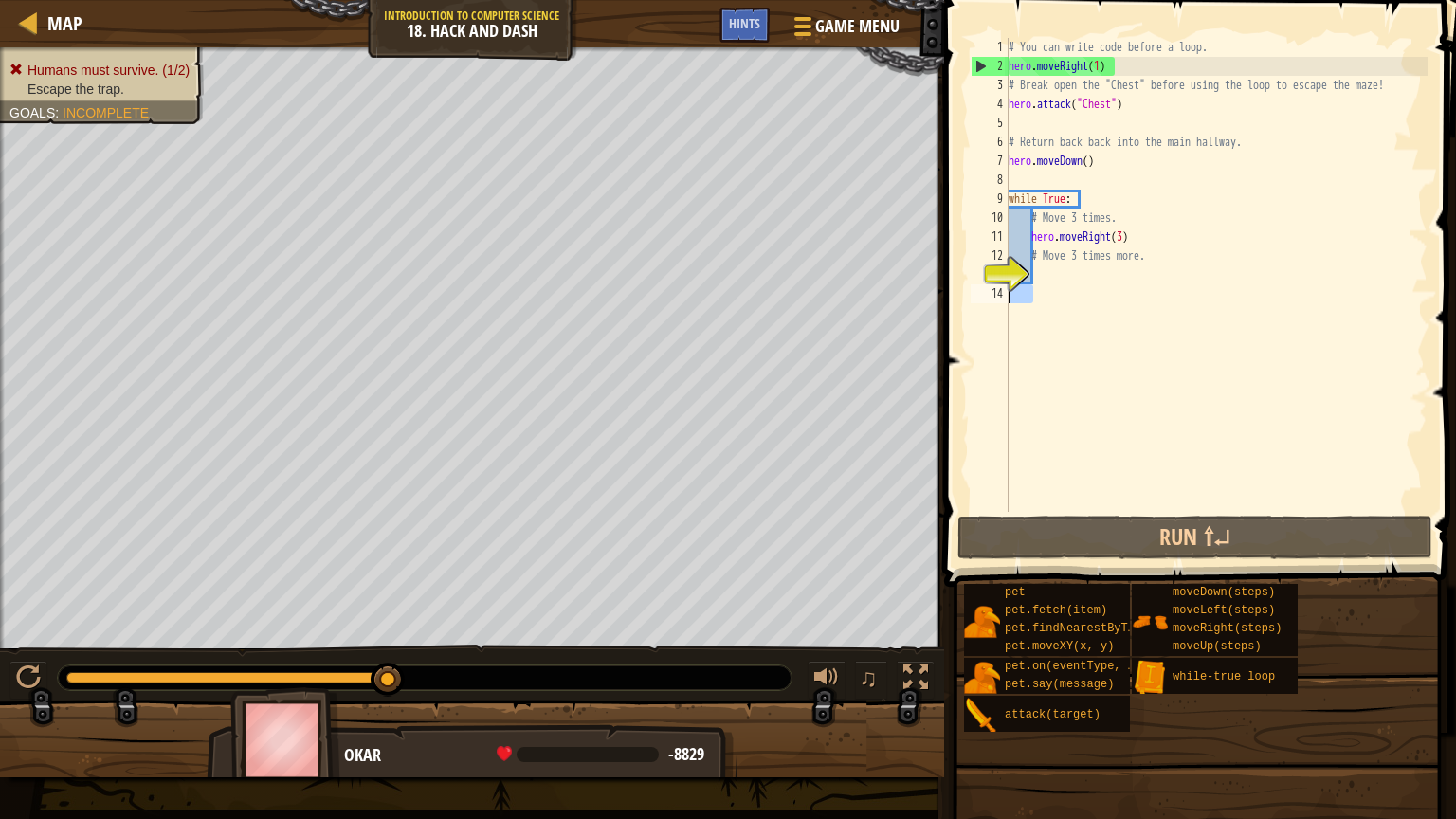 click on "14" at bounding box center (990, 294) 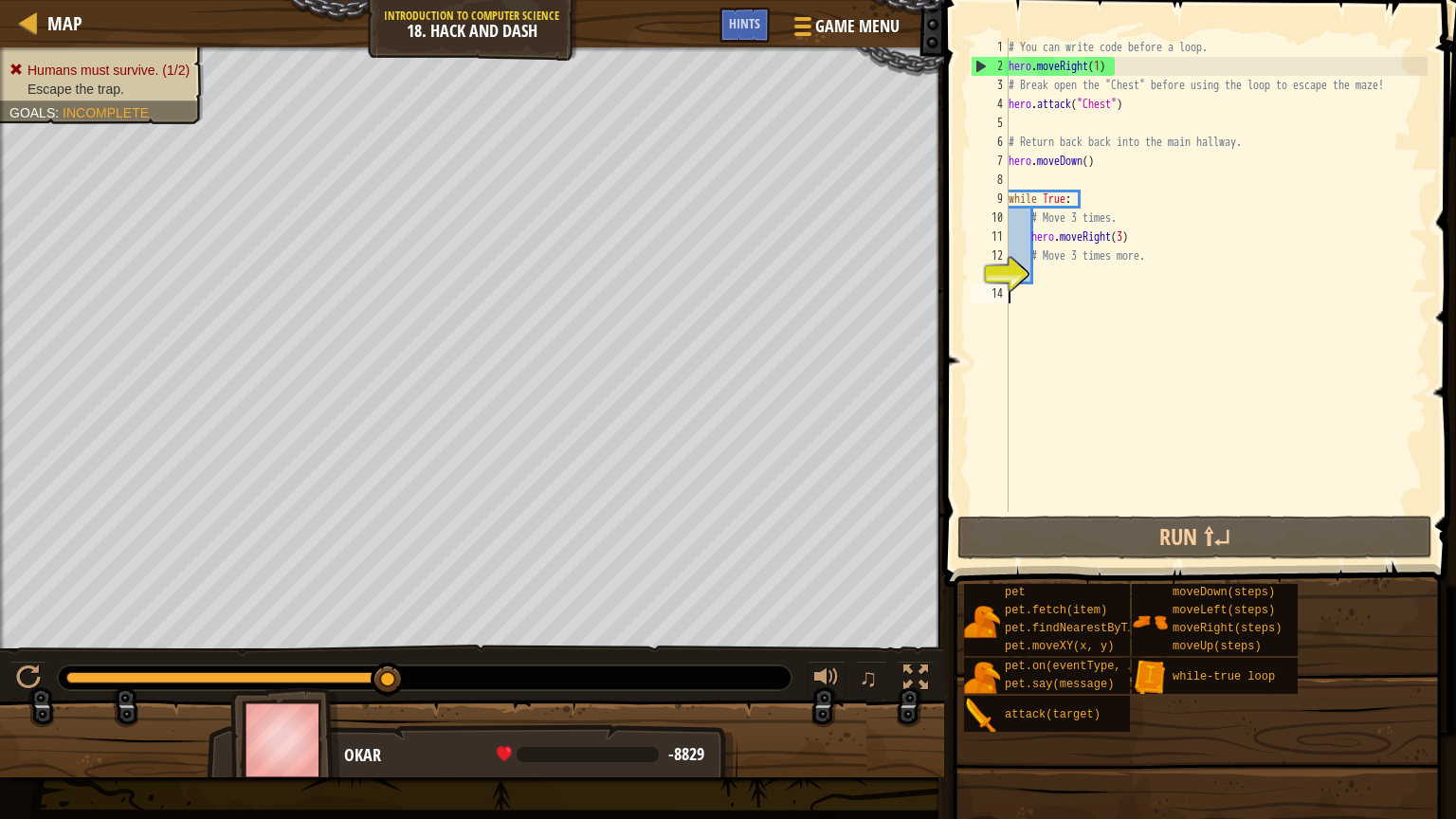 type on "h" 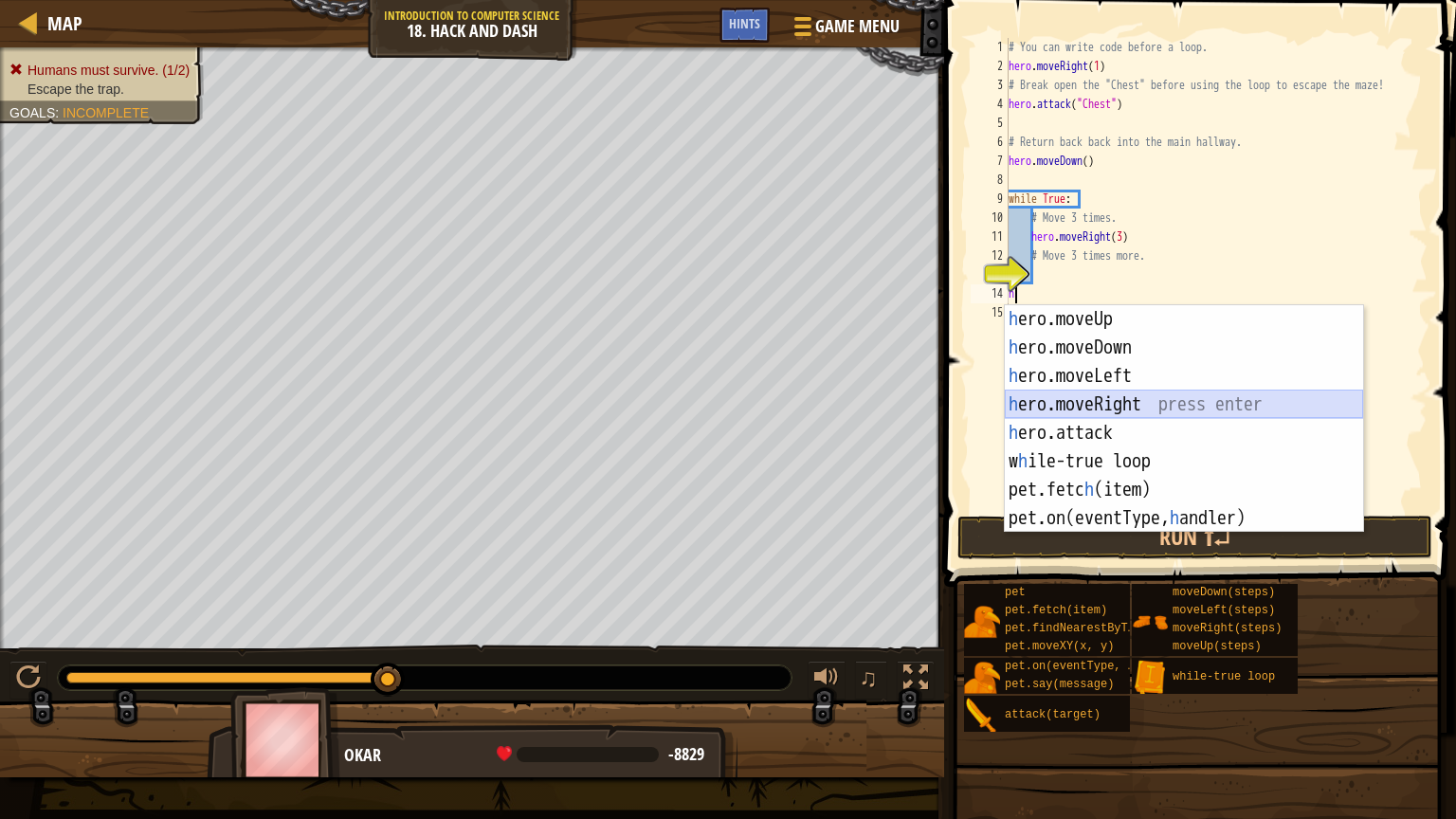click on "h ero.moveUp press enter h ero.moveDown press enter h ero.moveLeft press enter h ero.moveRight press enter h ero.attack press enter w h ile-true loop press enter pet.fetc h (item) press enter pet.on(eventType,  h andler) press enter" at bounding box center [1184, 447] 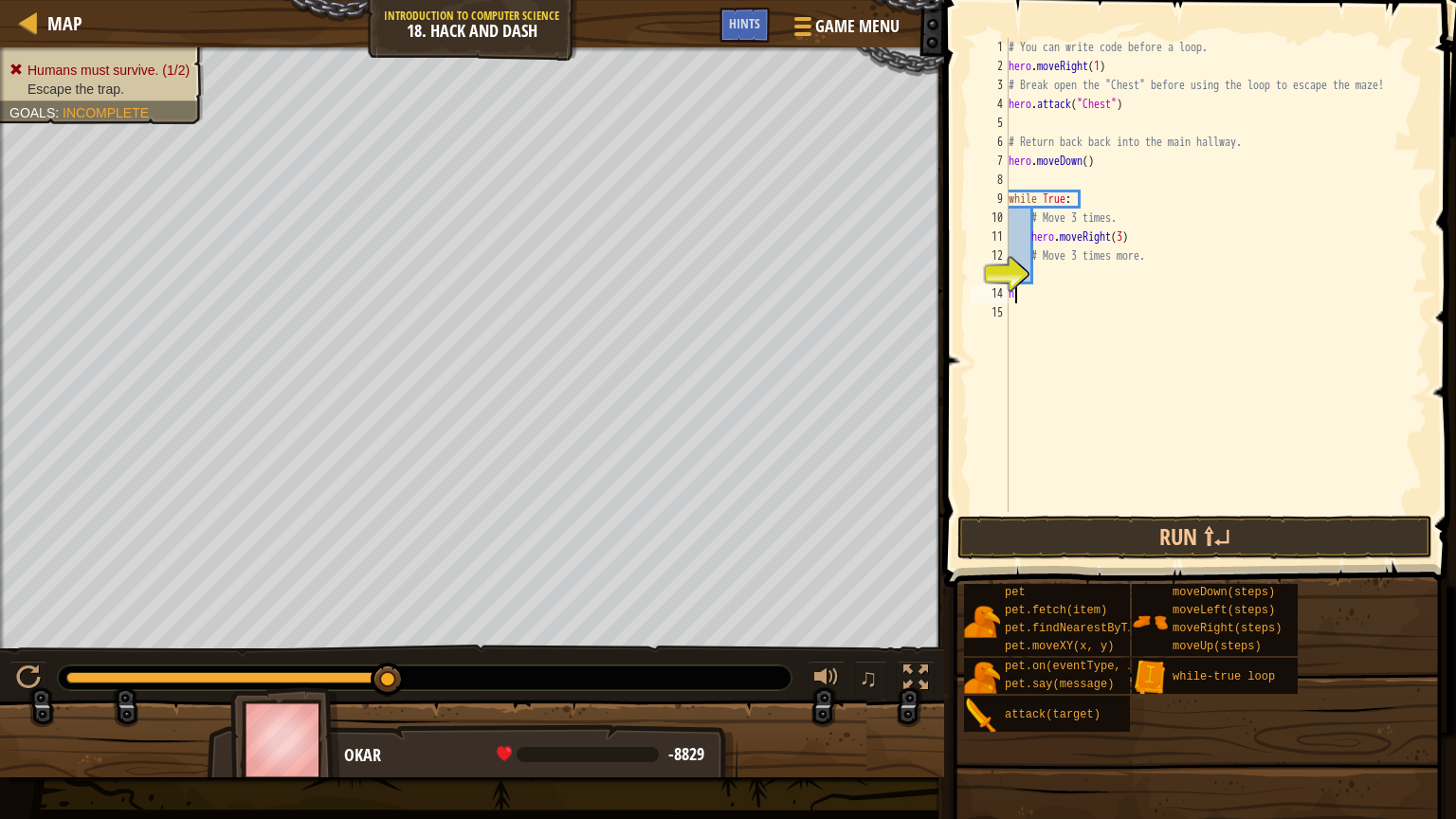scroll, scrollTop: 9, scrollLeft: 0, axis: vertical 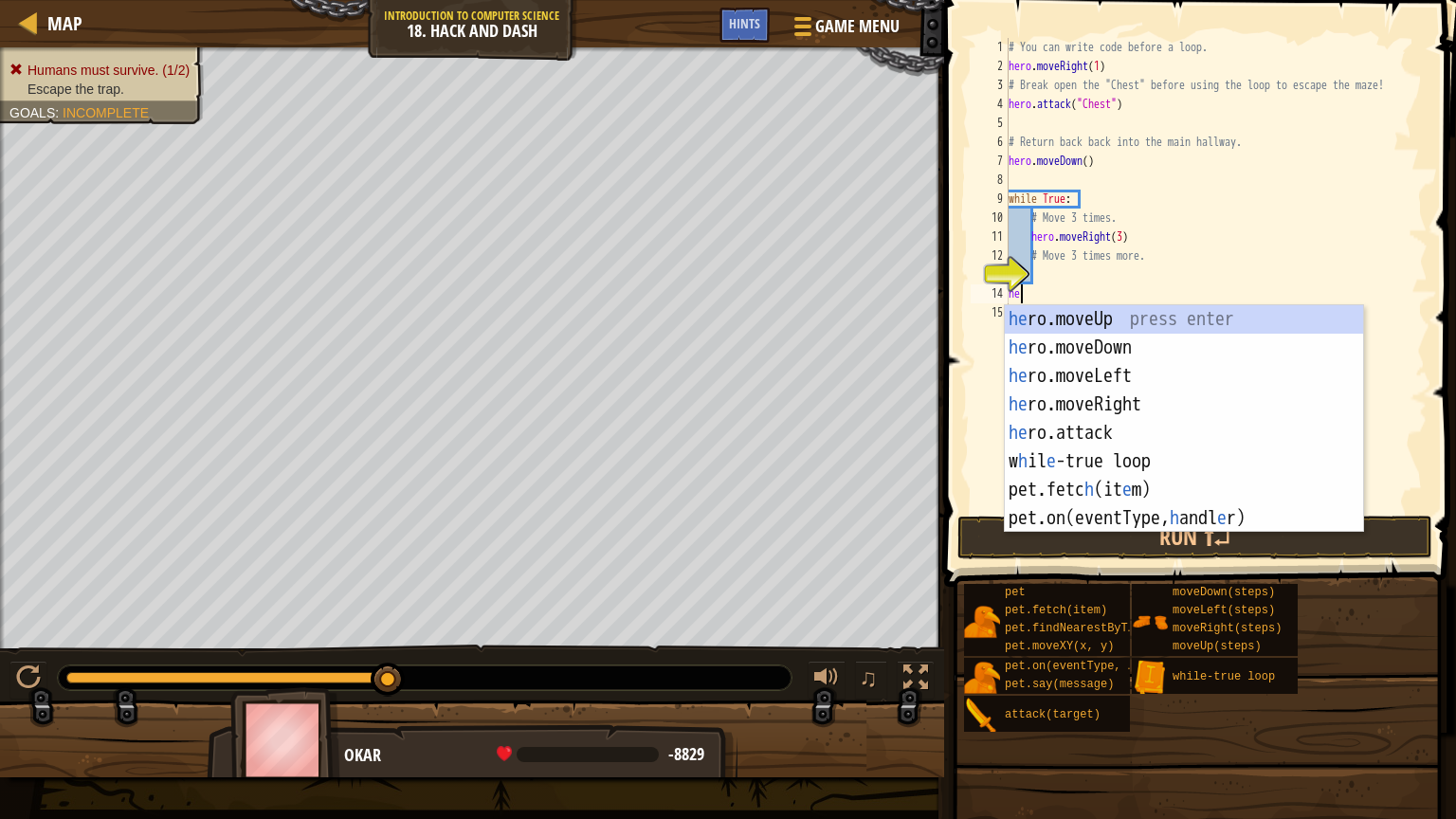 type on "her" 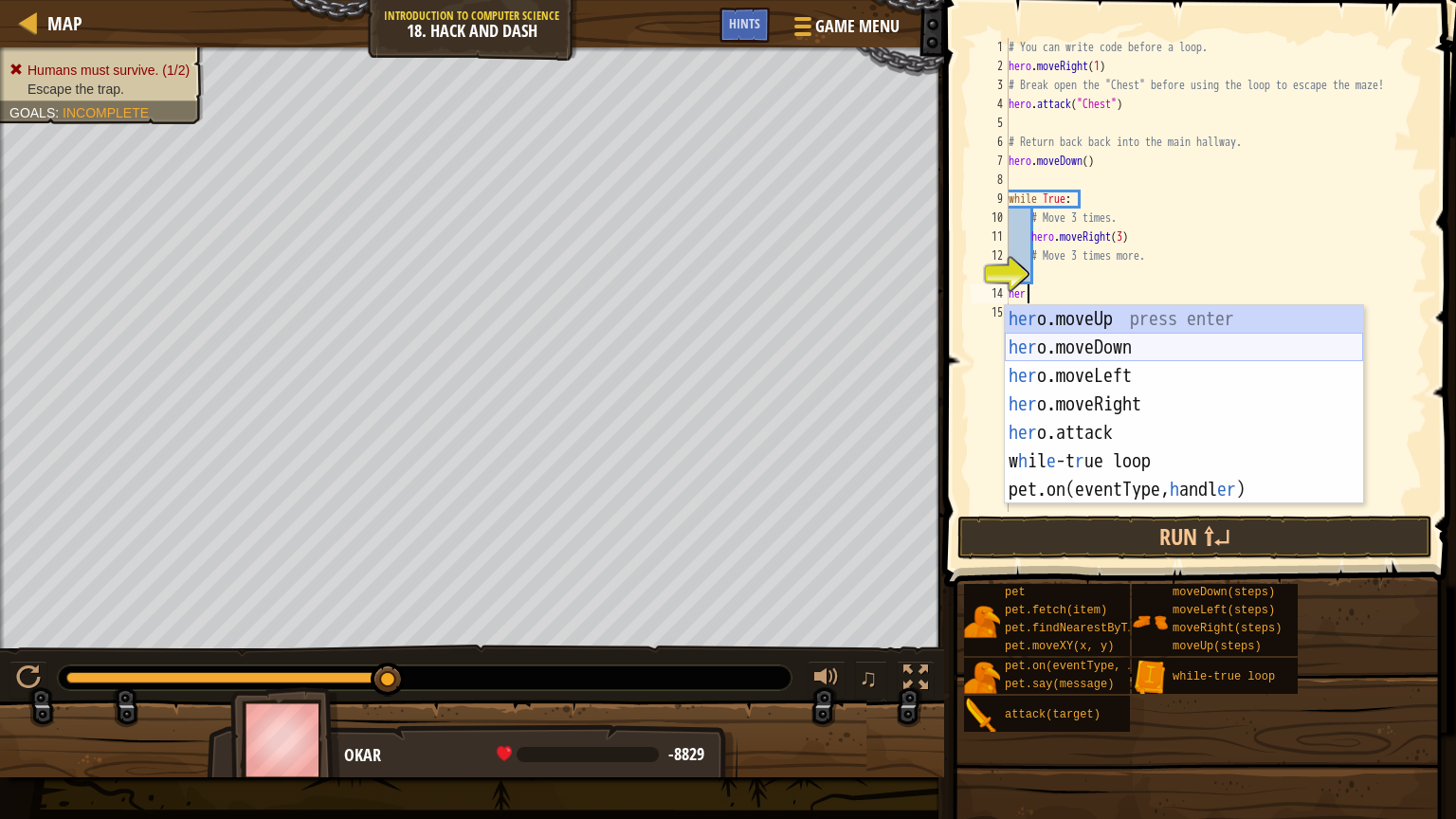 click on "her o.moveUp press enter her o.moveDown press enter her o.moveLeft press enter her o.moveRight press enter her o.attack press enter w h il e -t r ue loop press enter pet.on(eventType,  h andl er ) press enter" at bounding box center (1184, 433) 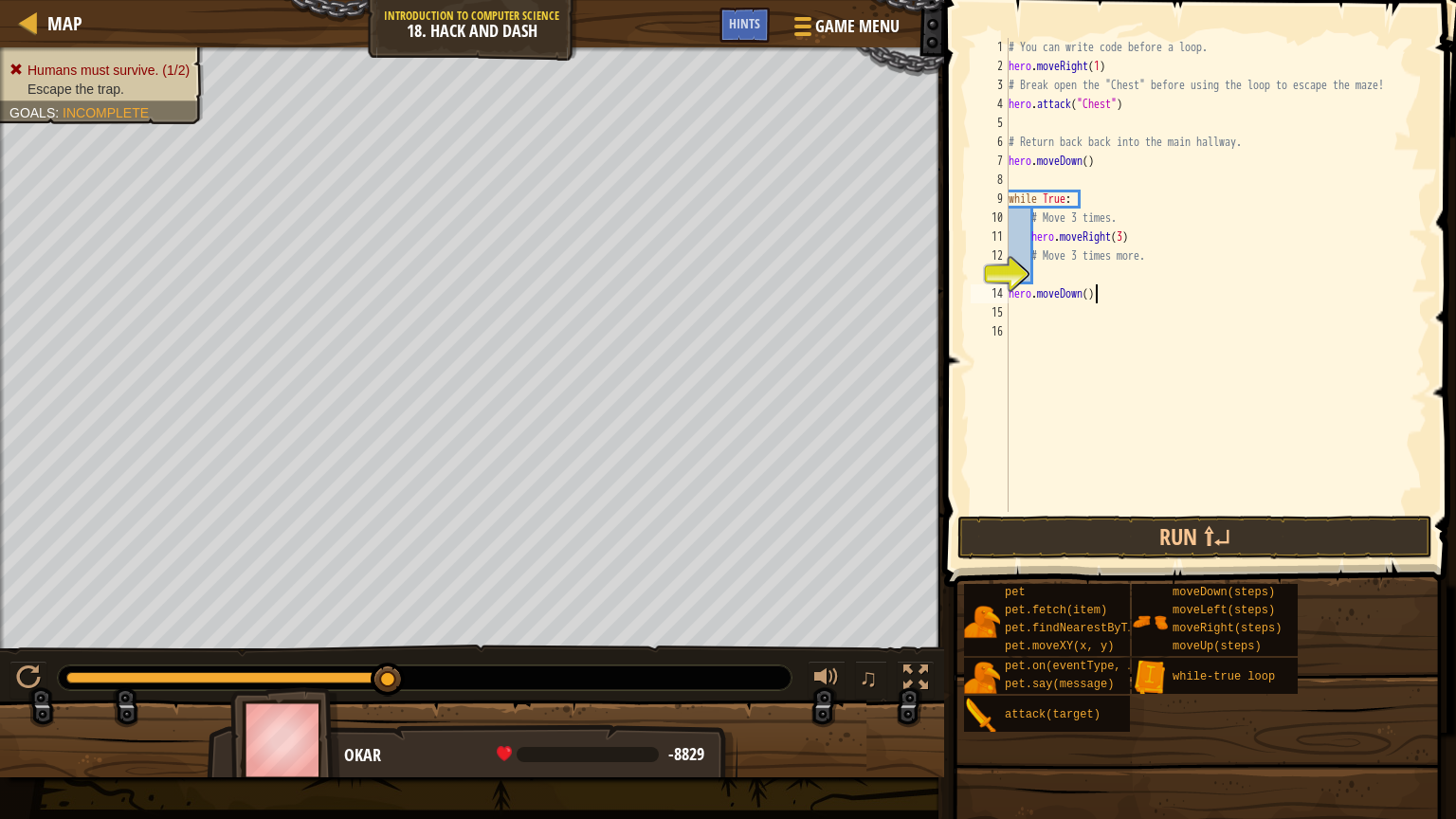 click on "# You can write code before a loop. hero . moveRight ( 1 ) # Break open the "Chest" before using the loop to escape the maze! hero . attack ( "Chest" ) # Return back back into the main hallway. hero . moveDown ( ) while   True :      # Move 3 times.      hero . moveRight ( 3 )      # Move 3 times more.      hero . moveDown ( )" at bounding box center [1216, 294] 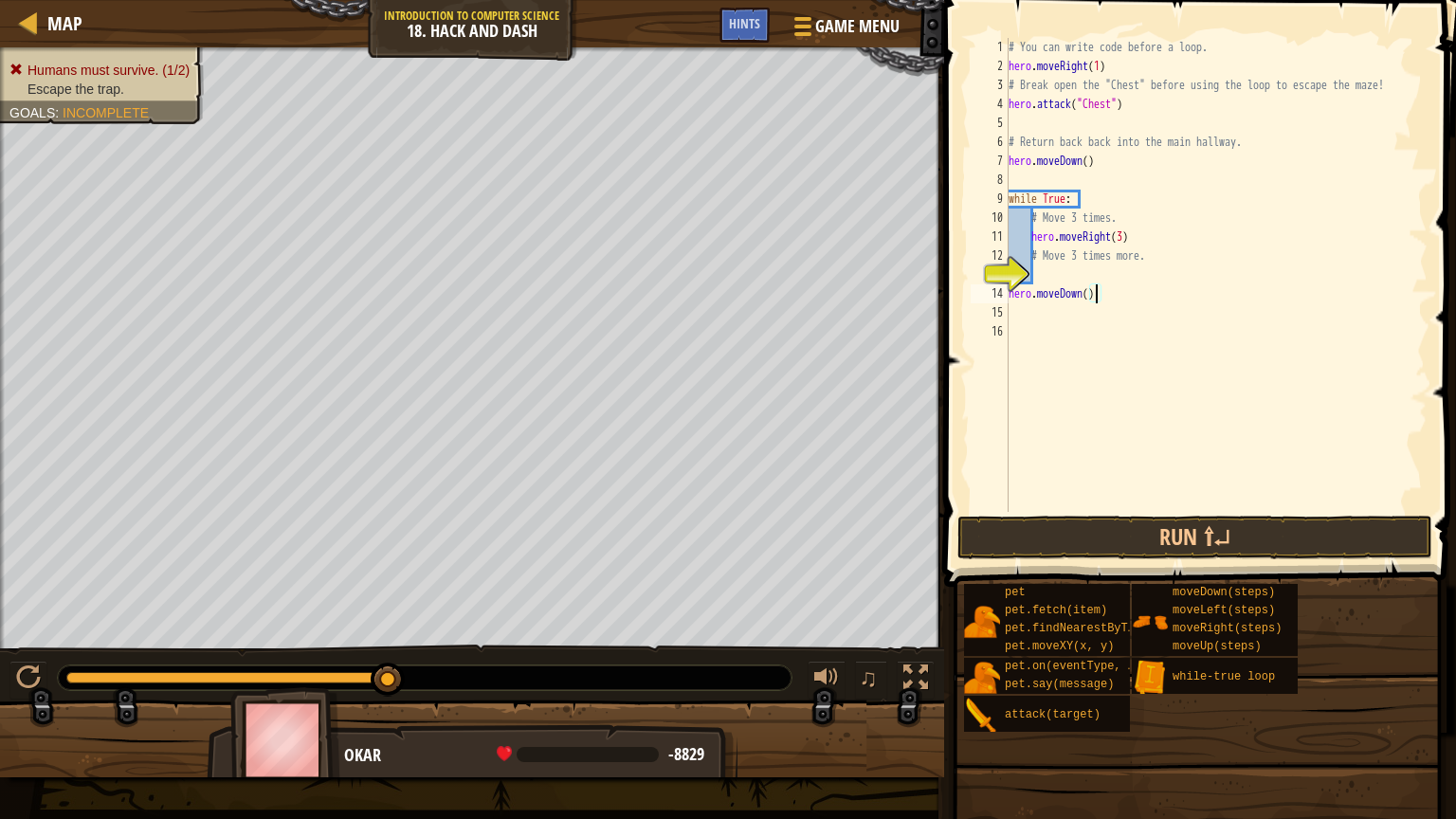 scroll, scrollTop: 9, scrollLeft: 7, axis: both 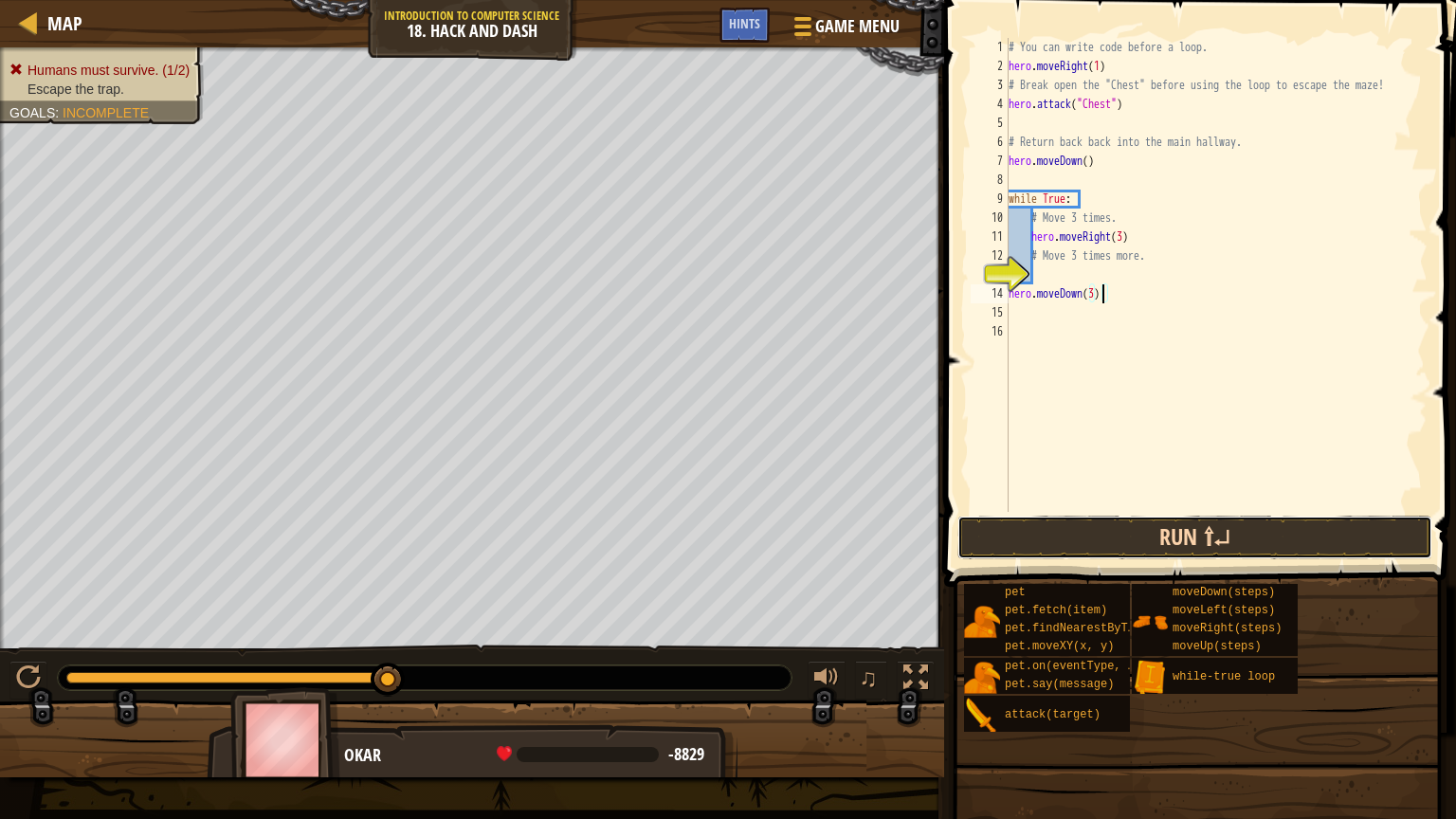 click on "Run ⇧↵" at bounding box center [1194, 537] 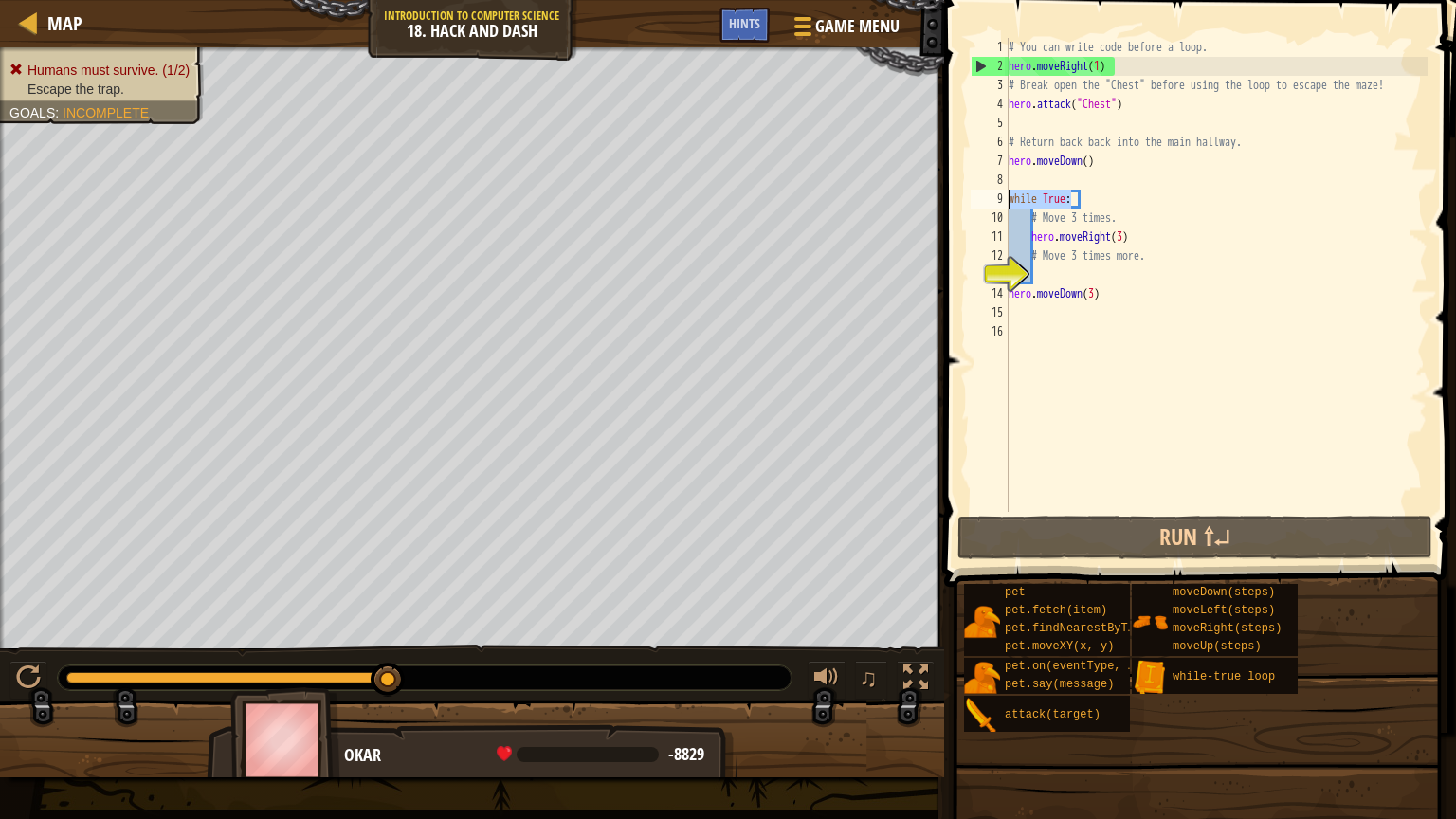 drag, startPoint x: 1074, startPoint y: 198, endPoint x: 997, endPoint y: 194, distance: 77.10383 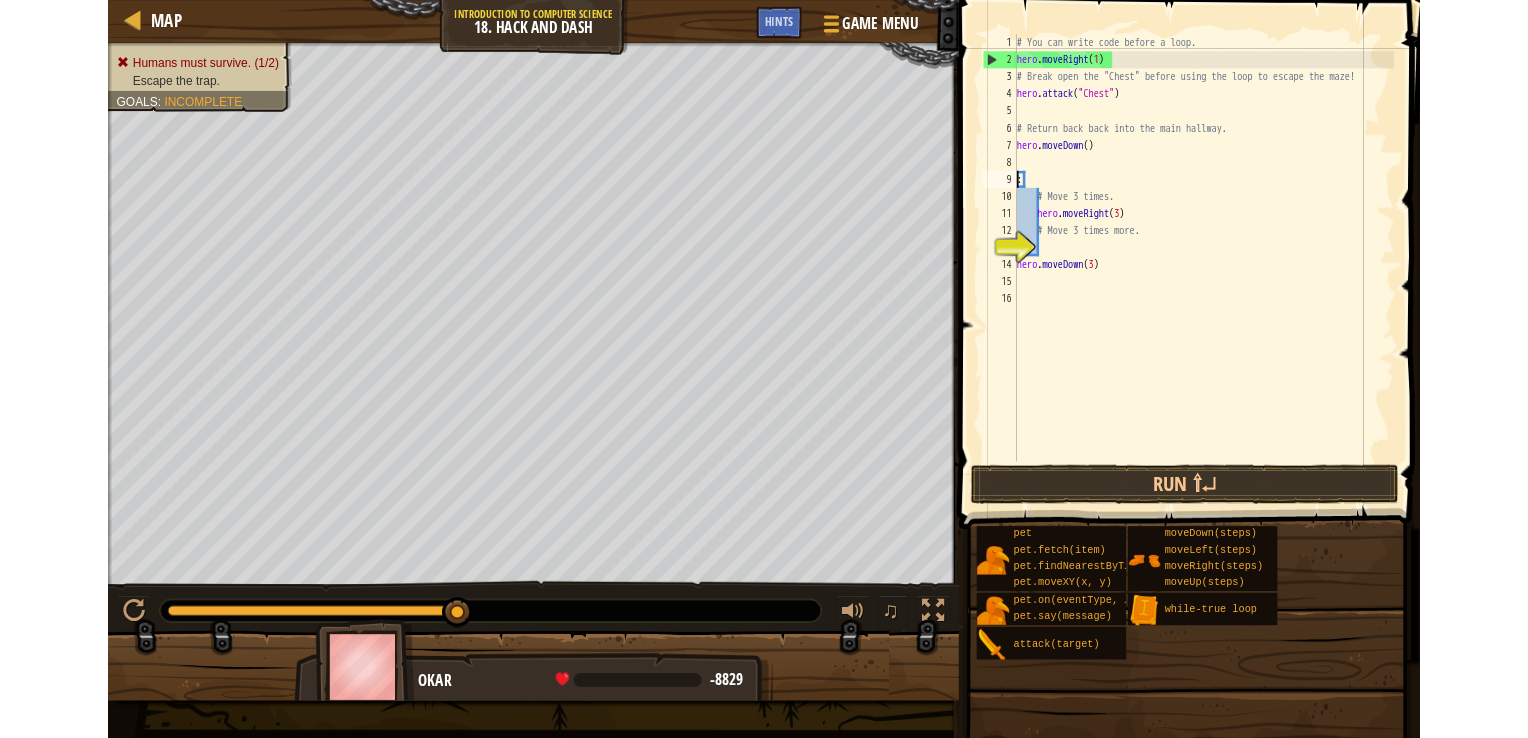 scroll, scrollTop: 9, scrollLeft: 0, axis: vertical 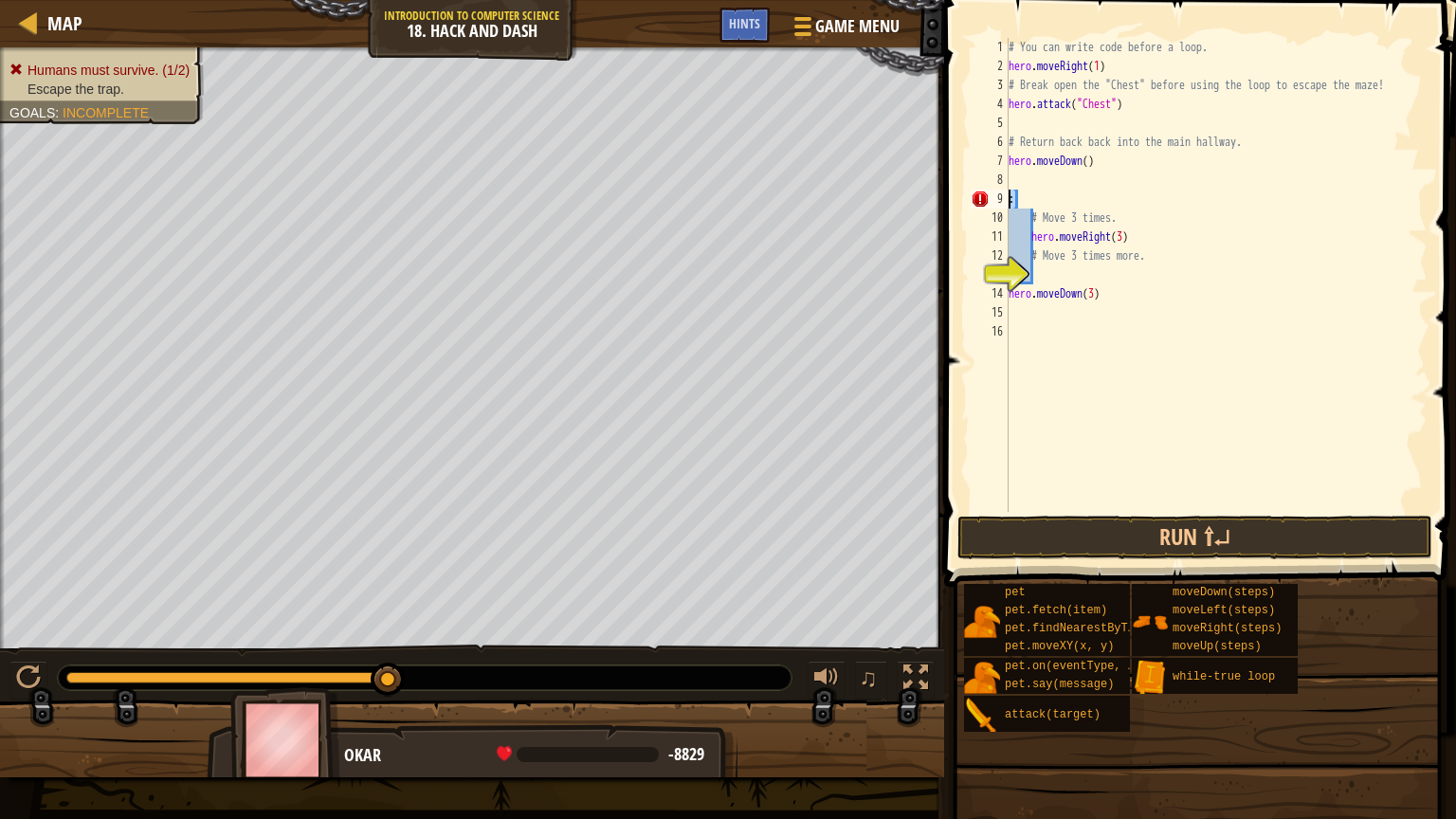drag, startPoint x: 1021, startPoint y: 206, endPoint x: 1005, endPoint y: 201, distance: 16.763055 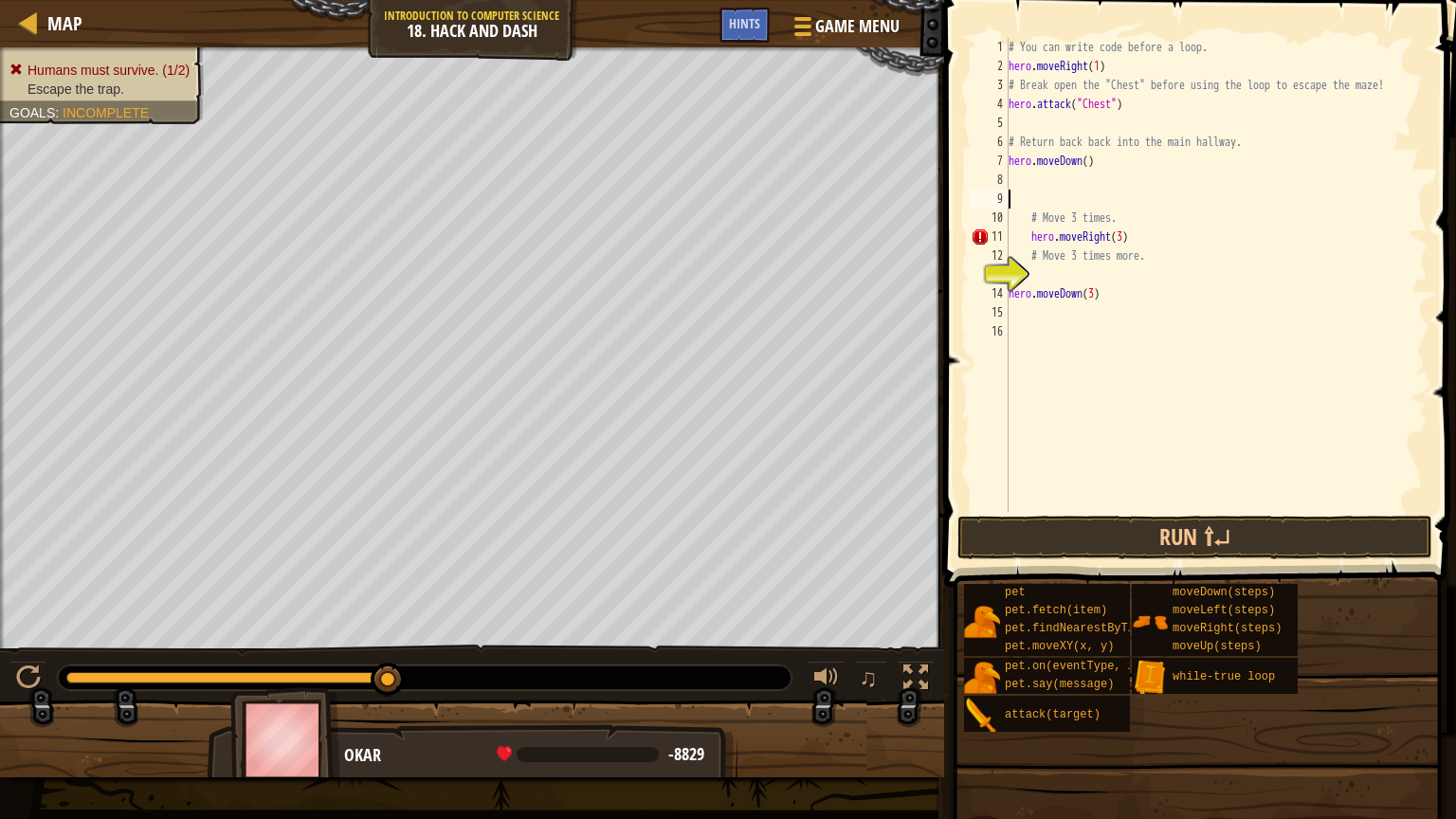 click on "# You can write code before a loop. hero . moveRight ( 1 ) # Break open the "Chest" before using the loop to escape the maze! hero . attack ( "Chest" ) # Return back back into the main hallway. hero . moveDown ( )      # Move 3 times.      hero . moveRight ( 3 )      # Move 3 times more.      hero . moveDown ( 3 )" at bounding box center [1216, 294] 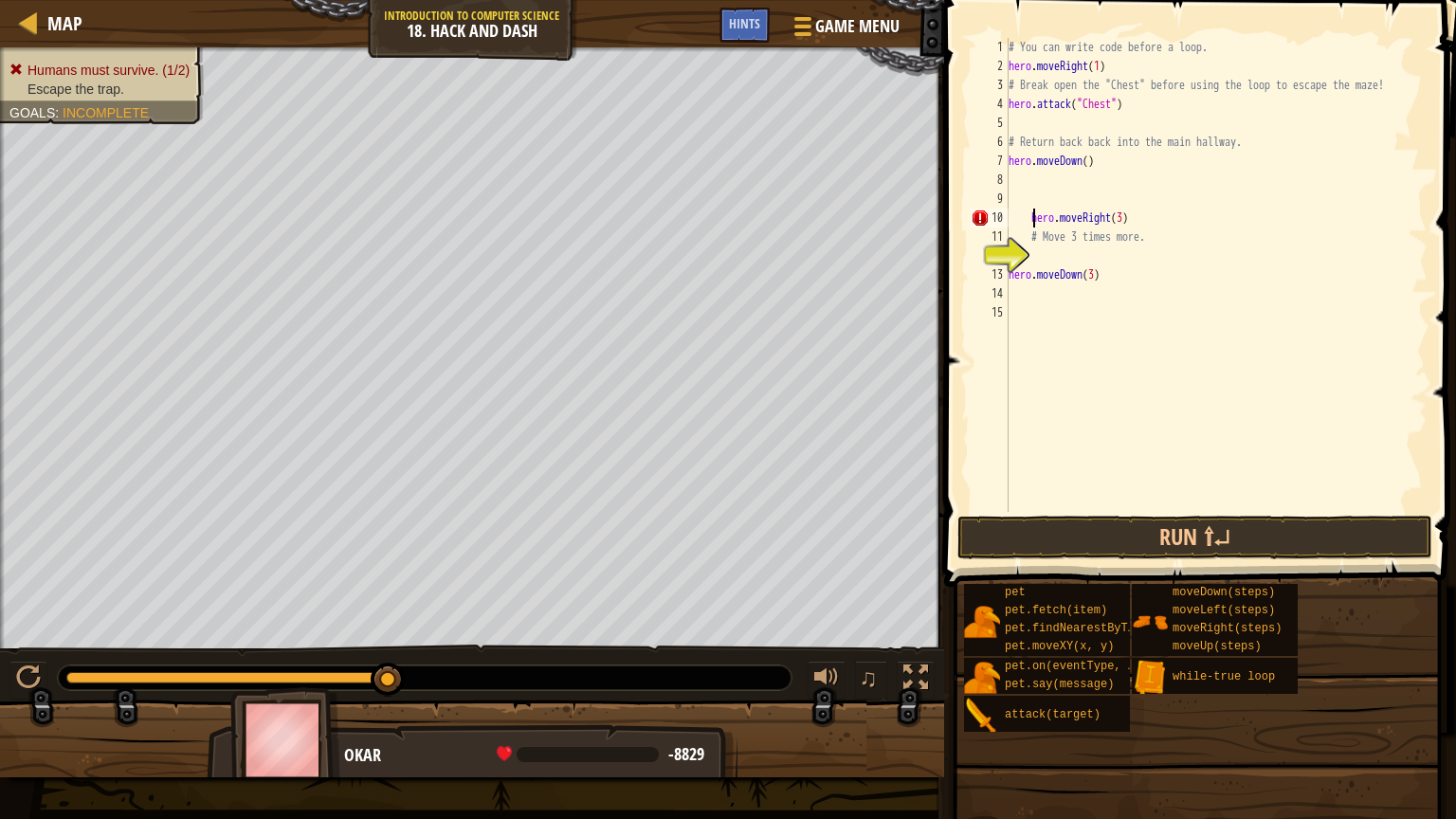 type on "hero.moveRight(3)" 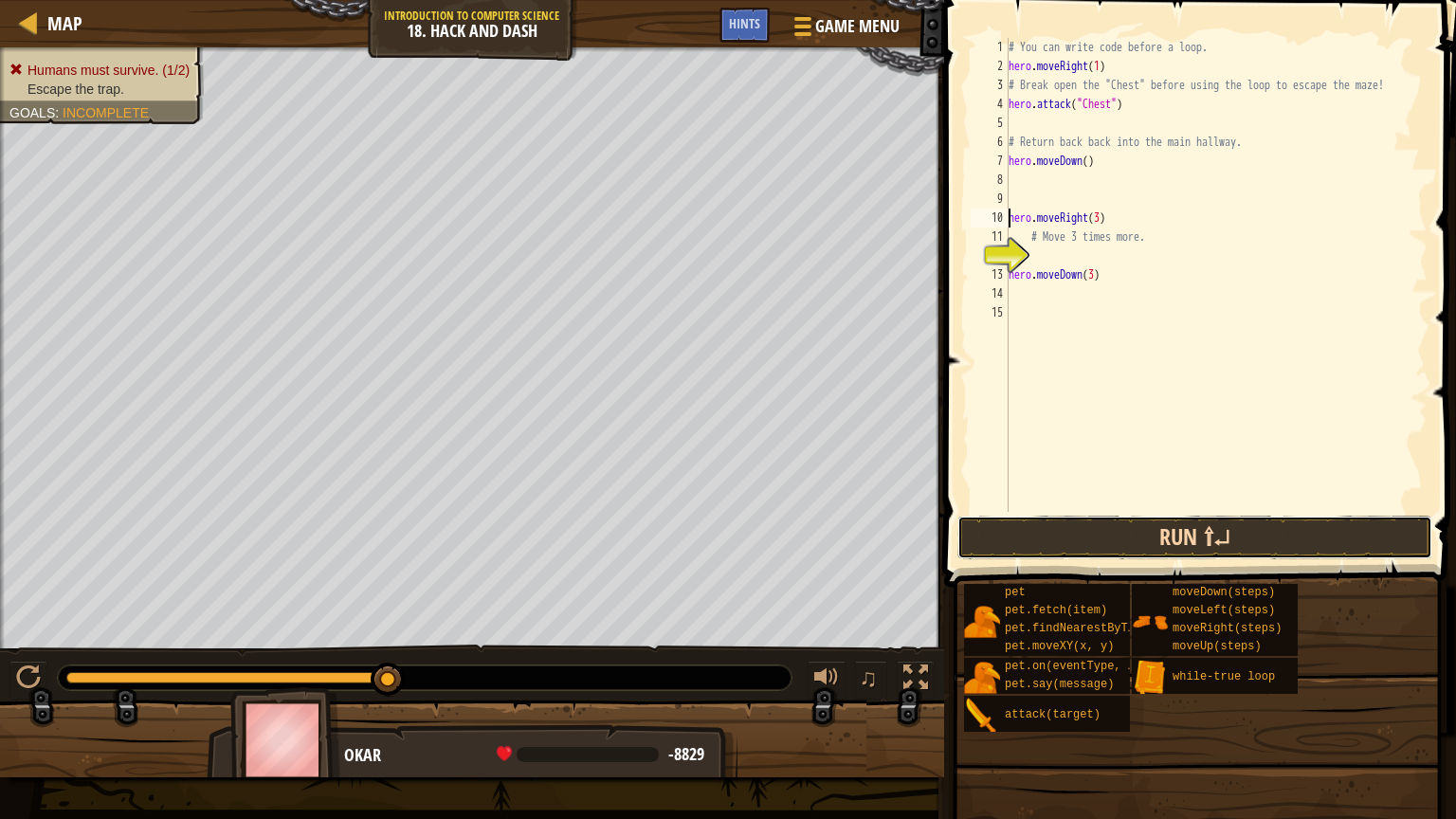 click on "Run ⇧↵" at bounding box center [1194, 537] 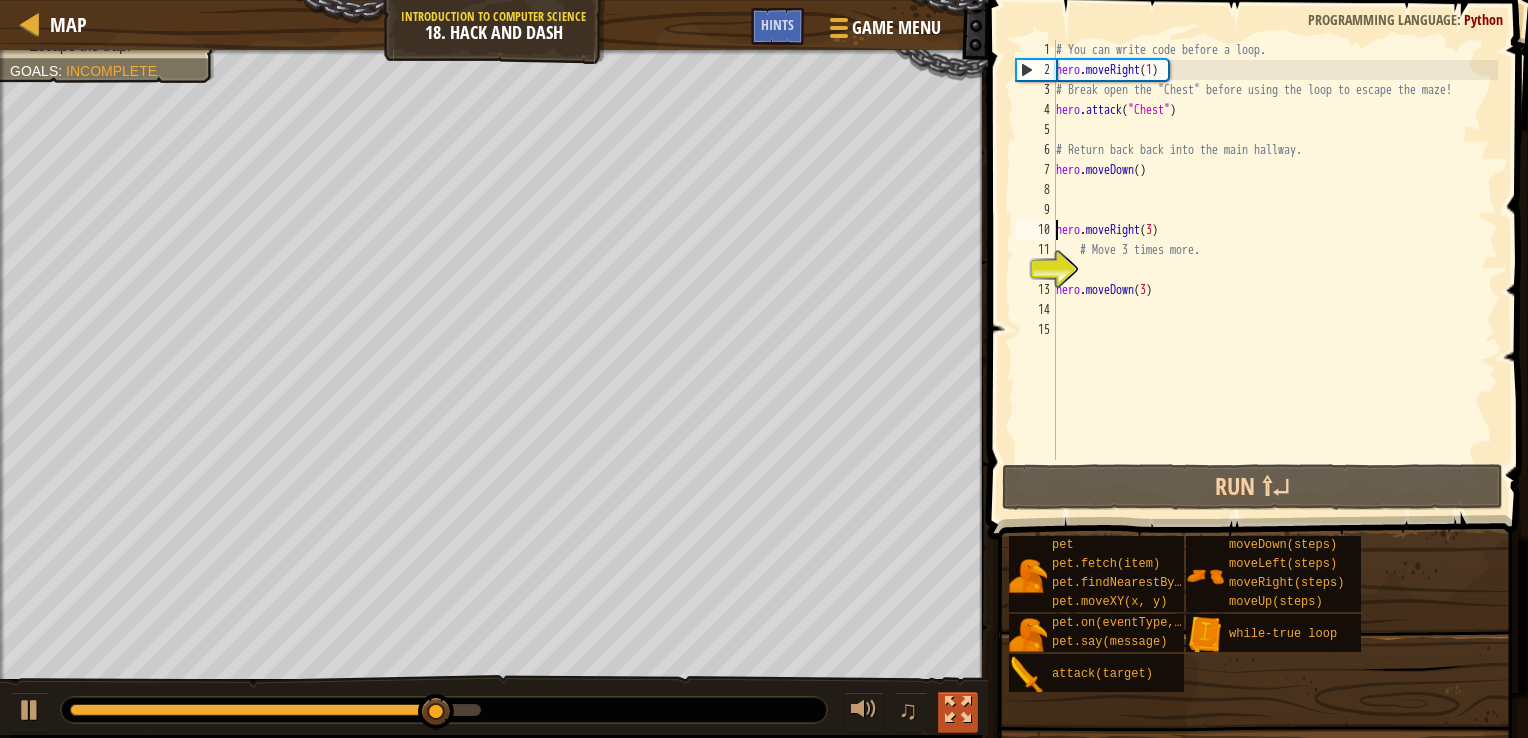click at bounding box center [958, 710] 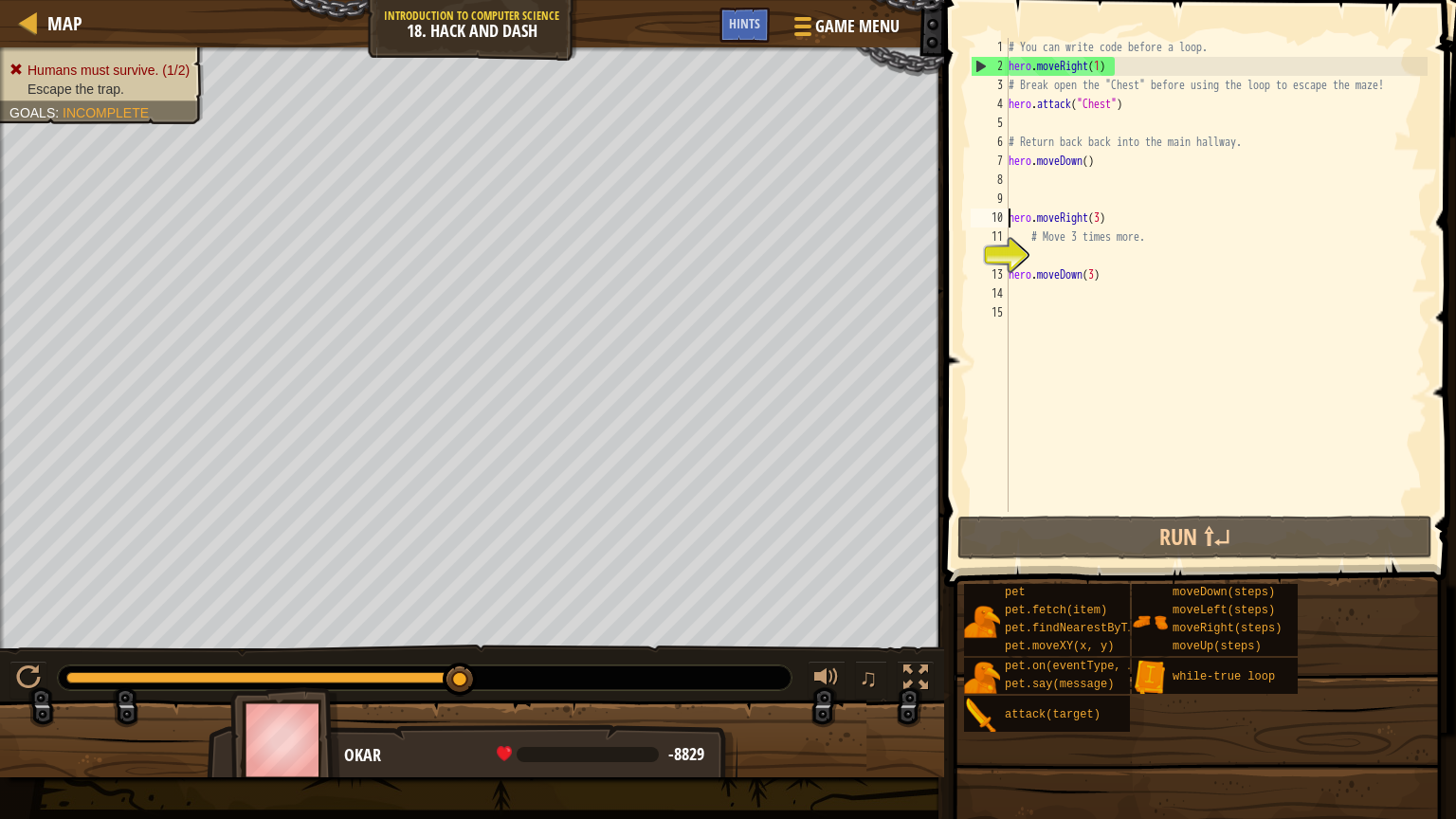 click on "Map Introduction to Computer Science 18. Hack and Dash Game Menu Done Hints 1     הההההההההההההההההההההההההההההההההההההההההההההההההההההההההההההההההההההההההההההההההההההההההההההההההההההההההההההההההההההההההההההההההההההההההההההההההההההההההההההההההההההההההההההההההההההההההההההההההההההההההההההההההההההההההההההההההההההההההההההההההההההההההההההההה XXXXXXXXXXXXXXXXXXXXXXXXXXXXXXXXXXXXXXXXXXXXXXXXXXXXXXXXXXXXXXXXXXXXXXXXXXXXXXXXXXXXXXXXXXXXXXXXXXXXXXXXXXXXXXXXXXXXXXXXXXXXXXXXXXXXXXXXXXXXXXXXXXXXXXXXXXXXXXXXXXXXXXXXXXXXXXXXXXXXXXXXXXXXXXXXXXXXXXXXXXXXXXXXXXXXXXXXXXXXXXXXXXXXXXXXXXXXXXXXXXXXXXXXXXXXXXXX Solution × Hints Videos hero.moveRight(3) 1 2 3 4 5 6 7 8 9 10 11 12 13 14 15 # You can write code before a loop. hero . moveRight ( 1 ) hero . attack ( "Chest" ) hero ." at bounding box center [728, 410] 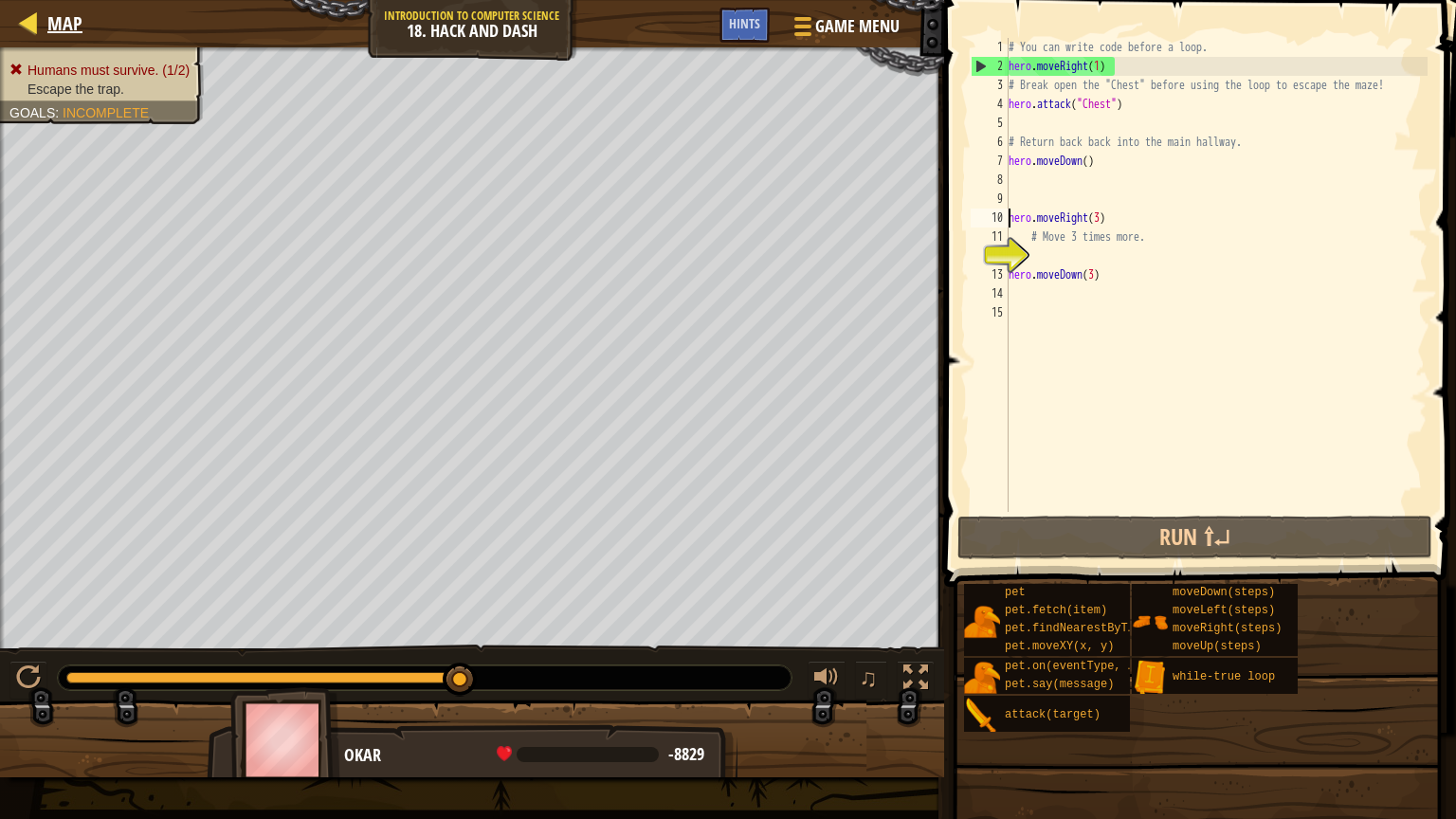 click on "Map Introduction to Computer Science 18. Hack and Dash Game Menu Done Hints 1     הההההההההההההההההההההההההההההההההההההההההההההההההההההההההההההההההההההההההההההההההההההההההההההההההההההההההההההההההההההההההההההההההההההההההההההההההההההההההההההההההההההההההההההההההההההההההההההההההההההההההההההההההההההההההההההההההההההההההההההההההההההההההההההההה XXXXXXXXXXXXXXXXXXXXXXXXXXXXXXXXXXXXXXXXXXXXXXXXXXXXXXXXXXXXXXXXXXXXXXXXXXXXXXXXXXXXXXXXXXXXXXXXXXXXXXXXXXXXXXXXXXXXXXXXXXXXXXXXXXXXXXXXXXXXXXXXXXXXXXXXXXXXXXXXXXXXXXXXXXXXXXXXXXXXXXXXXXXXXXXXXXXXXXXXXXXXXXXXXXXXXXXXXXXXXXXXXXXXXXXXXXXXXXXXXXXXXXXXXXXXXXXX Solution × Hints Videos hero.moveRight(3) 1 2 3 4 5 6 7 8 9 10 11 12 13 14 15 # You can write code before a loop. hero . moveRight ( 1 ) hero . attack ( "Chest" ) hero ." at bounding box center (728, 410) 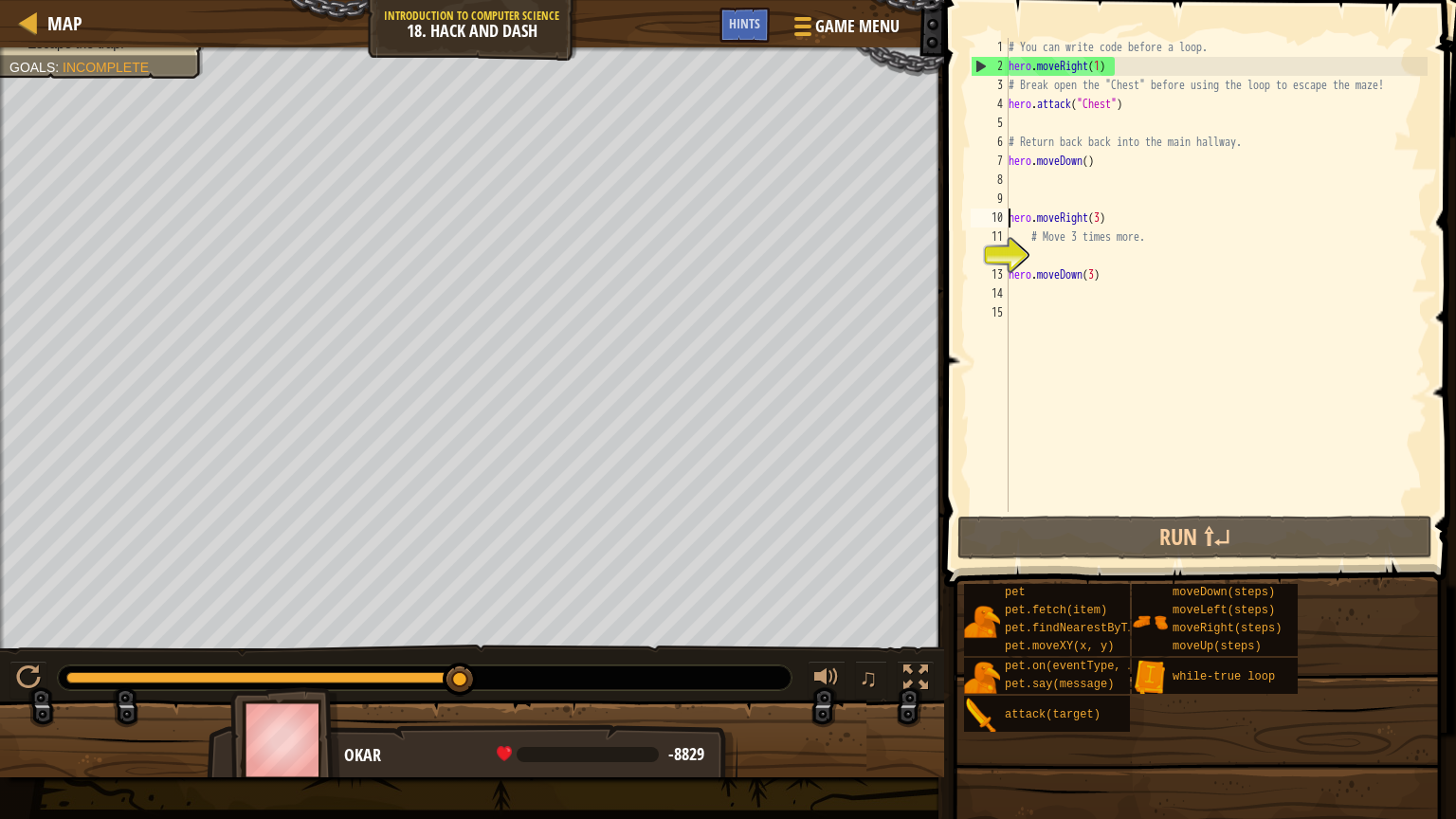 click on "14" at bounding box center (990, 294) 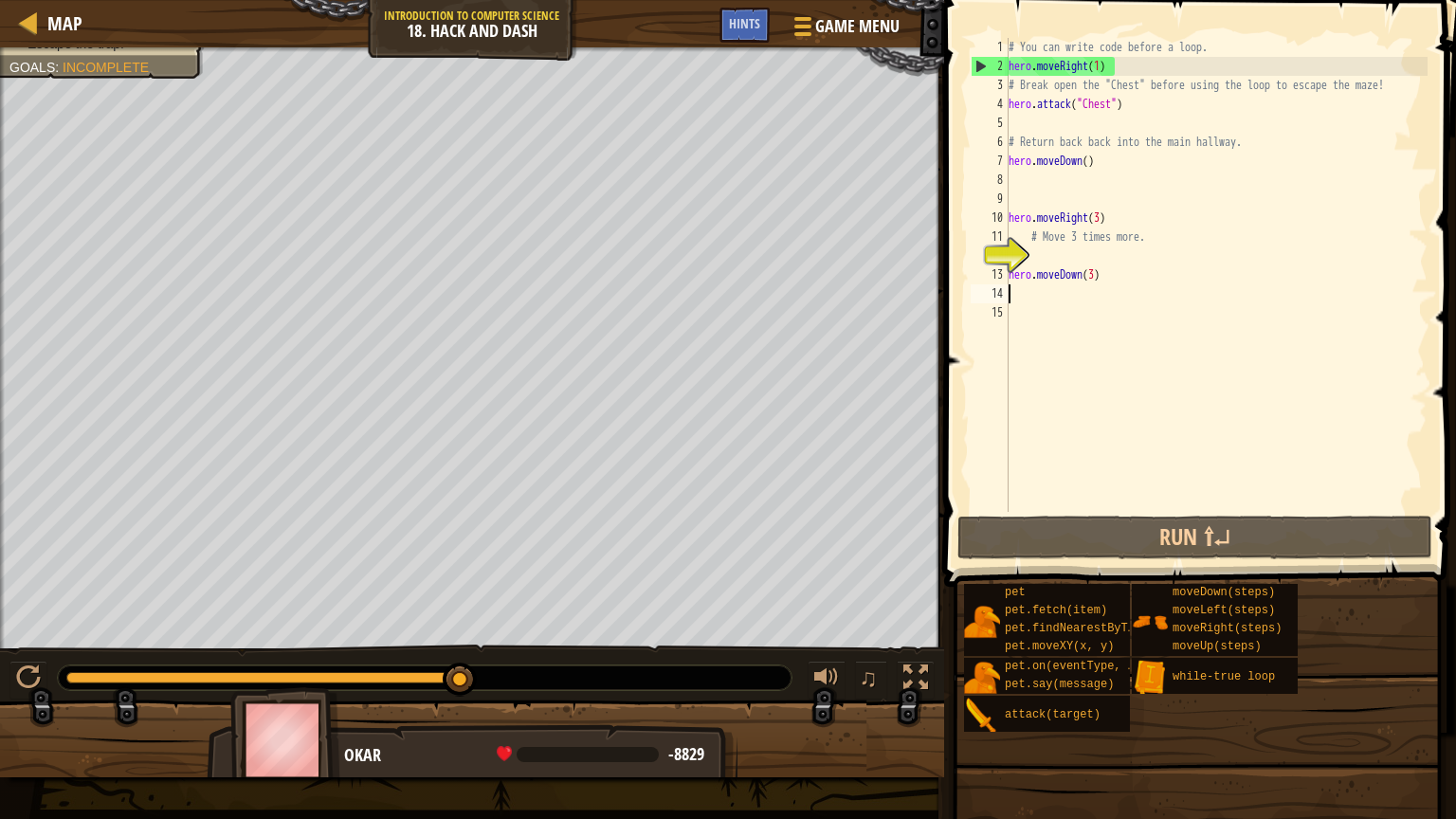click on "# You can write code before a loop. hero . moveRight ( 1 ) # Break open the "Chest" before using the loop to escape the maze! hero . attack ( "Chest" ) # Return back back into the main hallway. hero . moveDown ( ) hero . moveRight ( 3 )      # Move 3 times more.      hero . moveDown ( 3 )" at bounding box center (1216, 294) 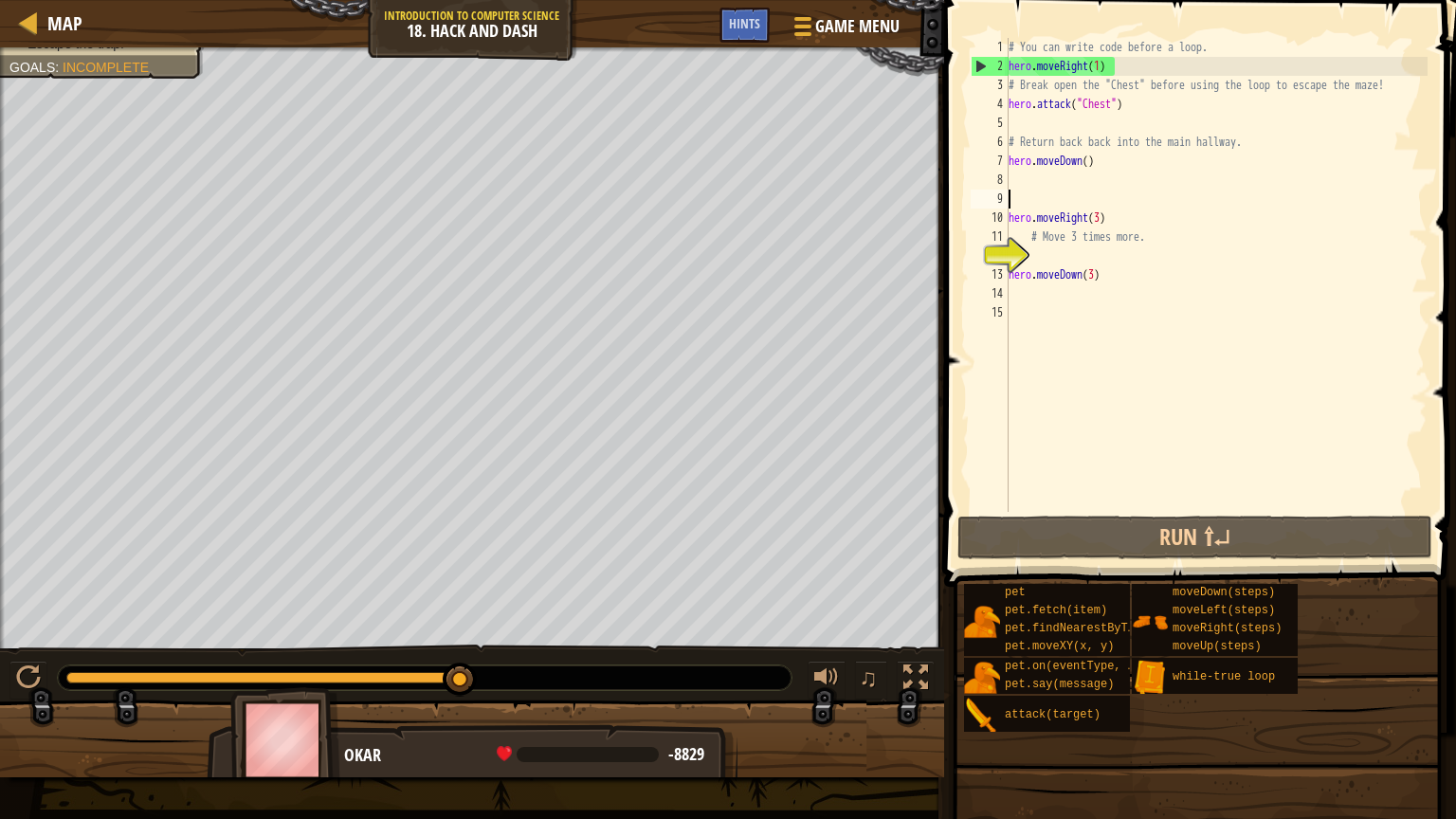 click on "# You can write code before a loop. hero . moveRight ( 1 ) # Break open the "Chest" before using the loop to escape the maze! hero . attack ( "Chest" ) # Return back back into the main hallway. hero . moveDown ( ) hero . moveRight ( 3 )      # Move 3 times more.      hero . moveDown ( 3 )" at bounding box center (1216, 294) 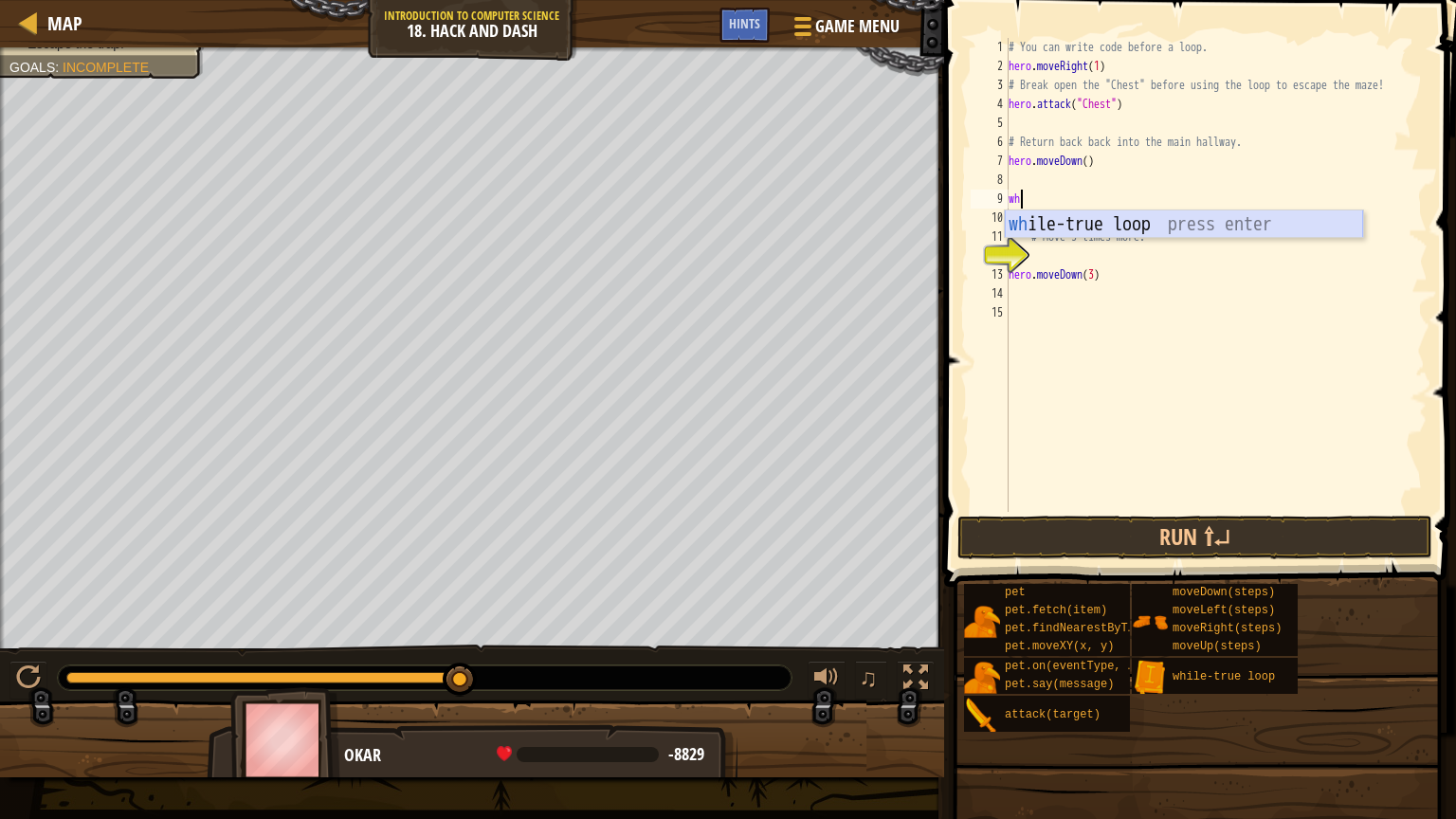 click on "wh ile-true loop press enter" at bounding box center [1184, 253] 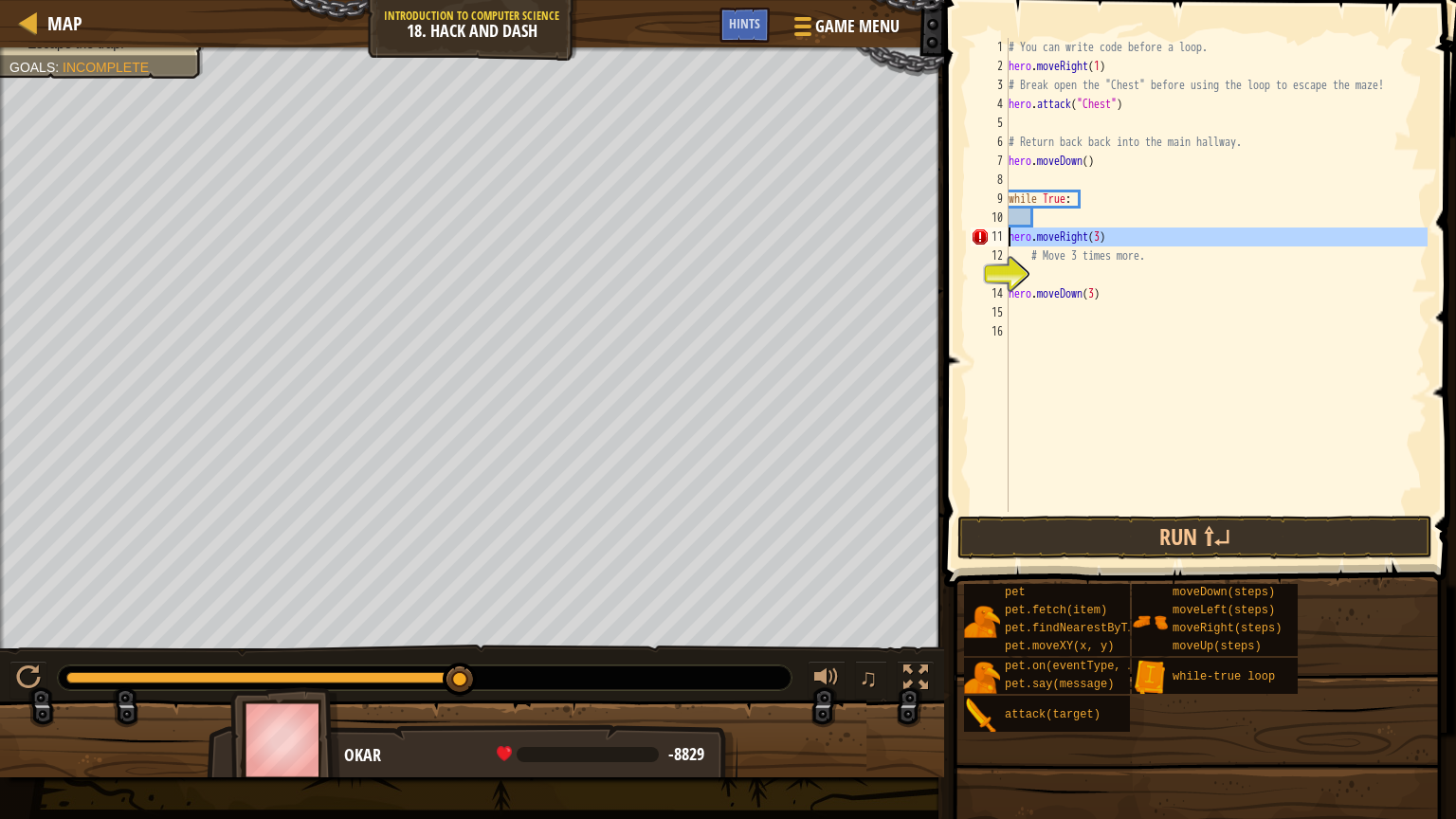 click on "11" at bounding box center (990, 237) 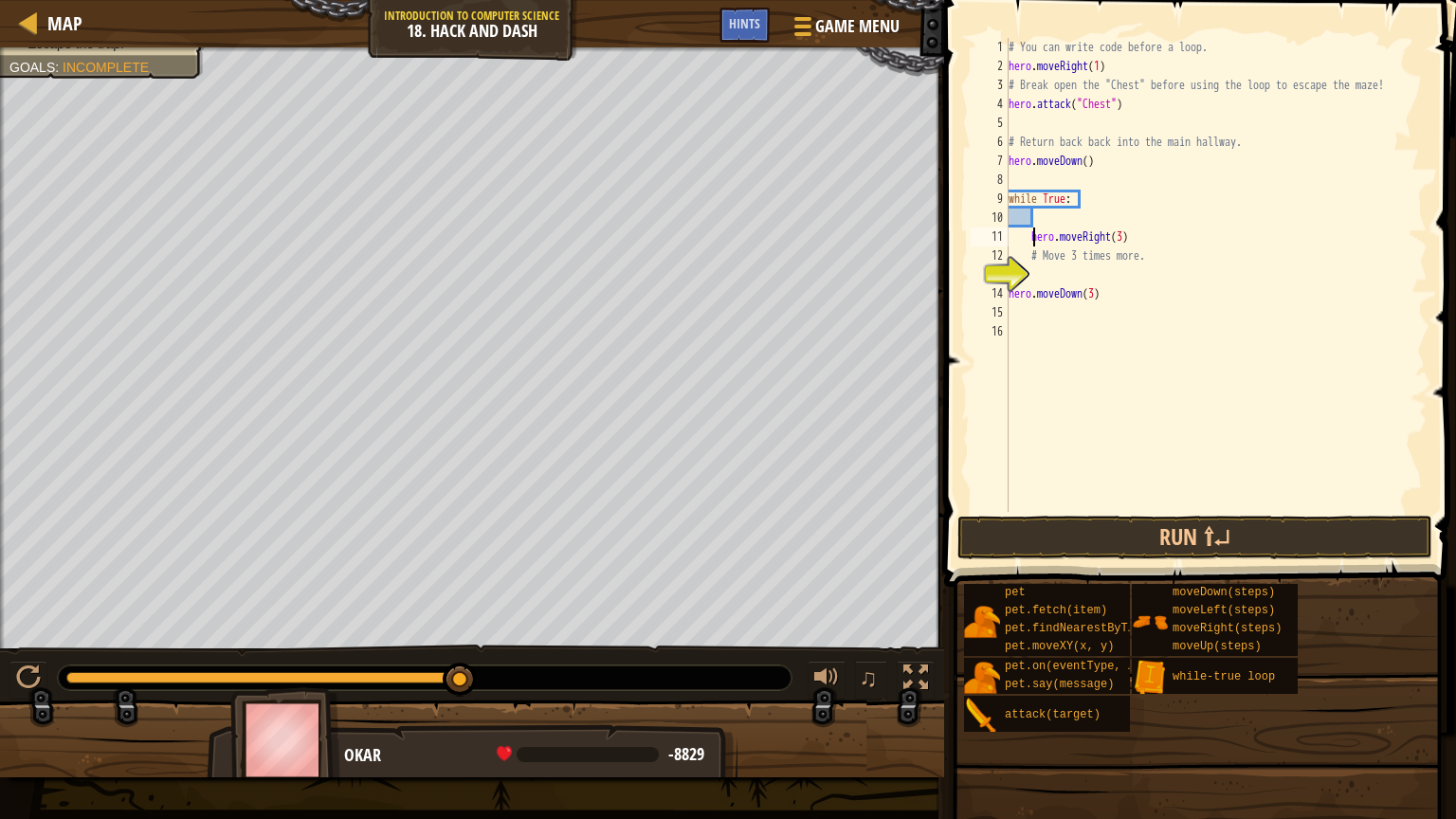 click on "# You can write code before a loop. hero . moveRight ( 1 ) # Break open the "Chest" before using the loop to escape the maze! hero . attack ( "Chest" ) # Return back back into the main hallway. hero . moveDown ( ) while   True :           hero . moveRight ( 3 )      # Move 3 times more.      hero . moveDown ( 3 )" at bounding box center (1216, 294) 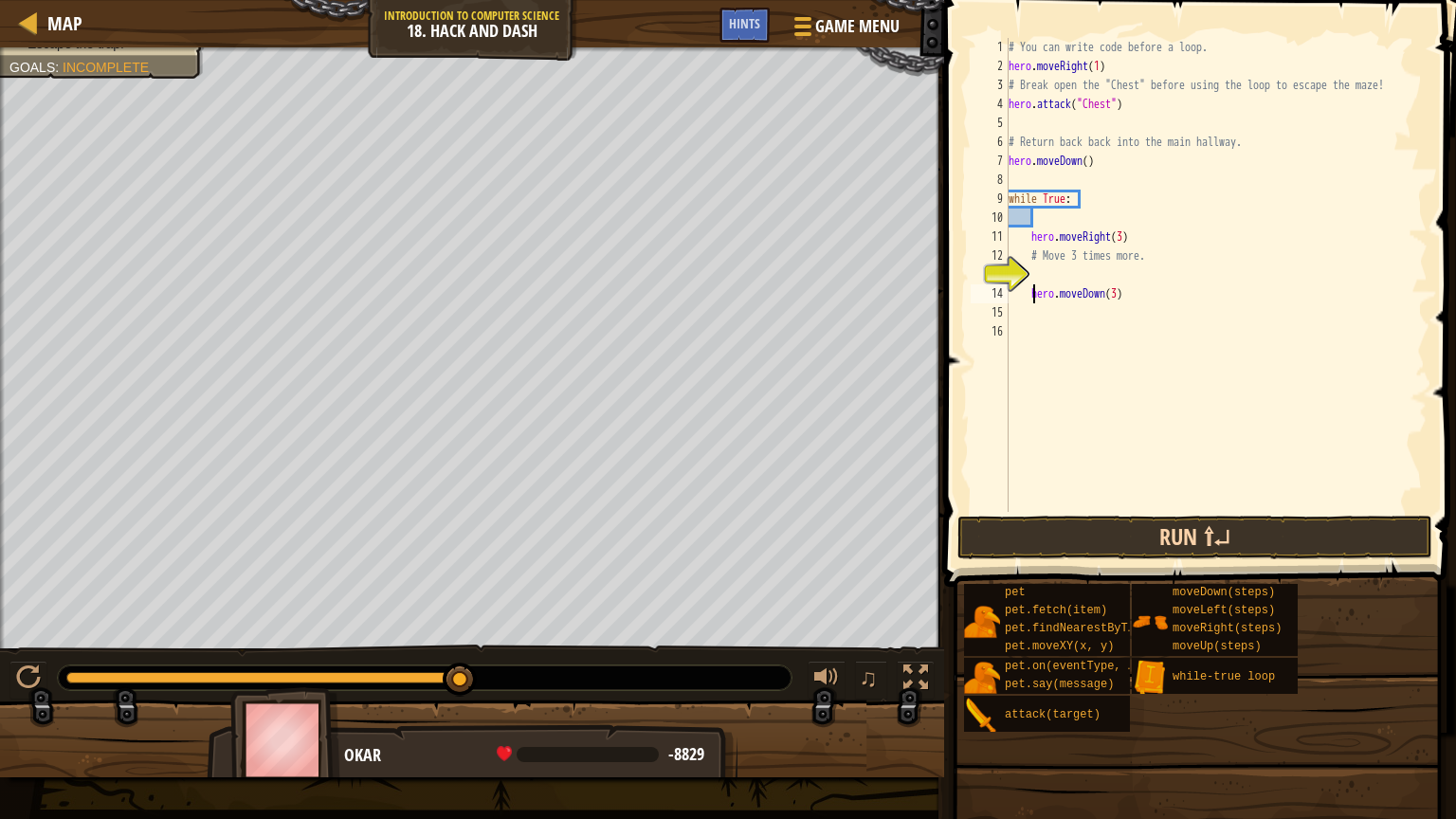type on "hero.moveDown(3)" 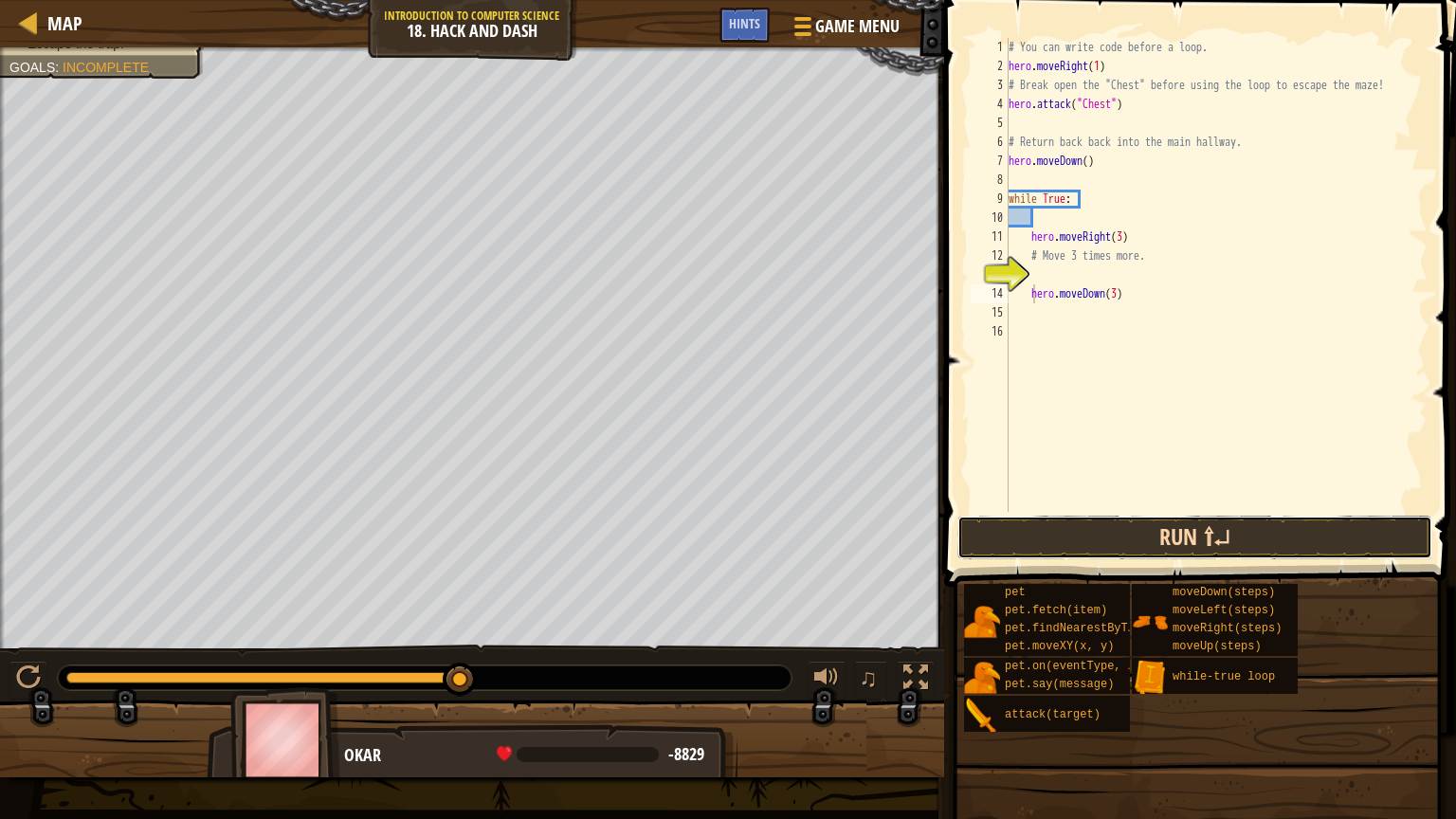 click on "Run ⇧↵" at bounding box center (1194, 537) 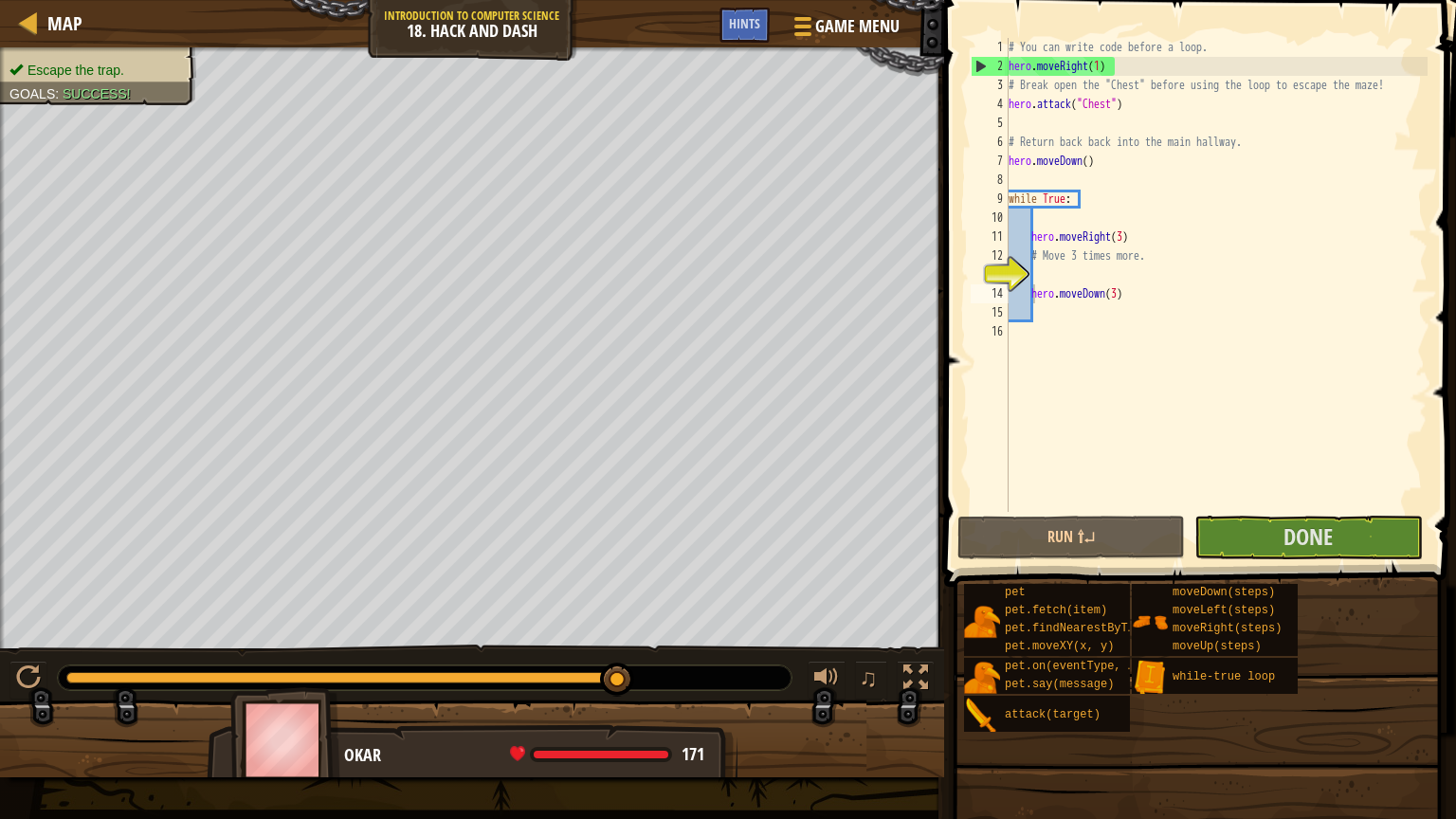 click at bounding box center (1197, 845) 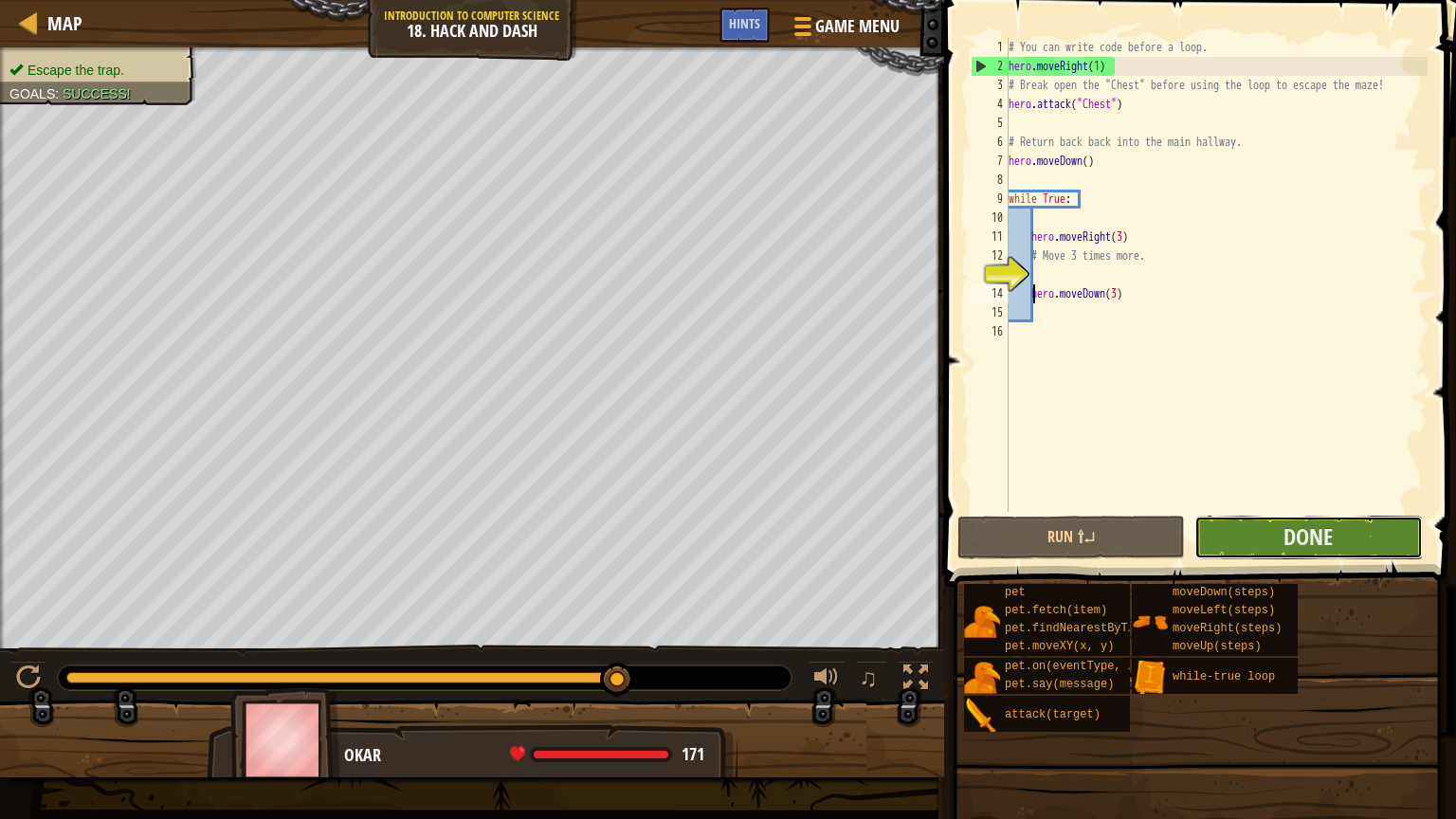 click on "Done" at bounding box center (1308, 537) 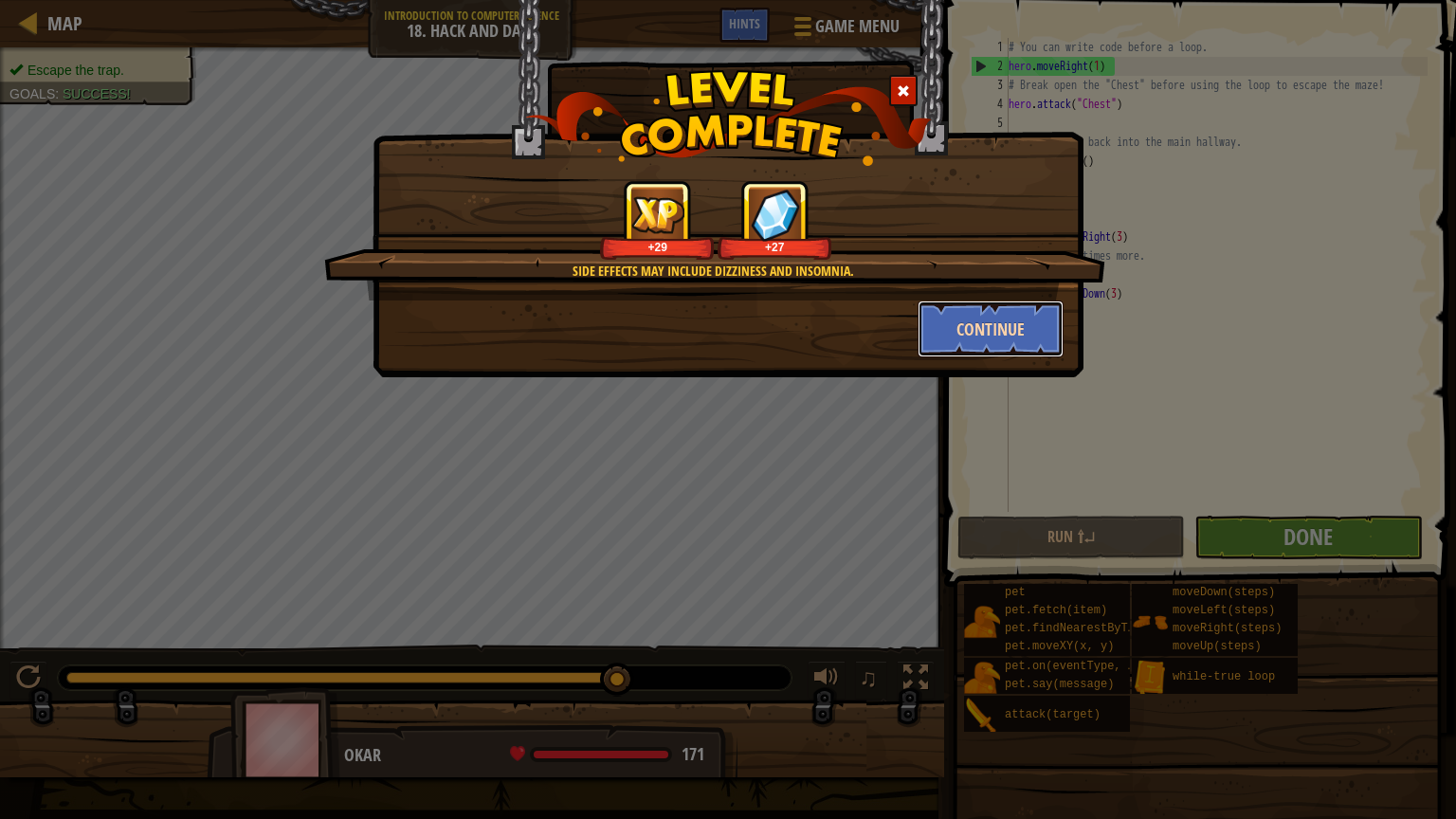 click on "Continue" at bounding box center (991, 329) 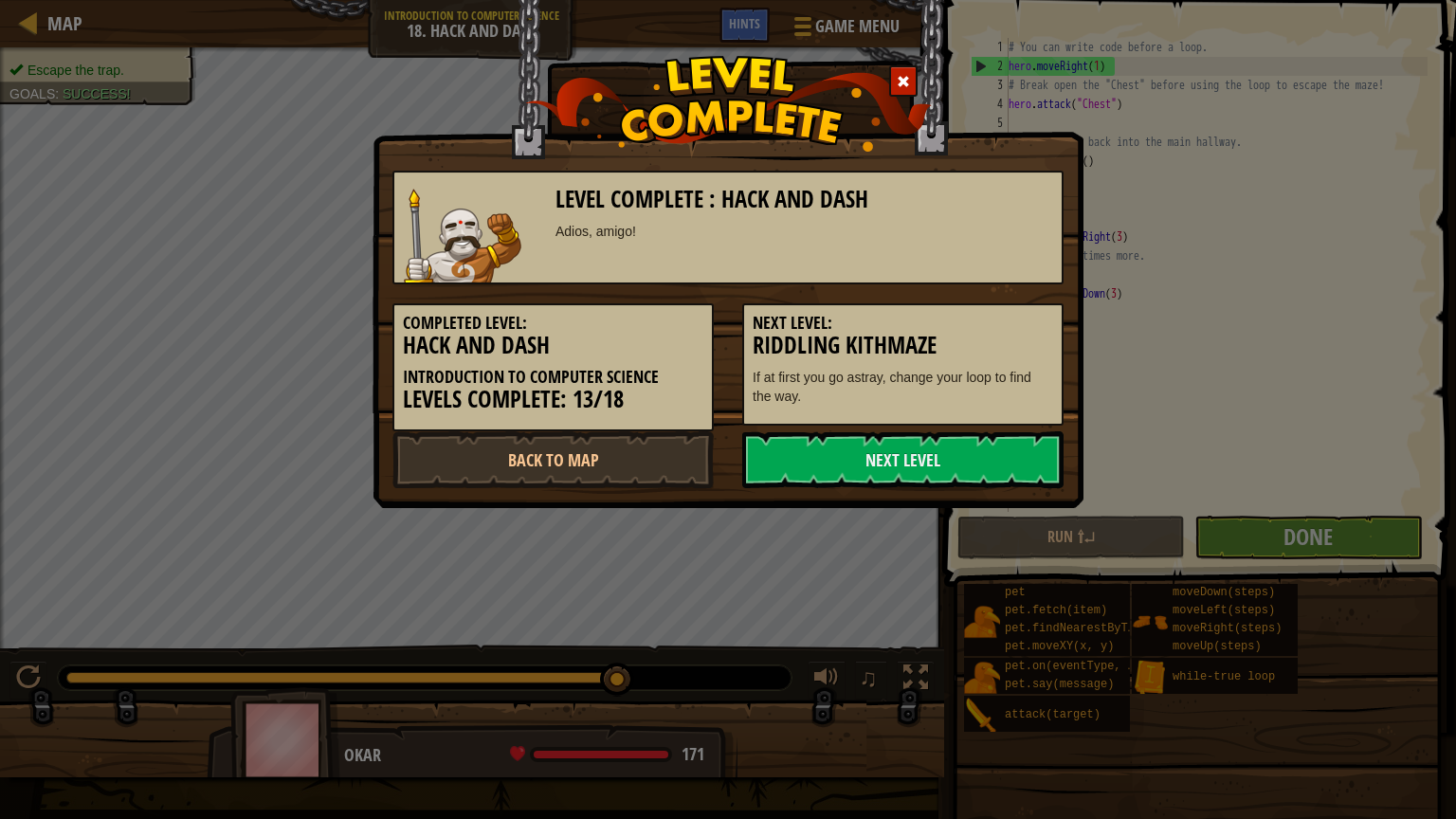 click on "Next Level:" at bounding box center [902, 323] 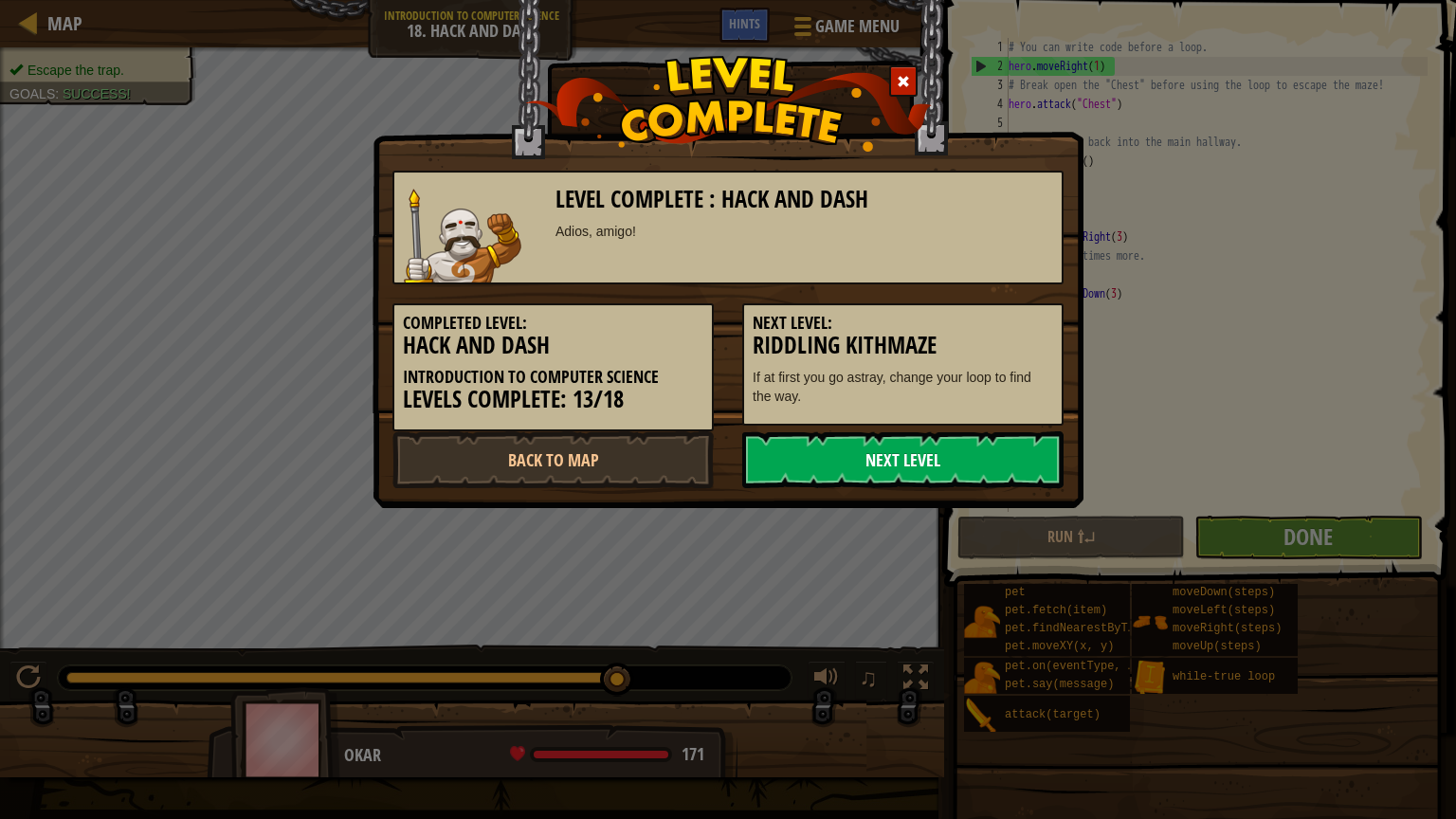 click on "Next Level" at bounding box center [902, 460] 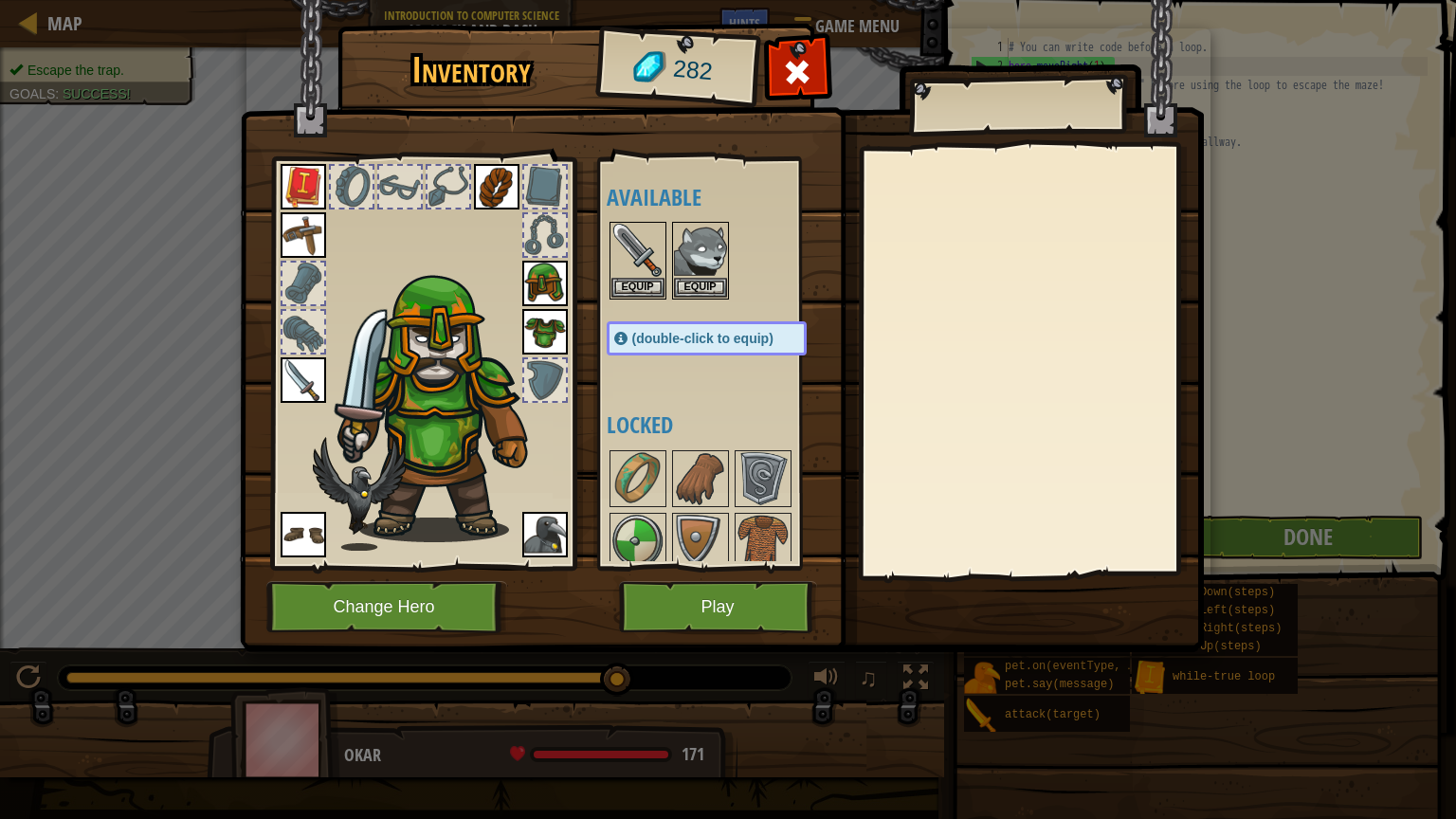 click at bounding box center [721, 308] 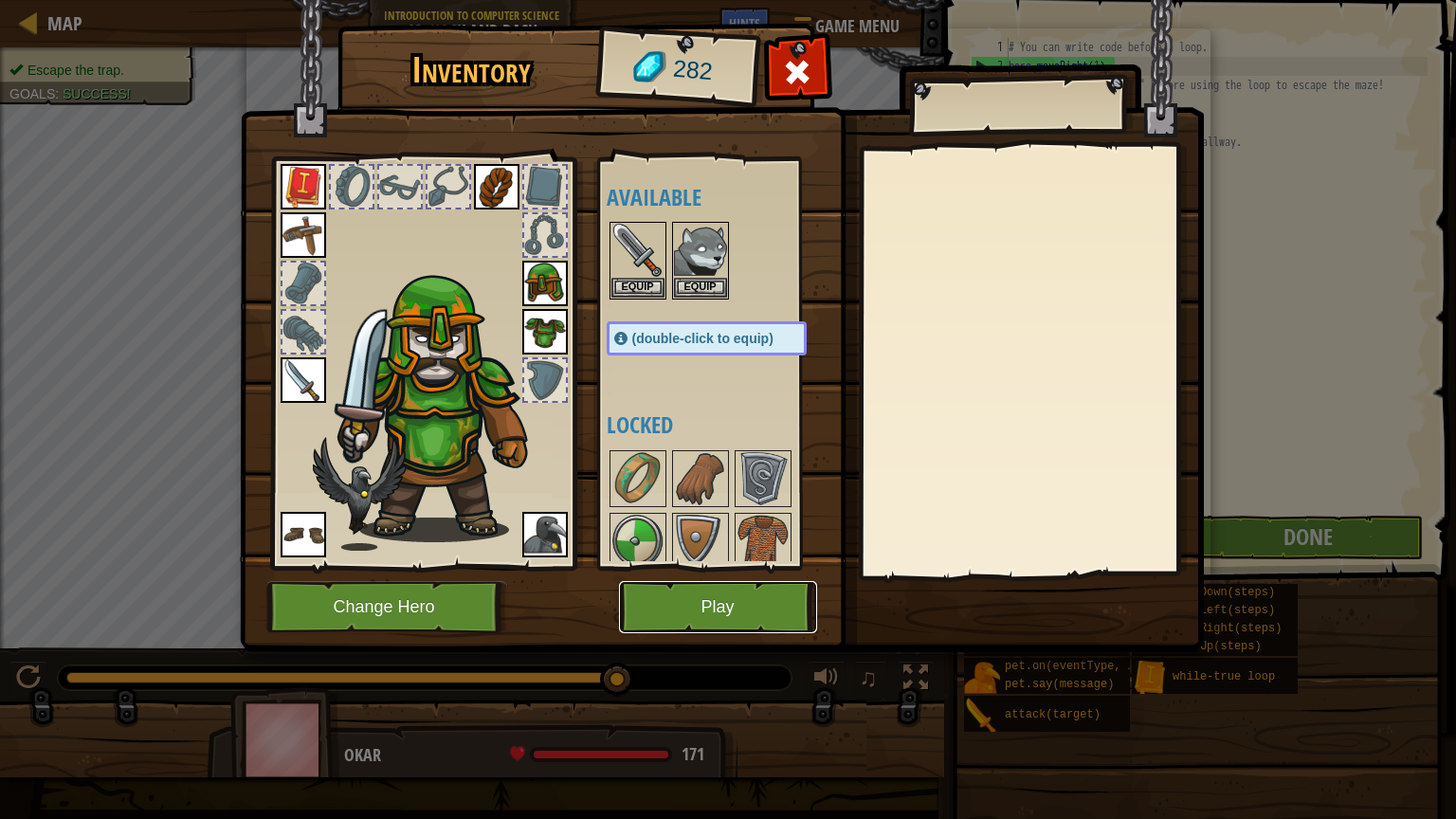 click on "Play" at bounding box center [718, 607] 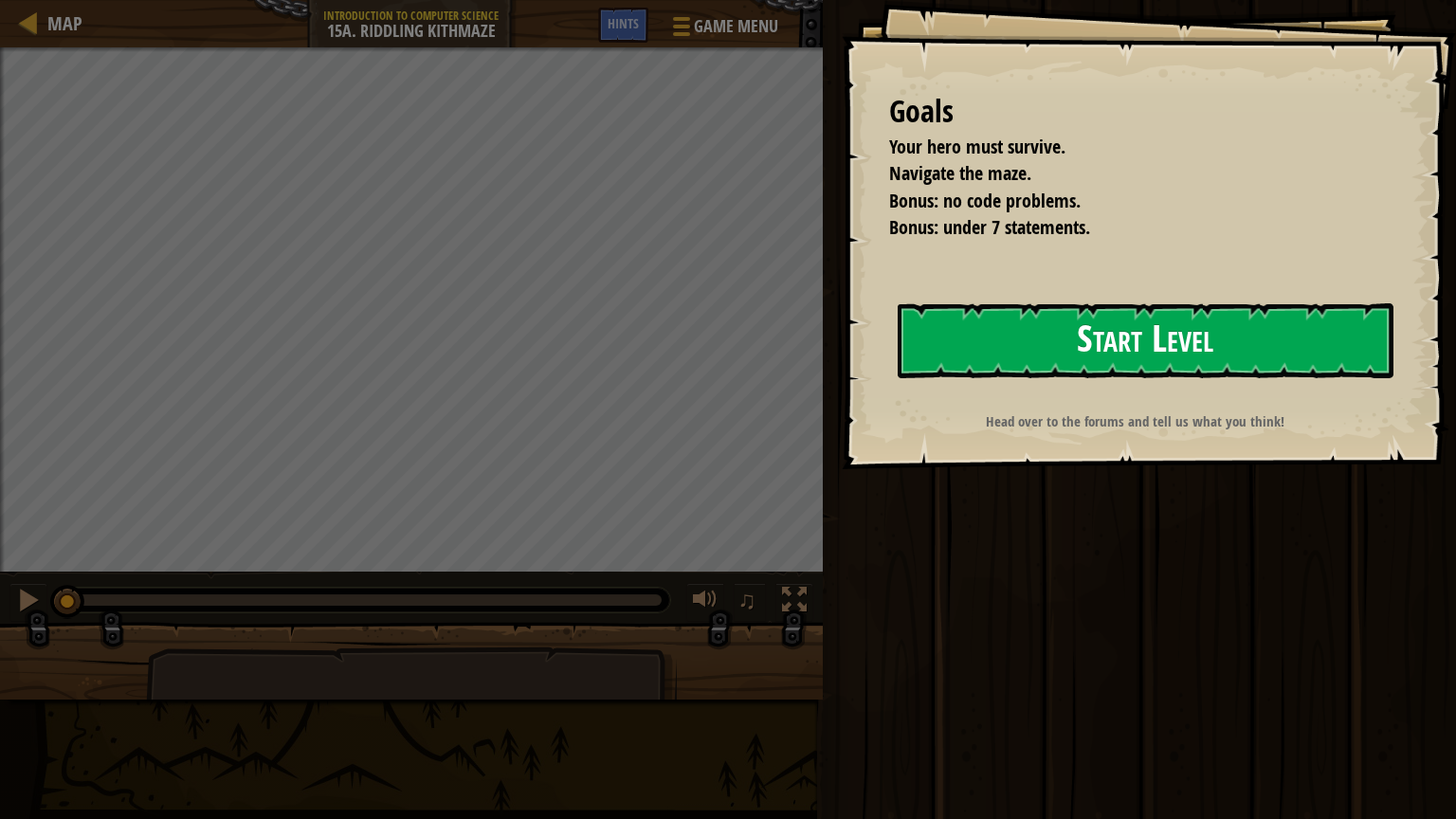 click on "Start Level" at bounding box center [1145, 340] 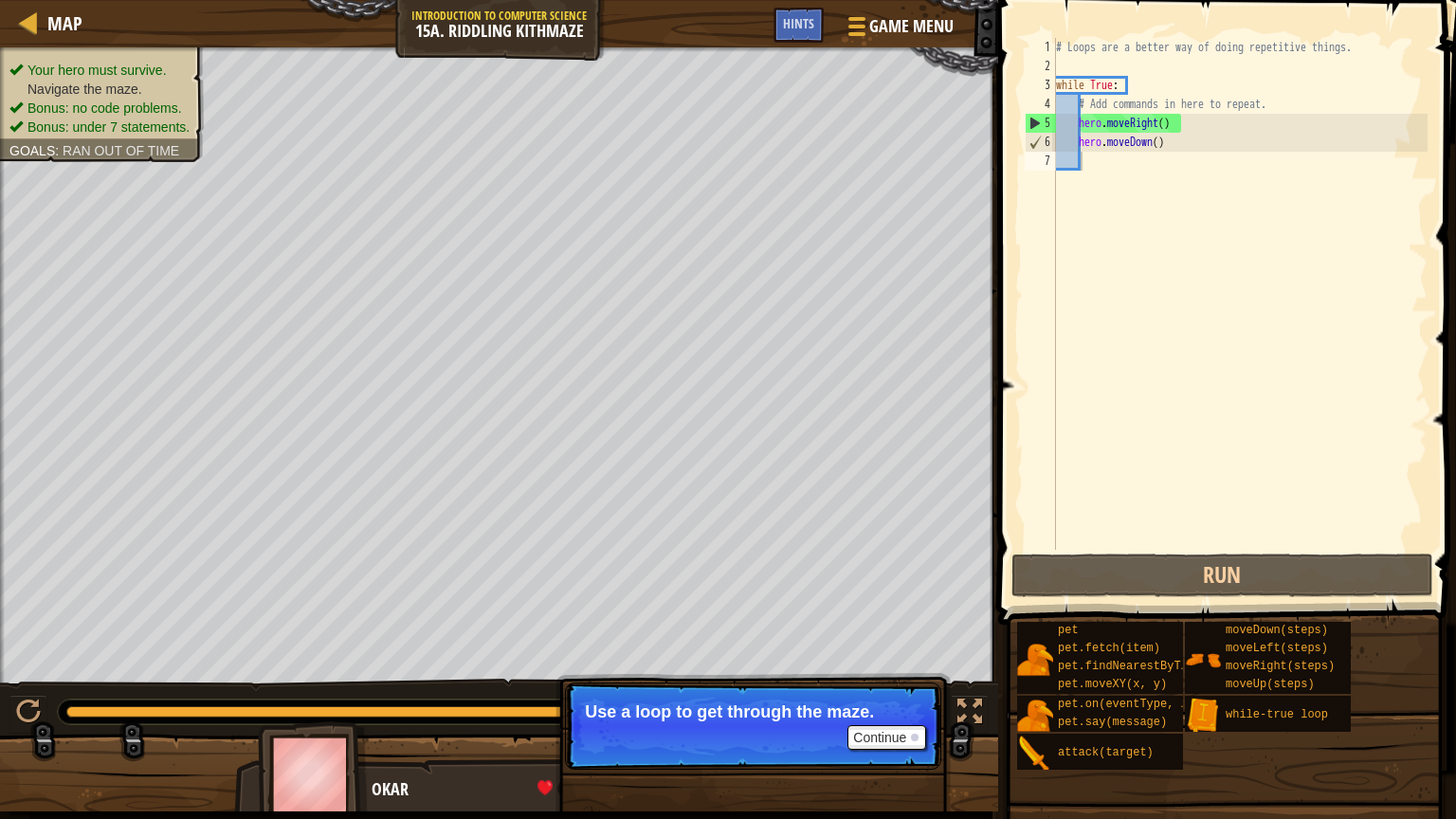 click on "Use a loop to get through the maze." at bounding box center [753, 712] 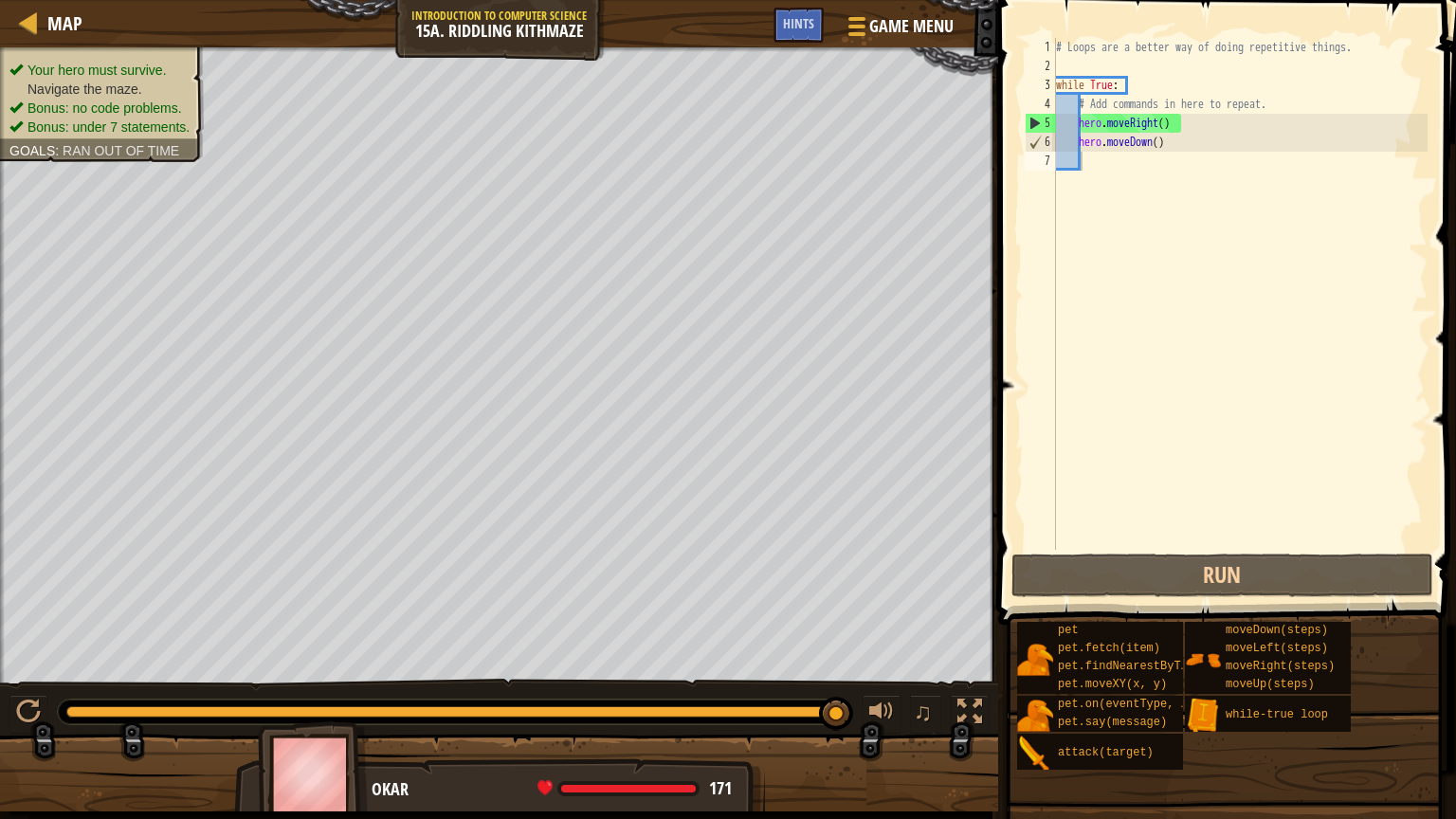 click at bounding box center (882, 712) 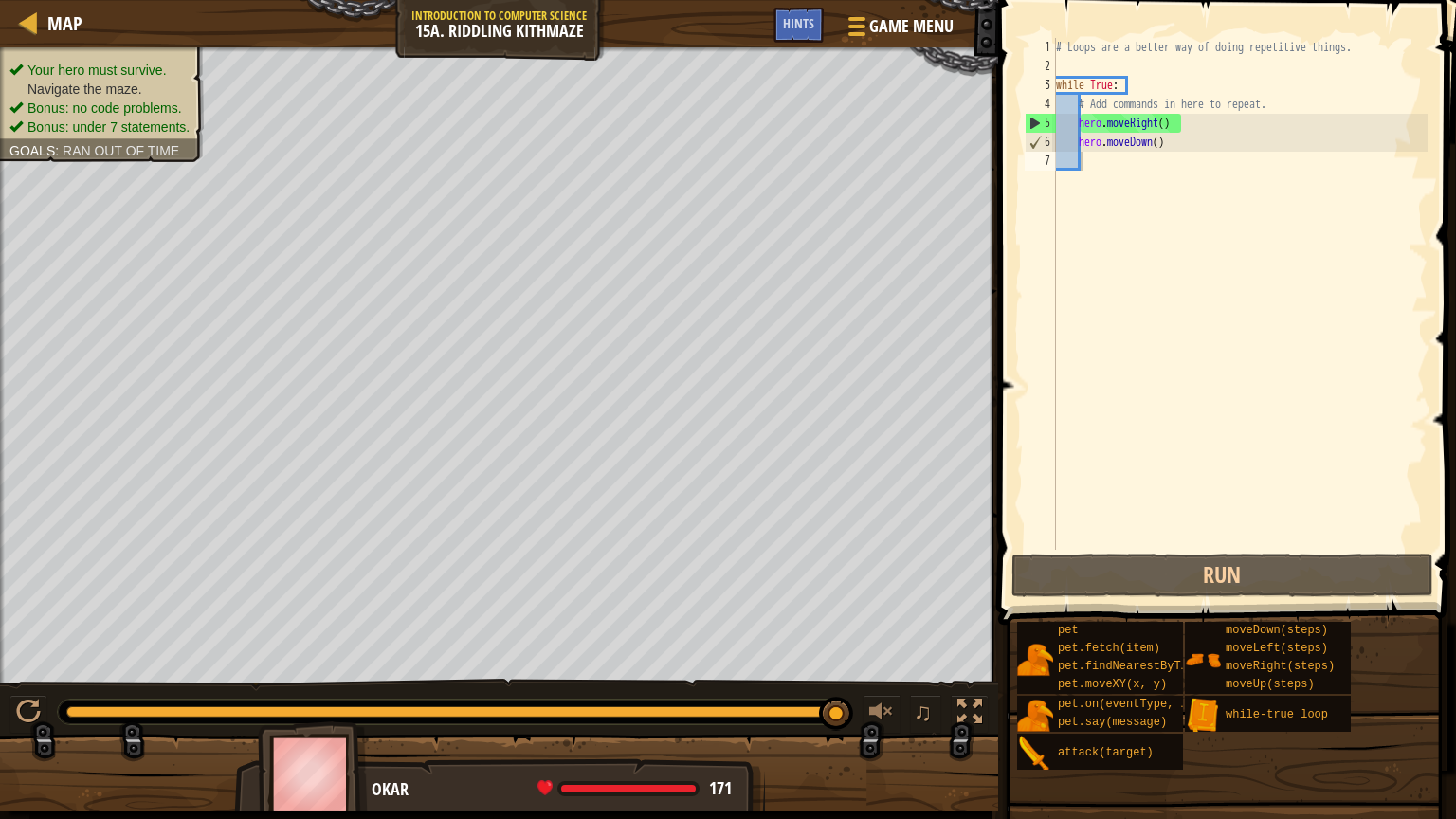 click at bounding box center (882, 712) 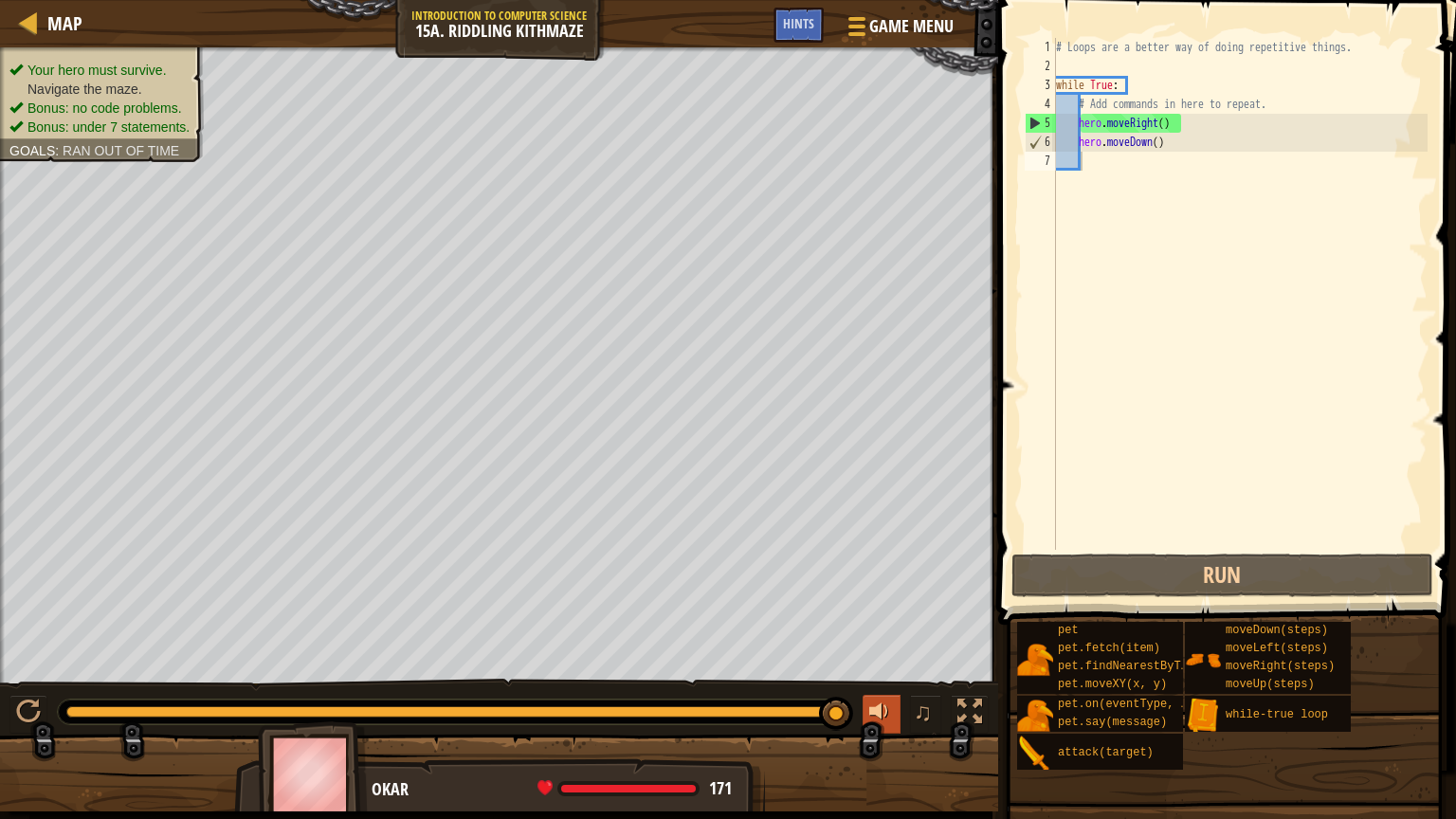 click at bounding box center [882, 712] 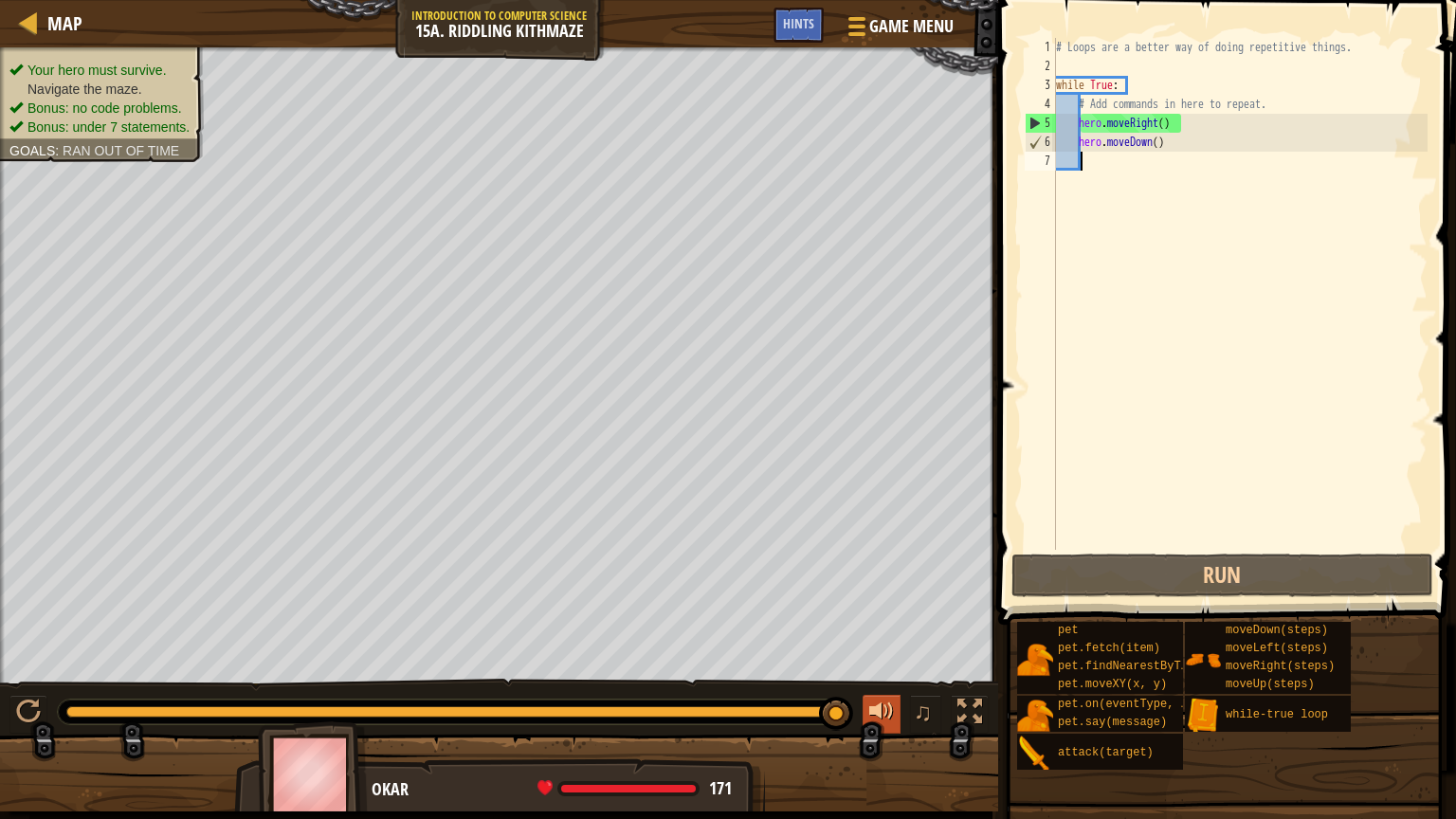 click at bounding box center [882, 712] 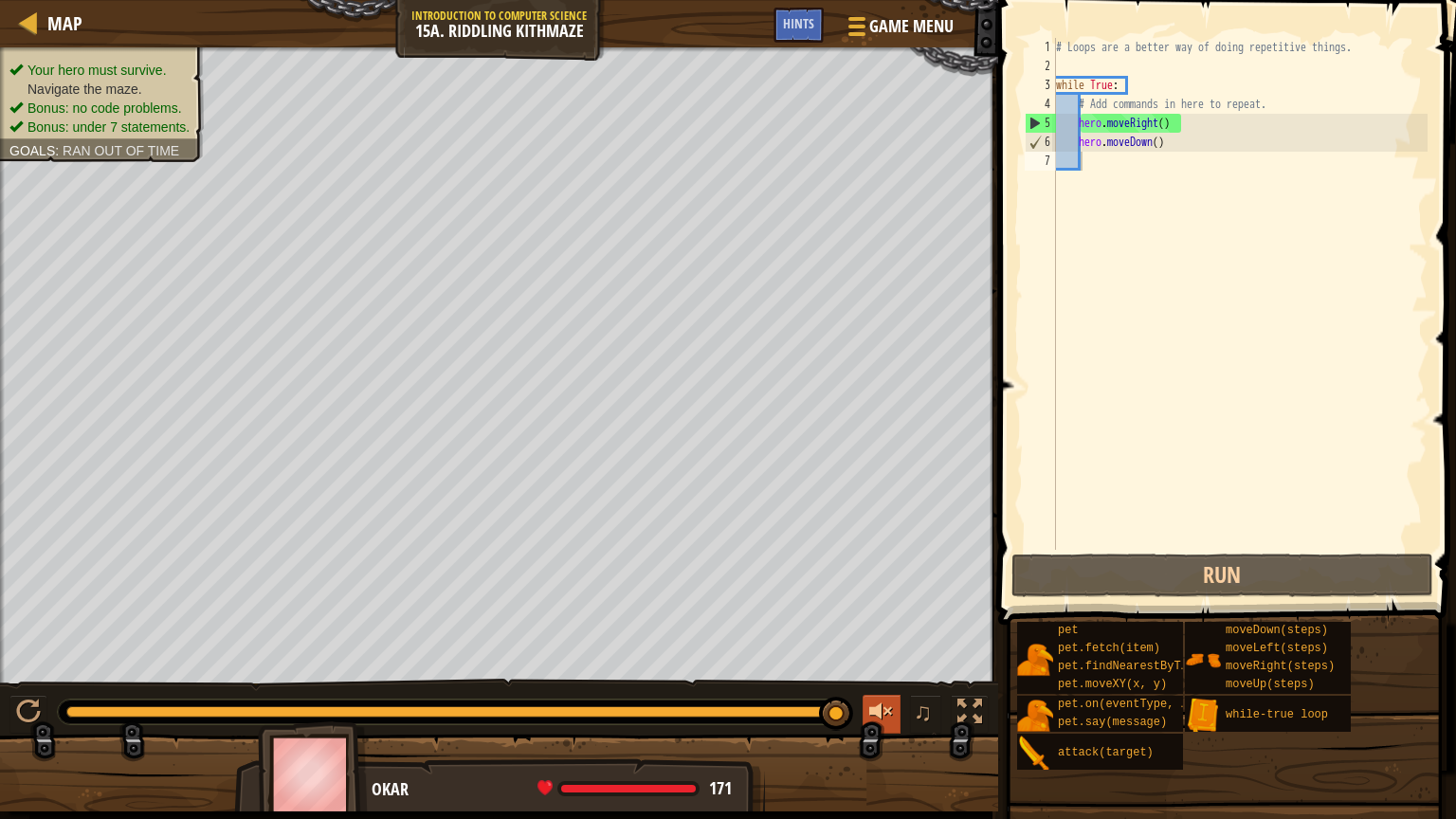 click at bounding box center [882, 712] 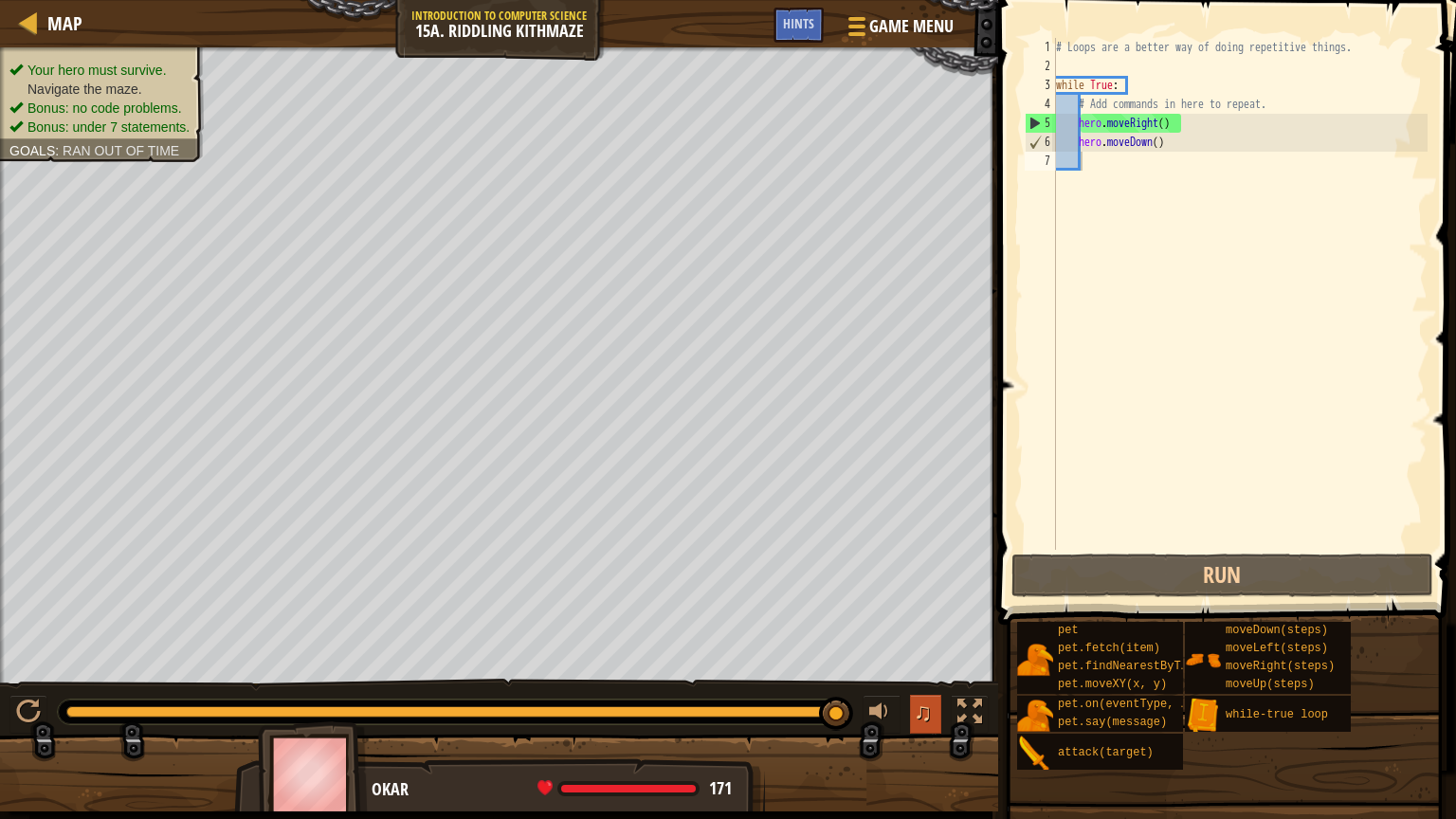 click on "♫" at bounding box center [926, 714] 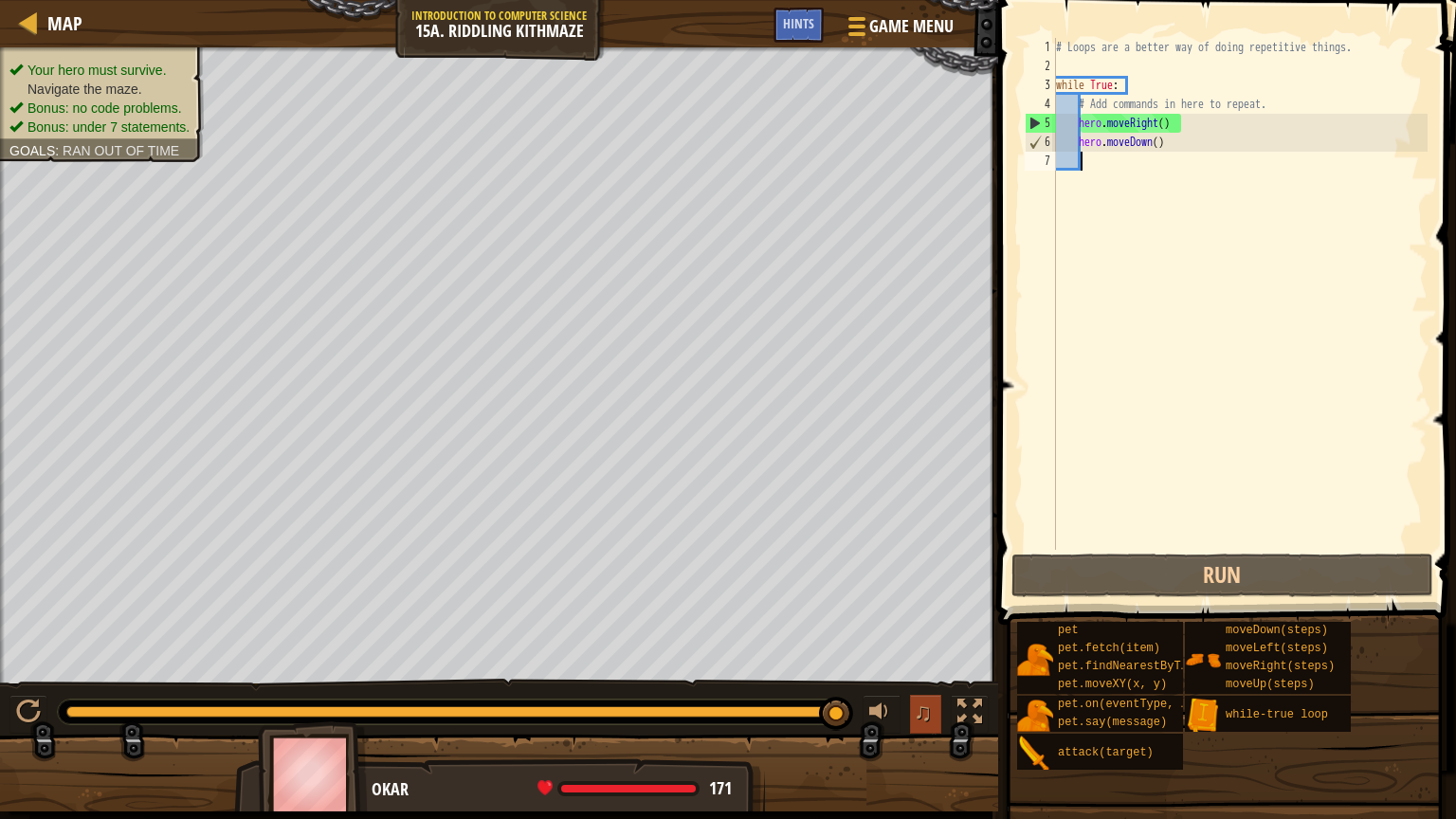 click on "♫" at bounding box center (923, 712) 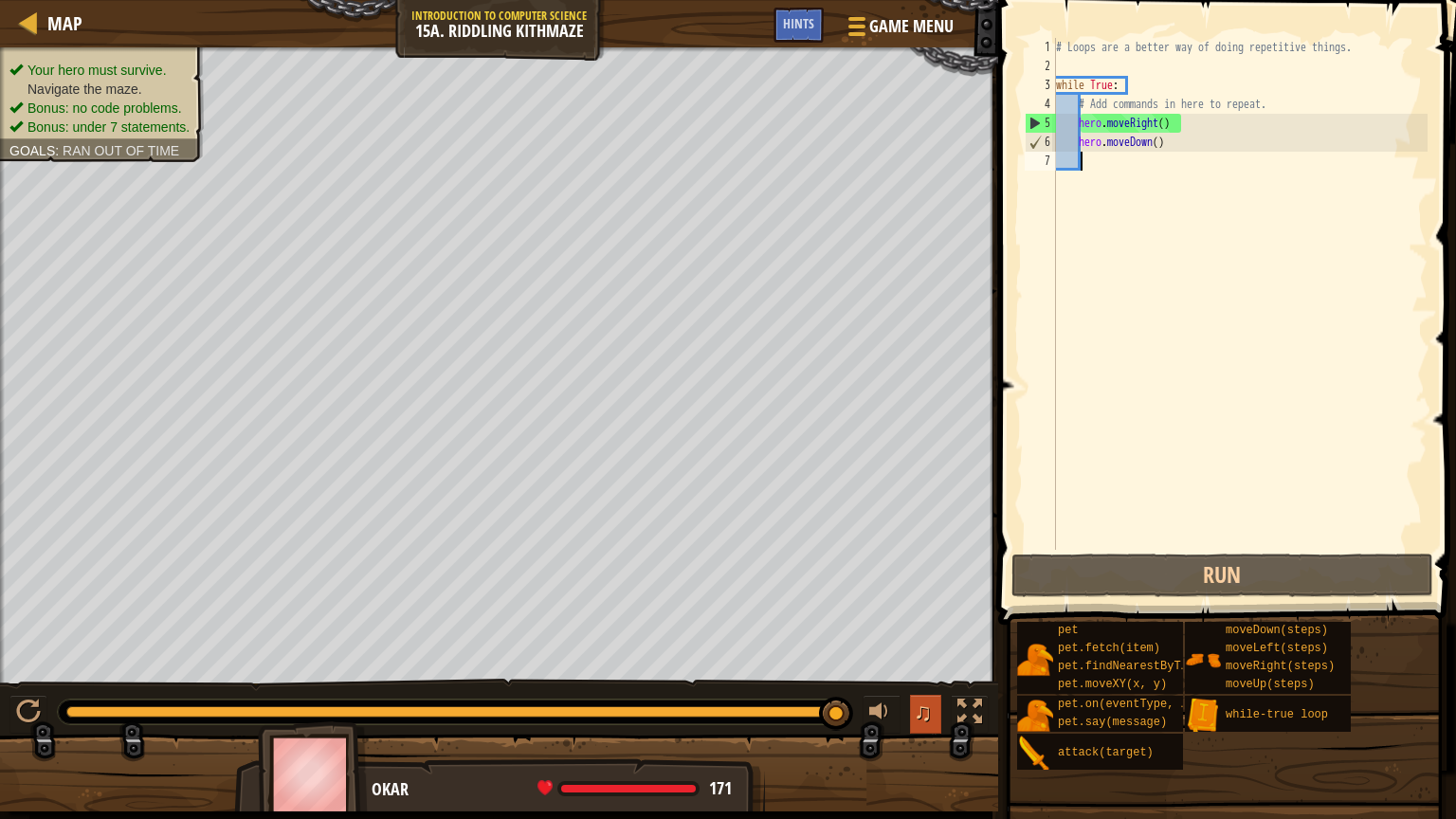 click on "♫" at bounding box center (923, 712) 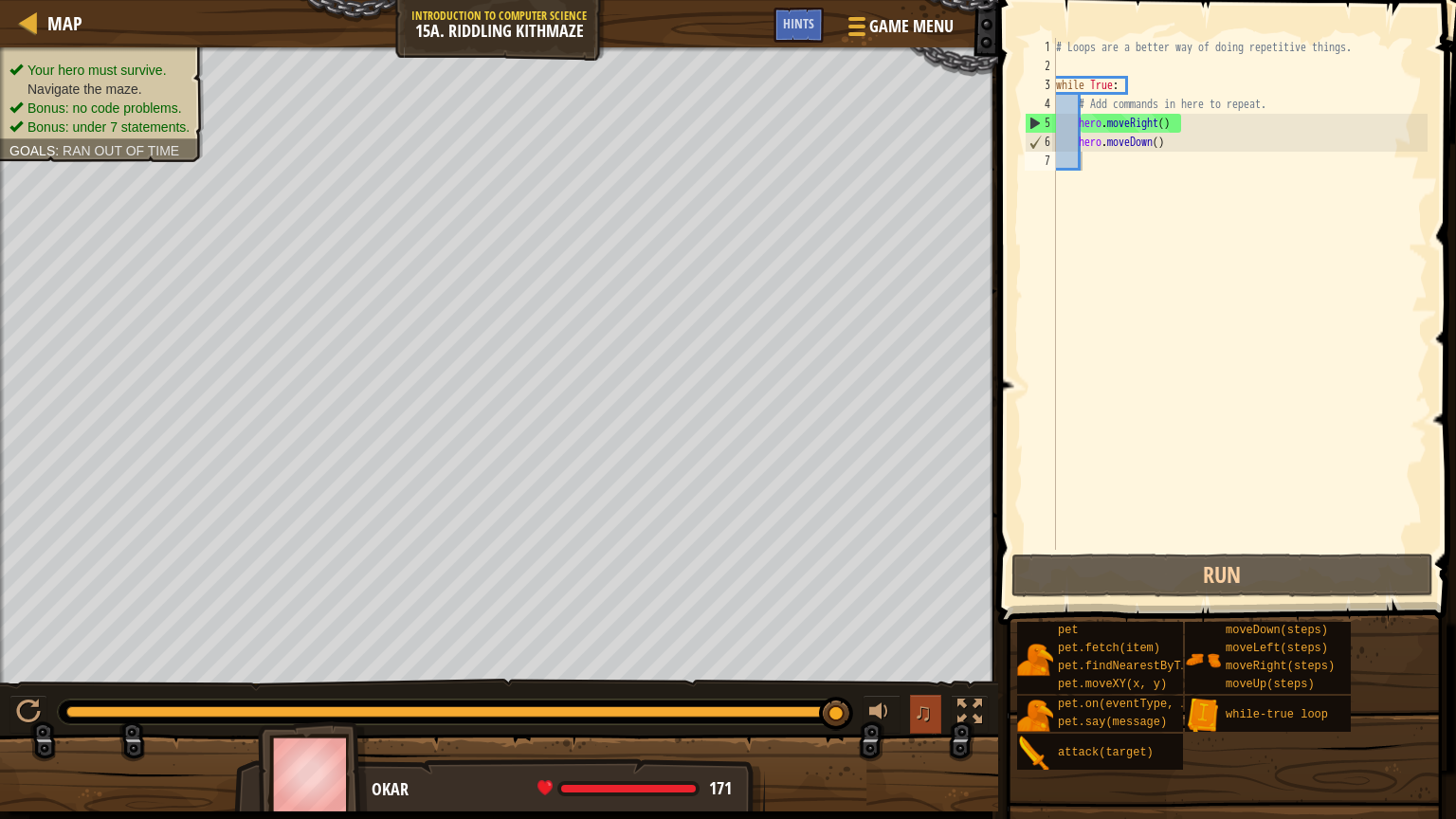 click on "♫" at bounding box center [926, 714] 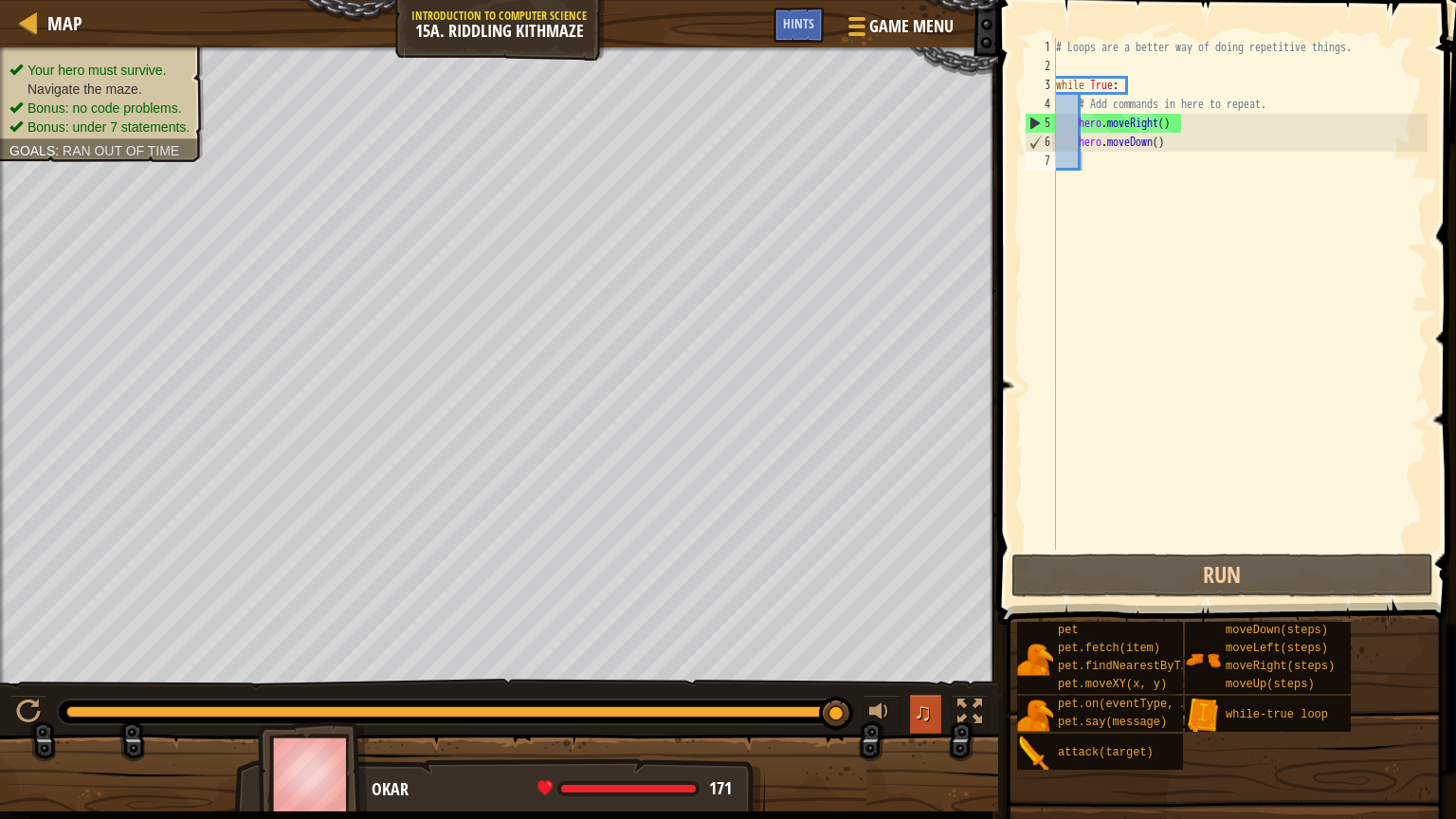 drag, startPoint x: 918, startPoint y: 693, endPoint x: 914, endPoint y: 711, distance: 18.439089 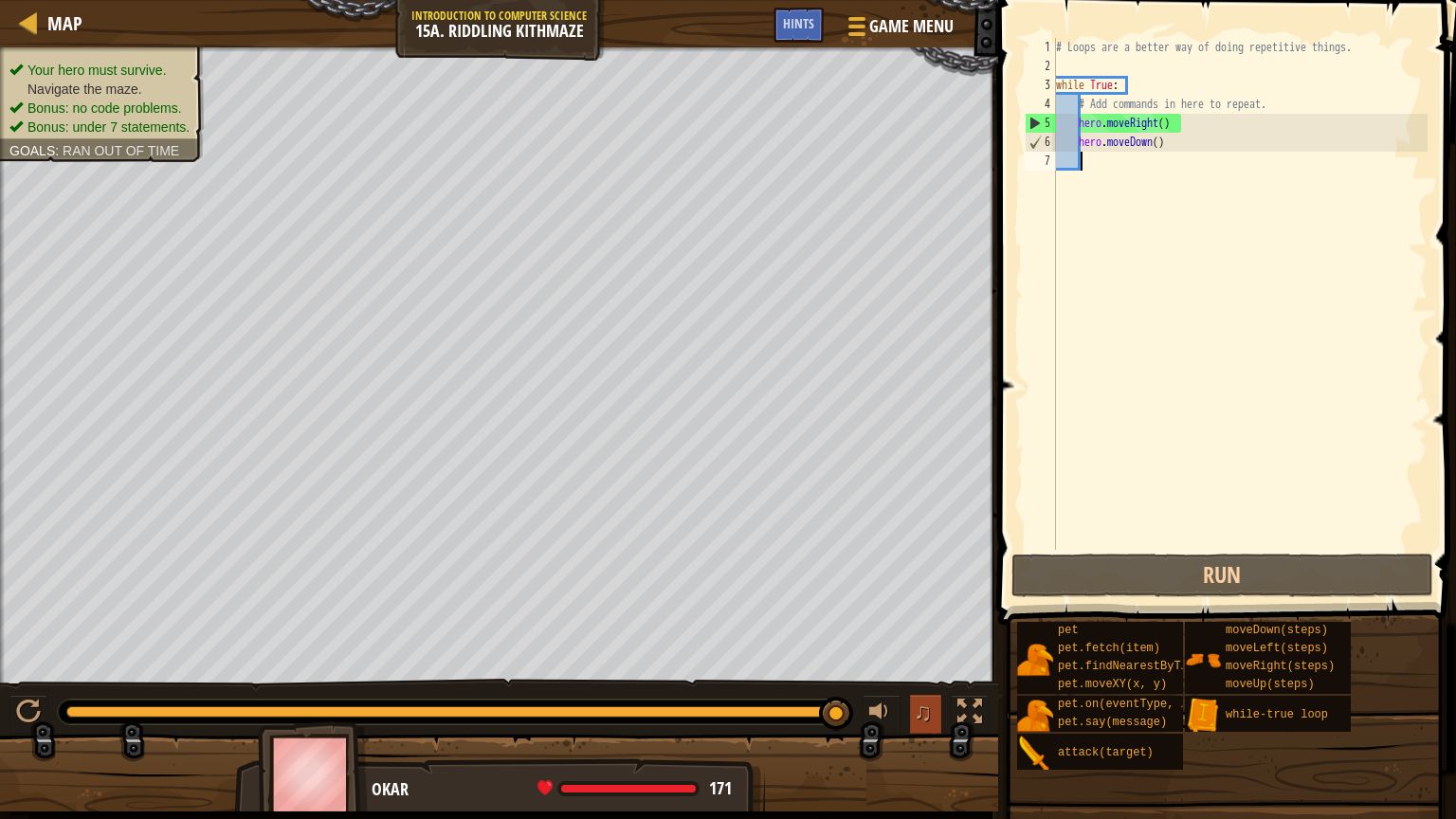 click on "♫" at bounding box center [923, 712] 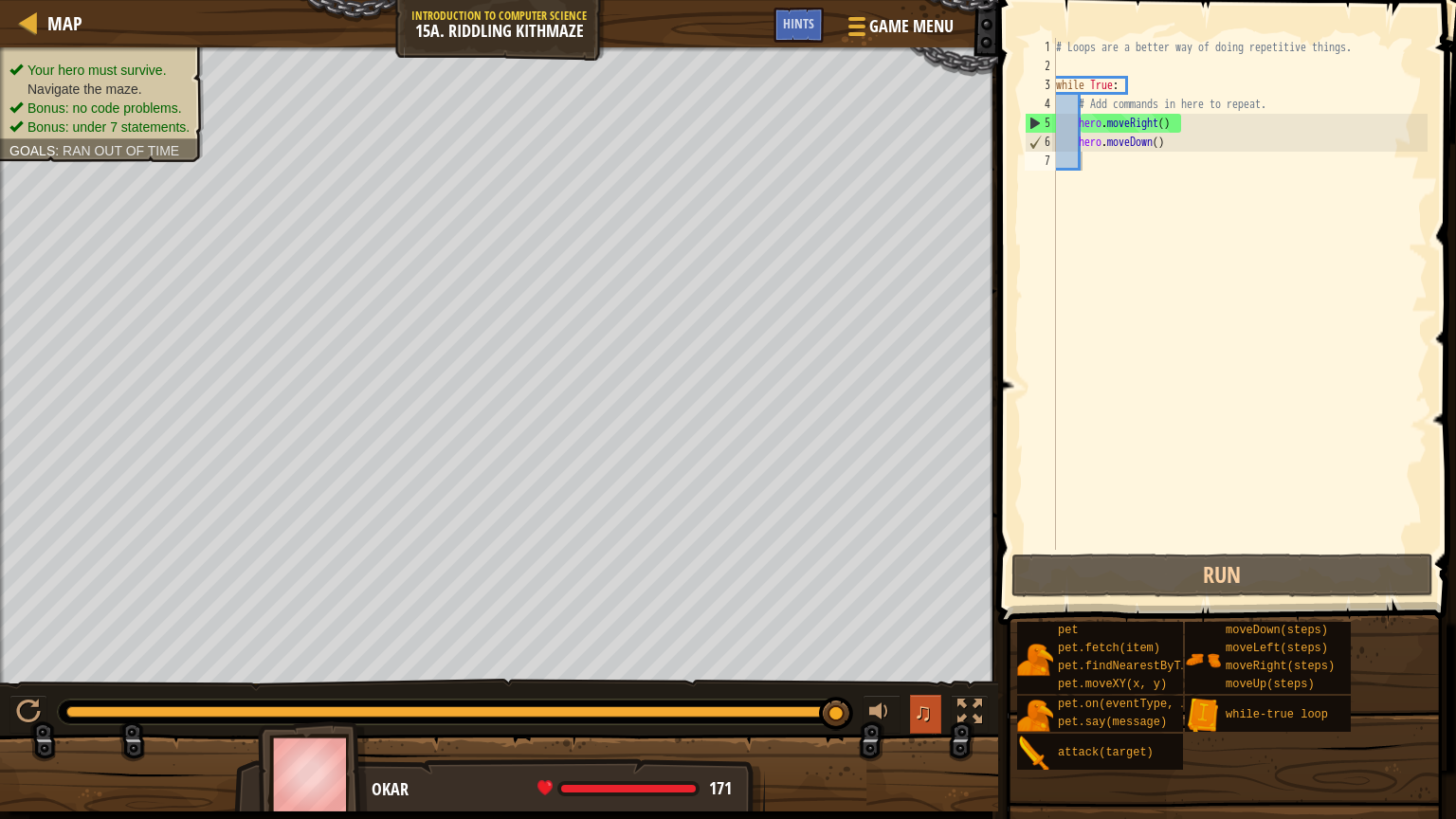 click on "♫" at bounding box center [923, 712] 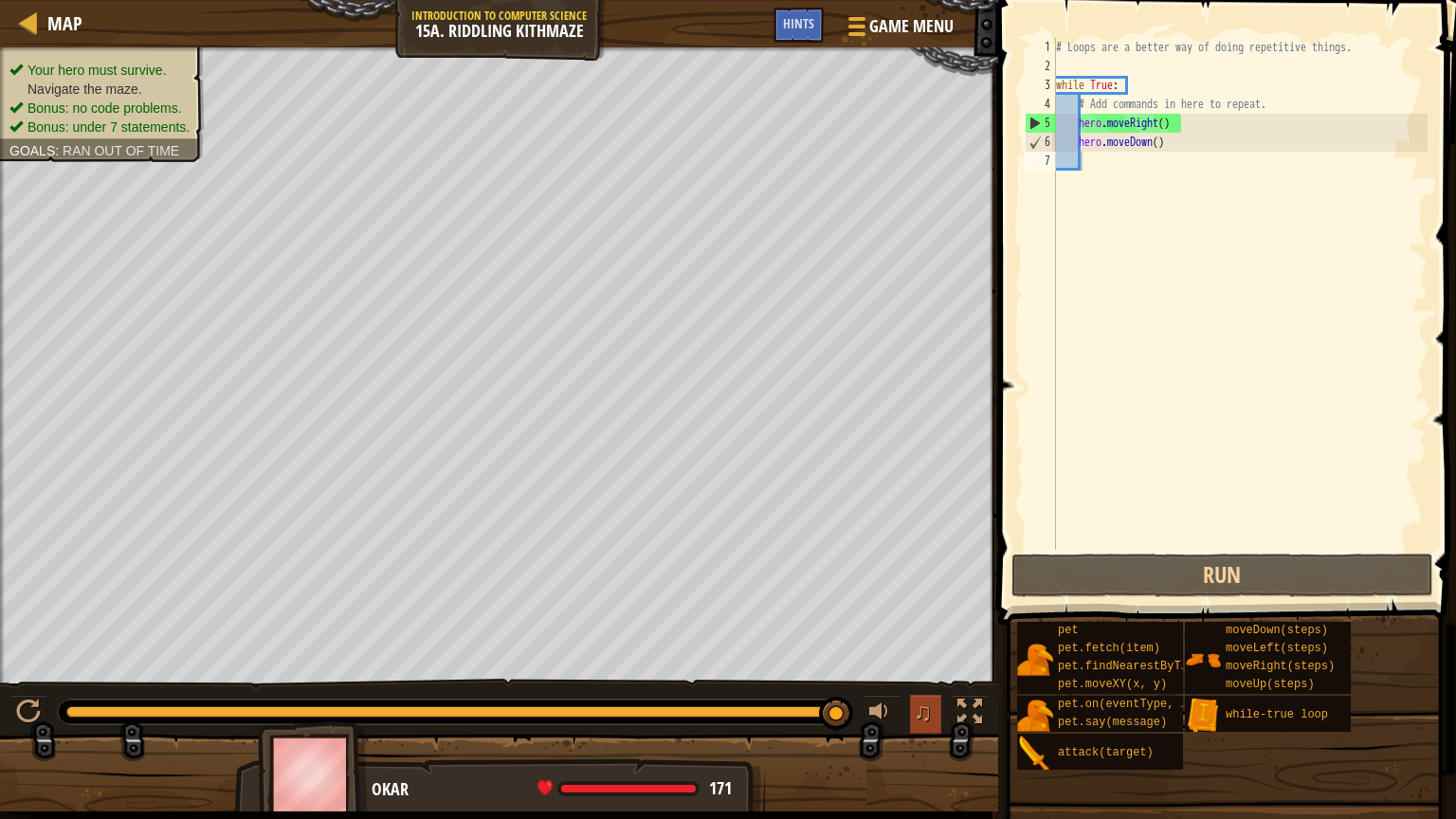 click on "♫" at bounding box center [923, 712] 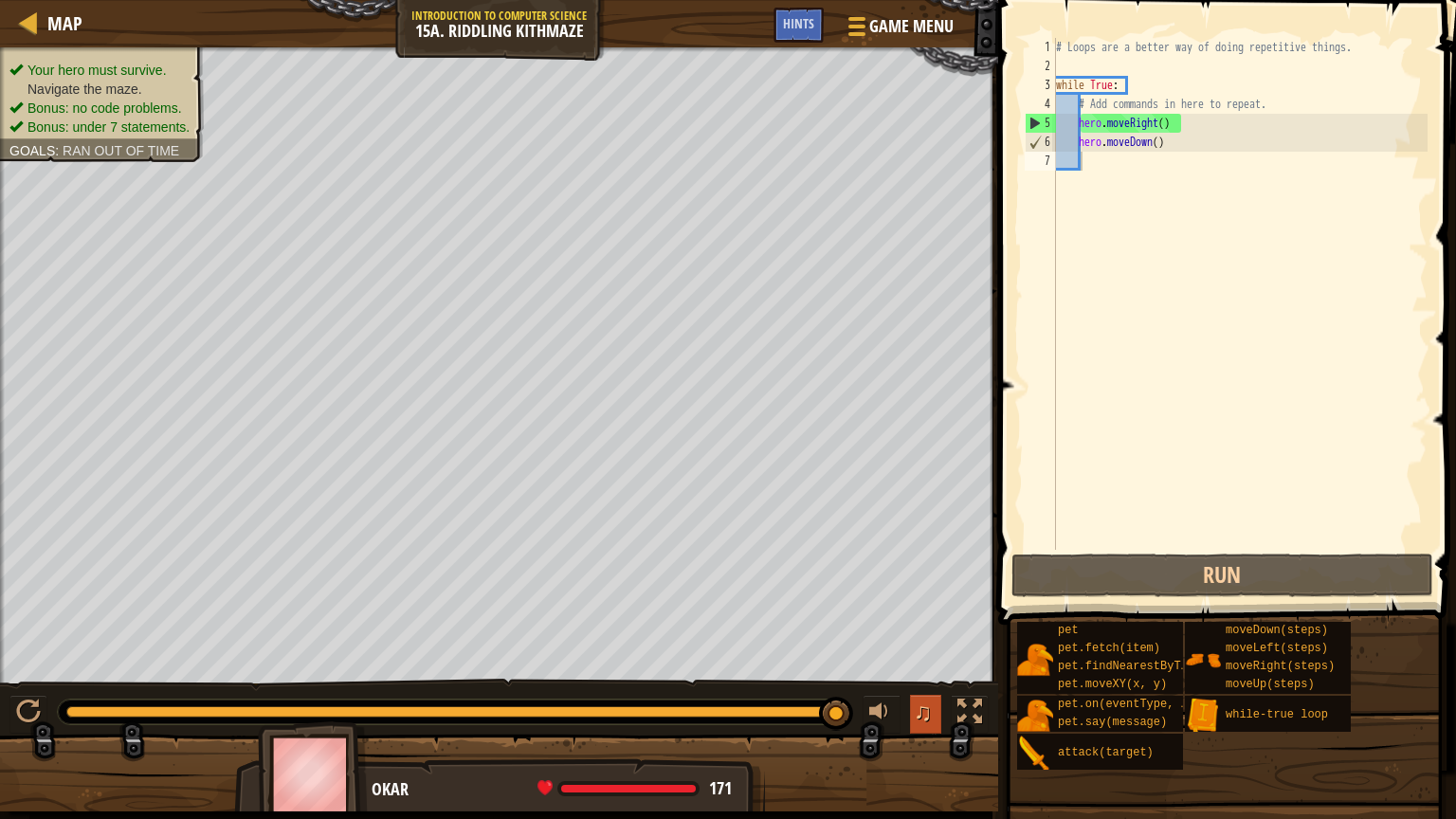 click on "♫" at bounding box center [923, 712] 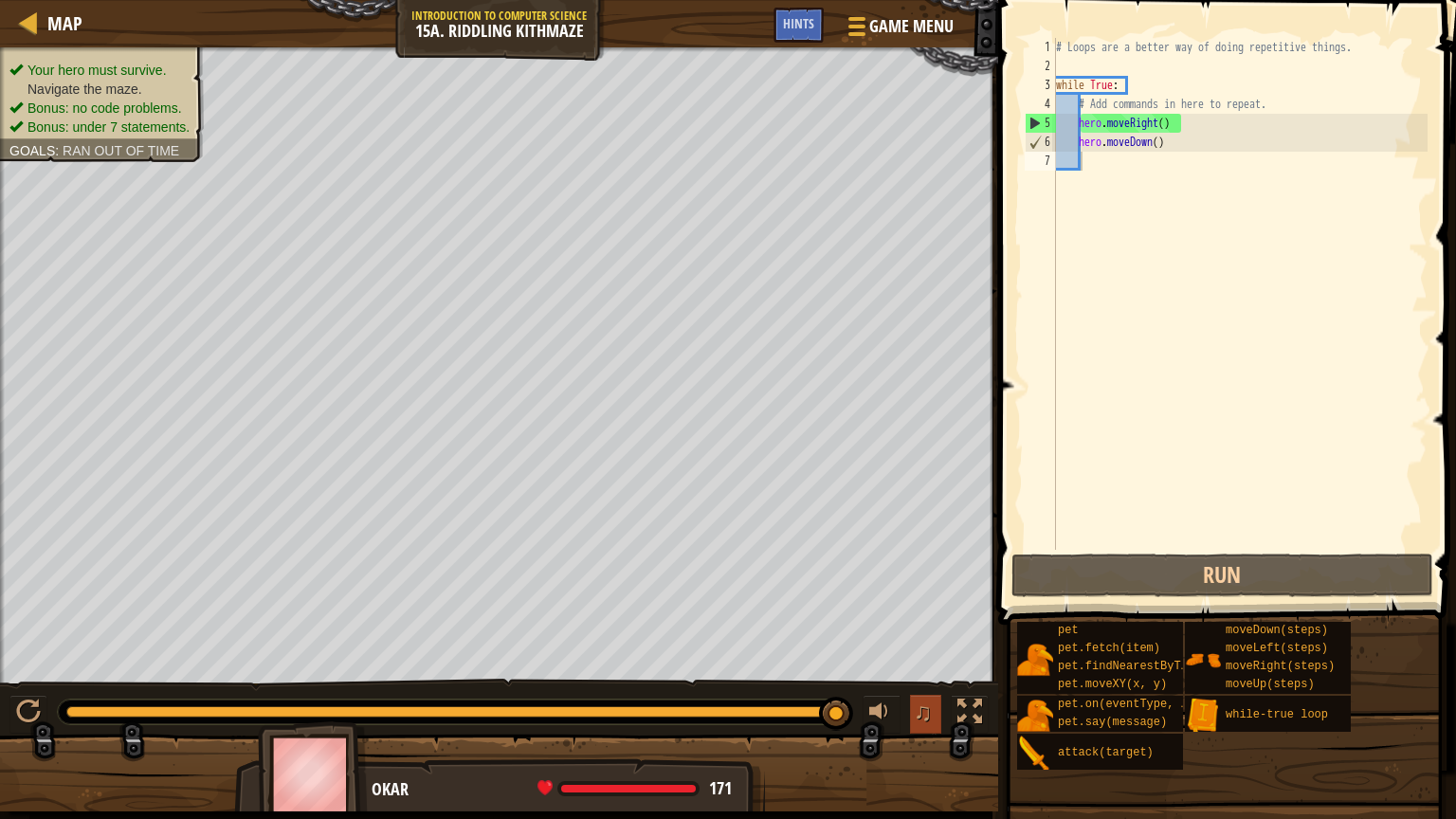 click on "♫" at bounding box center (923, 712) 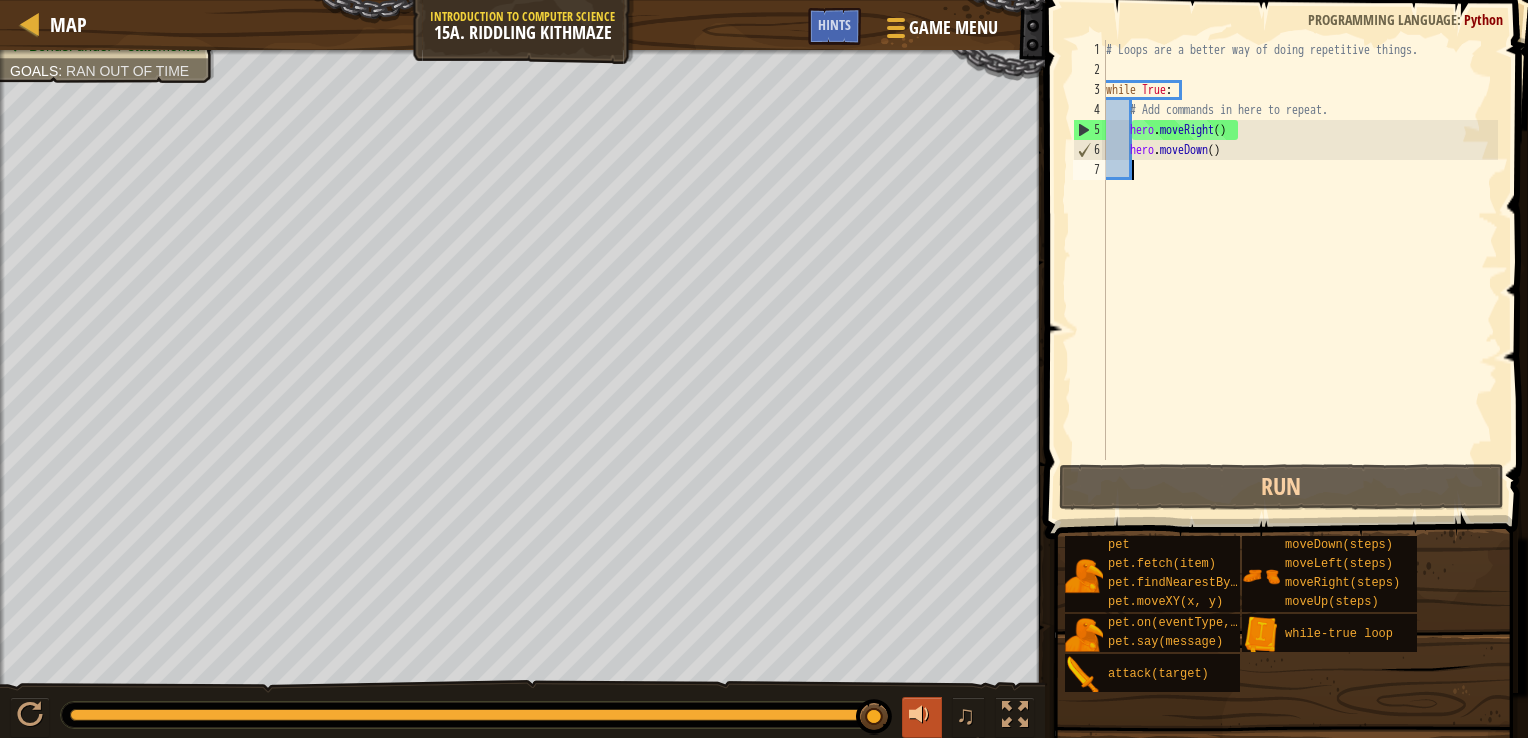 click at bounding box center [922, 715] 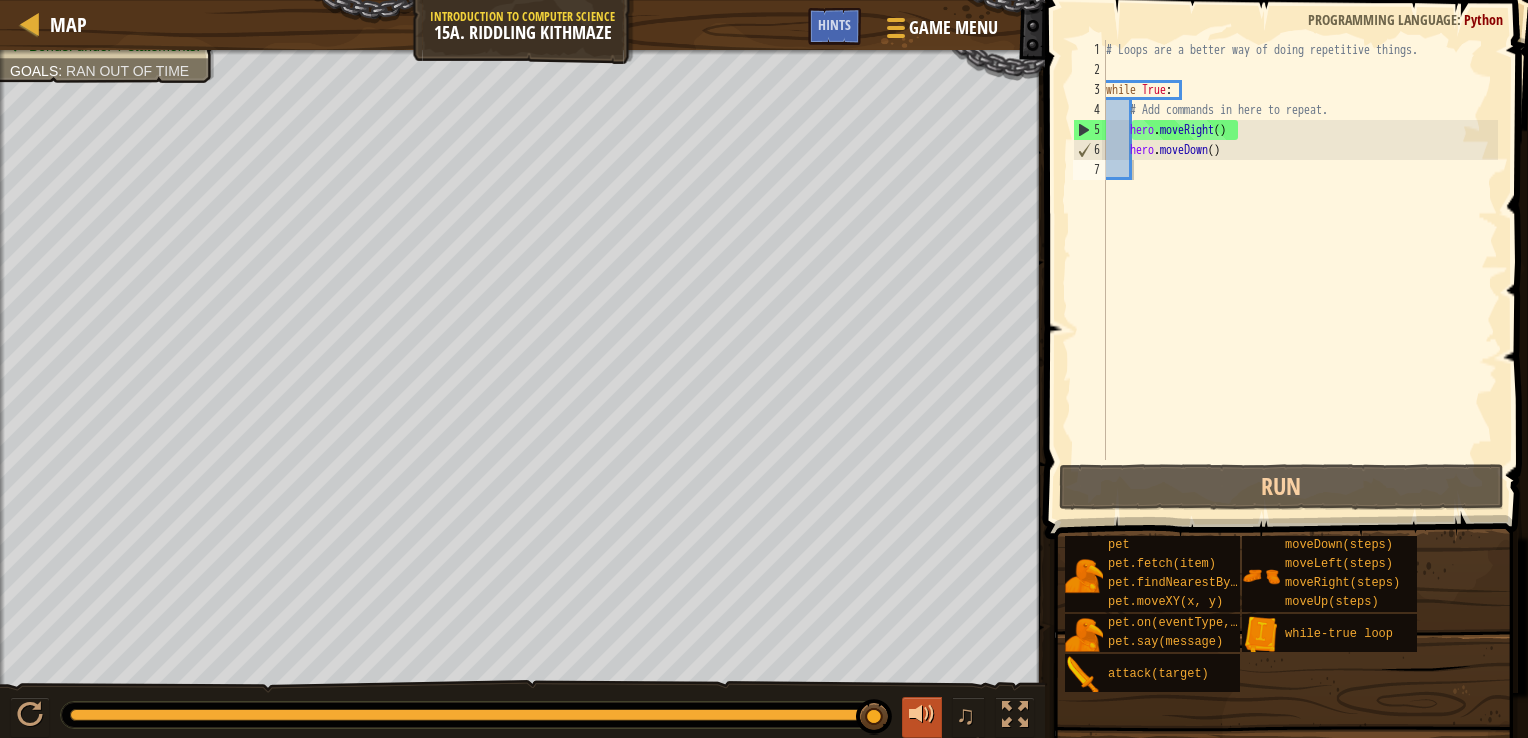 click at bounding box center (922, 715) 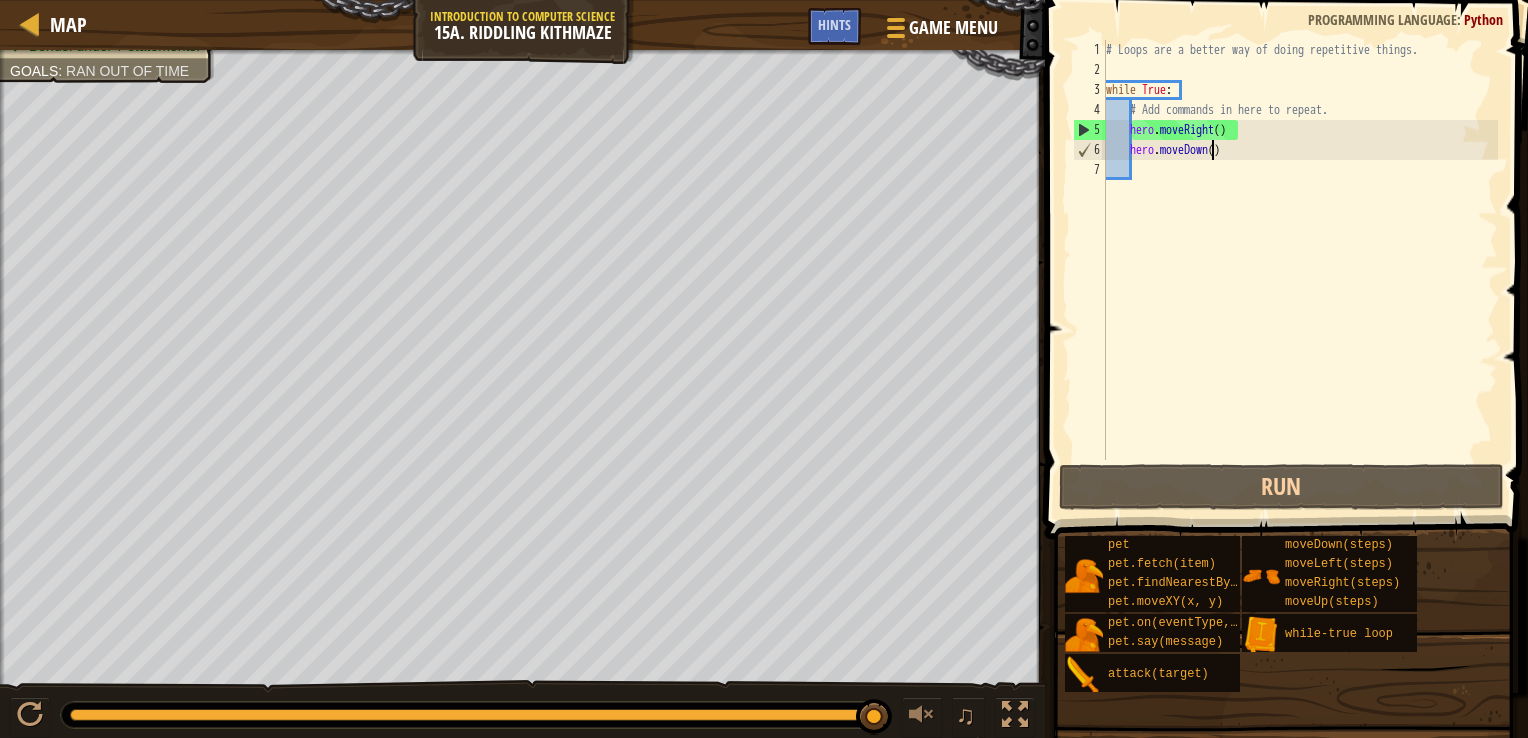 click on "# Loops are a better way of doing repetitive things. while   True :      # Add commands in here to repeat.      hero . moveRight ( )      hero . moveDown ( )" at bounding box center (1300, 270) 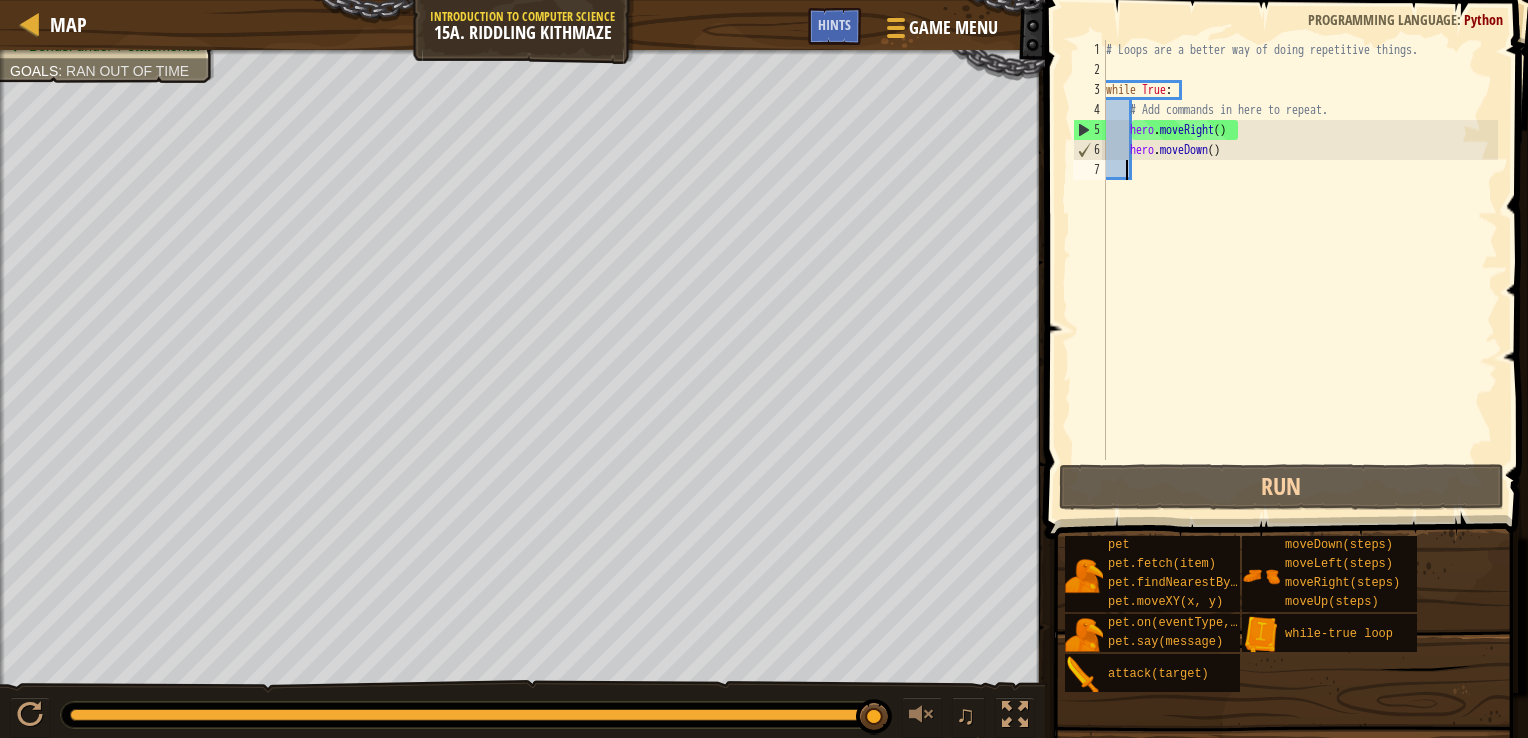 click on "# Loops are a better way of doing repetitive things. while   True :      # Add commands in here to repeat.      hero . moveRight ( )      hero . moveDown ( )" at bounding box center (1300, 270) 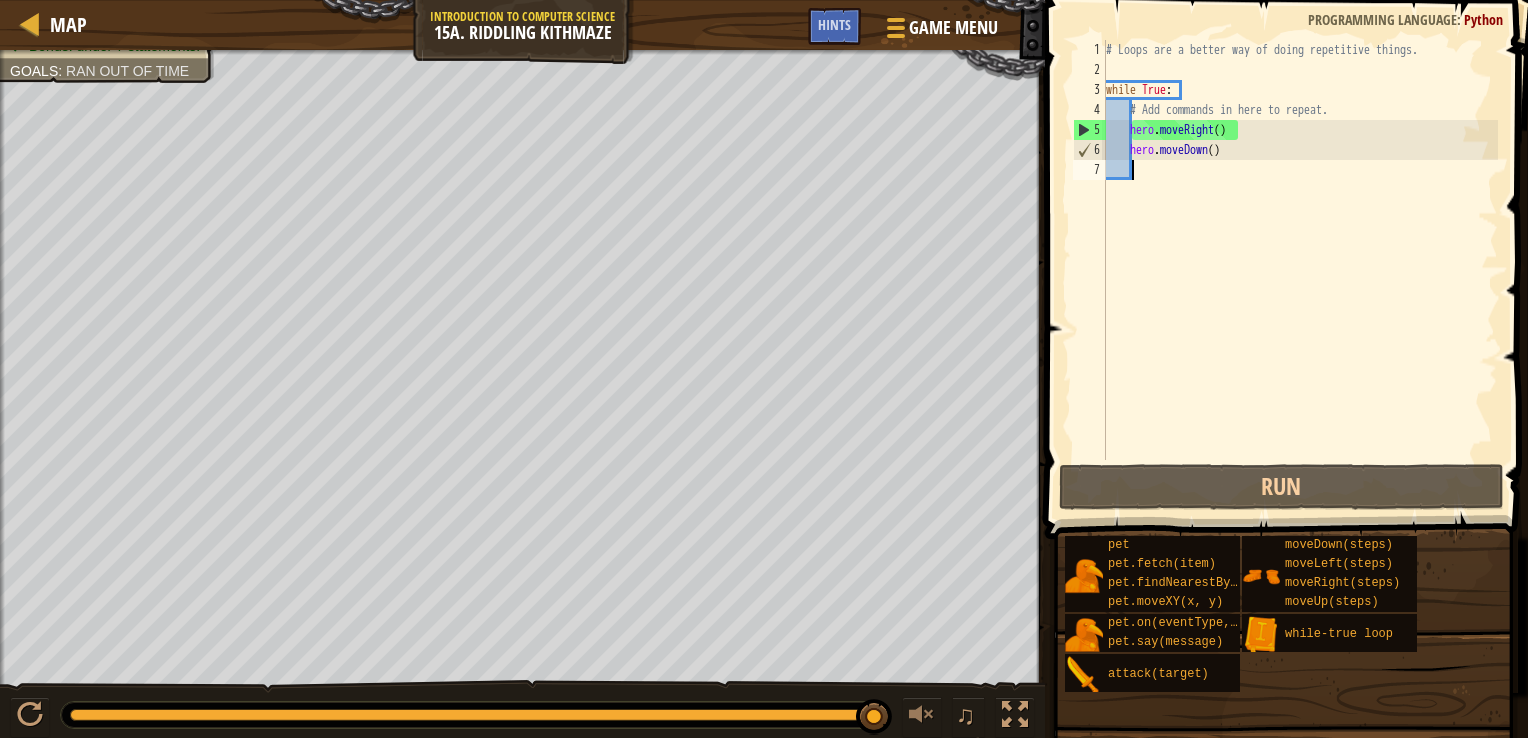 type on "h" 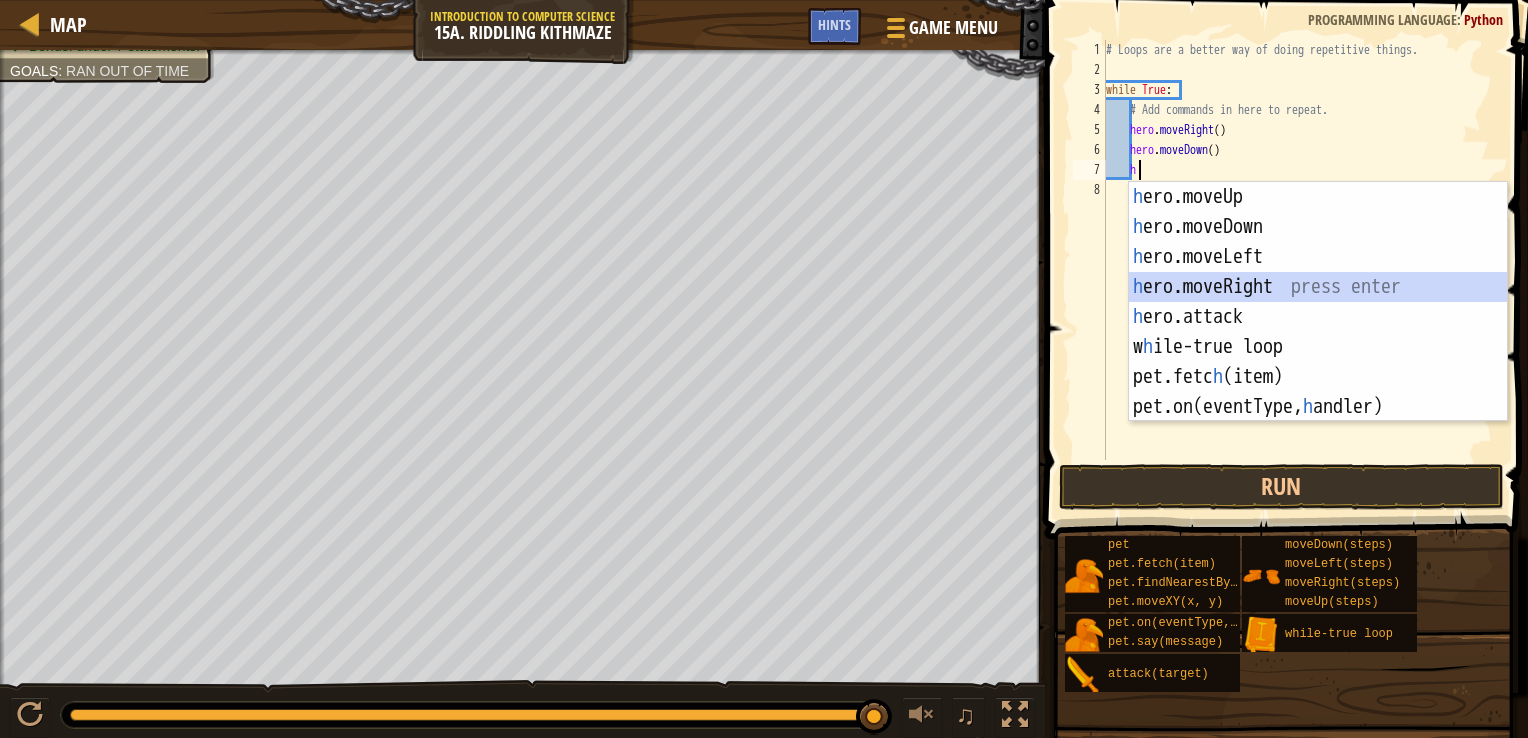 click on "h ero.moveUp press enter h ero.moveDown press enter h ero.moveLeft press enter h ero.moveRight press enter h ero.attack press enter w h ile-true loop press enter pet.fetc h (item) press enter pet.on(eventType,  h andler) press enter" at bounding box center [1318, 332] 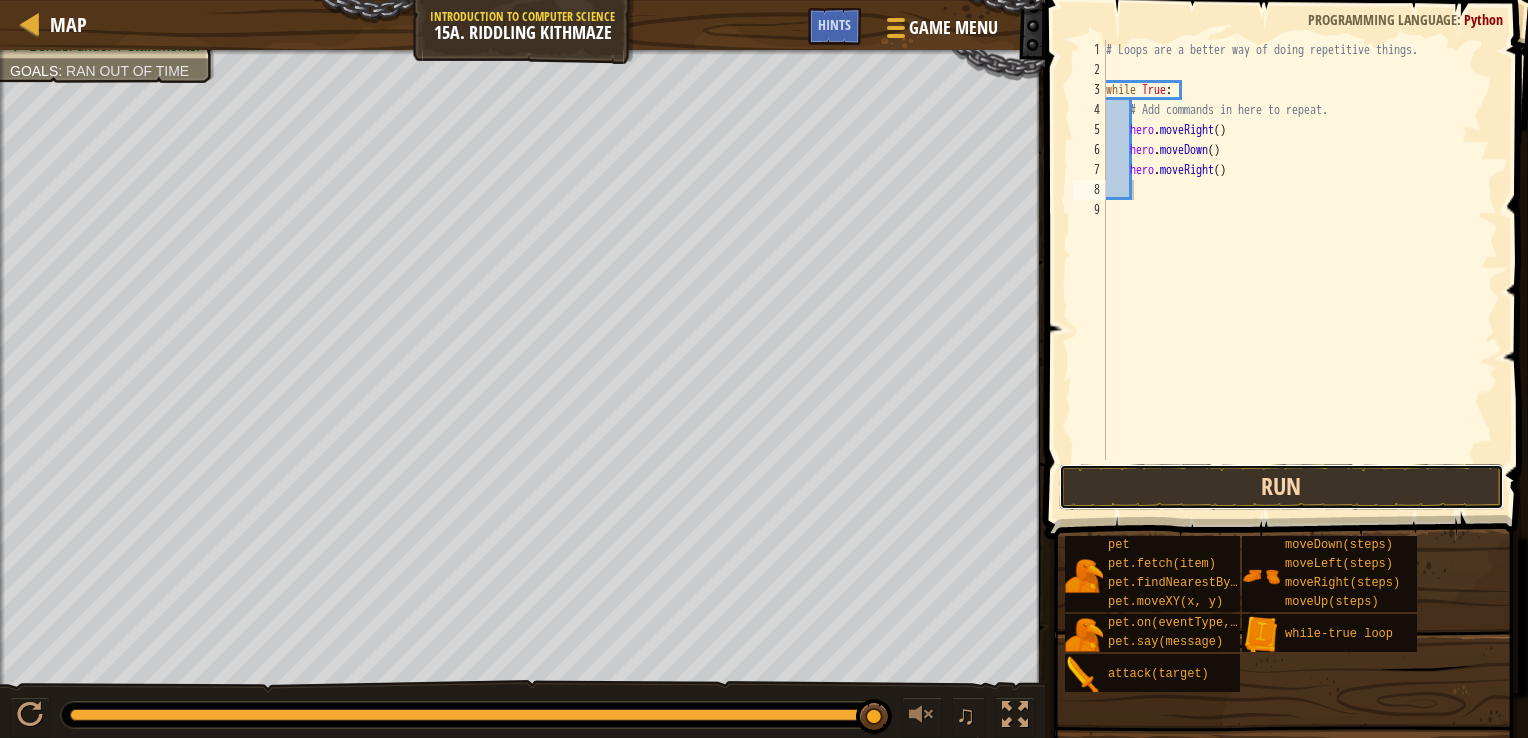 click on "Run" at bounding box center (1281, 487) 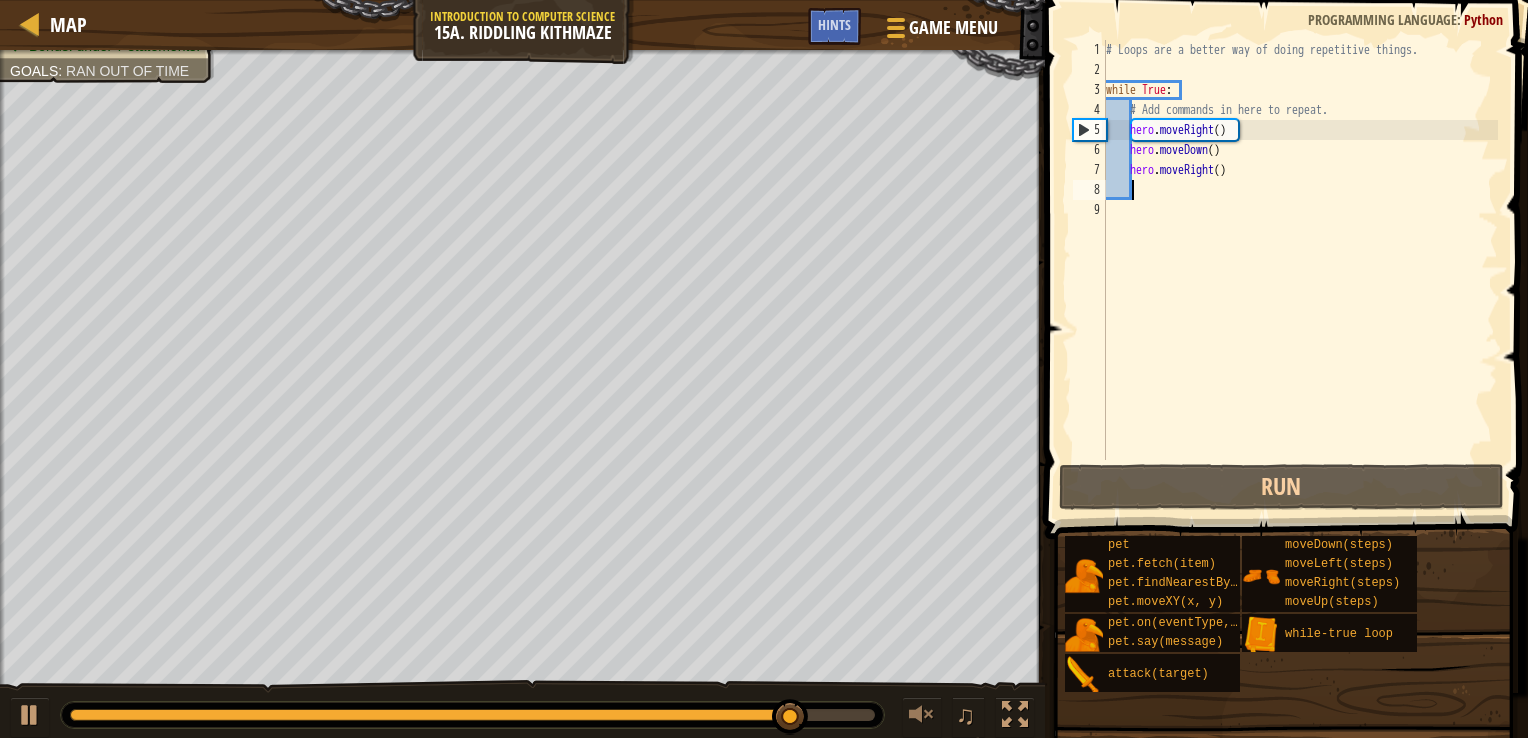 type on "h" 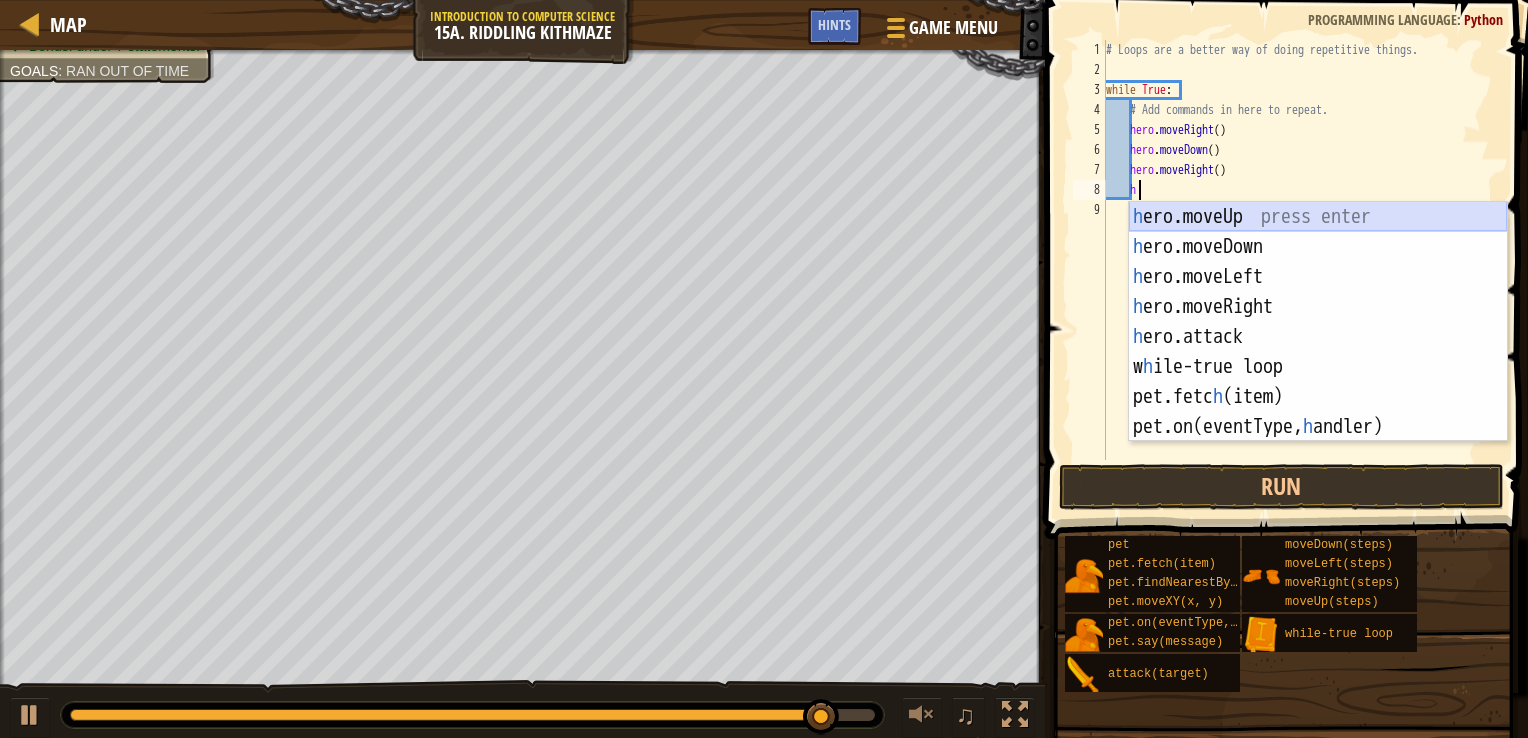 click on "h ero.moveUp press enter h ero.moveDown press enter h ero.moveLeft press enter h ero.moveRight press enter h ero.attack press enter w h ile-true loop press enter pet.fetc h (item) press enter pet.on(eventType,  h andler) press enter" at bounding box center [1318, 352] 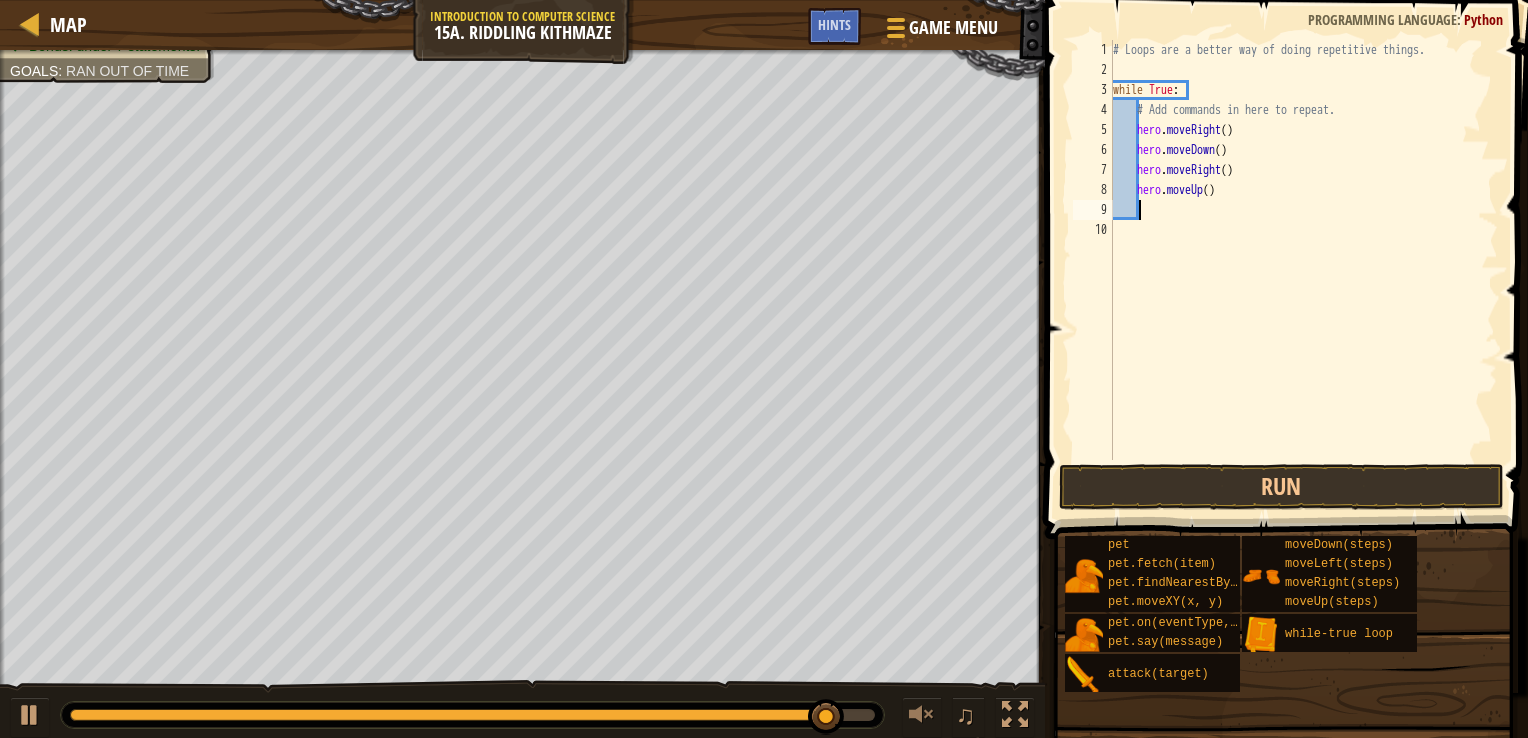 scroll, scrollTop: 9, scrollLeft: 0, axis: vertical 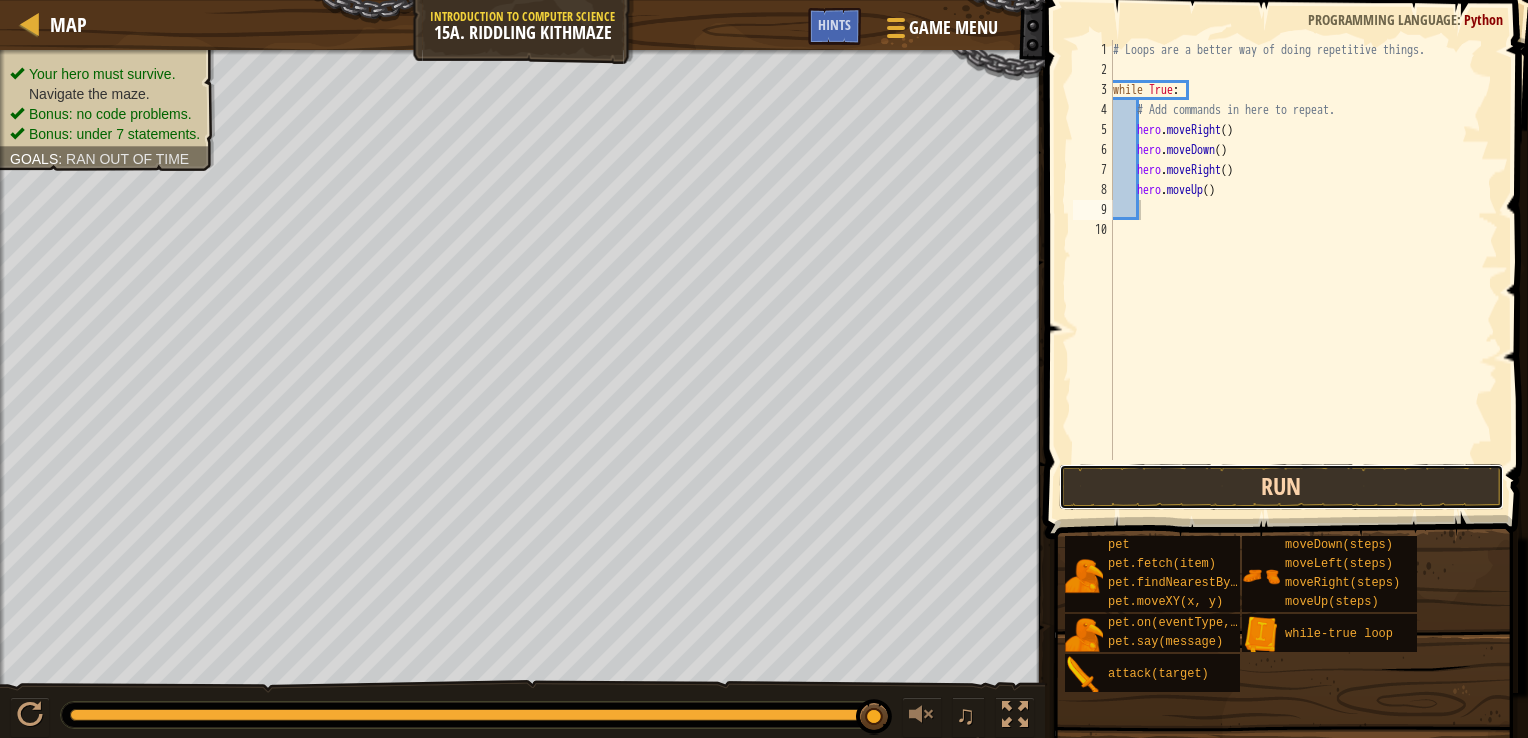 click on "Run" at bounding box center [1281, 487] 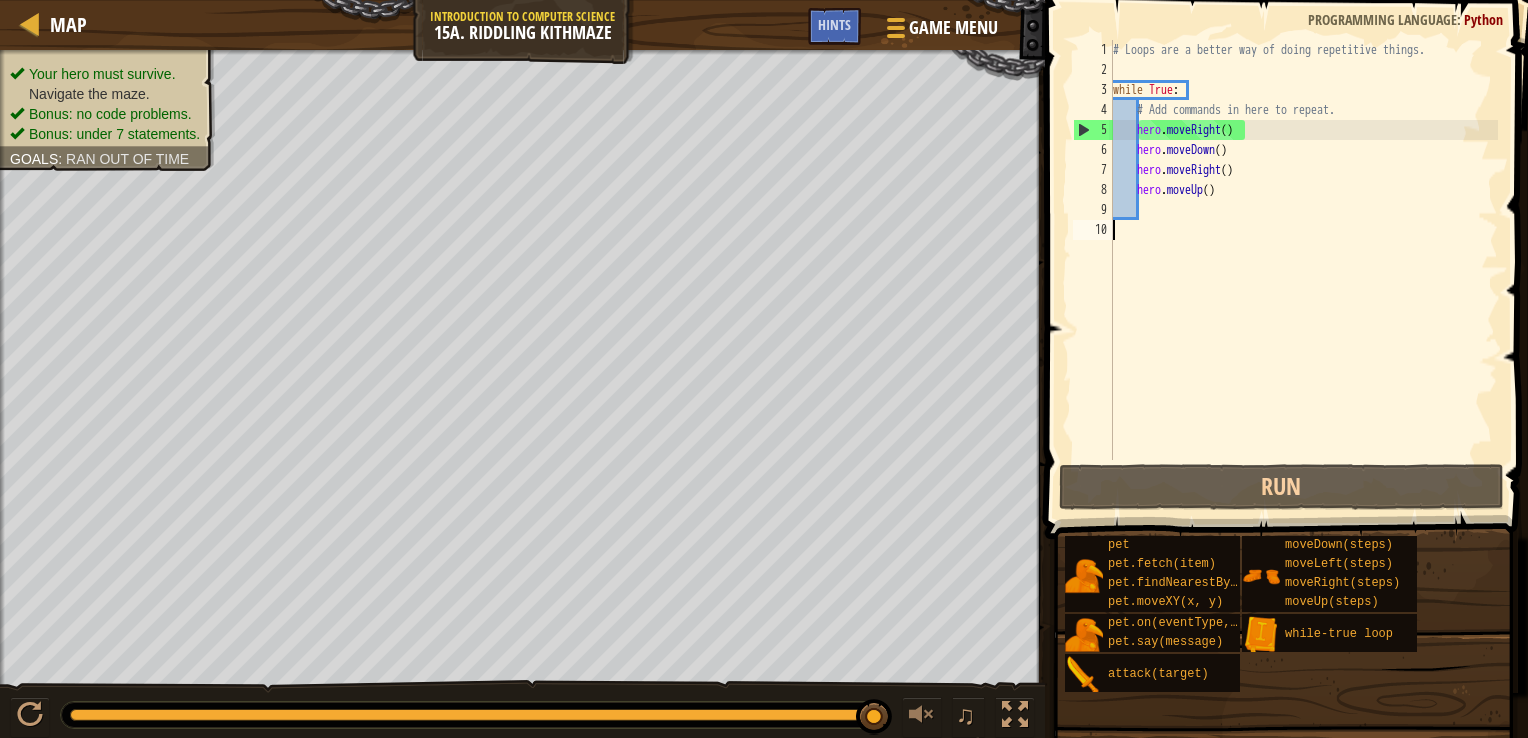 drag, startPoint x: 1372, startPoint y: 323, endPoint x: 1320, endPoint y: 448, distance: 135.38464 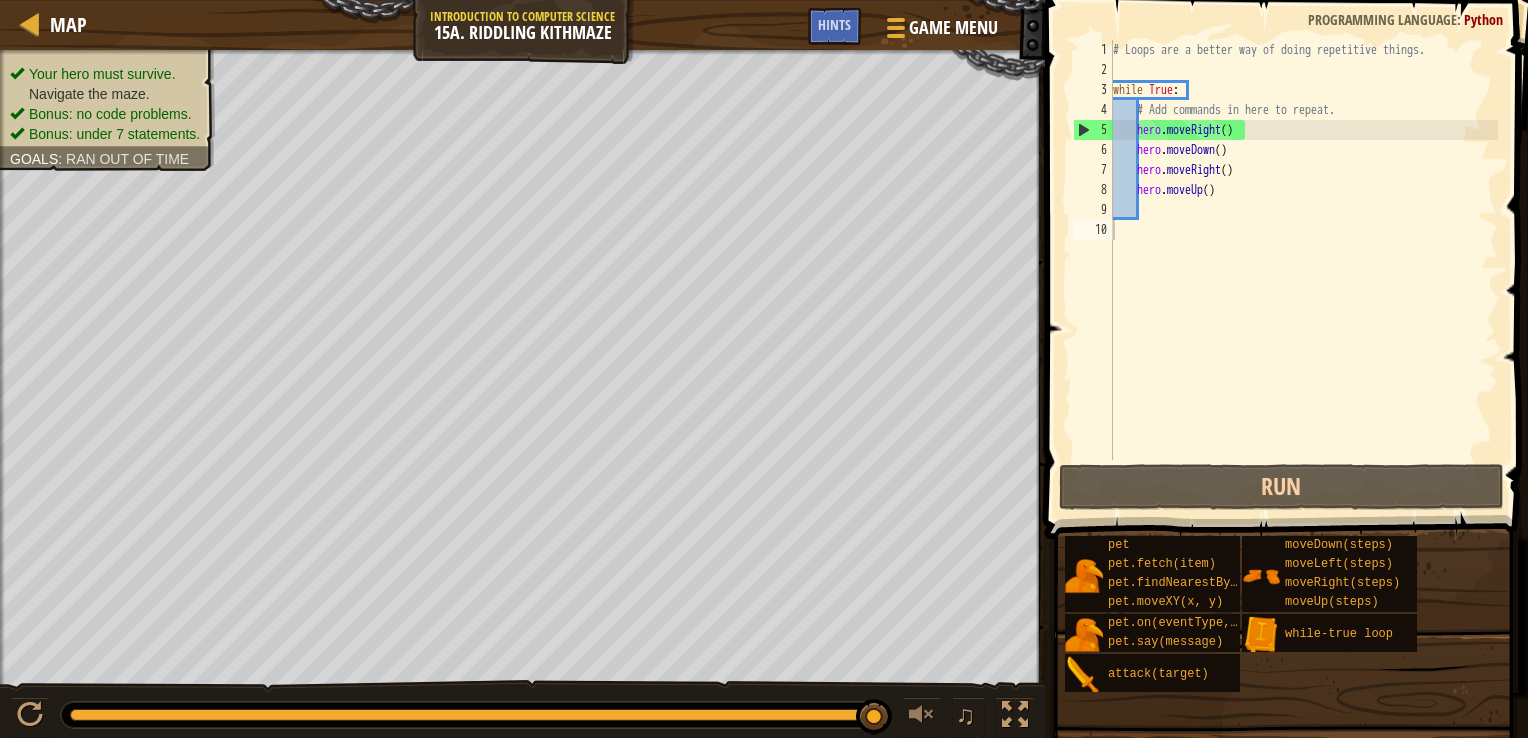 click on "1 2 3 4 5 6 7 8 9 10 # Loops are a better way of doing repetitive things. while   True :      # Add commands in here to repeat.      hero . moveRight ( )      hero . moveDown ( )      hero . moveRight ( )      hero . moveUp ( )          הההההההההההההההההההההההההההההההההההההההההההההההההההההההההההההההההההההההההההההההההההההההההההההההההההההההההההההההההההההההההההההההההההההההההההההההההההההההההההההההההההההההההההההההההההההההההההההההההההההההההההההההההההההההההההההההההההההההההההההההההההההההההההההההה XXXXXXXXXXXXXXXXXXXXXXXXXXXXXXXXXXXXXXXXXXXXXXXXXXXXXXXXXXXXXXXXXXXXXXXXXXXXXXXXXXXXXXXXXXXXXXXXXXXXXXXXXXXXXXXXXXXXXXXXXXXXXXXXXXXXXXXXXXXXXXXXXXXXXXXXXXXXXXXXXXXXXXXXXXXXXXXXXXXXXXXXXXXXXXXXXXXXXXXXXXXXXXXXXXXXXXXXXXXXXXXXXXXXXXXXXXXXXXXXXXXXXXXXXXXXXXXX" at bounding box center [1283, 250] 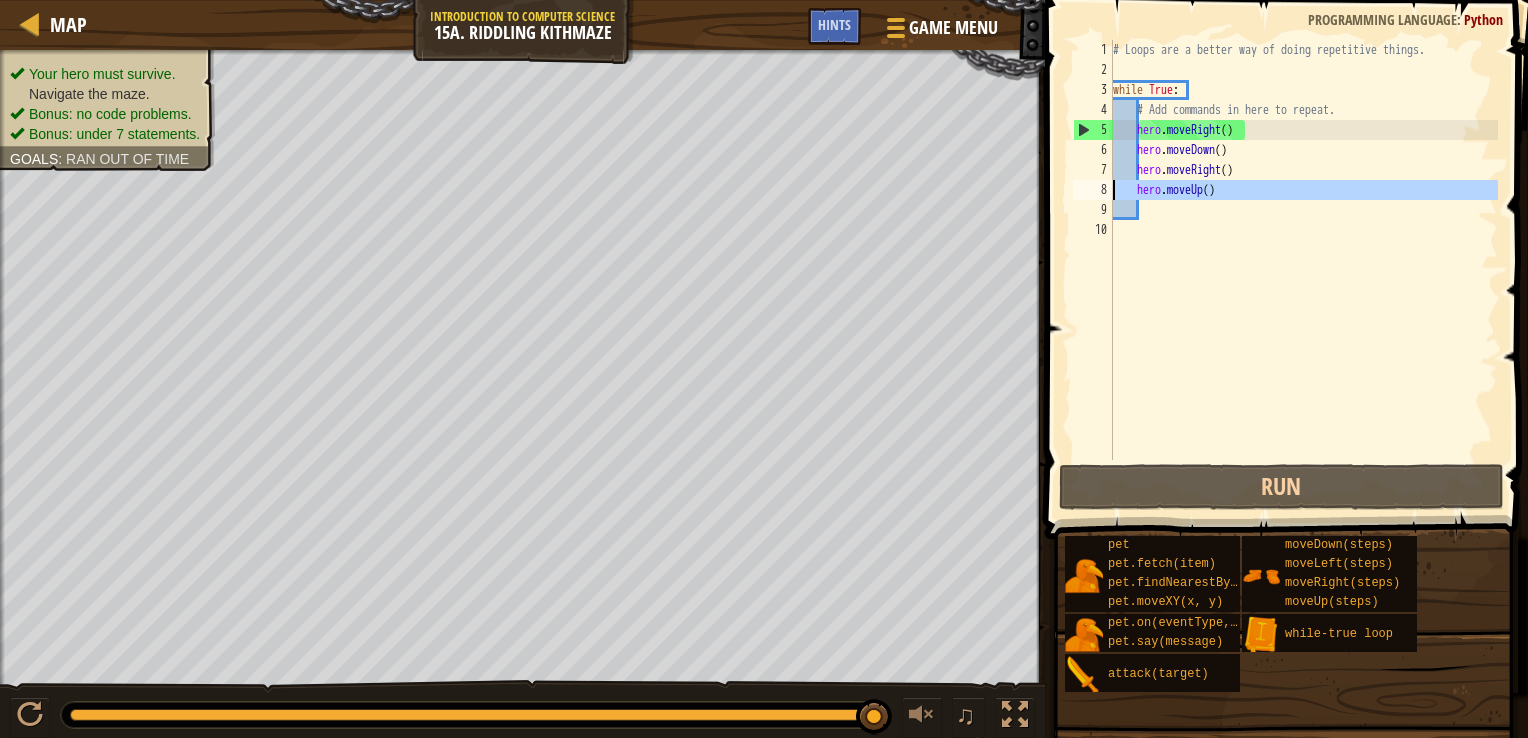 click on "8" at bounding box center [1093, 190] 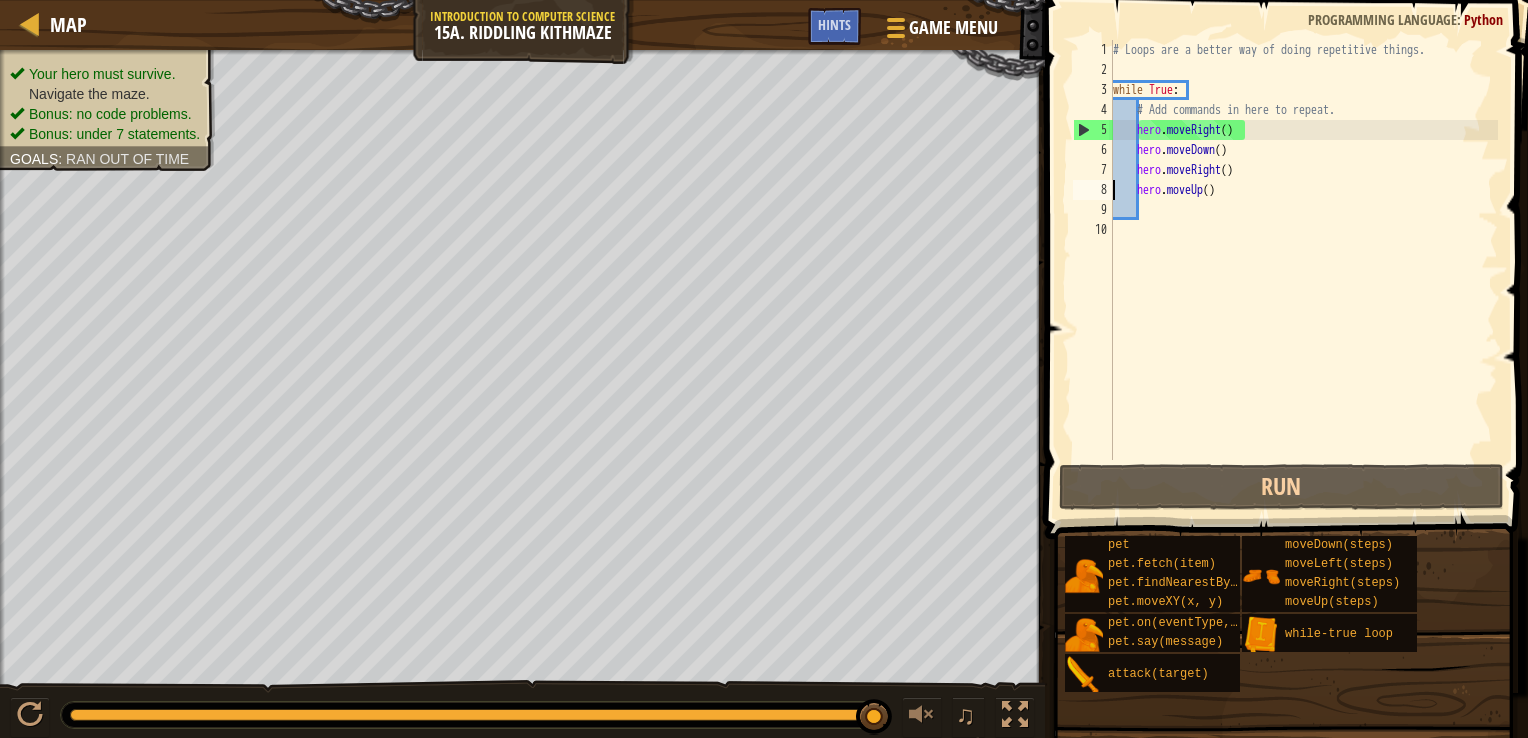 click on "8" at bounding box center (1093, 190) 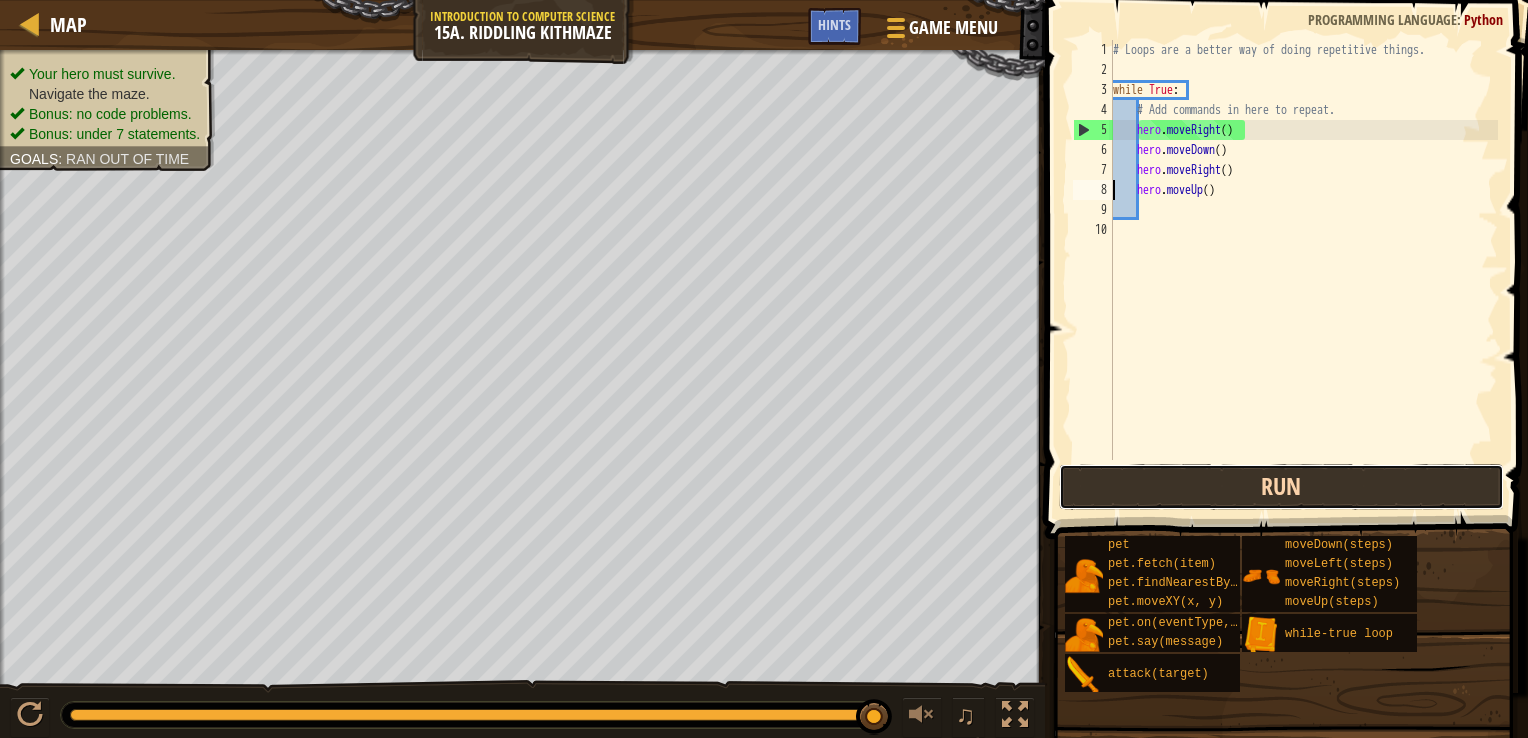 click on "Run" at bounding box center (1281, 487) 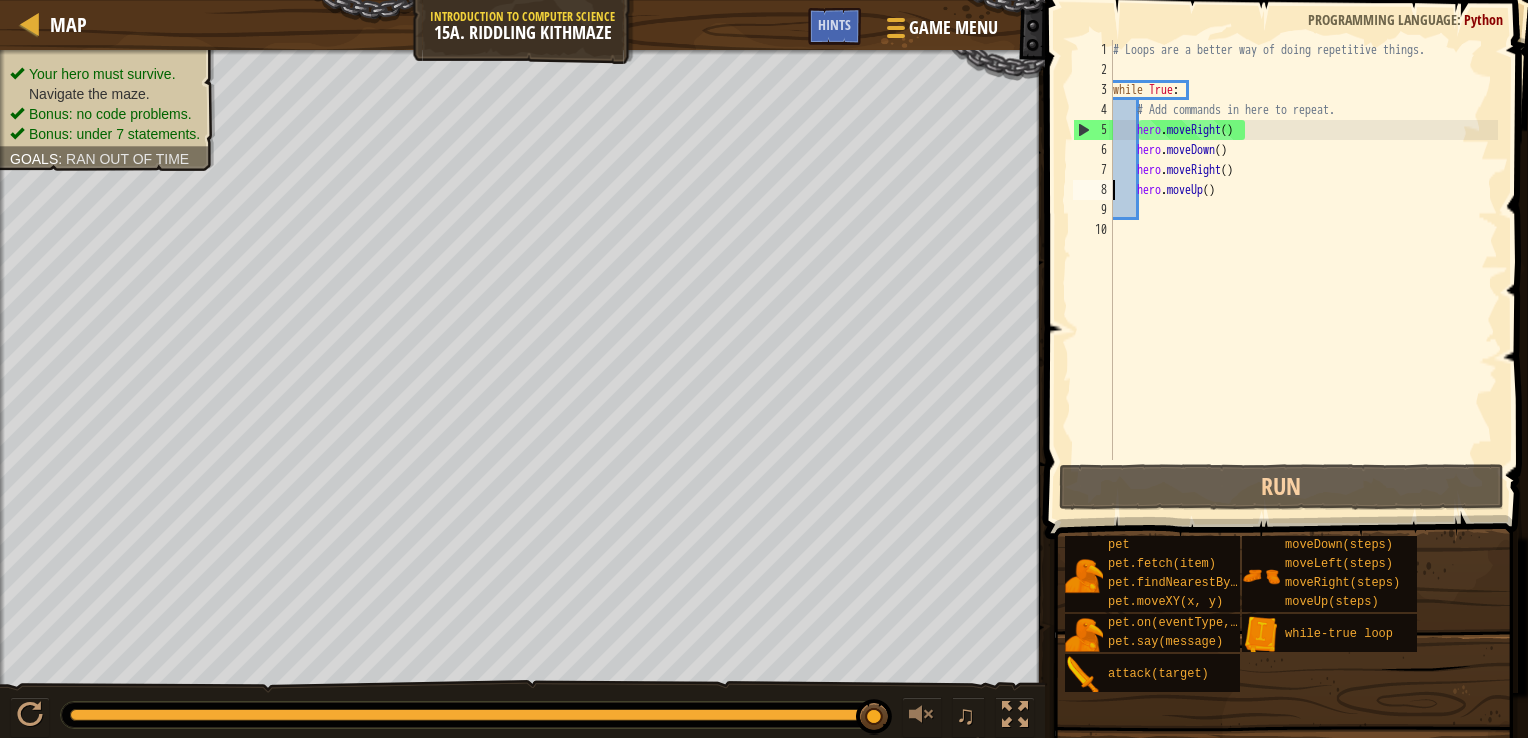 drag, startPoint x: 776, startPoint y: 706, endPoint x: 728, endPoint y: 710, distance: 48.166378 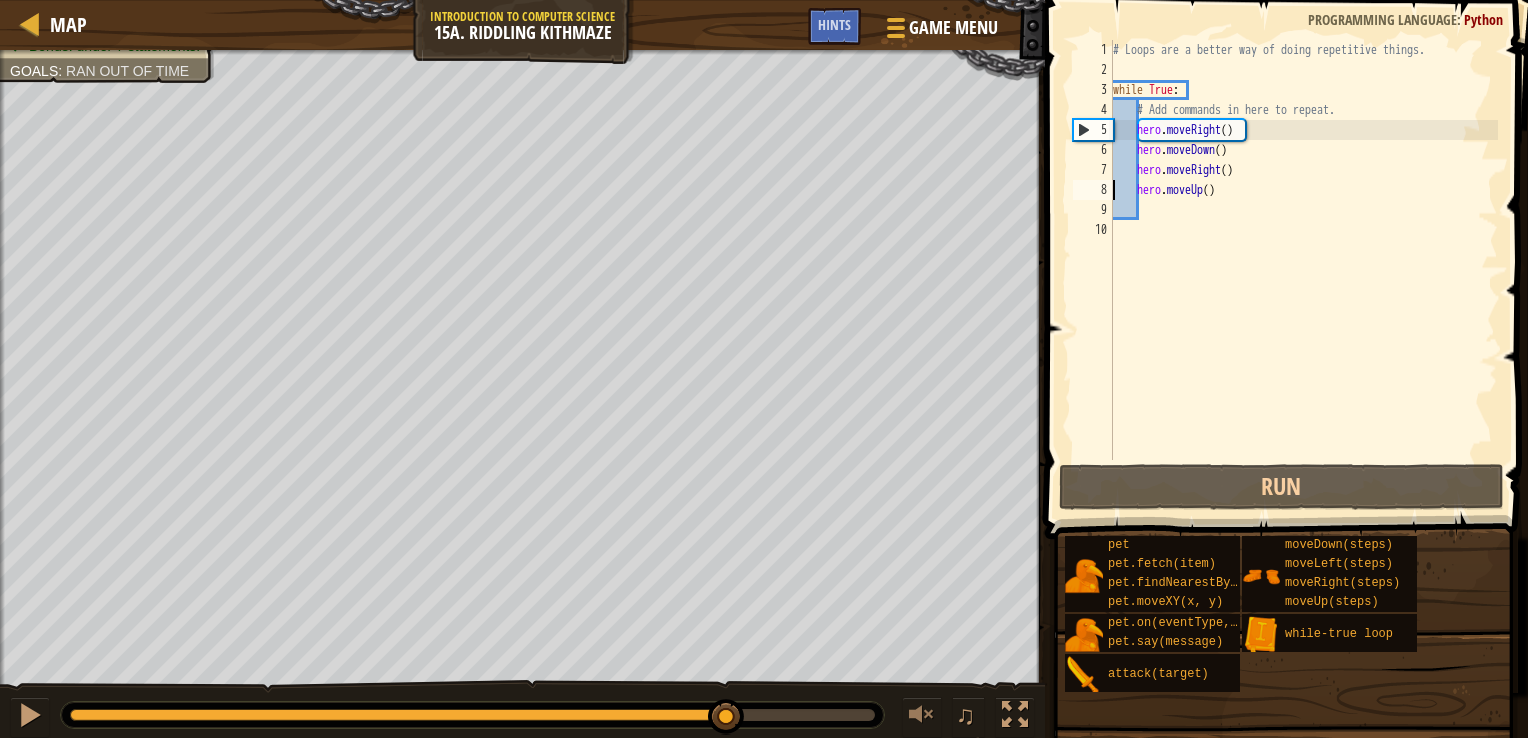drag, startPoint x: 728, startPoint y: 710, endPoint x: 836, endPoint y: 707, distance: 108.04166 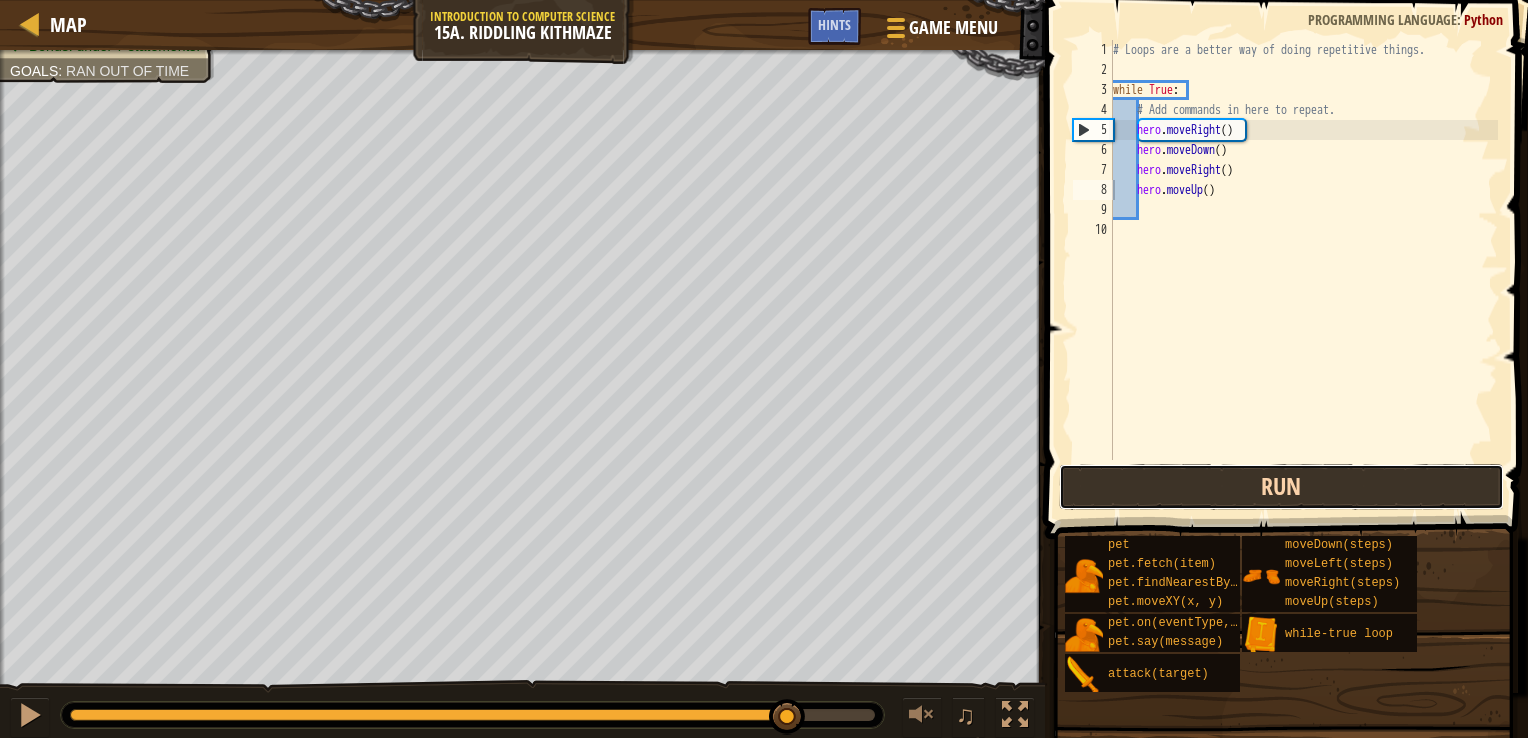 click on "Run" at bounding box center (1281, 487) 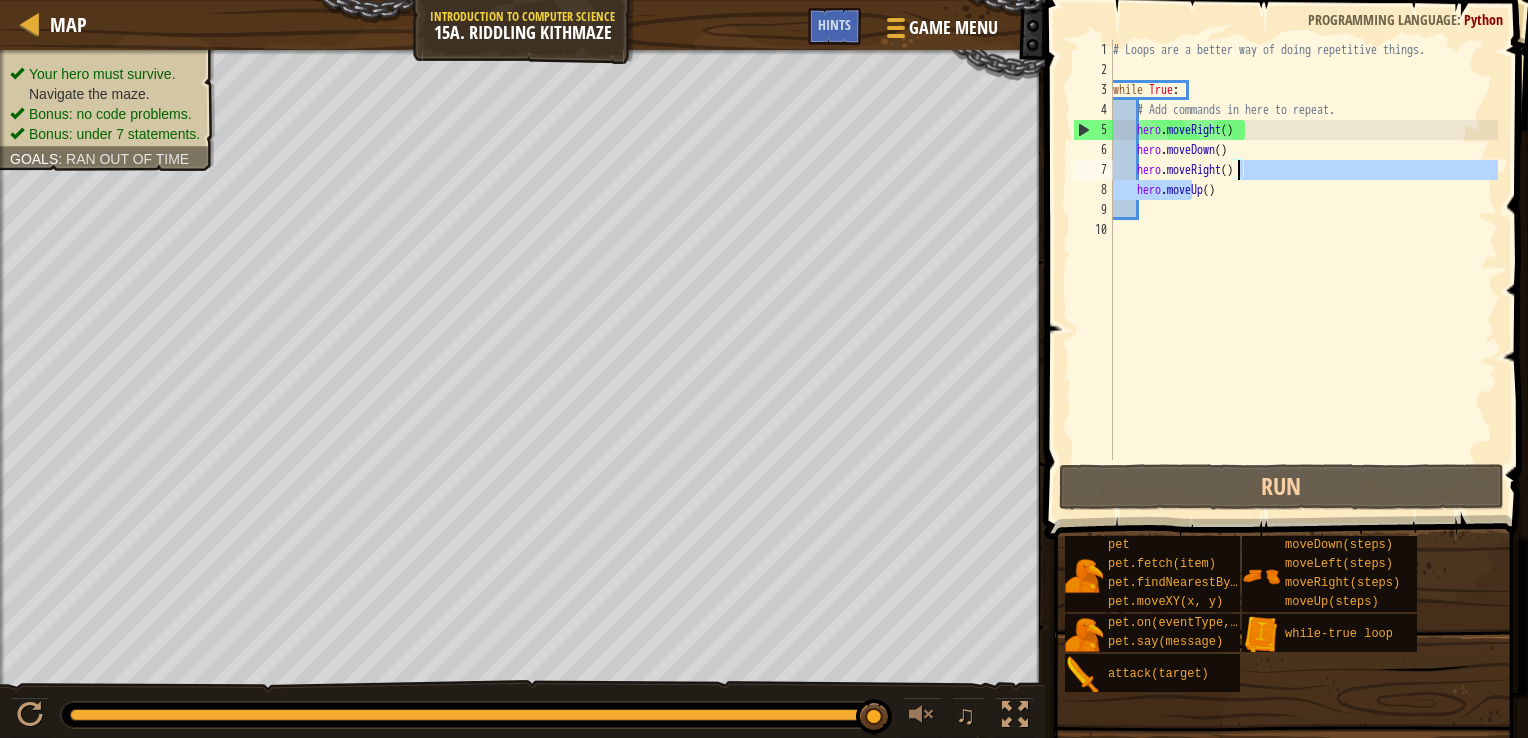 drag, startPoint x: 1192, startPoint y: 194, endPoint x: 1235, endPoint y: 170, distance: 49.24429 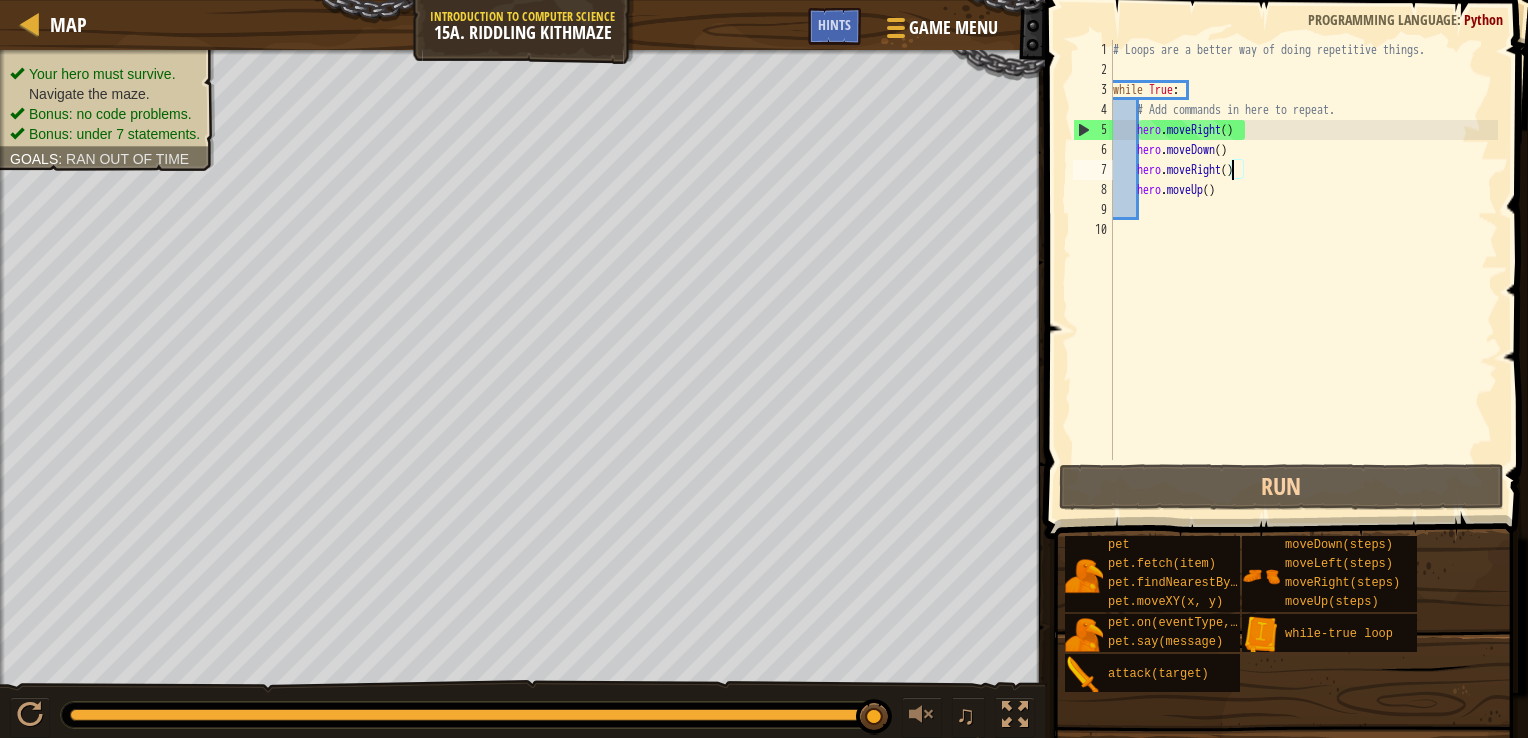 click on "# Loops are a better way of doing repetitive things. while   True :      # Add commands in here to repeat.      hero . moveRight ( )      hero . moveDown ( )      hero . moveRight ( )      hero . moveUp ( )" at bounding box center (1304, 270) 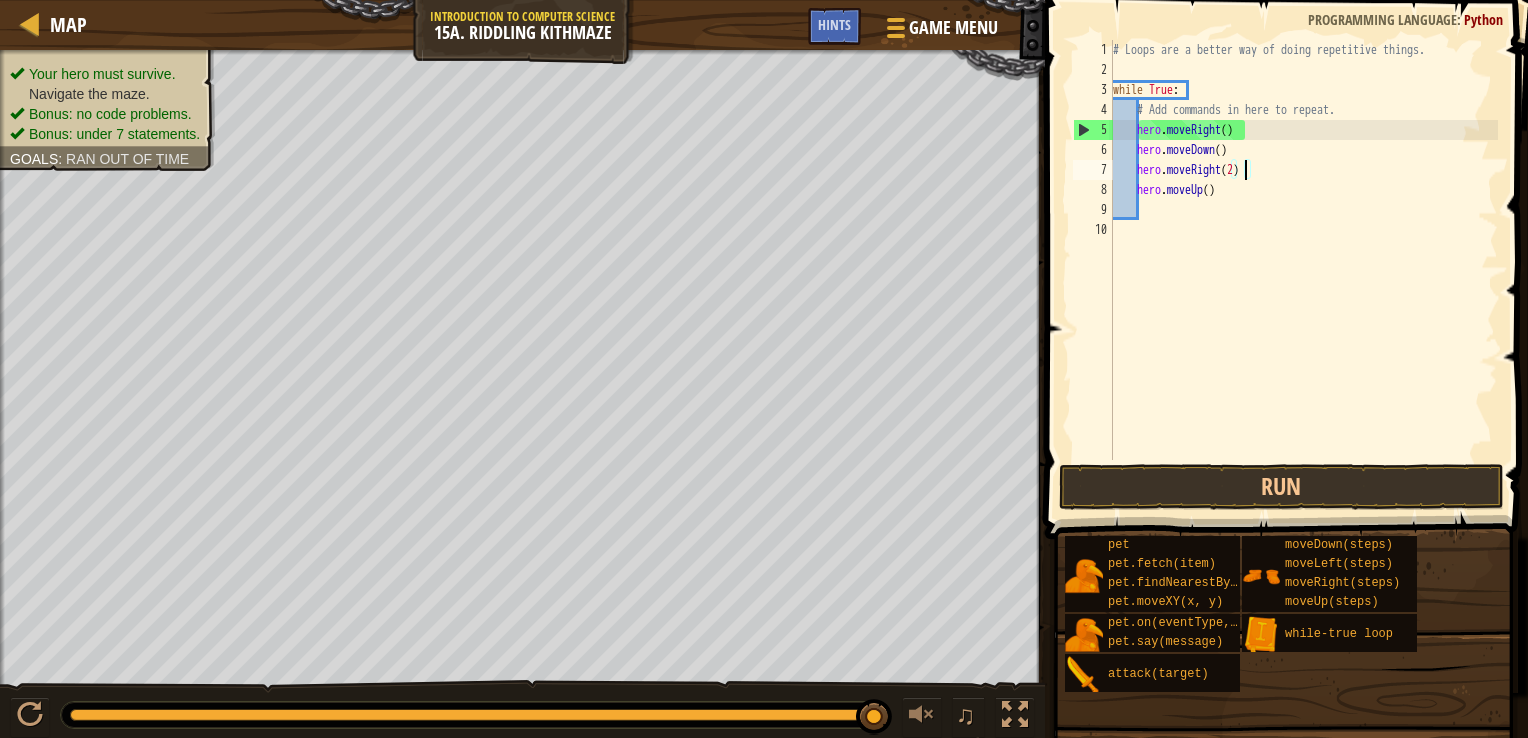 scroll, scrollTop: 9, scrollLeft: 10, axis: both 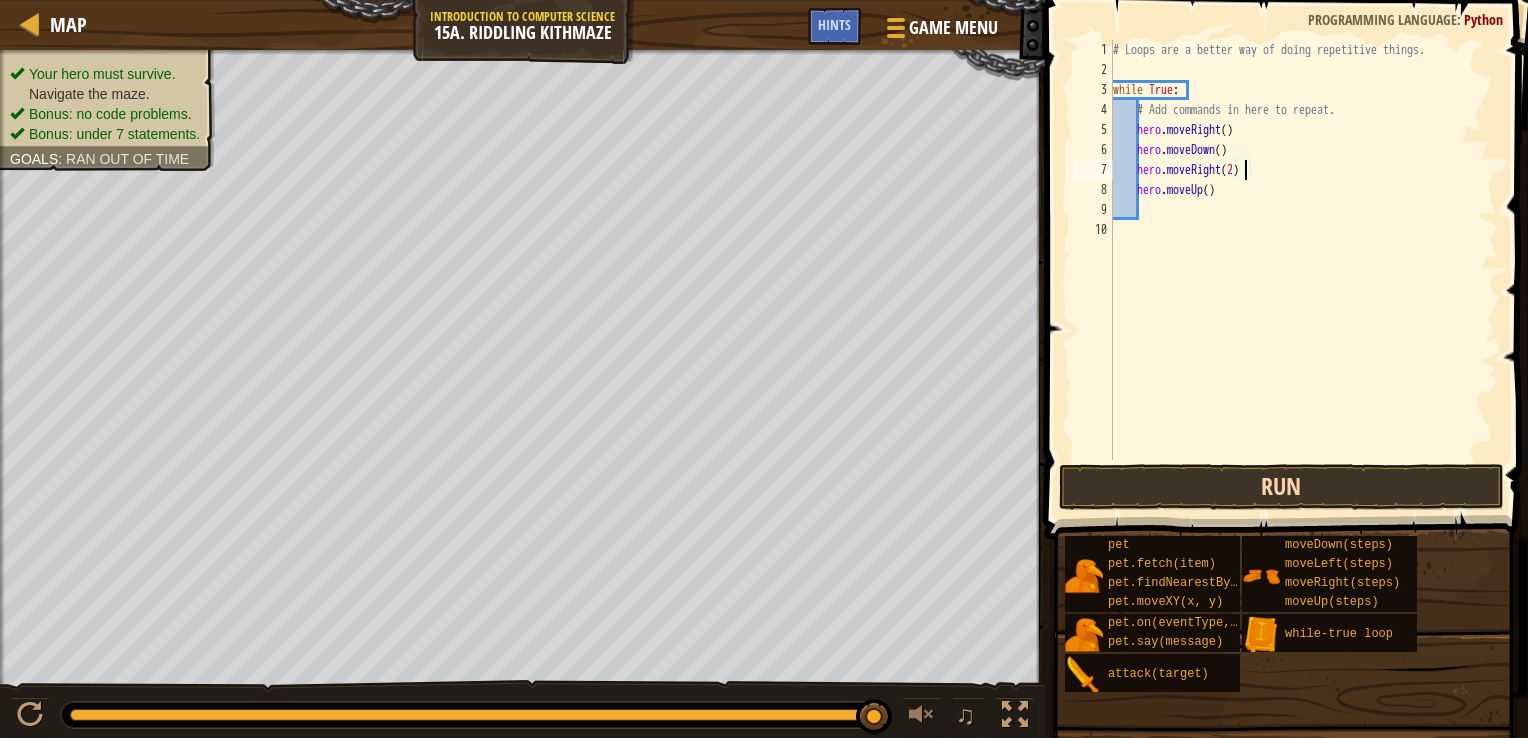 type on "hero.moveRight(2)" 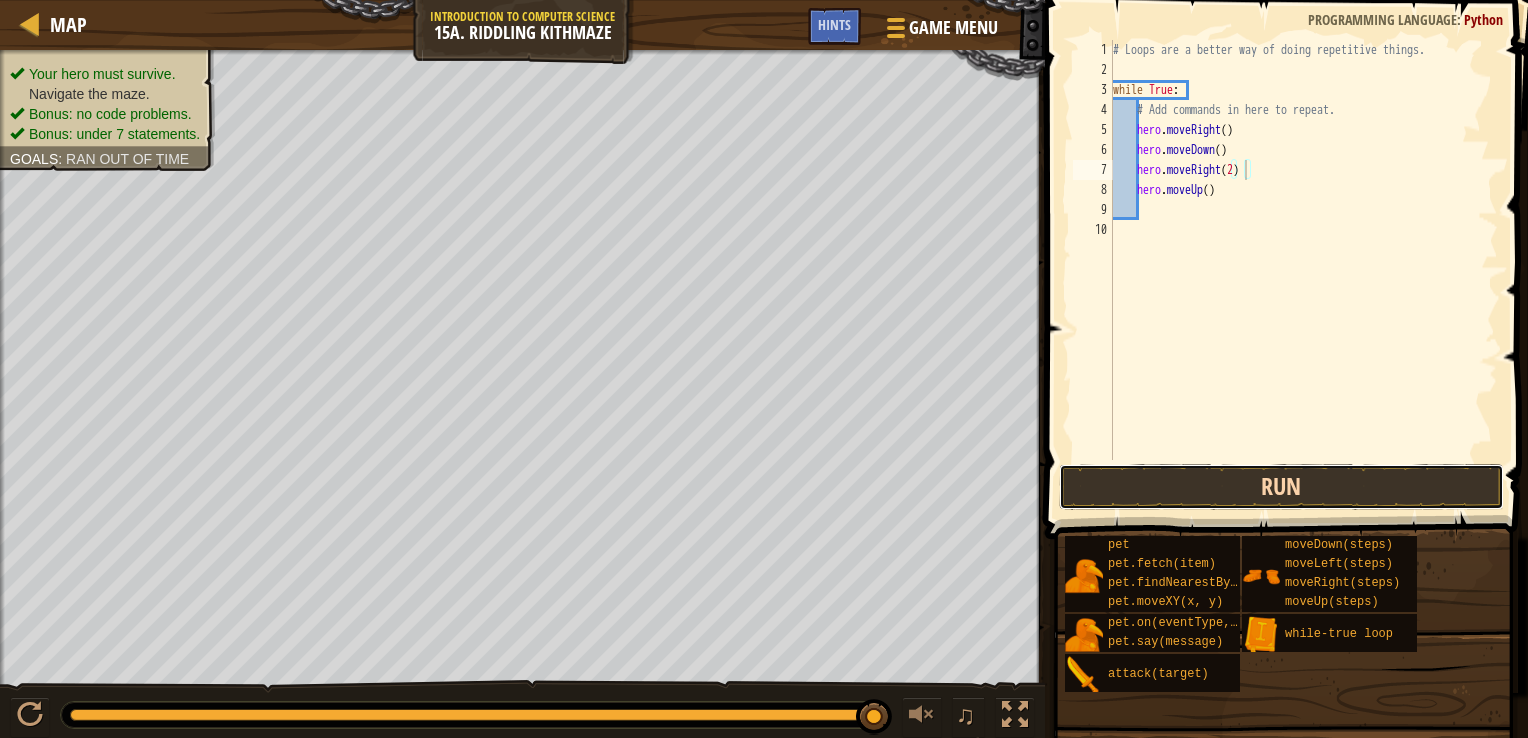 click on "Run" at bounding box center [1281, 487] 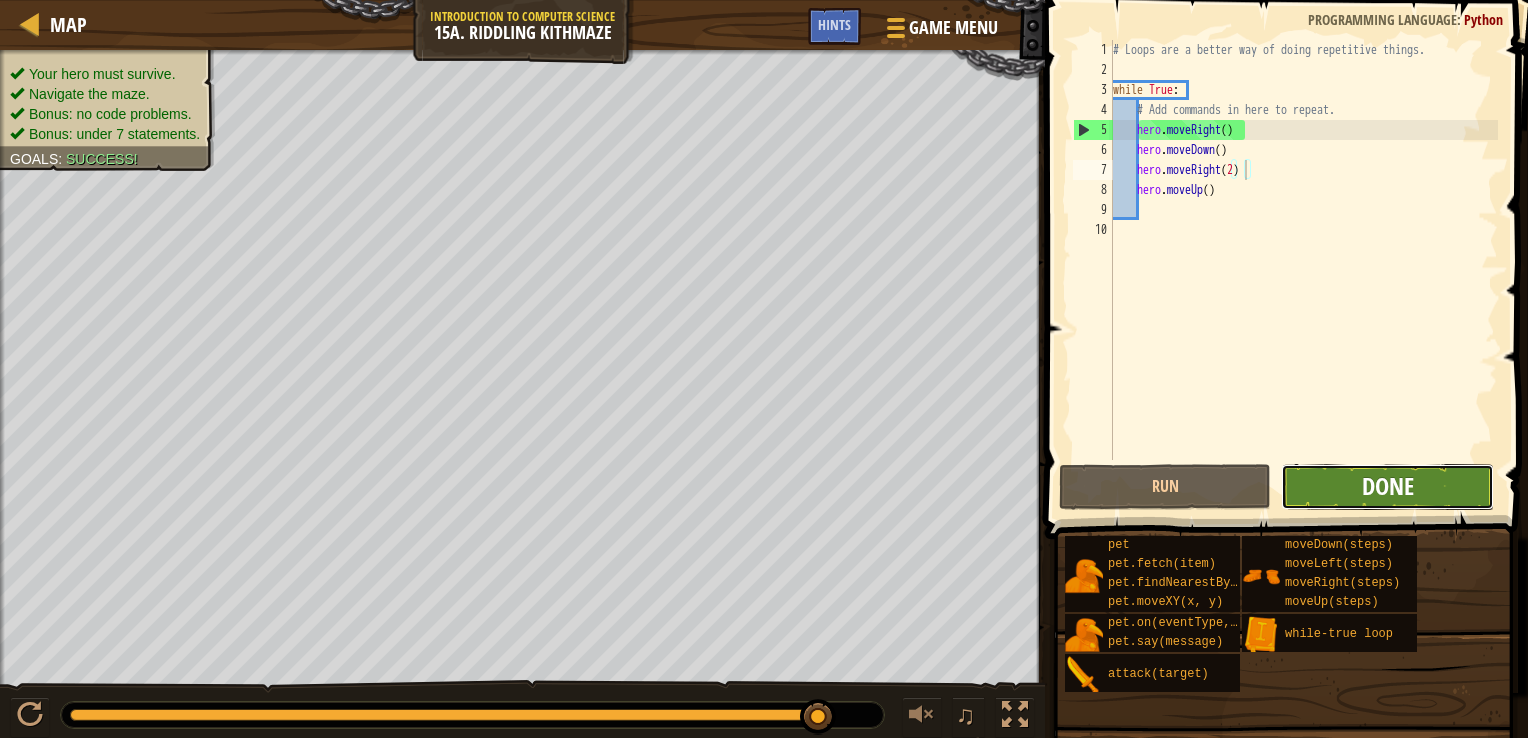 click on "Done" at bounding box center [1388, 486] 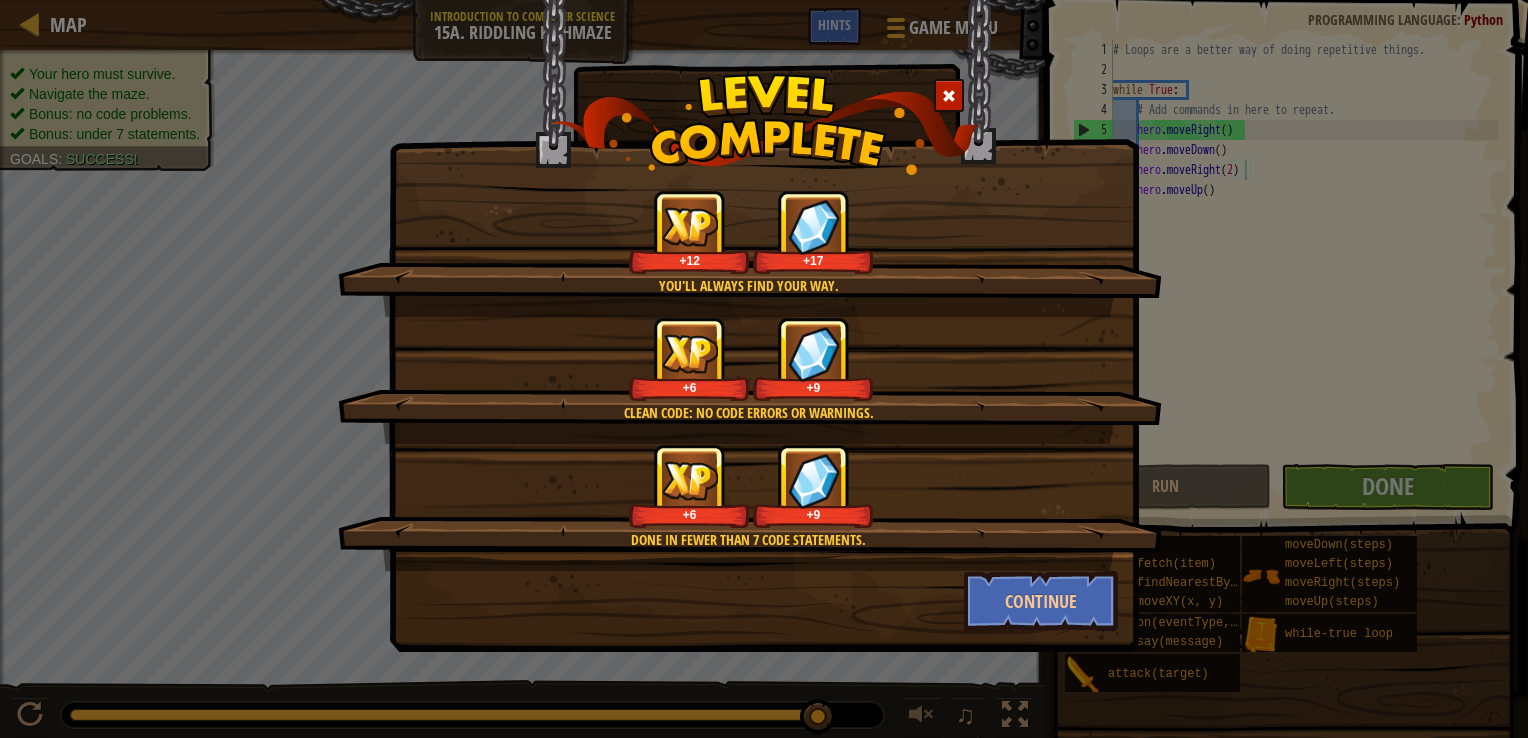 click on "You'll always find your way. +12 +17 Clean code: no code errors or warnings. +6 +9 Done in fewer than 7 code statements. +6 +9 Continue" at bounding box center [764, 369] 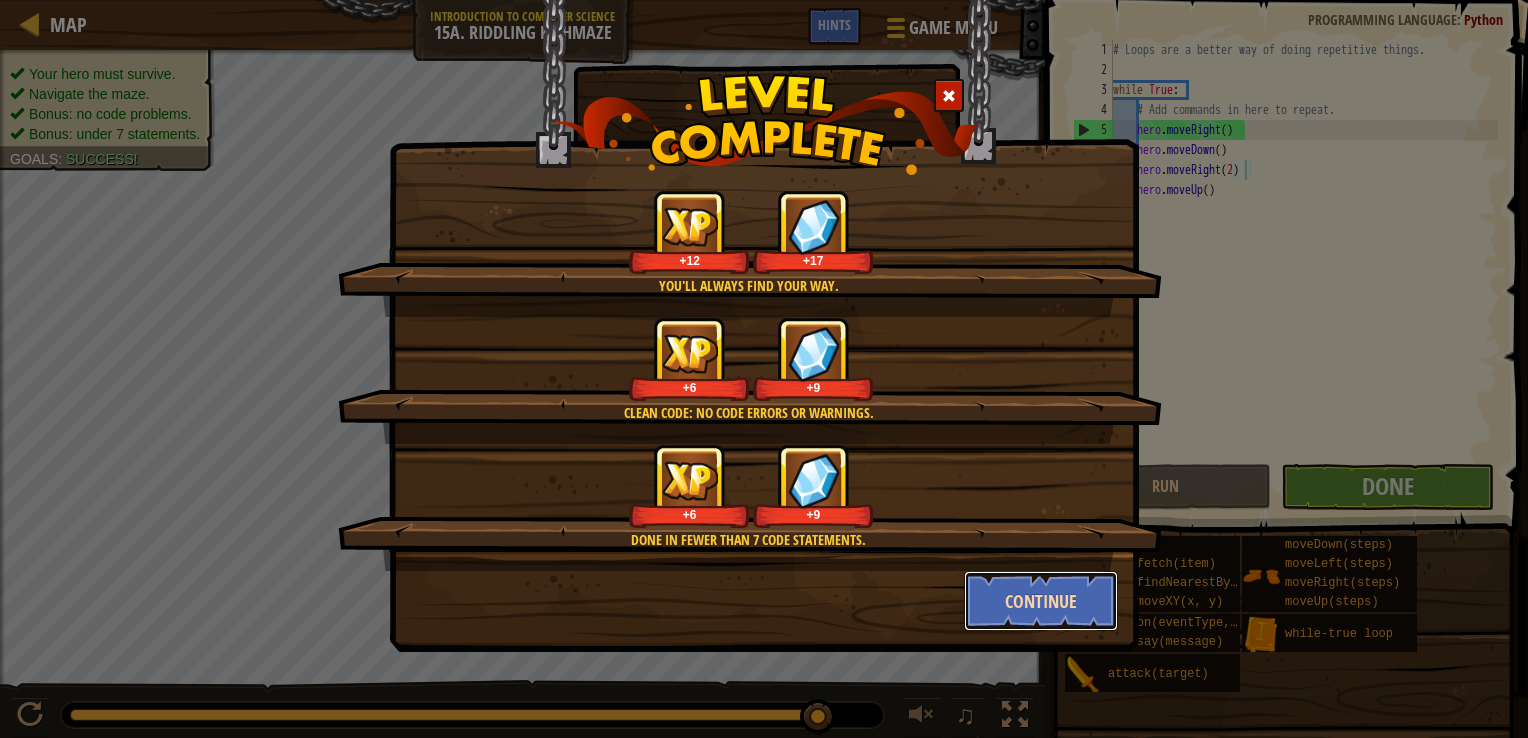click on "Continue" at bounding box center [1041, 601] 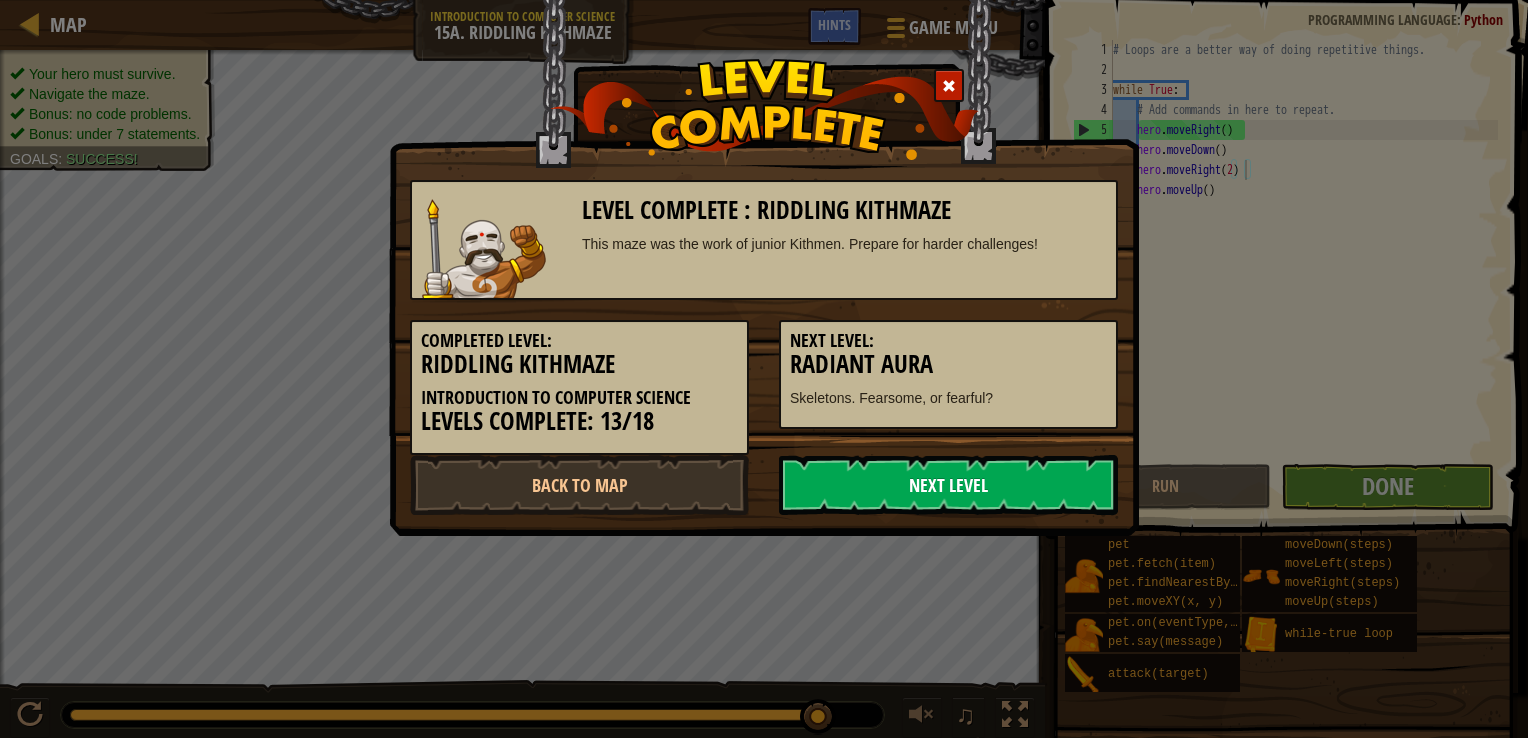 click on "Next Level" at bounding box center [948, 485] 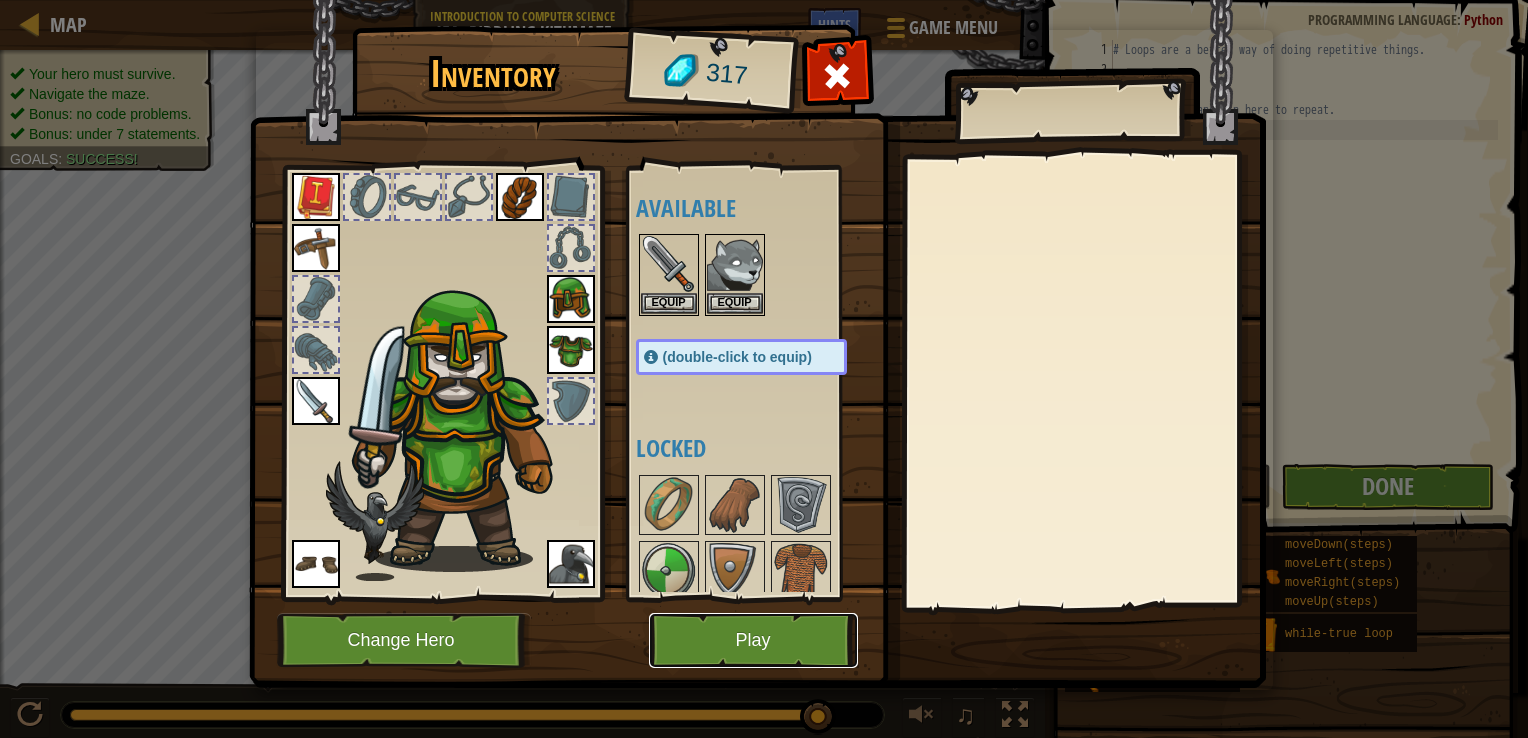 click on "Play" at bounding box center [753, 640] 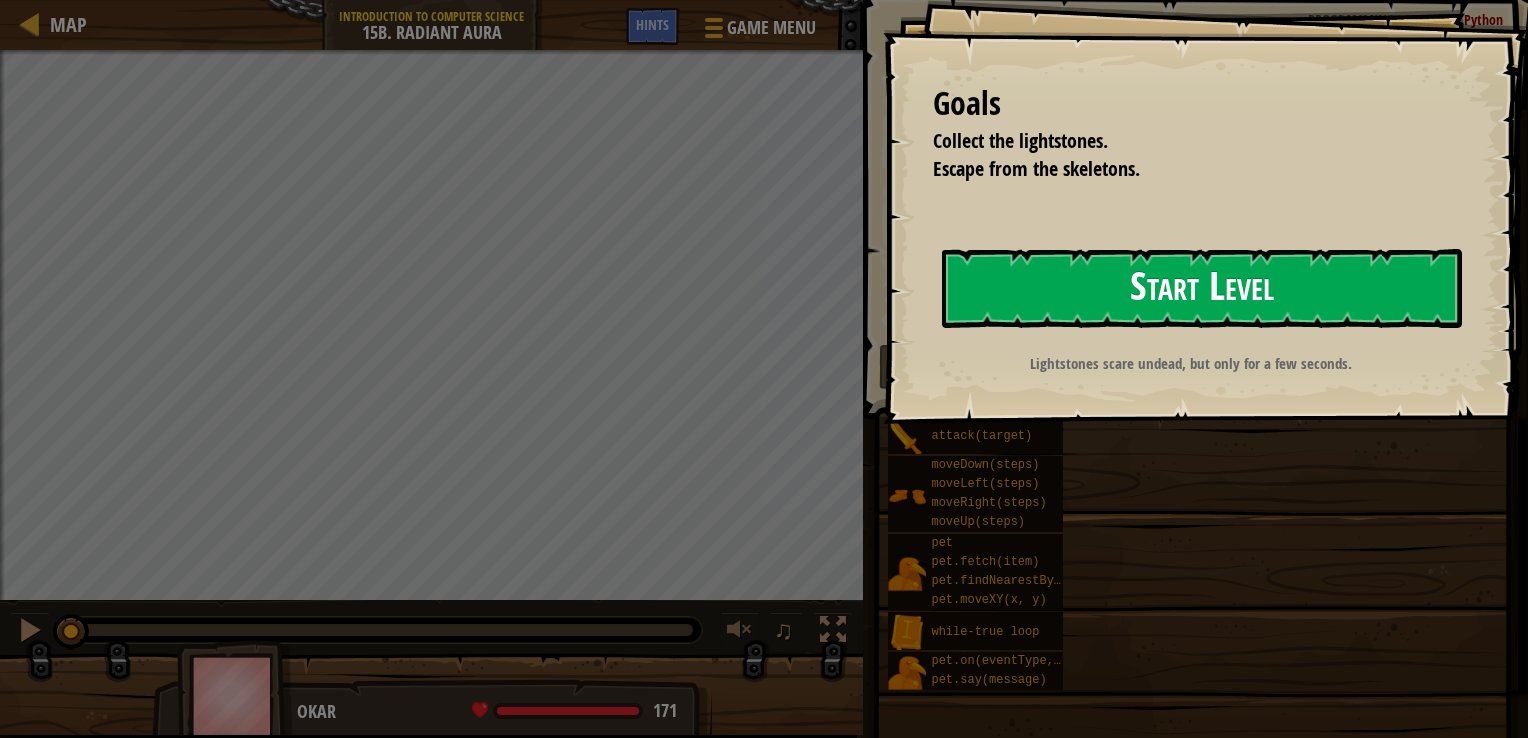click on "Start Level" at bounding box center [1202, 288] 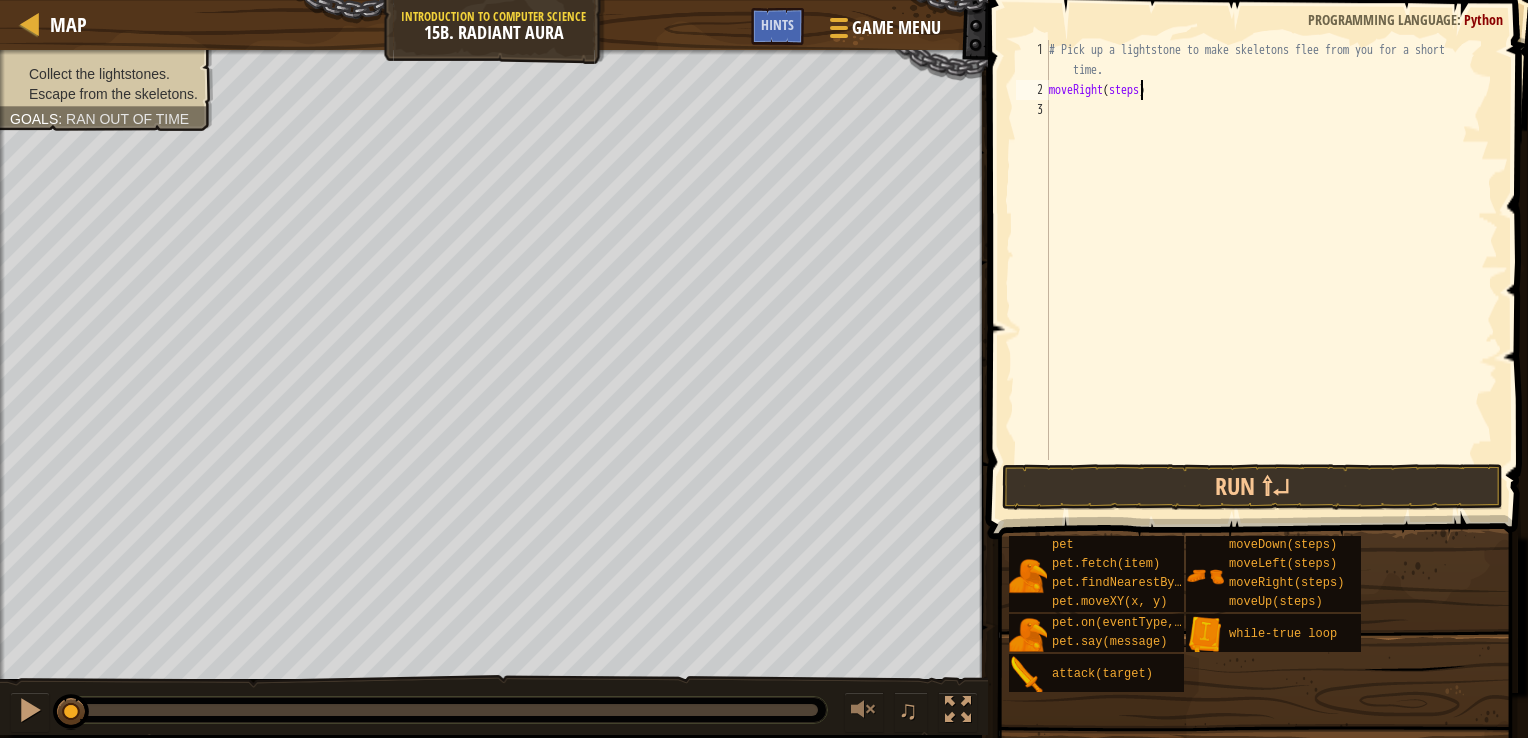 click on "# Pick up a lightstone to make skeletons flee from you for a short       time. moveRight ( steps )" at bounding box center [1271, 280] 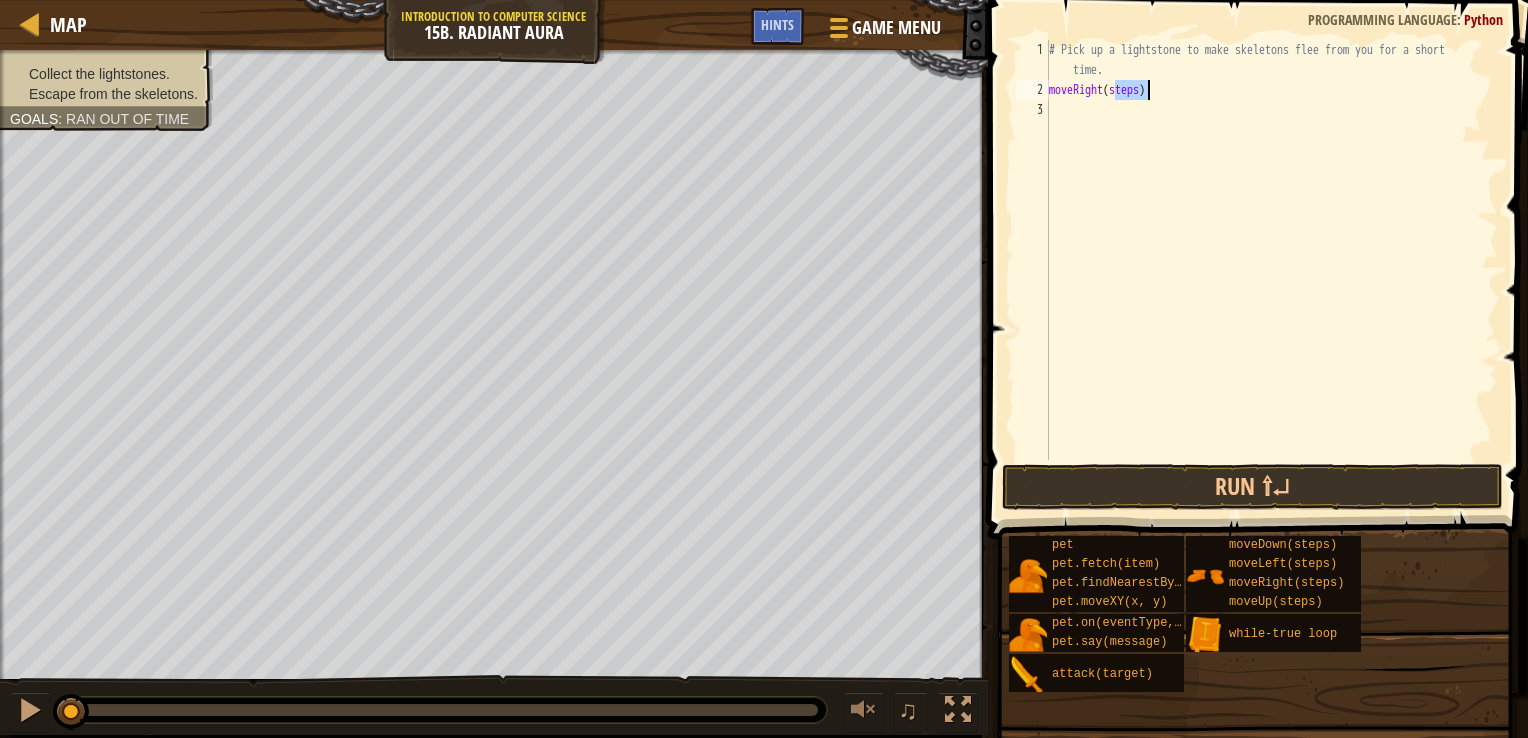 click on "# Pick up a lightstone to make skeletons flee from you for a short       time. moveRight ( steps )" at bounding box center [1271, 280] 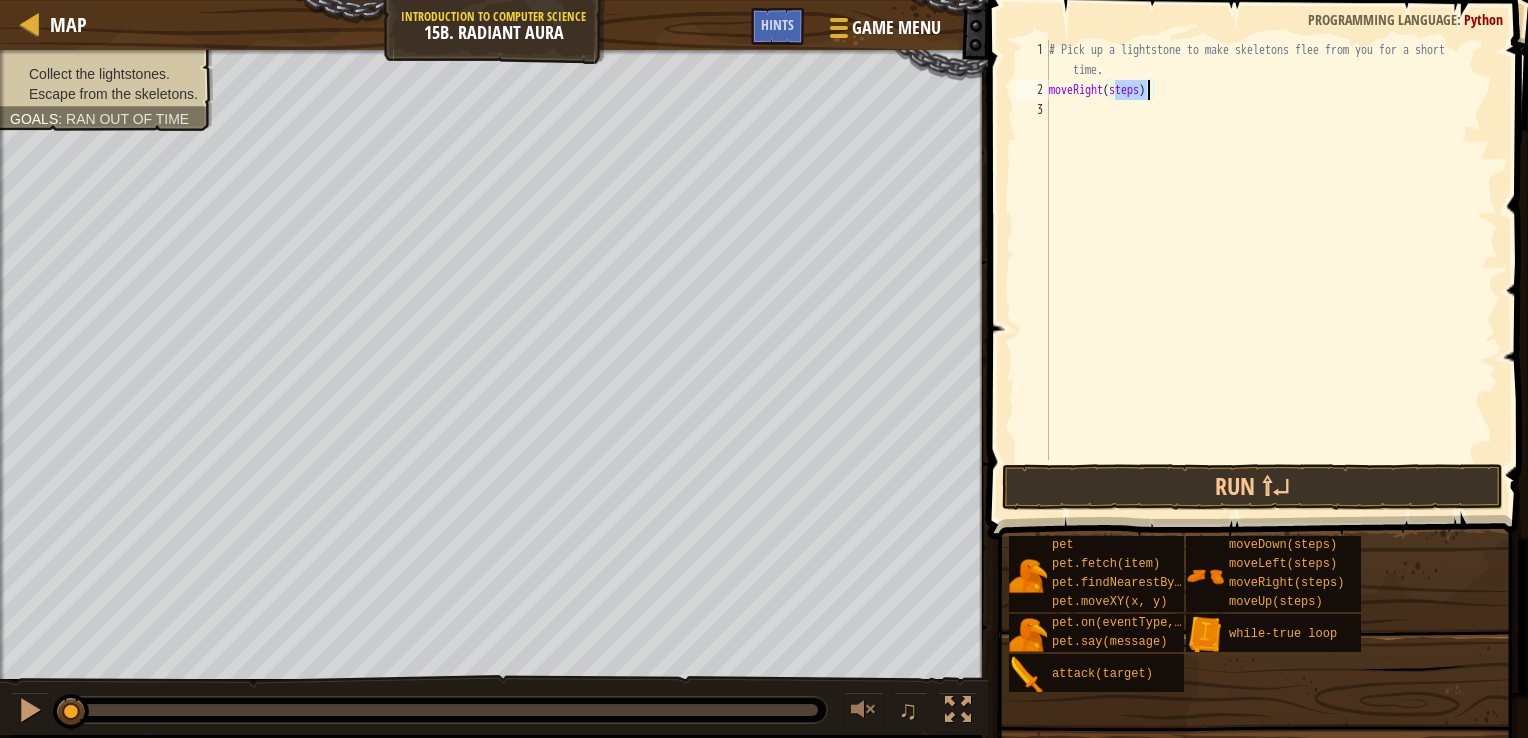 scroll, scrollTop: 9, scrollLeft: 4, axis: both 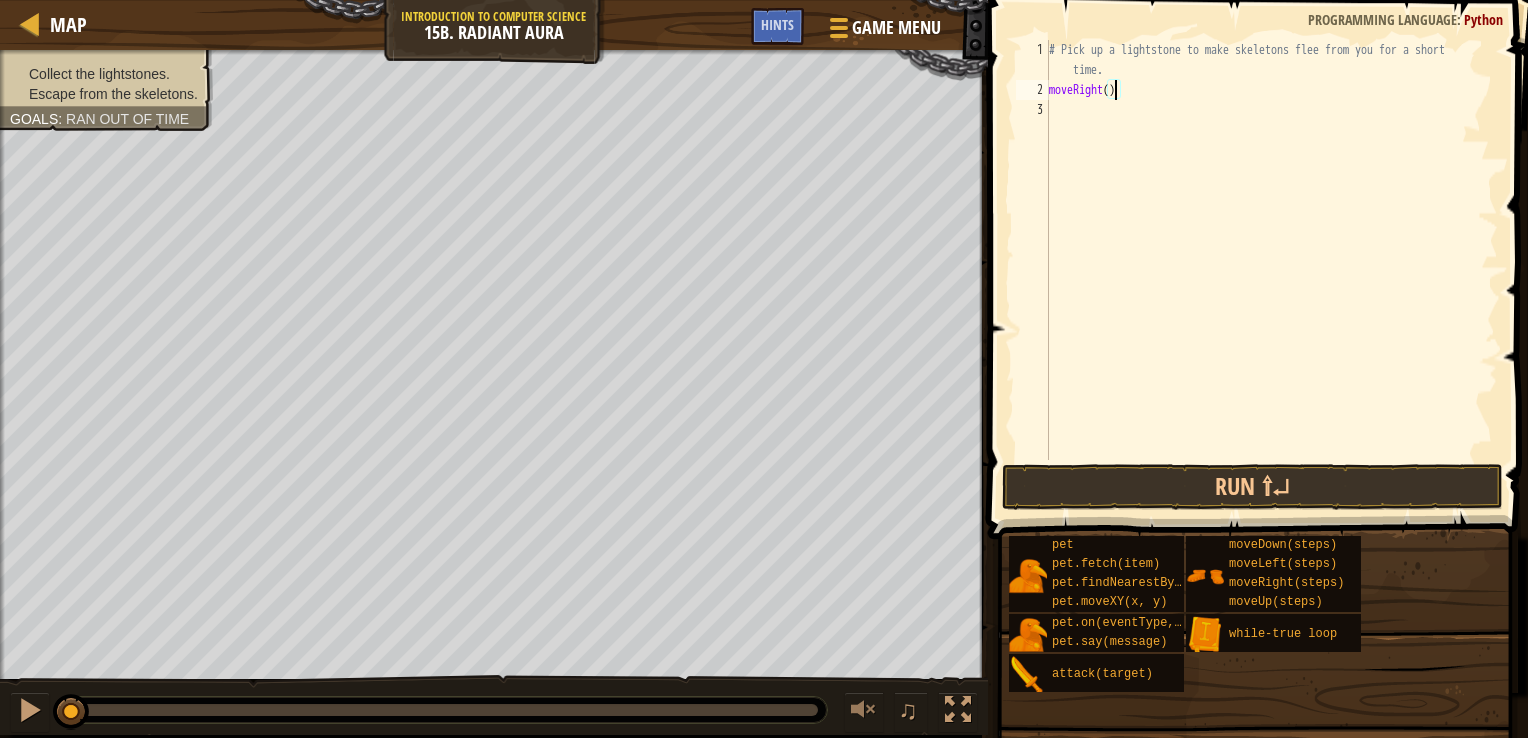 type on "moveRight(1)" 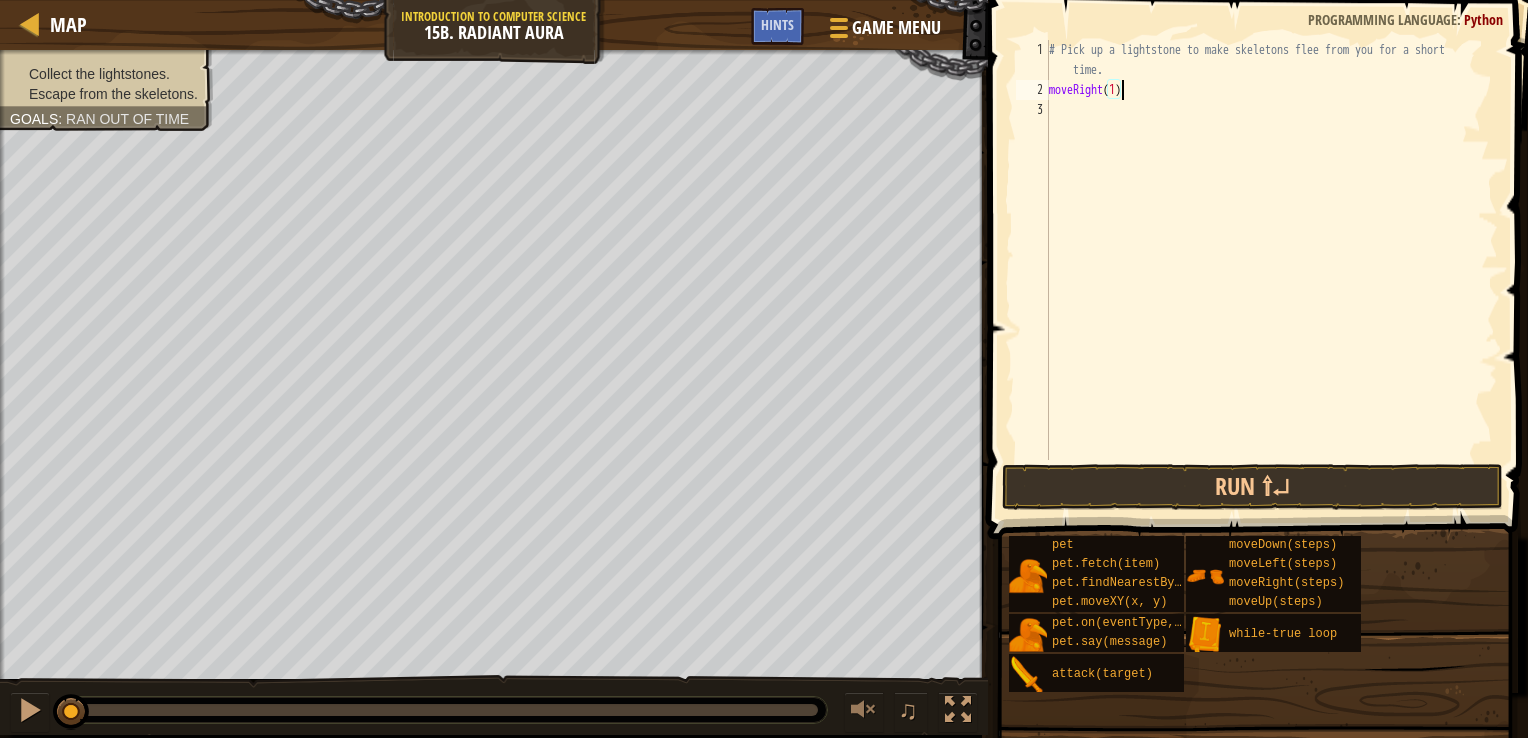 scroll, scrollTop: 9, scrollLeft: 5, axis: both 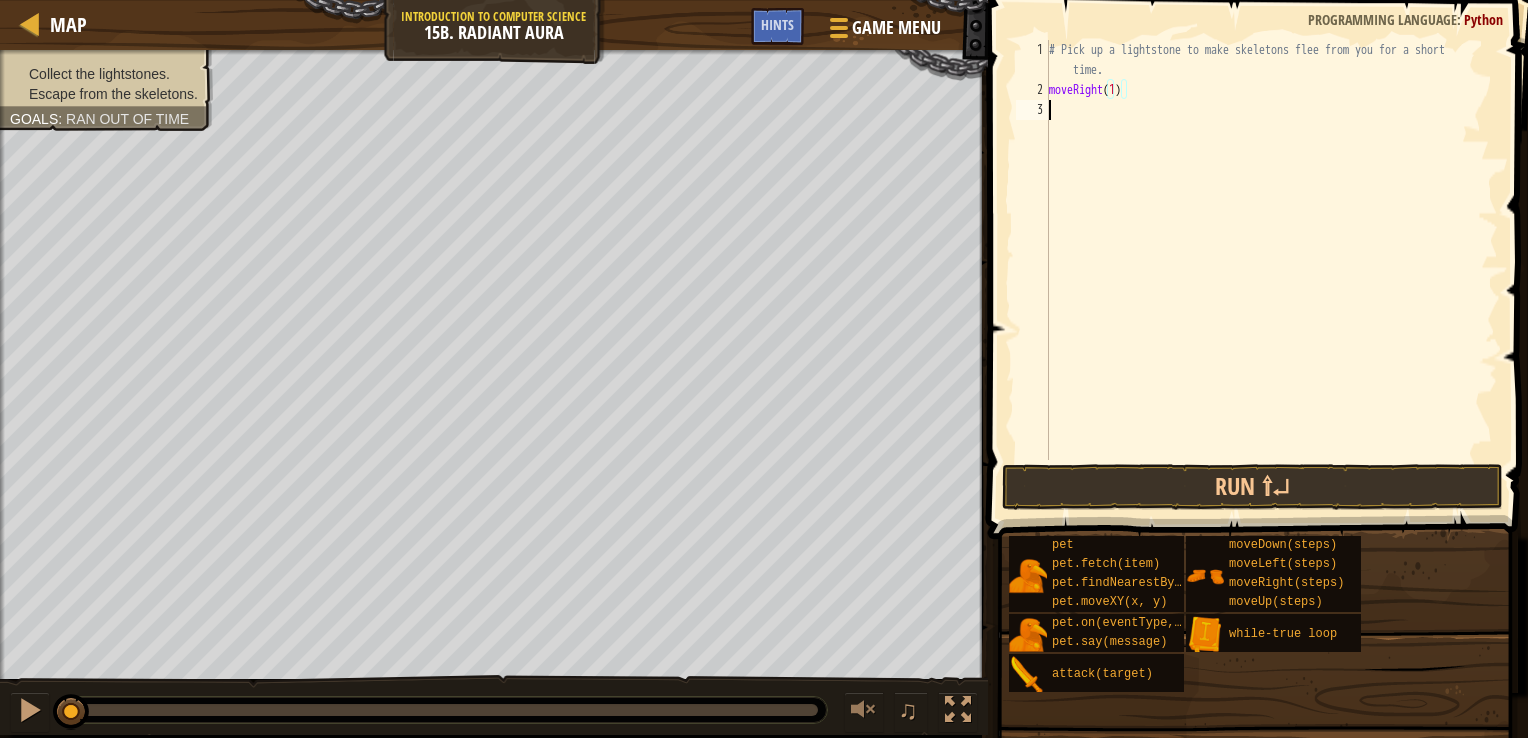 click on "# Pick up a lightstone to make skeletons flee from you for a short       time. moveRight ( 1 )" at bounding box center [1271, 280] 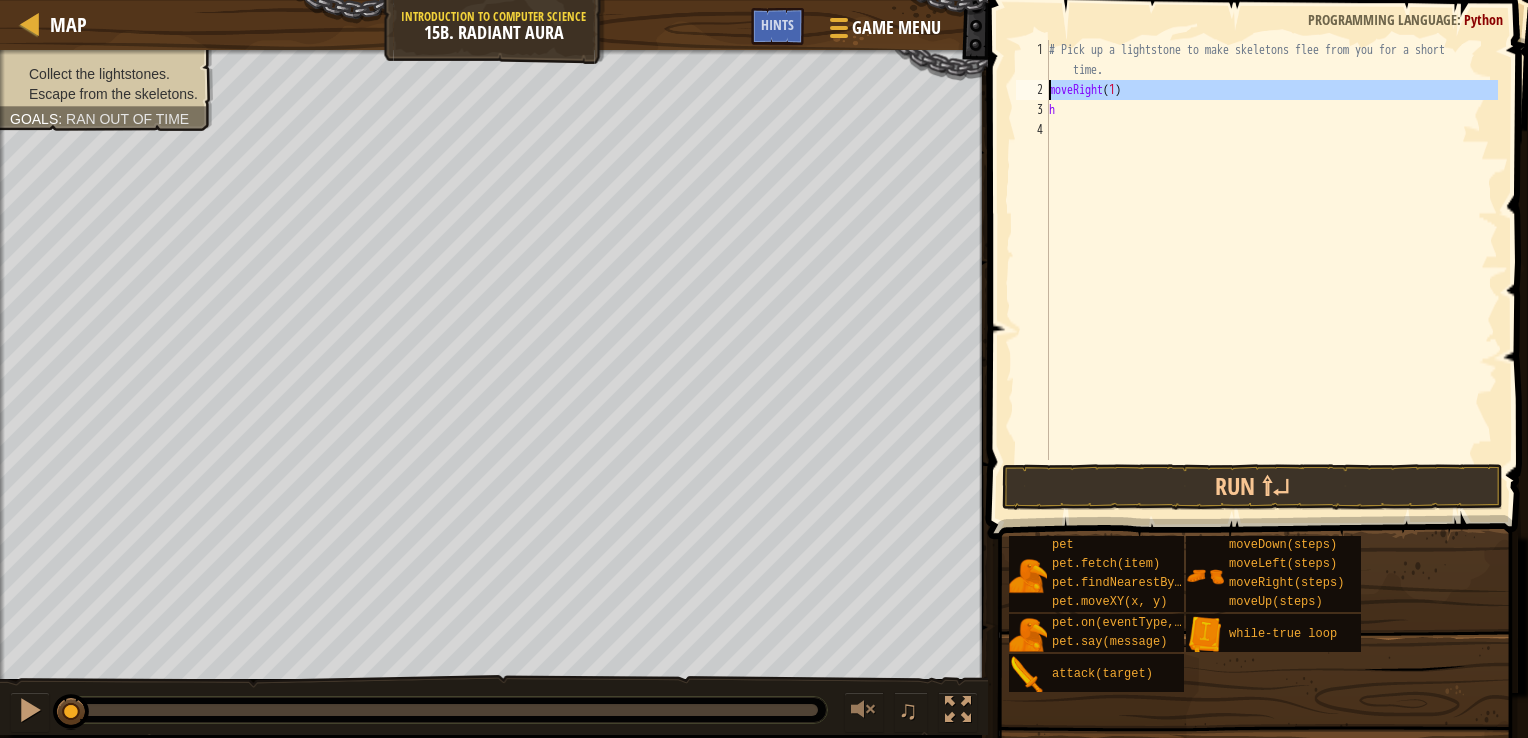 click on "2" at bounding box center [1032, 90] 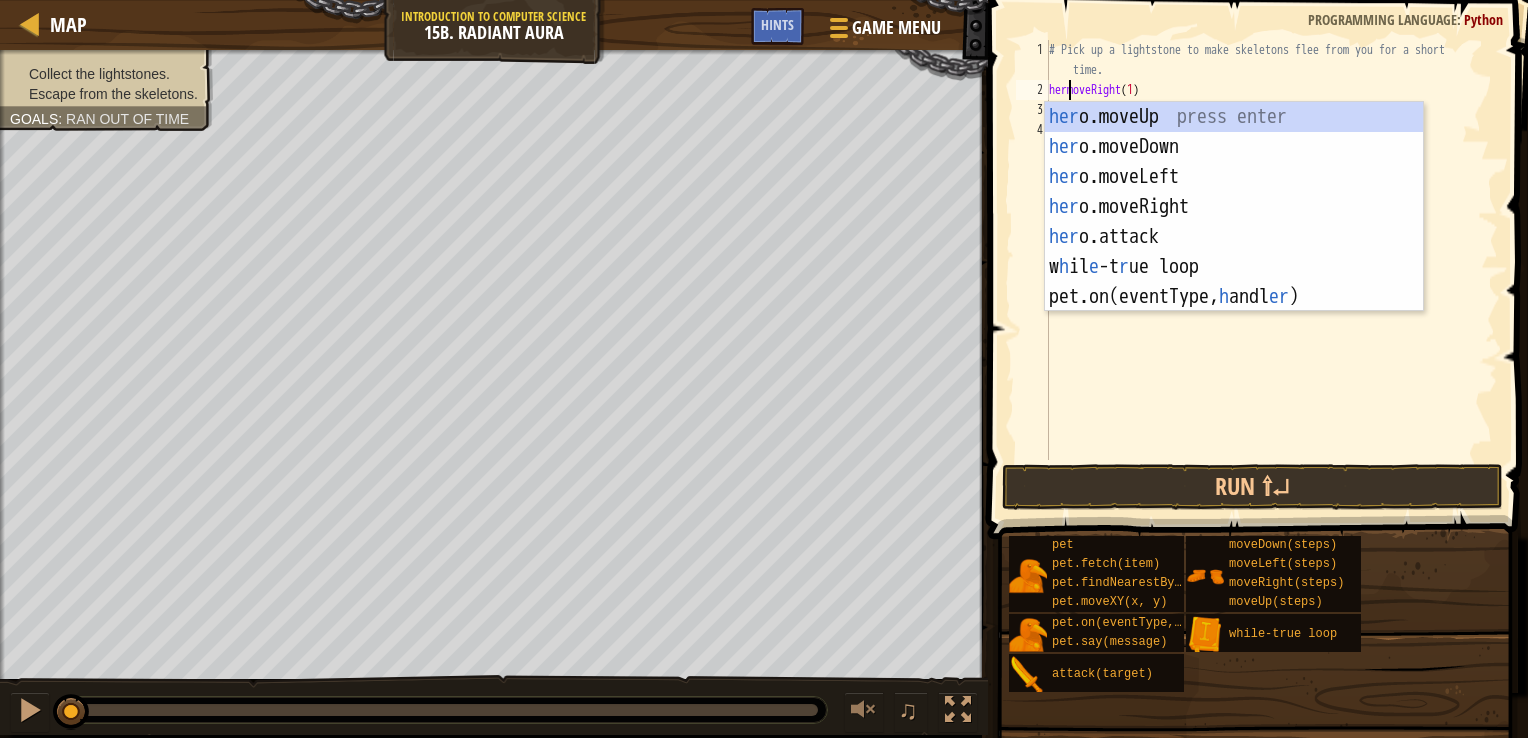 scroll, scrollTop: 9, scrollLeft: 1, axis: both 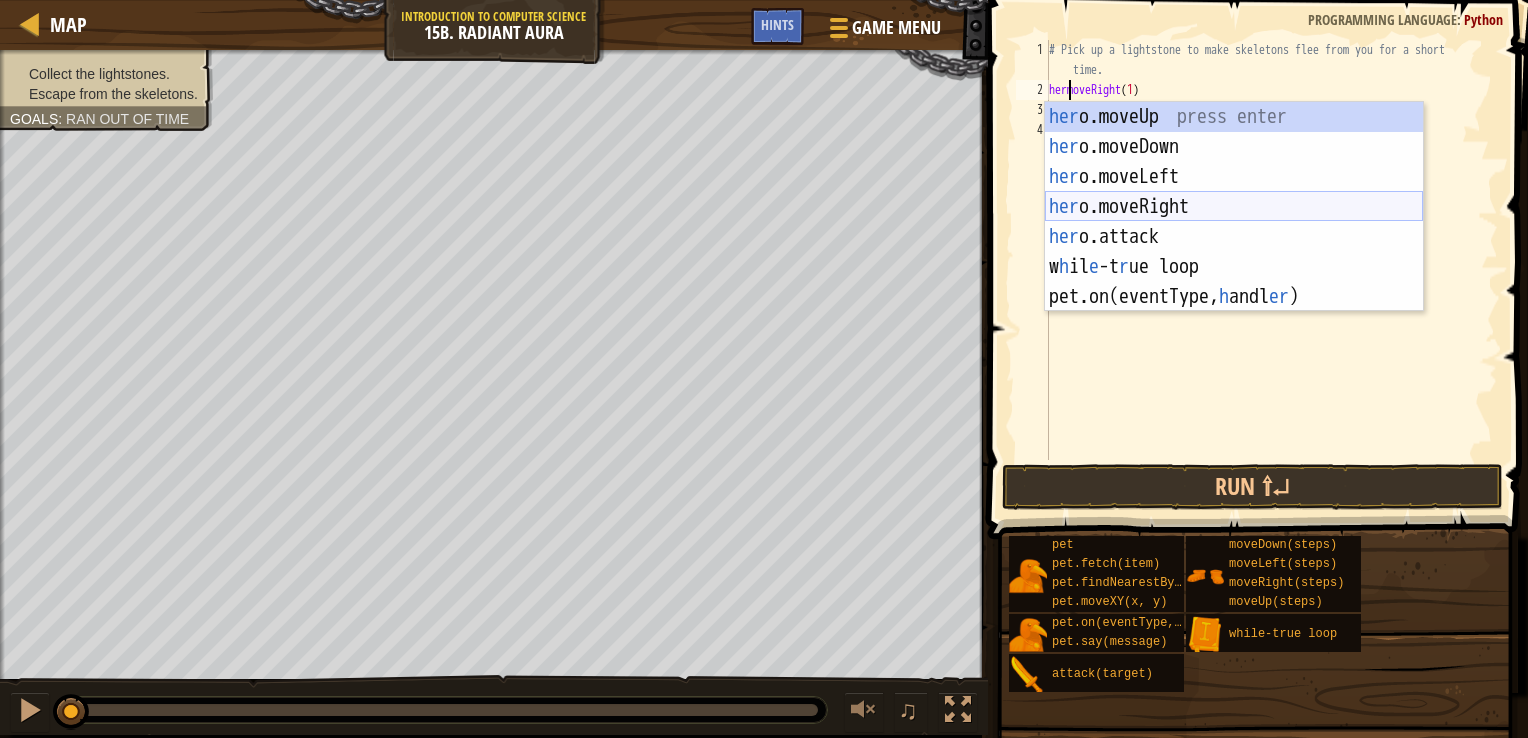 click on "her o.moveUp press enter her o.moveDown press enter her o.moveLeft press enter her o.moveRight press enter her o.attack press enter w h il e -t r ue loop press enter pet.on(eventType,  h andl er ) press enter" at bounding box center (1234, 237) 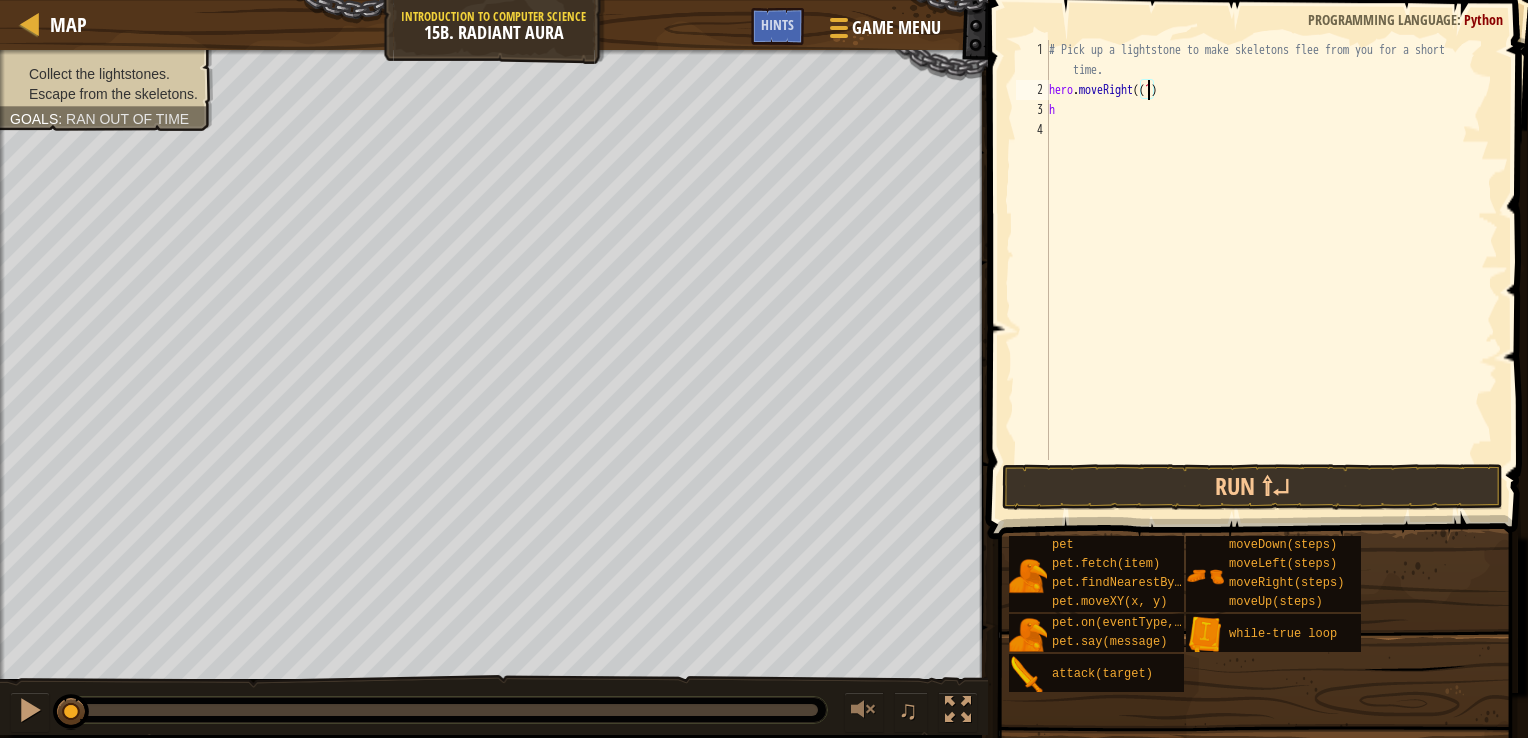 type on "hero.moveRight(1)" 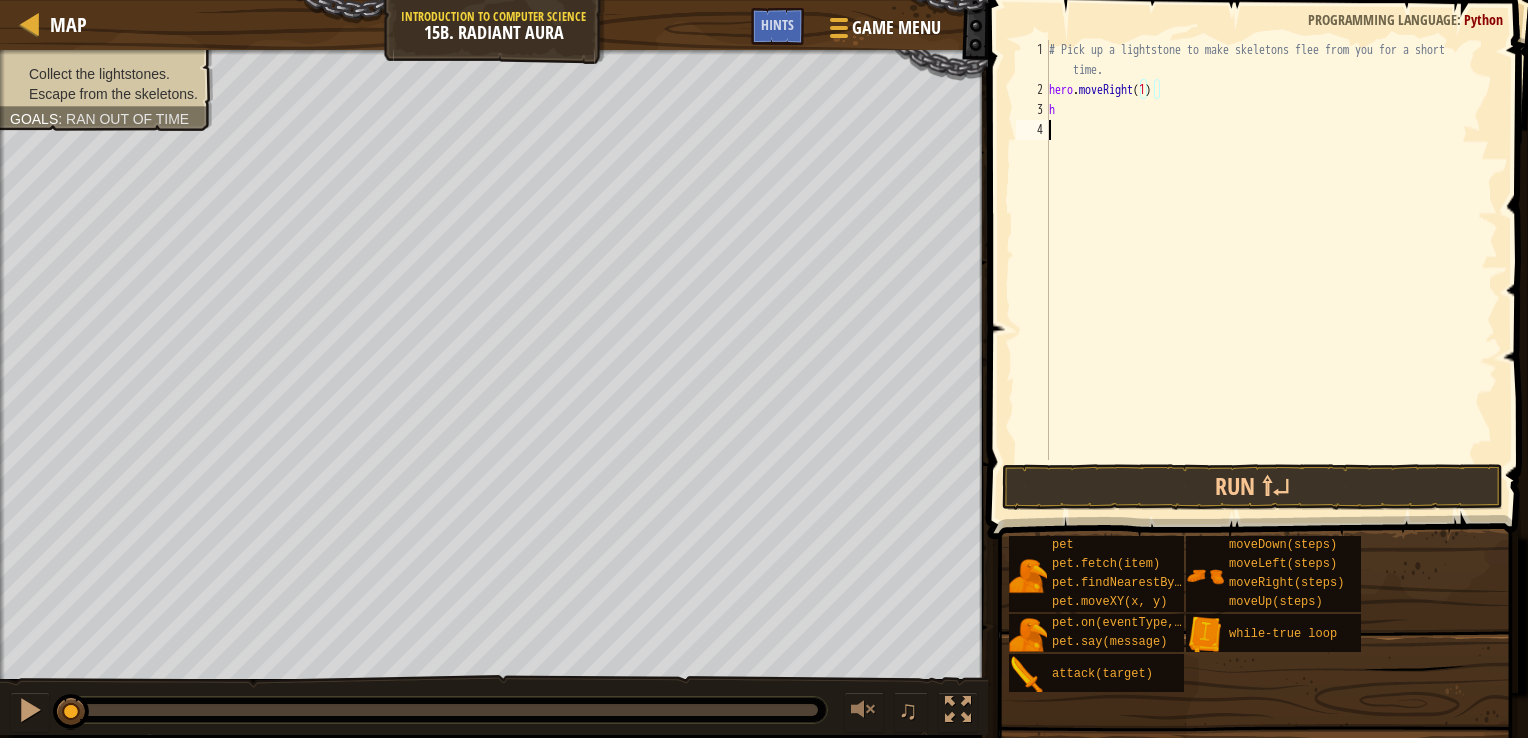click on "# Pick up a lightstone to make skeletons flee from you for a short       time. hero . moveRight ( 1 ) h" at bounding box center (1271, 280) 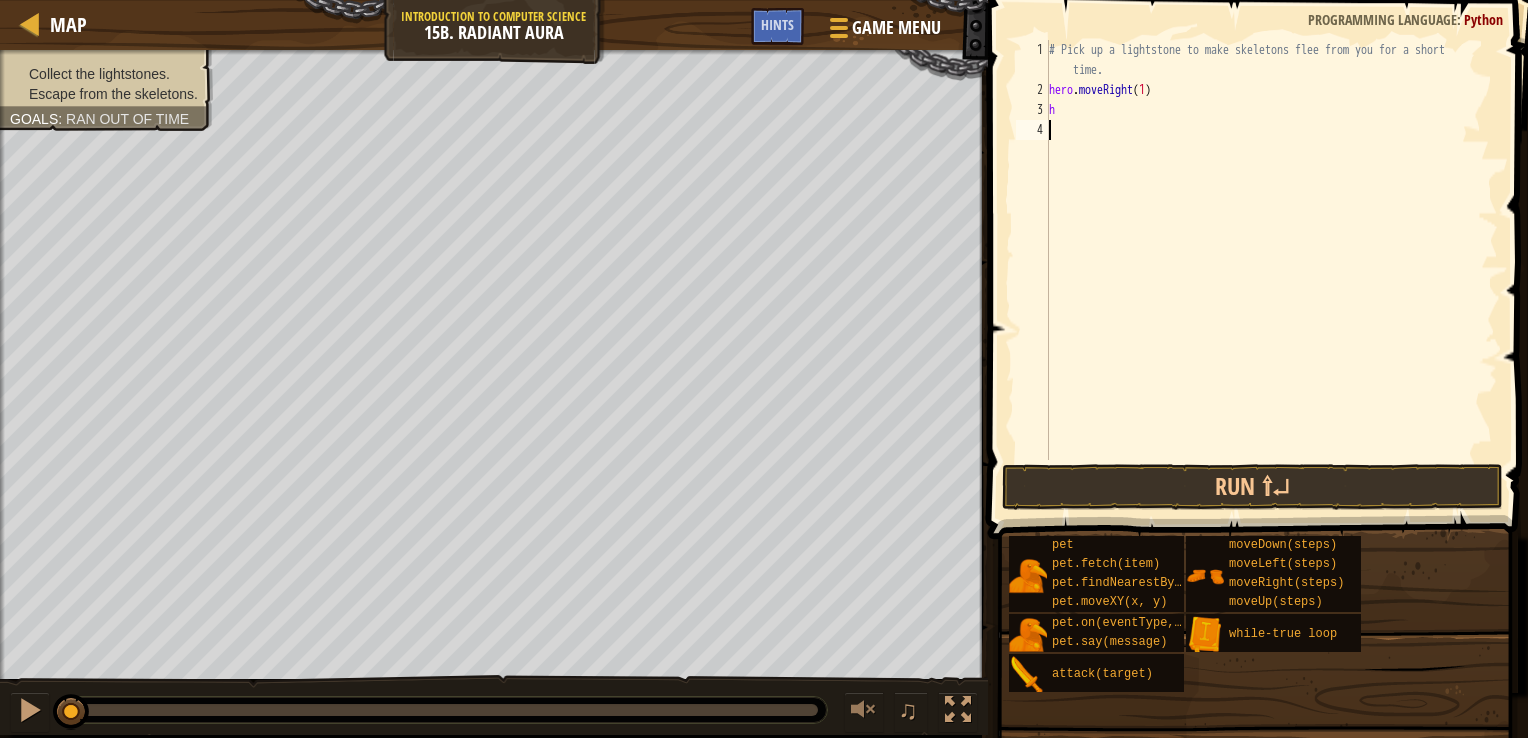 scroll, scrollTop: 9, scrollLeft: 0, axis: vertical 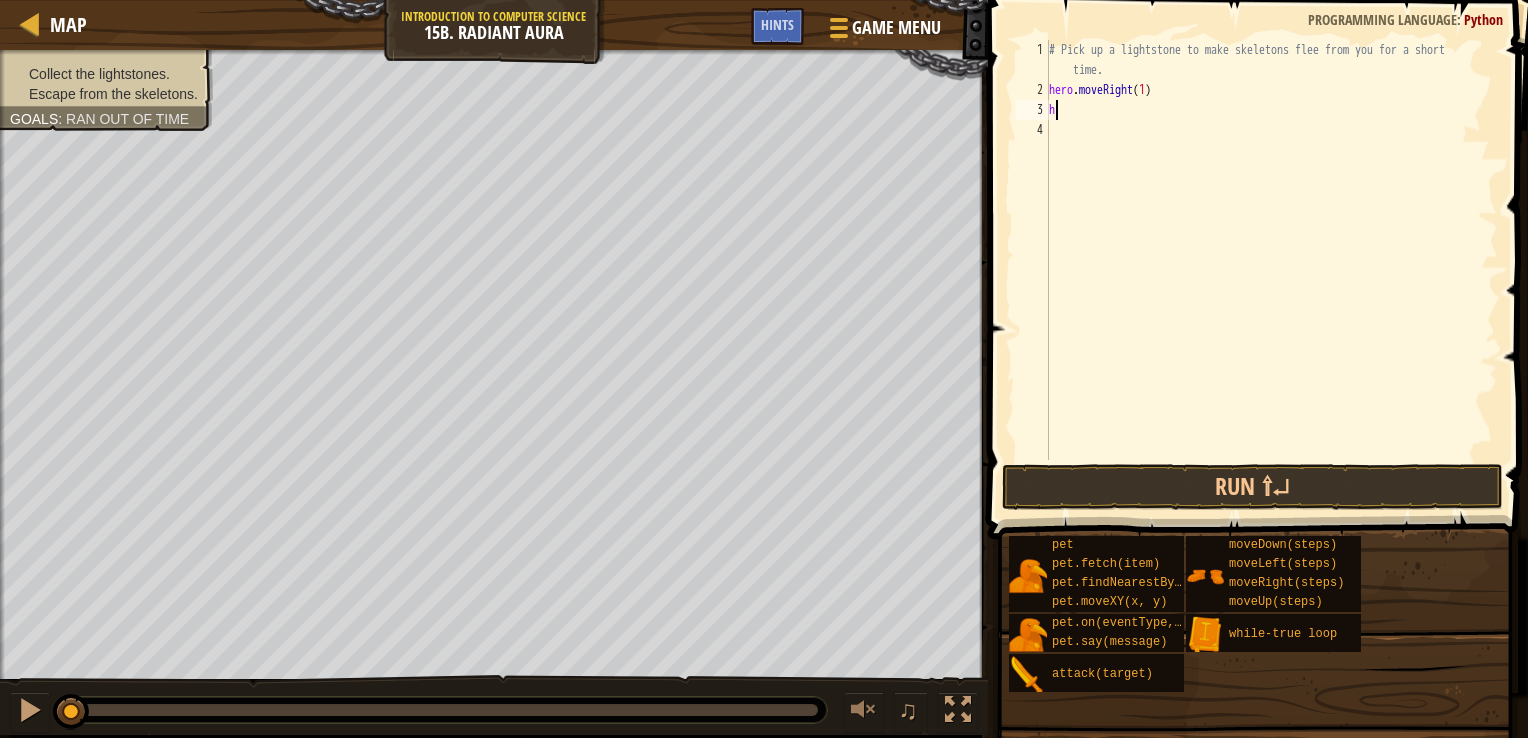 click on "# Pick up a lightstone to make skeletons flee from you for a short       time. hero . moveRight ( 1 ) h" at bounding box center [1271, 280] 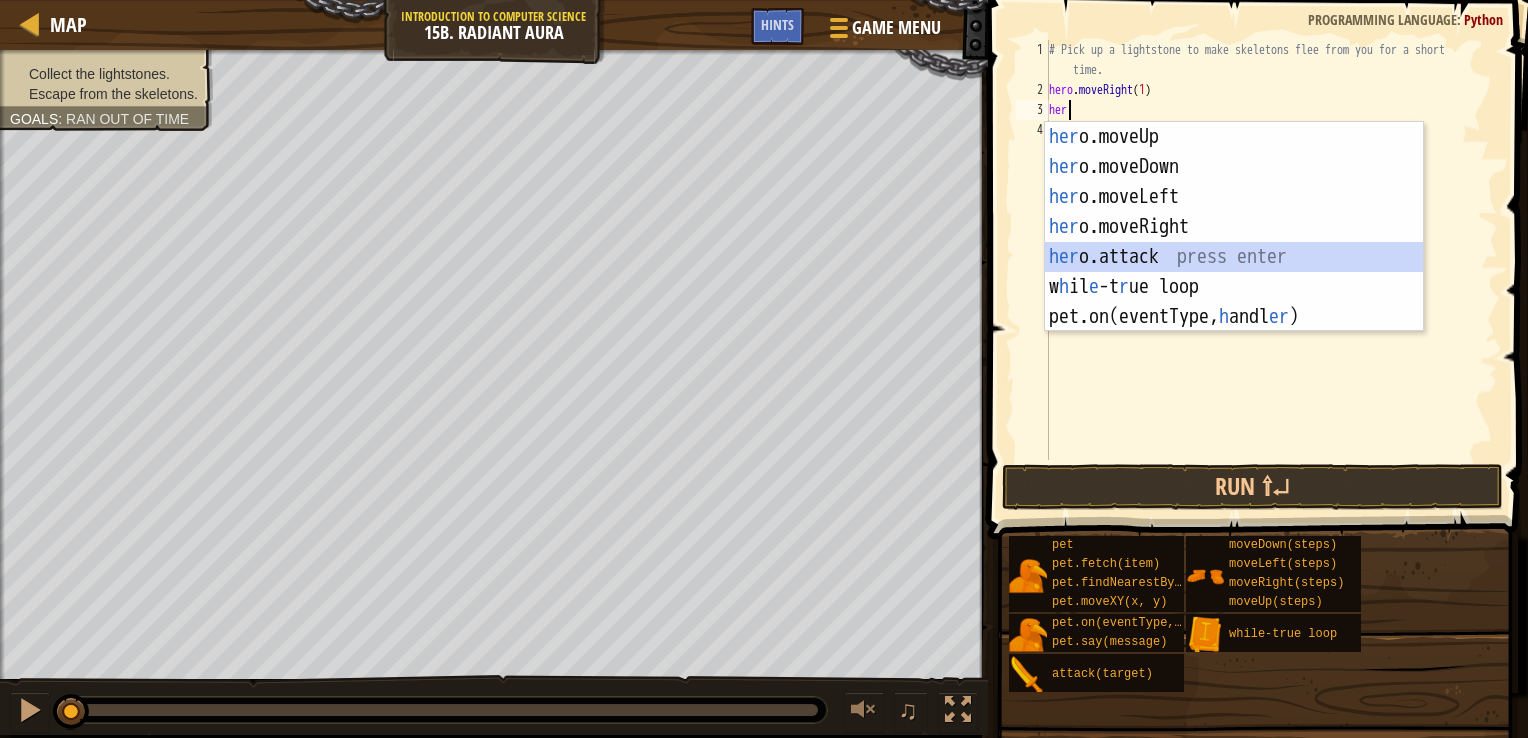 click on "her o.moveUp press enter her o.moveDown press enter her o.moveLeft press enter her o.moveRight press enter her o.attack press enter w h il e -t r ue loop press enter pet.on(eventType,  h andl er ) press enter" at bounding box center (1234, 257) 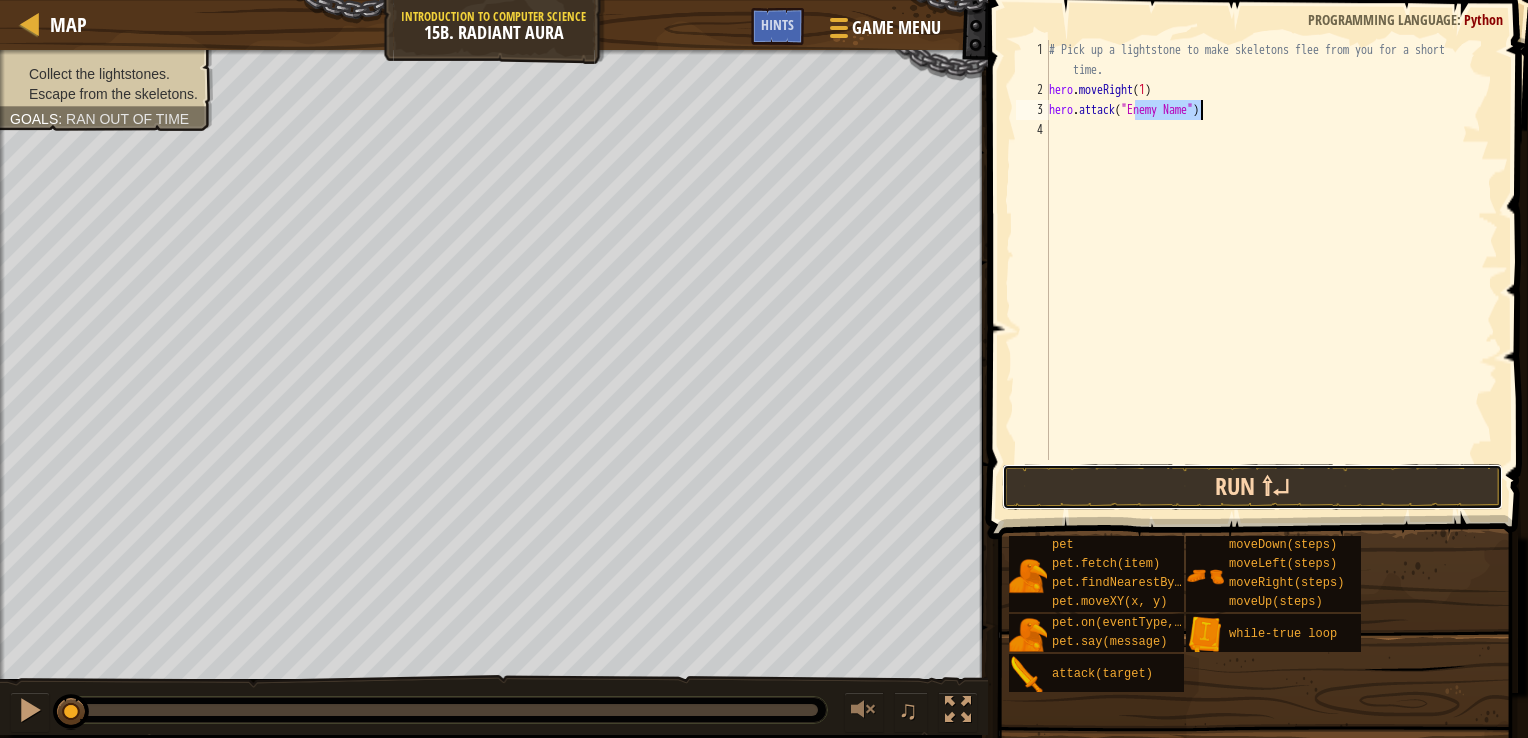 click on "Run ⇧↵" at bounding box center (1252, 487) 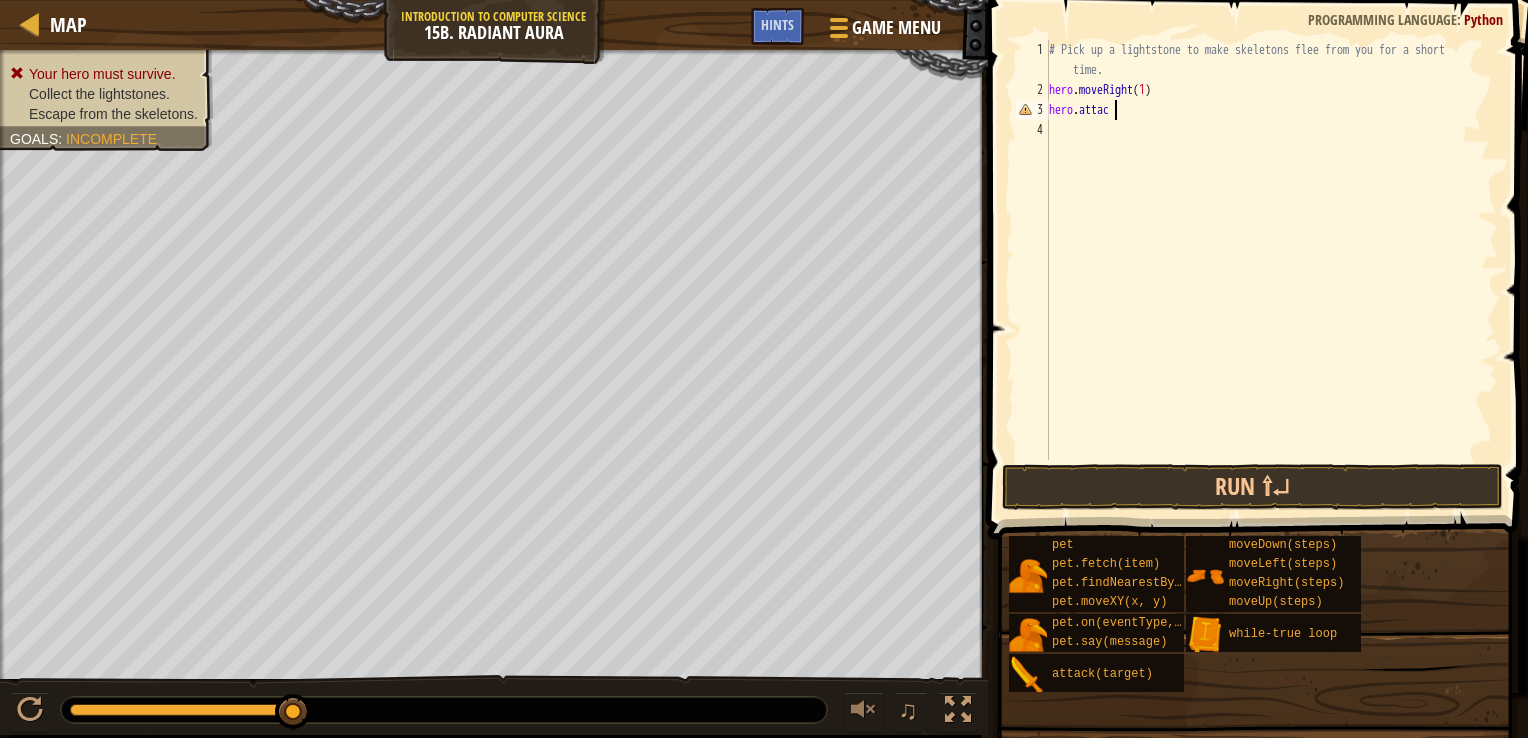 drag, startPoint x: 1206, startPoint y: 114, endPoint x: 1161, endPoint y: 109, distance: 45.276924 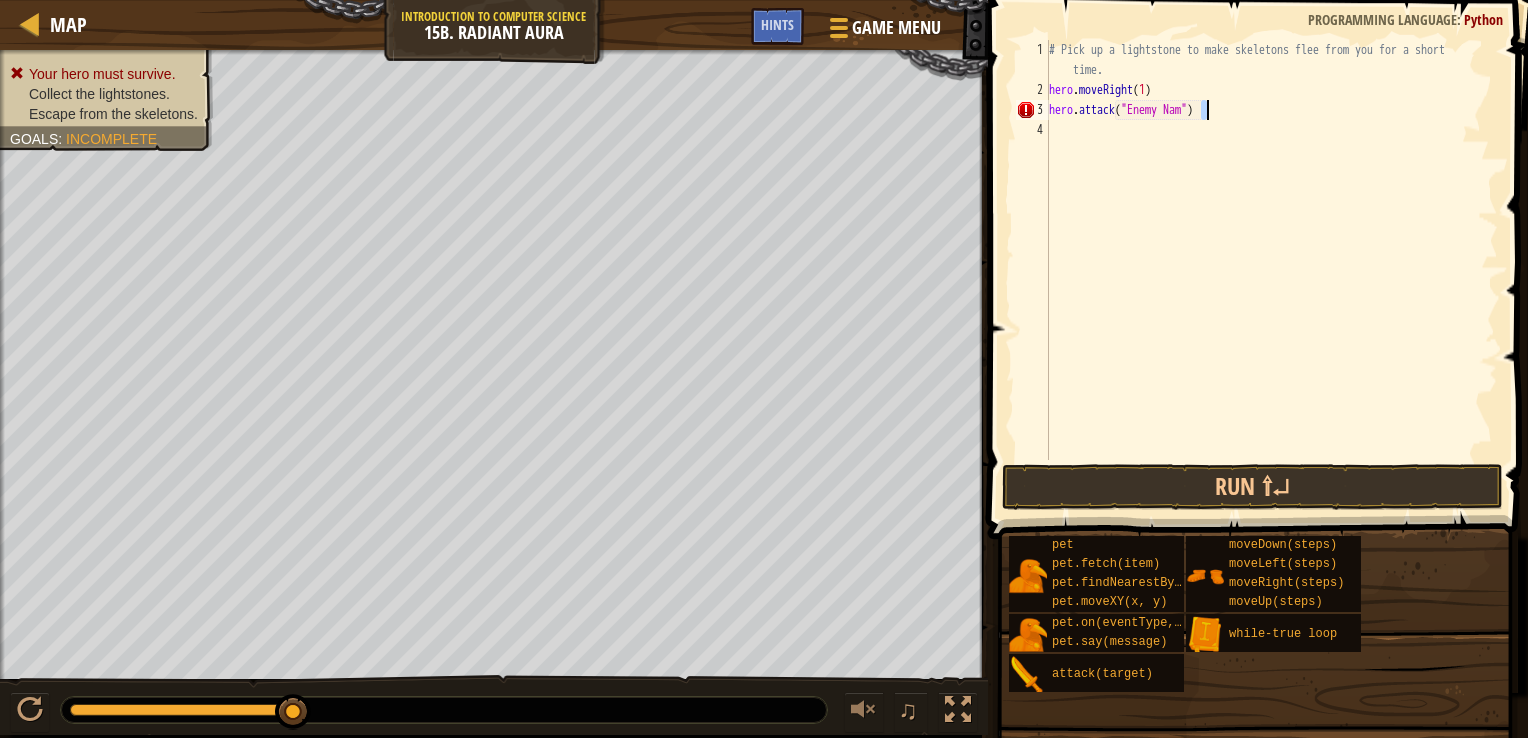 scroll, scrollTop: 9, scrollLeft: 0, axis: vertical 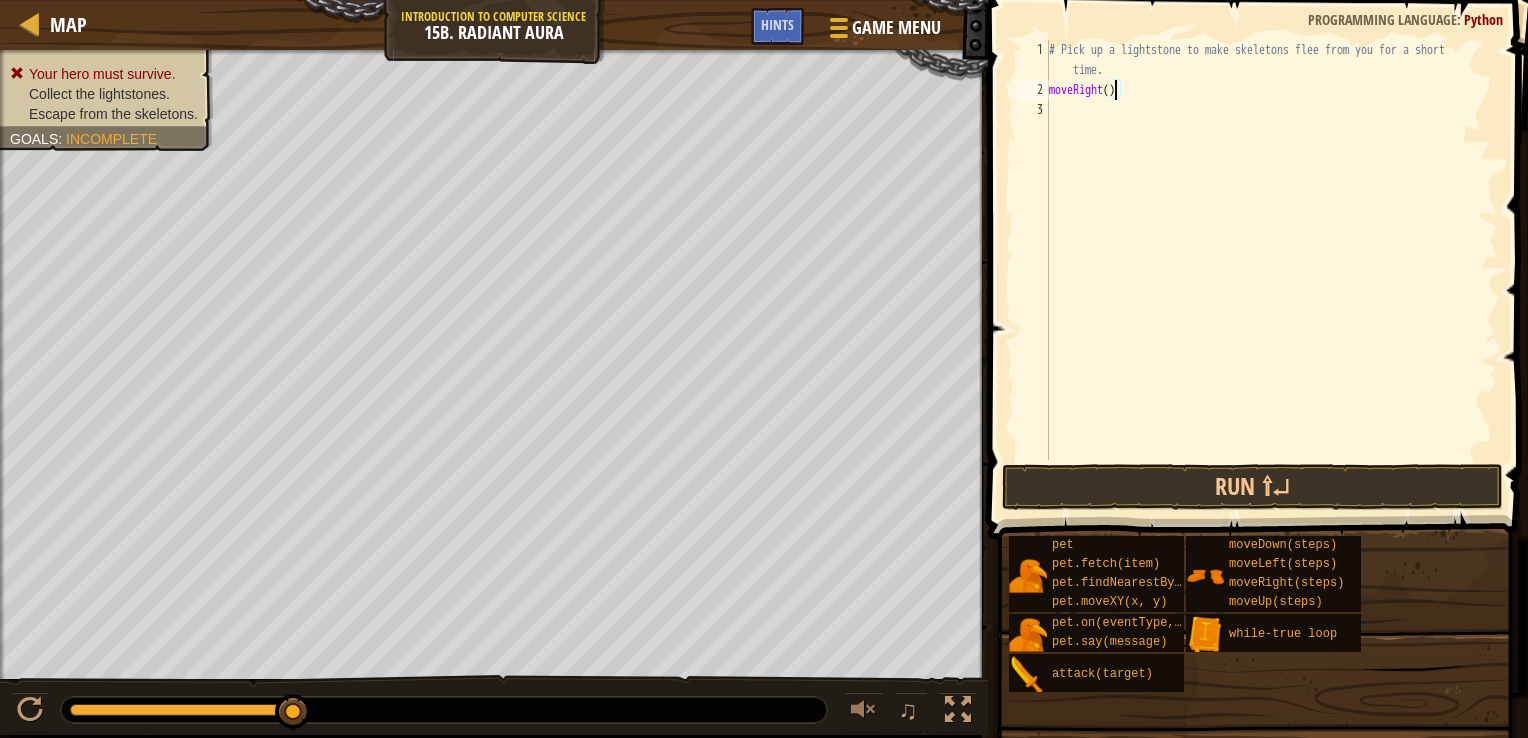 type on "moveRight(steps)" 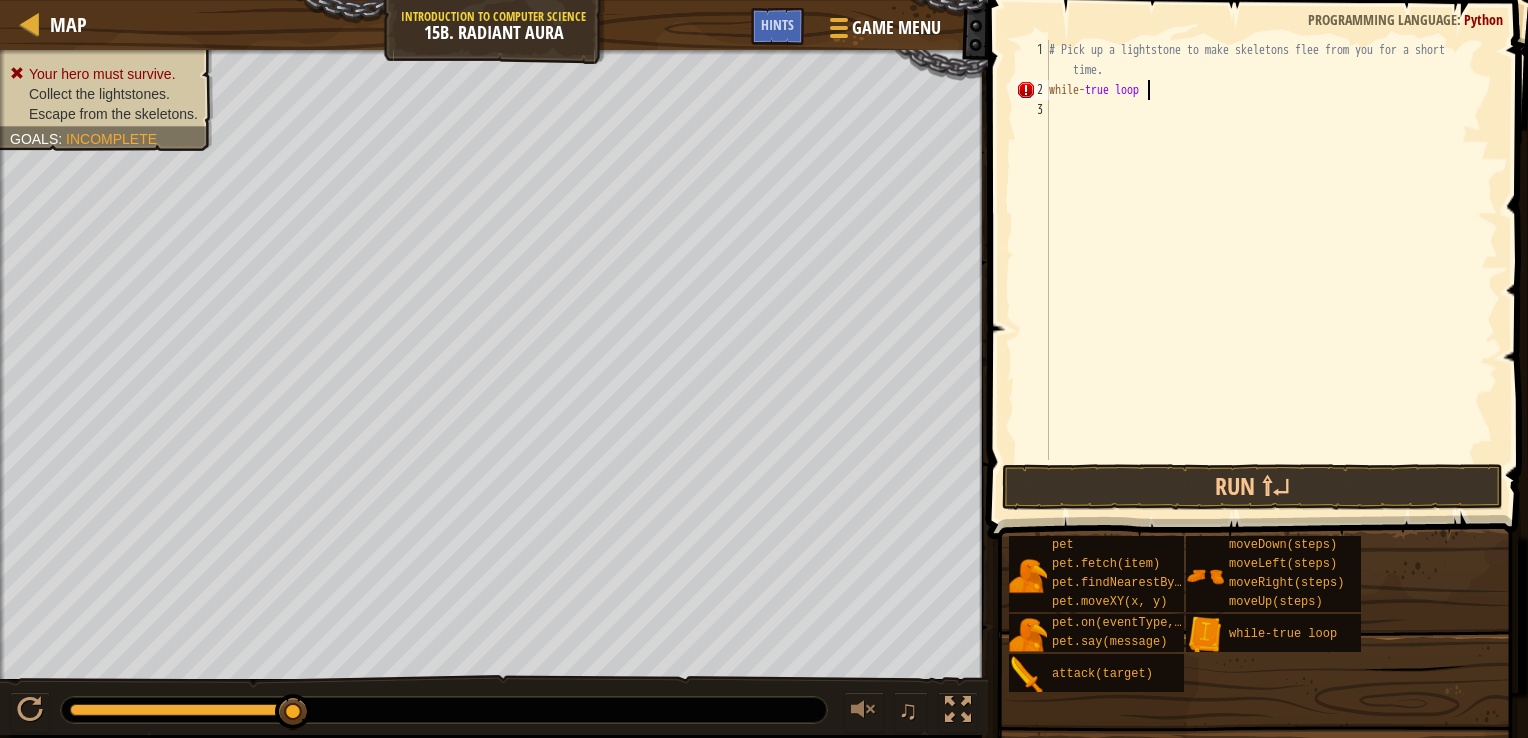 click on "# Pick up a lightstone to make skeletons flee from you for a short       time. while - true   loop" at bounding box center [1271, 280] 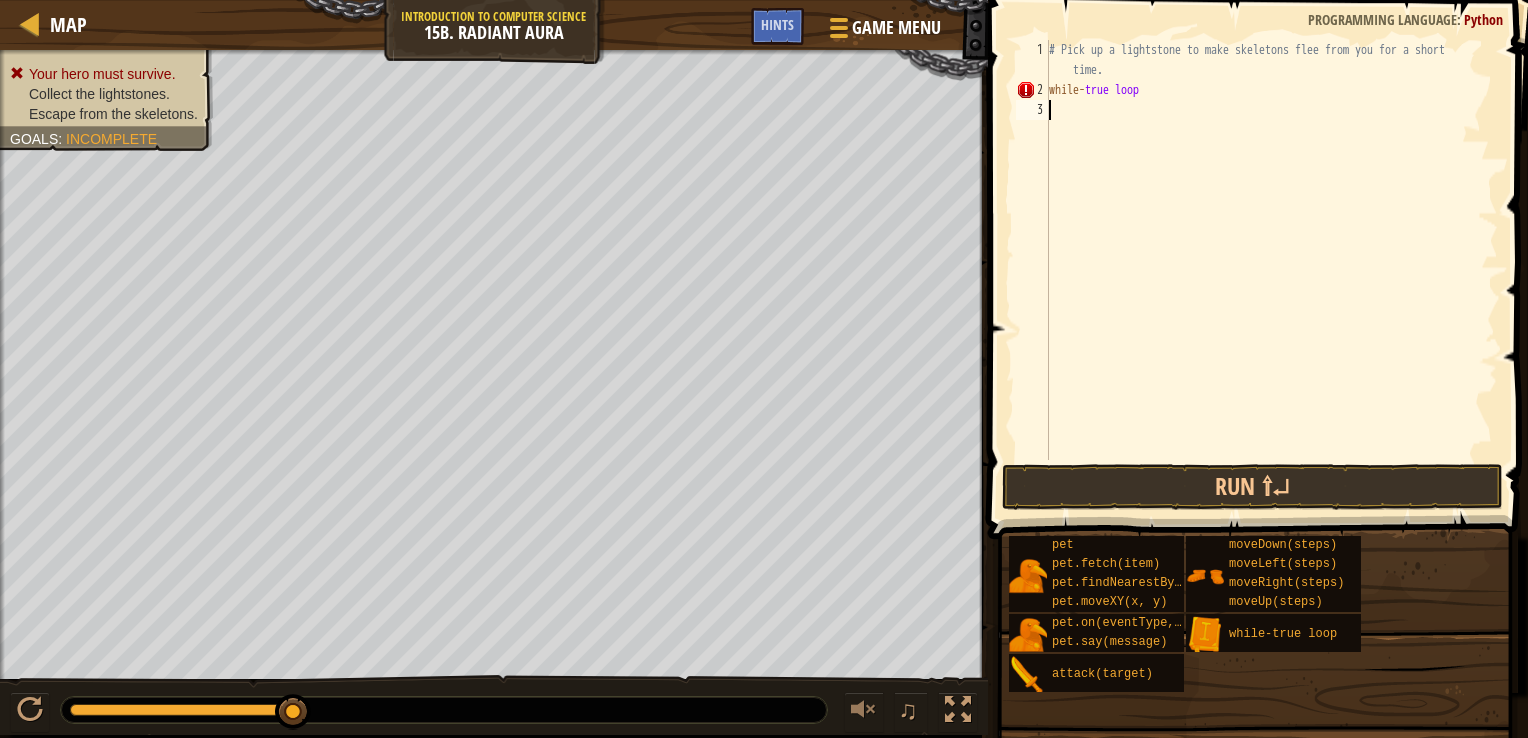 drag, startPoint x: 1120, startPoint y: 109, endPoint x: 1124, endPoint y: 75, distance: 34.234486 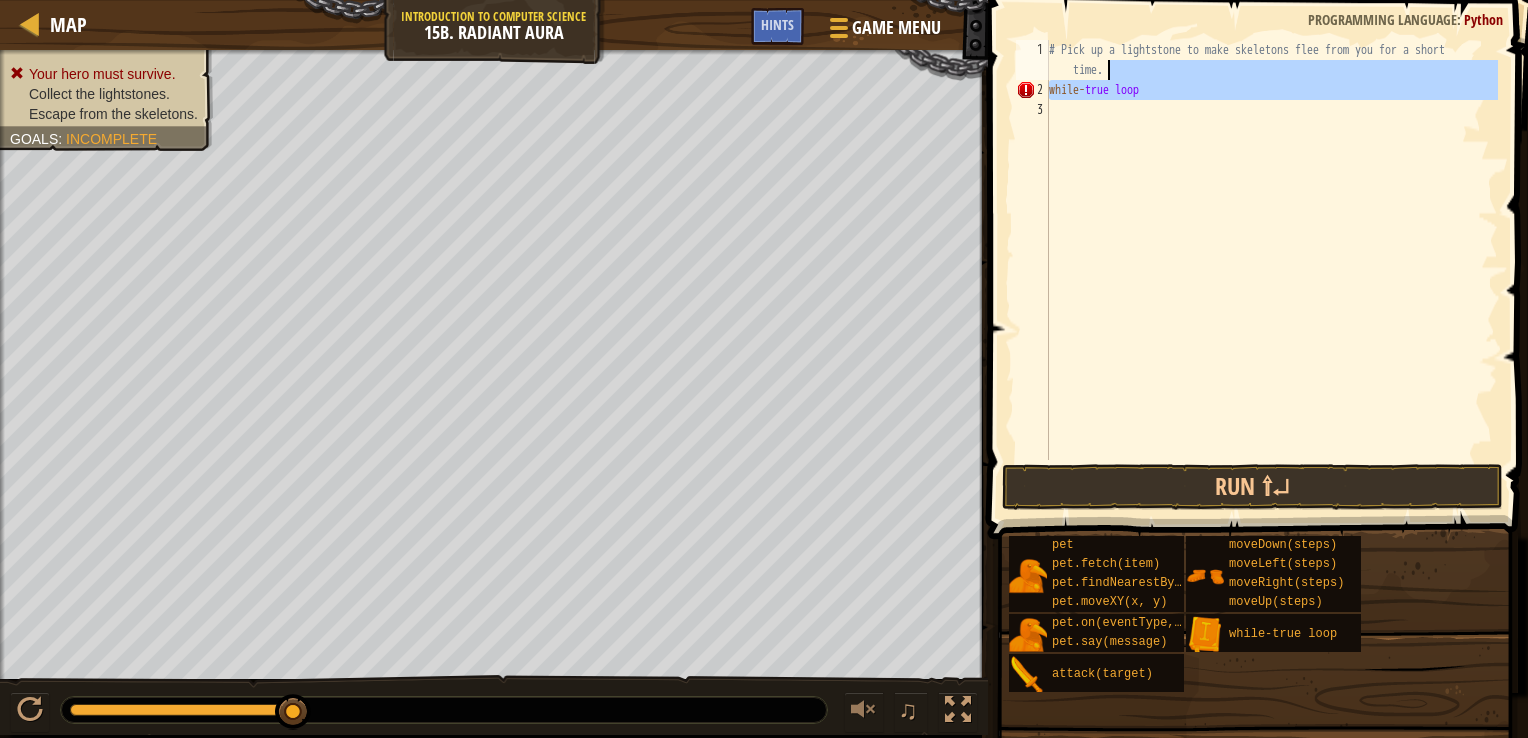 click on "# Pick up a lightstone to make skeletons flee from you for a short       time. while - true   loop" at bounding box center [1271, 250] 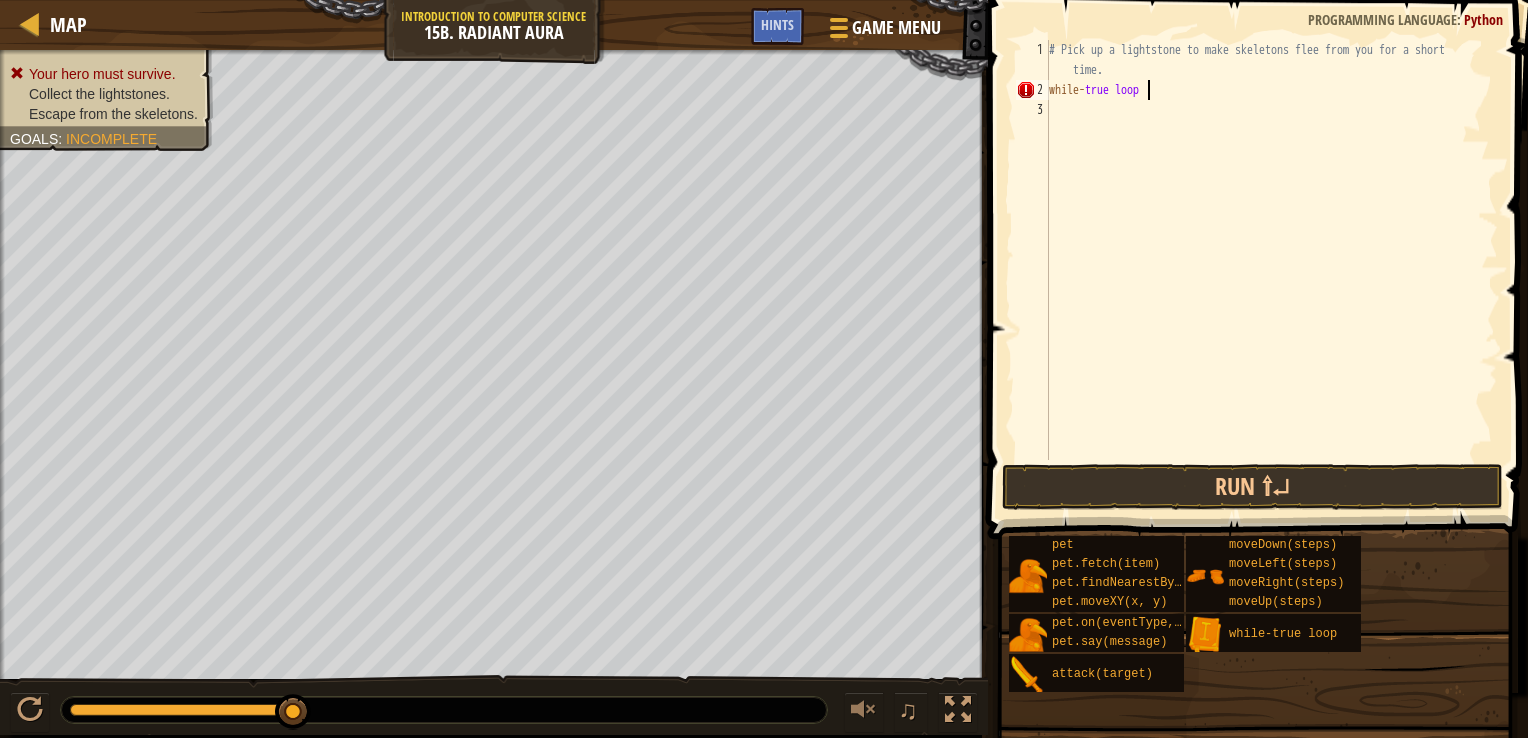 click on "# Pick up a lightstone to make skeletons flee from you for a short       time. while - true   loop" at bounding box center (1271, 280) 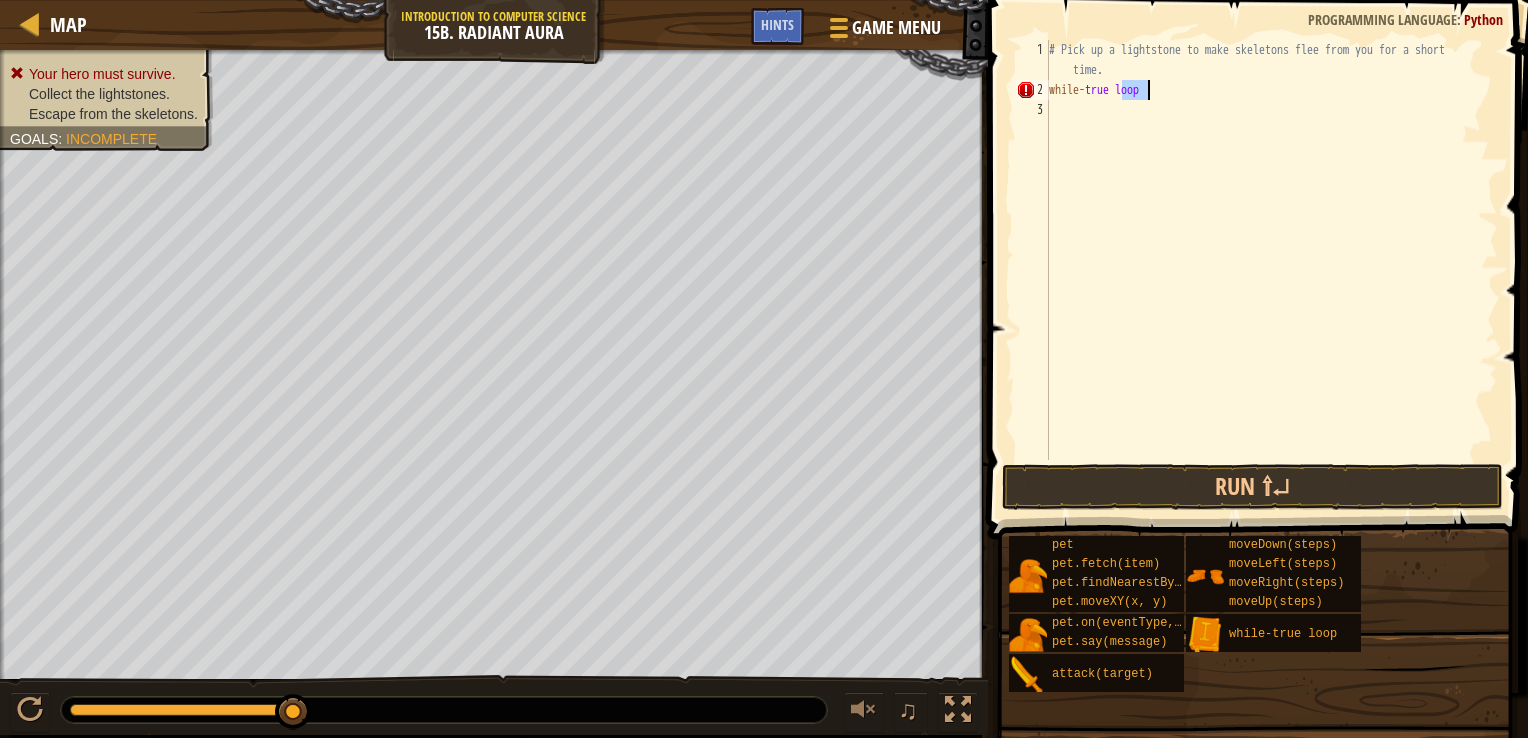 click on "# Pick up a lightstone to make skeletons flee from you for a short       time. while - true   loop" at bounding box center (1271, 280) 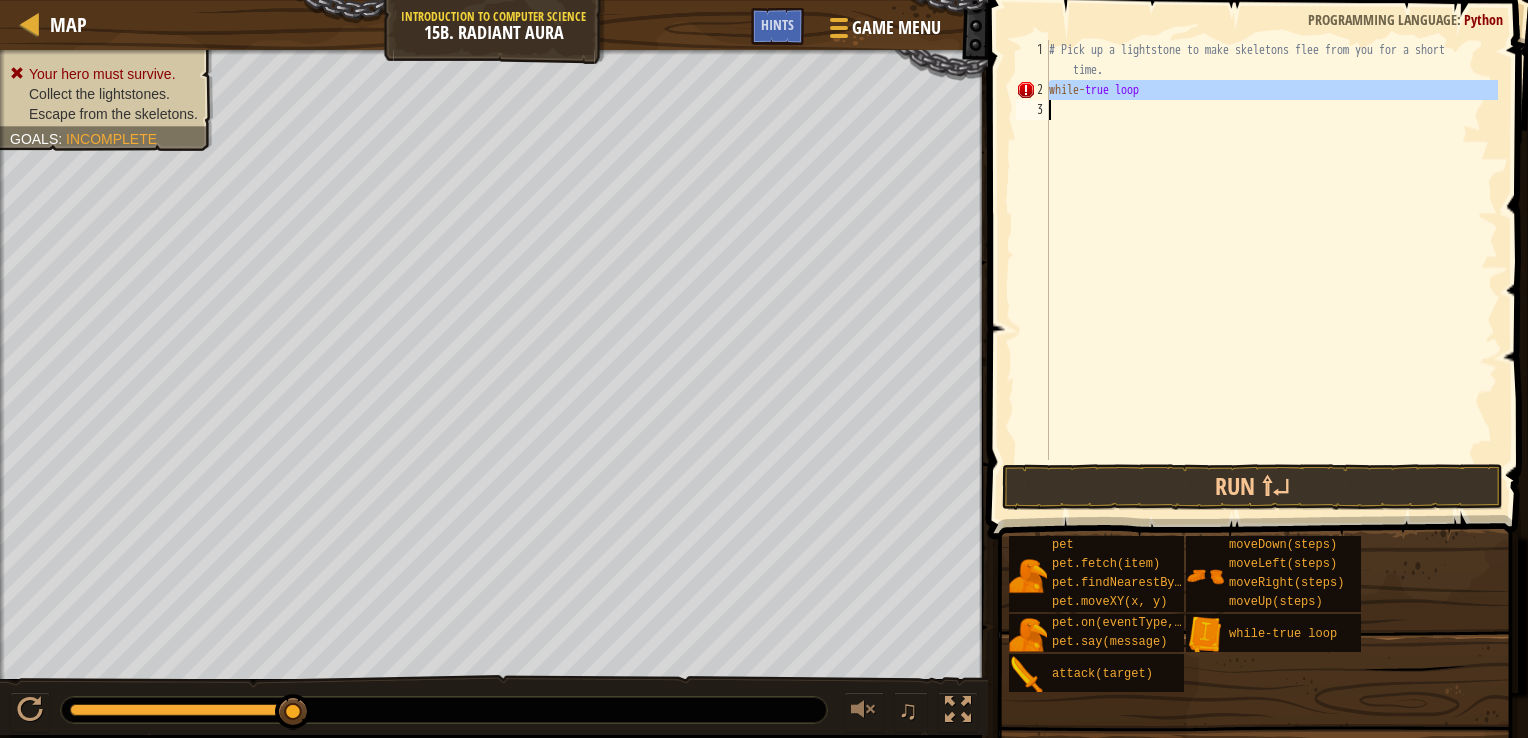click on "# Pick up a lightstone to make skeletons flee from you for a short       time. while - true   loop" at bounding box center (1271, 280) 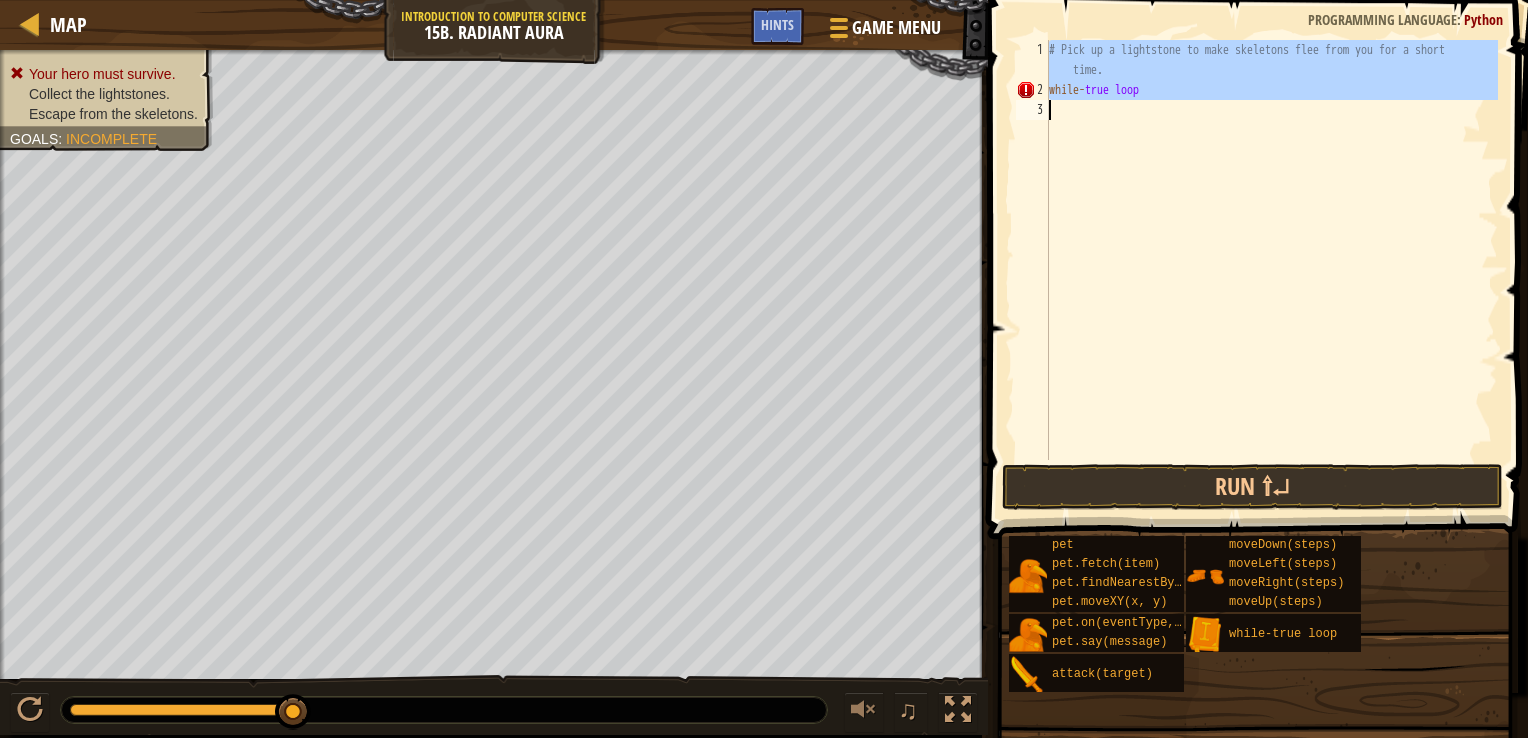 click on "# Pick up a lightstone to make skeletons flee from you for a short       time. while - true   loop" at bounding box center [1271, 250] 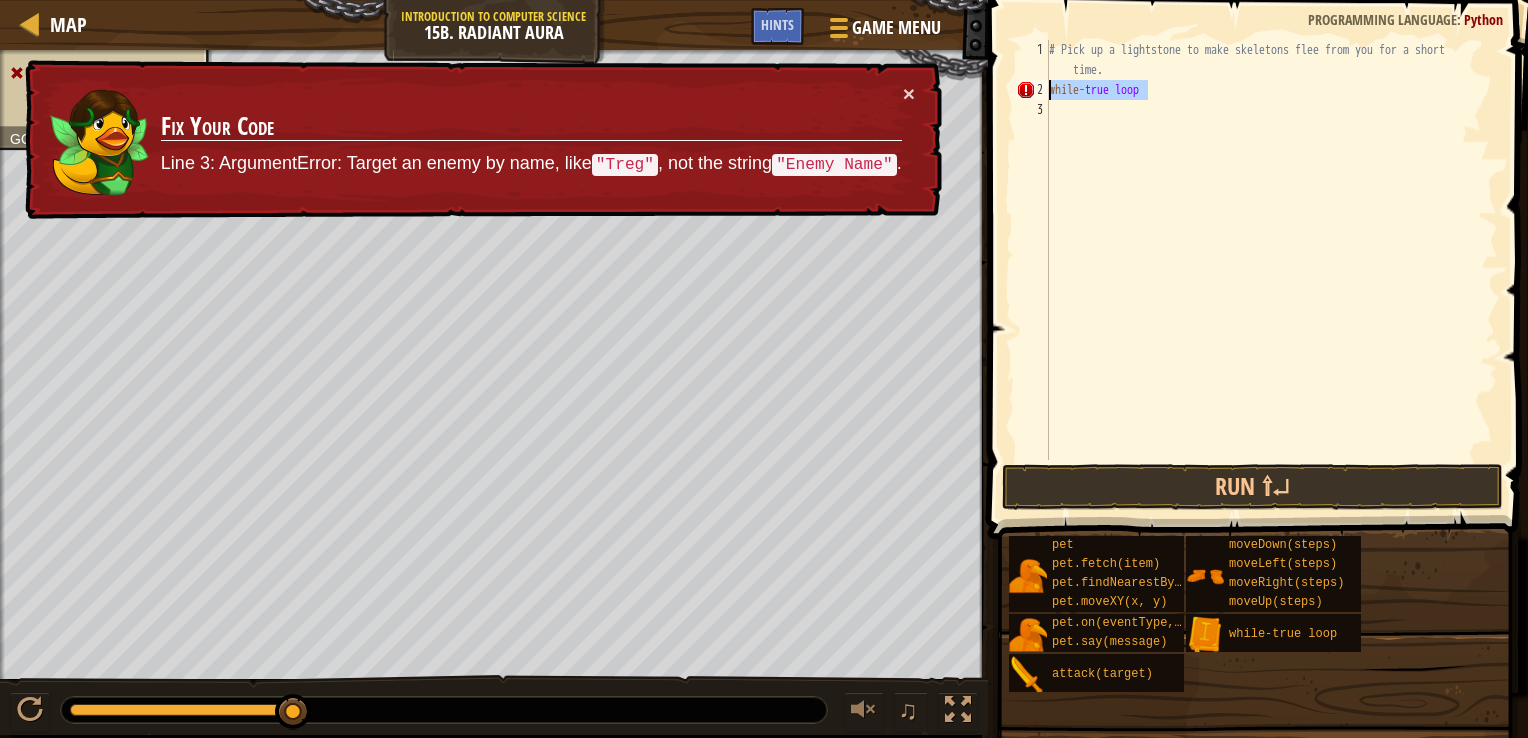 drag, startPoint x: 1150, startPoint y: 94, endPoint x: 1024, endPoint y: 86, distance: 126.253716 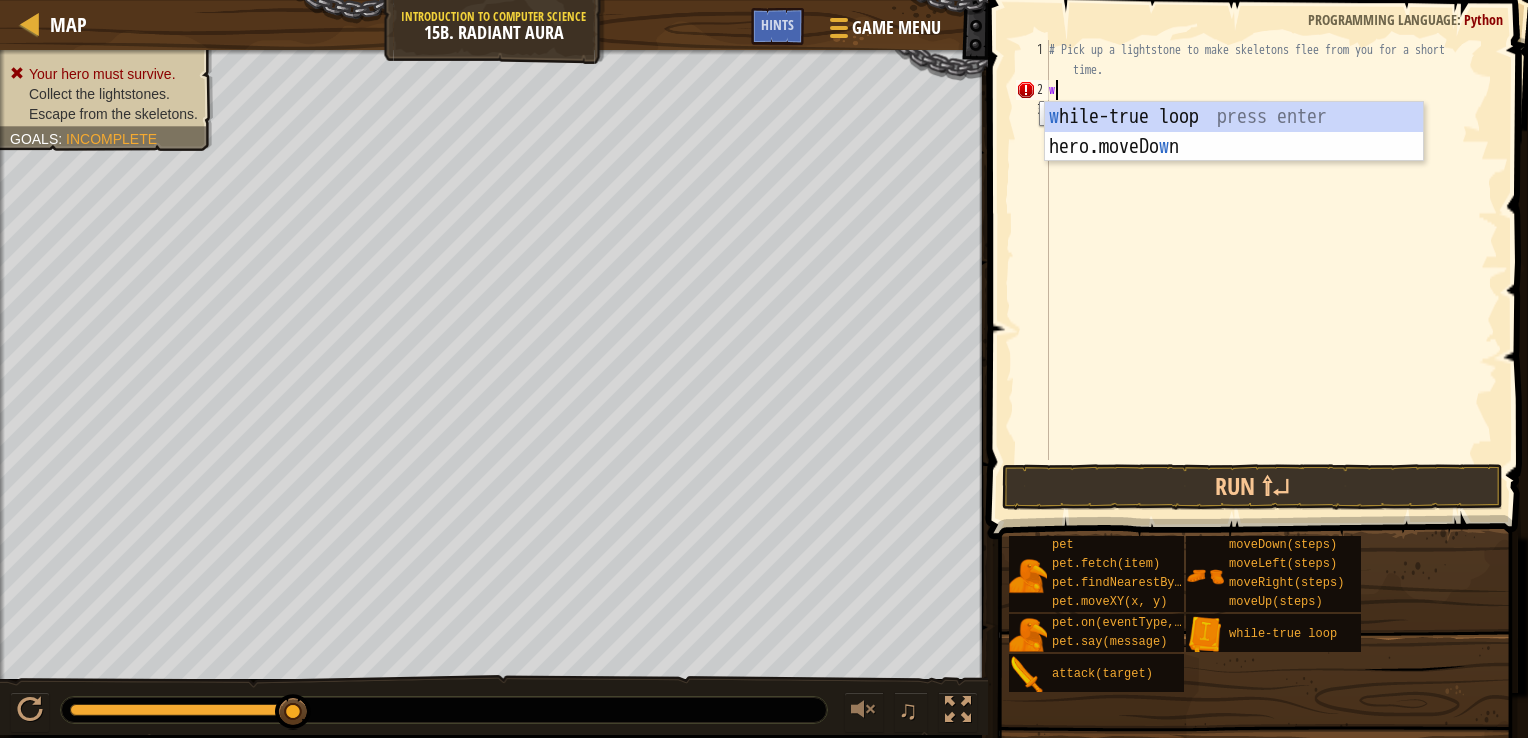type on "wh" 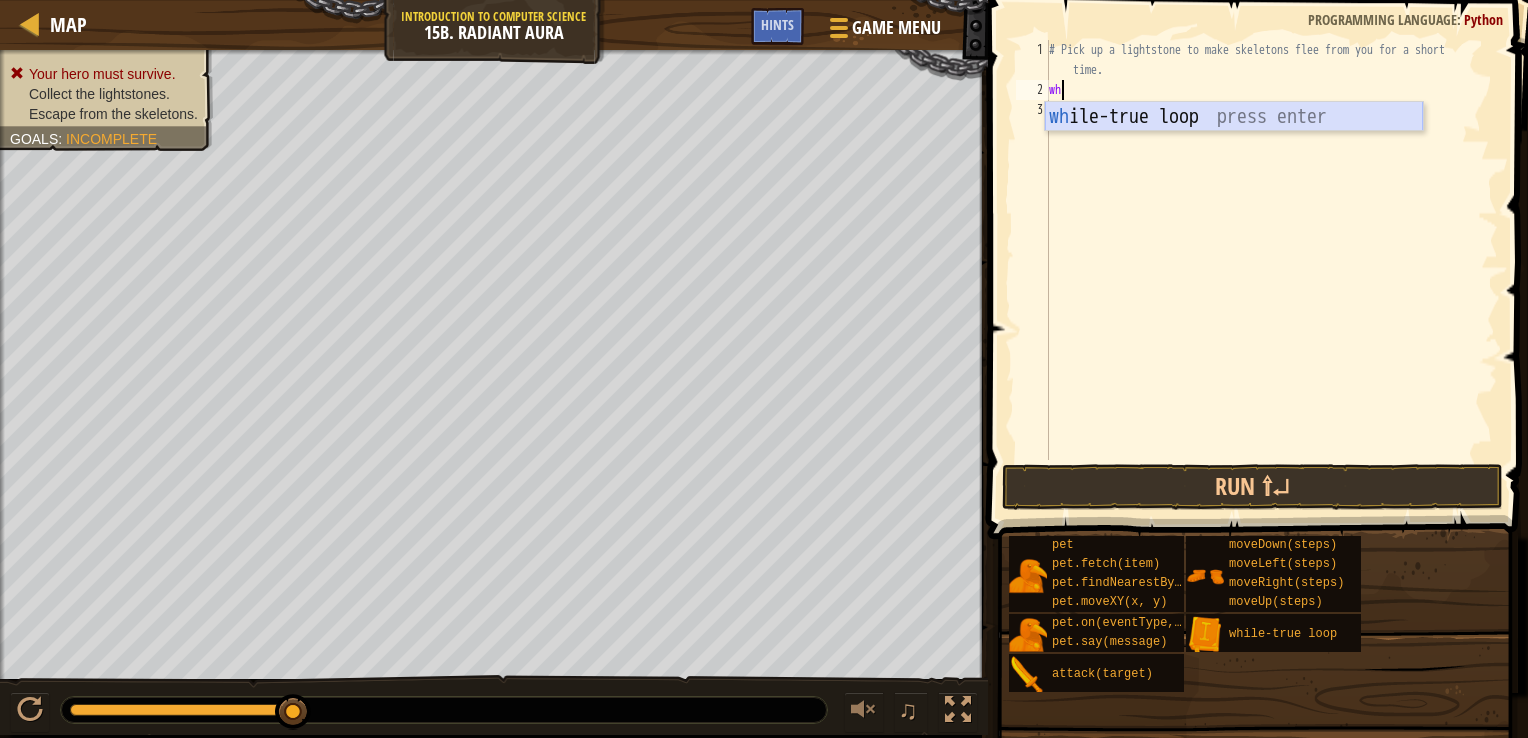 click on "wh ile-true loop press enter" at bounding box center (1234, 147) 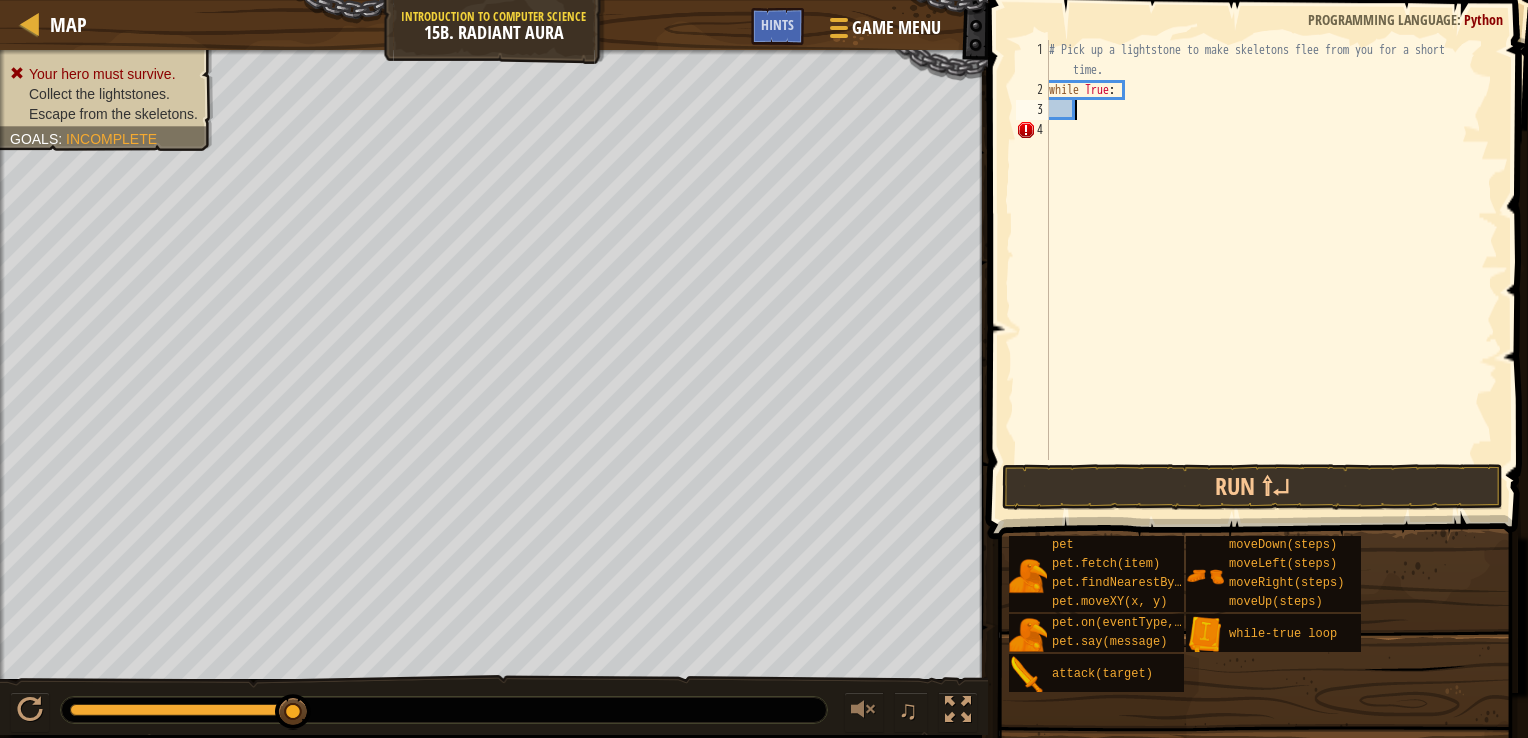 type on "h" 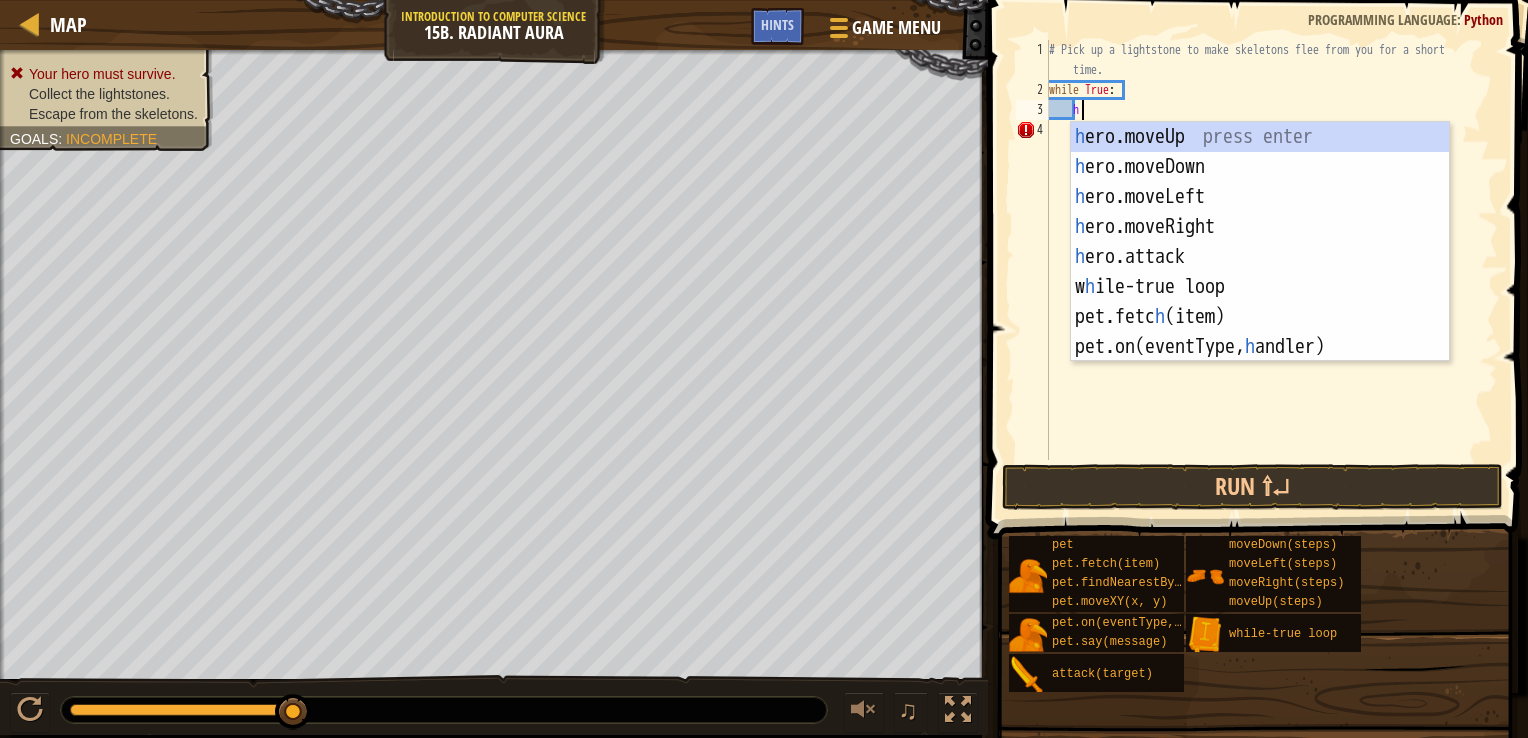 scroll, scrollTop: 9, scrollLeft: 1, axis: both 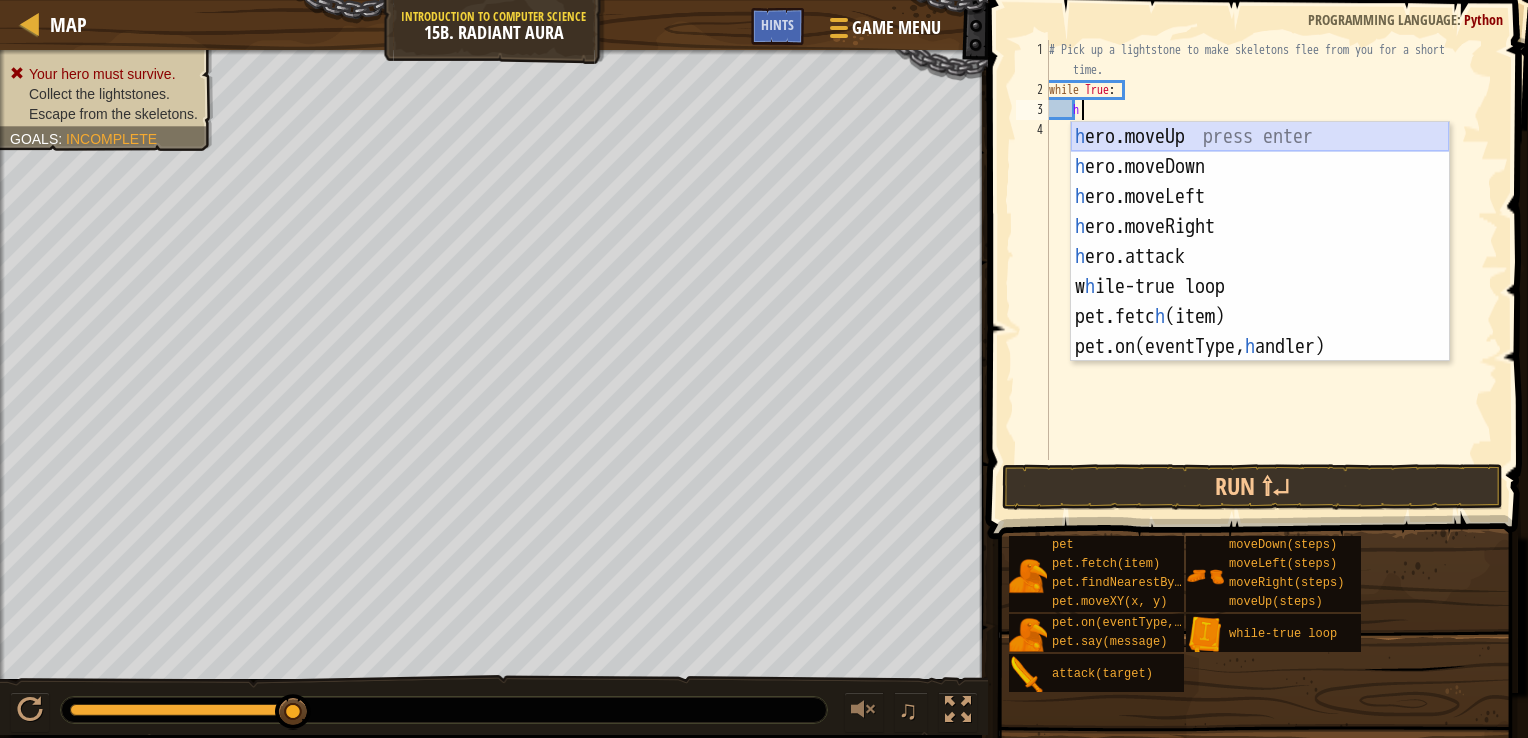 click on "h ero.moveUp press enter h ero.moveDown press enter h ero.moveLeft press enter h ero.moveRight press enter h ero.attack press enter w h ile-true loop press enter pet.fetc h (item) press enter pet.on(eventType,  h andler) press enter" at bounding box center [1260, 272] 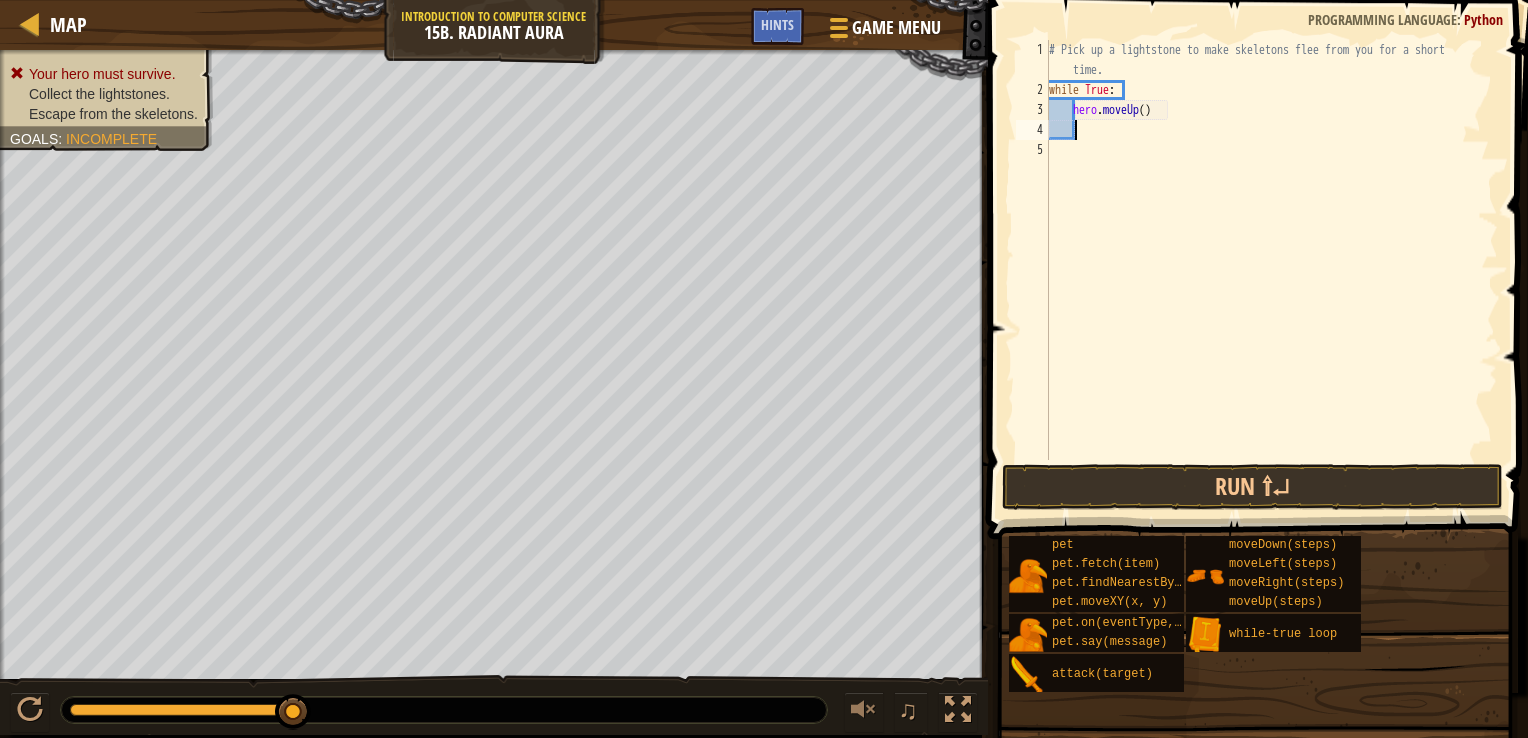 scroll, scrollTop: 9, scrollLeft: 0, axis: vertical 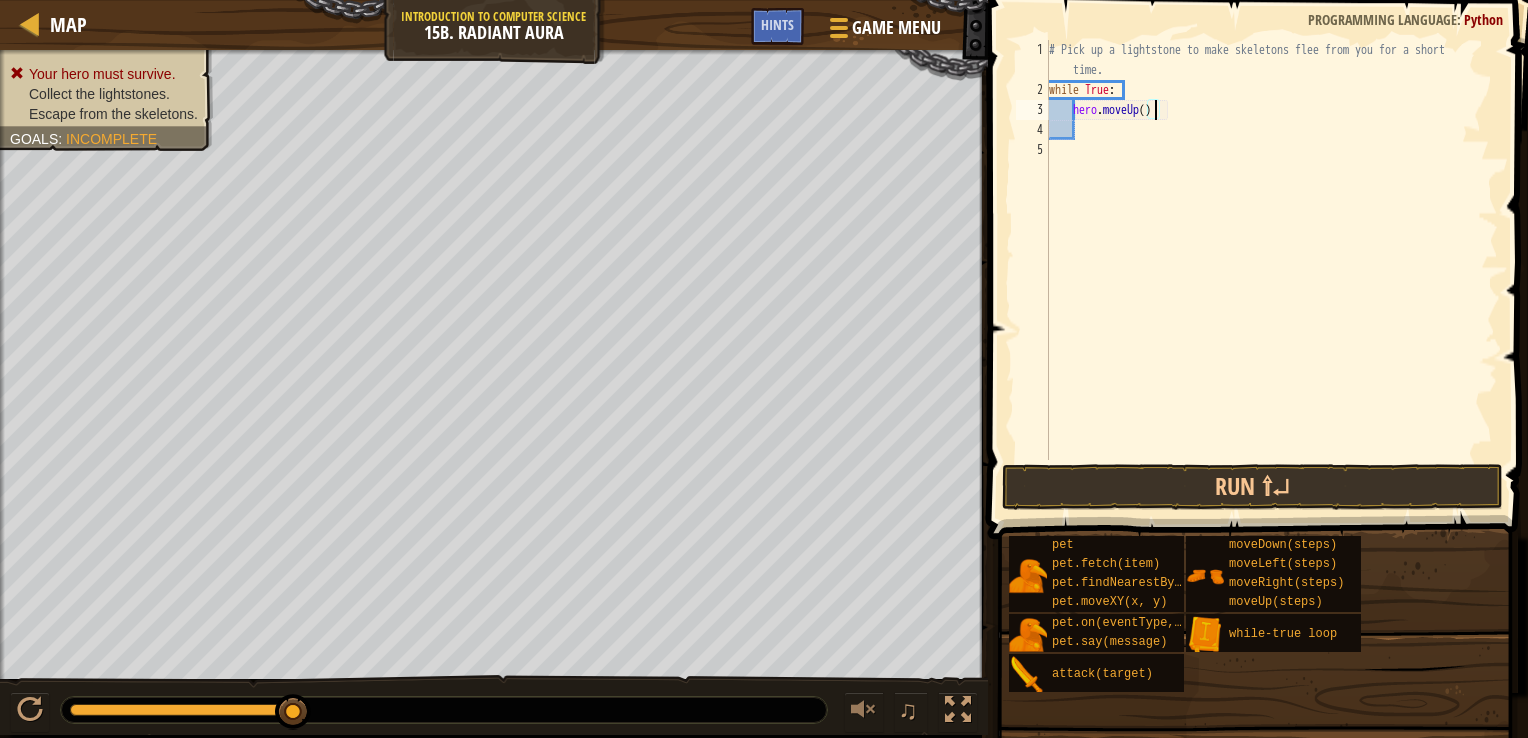 click on "# Pick up a lightstone to make skeletons flee from you for a short       time. while   True :      hero . moveUp ( )" at bounding box center [1271, 280] 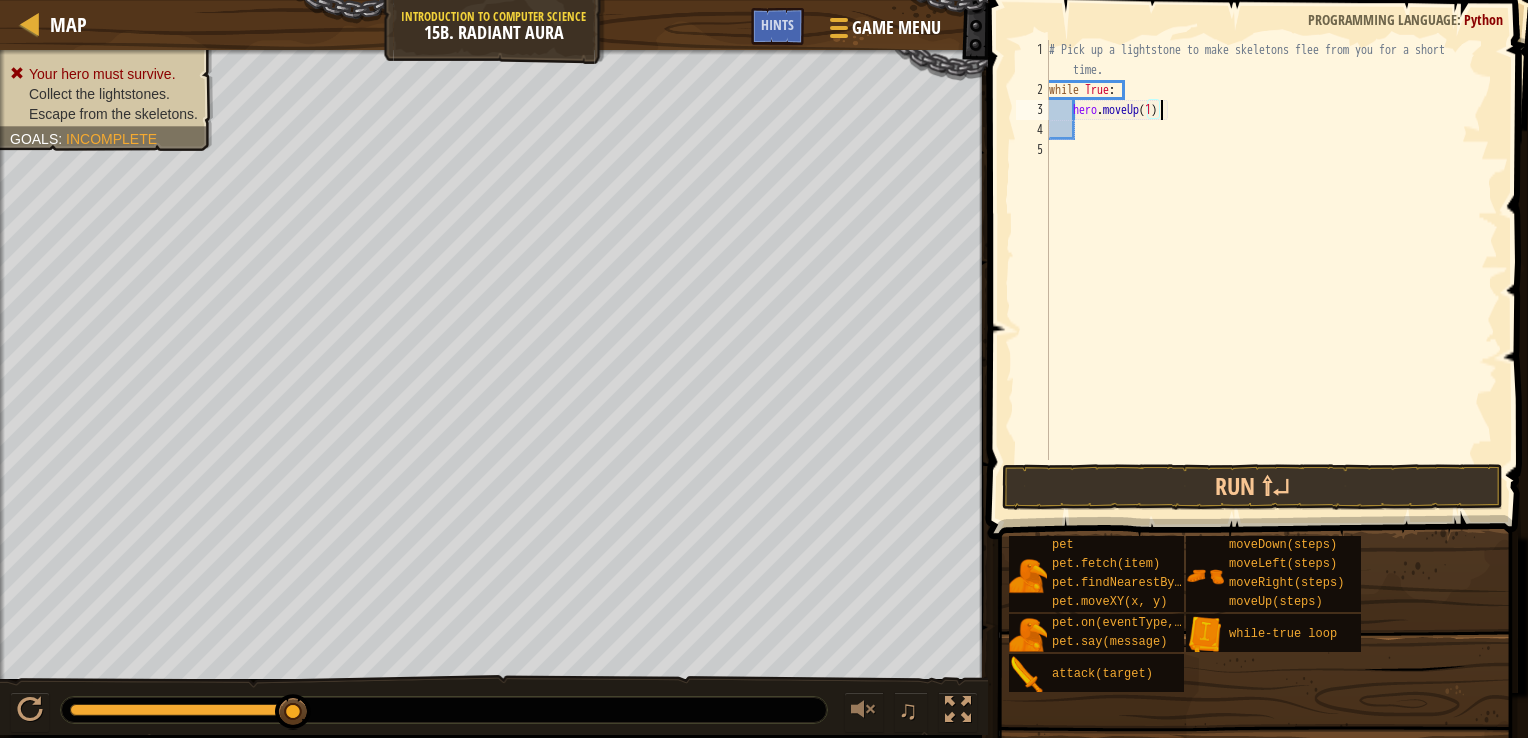 scroll, scrollTop: 9, scrollLeft: 8, axis: both 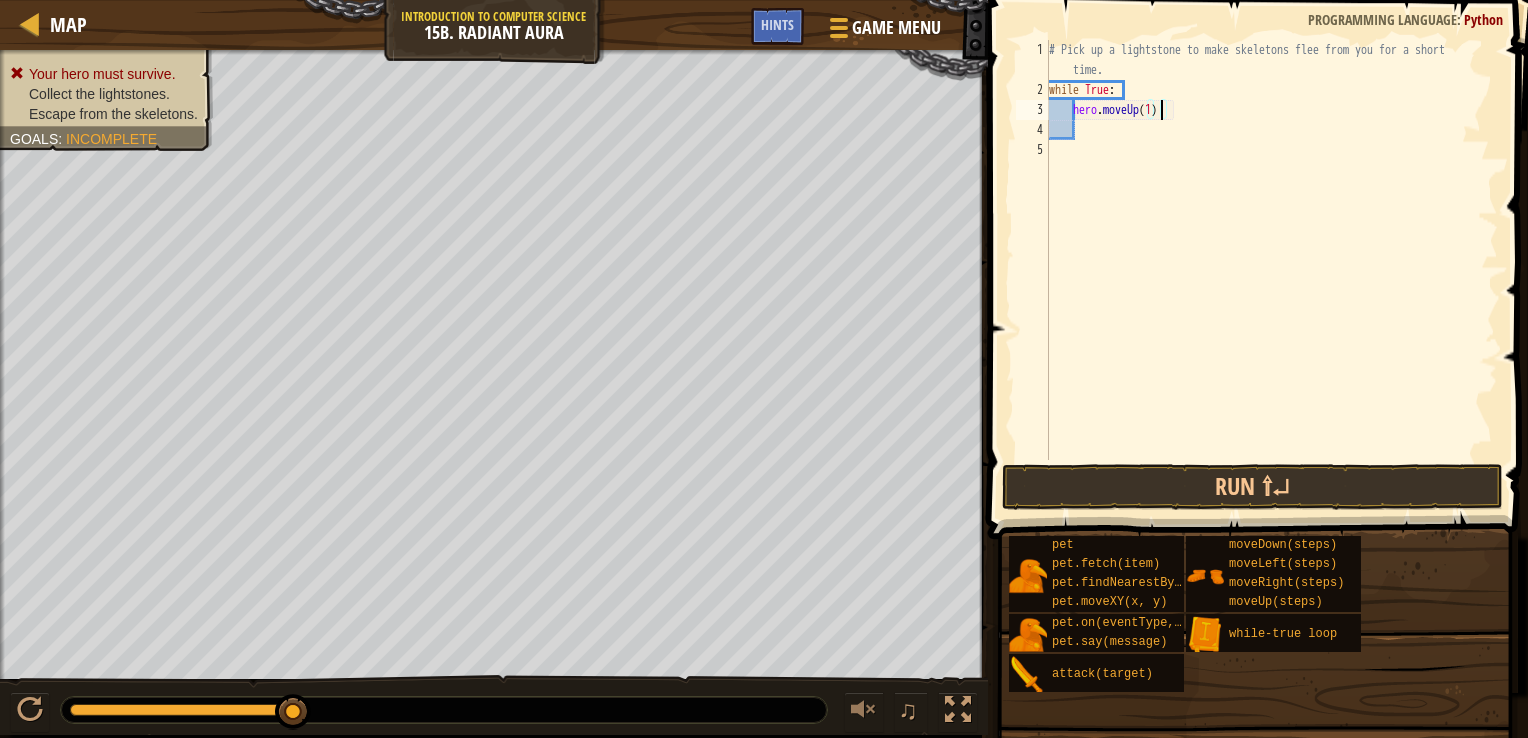 click on "# Pick up a lightstone to make skeletons flee from you for a short       time. while   True :      hero . moveUp ( 1 )" at bounding box center (1271, 280) 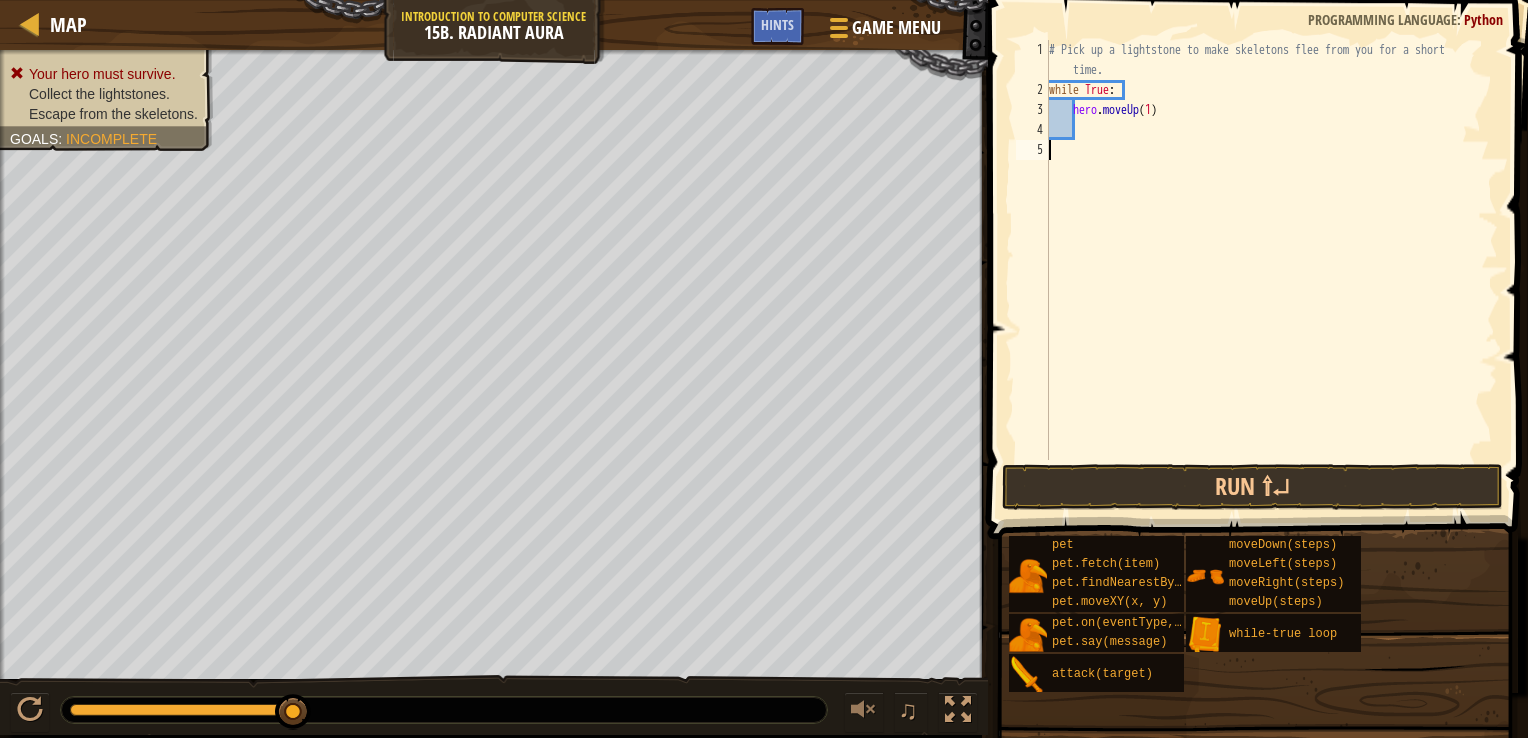 scroll, scrollTop: 9, scrollLeft: 0, axis: vertical 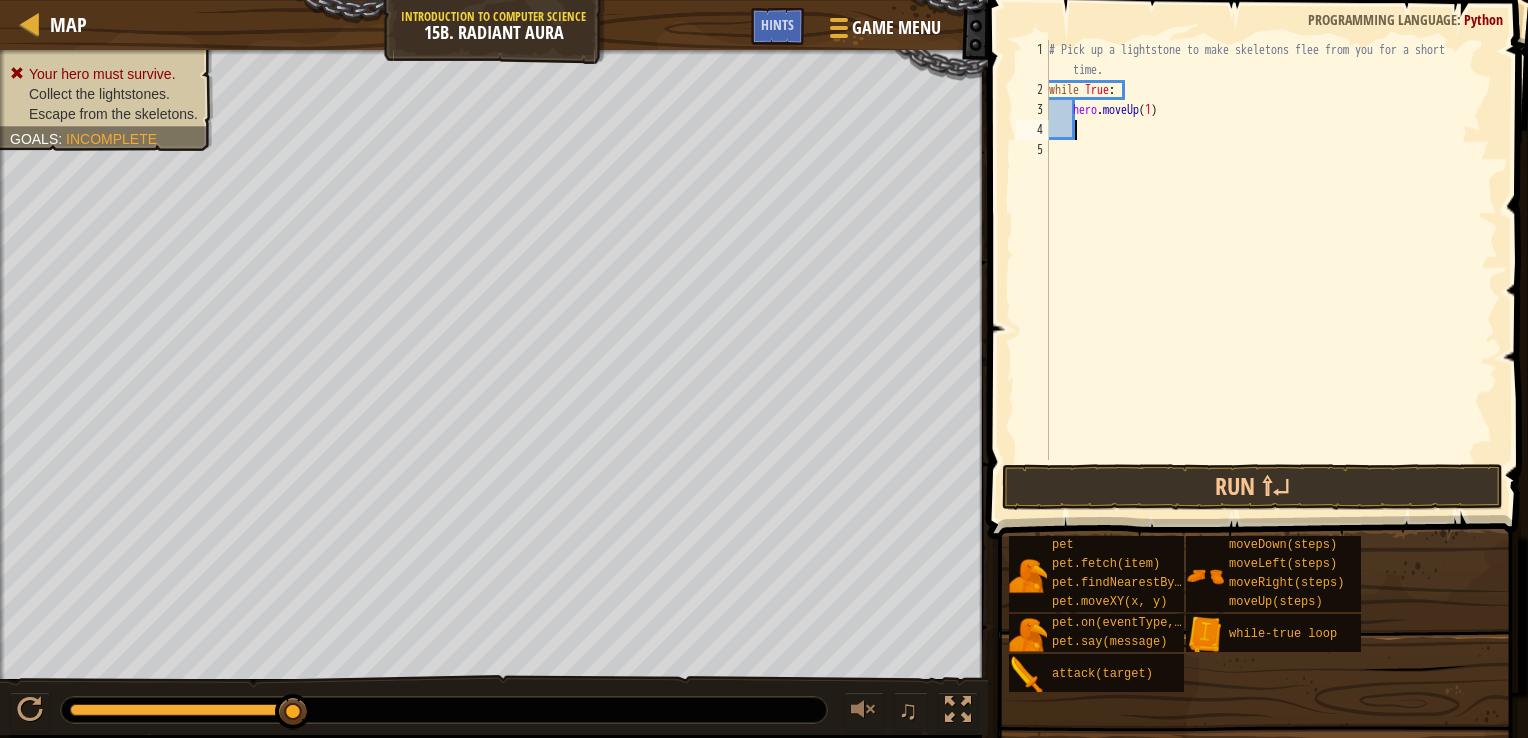 type on "h" 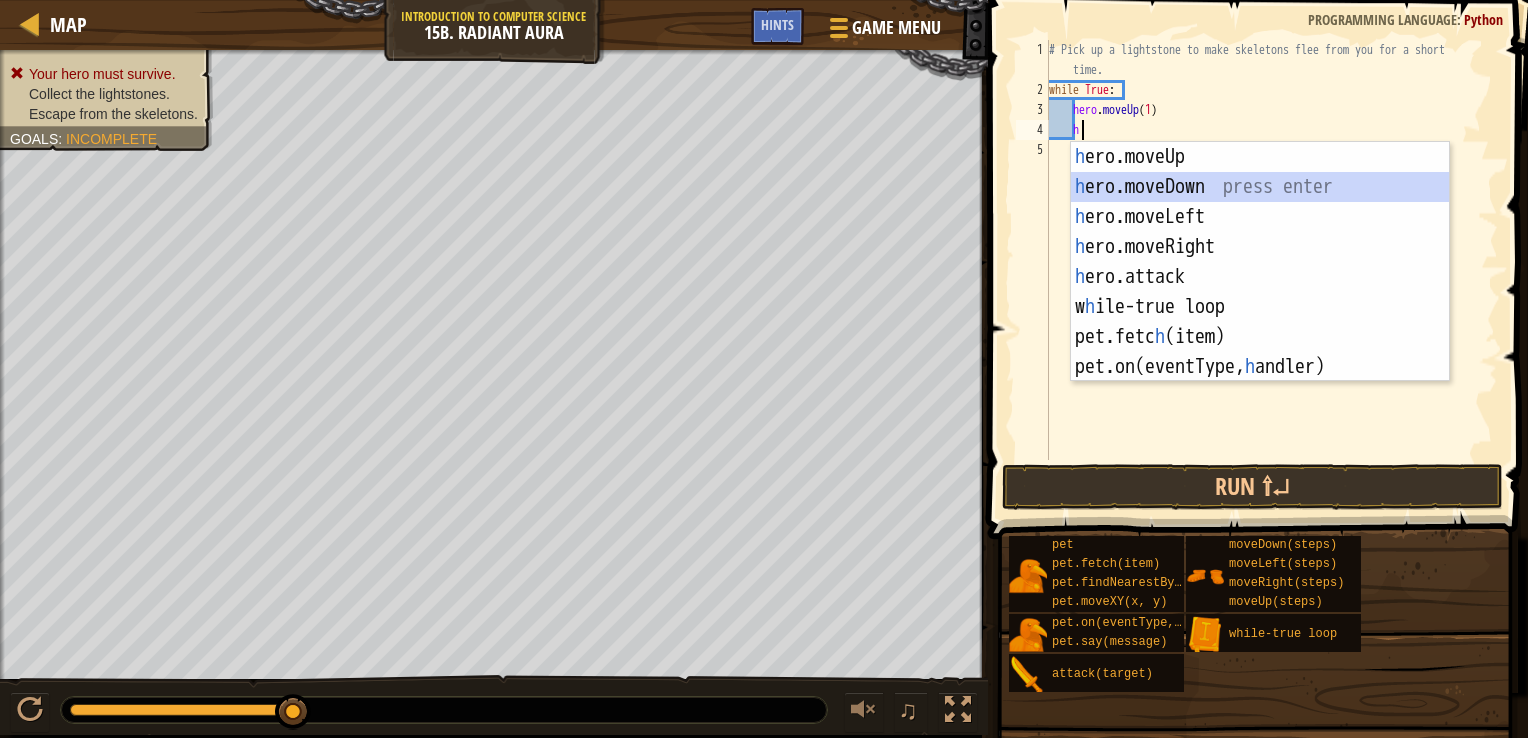 click on "h ero.moveUp press enter h ero.moveDown press enter h ero.moveLeft press enter h ero.moveRight press enter h ero.attack press enter w h ile-true loop press enter pet.fetc h (item) press enter pet.on(eventType,  h andler) press enter" at bounding box center [1260, 292] 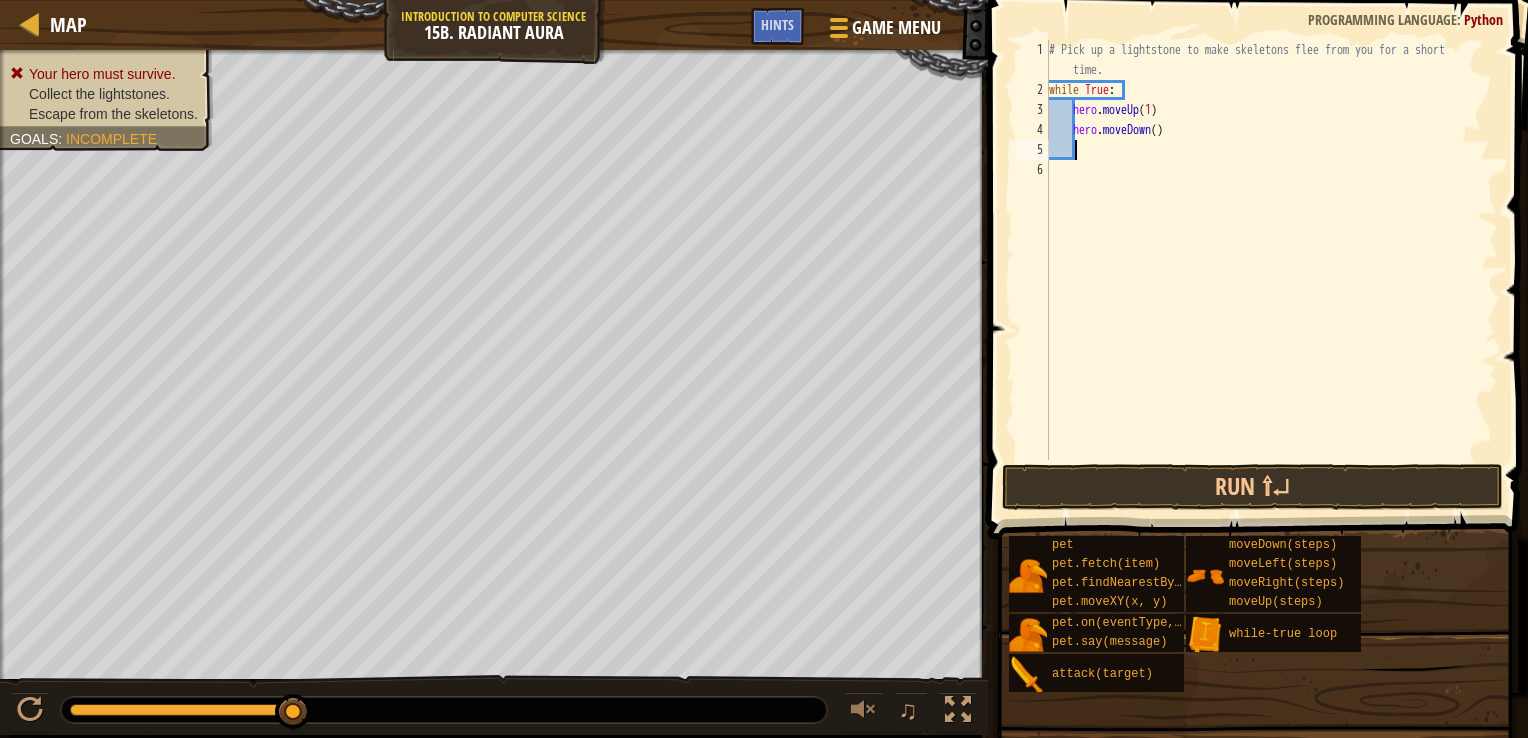 scroll, scrollTop: 9, scrollLeft: 0, axis: vertical 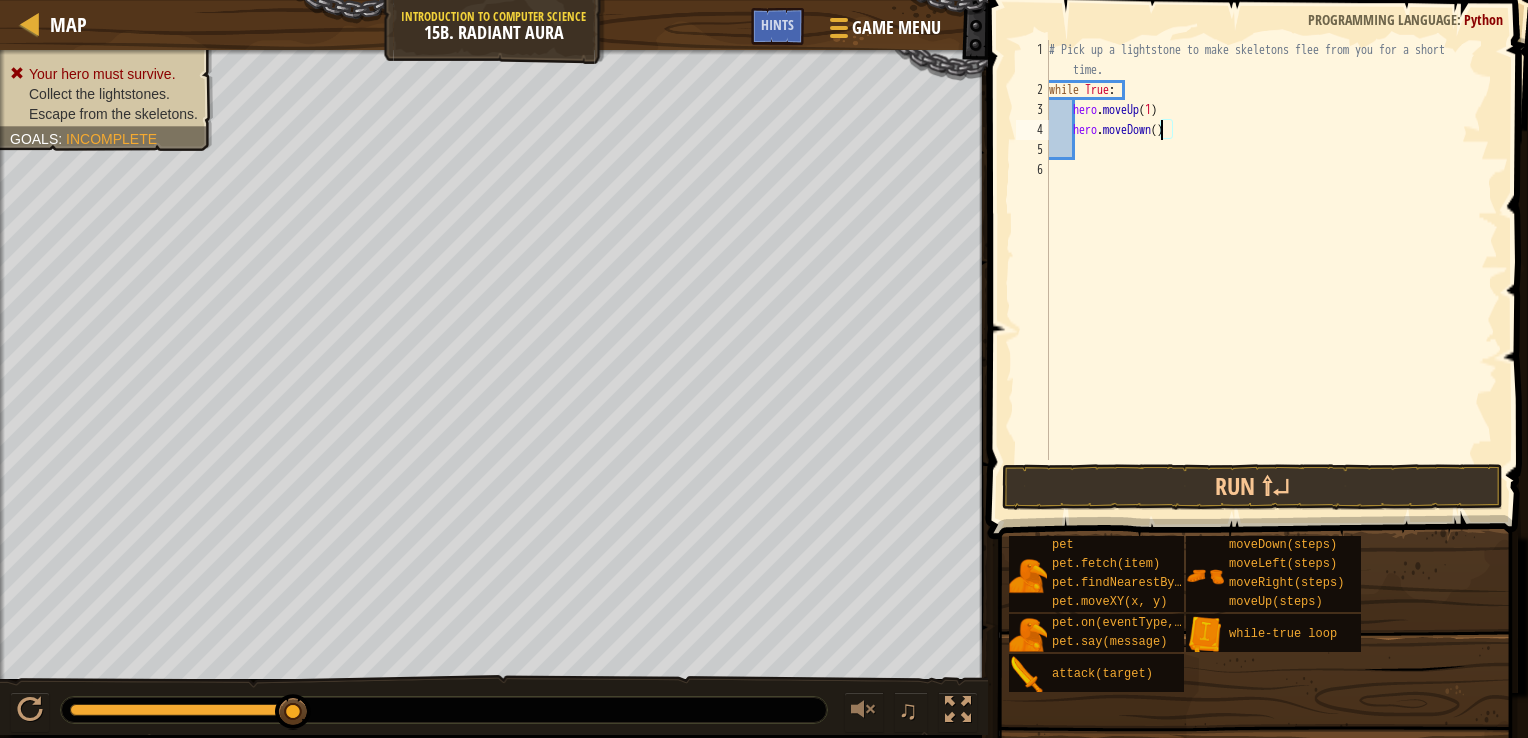 click on "# Pick up a lightstone to make skeletons flee from you for a short       time. while   True :      hero . moveUp ( 1 )      hero . moveDown ( )" at bounding box center [1271, 280] 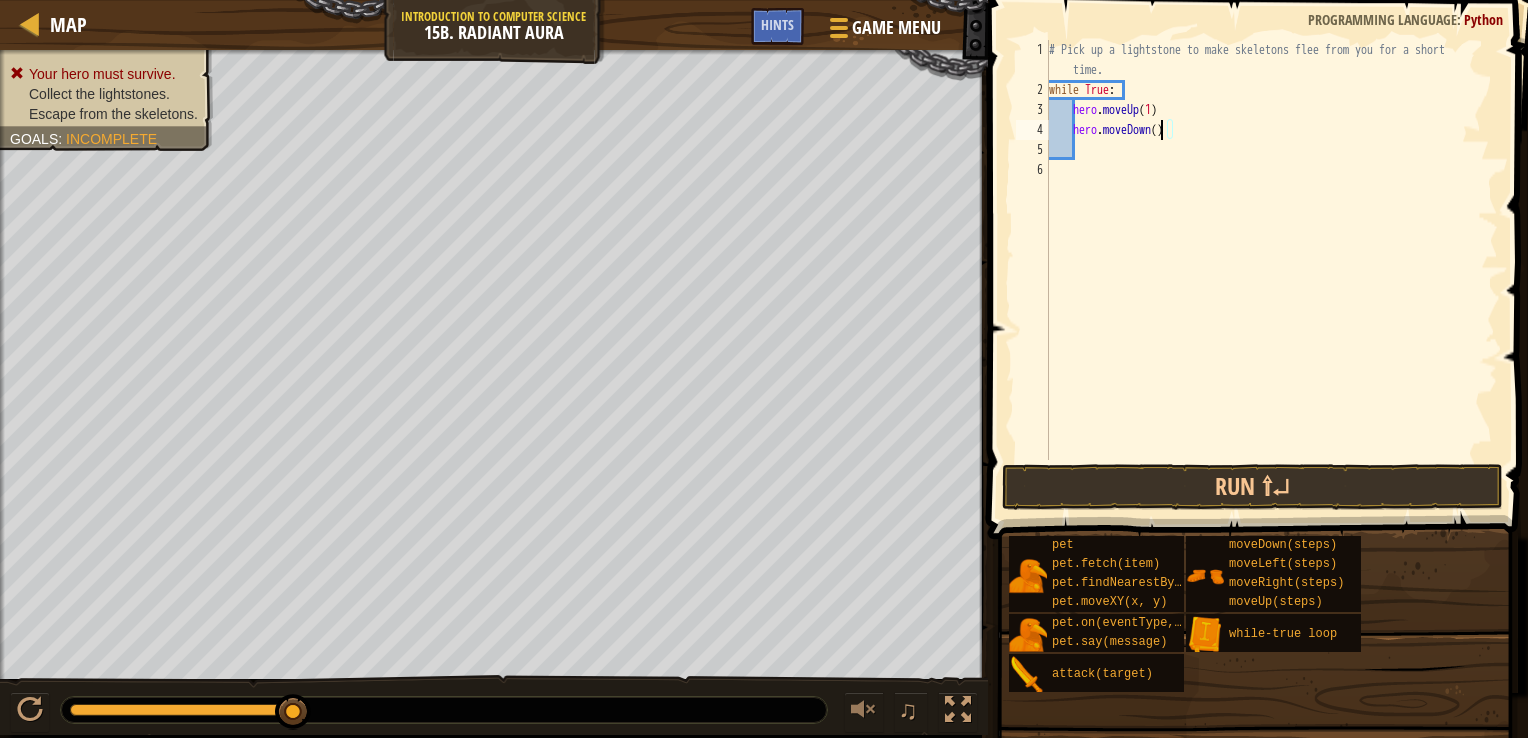 scroll, scrollTop: 9, scrollLeft: 8, axis: both 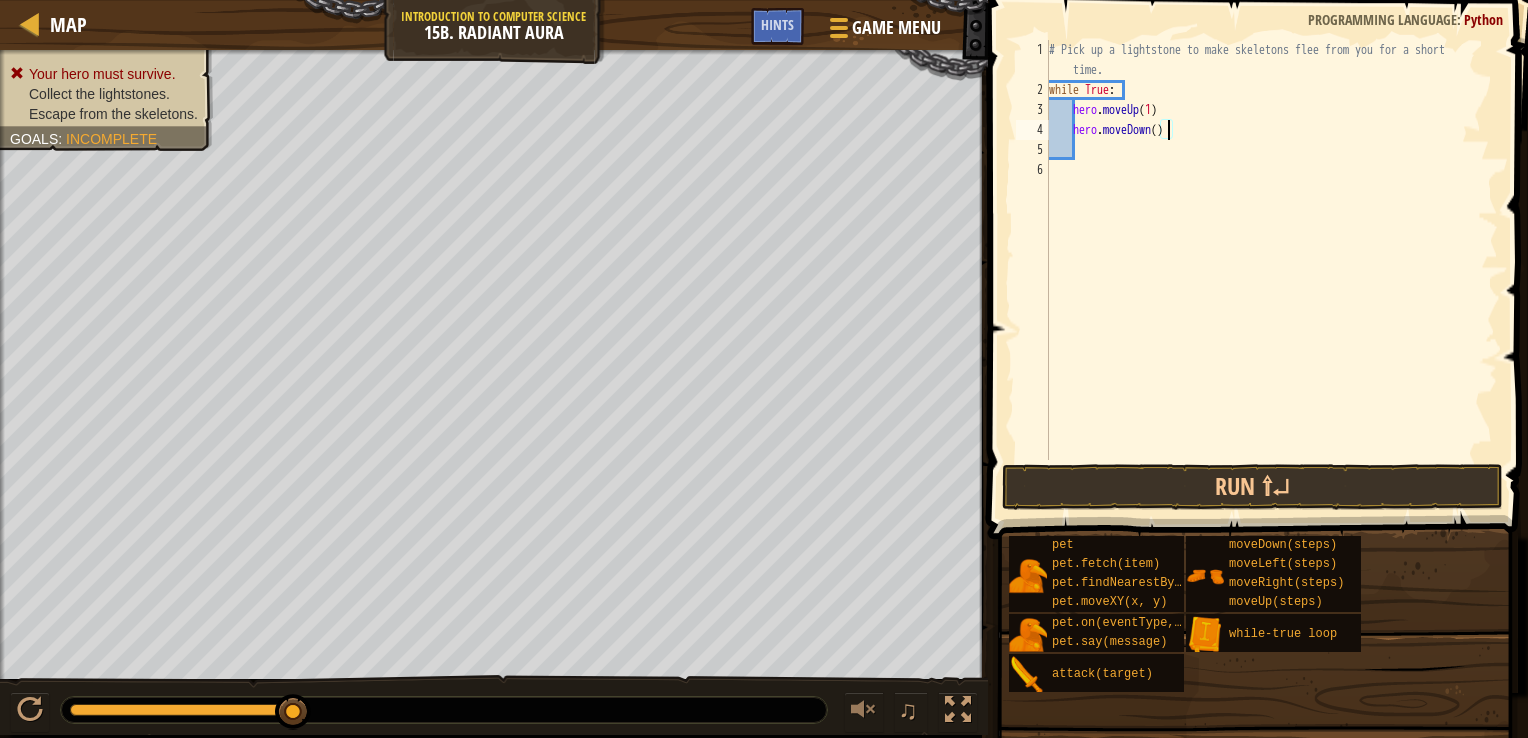 click on "# Pick up a lightstone to make skeletons flee from you for a short       time. while   True :      hero . moveUp ( 1 )      hero . moveDown ( )" at bounding box center (1271, 280) 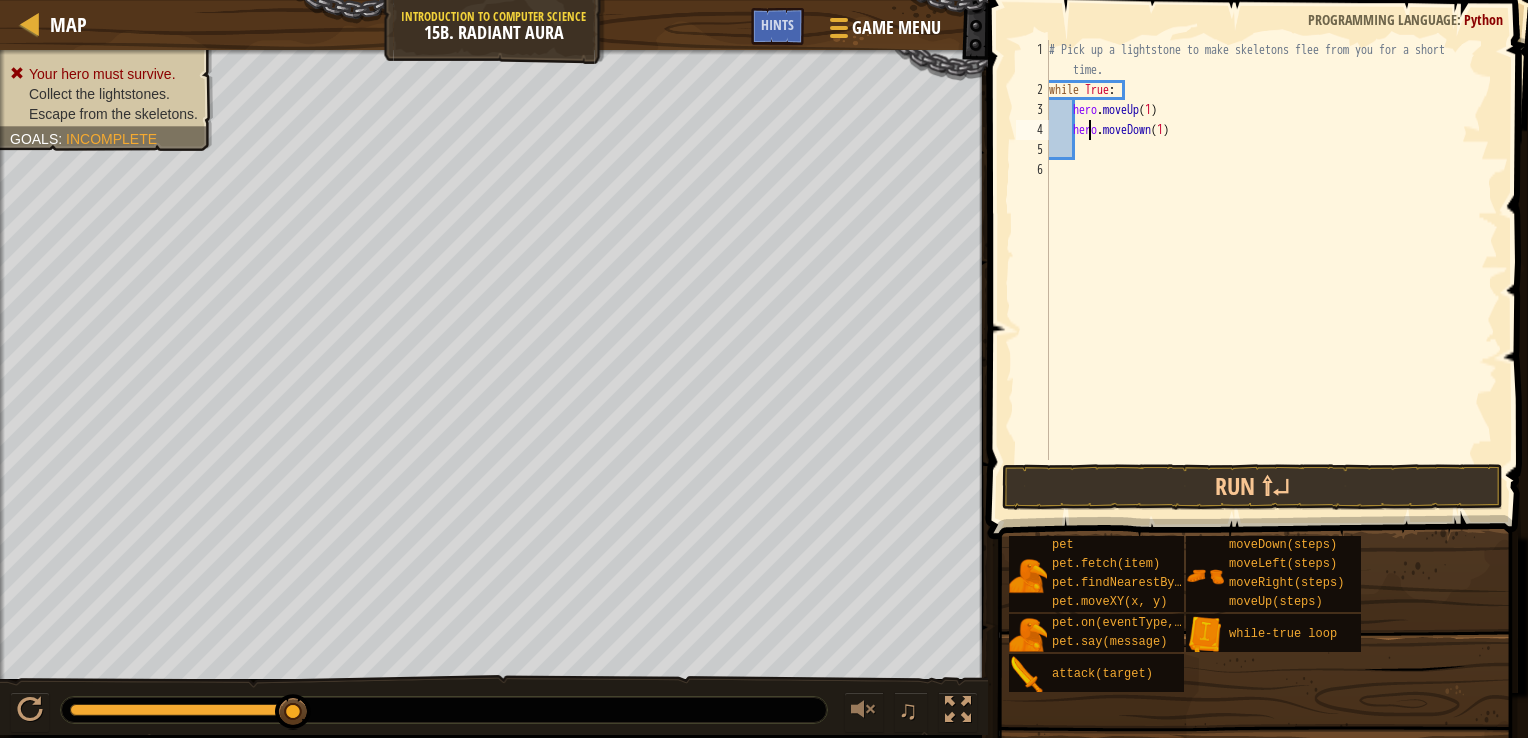 click on "# Pick up a lightstone to make skeletons flee from you for a short       time. while   True :      hero . moveUp ( 1 )      hero . moveDown ( 1 )" at bounding box center [1271, 280] 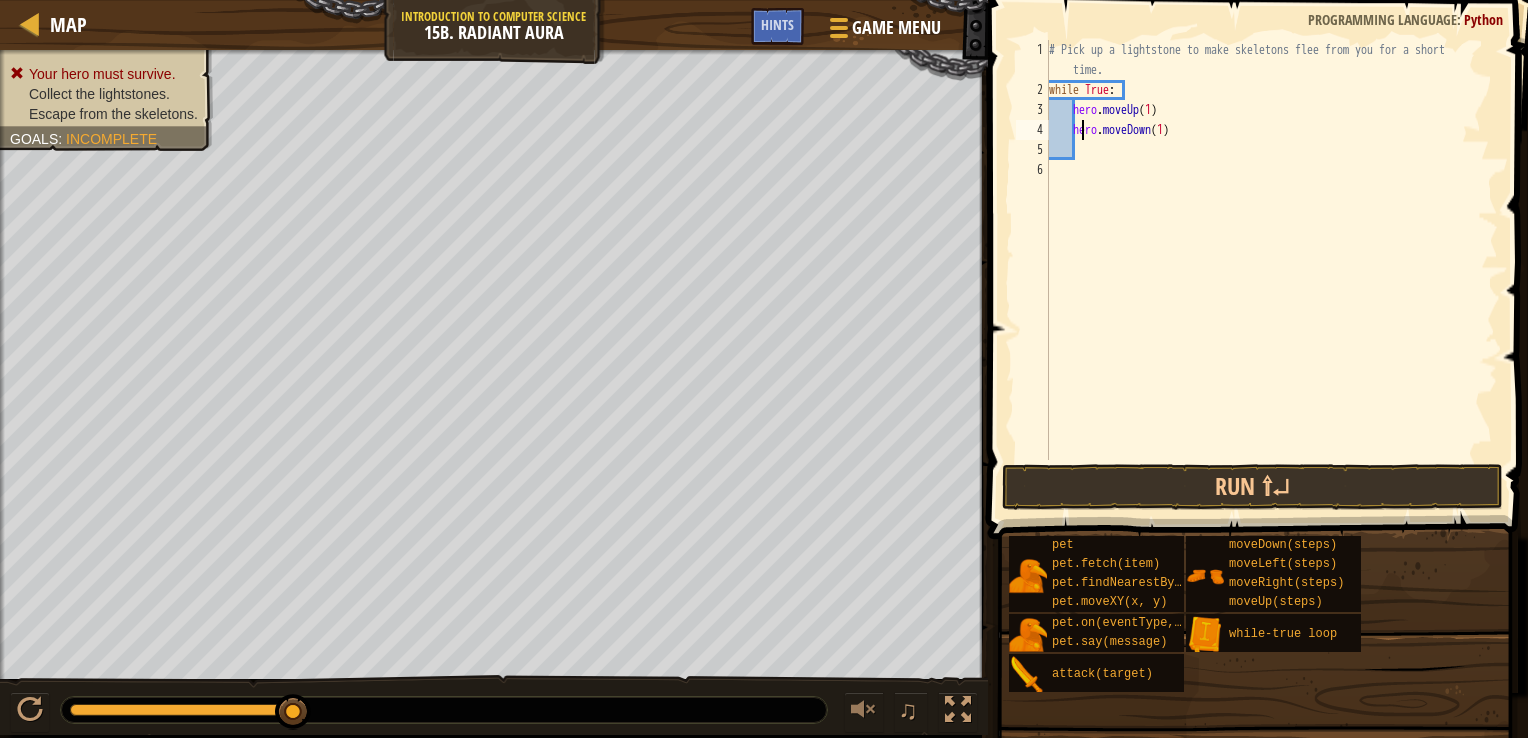 click on "# Pick up a lightstone to make skeletons flee from you for a short       time. while   True :      hero . moveUp ( 1 )      hero . moveDown ( 1 )" at bounding box center [1271, 280] 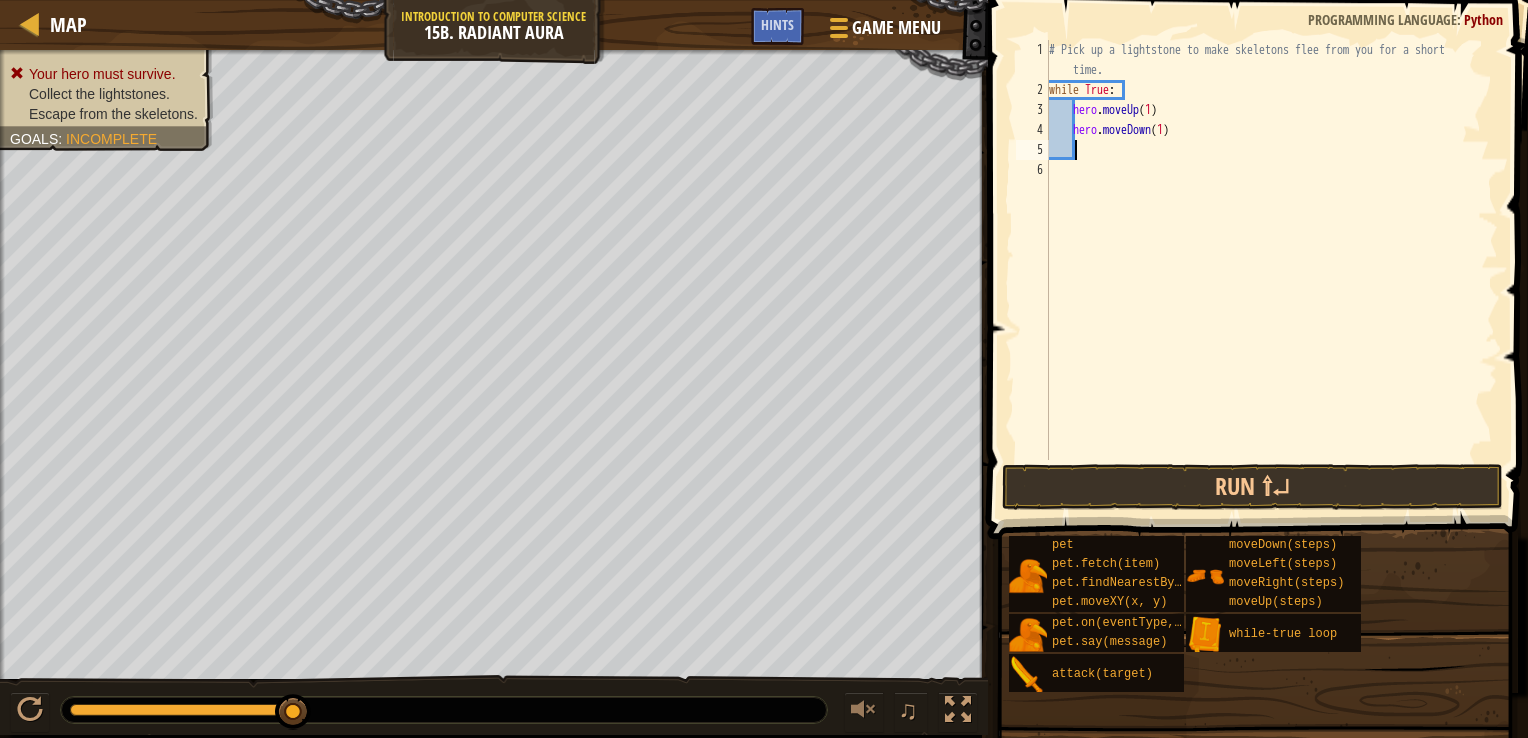 scroll, scrollTop: 9, scrollLeft: 0, axis: vertical 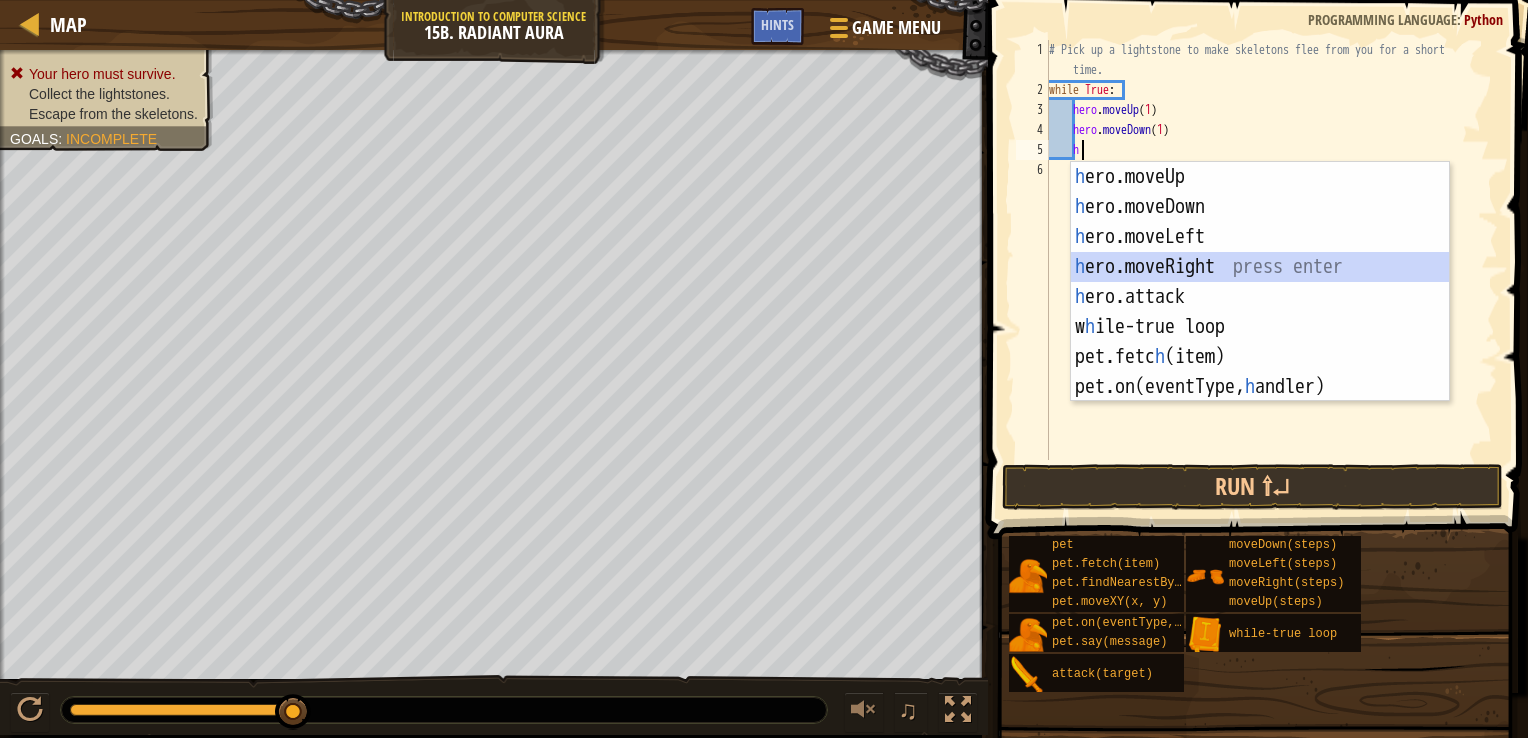 click on "h ero.moveUp press enter h ero.moveDown press enter h ero.moveLeft press enter h ero.moveRight press enter h ero.attack press enter w h ile-true loop press enter pet.fetc h (item) press enter pet.on(eventType,  h andler) press enter" at bounding box center [1260, 312] 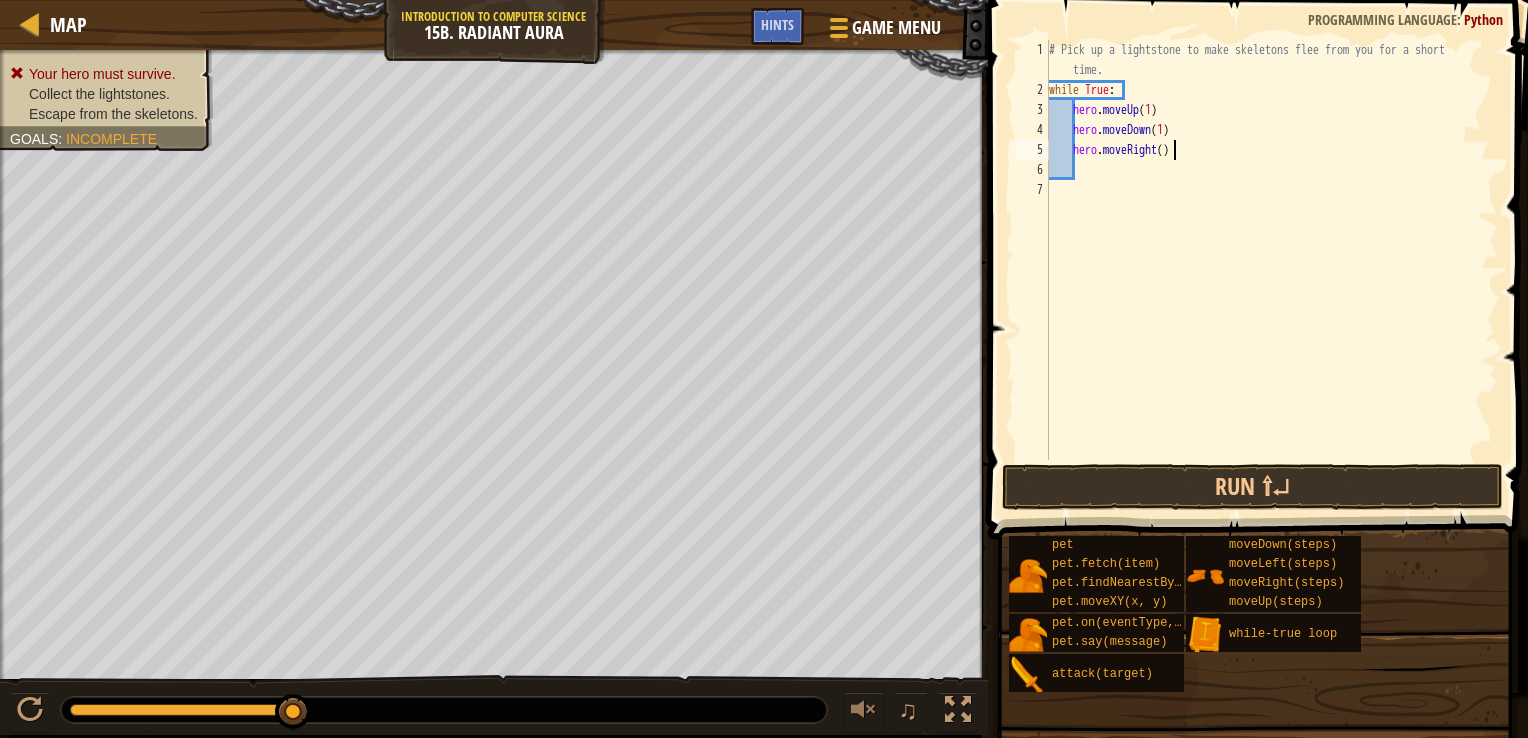 click on "# Pick up a lightstone to make skeletons flee from you for a short       time. while   True :      hero . moveUp ( 1 )      hero . moveDown ( 1 )      hero . moveRight ( )" at bounding box center [1271, 280] 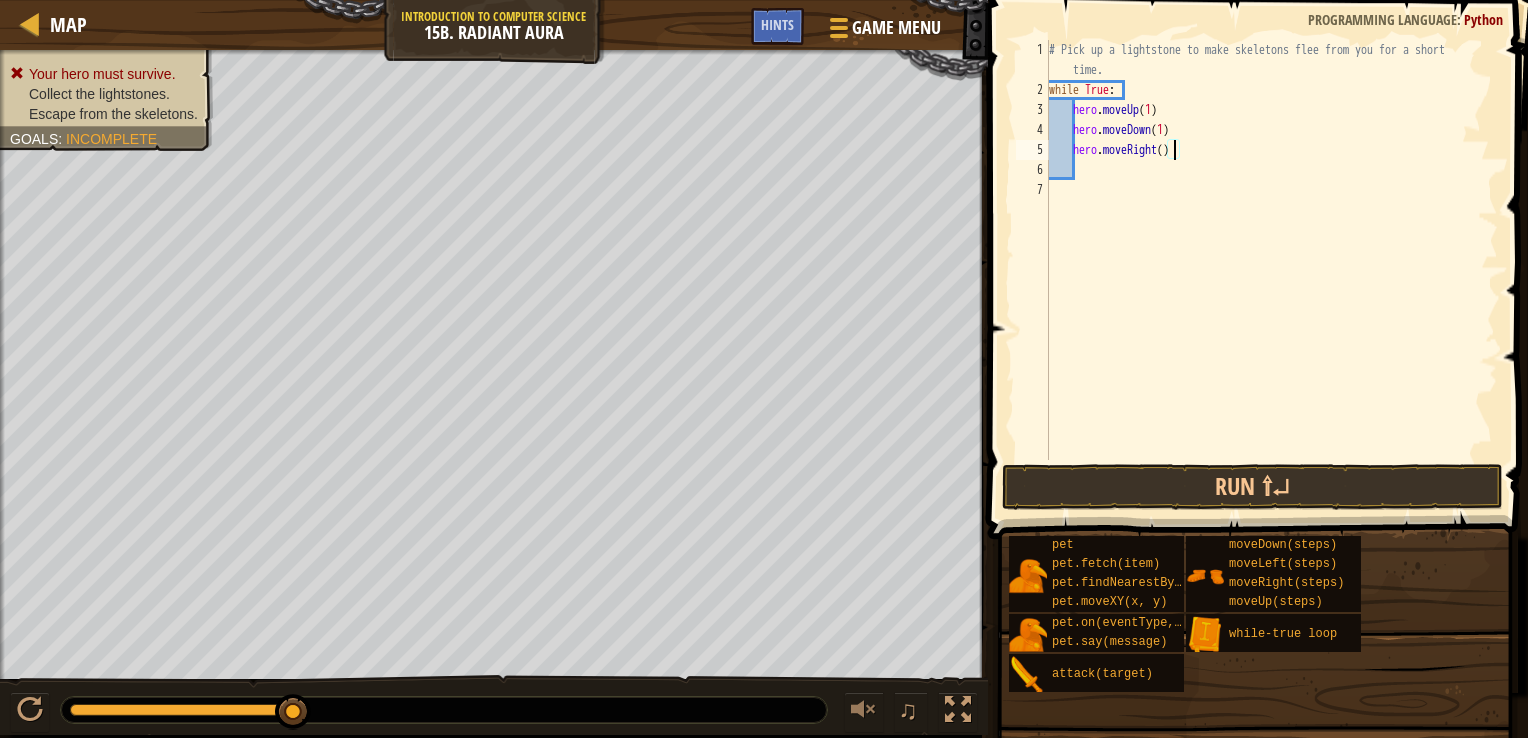 scroll, scrollTop: 9, scrollLeft: 10, axis: both 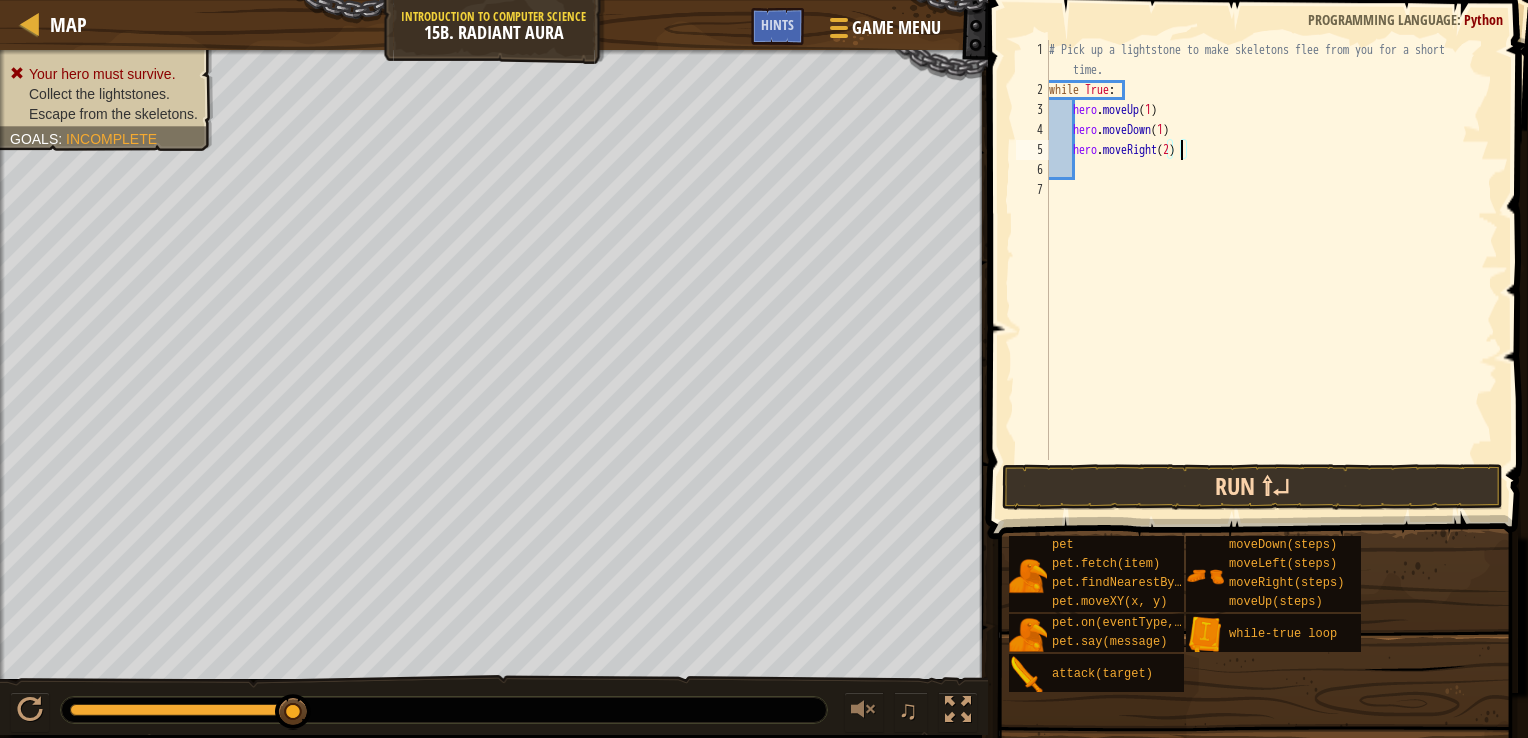 type on "hero.moveRight(2)" 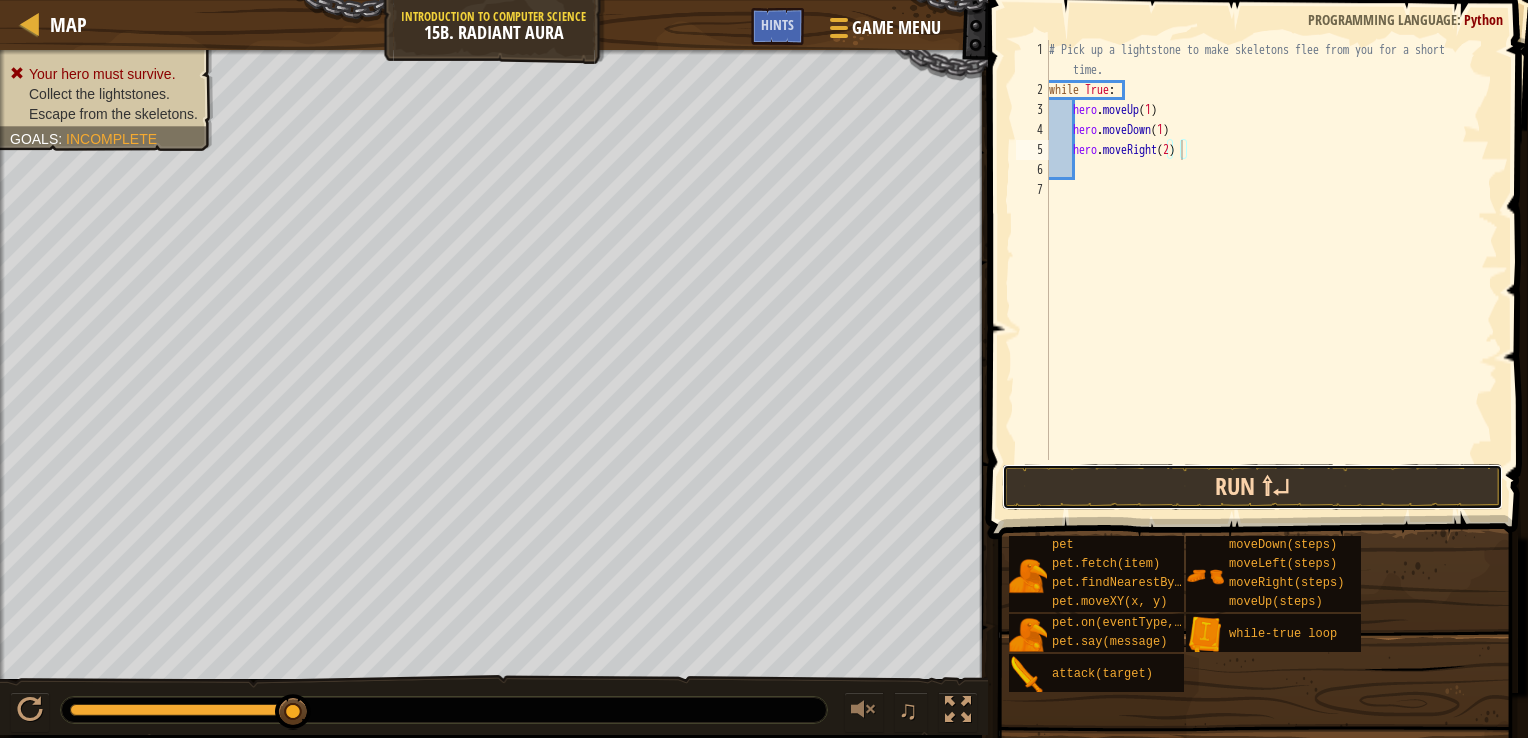 click on "Run ⇧↵" at bounding box center [1252, 487] 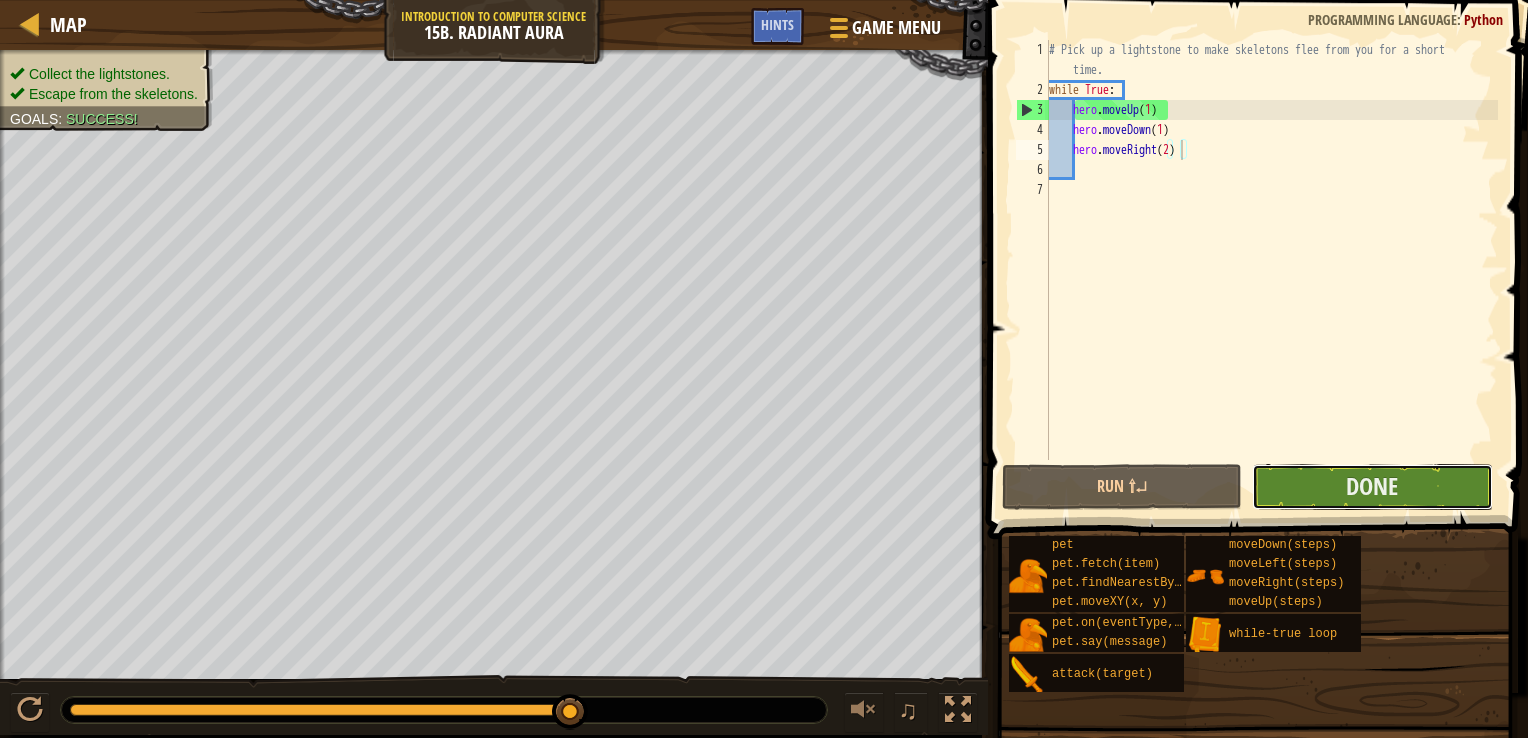 click on "Done" at bounding box center [1372, 487] 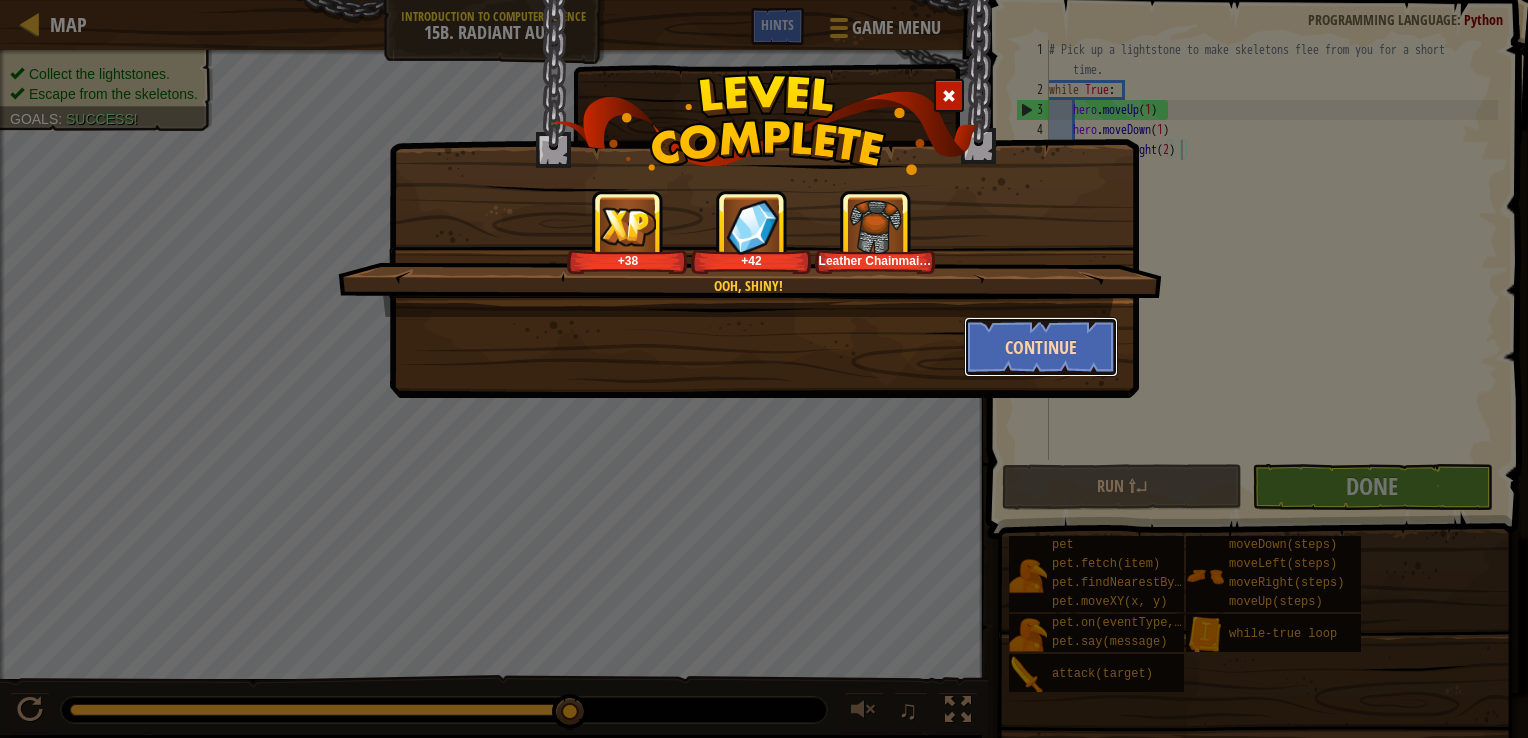 click on "Continue" at bounding box center (1041, 347) 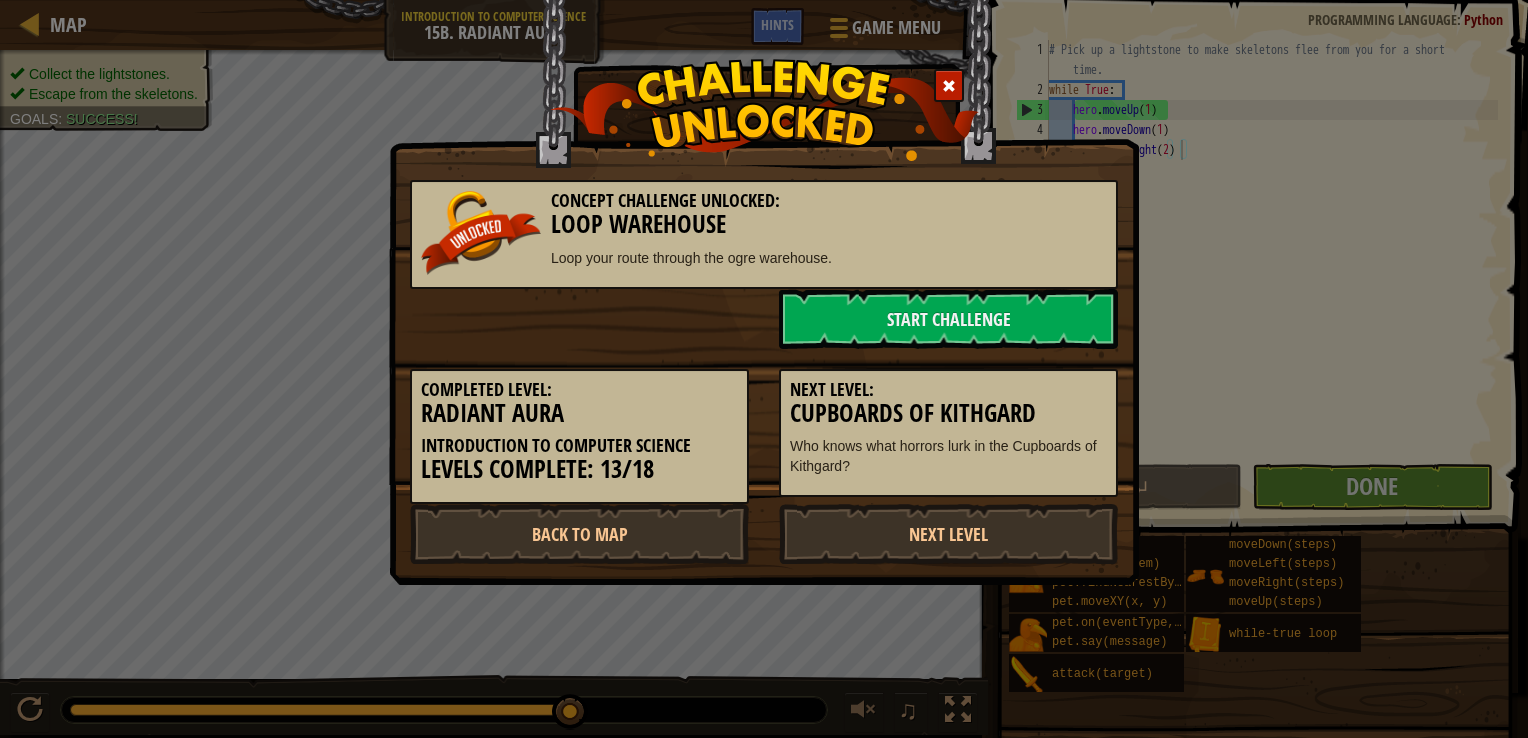click on "Cupboards of Kithgard" at bounding box center (948, 413) 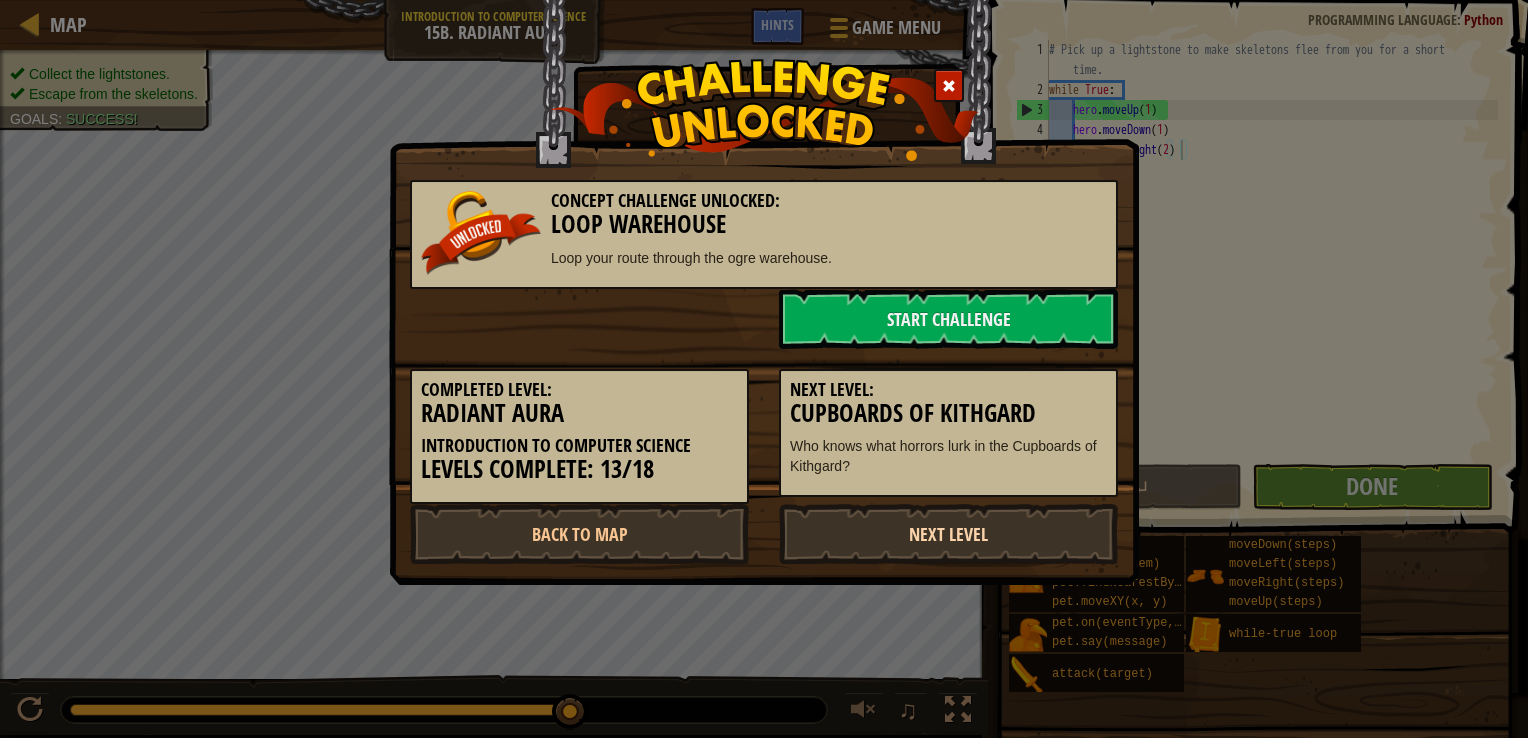 click on "Next Level" at bounding box center (948, 534) 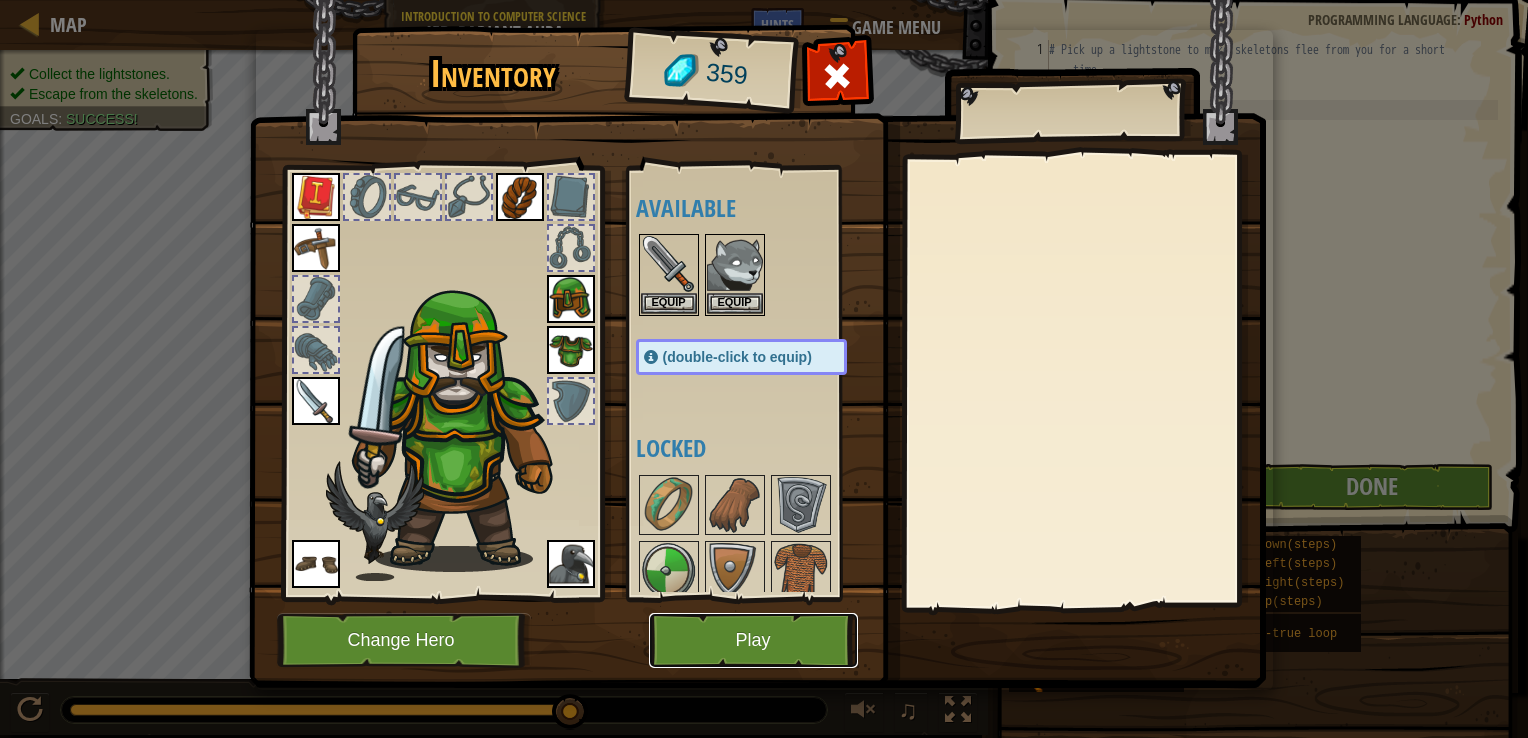 click on "Play" at bounding box center [753, 640] 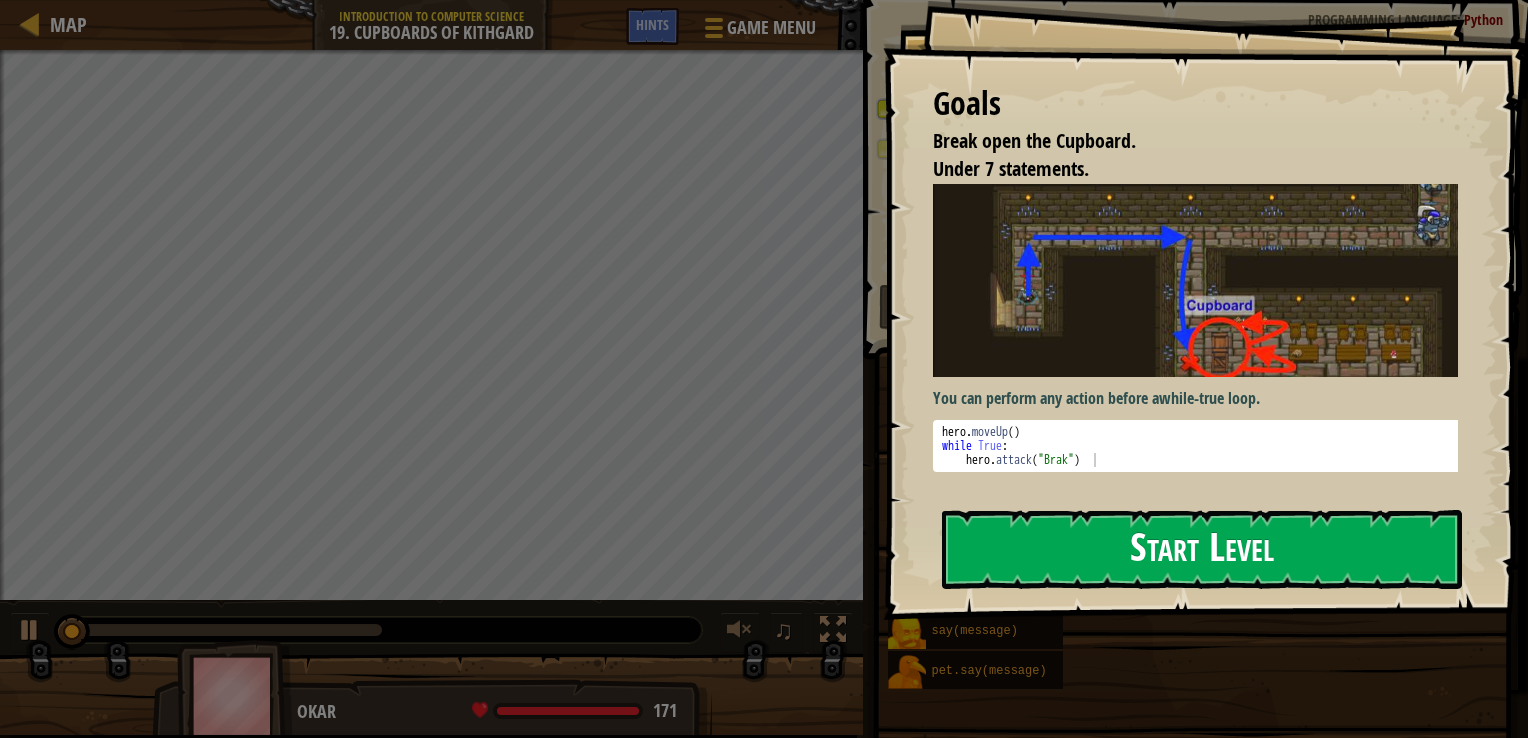 click on "Start Level" at bounding box center (1202, 549) 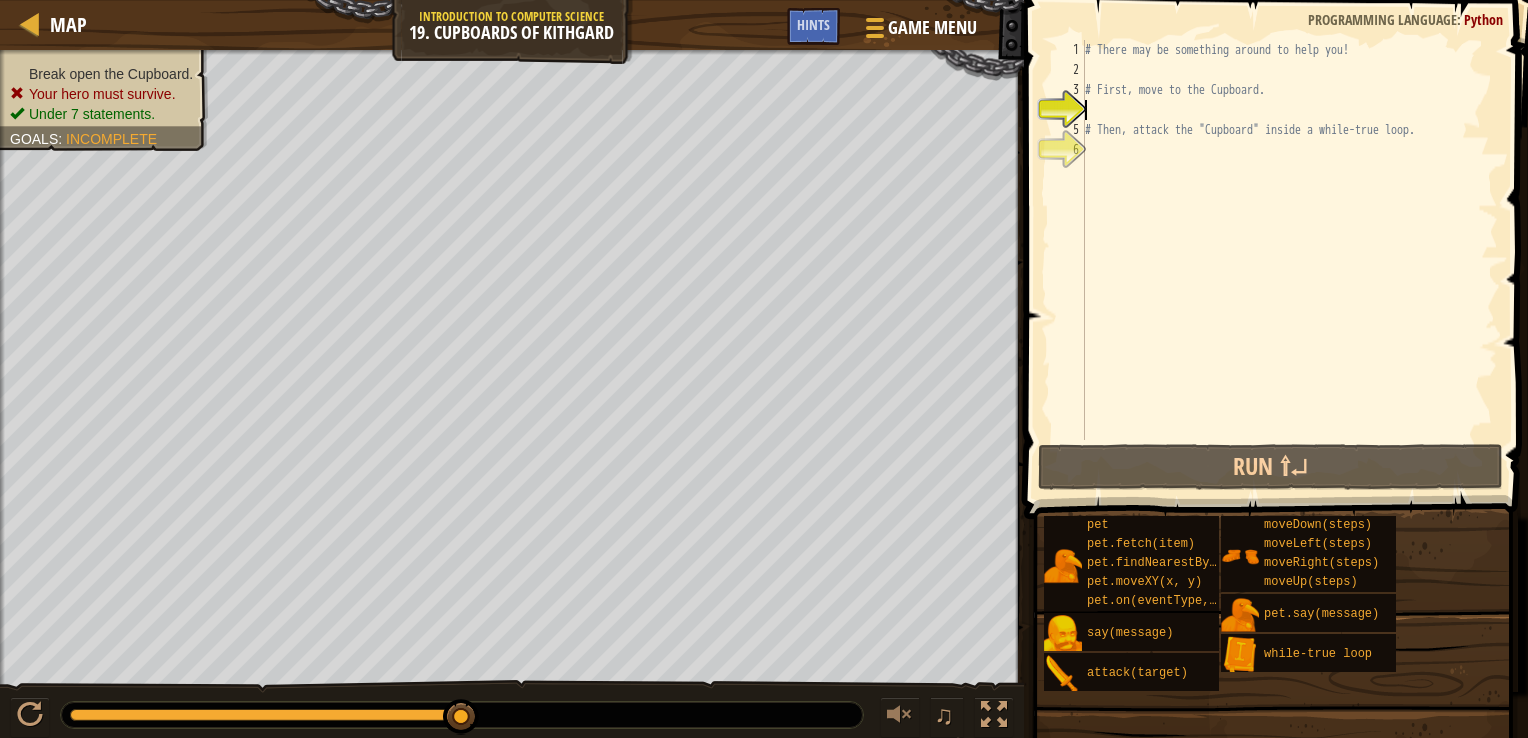 click on "# There may be something around to help you! # First, move to the Cupboard. # Then, attack the "Cupboard" inside a while-true loop." at bounding box center [1289, 260] 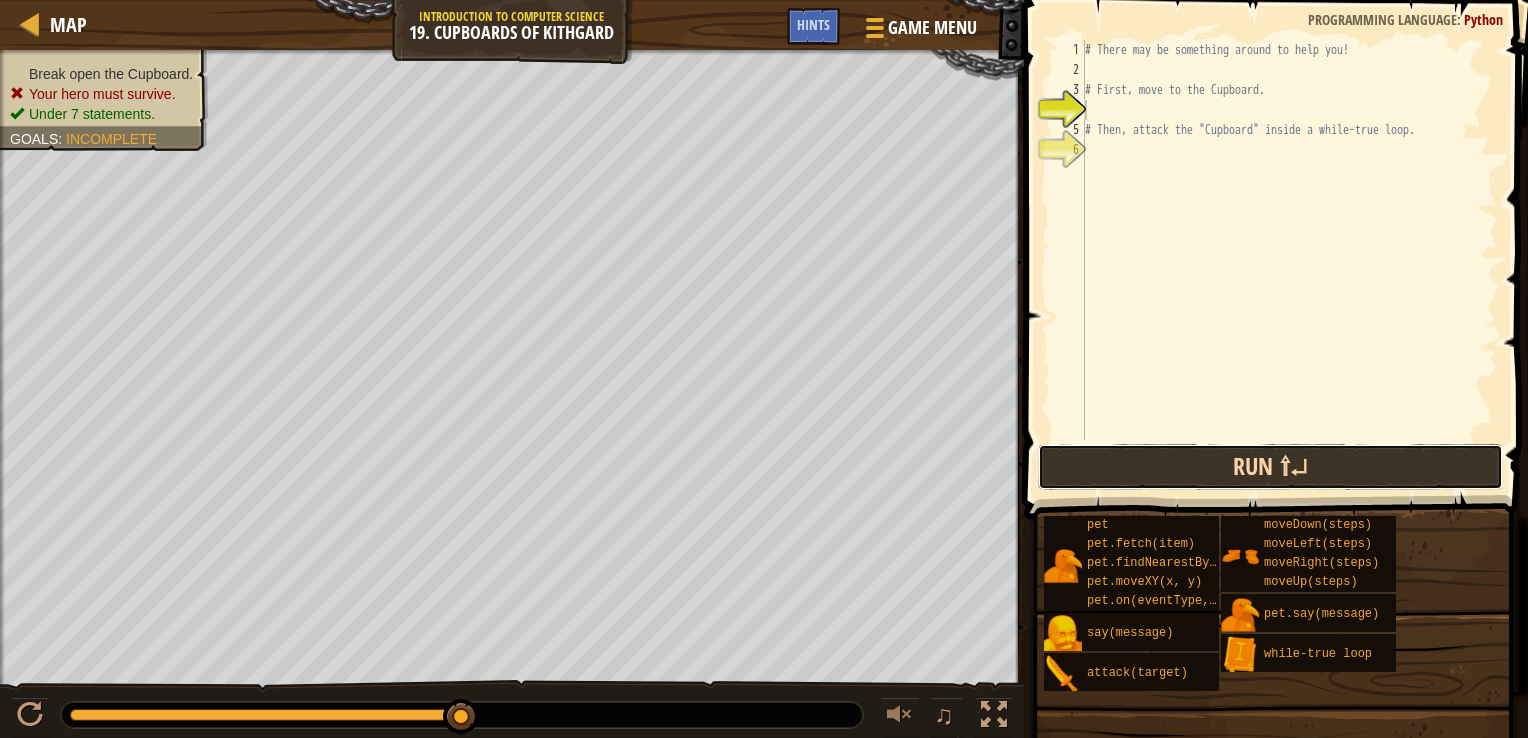 click on "Run ⇧↵" at bounding box center (1271, 467) 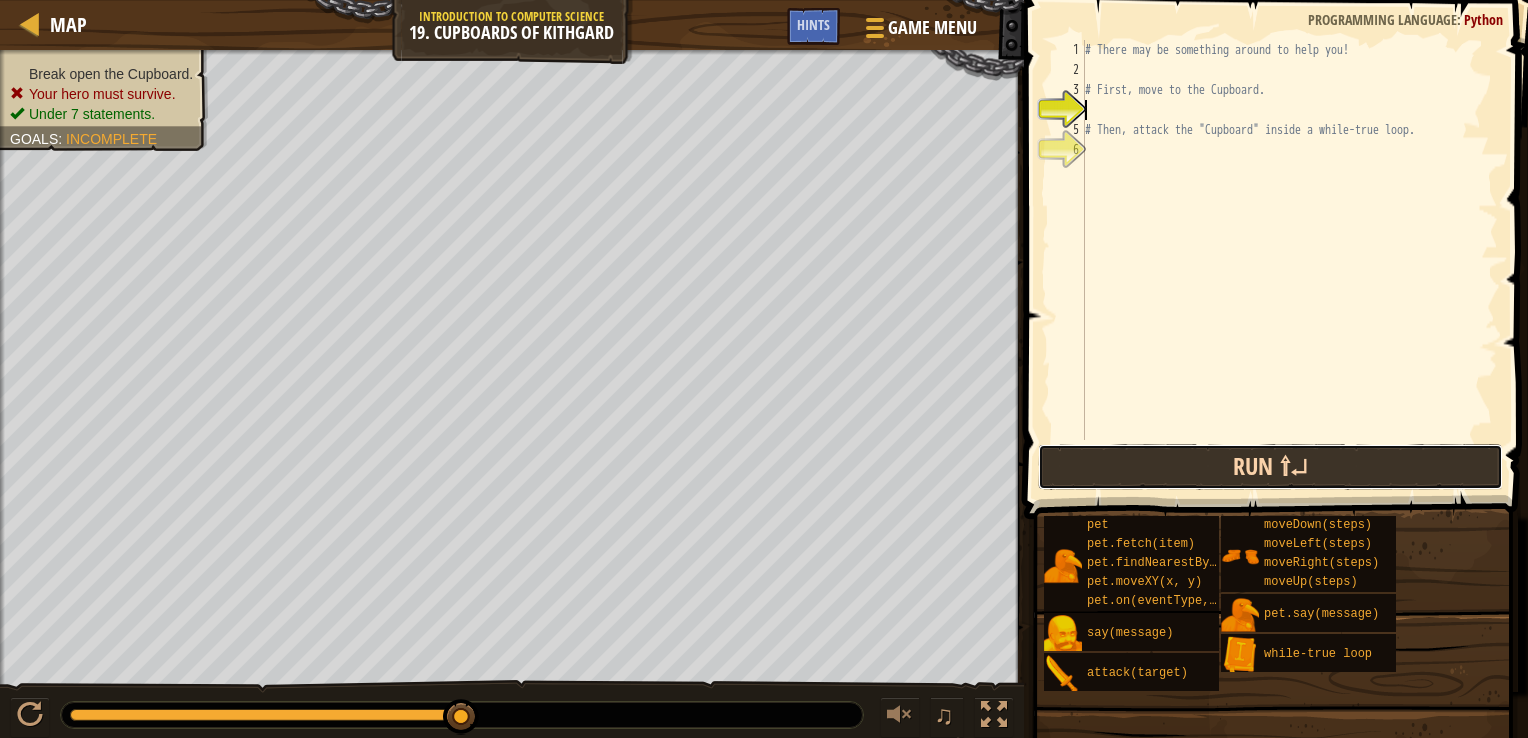 click on "Run ⇧↵" at bounding box center (1271, 467) 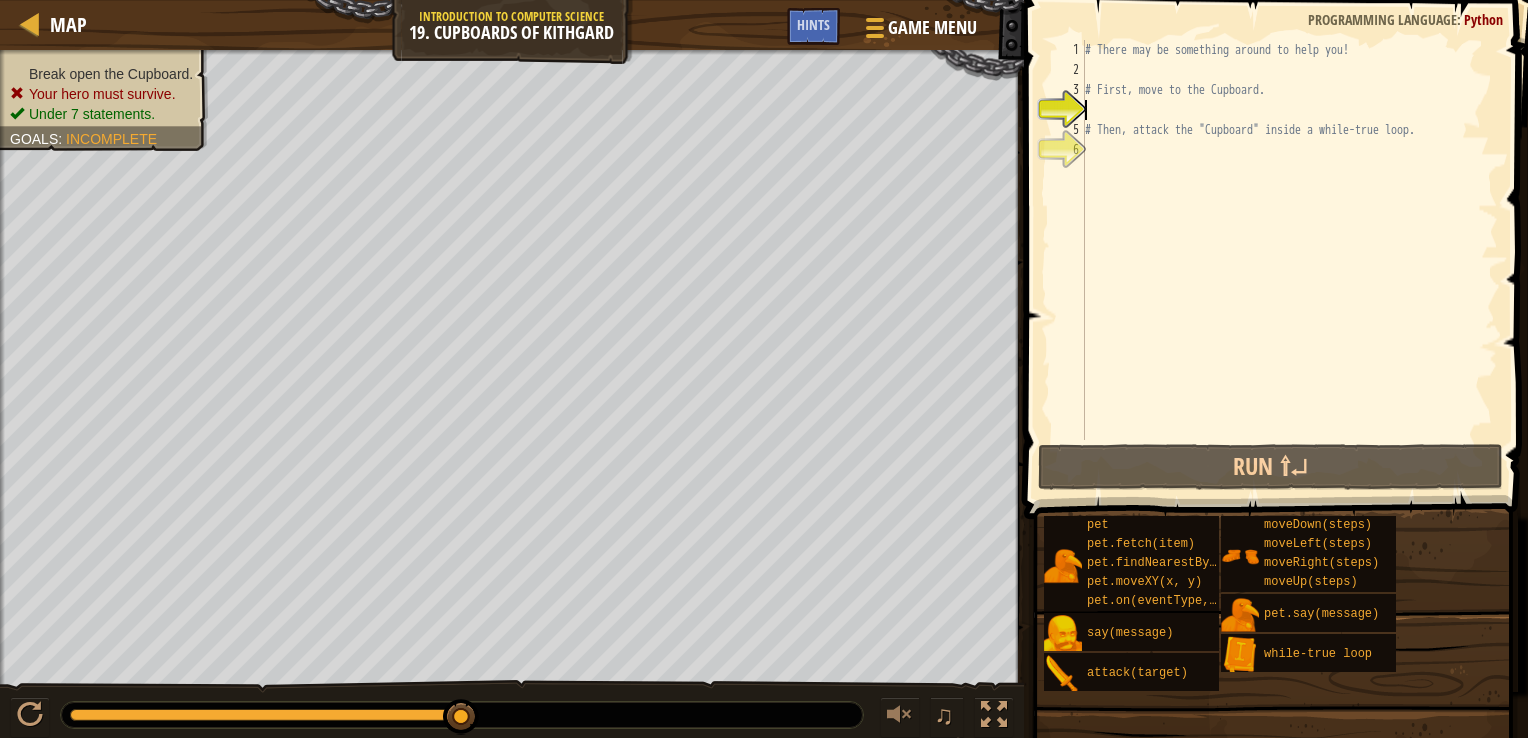 type on "h" 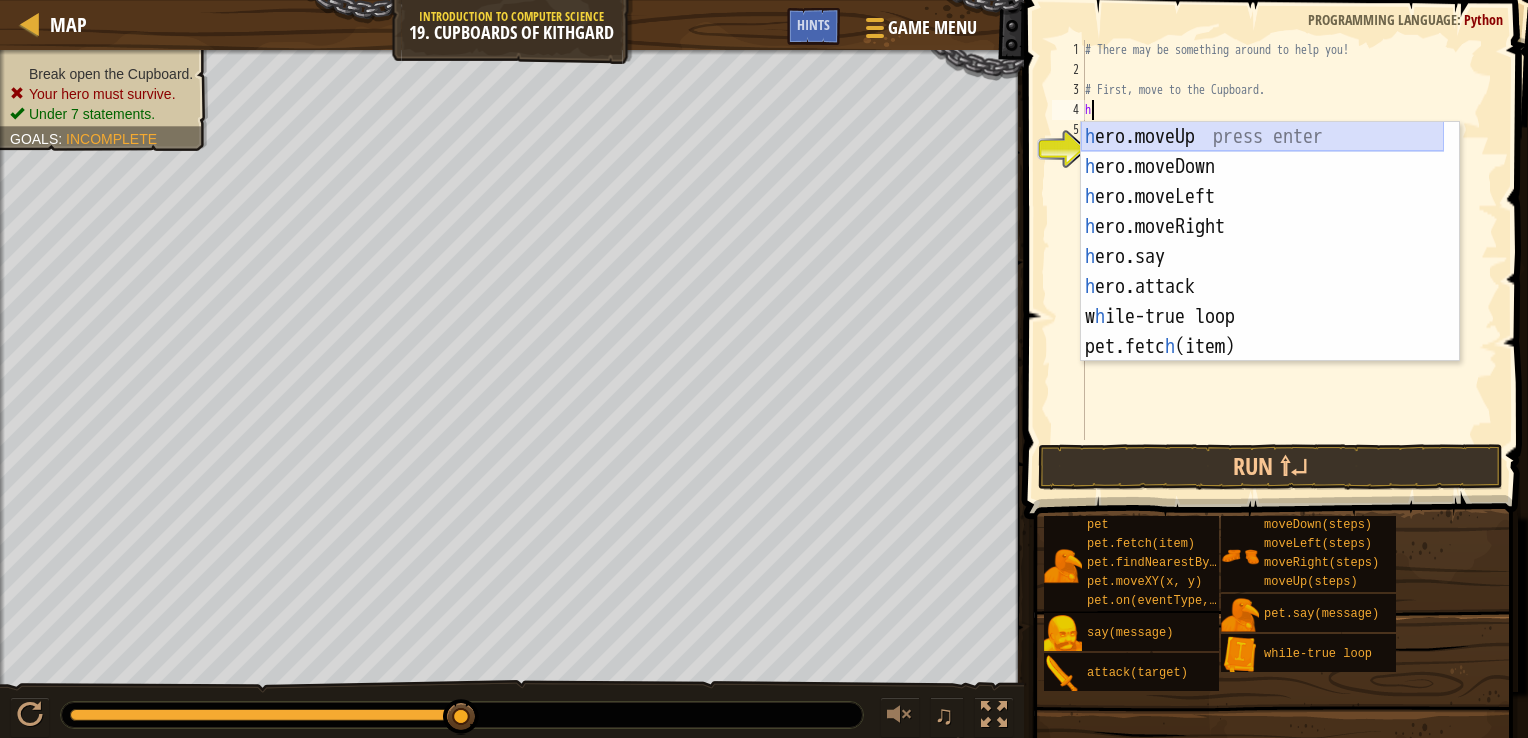 click on "h ero.moveUp press enter h ero.moveDown press enter h ero.moveLeft press enter h ero.moveRight press enter h ero.say press enter h ero.attack press enter w h ile-true loop press enter pet.fetc h (item) press enter pet.on(eventType,  h andler) press enter" at bounding box center [1262, 272] 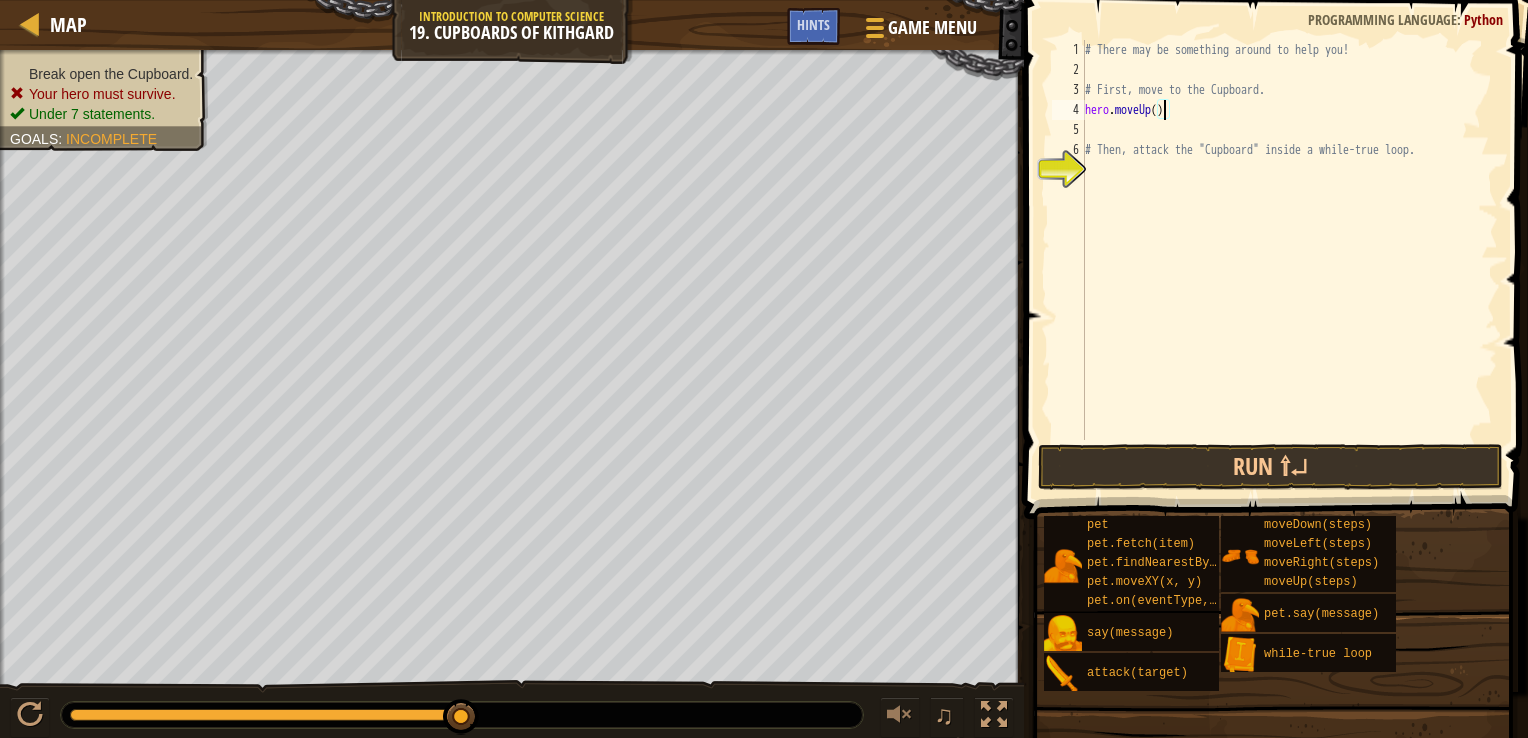click on "# There may be something around to help you! # First, move to the Cupboard. hero . moveUp ( ) # Then, attack the "Cupboard" inside a while-true loop." at bounding box center [1289, 260] 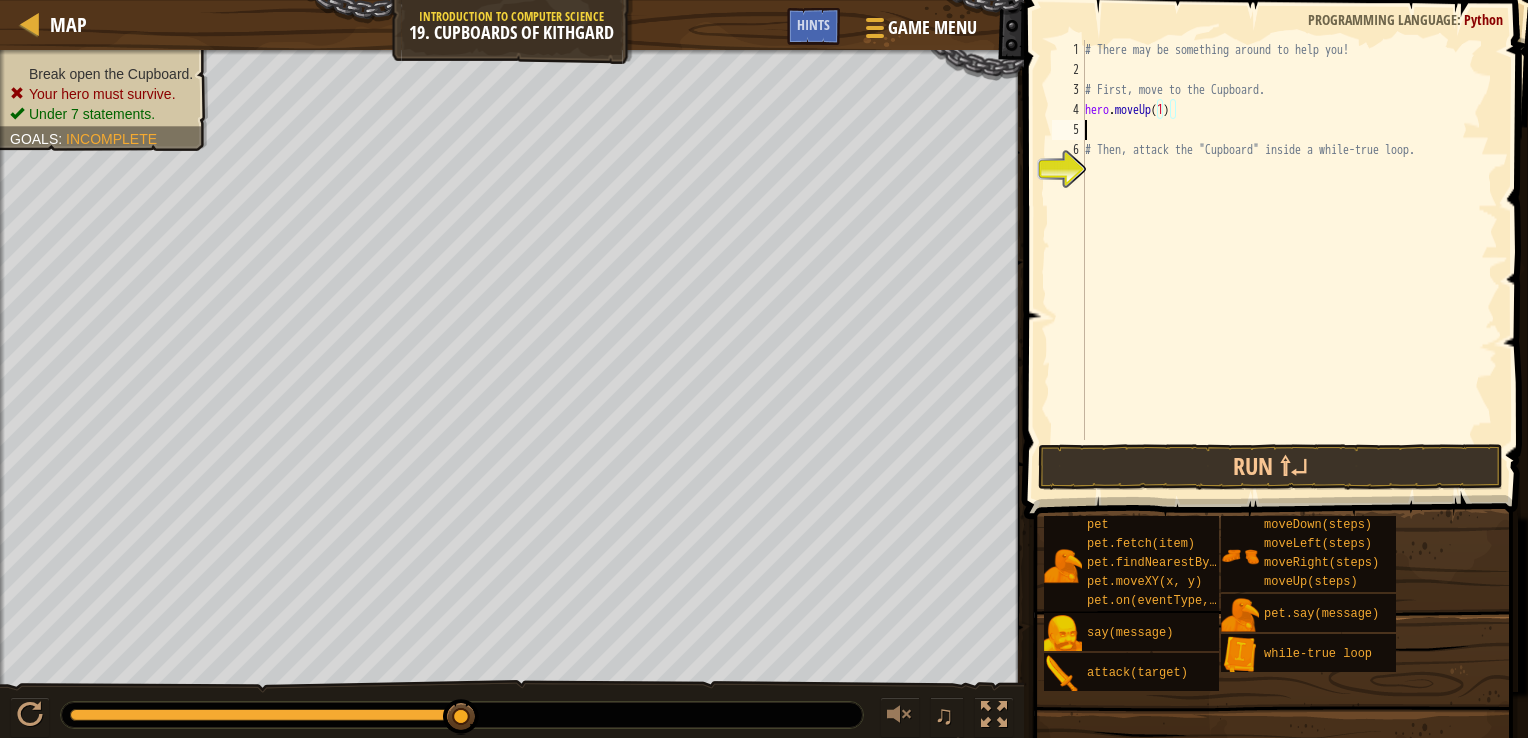 click on "# There may be something around to help you! # First, move to the Cupboard. hero . moveUp ( 1 ) # Then, attack the "Cupboard" inside a while-true loop." at bounding box center (1289, 260) 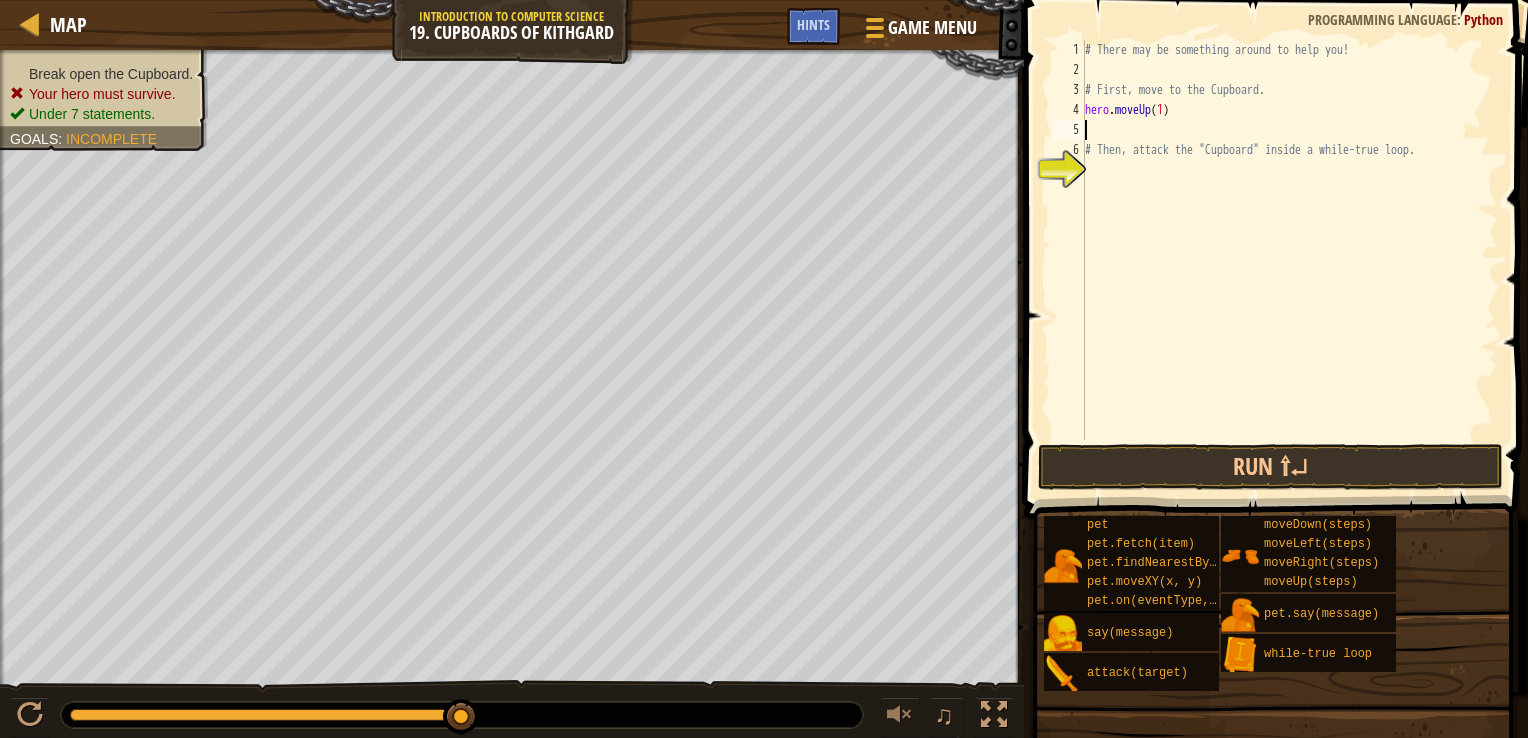 type on "h" 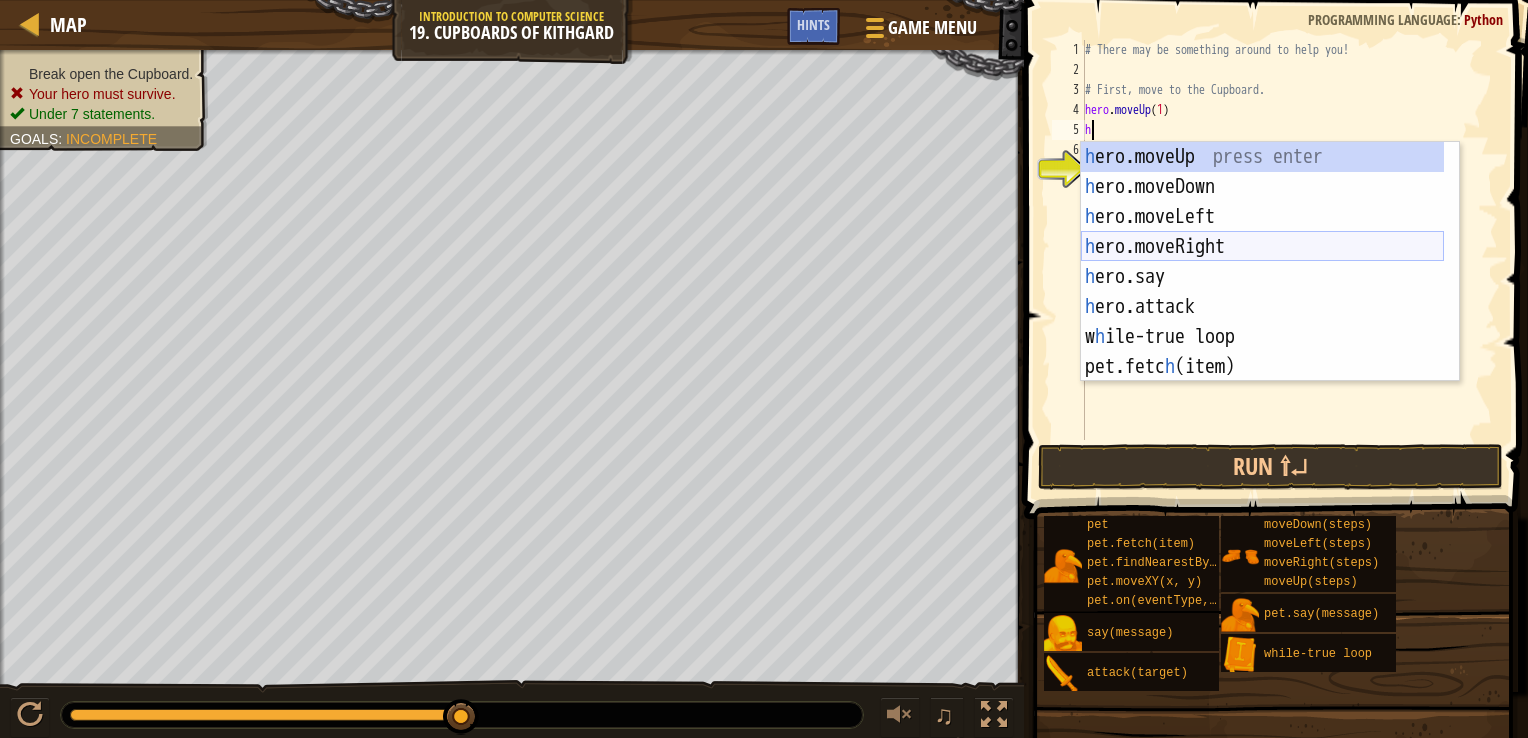 click on "h ero.moveUp press enter h ero.moveDown press enter h ero.moveLeft press enter h ero.moveRight press enter h ero.say press enter h ero.attack press enter w h ile-true loop press enter pet.fetc h (item) press enter pet.on(eventType,  h andler) press enter" at bounding box center [1262, 292] 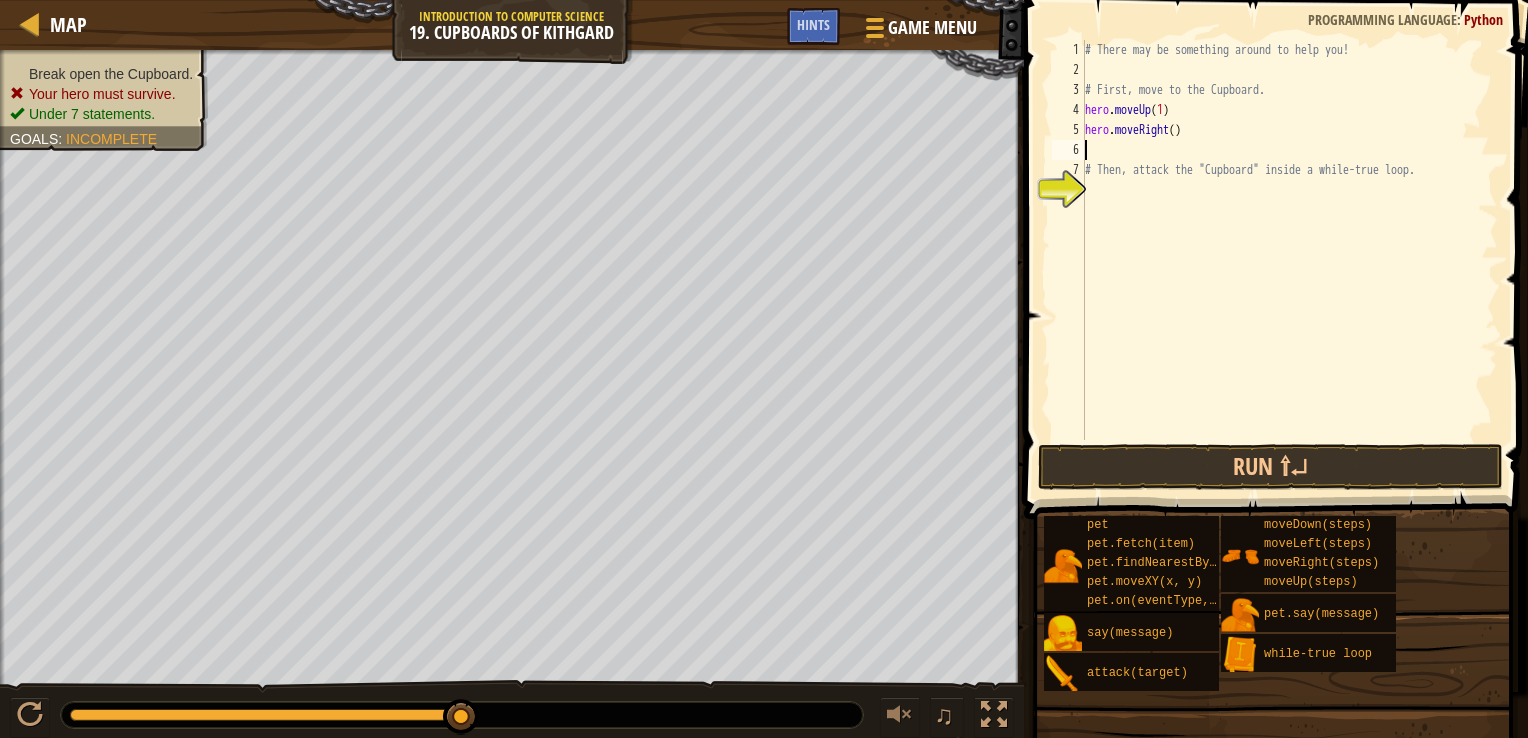 type on "h" 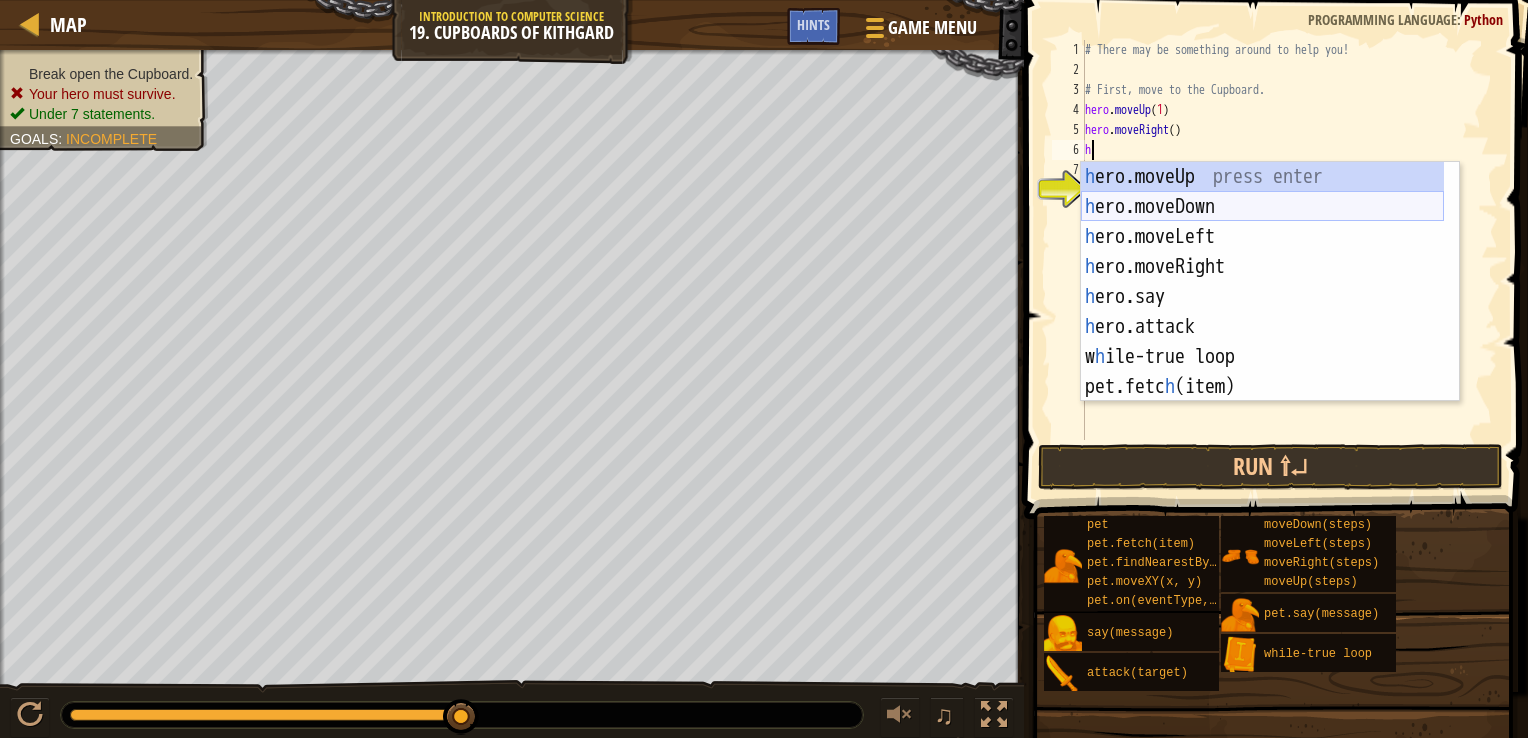 click on "h ero.moveUp press enter h ero.moveDown press enter h ero.moveLeft press enter h ero.moveRight press enter h ero.say press enter h ero.attack press enter w h ile-true loop press enter pet.fetc h (item) press enter pet.on(eventType,  h andler) press enter" at bounding box center [1262, 312] 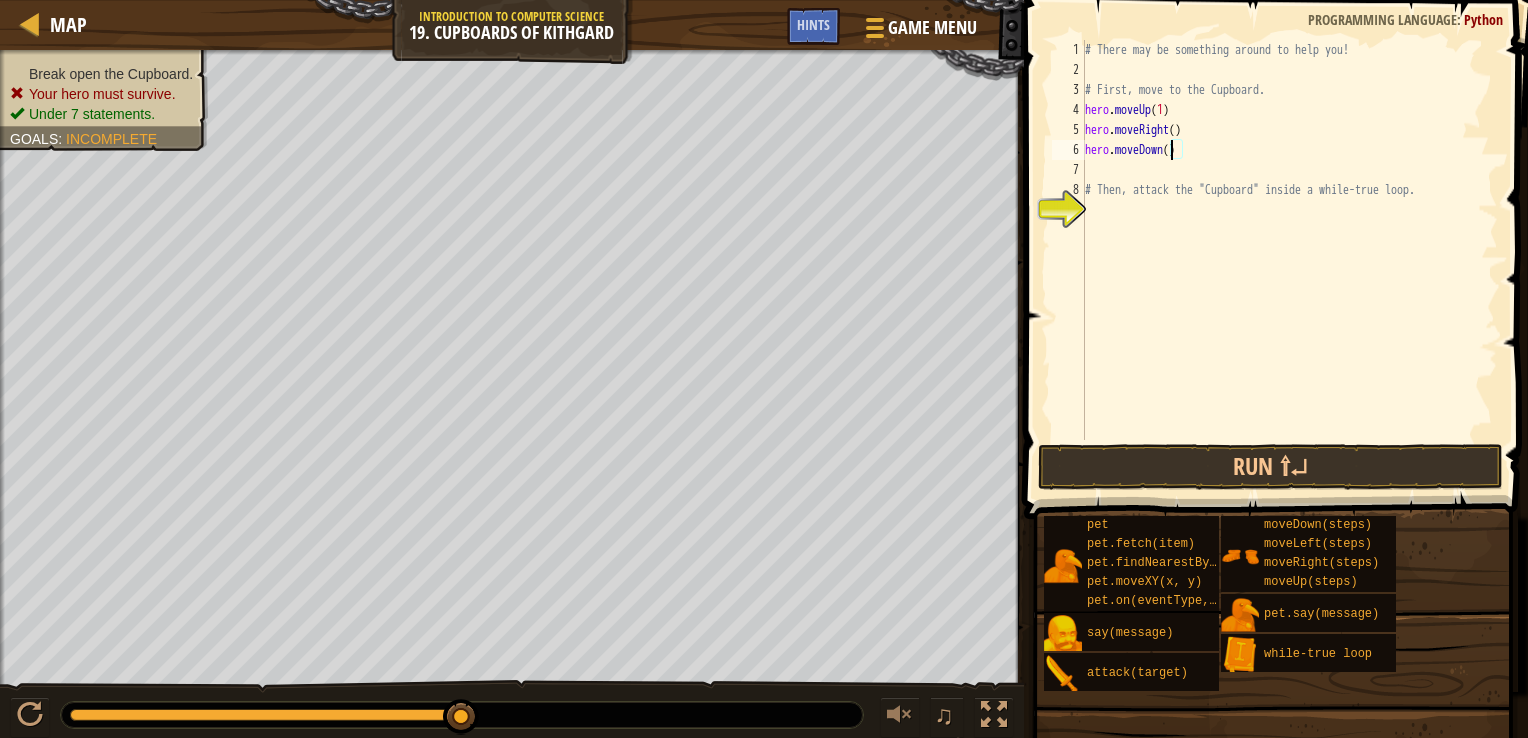 click on "# There may be something around to help you! # First, move to the Cupboard. hero . moveUp ( 1 ) hero . moveRight ( ) hero . moveDown ( ) # Then, attack the "Cupboard" inside a while-true loop." at bounding box center [1289, 260] 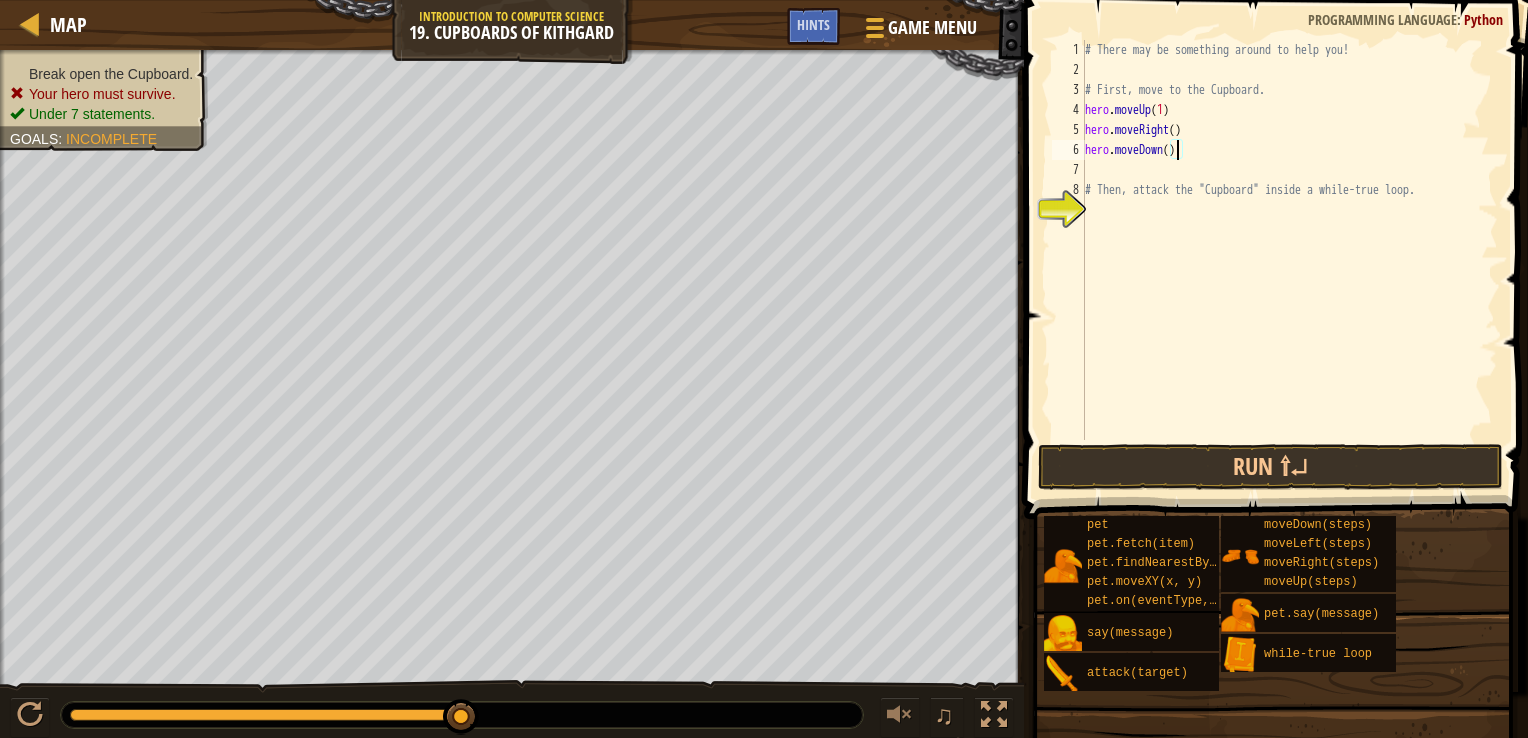 click on "# There may be something around to help you! # First, move to the Cupboard. hero . moveUp ( 1 ) hero . moveRight ( ) hero . moveDown ( ) # Then, attack the "Cupboard" inside a while-true loop." at bounding box center [1289, 260] 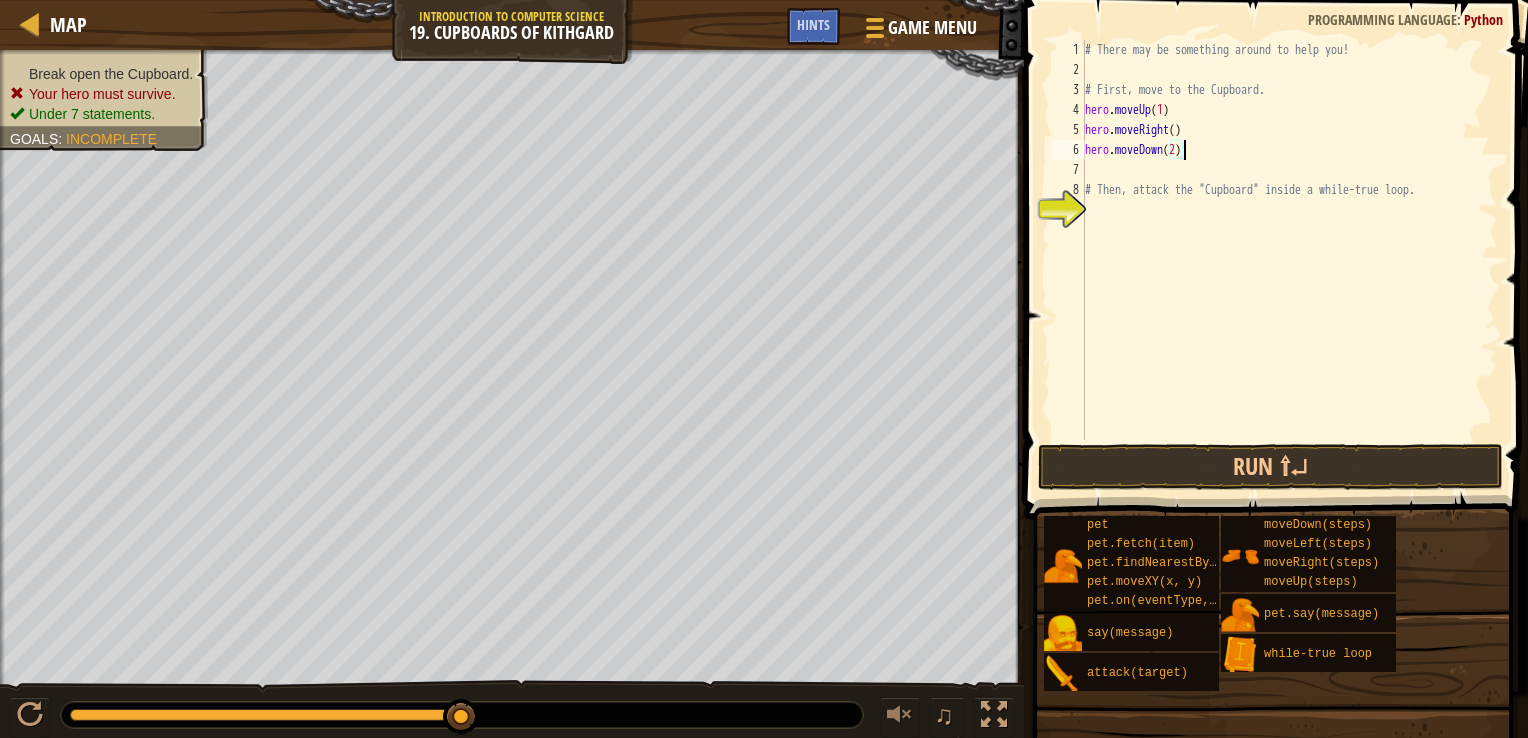 scroll, scrollTop: 9, scrollLeft: 7, axis: both 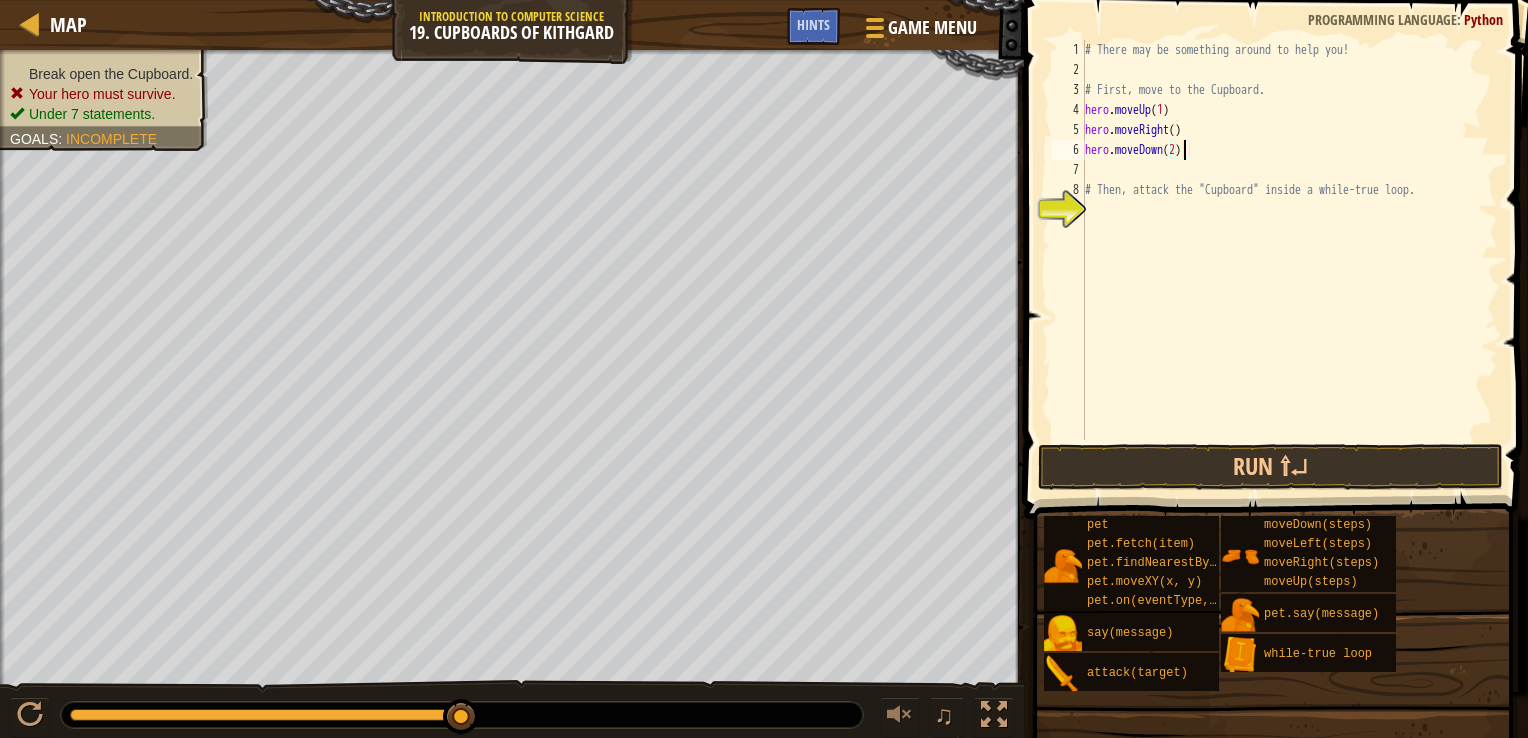 click on "# There may be something around to help you! # First, move to the Cupboard. hero . moveUp ( 1 ) hero . moveRight ( ) hero . moveDown ( 2 ) # Then, attack the "Cupboard" inside a while-true loop." at bounding box center [1289, 260] 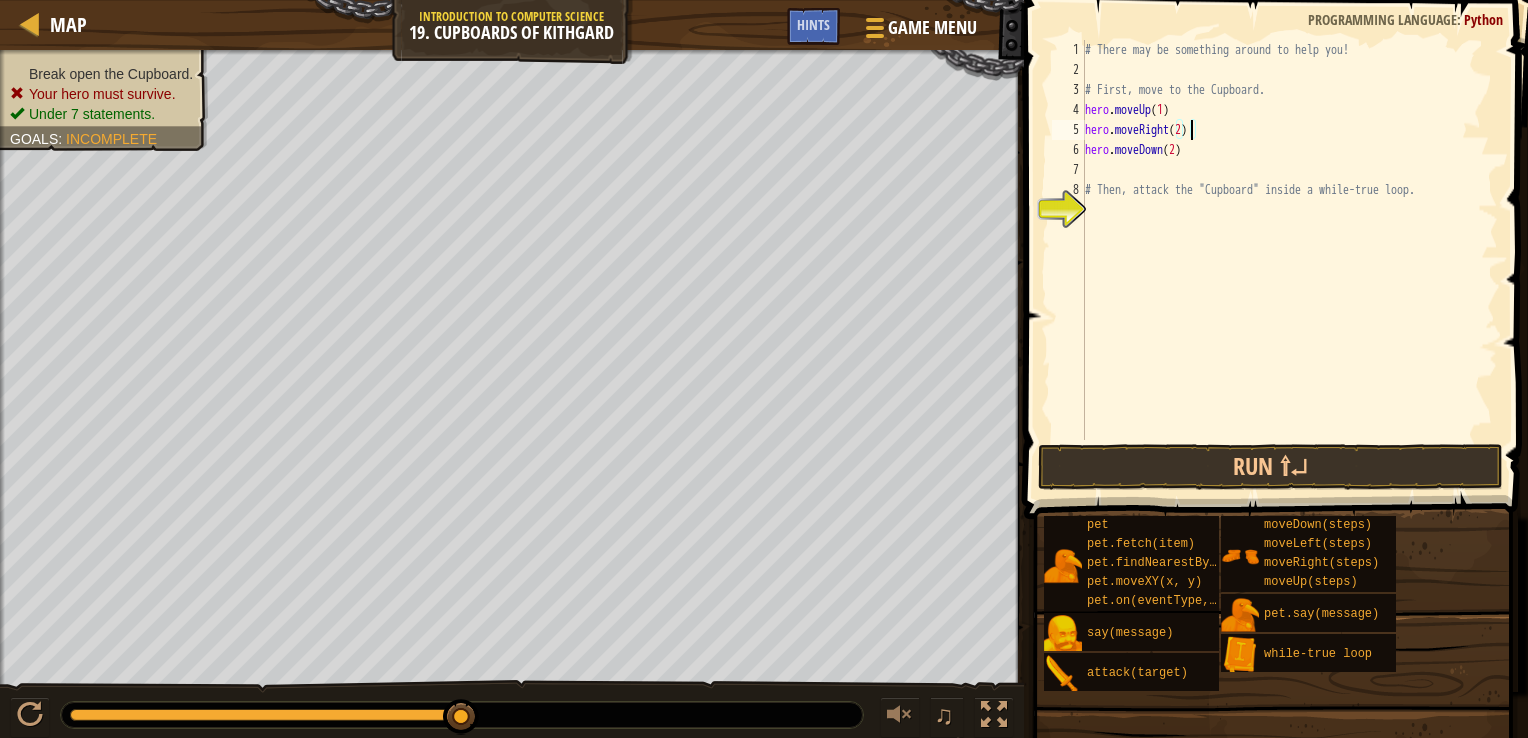 scroll, scrollTop: 9, scrollLeft: 8, axis: both 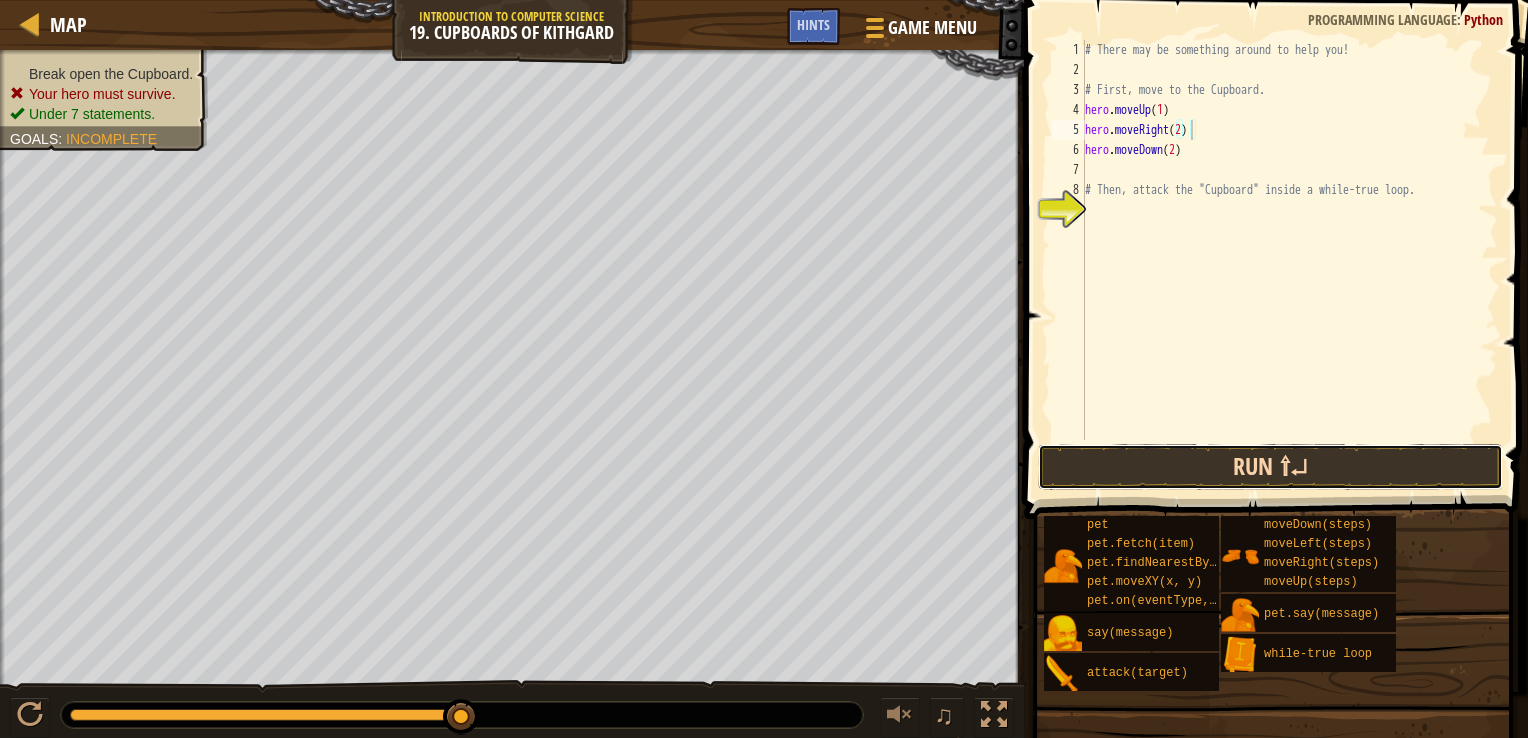 click on "Run ⇧↵" at bounding box center [1271, 467] 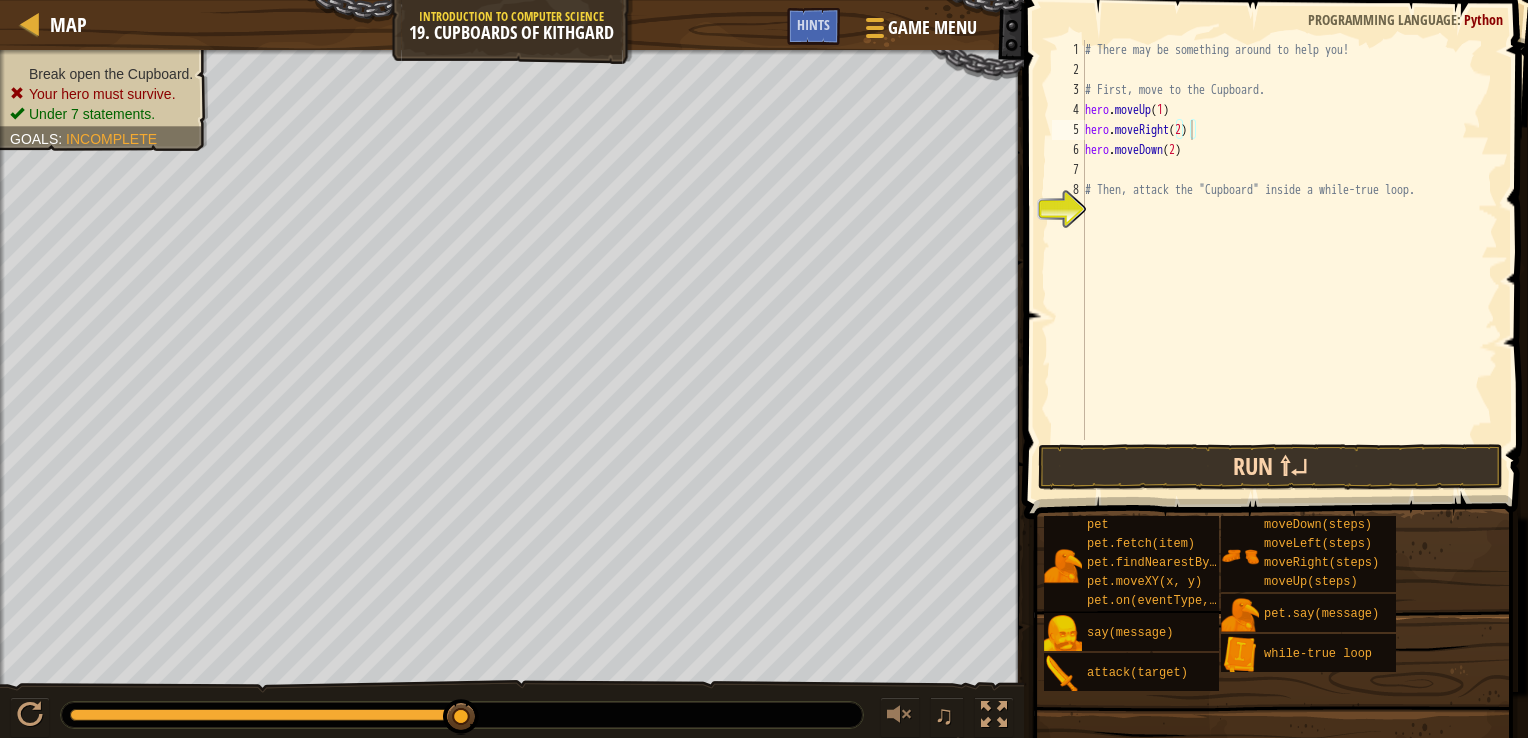 type on "hero.moveRight(2)" 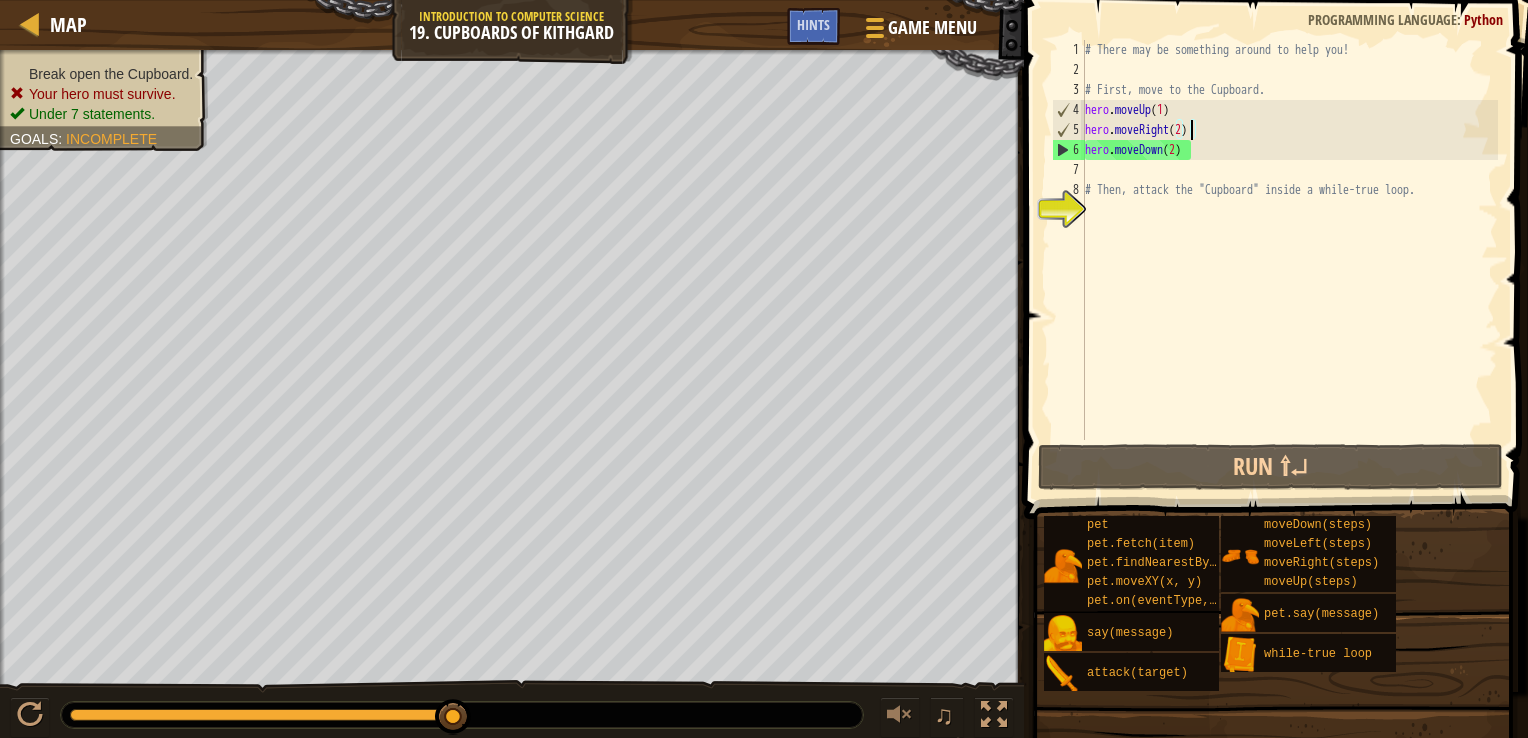 click on "# There may be something around to help you! # First, move to the Cupboard. hero . moveUp ( 1 ) hero . moveRight ( 2 ) hero . moveDown ( 2 ) # Then, attack the "Cupboard" inside a while-true loop." at bounding box center [1289, 260] 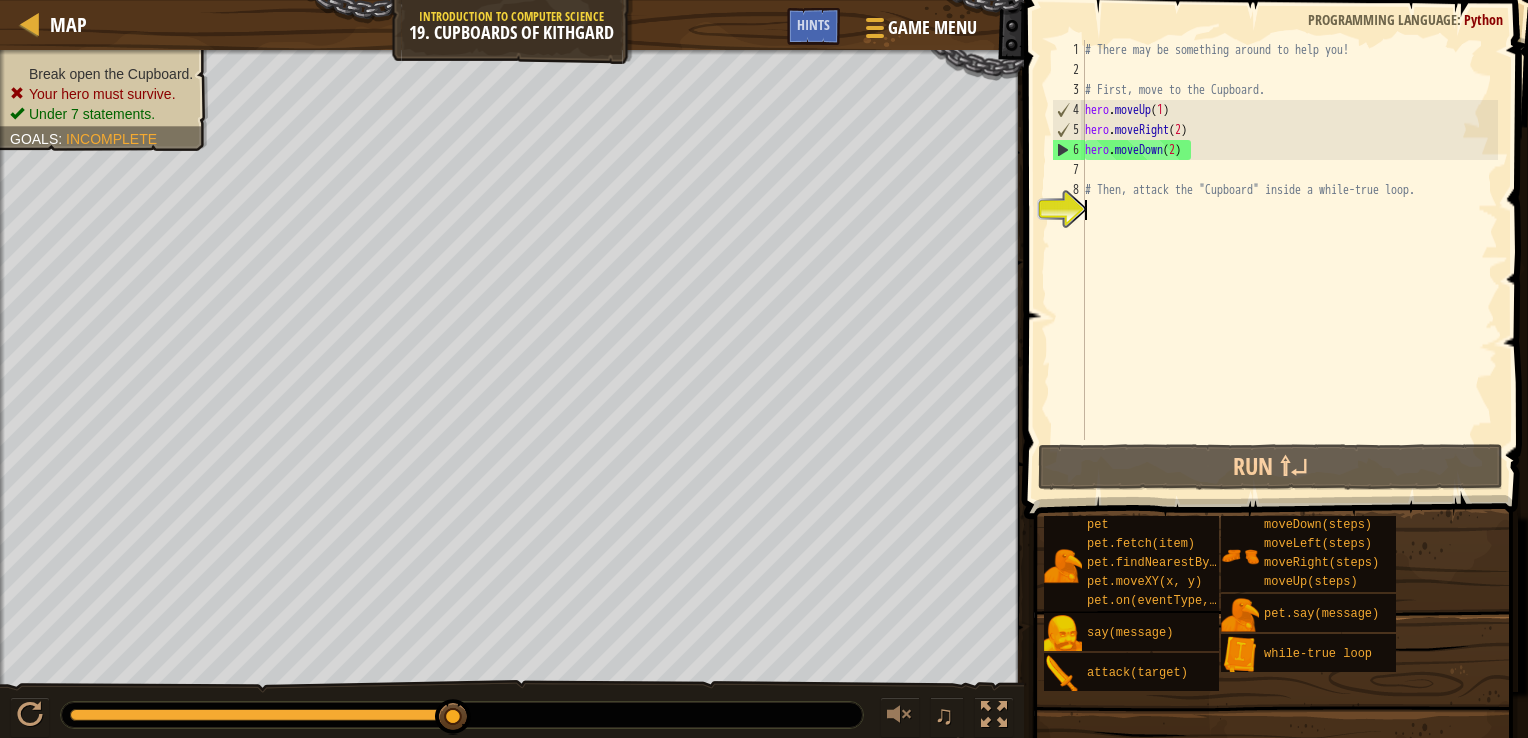 click on "# There may be something around to help you! # First, move to the Cupboard. hero . moveUp ( 1 ) hero . moveRight ( 2 ) hero . moveDown ( 2 ) # Then, attack the "Cupboard" inside a while-true loop." at bounding box center [1289, 260] 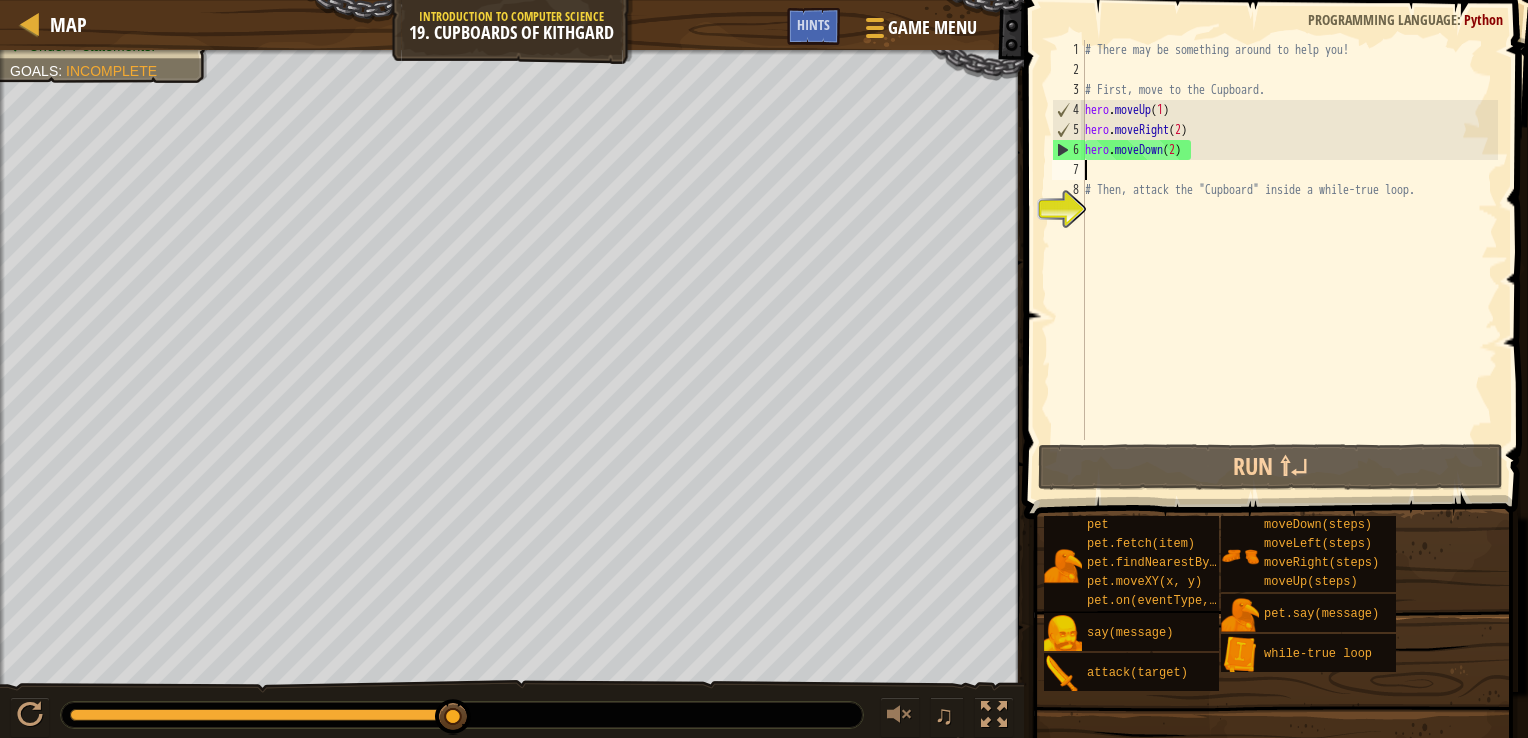 click on "# There may be something around to help you! # First, move to the Cupboard. hero . moveUp ( 1 ) hero . moveRight ( 2 ) hero . moveDown ( 2 ) # Then, attack the "Cupboard" inside a while-true loop." at bounding box center (1289, 260) 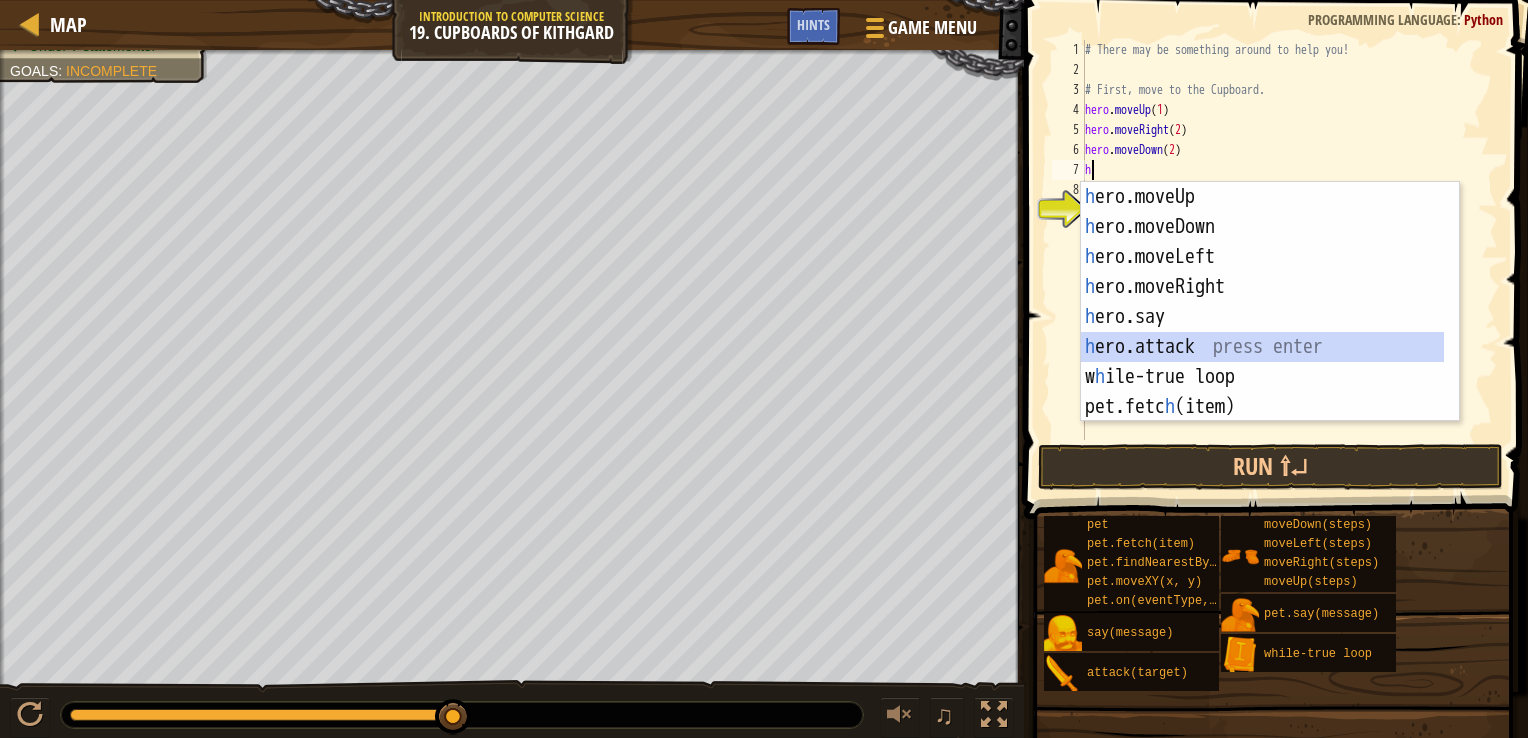 click on "h ero.moveUp press enter h ero.moveDown press enter h ero.moveLeft press enter h ero.moveRight press enter h ero.say press enter h ero.attack press enter w h ile-true loop press enter pet.fetc h (item) press enter pet.on(eventType,  h andler) press enter" at bounding box center [1262, 332] 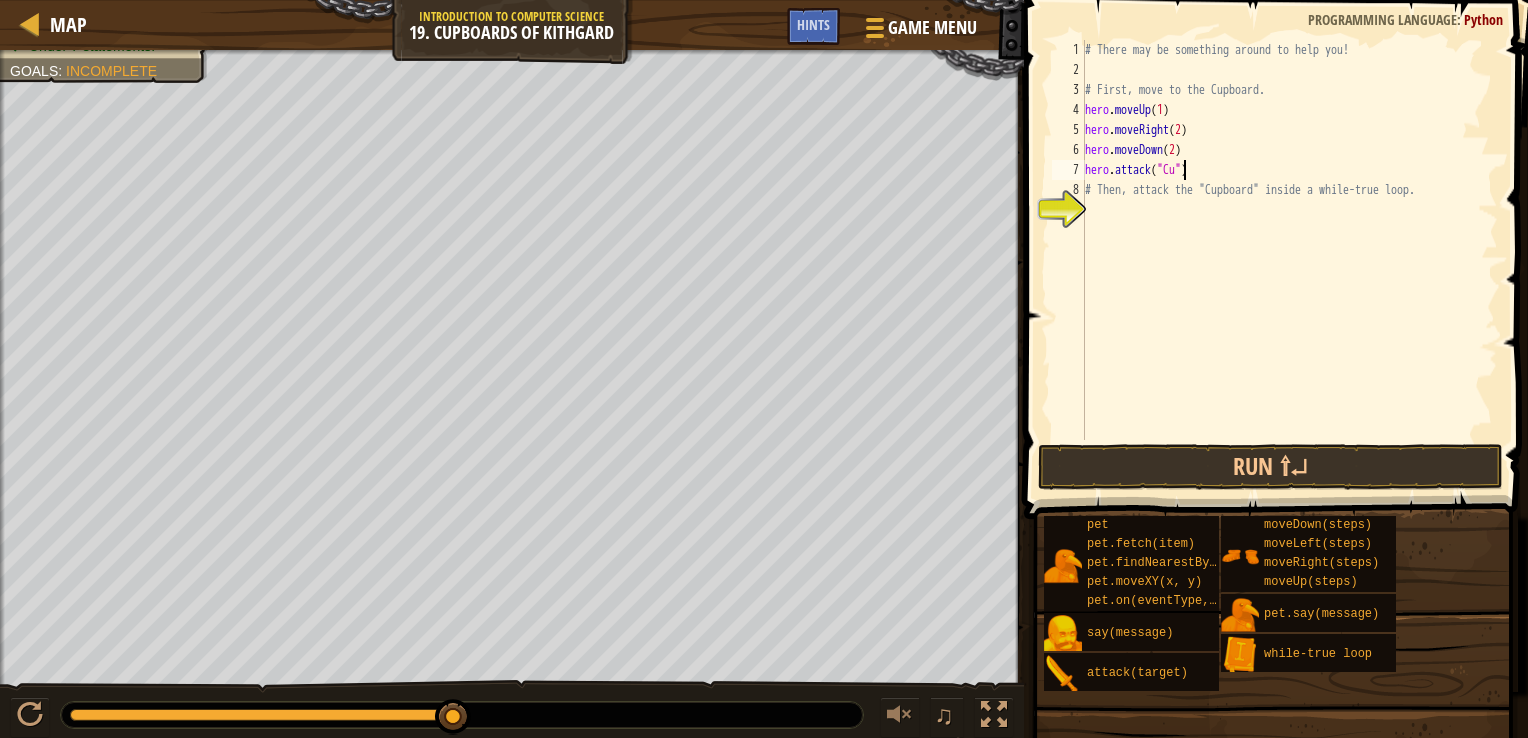scroll, scrollTop: 9, scrollLeft: 8, axis: both 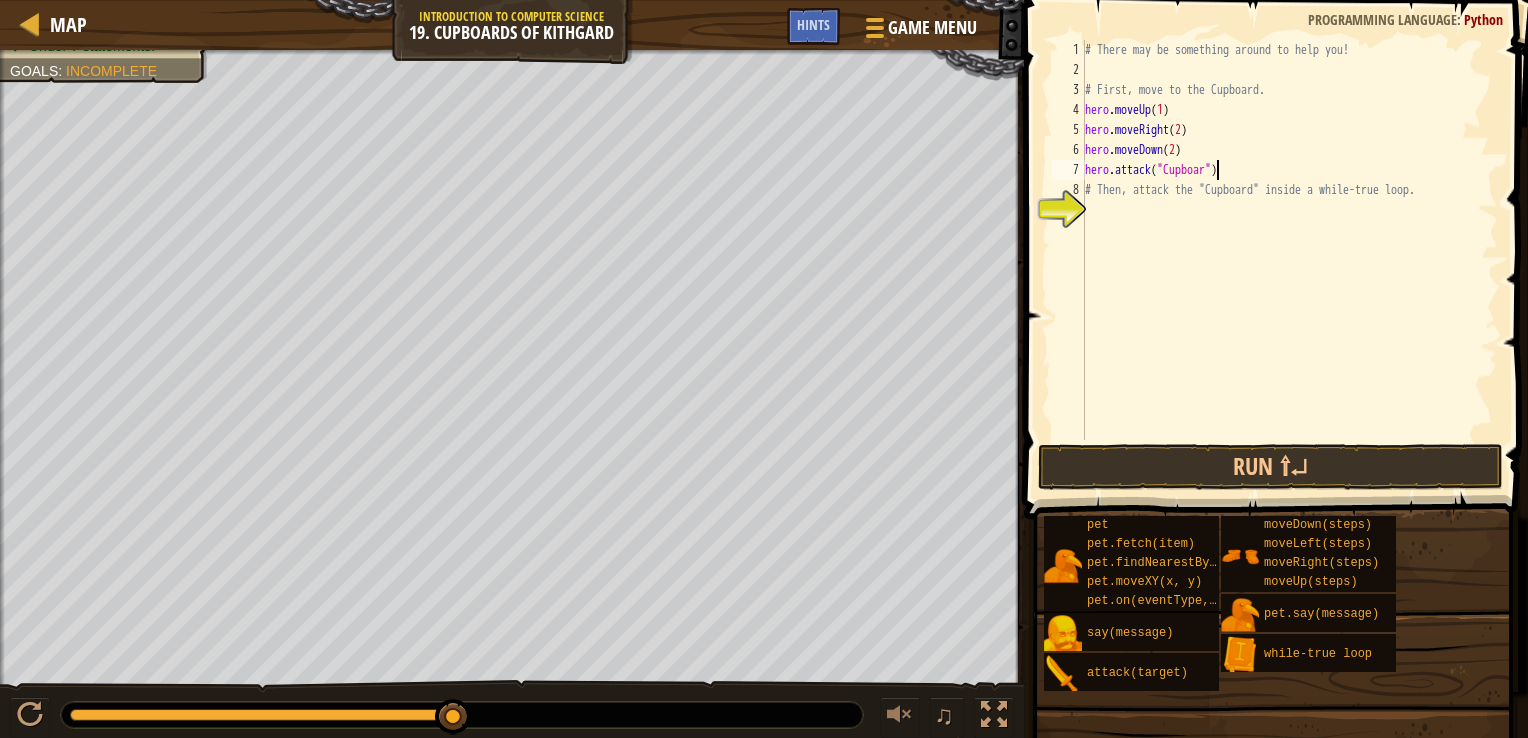 type on "hero.attack("Cupboard")" 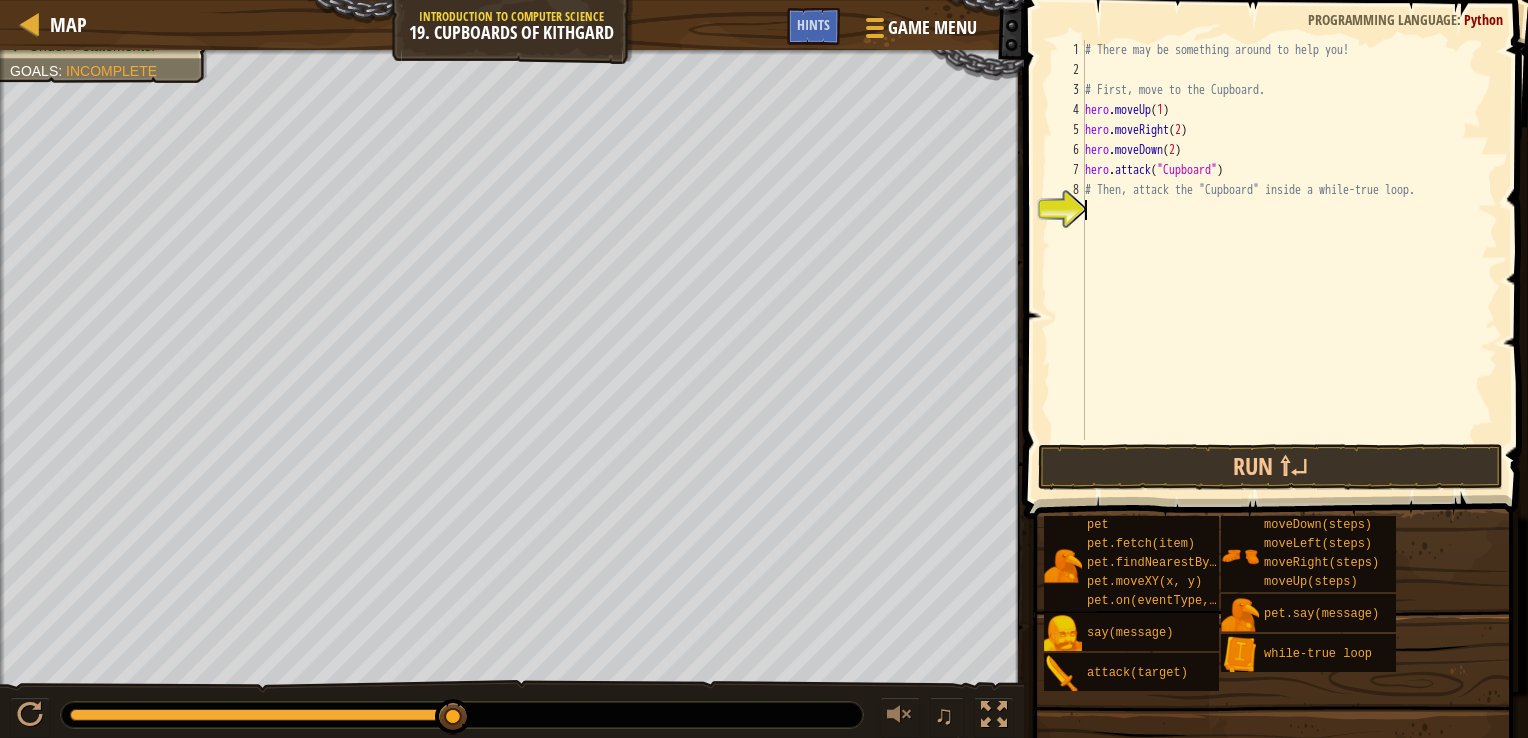 click on "9" at bounding box center [1068, 210] 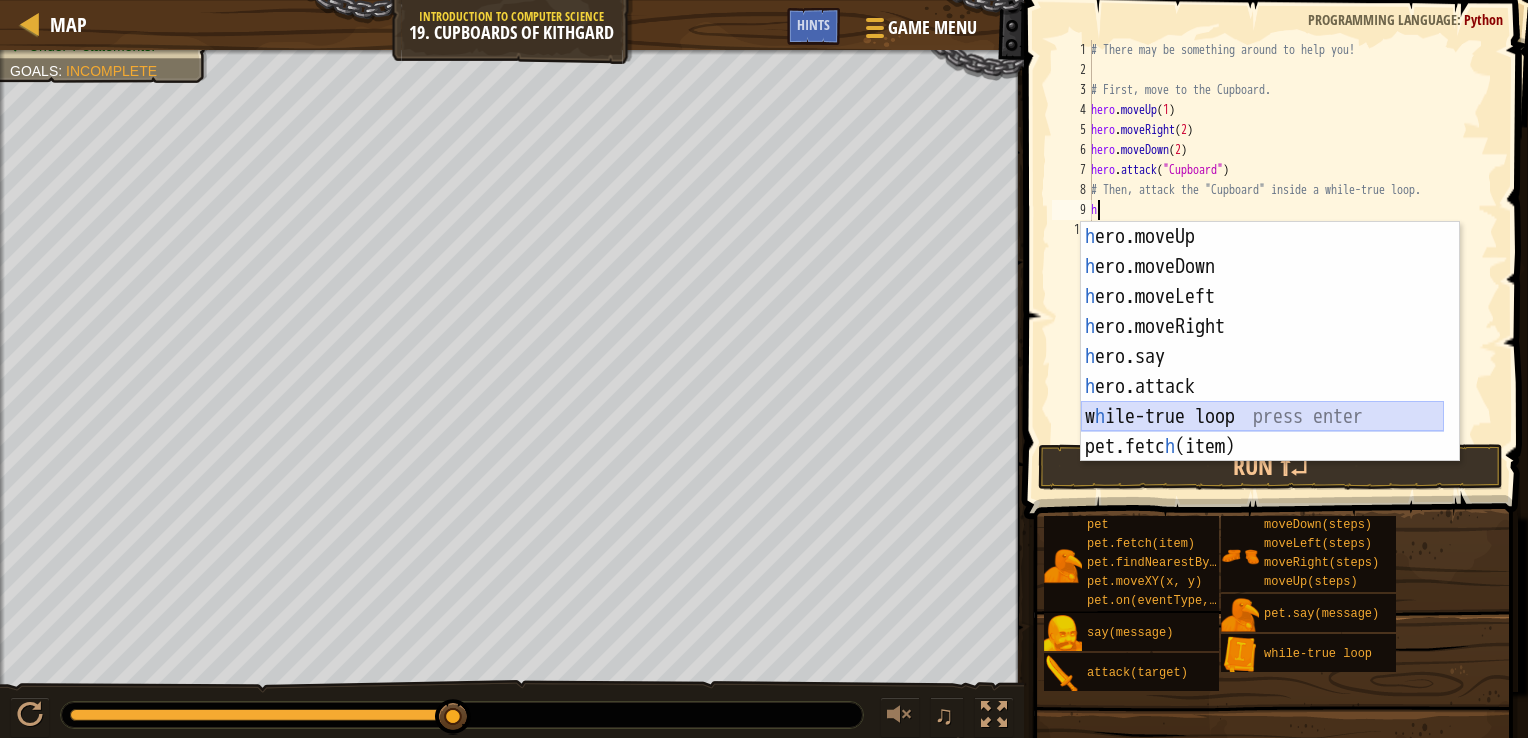 click on "h ero.moveUp press enter h ero.moveDown press enter h ero.moveLeft press enter h ero.moveRight press enter h ero.say press enter h ero.attack press enter w h ile-true loop press enter pet.fetc h (item) press enter pet.on(eventType,  h andler) press enter" at bounding box center [1262, 372] 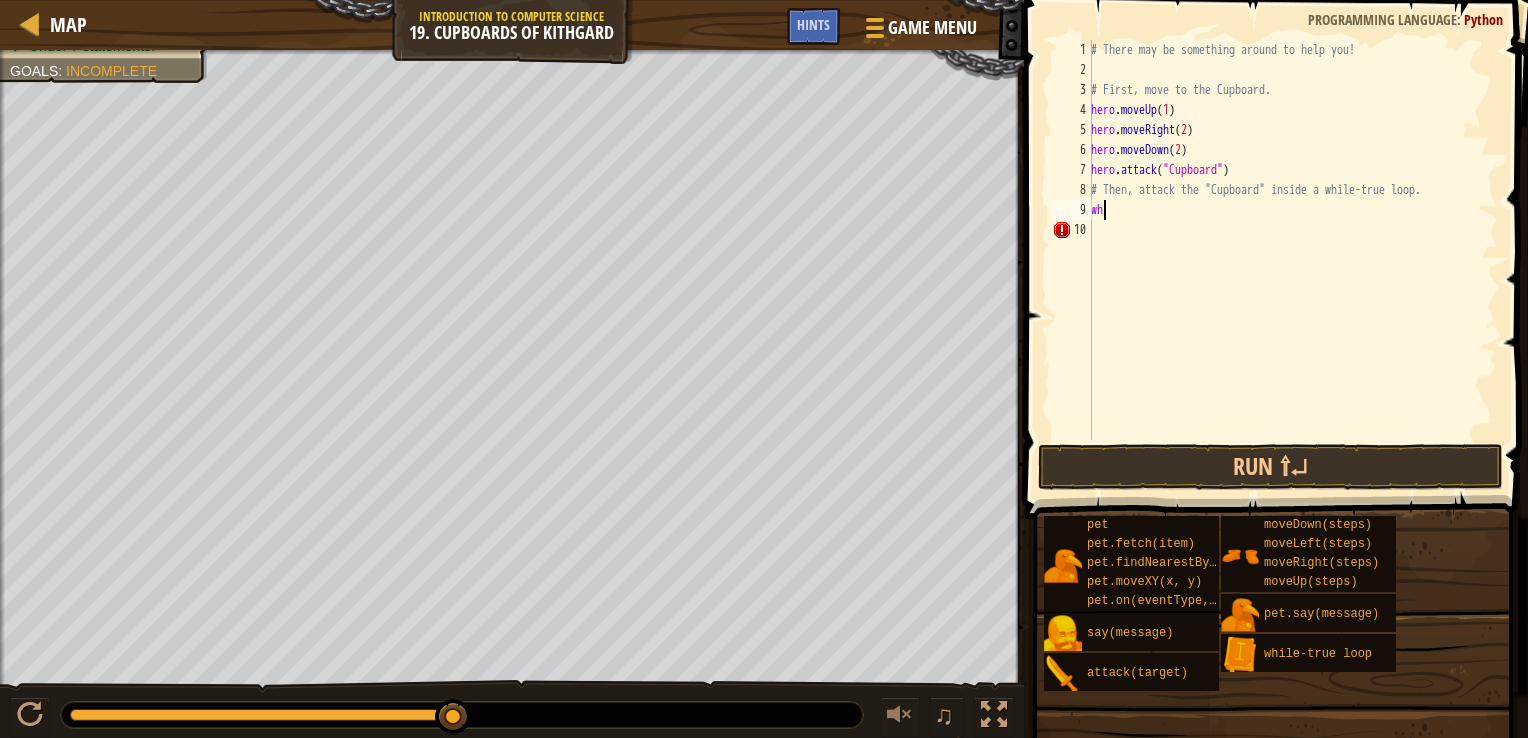 type on "w" 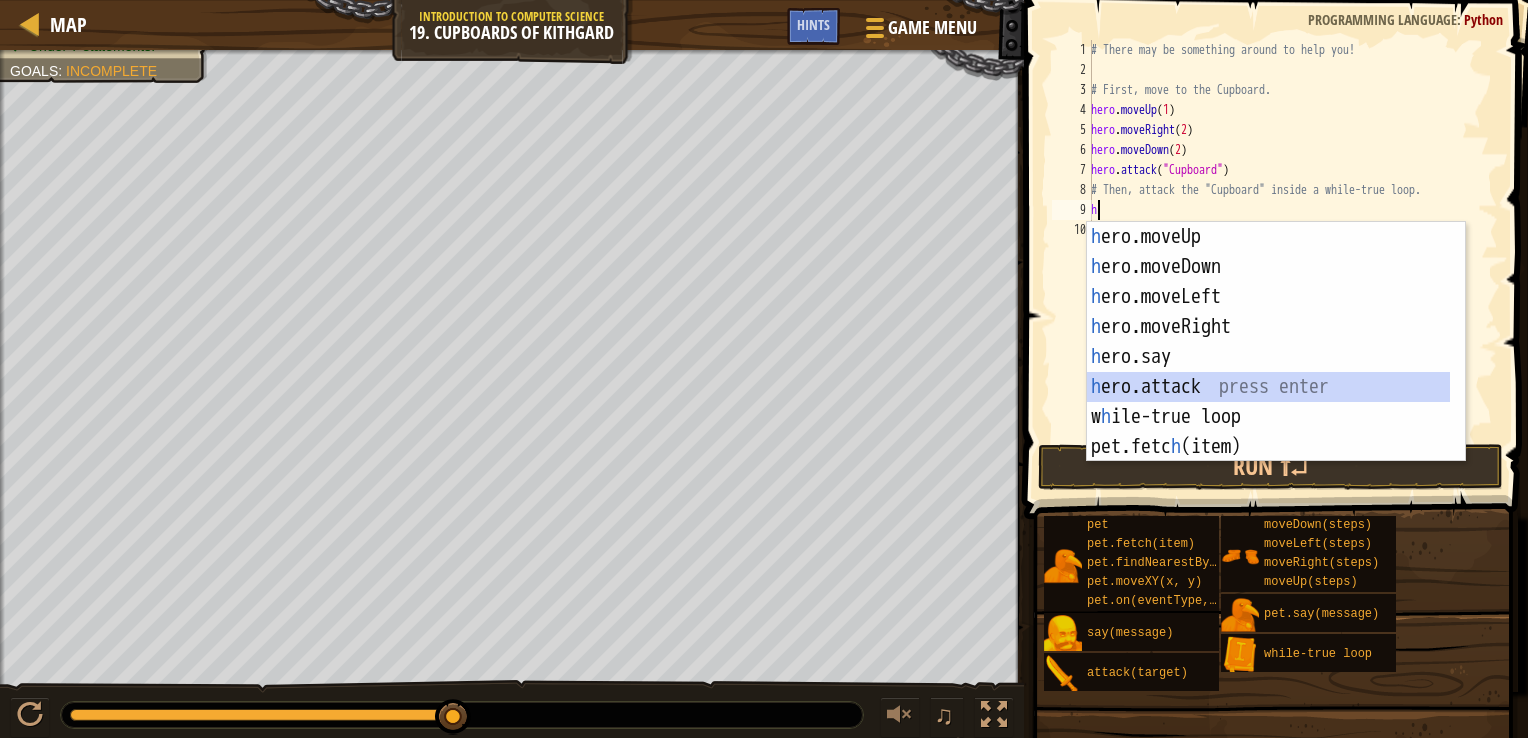 click on "h ero.moveUp press enter h ero.moveDown press enter h ero.moveLeft press enter h ero.moveRight press enter h ero.say press enter h ero.attack press enter w h ile-true loop press enter pet.fetc h (item) press enter pet.on(eventType,  h andler) press enter" at bounding box center [1268, 372] 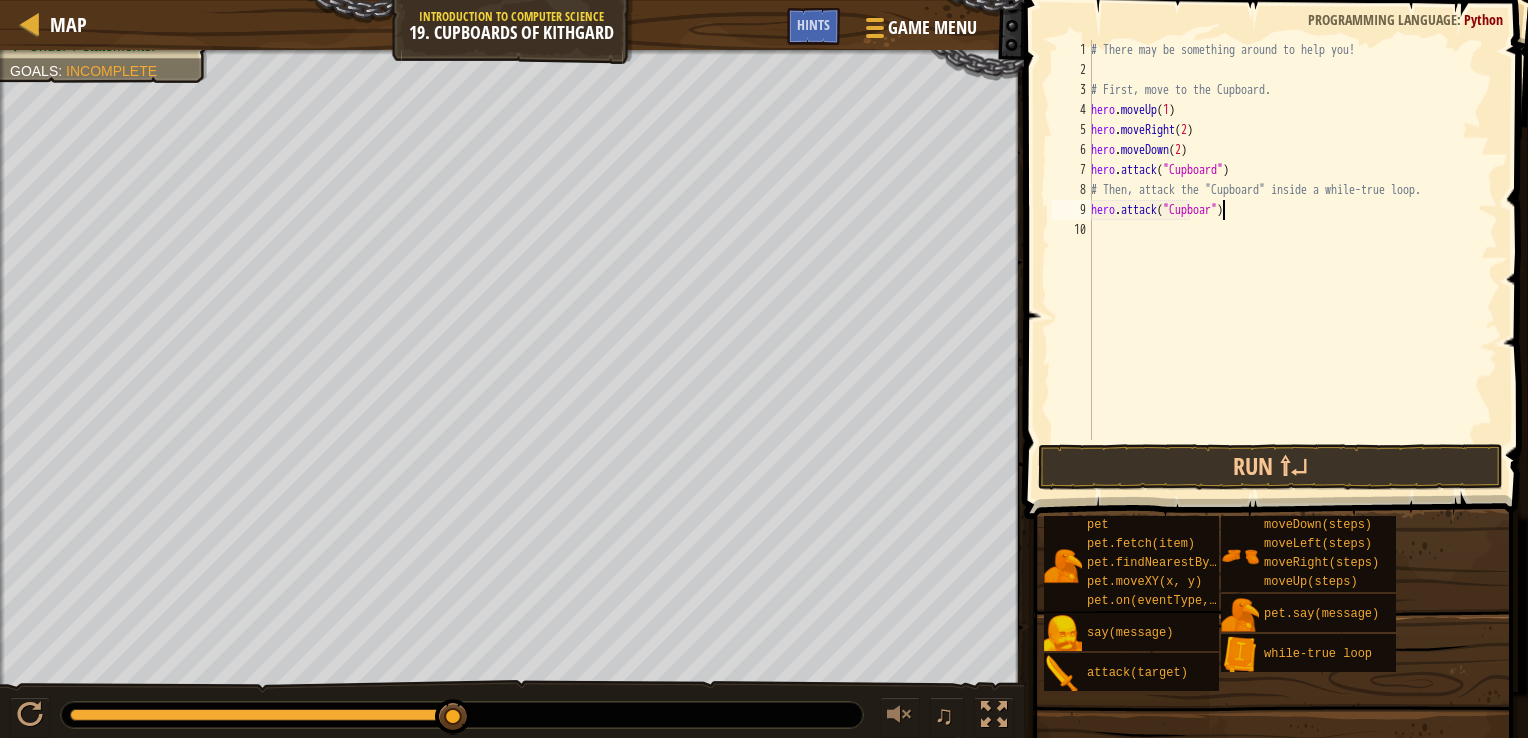 scroll, scrollTop: 9, scrollLeft: 11, axis: both 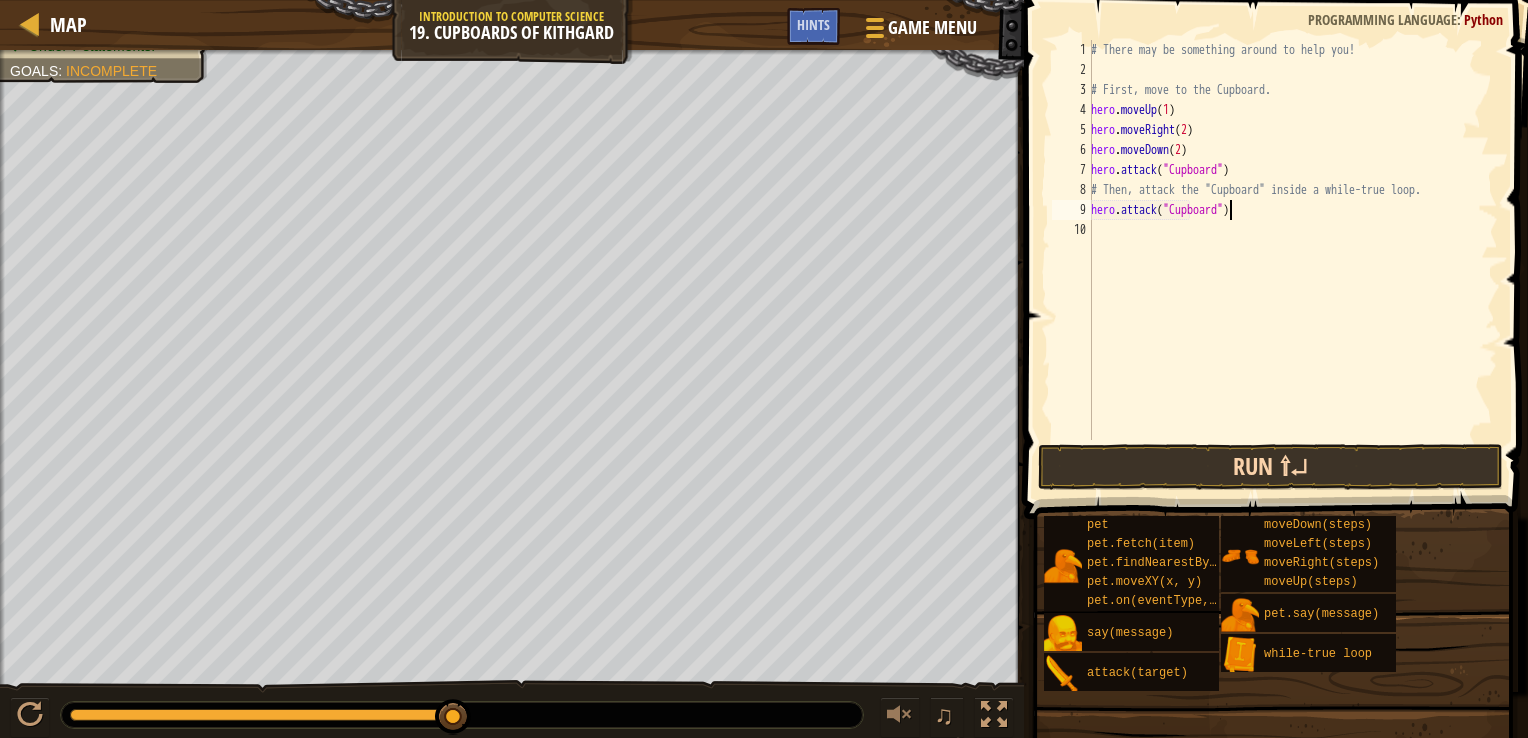 type on "hero.attack("Cupboard")" 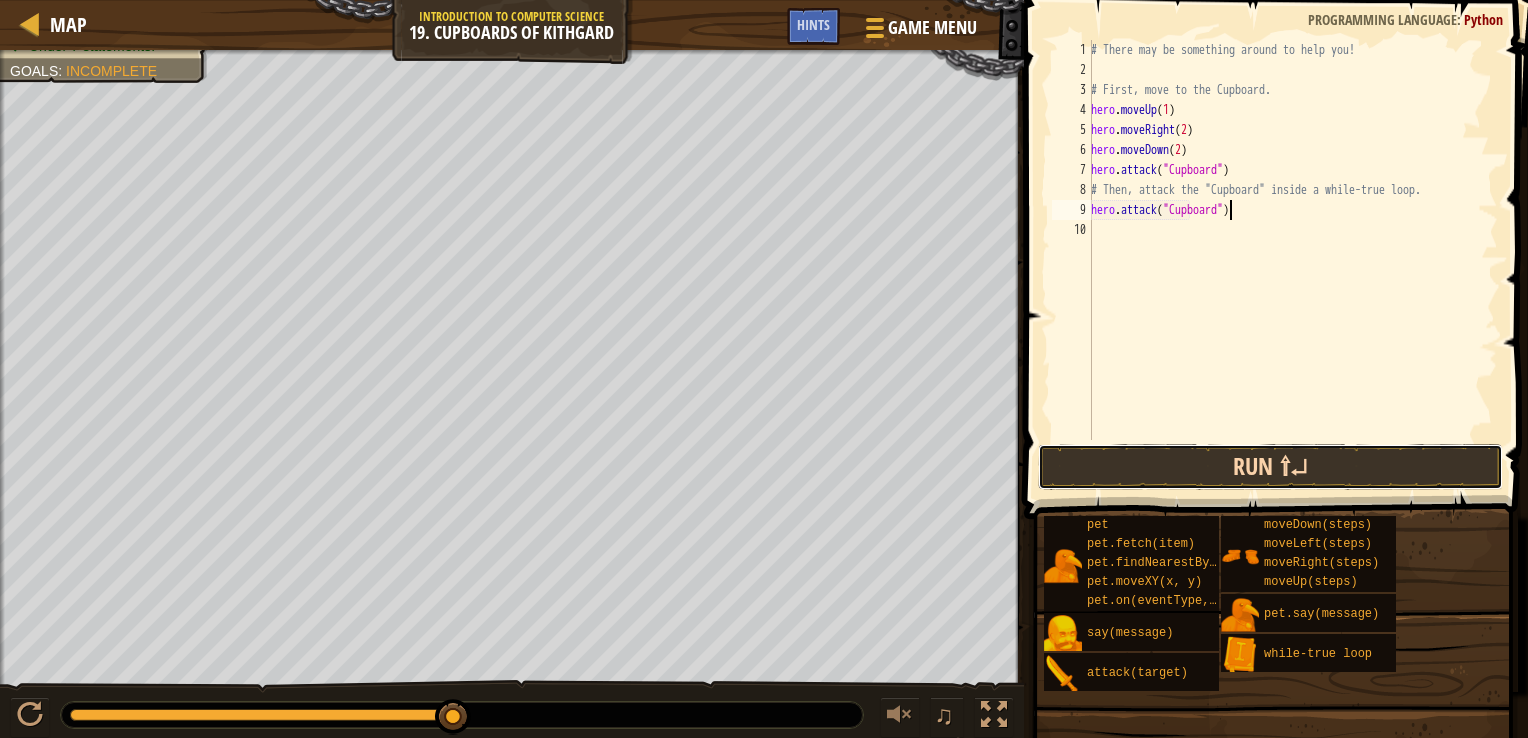 click on "Run ⇧↵" at bounding box center [1271, 467] 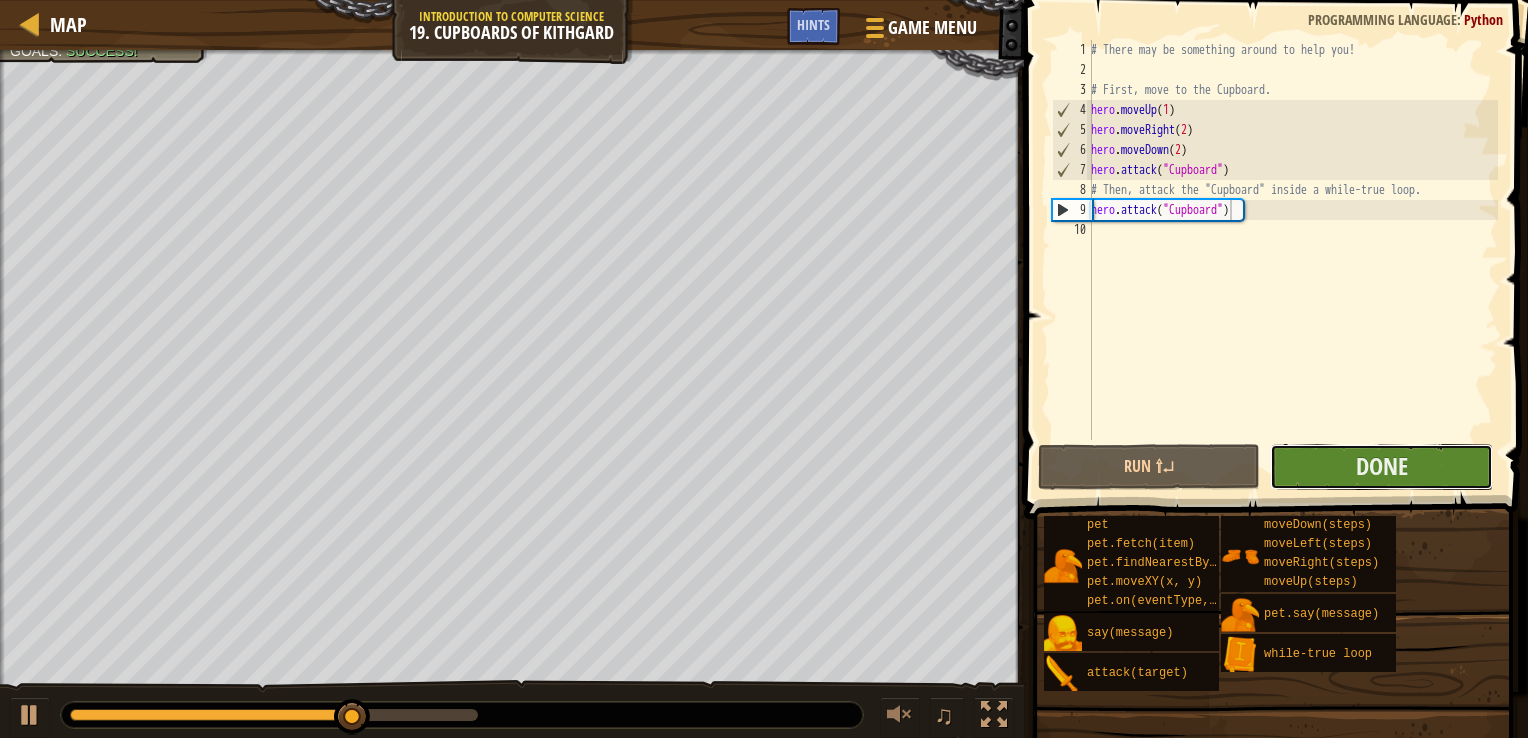 click on "Done" at bounding box center (1381, 467) 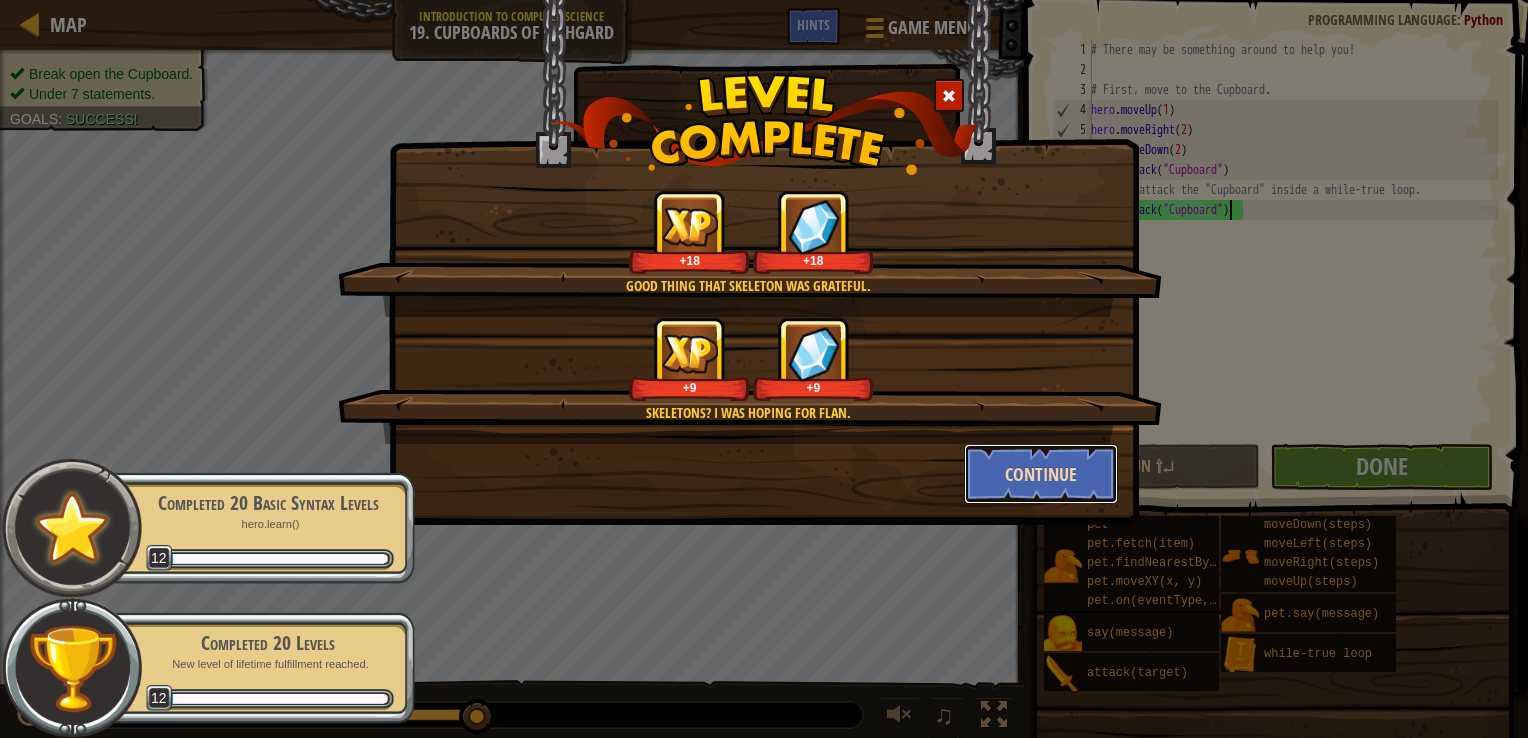 click on "Continue" at bounding box center (1041, 474) 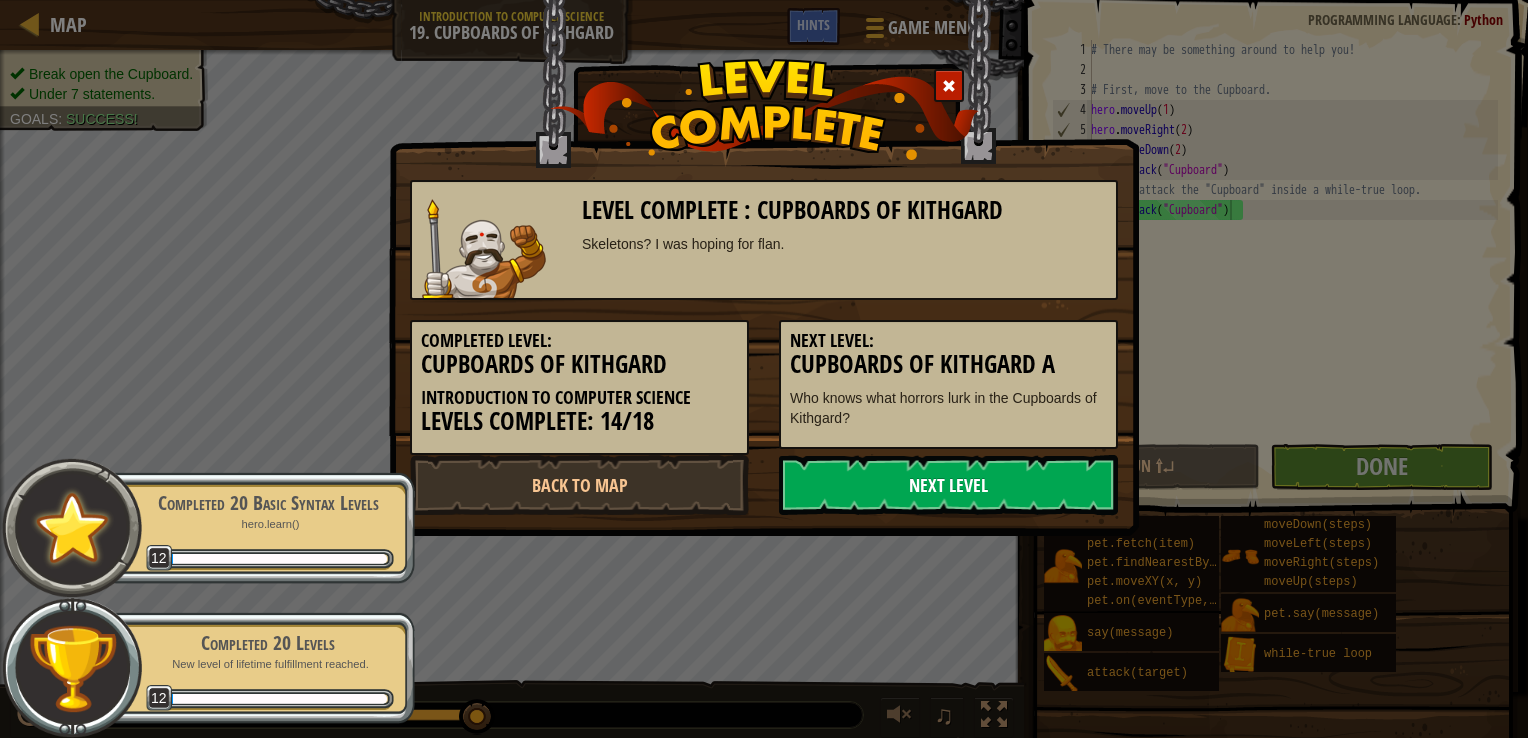 click on "Next Level" at bounding box center (948, 485) 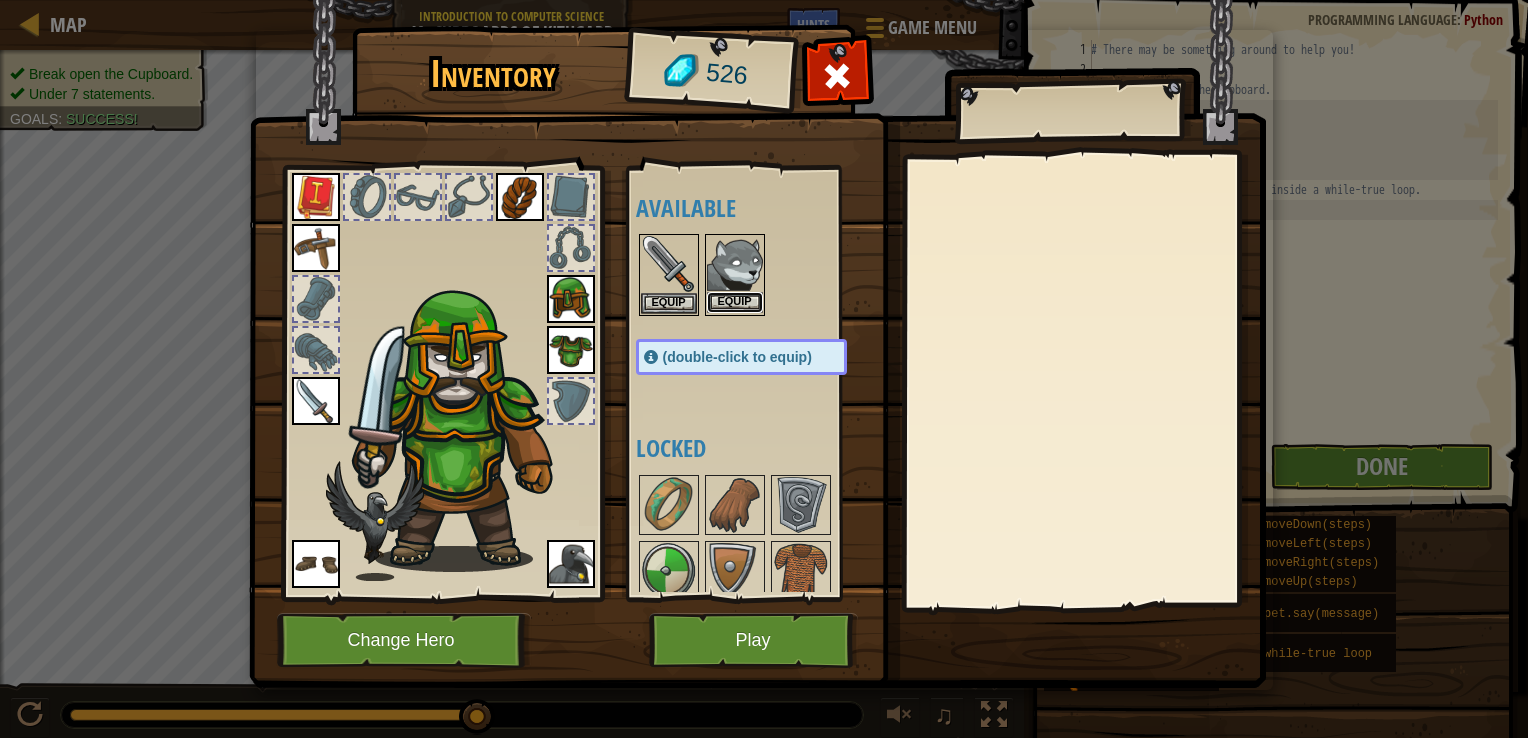 click on "Equip" at bounding box center [735, 302] 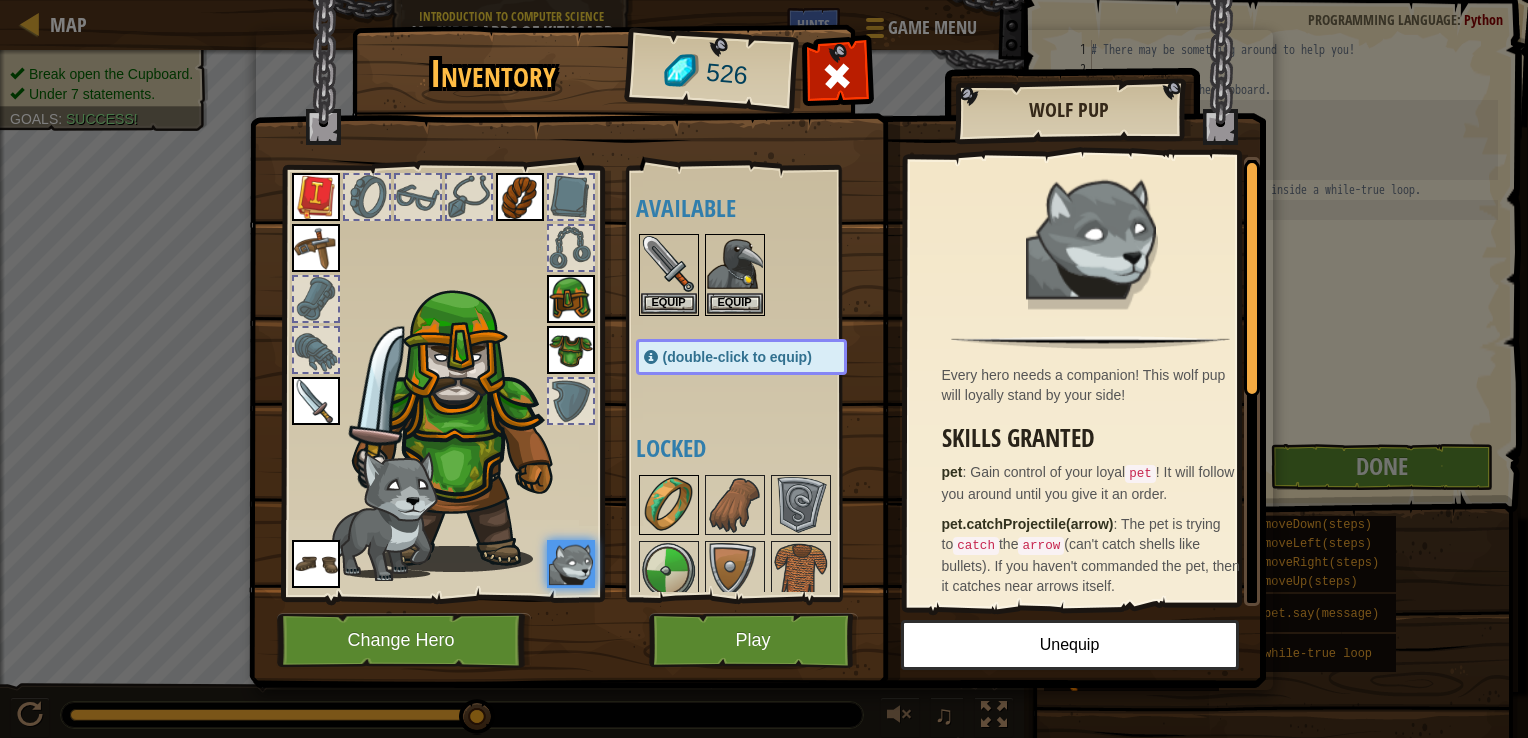 click at bounding box center [669, 505] 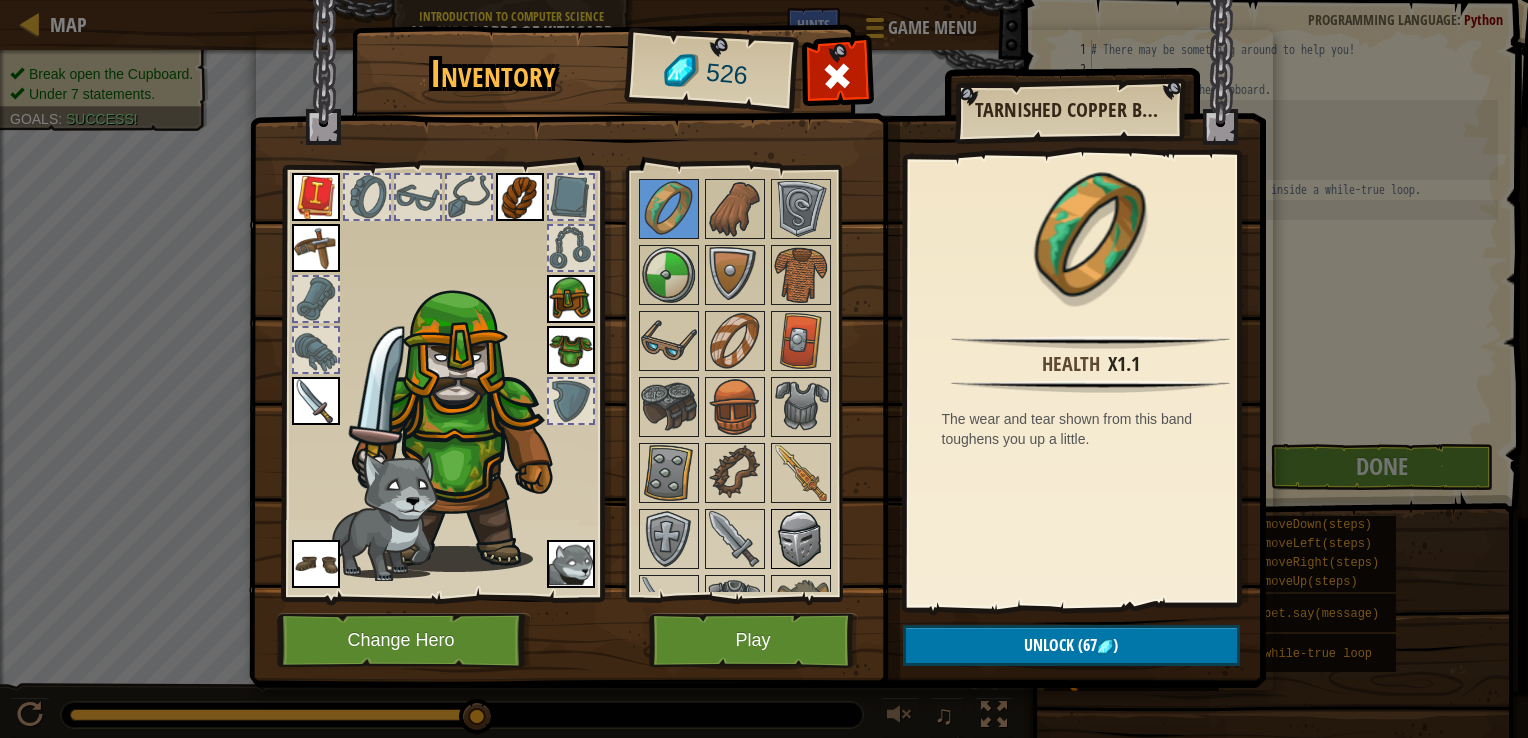 scroll, scrollTop: 300, scrollLeft: 0, axis: vertical 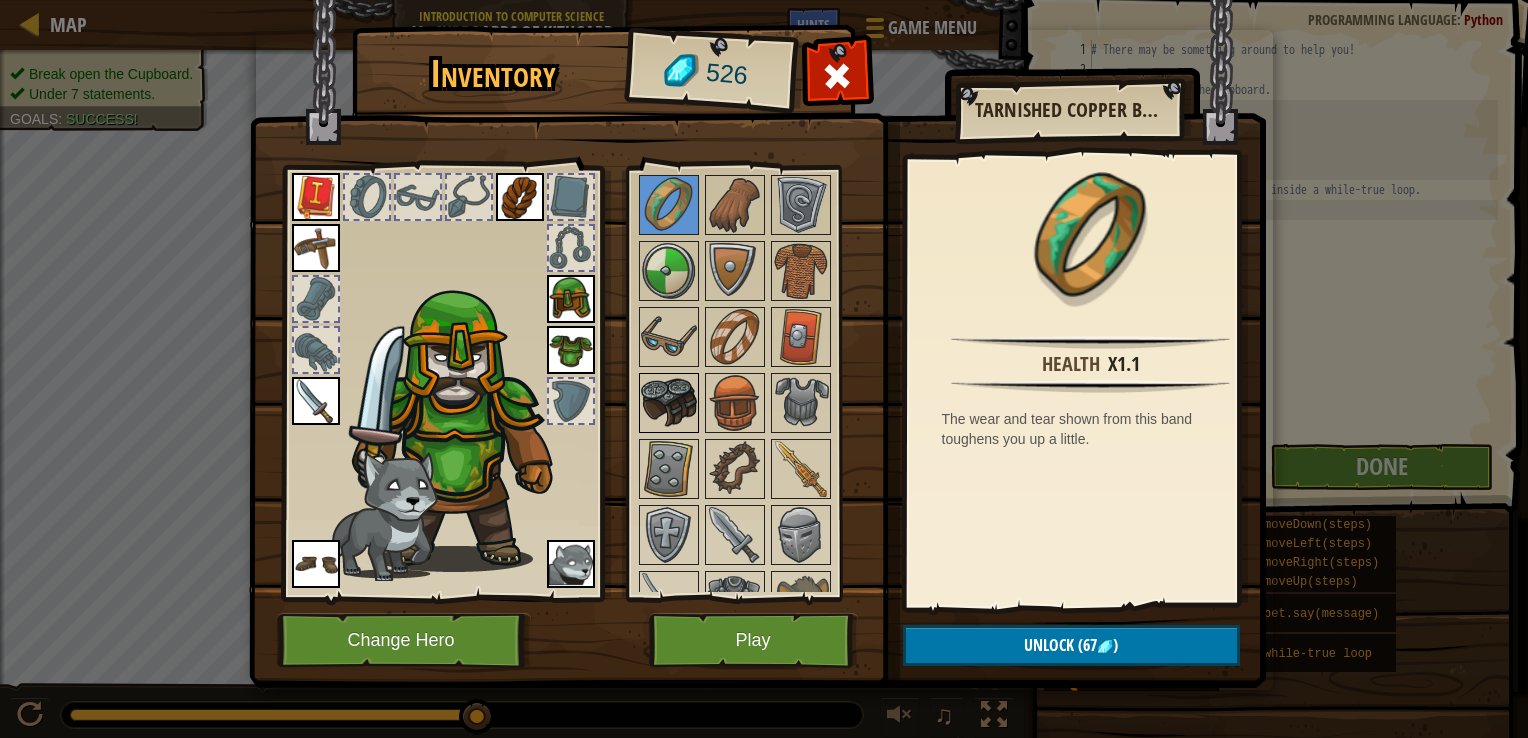 click at bounding box center (669, 403) 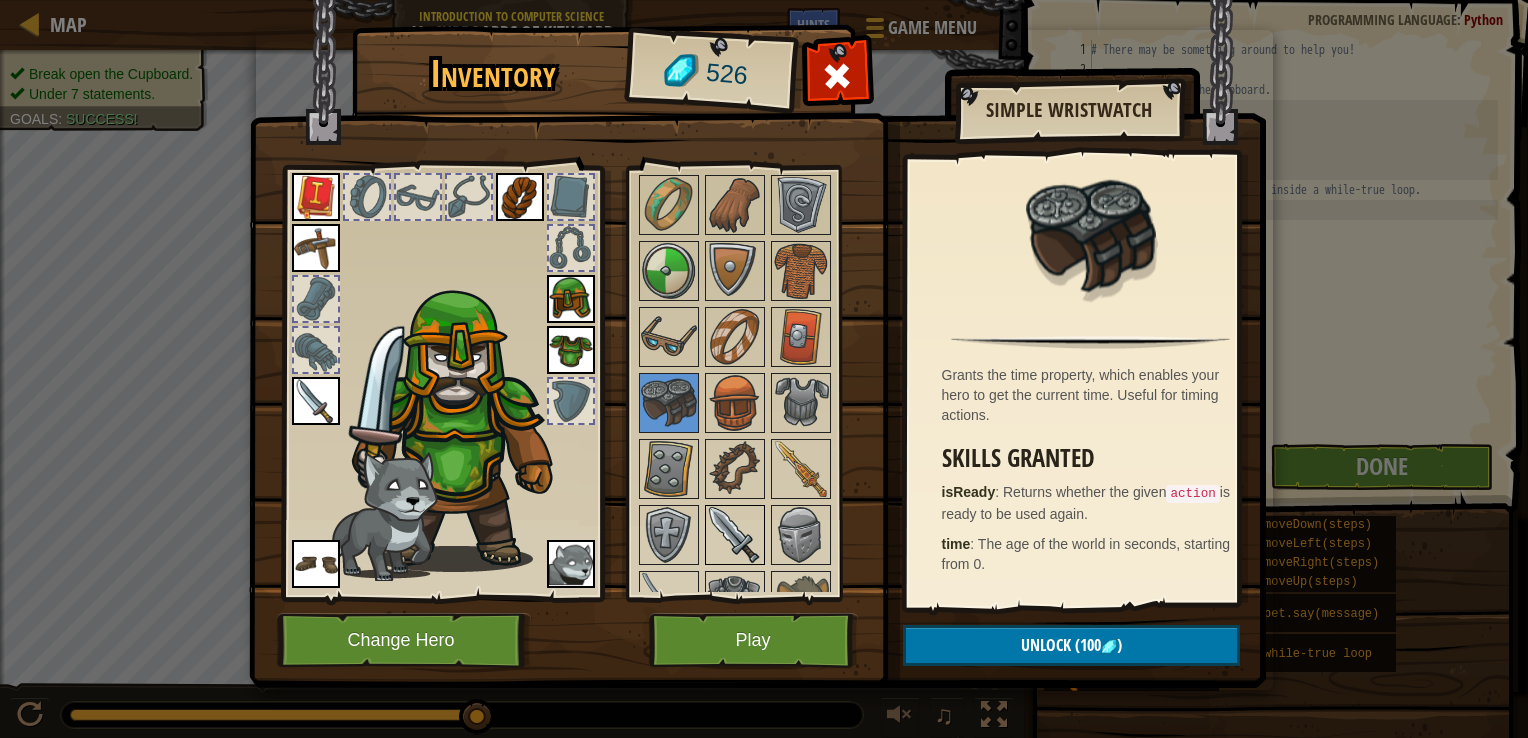 click at bounding box center [735, 535] 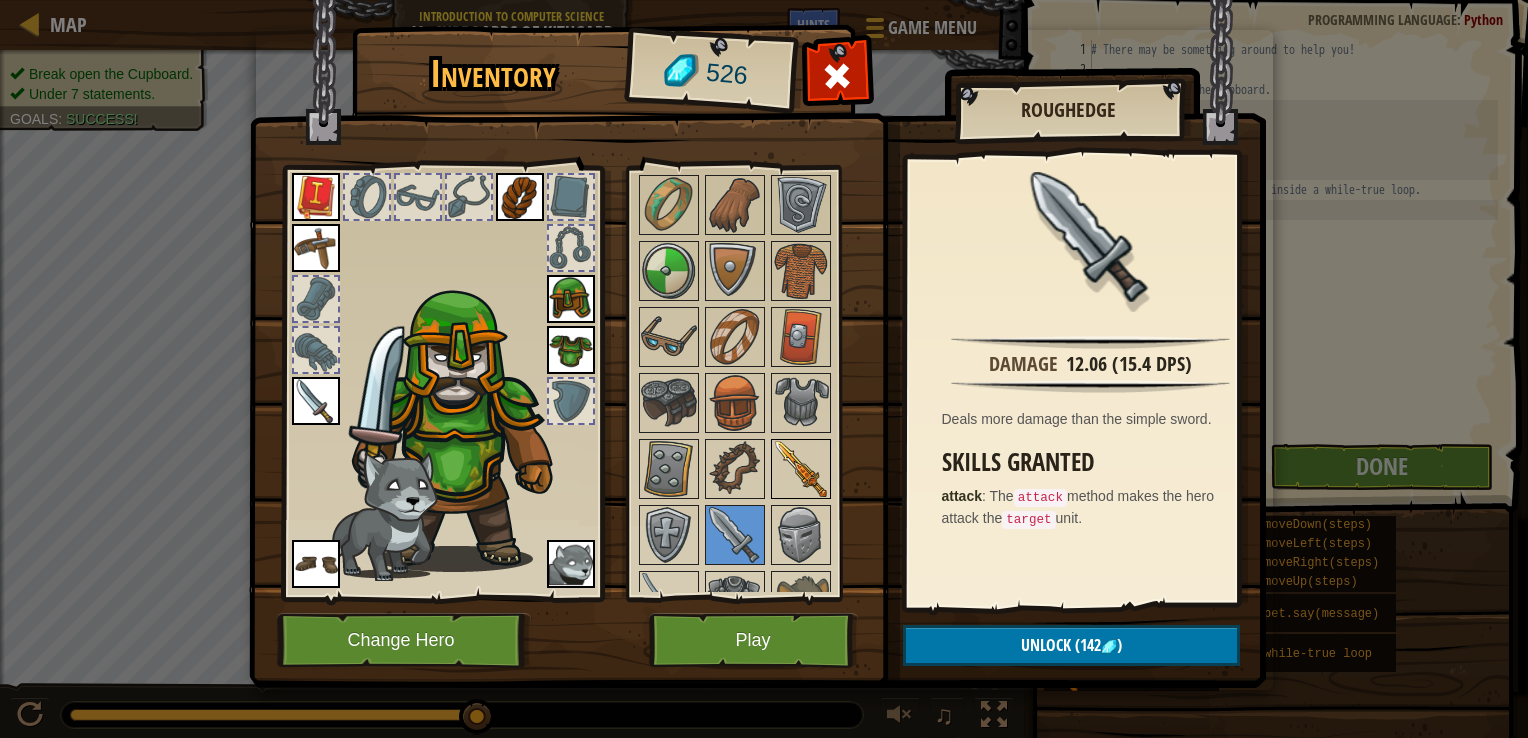 click at bounding box center [801, 469] 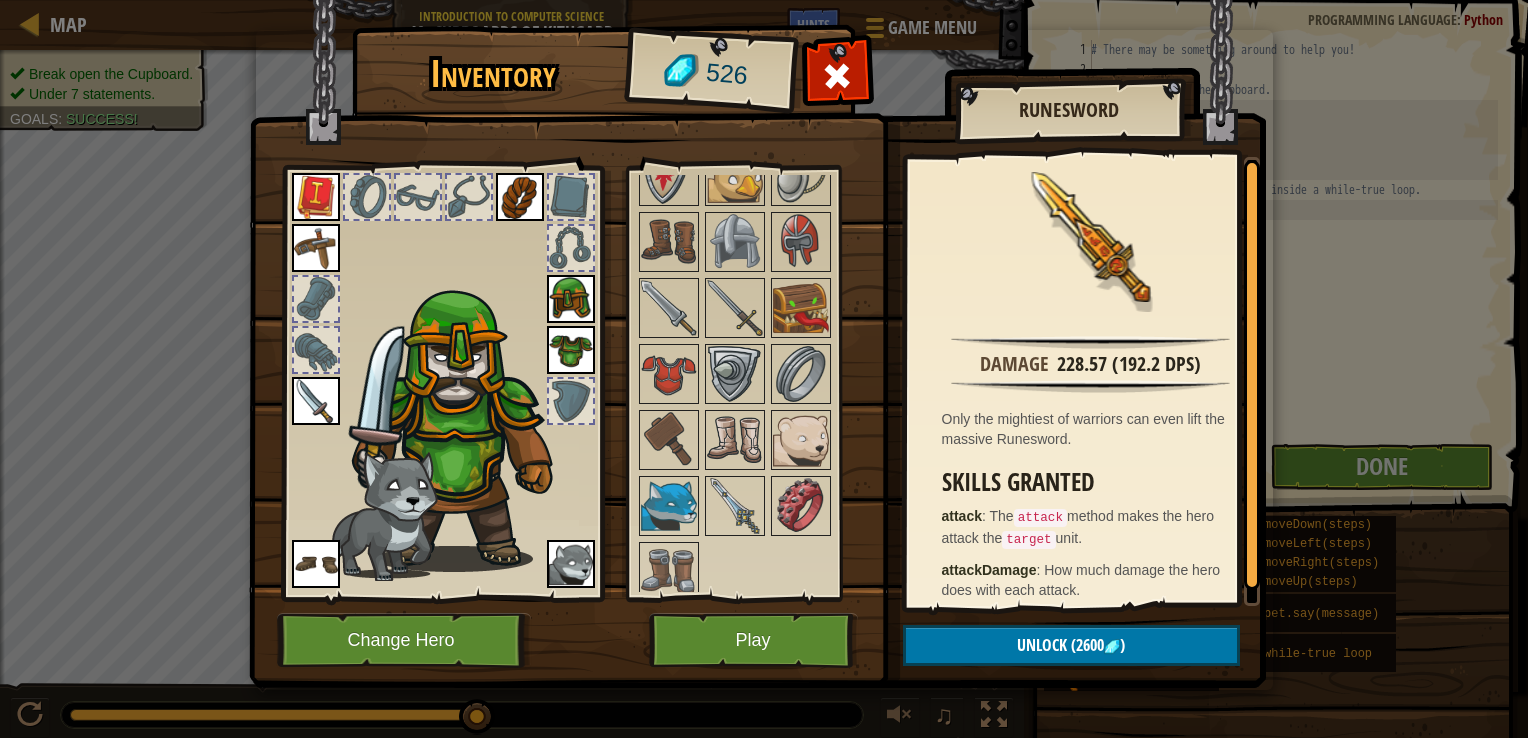 scroll, scrollTop: 927, scrollLeft: 0, axis: vertical 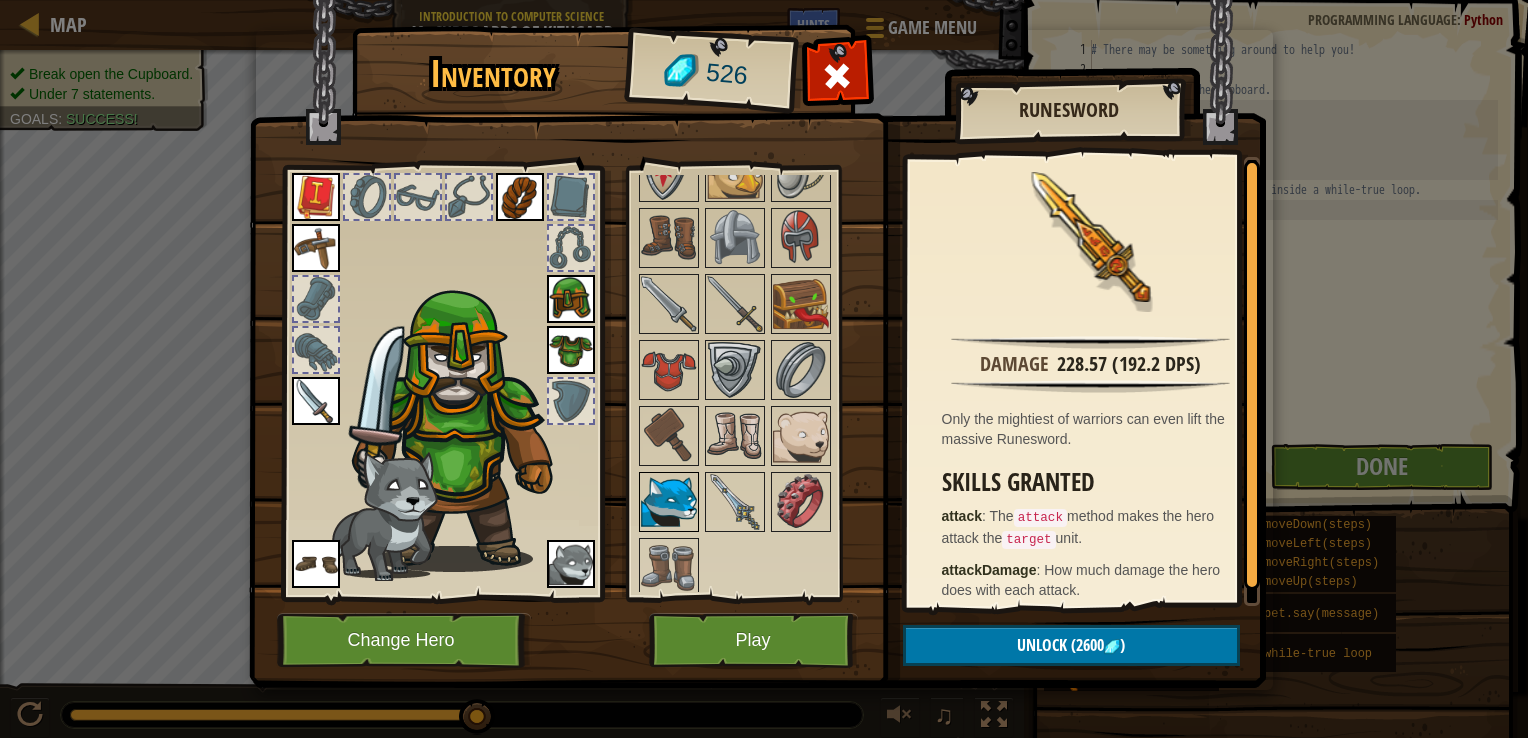 click at bounding box center (669, 502) 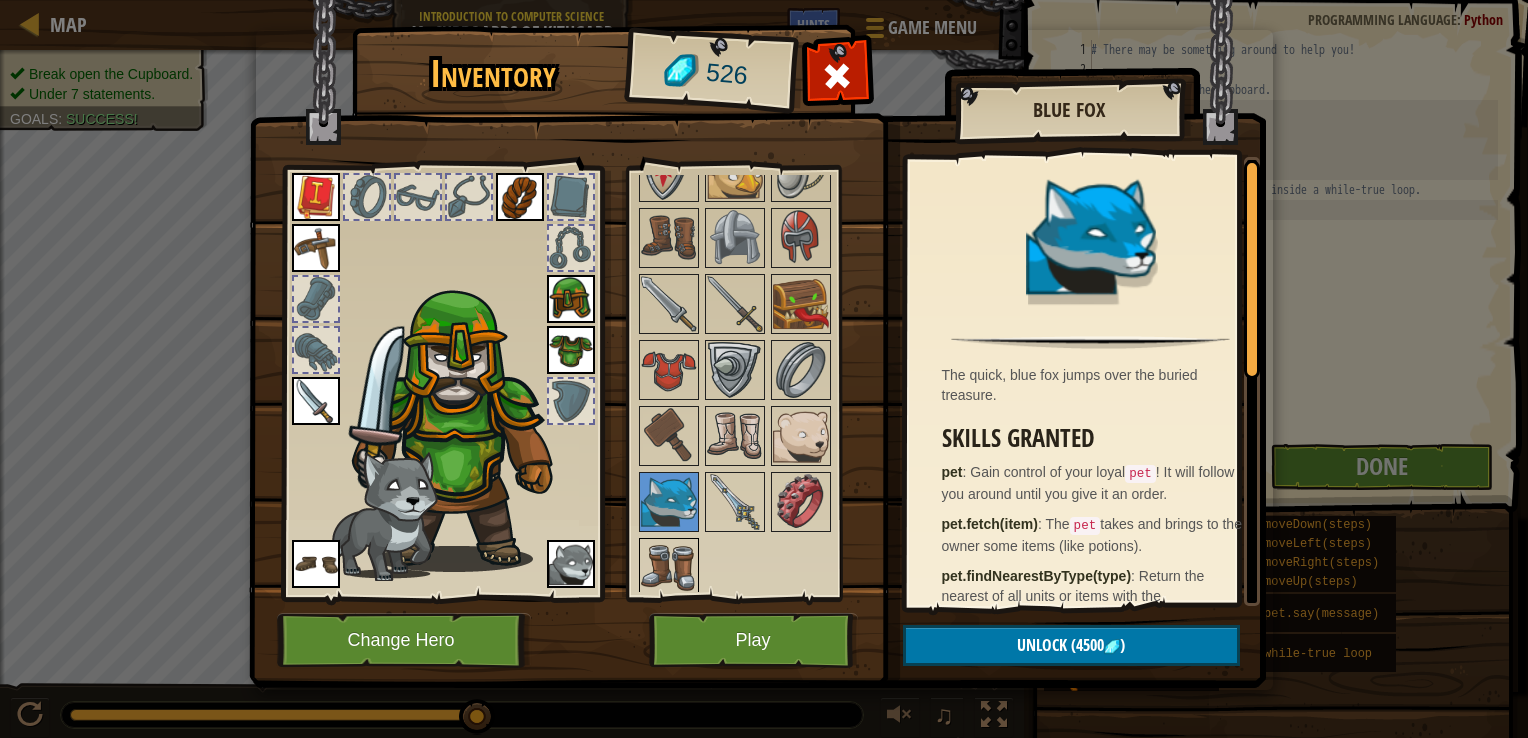 click at bounding box center [669, 568] 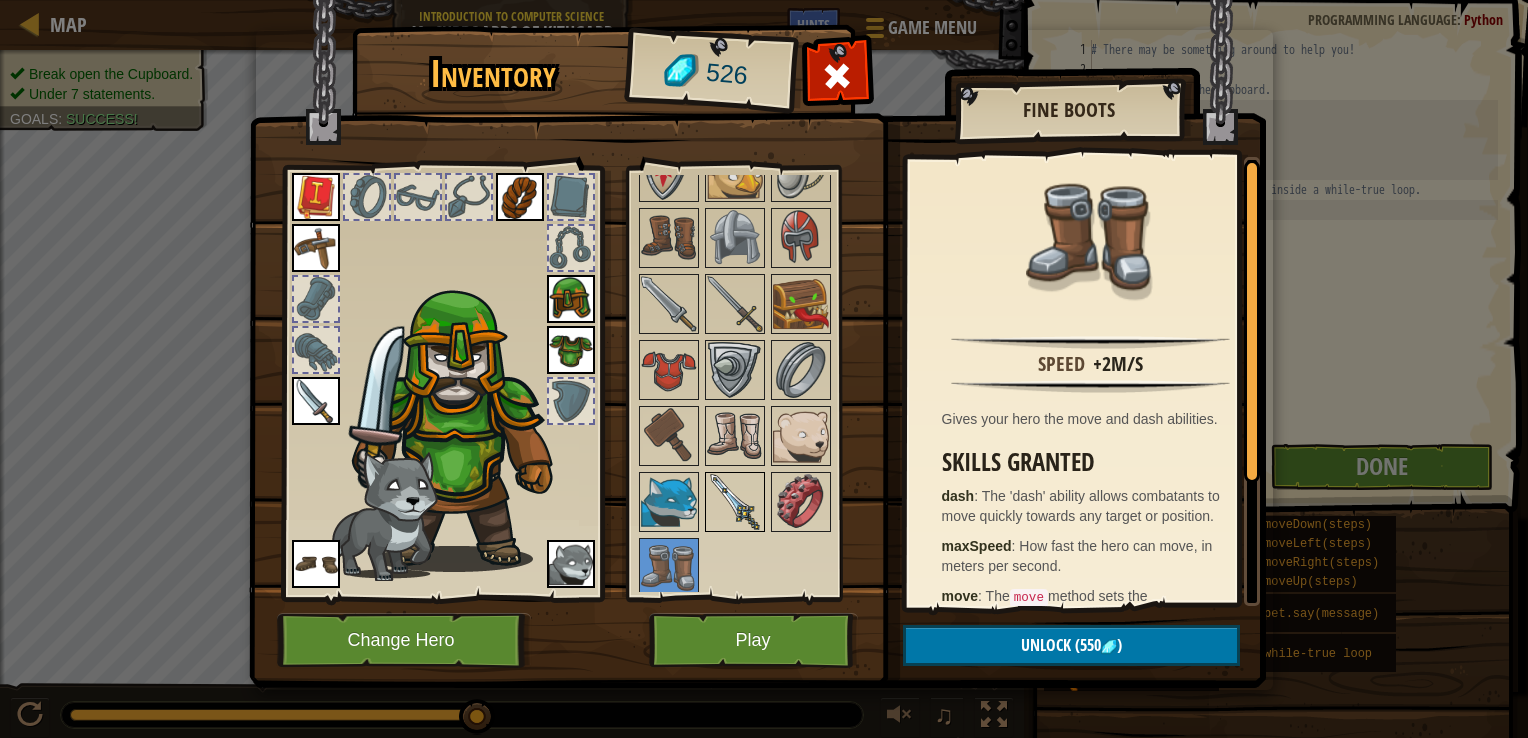 drag, startPoint x: 728, startPoint y: 473, endPoint x: 723, endPoint y: 486, distance: 13.928389 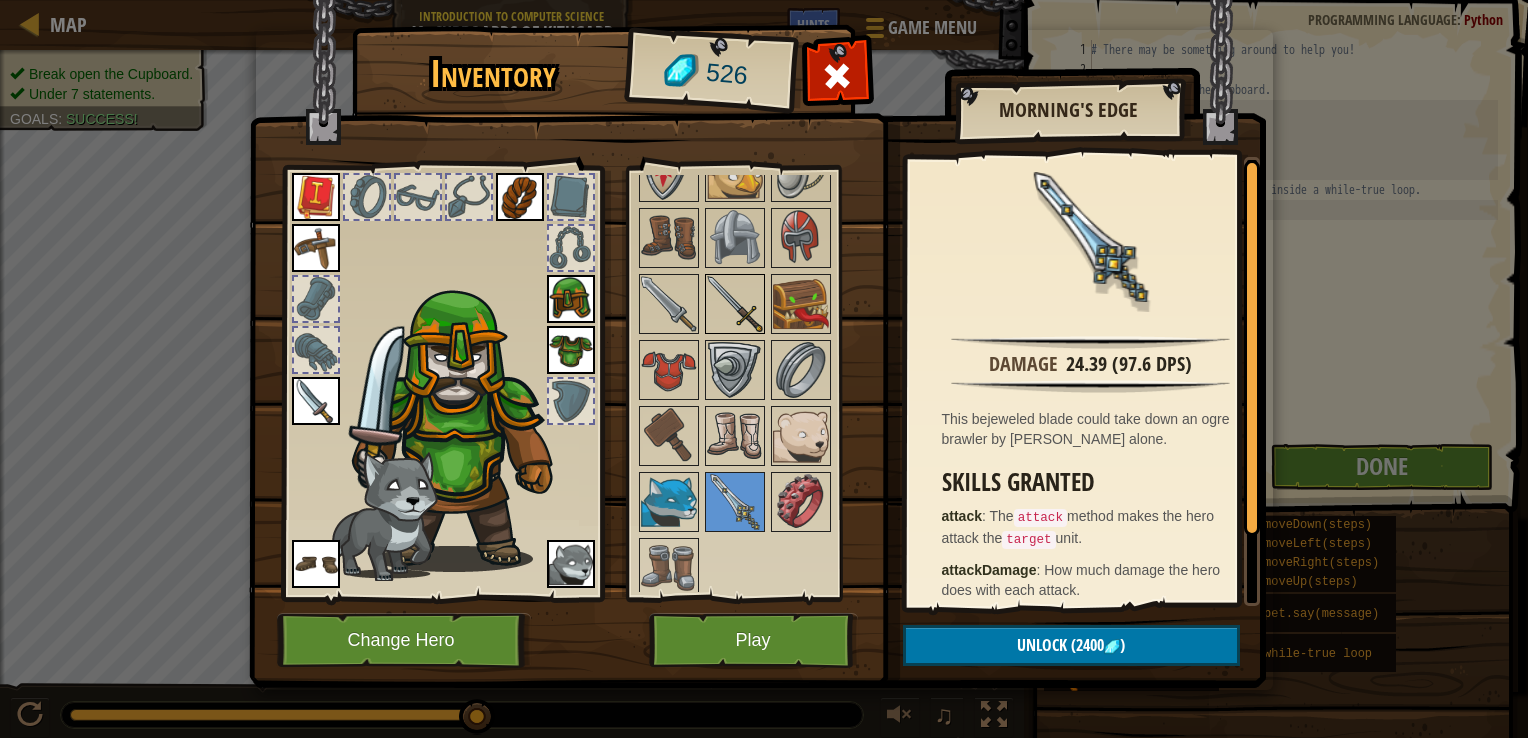 click at bounding box center [735, 304] 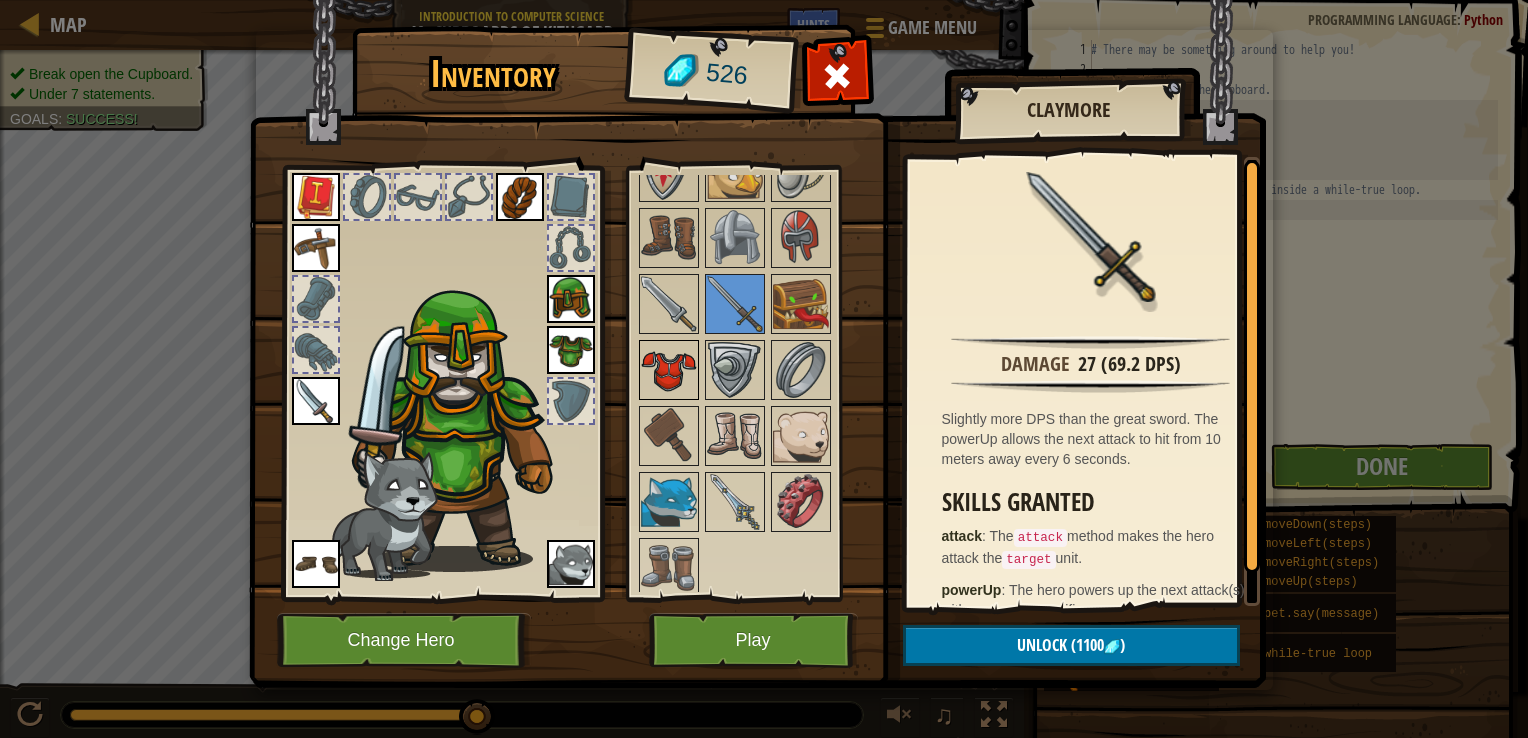 click at bounding box center [669, 370] 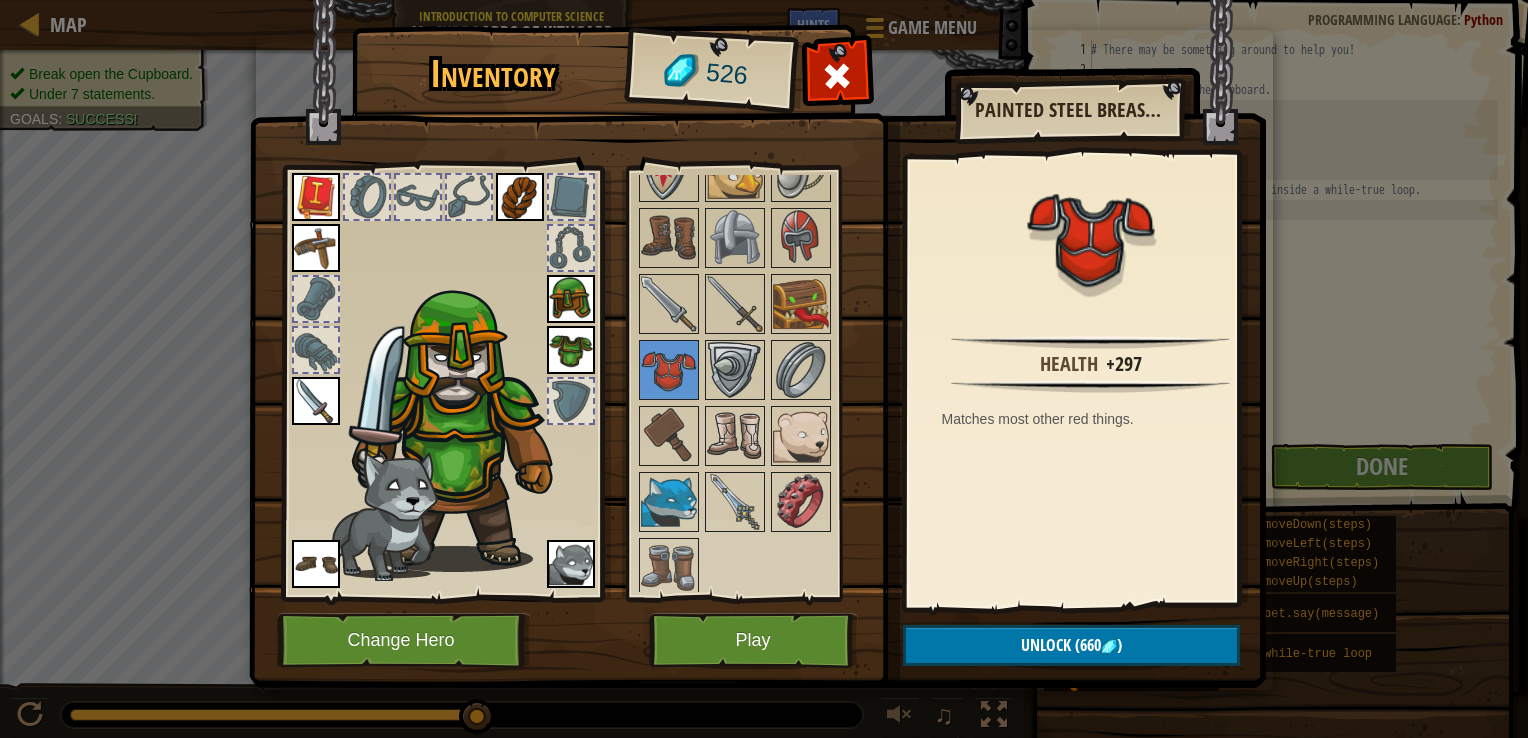 click at bounding box center (571, 350) 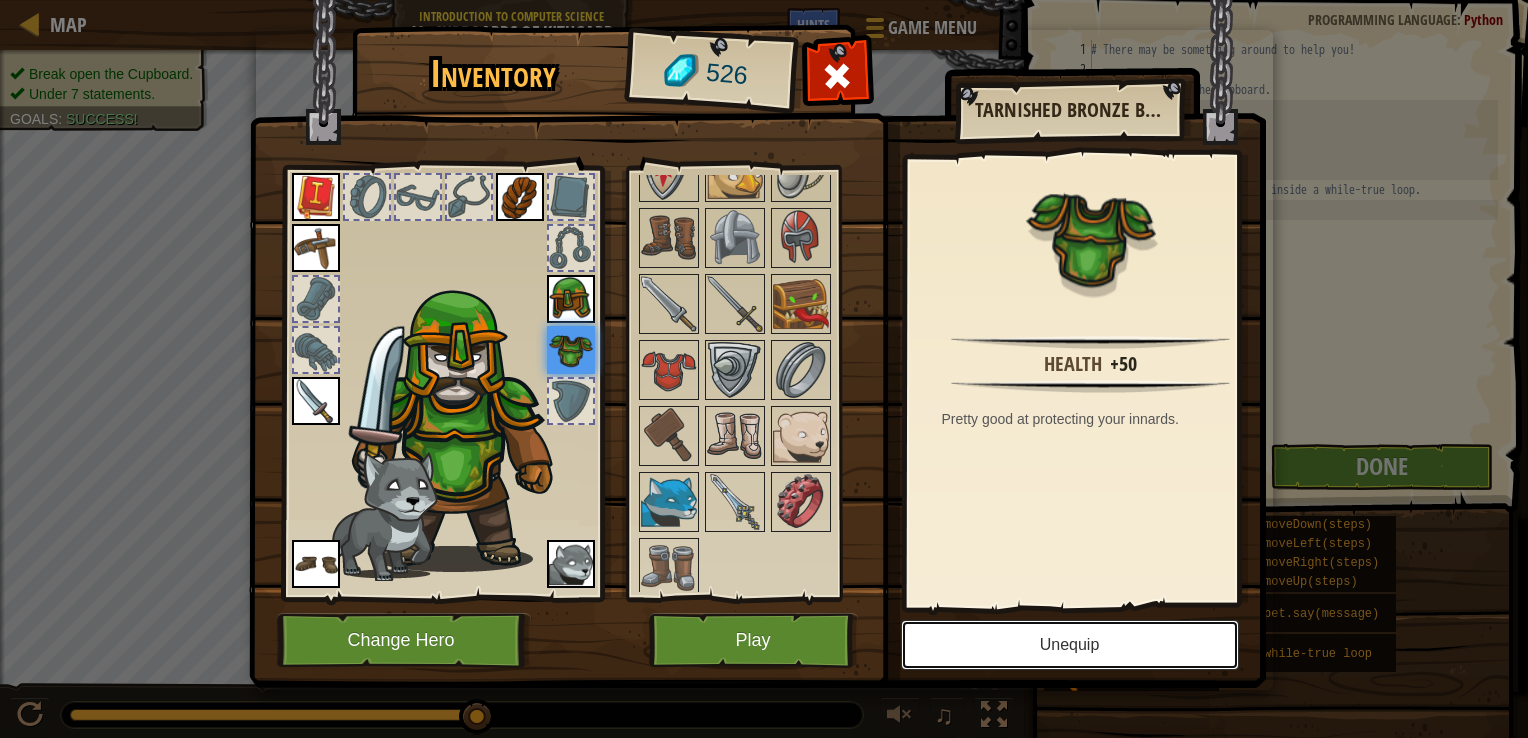 drag, startPoint x: 998, startPoint y: 646, endPoint x: 966, endPoint y: 606, distance: 51.224995 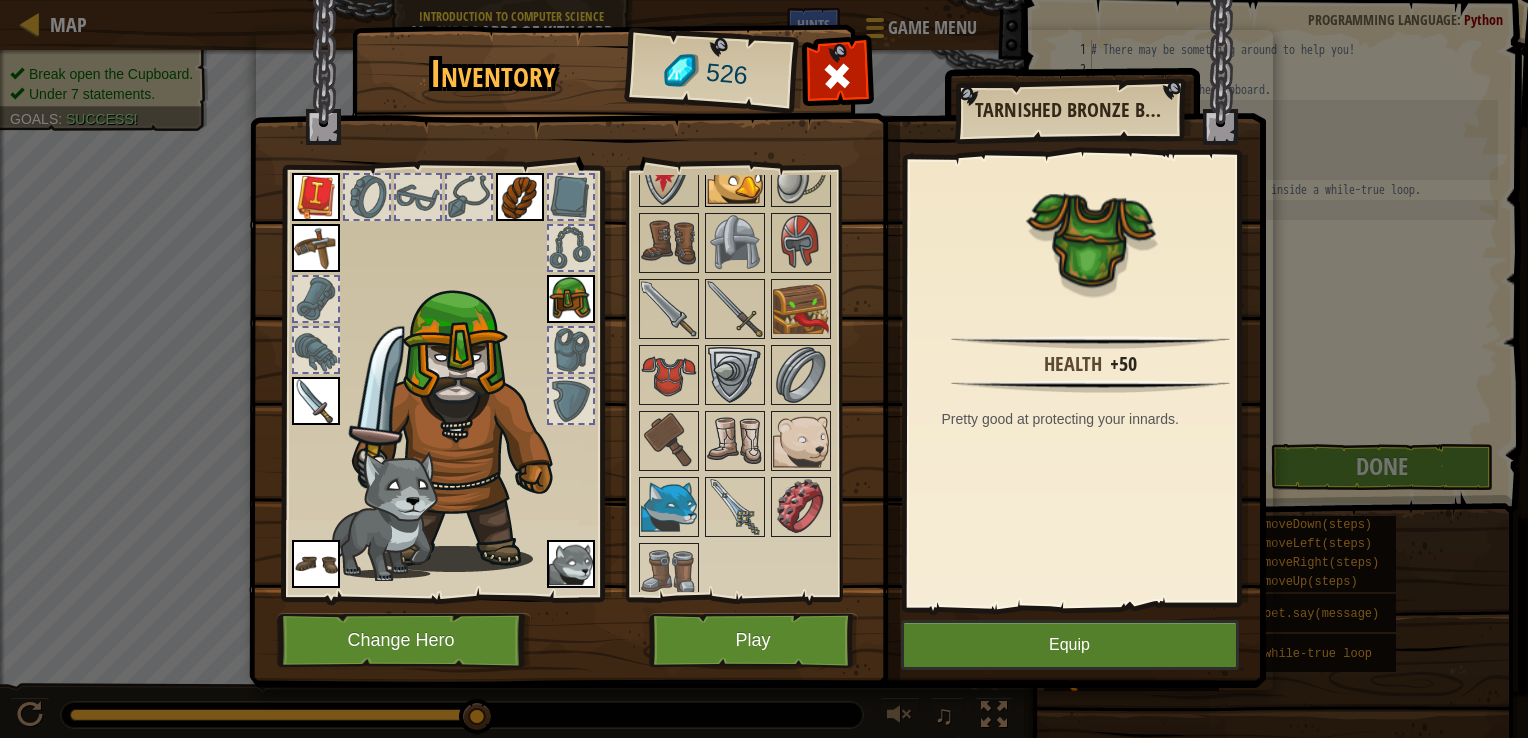 scroll, scrollTop: 927, scrollLeft: 0, axis: vertical 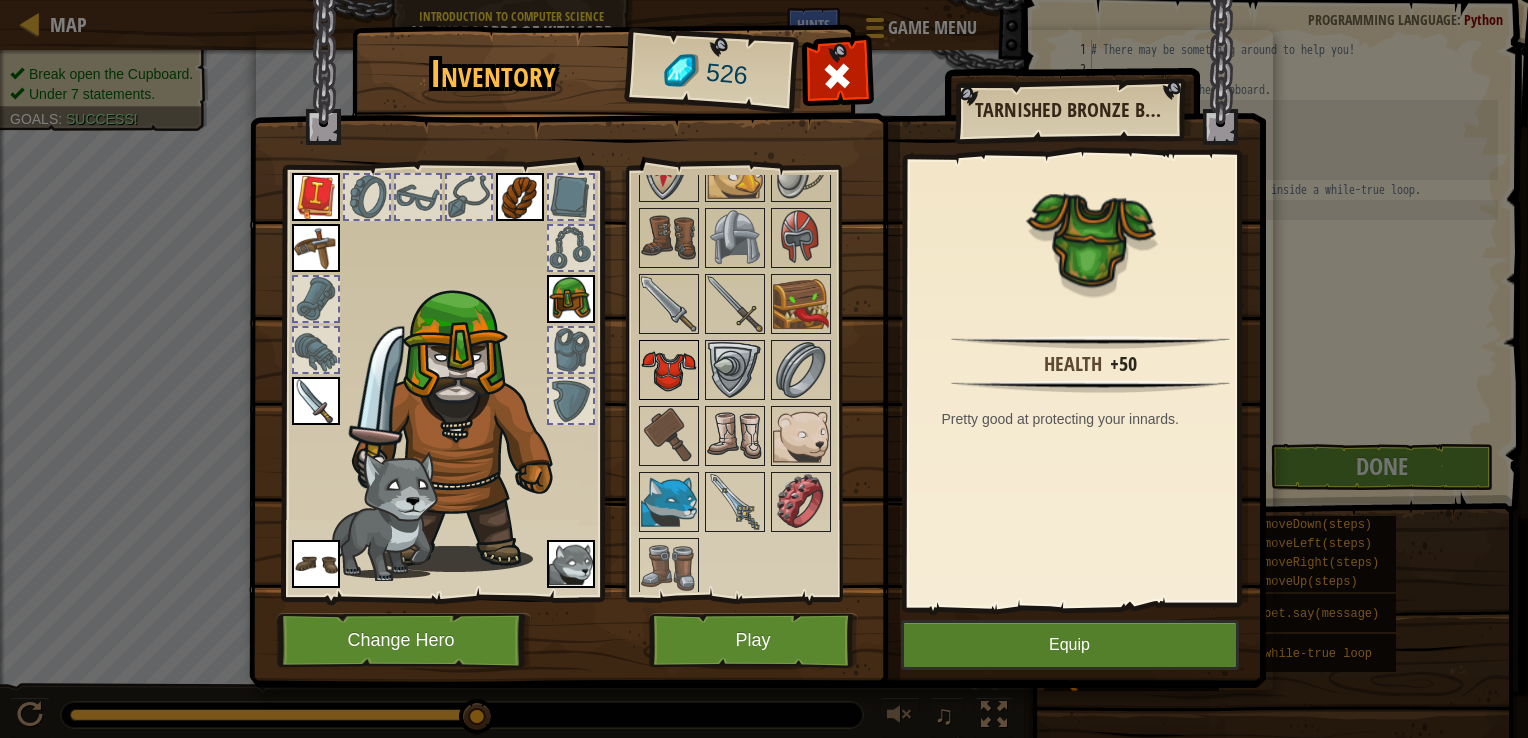 click at bounding box center [669, 370] 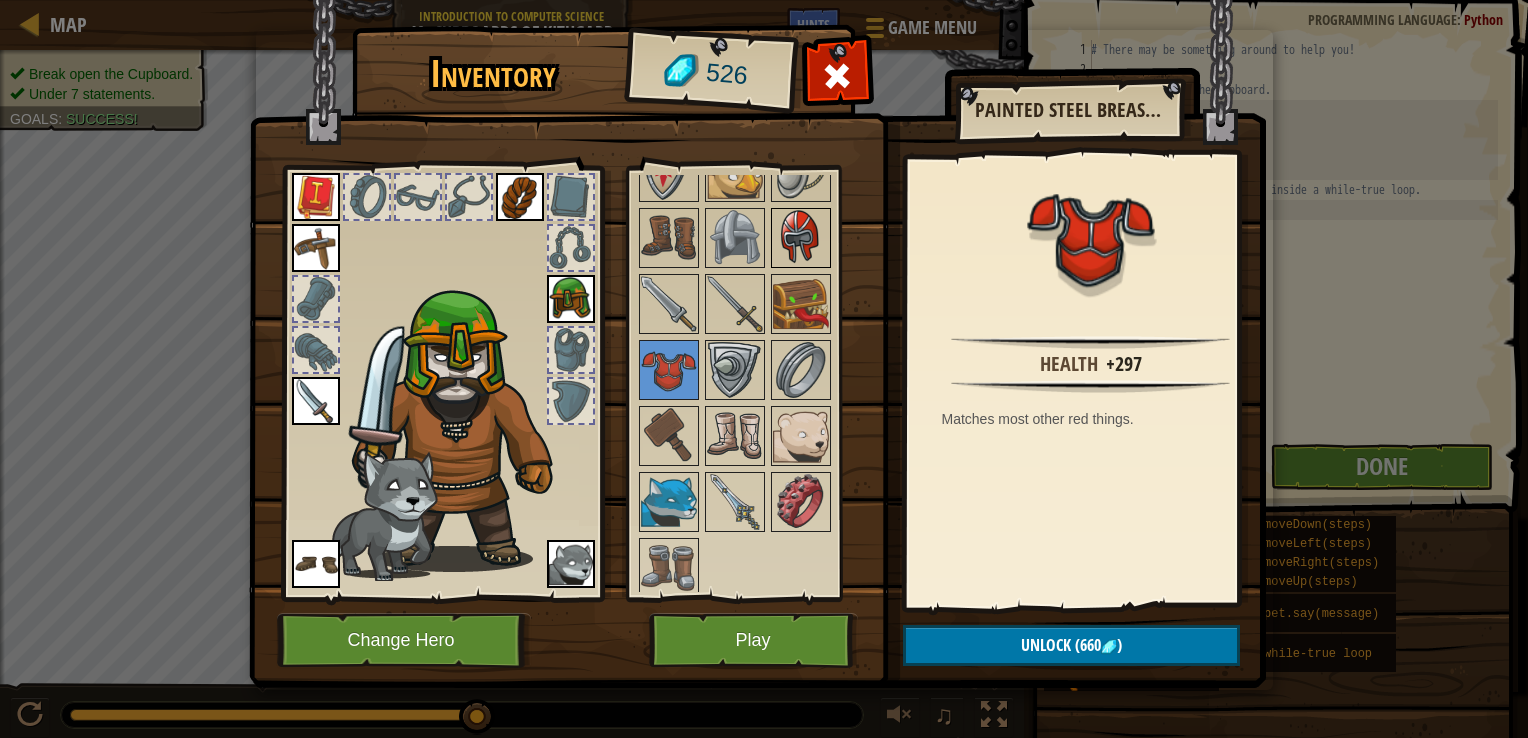 click at bounding box center [801, 238] 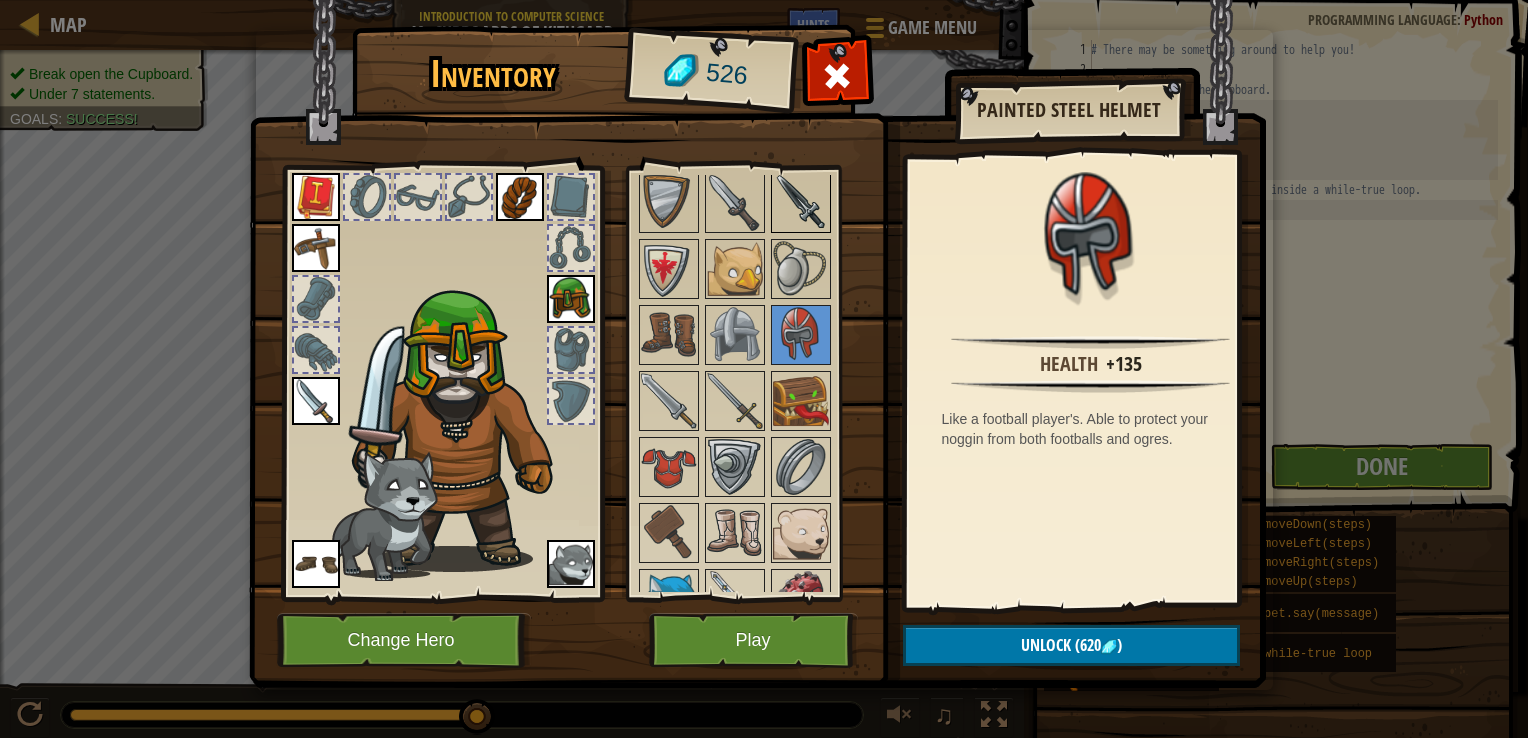 scroll, scrollTop: 727, scrollLeft: 0, axis: vertical 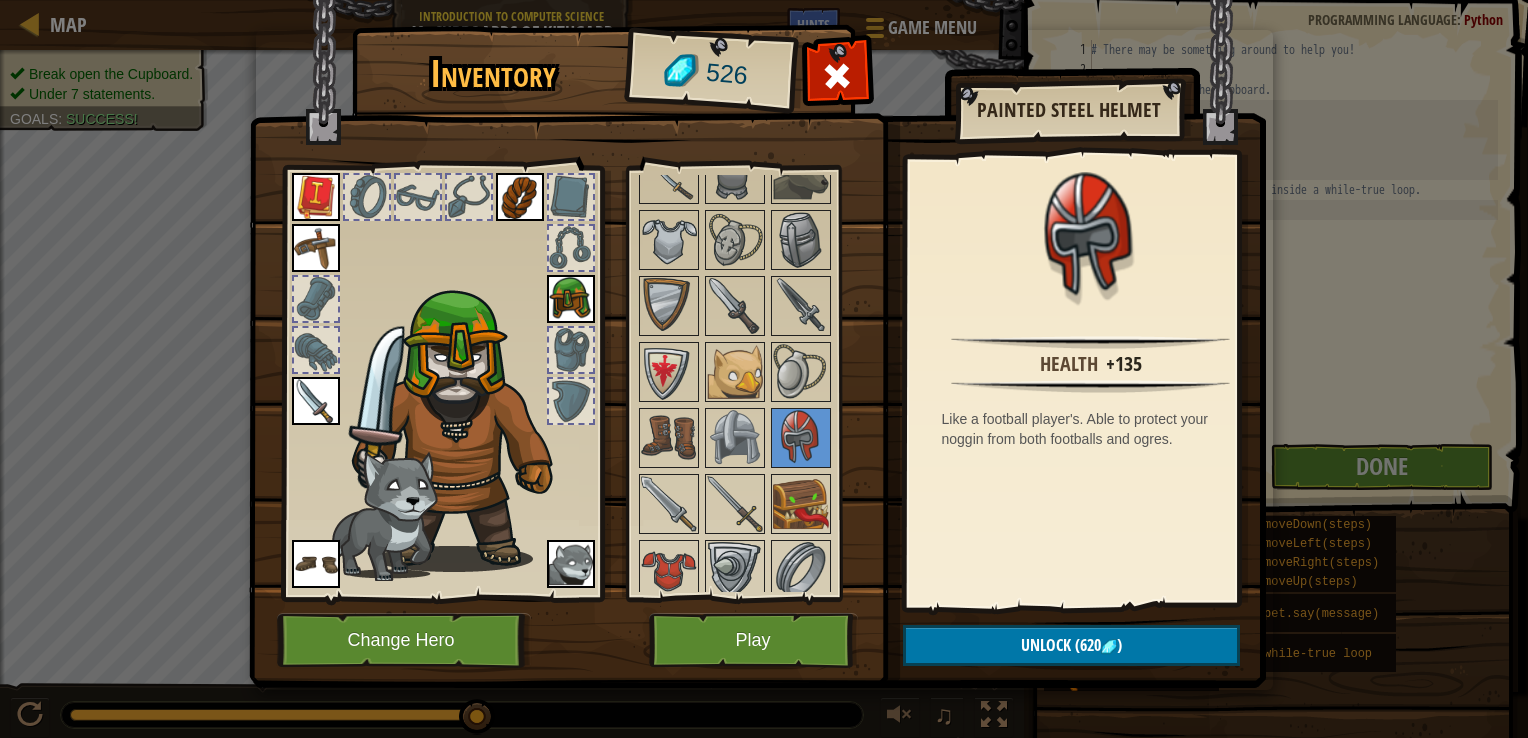 click at bounding box center [761, 273] 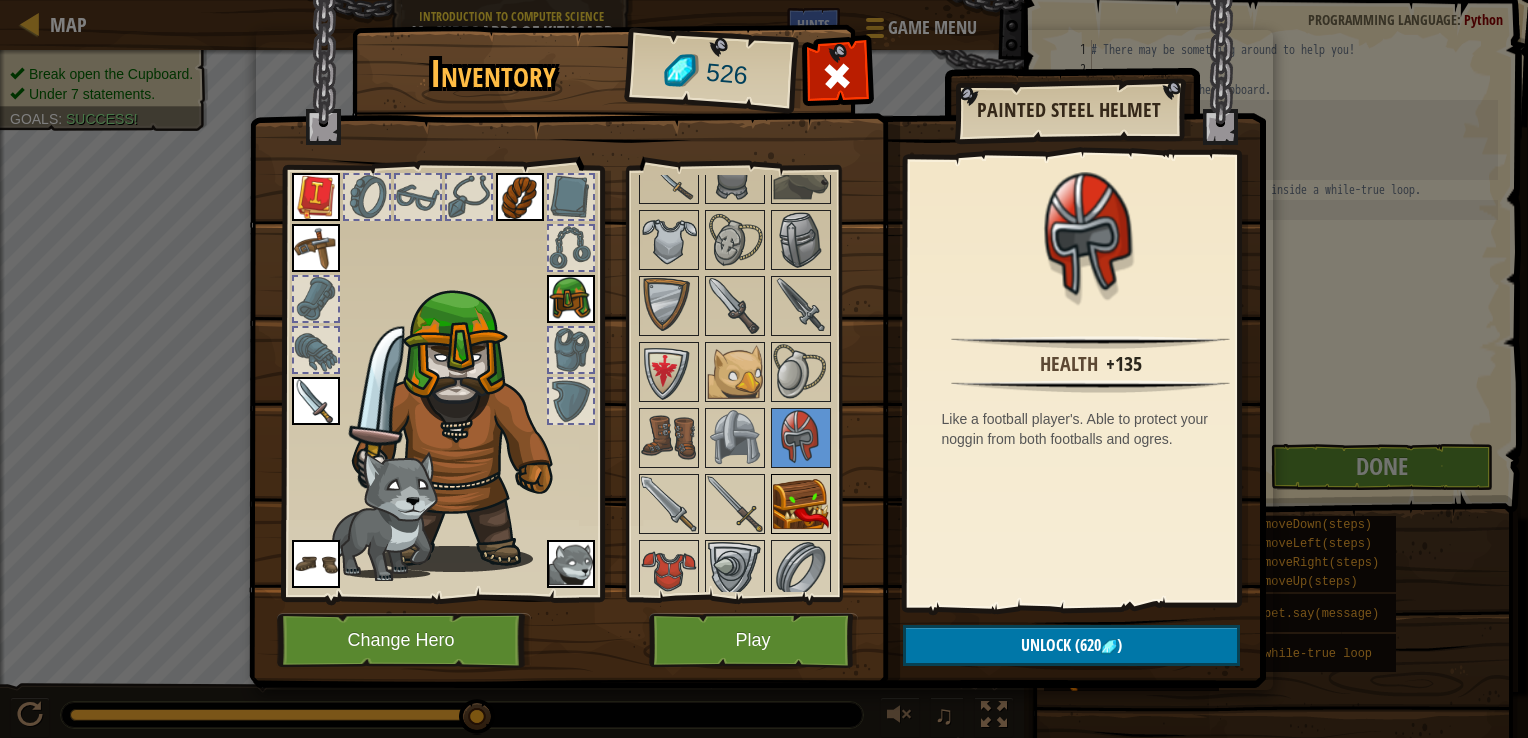 click at bounding box center [801, 504] 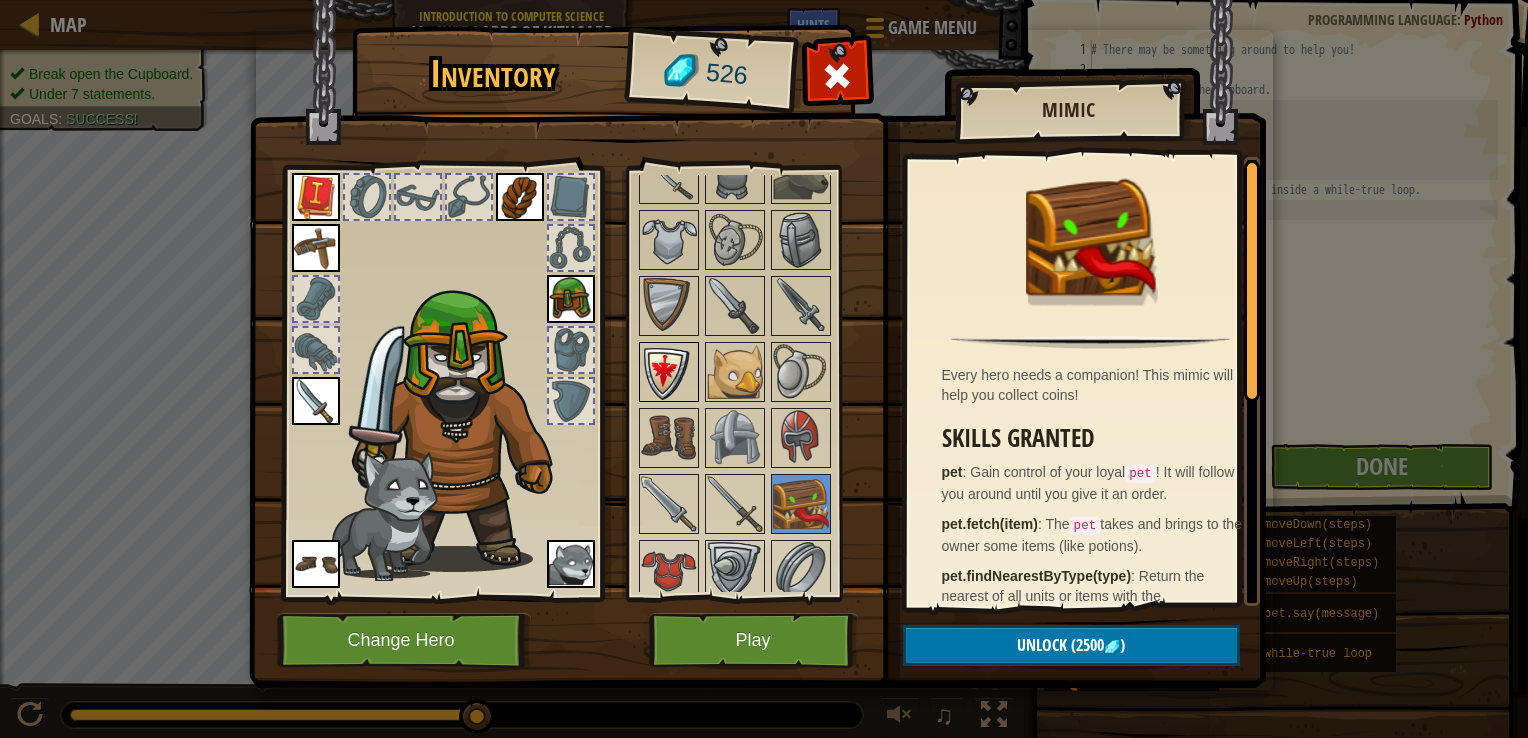 click at bounding box center [669, 372] 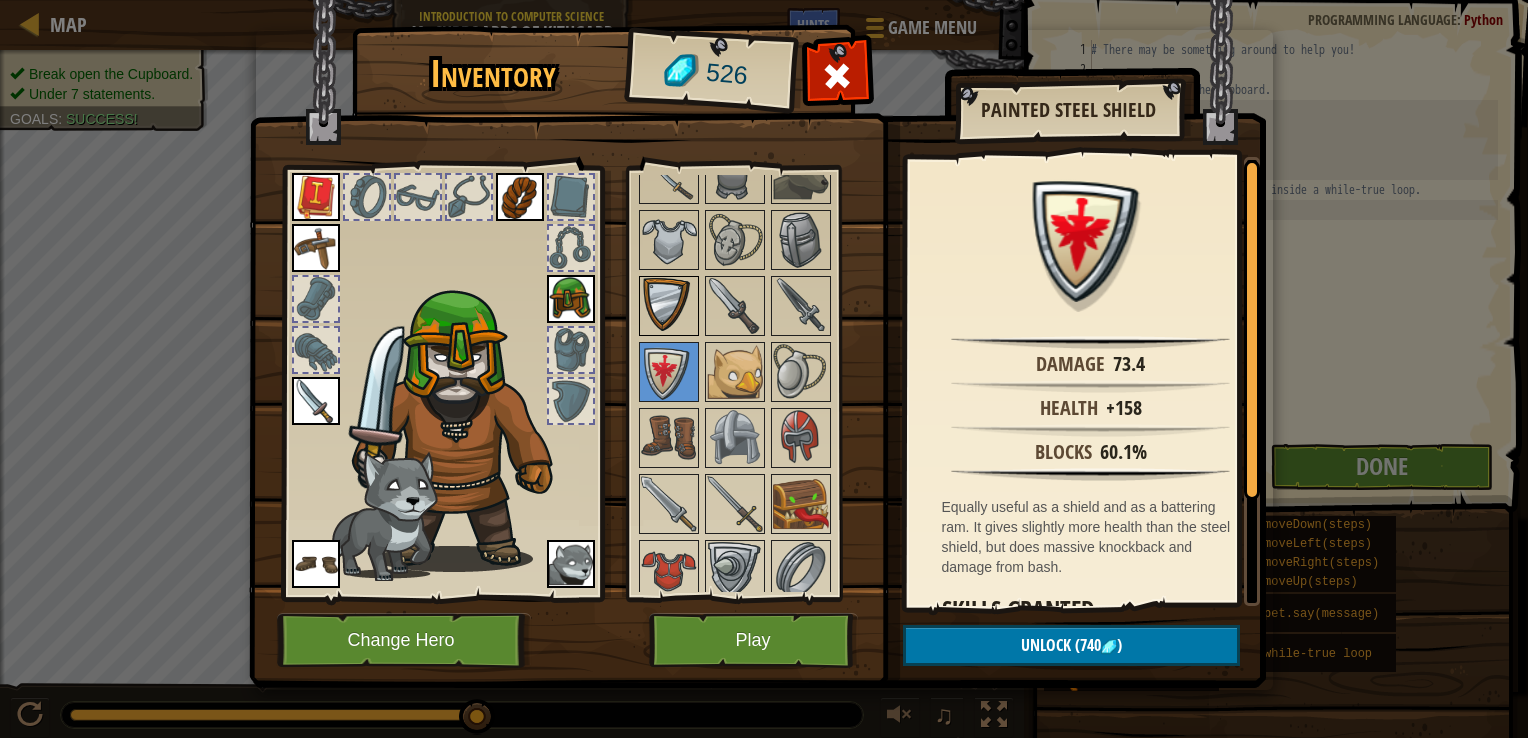 click at bounding box center (669, 306) 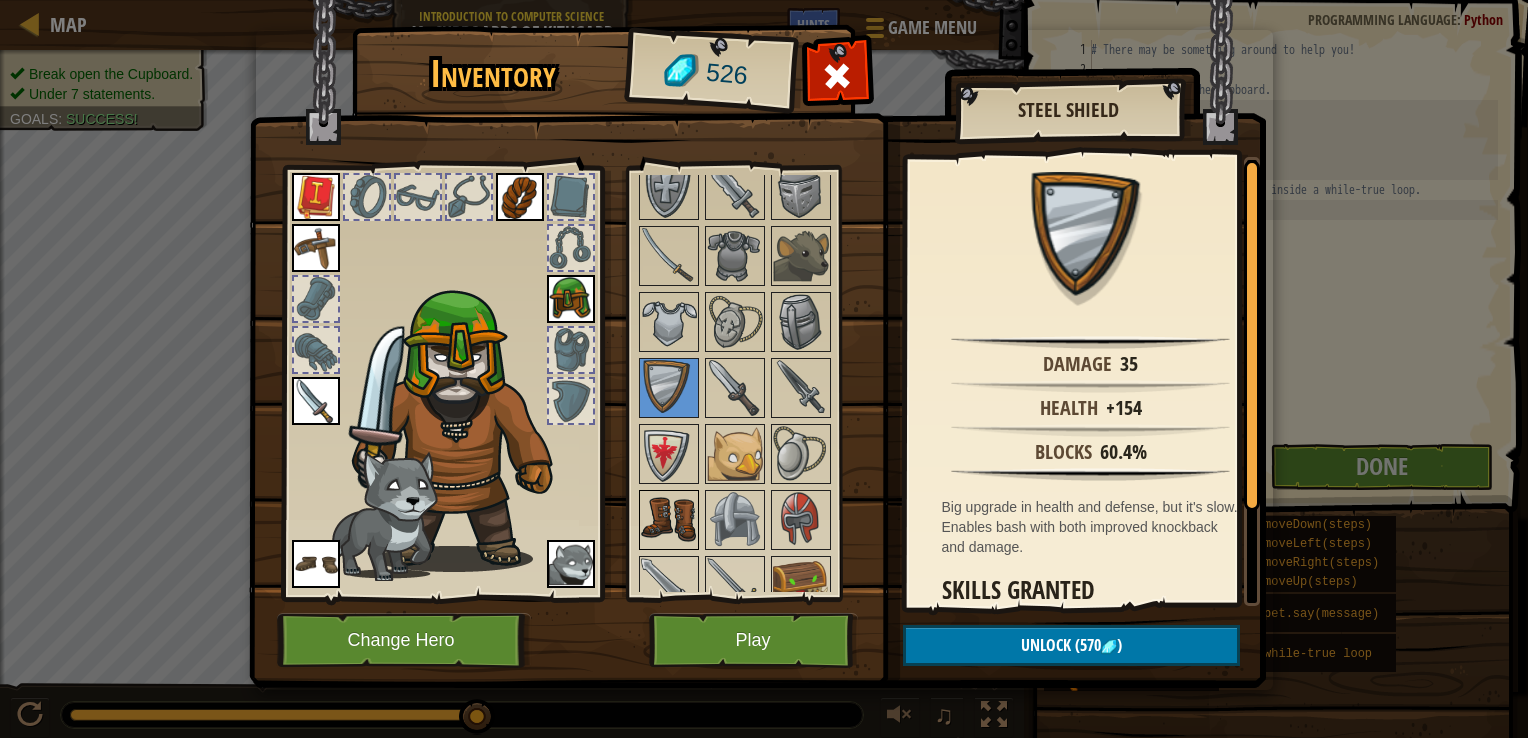 scroll, scrollTop: 527, scrollLeft: 0, axis: vertical 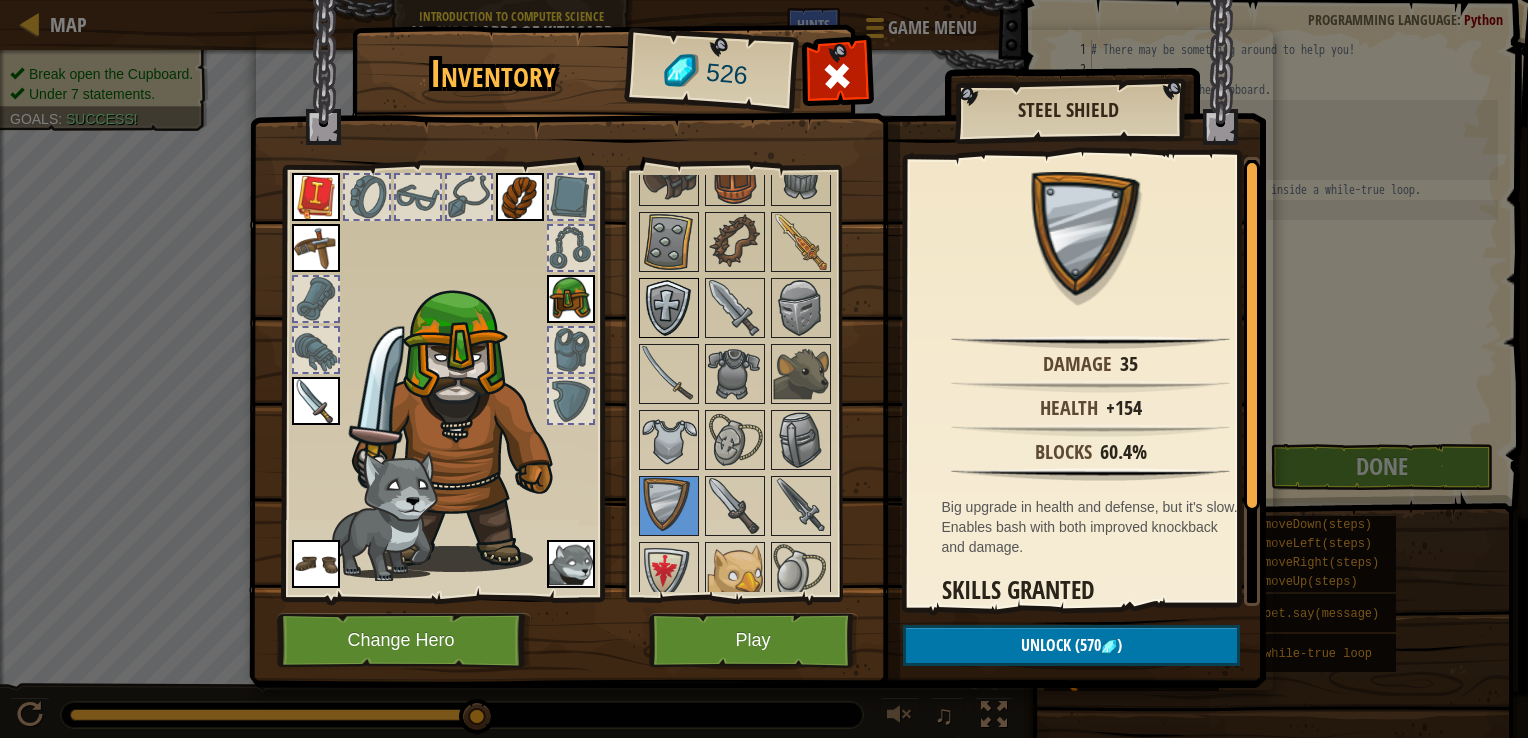 click at bounding box center [669, 308] 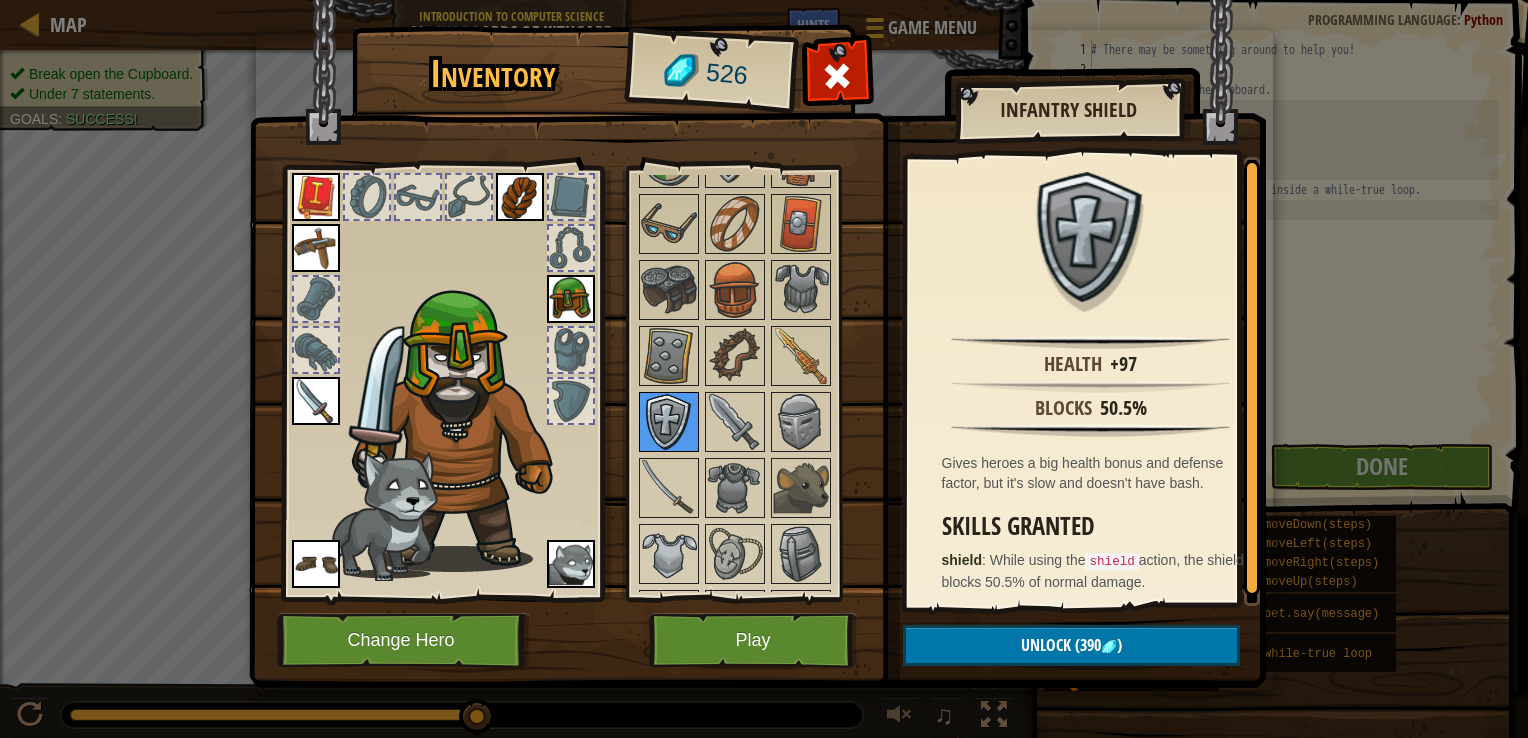 scroll, scrollTop: 227, scrollLeft: 0, axis: vertical 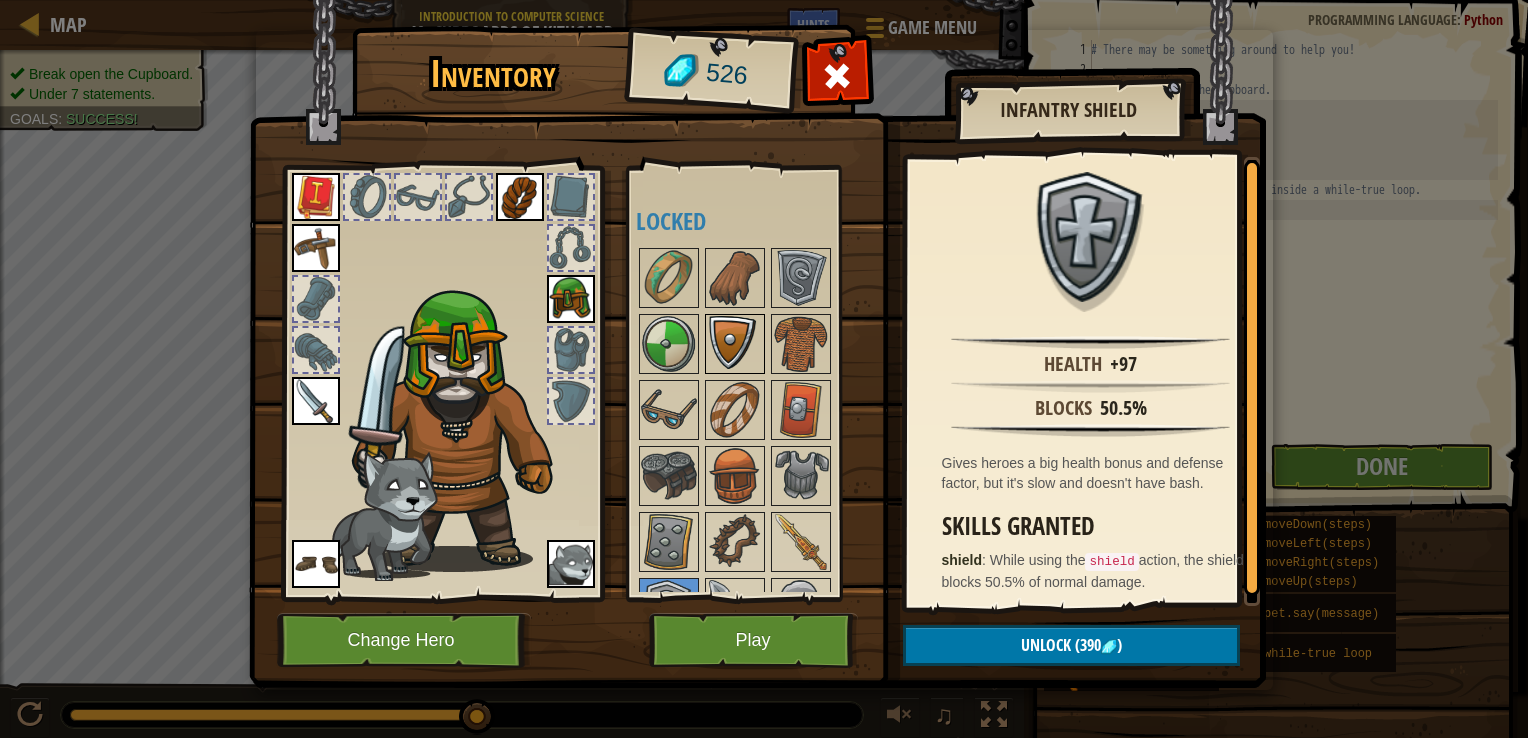 click at bounding box center [735, 344] 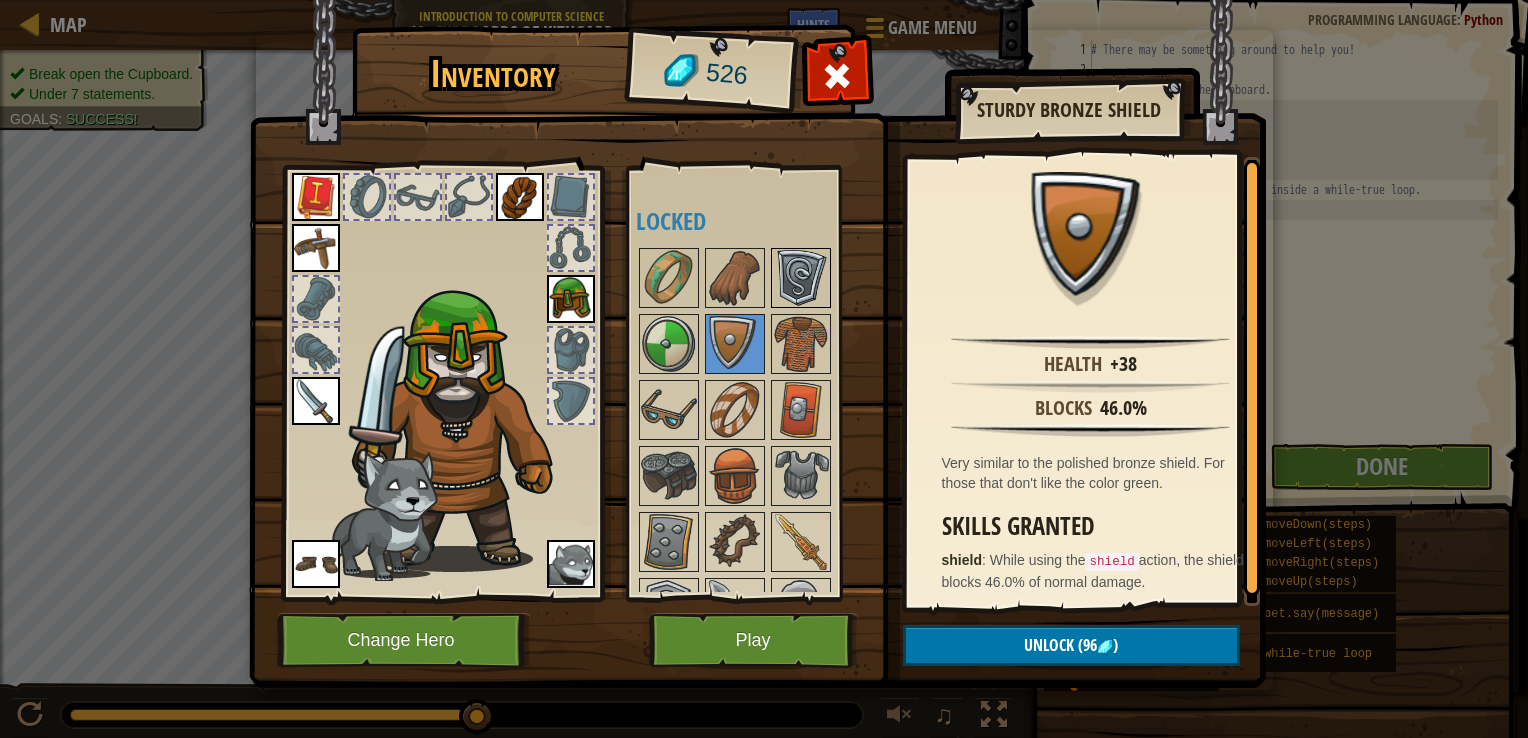click at bounding box center [801, 278] 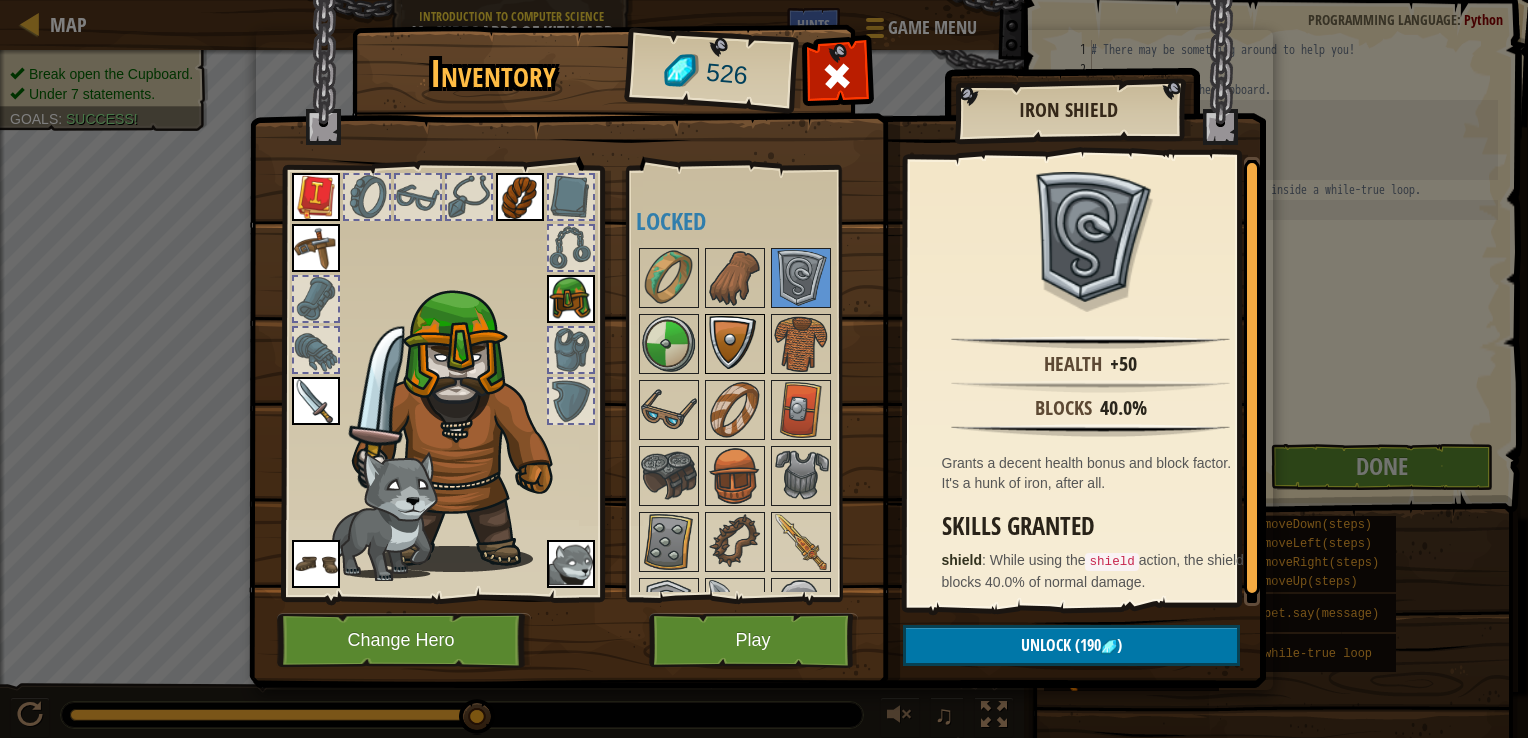 click at bounding box center (735, 344) 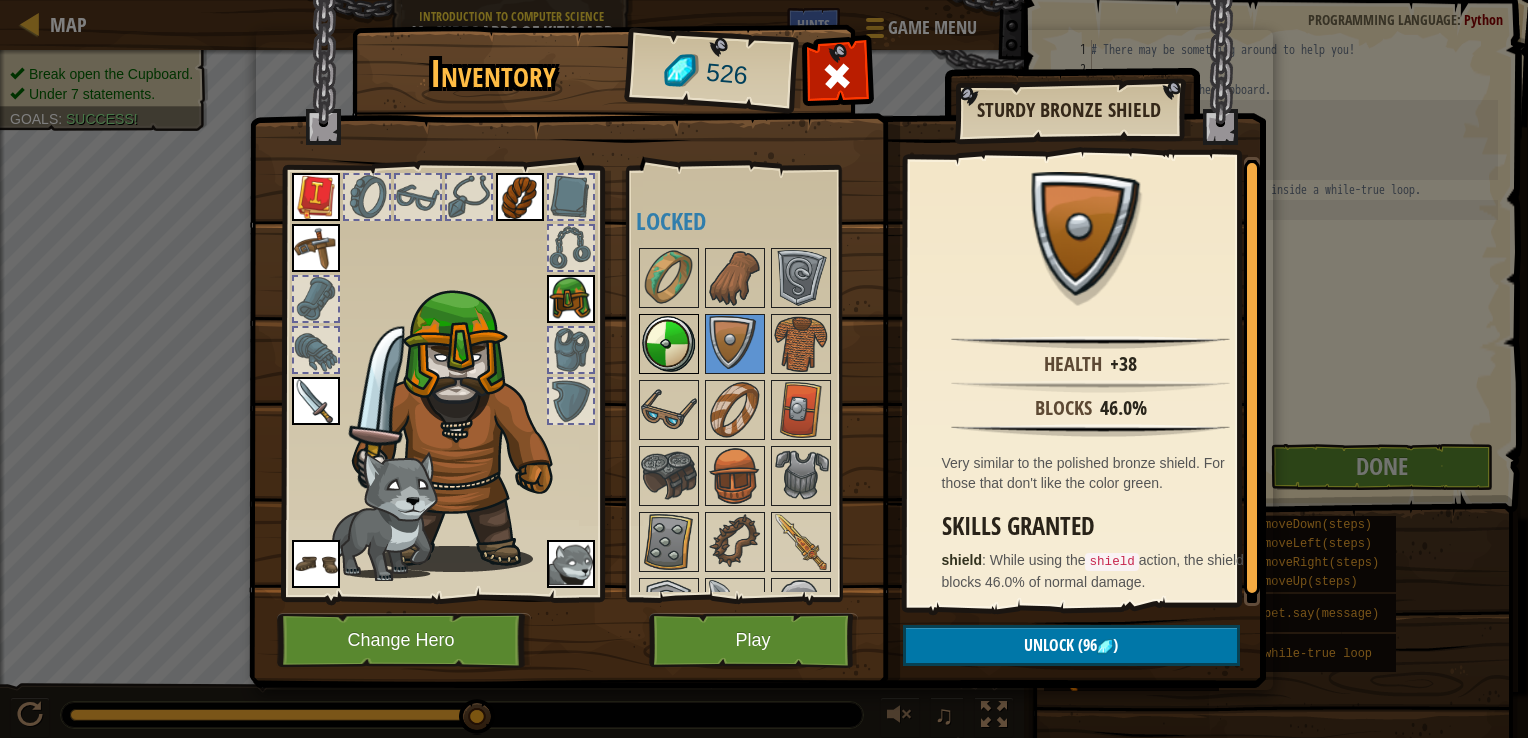 click at bounding box center [669, 344] 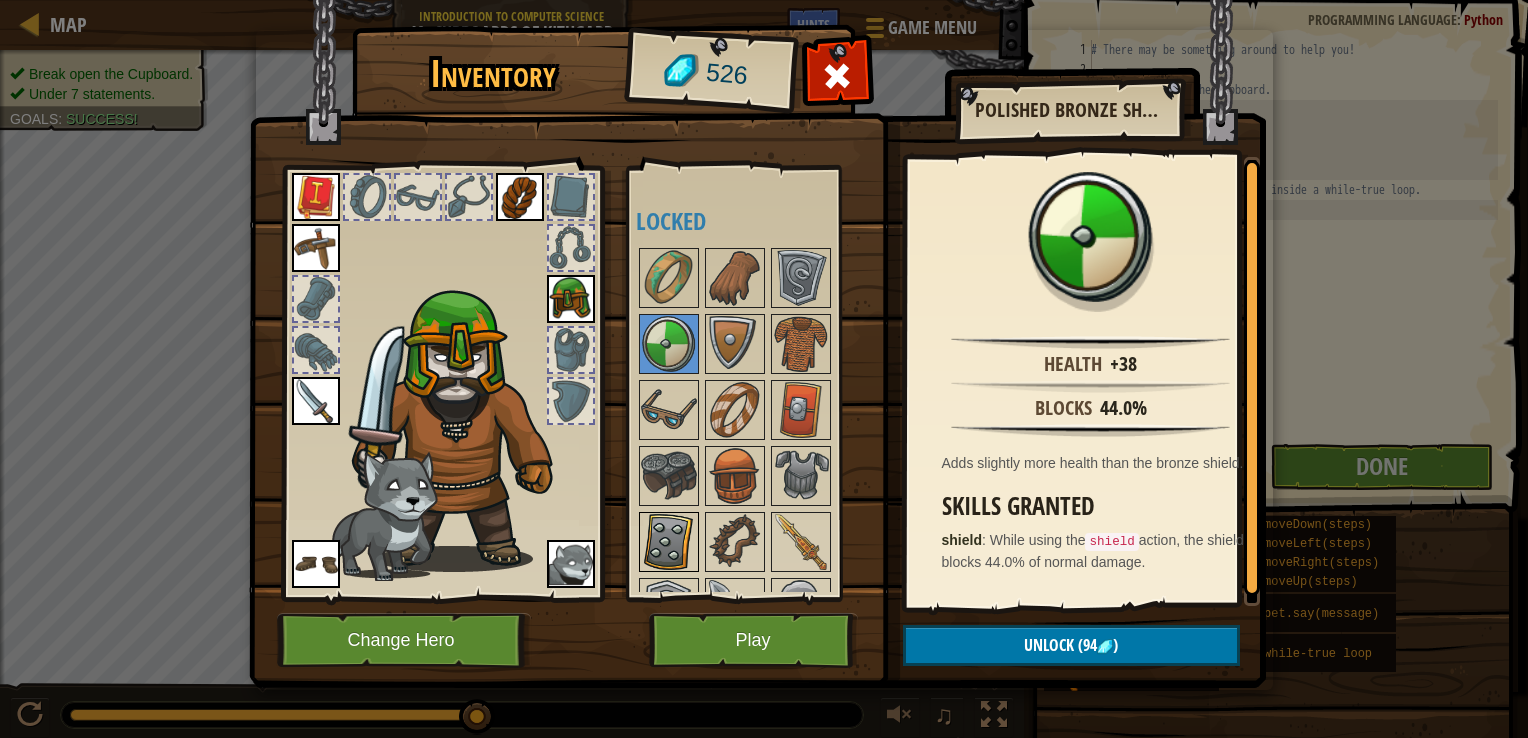 click at bounding box center [669, 542] 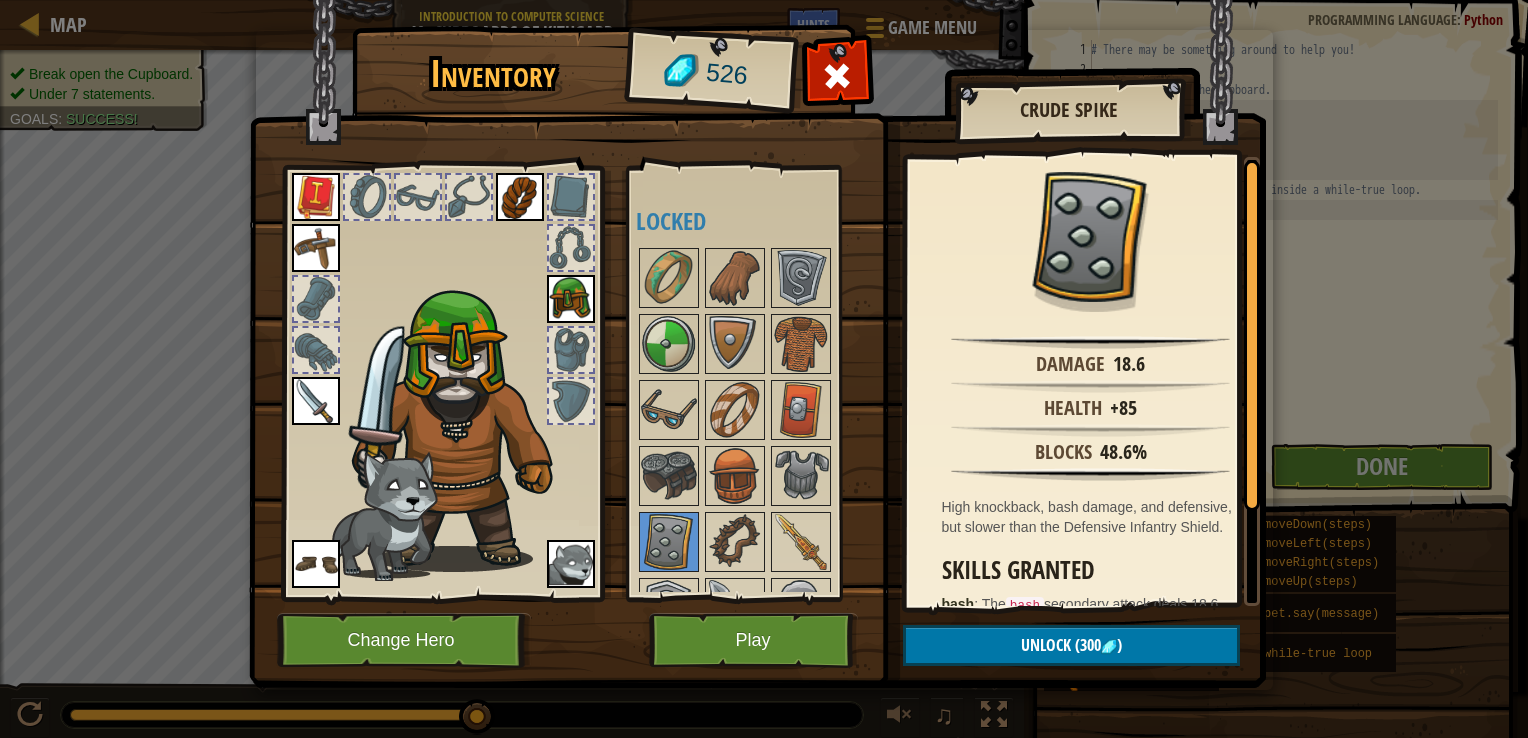 click at bounding box center [571, 401] 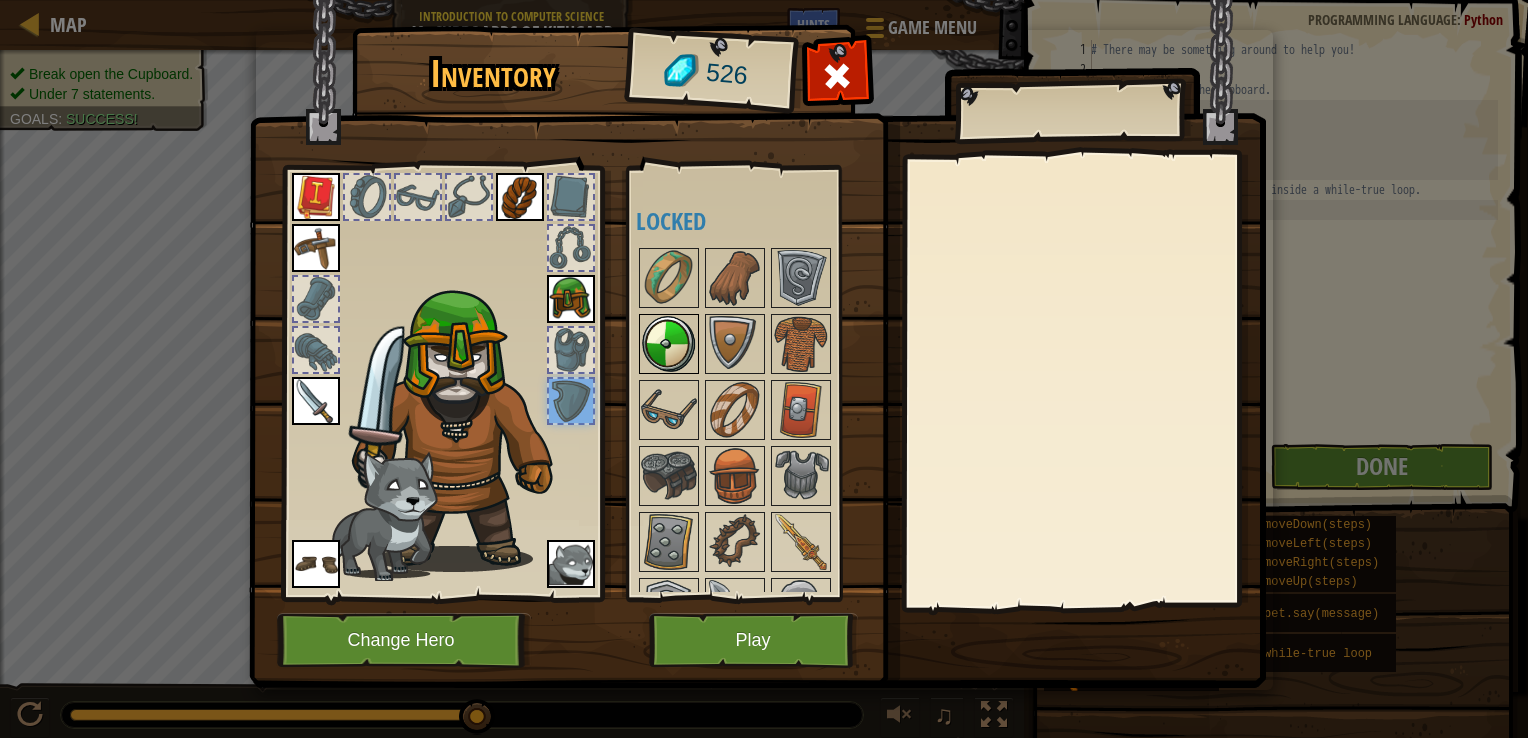 click at bounding box center [669, 344] 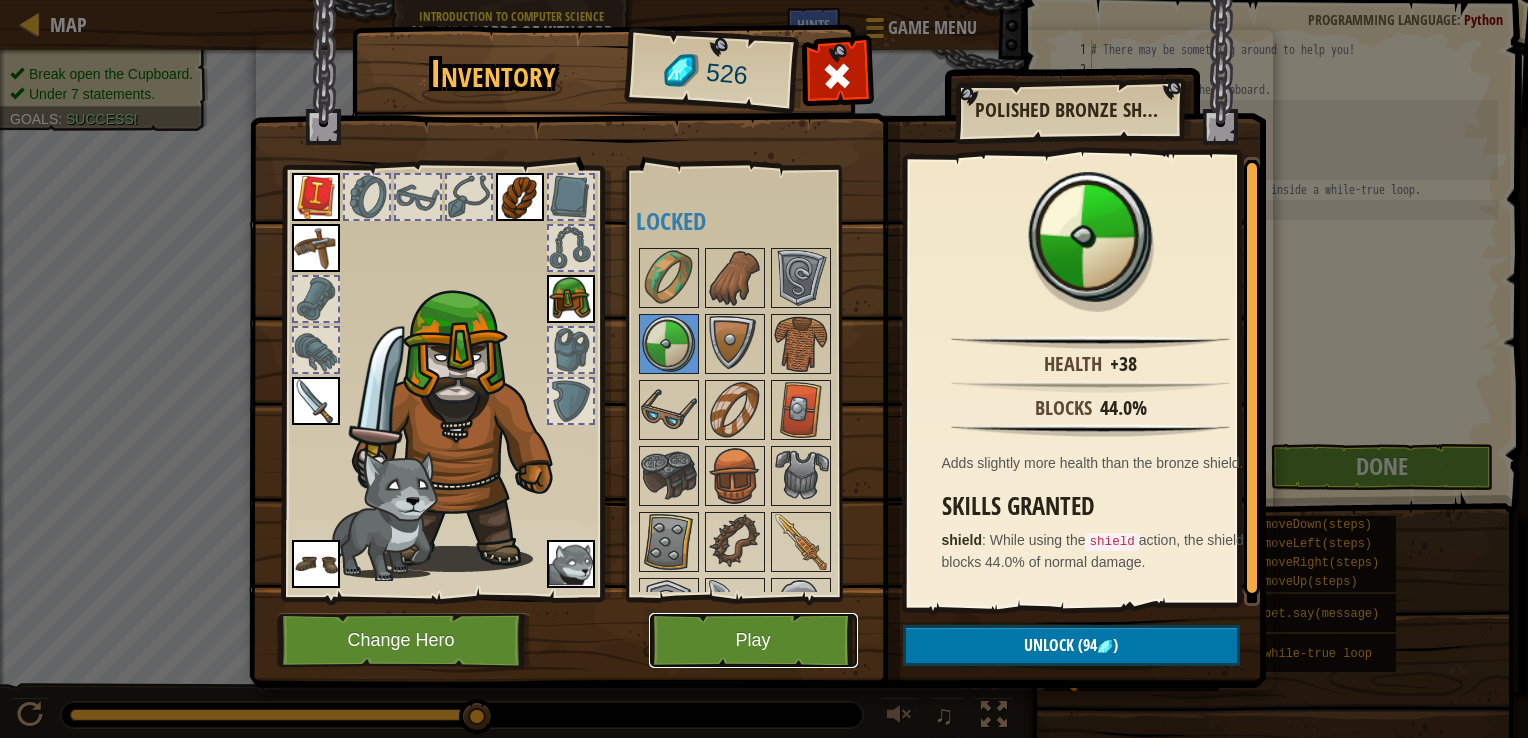 click on "Play" at bounding box center (753, 640) 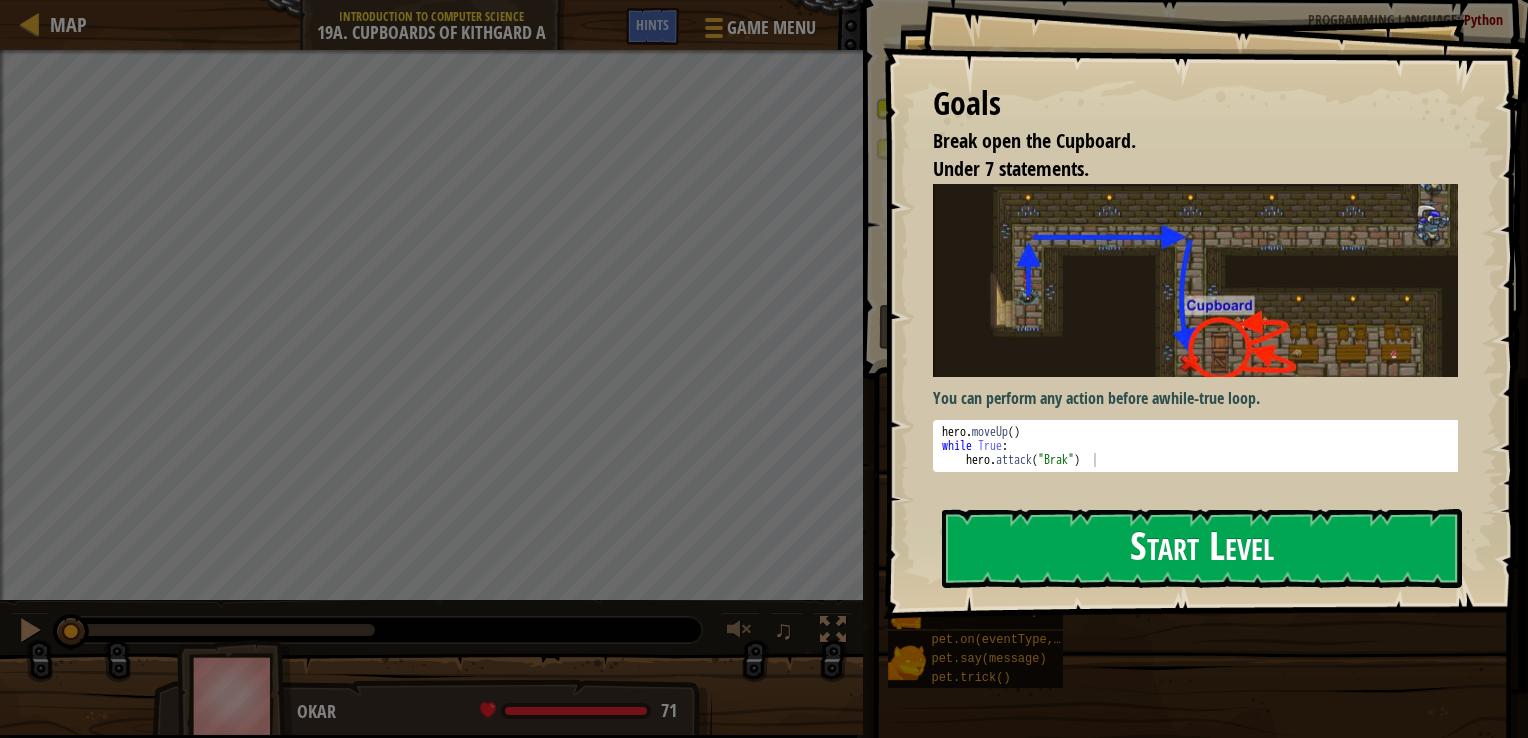 click on "Start Level" at bounding box center (1202, 548) 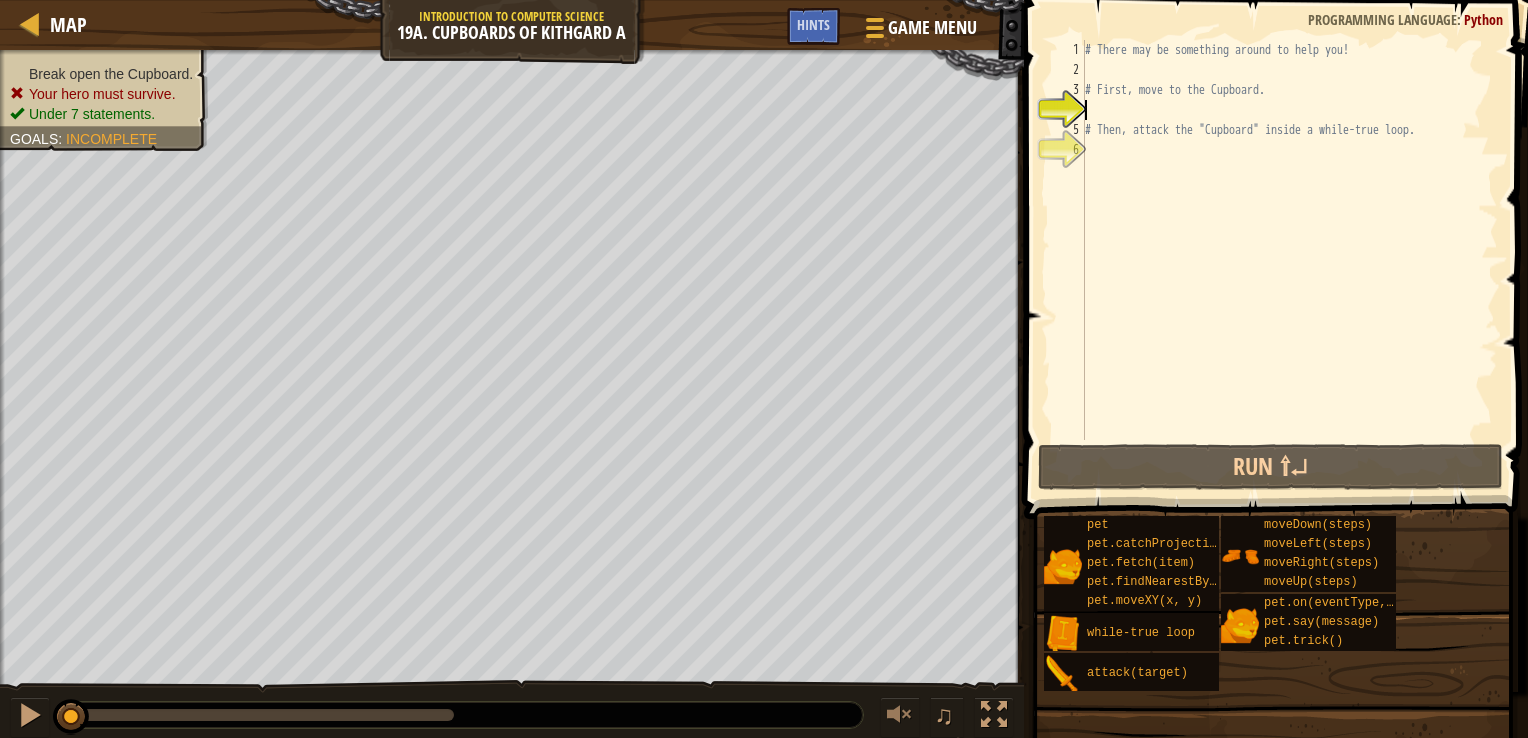 type on "h" 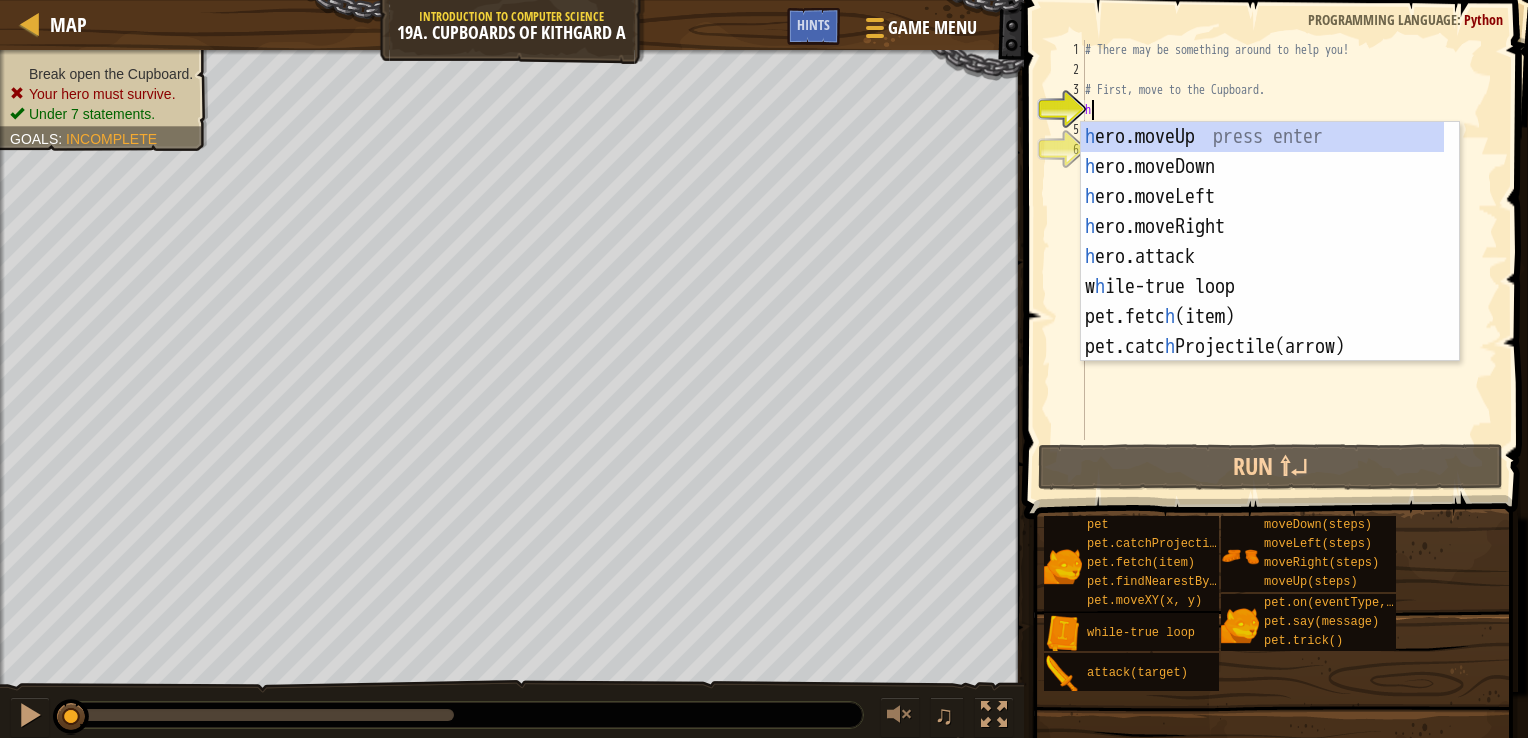 scroll, scrollTop: 9, scrollLeft: 0, axis: vertical 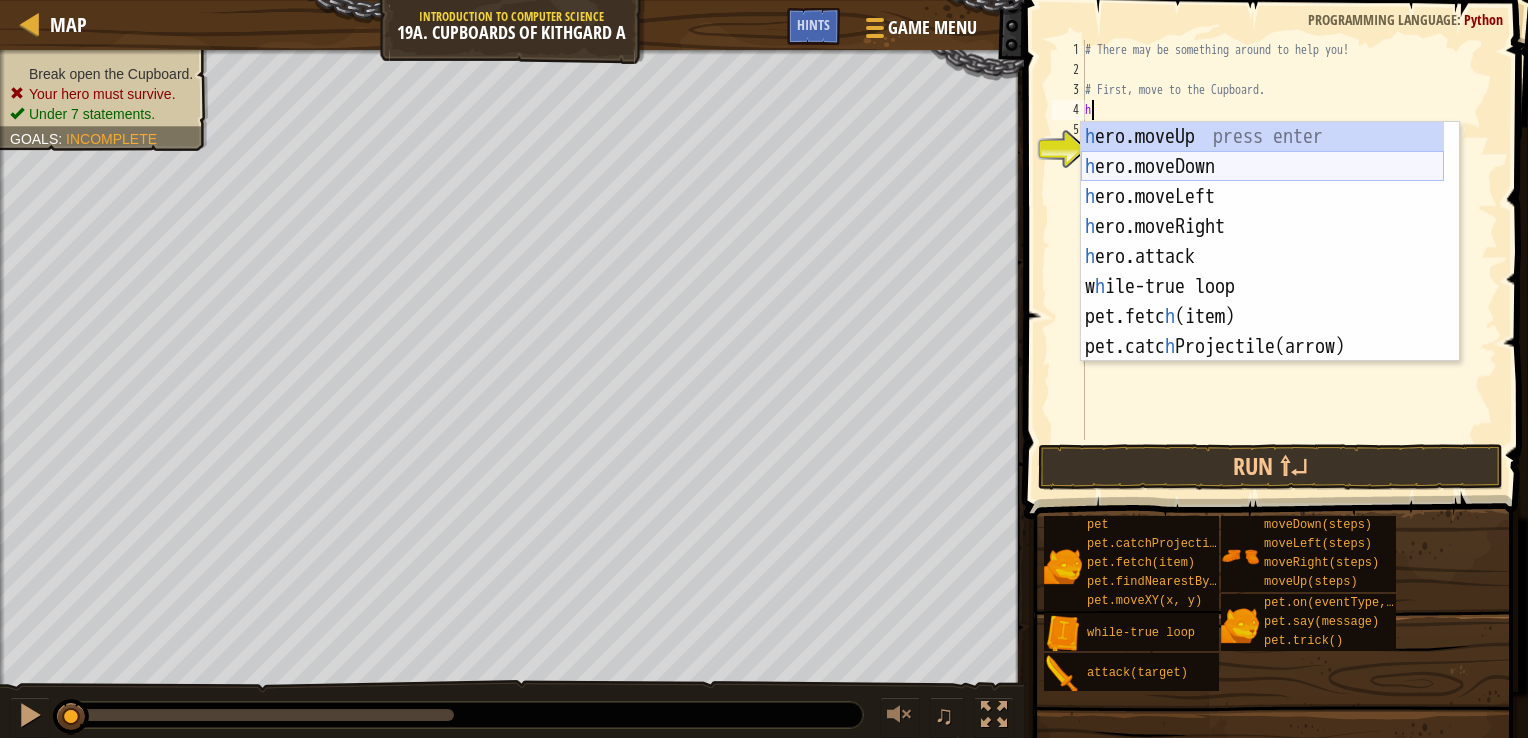 click on "h ero.moveUp press enter h ero.moveDown press enter h ero.moveLeft press enter h ero.moveRight press enter h ero.attack press enter w h ile-true loop press enter pet.fetc h (item) press enter pet.catc h Projectile(arrow) press enter pet.on(eventType,  h andler) press enter" at bounding box center (1262, 272) 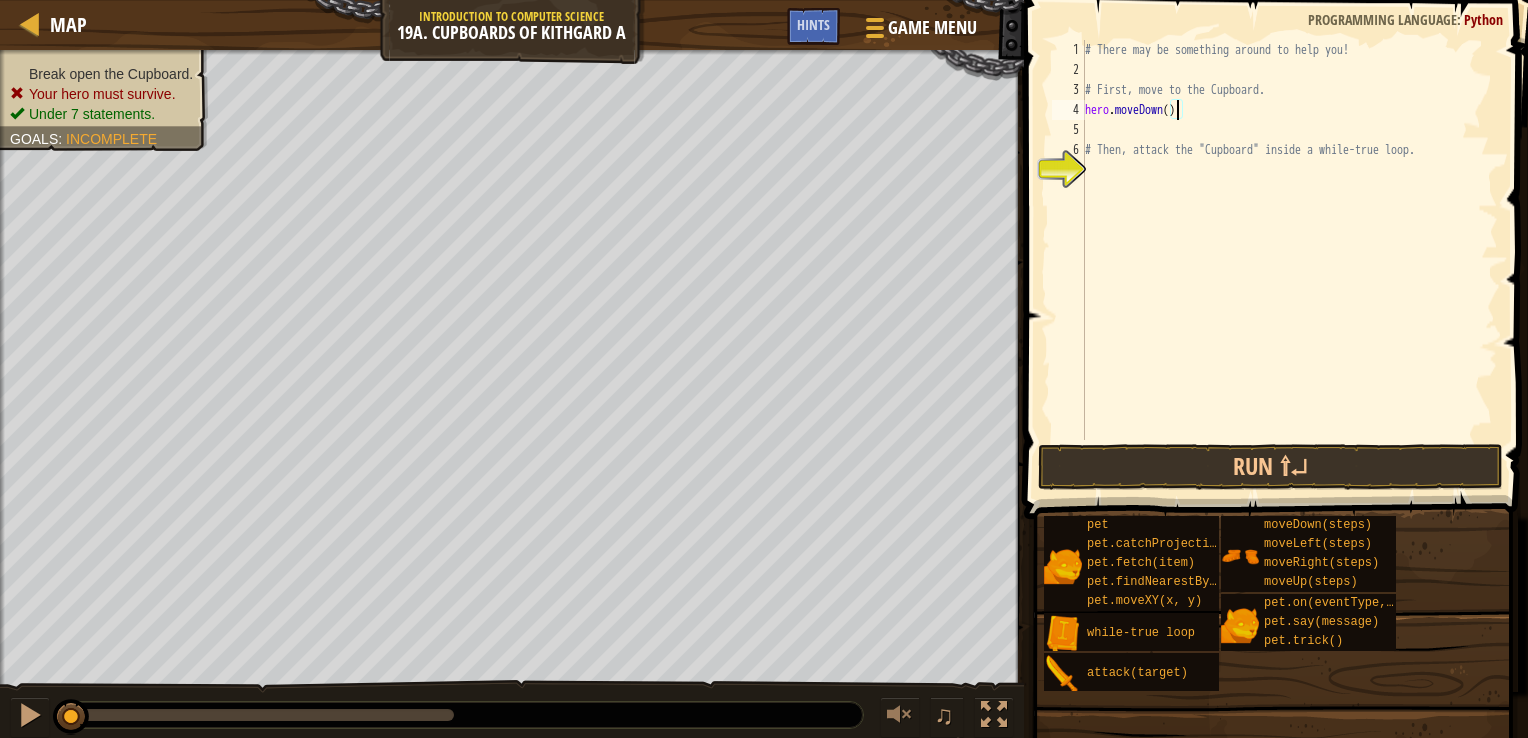 click on "# There may be something around to help you! # First, move to the Cupboard. hero . moveDown ( ) # Then, attack the "Cupboard" inside a while-true loop." at bounding box center [1289, 260] 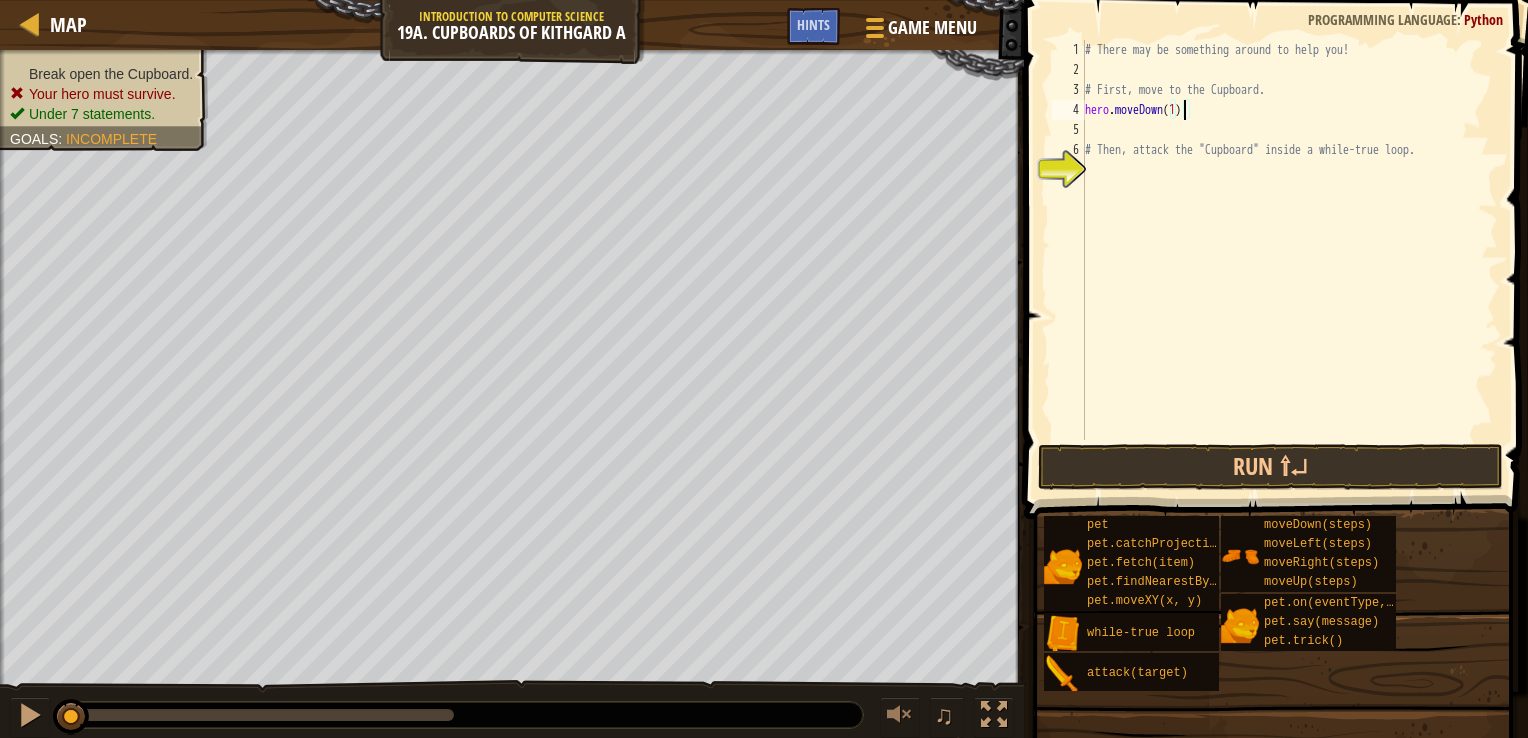click on "5" at bounding box center (1068, 130) 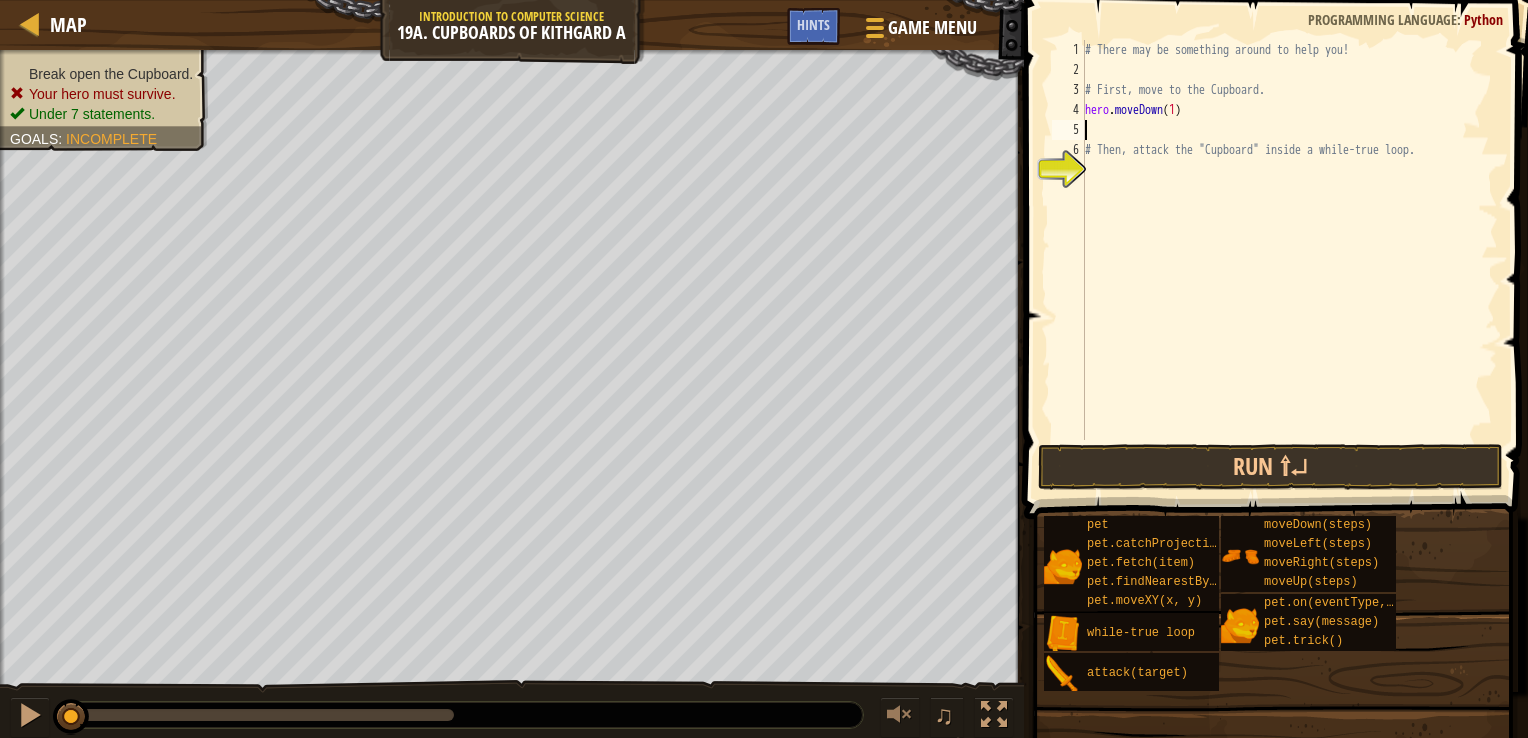 scroll, scrollTop: 9, scrollLeft: 0, axis: vertical 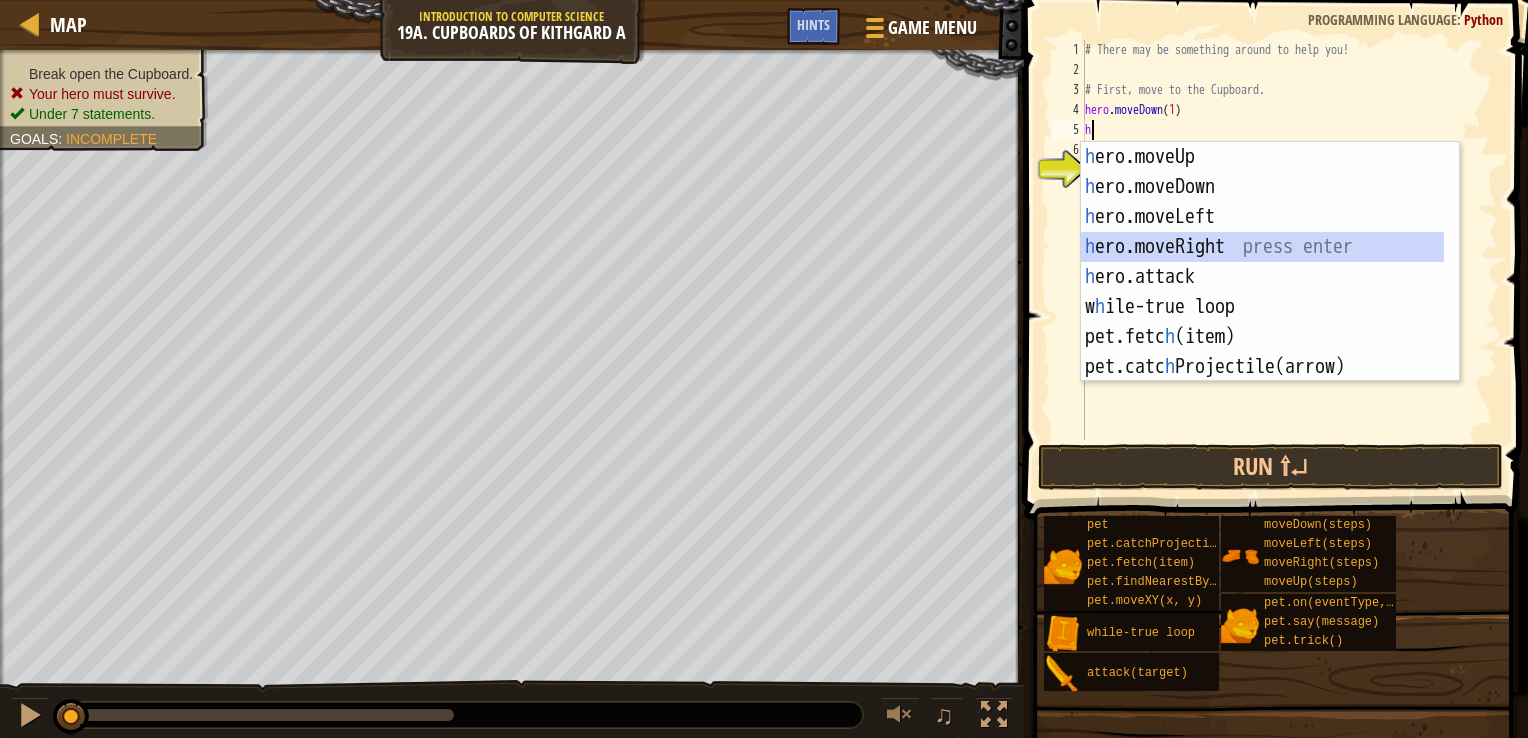 click on "h ero.moveUp press enter h ero.moveDown press enter h ero.moveLeft press enter h ero.moveRight press enter h ero.attack press enter w h ile-true loop press enter pet.fetc h (item) press enter pet.catc h Projectile(arrow) press enter pet.on(eventType,  h andler) press enter" at bounding box center [1262, 292] 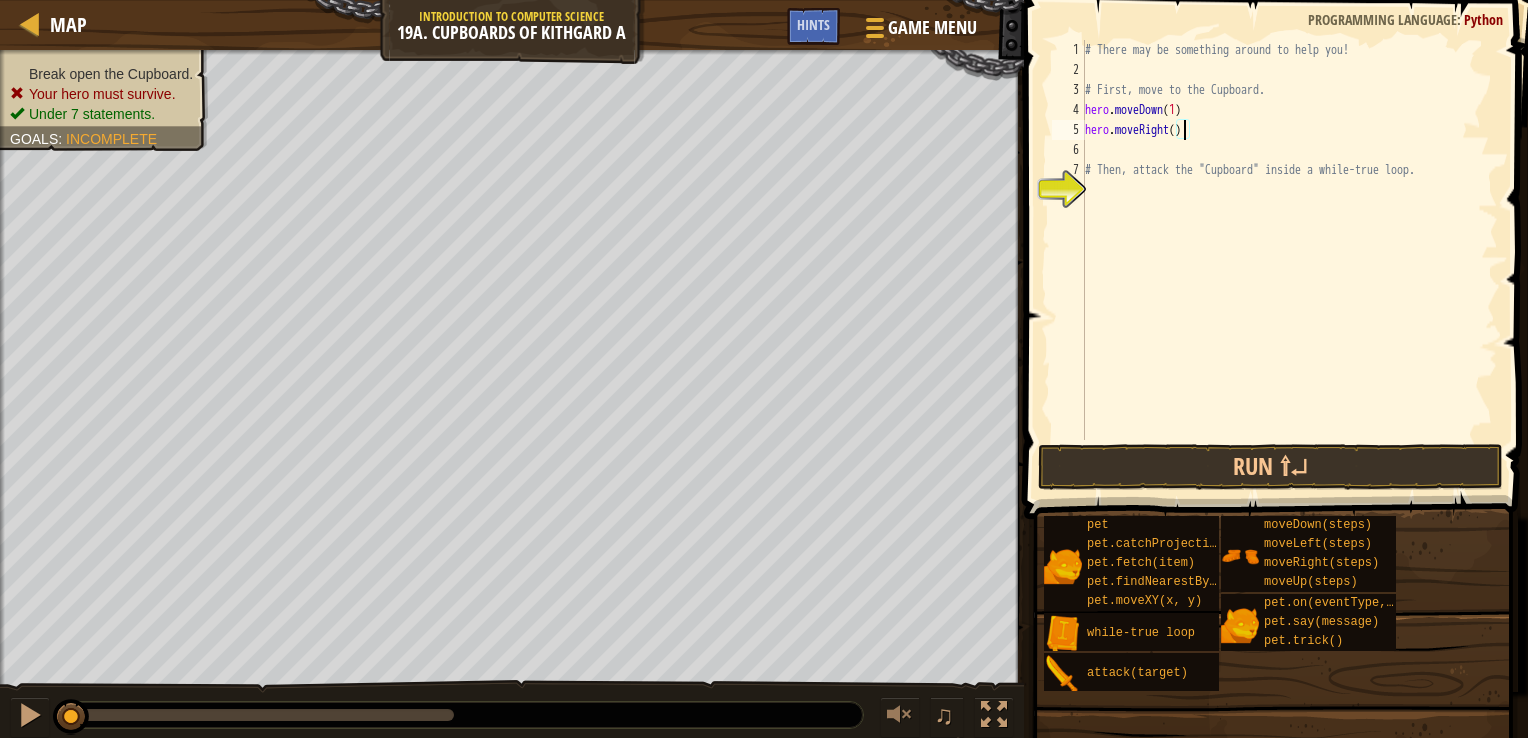 click on "# There may be something around to help you! # First, move to the Cupboard. hero . moveDown ( 1 ) hero . moveRight ( ) # Then, attack the "Cupboard" inside a while-true loop." at bounding box center [1289, 260] 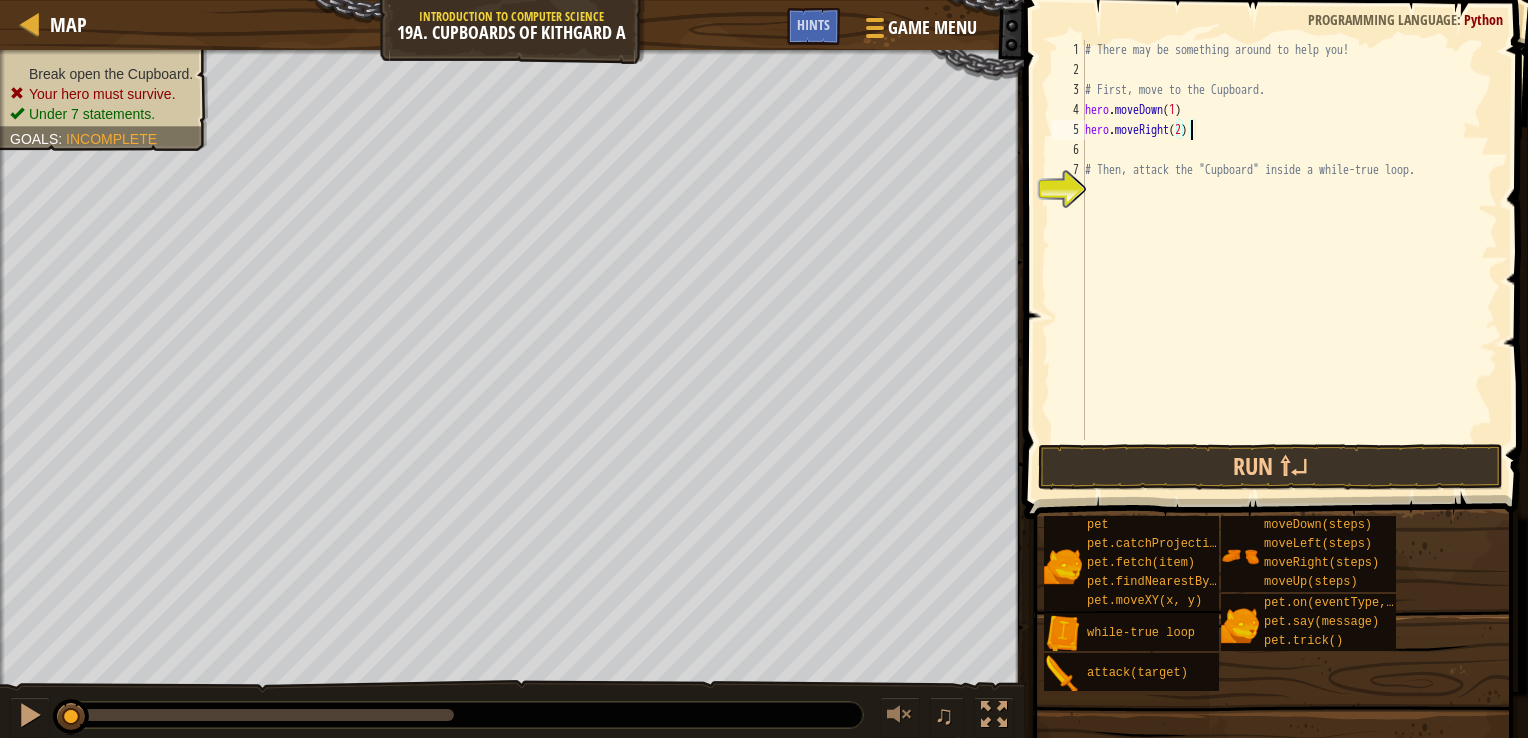 click on "# There may be something around to help you! # First, move to the Cupboard. hero . moveDown ( 1 ) hero . moveRight ( 2 ) # Then, attack the "Cupboard" inside a while-true loop." at bounding box center (1289, 260) 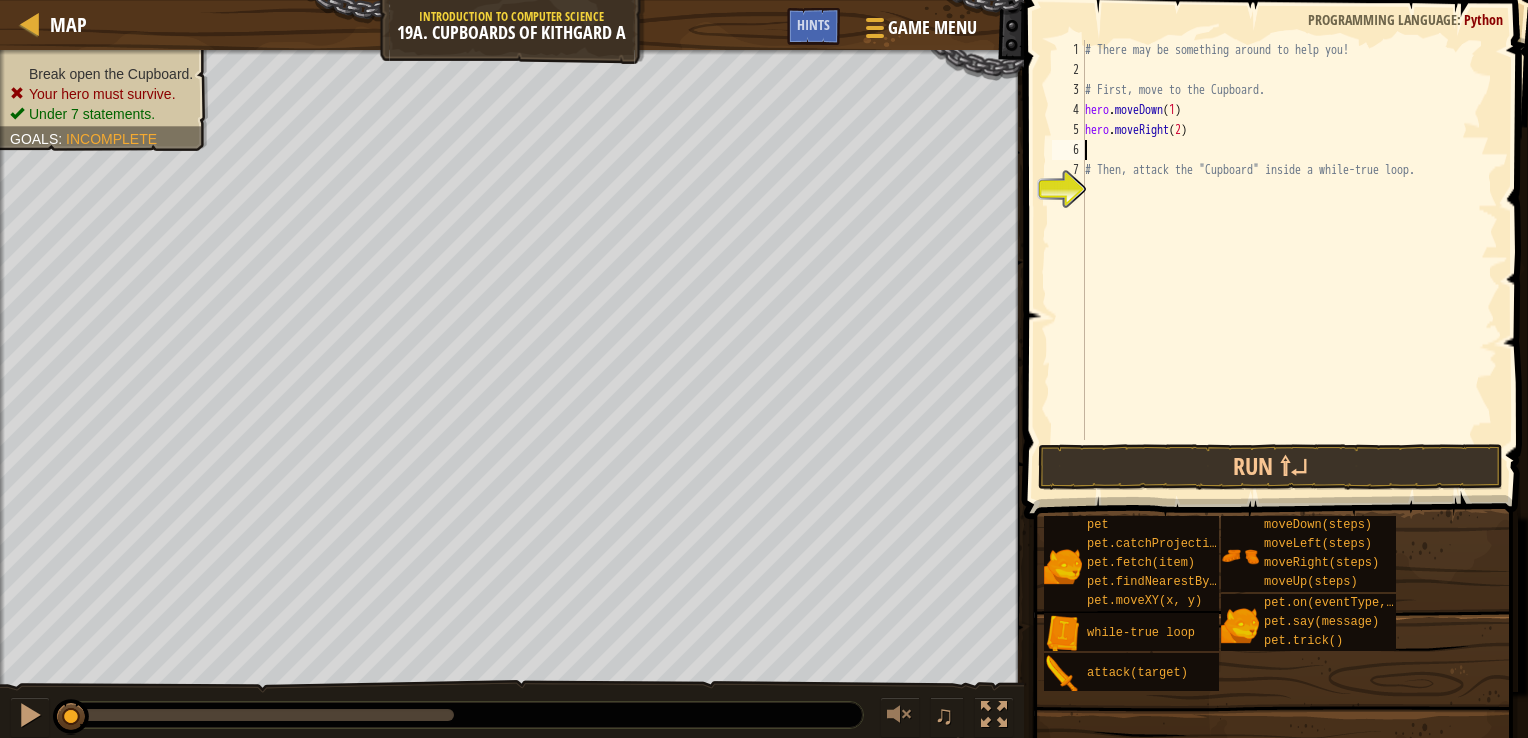 scroll, scrollTop: 9, scrollLeft: 0, axis: vertical 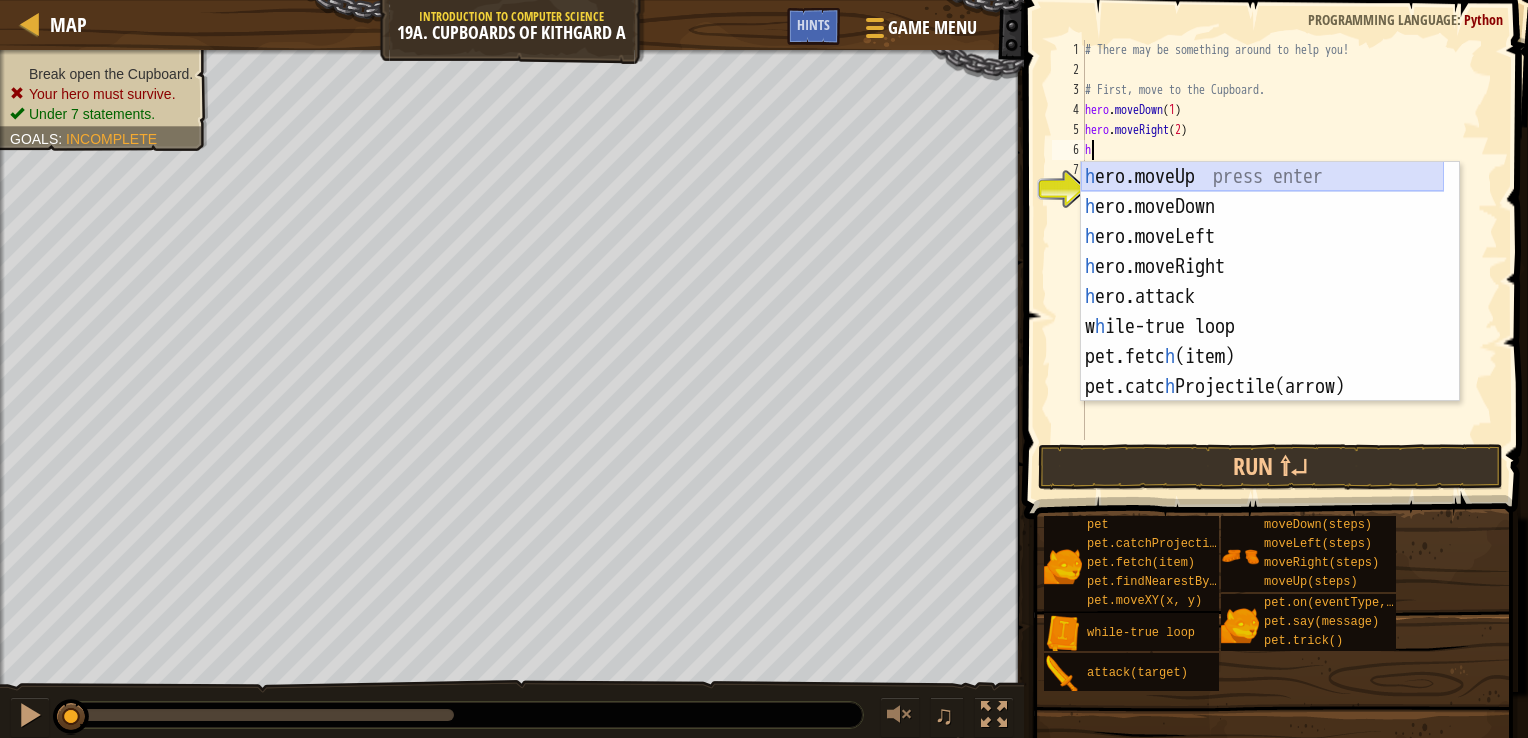 click on "h ero.moveUp press enter h ero.moveDown press enter h ero.moveLeft press enter h ero.moveRight press enter h ero.attack press enter w h ile-true loop press enter pet.fetc h (item) press enter pet.catc h Projectile(arrow) press enter pet.on(eventType,  h andler) press enter" at bounding box center [1262, 312] 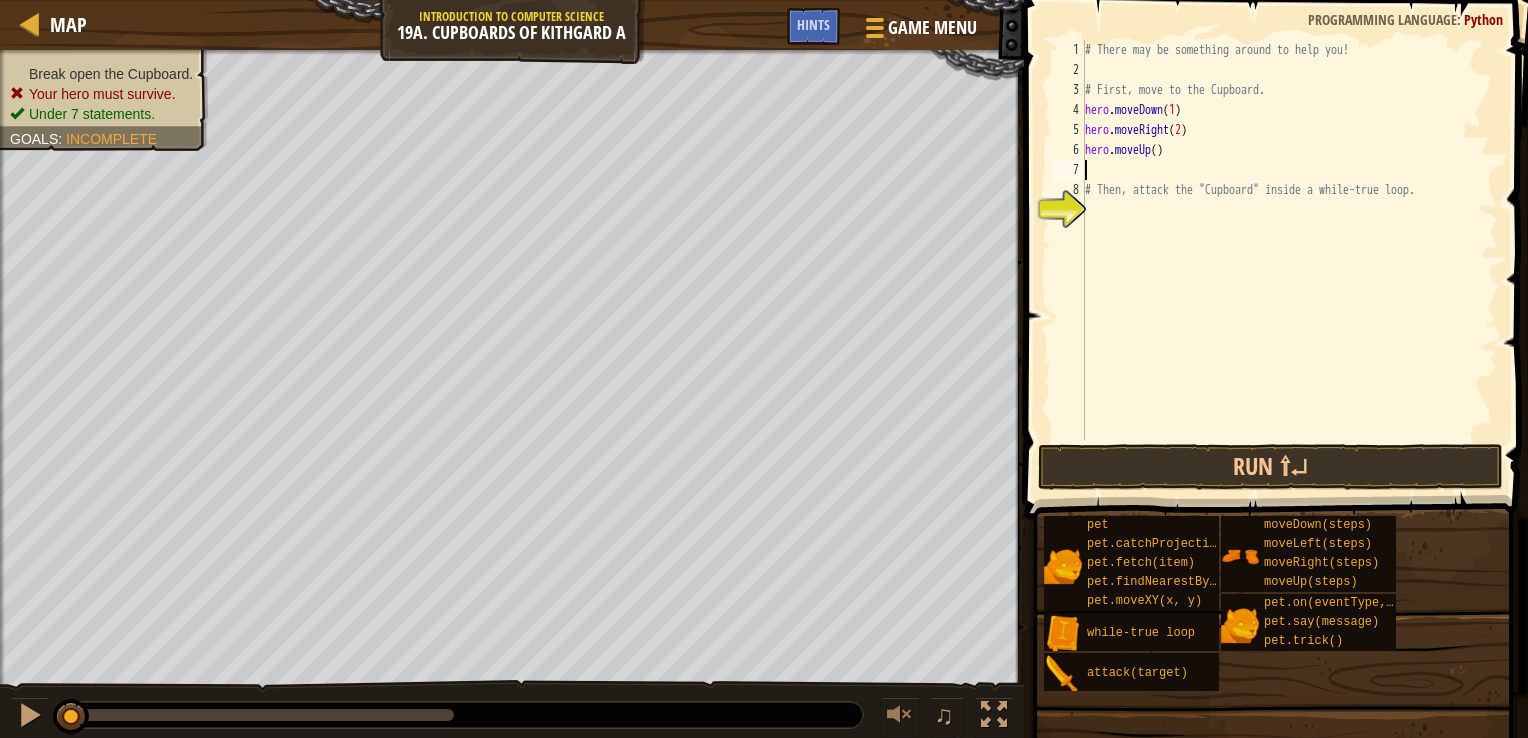 click on "# There may be something around to help you! # First, move to the Cupboard. hero . moveDown ( 1 ) hero . moveRight ( 2 ) hero . moveUp ( ) # Then, attack the "Cupboard" inside a while-true loop." at bounding box center (1289, 260) 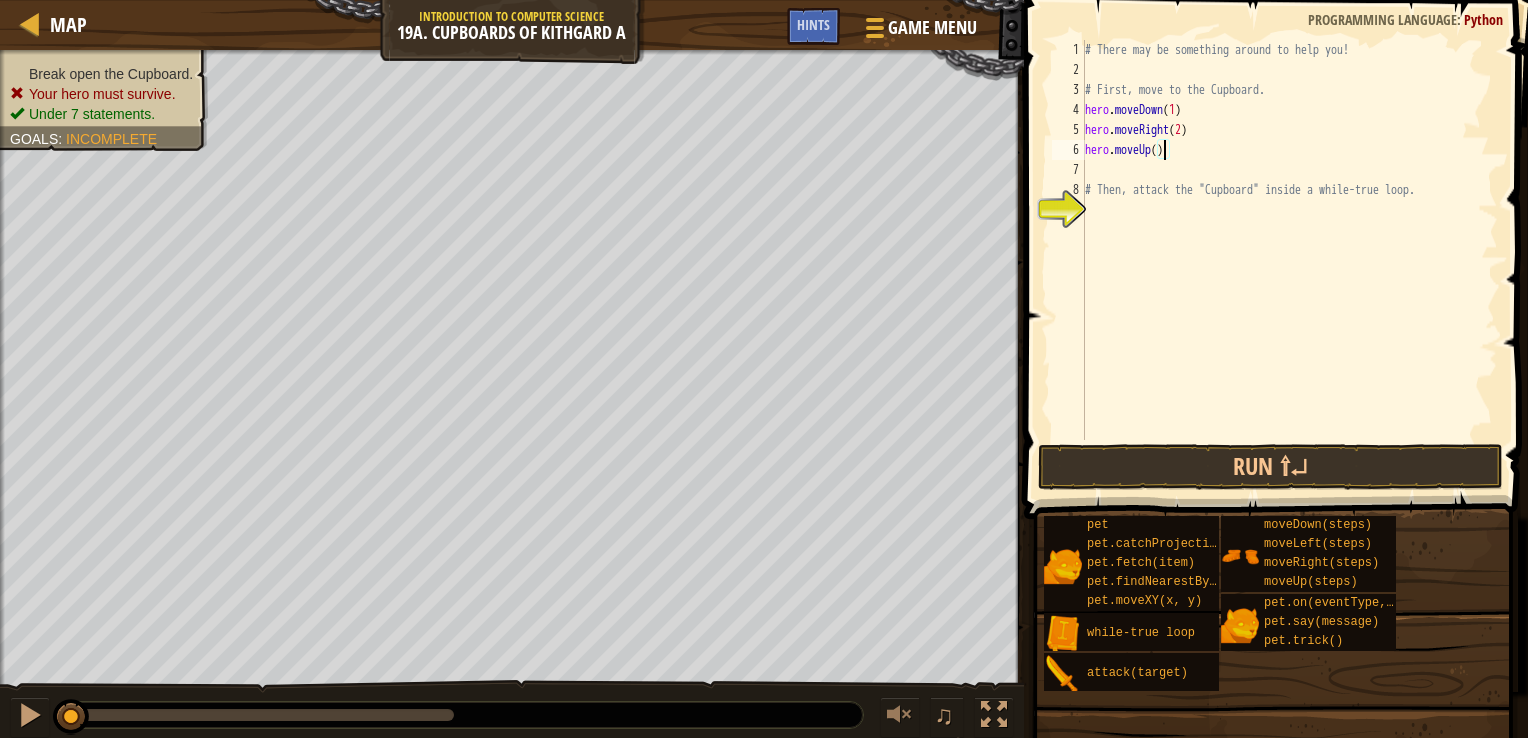 type on "hero.moveUp(2)" 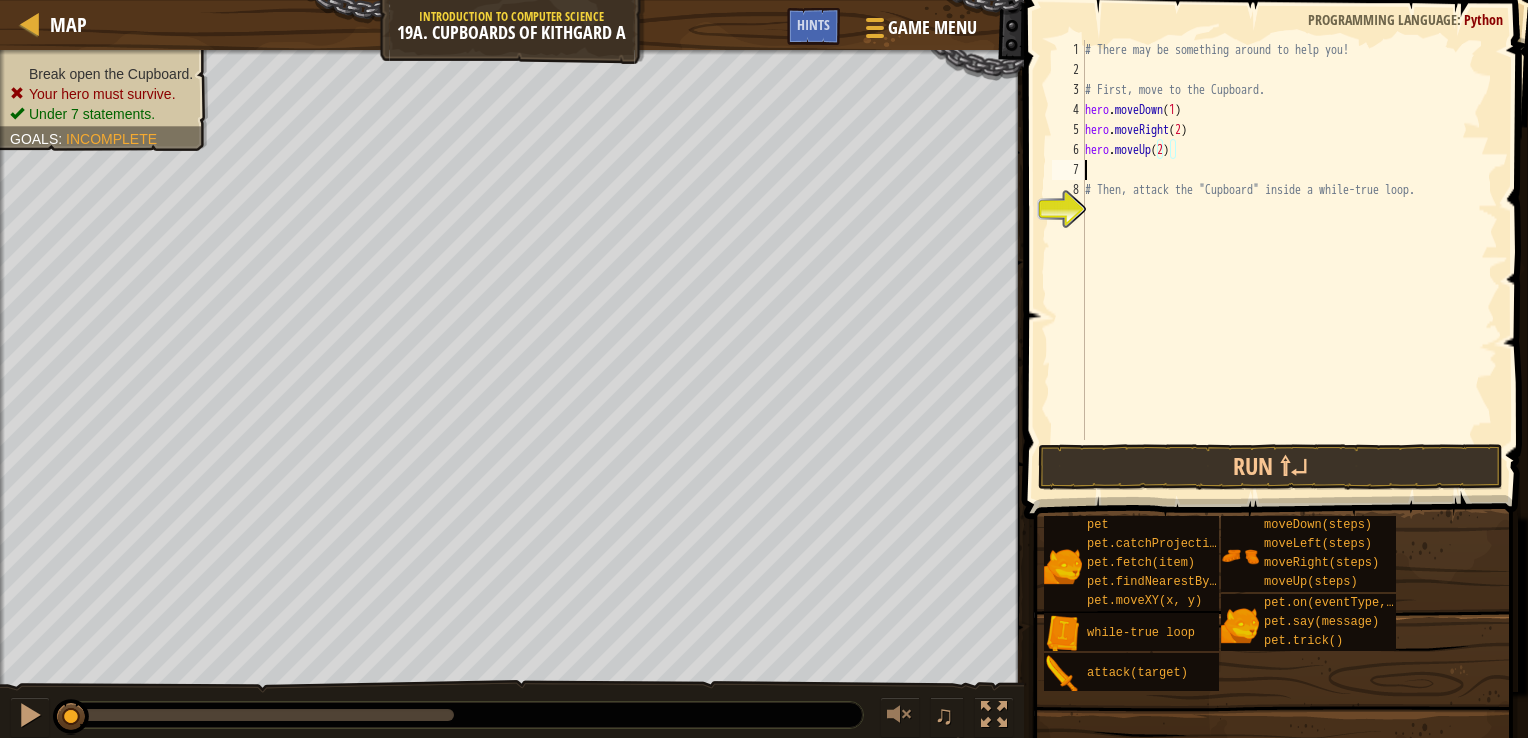 click on "# There may be something around to help you! # First, move to the Cupboard. hero . moveDown ( 1 ) hero . moveRight ( 2 ) hero . moveUp ( 2 ) # Then, attack the "Cupboard" inside a while-true loop." at bounding box center [1289, 260] 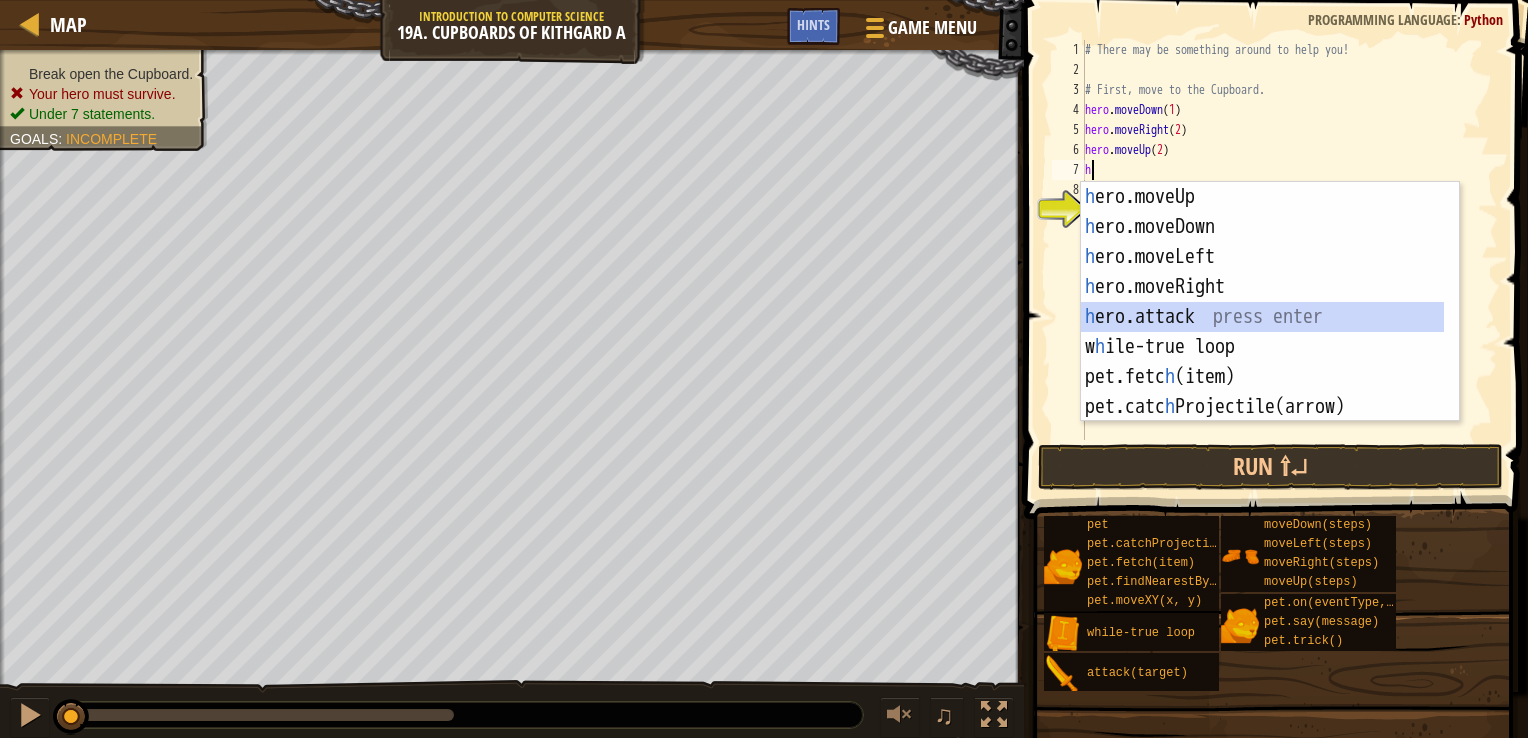 click on "h ero.moveUp press enter h ero.moveDown press enter h ero.moveLeft press enter h ero.moveRight press enter h ero.attack press enter w h ile-true loop press enter pet.fetc h (item) press enter pet.catc h Projectile(arrow) press enter pet.on(eventType,  h andler) press enter" at bounding box center [1262, 332] 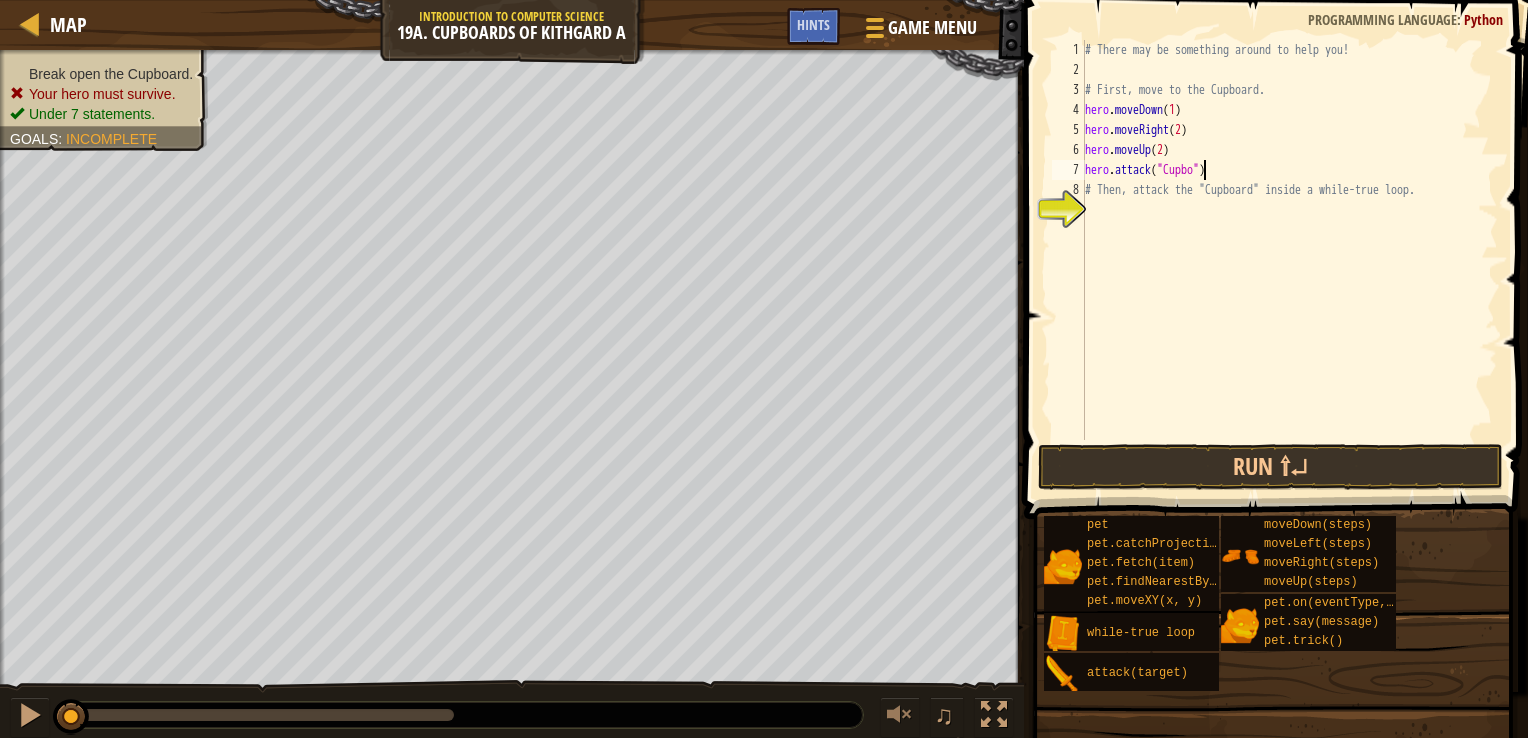 scroll, scrollTop: 9, scrollLeft: 9, axis: both 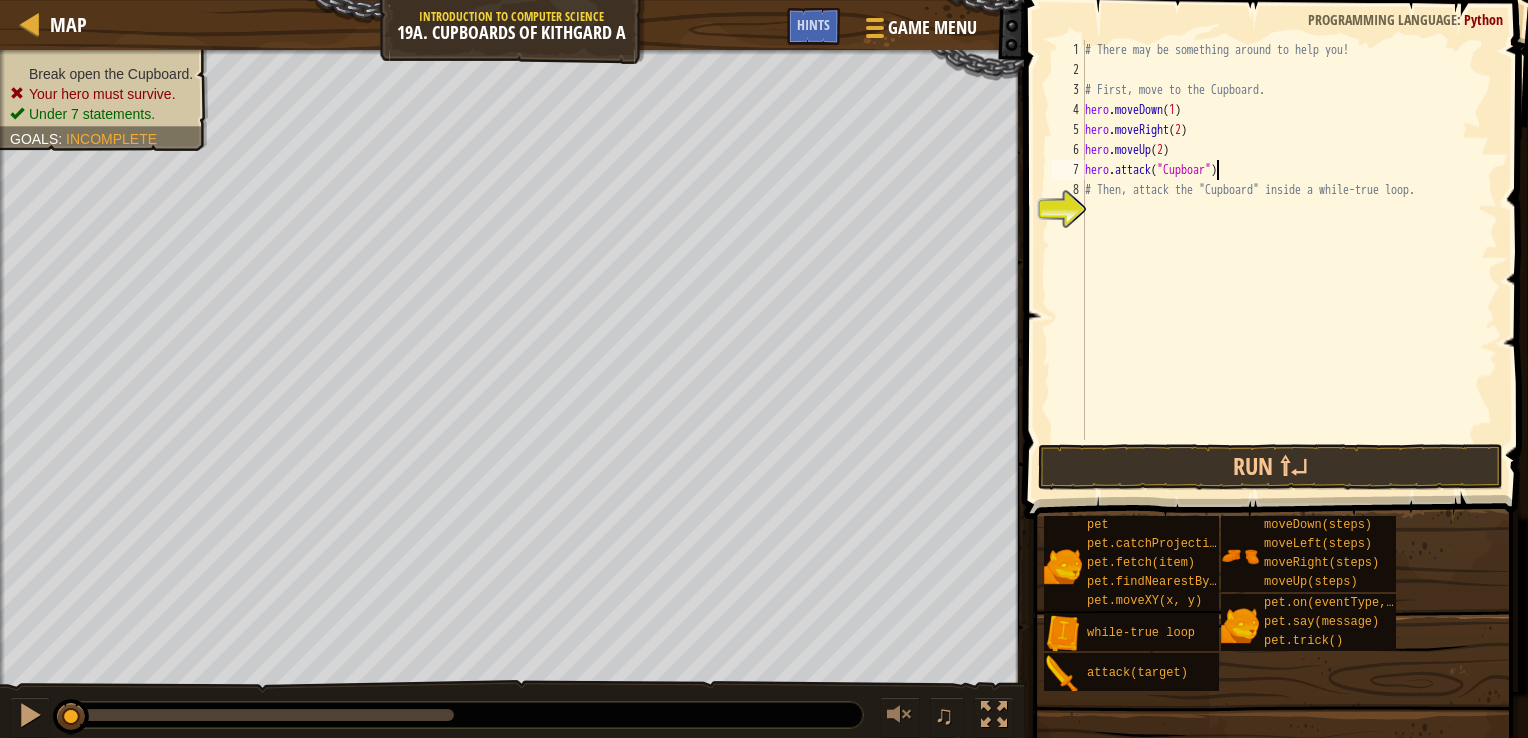 type on "hero.attack("Cupboard")" 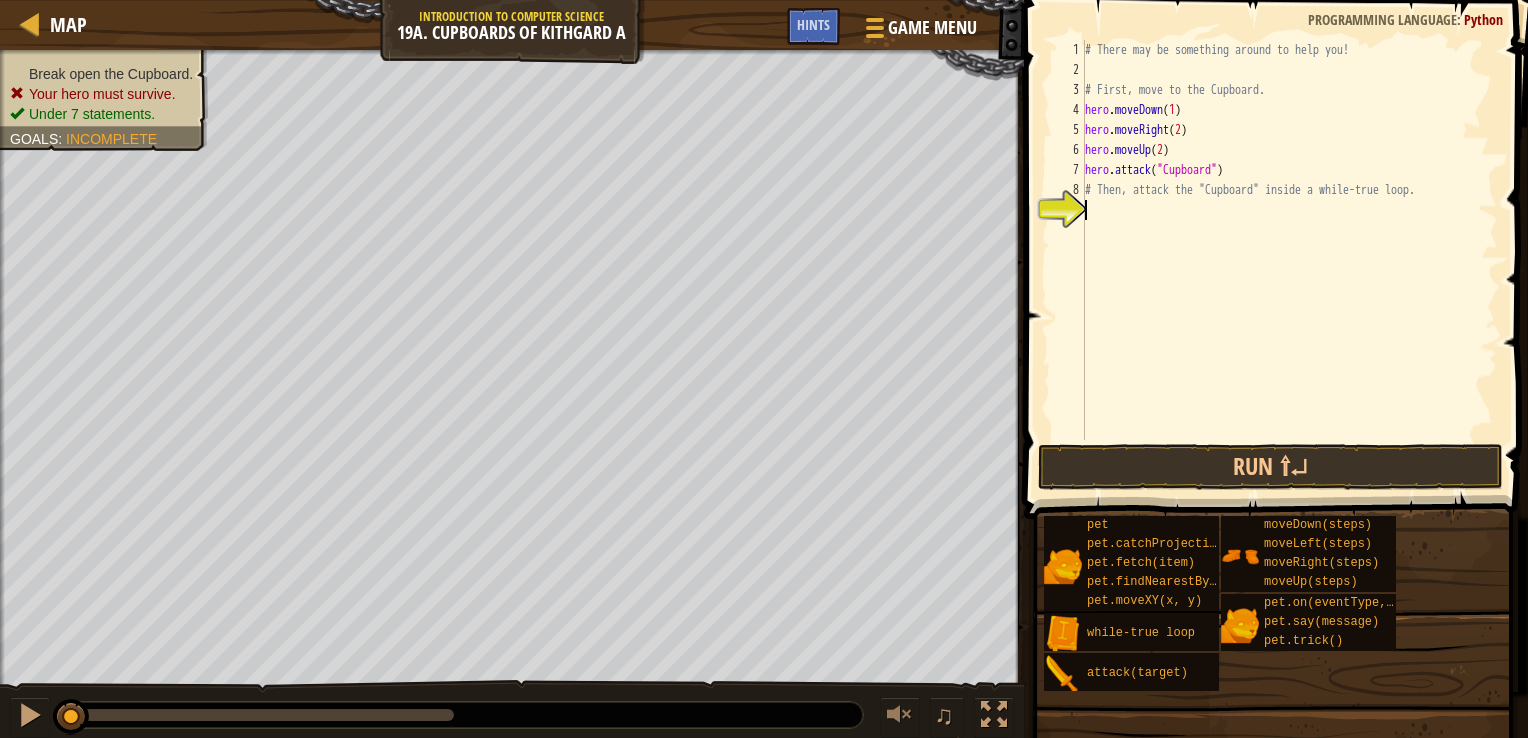 click on "9" at bounding box center [1068, 210] 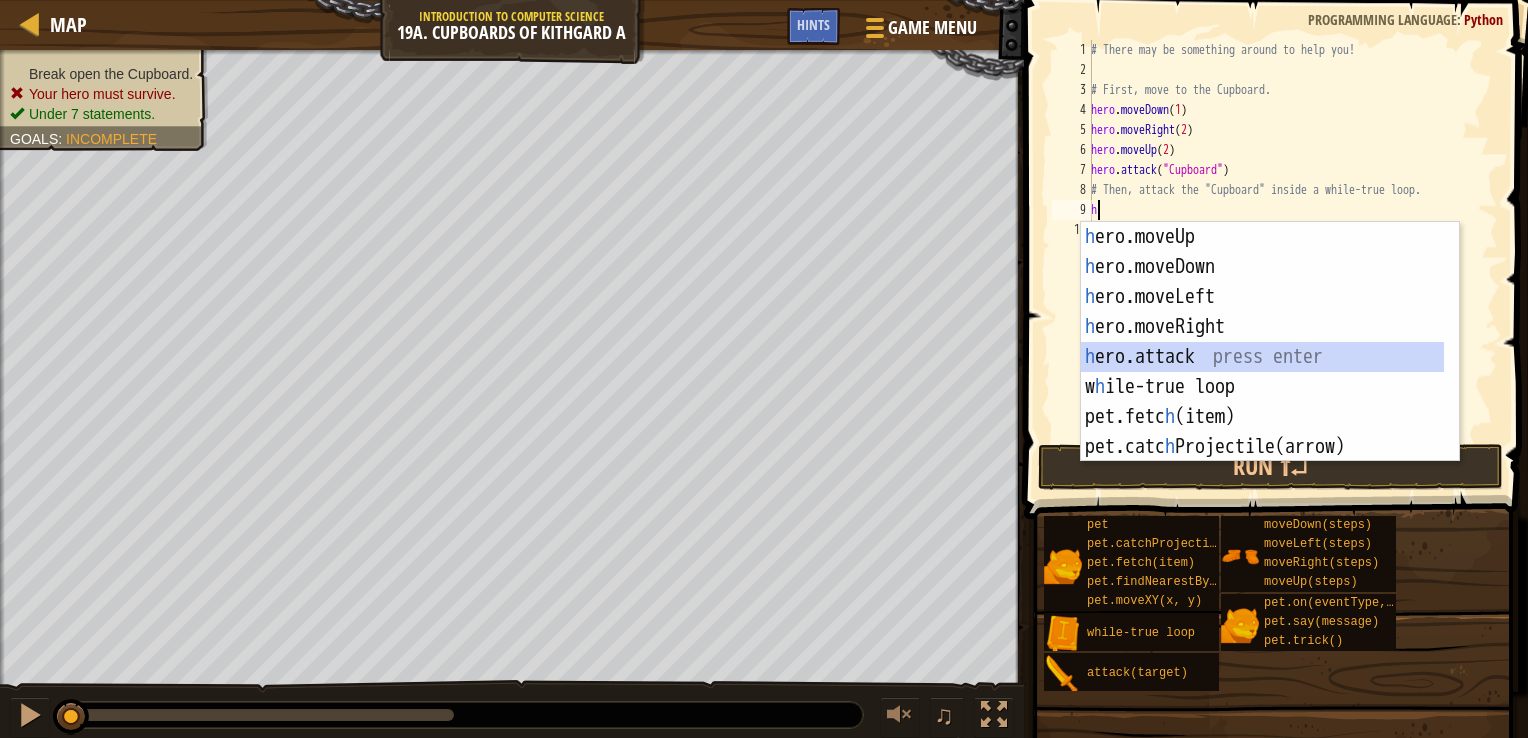 click on "h ero.moveUp press enter h ero.moveDown press enter h ero.moveLeft press enter h ero.moveRight press enter h ero.attack press enter w h ile-true loop press enter pet.fetc h (item) press enter pet.catc h Projectile(arrow) press enter pet.on(eventType,  h andler) press enter" at bounding box center [1262, 372] 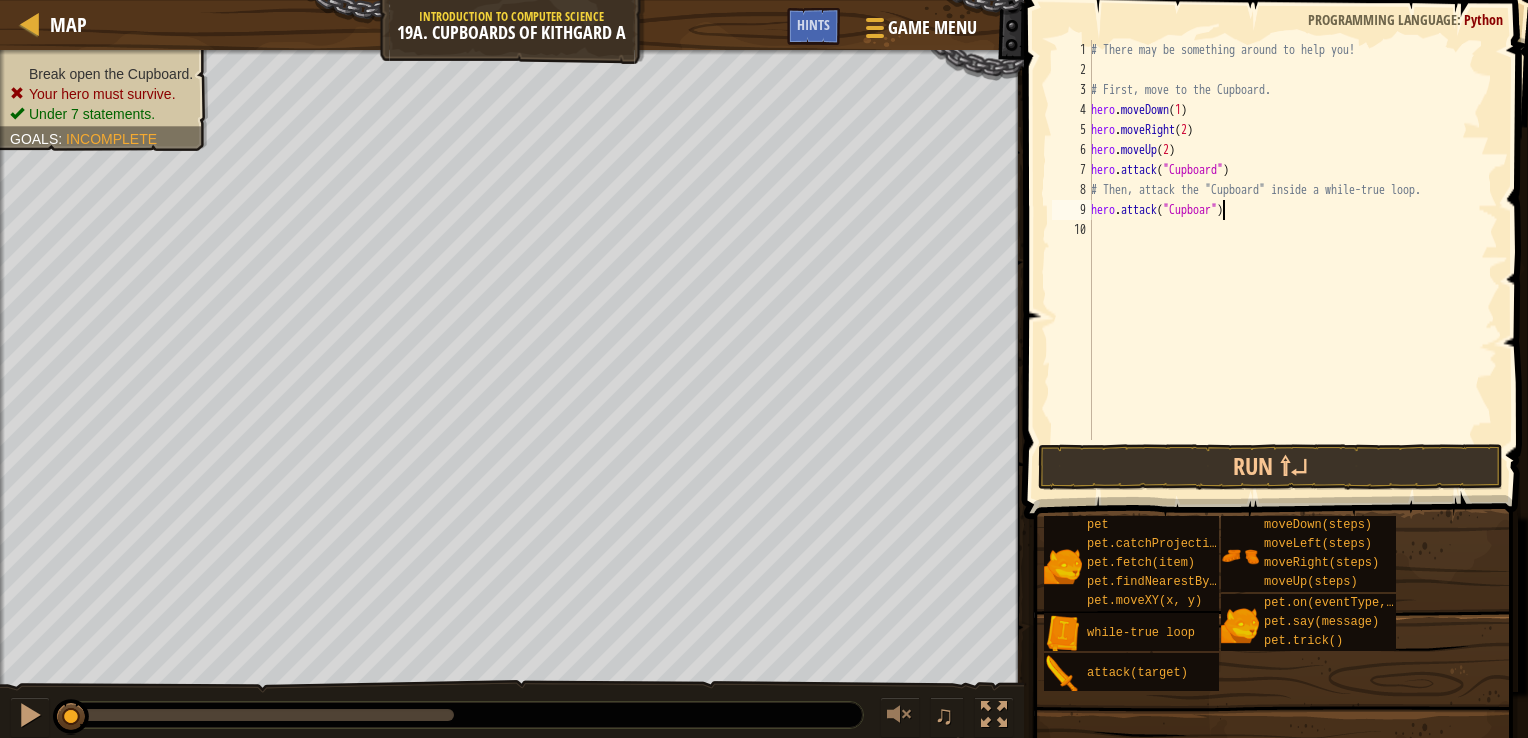 scroll, scrollTop: 9, scrollLeft: 11, axis: both 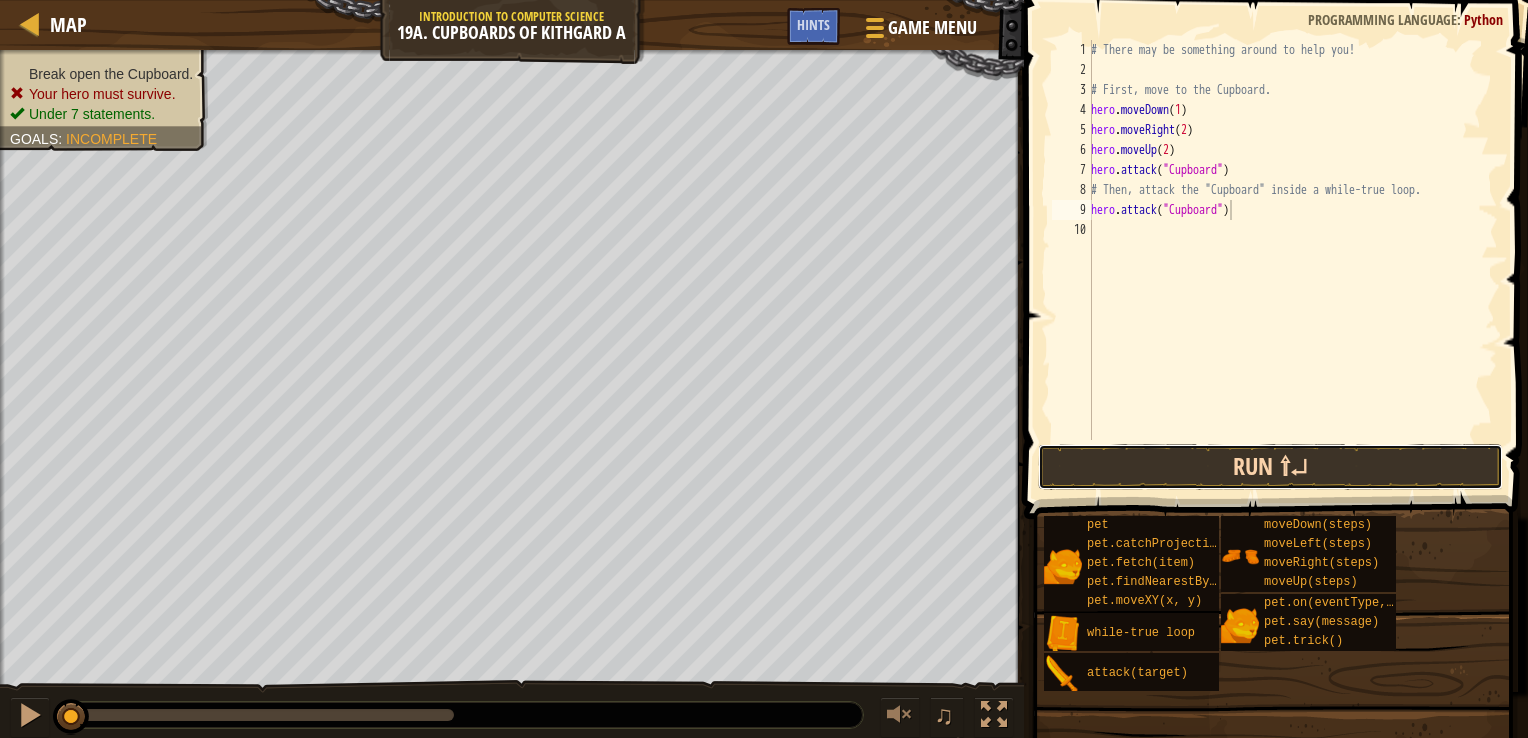 click on "Run ⇧↵" at bounding box center [1271, 467] 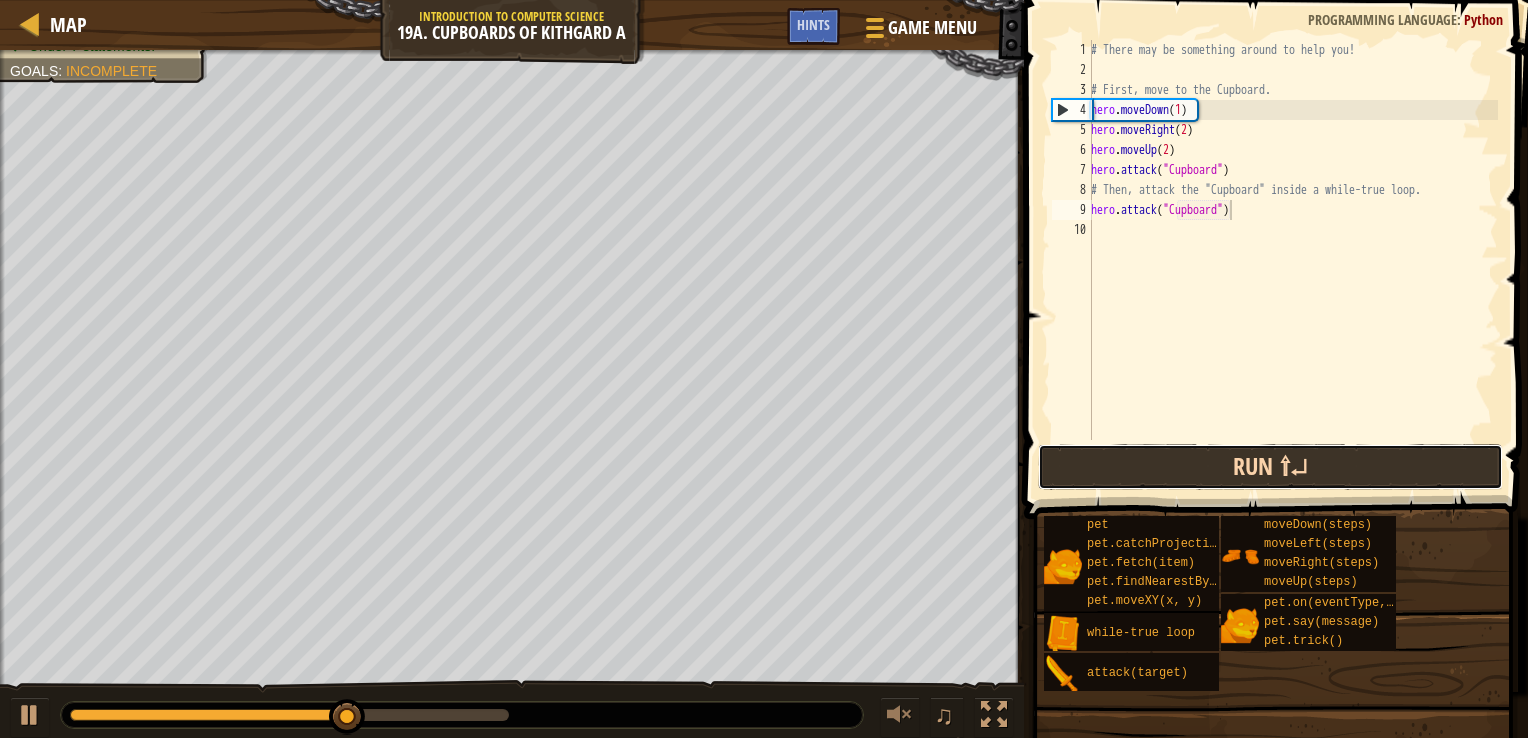 click on "Run ⇧↵" at bounding box center (1271, 467) 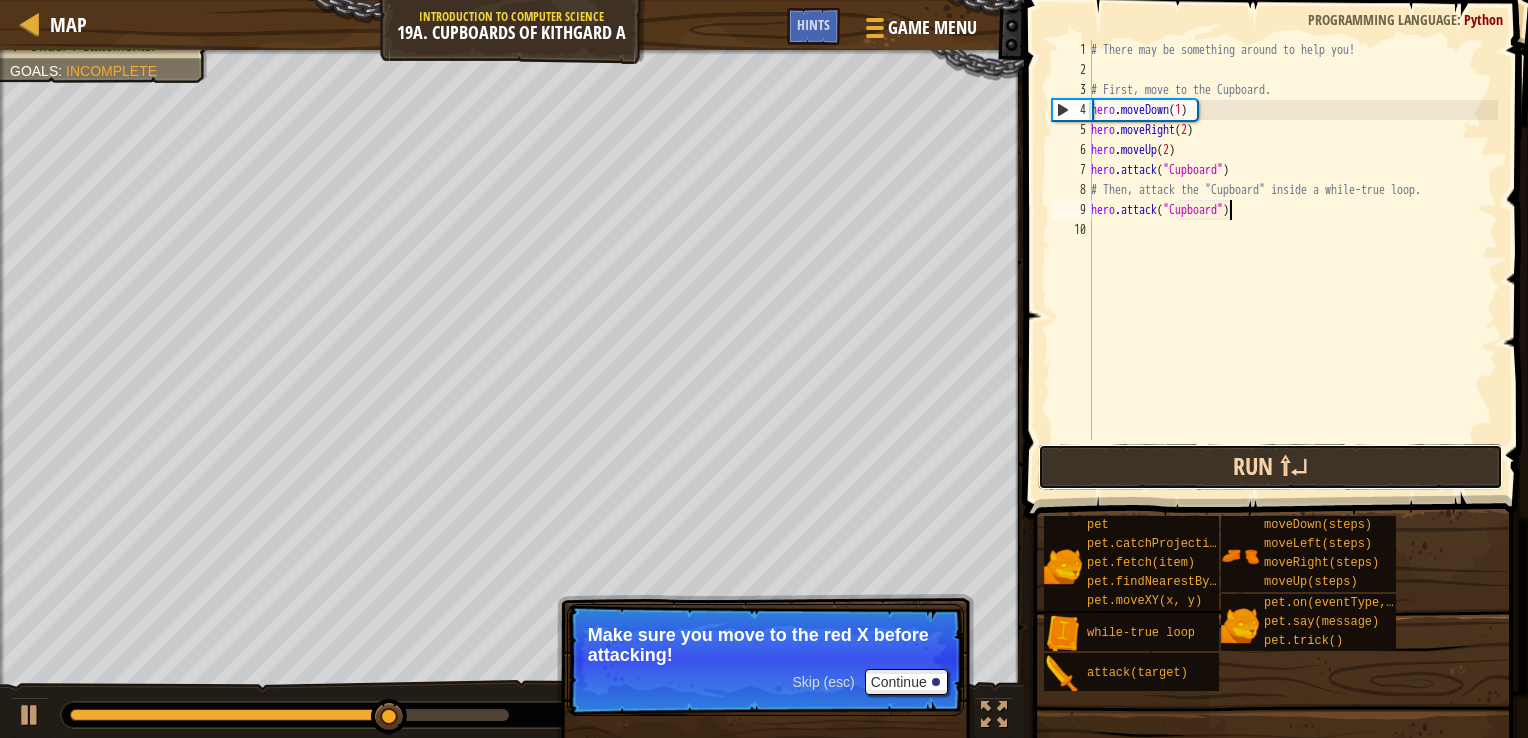click on "Run ⇧↵" at bounding box center (1271, 467) 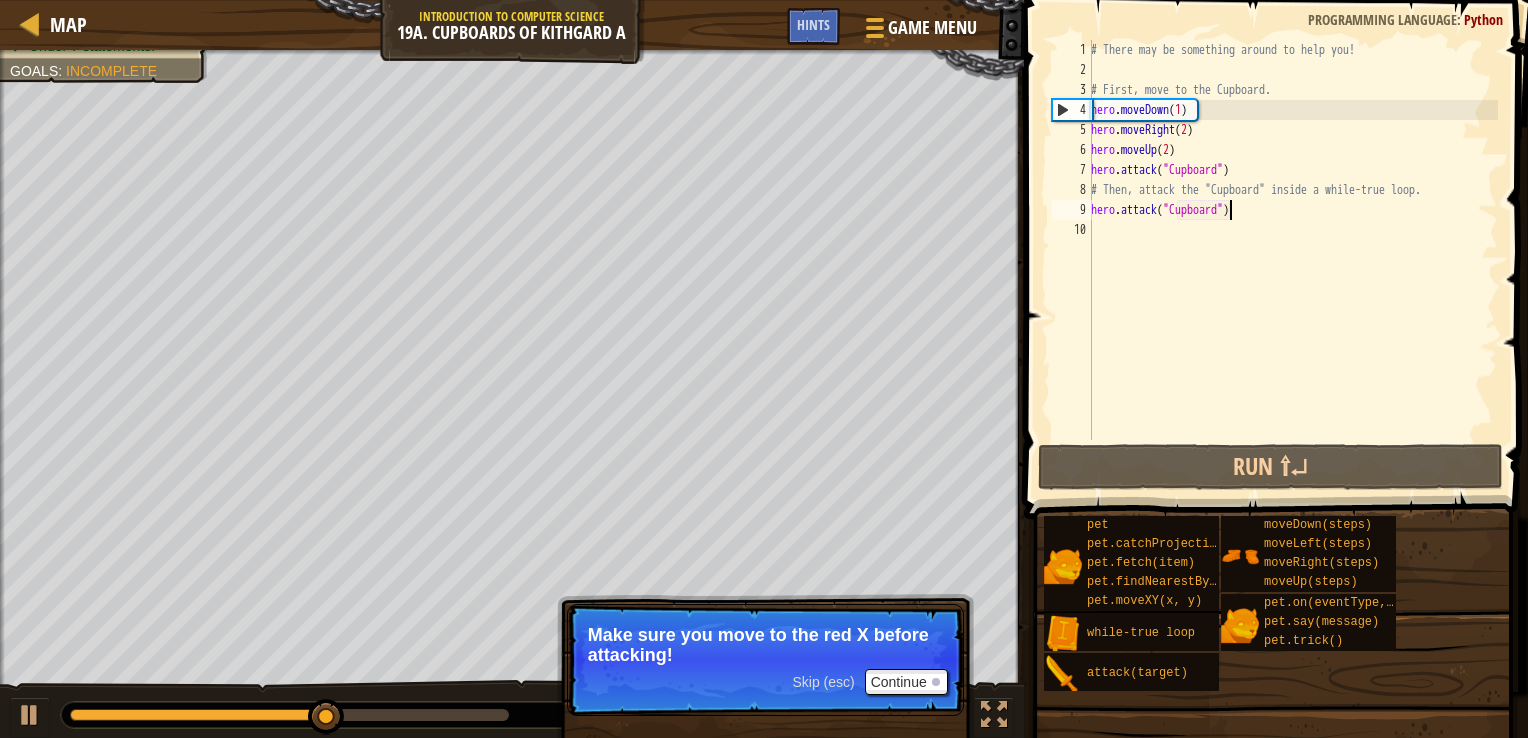 click on "# There may be something around to help you! # First, move to the Cupboard. hero . moveDown ( 1 ) hero . moveRight ( 2 ) hero . moveUp ( 2 ) hero . attack ( "Cupboard" ) # Then, attack the "Cupboard" inside a while-true loop. hero . attack ( "Cupboard" )" at bounding box center [1292, 260] 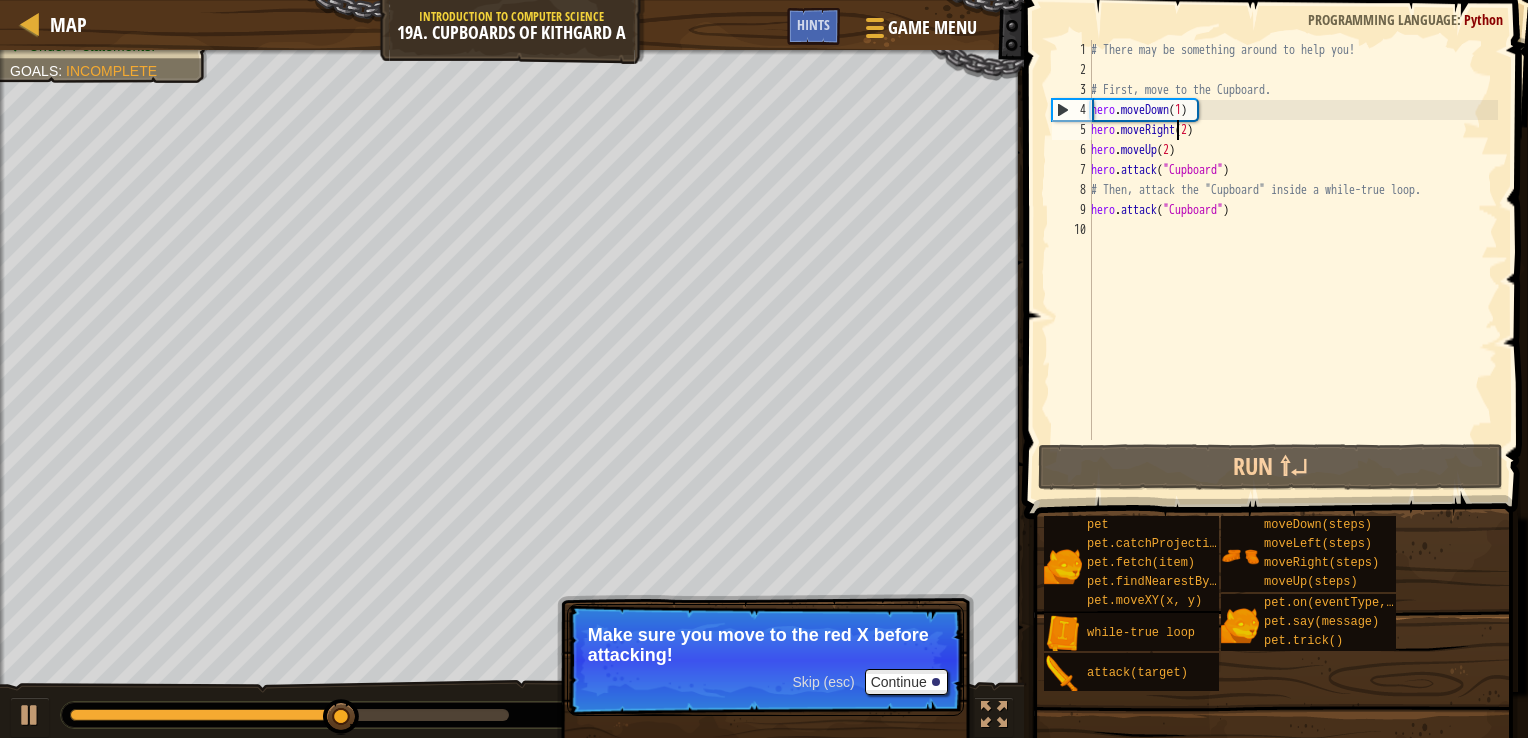 scroll, scrollTop: 9, scrollLeft: 8, axis: both 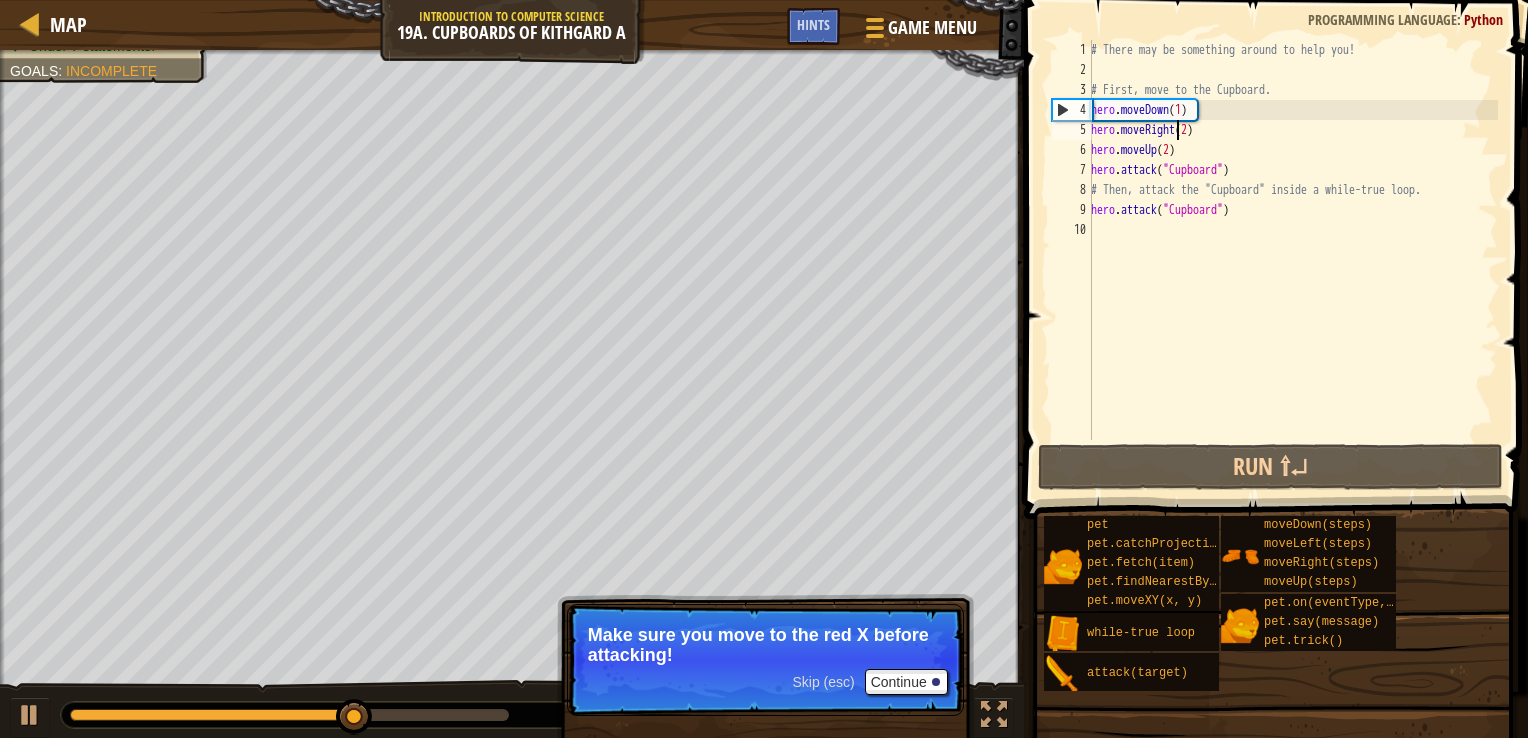 click on "# There may be something around to help you! # First, move to the Cupboard. hero . moveDown ( 1 ) hero . moveRight ( 2 ) hero . moveUp ( 2 ) hero . attack ( "Cupboard" ) # Then, attack the "Cupboard" inside a while-true loop. hero . attack ( "Cupboard" )" at bounding box center [1292, 260] 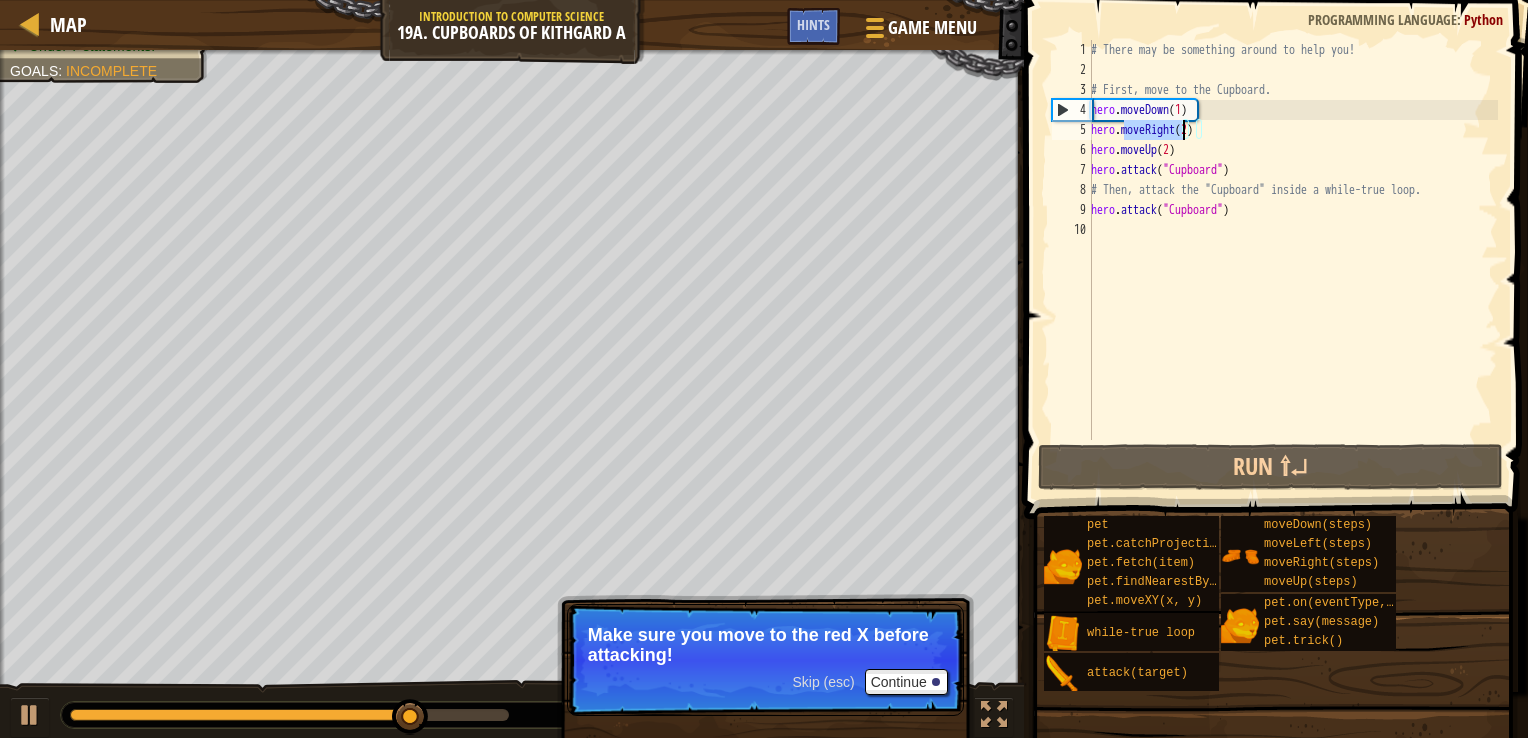 scroll, scrollTop: 9, scrollLeft: 3, axis: both 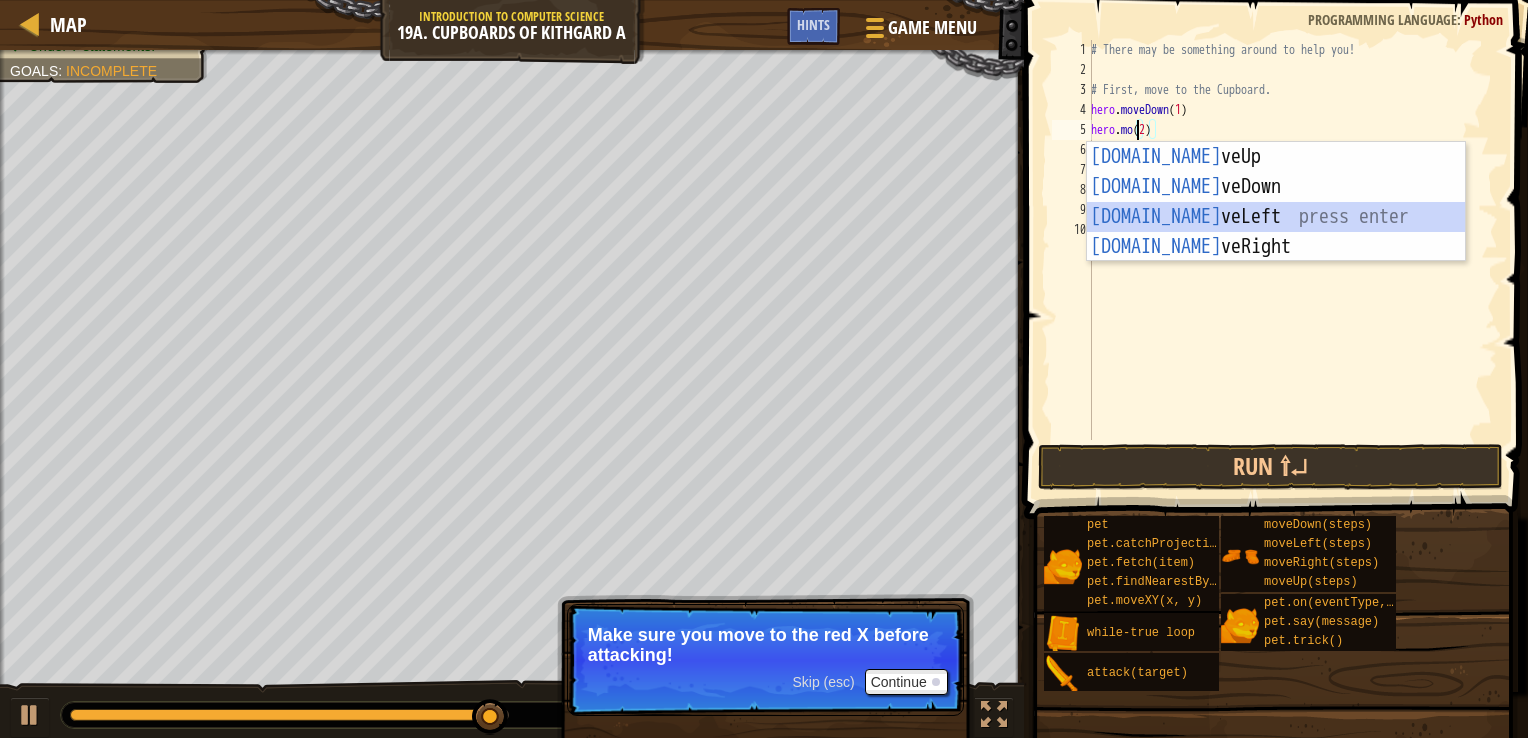 click on "hero.mo veUp press enter hero.mo veDown press enter hero.mo veLeft press enter hero.mo veRight press enter" at bounding box center [1276, 232] 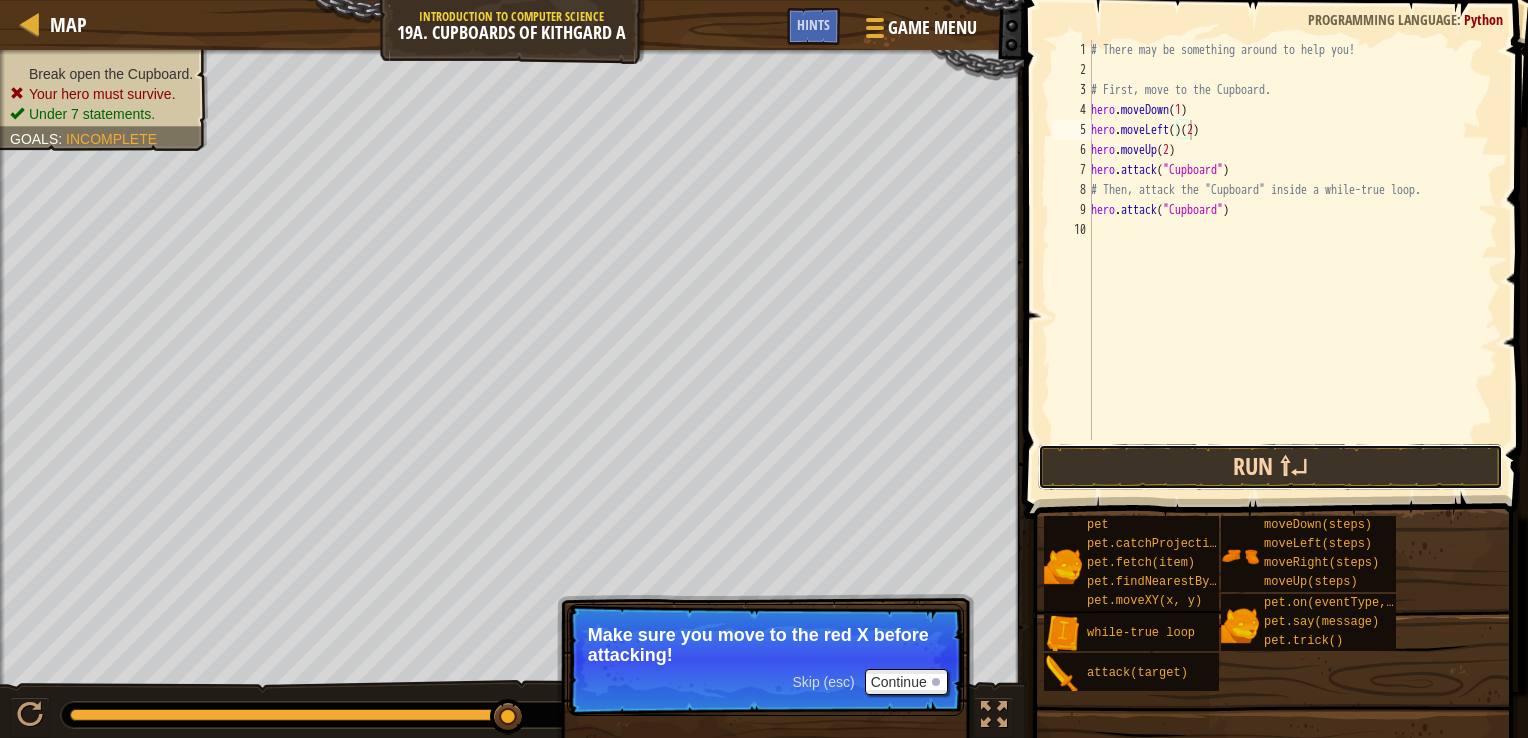 click on "Run ⇧↵" at bounding box center [1271, 467] 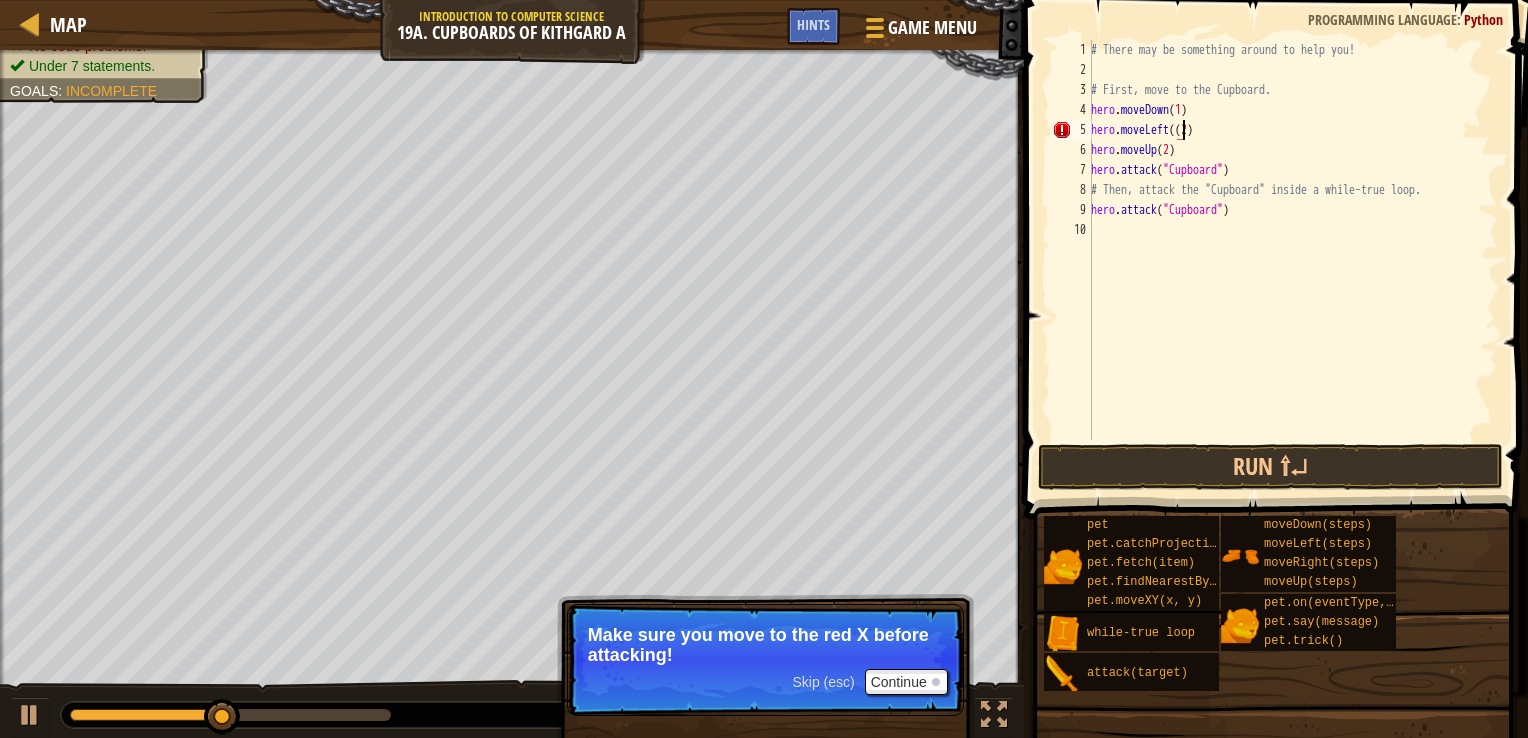 type on "hero.moveLeft(2)" 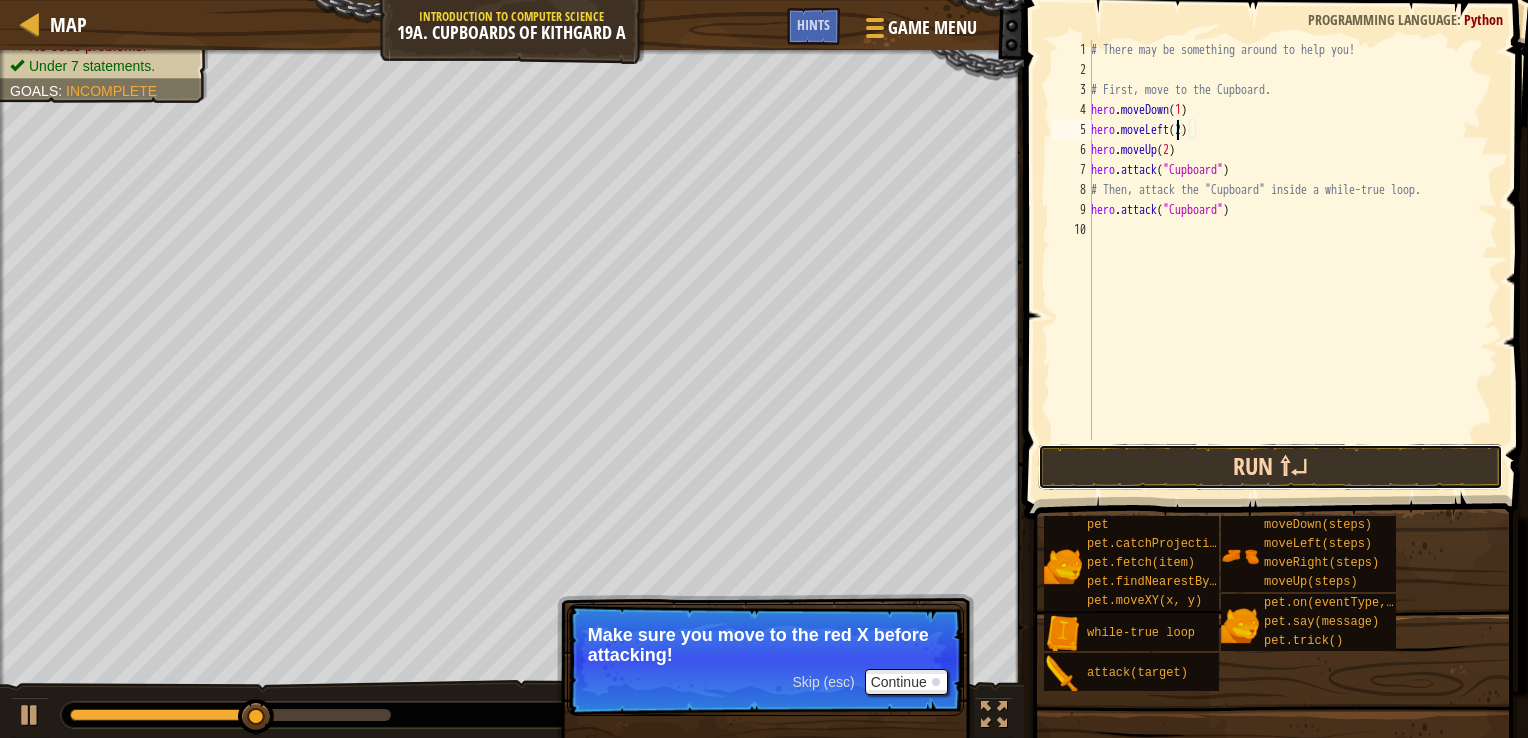 click on "Run ⇧↵" at bounding box center [1271, 467] 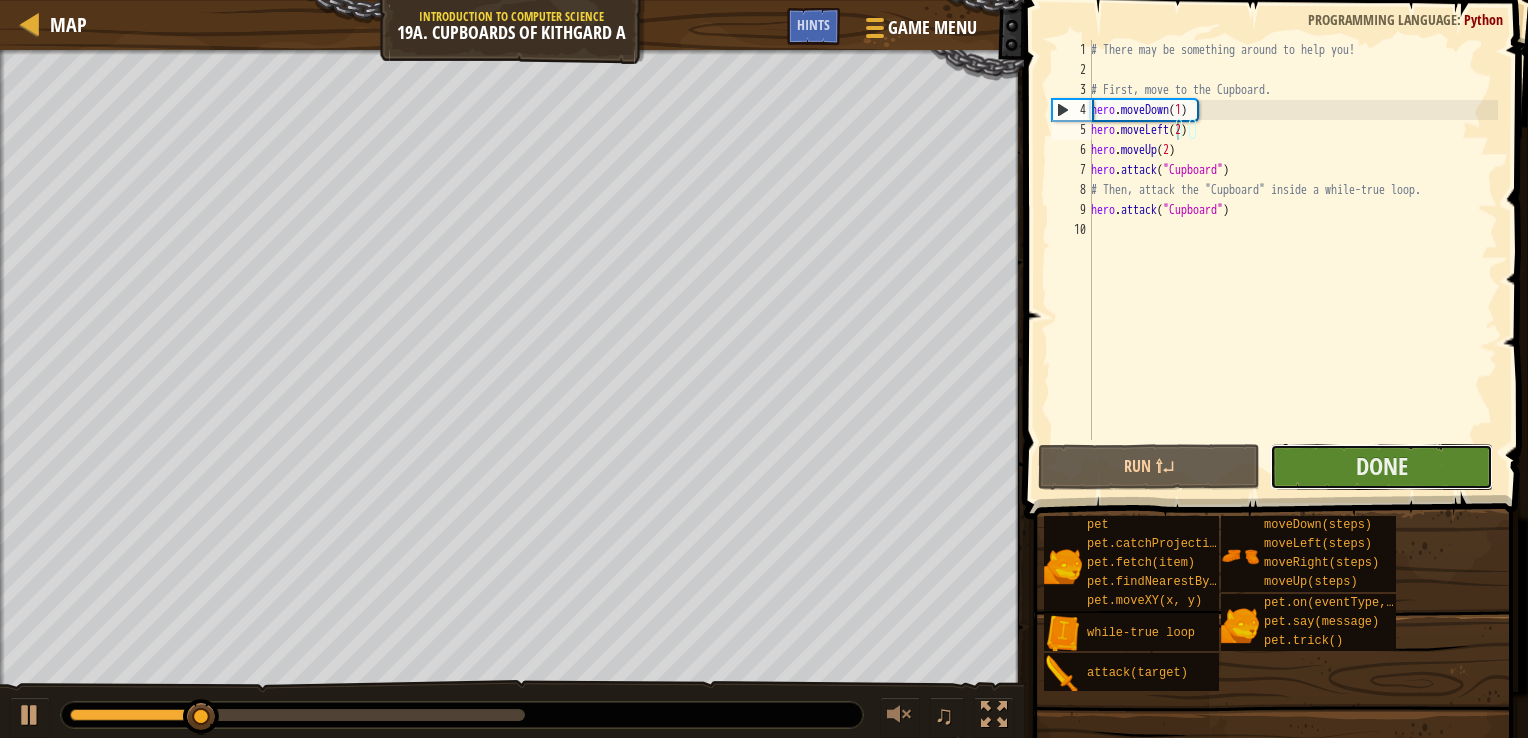 click on "Done" at bounding box center (1381, 467) 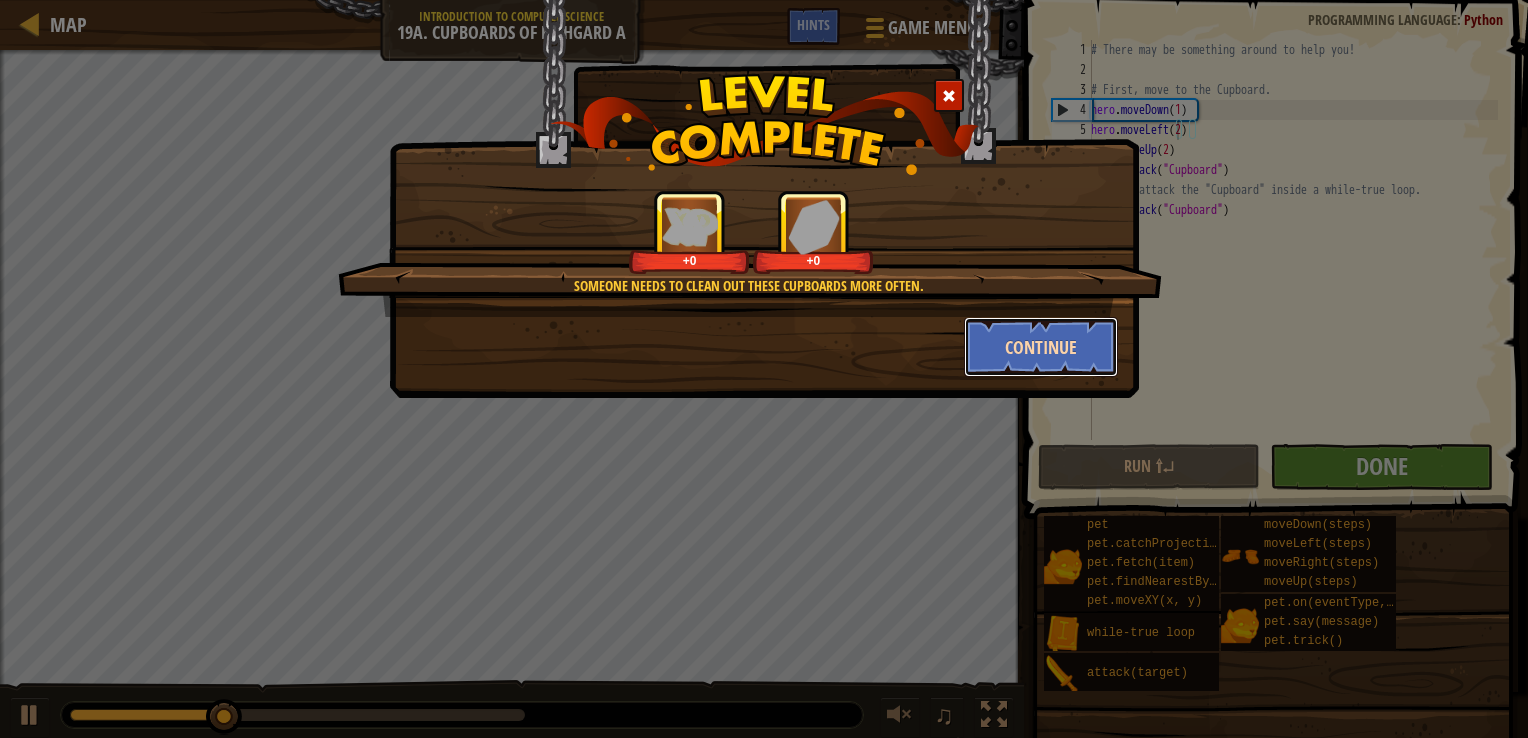 click on "Continue" at bounding box center (1041, 347) 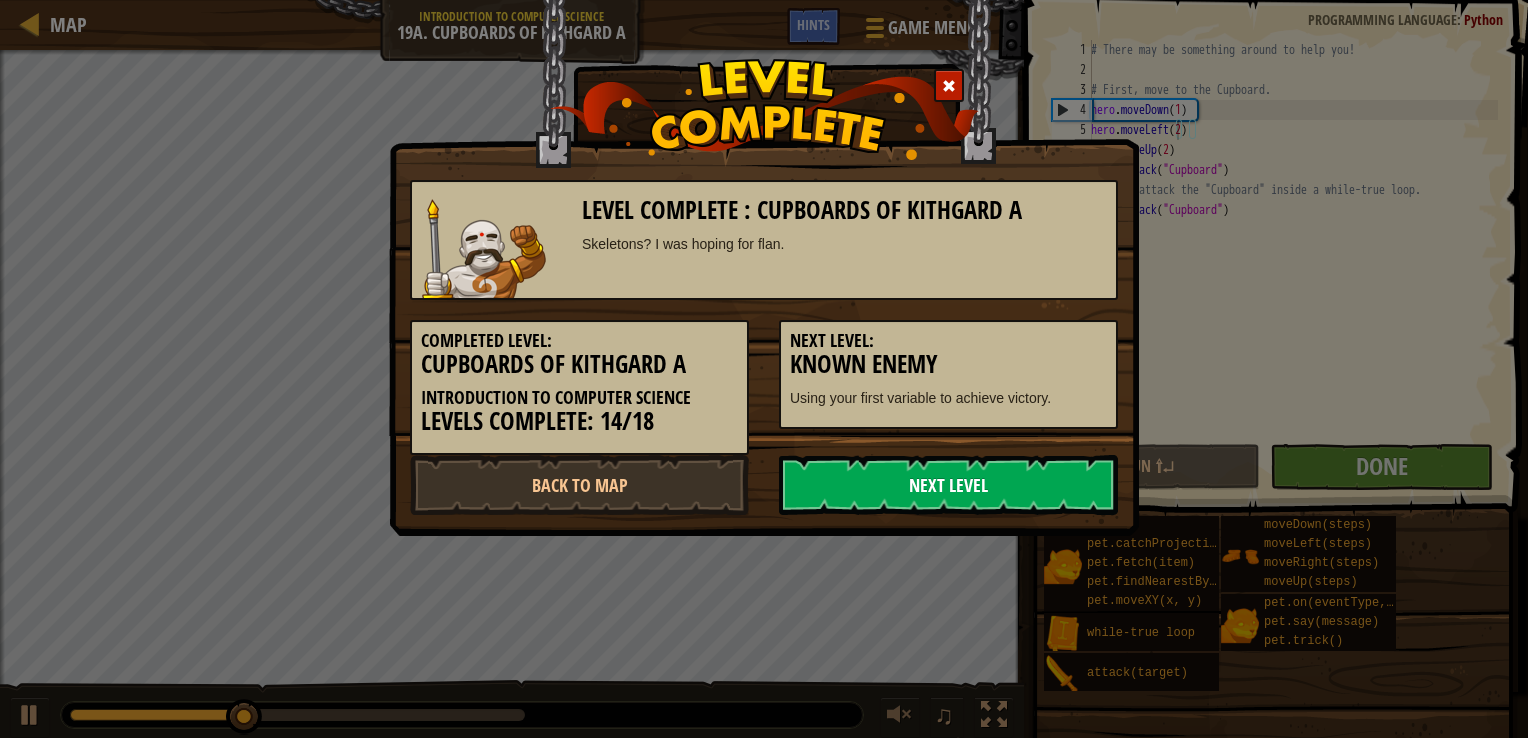click on "Next Level" at bounding box center (948, 485) 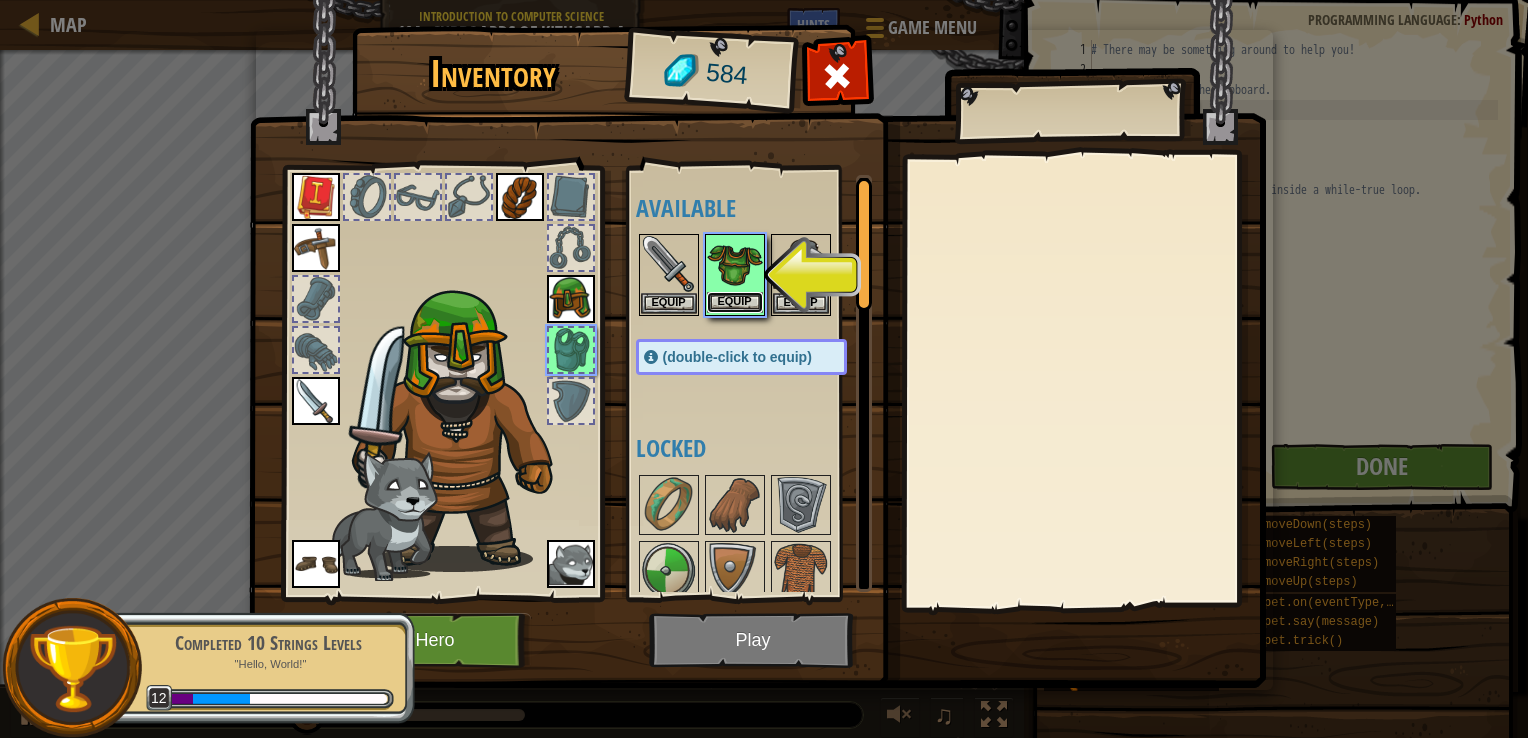 click on "Equip" at bounding box center [735, 302] 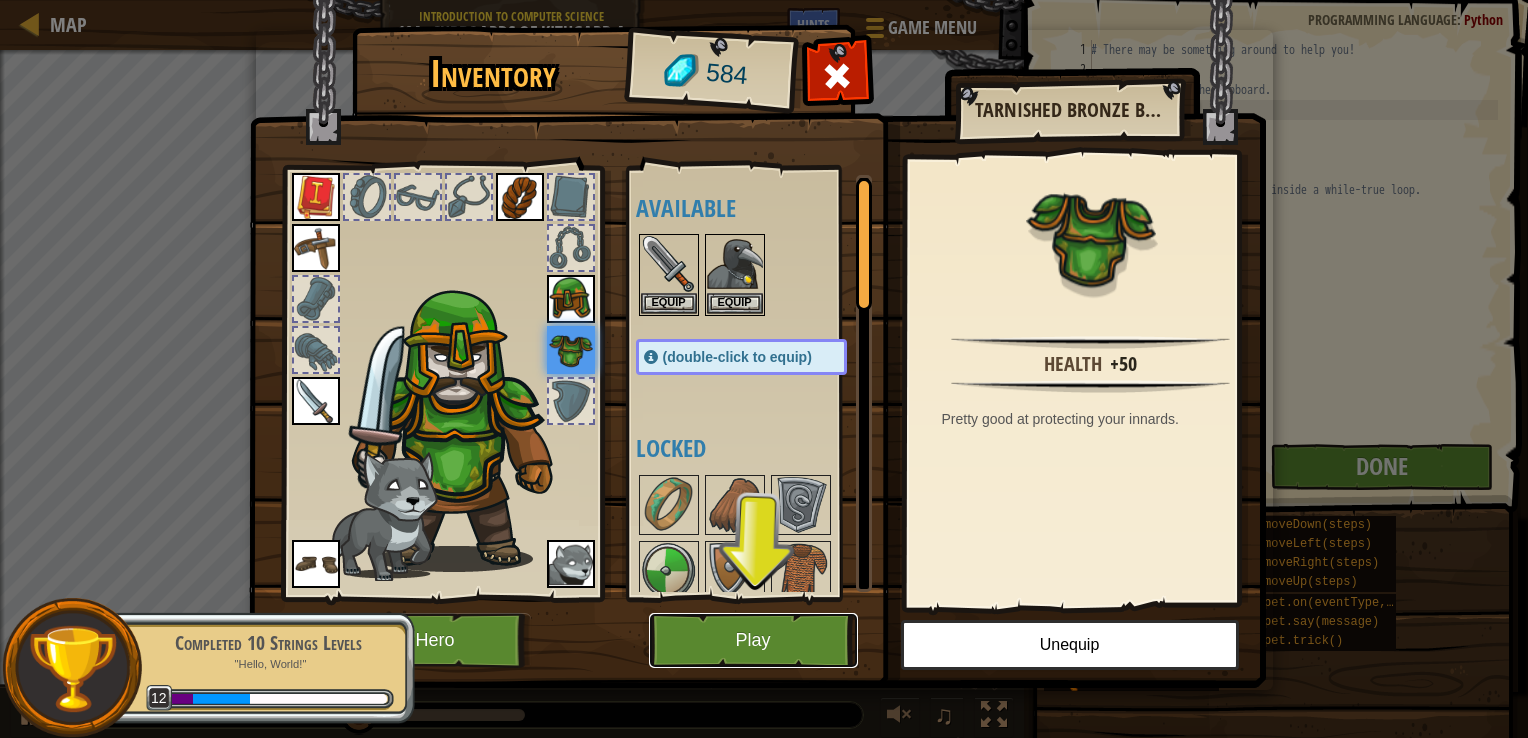 click on "Play" at bounding box center (753, 640) 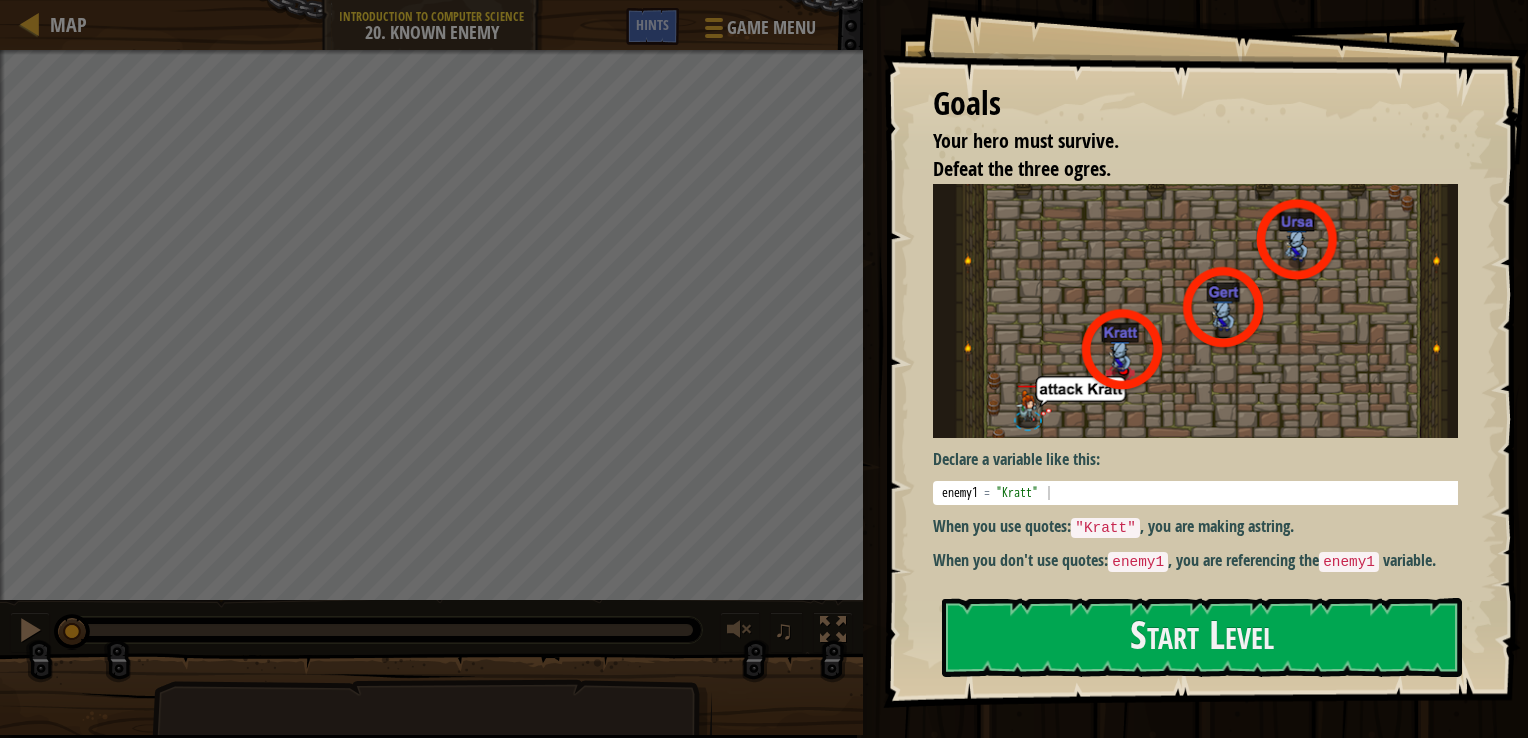 drag, startPoint x: 1043, startPoint y: 550, endPoint x: 1049, endPoint y: 533, distance: 18.027756 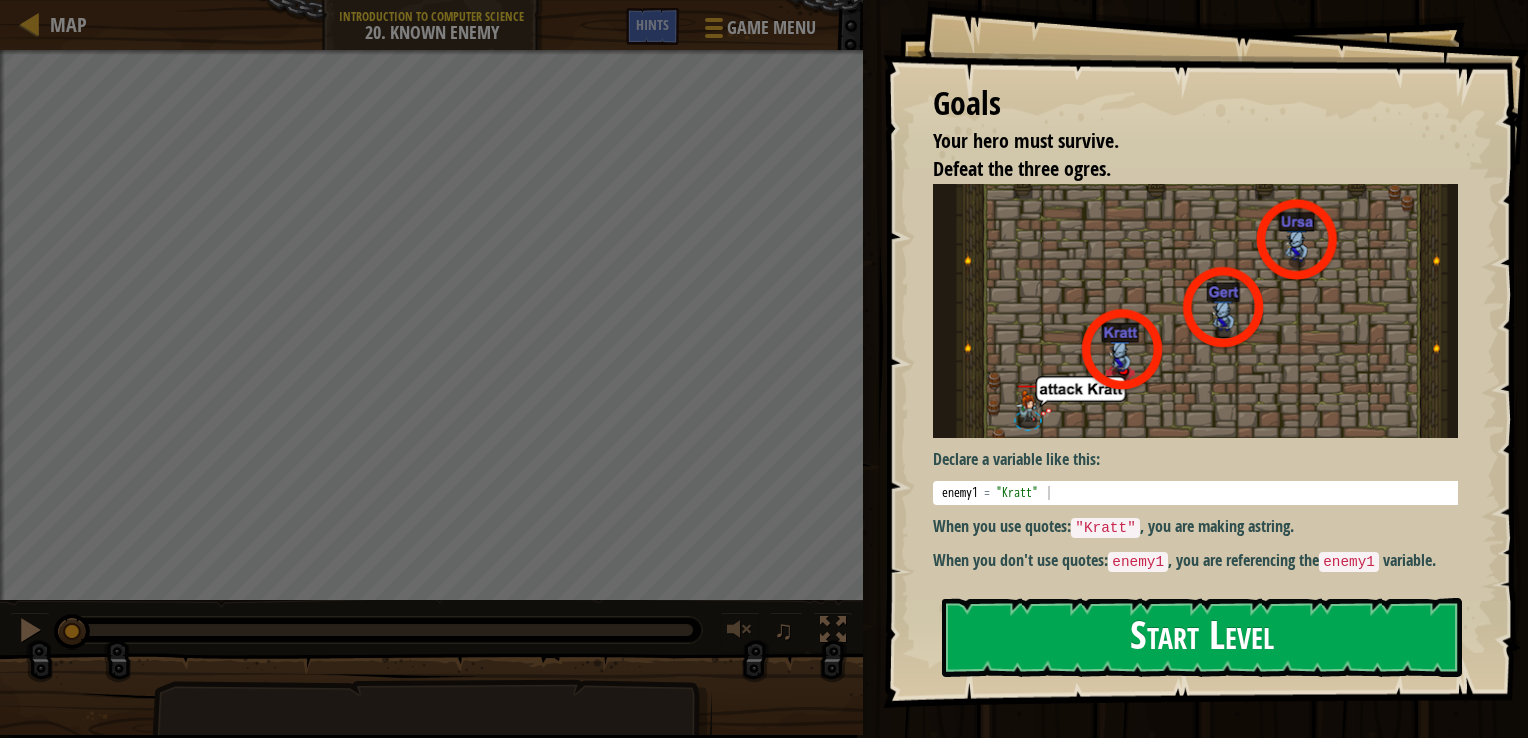 drag, startPoint x: 1069, startPoint y: 566, endPoint x: 1069, endPoint y: 618, distance: 52 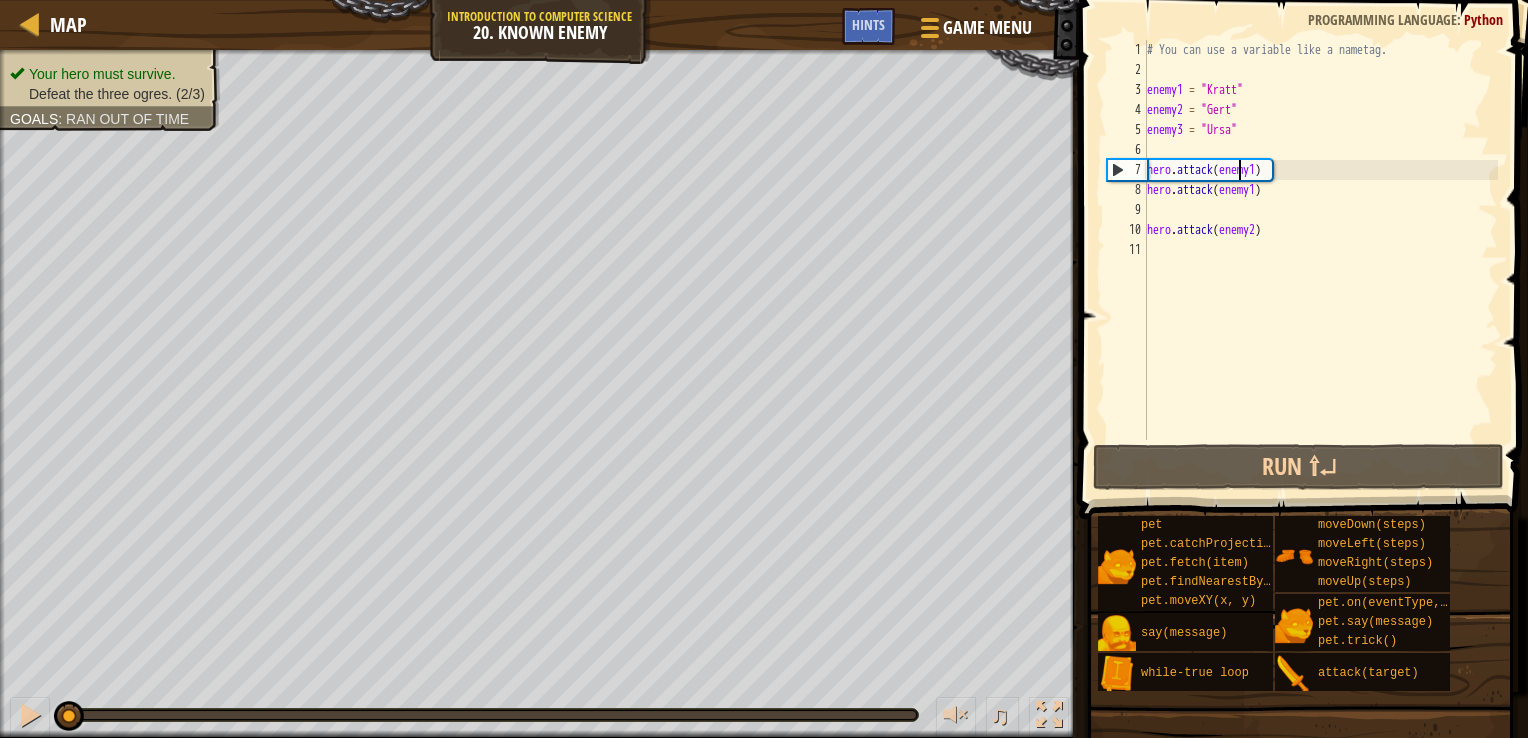 click on "# You can use a variable like a nametag. enemy1   =   "Kratt" enemy2   =   "Gert" enemy3   =   "Ursa" hero . attack ( enemy1 ) hero . attack ( enemy1 ) hero . attack ( enemy2 )" at bounding box center (1320, 260) 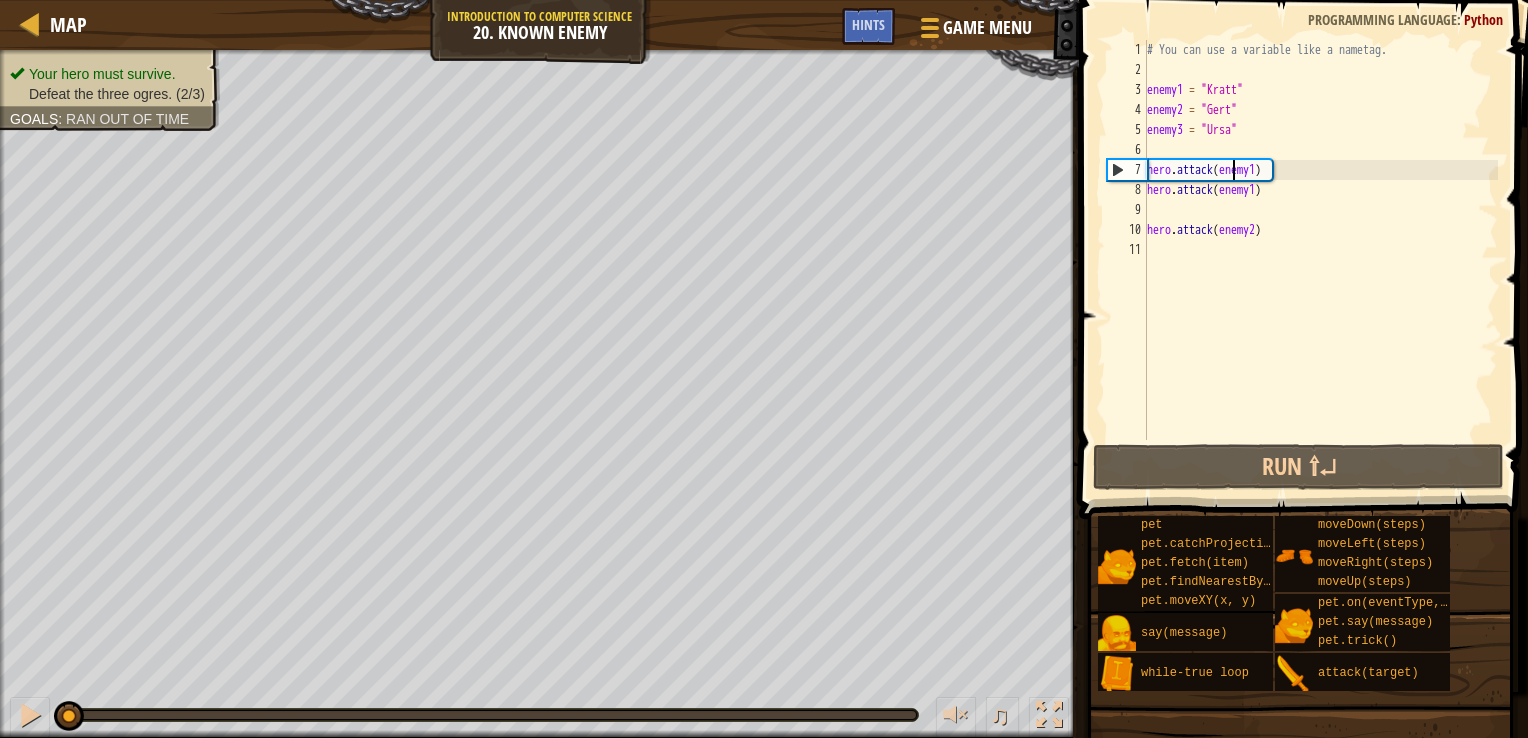 click on "# You can use a variable like a nametag. enemy1   =   "Kratt" enemy2   =   "Gert" enemy3   =   "Ursa" hero . attack ( enemy1 ) hero . attack ( enemy1 ) hero . attack ( enemy2 )" at bounding box center (1320, 260) 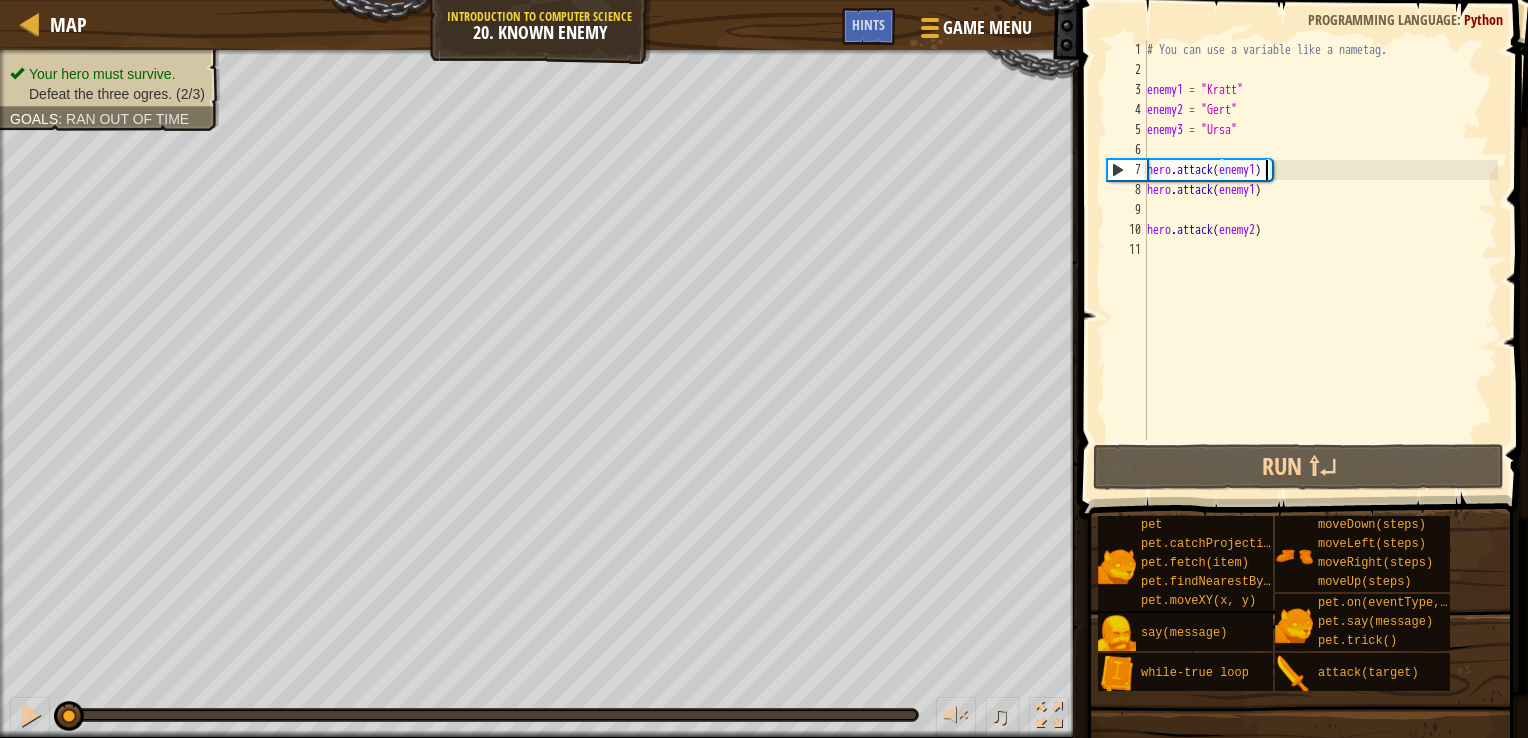 click on "# You can use a variable like a nametag. enemy1   =   "Kratt" enemy2   =   "Gert" enemy3   =   "Ursa" hero . attack ( enemy1 ) hero . attack ( enemy1 ) hero . attack ( enemy2 )" at bounding box center (1320, 260) 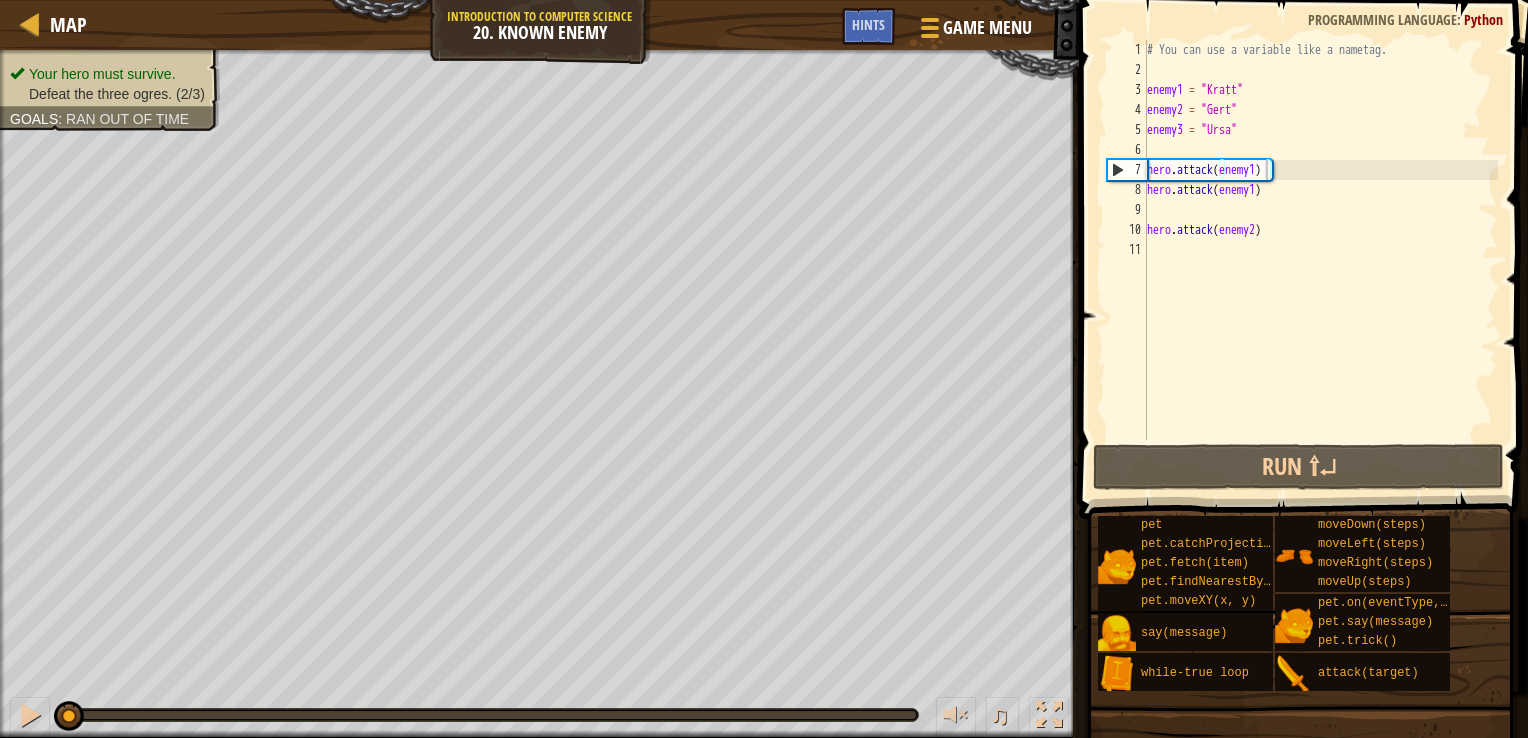click at bounding box center (1305, 231) 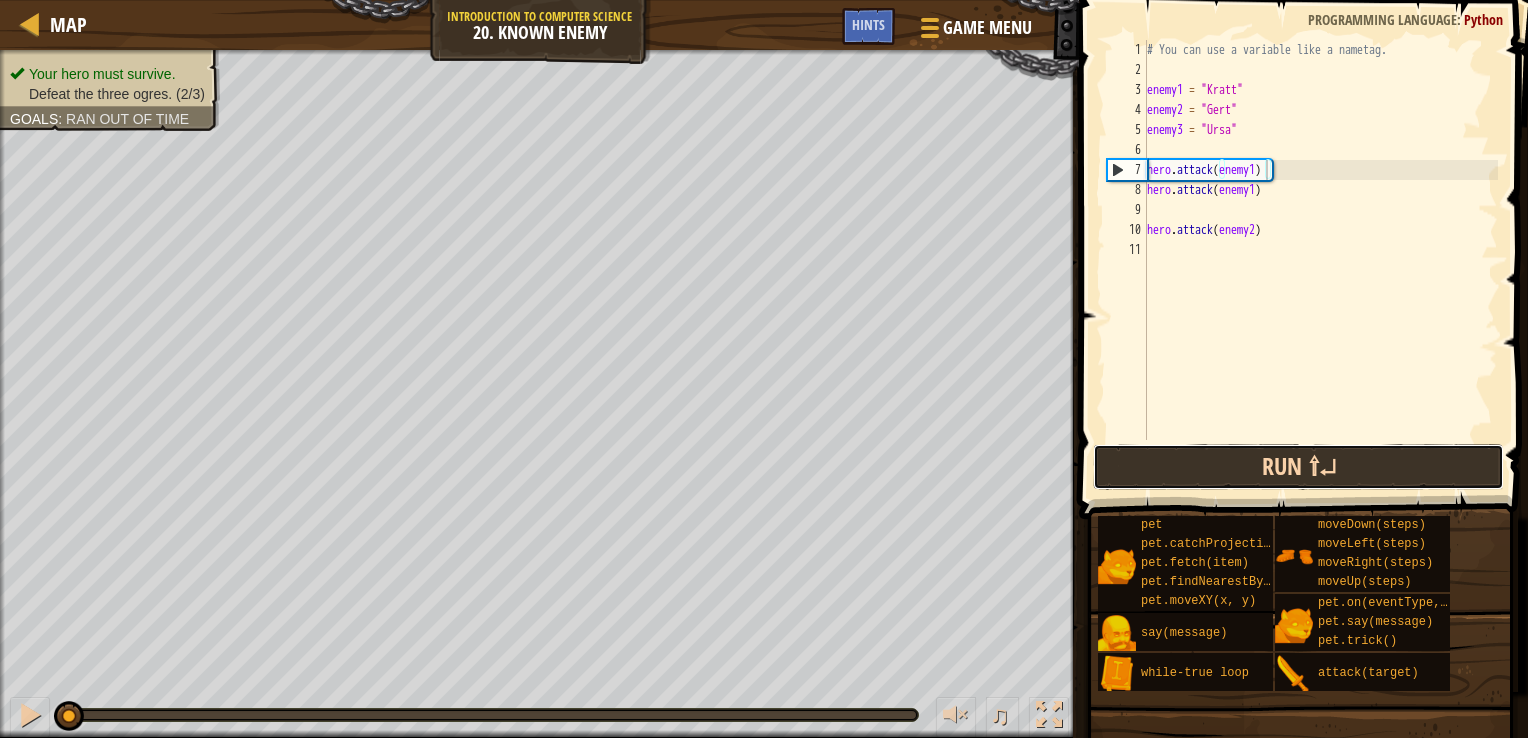 click on "Run ⇧↵" at bounding box center (1299, 467) 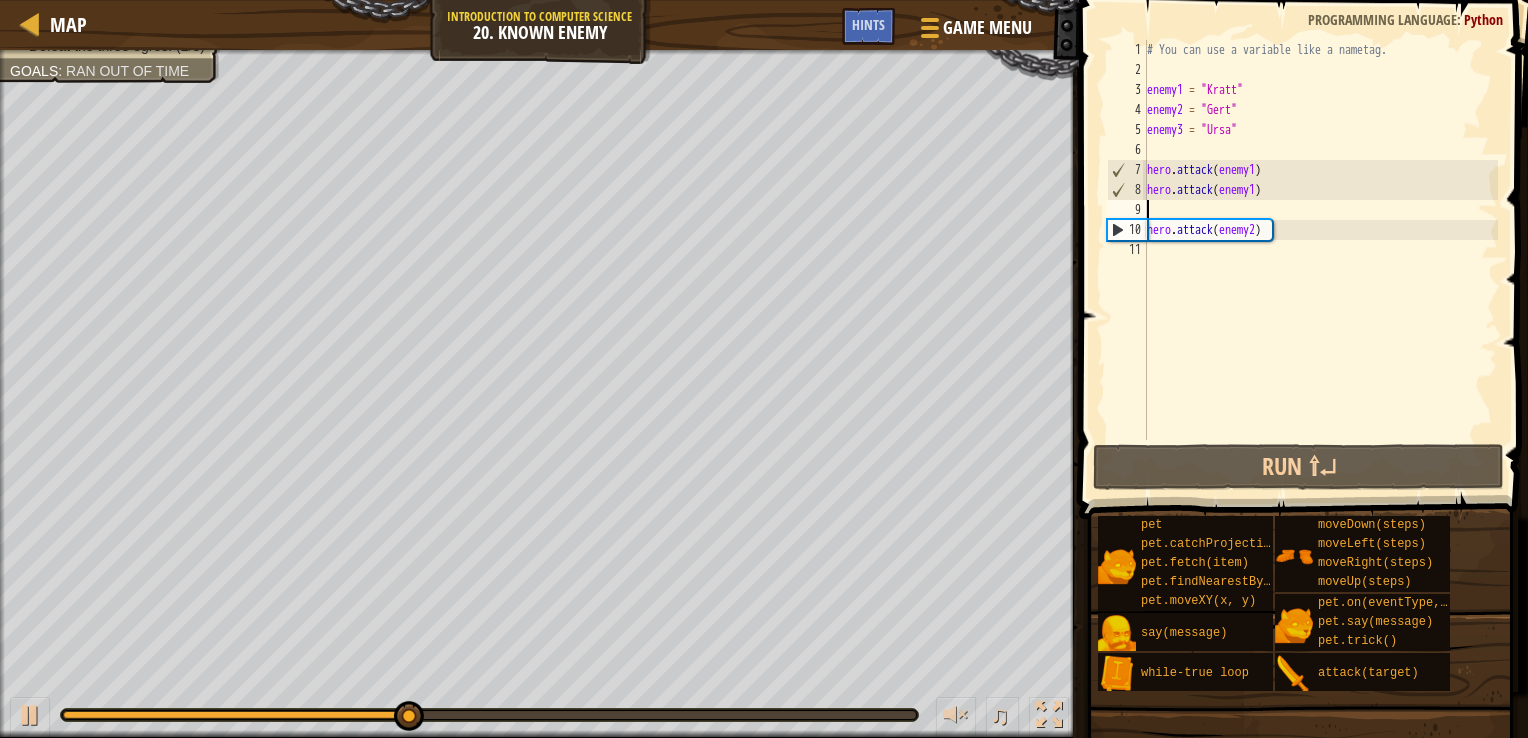 click on "# You can use a variable like a nametag. enemy1   =   "Kratt" enemy2   =   "Gert" enemy3   =   "Ursa" hero . attack ( enemy1 ) hero . attack ( enemy1 ) hero . attack ( enemy2 )" at bounding box center [1320, 260] 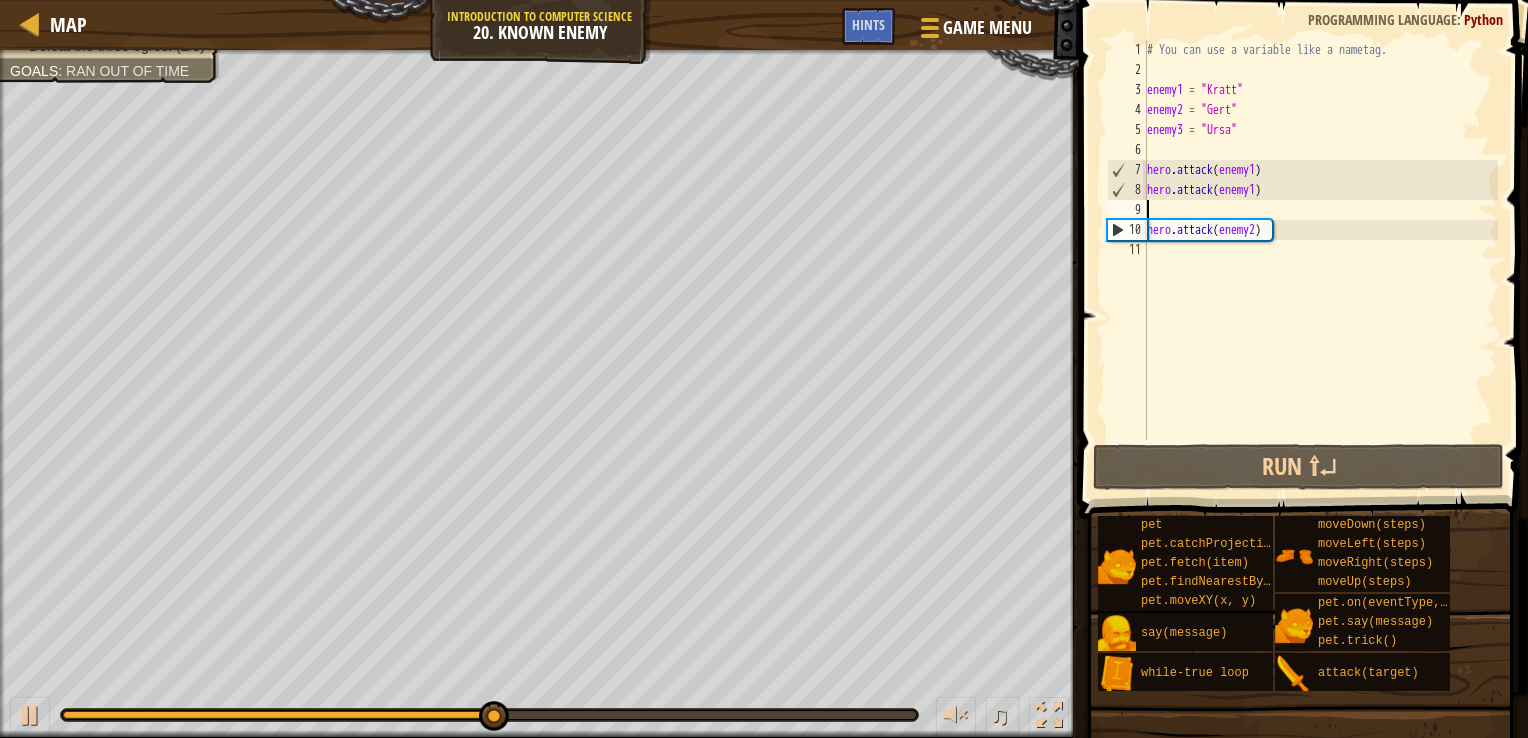 click on "# You can use a variable like a nametag. enemy1   =   "Kratt" enemy2   =   "Gert" enemy3   =   "Ursa" hero . attack ( enemy1 ) hero . attack ( enemy1 ) hero . attack ( enemy2 )" at bounding box center (1320, 260) 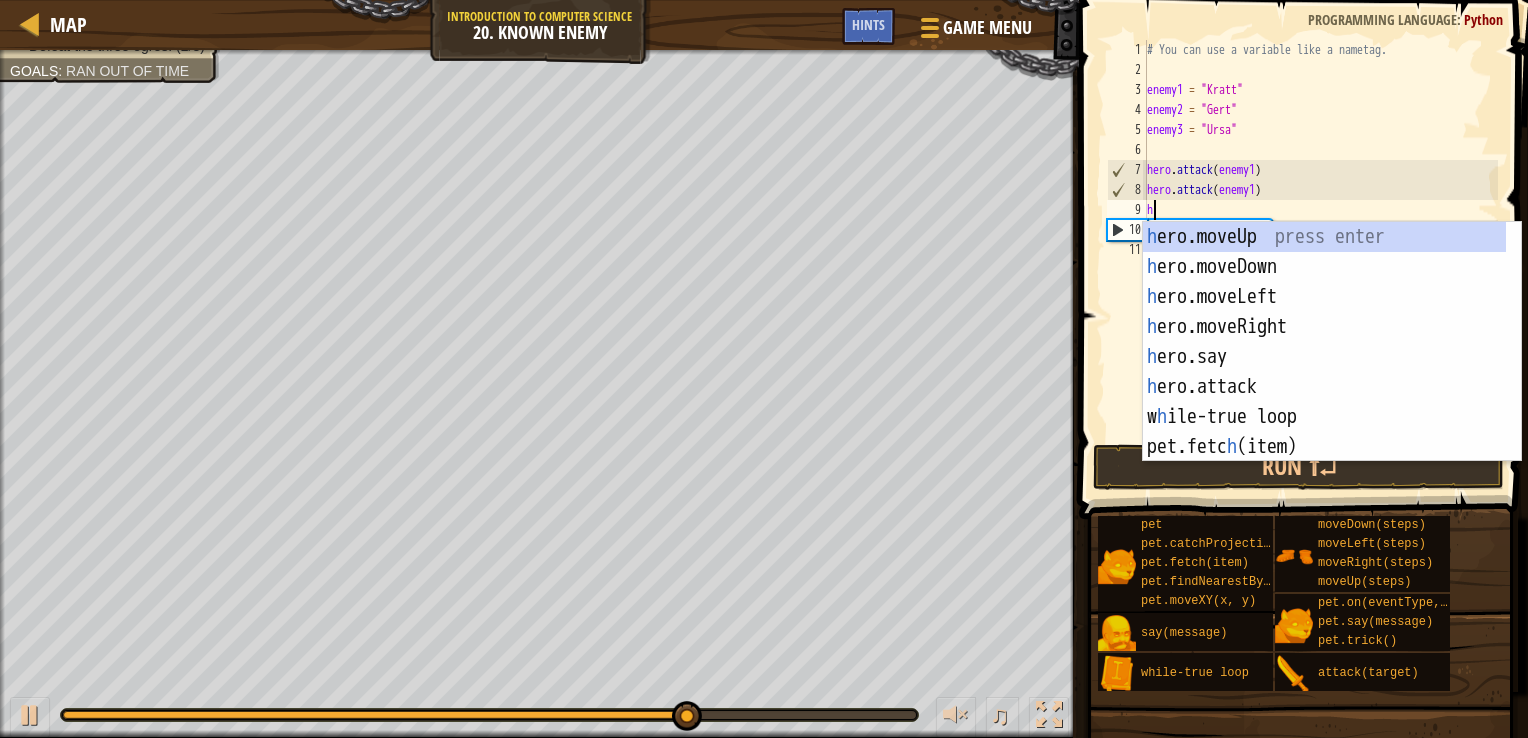 scroll, scrollTop: 9, scrollLeft: 0, axis: vertical 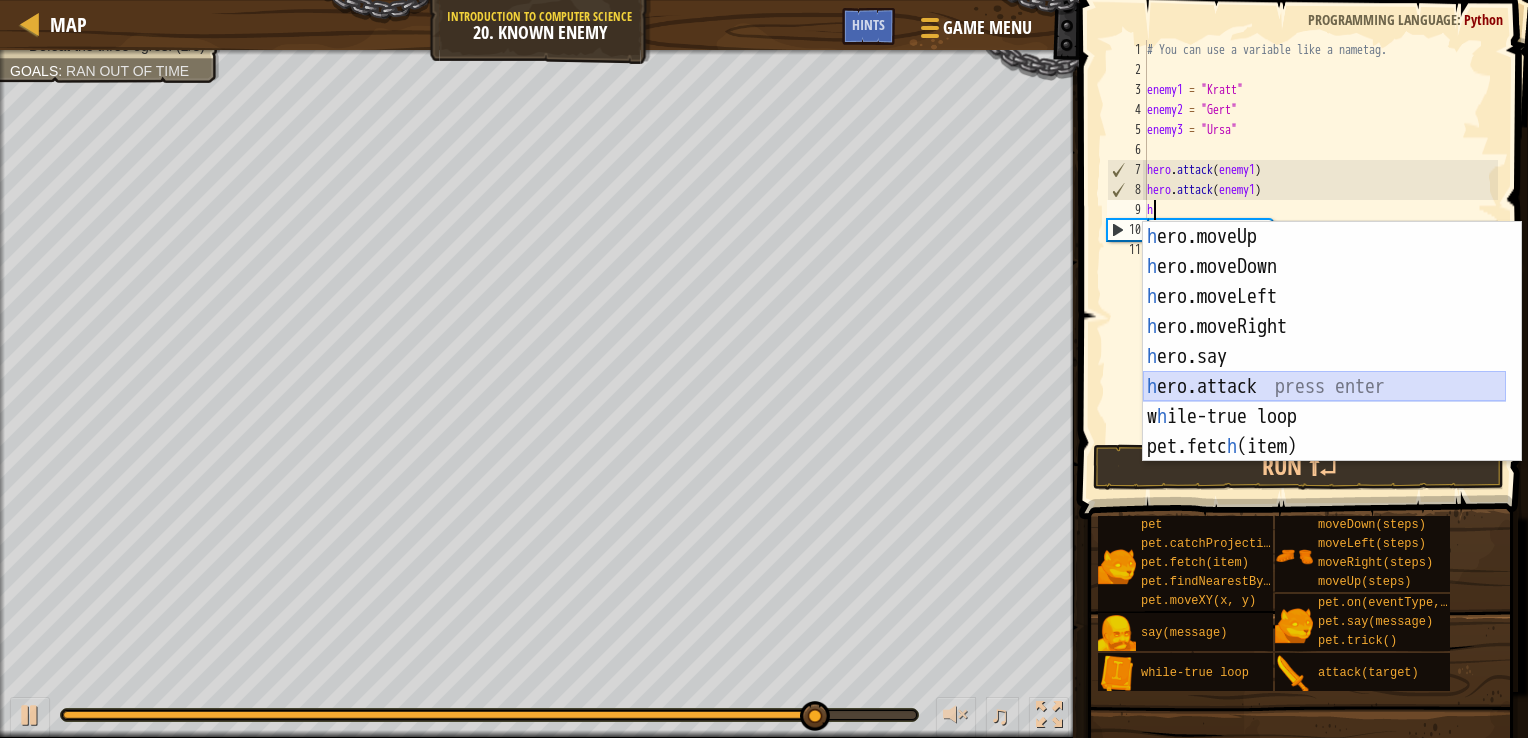 click on "h ero.moveUp press enter h ero.moveDown press enter h ero.moveLeft press enter h ero.moveRight press enter h ero.say press enter h ero.attack press enter w h ile-true loop press enter pet.fetc h (item) press enter pet.catc h Projectile(arrow) press enter" at bounding box center [1324, 372] 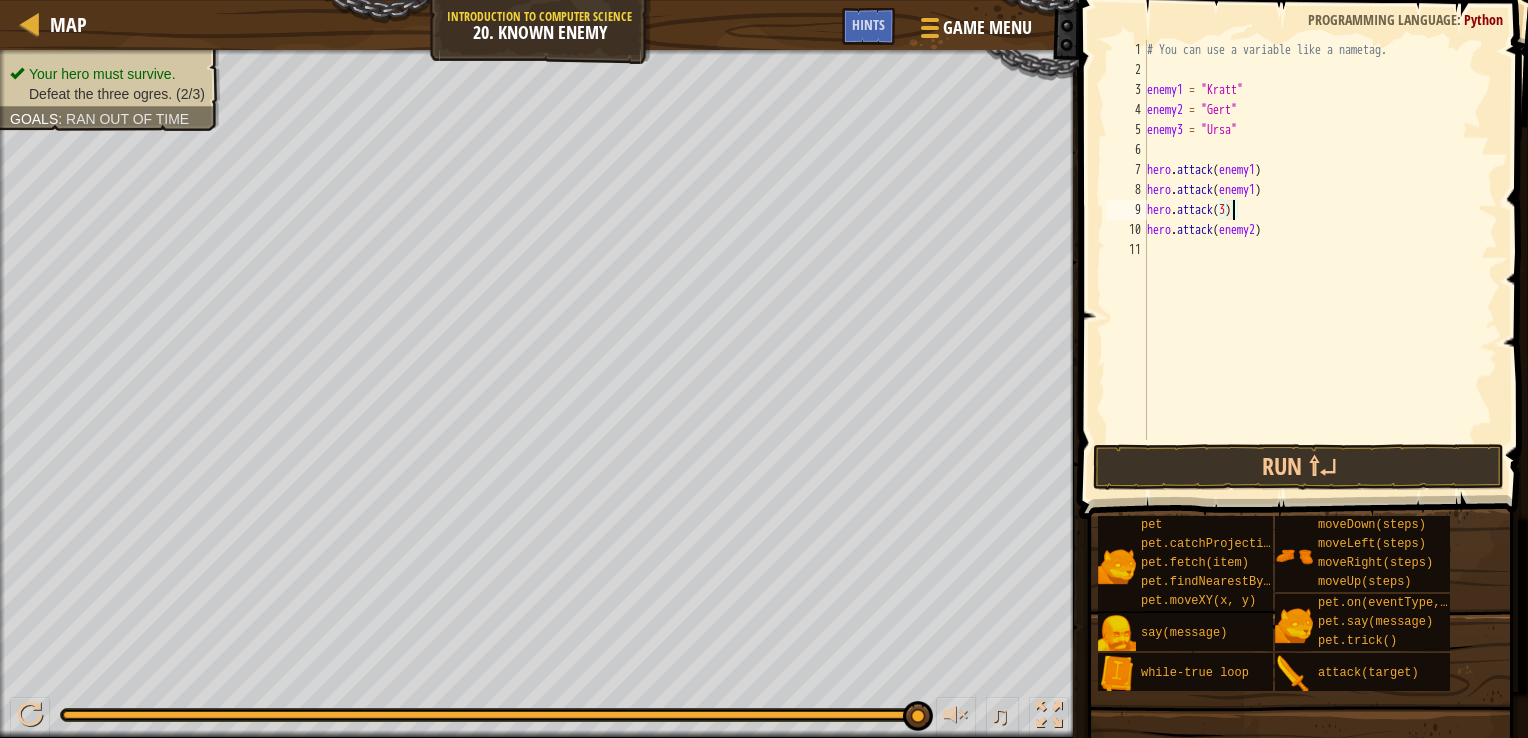 scroll, scrollTop: 9, scrollLeft: 5, axis: both 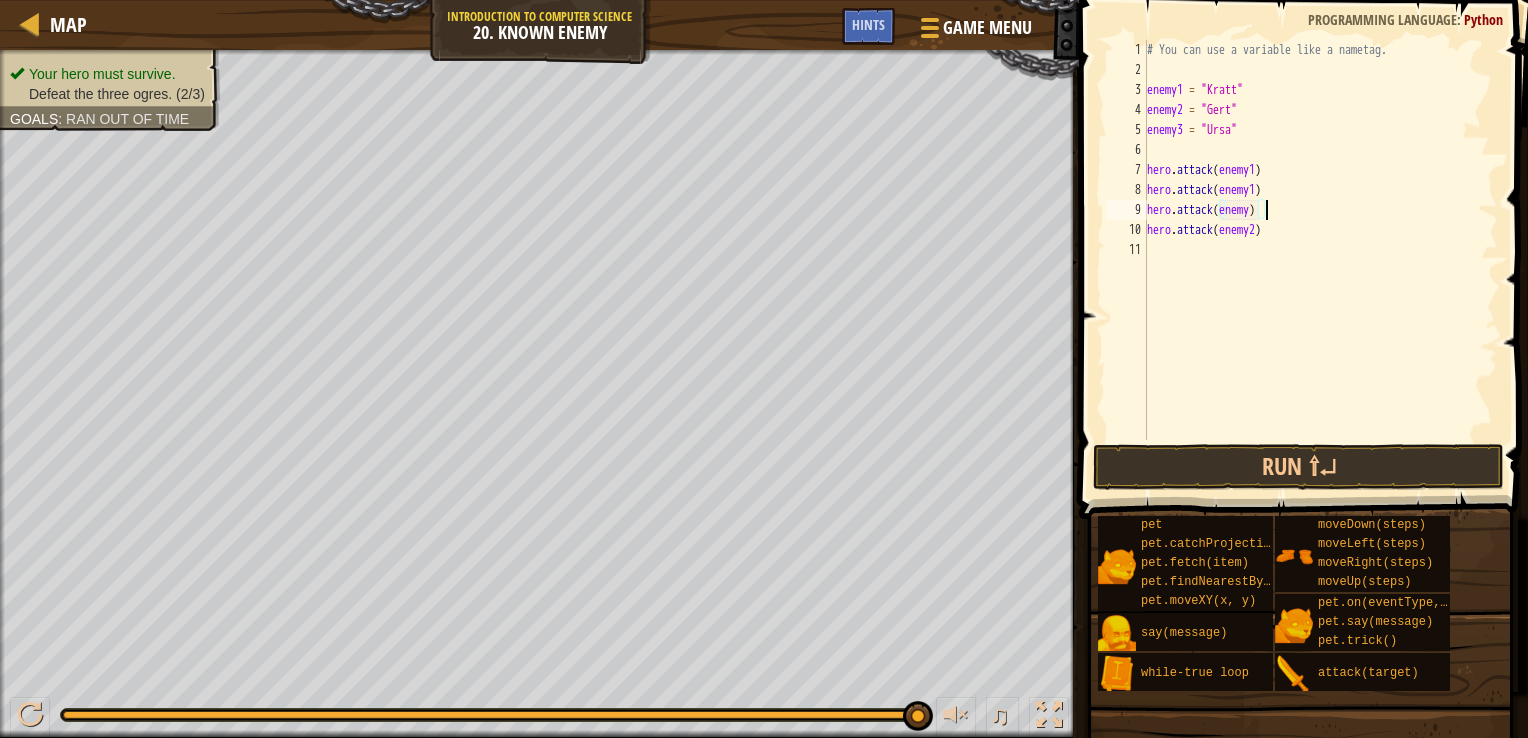 click on "# You can use a variable like a nametag. enemy1   =   "Kratt" enemy2   =   "Gert" enemy3   =   "Ursa" hero . attack ( enemy1 ) hero . attack ( enemy1 ) hero . attack ( enemy ) hero . attack ( enemy2 )" at bounding box center [1320, 260] 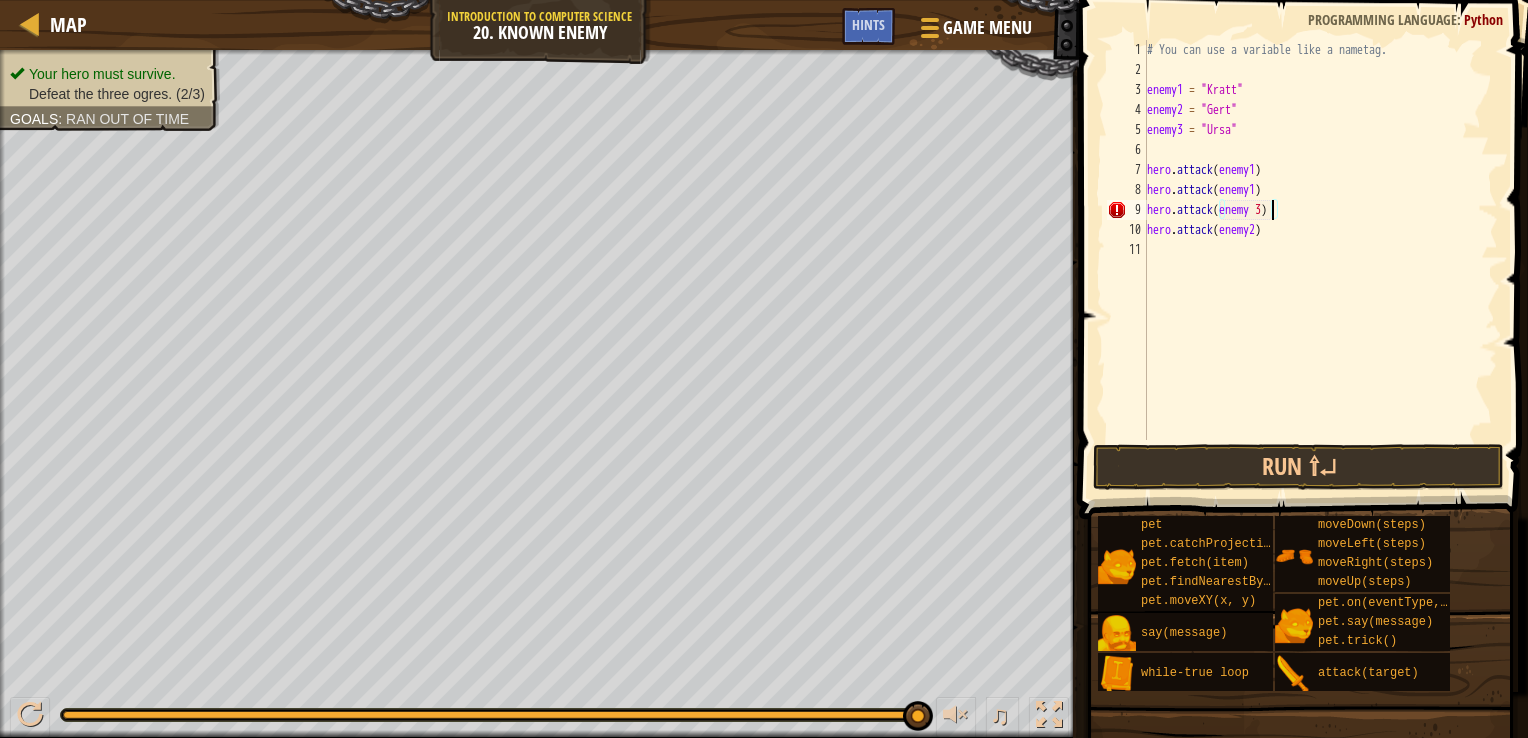 scroll, scrollTop: 9, scrollLeft: 8, axis: both 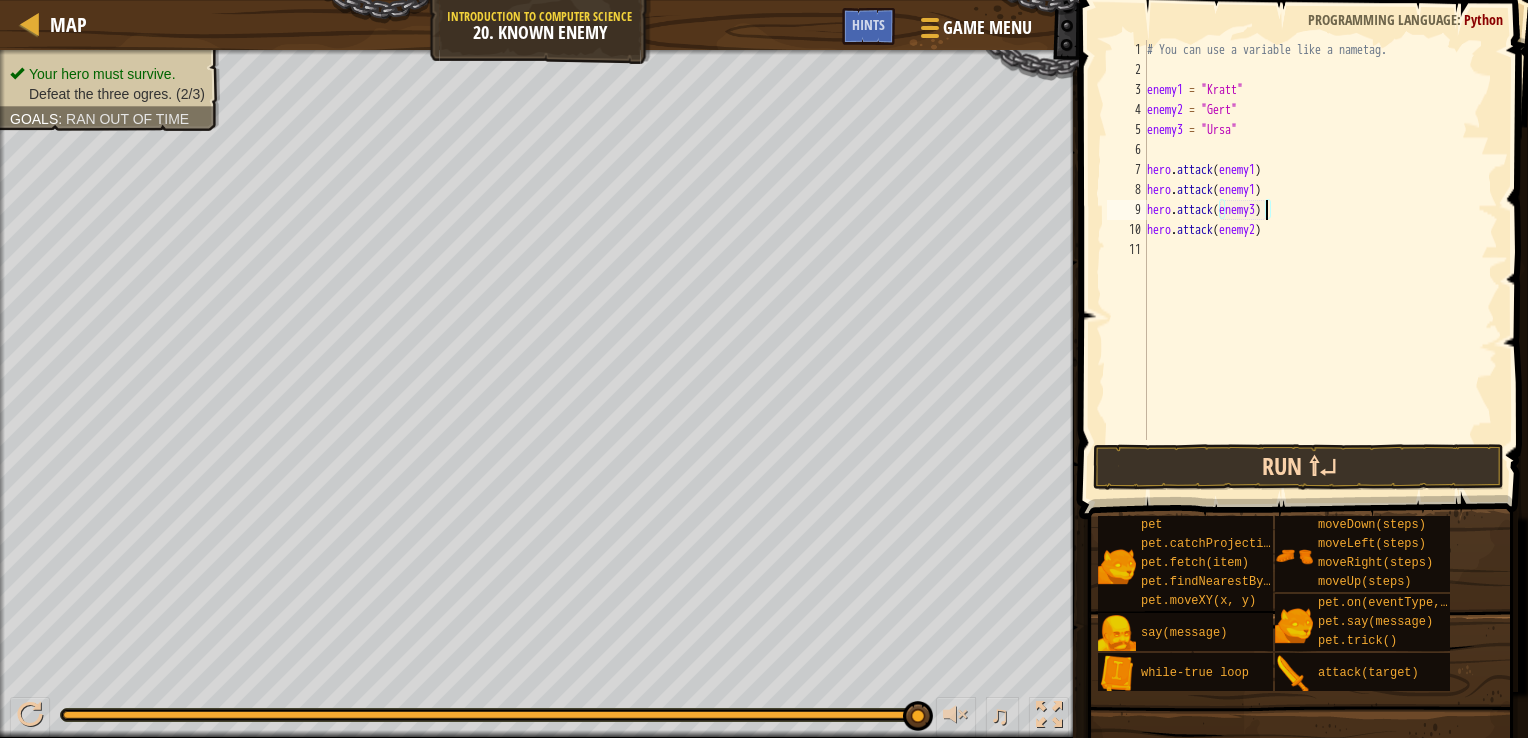 type on "hero.attack(enemy3)" 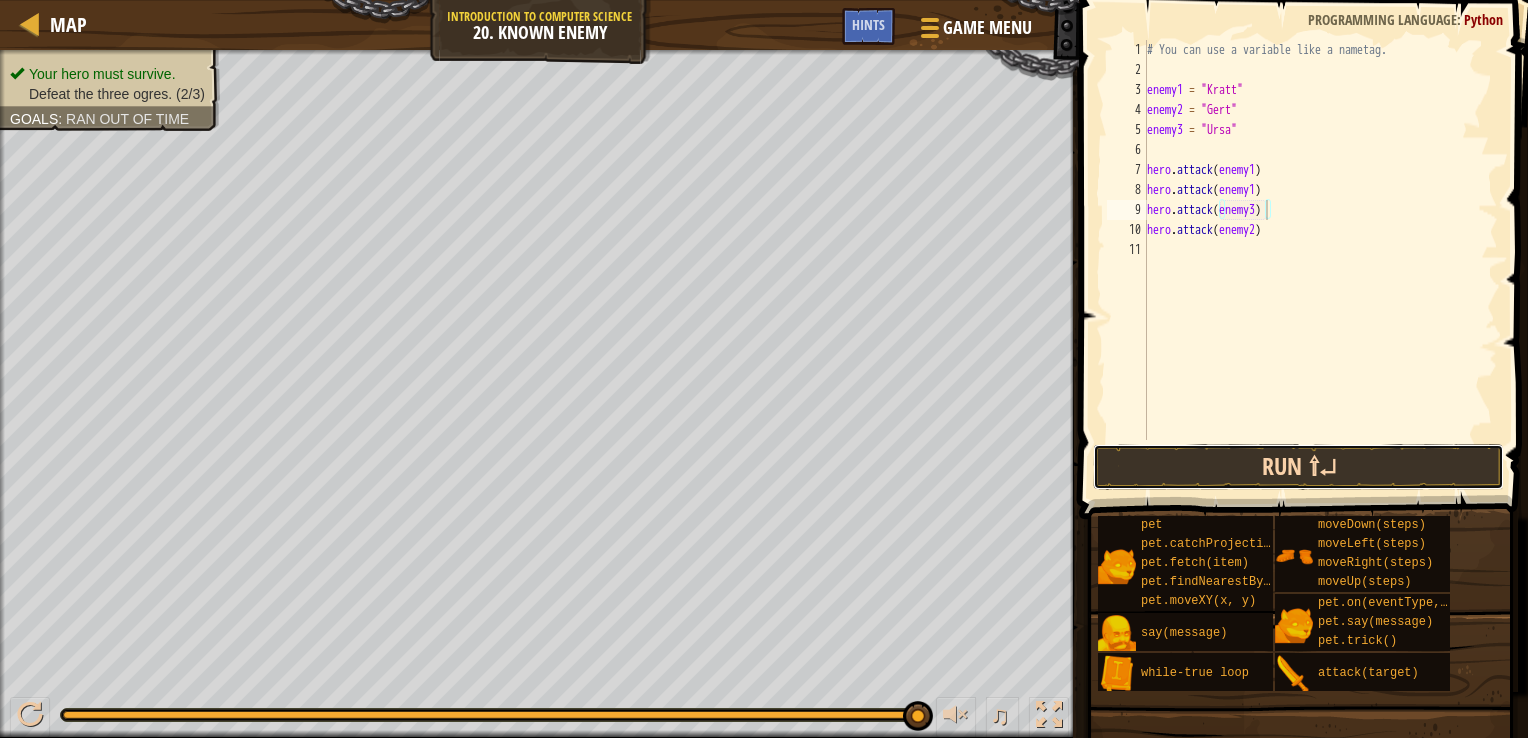 click on "Run ⇧↵" at bounding box center [1299, 467] 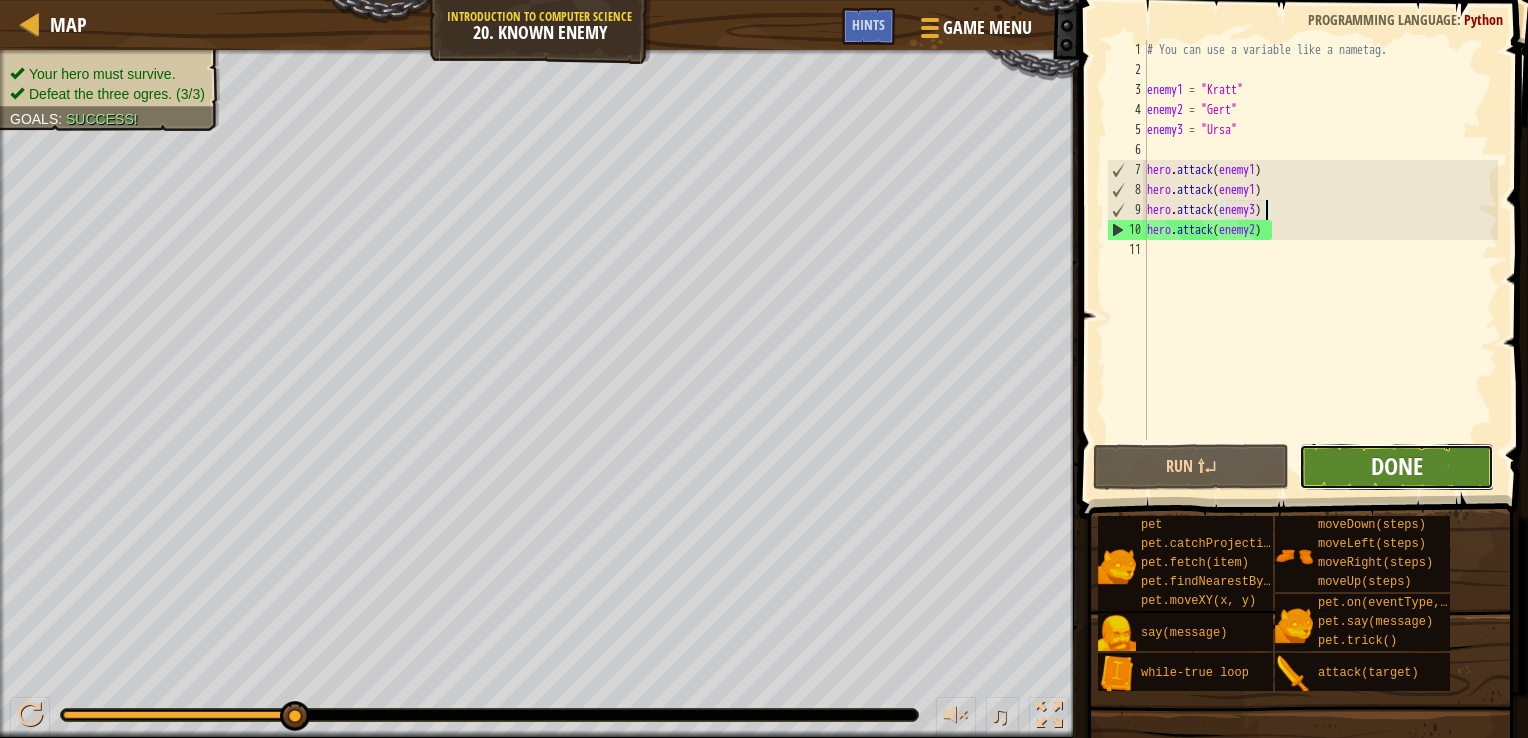 click on "Done" at bounding box center (1397, 466) 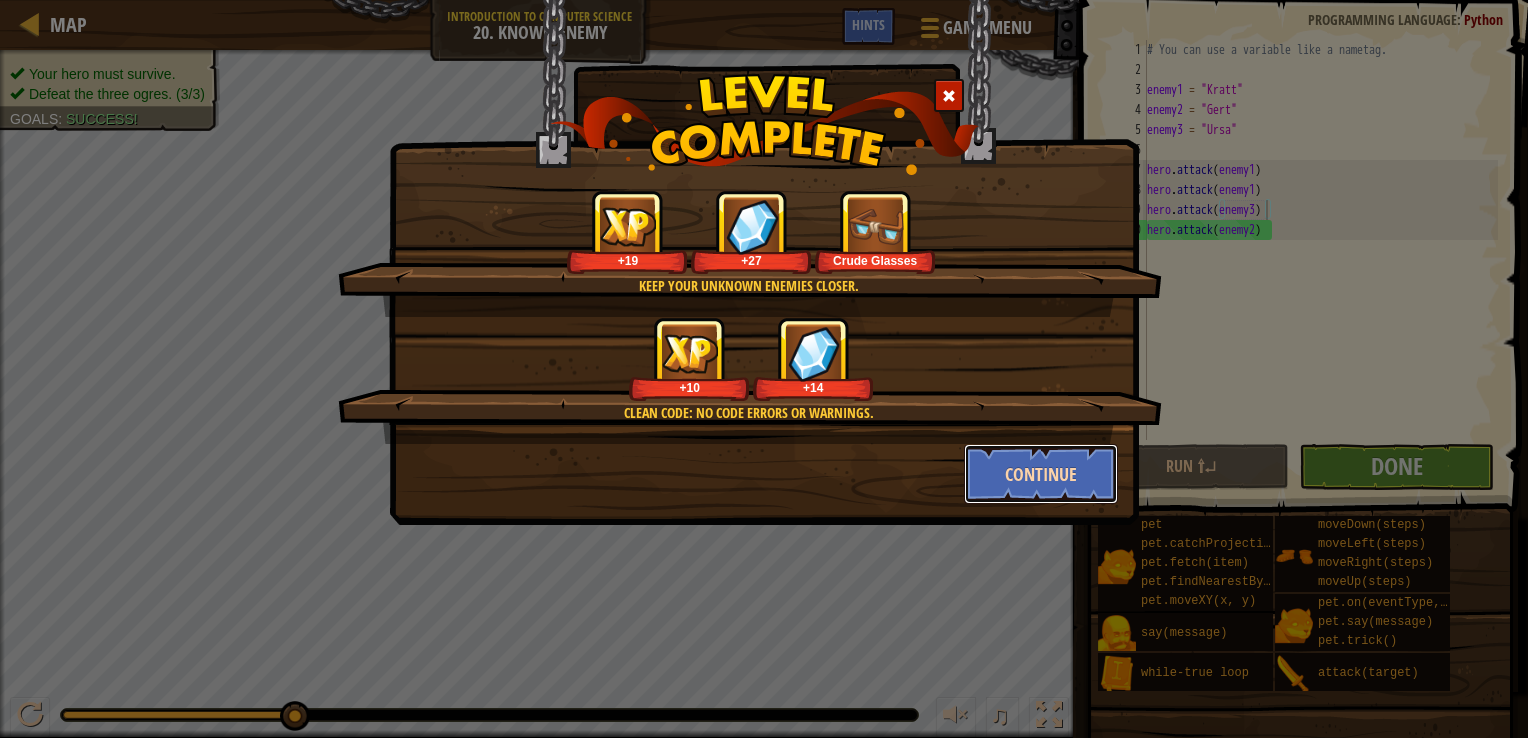 click on "Continue" at bounding box center [1041, 474] 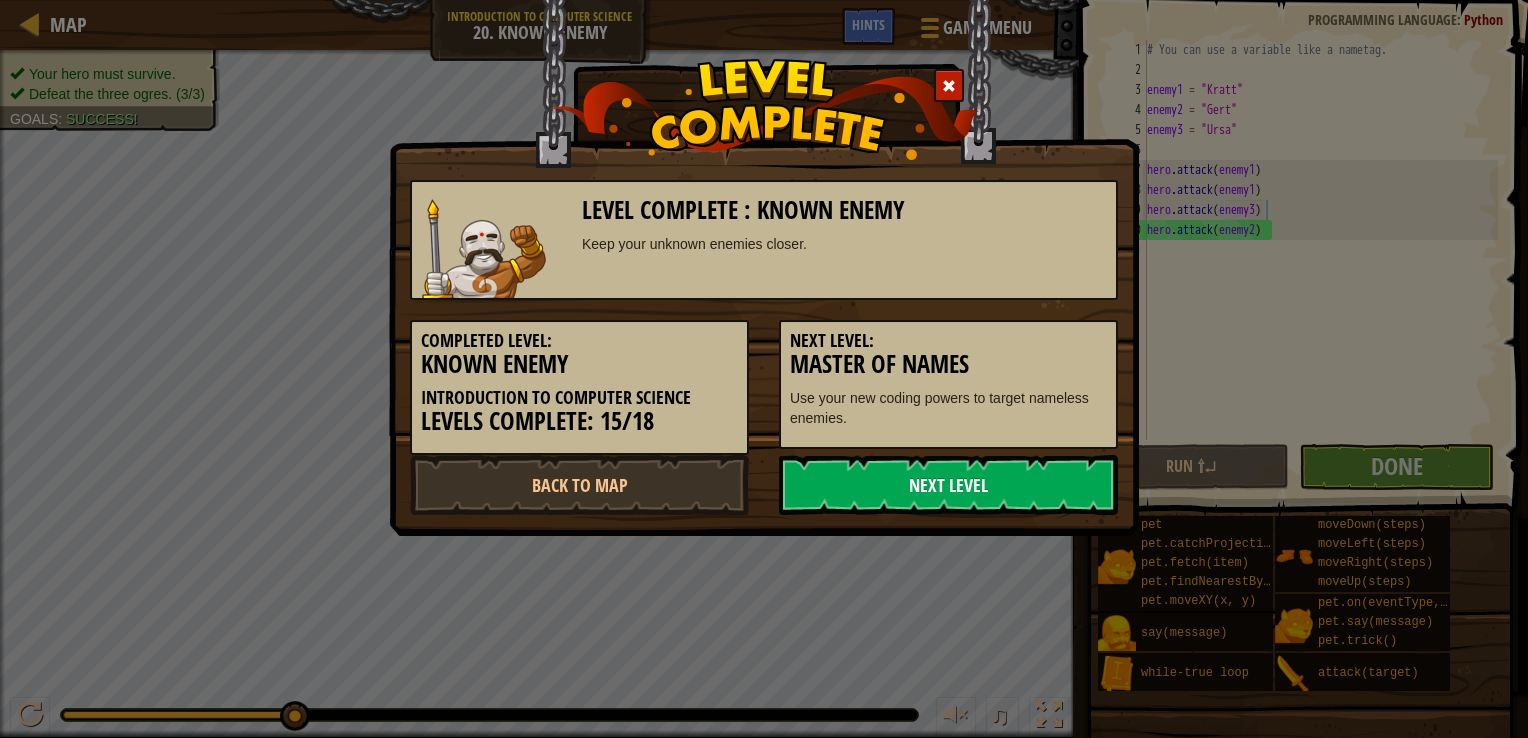 click on "Next Level" at bounding box center [948, 485] 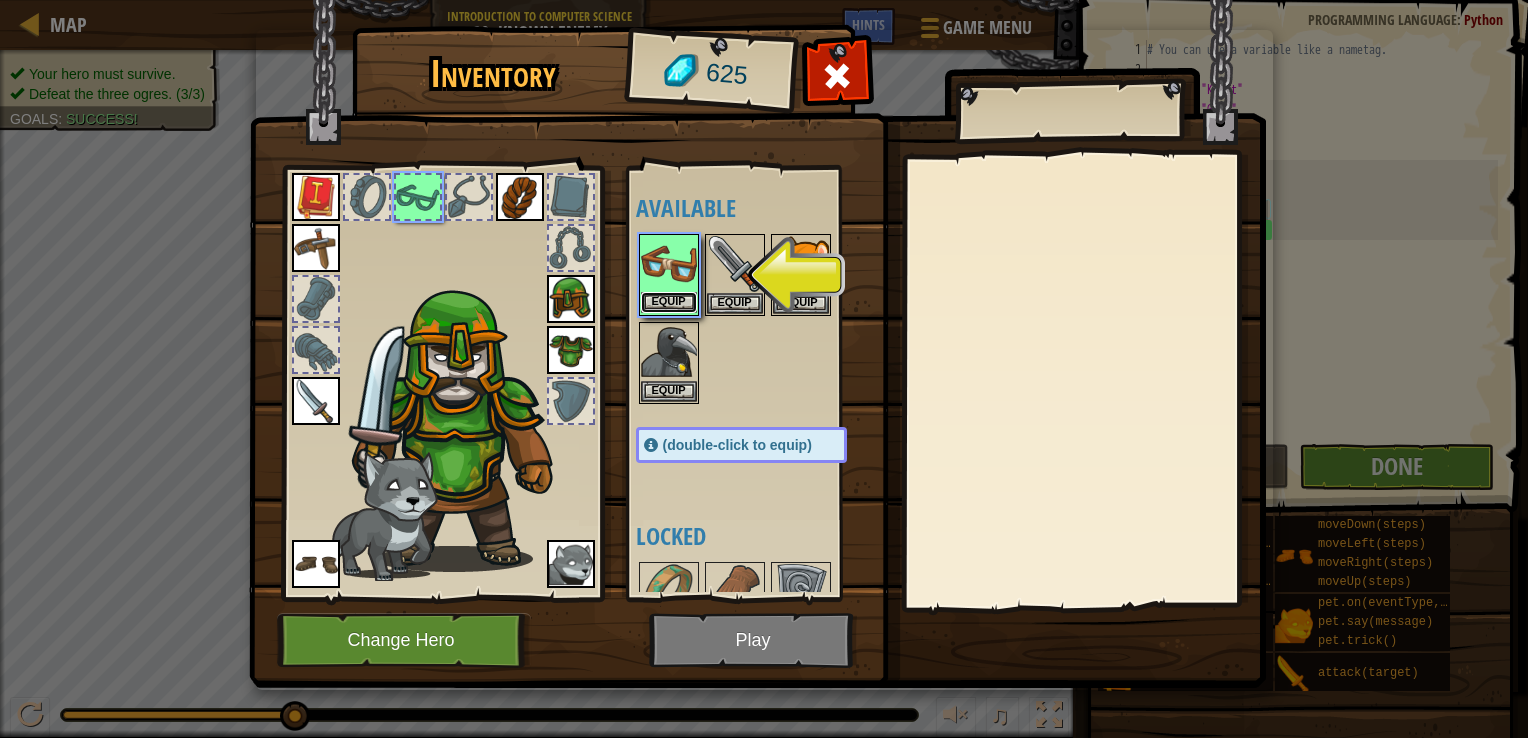 click on "Equip" at bounding box center [669, 302] 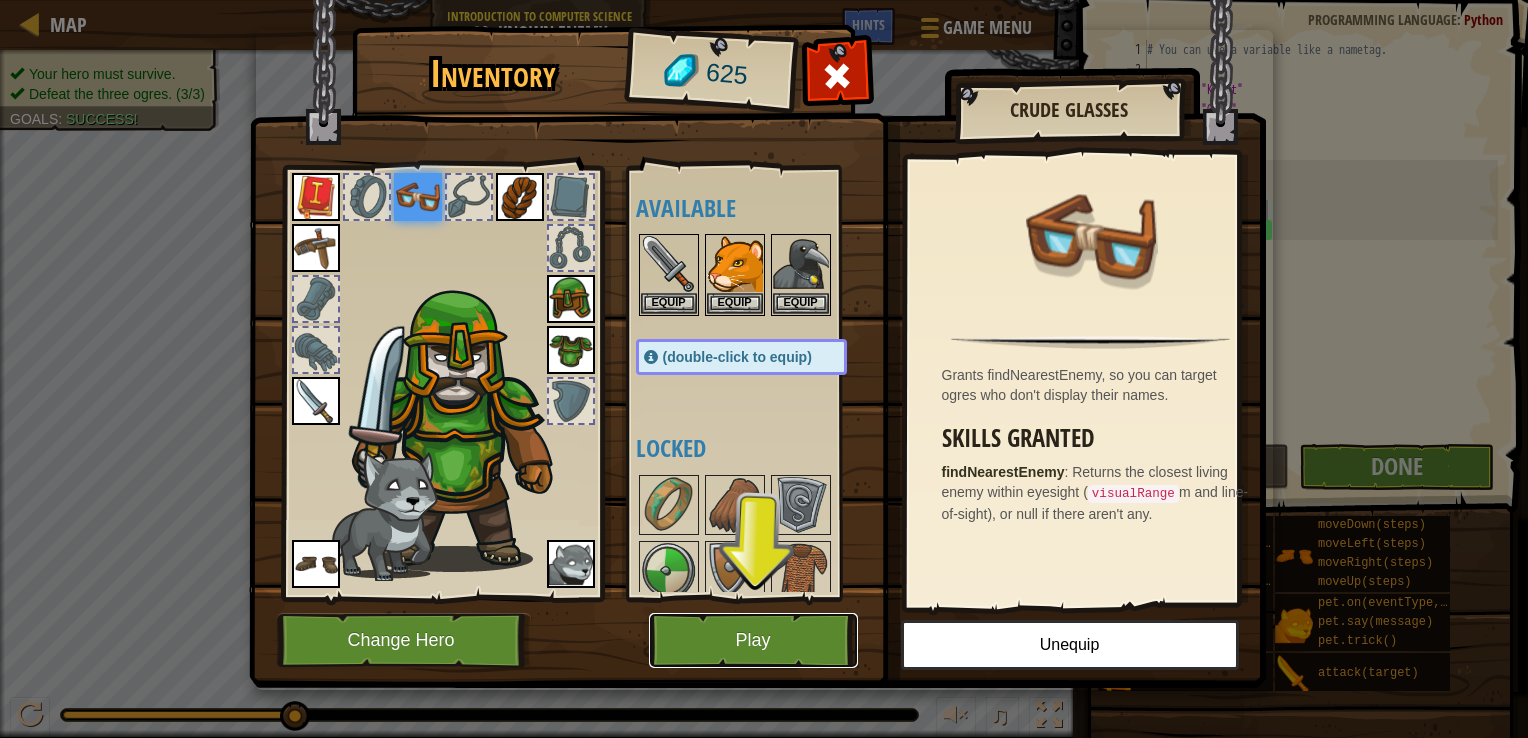 click on "Play" at bounding box center [753, 640] 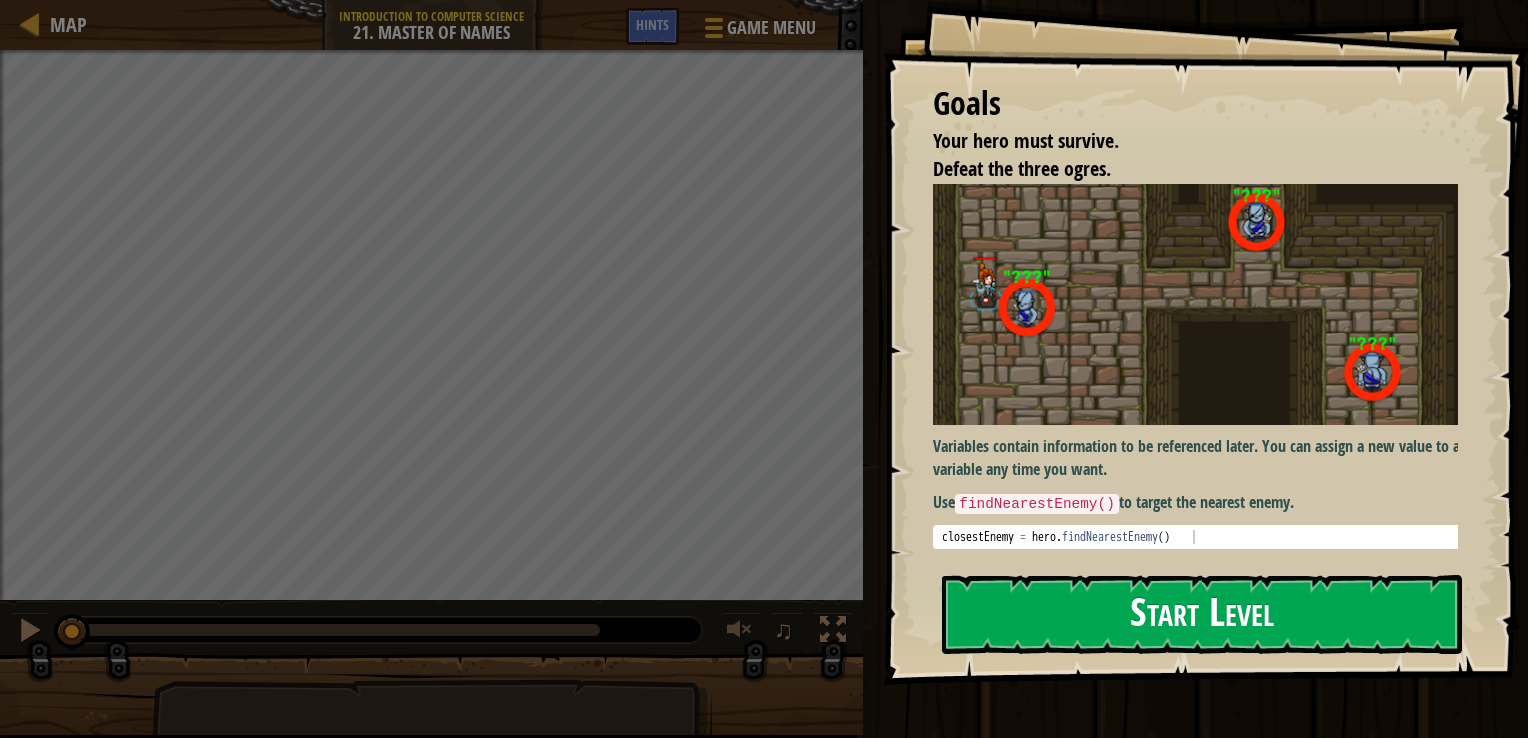 click on "Start Level" at bounding box center (1202, 614) 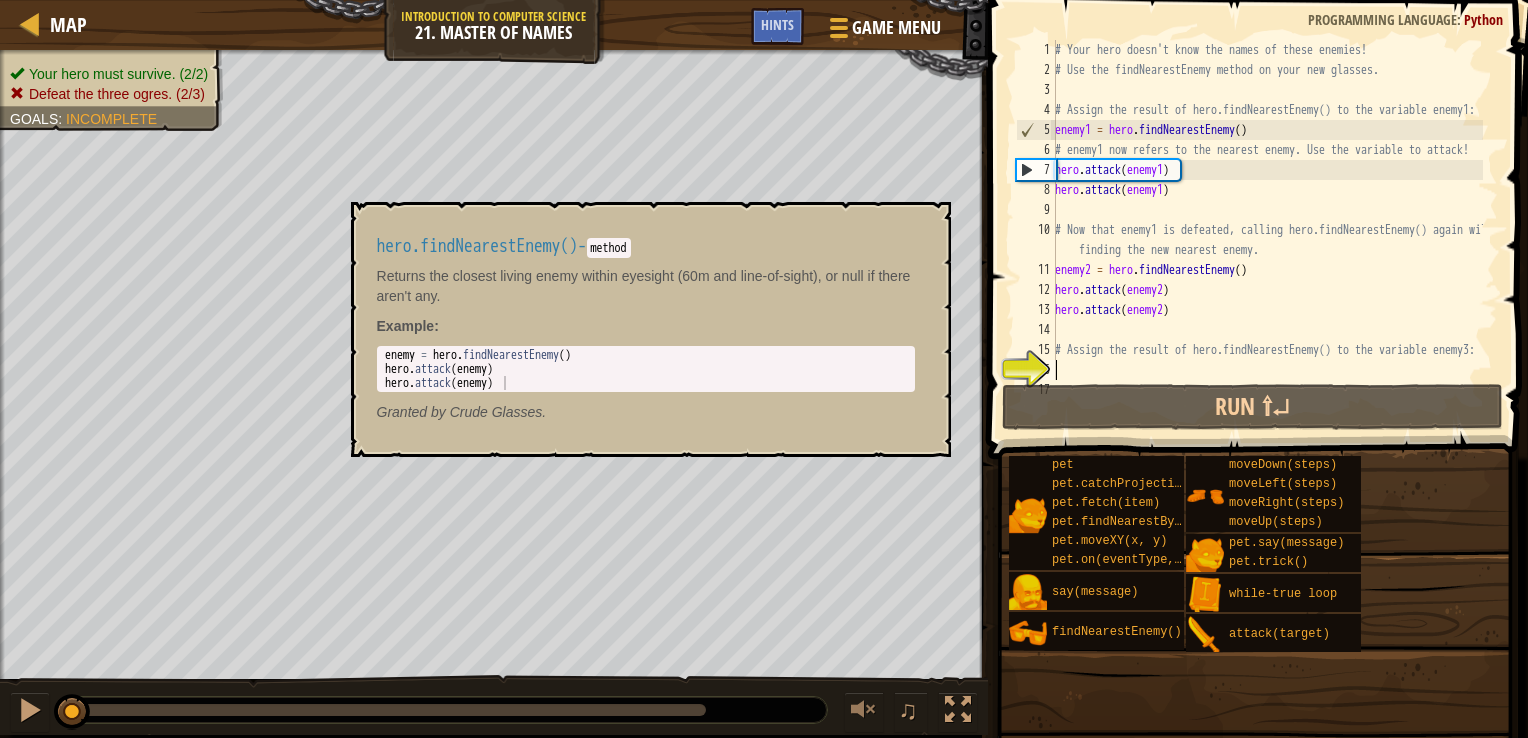 scroll, scrollTop: 40, scrollLeft: 0, axis: vertical 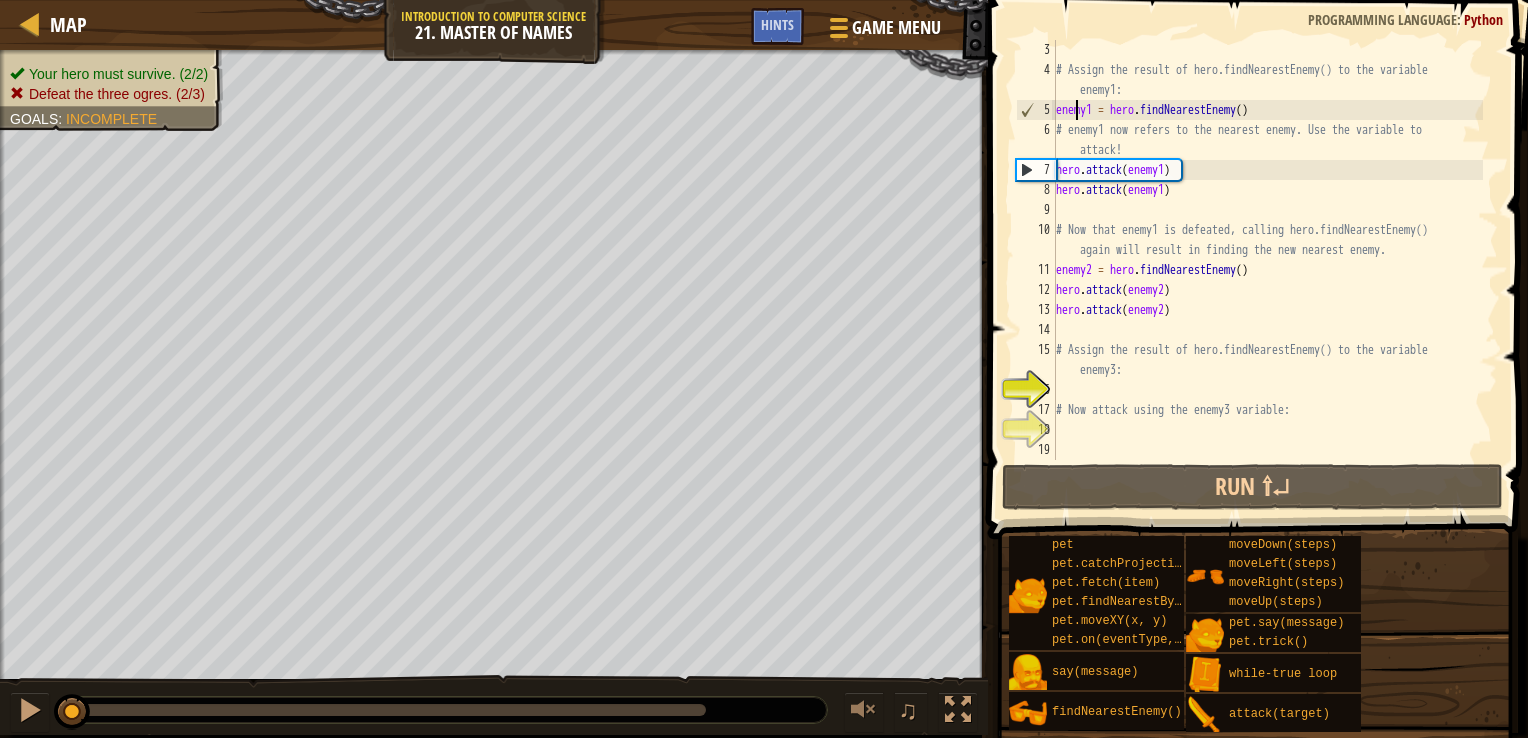 click on "# Assign the result of hero.findNearestEnemy() to the variable       enemy1: enemy1   =   hero . findNearestEnemy ( ) # enemy1 now refers to the nearest enemy. Use the variable to       attack! hero . attack ( enemy1 ) hero . attack ( enemy1 ) # Now that enemy1 is defeated, calling hero.findNearestEnemy()       again will result in finding the new nearest enemy. enemy2   =   hero . findNearestEnemy ( ) hero . attack ( enemy2 ) hero . attack ( enemy2 ) # Assign the result of hero.findNearestEnemy() to the variable       enemy3: # Now attack using the enemy3 variable:" at bounding box center (1267, 270) 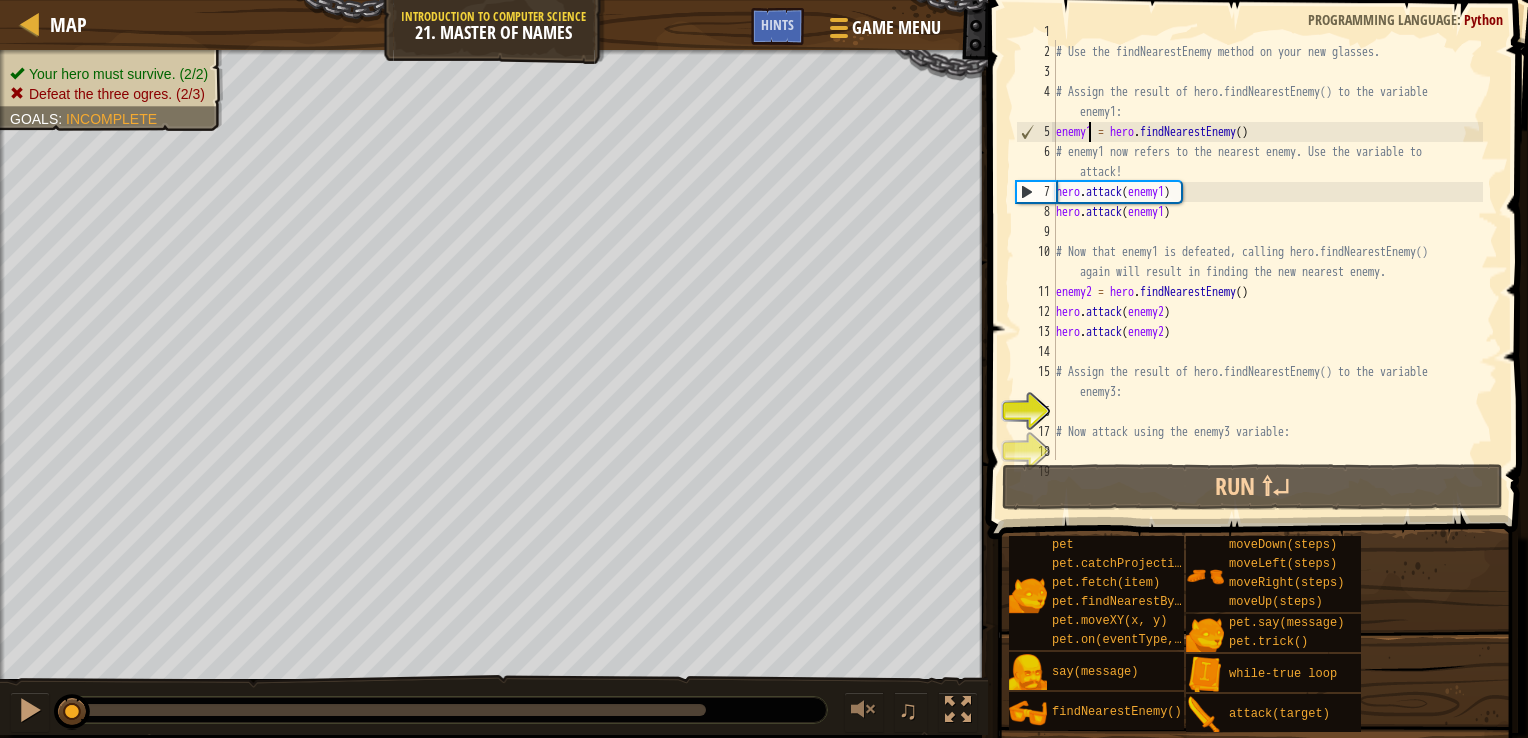 scroll, scrollTop: 40, scrollLeft: 0, axis: vertical 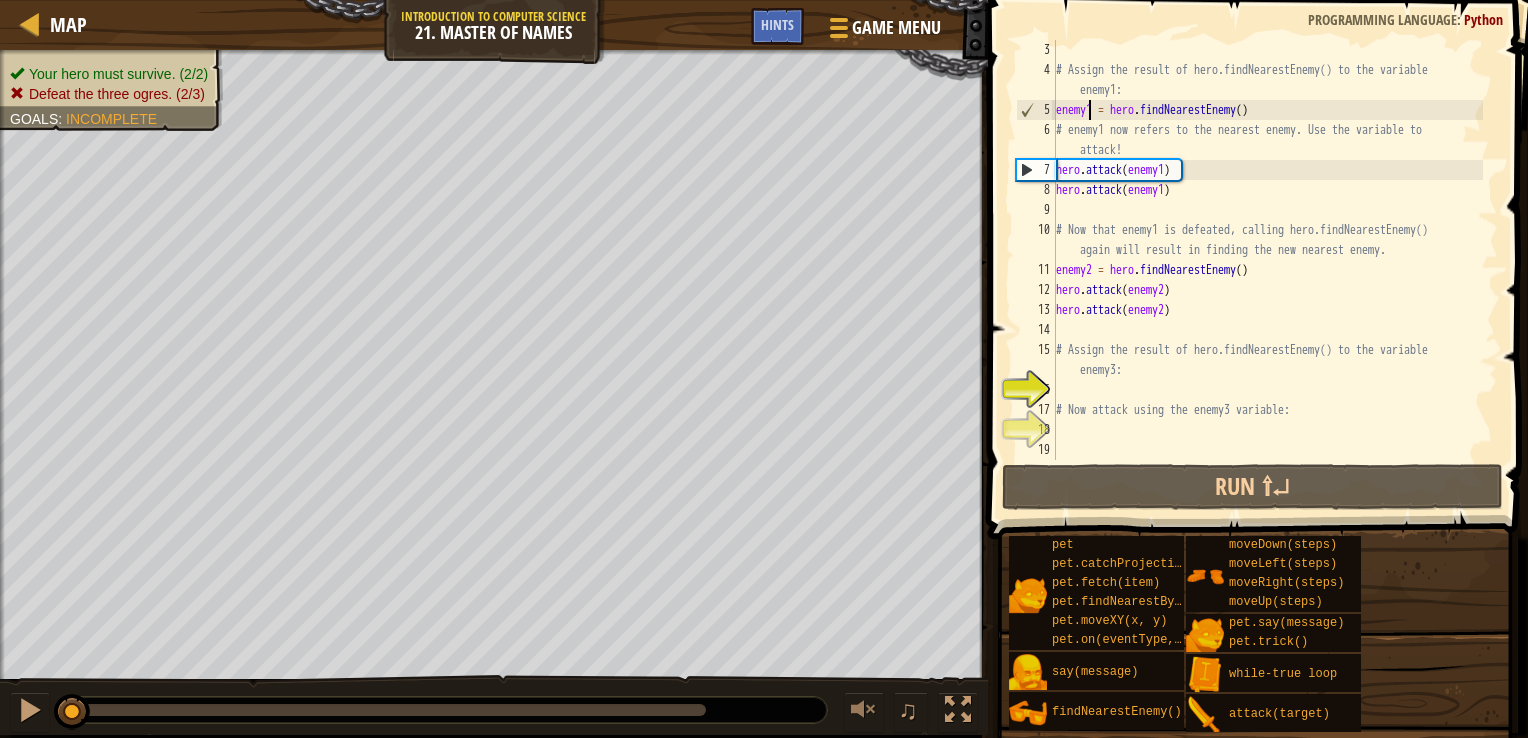 click on "# Assign the result of hero.findNearestEnemy() to the variable       enemy1: enemy1   =   hero . findNearestEnemy ( ) # enemy1 now refers to the nearest enemy. Use the variable to       attack! hero . attack ( enemy1 ) hero . attack ( enemy1 ) # Now that enemy1 is defeated, calling hero.findNearestEnemy()       again will result in finding the new nearest enemy. enemy2   =   hero . findNearestEnemy ( ) hero . attack ( enemy2 ) hero . attack ( enemy2 ) # Assign the result of hero.findNearestEnemy() to the variable       enemy3: # Now attack using the enemy3 variable:" at bounding box center (1267, 270) 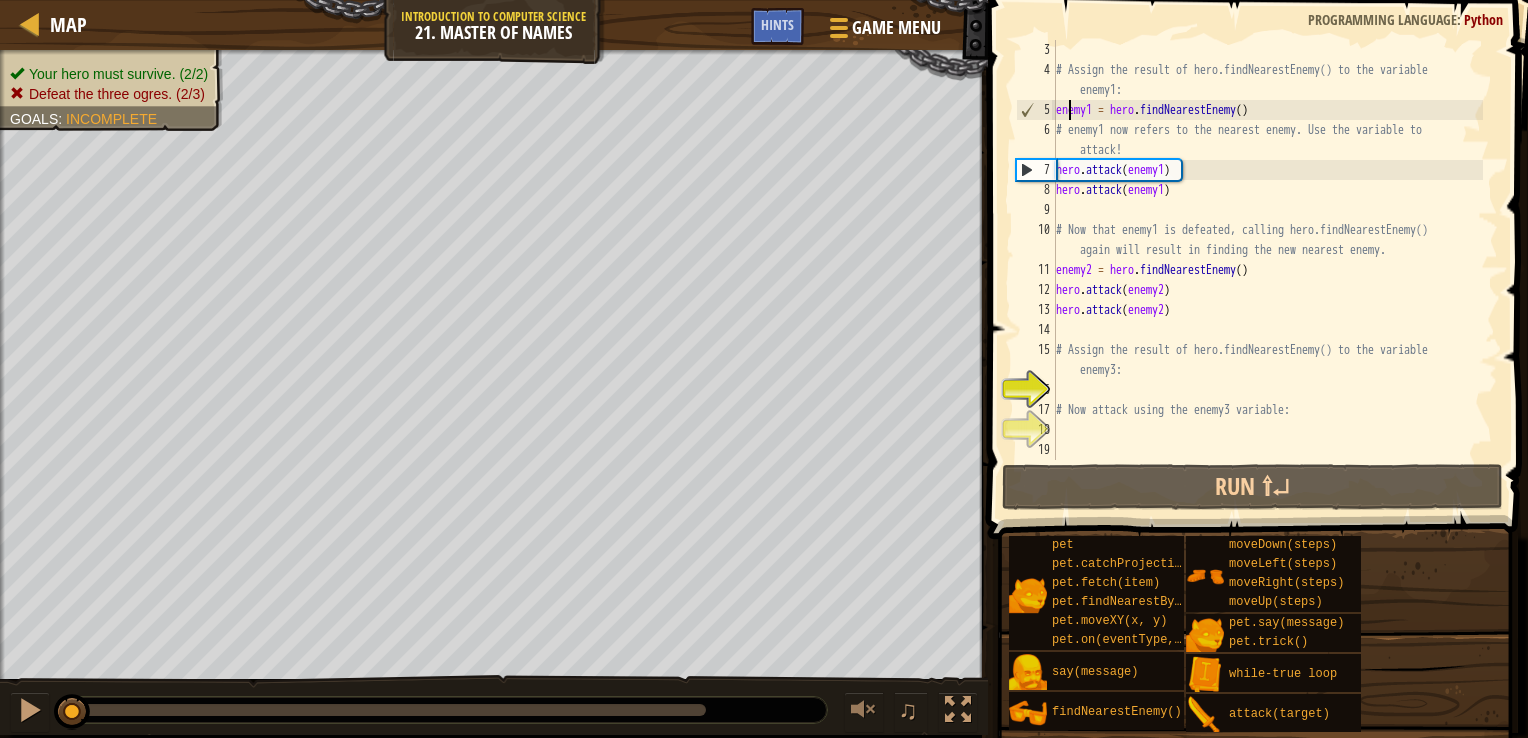 click on "# Assign the result of hero.findNearestEnemy() to the variable       enemy1: enemy1   =   hero . findNearestEnemy ( ) # enemy1 now refers to the nearest enemy. Use the variable to       attack! hero . attack ( enemy1 ) hero . attack ( enemy1 ) # Now that enemy1 is defeated, calling hero.findNearestEnemy()       again will result in finding the new nearest enemy. enemy2   =   hero . findNearestEnemy ( ) hero . attack ( enemy2 ) hero . attack ( enemy2 ) # Assign the result of hero.findNearestEnemy() to the variable       enemy3: # Now attack using the enemy3 variable:" at bounding box center (1267, 270) 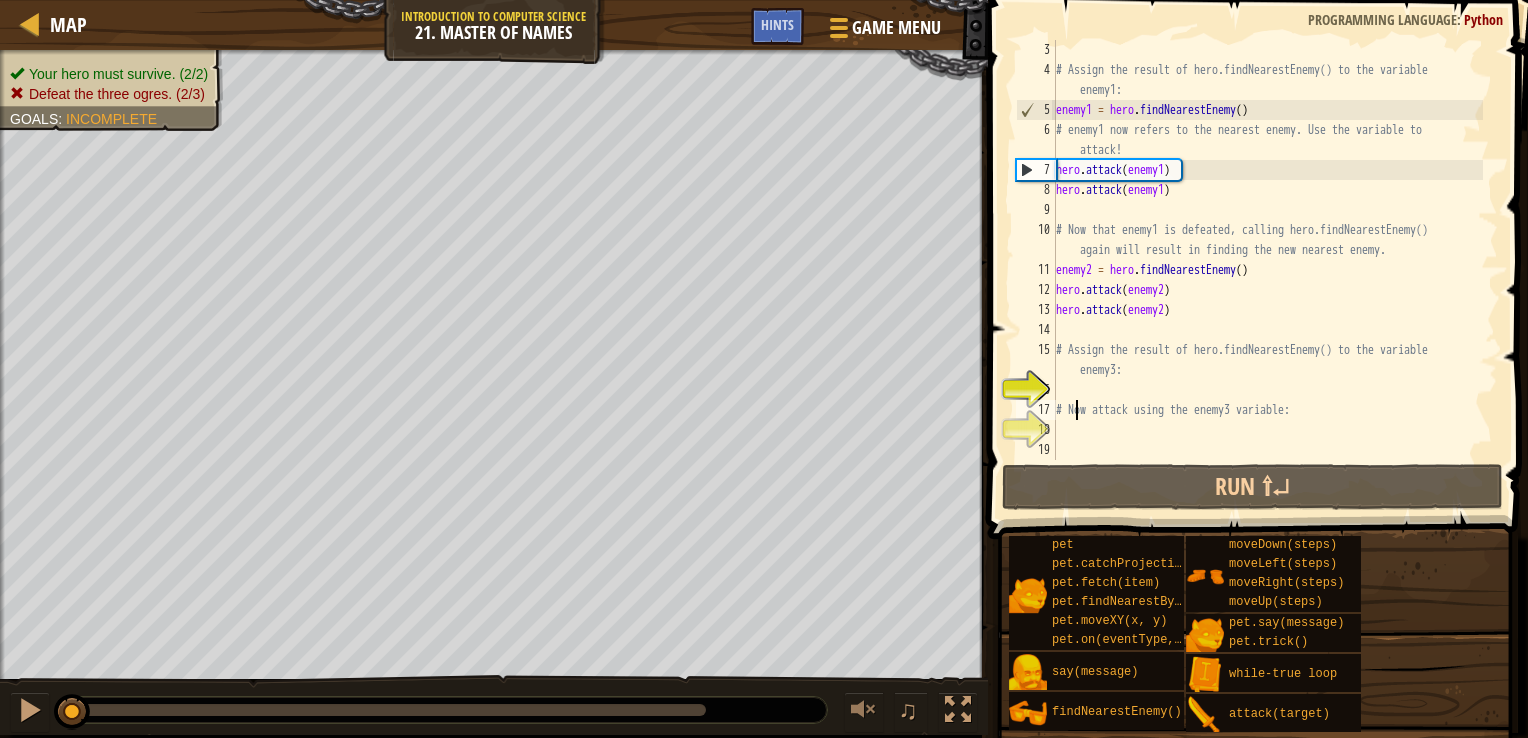 click on "# Assign the result of hero.findNearestEnemy() to the variable       enemy1: enemy1   =   hero . findNearestEnemy ( ) # enemy1 now refers to the nearest enemy. Use the variable to       attack! hero . attack ( enemy1 ) hero . attack ( enemy1 ) # Now that enemy1 is defeated, calling hero.findNearestEnemy()       again will result in finding the new nearest enemy. enemy2   =   hero . findNearestEnemy ( ) hero . attack ( enemy2 ) hero . attack ( enemy2 ) # Assign the result of hero.findNearestEnemy() to the variable       enemy3: # Now attack using the enemy3 variable:" at bounding box center (1267, 270) 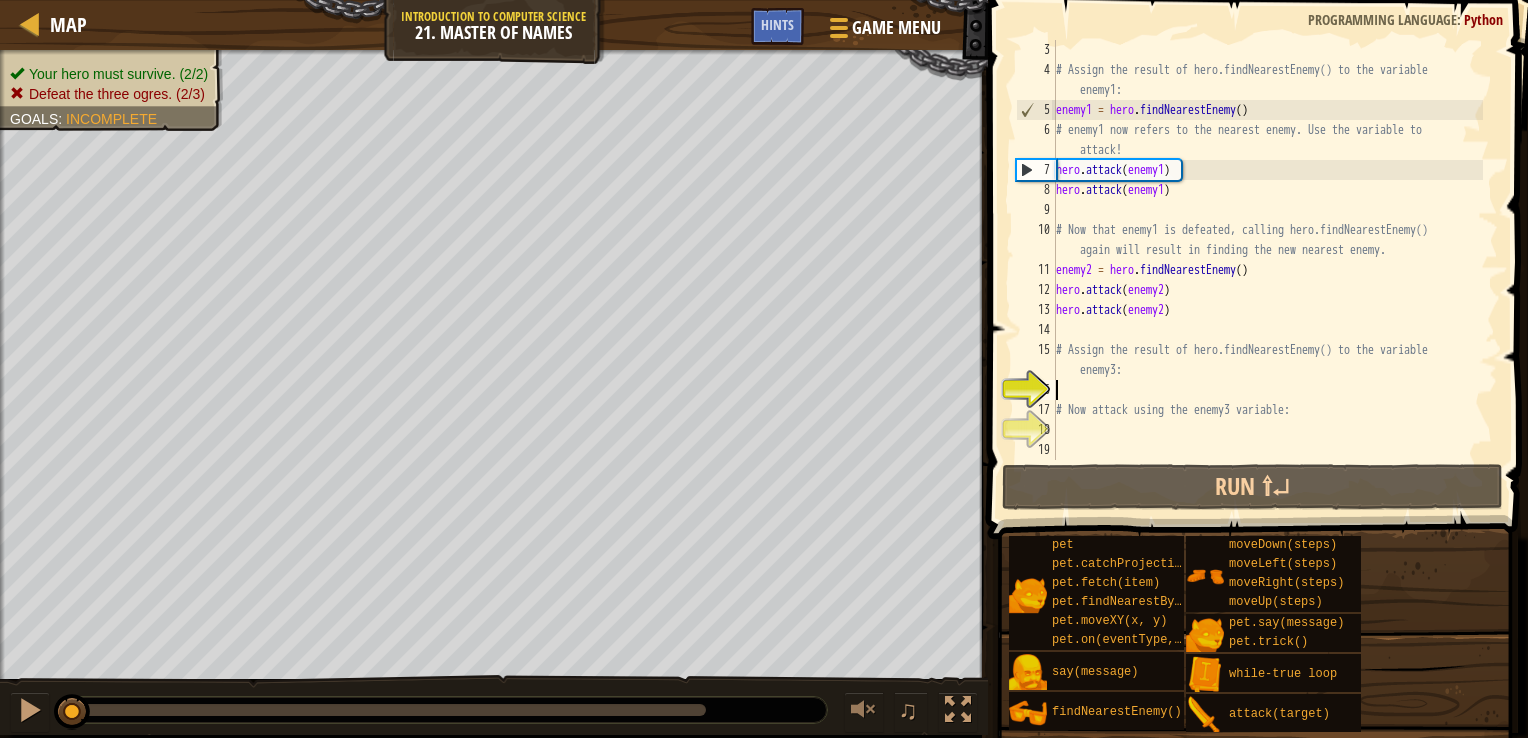 scroll, scrollTop: 9, scrollLeft: 0, axis: vertical 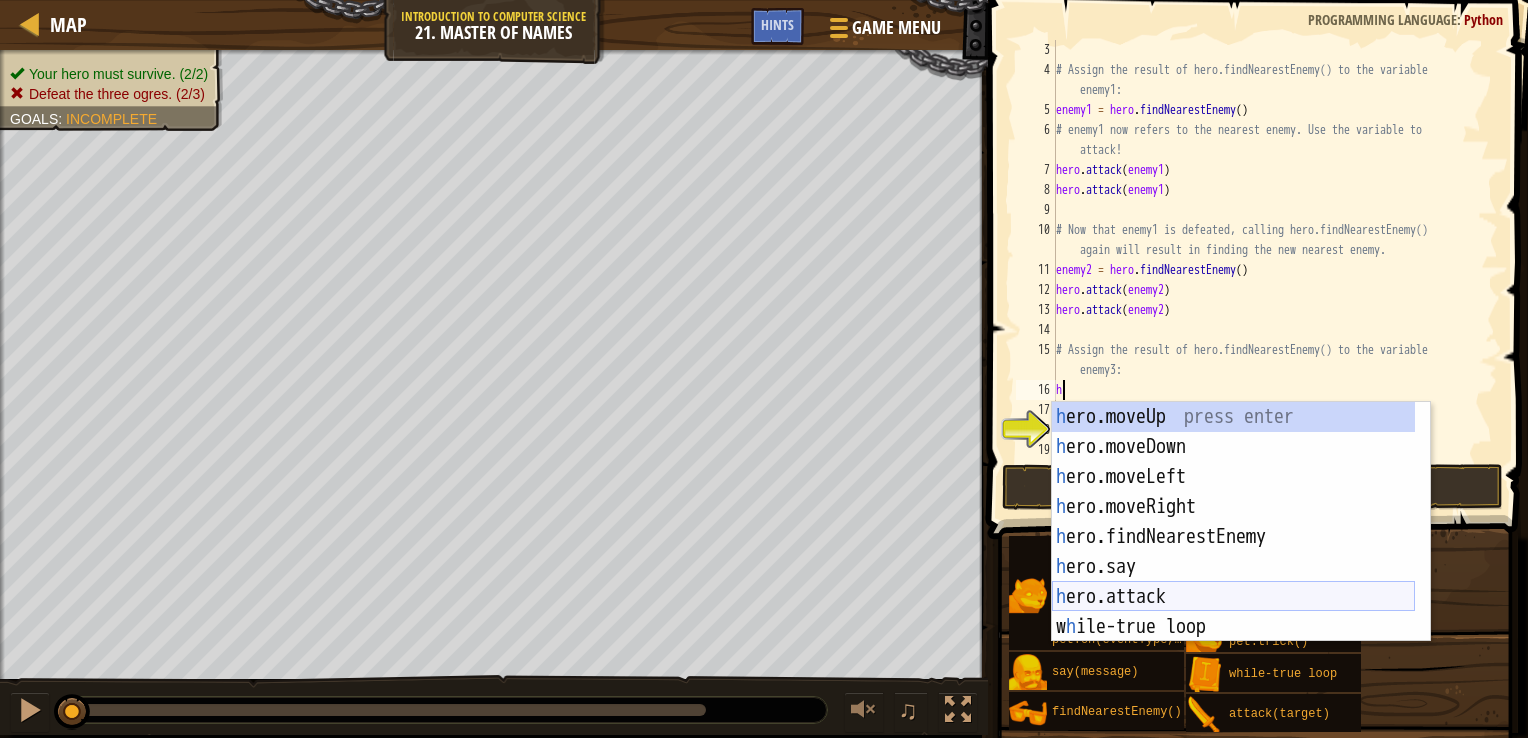 click on "h ero.moveUp press enter h ero.moveDown press enter h ero.moveLeft press enter h ero.moveRight press enter h ero.findNearestEnemy press enter h ero.say press enter h ero.attack press enter w h ile-true loop press enter pet.fetc h (item) press enter" at bounding box center [1233, 552] 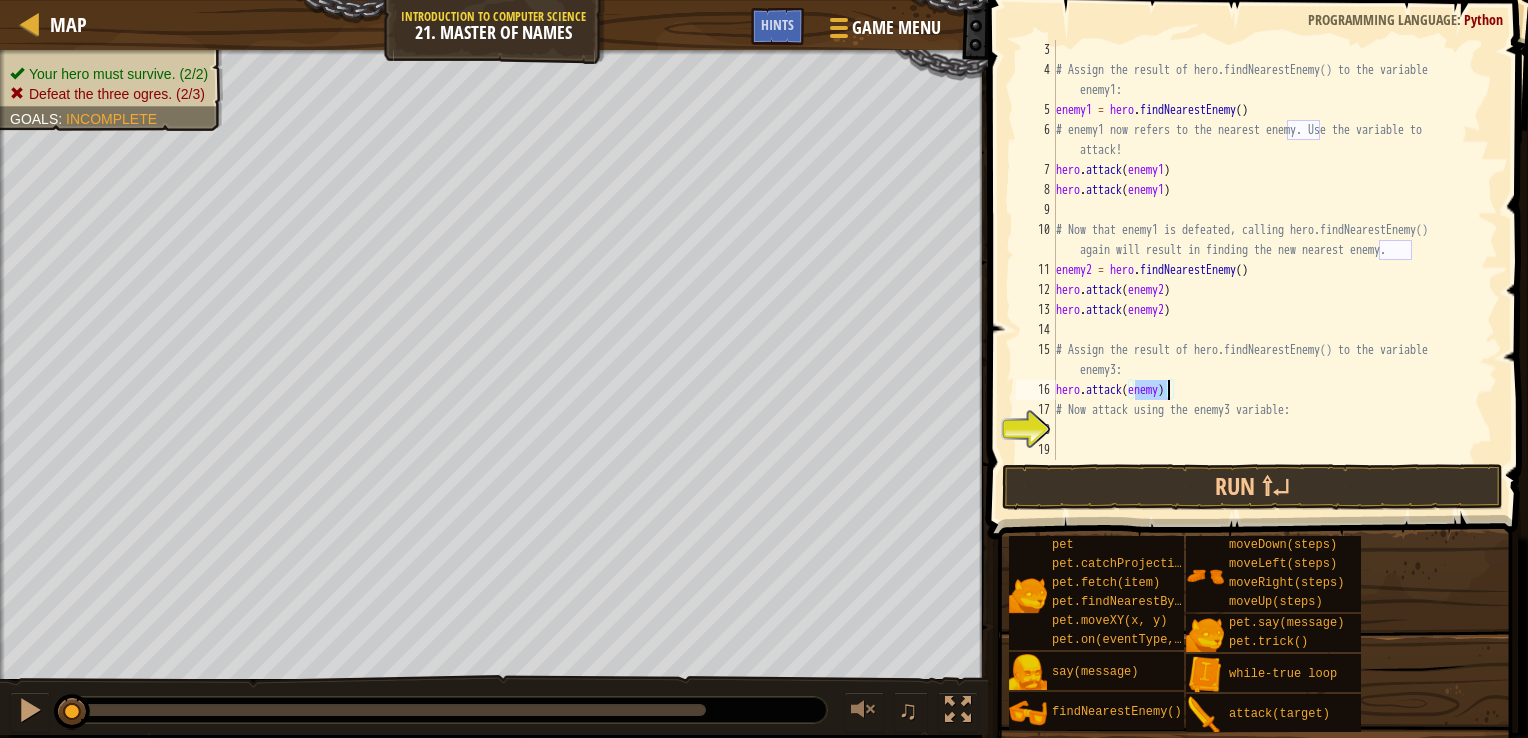 click on "# Assign the result of hero.findNearestEnemy() to the variable       enemy1: enemy1   =   hero . findNearestEnemy ( ) # enemy1 now refers to the nearest enemy. Use the variable to       attack! hero . attack ( enemy1 ) hero . attack ( enemy1 ) # Now that enemy1 is defeated, calling hero.findNearestEnemy()       again will result in finding the new nearest enemy. enemy2   =   hero . findNearestEnemy ( ) hero . attack ( enemy2 ) hero . attack ( enemy2 ) # Assign the result of hero.findNearestEnemy() to the variable       enemy3: hero . attack ( enemy ) # Now attack using the enemy3 variable:" at bounding box center (1267, 270) 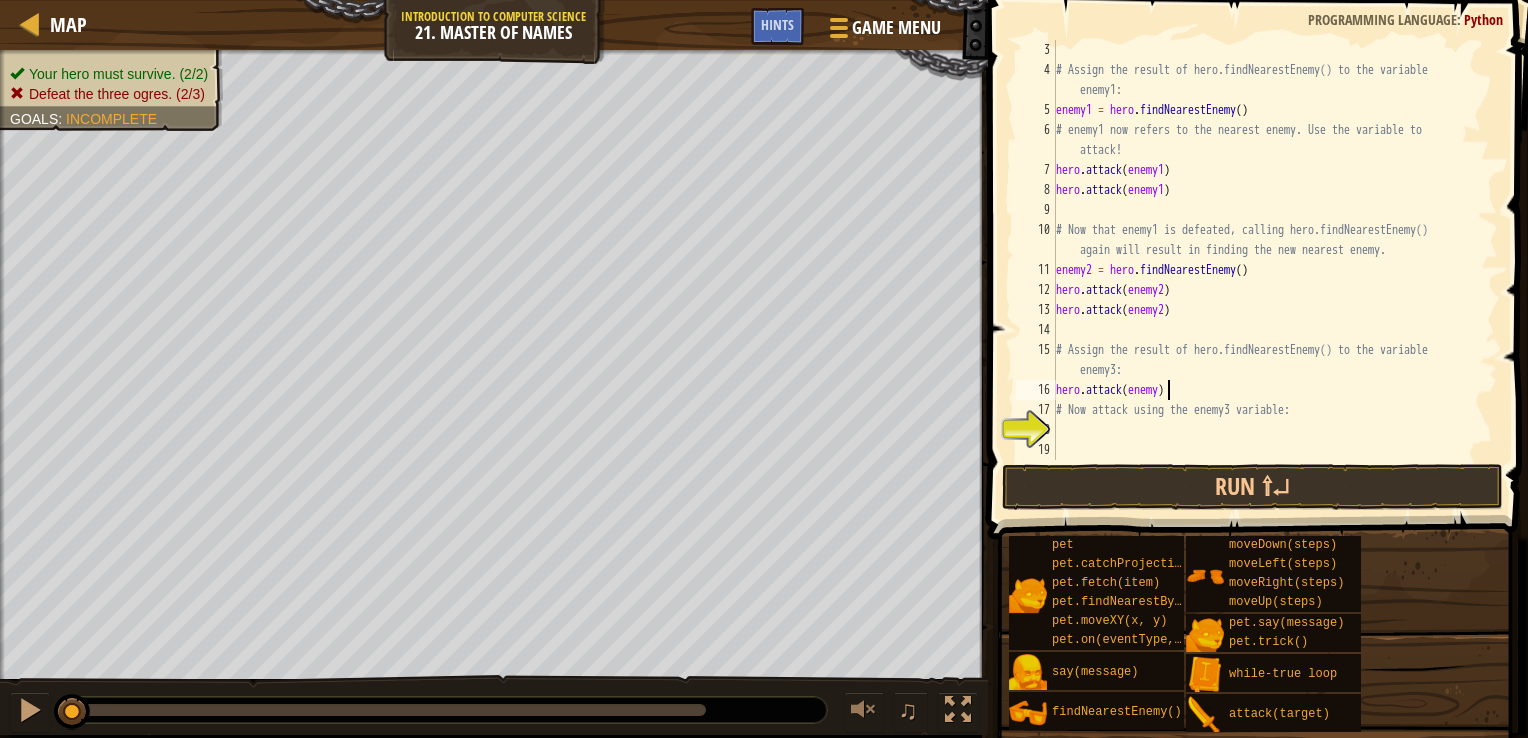 click on "# Assign the result of hero.findNearestEnemy() to the variable       enemy1: enemy1   =   hero . findNearestEnemy ( ) # enemy1 now refers to the nearest enemy. Use the variable to       attack! hero . attack ( enemy1 ) hero . attack ( enemy1 ) # Now that enemy1 is defeated, calling hero.findNearestEnemy()       again will result in finding the new nearest enemy. enemy2   =   hero . findNearestEnemy ( ) hero . attack ( enemy2 ) hero . attack ( enemy2 ) # Assign the result of hero.findNearestEnemy() to the variable       enemy3: hero . attack ( enemy ) # Now attack using the enemy3 variable:" at bounding box center (1267, 270) 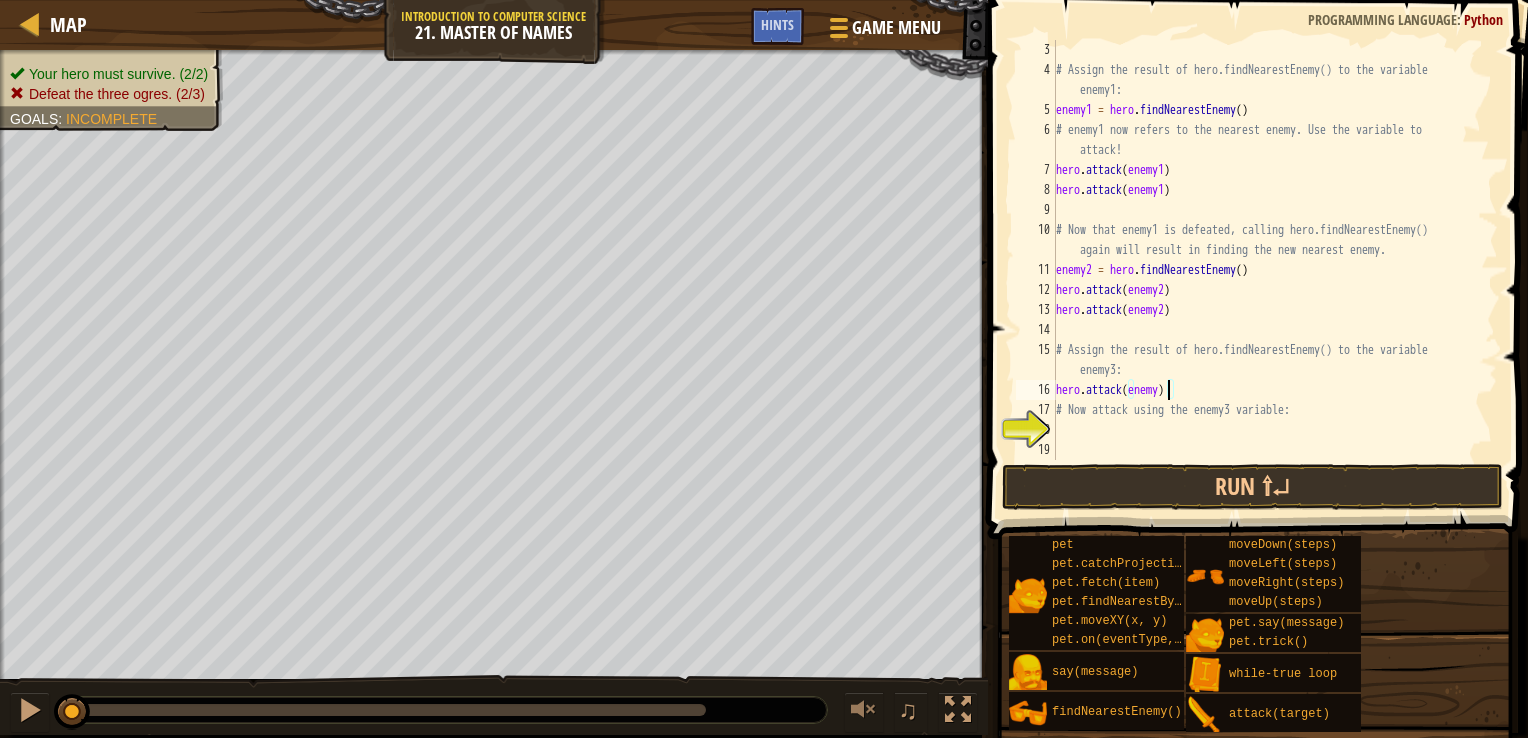 type on "hero.attack(enemy3)" 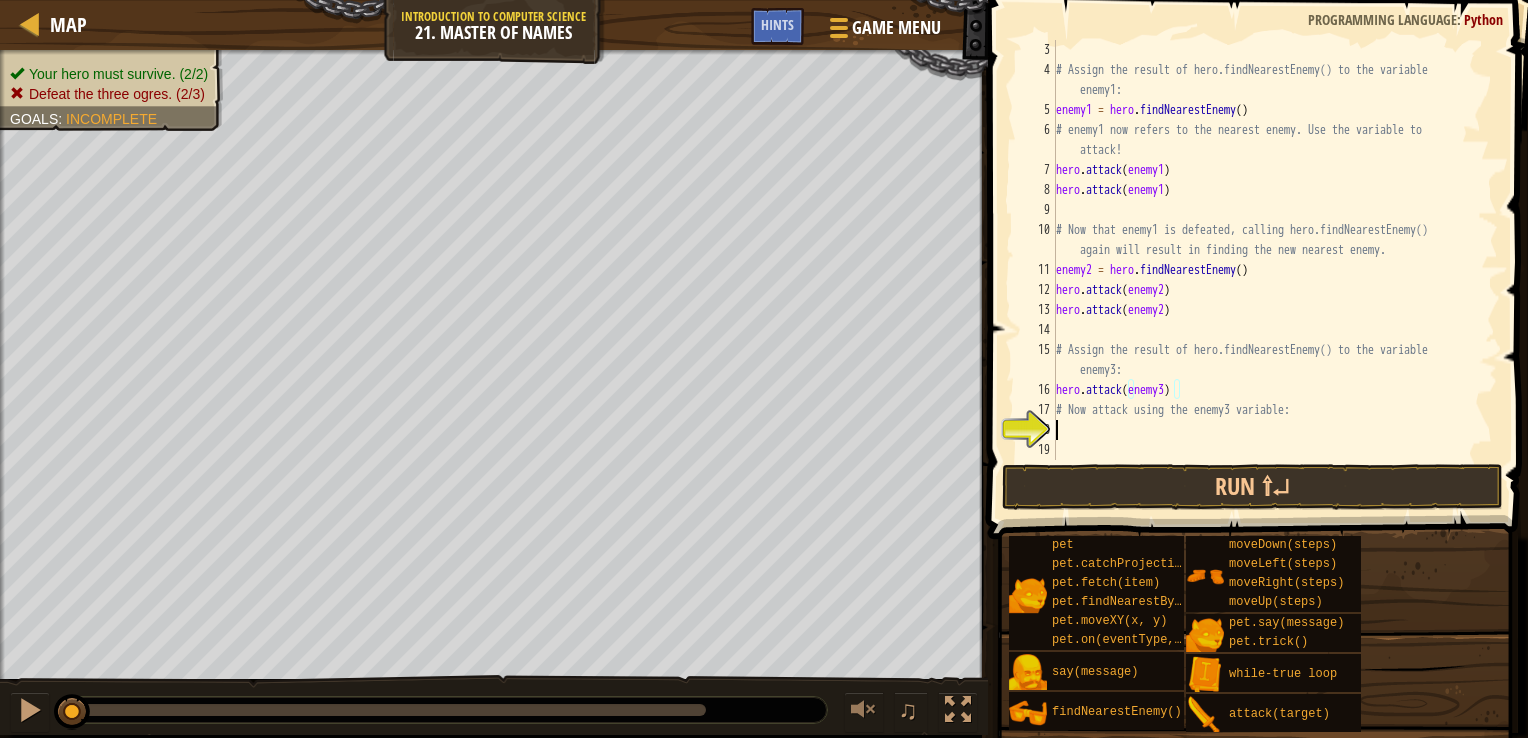 click on "# Assign the result of hero.findNearestEnemy() to the variable       enemy1: enemy1   =   hero . findNearestEnemy ( ) # enemy1 now refers to the nearest enemy. Use the variable to       attack! hero . attack ( enemy1 ) hero . attack ( enemy1 ) # Now that enemy1 is defeated, calling hero.findNearestEnemy()       again will result in finding the new nearest enemy. enemy2   =   hero . findNearestEnemy ( ) hero . attack ( enemy2 ) hero . attack ( enemy2 ) # Assign the result of hero.findNearestEnemy() to the variable       enemy3: hero . attack ( enemy3 ) # Now attack using the enemy3 variable:" at bounding box center (1267, 270) 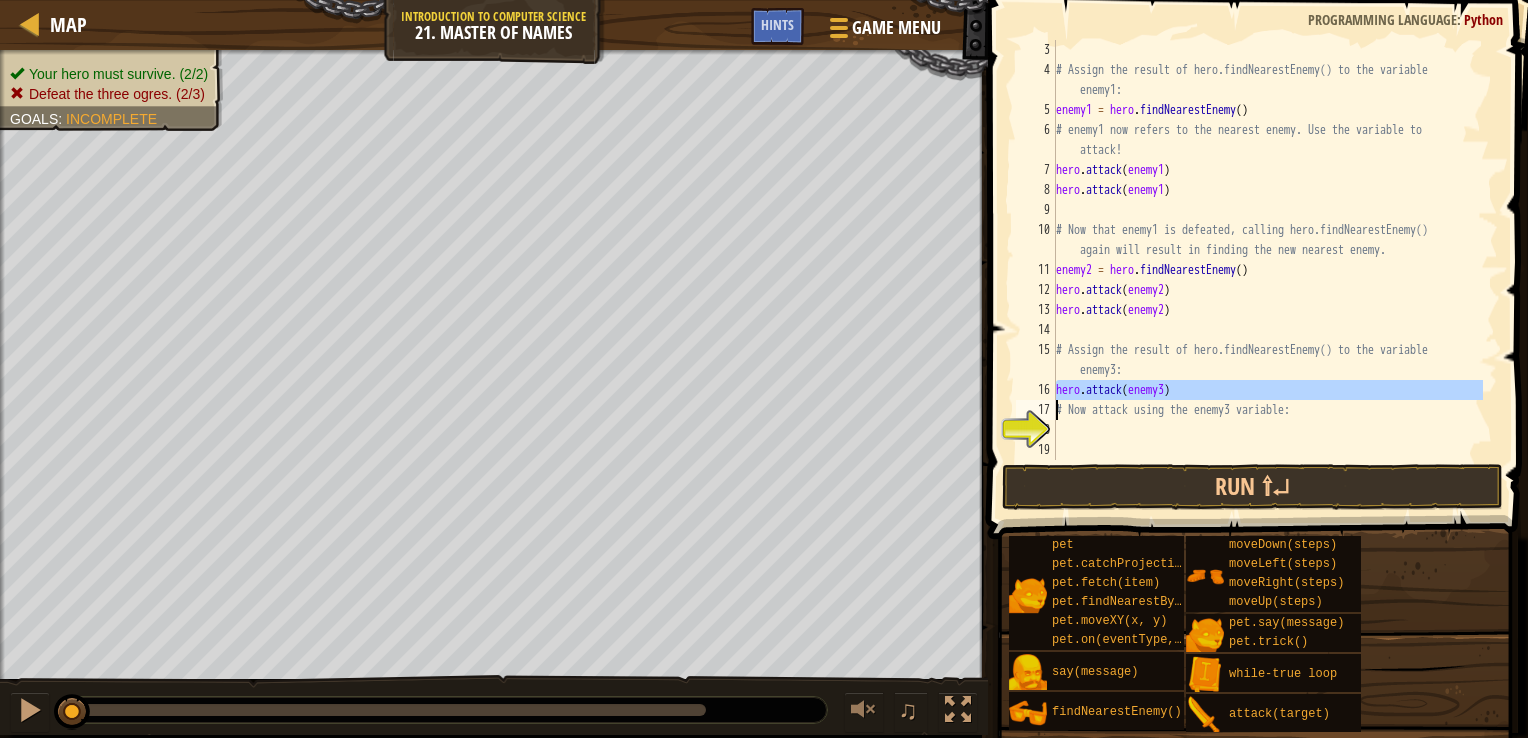 drag, startPoint x: 1052, startPoint y: 386, endPoint x: 1134, endPoint y: 401, distance: 83.360664 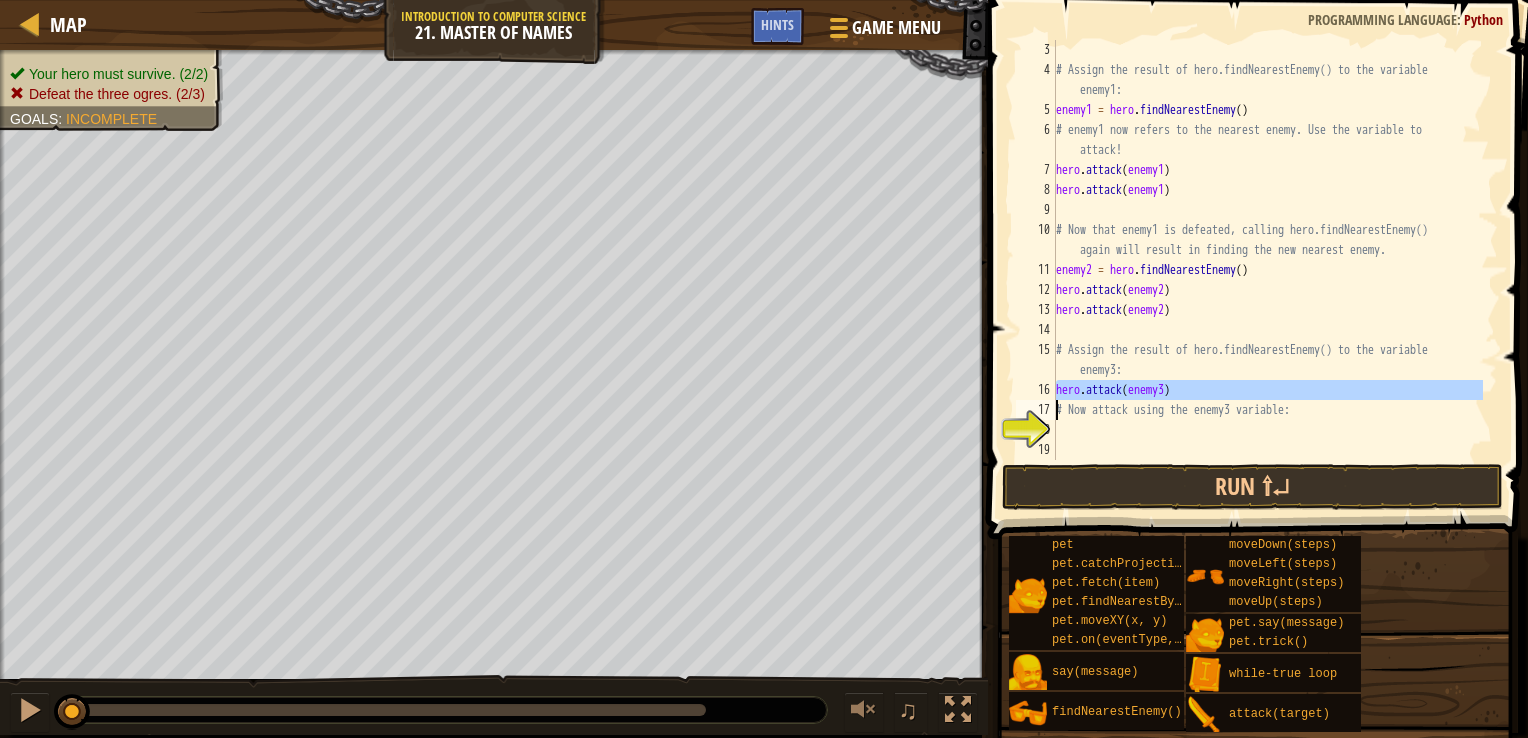click on "# Assign the result of hero.findNearestEnemy() to the variable       enemy1: enemy1   =   hero . findNearestEnemy ( ) # enemy1 now refers to the nearest enemy. Use the variable to       attack! hero . attack ( enemy1 ) hero . attack ( enemy1 ) # Now that enemy1 is defeated, calling hero.findNearestEnemy()       again will result in finding the new nearest enemy. enemy2   =   hero . findNearestEnemy ( ) hero . attack ( enemy2 ) hero . attack ( enemy2 ) # Assign the result of hero.findNearestEnemy() to the variable       enemy3: hero . attack ( enemy3 ) # Now attack using the enemy3 variable:" at bounding box center [1267, 250] 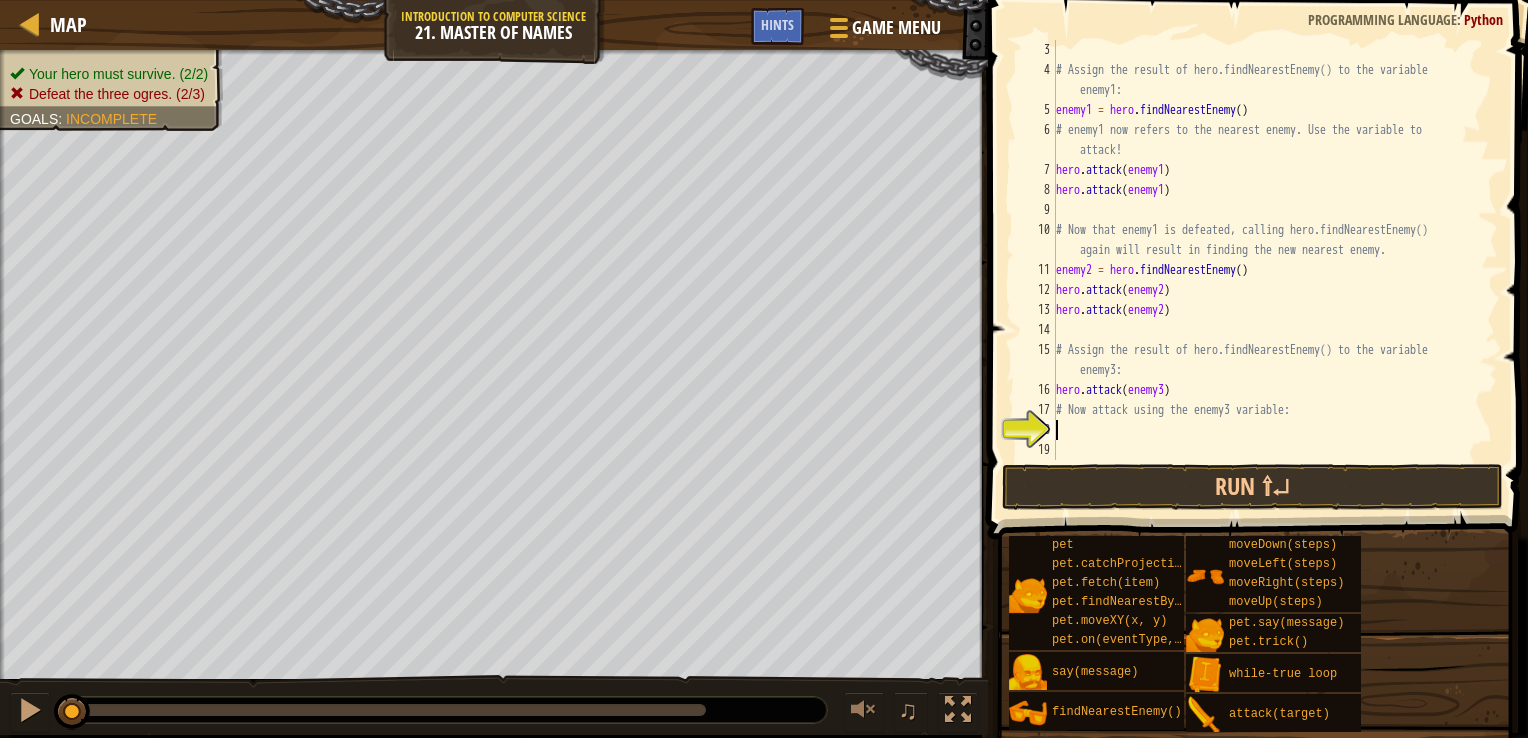 click on "# Assign the result of hero.findNearestEnemy() to the variable       enemy1: enemy1   =   hero . findNearestEnemy ( ) # enemy1 now refers to the nearest enemy. Use the variable to       attack! hero . attack ( enemy1 ) hero . attack ( enemy1 ) # Now that enemy1 is defeated, calling hero.findNearestEnemy()       again will result in finding the new nearest enemy. enemy2   =   hero . findNearestEnemy ( ) hero . attack ( enemy2 ) hero . attack ( enemy2 ) # Assign the result of hero.findNearestEnemy() to the variable       enemy3: hero . attack ( enemy3 ) # Now attack using the enemy3 variable:" at bounding box center [1267, 270] 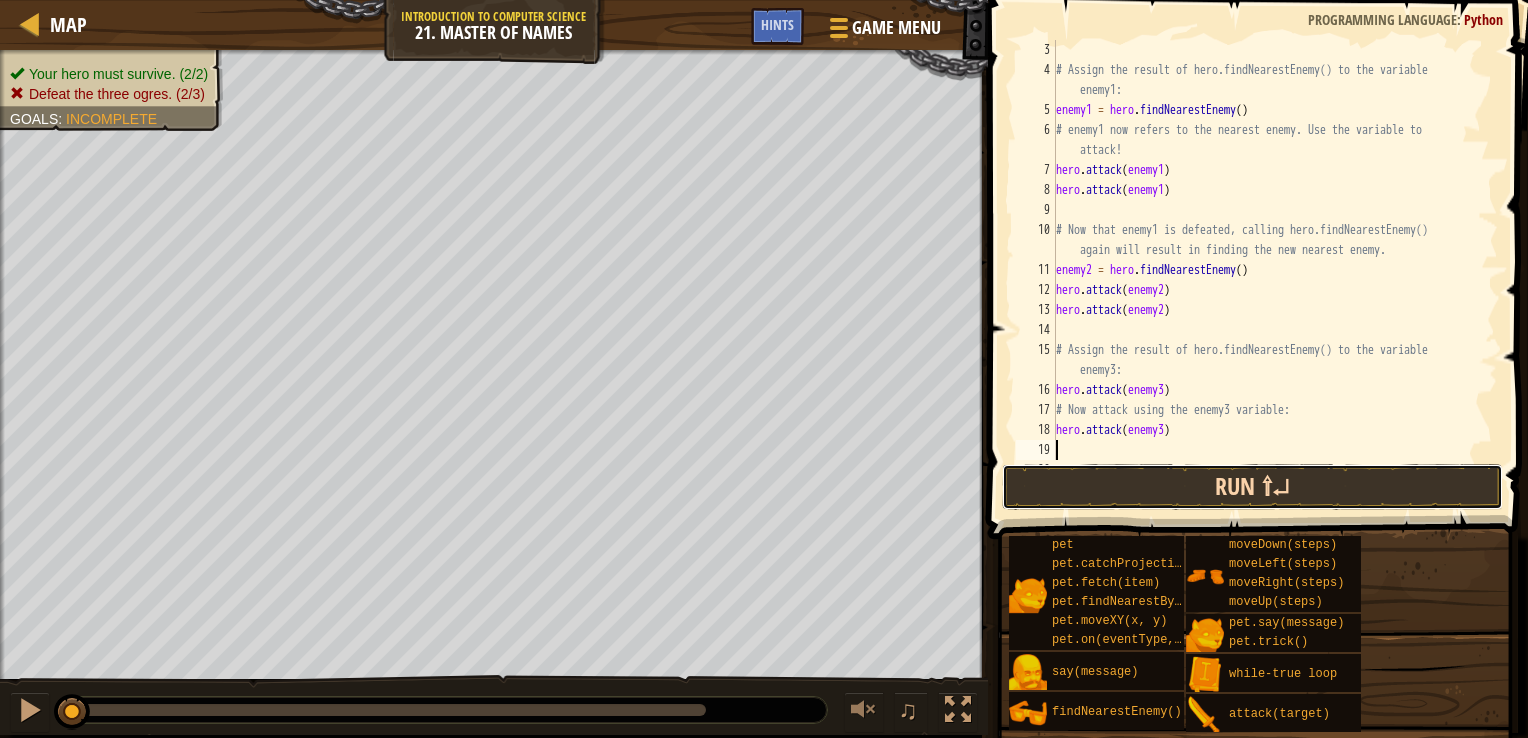 click on "Run ⇧↵" at bounding box center (1252, 487) 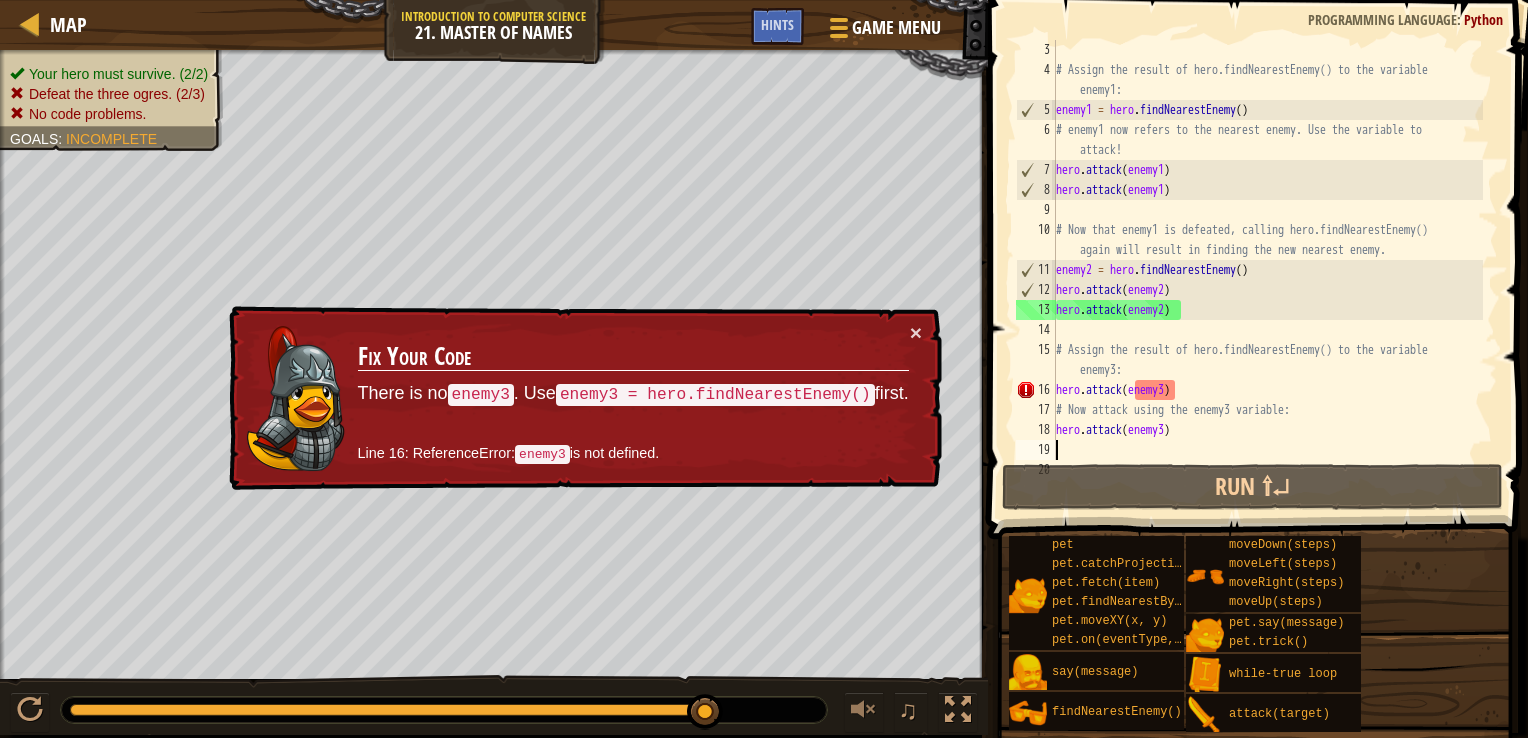 click on "# Assign the result of hero.findNearestEnemy() to the variable       enemy1: enemy1   =   hero . findNearestEnemy ( ) # enemy1 now refers to the nearest enemy. Use the variable to       attack! hero . attack ( enemy1 ) hero . attack ( enemy1 ) # Now that enemy1 is defeated, calling hero.findNearestEnemy()       again will result in finding the new nearest enemy. enemy2   =   hero . findNearestEnemy ( ) hero . attack ( enemy2 ) hero . attack ( enemy2 ) # Assign the result of hero.findNearestEnemy() to the variable       enemy3: hero . attack ( enemy3 ) # Now attack using the enemy3 variable: hero . attack ( enemy3 )" at bounding box center [1267, 270] 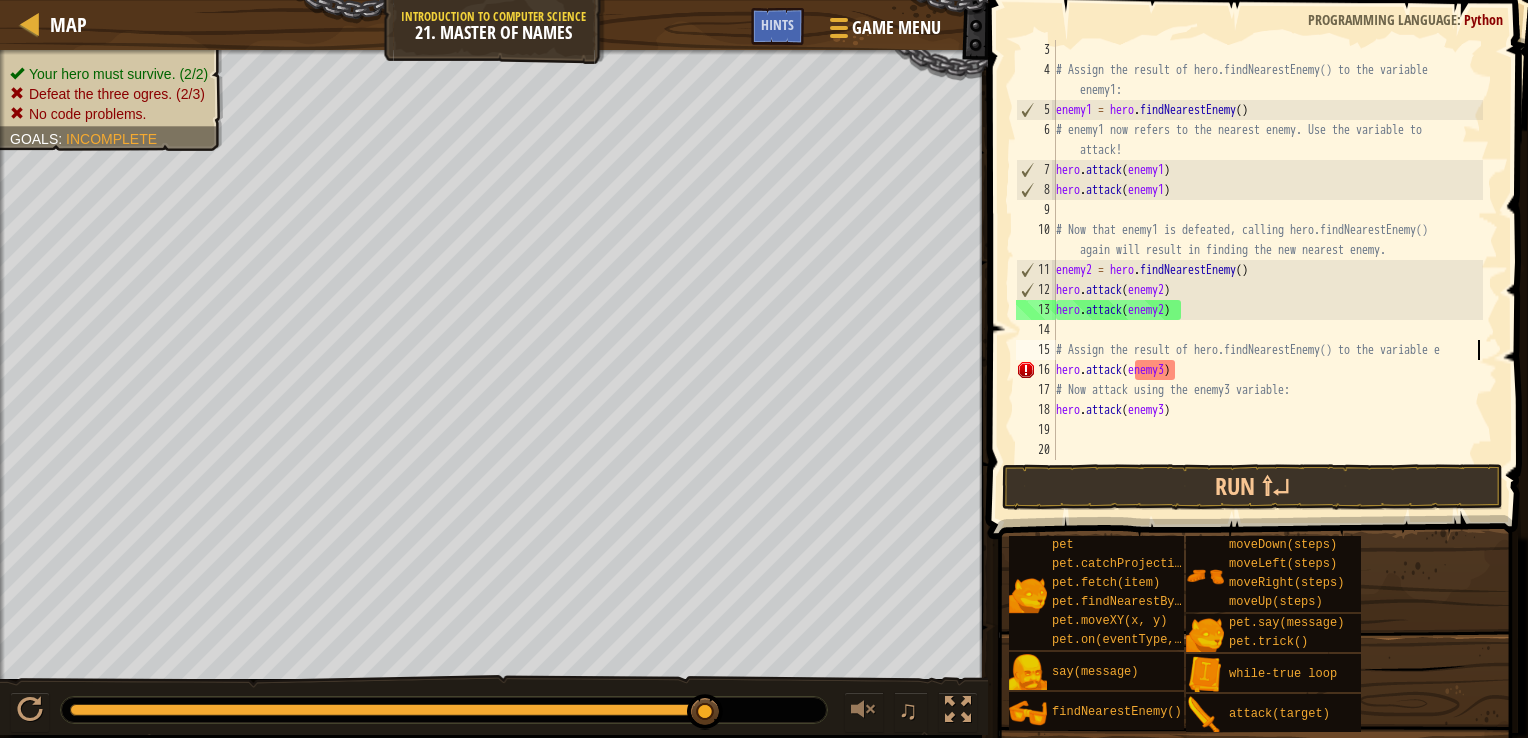 type on "# Assign the result of hero.findNearestEnemy() to the variable" 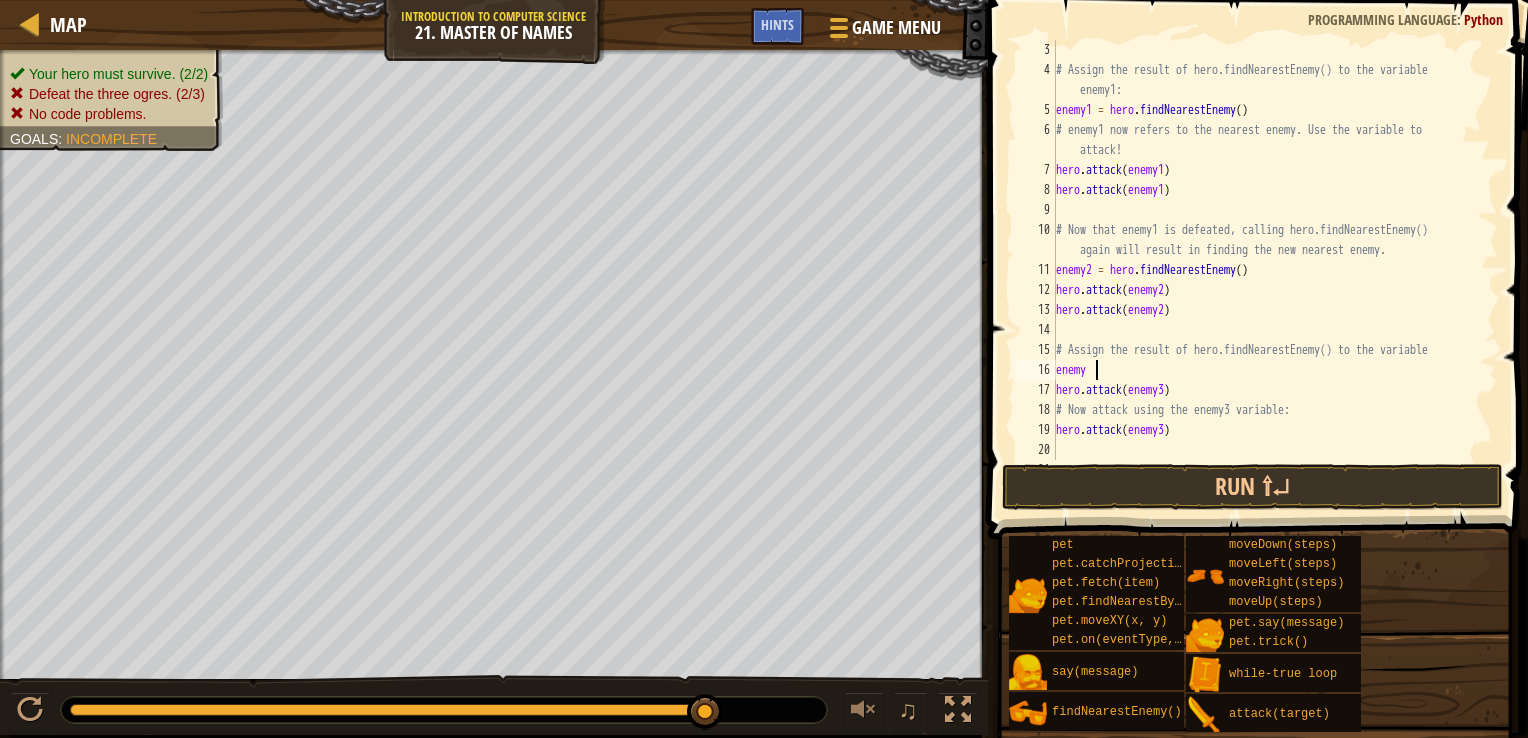 scroll, scrollTop: 9, scrollLeft: 2, axis: both 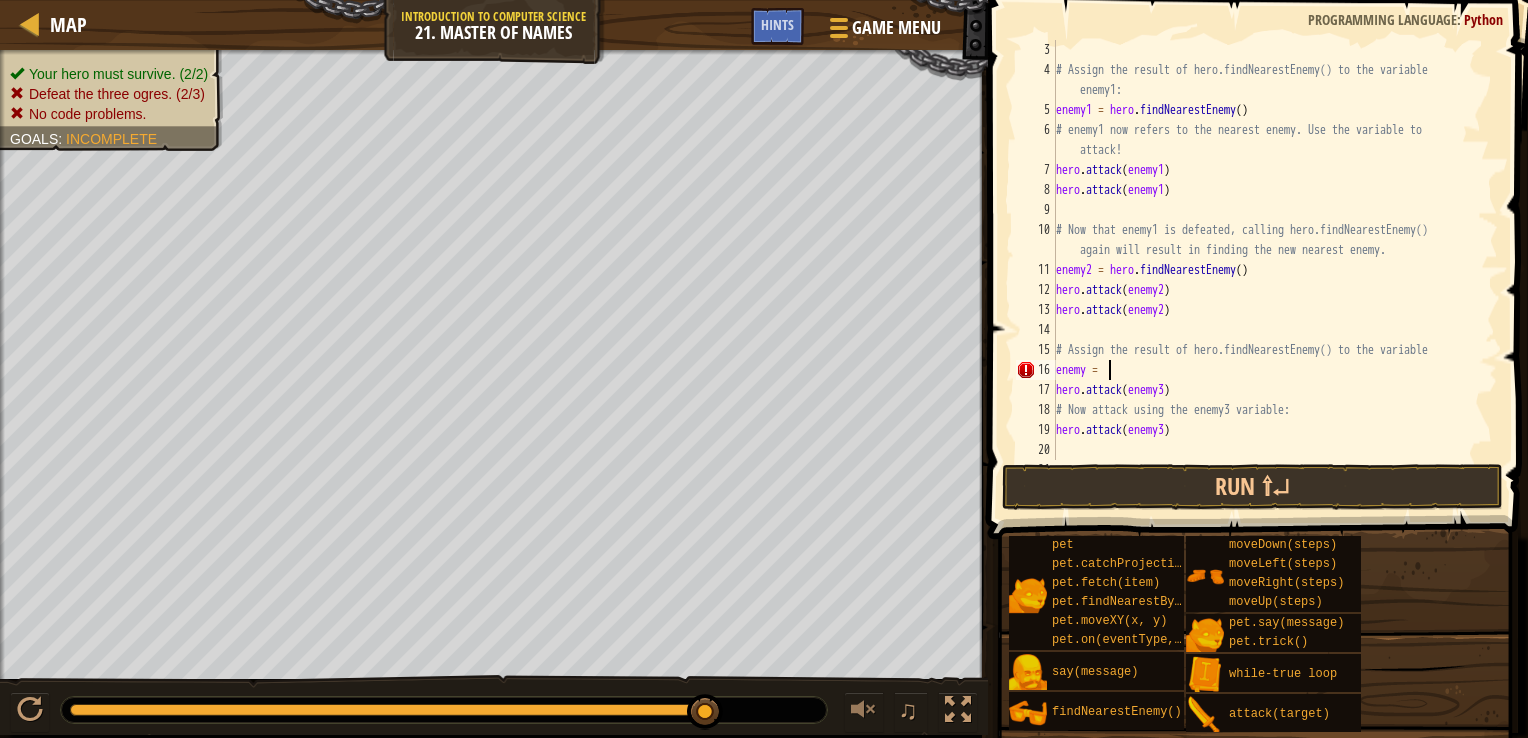 click on "# Assign the result of hero.findNearestEnemy() to the variable       enemy1: enemy1   =   hero . findNearestEnemy ( ) # enemy1 now refers to the nearest enemy. Use the variable to       attack! hero . attack ( enemy1 ) hero . attack ( enemy1 ) # Now that enemy1 is defeated, calling hero.findNearestEnemy()       again will result in finding the new nearest enemy. enemy2   =   hero . findNearestEnemy ( ) hero . attack ( enemy2 ) hero . attack ( enemy2 ) # Assign the result of hero.findNearestEnemy() to the variable  enemy   =   hero . attack ( enemy3 ) # Now attack using the enemy3 variable: hero . attack ( enemy3 )" at bounding box center (1267, 270) 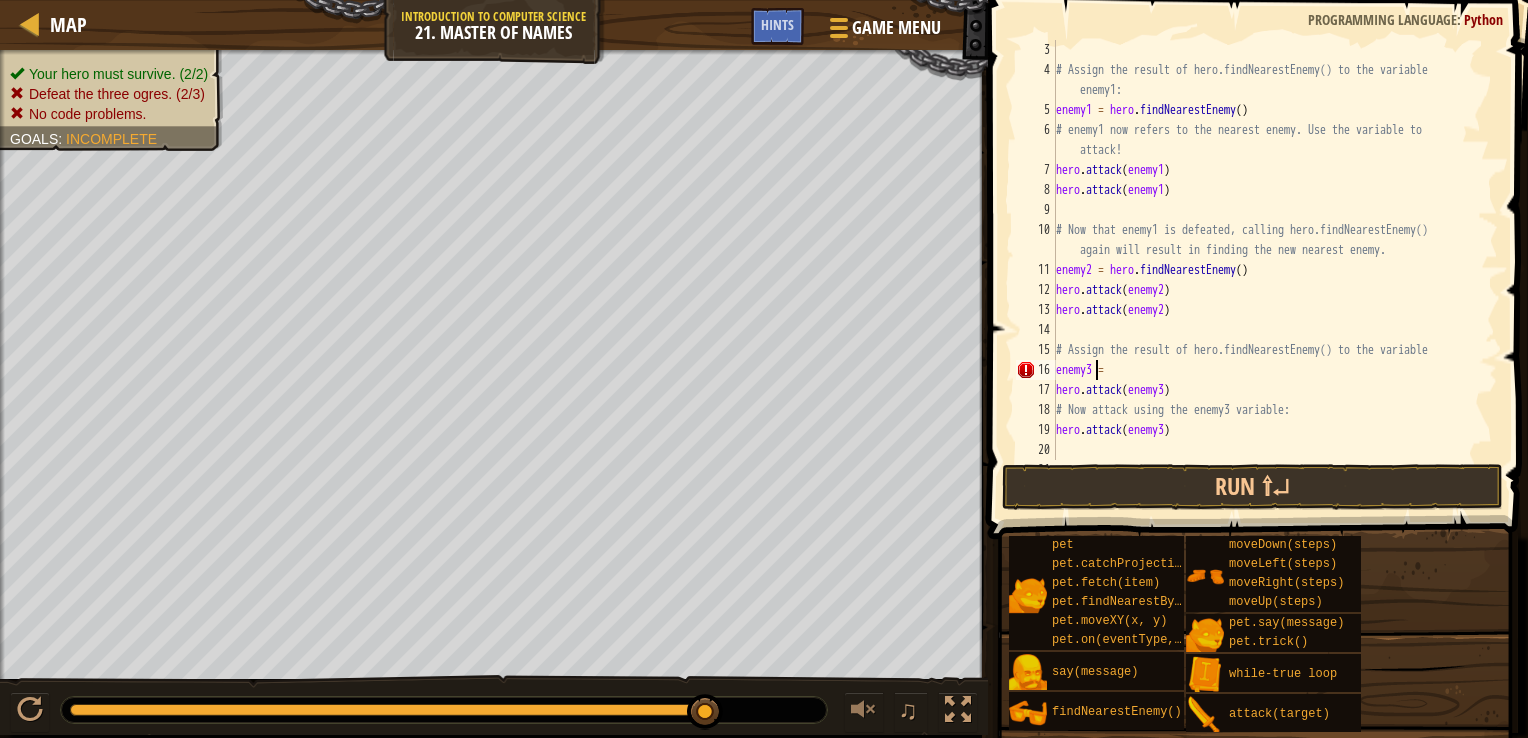 scroll, scrollTop: 9, scrollLeft: 3, axis: both 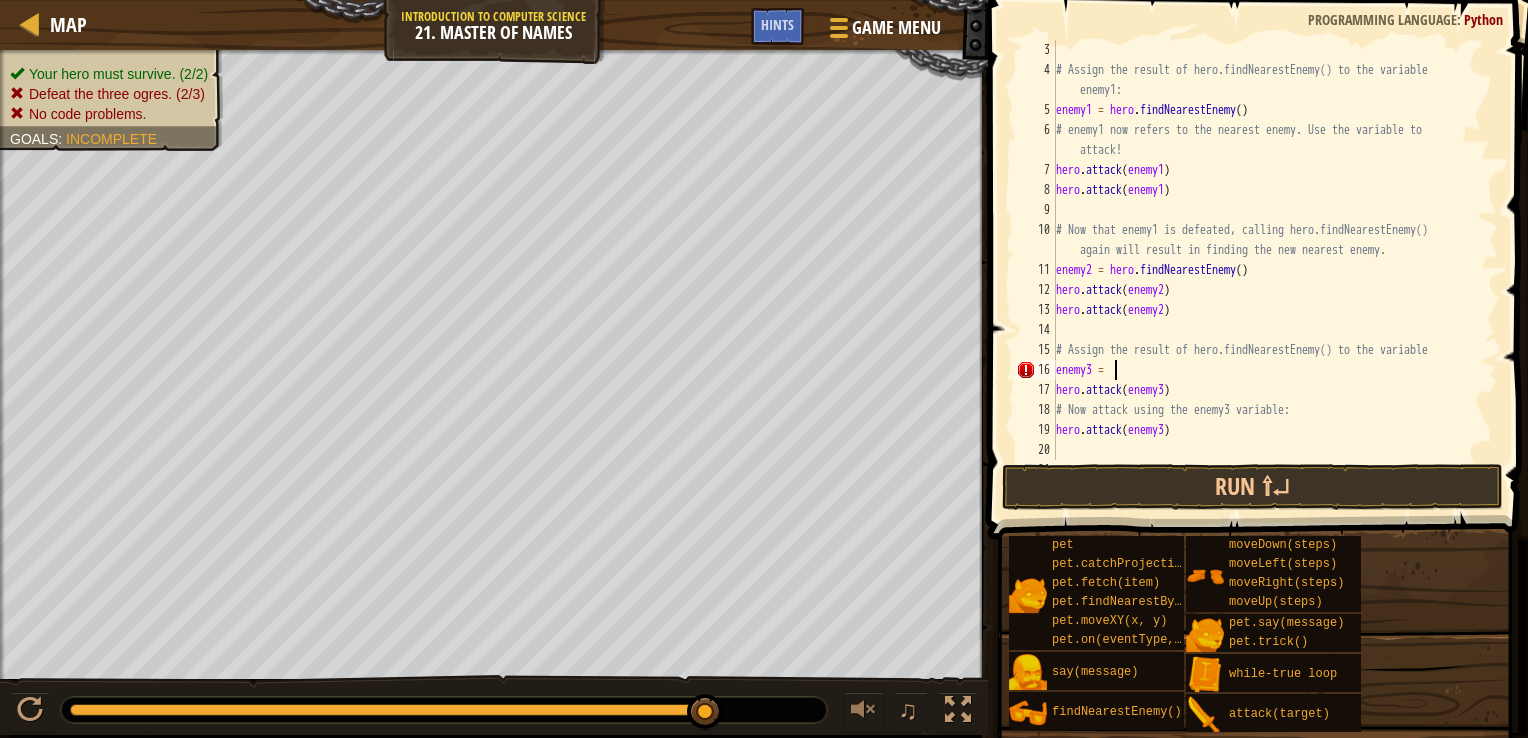 type on "enemy3 = f" 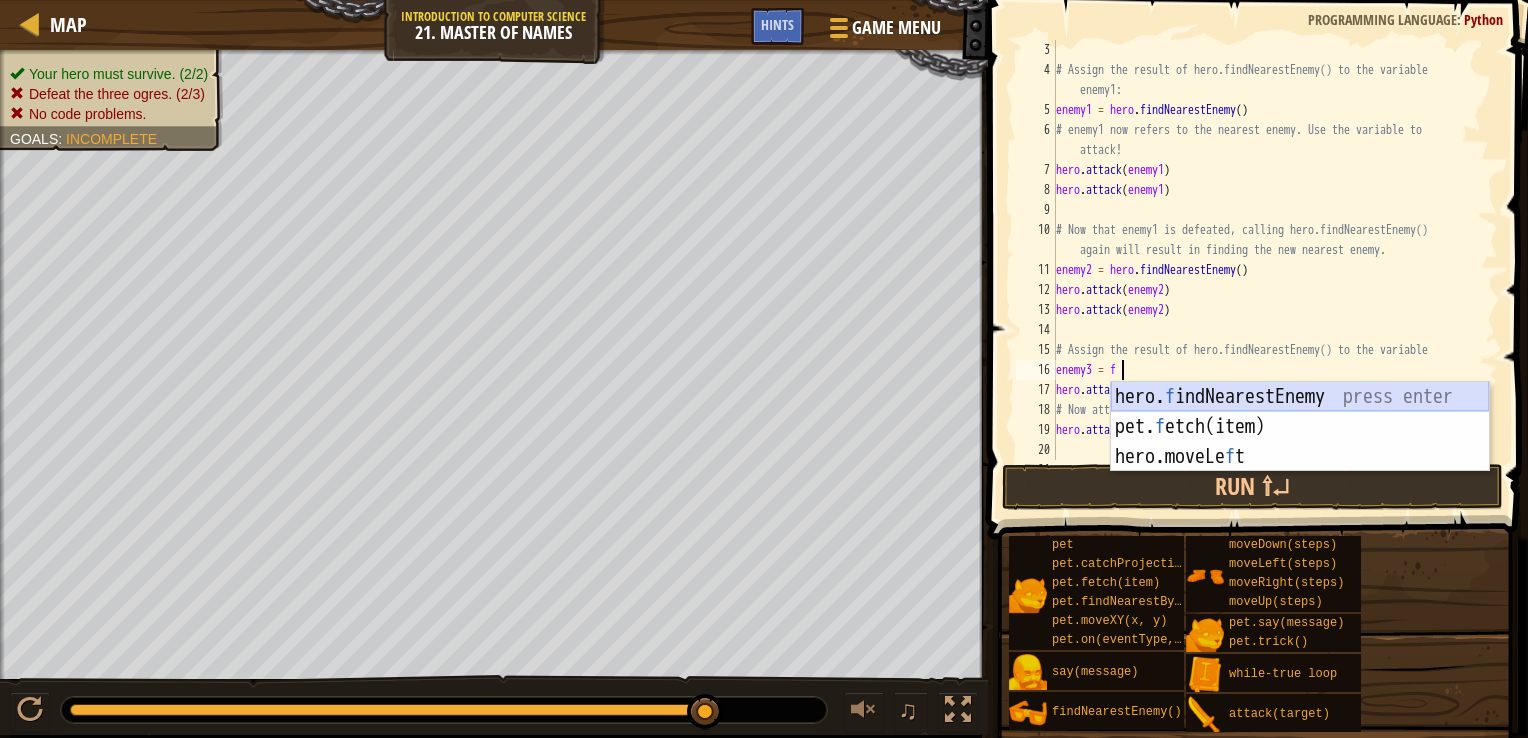 click on "hero. f indNearestEnemy press enter pet. f etch(item) press enter hero.moveLe f t press enter" at bounding box center [1300, 457] 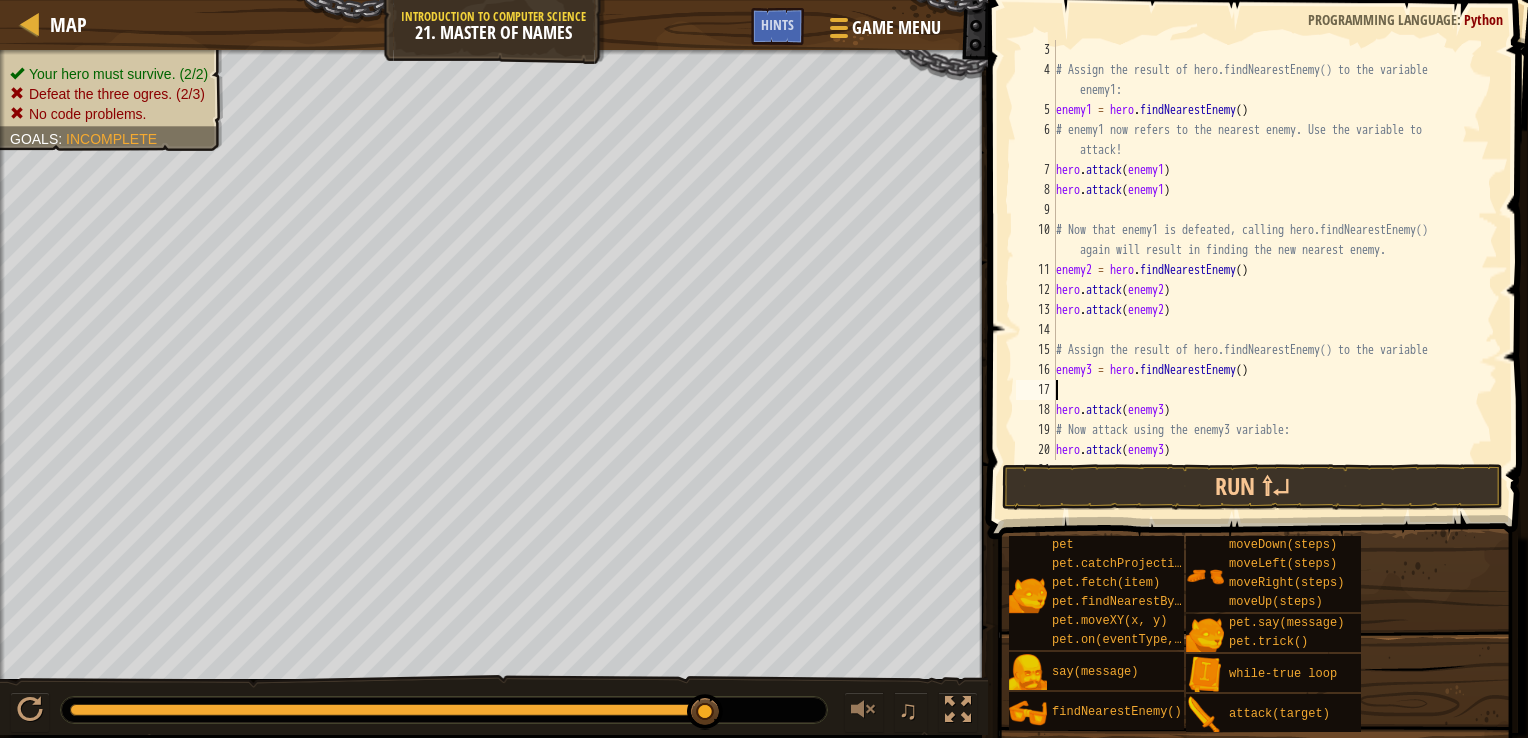 scroll, scrollTop: 9, scrollLeft: 0, axis: vertical 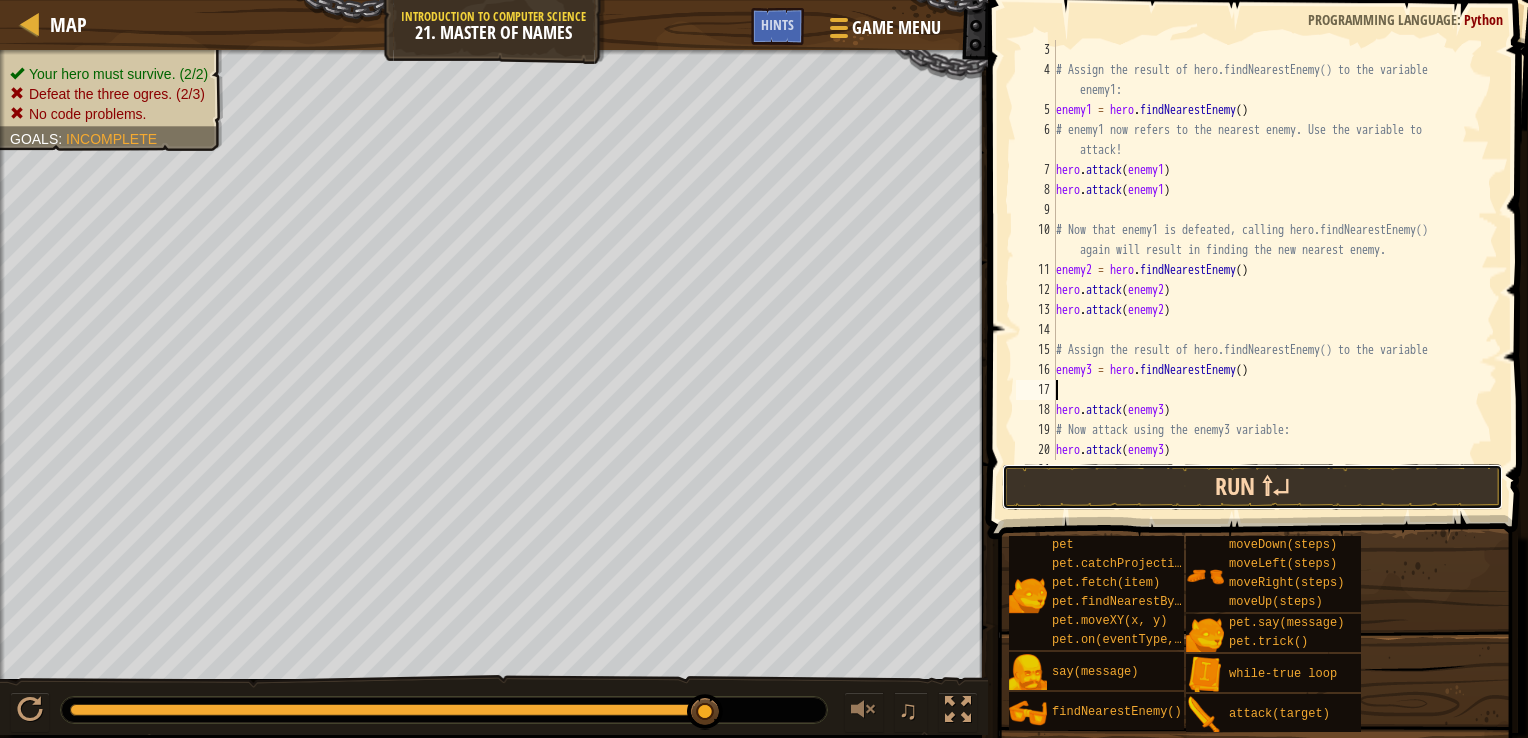 click on "Run ⇧↵" at bounding box center (1252, 487) 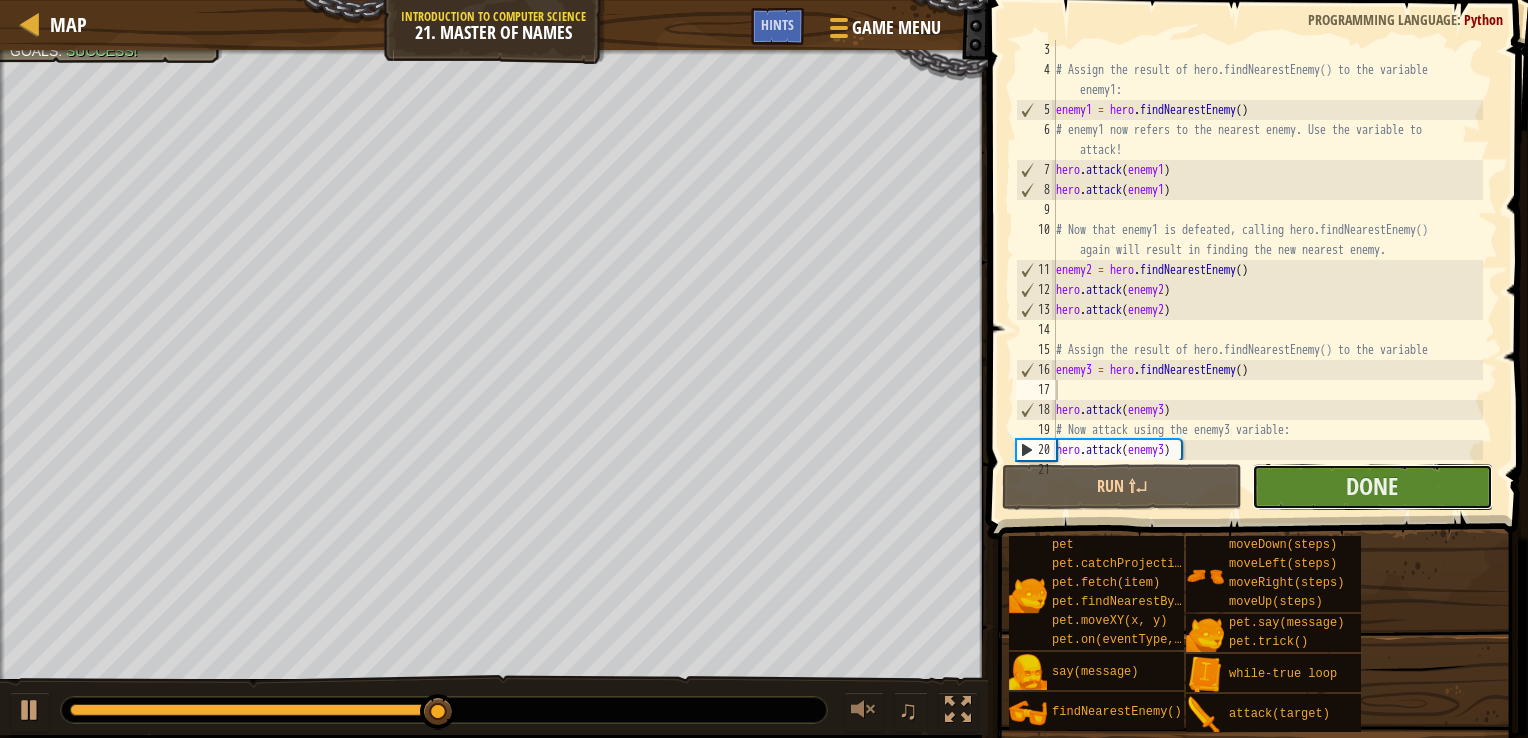 click on "Done" at bounding box center [1372, 487] 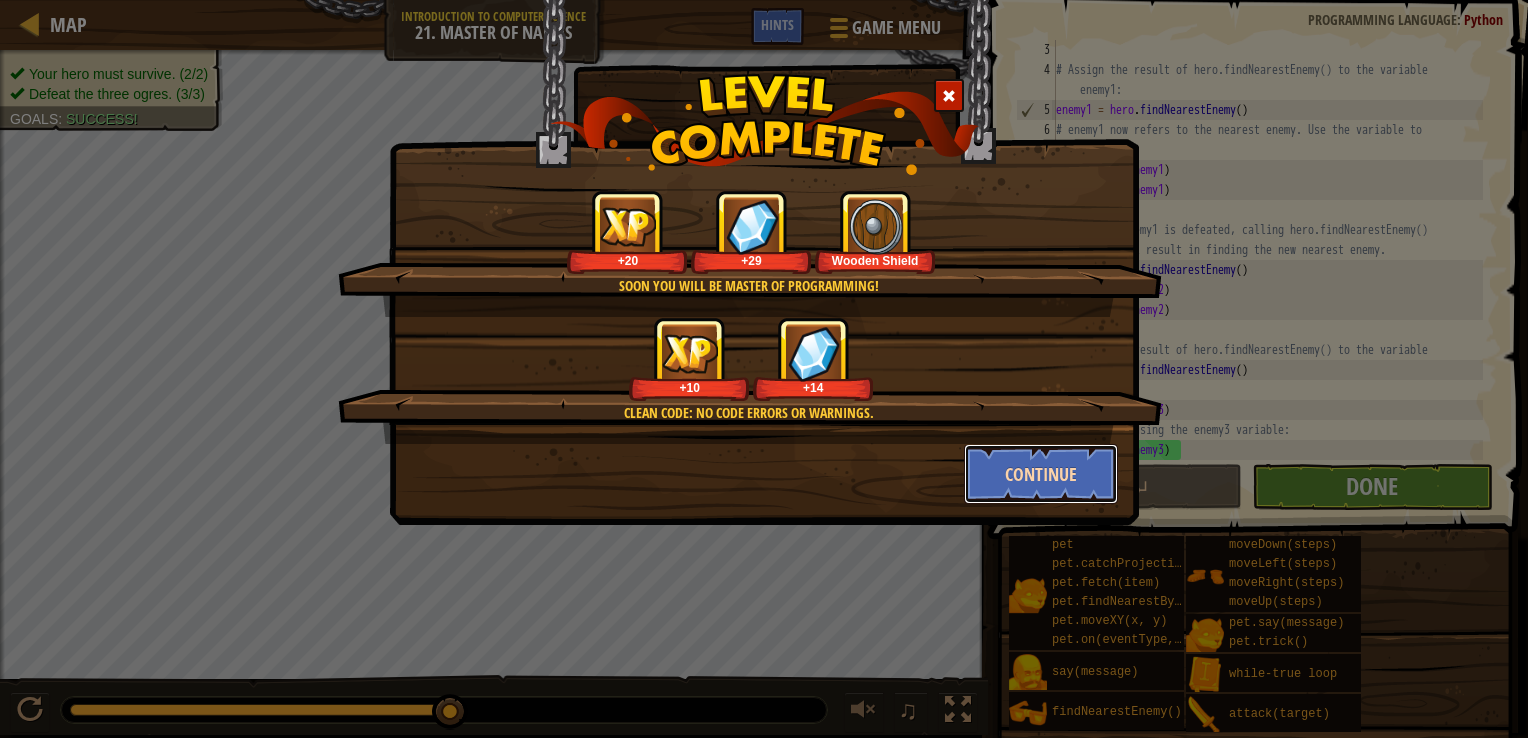 click on "Continue" at bounding box center [1041, 474] 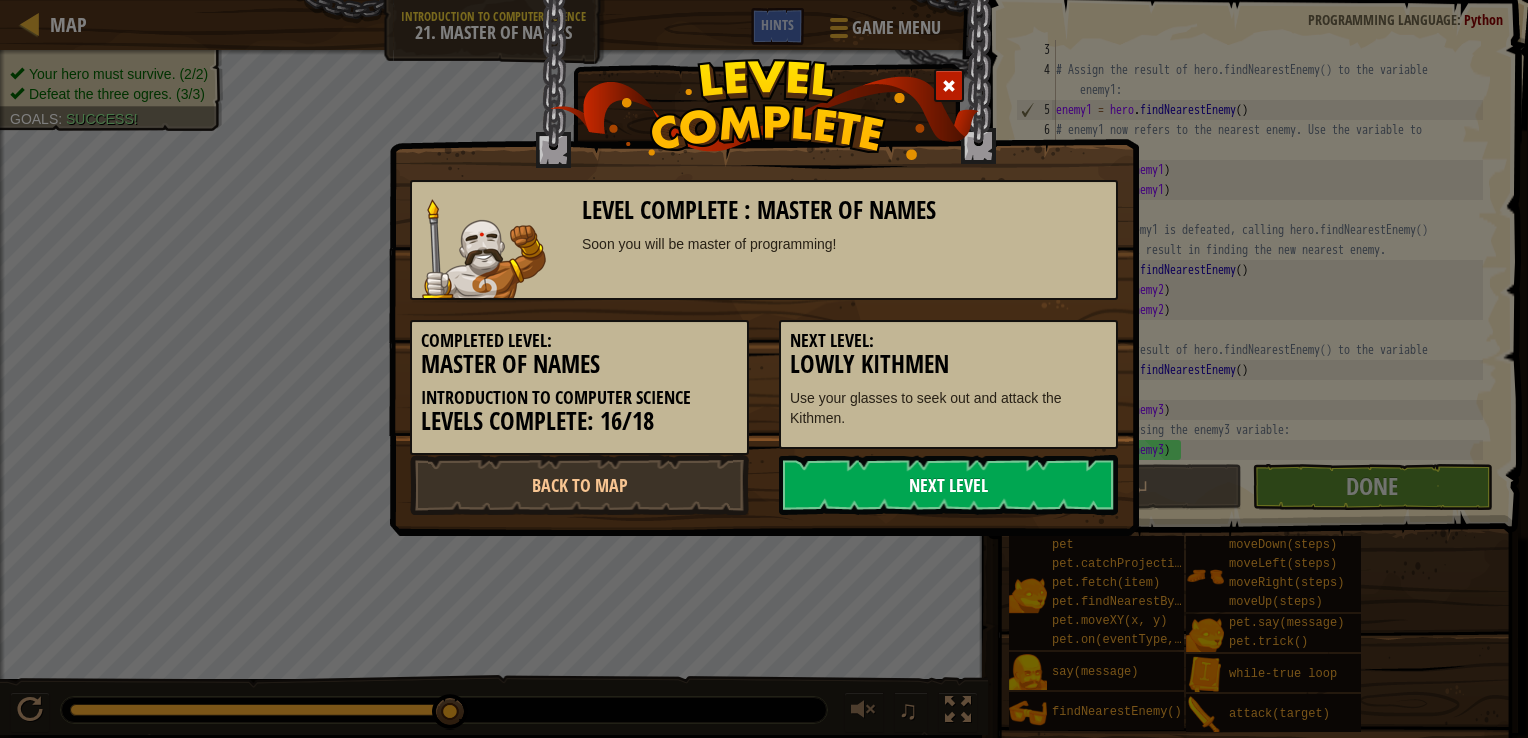 click on "Next Level" at bounding box center [948, 485] 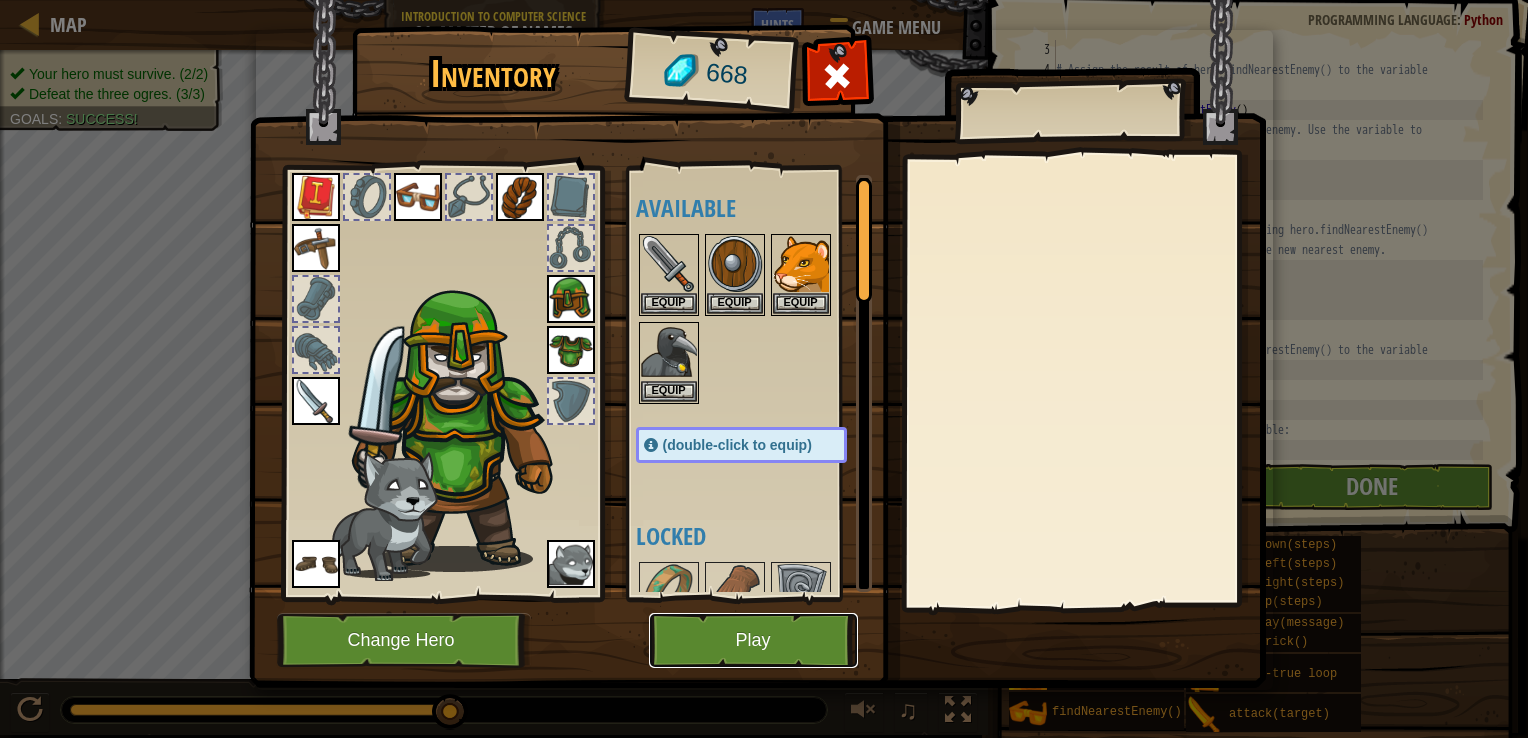 click on "Play" at bounding box center (753, 640) 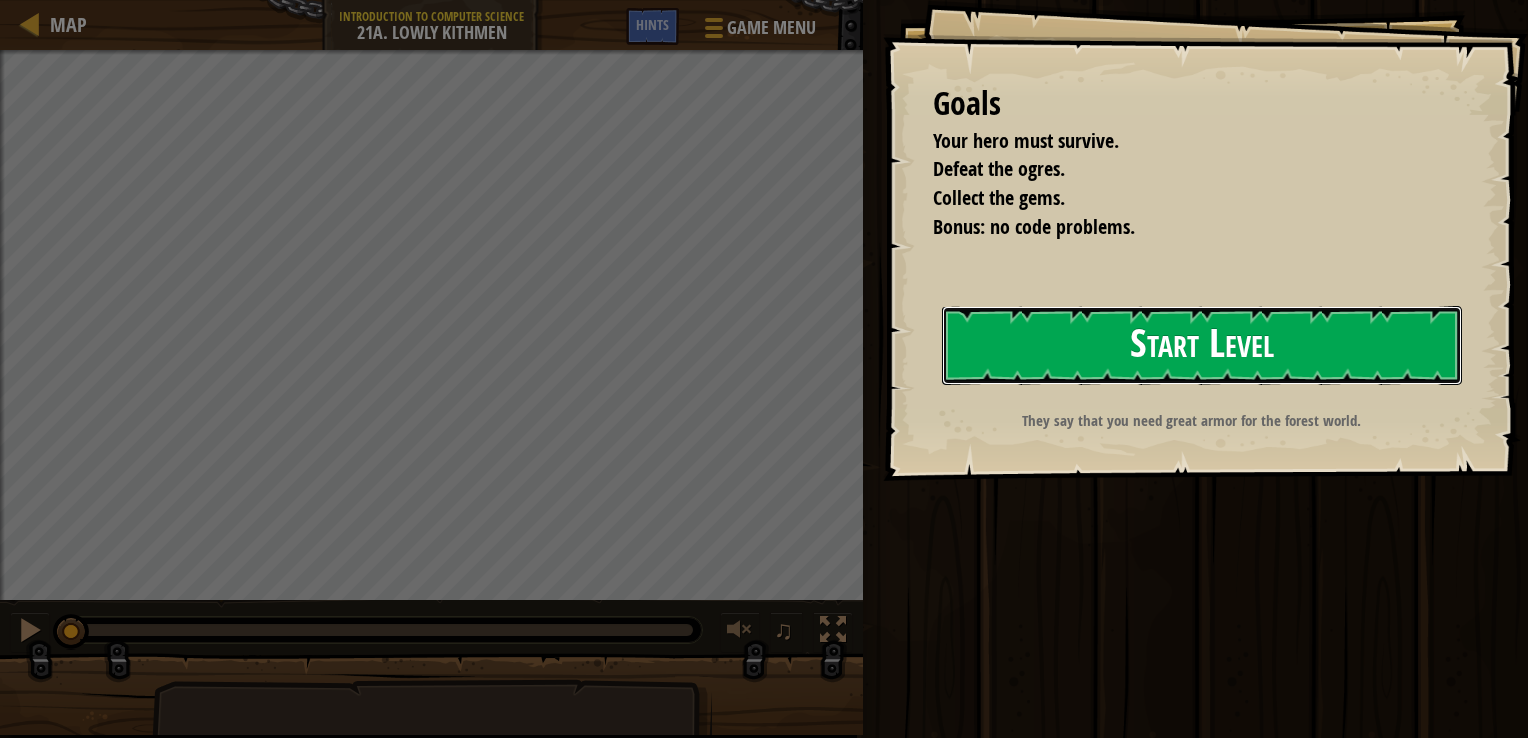click on "Start Level" at bounding box center (1202, 345) 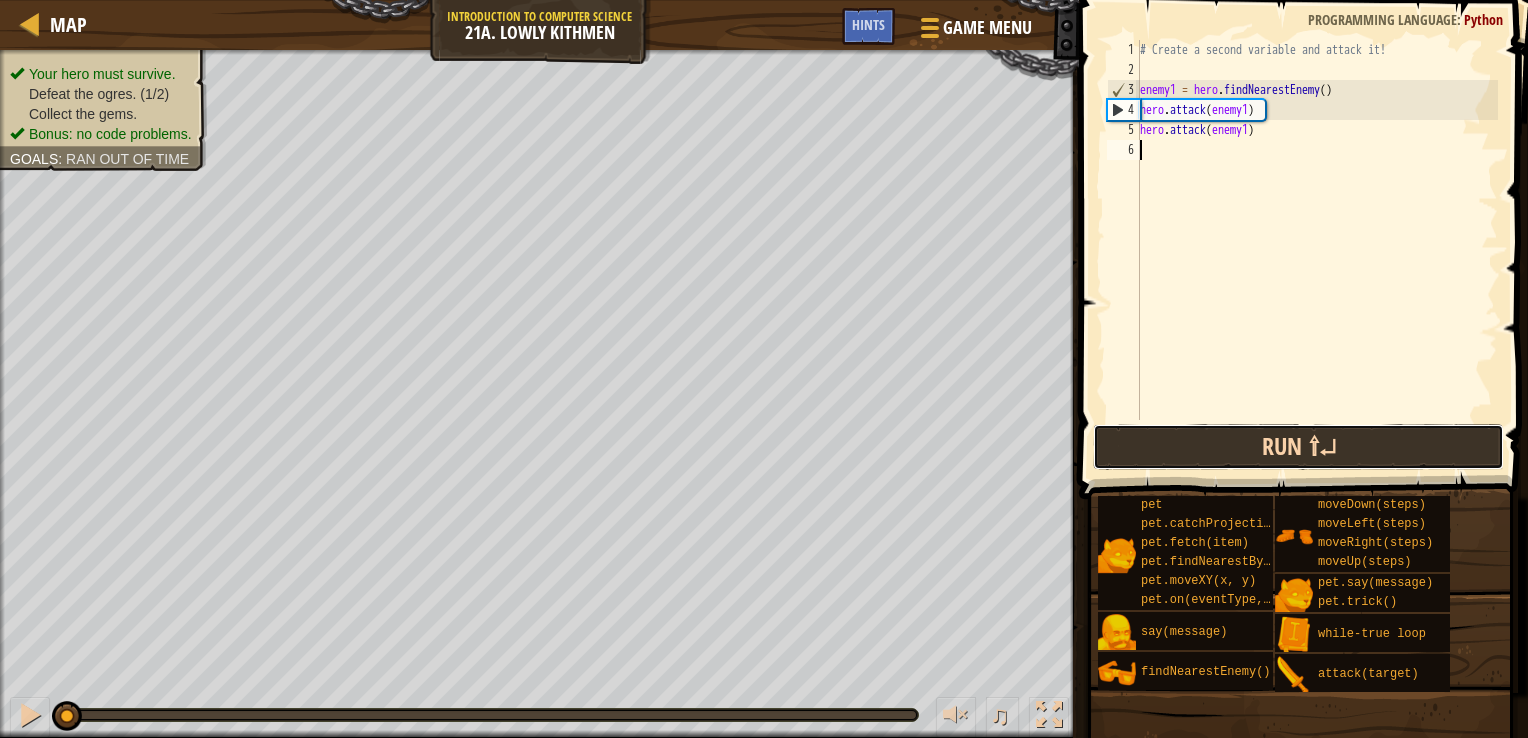 click on "Run ⇧↵" at bounding box center (1299, 447) 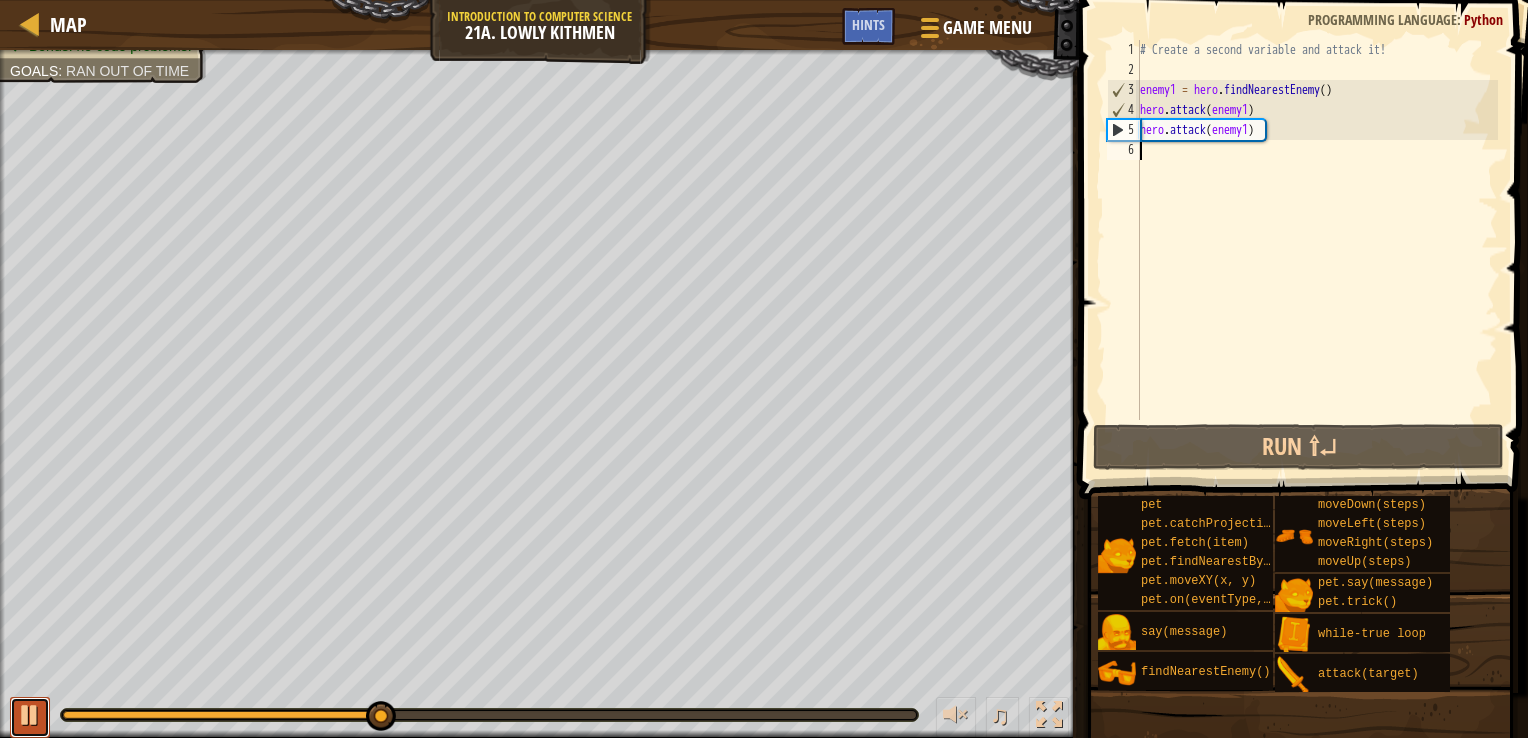 click at bounding box center [30, 717] 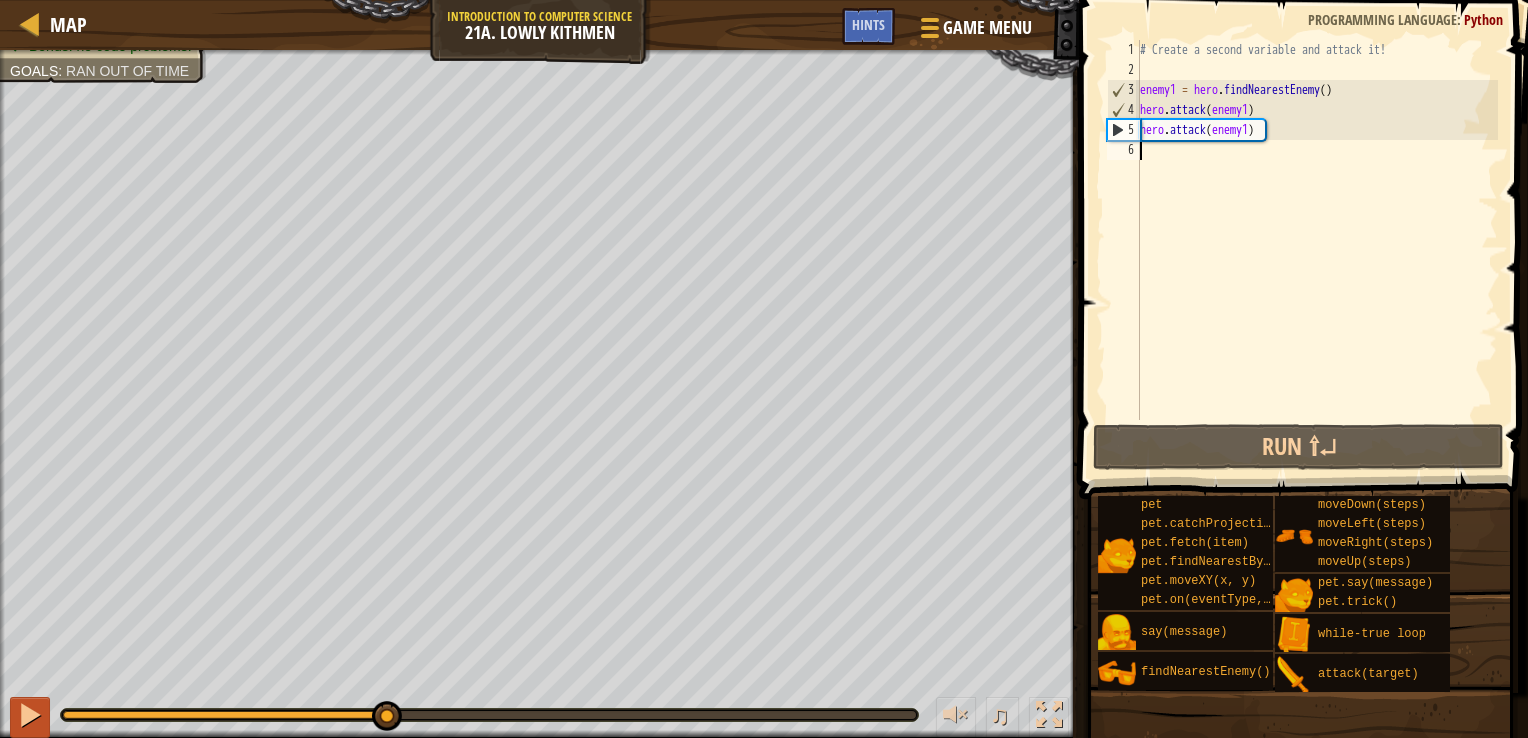 scroll, scrollTop: 9, scrollLeft: 0, axis: vertical 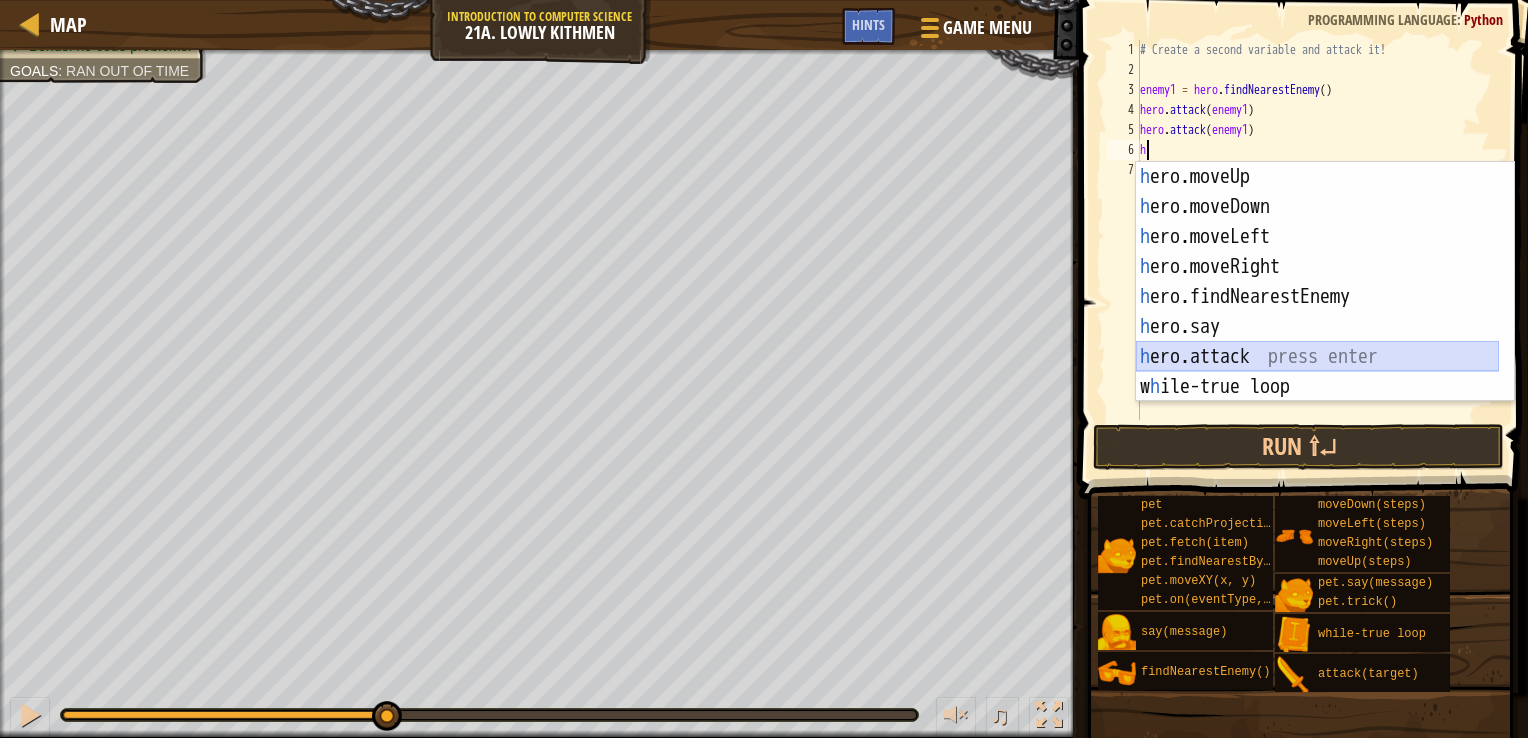 click on "h ero.moveUp press enter h ero.moveDown press enter h ero.moveLeft press enter h ero.moveRight press enter h ero.findNearestEnemy press enter h ero.say press enter h ero.attack press enter w h ile-true loop press enter pet.fetc h (item) press enter" at bounding box center (1317, 312) 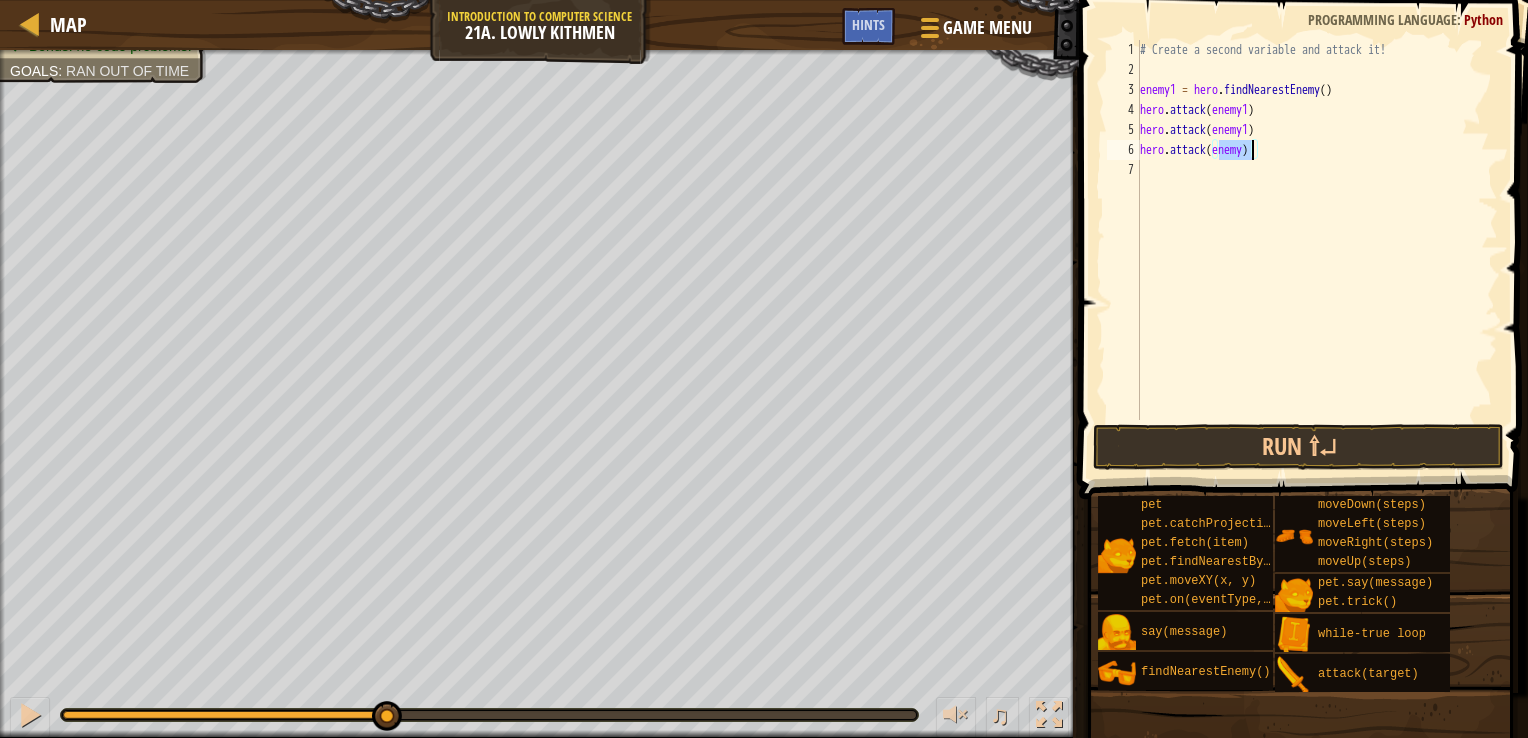 click on "# Create a second variable and attack it! enemy1   =   hero . findNearestEnemy ( ) hero . attack ( enemy1 ) hero . attack ( enemy1 ) hero . attack ( enemy )" at bounding box center (1317, 250) 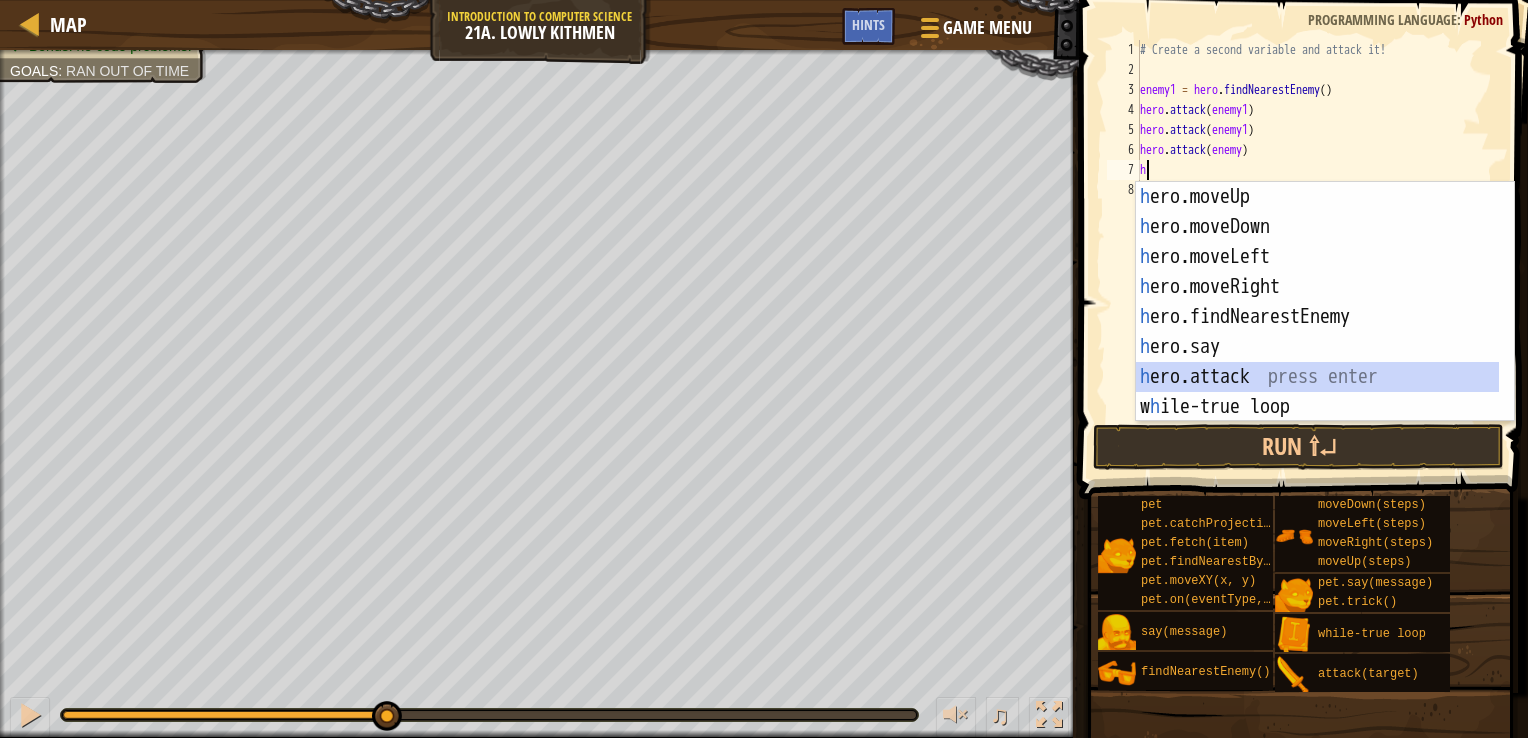 click on "h ero.moveUp press enter h ero.moveDown press enter h ero.moveLeft press enter h ero.moveRight press enter h ero.findNearestEnemy press enter h ero.say press enter h ero.attack press enter w h ile-true loop press enter pet.fetc h (item) press enter" at bounding box center [1317, 332] 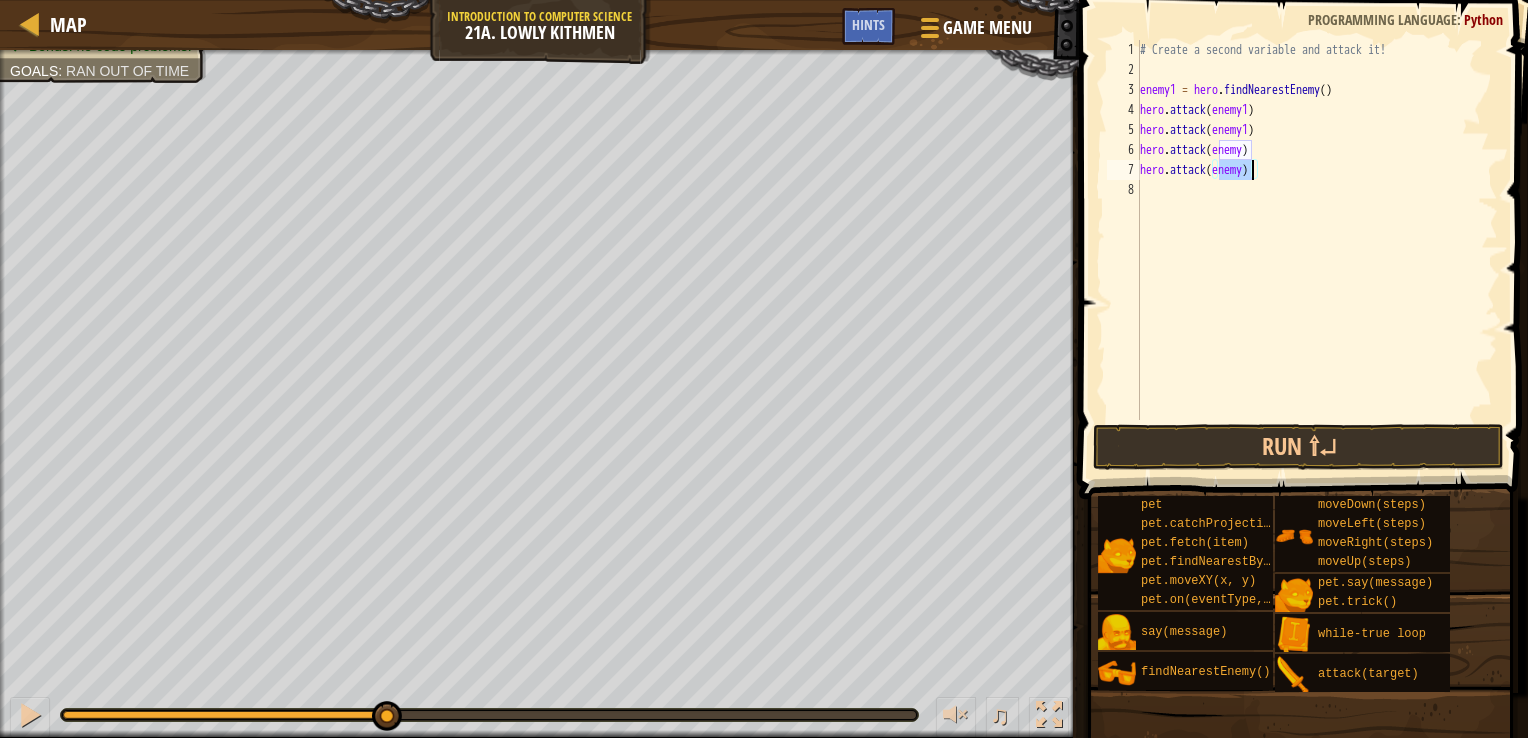 click on "# Create a second variable and attack it! enemy1   =   hero . findNearestEnemy ( ) hero . attack ( enemy1 ) hero . attack ( enemy1 ) hero . attack ( enemy ) hero . attack ( enemy )" at bounding box center (1317, 250) 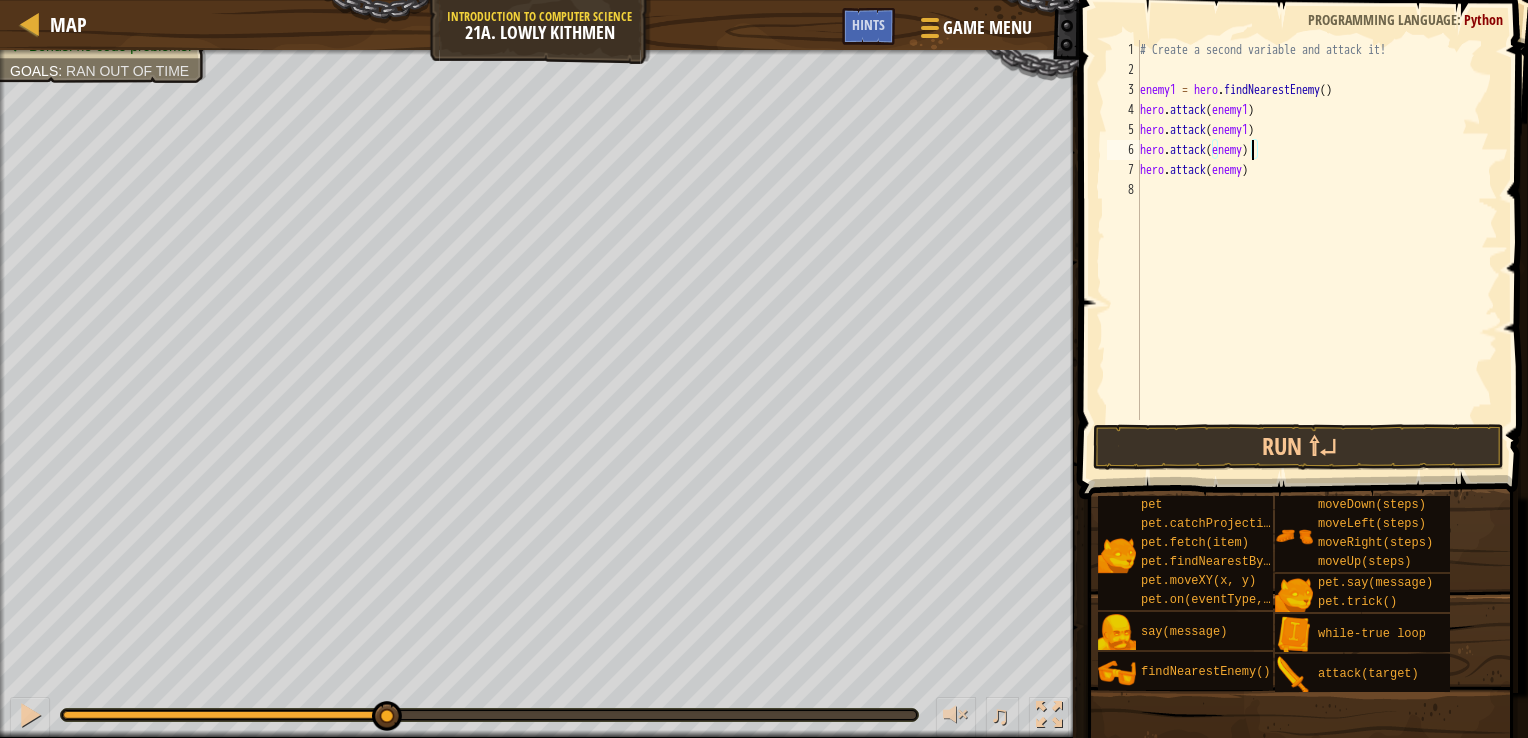click on "# Create a second variable and attack it! enemy1   =   hero . findNearestEnemy ( ) hero . attack ( enemy1 ) hero . attack ( enemy1 ) hero . attack ( enemy ) hero . attack ( enemy )" at bounding box center (1317, 250) 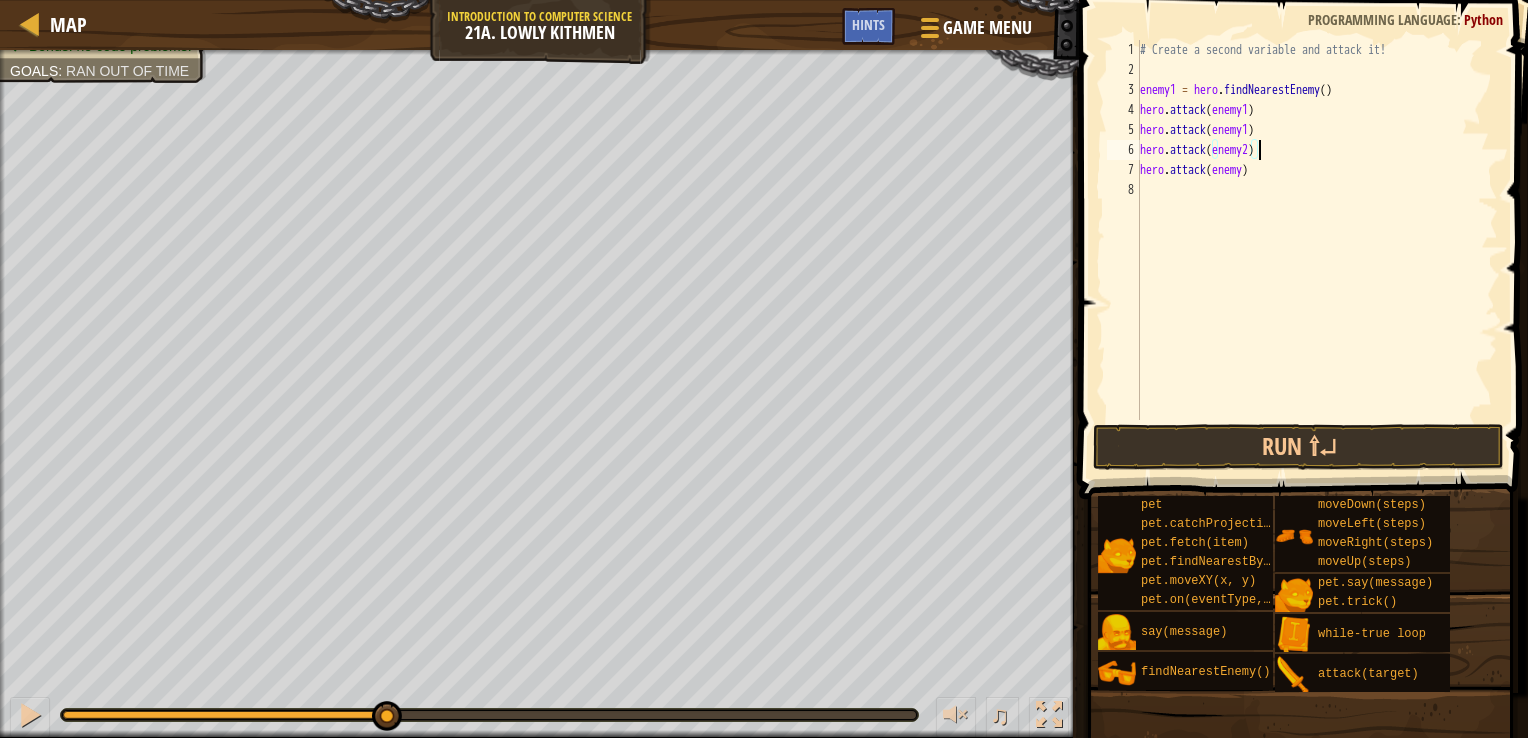 scroll, scrollTop: 9, scrollLeft: 8, axis: both 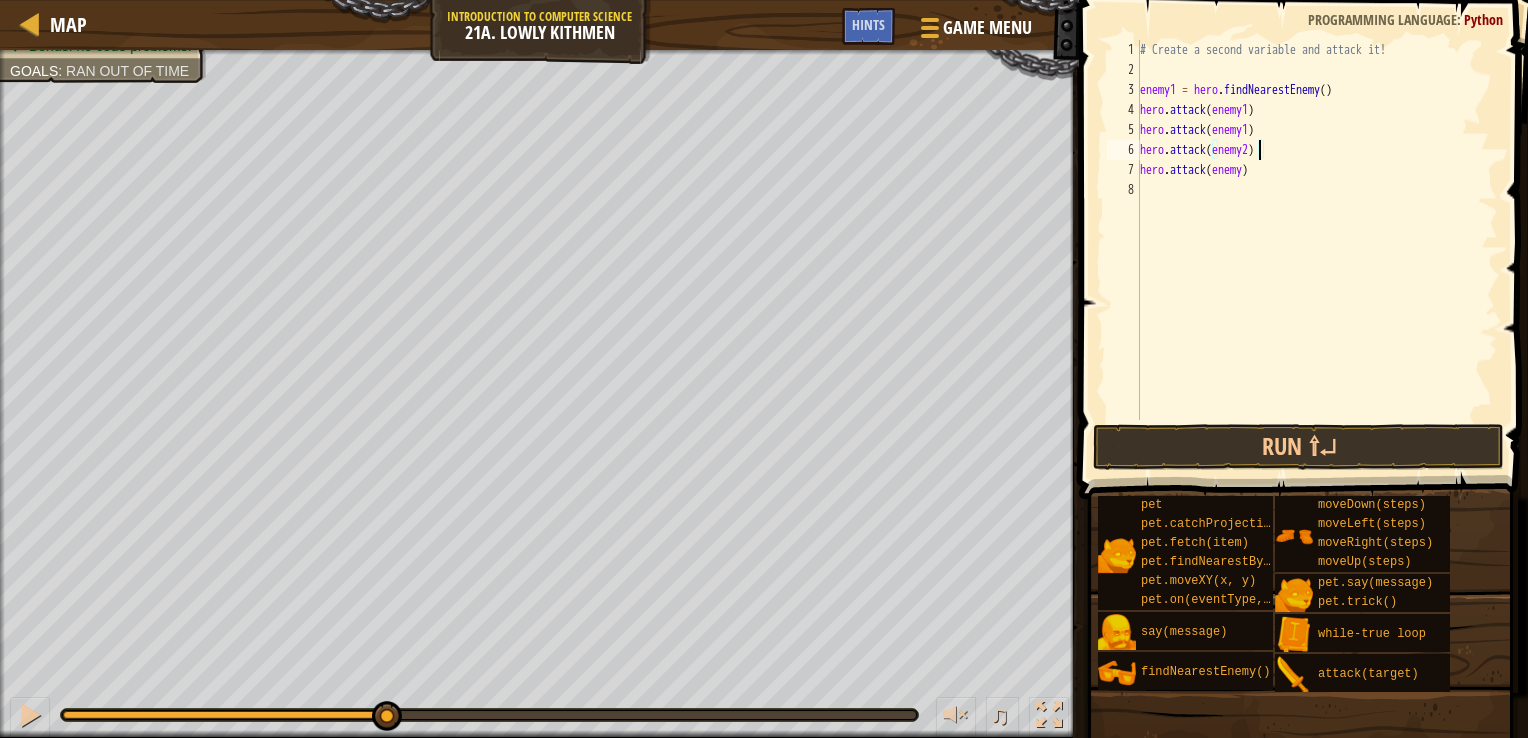 click on "# Create a second variable and attack it! enemy1   =   hero . findNearestEnemy ( ) hero . attack ( enemy1 ) hero . attack ( enemy1 ) hero . attack ( enemy2 ) hero . attack ( enemy )" at bounding box center (1317, 250) 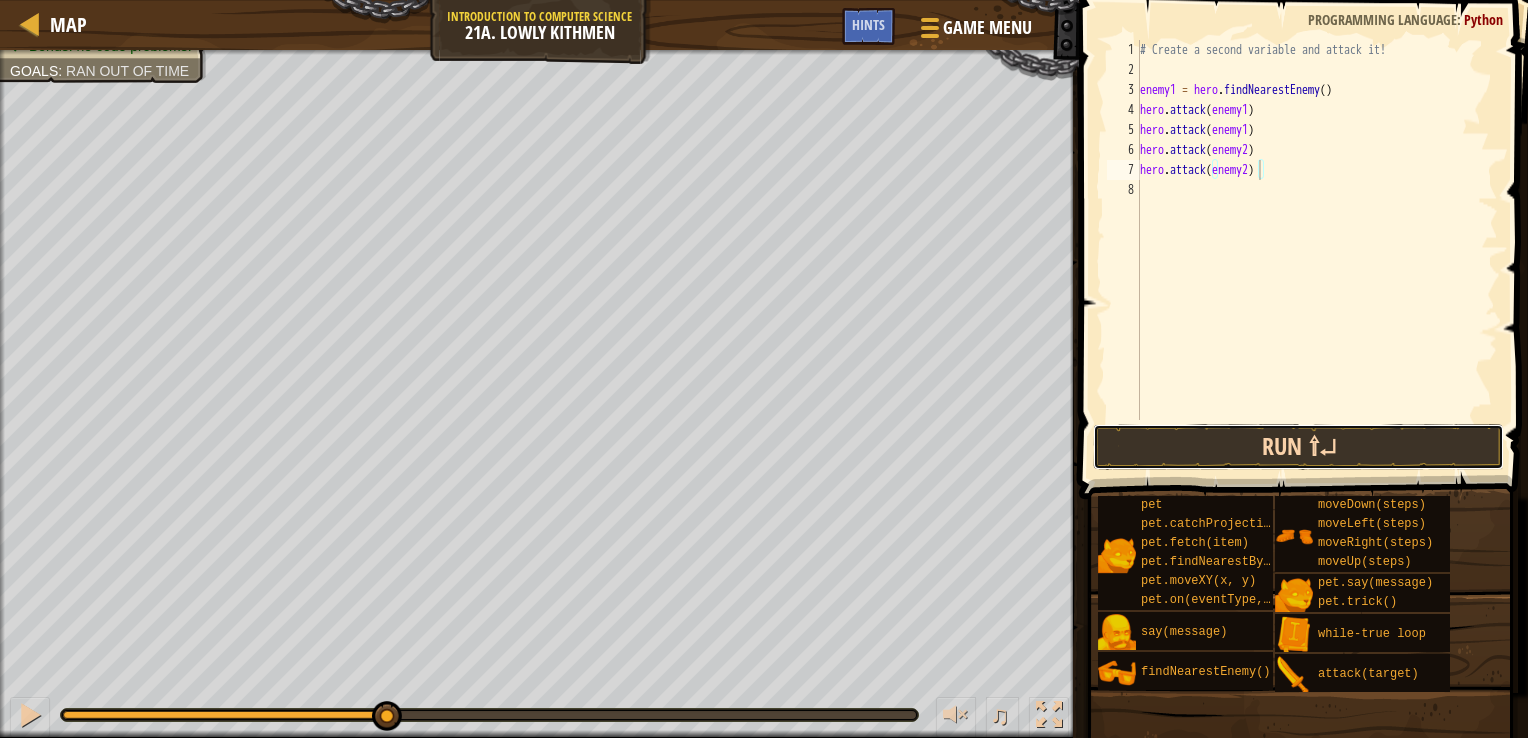 click on "Run ⇧↵" at bounding box center (1299, 447) 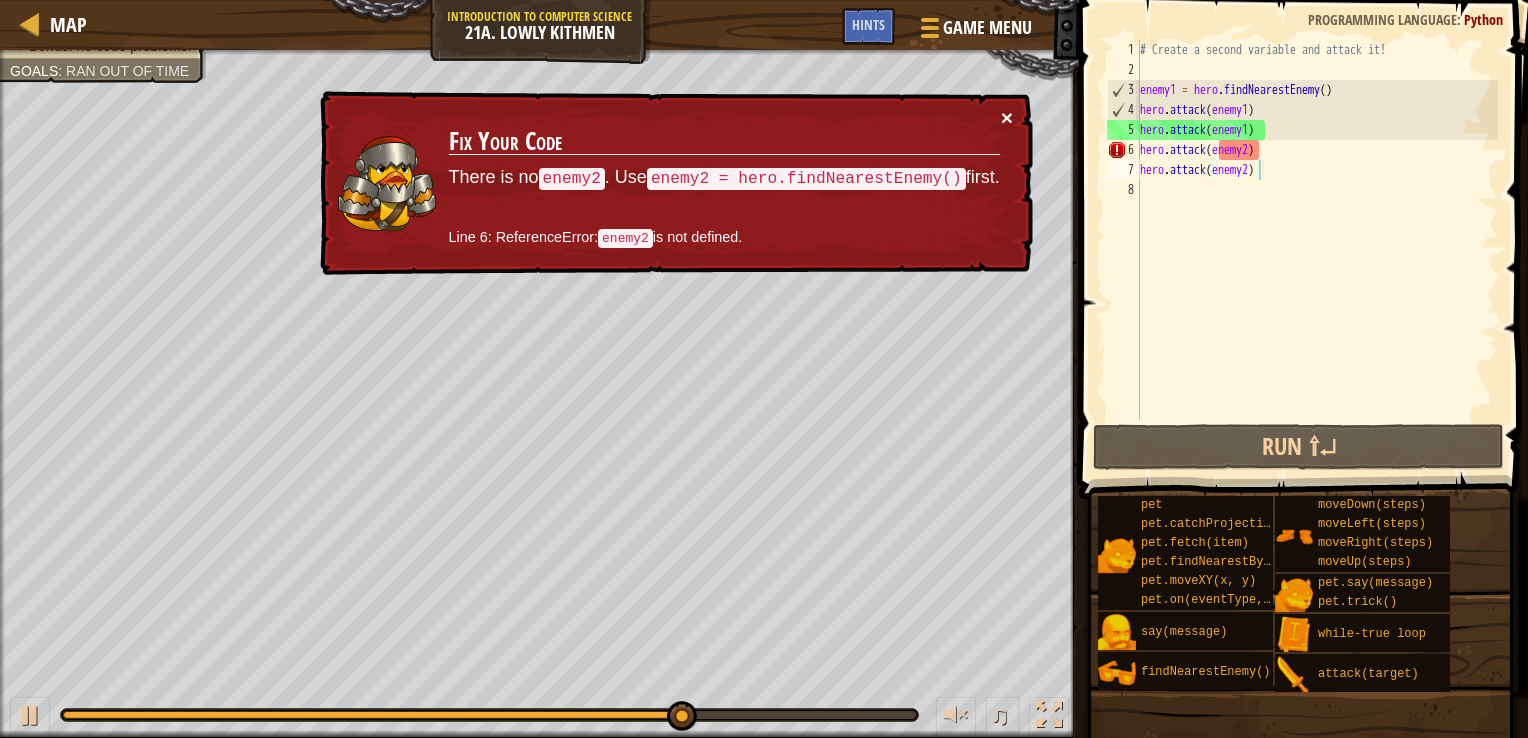 click on "×" at bounding box center [1007, 117] 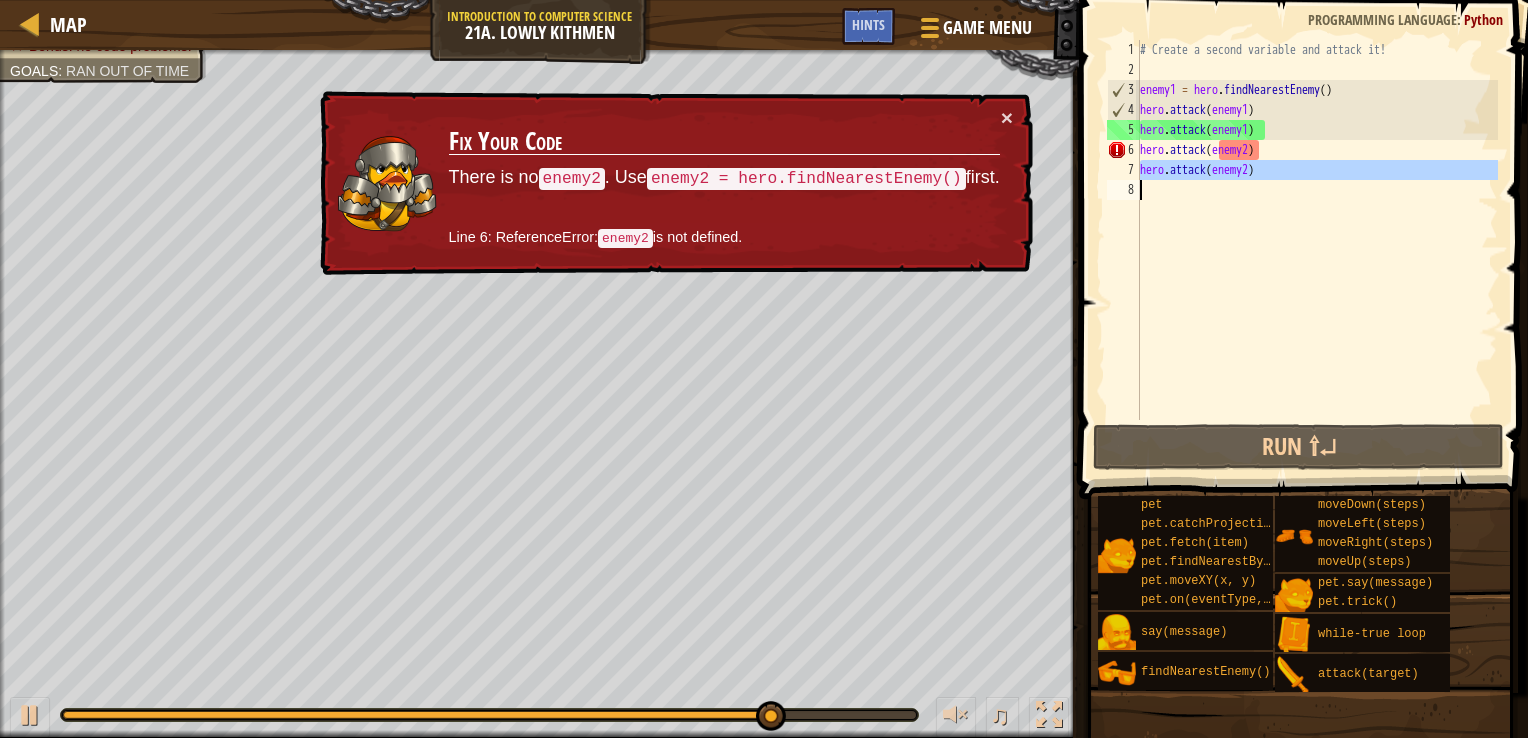 drag, startPoint x: 1139, startPoint y: 168, endPoint x: 1224, endPoint y: 202, distance: 91.5478 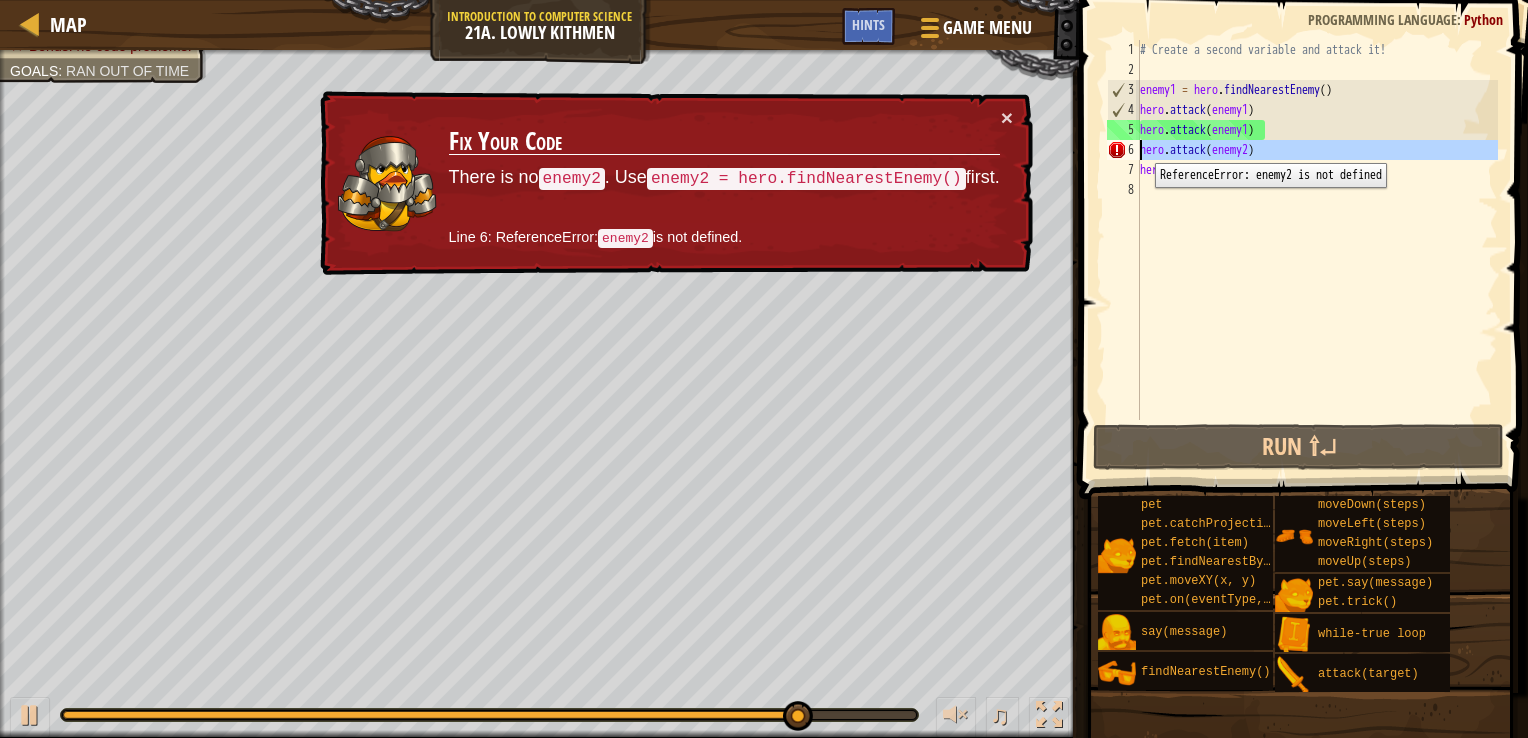click on "hero.attack(enemy2) 1 2 3 4 5 6 7 8 # Create a second variable and attack it! enemy1   =   hero . findNearestEnemy ( ) hero . attack ( enemy1 ) hero . attack ( enemy1 ) hero . attack ( enemy2 ) hero . attack ( enemy2 )     הההההההההההההההההההההההההההההההההההההההההההההההההההההההההההההההההההההההההההההההההההההההההההההההההההההההההההההההההההההההההההההההההההההההההההההההההההההההההההההההההההההההההההההההההההההההההההההההההההההההההההההההההההההההההההההההההההההההההההההההההההההההההההההההה XXXXXXXXXXXXXXXXXXXXXXXXXXXXXXXXXXXXXXXXXXXXXXXXXXXXXXXXXXXXXXXXXXXXXXXXXXXXXXXXXXXXXXXXXXXXXXXXXXXXXXXXXXXXXXXXXXXXXXXXXXXXXXXXXXXXXXXXXXXXXXXXXXXXXXXXXXXXXXXXXXXXXXXXXXXXXXXXXXXXXXXXXXXXXXXXXXXXXXXXXXXXXXXXXXXXXXXXXXXXXXXXXXXXXXXXXXXXXXXXXXXXXXXXXXXXXXXX" at bounding box center (1300, 230) 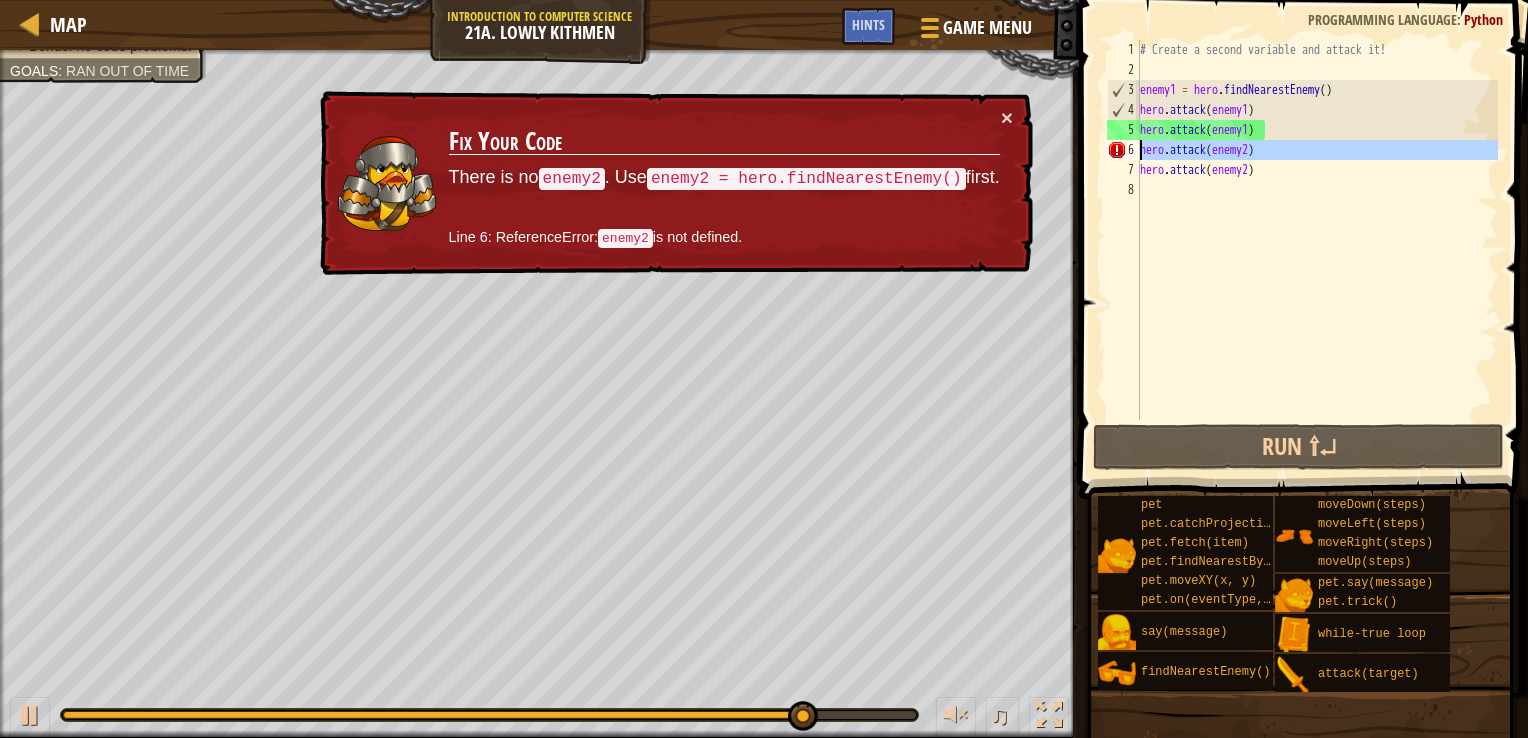 click on "# Create a second variable and attack it! enemy1   =   hero . findNearestEnemy ( ) hero . attack ( enemy1 ) hero . attack ( enemy1 ) hero . attack ( enemy2 ) hero . attack ( enemy2 )" at bounding box center (1317, 230) 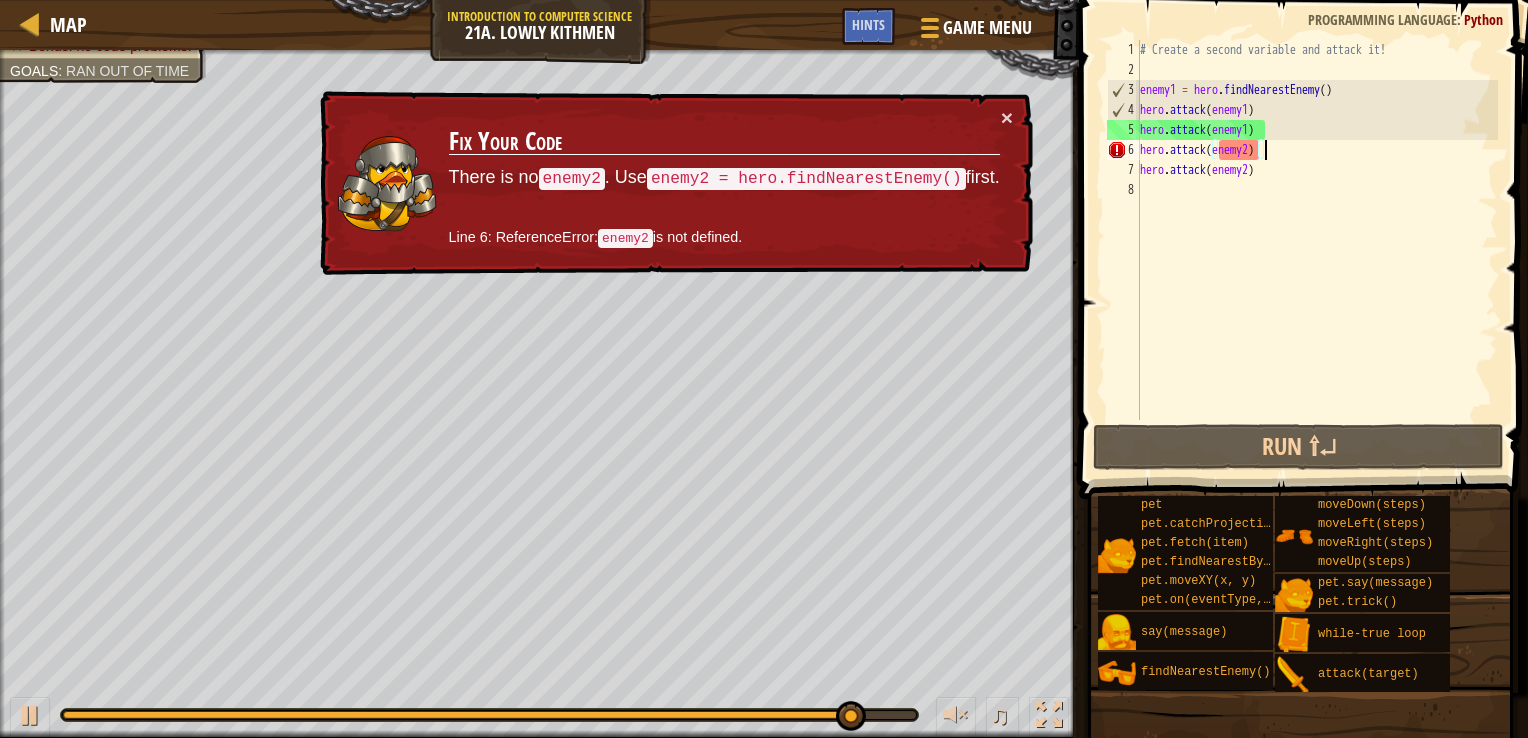 click on "# Create a second variable and attack it! enemy1   =   hero . findNearestEnemy ( ) hero . attack ( enemy1 ) hero . attack ( enemy1 ) hero . attack ( enemy2 ) hero . attack ( enemy2 )" at bounding box center (1317, 250) 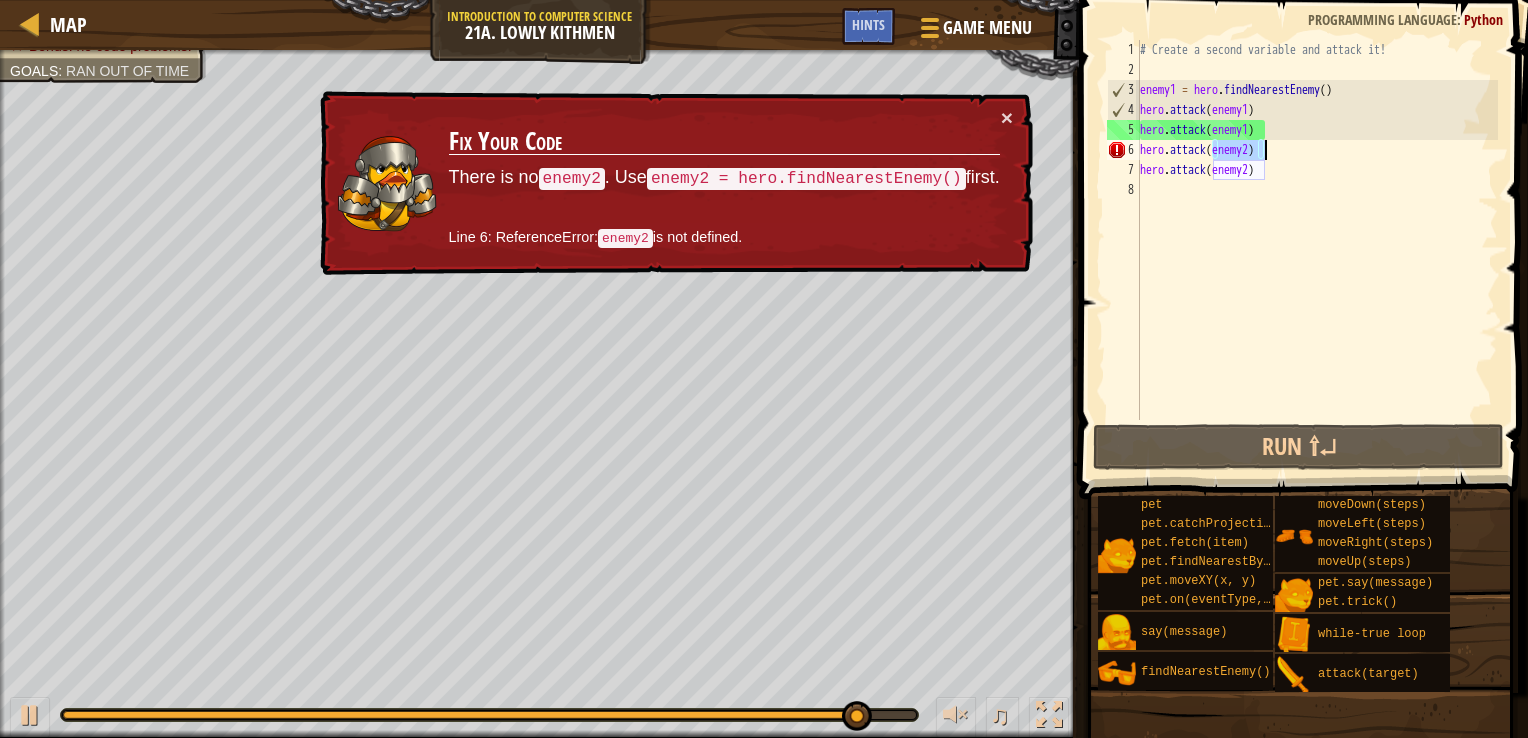 click on "# Create a second variable and attack it! enemy1   =   hero . findNearestEnemy ( ) hero . attack ( enemy1 ) hero . attack ( enemy1 ) hero . attack ( enemy2 ) hero . attack ( enemy2 )" at bounding box center (1317, 250) 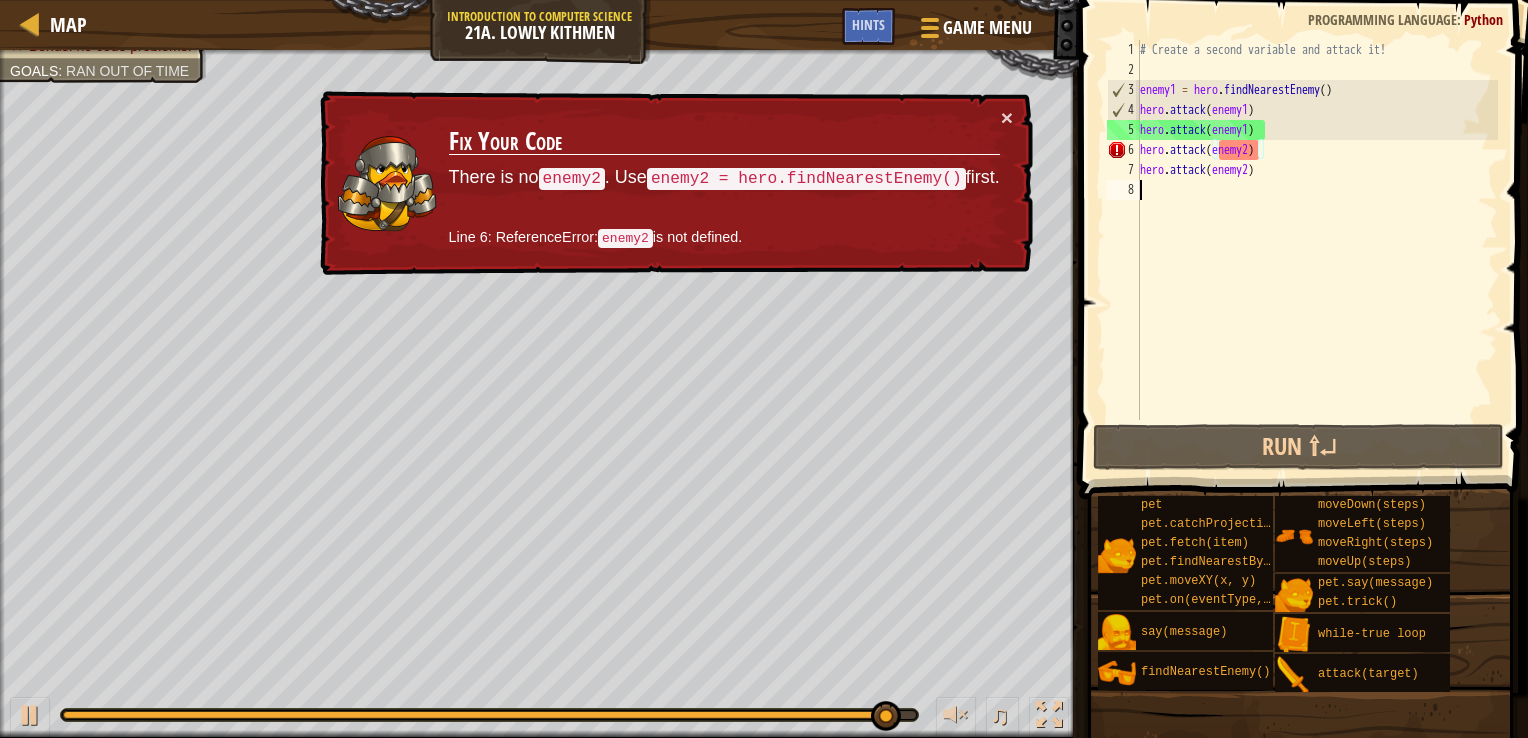 click on "# Create a second variable and attack it! enemy1   =   hero . findNearestEnemy ( ) hero . attack ( enemy1 ) hero . attack ( enemy1 ) hero . attack ( enemy2 ) hero . attack ( enemy2 )" at bounding box center [1317, 250] 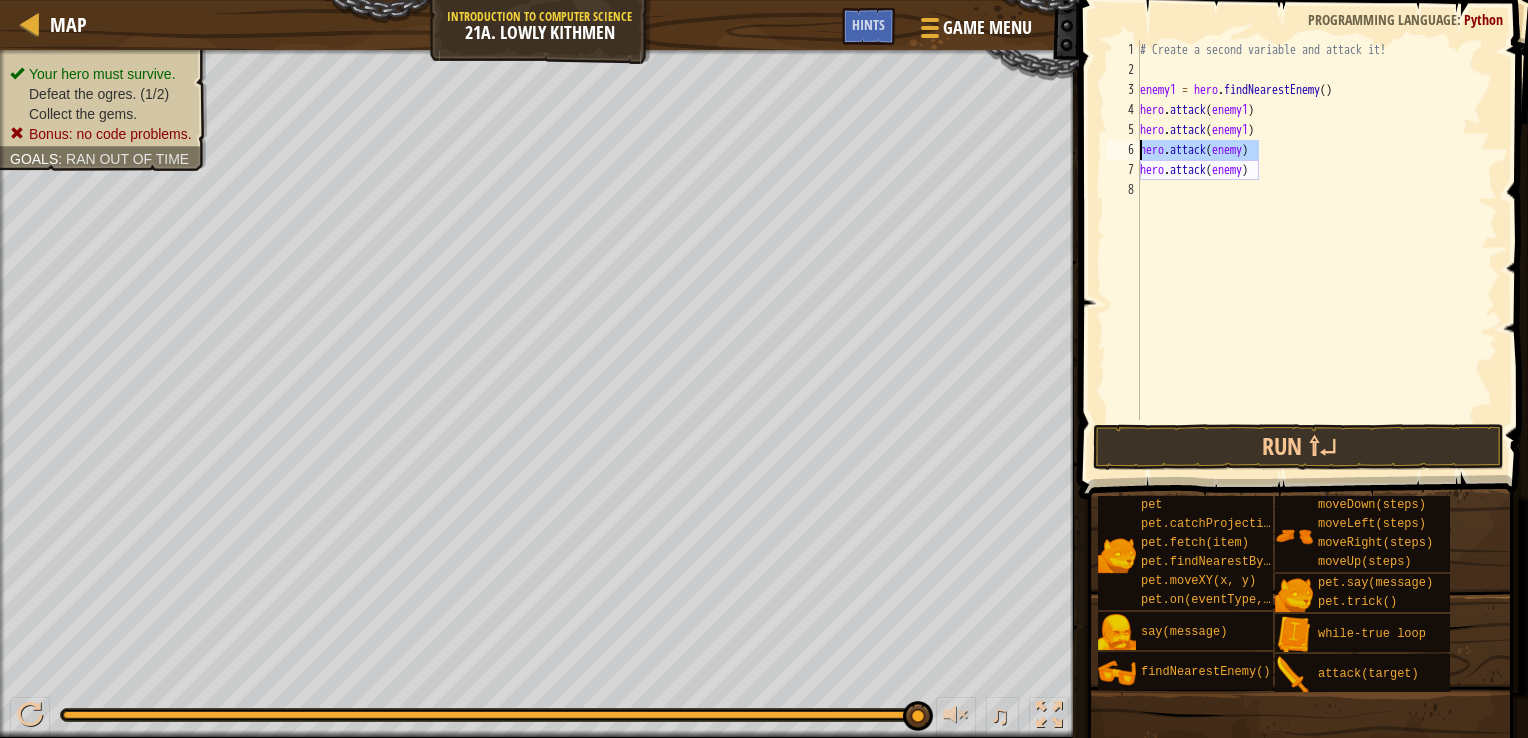 drag, startPoint x: 1262, startPoint y: 153, endPoint x: 1150, endPoint y: 146, distance: 112.21854 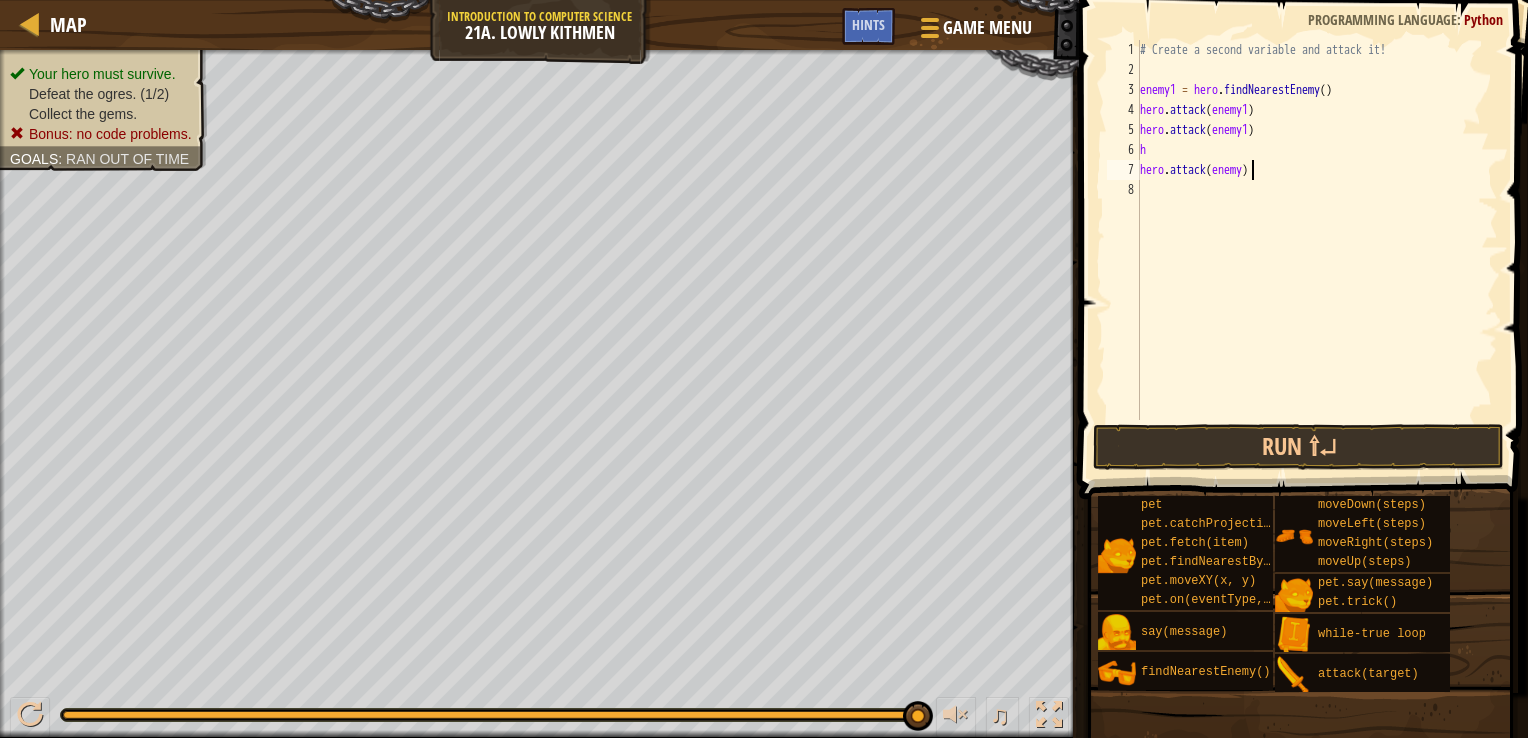click on "# Create a second variable and attack it! enemy1   =   hero . findNearestEnemy ( ) hero . attack ( enemy1 ) hero . attack ( enemy1 ) h hero . attack ( enemy )" at bounding box center (1317, 250) 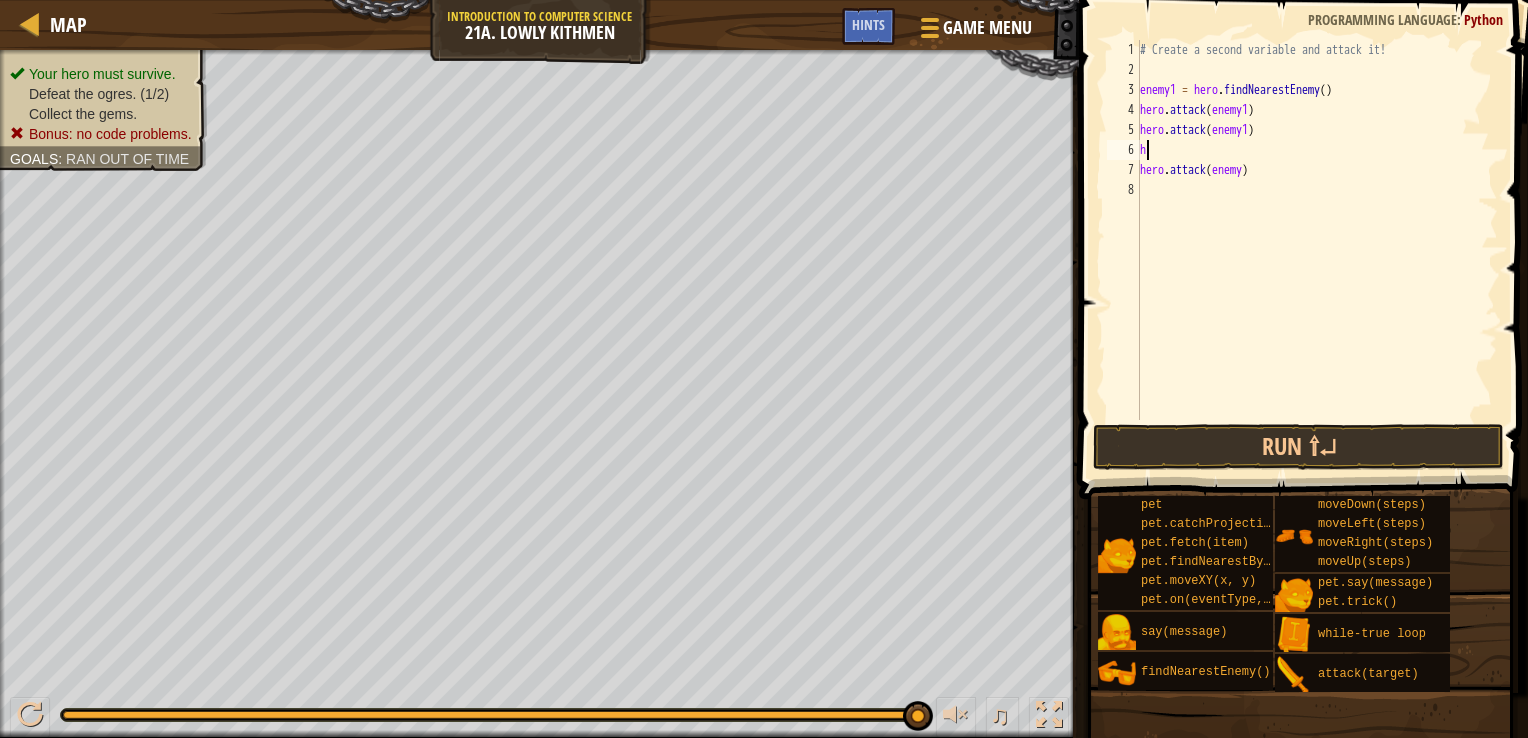click on "# Create a second variable and attack it! enemy1   =   hero . findNearestEnemy ( ) hero . attack ( enemy1 ) hero . attack ( enemy1 ) h hero . attack ( enemy )" at bounding box center (1317, 250) 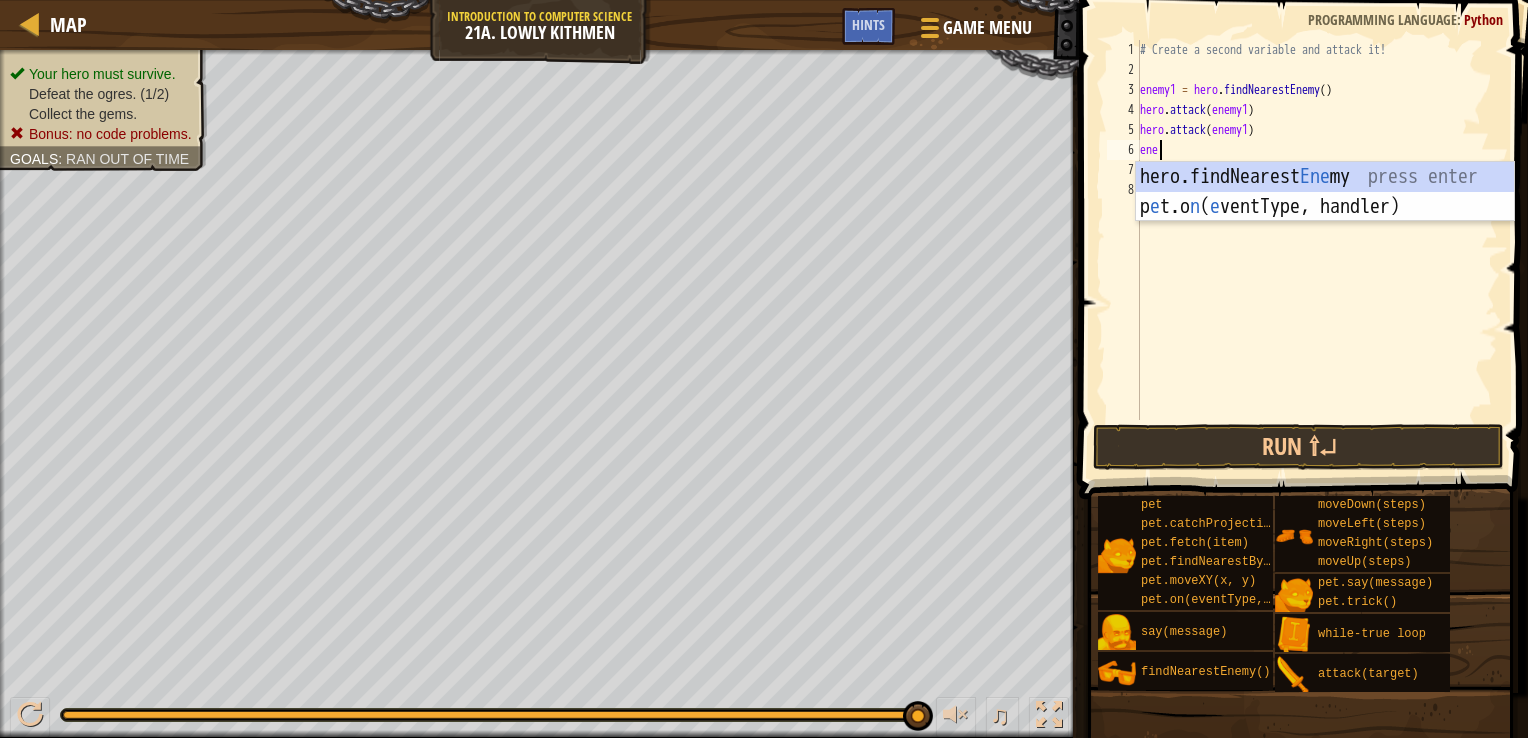 type on "enem" 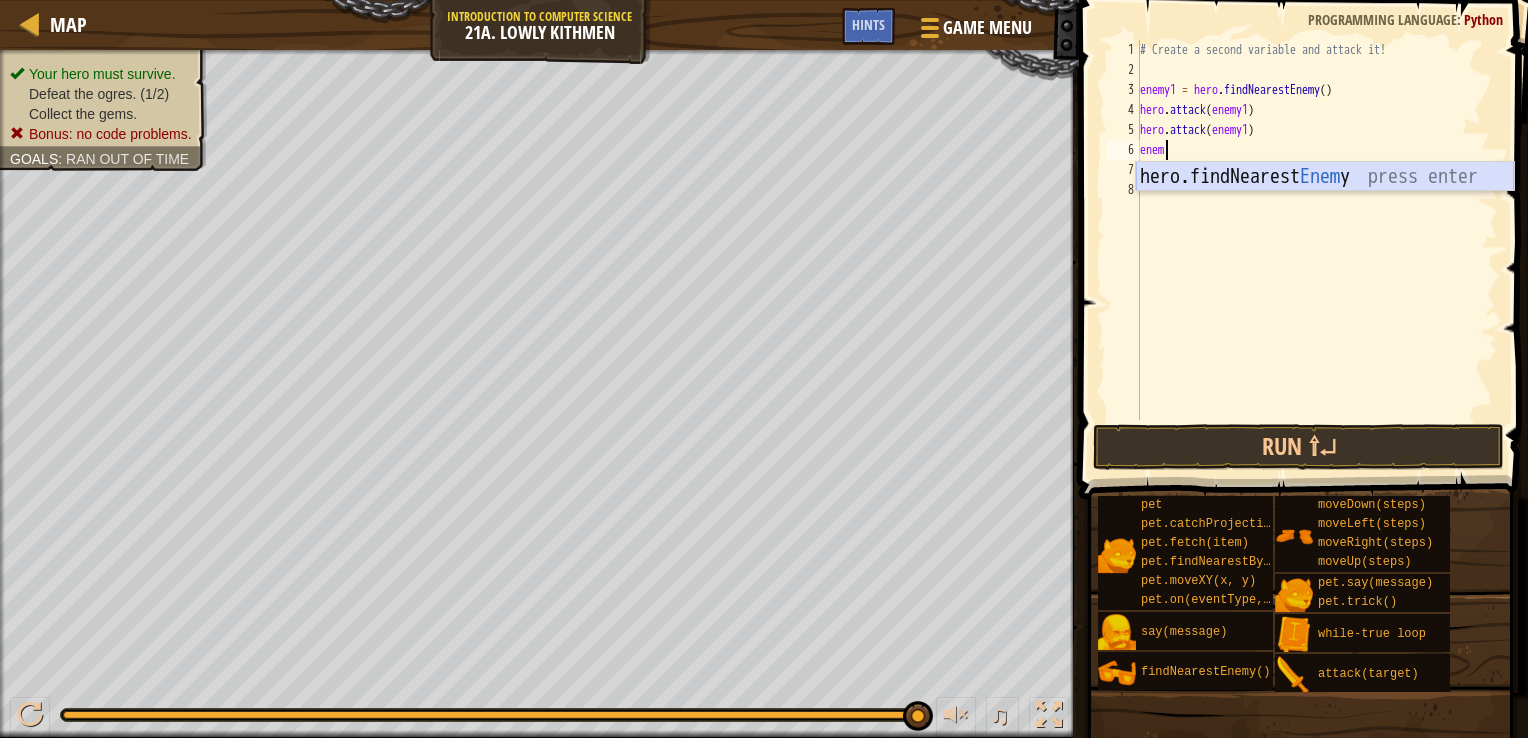 click on "hero.findNearest Enem y press enter" at bounding box center [1325, 207] 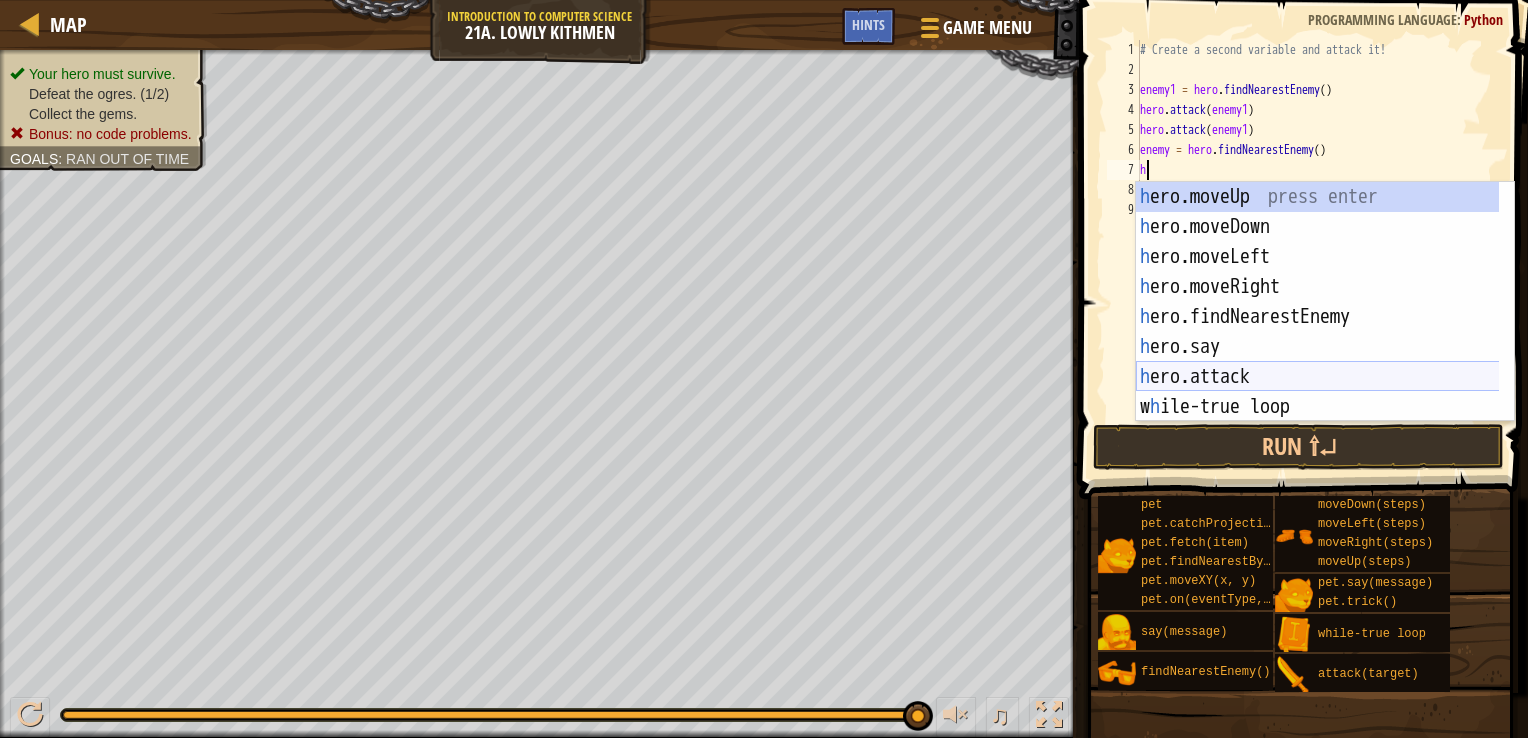 click on "h ero.moveUp press enter h ero.moveDown press enter h ero.moveLeft press enter h ero.moveRight press enter h ero.findNearestEnemy press enter h ero.say press enter h ero.attack press enter w h ile-true loop press enter pet.fetc h (item) press enter" at bounding box center [1325, 332] 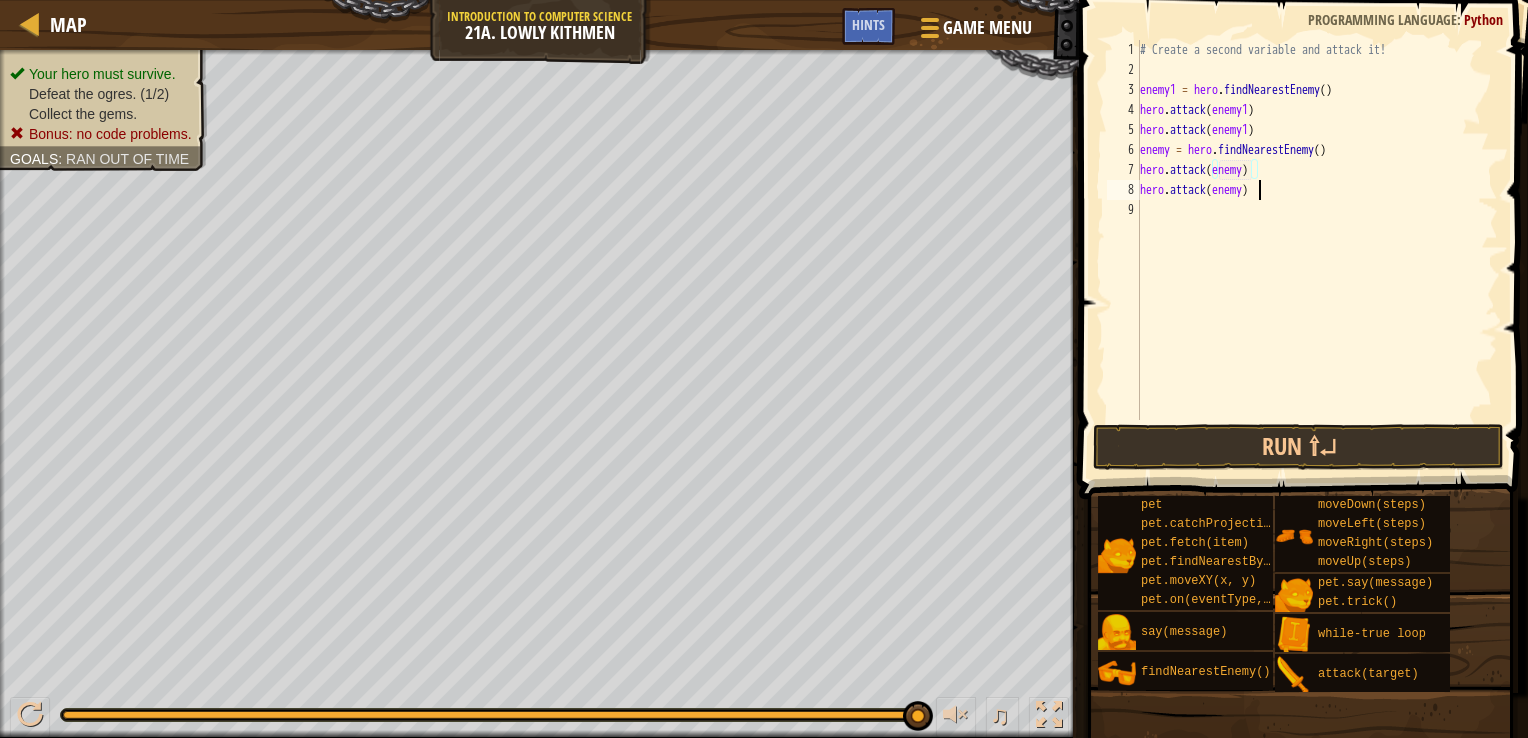 click on "# Create a second variable and attack it! enemy1   =   hero . findNearestEnemy ( ) hero . attack ( enemy1 ) hero . attack ( enemy1 ) enemy   =   hero . findNearestEnemy ( ) hero . attack ( enemy ) hero . attack ( enemy )" at bounding box center (1317, 250) 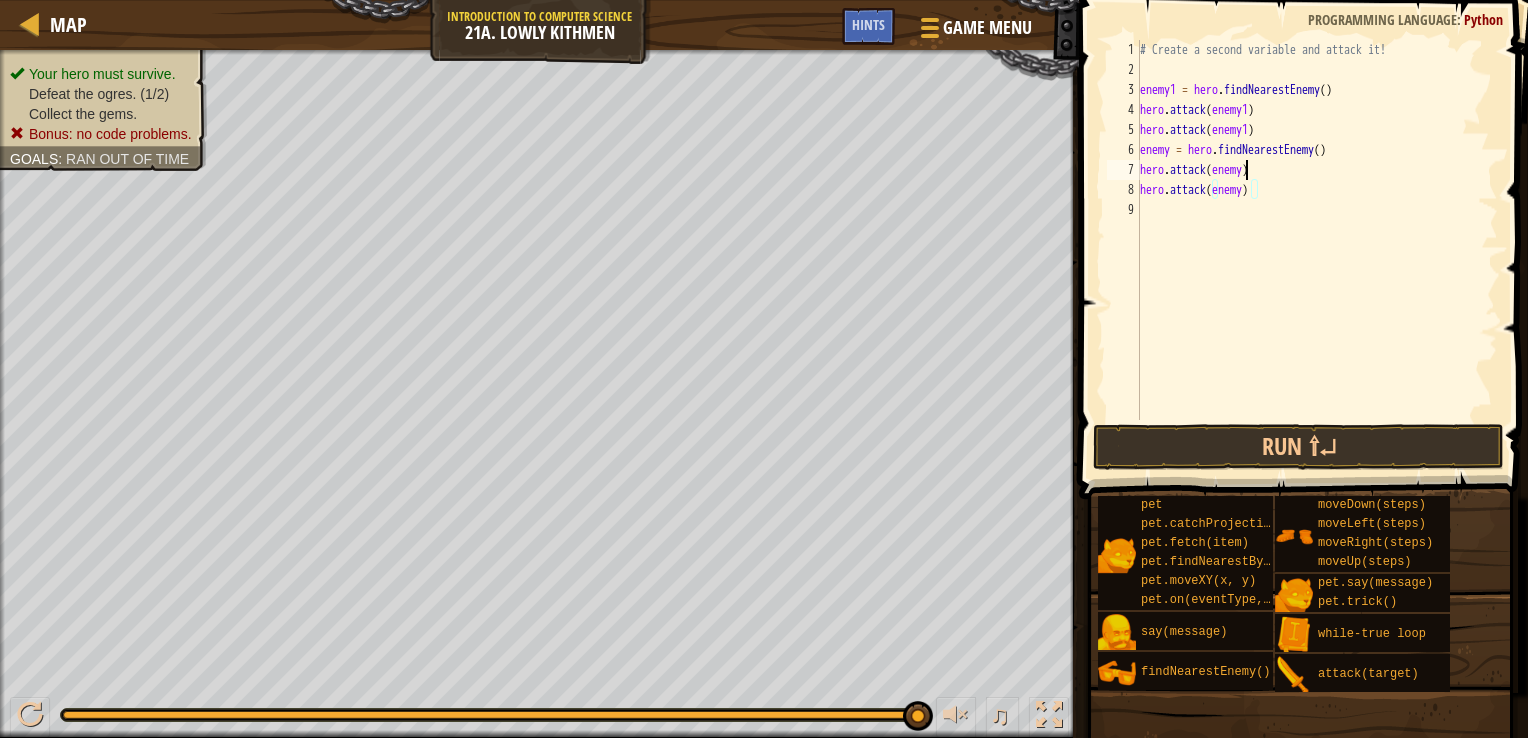 click on "# Create a second variable and attack it! enemy1   =   hero . findNearestEnemy ( ) hero . attack ( enemy1 ) hero . attack ( enemy1 ) enemy   =   hero . findNearestEnemy ( ) hero . attack ( enemy ) hero . attack ( enemy )" at bounding box center (1317, 250) 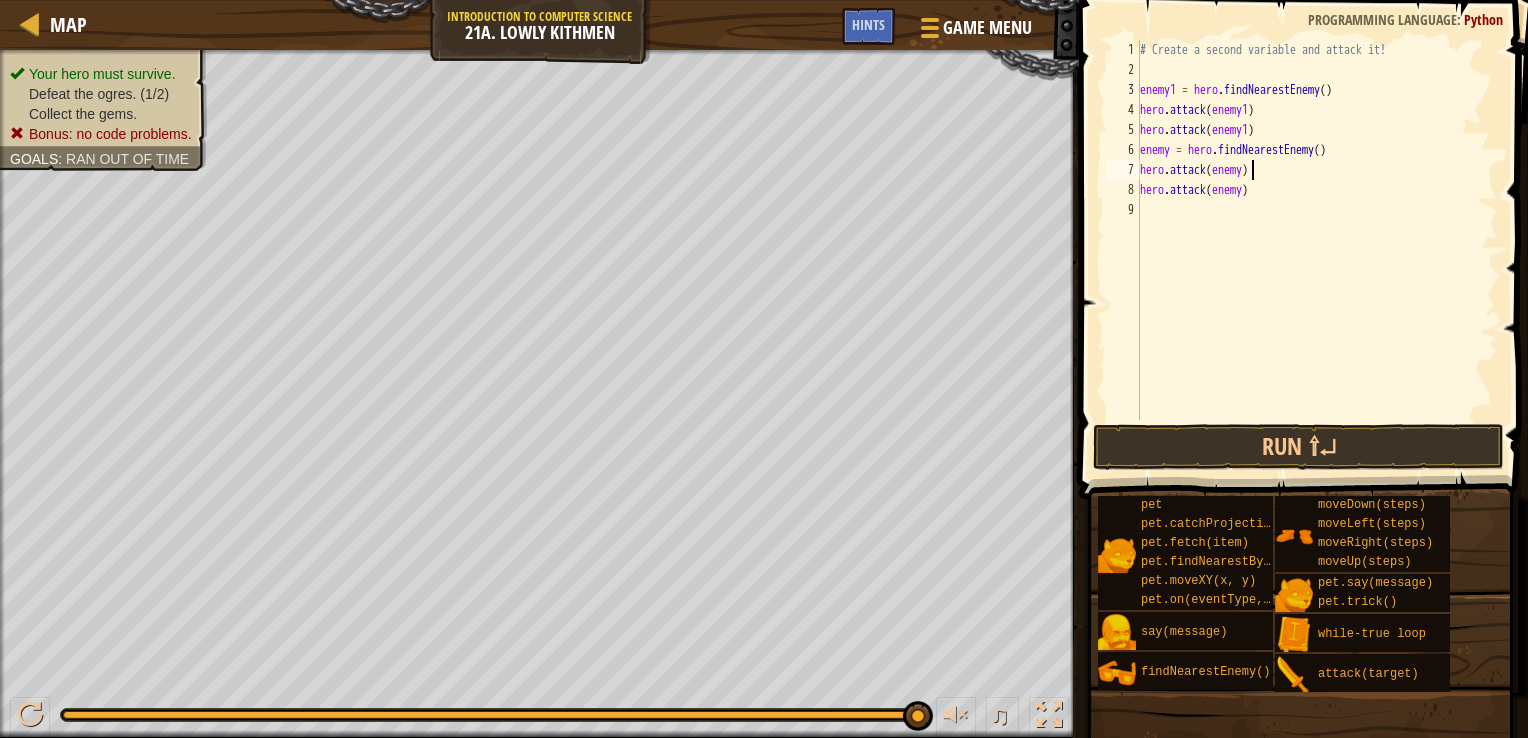 click on "# Create a second variable and attack it! enemy1   =   hero . findNearestEnemy ( ) hero . attack ( enemy1 ) hero . attack ( enemy1 ) enemy   =   hero . findNearestEnemy ( ) hero . attack ( enemy ) hero . attack ( enemy )" at bounding box center (1317, 250) 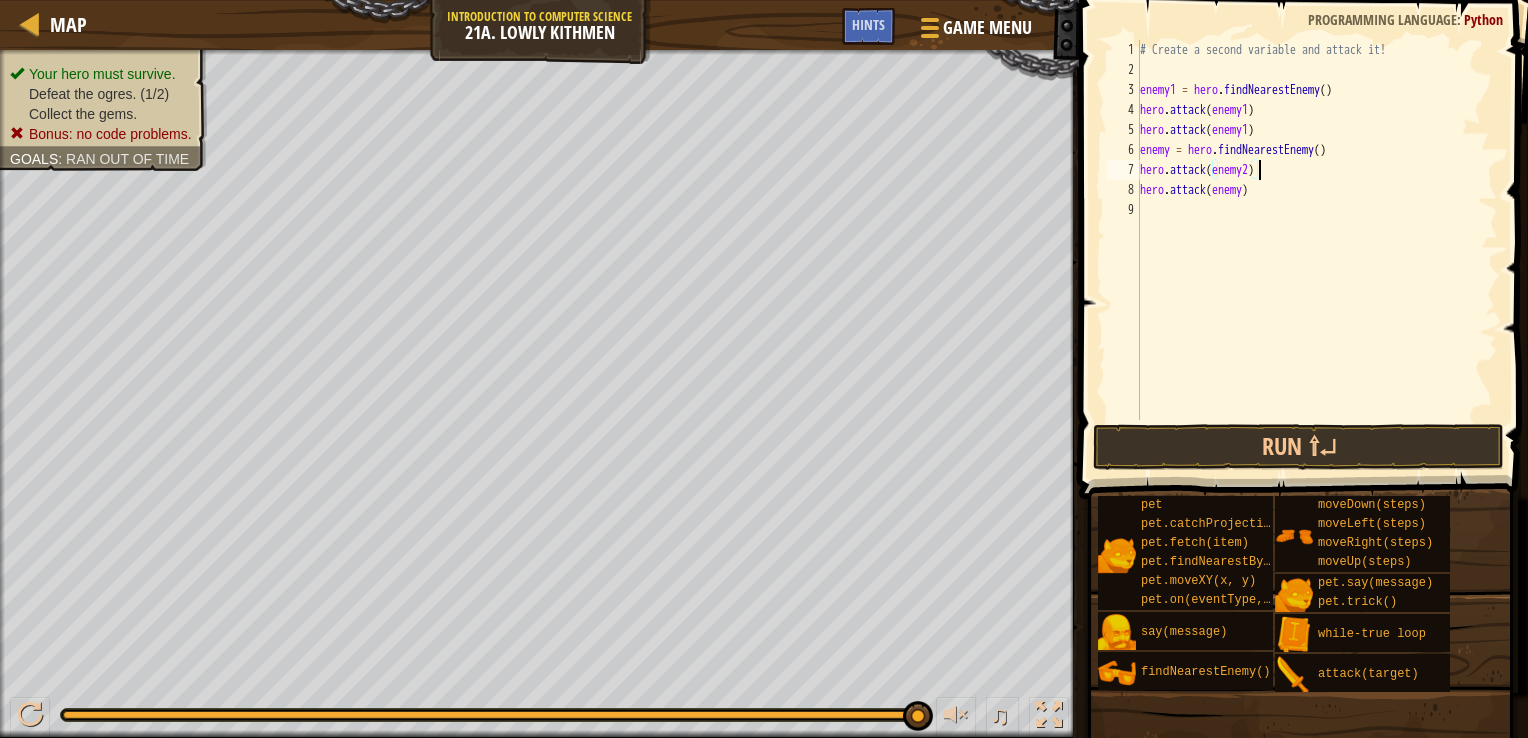 scroll, scrollTop: 9, scrollLeft: 8, axis: both 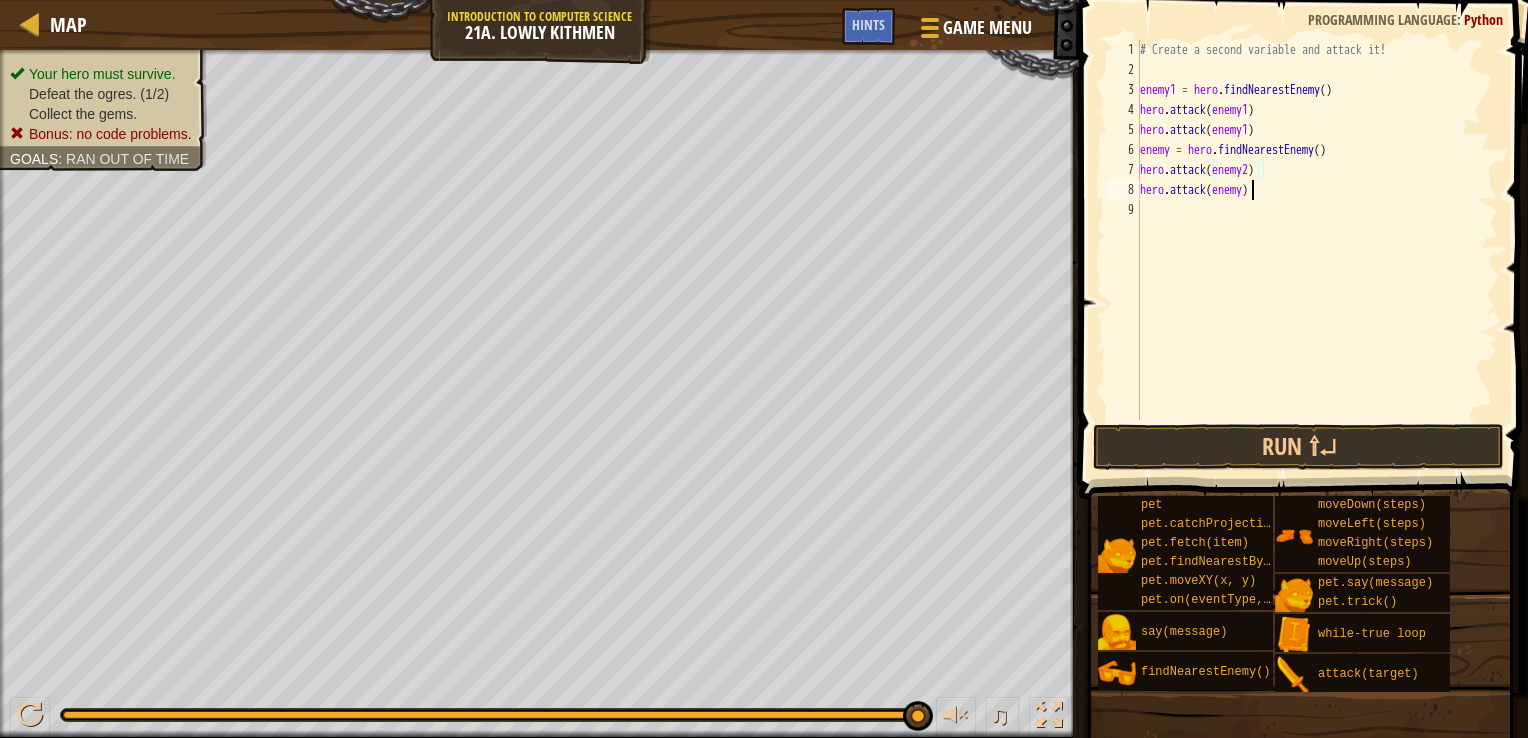 click on "# Create a second variable and attack it! enemy1   =   hero . findNearestEnemy ( ) hero . attack ( enemy1 ) hero . attack ( enemy1 ) enemy   =   hero . findNearestEnemy ( ) hero . attack ( enemy2 ) hero . attack ( enemy )" at bounding box center (1317, 250) 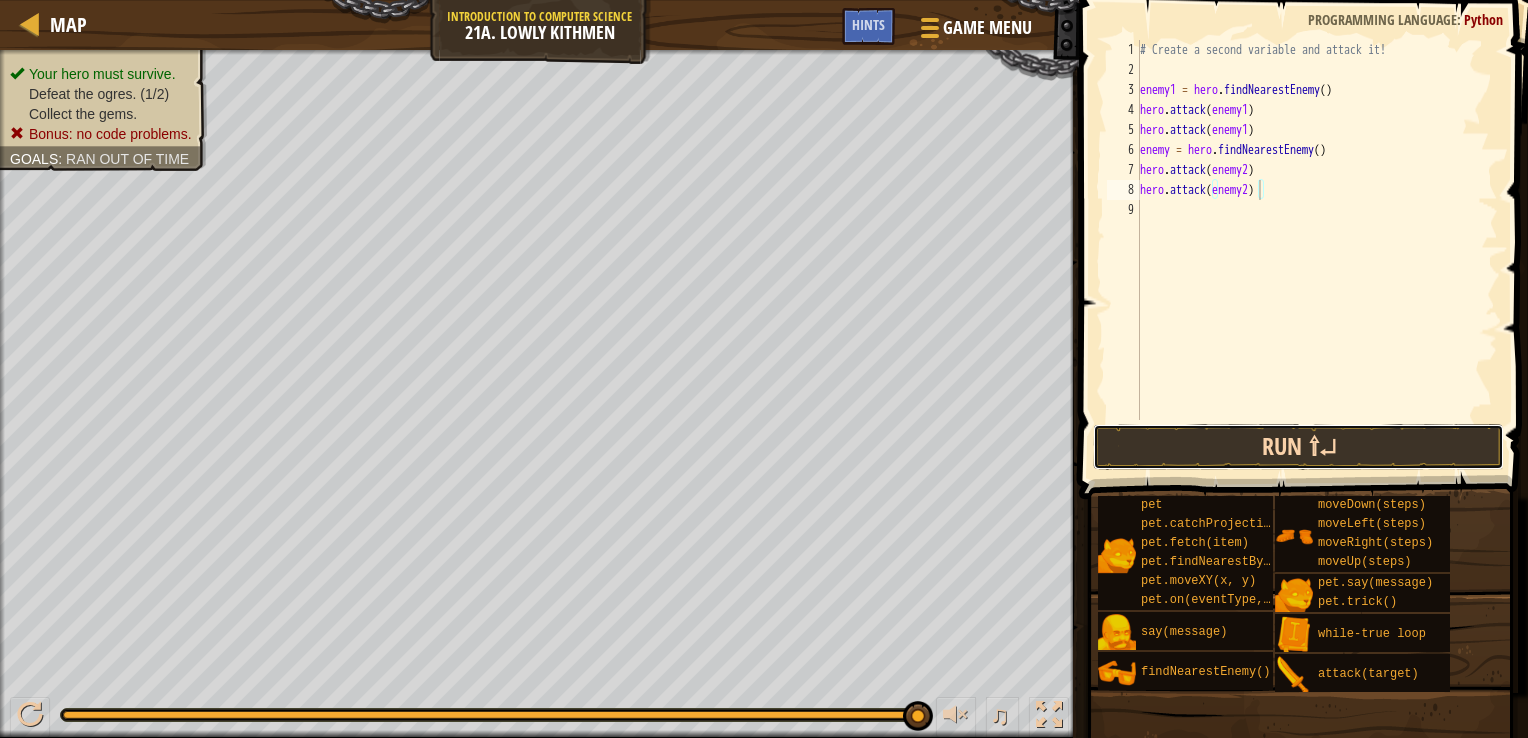 click on "Run ⇧↵" at bounding box center [1299, 447] 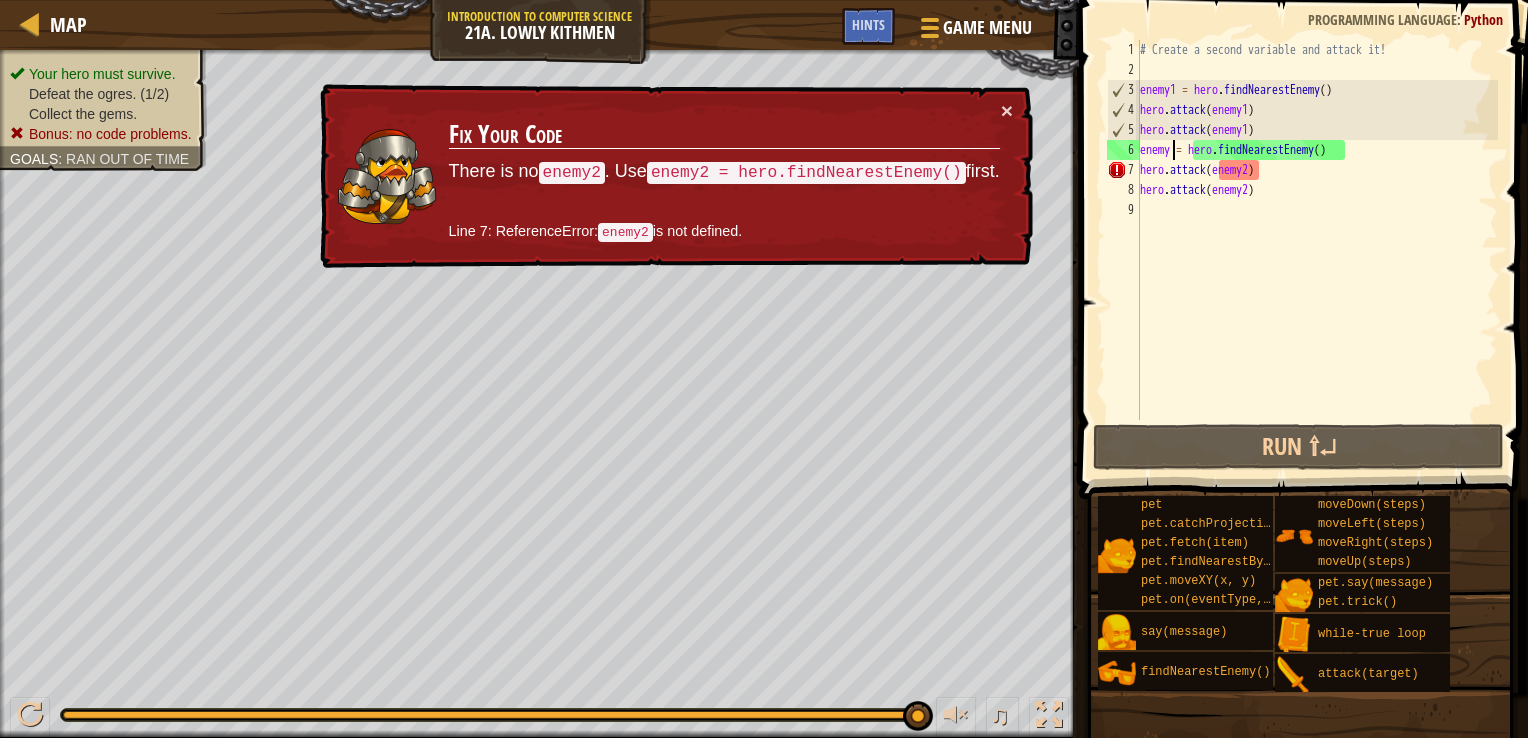 click on "# Create a second variable and attack it! enemy1   =   hero . findNearestEnemy ( ) hero . attack ( enemy1 ) hero . attack ( enemy1 ) enemy   =   hero . findNearestEnemy ( ) hero . attack ( enemy2 ) hero . attack ( enemy2 )" at bounding box center [1317, 250] 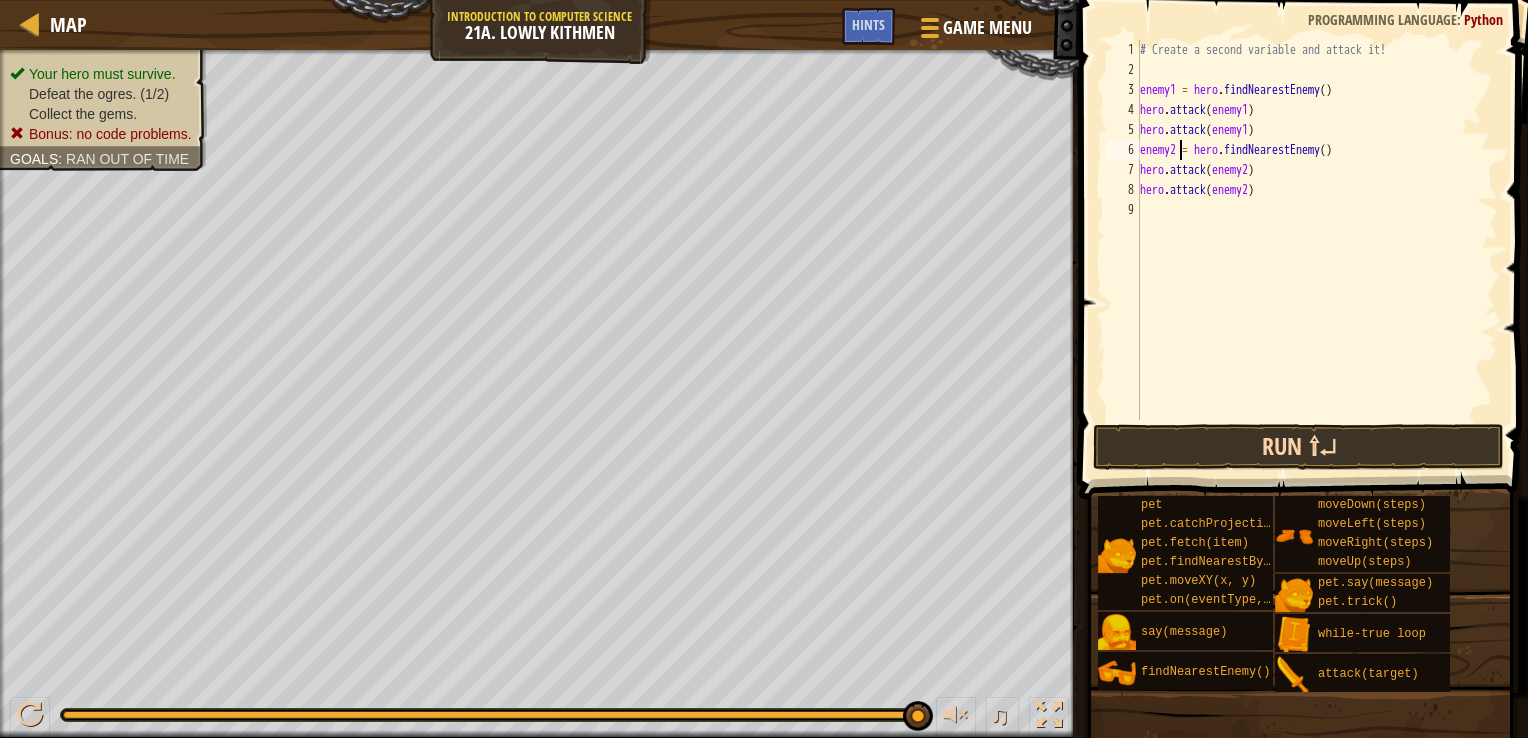 type on "enemy2 = hero.findNearestEnemy()" 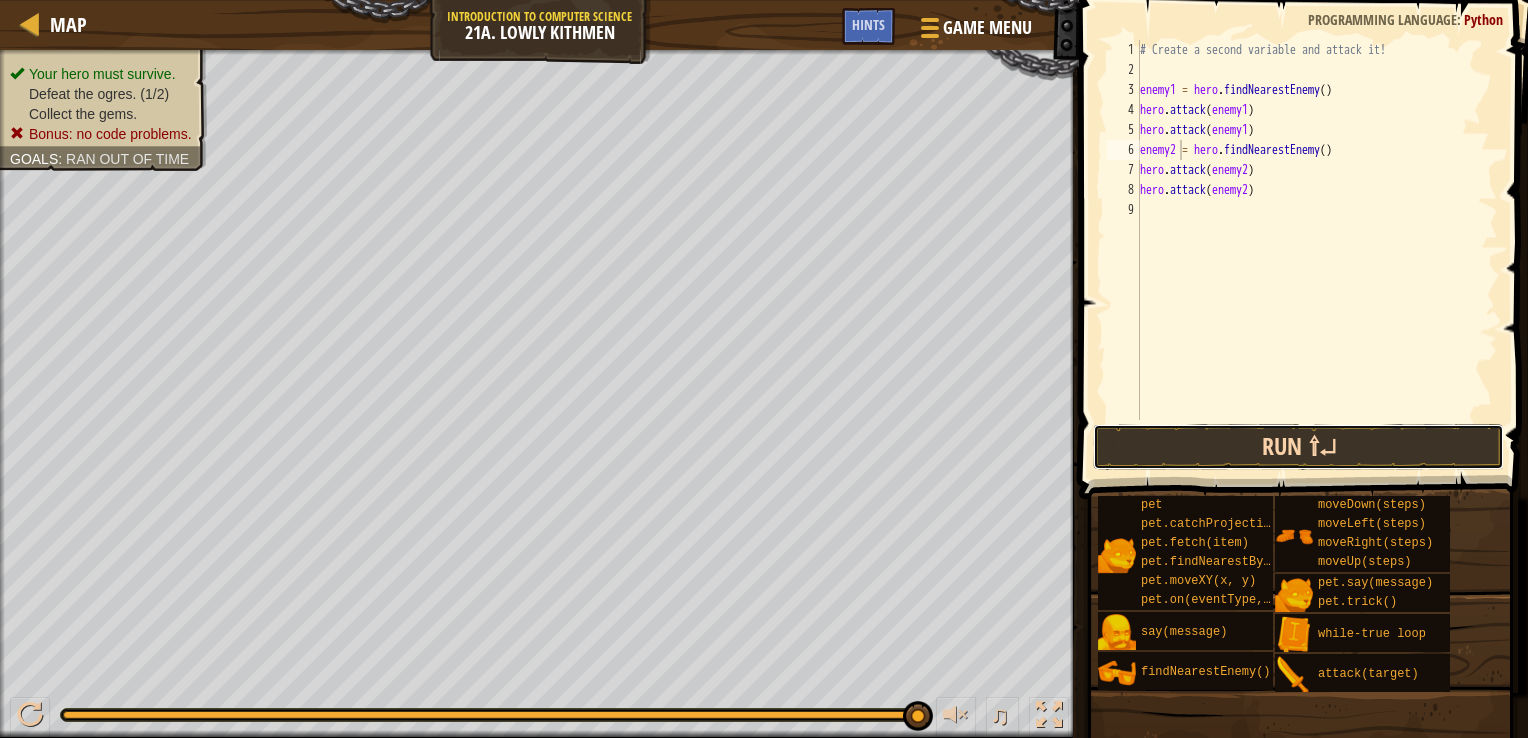 click on "Run ⇧↵" at bounding box center (1299, 447) 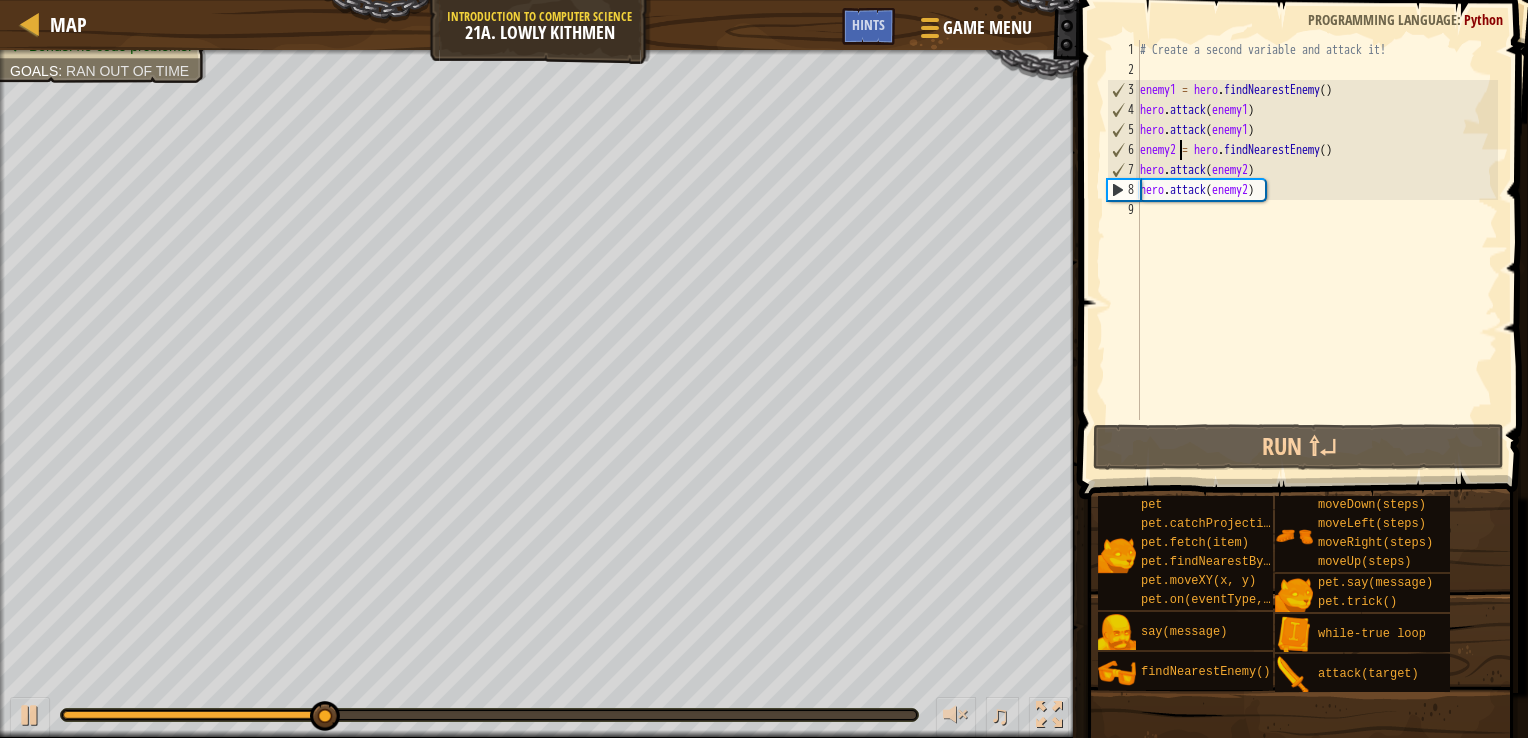 click on "# Create a second variable and attack it! enemy1   =   hero . findNearestEnemy ( ) hero . attack ( enemy1 ) hero . attack ( enemy1 ) enemy2   =   hero . findNearestEnemy ( ) hero . attack ( enemy2 ) hero . attack ( enemy2 )" at bounding box center (1317, 250) 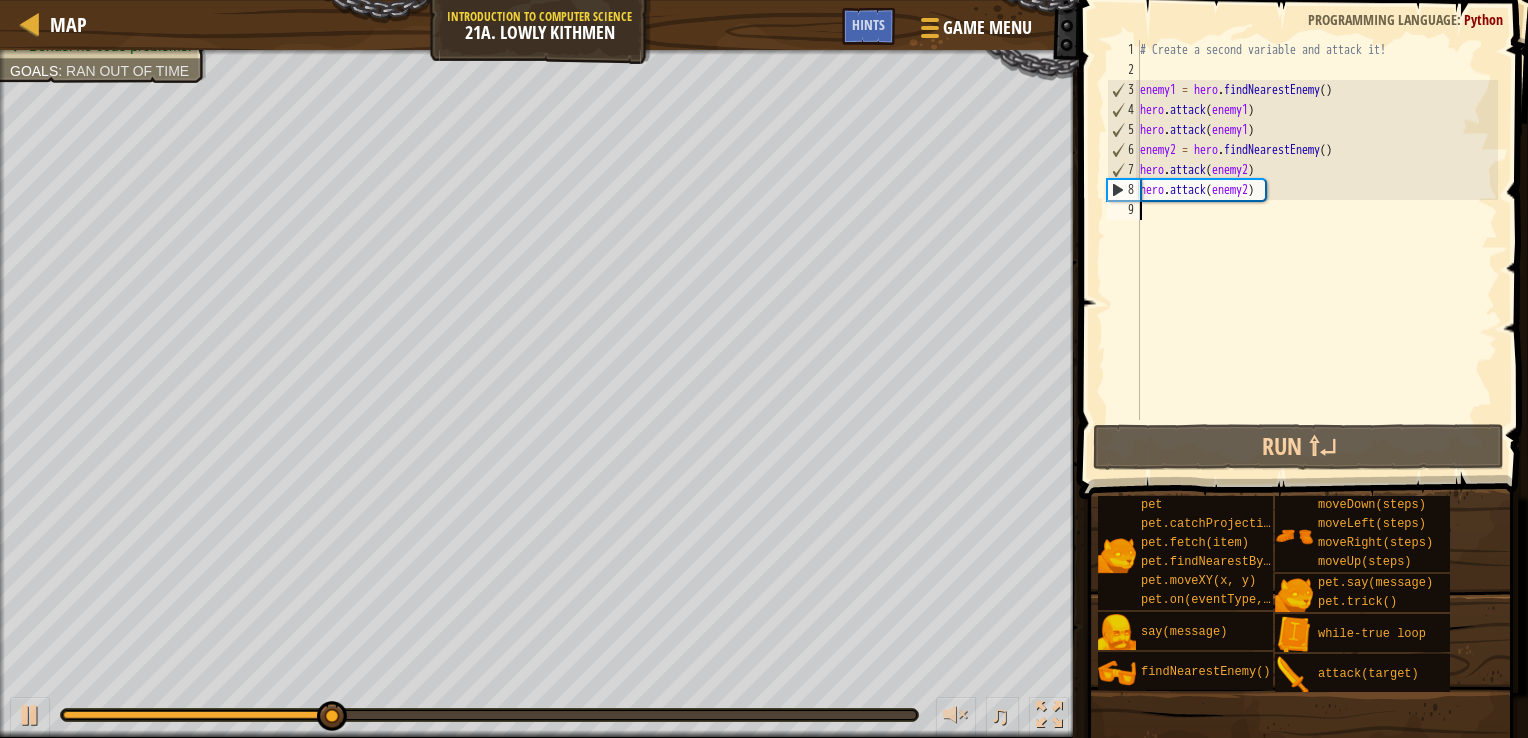 scroll, scrollTop: 9, scrollLeft: 0, axis: vertical 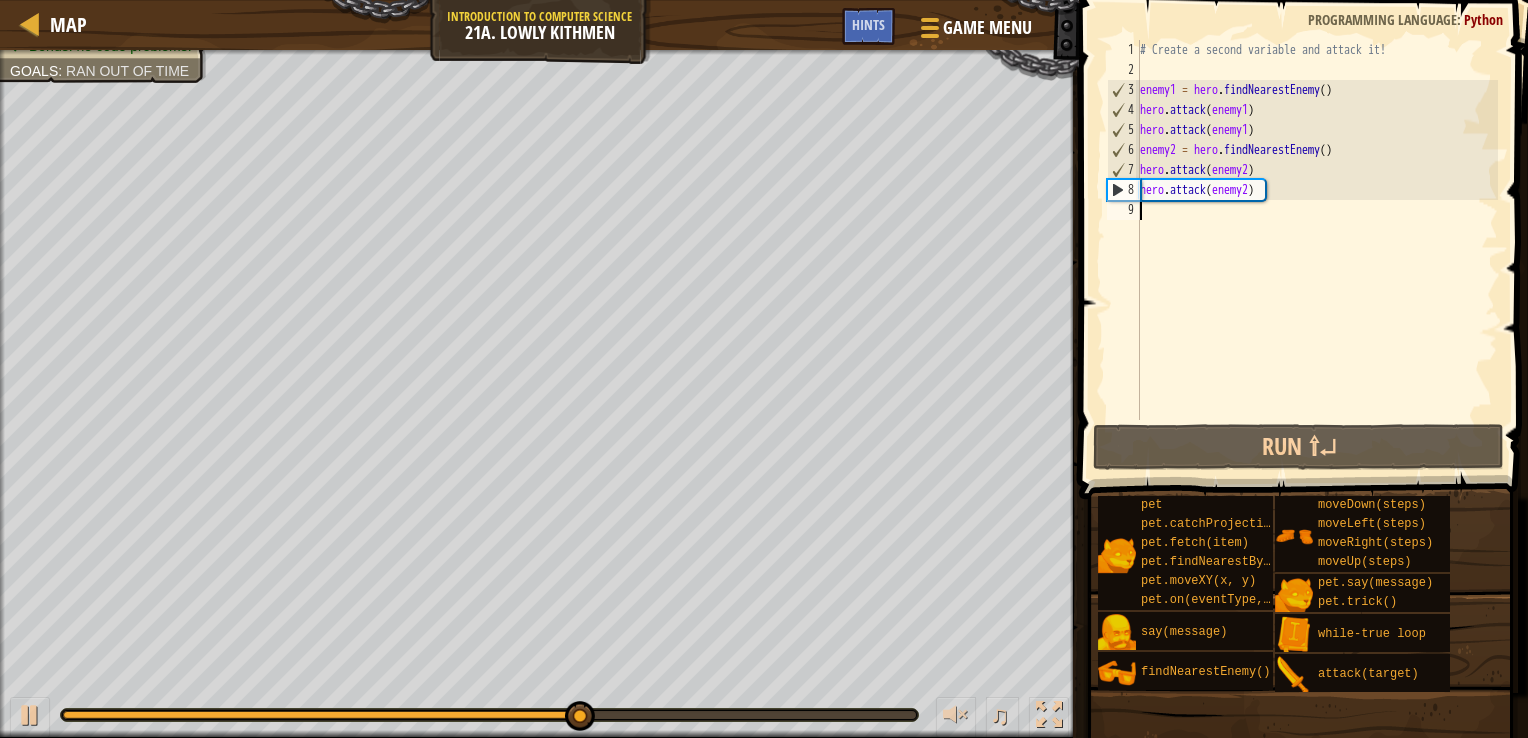 type on "h" 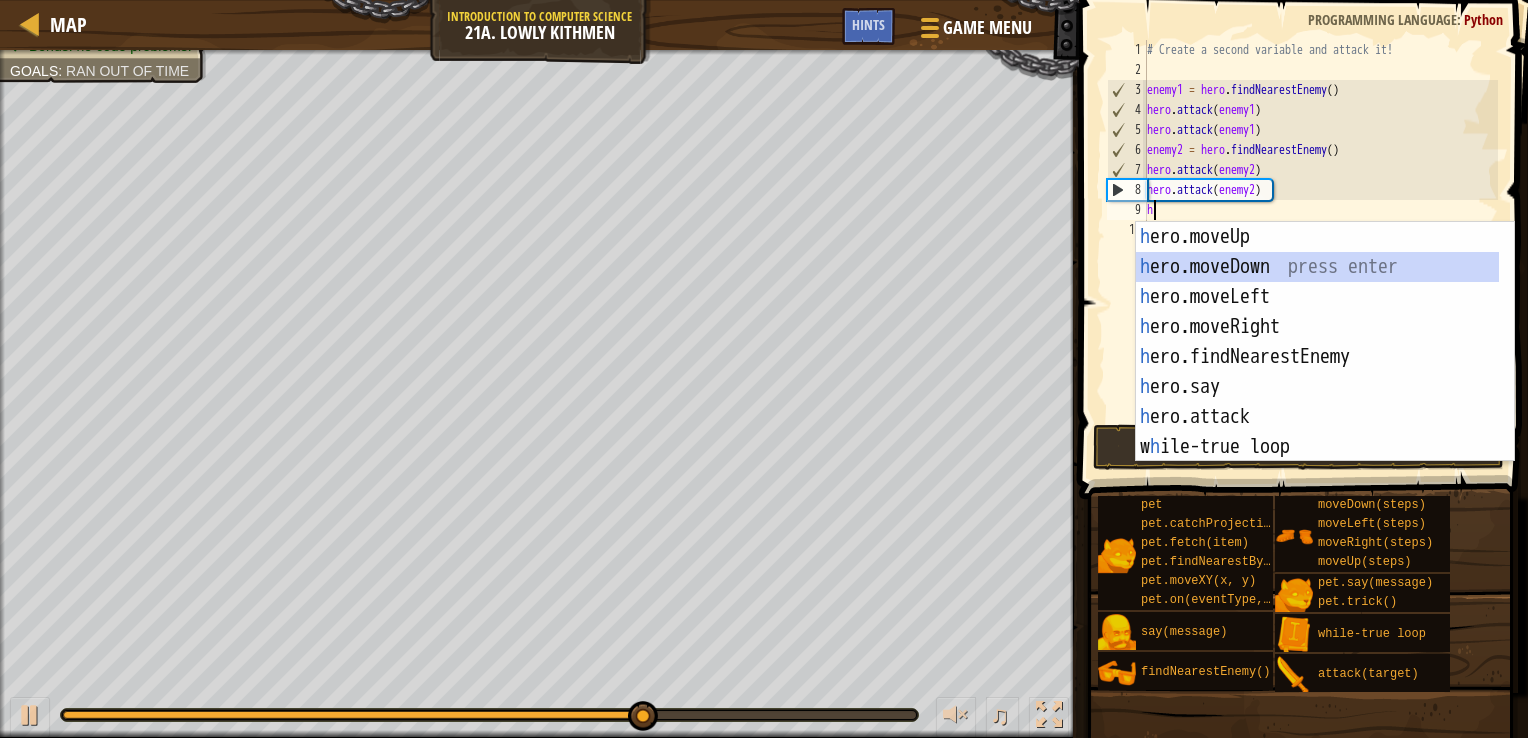 click on "h ero.moveUp press enter h ero.moveDown press enter h ero.moveLeft press enter h ero.moveRight press enter h ero.findNearestEnemy press enter h ero.say press enter h ero.attack press enter w h ile-true loop press enter pet.fetc h (item) press enter" at bounding box center (1317, 372) 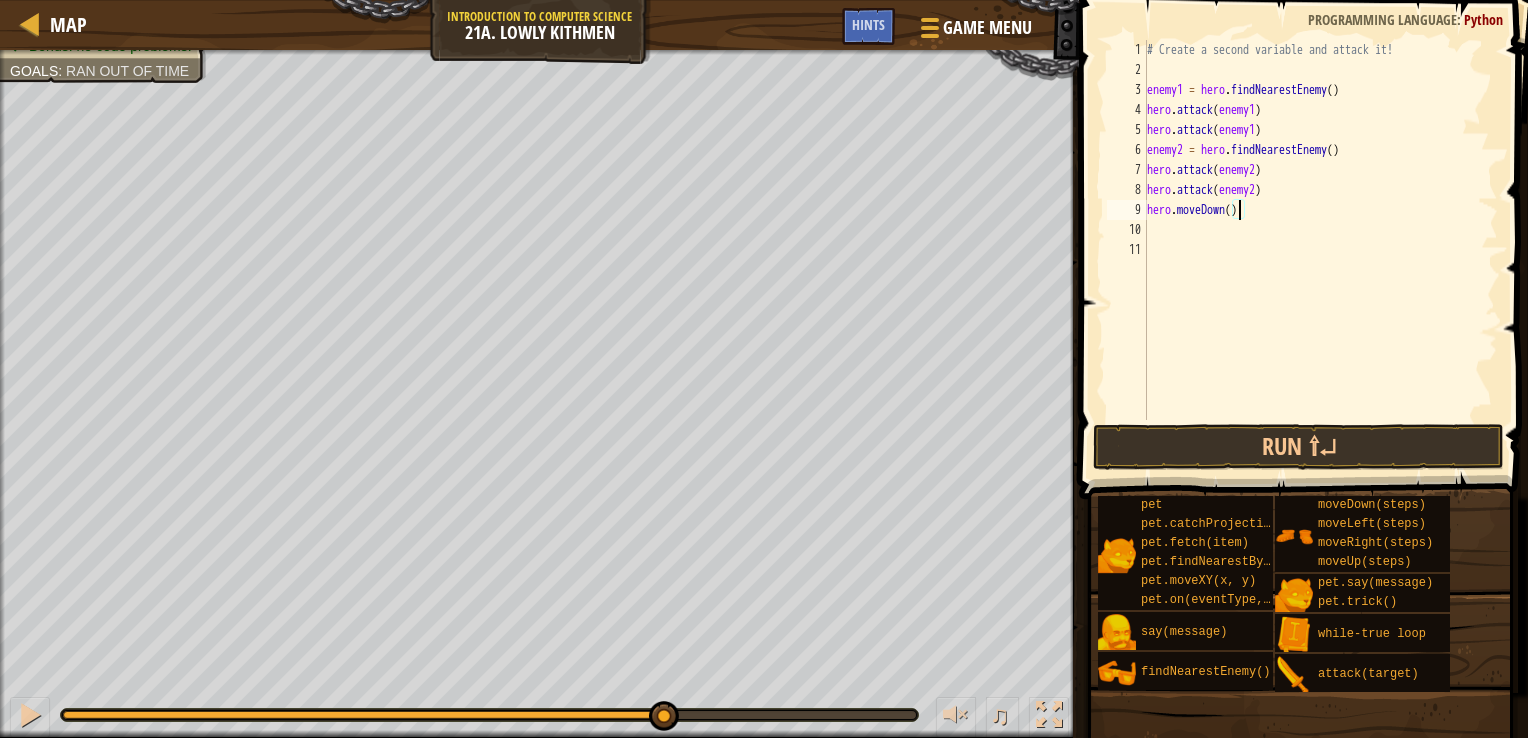 click on "# Create a second variable and attack it! enemy1   =   hero . findNearestEnemy ( ) hero . attack ( enemy1 ) hero . attack ( enemy1 ) enemy2   =   hero . findNearestEnemy ( ) hero . attack ( enemy2 ) hero . attack ( enemy2 ) hero . moveDown ( )" at bounding box center [1321, 250] 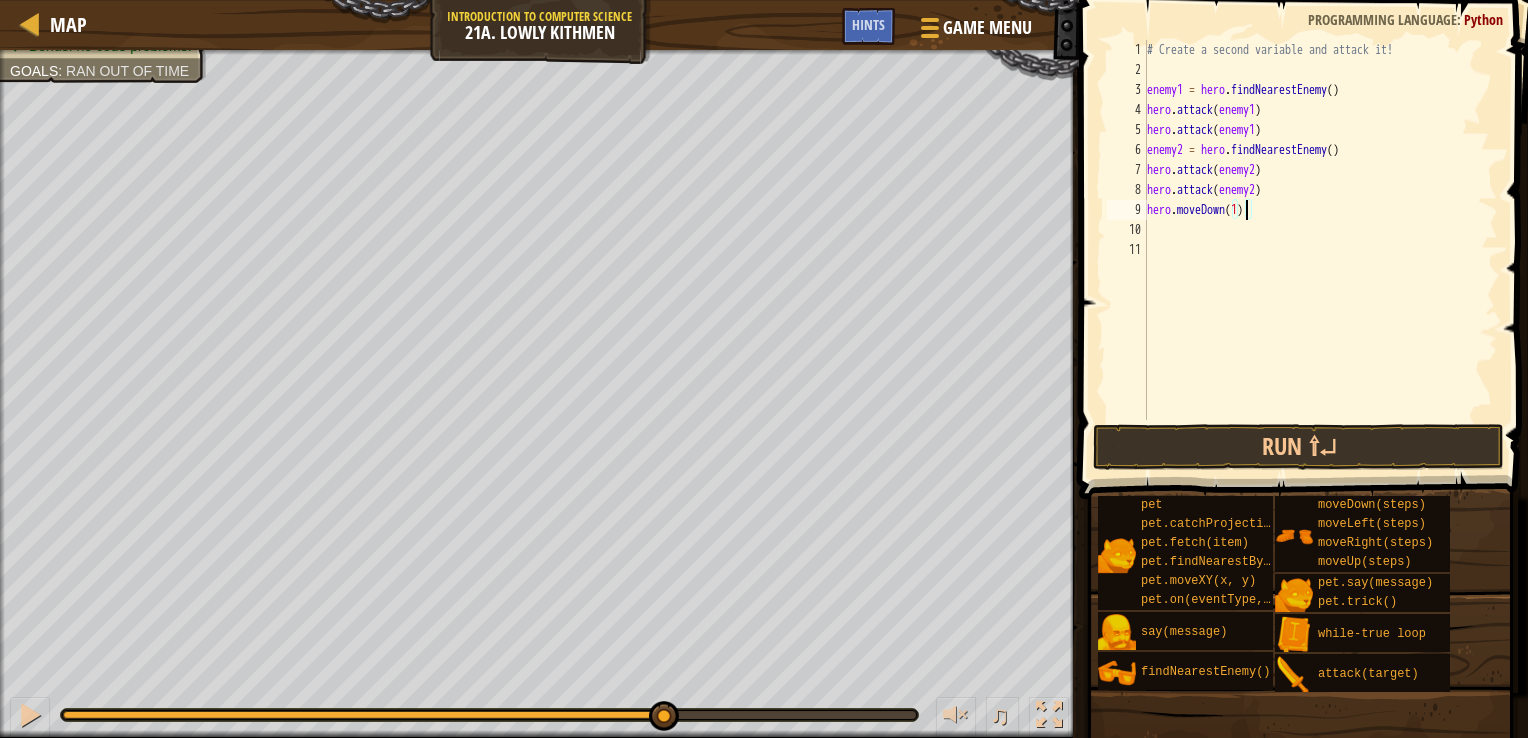 scroll, scrollTop: 9, scrollLeft: 7, axis: both 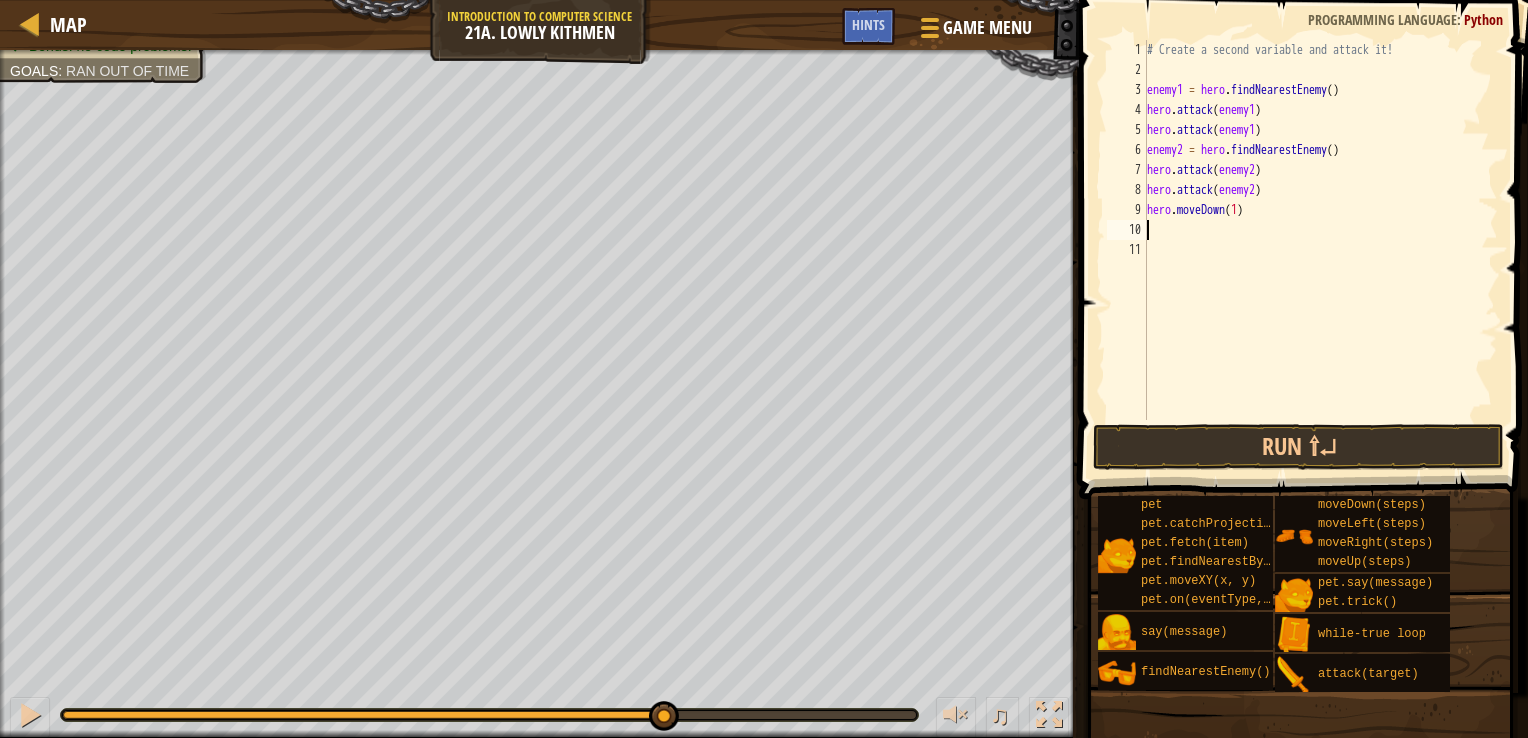 click on "# Create a second variable and attack it! enemy1   =   hero . findNearestEnemy ( ) hero . attack ( enemy1 ) hero . attack ( enemy1 ) enemy2   =   hero . findNearestEnemy ( ) hero . attack ( enemy2 ) hero . attack ( enemy2 ) hero . moveDown ( 1 )" at bounding box center (1321, 250) 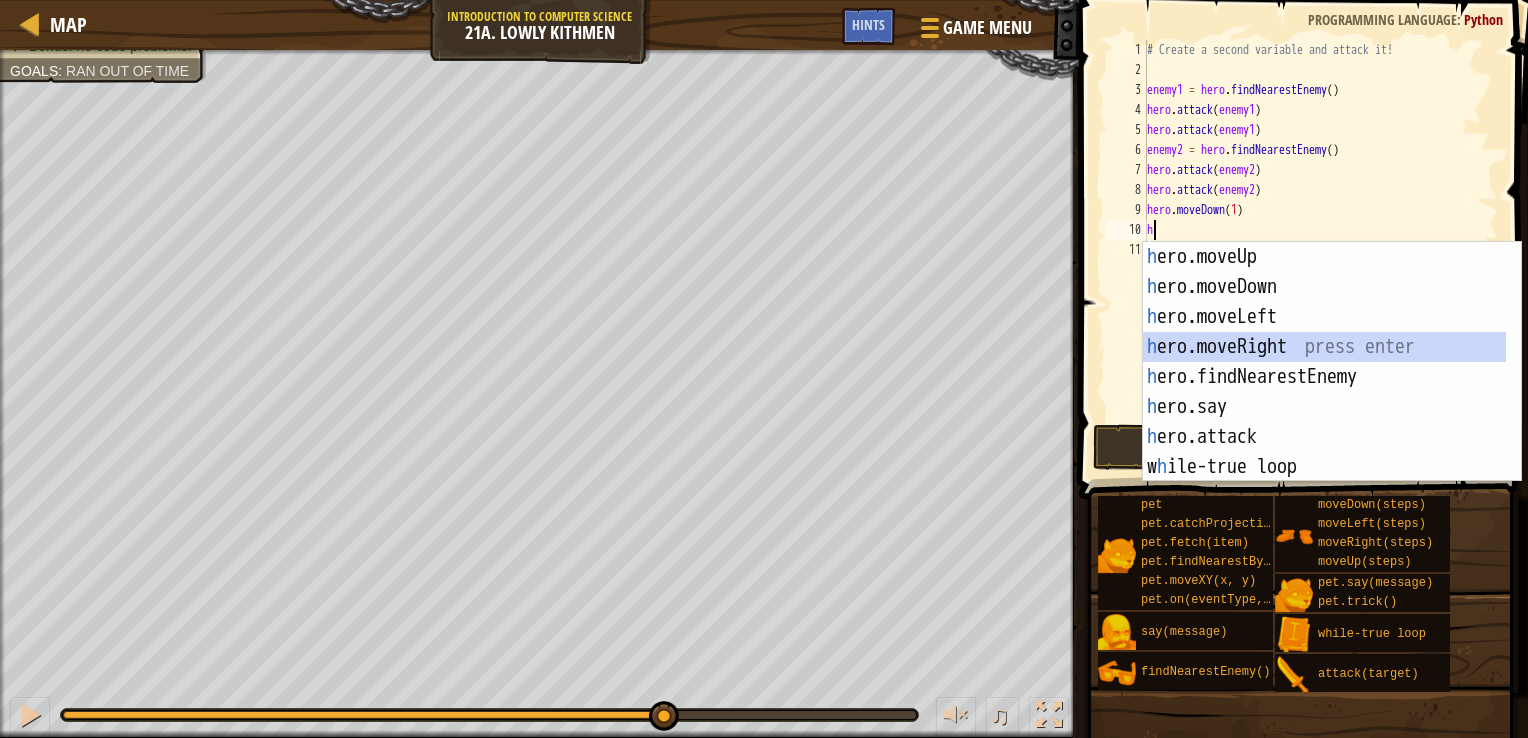 click on "h ero.moveUp press enter h ero.moveDown press enter h ero.moveLeft press enter h ero.moveRight press enter h ero.findNearestEnemy press enter h ero.say press enter h ero.attack press enter w h ile-true loop press enter pet.fetc h (item) press enter" at bounding box center [1324, 392] 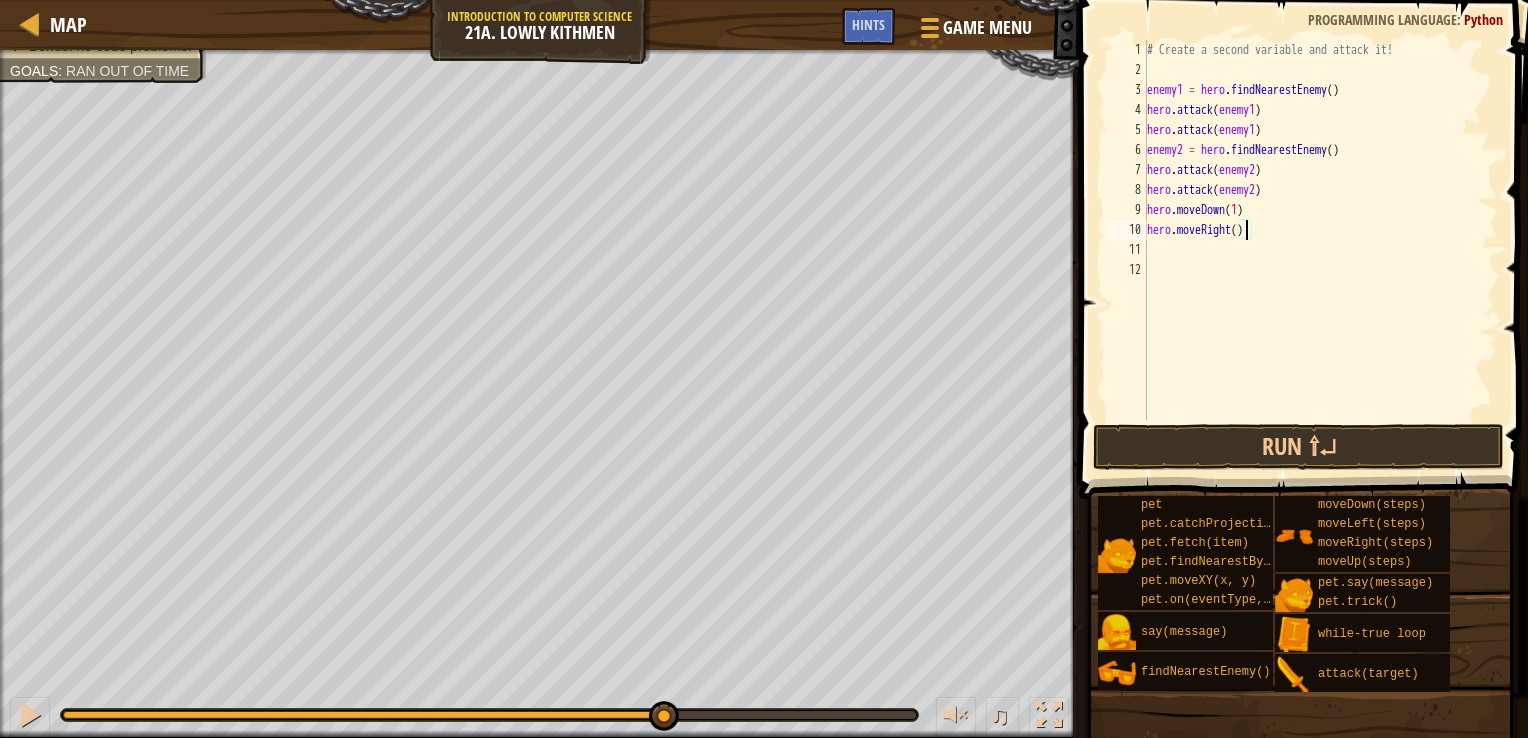 click on "# Create a second variable and attack it! enemy1   =   hero . findNearestEnemy ( ) hero . attack ( enemy1 ) hero . attack ( enemy1 ) enemy2   =   hero . findNearestEnemy ( ) hero . attack ( enemy2 ) hero . attack ( enemy2 ) hero . moveDown ( 1 ) hero . moveRight ( )" at bounding box center (1321, 250) 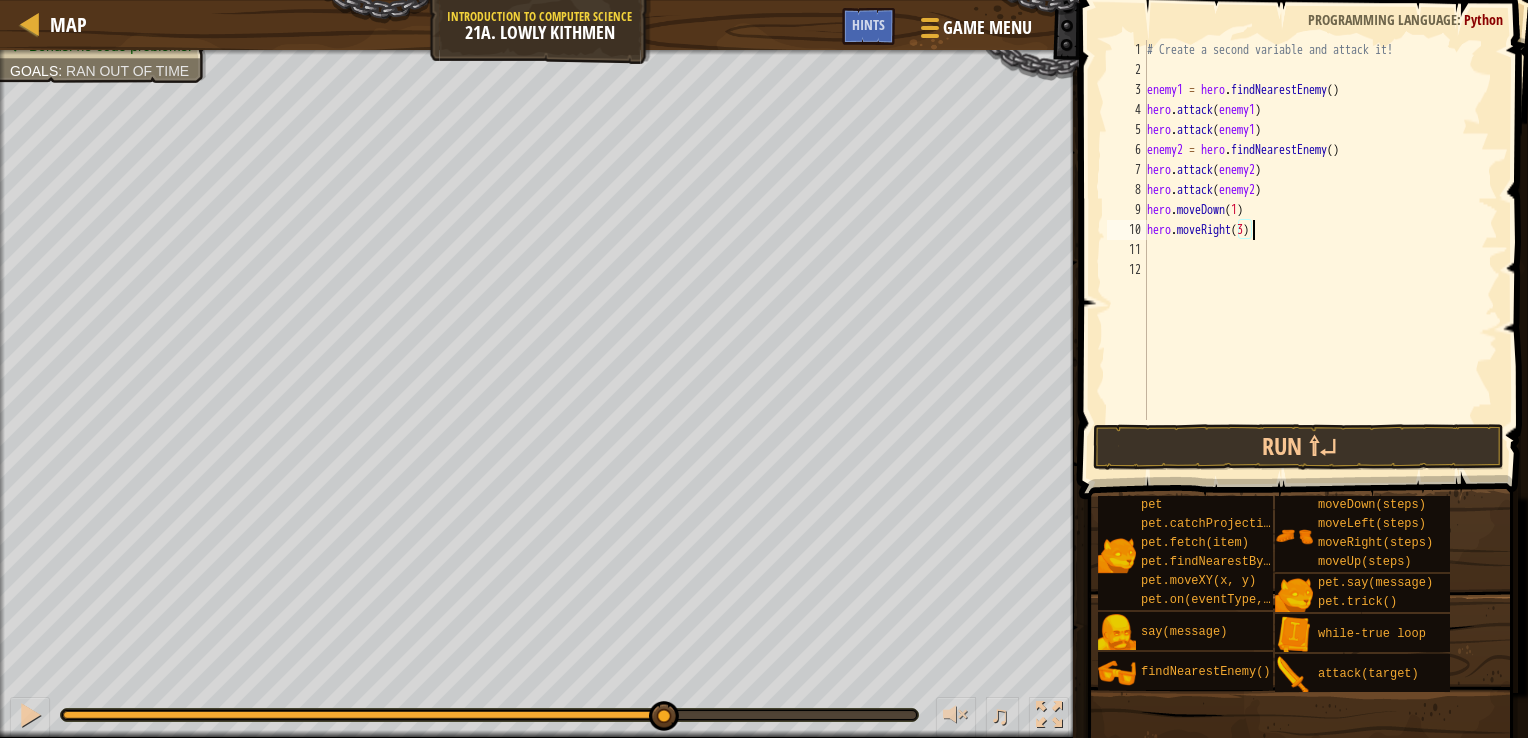 scroll, scrollTop: 9, scrollLeft: 8, axis: both 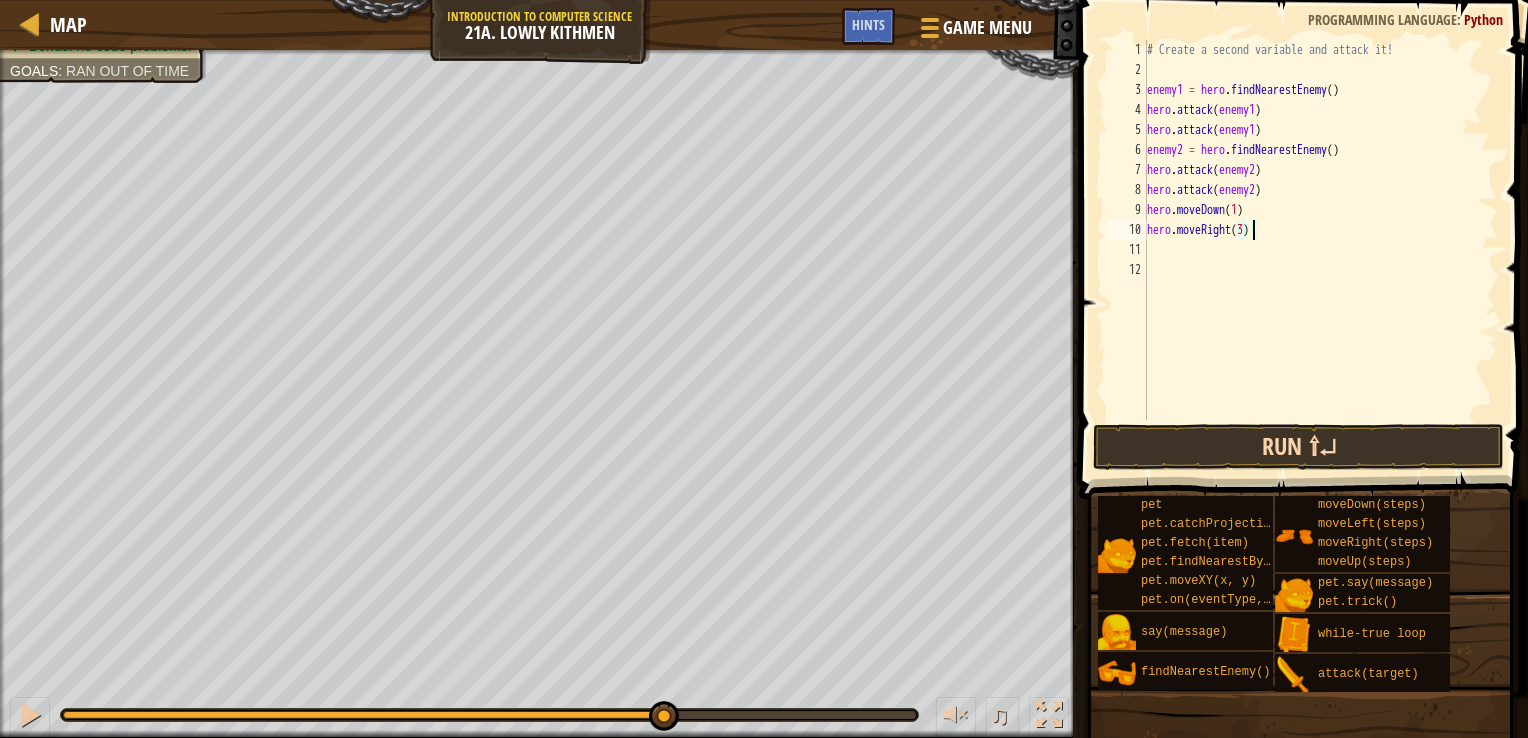 type on "hero.moveRight(3)" 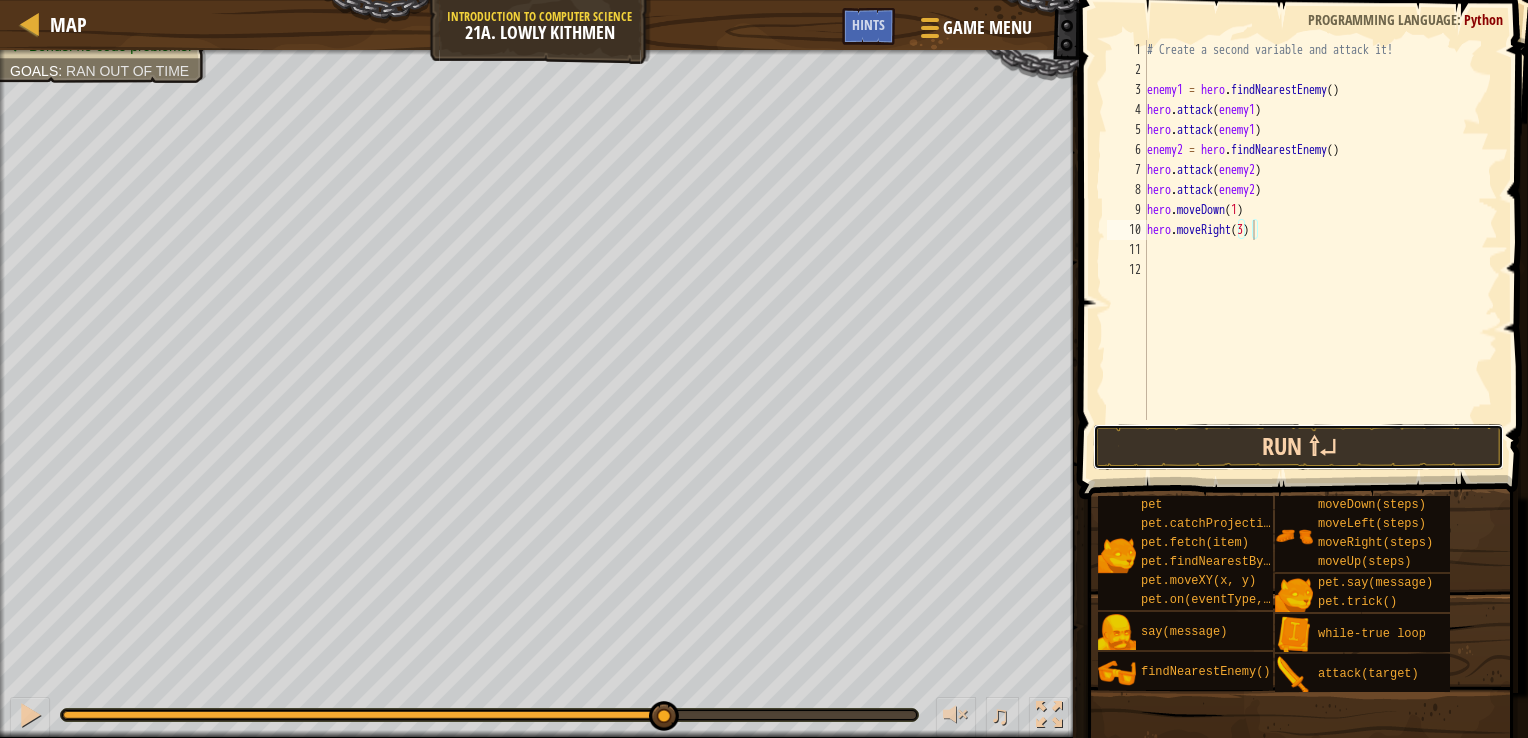 click on "Run ⇧↵" at bounding box center [1299, 447] 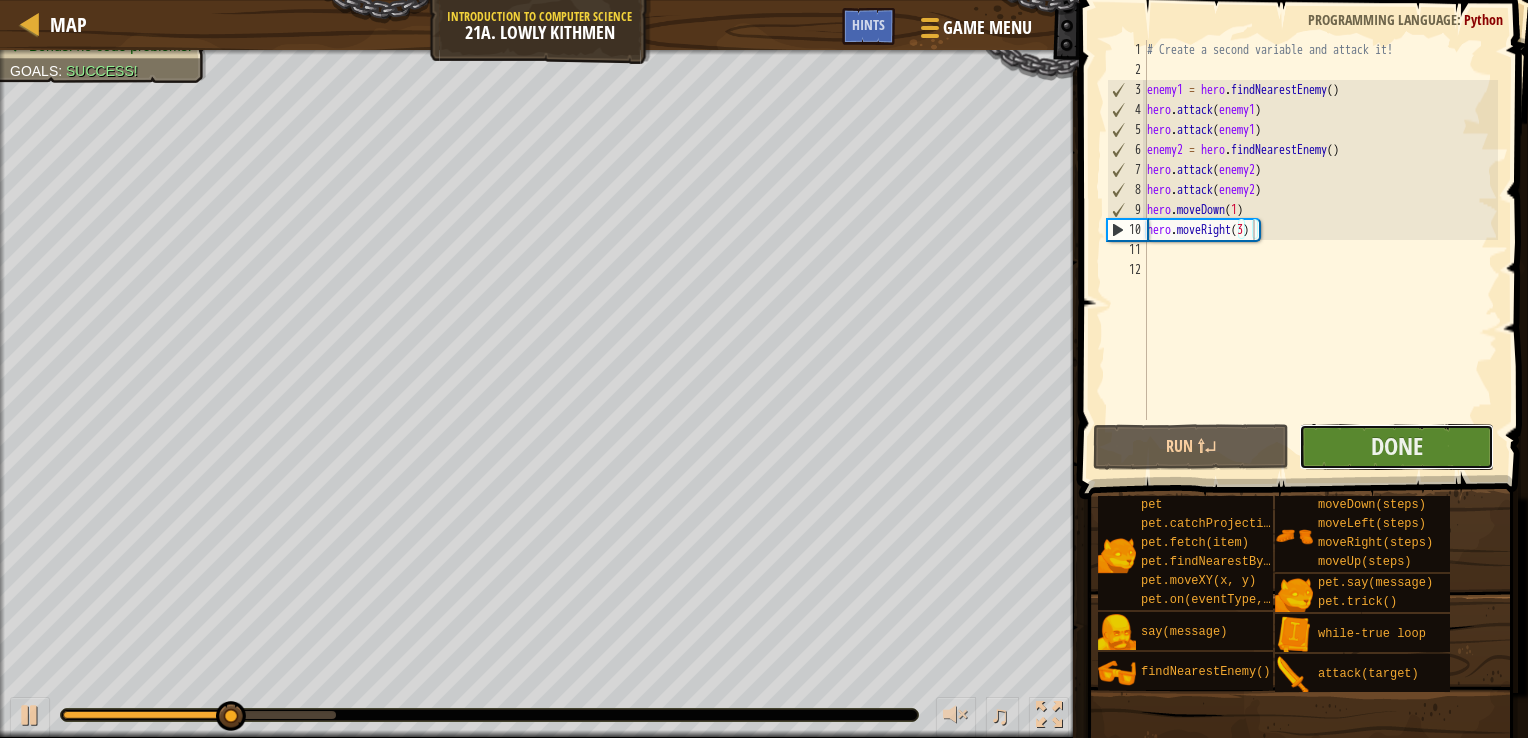 click on "Done" at bounding box center [1397, 447] 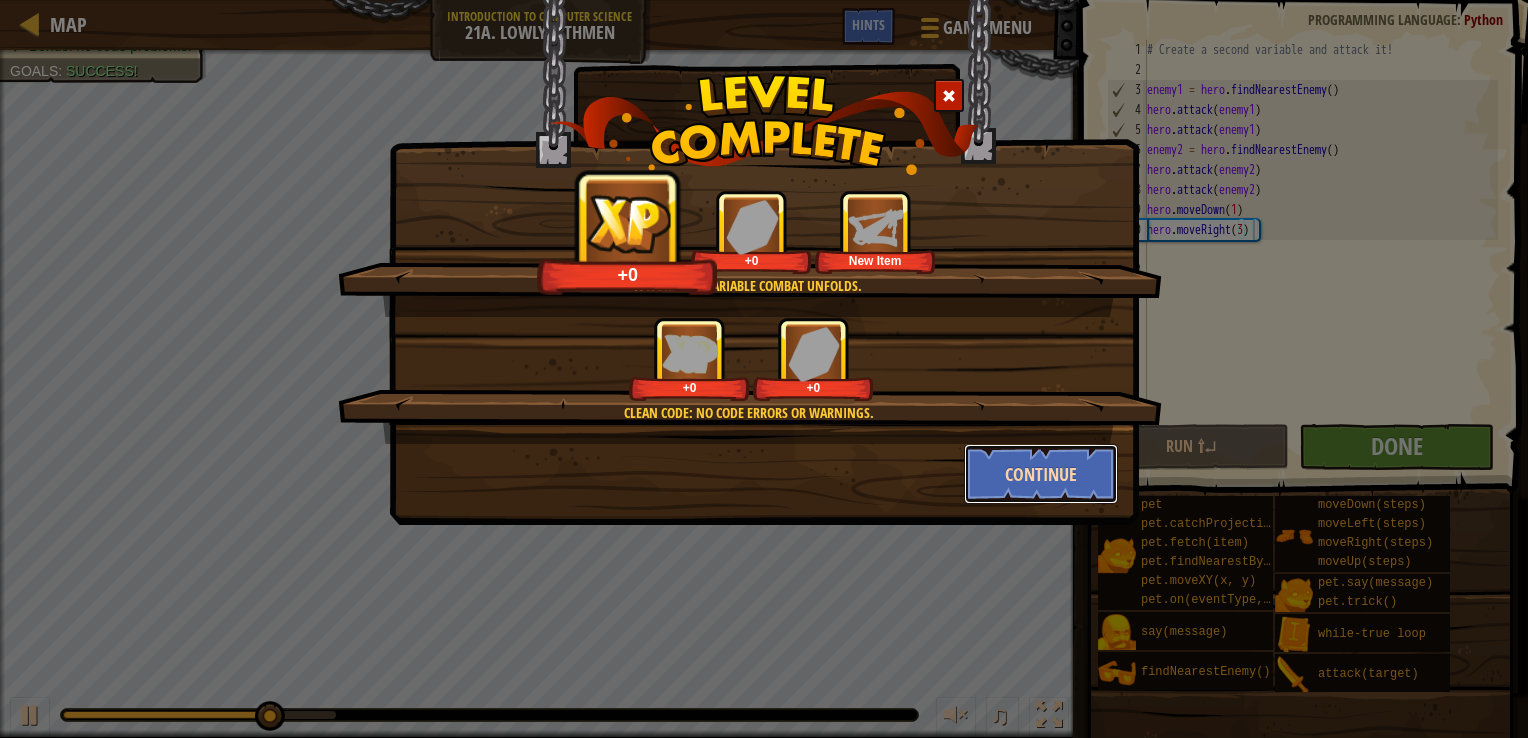 click on "Continue" at bounding box center [1041, 474] 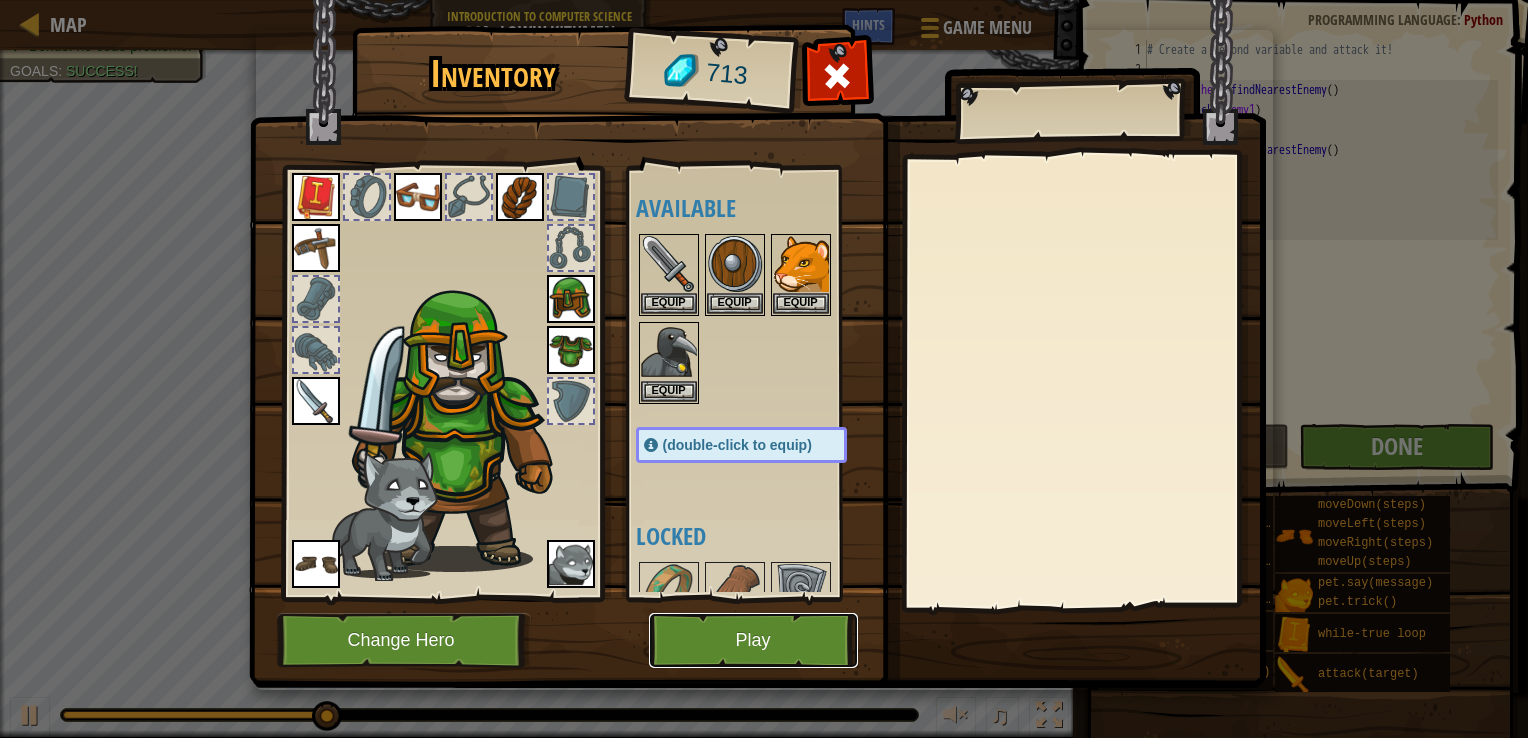 click on "Play" at bounding box center (753, 640) 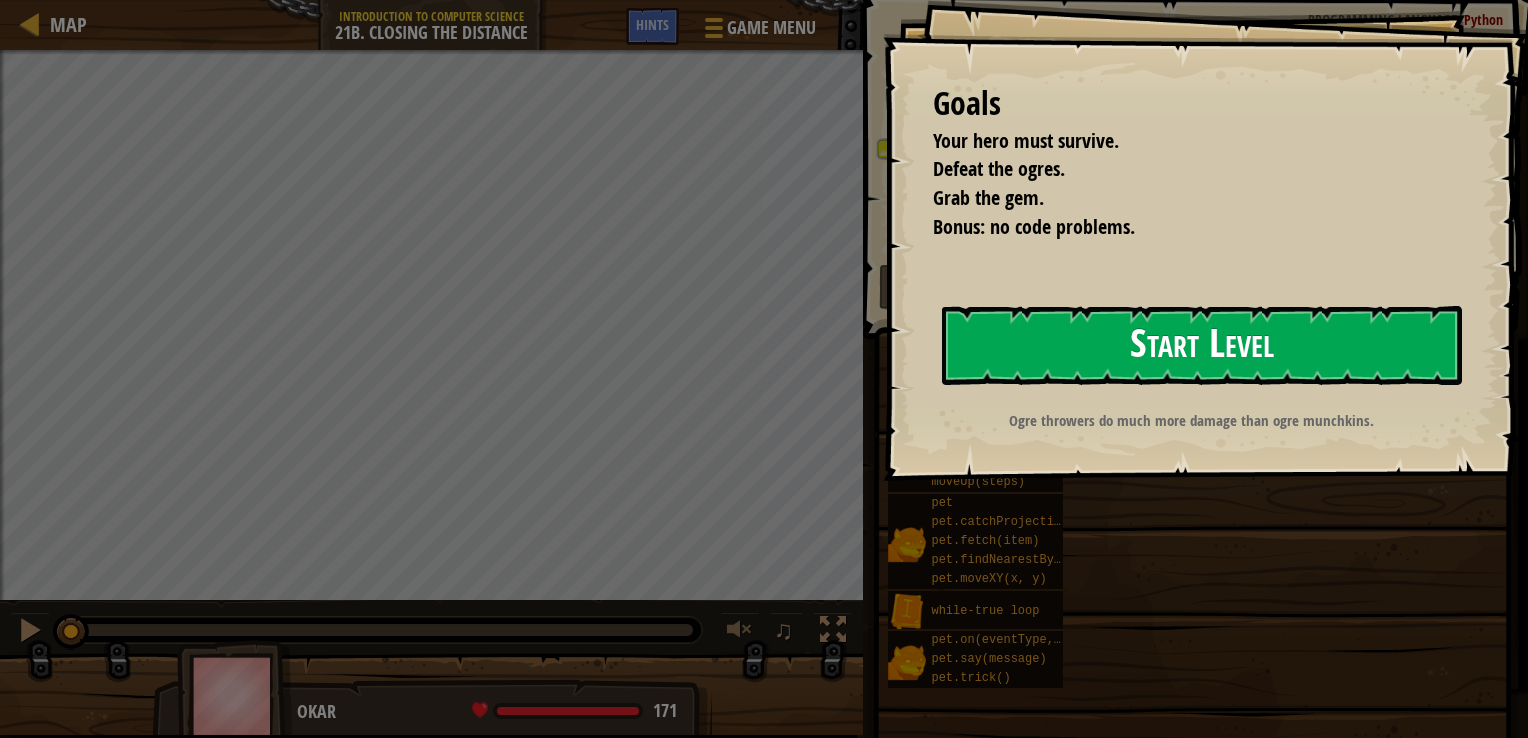 click on "Start Level" at bounding box center (1202, 345) 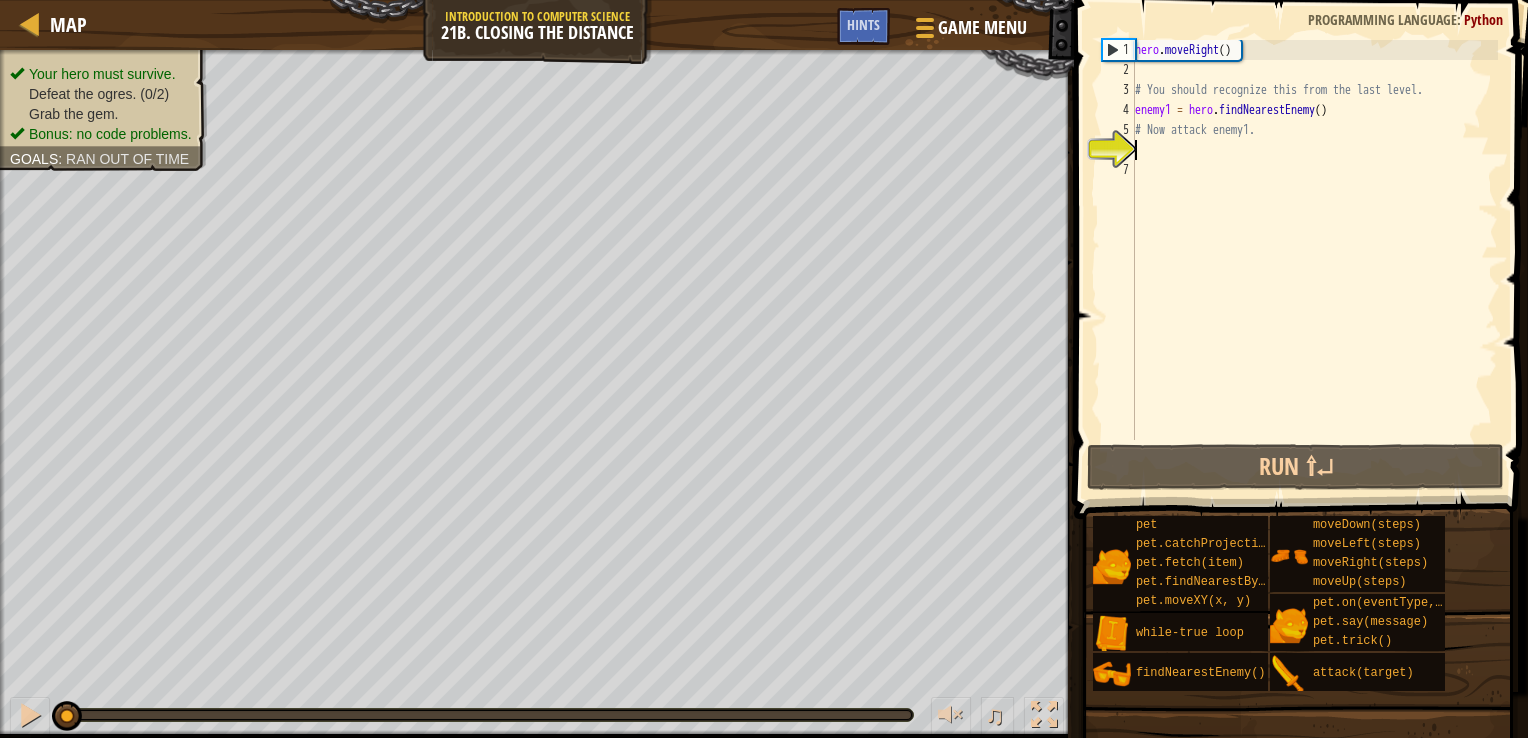 type on "h" 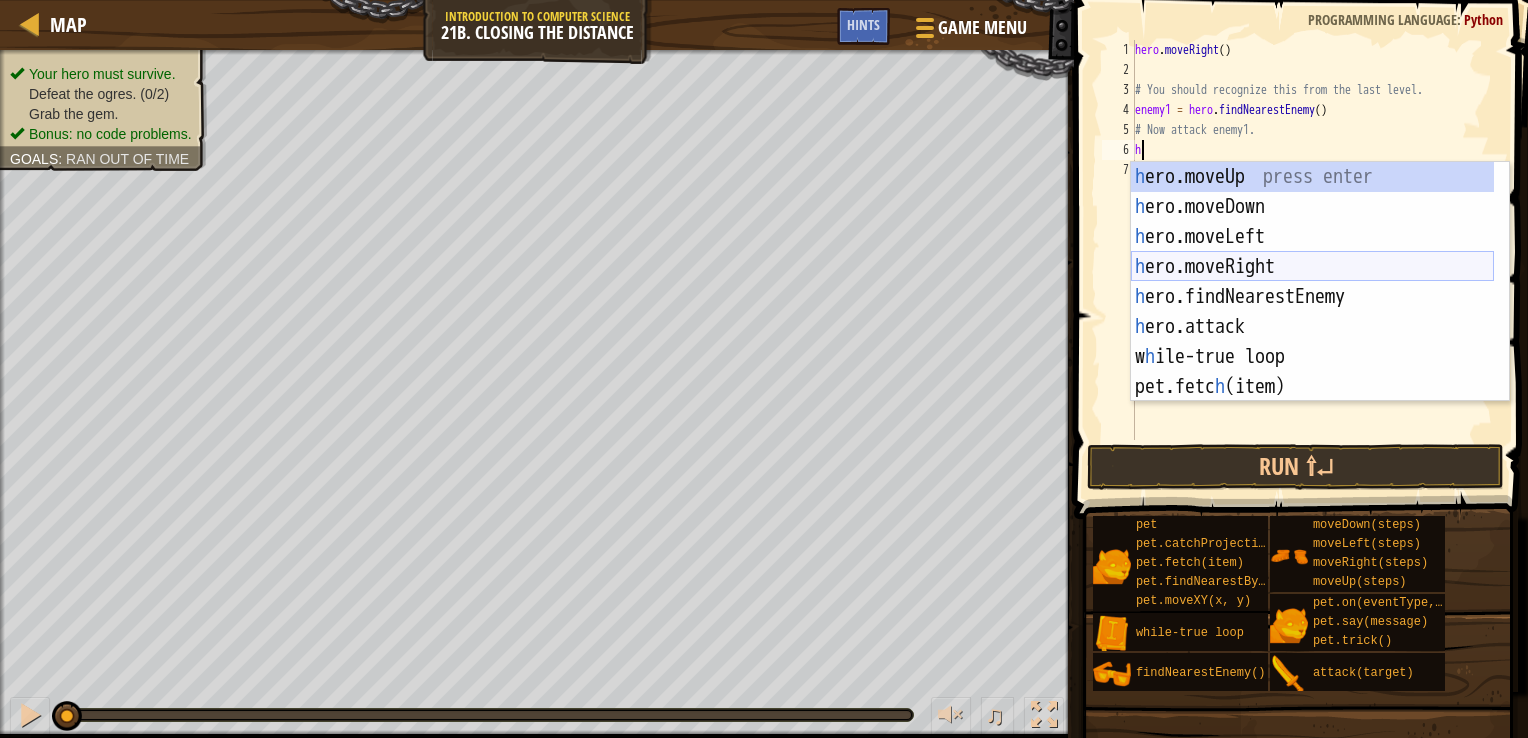 click on "h ero.moveUp press enter h ero.moveDown press enter h ero.moveLeft press enter h ero.moveRight press enter h ero.findNearestEnemy press enter h ero.attack press enter w h ile-true loop press enter pet.fetc h (item) press enter pet.catc h Projectile(arrow) press enter" at bounding box center (1312, 312) 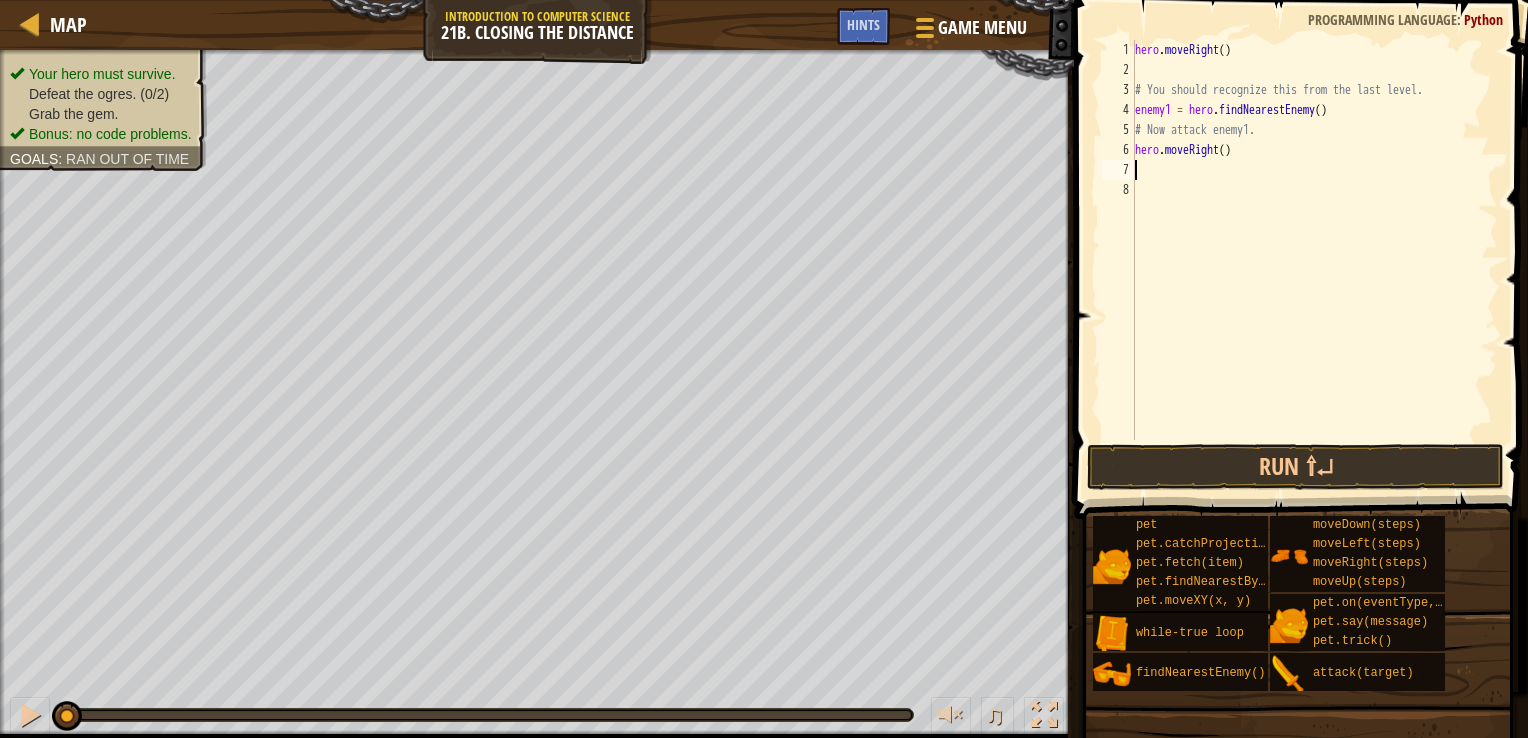 click on "hero . moveRight ( ) # You should recognize this from the last level. enemy1   =   hero . findNearestEnemy ( ) # Now attack enemy1. hero . moveRight ( )" at bounding box center [1314, 260] 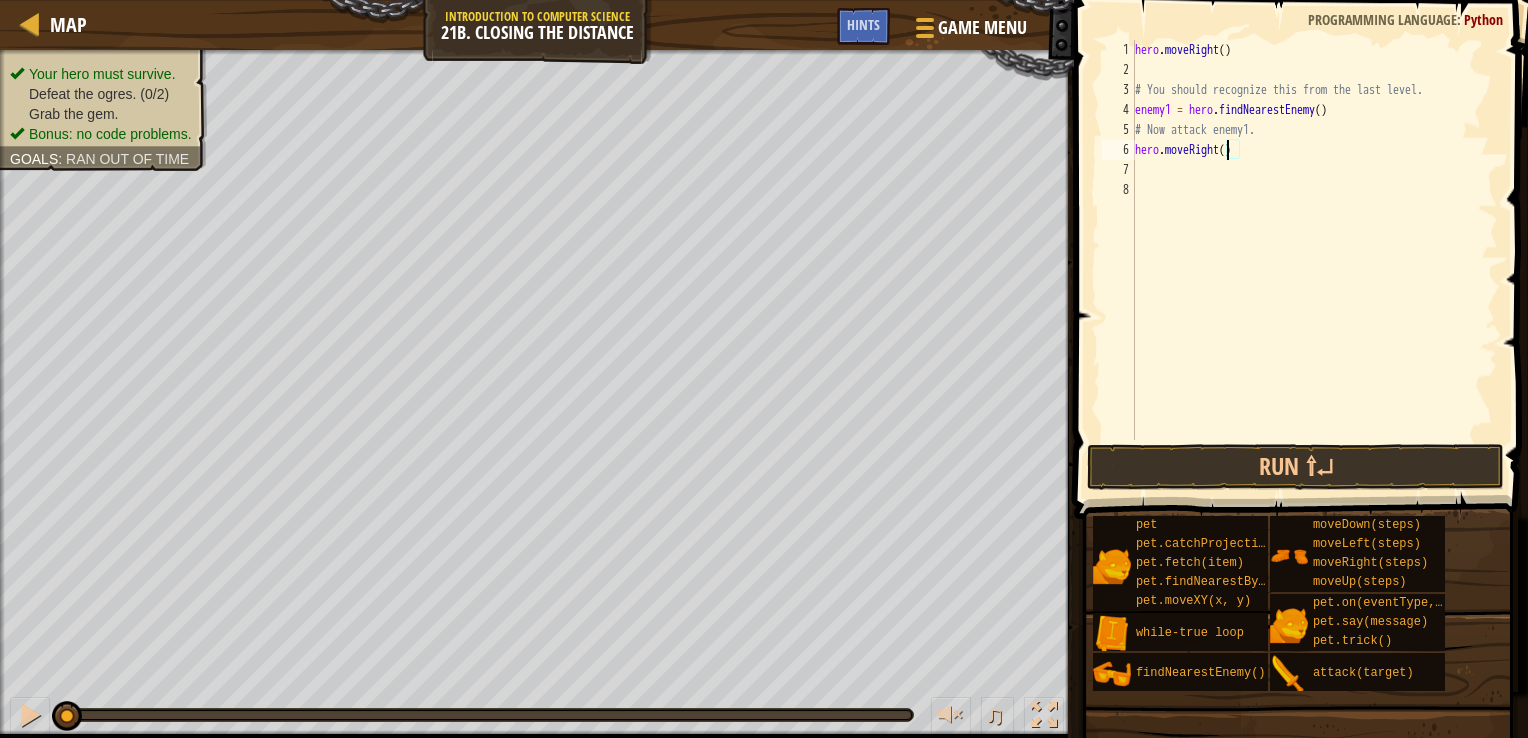 click on "hero . moveRight ( ) # You should recognize this from the last level. enemy1   =   hero . findNearestEnemy ( ) # Now attack enemy1. hero . moveRight ( )" at bounding box center [1314, 260] 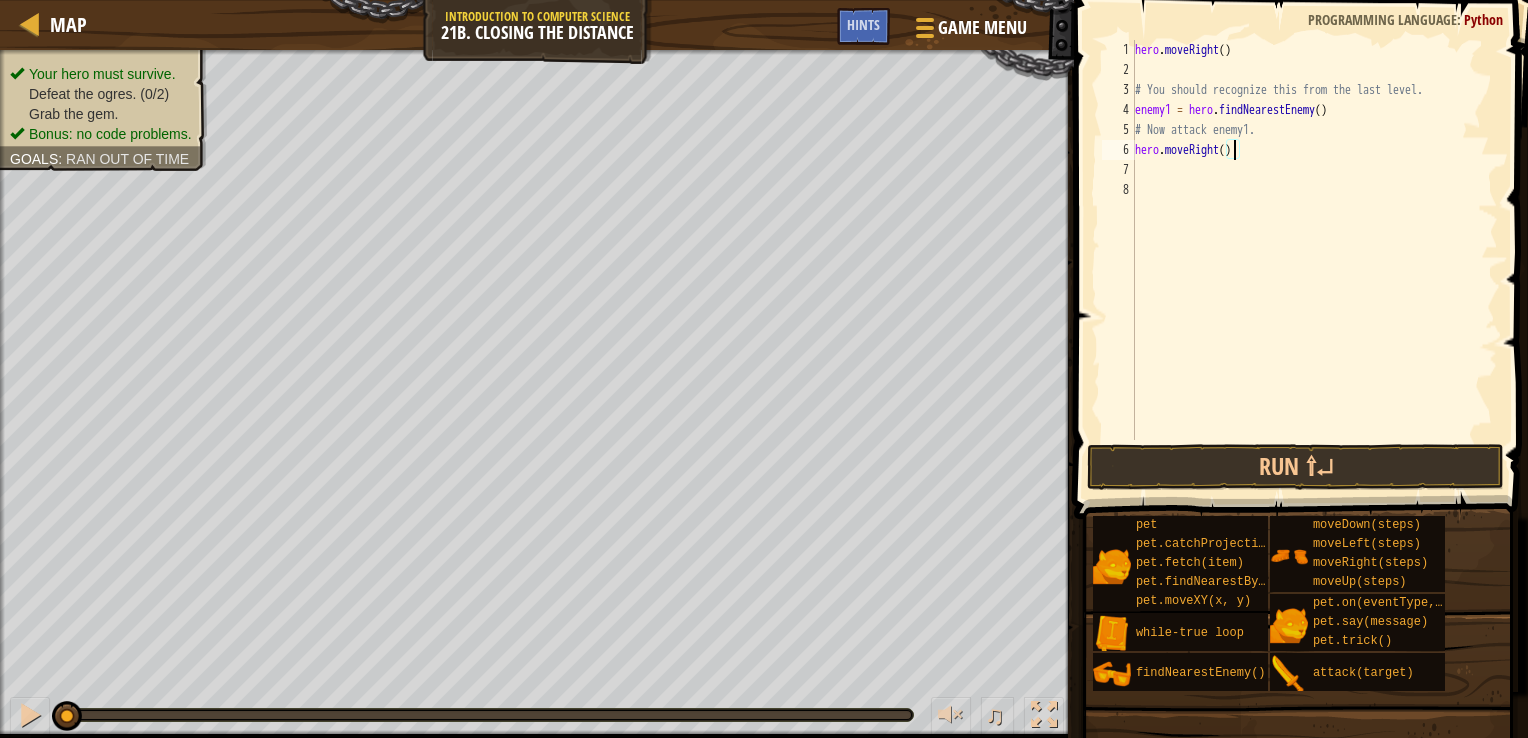 type on "hero.moveRight(4)" 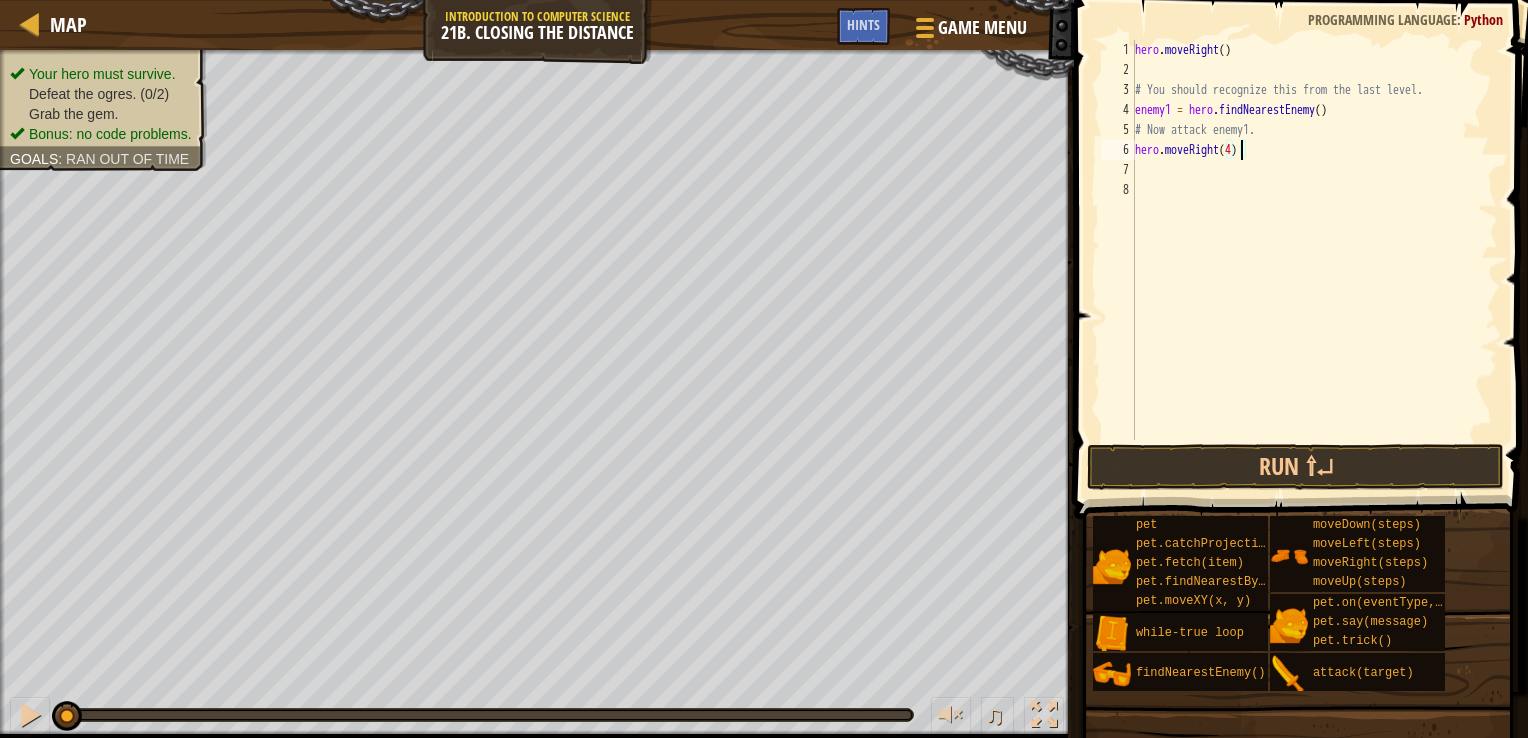 scroll, scrollTop: 9, scrollLeft: 0, axis: vertical 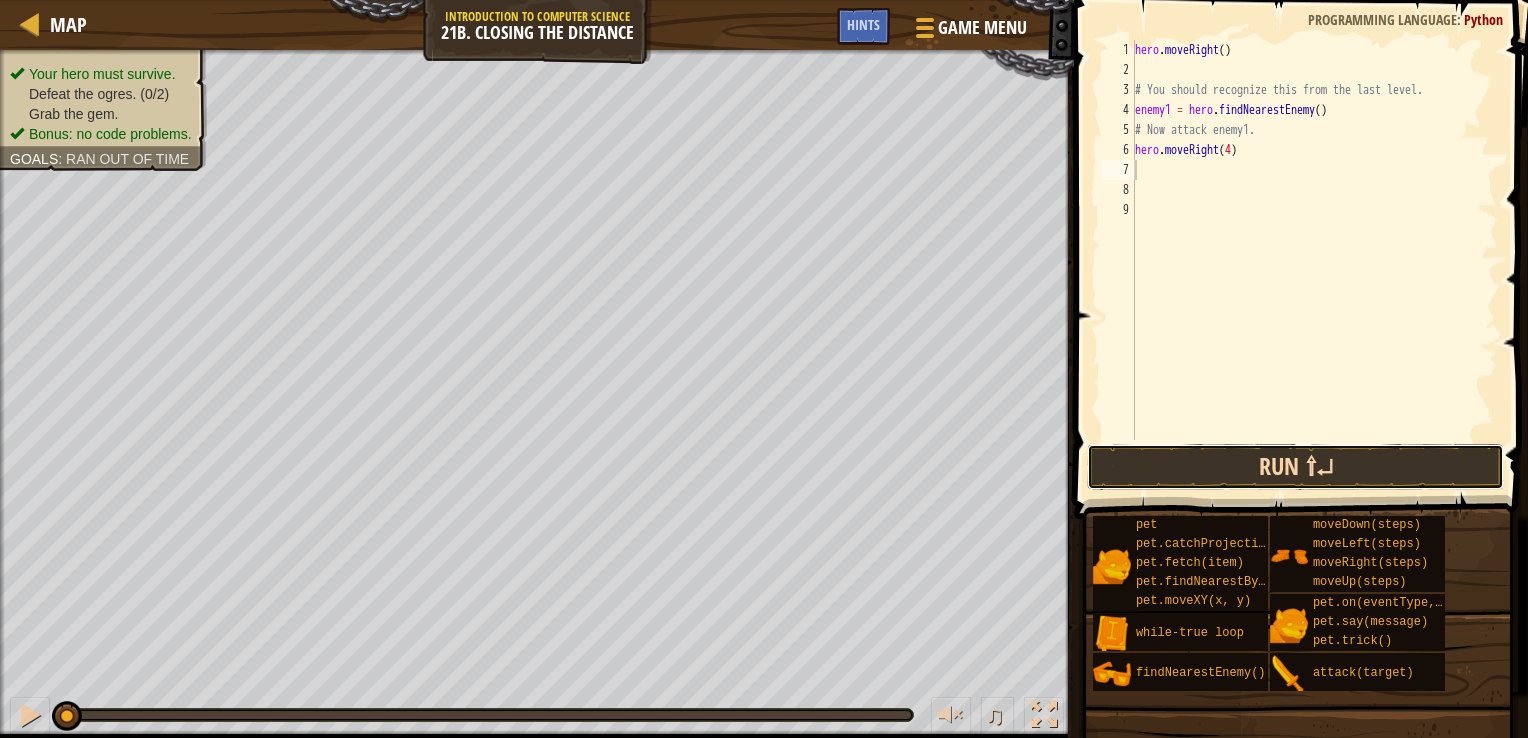 click on "Run ⇧↵" at bounding box center (1295, 467) 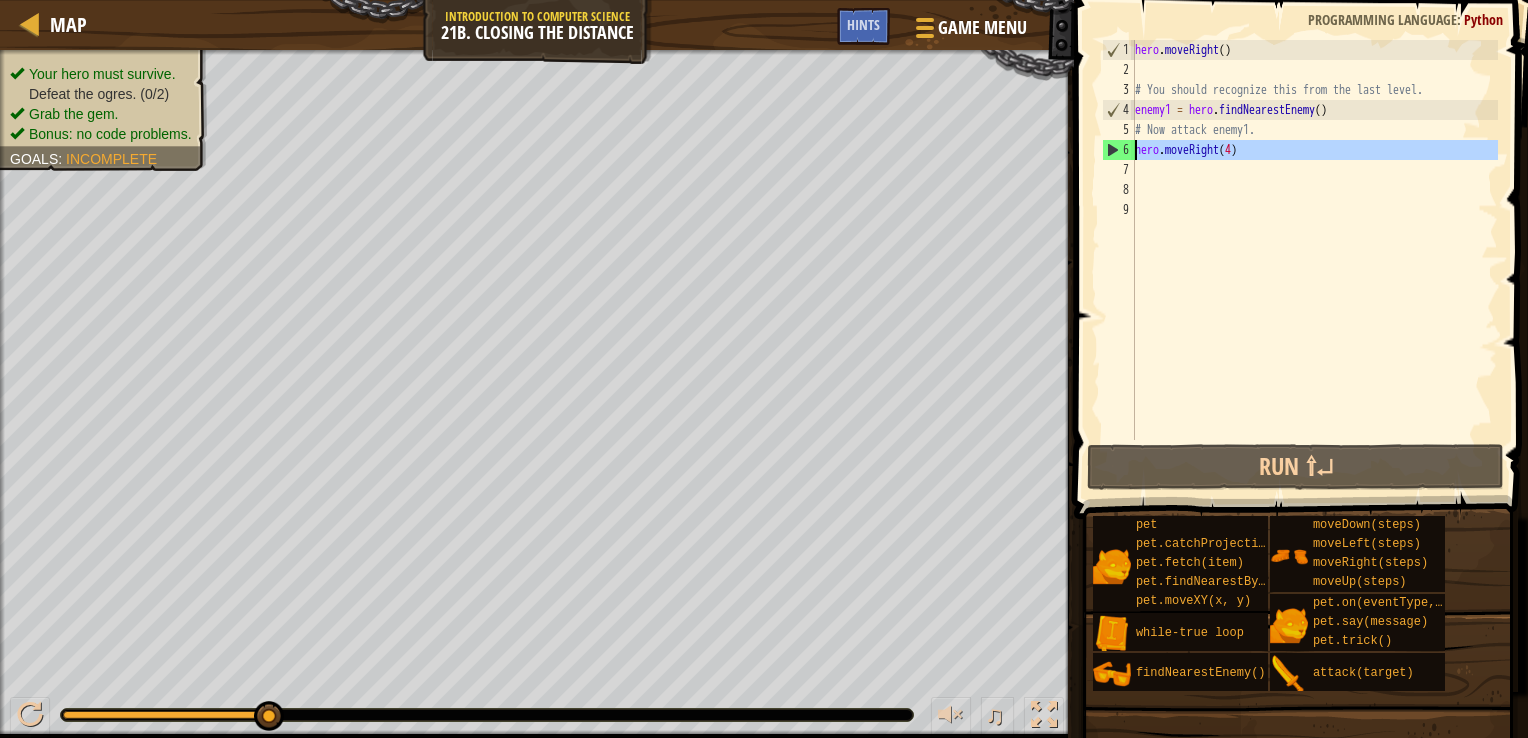 drag, startPoint x: 1132, startPoint y: 150, endPoint x: 1171, endPoint y: 150, distance: 39 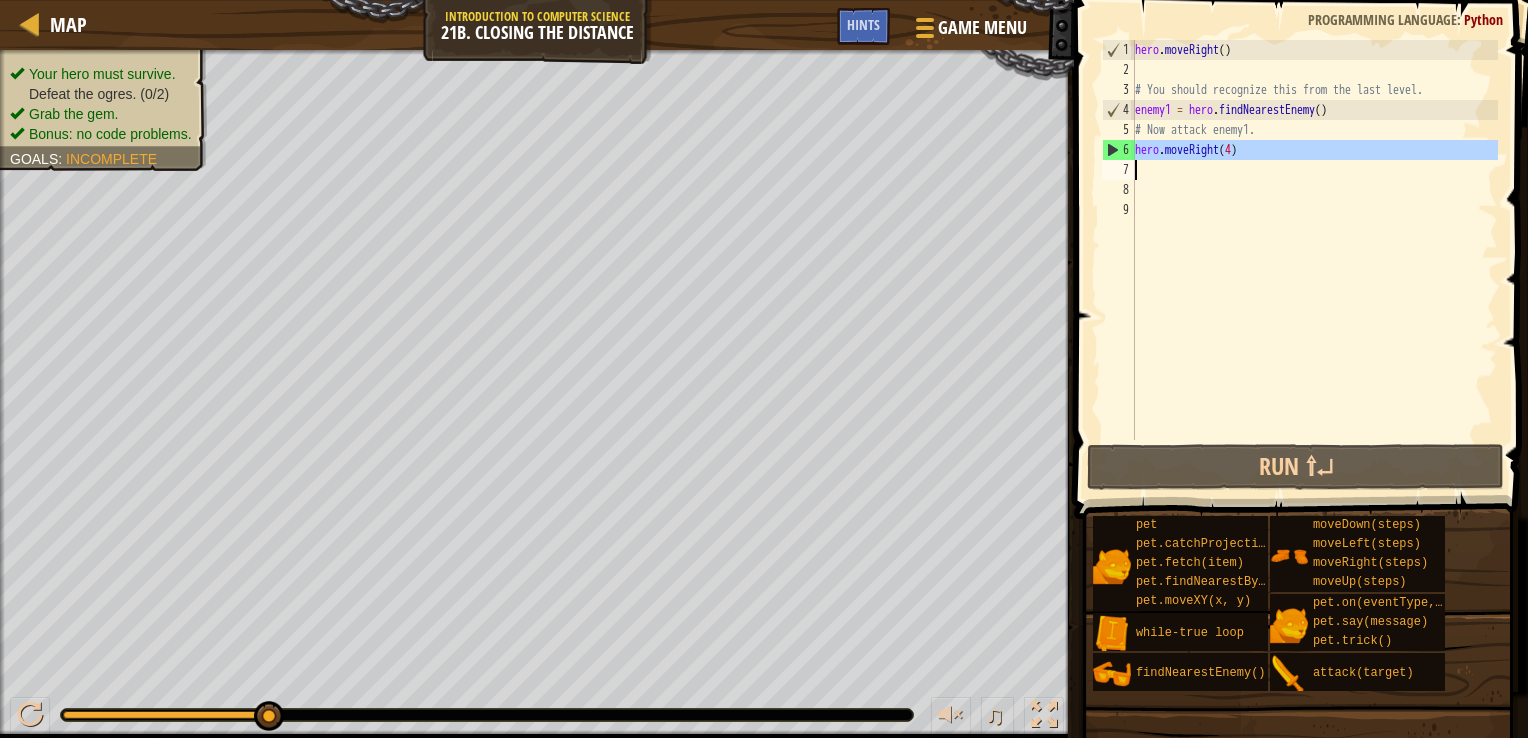 click on "hero . moveRight ( ) # You should recognize this from the last level. enemy1   =   hero . findNearestEnemy ( ) # Now attack enemy1. hero . moveRight ( 4 )" at bounding box center [1314, 240] 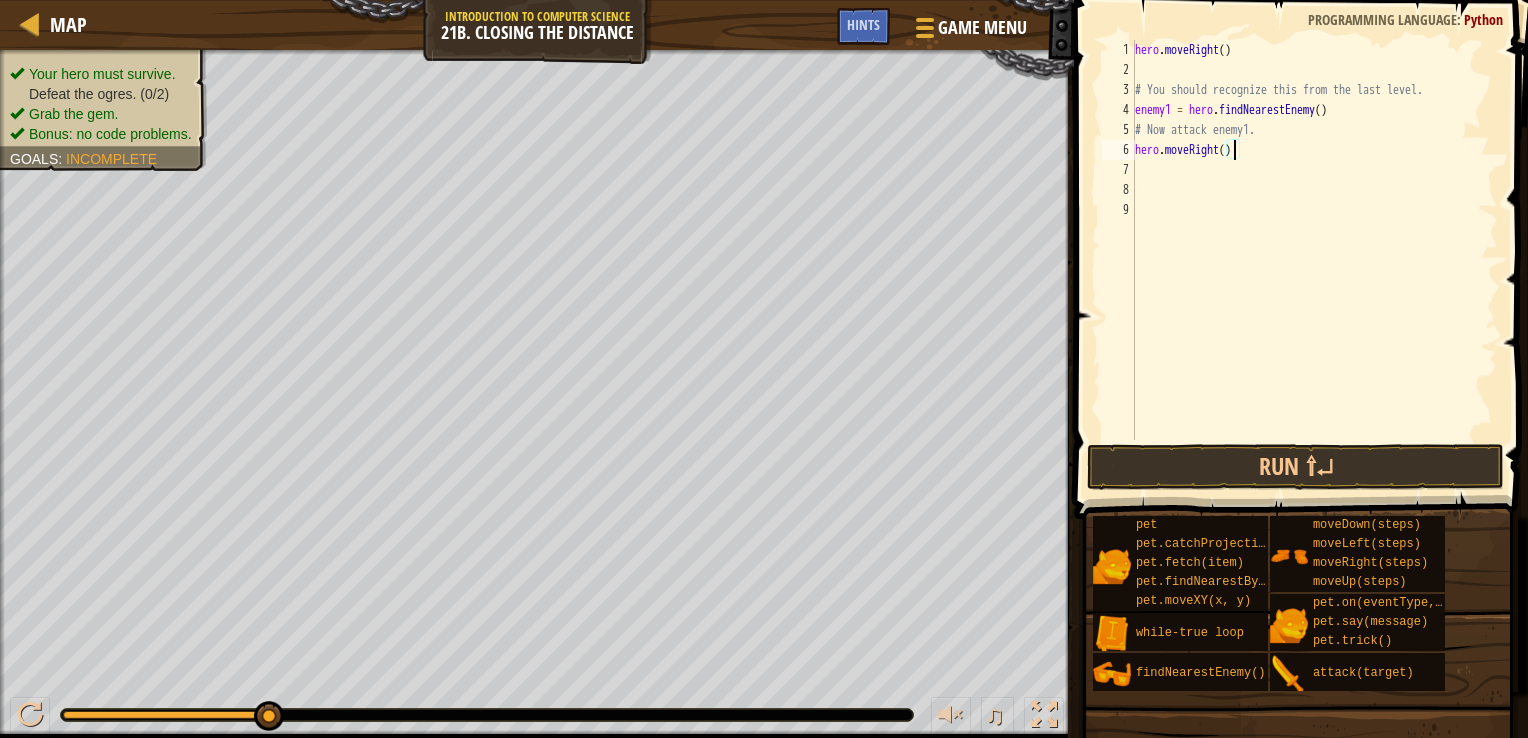 scroll, scrollTop: 9, scrollLeft: 7, axis: both 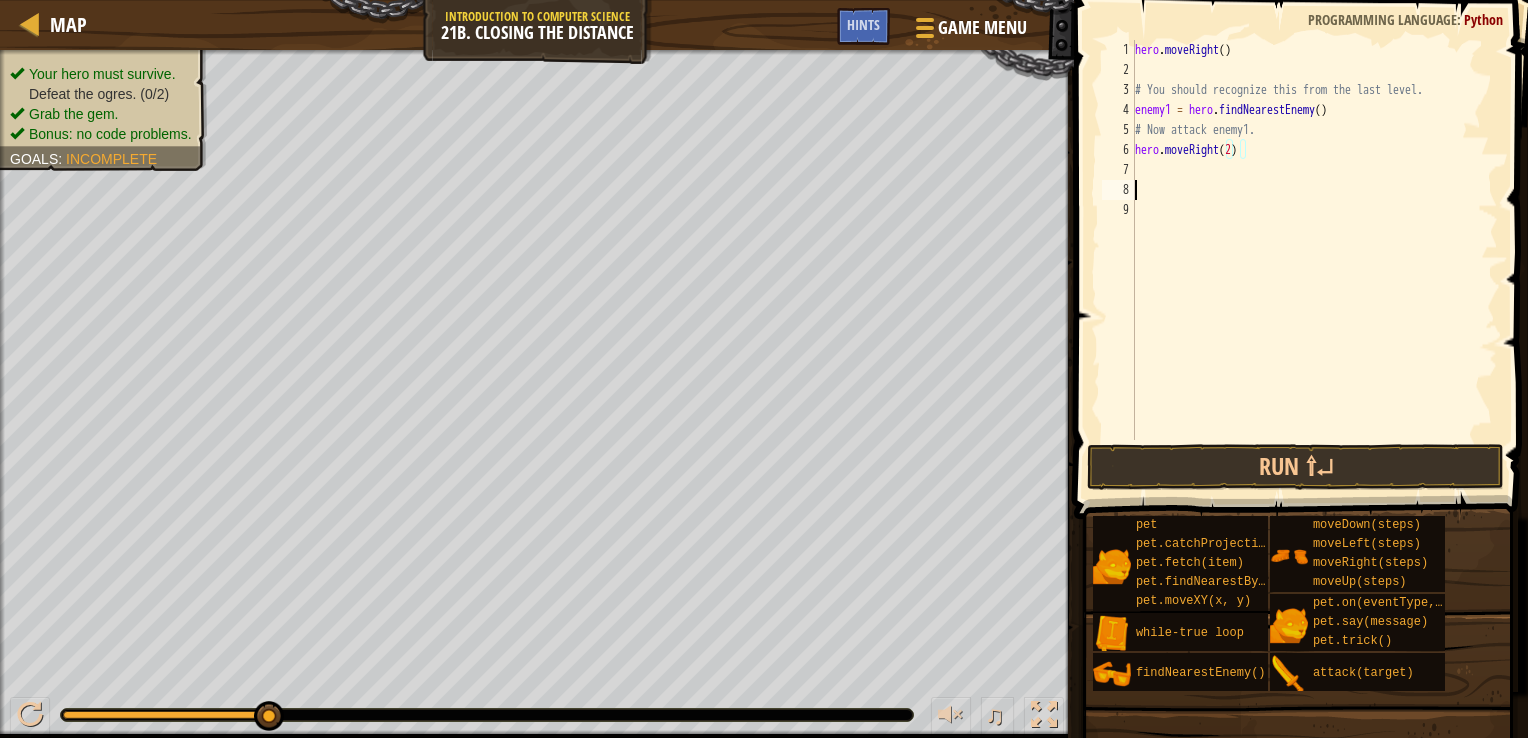 click on "hero . moveRight ( ) # You should recognize this from the last level. enemy1   =   hero . findNearestEnemy ( ) # Now attack enemy1. hero . moveRight ( 2 )" at bounding box center [1314, 260] 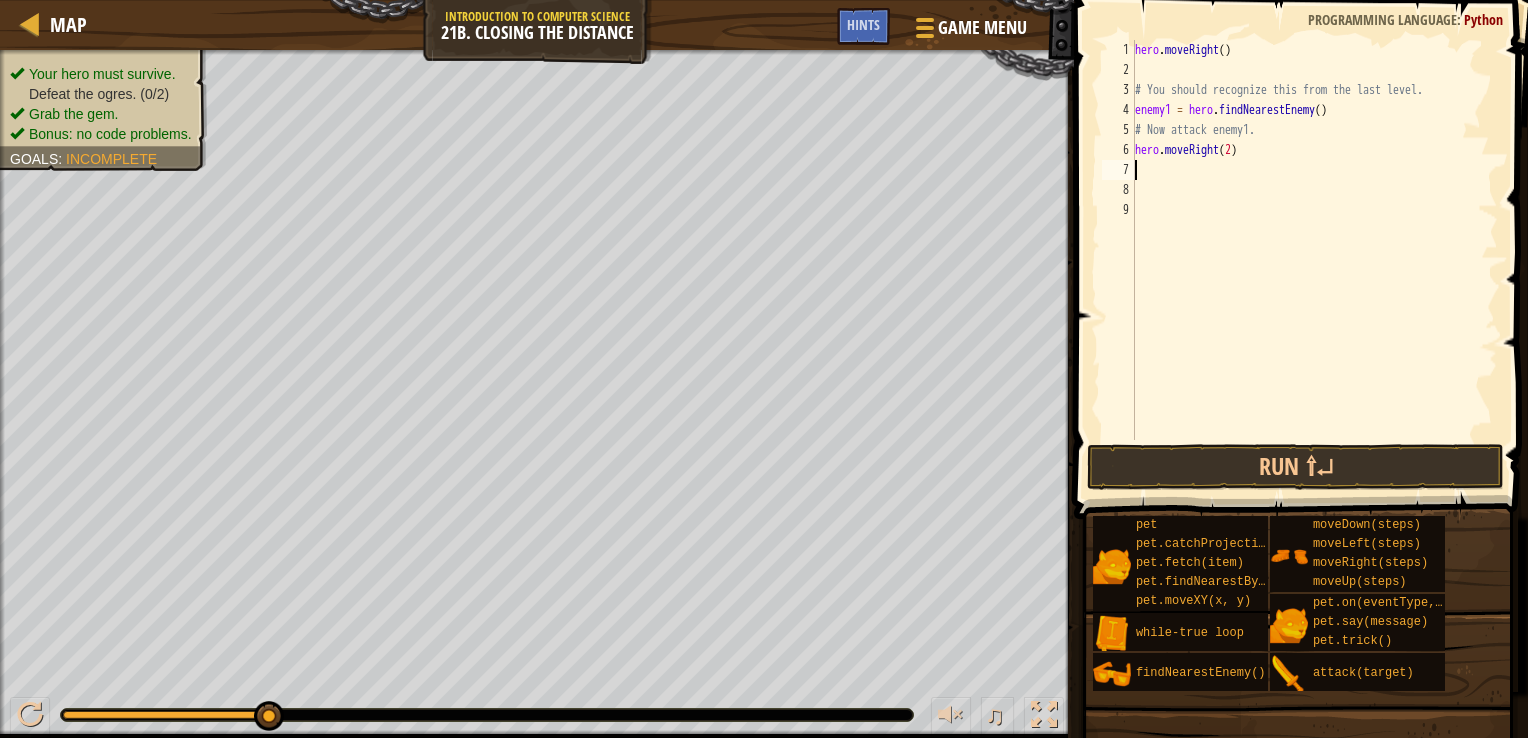 click on "hero . moveRight ( ) # You should recognize this from the last level. enemy1   =   hero . findNearestEnemy ( ) # Now attack enemy1. hero . moveRight ( 2 )" at bounding box center (1314, 260) 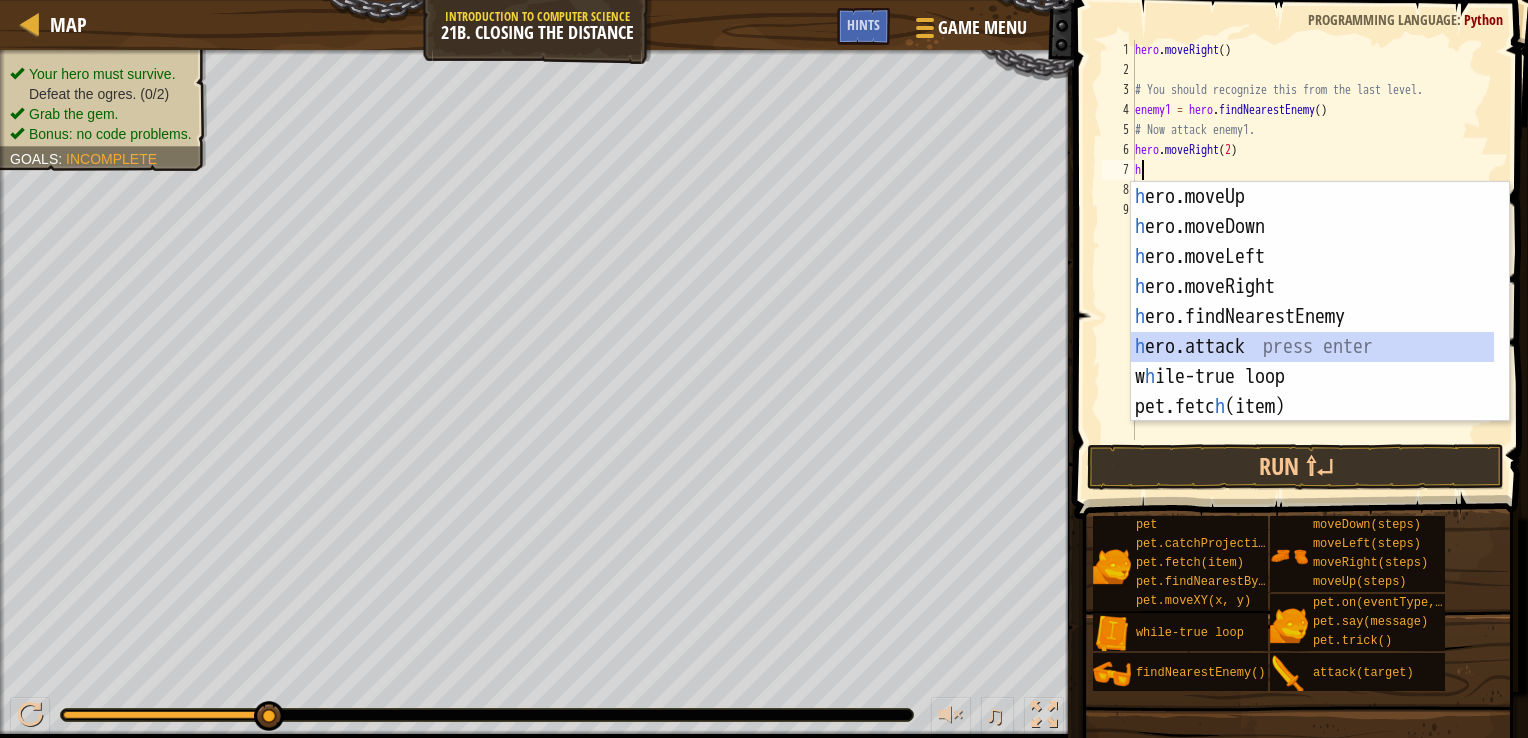 drag, startPoint x: 1259, startPoint y: 343, endPoint x: 1244, endPoint y: 329, distance: 20.518284 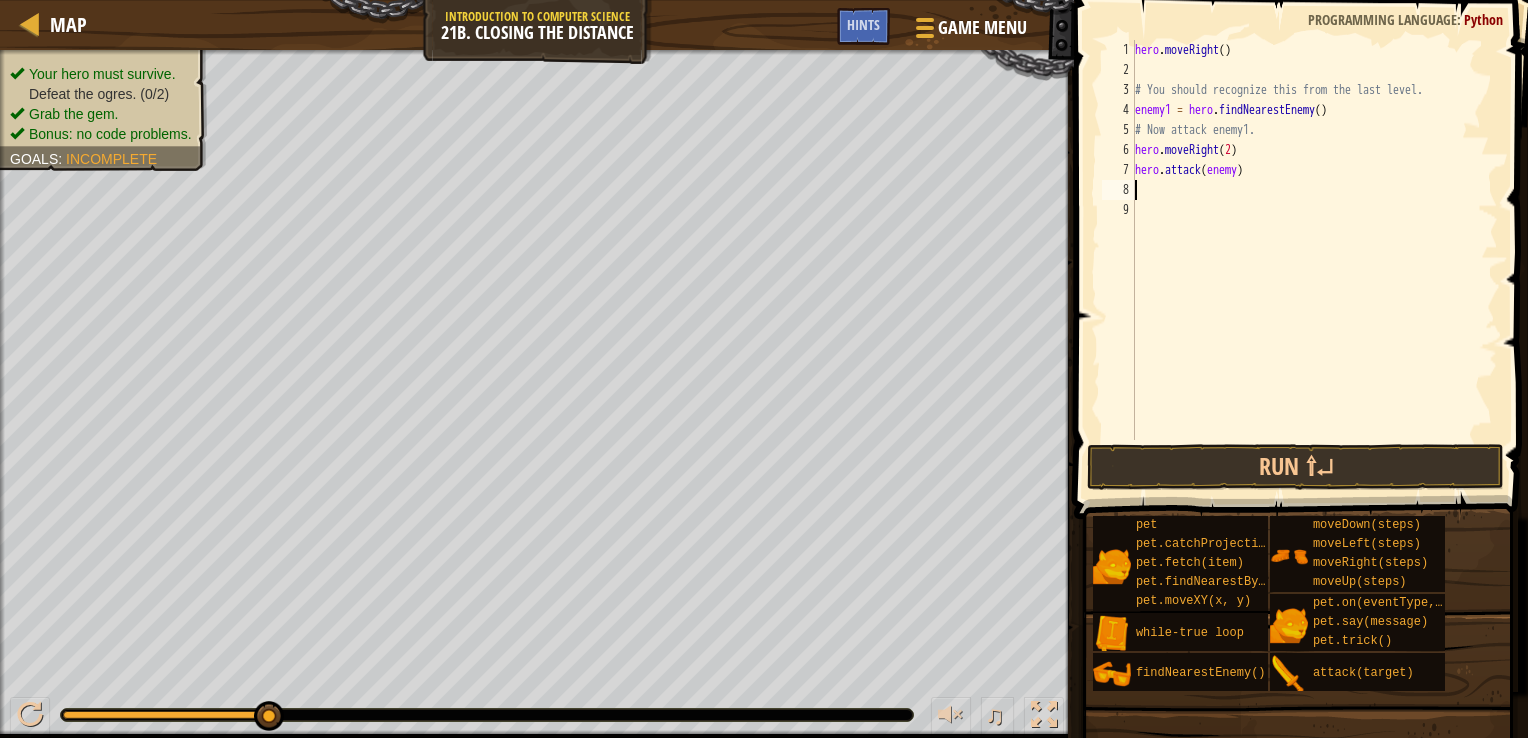 click on "hero . moveRight ( ) # You should recognize this from the last level. enemy1   =   hero . findNearestEnemy ( ) # Now attack enemy1. hero . moveRight ( 2 ) hero . attack ( enemy )" at bounding box center (1314, 260) 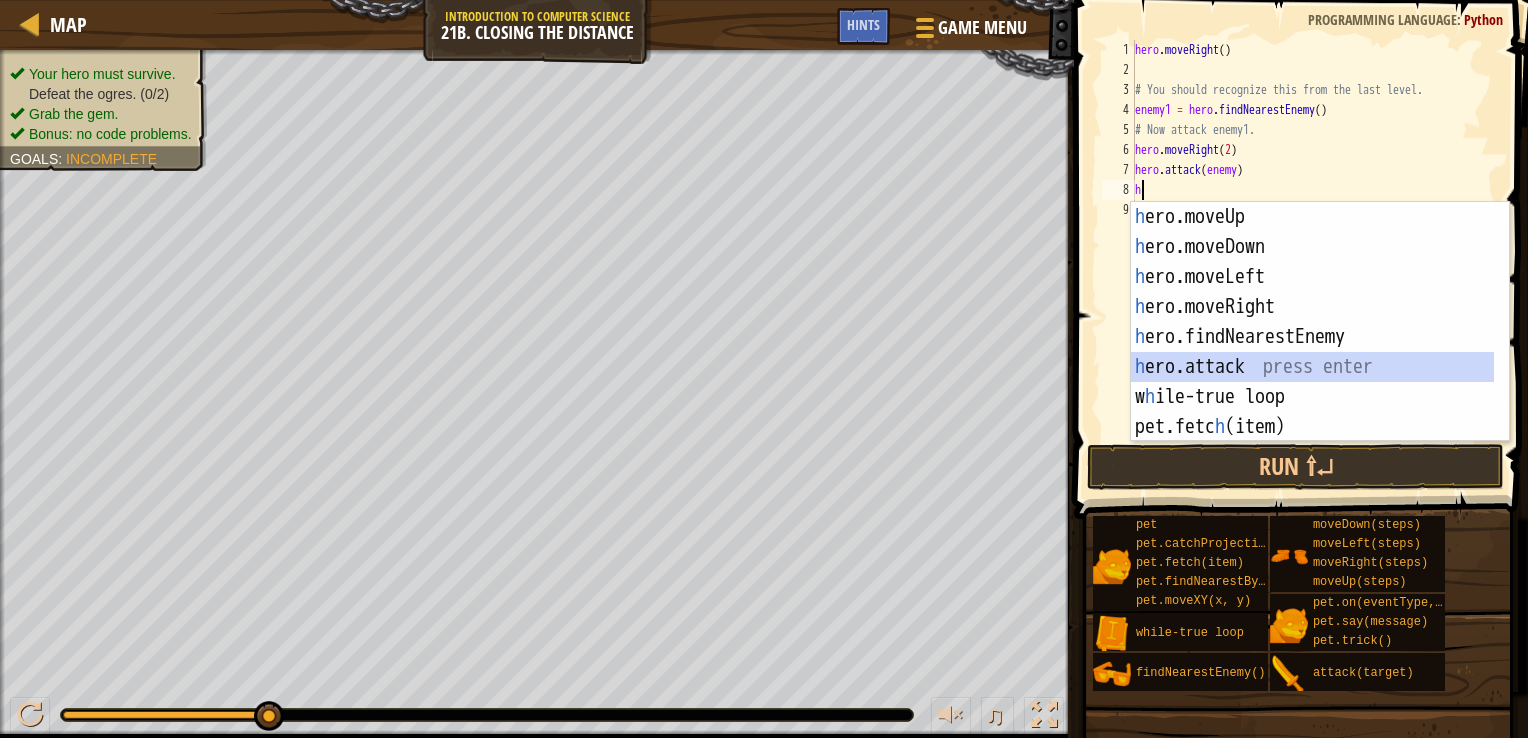 click on "h ero.moveUp press enter h ero.moveDown press enter h ero.moveLeft press enter h ero.moveRight press enter h ero.findNearestEnemy press enter h ero.attack press enter w h ile-true loop press enter pet.fetc h (item) press enter pet.catc h Projectile(arrow) press enter" at bounding box center [1312, 352] 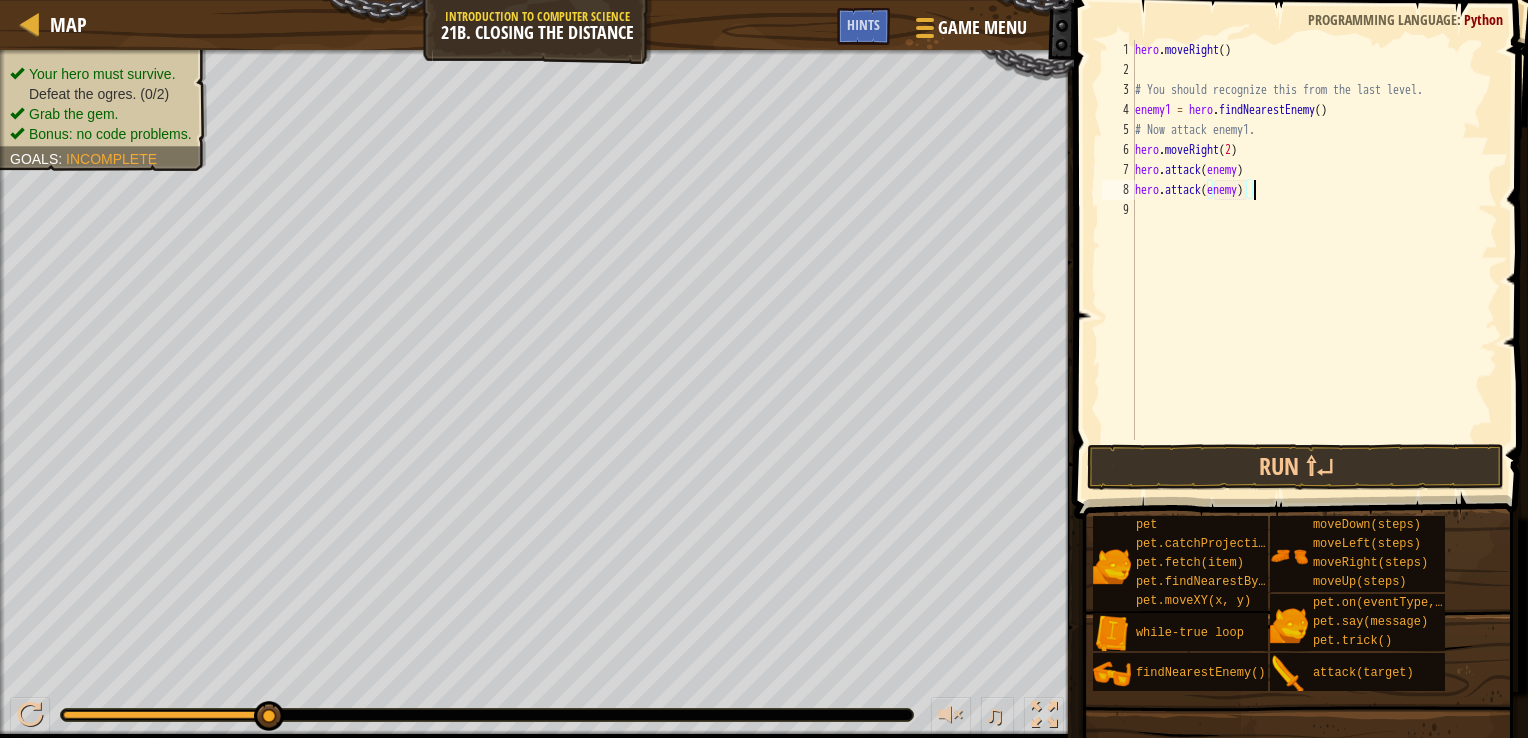 click on "hero . moveRight ( ) # You should recognize this from the last level. enemy1   =   hero . findNearestEnemy ( ) # Now attack enemy1. hero . moveRight ( 2 ) hero . attack ( enemy ) hero . attack ( enemy )" at bounding box center (1314, 260) 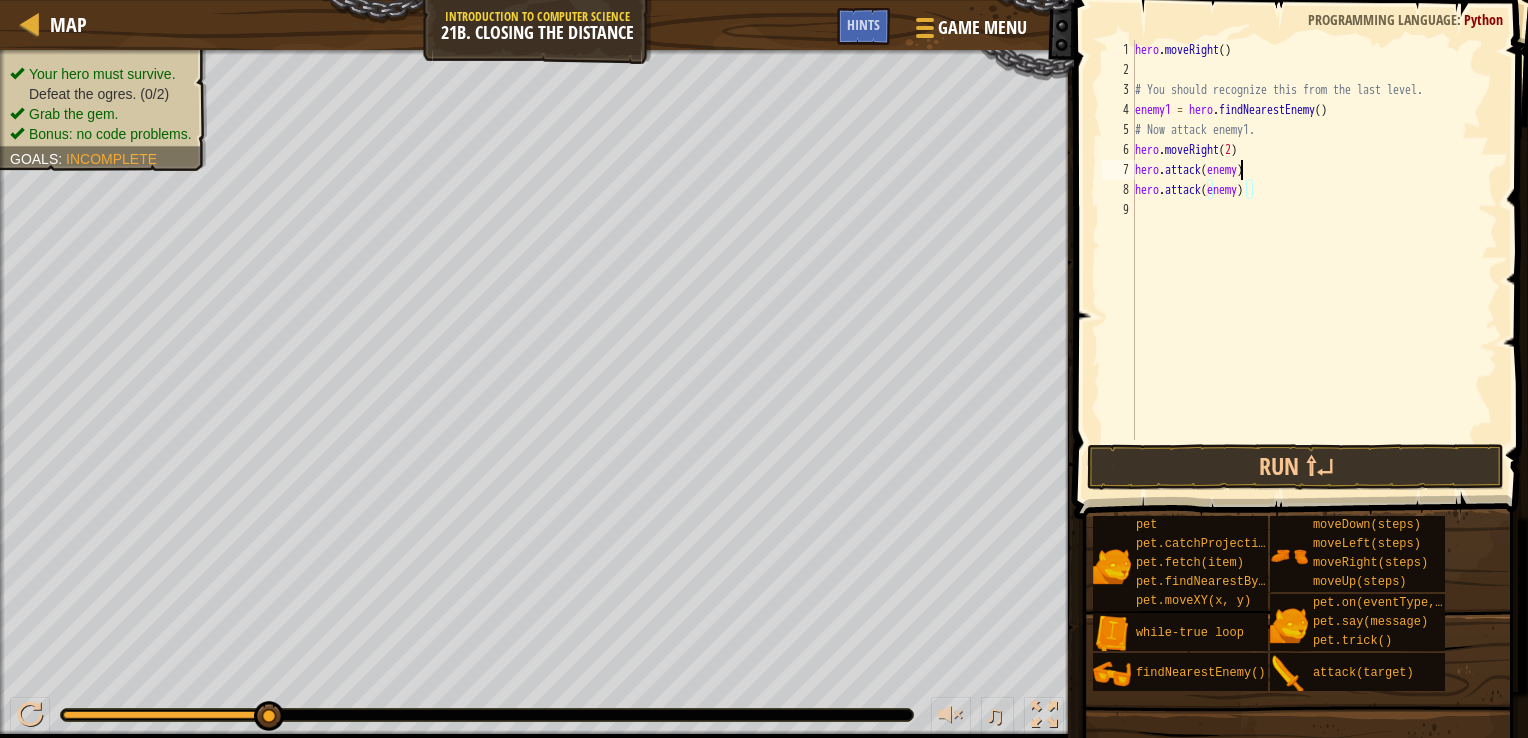 click on "hero . moveRight ( ) # You should recognize this from the last level. enemy1   =   hero . findNearestEnemy ( ) # Now attack enemy1. hero . moveRight ( 2 ) hero . attack ( enemy ) hero . attack ( enemy )" at bounding box center [1314, 260] 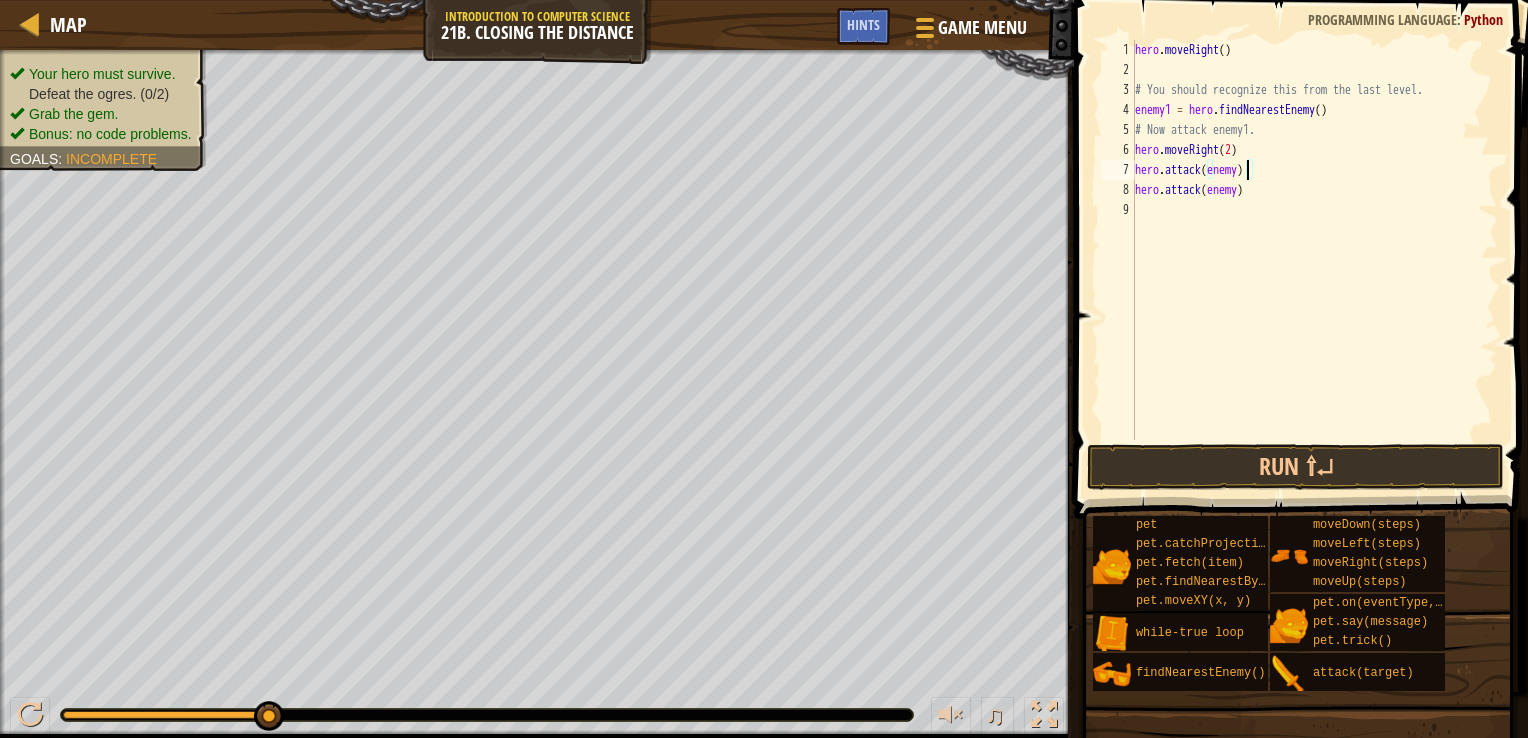 click on "hero . moveRight ( ) # You should recognize this from the last level. enemy1   =   hero . findNearestEnemy ( ) # Now attack enemy1. hero . moveRight ( 2 ) hero . attack ( enemy ) hero . attack ( enemy )" at bounding box center [1314, 260] 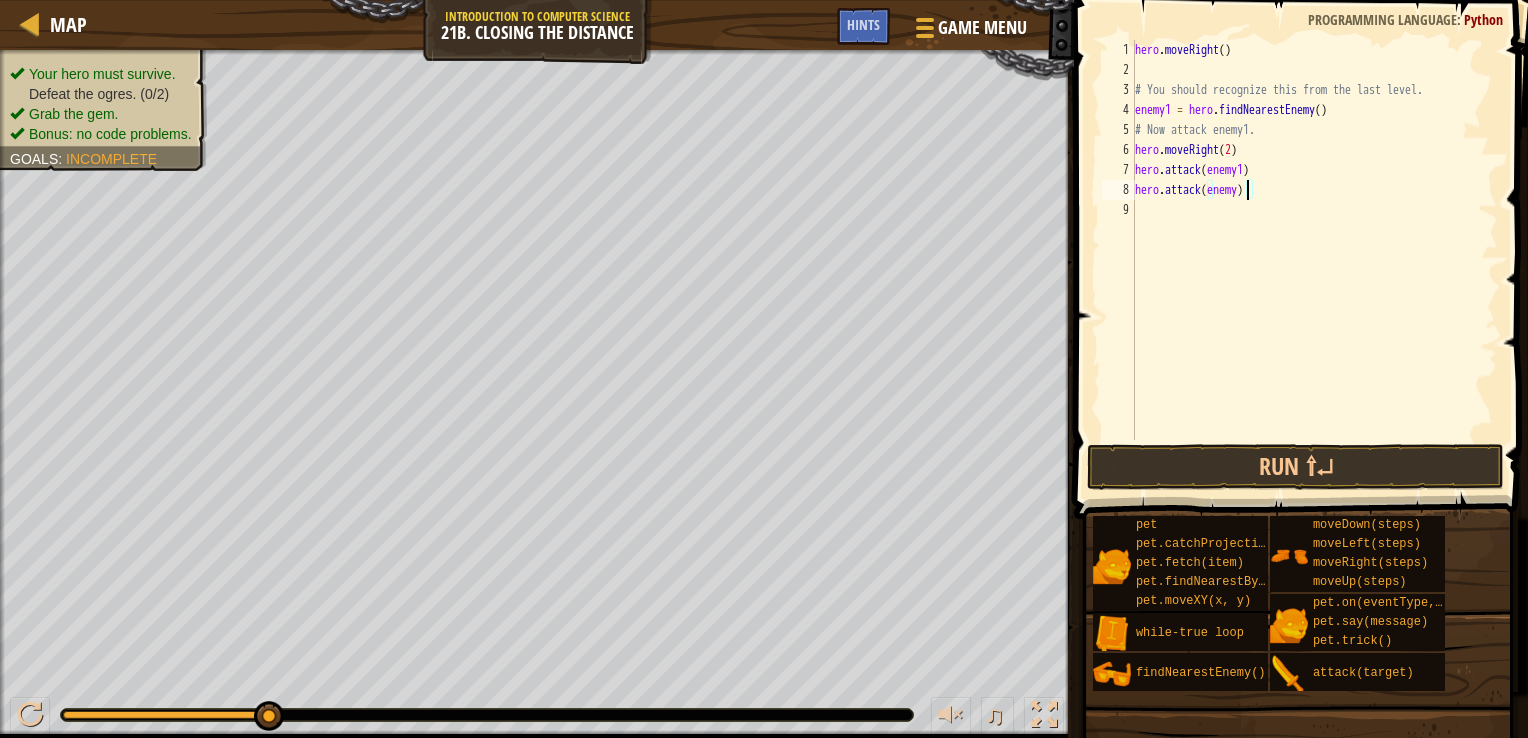 click on "hero . moveRight ( ) # You should recognize this from the last level. enemy1   =   hero . findNearestEnemy ( ) # Now attack enemy1. hero . moveRight ( 2 ) hero . attack ( enemy1 ) hero . attack ( enemy )" at bounding box center [1314, 260] 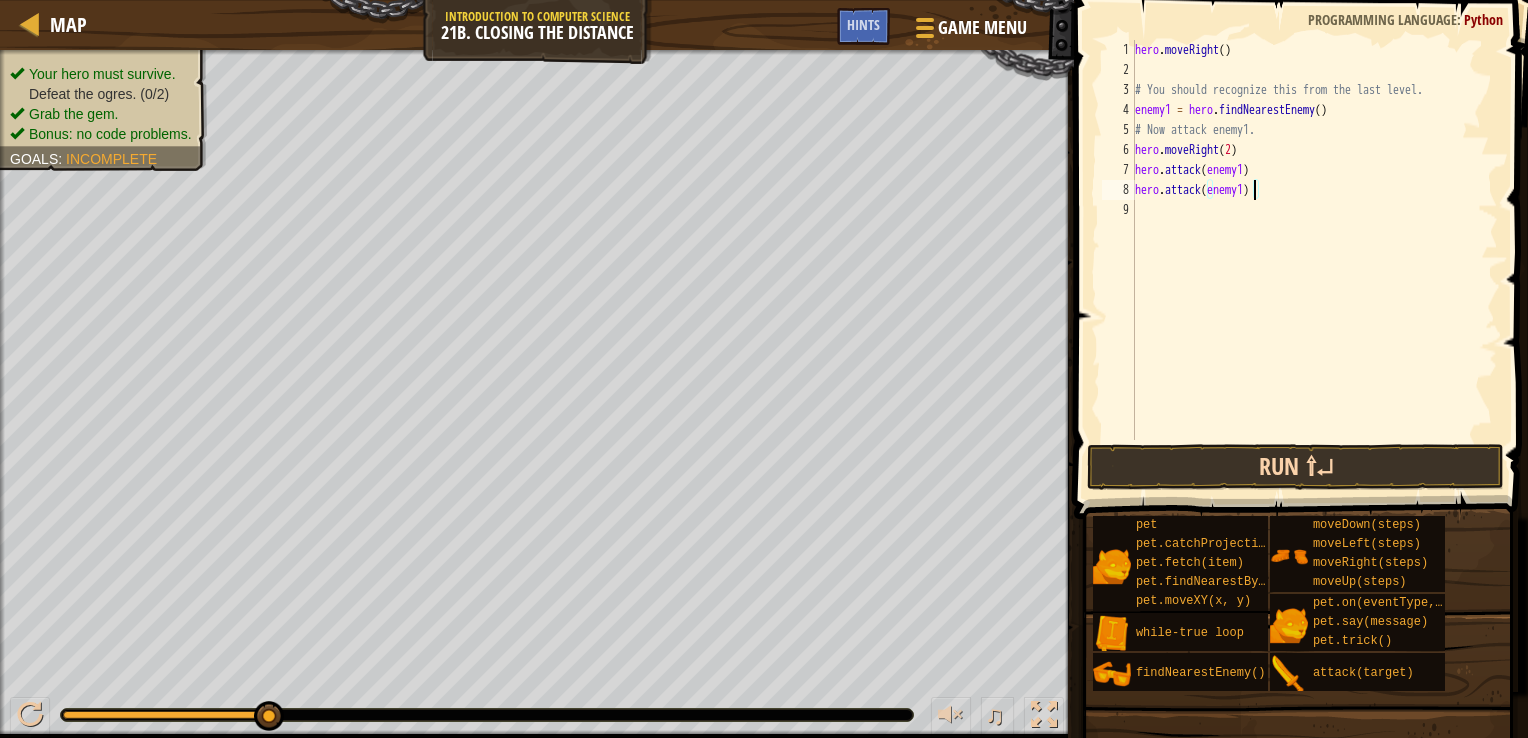 type on "hero.attack(enemy1)" 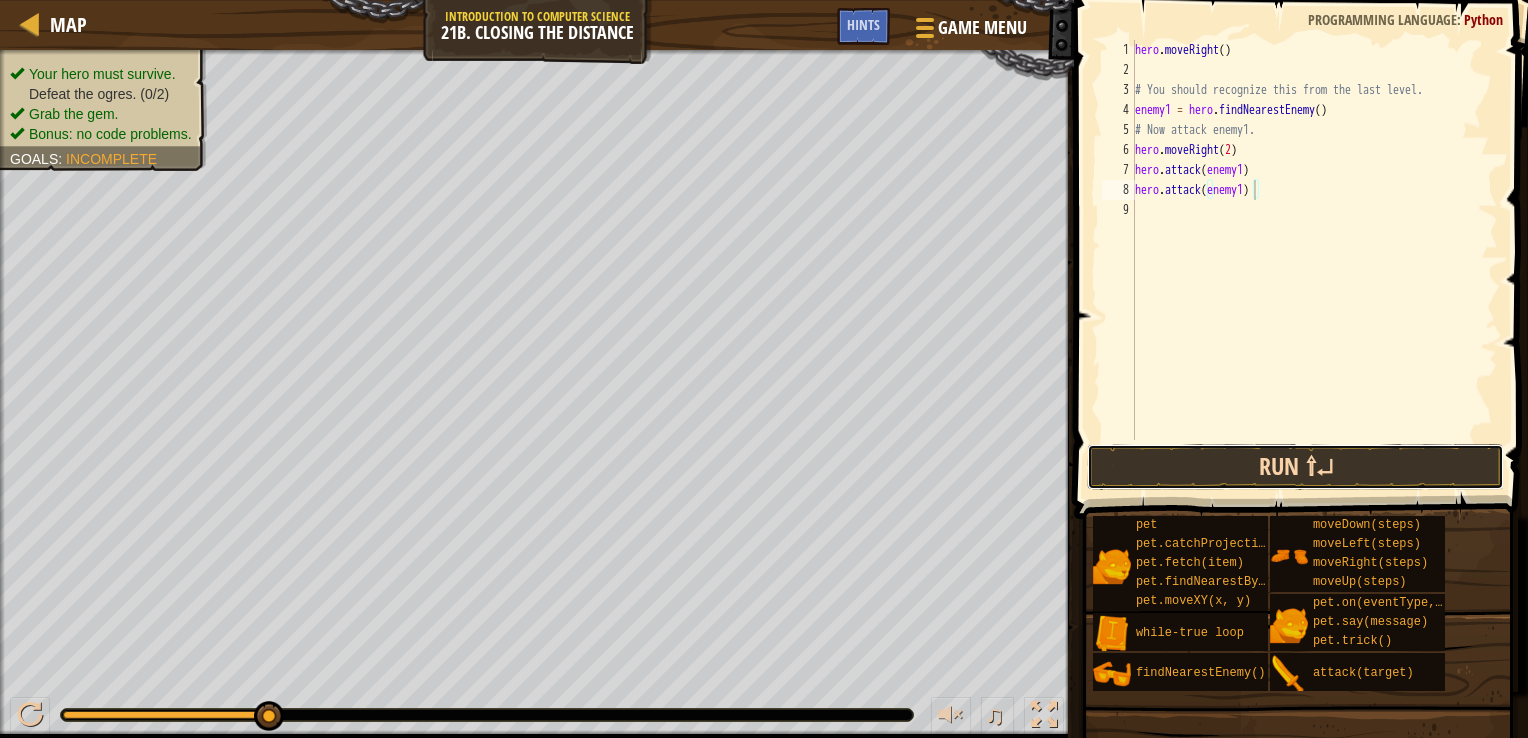 click on "Run ⇧↵" at bounding box center (1295, 467) 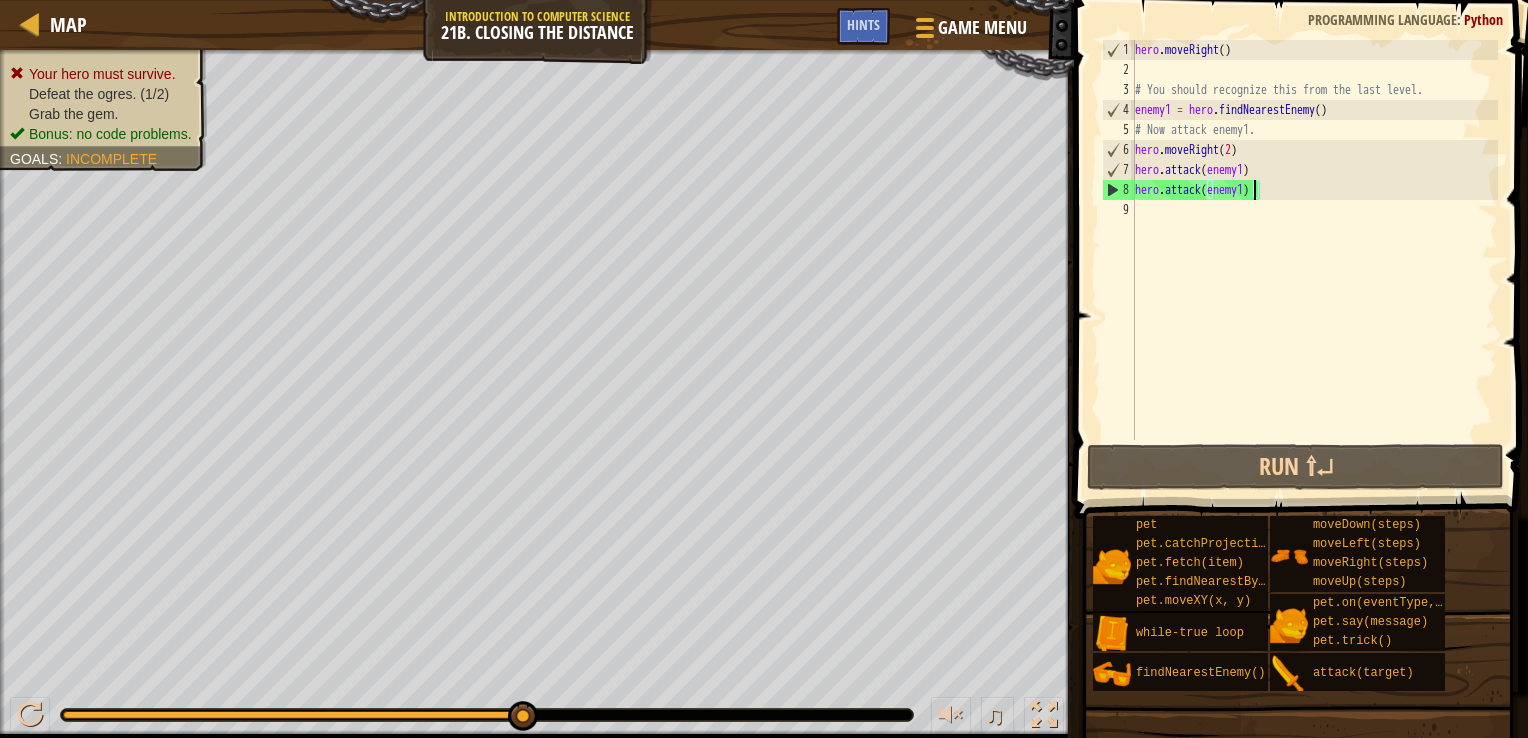 click on "hero . moveRight ( ) # You should recognize this from the last level. enemy1   =   hero . findNearestEnemy ( ) # Now attack enemy1. hero . moveRight ( 2 ) hero . attack ( enemy1 ) hero . attack ( enemy1 )" at bounding box center [1314, 260] 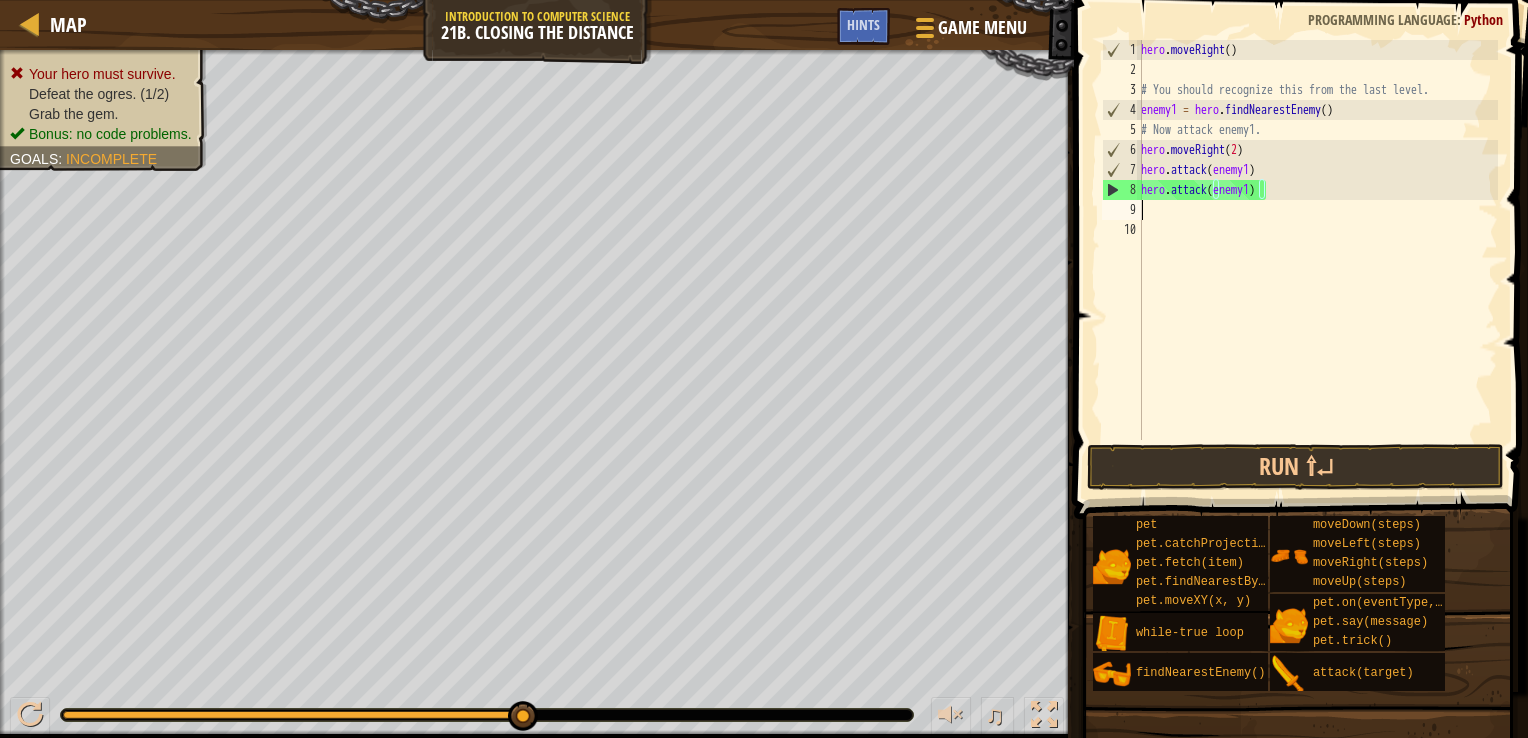 type on "\" 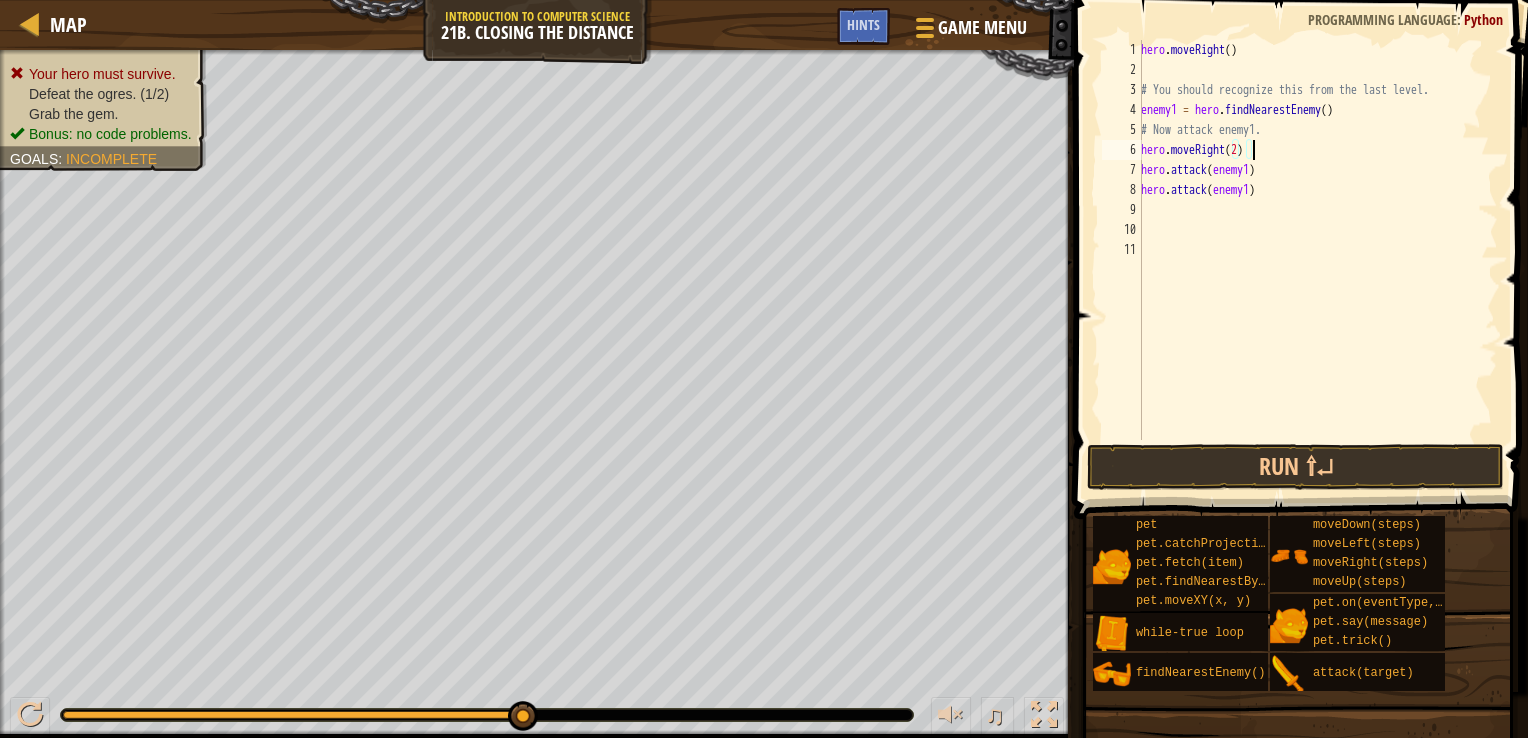 click on "hero . moveRight ( ) # You should recognize this from the last level. enemy1   =   hero . findNearestEnemy ( ) # Now attack enemy1. hero . moveRight ( 2 ) hero . attack ( enemy1 ) hero . attack ( enemy1 )" at bounding box center (1317, 260) 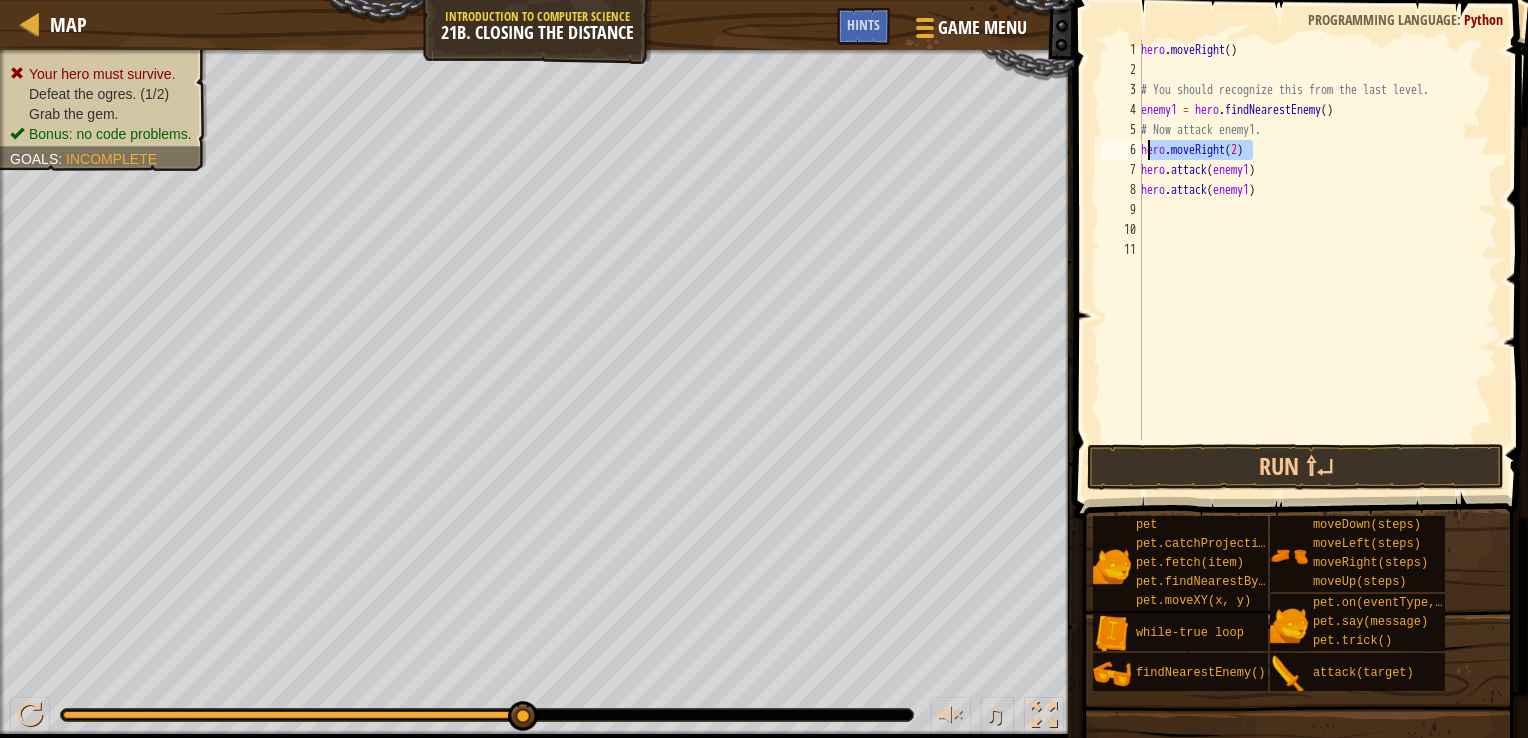 scroll, scrollTop: 0, scrollLeft: 0, axis: both 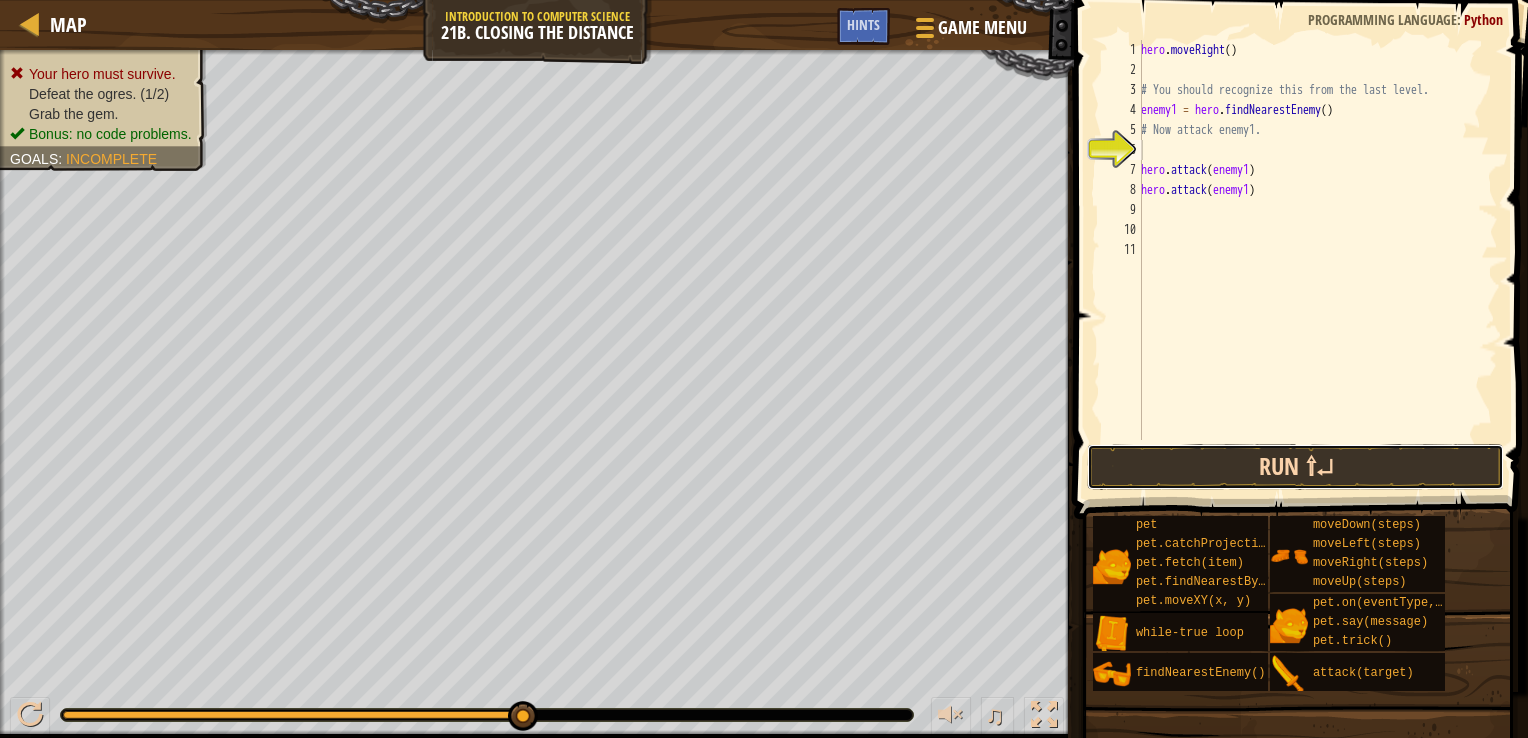 click on "Run ⇧↵" at bounding box center [1295, 467] 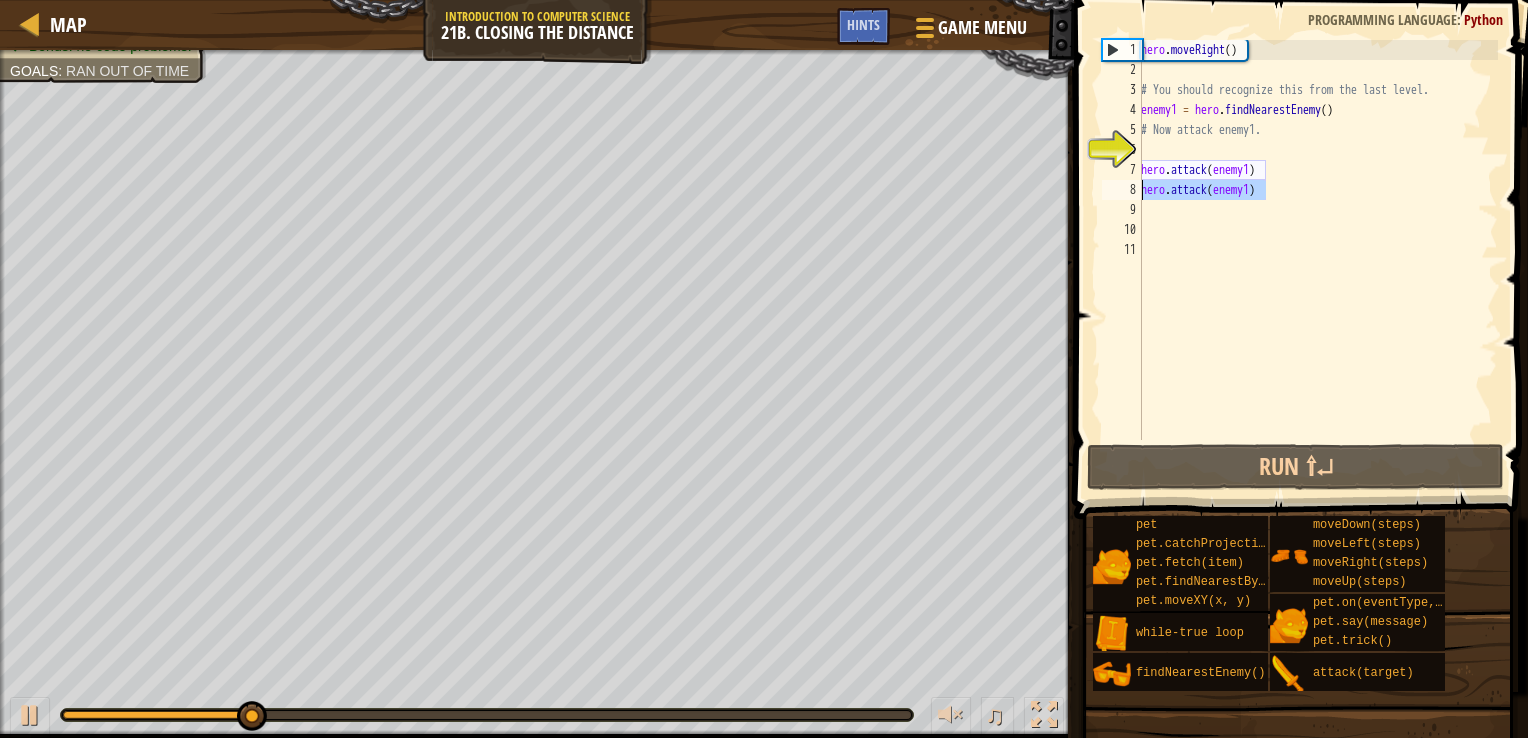 drag, startPoint x: 1298, startPoint y: 194, endPoint x: 1144, endPoint y: 190, distance: 154.05194 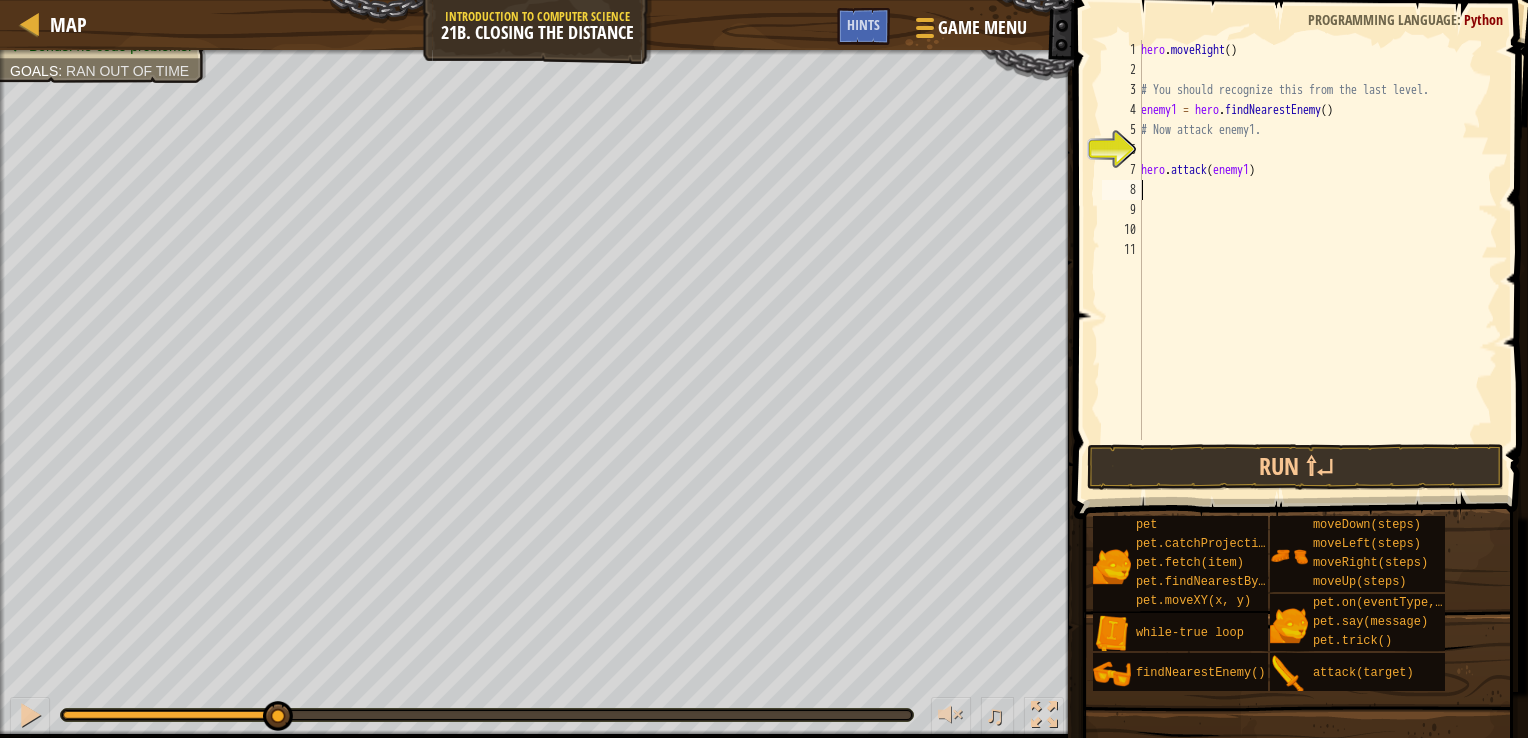 click on "hero . moveRight ( ) # You should recognize this from the last level. enemy1   =   hero . findNearestEnemy ( ) # Now attack enemy1. hero . attack ( enemy1 )" at bounding box center (1317, 260) 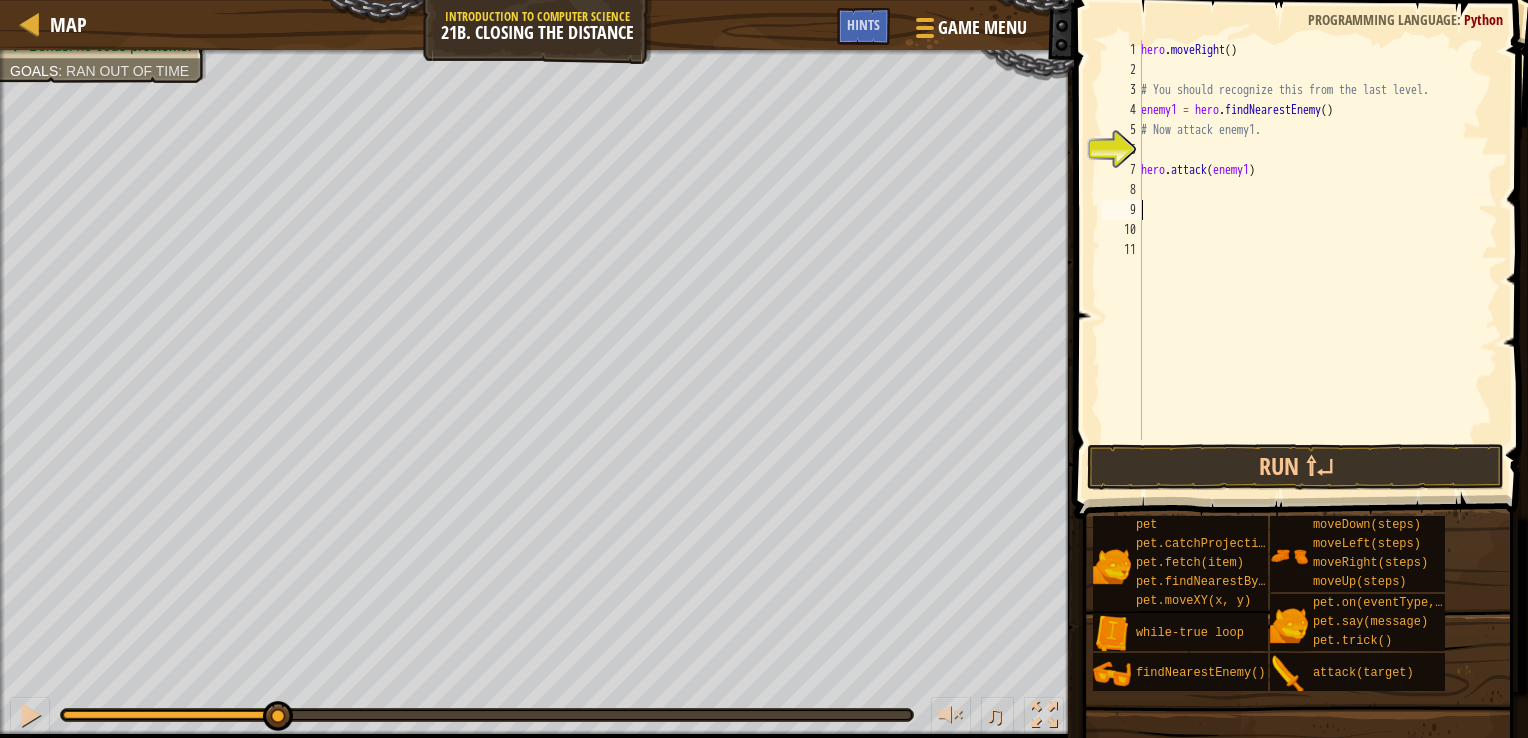 click on "hero . moveRight ( ) # You should recognize this from the last level. enemy1   =   hero . findNearestEnemy ( ) # Now attack enemy1. hero . attack ( enemy1 )" at bounding box center [1317, 260] 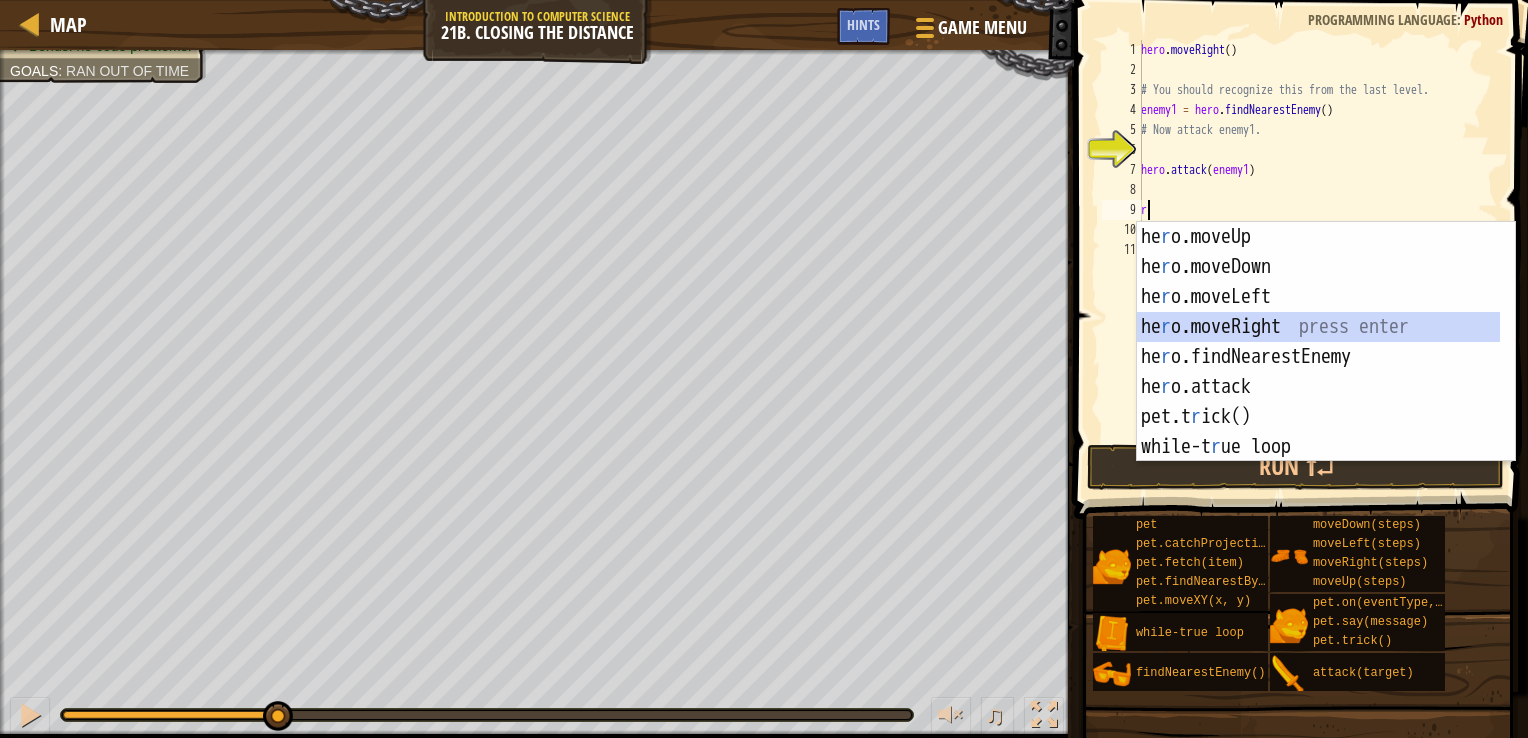 click on "he r o.moveUp press enter he r o.moveDown press enter he r o.moveLeft press enter he r o.moveRight press enter he r o.findNearestEnemy press enter he r o.attack press enter pet.t r ick() press enter while-t r ue loop press enter pet.catchP r ojectile(arrow) press enter" at bounding box center [1318, 372] 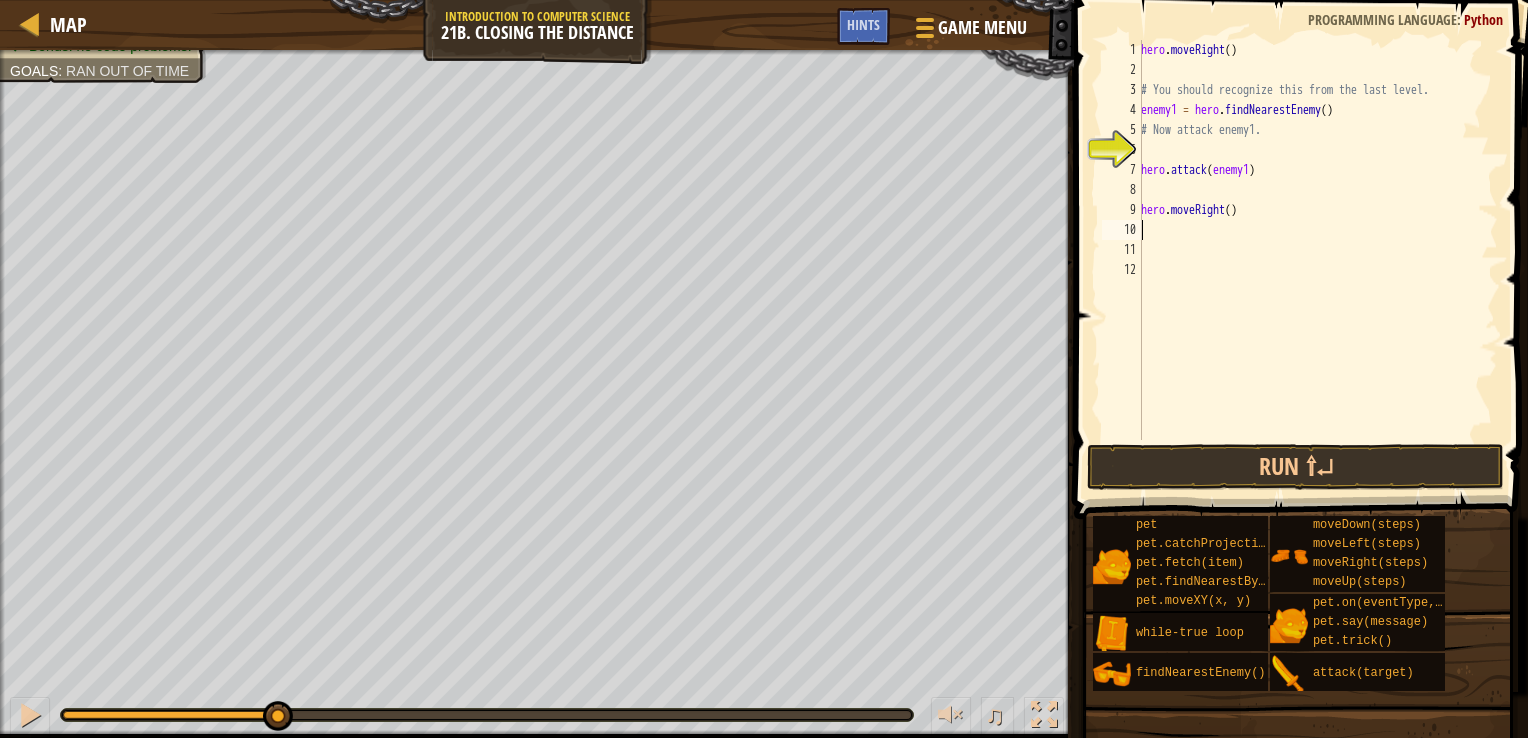 click on "hero . moveRight ( ) # You should recognize this from the last level. enemy1   =   hero . findNearestEnemy ( ) # Now attack enemy1. hero . attack ( enemy1 ) hero . moveRight ( )" at bounding box center [1317, 260] 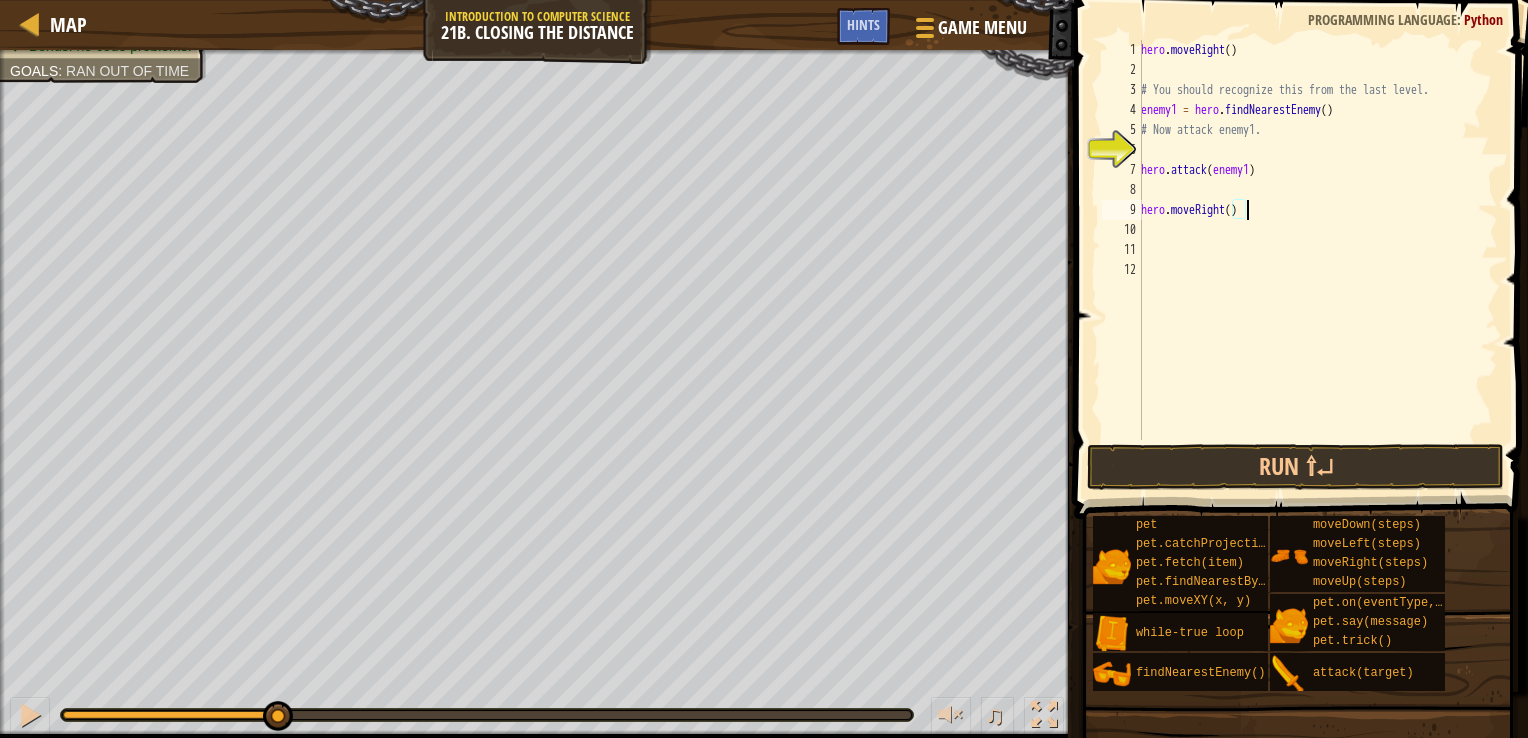 click on "hero . moveRight ( ) # You should recognize this from the last level. enemy1   =   hero . findNearestEnemy ( ) # Now attack enemy1. hero . attack ( enemy1 ) hero . moveRight ( )" at bounding box center [1317, 260] 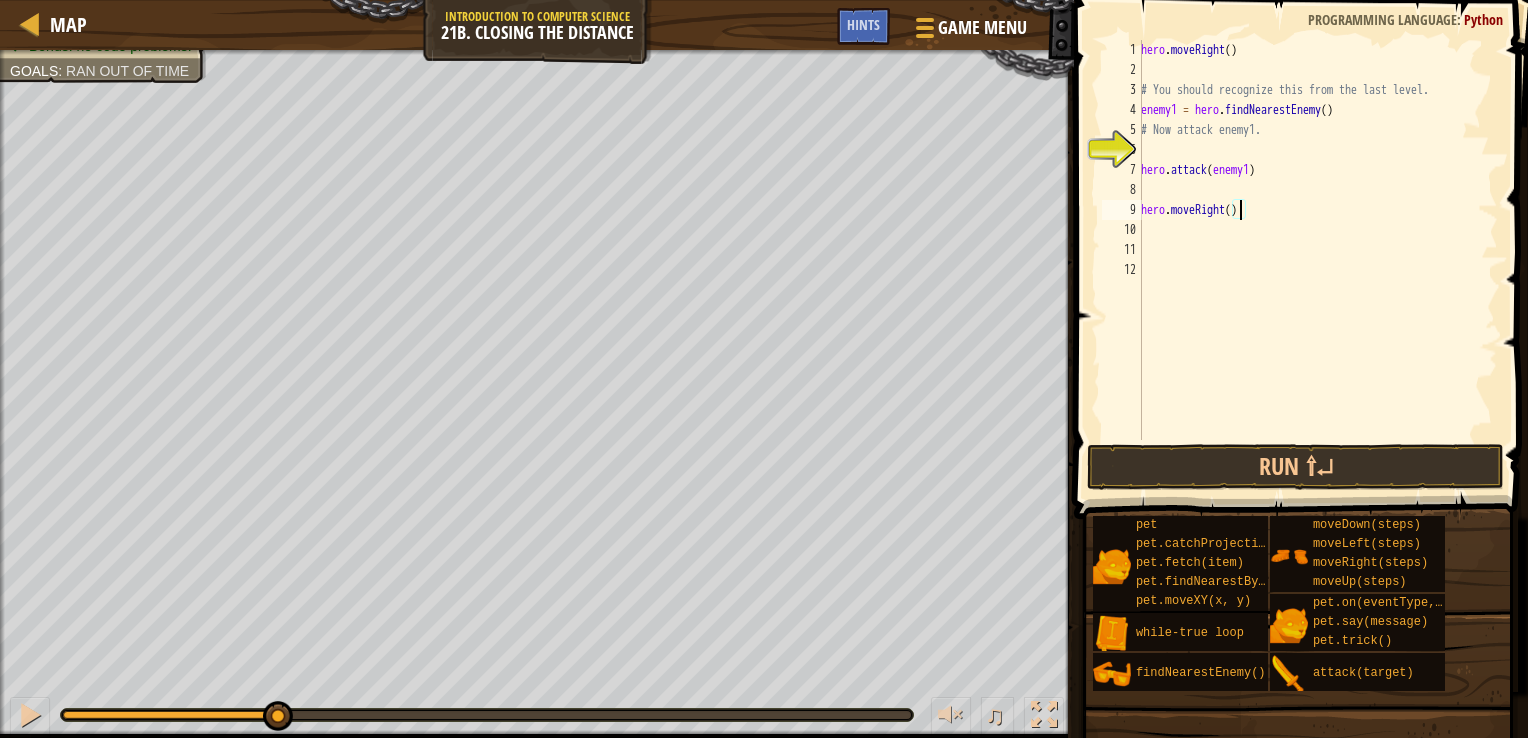 type on "hero.moveRight(2)" 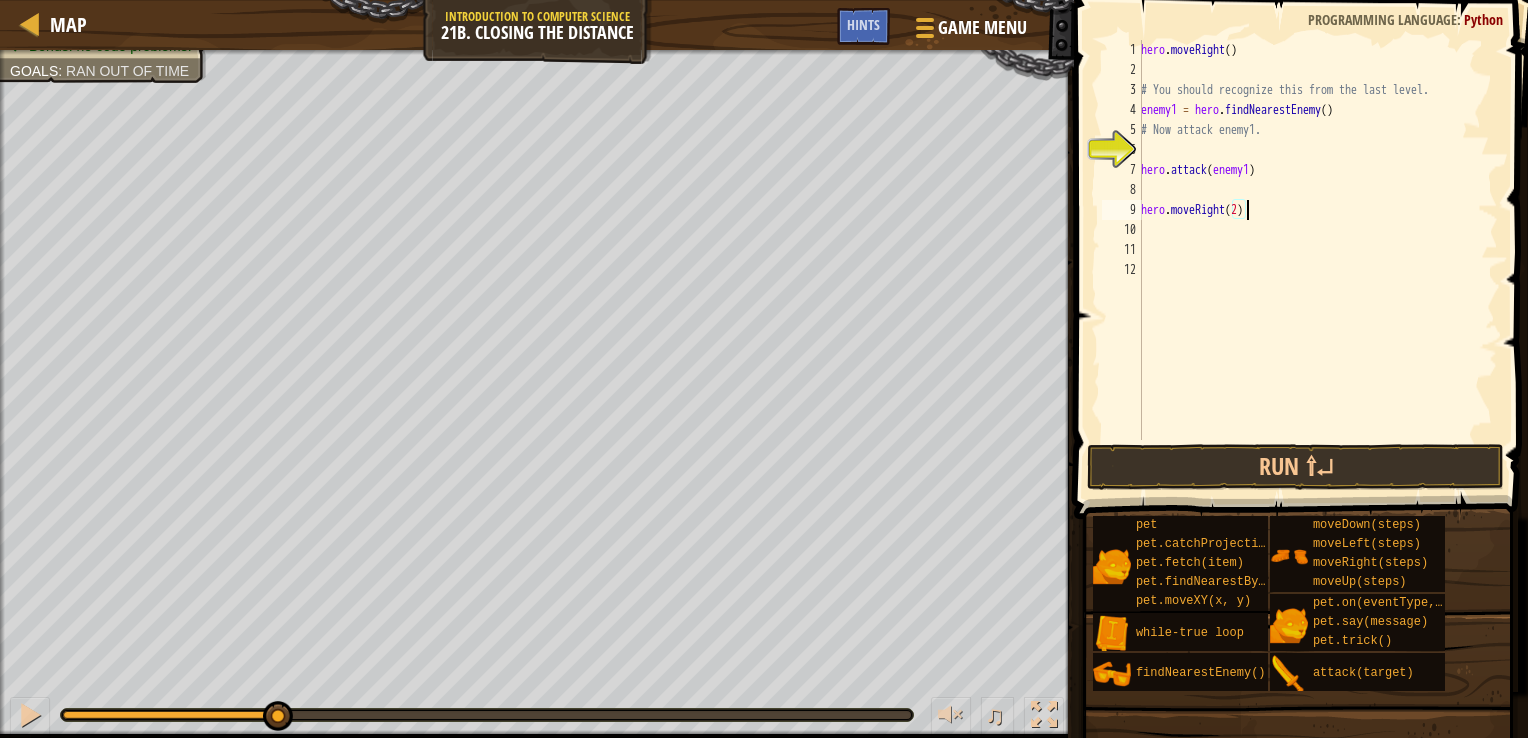 scroll, scrollTop: 9, scrollLeft: 8, axis: both 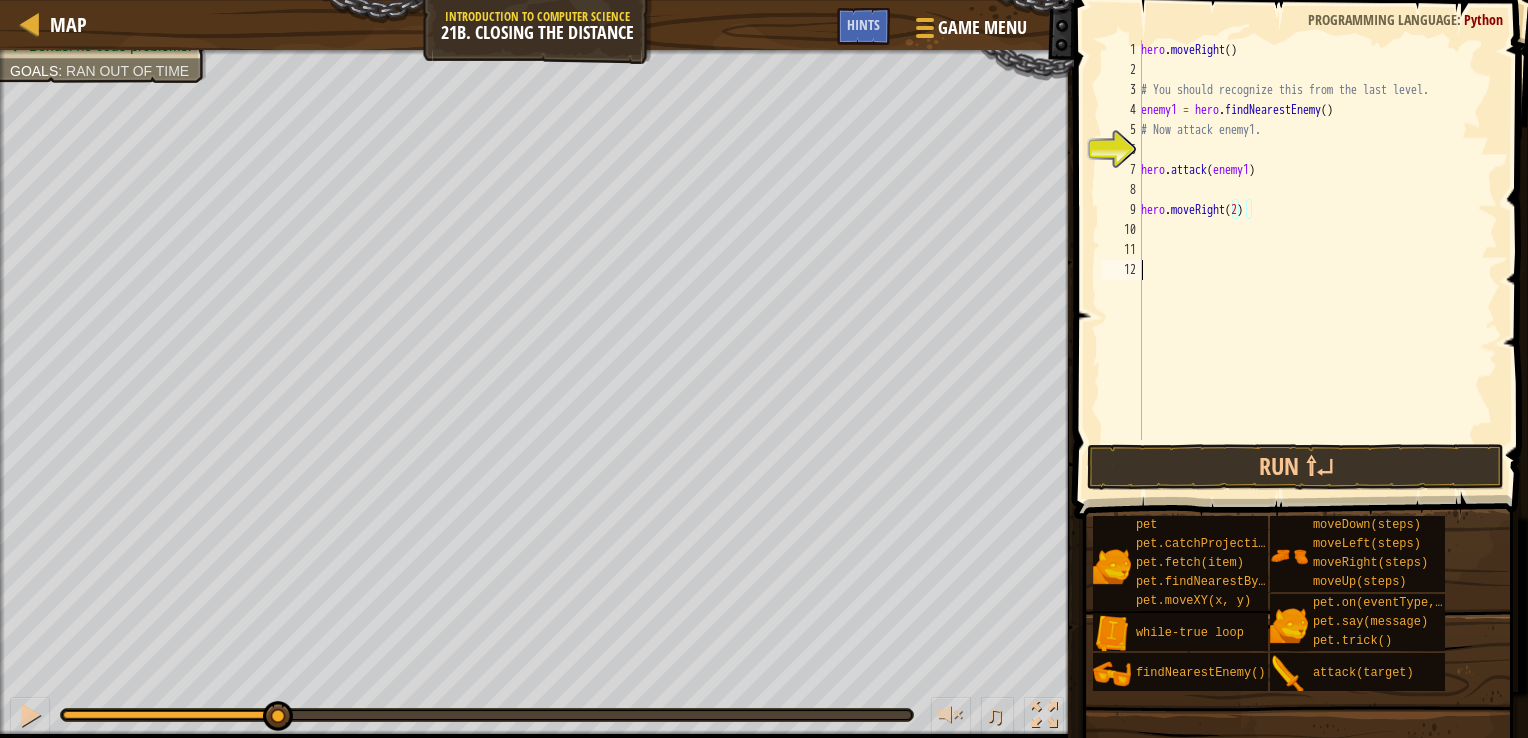 click on "hero . moveRight ( ) # You should recognize this from the last level. enemy1   =   hero . findNearestEnemy ( ) # Now attack enemy1. hero . attack ( enemy1 ) hero . moveRight ( 2 )" at bounding box center (1317, 260) 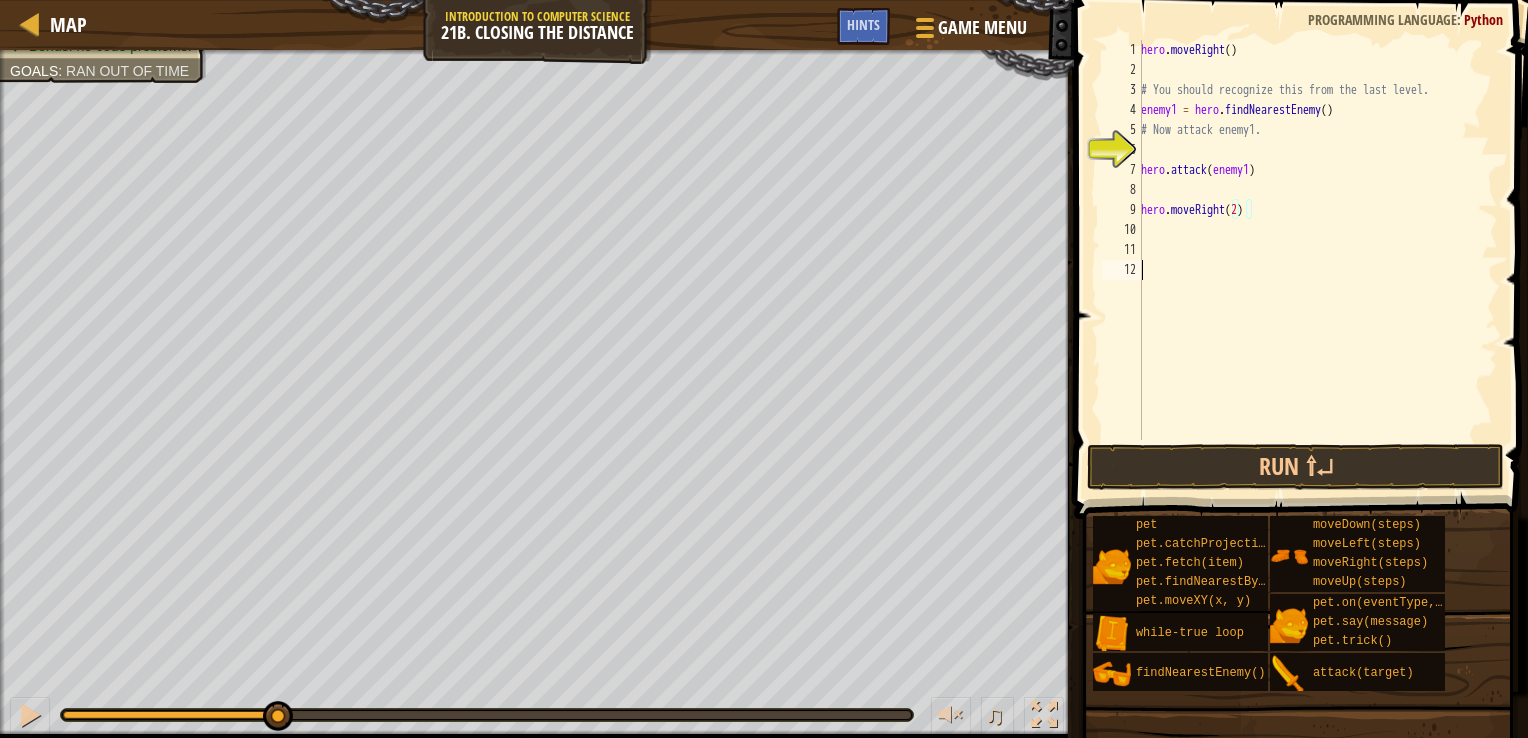 scroll, scrollTop: 9, scrollLeft: 0, axis: vertical 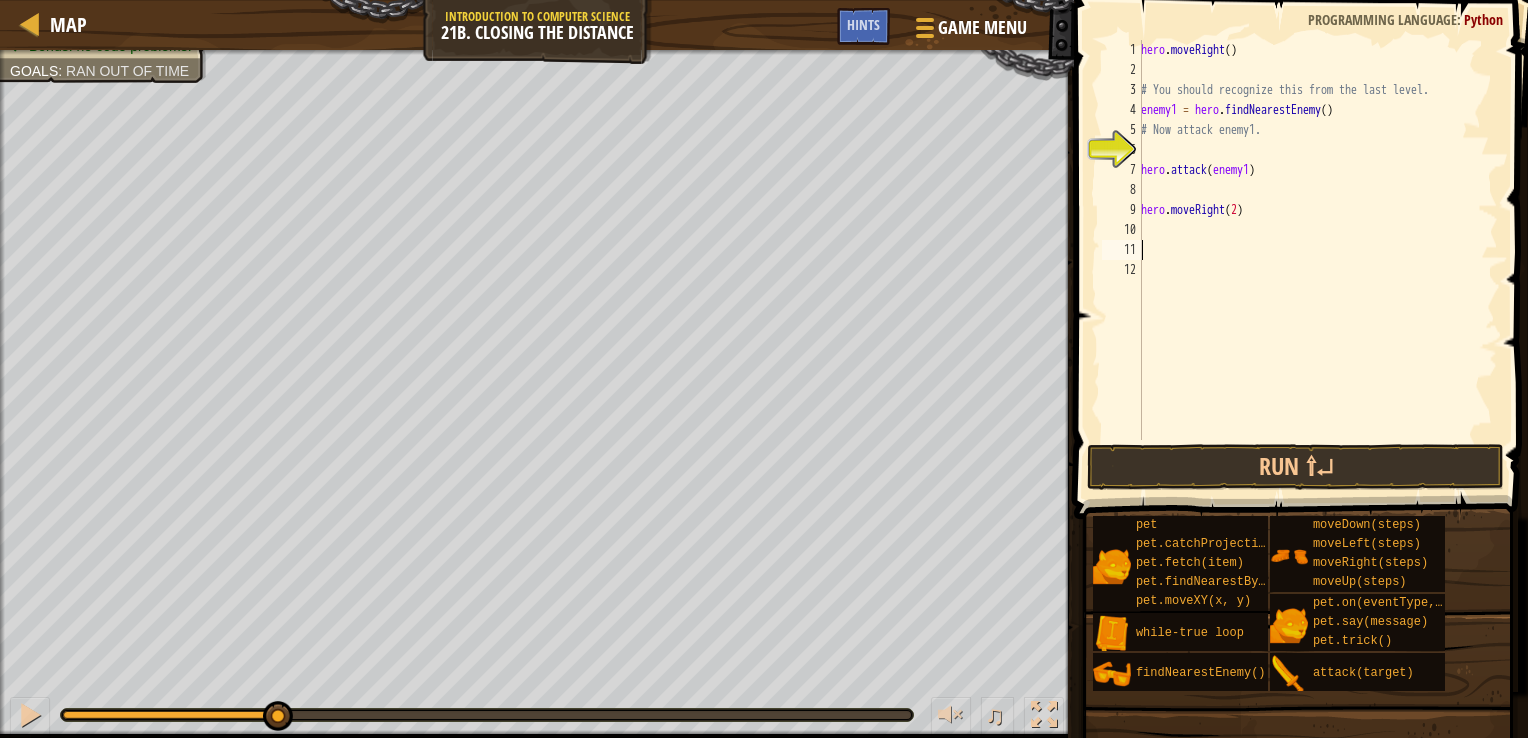 click on "hero . moveRight ( ) # You should recognize this from the last level. enemy1   =   hero . findNearestEnemy ( ) # Now attack enemy1. hero . attack ( enemy1 ) hero . moveRight ( 2 )" at bounding box center (1317, 260) 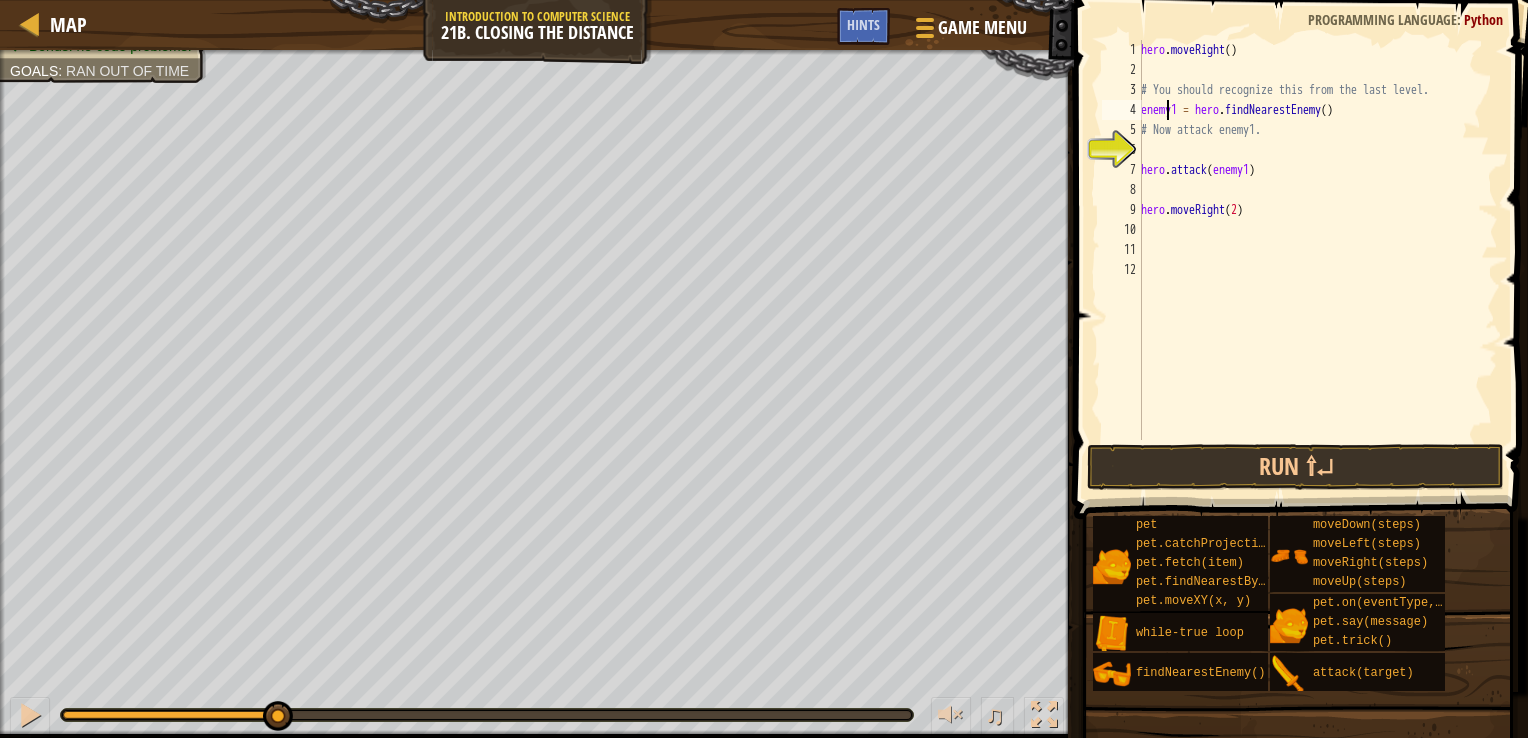 click on "hero . moveRight ( ) # You should recognize this from the last level. enemy1   =   hero . findNearestEnemy ( ) # Now attack enemy1. hero . attack ( enemy1 ) hero . moveRight ( 2 )" at bounding box center [1317, 260] 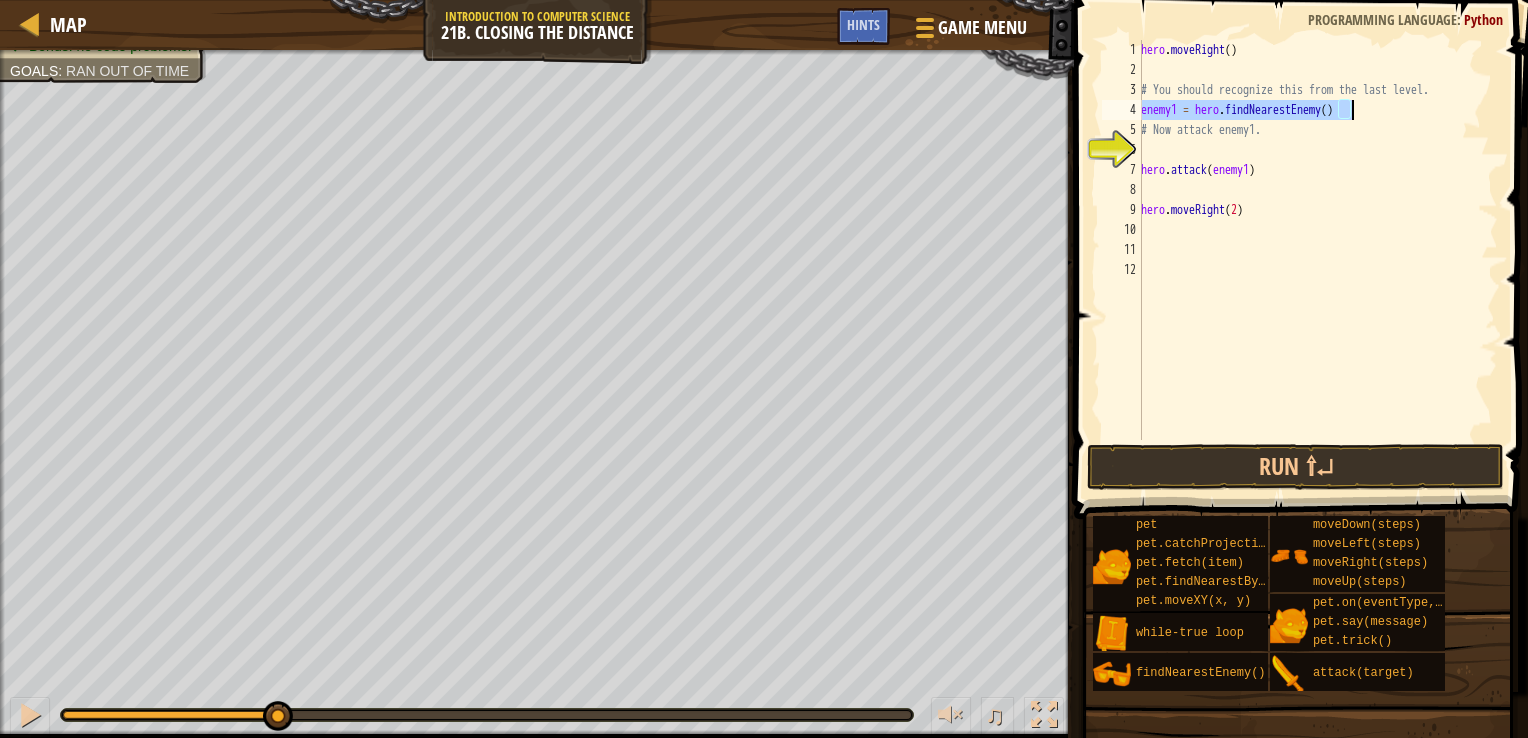 drag, startPoint x: 1142, startPoint y: 110, endPoint x: 1349, endPoint y: 116, distance: 207.08694 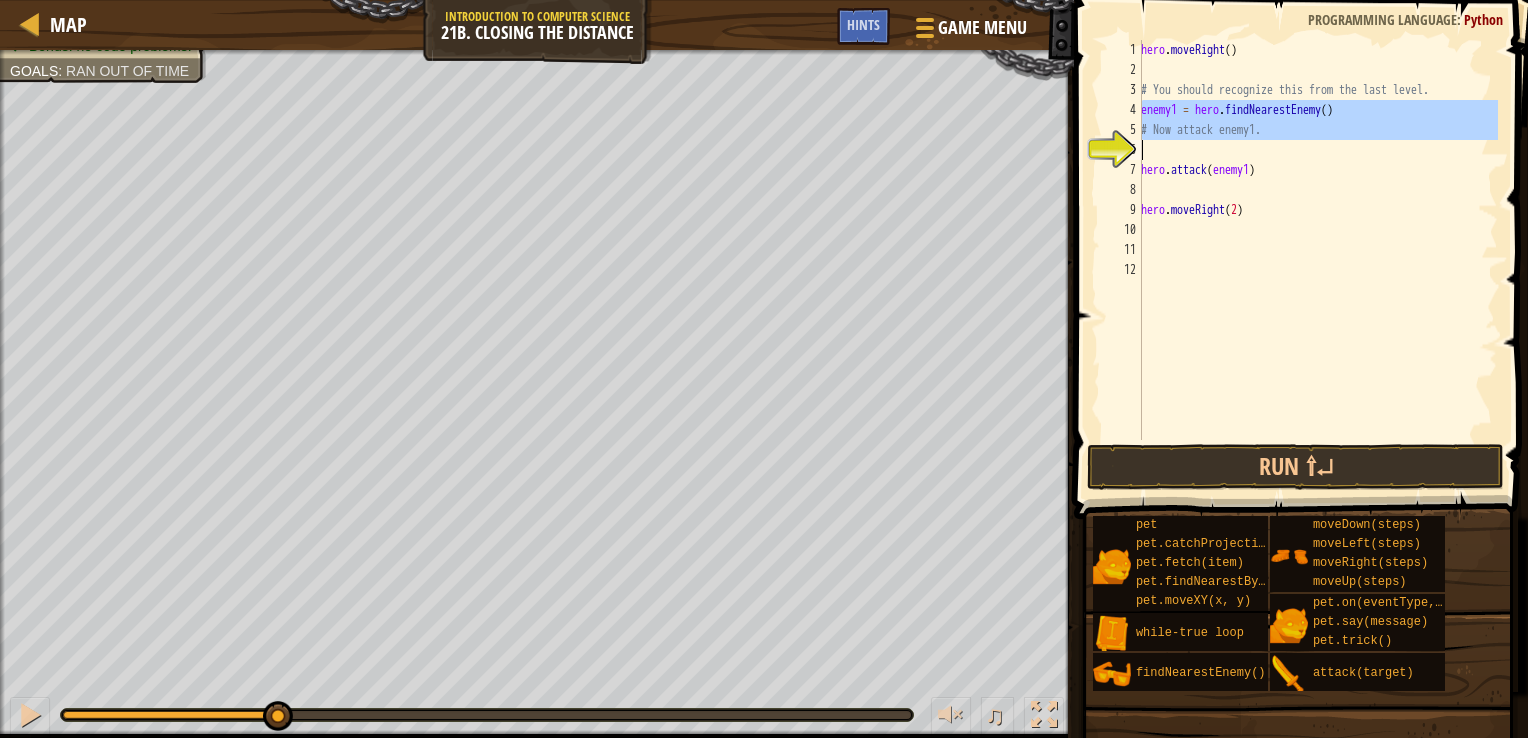 click on "hero . moveRight ( ) # You should recognize this from the last level. enemy1   =   hero . findNearestEnemy ( ) # Now attack enemy1. hero . attack ( enemy1 ) hero . moveRight ( 2 )" at bounding box center [1317, 260] 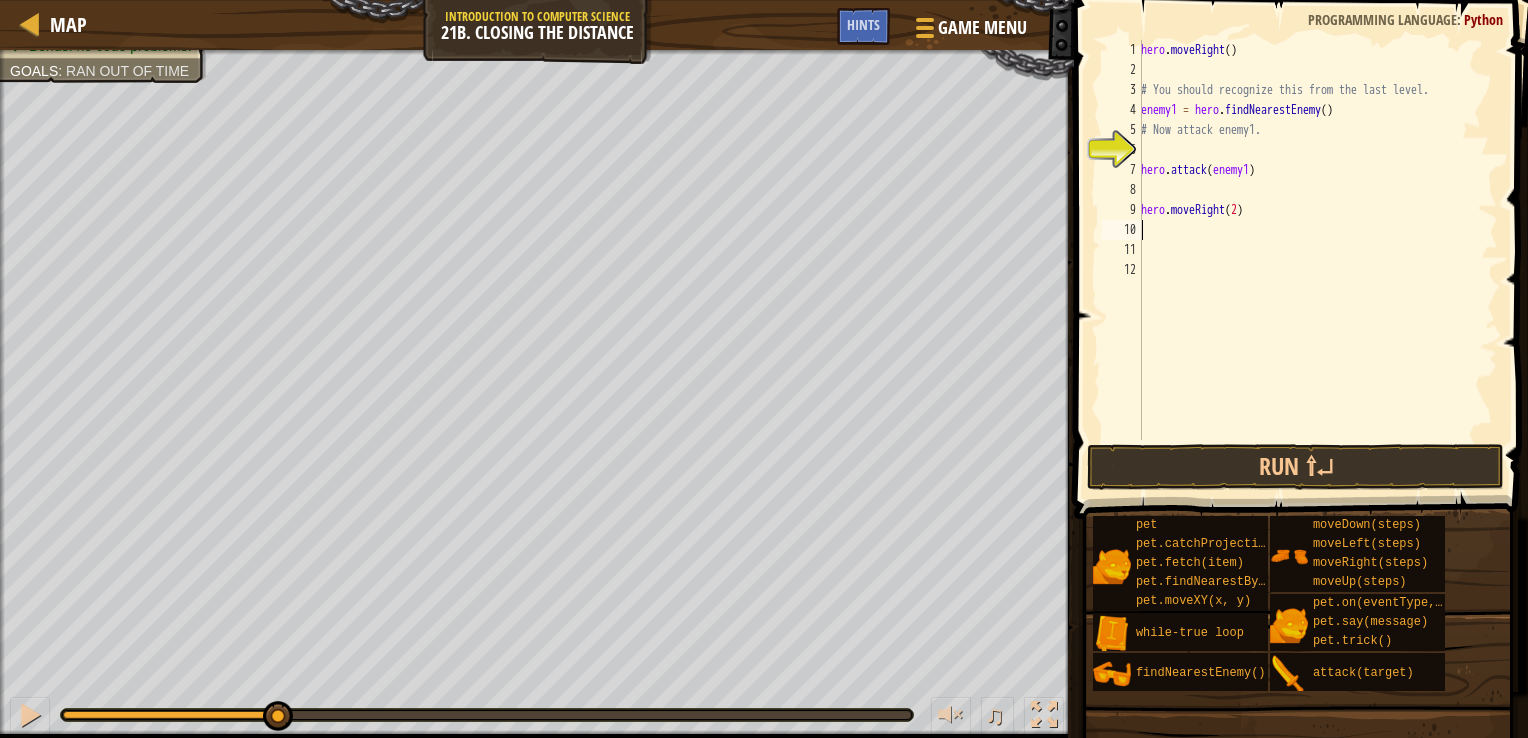click on "hero . moveRight ( ) # You should recognize this from the last level. enemy1   =   hero . findNearestEnemy ( ) # Now attack enemy1. hero . attack ( enemy1 ) hero . moveRight ( 2 )" at bounding box center (1317, 260) 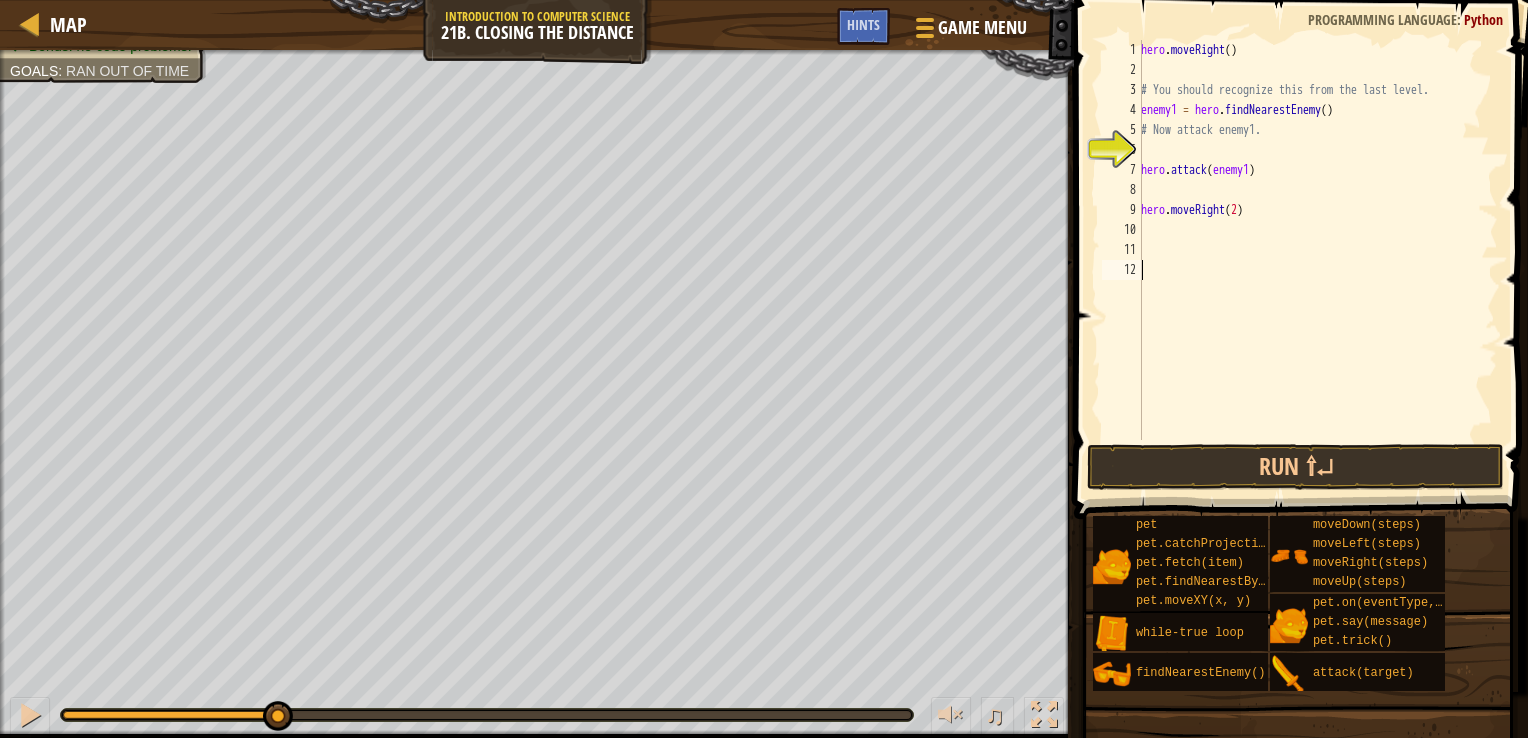 paste on "enemy1 = hero.findNearestEnemy()" 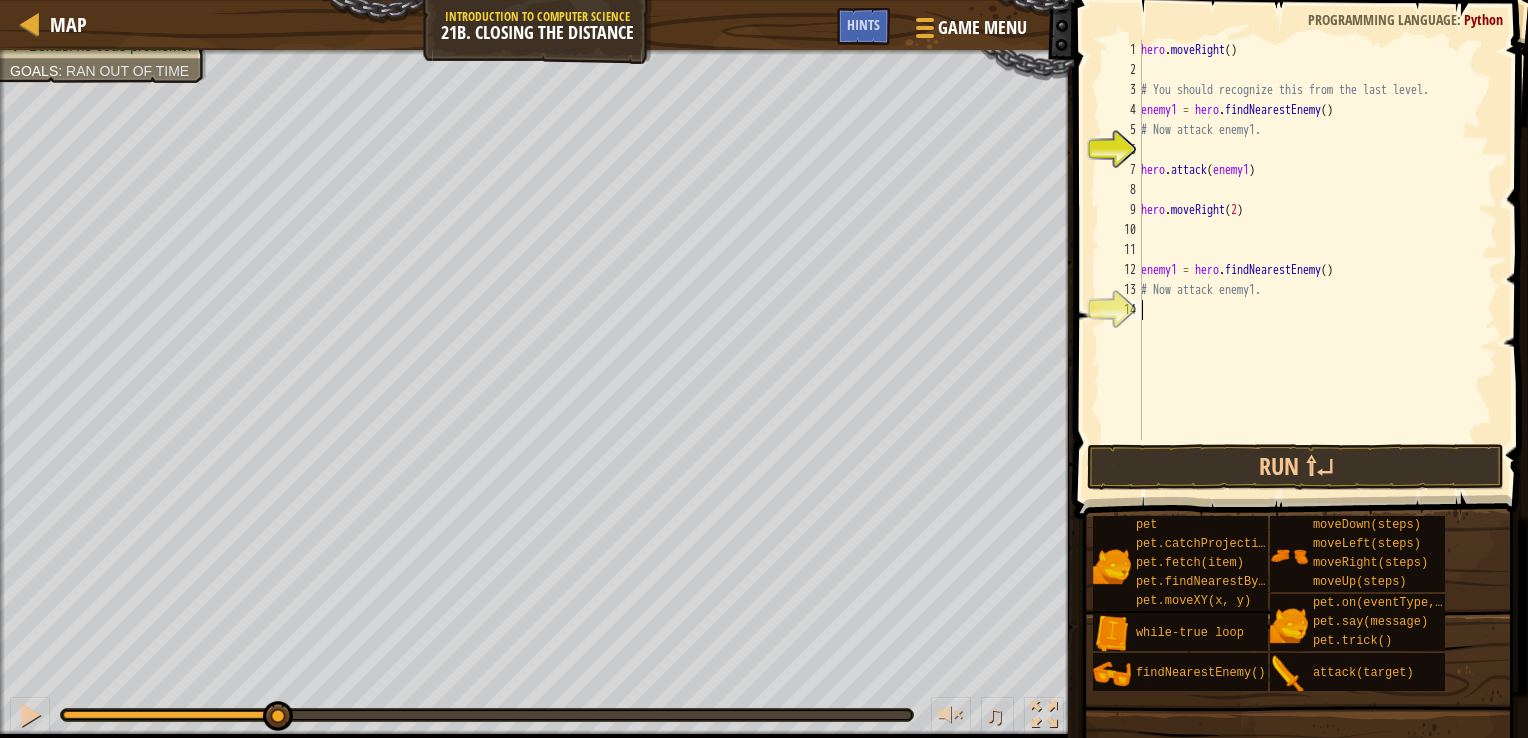 click on "hero . moveRight ( ) # You should recognize this from the last level. enemy1   =   hero . findNearestEnemy ( ) # Now attack enemy1. hero . attack ( enemy1 ) hero . moveRight ( 2 ) enemy1   =   hero . findNearestEnemy ( ) # Now attack enemy1." at bounding box center [1317, 260] 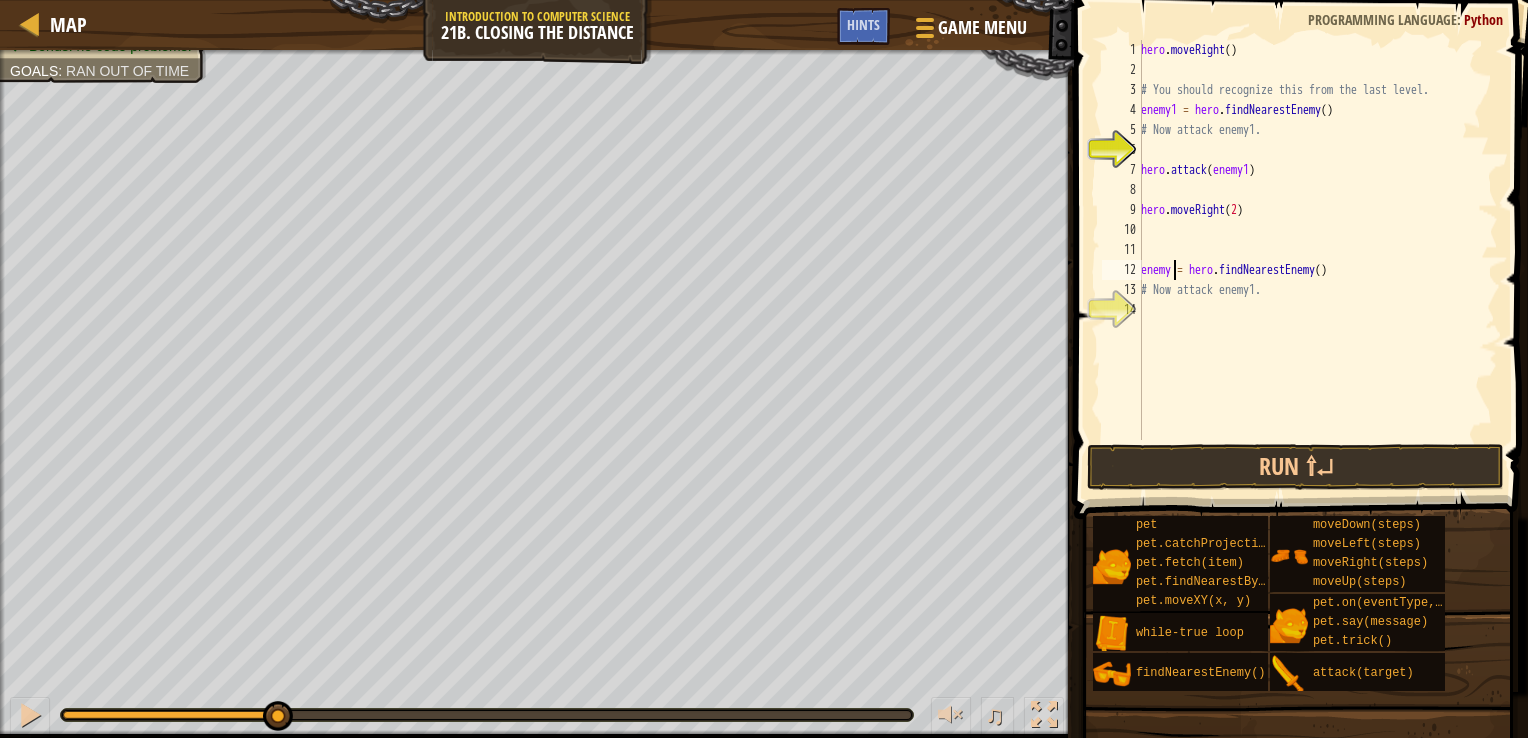 type on "enemy2 = hero.findNearestEnemy()" 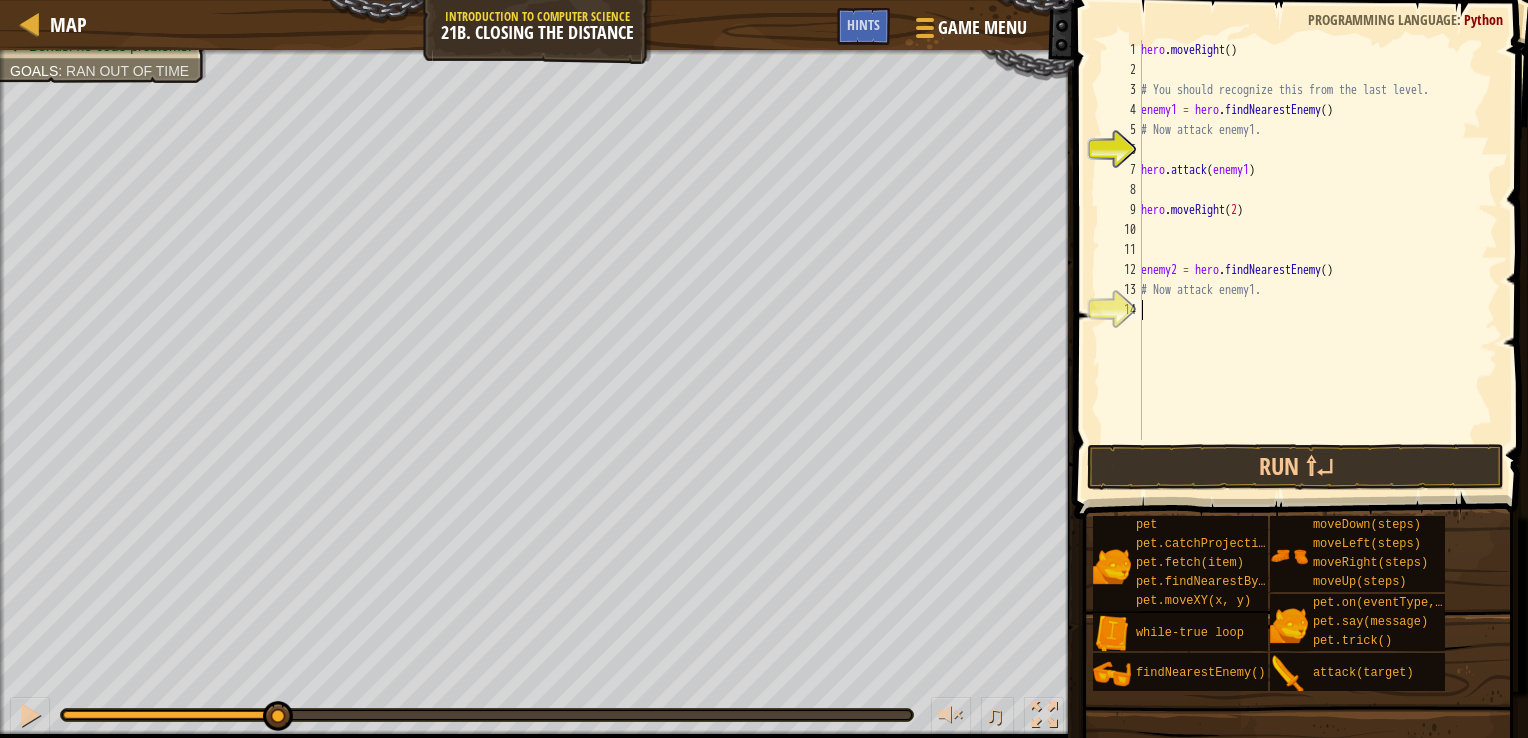 click on "hero . moveRight ( ) # You should recognize this from the last level. enemy1   =   hero . findNearestEnemy ( ) # Now attack enemy1. hero . attack ( enemy1 ) hero . moveRight ( 2 ) enemy2   =   hero . findNearestEnemy ( ) # Now attack enemy1." at bounding box center [1317, 260] 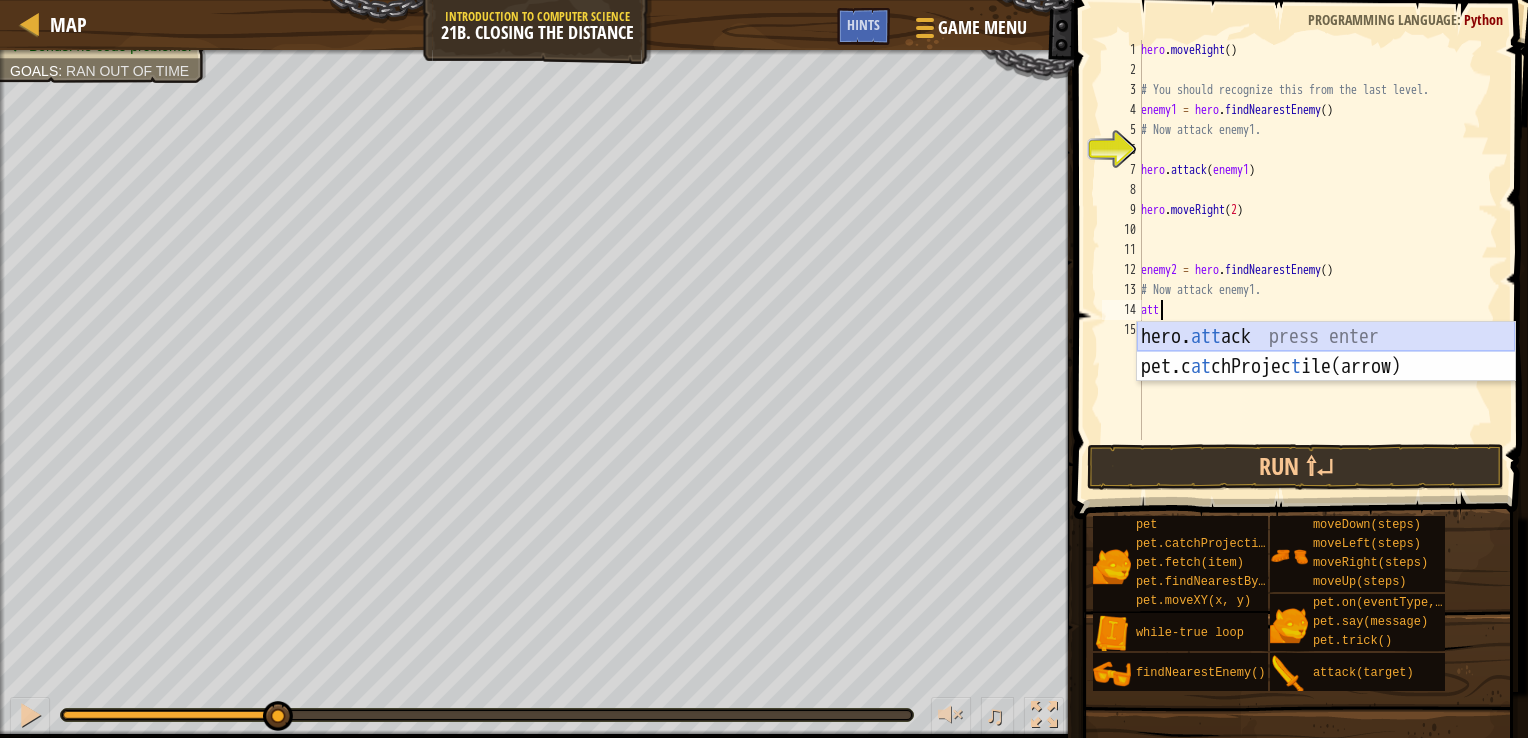 click on "hero. att ack press enter pet.c at chProjec t ile(arrow) press enter" at bounding box center [1326, 382] 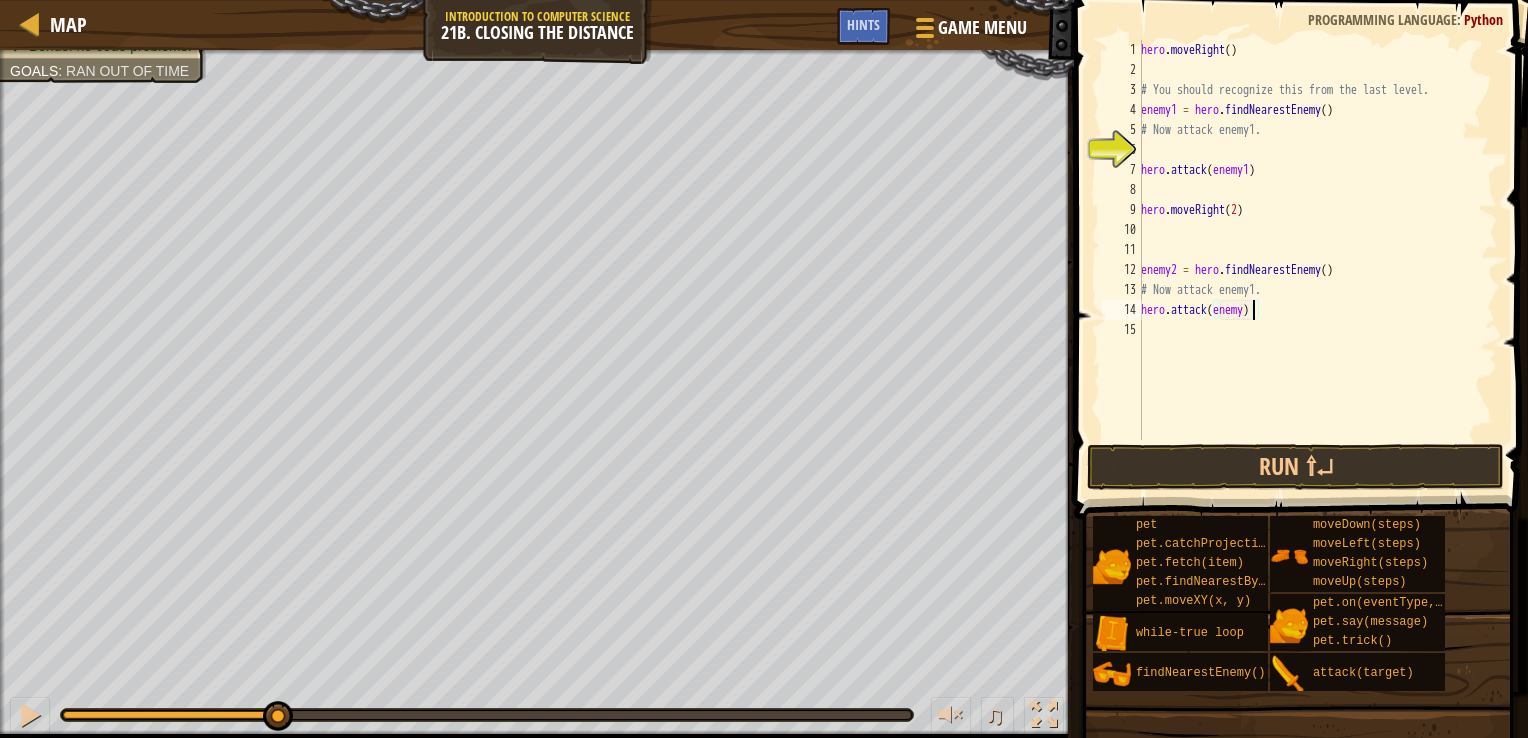 scroll, scrollTop: 9, scrollLeft: 8, axis: both 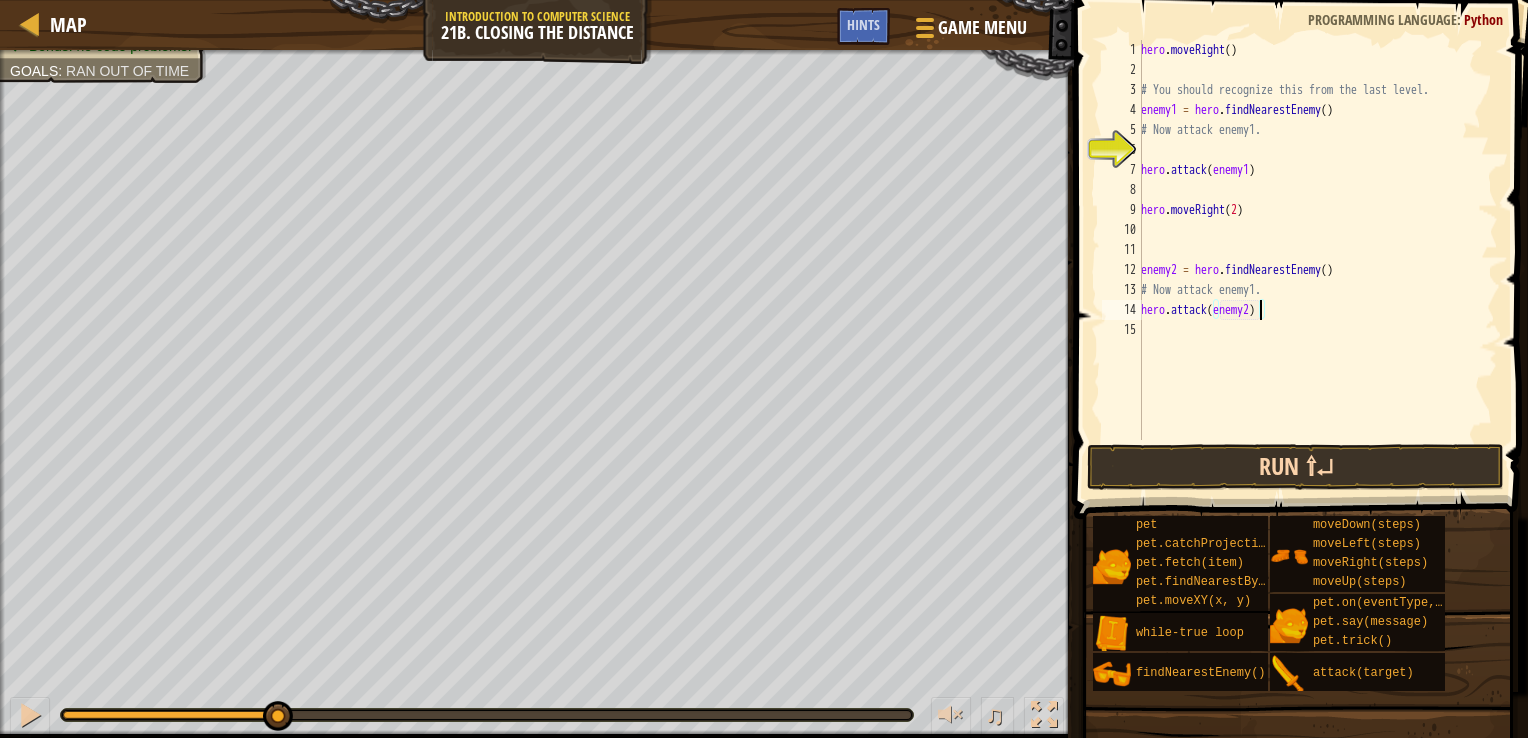type on "hero.attack(enemy2)" 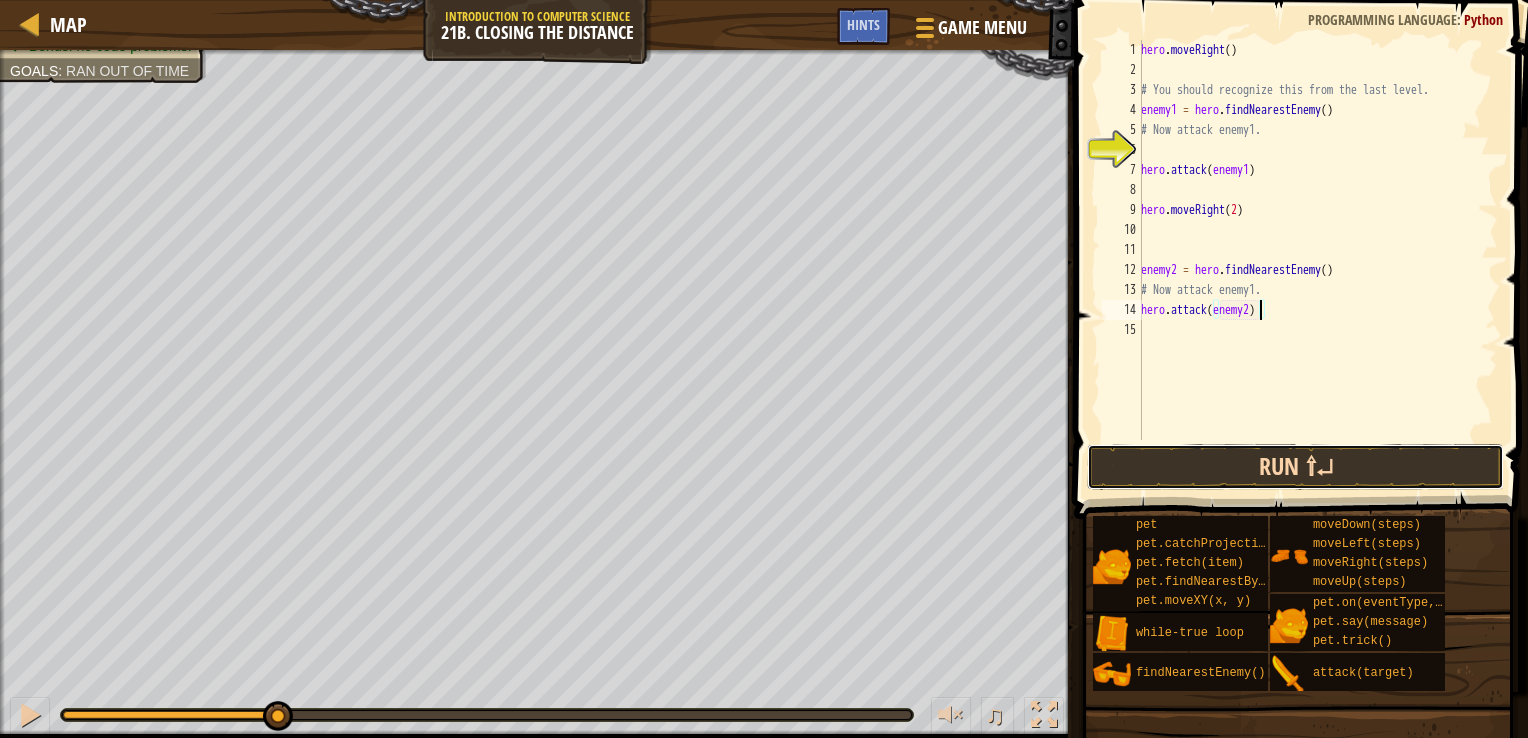 click on "Run ⇧↵" at bounding box center [1295, 467] 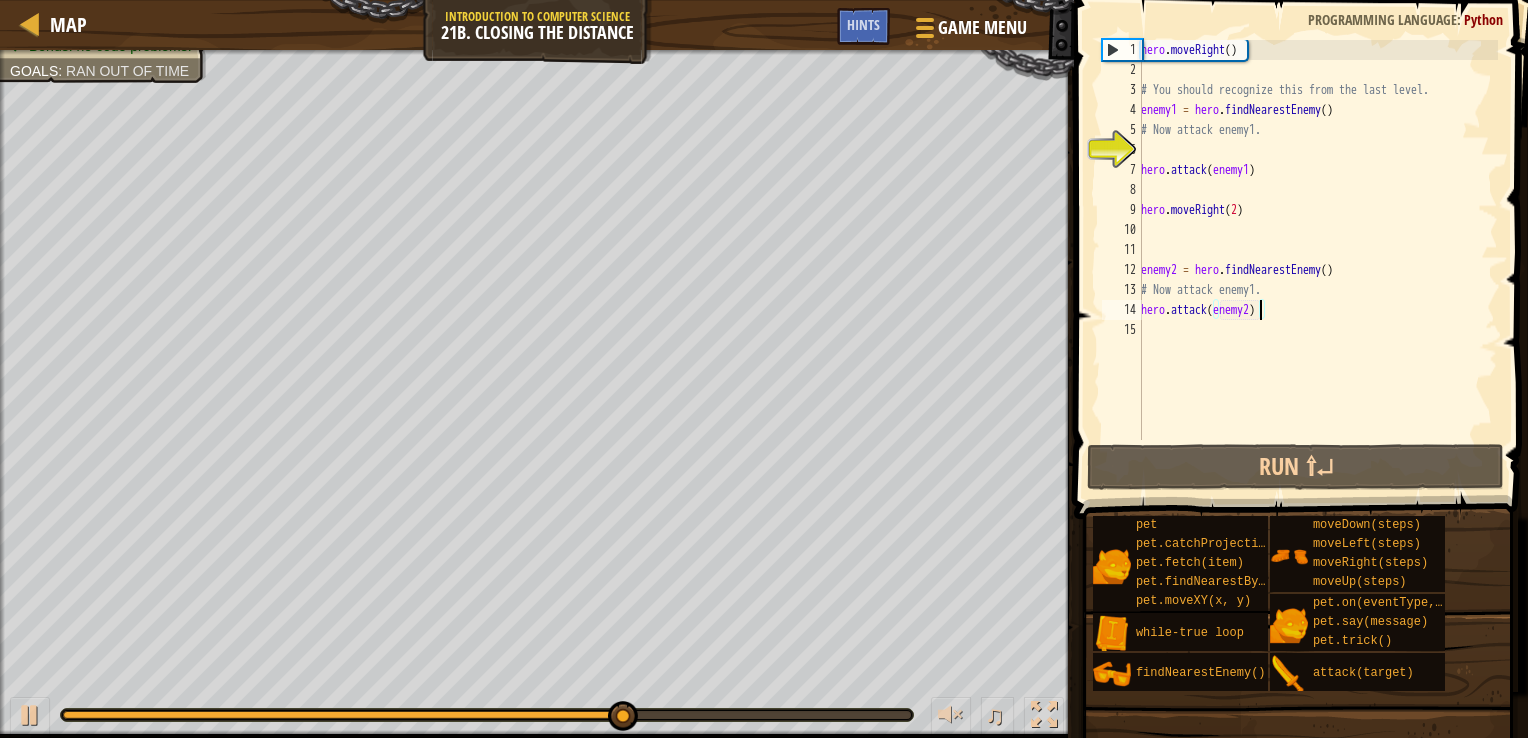 click on "hero . moveRight ( ) # You should recognize this from the last level. enemy1   =   hero . findNearestEnemy ( ) # Now attack enemy1. hero . attack ( enemy1 ) hero . moveRight ( 2 ) enemy2   =   hero . findNearestEnemy ( ) # Now attack enemy1. hero . attack ( enemy2 )" at bounding box center [1317, 260] 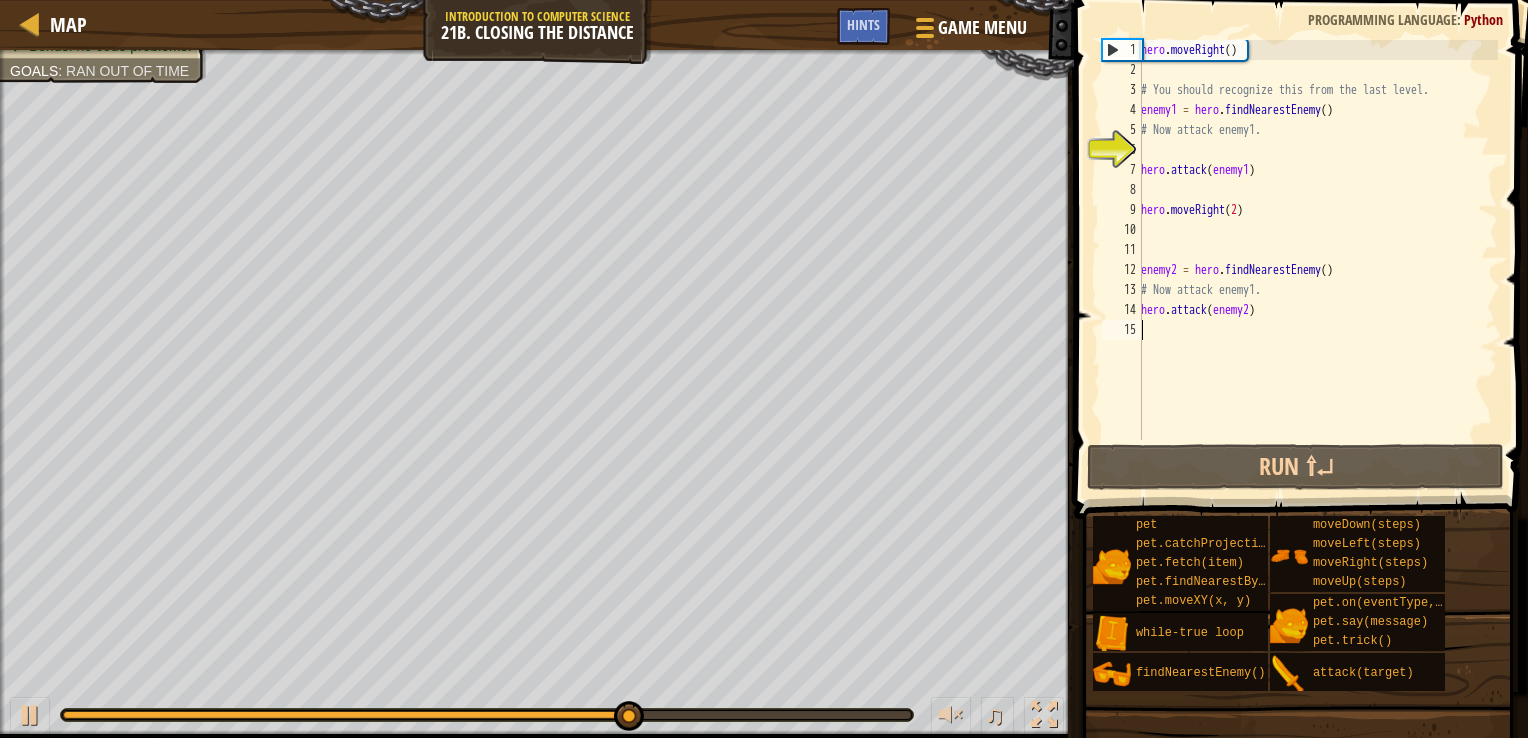 scroll, scrollTop: 9, scrollLeft: 0, axis: vertical 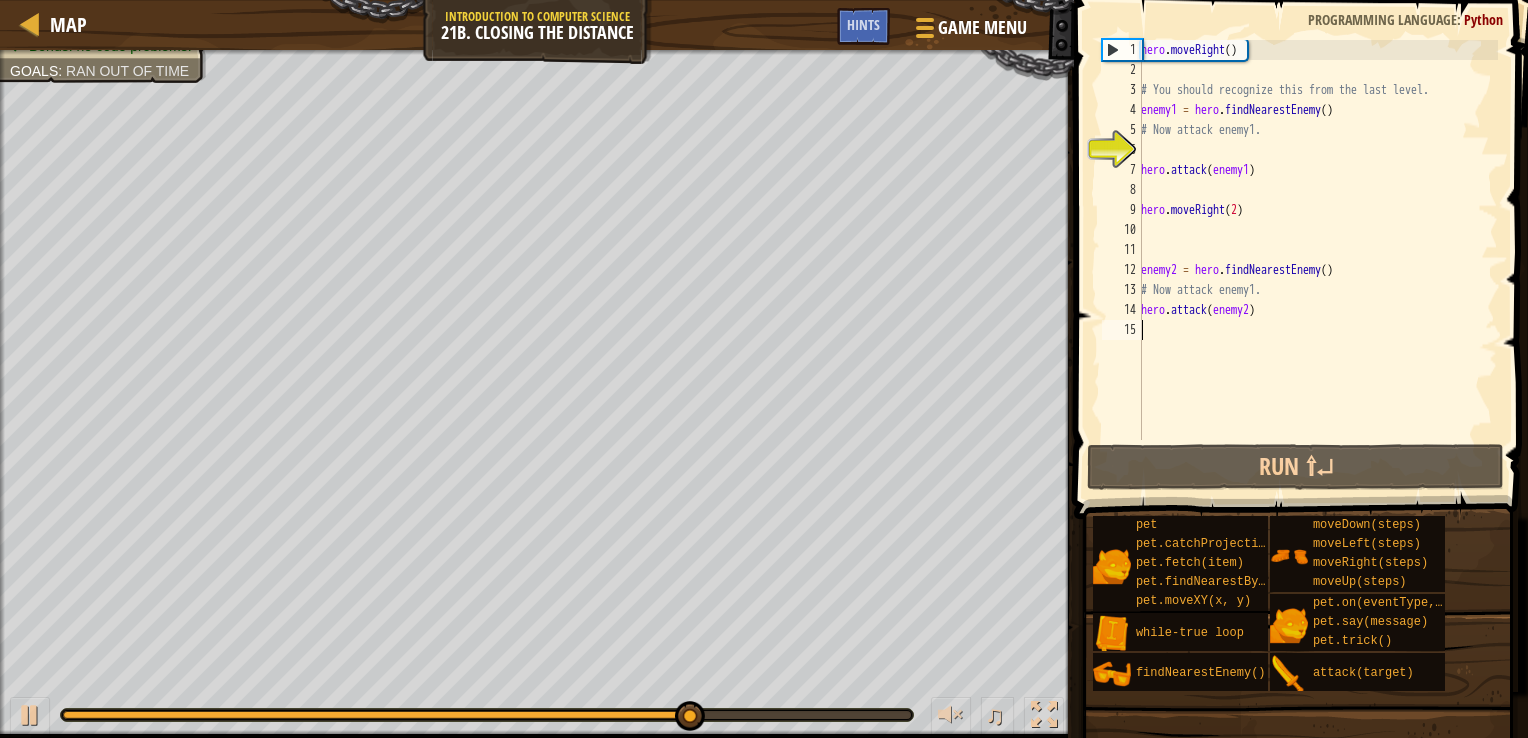 type on "h" 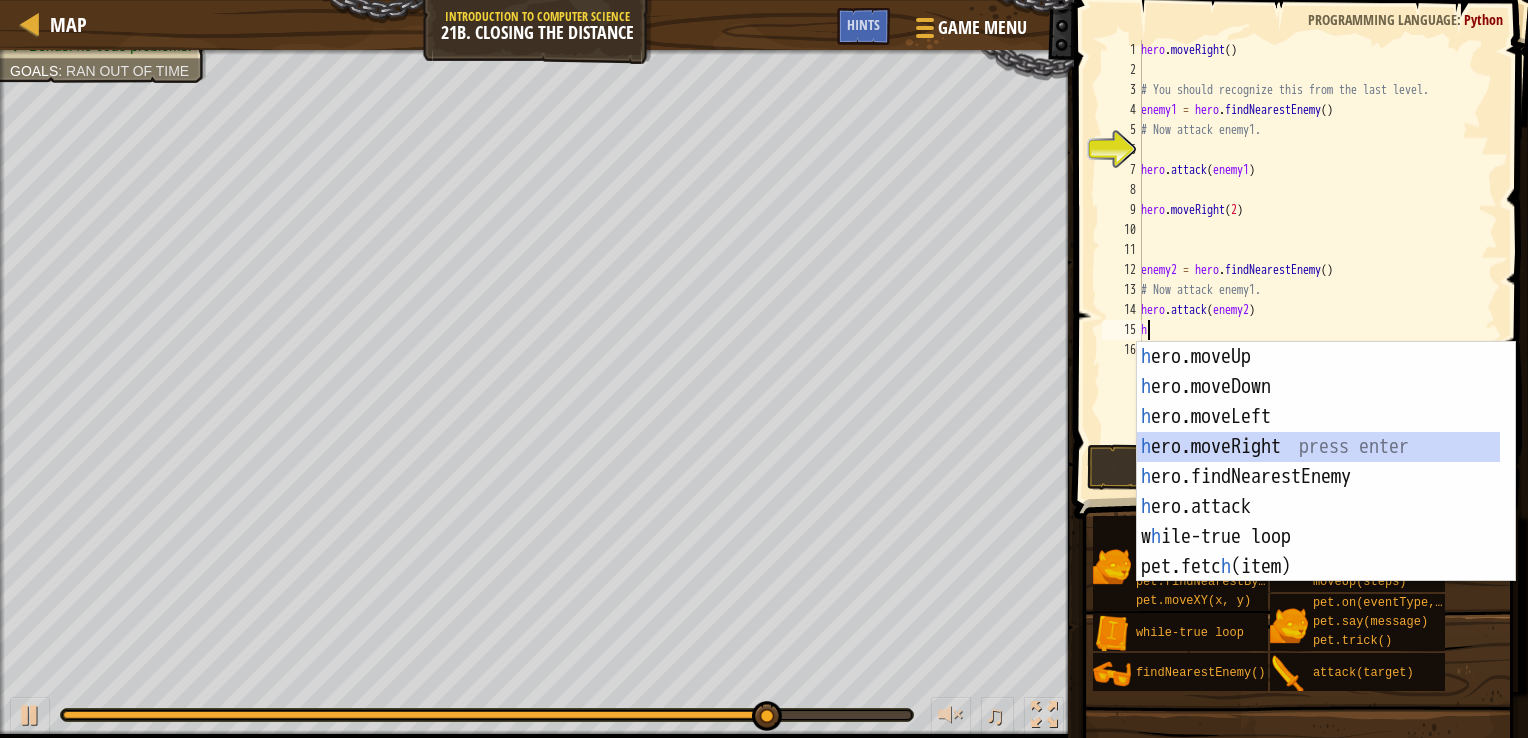 click on "h ero.moveUp press enter h ero.moveDown press enter h ero.moveLeft press enter h ero.moveRight press enter h ero.findNearestEnemy press enter h ero.attack press enter w h ile-true loop press enter pet.fetc h (item) press enter pet.catc h Projectile(arrow) press enter" at bounding box center (1318, 492) 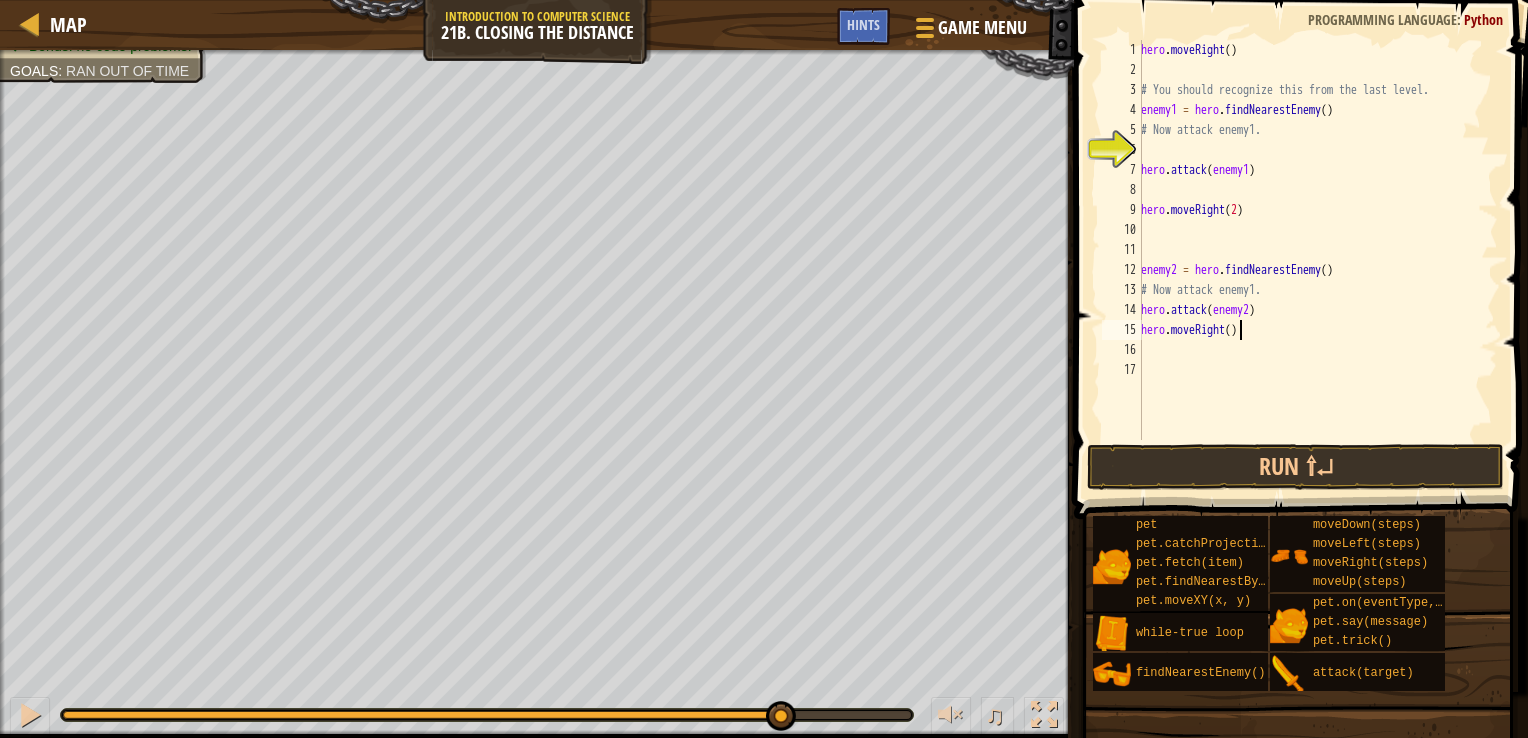 click on "hero . moveRight ( ) # You should recognize this from the last level. enemy1   =   hero . findNearestEnemy ( ) # Now attack enemy1. hero . attack ( enemy1 ) hero . moveRight ( 2 ) enemy2   =   hero . findNearestEnemy ( ) # Now attack enemy1. hero . attack ( enemy2 ) hero . moveRight ( )" at bounding box center (1317, 260) 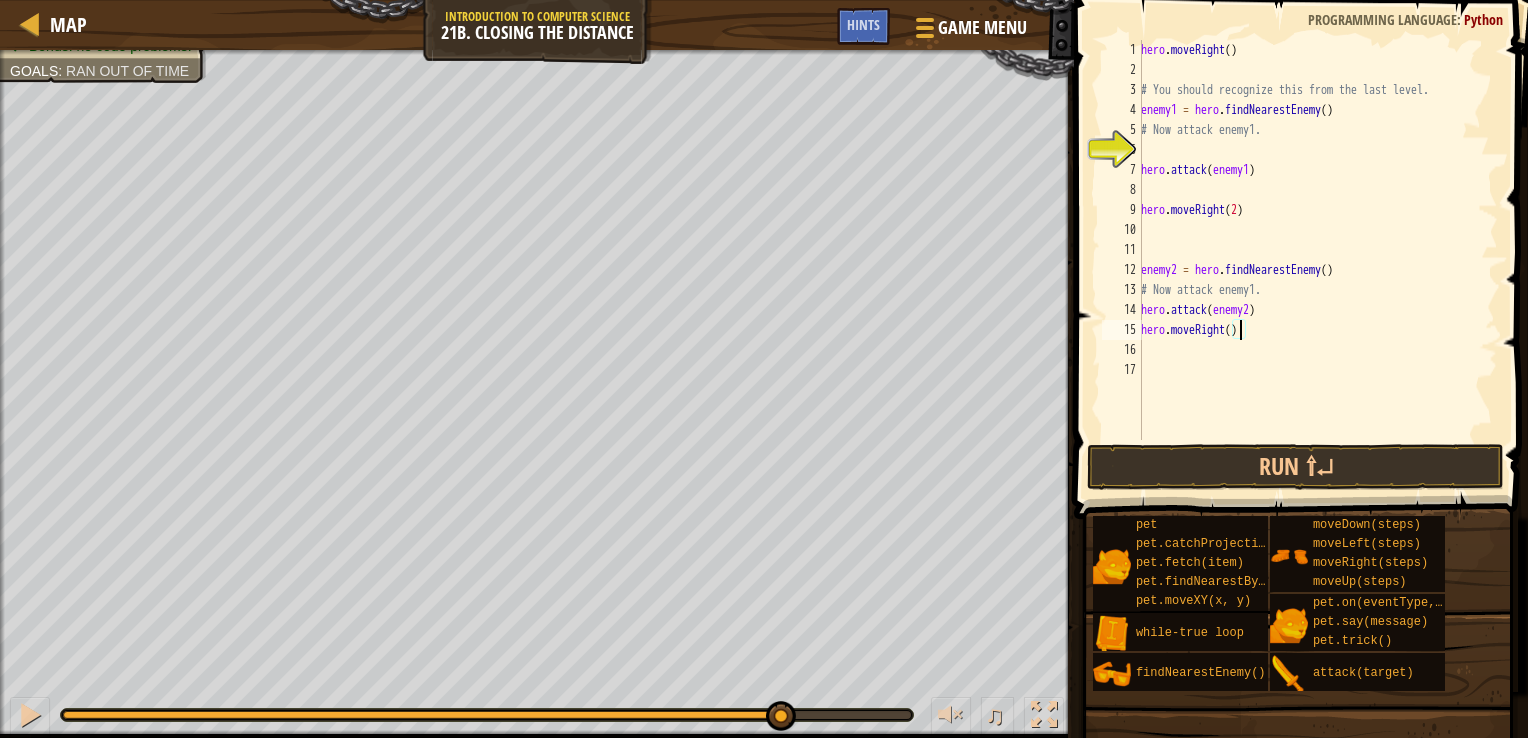 scroll, scrollTop: 9, scrollLeft: 8, axis: both 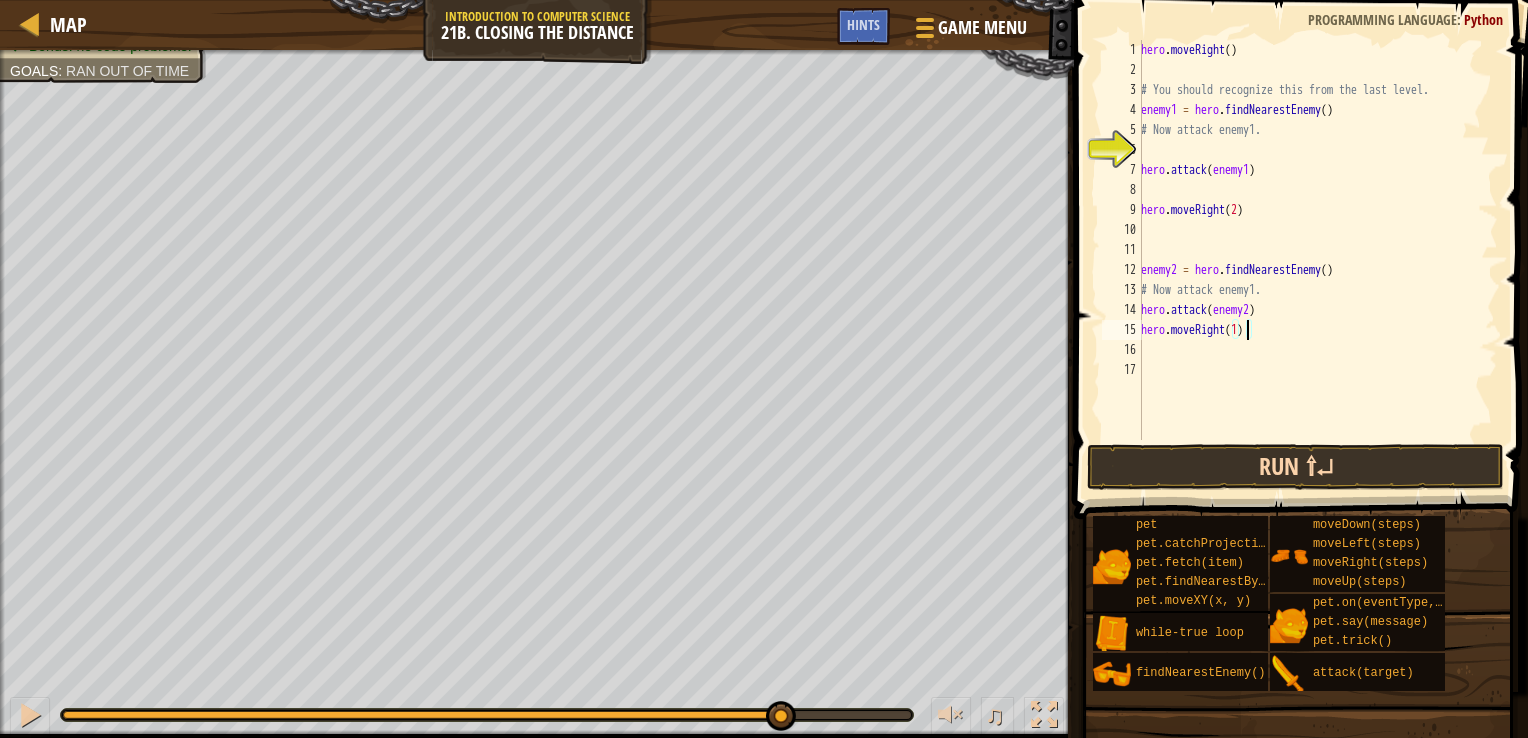 type on "hero.moveRight(1)" 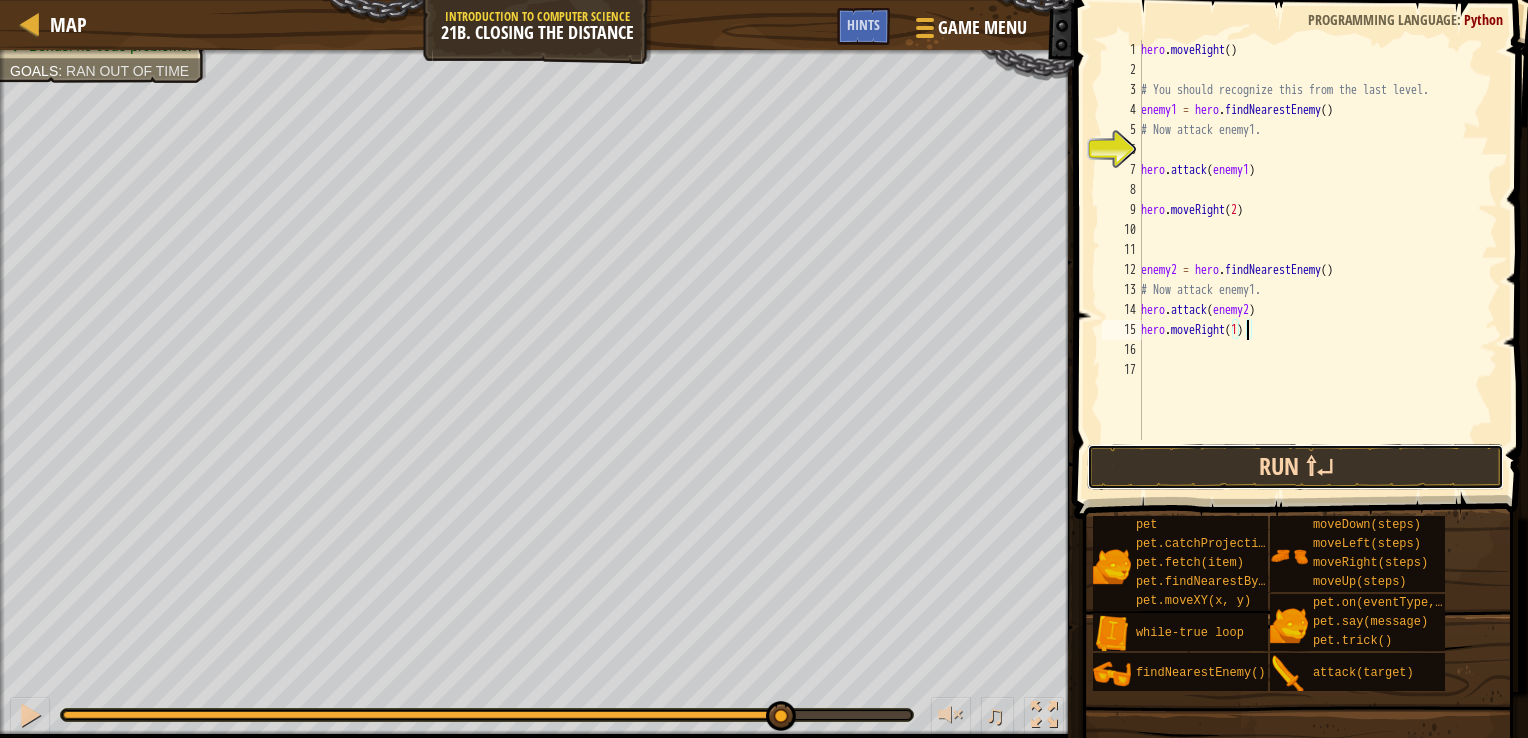 click on "Run ⇧↵" at bounding box center [1295, 467] 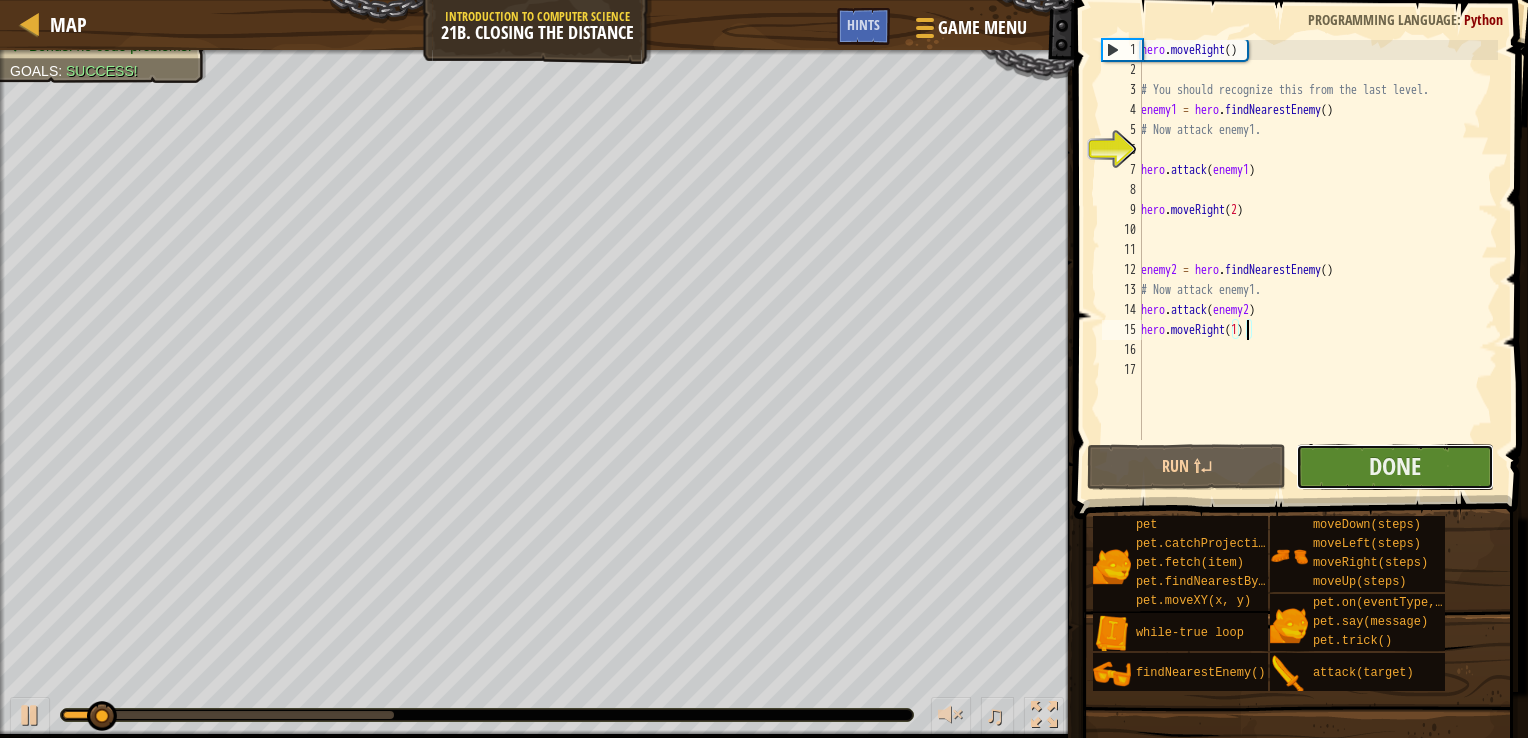 click on "Done" at bounding box center [1395, 467] 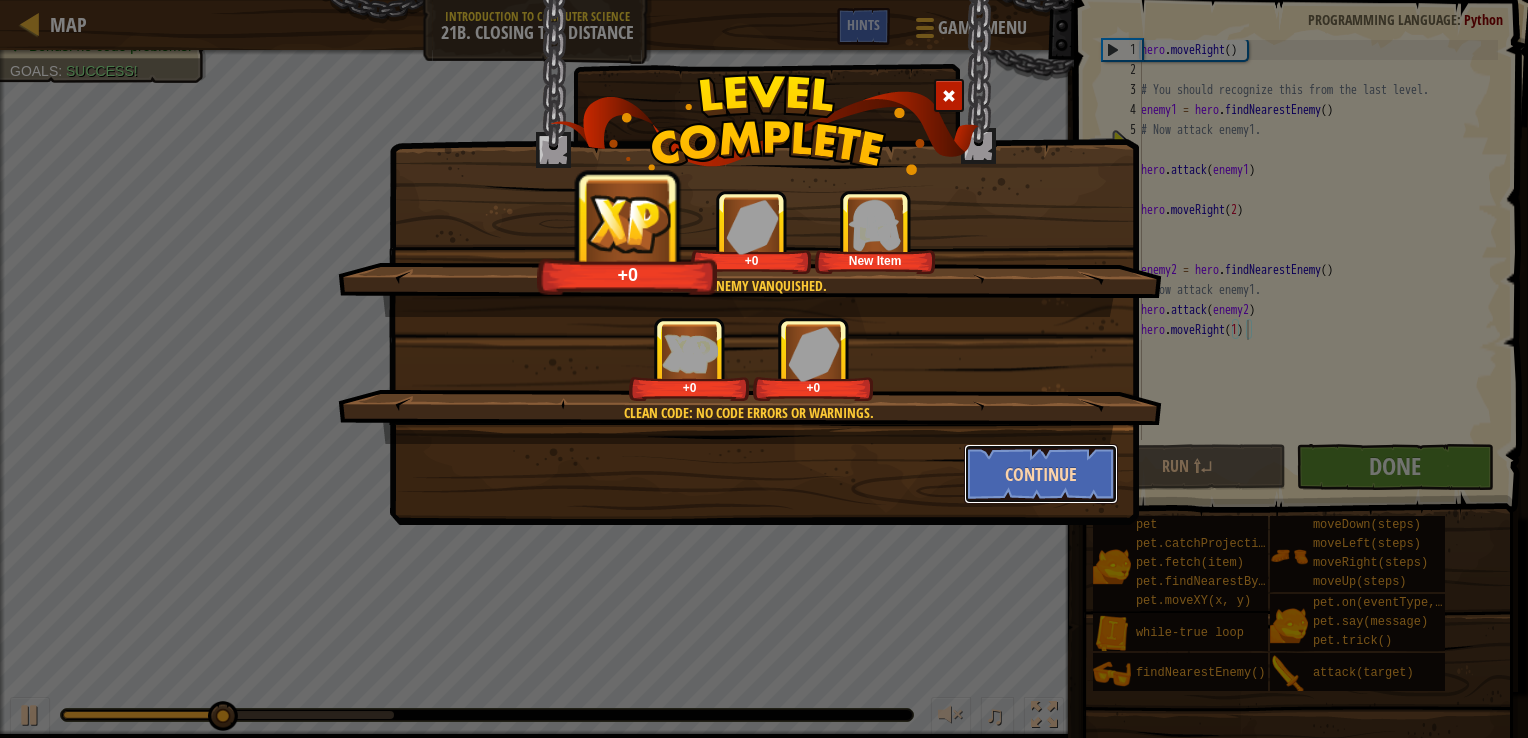 click on "Continue" at bounding box center [1041, 474] 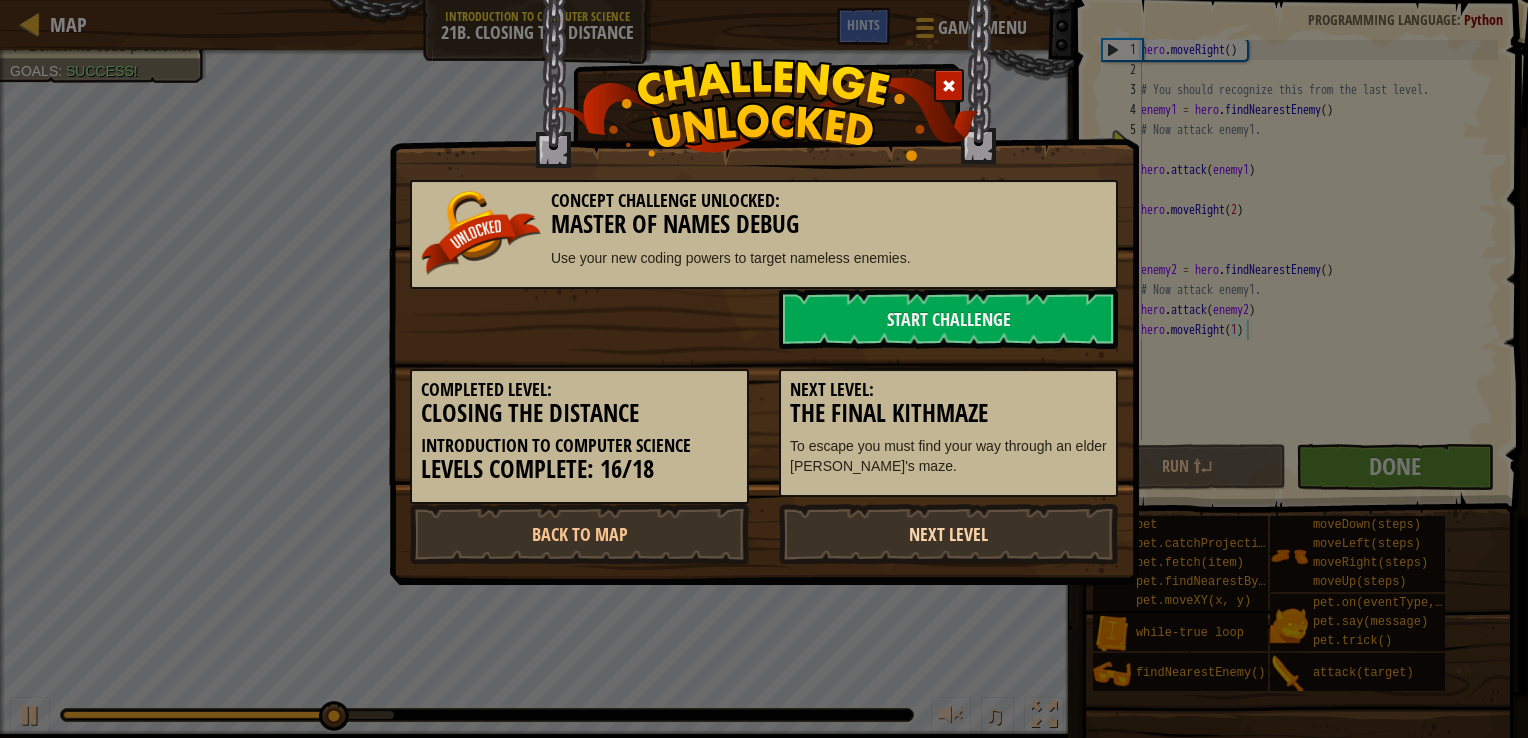 click on "Next Level" at bounding box center [948, 534] 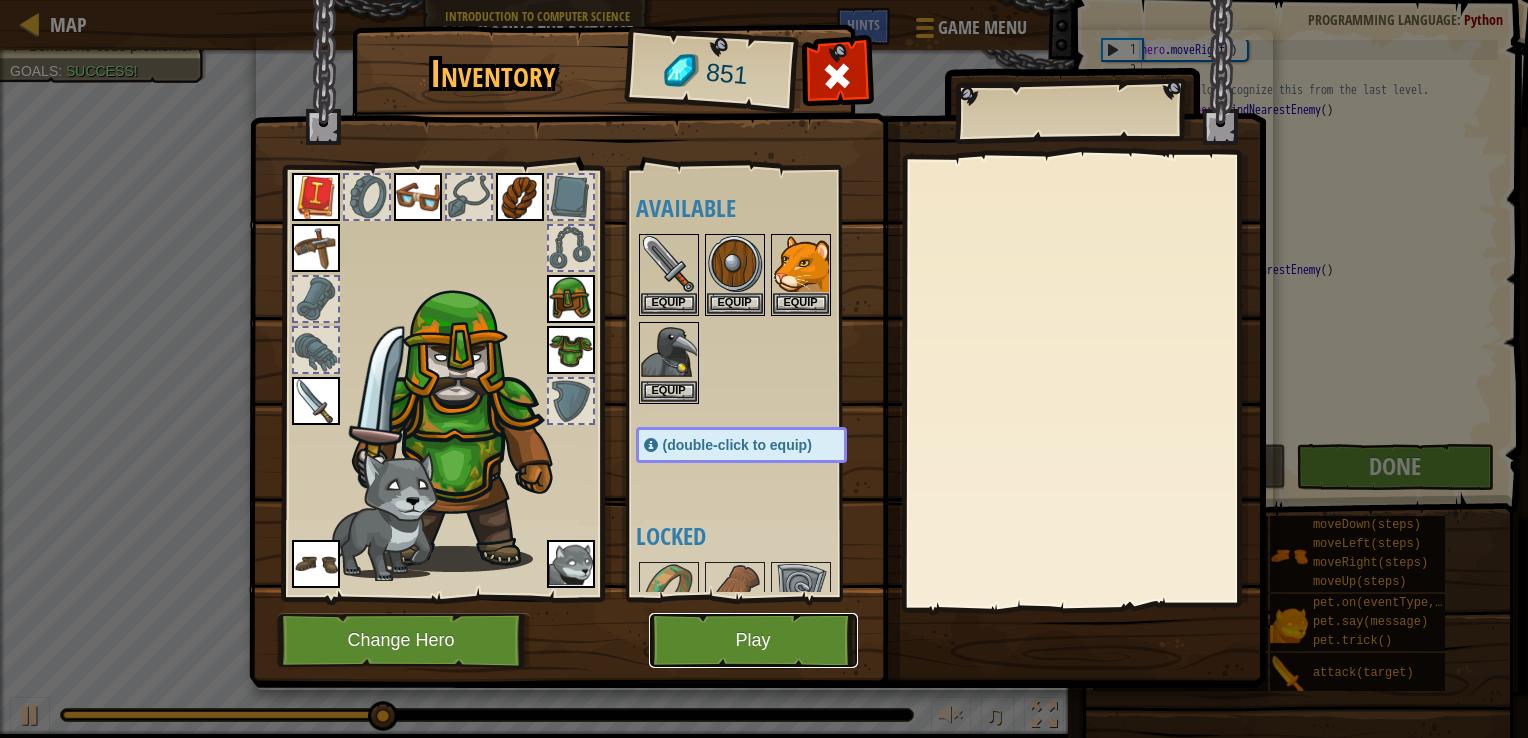 click on "Play" at bounding box center (753, 640) 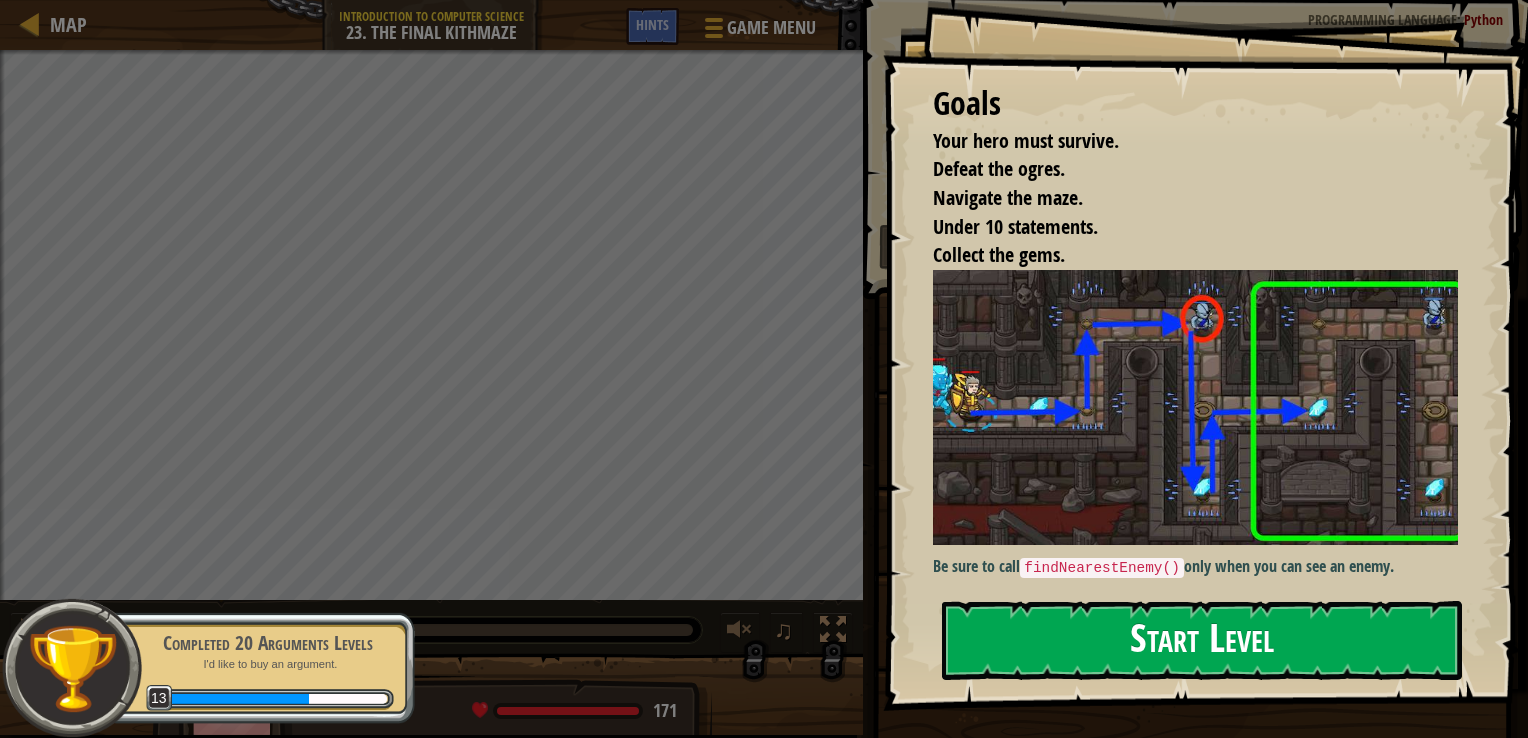 click on "Start Level" at bounding box center (1202, 640) 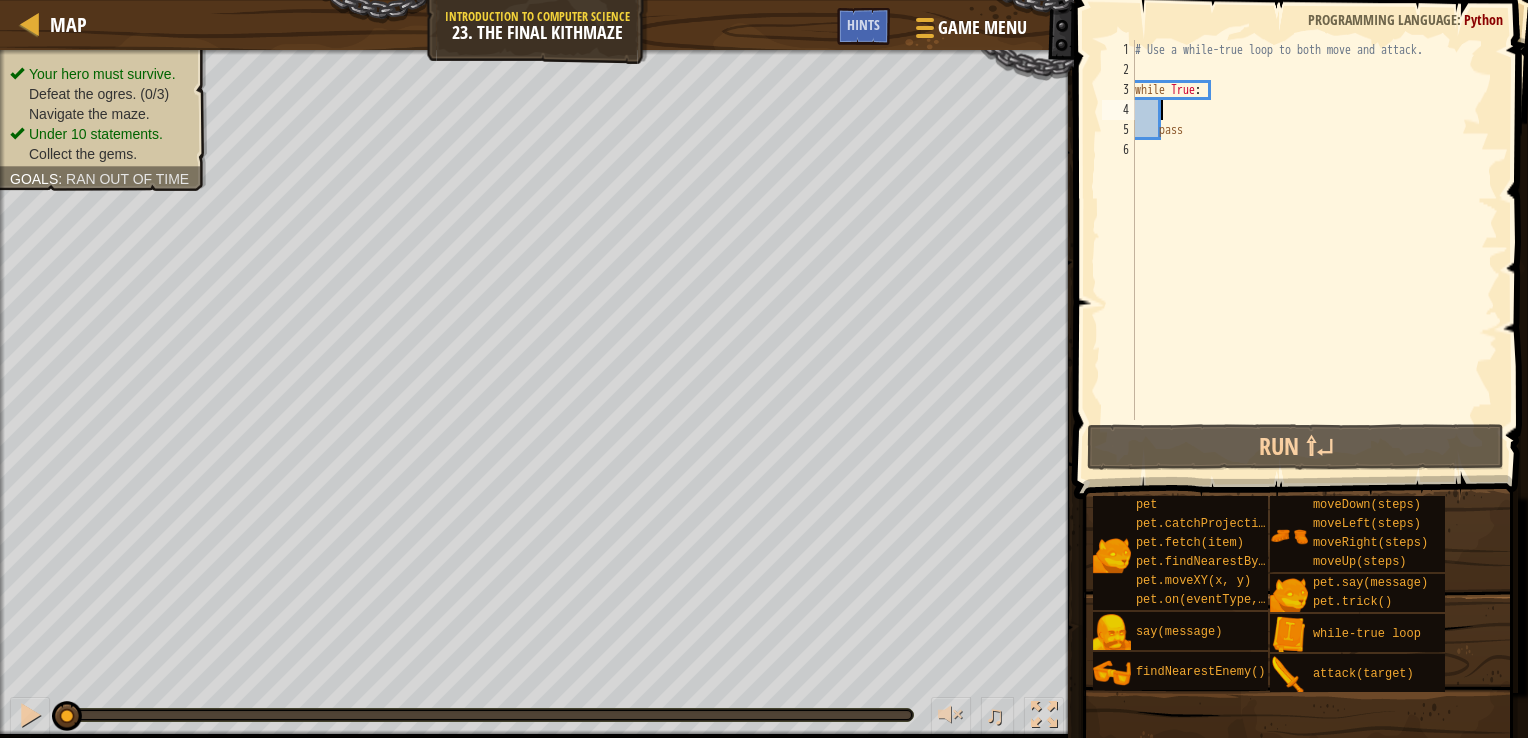 click on "# Use a while-true loop to both move and attack. while   True :           pass" at bounding box center (1314, 250) 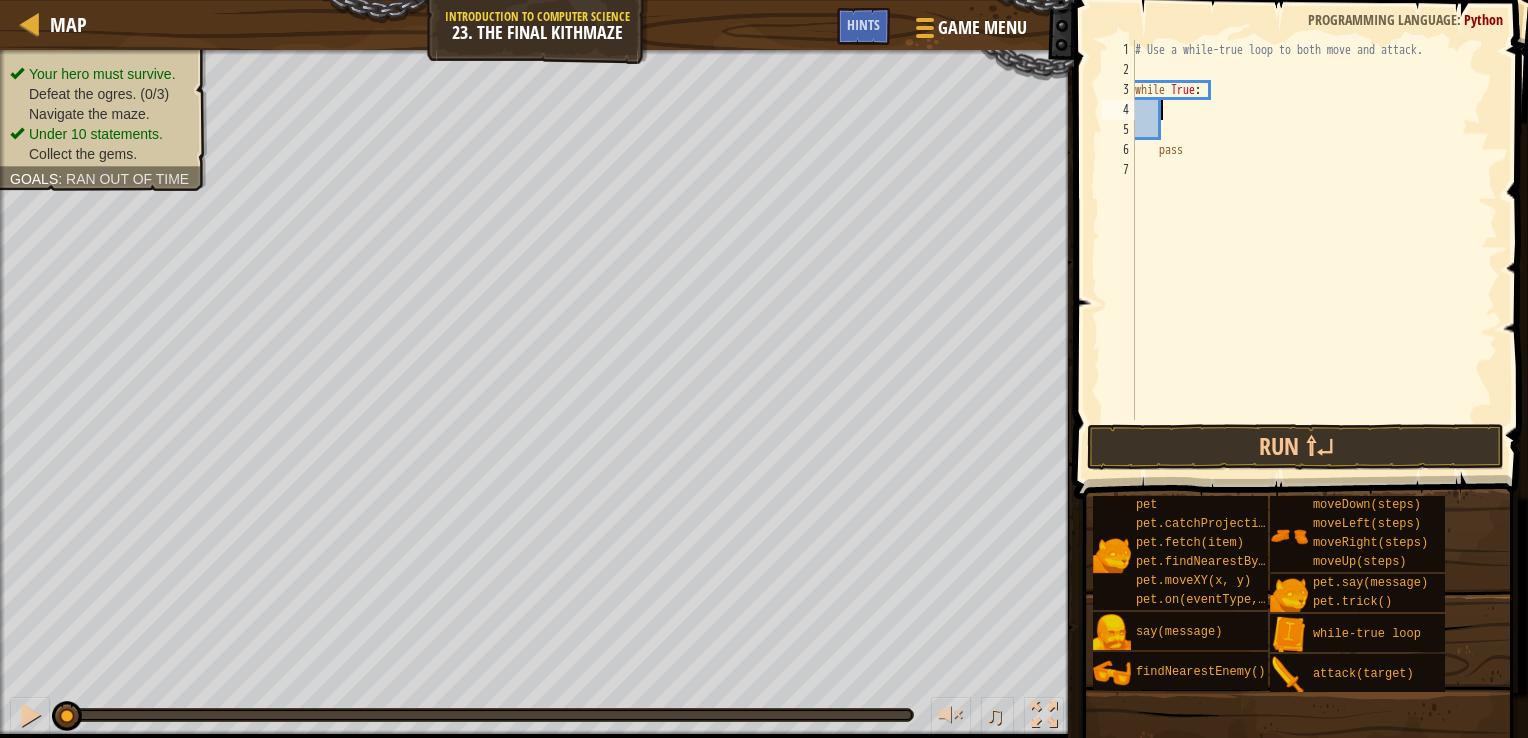 click on "# Use a while-true loop to both move and attack. while   True :                pass" at bounding box center (1314, 250) 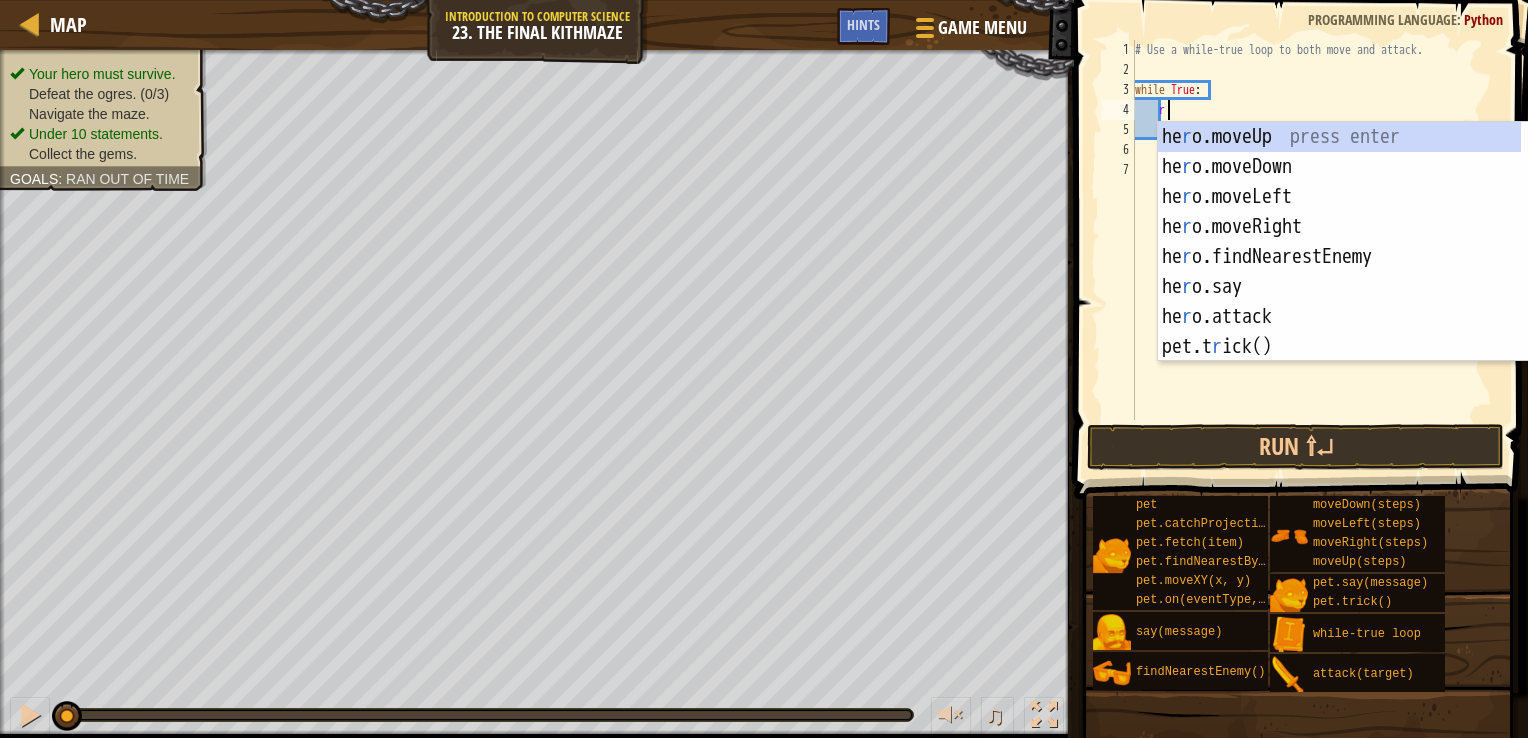 scroll, scrollTop: 9, scrollLeft: 1, axis: both 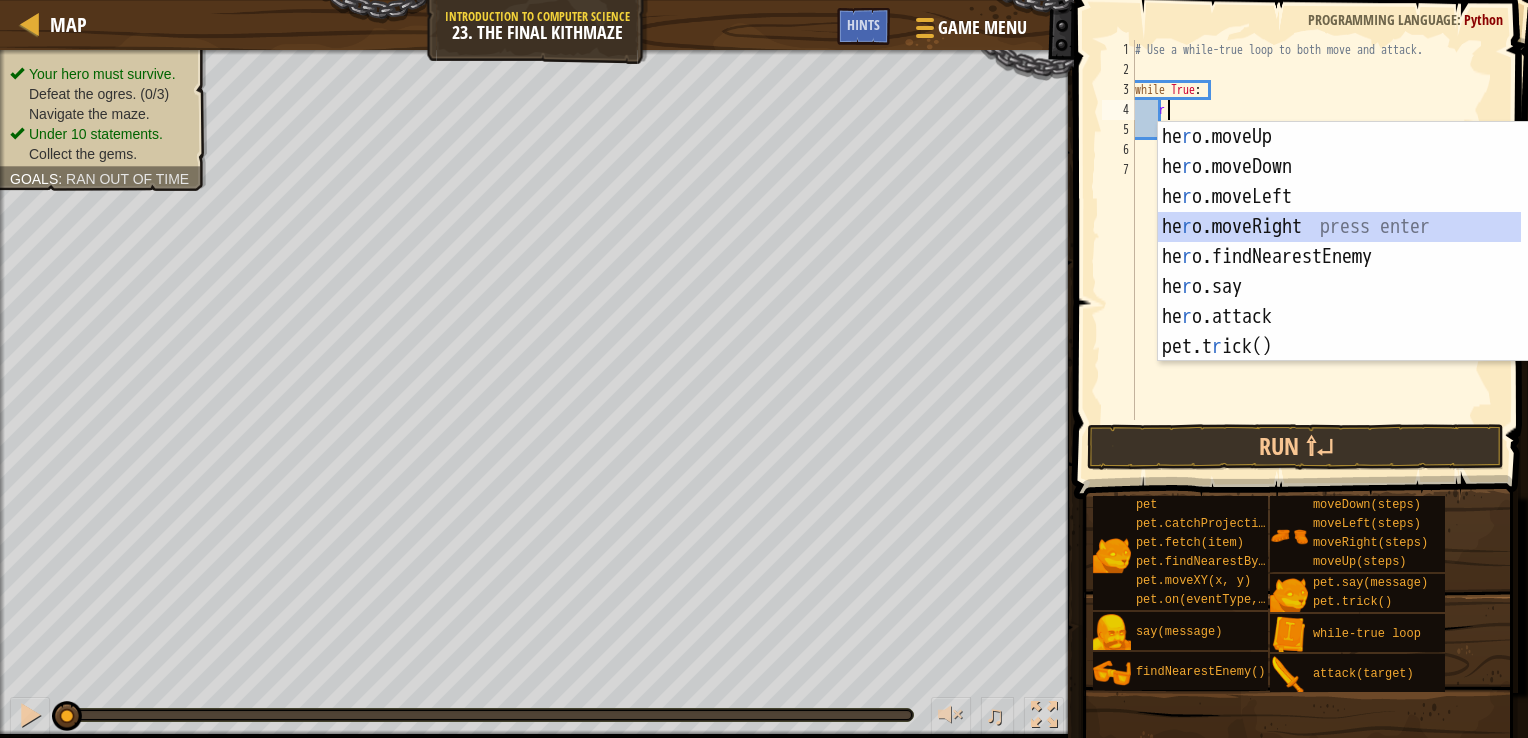 click on "he r o.moveUp press enter he r o.moveDown press enter he r o.moveLeft press enter he r o.moveRight press enter he r o.findNearestEnemy press enter he r o.say press enter he r o.attack press enter pet.t r ick() press enter while-t r ue loop press enter" at bounding box center (1339, 272) 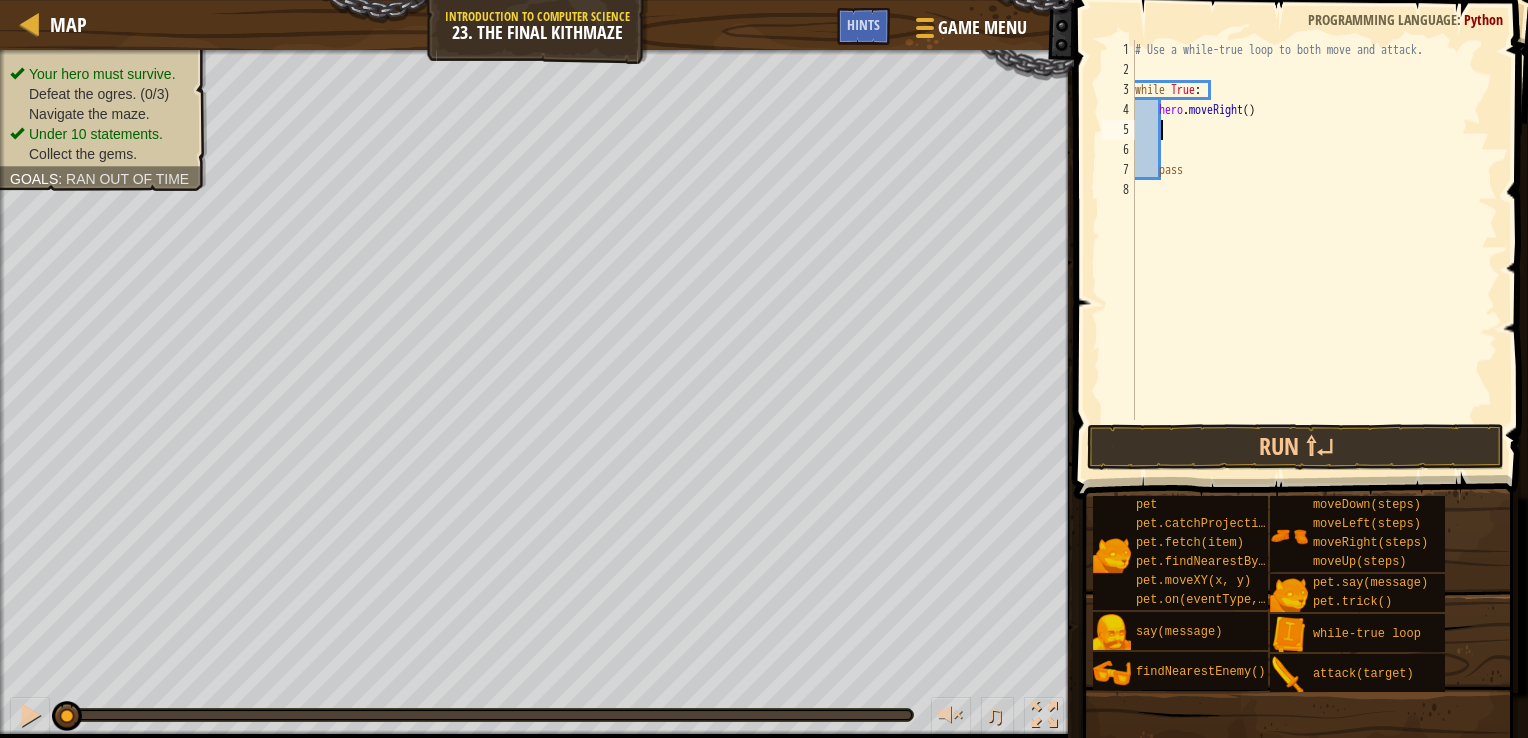 type on "h" 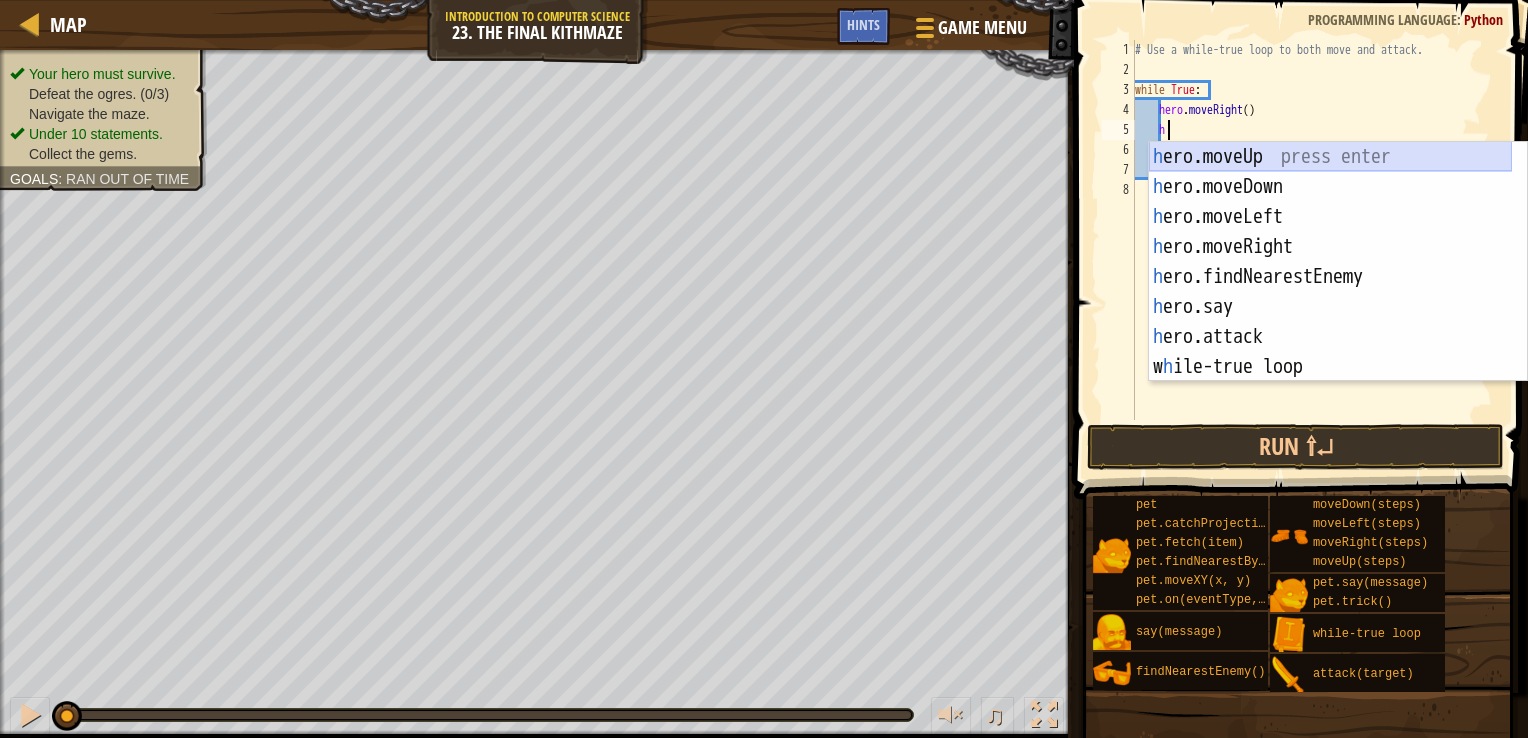 click on "h ero.moveUp press enter h ero.moveDown press enter h ero.moveLeft press enter h ero.moveRight press enter h ero.findNearestEnemy press enter h ero.say press enter h ero.attack press enter w h ile-true loop press enter pet.fetc h (item) press enter" at bounding box center (1330, 292) 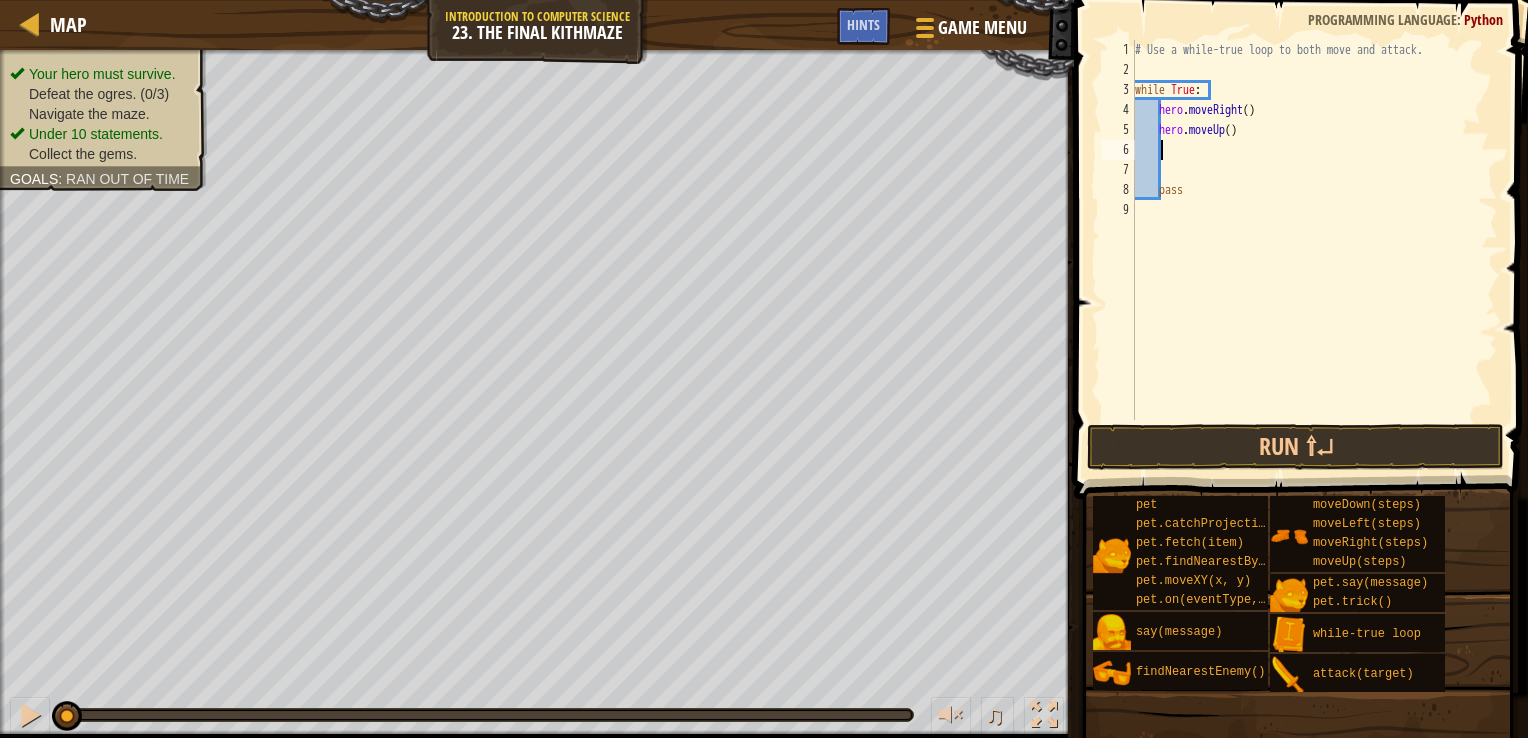 scroll, scrollTop: 9, scrollLeft: 0, axis: vertical 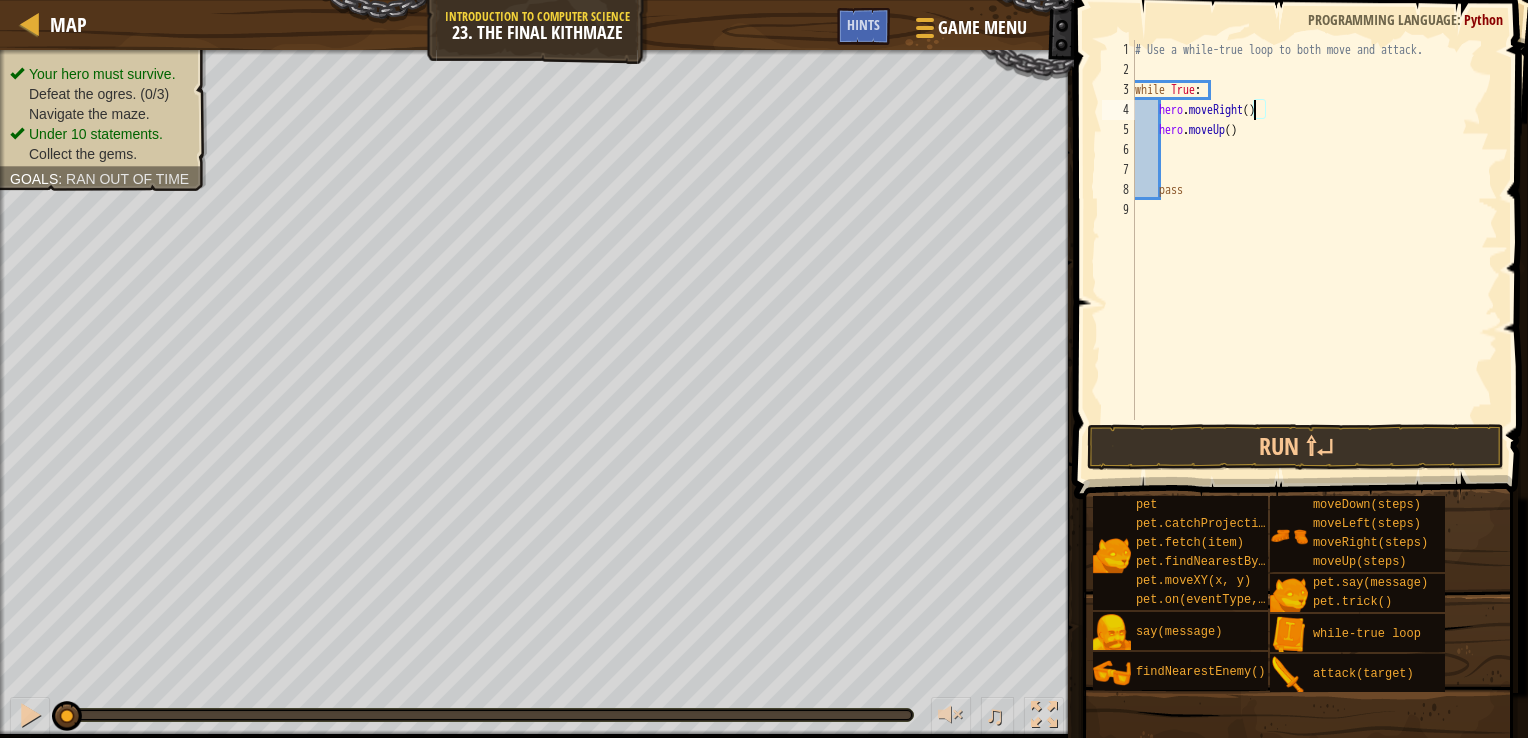 click on "# Use a while-true loop to both move and attack. while   True :      hero . moveRight ( )      hero . moveUp ( )                pass" at bounding box center (1314, 250) 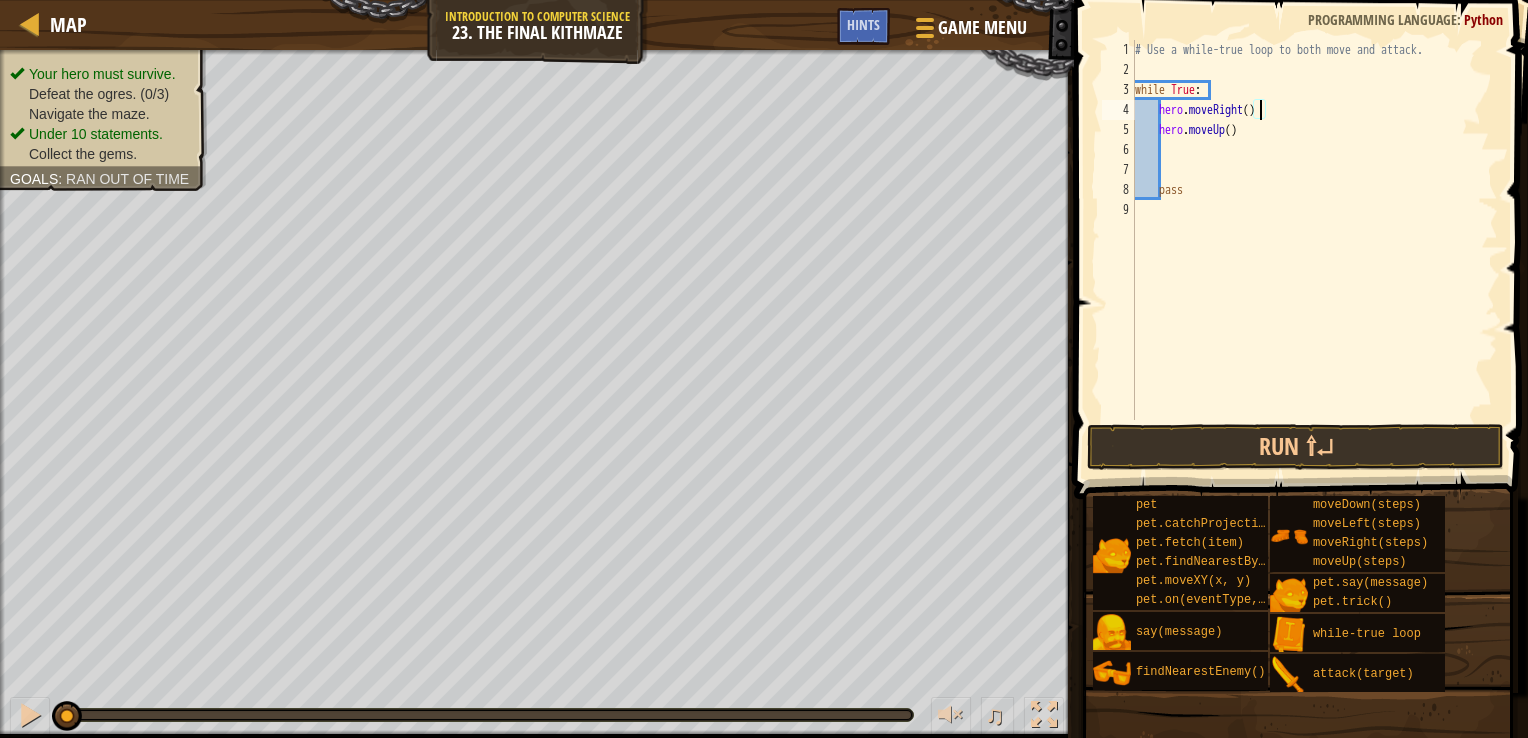 click on "# Use a while-true loop to both move and attack. while   True :      hero . moveRight ( )      hero . moveUp ( )                pass" at bounding box center (1314, 250) 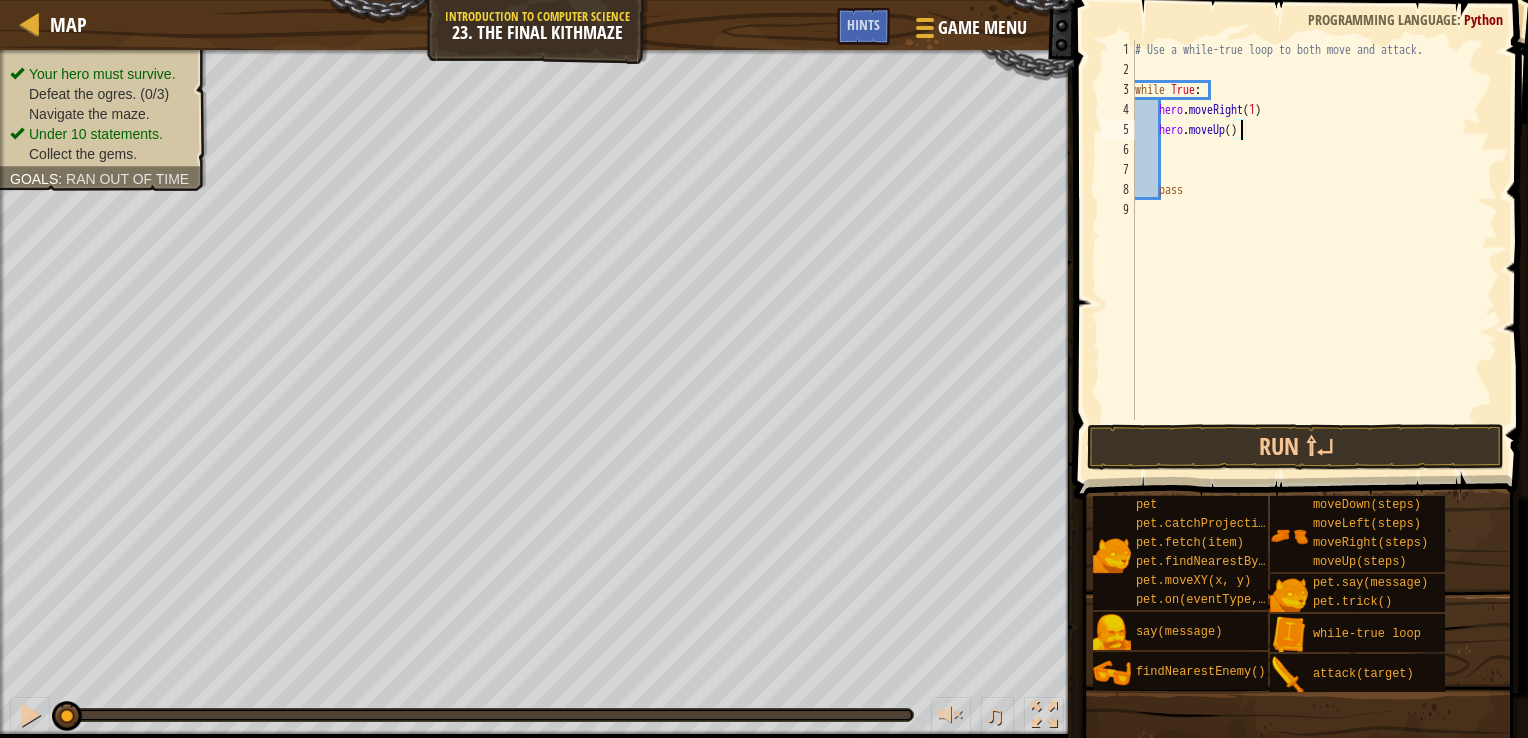 click on "# Use a while-true loop to both move and attack. while   True :      hero . moveRight ( 1 )      hero . moveUp ( )                pass" at bounding box center [1314, 250] 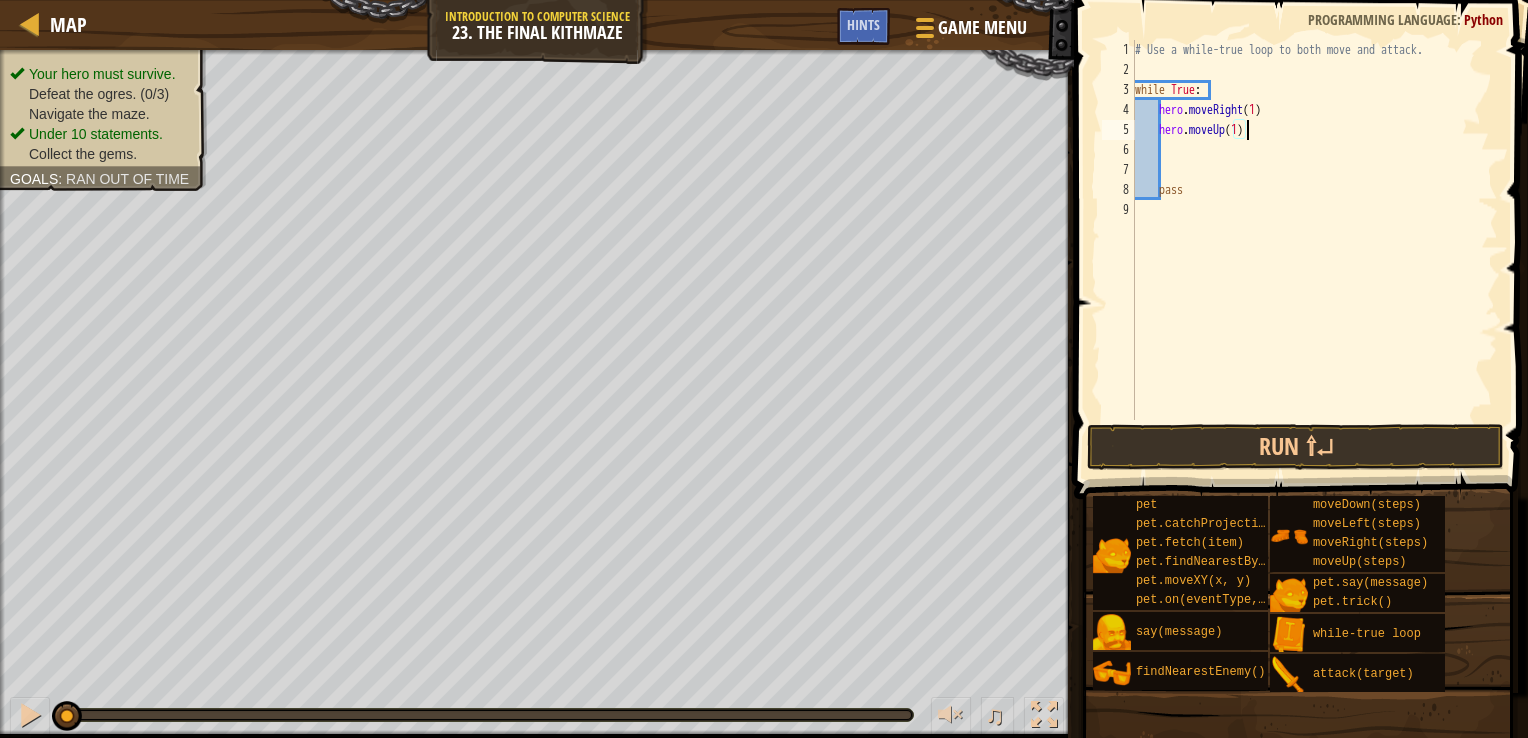 scroll, scrollTop: 9, scrollLeft: 8, axis: both 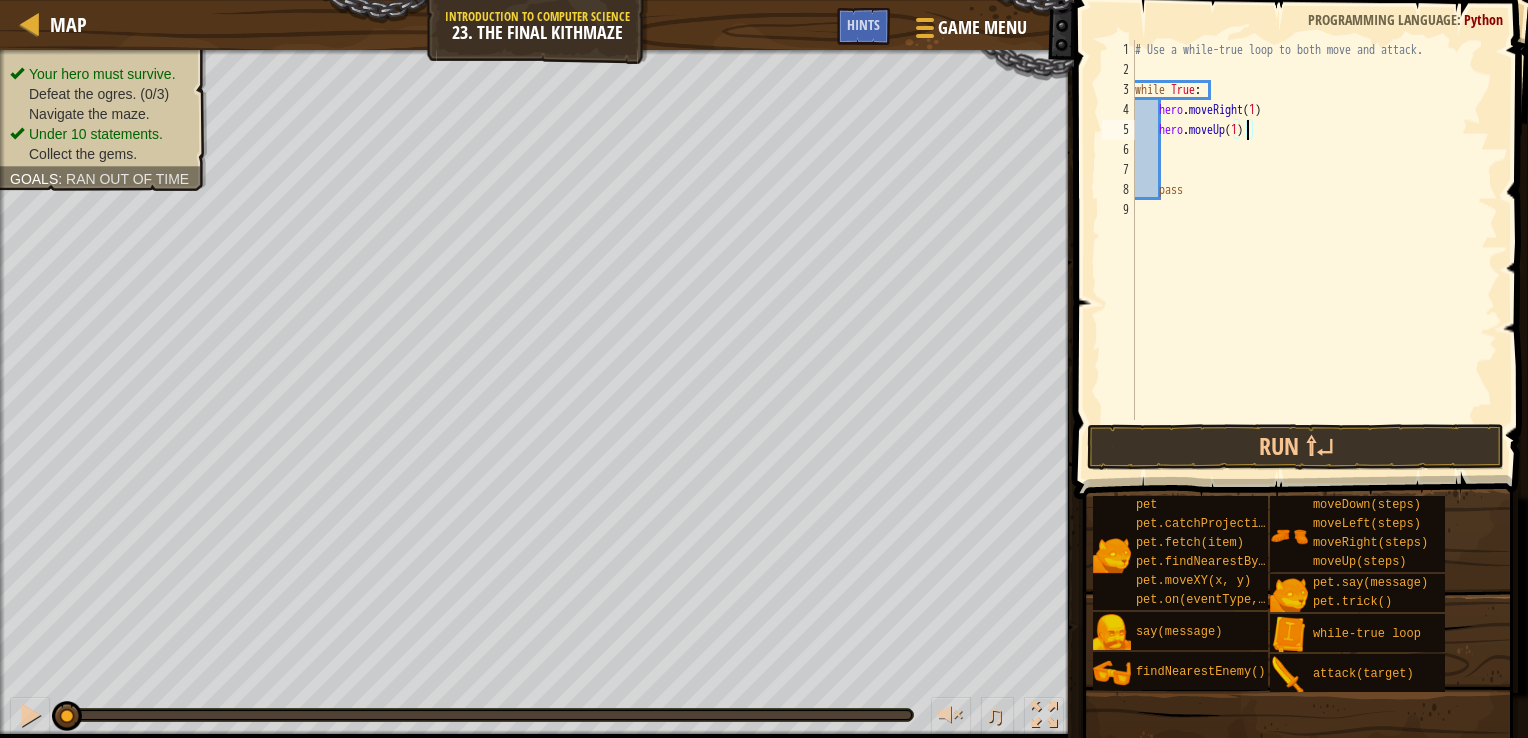 type on "hero.moveUp(1)" 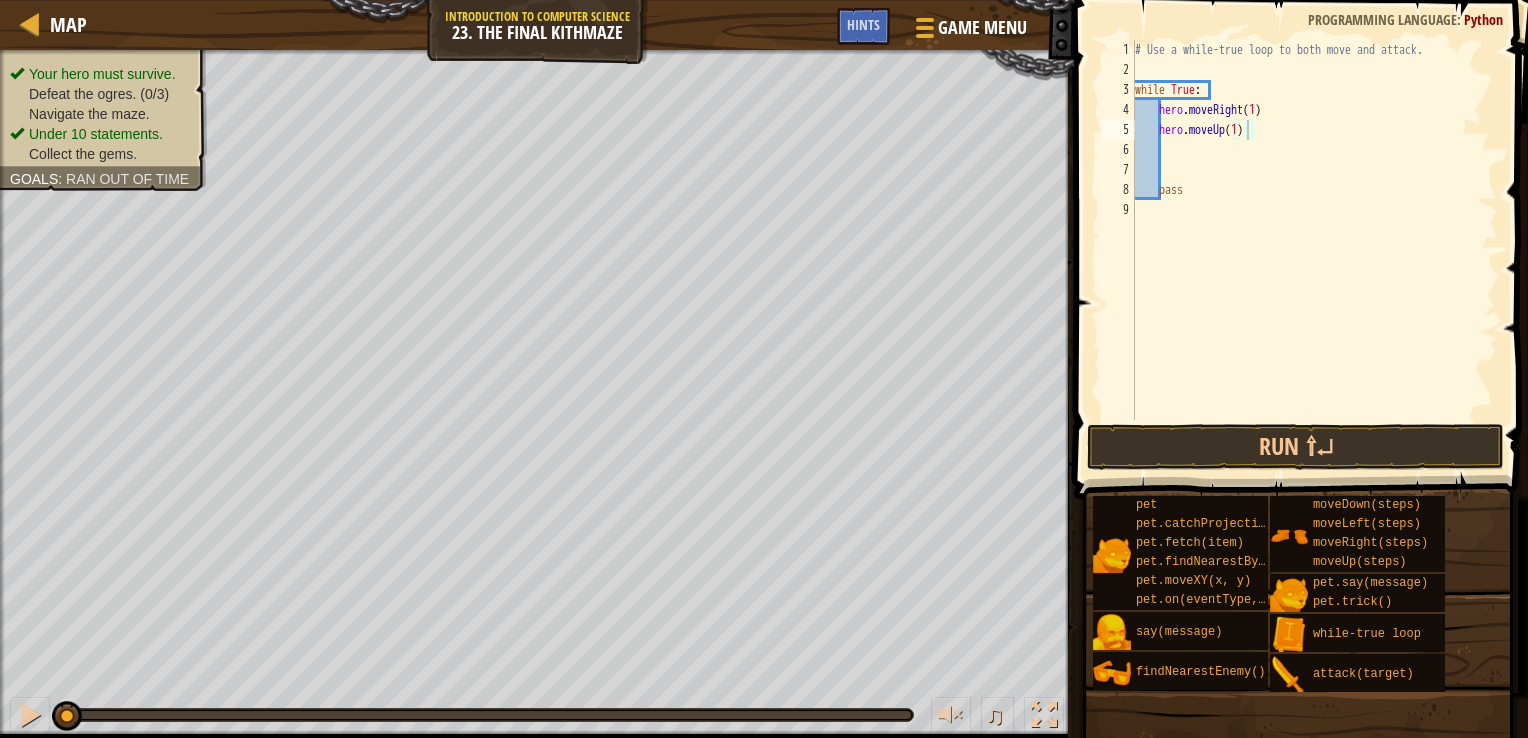 click at bounding box center (1303, 221) 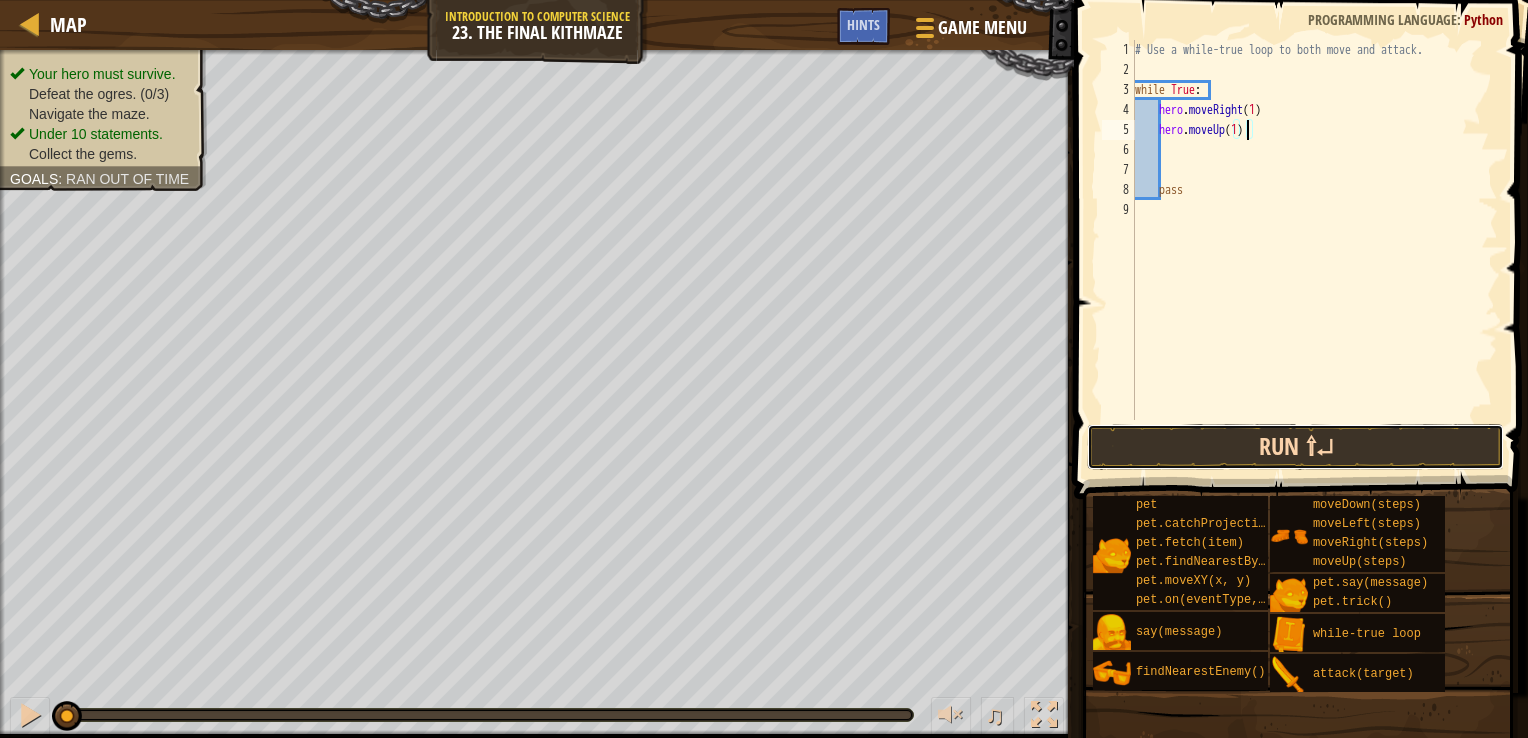 click on "Run ⇧↵" at bounding box center [1295, 447] 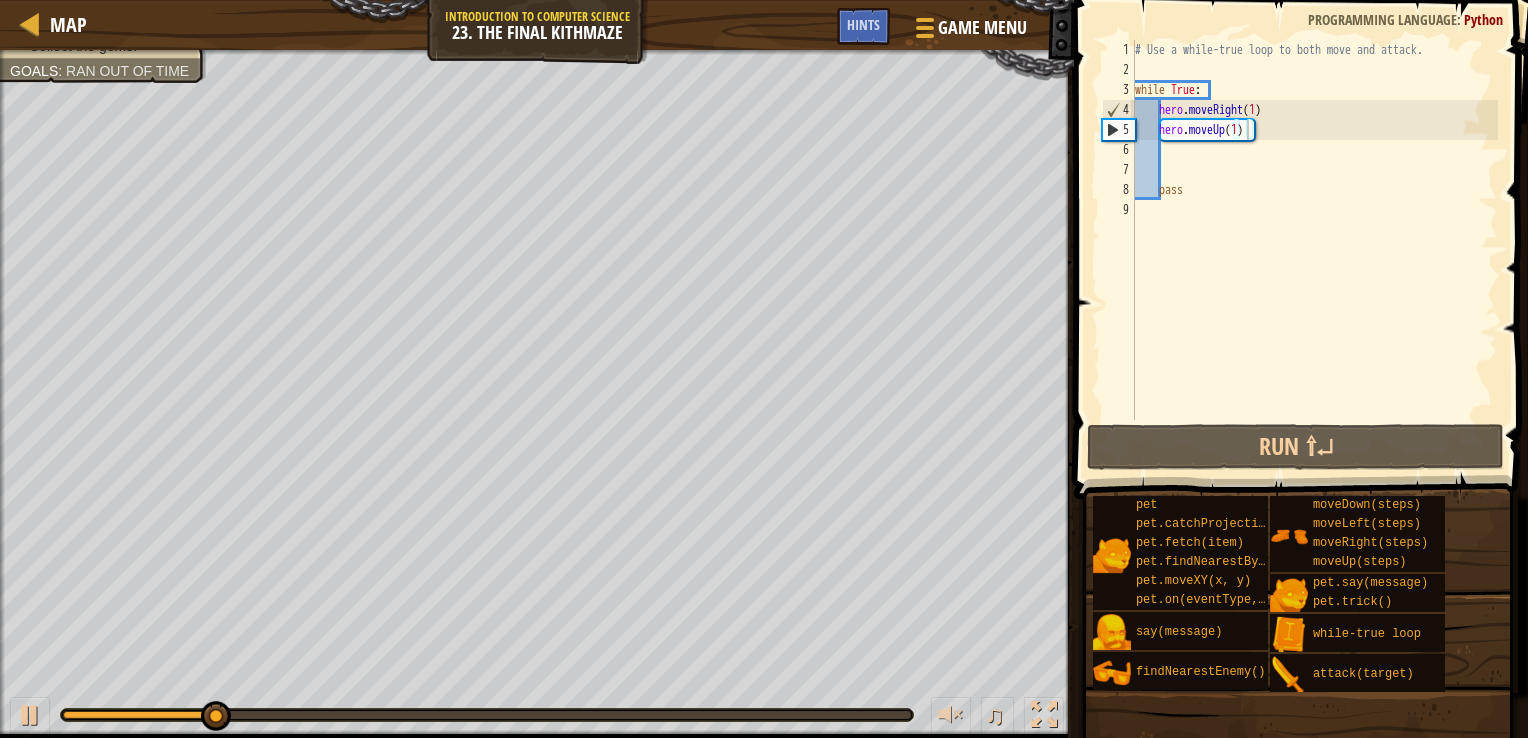 click on "♫" at bounding box center (537, 710) 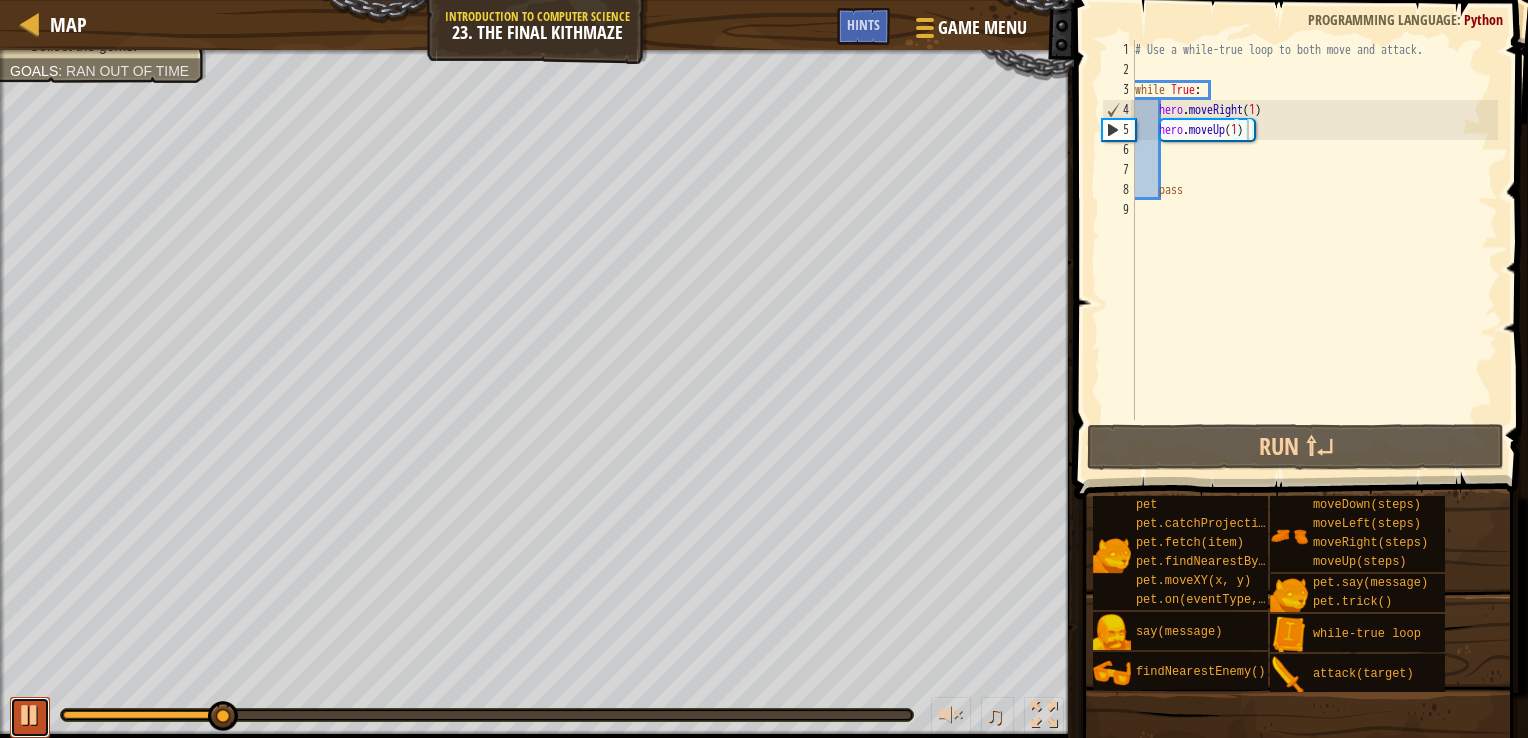 click at bounding box center [30, 715] 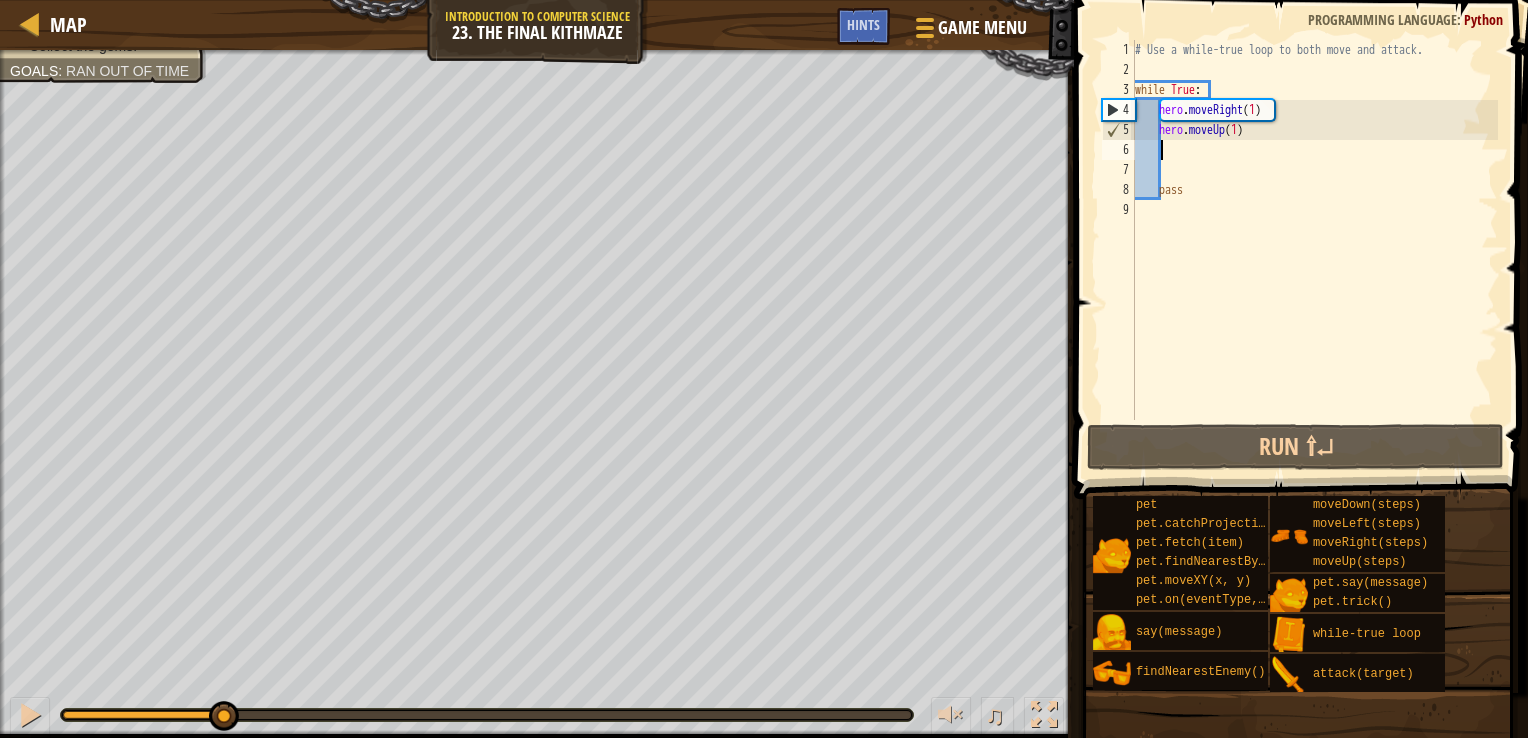 click on "# Use a while-true loop to both move and attack. while   True :      hero . moveRight ( 1 )      hero . moveUp ( 1 )                pass" at bounding box center (1314, 250) 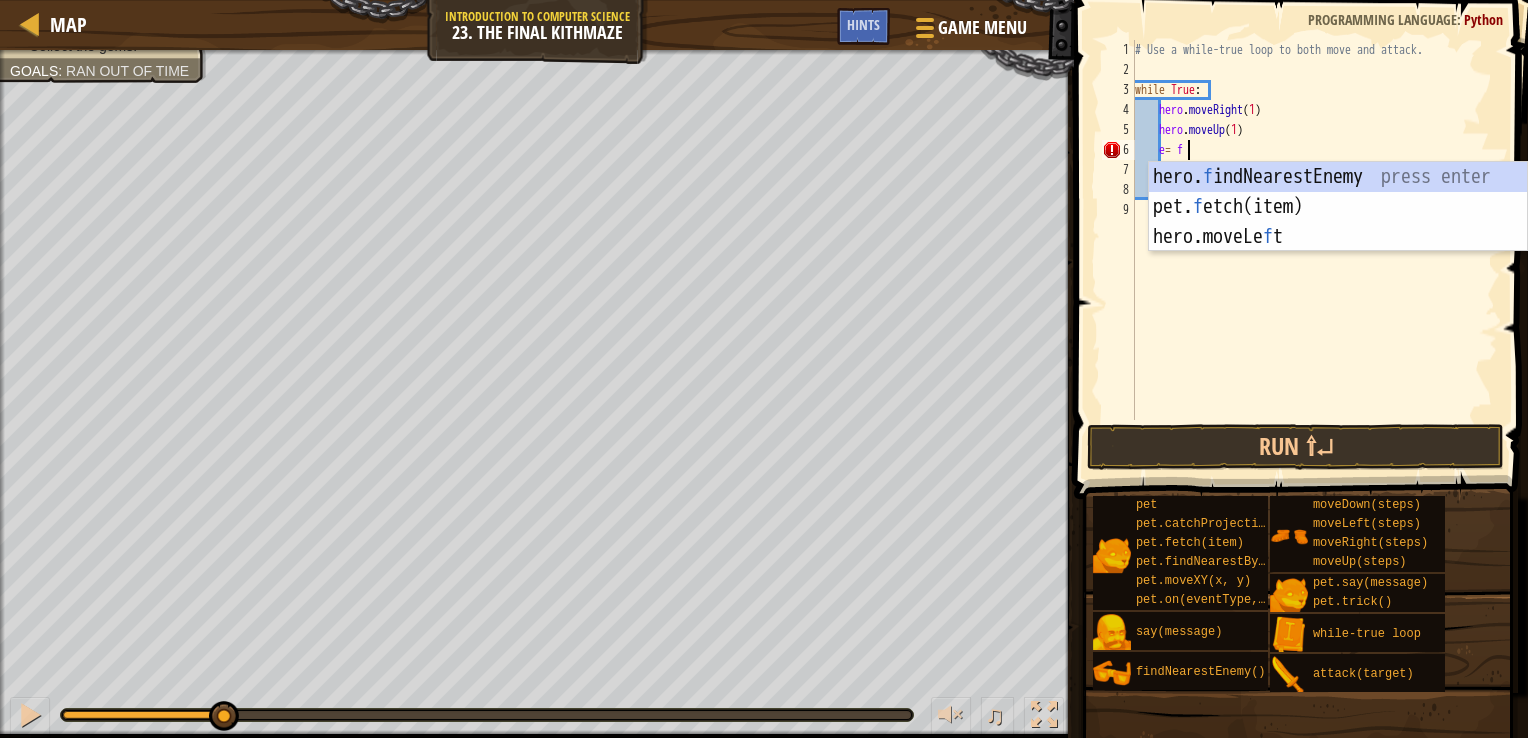 scroll, scrollTop: 9, scrollLeft: 3, axis: both 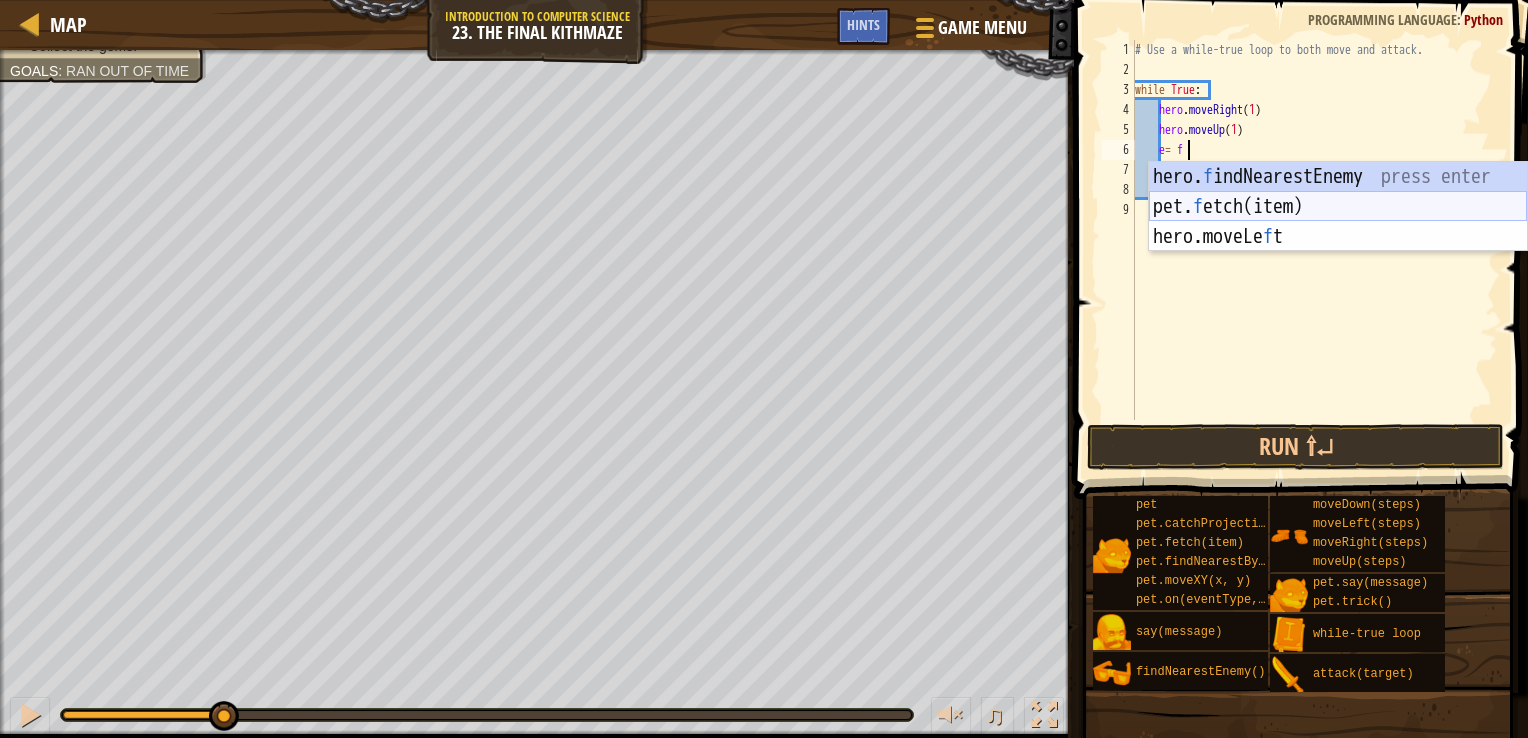 click on "hero. f indNearestEnemy press enter pet. f etch(item) press enter hero.moveLe f t press enter" at bounding box center (1338, 237) 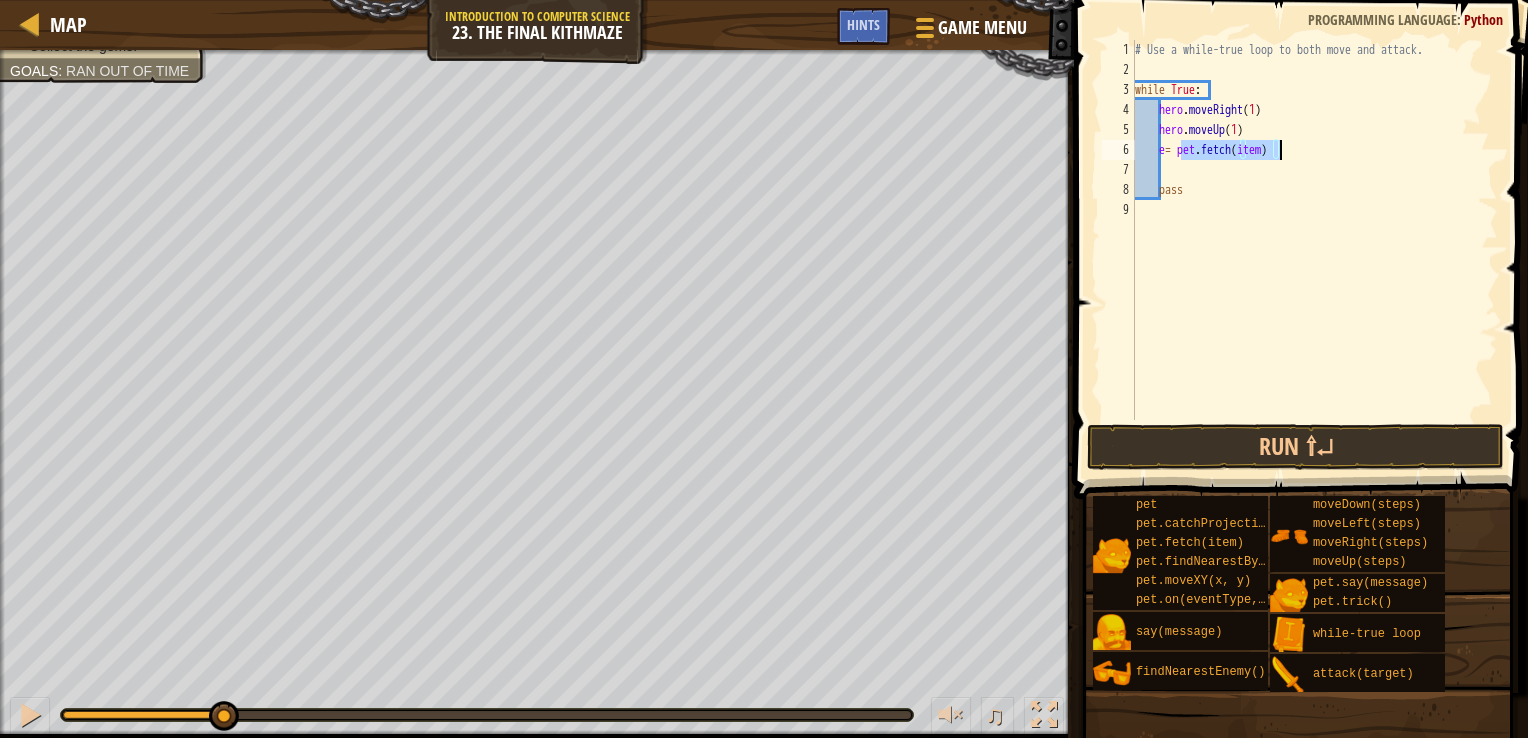 drag, startPoint x: 1180, startPoint y: 150, endPoint x: 1293, endPoint y: 138, distance: 113.63538 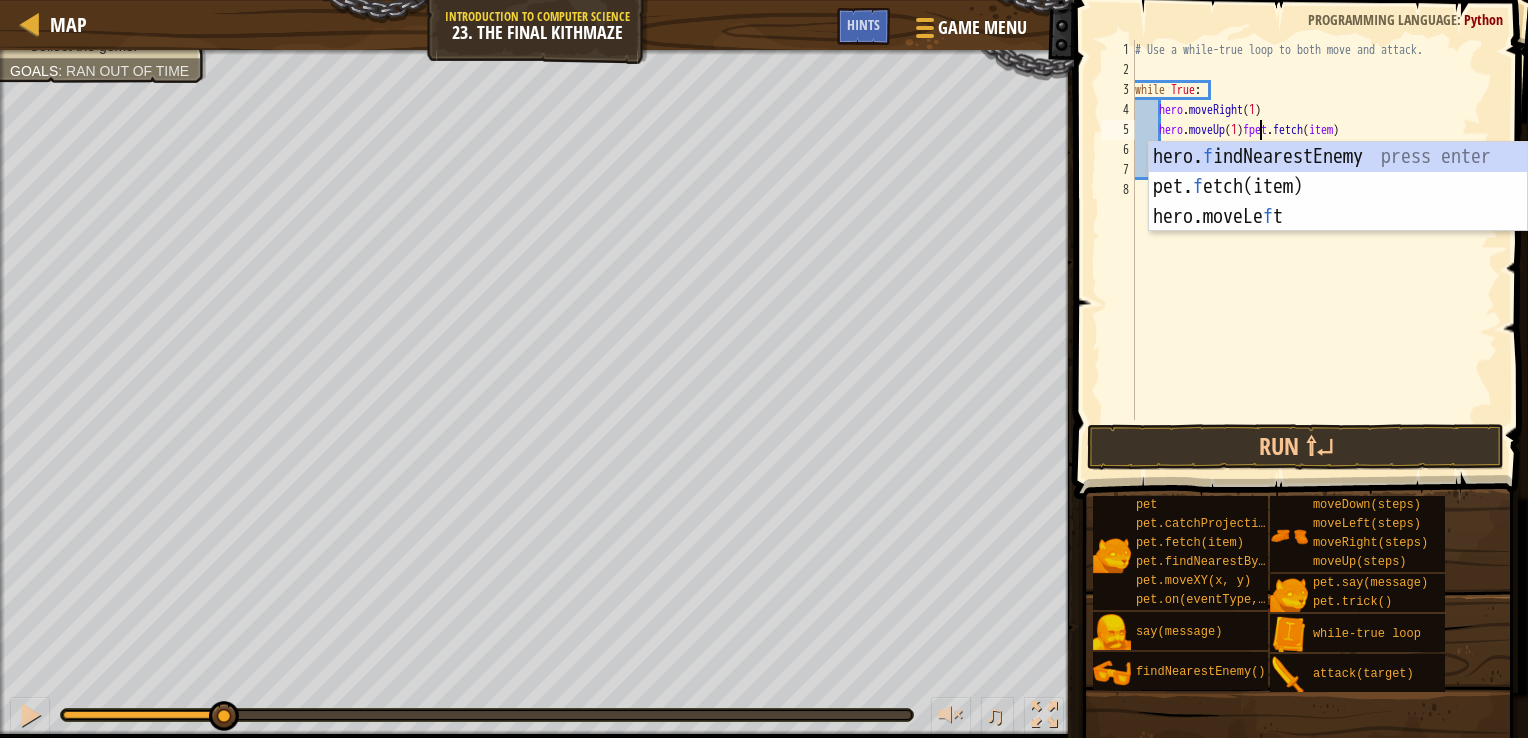 scroll, scrollTop: 9, scrollLeft: 9, axis: both 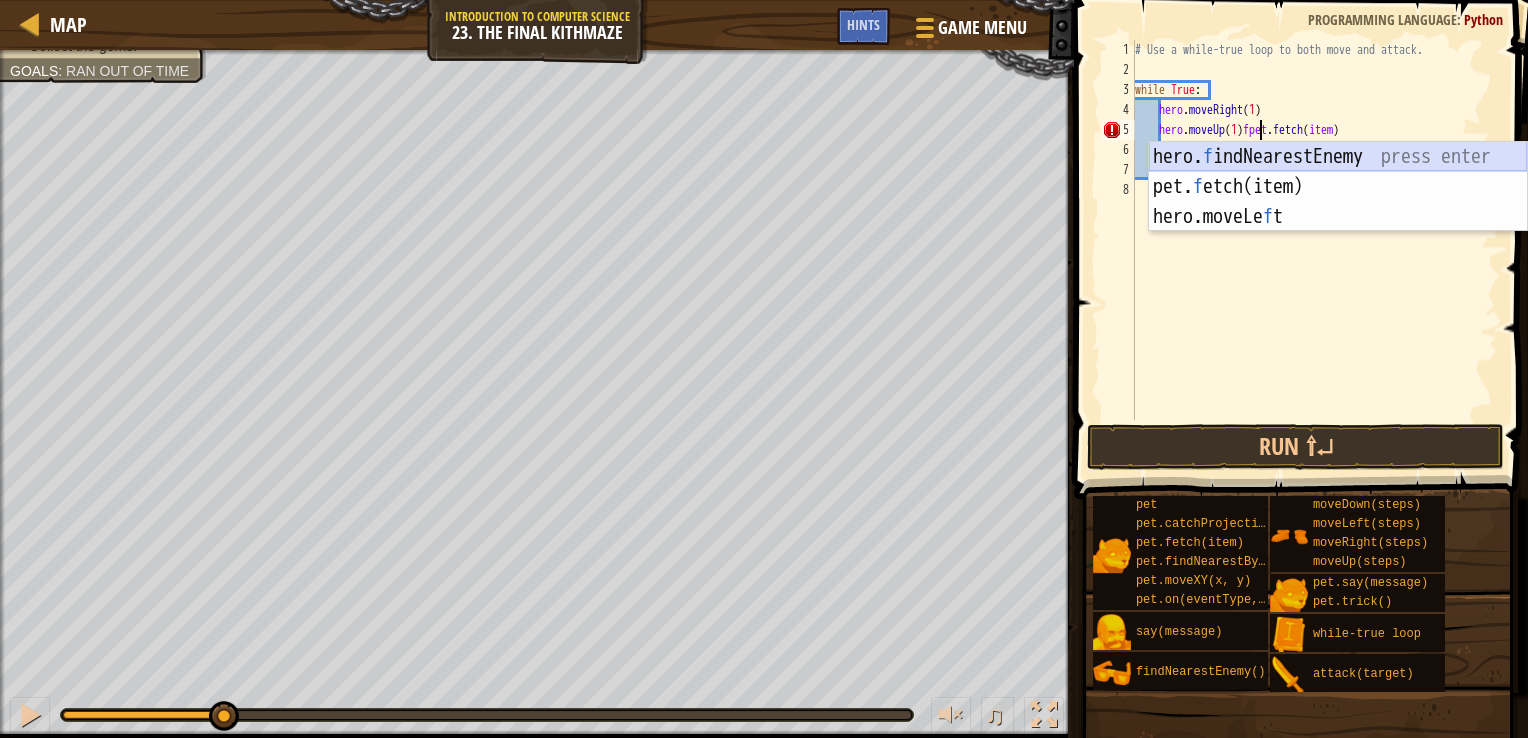 click on "hero. f indNearestEnemy press enter pet. f etch(item) press enter hero.moveLe f t press enter" at bounding box center (1338, 217) 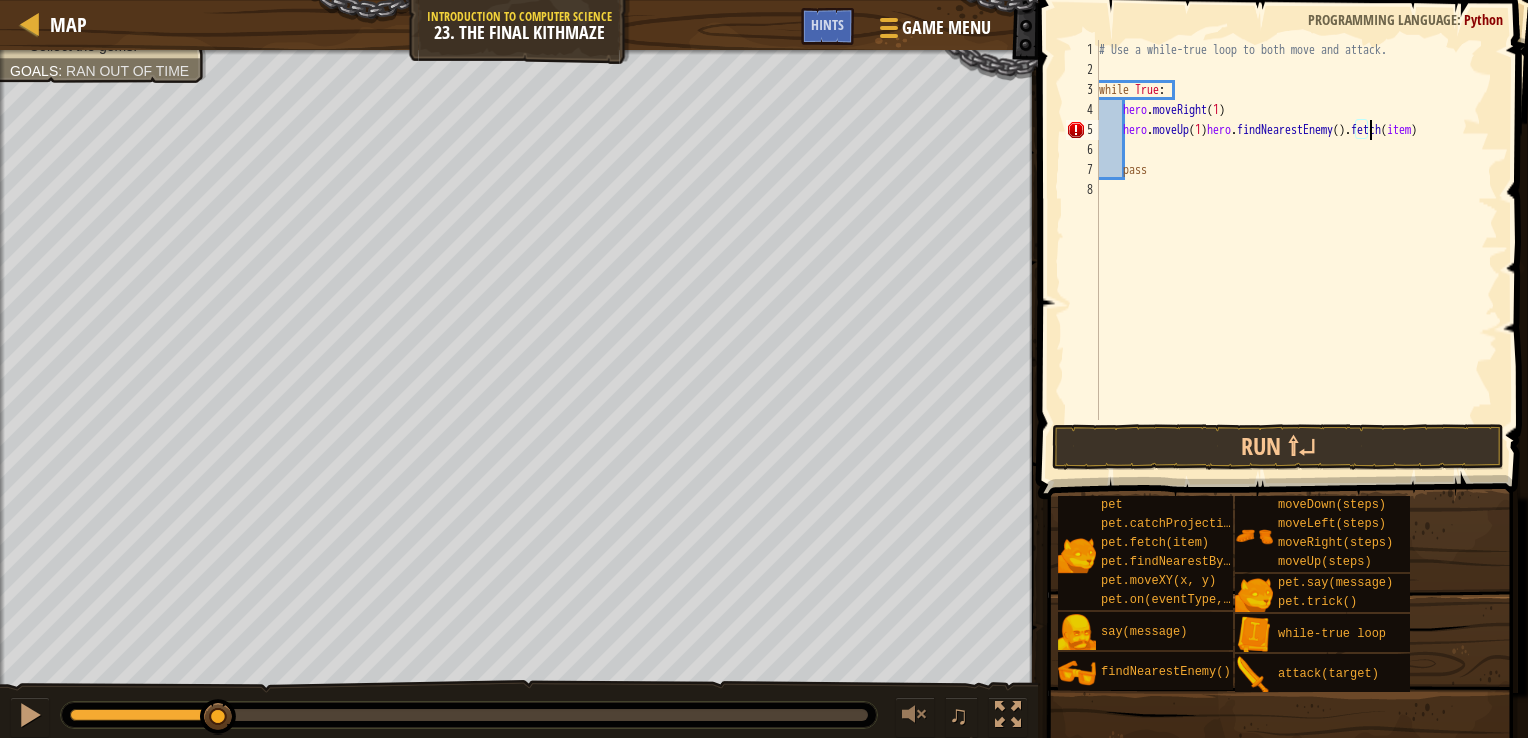 click on "# Use a while-true loop to both move and attack. while   True :      hero . moveRight ( 1 )      hero . moveUp ( 1 ) hero . findNearestEnemy ( ) . fetch ( item )           pass" at bounding box center (1296, 250) 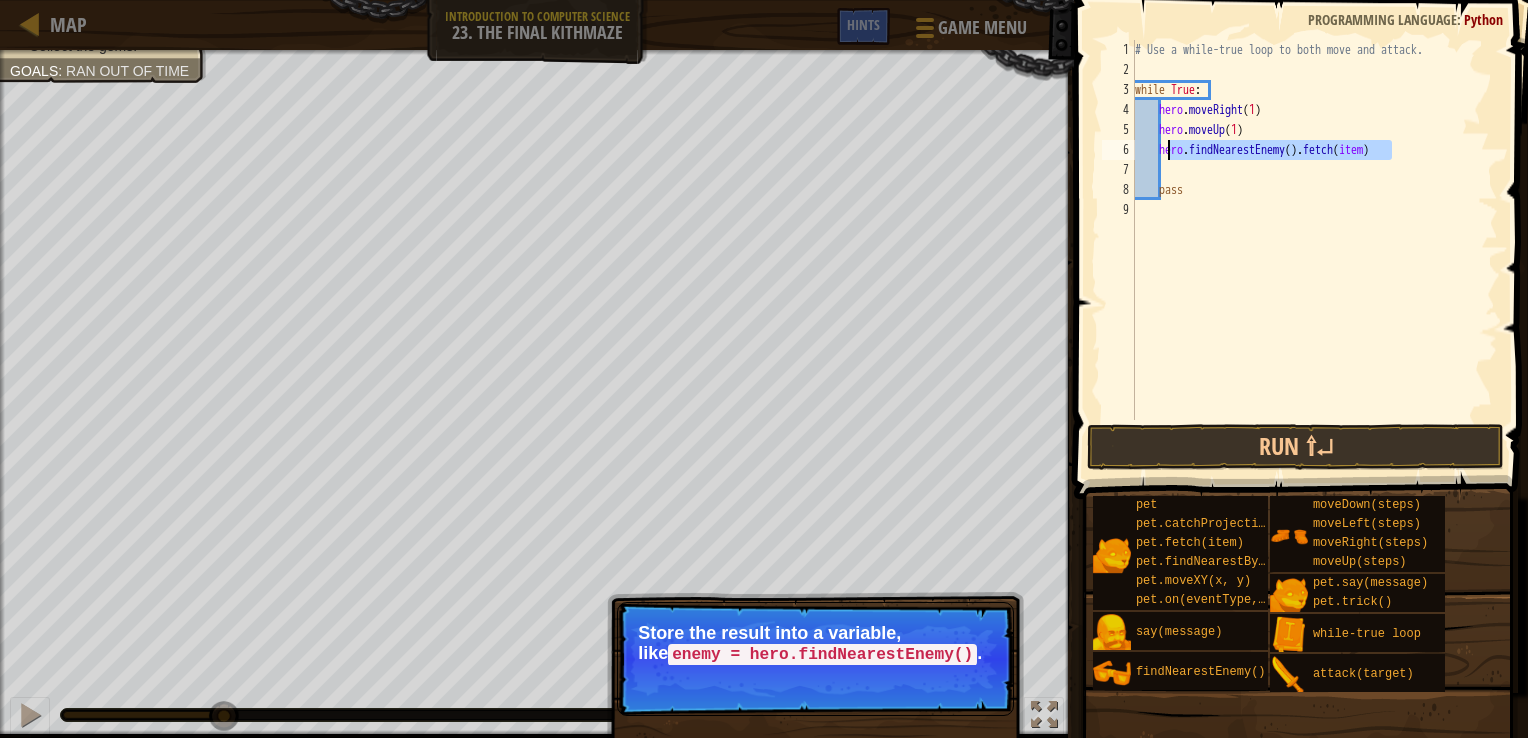 drag, startPoint x: 1420, startPoint y: 148, endPoint x: 1170, endPoint y: 157, distance: 250.16194 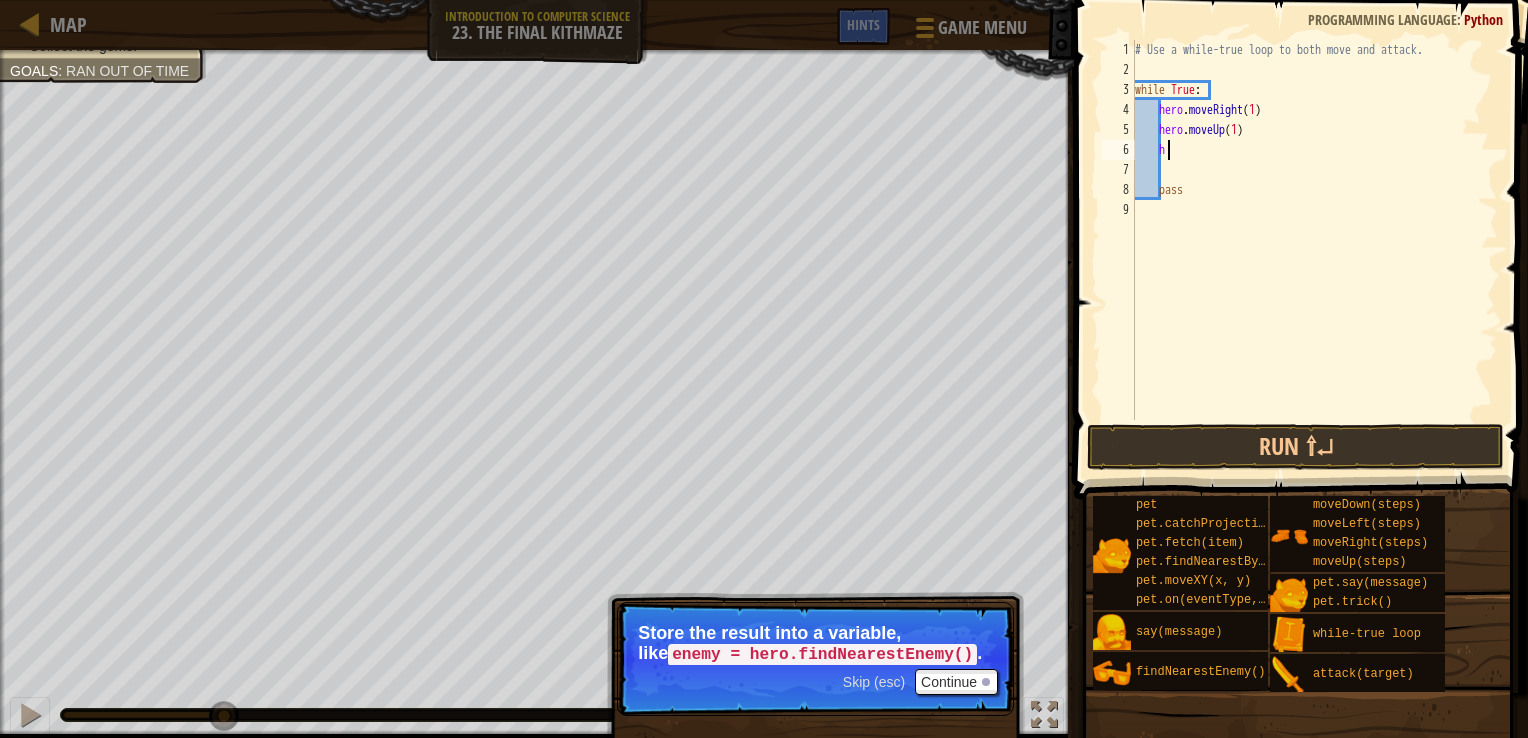 type on "h" 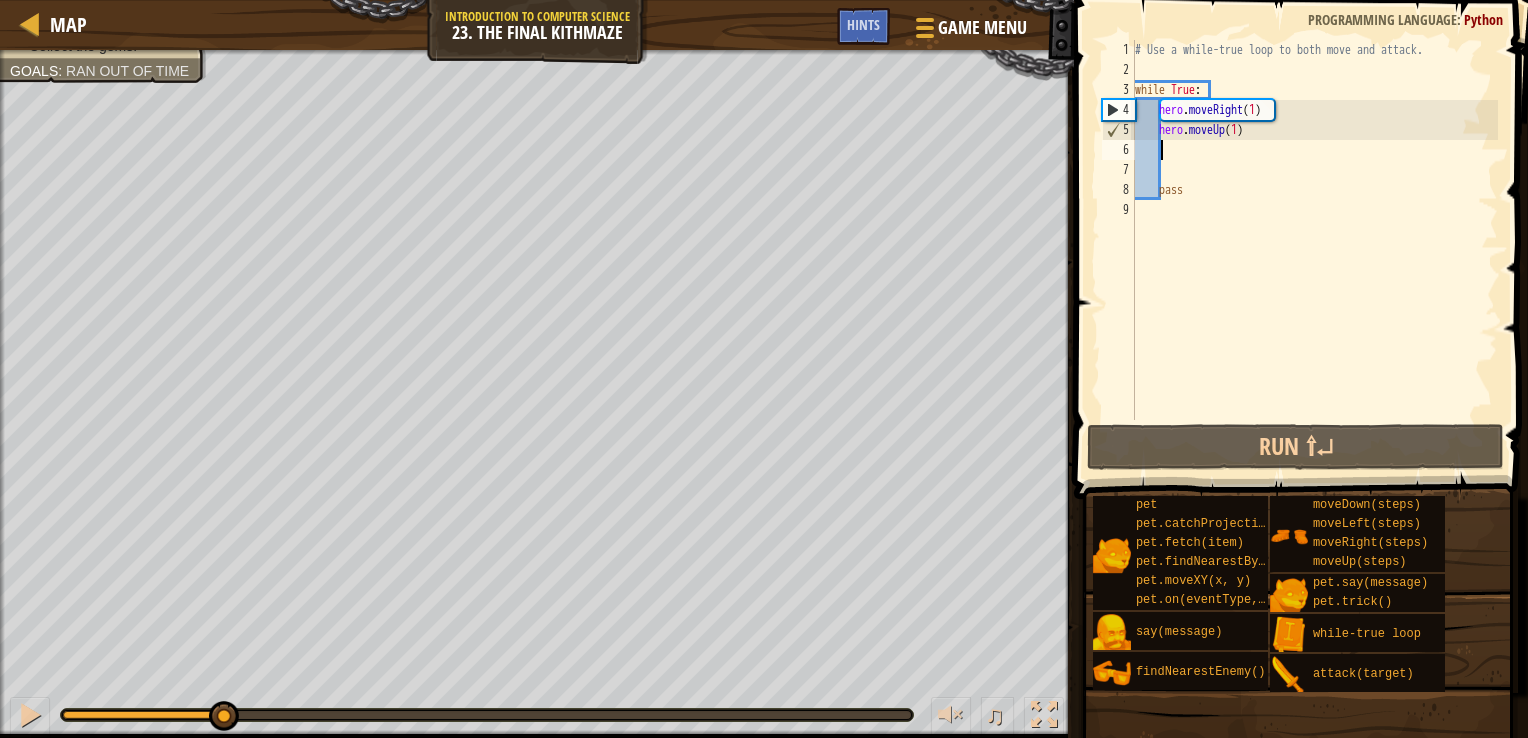 scroll, scrollTop: 9, scrollLeft: 1, axis: both 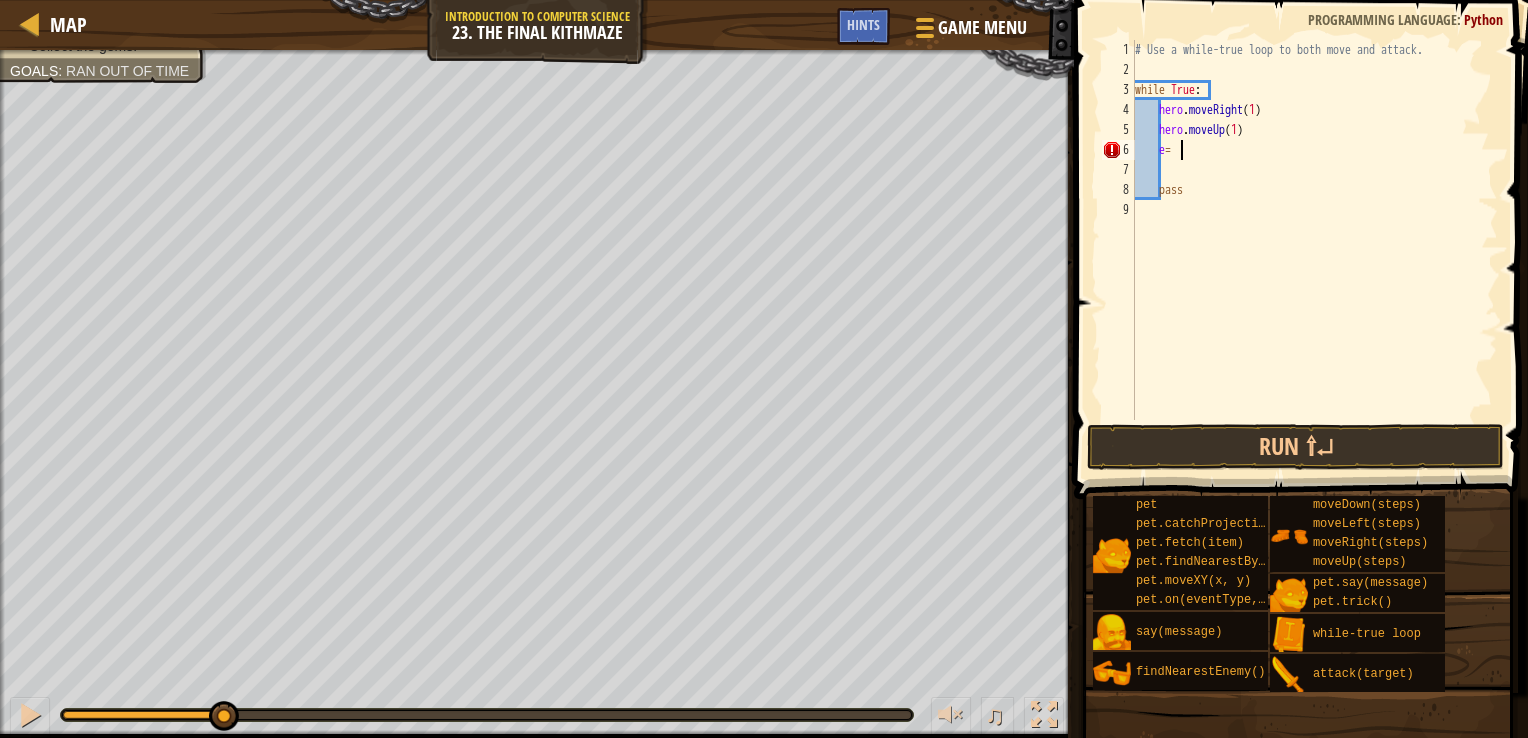 type on "e= f" 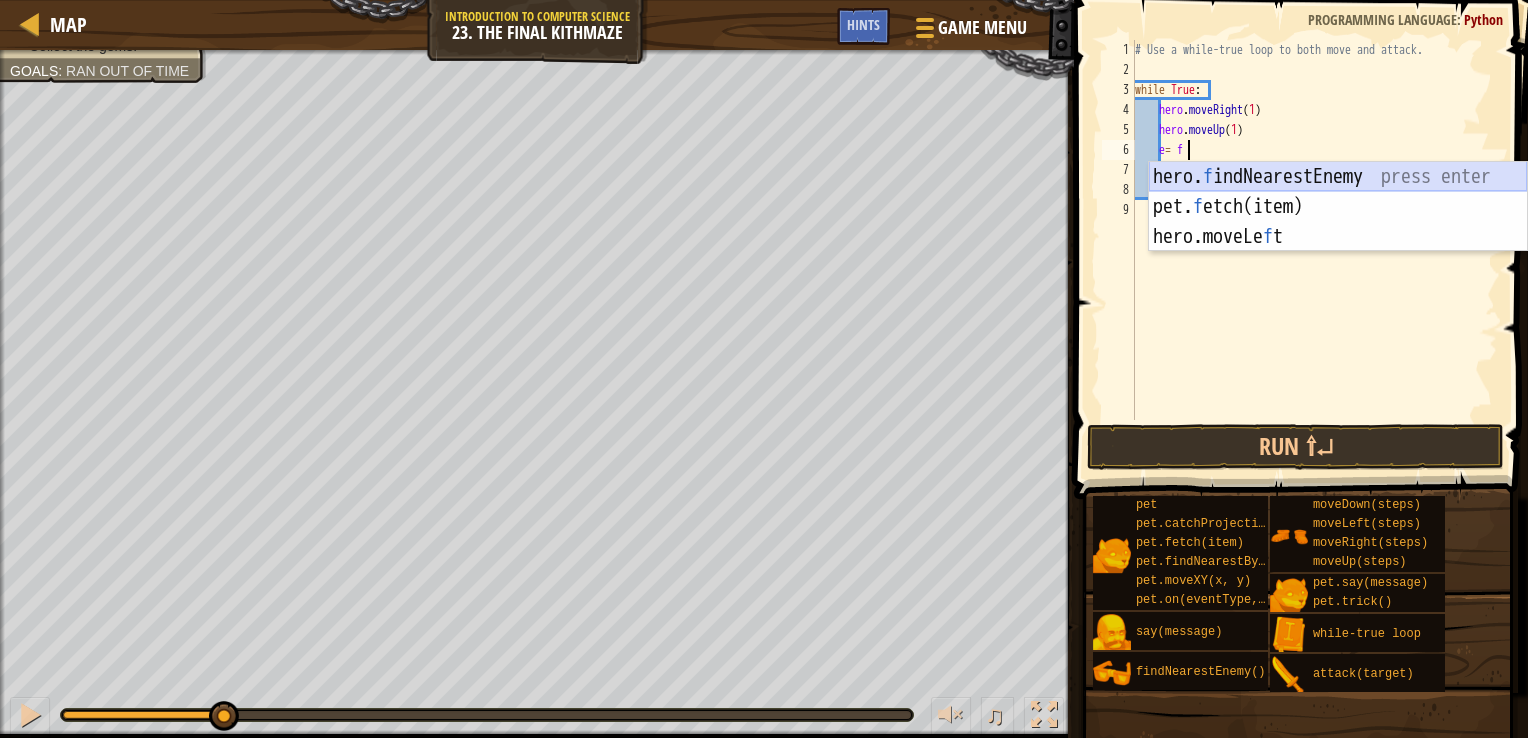 click on "hero. f indNearestEnemy press enter pet. f etch(item) press enter hero.moveLe f t press enter" at bounding box center (1338, 237) 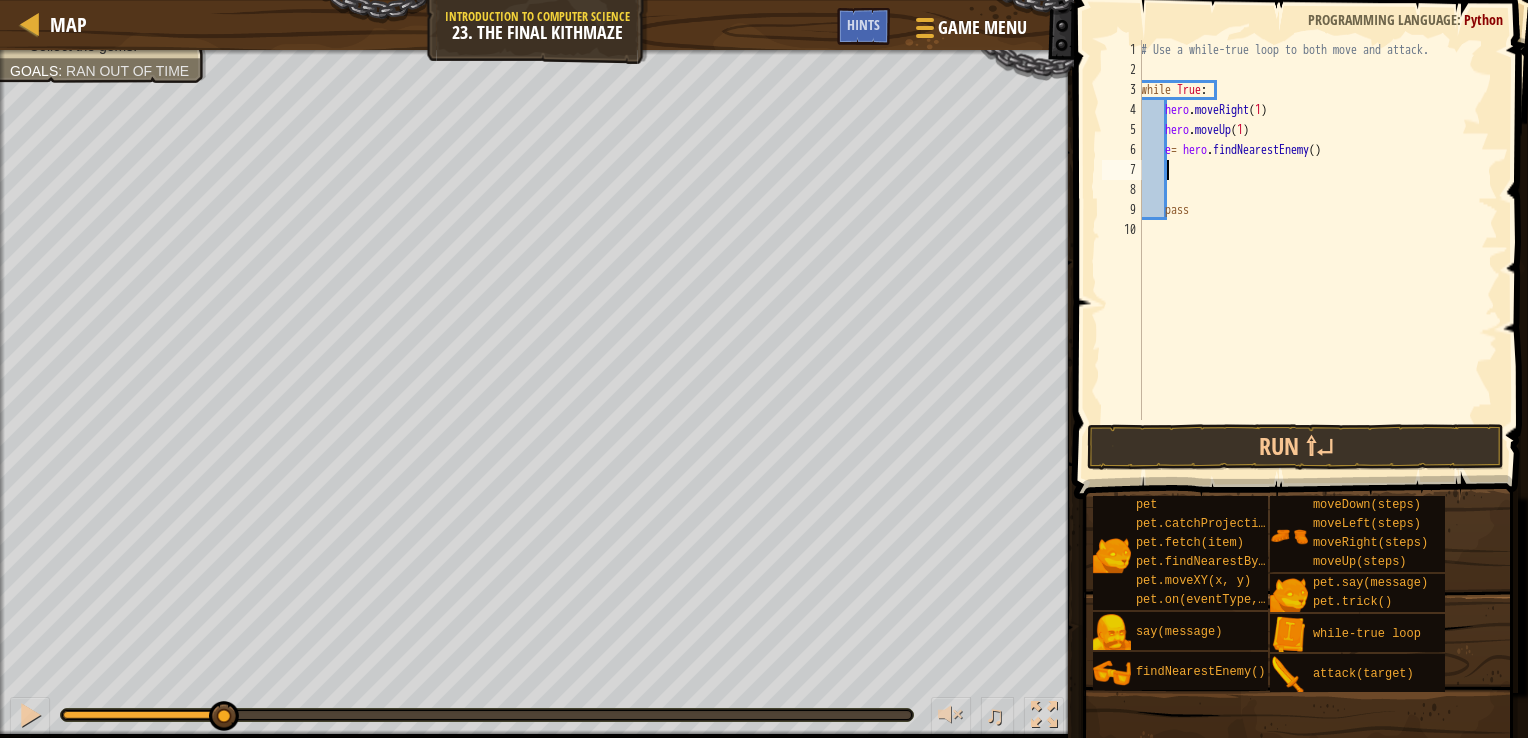 click on "# Use a while-true loop to both move and attack. while   True :      hero . moveRight ( 1 )      hero . moveUp ( 1 )      e =   hero . findNearestEnemy ( )                pass" at bounding box center [1317, 250] 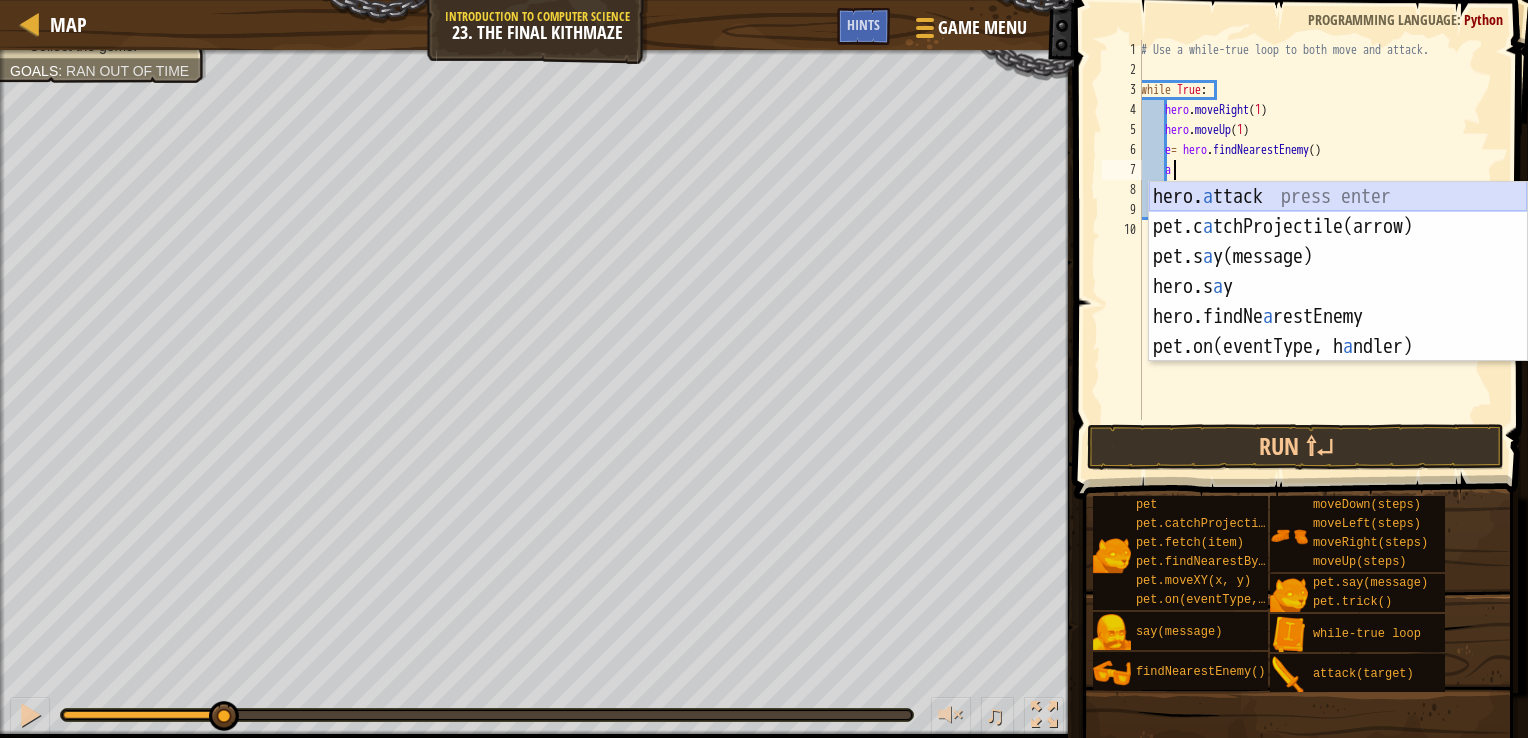 click on "hero. a ttack press enter pet.c a tchProjectile(arrow) press enter pet.s a y(message) press enter hero.s a y press enter hero.findNe a restEnemy press enter pet.on(eventType, h a ndler) press enter" at bounding box center [1338, 302] 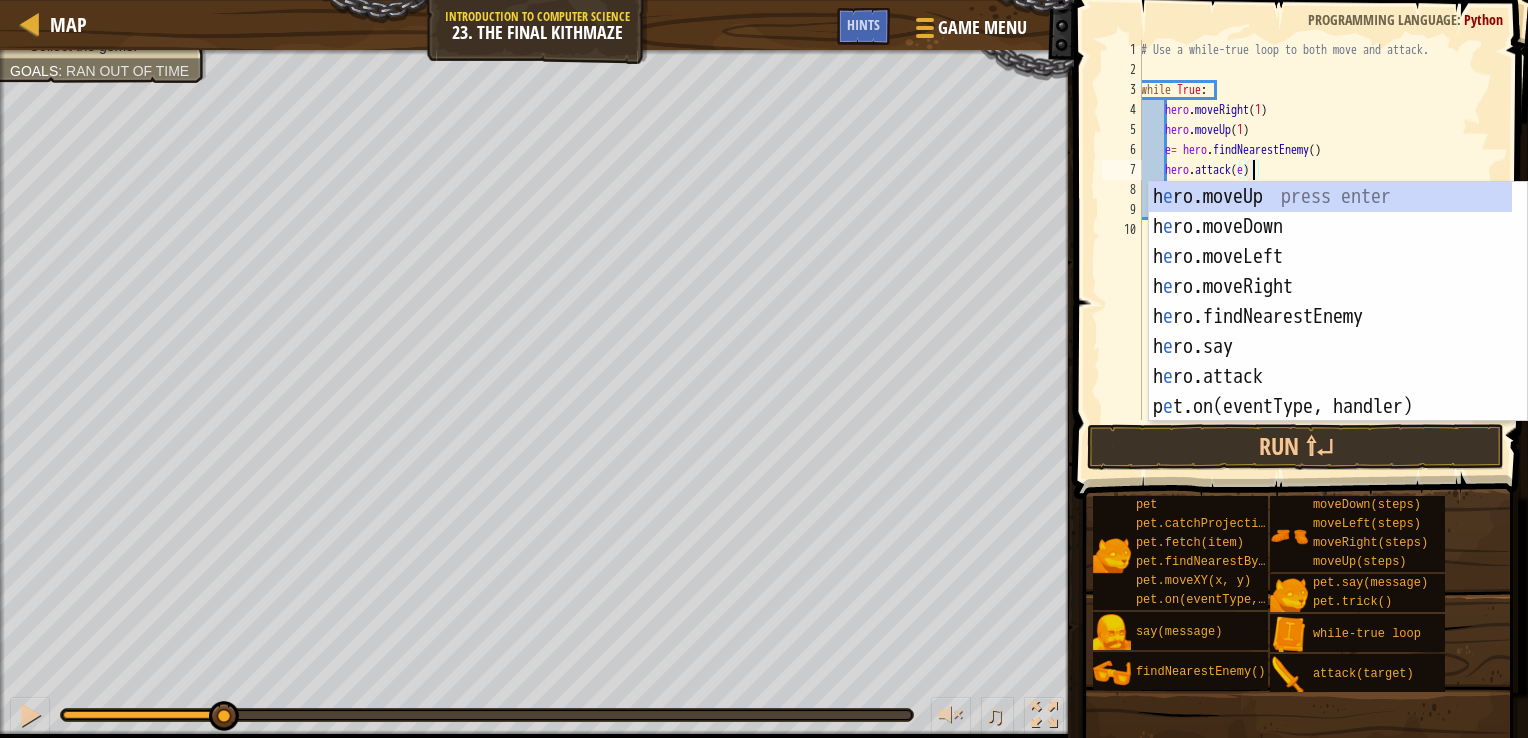 scroll, scrollTop: 9, scrollLeft: 8, axis: both 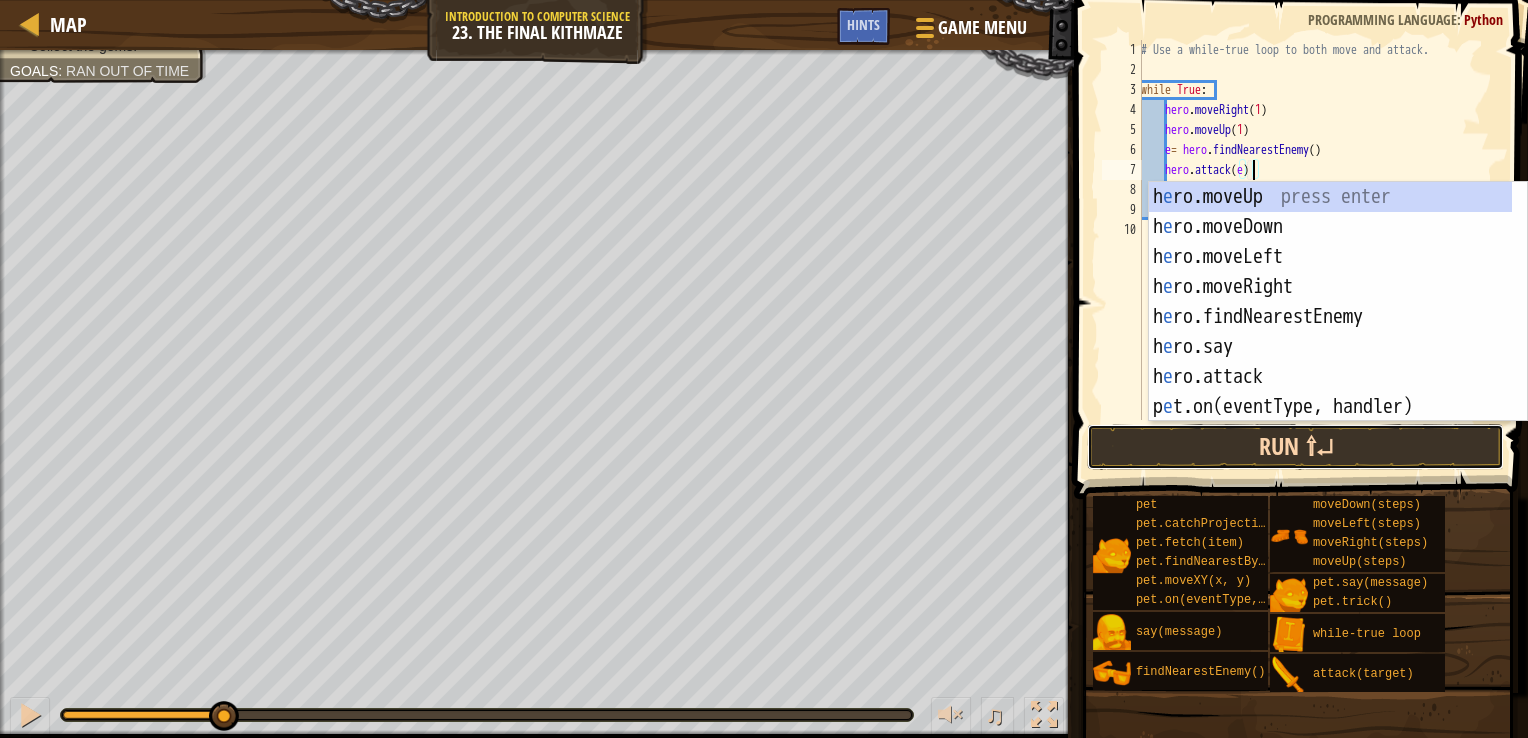 click on "Run ⇧↵" at bounding box center [1295, 447] 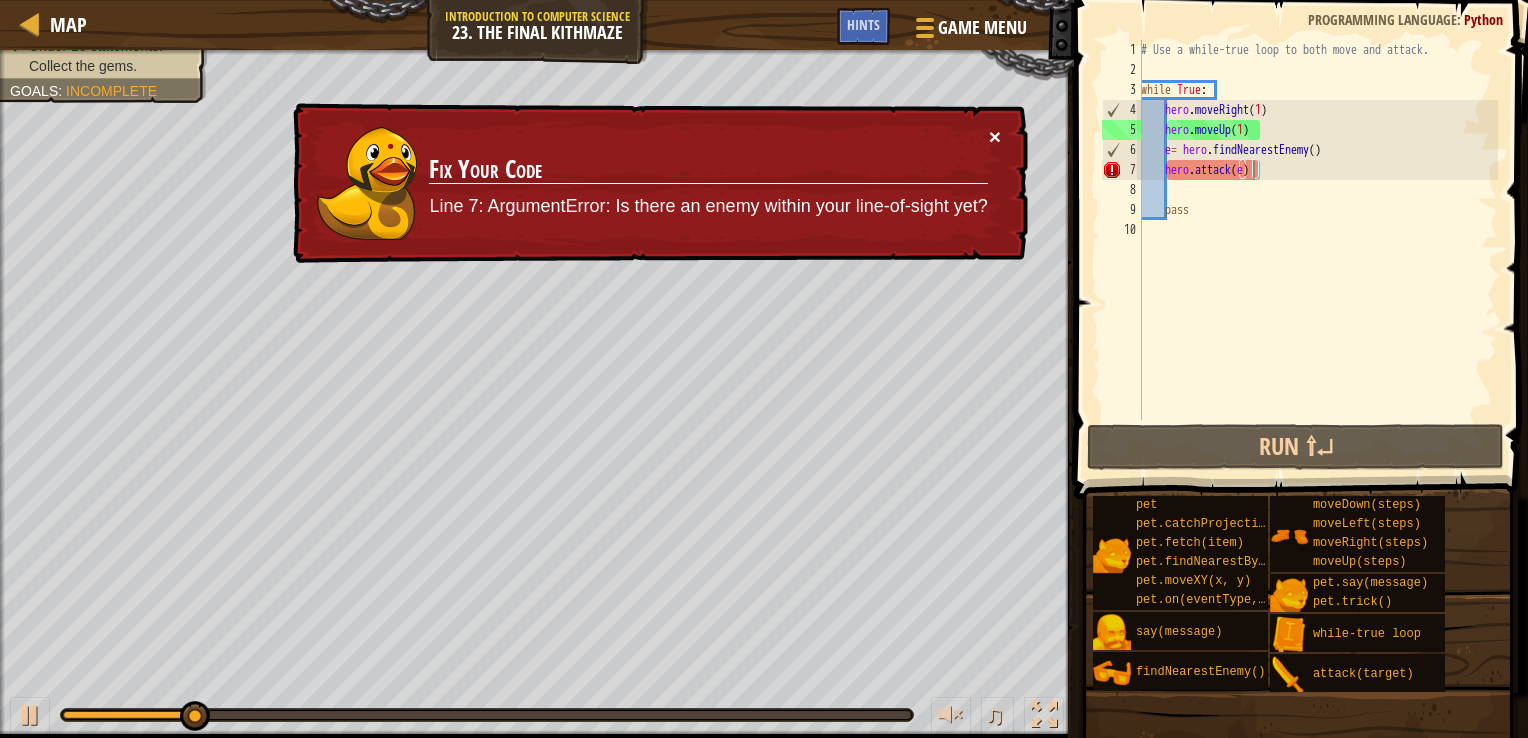 click on "×" at bounding box center [995, 136] 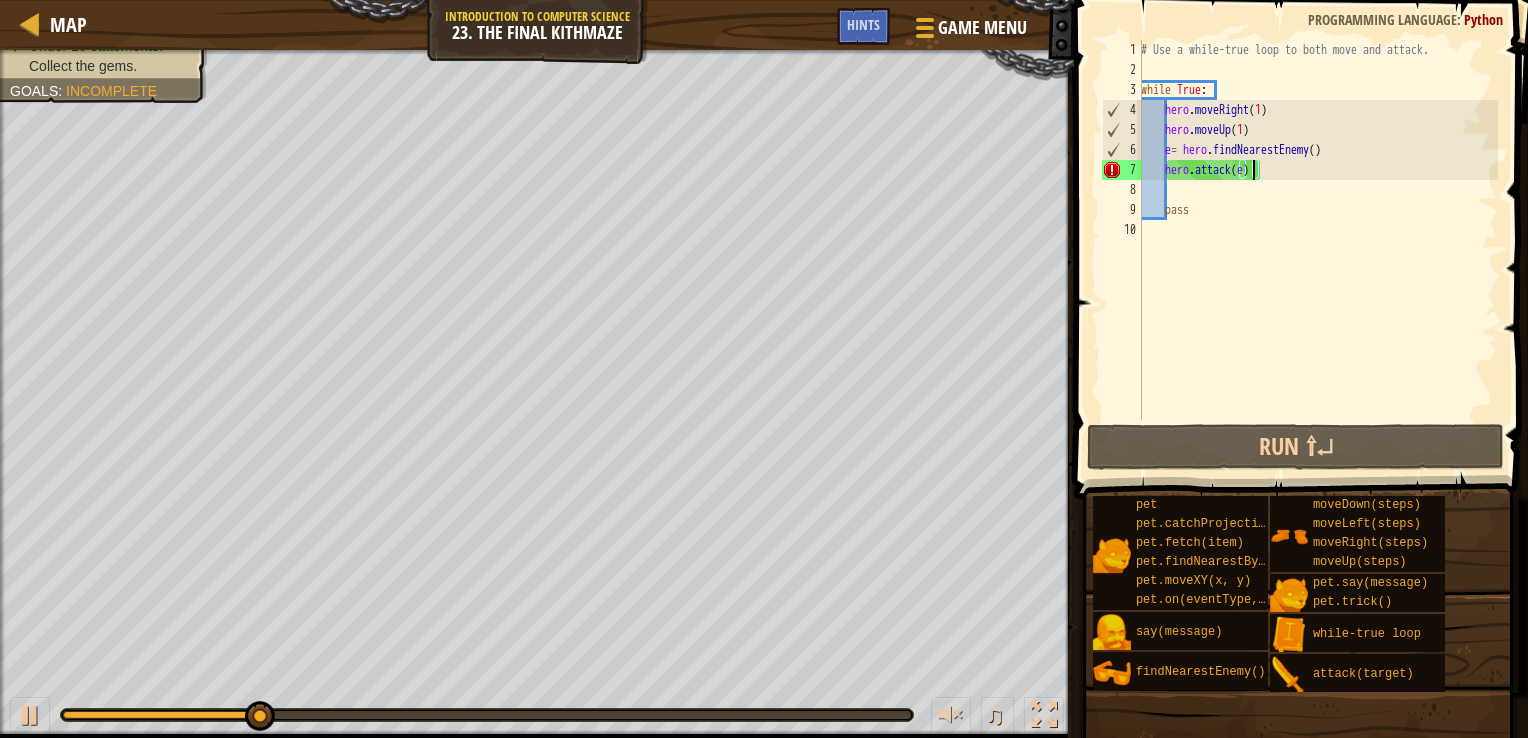 click on "# Use a while-true loop to both move and attack. while   True :      hero . moveRight ( 1 )      hero . moveUp ( 1 )      e =   hero . findNearestEnemy ( )      hero . attack ( e )           pass" at bounding box center [1317, 250] 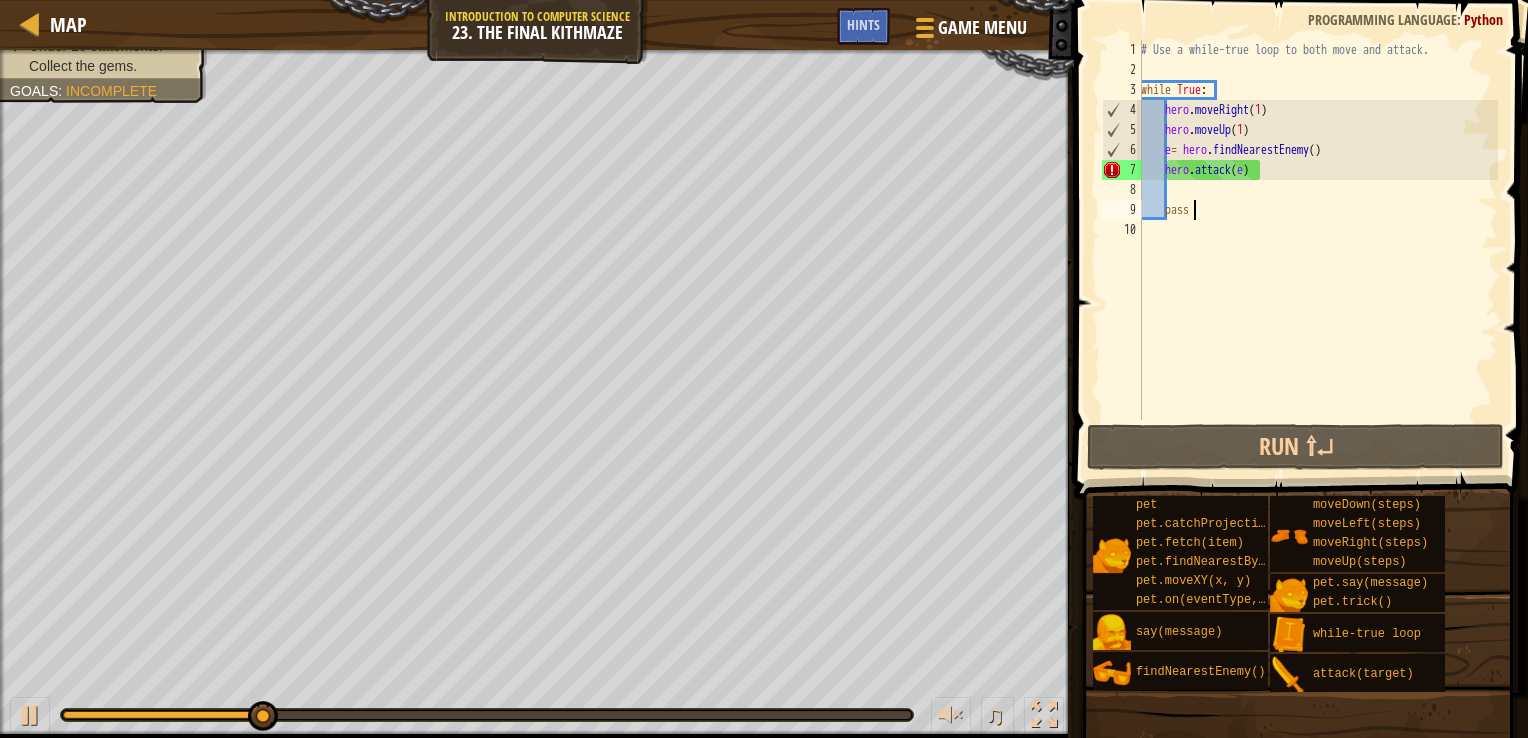 scroll, scrollTop: 9, scrollLeft: 3, axis: both 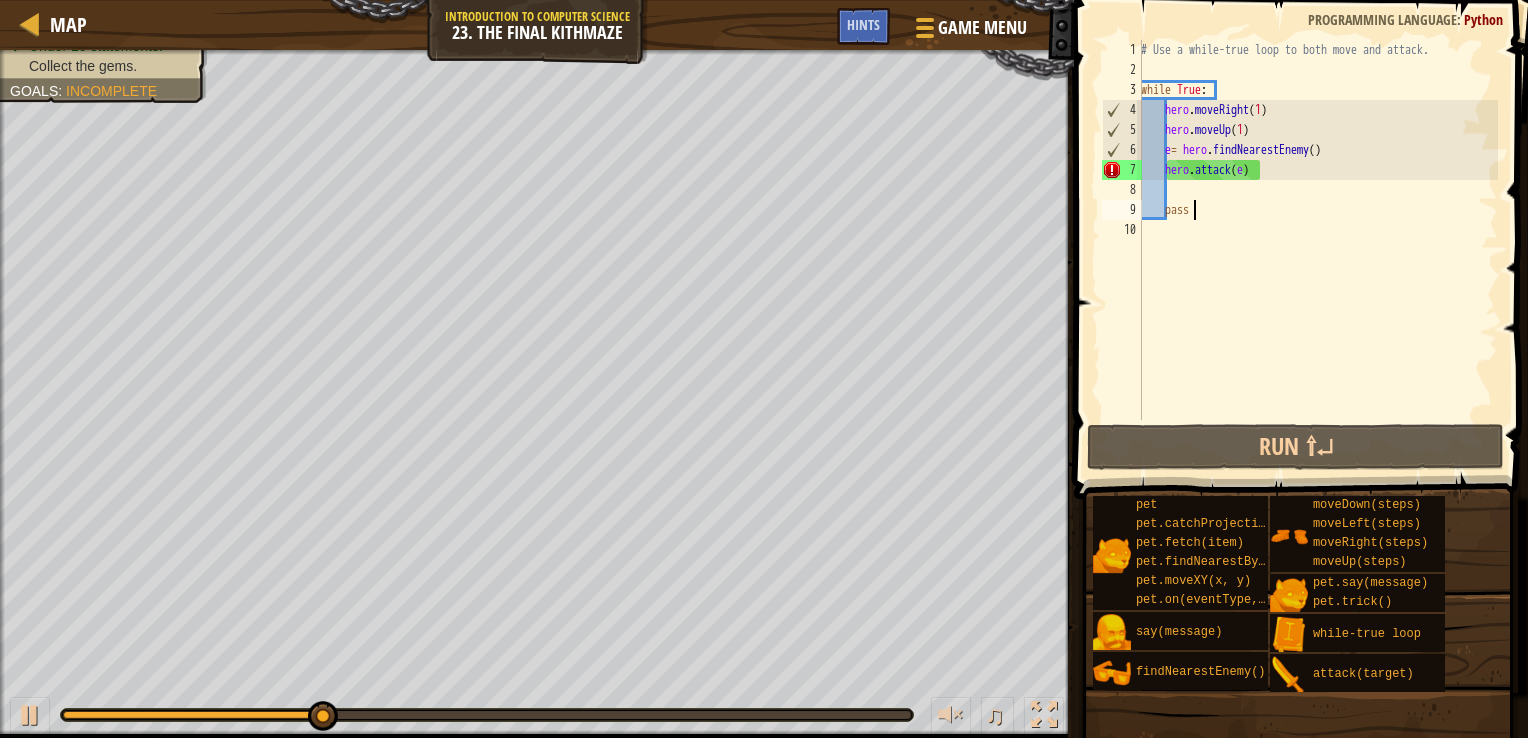 click on "# Use a while-true loop to both move and attack. while   True :      hero . moveRight ( 1 )      hero . moveUp ( 1 )      e =   hero . findNearestEnemy ( )      hero . attack ( e )           pass" at bounding box center (1317, 250) 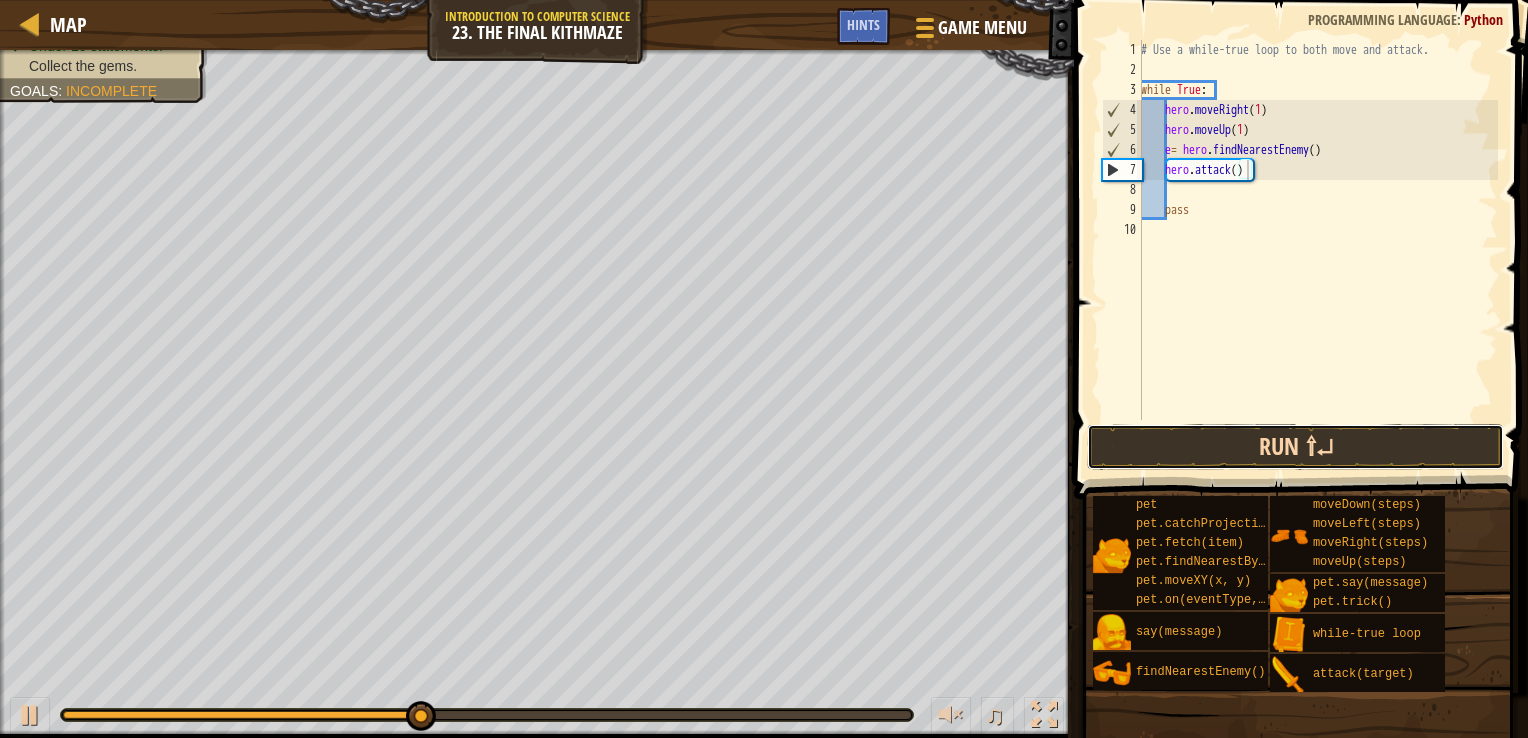 click on "Run ⇧↵" at bounding box center (1295, 447) 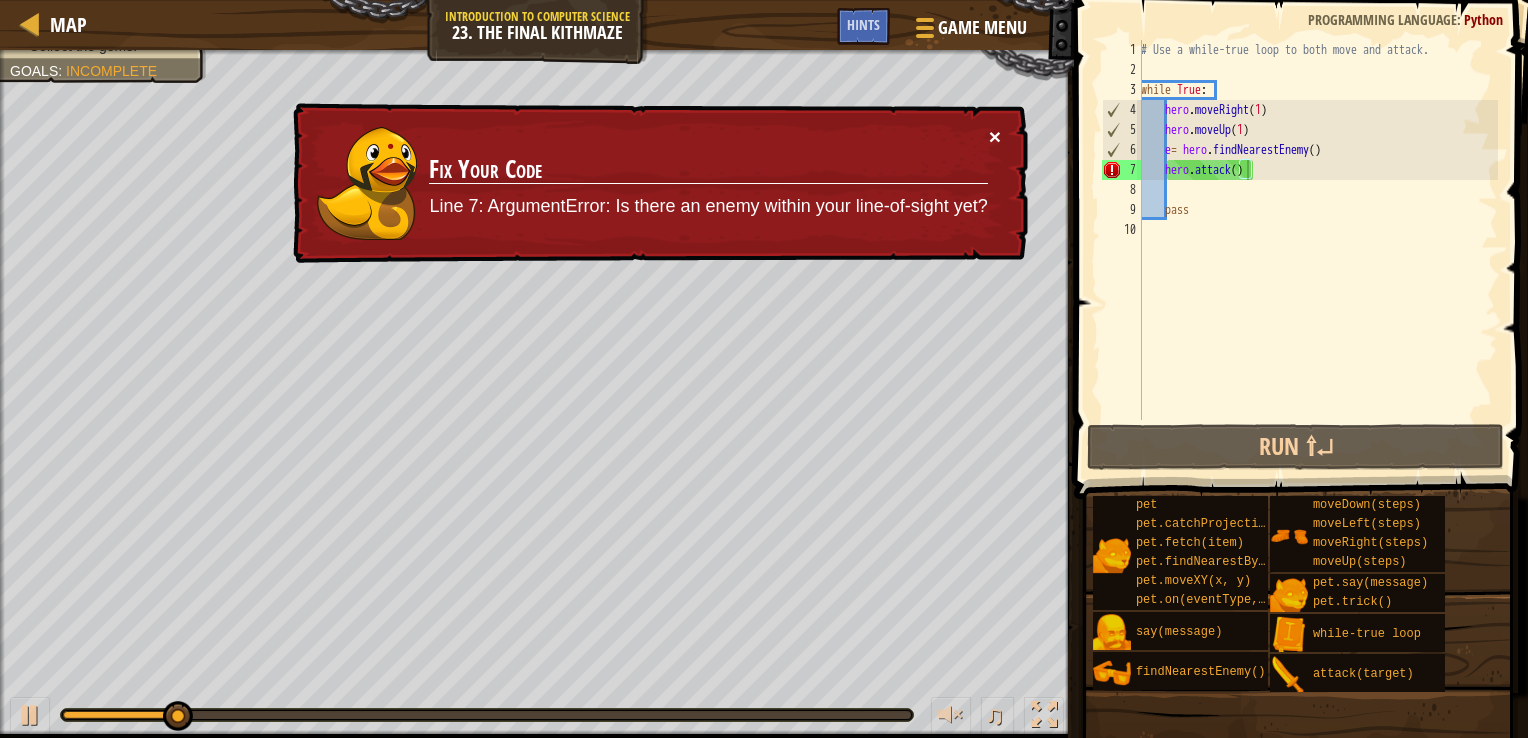click on "×" at bounding box center [995, 136] 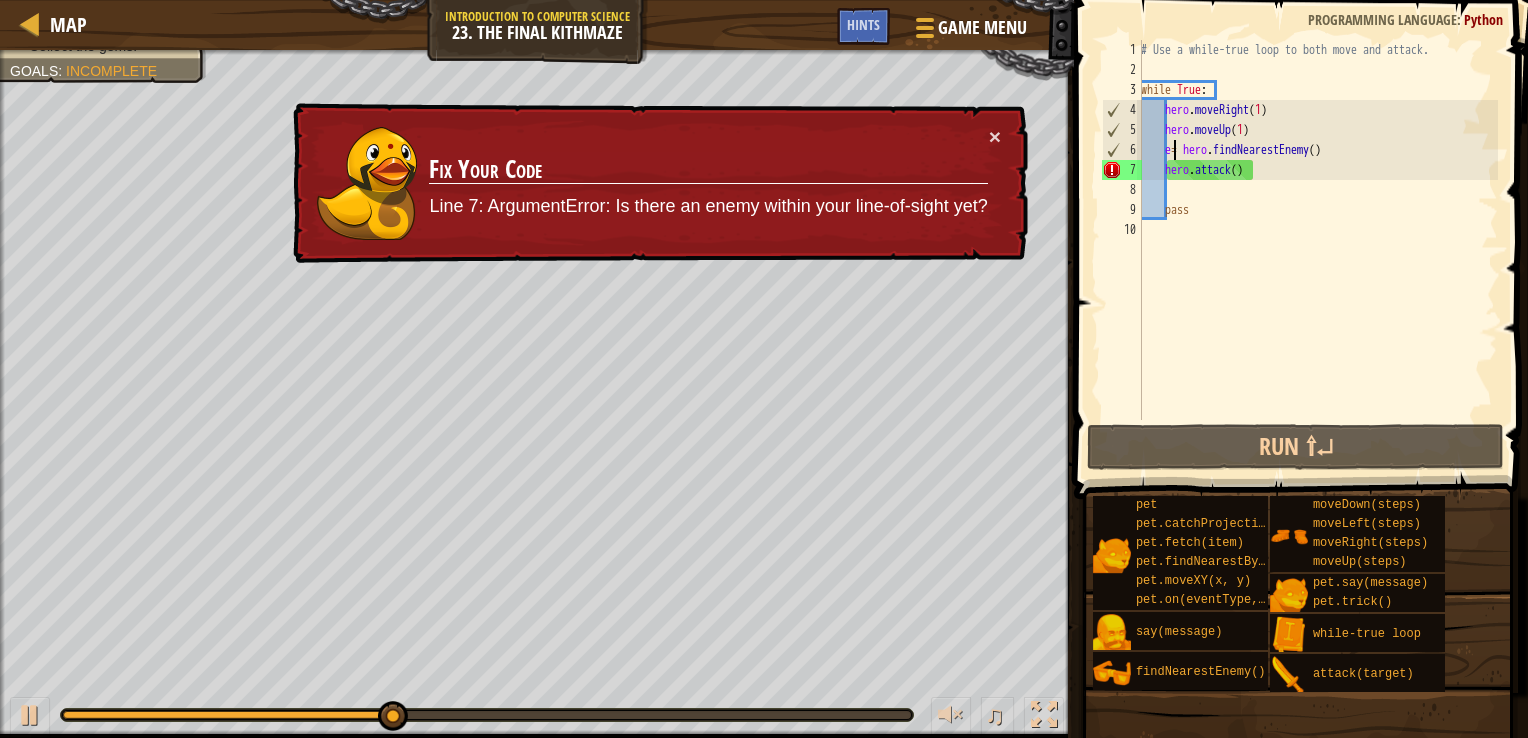 click on "# Use a while-true loop to both move and attack. while   True :      hero . moveRight ( 1 )      hero . moveUp ( 1 )      e =   hero . findNearestEnemy ( )      hero . attack ( )           pass" at bounding box center [1317, 250] 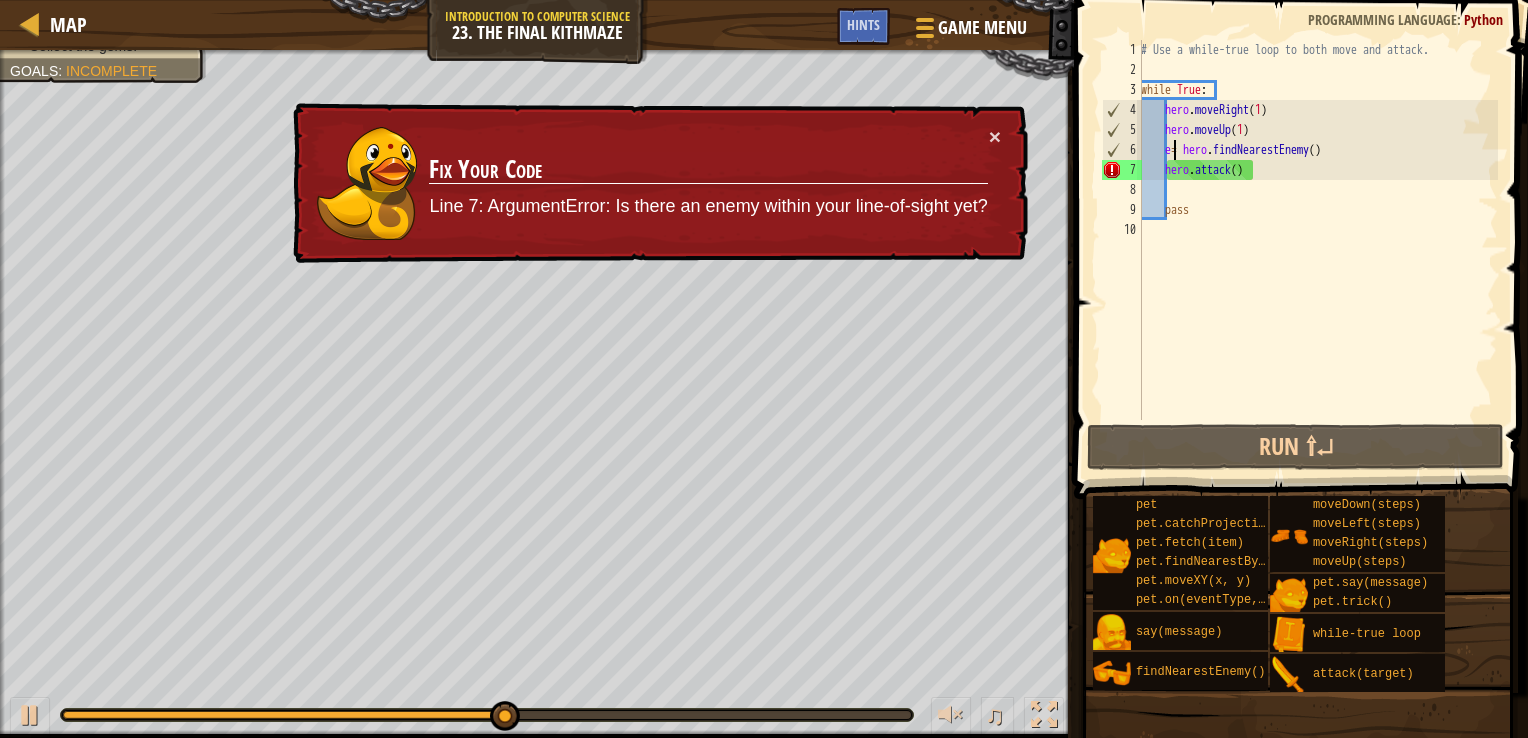 click on "# Use a while-true loop to both move and attack. while   True :      hero . moveRight ( 1 )      hero . moveUp ( 1 )      e =   hero . findNearestEnemy ( )      hero . attack ( )           pass" at bounding box center (1317, 250) 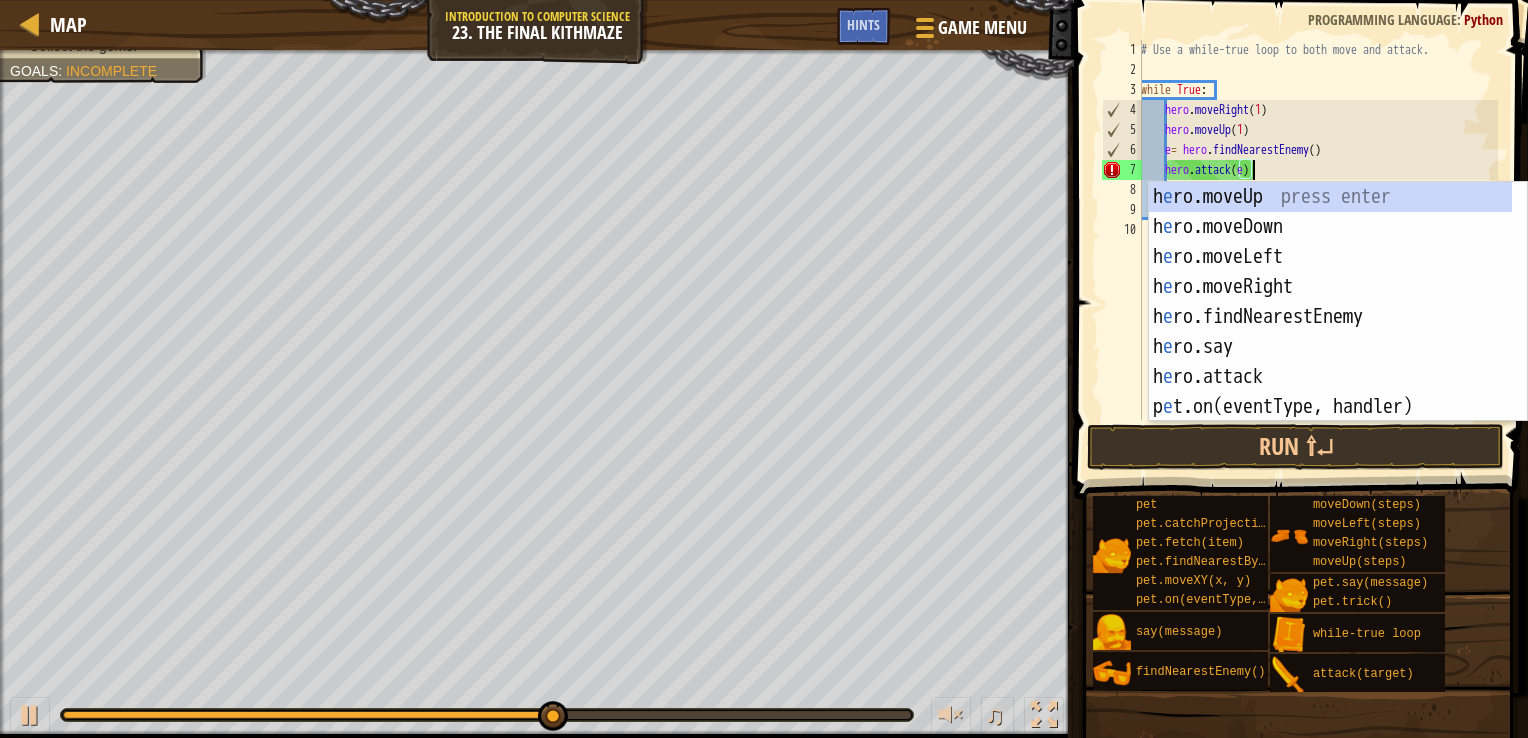 scroll, scrollTop: 9, scrollLeft: 8, axis: both 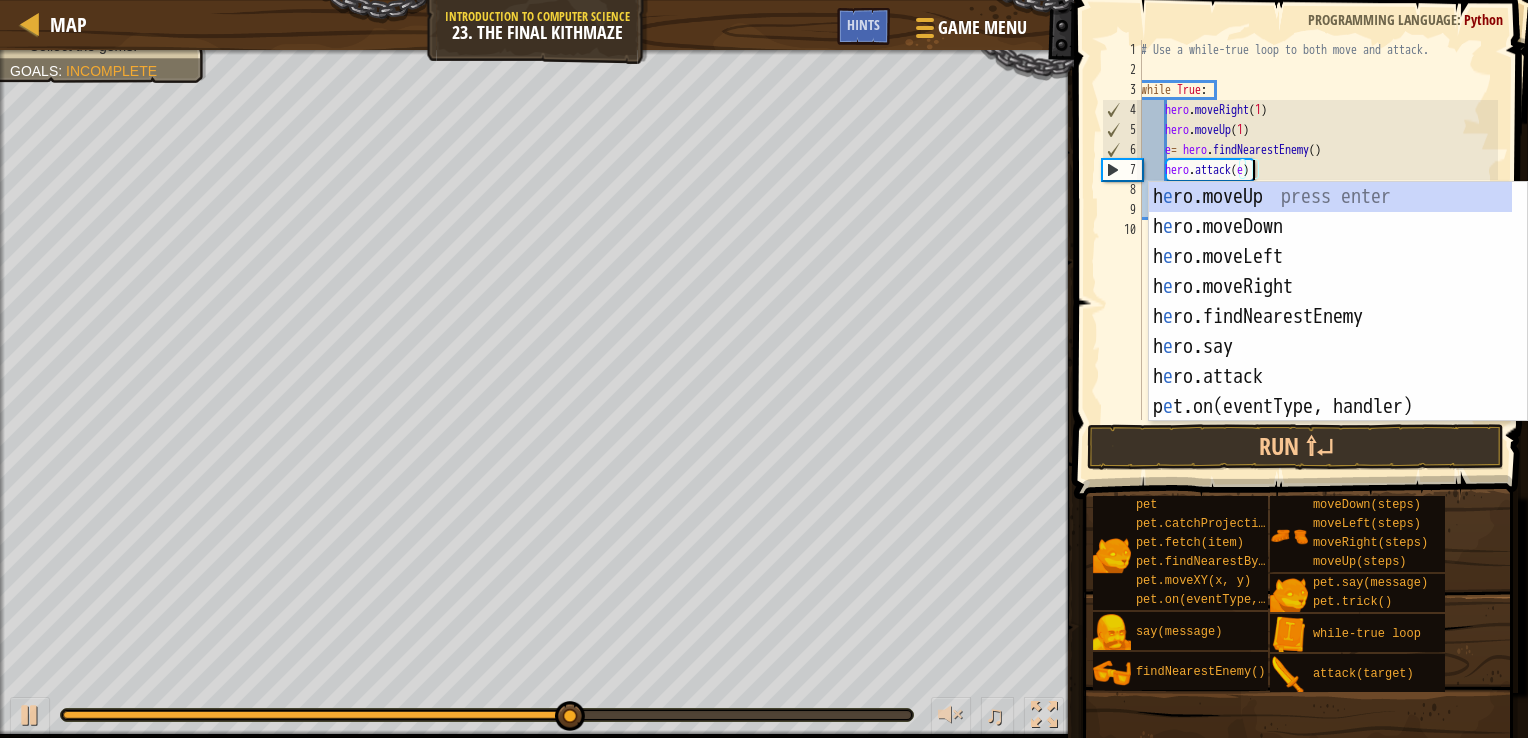 click on "# Use a while-true loop to both move and attack. while   True :      hero . moveRight ( 1 )      hero . moveUp ( 1 )      e =   hero . findNearestEnemy ( )      hero . attack ( e )           pass" at bounding box center [1317, 250] 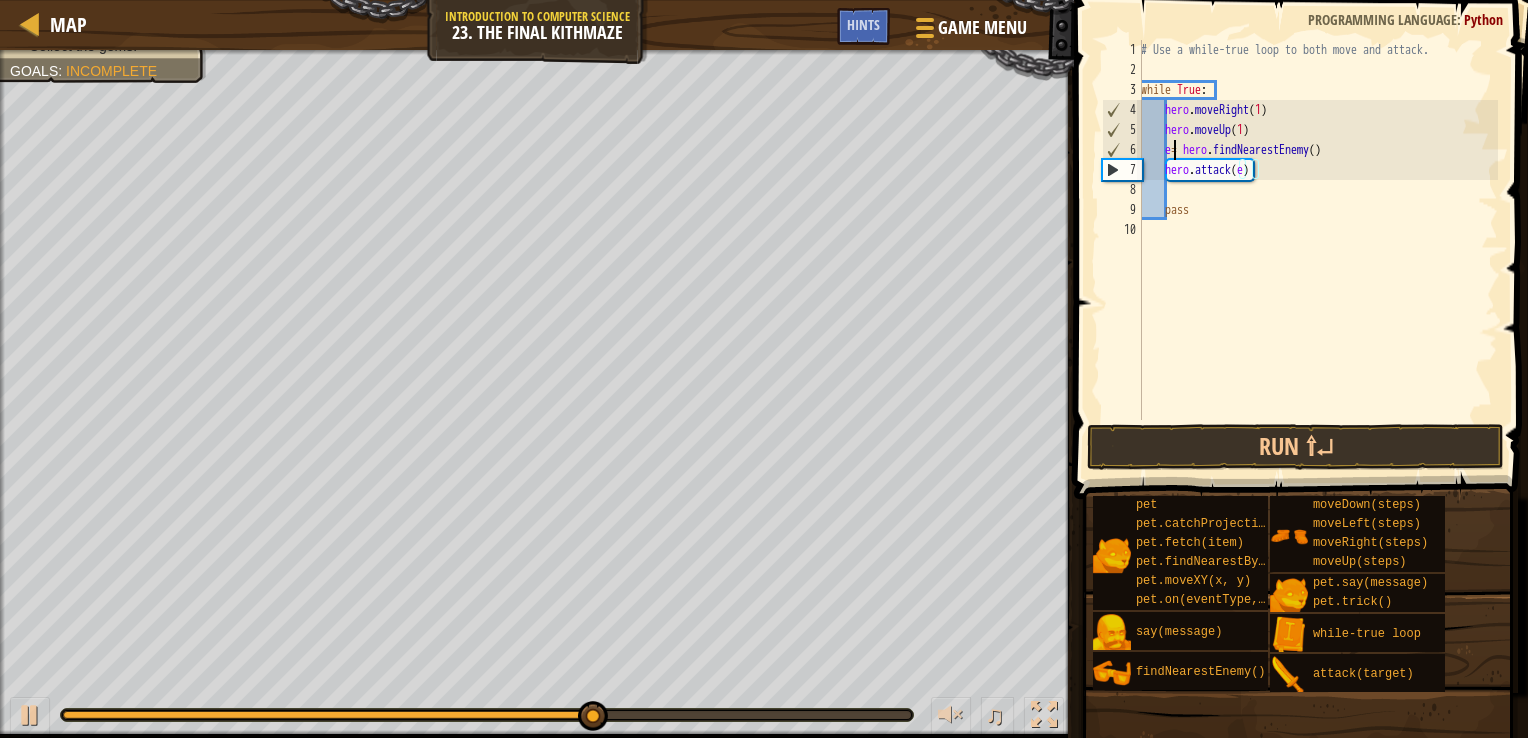 click on "# Use a while-true loop to both move and attack. while   True :      hero . moveRight ( 1 )      hero . moveUp ( 1 )      e =   hero . findNearestEnemy ( )      hero . attack ( e )           pass" at bounding box center (1317, 250) 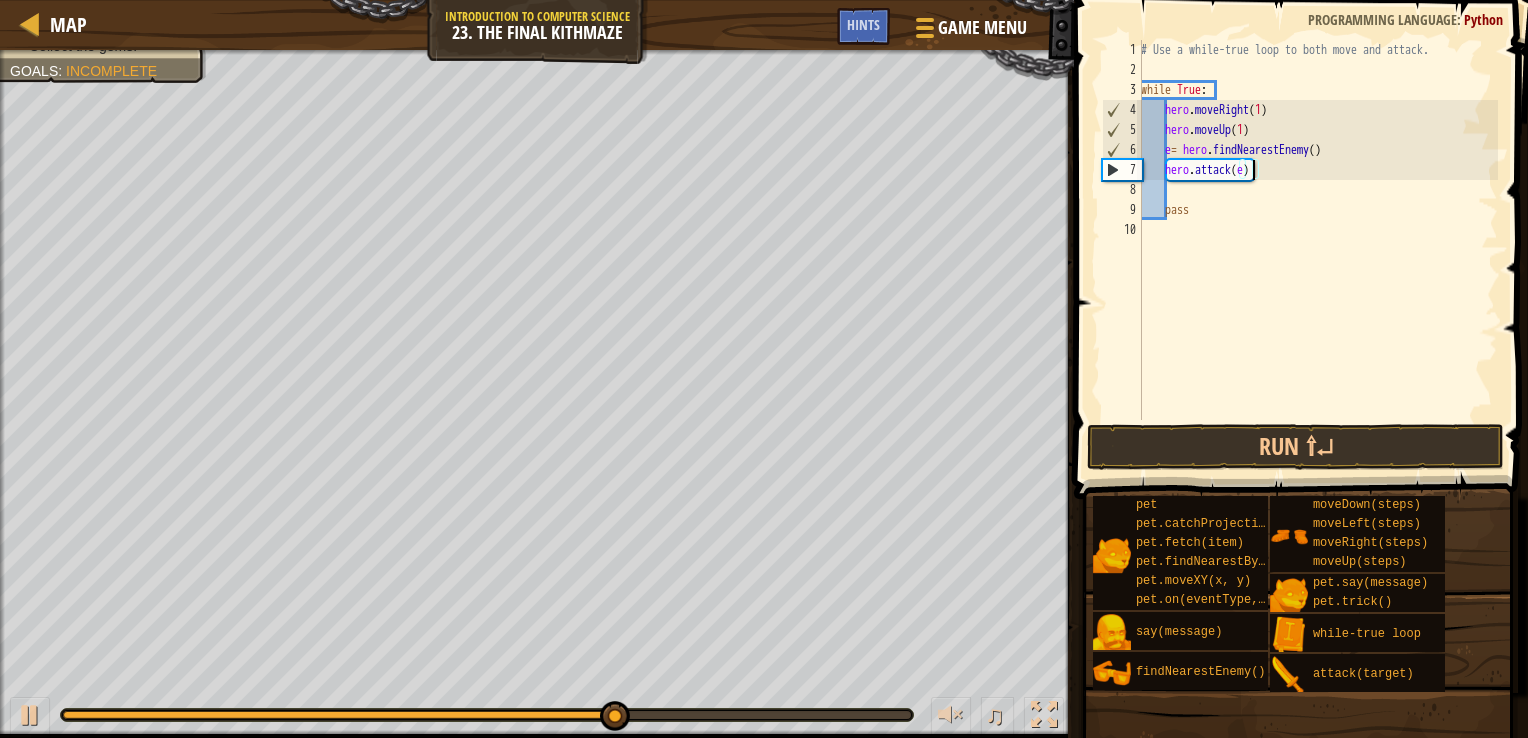 click on "# Use a while-true loop to both move and attack. while   True :      hero . moveRight ( 1 )      hero . moveUp ( 1 )      e =   hero . findNearestEnemy ( )      hero . attack ( e )           pass" at bounding box center [1317, 250] 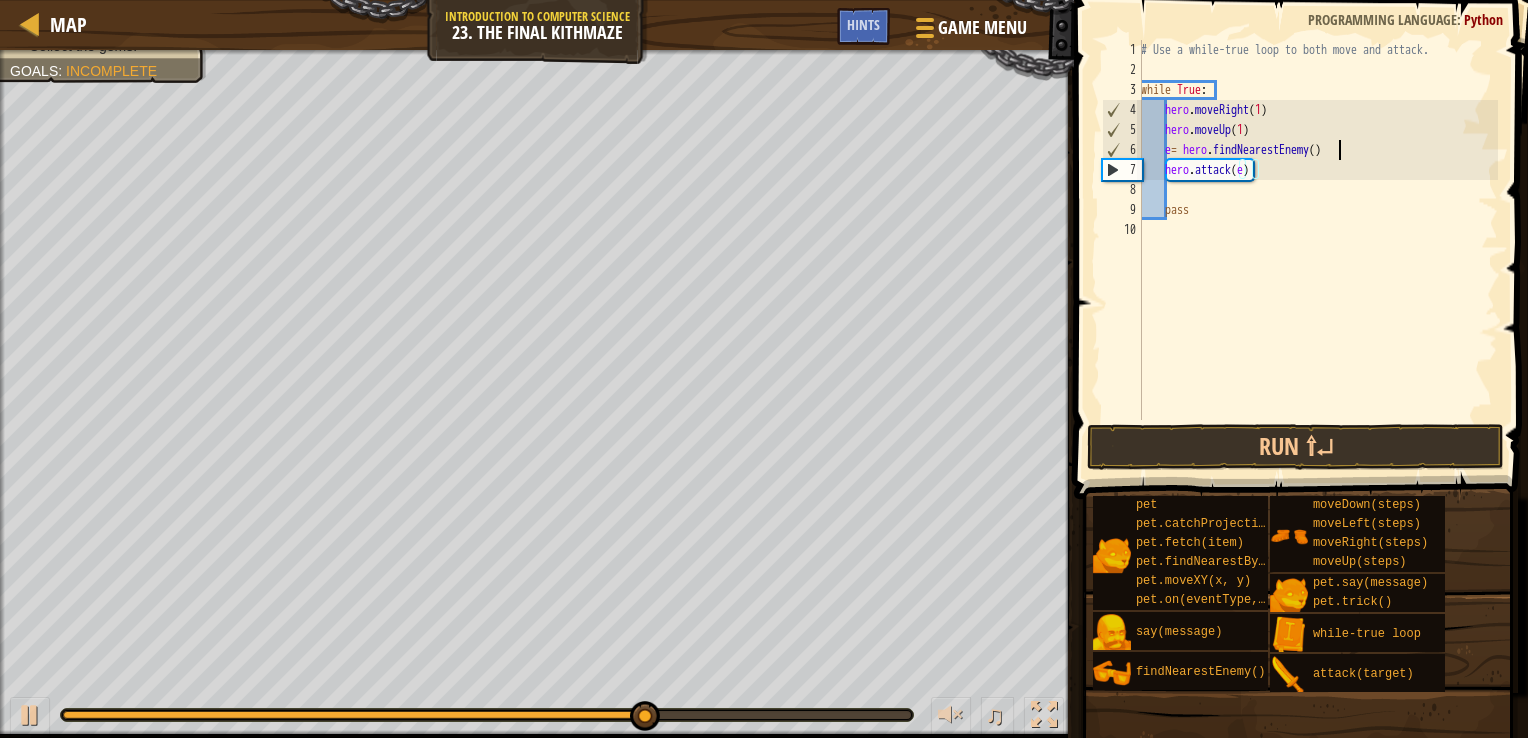 click on "# Use a while-true loop to both move and attack. while   True :      hero . moveRight ( 1 )      hero . moveUp ( 1 )      e =   hero . findNearestEnemy ( )      hero . attack ( e )           pass" at bounding box center (1317, 250) 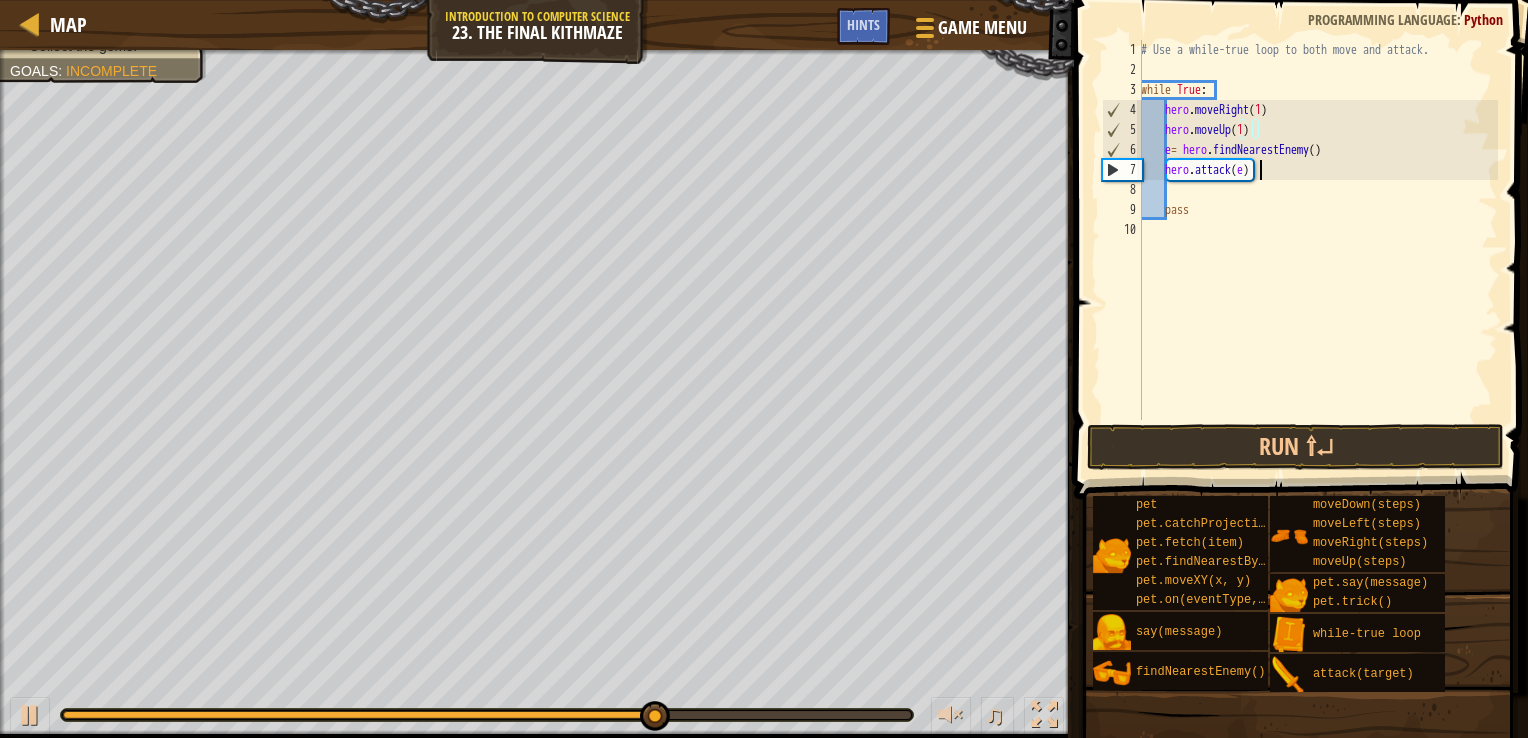 drag, startPoint x: 1288, startPoint y: 174, endPoint x: 1300, endPoint y: 174, distance: 12 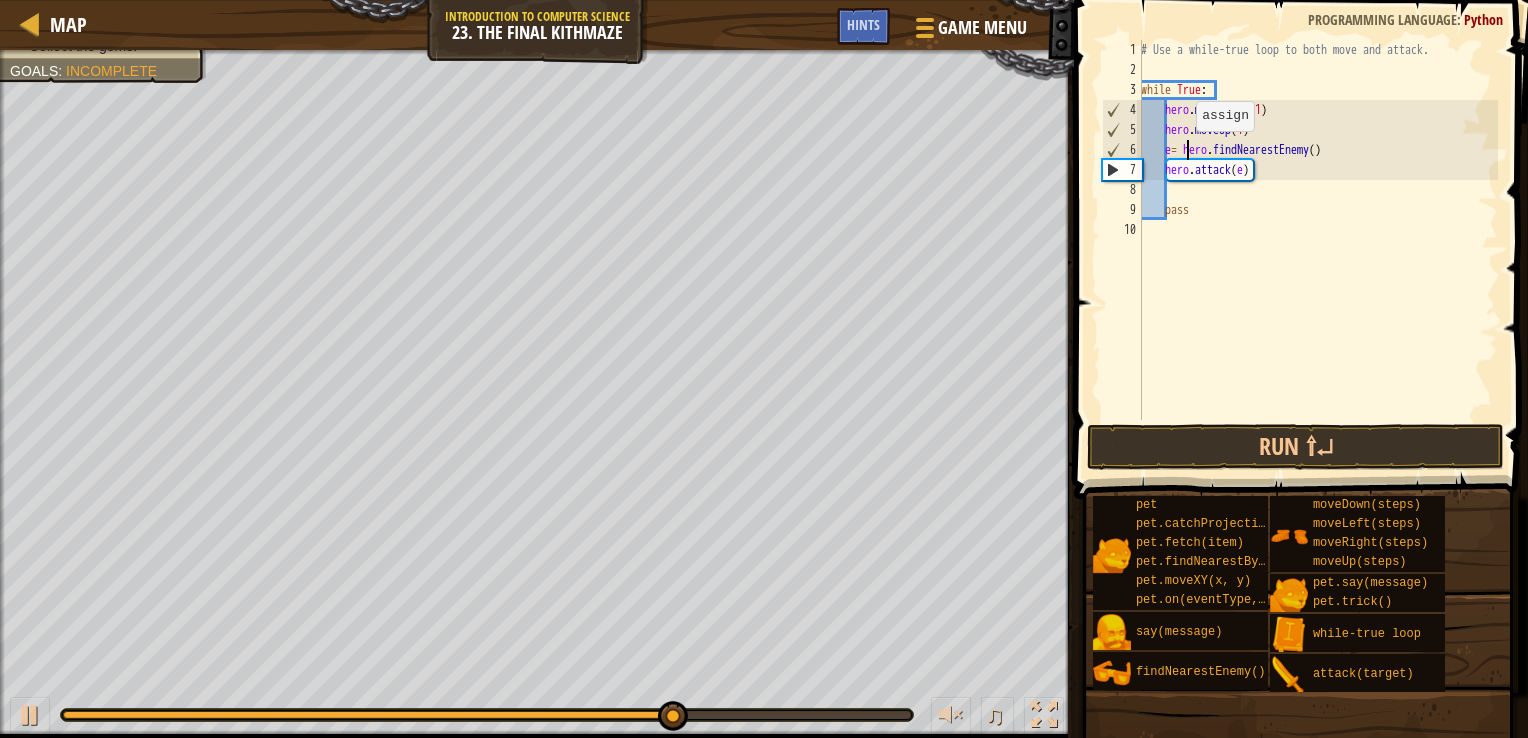 click on "# Use a while-true loop to both move and attack. while   True :      hero . moveRight ( 1 )      hero . moveUp ( 1 )      e =   hero . findNearestEnemy ( )      hero . attack ( e )           pass" at bounding box center (1317, 250) 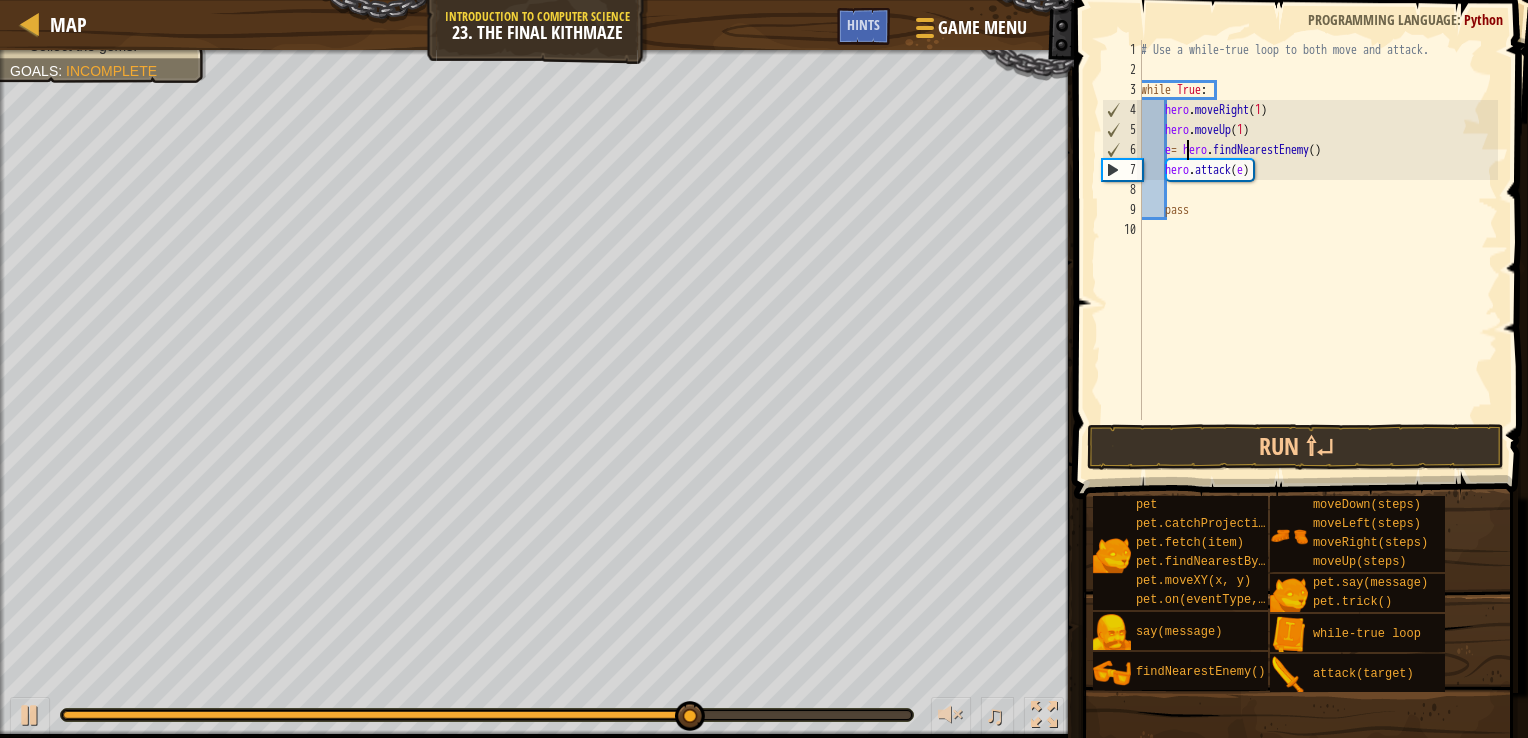 click on "# Use a while-true loop to both move and attack. while   True :      hero . moveRight ( 1 )      hero . moveUp ( 1 )      e =   hero . findNearestEnemy ( )      hero . attack ( e )           pass" at bounding box center (1317, 250) 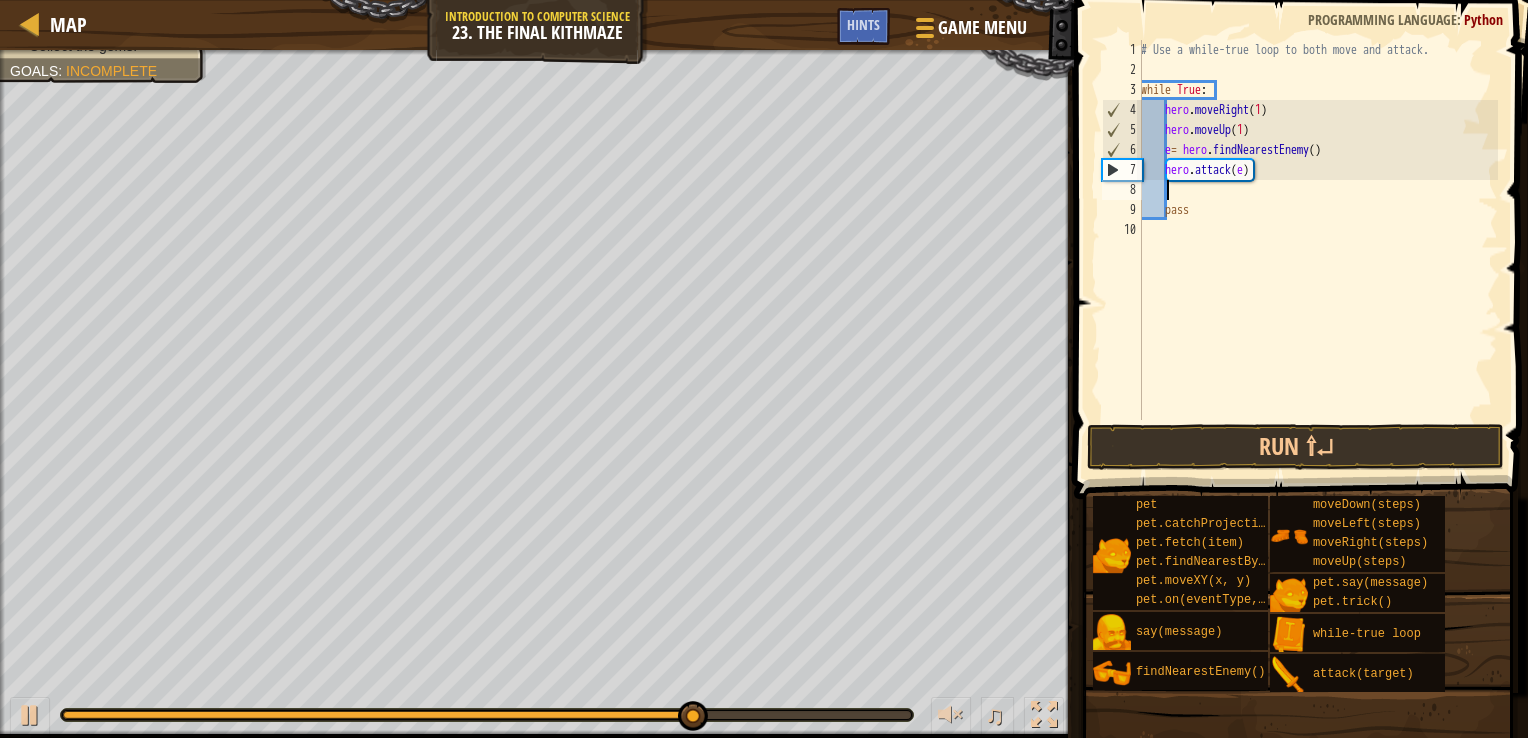 scroll, scrollTop: 9, scrollLeft: 0, axis: vertical 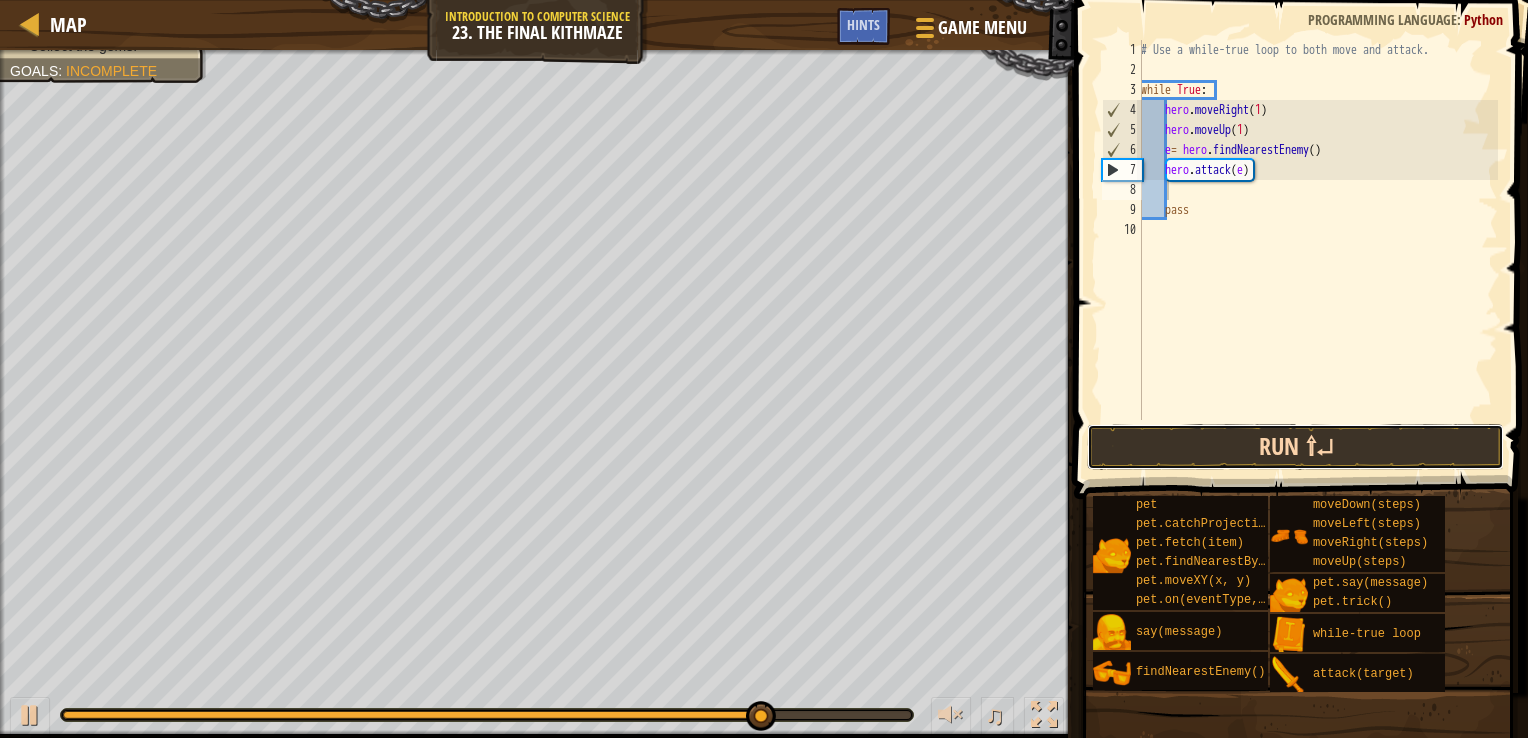 click on "Run ⇧↵" at bounding box center (1295, 447) 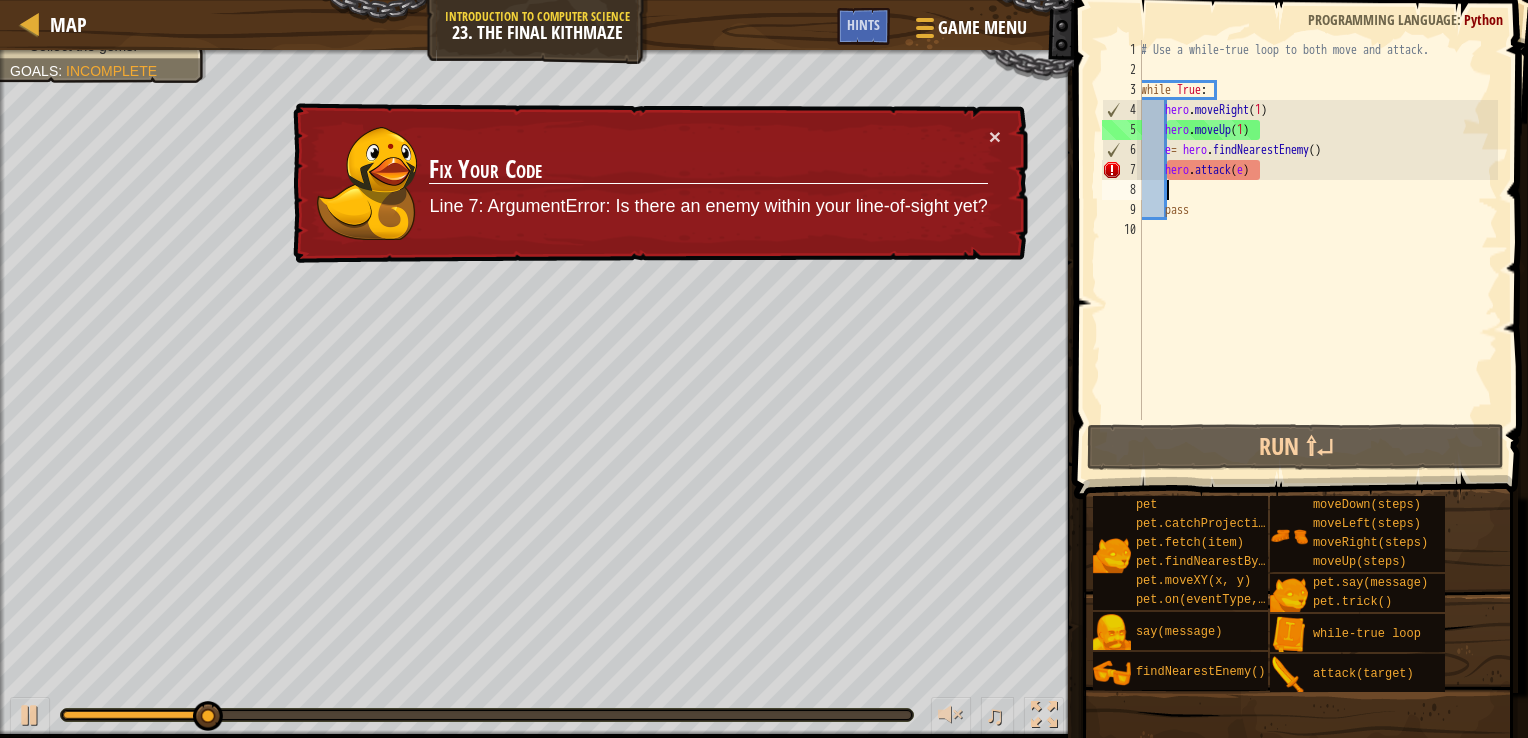 click on "# Use a while-true loop to both move and attack. while   True :      hero . moveRight ( 1 )      hero . moveUp ( 1 )      e =   hero . findNearestEnemy ( )      hero . attack ( e )           pass" at bounding box center [1317, 250] 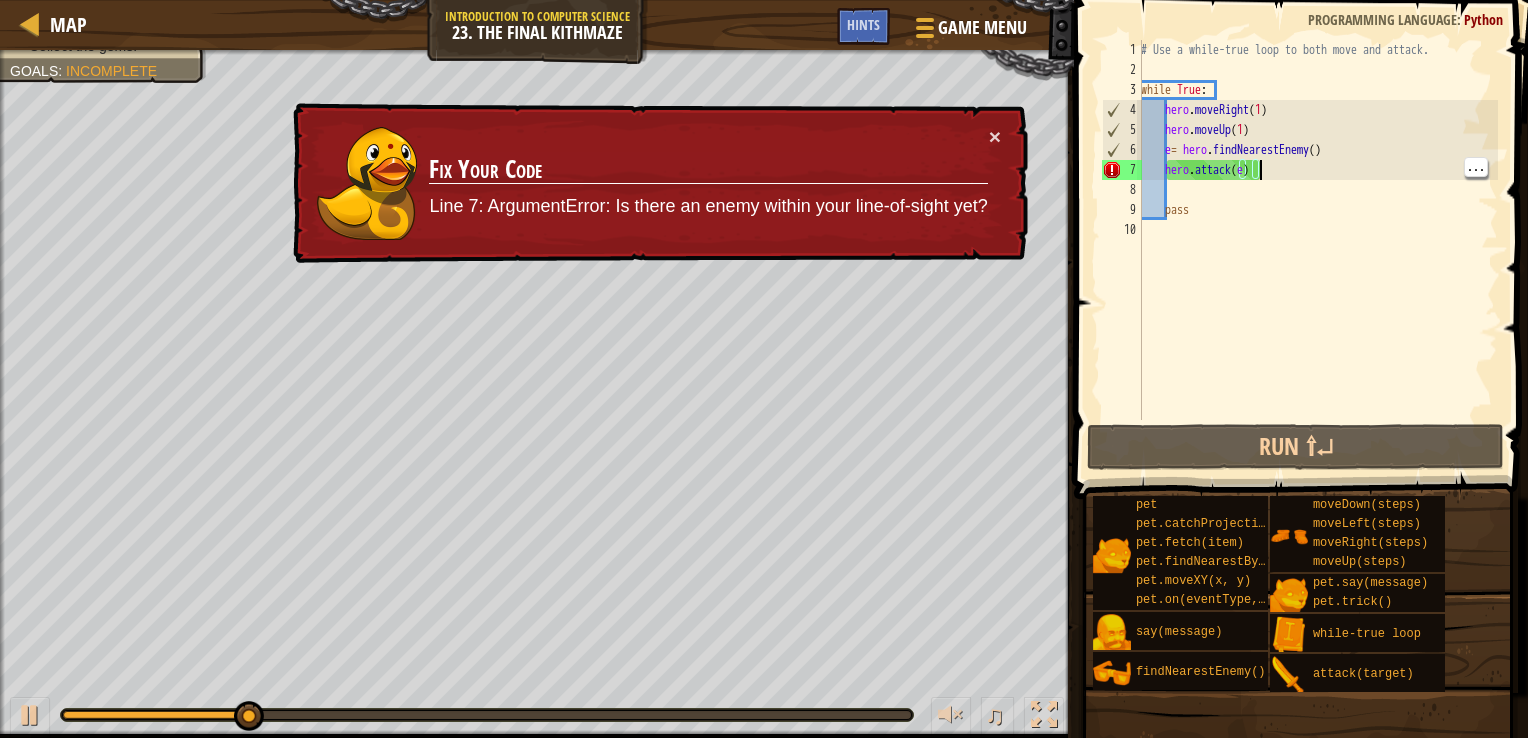 click on "# Use a while-true loop to both move and attack. while   True :      hero . moveRight ( 1 )      hero . moveUp ( 1 )      e =   hero . findNearestEnemy ( )      hero . attack ( e )           pass" at bounding box center [1317, 250] 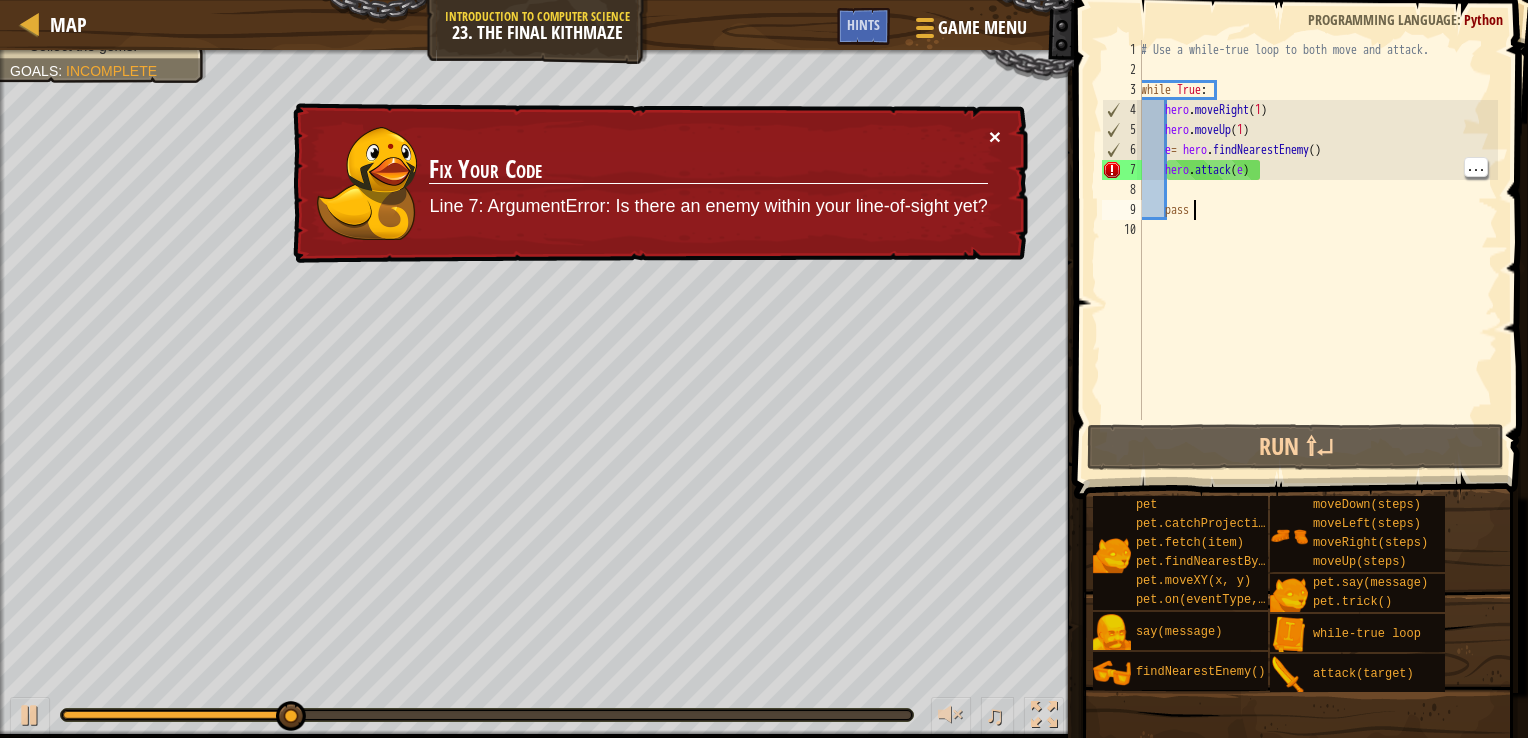 click on "× Fix Your Code Line 7: ArgumentError: Is there an enemy within your line-of-sight yet?" at bounding box center (658, 183) 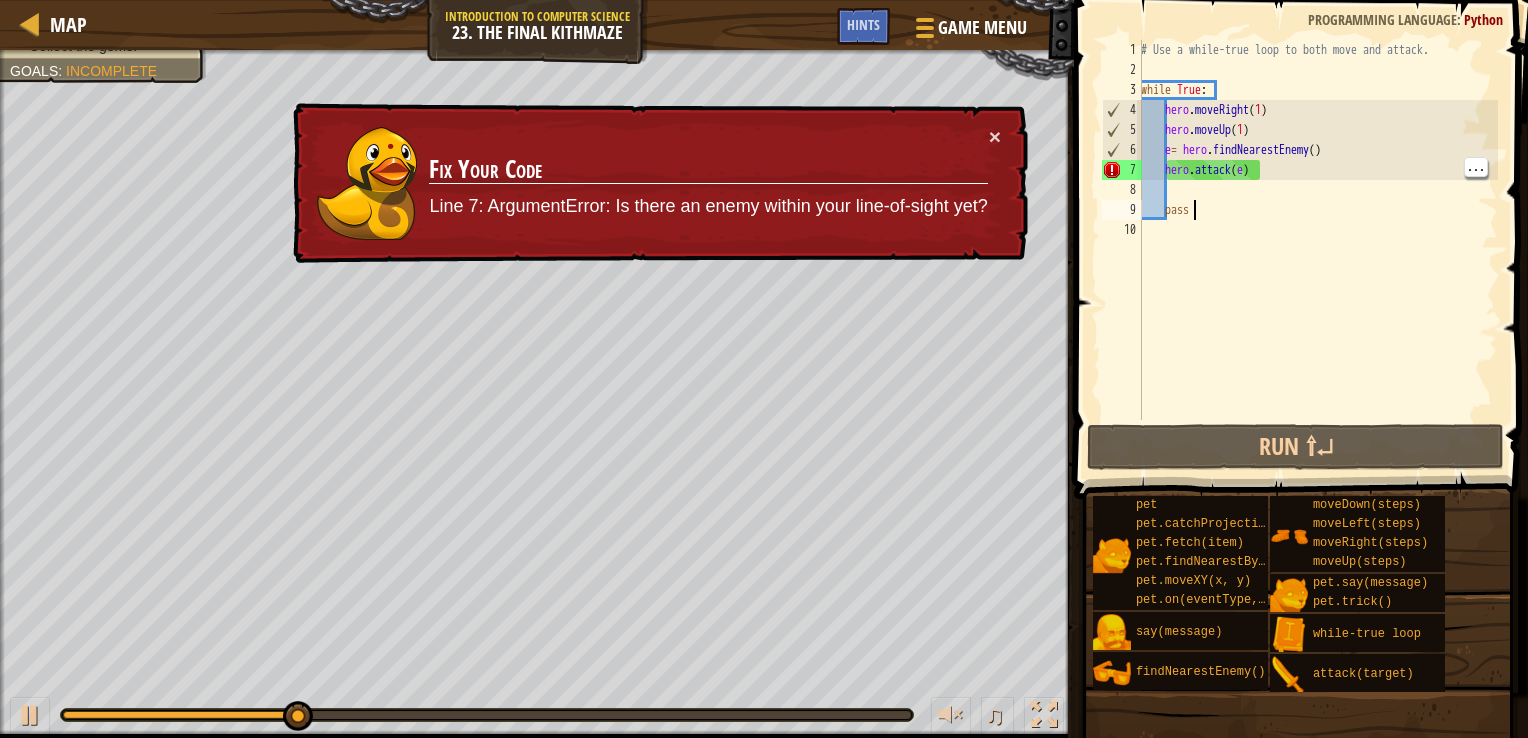 click on "Fix Your Code Line 7: ArgumentError: Is there an enemy within your line-of-sight yet?" at bounding box center (708, 183) 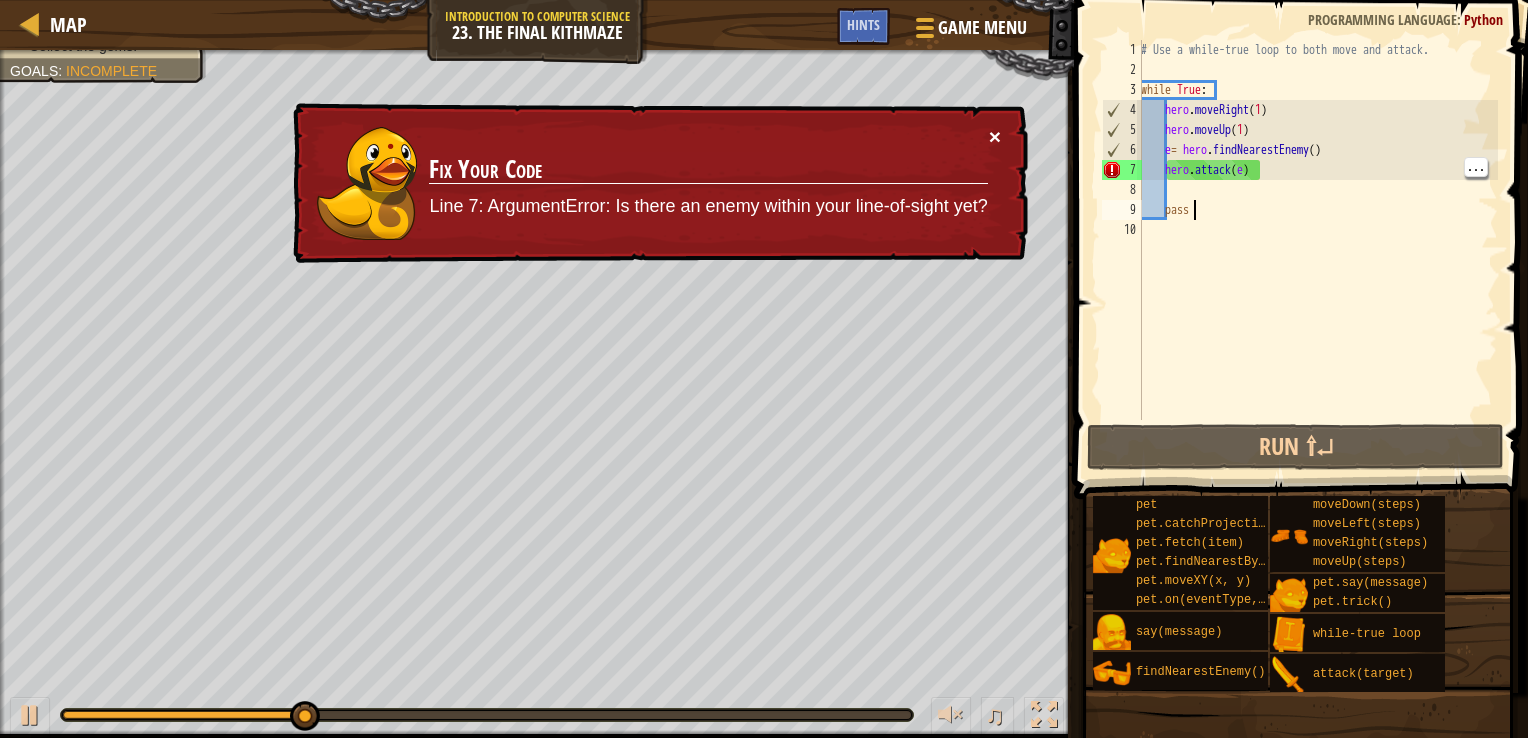 click on "×" at bounding box center [995, 136] 